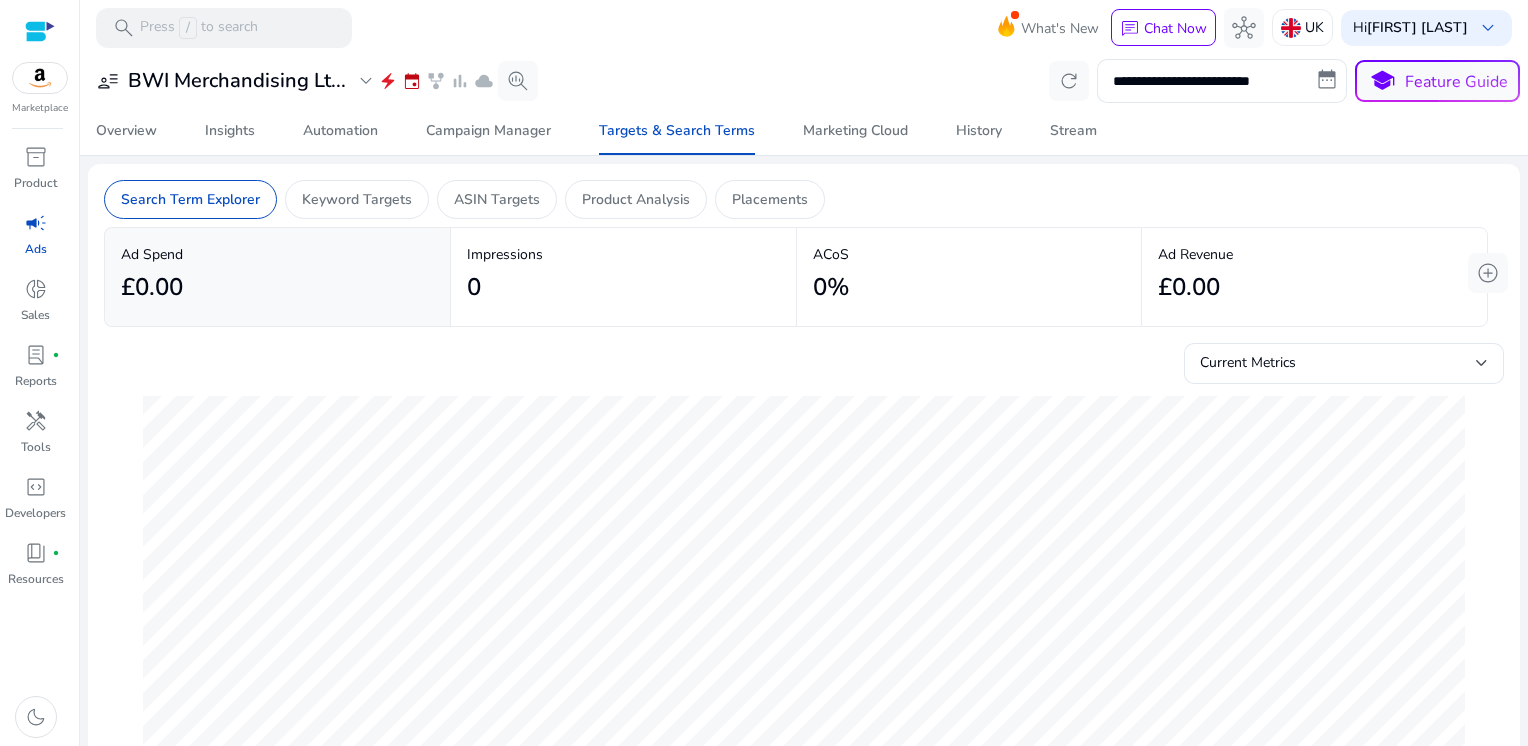scroll, scrollTop: 0, scrollLeft: 0, axis: both 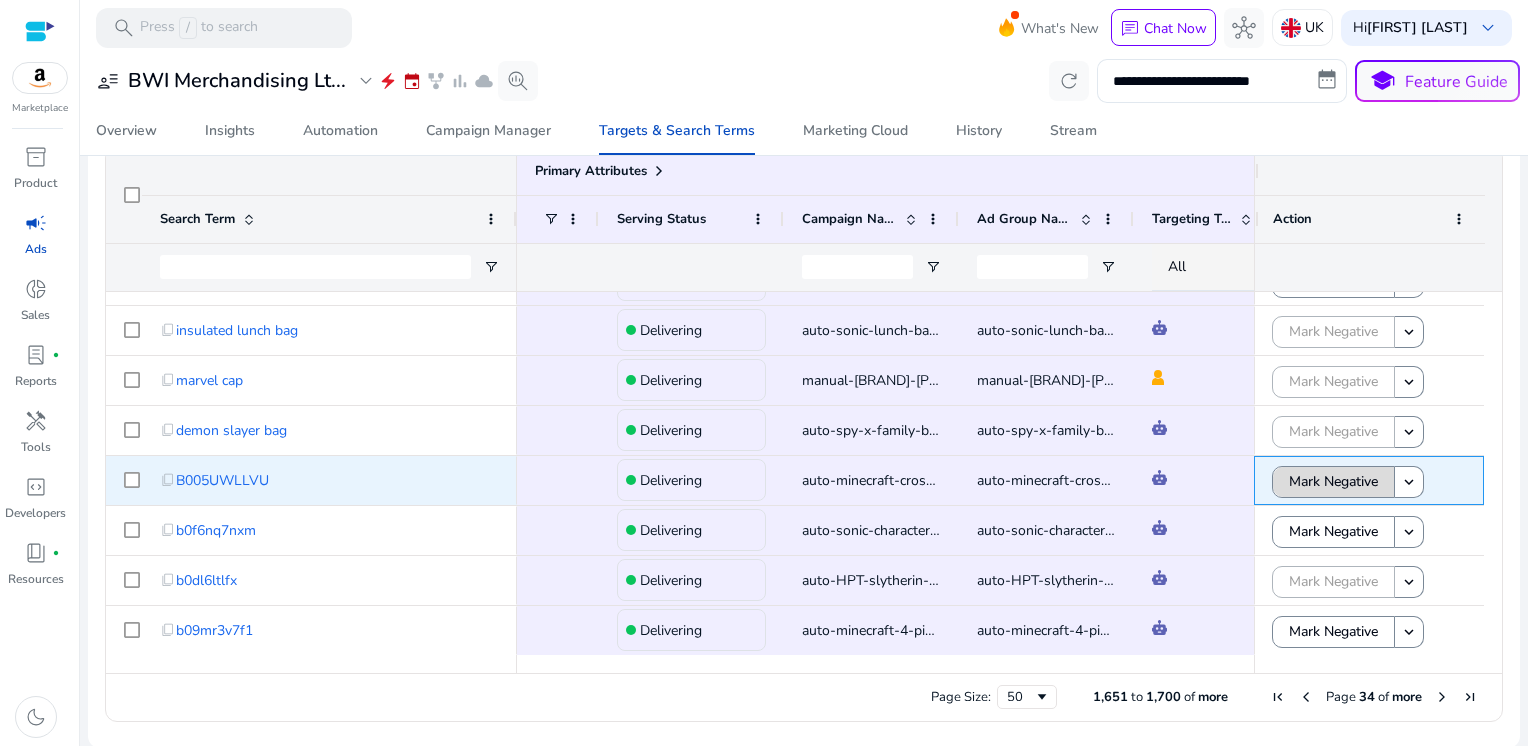 click on "Mark Negative" 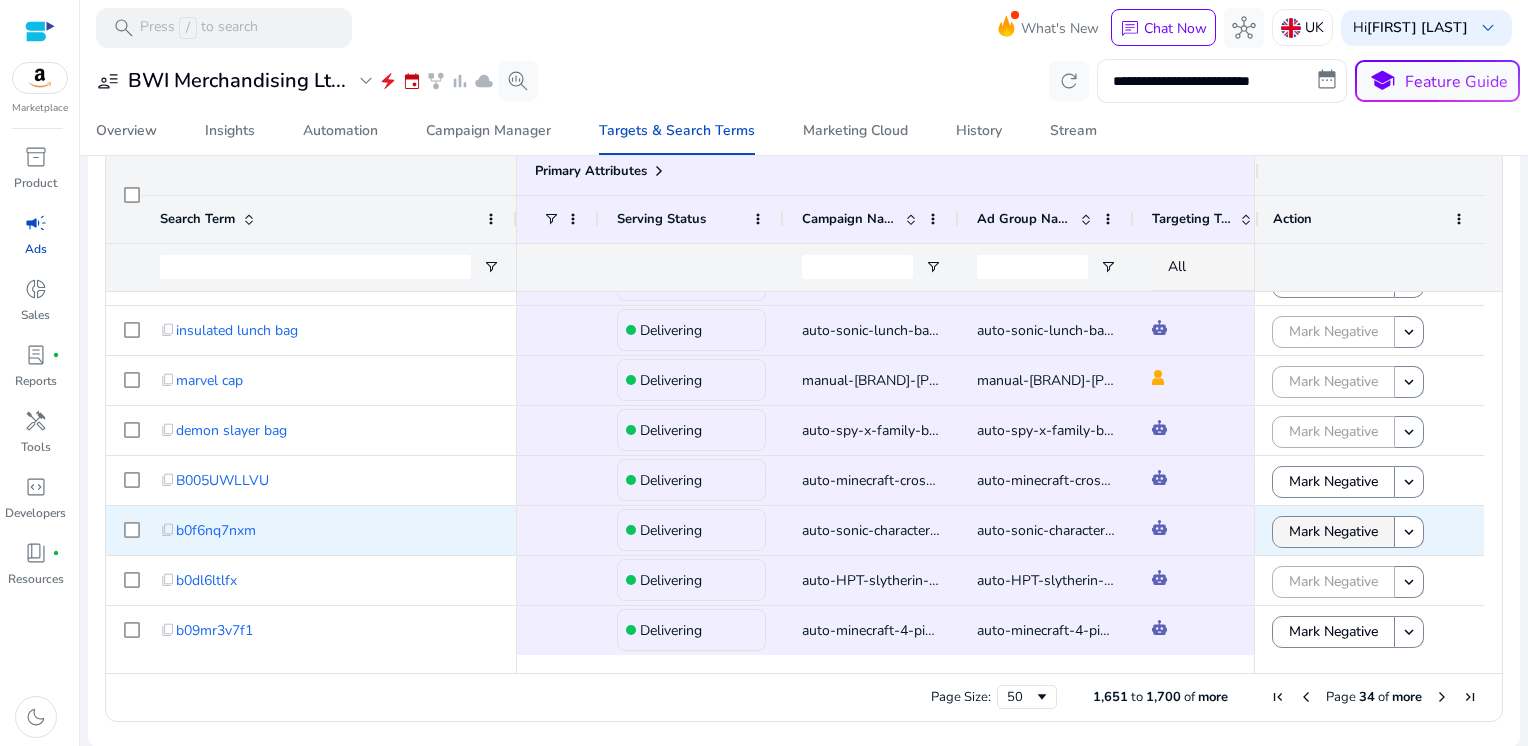 click on "Mark Negative" 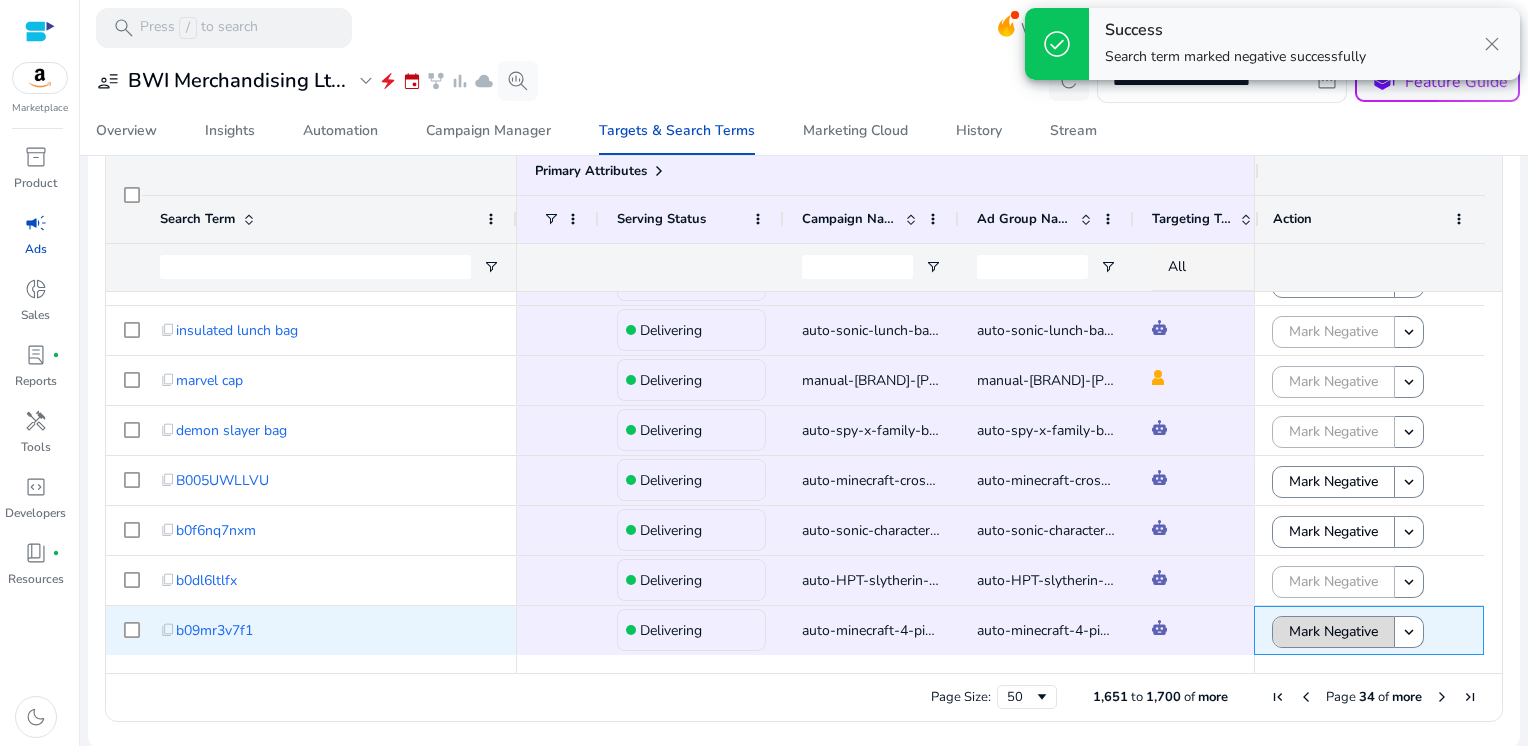 click on "Mark Negative" 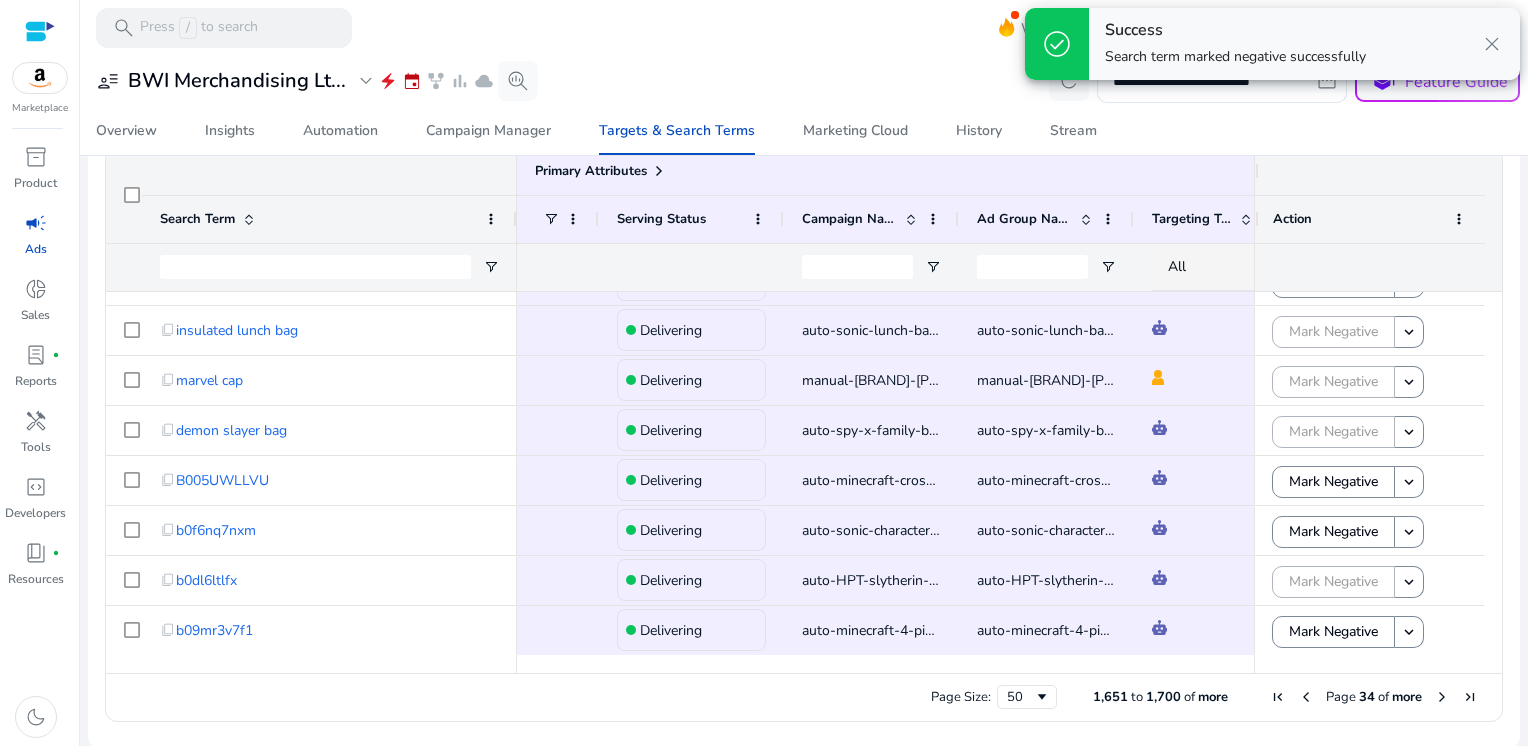 click at bounding box center [1442, 697] 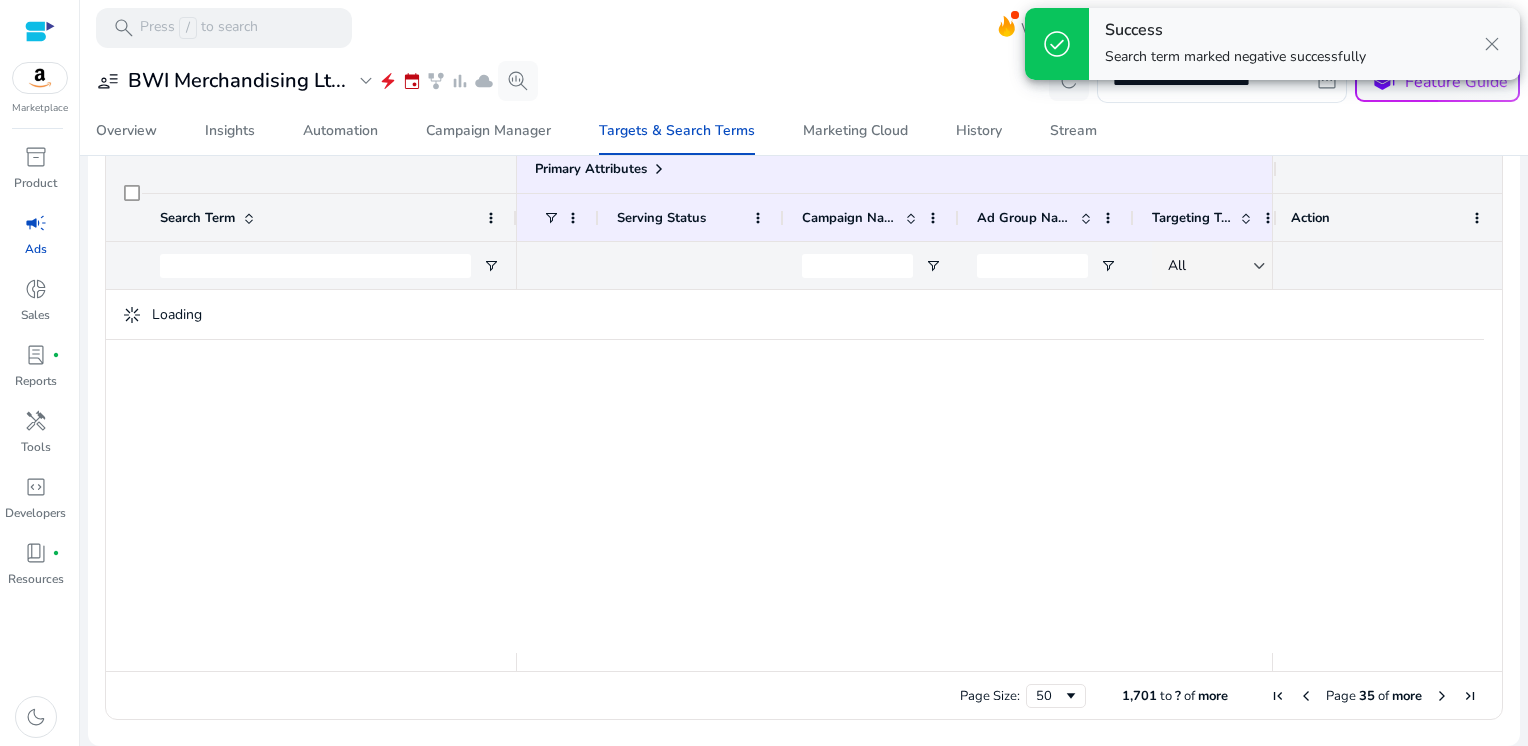 scroll, scrollTop: 0, scrollLeft: 0, axis: both 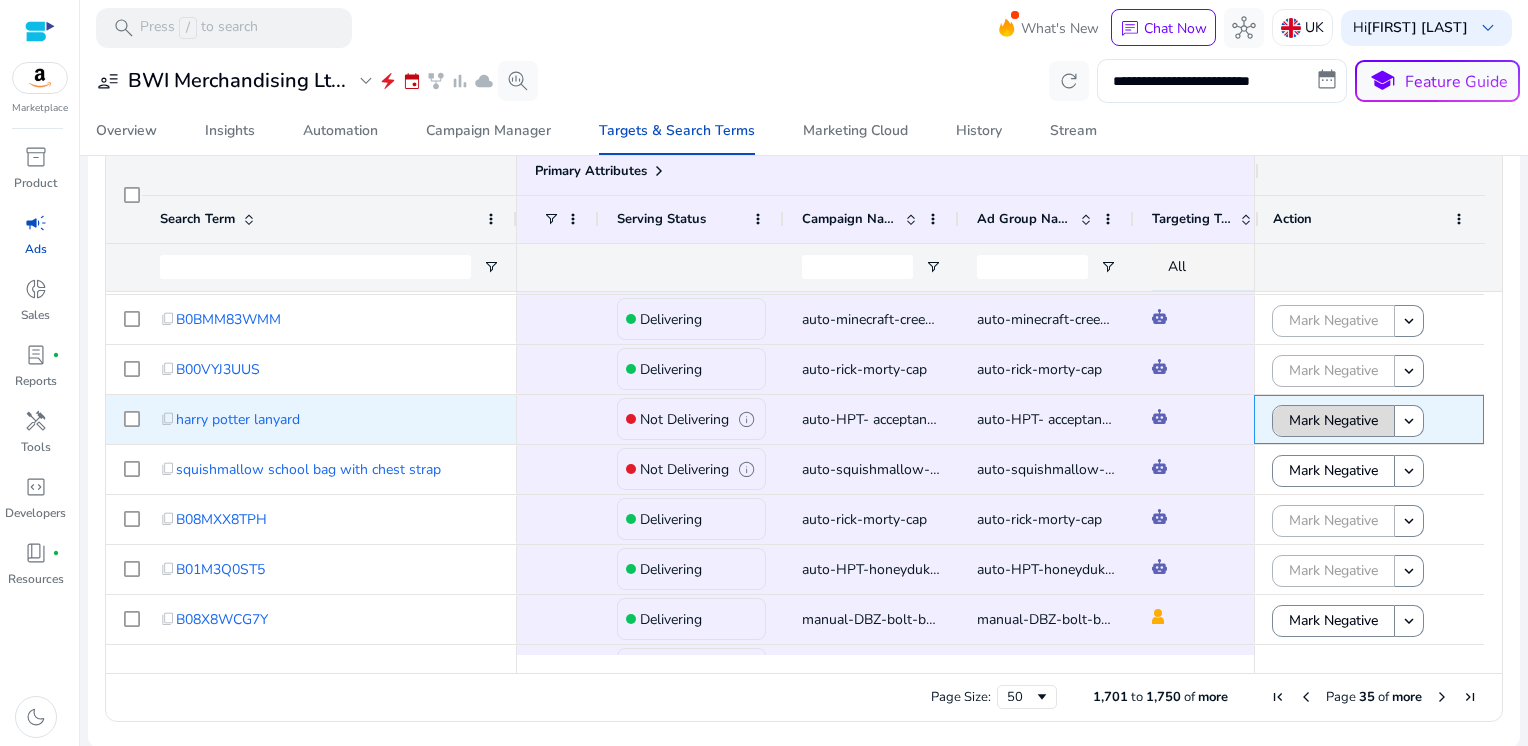 click on "Mark Negative" 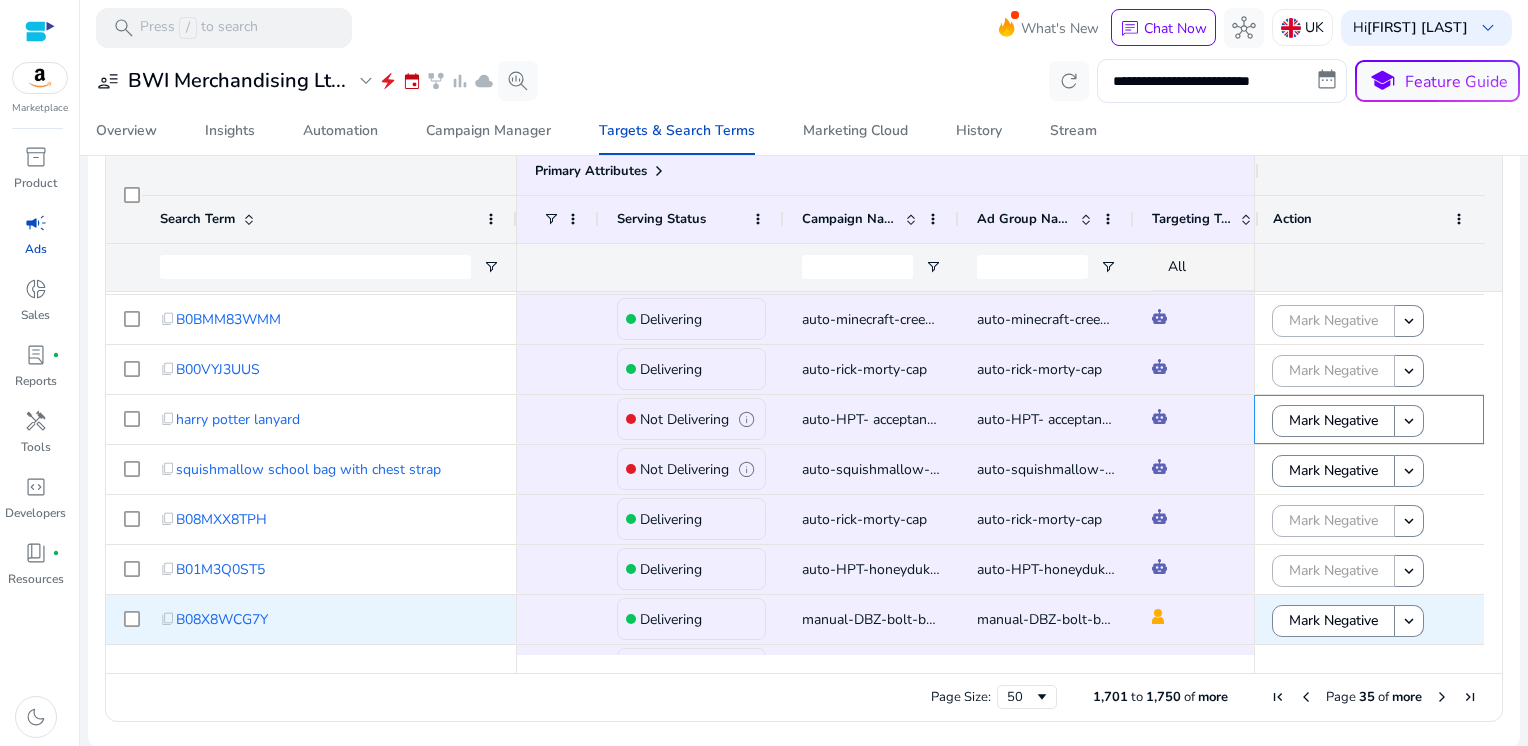 scroll, scrollTop: 420, scrollLeft: 0, axis: vertical 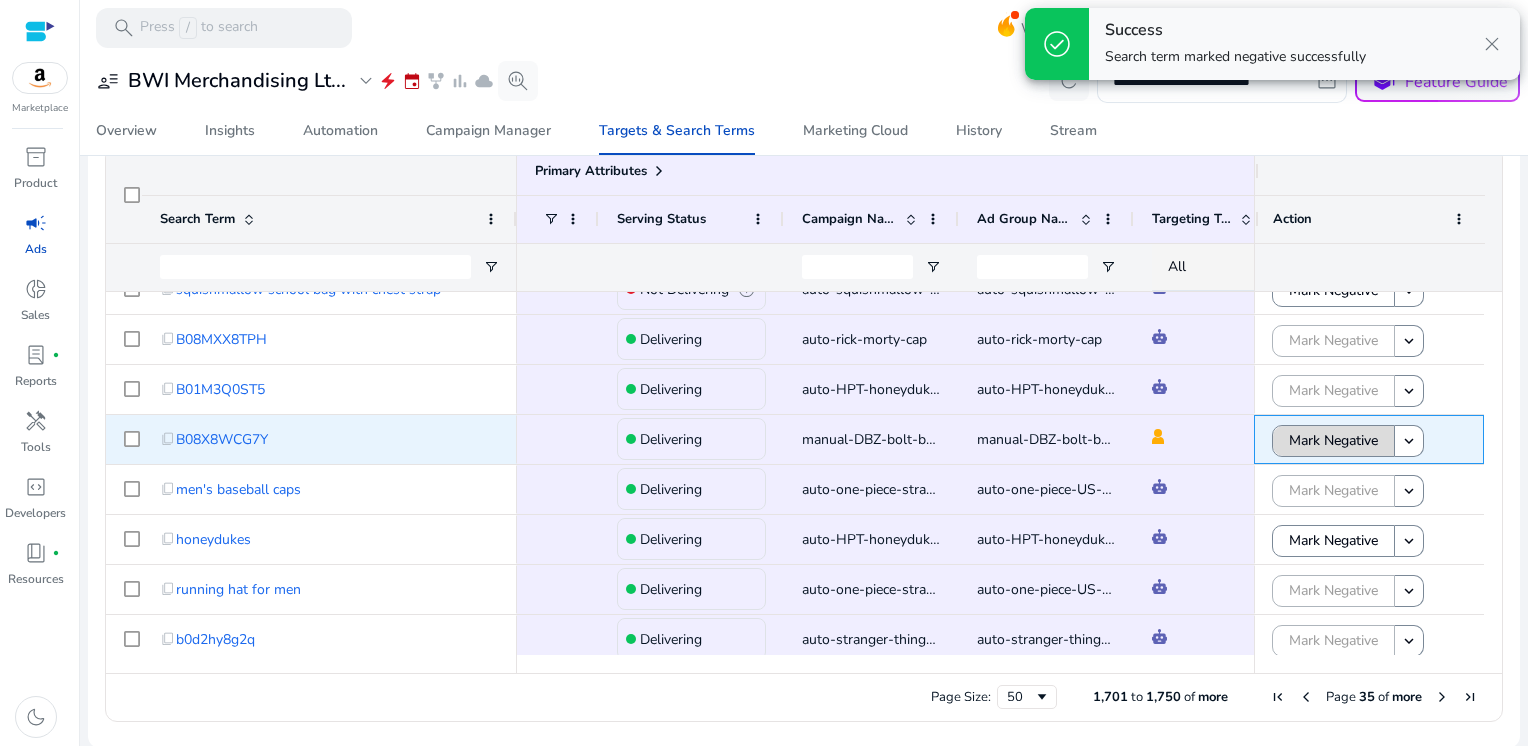 click on "Mark Negative" 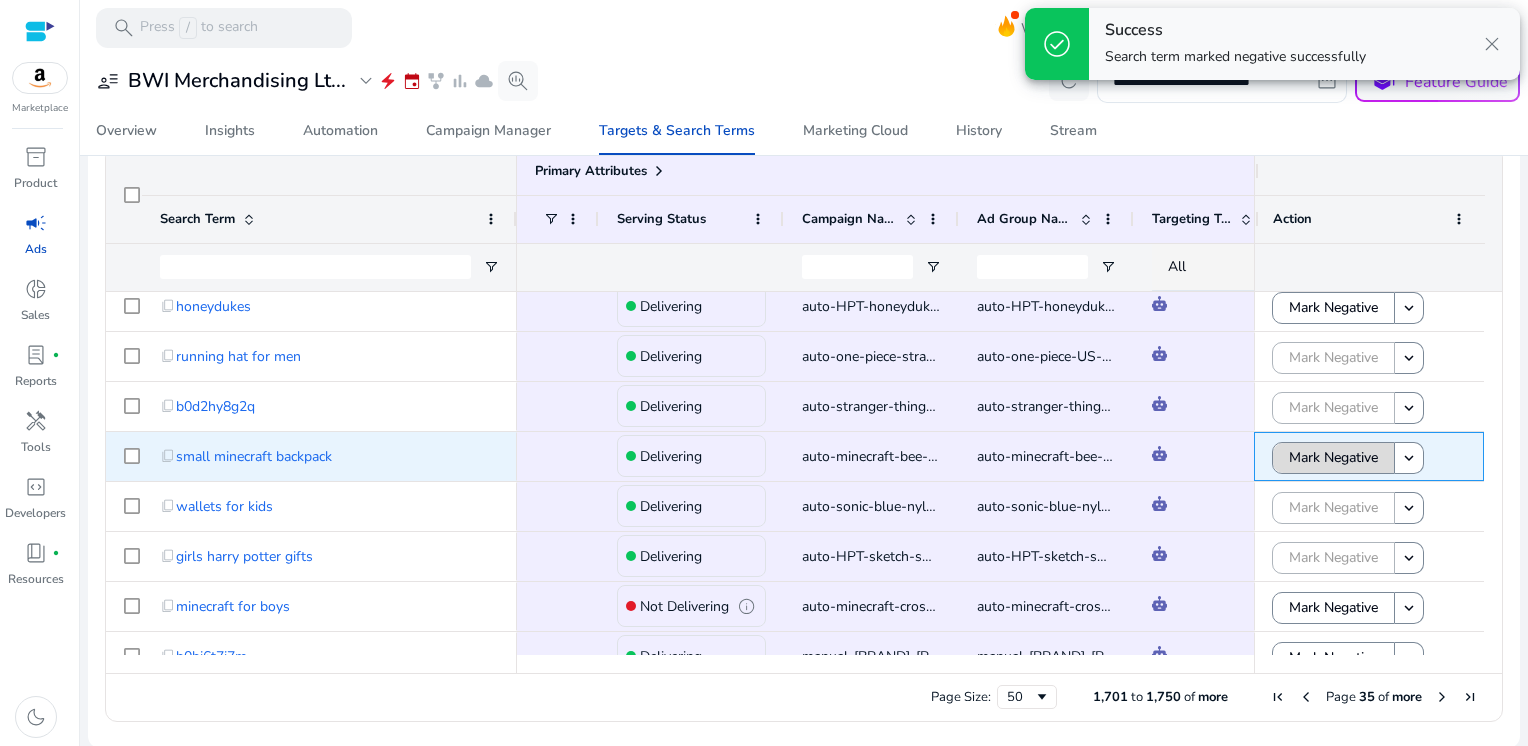 click on "Mark Negative" 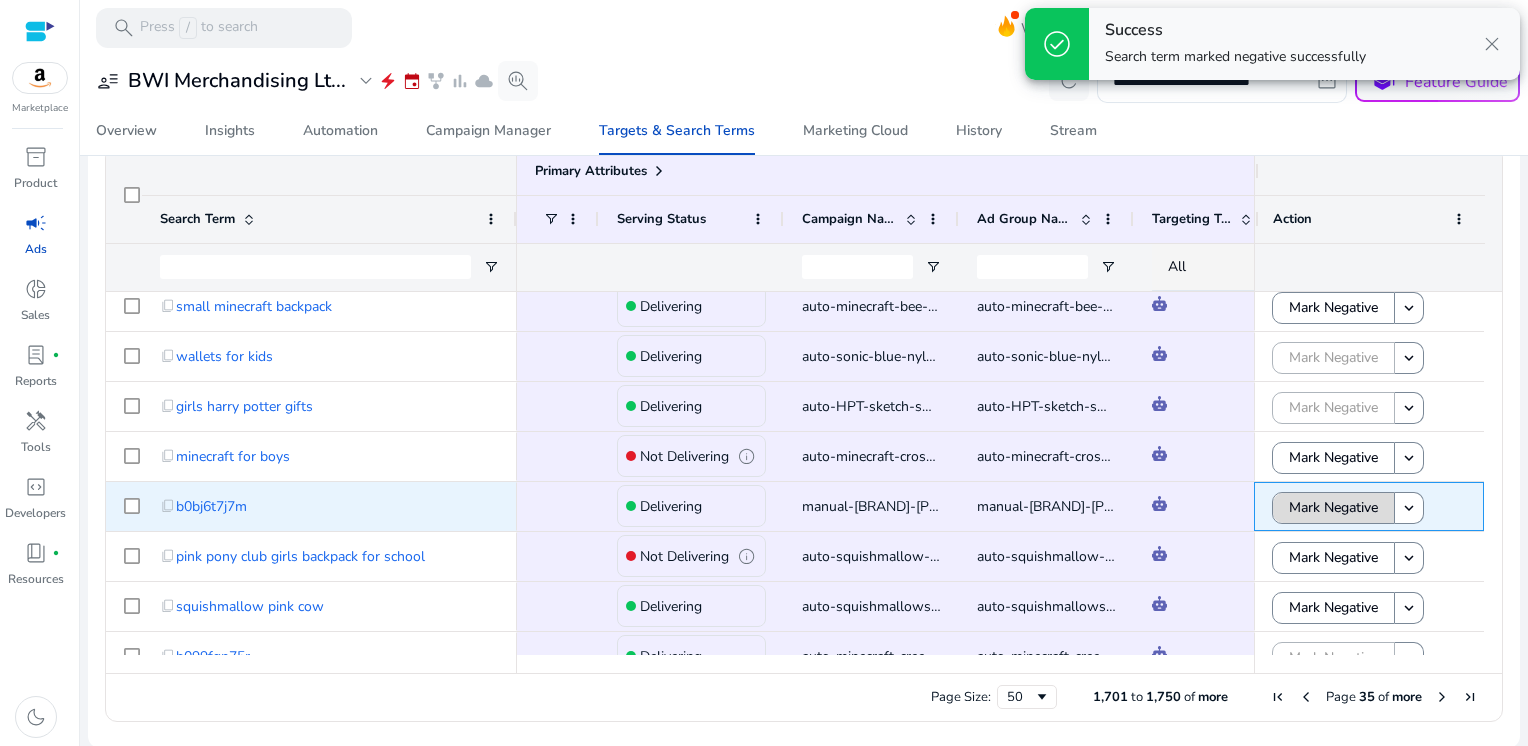 click on "Mark Negative" 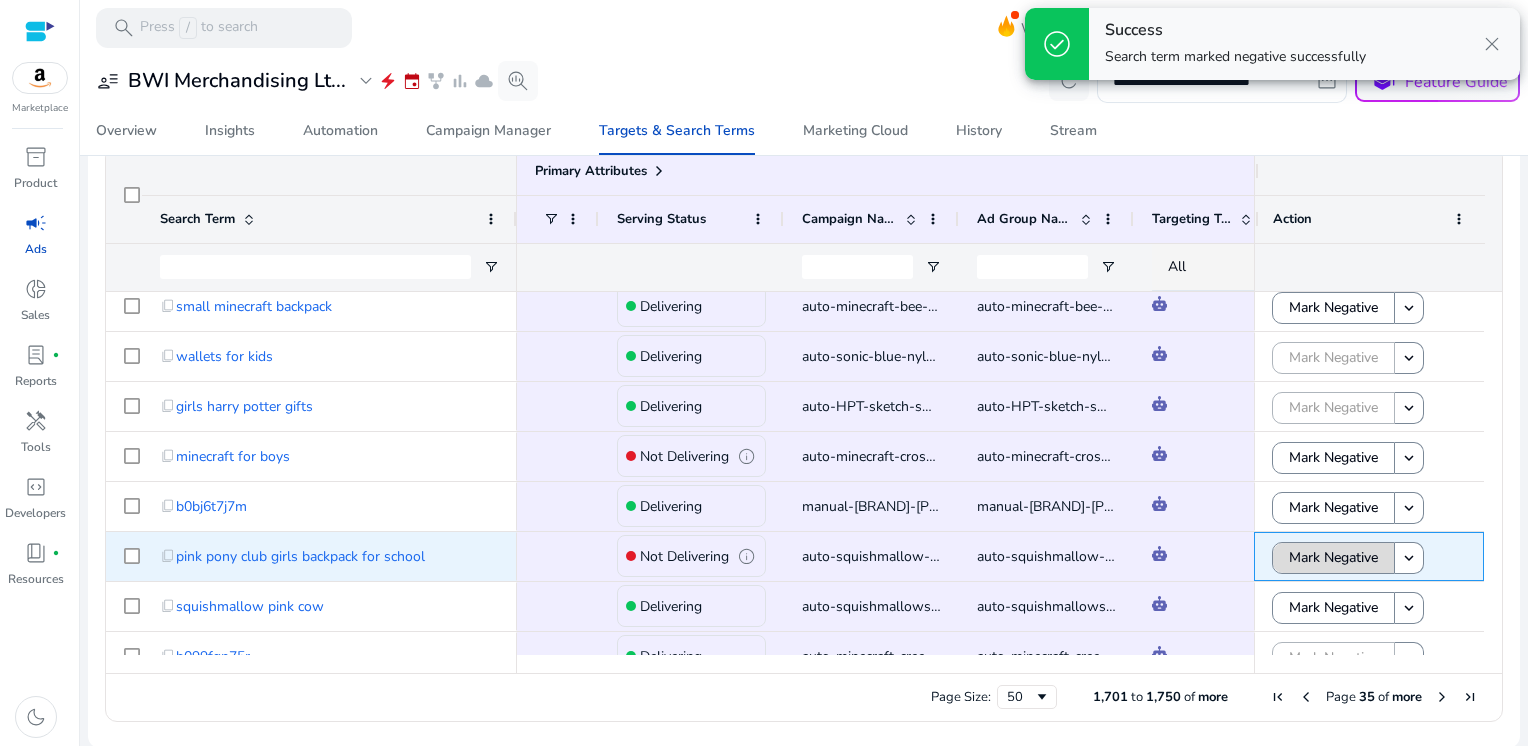 click on "Mark Negative" 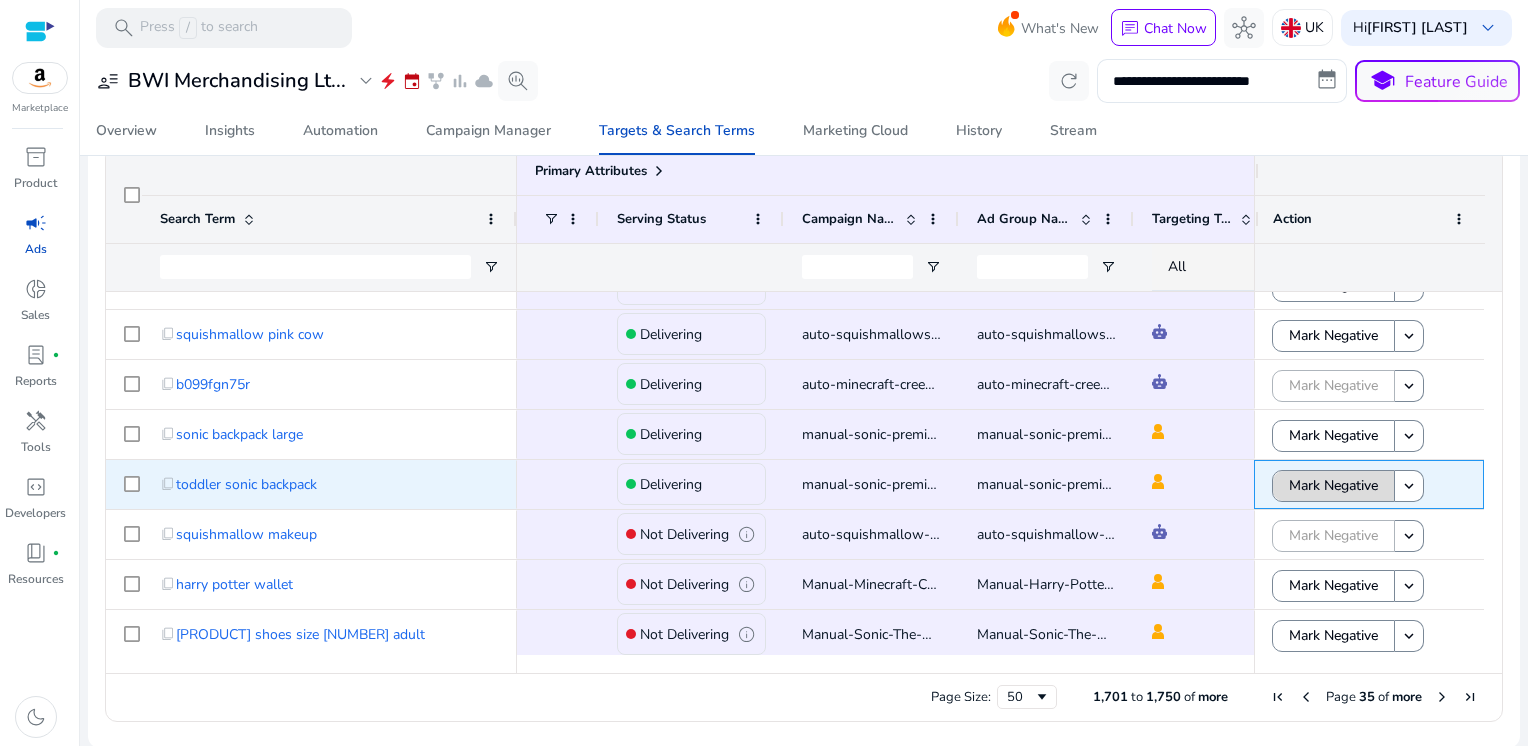 click on "Mark Negative" 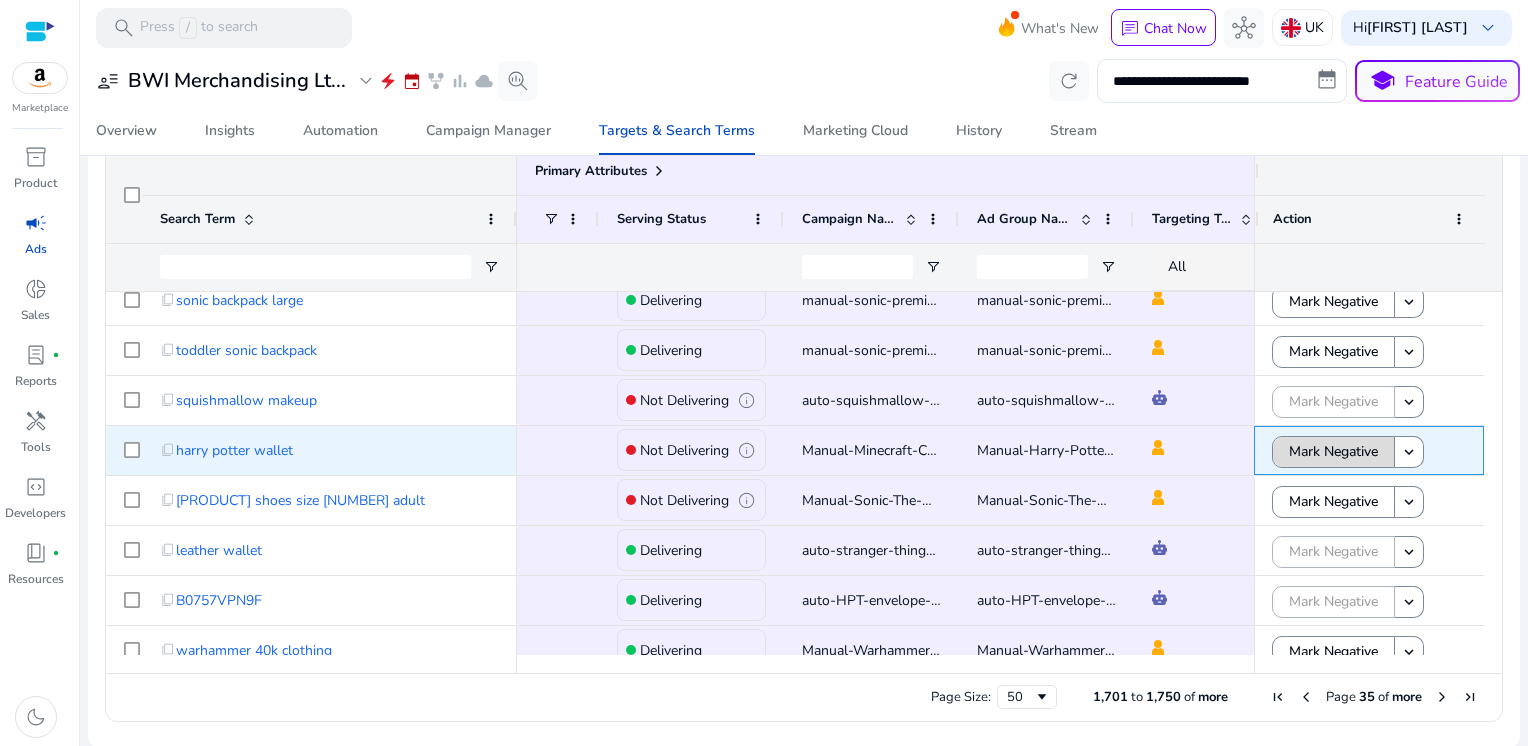 click on "Mark Negative" 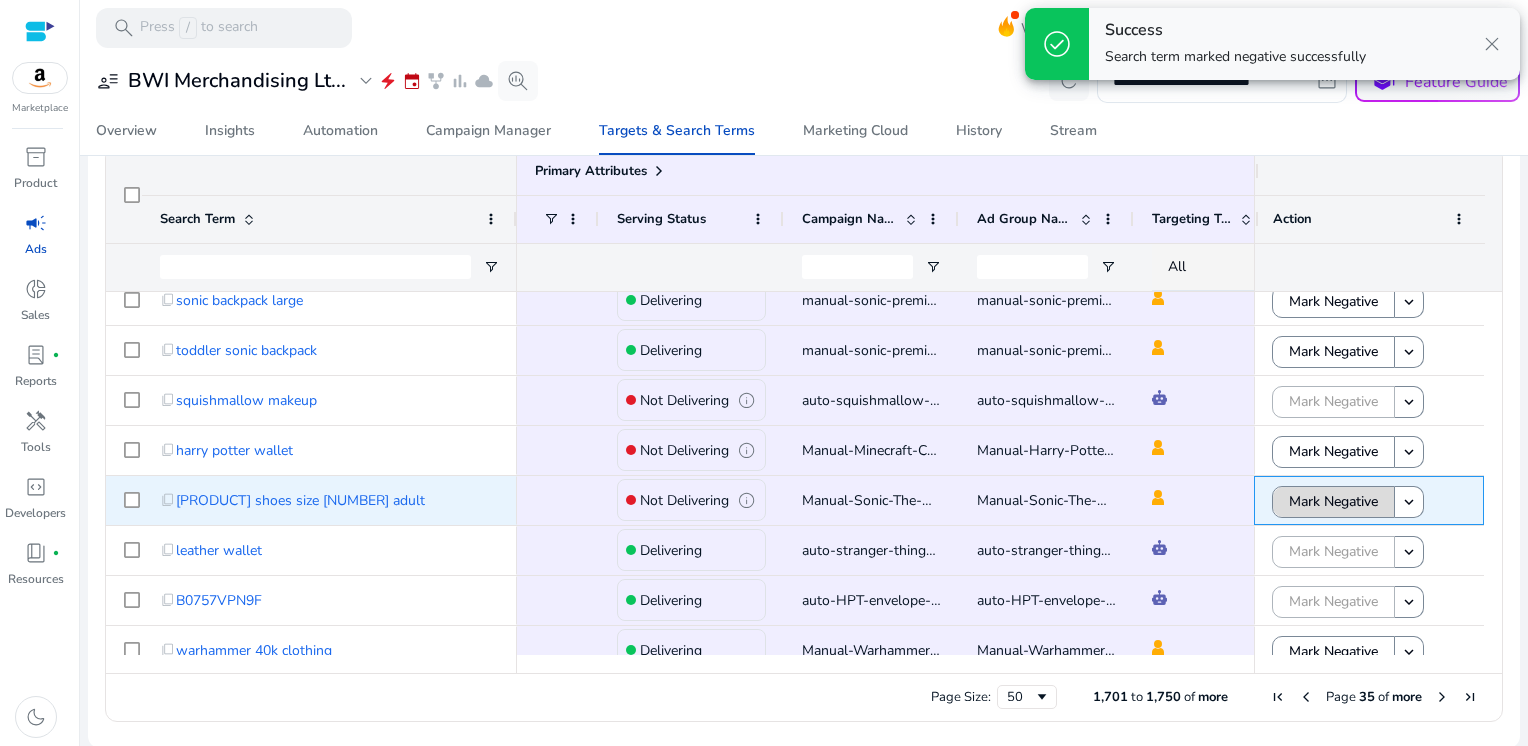 click on "Mark Negative" 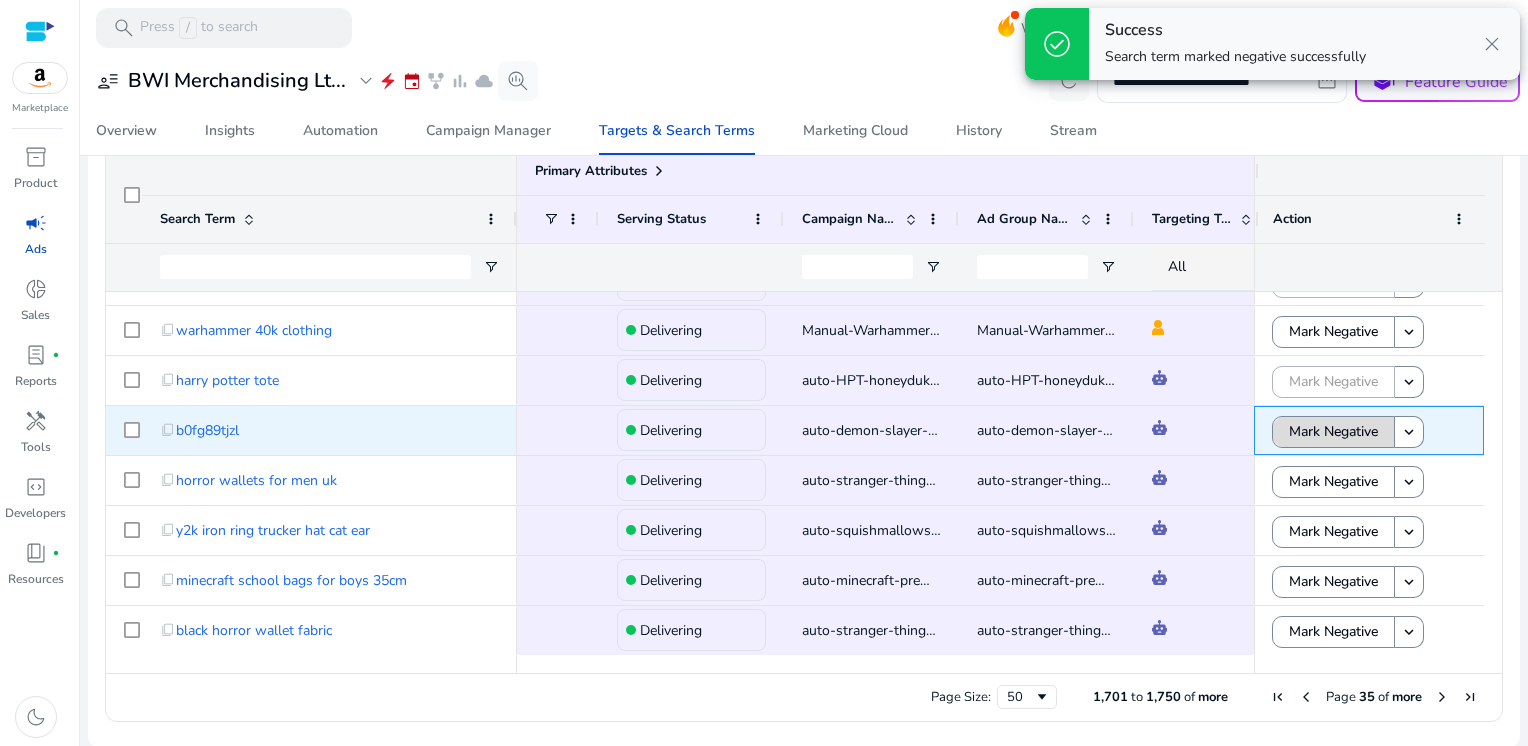 click on "Mark Negative" 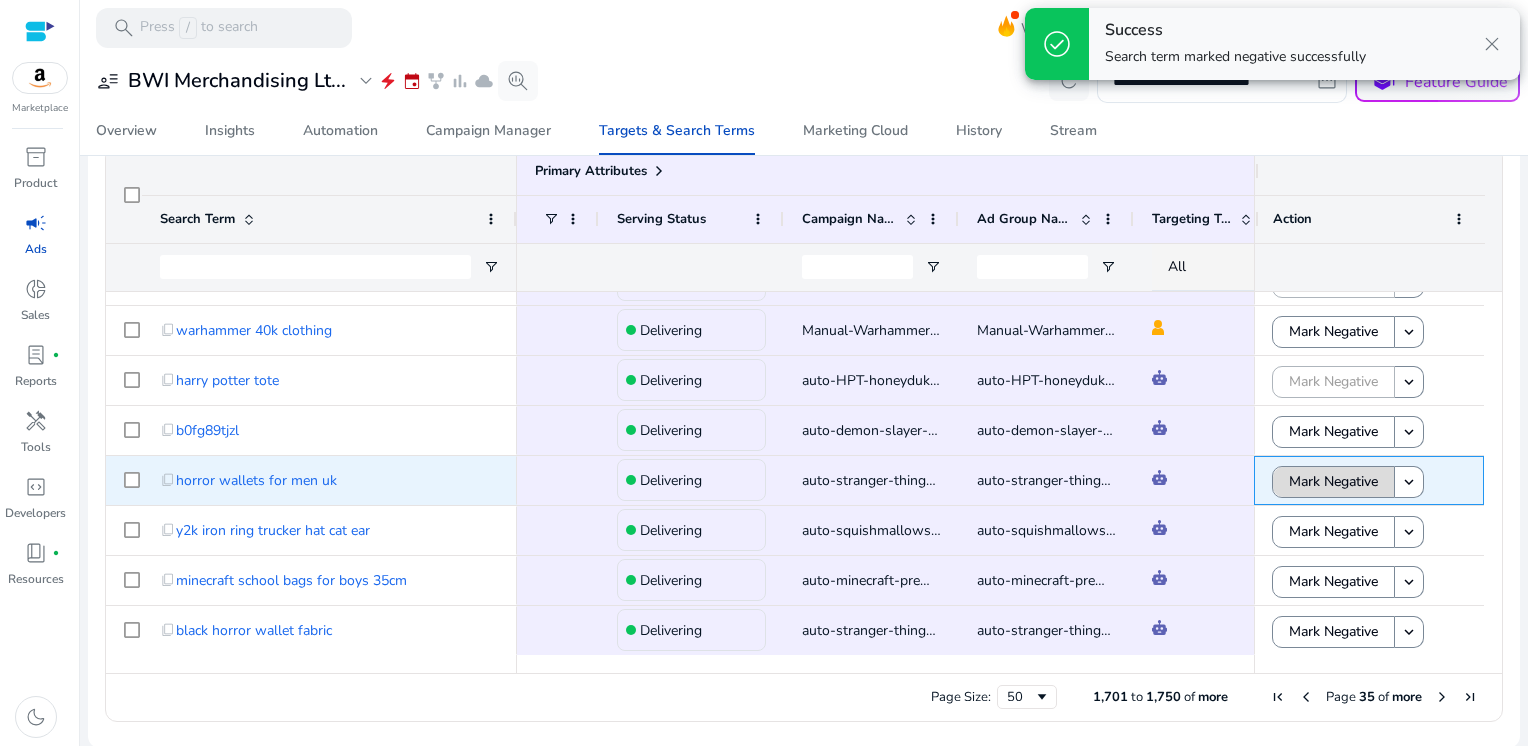 click on "Mark Negative" 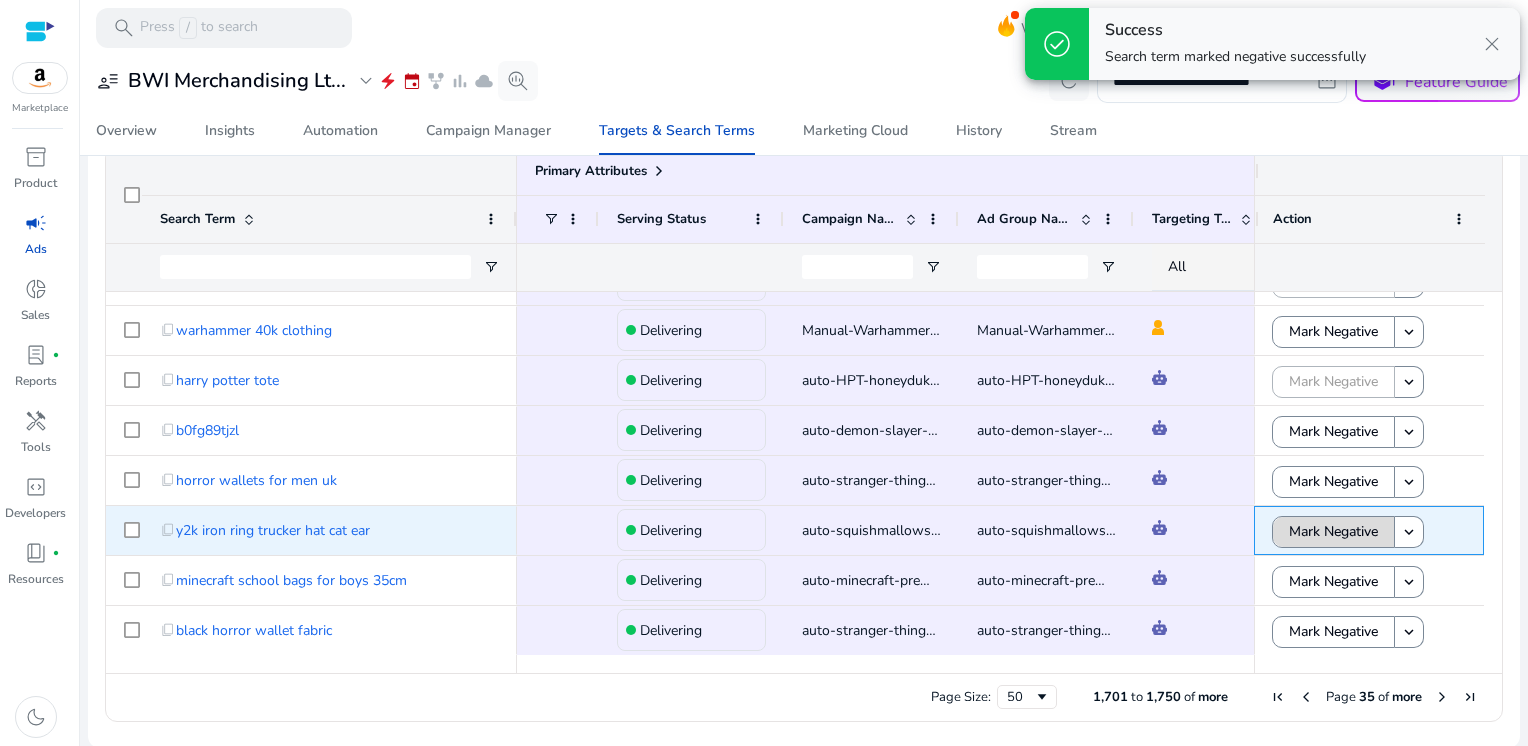 click on "Mark Negative" 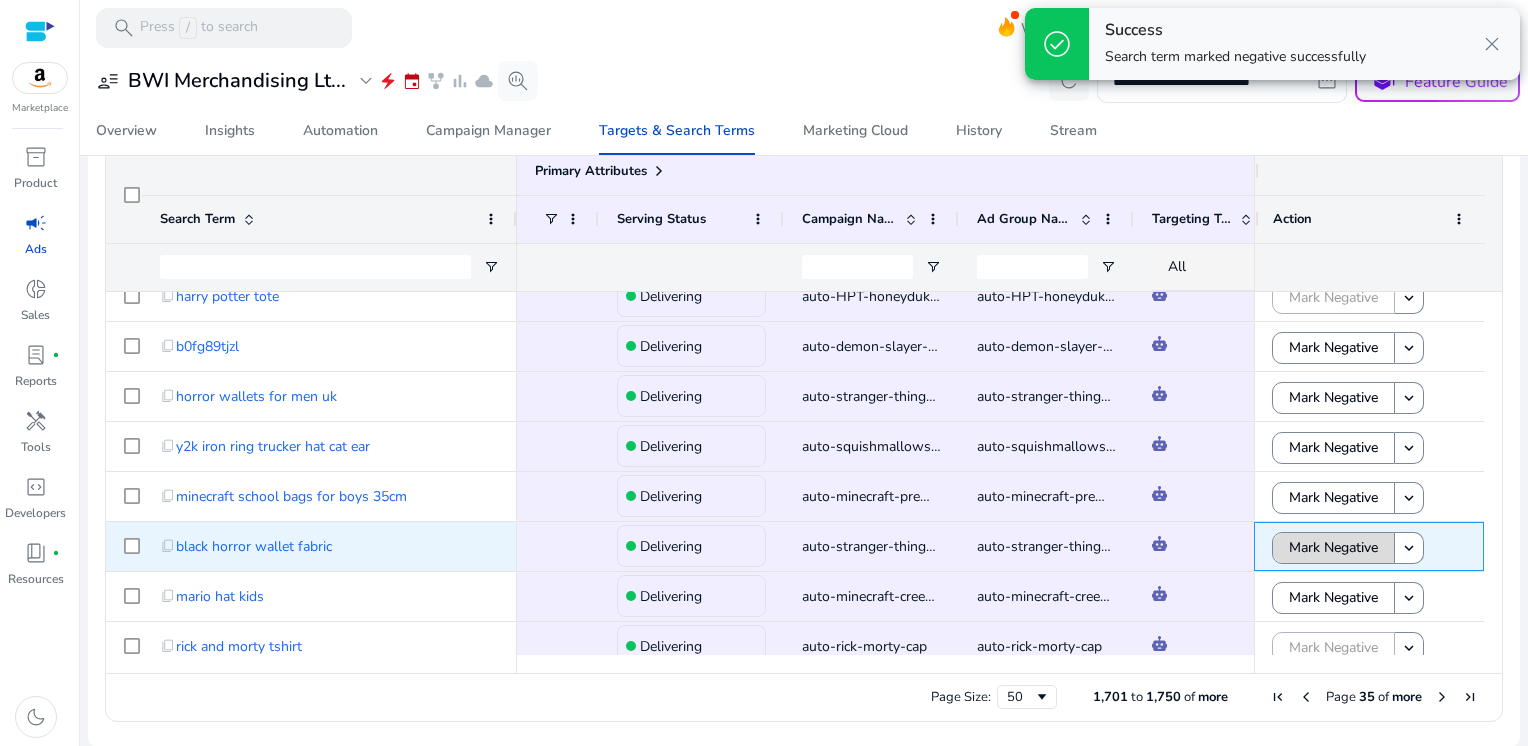 click on "Mark Negative" 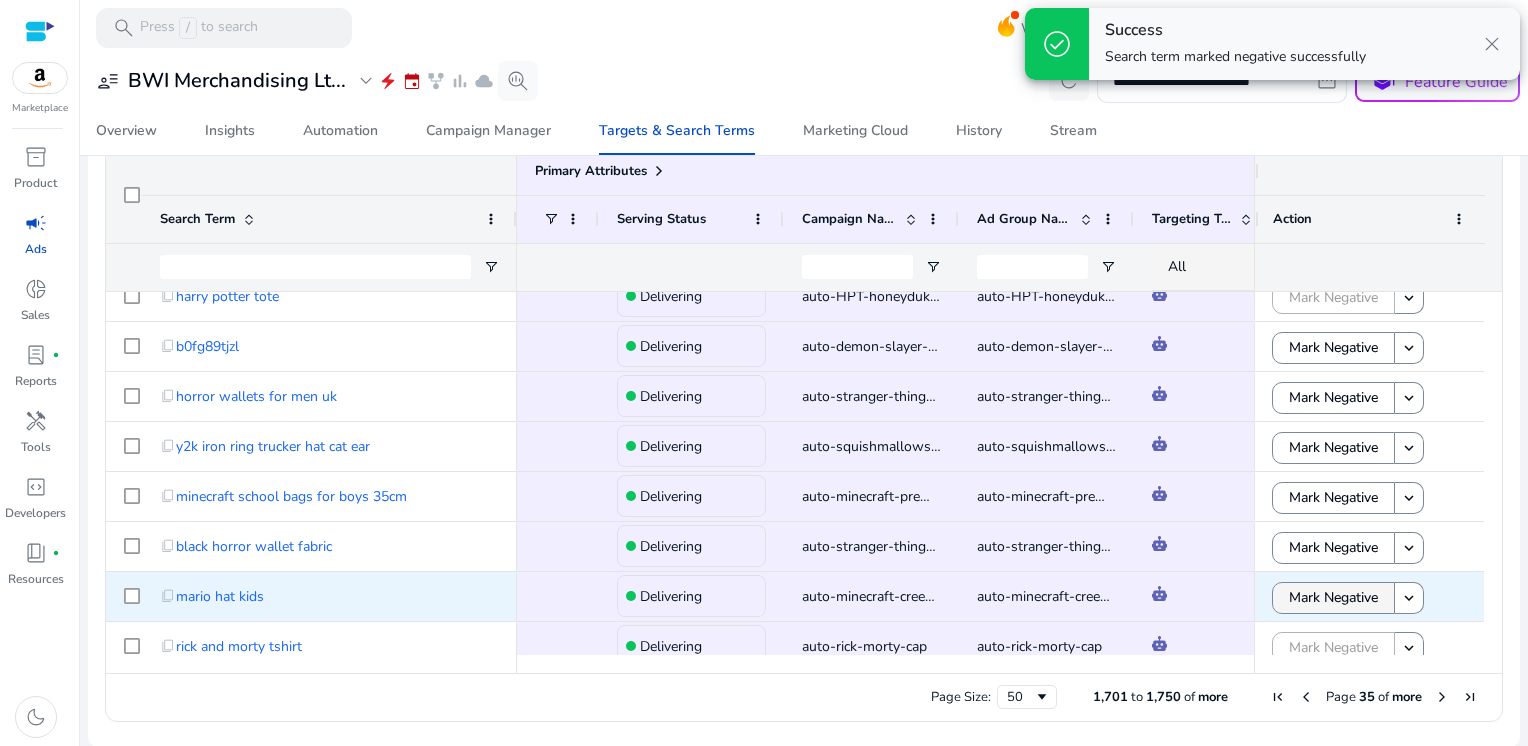 click on "Mark Negative" 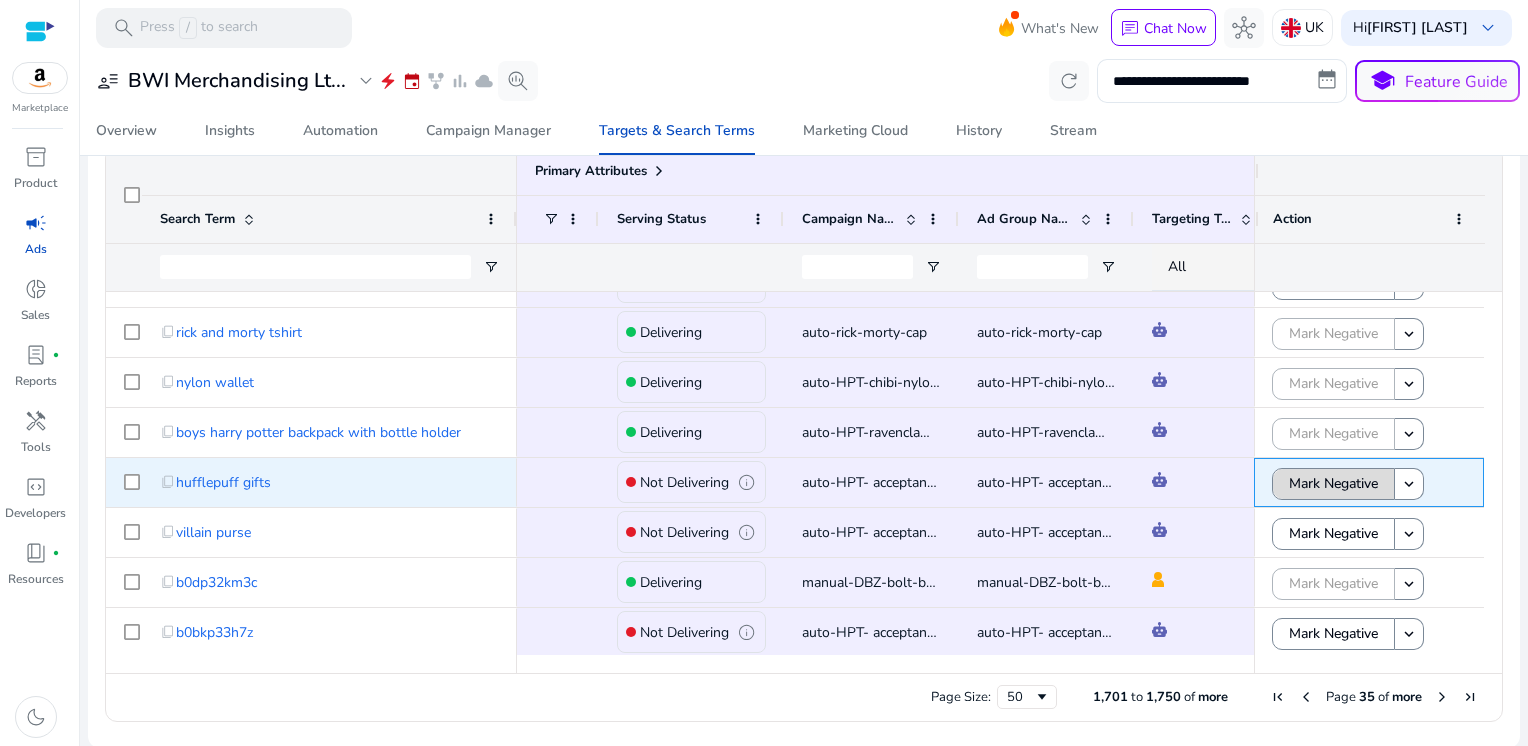 click on "Mark Negative" 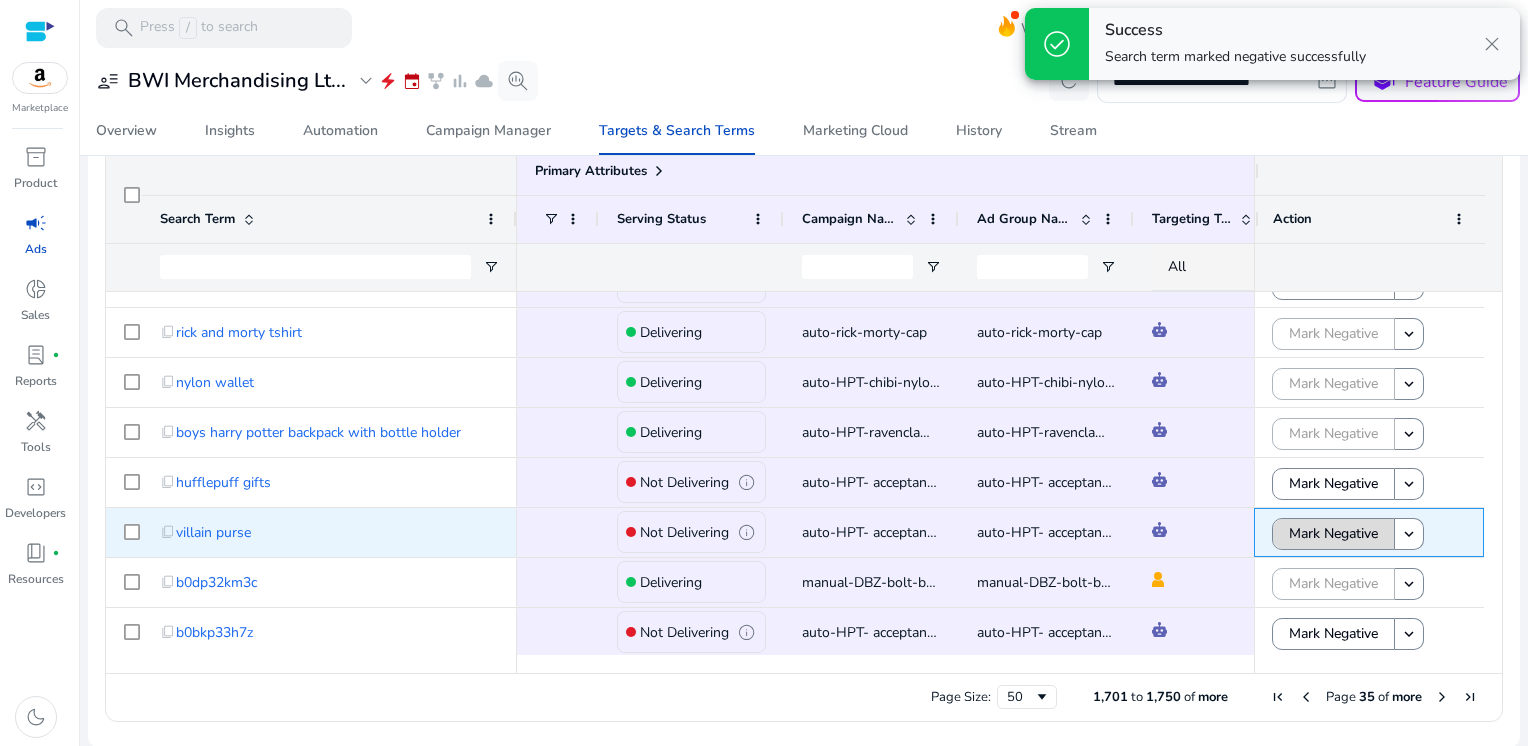 click on "Mark Negative" 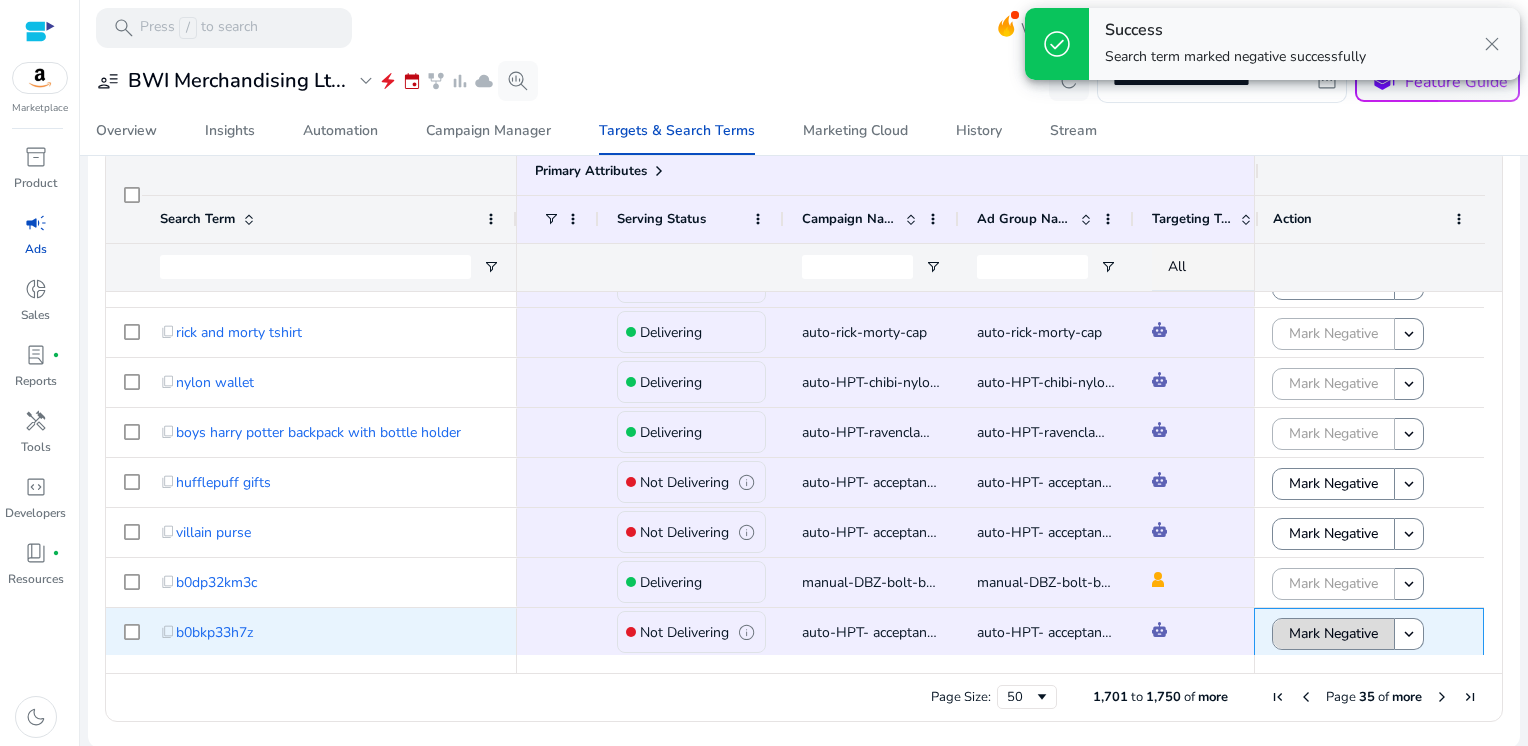 click on "Mark Negative" 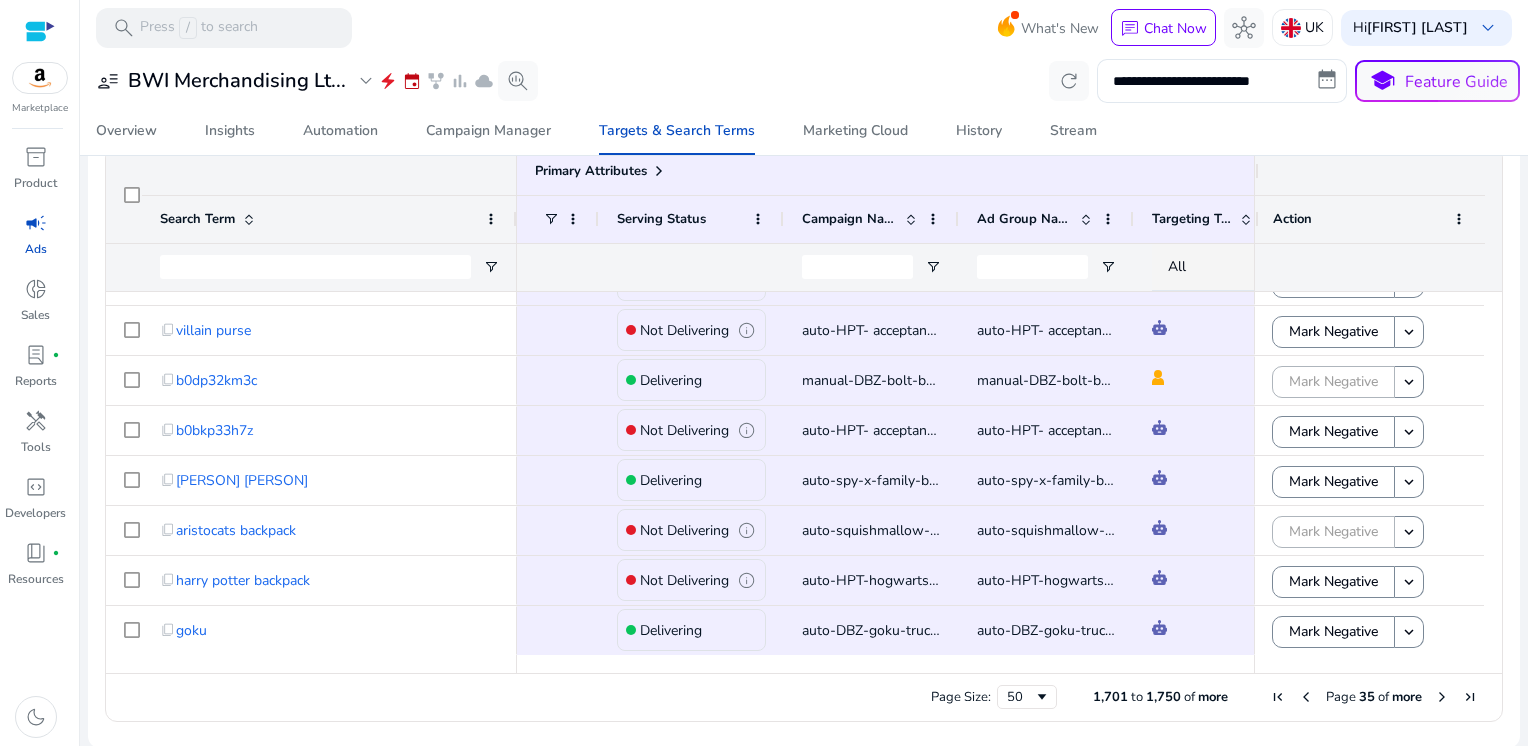 click at bounding box center [1442, 697] 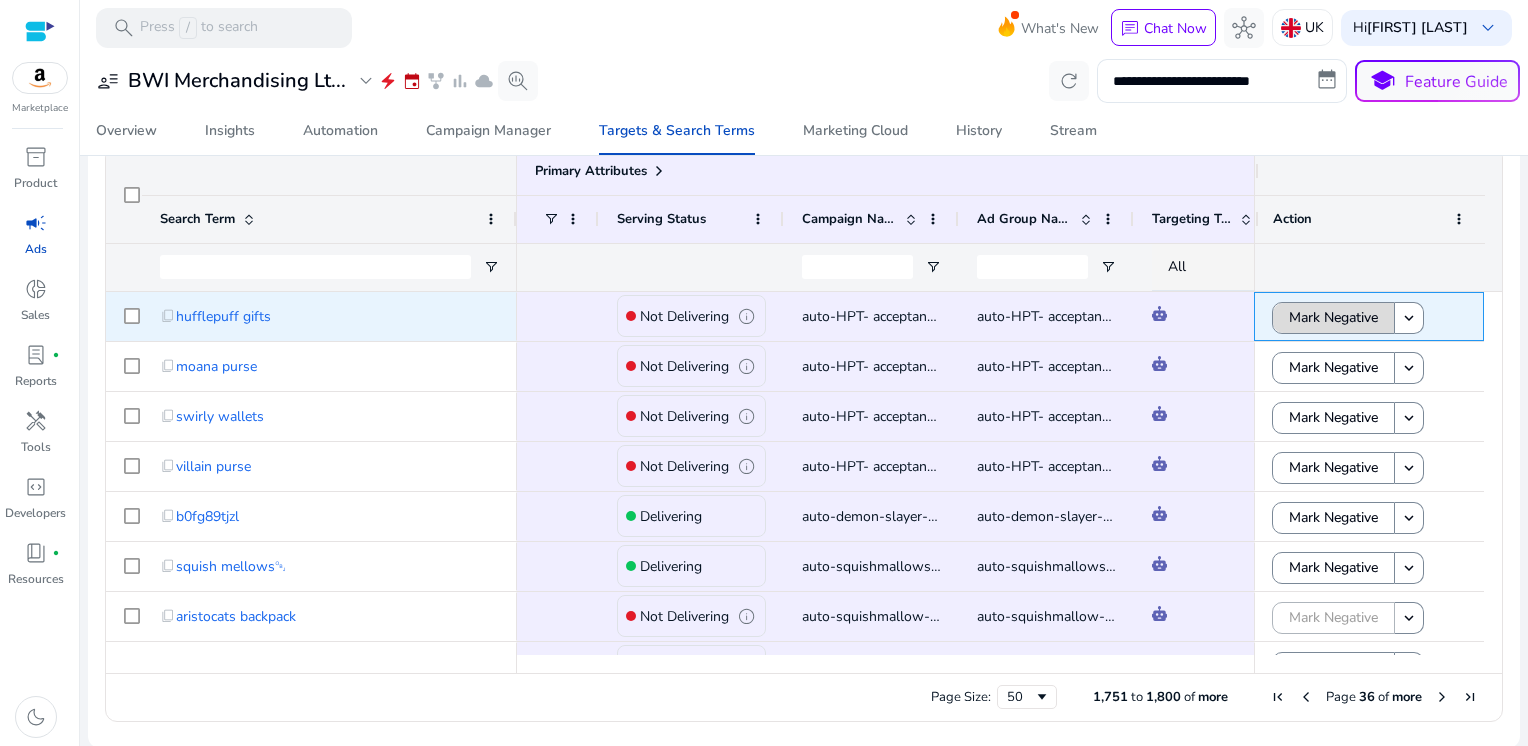 click on "Mark Negative" 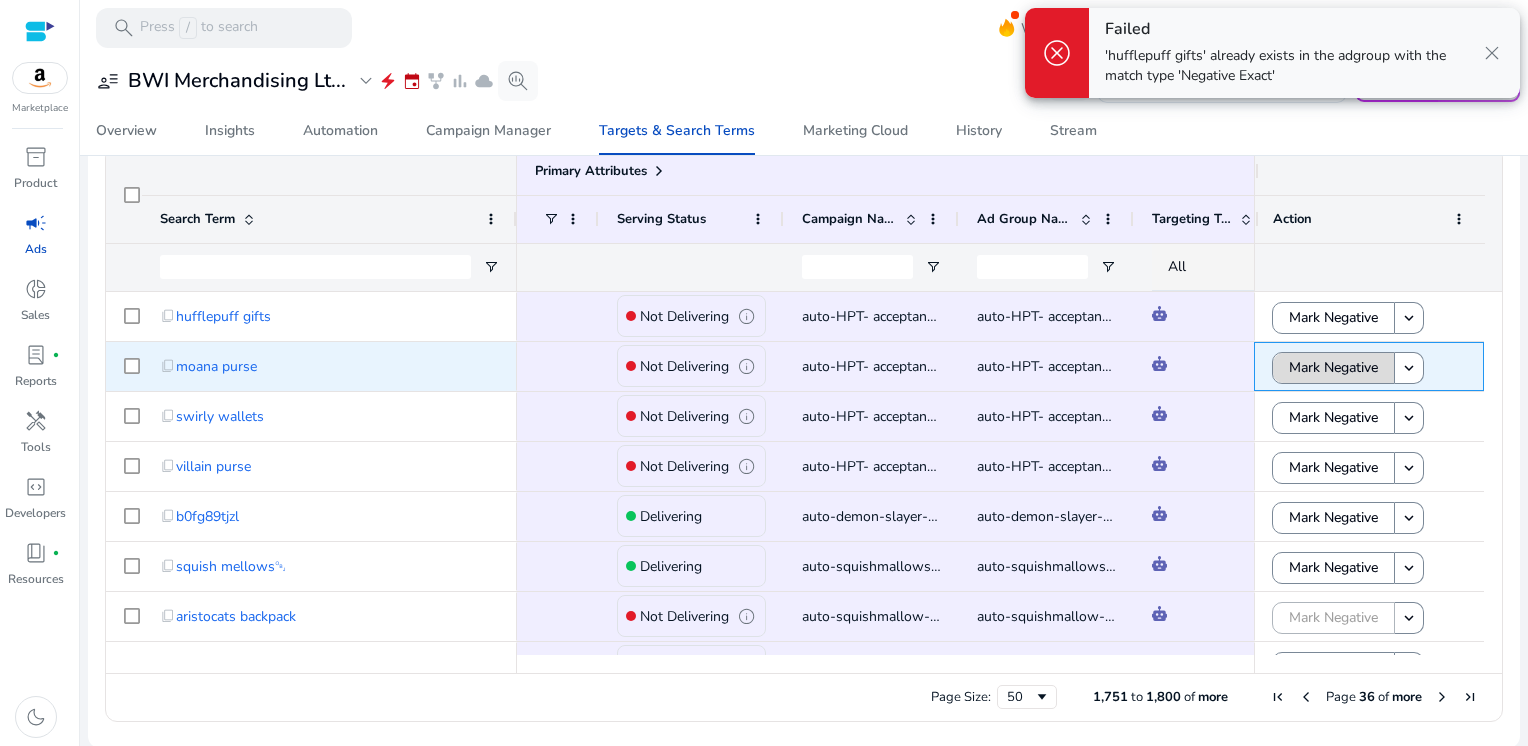 click on "Mark Negative" 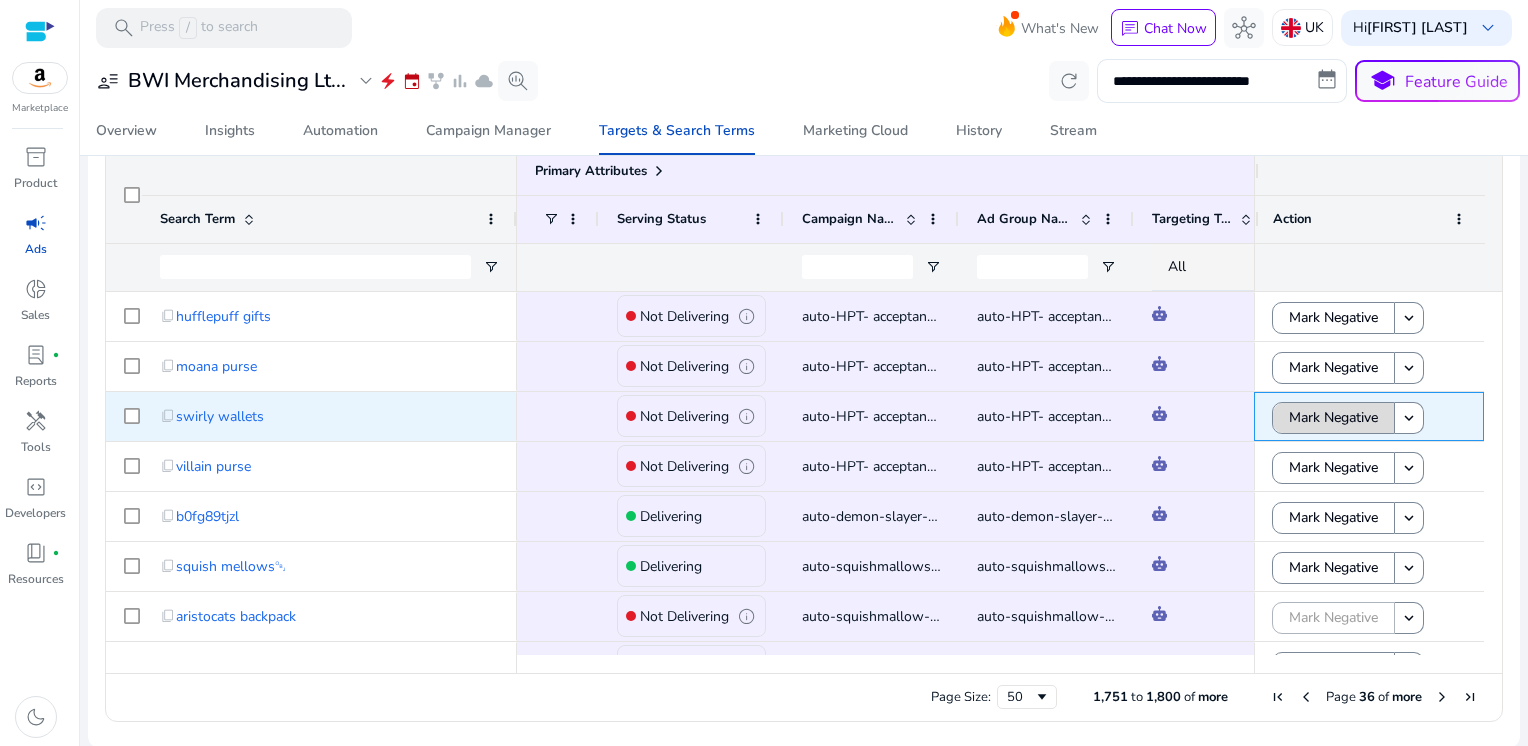 click on "Mark Negative" 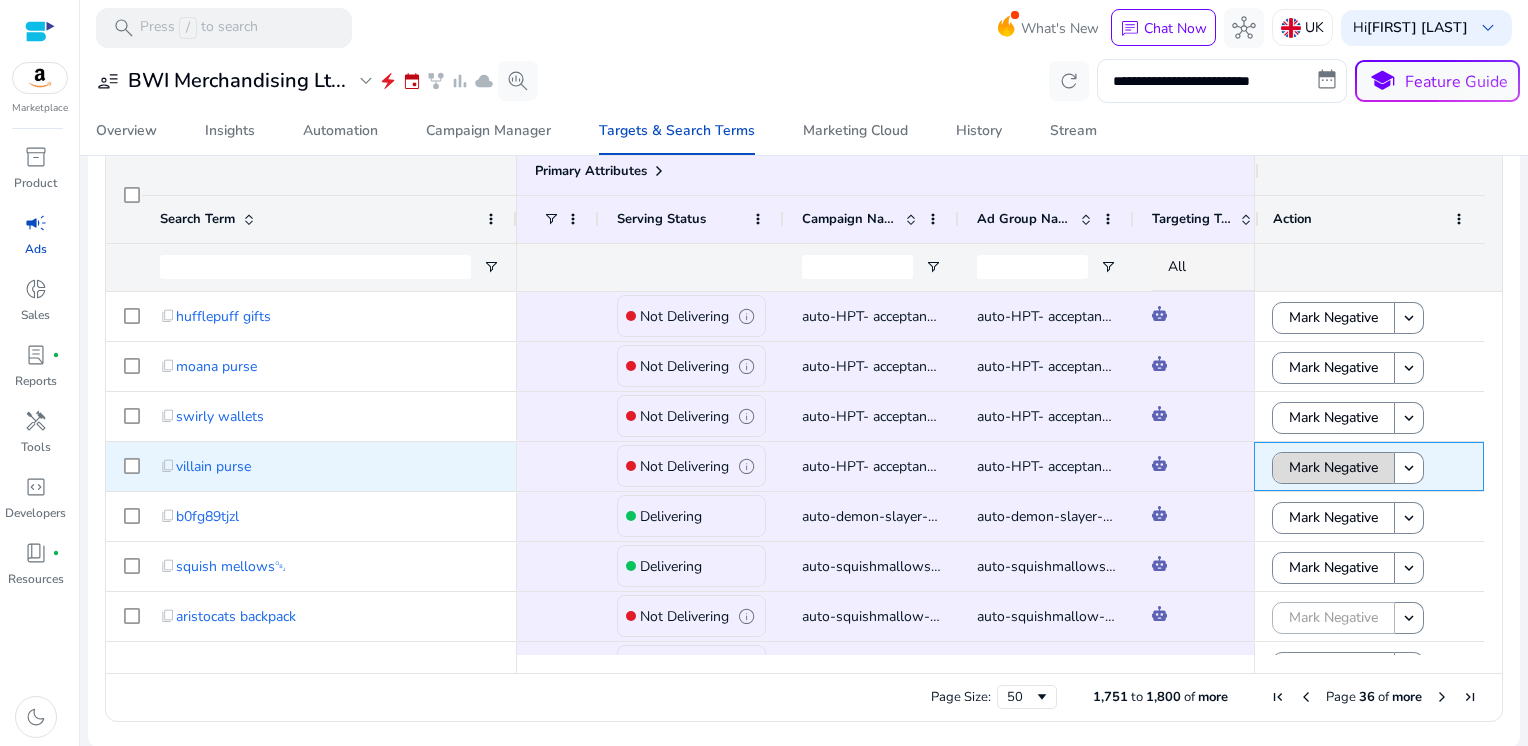 click on "Mark Negative" 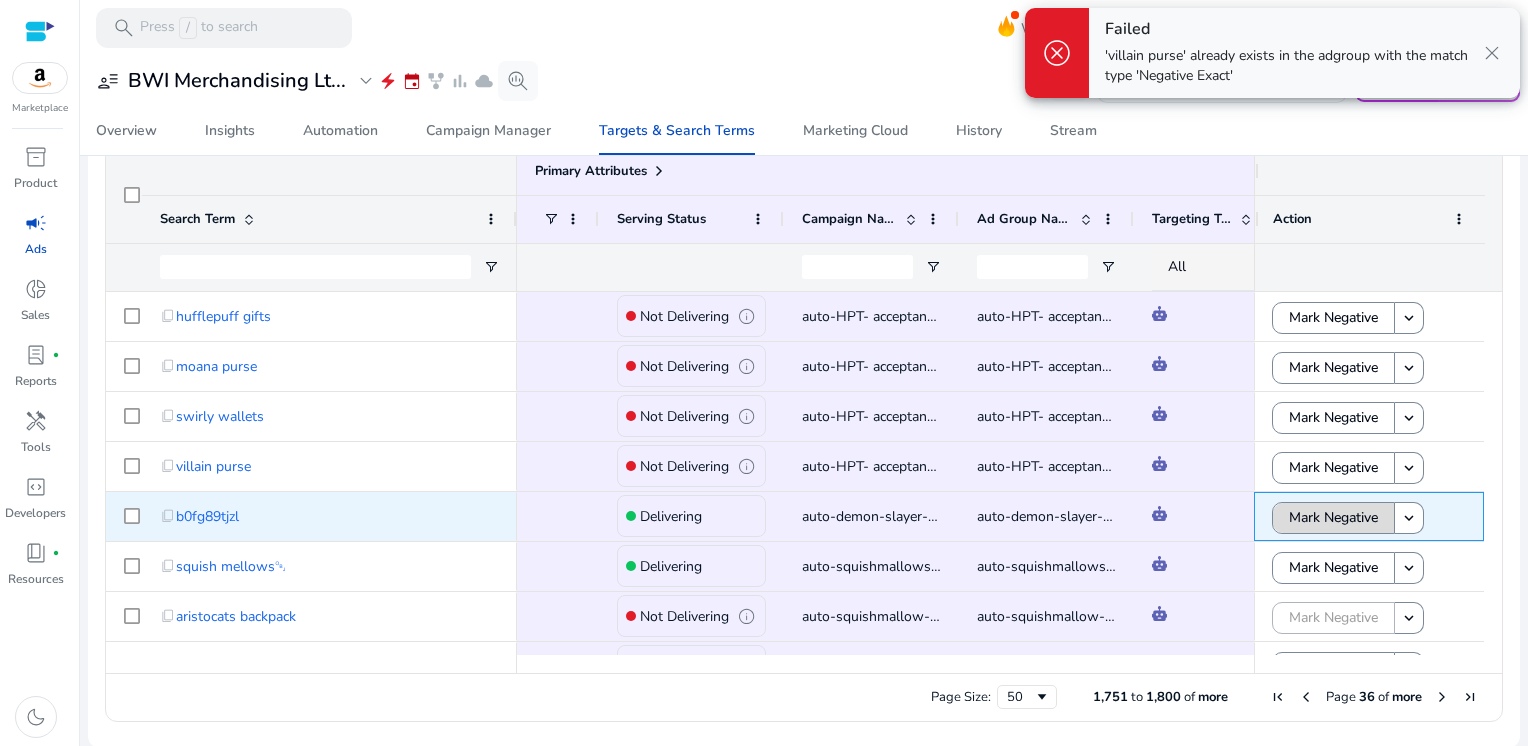 click on "Mark Negative" 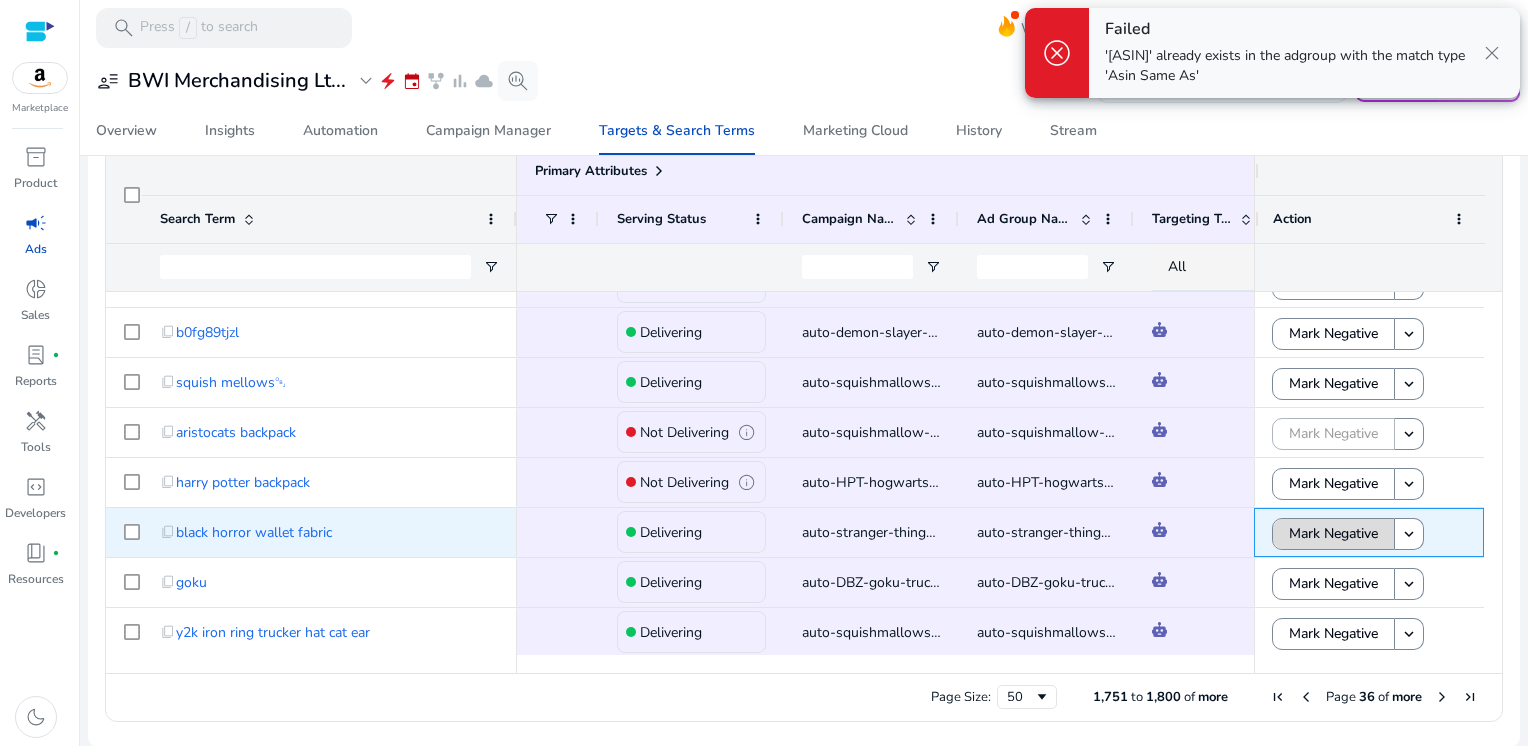 click on "Mark Negative" 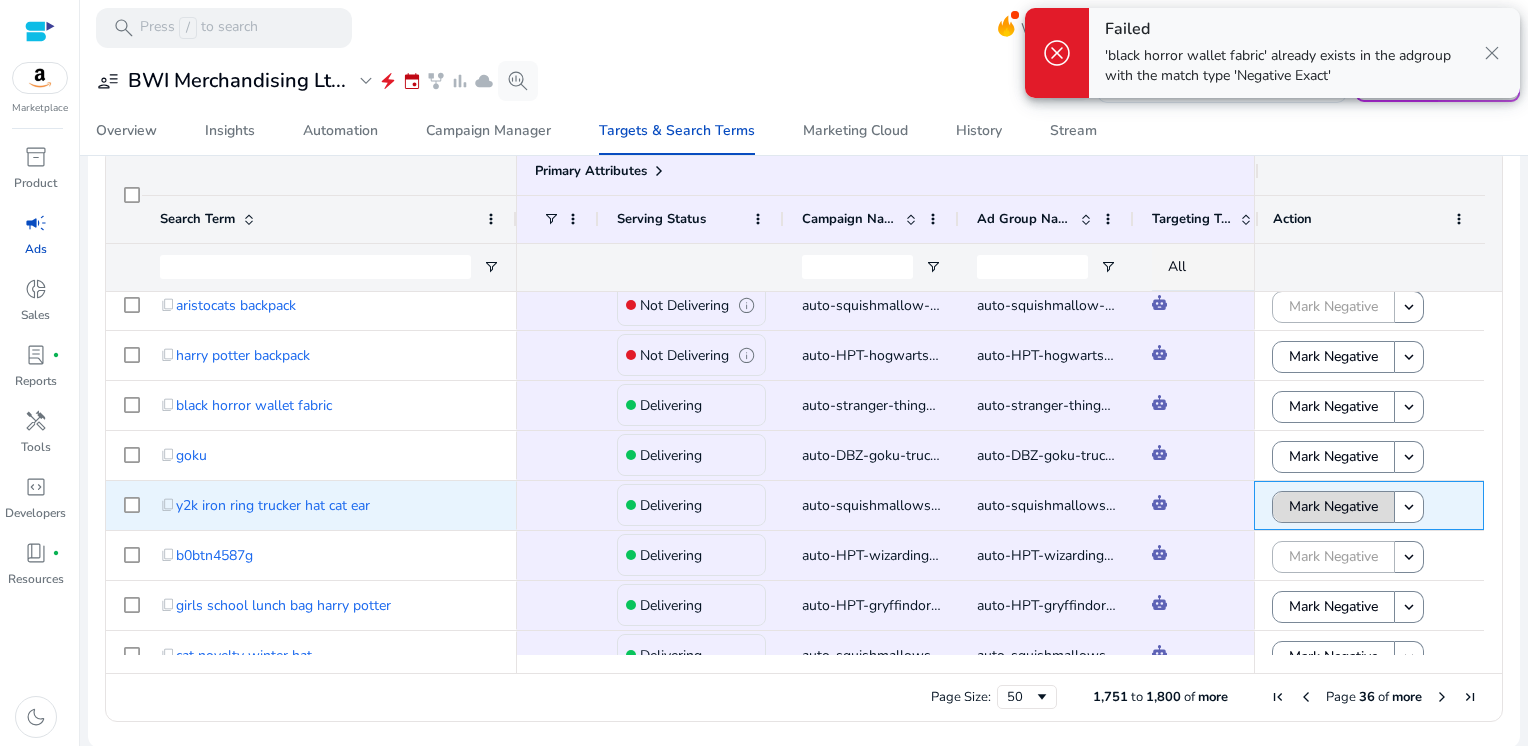 click on "Mark Negative" 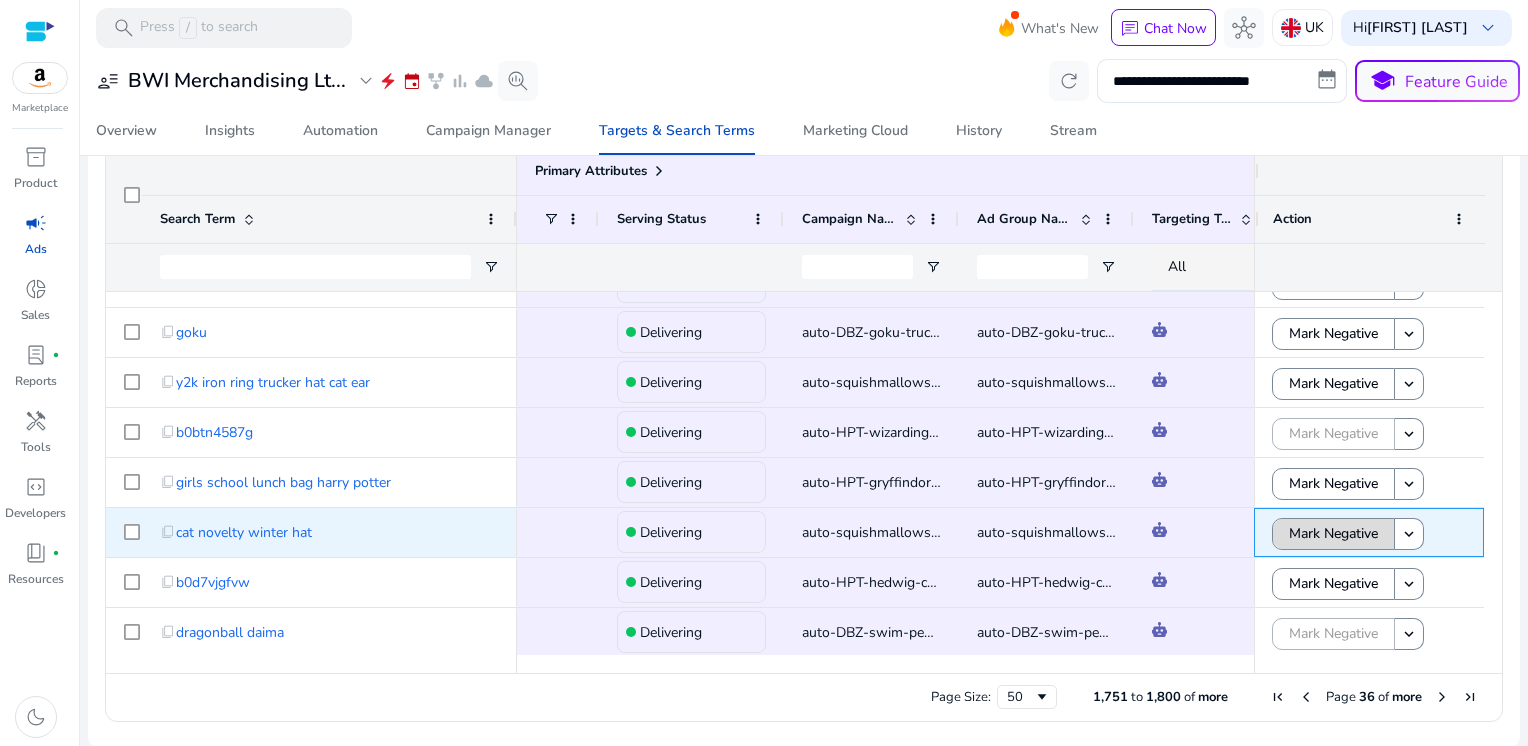 click on "Mark Negative" 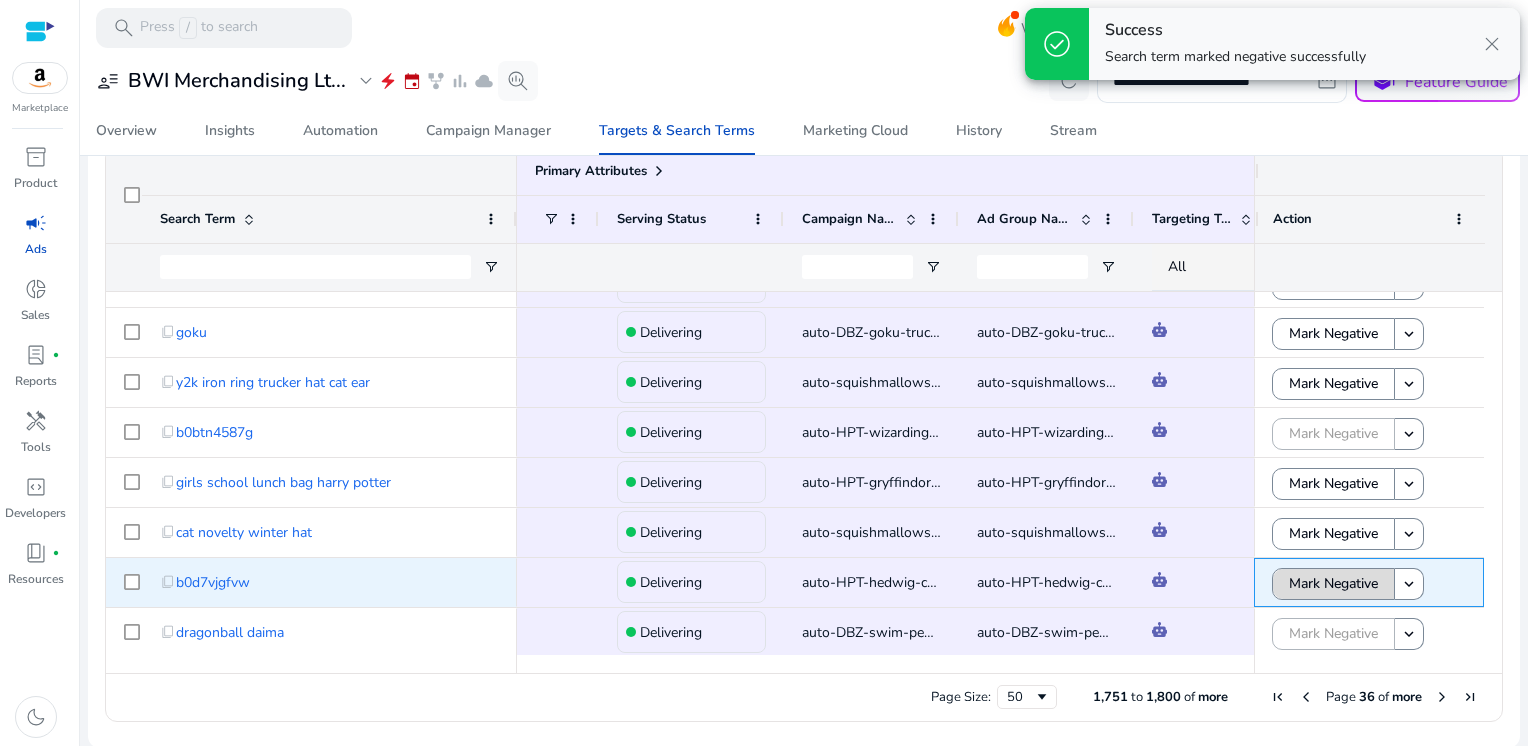 click on "Mark Negative" 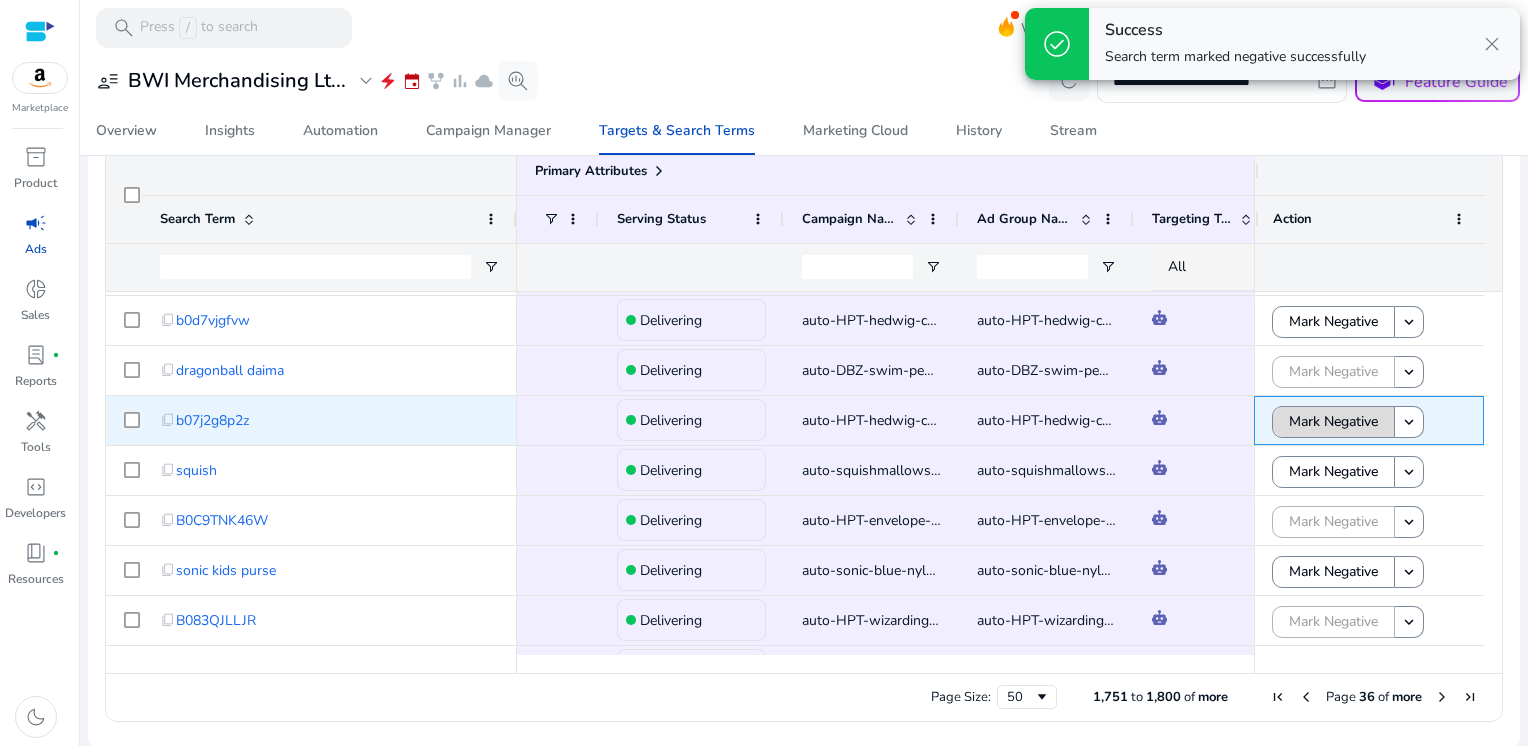 click on "Mark Negative" 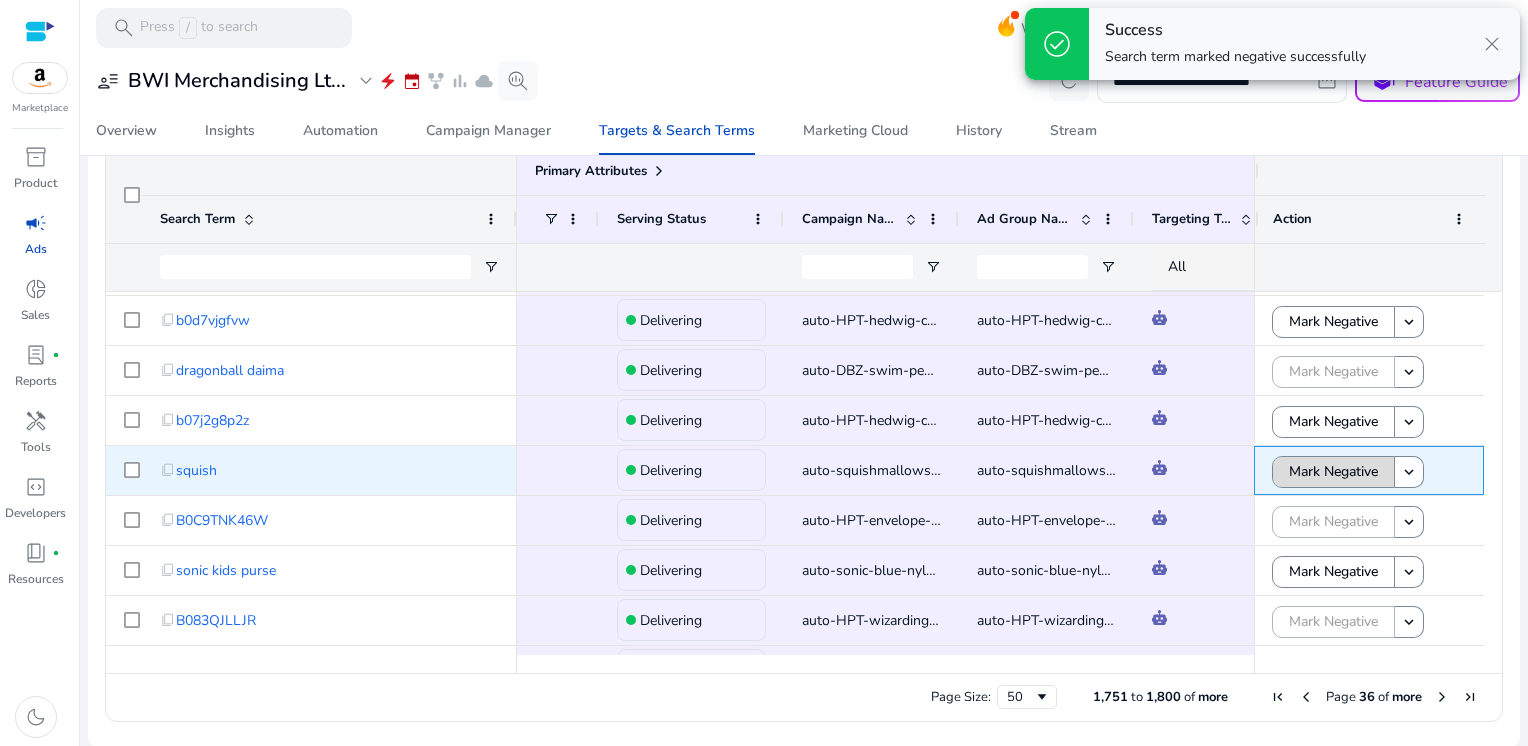 click on "Mark Negative" 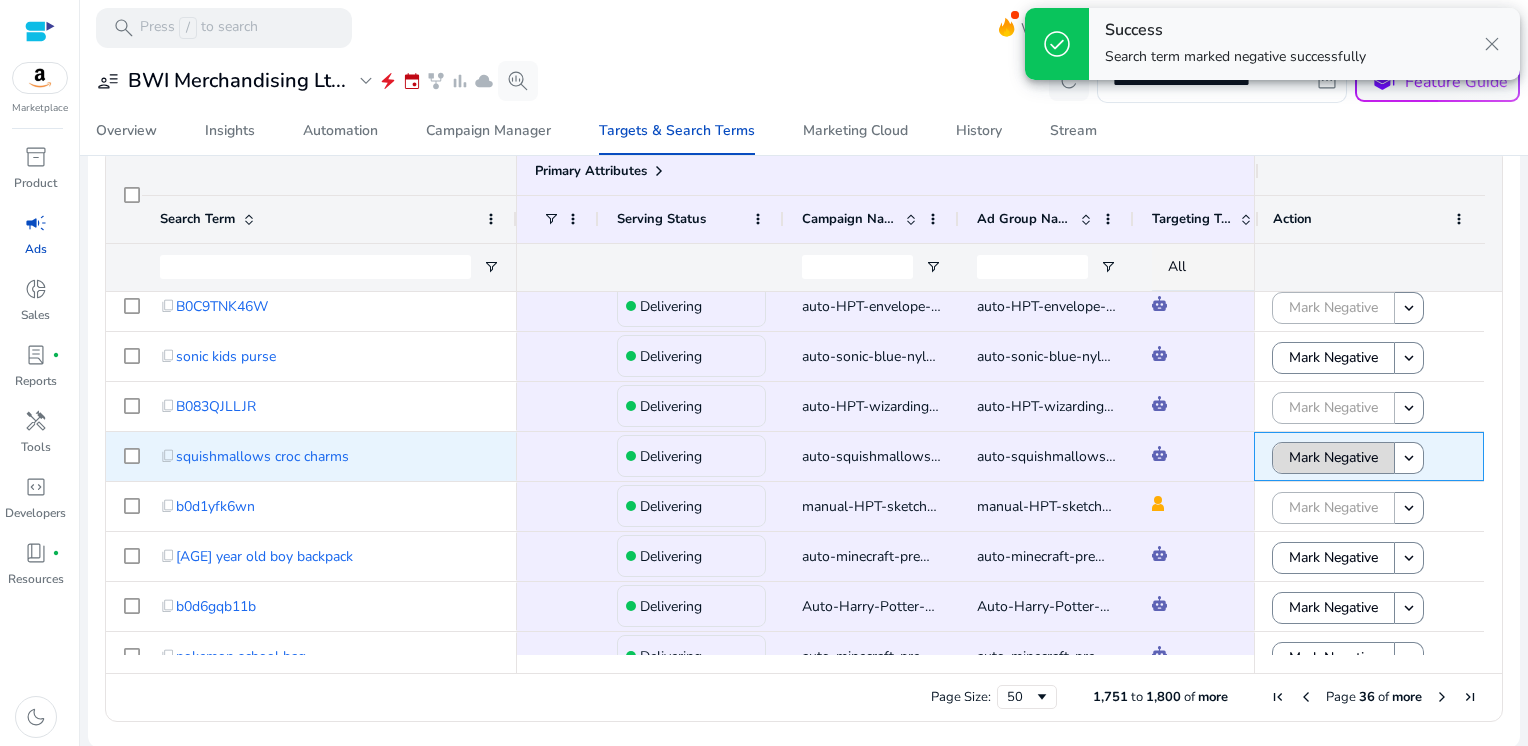 click on "Mark Negative" 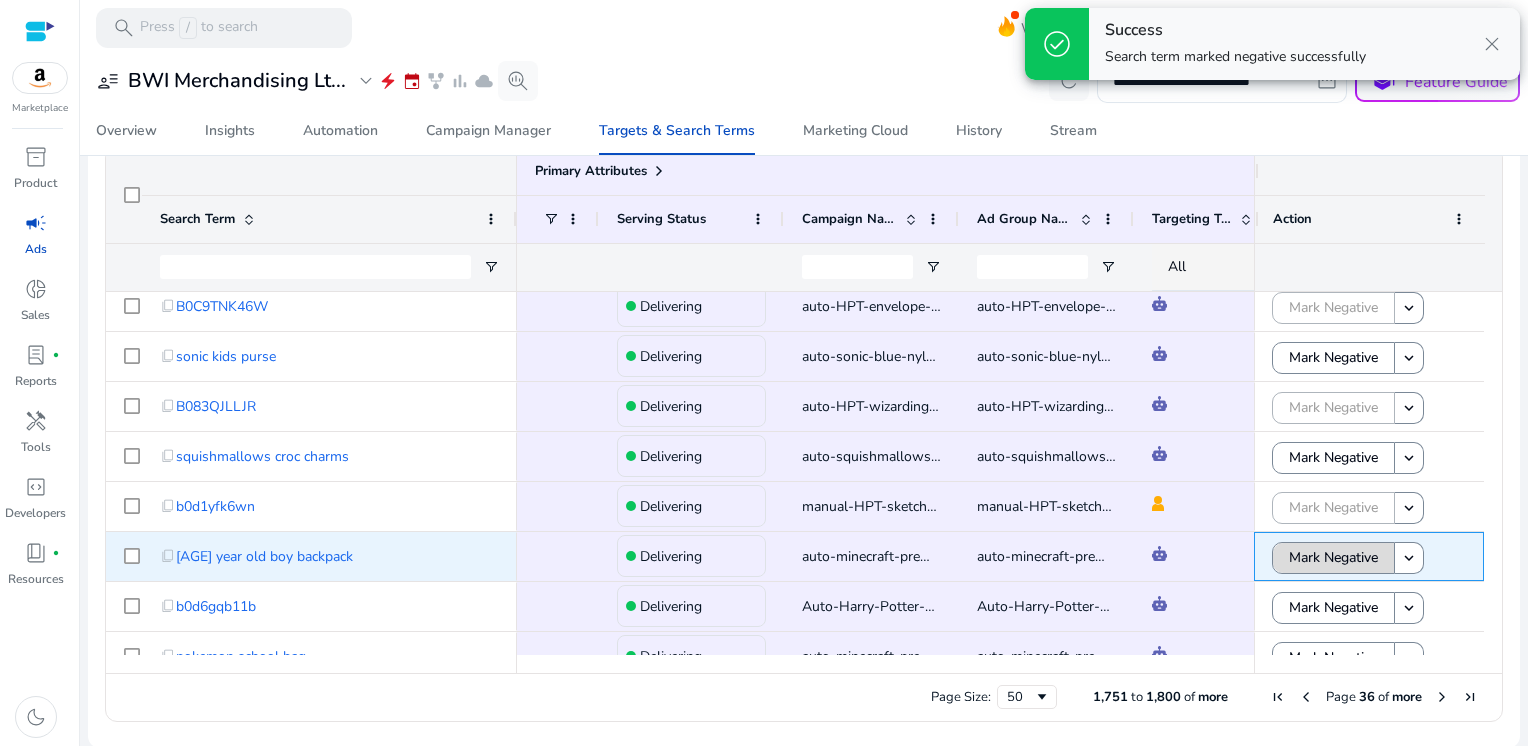 click on "Mark Negative" 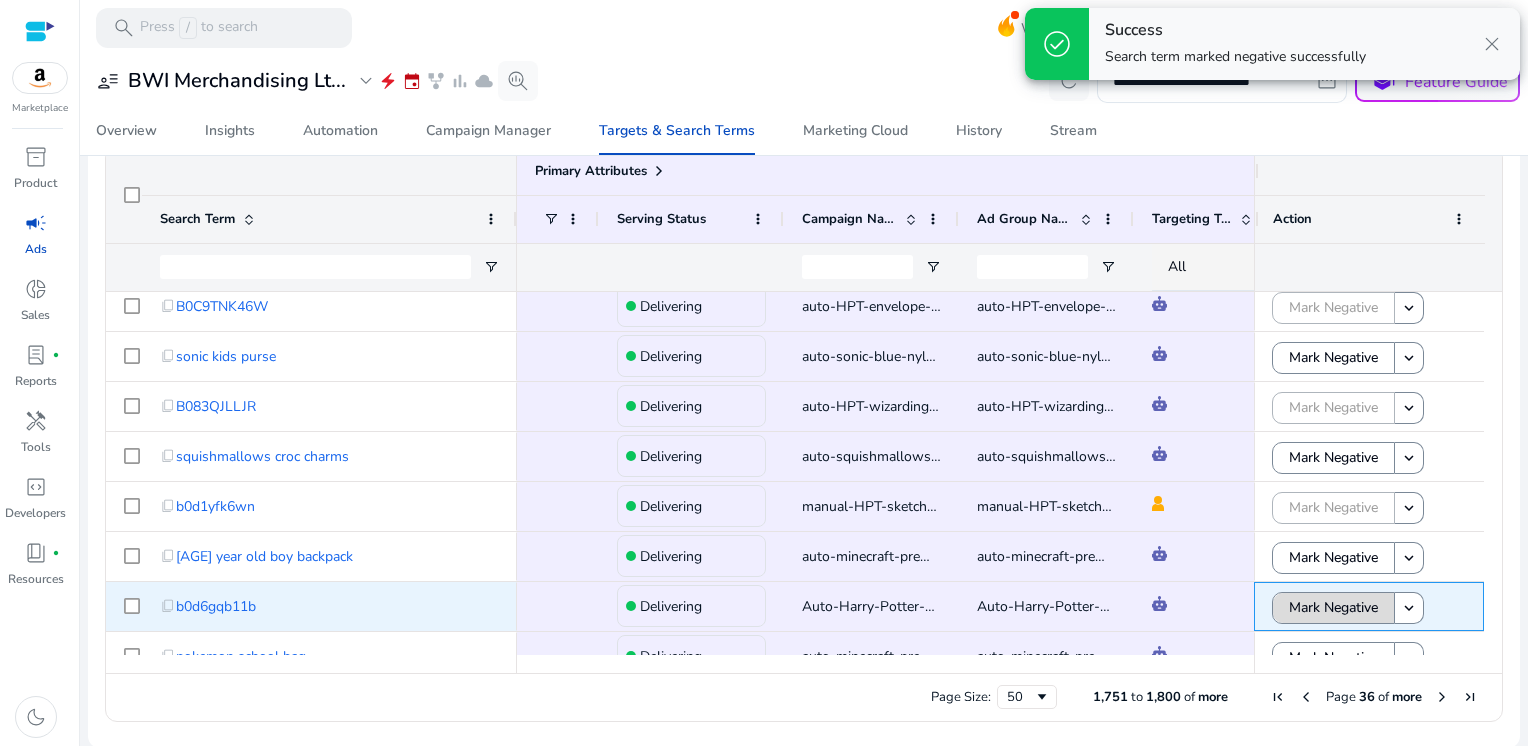 click on "Mark Negative" 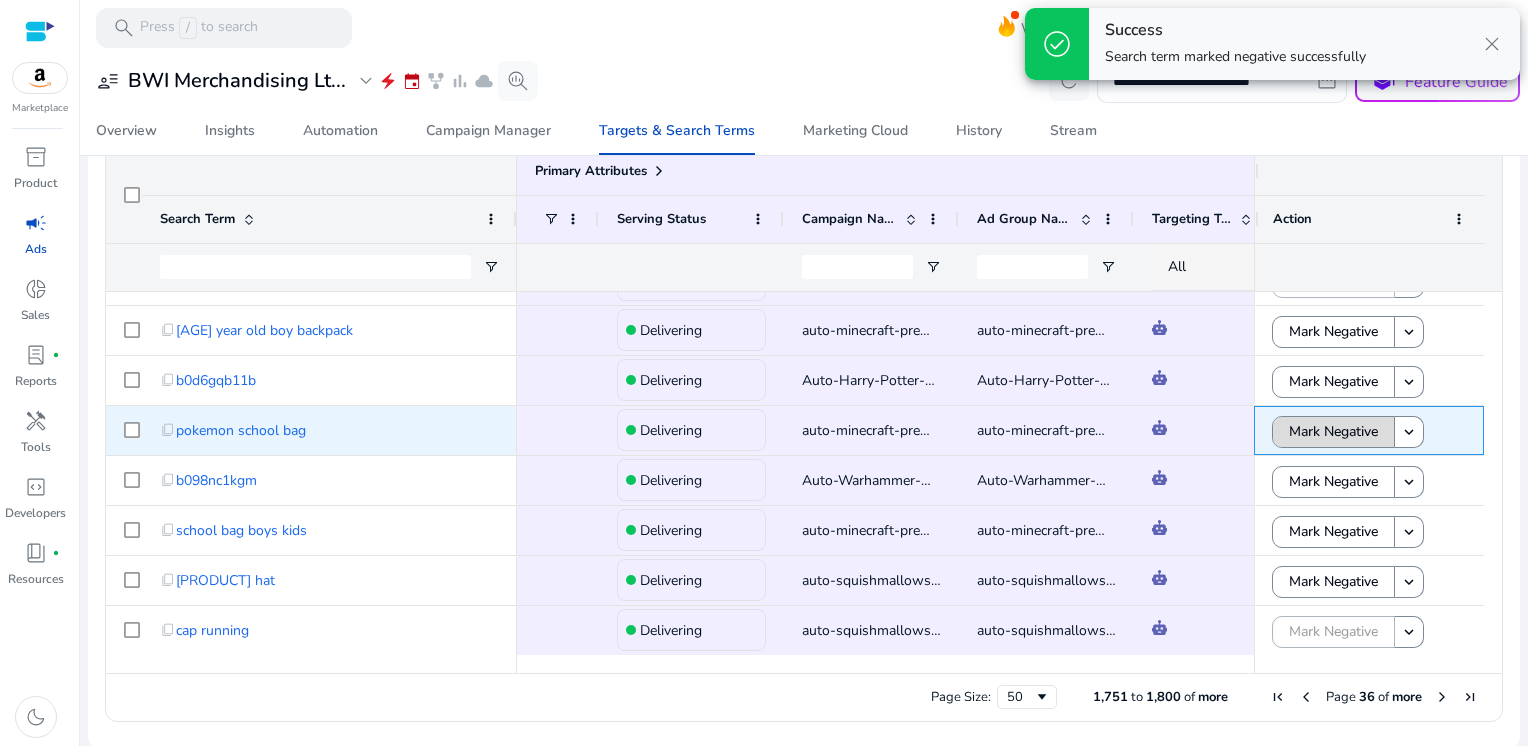 click on "Mark Negative" 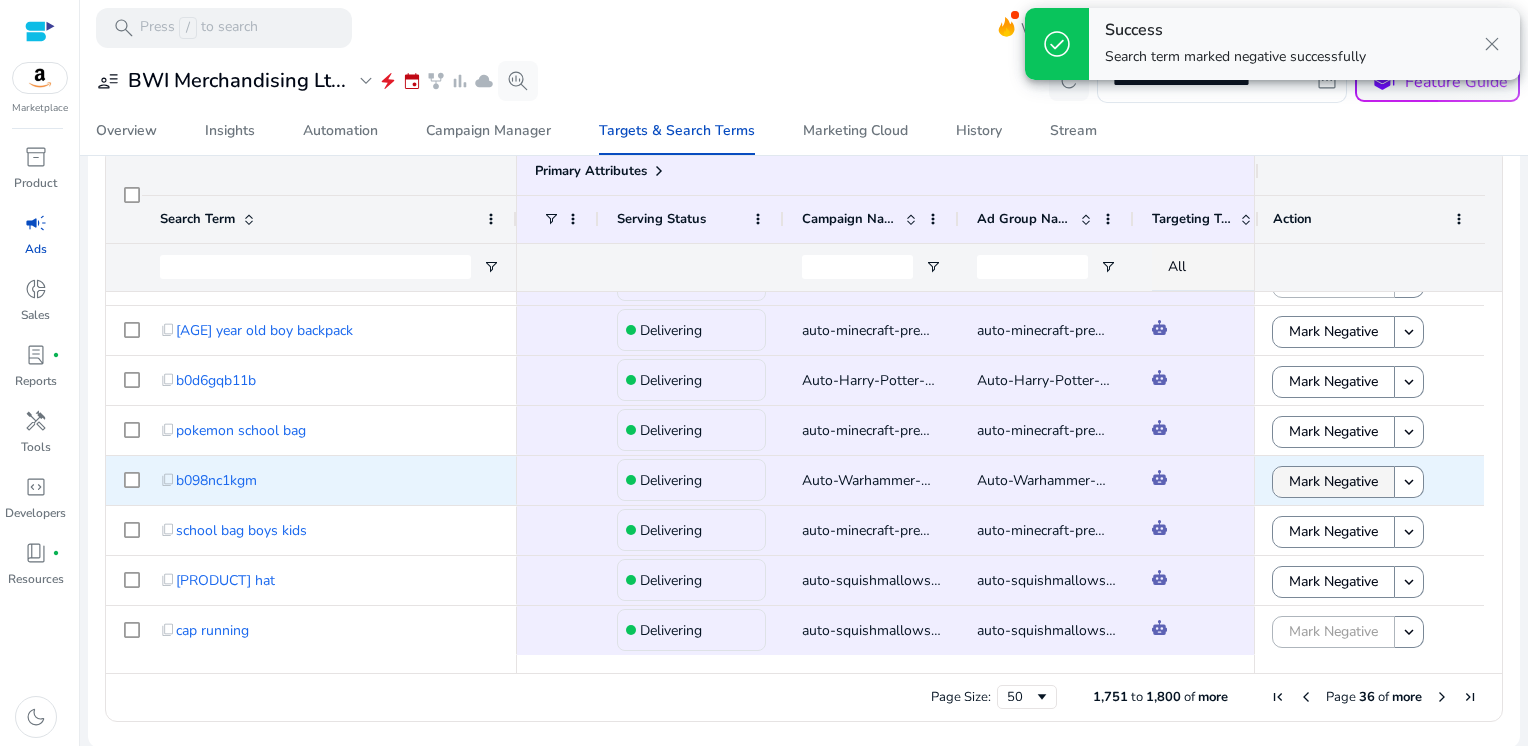 click on "Mark Negative" 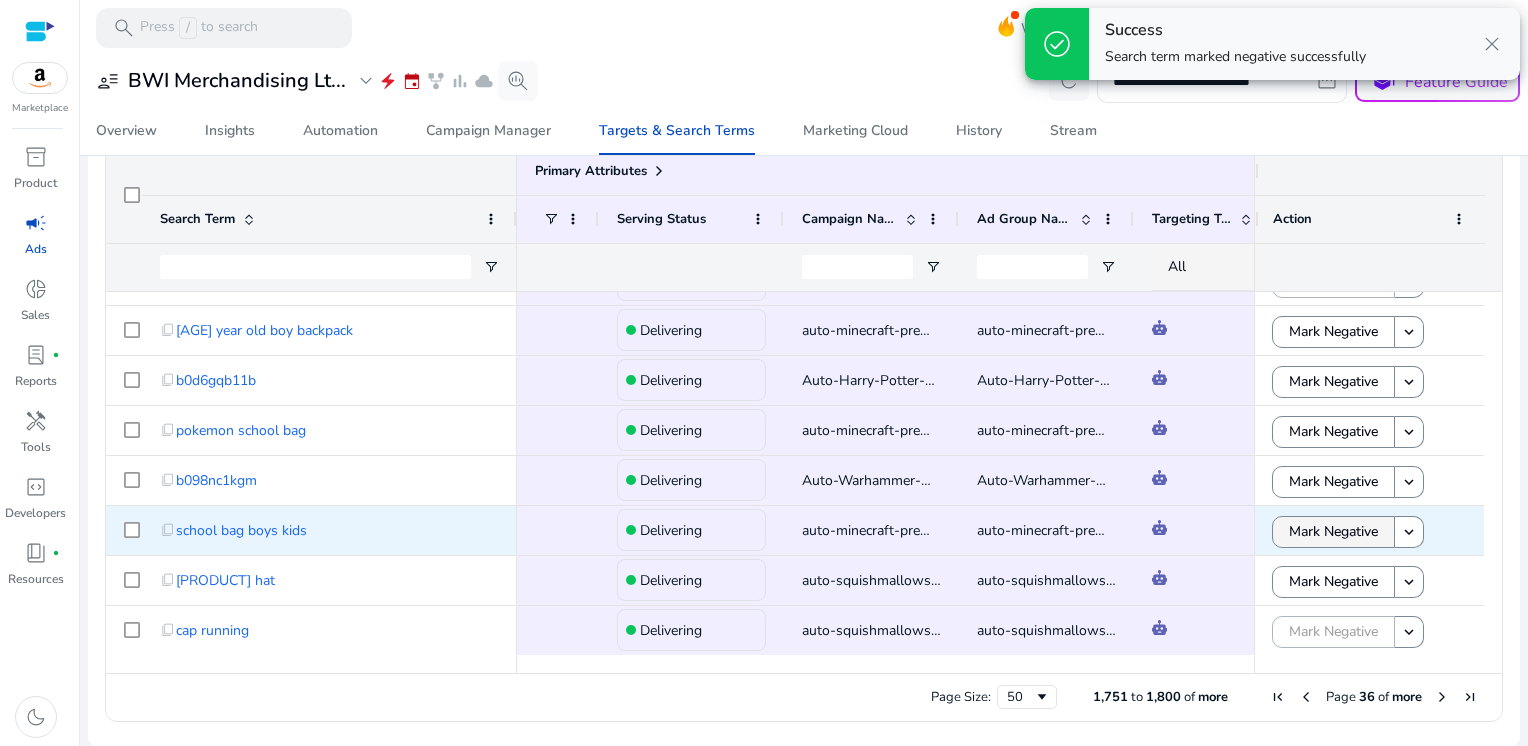click on "Mark Negative" 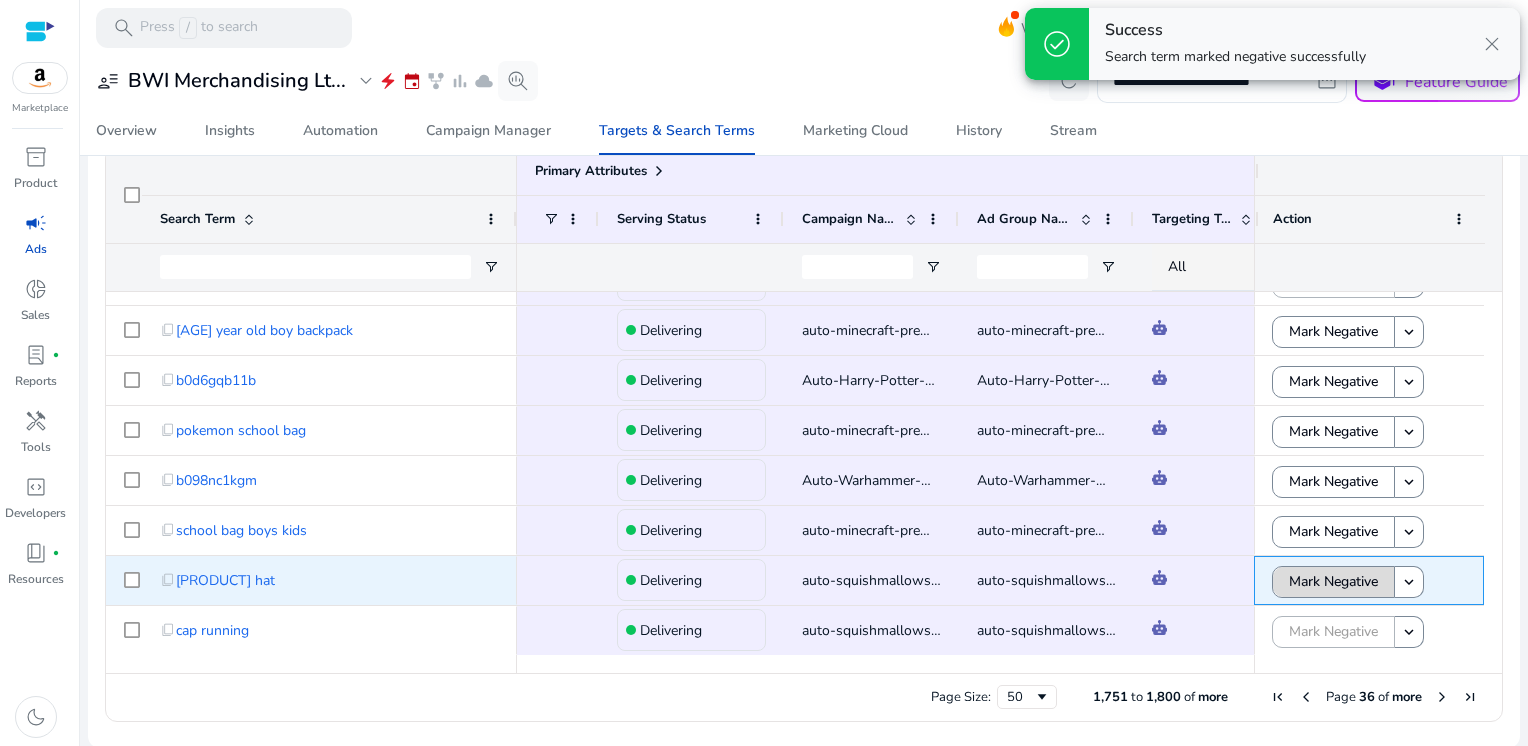click on "Mark Negative" 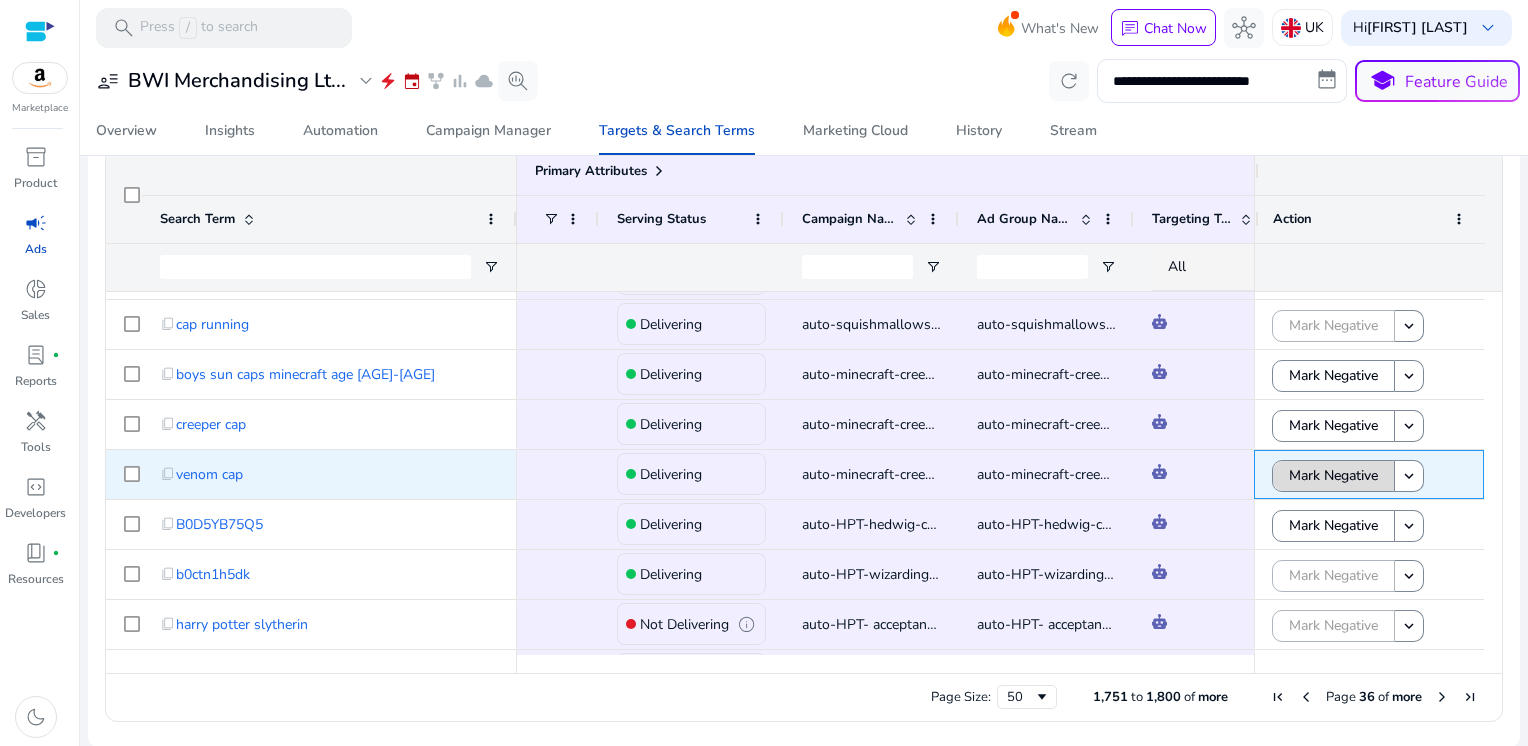 click on "Mark Negative" 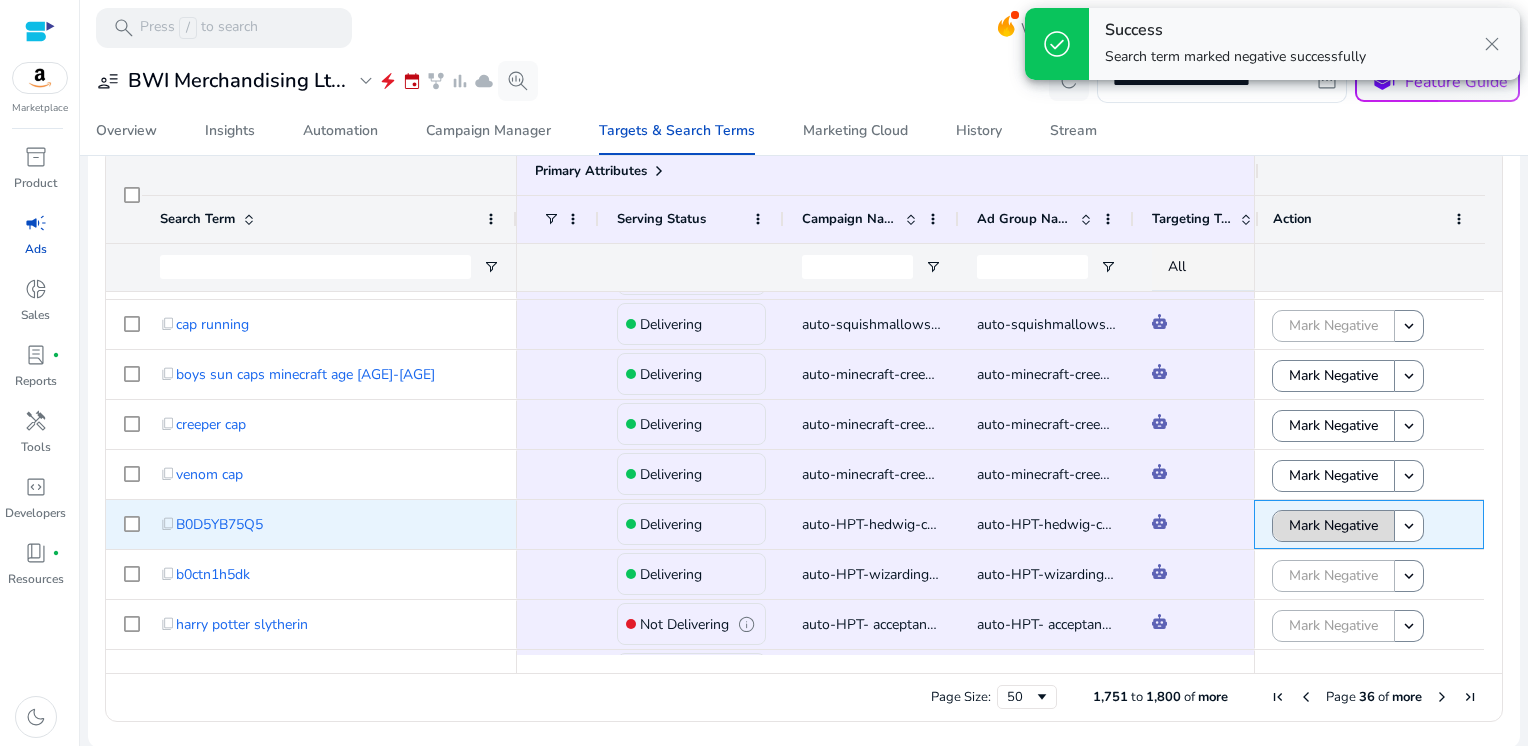 click on "Mark Negative" 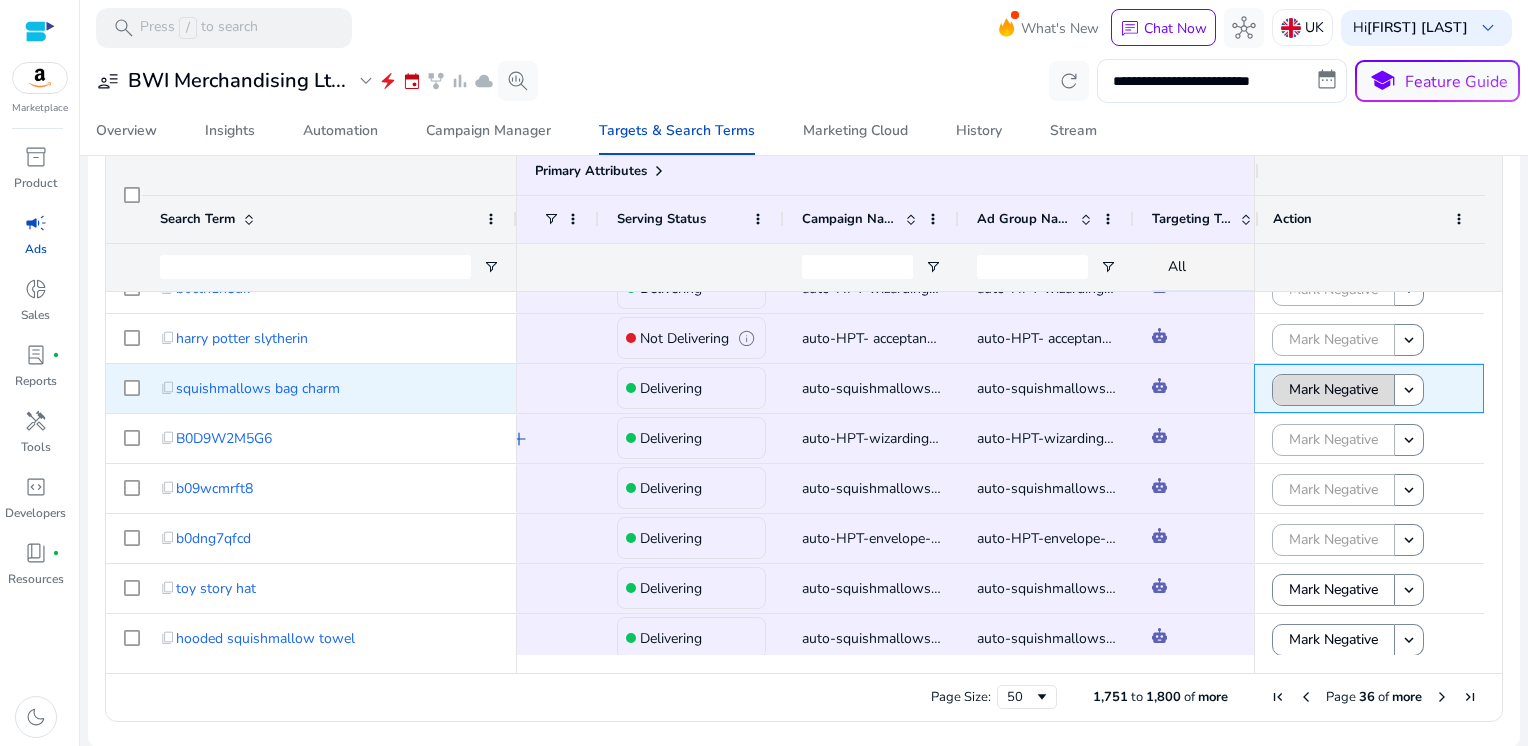 click on "Mark Negative" 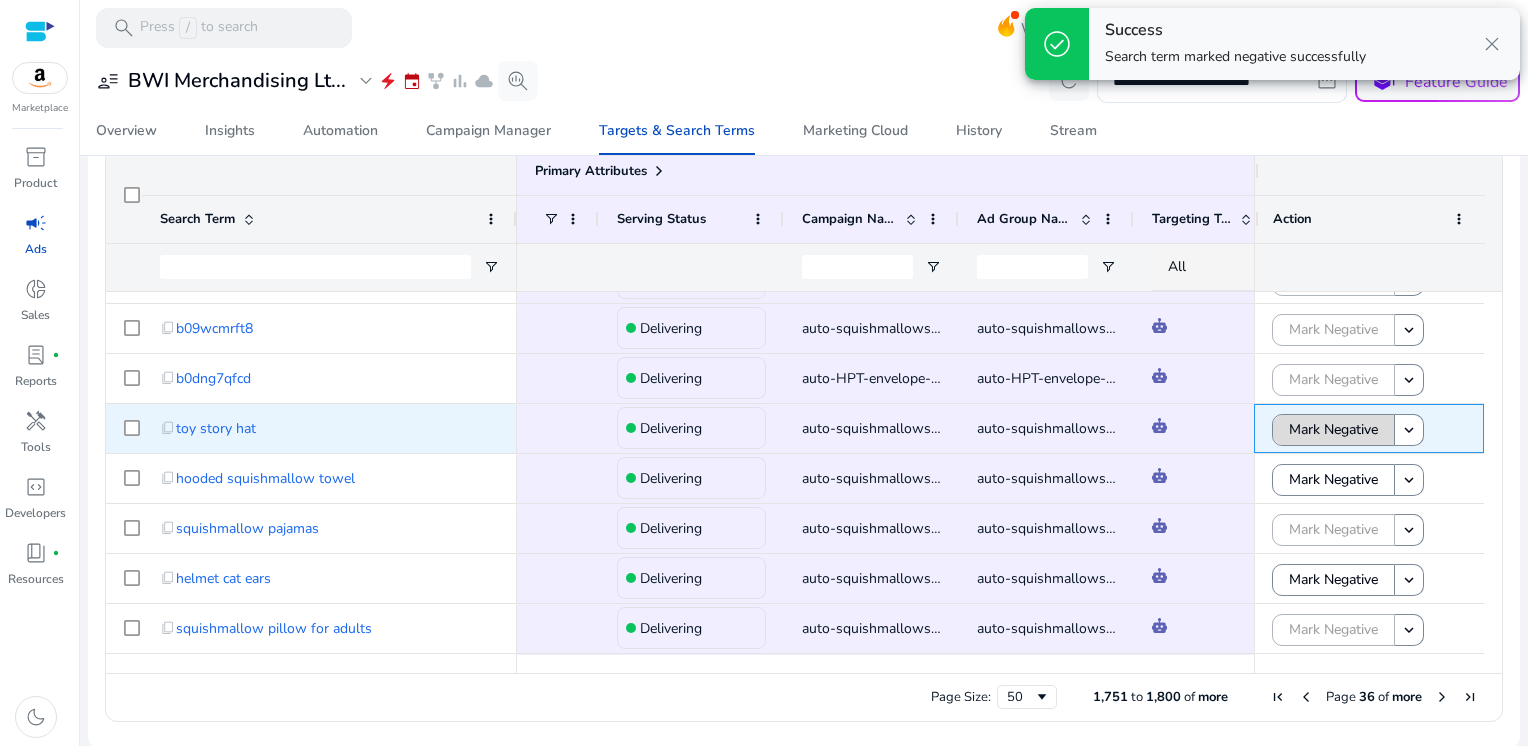 click on "Mark Negative" 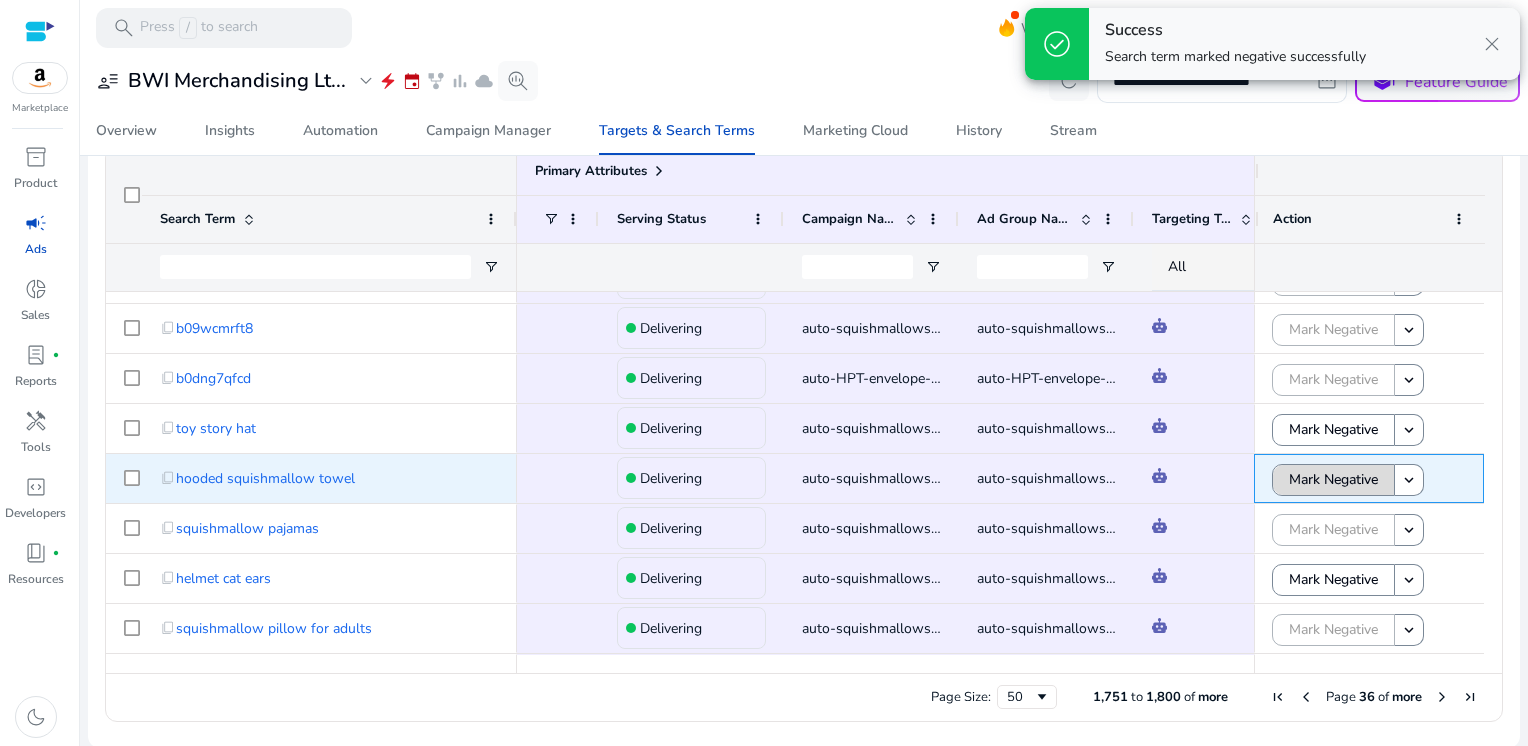 click on "Mark Negative" 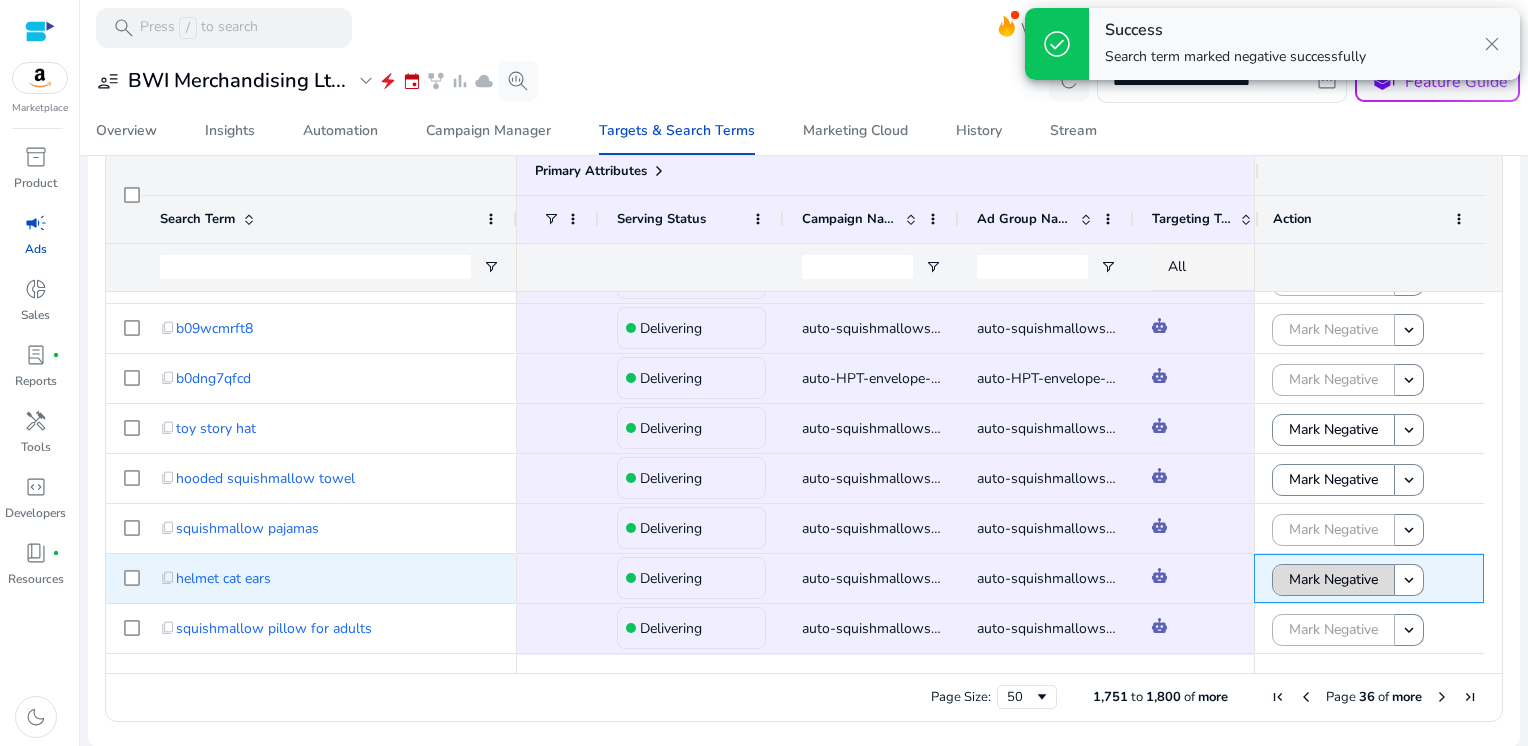 click on "Mark Negative" 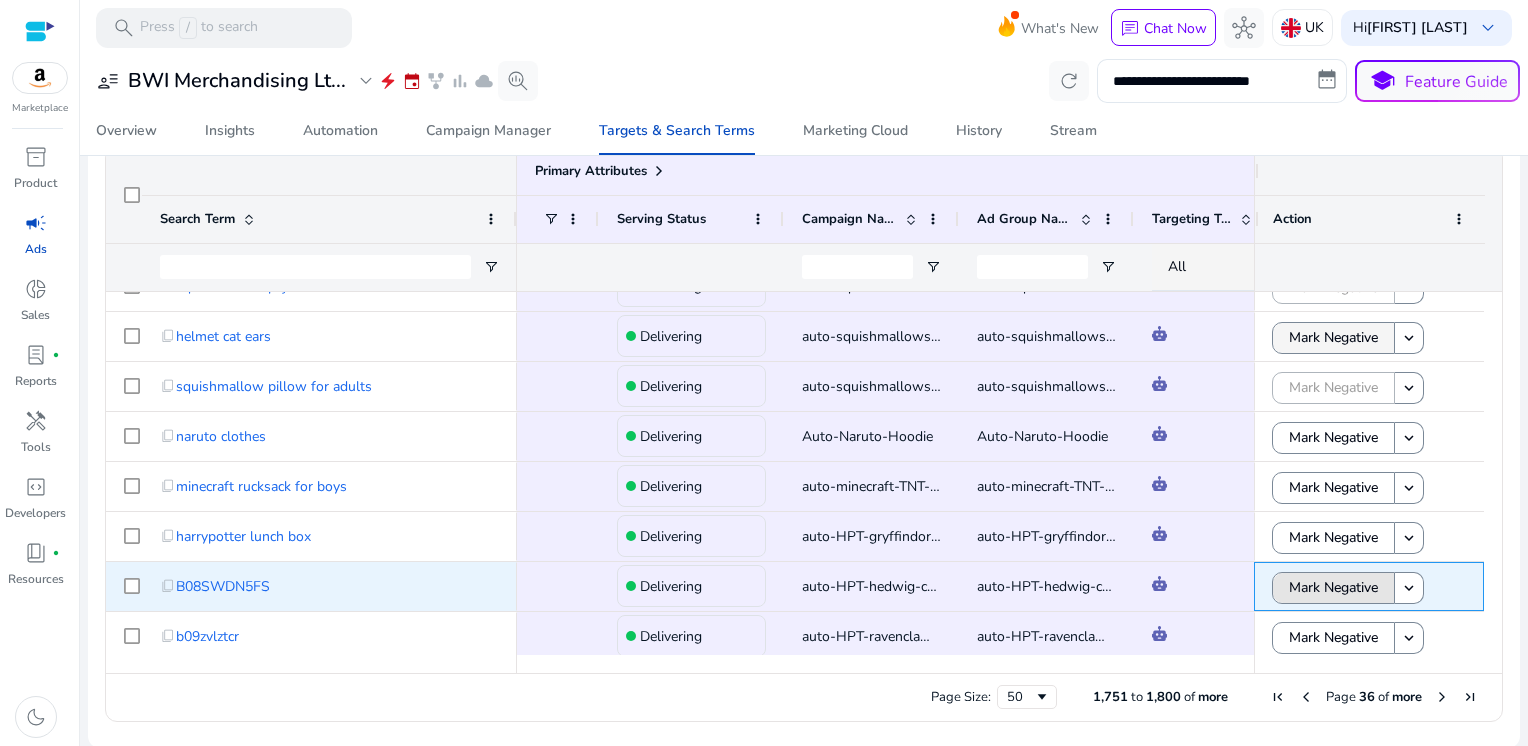 click on "Mark Negative" 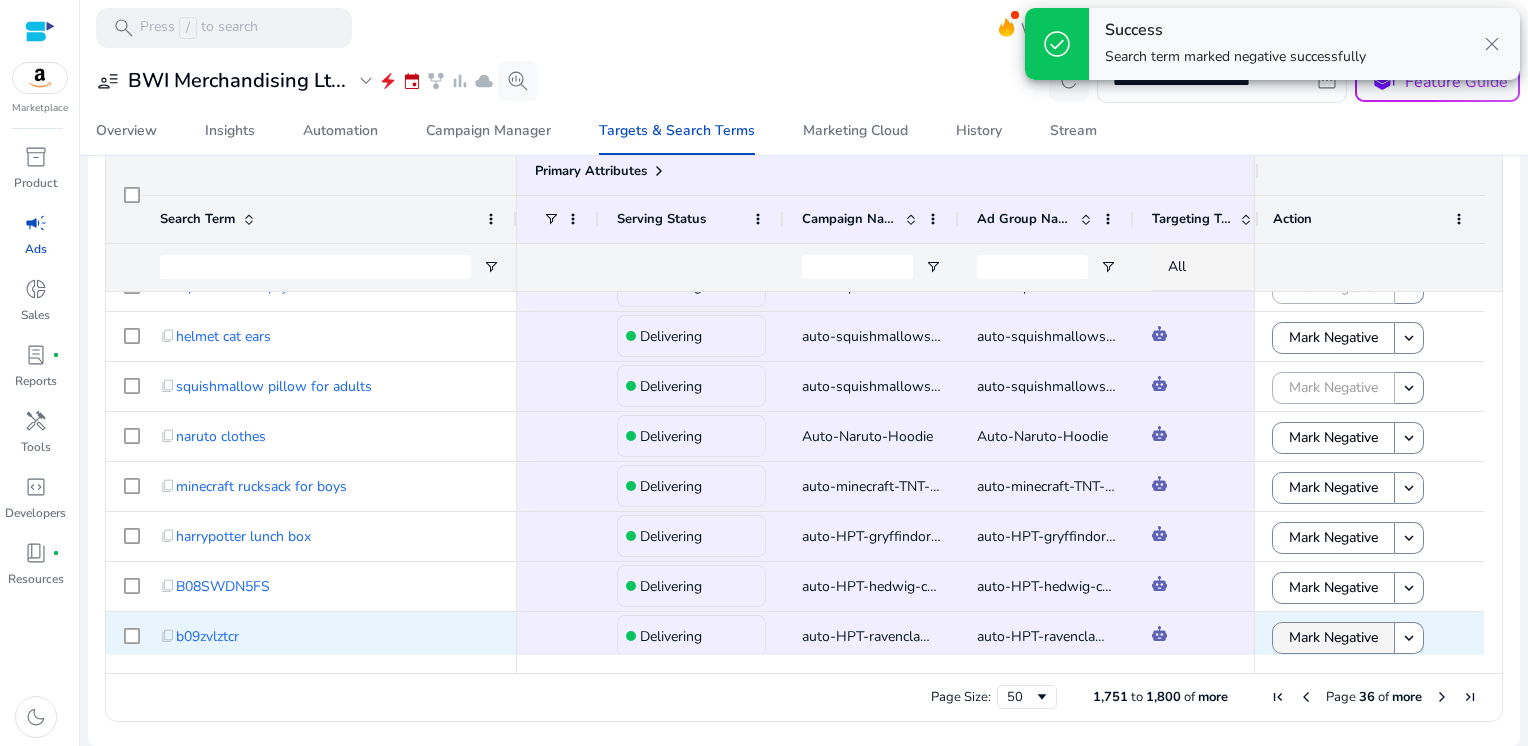 click on "Mark Negative" 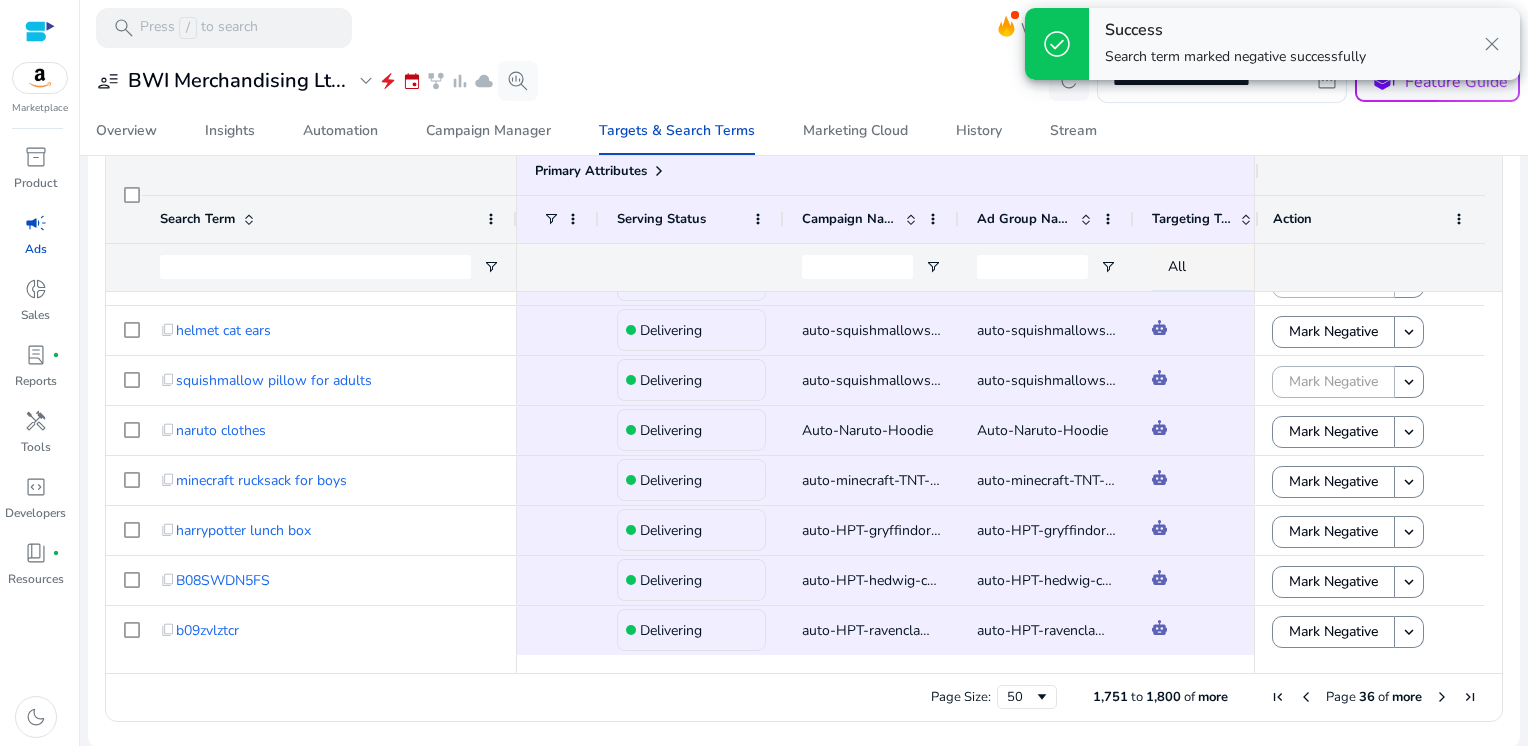 click at bounding box center (1442, 697) 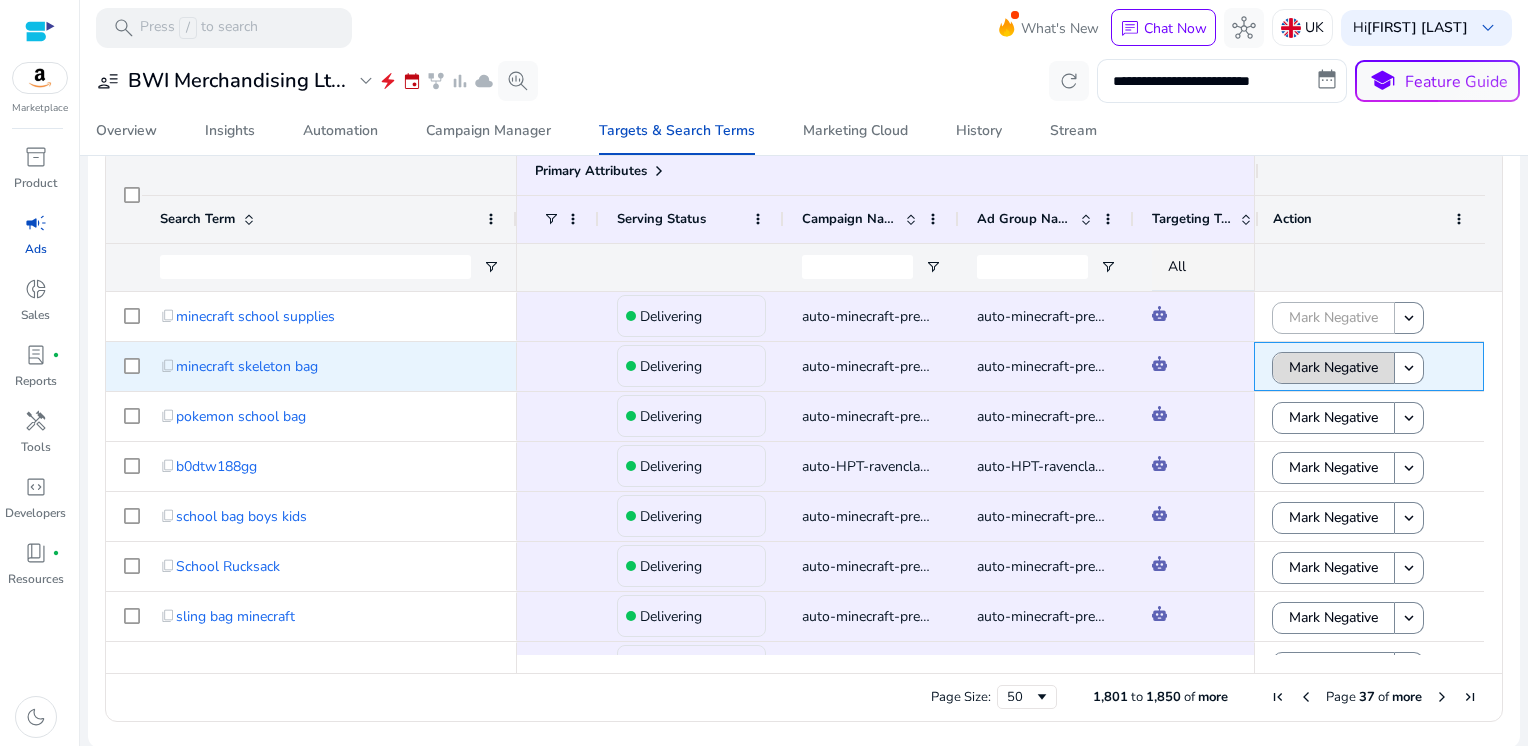 click on "Mark Negative" 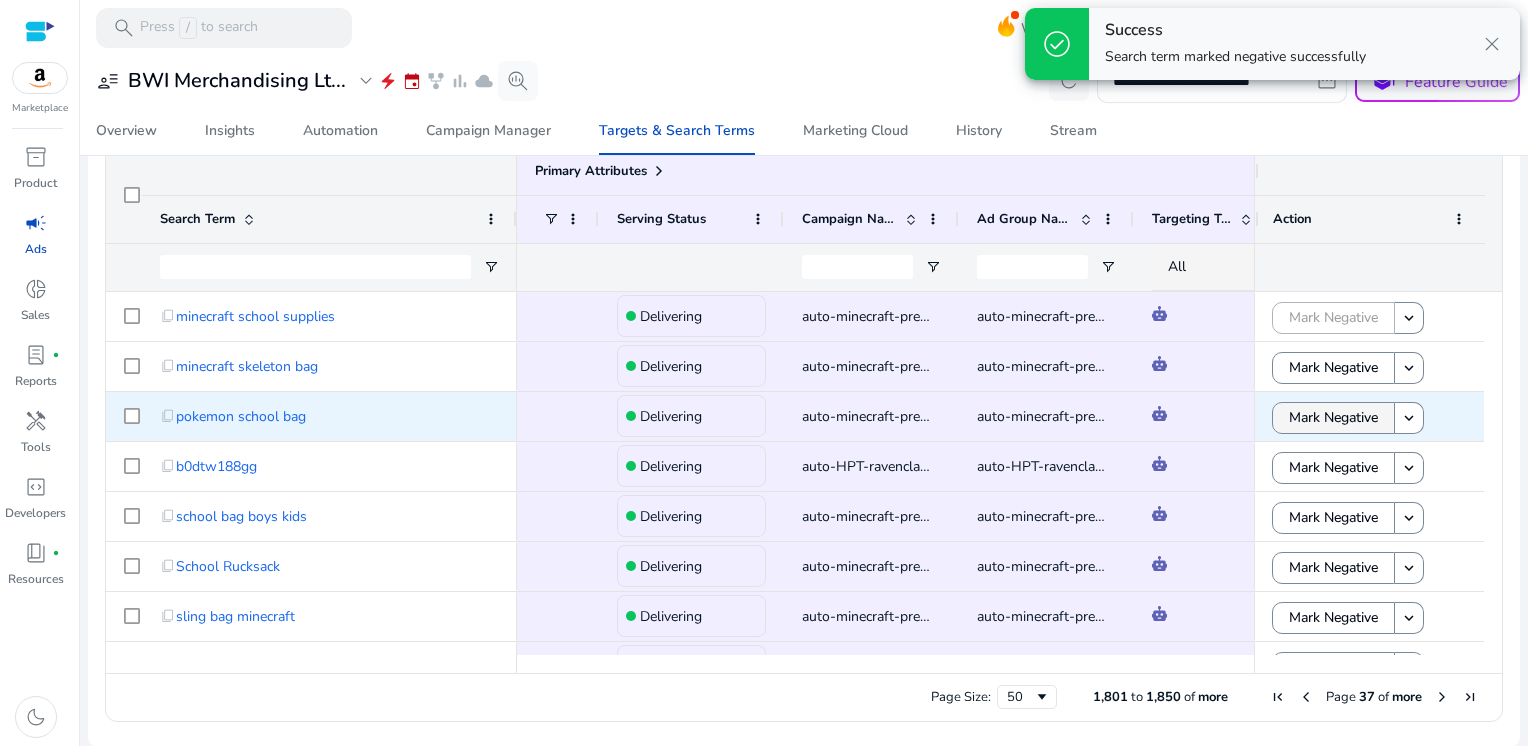 click on "Mark Negative" 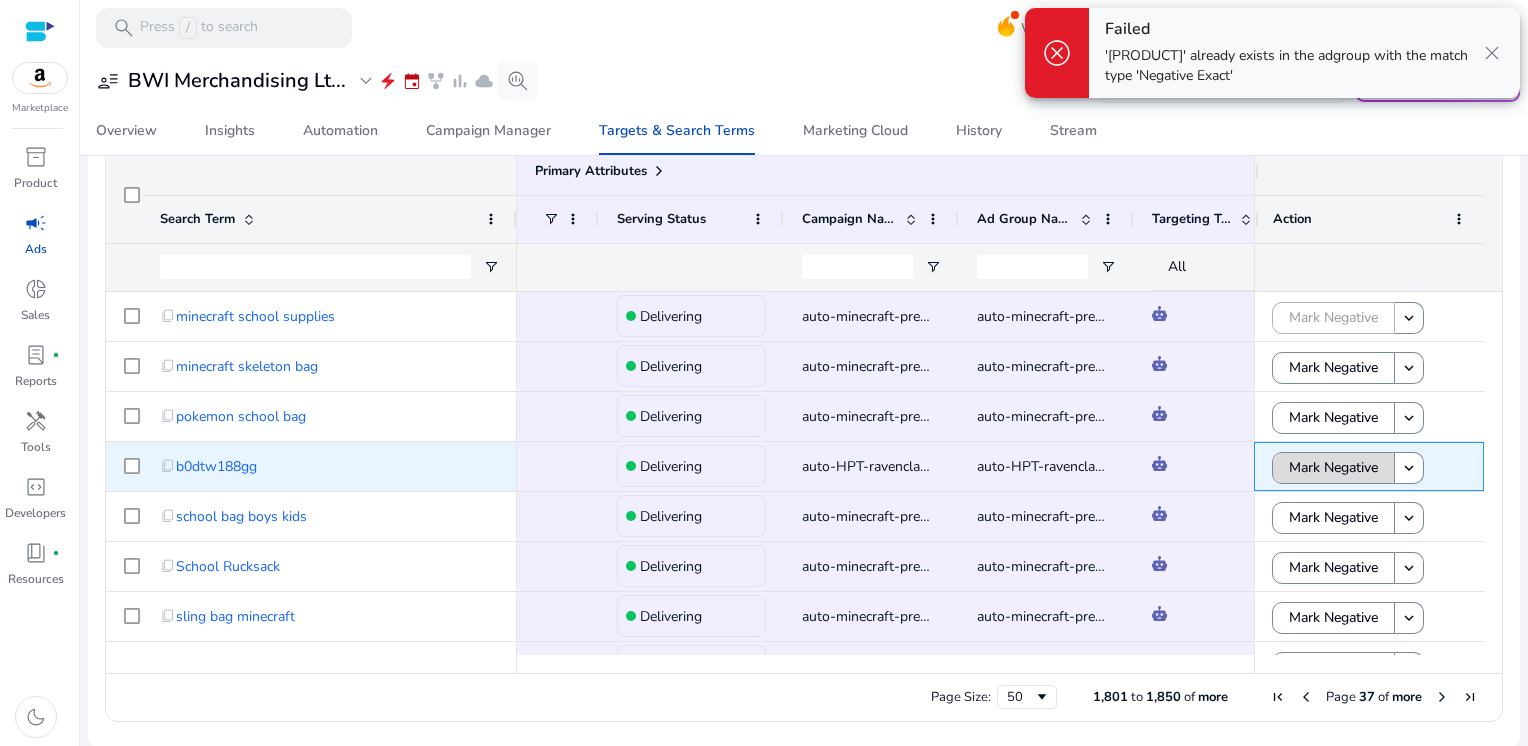 click on "Mark Negative" 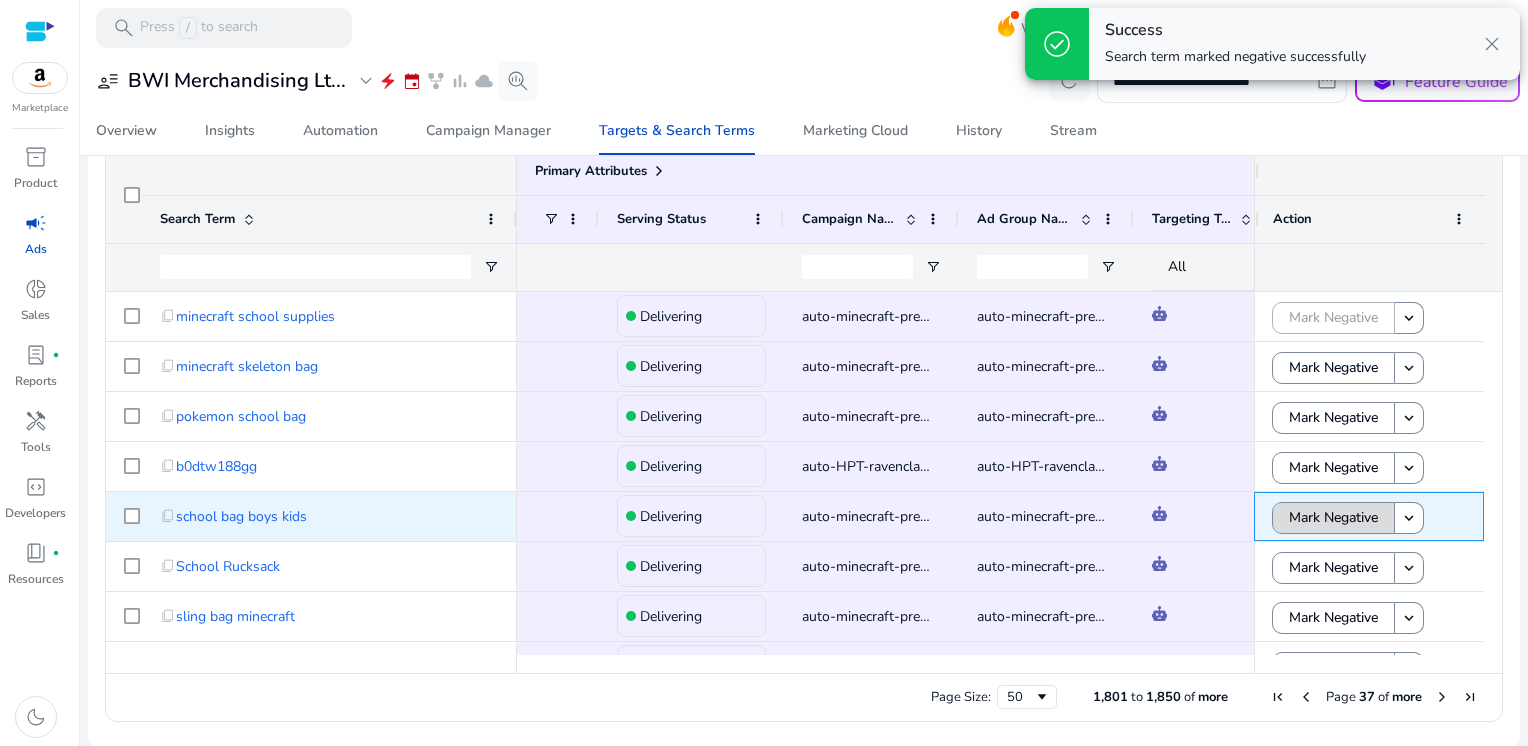 click on "Mark Negative" 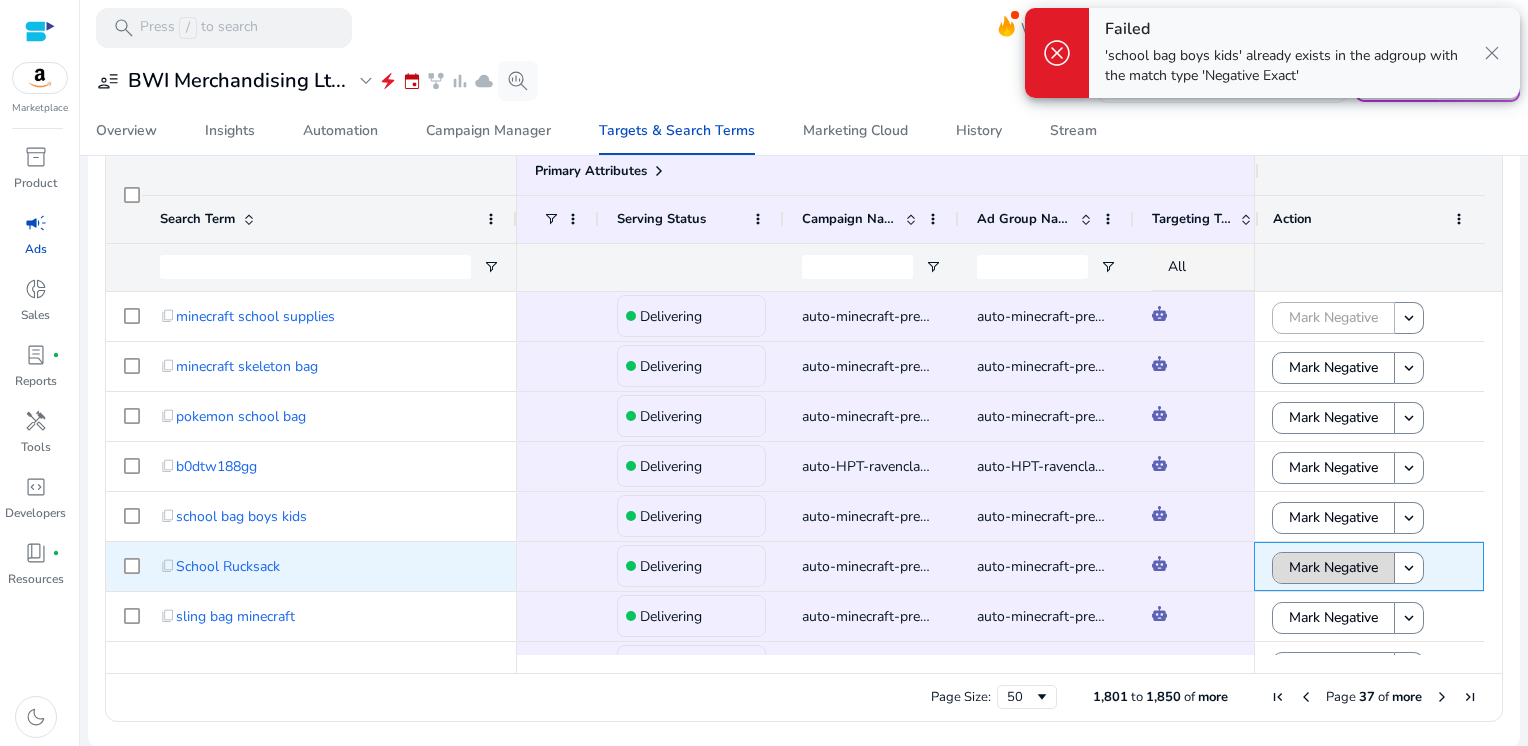 click on "Mark Negative" 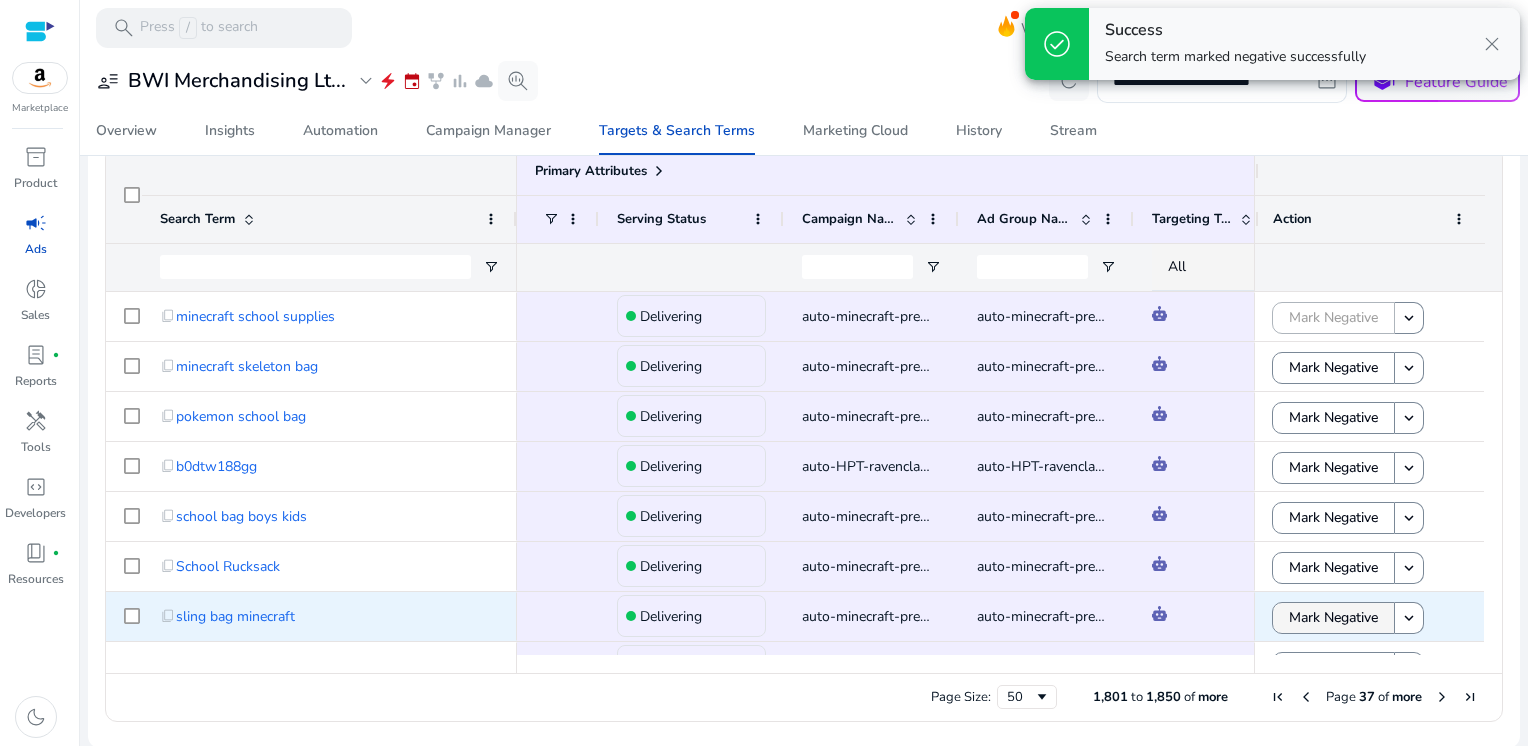 click on "Mark Negative" 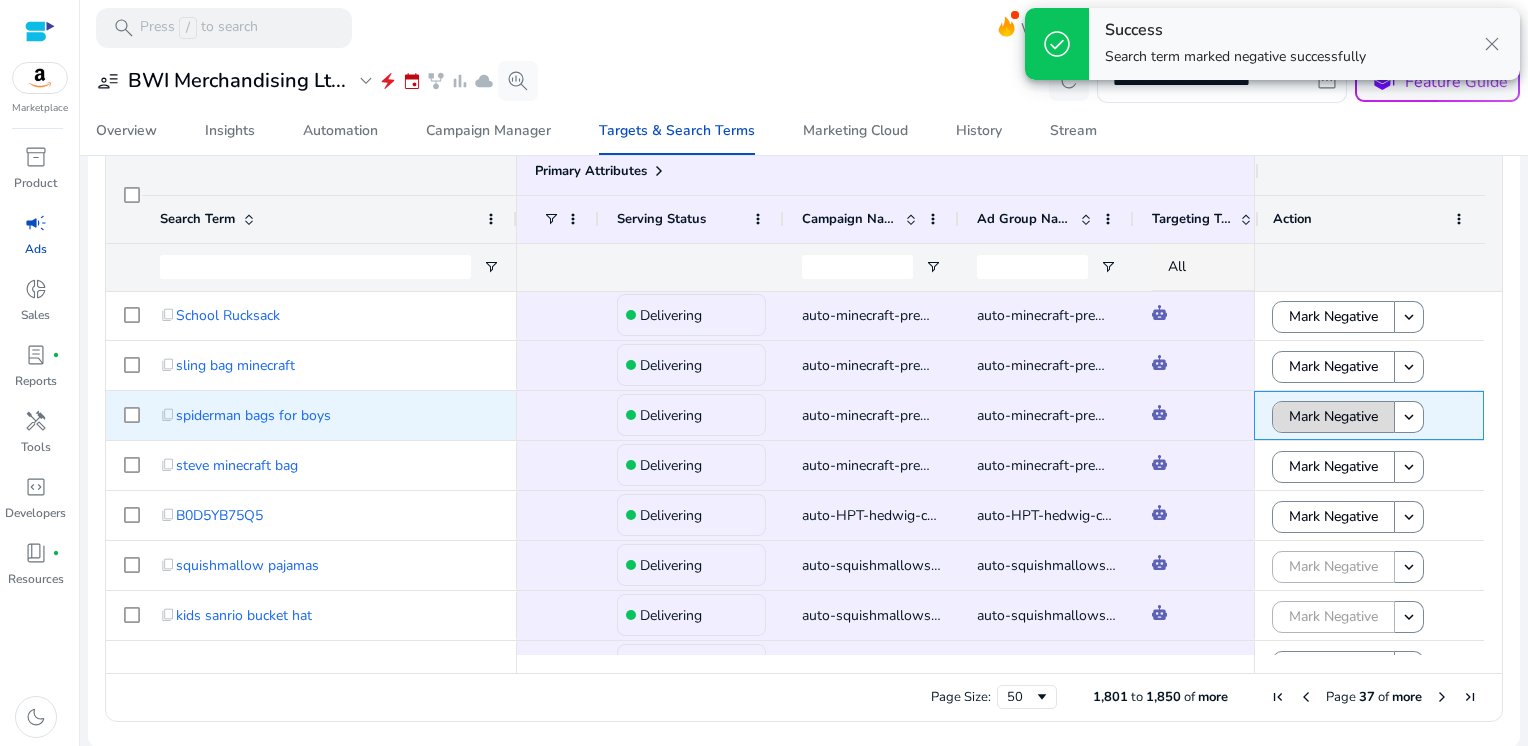 click on "Mark Negative" 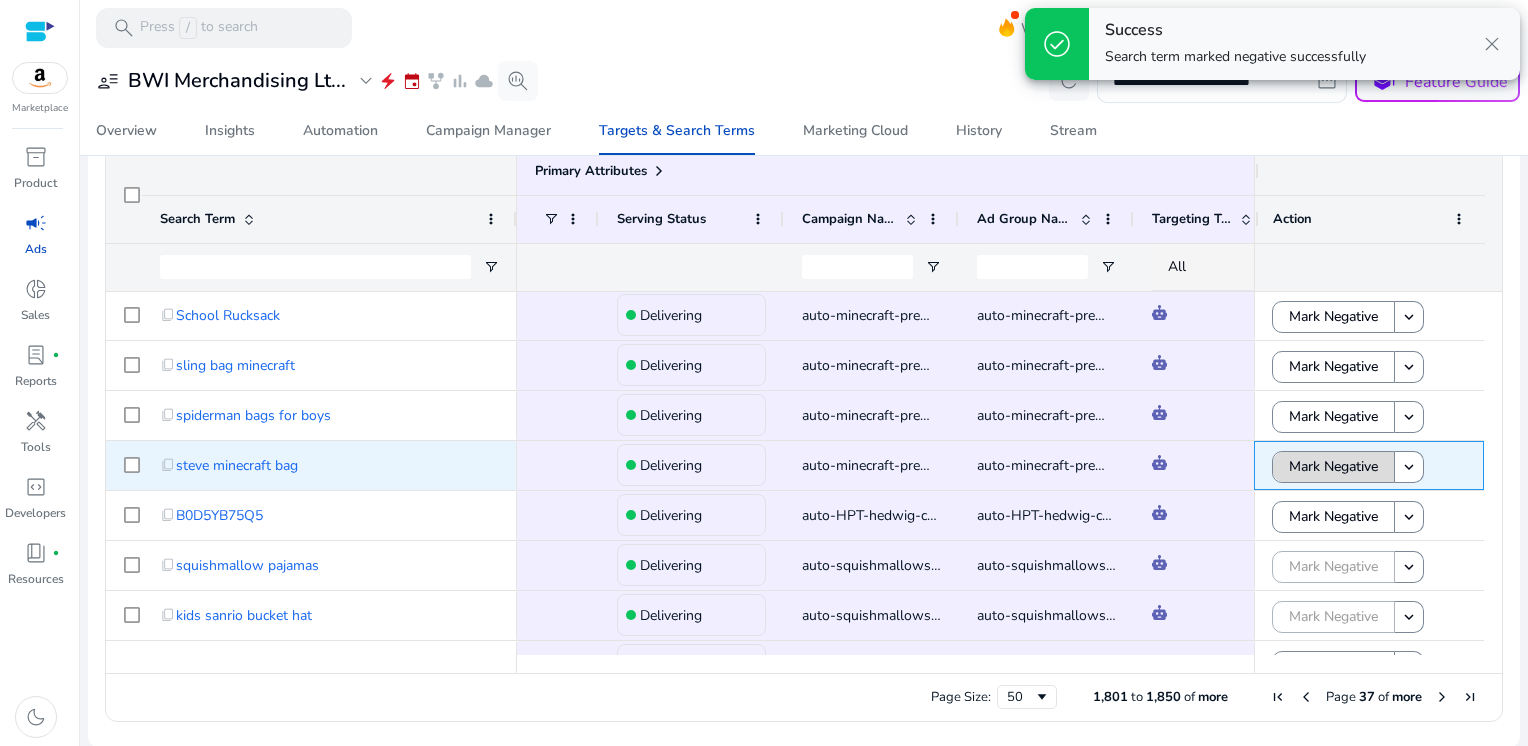 click on "Mark Negative" 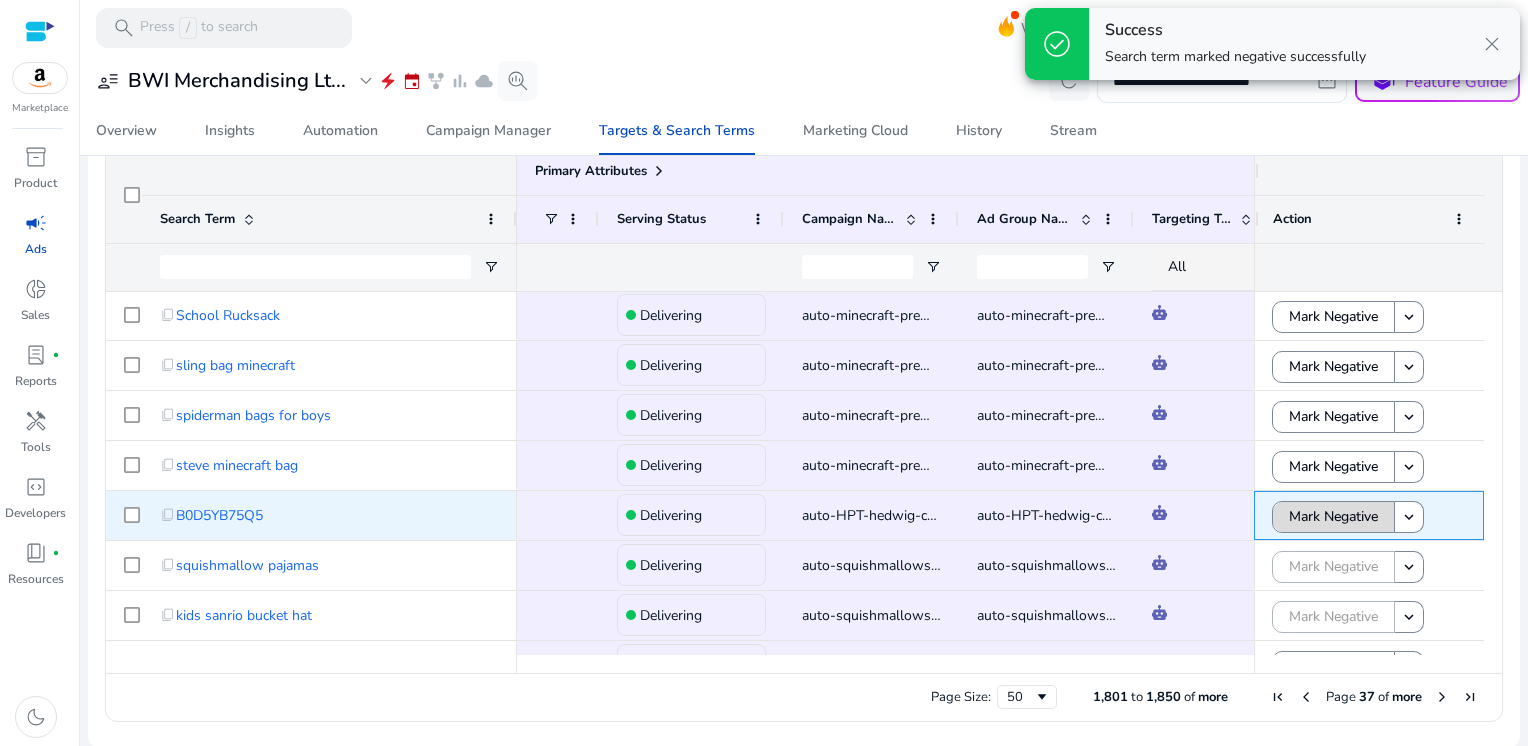 click on "Mark Negative" 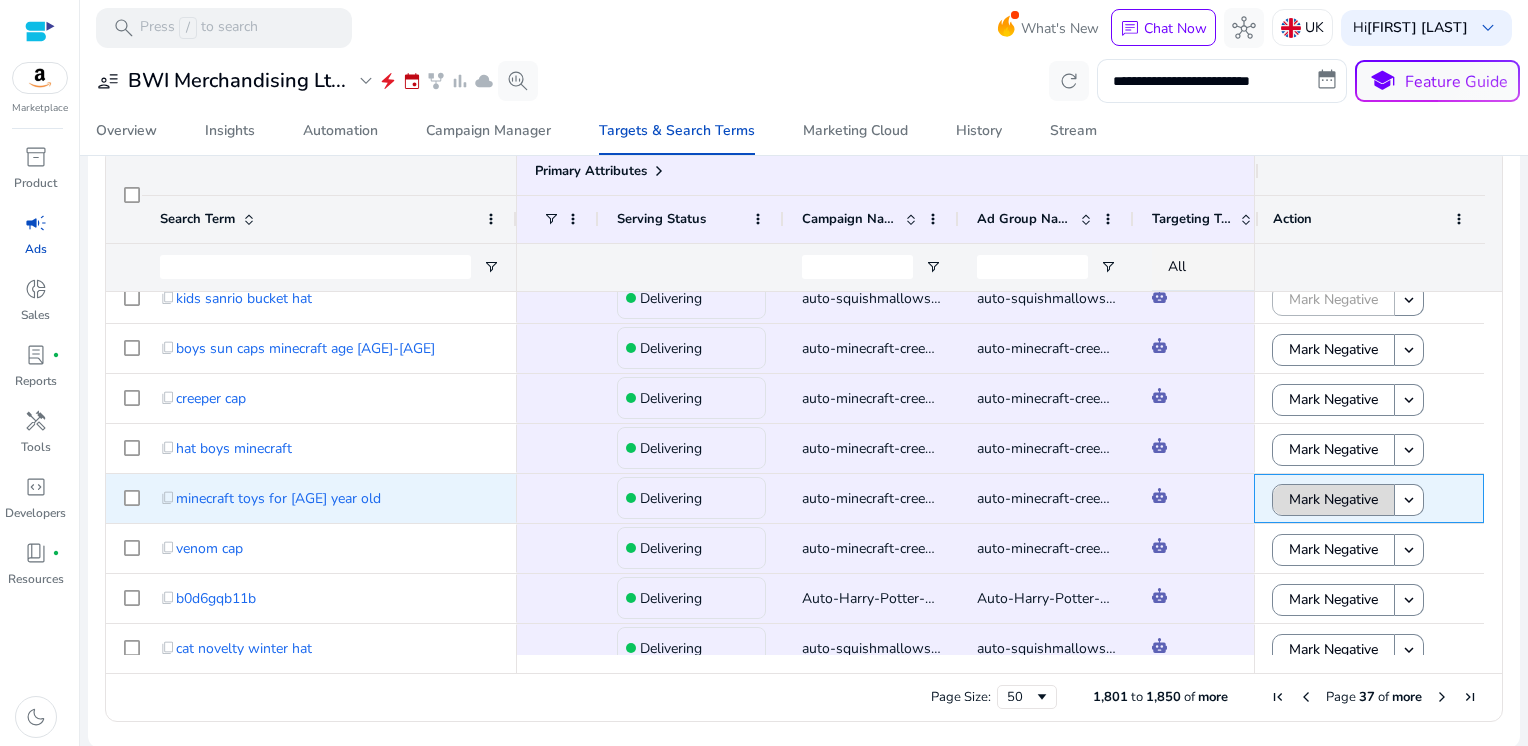 click on "Mark Negative" 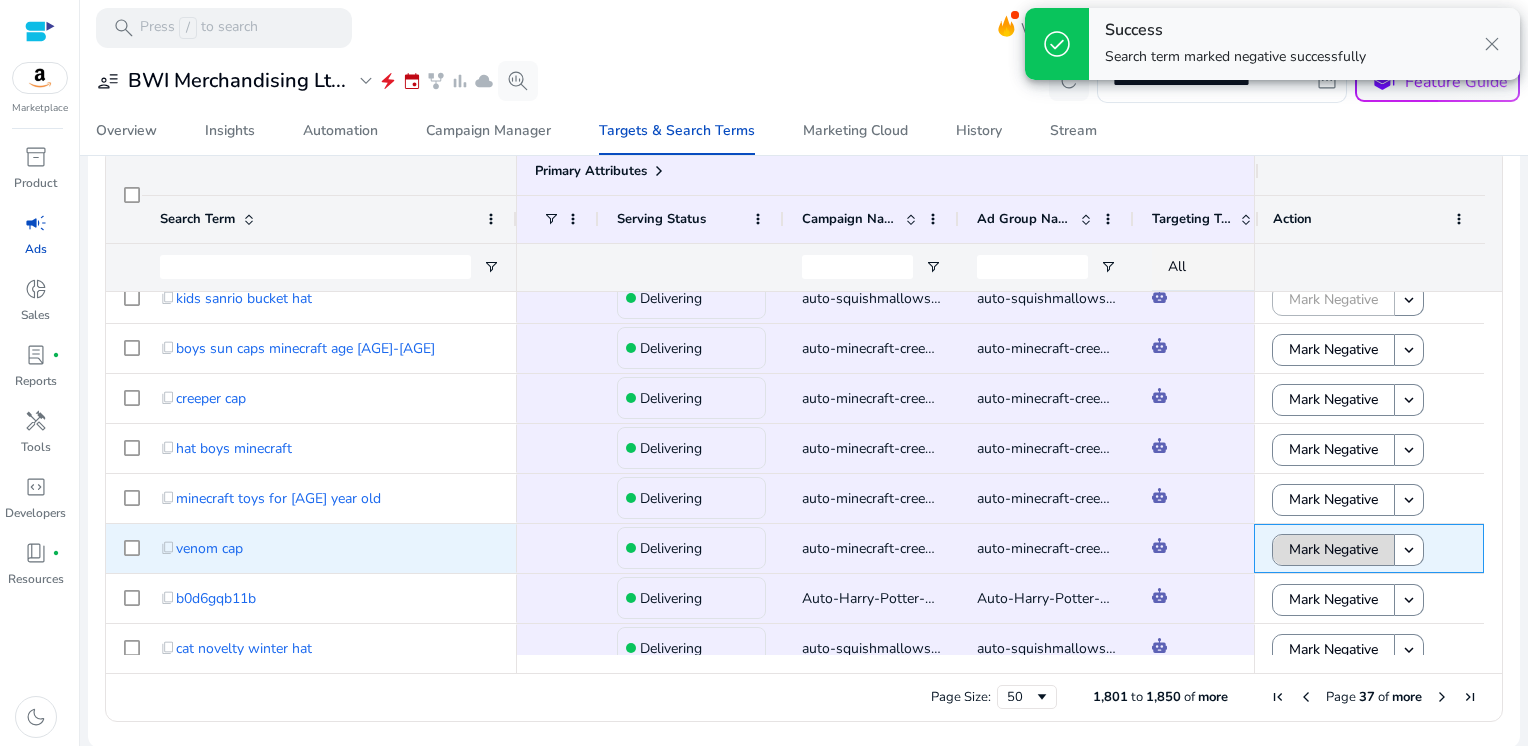 click on "Mark Negative" 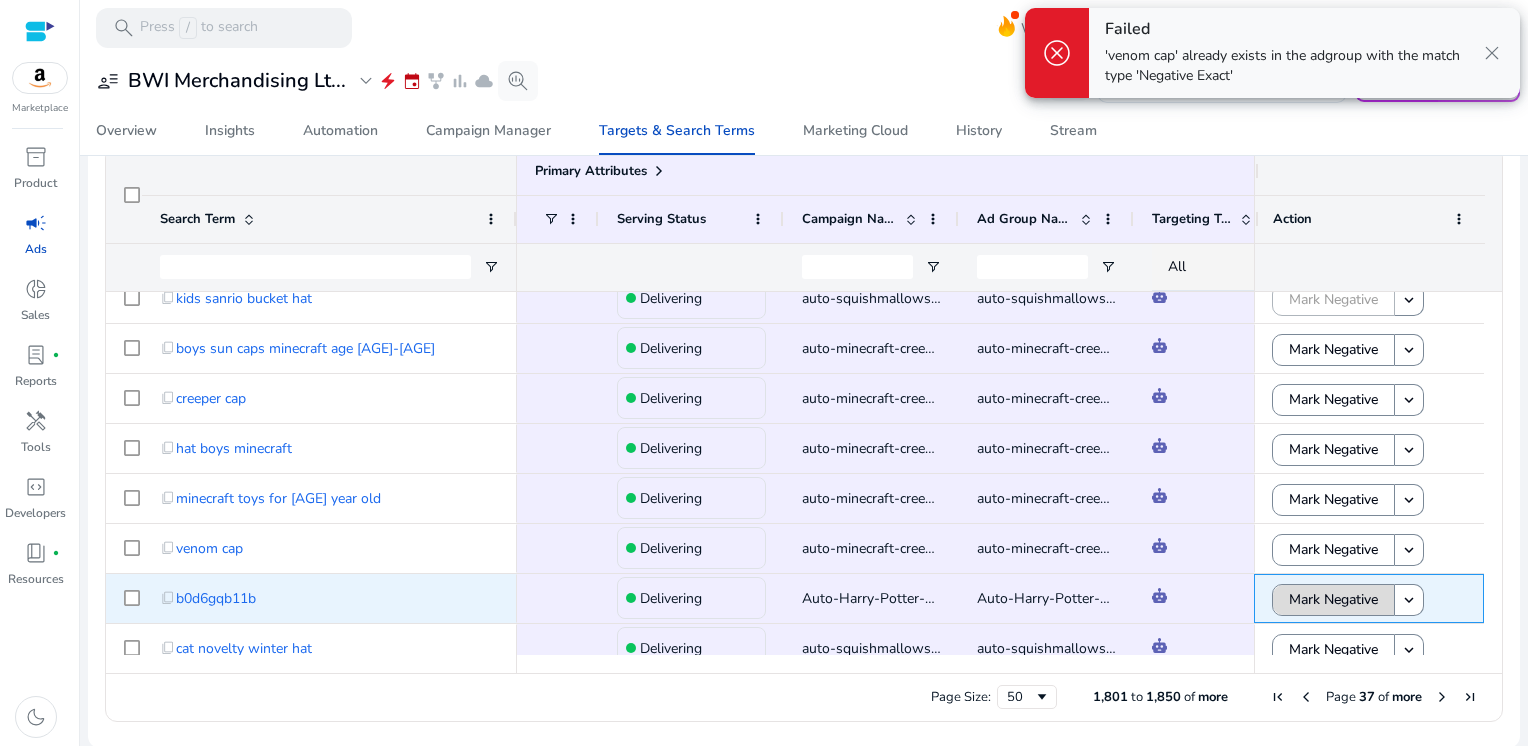 click on "Mark Negative" 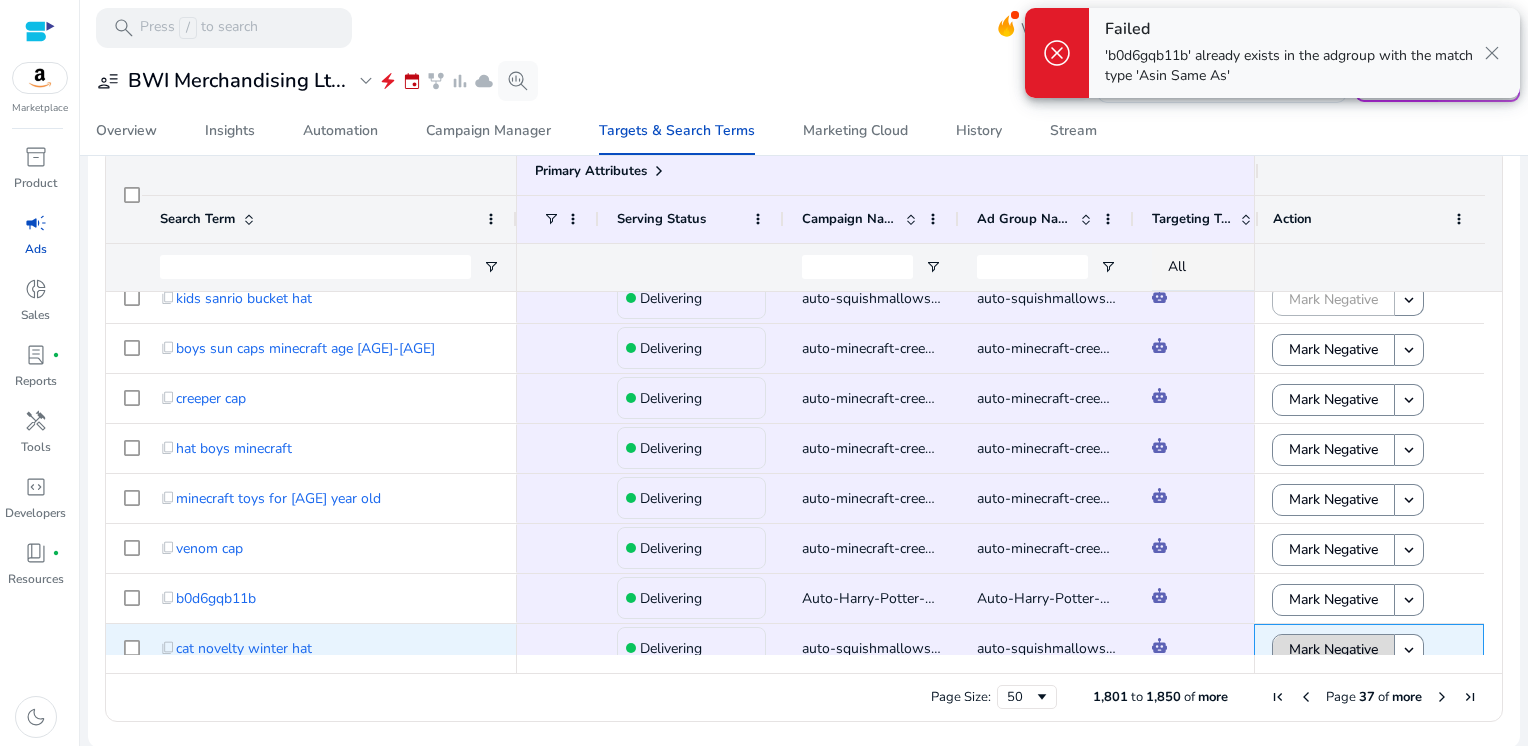 click on "Mark Negative" 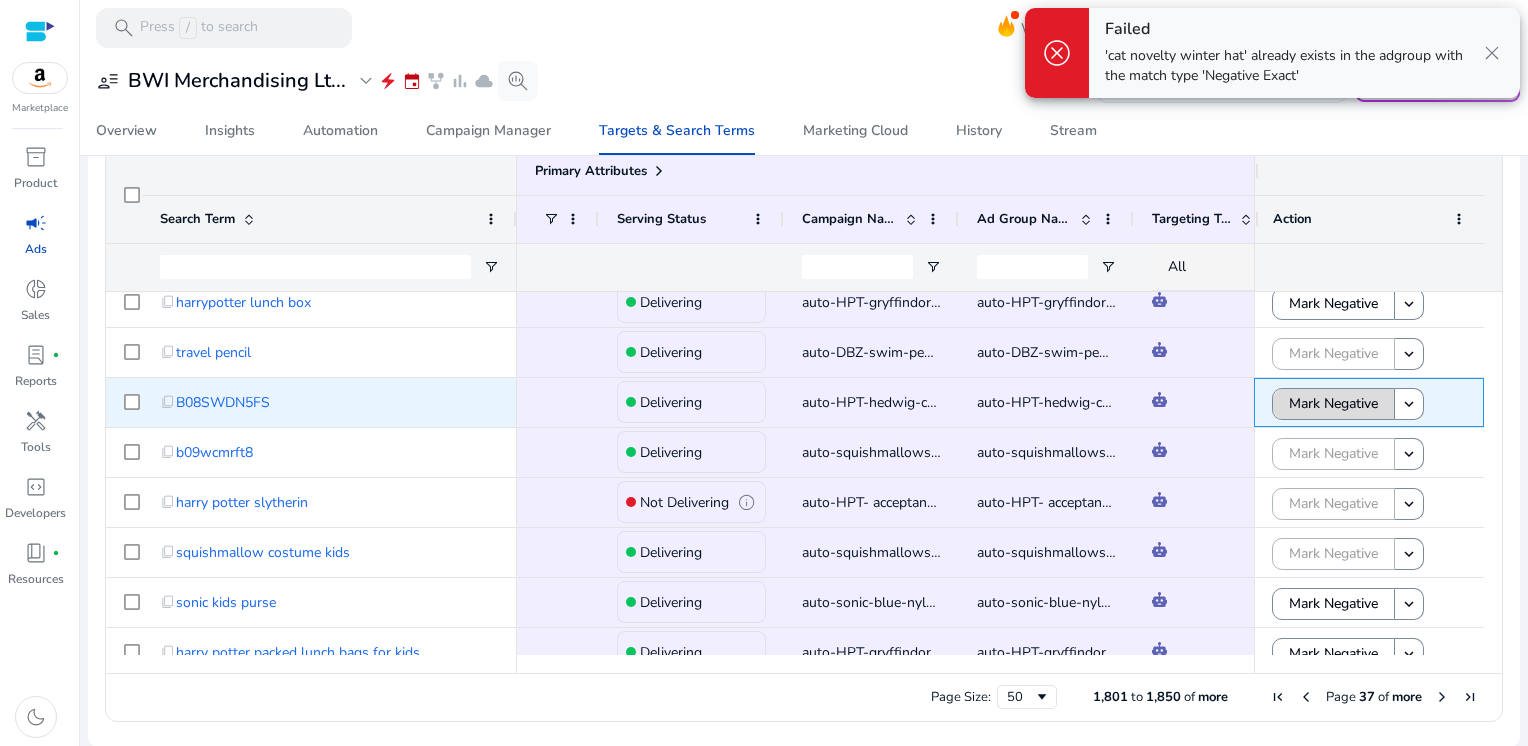 click on "Mark Negative" 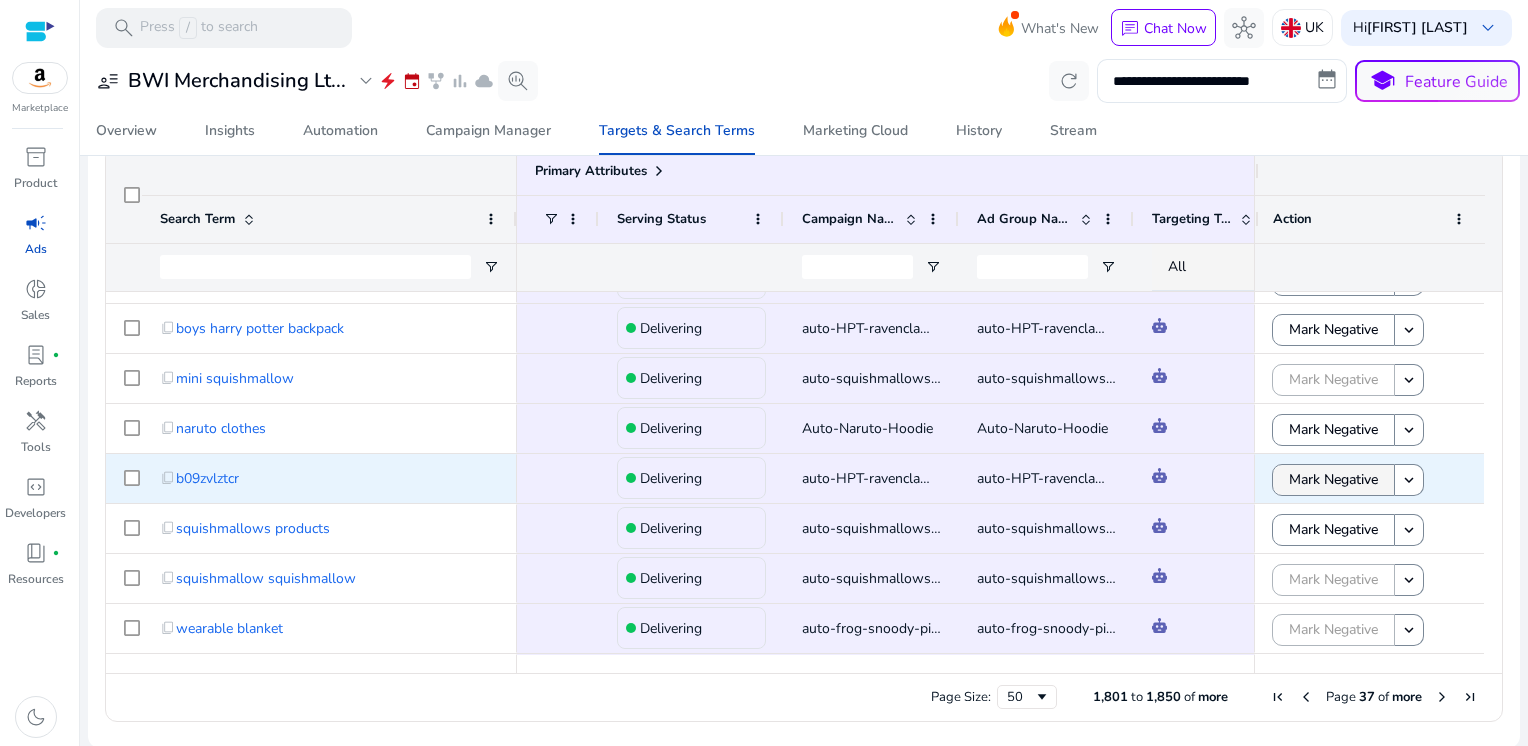 click on "Mark Negative" 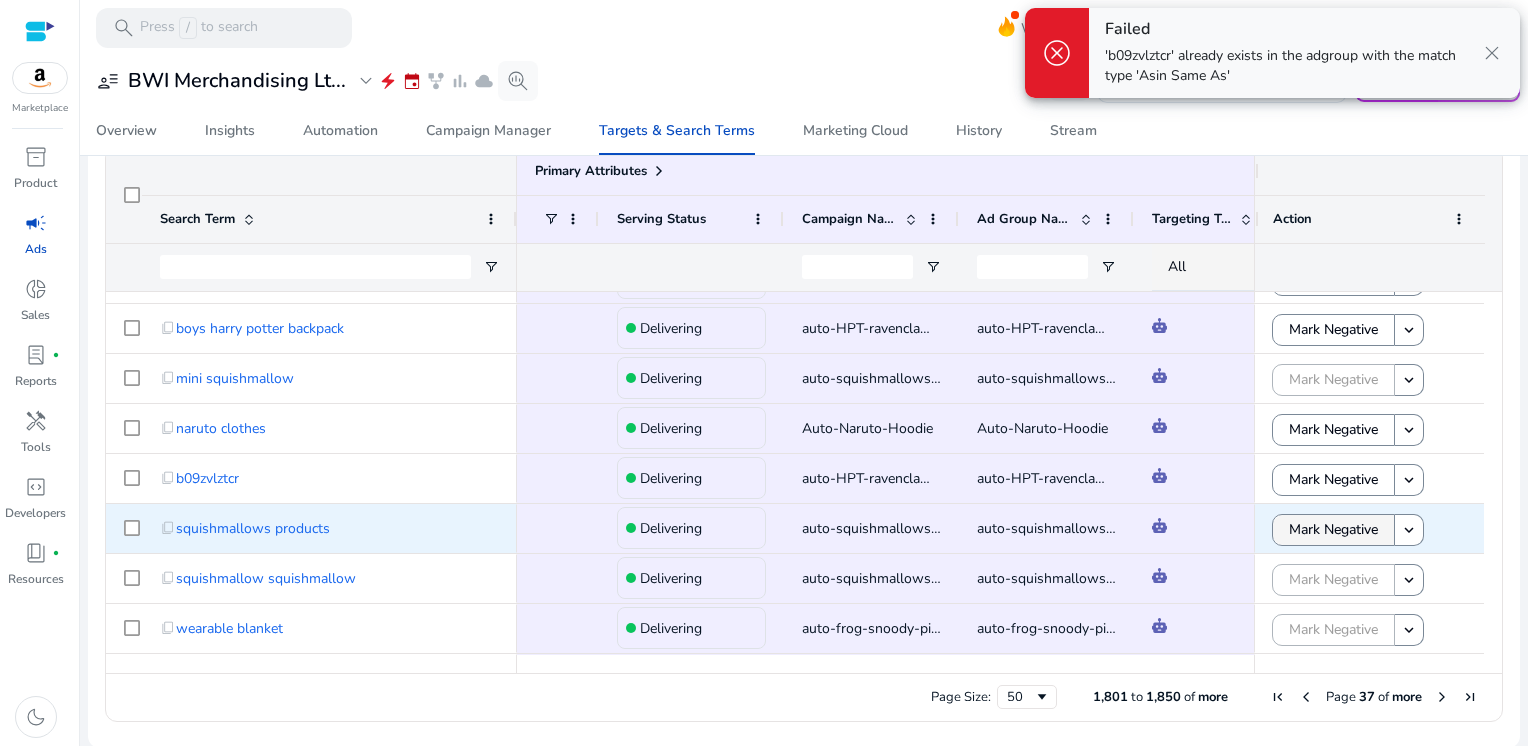 click on "Mark Negative" 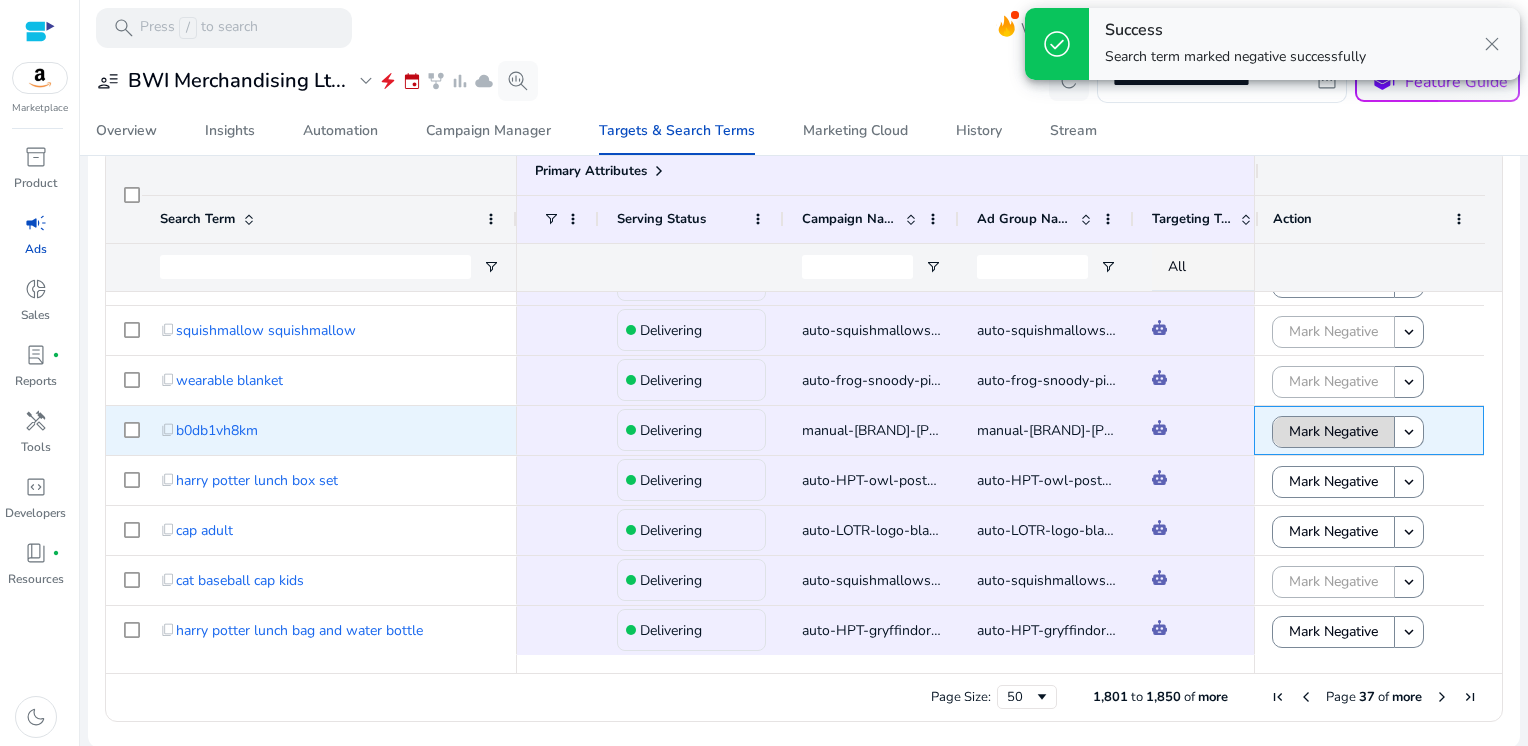 click on "Mark Negative" 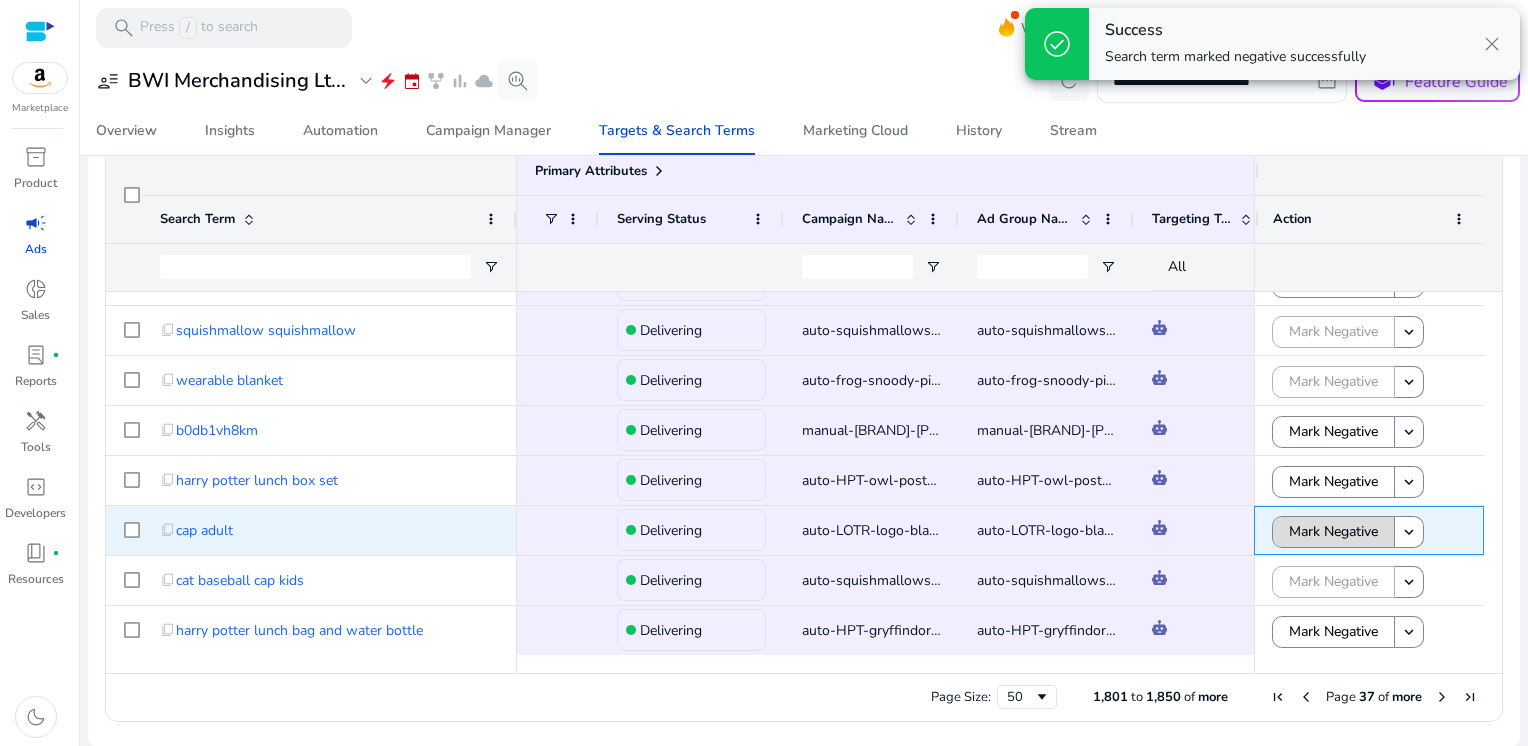 click on "Mark Negative" 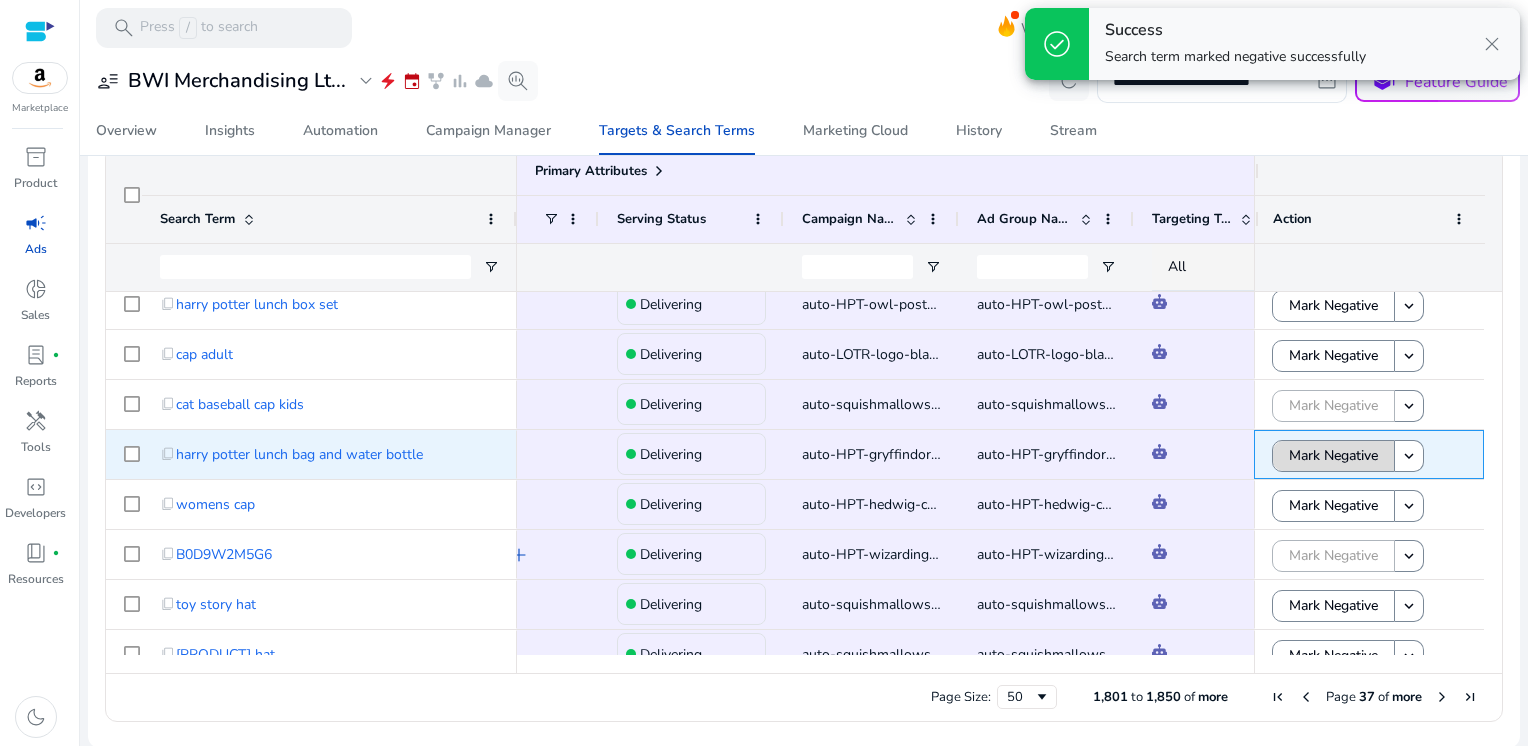 click on "Mark Negative" 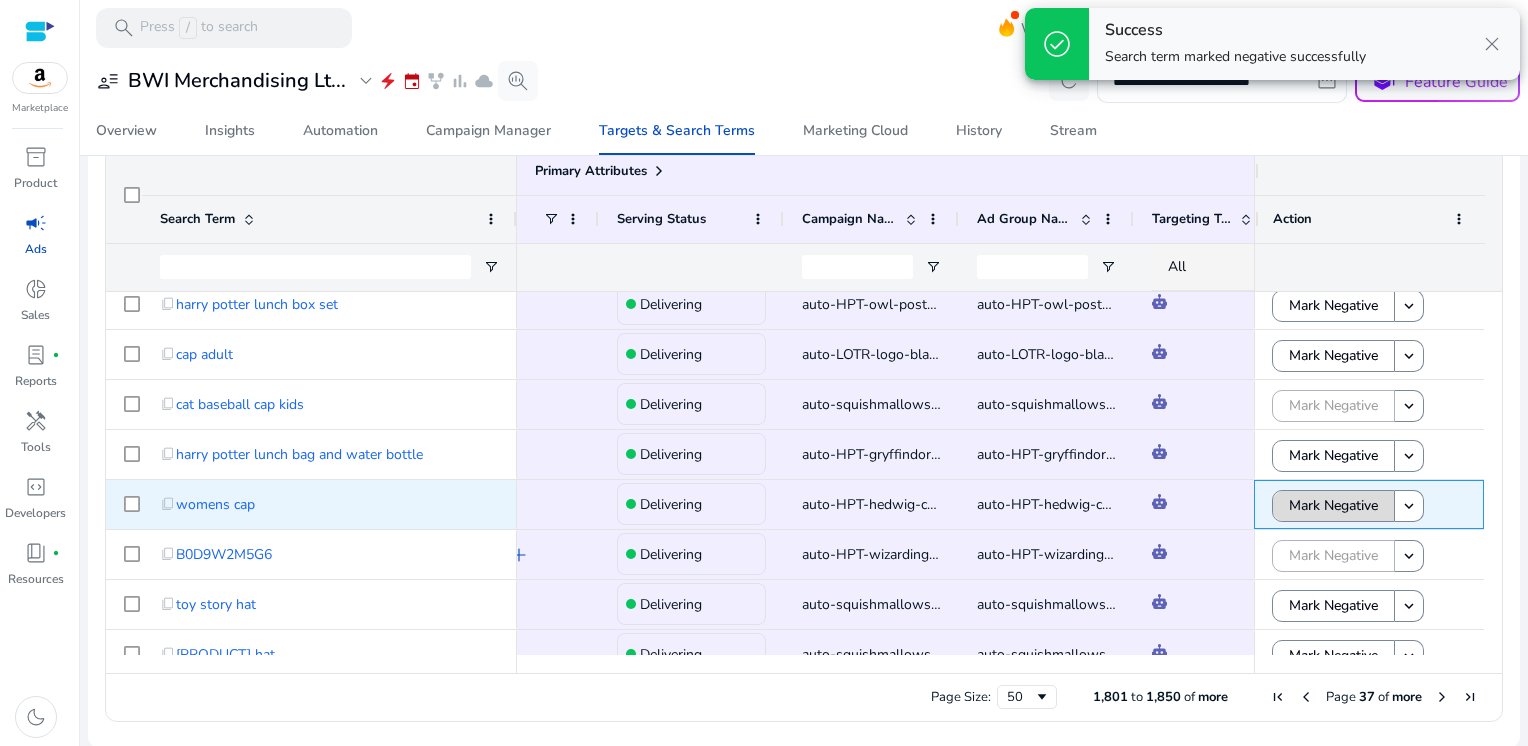 click on "Mark Negative" 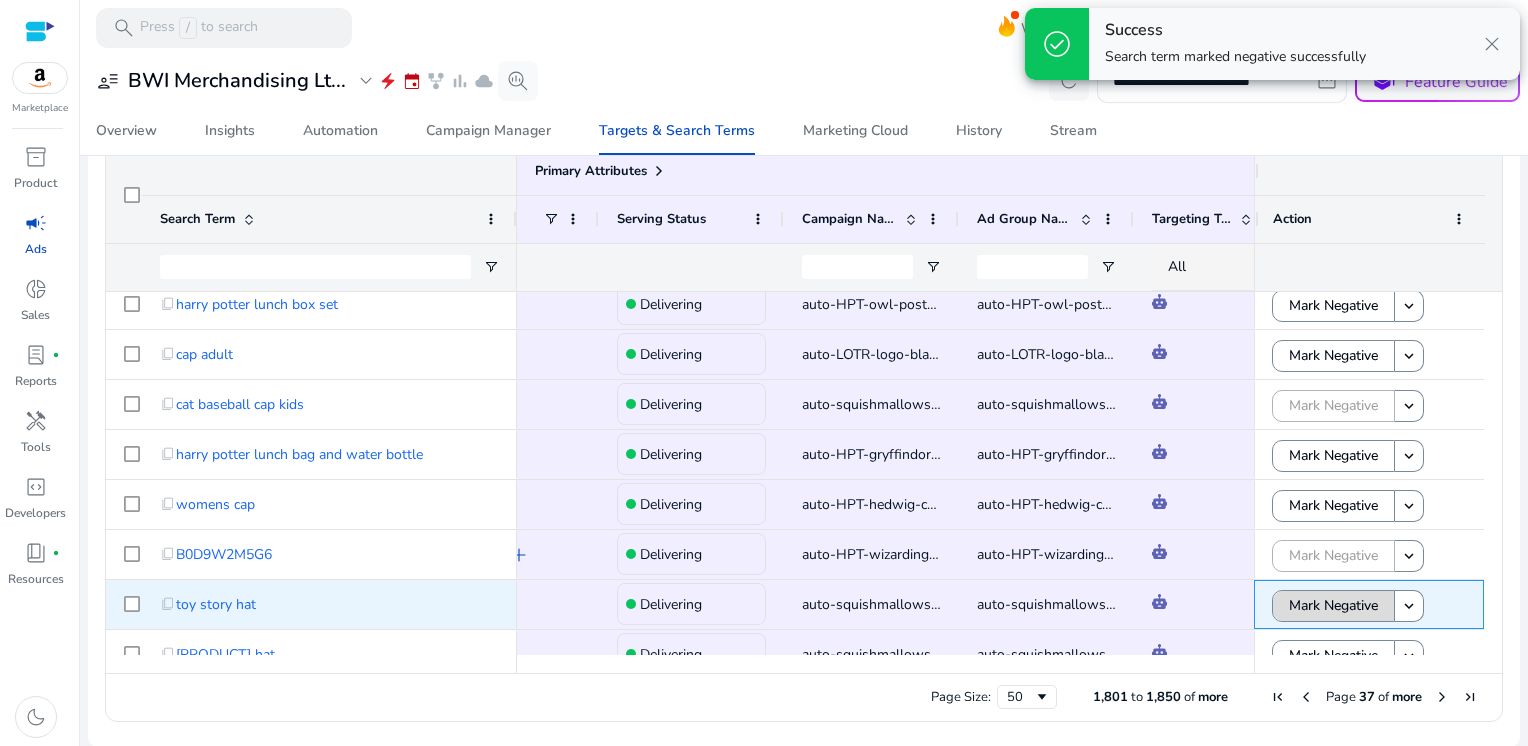 click on "Mark Negative" 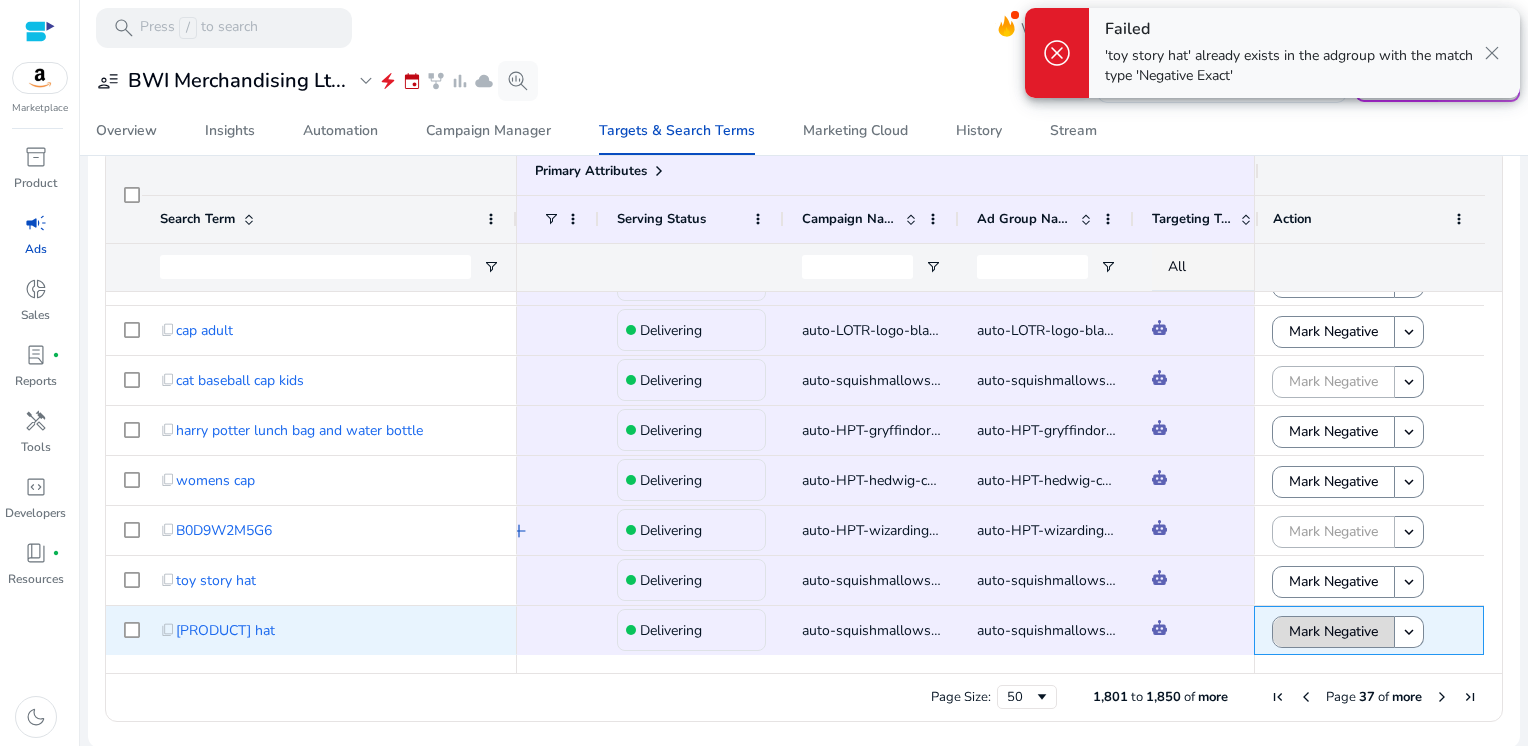 click on "Mark Negative" 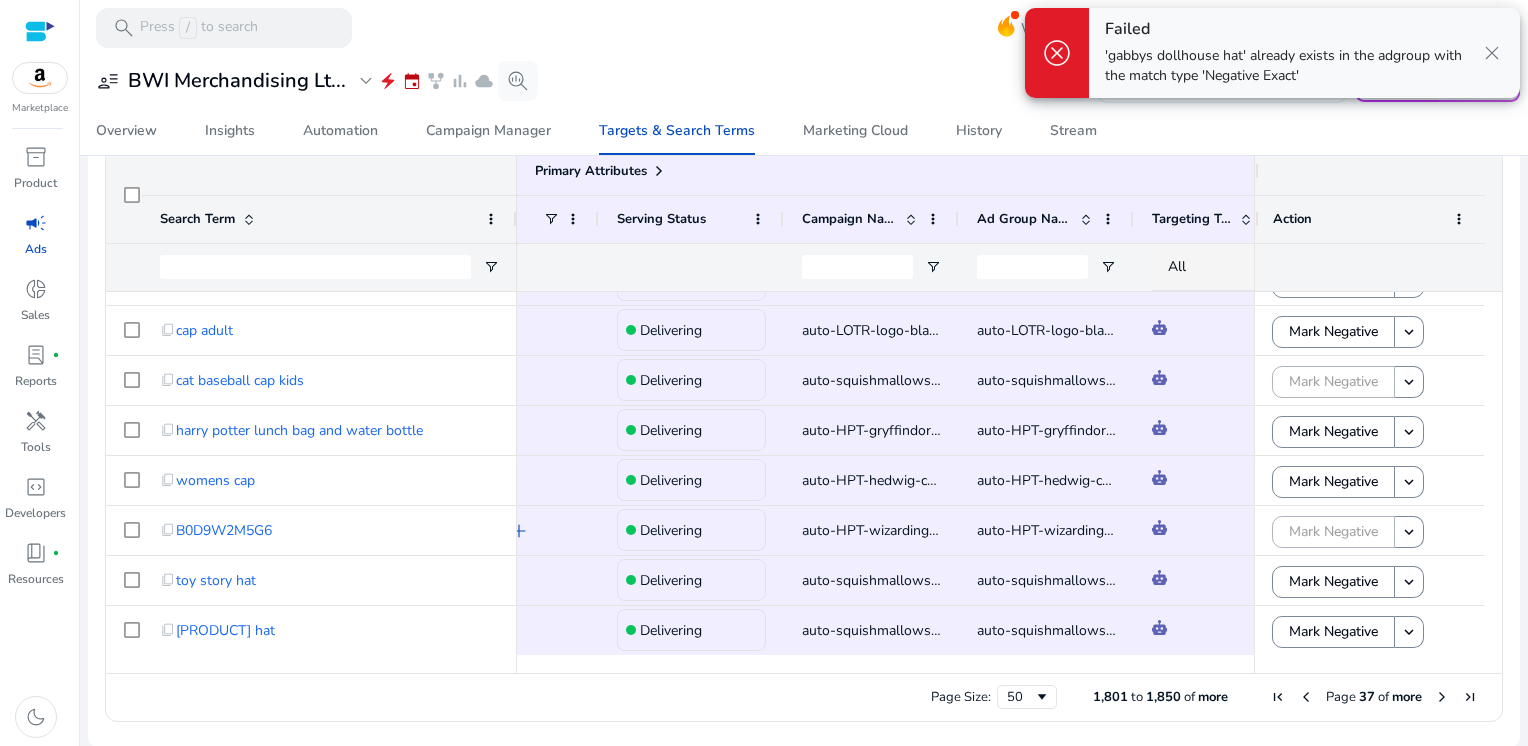 click at bounding box center (1442, 697) 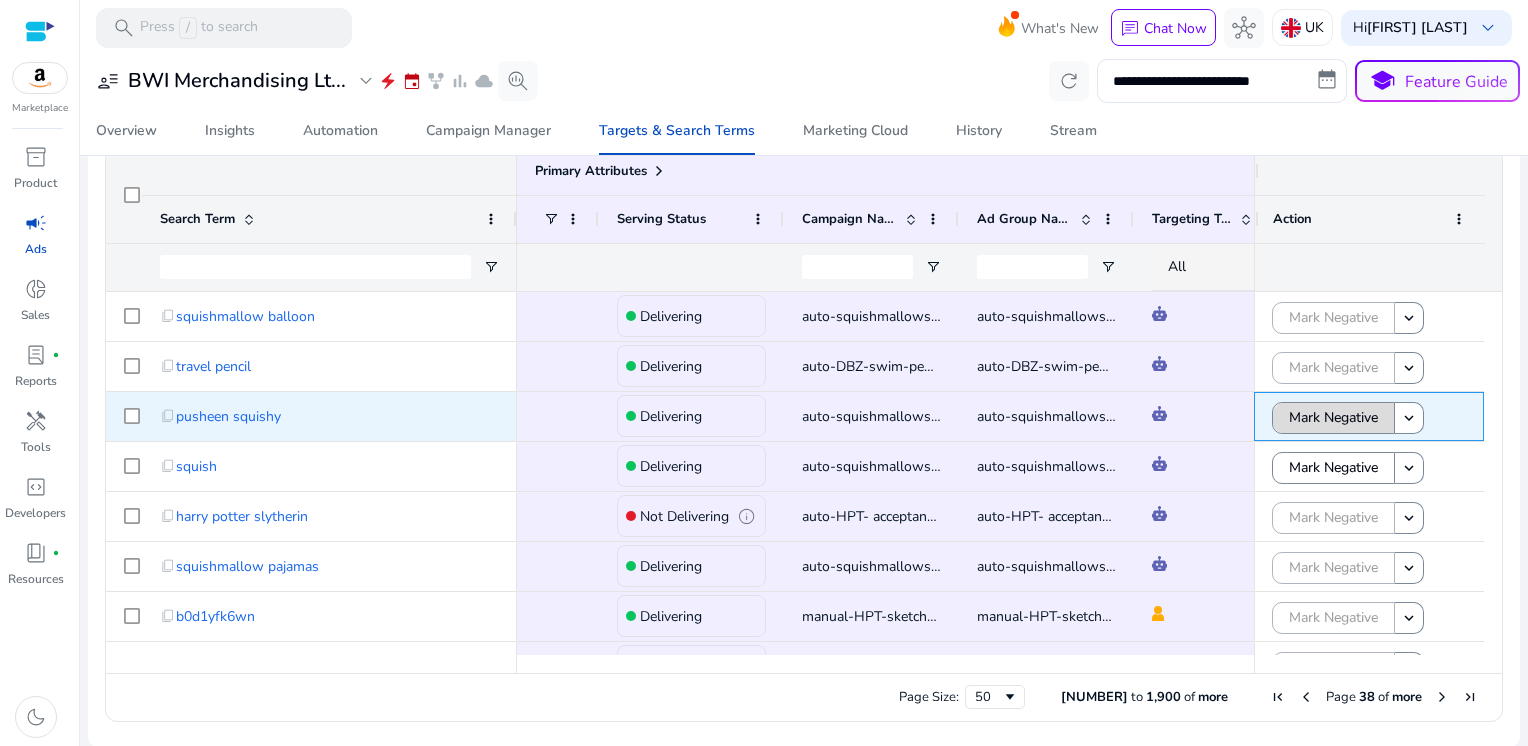 click on "Mark Negative" 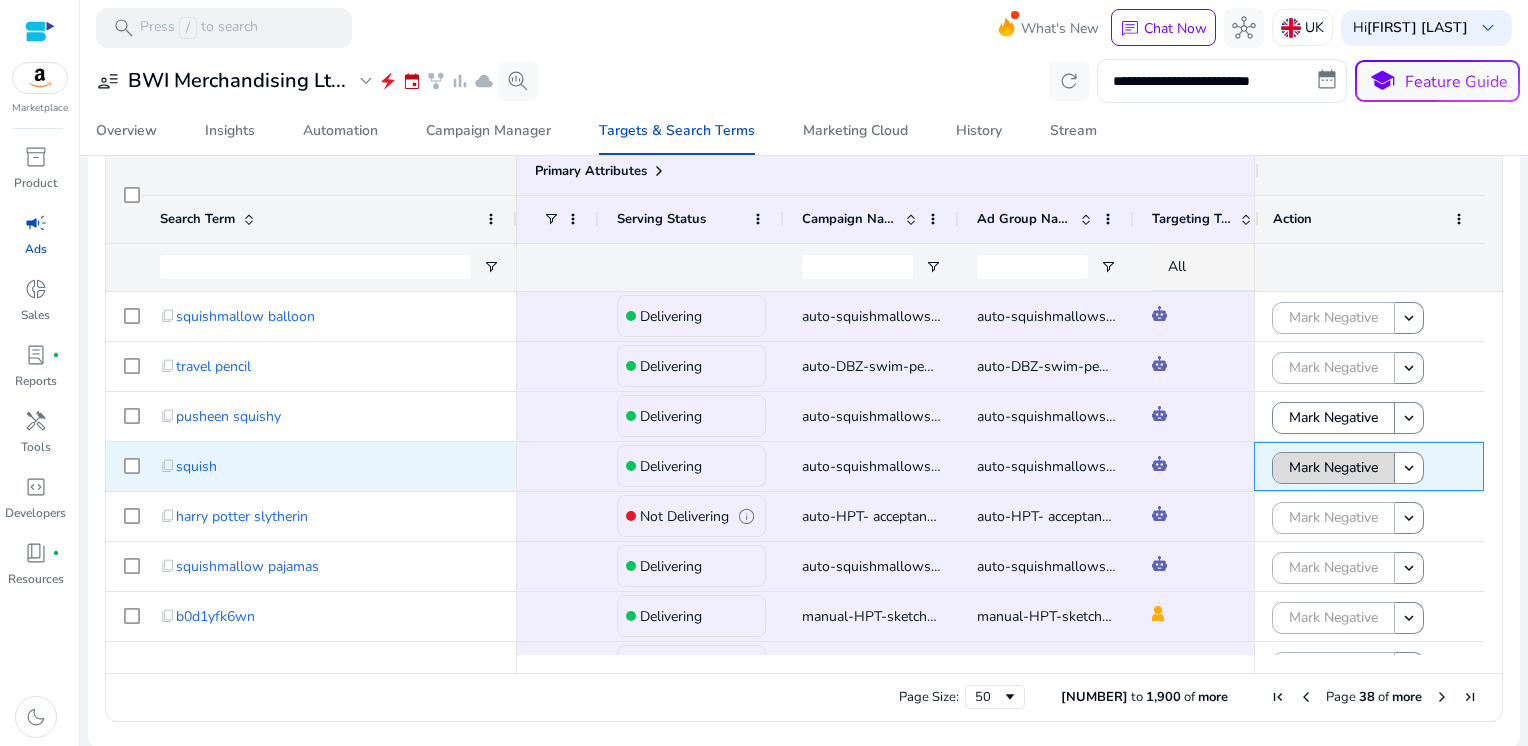 click on "Mark Negative" 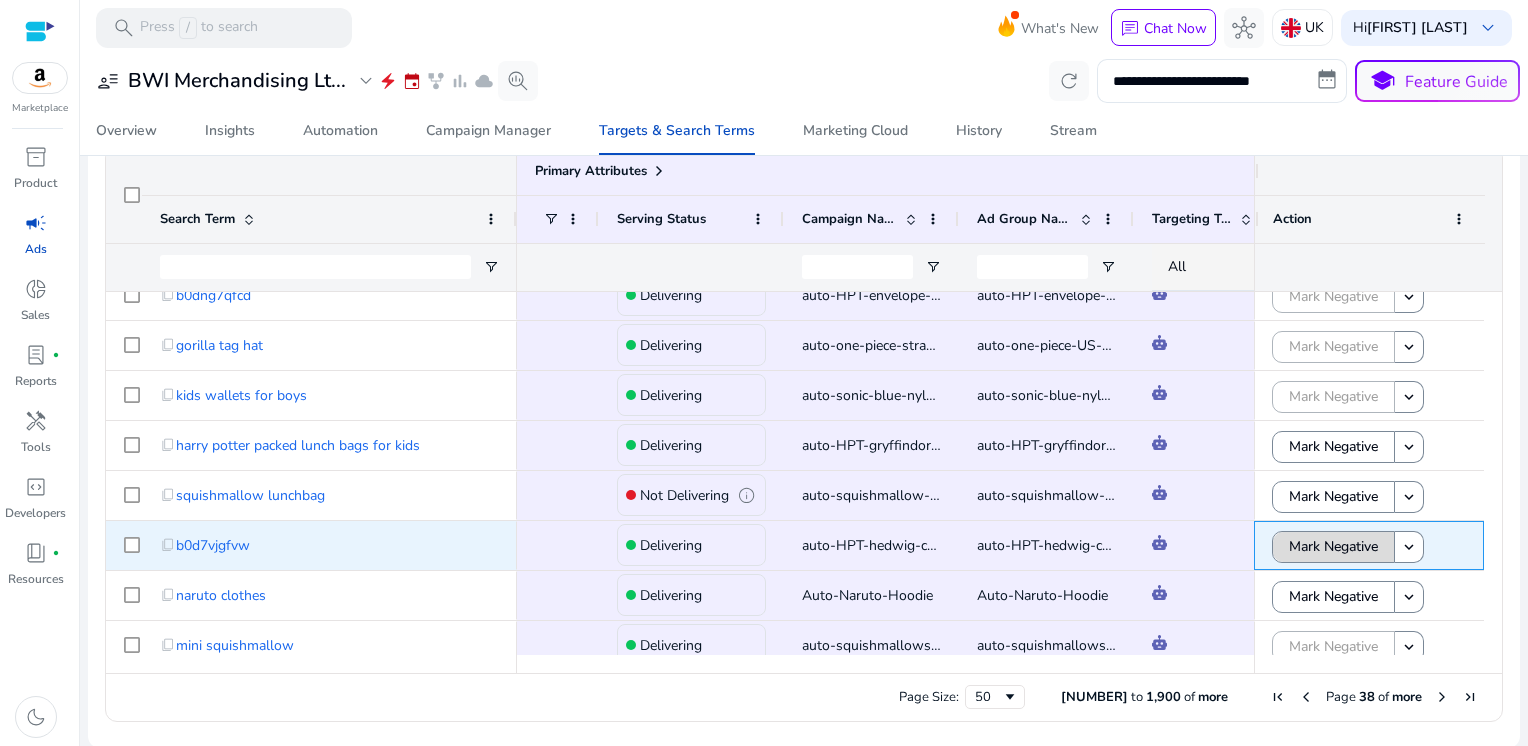 click on "Mark Negative" 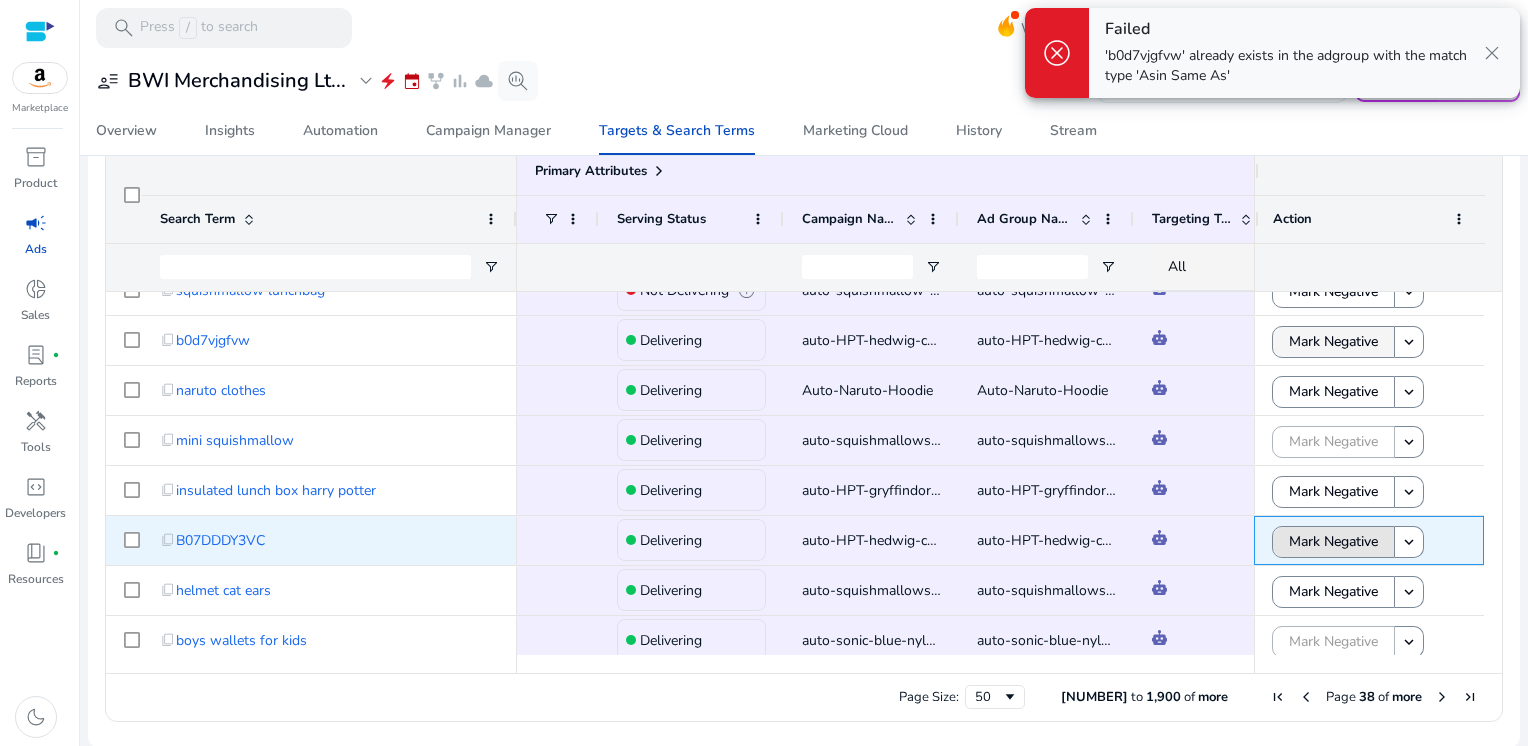 click on "Mark Negative" 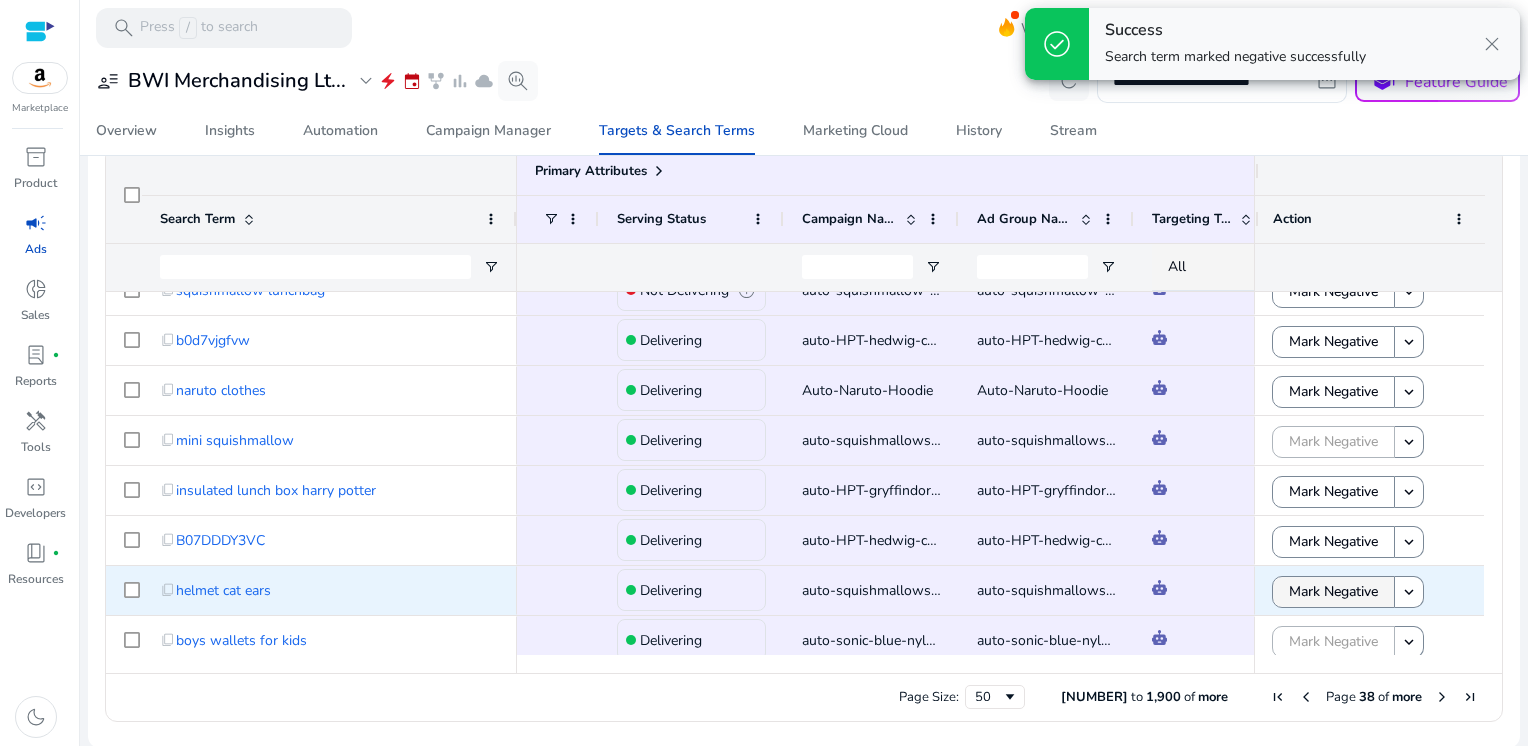click on "Mark Negative" 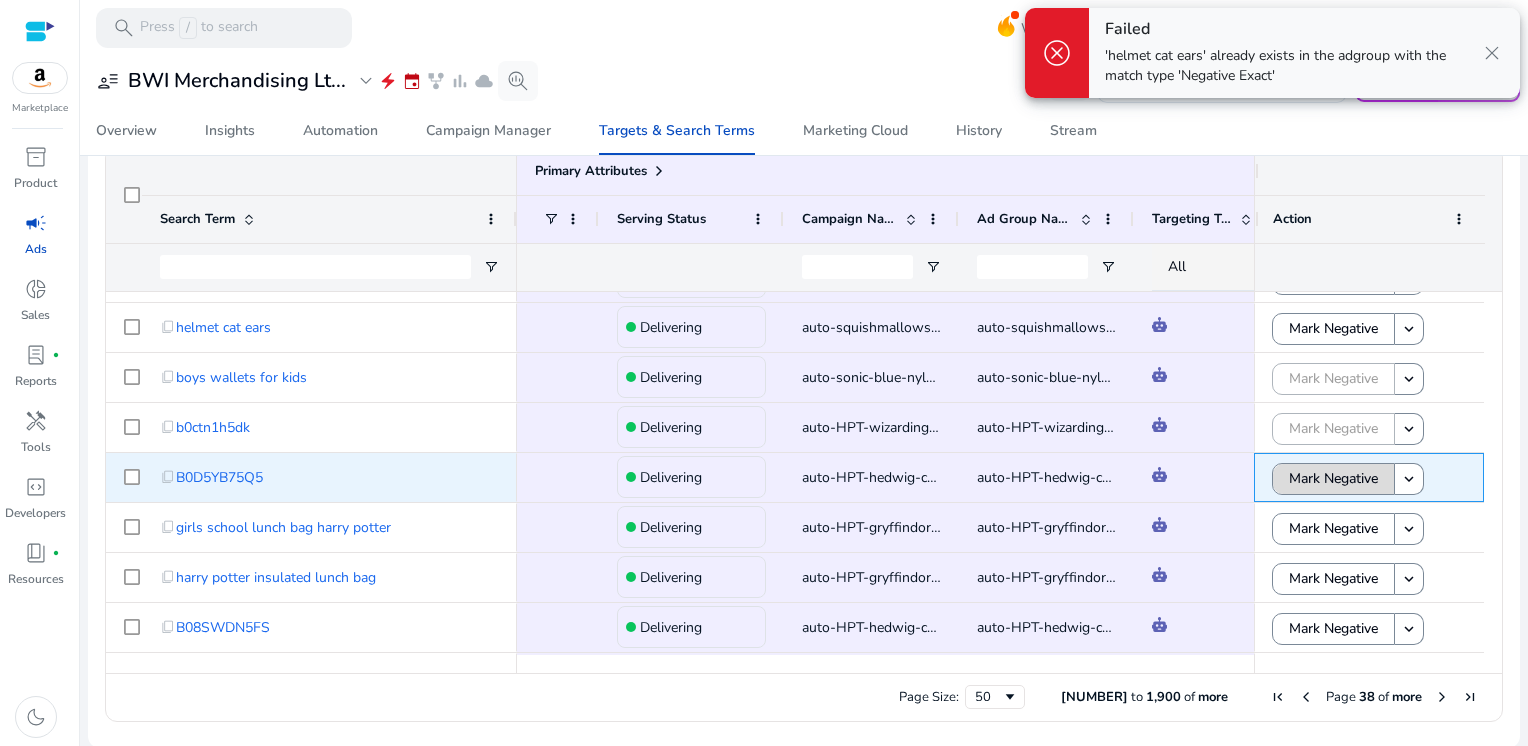 click on "Mark Negative" 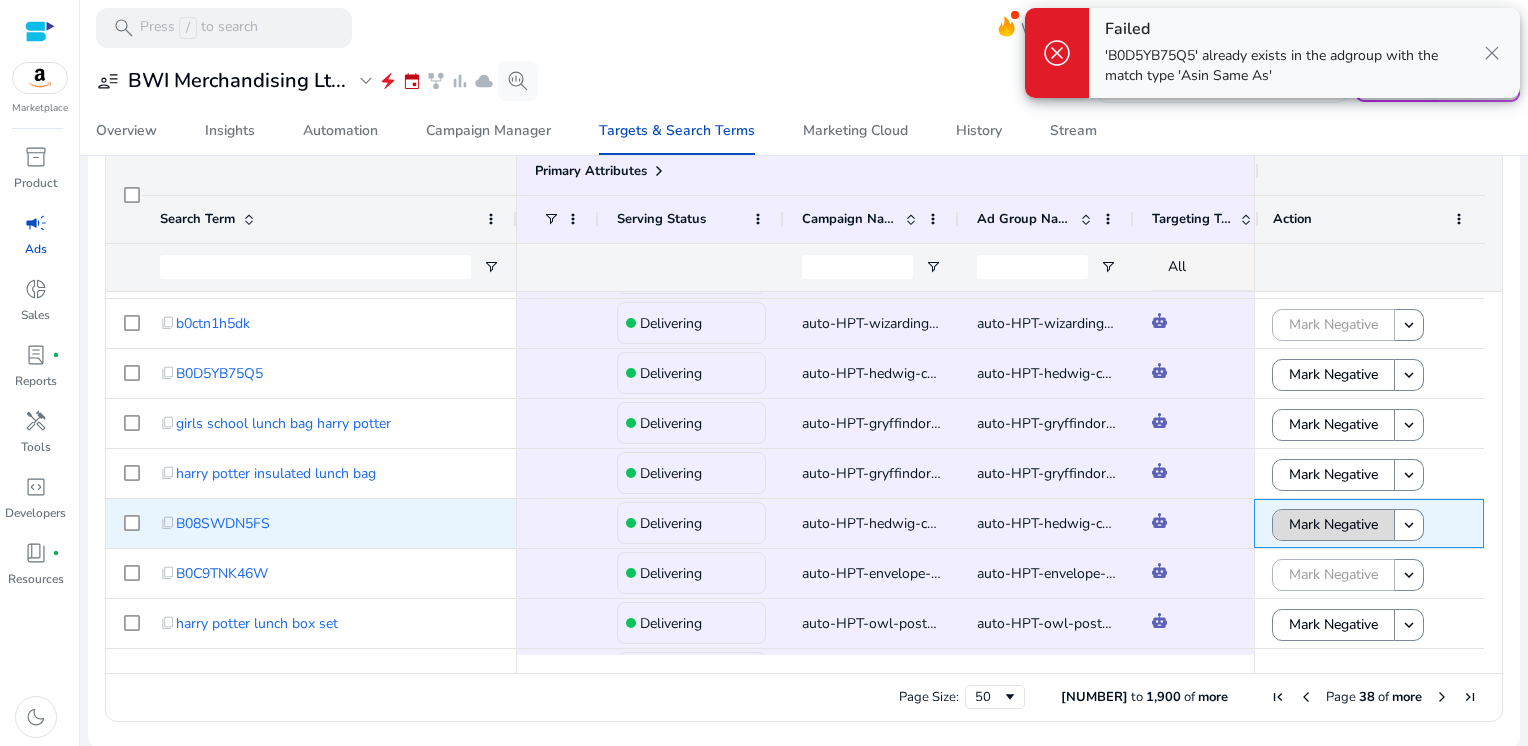 click on "Mark Negative" 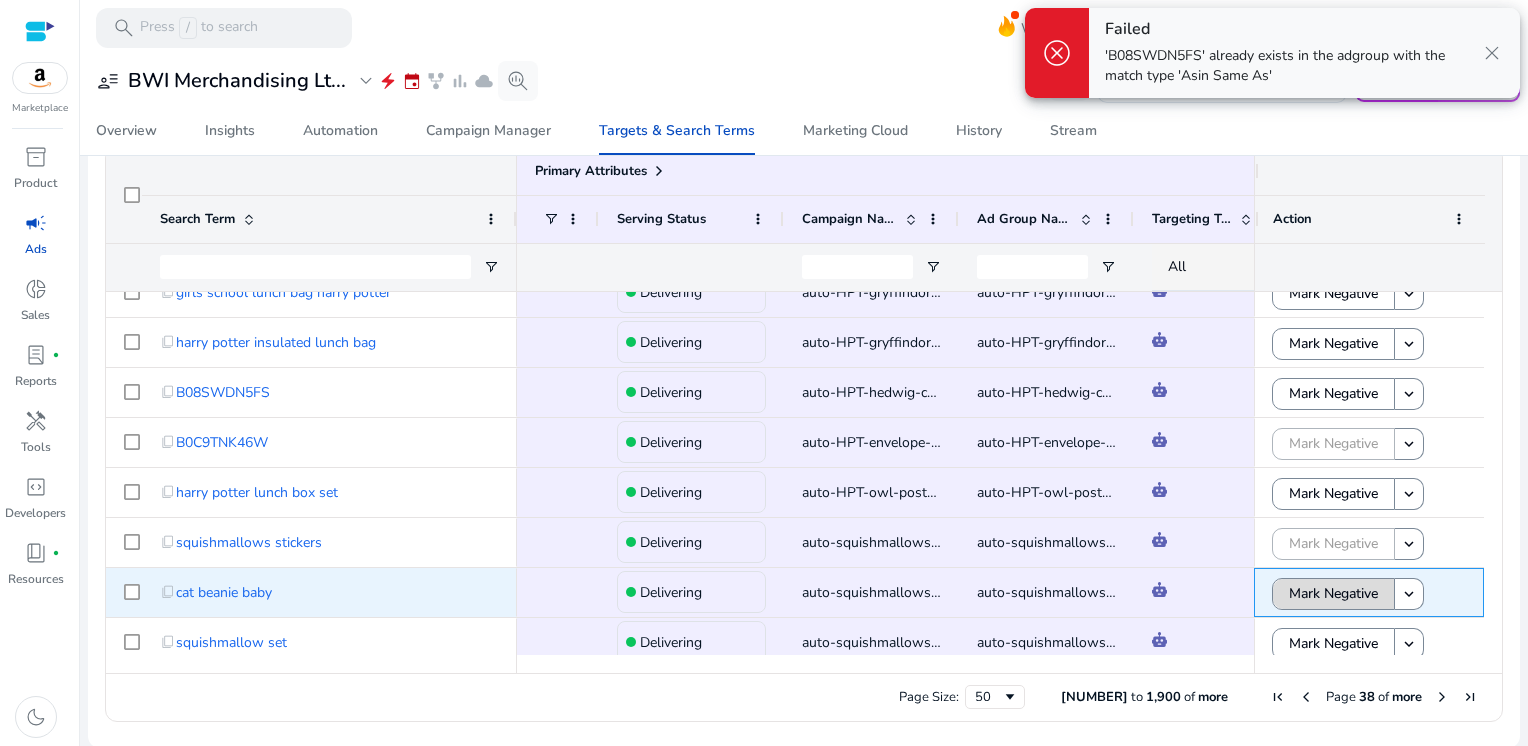 click on "Mark Negative" 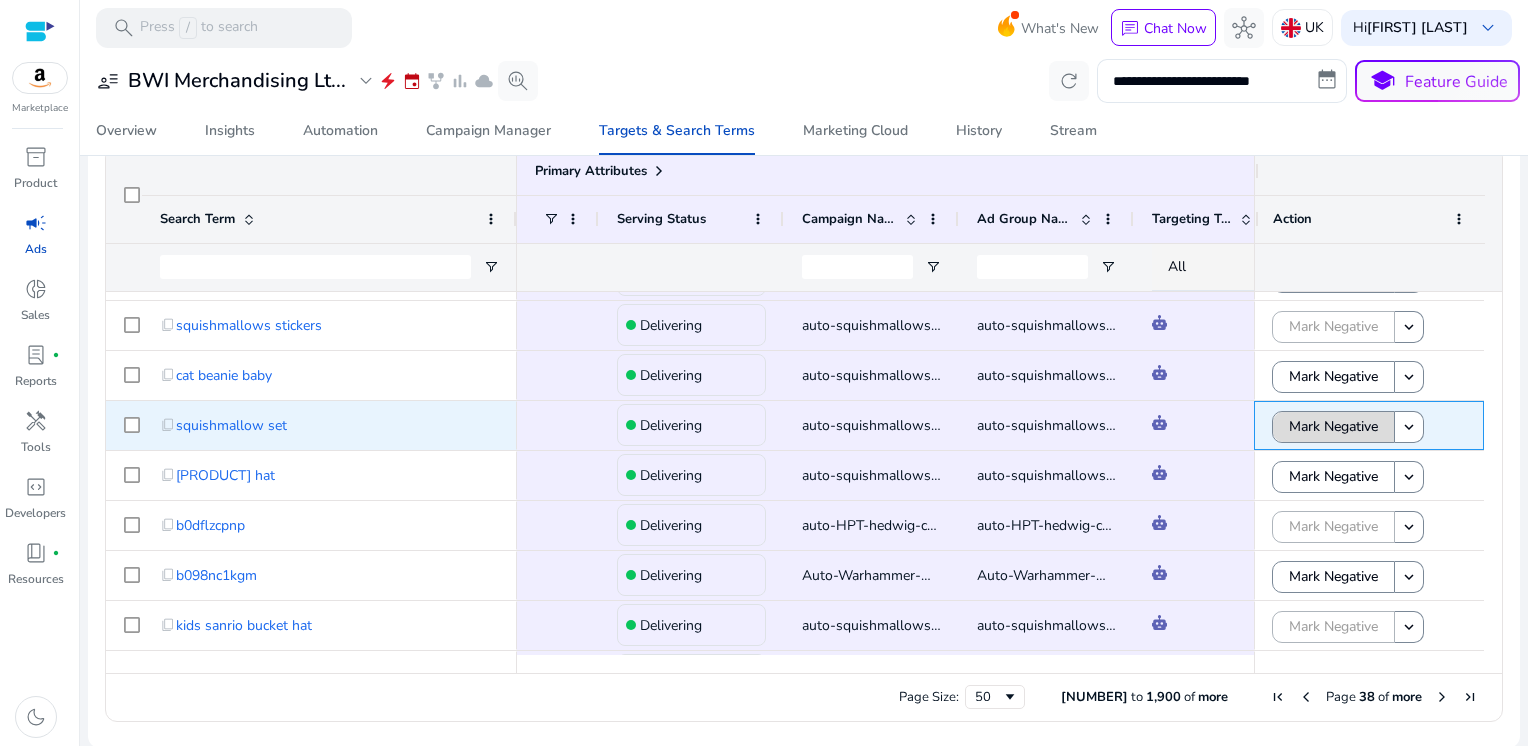 click on "Mark Negative" 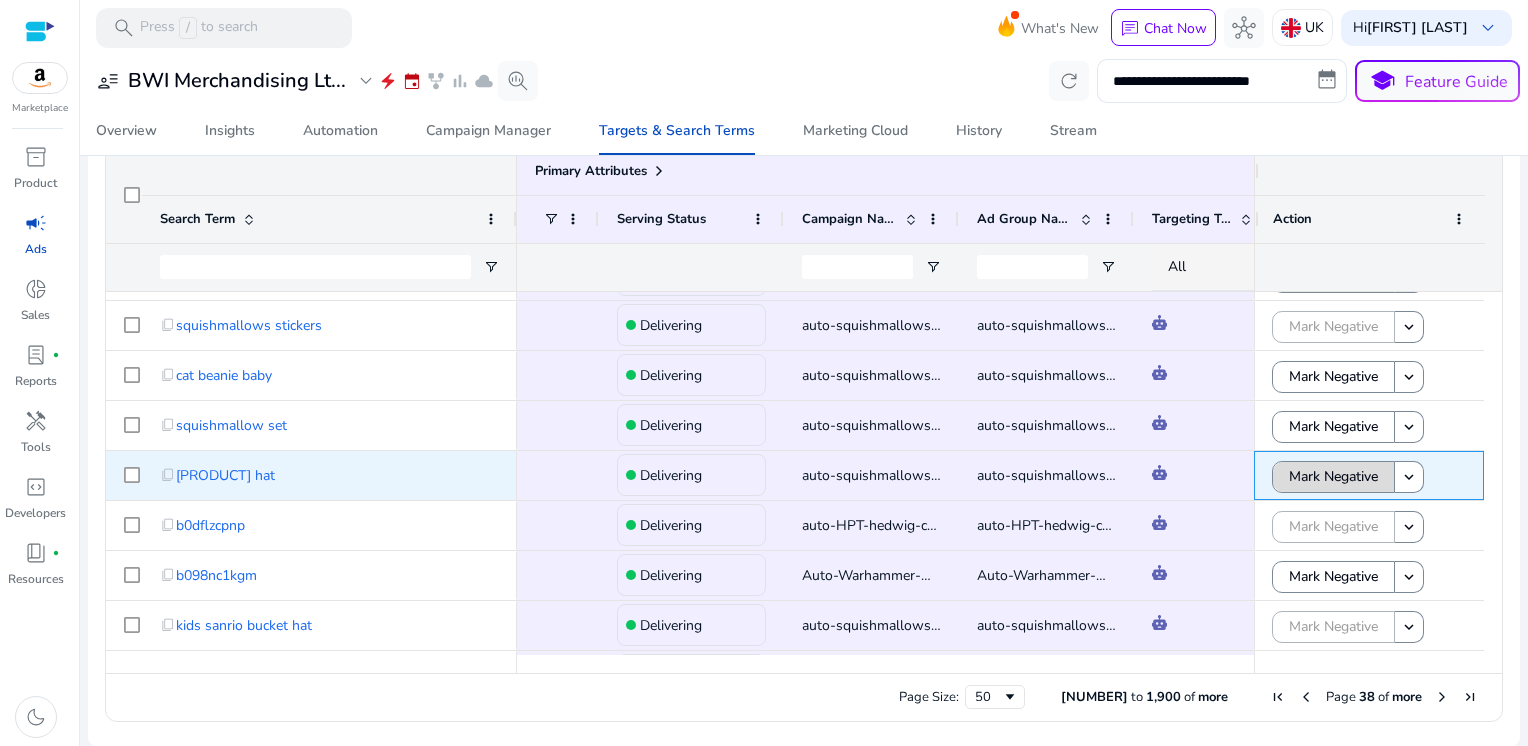 click on "Mark Negative" 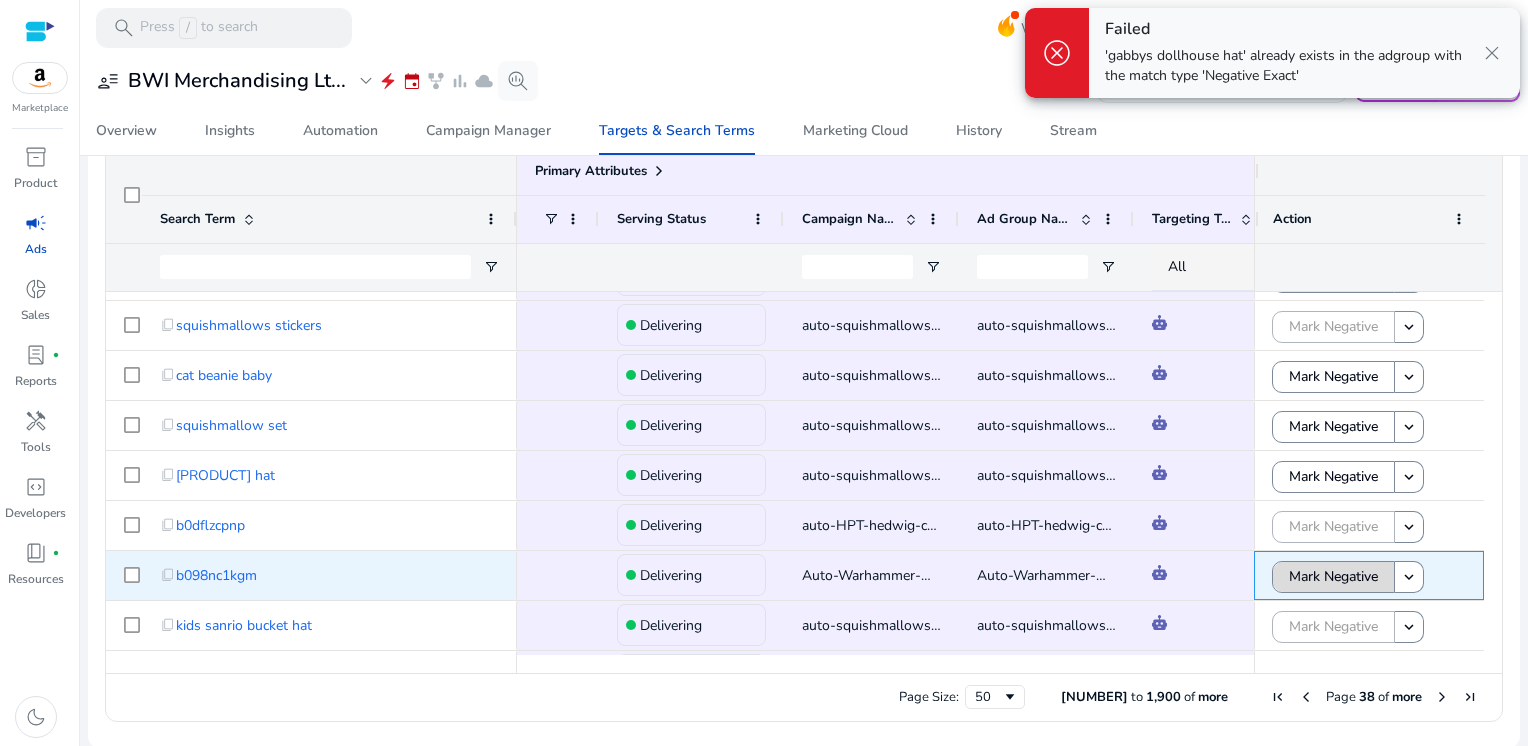 click on "Mark Negative" 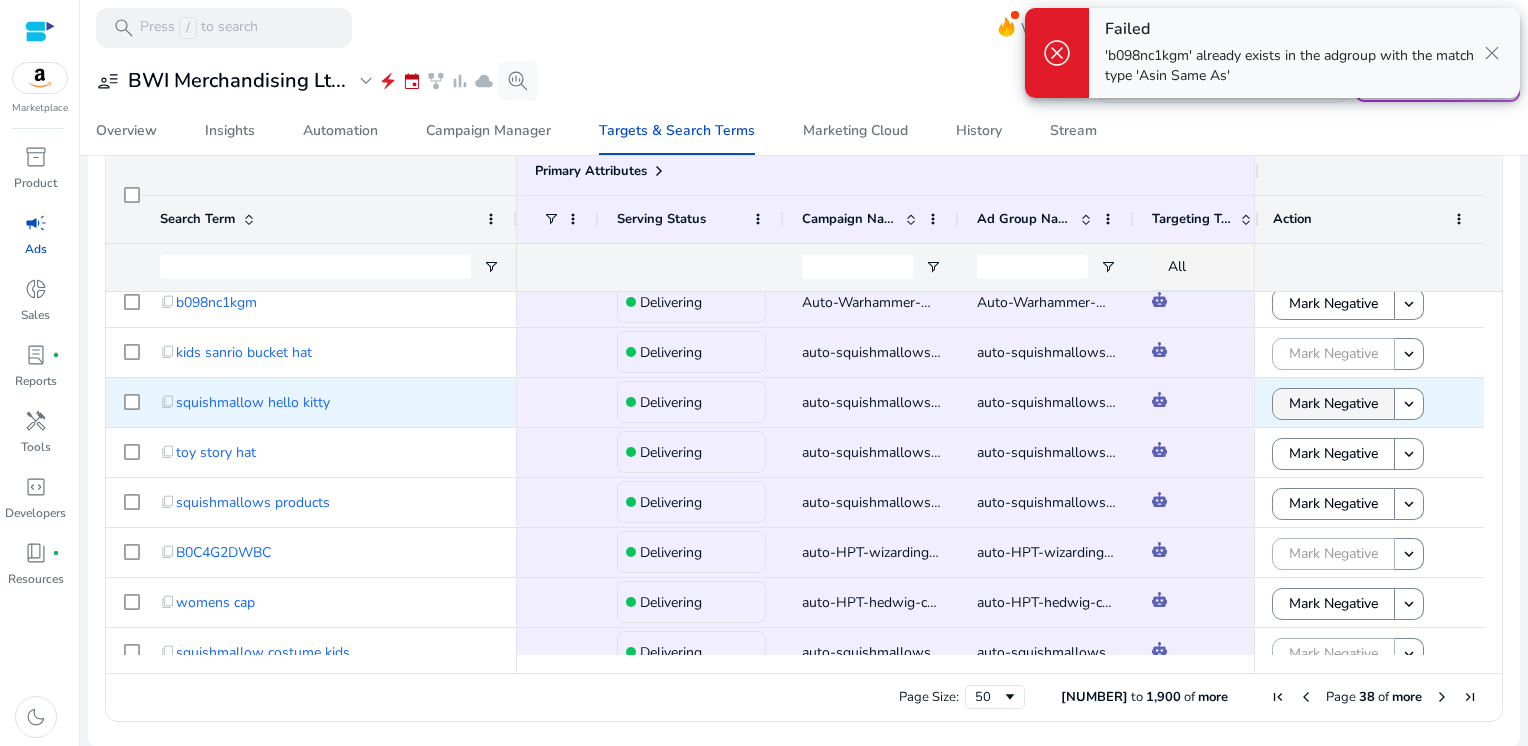 click on "Mark Negative" 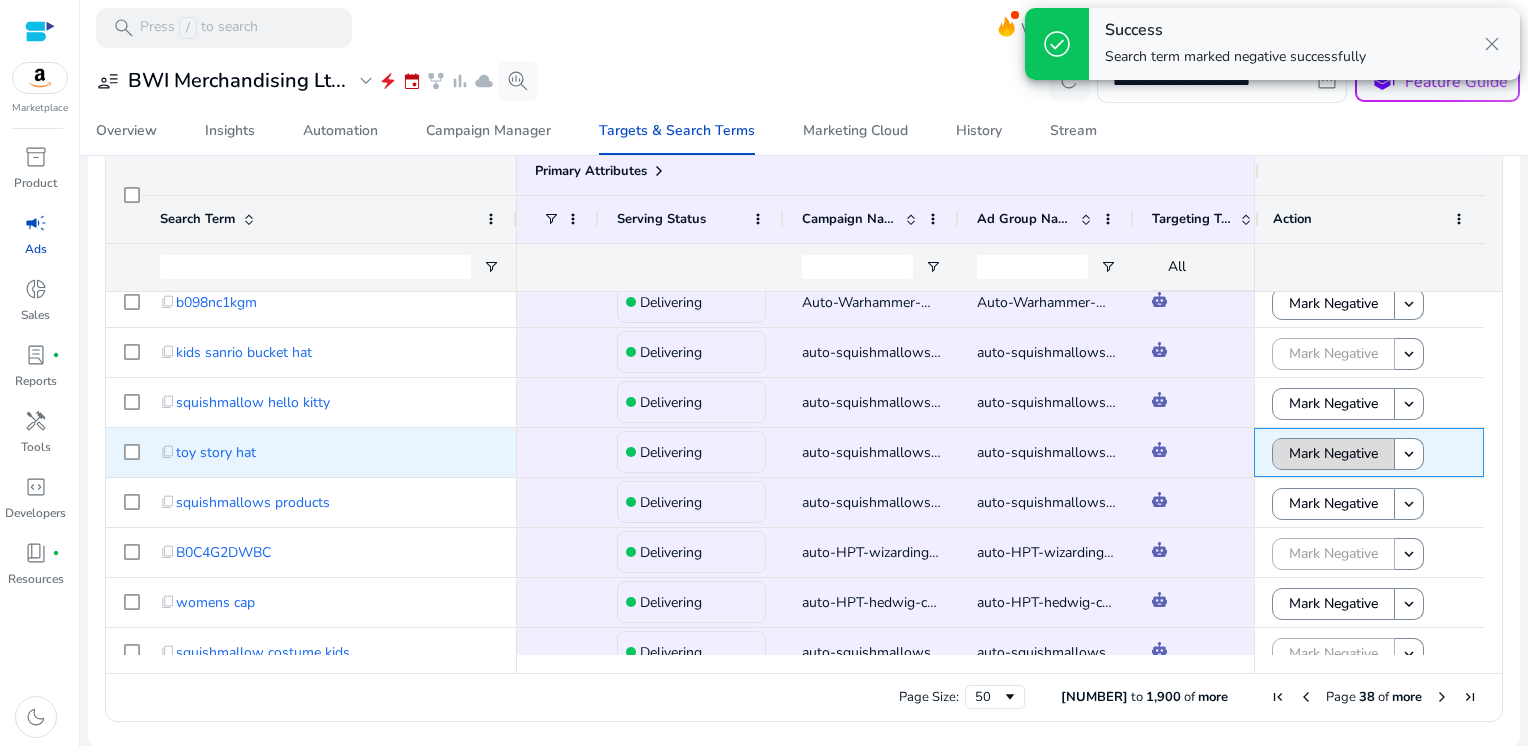 click on "Mark Negative" 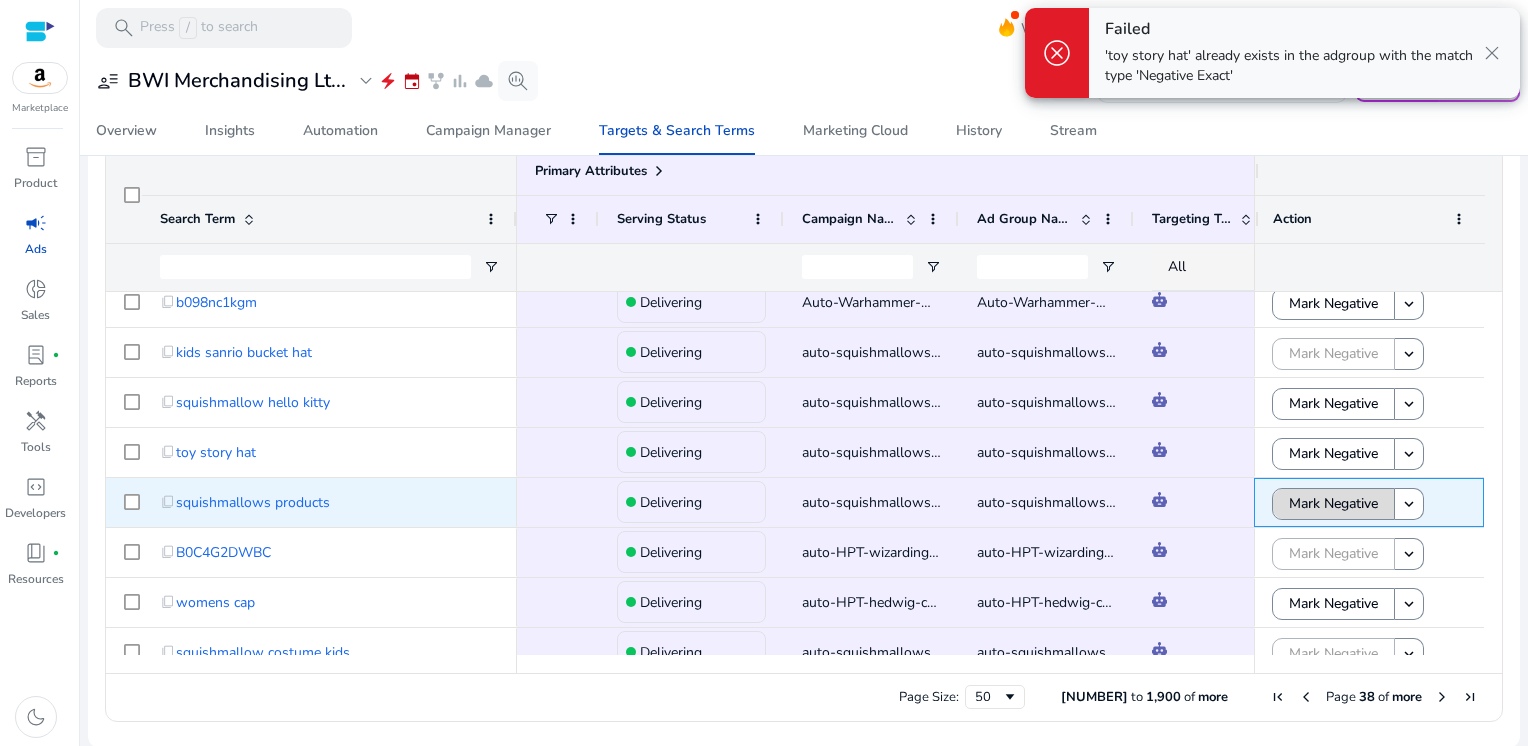 click on "Mark Negative" 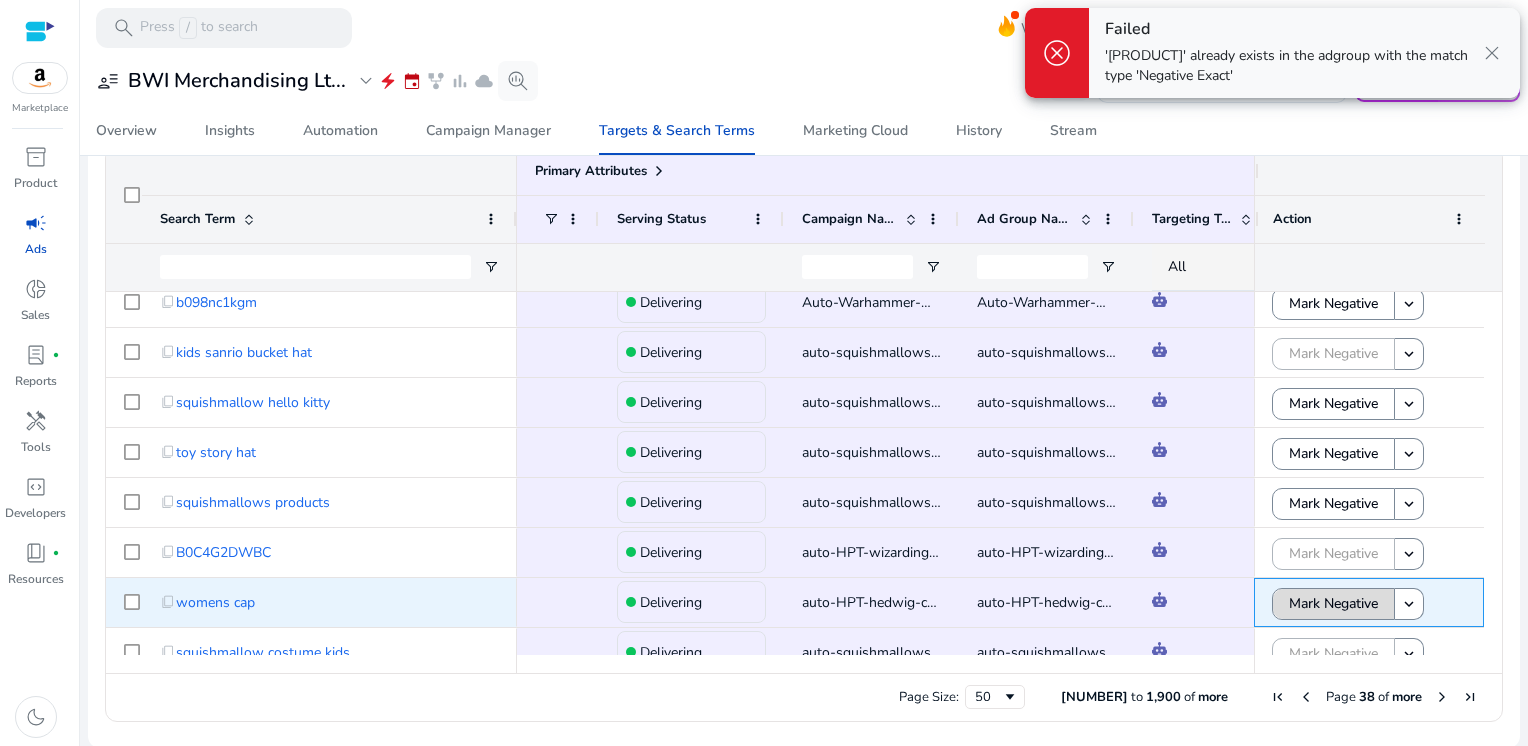 click on "Mark Negative" 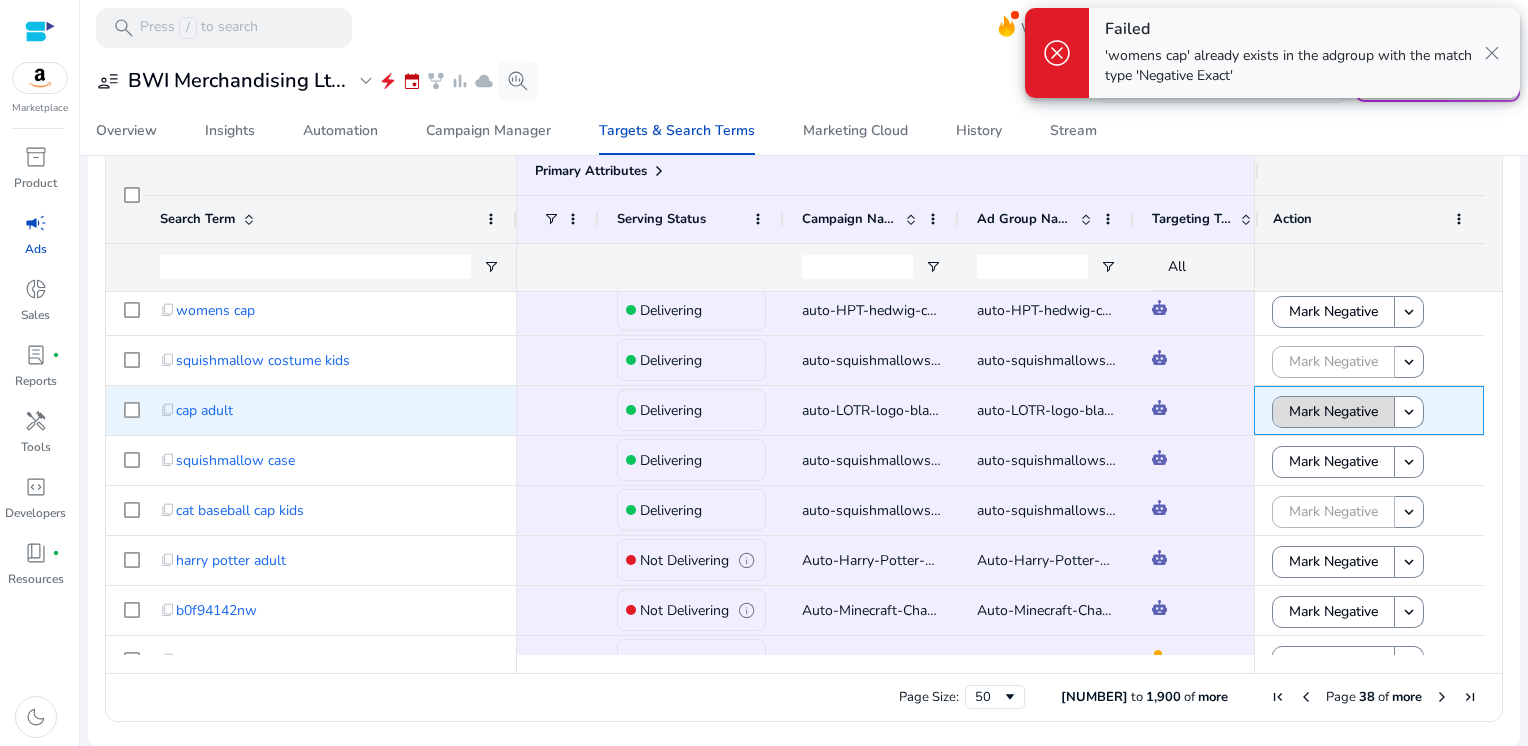click on "Mark Negative" 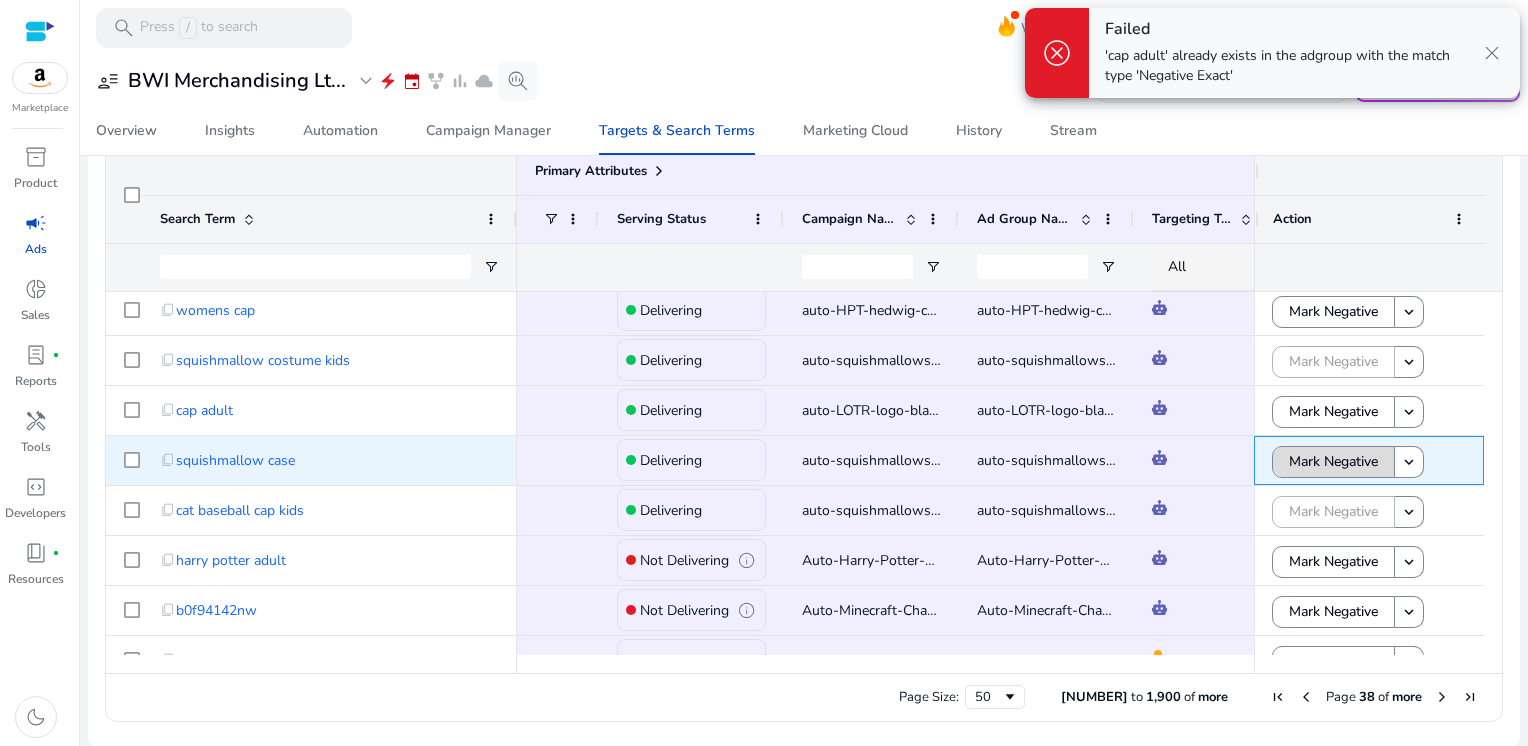 click on "Mark Negative" 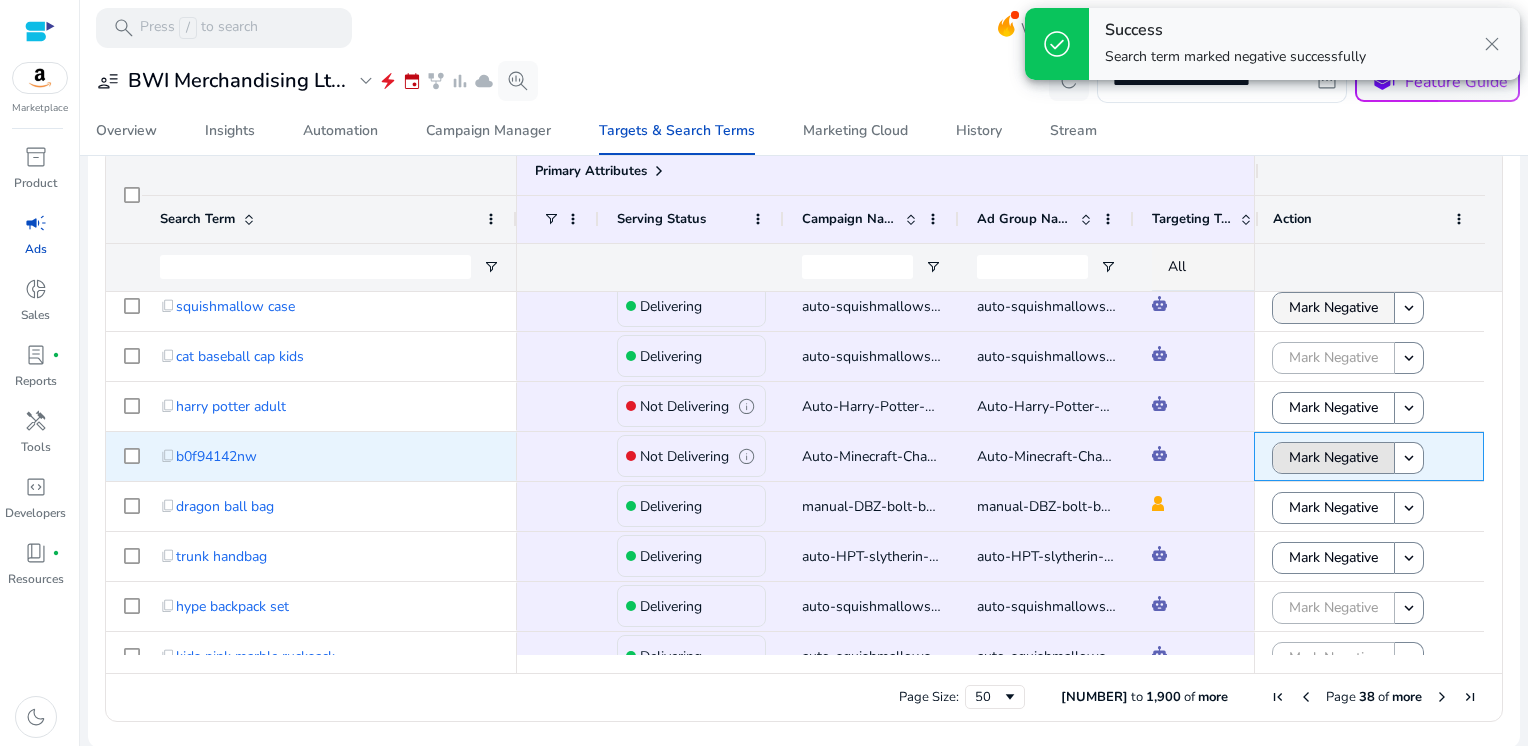 click on "Mark Negative" 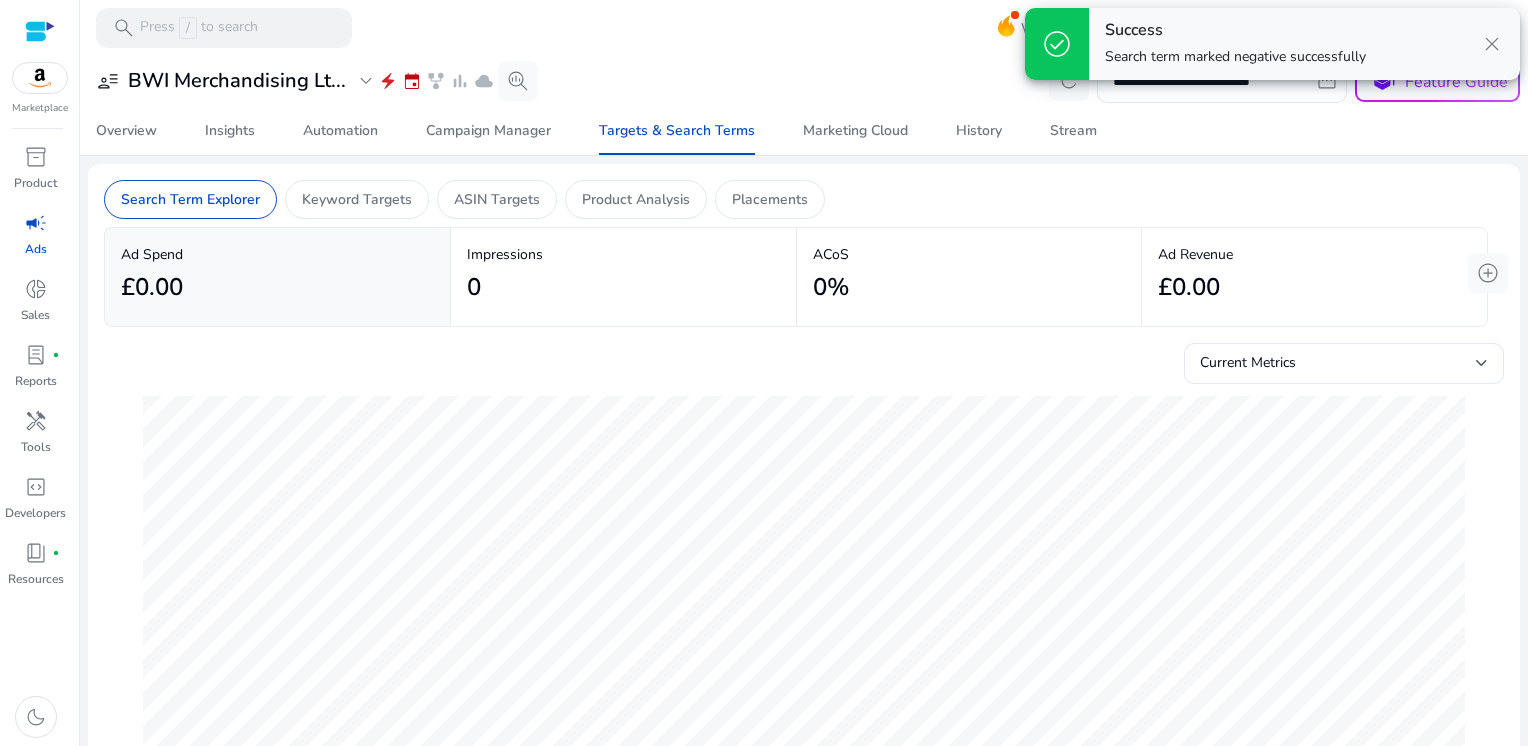 scroll, scrollTop: 0, scrollLeft: 0, axis: both 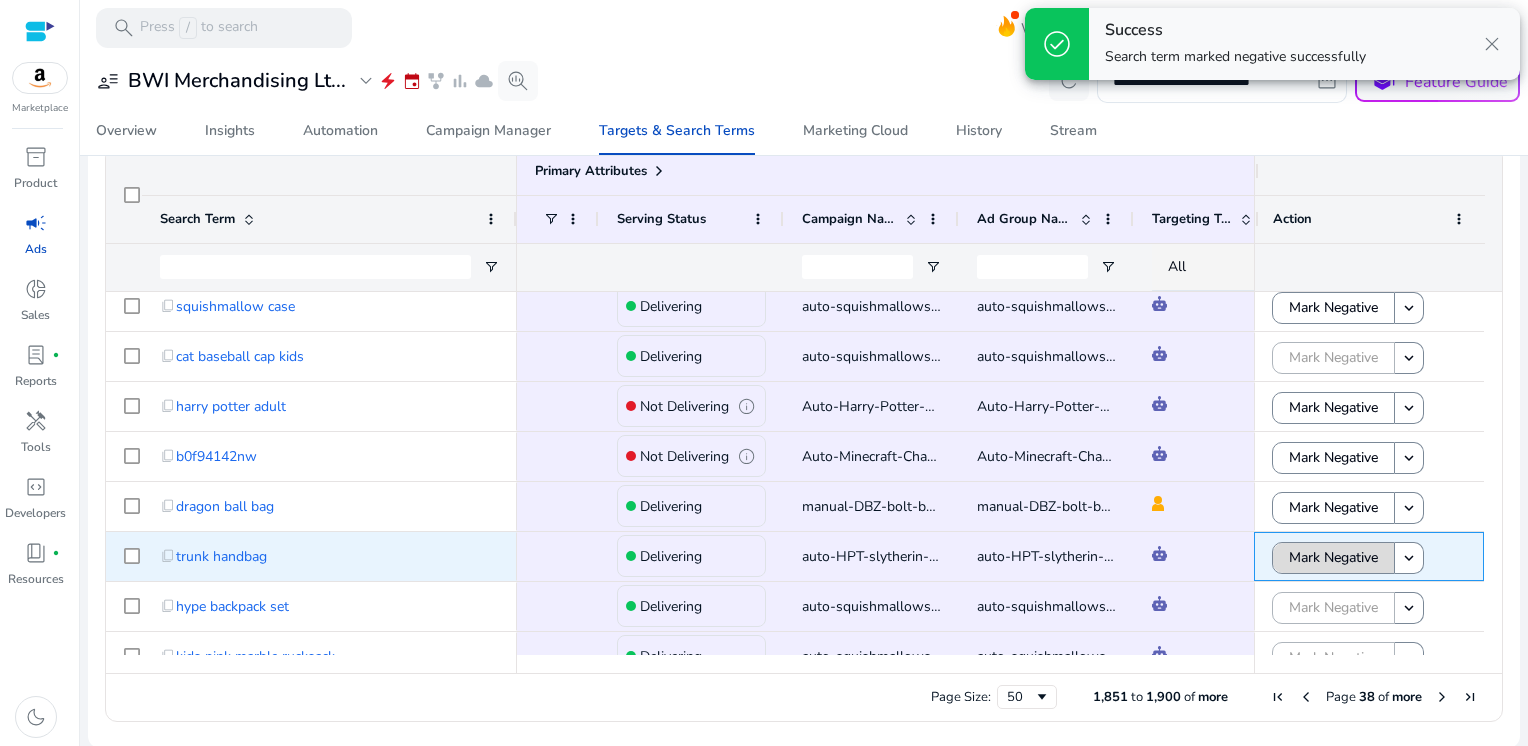 click on "Mark Negative" 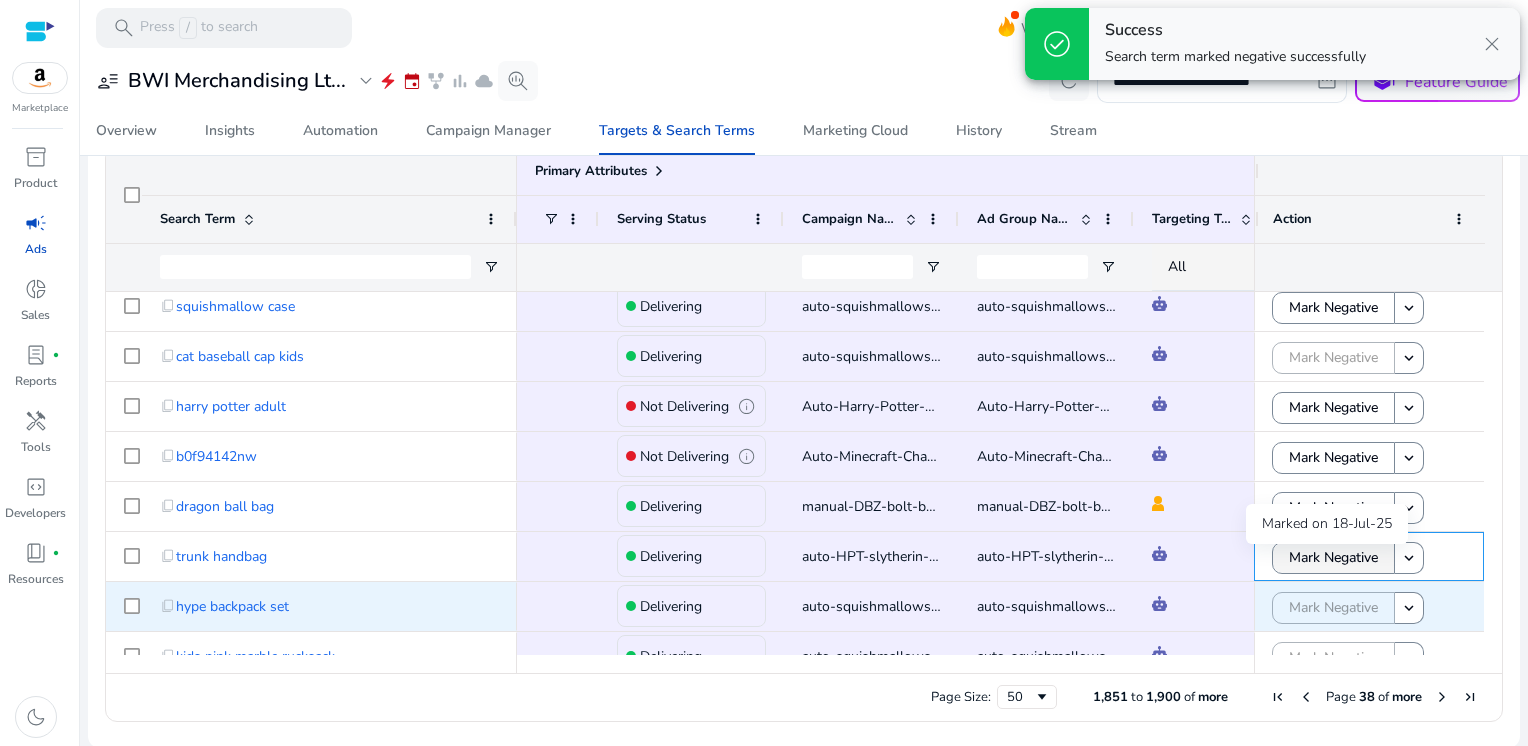 scroll, scrollTop: 2136, scrollLeft: 0, axis: vertical 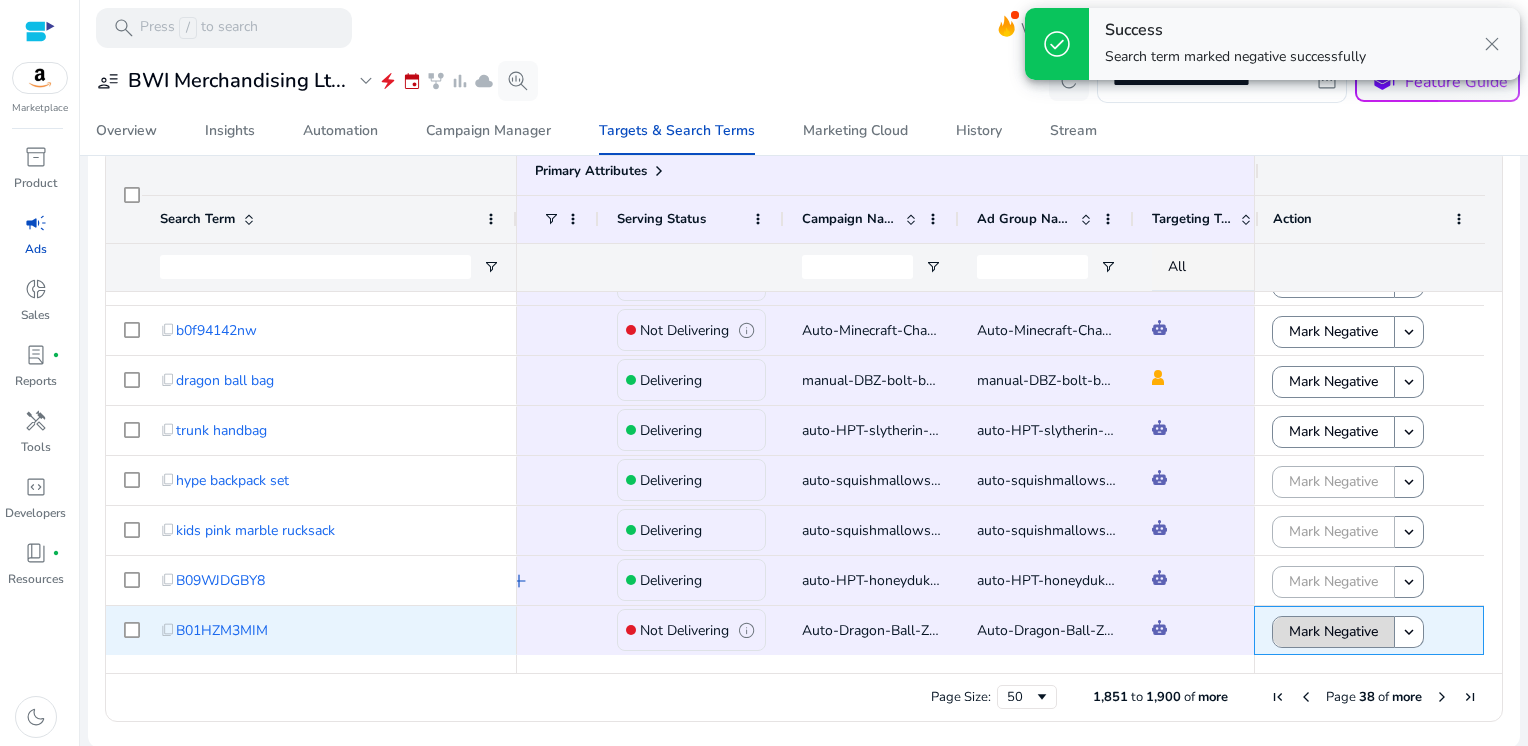 click on "Mark Negative" 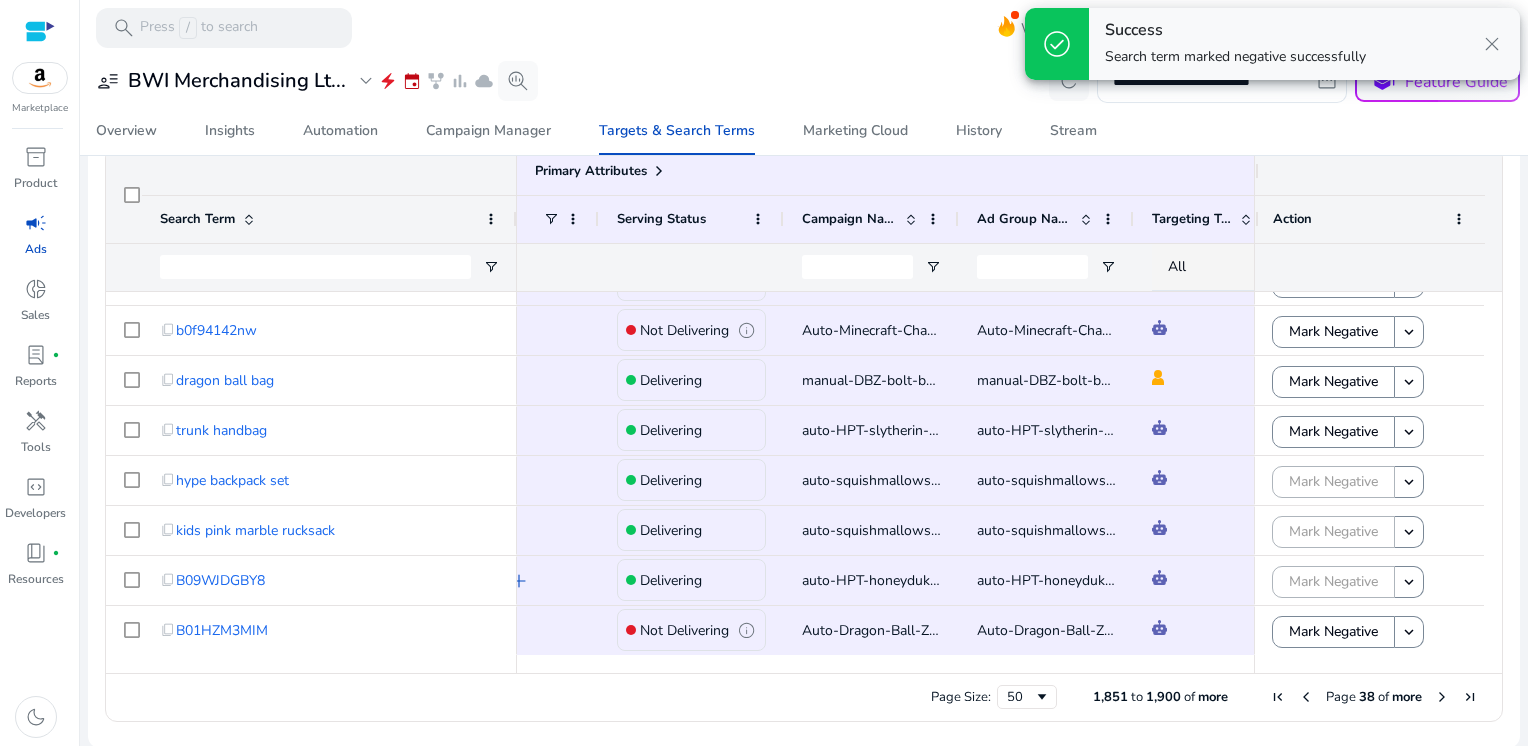 click at bounding box center [1442, 697] 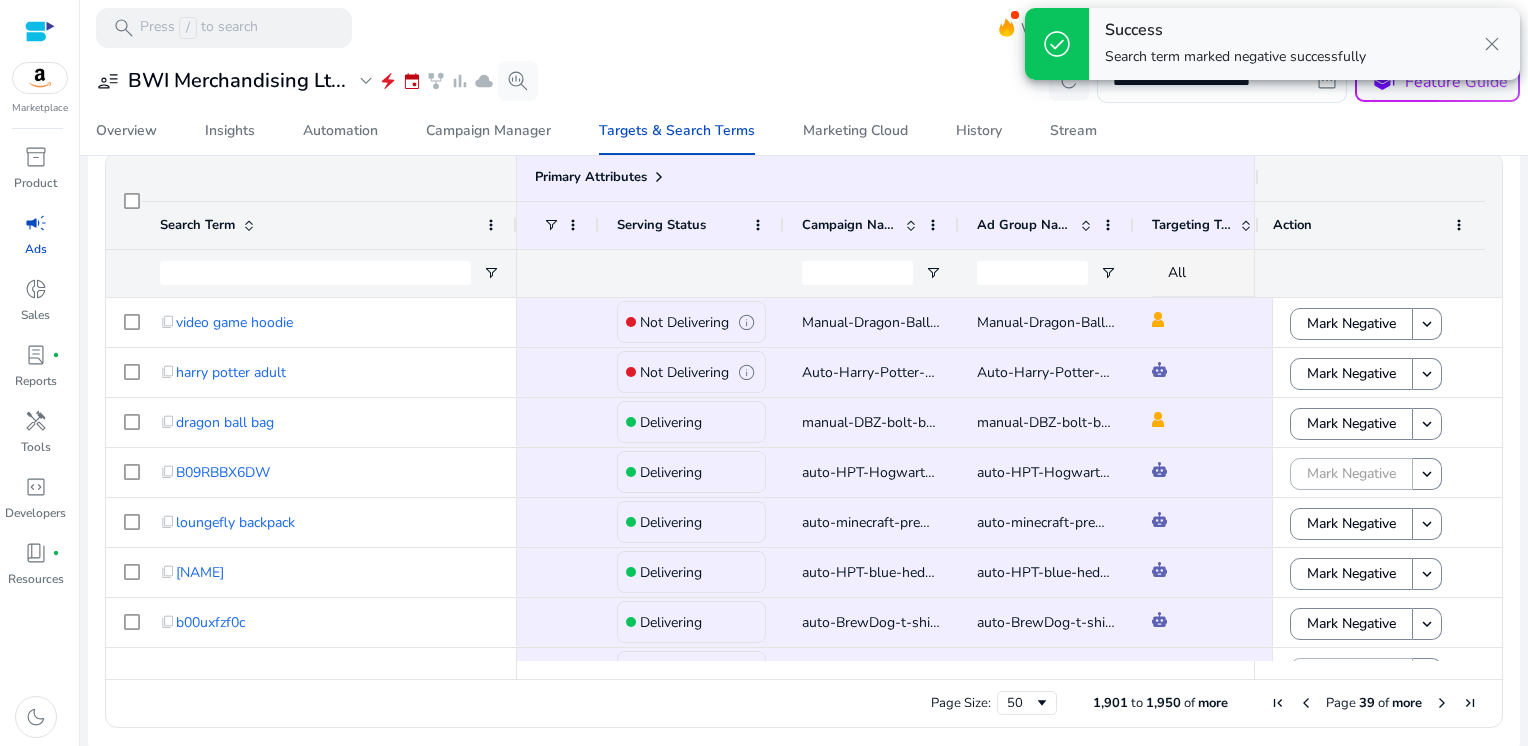 scroll, scrollTop: 662, scrollLeft: 0, axis: vertical 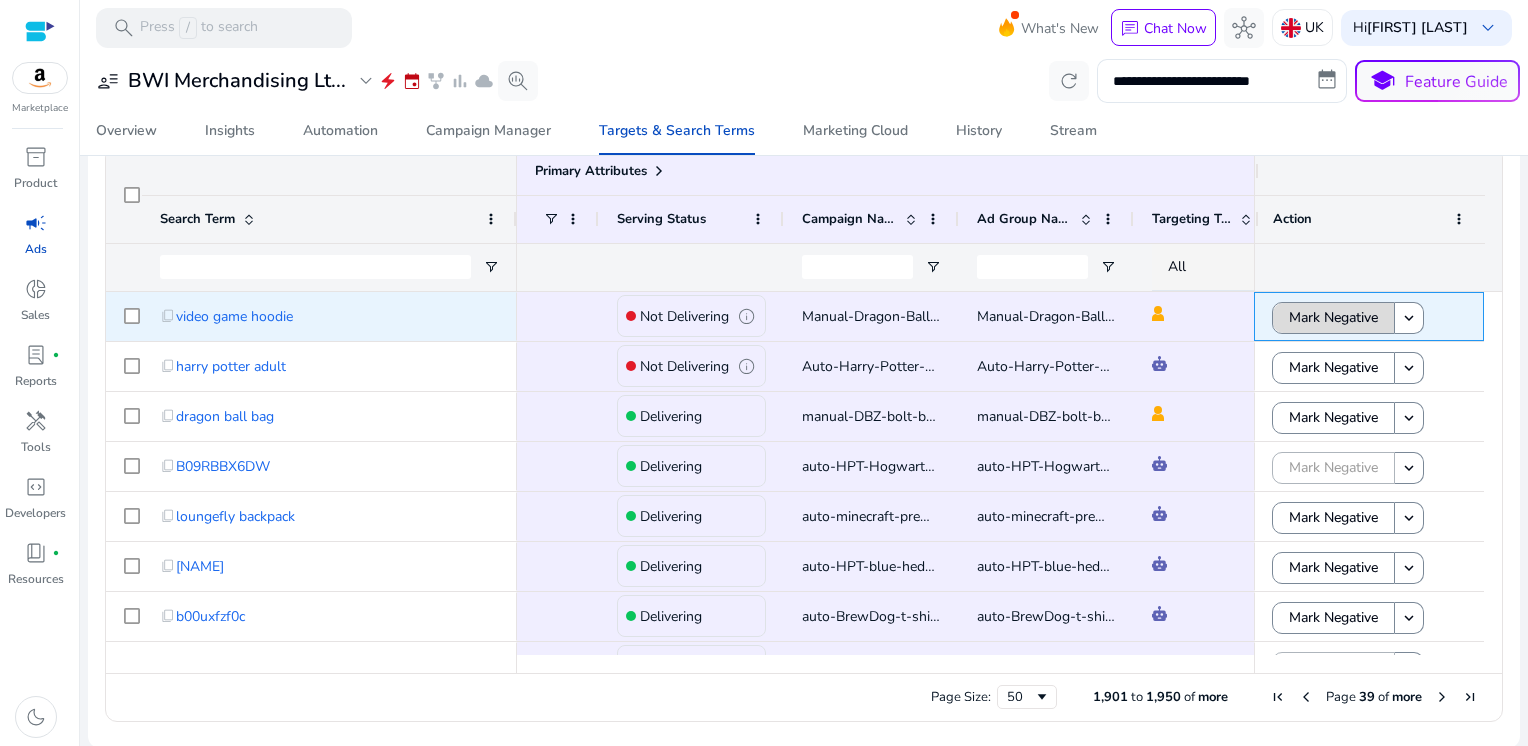 click on "Mark Negative" 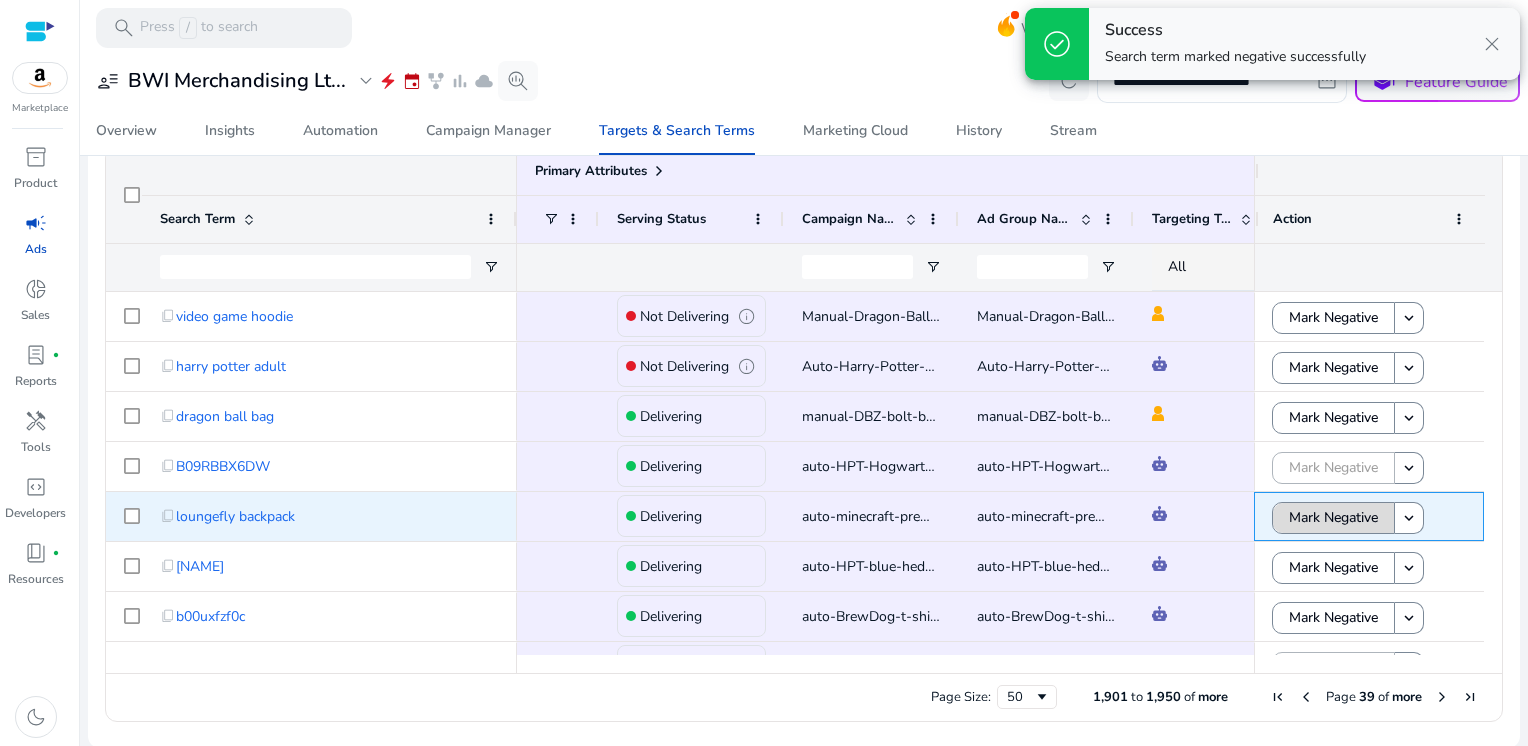 click on "Mark Negative" 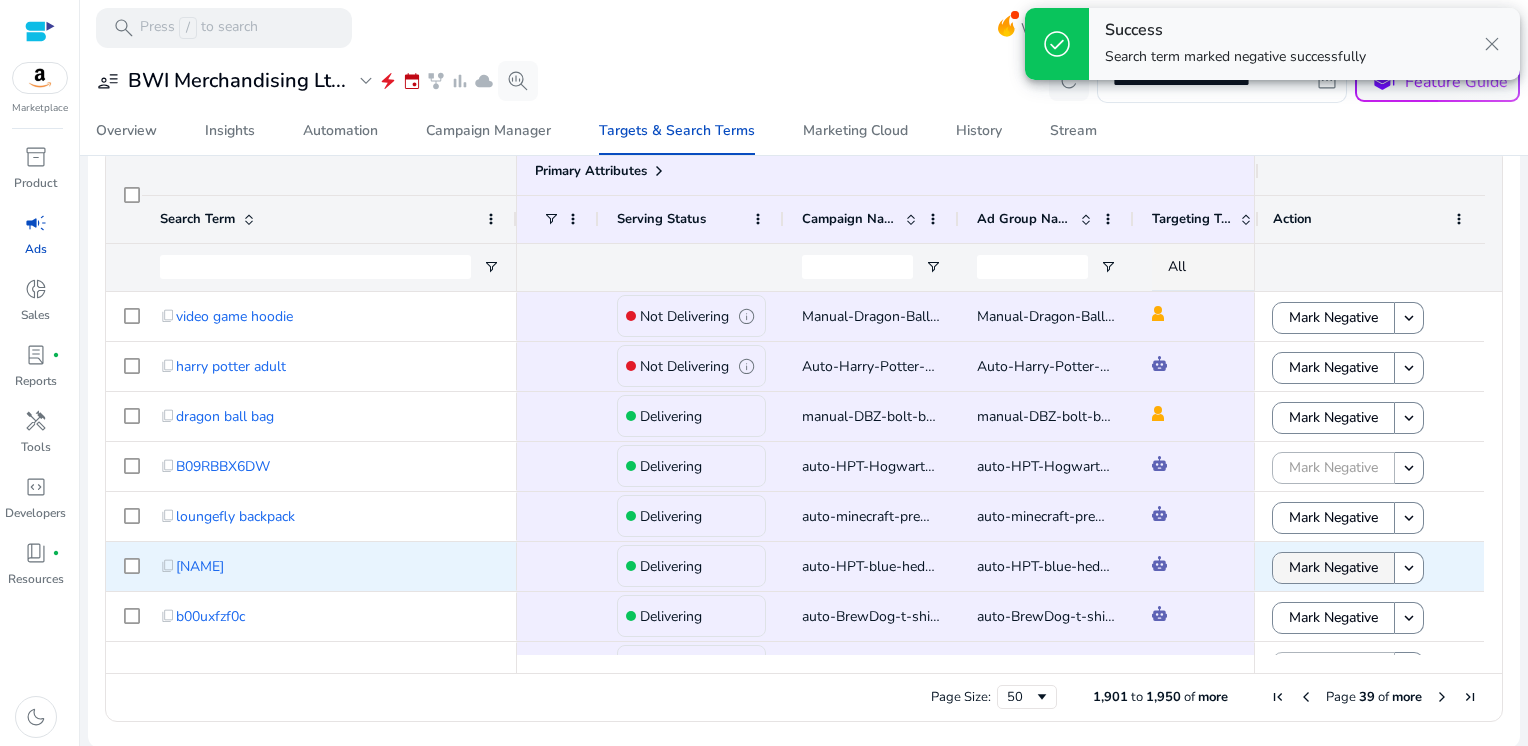 click on "Mark Negative" 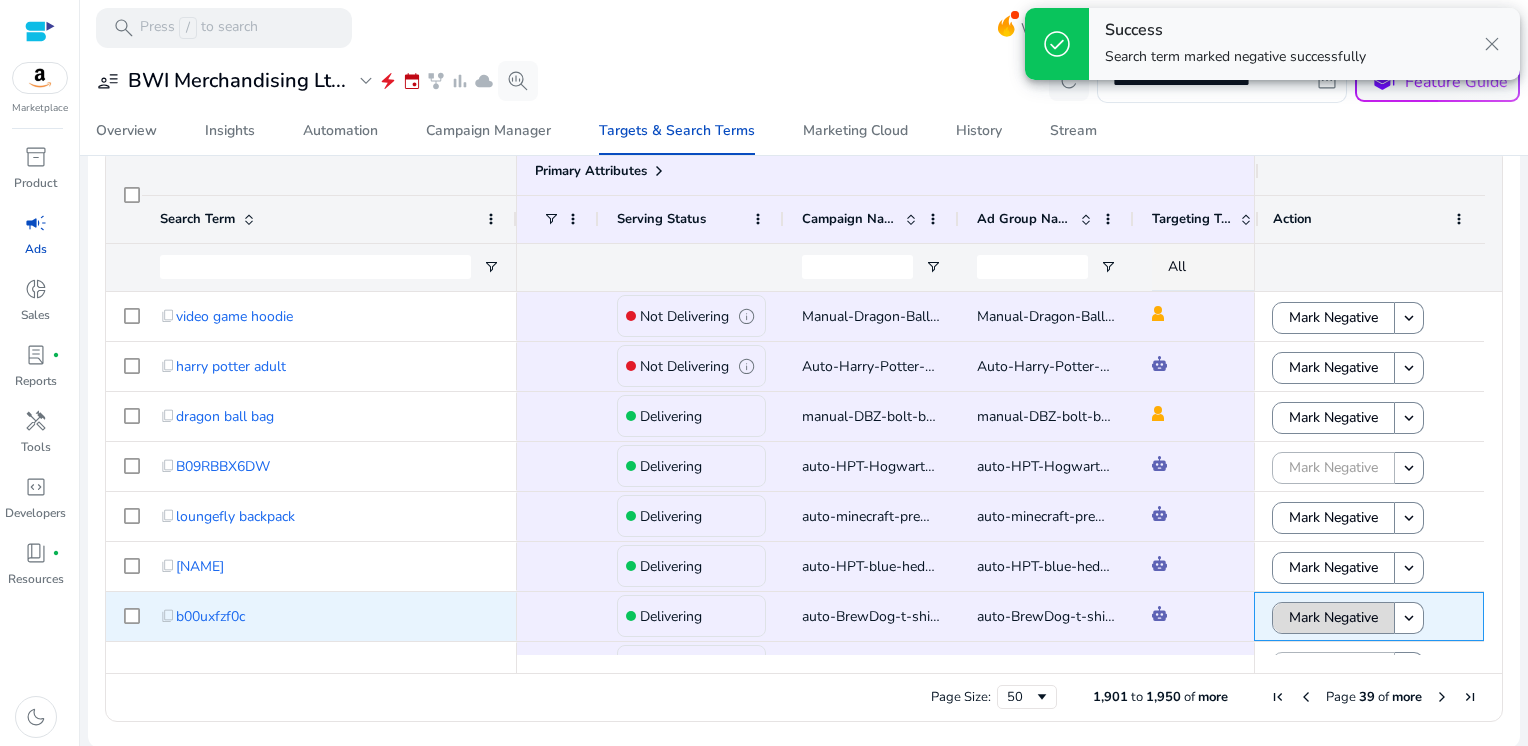 click on "Mark Negative" 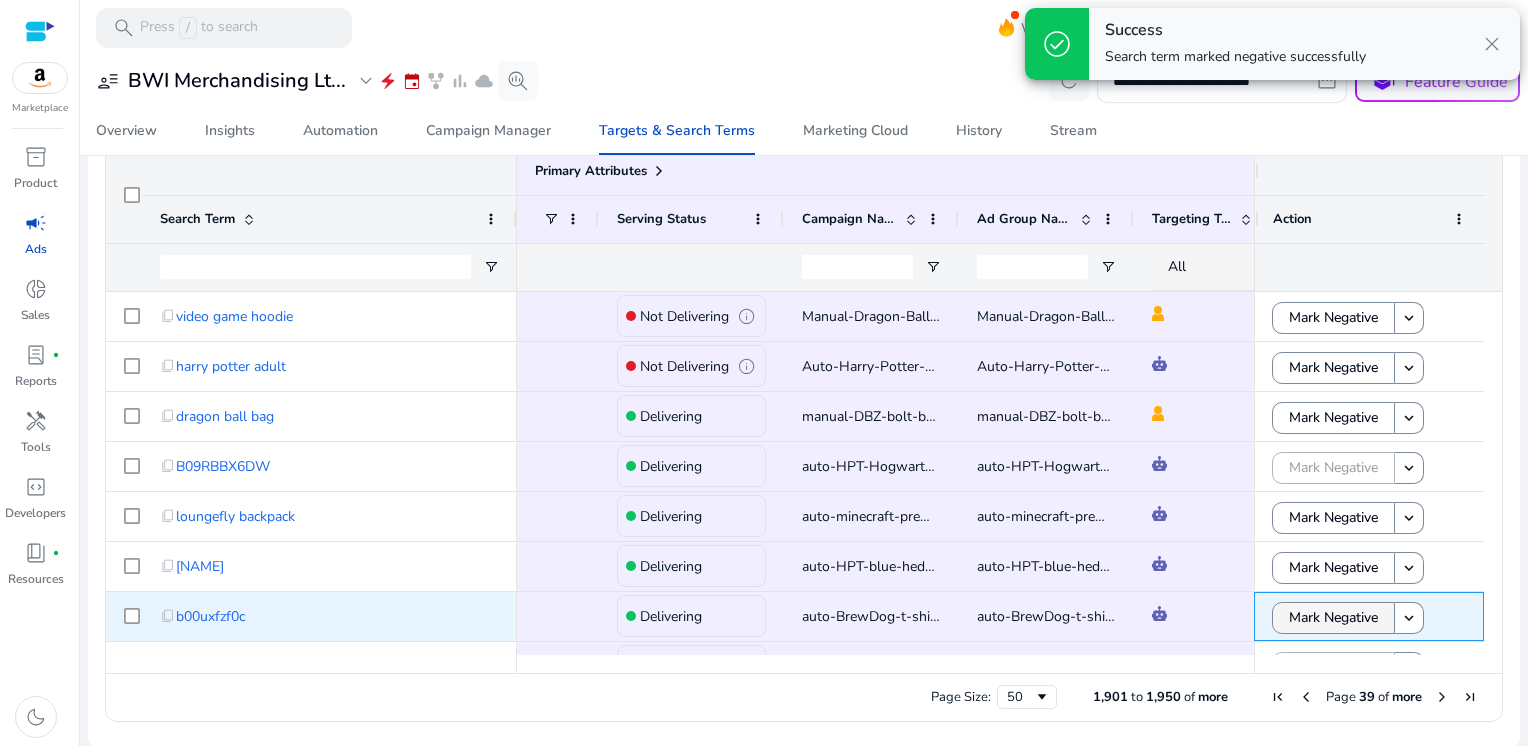 scroll, scrollTop: 132, scrollLeft: 0, axis: vertical 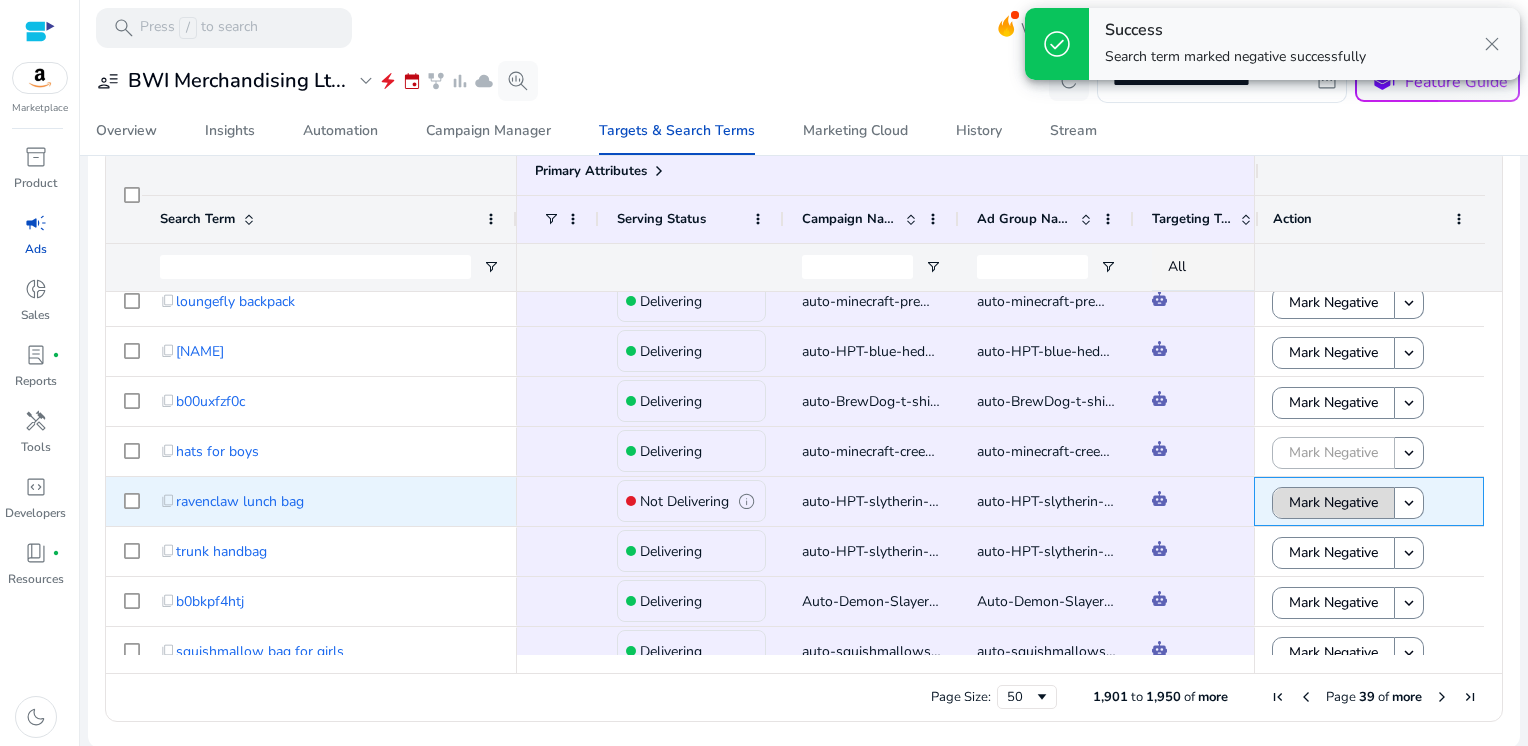click on "Mark Negative" 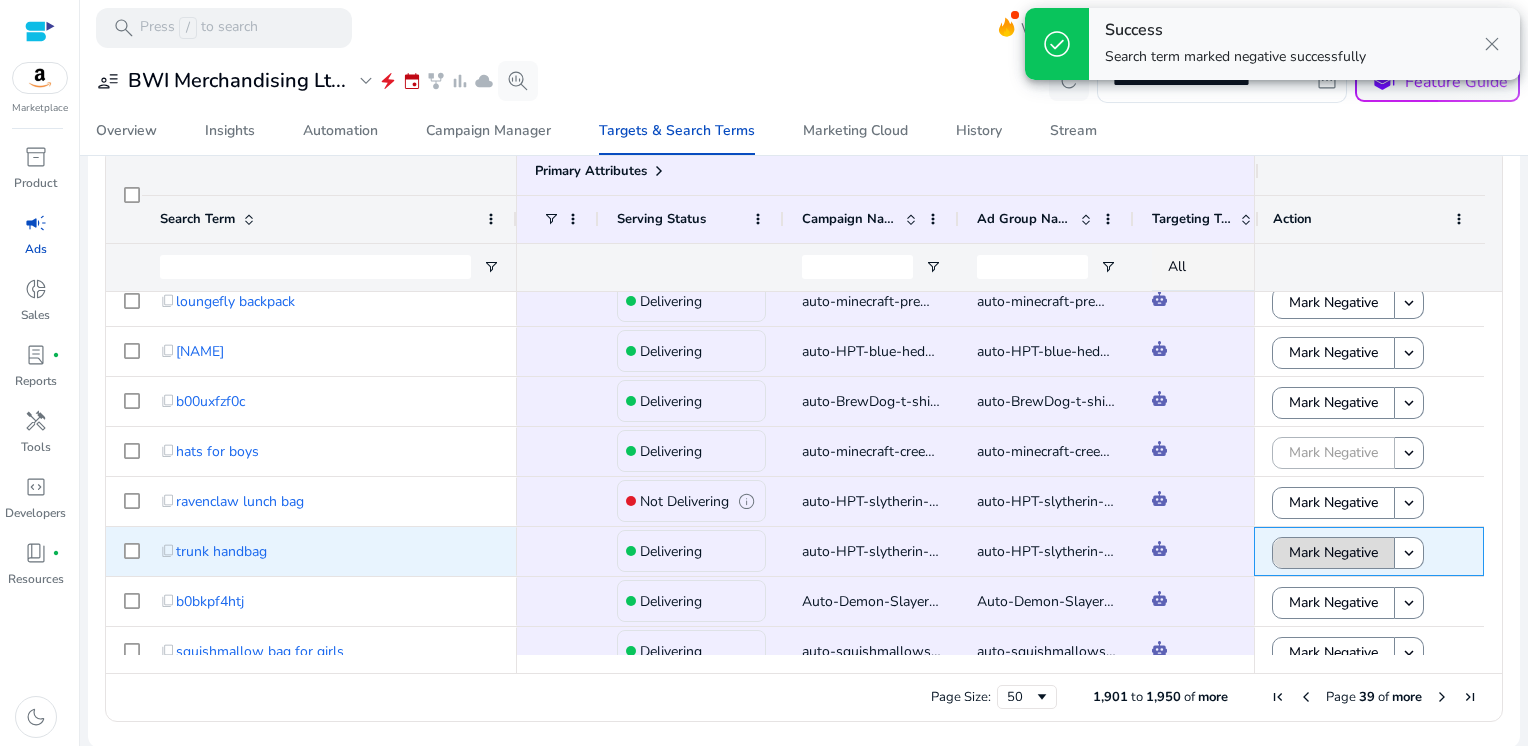 click on "Mark Negative" 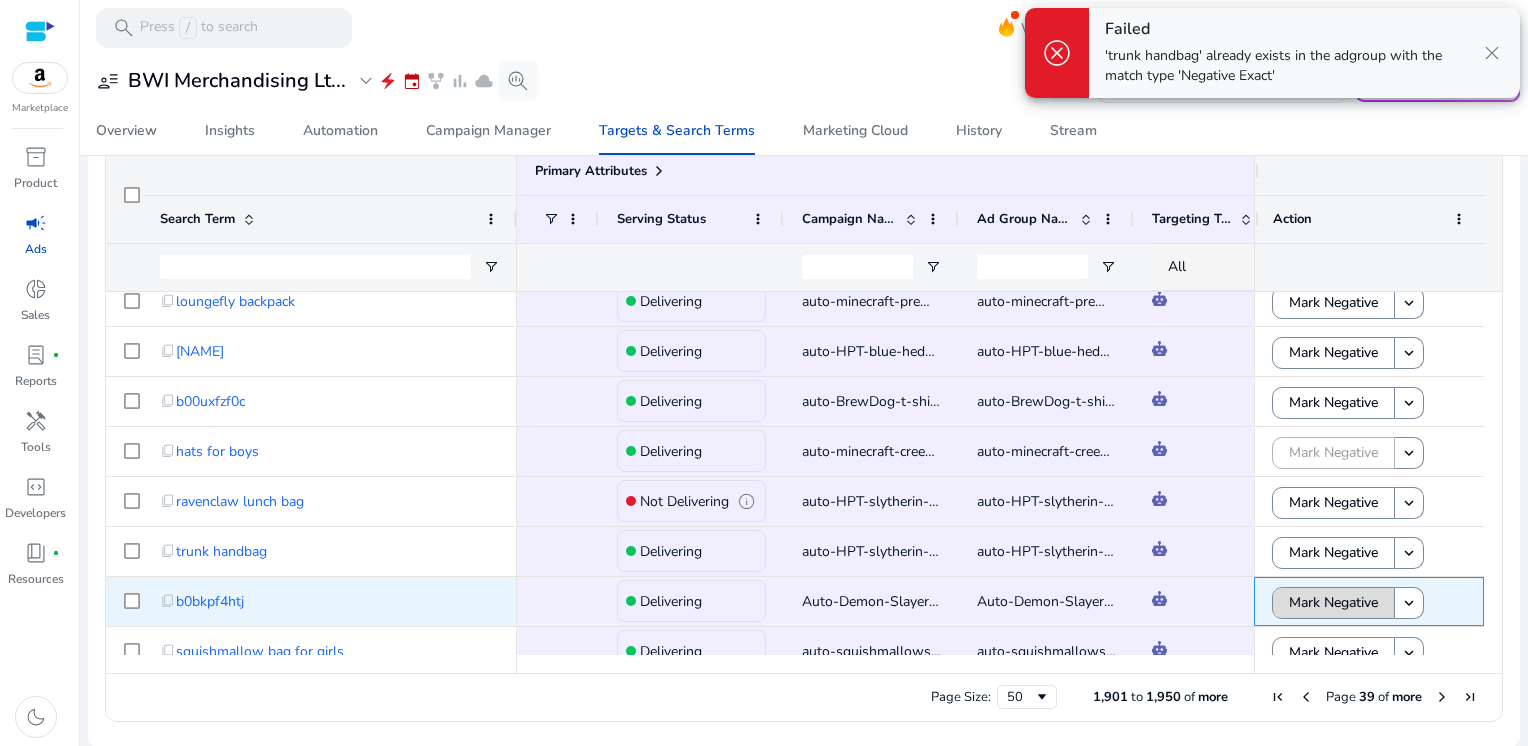 click on "Mark Negative" 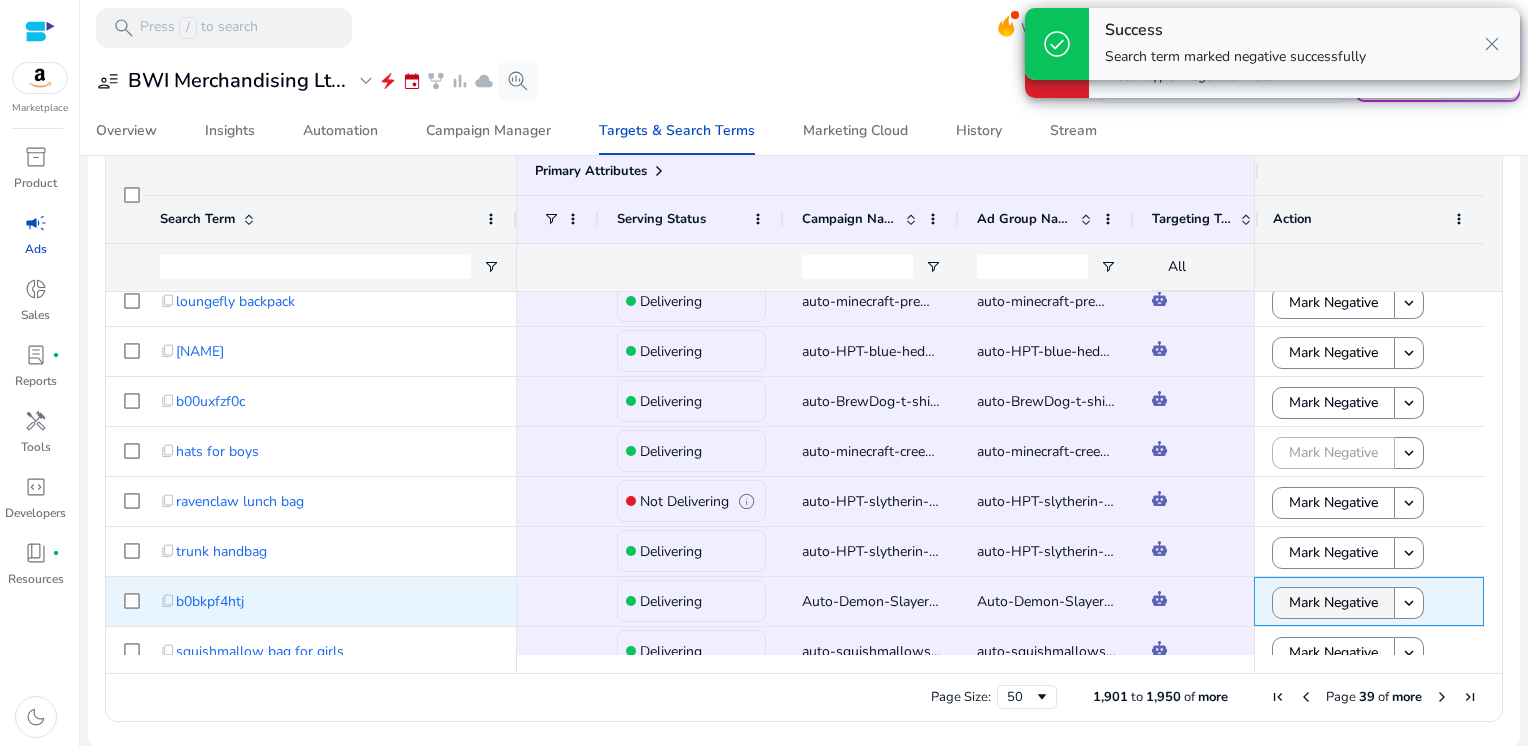 scroll, scrollTop: 327, scrollLeft: 0, axis: vertical 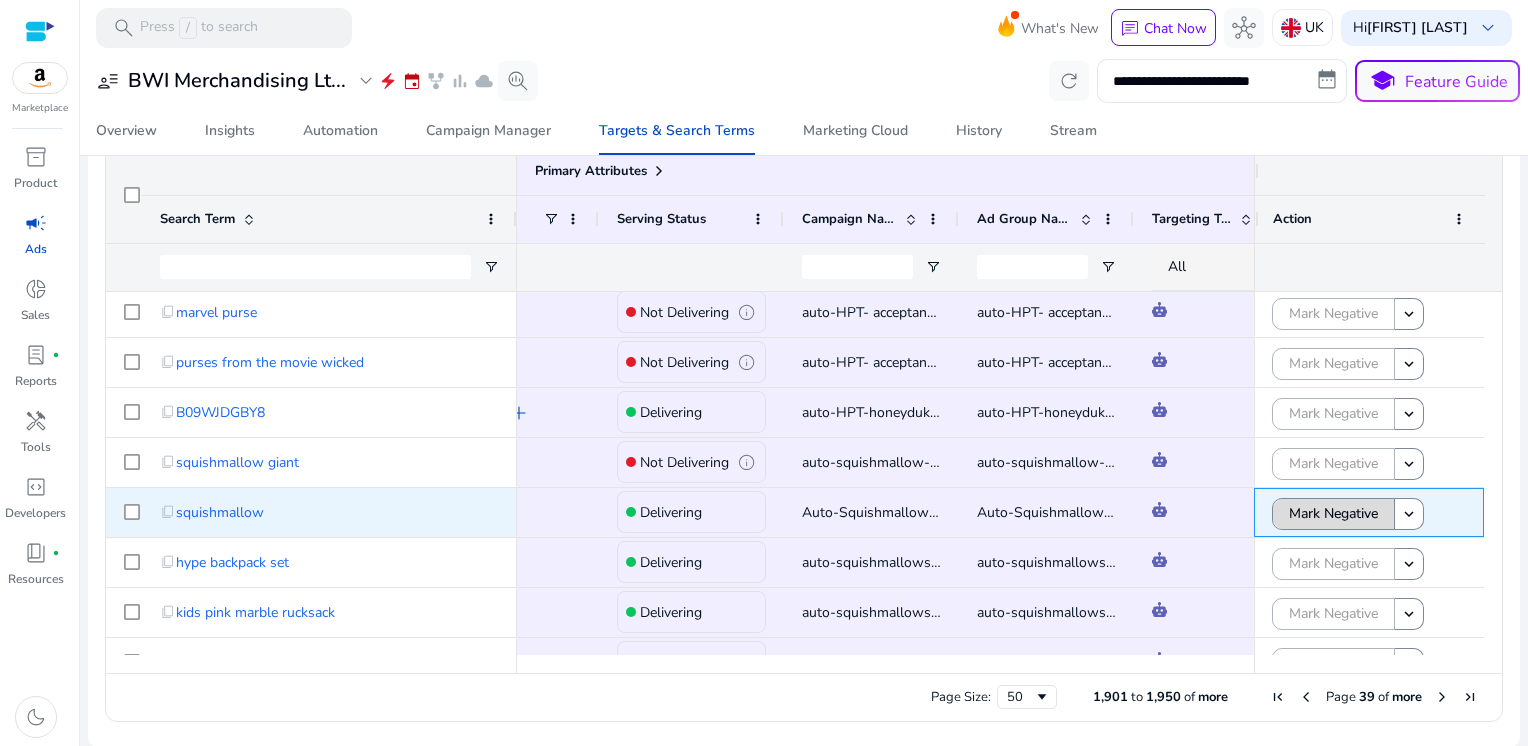 click on "Mark Negative" 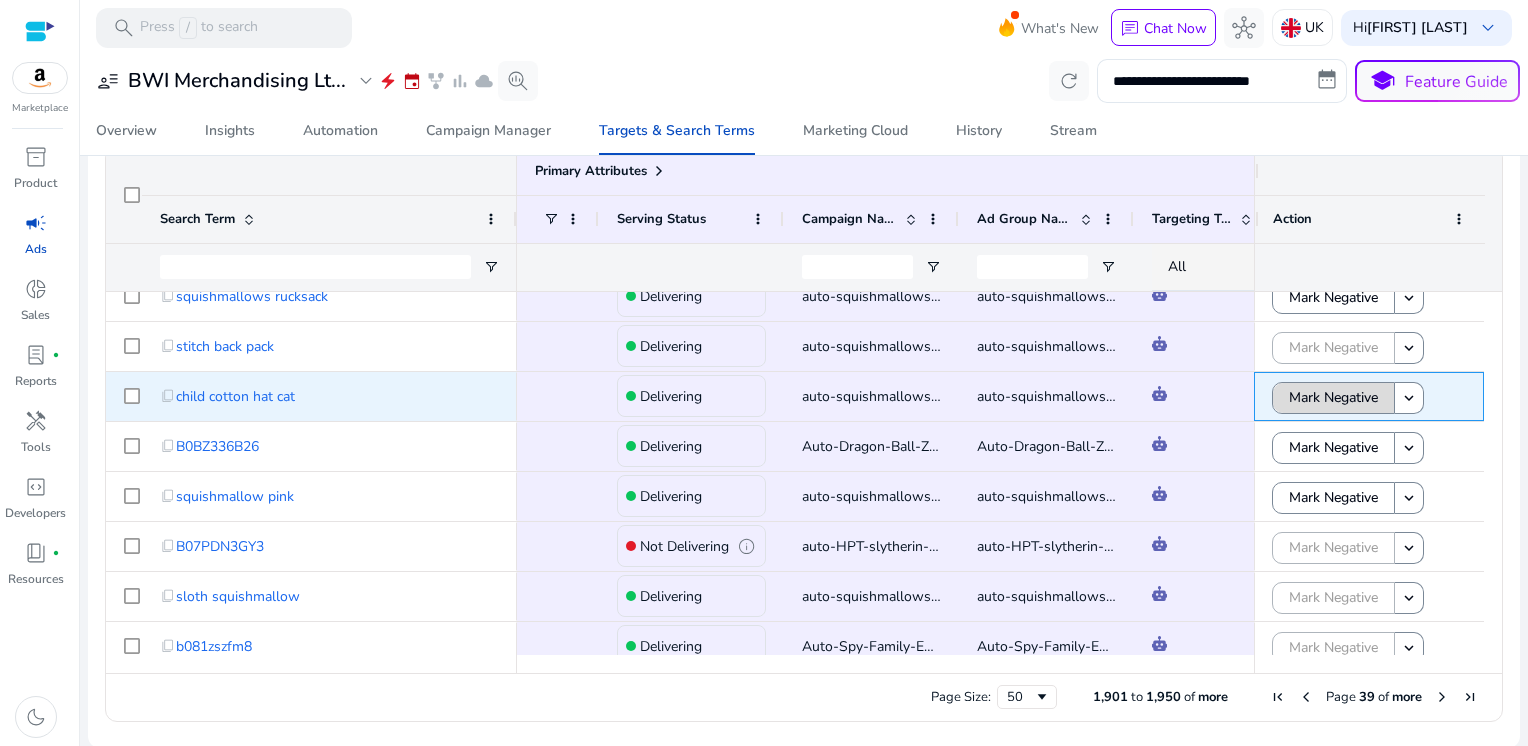 click on "Mark Negative" 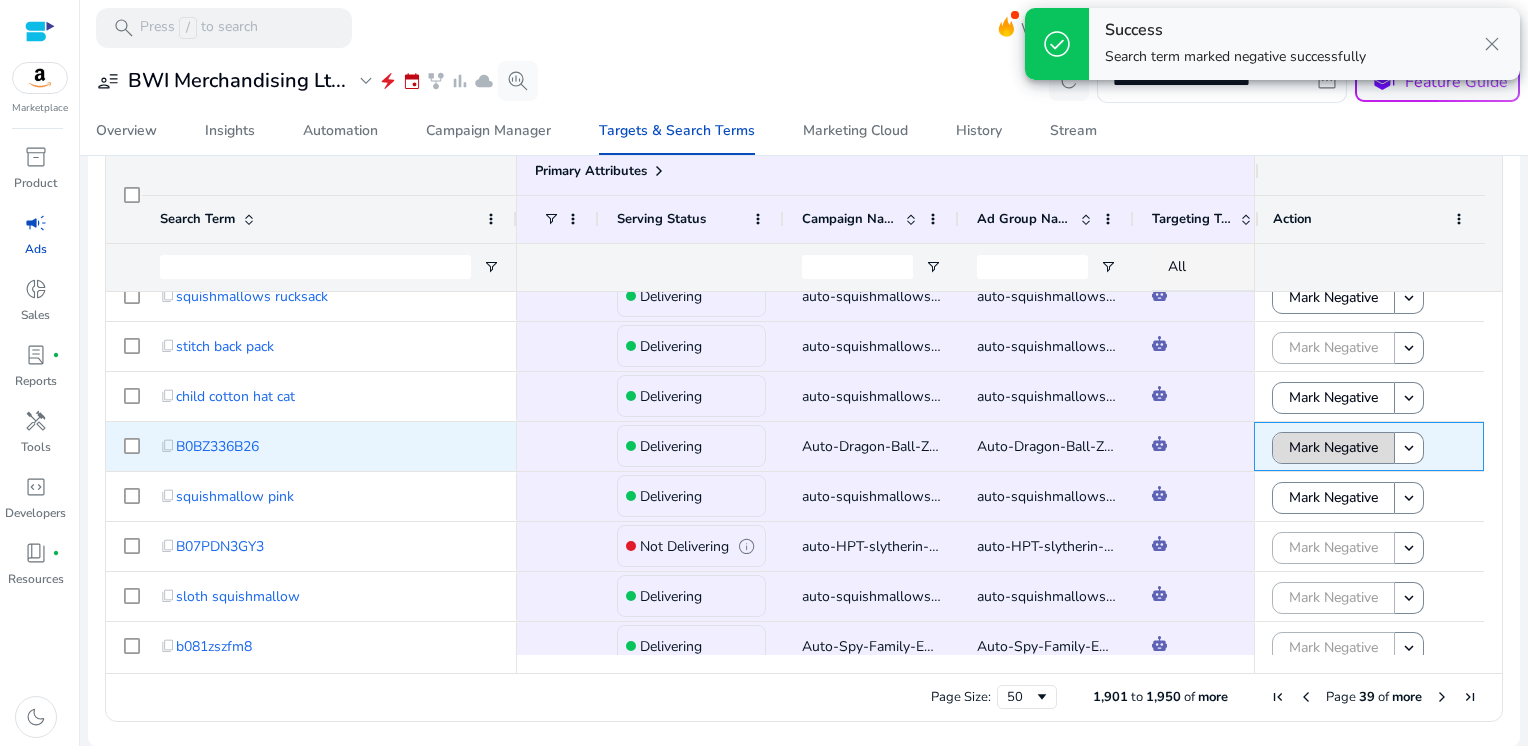 click on "Mark Negative" 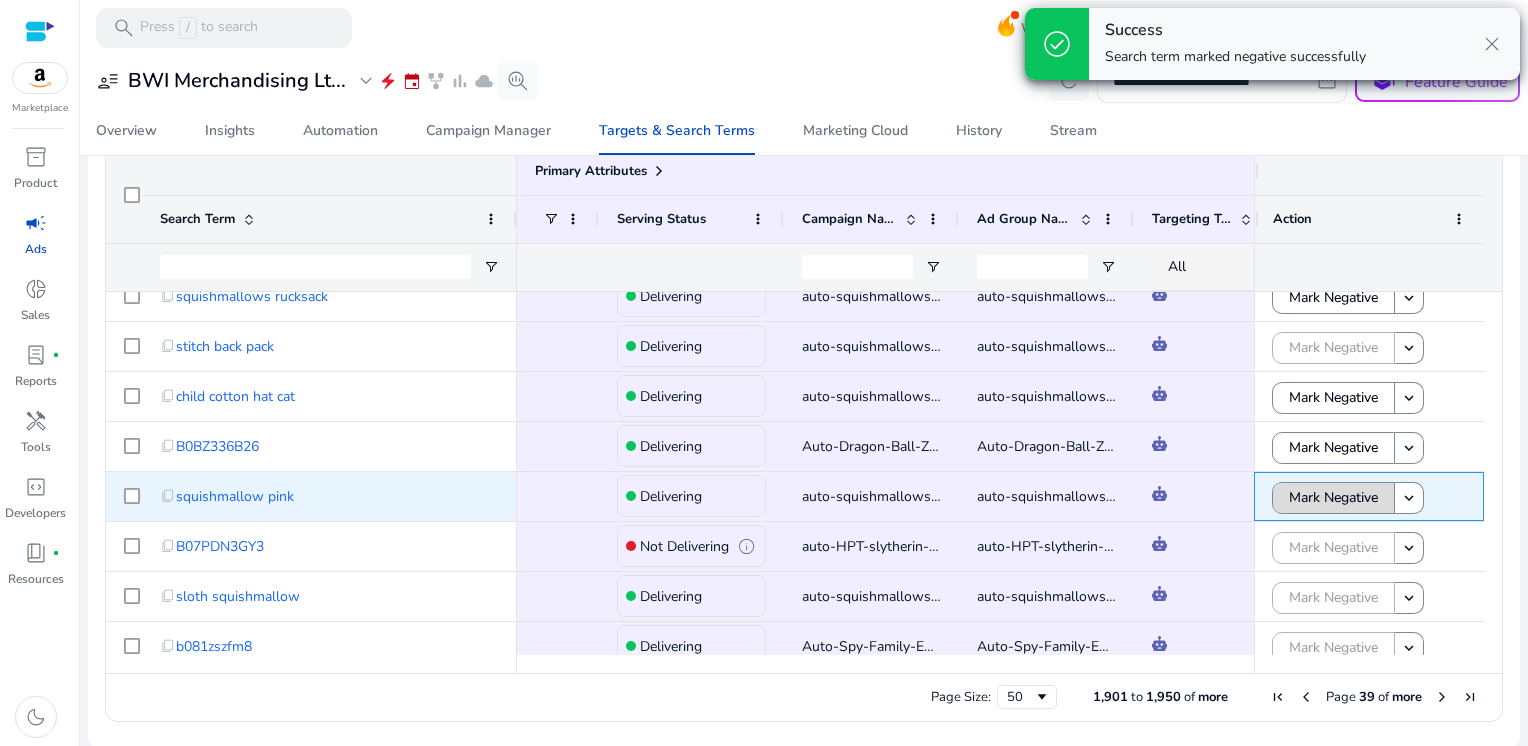click on "Mark Negative" 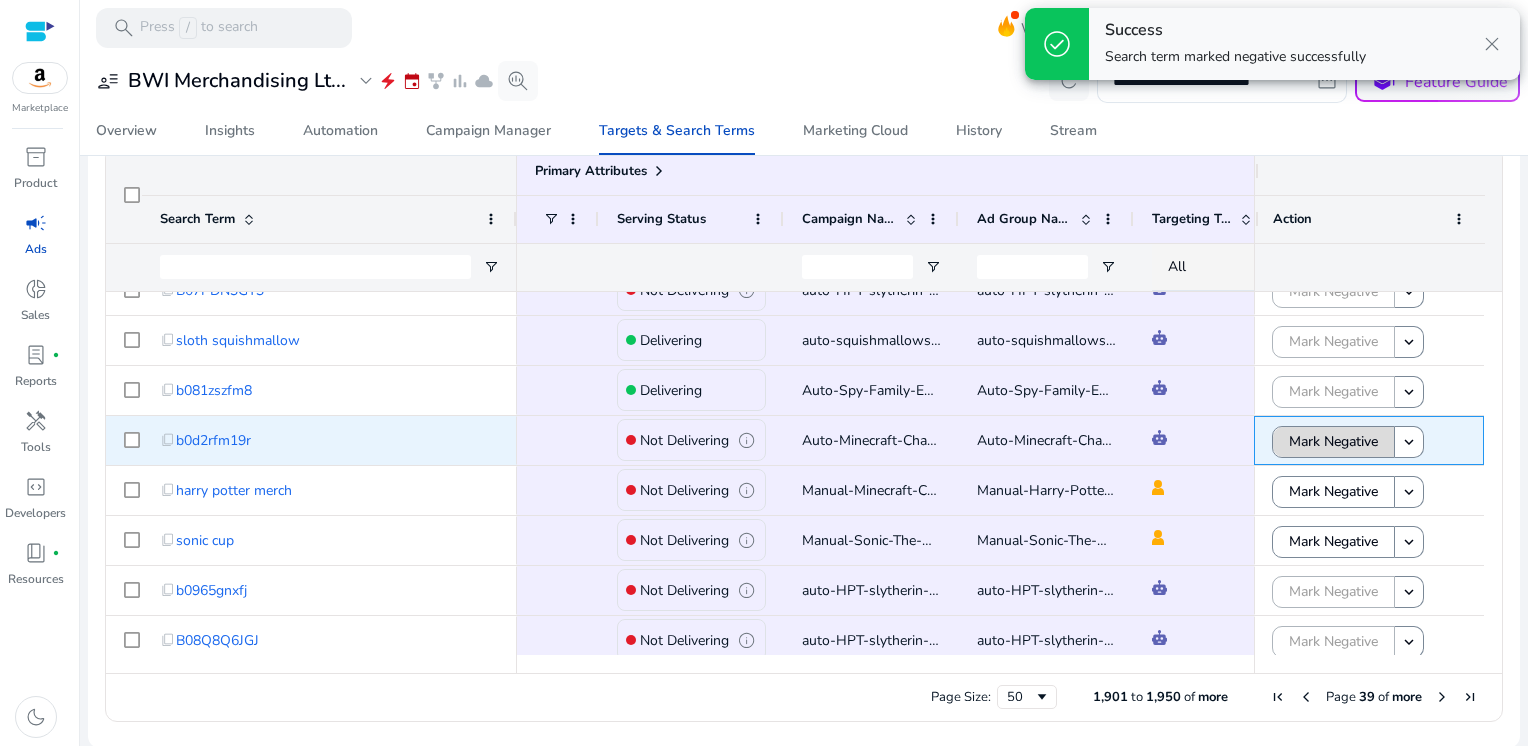 click on "Mark Negative" 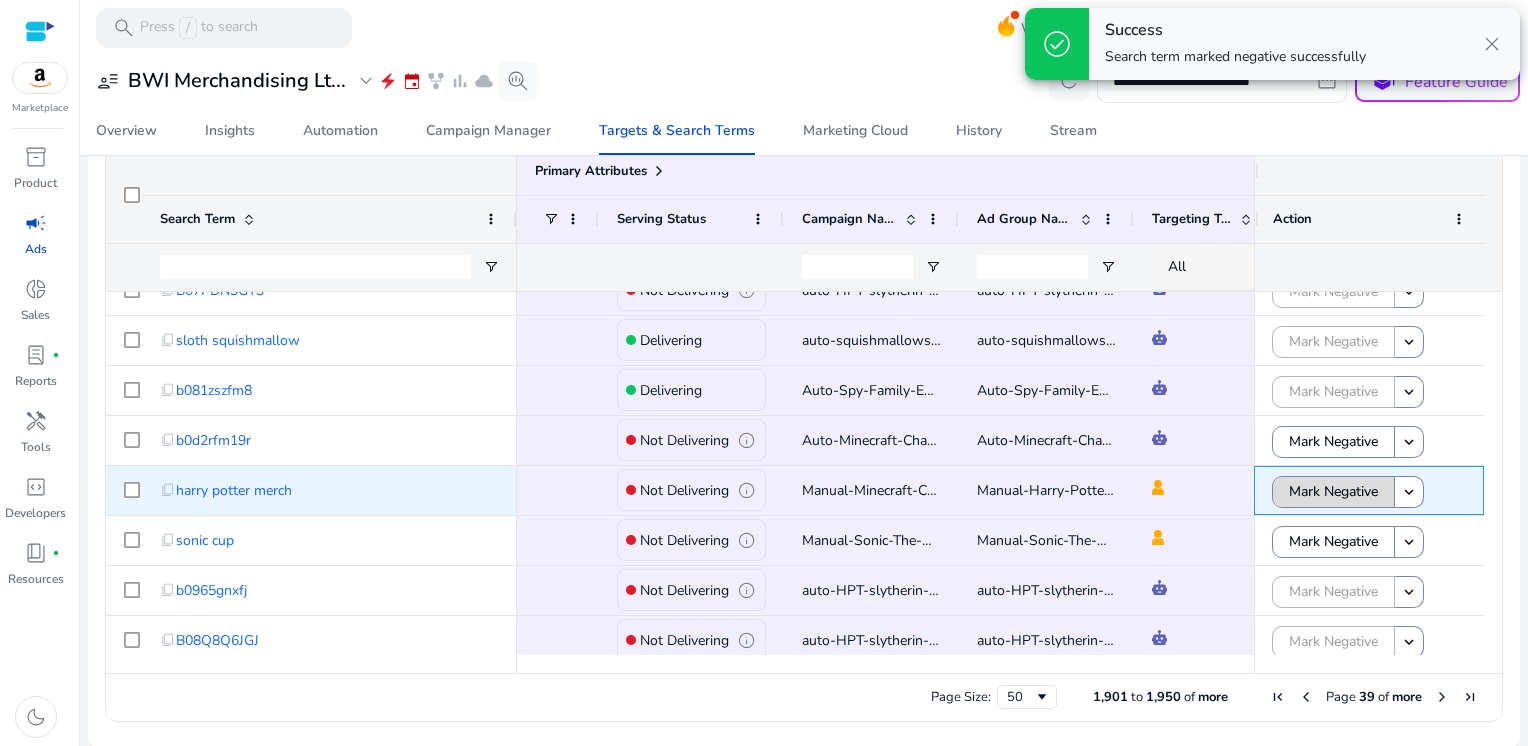 click on "Mark Negative" 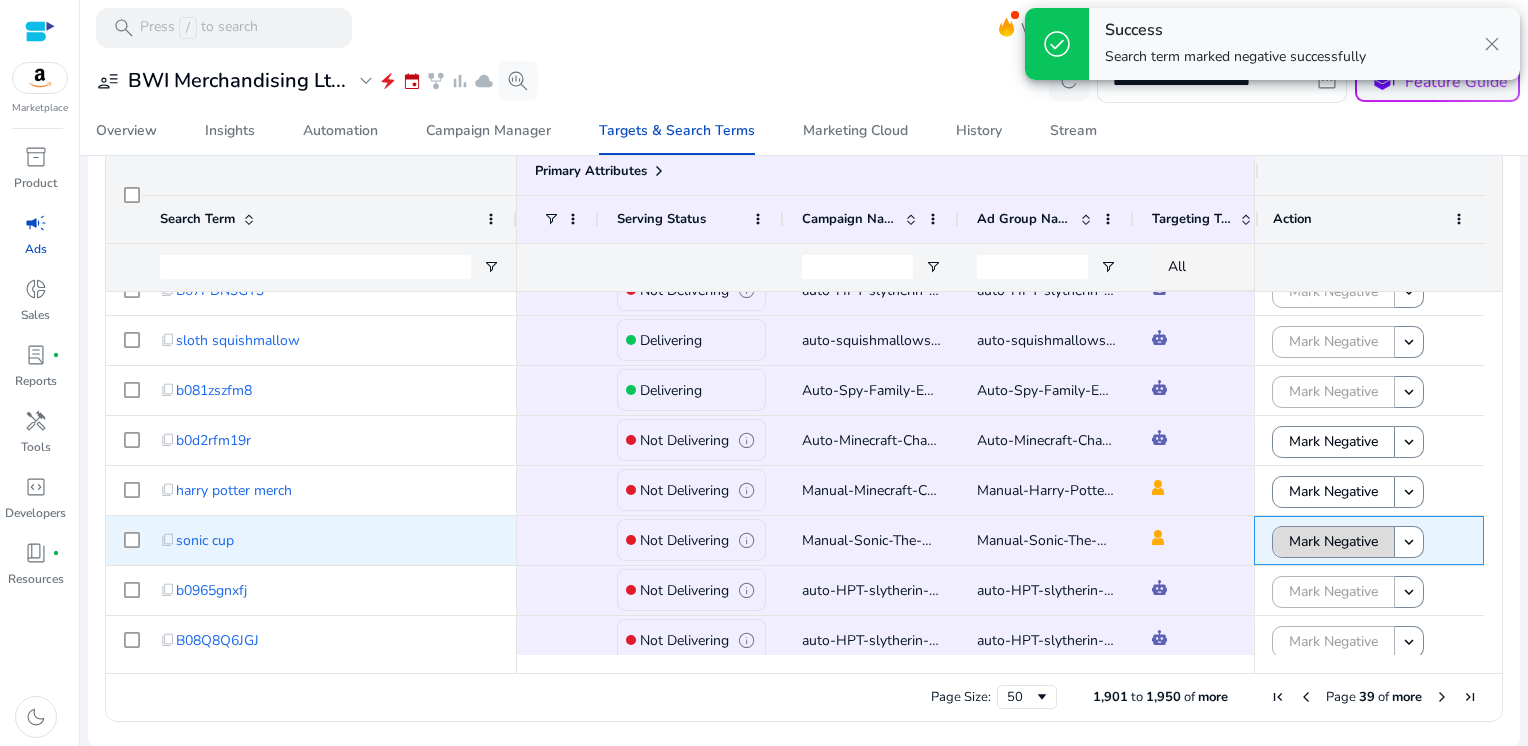 click on "Mark Negative" 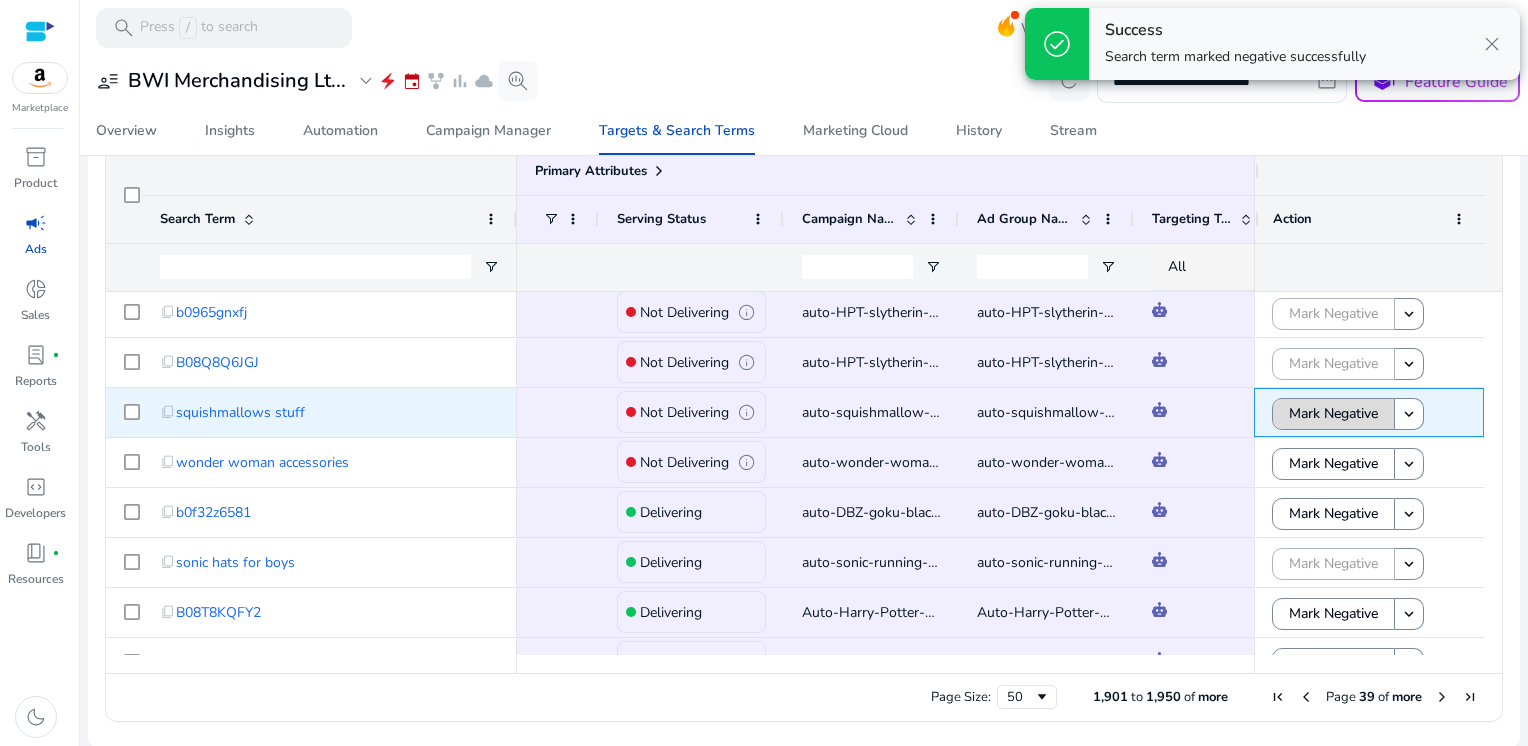 click on "Mark Negative" 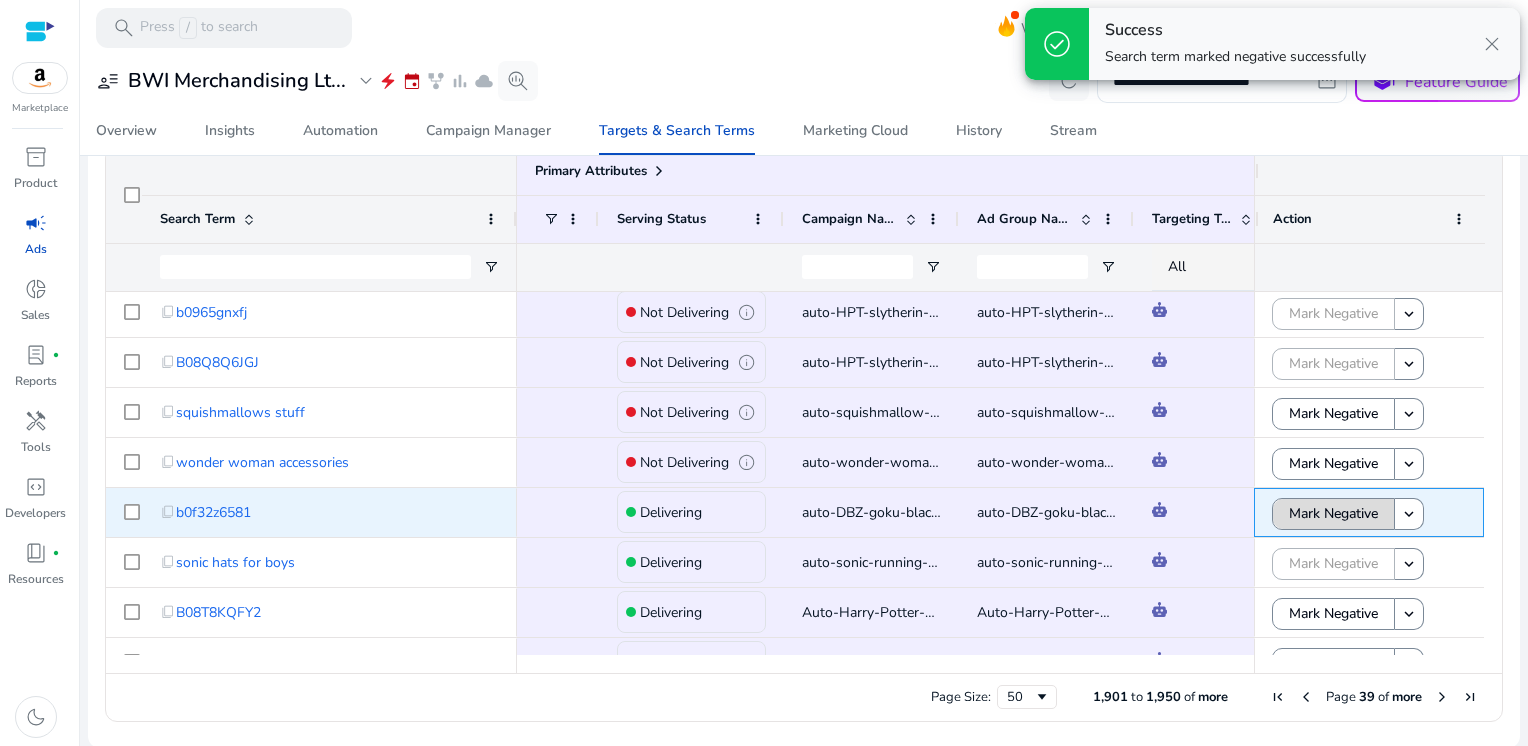 click on "Mark Negative" 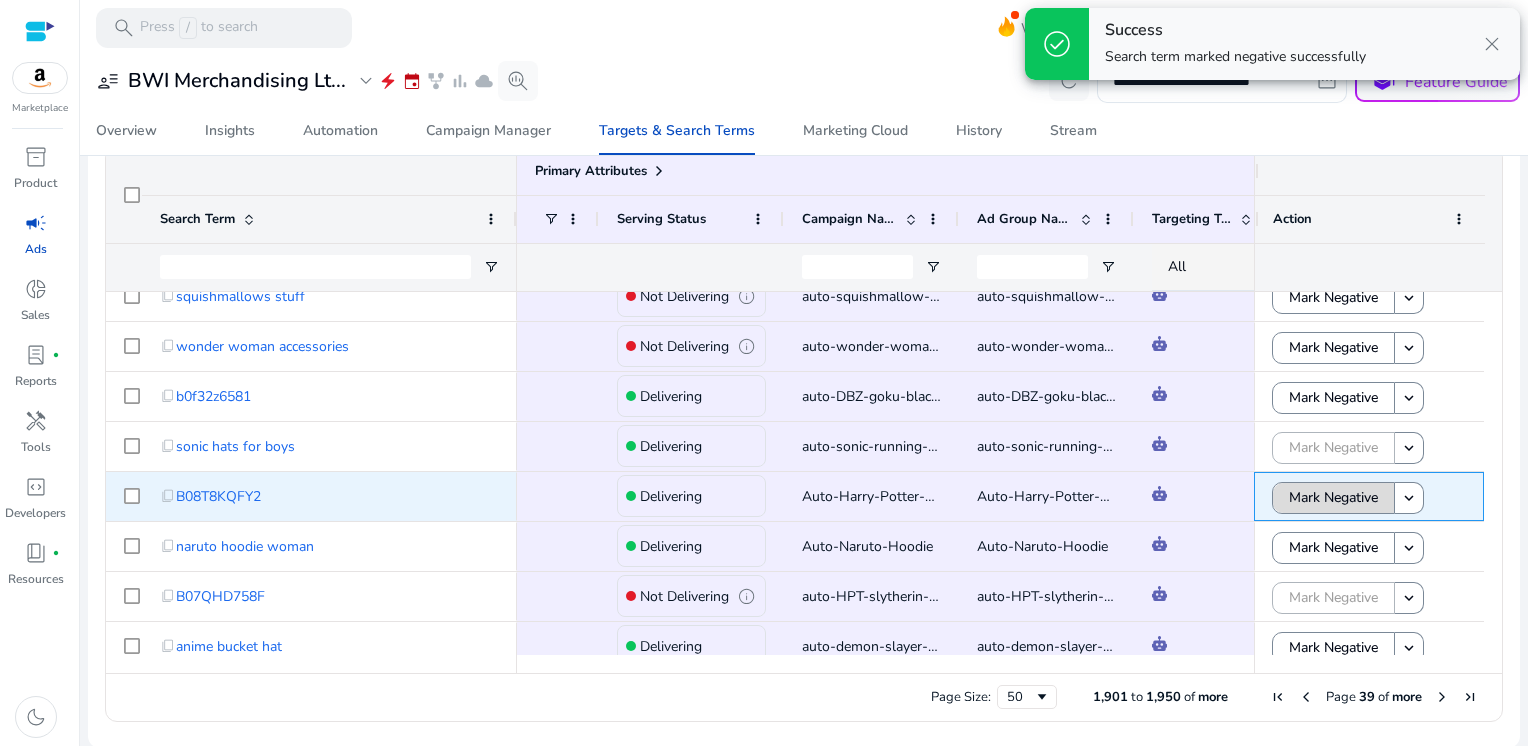 click on "Mark Negative" 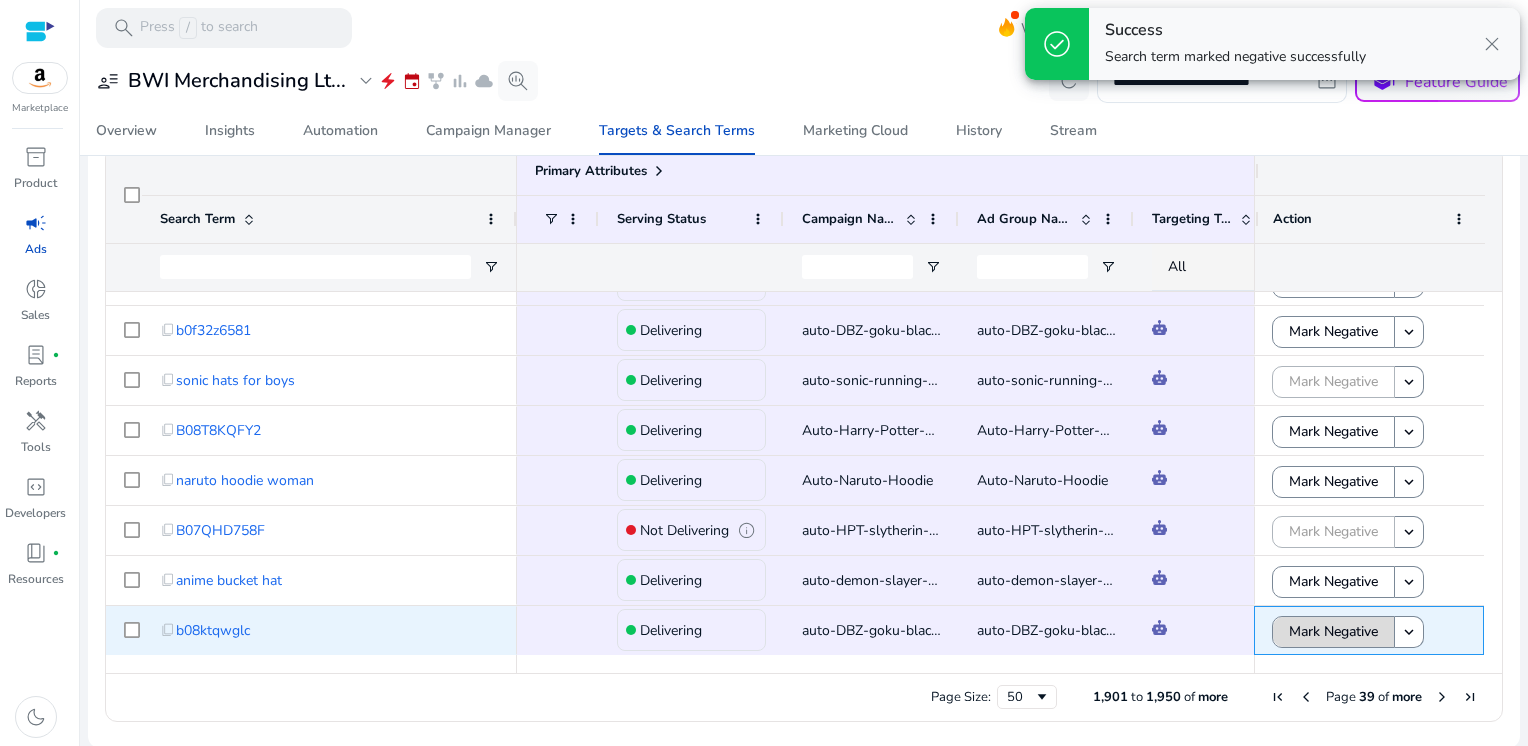 click on "Mark Negative" 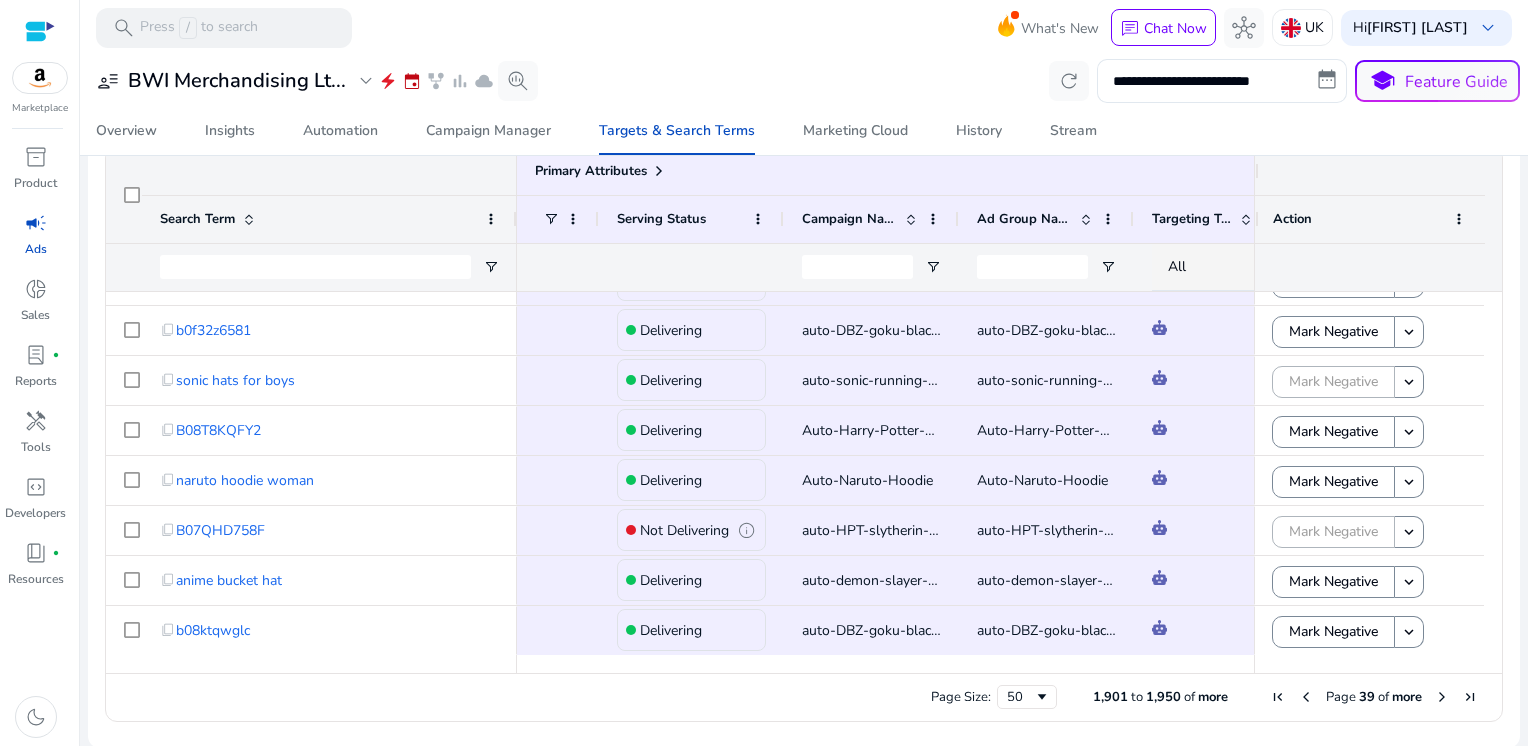 click at bounding box center [1442, 697] 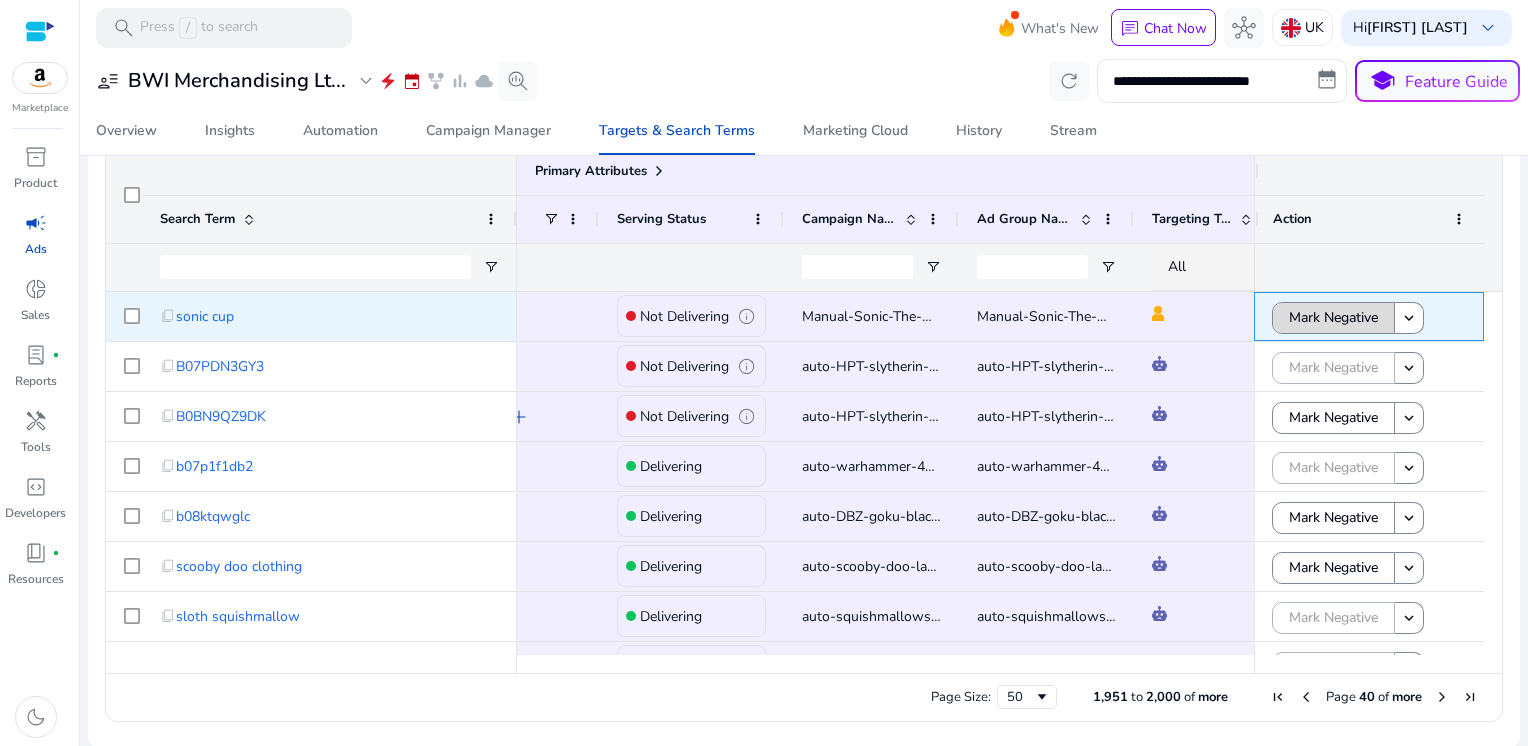 click on "Mark Negative" 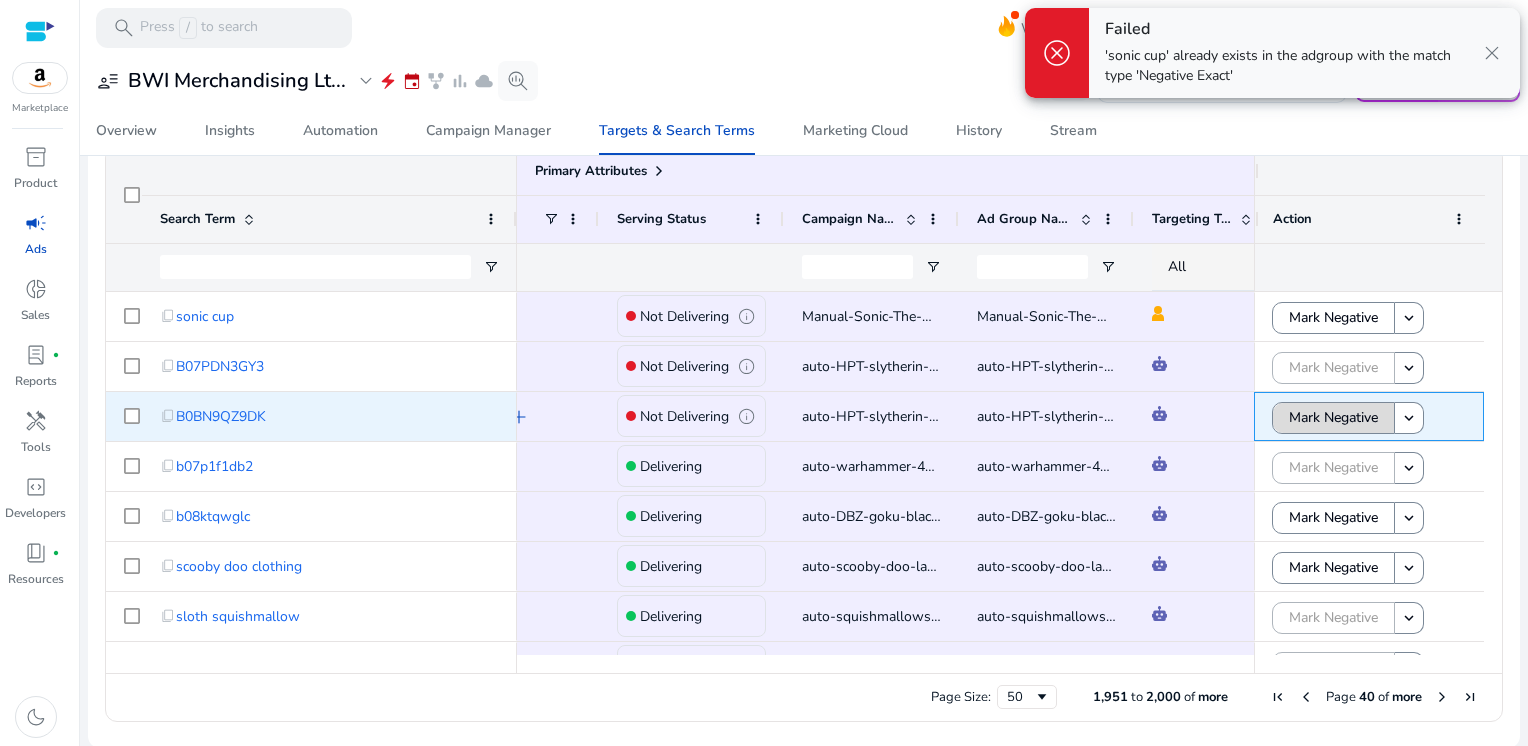click on "Mark Negative" 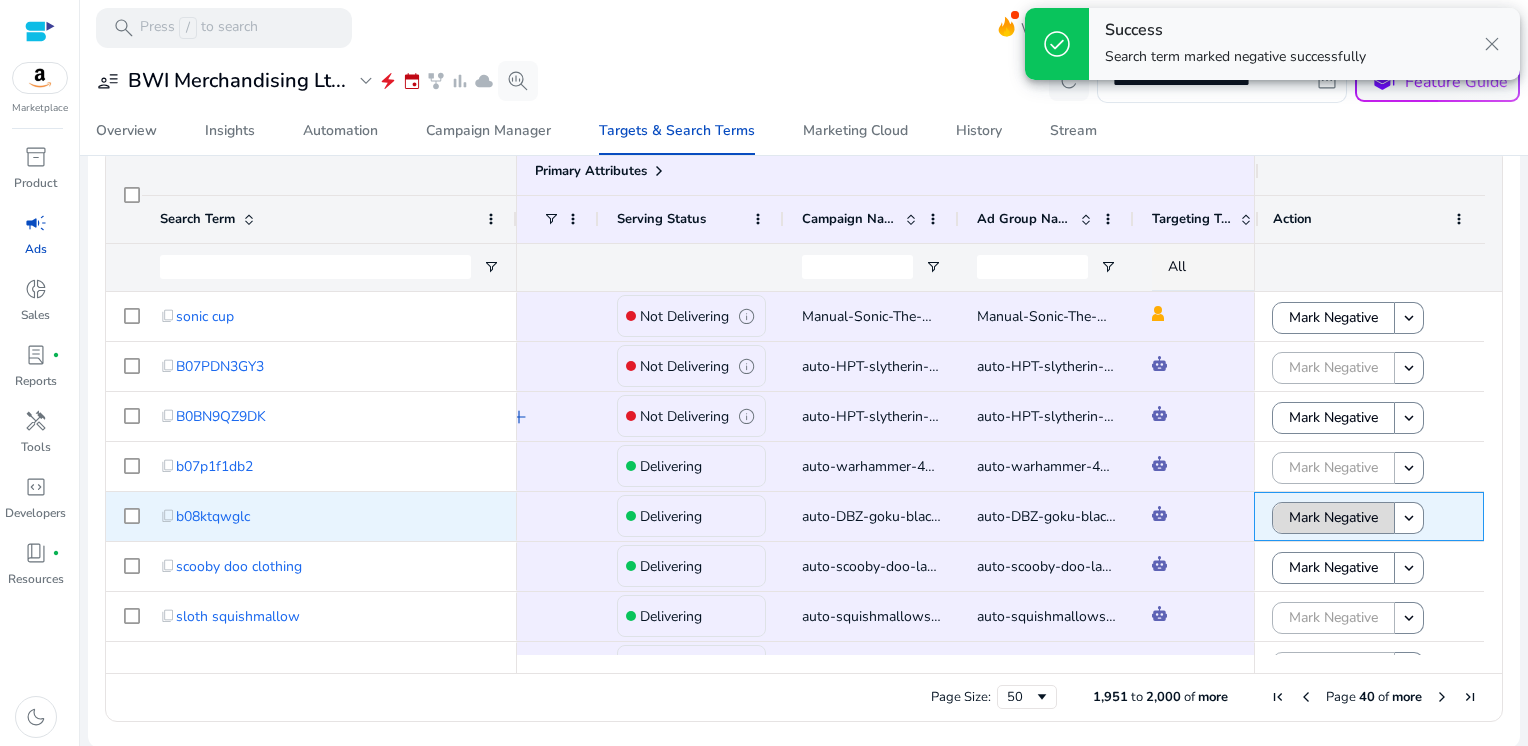 click on "Mark Negative" 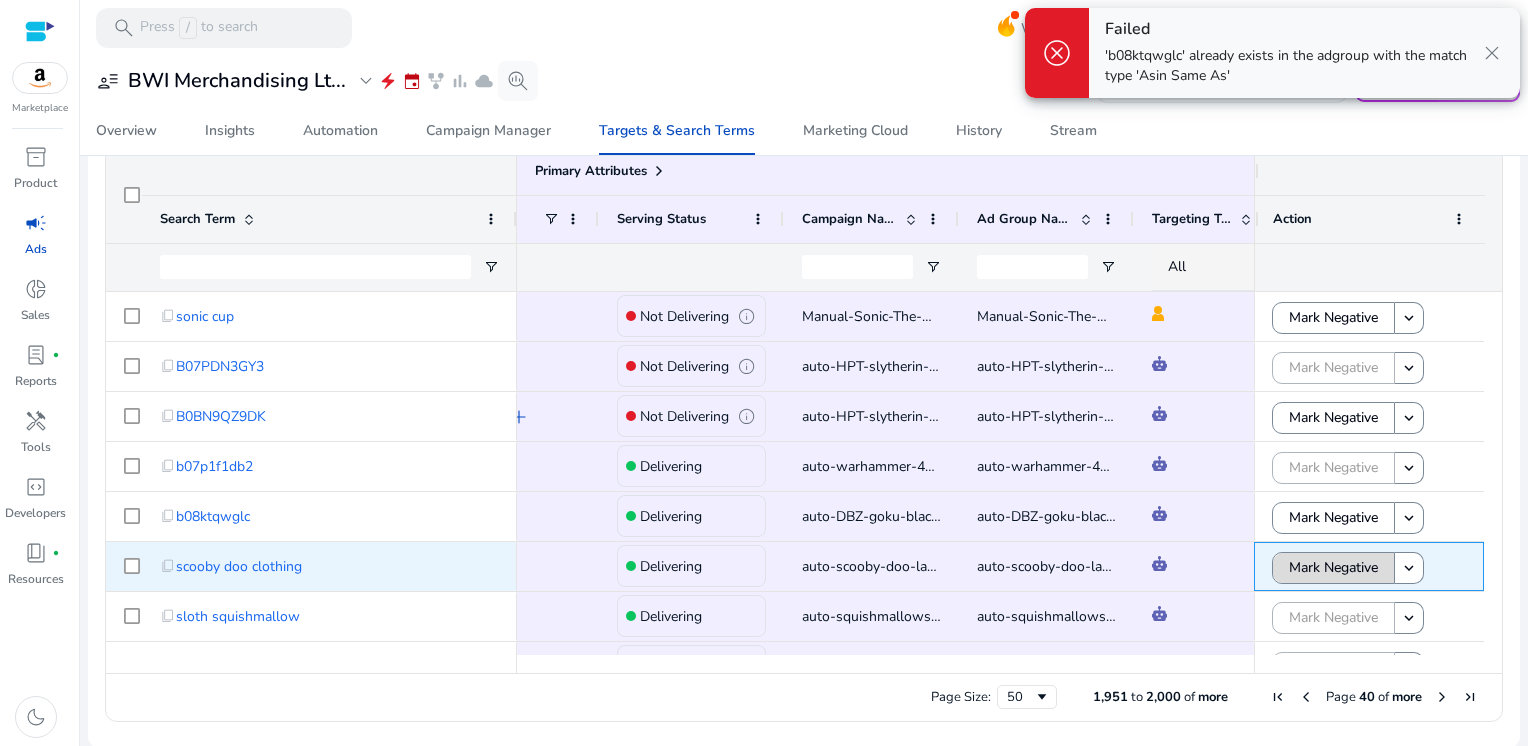 click on "Mark Negative" 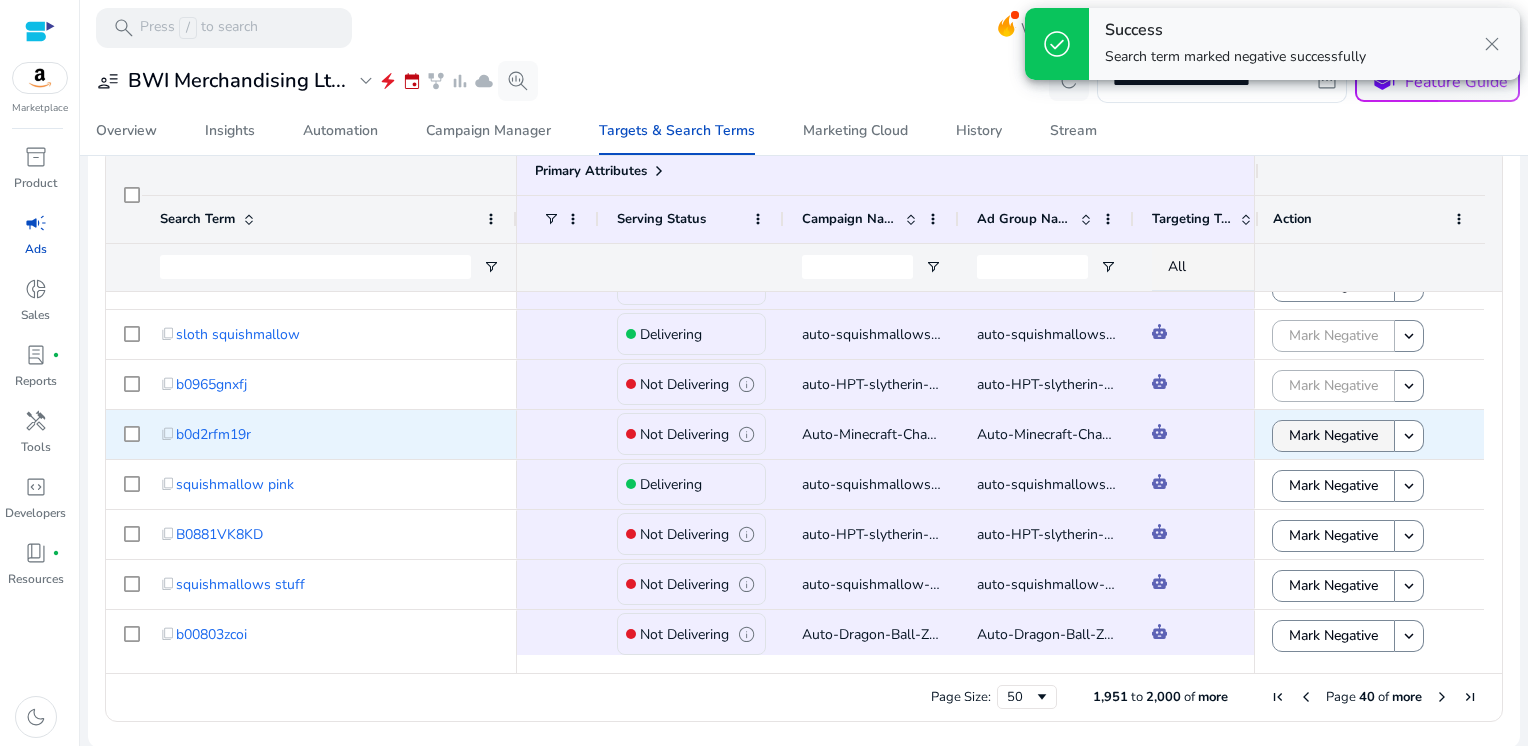 click on "Mark Negative" 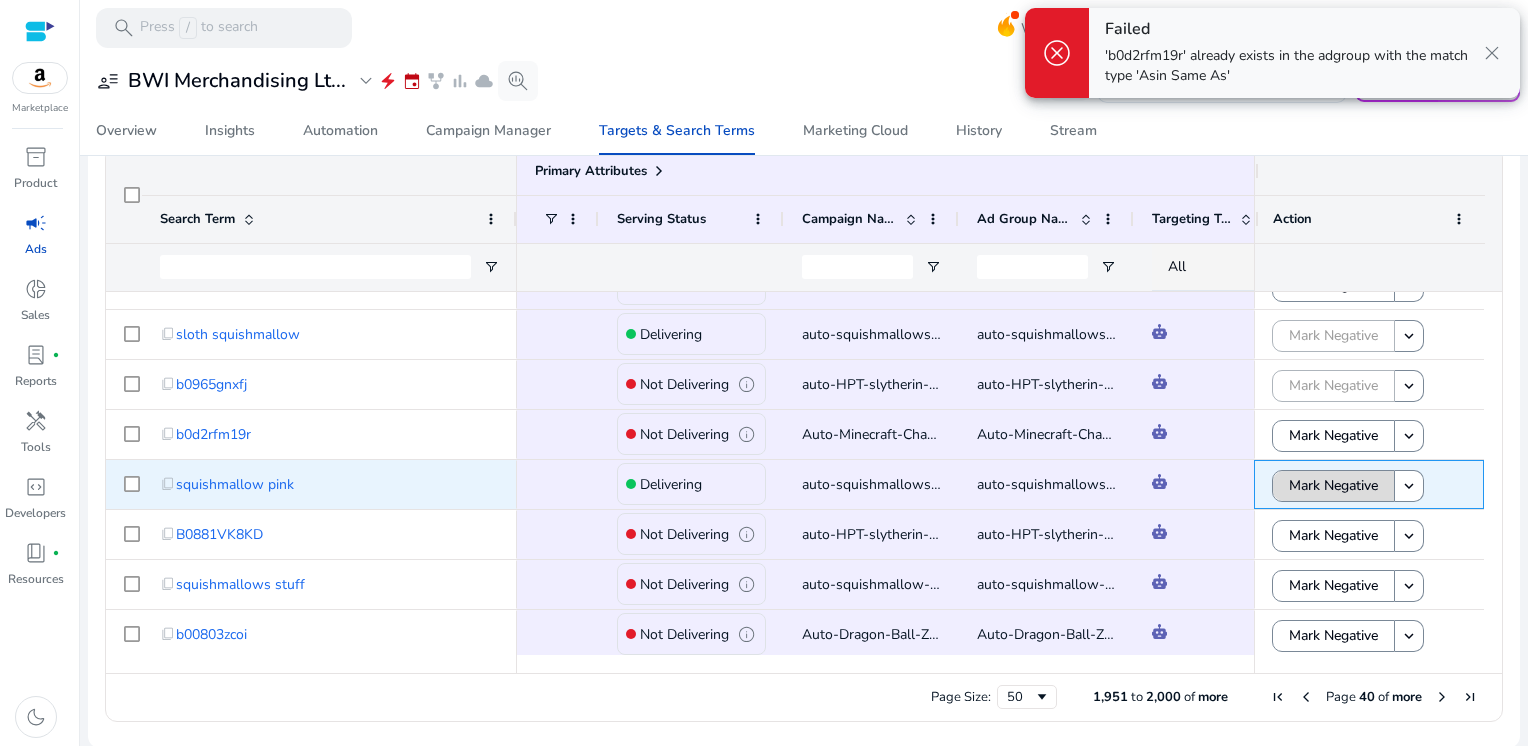 click on "Mark Negative" 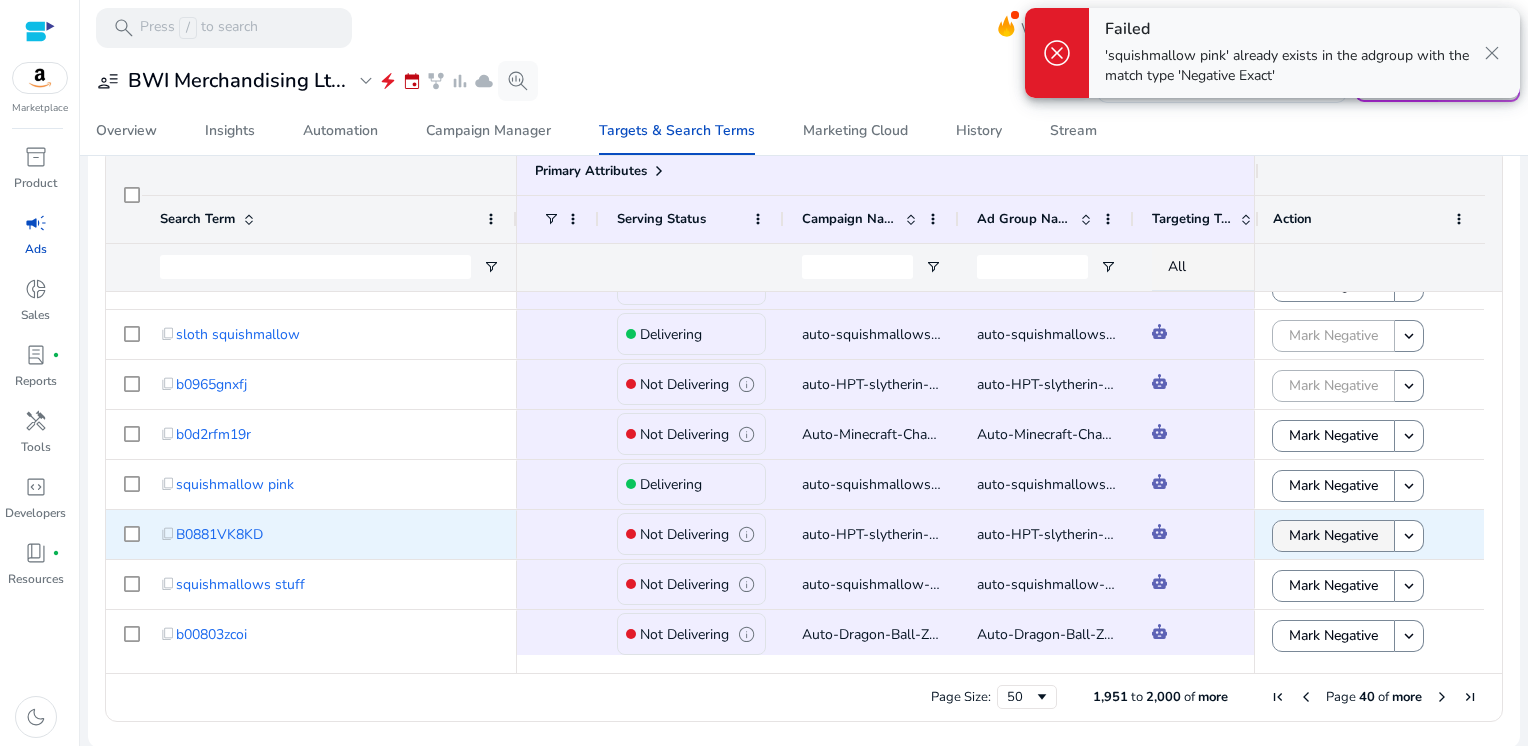 click on "Mark Negative" 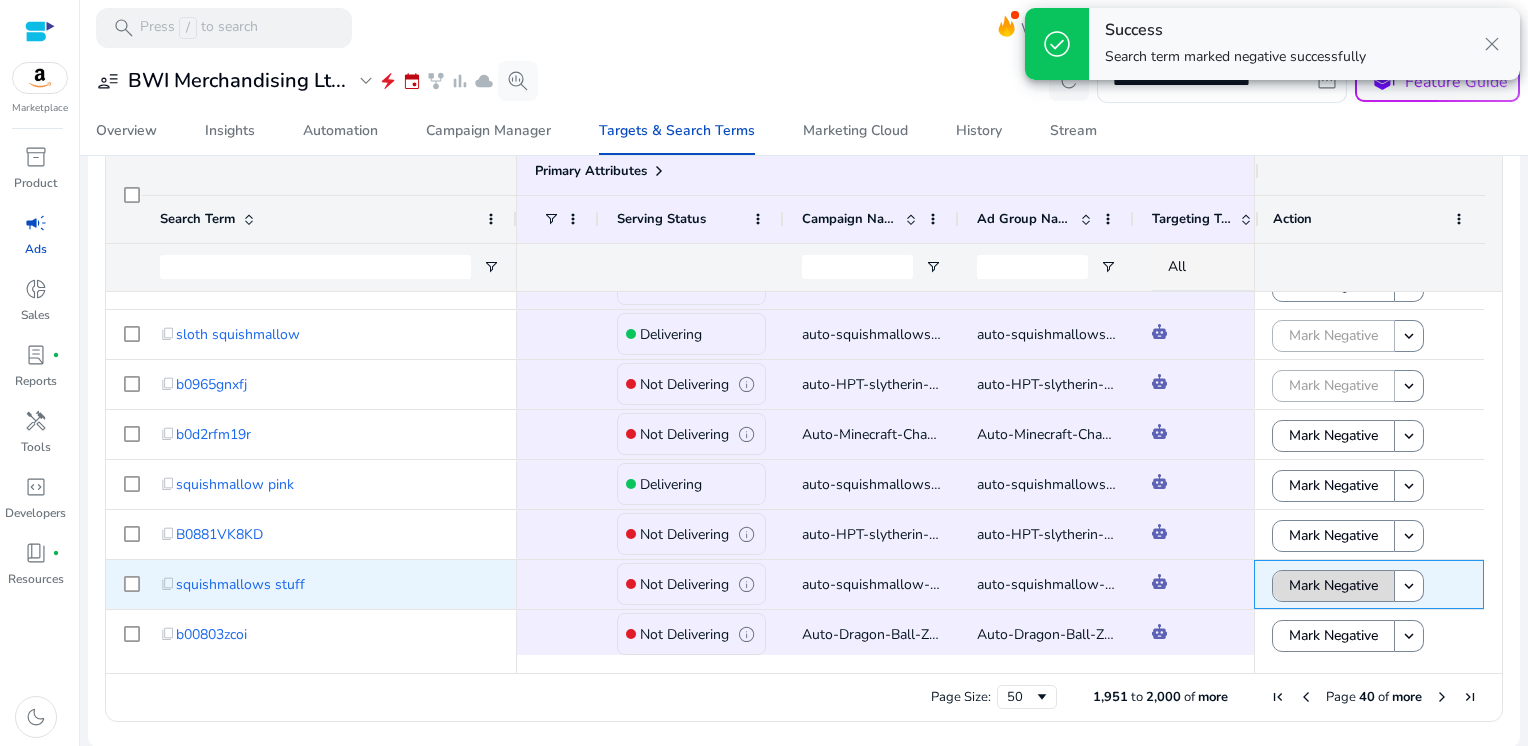 click on "Mark Negative" 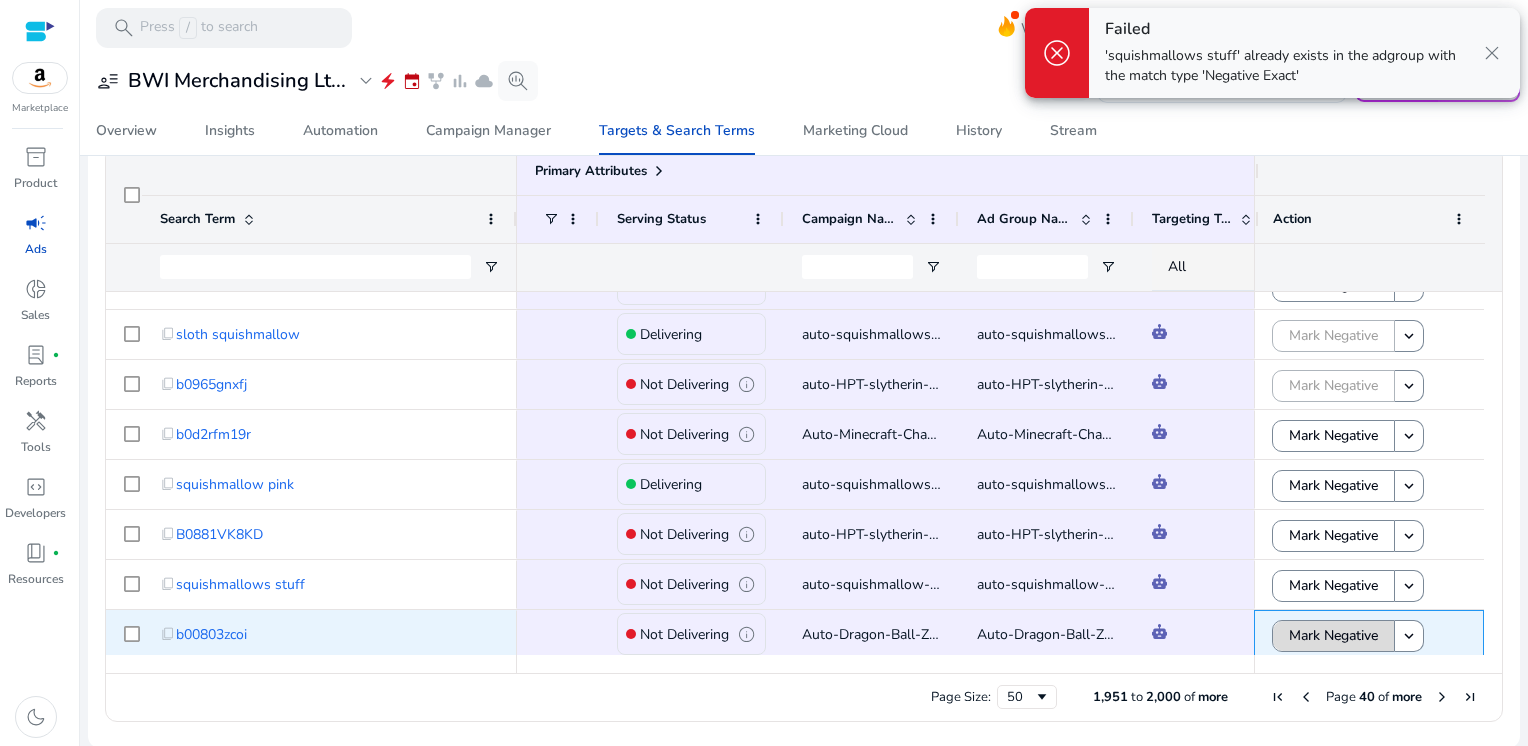 click on "Mark Negative" 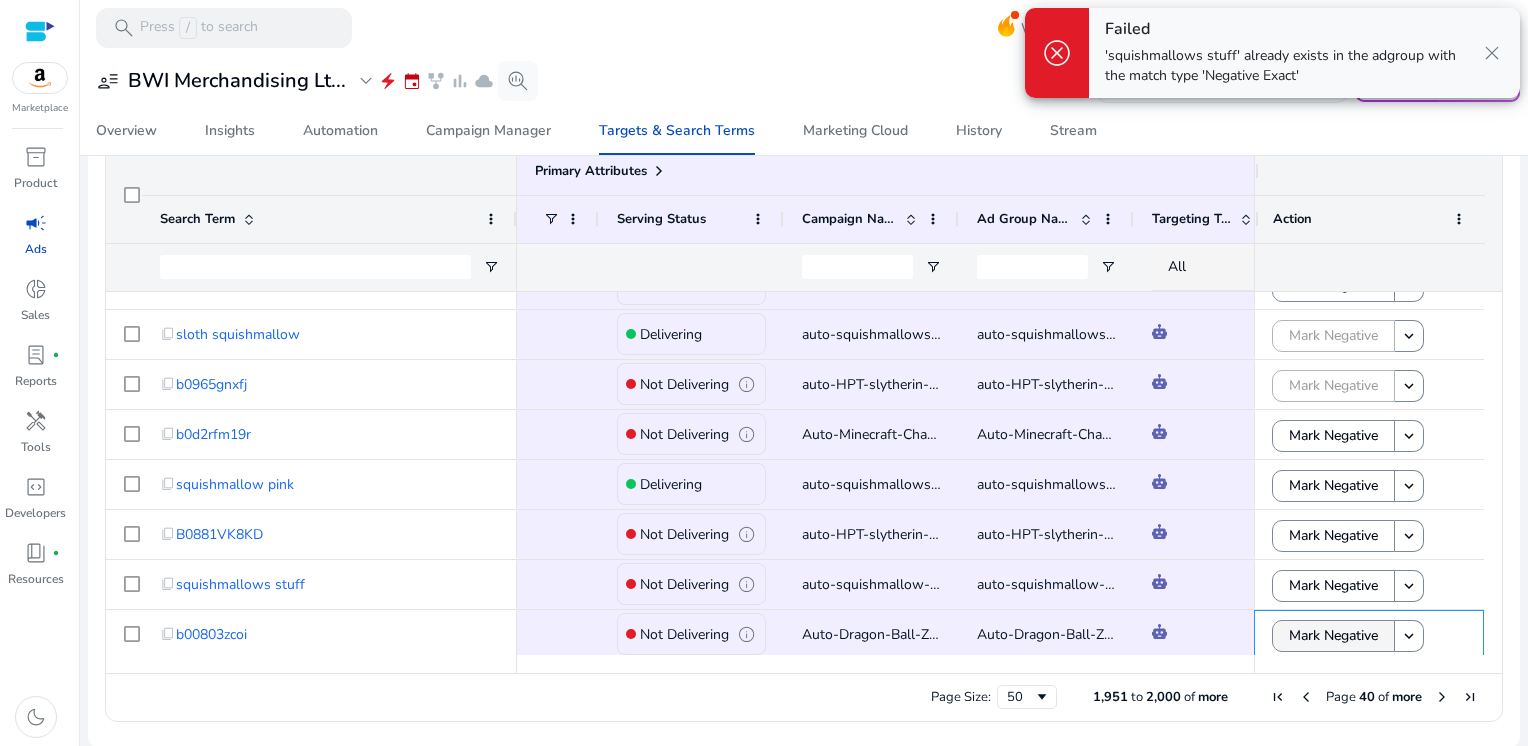 scroll, scrollTop: 424, scrollLeft: 0, axis: vertical 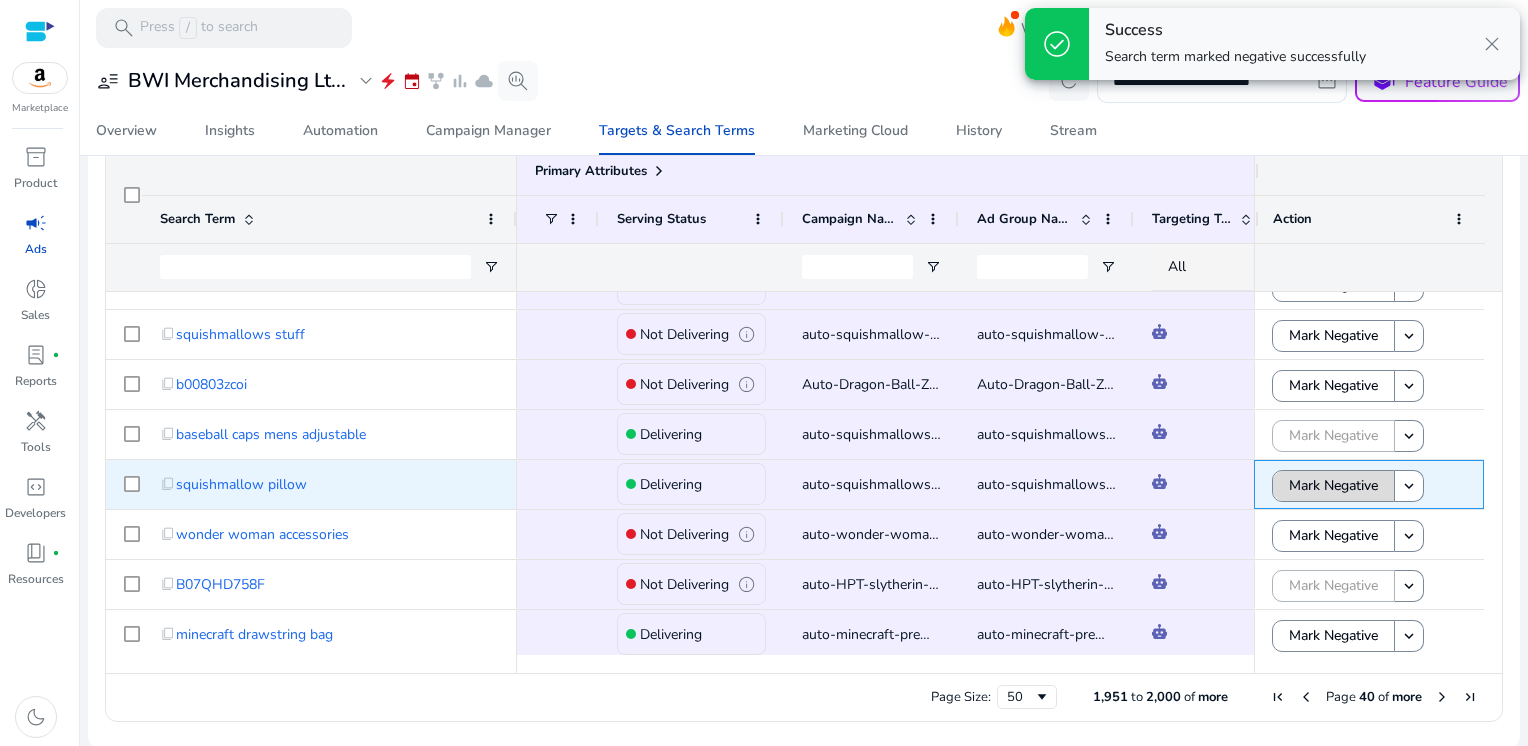 click on "Mark Negative" 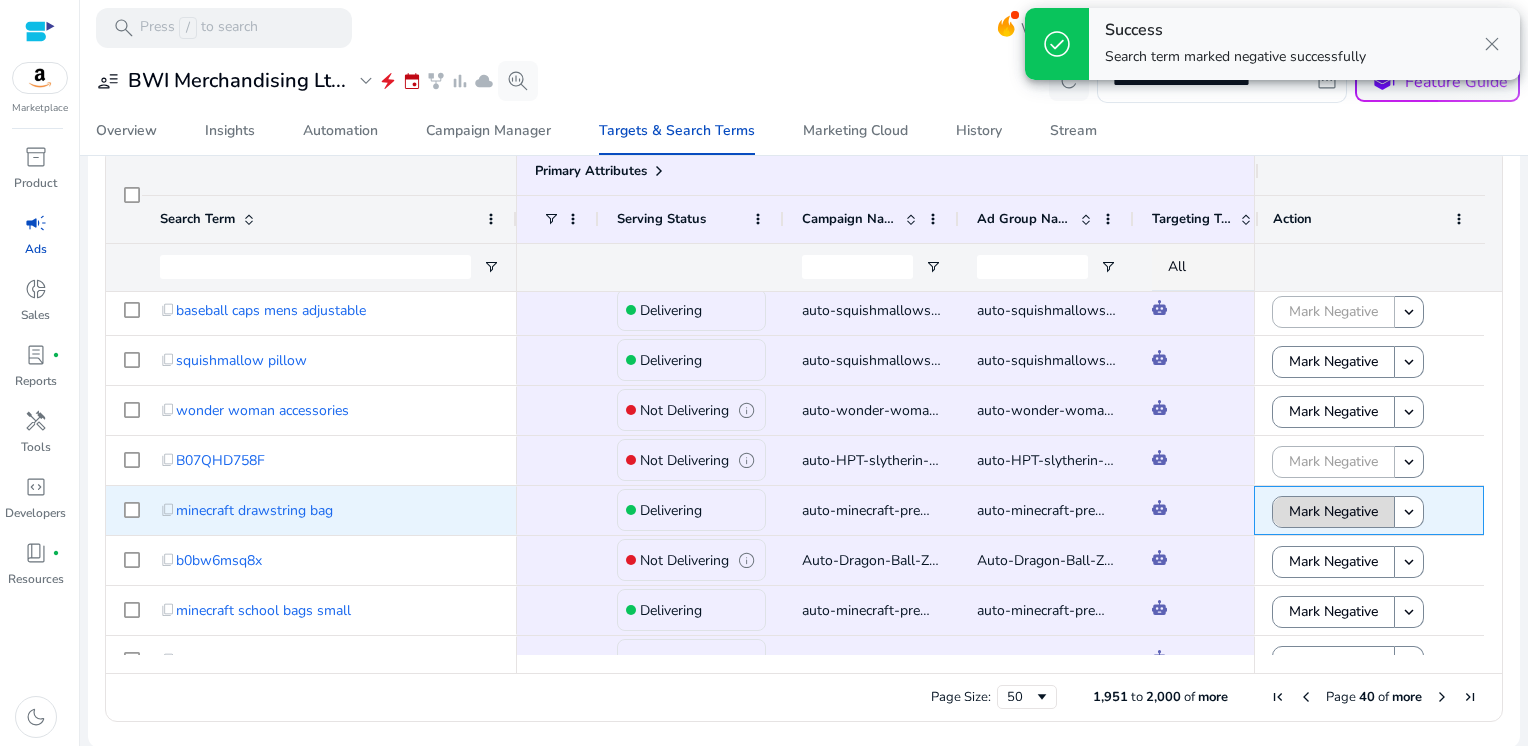 click on "Mark Negative" 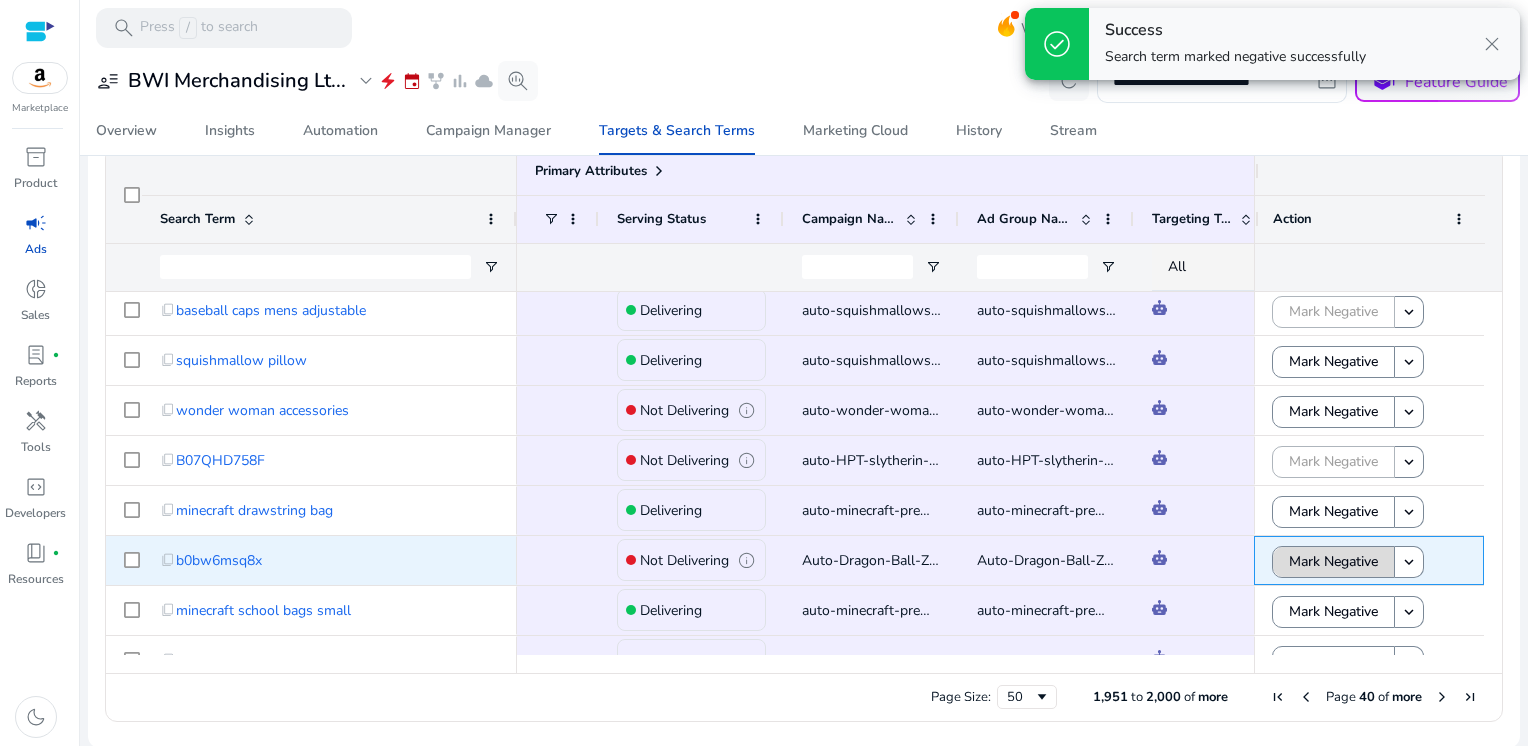 click on "Mark Negative" 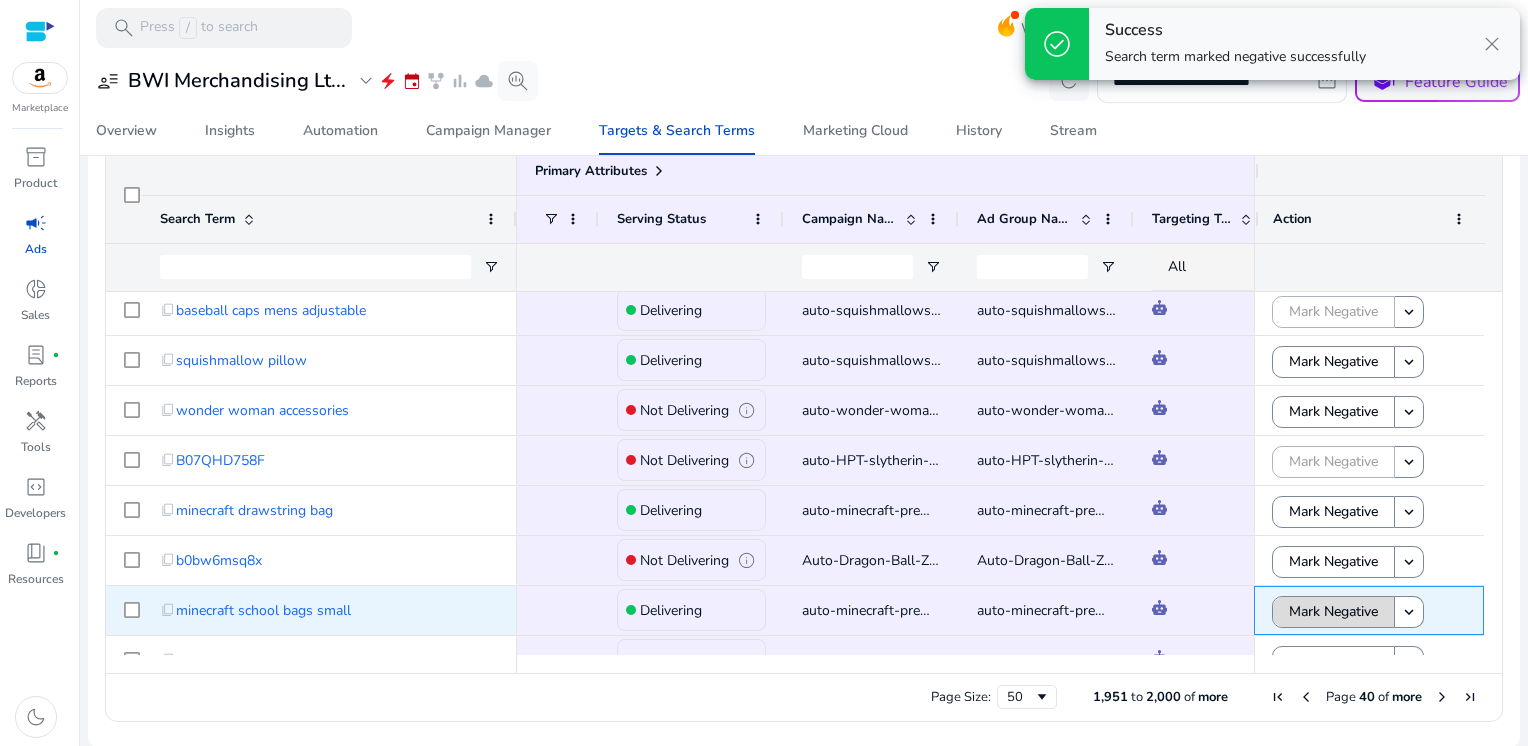 click on "Mark Negative" 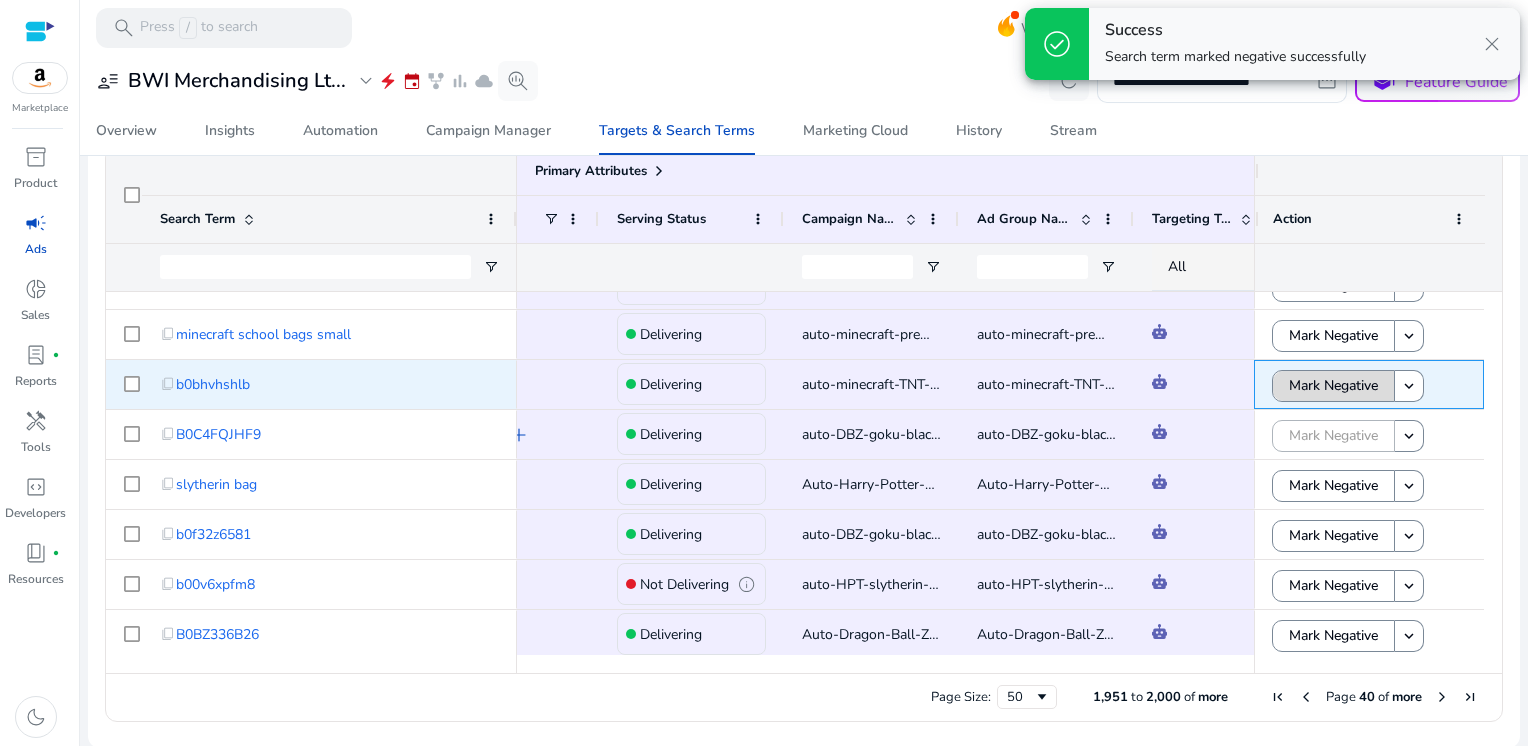 click on "Mark Negative" 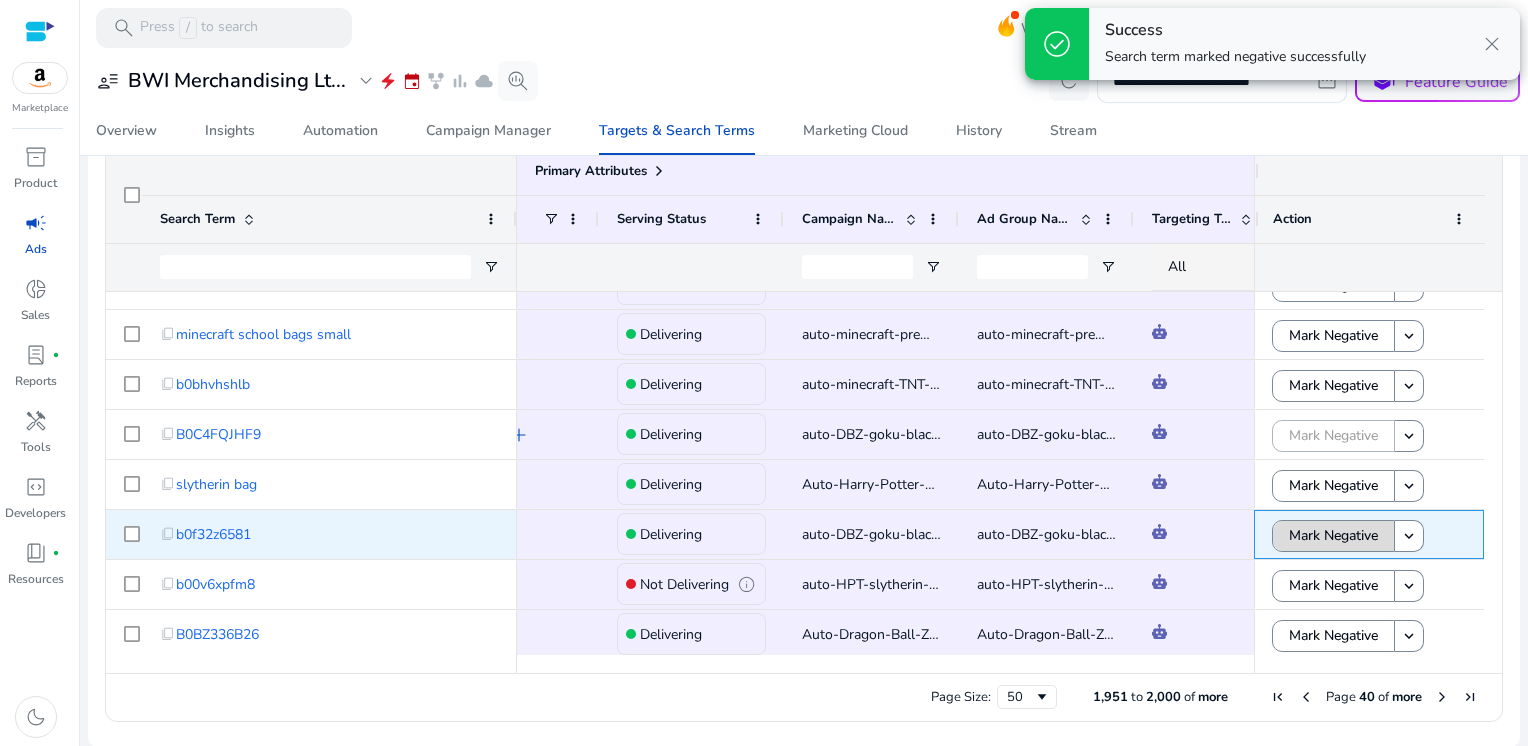 click on "Mark Negative" 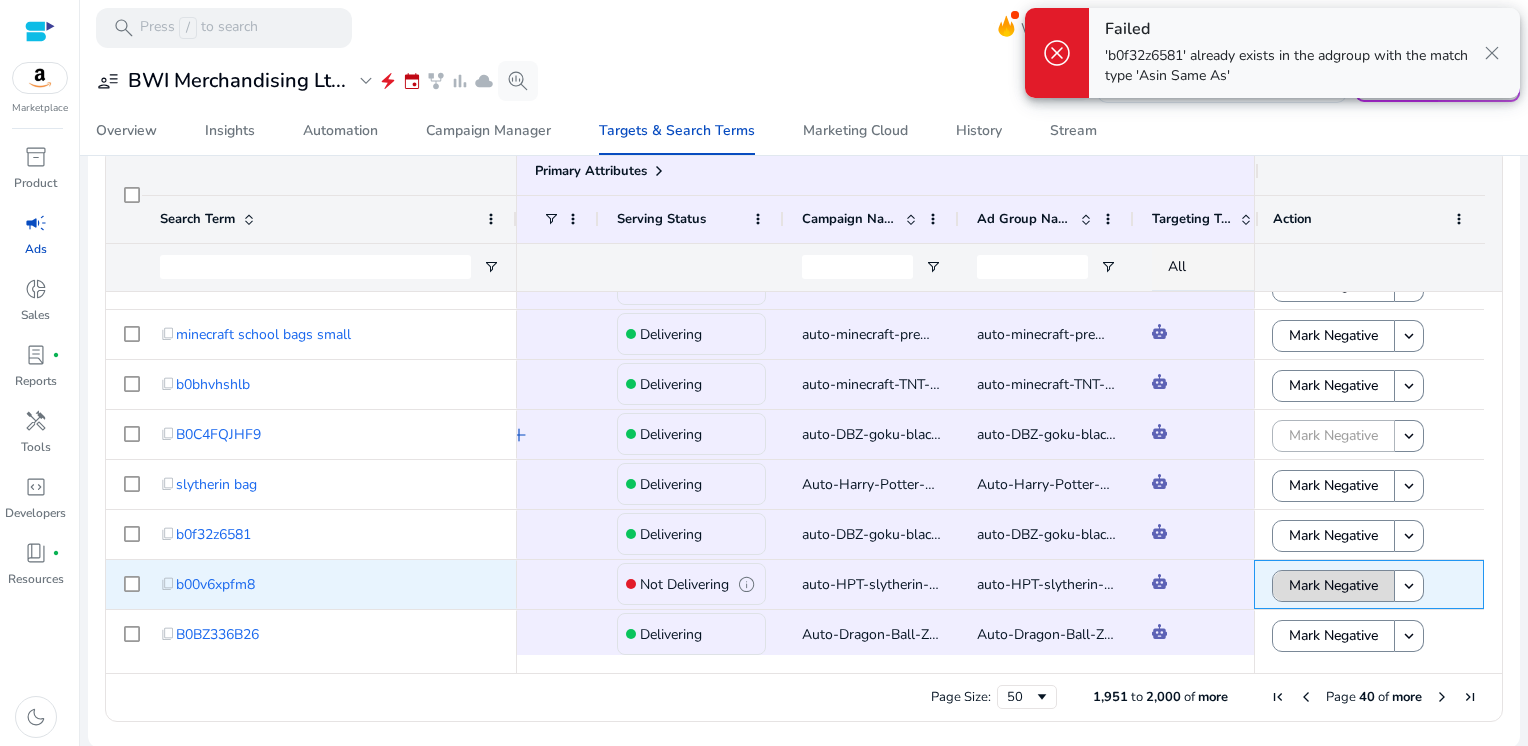 click on "Mark Negative" 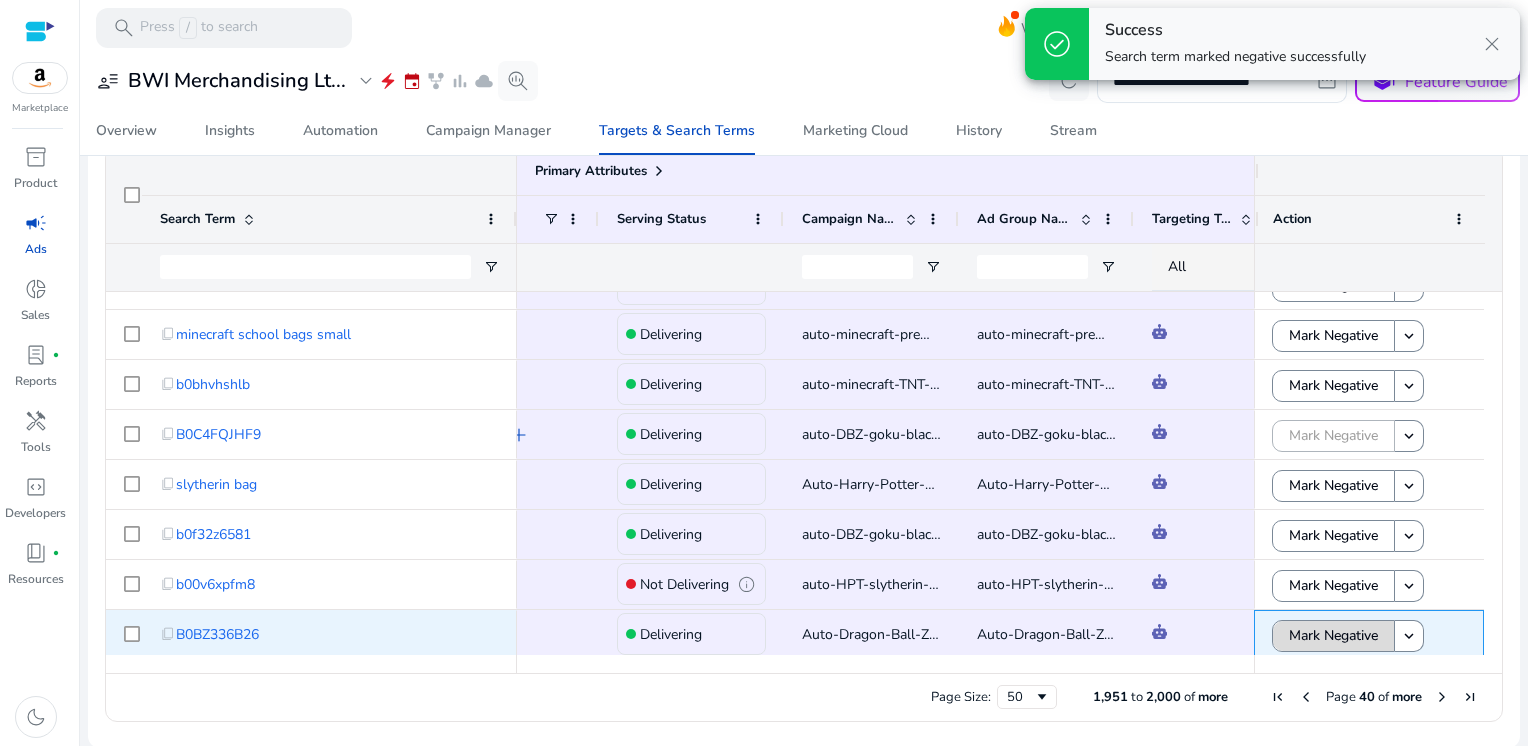 click on "Mark Negative" 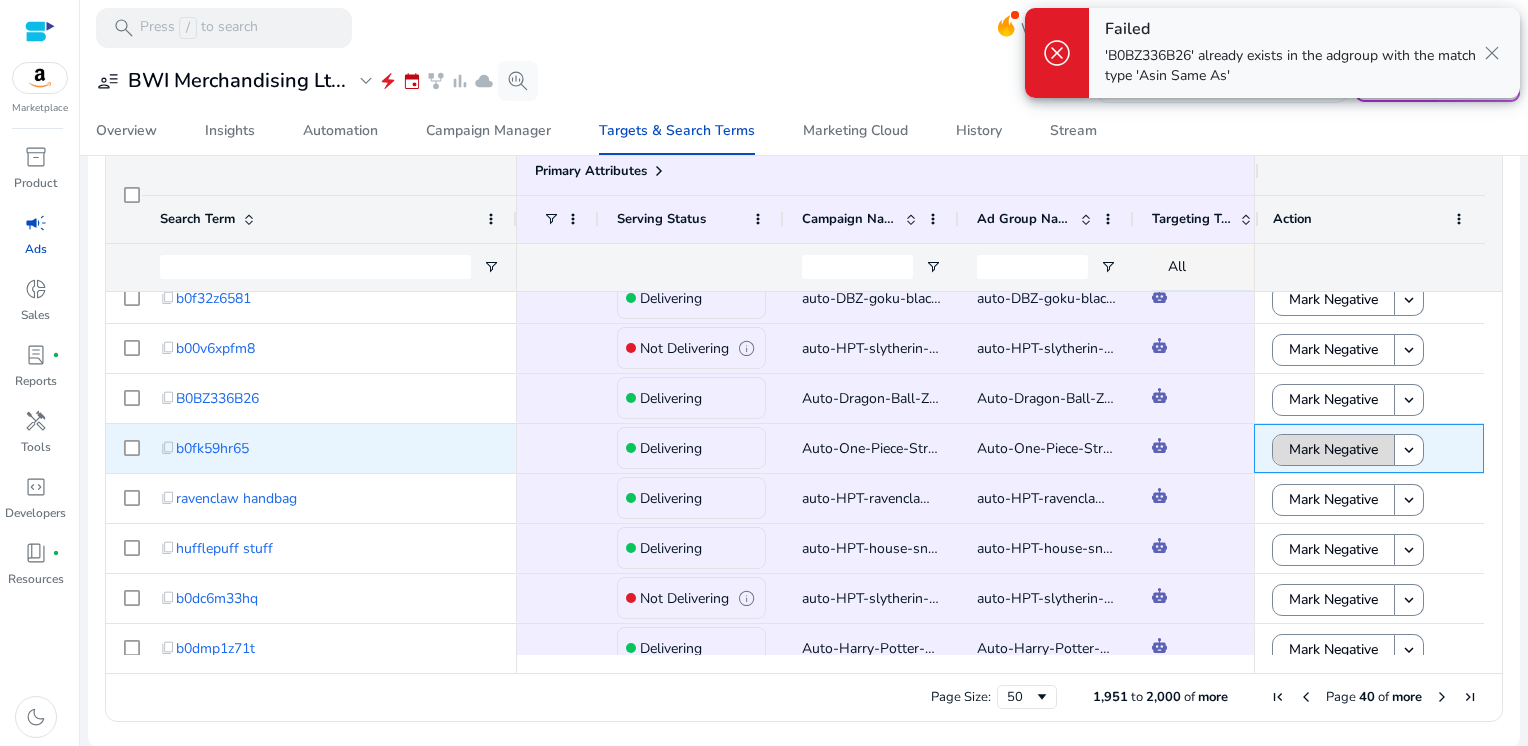 click on "Mark Negative" 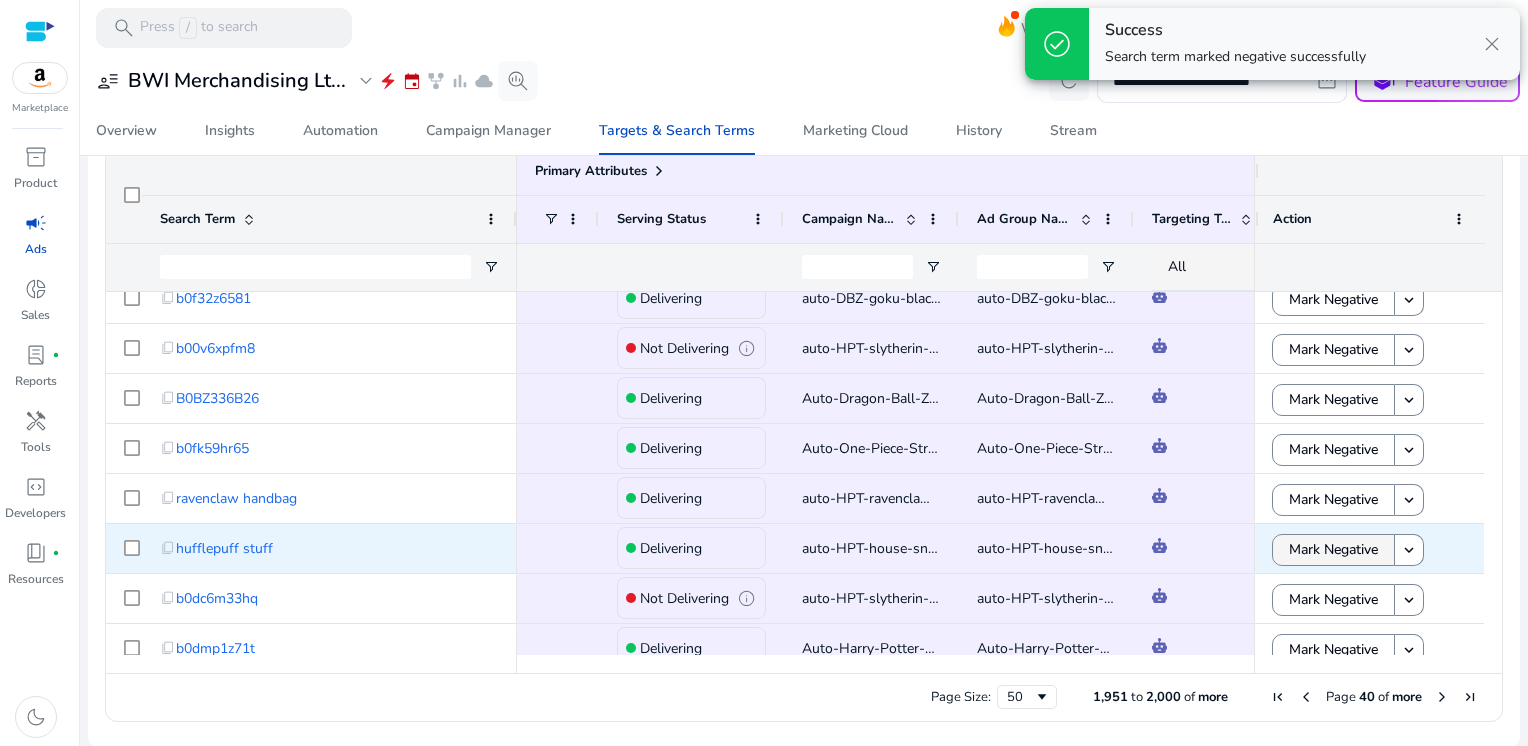 click on "Mark Negative" 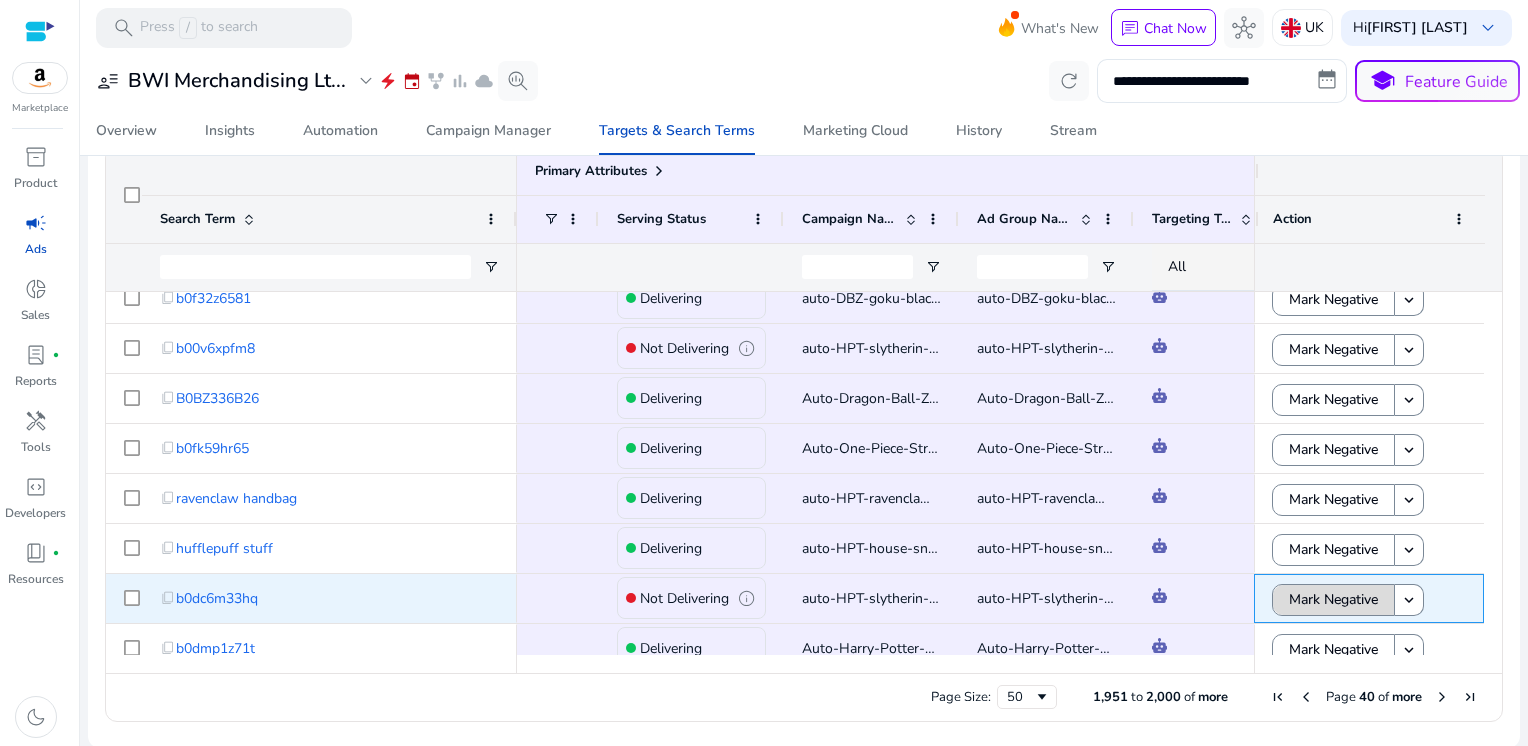 click on "Mark Negative" 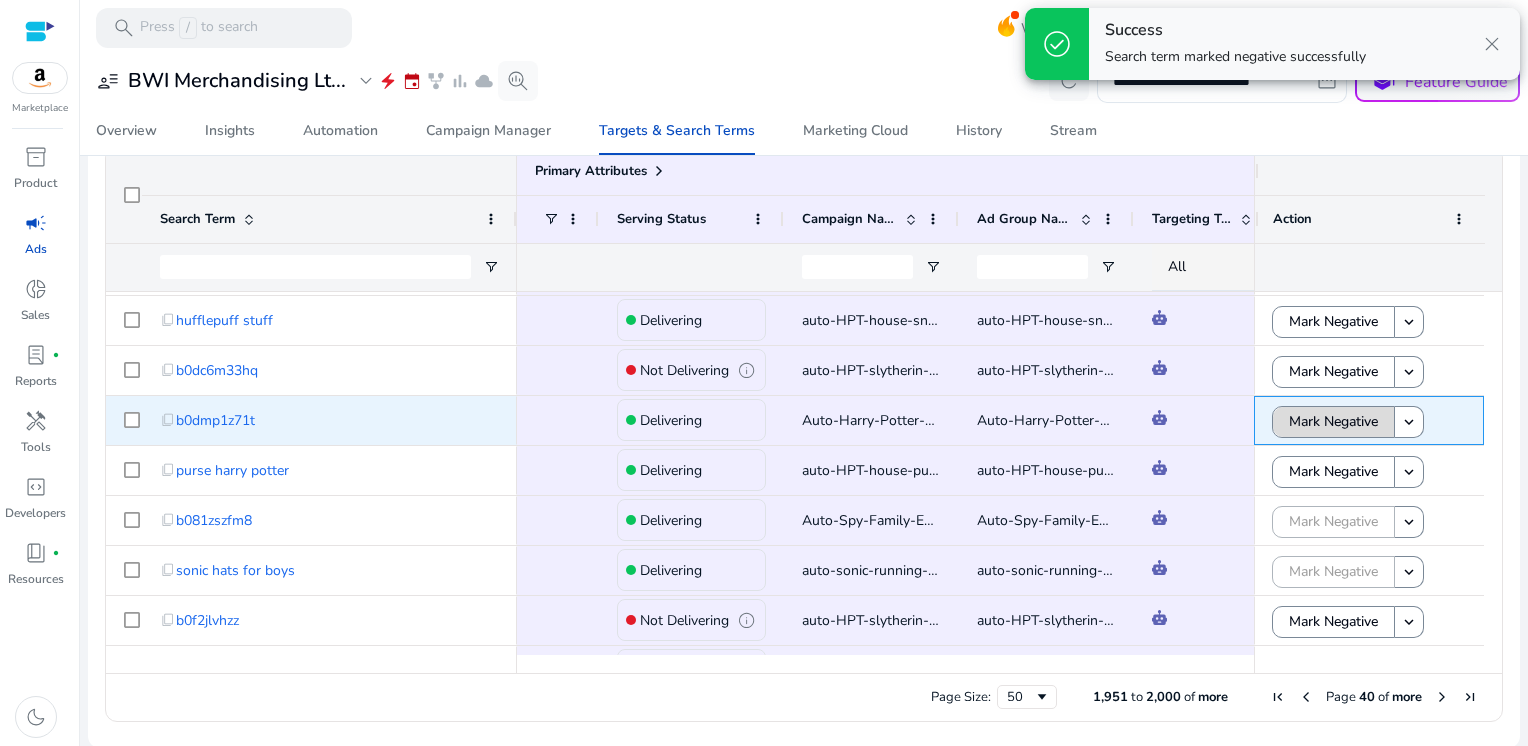 click on "Mark Negative" 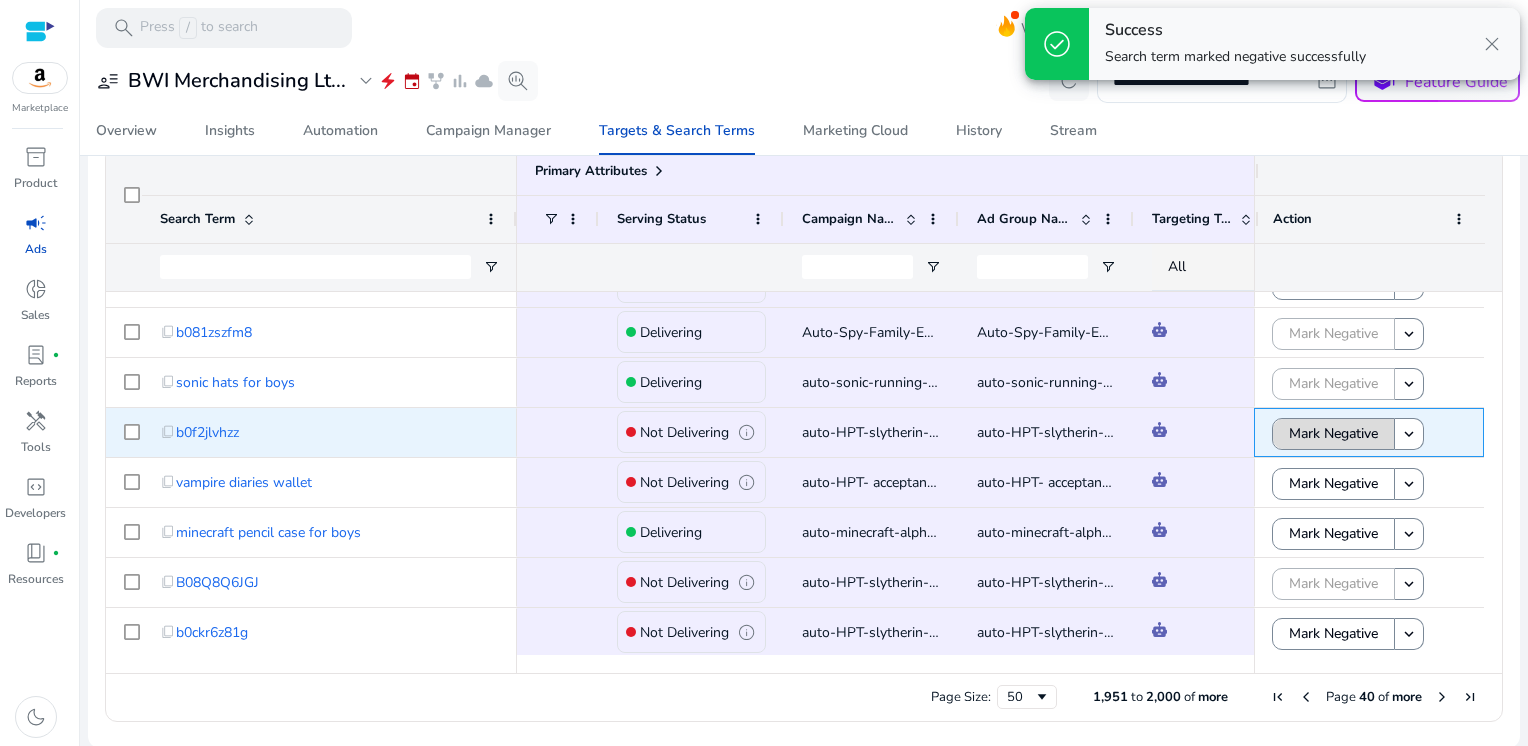 click on "Mark Negative" 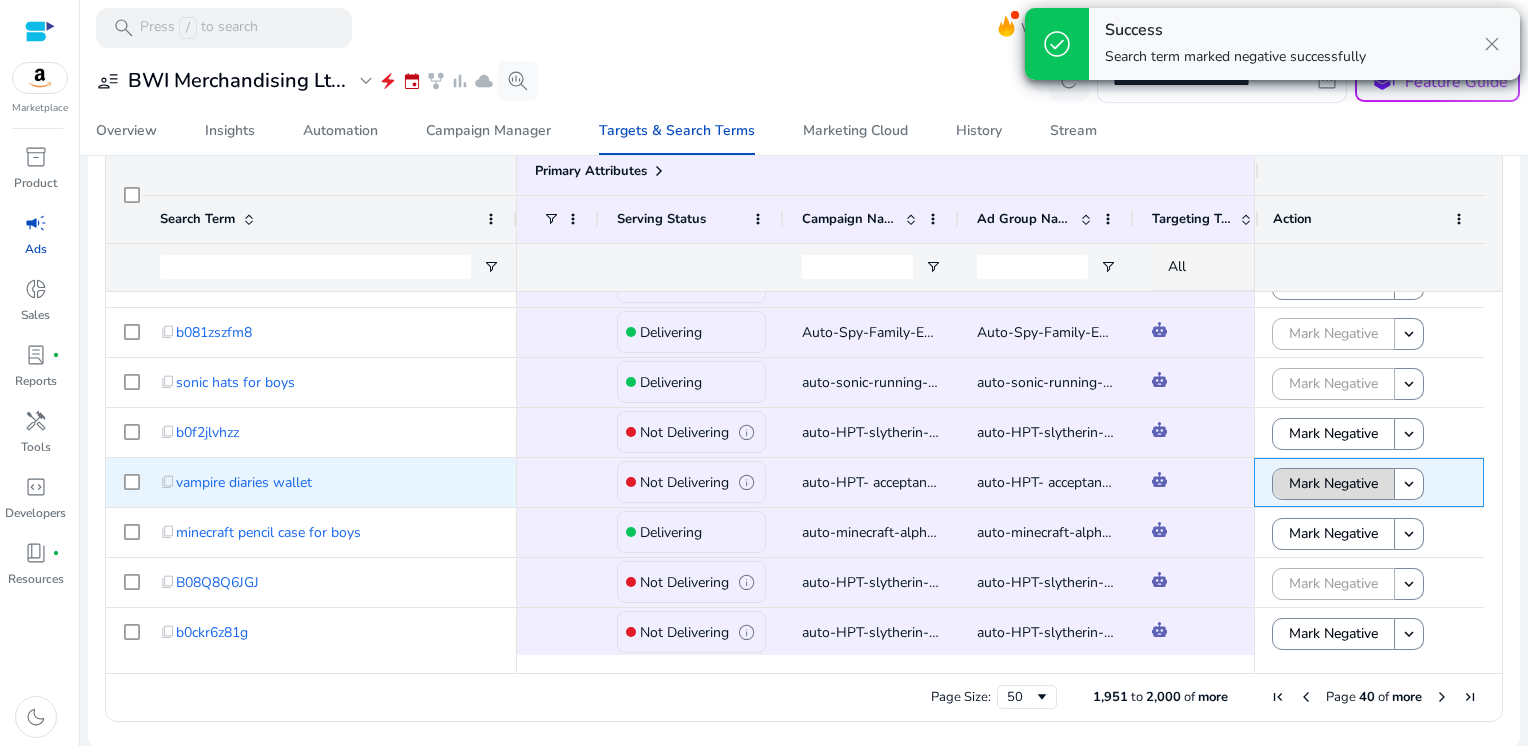 click on "Mark Negative" 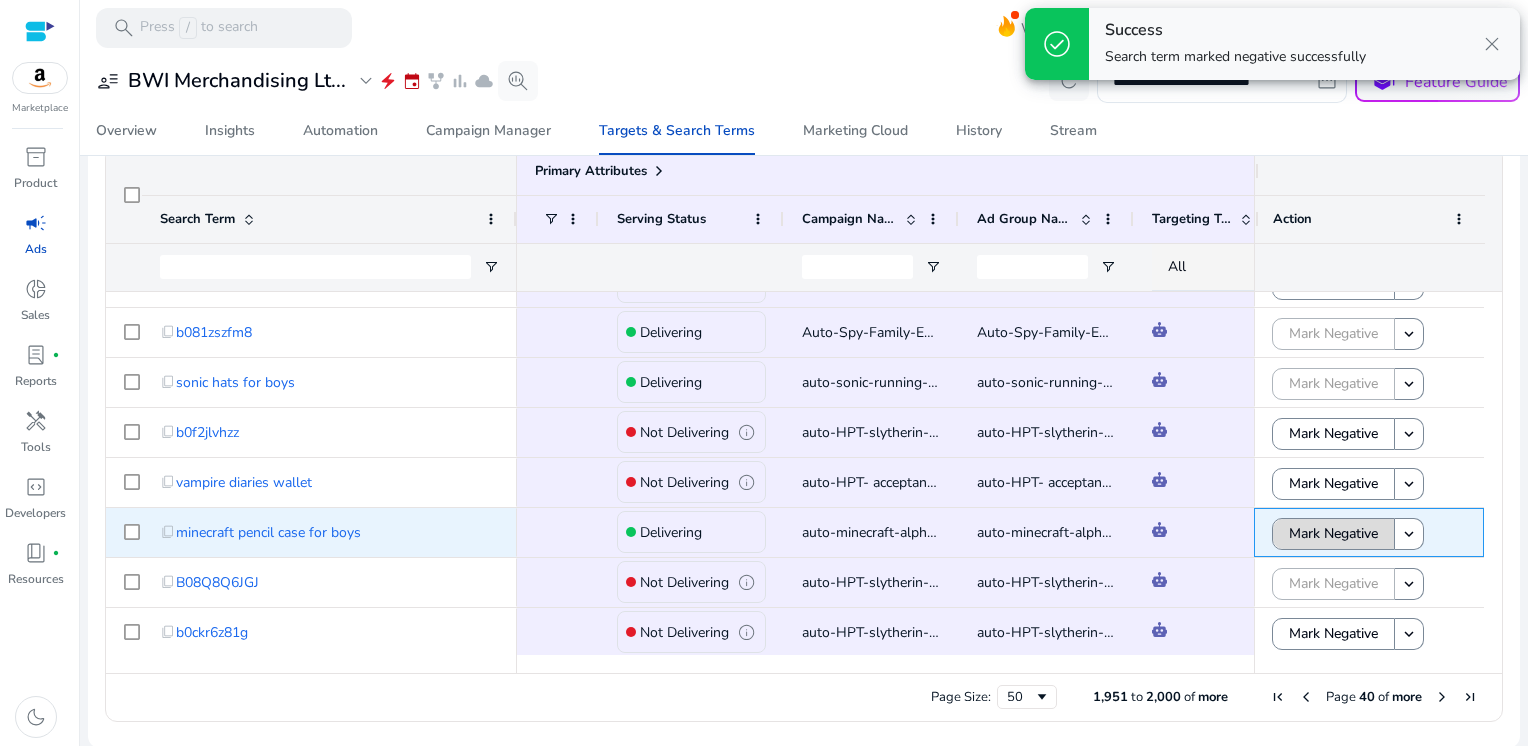 click on "Mark Negative" 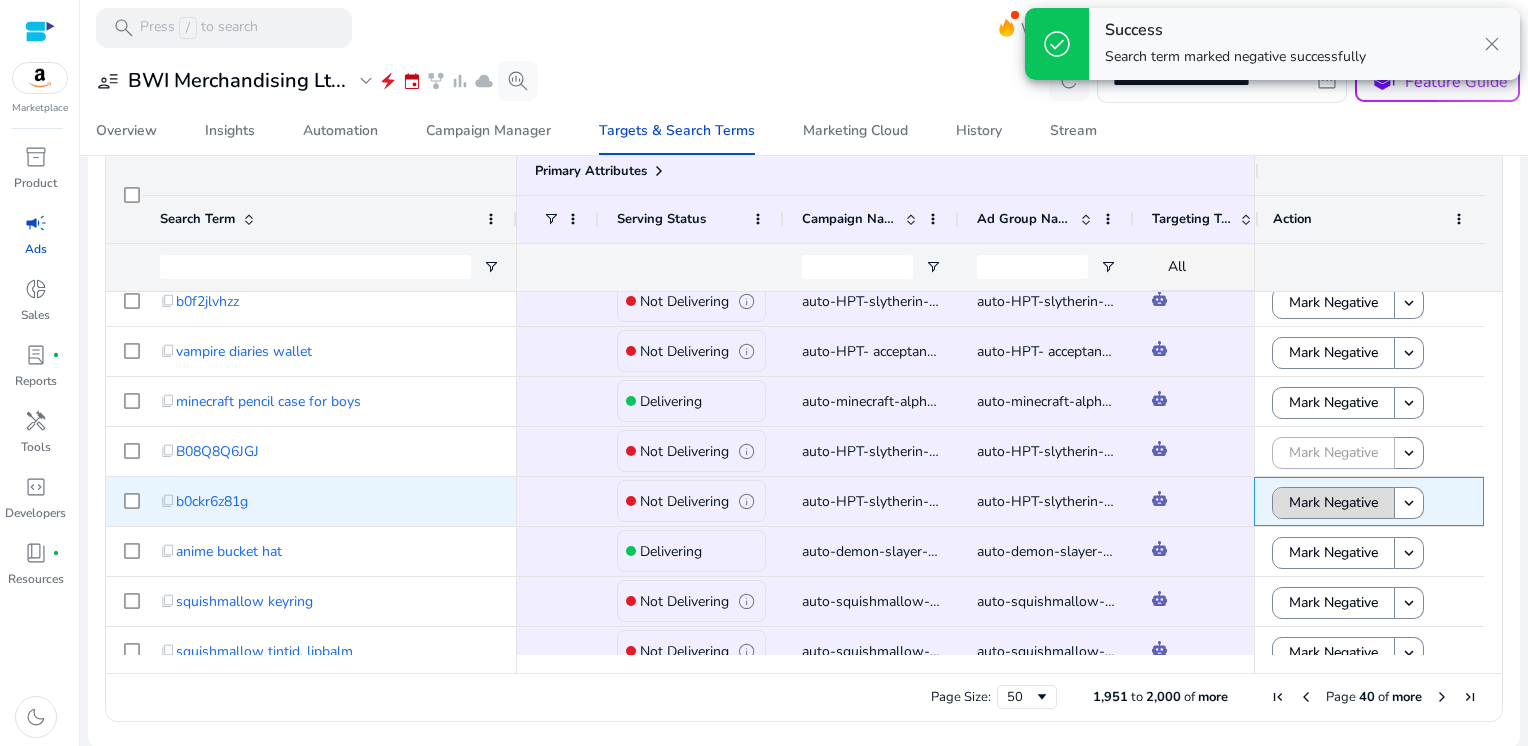 click on "Mark Negative" 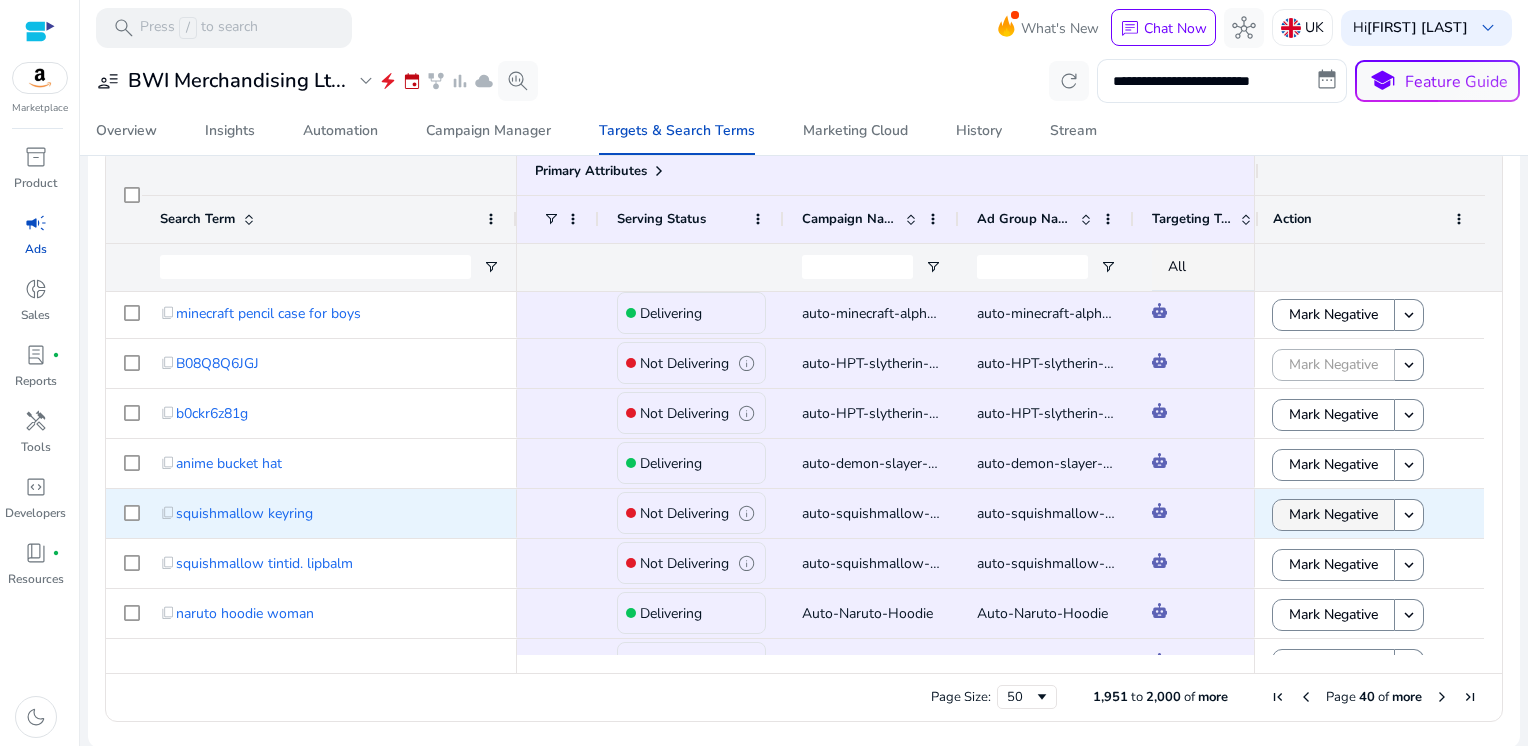 click on "Mark Negative" 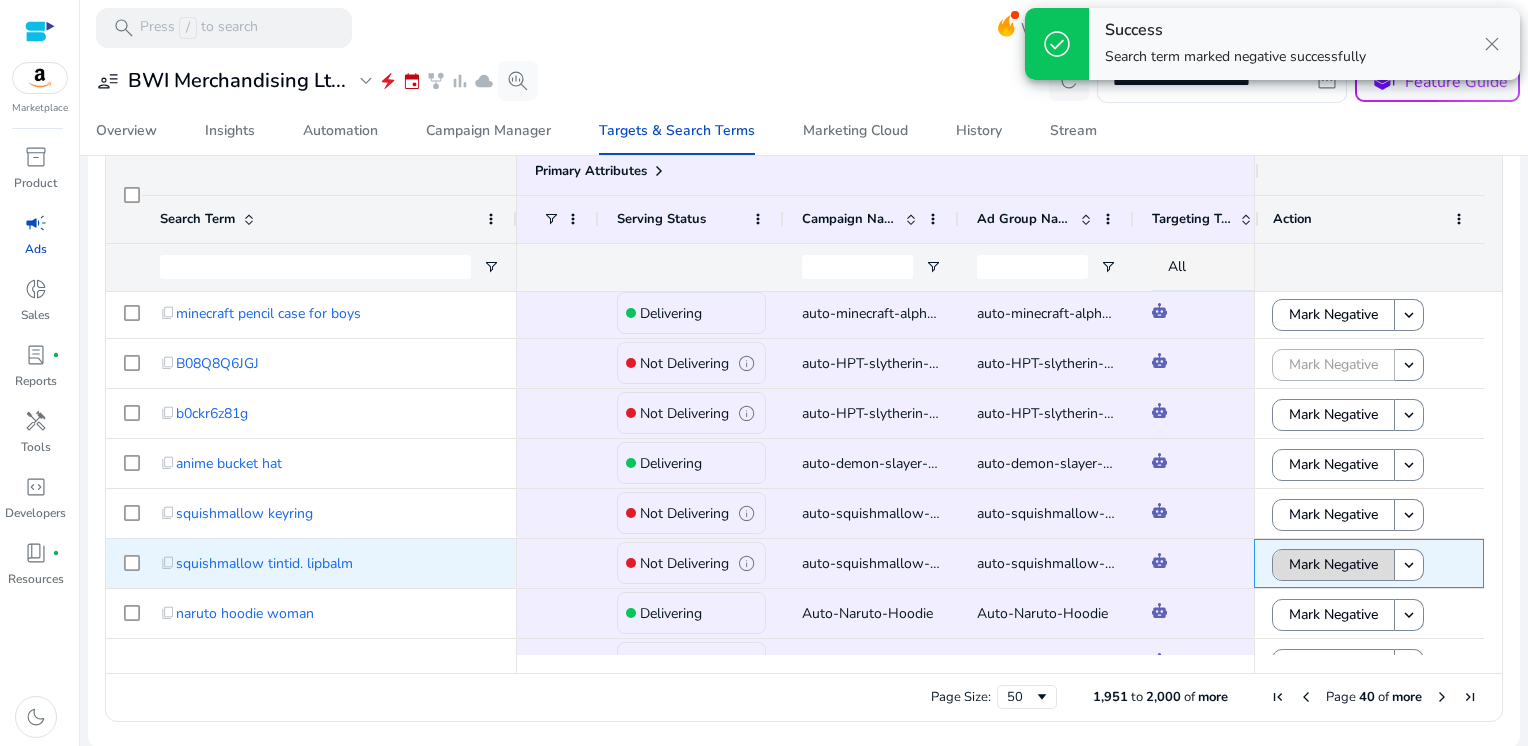 click on "Mark Negative" 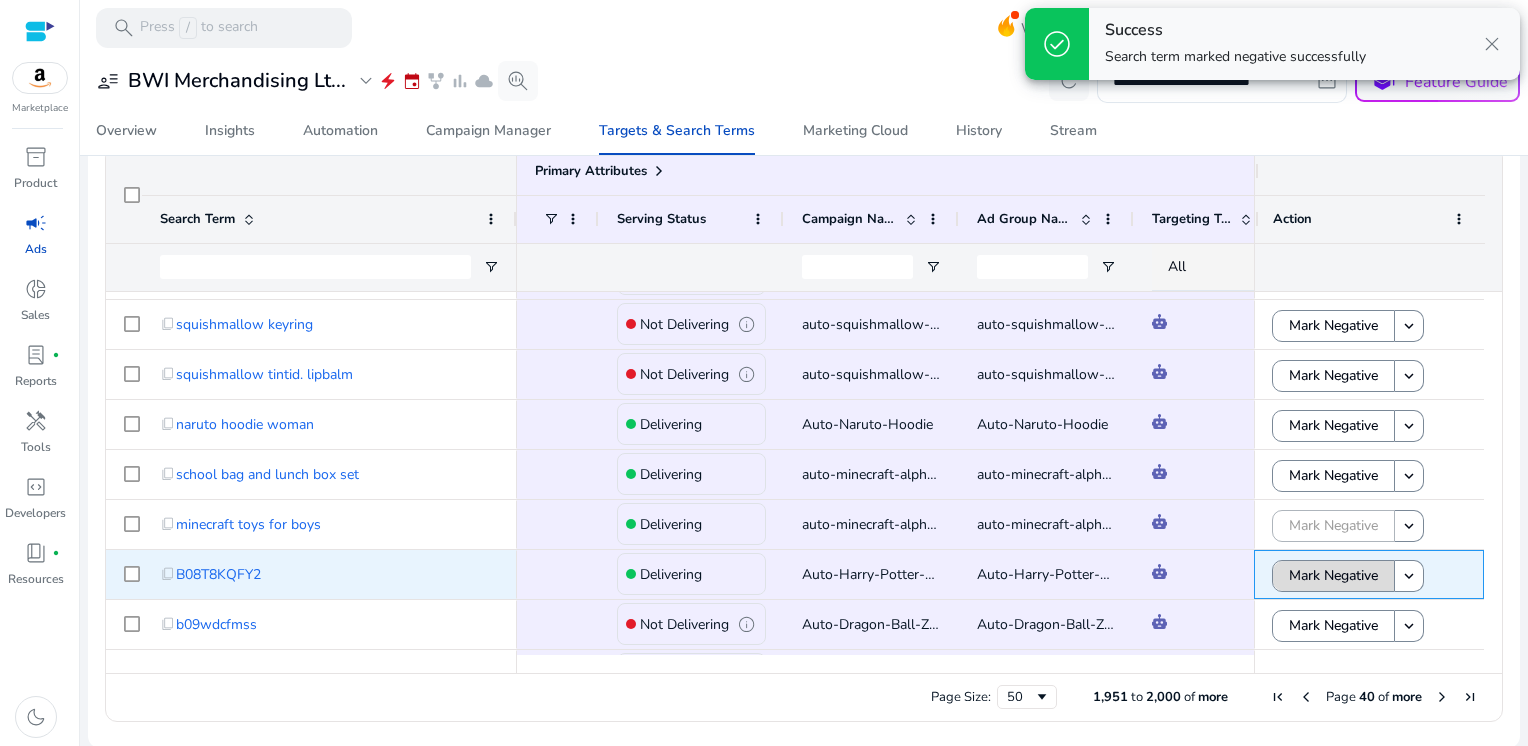 click on "Mark Negative" 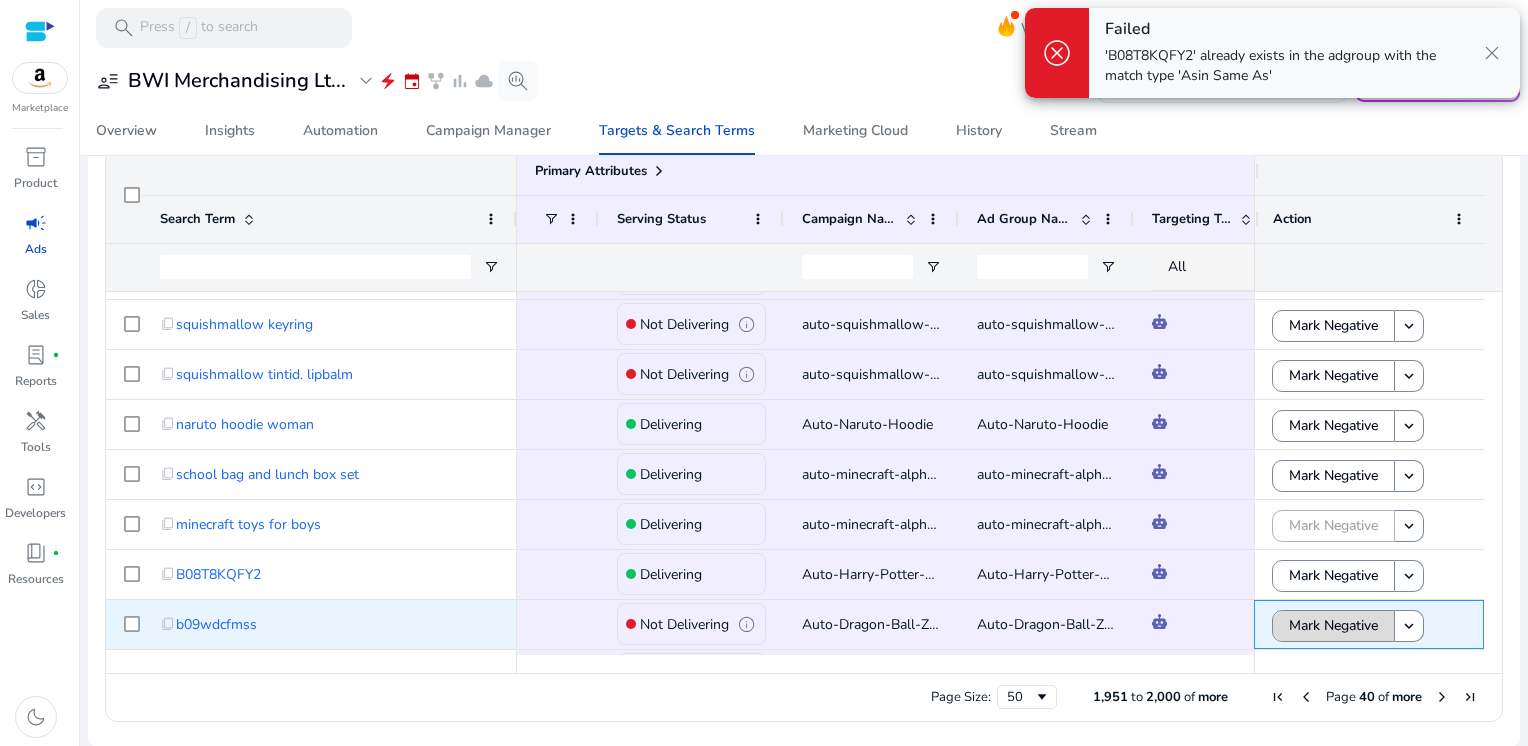 click on "Mark Negative" 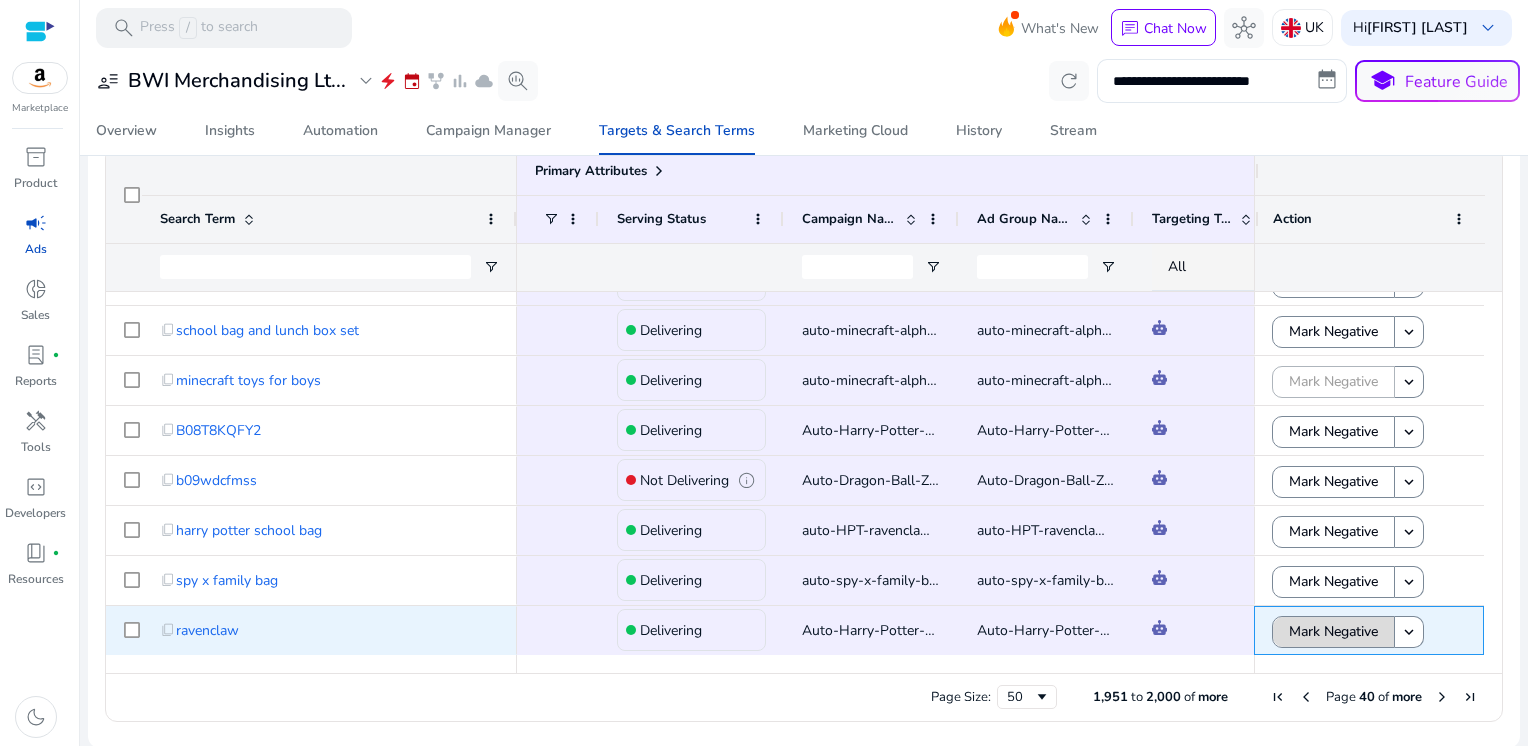 click on "Mark Negative" 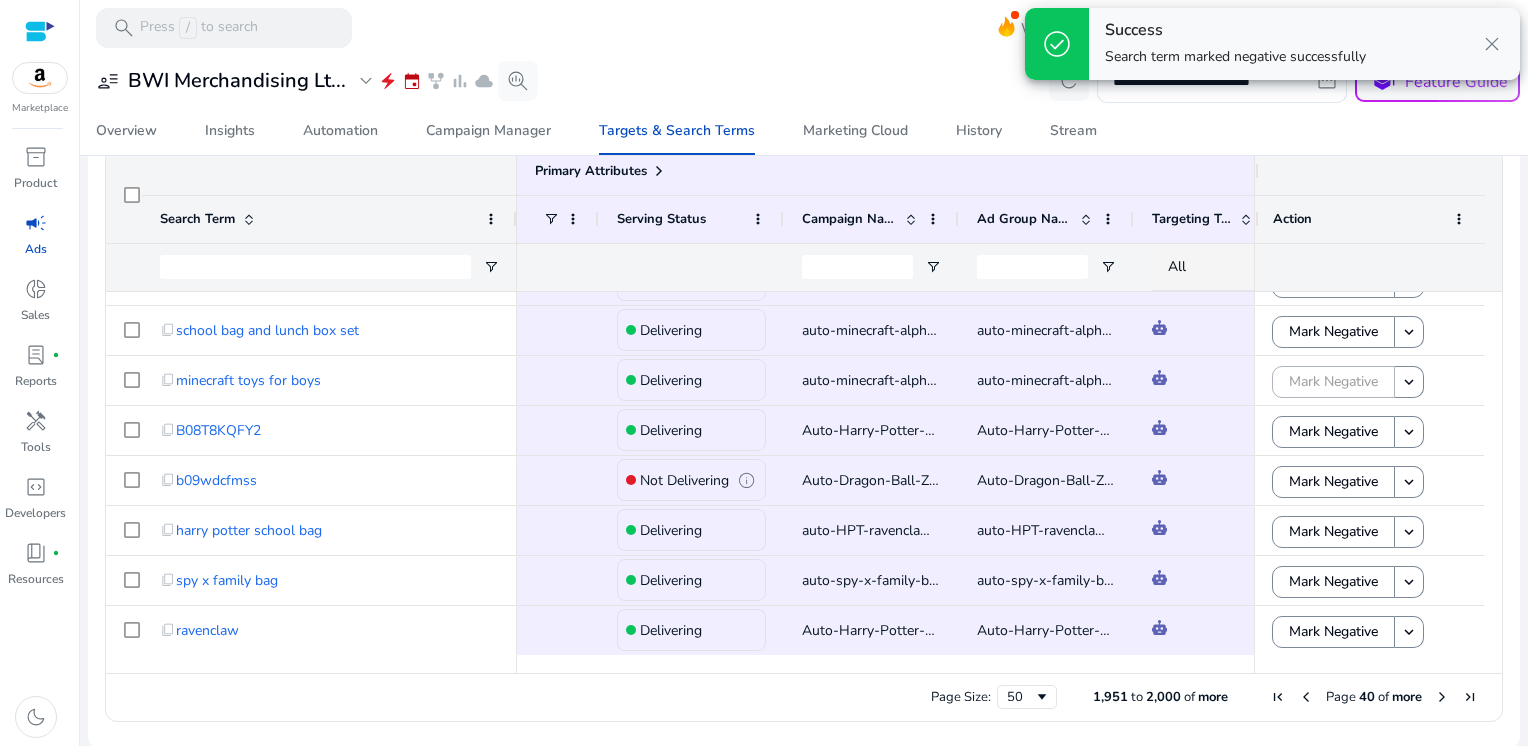 click at bounding box center (1442, 697) 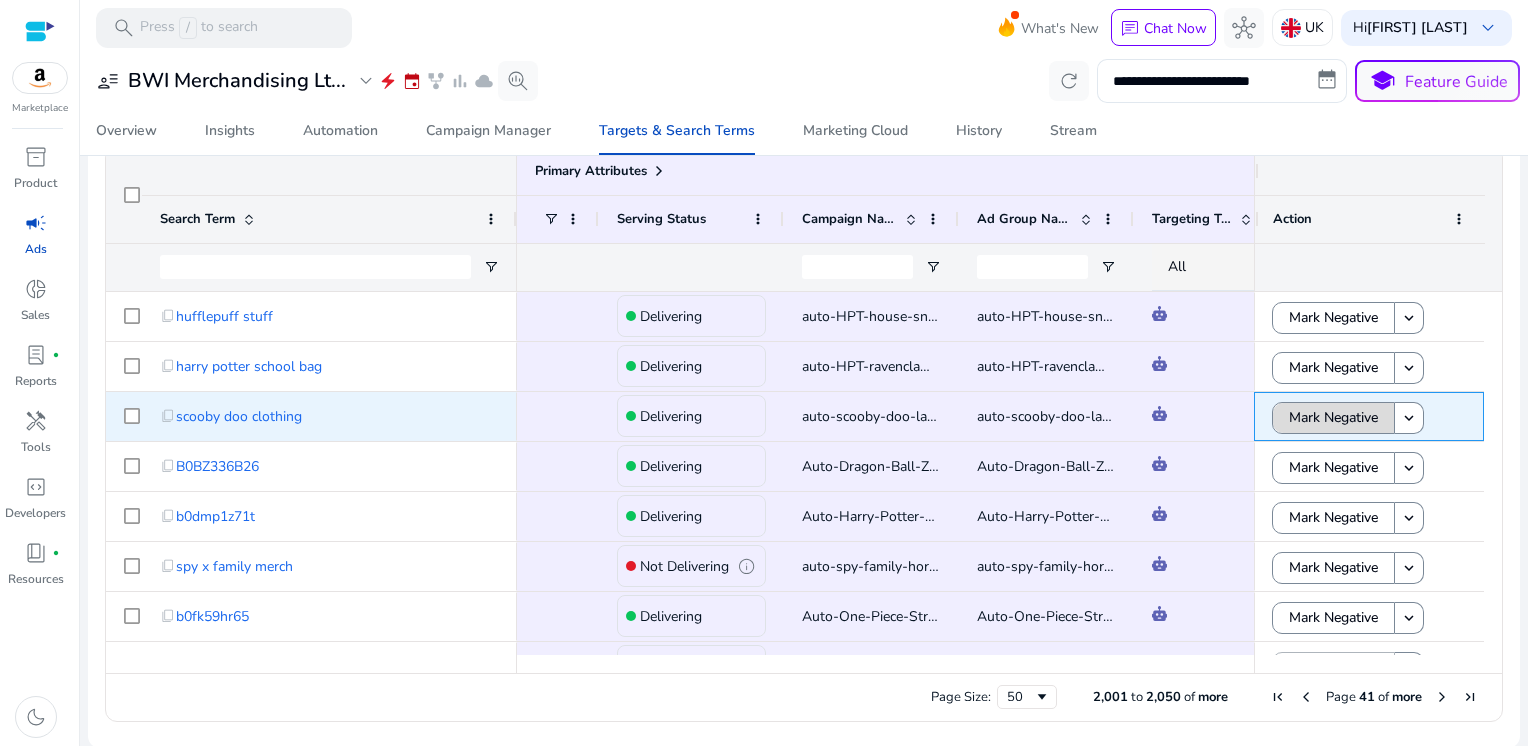 click on "Mark Negative" 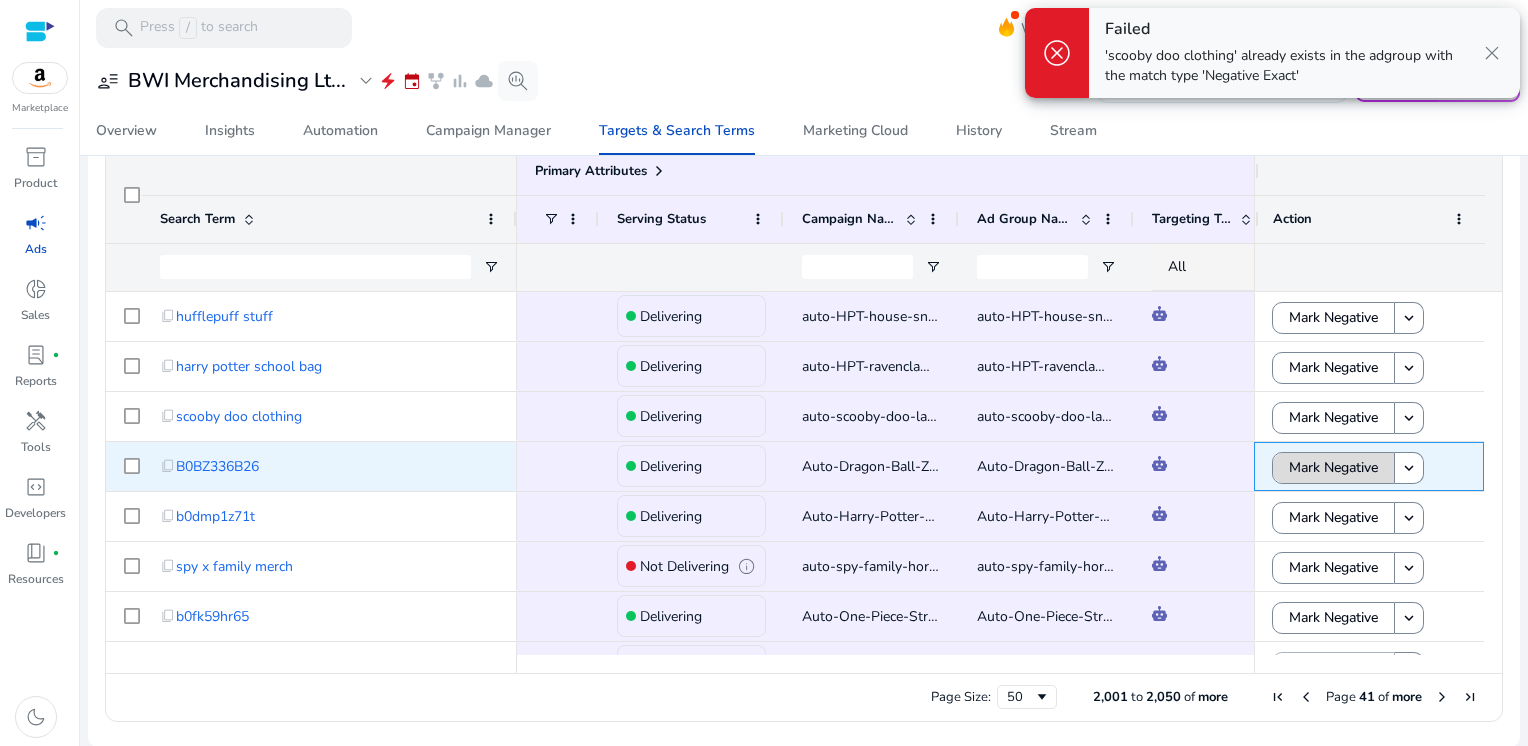 click on "Mark Negative" 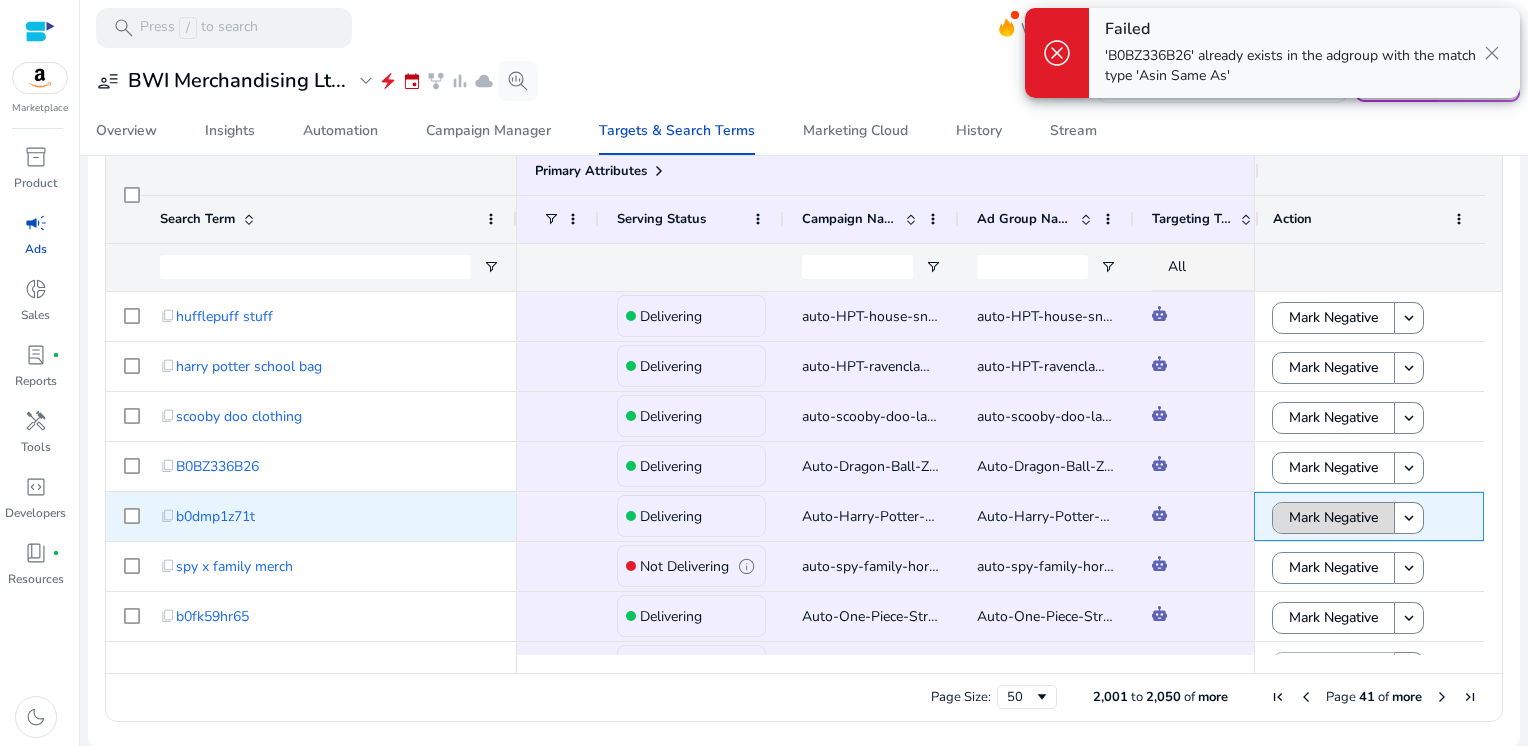 click on "Mark Negative" 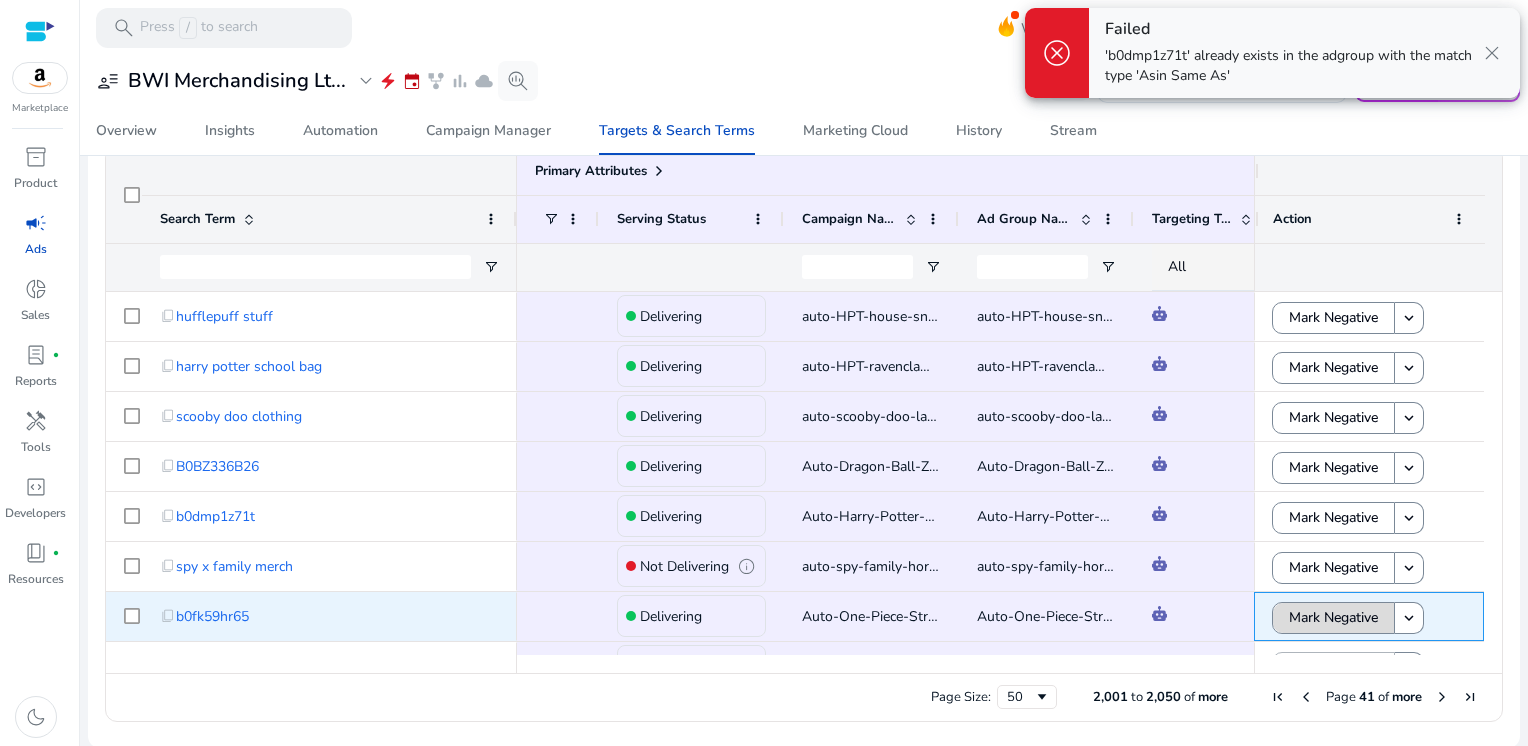 click on "Mark Negative" 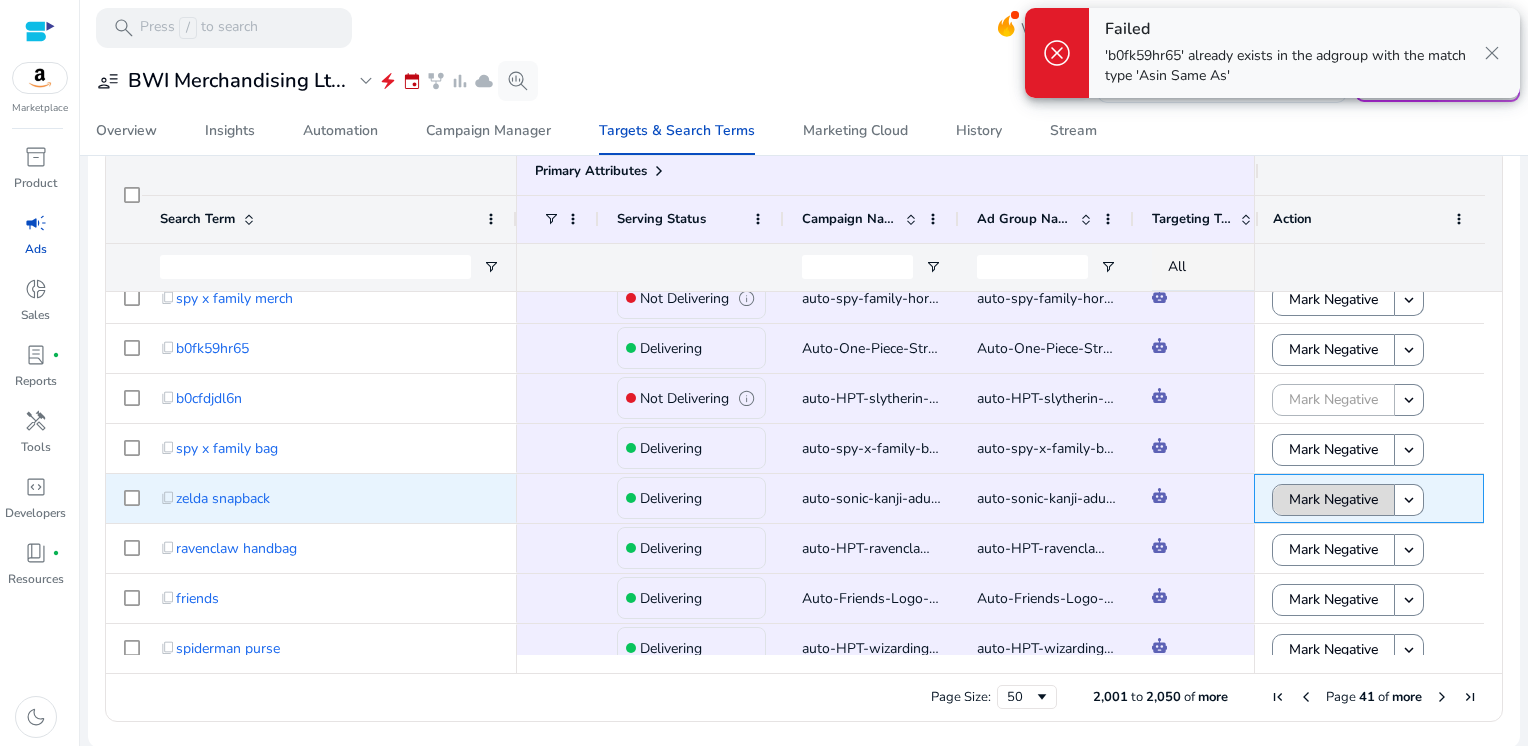 click on "Mark Negative" 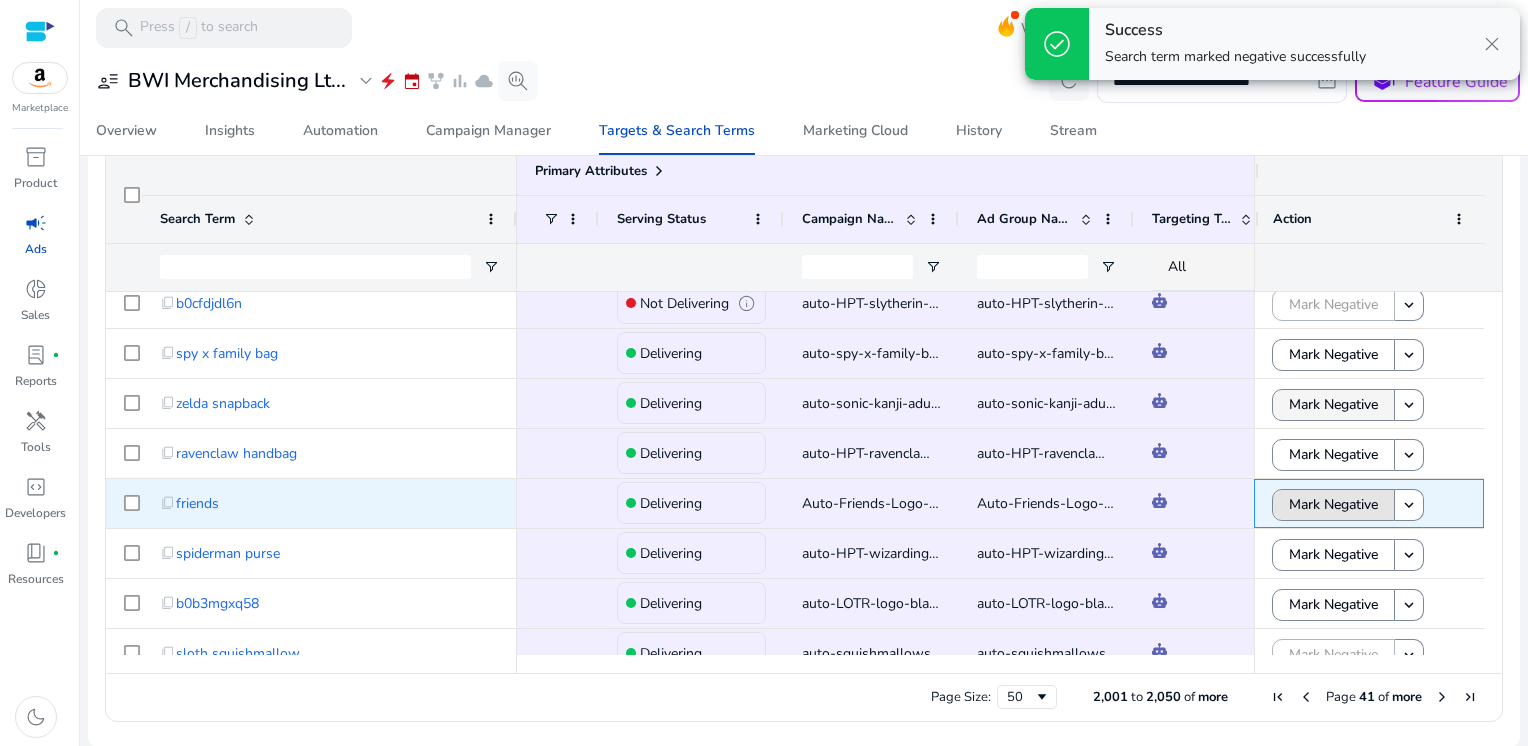 click on "Mark Negative" 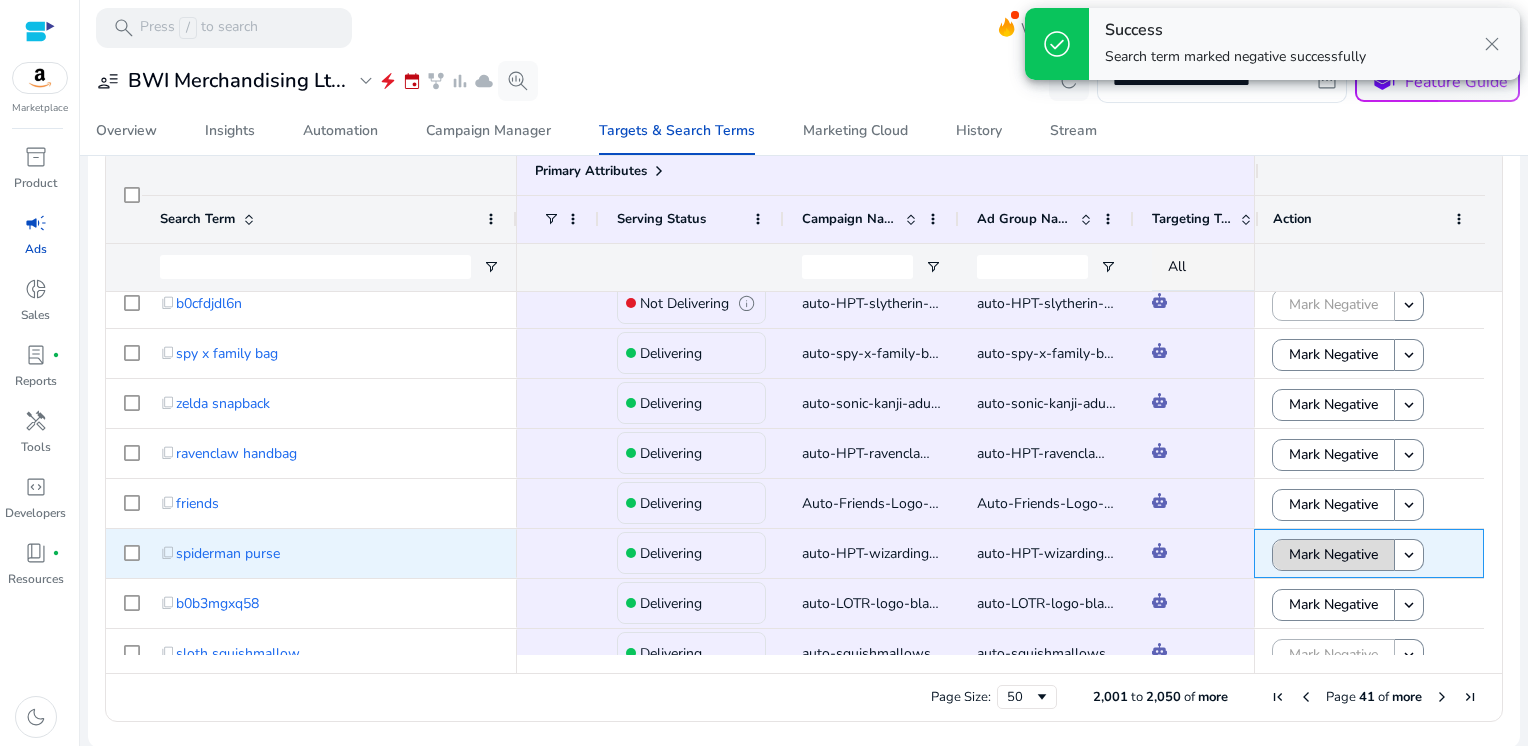 click on "Mark Negative" 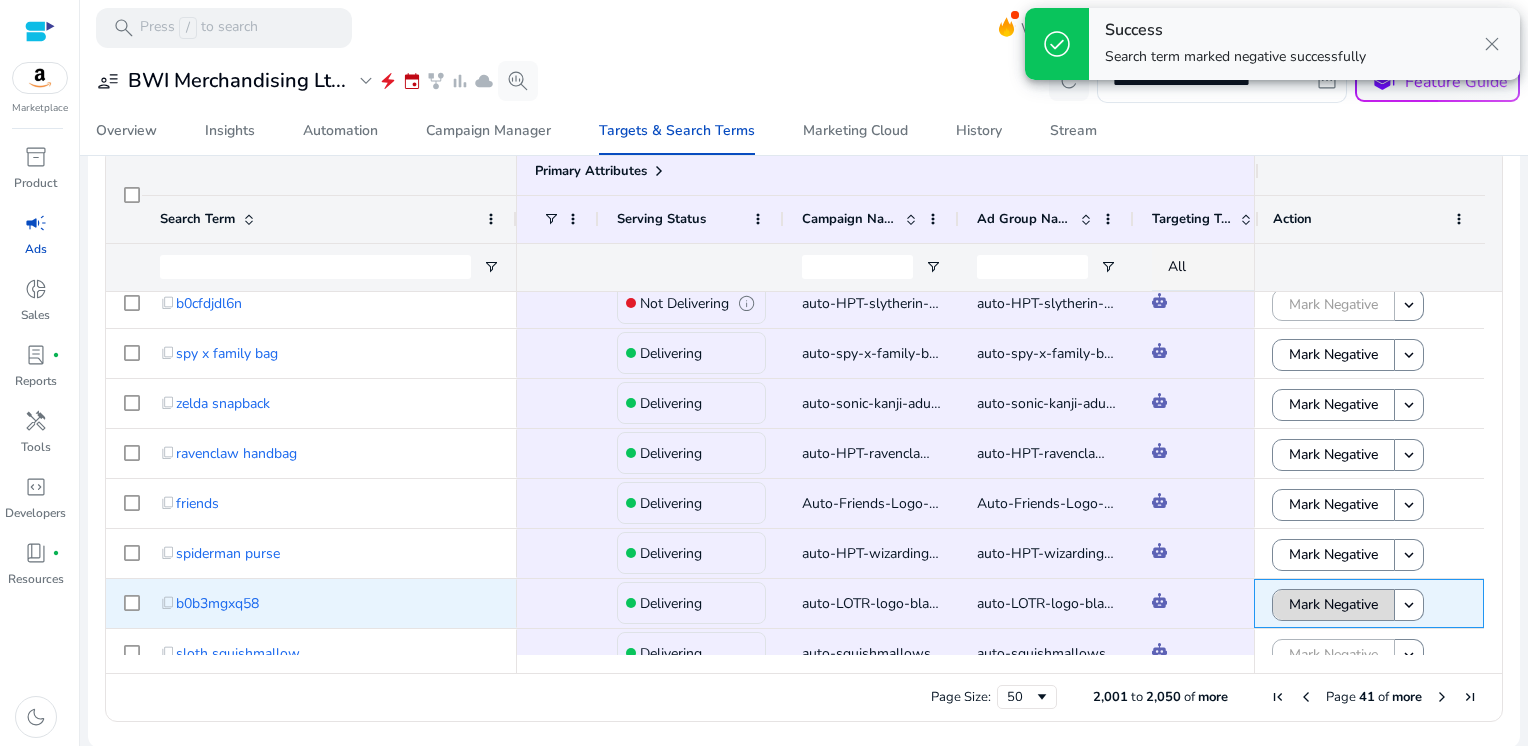 click on "Mark Negative" 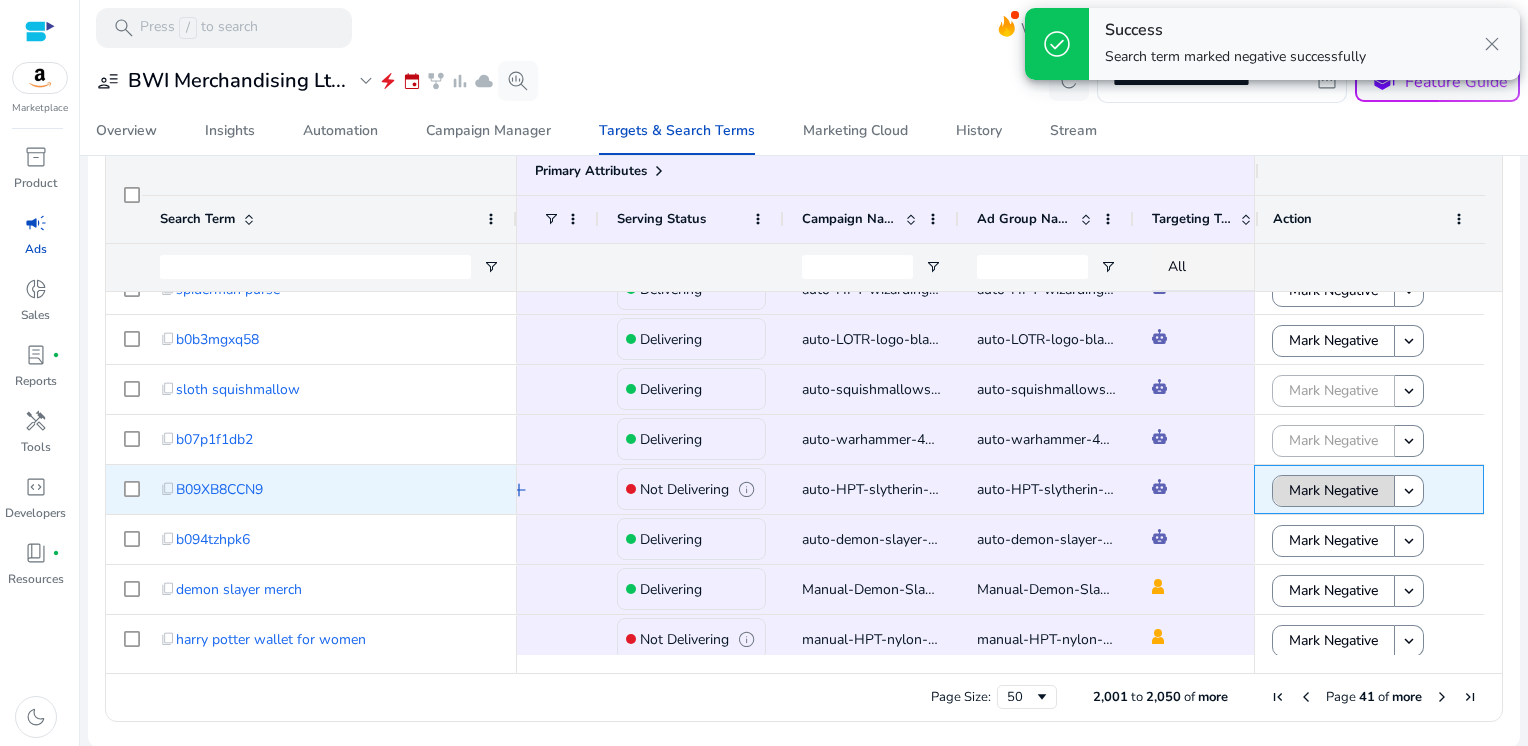click on "Mark Negative" 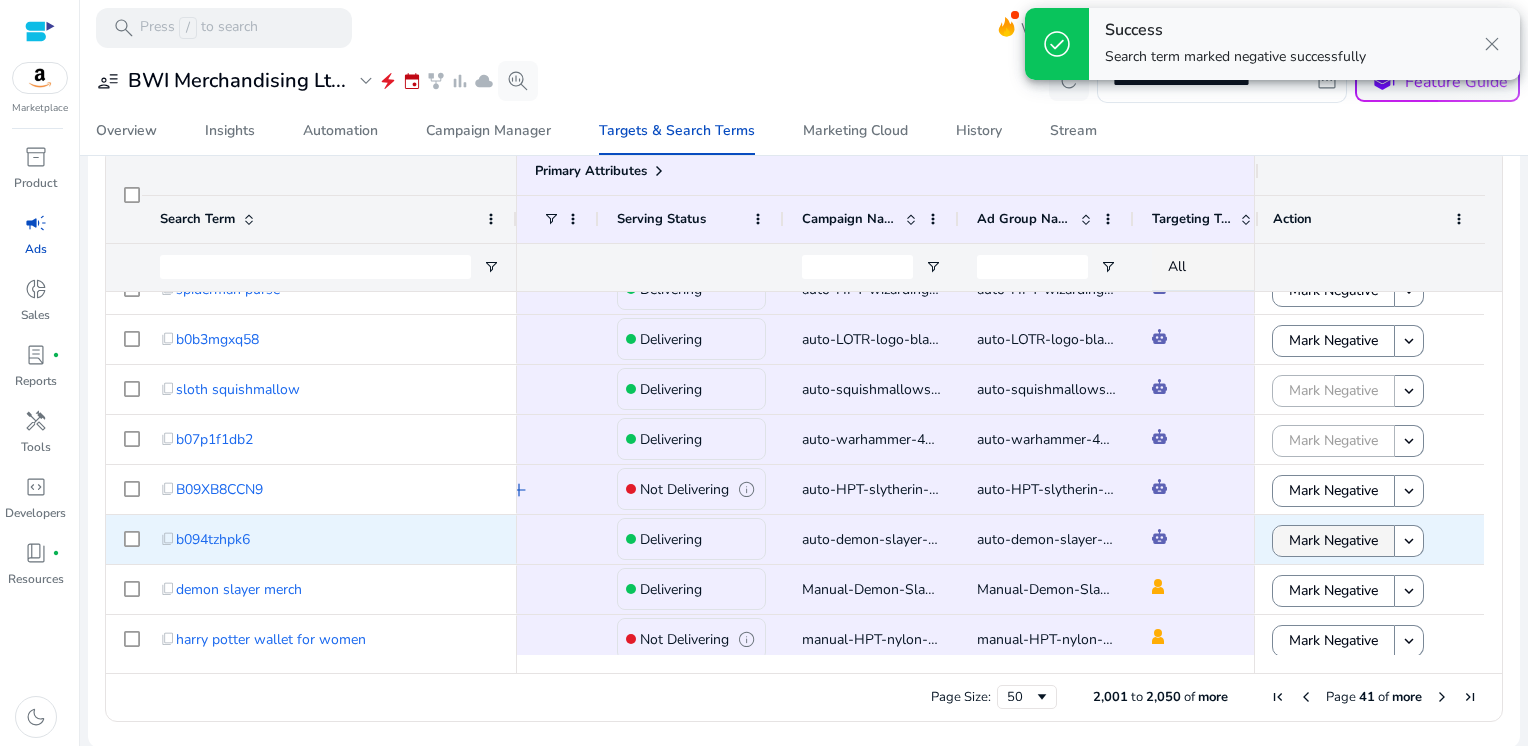 click on "Mark Negative" 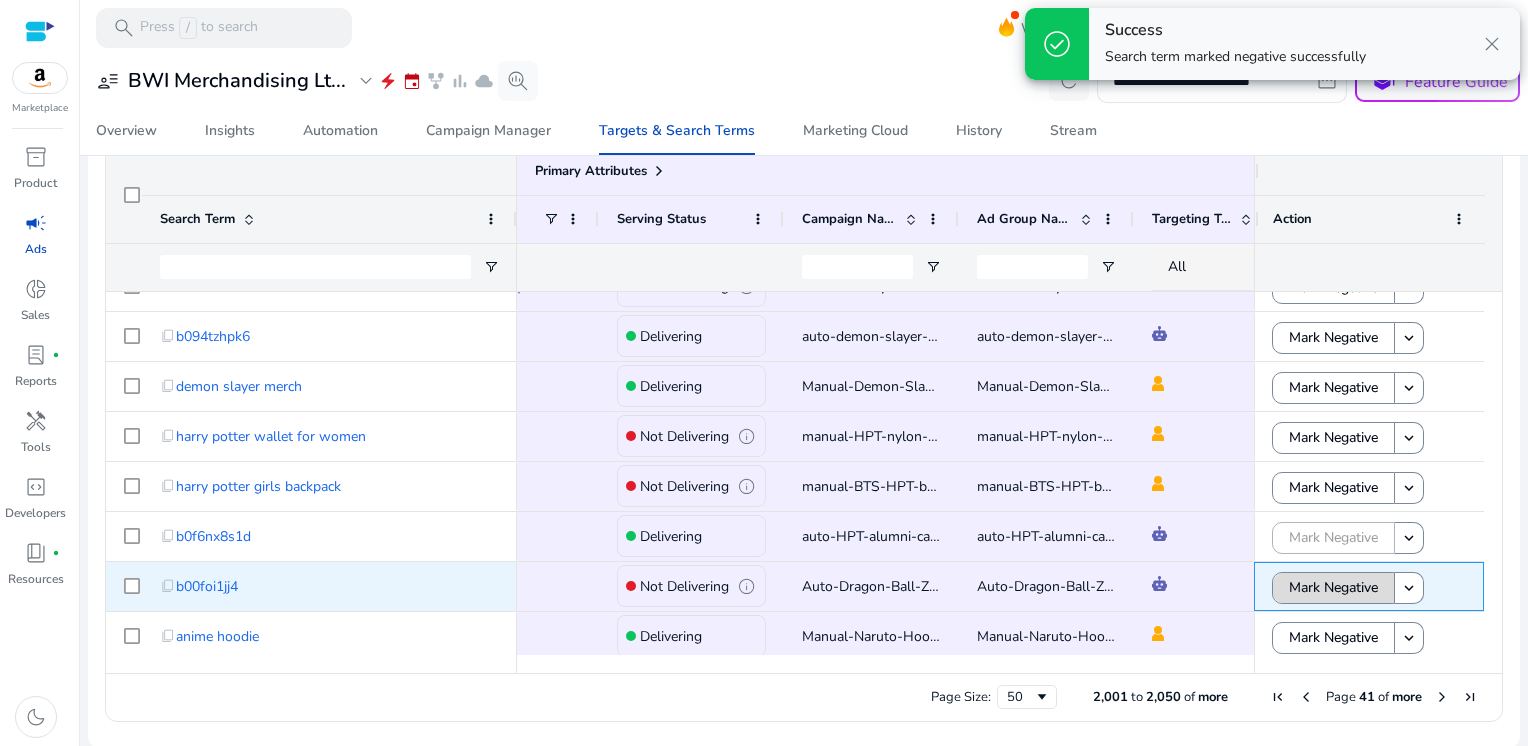 click on "Mark Negative" 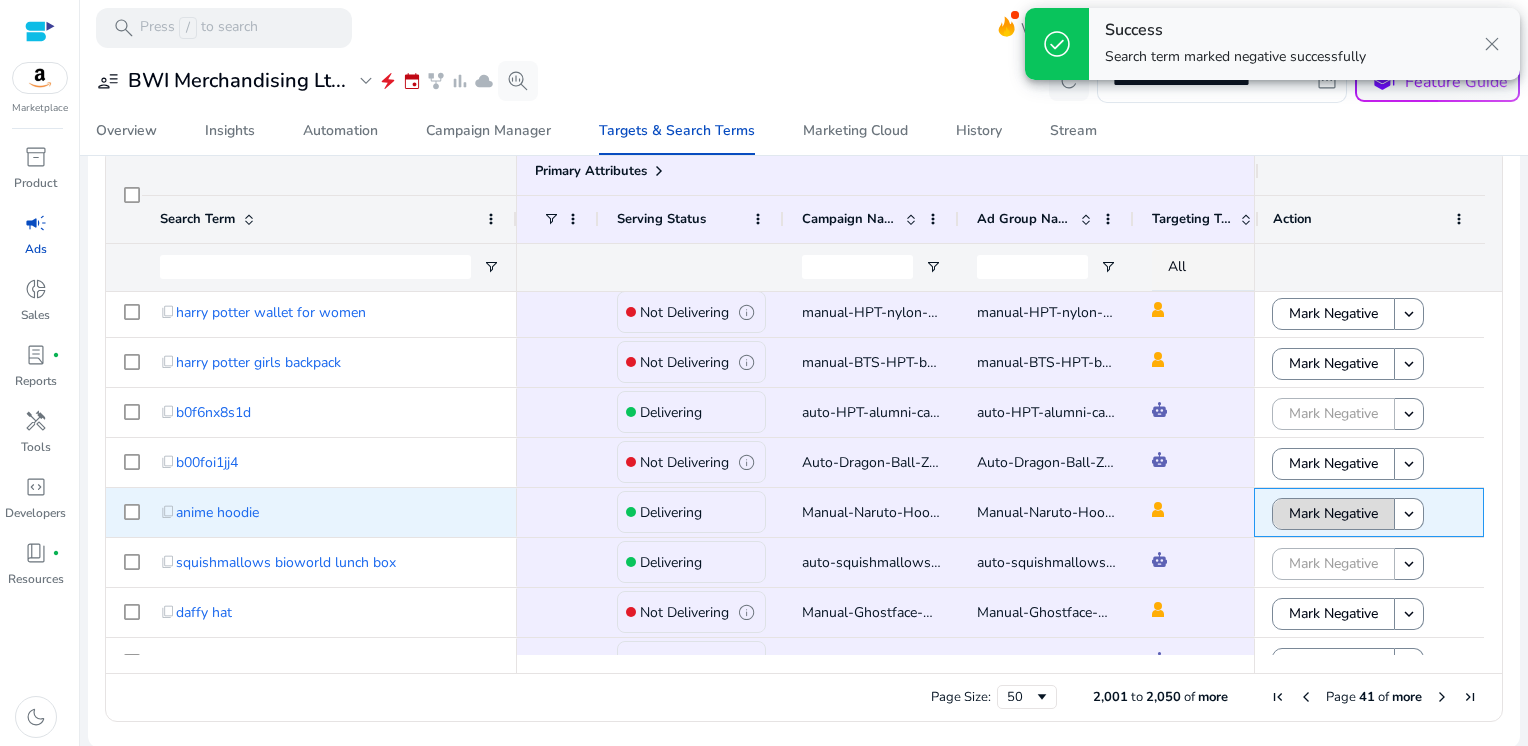 click on "Mark Negative" 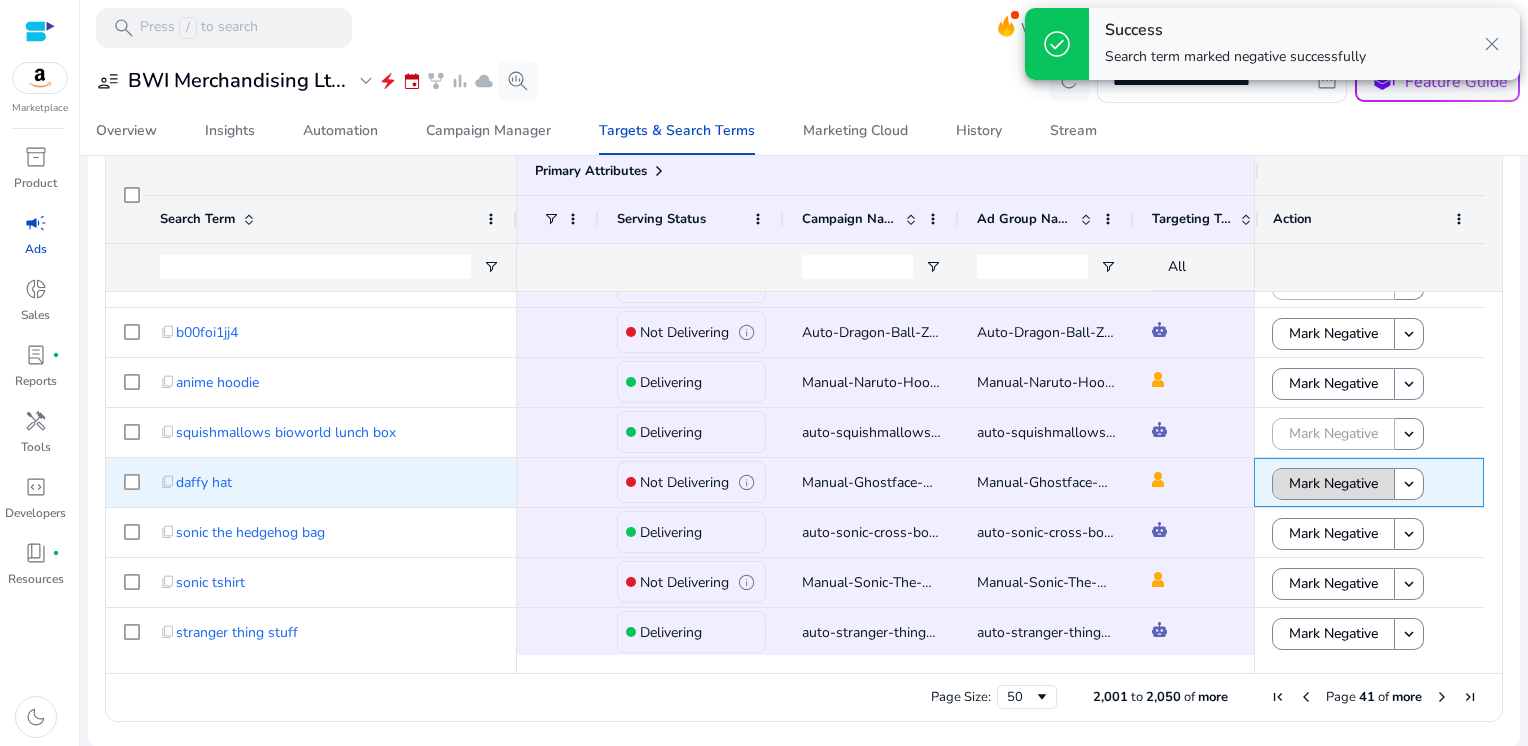 click on "Mark Negative" 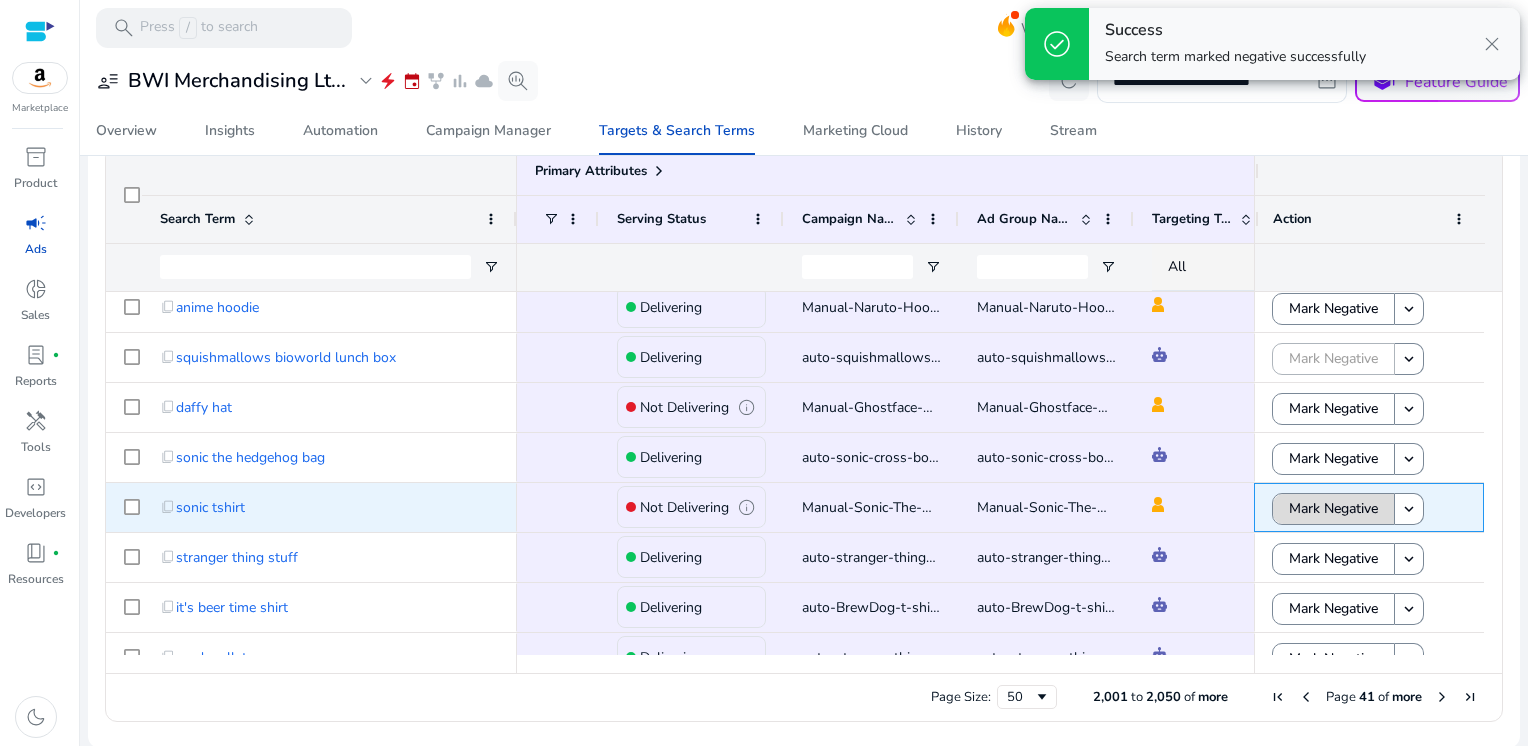 click on "Mark Negative" 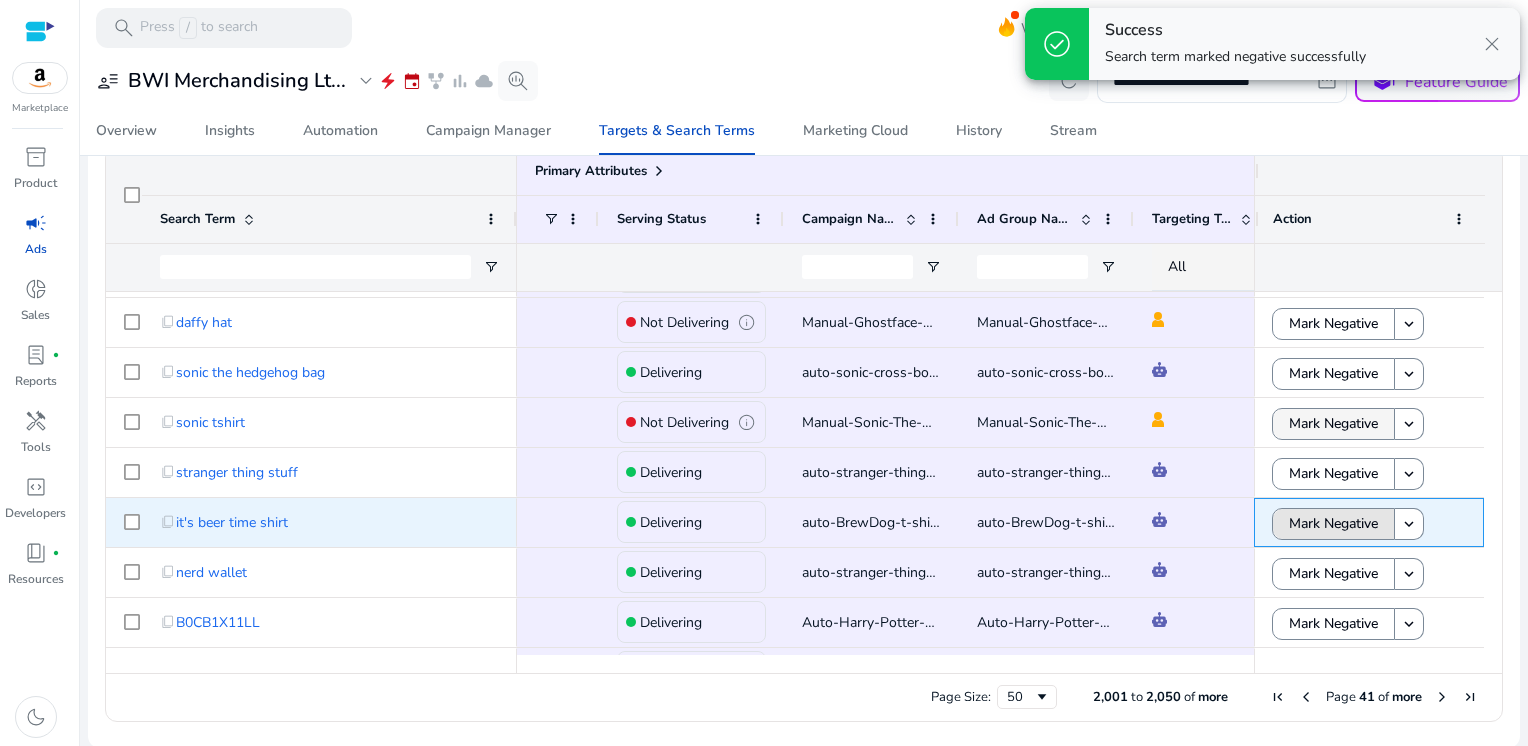 click on "Mark Negative" 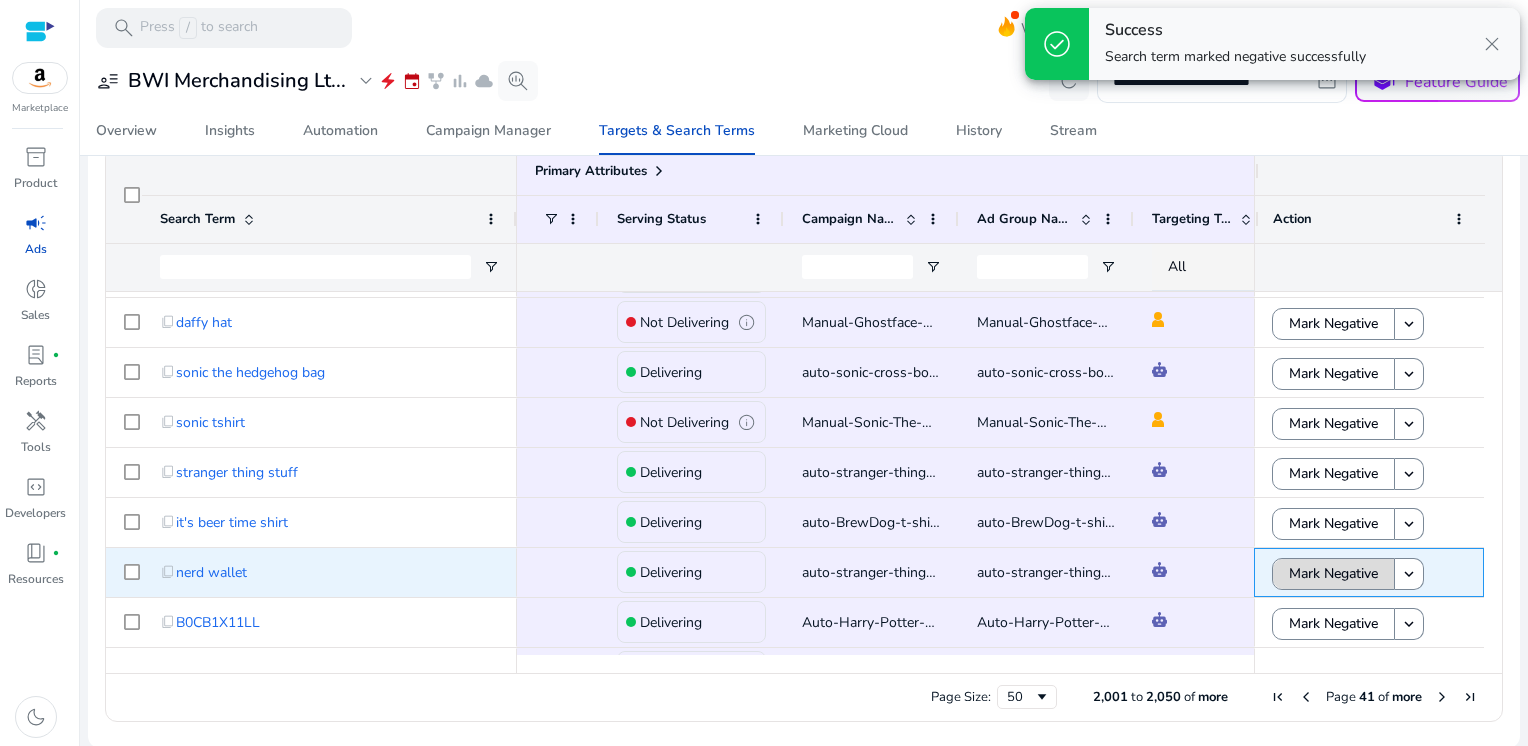 click on "Mark Negative" 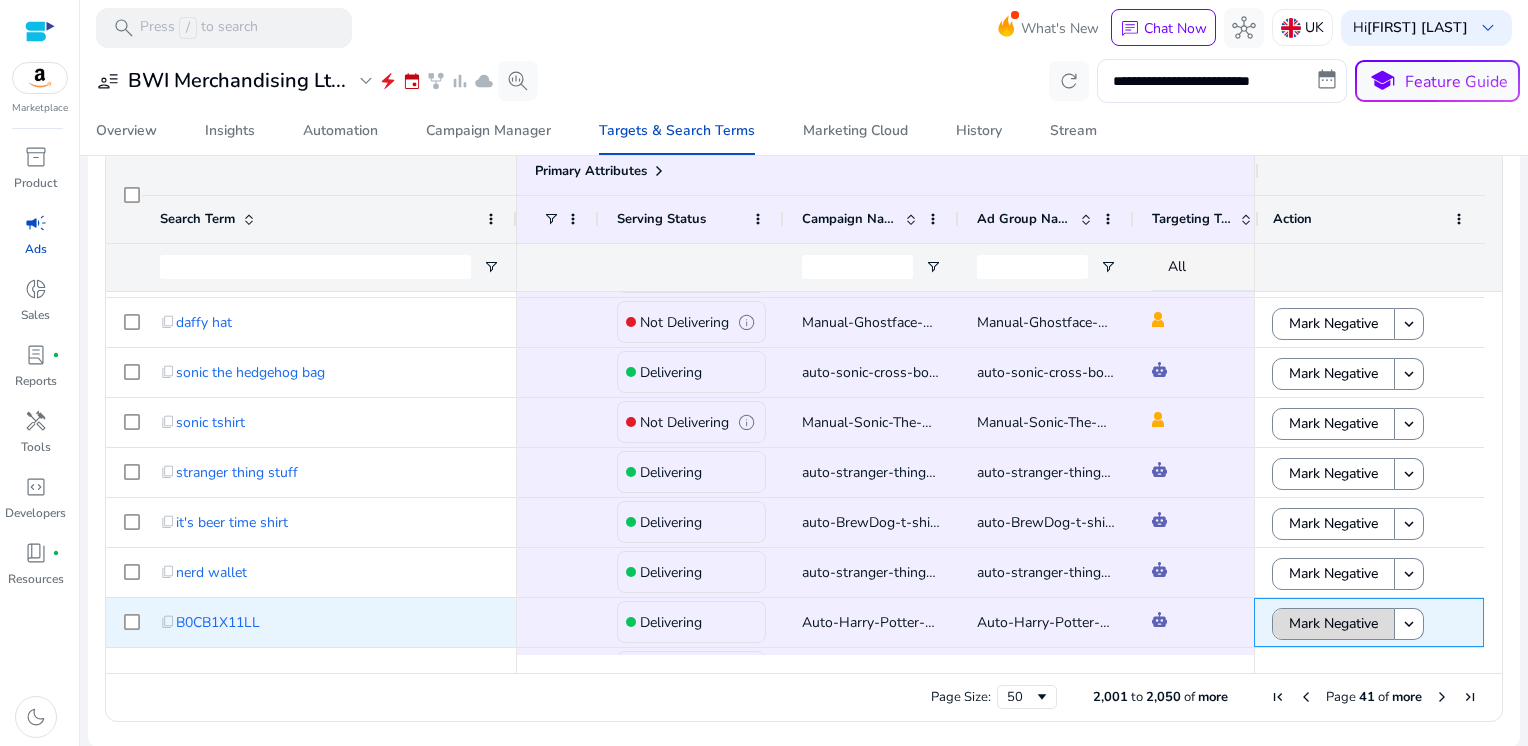 click on "Mark Negative" 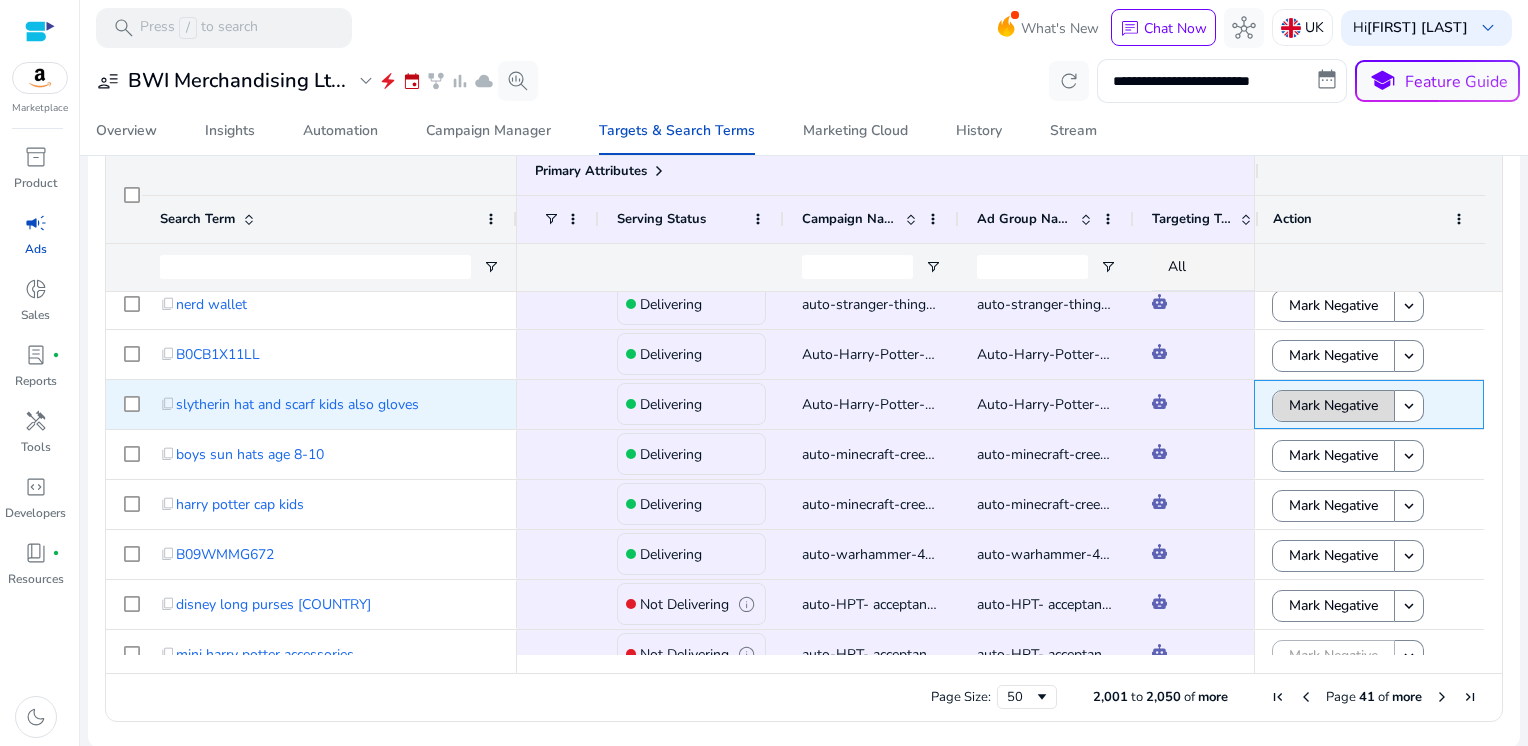 click on "Mark Negative" 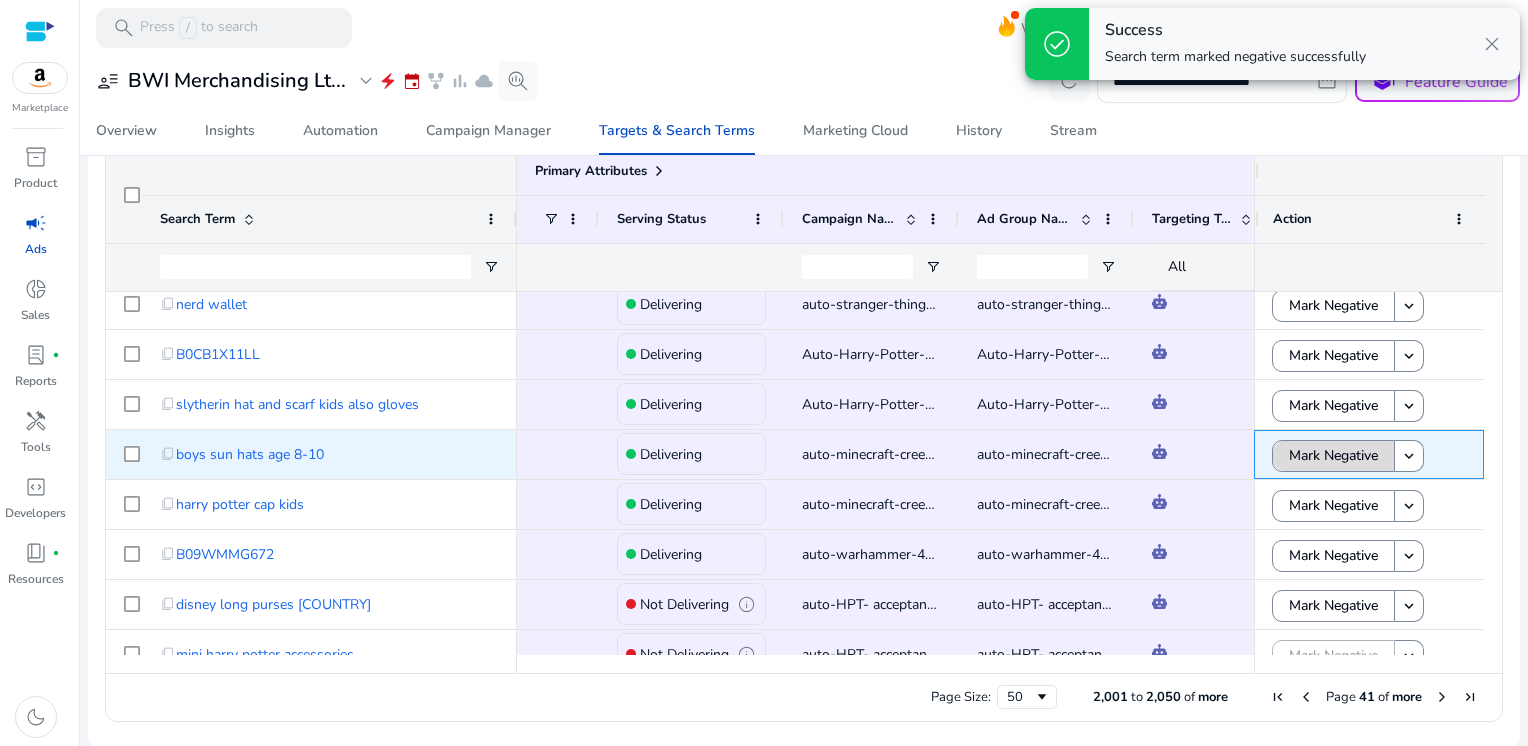 click on "Mark Negative" 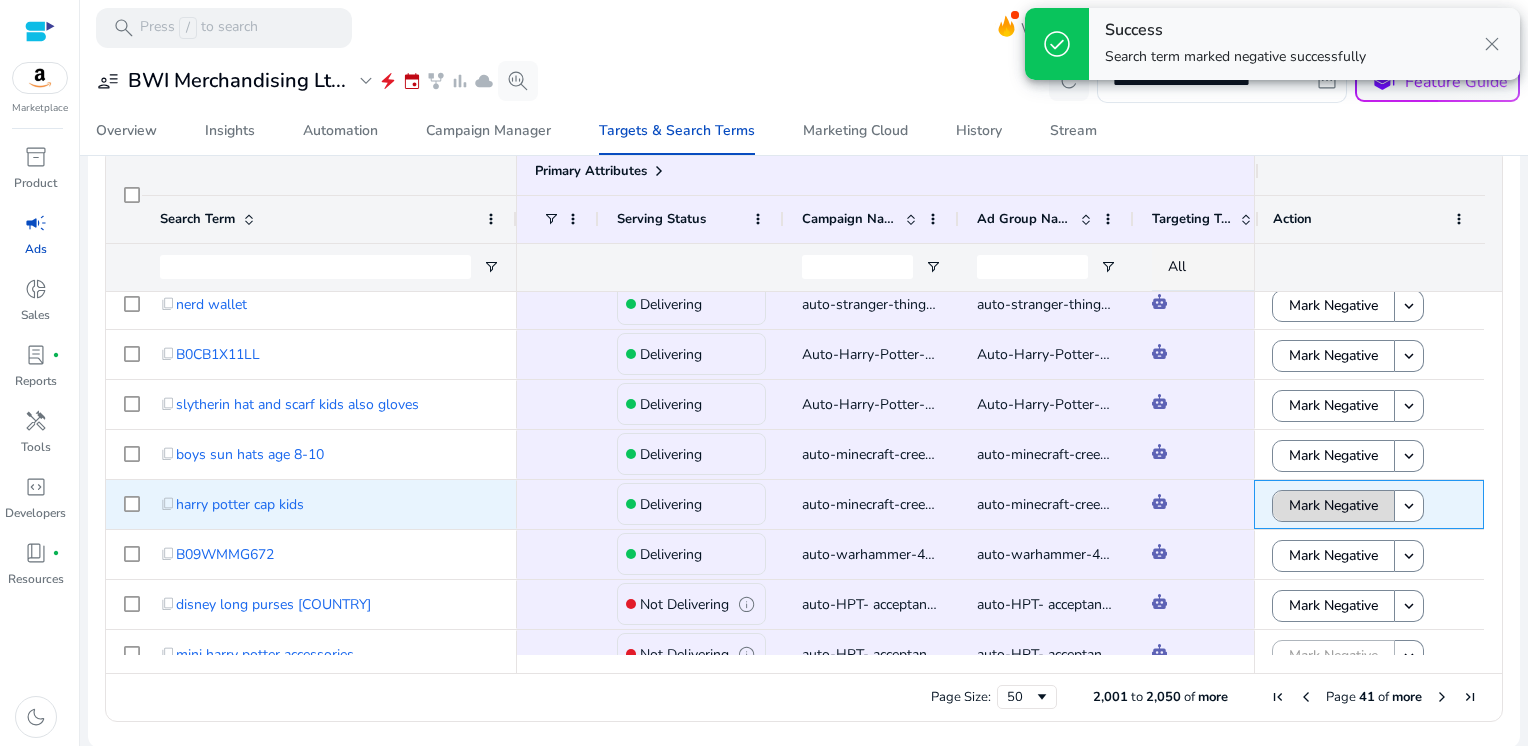 click on "Mark Negative" 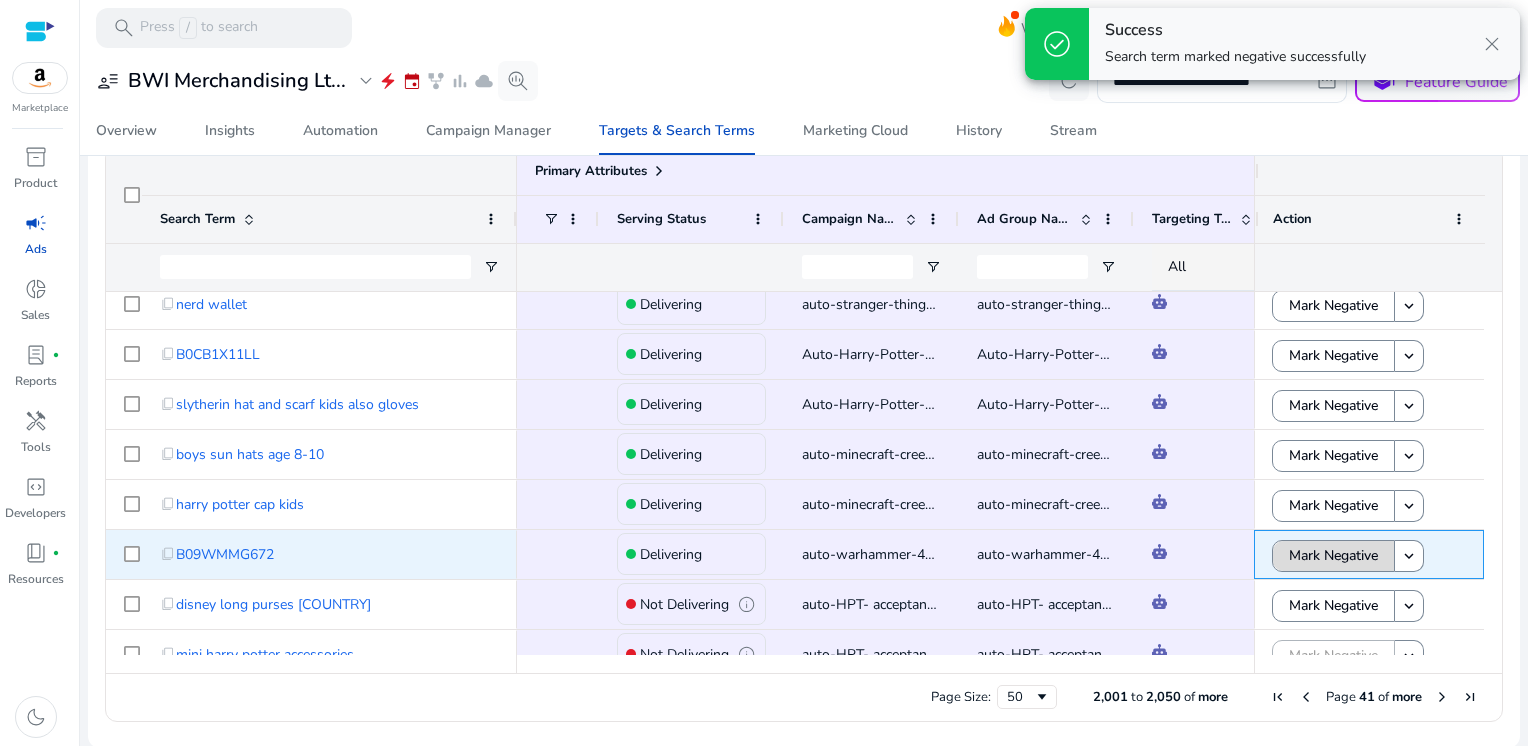 click on "Mark Negative" 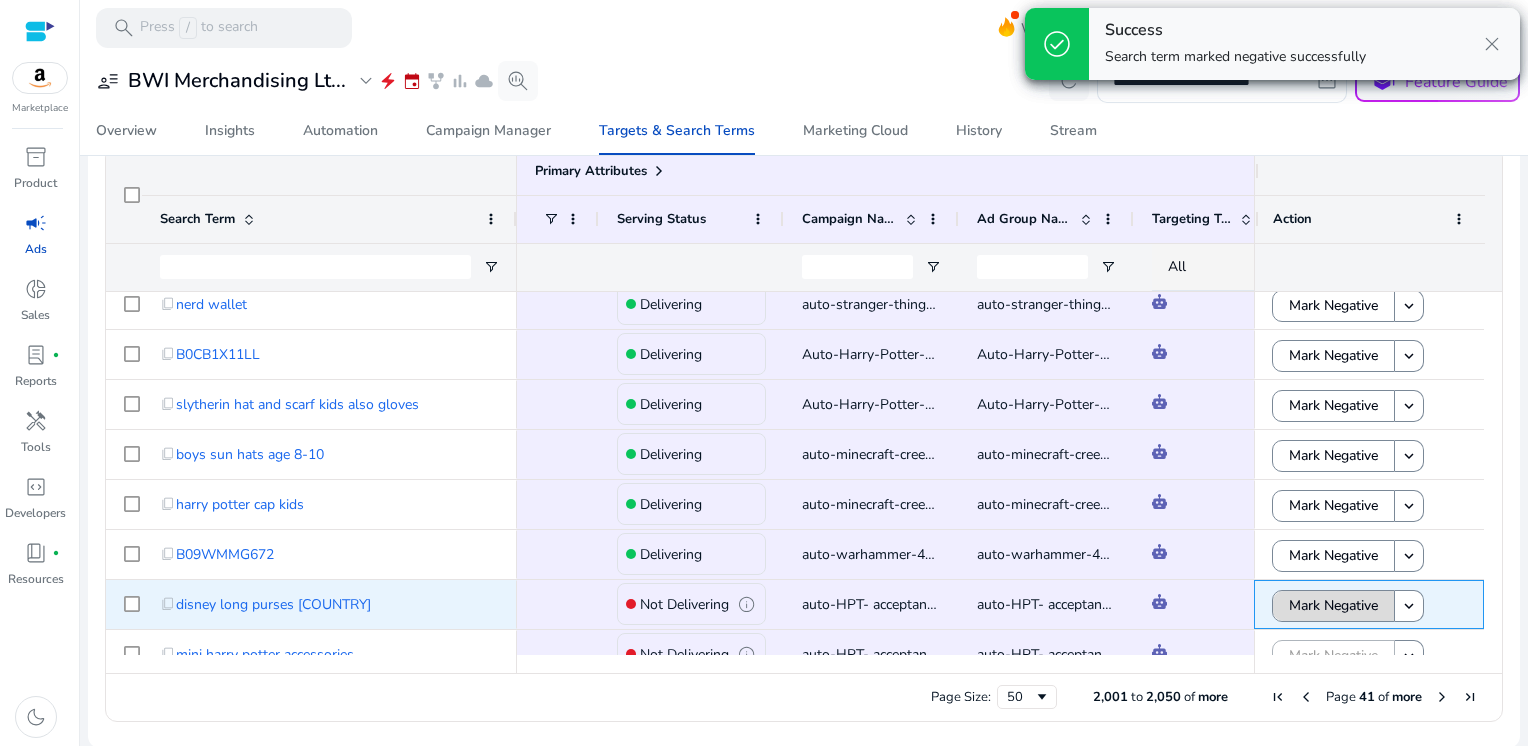 click on "Mark Negative" 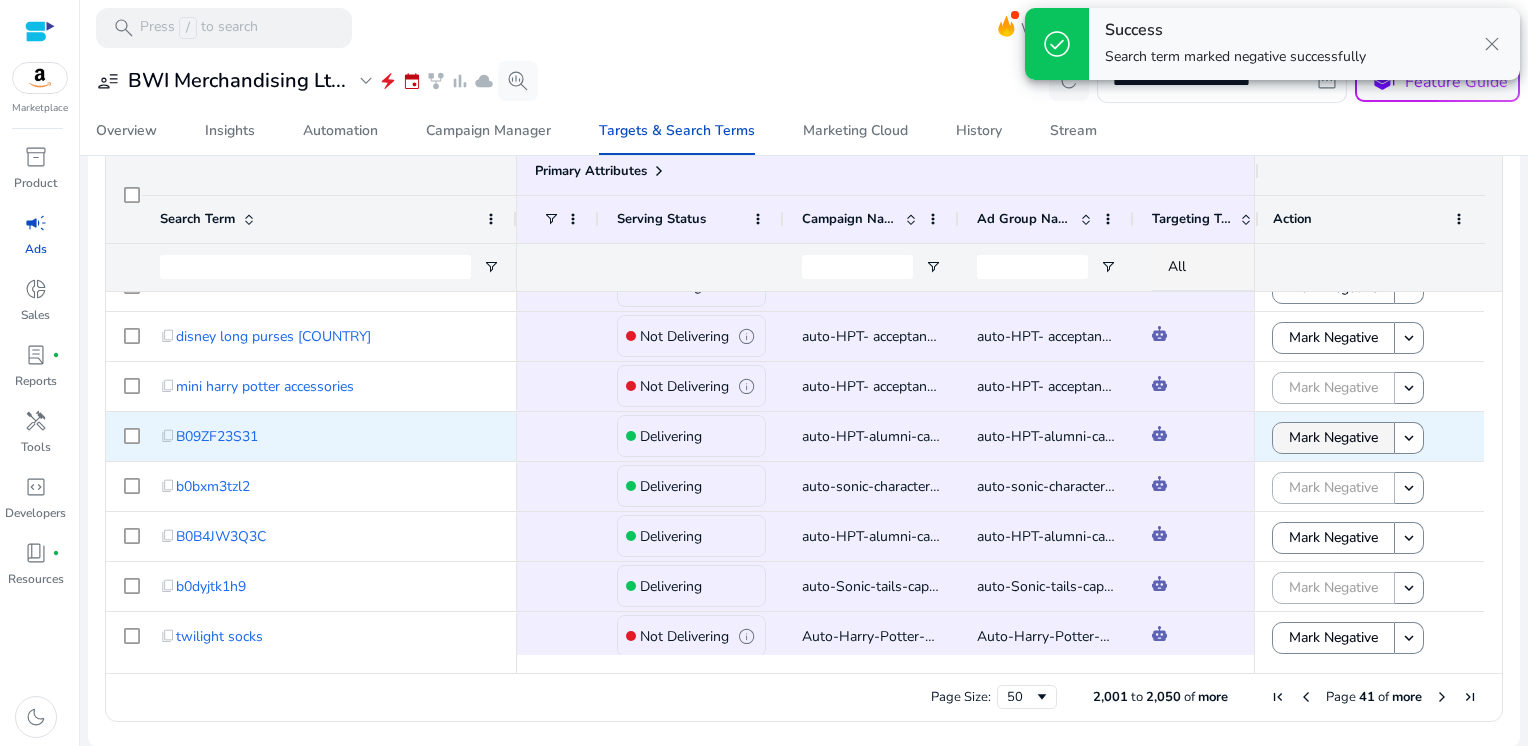 click on "Mark Negative" 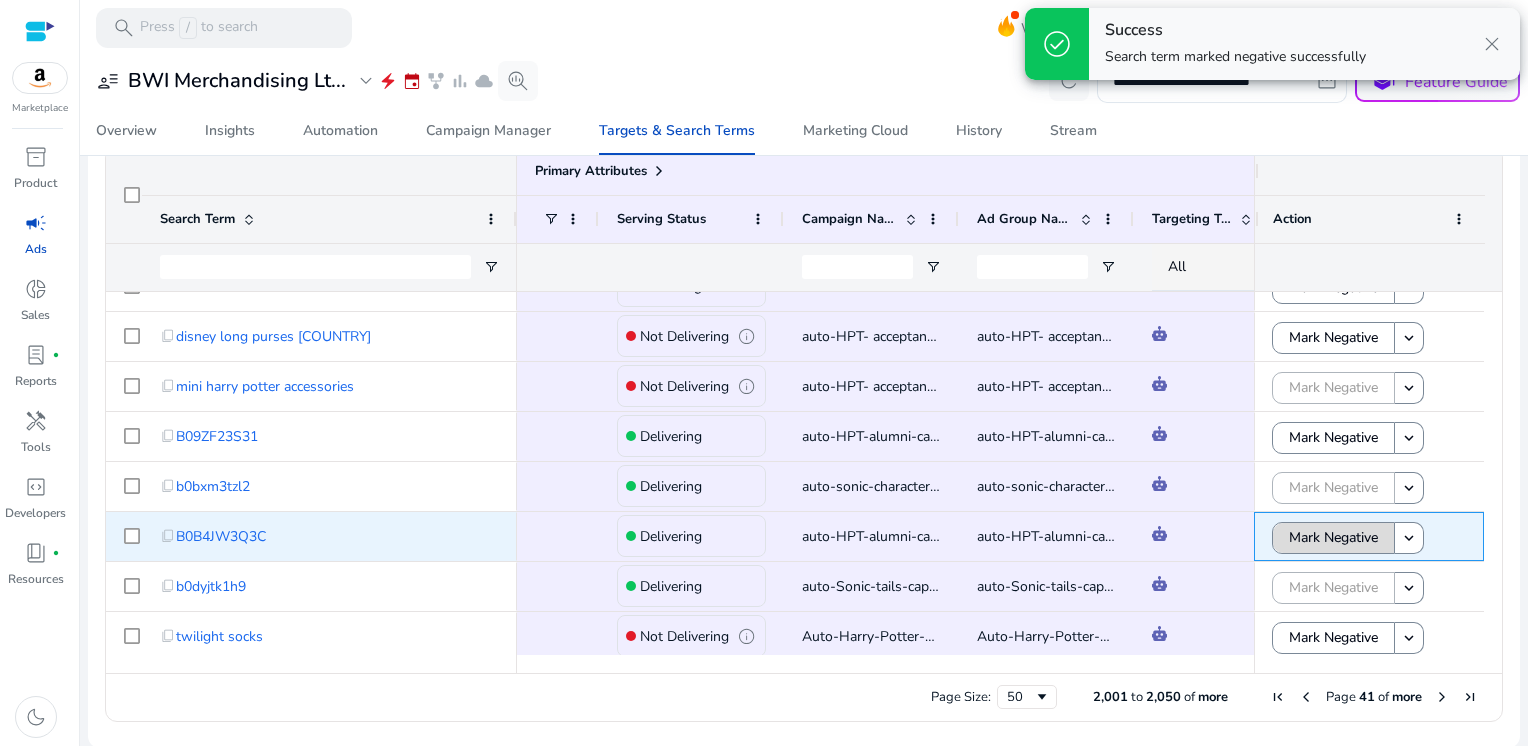 click on "Mark Negative" 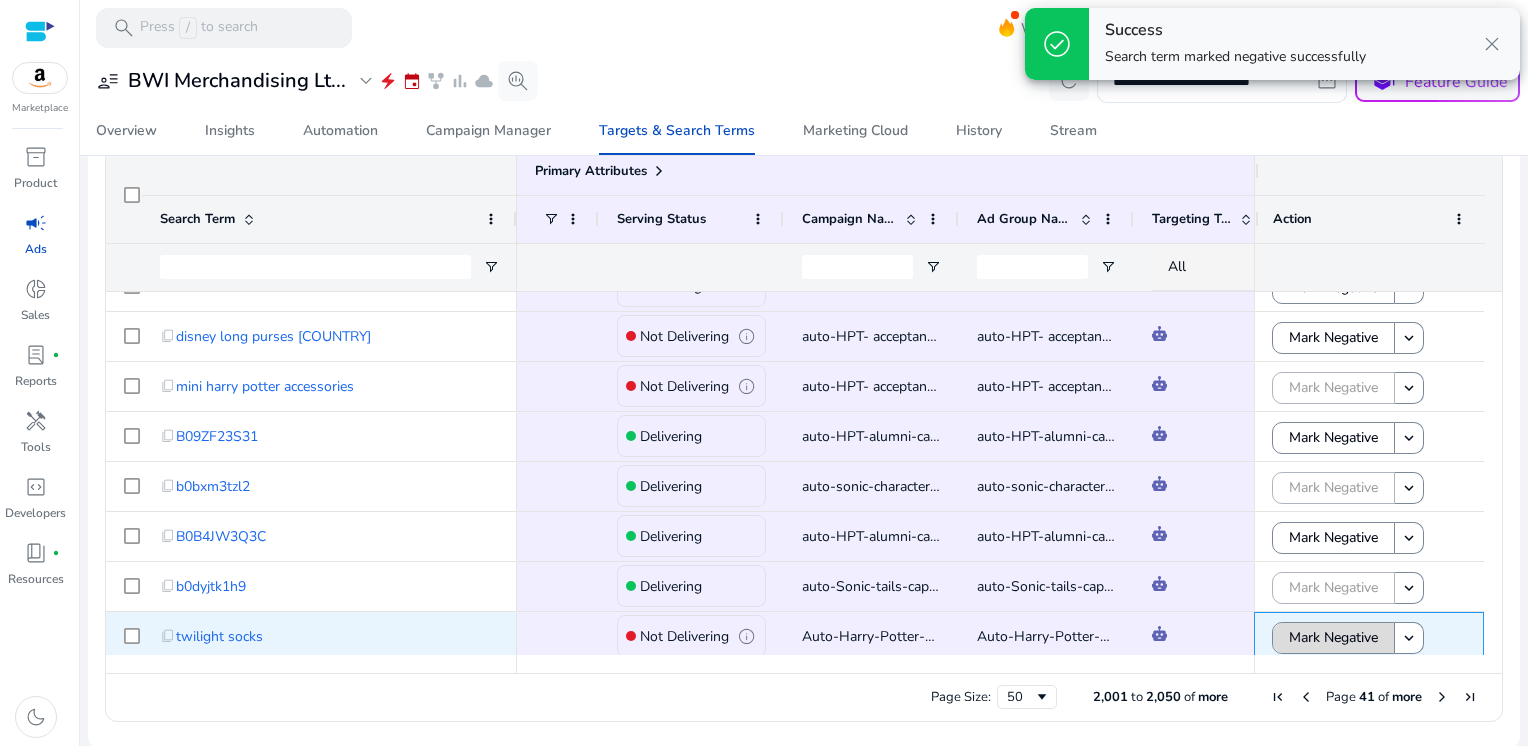 click on "Mark Negative" 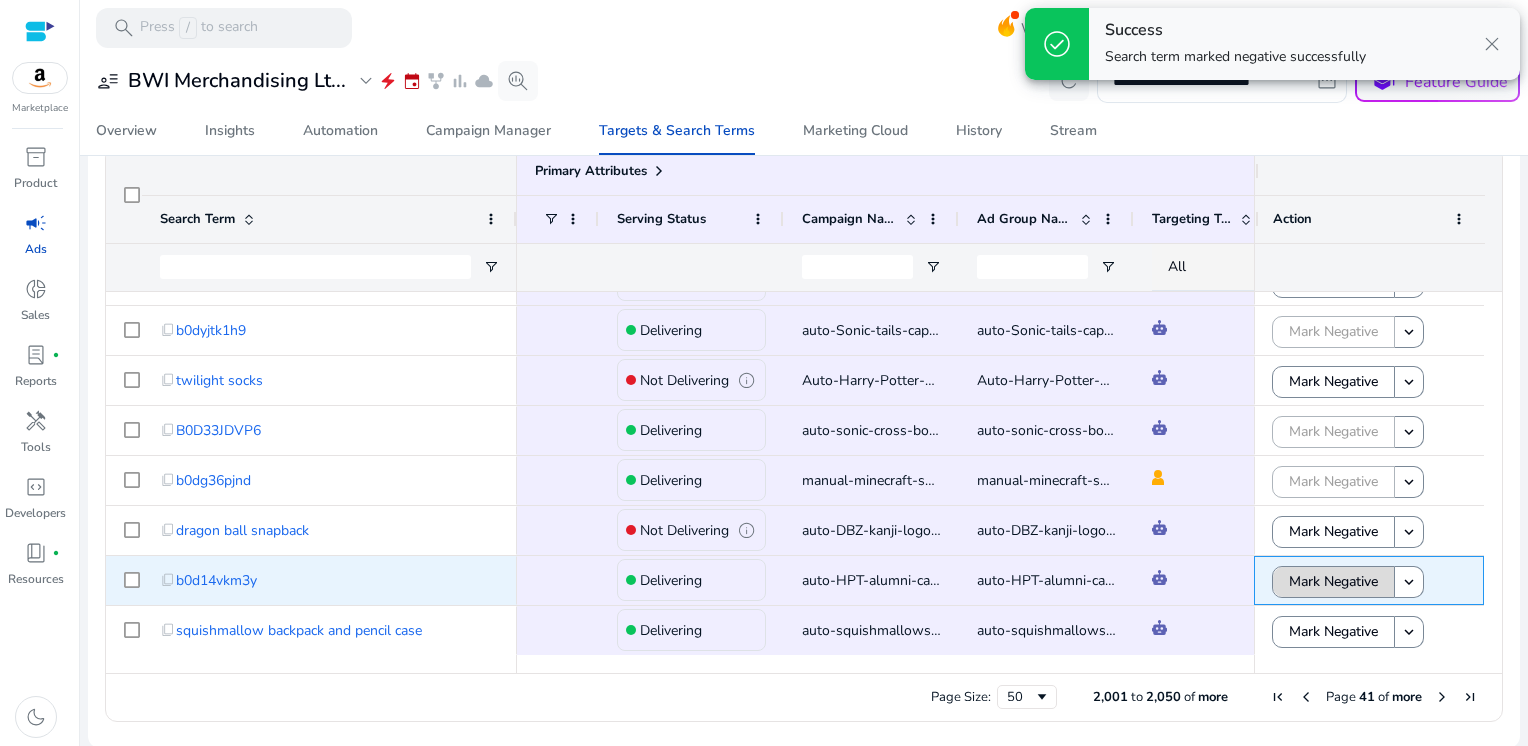 click on "Mark Negative" 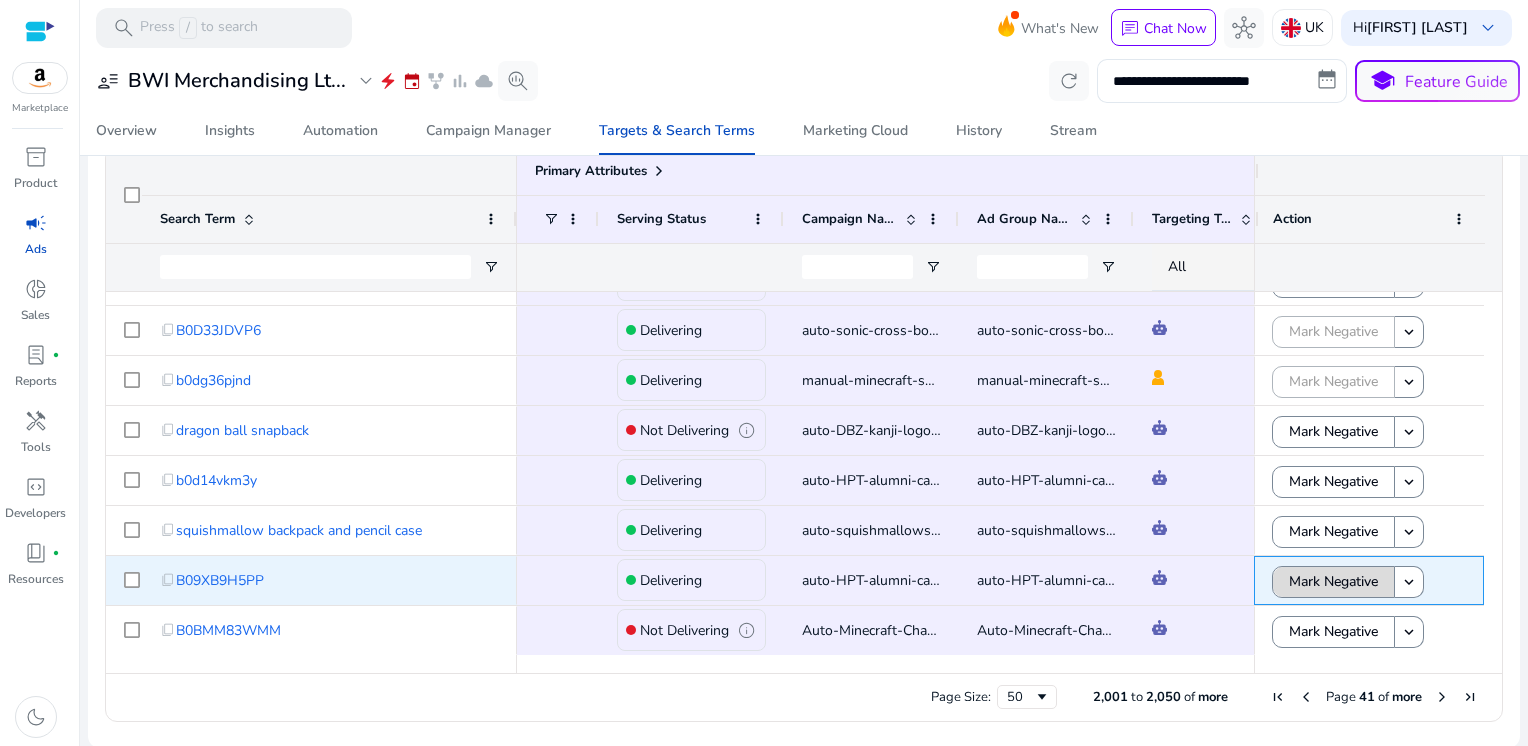 click on "Mark Negative" 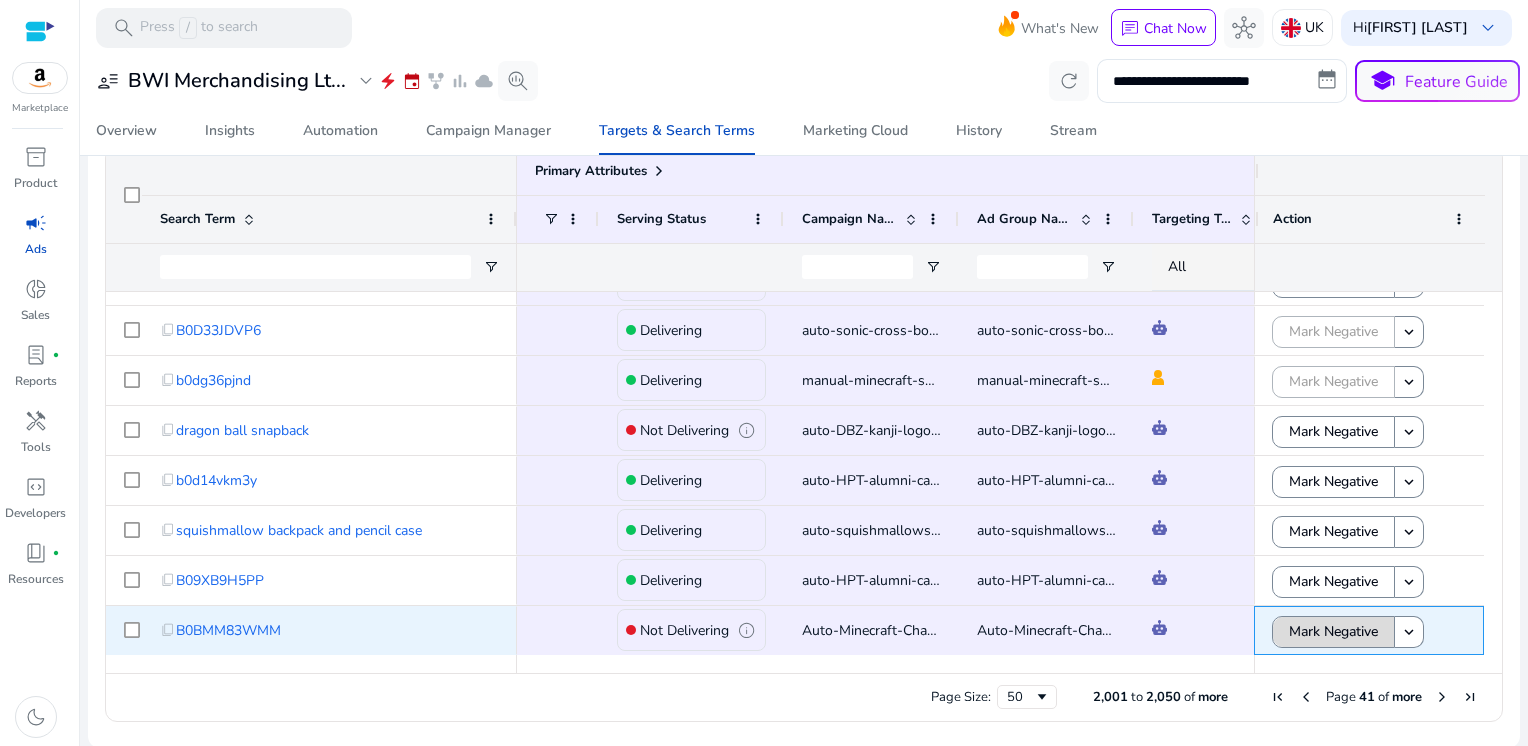 click on "Mark Negative" 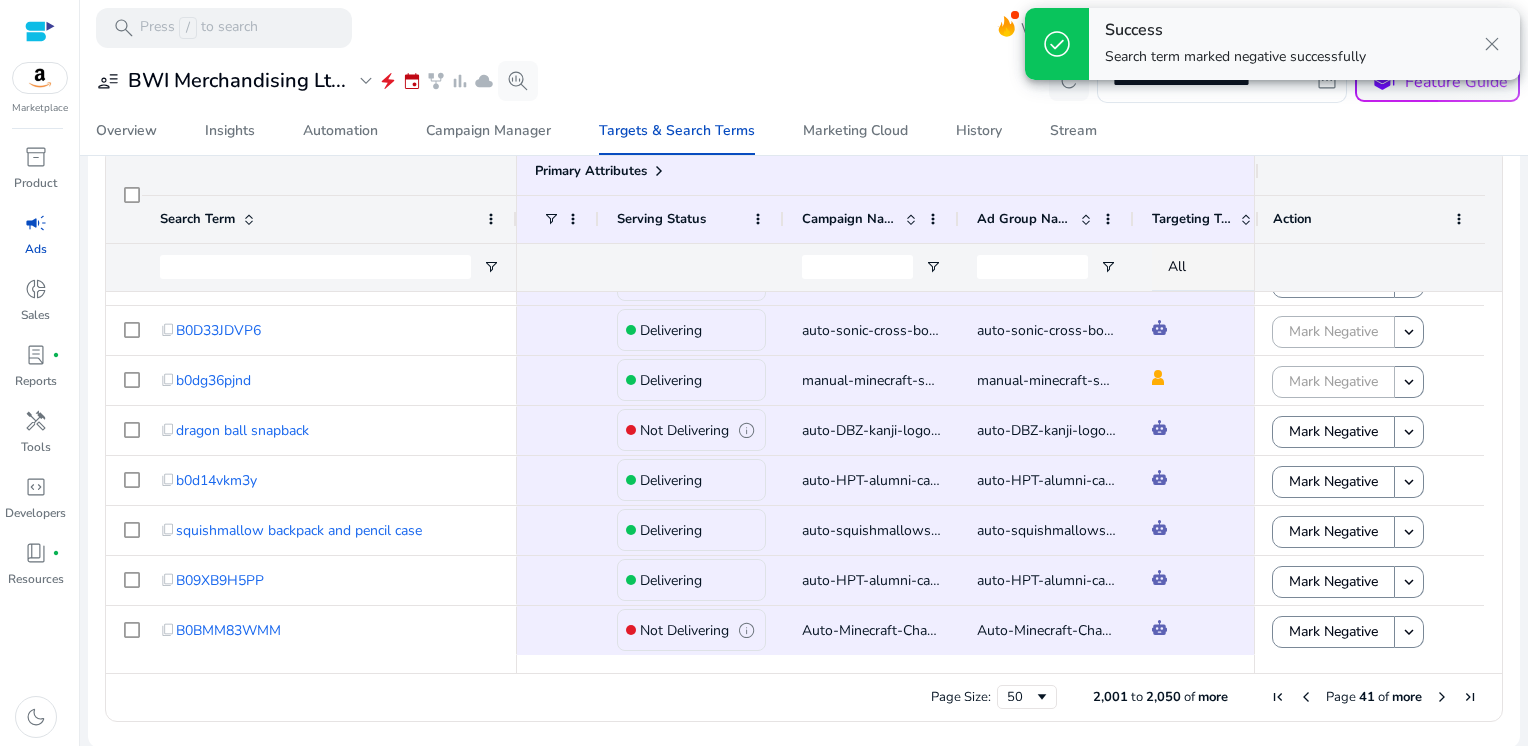 click at bounding box center (1442, 697) 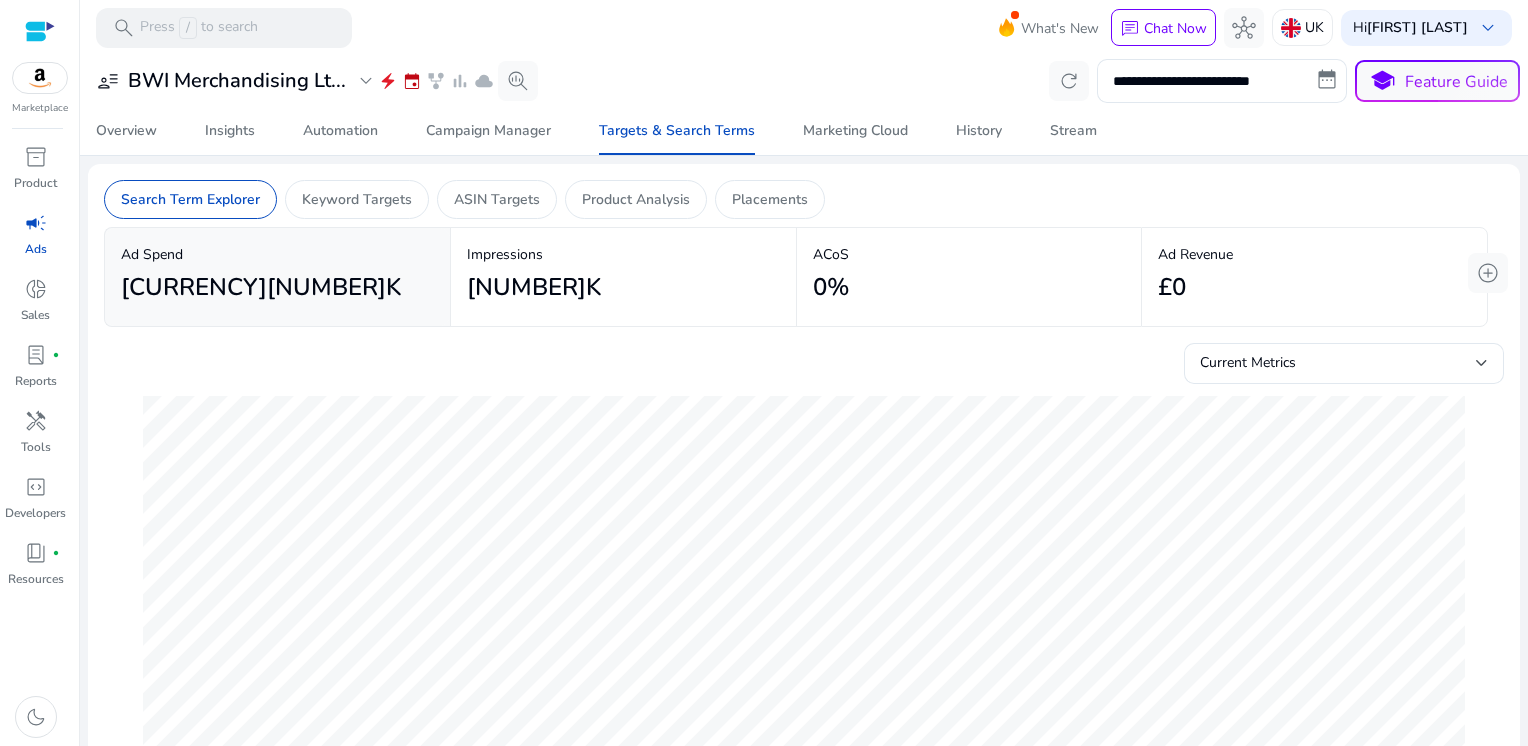 scroll, scrollTop: 0, scrollLeft: 0, axis: both 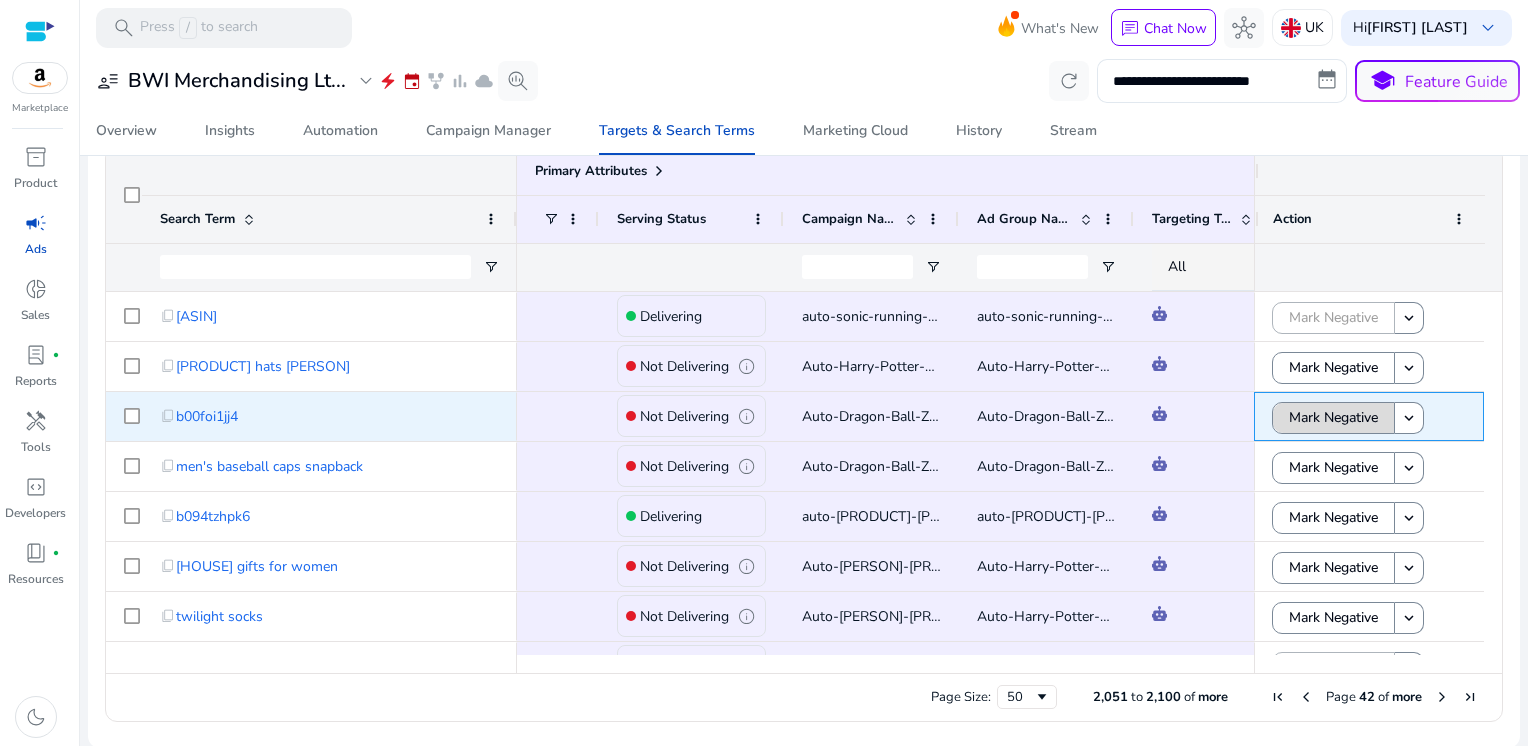 click on "Mark Negative" 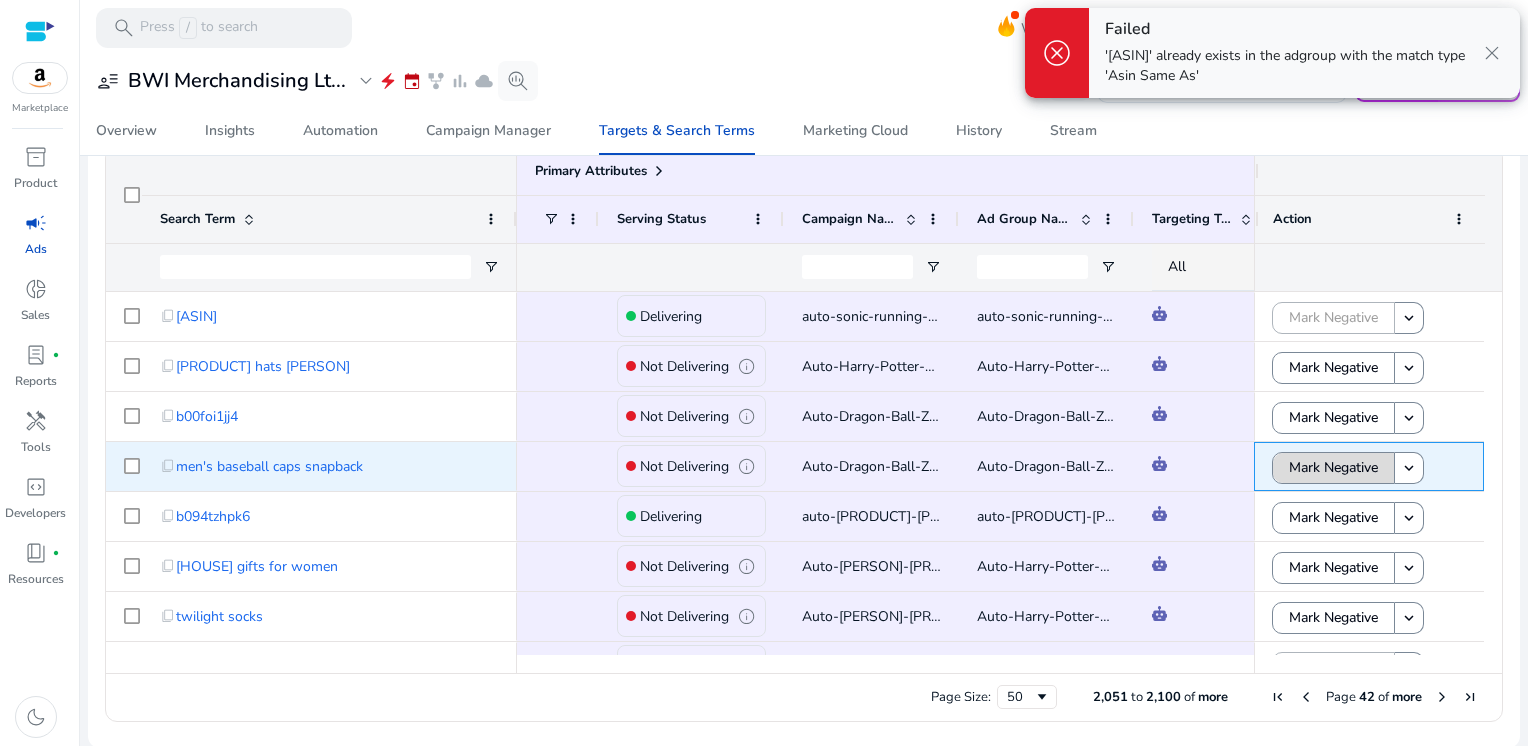 click on "Mark Negative" 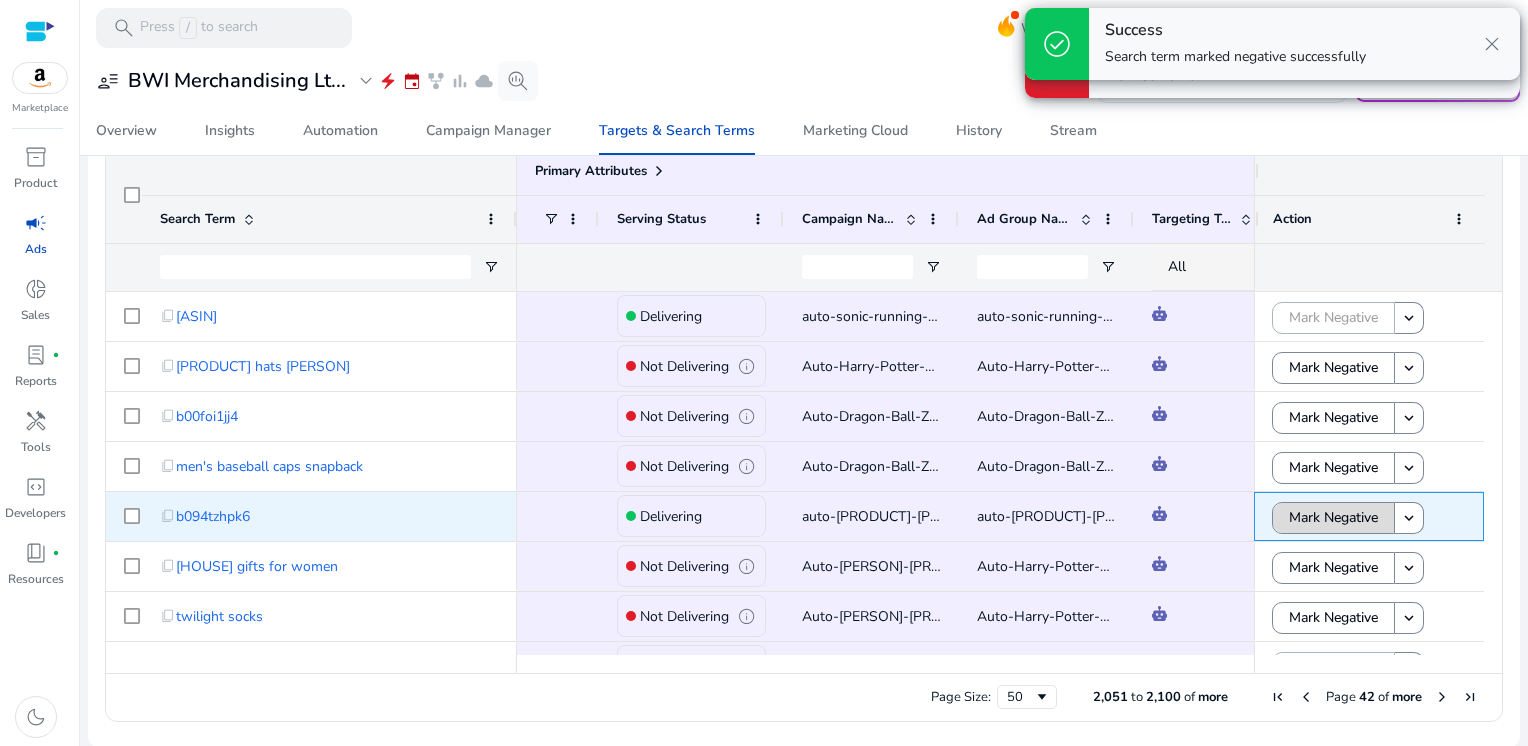 click on "Mark Negative" 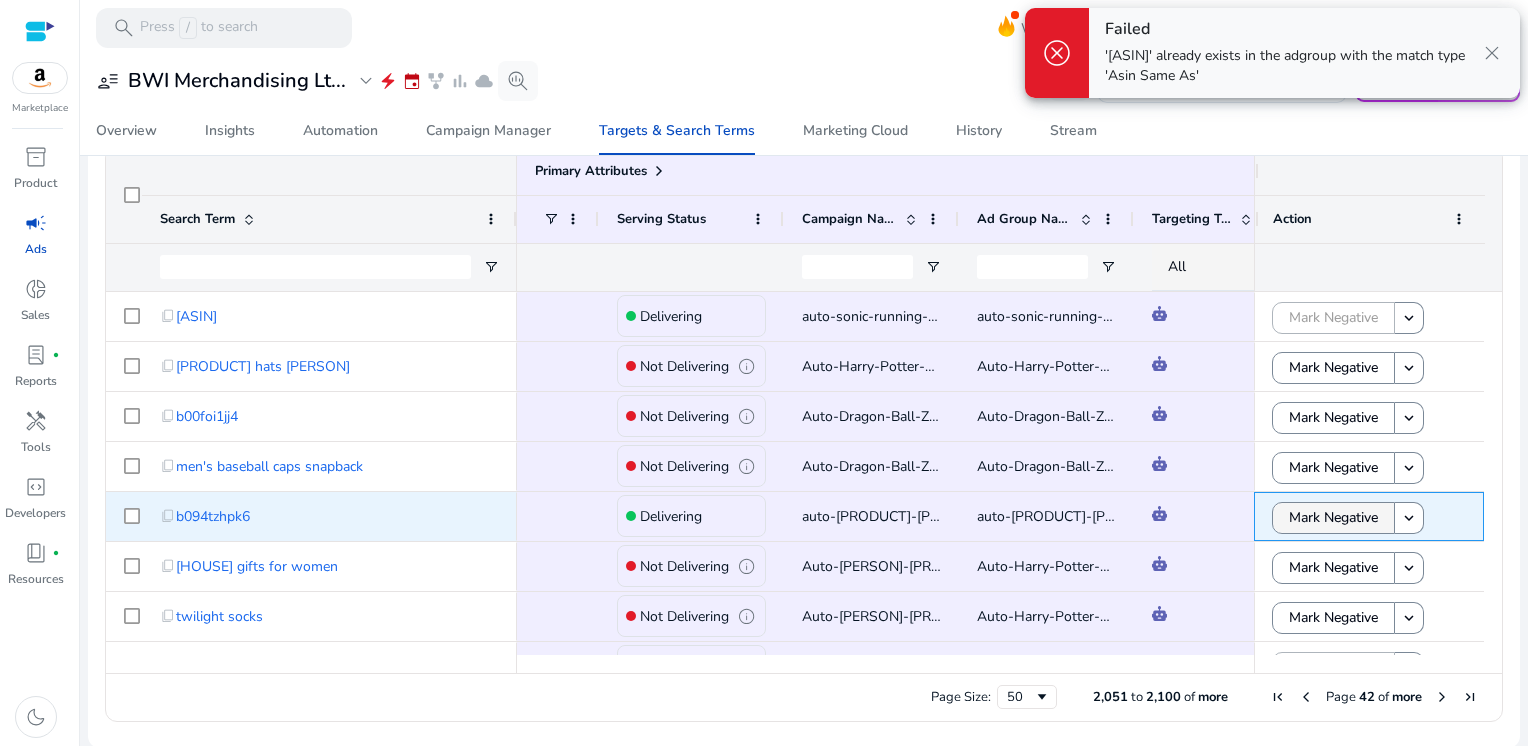 scroll, scrollTop: 115, scrollLeft: 0, axis: vertical 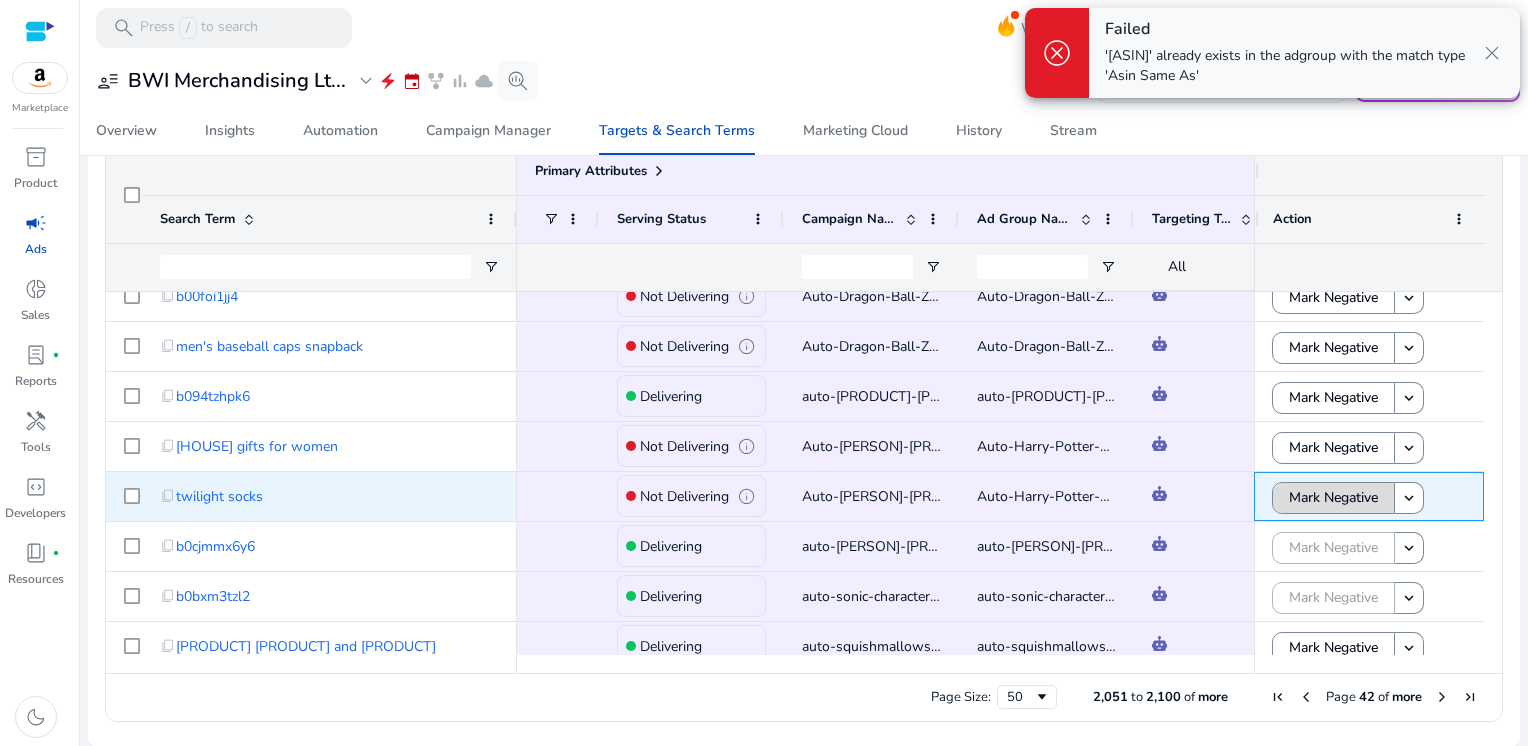 click on "Mark Negative" 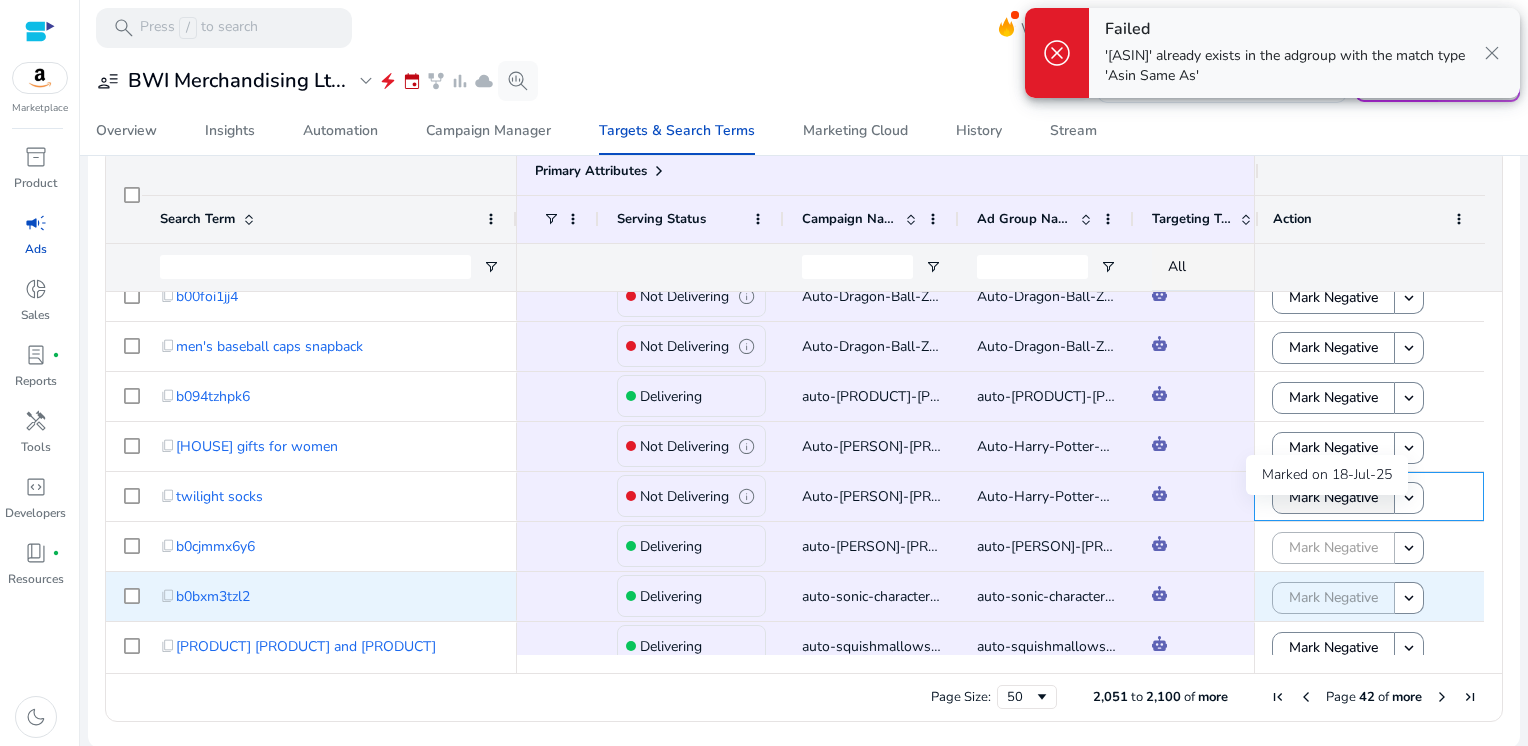 scroll, scrollTop: 264, scrollLeft: 0, axis: vertical 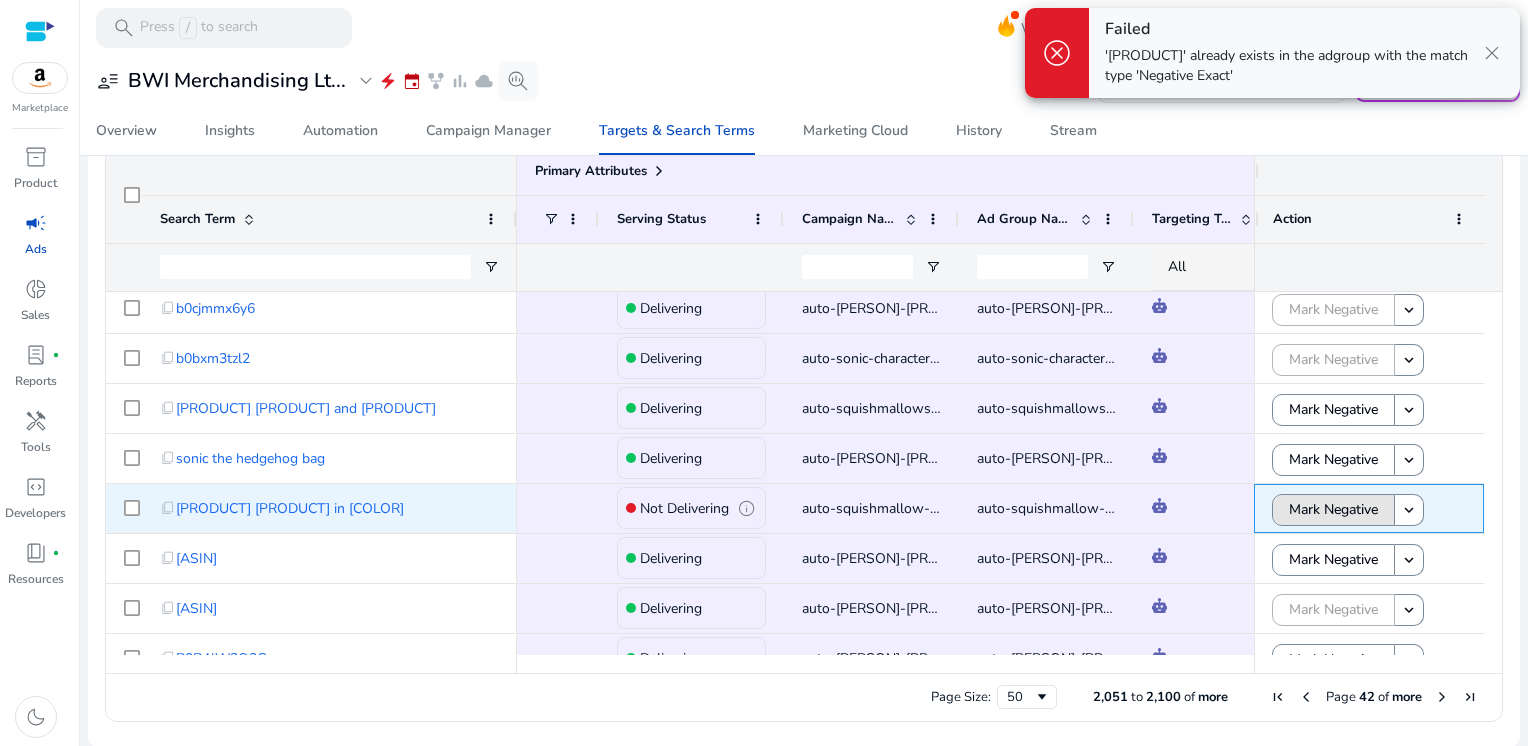 click on "Mark Negative" 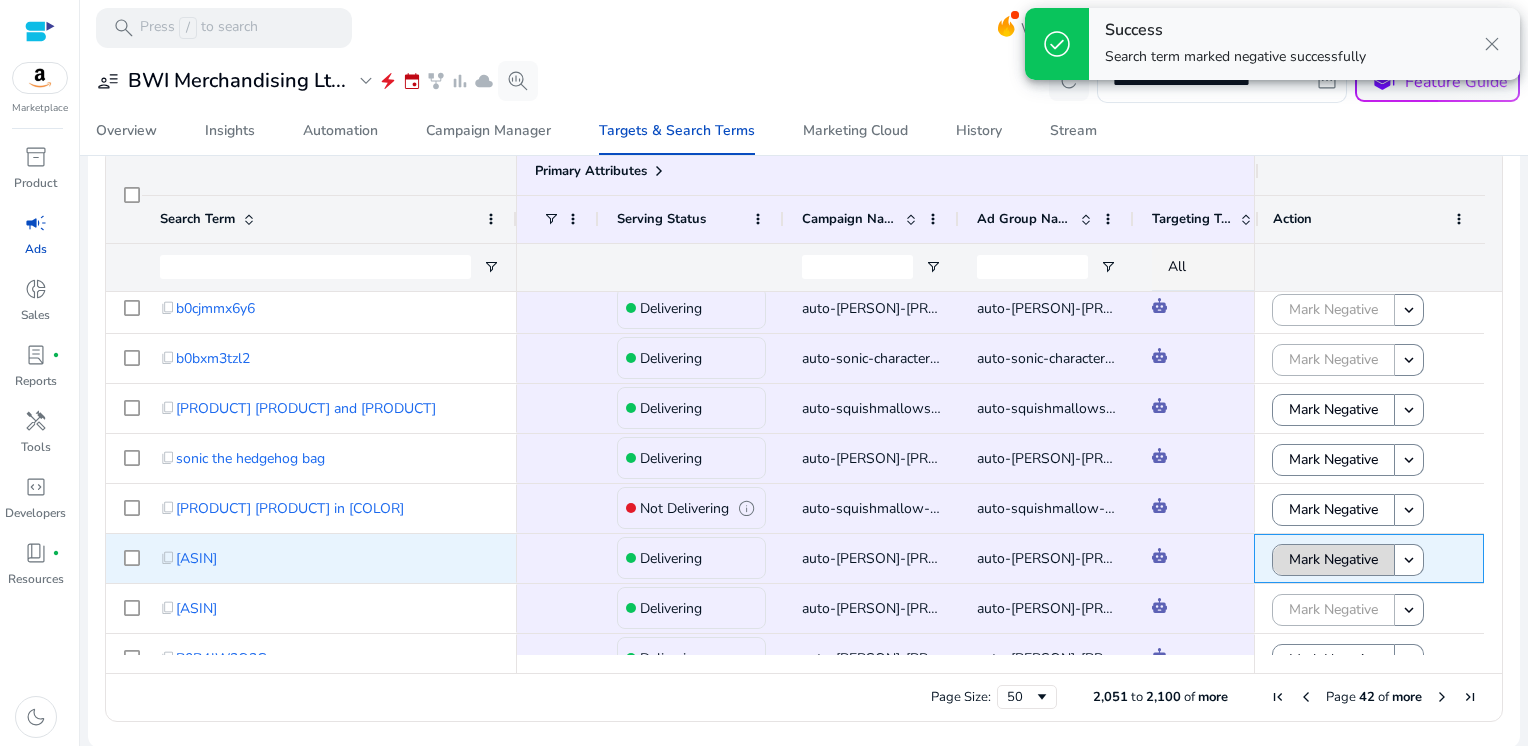 click on "Mark Negative" 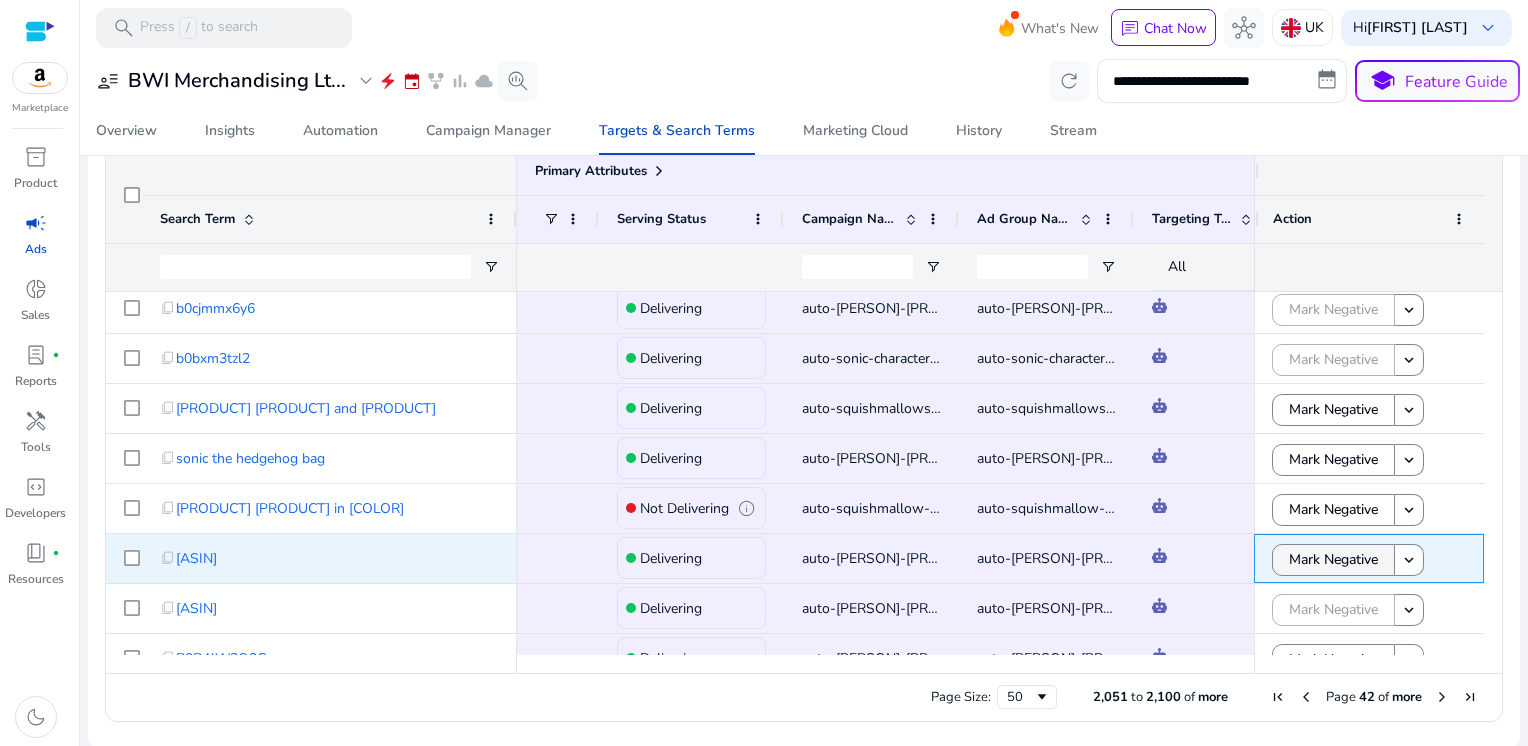 scroll, scrollTop: 360, scrollLeft: 0, axis: vertical 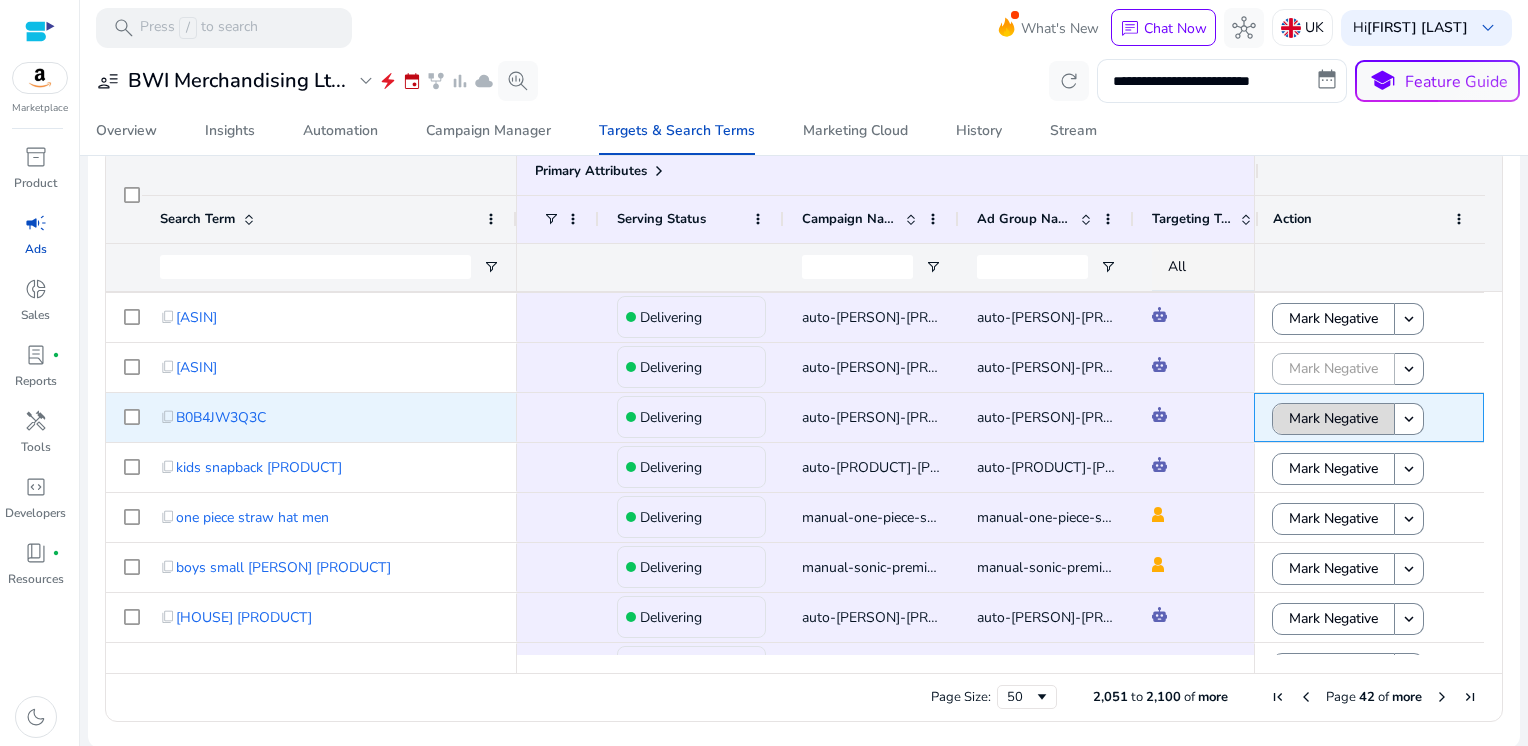 click on "Mark Negative" 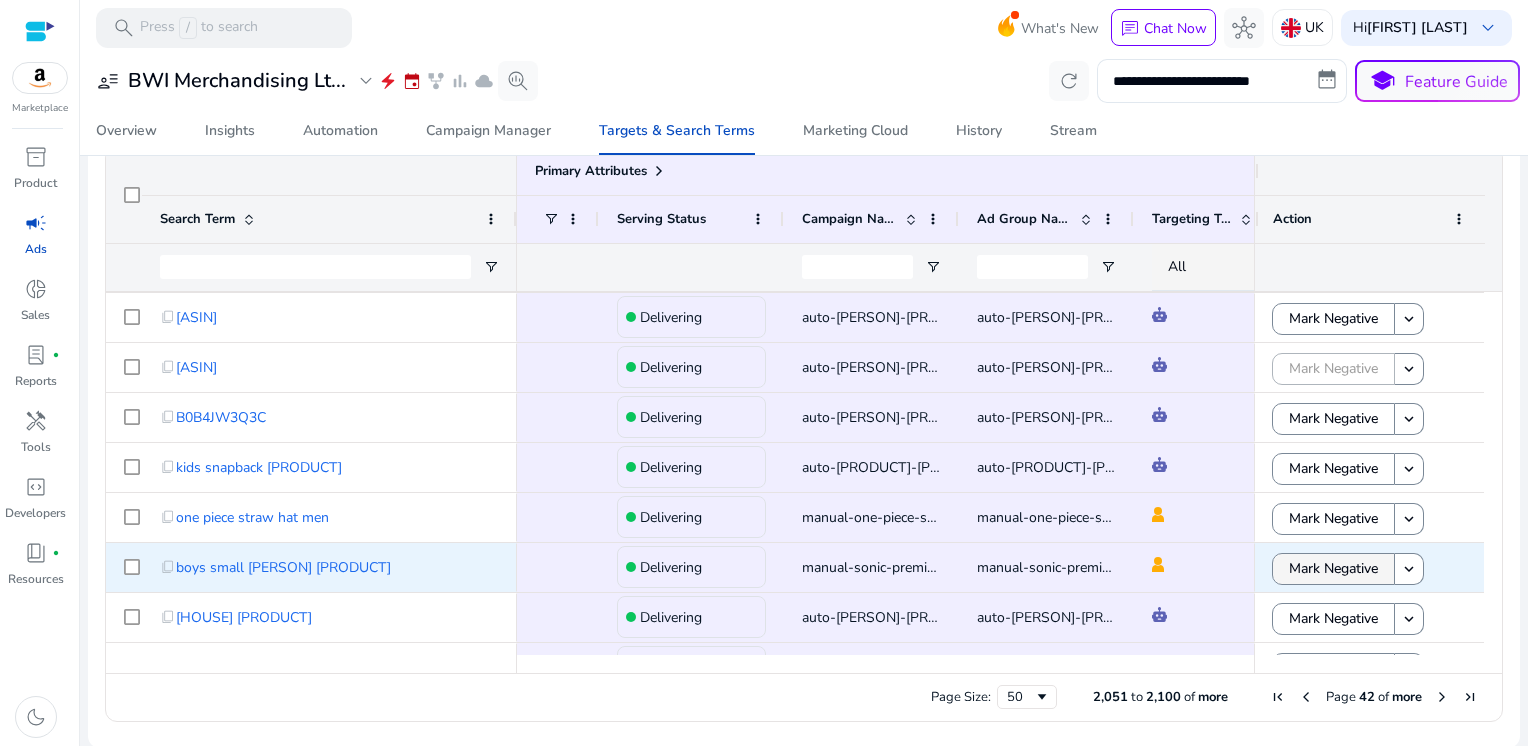 click on "Mark Negative" 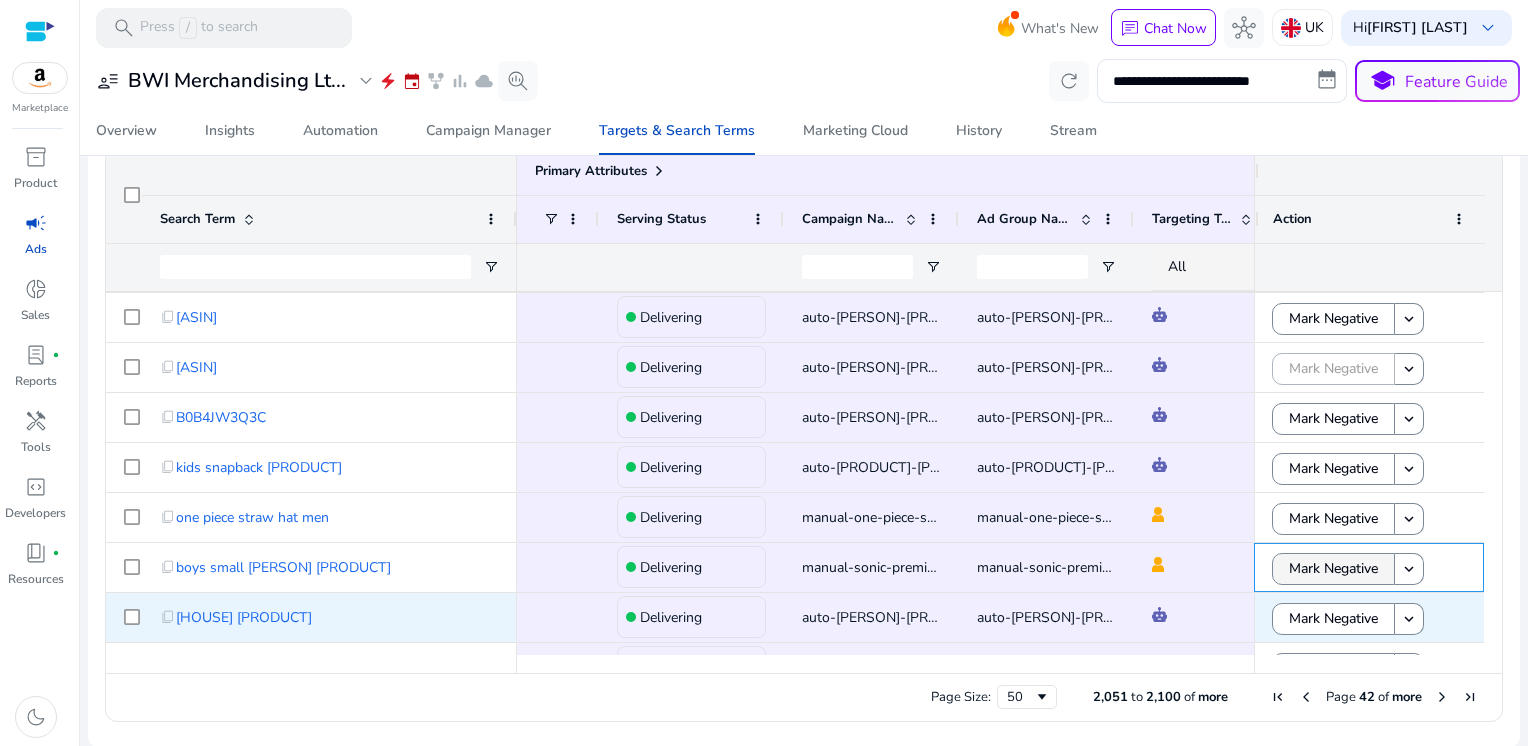 scroll, scrollTop: 863, scrollLeft: 0, axis: vertical 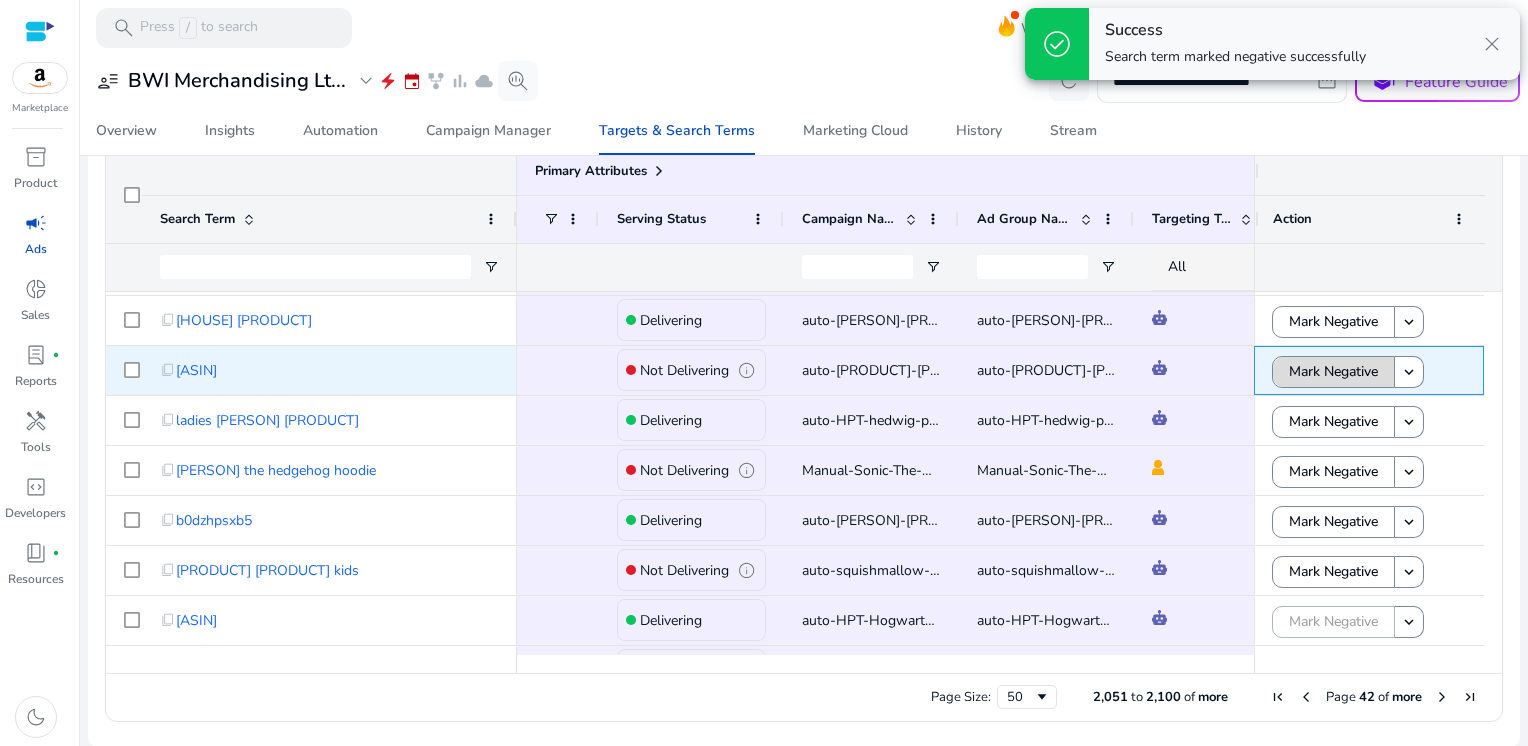 click on "Mark Negative" 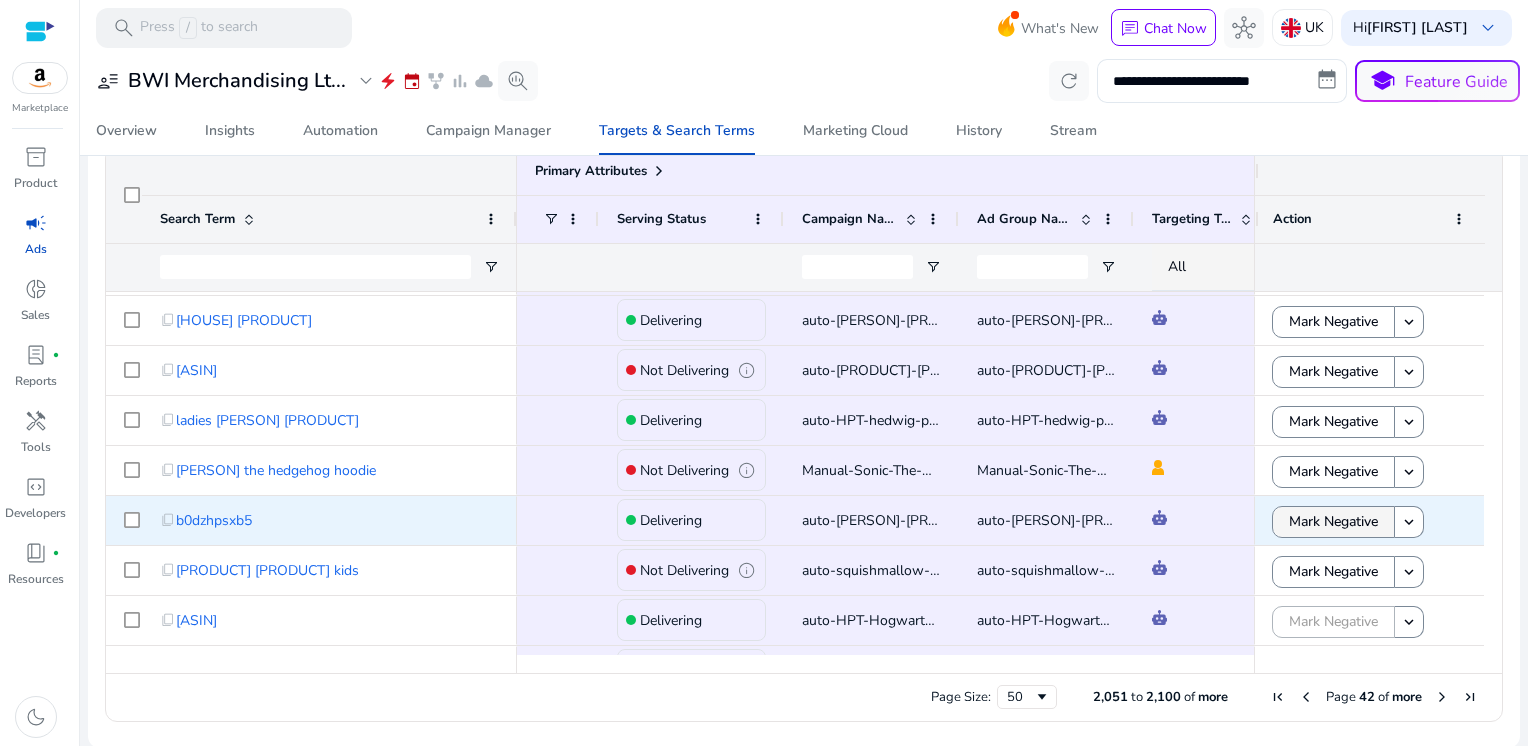 click on "Mark Negative" 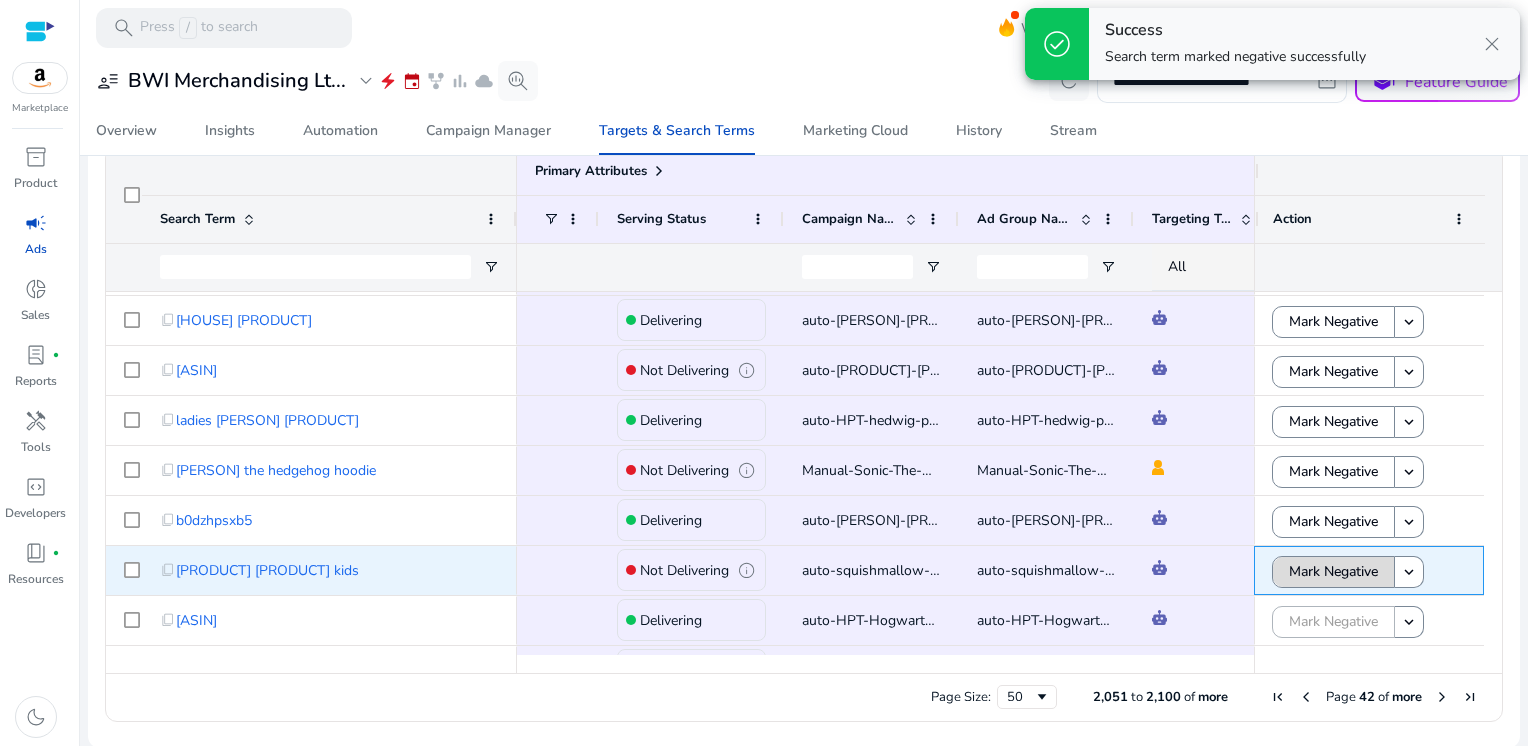 click on "Mark Negative" 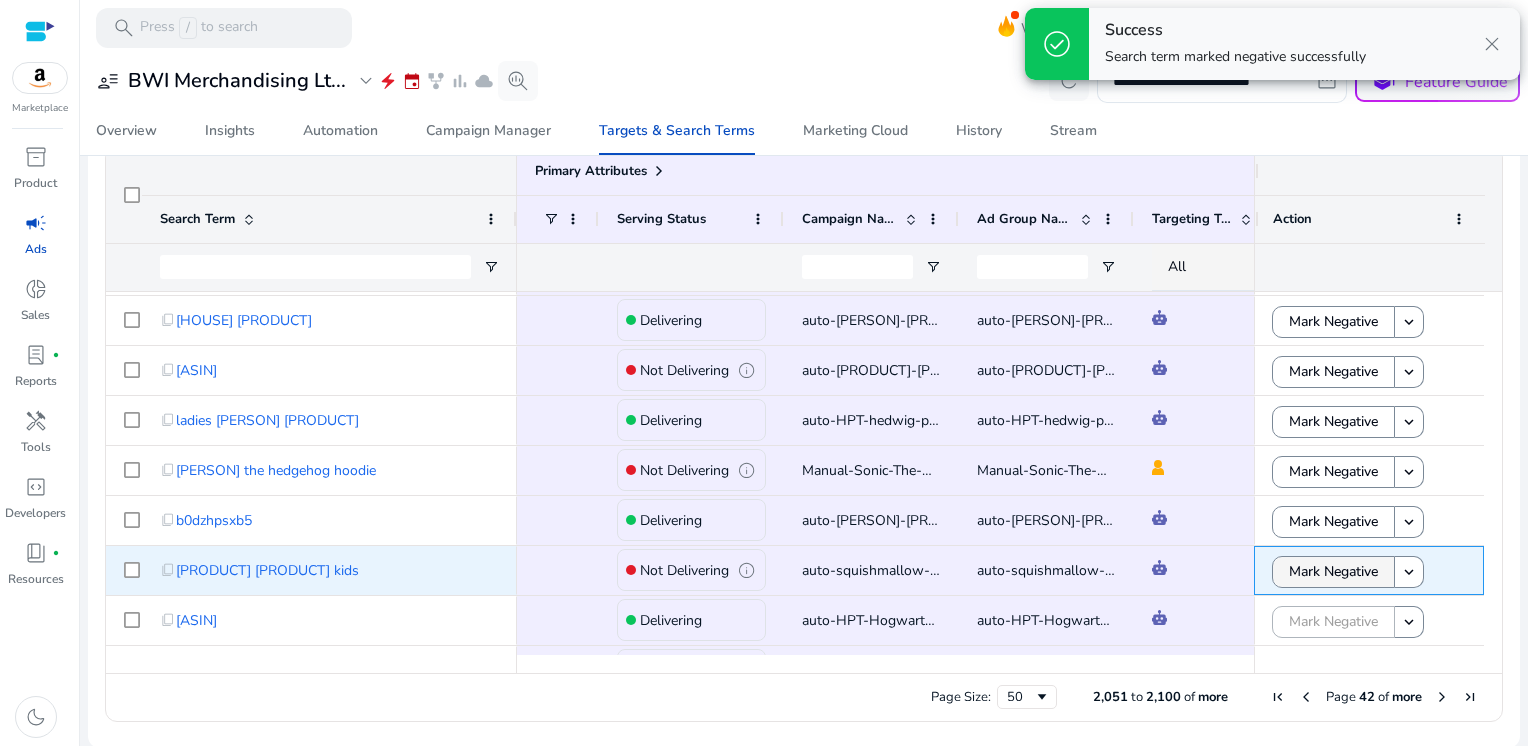 scroll, scrollTop: 1044, scrollLeft: 0, axis: vertical 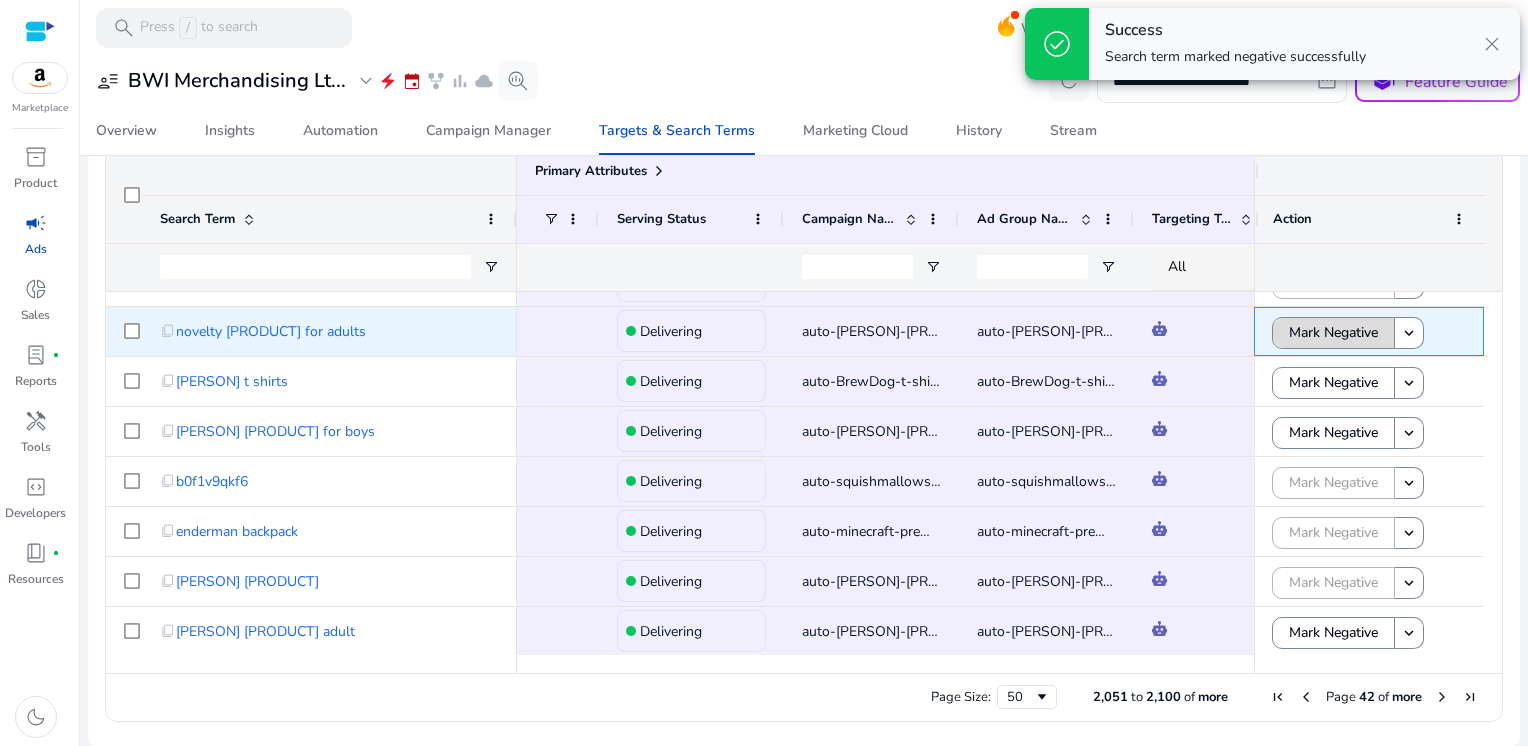 click on "Mark Negative" 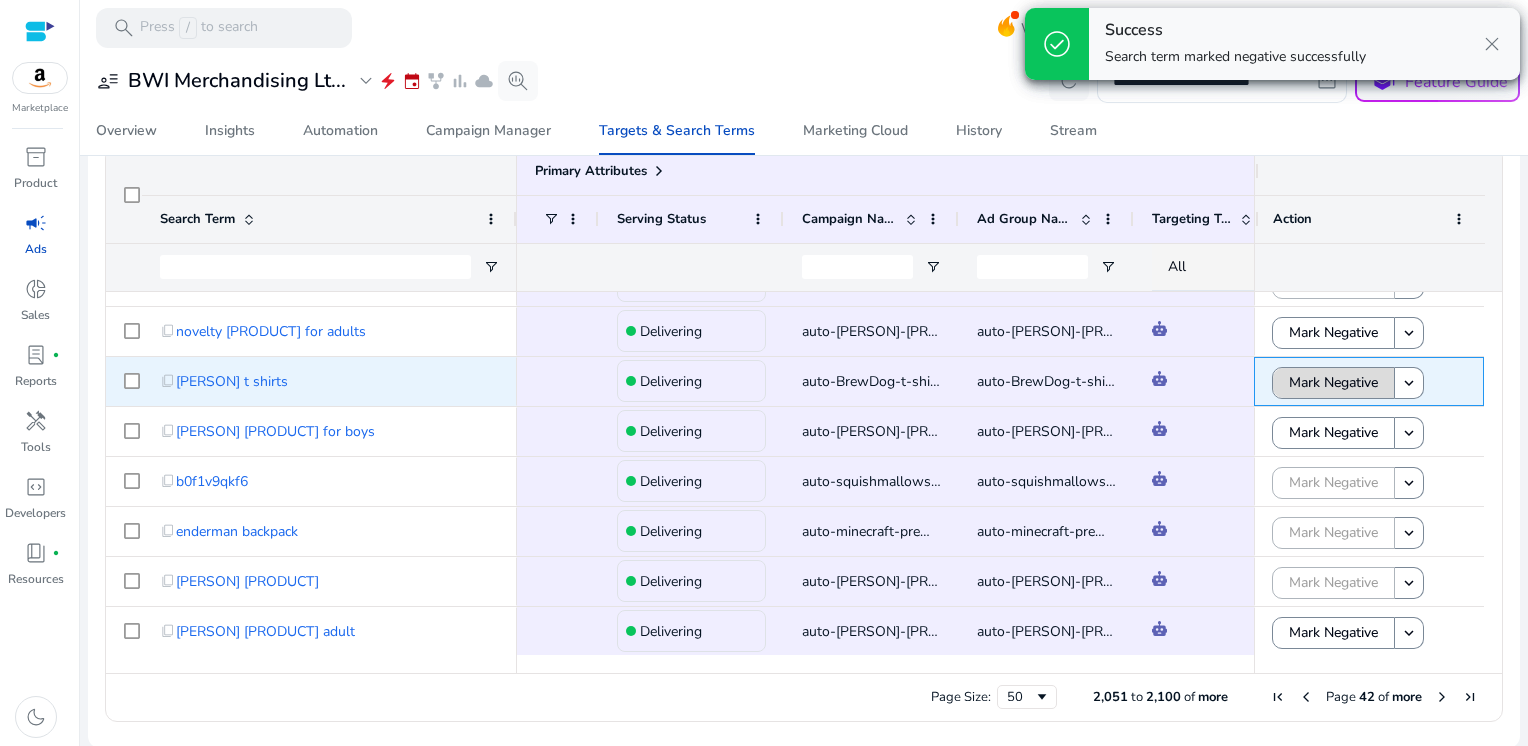 click on "Mark Negative" 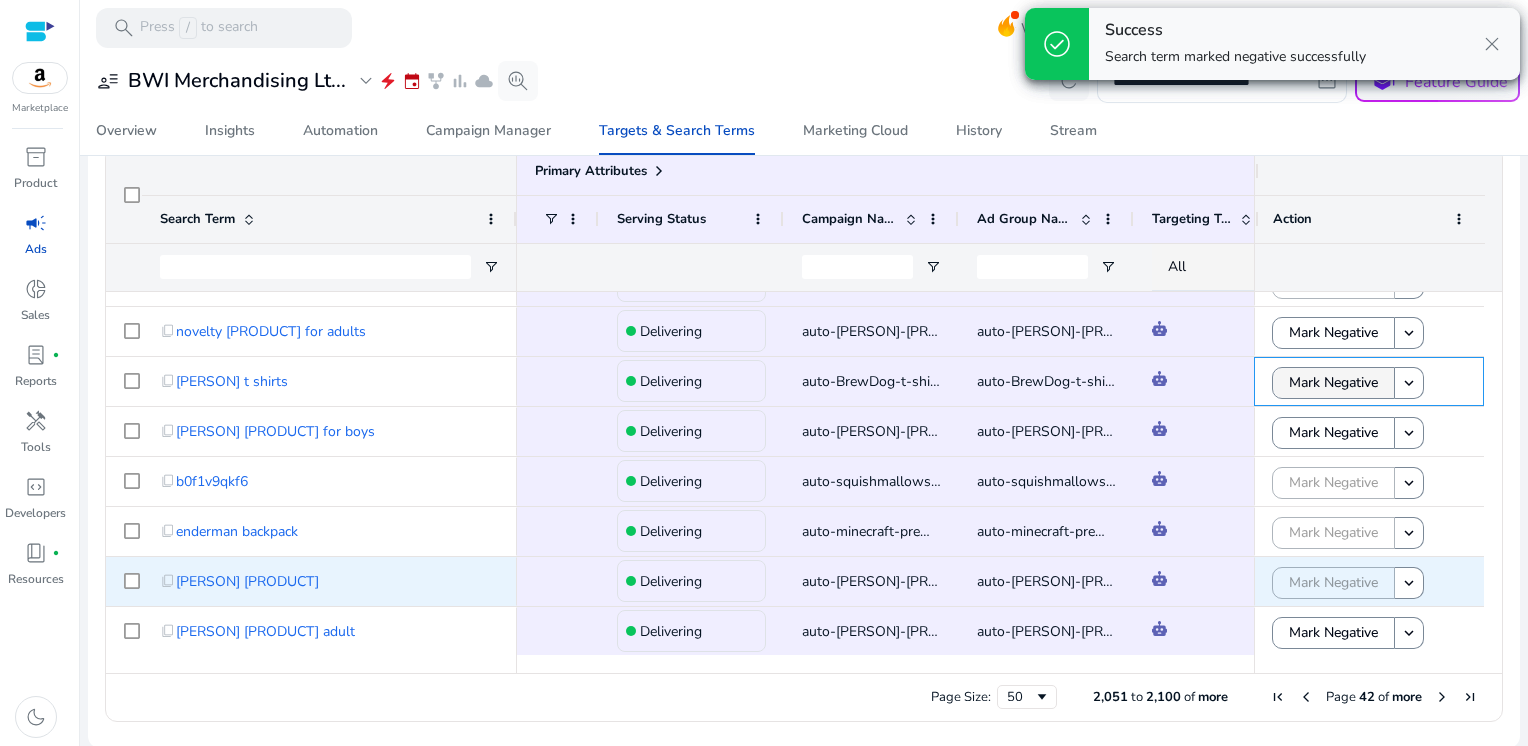 scroll, scrollTop: 1455, scrollLeft: 0, axis: vertical 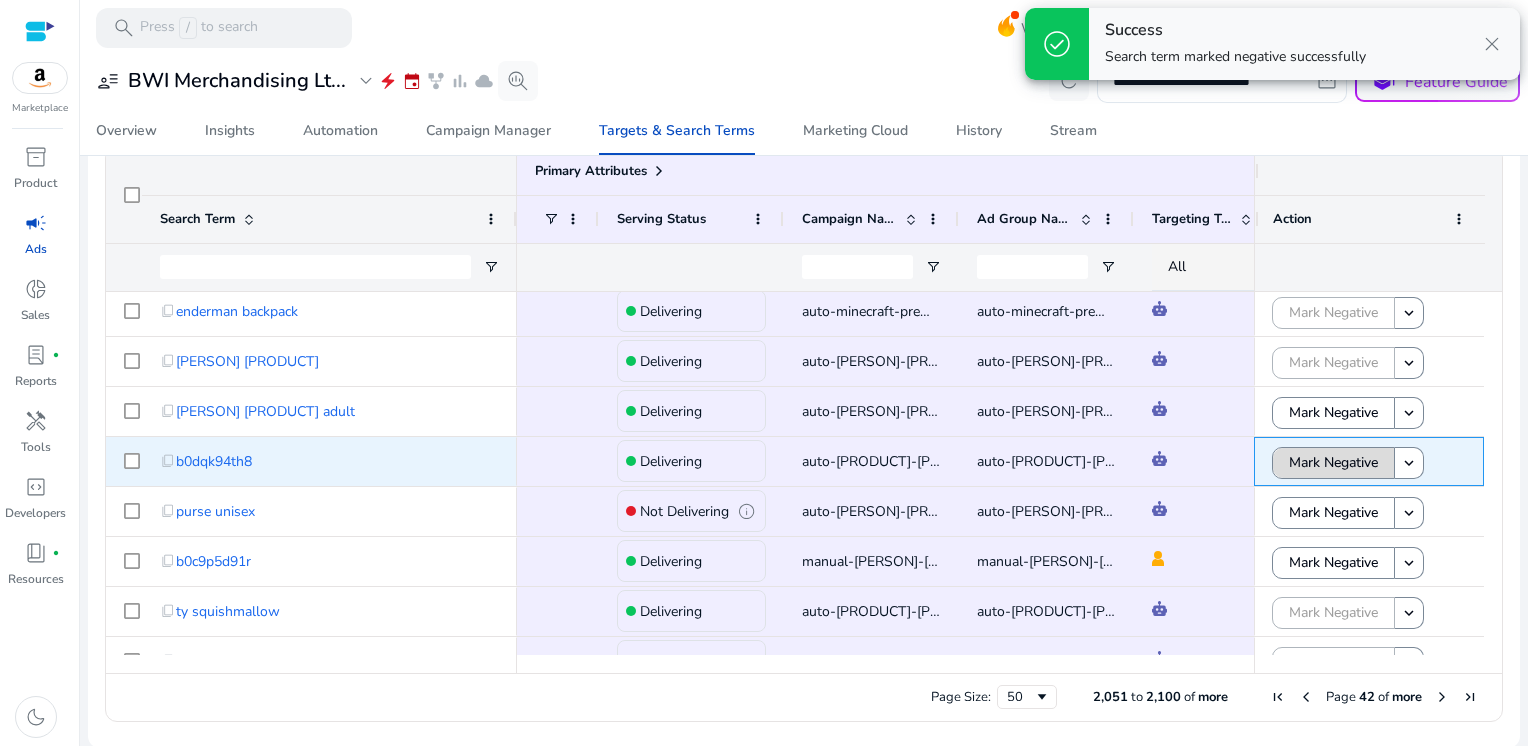 click on "Mark Negative" 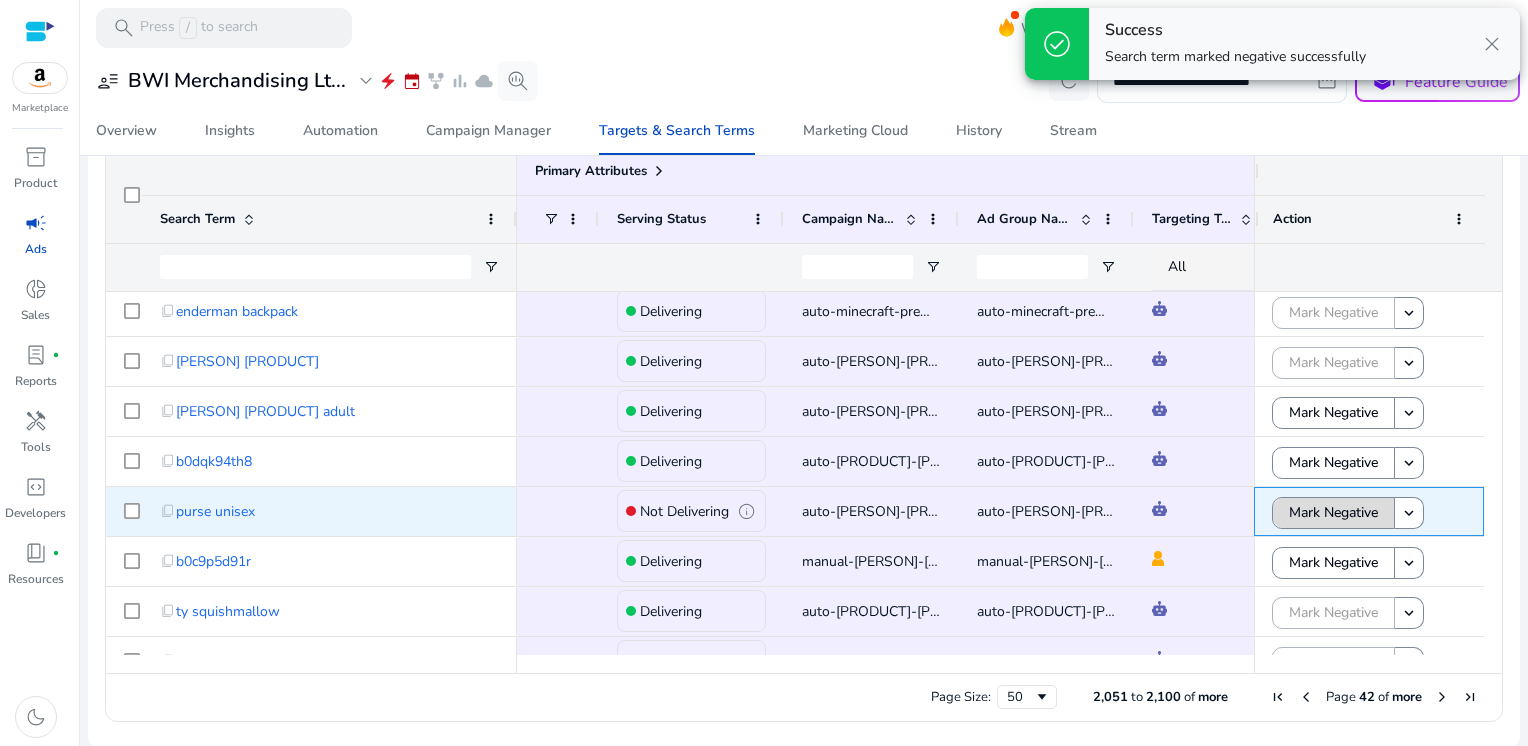 click on "Mark Negative" 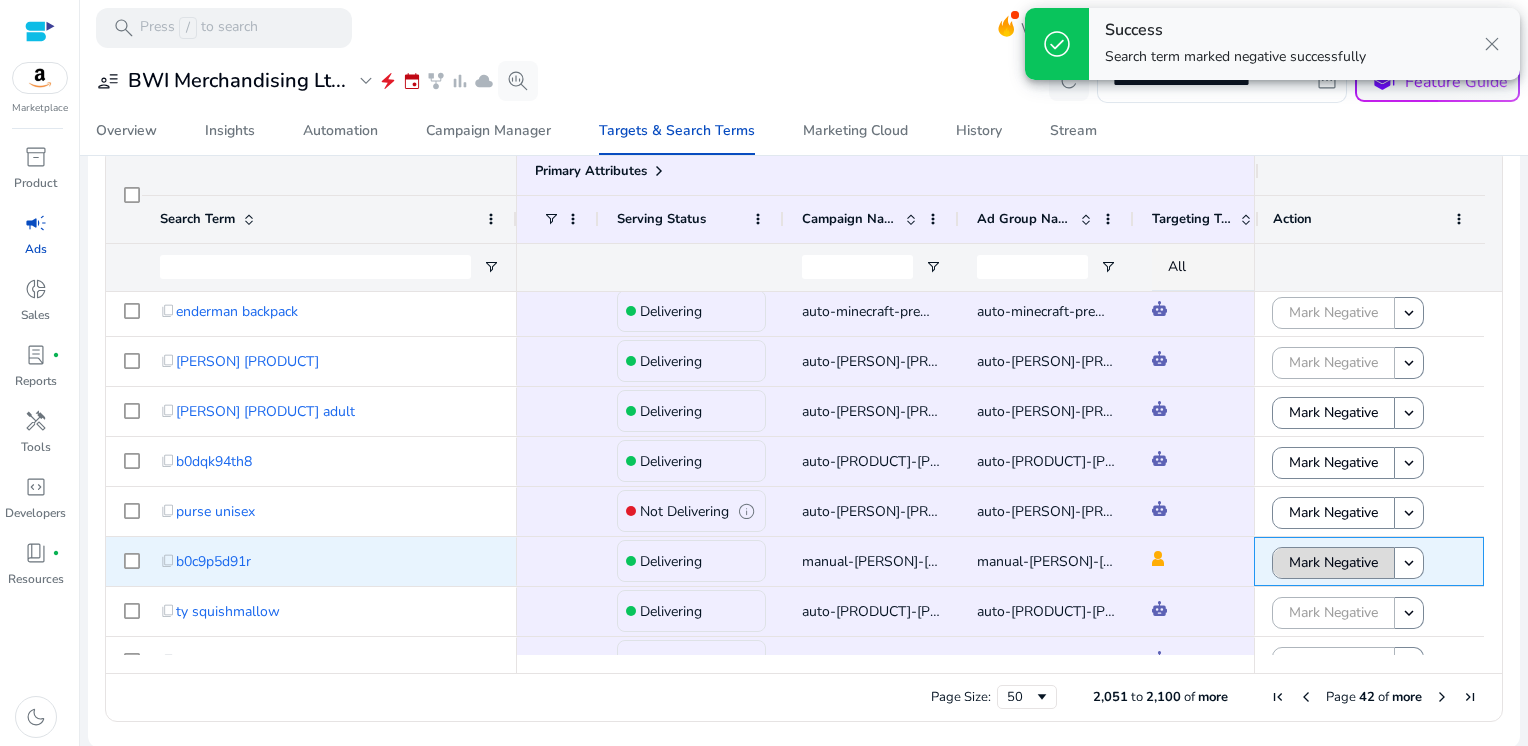 click on "Mark Negative" 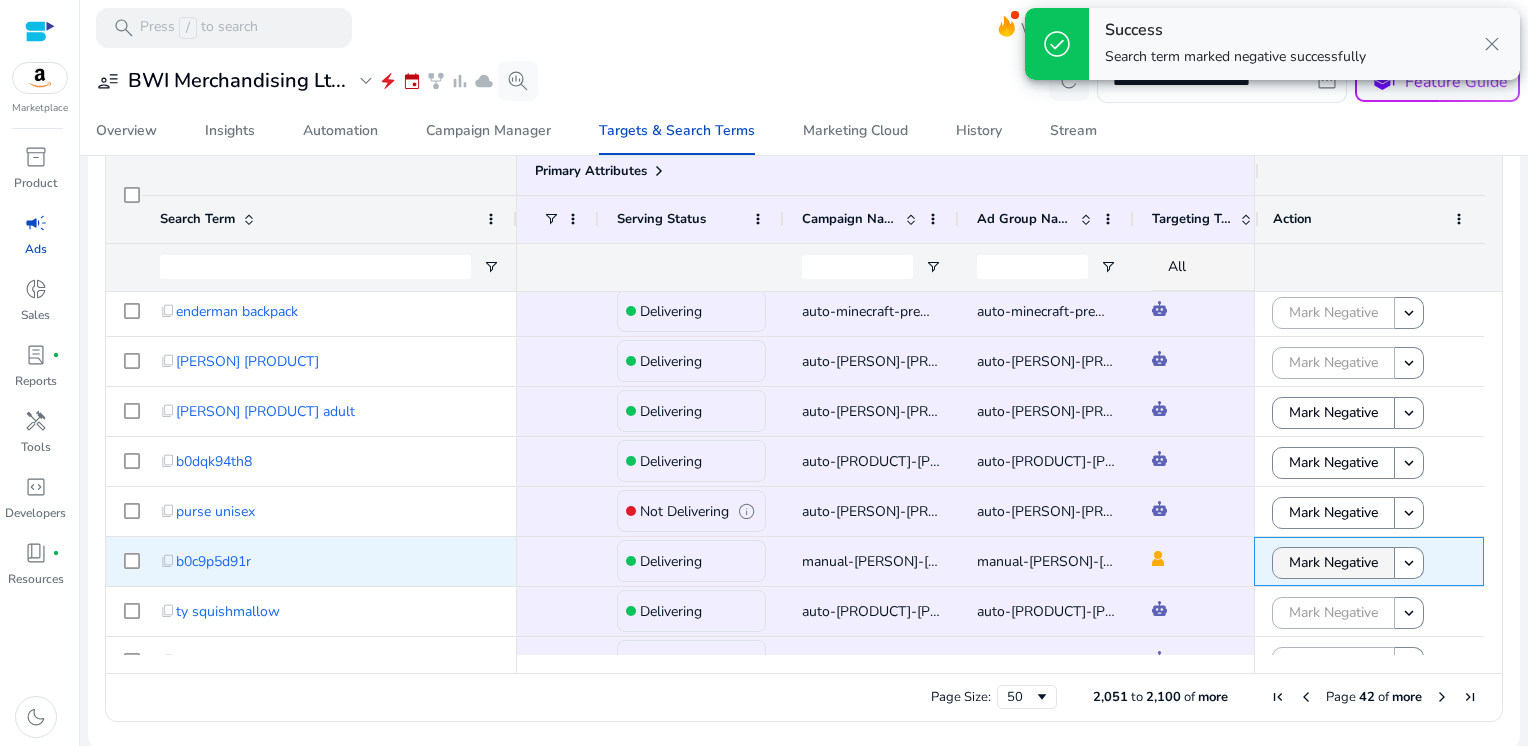 scroll, scrollTop: 1520, scrollLeft: 0, axis: vertical 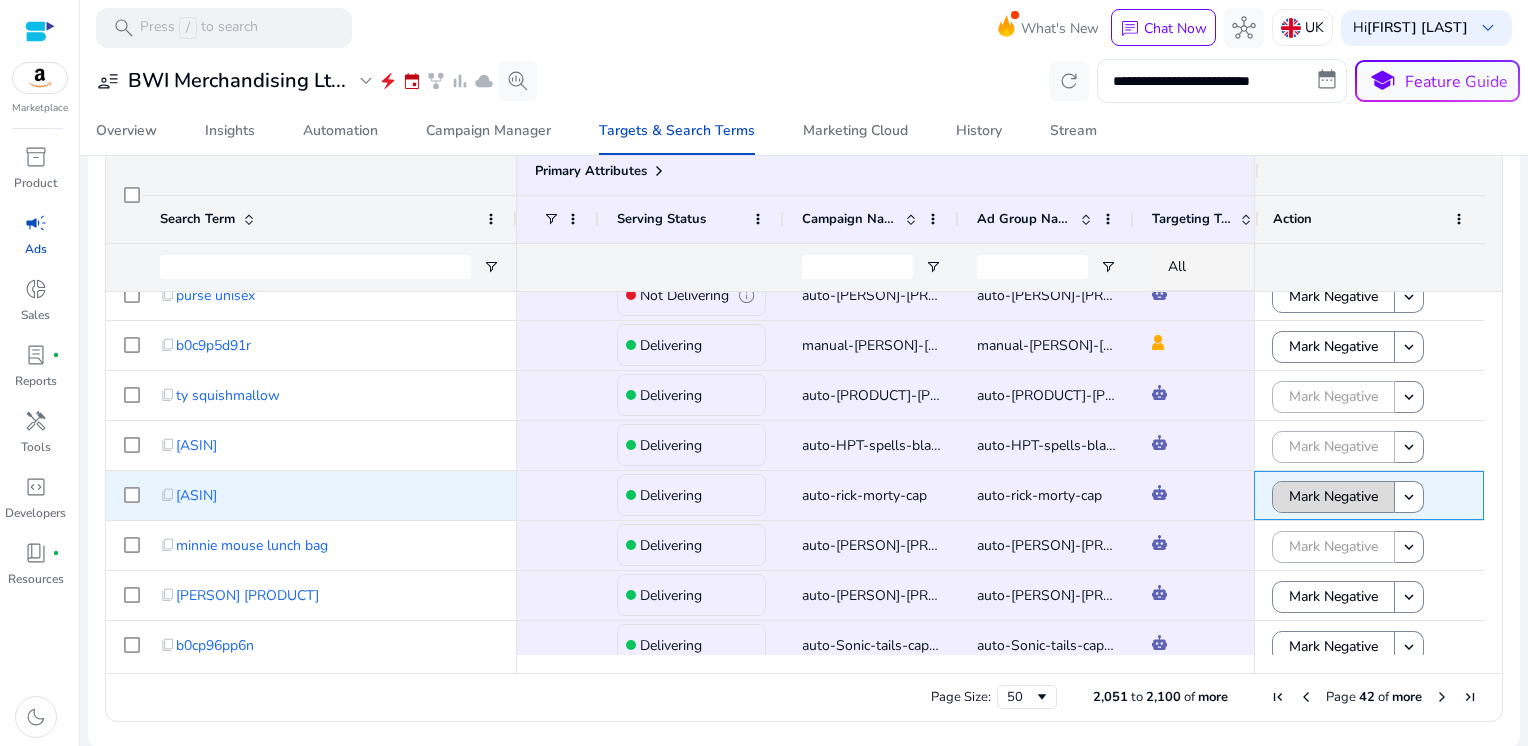 click on "Mark Negative" 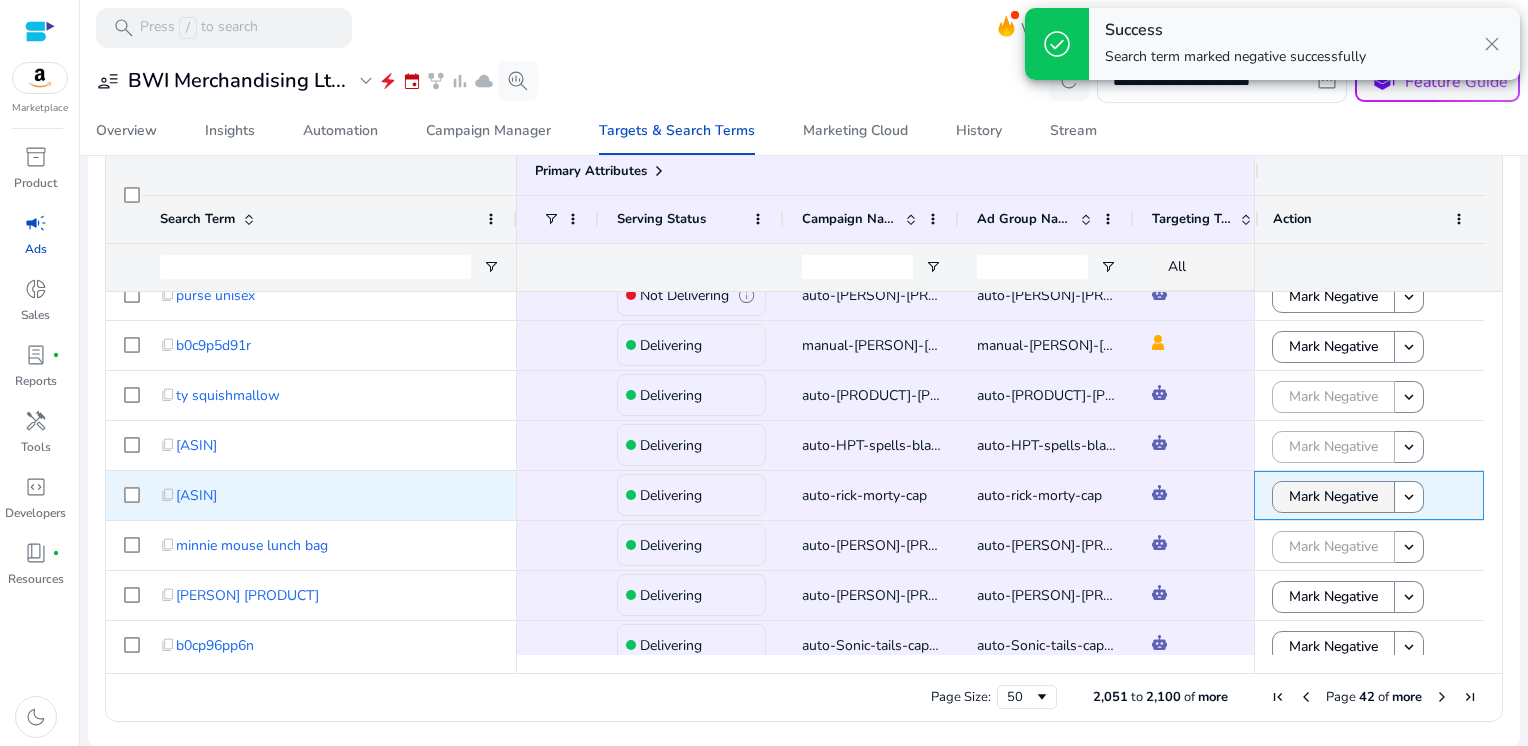 scroll, scrollTop: 1822, scrollLeft: 0, axis: vertical 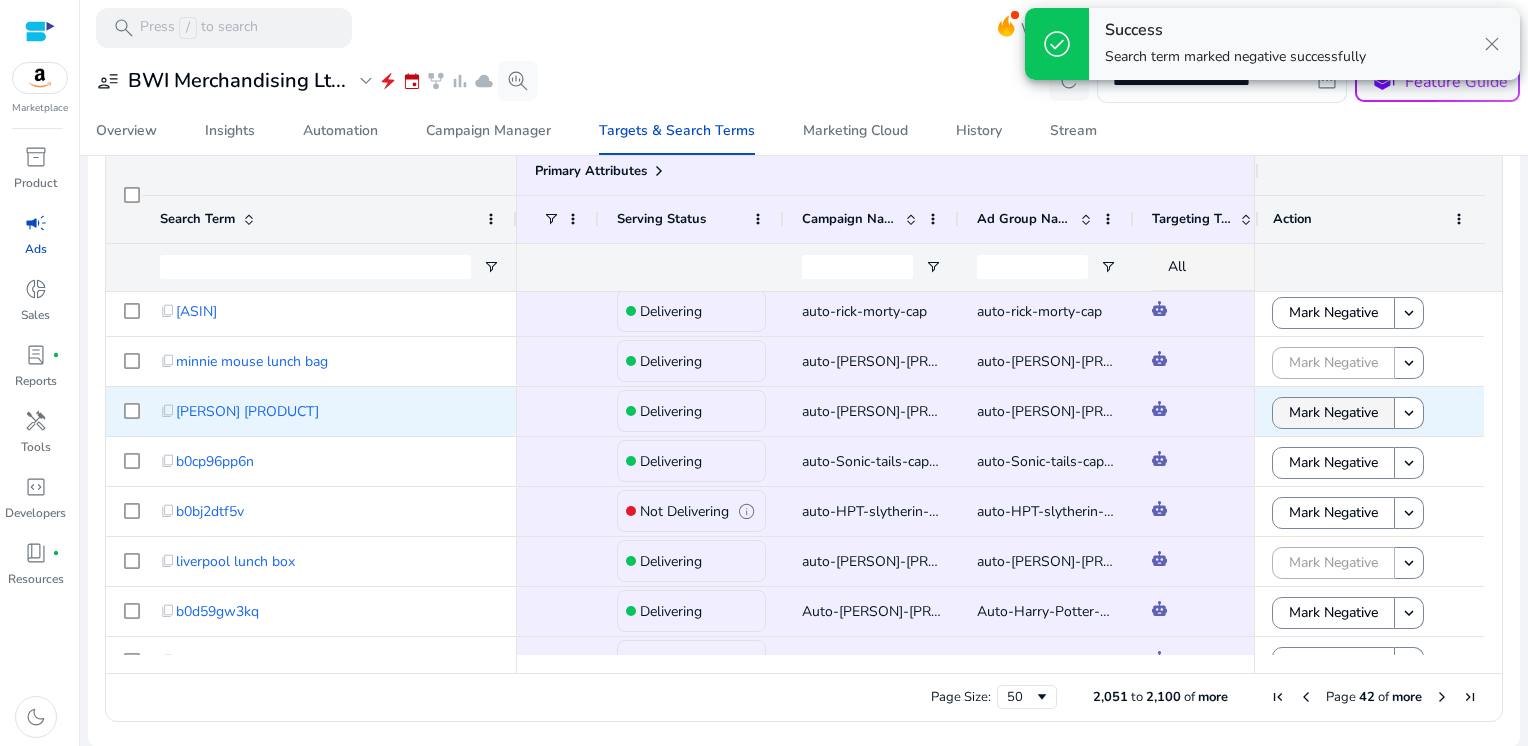click on "Mark Negative" 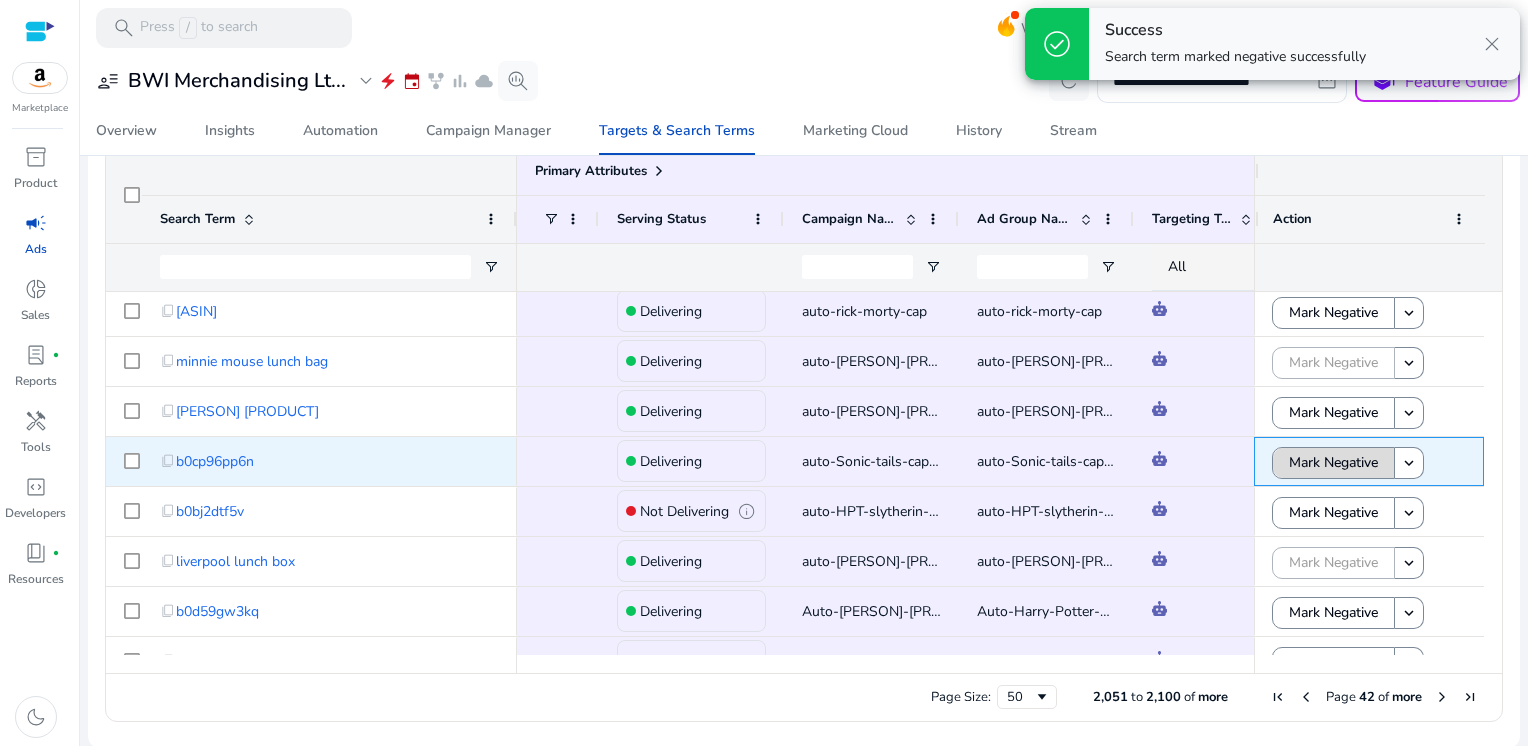 click on "Mark Negative" 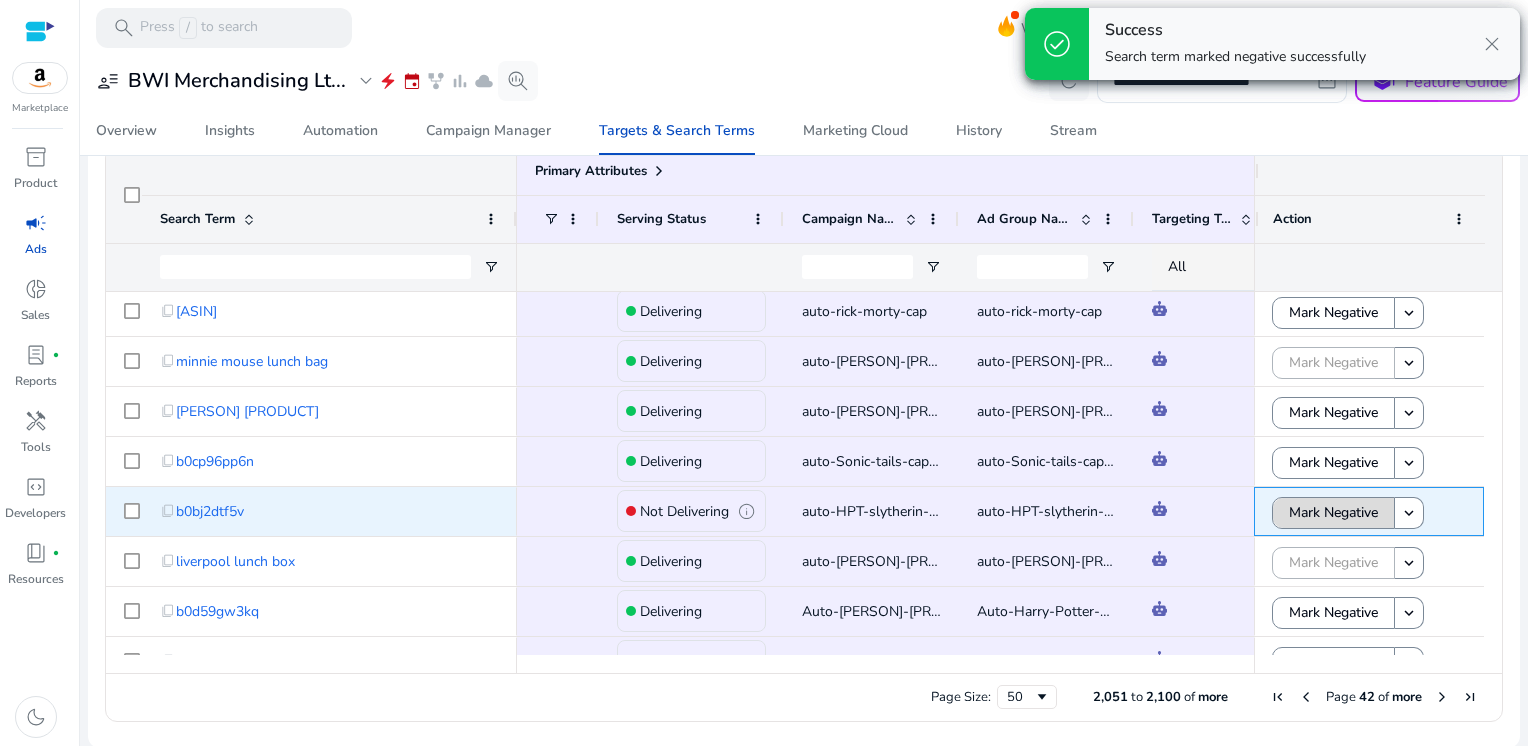click on "Mark Negative" 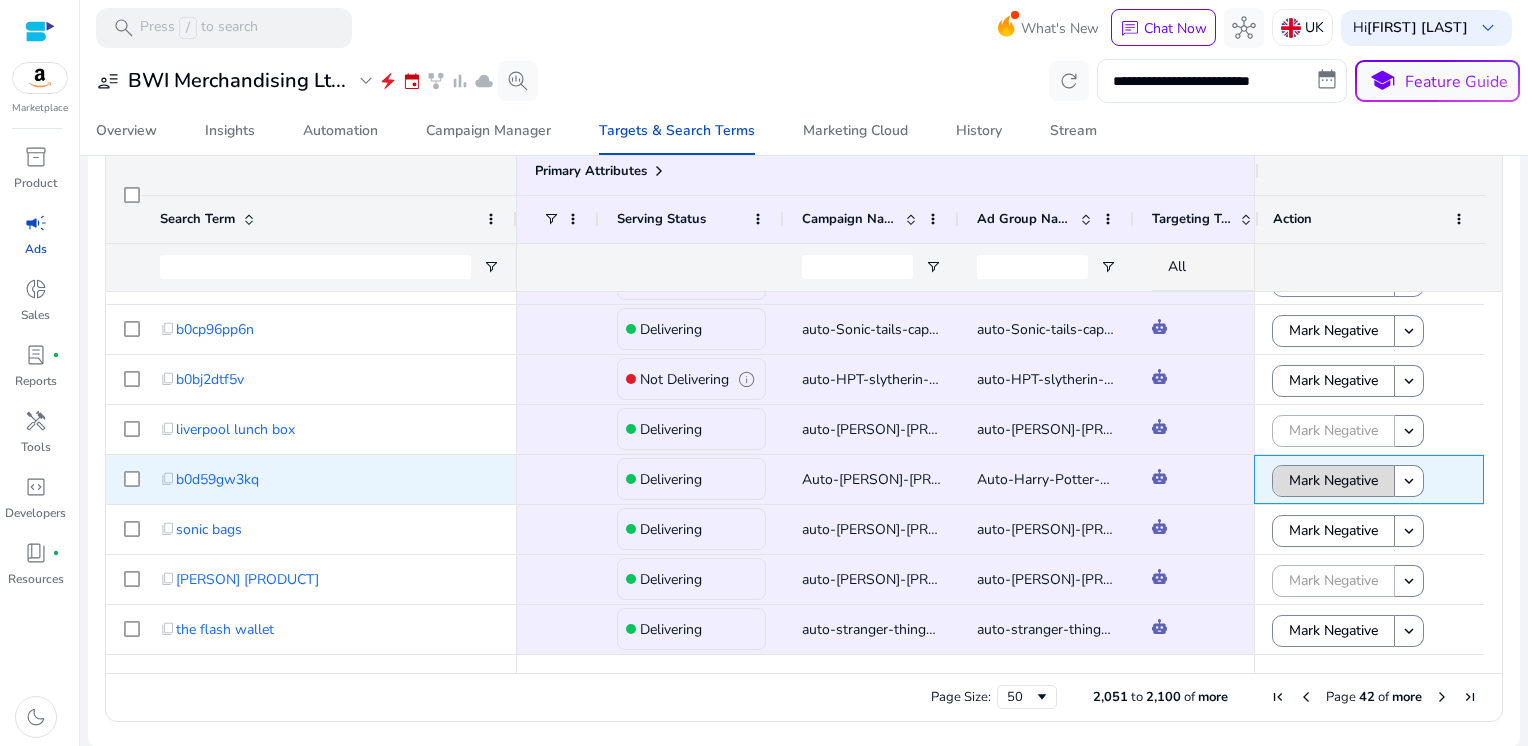 click on "Mark Negative" 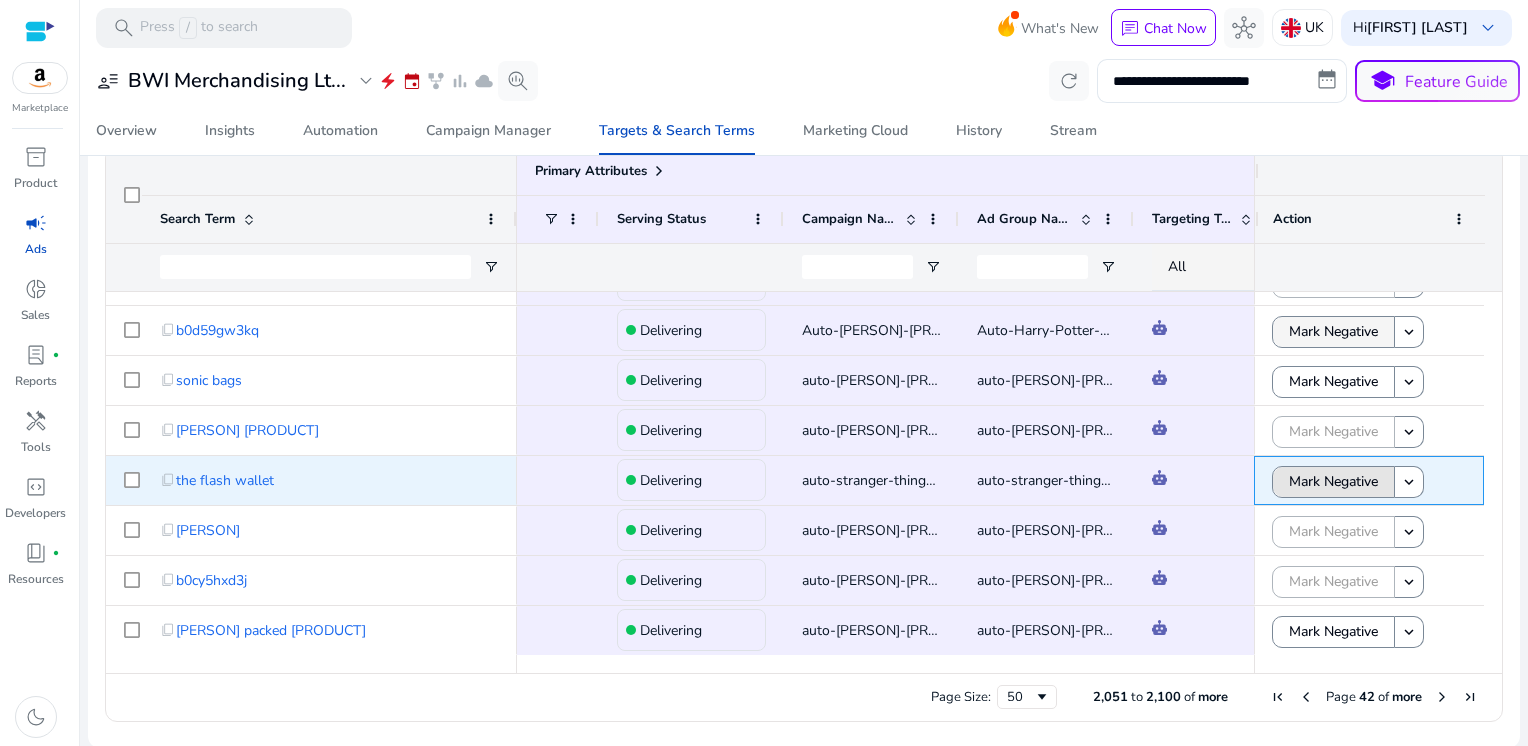 click on "Mark Negative" 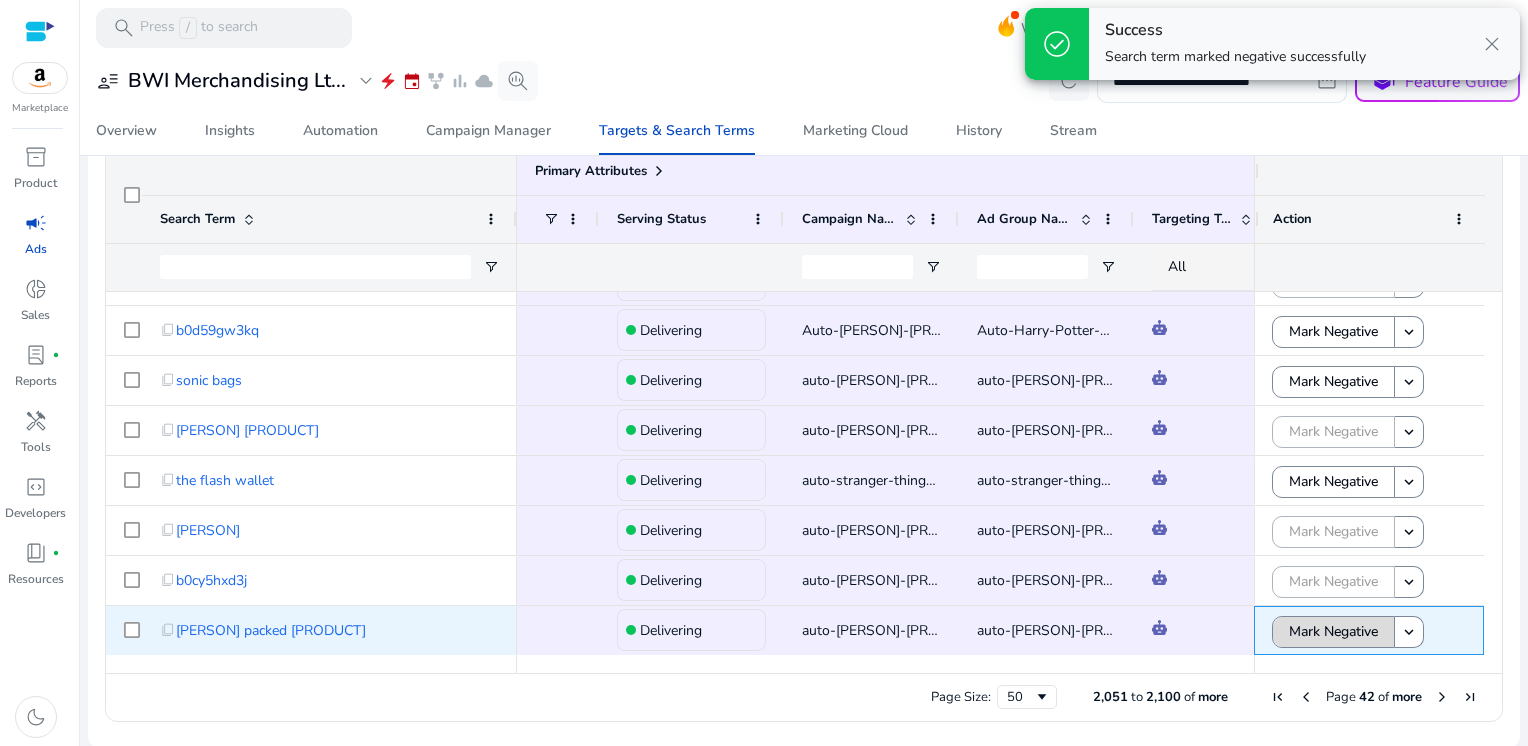 click on "Mark Negative" 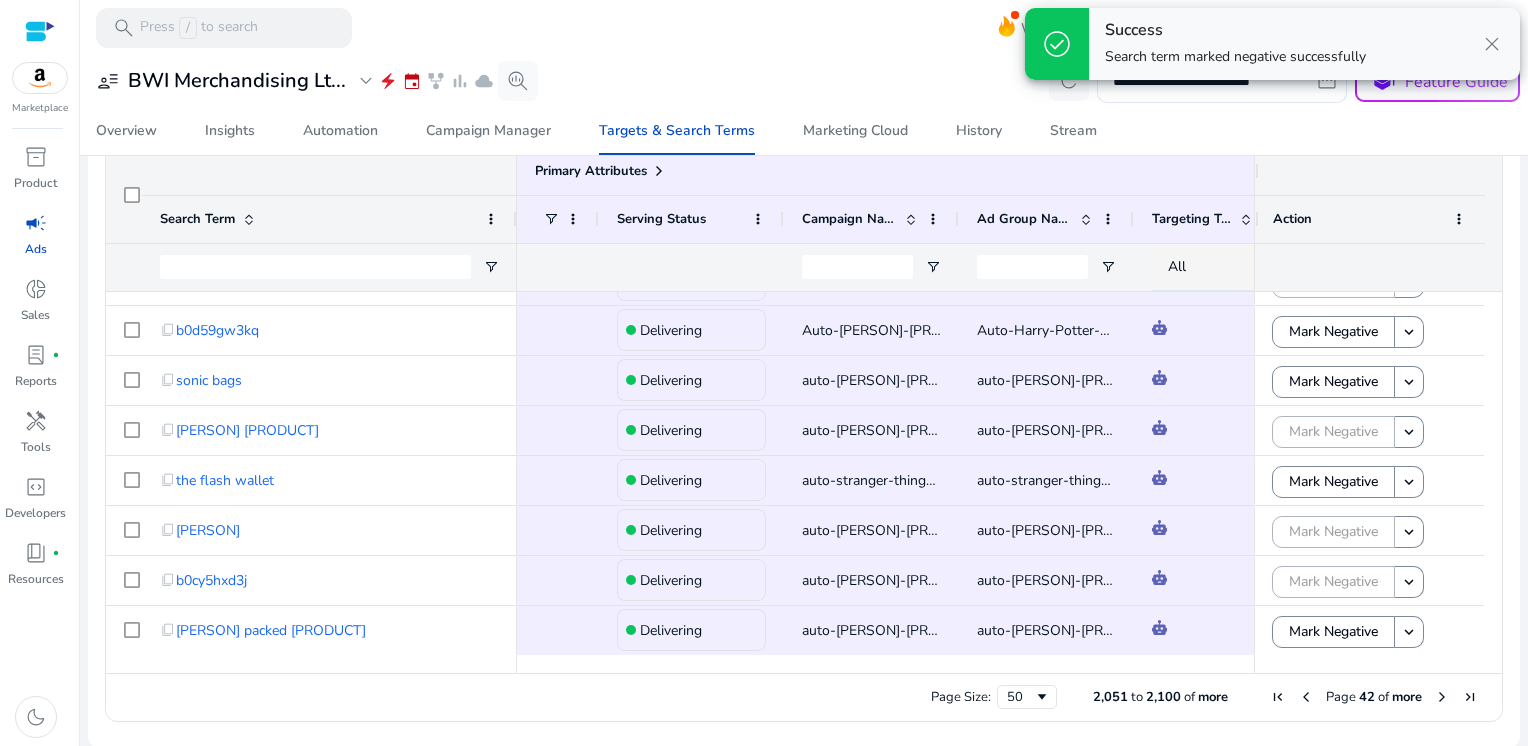 click at bounding box center (1442, 697) 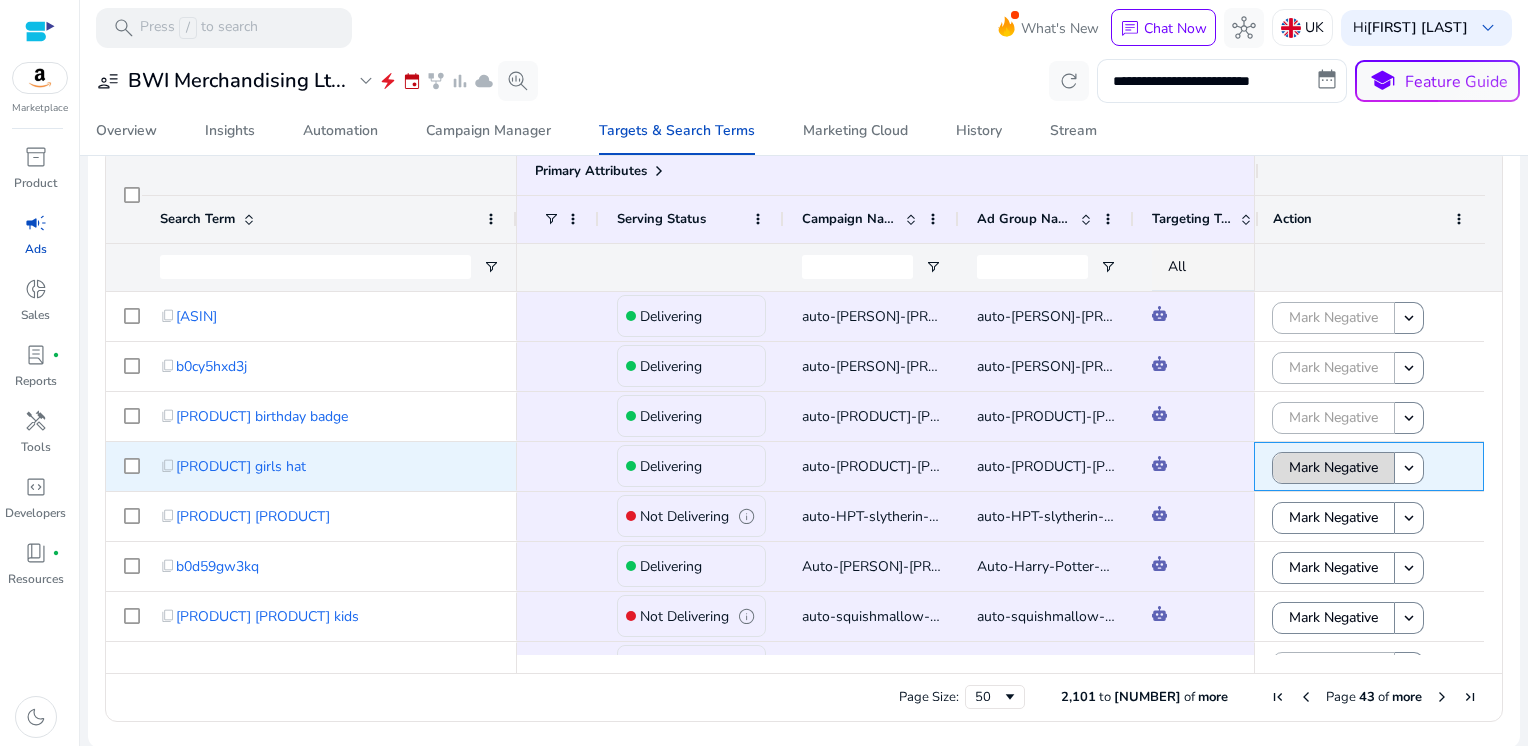 click on "Mark Negative" 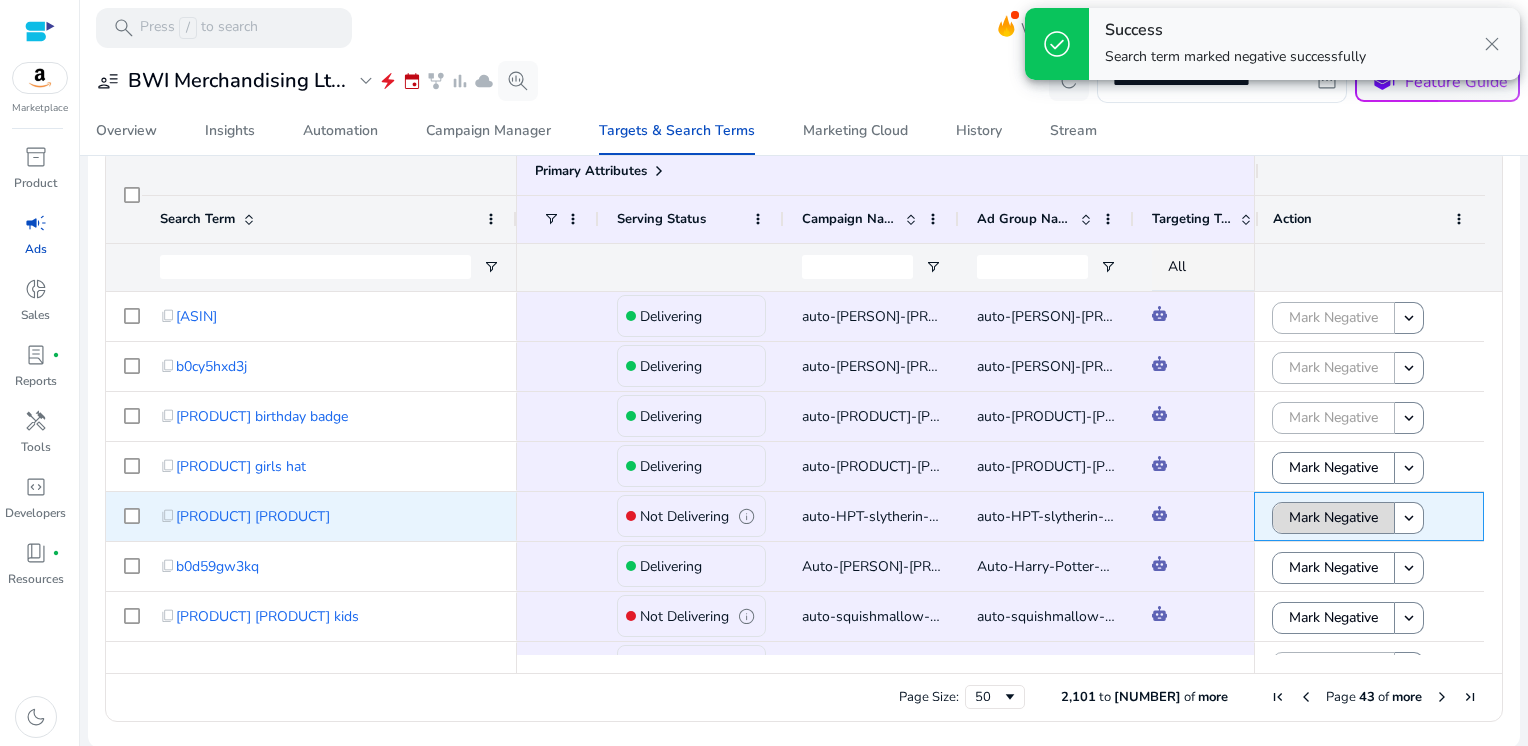 click on "Mark Negative" 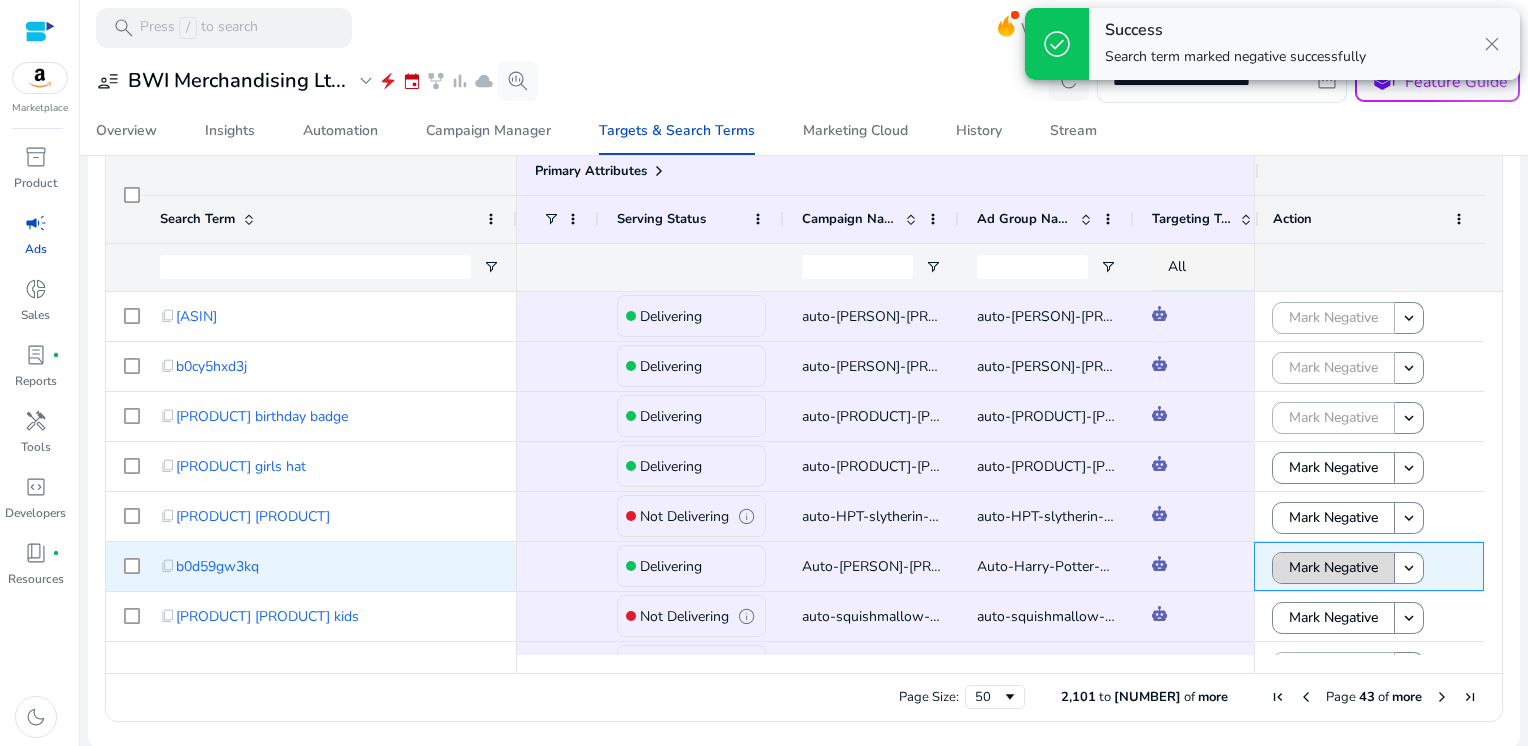 click on "Mark Negative" 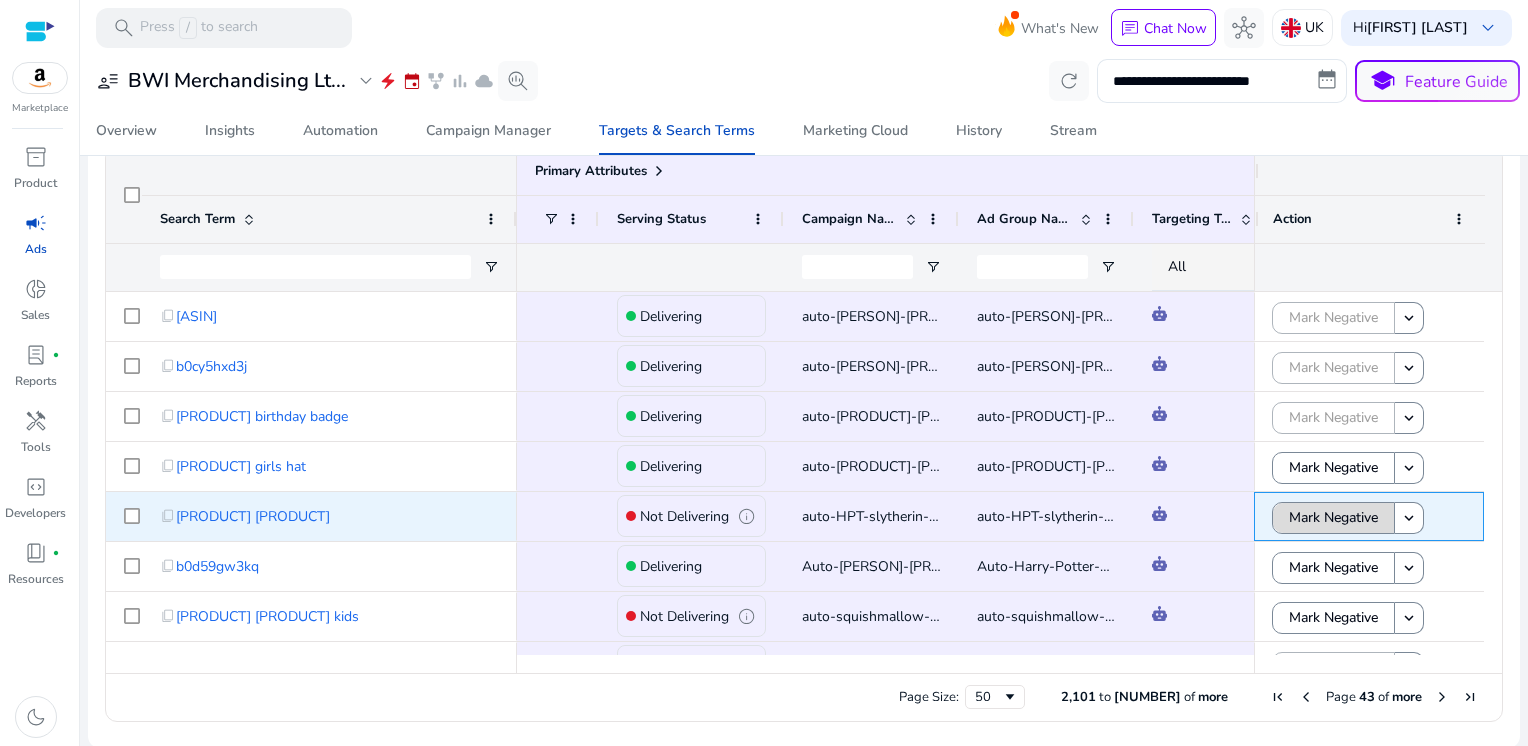 click on "Mark Negative" 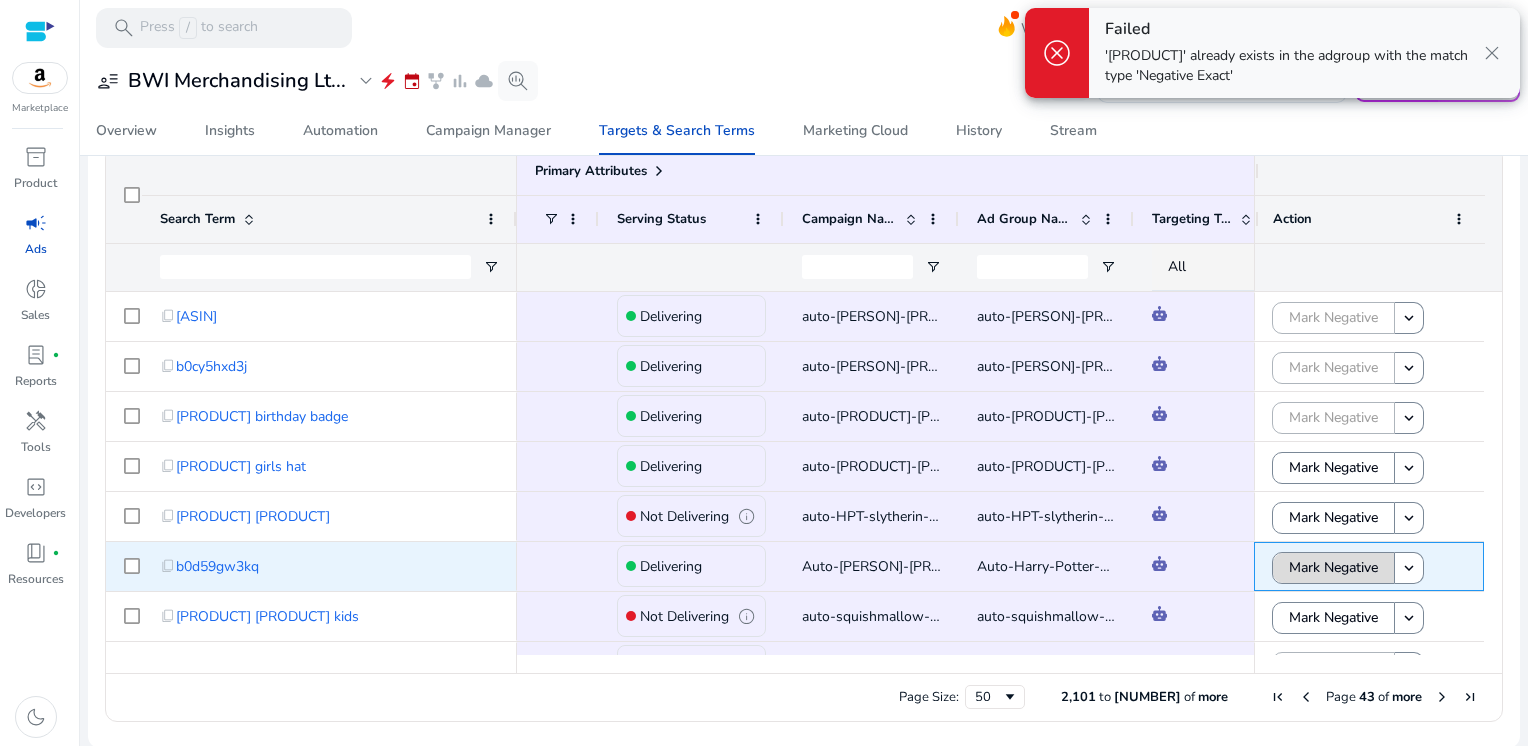 click on "Mark Negative" 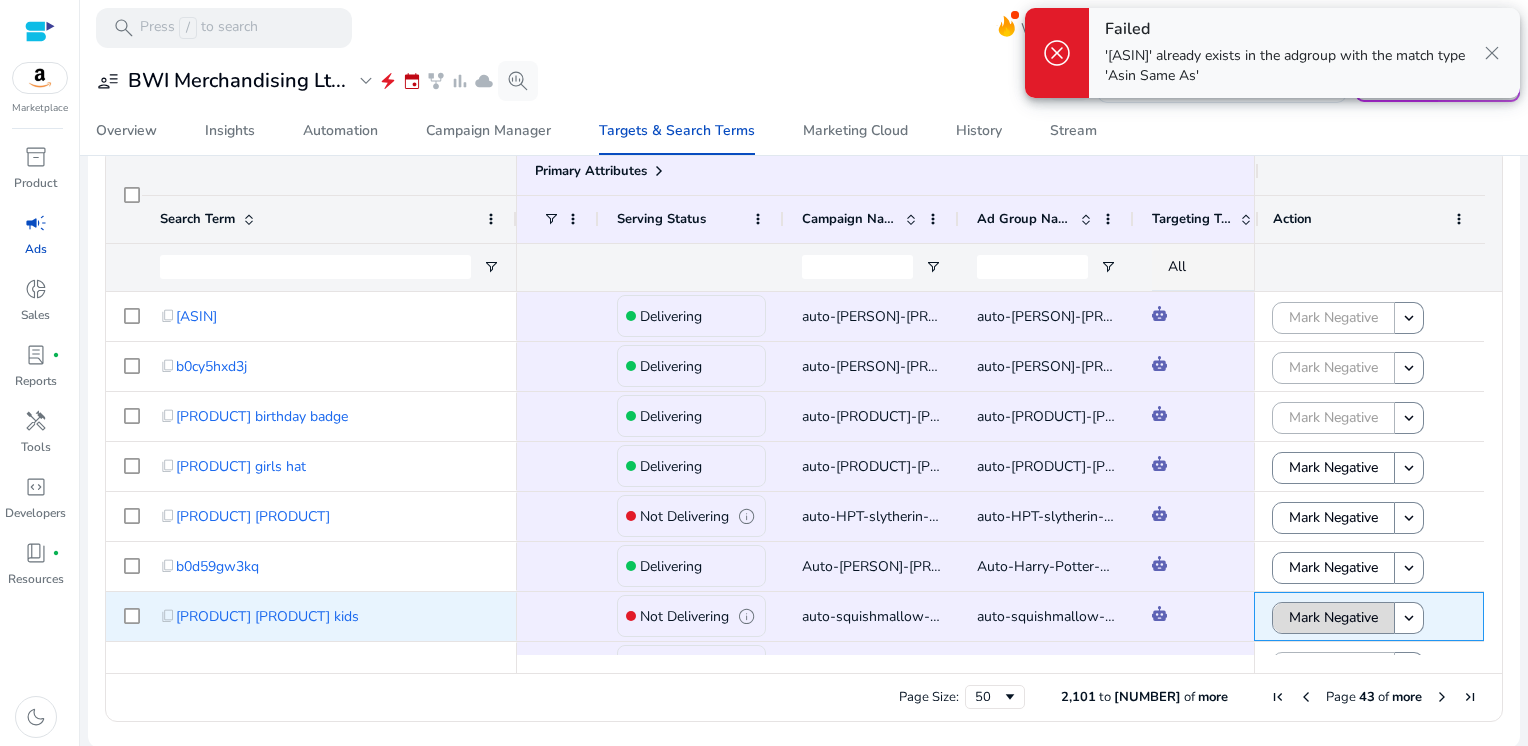 click on "Mark Negative" 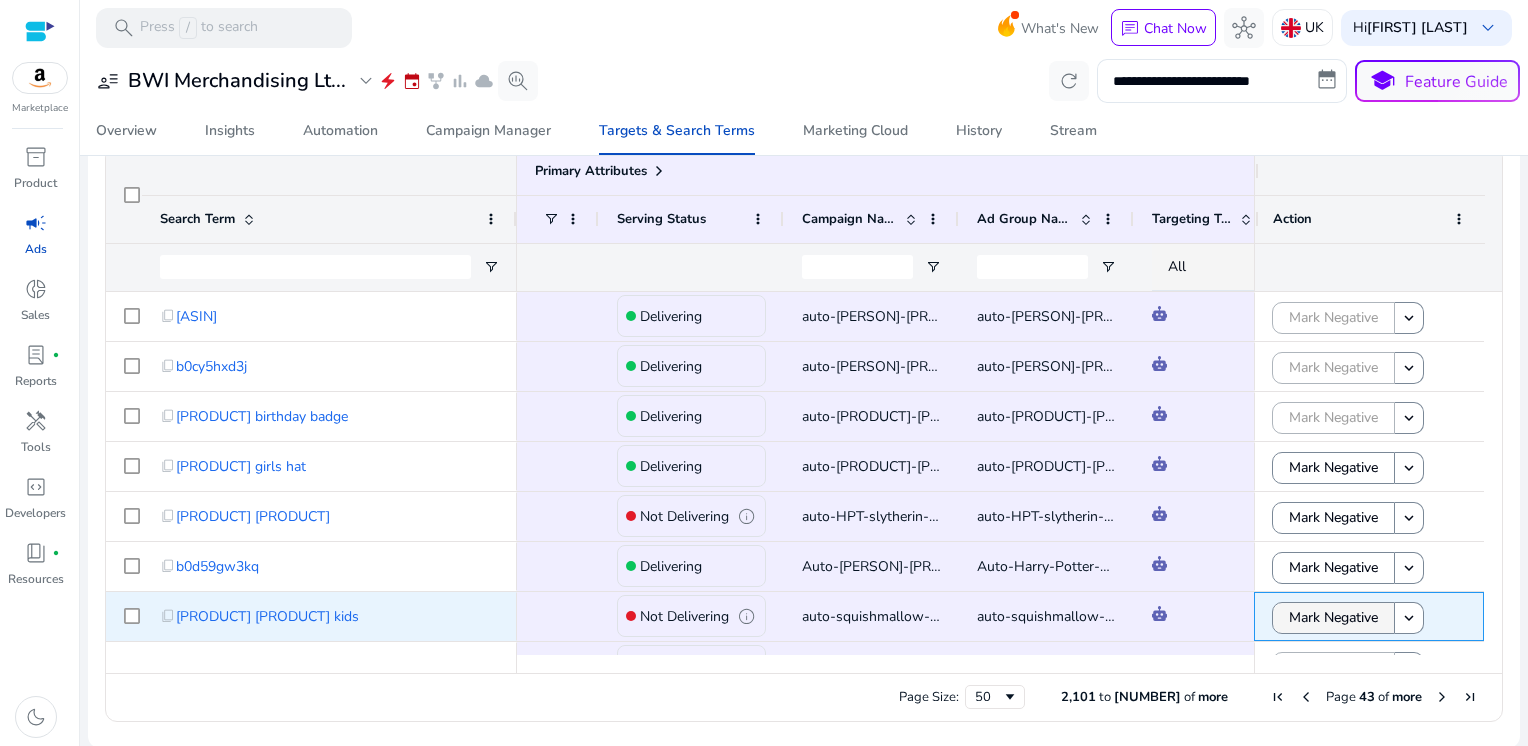 scroll, scrollTop: 151, scrollLeft: 0, axis: vertical 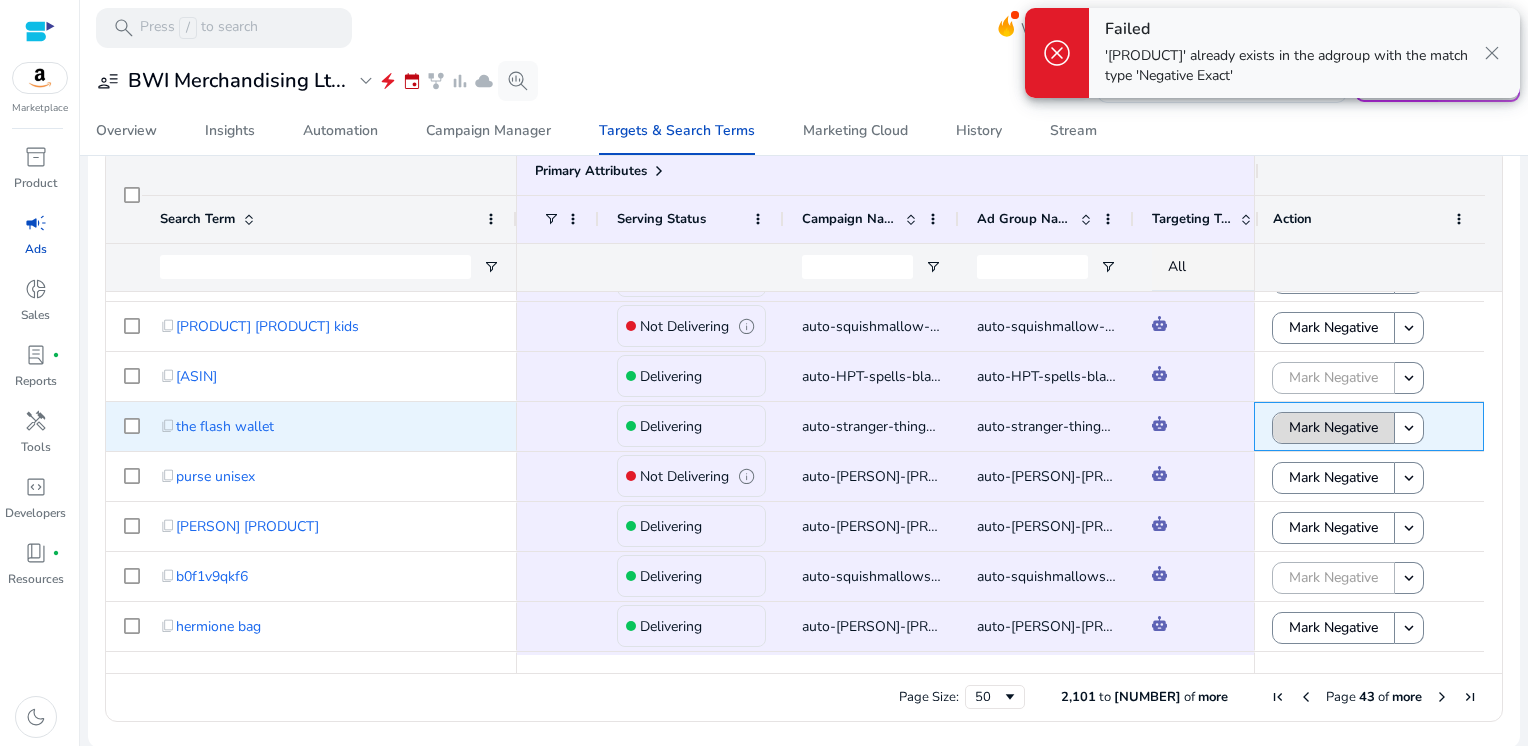 click on "Mark Negative" 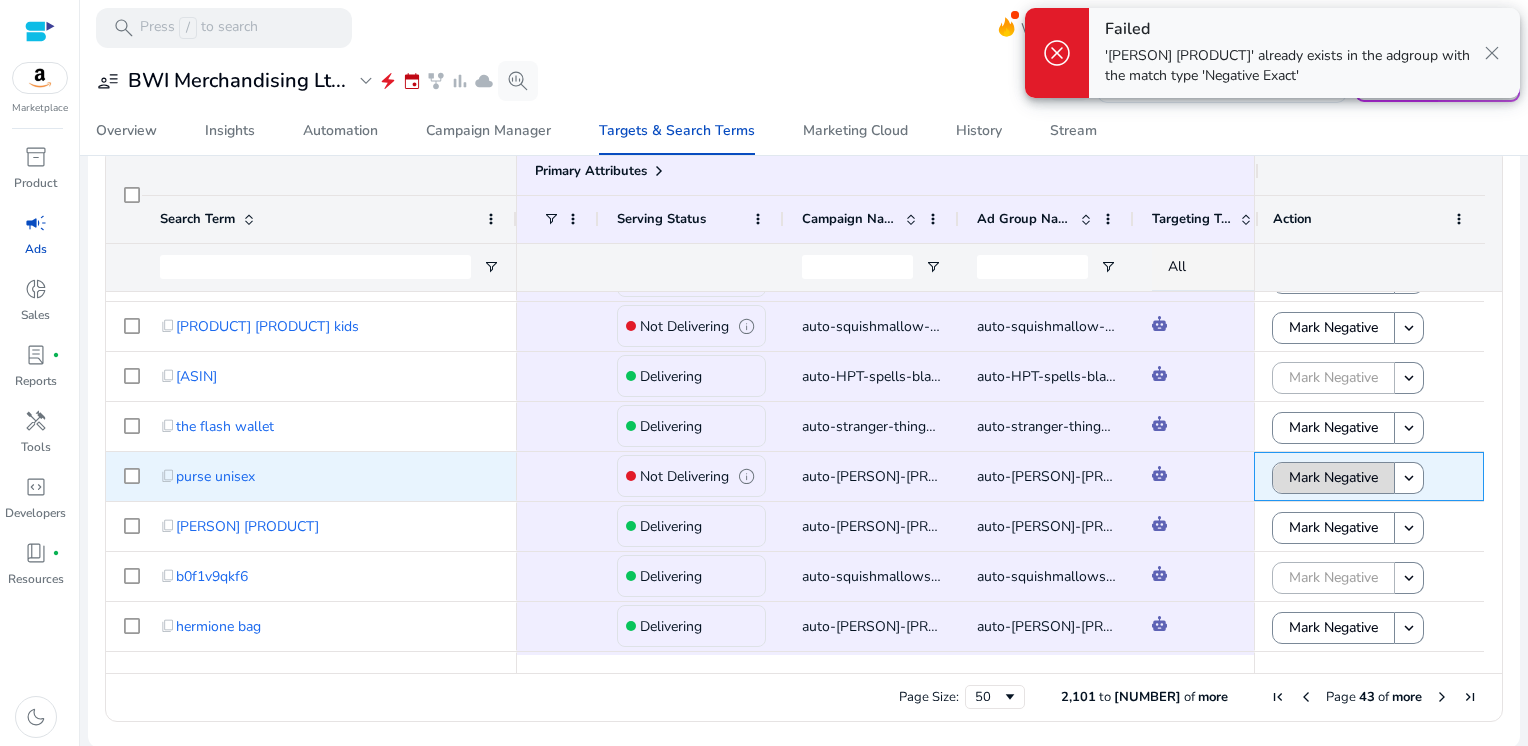 click on "Mark Negative" 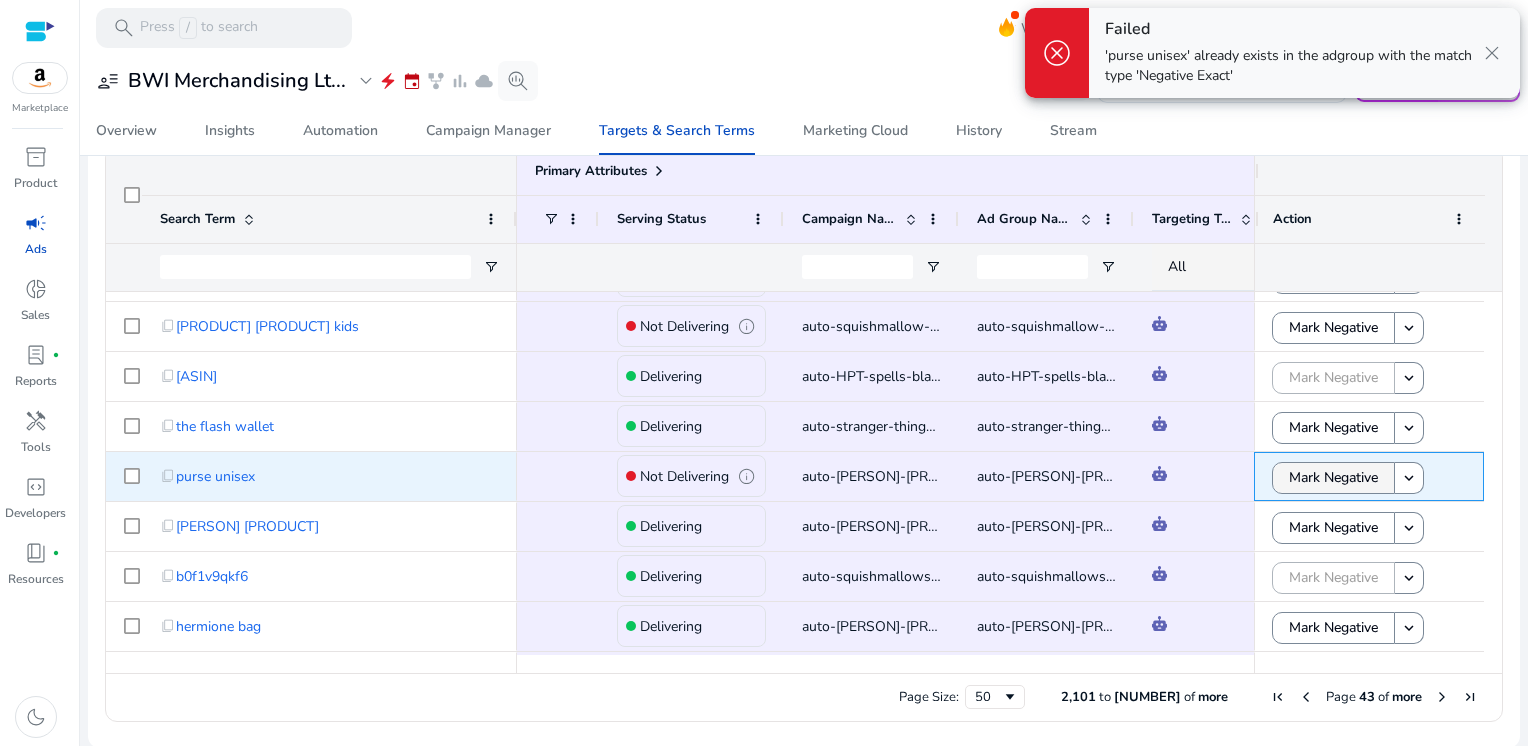 scroll, scrollTop: 452, scrollLeft: 0, axis: vertical 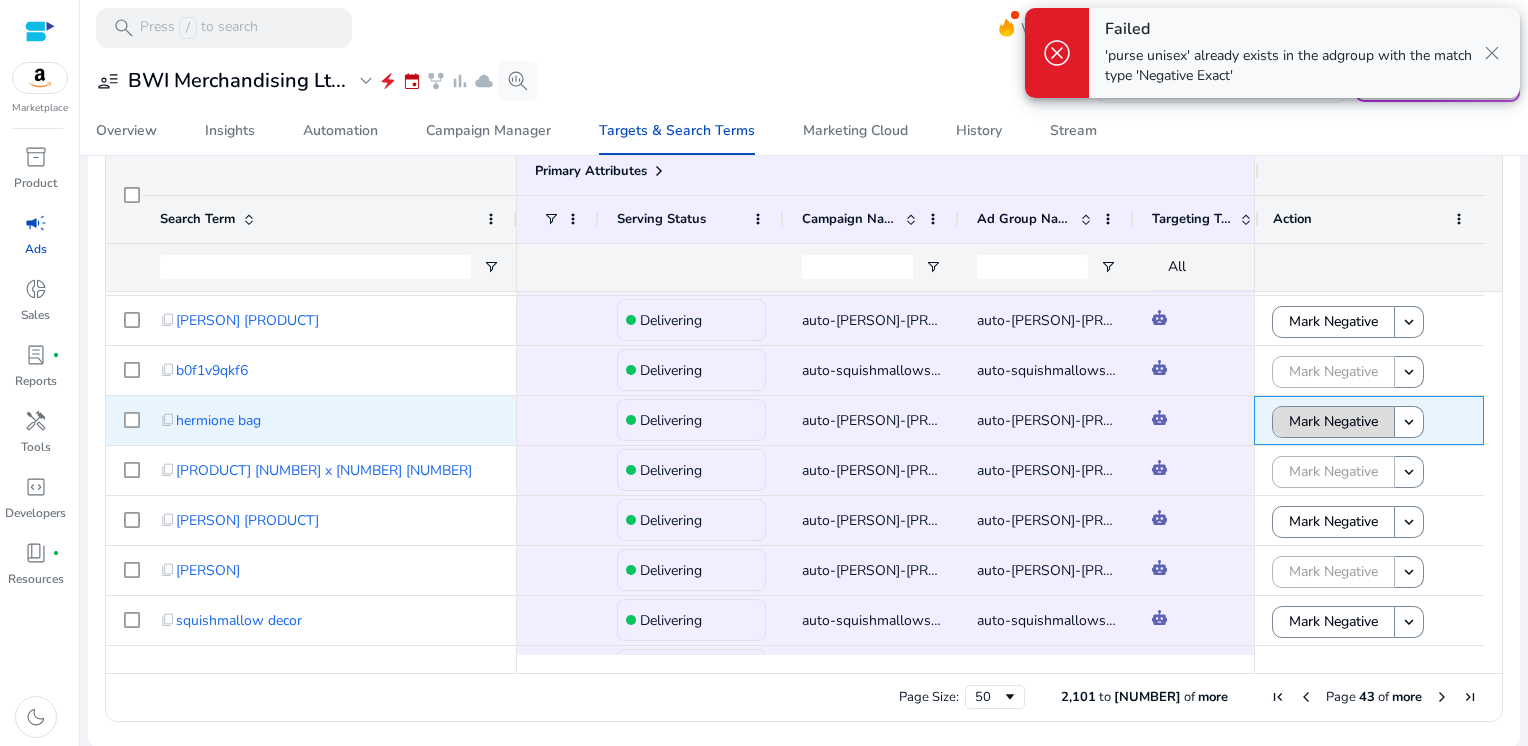 click on "Mark Negative" 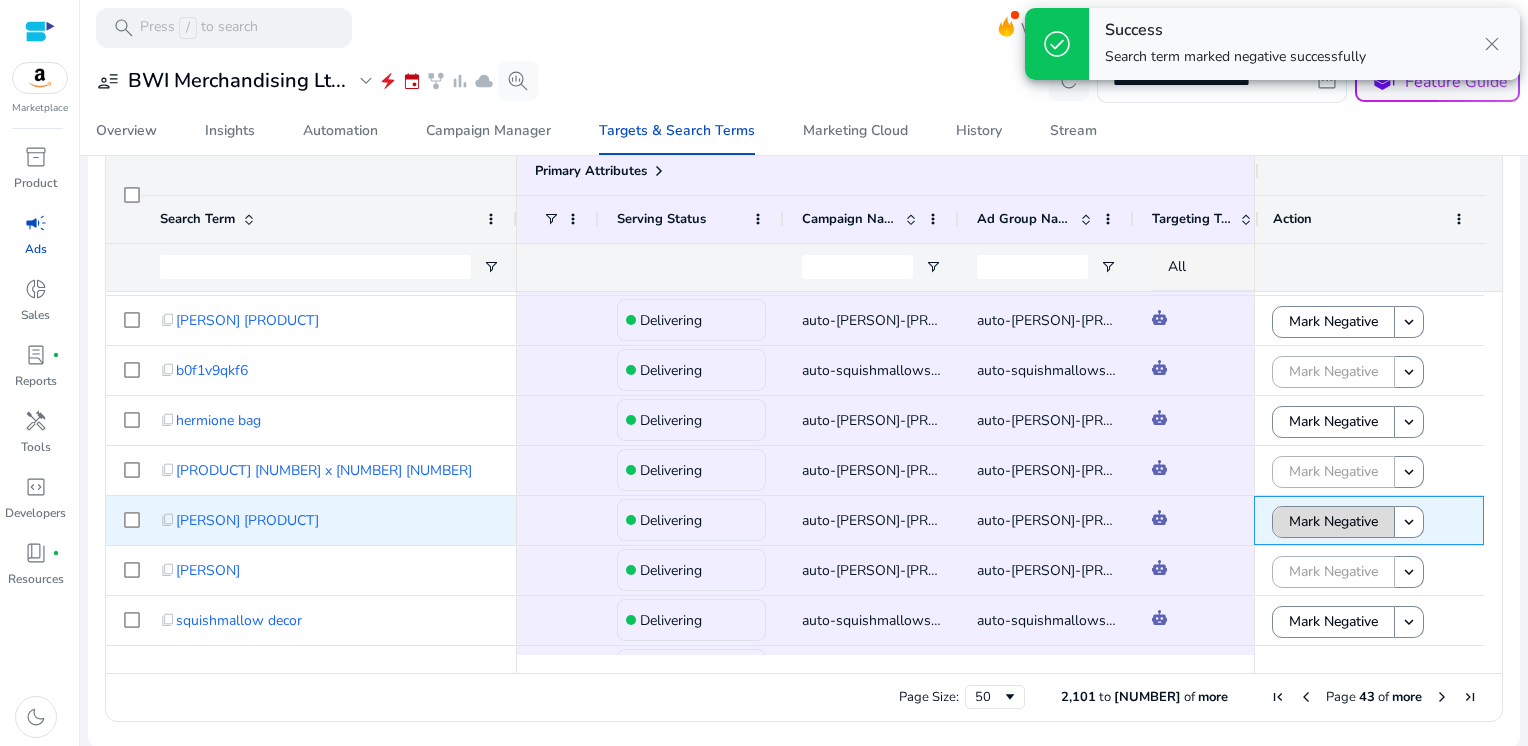 click on "Mark Negative" 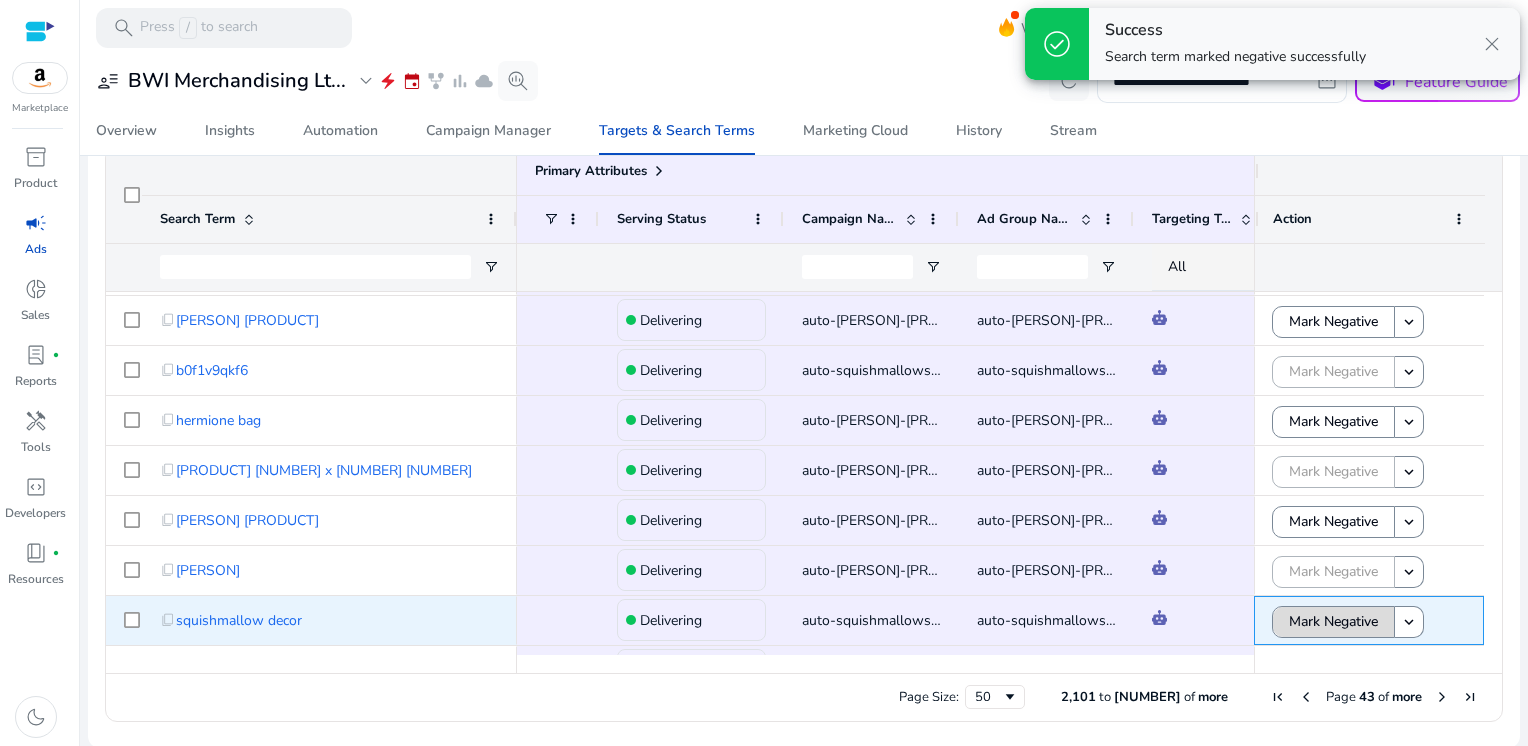 click on "Mark Negative" 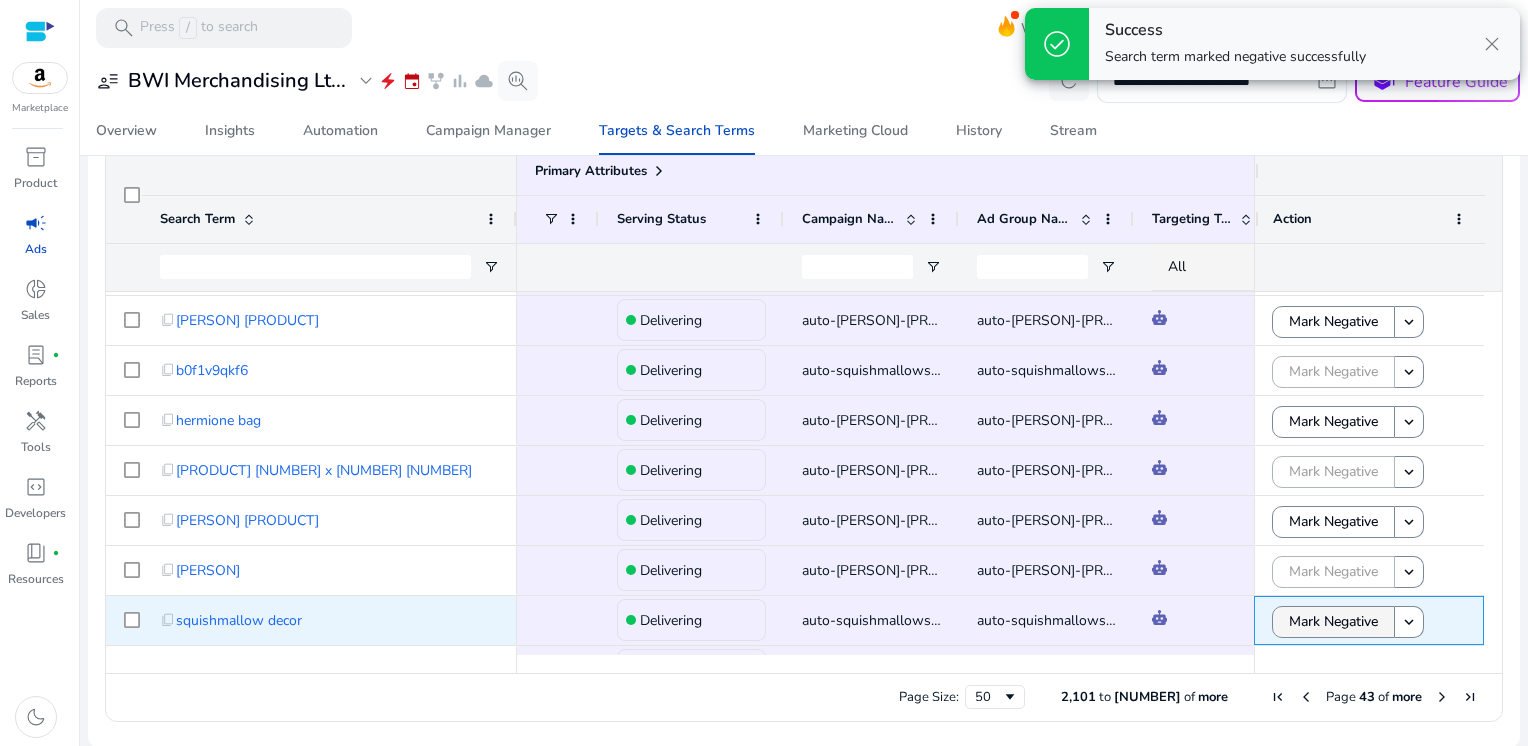 scroll, scrollTop: 592, scrollLeft: 0, axis: vertical 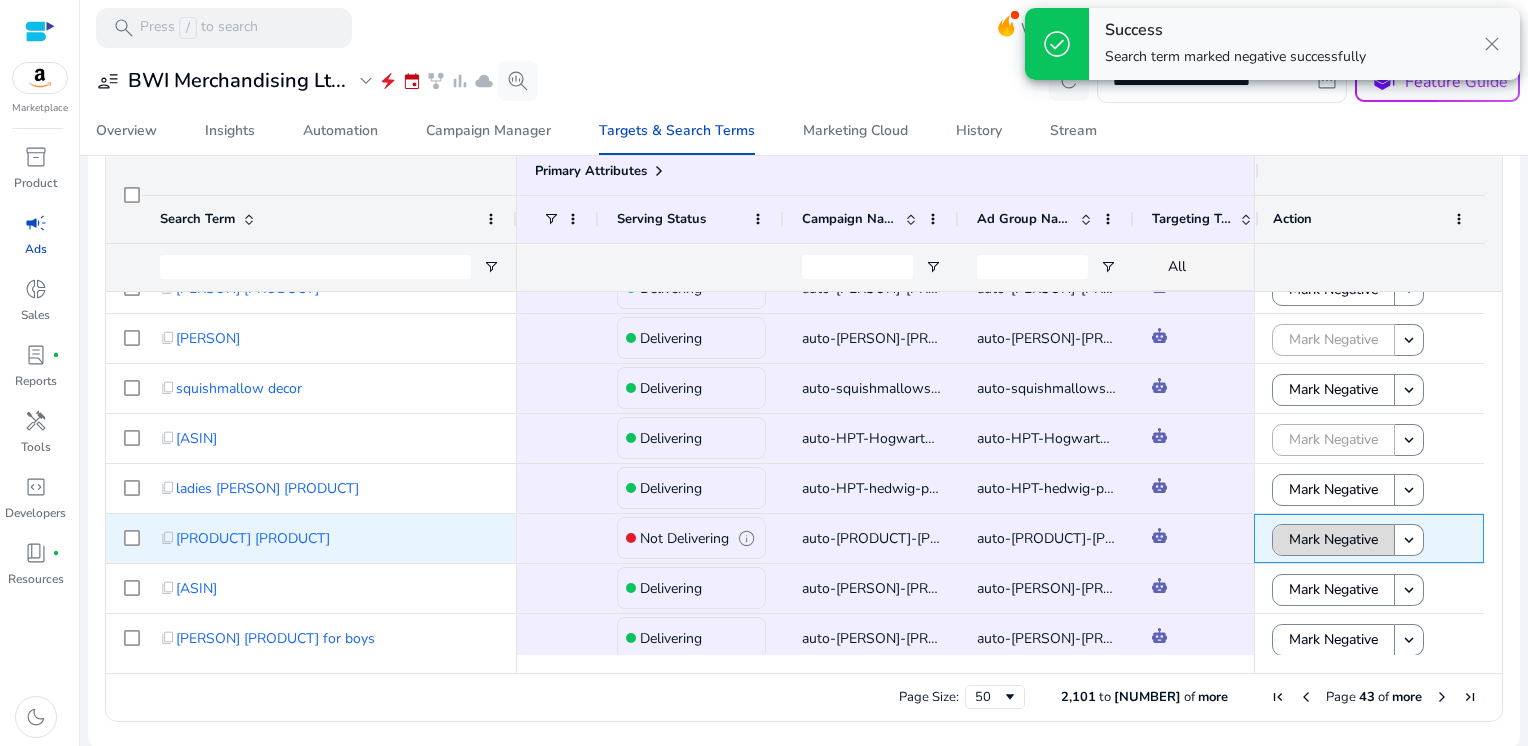 click on "Mark Negative" 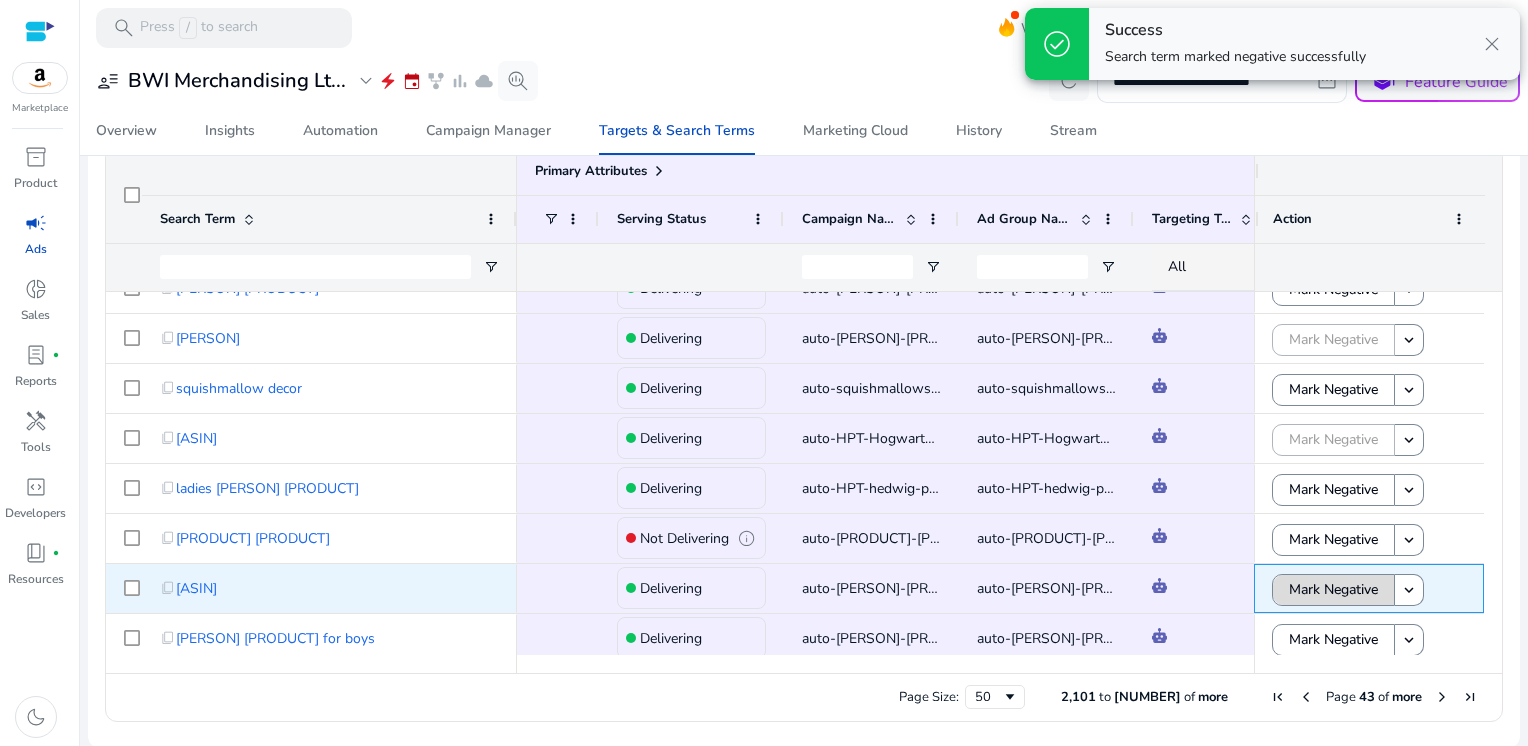 click on "Mark Negative" 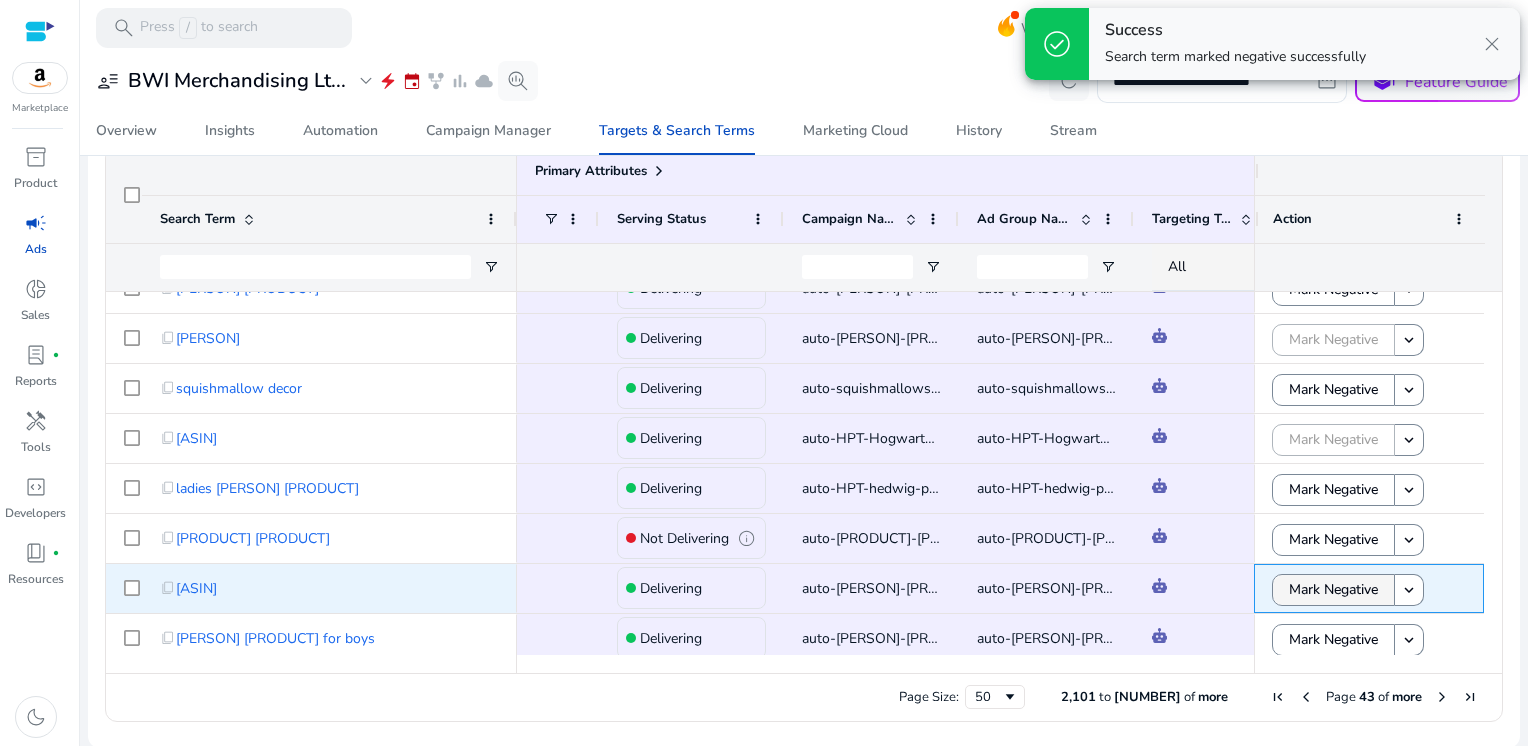 scroll, scrollTop: 774, scrollLeft: 0, axis: vertical 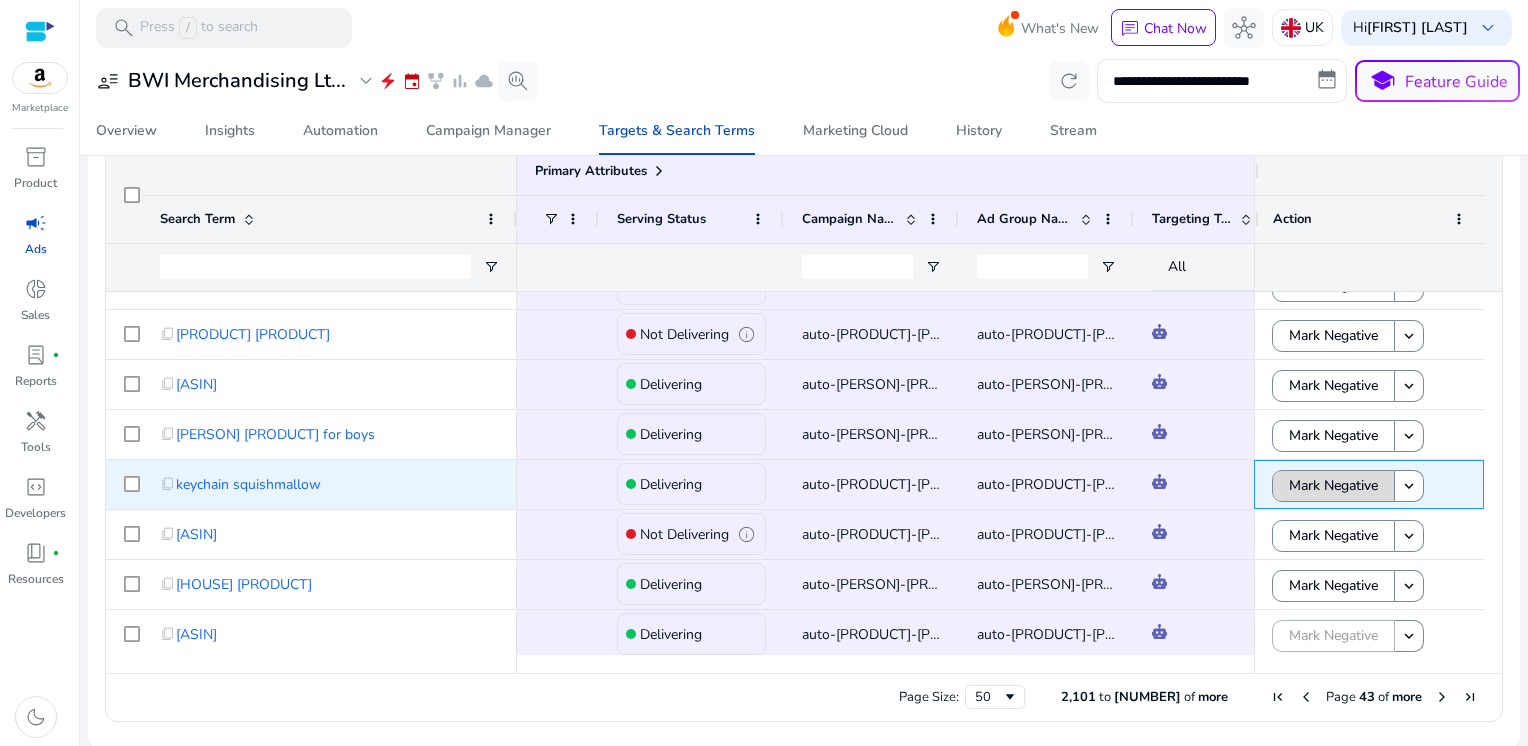 click on "Mark Negative" 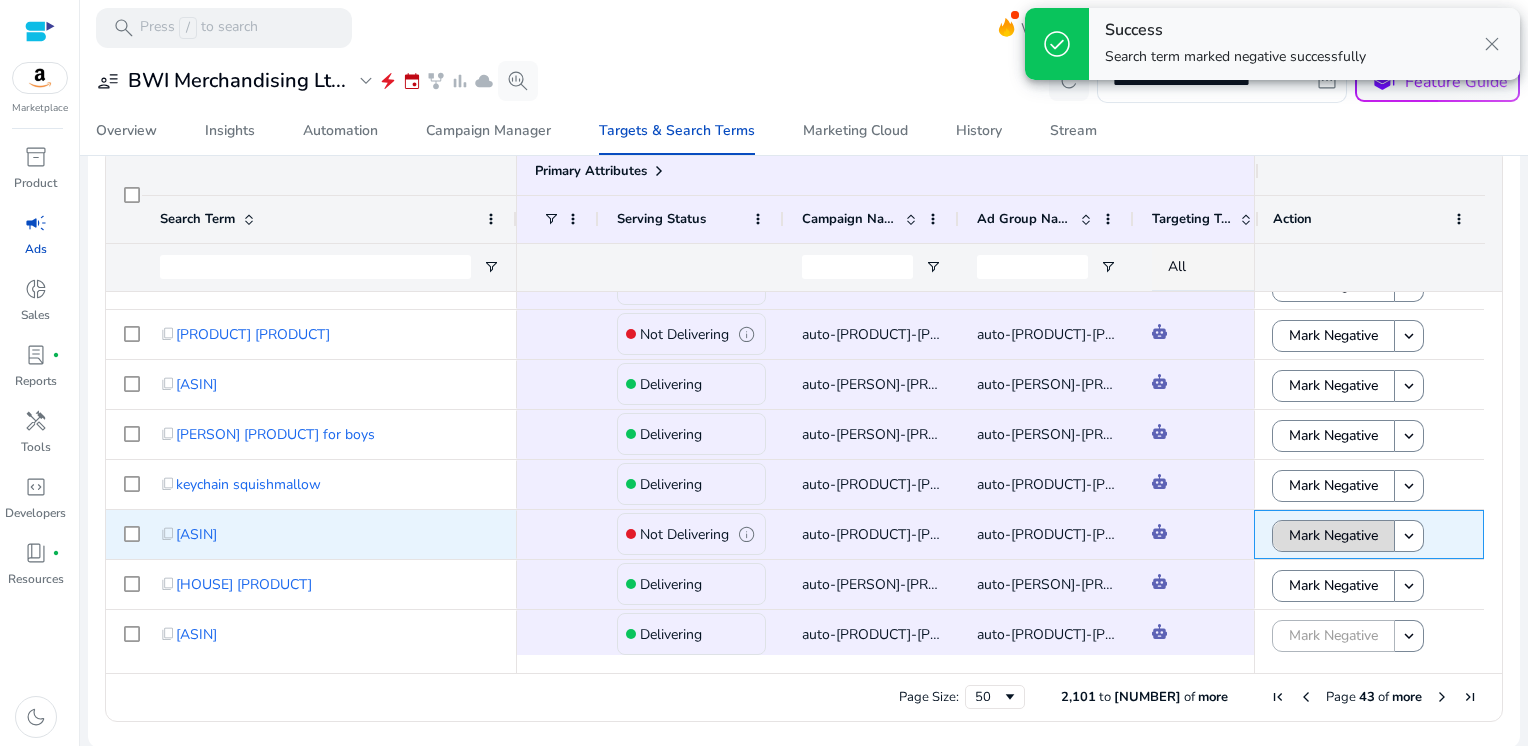 click on "Mark Negative" 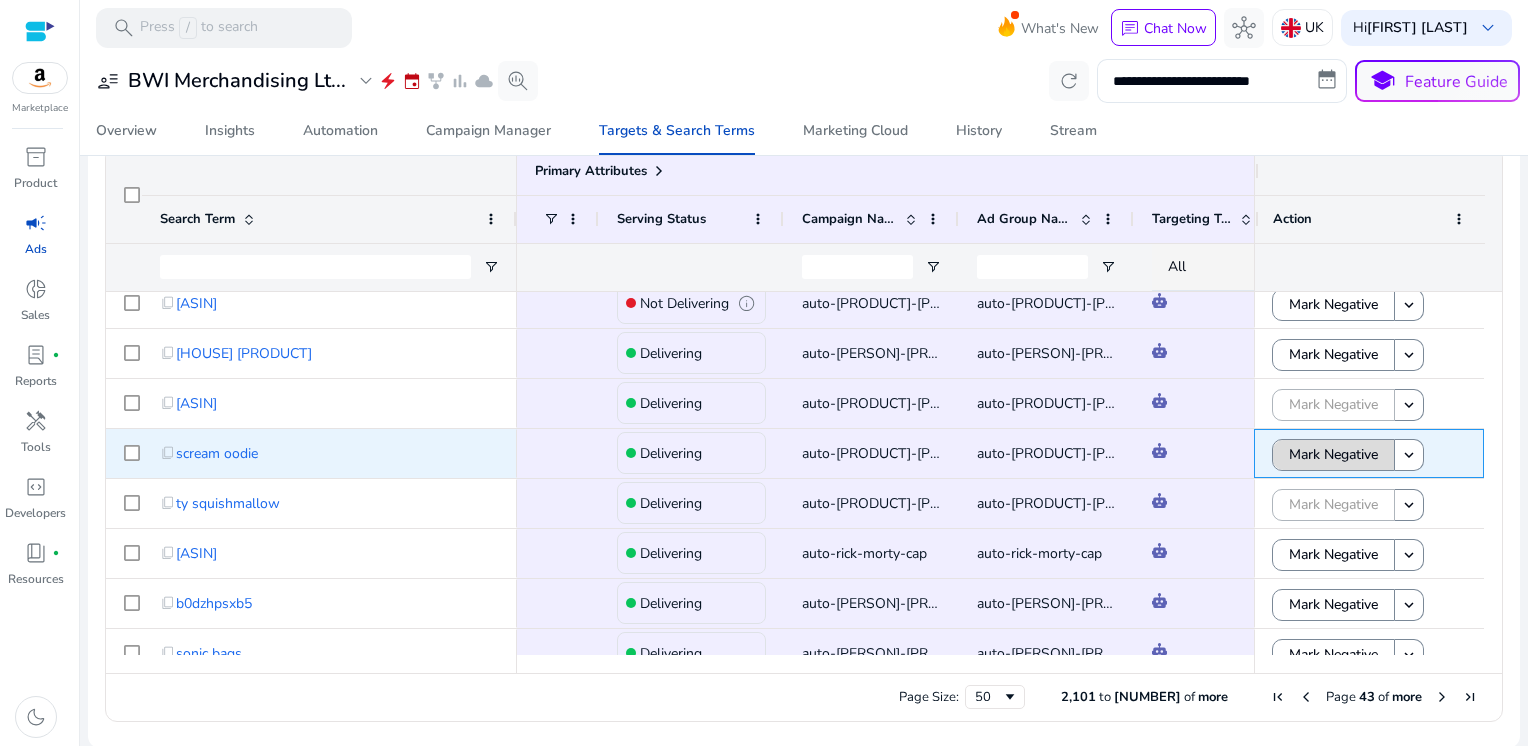 click on "Mark Negative" 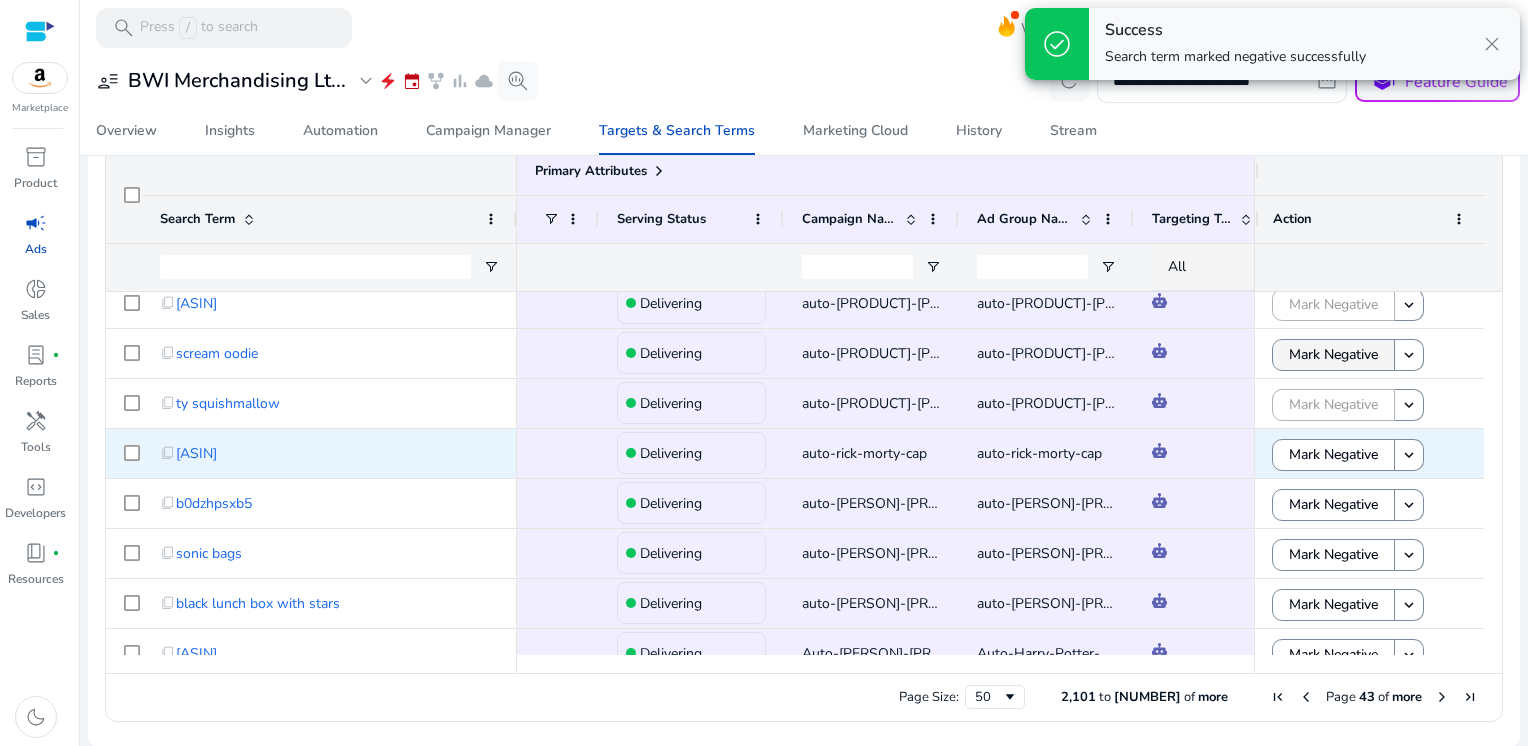 click on "Mark Negative" 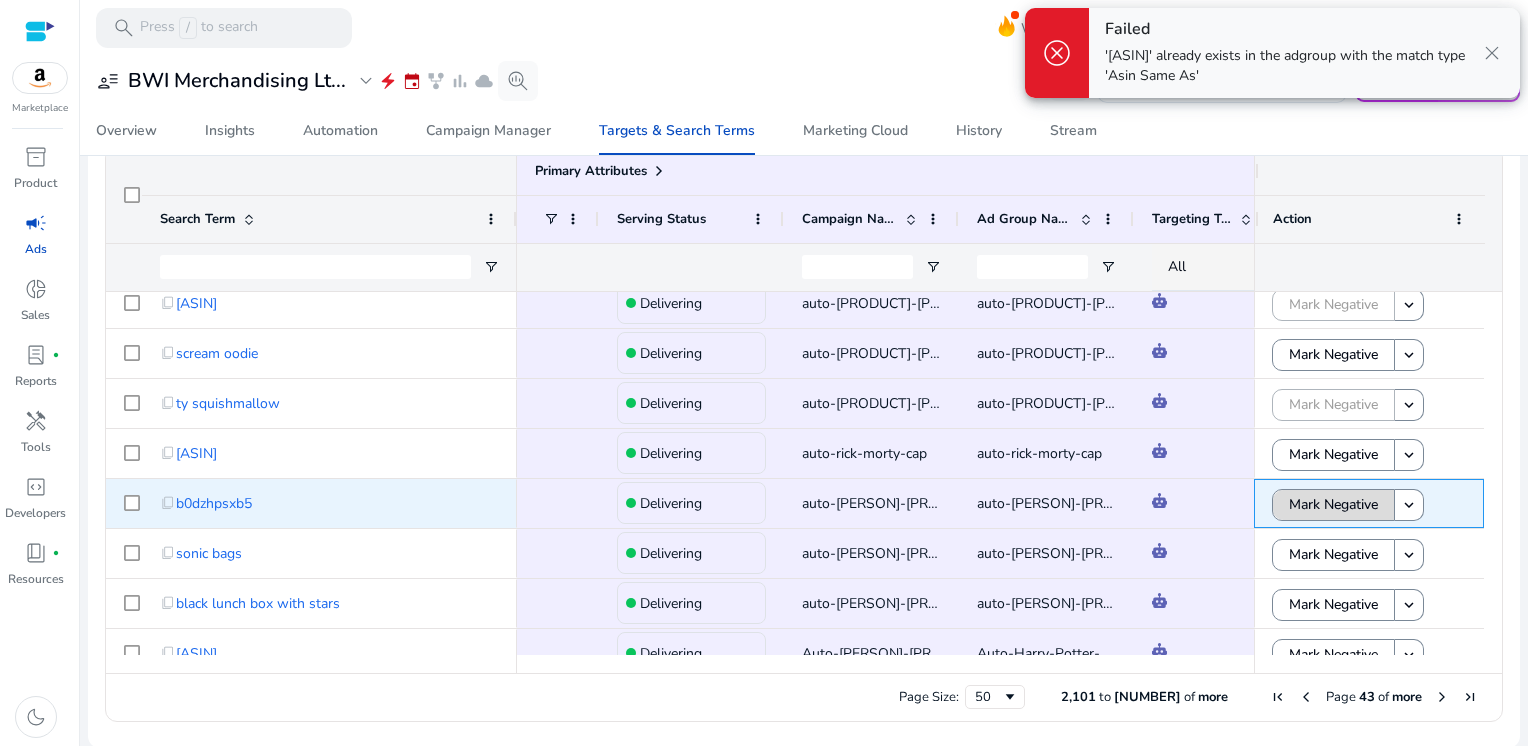 click on "Mark Negative" 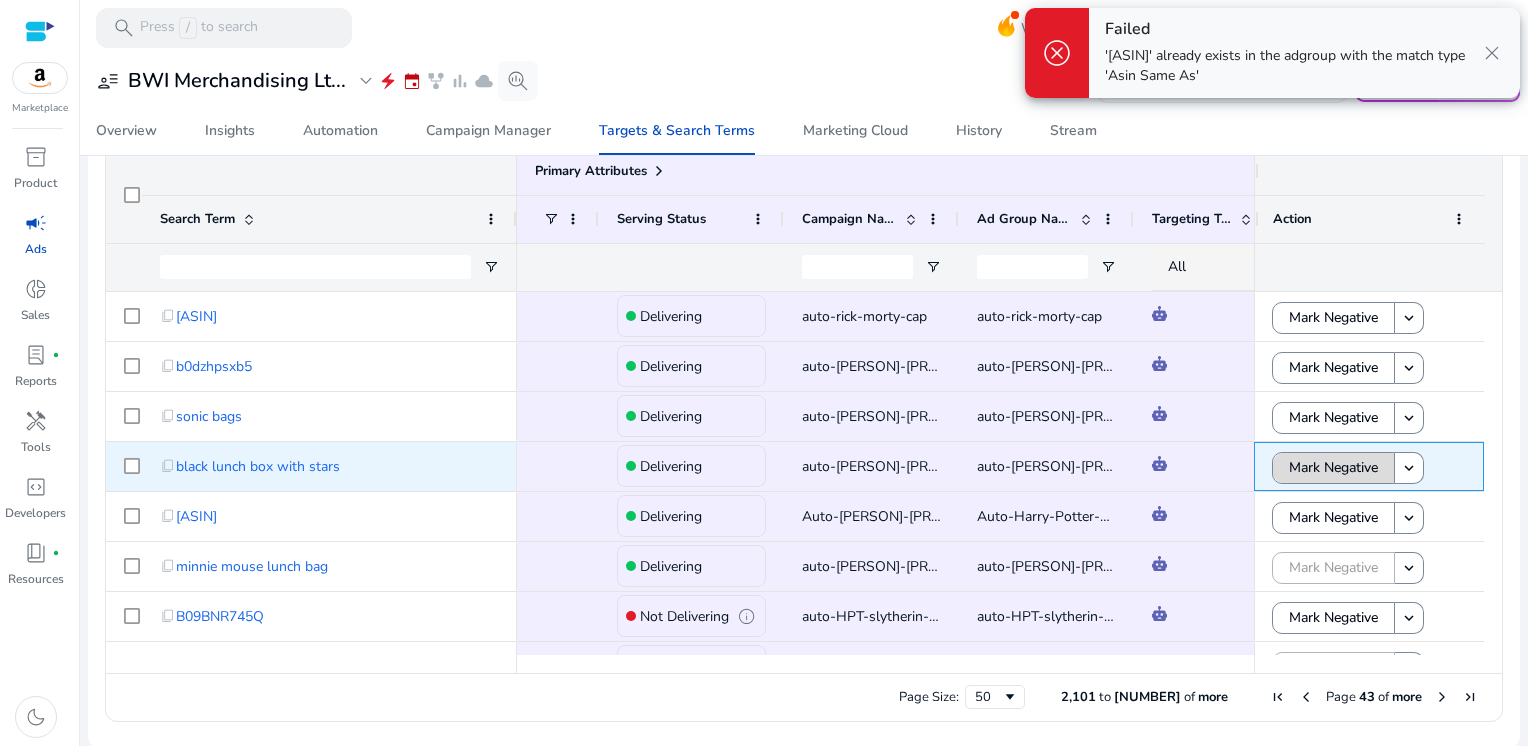 click on "Mark Negative" 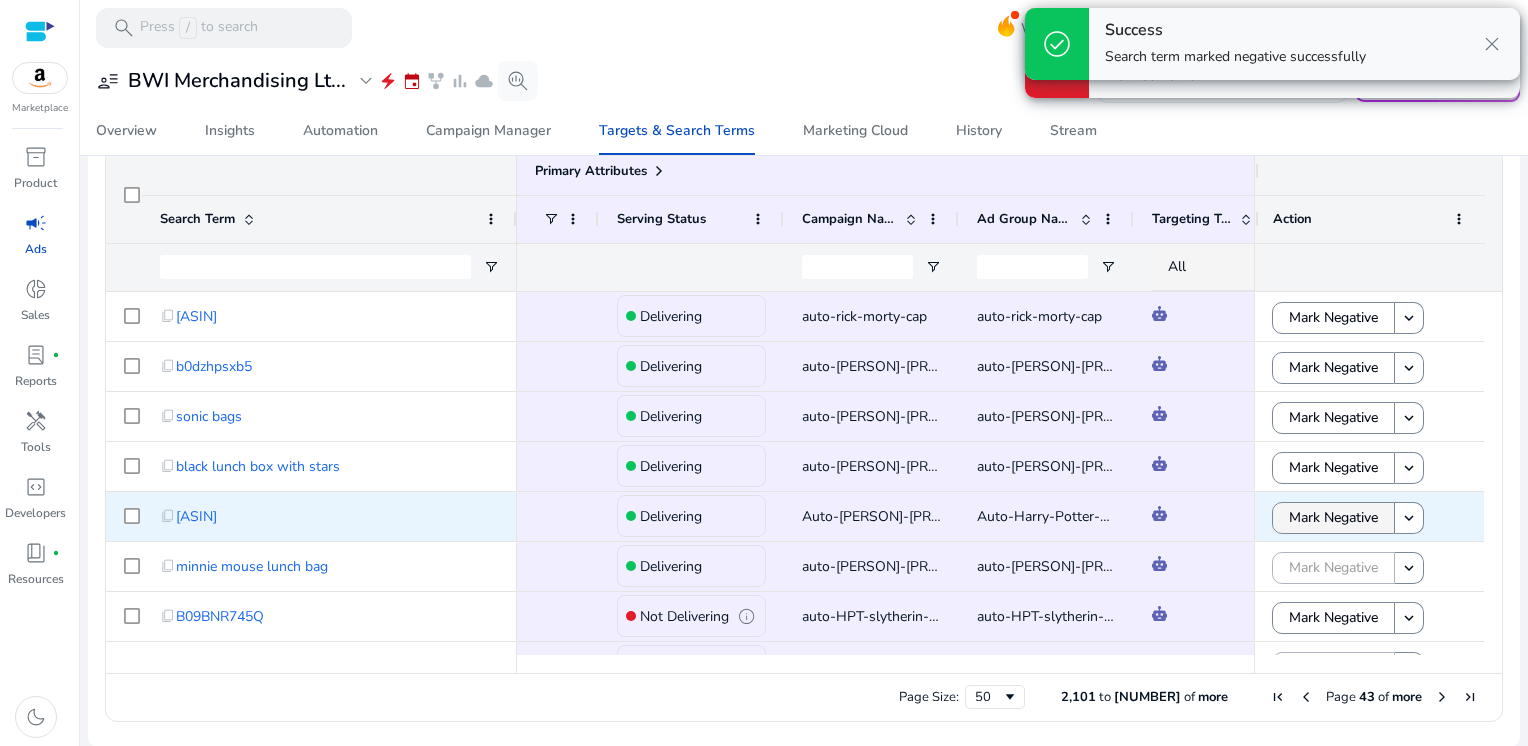 click on "Mark Negative" 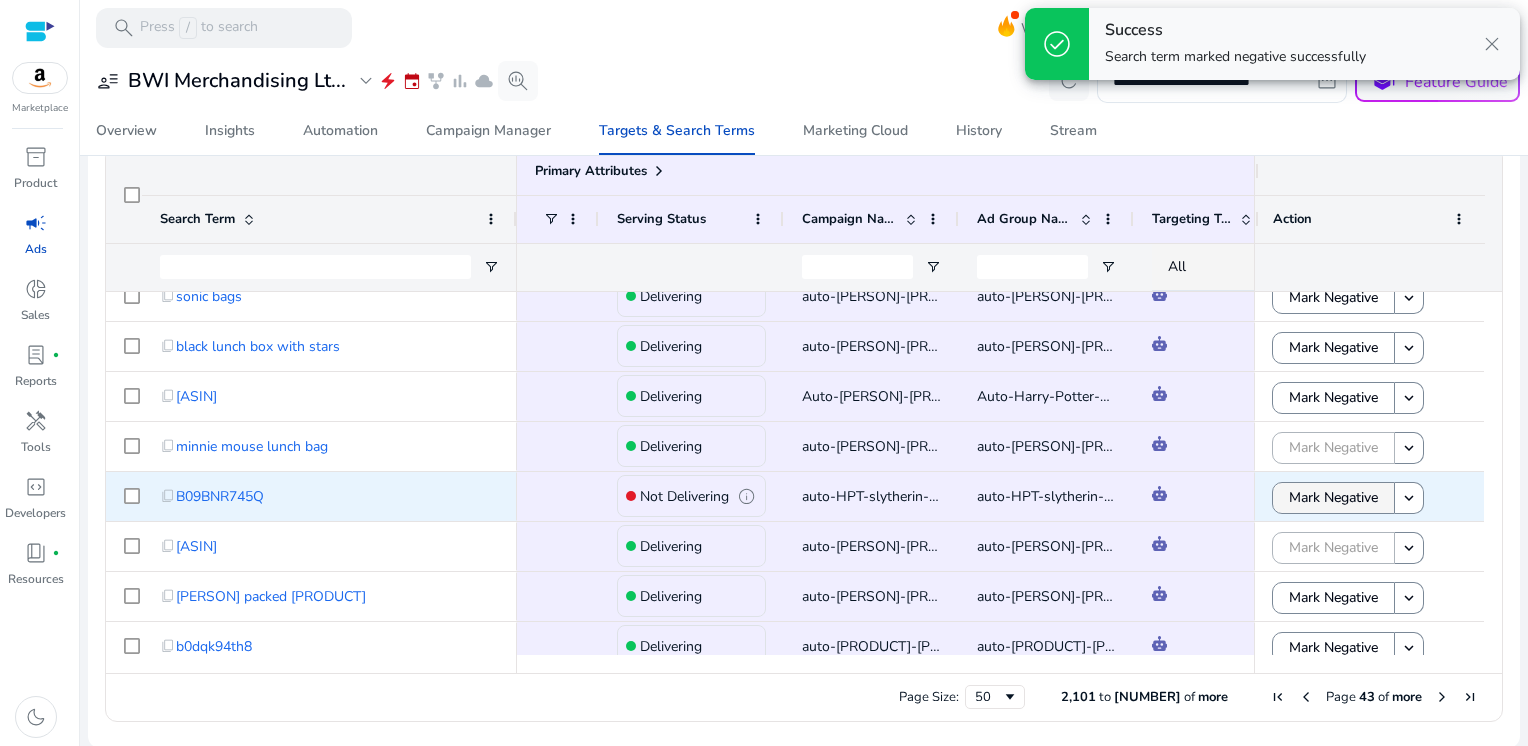 click on "Mark Negative" 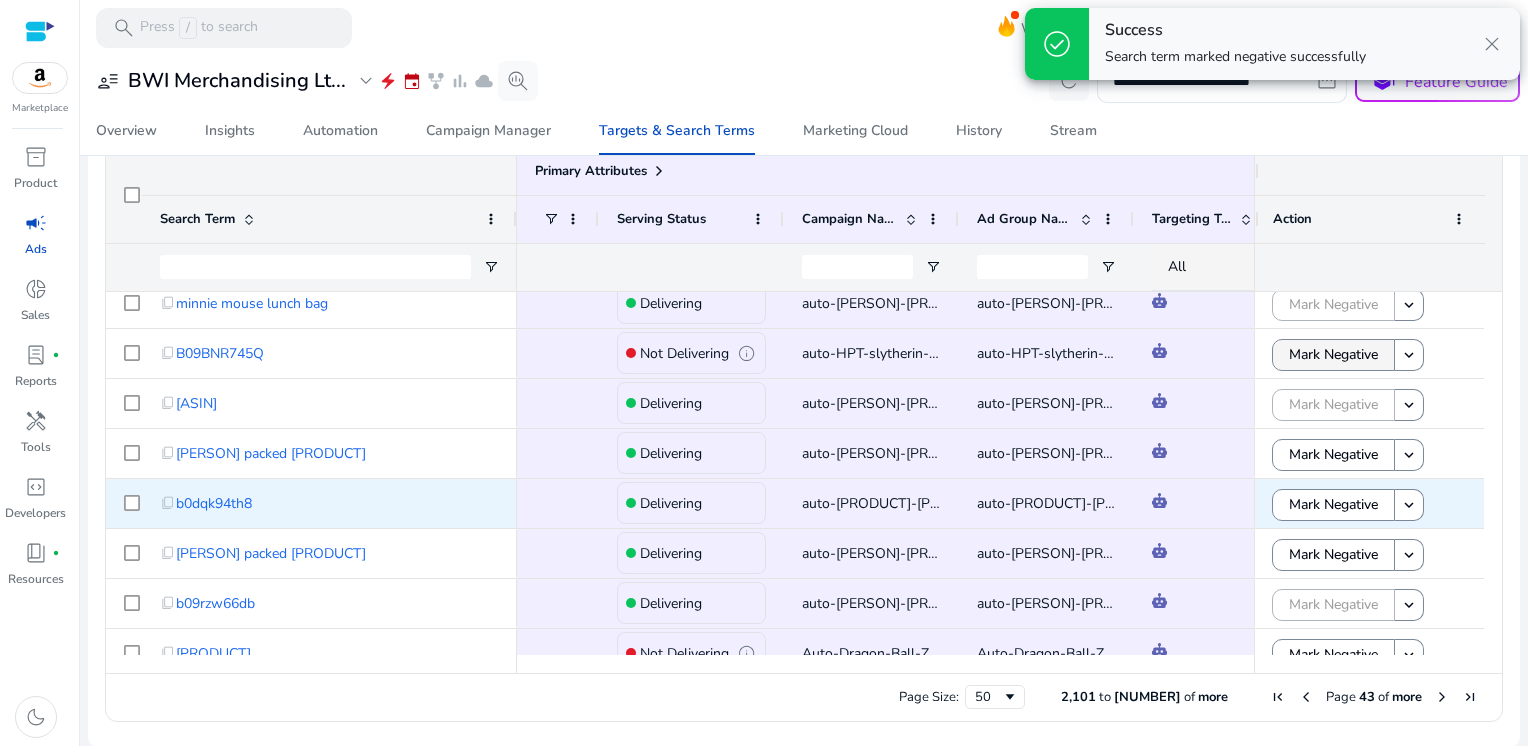 click on "Mark Negative" 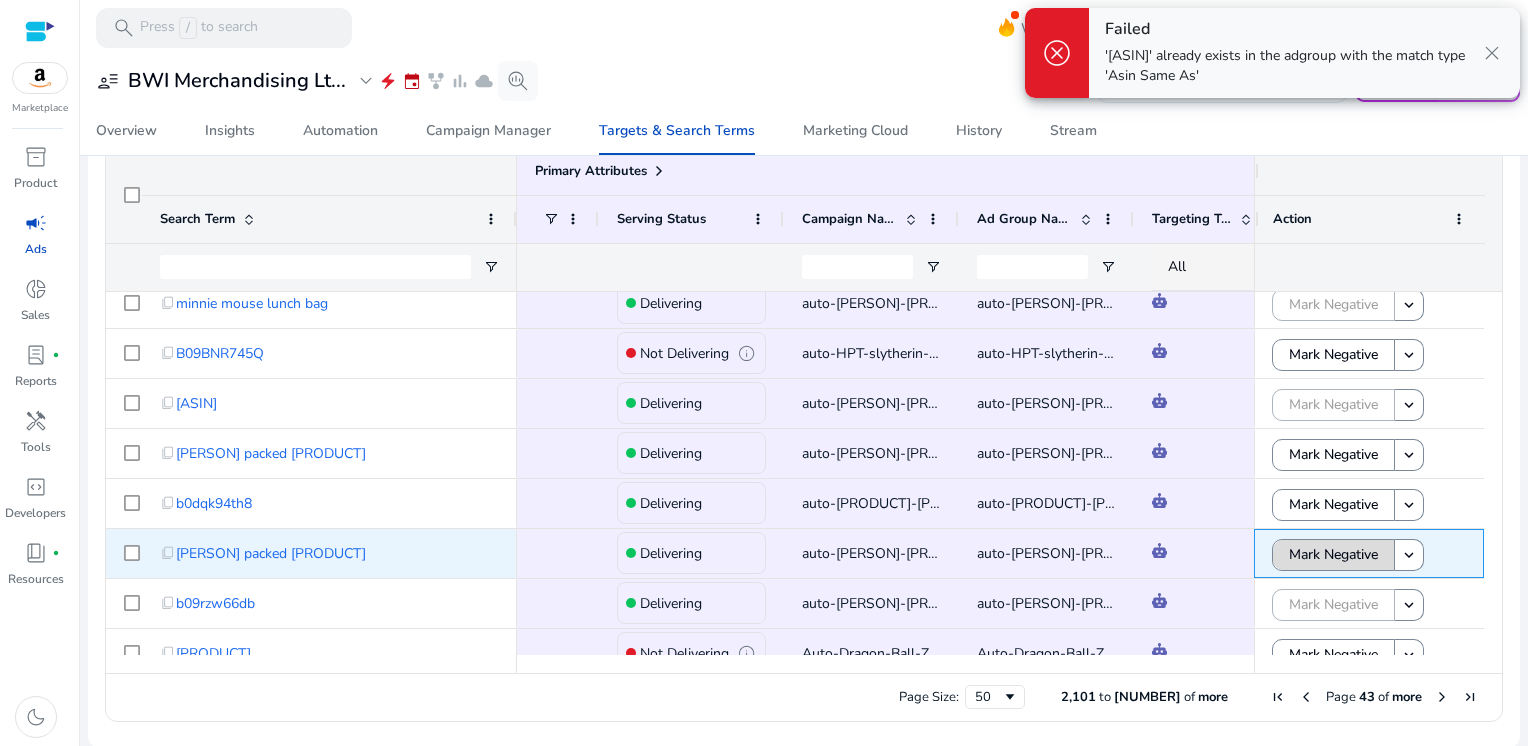 click on "Mark Negative" 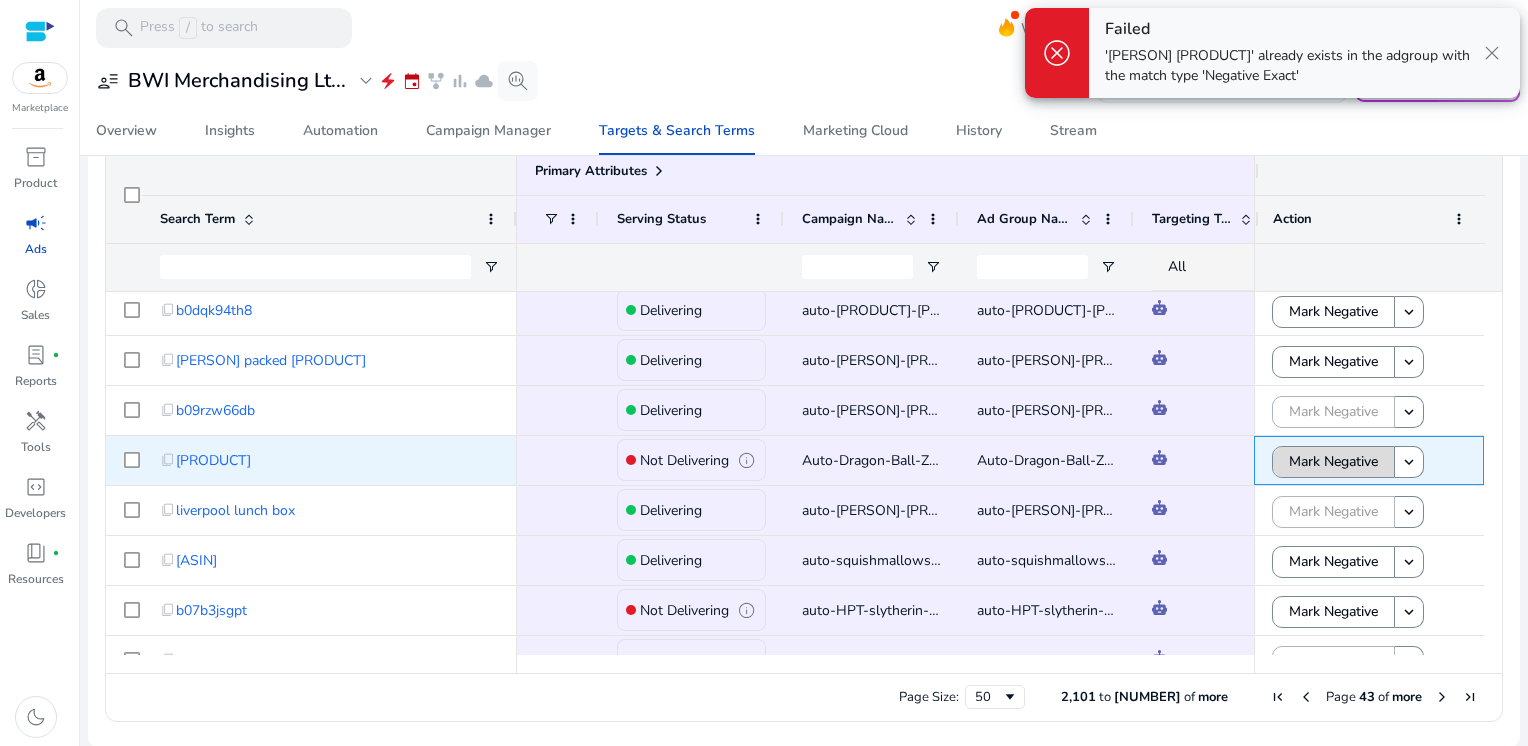 click on "Mark Negative" 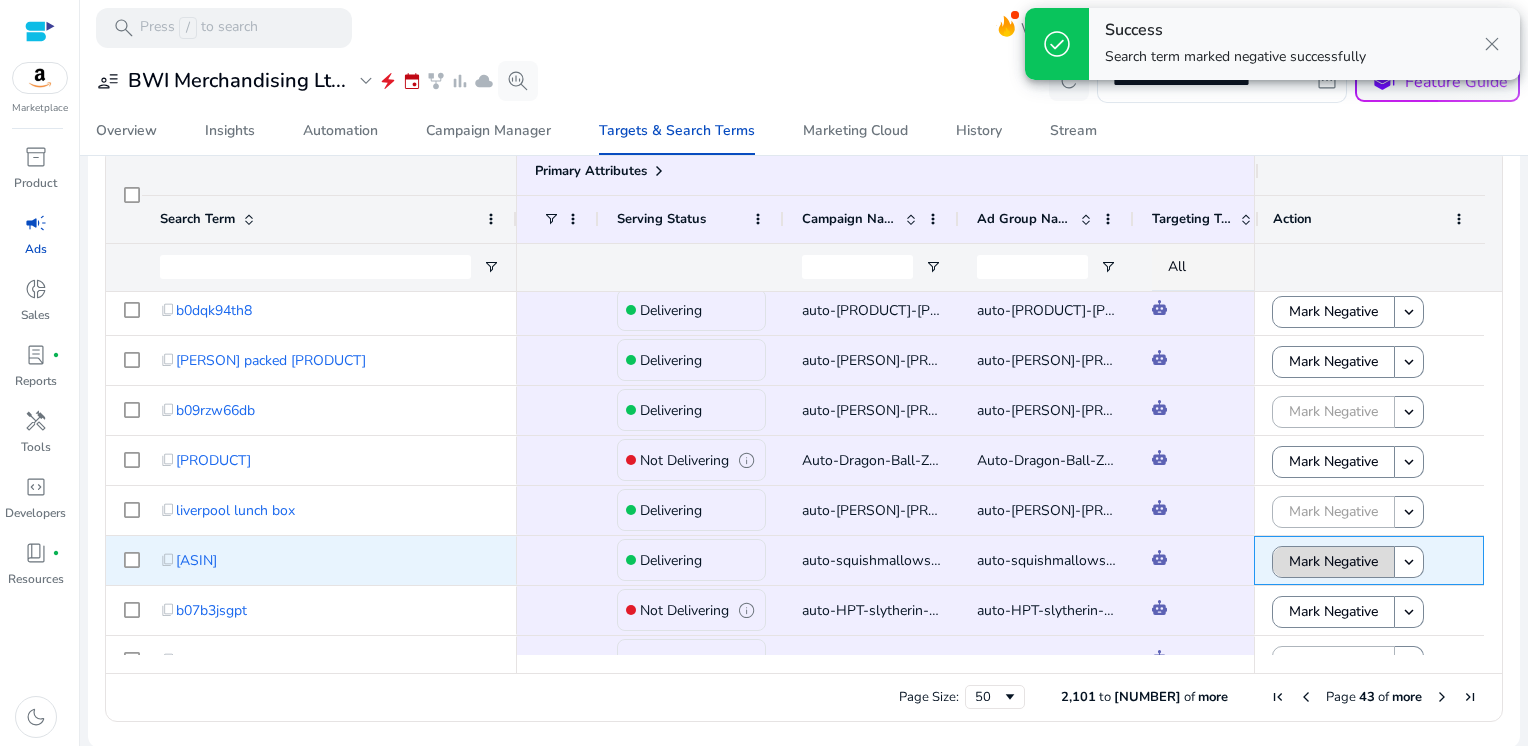 click on "Mark Negative" 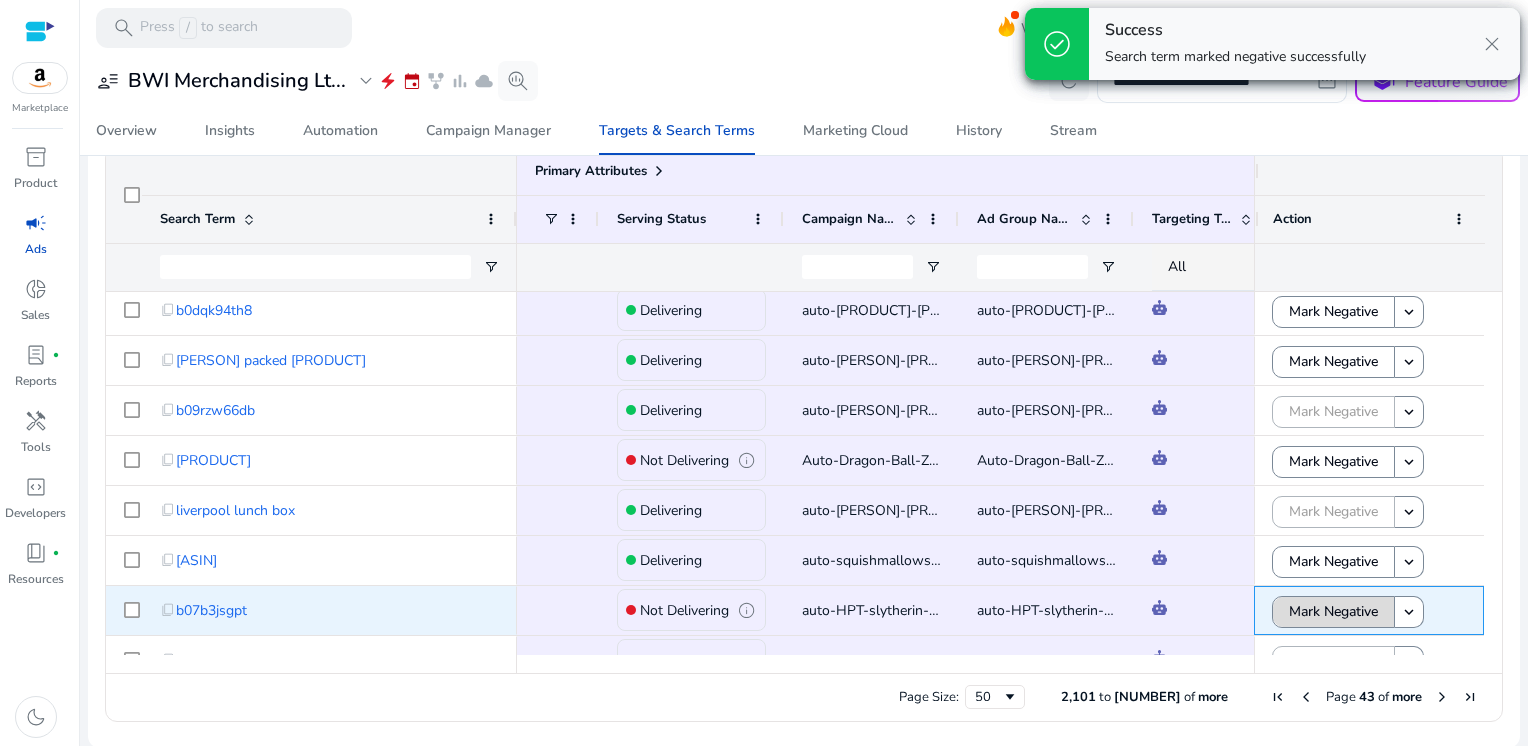 click on "Mark Negative" 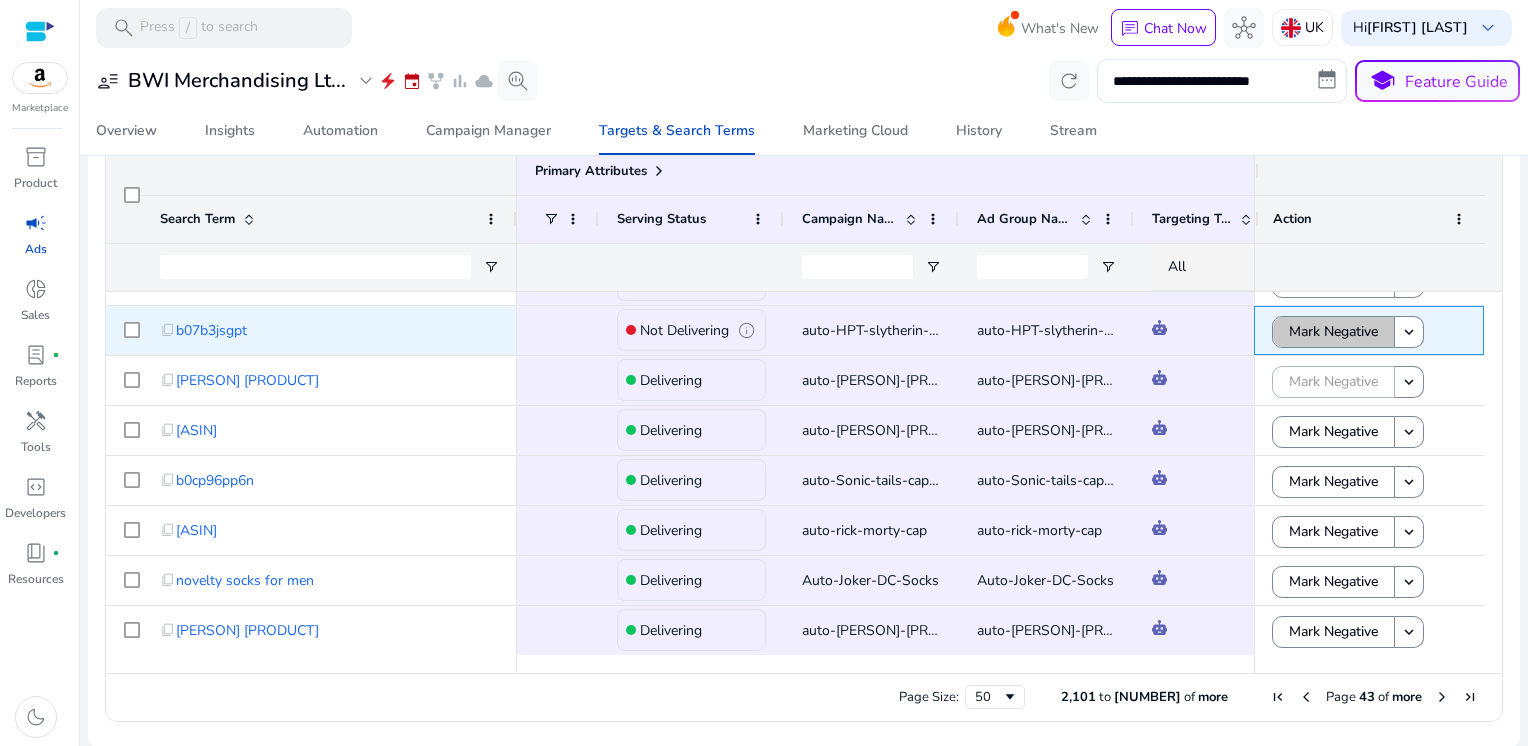 click on "Mark Negative" 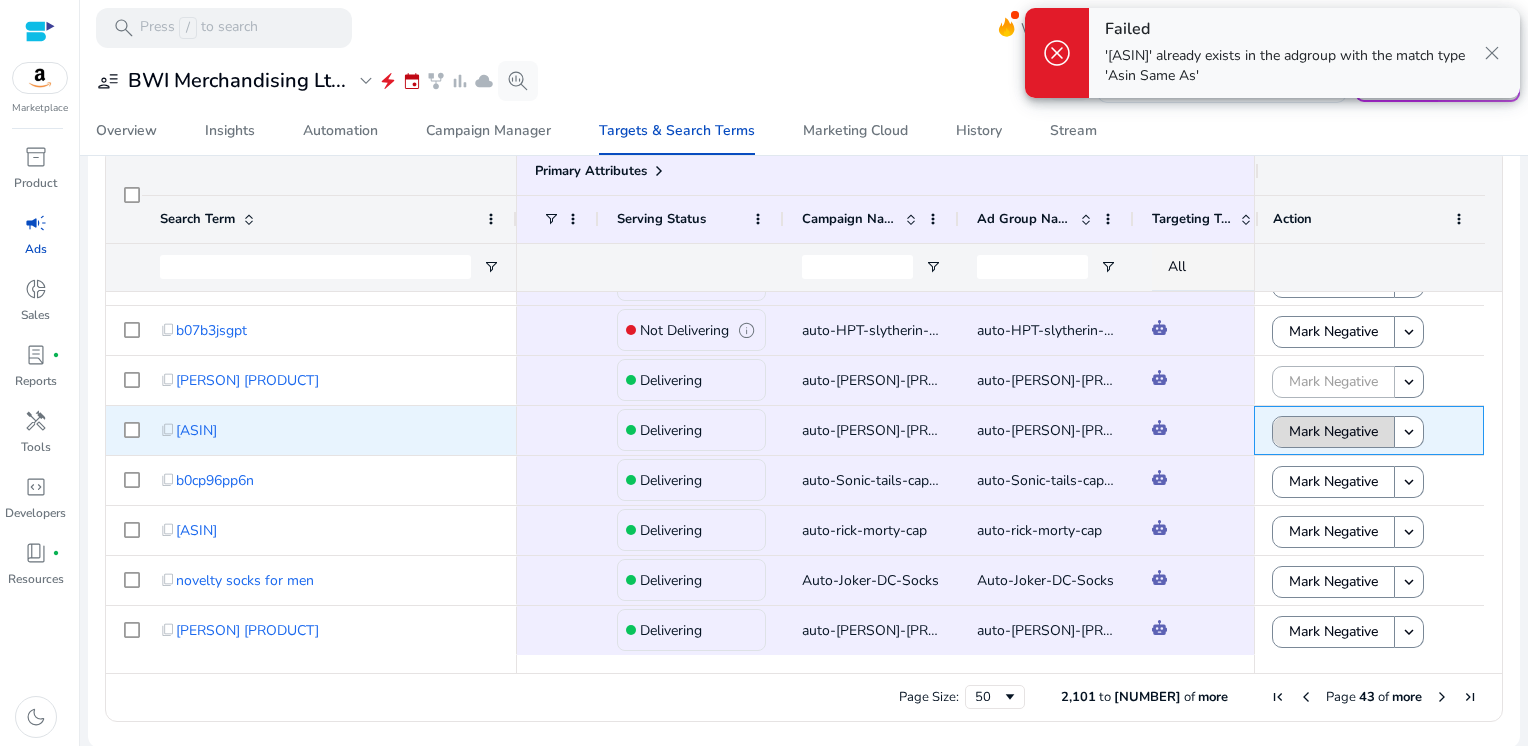 click on "Mark Negative" 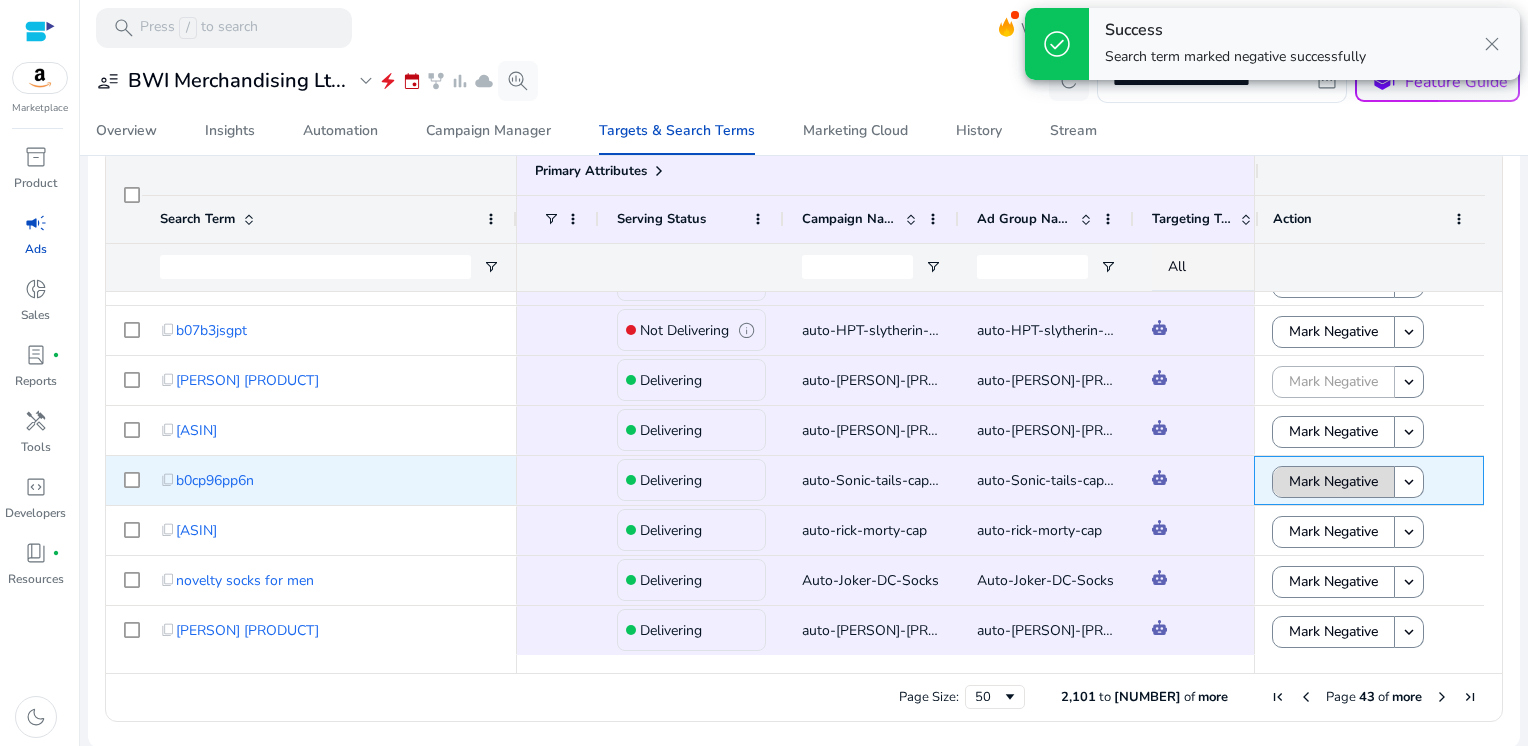 click on "Mark Negative" 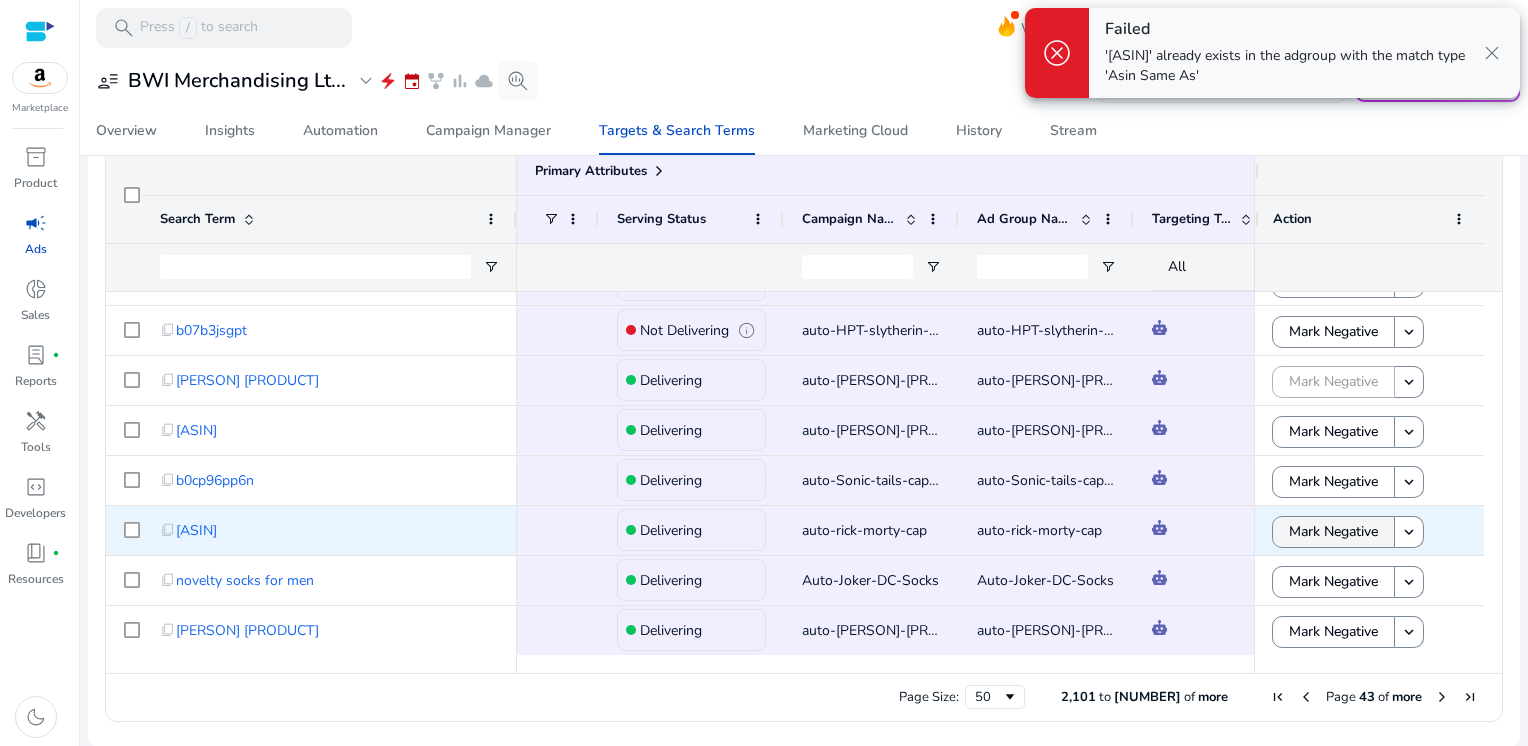 click on "Mark Negative" 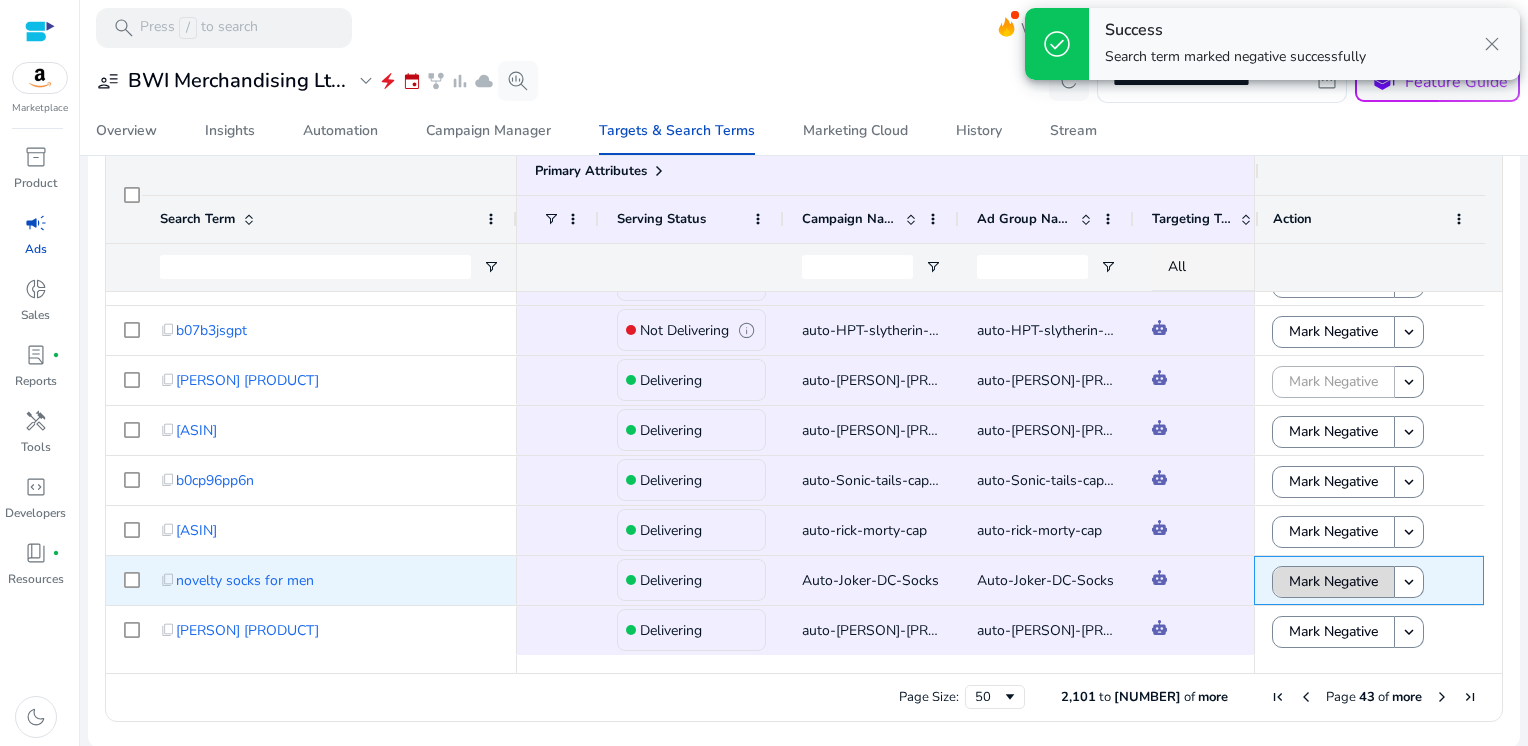 click on "Mark Negative" 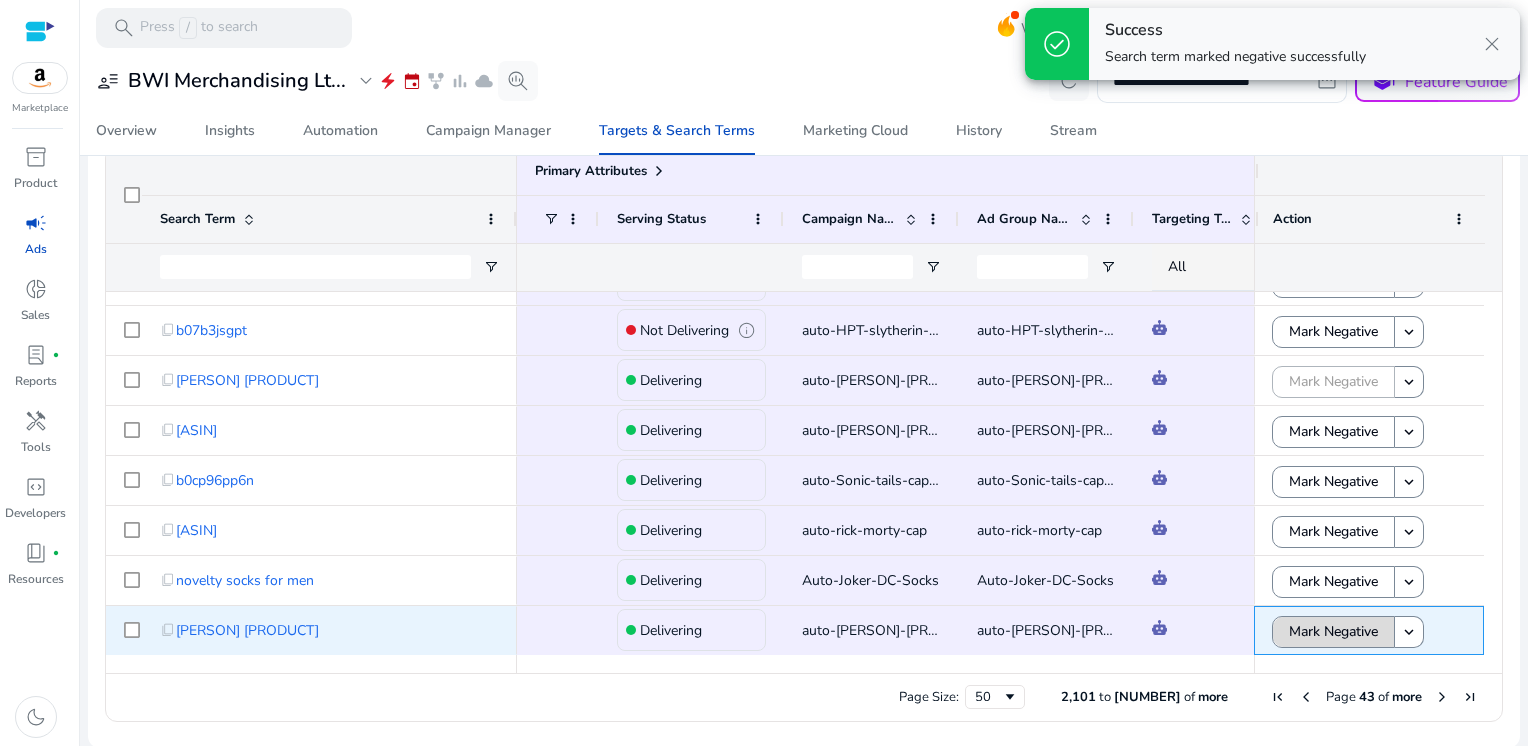 click on "Mark Negative" 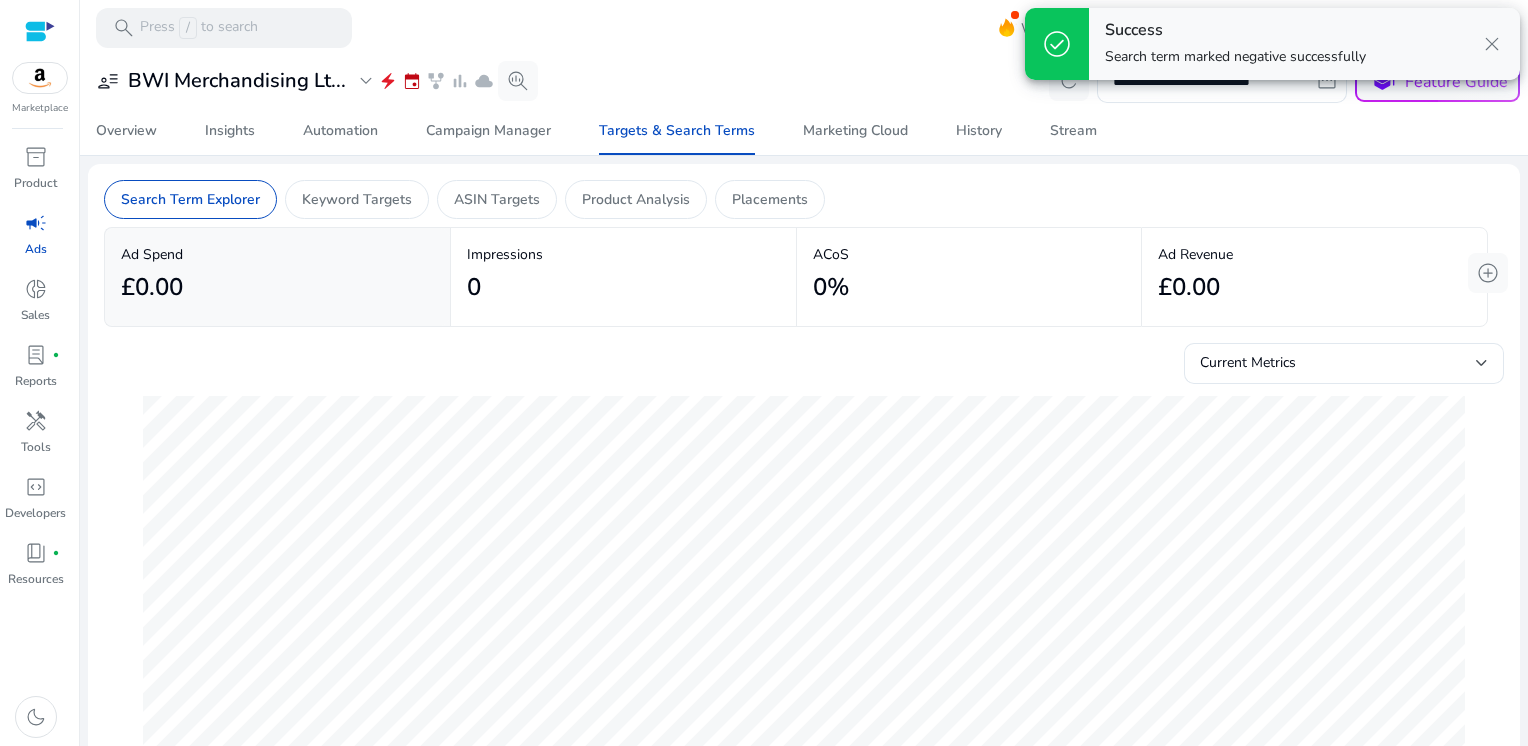 scroll, scrollTop: 0, scrollLeft: 0, axis: both 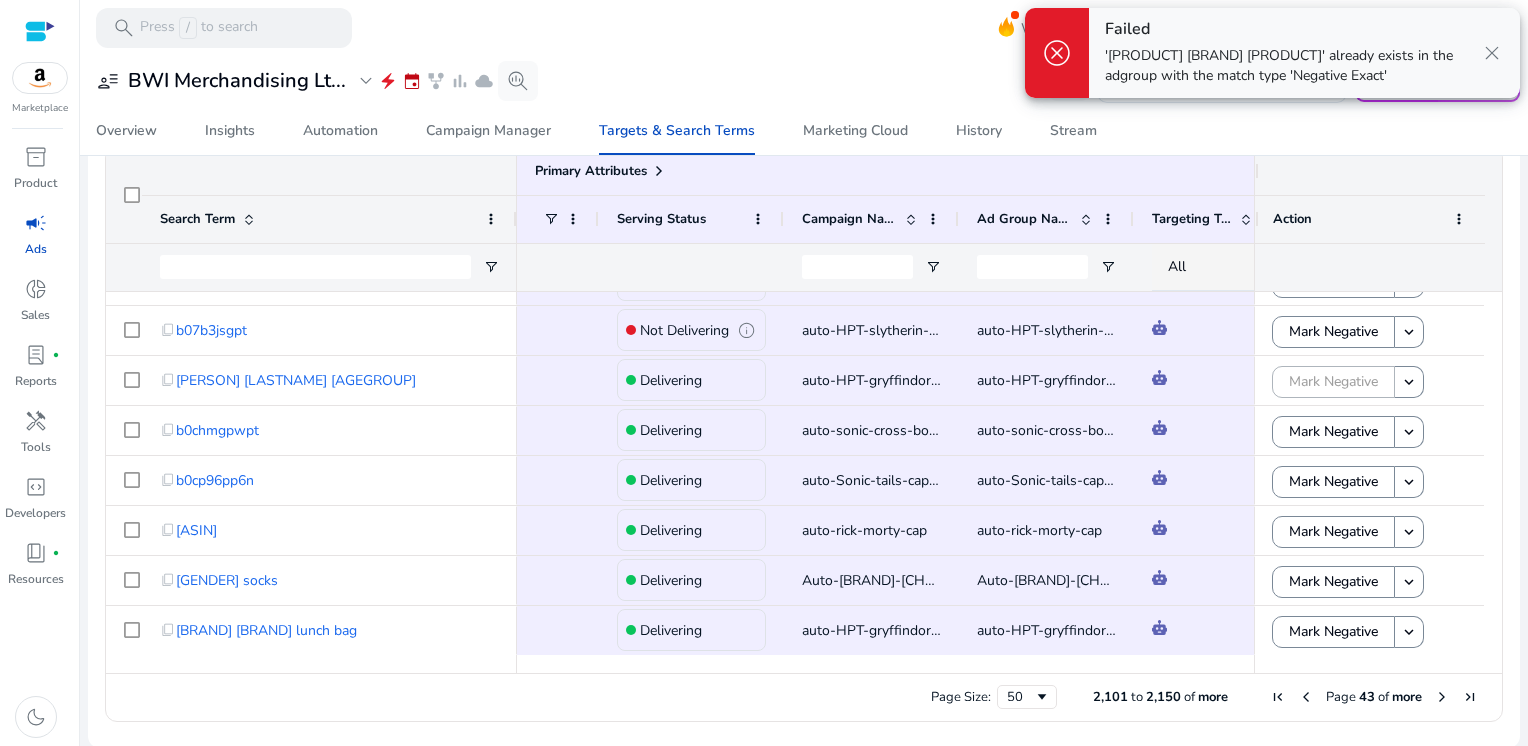 click at bounding box center (1442, 697) 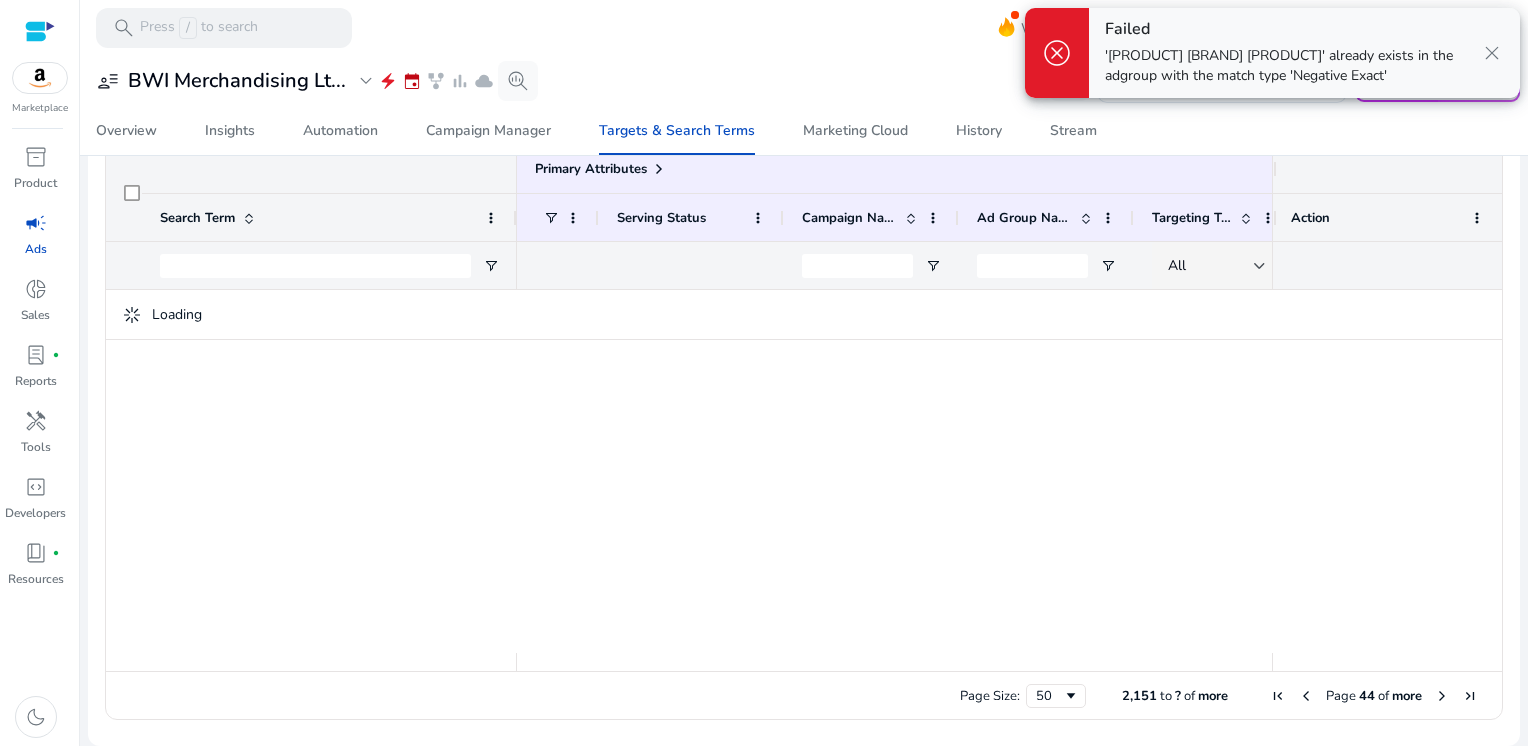 scroll, scrollTop: 0, scrollLeft: 0, axis: both 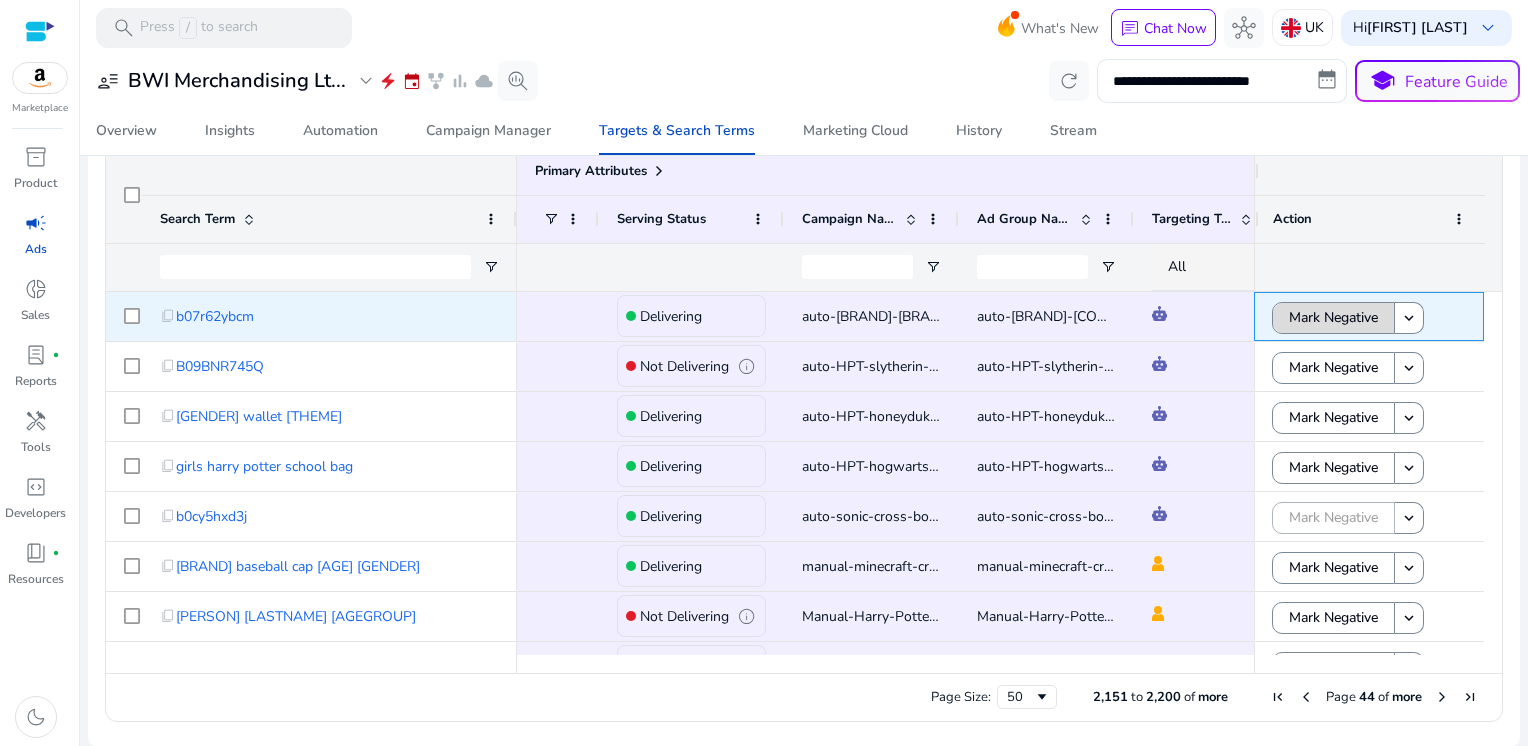 click on "Mark Negative" 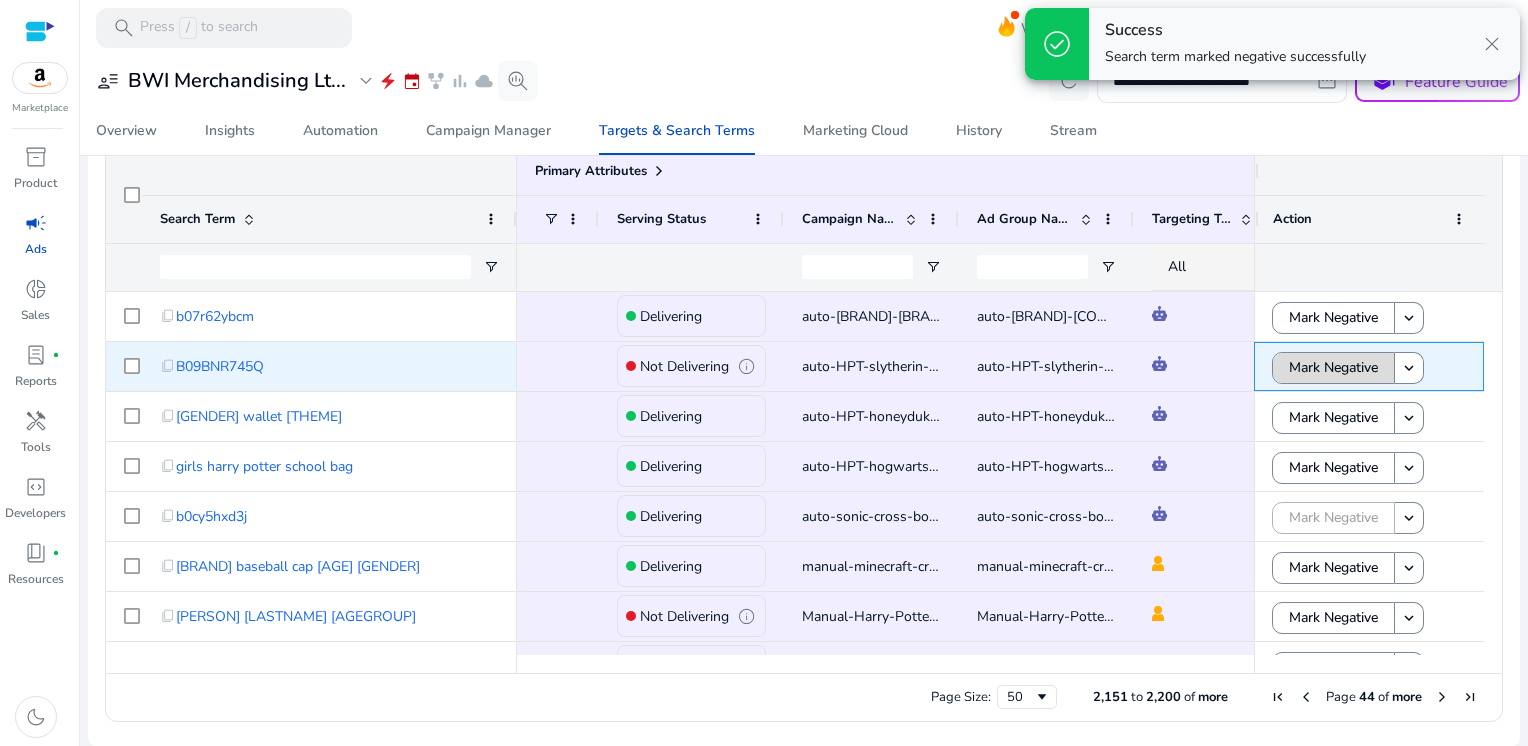 click on "Mark Negative" 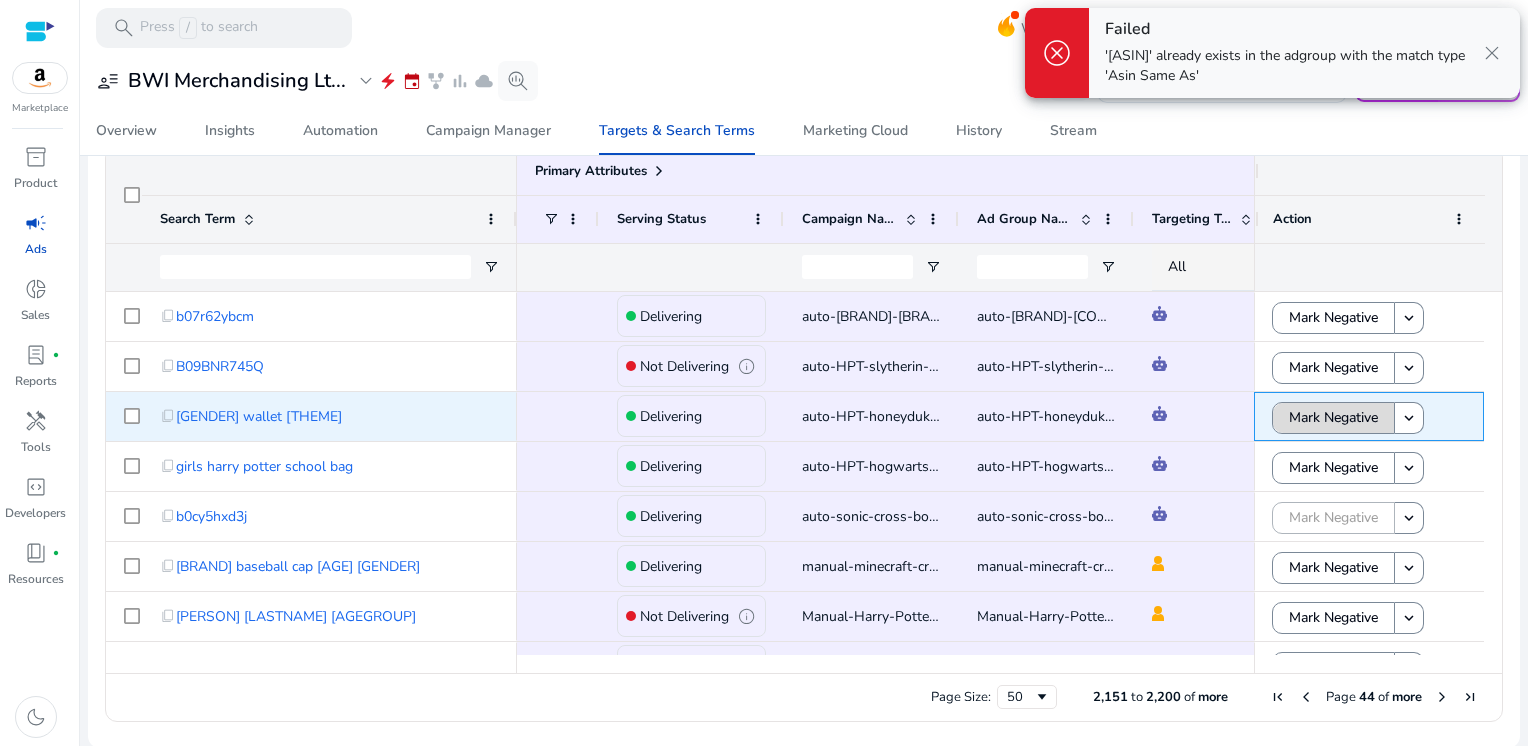 click on "Mark Negative" 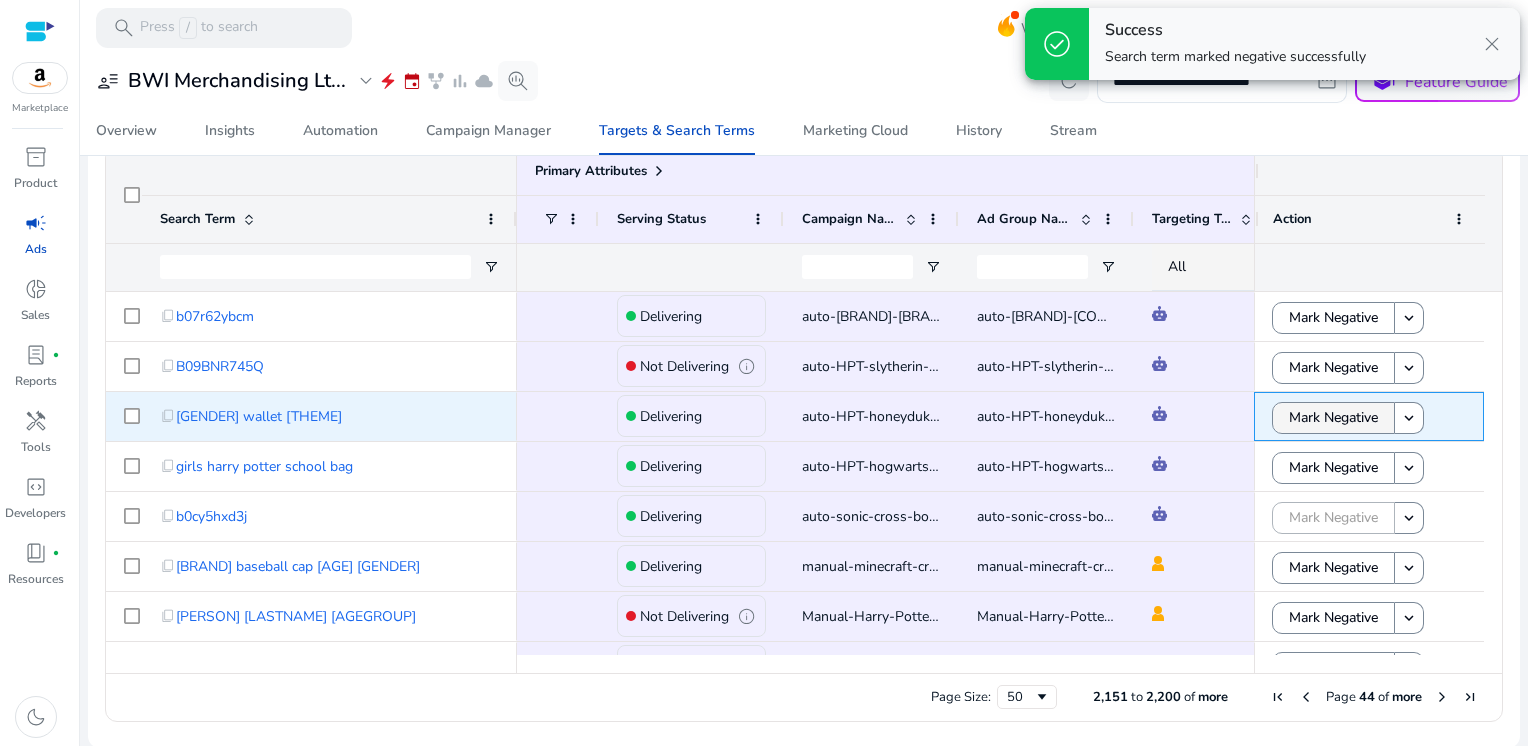 scroll, scrollTop: 28, scrollLeft: 0, axis: vertical 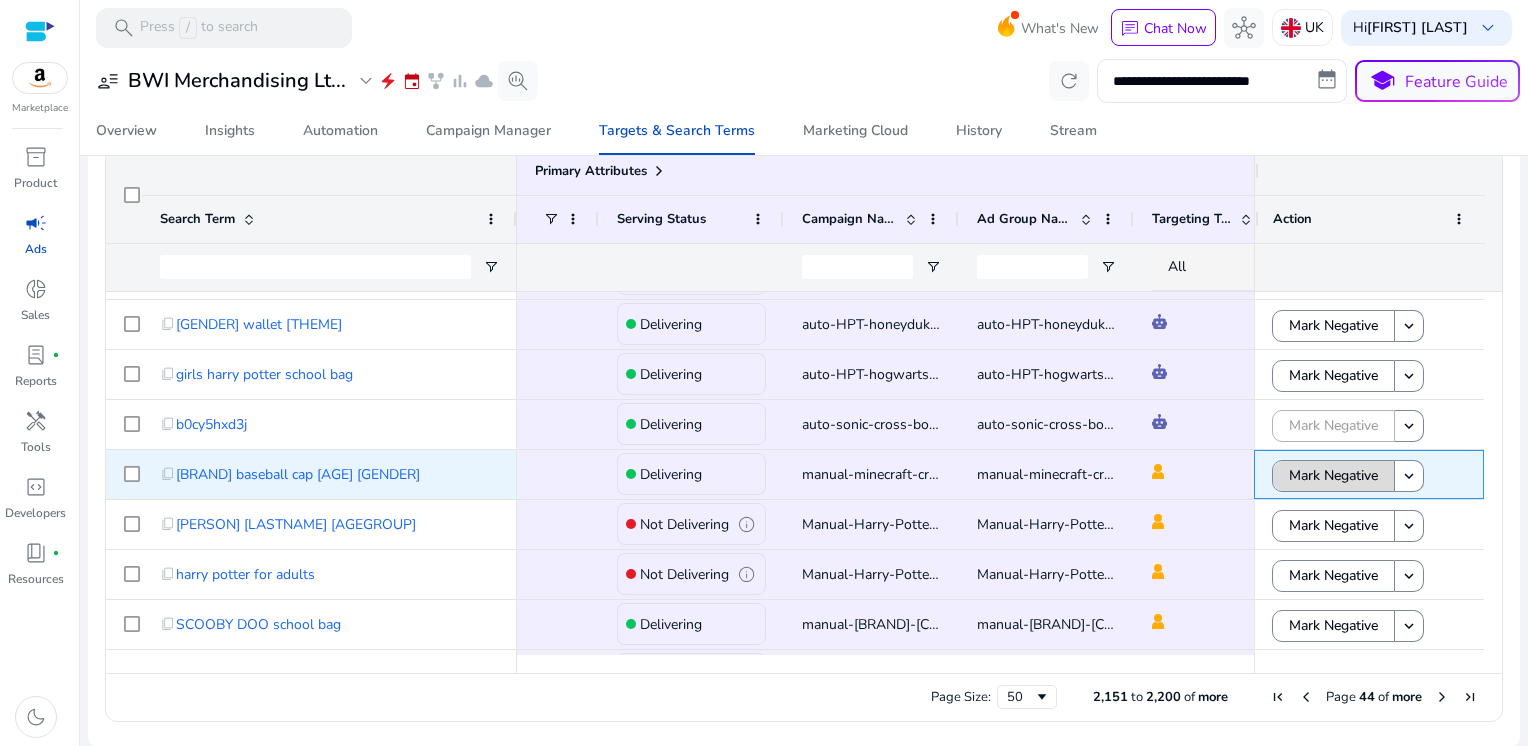 click on "Mark Negative" 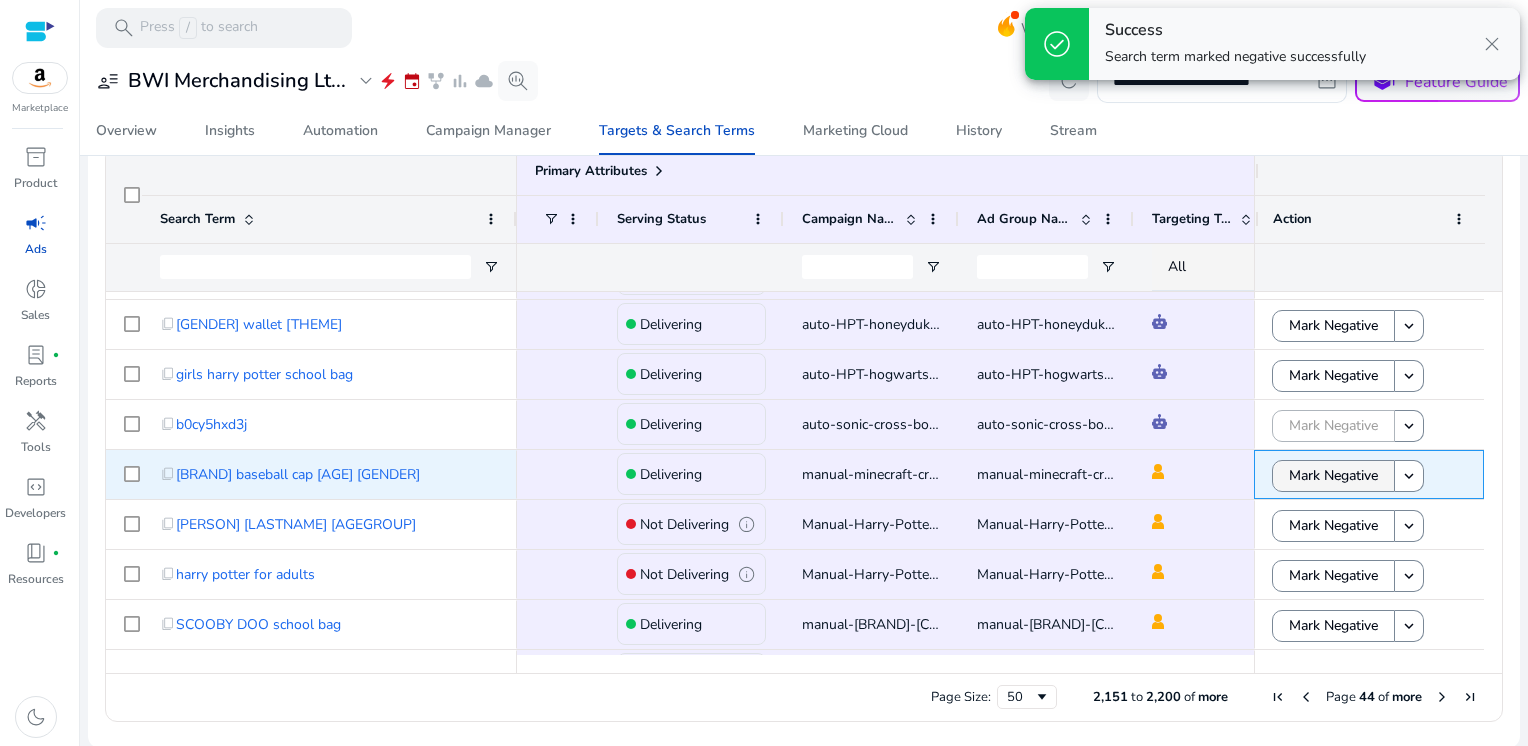 scroll, scrollTop: 156, scrollLeft: 0, axis: vertical 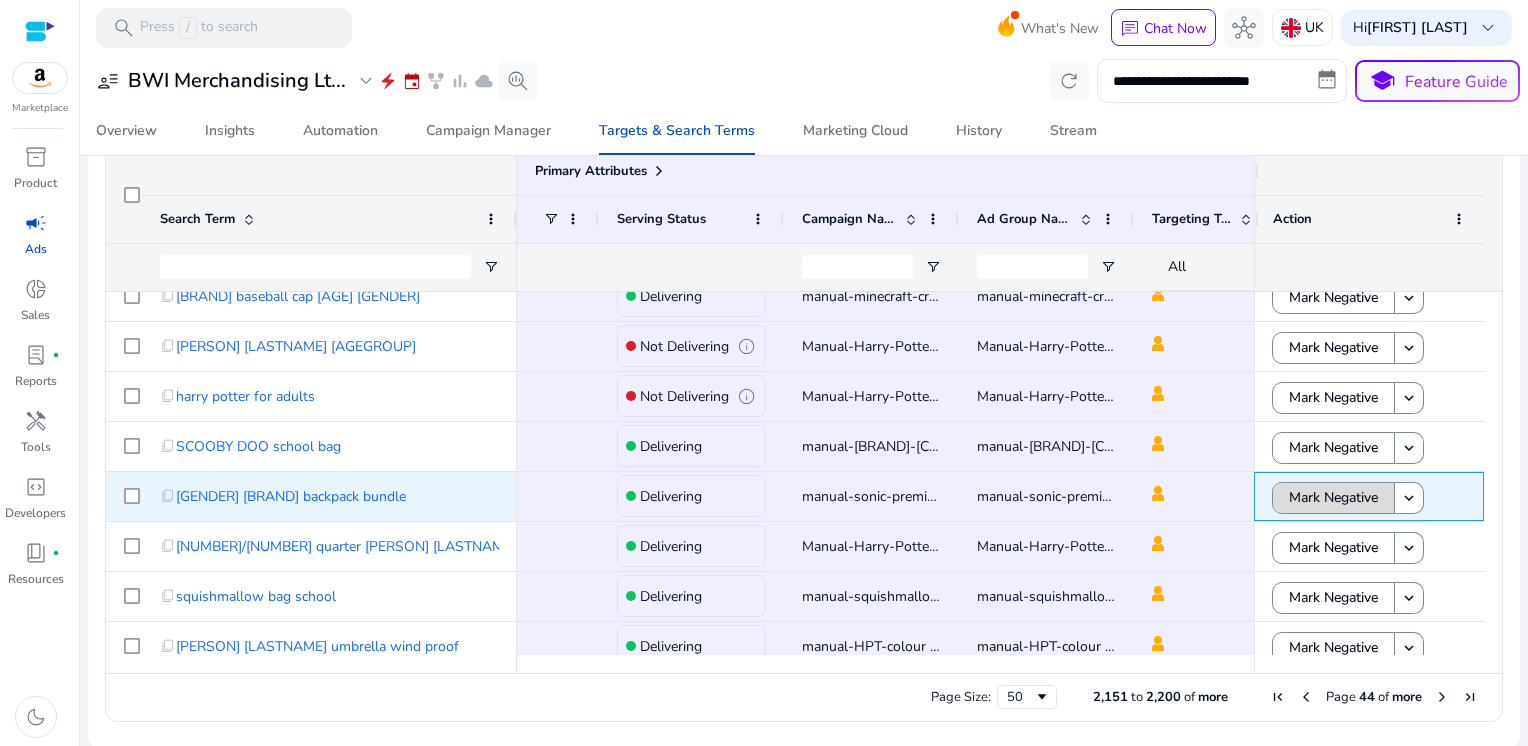 click on "Mark Negative" 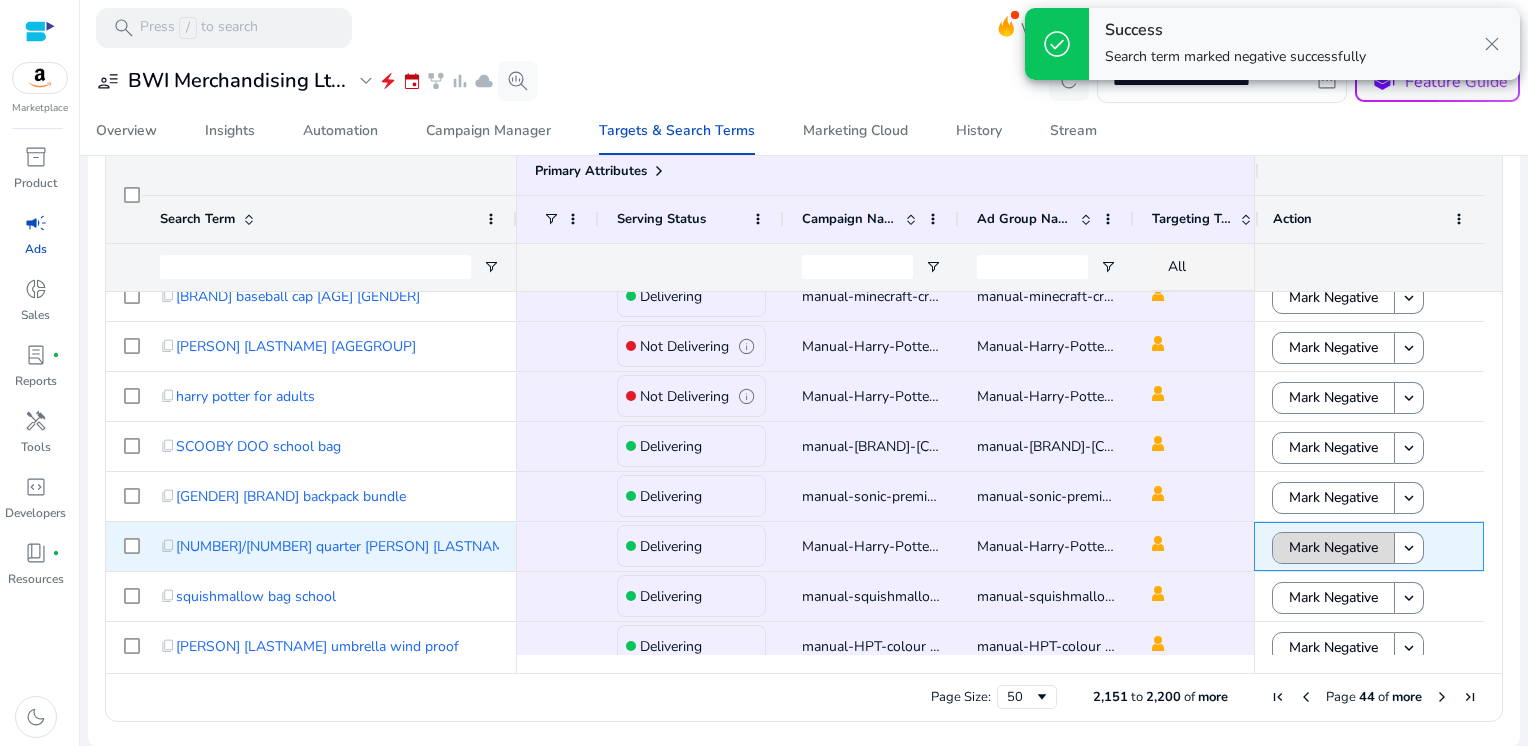 click on "Mark Negative" 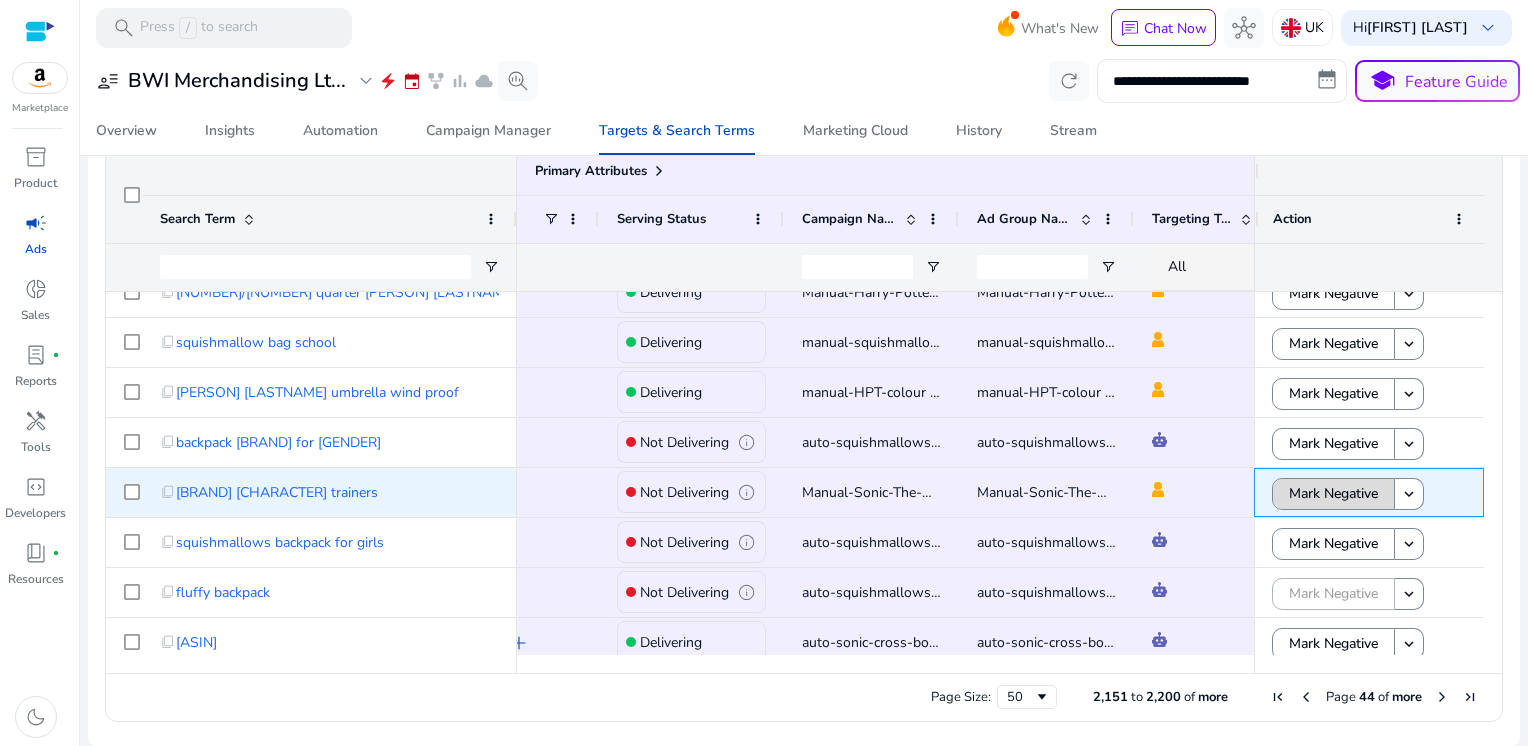 click on "Mark Negative" 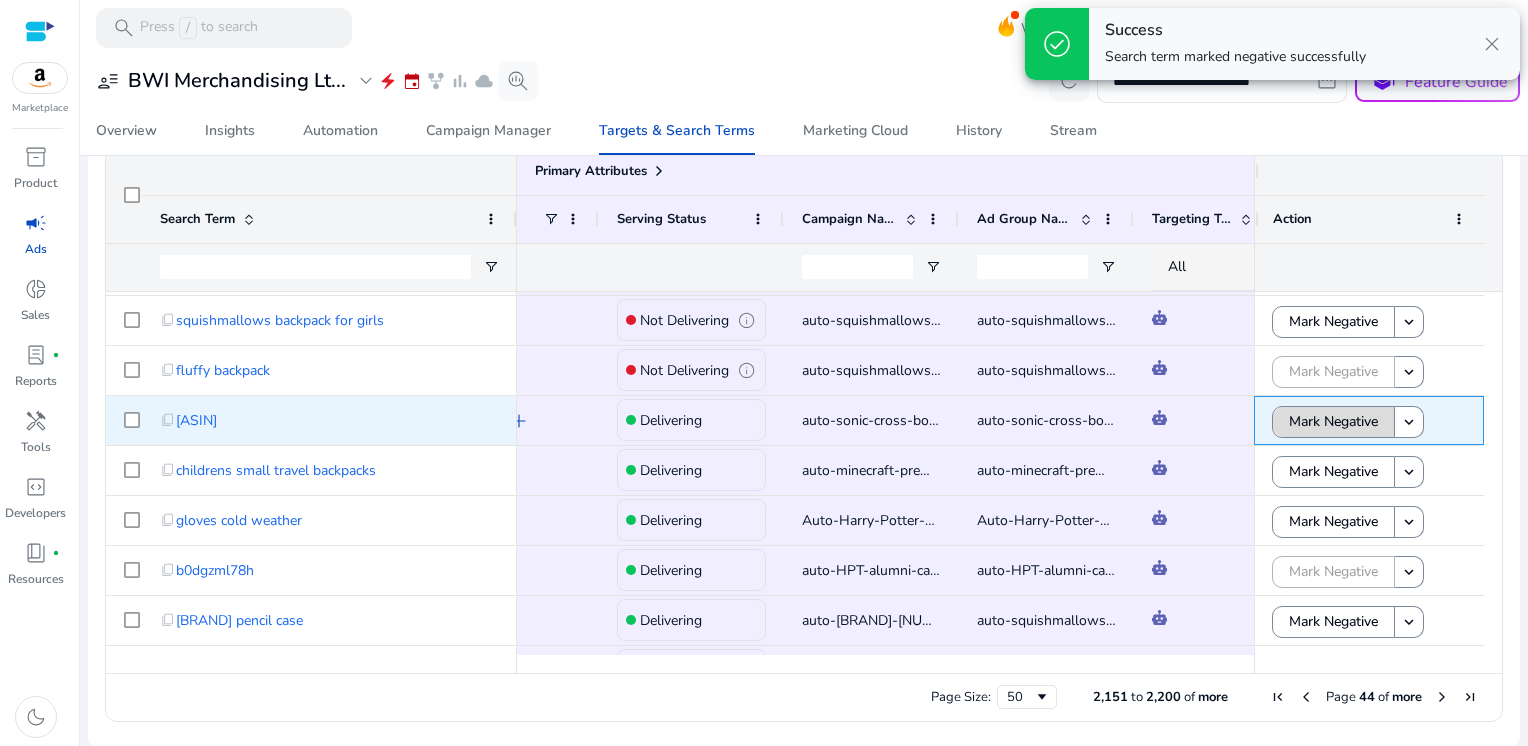 click on "Mark Negative" 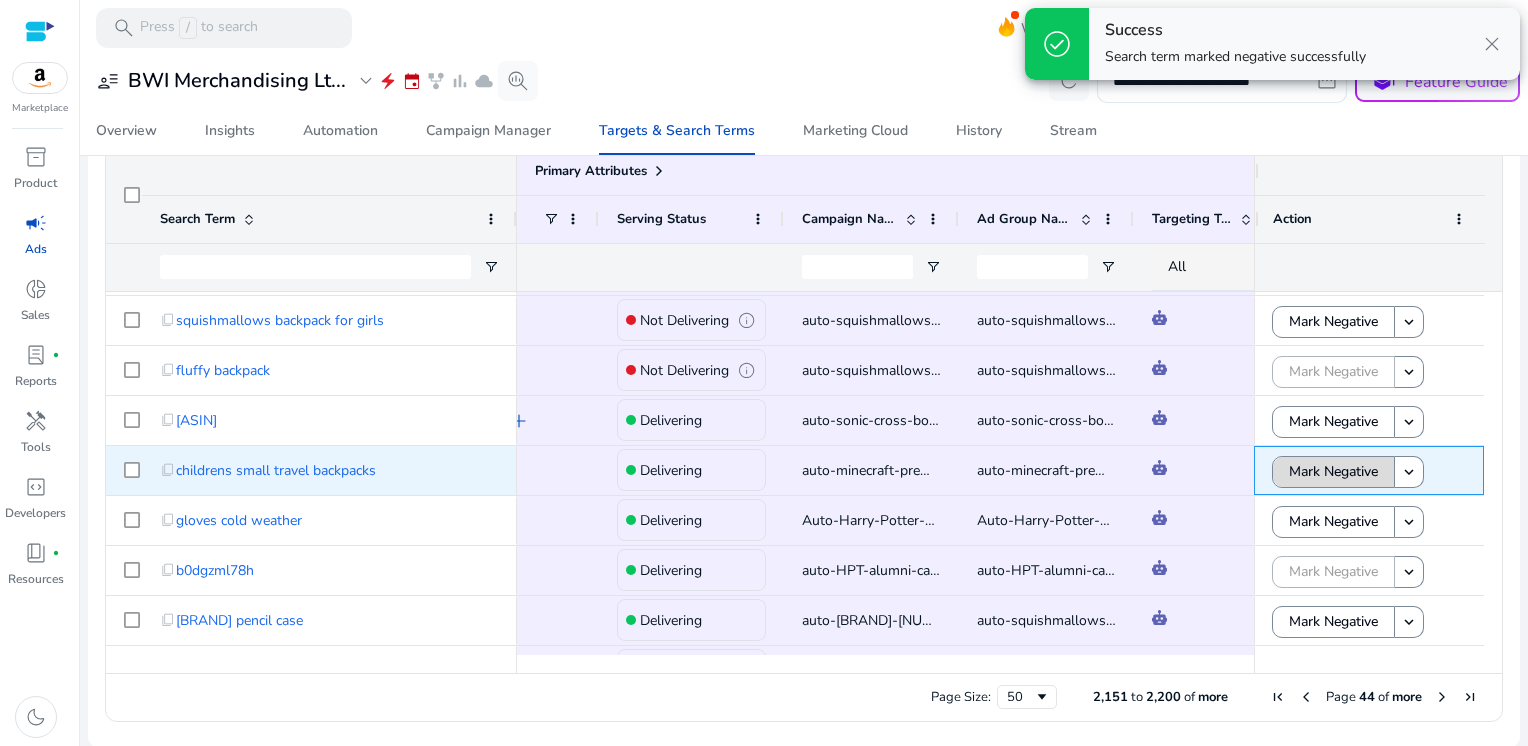 click on "Mark Negative" 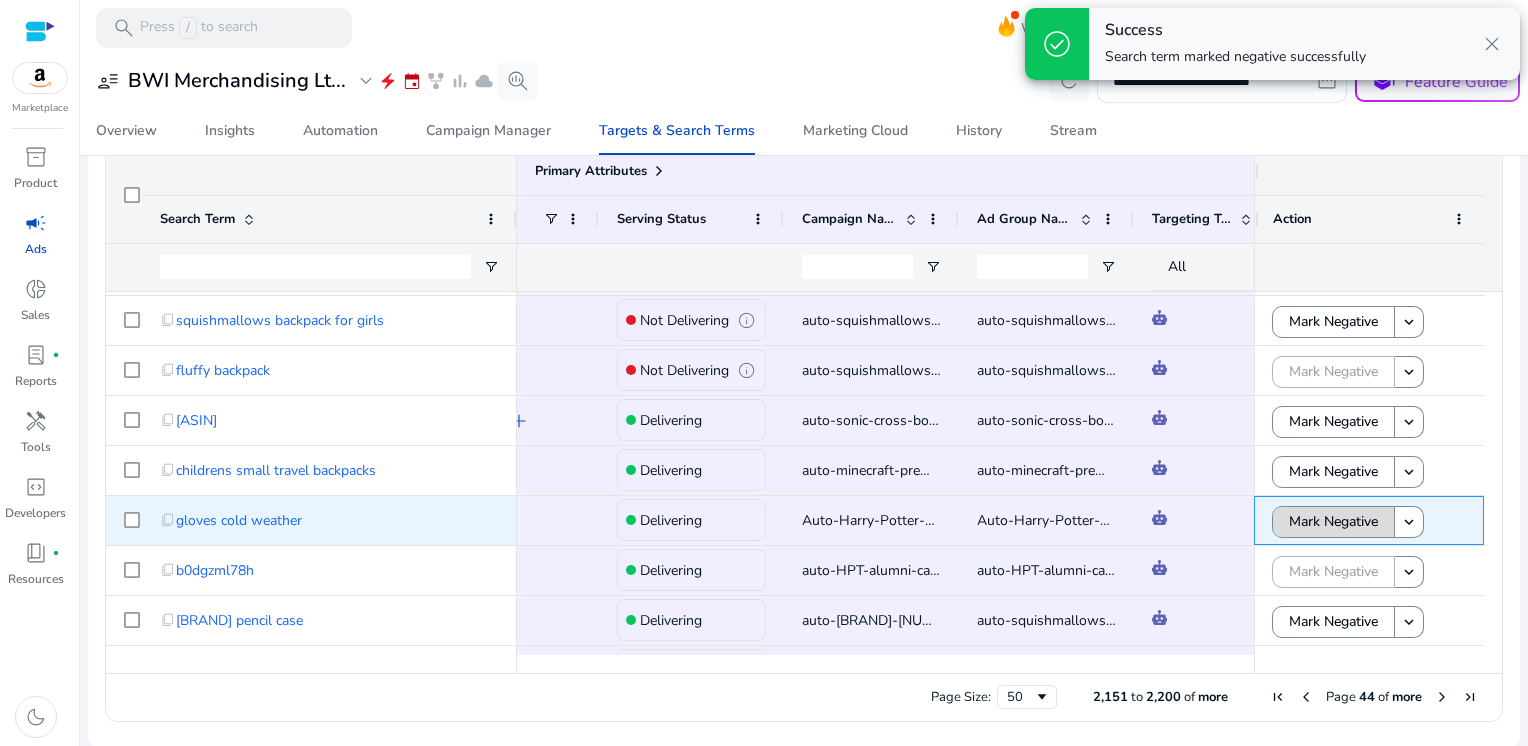click on "Mark Negative" 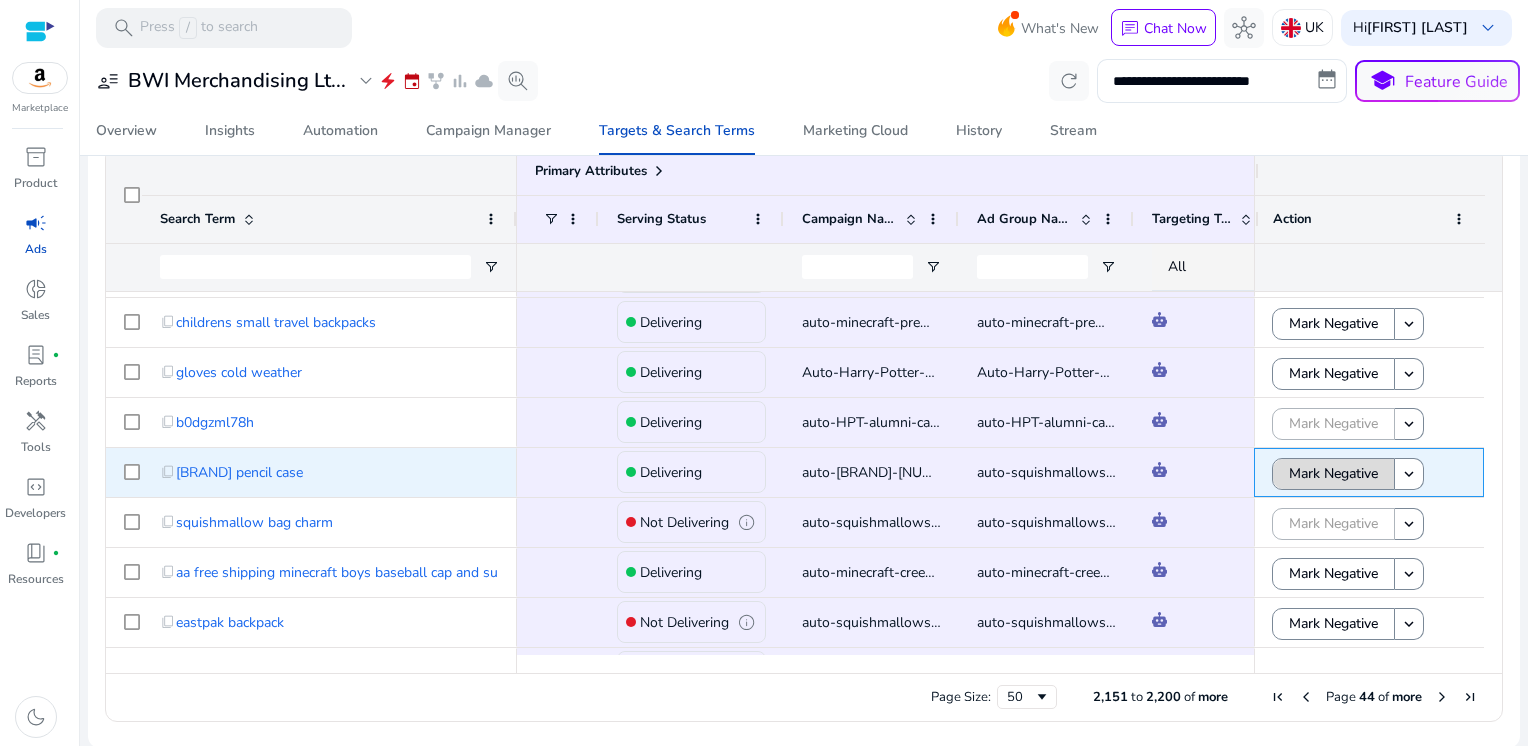 click on "Mark Negative" 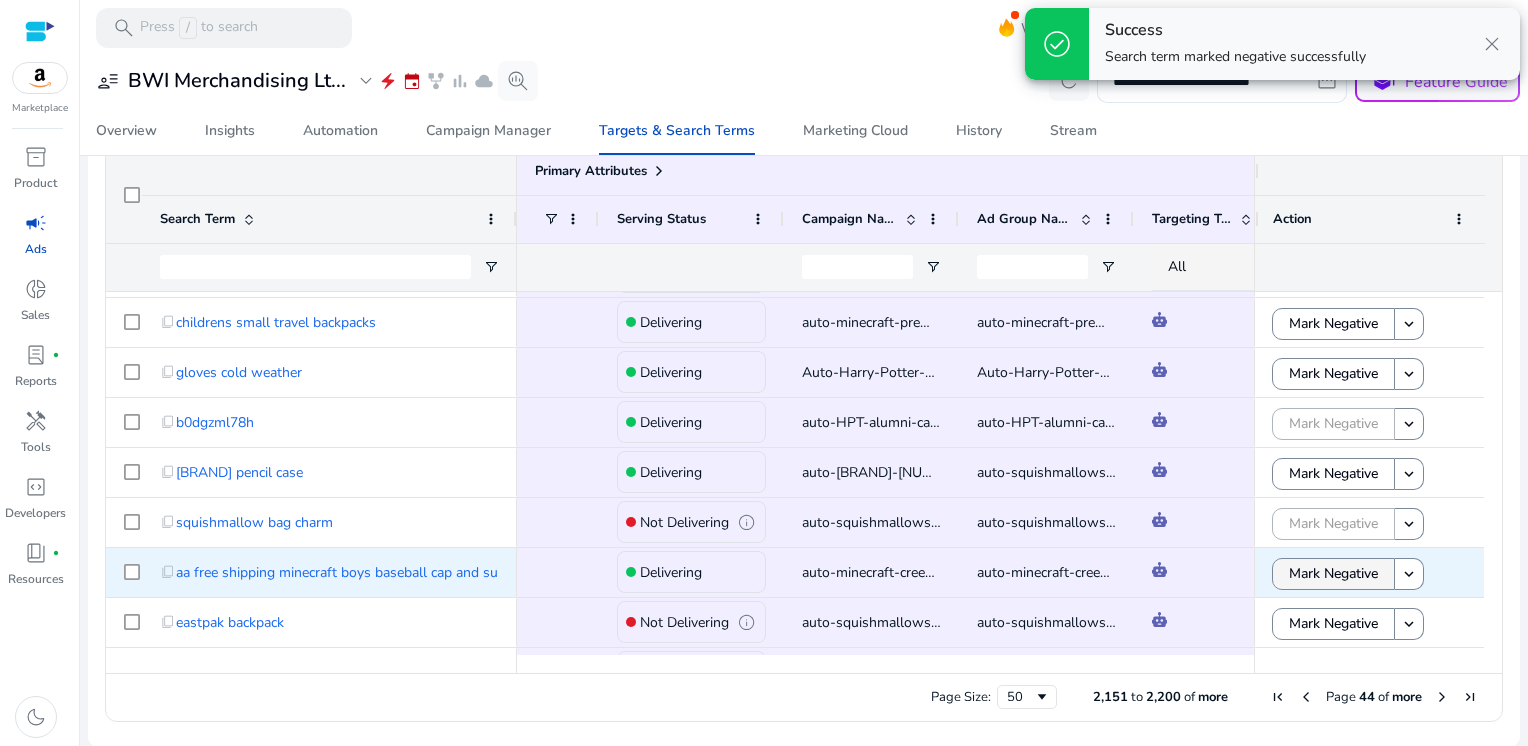 click on "Mark Negative" 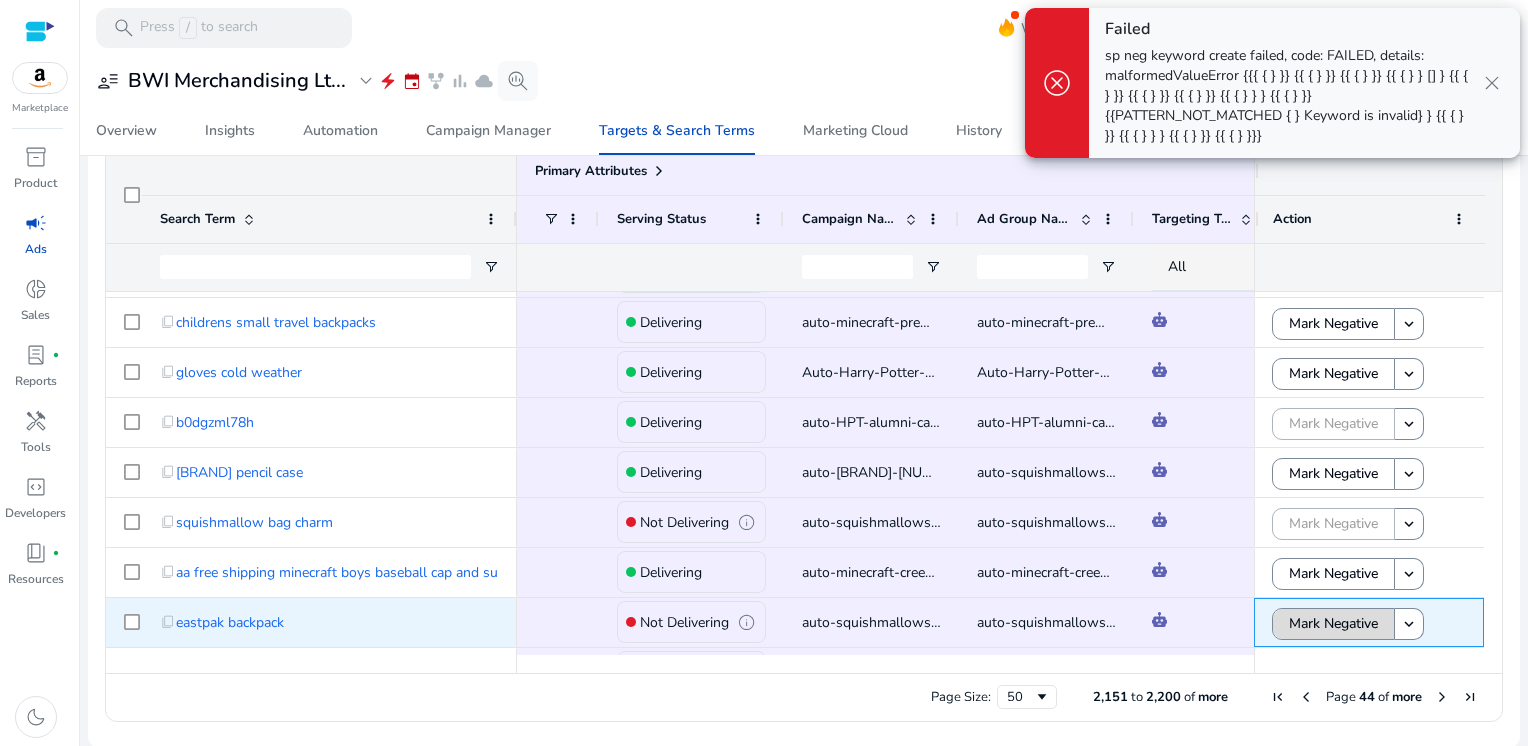 click on "Mark Negative" 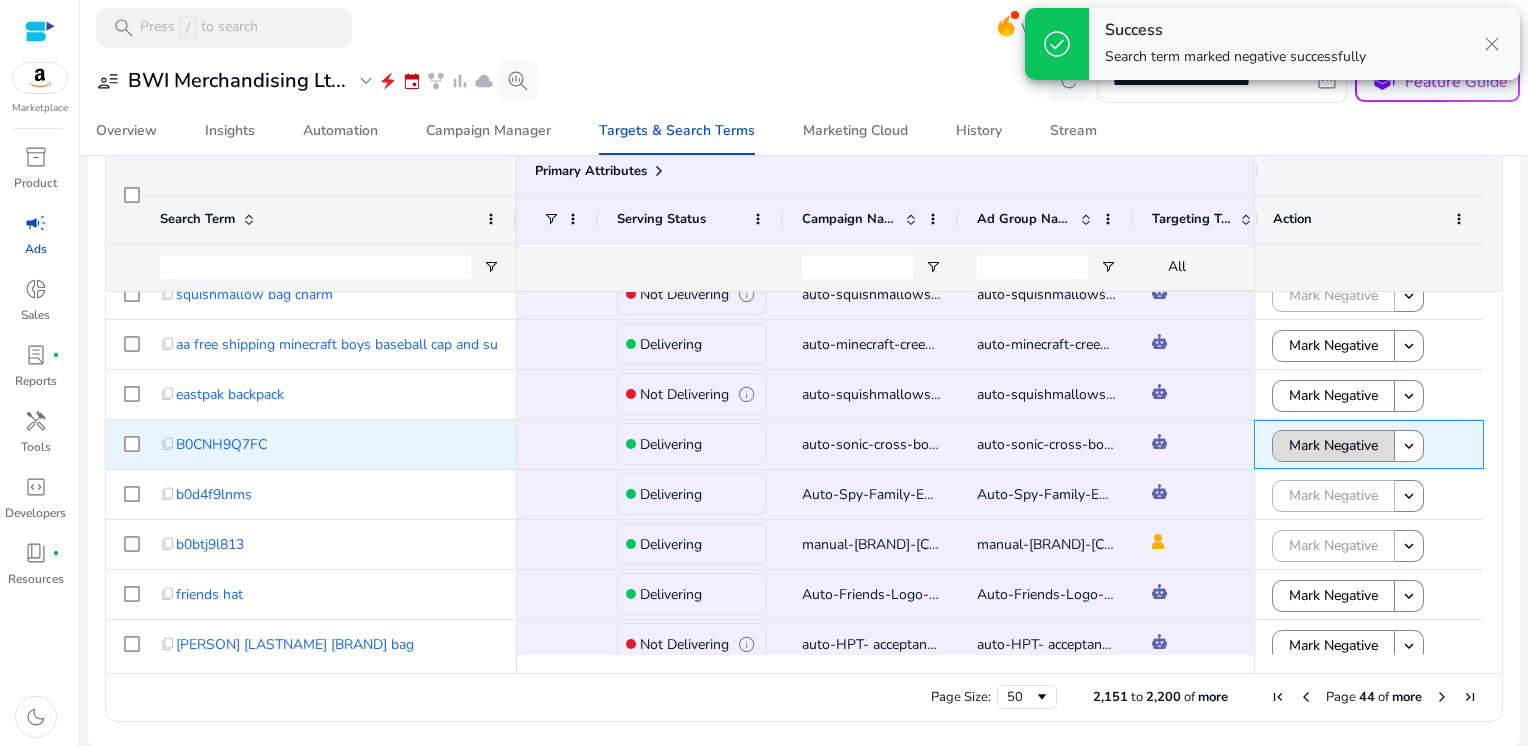 click on "Mark Negative" 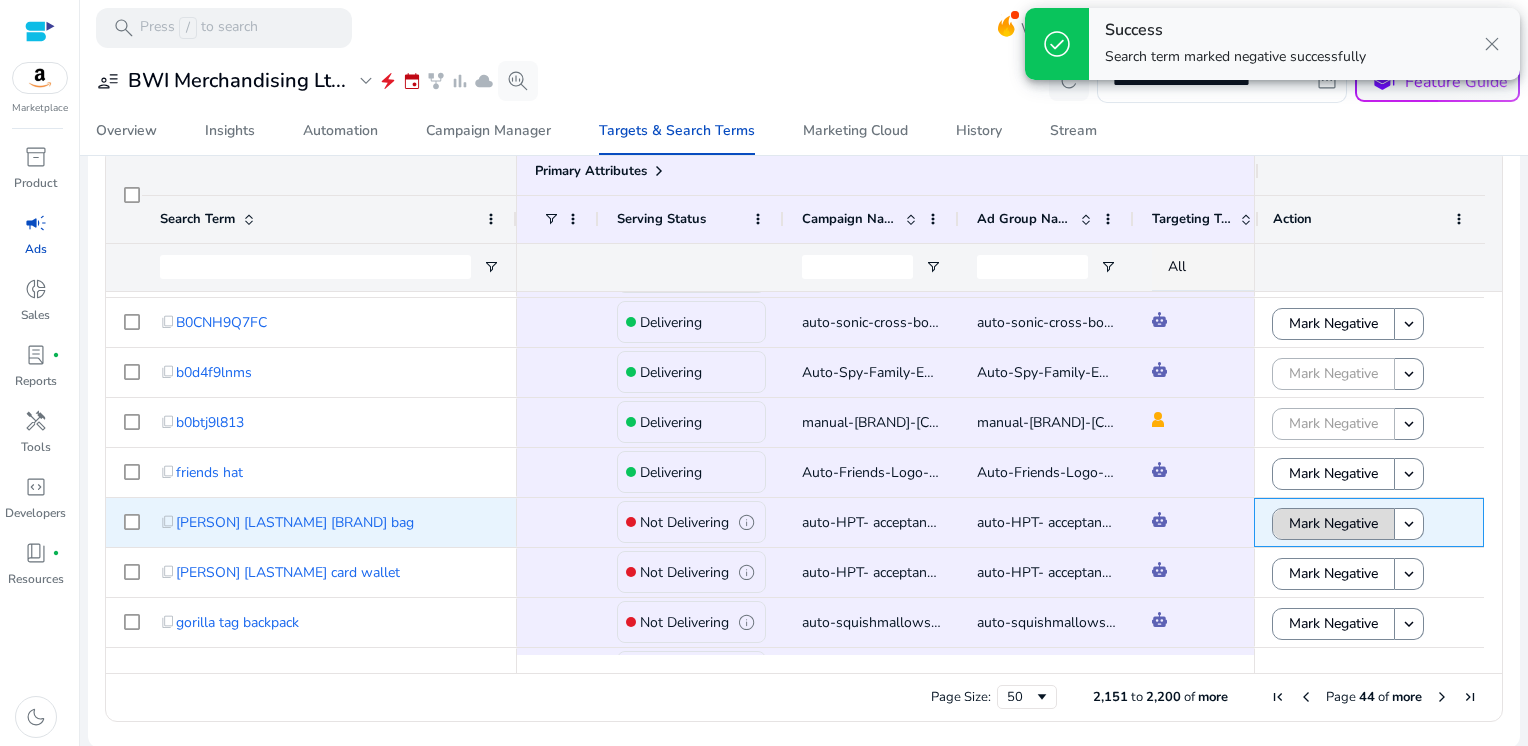 click on "Mark Negative" 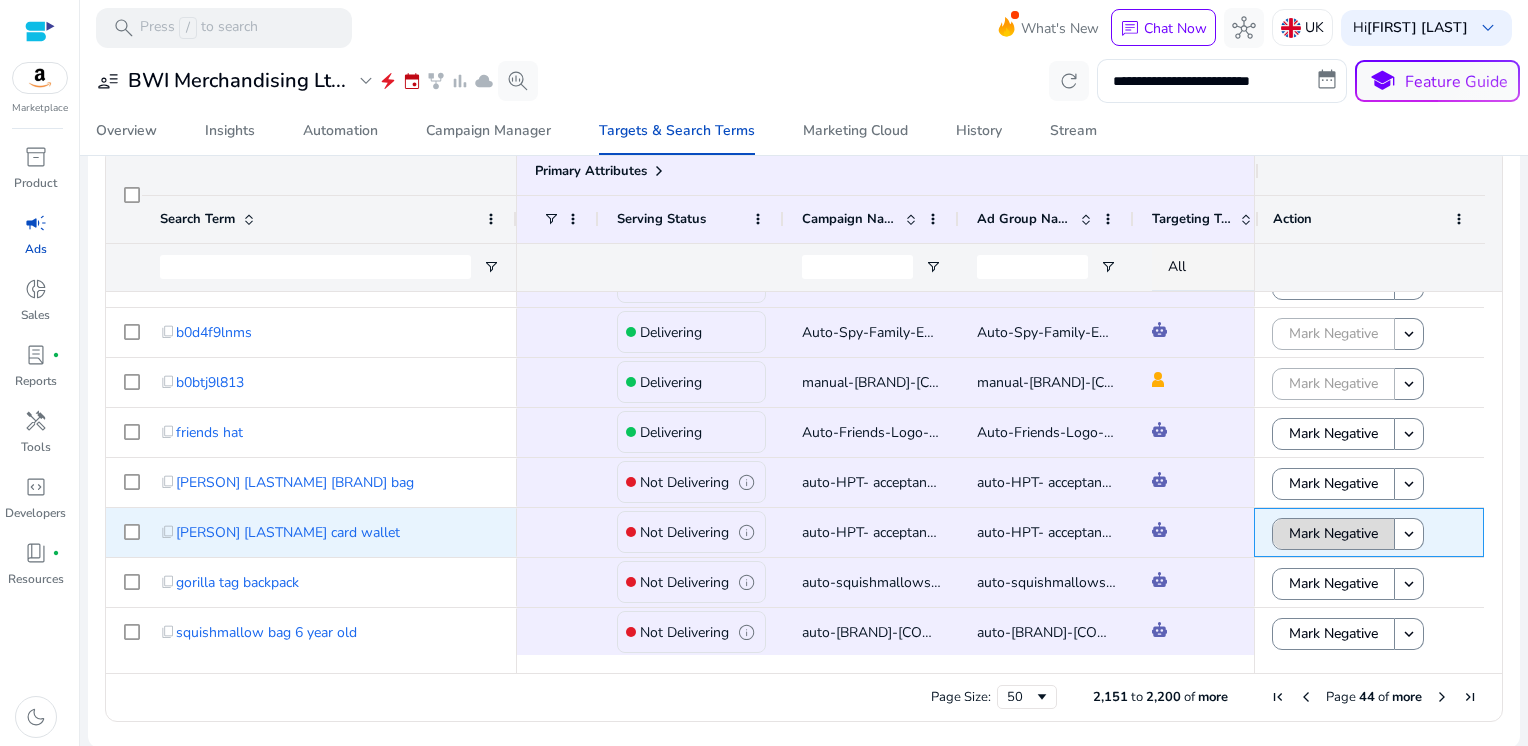 click on "Mark Negative" 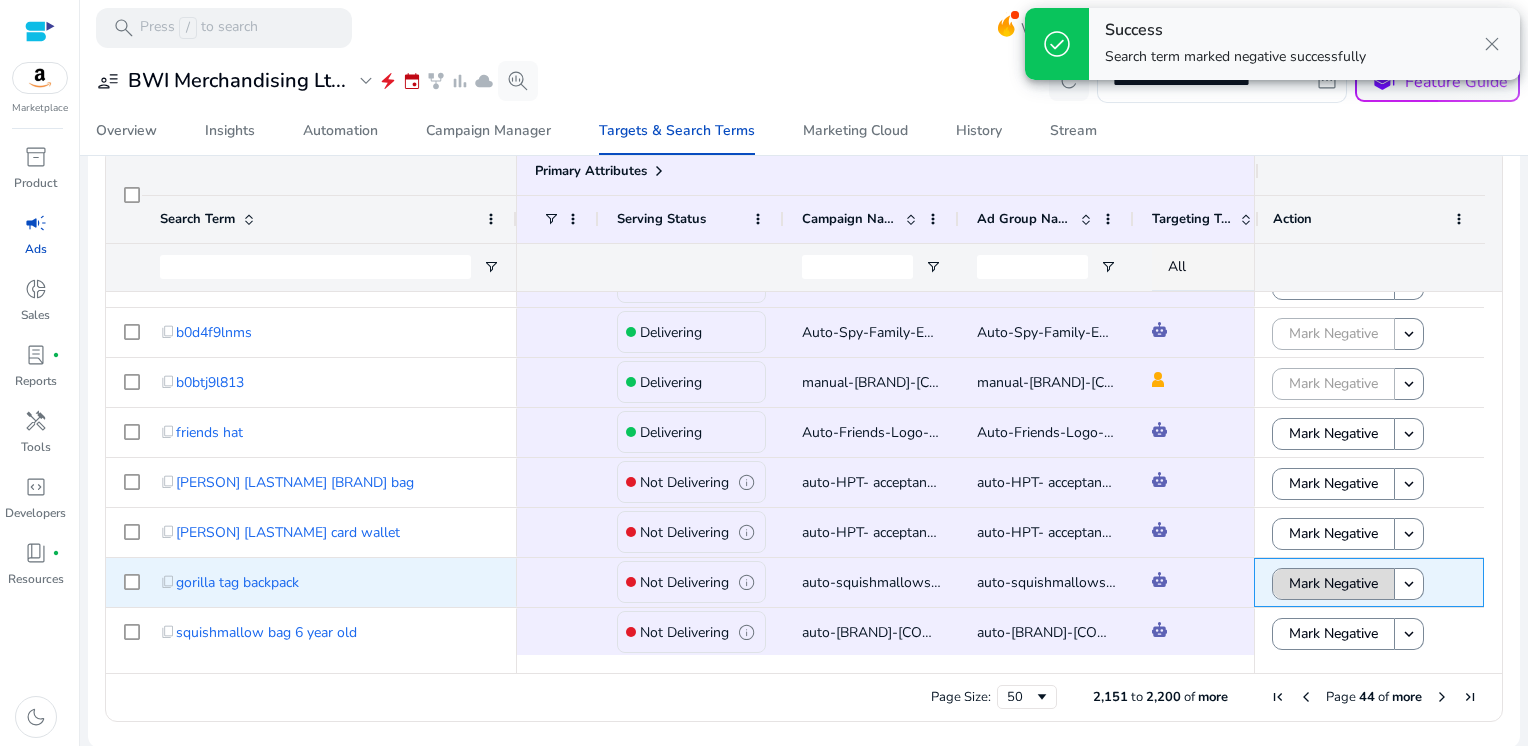 click on "Mark Negative" 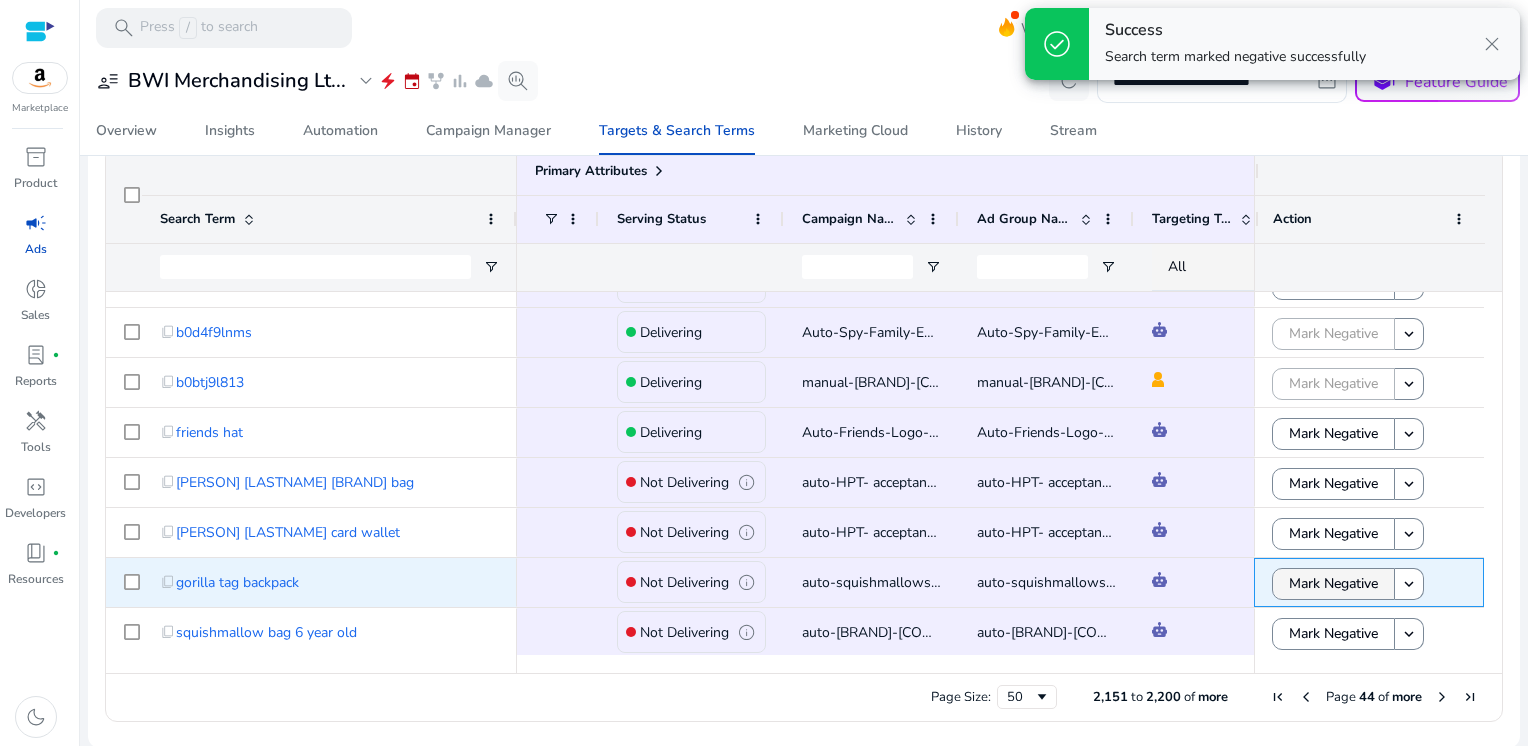 scroll, scrollTop: 1419, scrollLeft: 0, axis: vertical 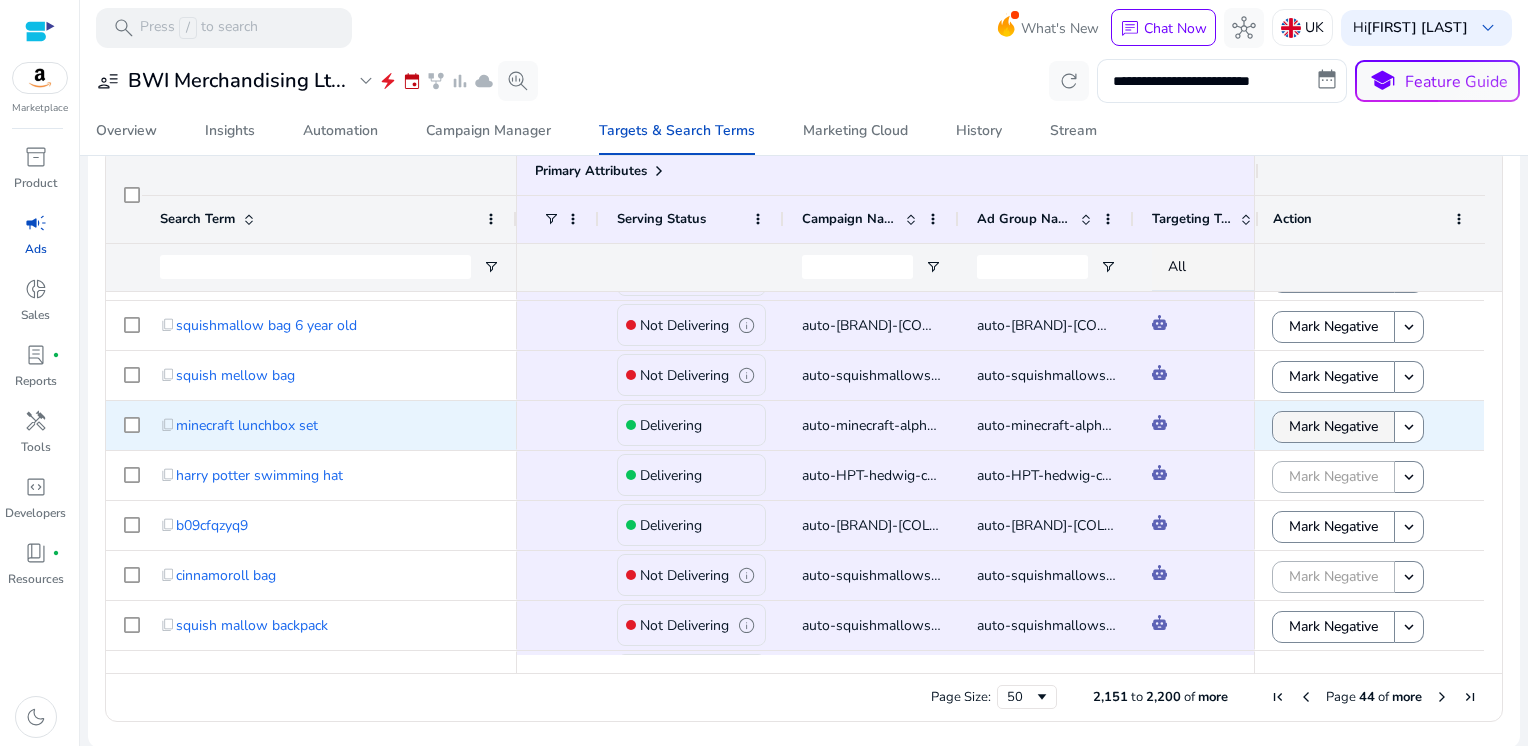 click on "Mark Negative" 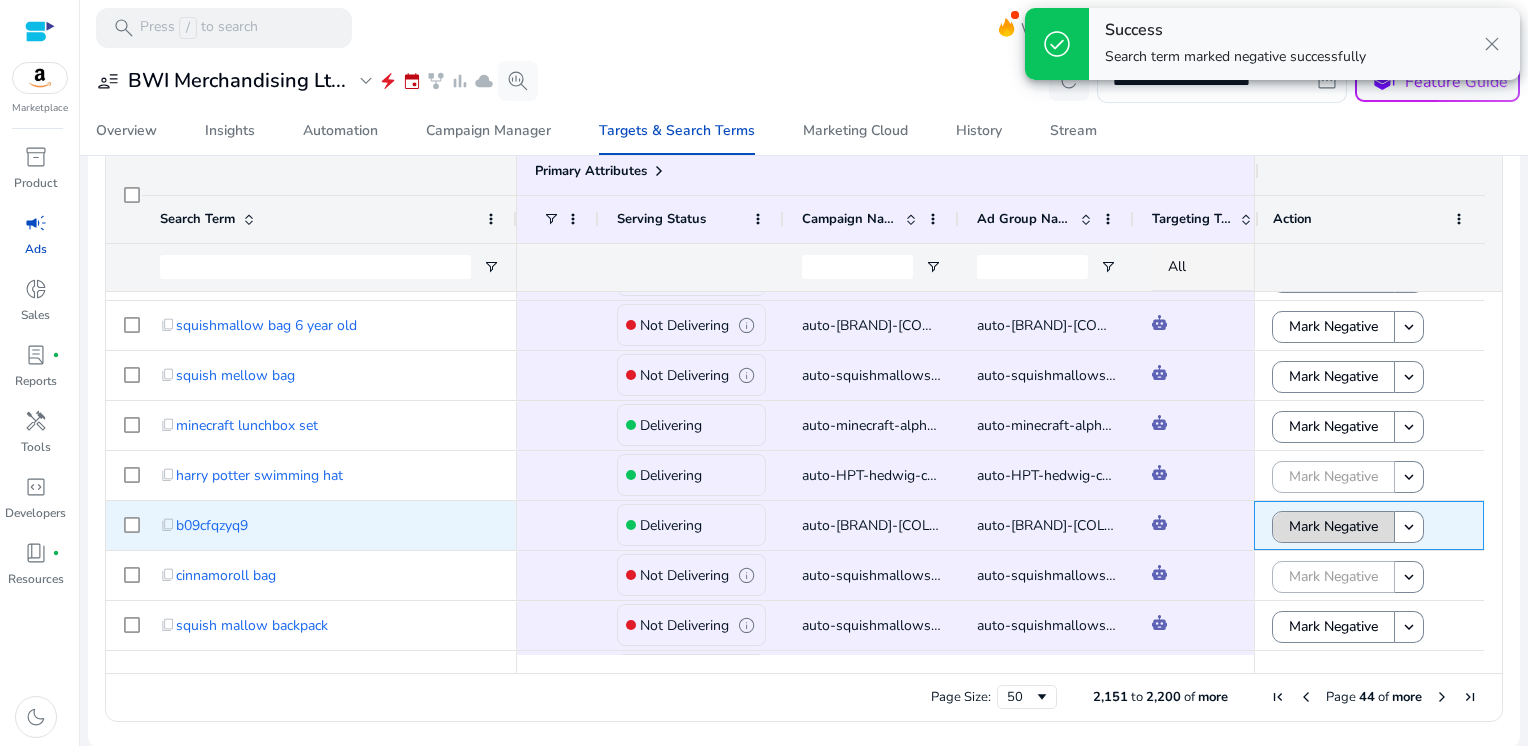 click on "Mark Negative" 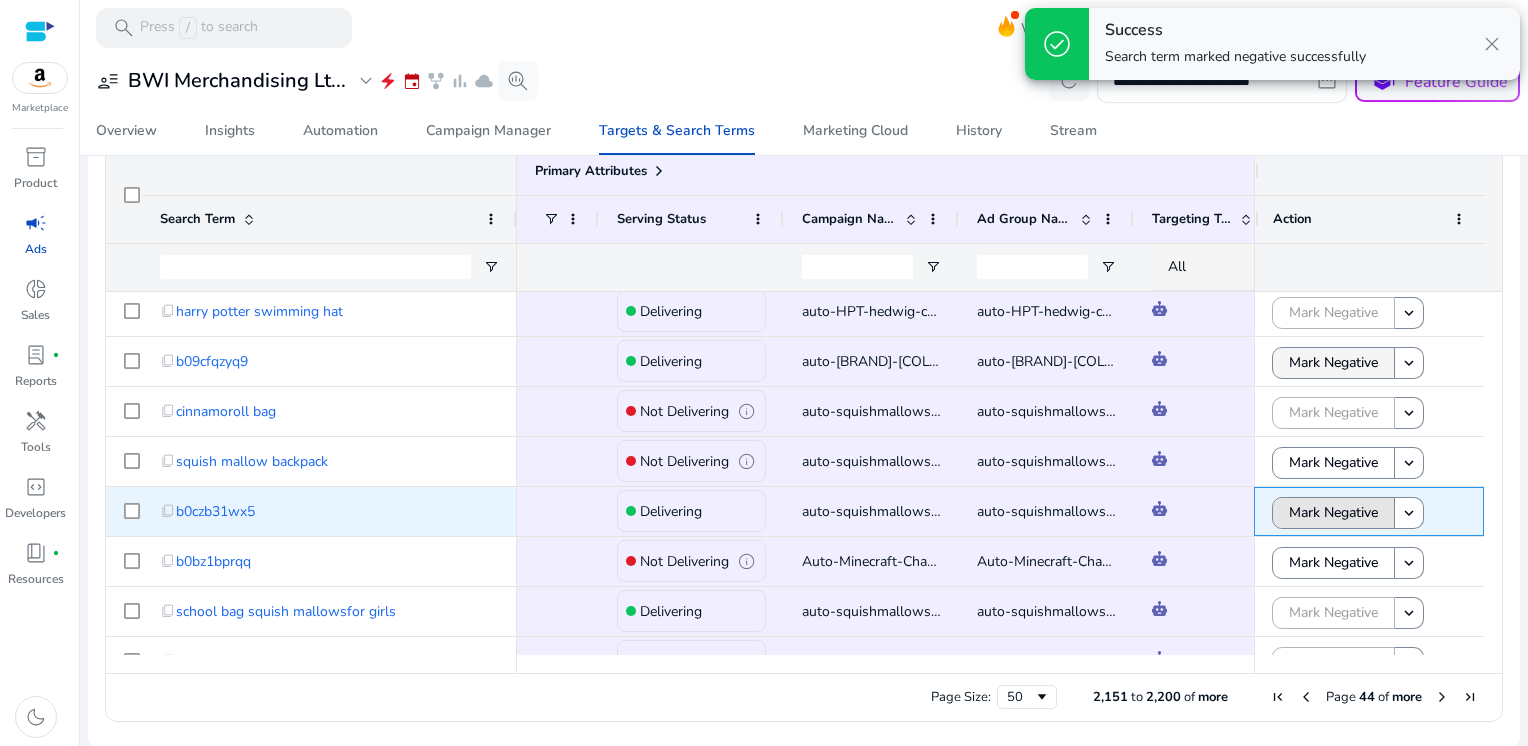 click on "Mark Negative" 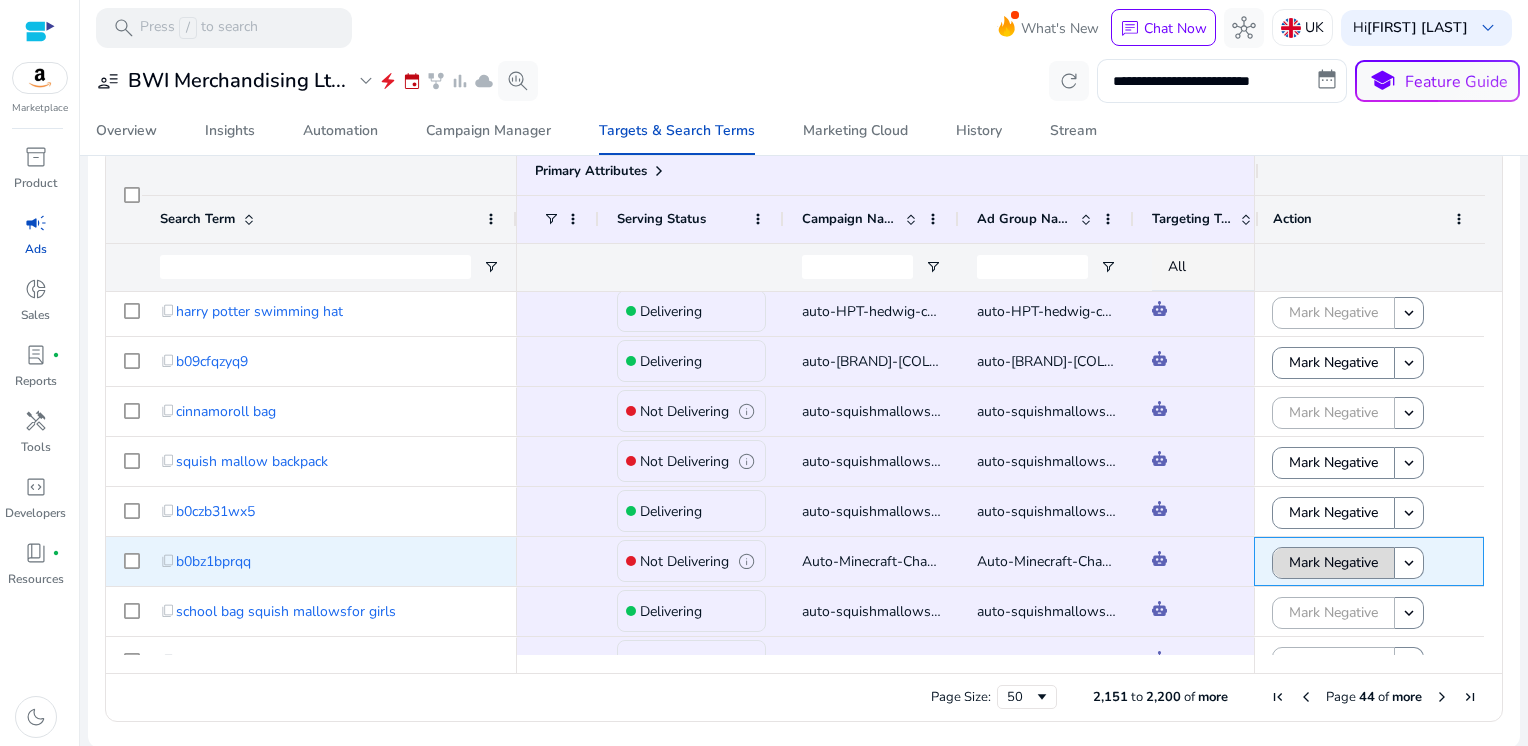 click on "Mark Negative" 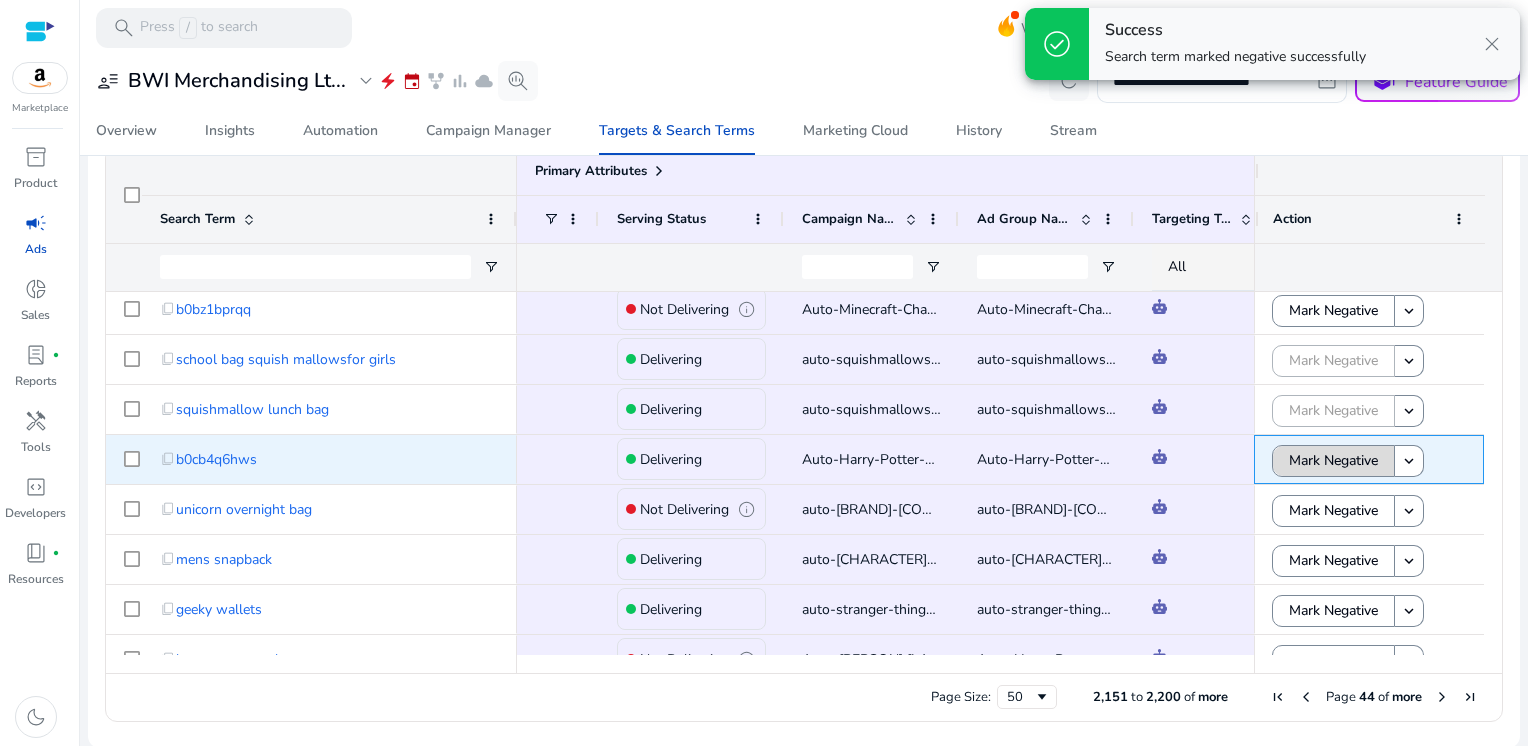 click on "Mark Negative" 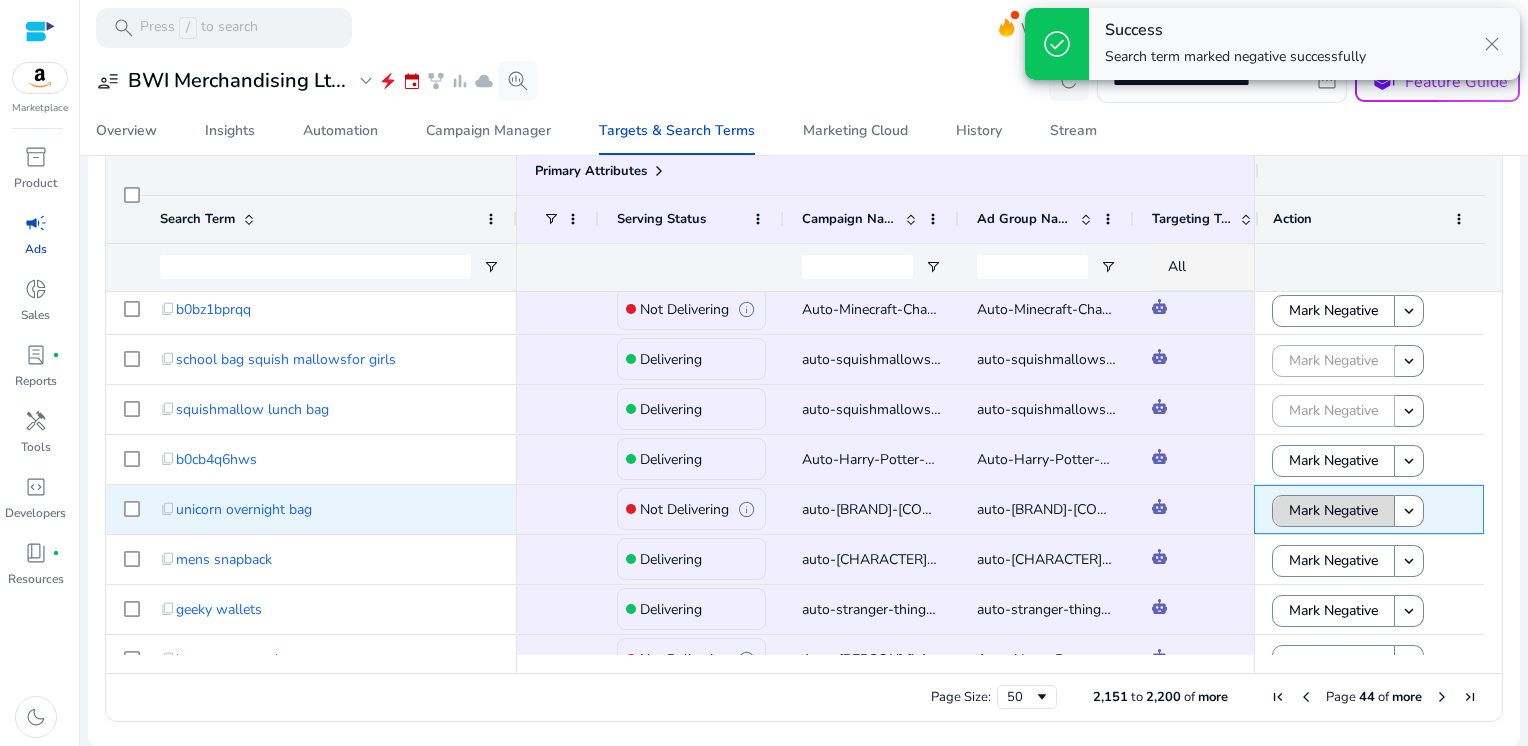 click on "Mark Negative" 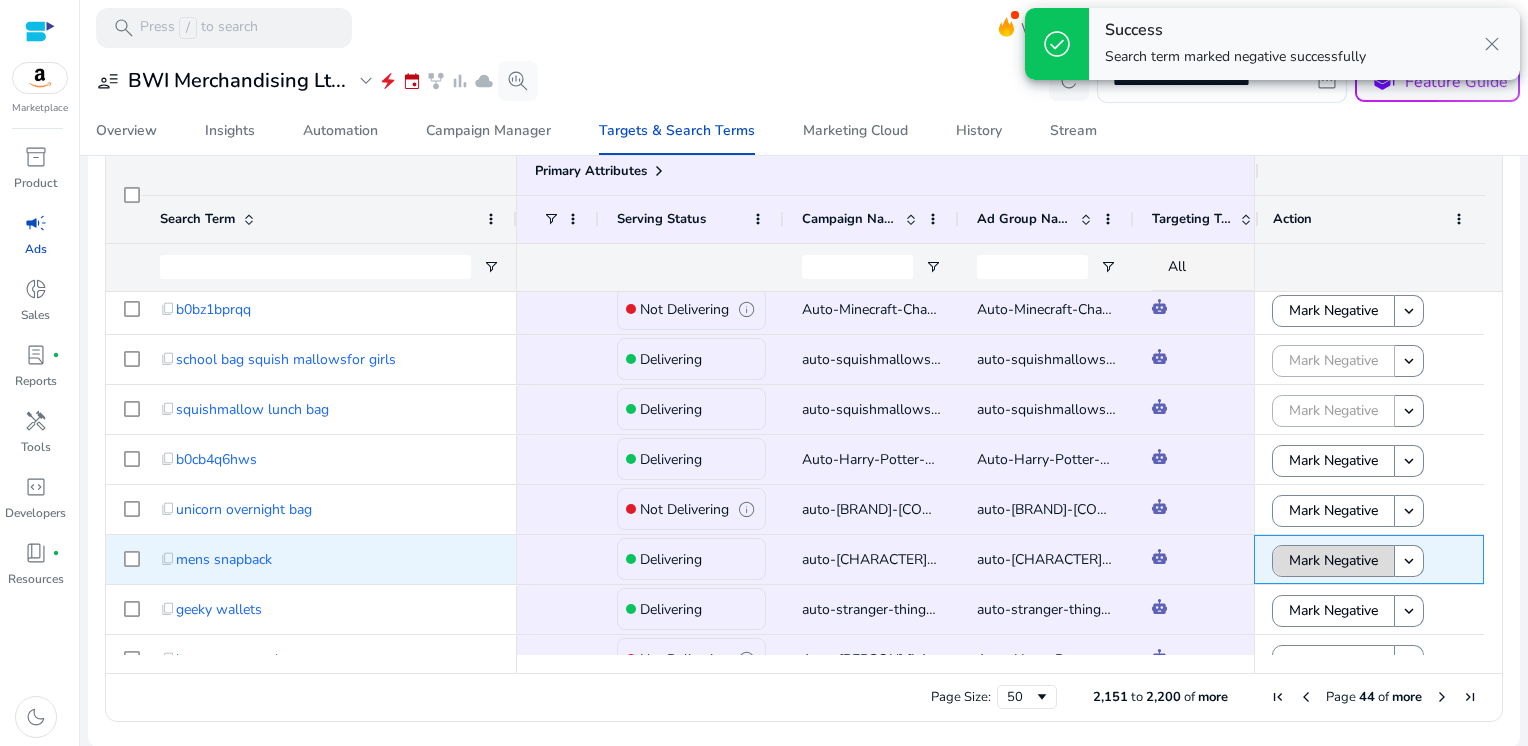 click on "Mark Negative" 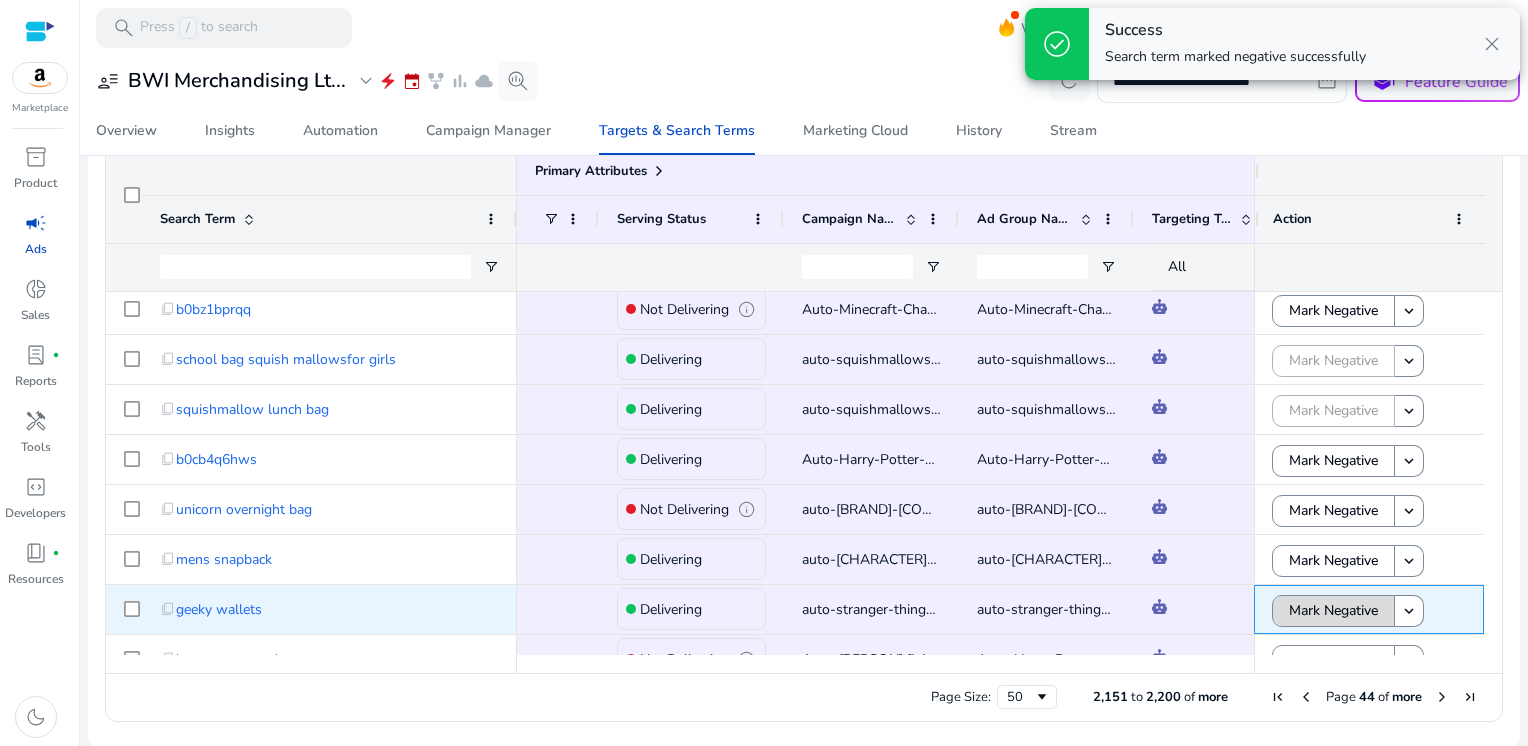 click on "Mark Negative" 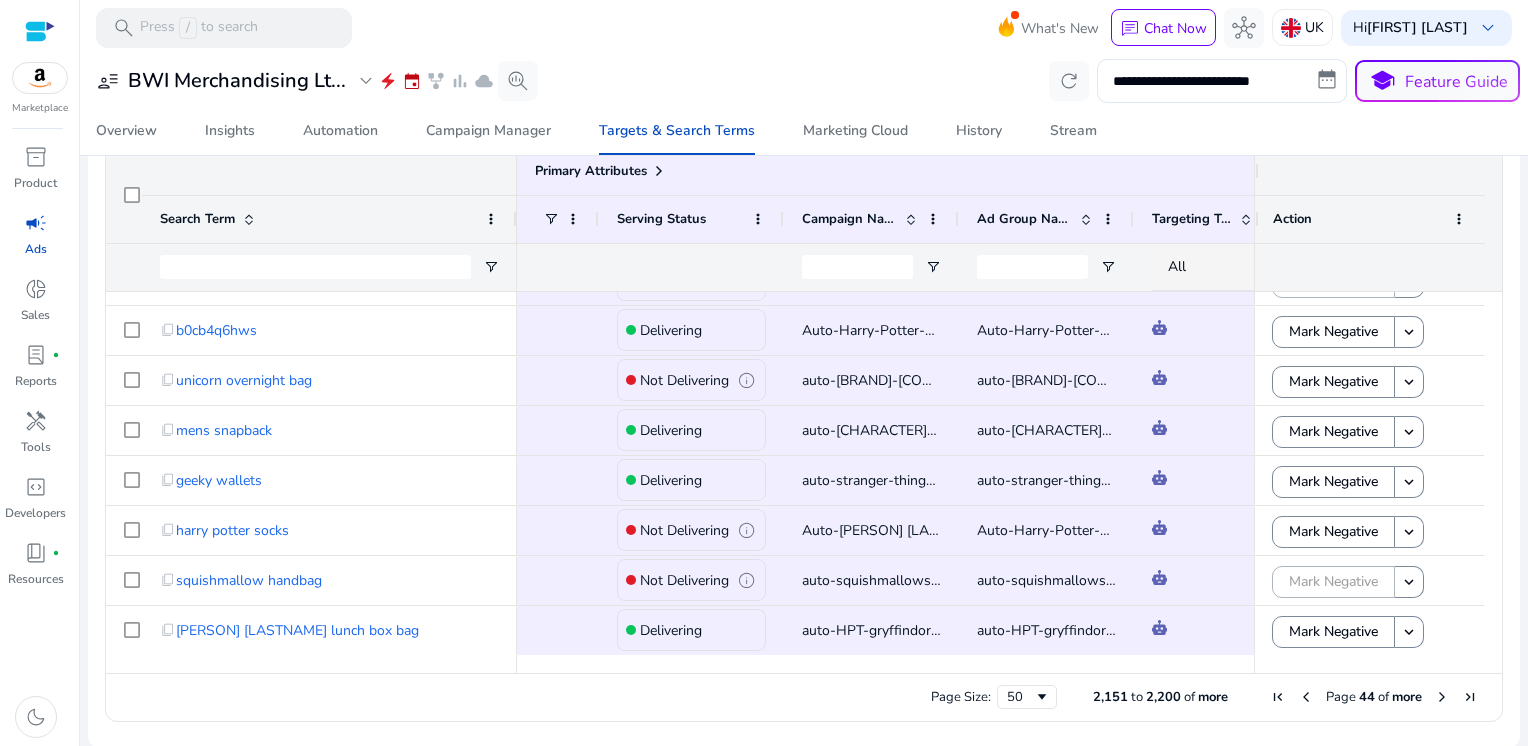 click at bounding box center [1442, 697] 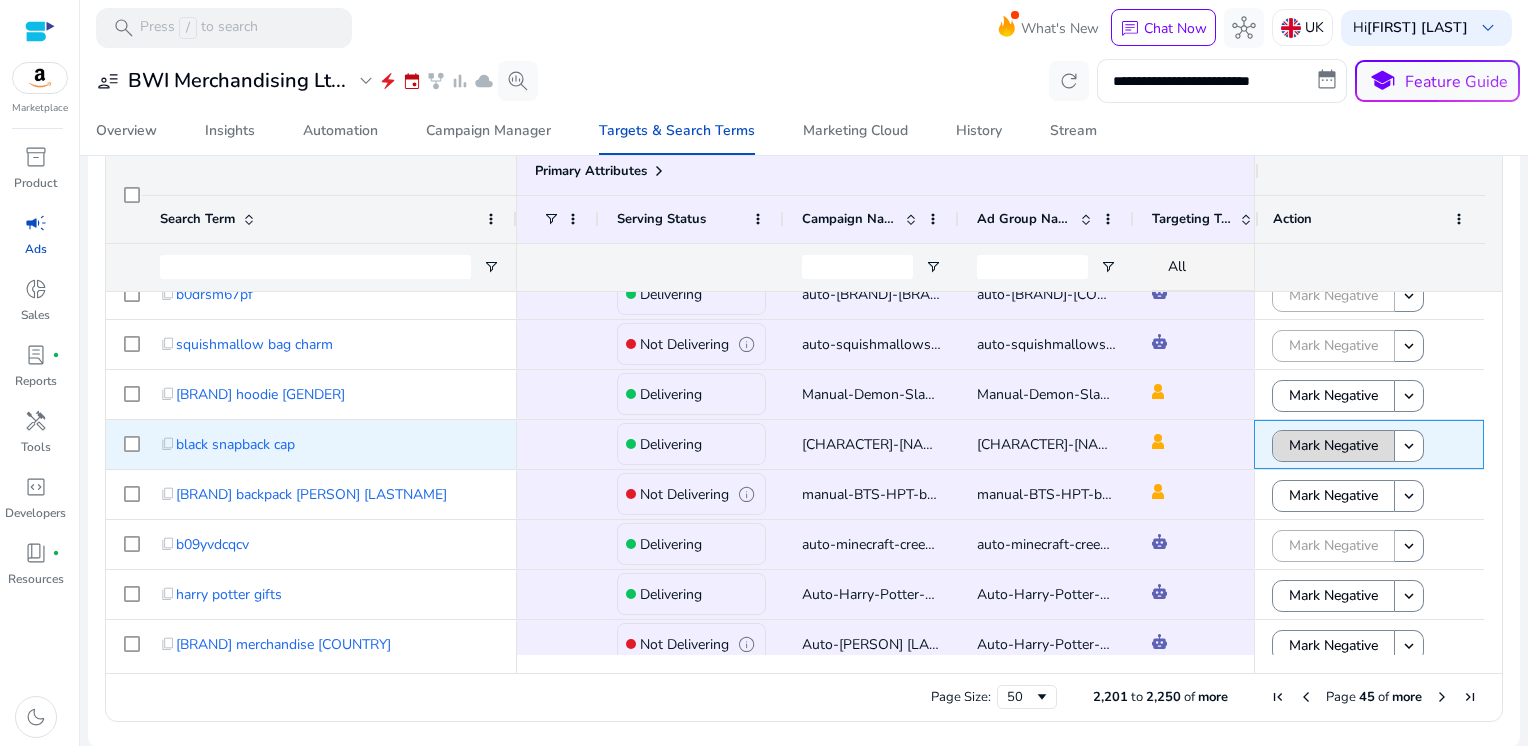 click on "Mark Negative" 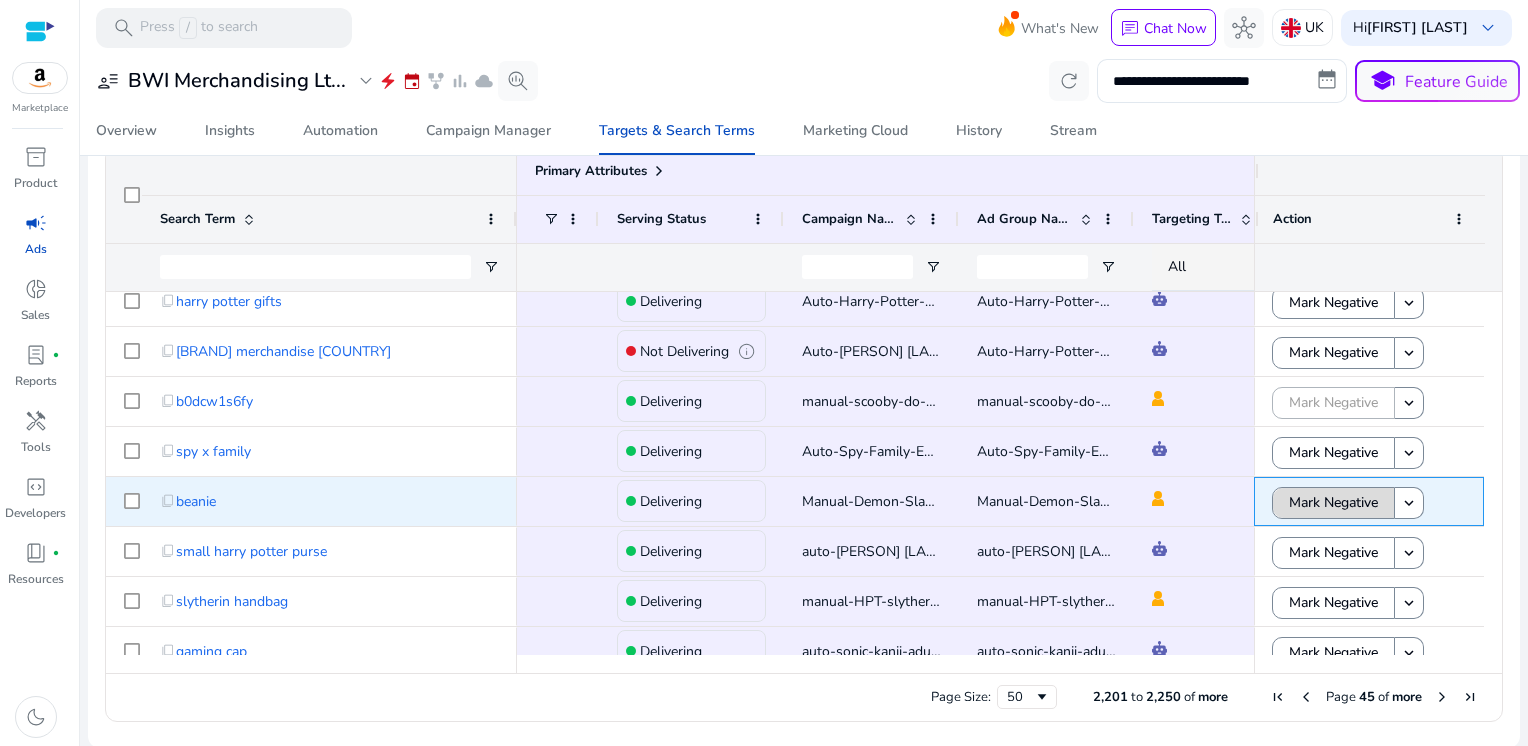 click on "Mark Negative" 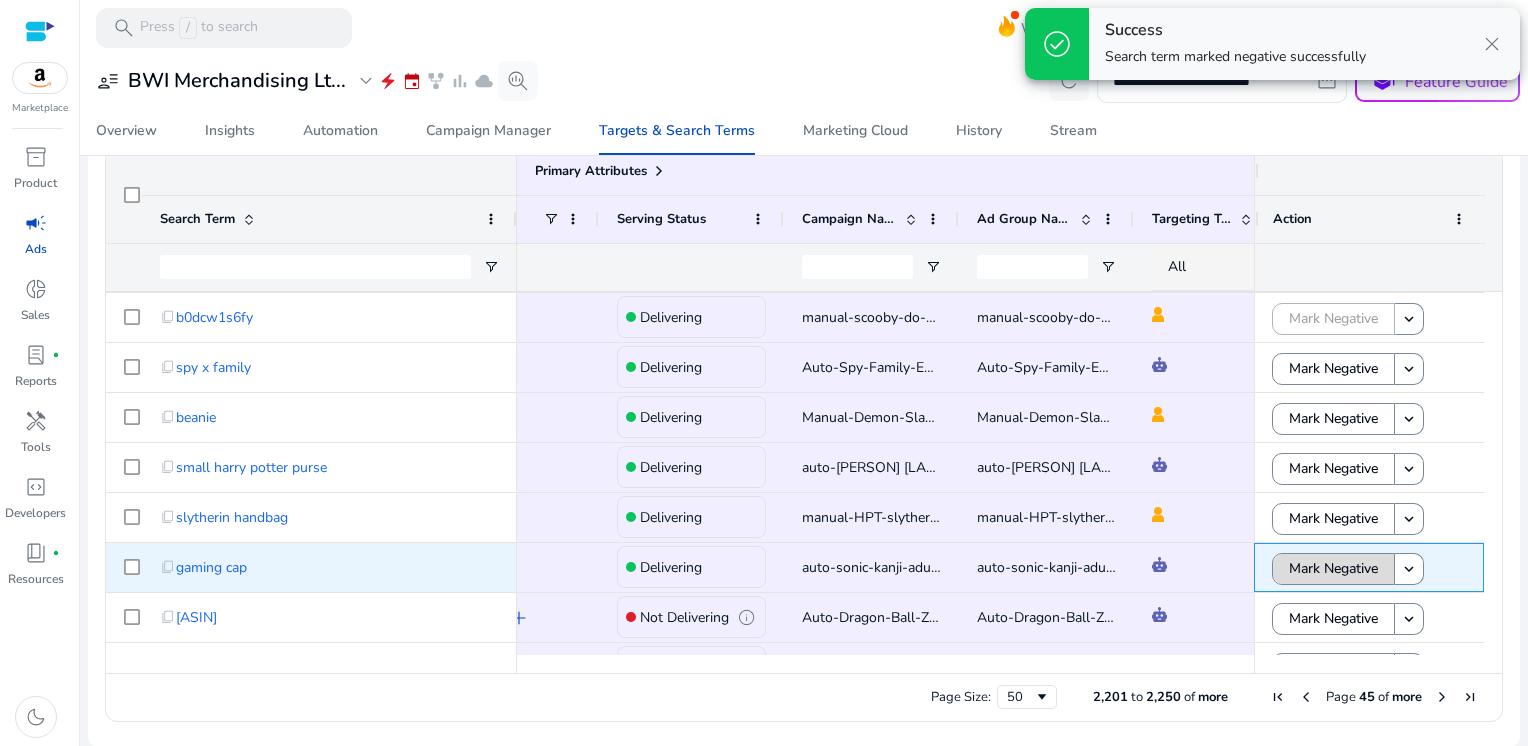 click on "Mark Negative" 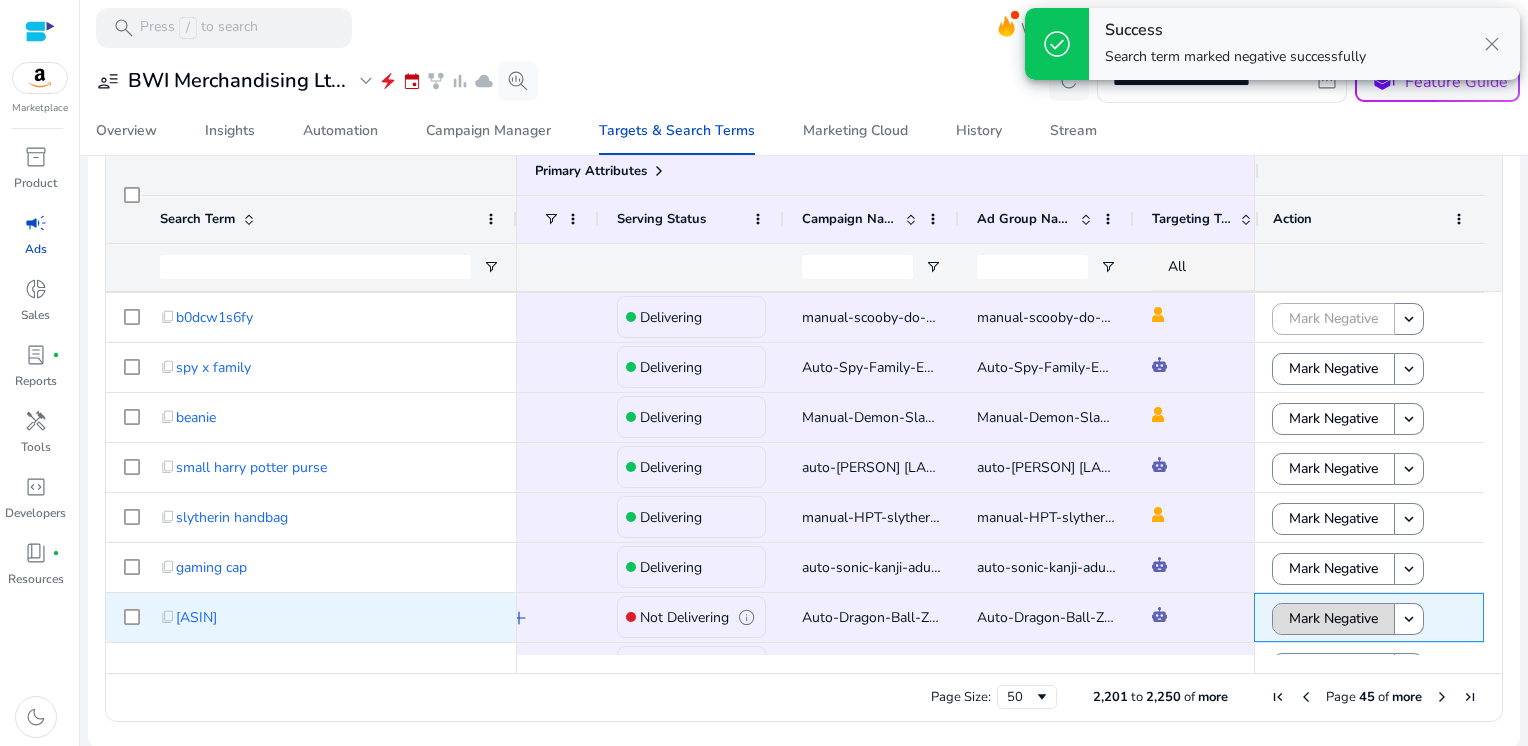 click on "Mark Negative" 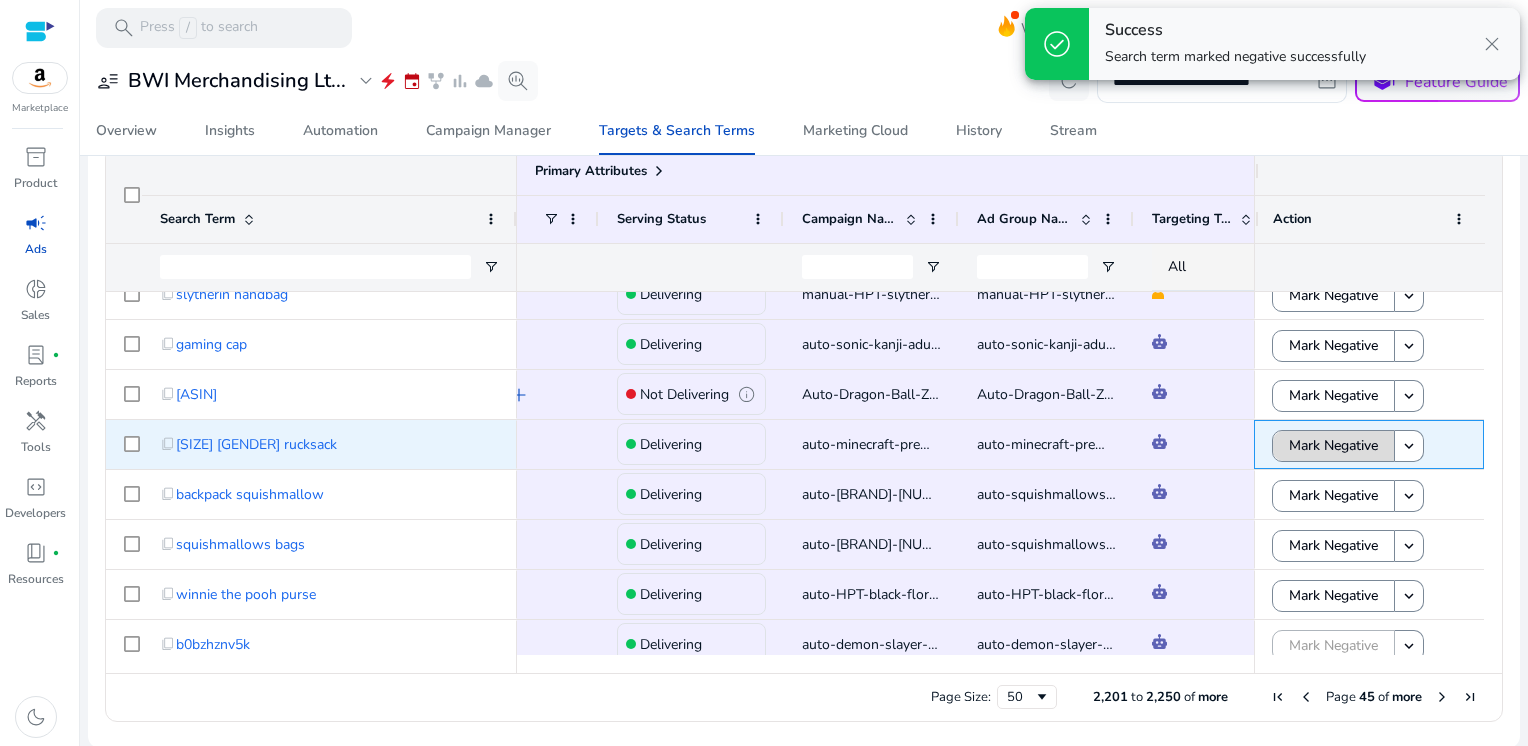 click on "Mark Negative" 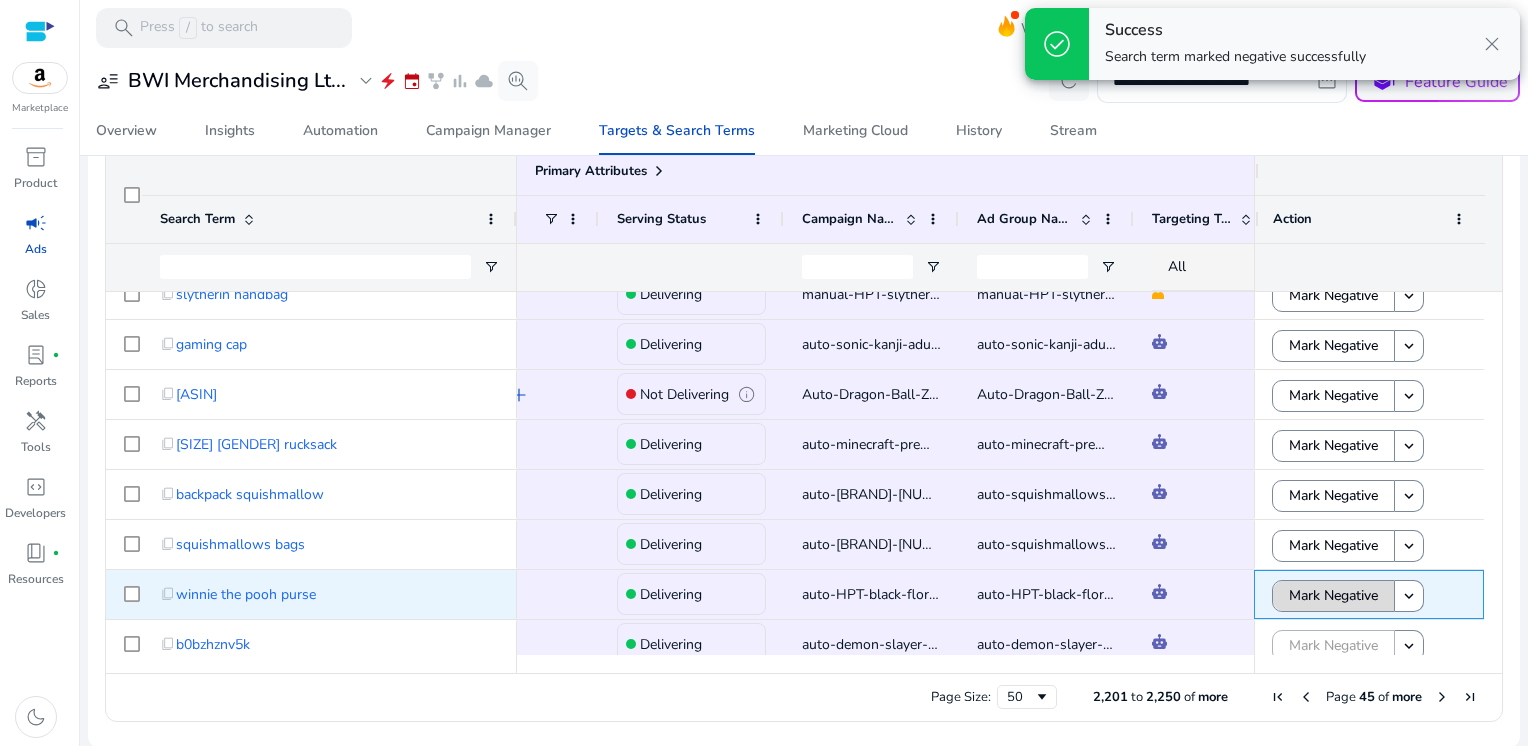 click on "Mark Negative" 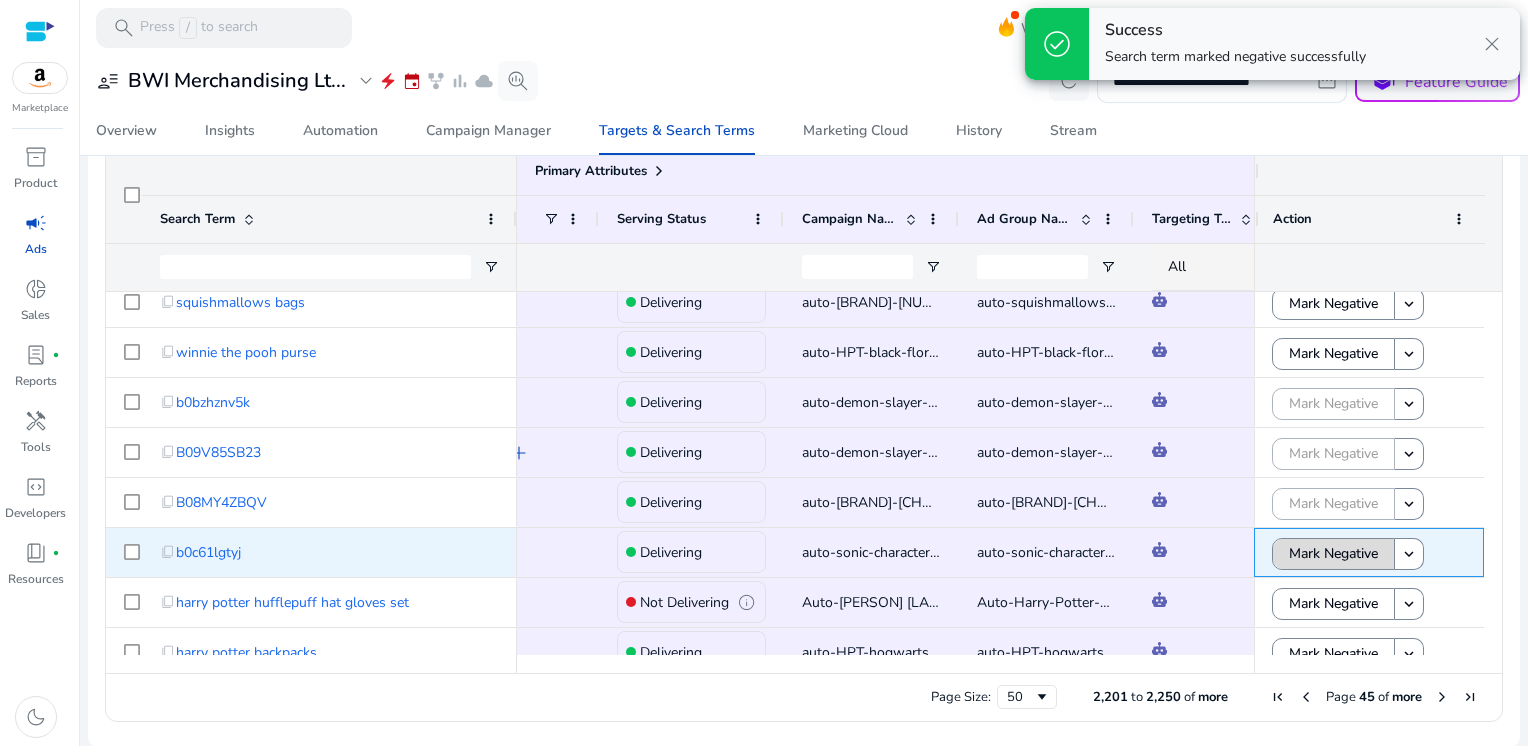 click on "Mark Negative" 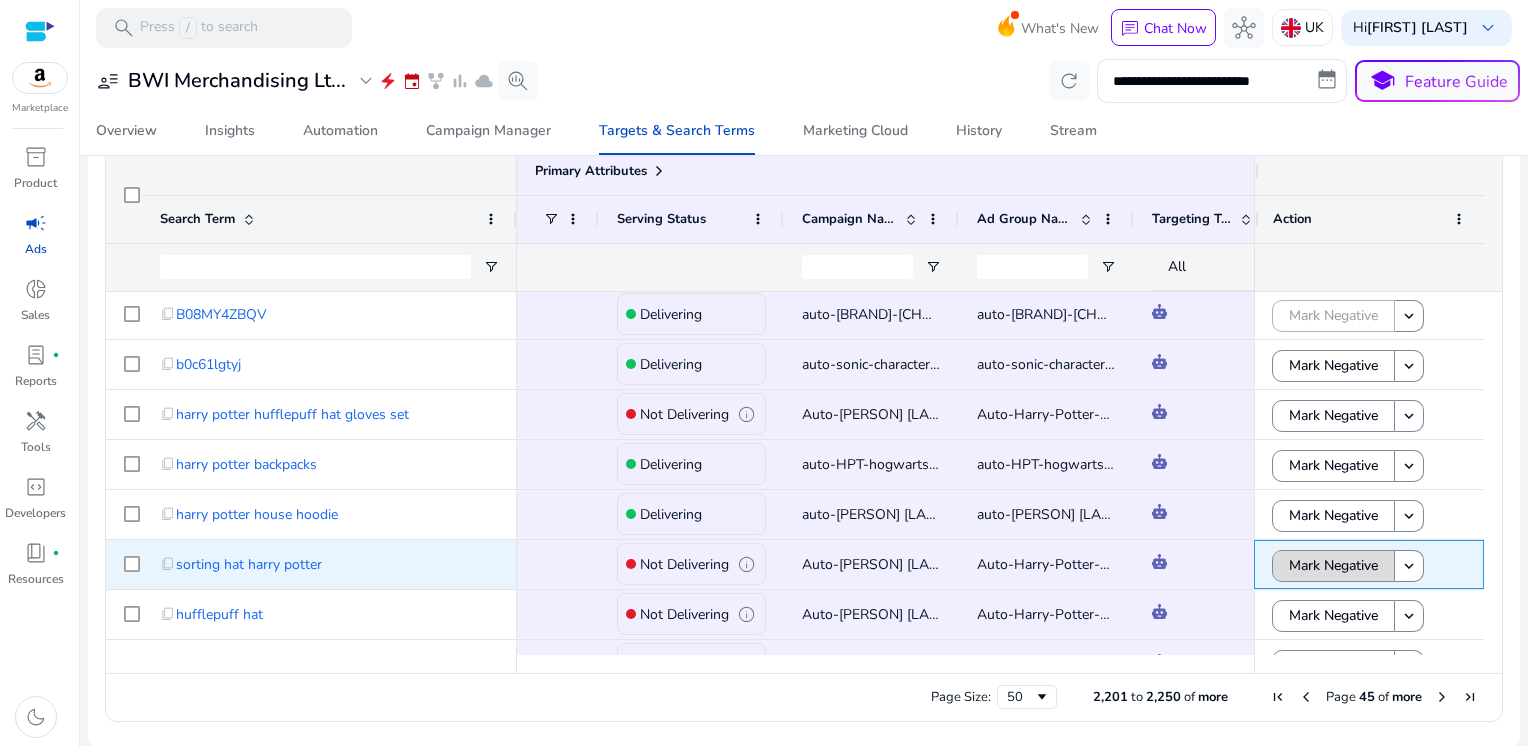 click on "Mark Negative" 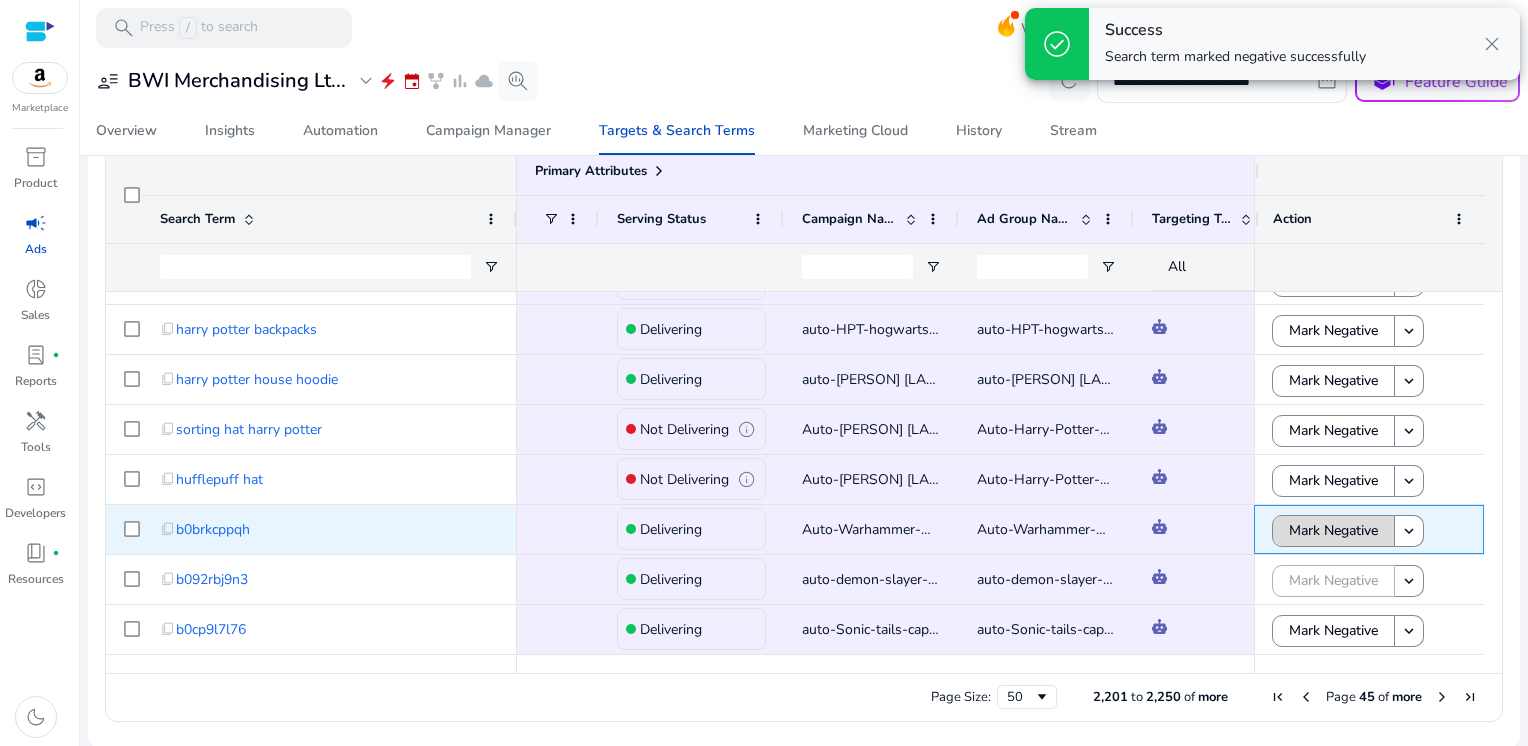 click on "Mark Negative" 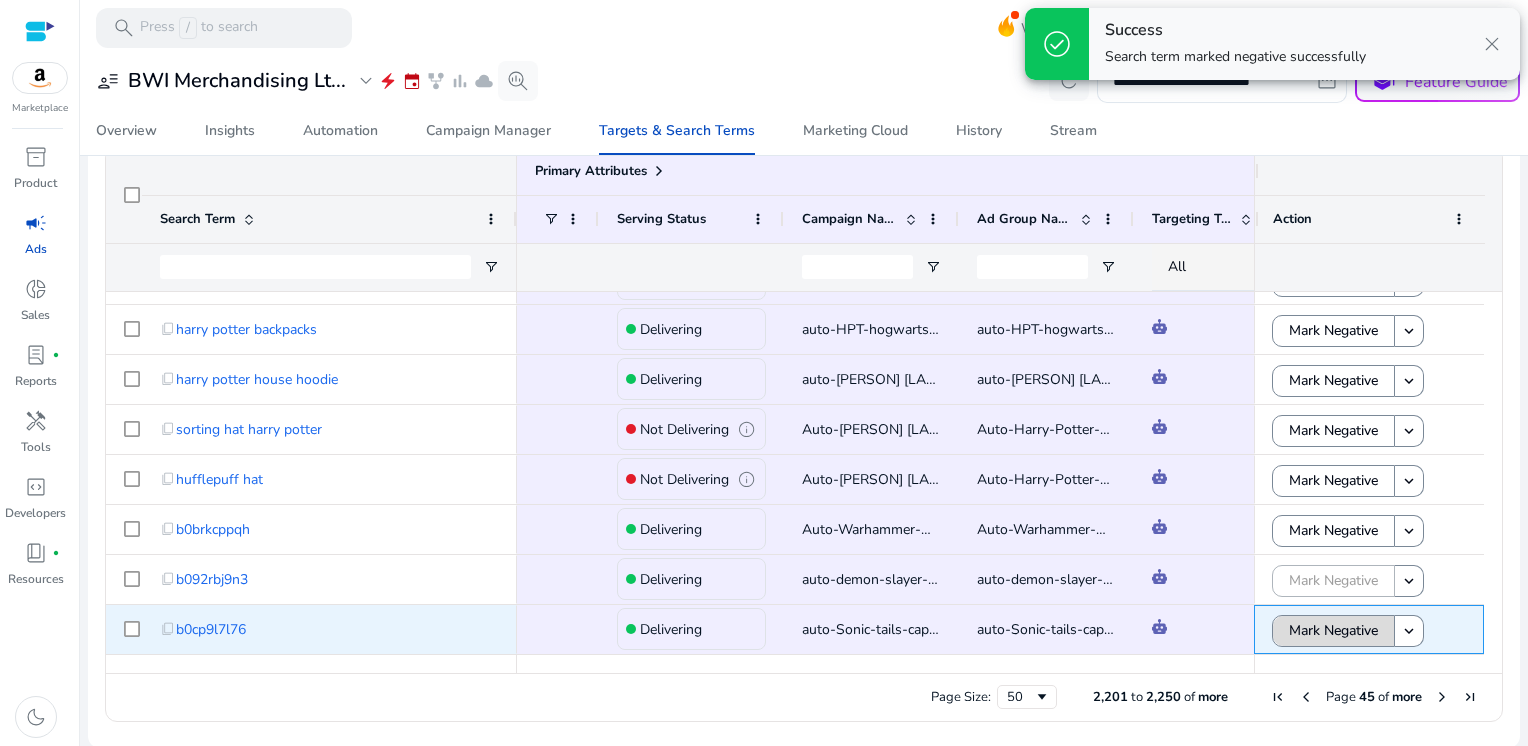 click on "Mark Negative" 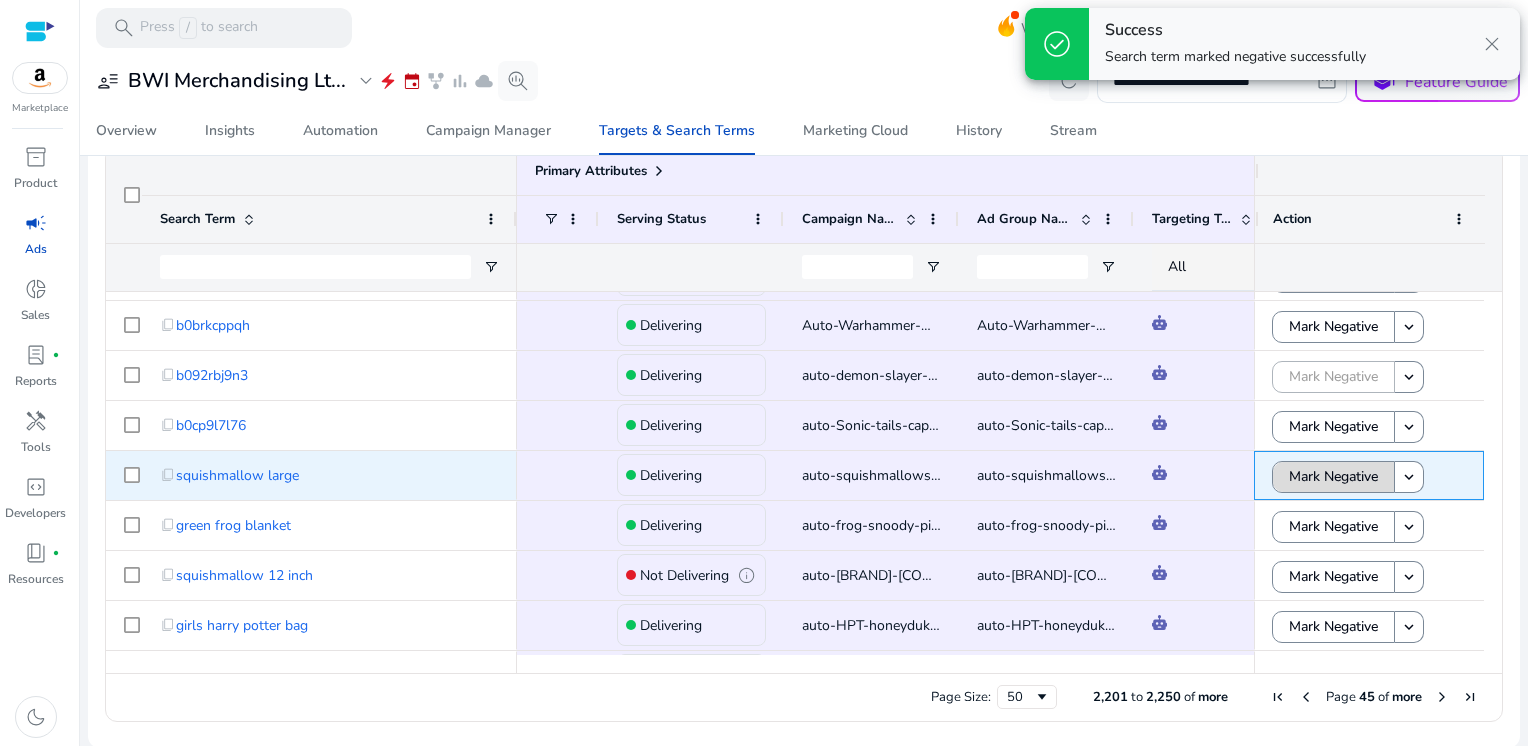 click on "Mark Negative" 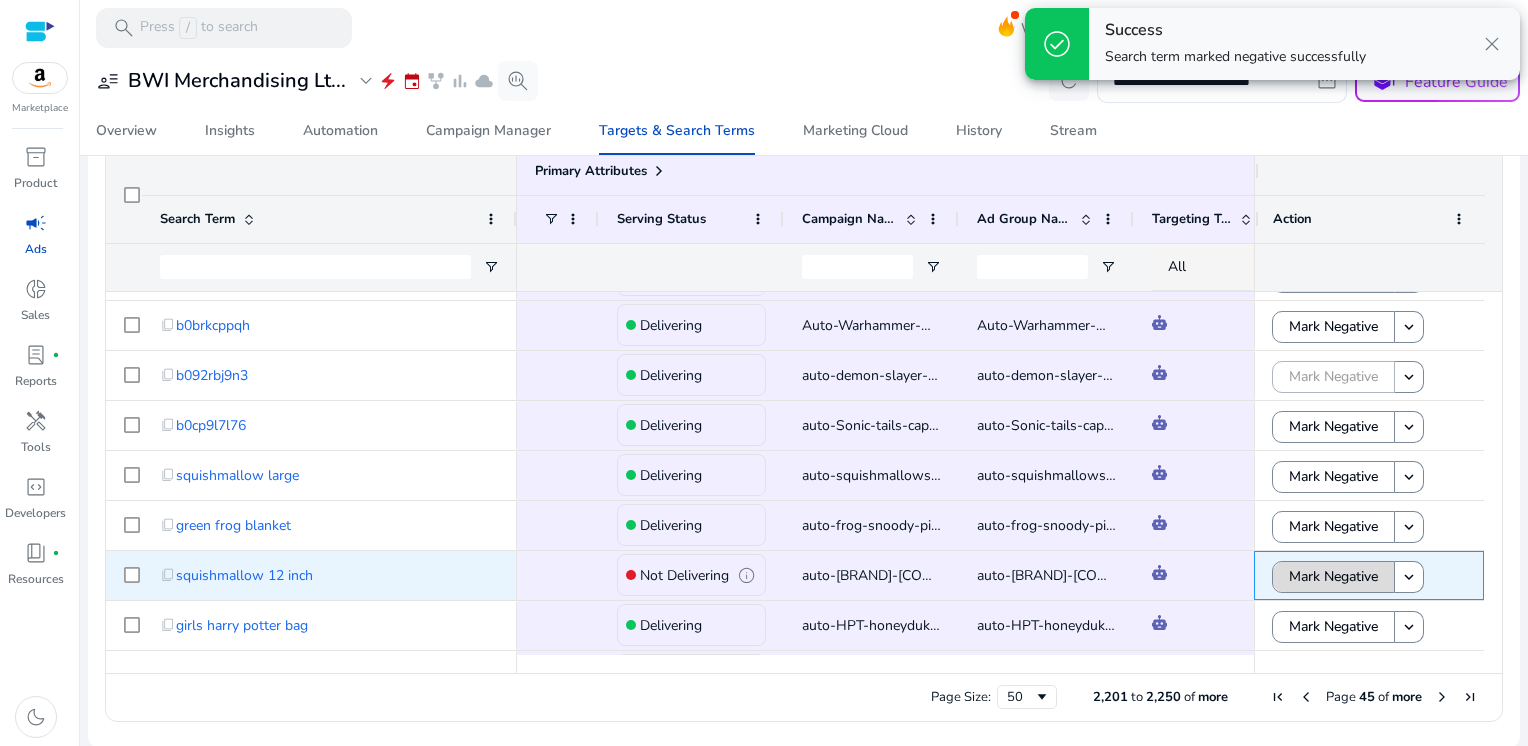 click on "Mark Negative" 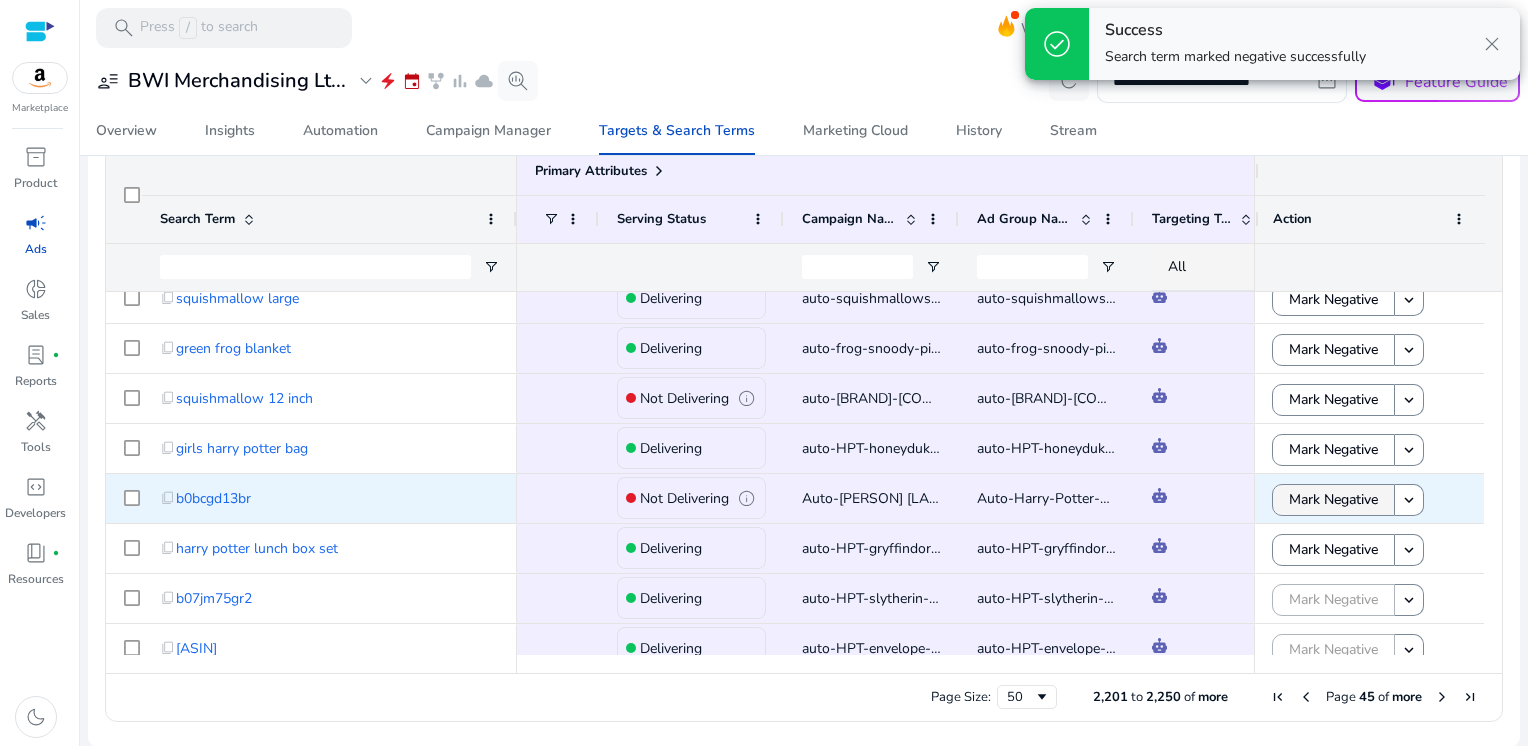 click on "Mark Negative" 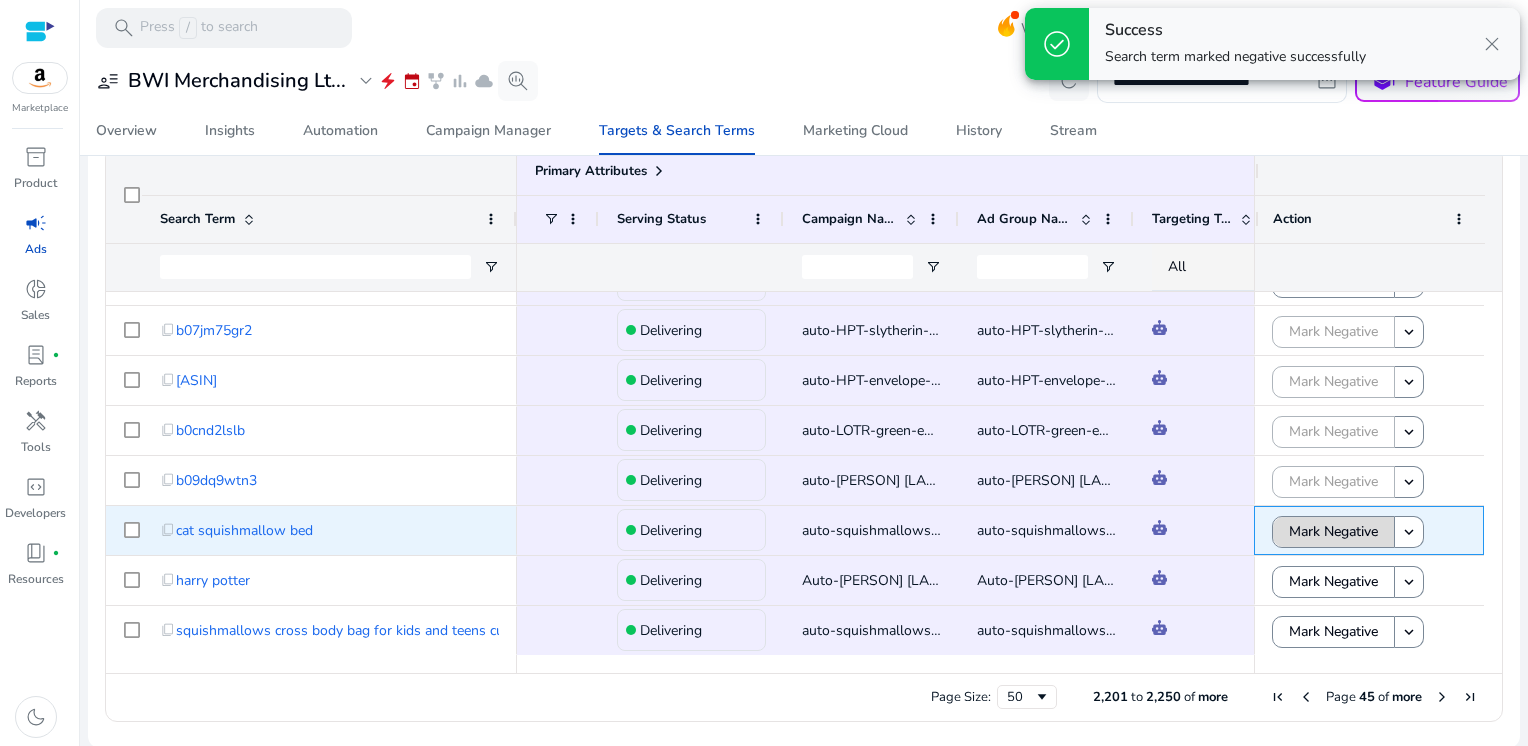 click on "Mark Negative" 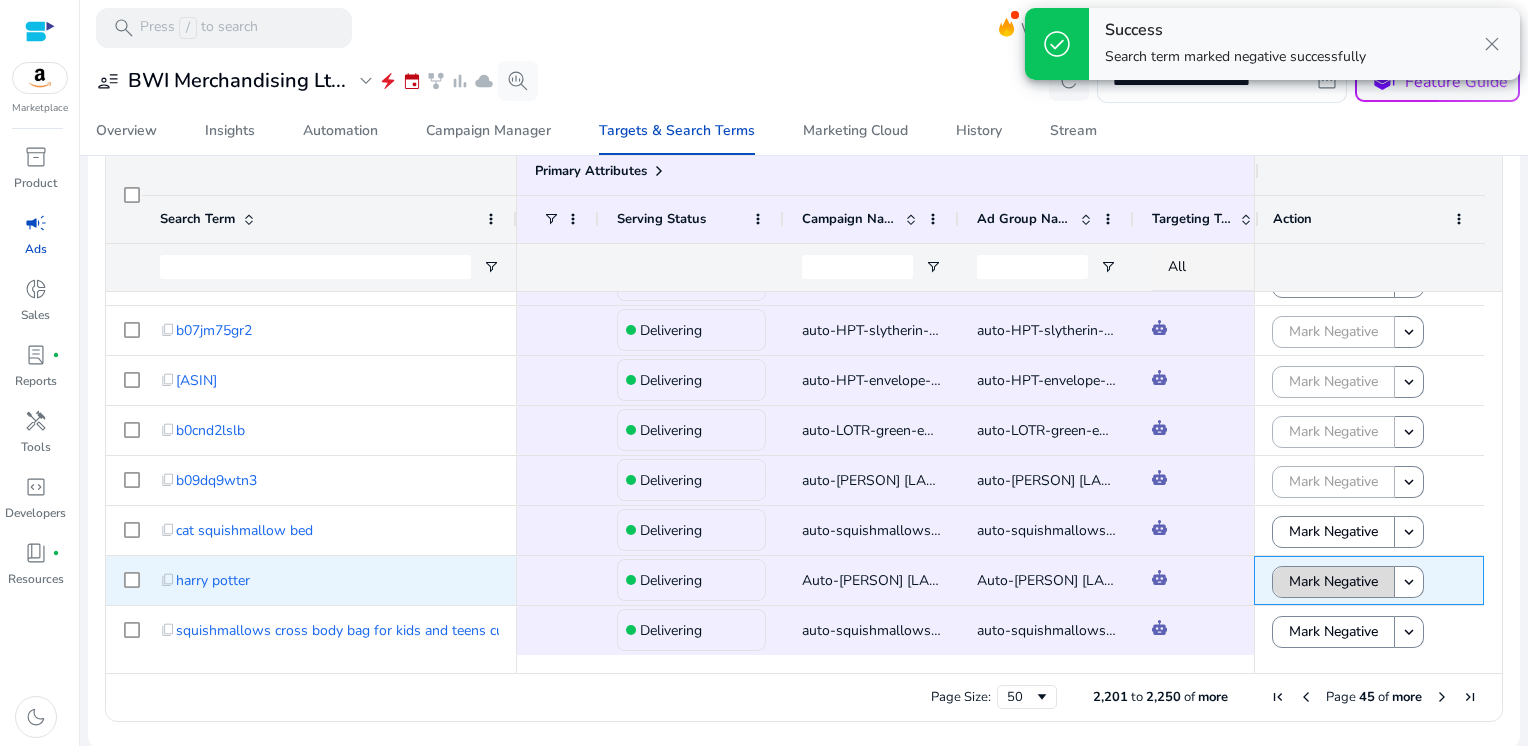 click on "Mark Negative" 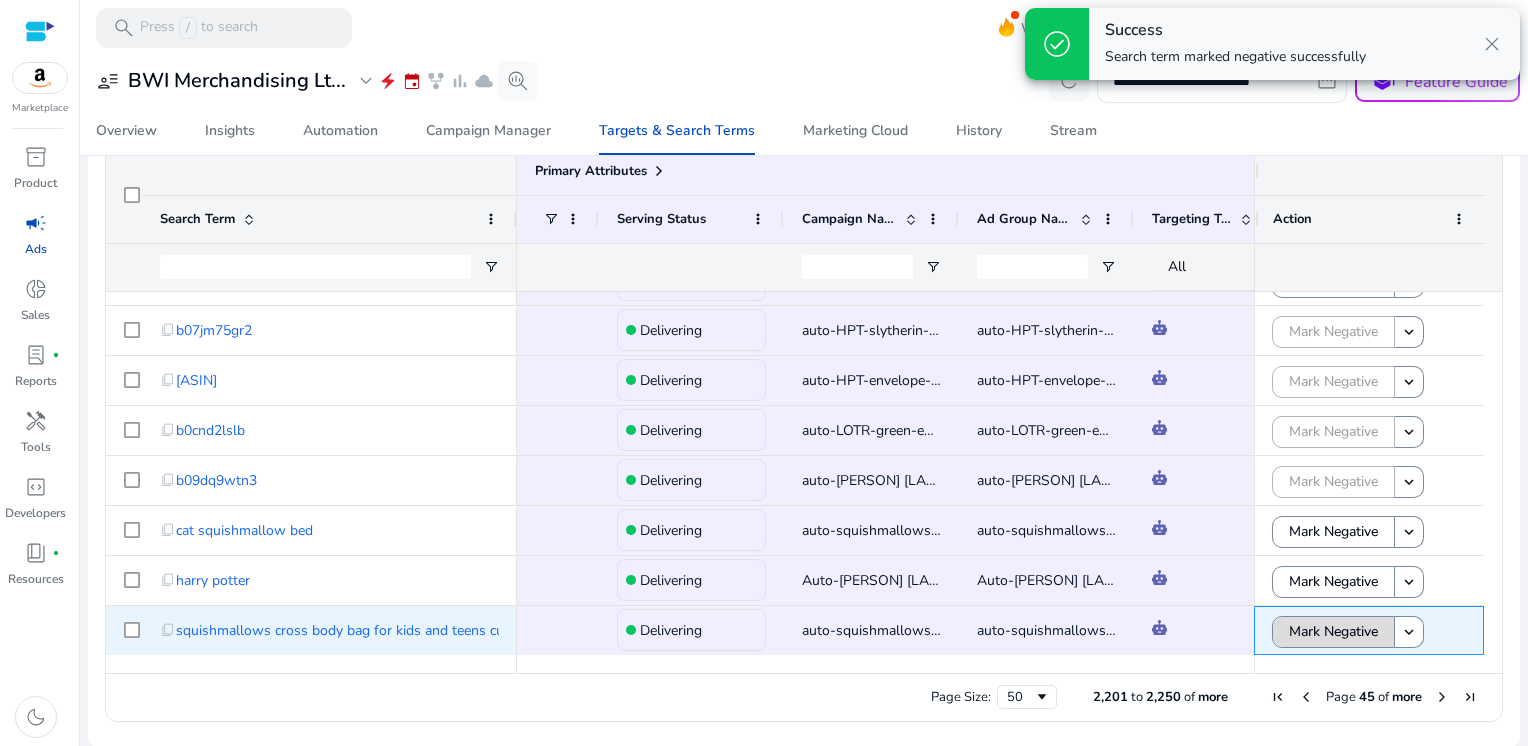 click on "Mark Negative" 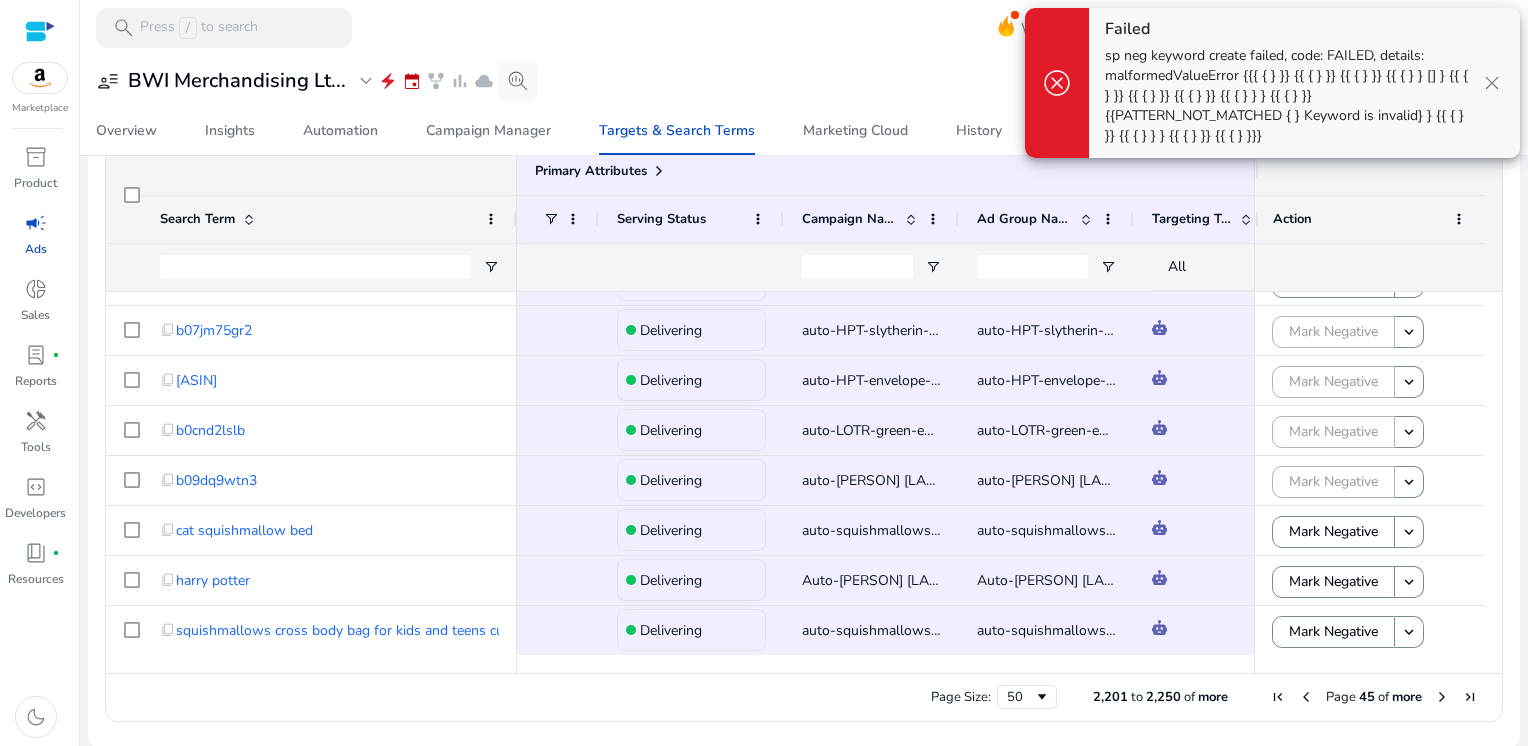click at bounding box center [1442, 697] 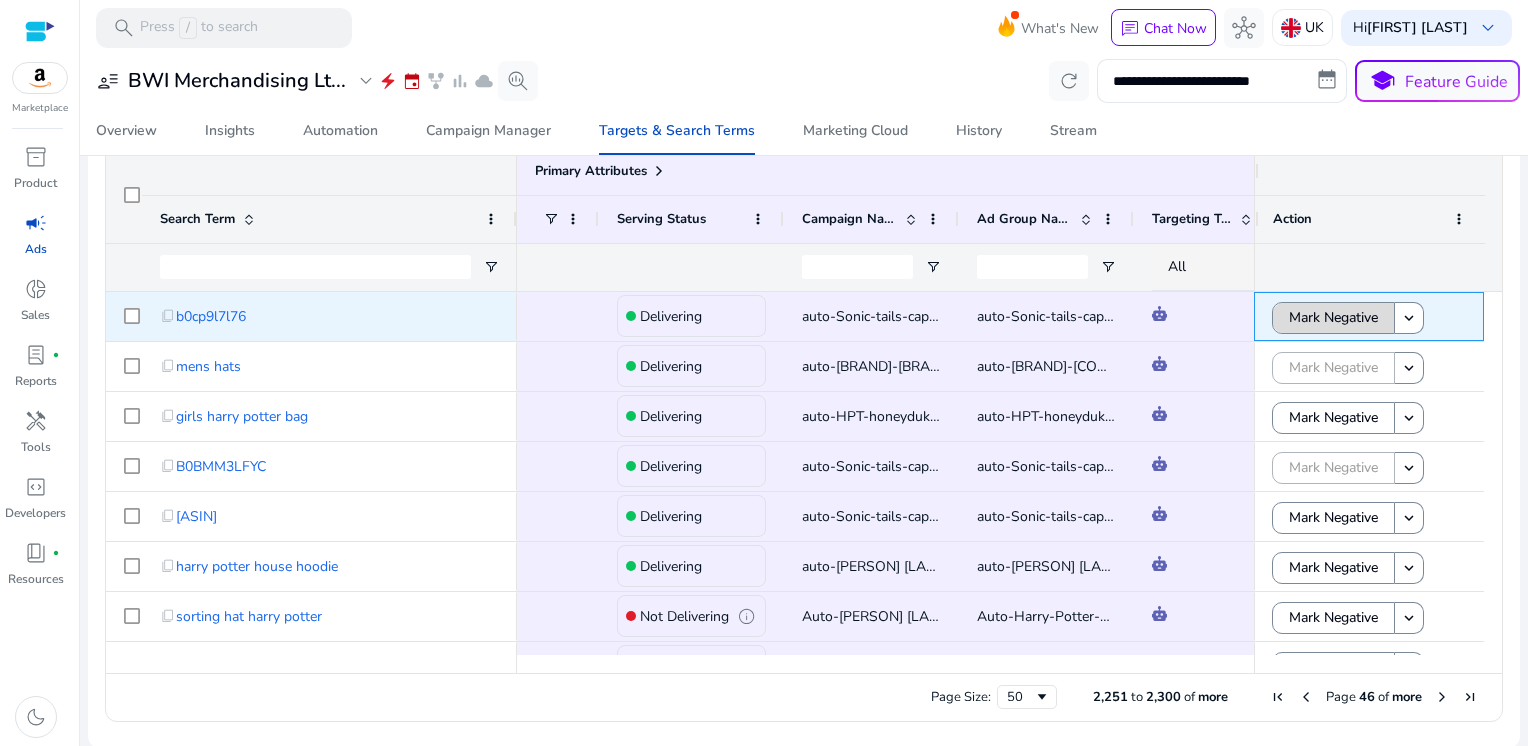 click on "Mark Negative" 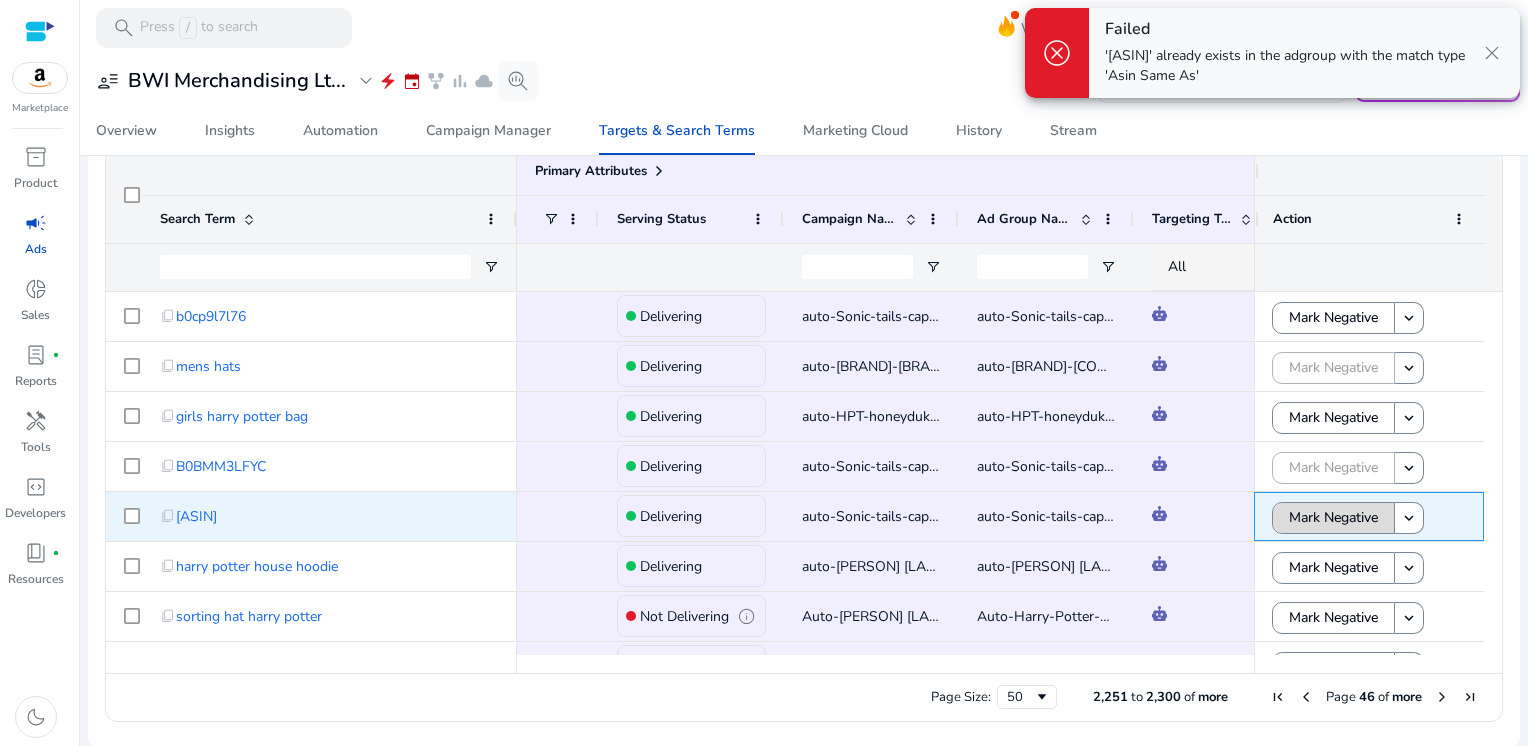 click on "Mark Negative" 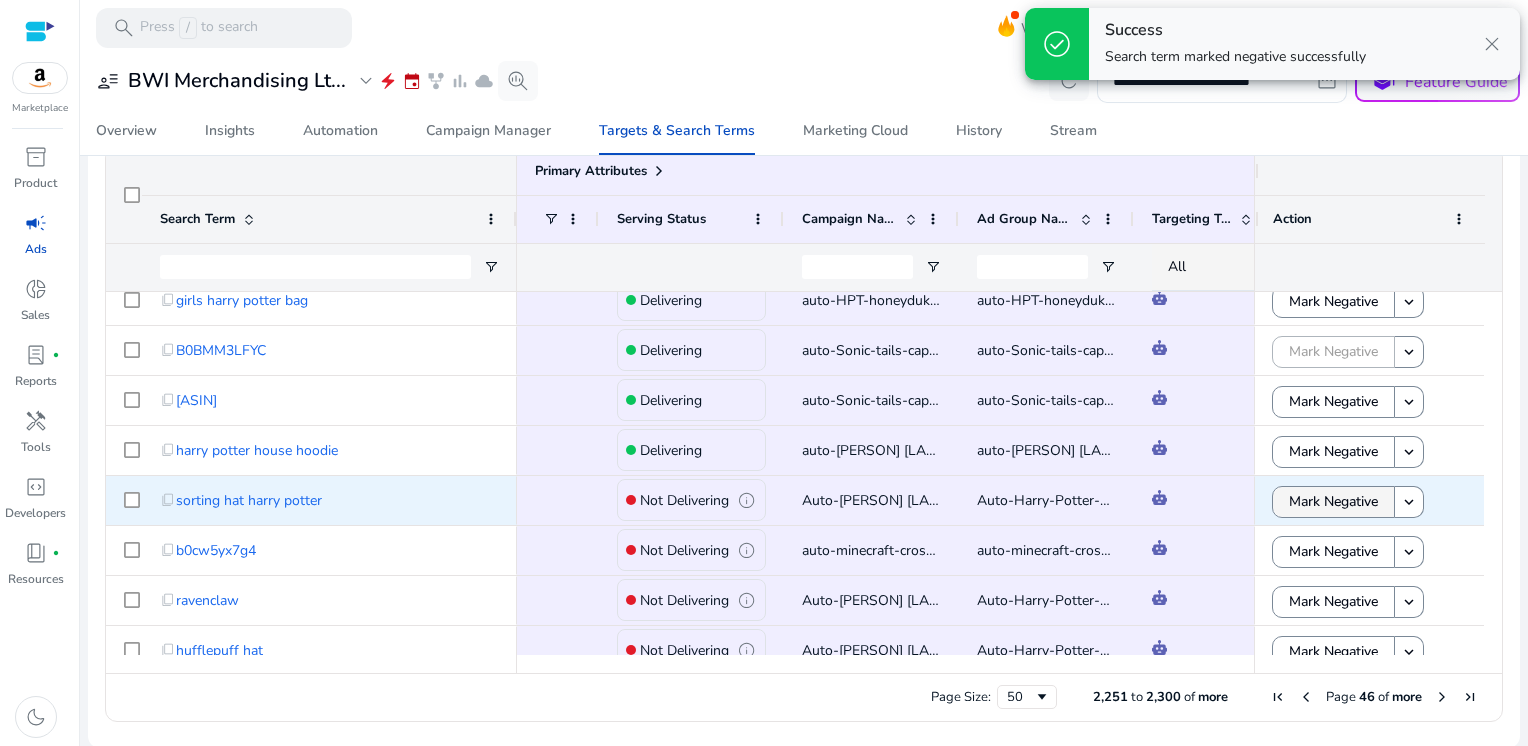 click on "Mark Negative" 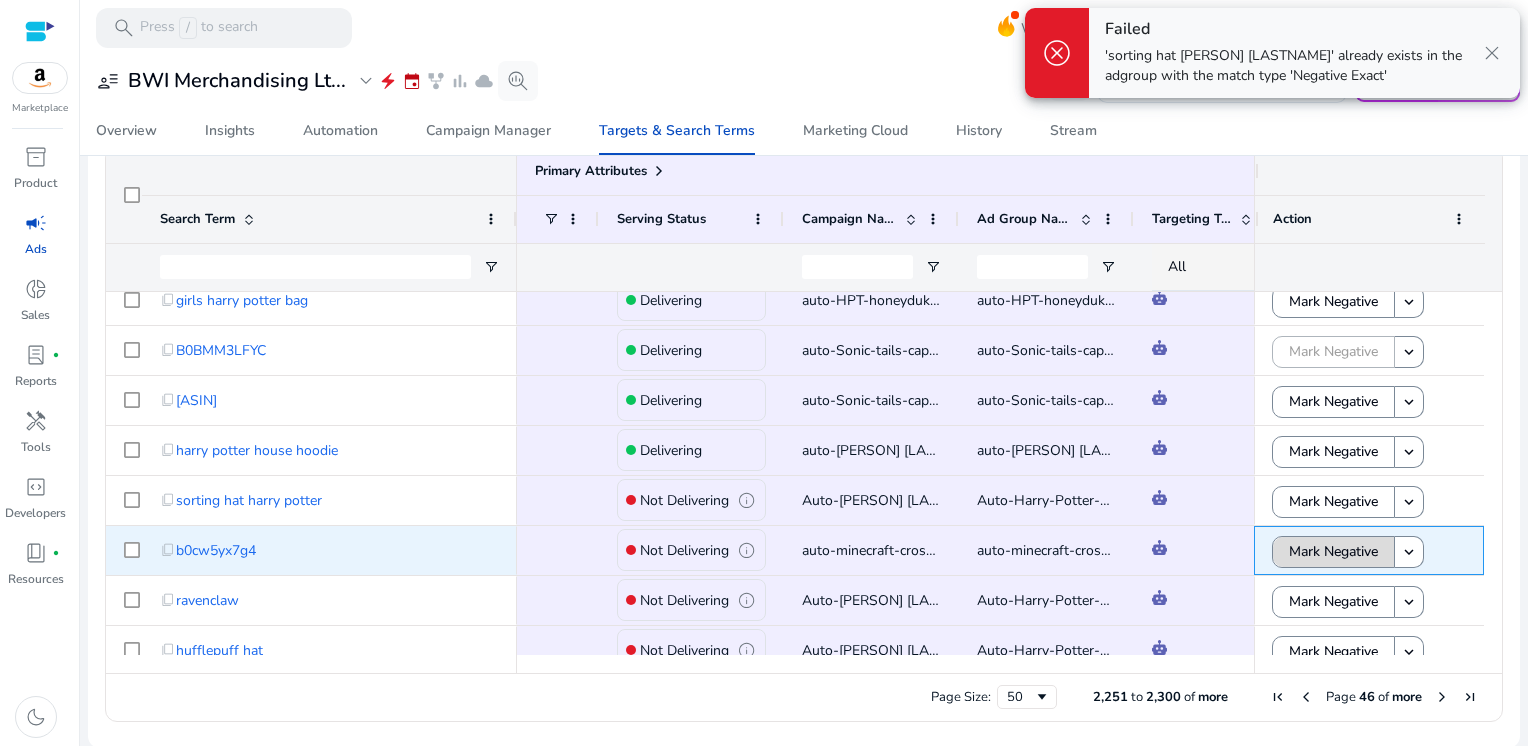 click on "Mark Negative" 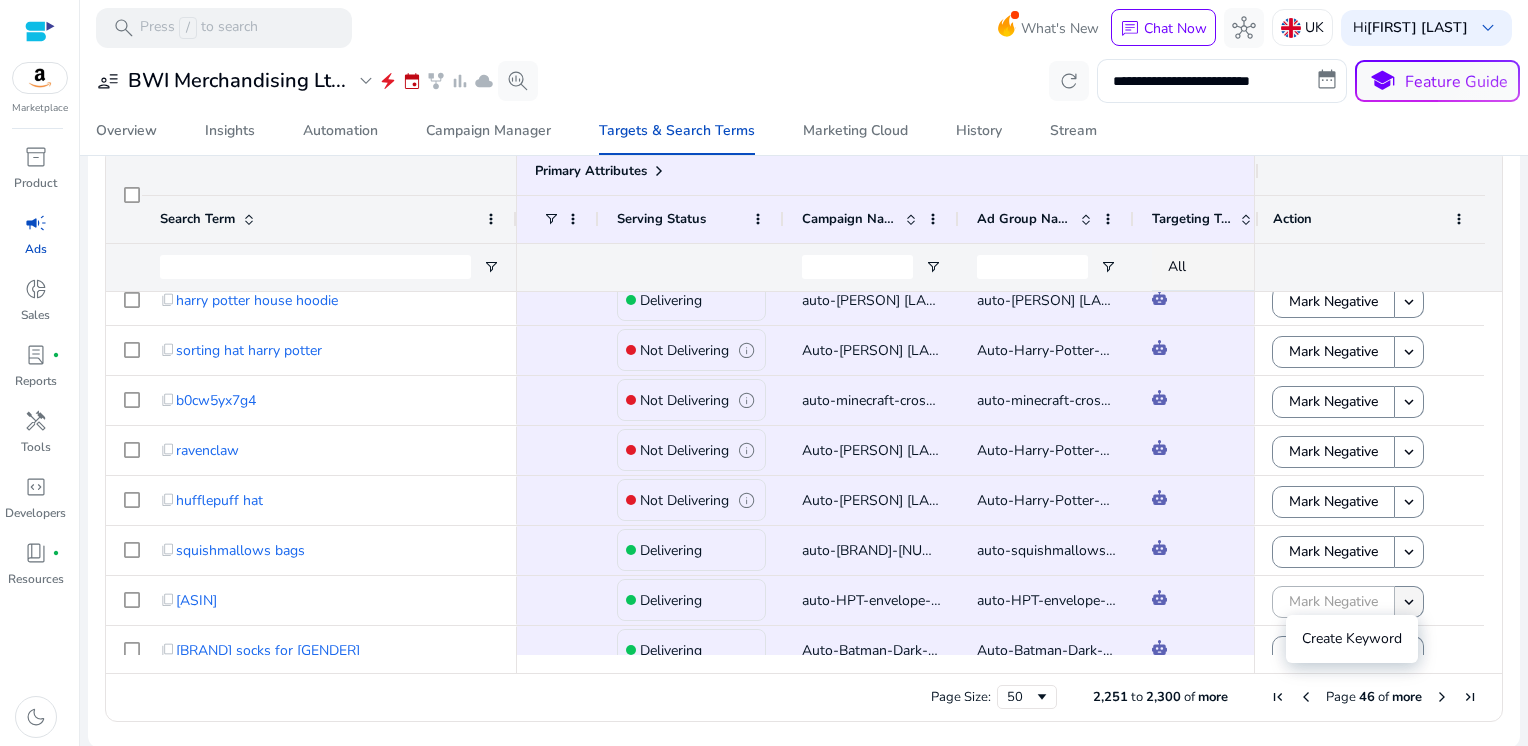 scroll, scrollTop: 410, scrollLeft: 0, axis: vertical 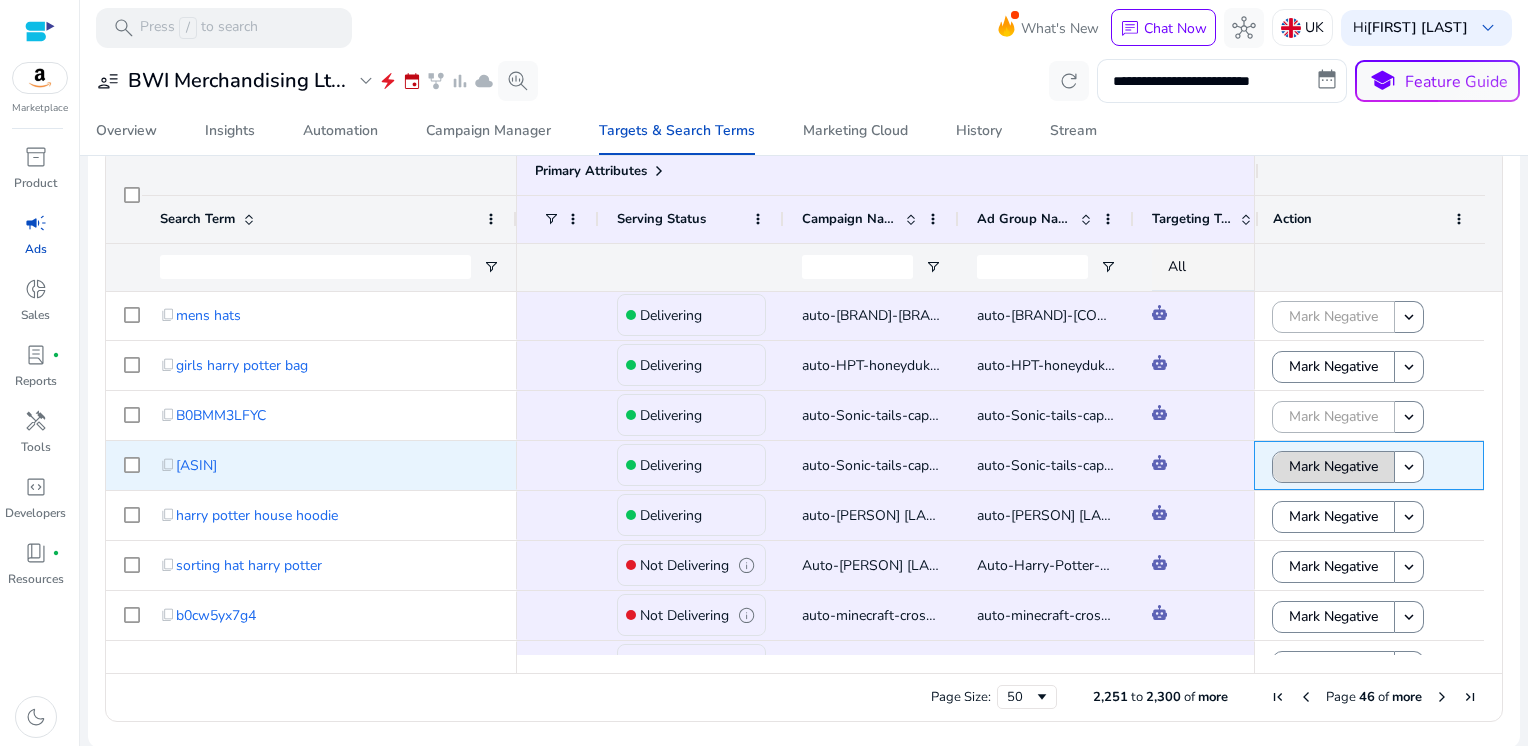 click on "Mark Negative" 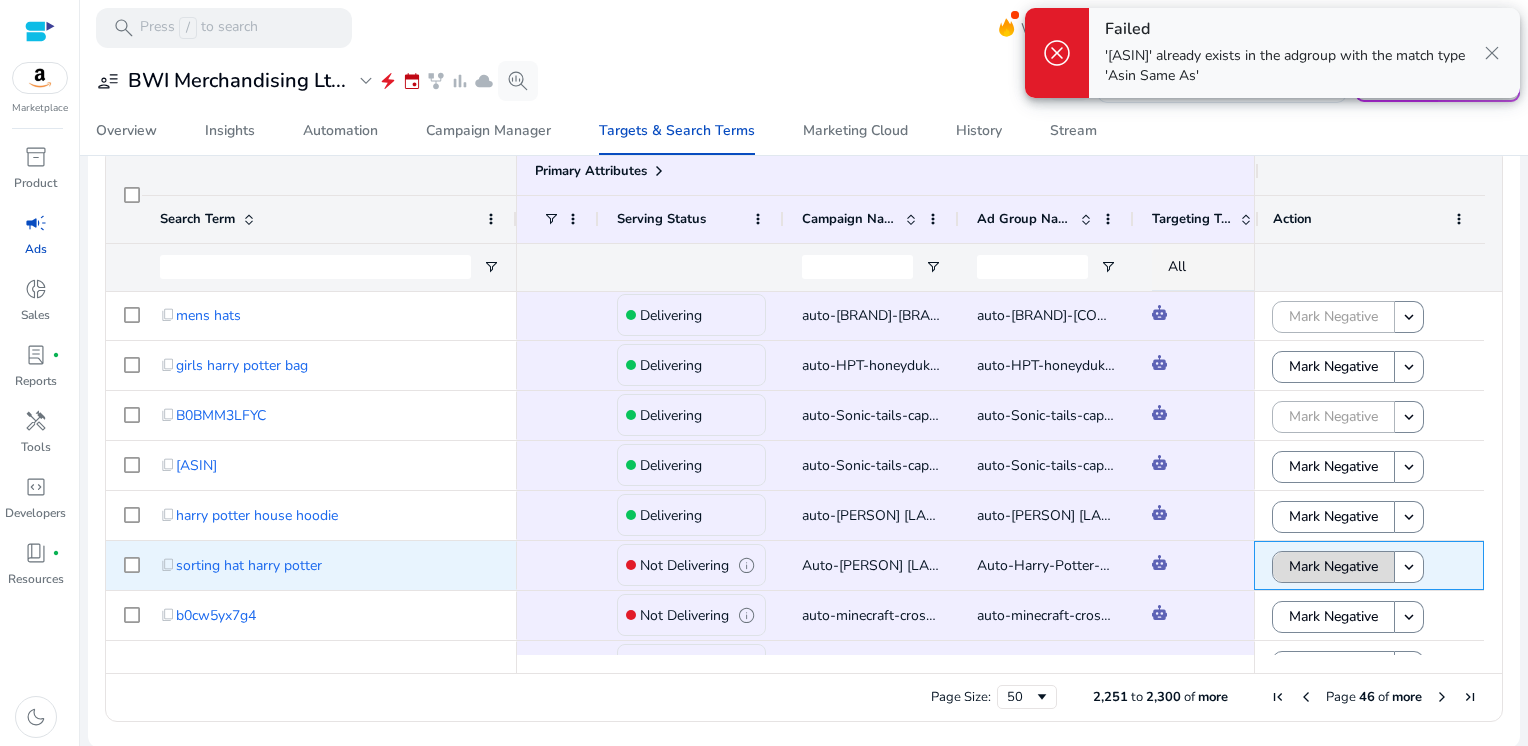 click on "Mark Negative" 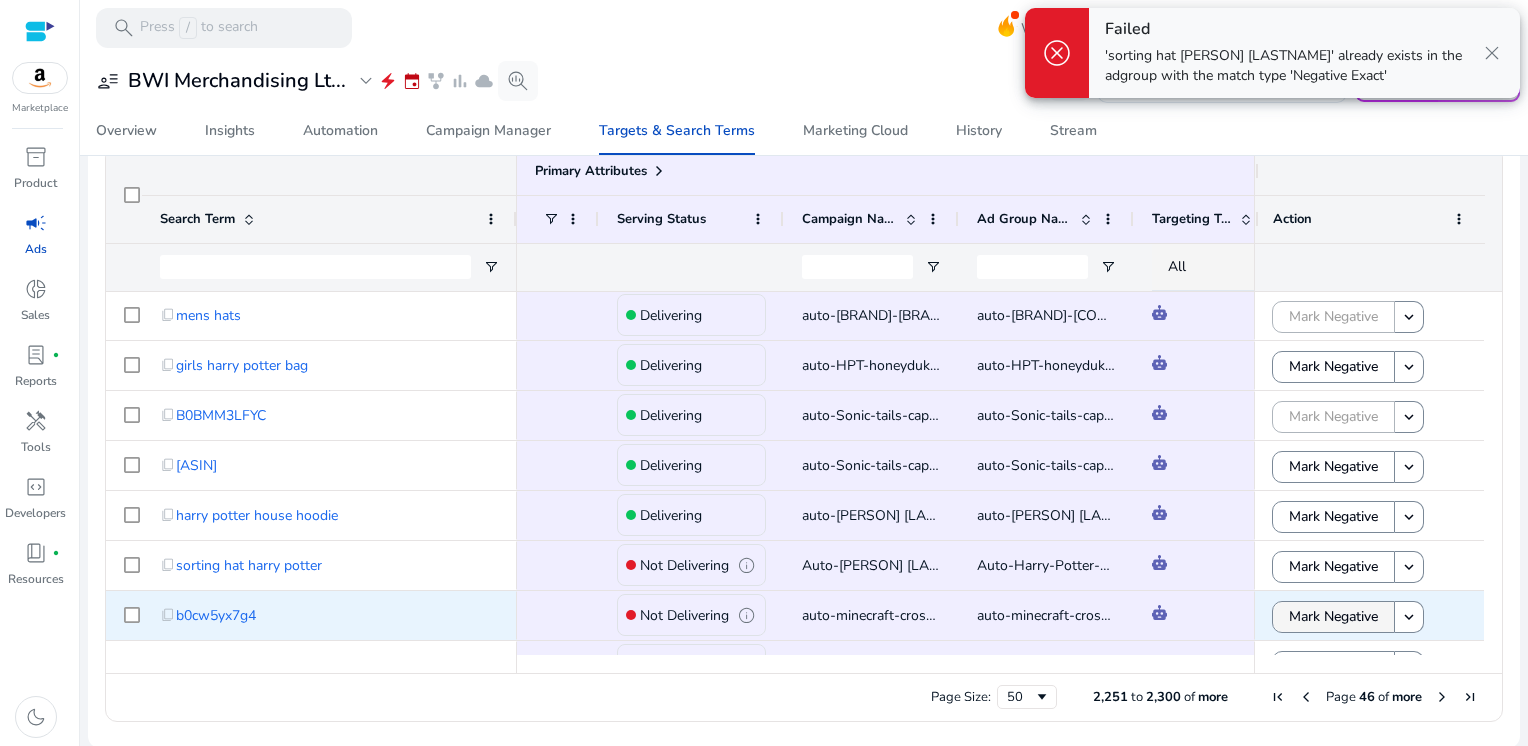 click on "Mark Negative" 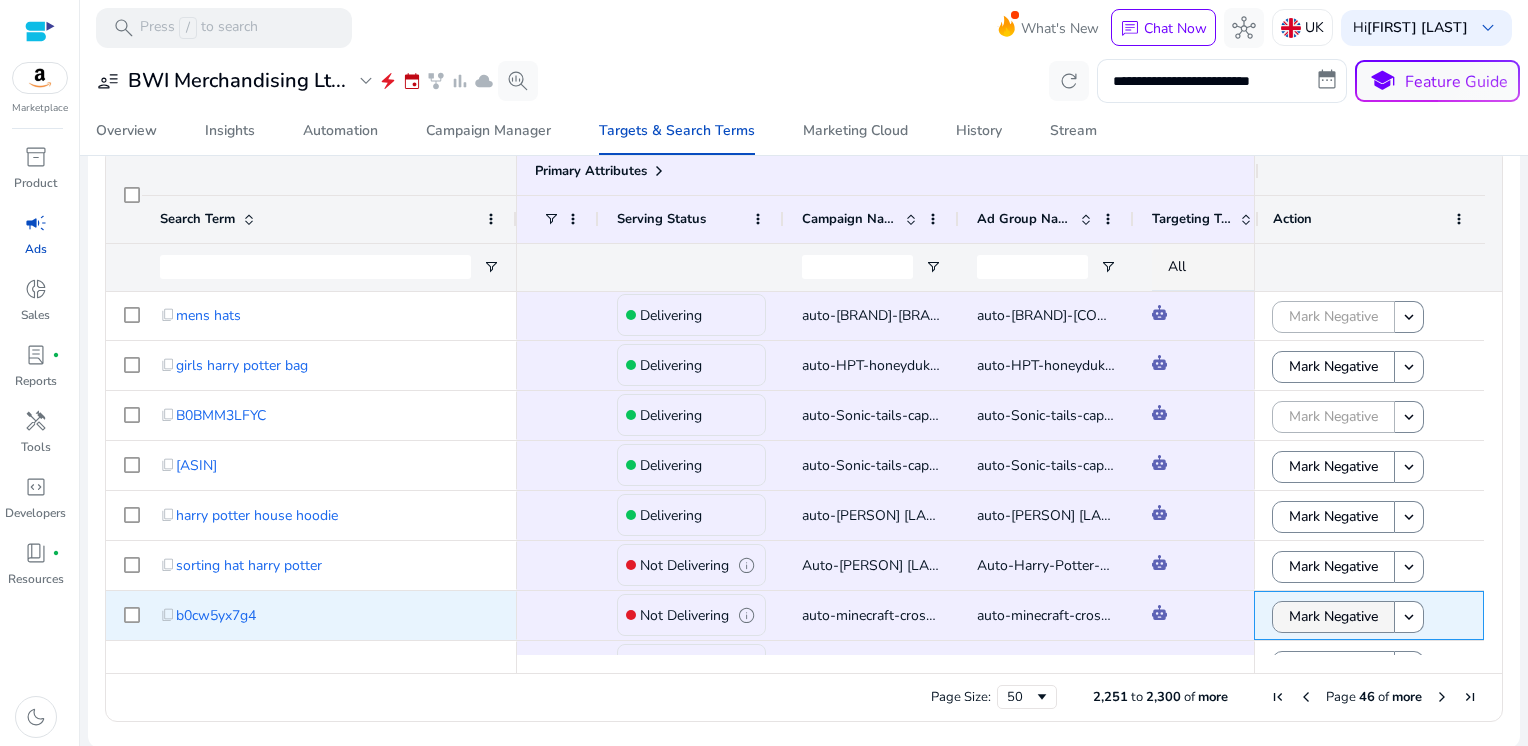 scroll, scrollTop: 188, scrollLeft: 0, axis: vertical 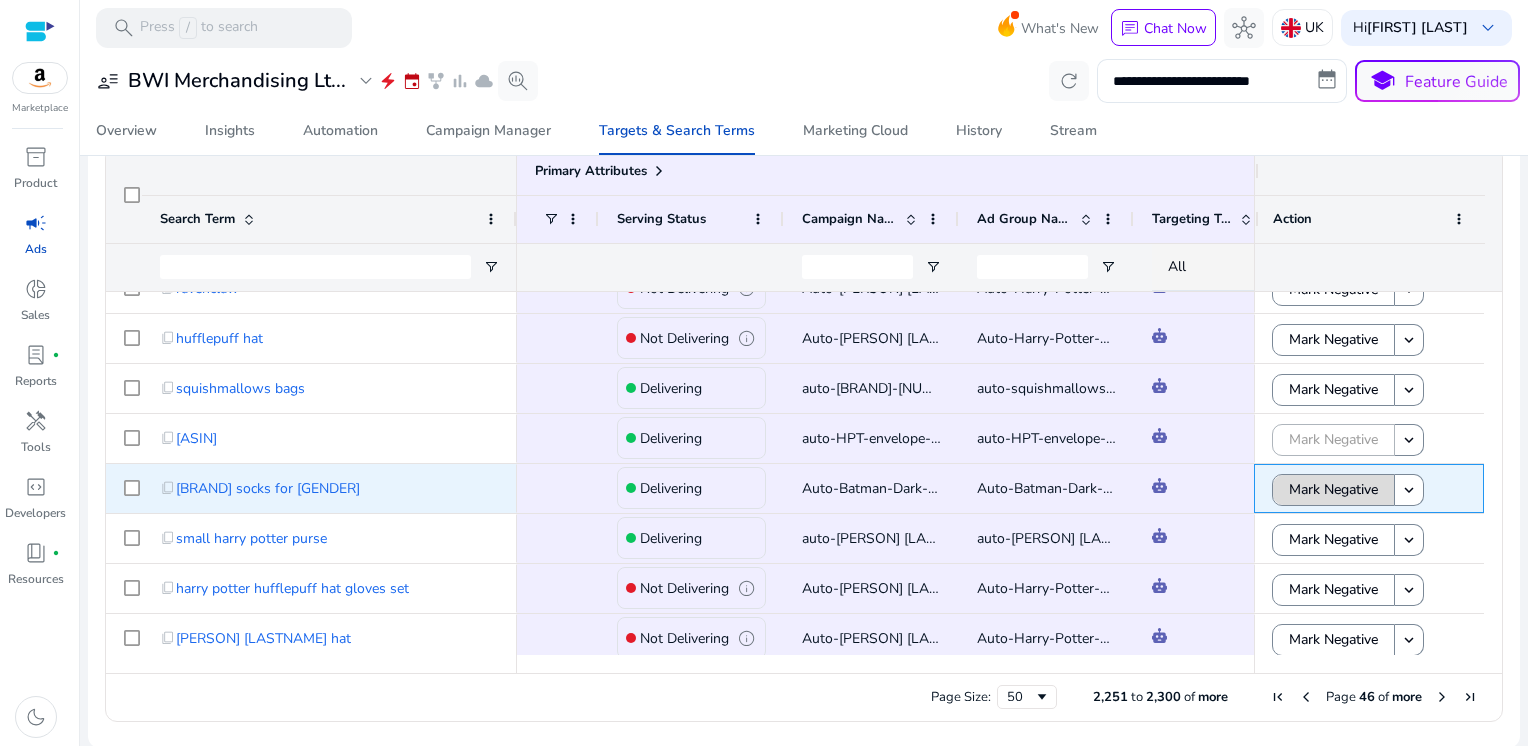 click on "Mark Negative" 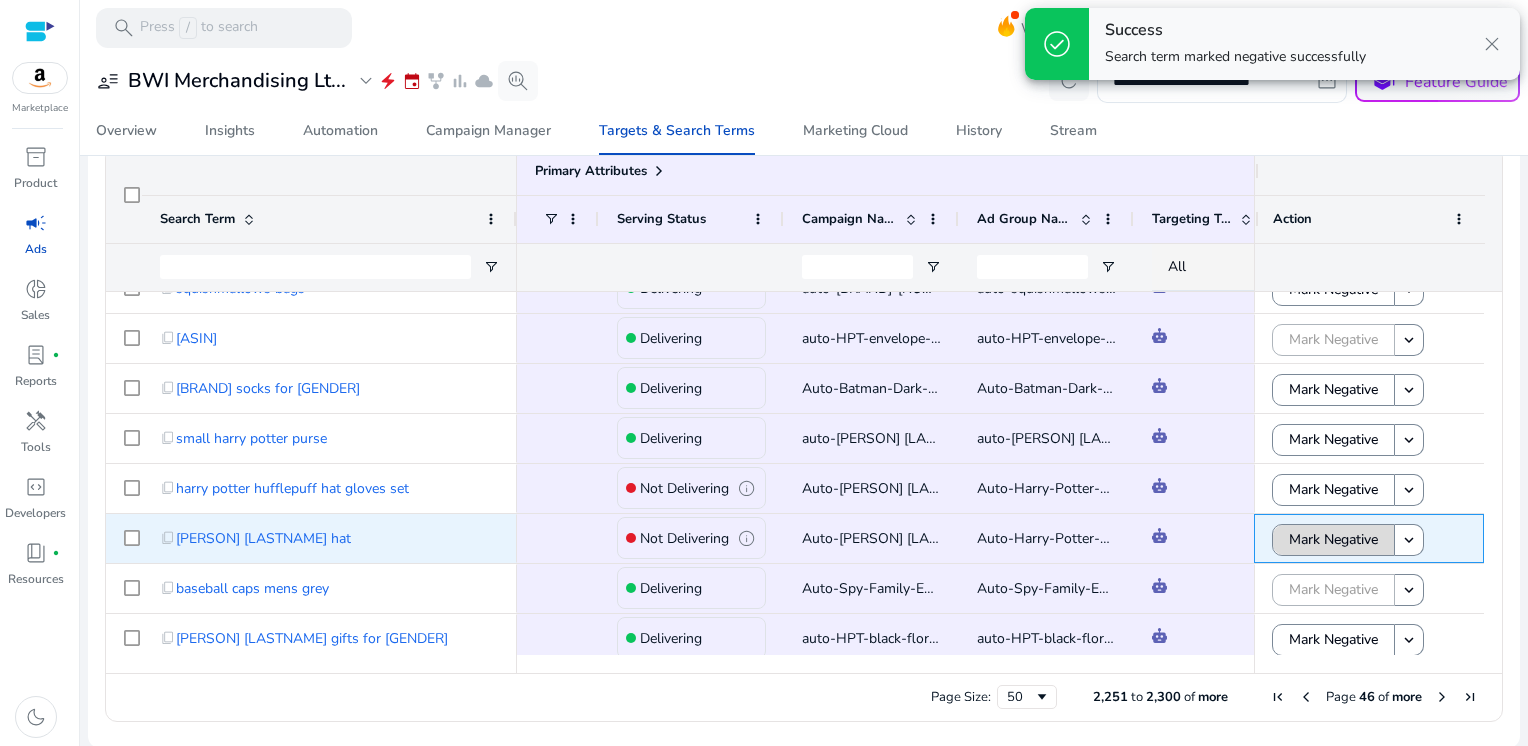 click on "Mark Negative" 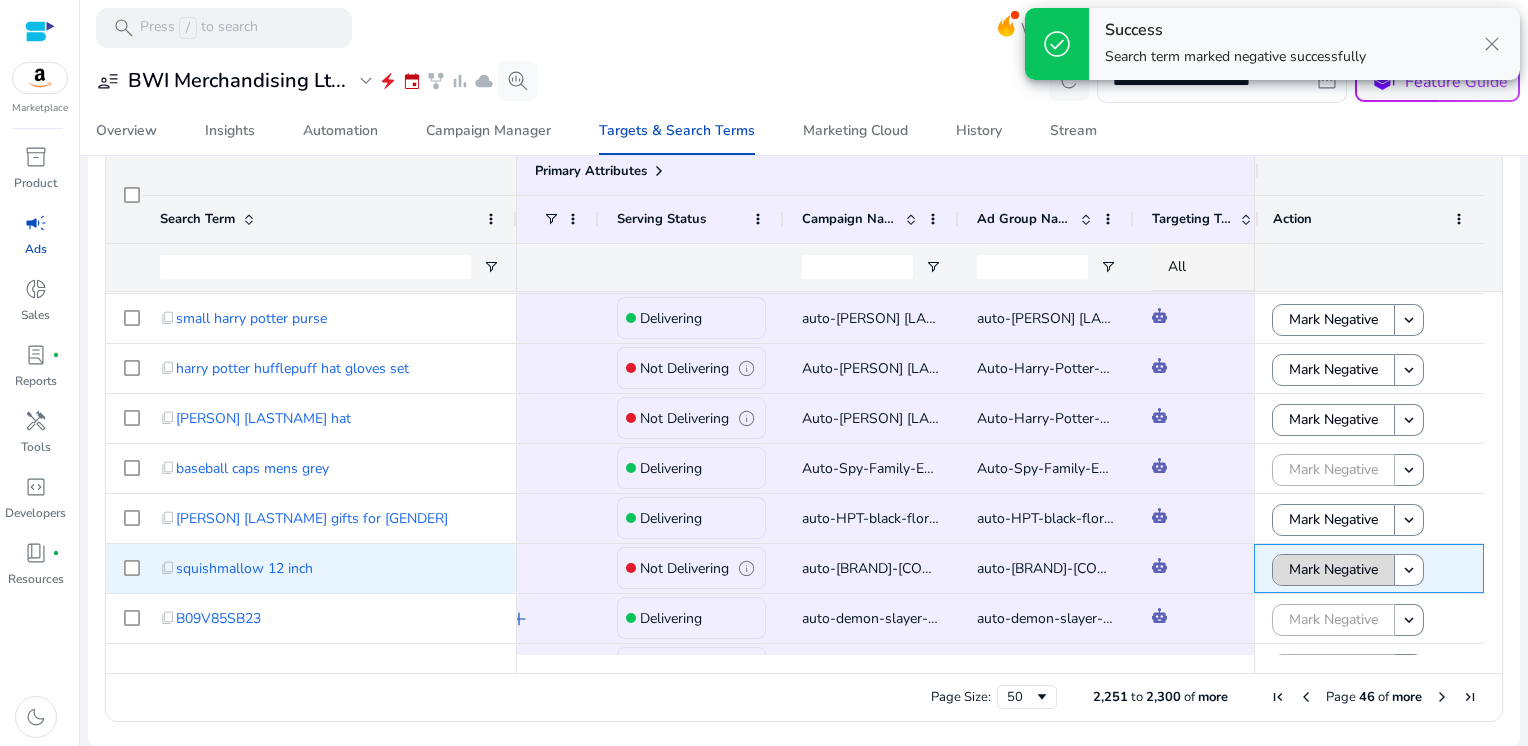 click on "Mark Negative" 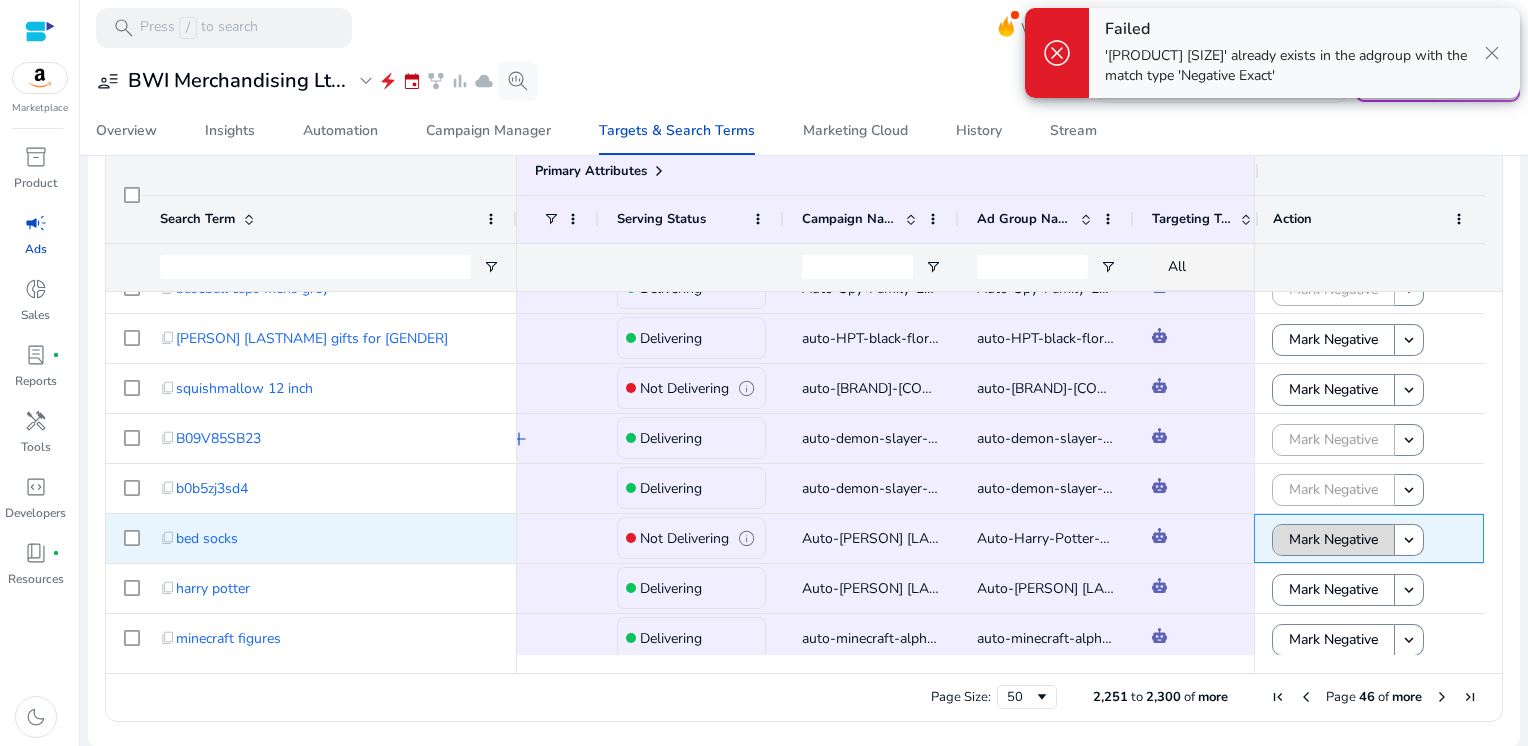 click on "Mark Negative" 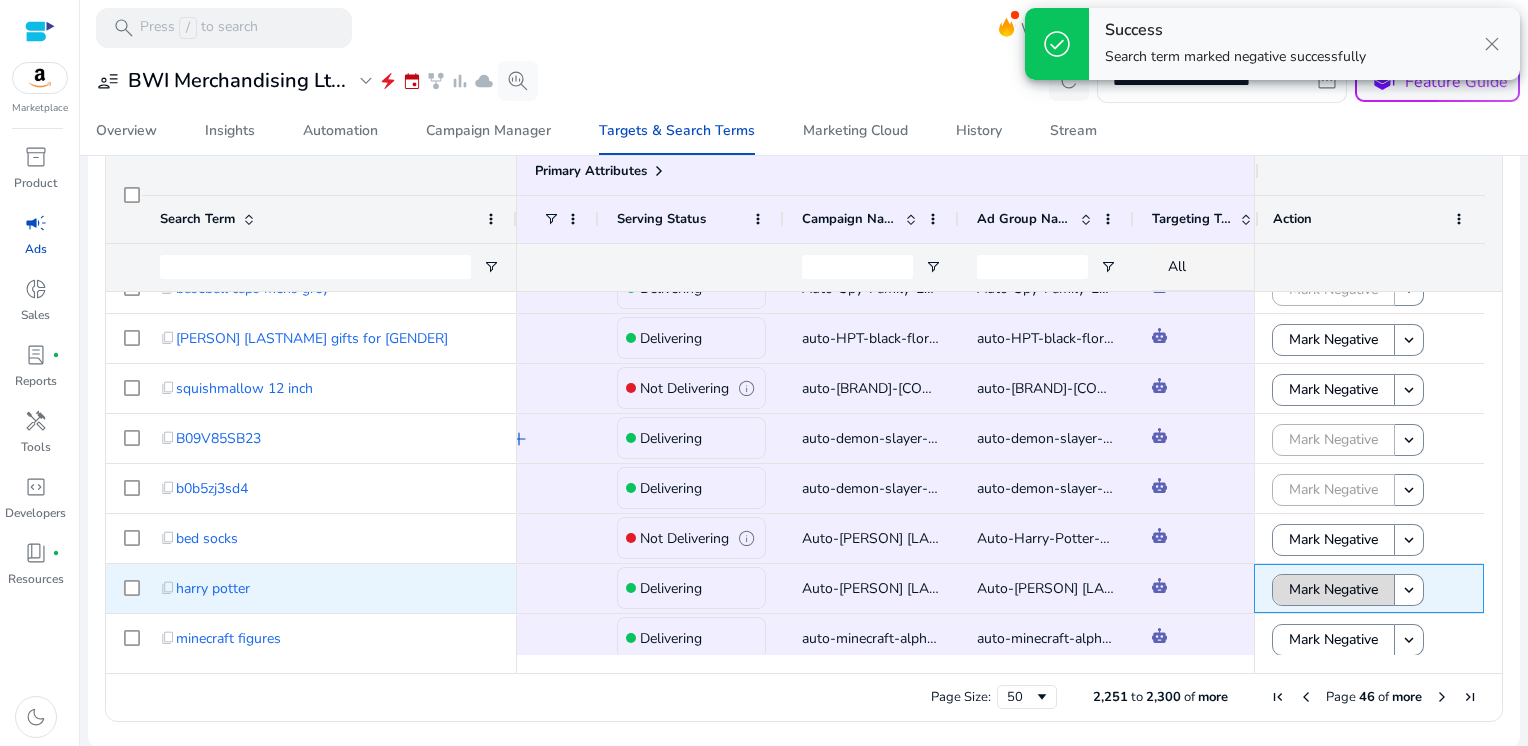 click on "Mark Negative" 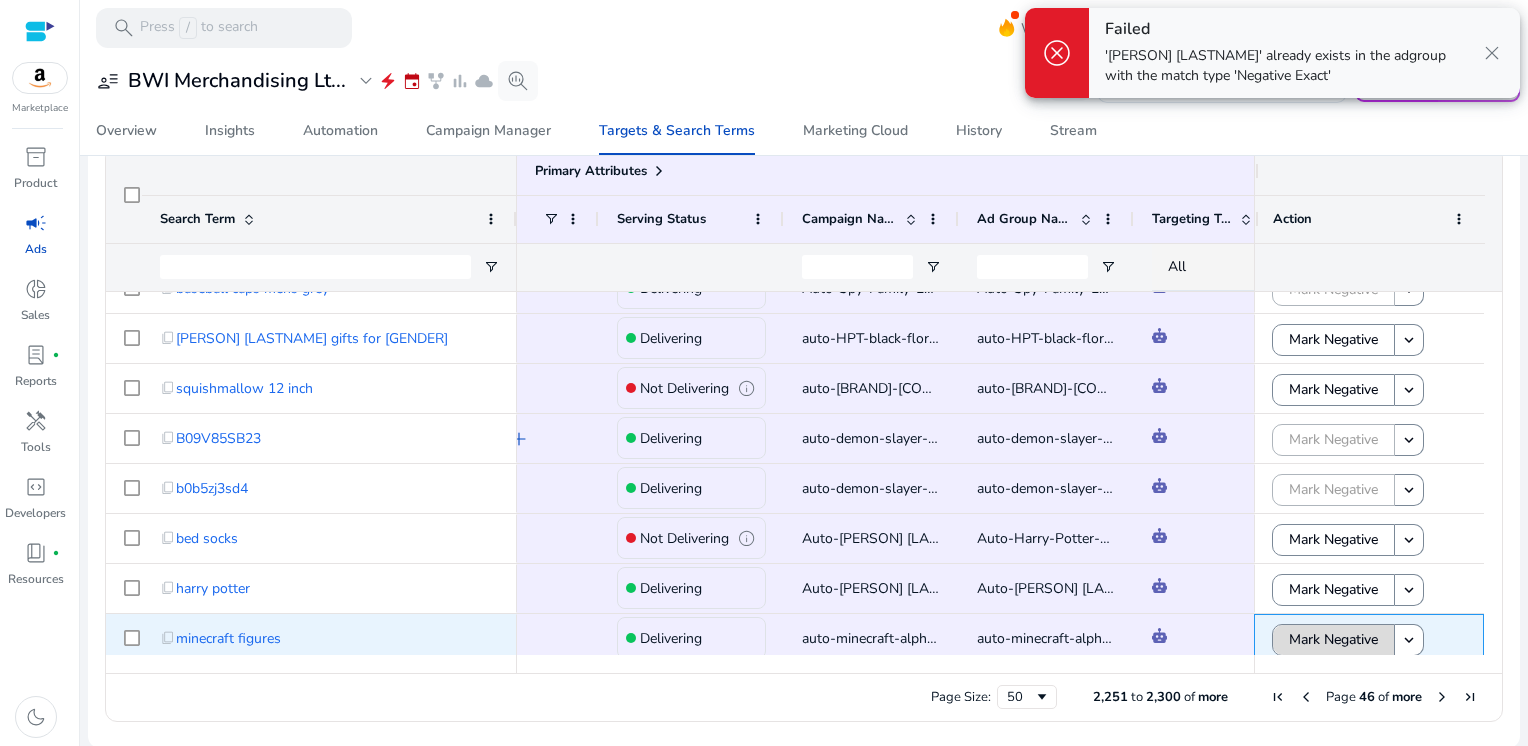 click on "Mark Negative" 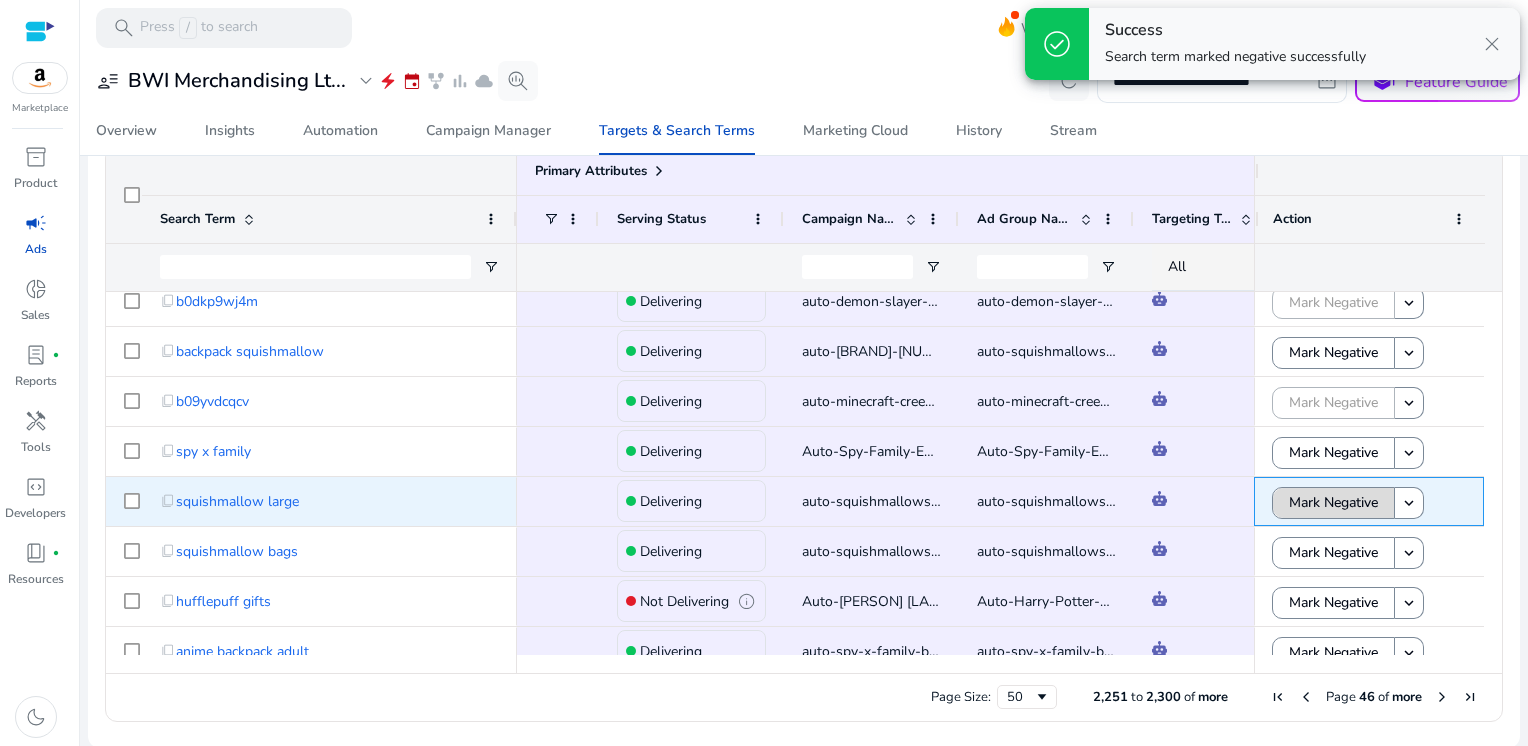 click on "Mark Negative" 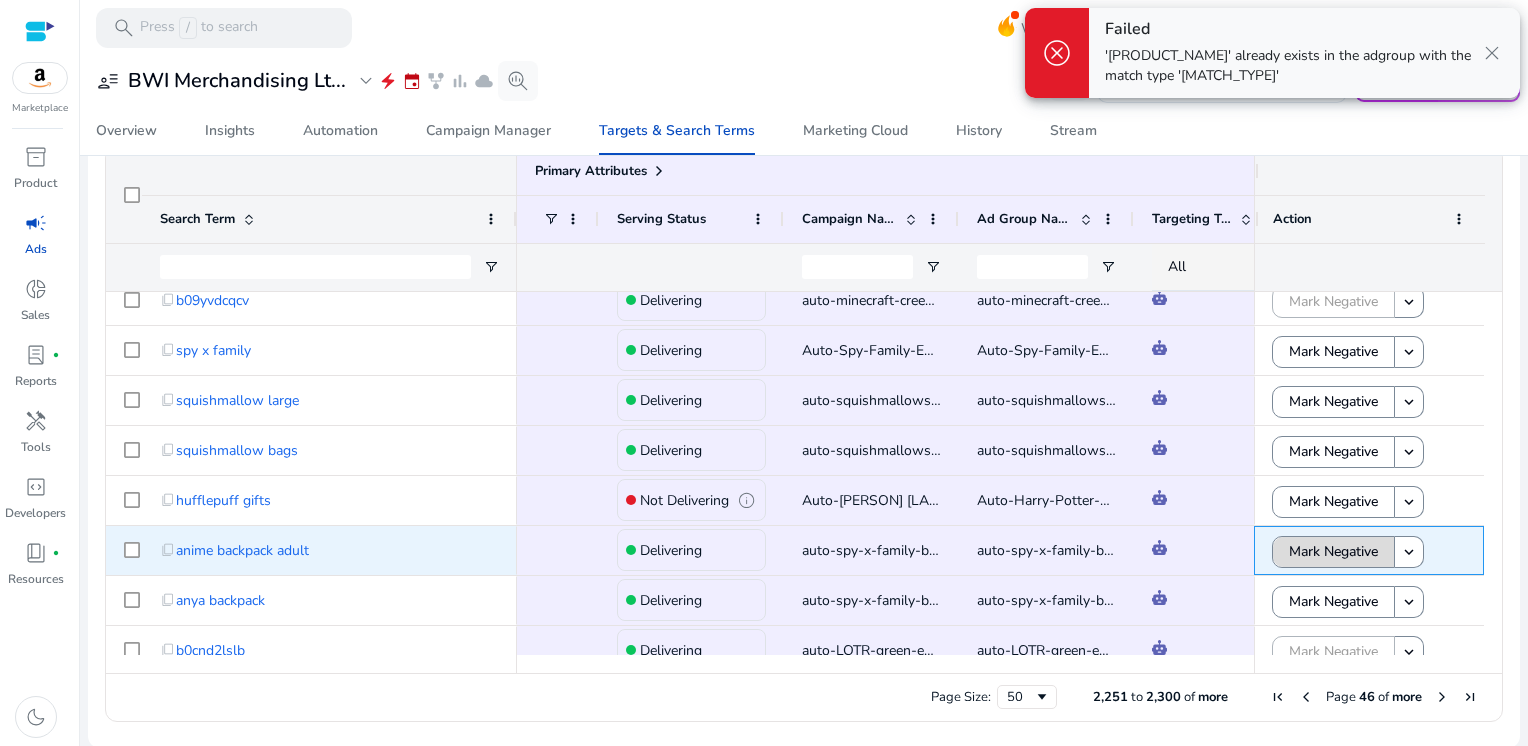 click on "Mark Negative" 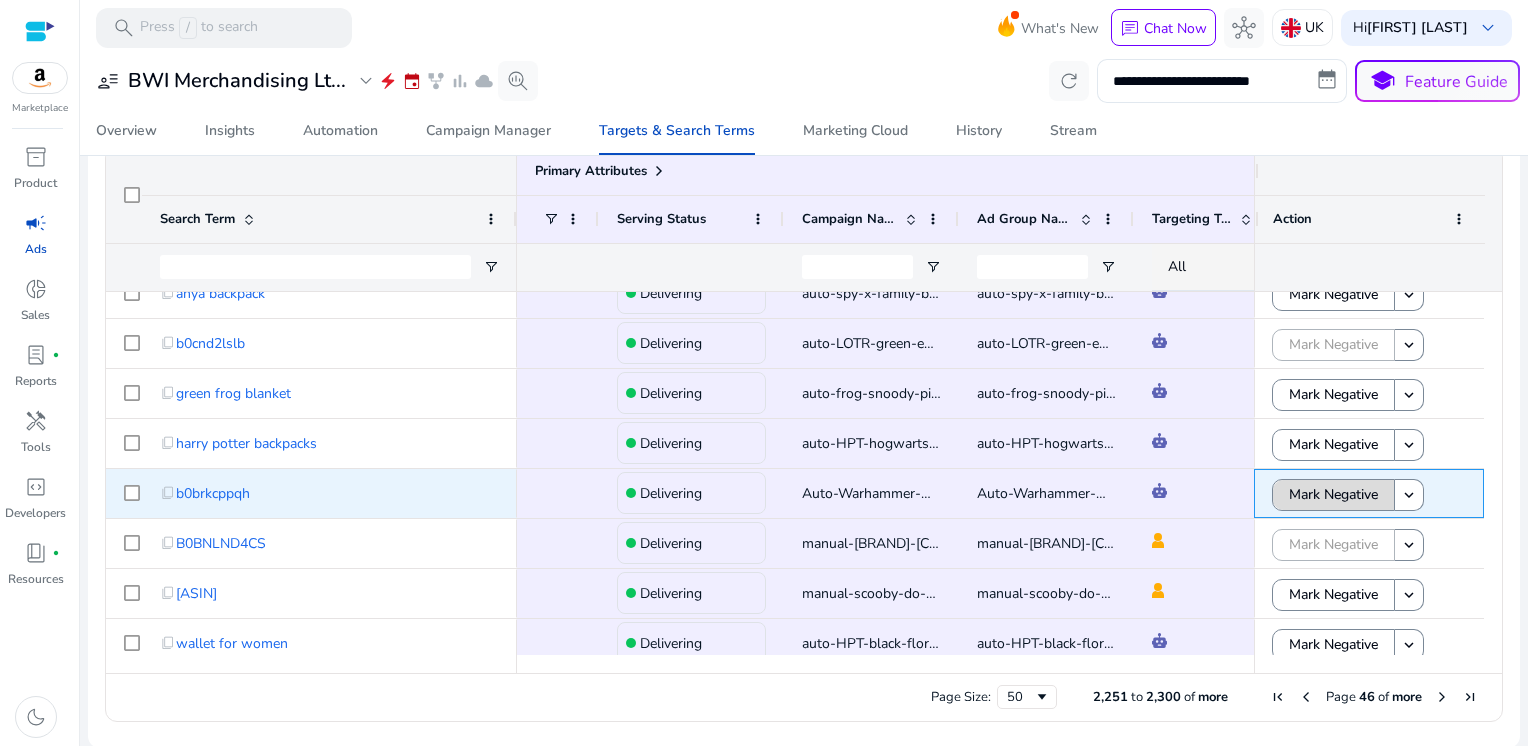 click on "Mark Negative" 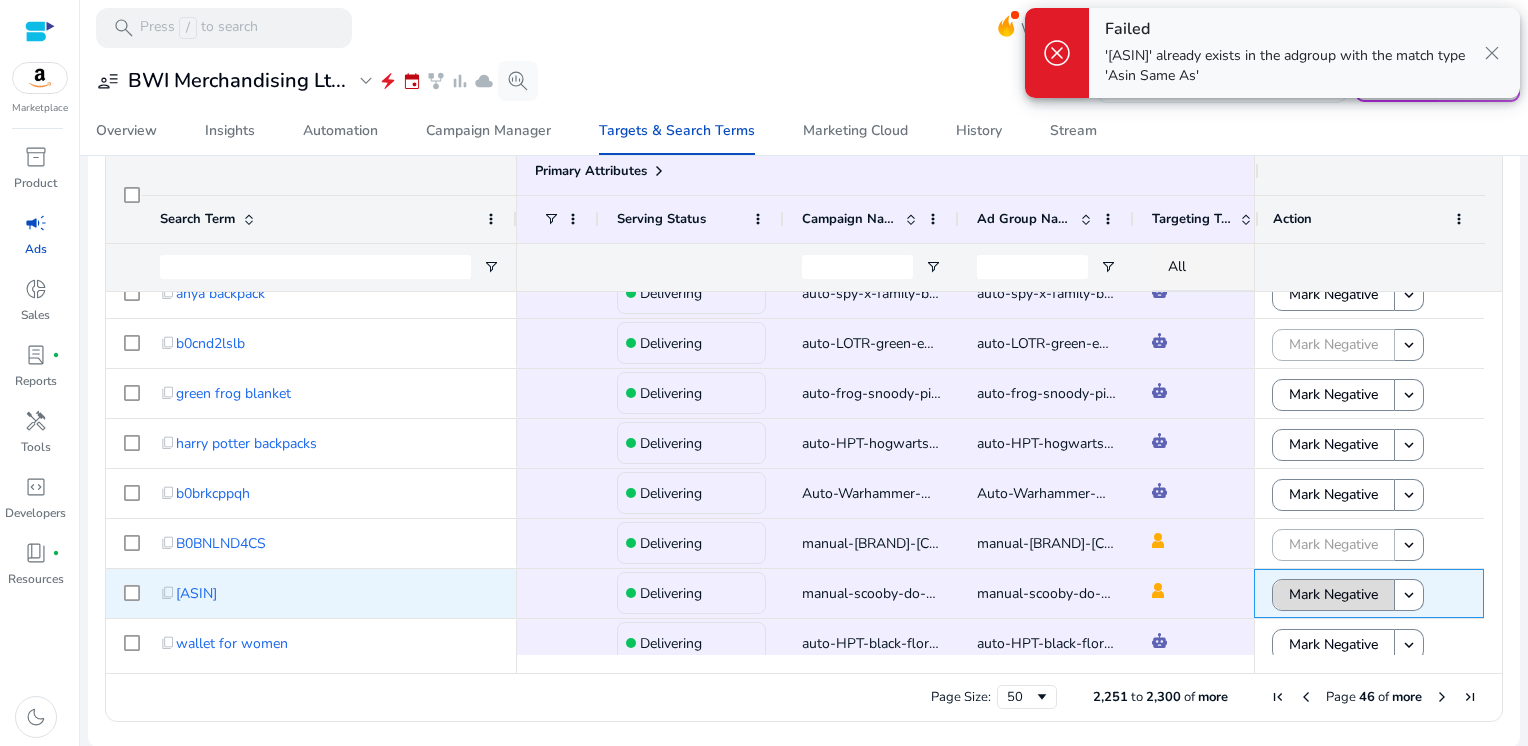 click on "Mark Negative" 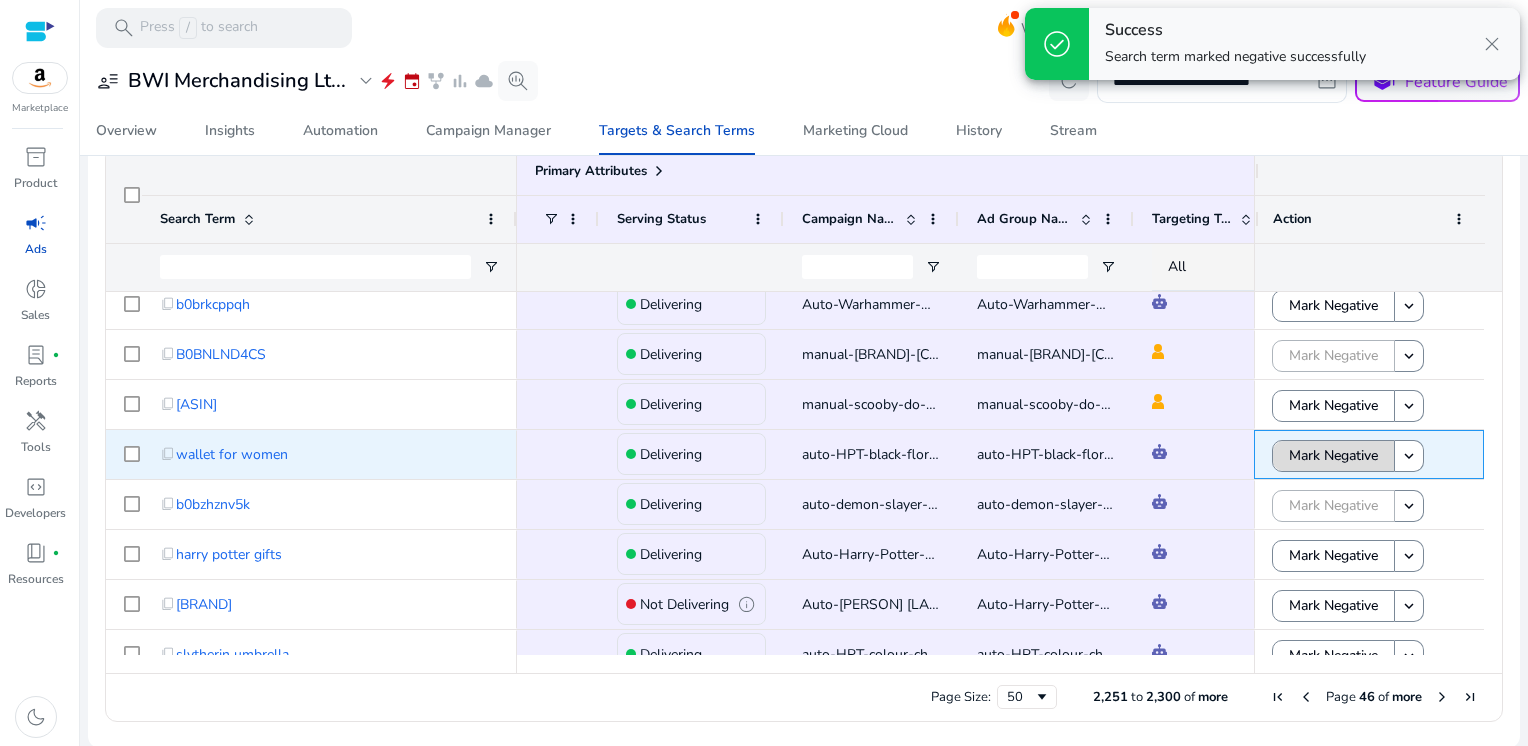 click on "Mark Negative" 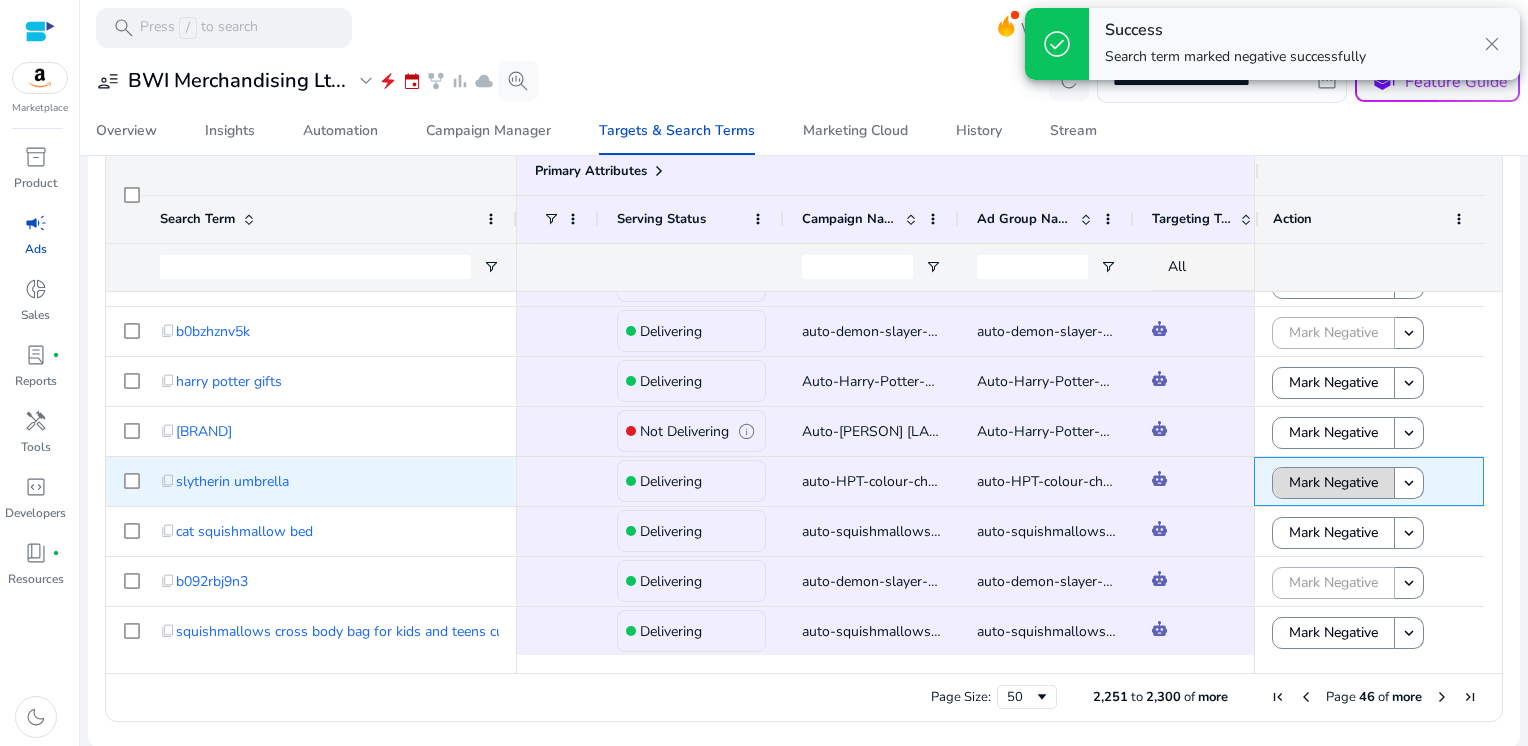 click on "Mark Negative" 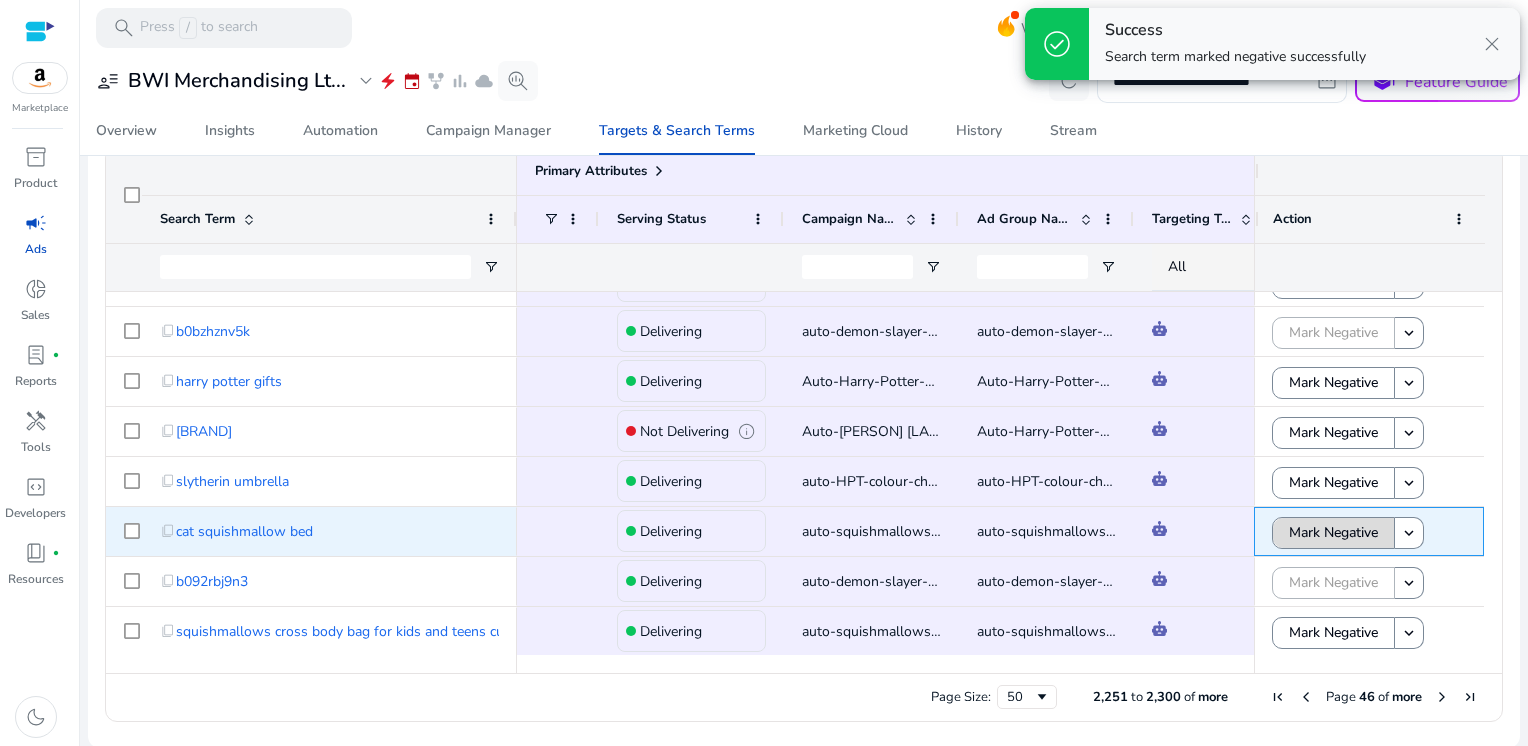 click on "Mark Negative" 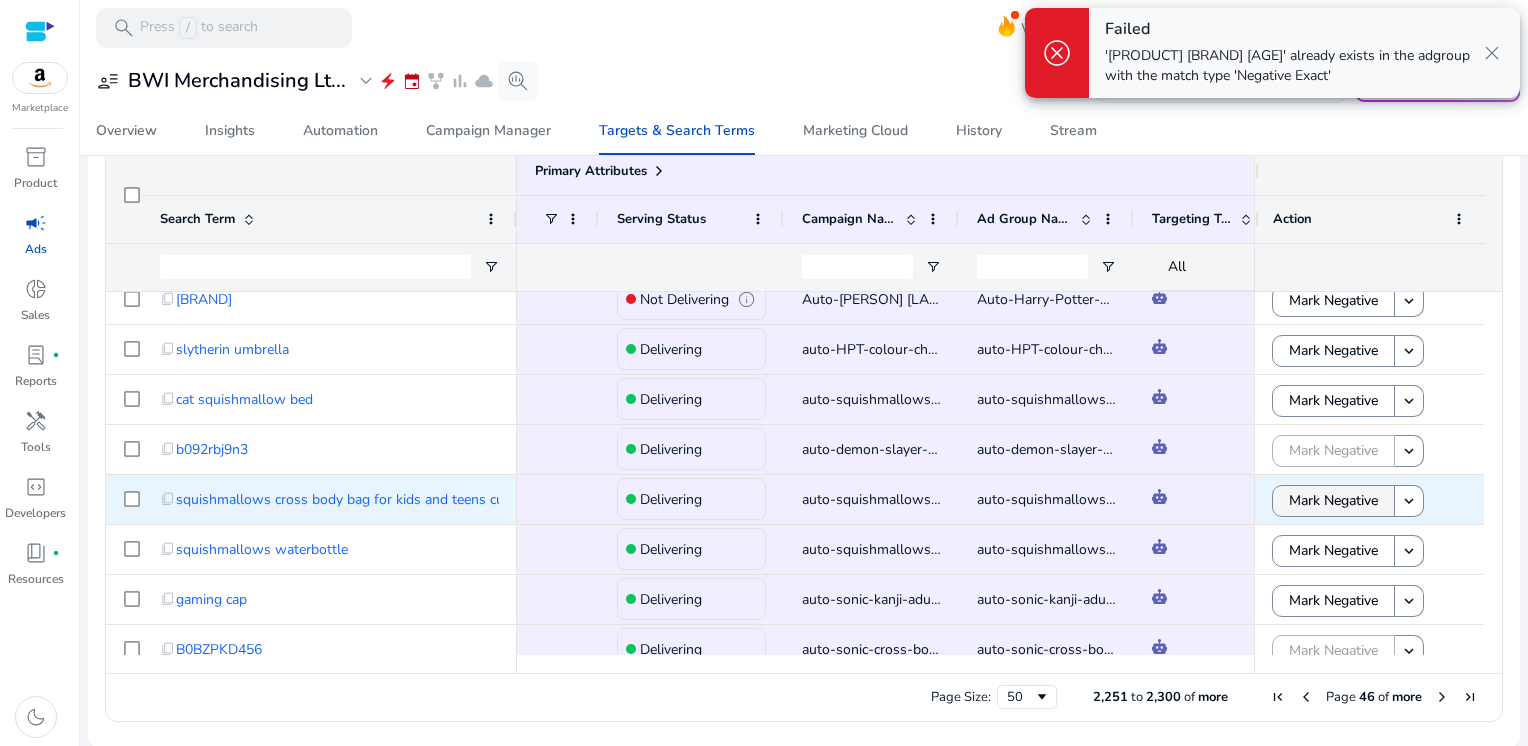 click on "Mark Negative" 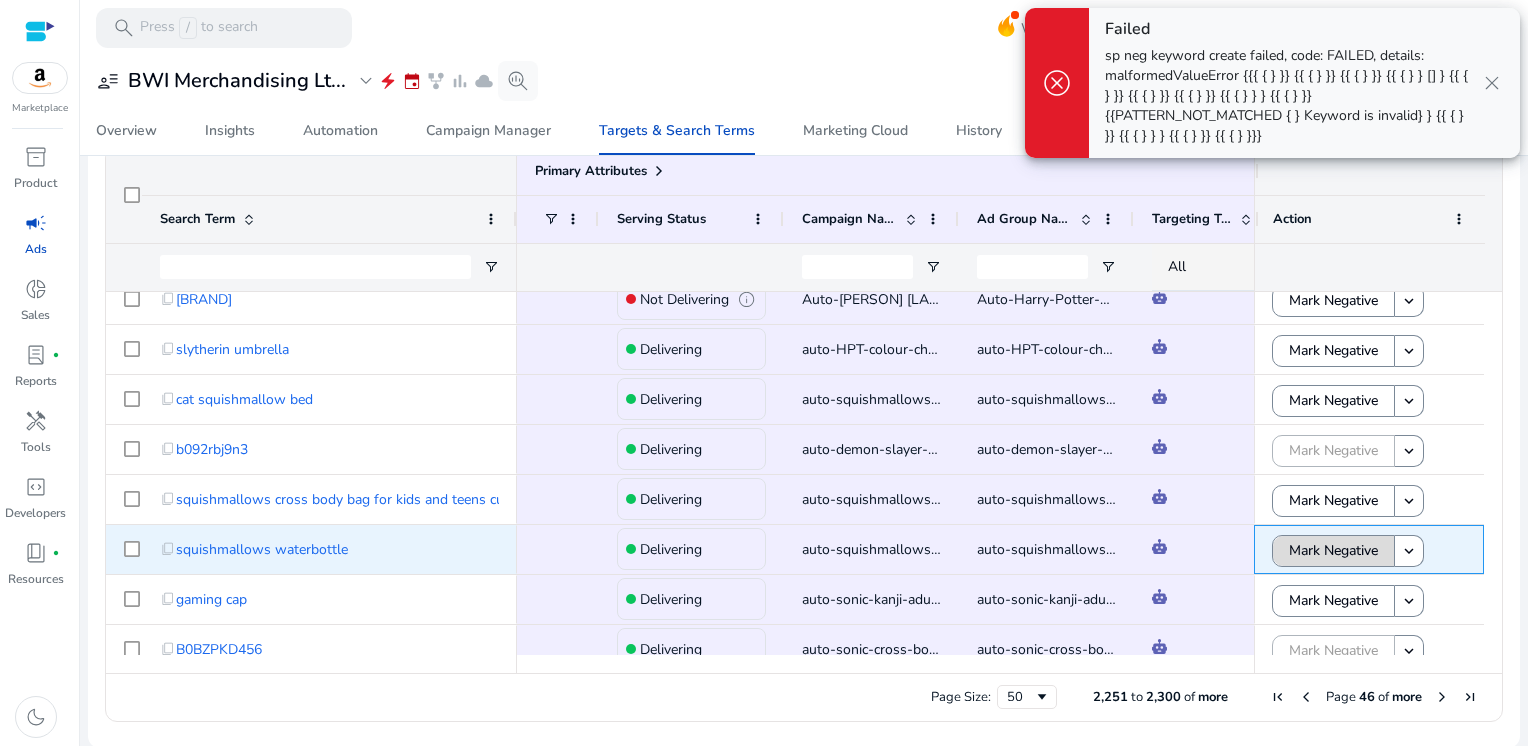 click on "Mark Negative" 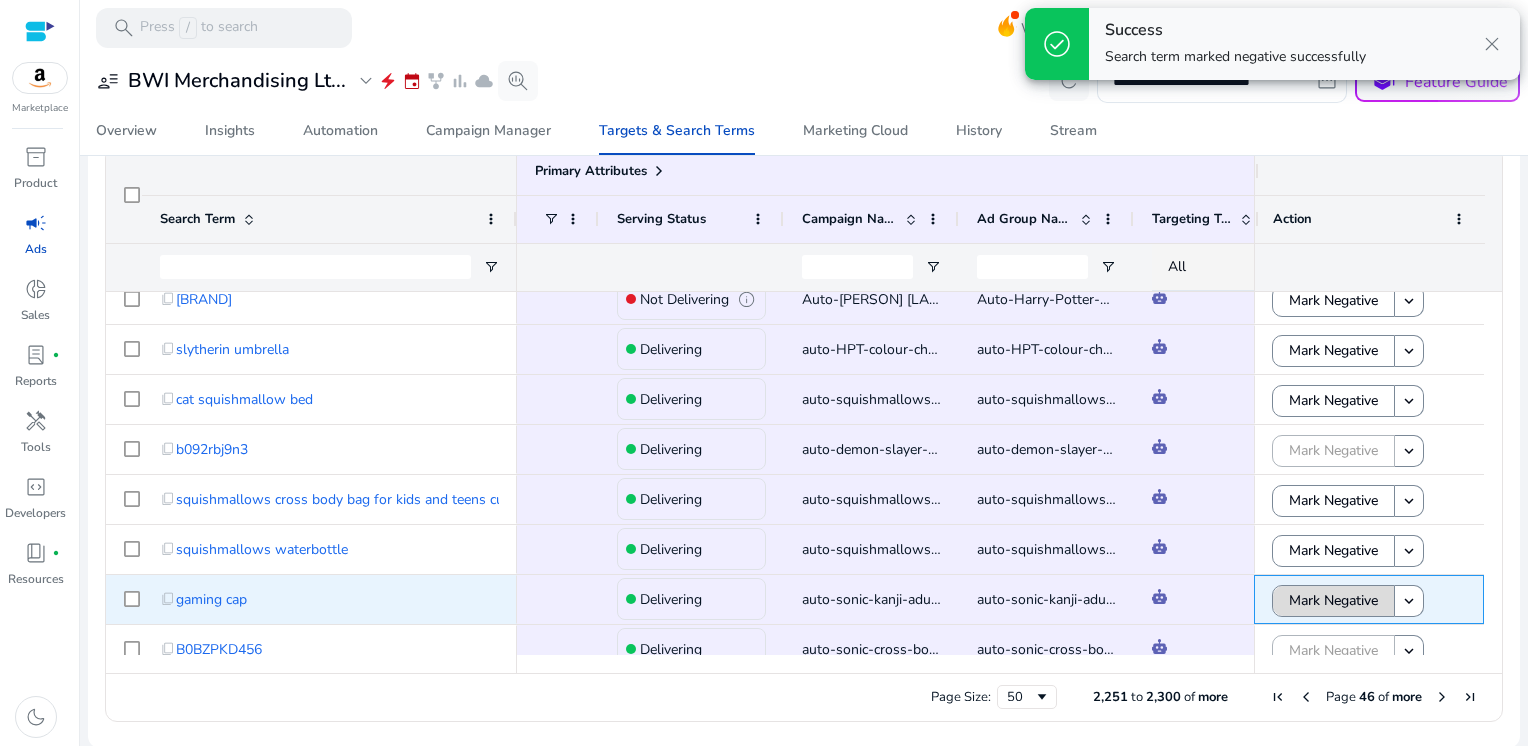 click on "Mark Negative" 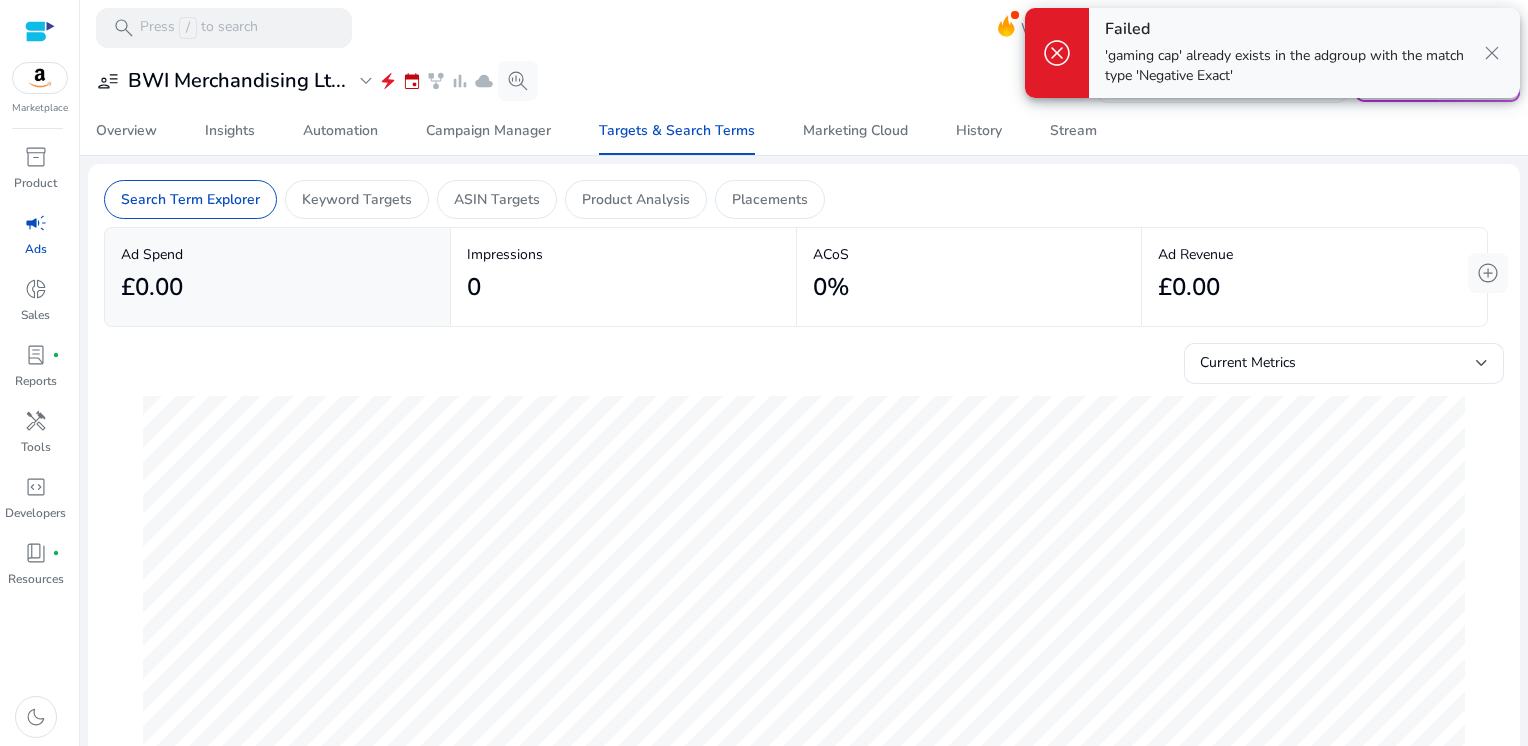 scroll, scrollTop: 0, scrollLeft: 0, axis: both 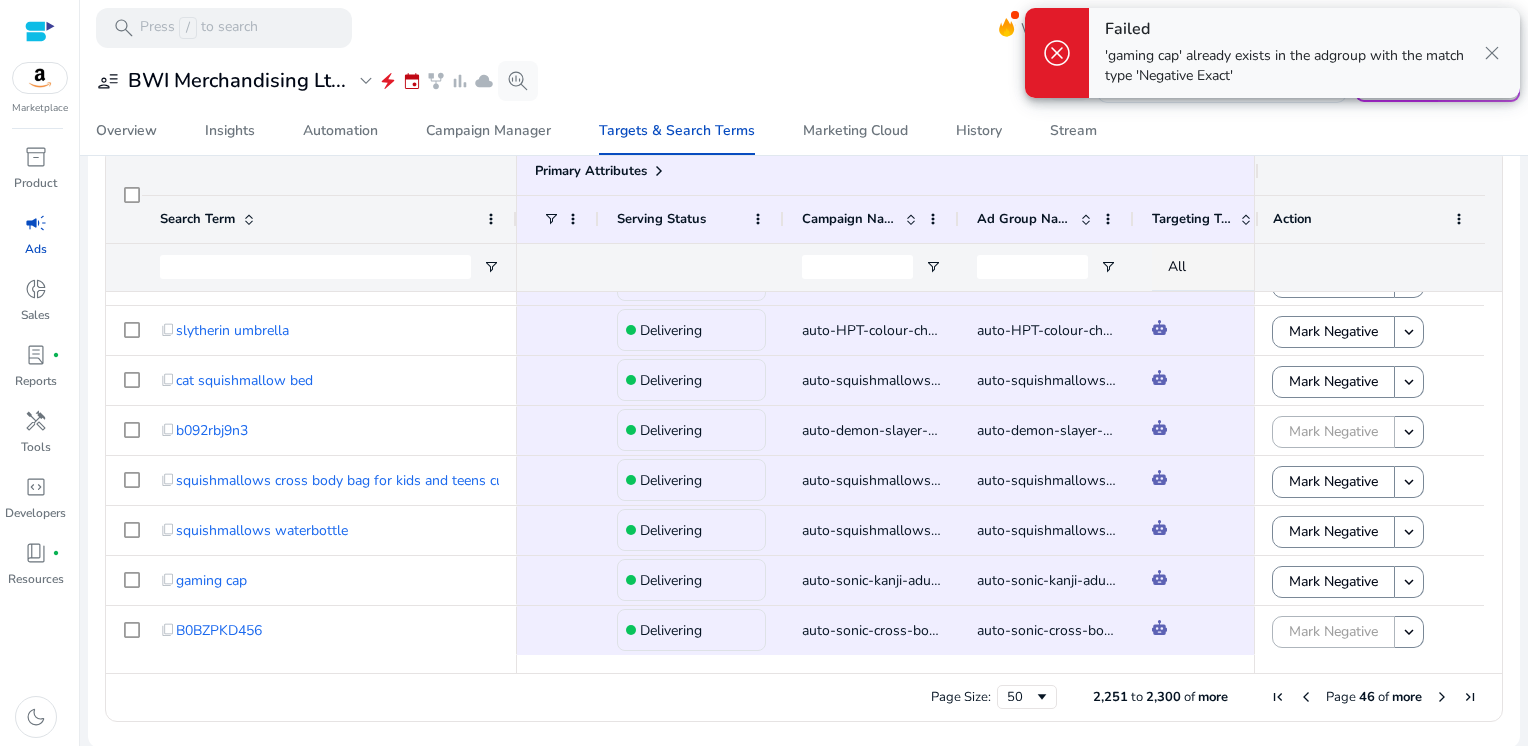 click at bounding box center (1442, 697) 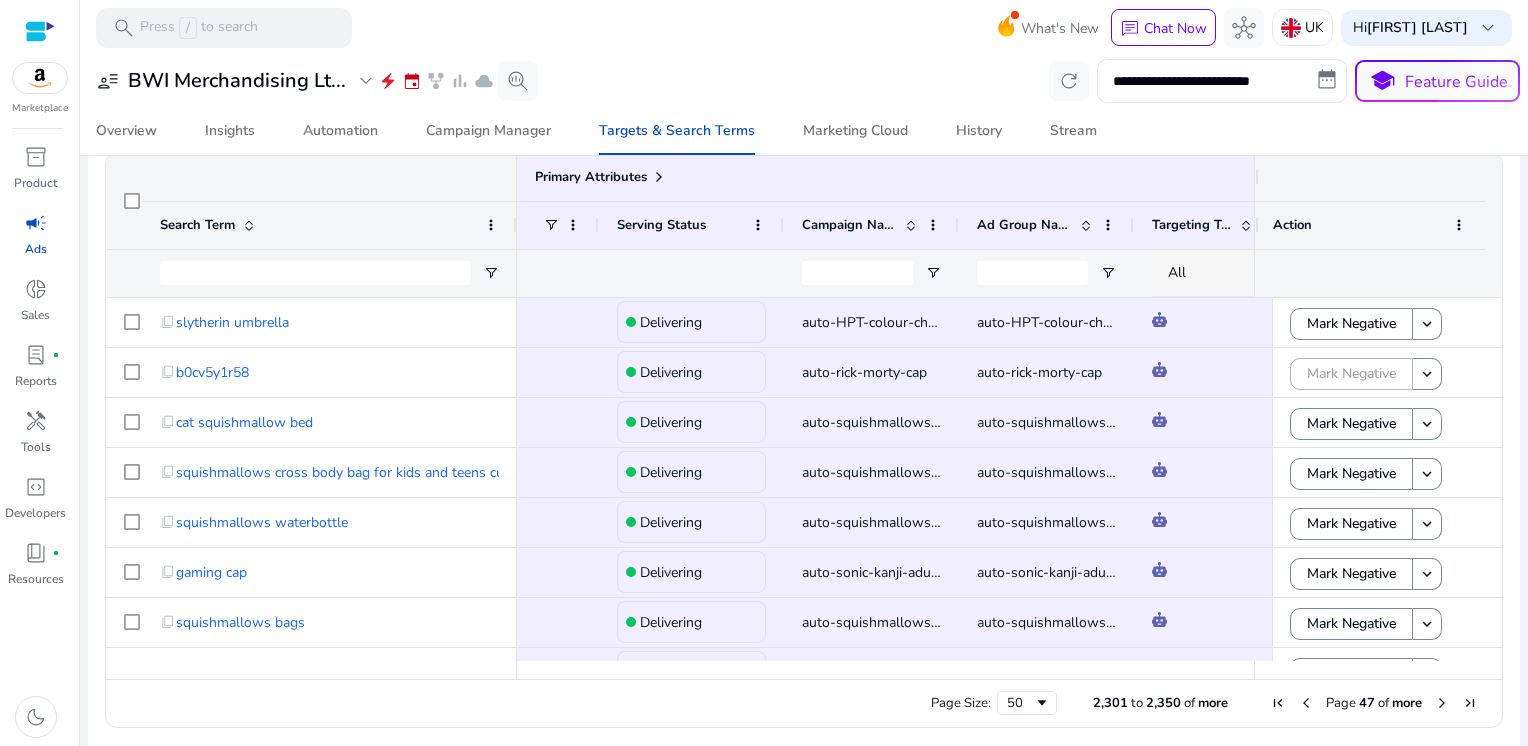 scroll, scrollTop: 662, scrollLeft: 0, axis: vertical 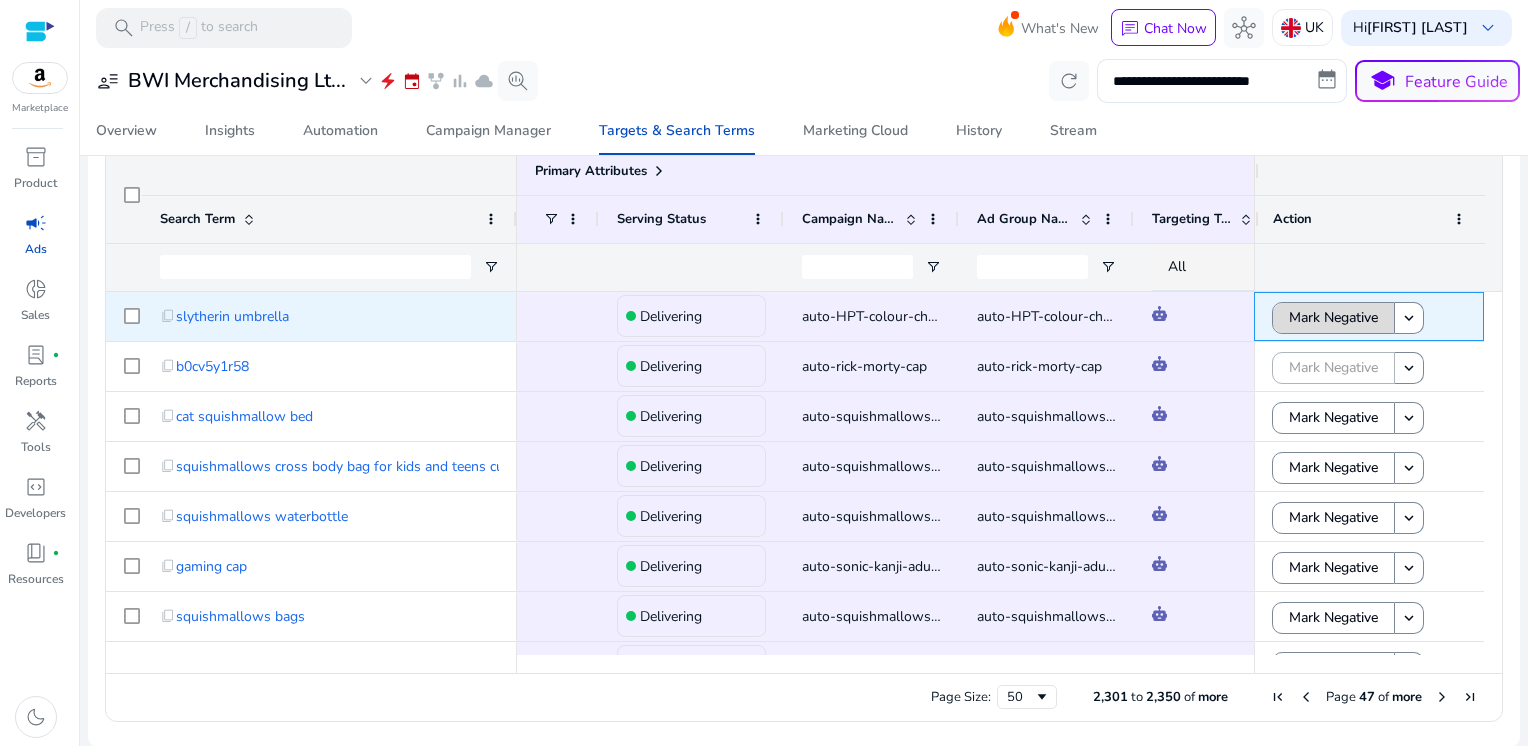 click on "Mark Negative" 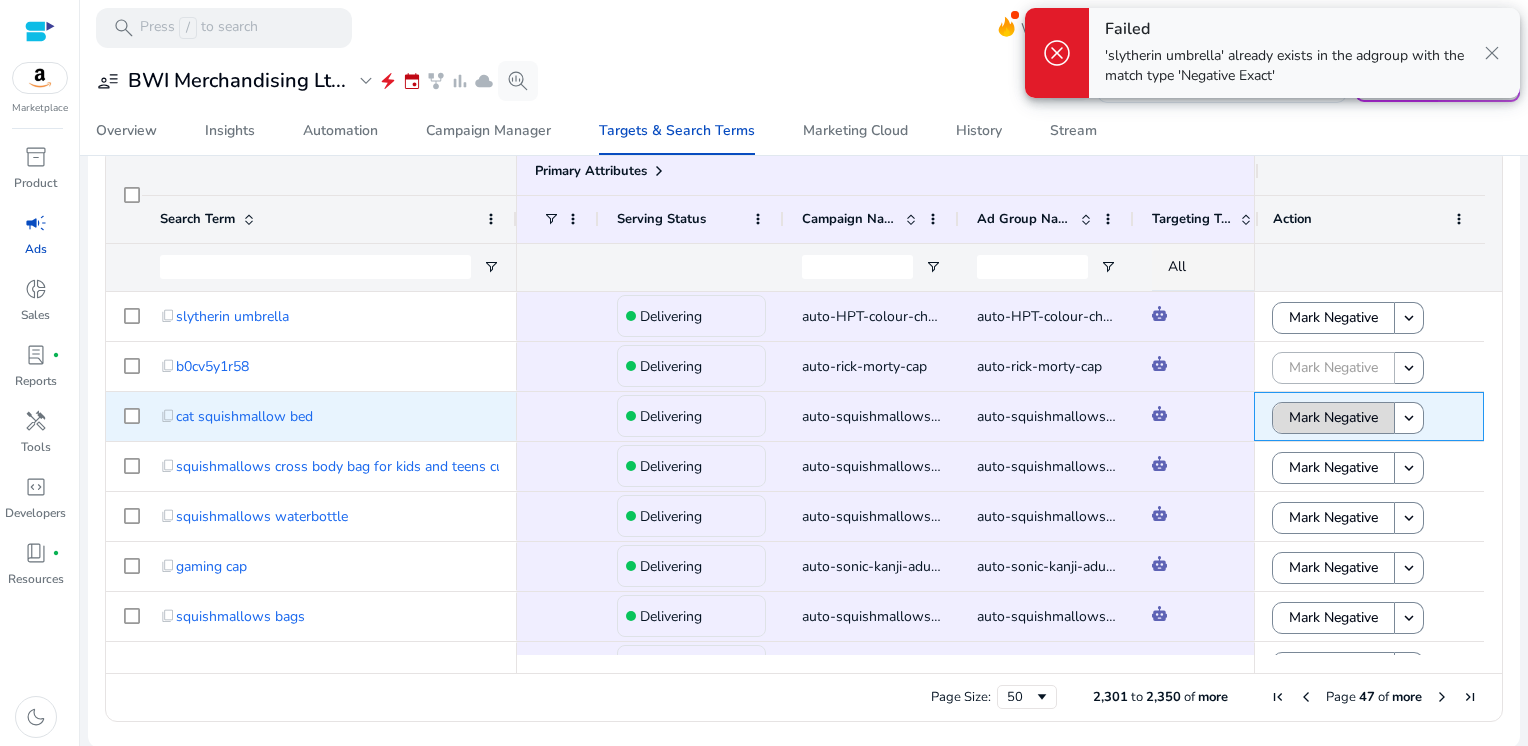 click on "Mark Negative" 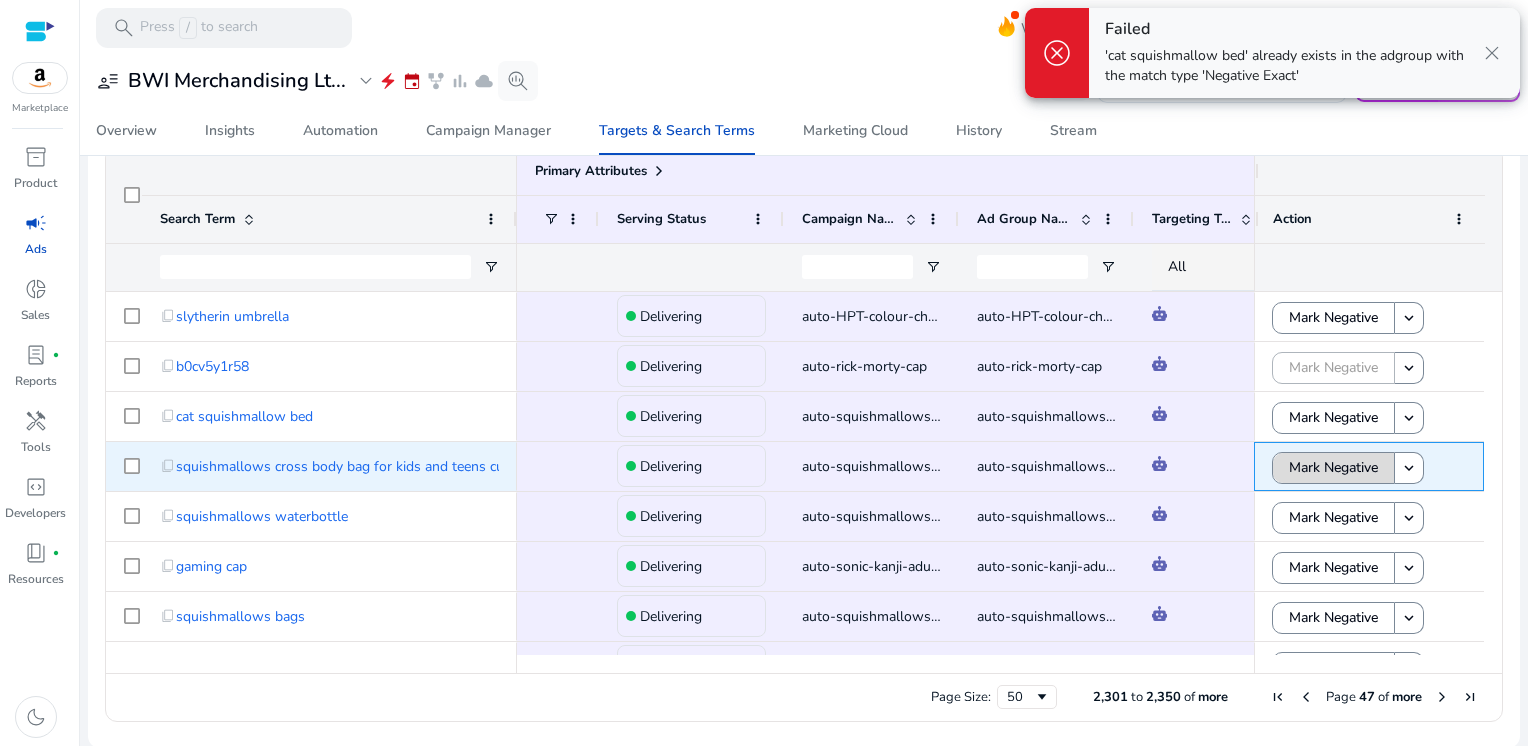 click on "Mark Negative" 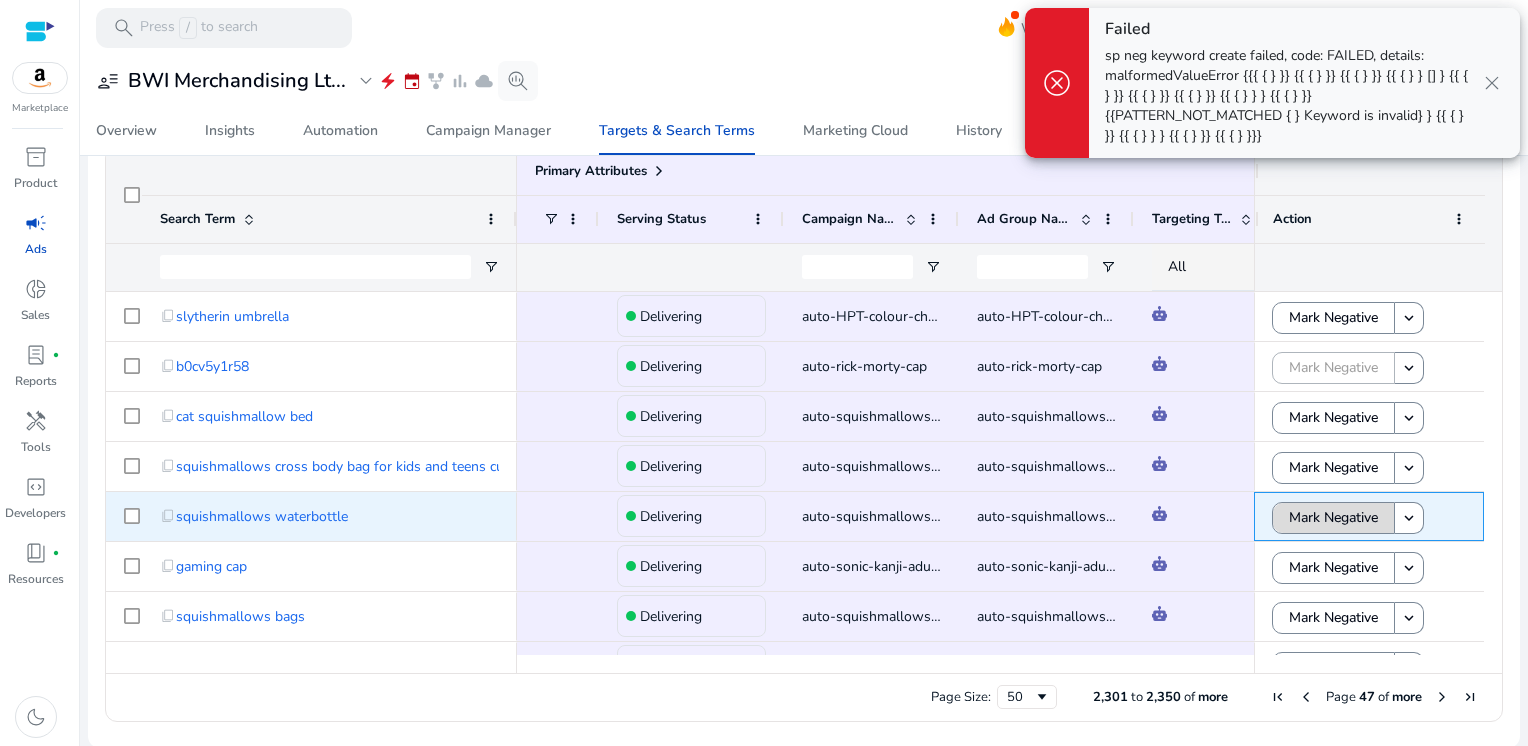 click on "Mark Negative" 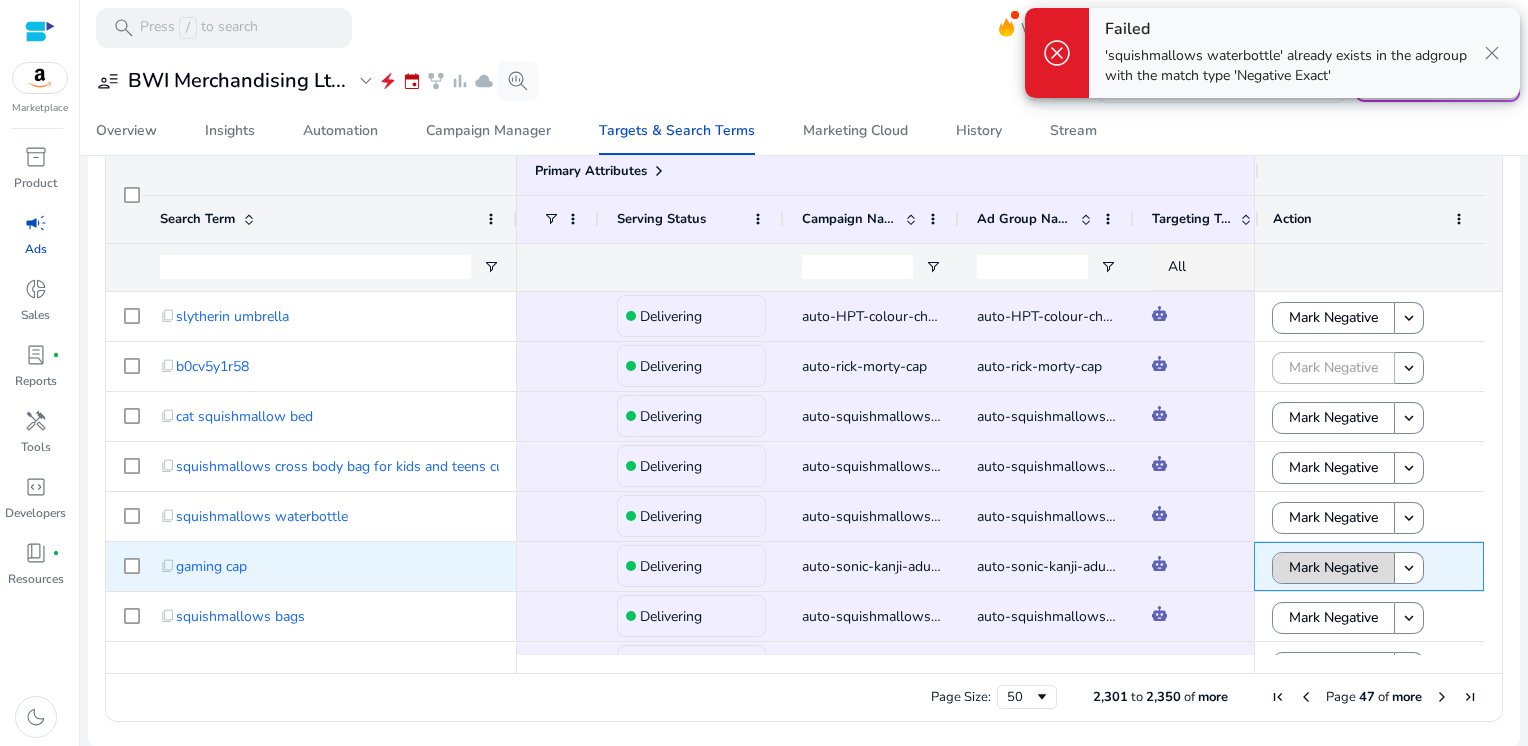 click on "Mark Negative" 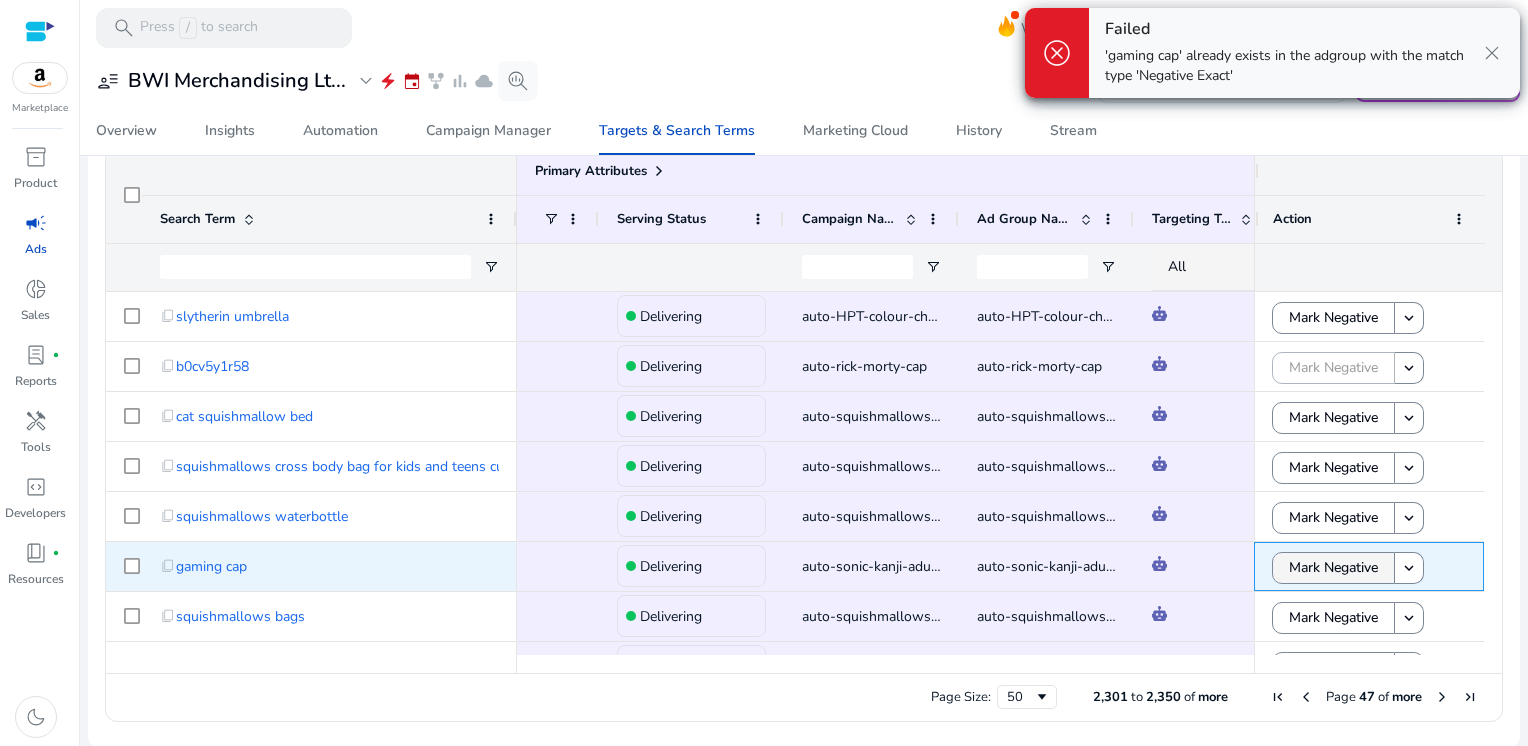 scroll, scrollTop: 68, scrollLeft: 0, axis: vertical 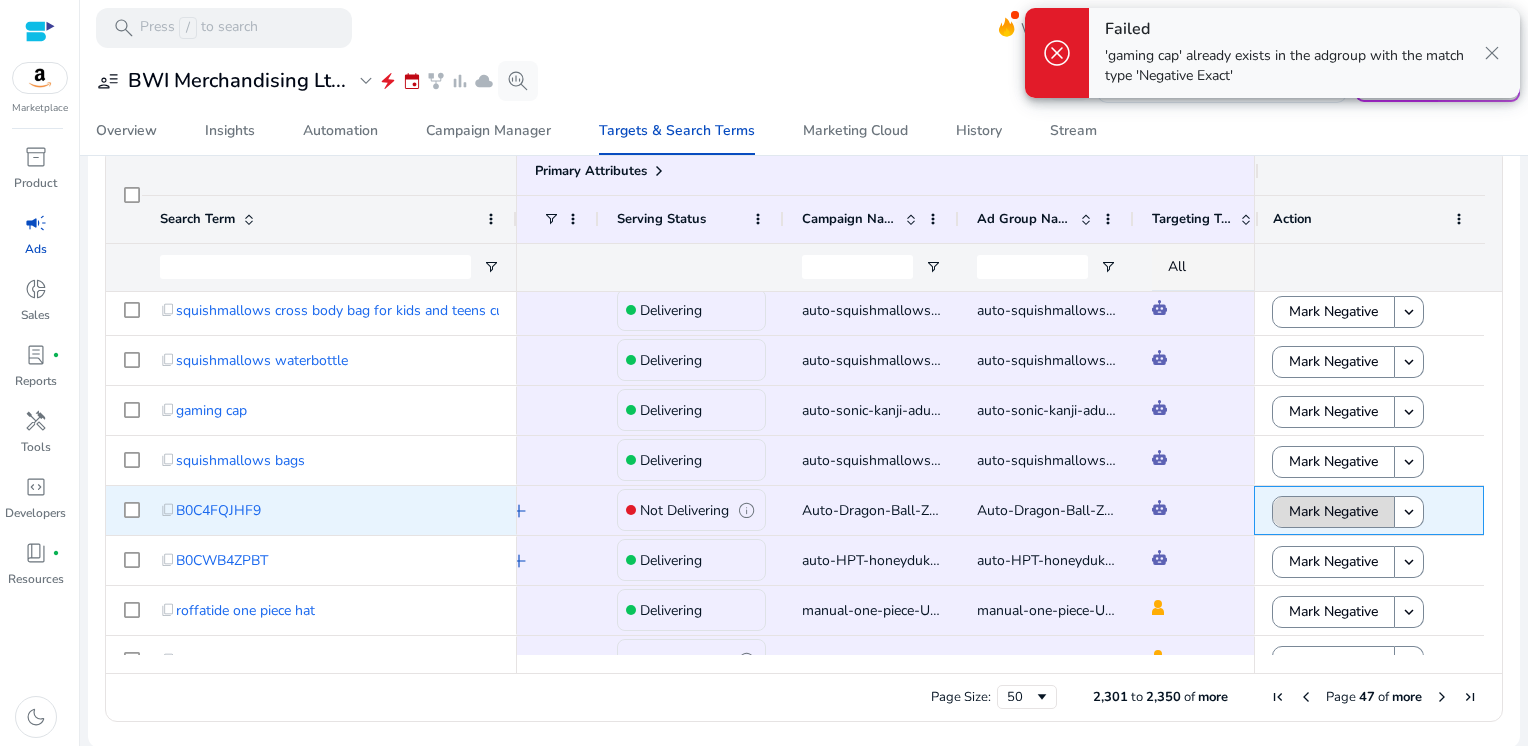click on "Mark Negative" 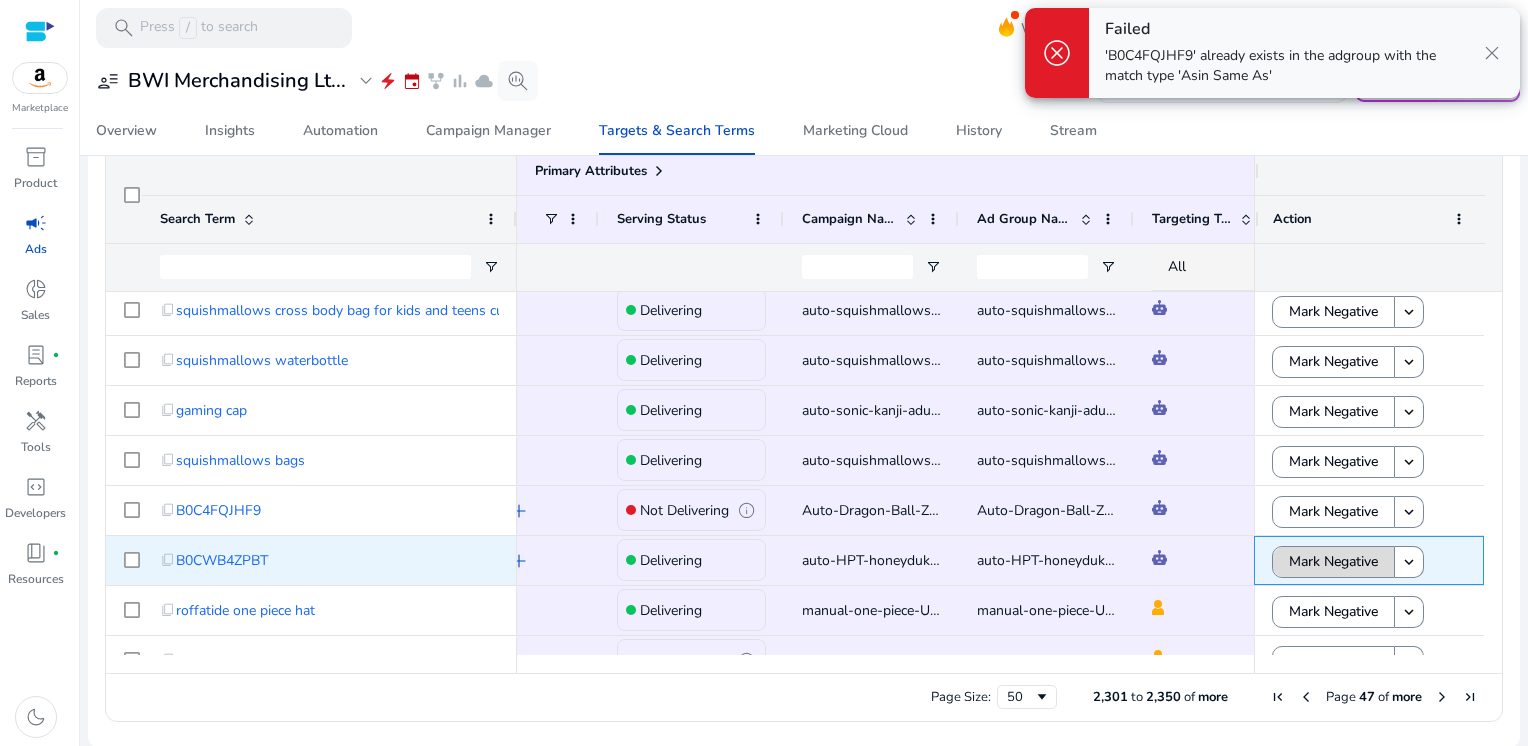 click on "Mark Negative" 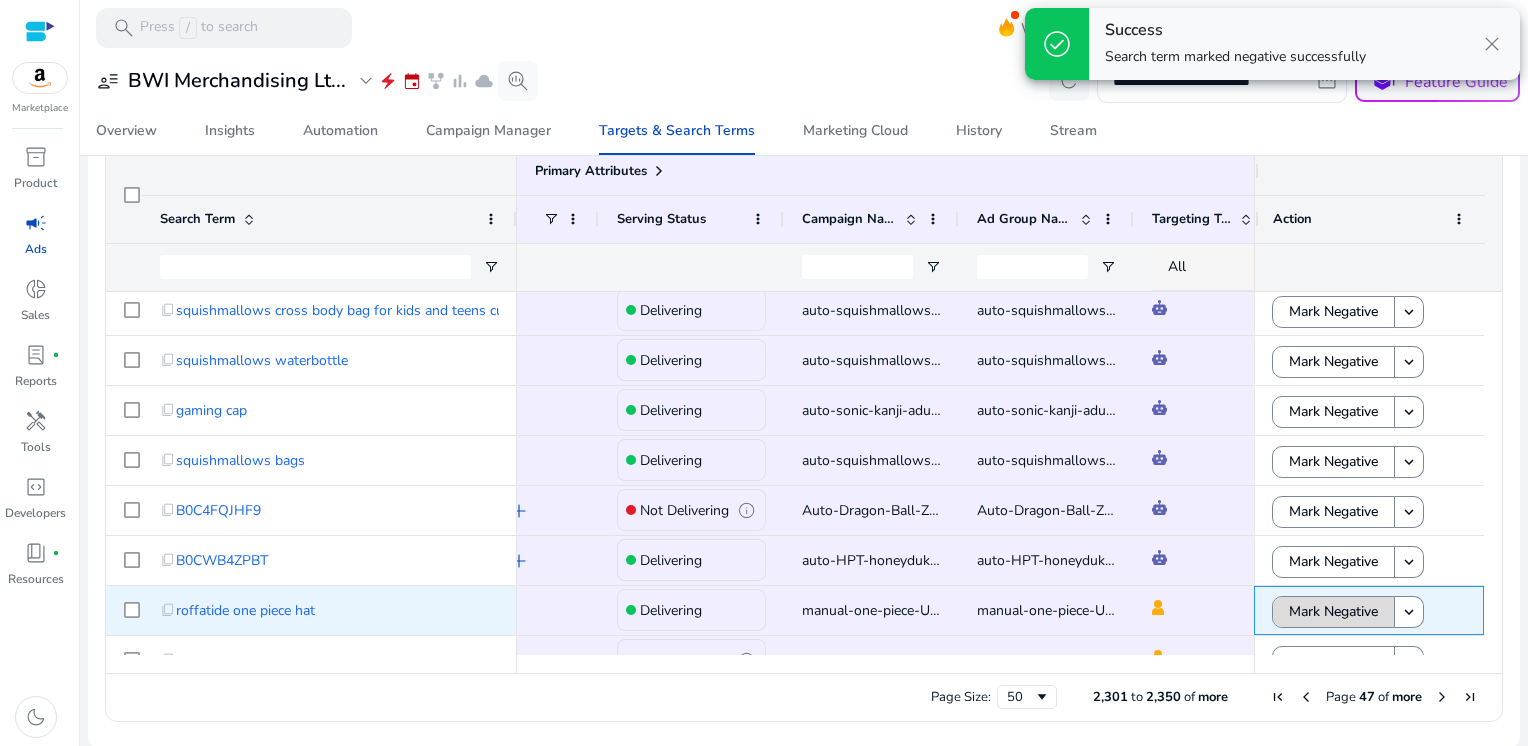 click on "Mark Negative" 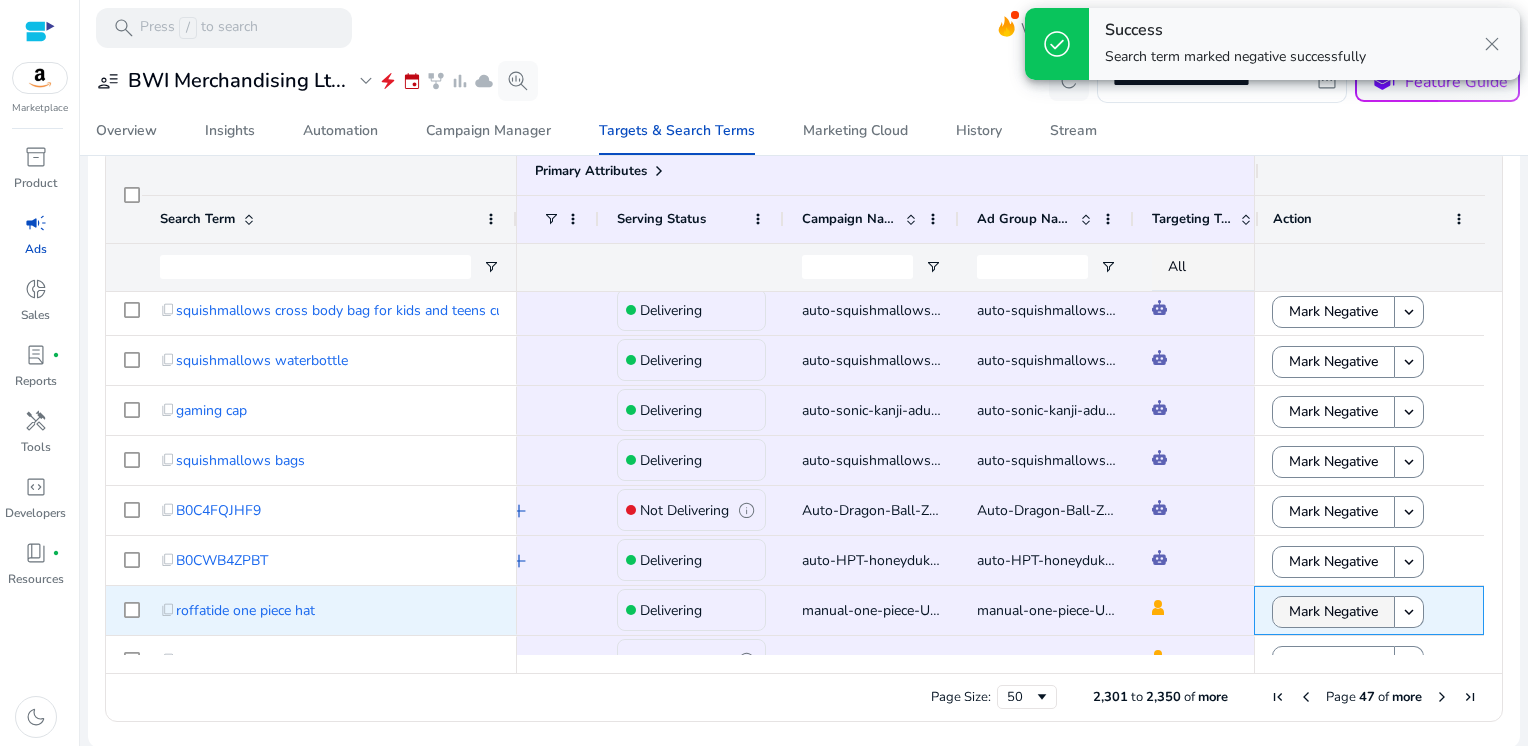 scroll, scrollTop: 228, scrollLeft: 0, axis: vertical 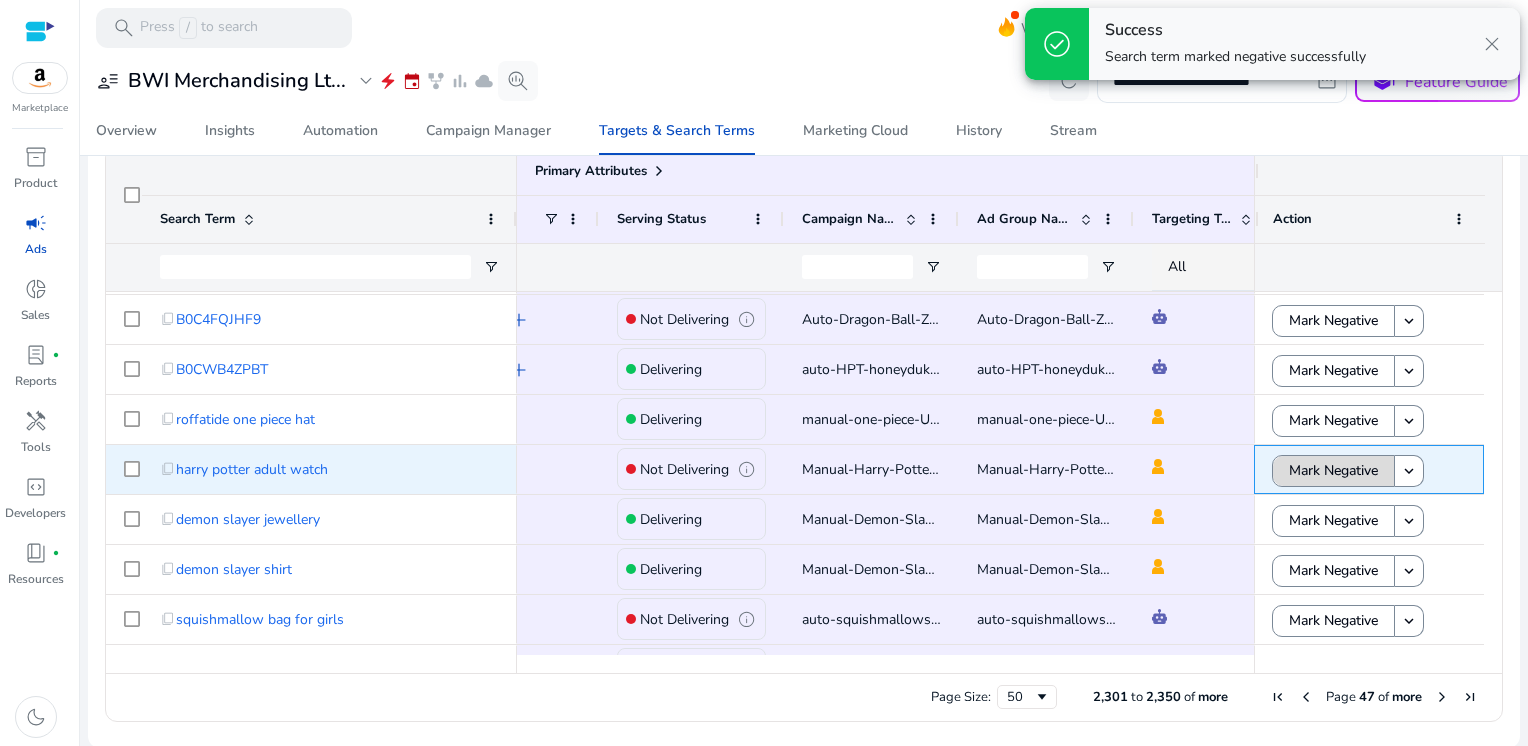 click on "Mark Negative" 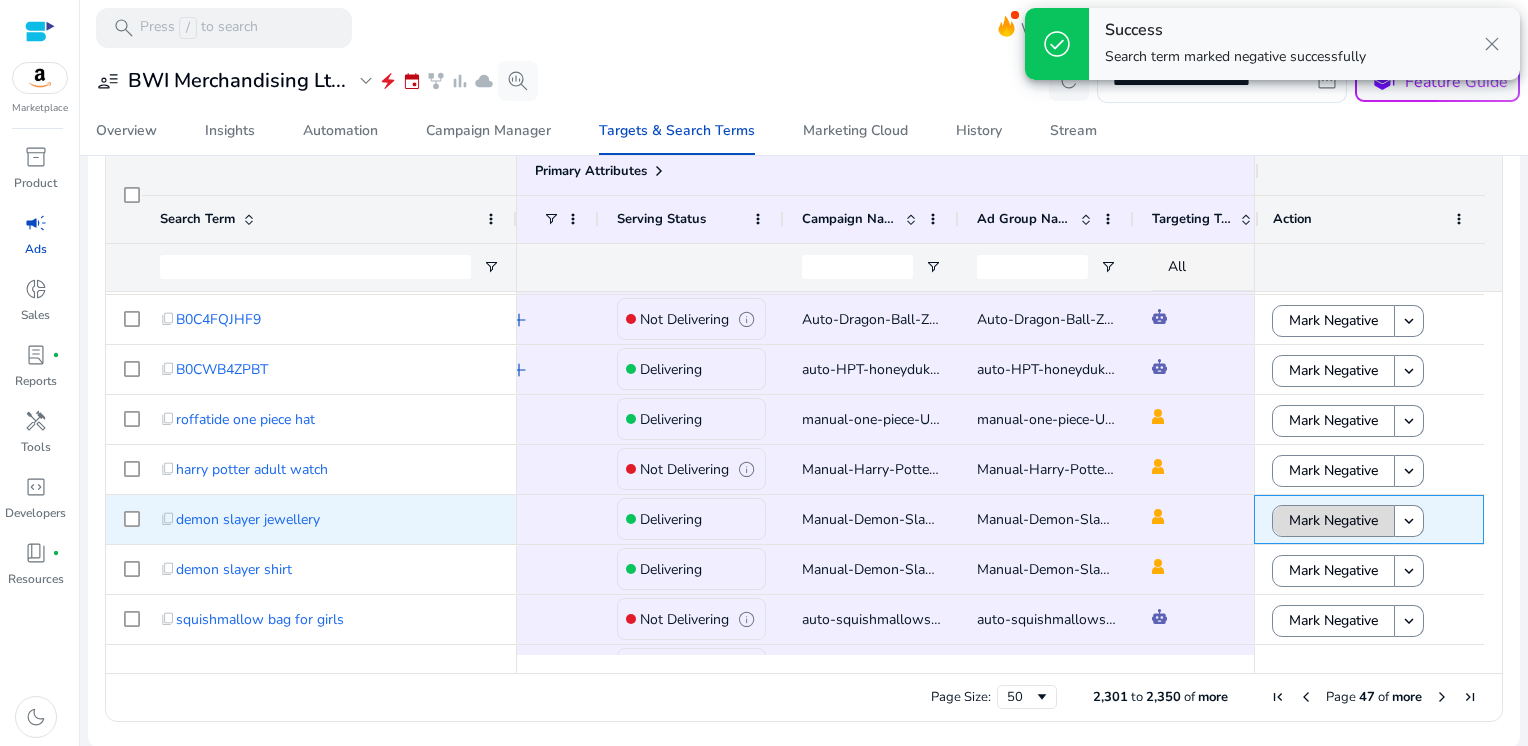 click on "Mark Negative" 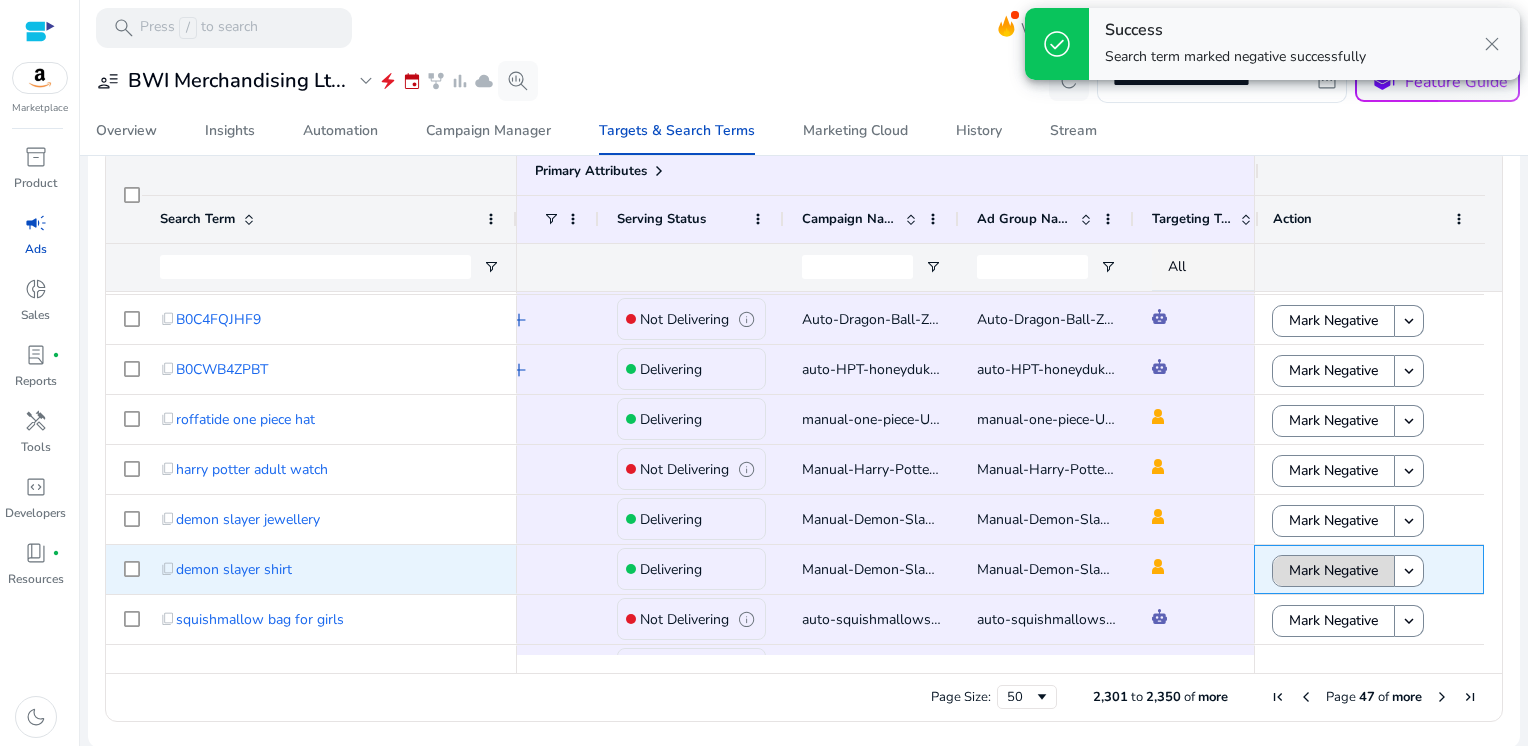 click on "Mark Negative" 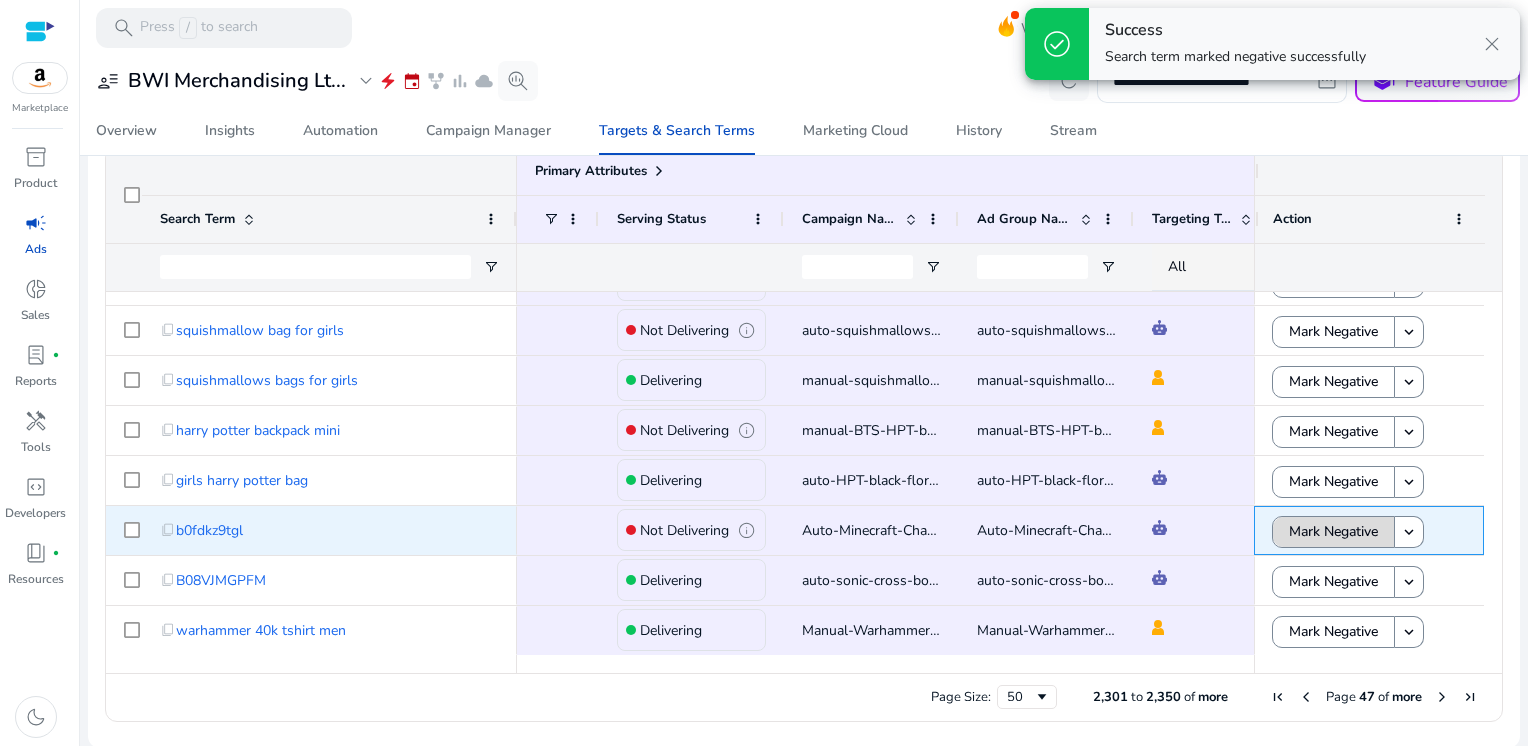 click on "Mark Negative" 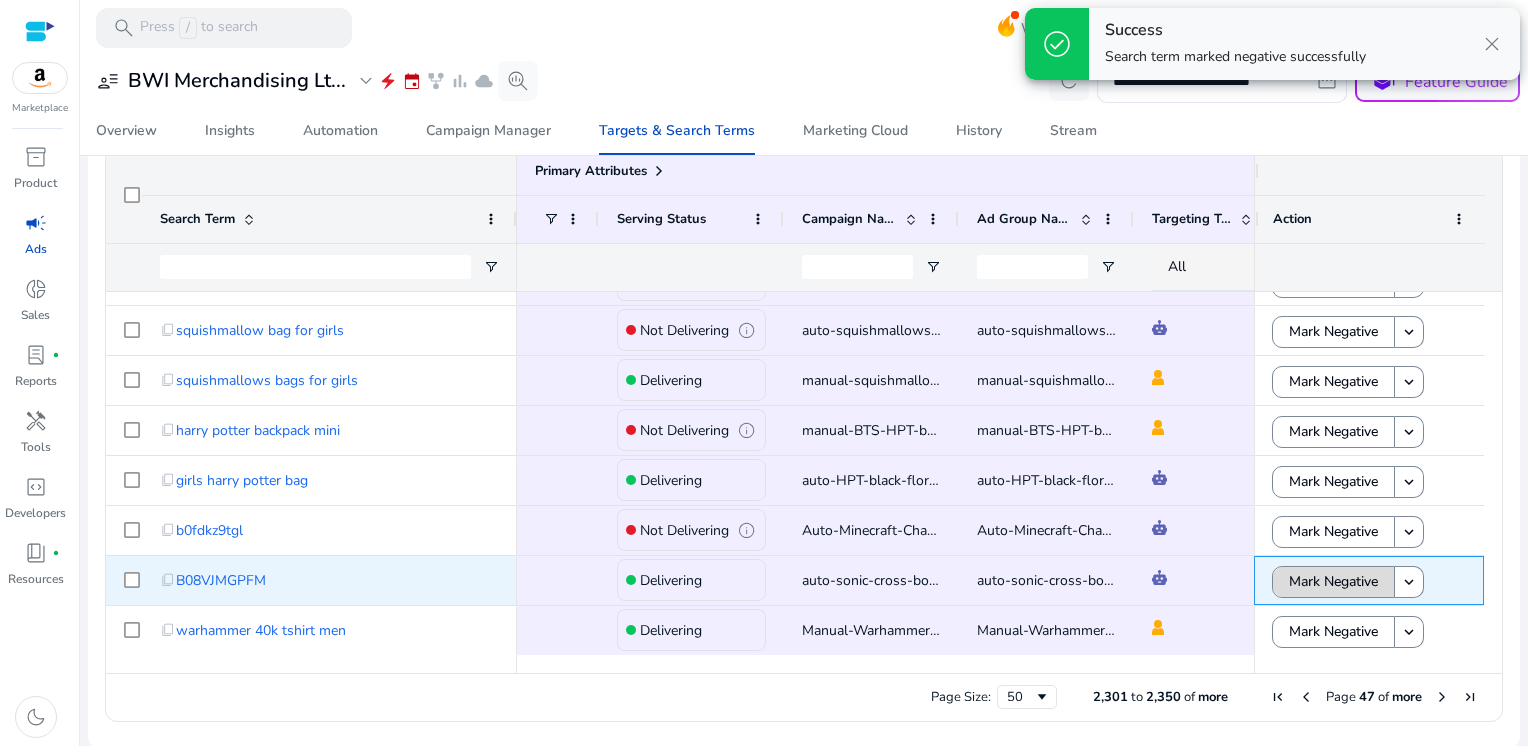 click on "Mark Negative" 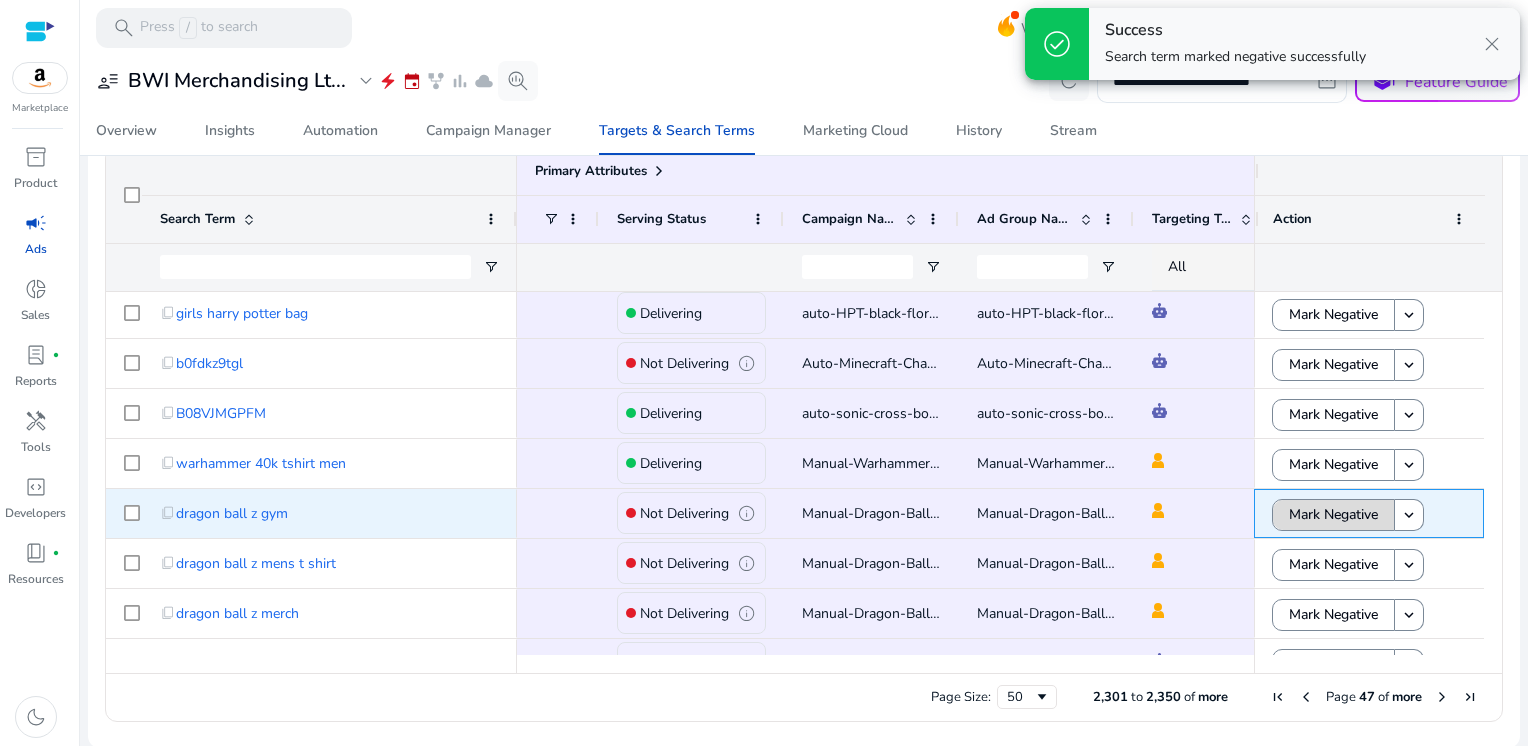 click on "Mark Negative" 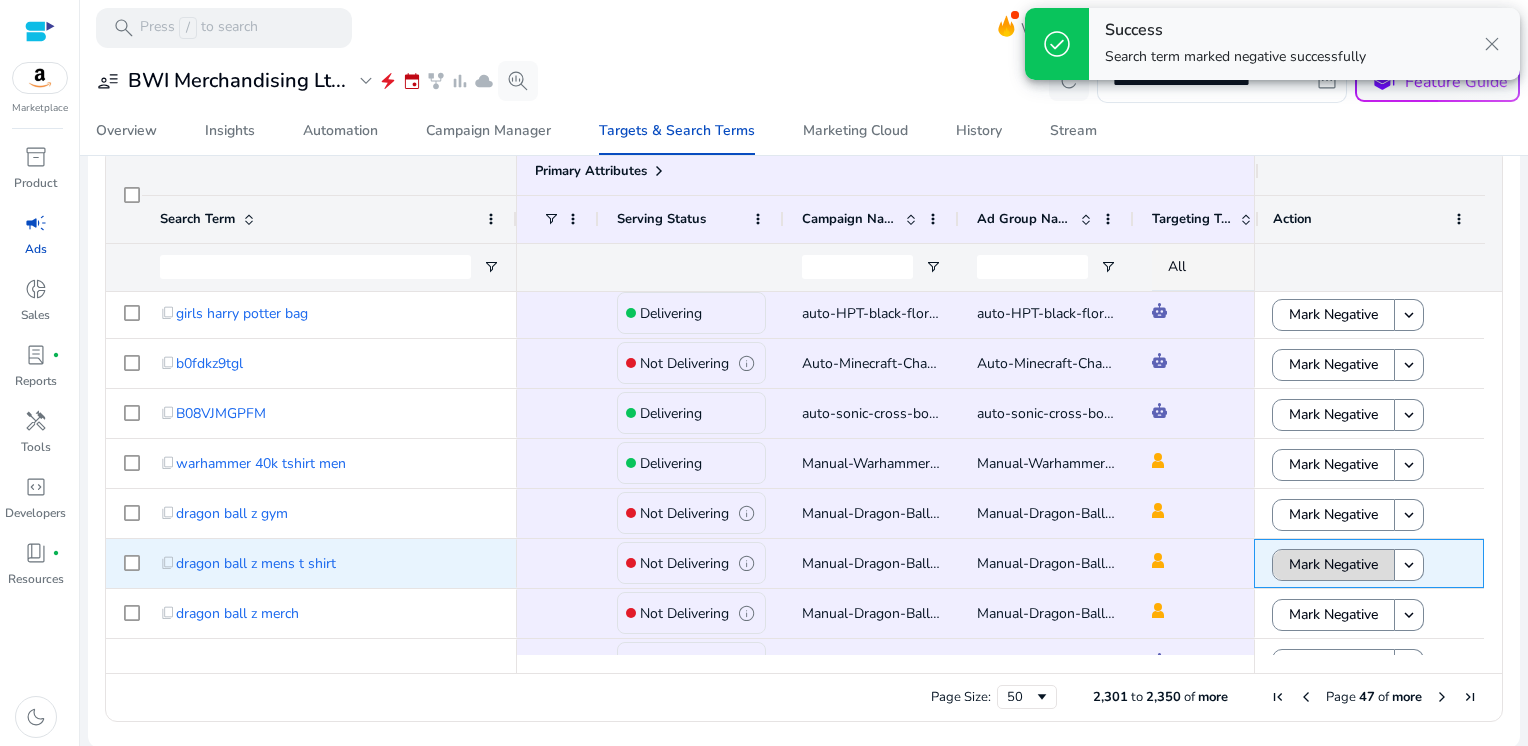 click on "Mark Negative" 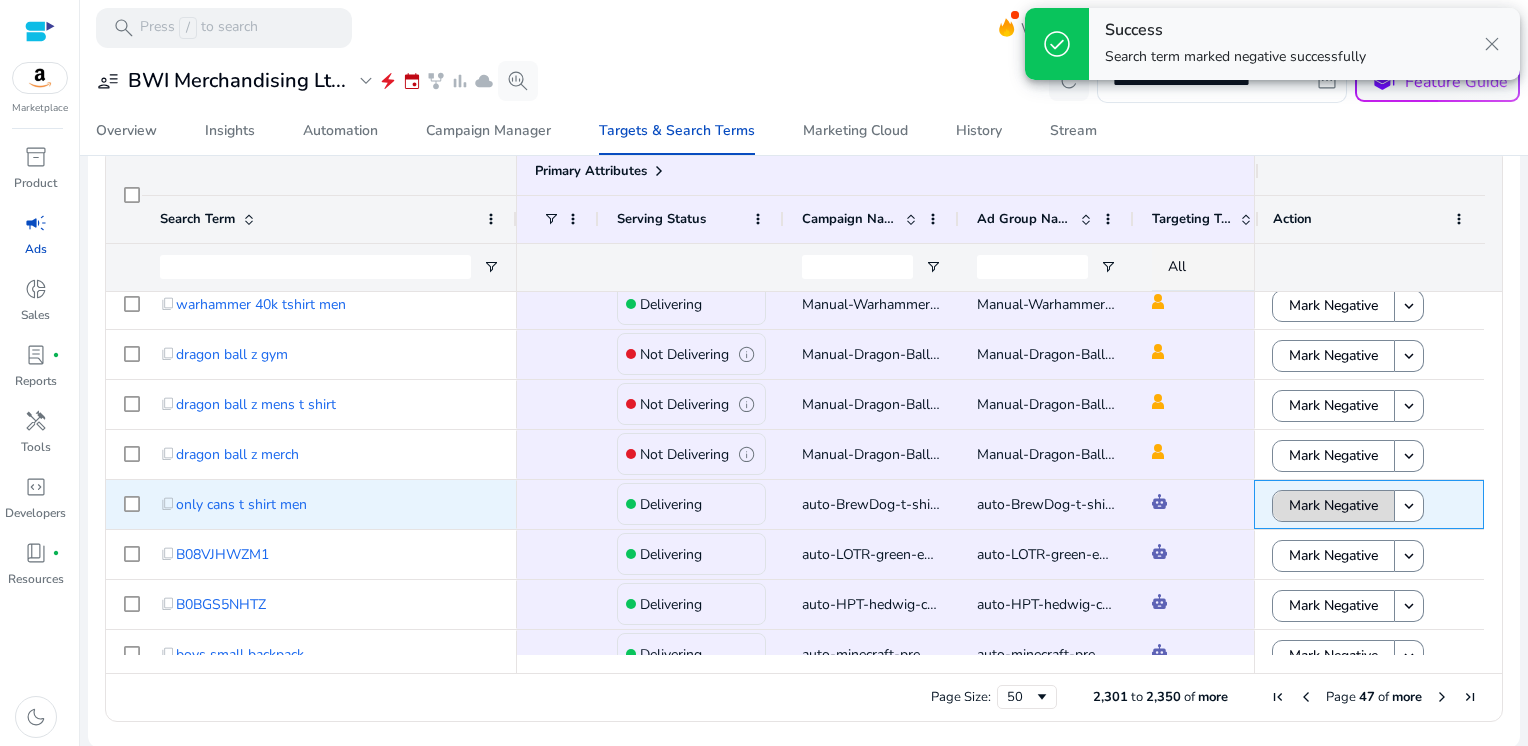 click on "Mark Negative" 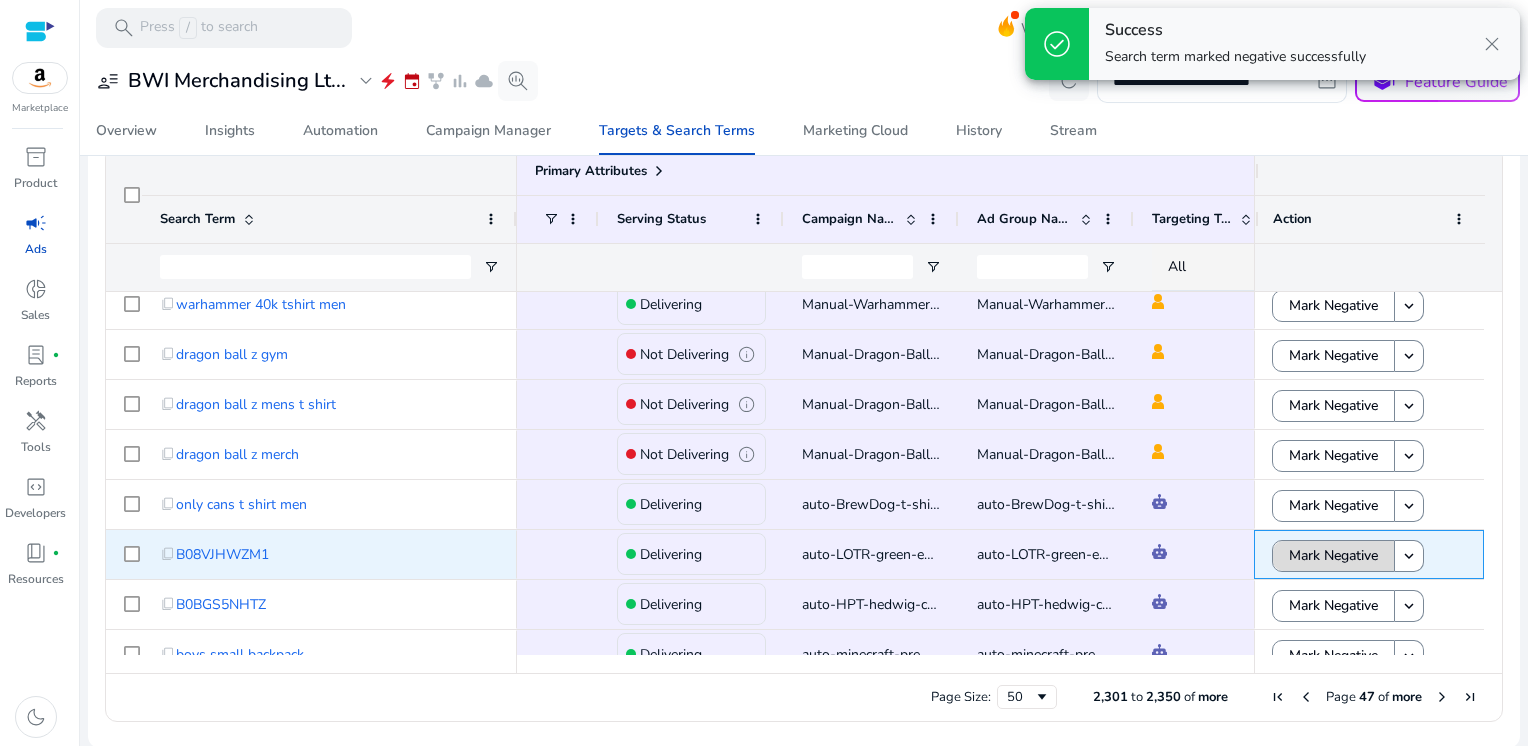 click on "Mark Negative" 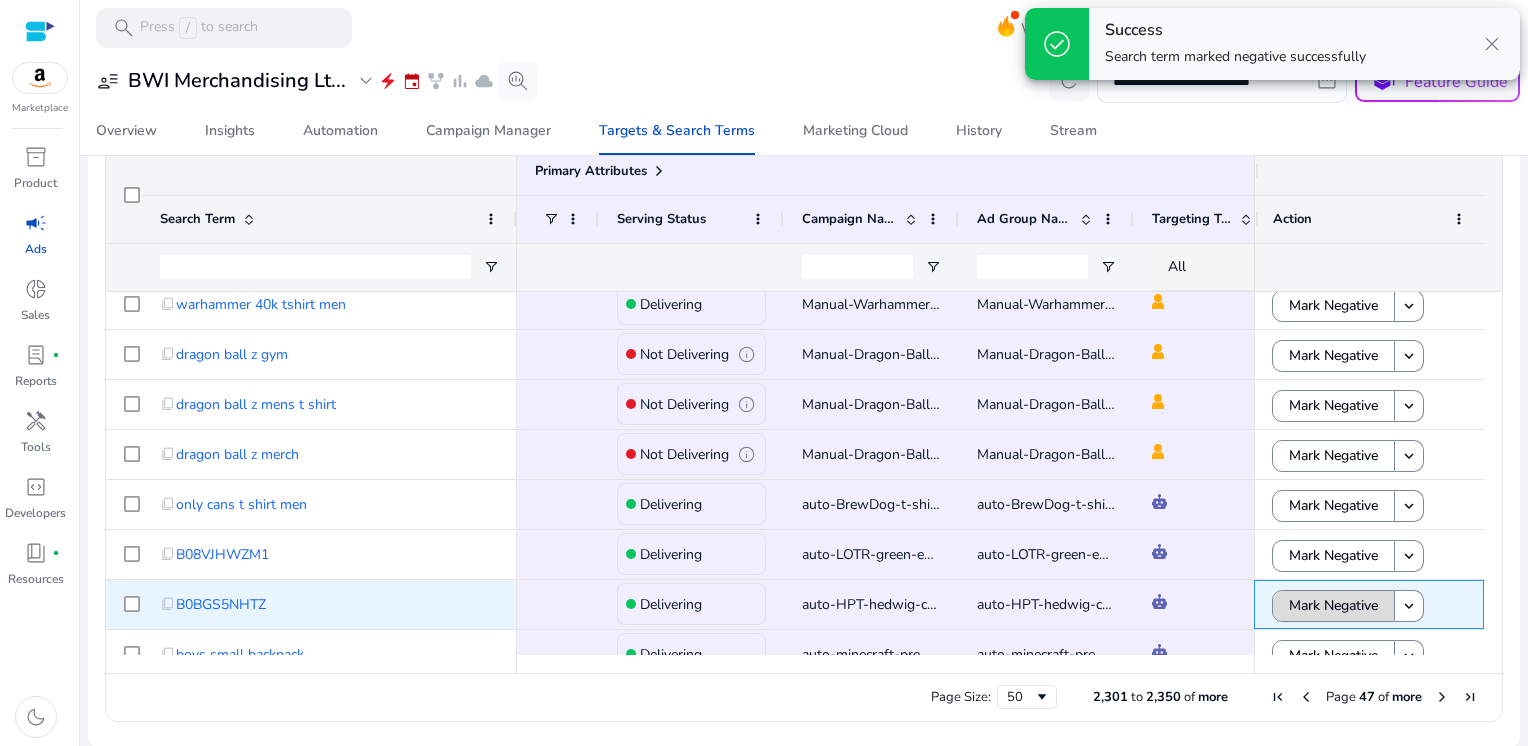 click on "Mark Negative" 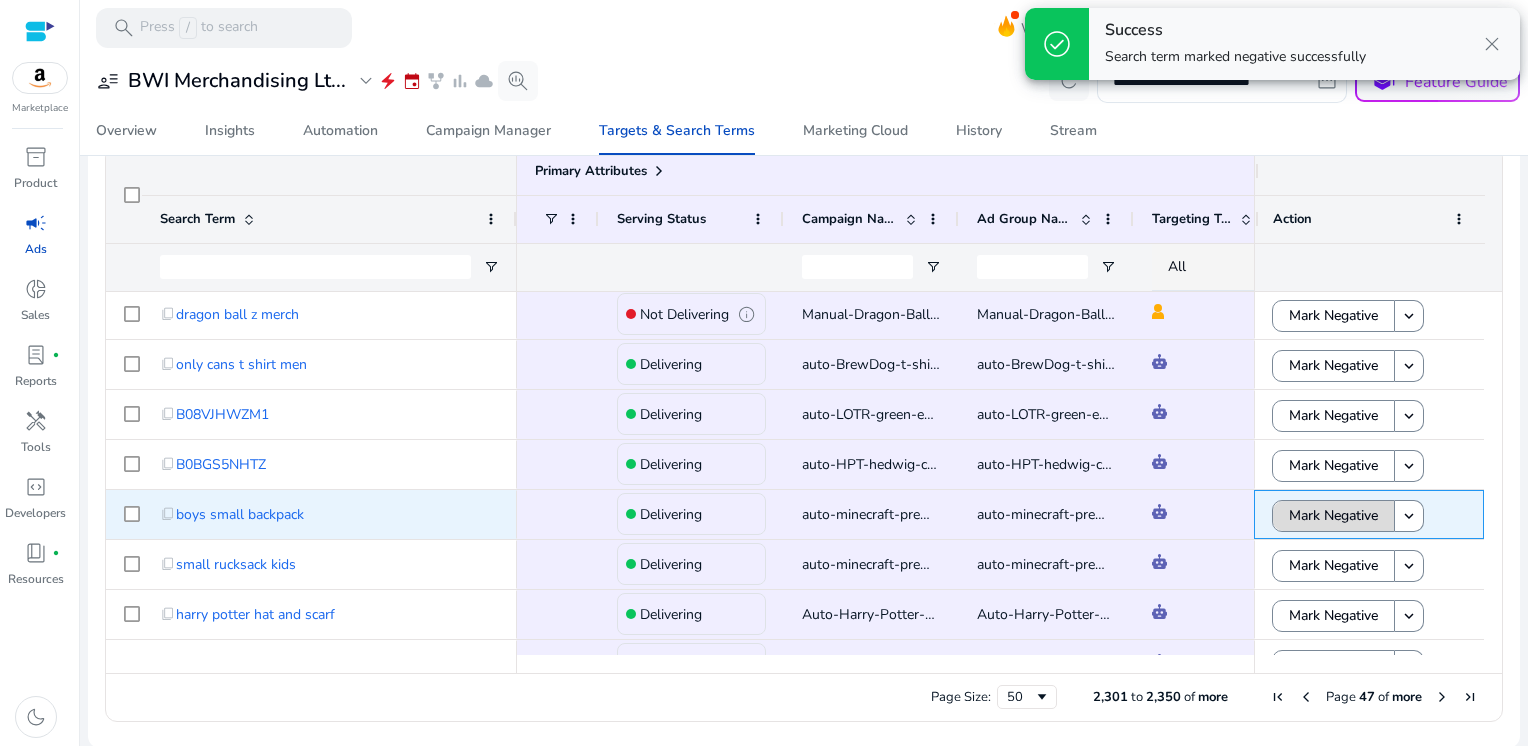 click on "Mark Negative" 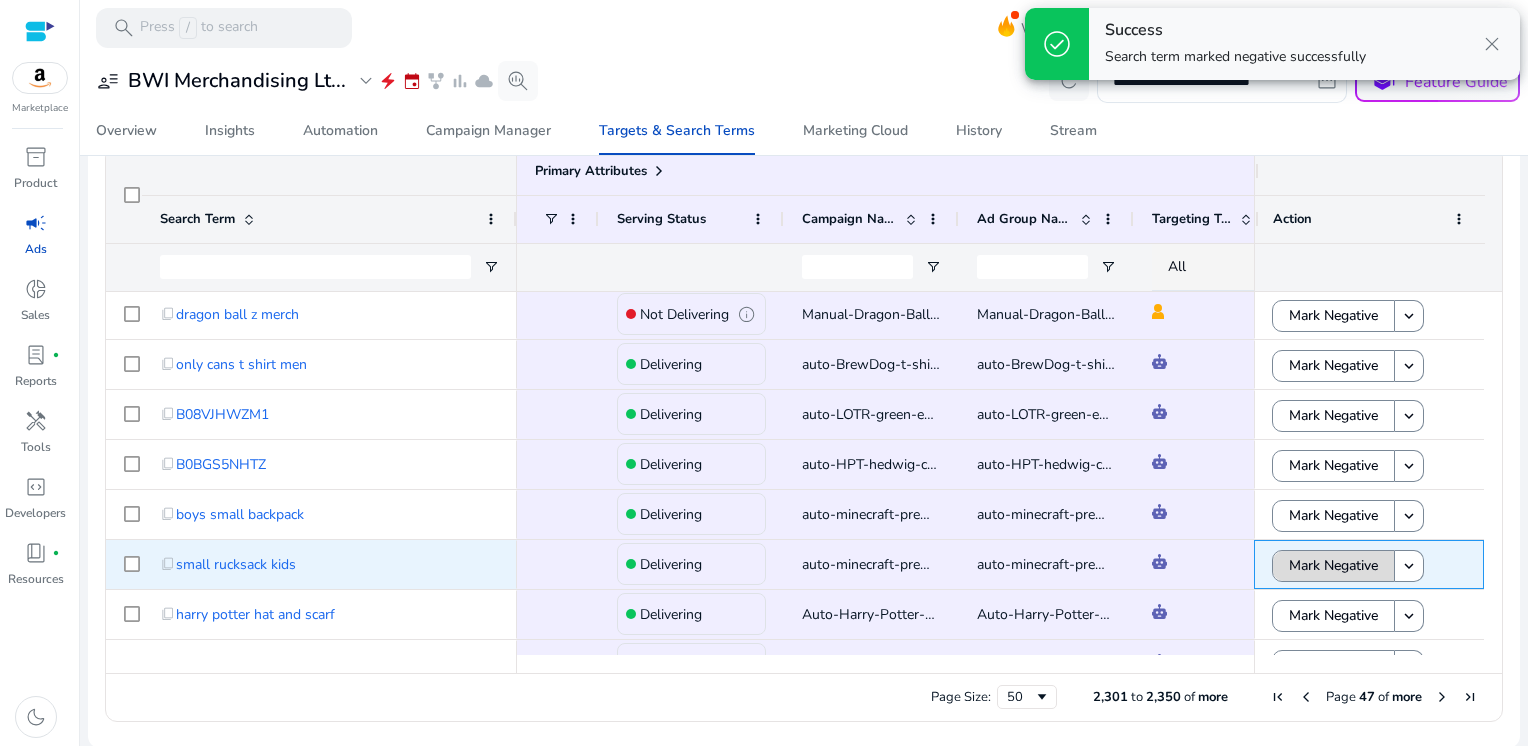 click on "Mark Negative" 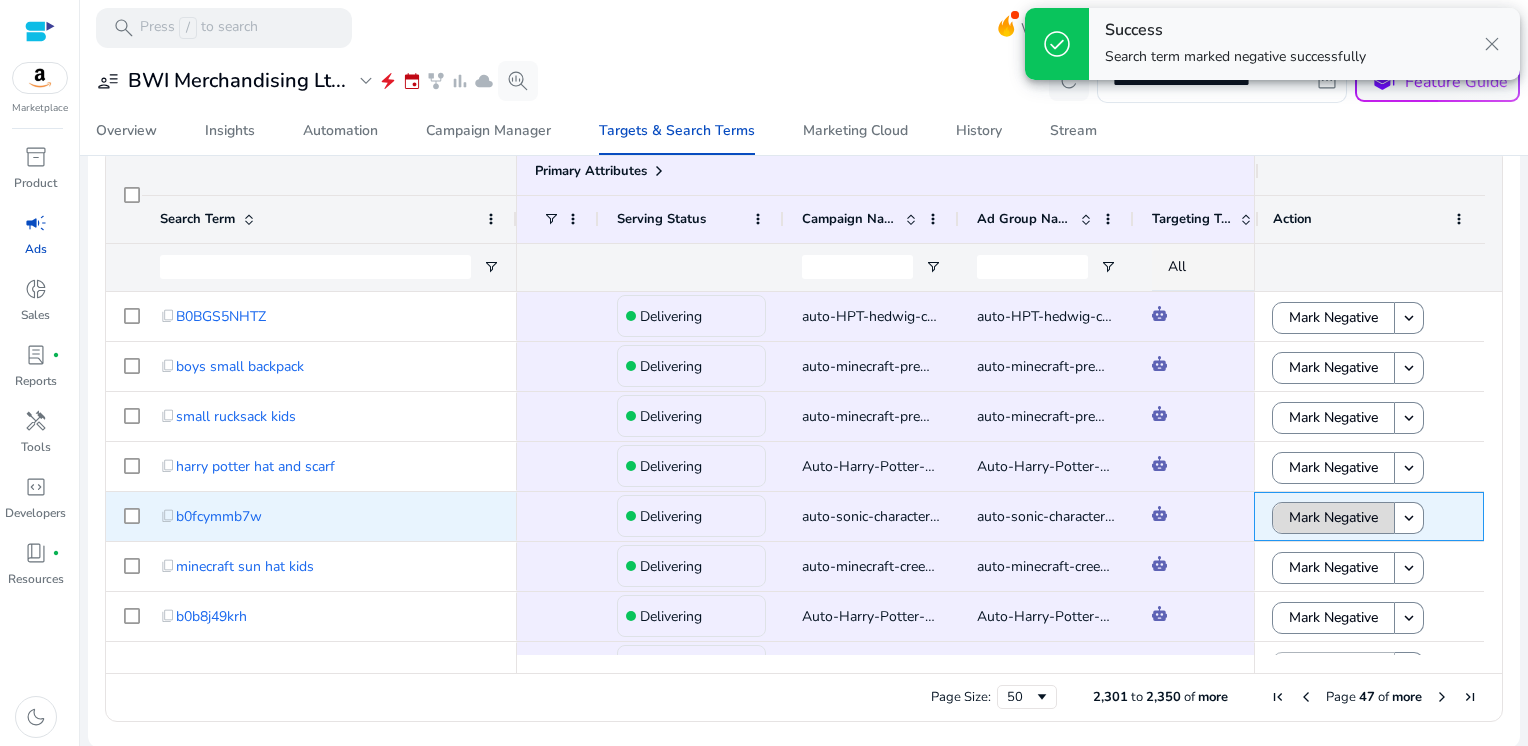 click on "Mark Negative" 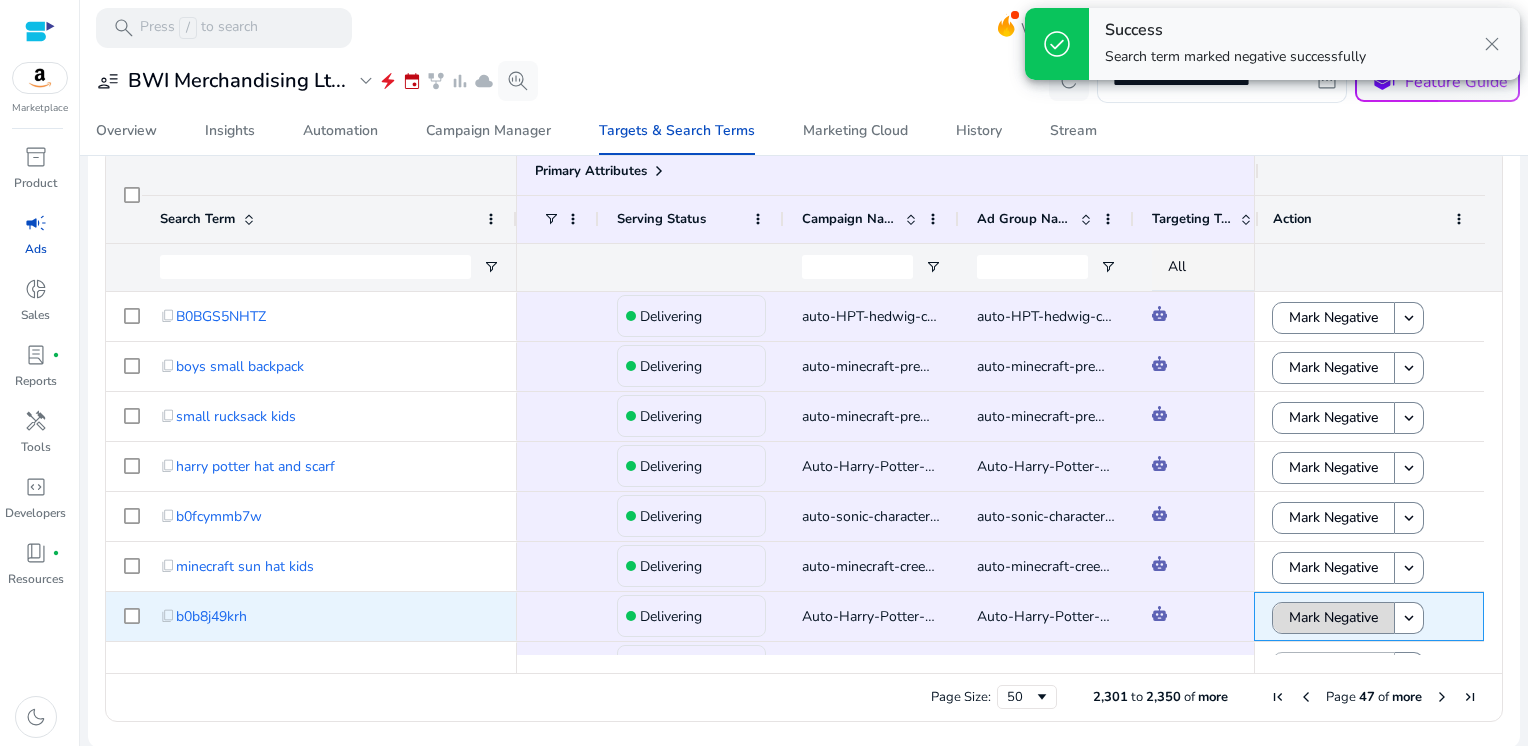 click on "Mark Negative" 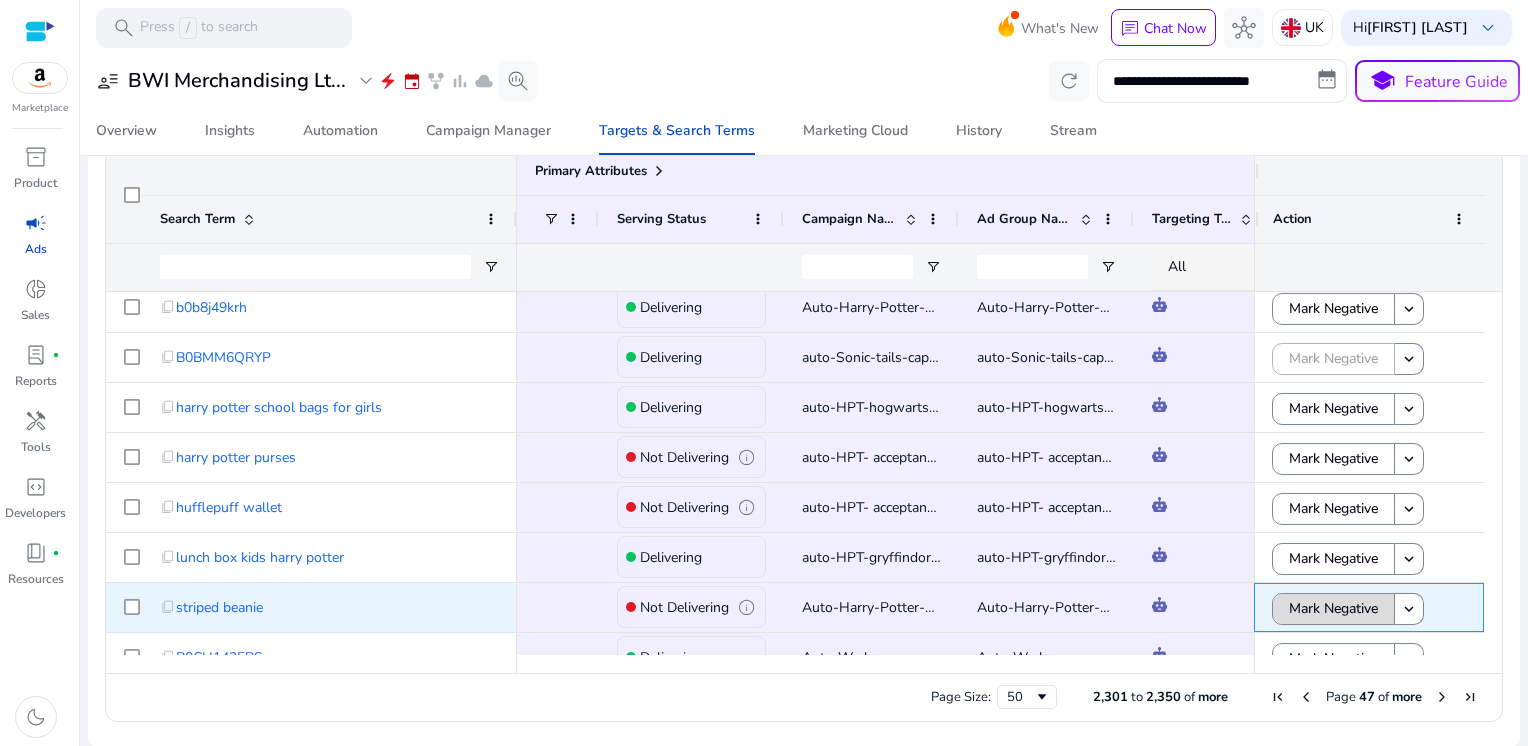 click on "Mark Negative" 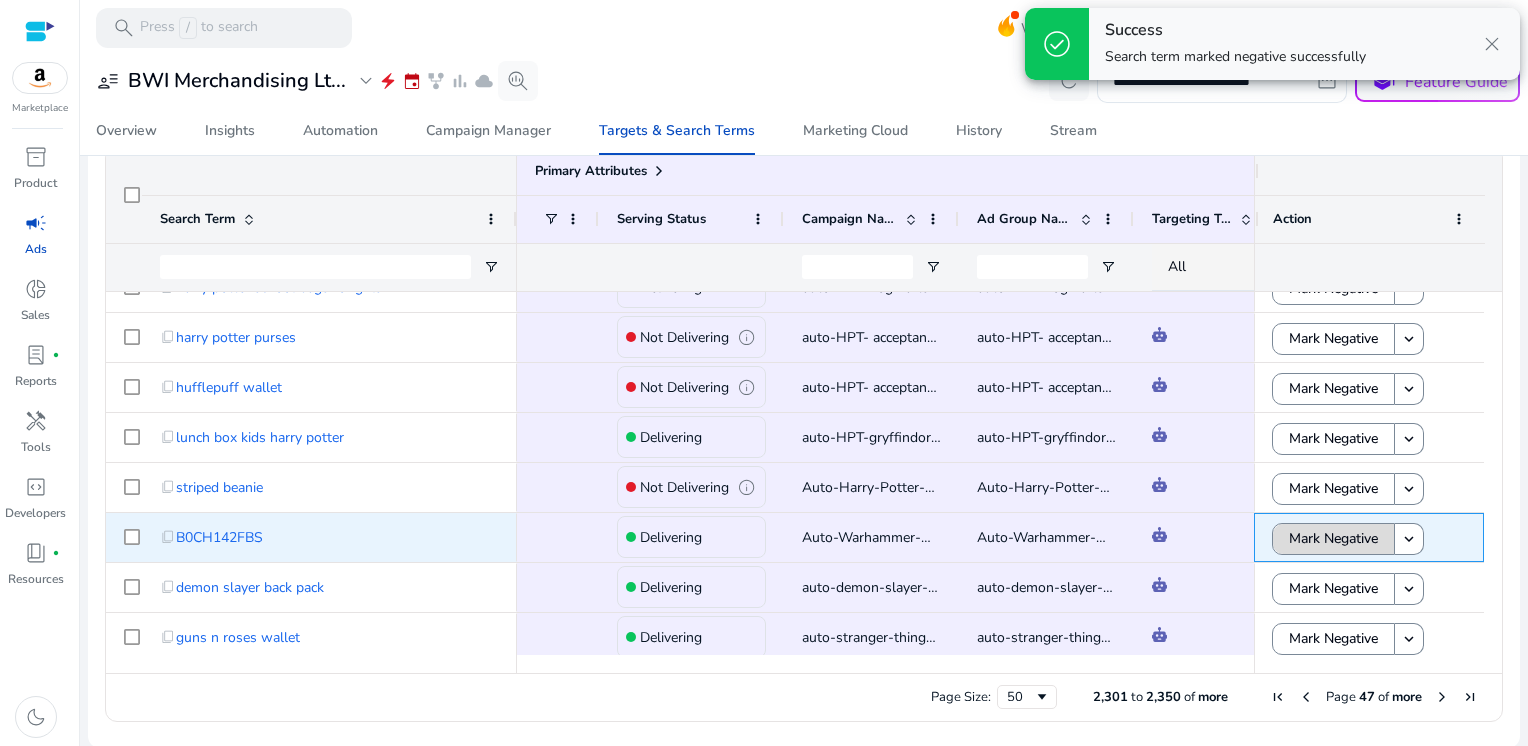 click on "Mark Negative" 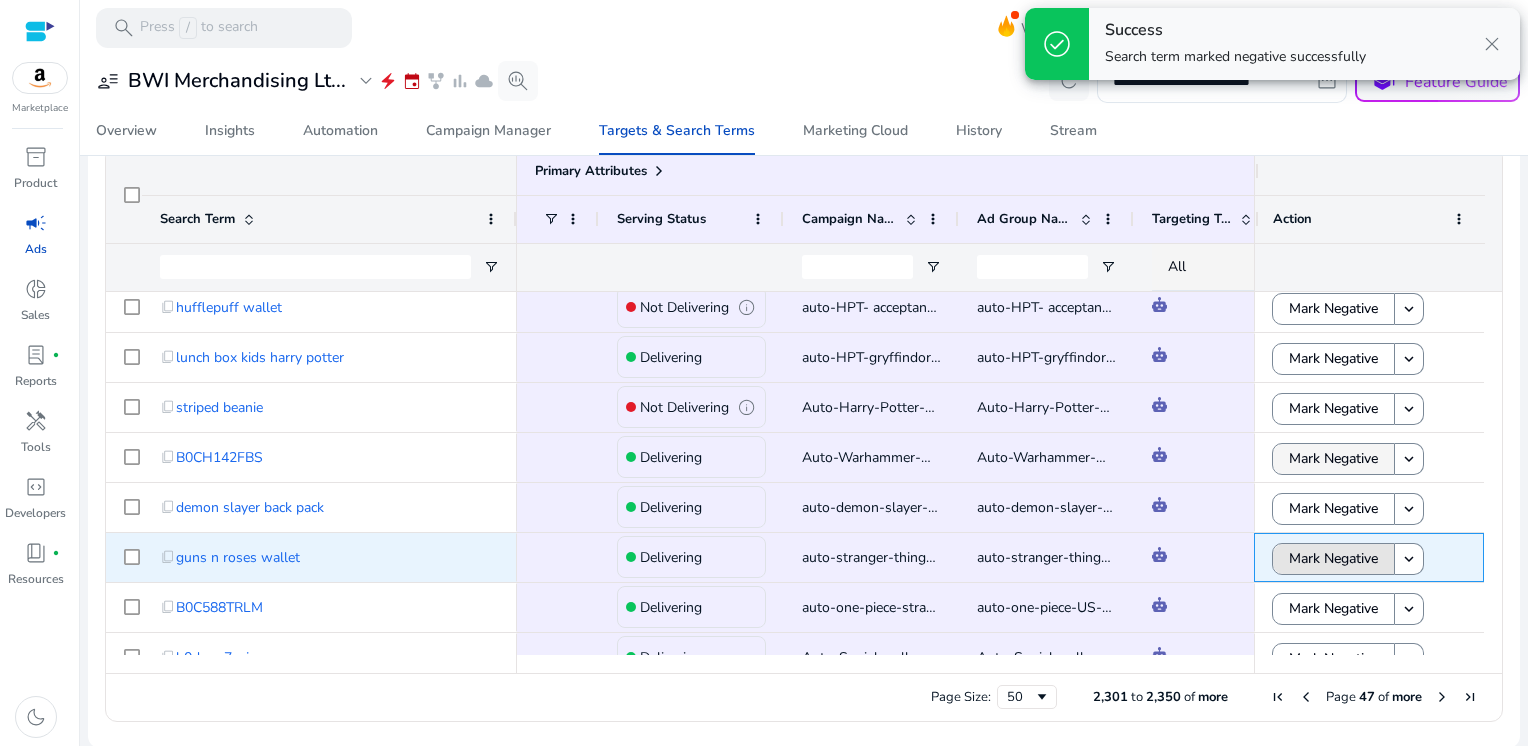 click on "Mark Negative" 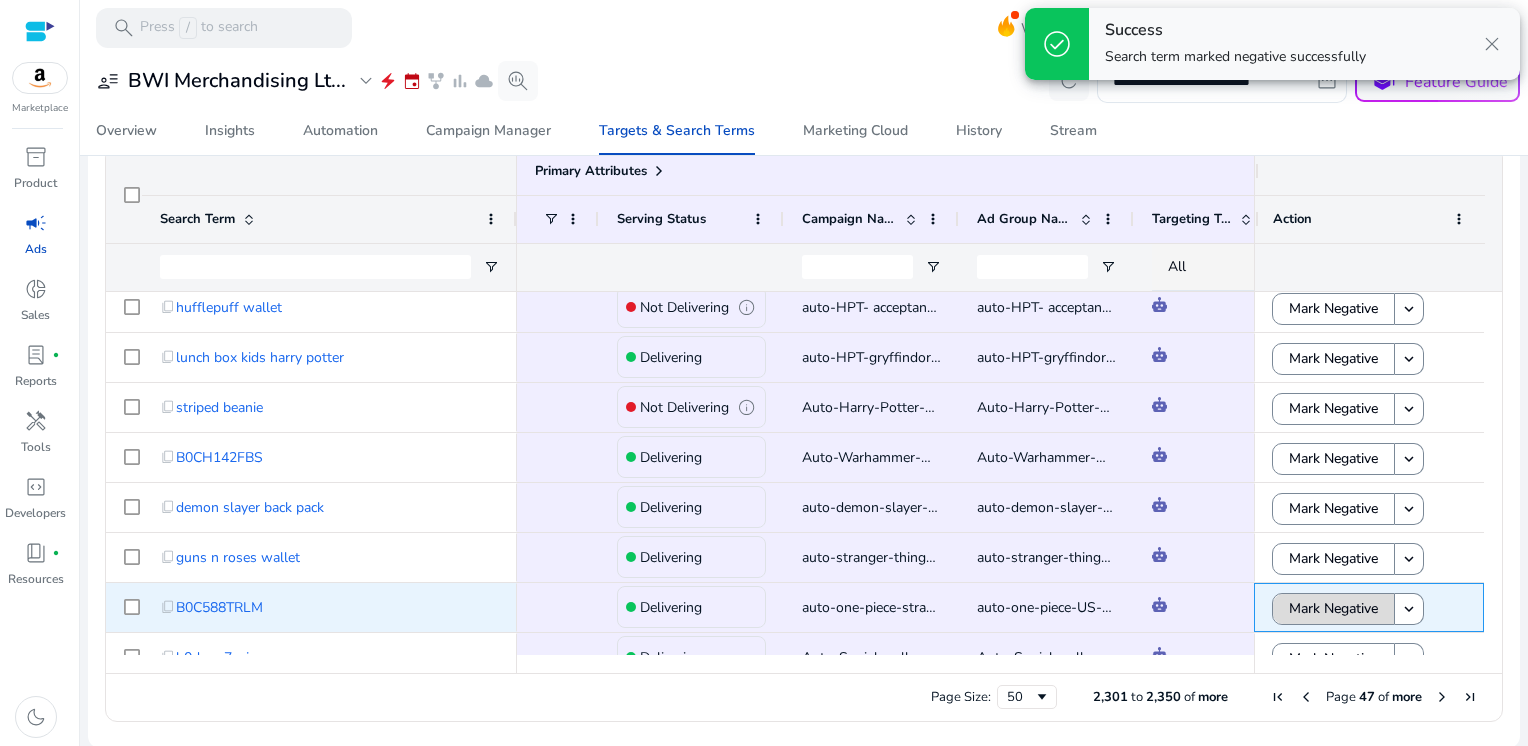 click on "Mark Negative" 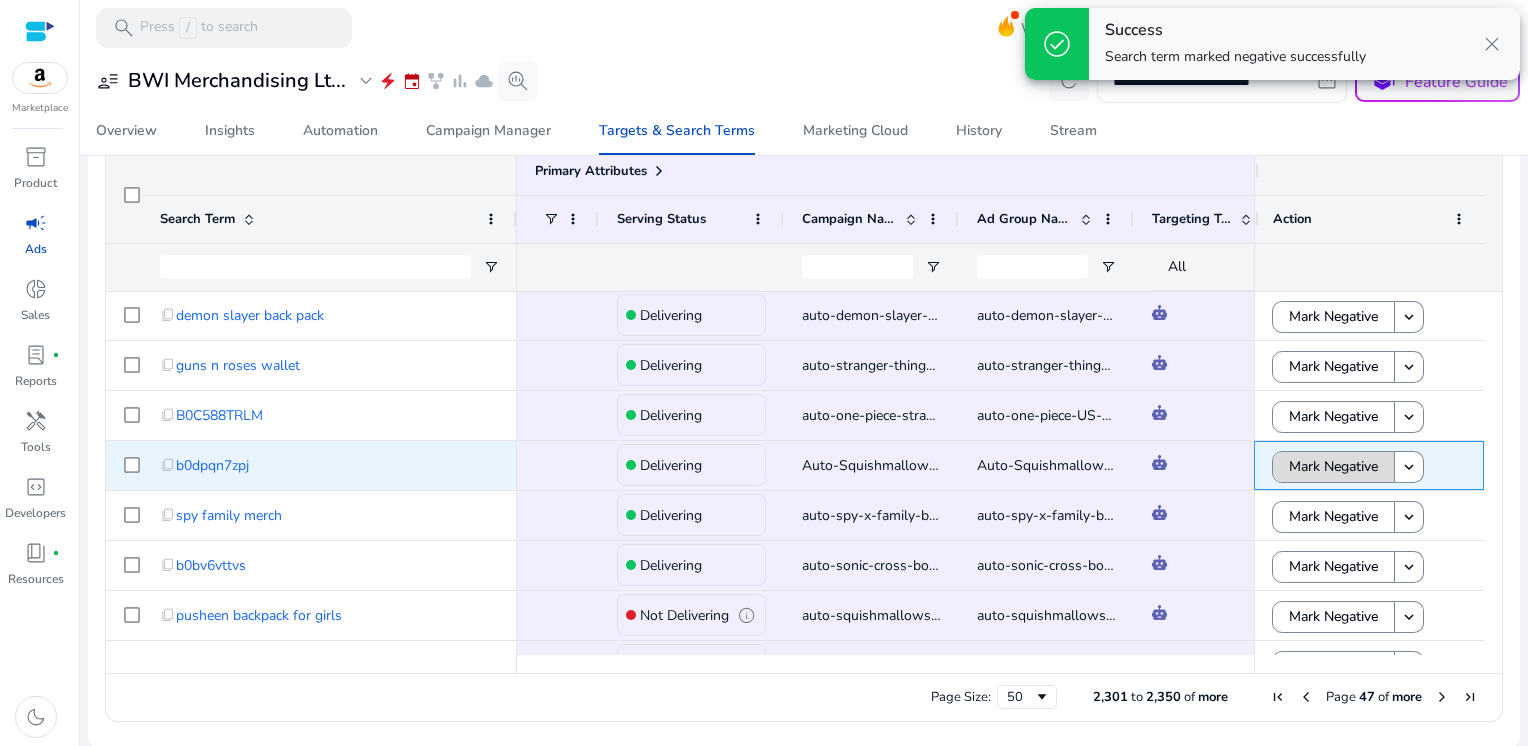 click on "Mark Negative" 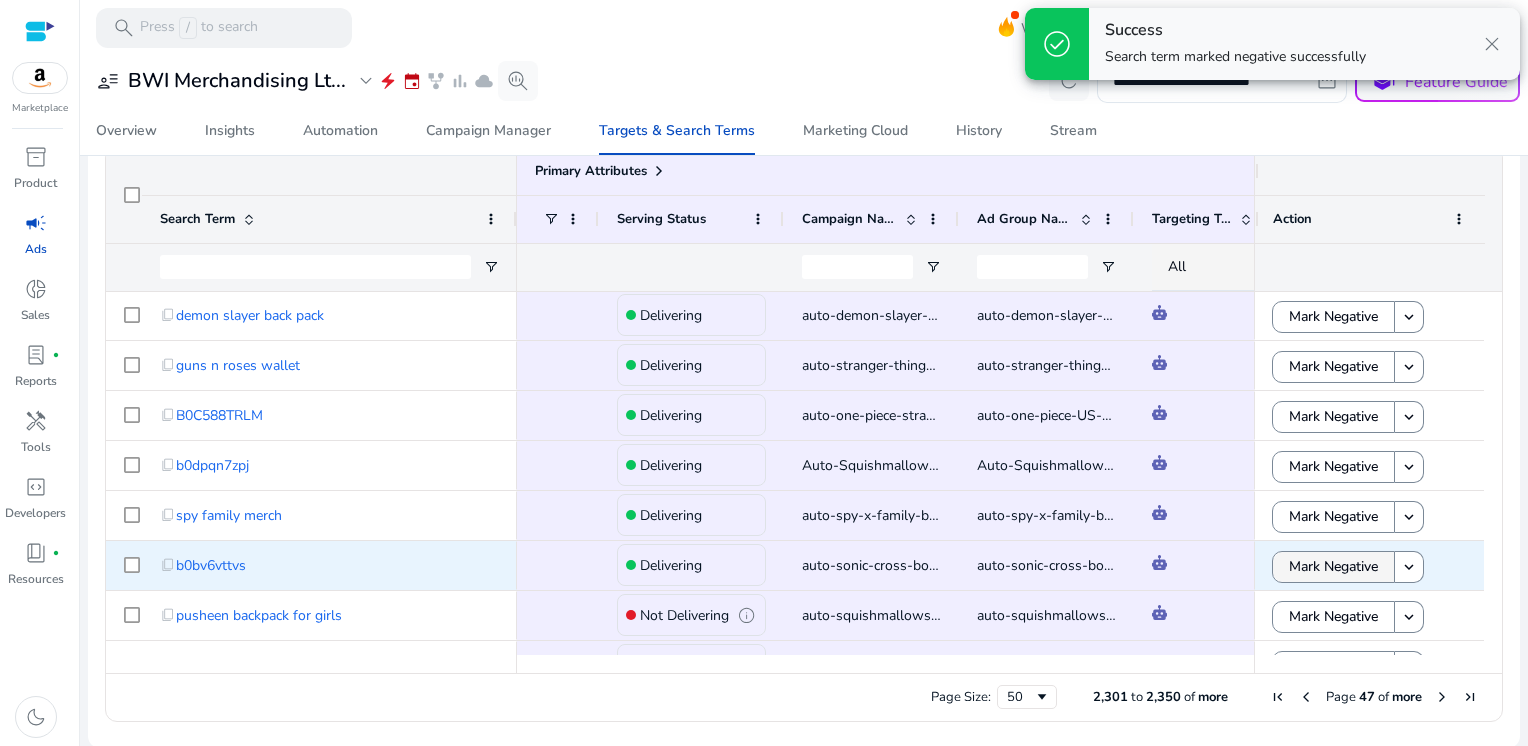 click on "Mark Negative" 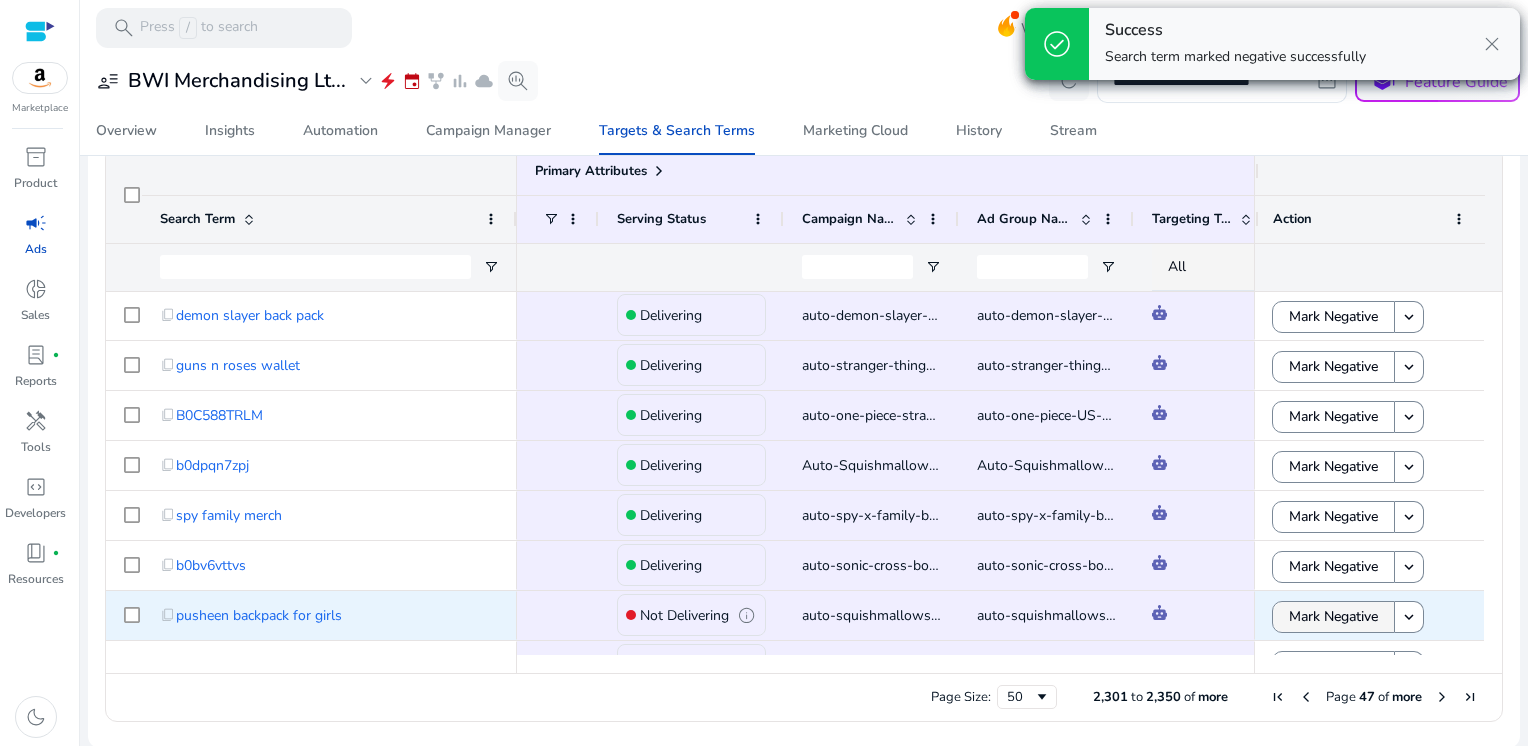 click on "Mark Negative" 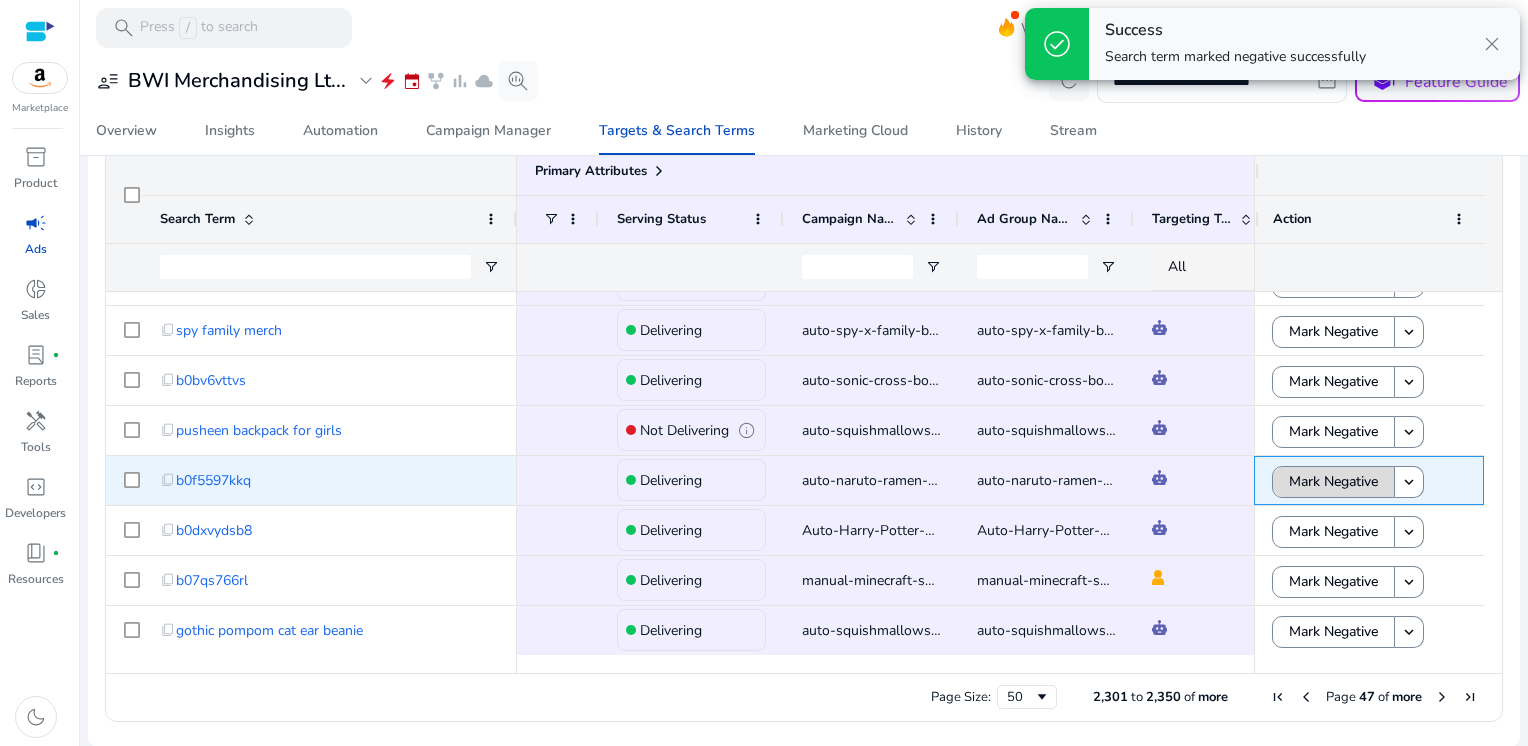 click on "Mark Negative" 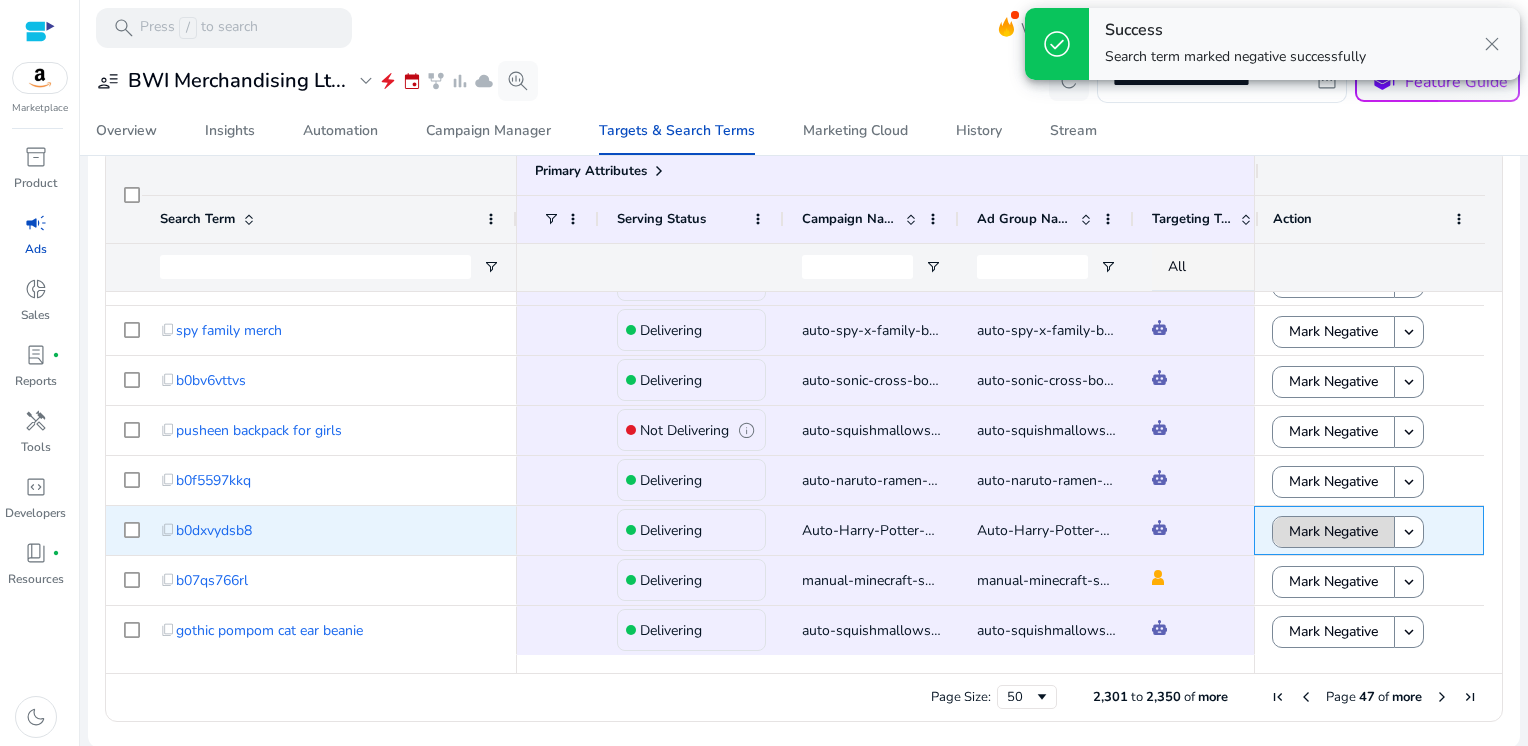 click on "Mark Negative" 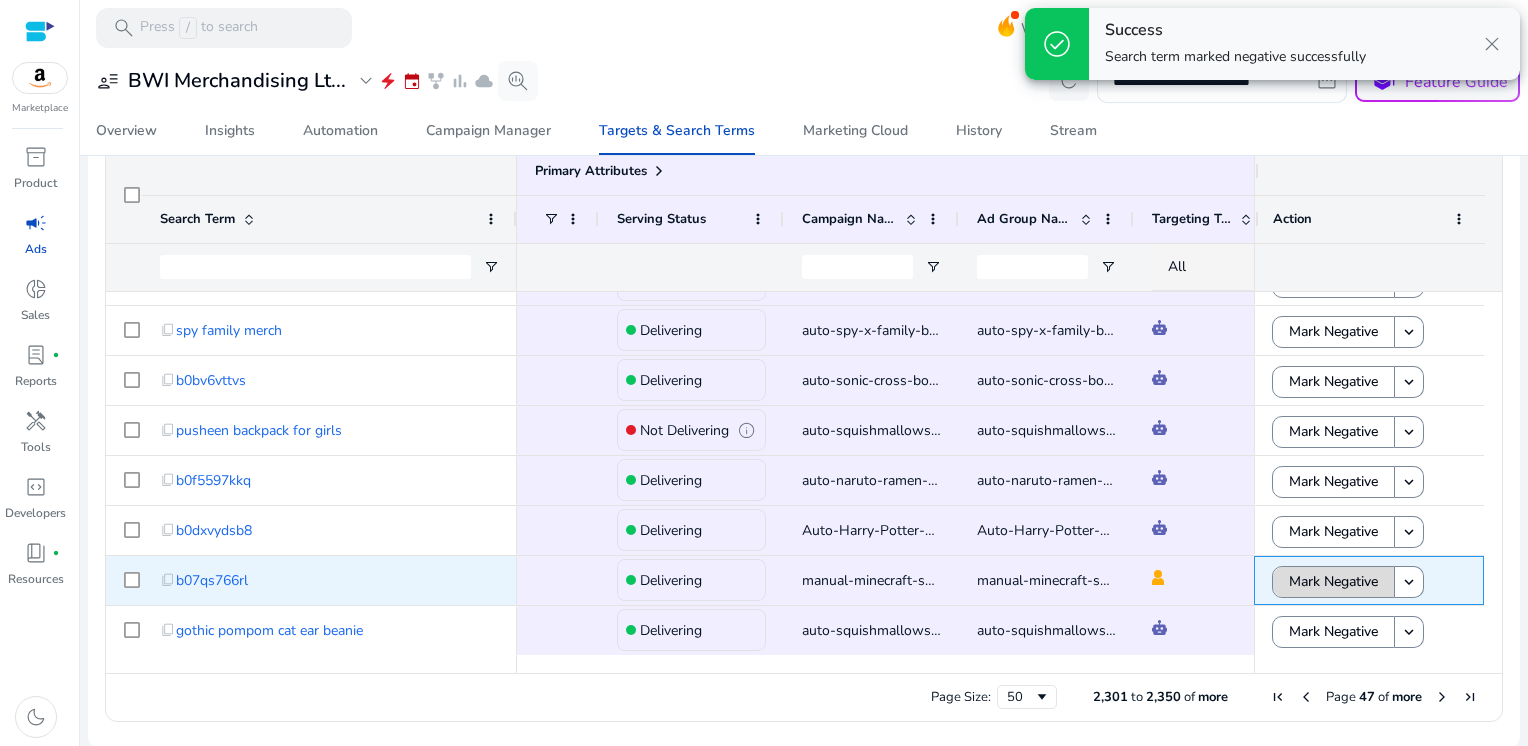 click on "Mark Negative" 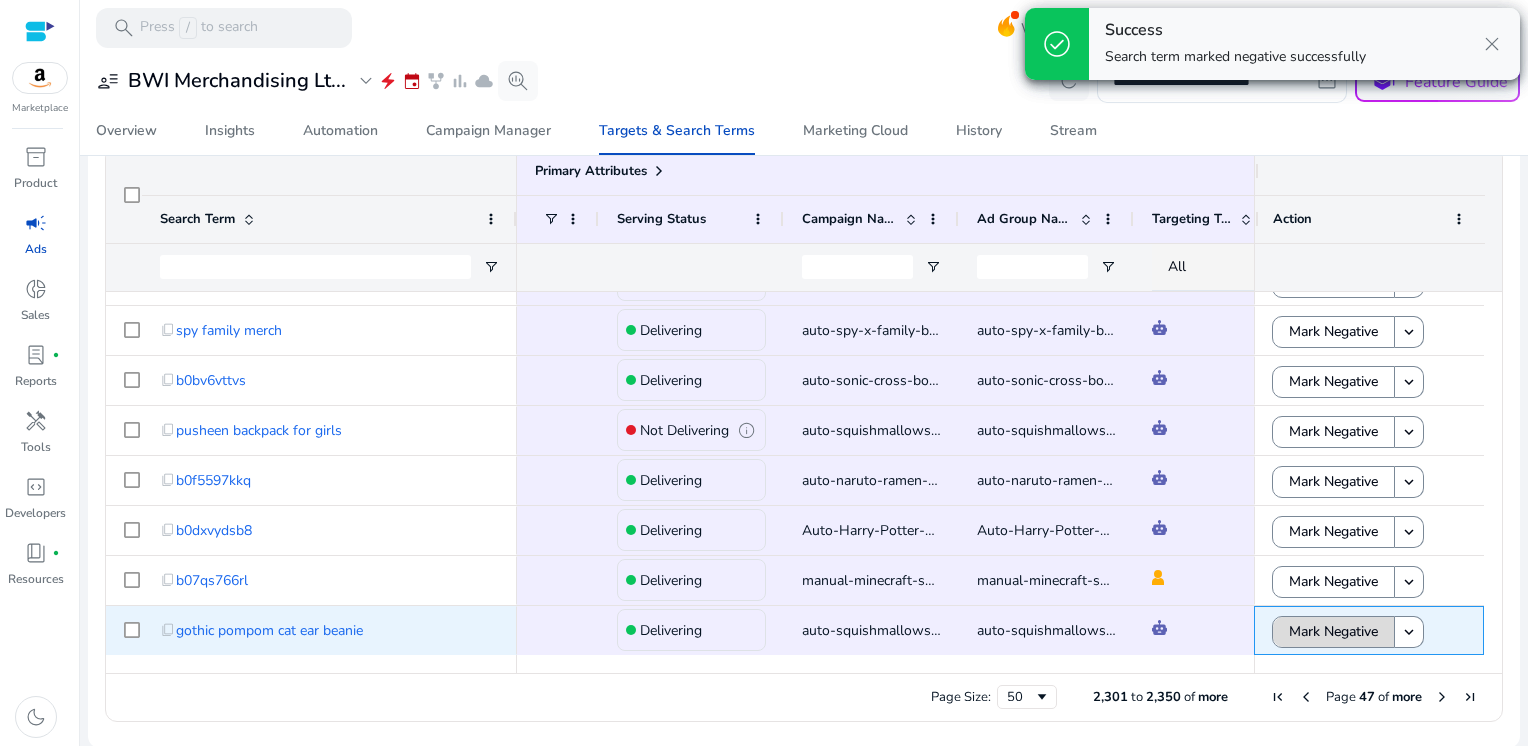 click on "Mark Negative" 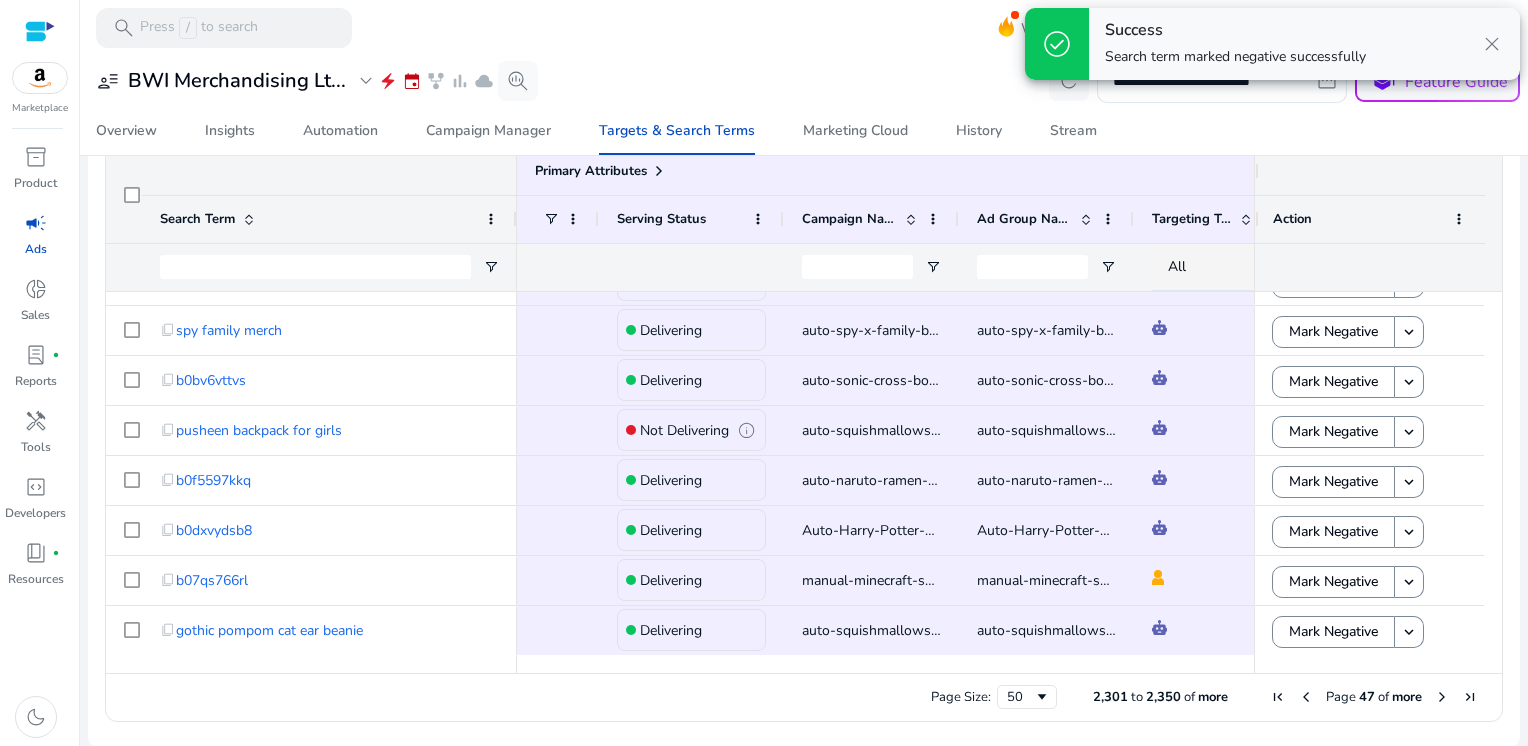 click at bounding box center (1442, 697) 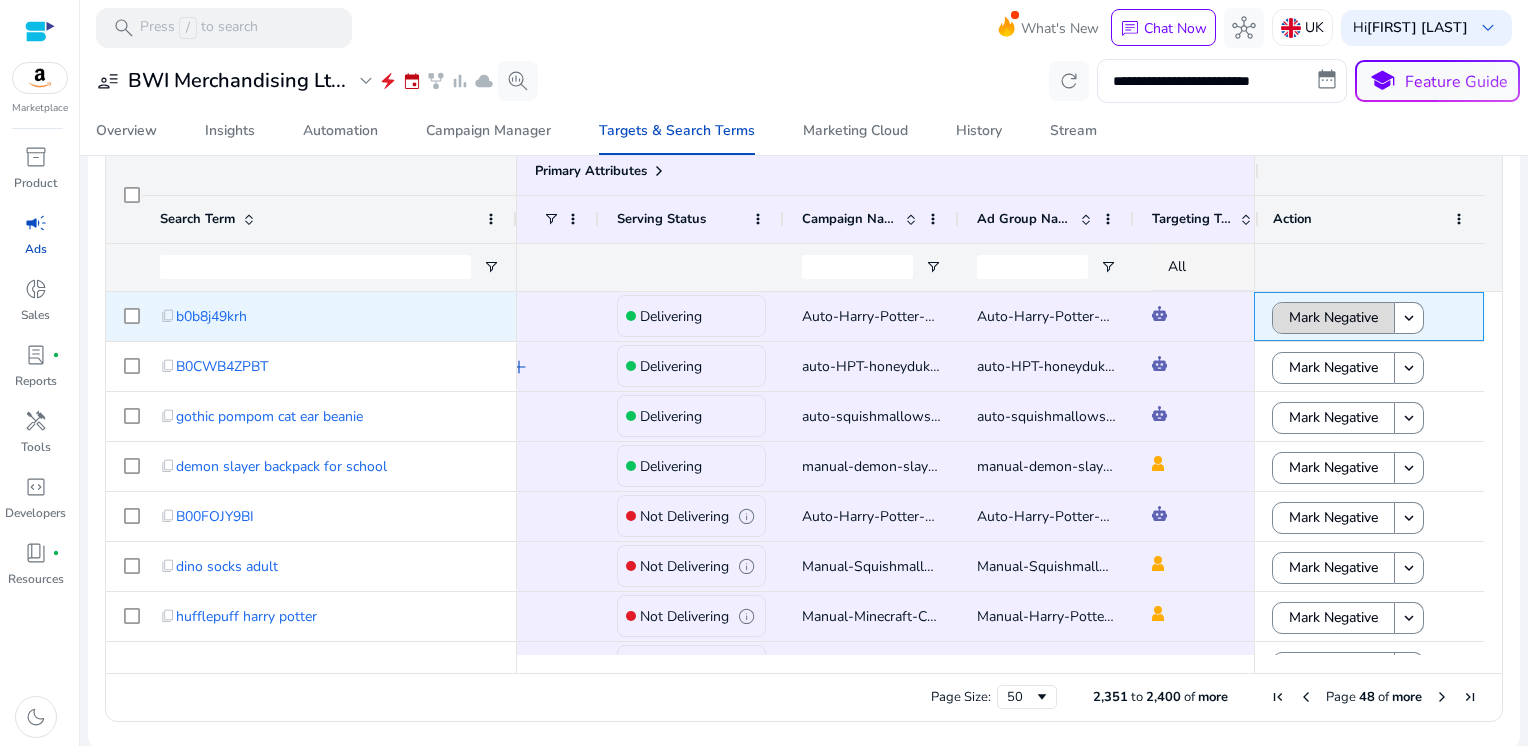 click on "Mark Negative" 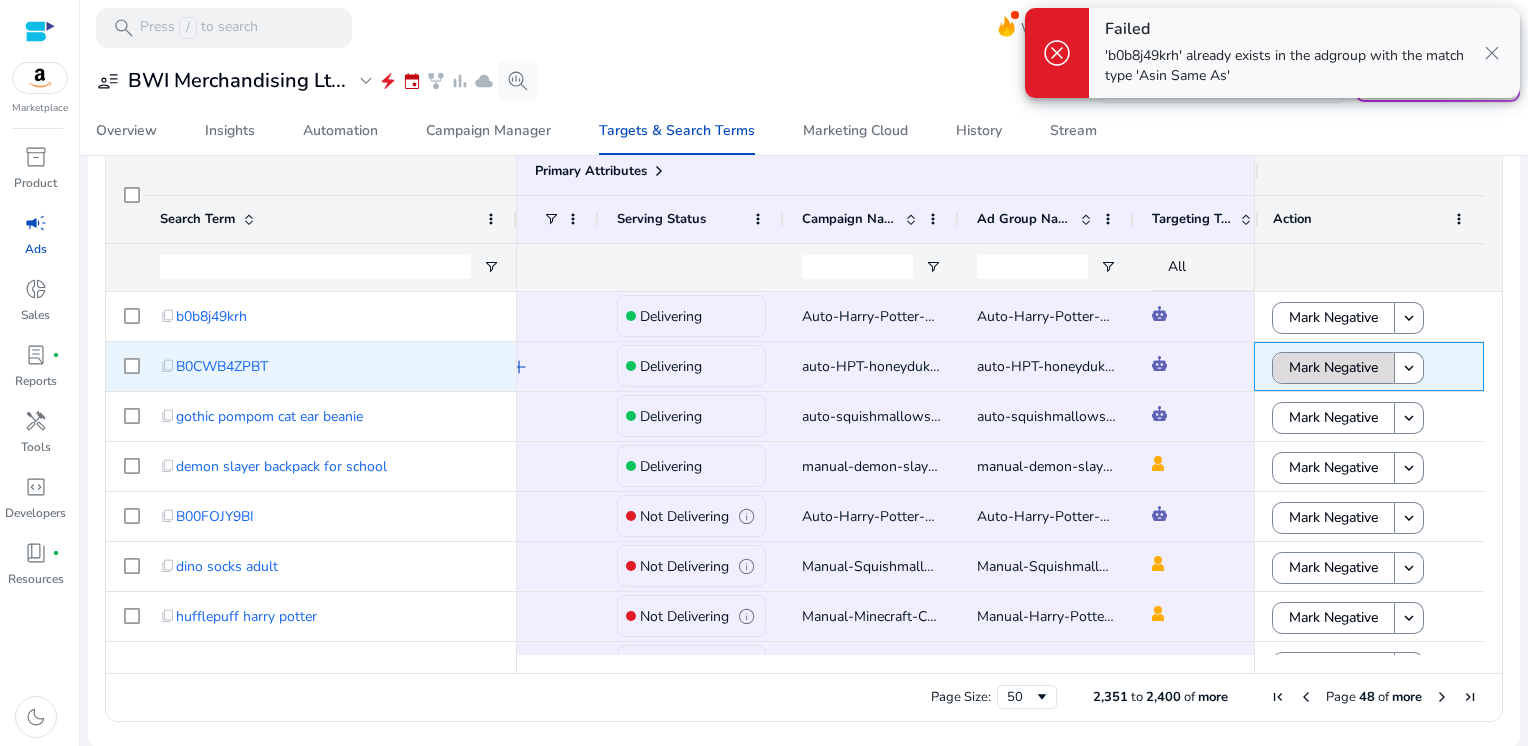 click on "Mark Negative" 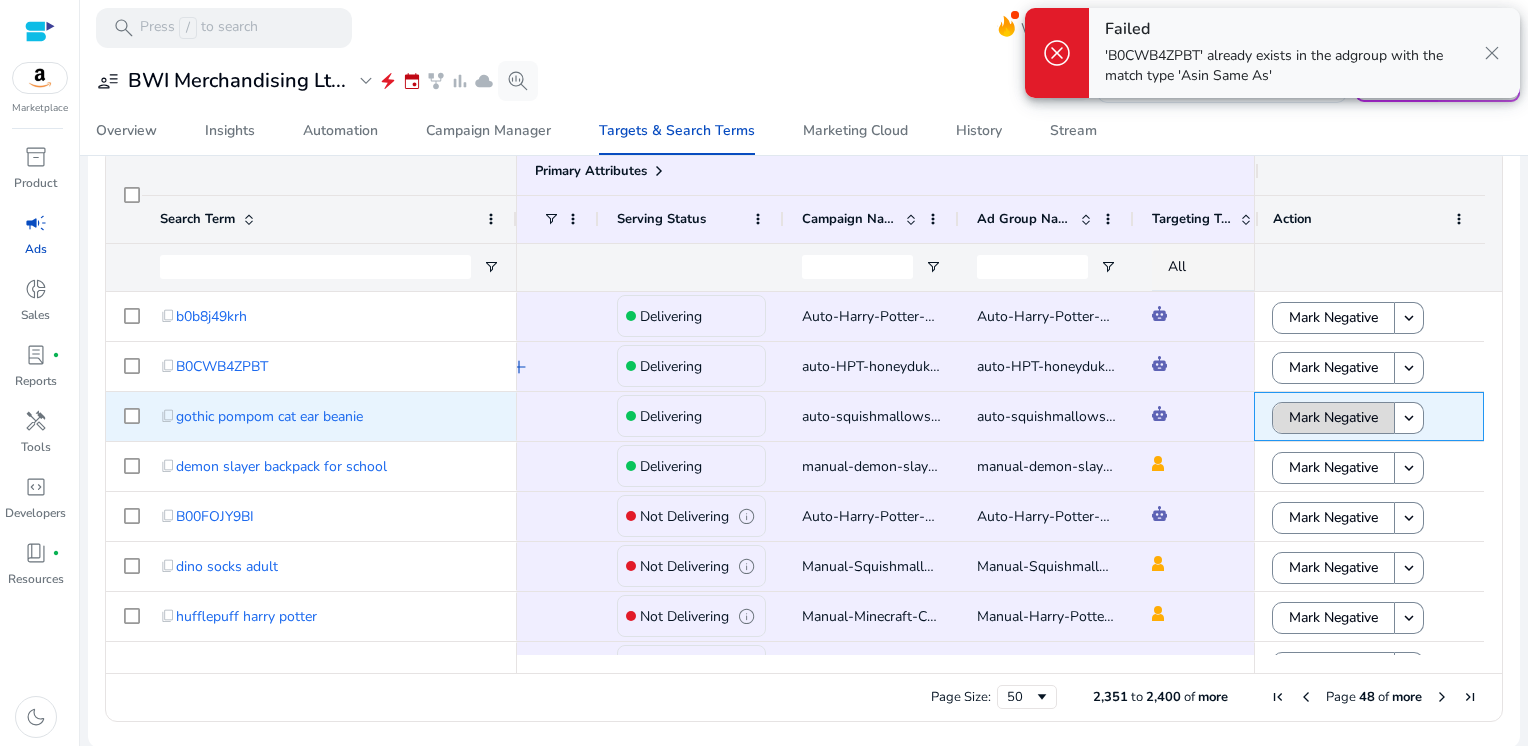 click on "Mark Negative" 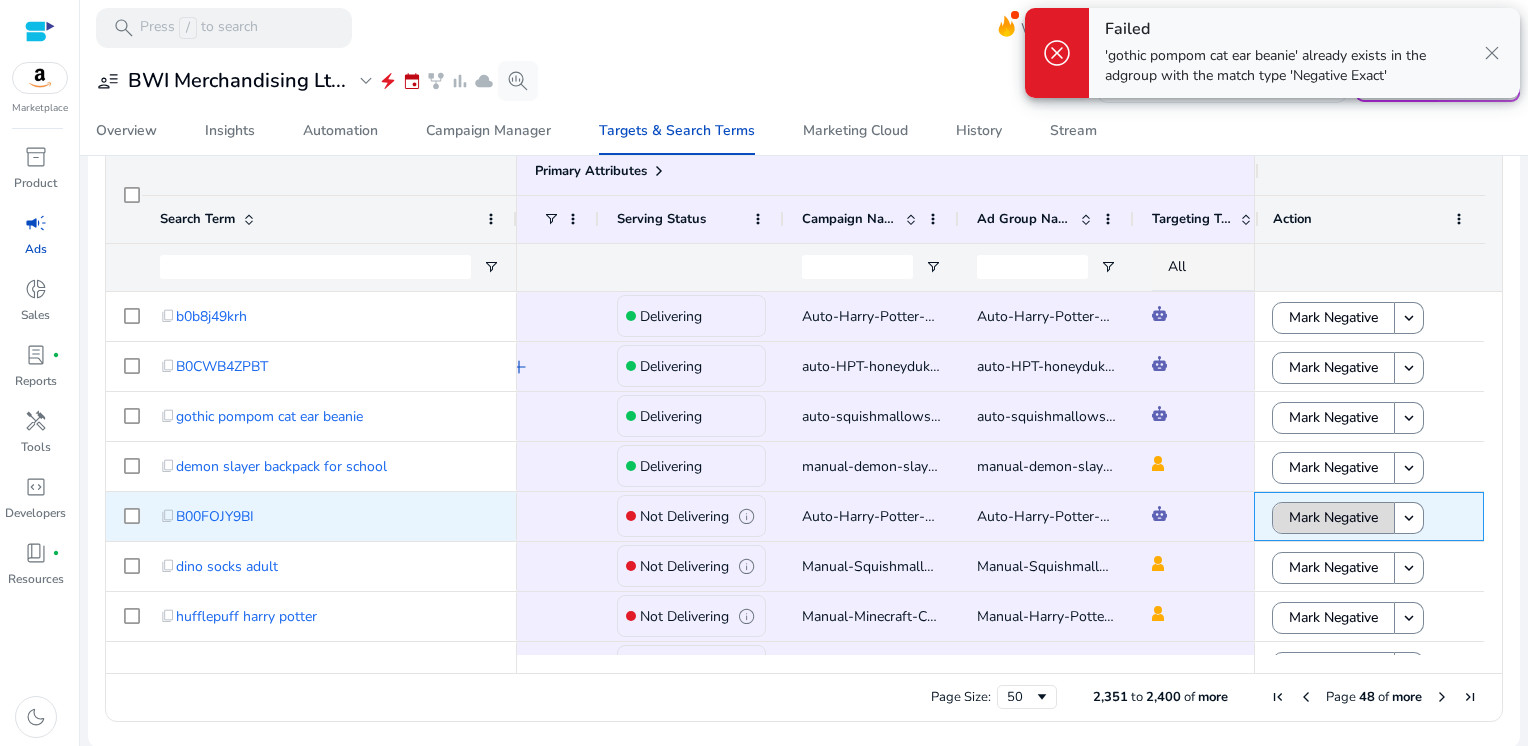 click on "Mark Negative" 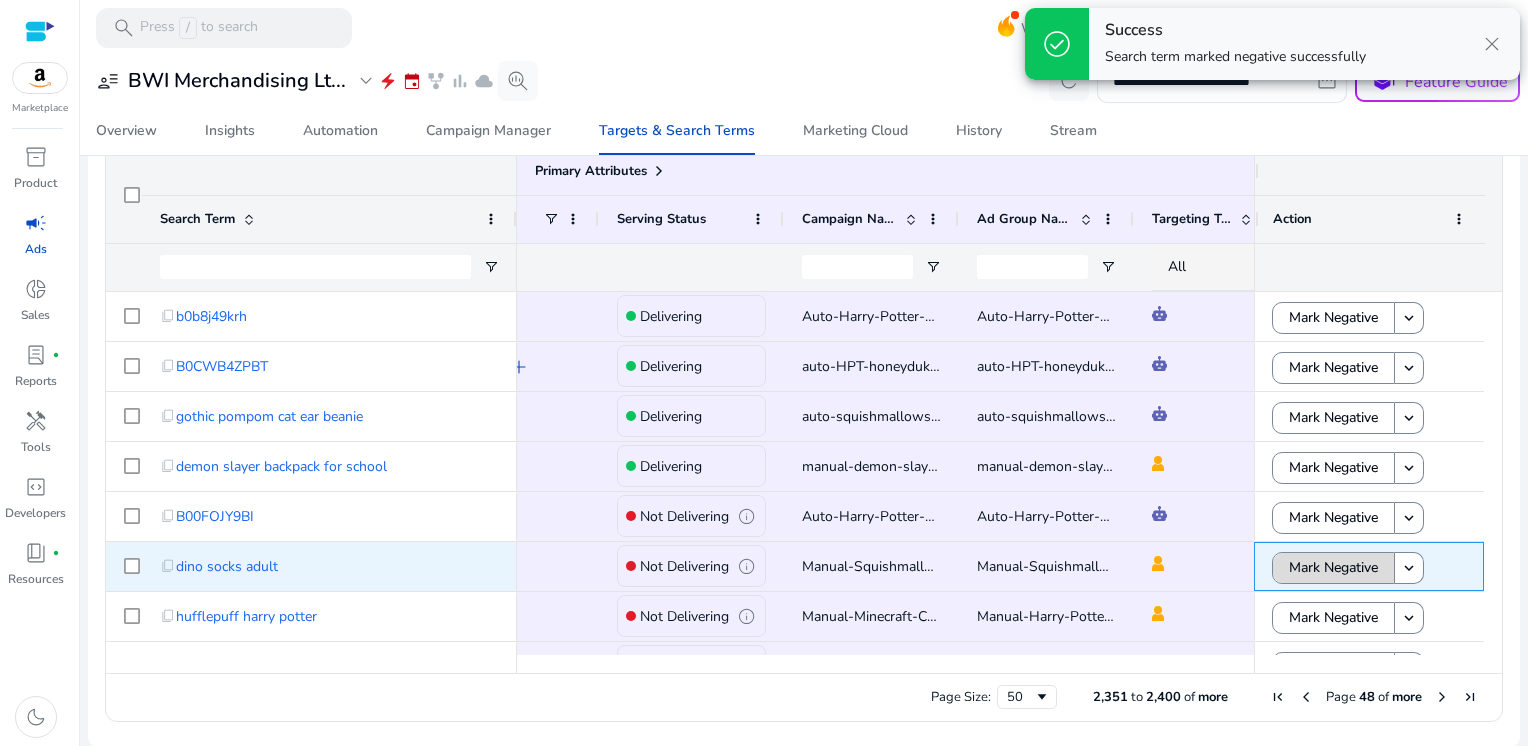 click on "Mark Negative" 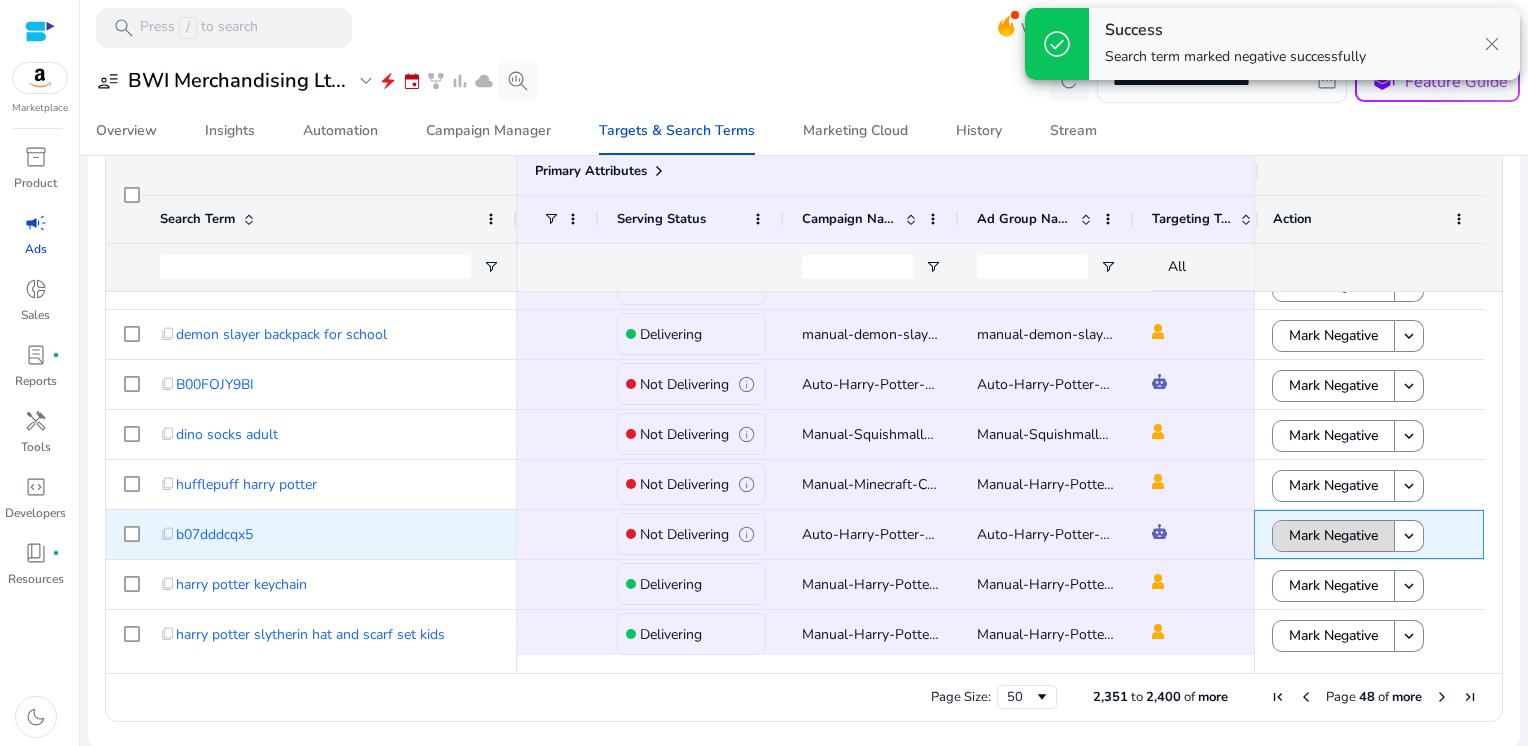 click on "Mark Negative" 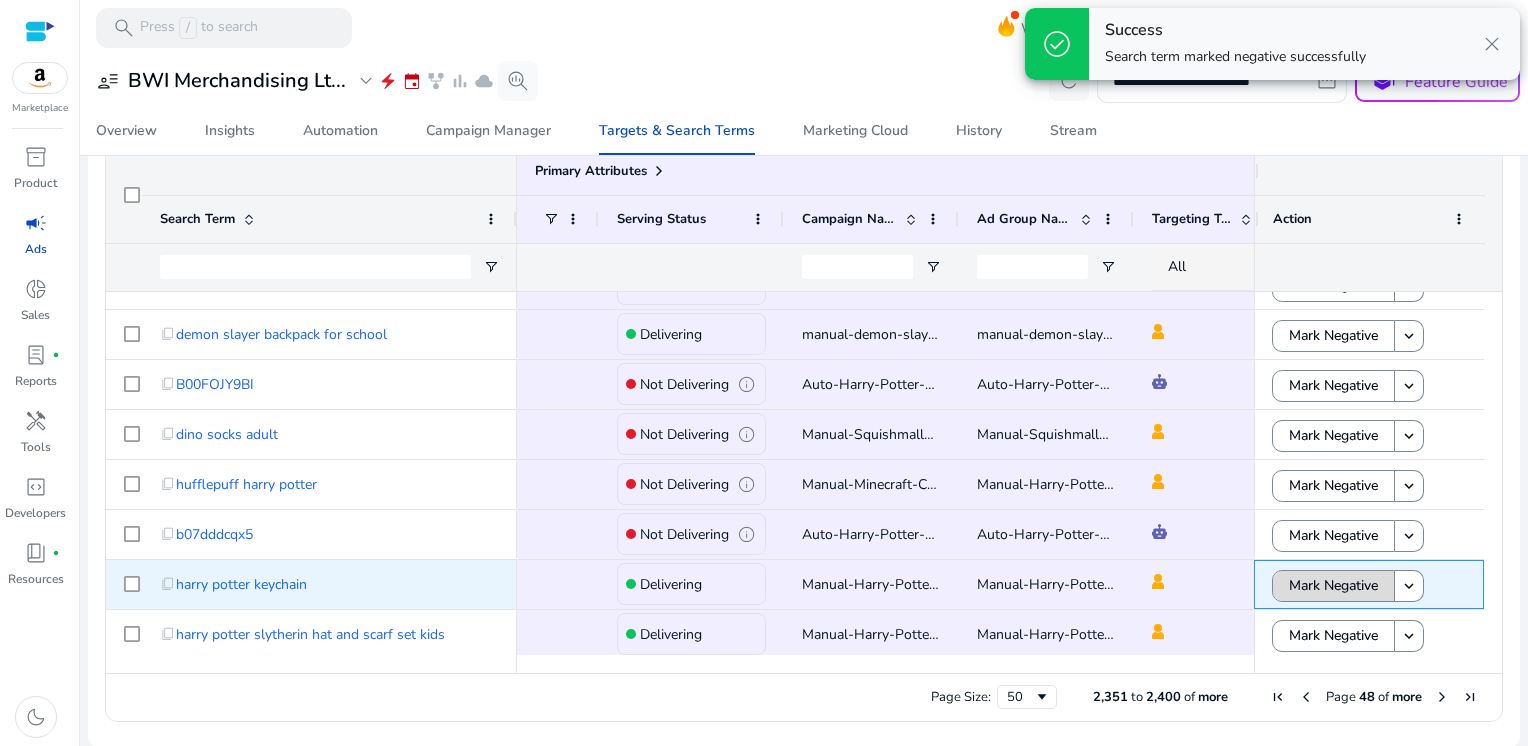 click on "Mark Negative" 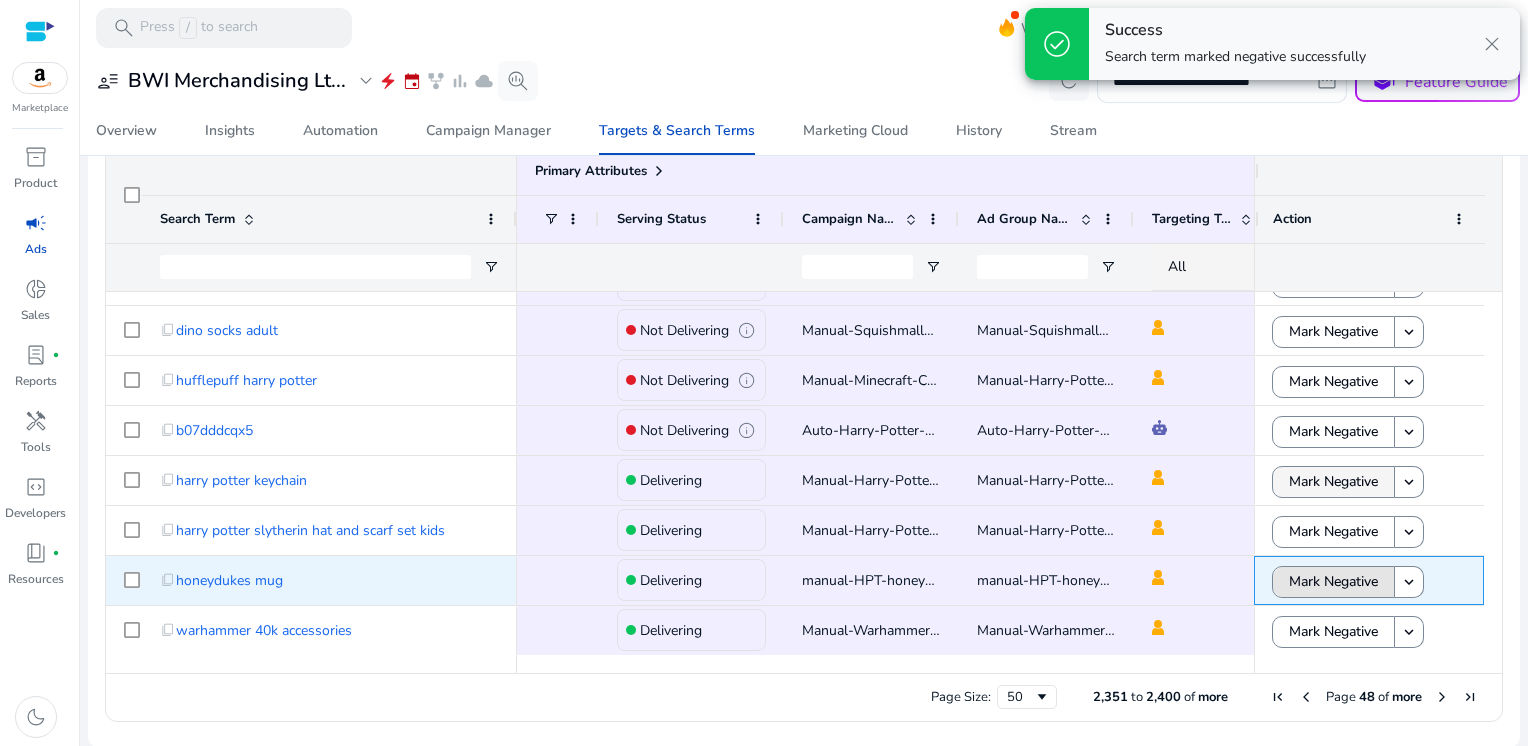 click on "Mark Negative" 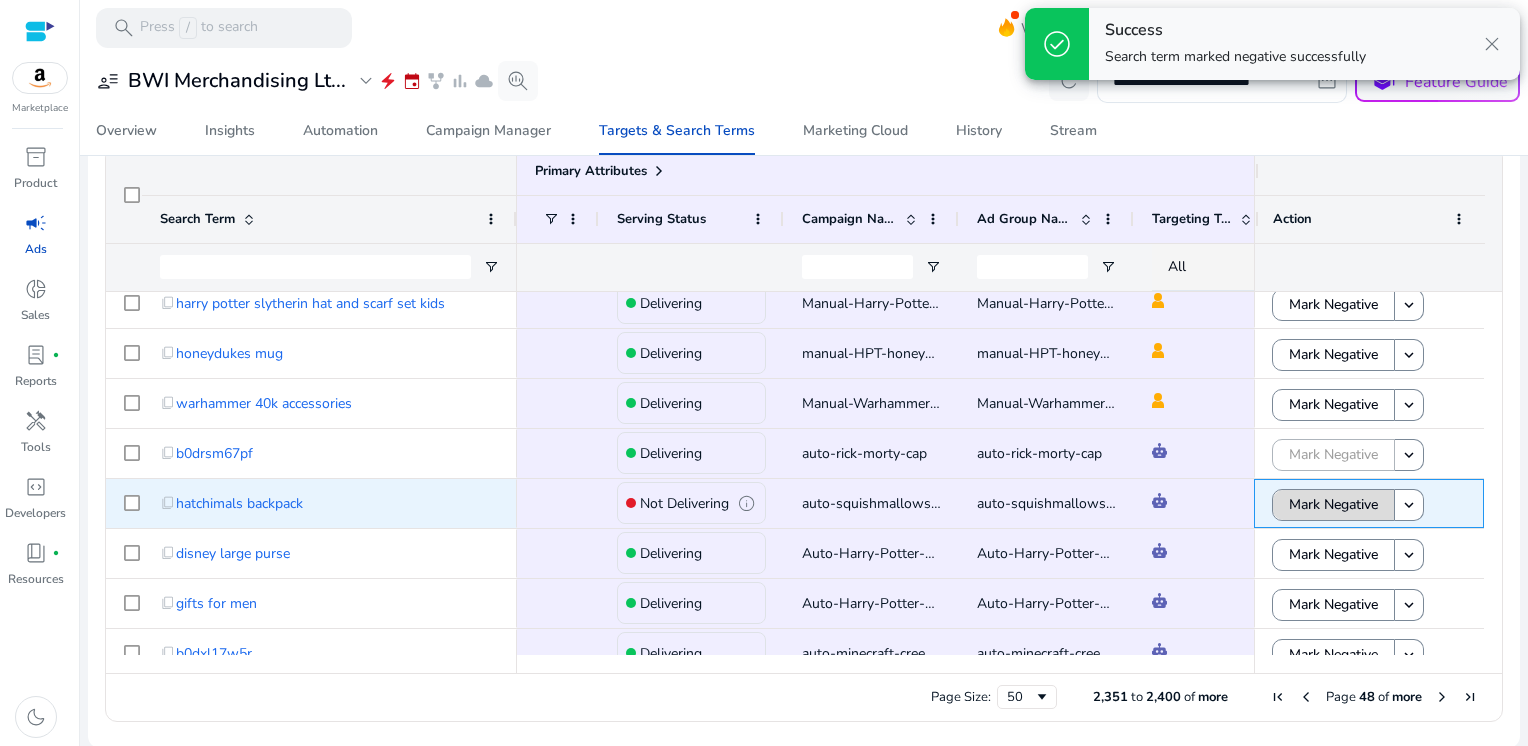 click on "Mark Negative" 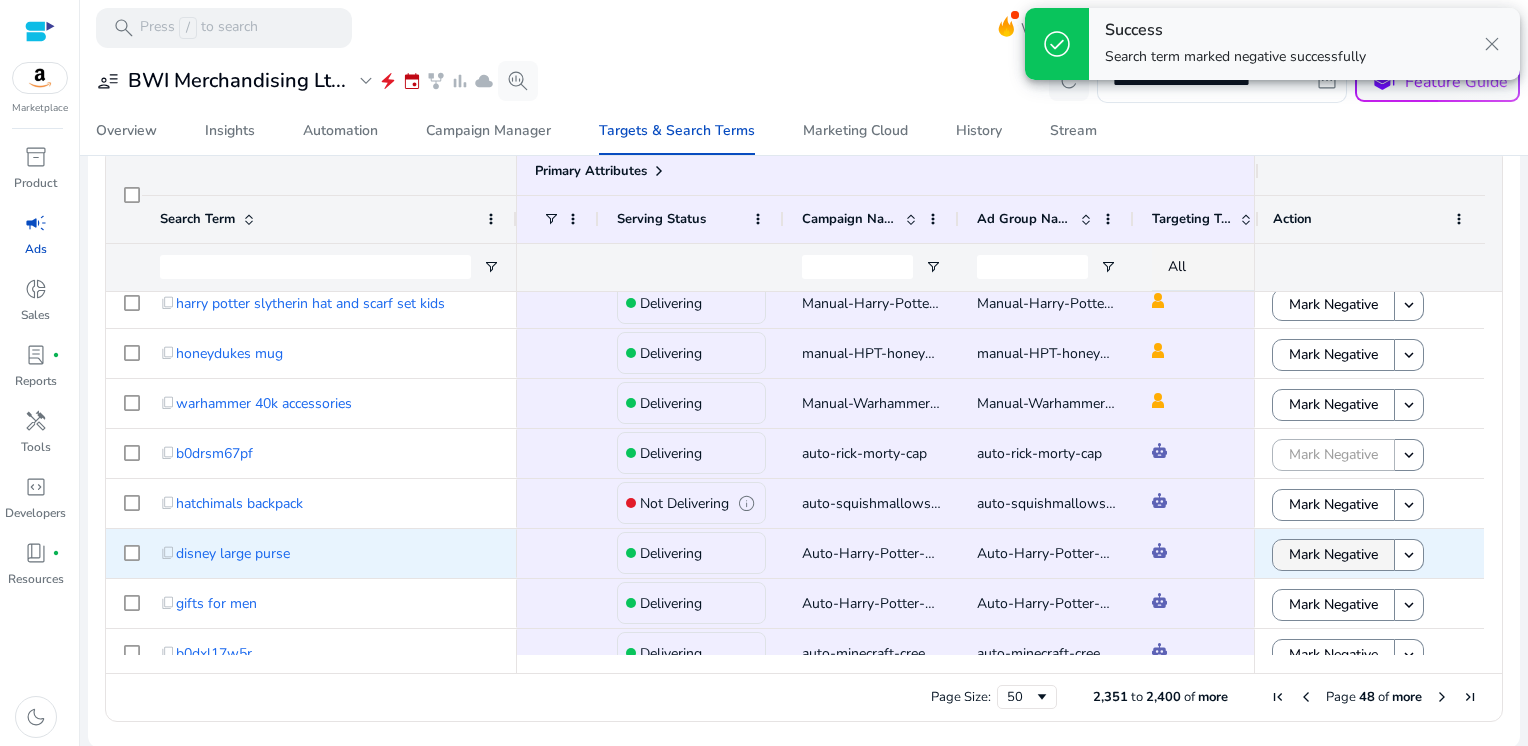 click on "Mark Negative" 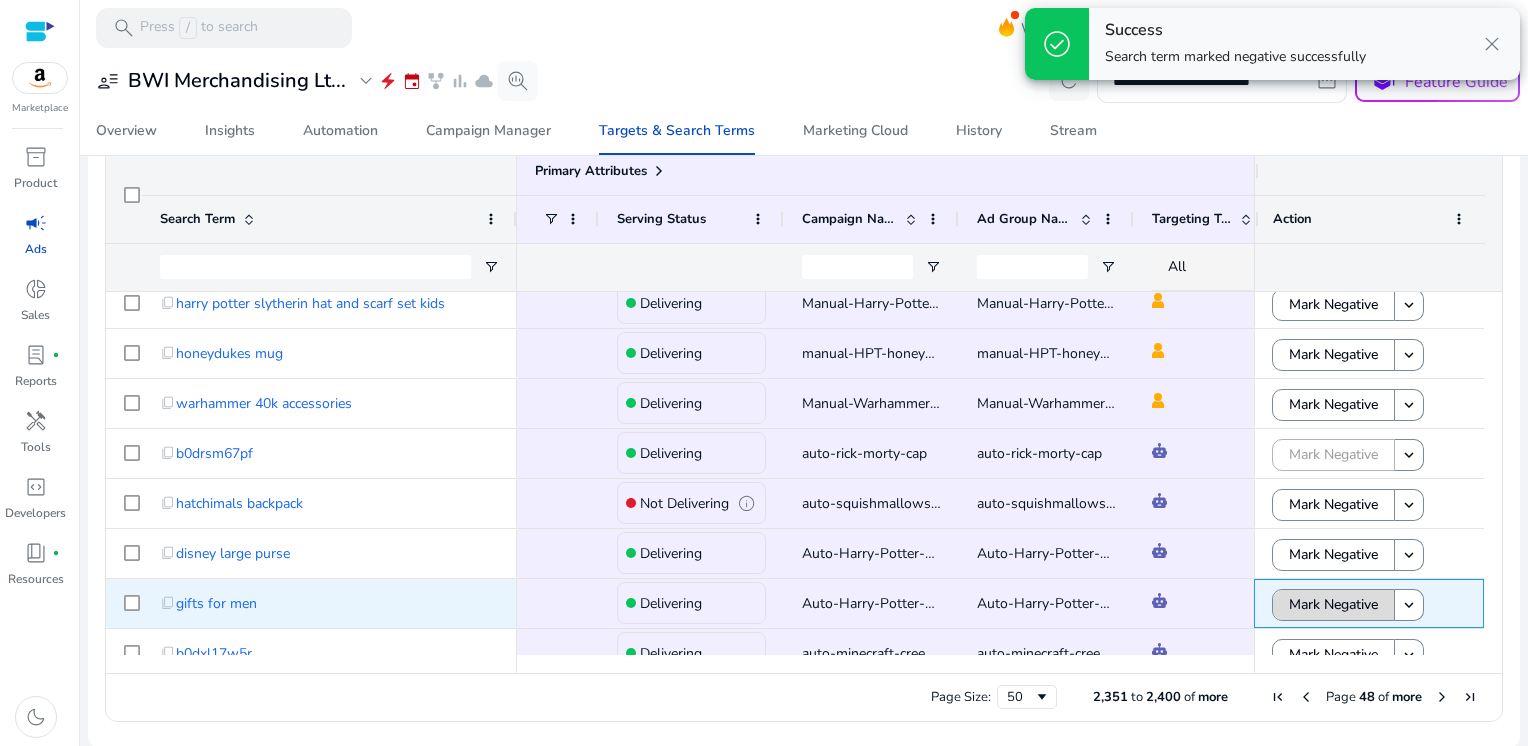 click on "Mark Negative" 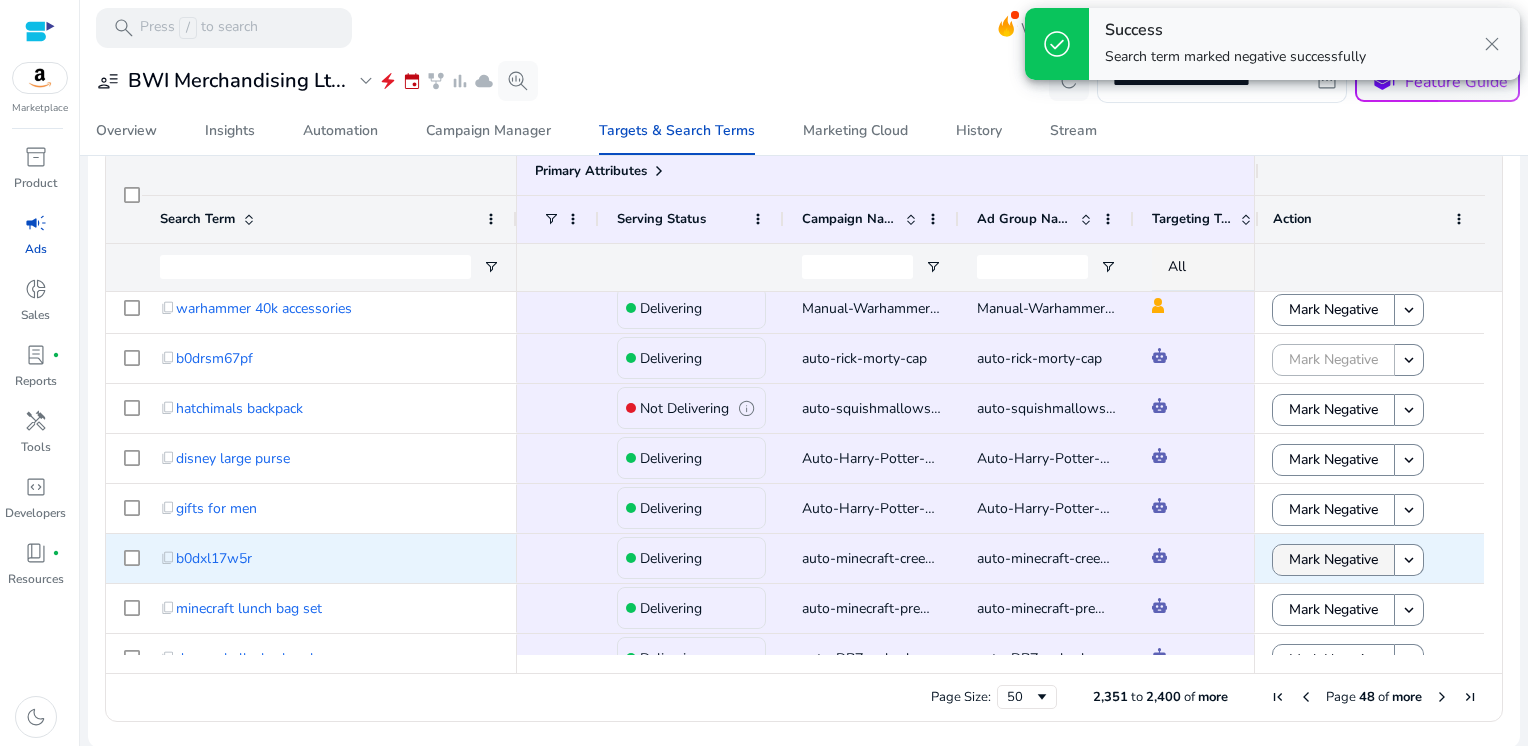 click on "Mark Negative" 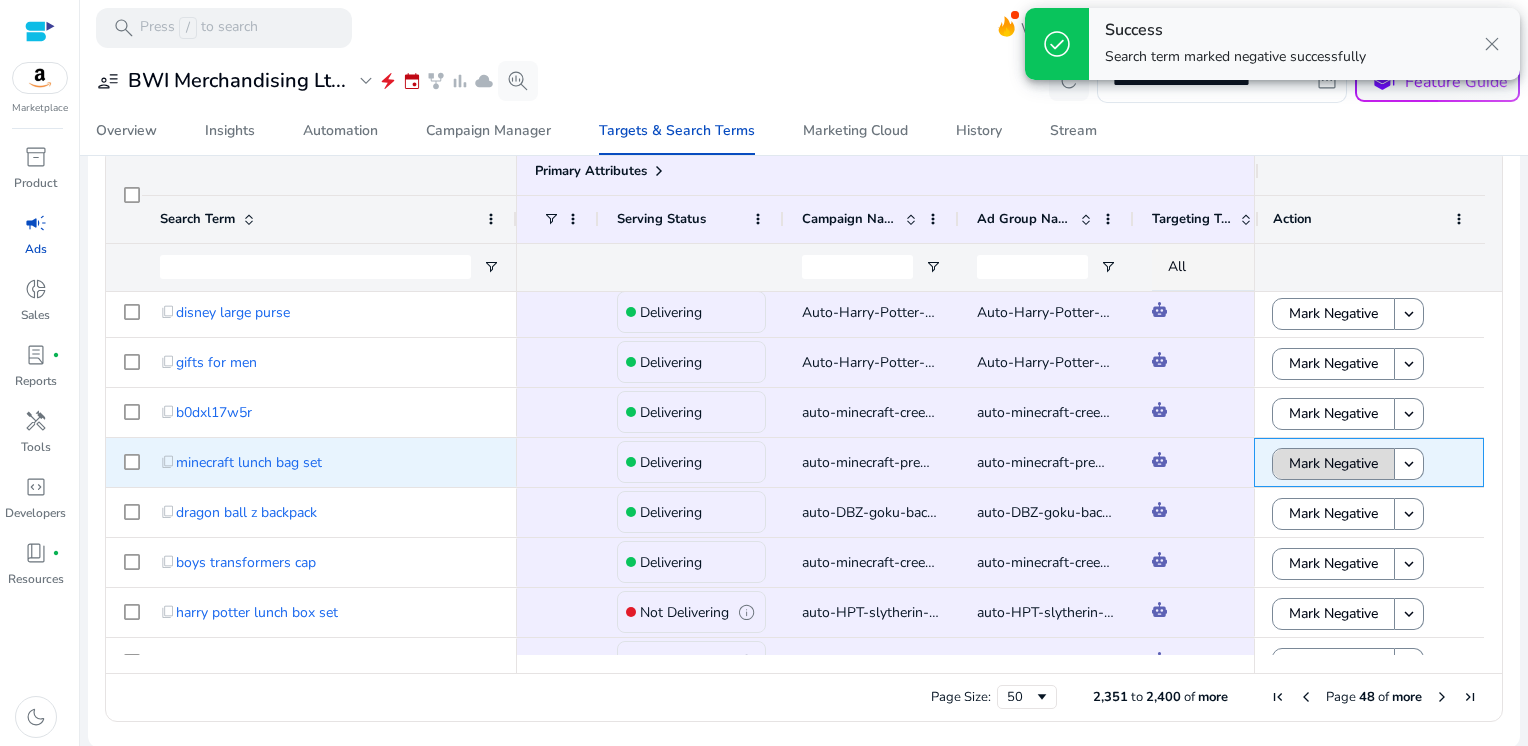 click on "Mark Negative" 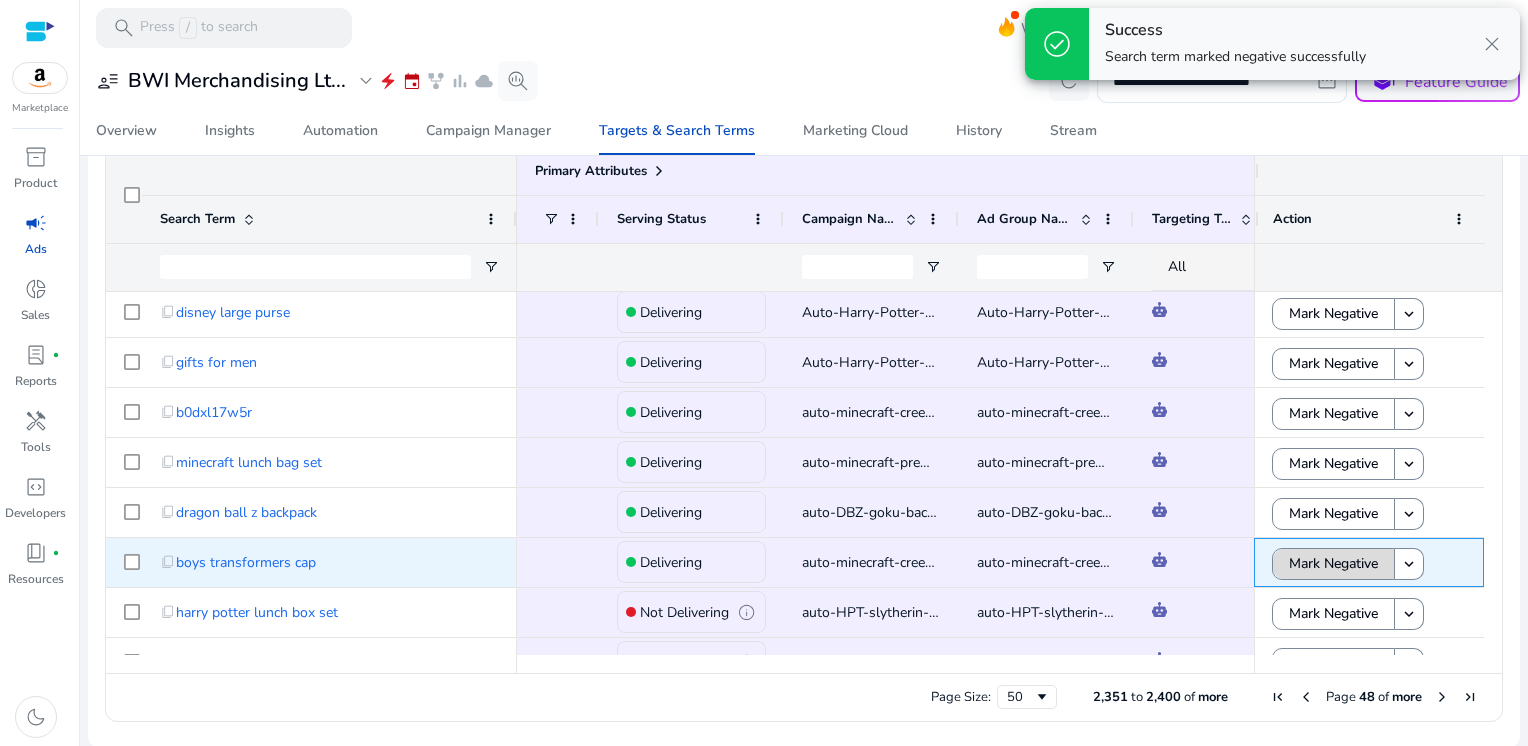 click on "Mark Negative" 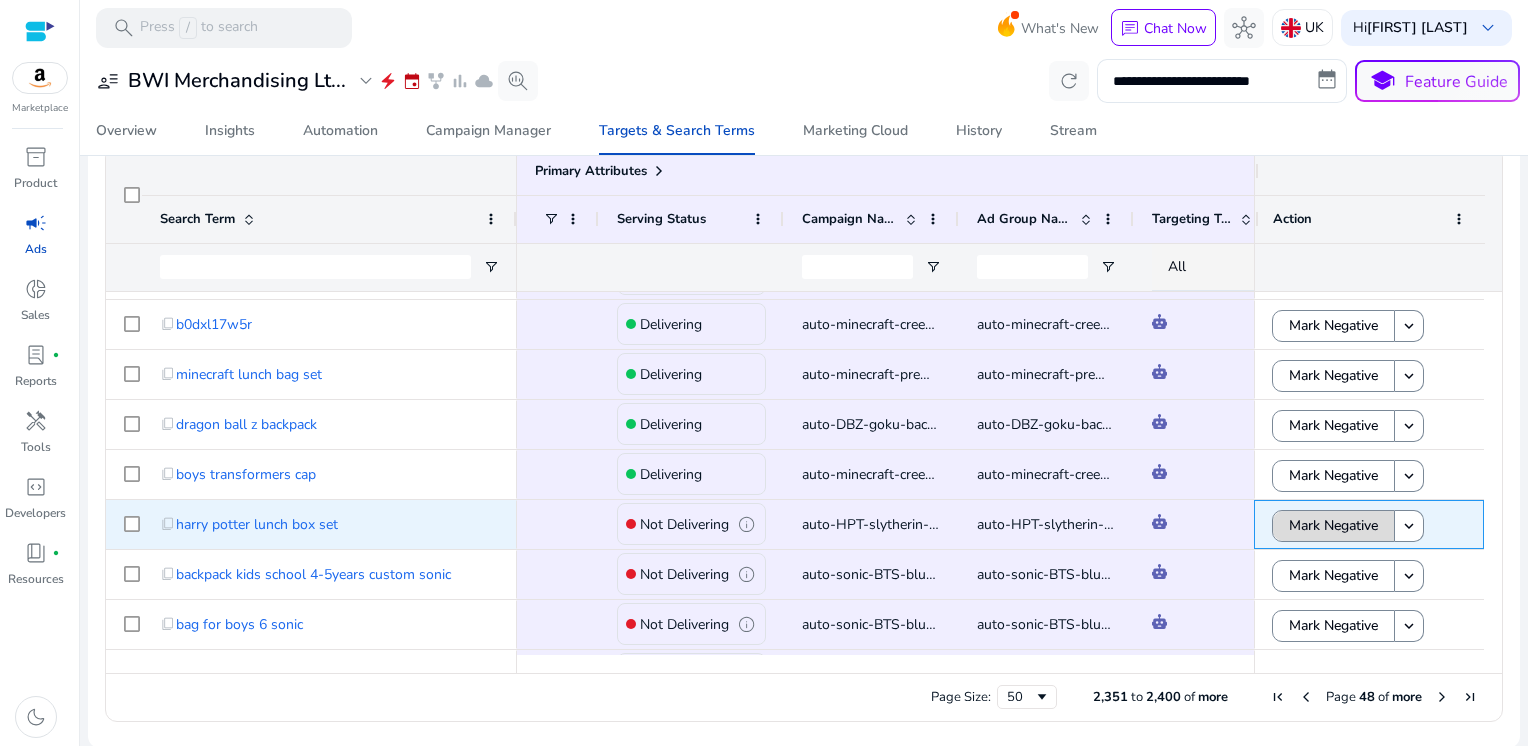 click on "Mark Negative" 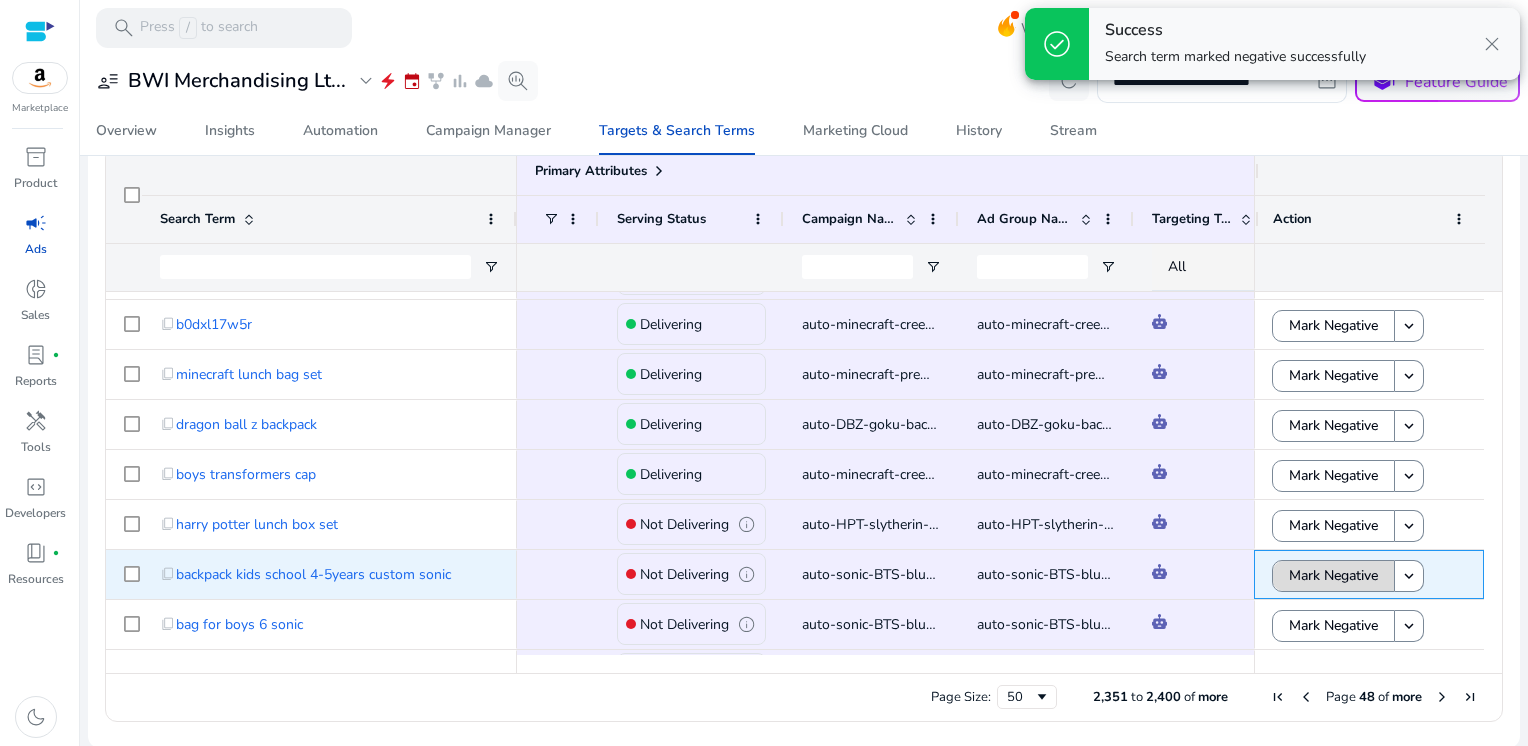 click on "Mark Negative" 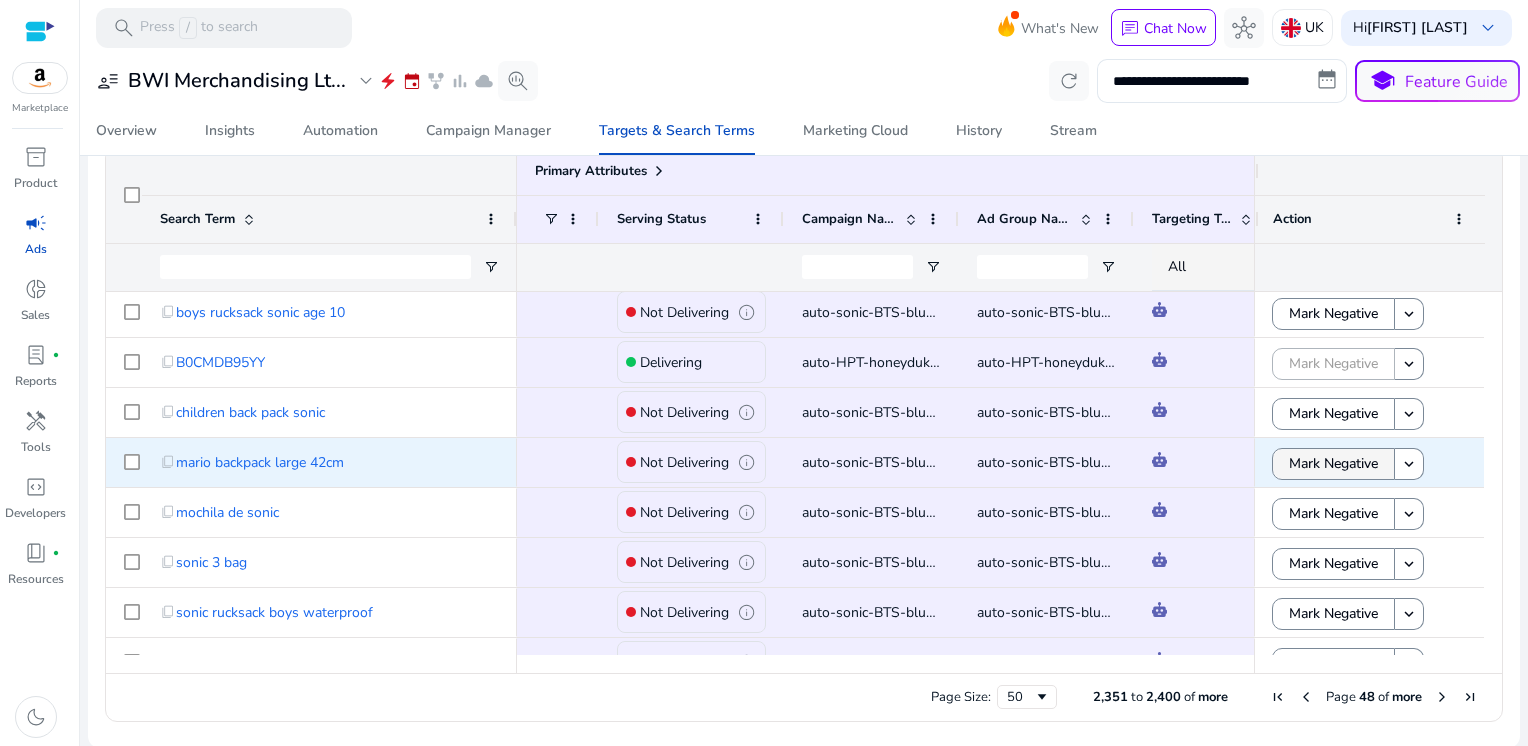 click on "Mark Negative" 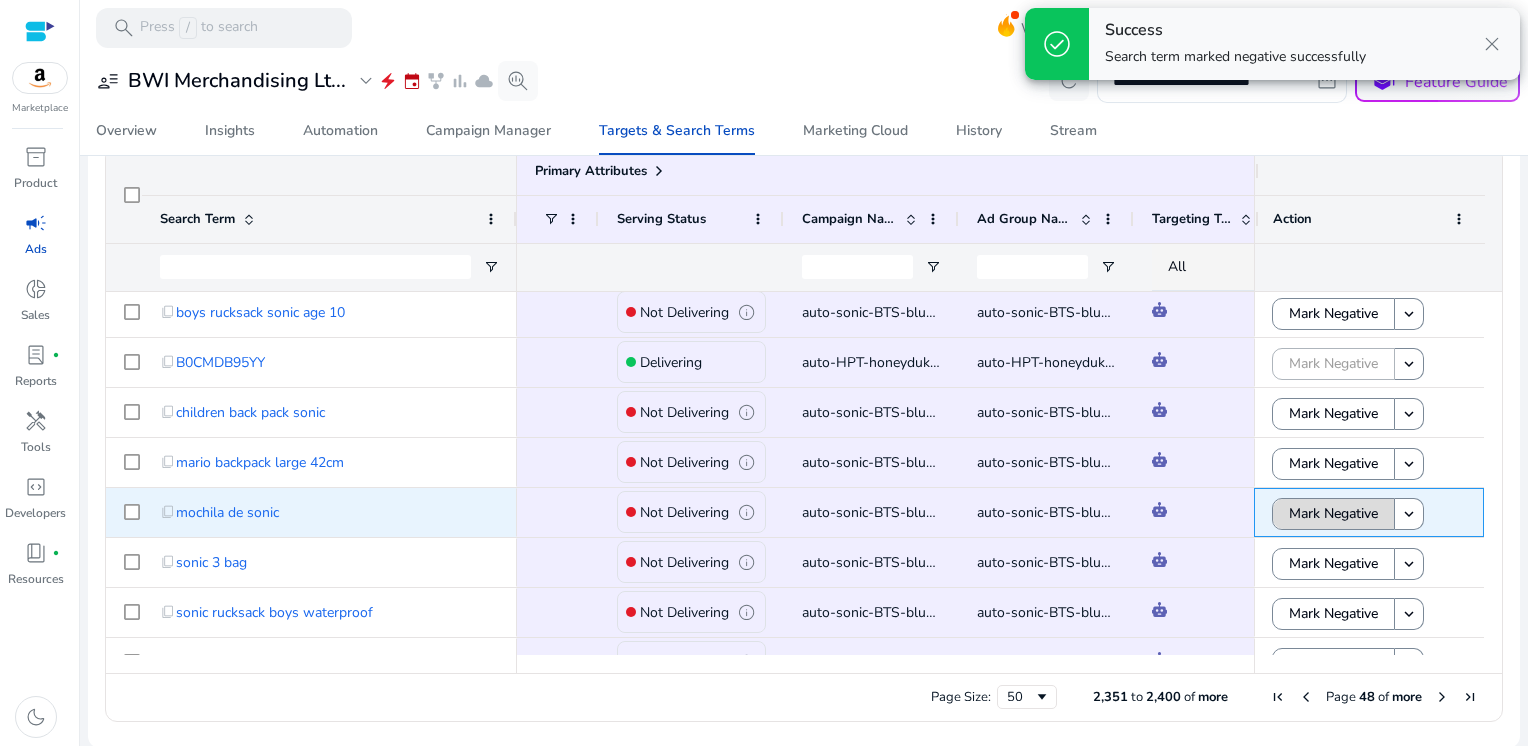 click on "Mark Negative" 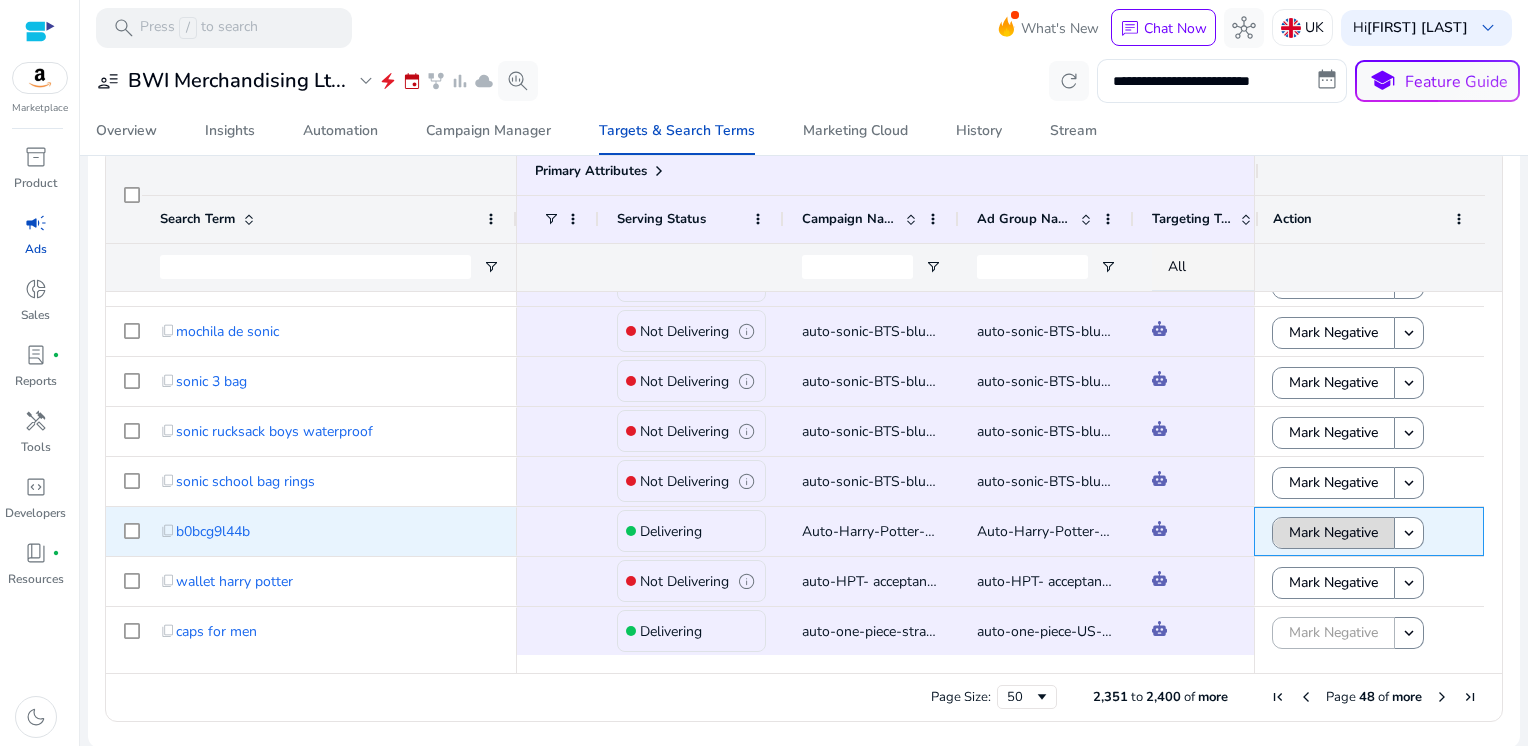 click on "Mark Negative" 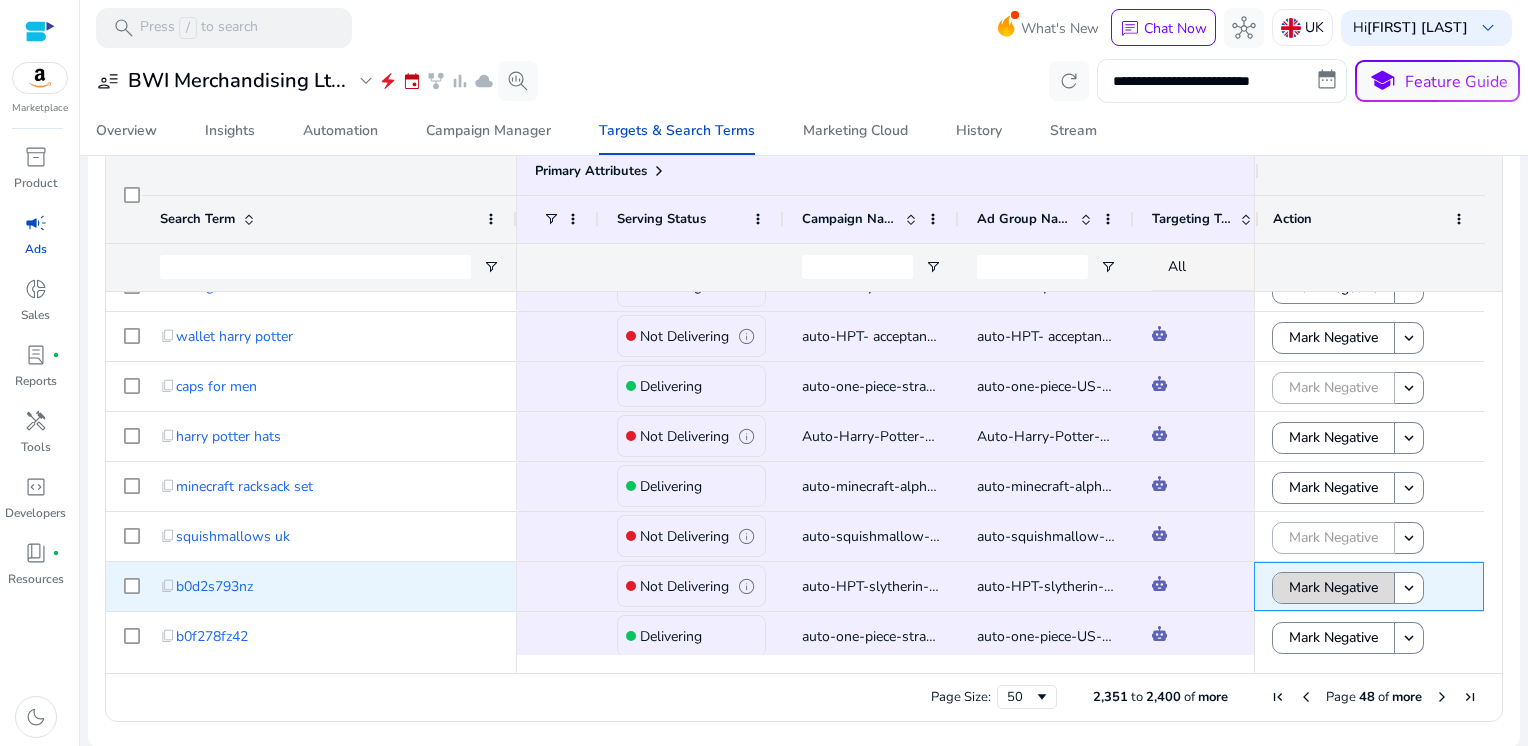 click on "Mark Negative" 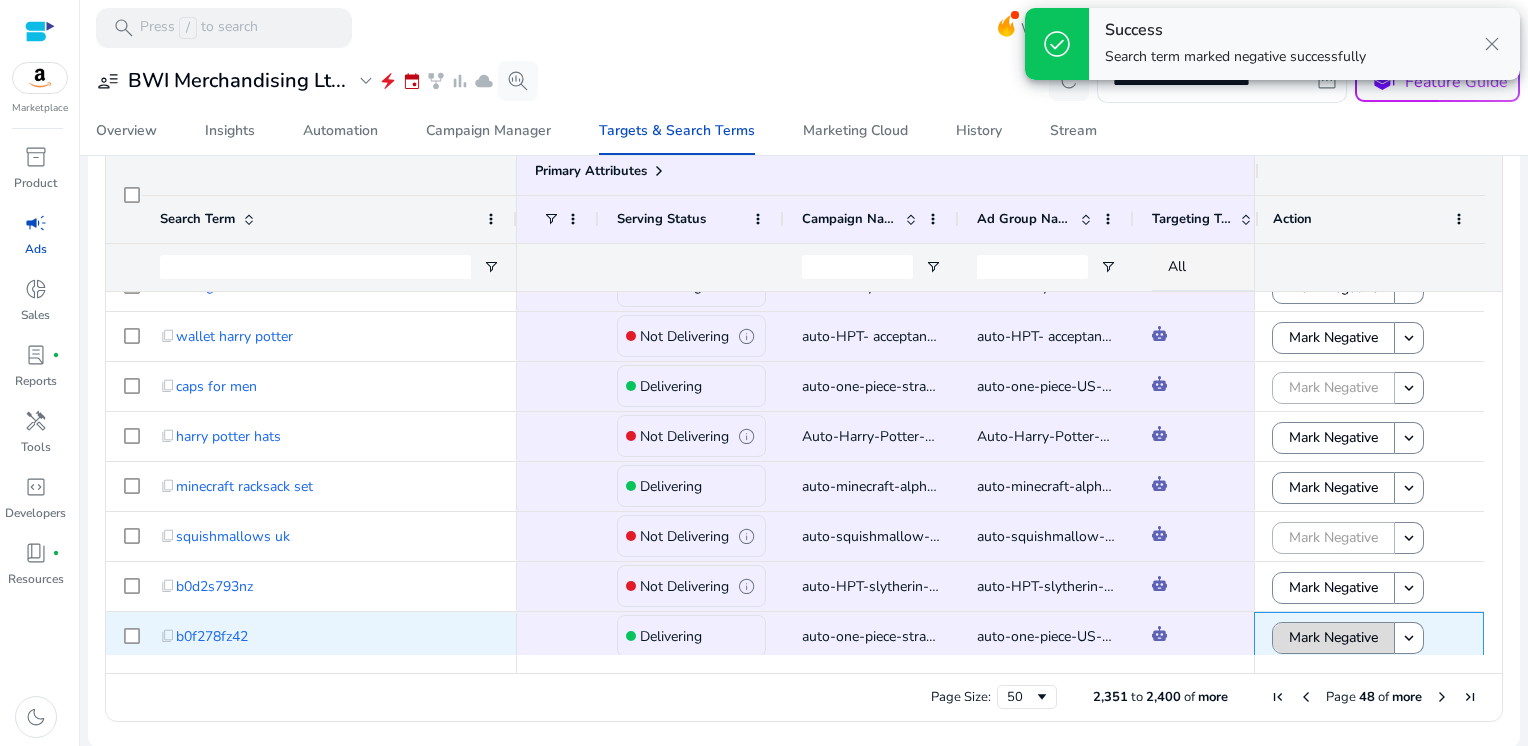 click on "Mark Negative" 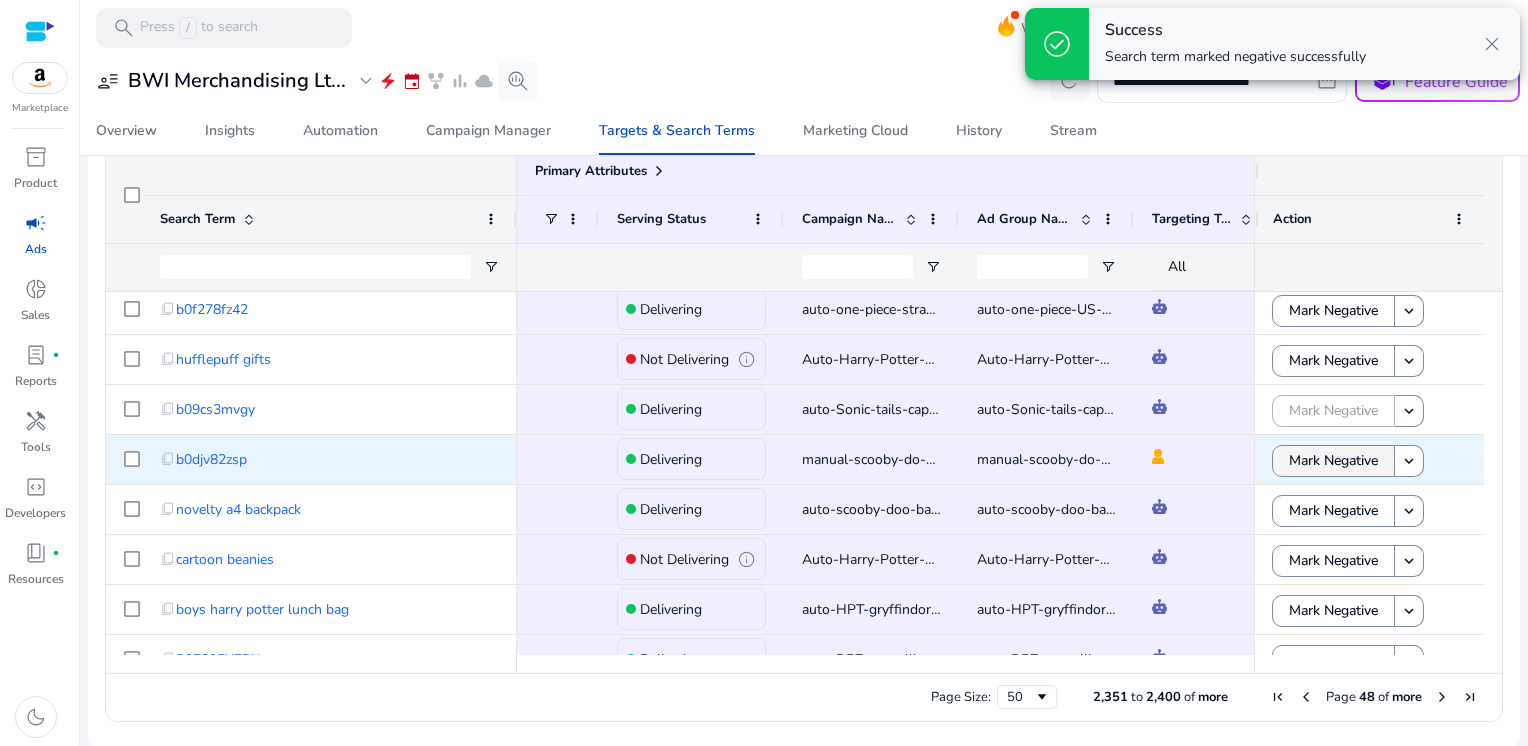 click on "Mark Negative" 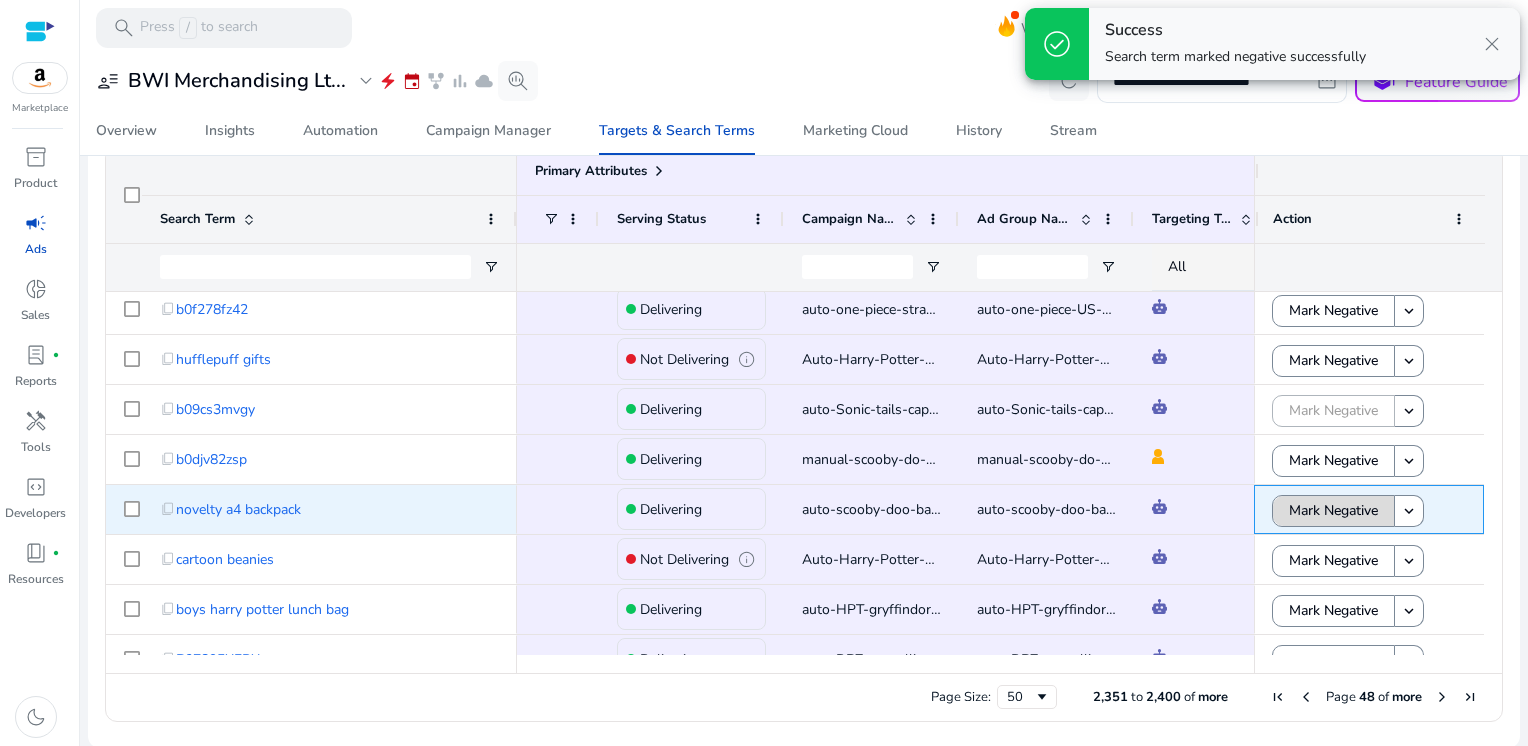click on "Mark Negative" 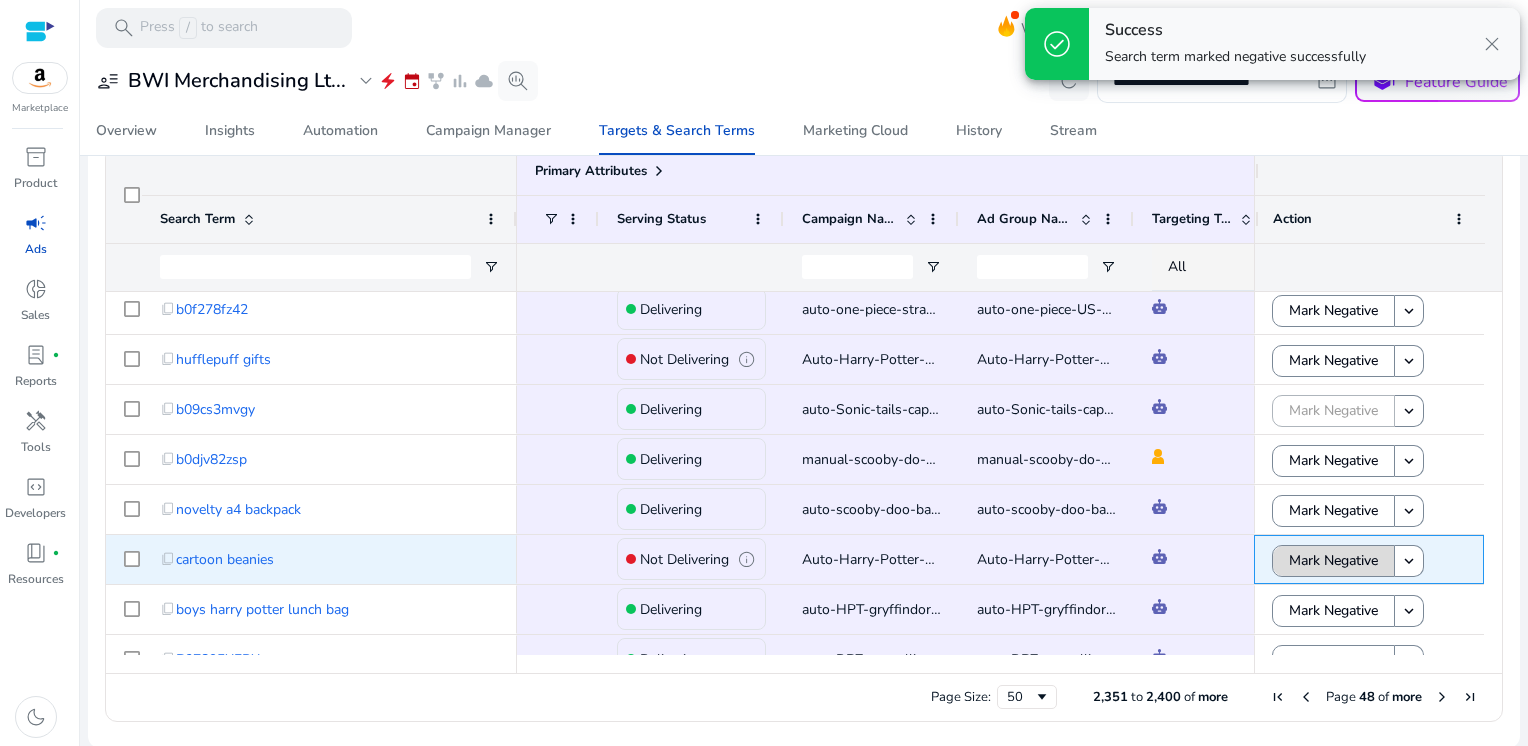 click on "Mark Negative" 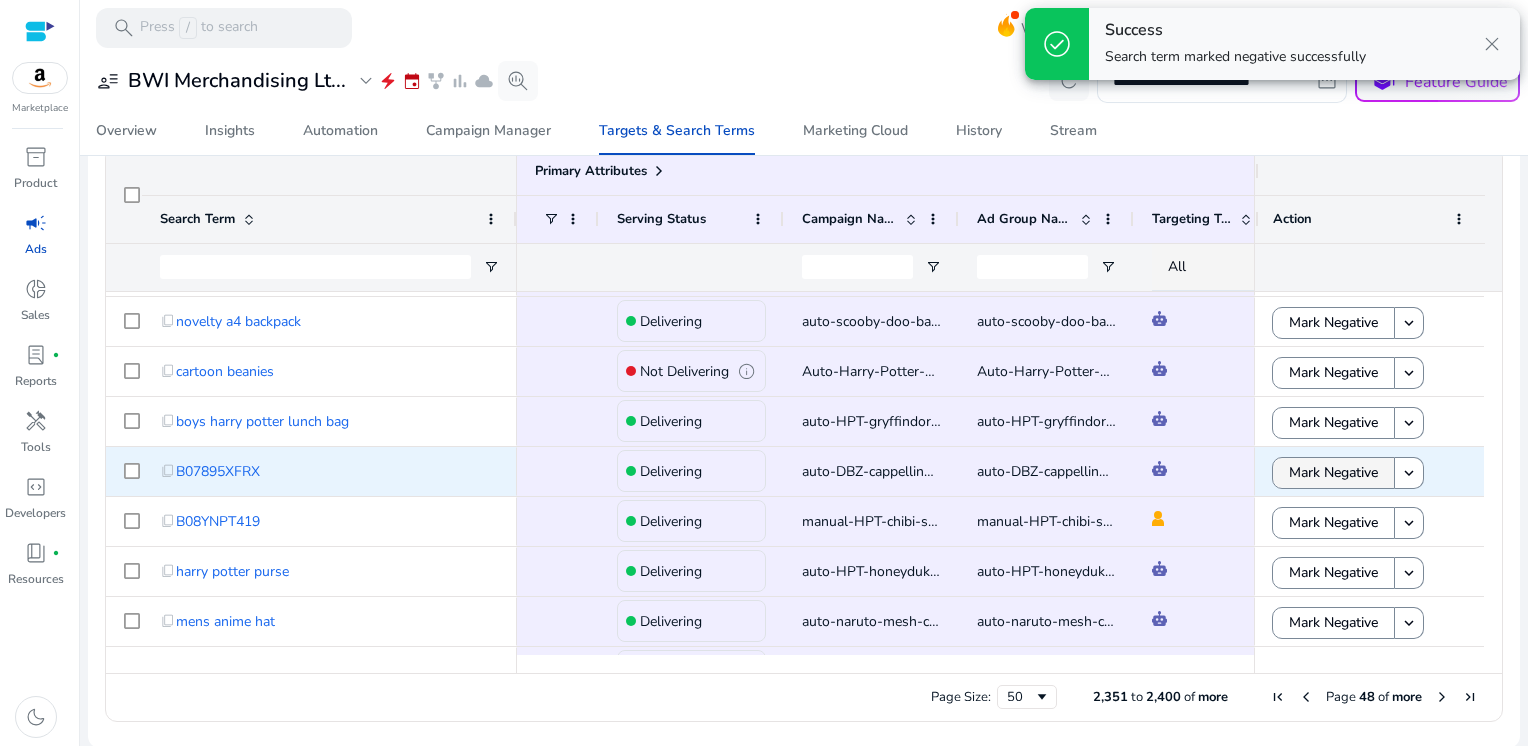 click on "Mark Negative" 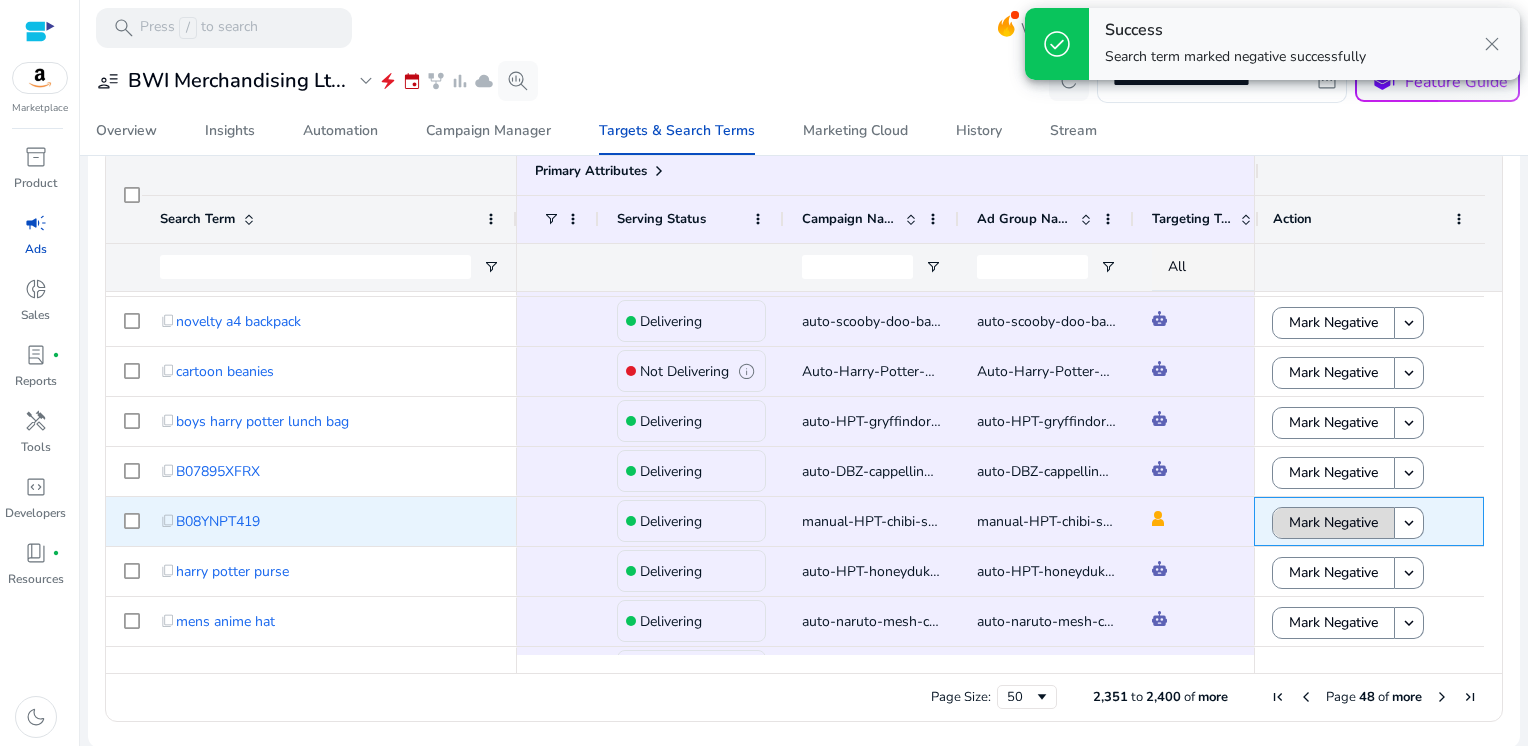 click on "Mark Negative" 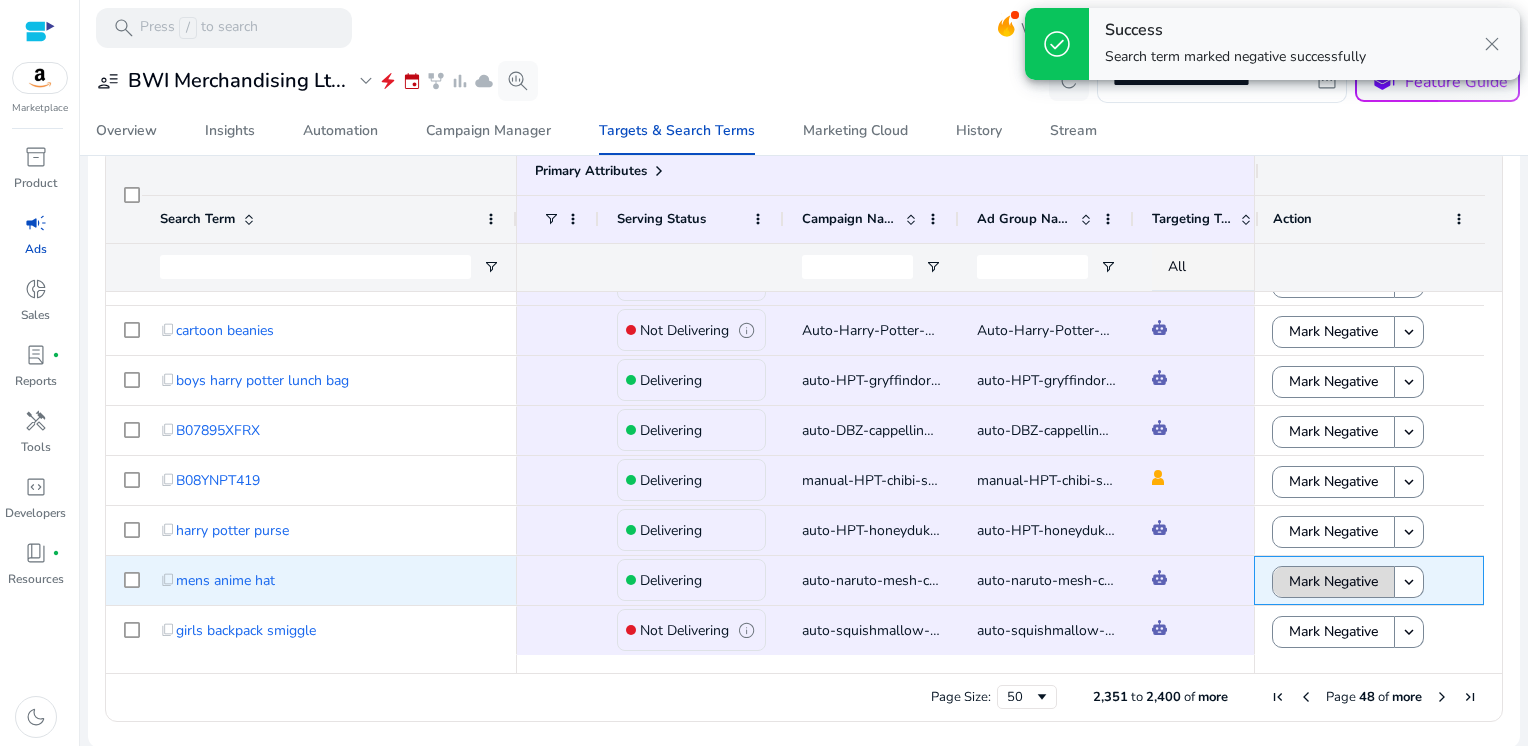 click on "Mark Negative" 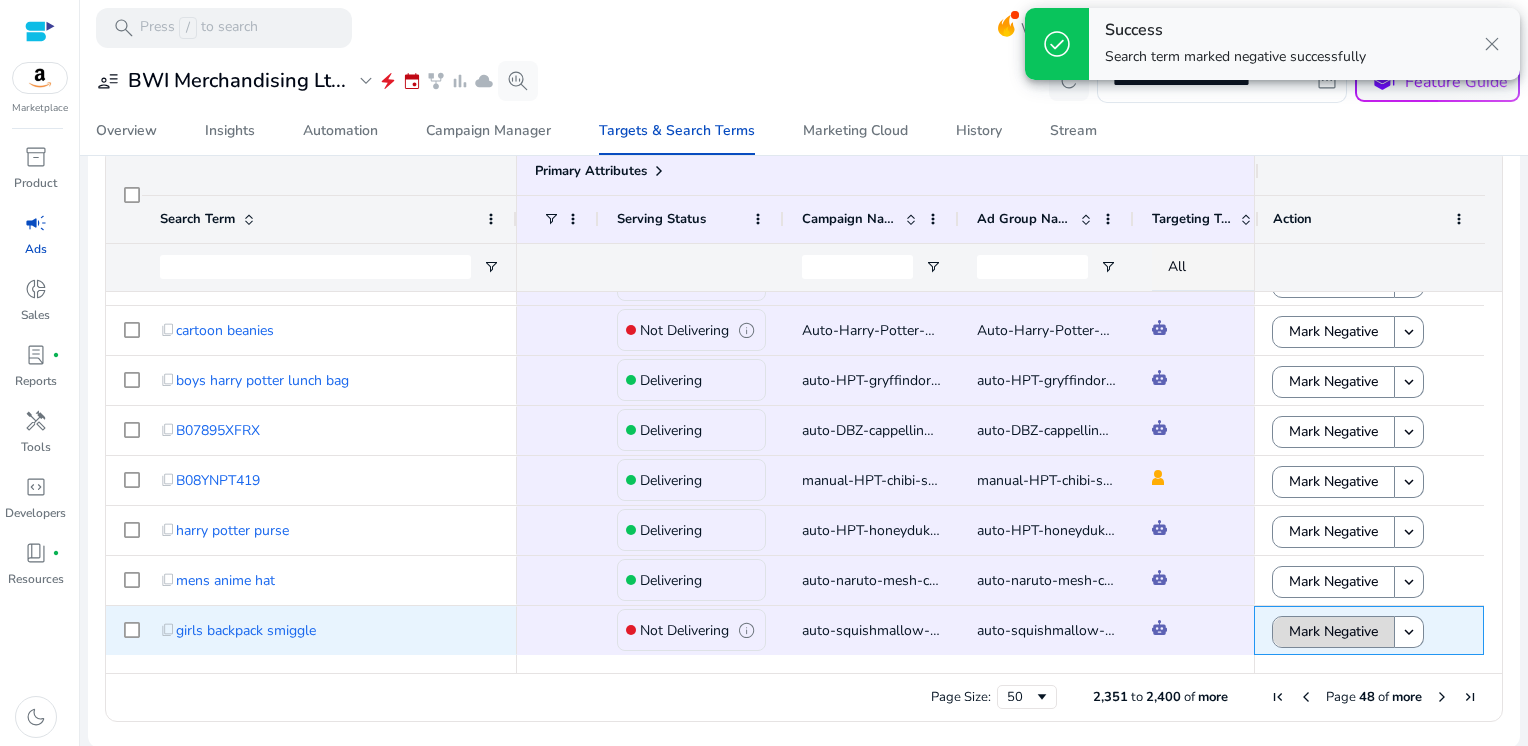 click on "Mark Negative" 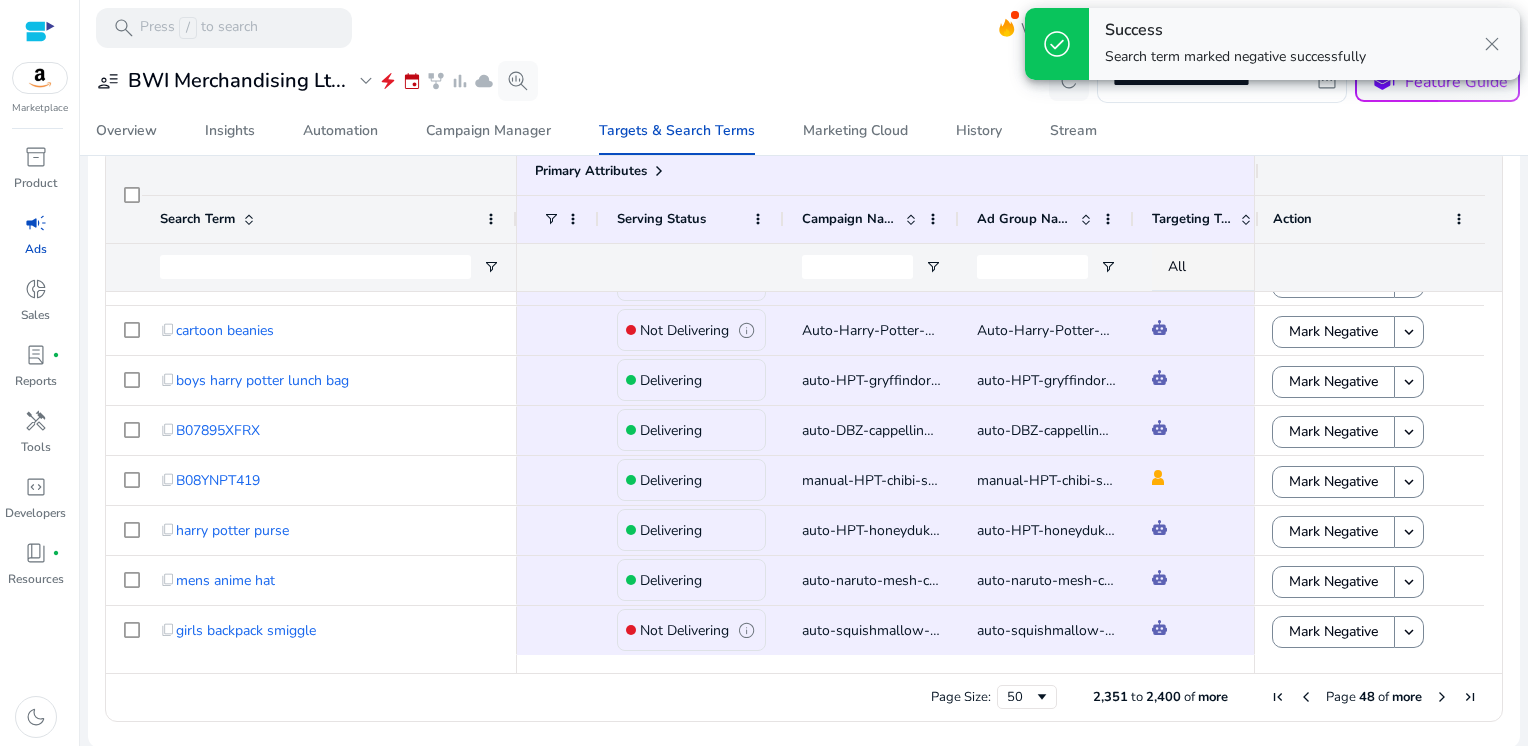 click at bounding box center (1442, 697) 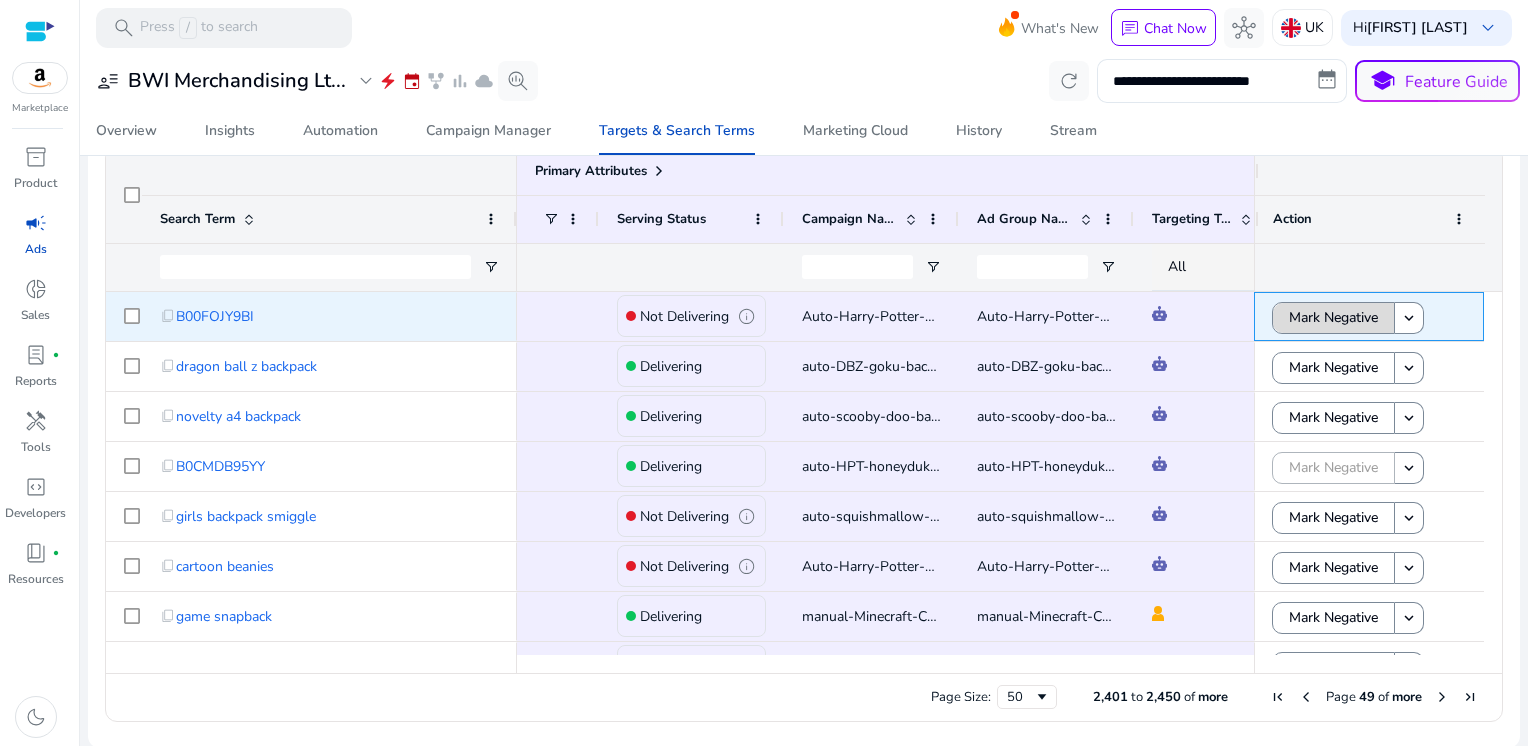 click on "Mark Negative" 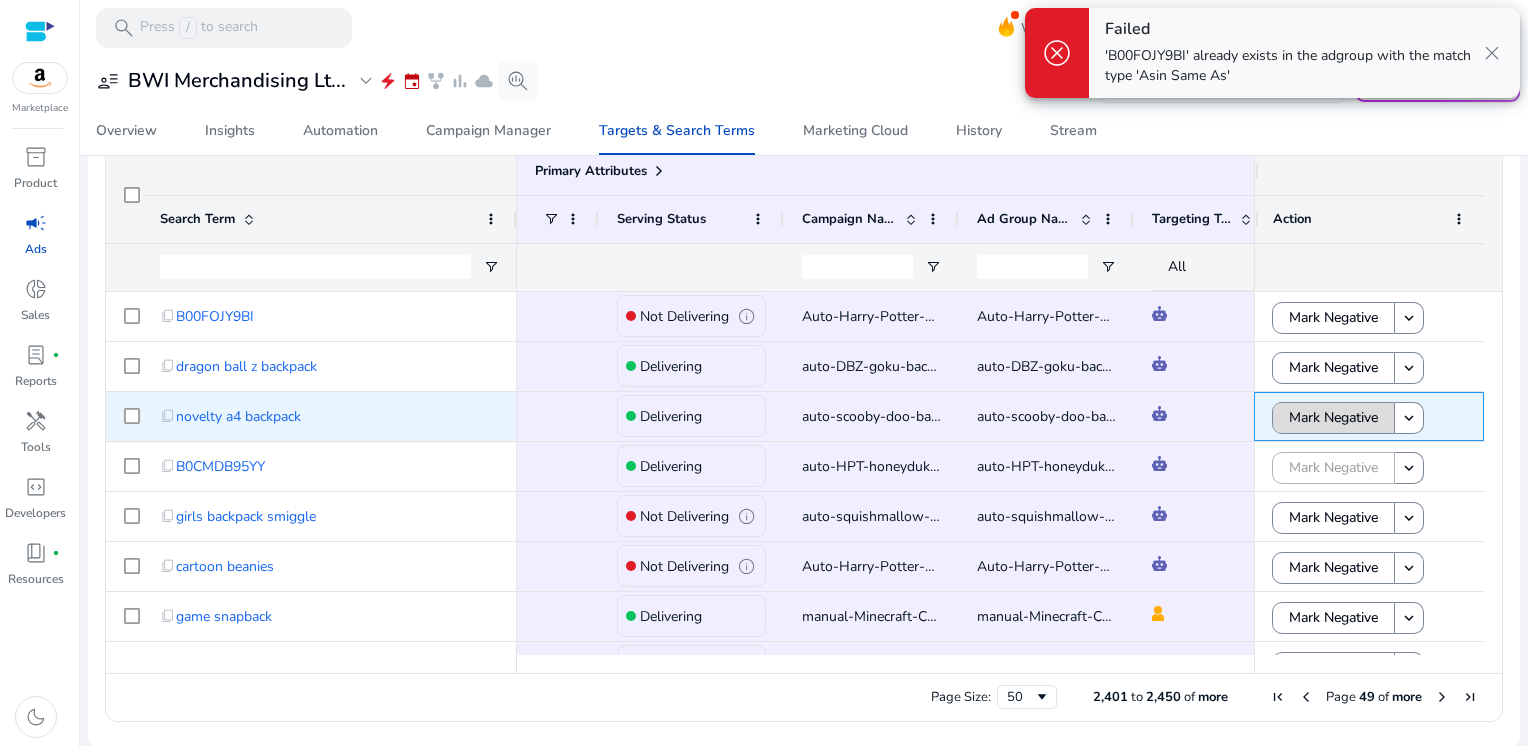 click on "Mark Negative" 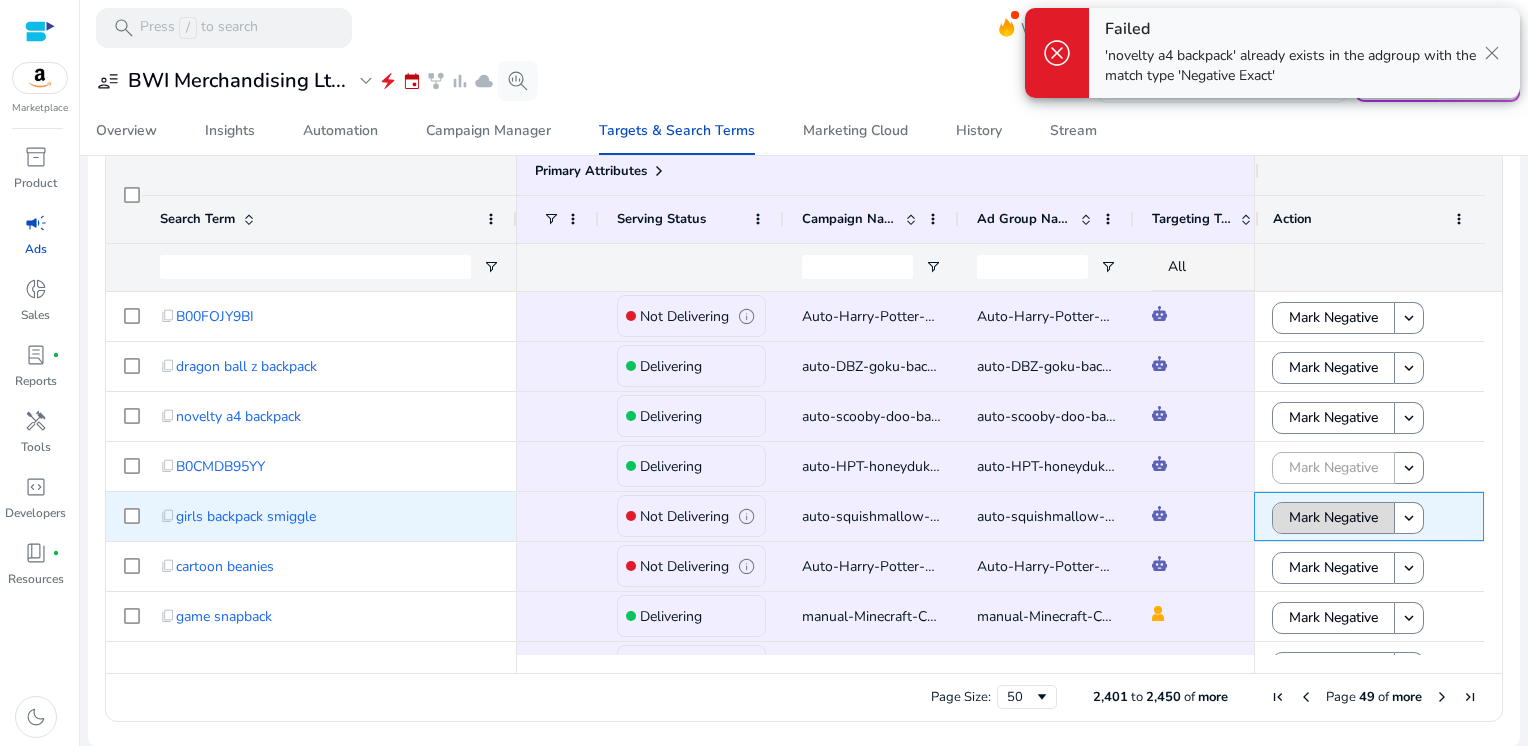 click on "Mark Negative" 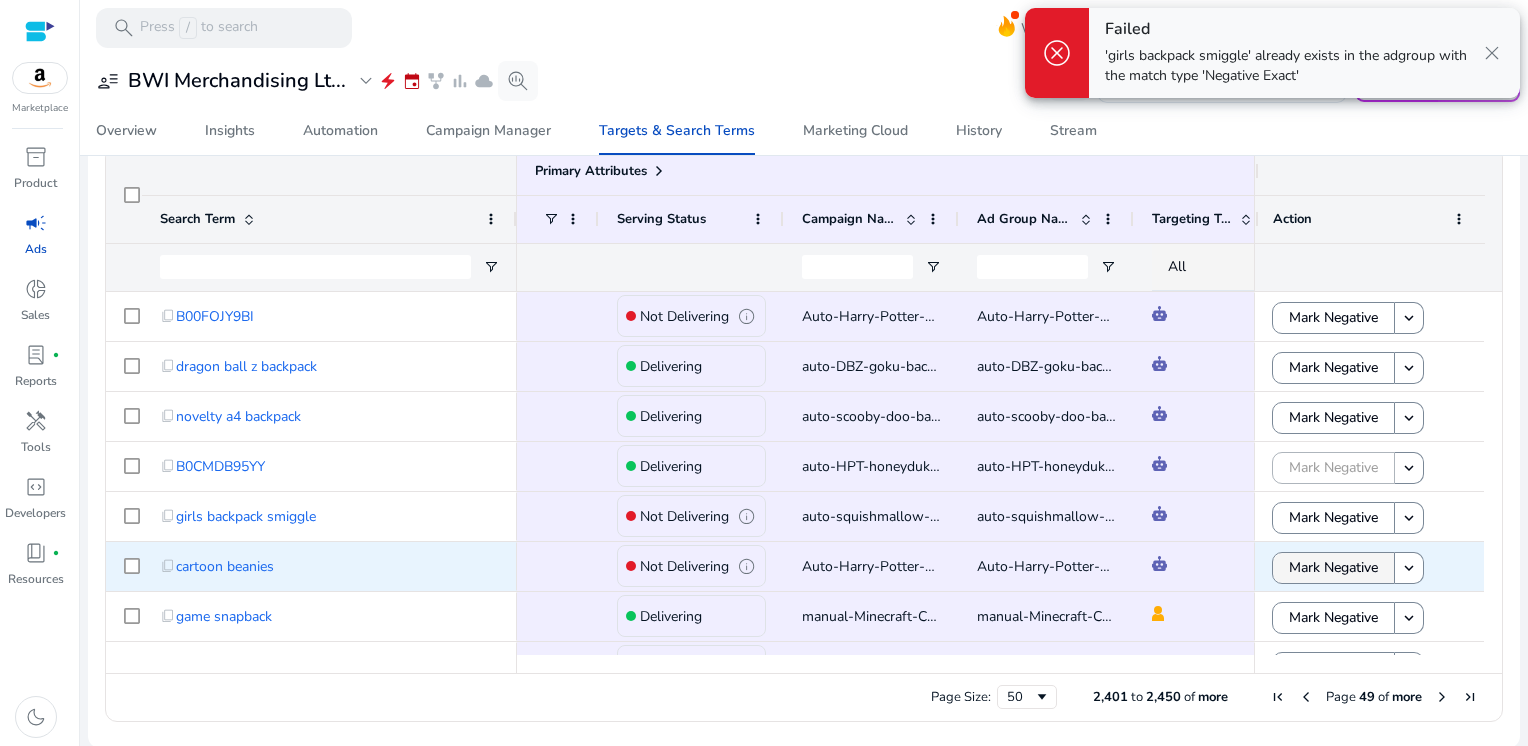 click on "Mark Negative" 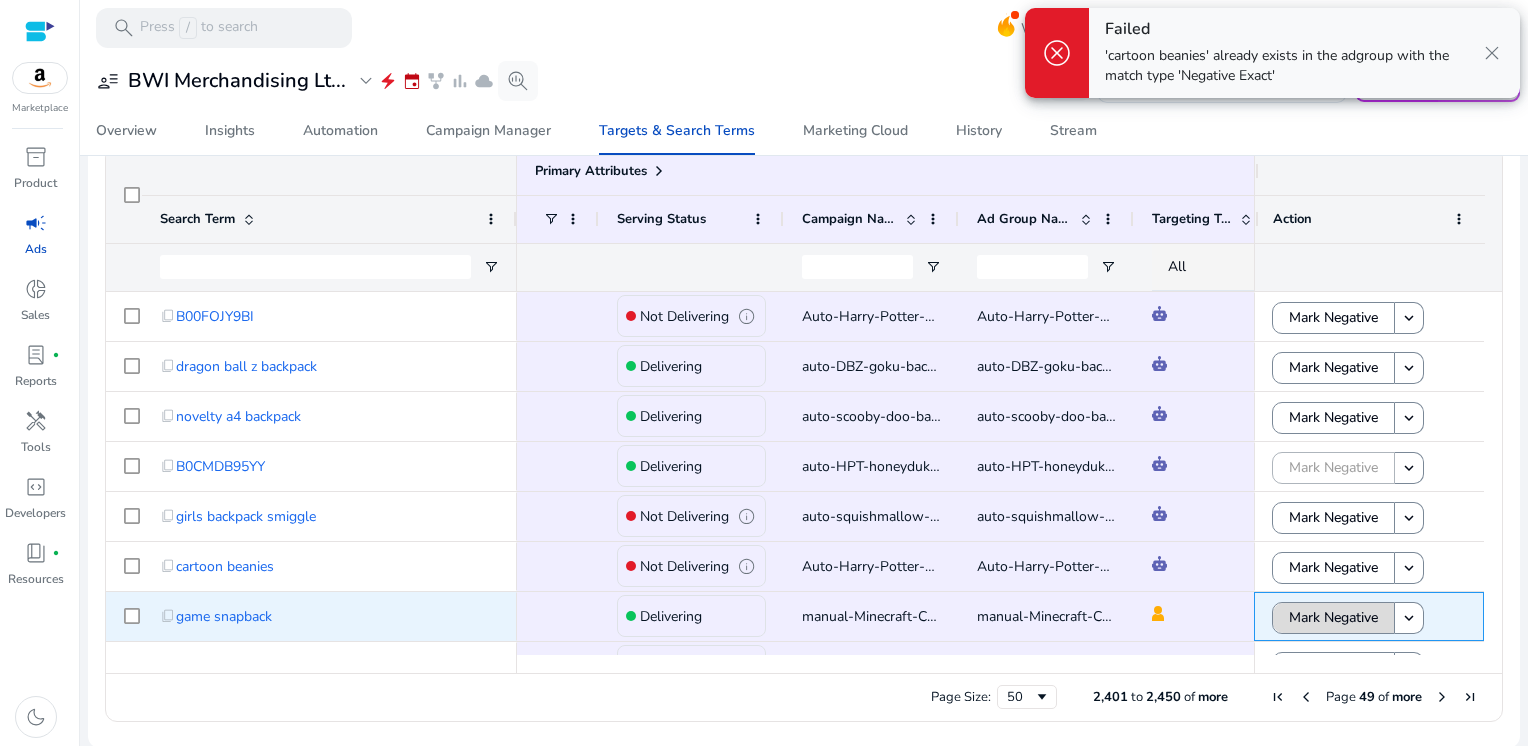 click on "Mark Negative" 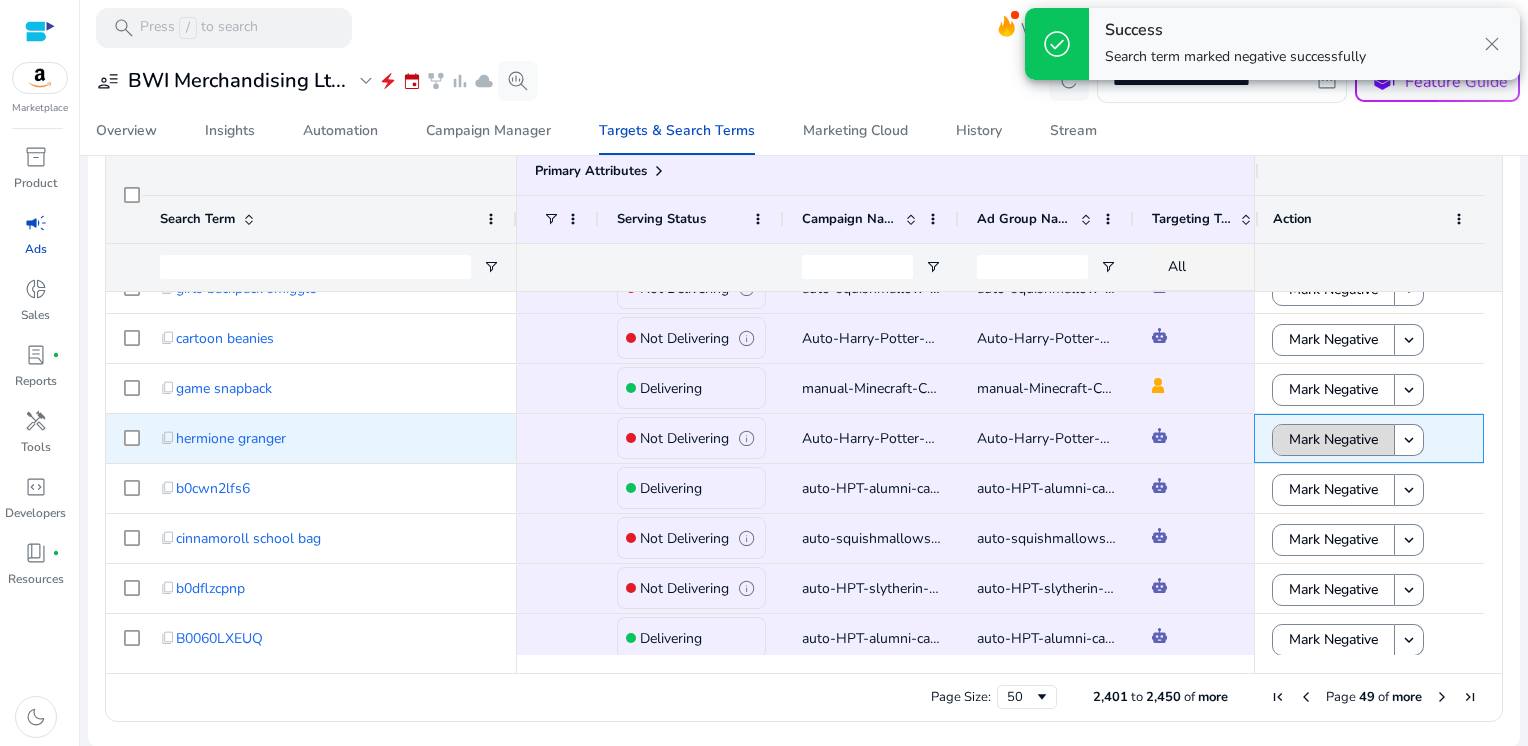 click on "Mark Negative" 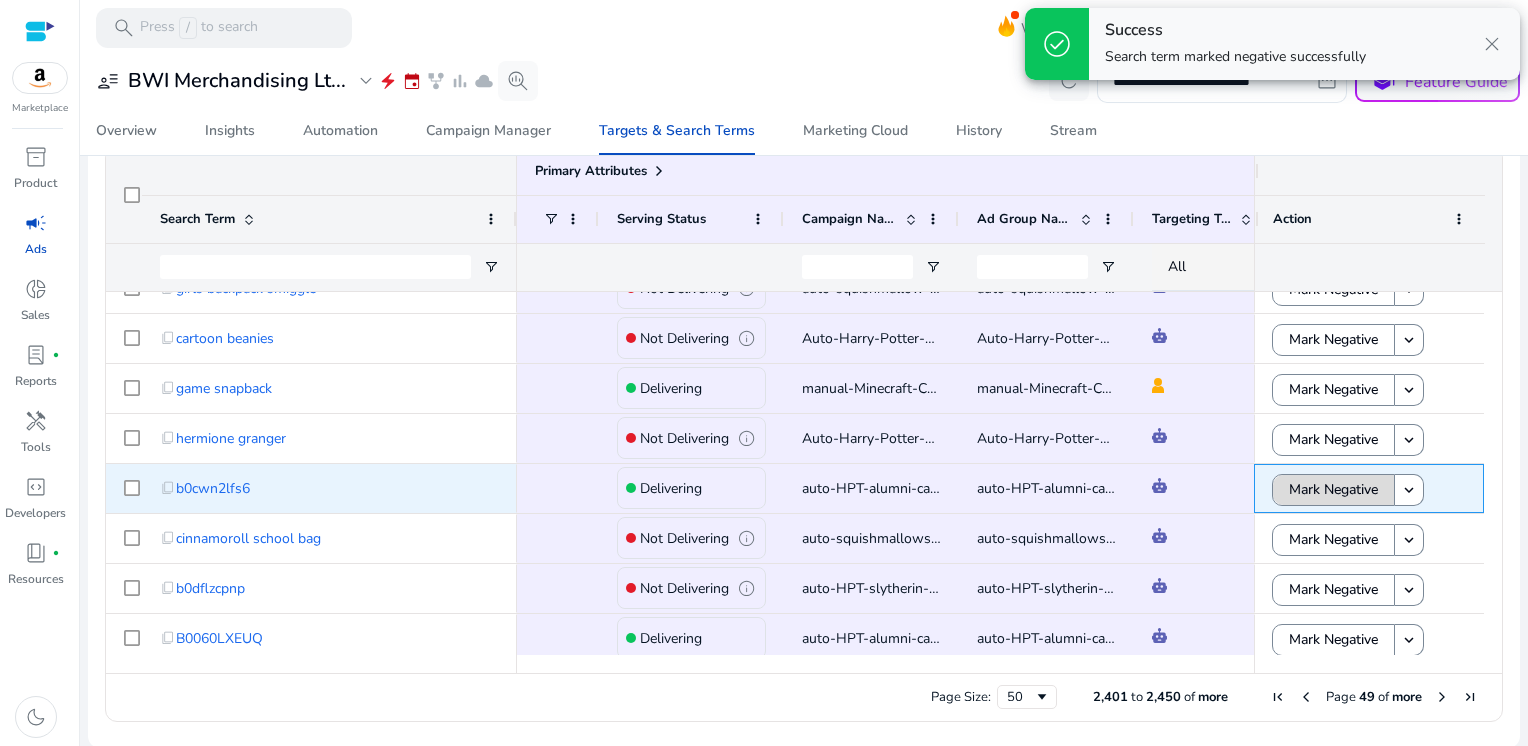 click on "Mark Negative" 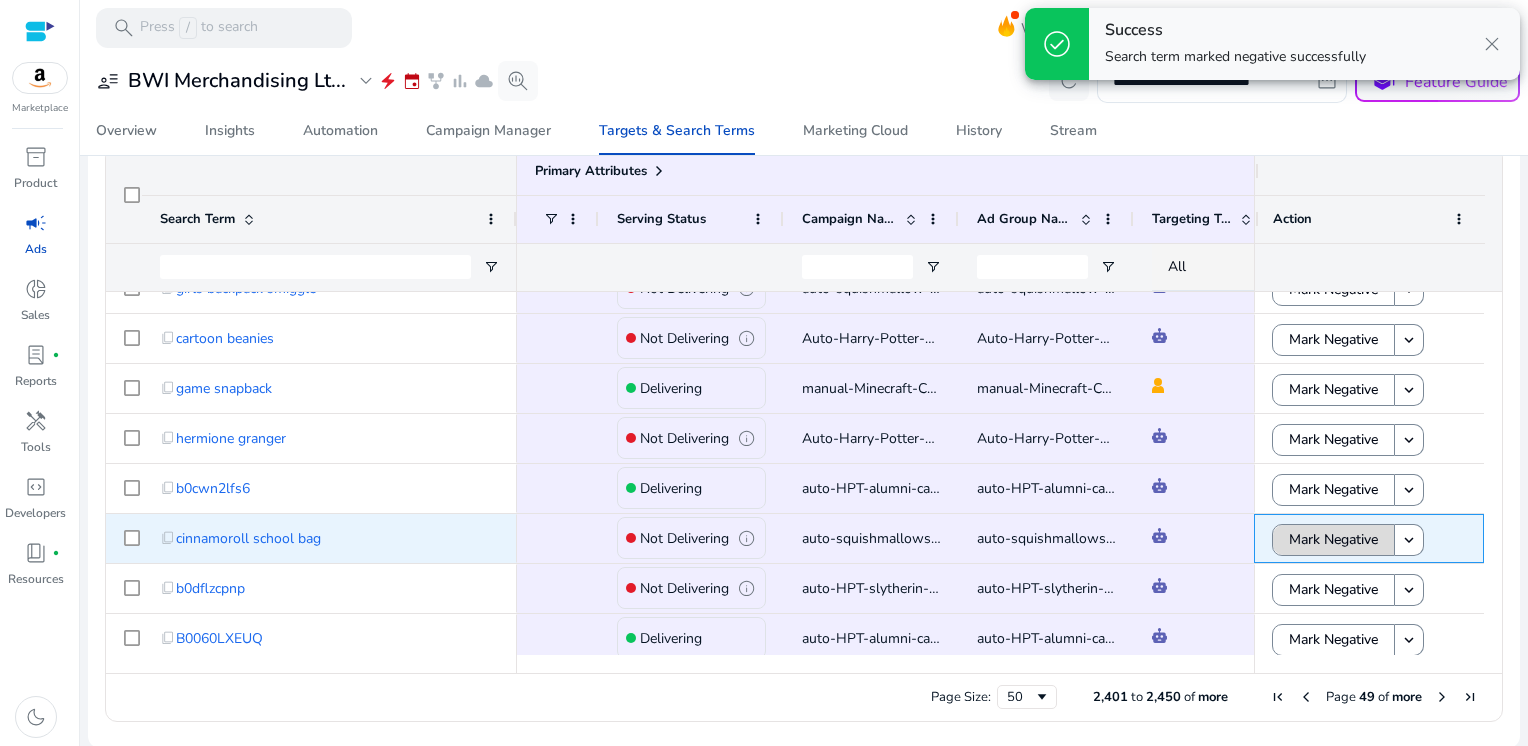 click on "Mark Negative" 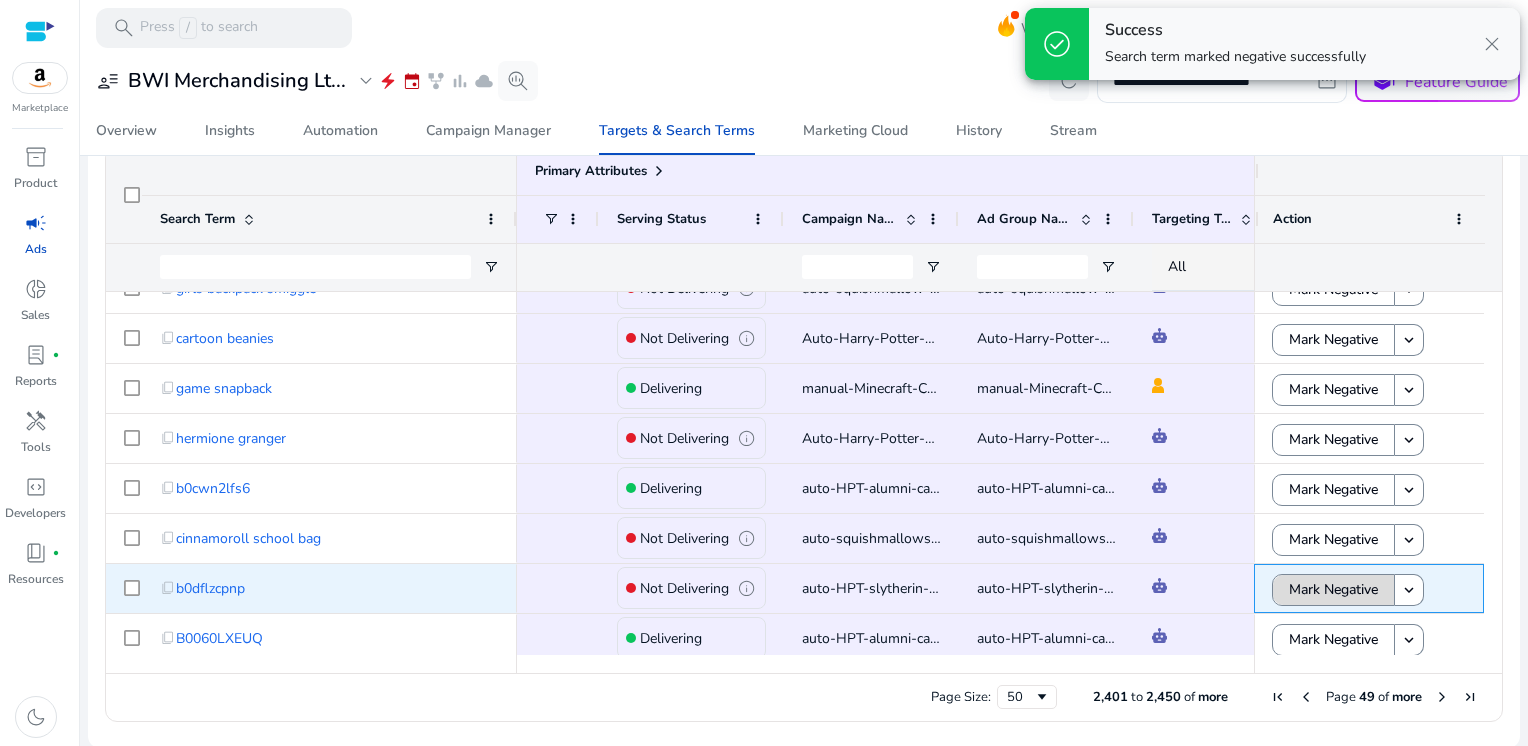 click on "Mark Negative" 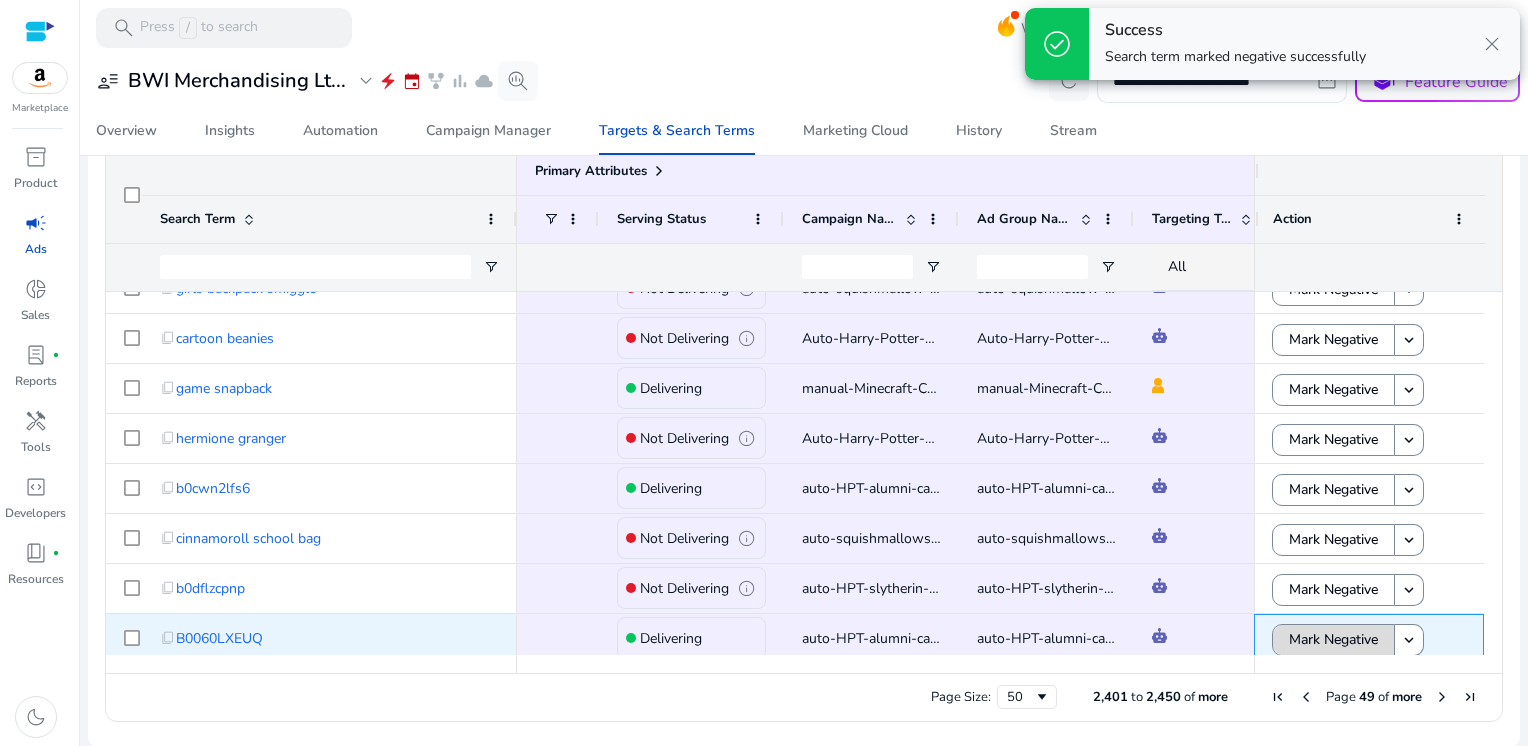 click on "Mark Negative" 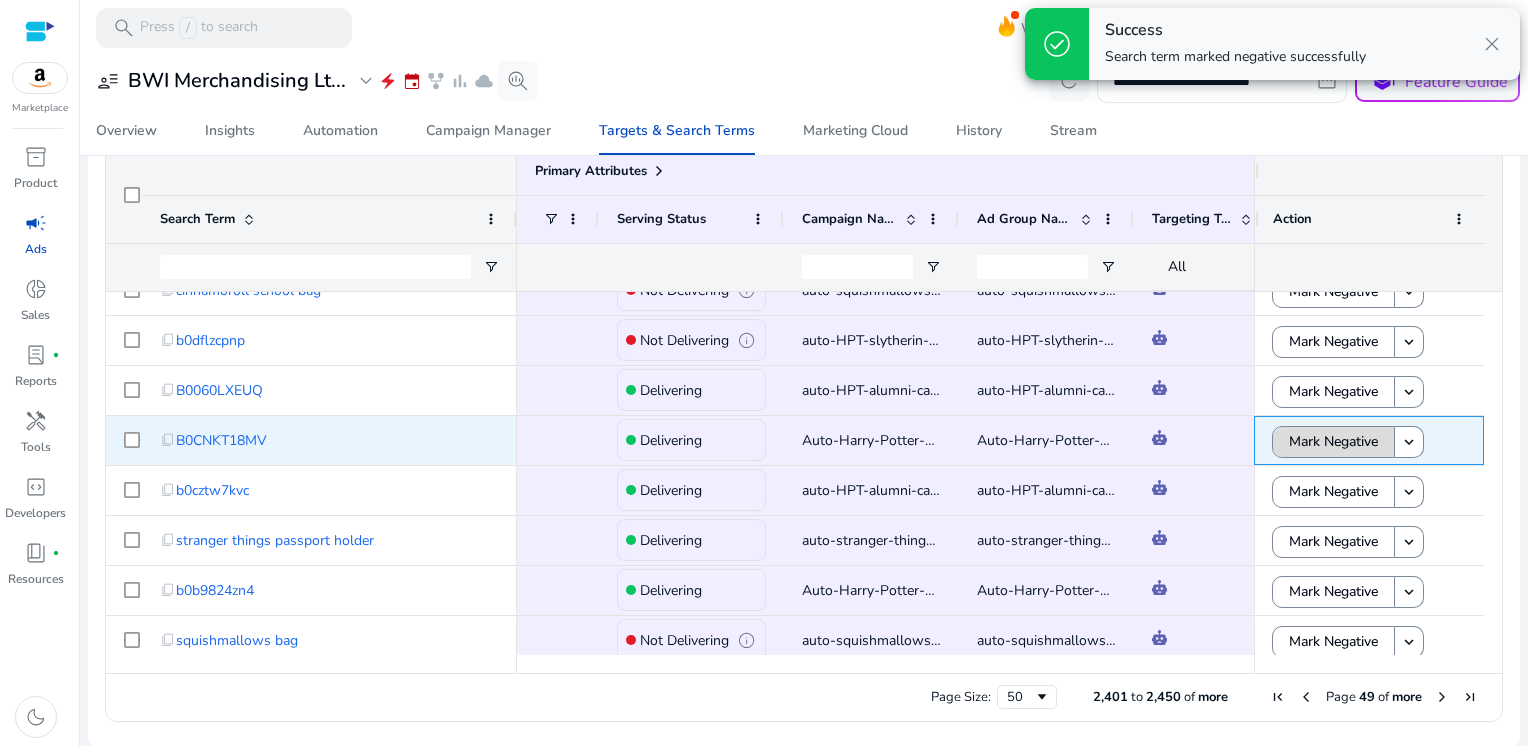 click on "Mark Negative" 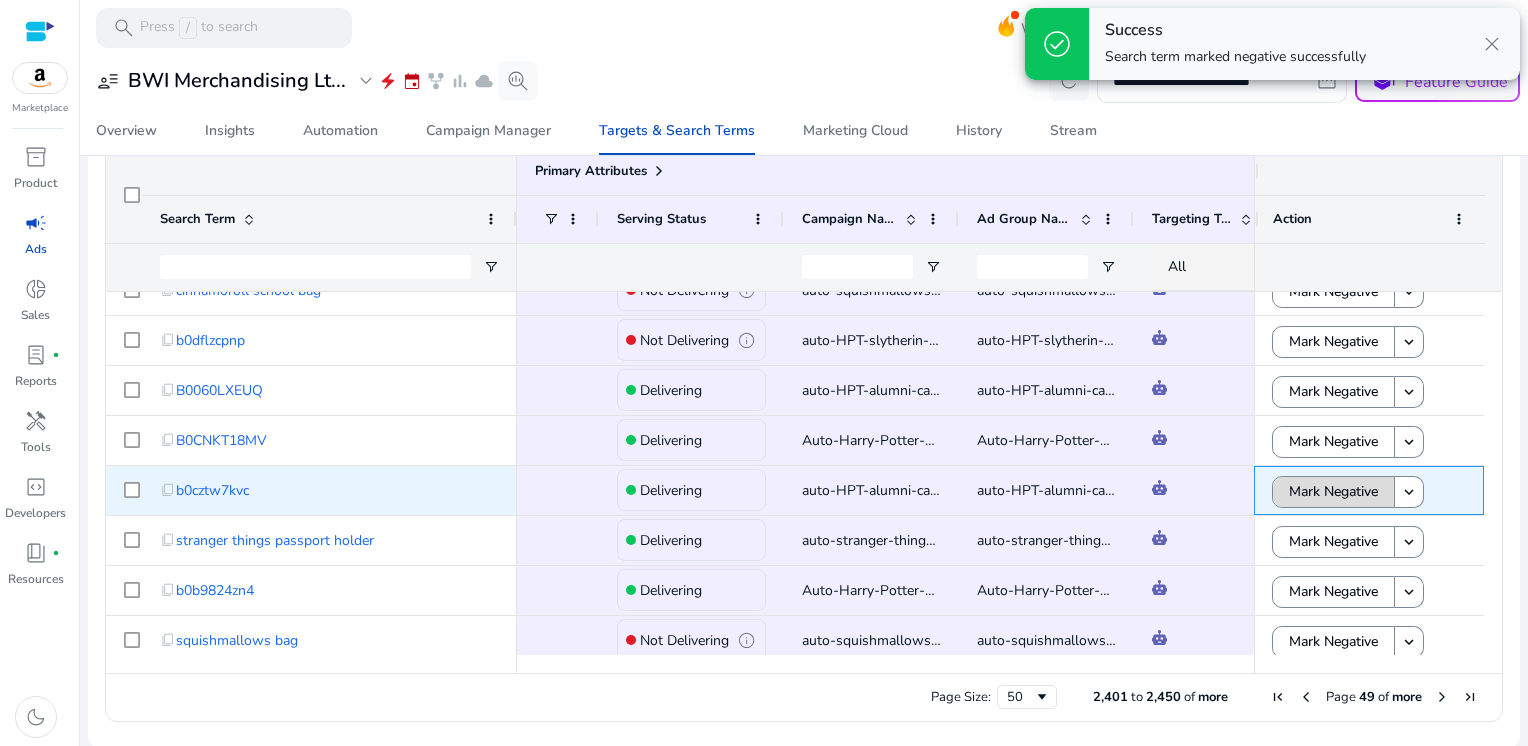 click on "Mark Negative" 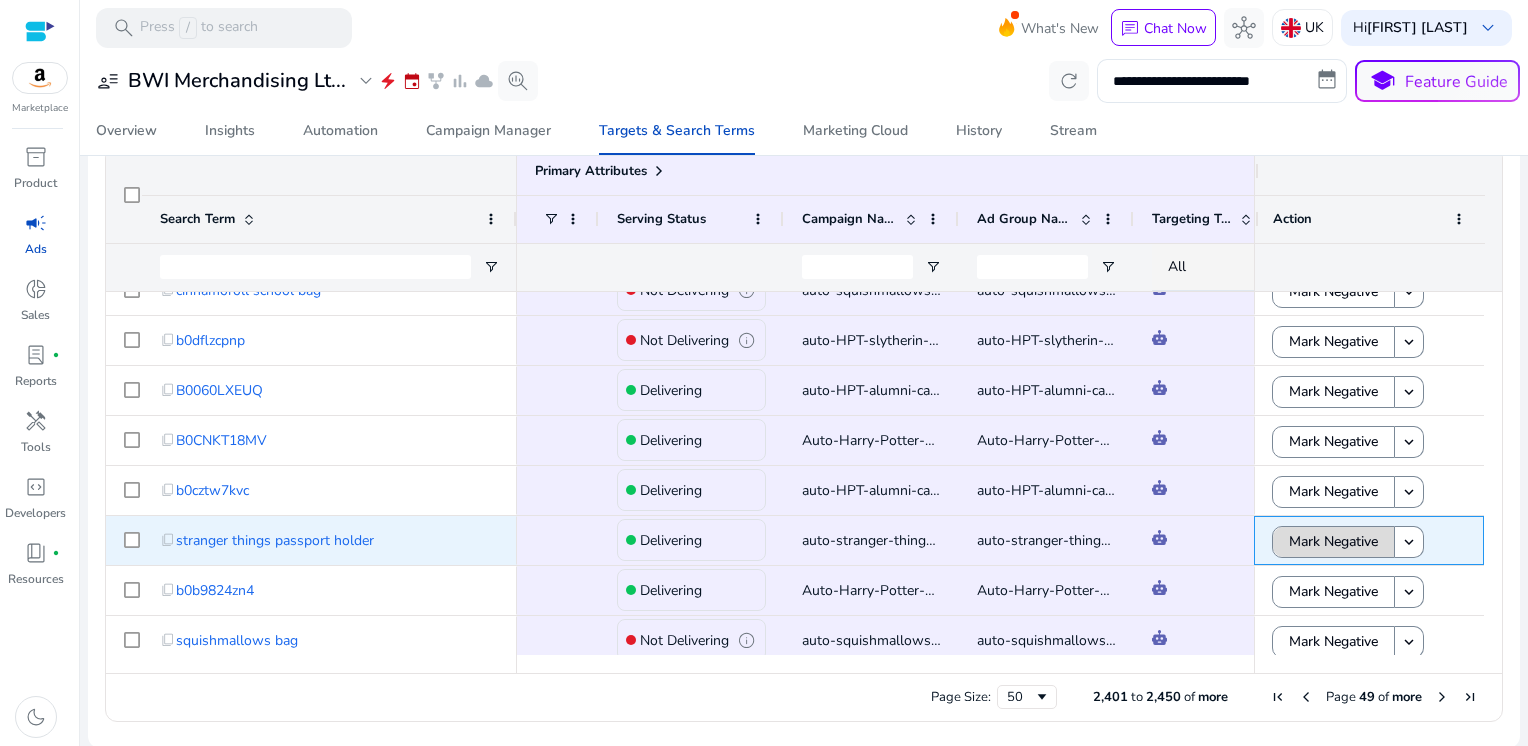 click on "Mark Negative" 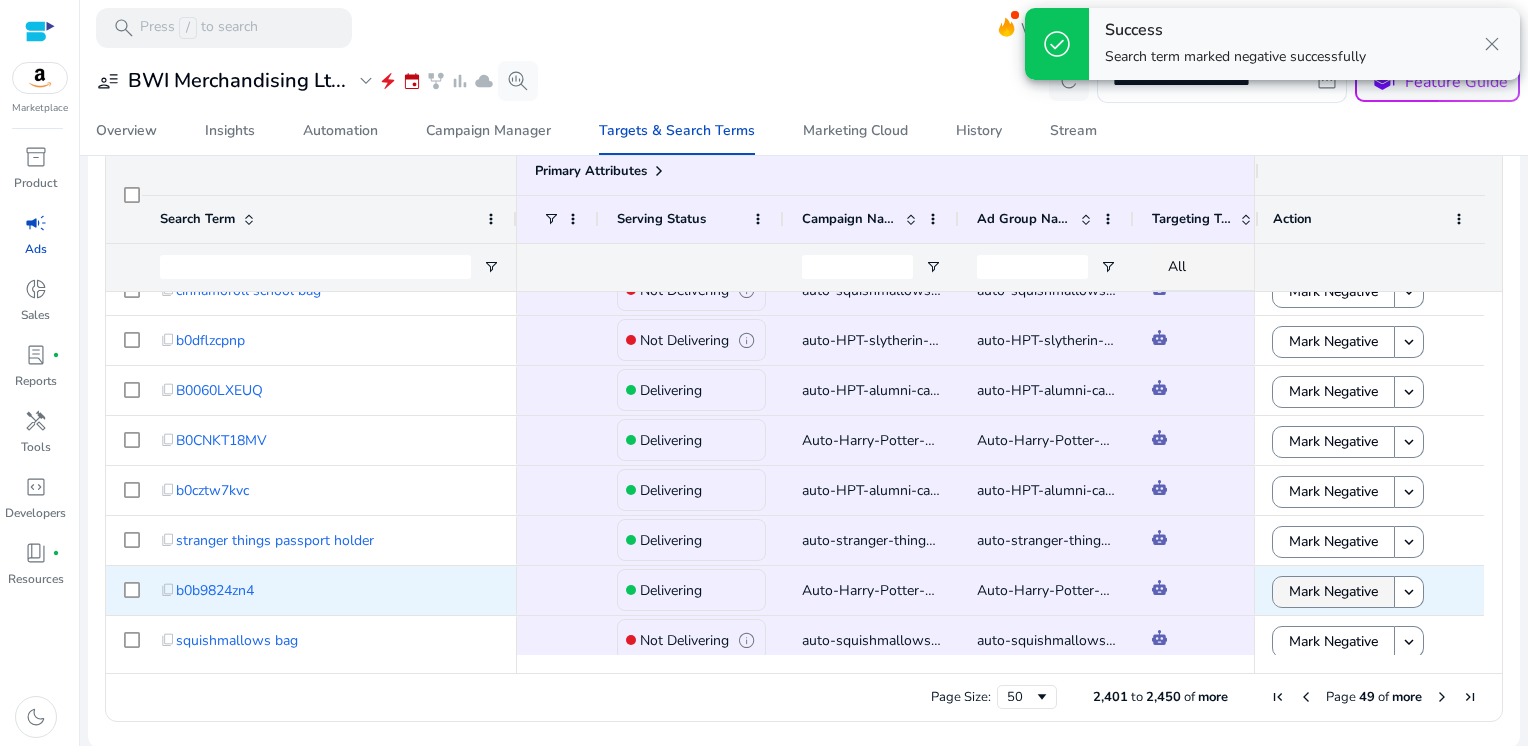 click on "Mark Negative" 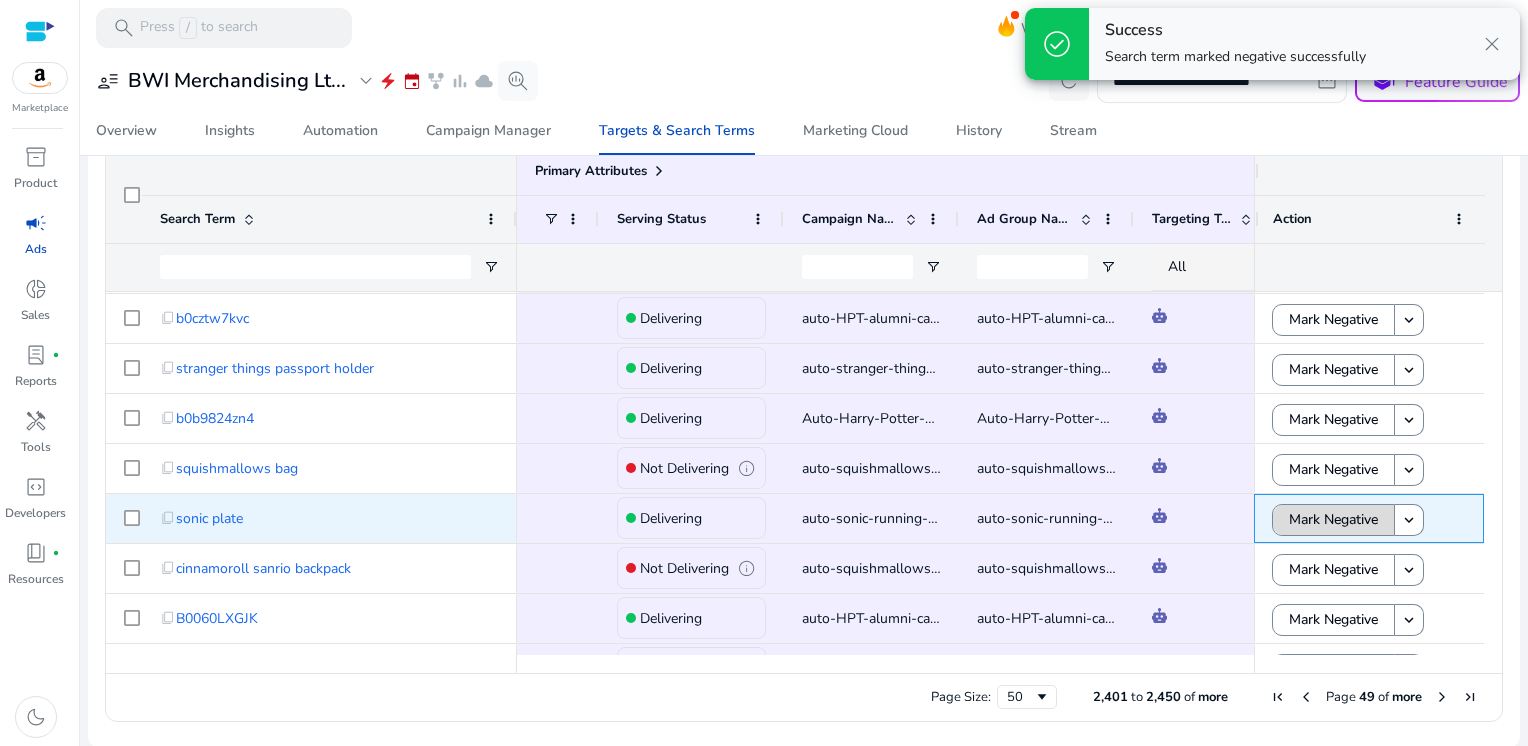 click on "Mark Negative" 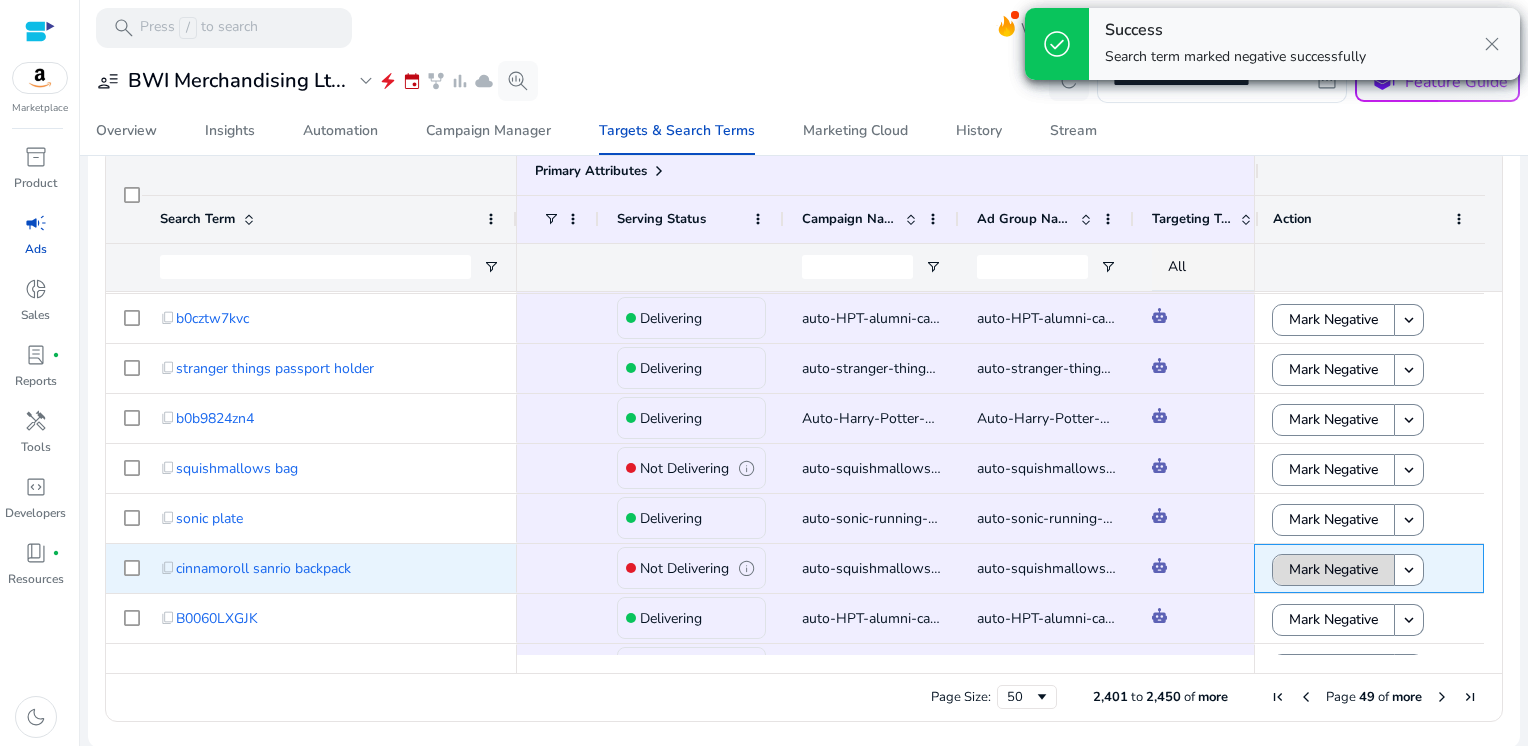 click on "Mark Negative" 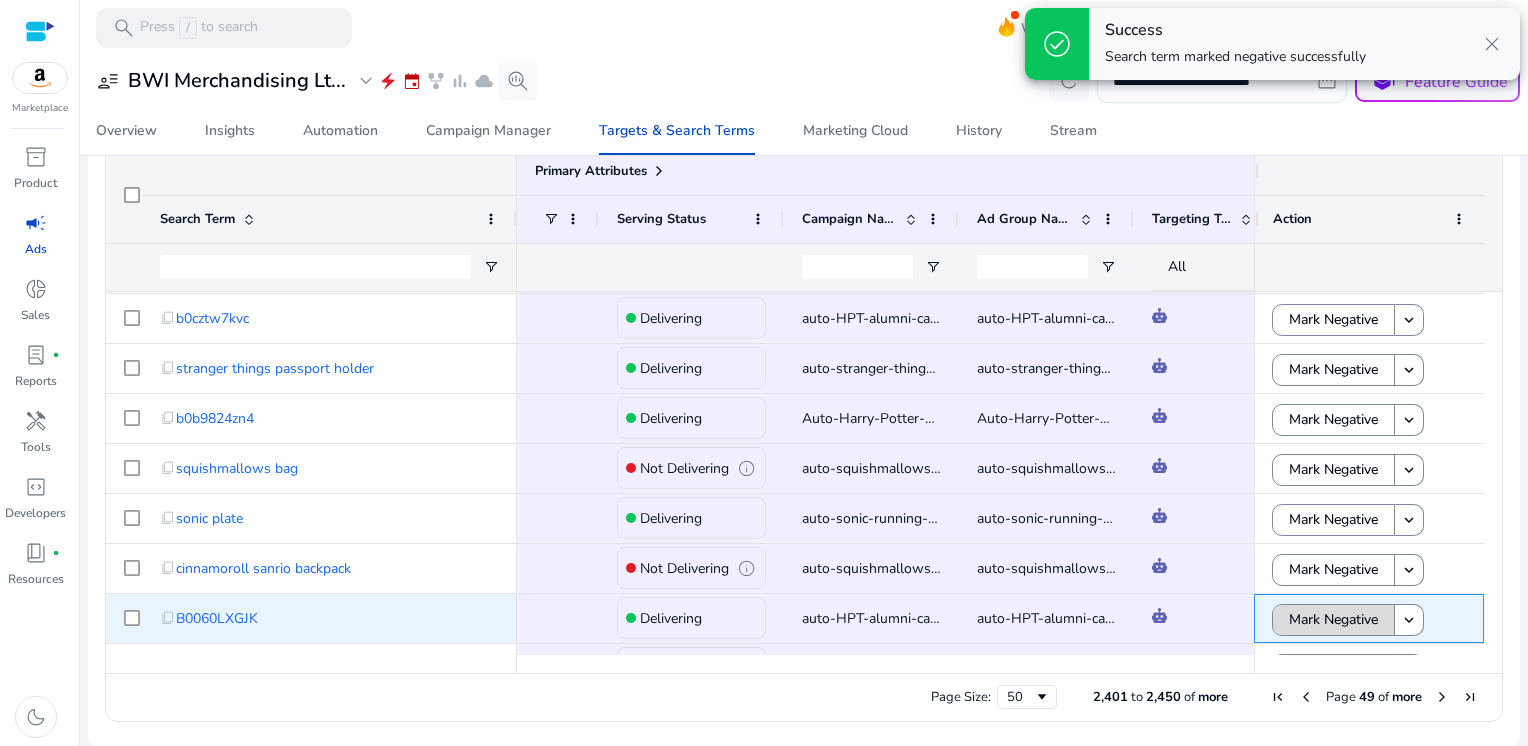 click on "Mark Negative" 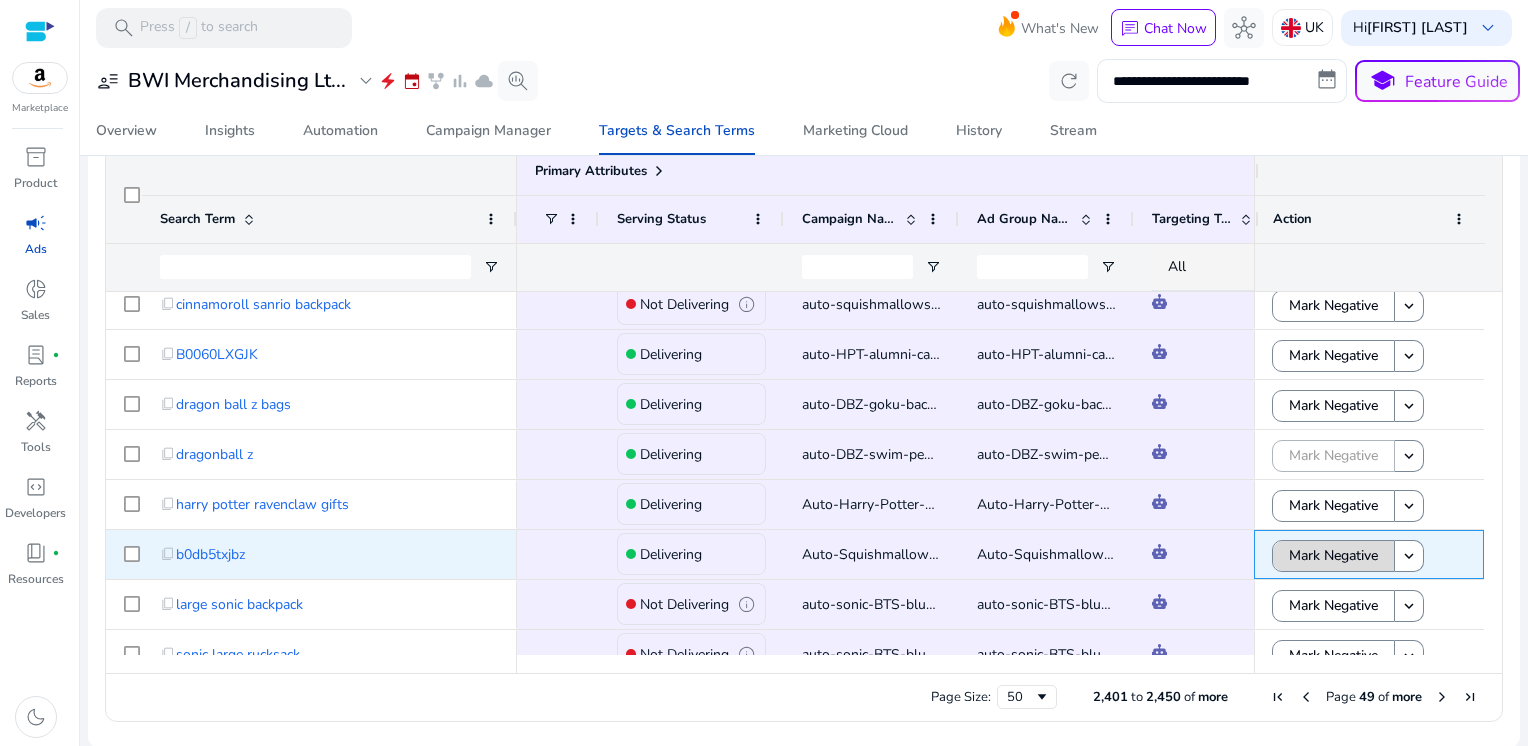 click on "Mark Negative" 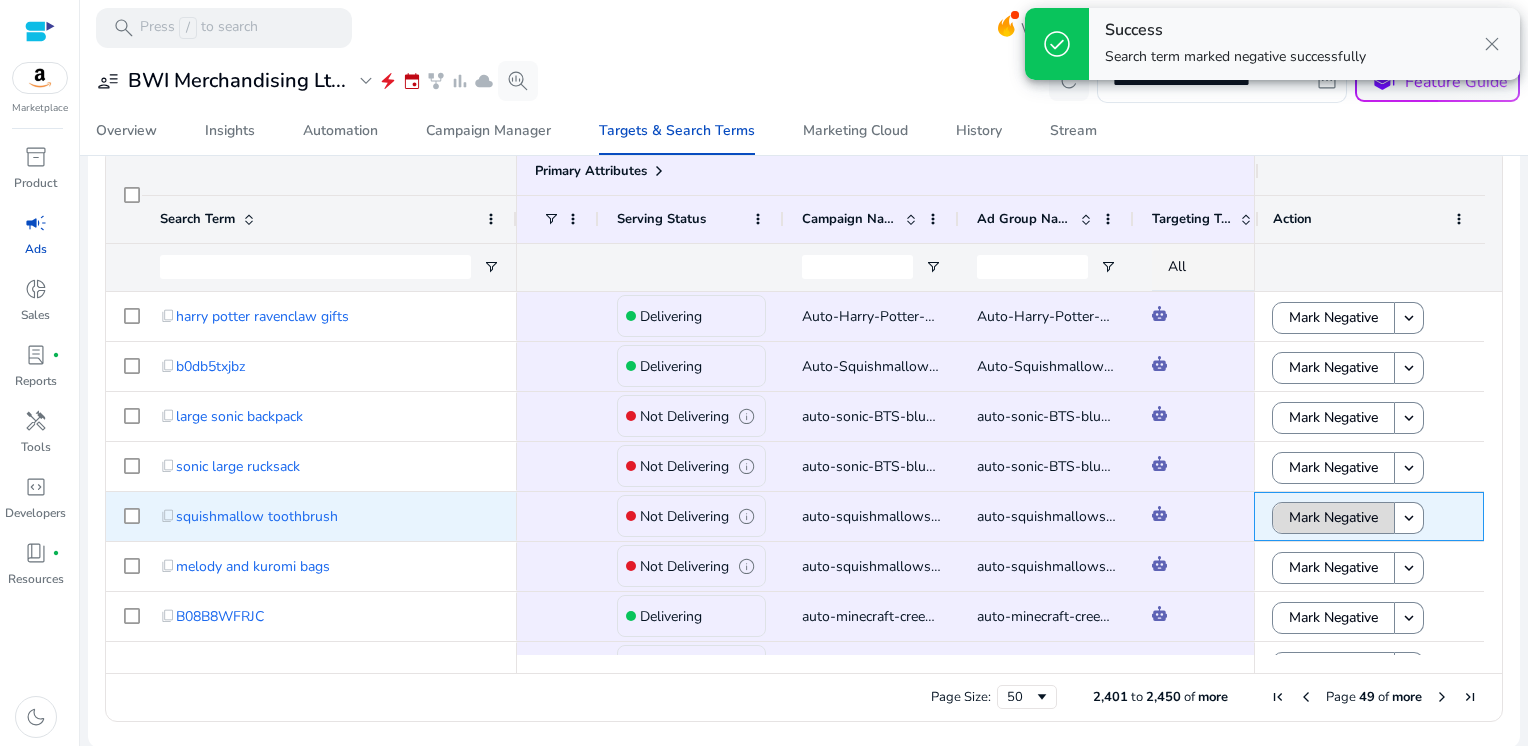 click on "Mark Negative" 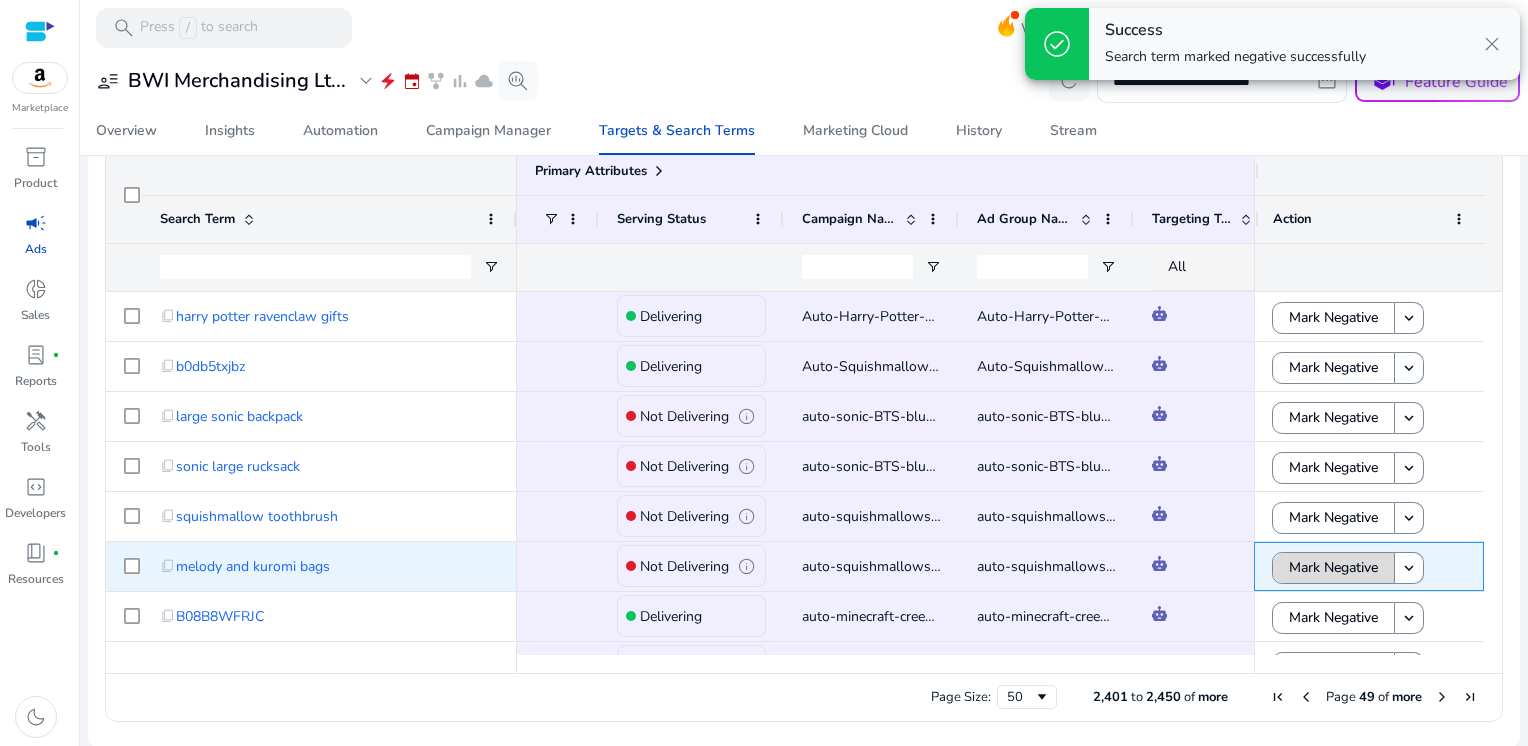 click on "Mark Negative" 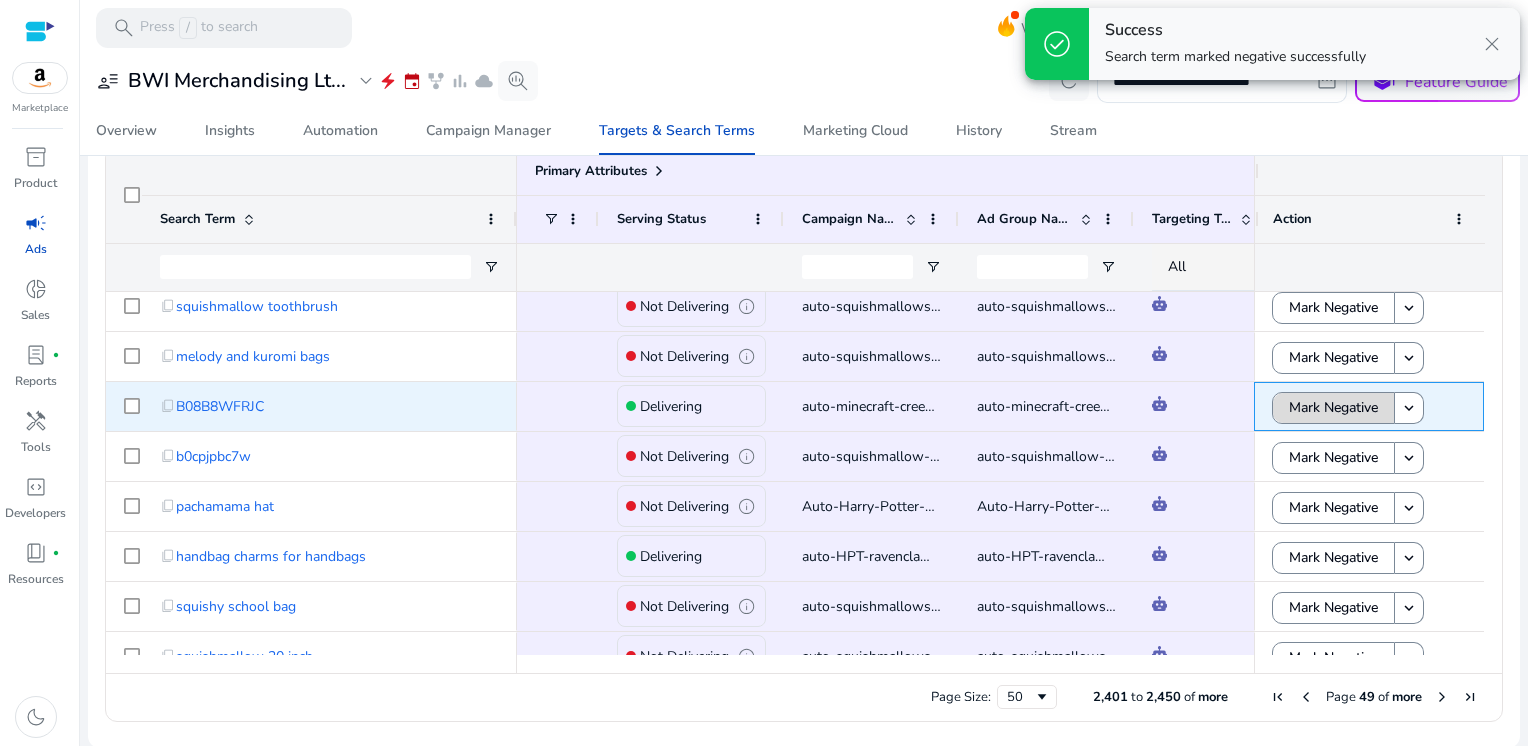 click on "Mark Negative" 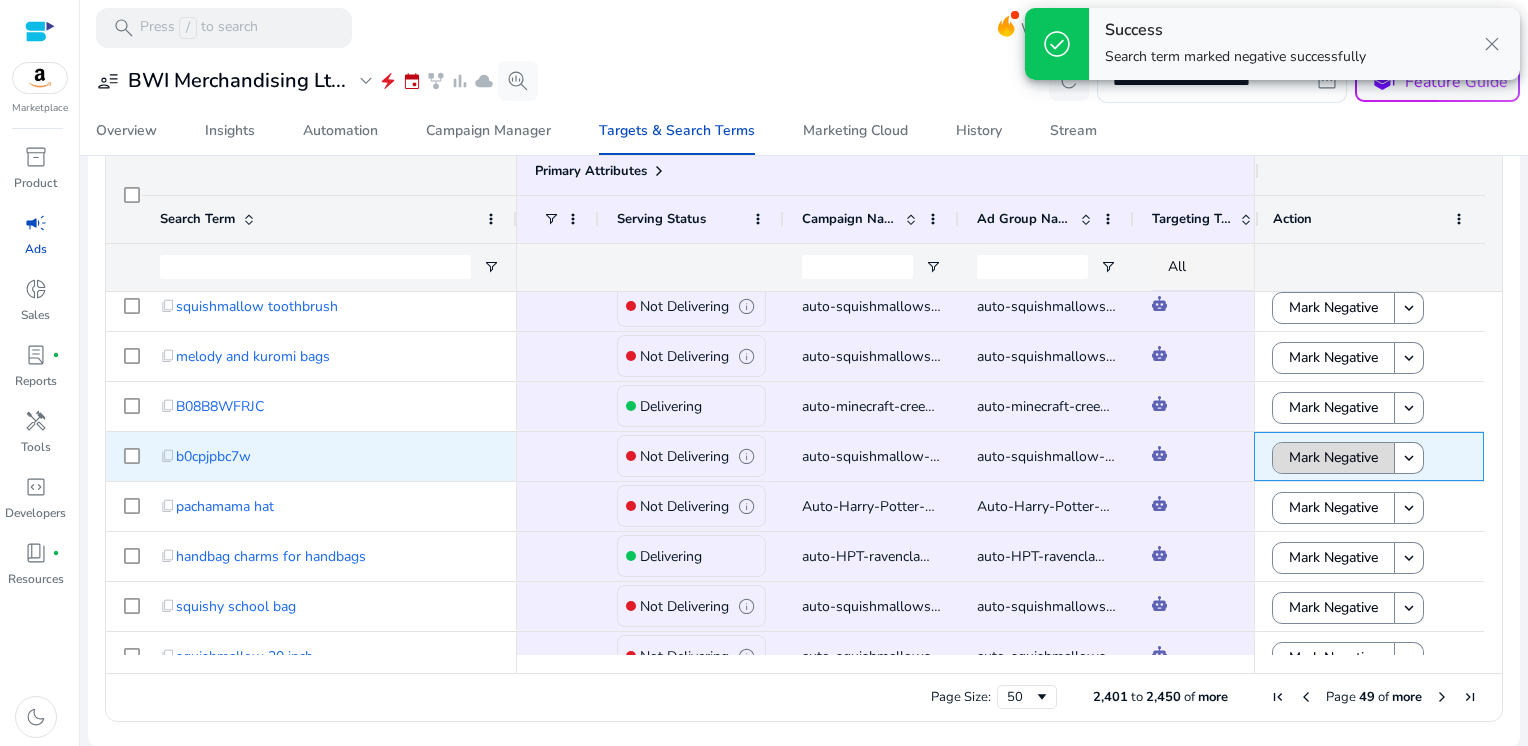 click on "Mark Negative" 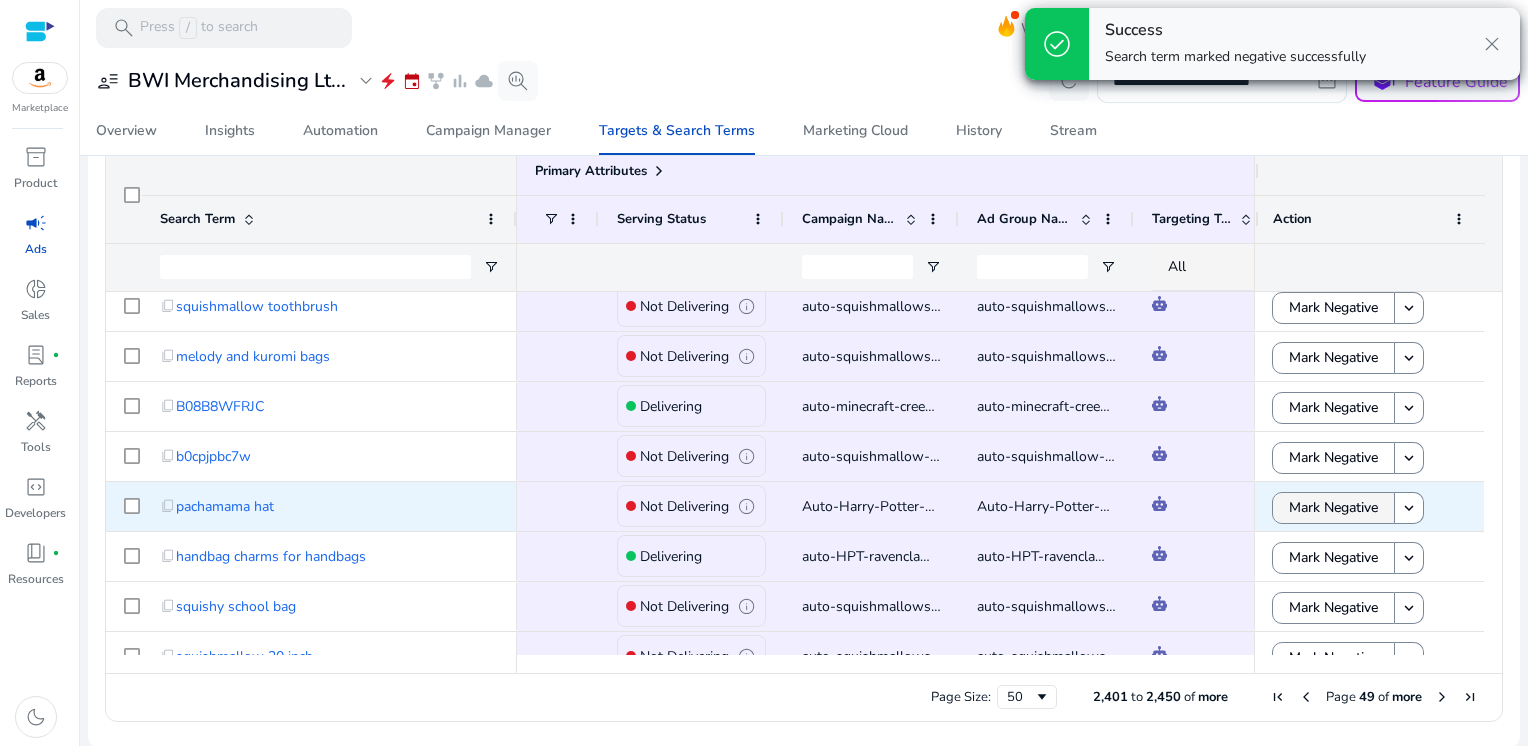 click on "Mark Negative" 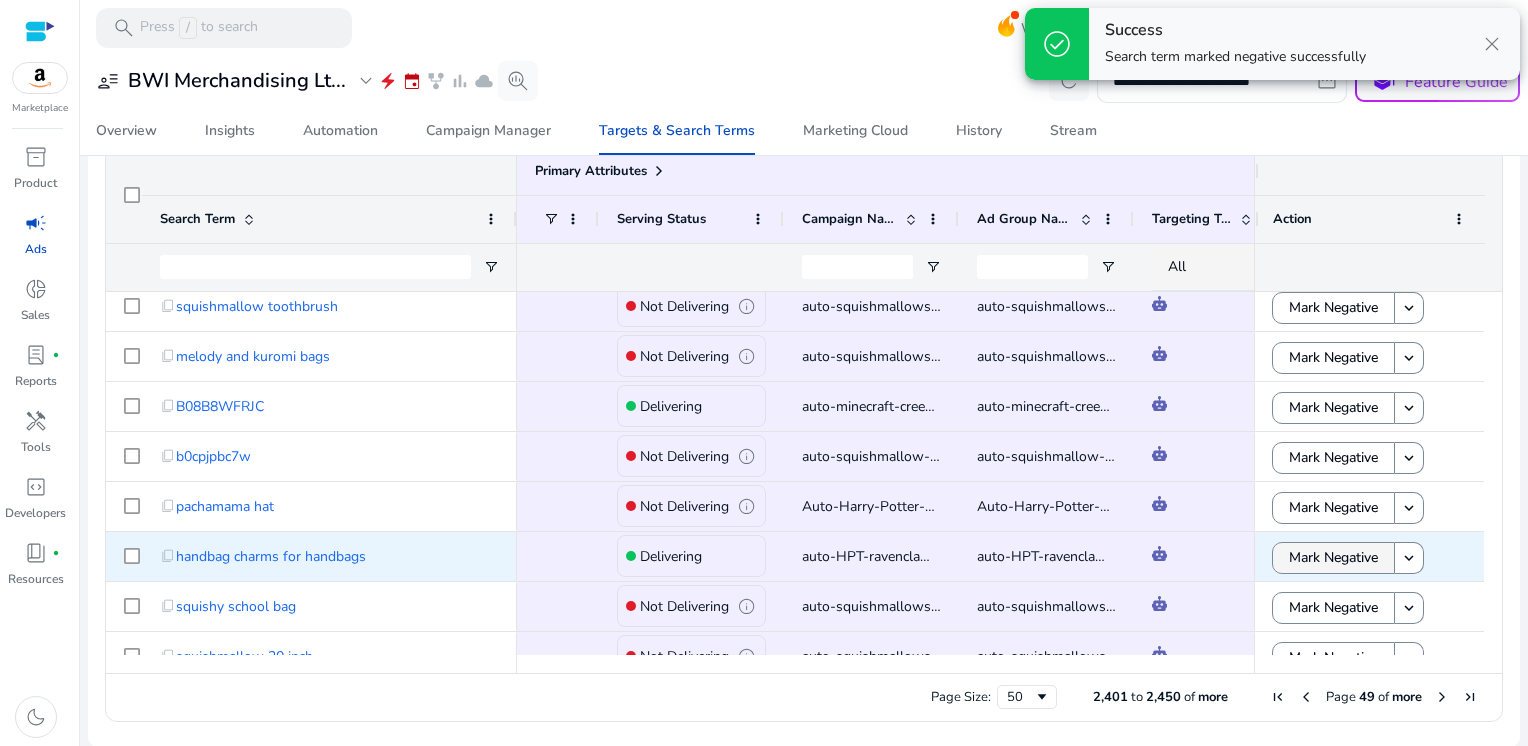 click on "Mark Negative" 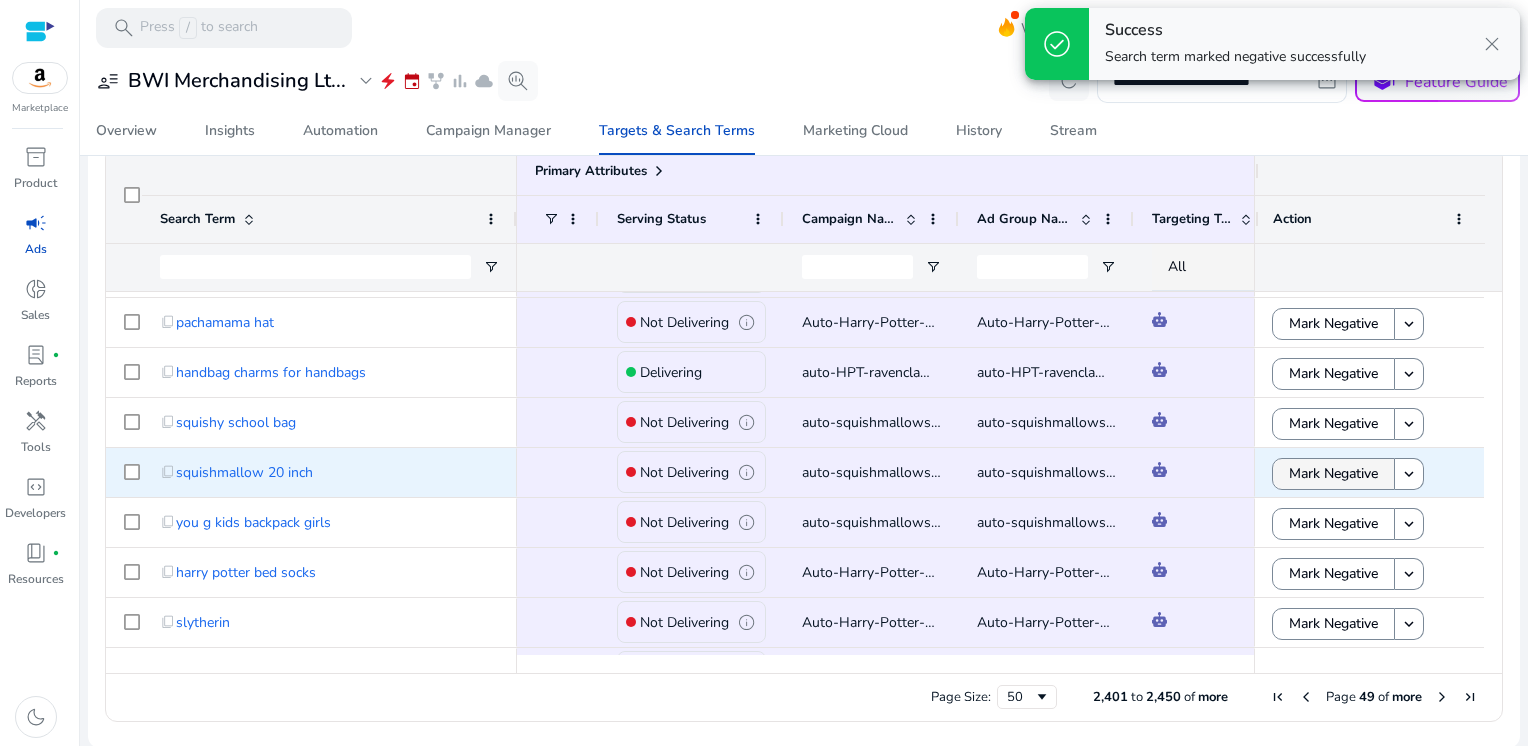 click on "Mark Negative" 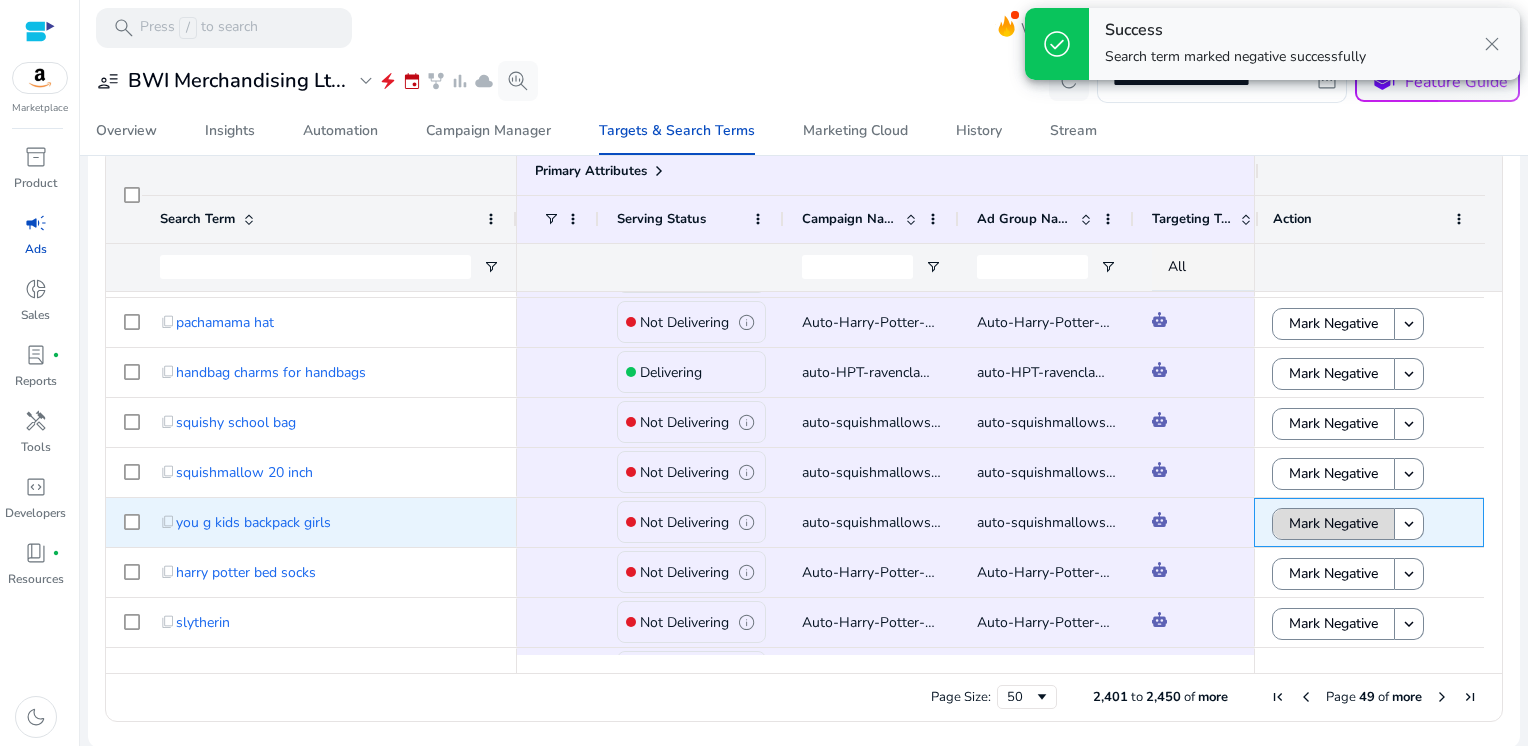 click on "Mark Negative" 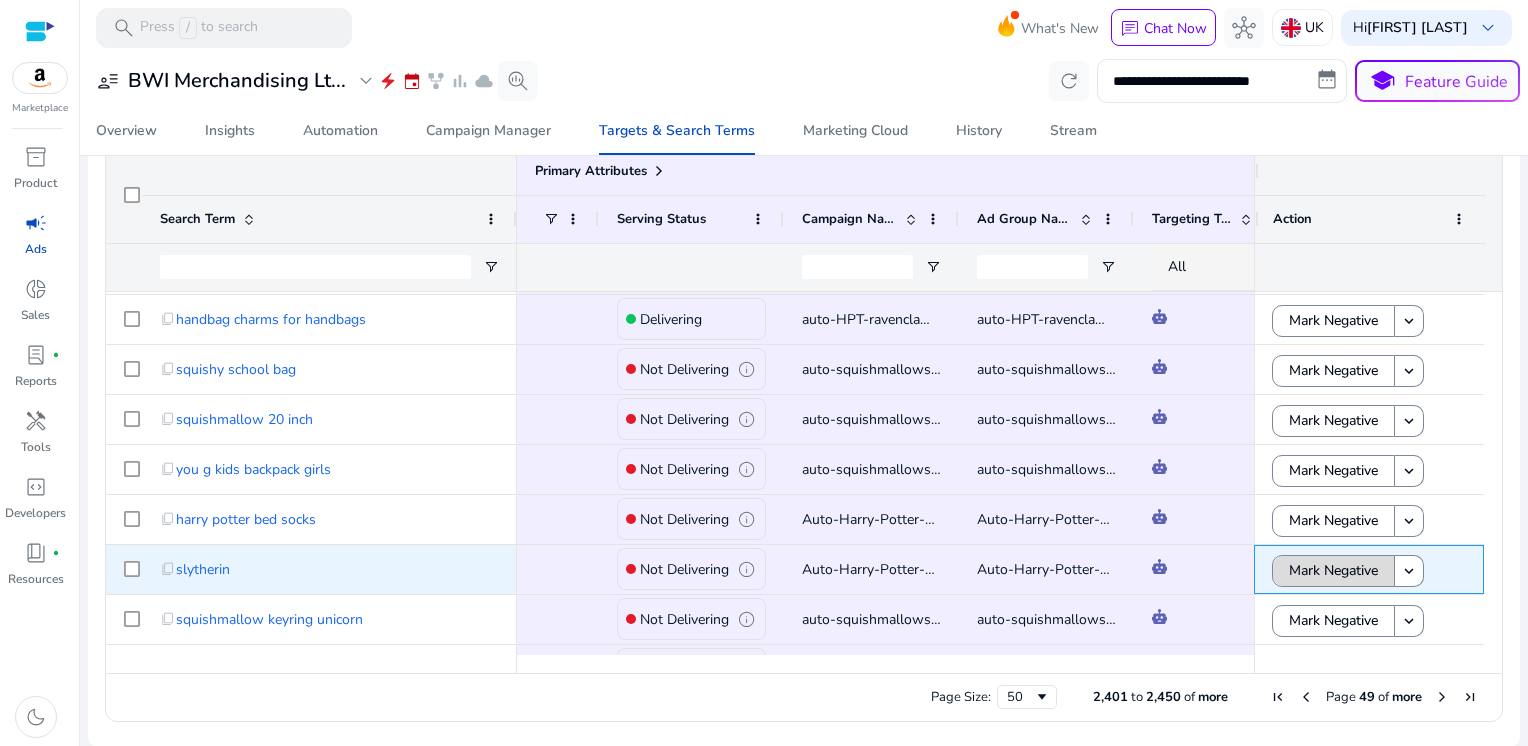 click on "Mark Negative" 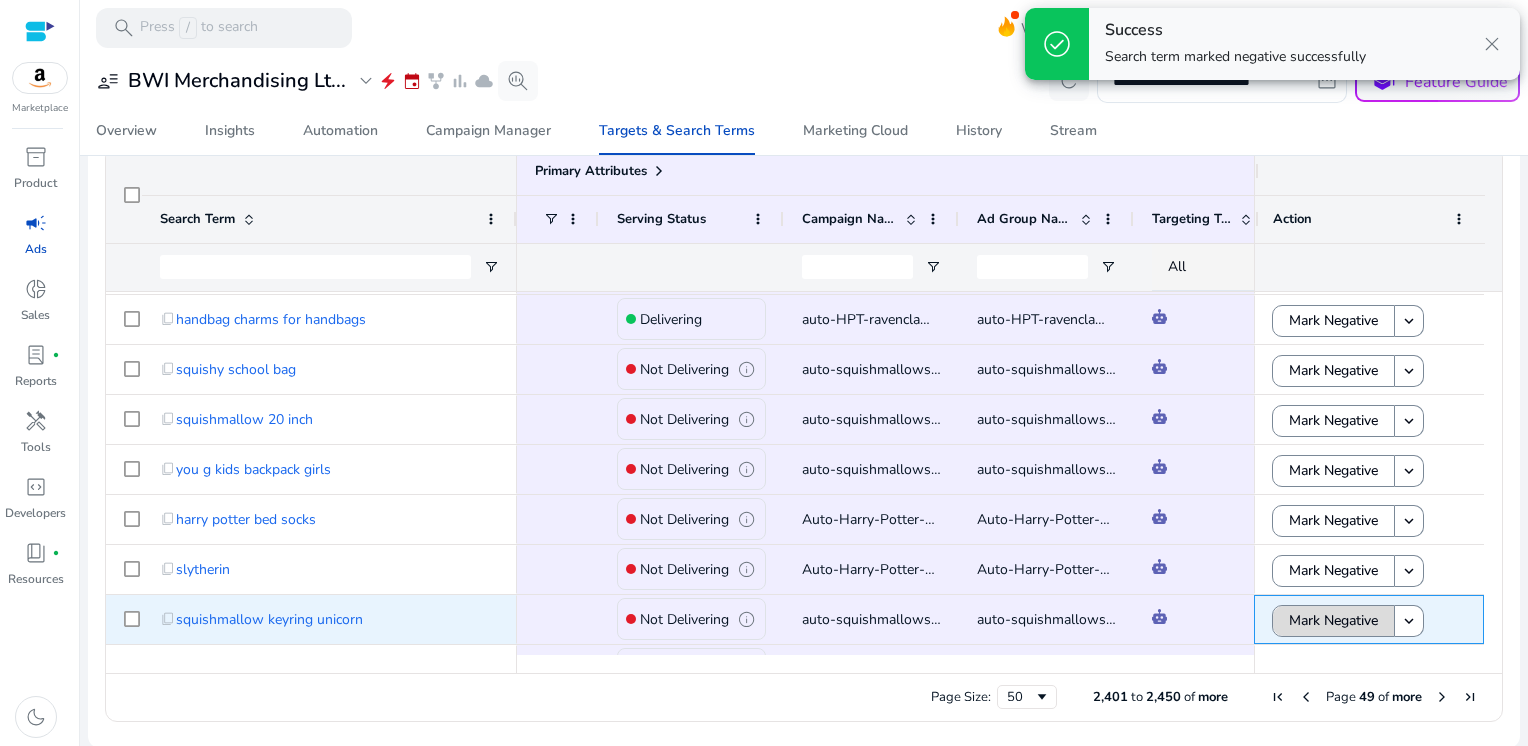 click on "Mark Negative" 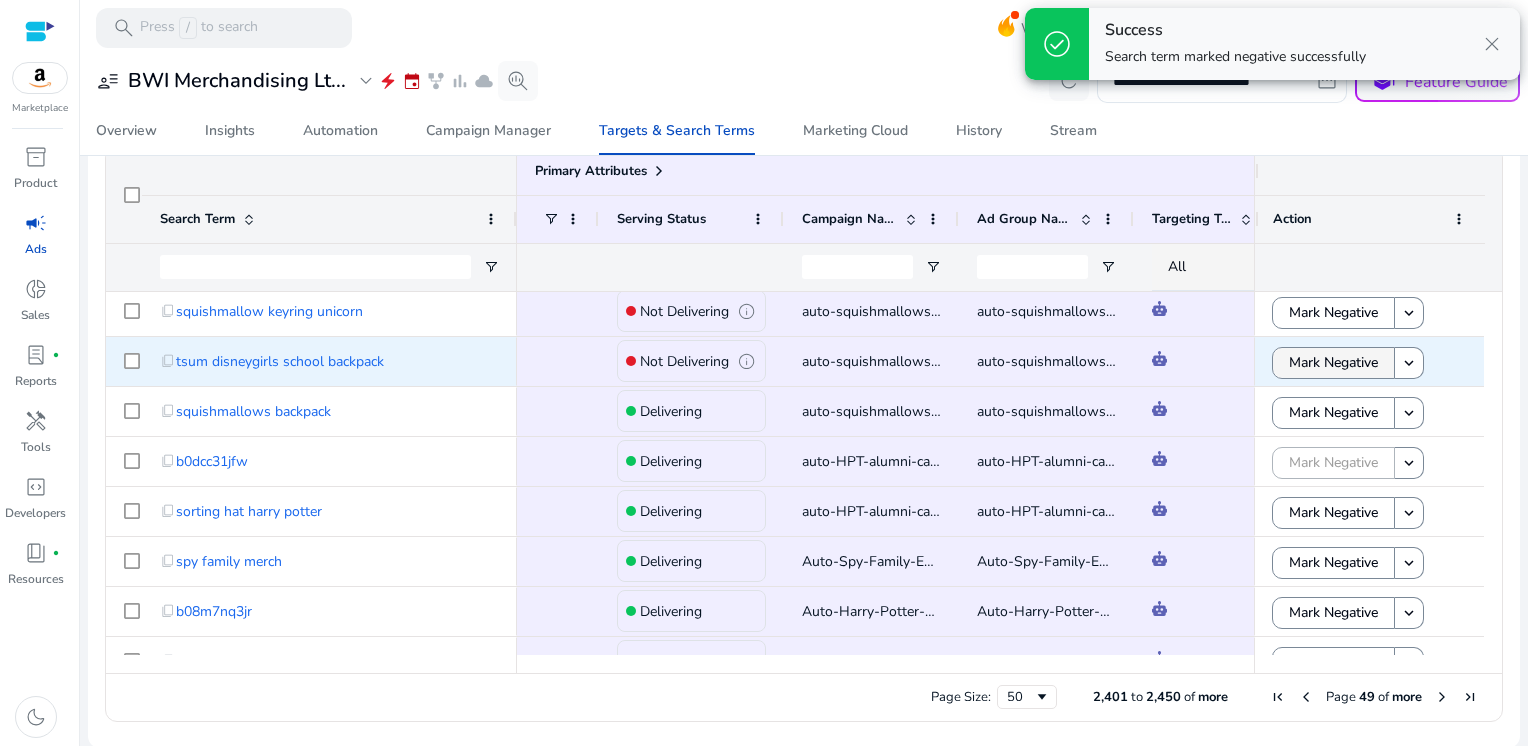 click on "Mark Negative" 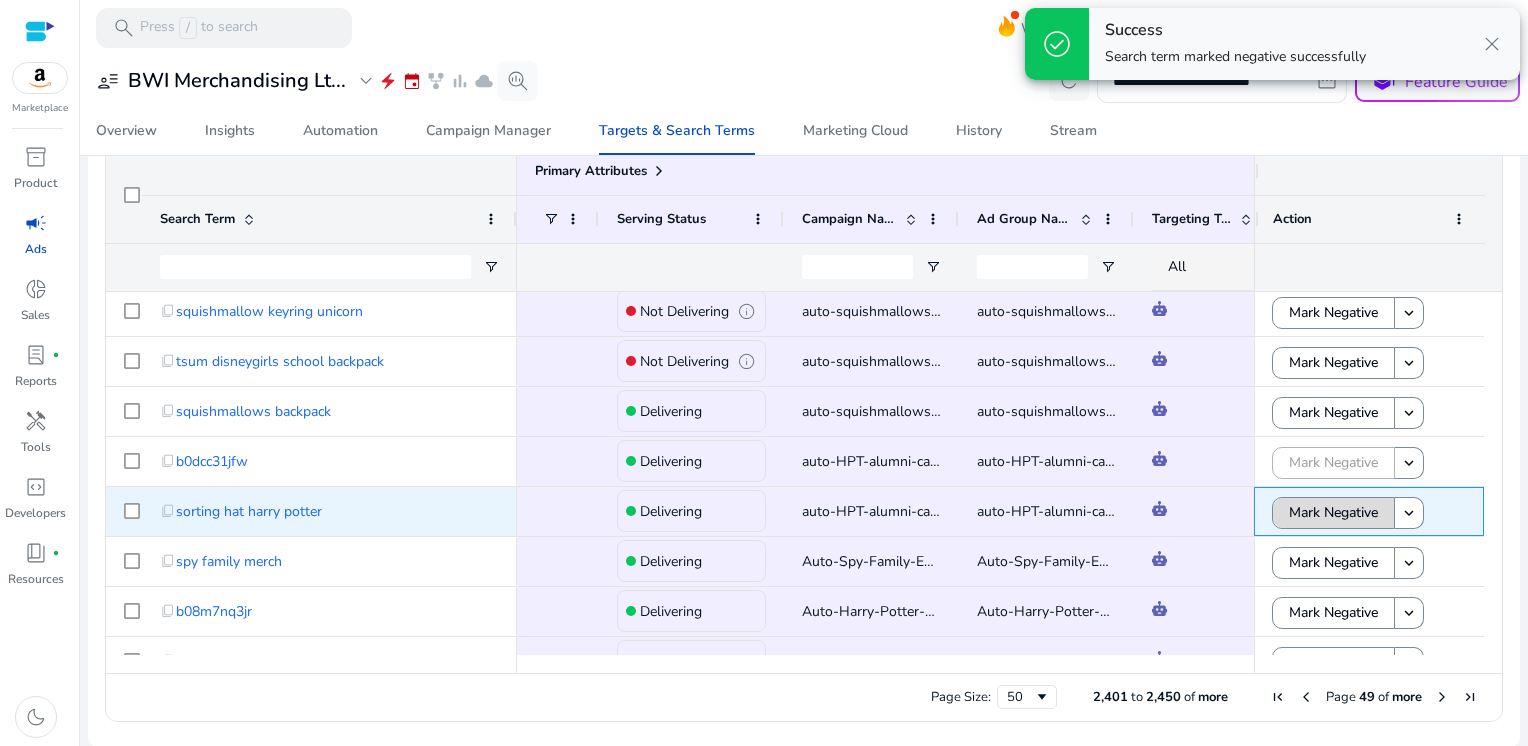 click on "Mark Negative" 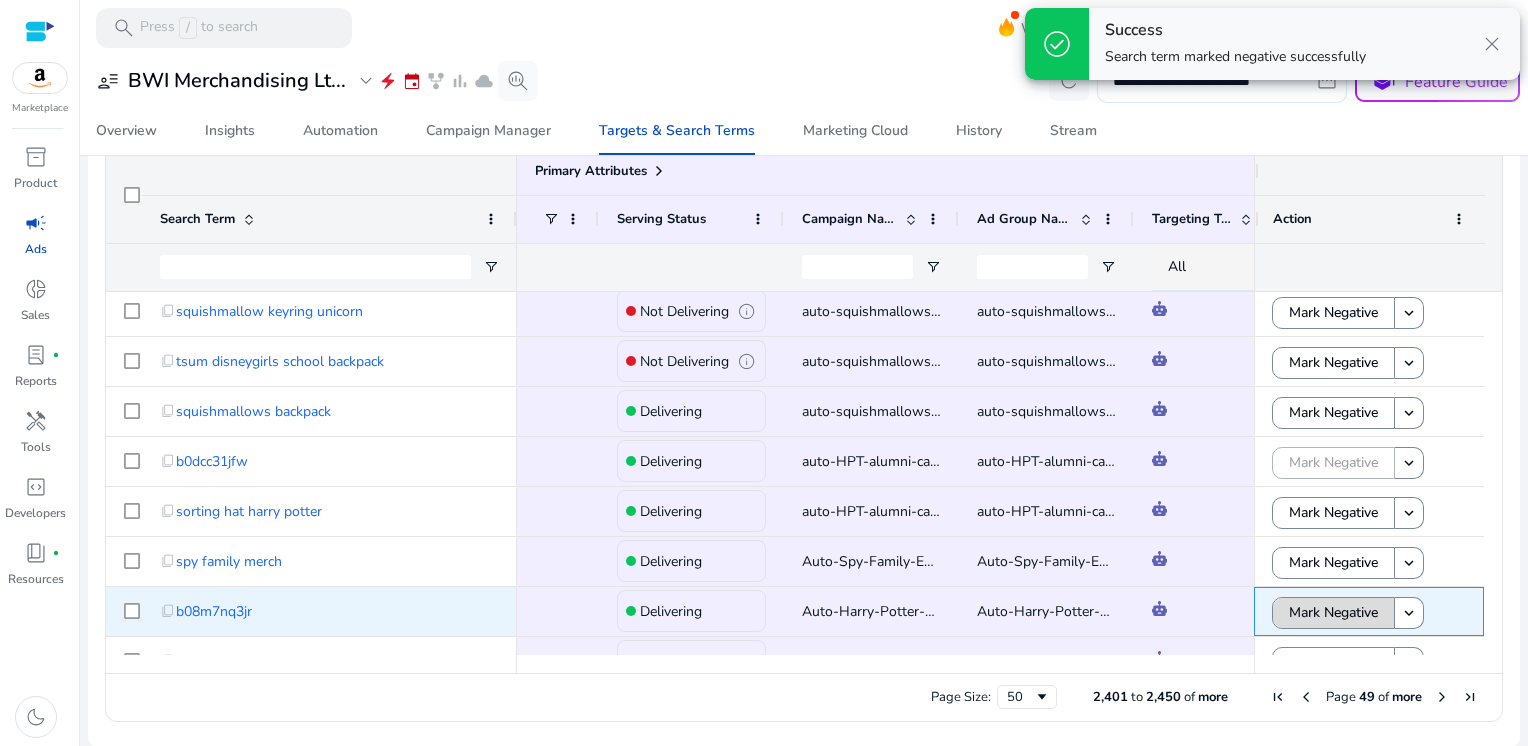 click on "Mark Negative" 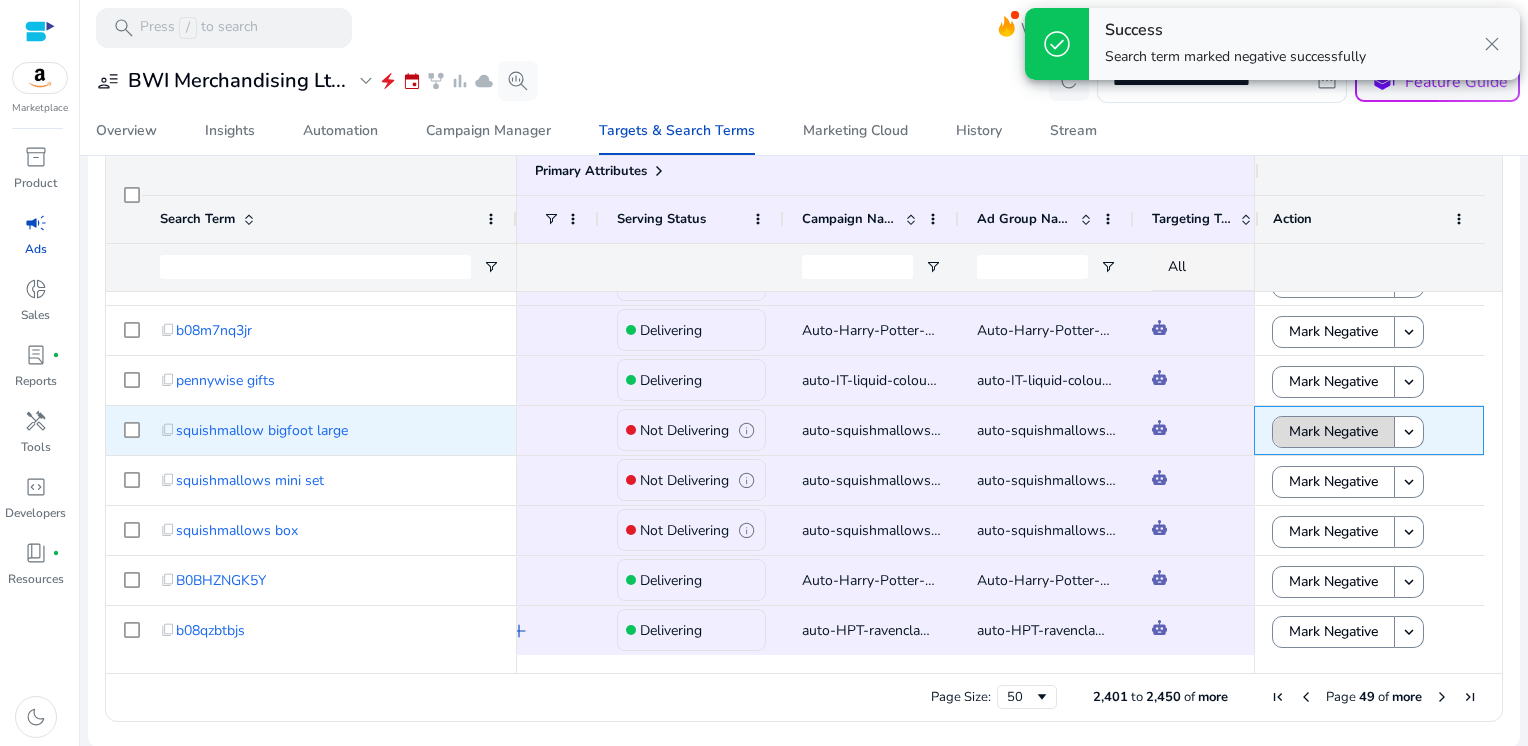 click on "Mark Negative" 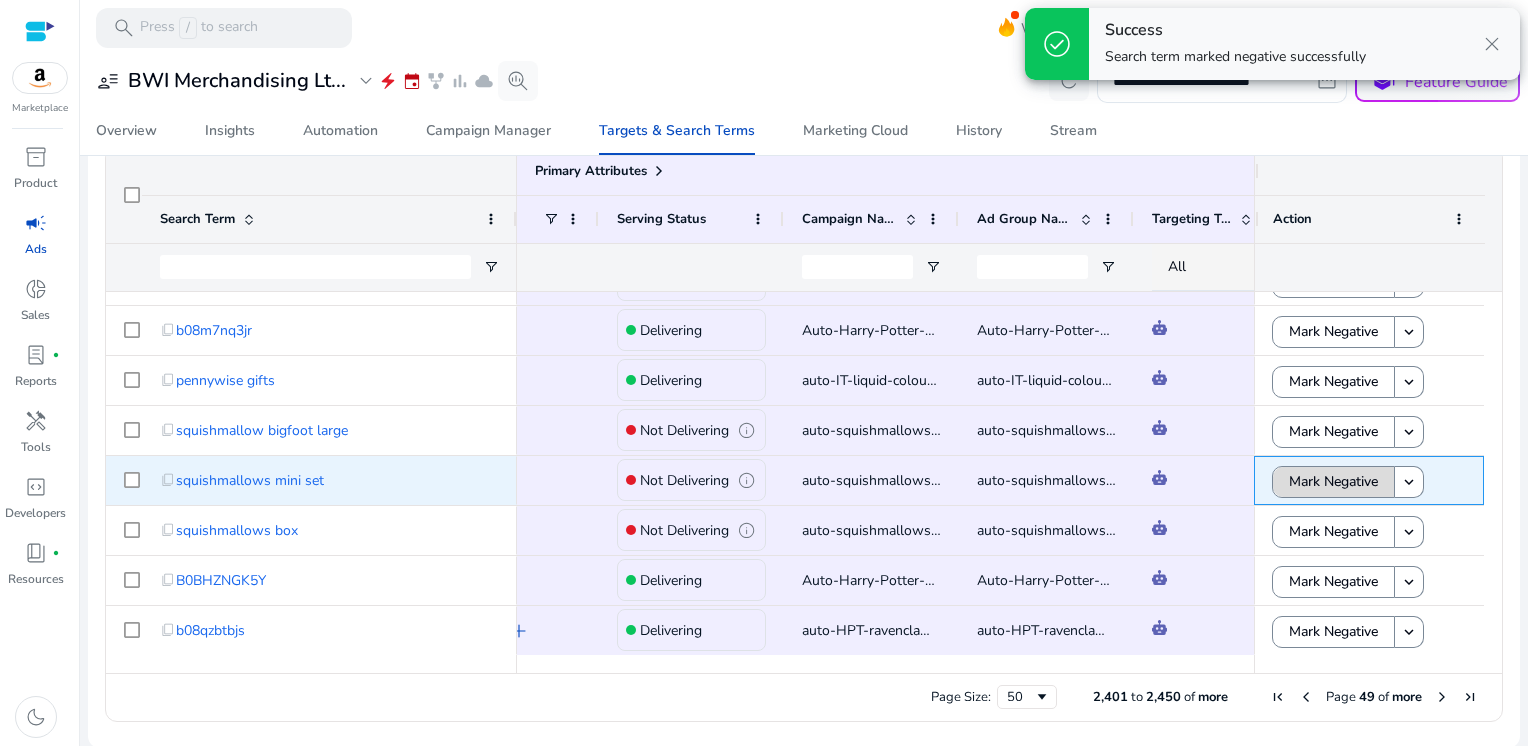 click on "Mark Negative" 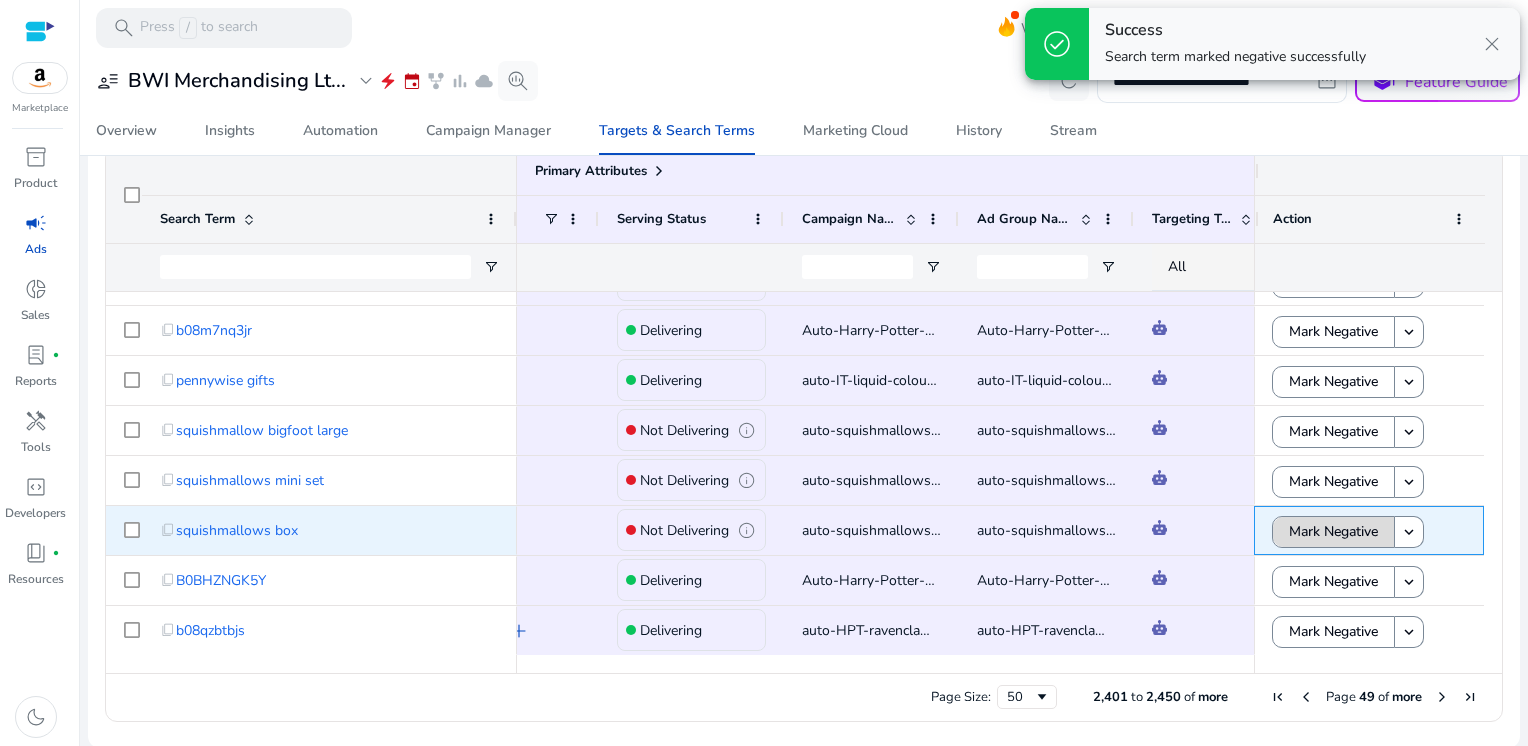click on "Mark Negative" 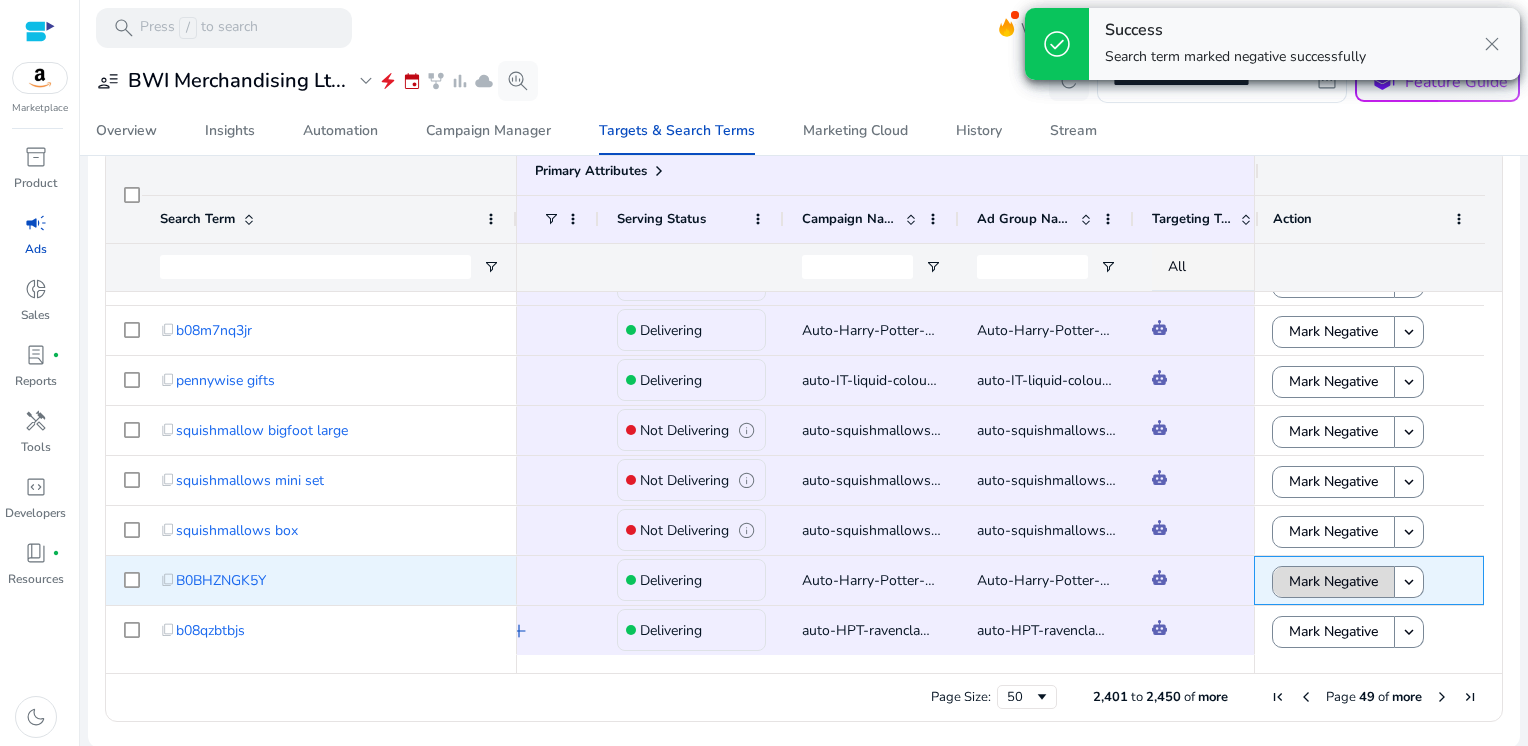click on "Mark Negative" 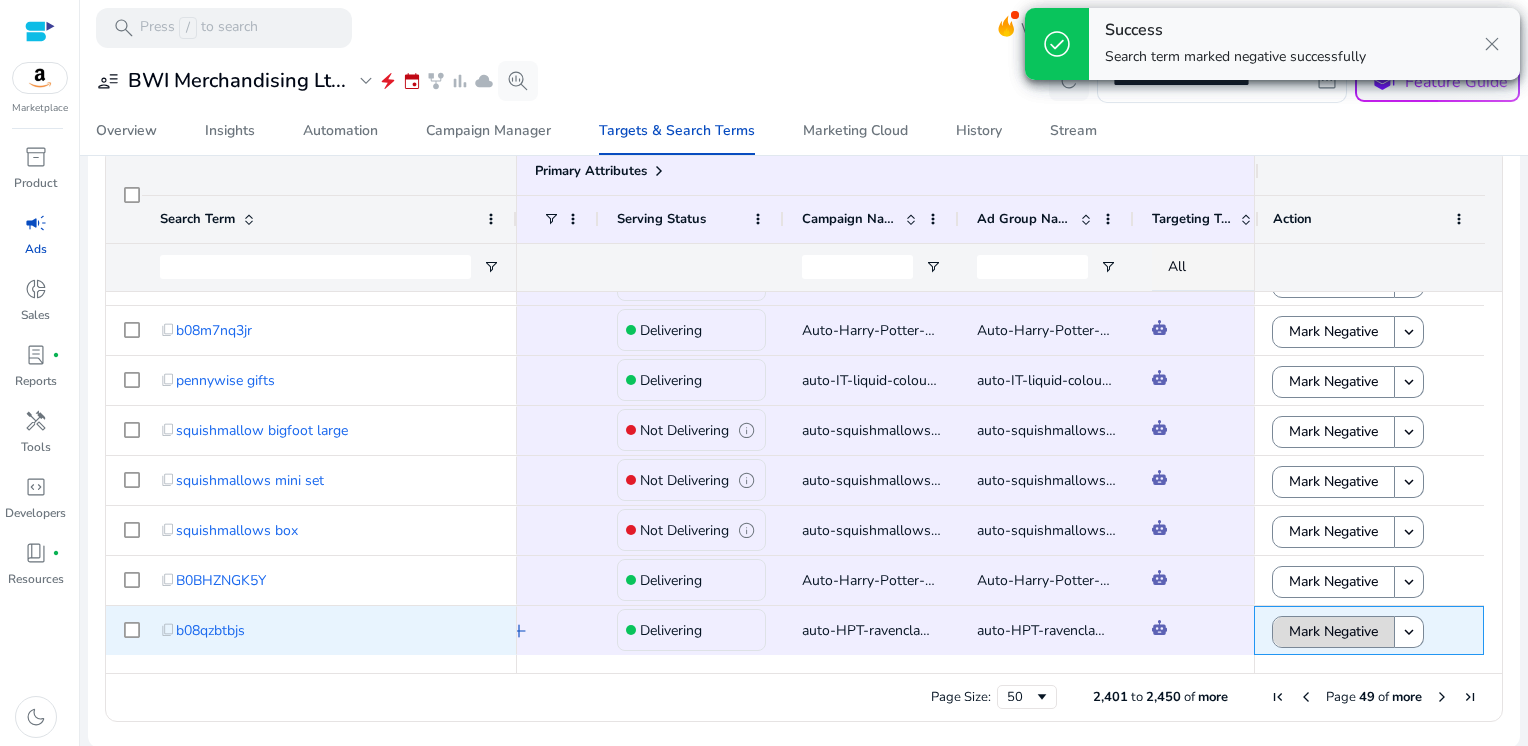 click on "Mark Negative" 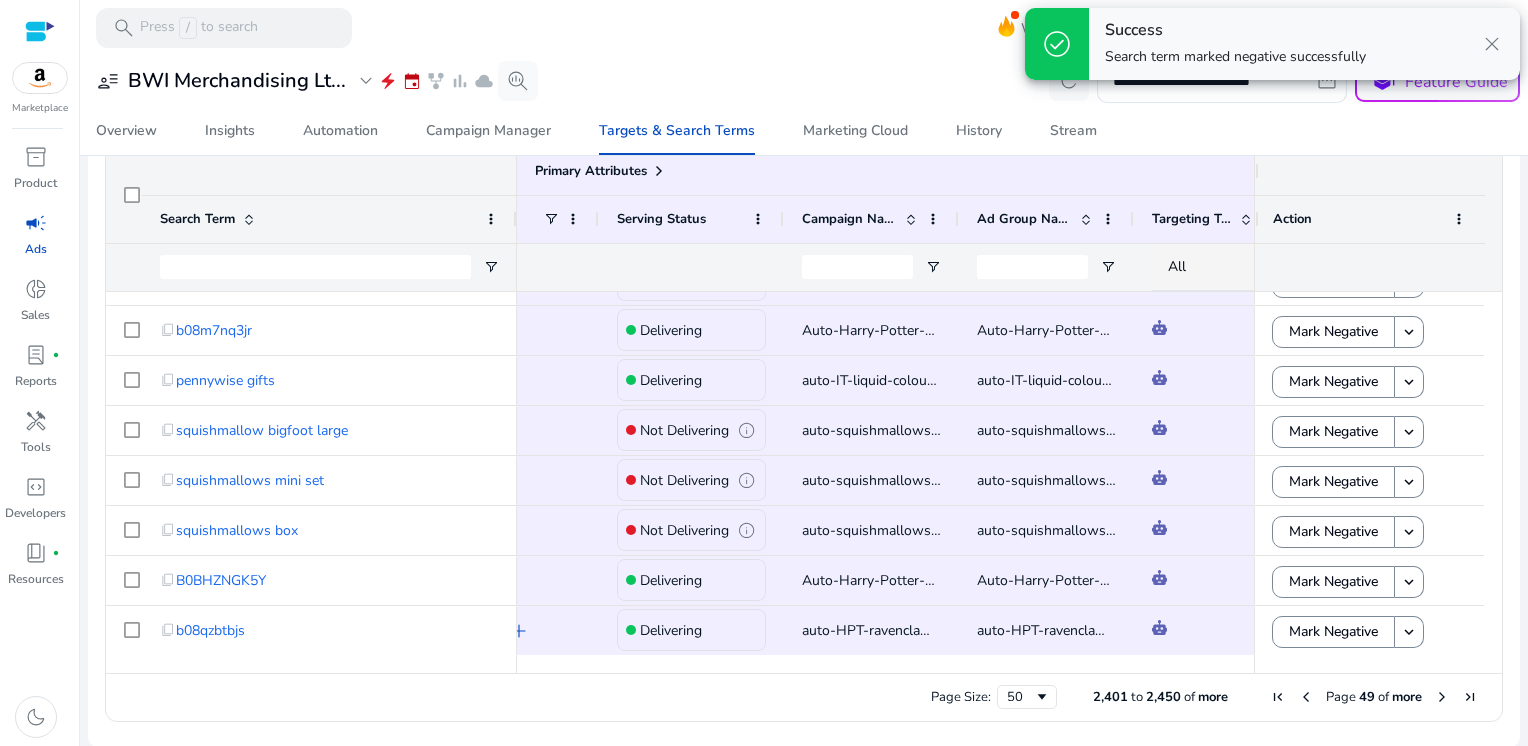 click at bounding box center [1442, 697] 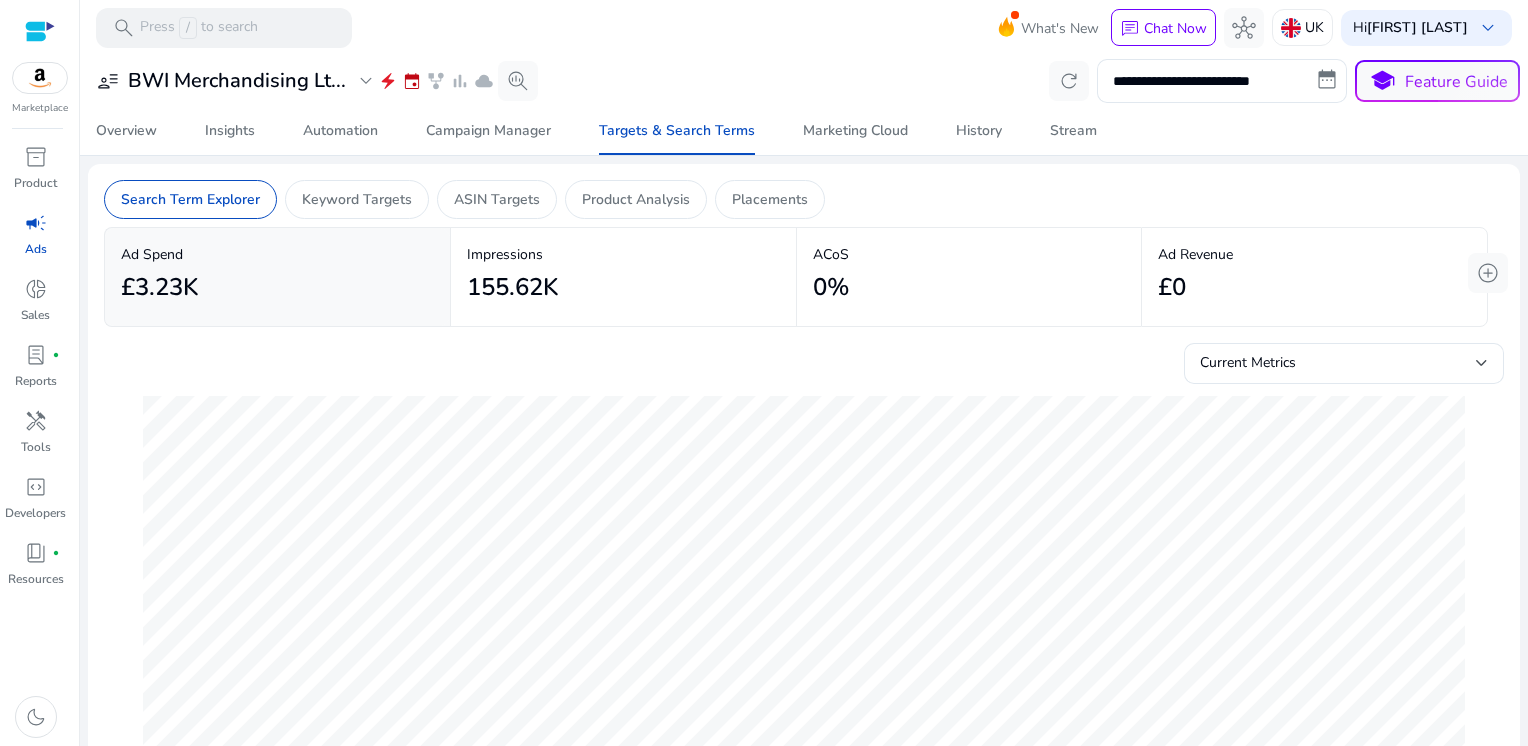 scroll, scrollTop: 0, scrollLeft: 0, axis: both 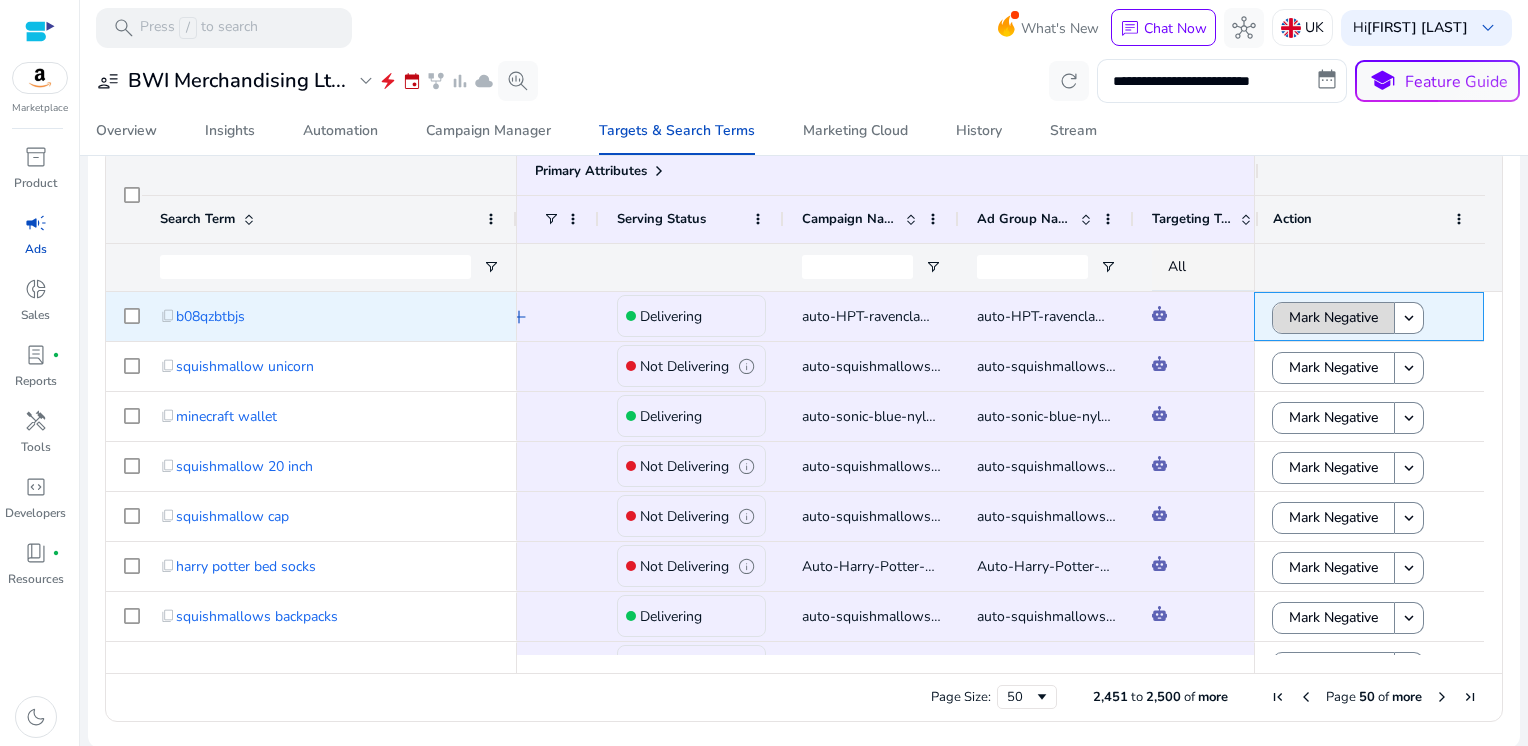 click on "Mark Negative" 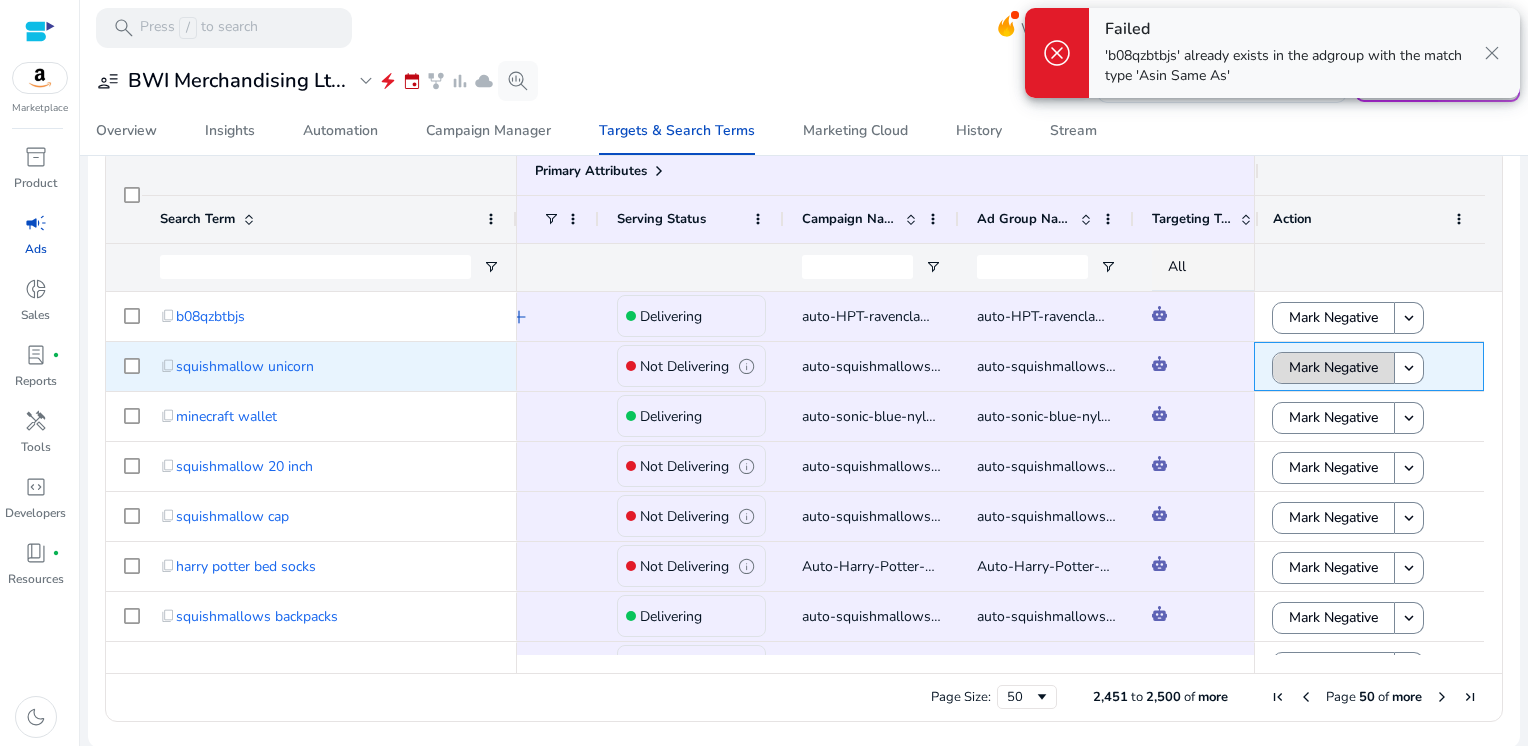click on "Mark Negative" 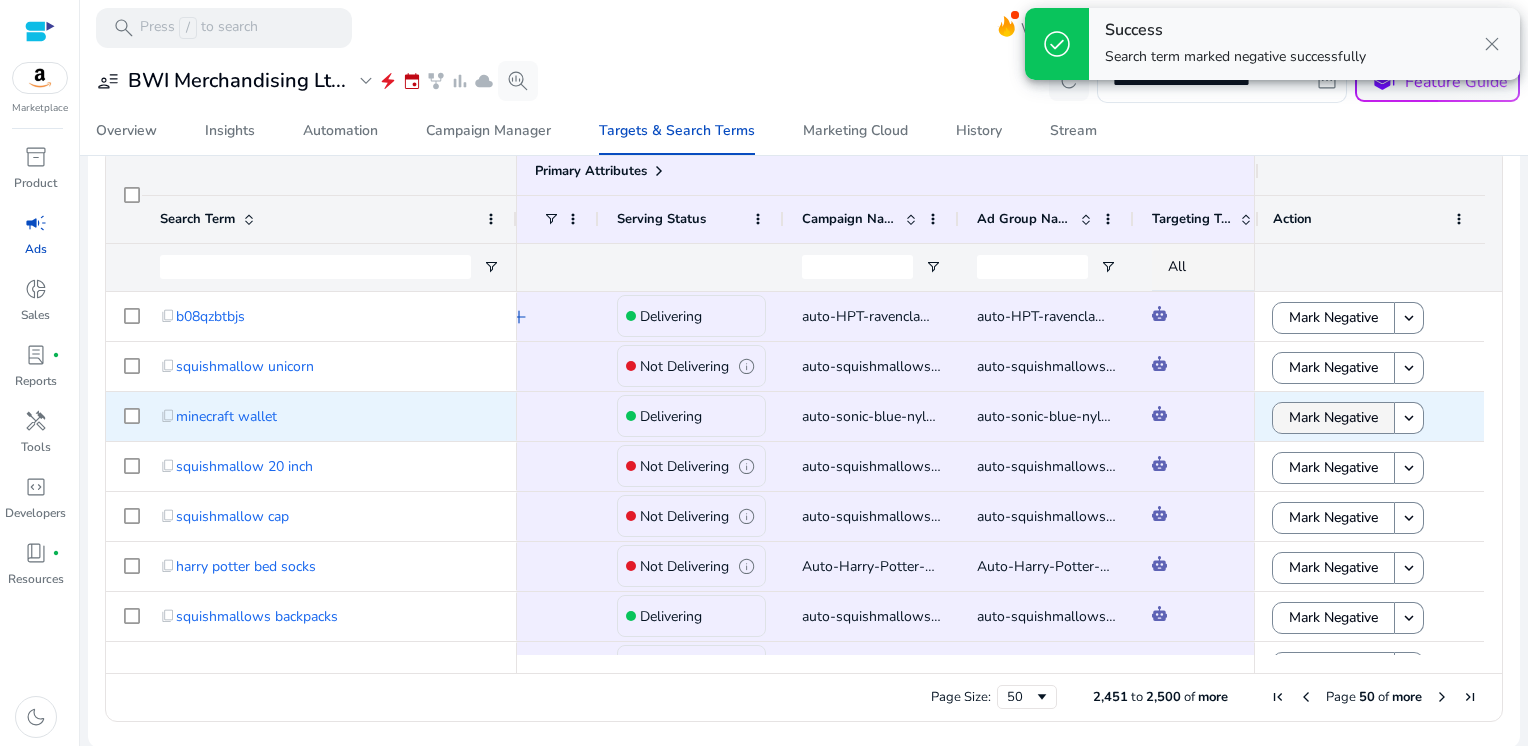 click on "Mark Negative" 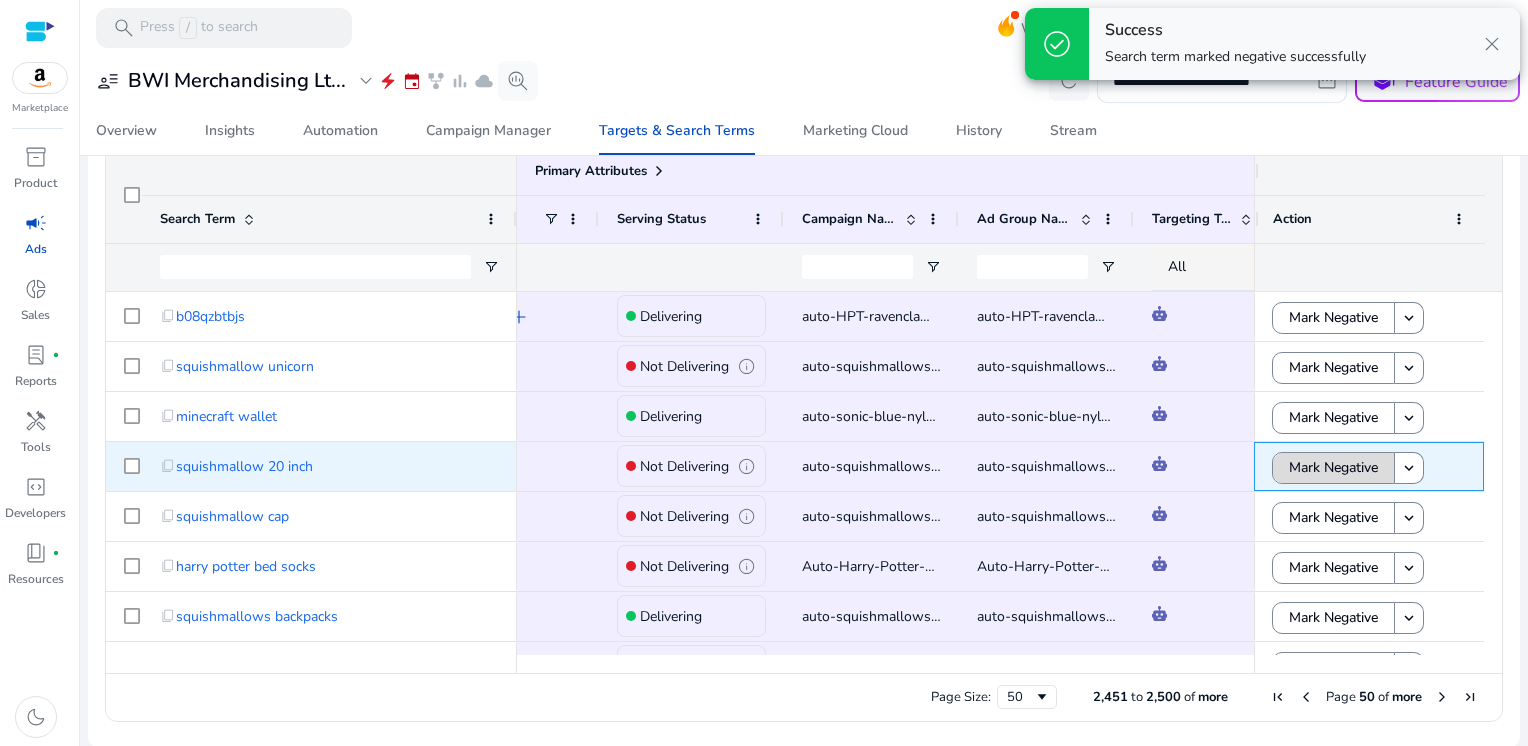 click on "Mark Negative" 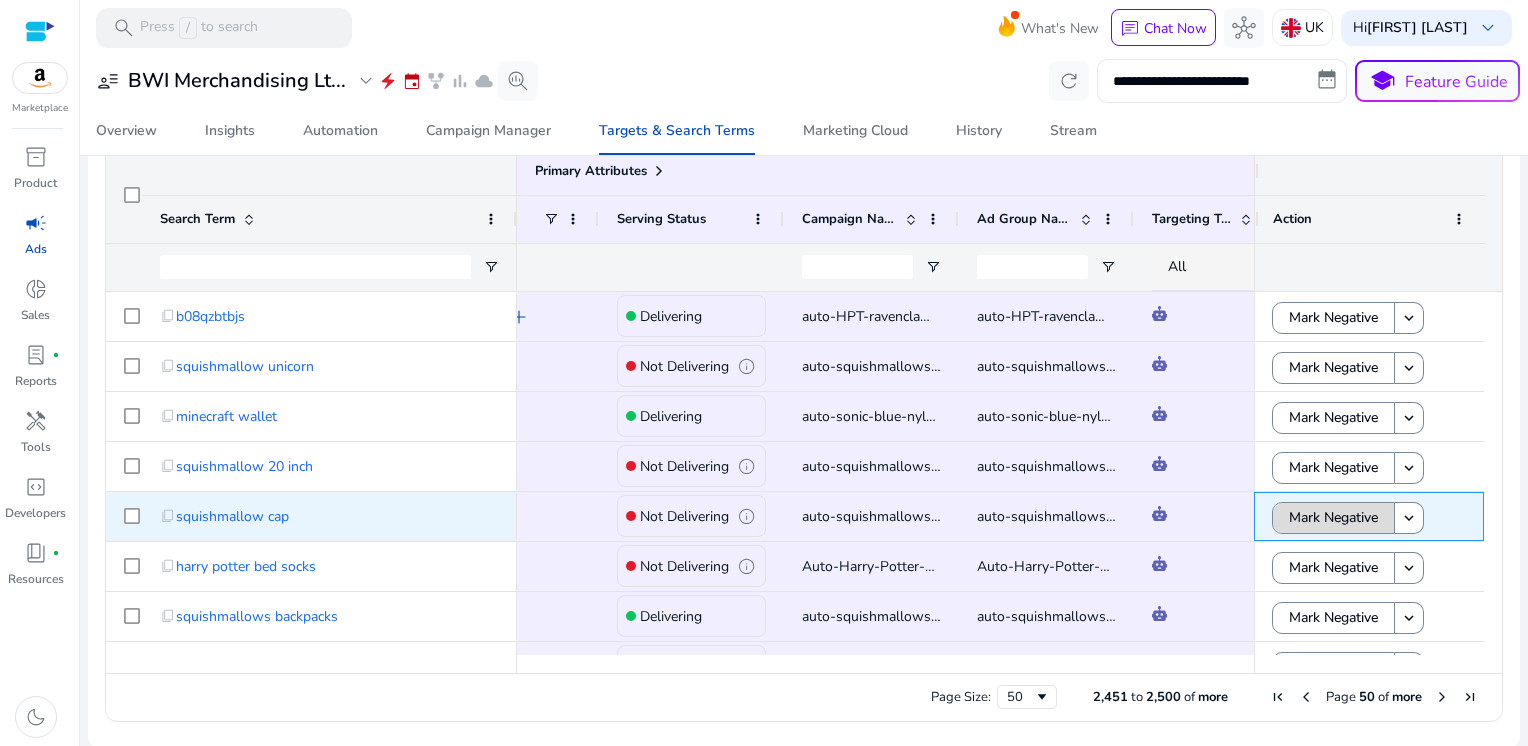 click on "Mark Negative" 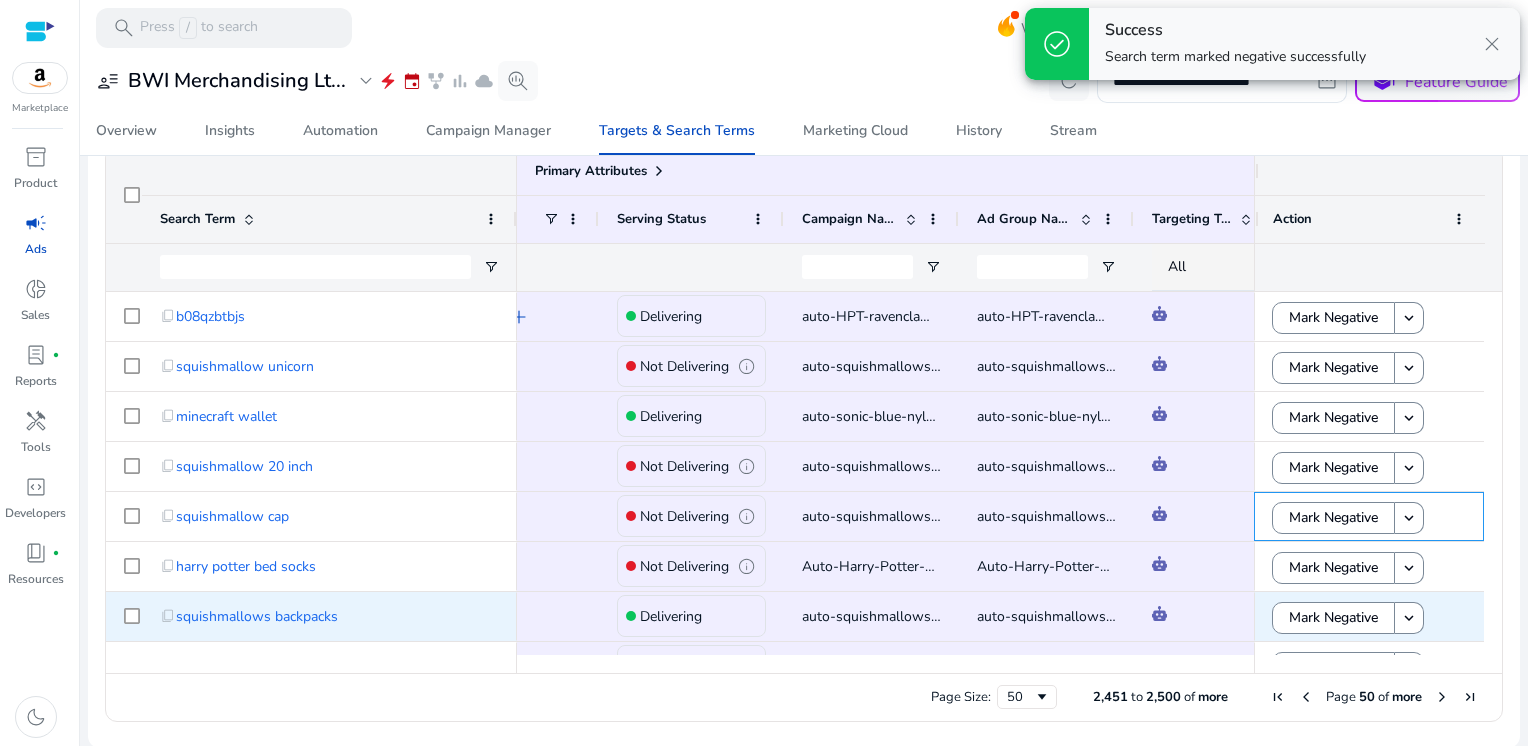 scroll, scrollTop: 176, scrollLeft: 0, axis: vertical 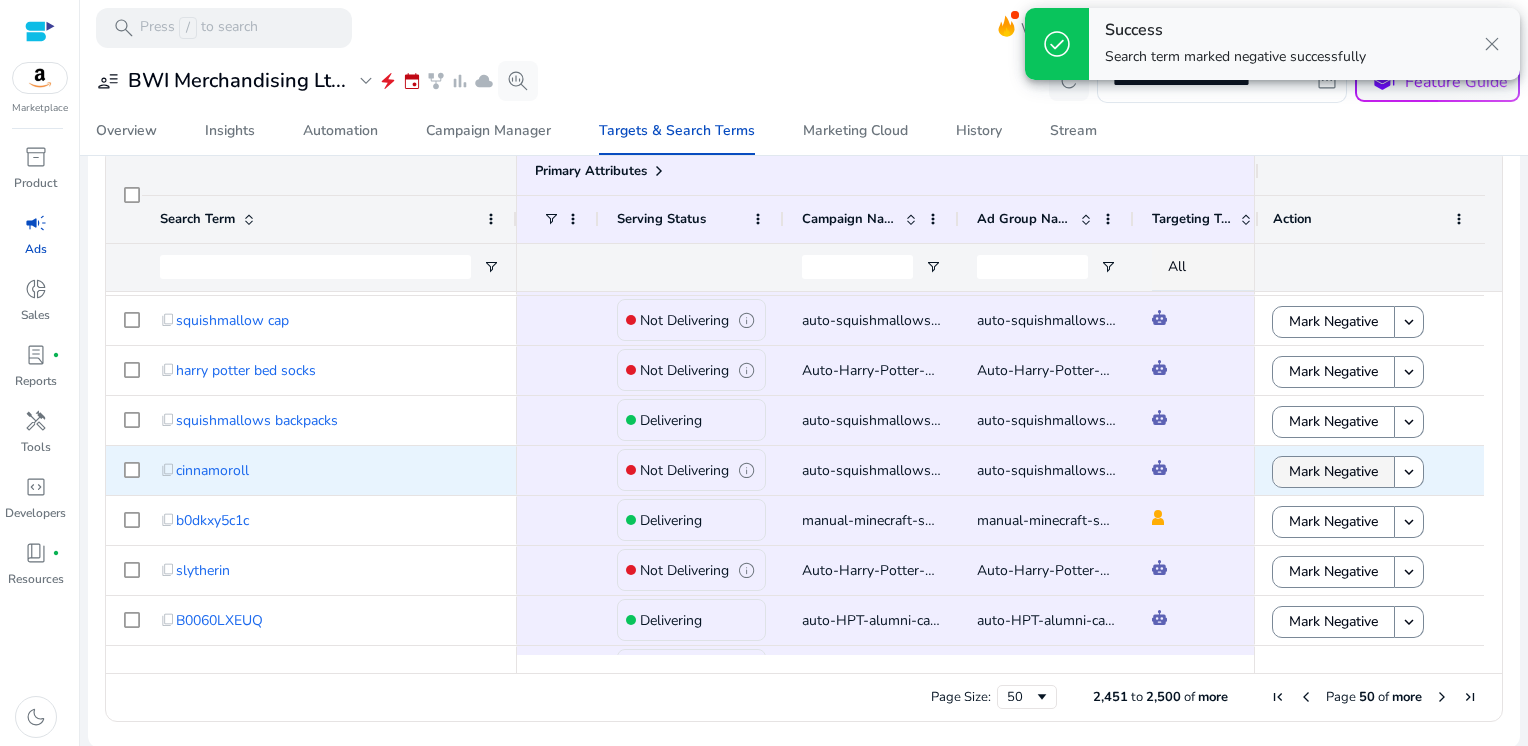 click on "Mark Negative" 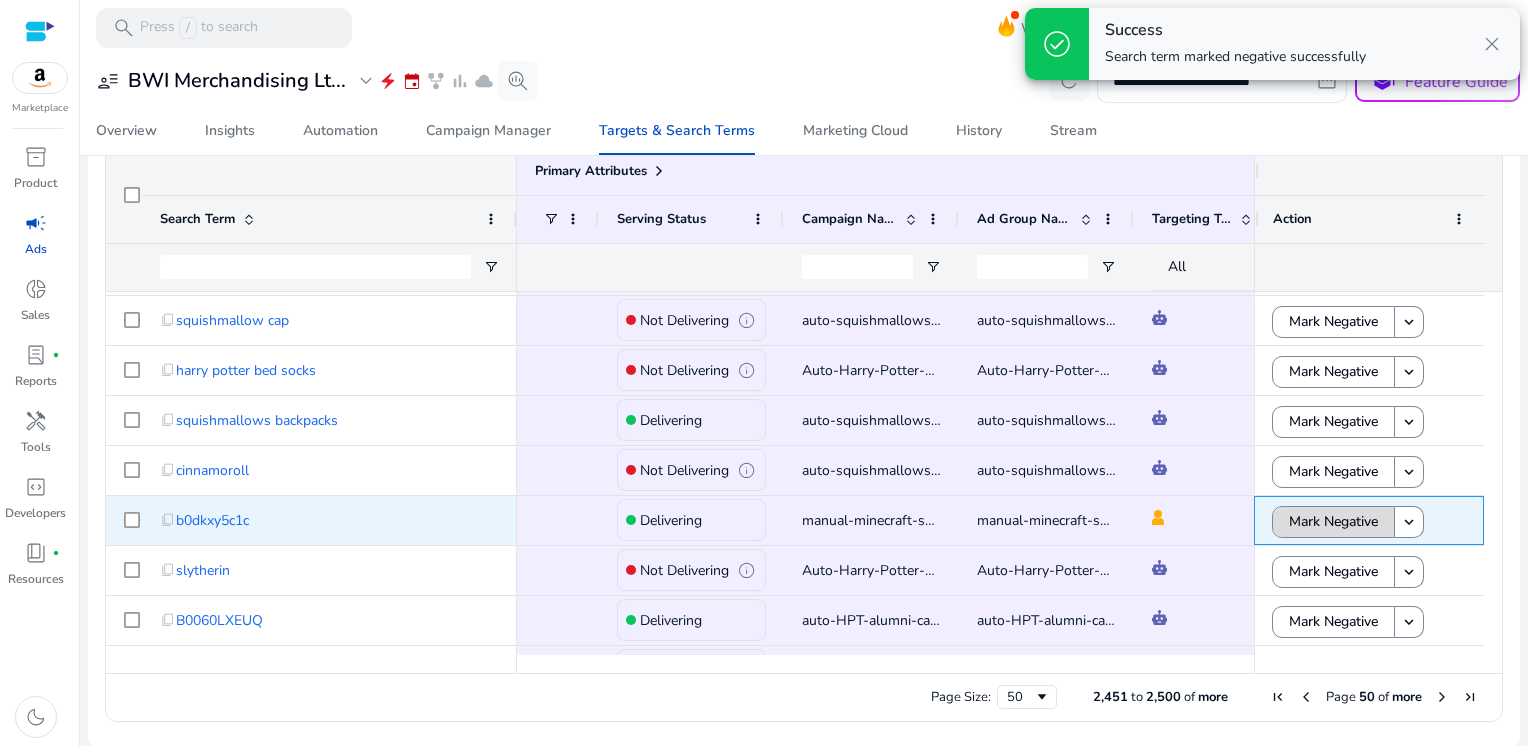 click on "Mark Negative" 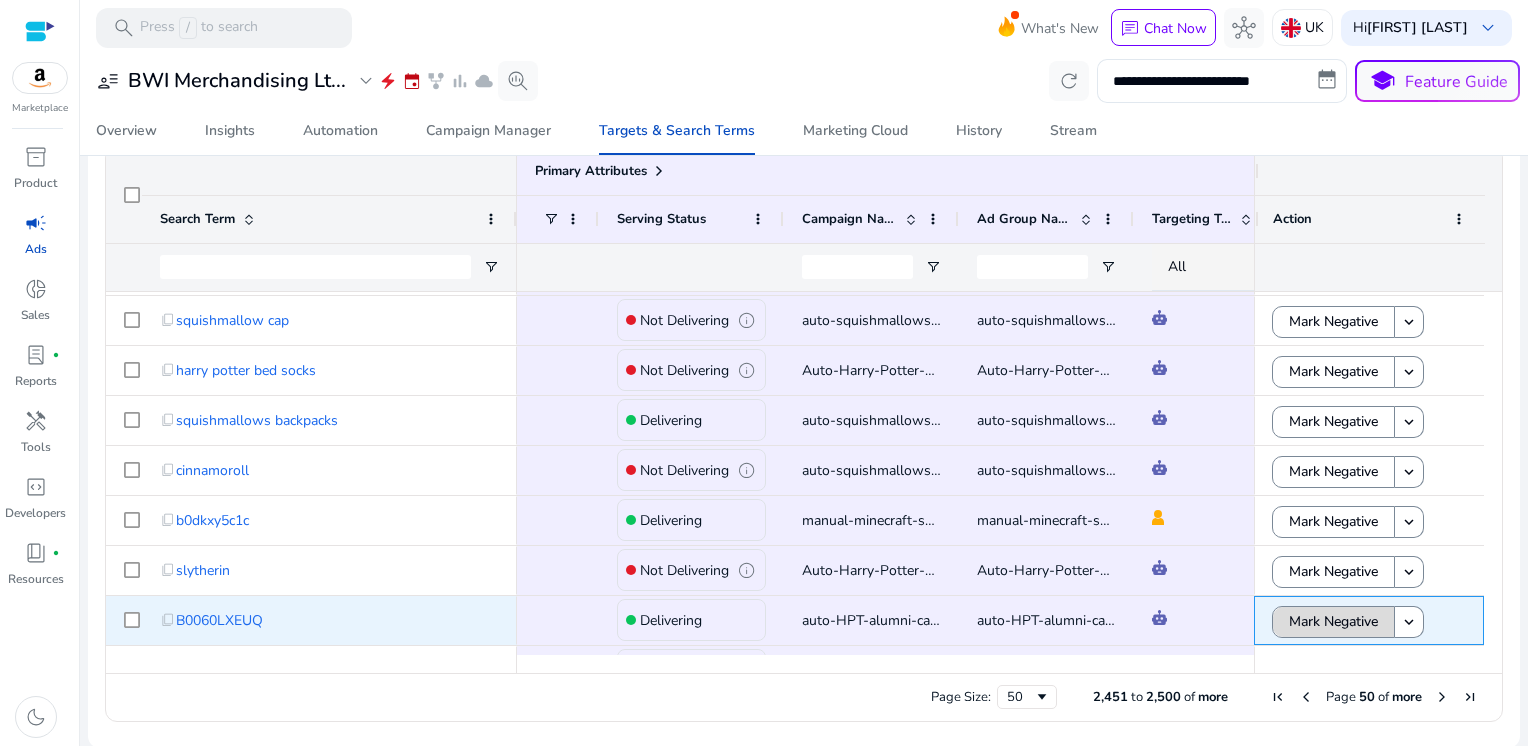 click on "Mark Negative" 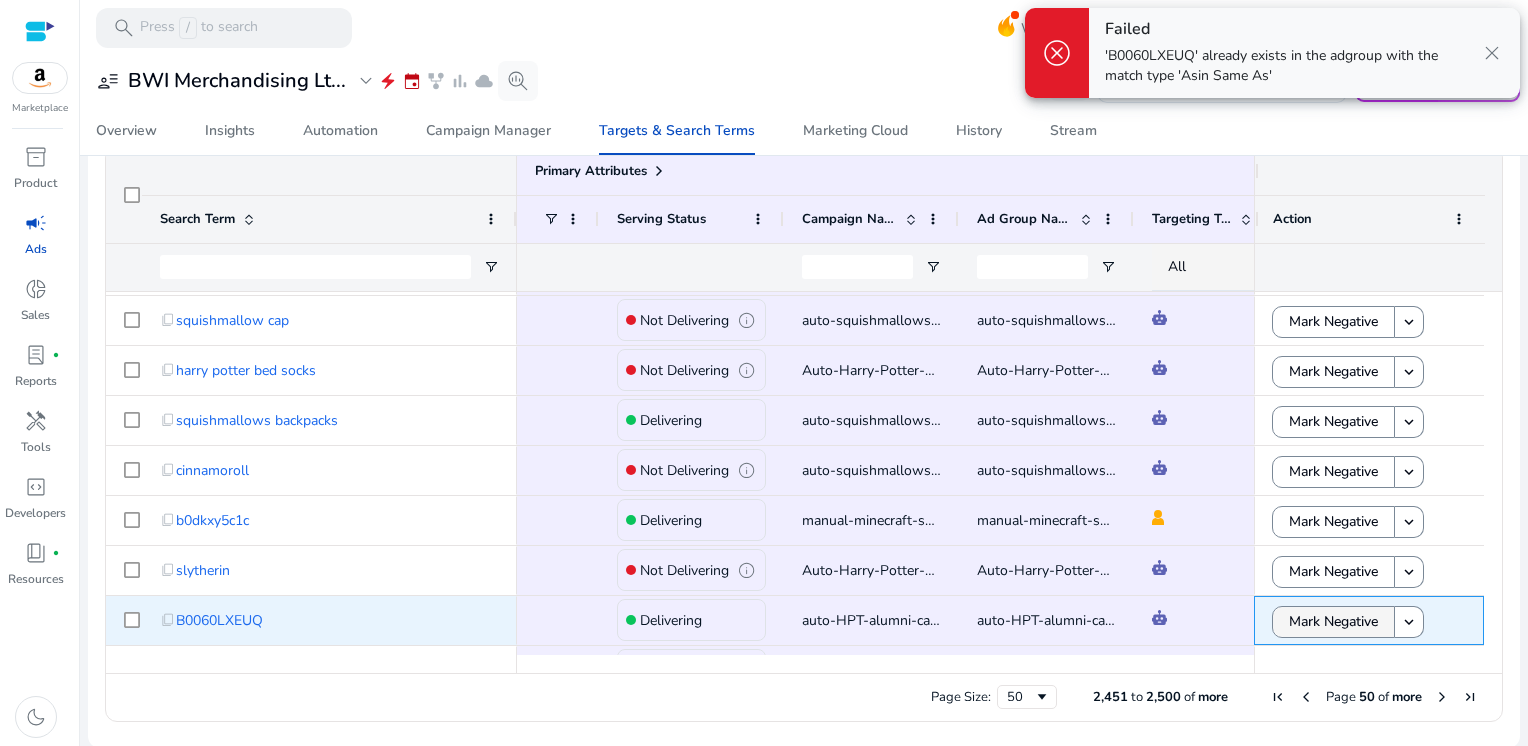 scroll, scrollTop: 326, scrollLeft: 0, axis: vertical 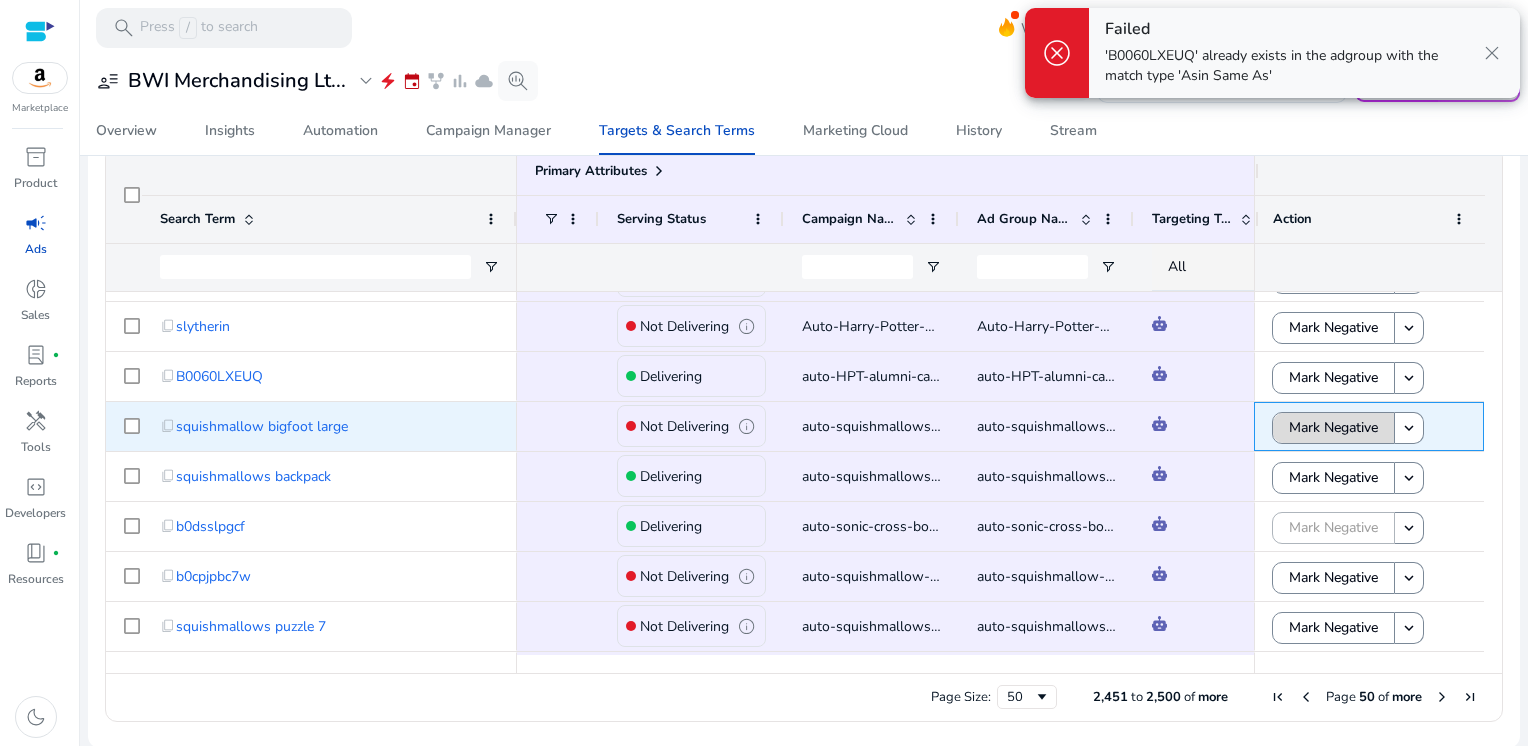 click on "Mark Negative" 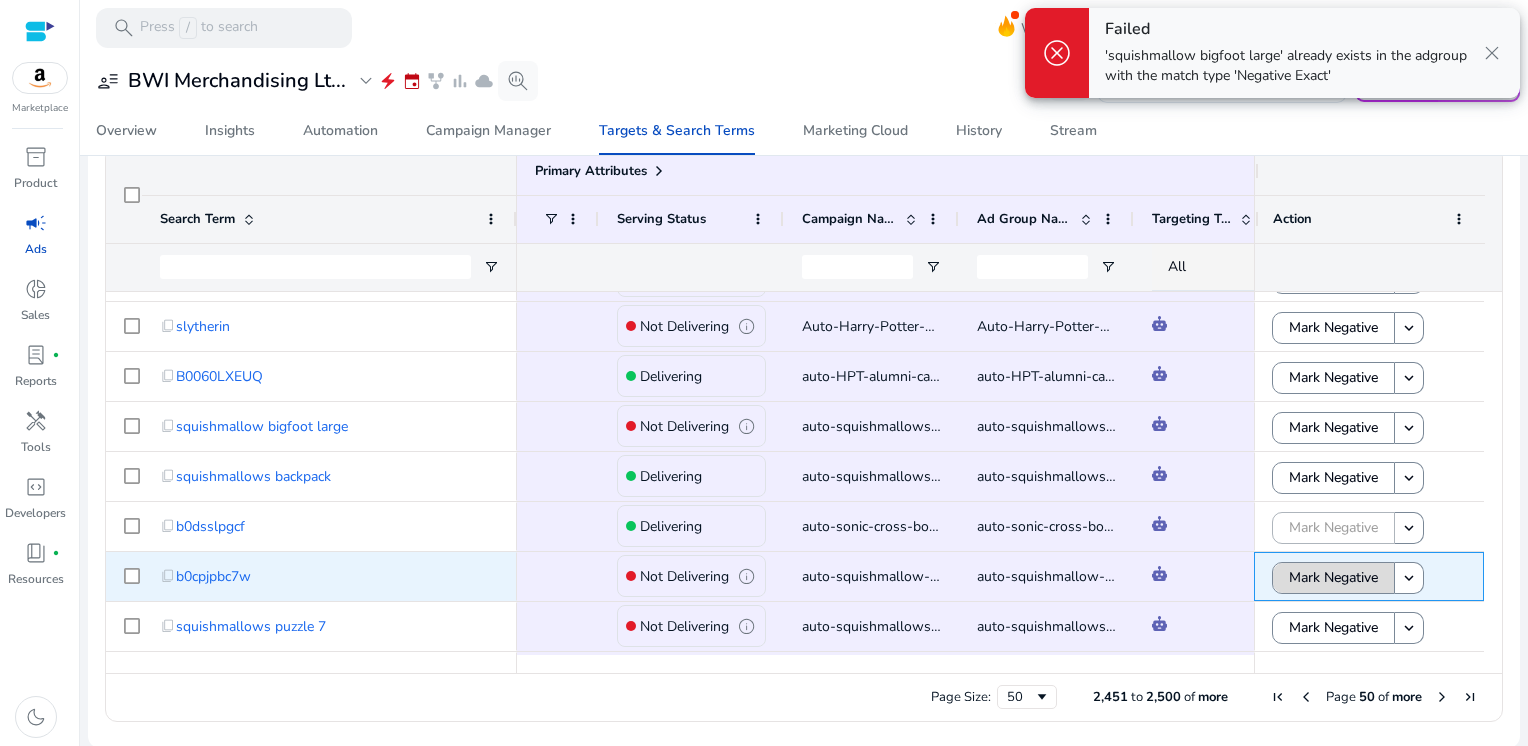 click on "Mark Negative" 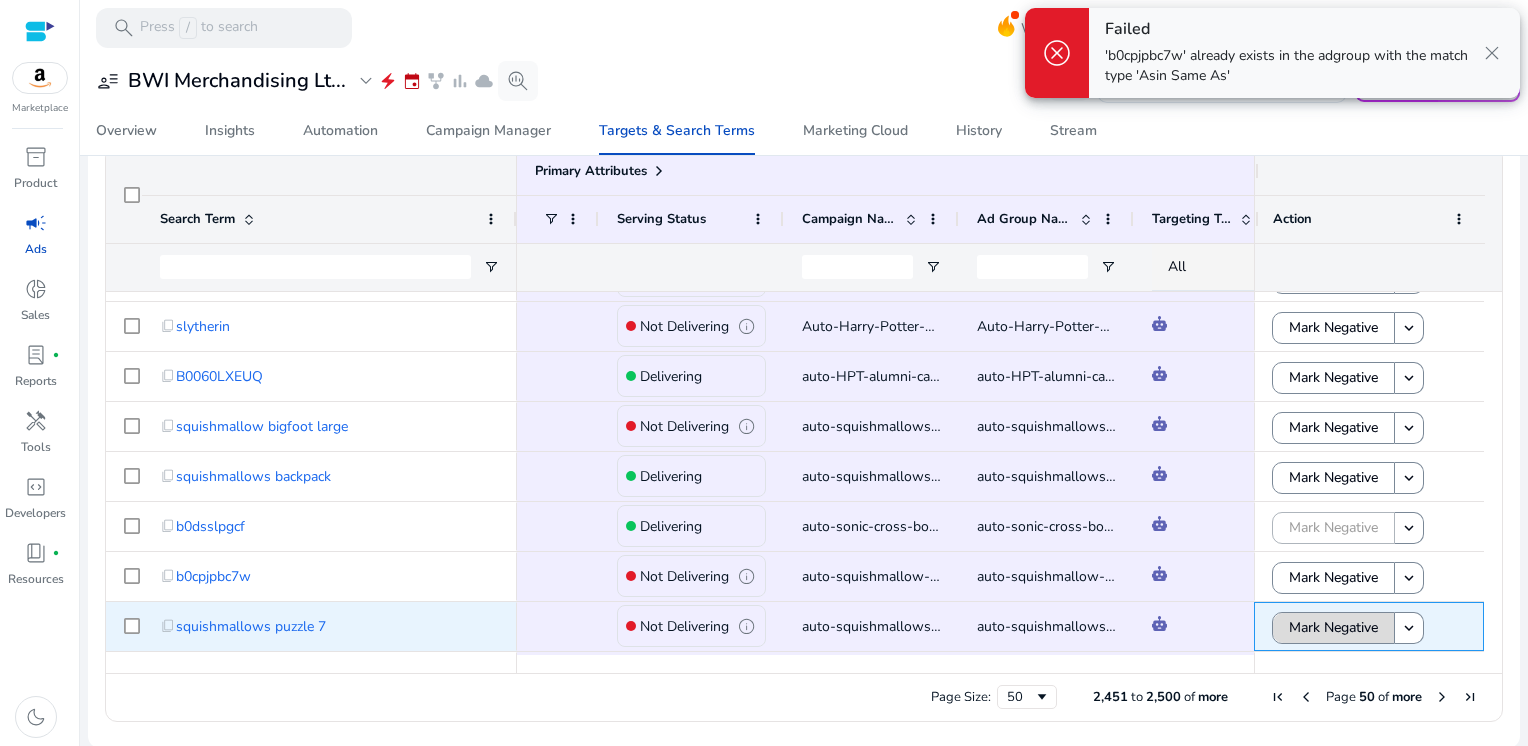 click on "Mark Negative" 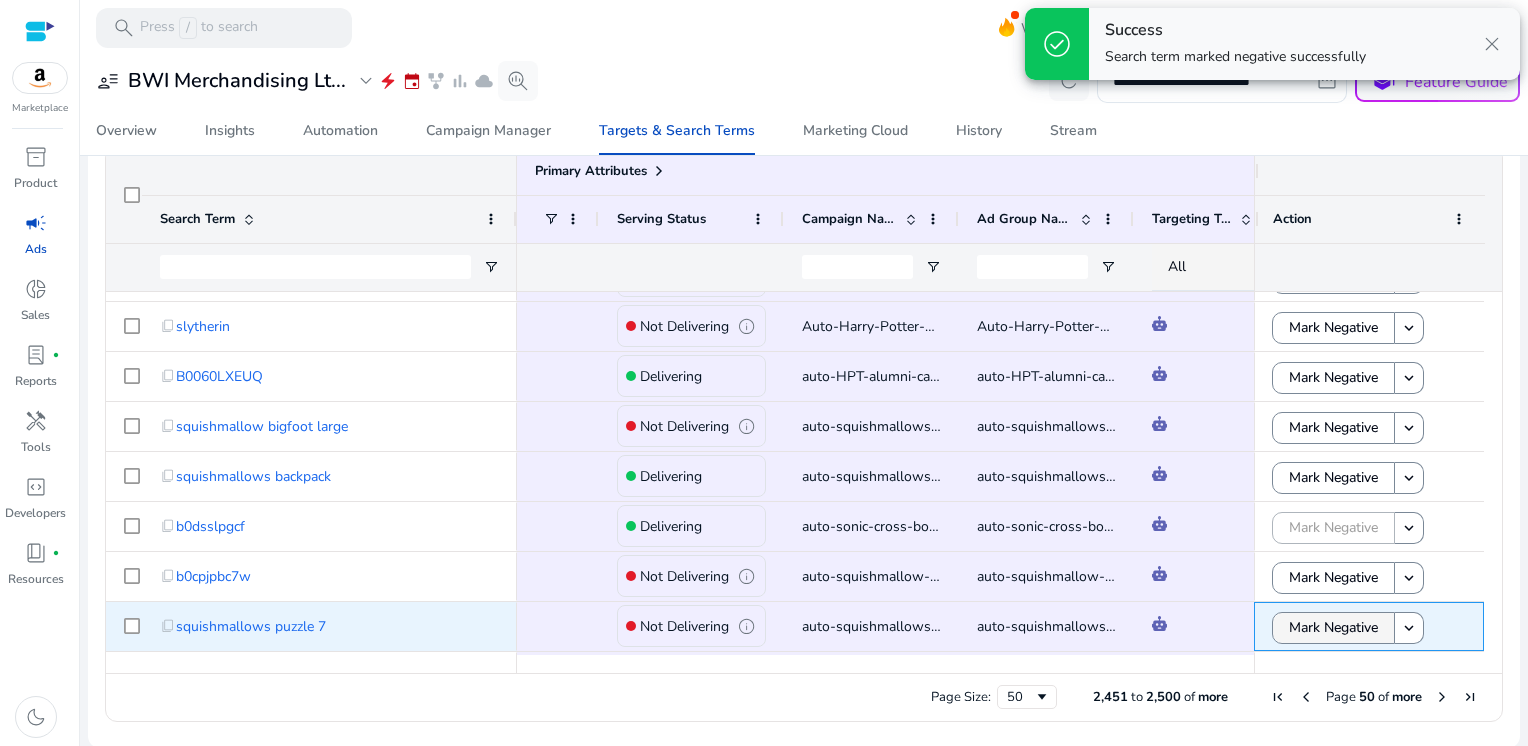 scroll, scrollTop: 531, scrollLeft: 0, axis: vertical 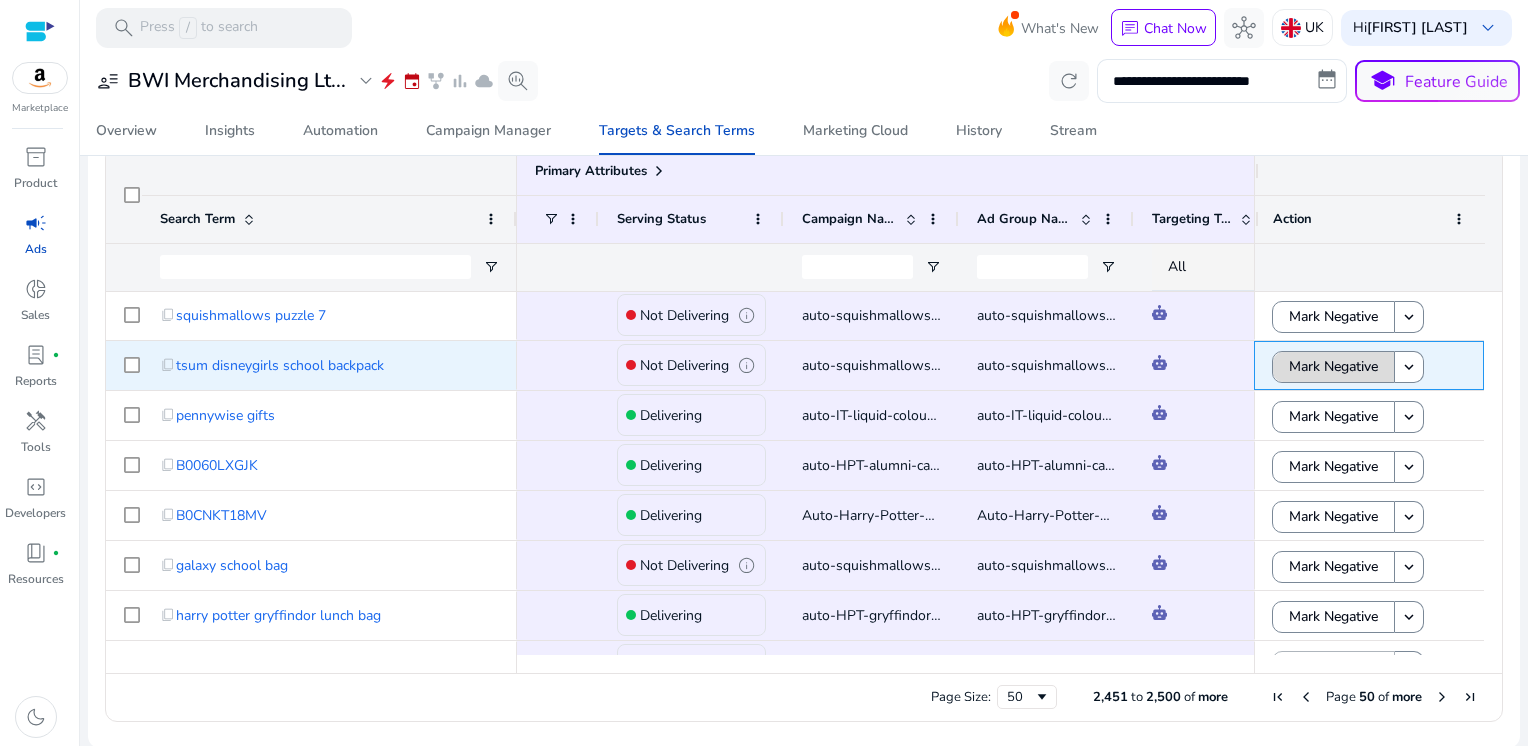 click on "Mark Negative" 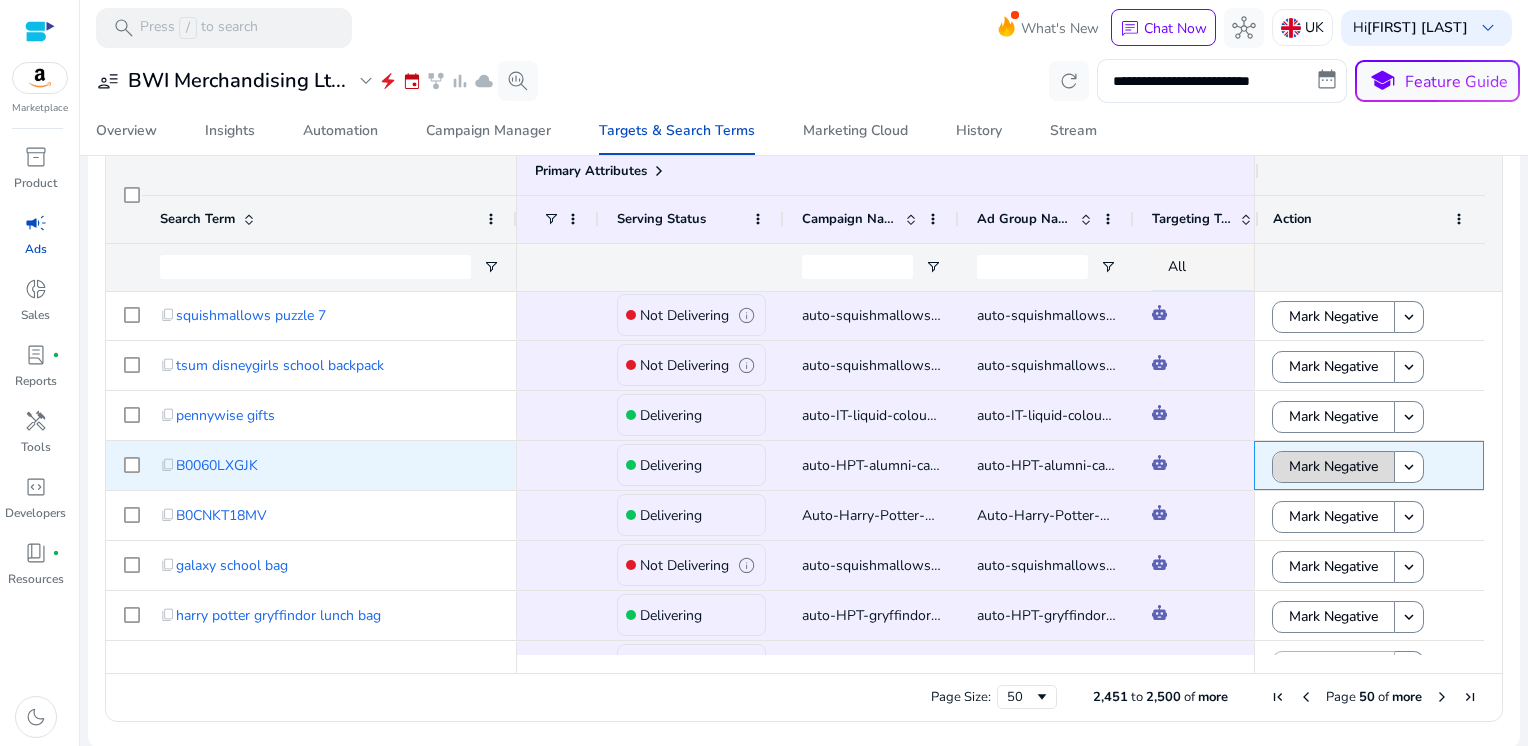 click on "Mark Negative" 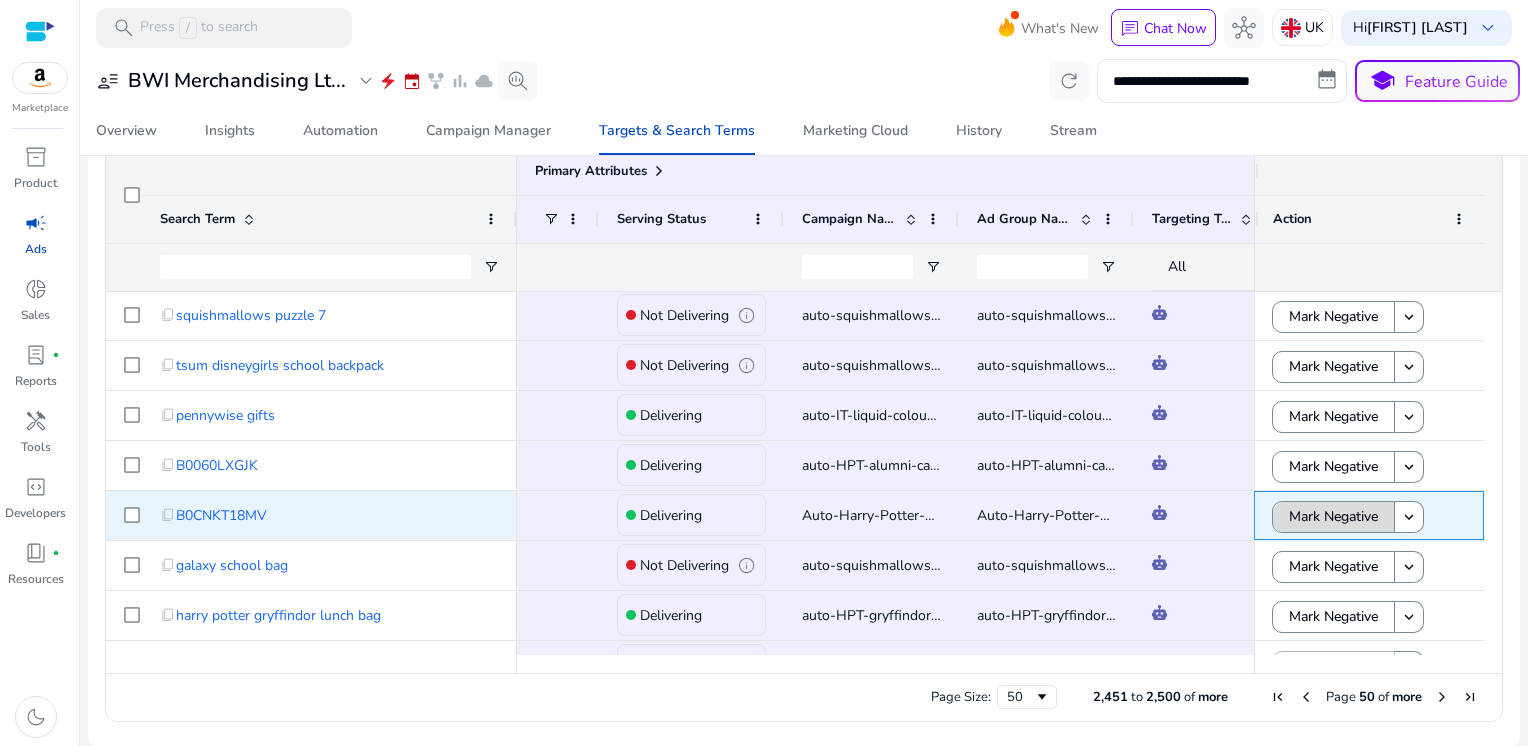 click on "Mark Negative" 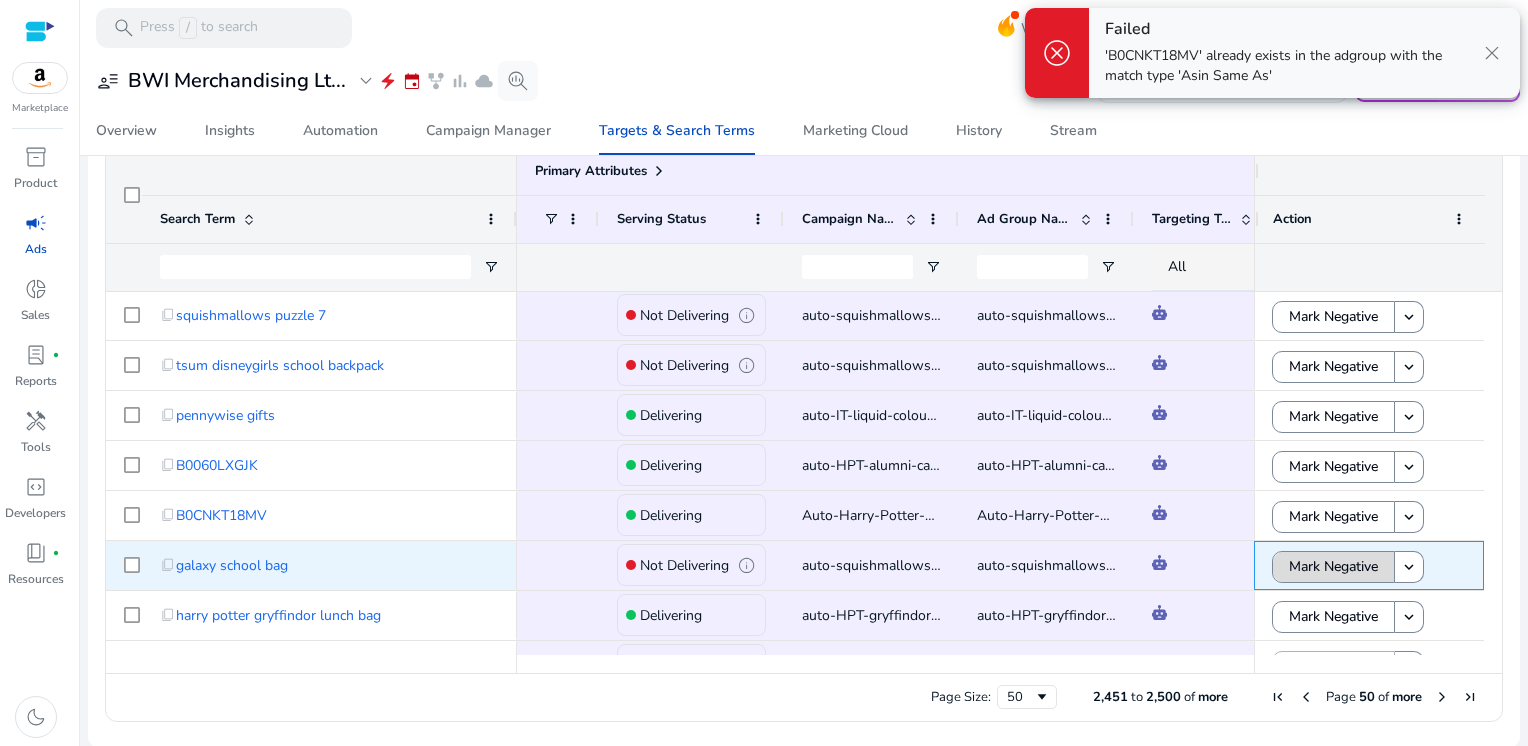 click on "Mark Negative" 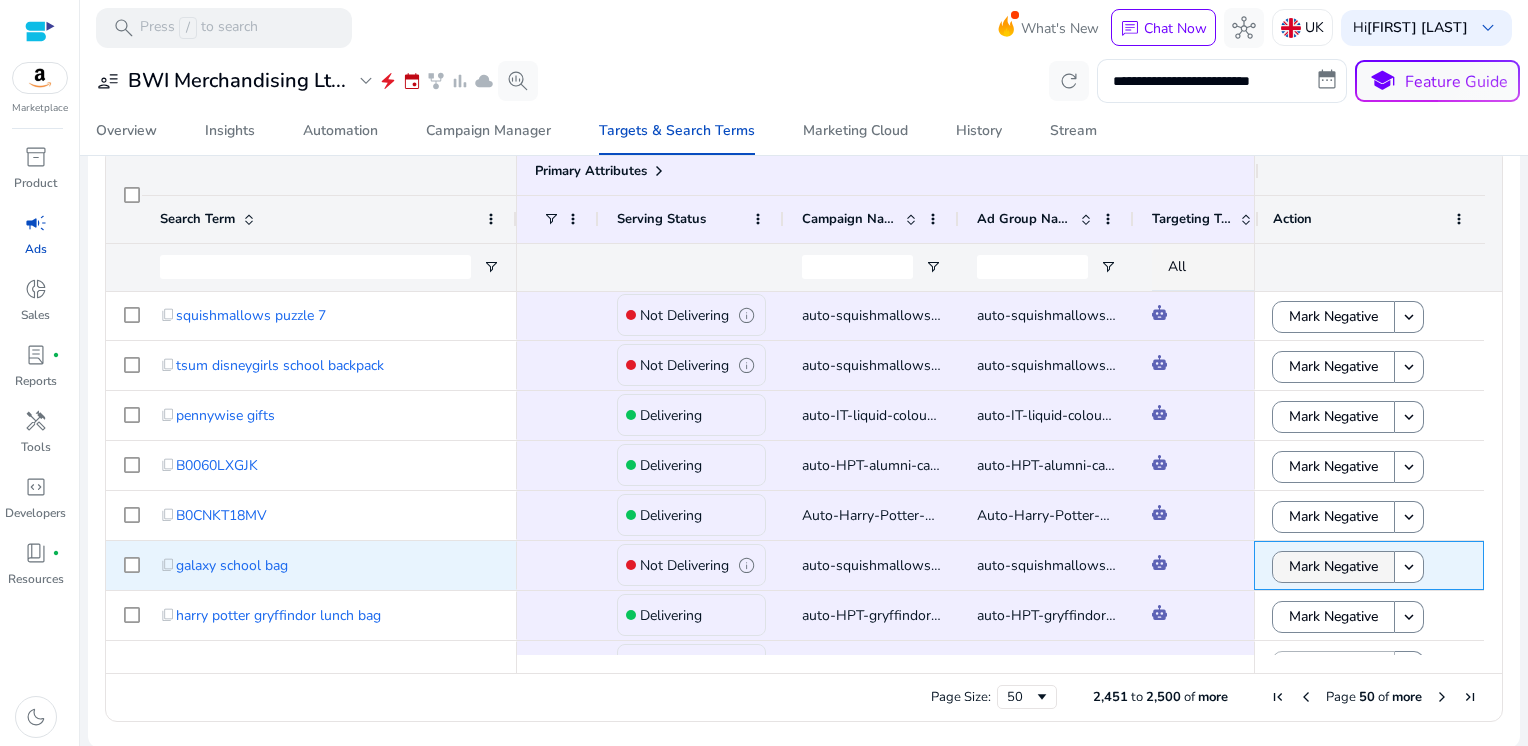 scroll, scrollTop: 796, scrollLeft: 0, axis: vertical 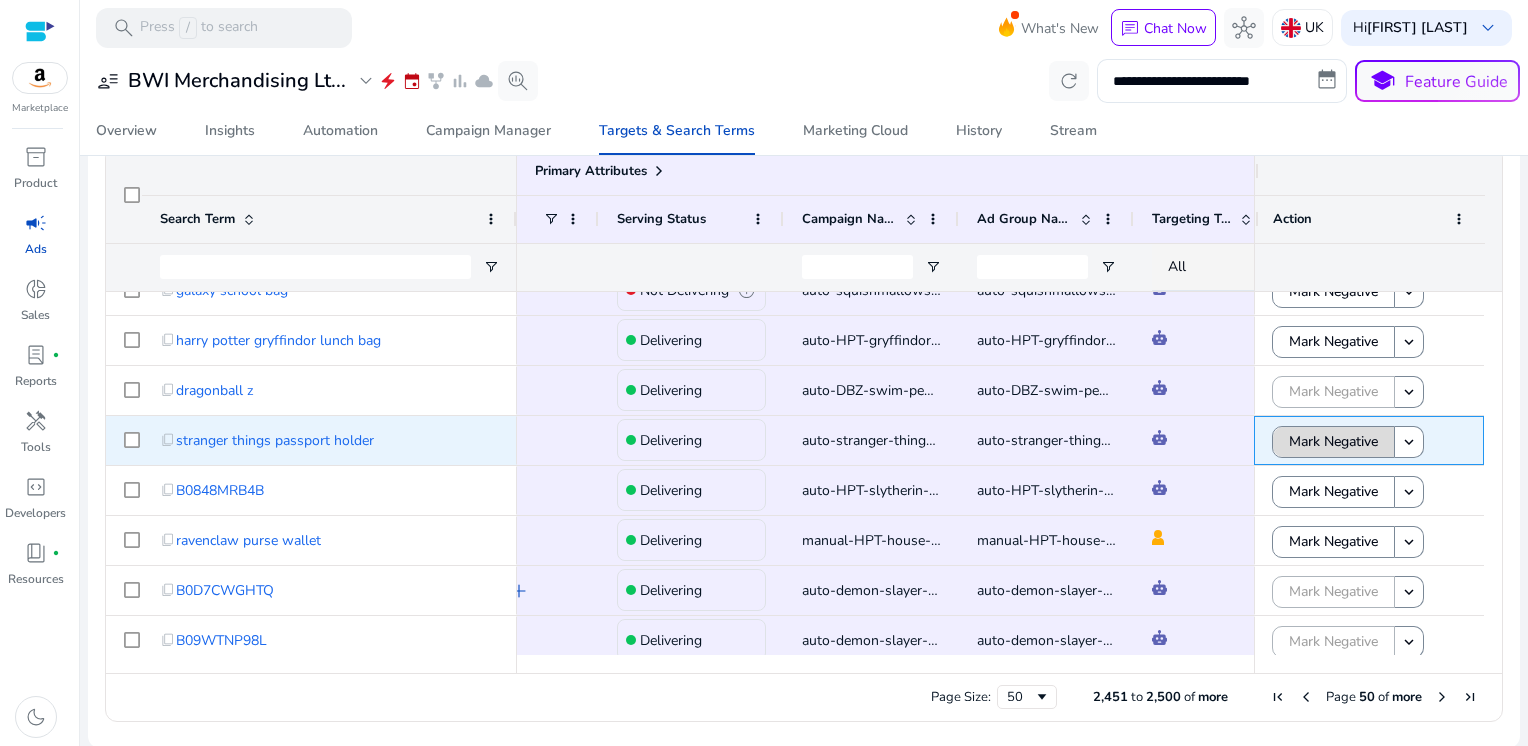 click on "Mark Negative" 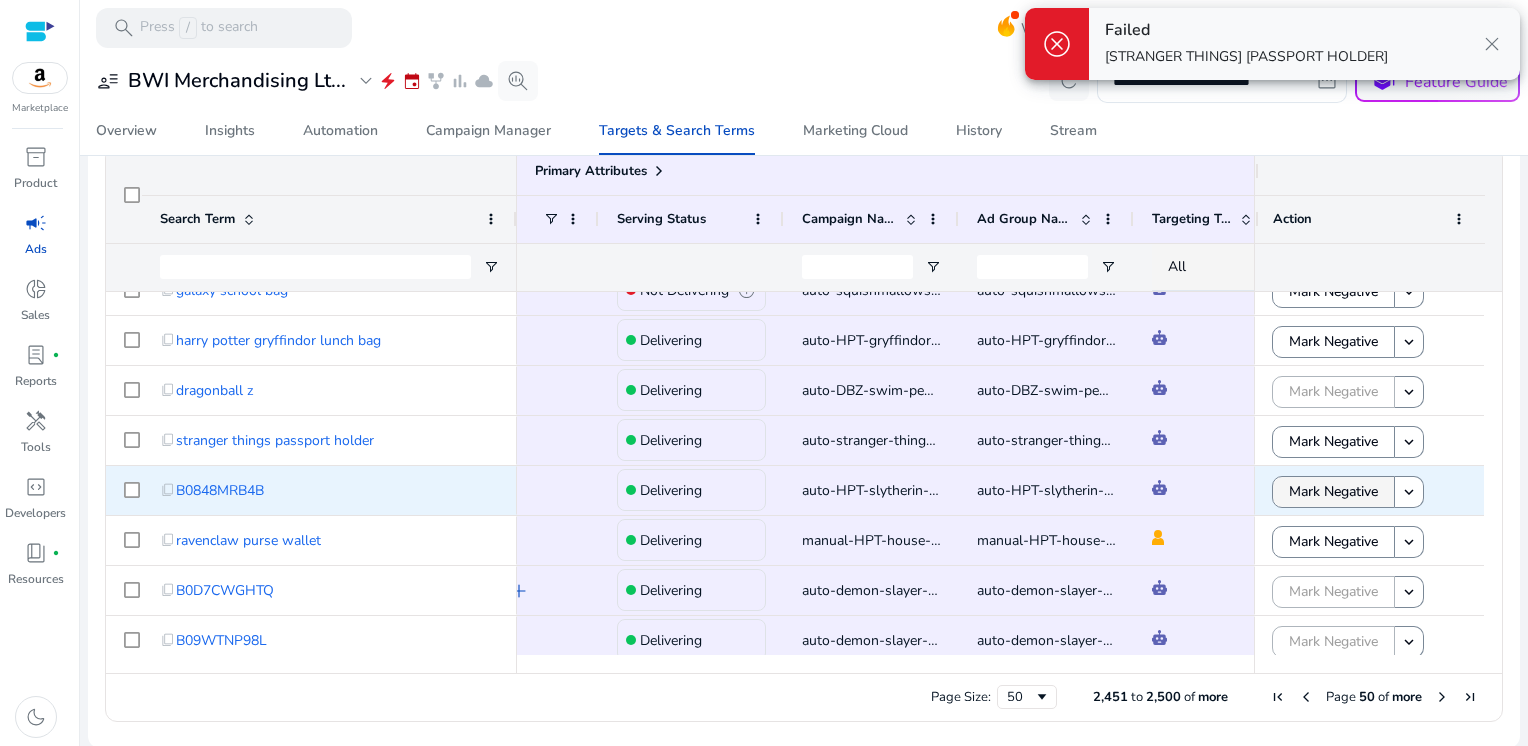 click on "Mark Negative" 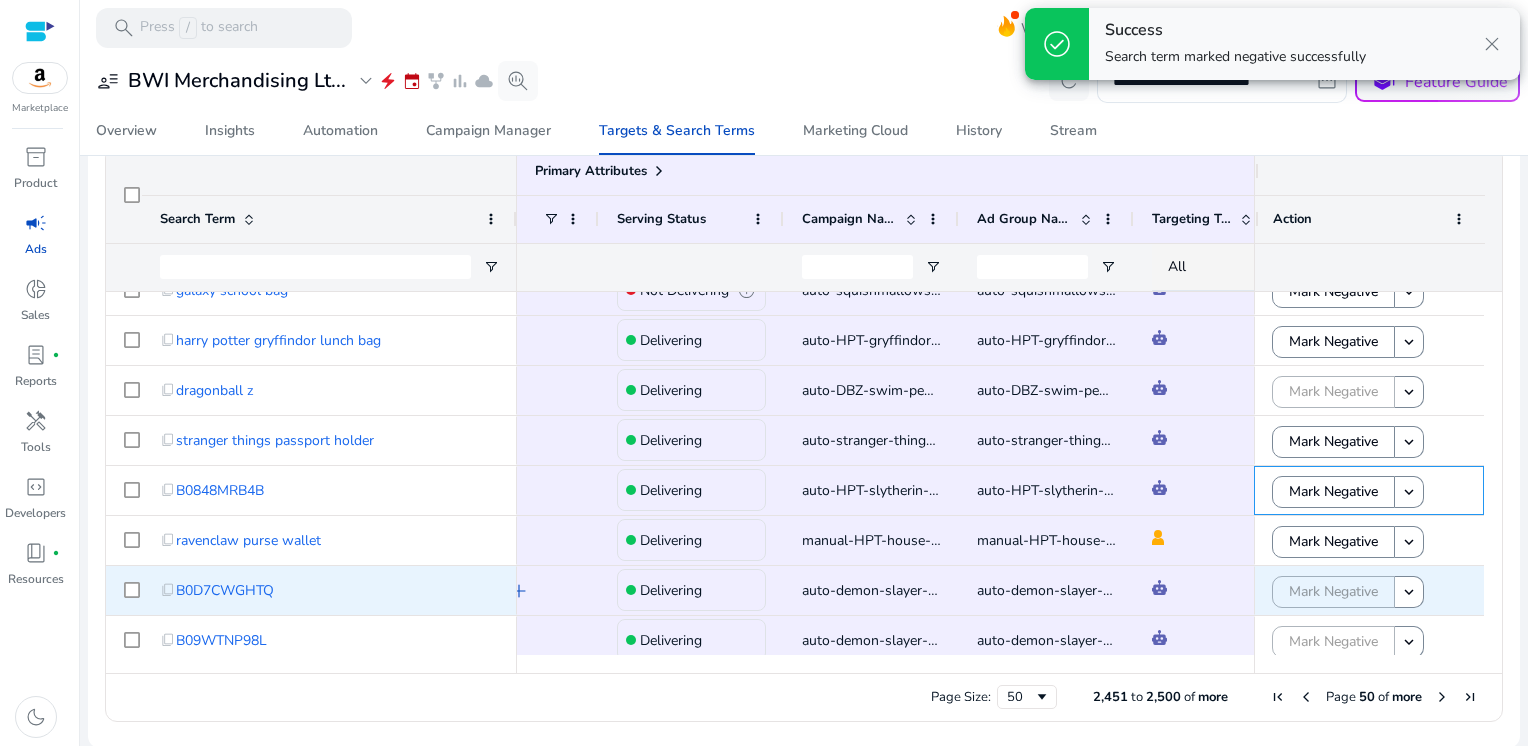 scroll, scrollTop: 1182, scrollLeft: 0, axis: vertical 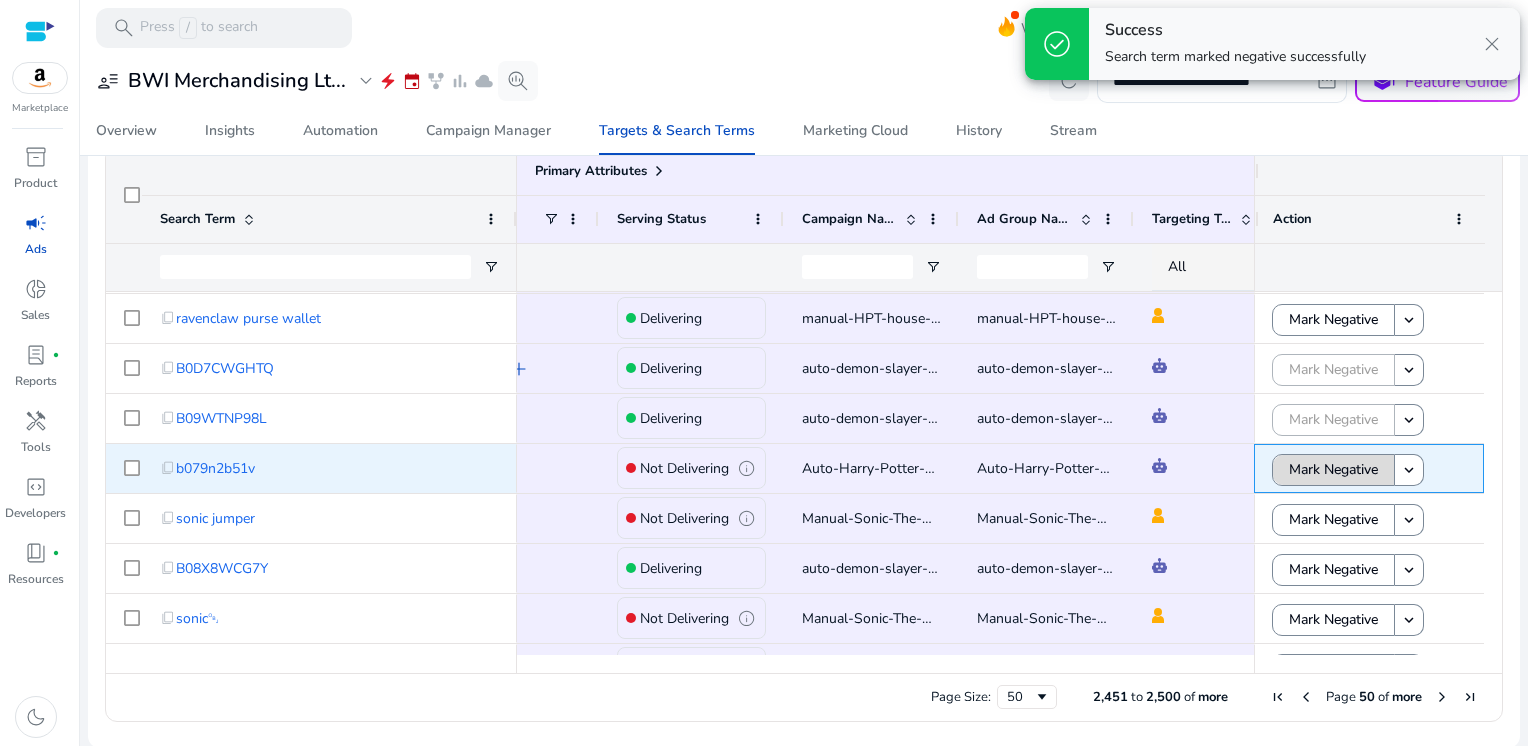 click on "Mark Negative" 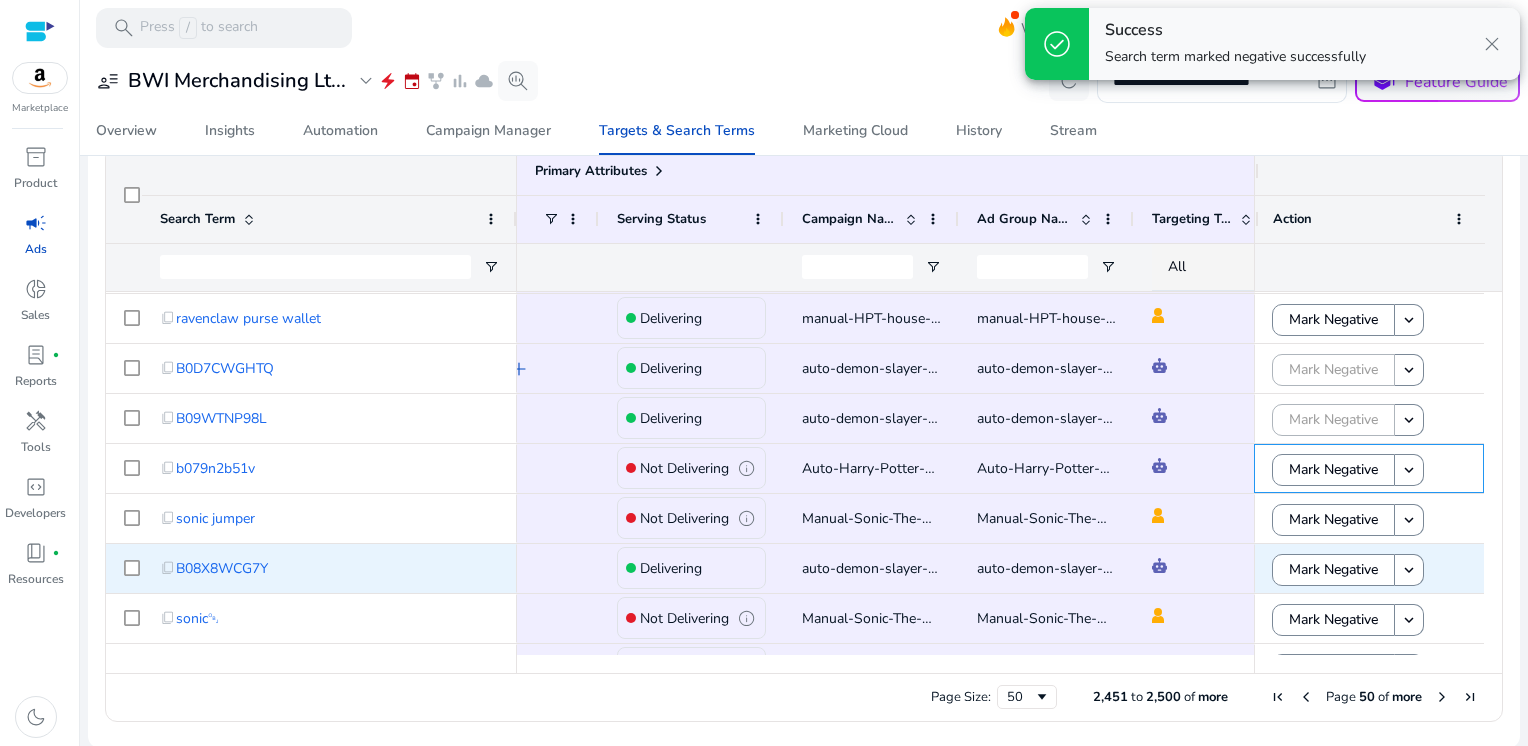 scroll, scrollTop: 1327, scrollLeft: 0, axis: vertical 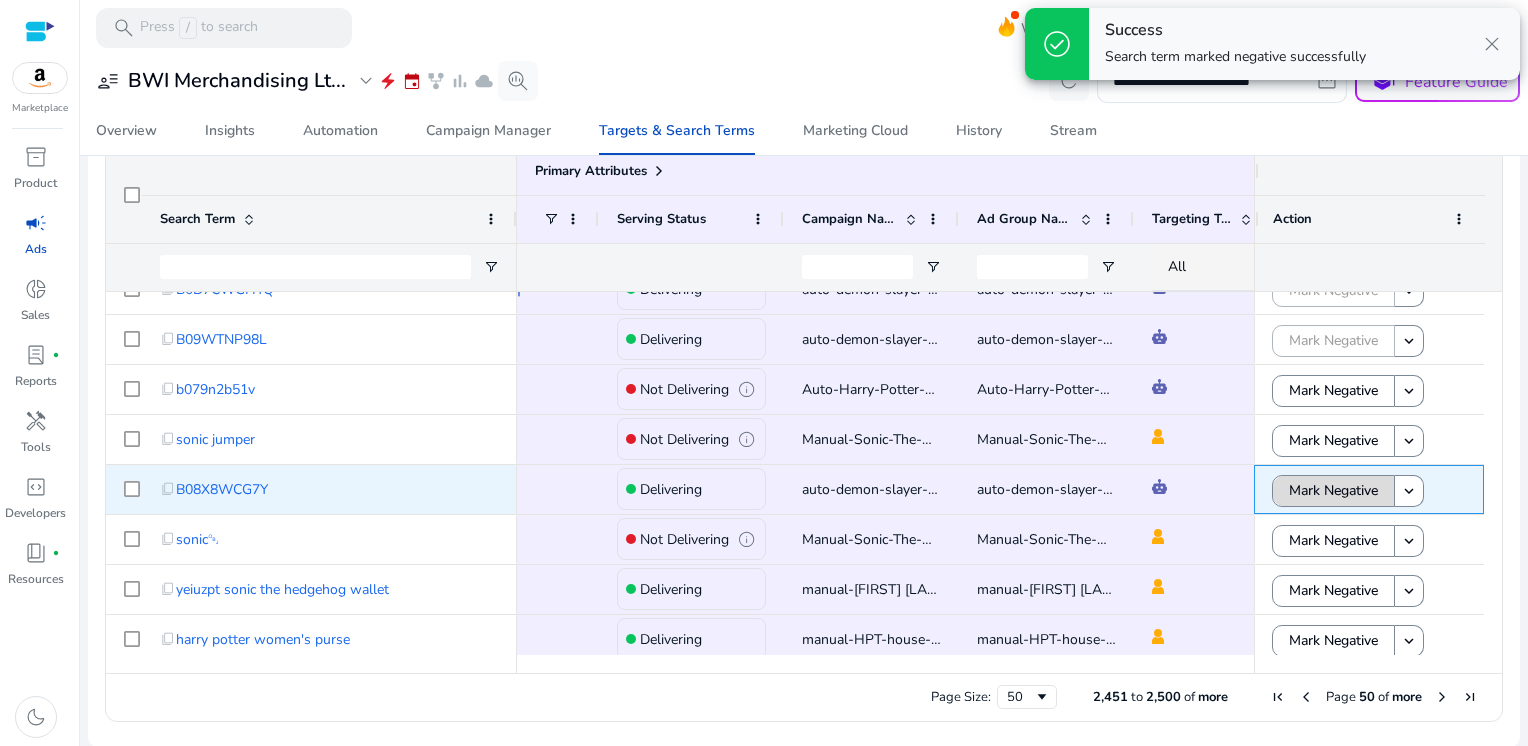 click on "Mark Negative" 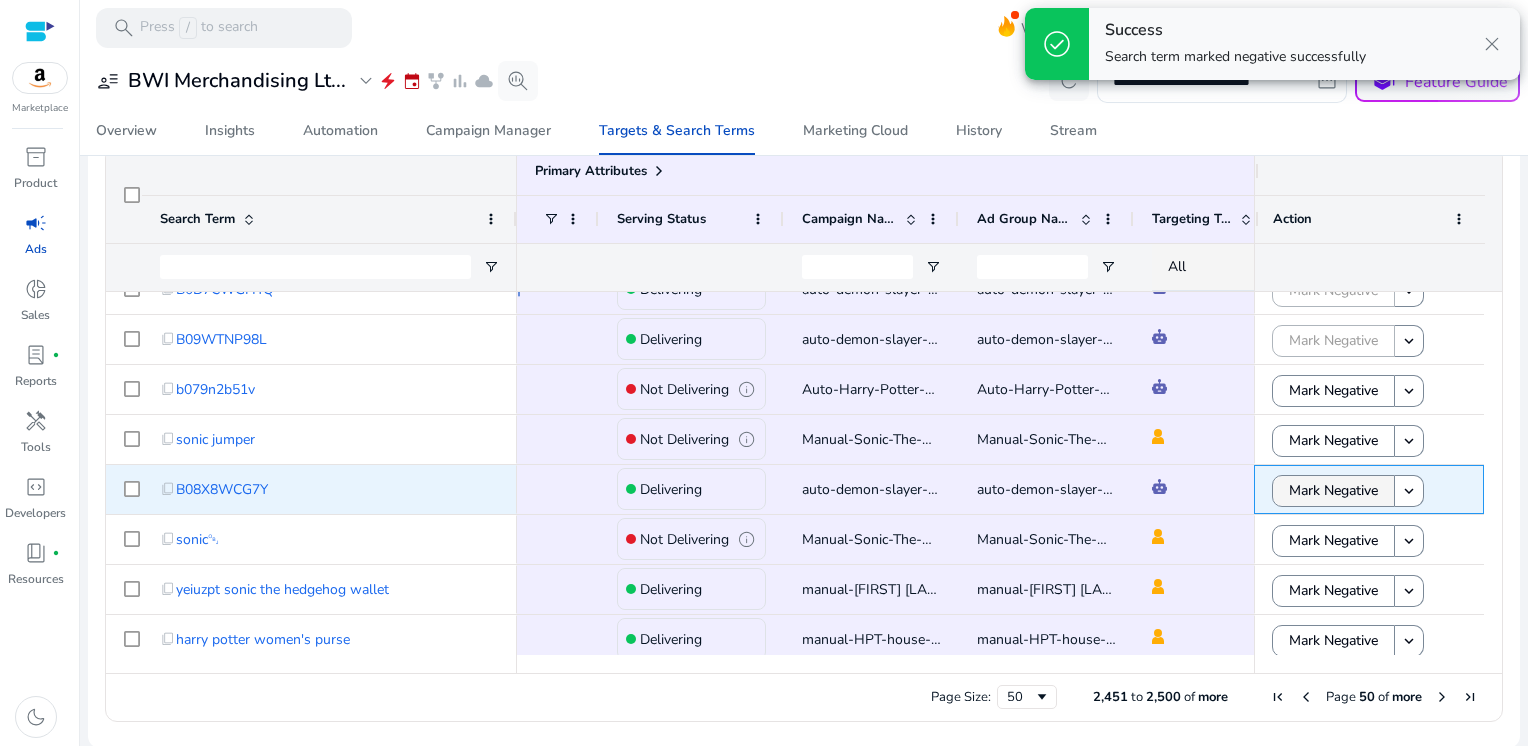 scroll, scrollTop: 1360, scrollLeft: 0, axis: vertical 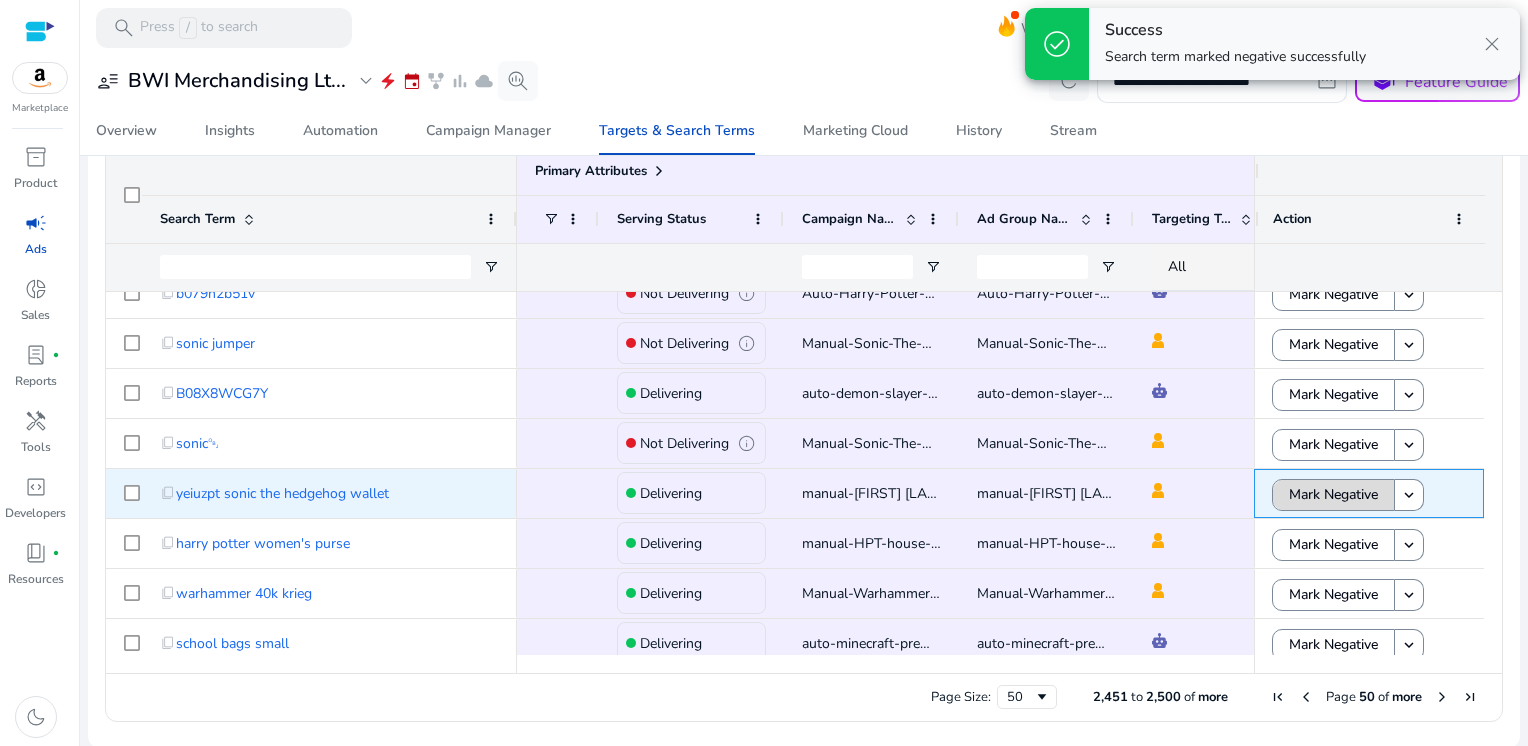 click on "Mark Negative" 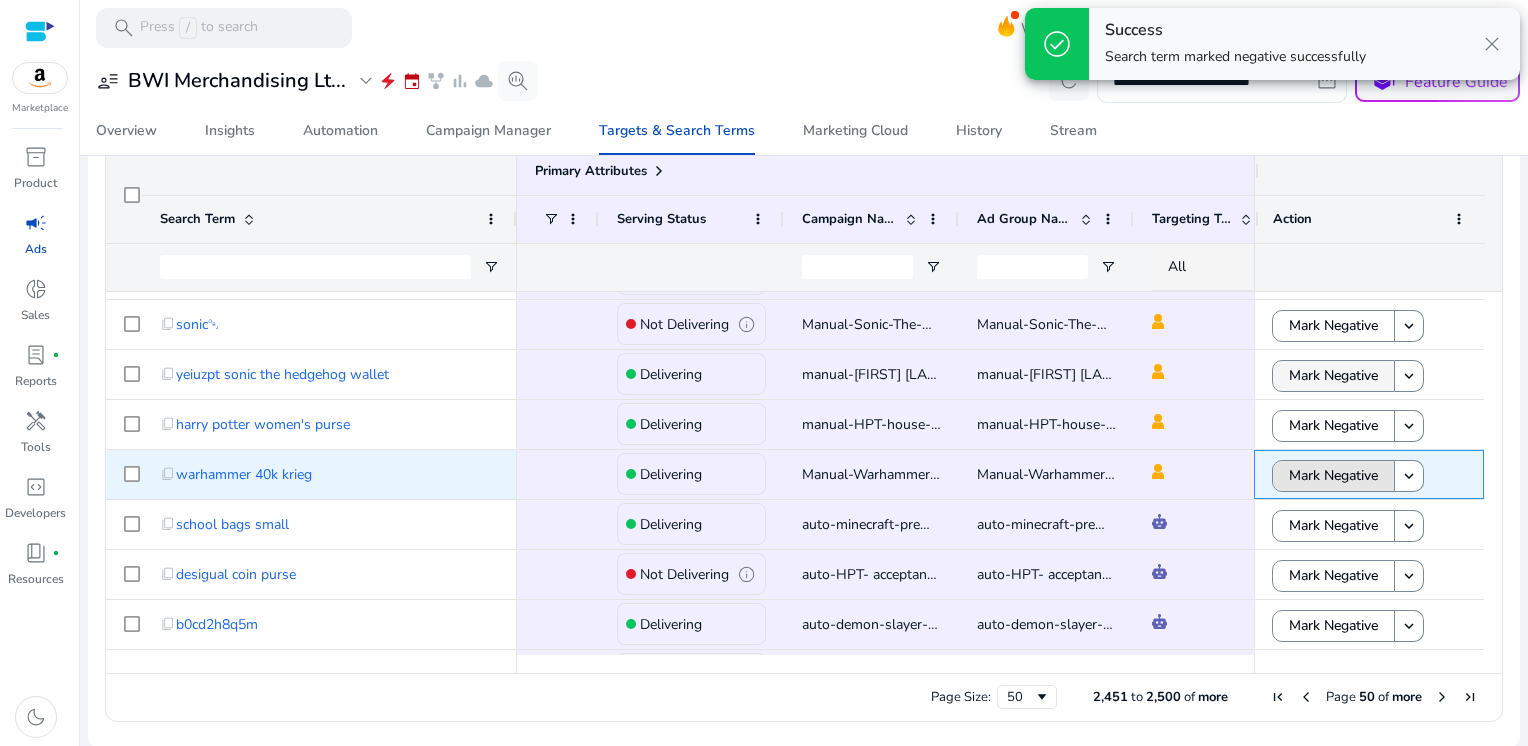 click on "Mark Negative" 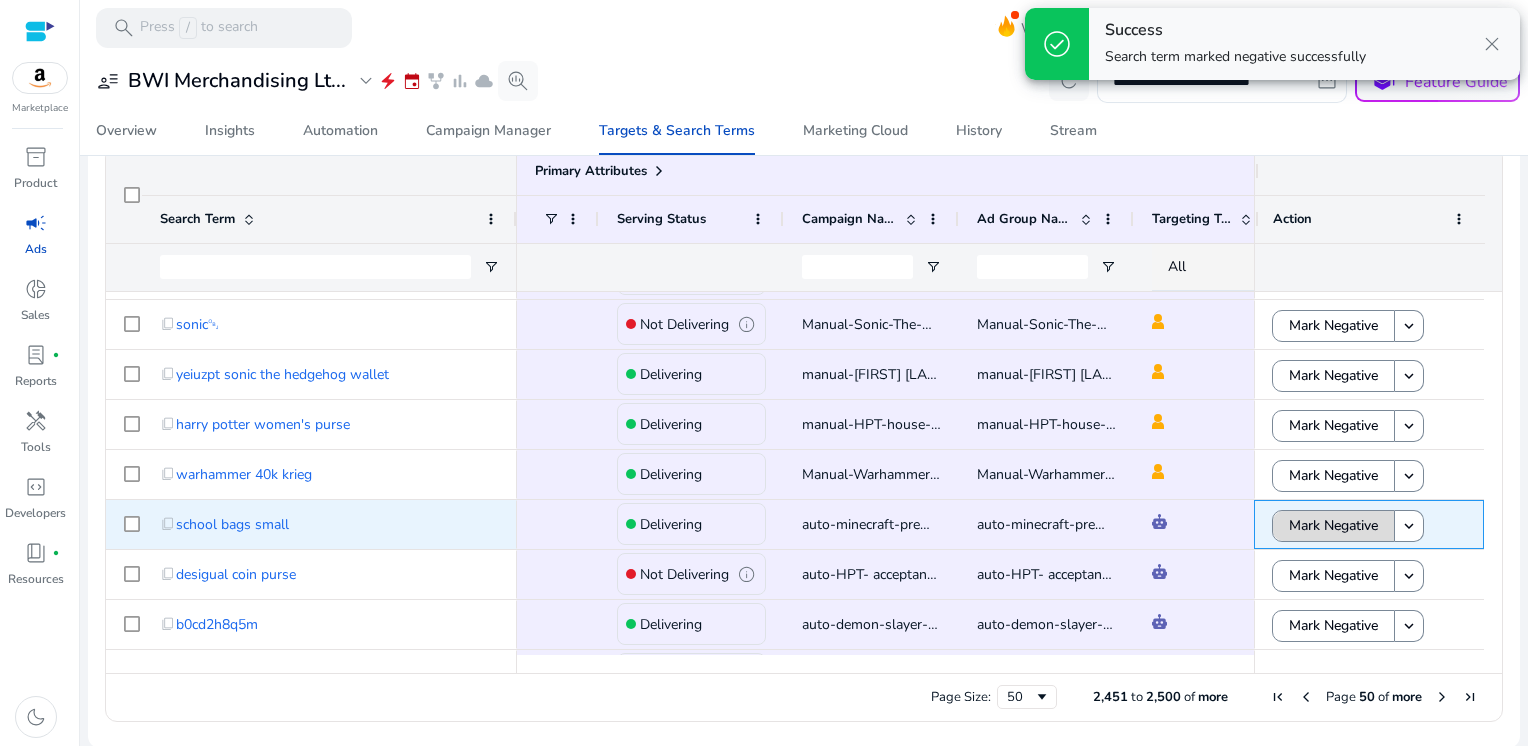 click on "Mark Negative" 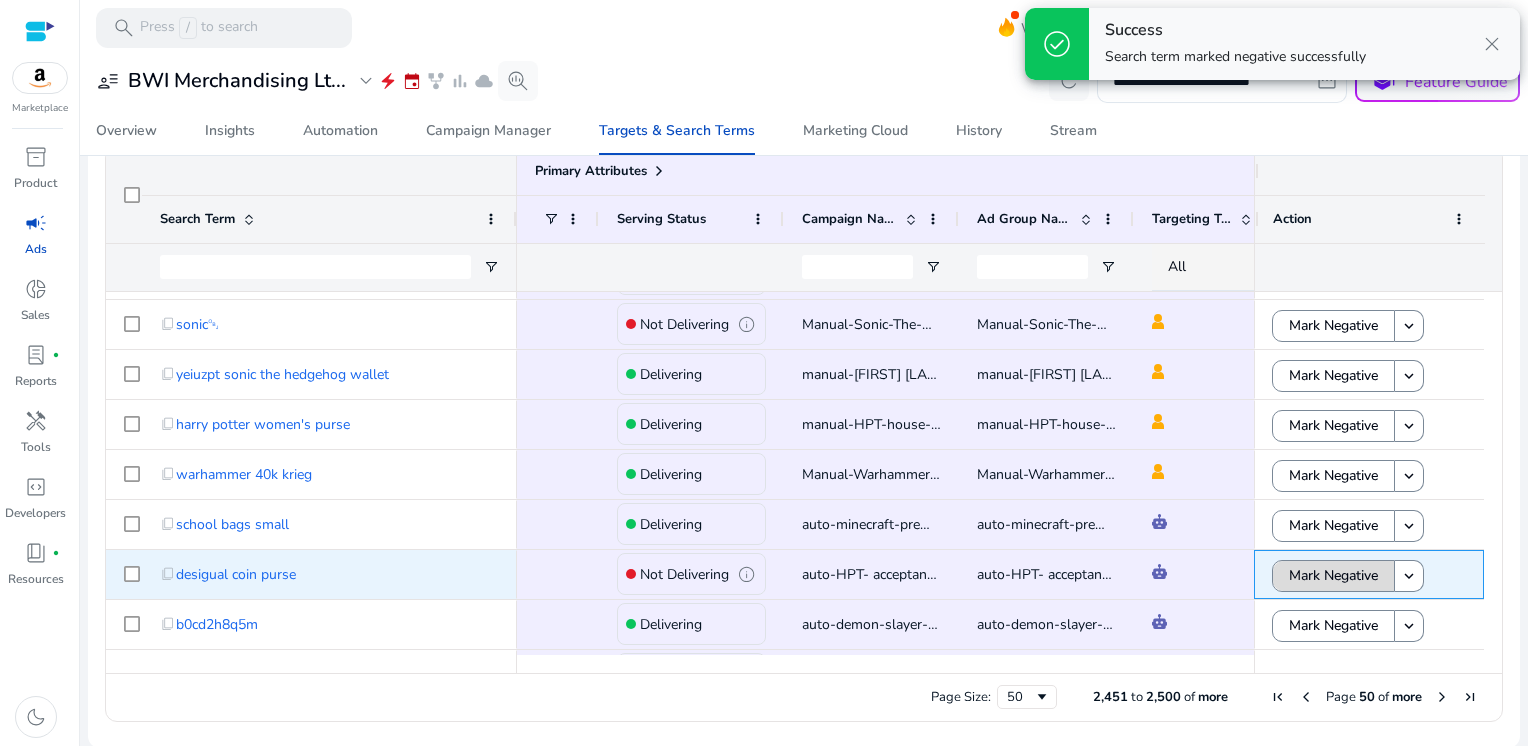 click on "Mark Negative" 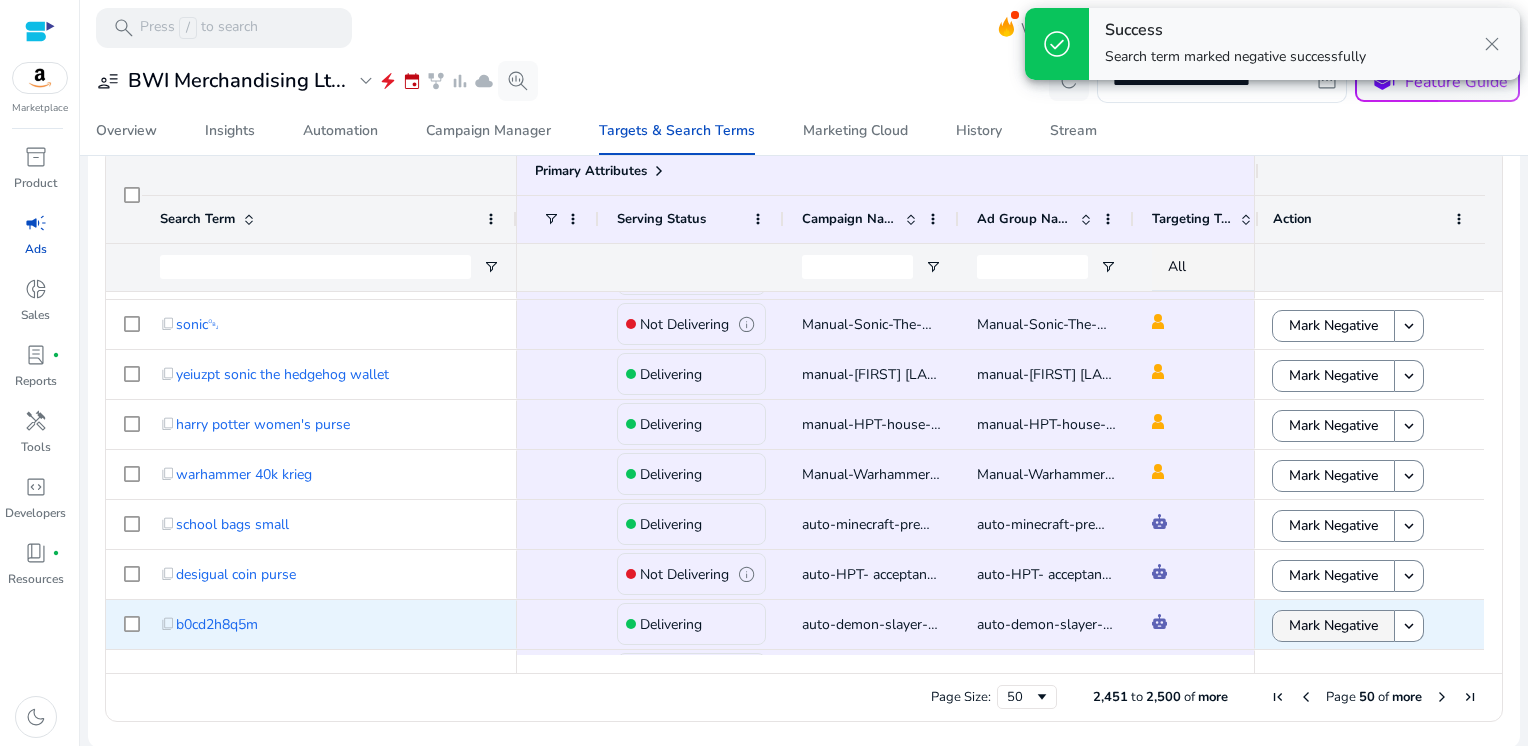 click on "Mark Negative" 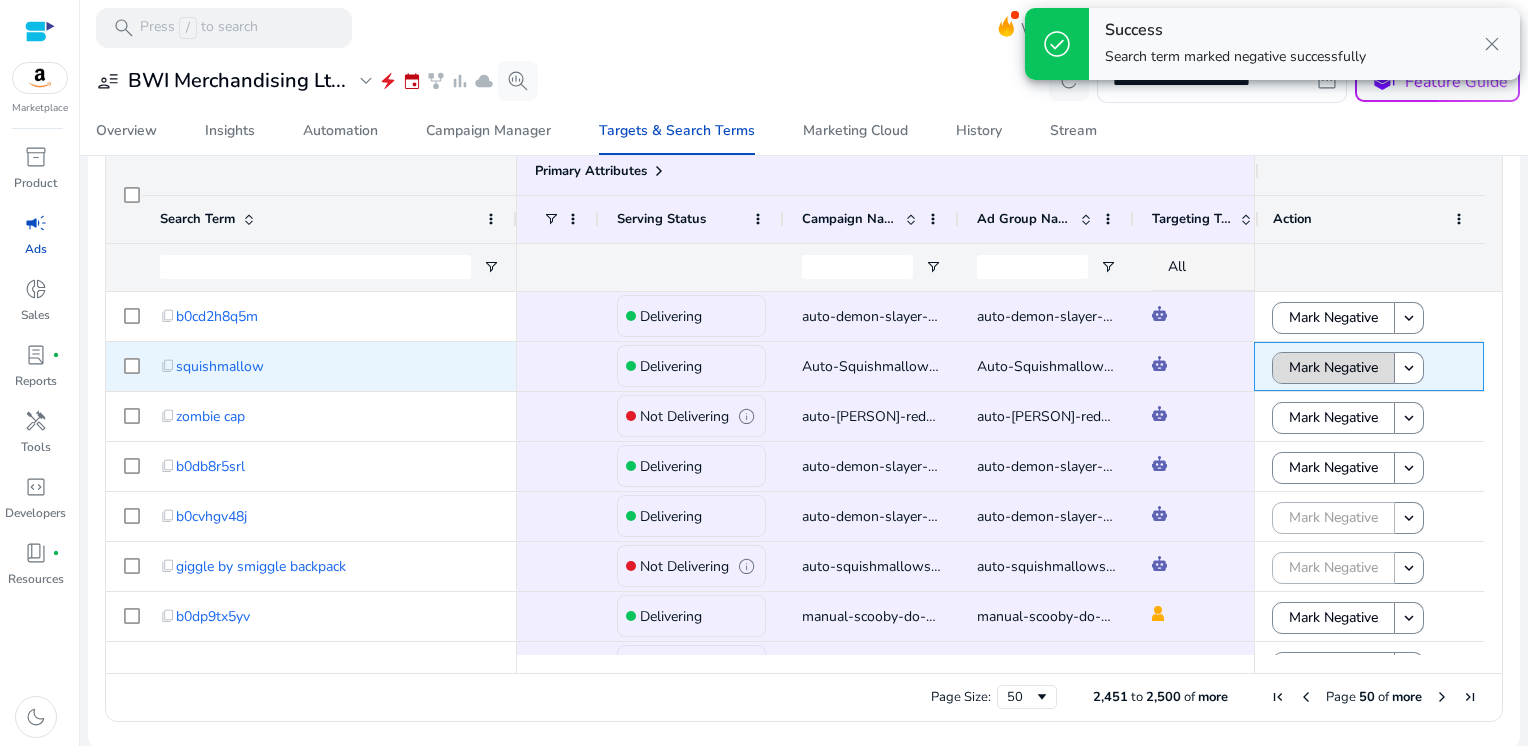 click on "Mark Negative" 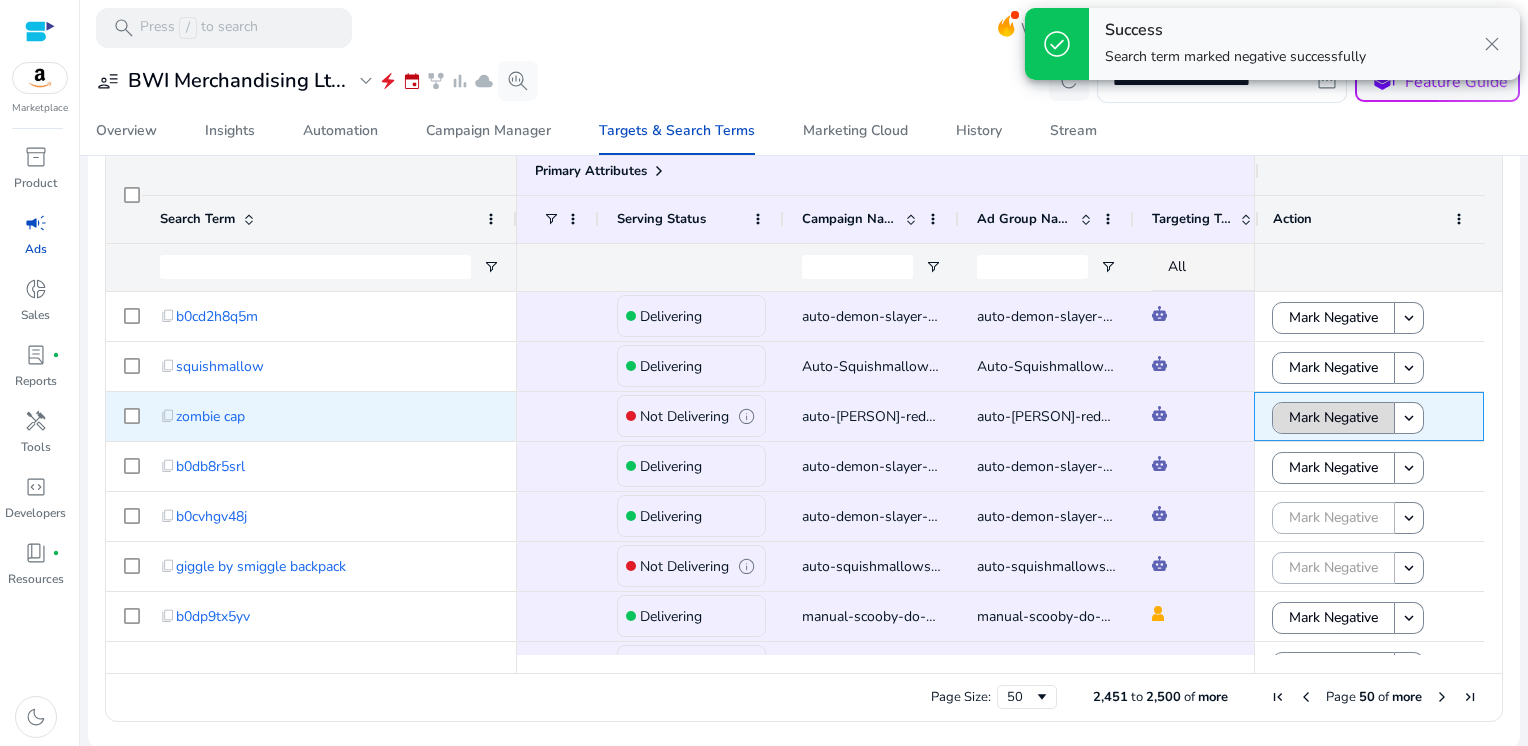 click on "Mark Negative" 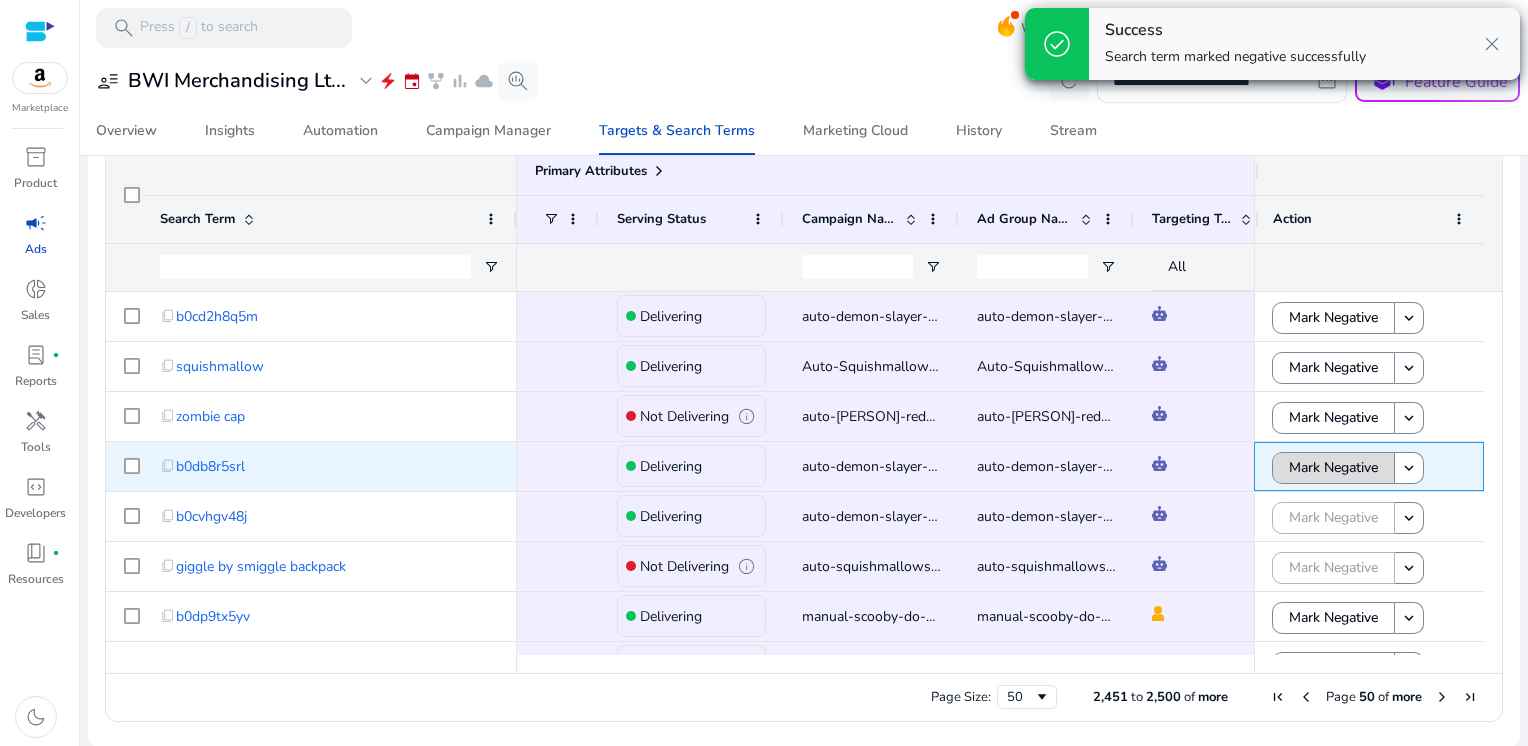 click on "Mark Negative" 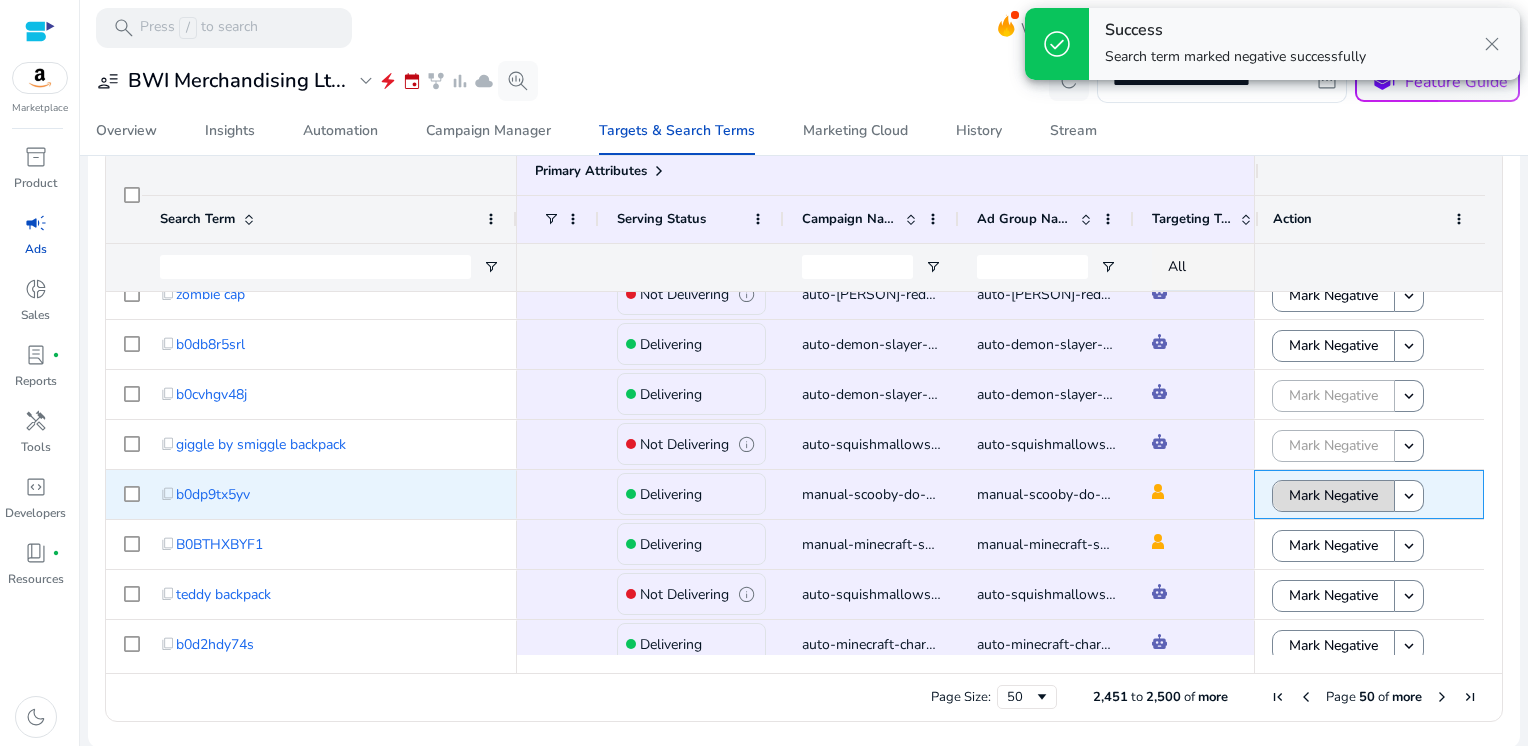 click on "Mark Negative" 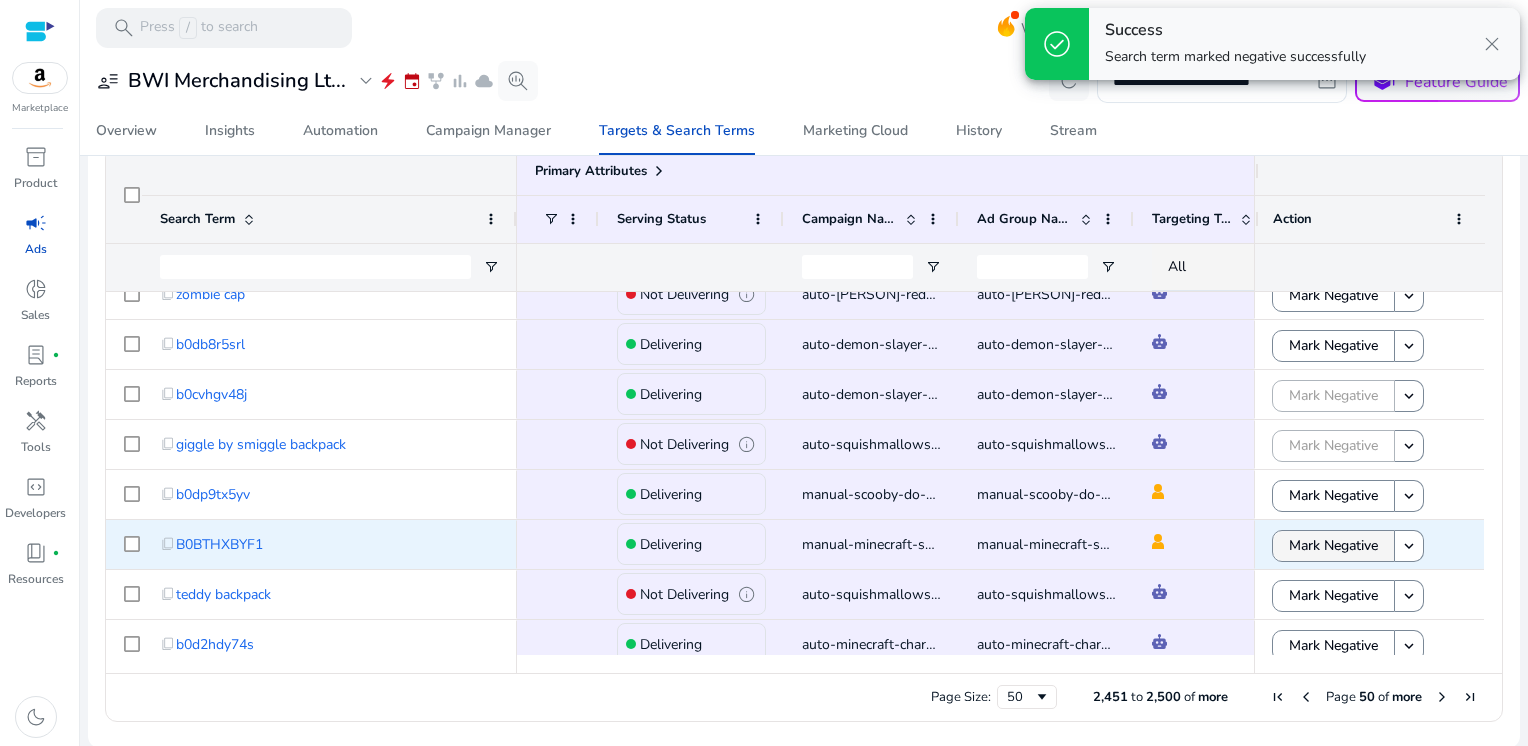 click on "Mark Negative" 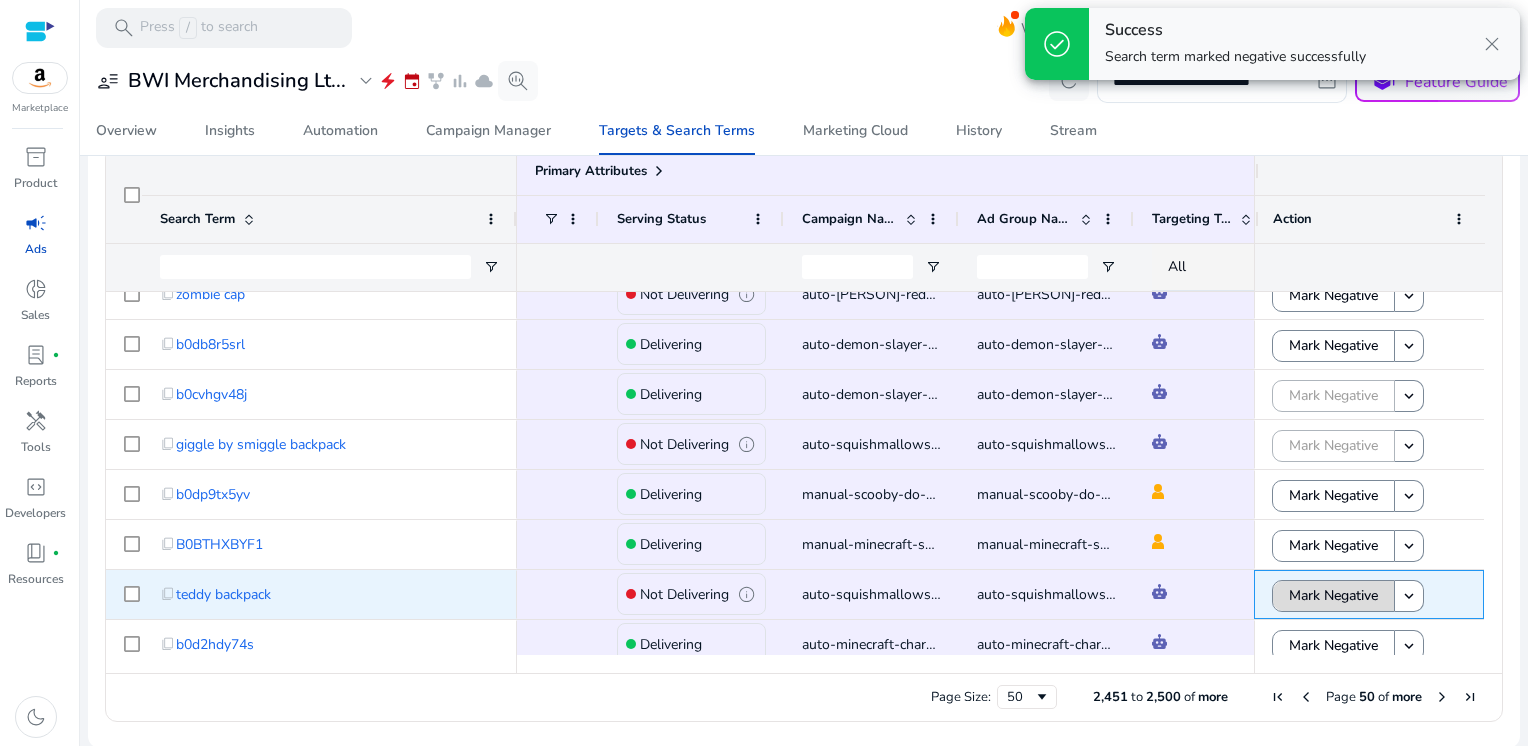 click on "Mark Negative" 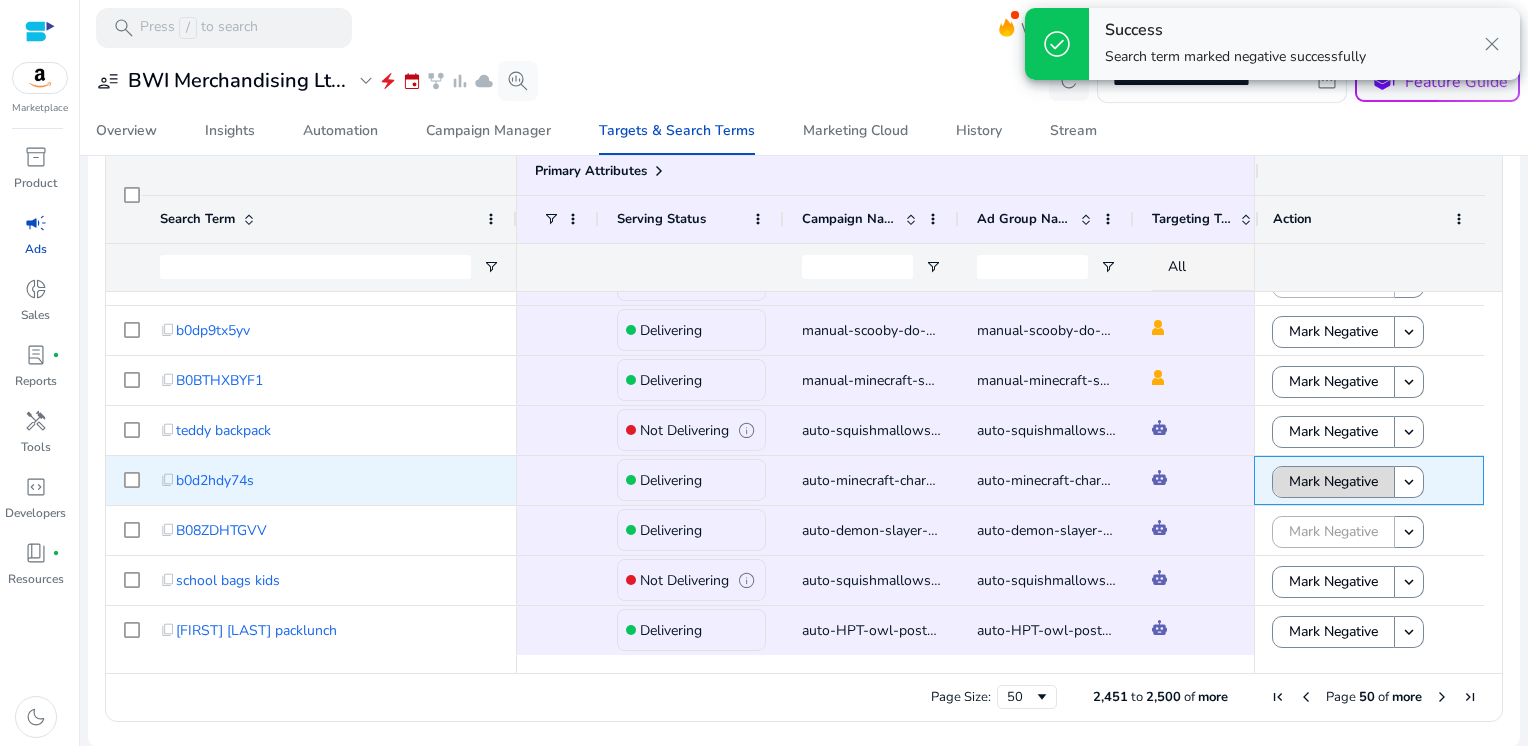 click on "Mark Negative" 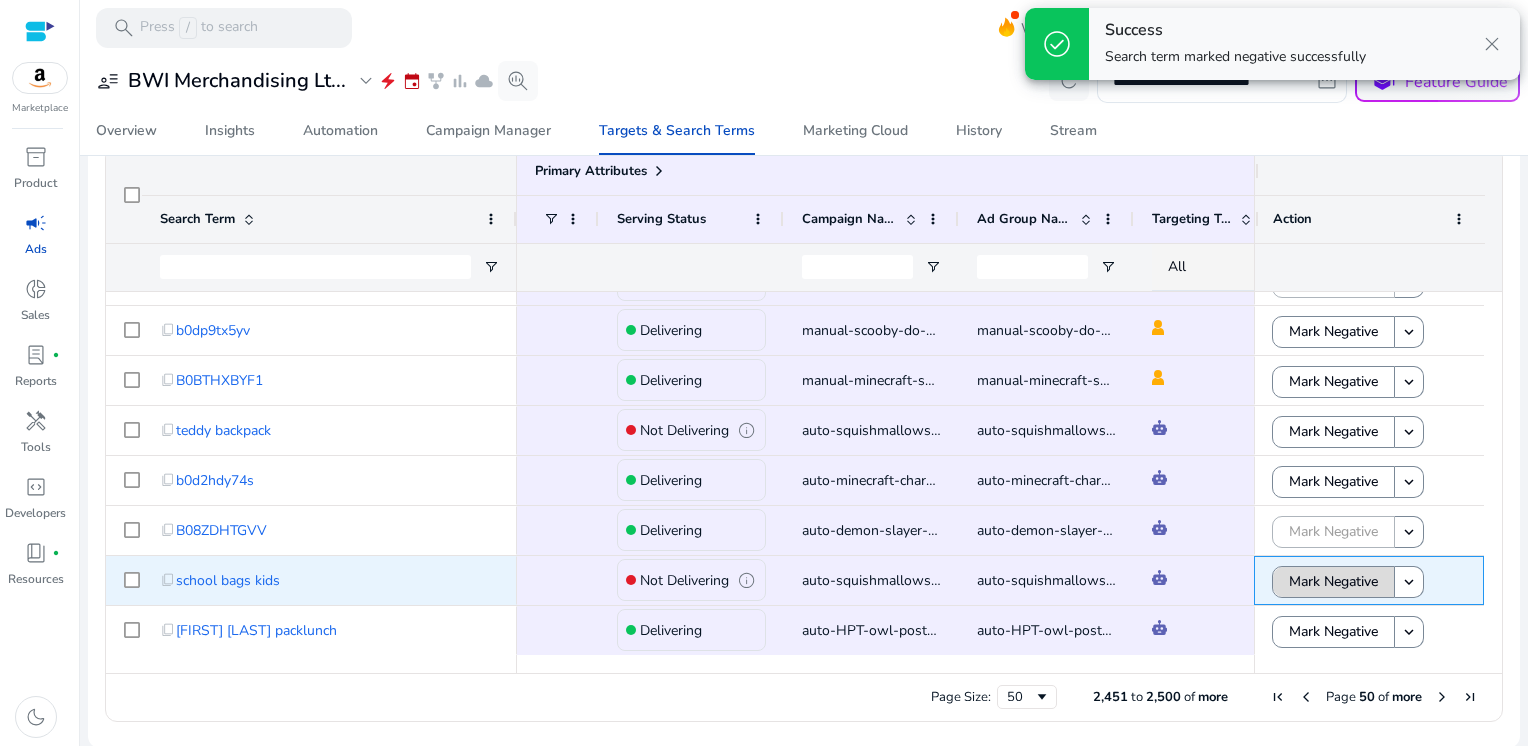 click on "Mark Negative" 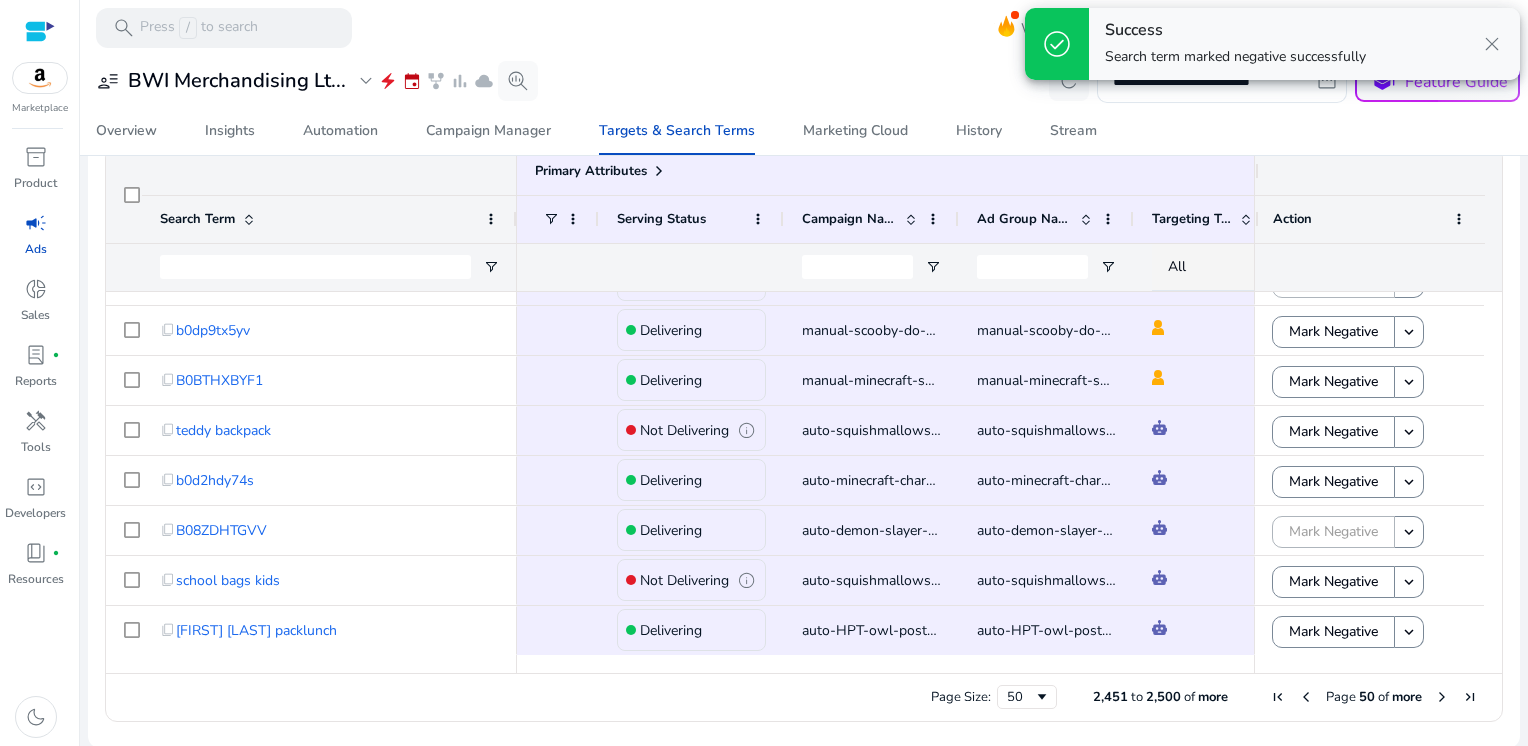 click at bounding box center [1442, 697] 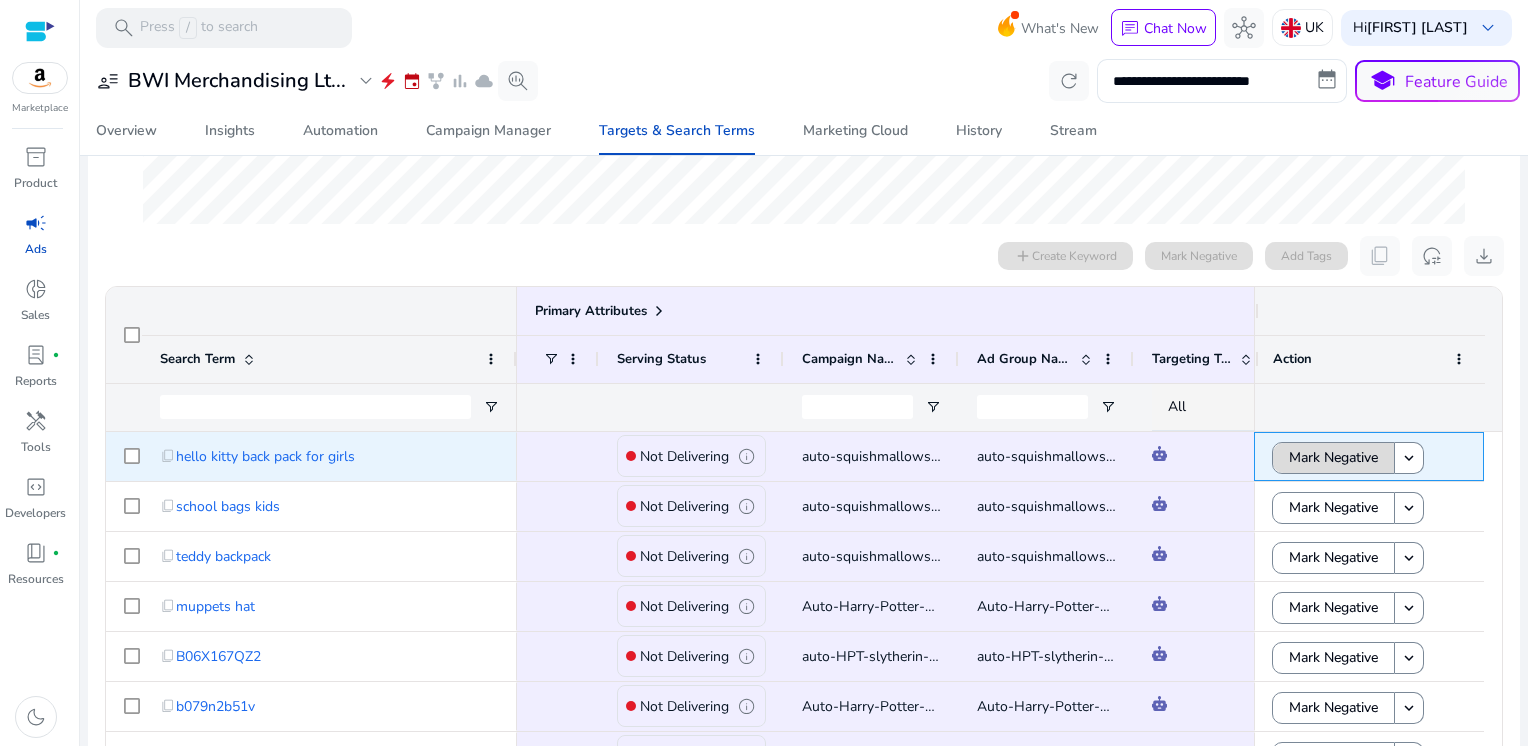 click on "Mark Negative" 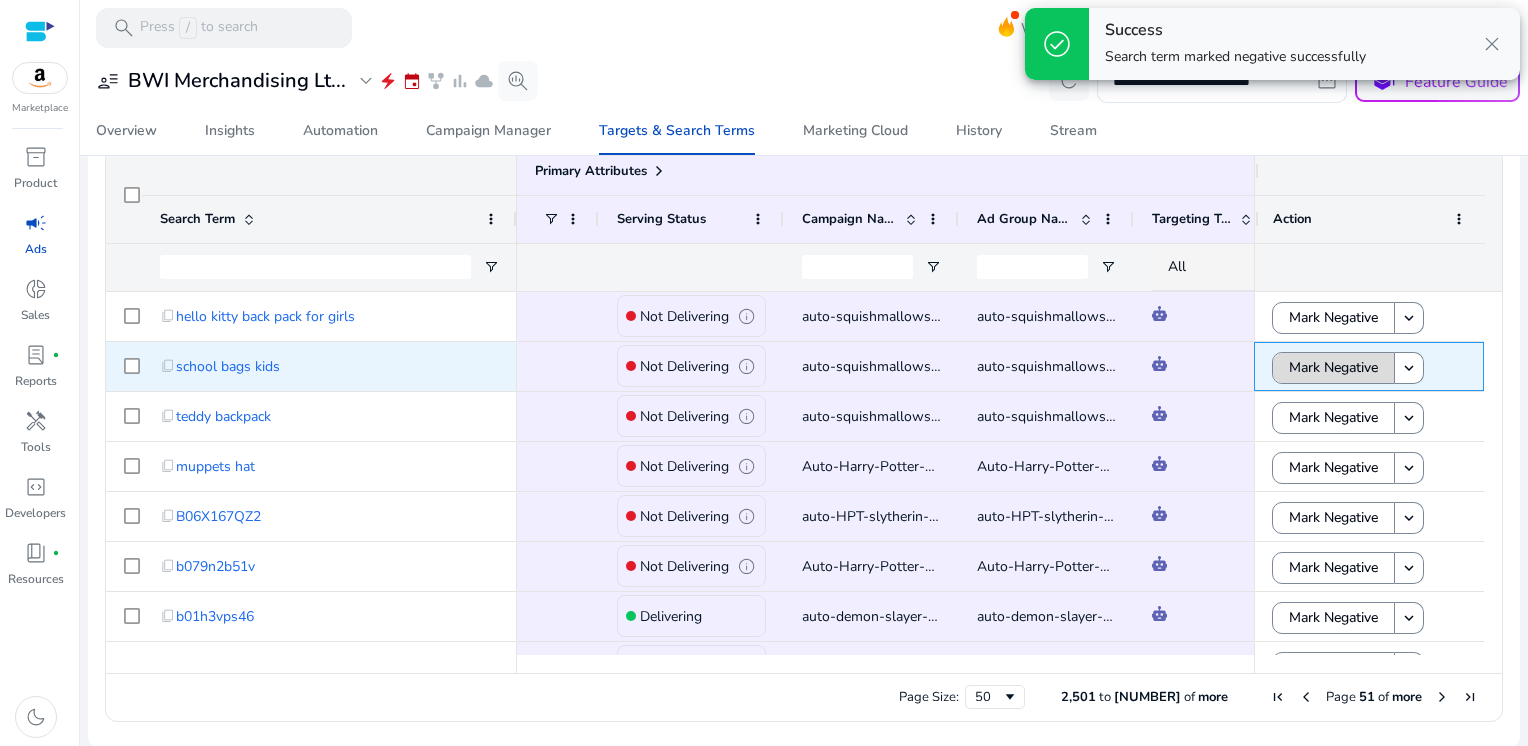 click on "Mark Negative" 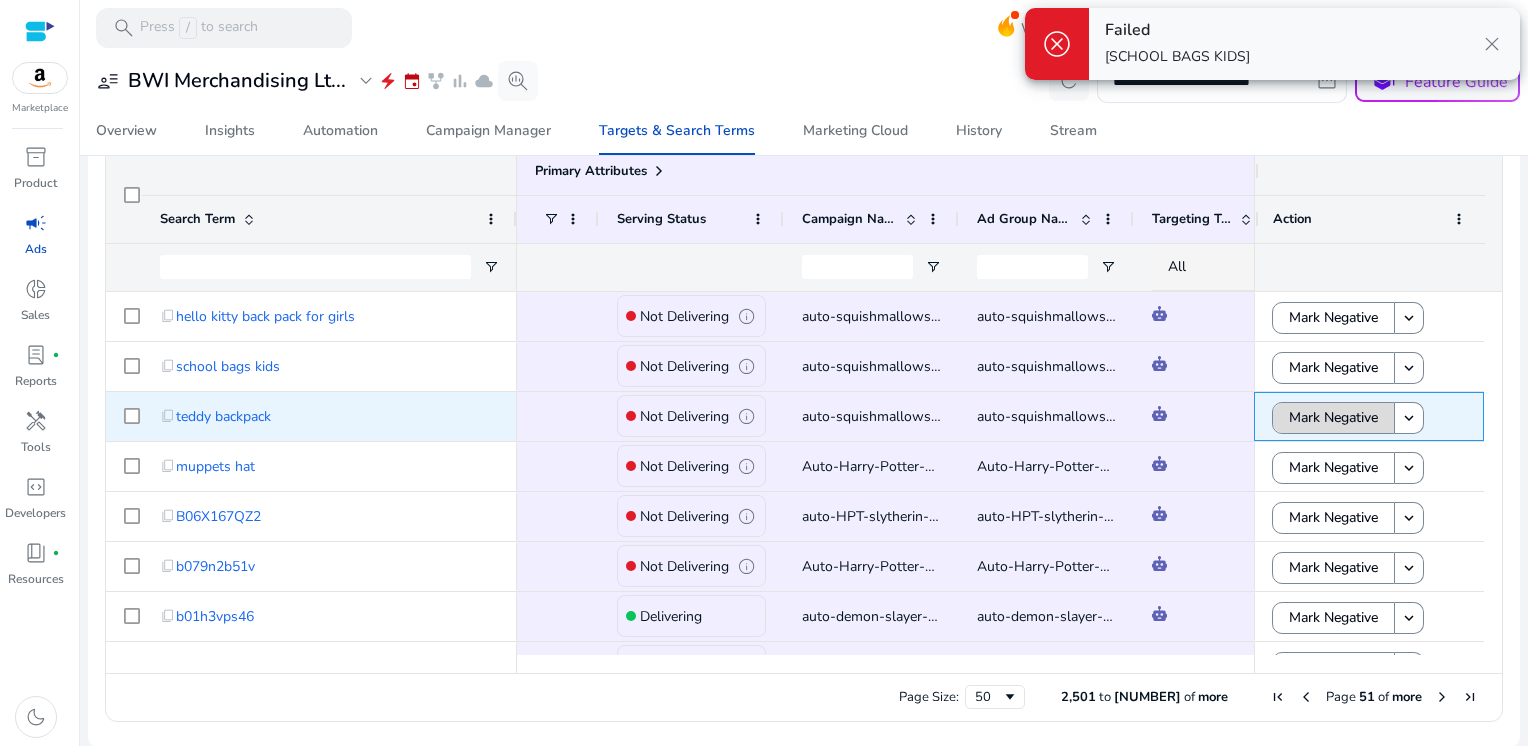 click on "Mark Negative" 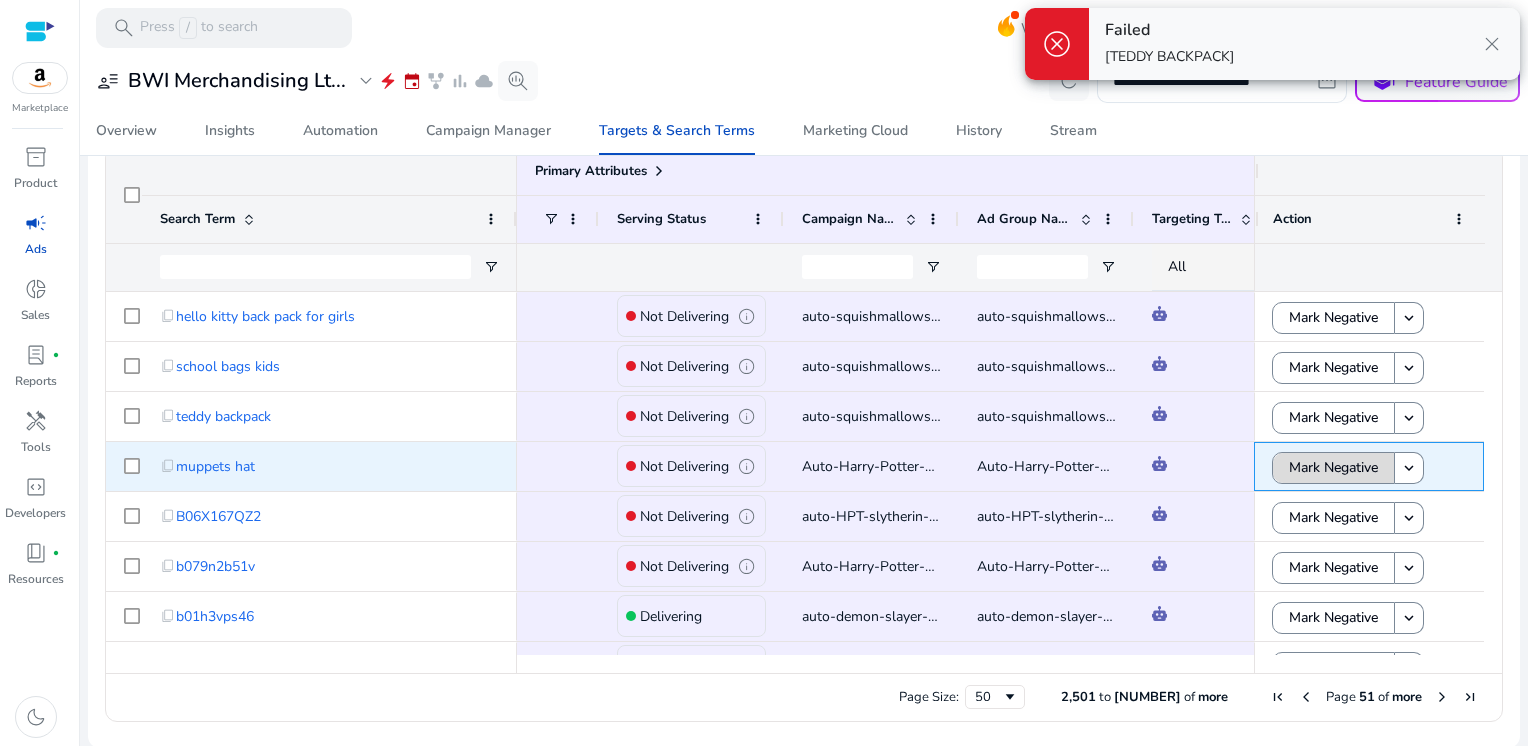 click on "Mark Negative" 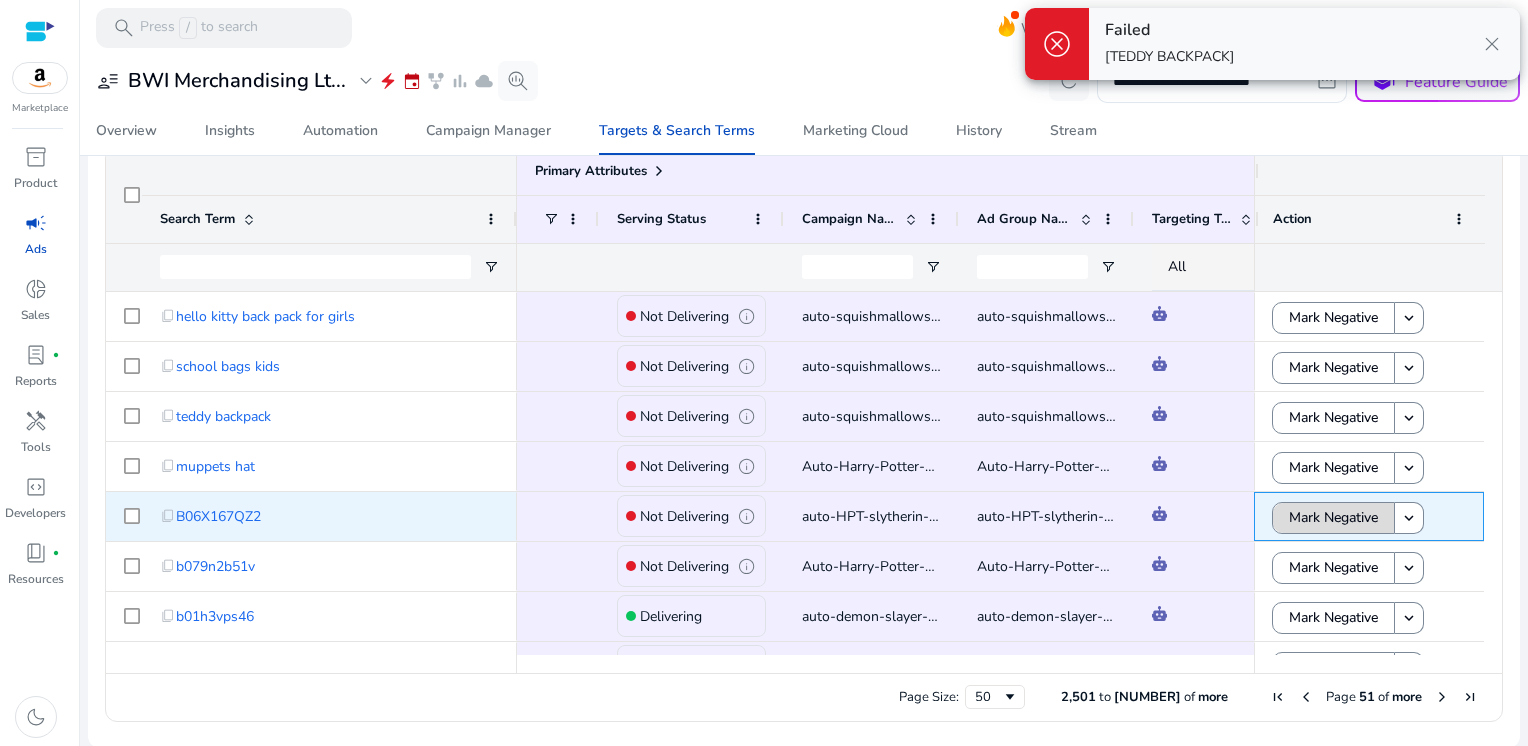 click on "Mark Negative" 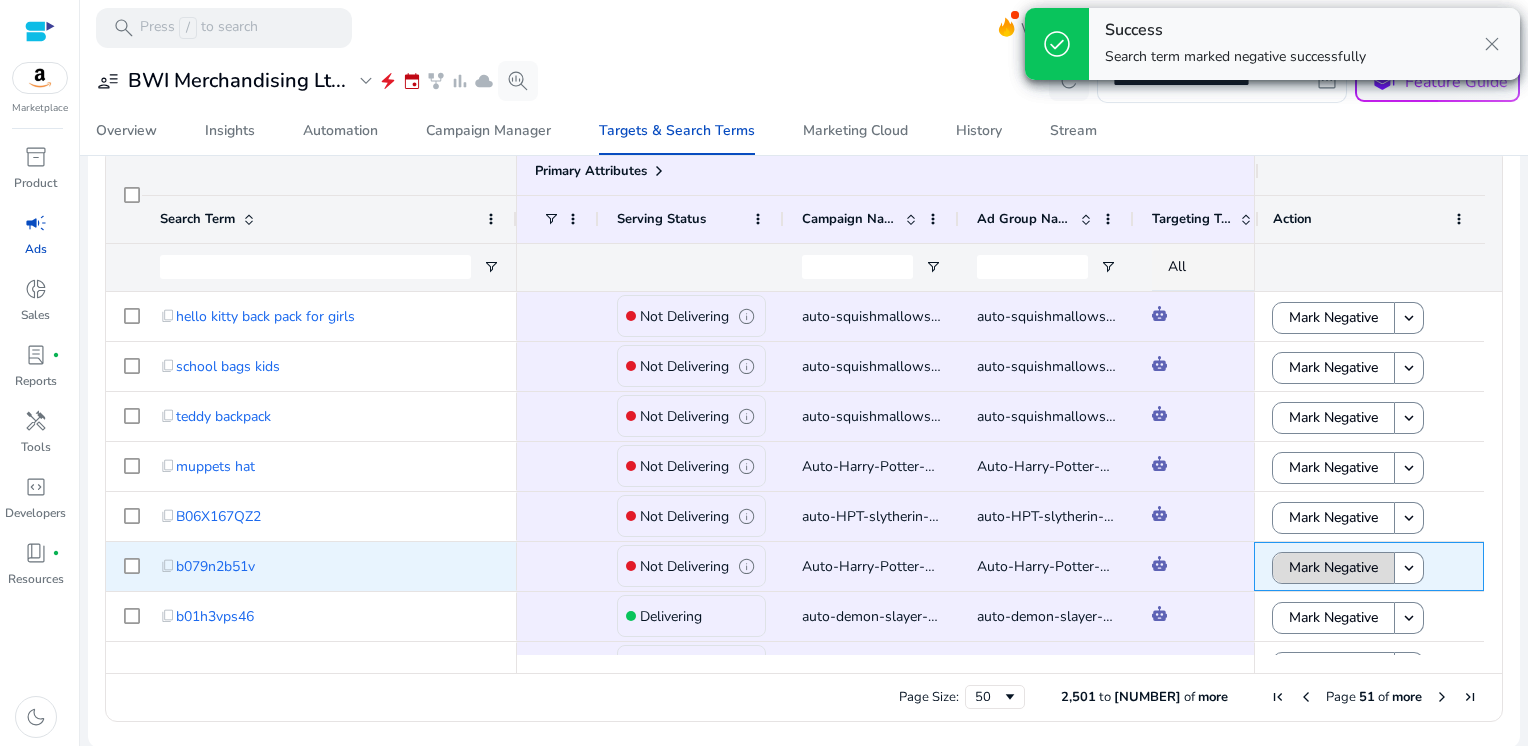 click on "Mark Negative" 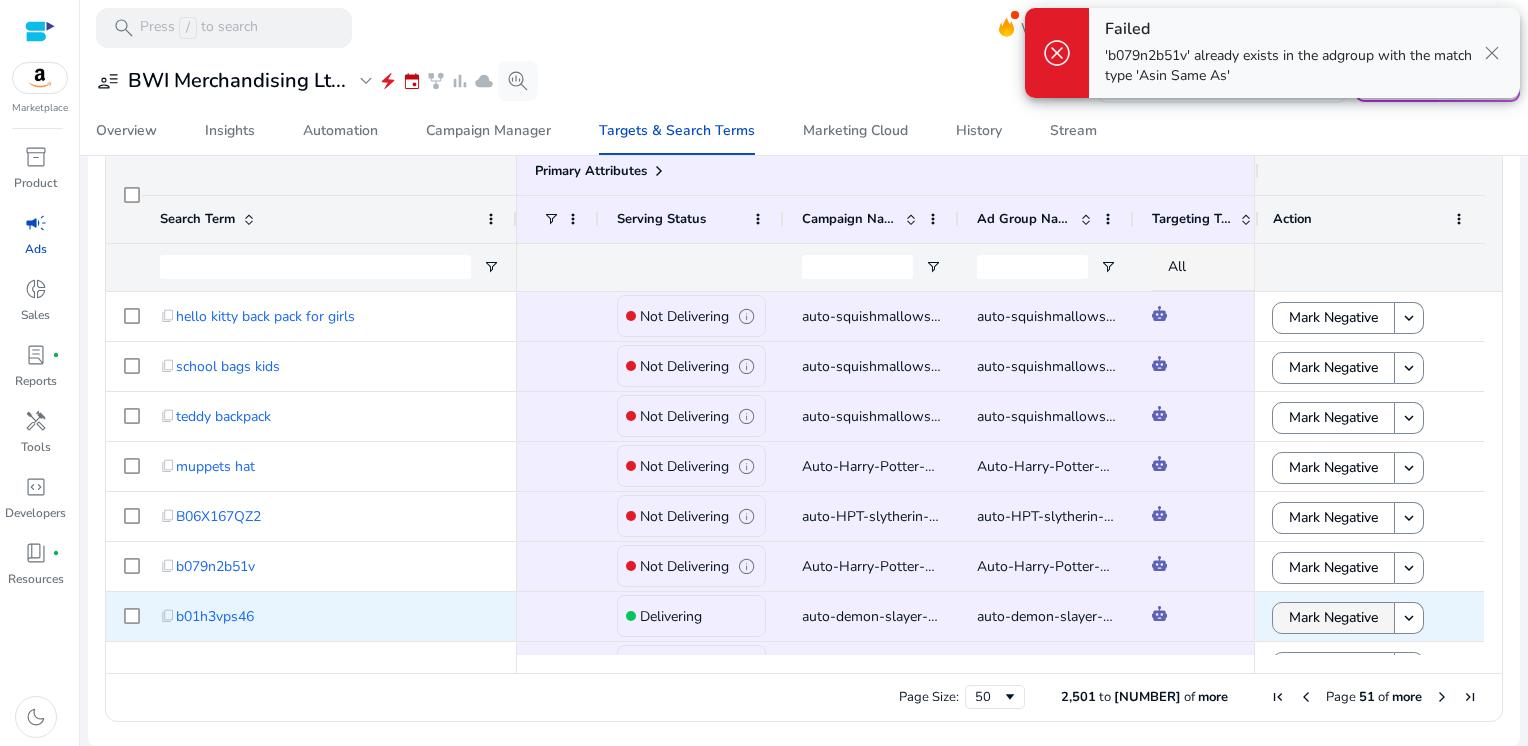 click on "Mark Negative" 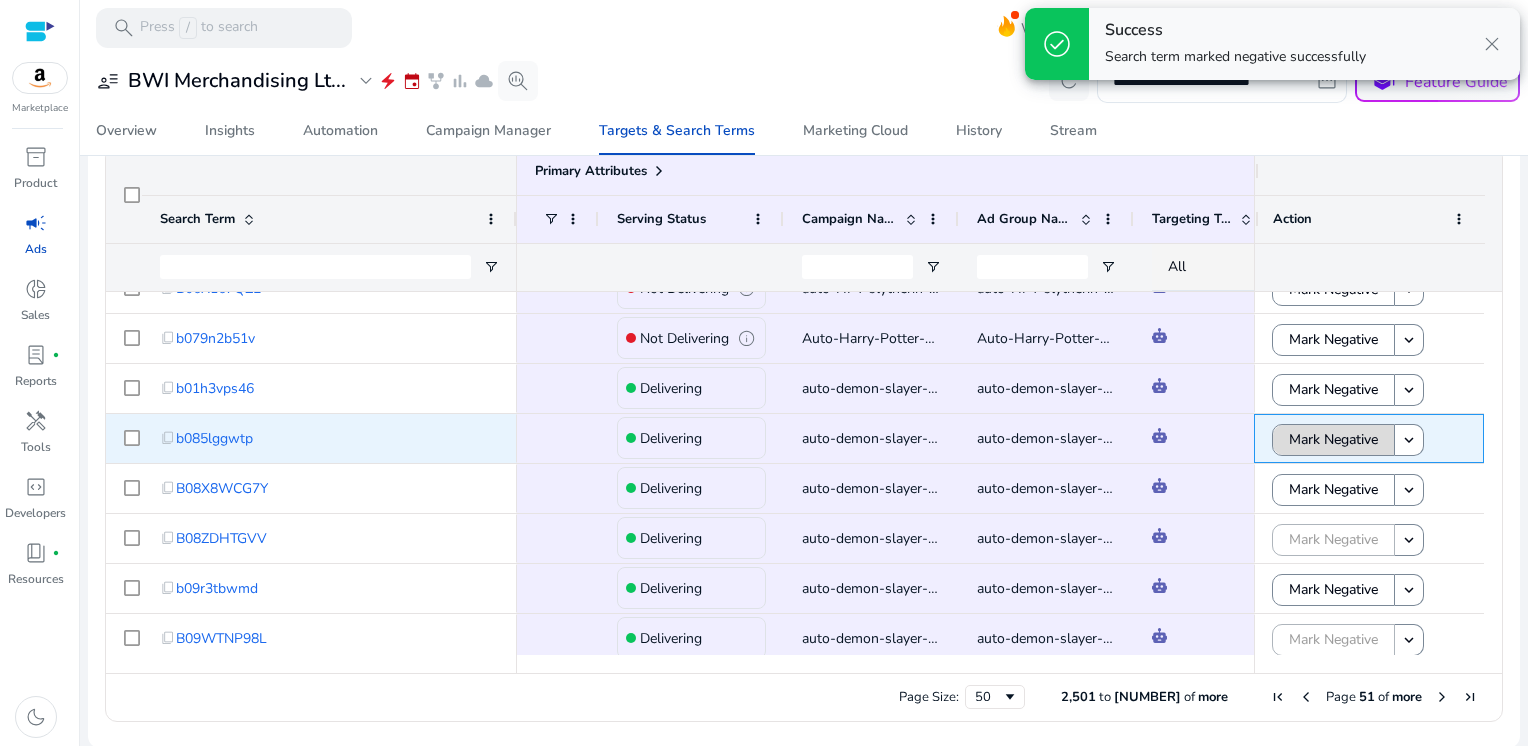 click on "Mark Negative" 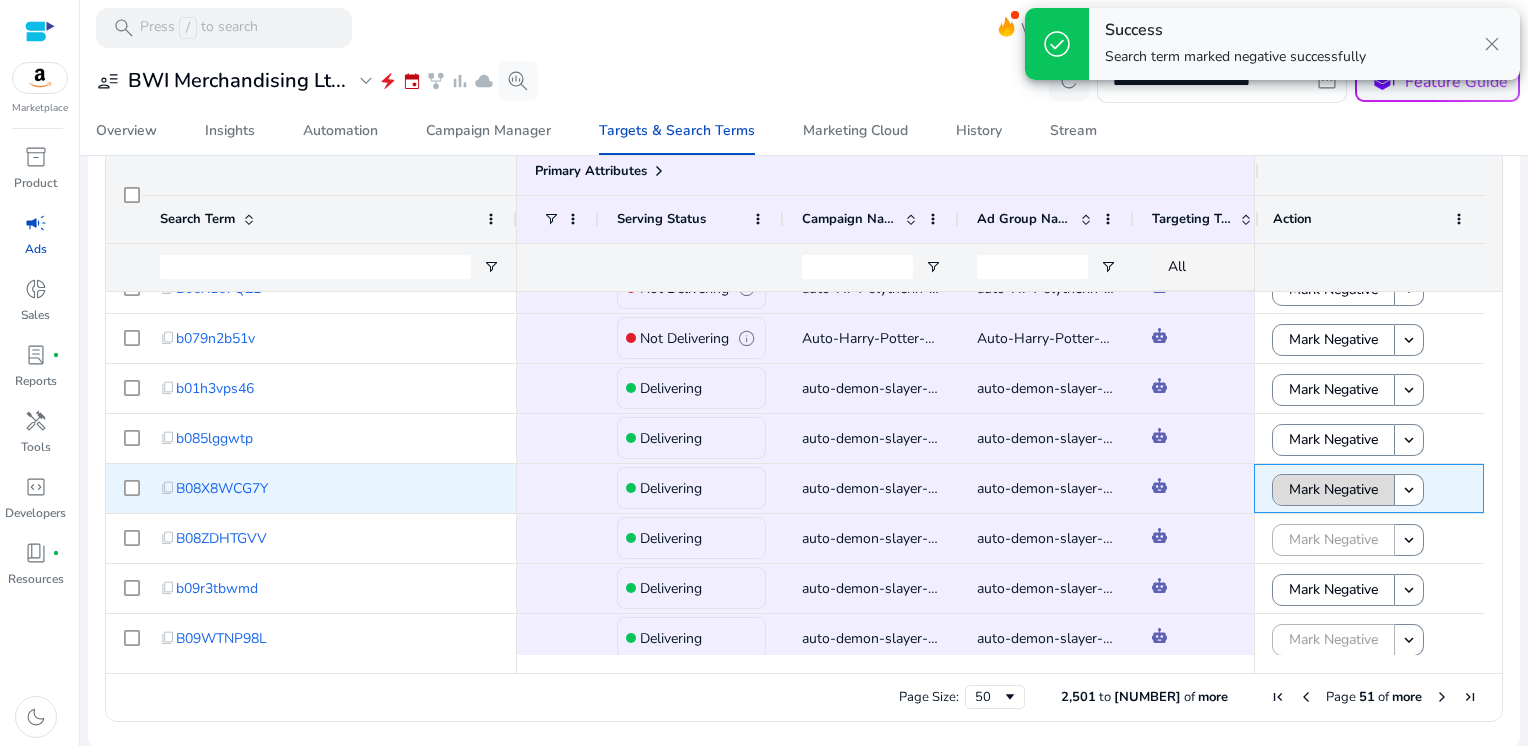 click on "Mark Negative" 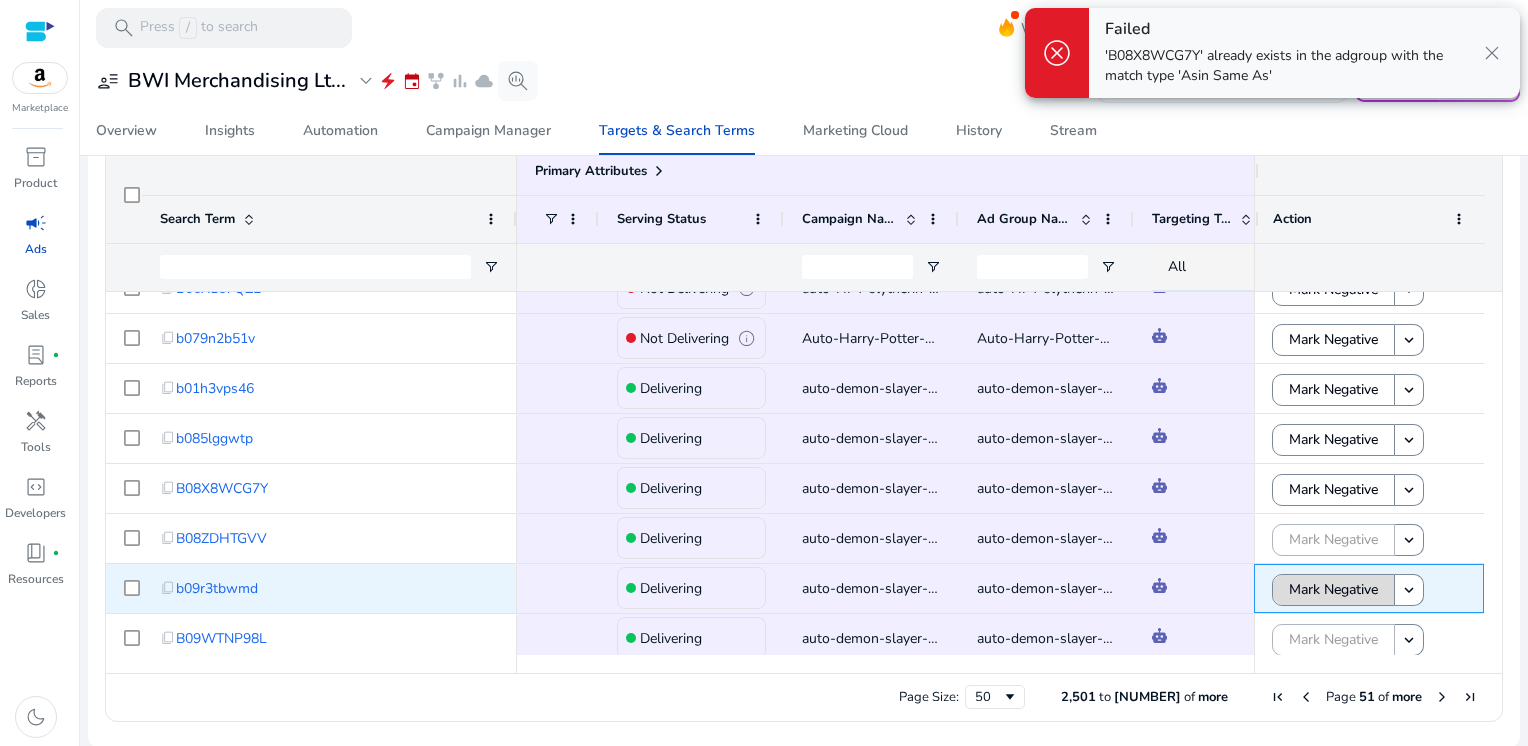 click on "Mark Negative" 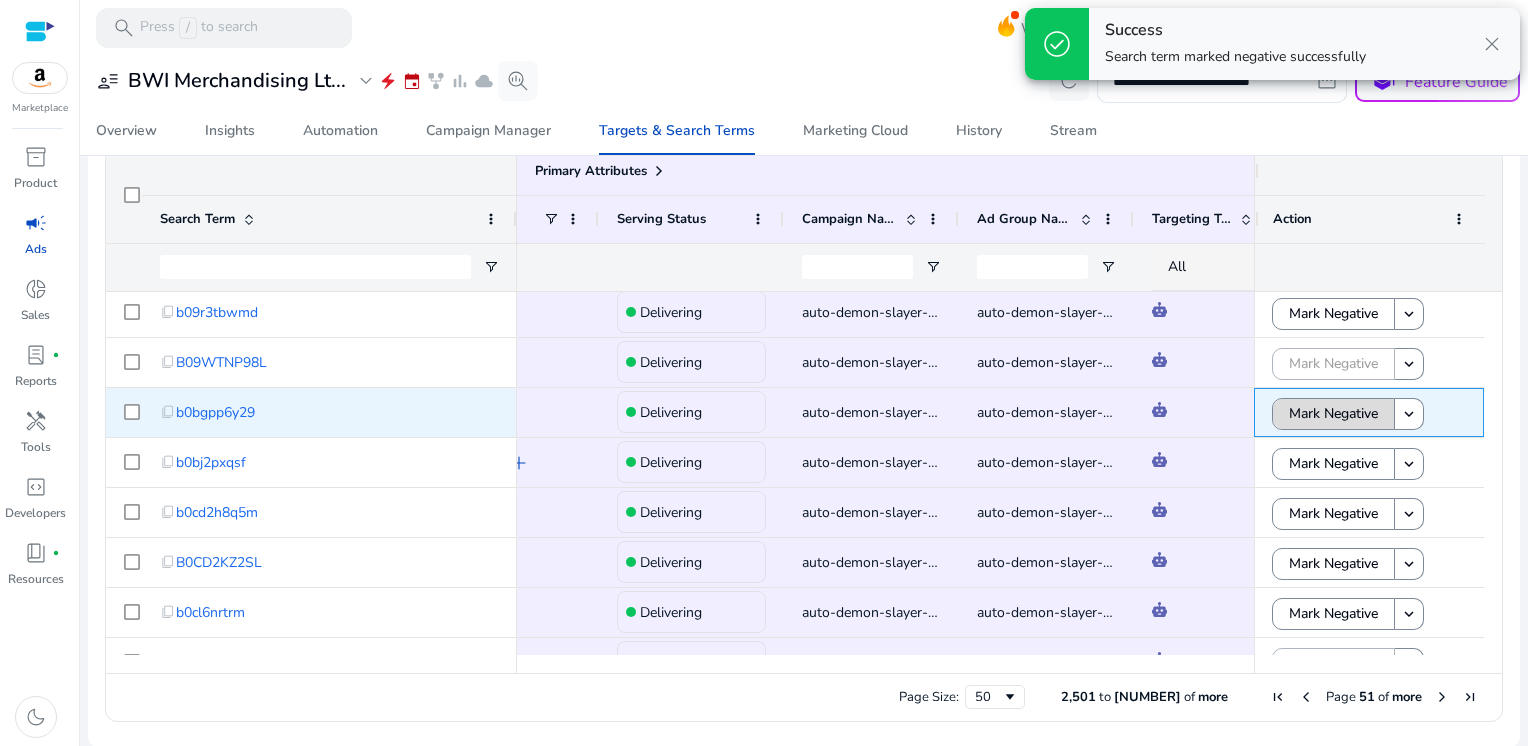 click on "Mark Negative" 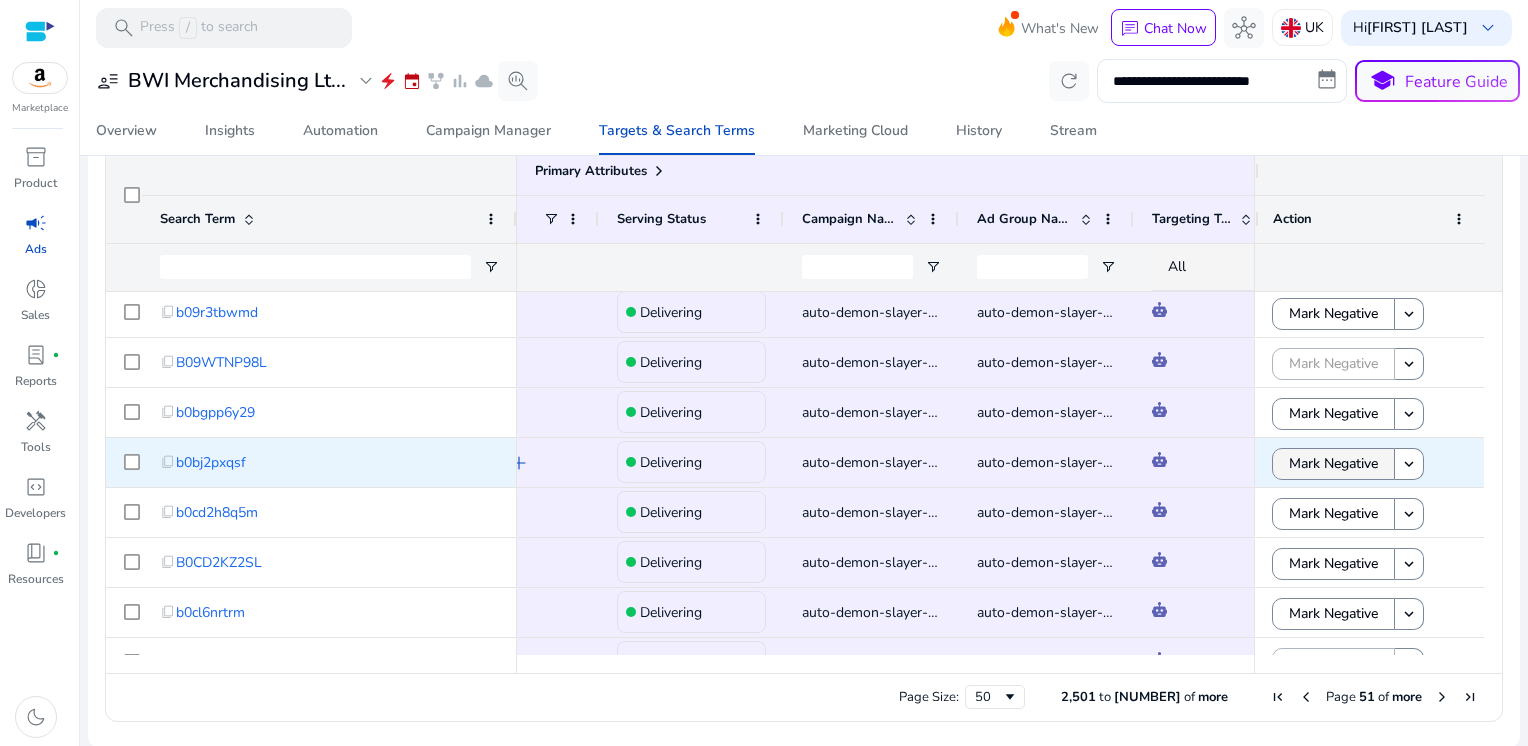 click on "Mark Negative" 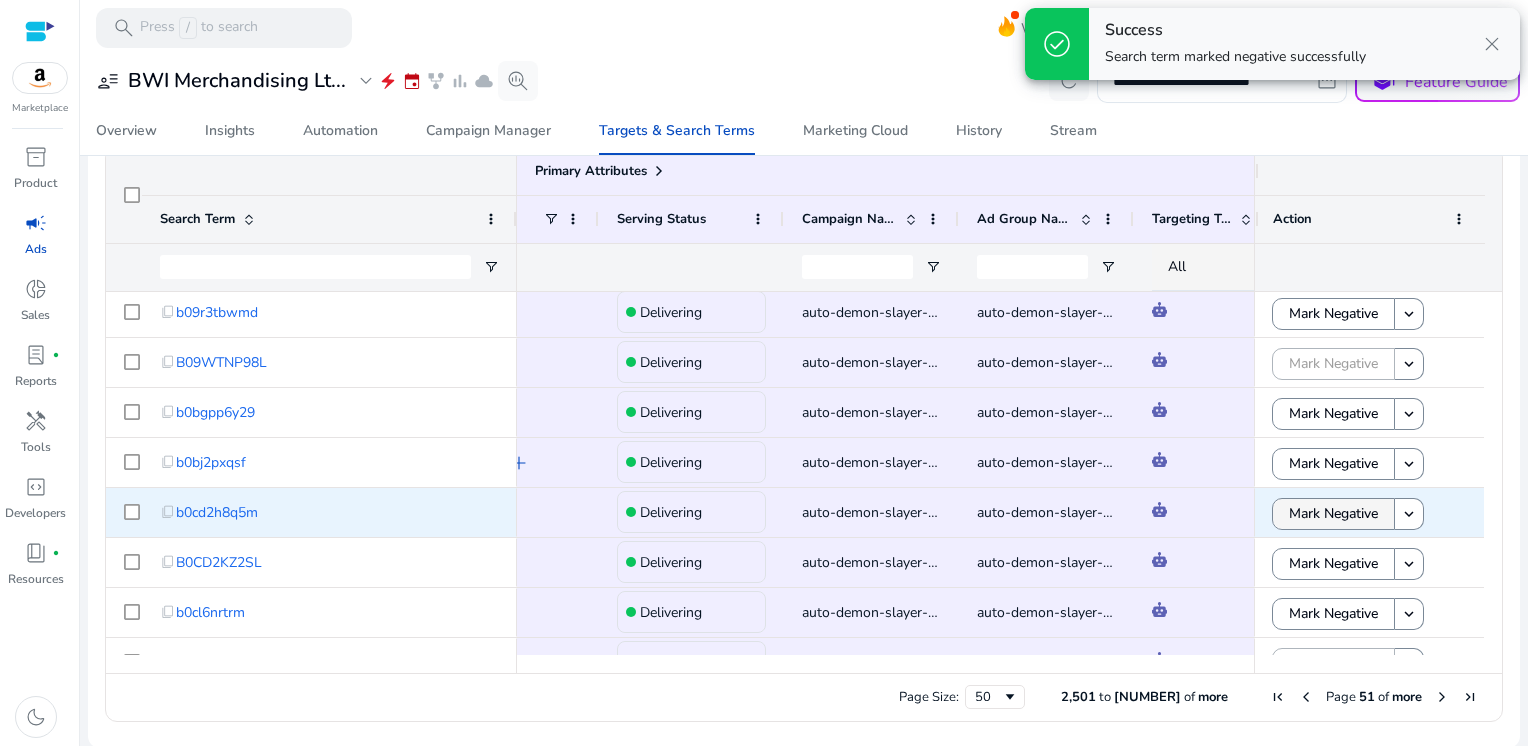 click on "Mark Negative" 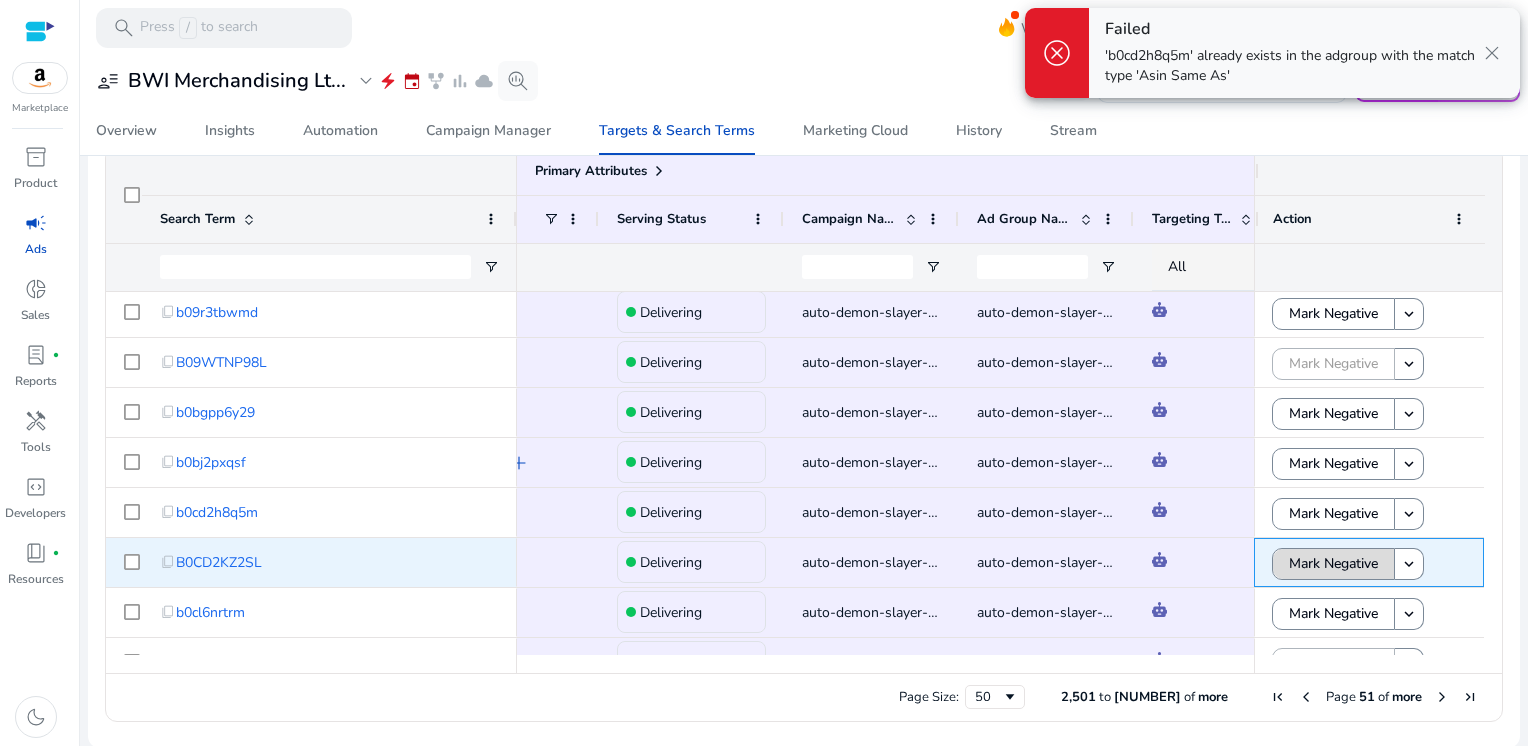 click on "Mark Negative" 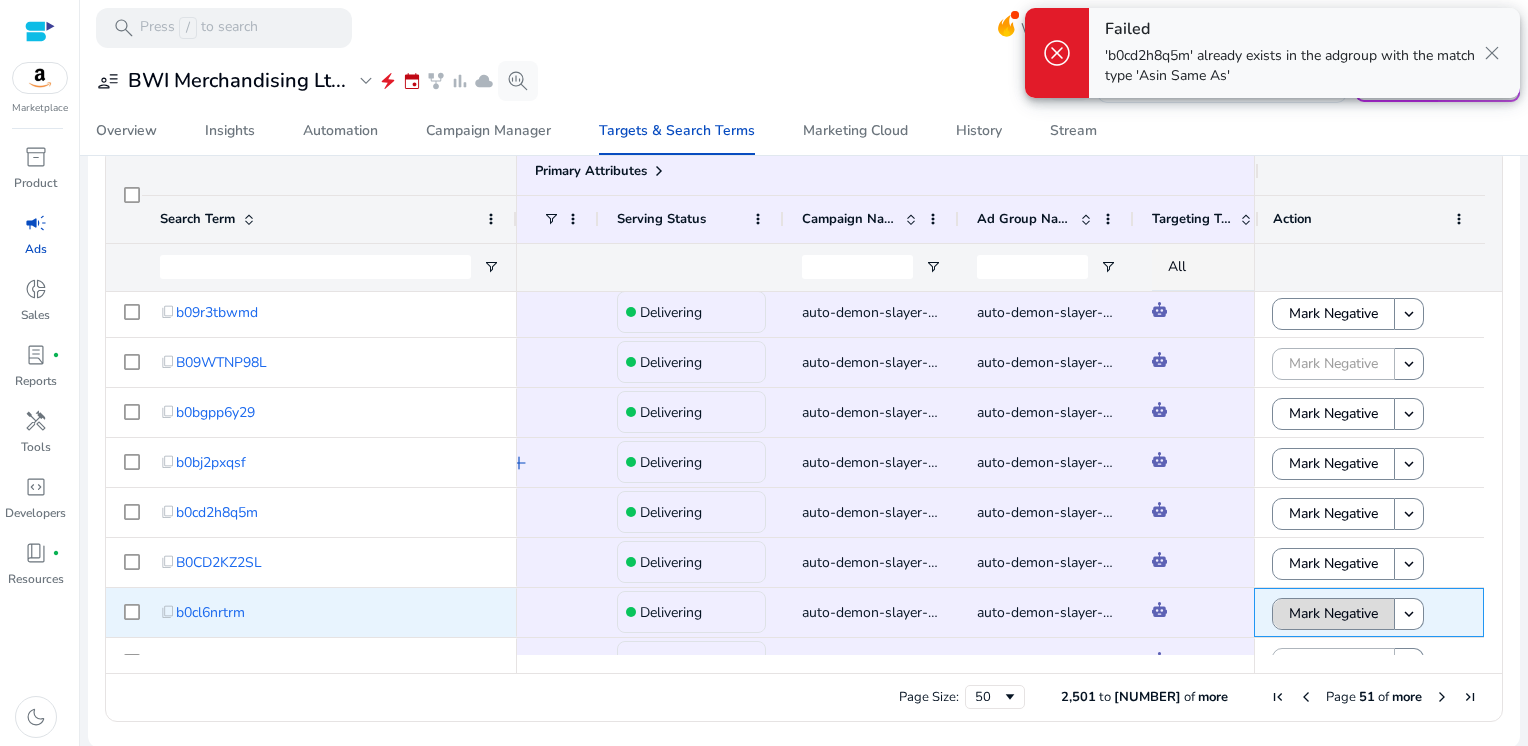 click on "Mark Negative" 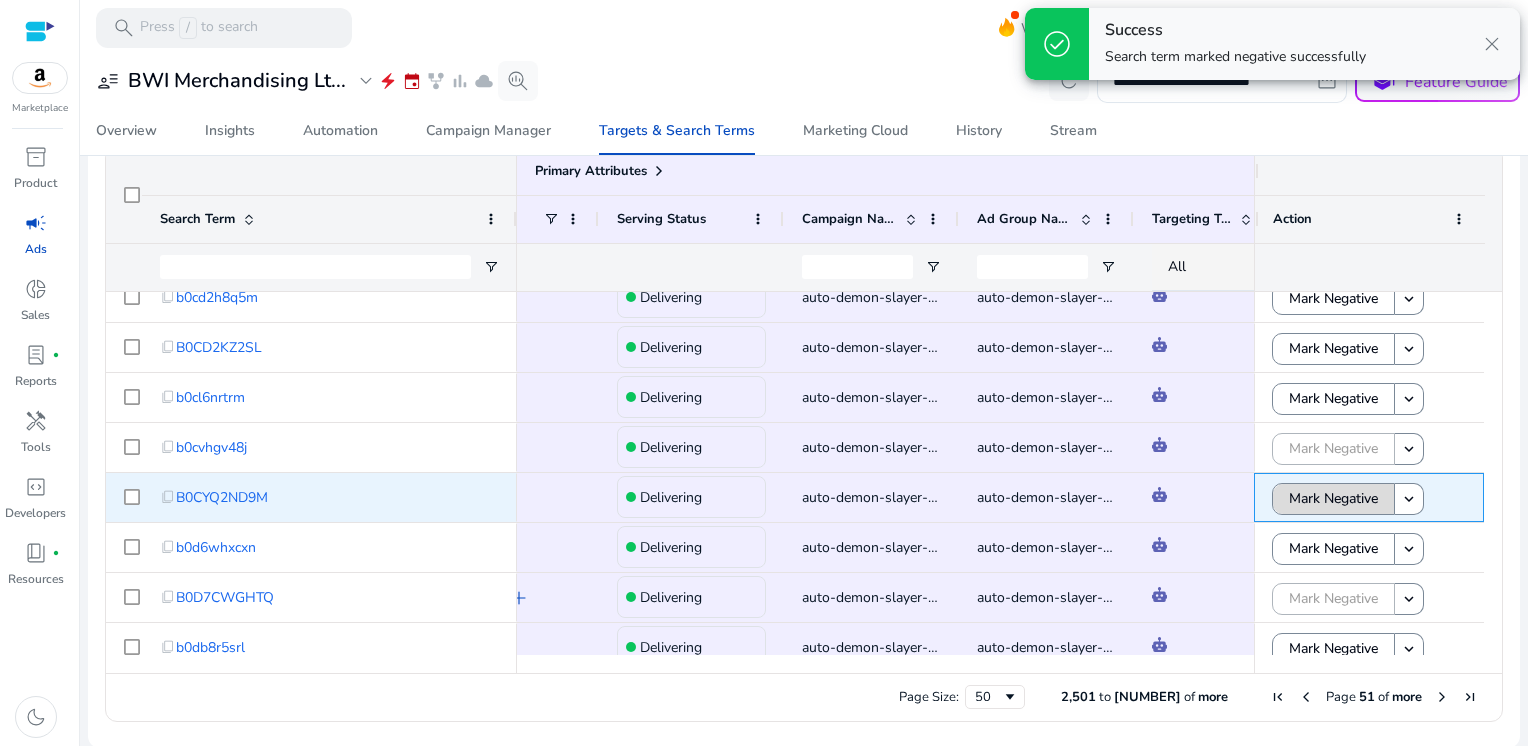 click on "Mark Negative" 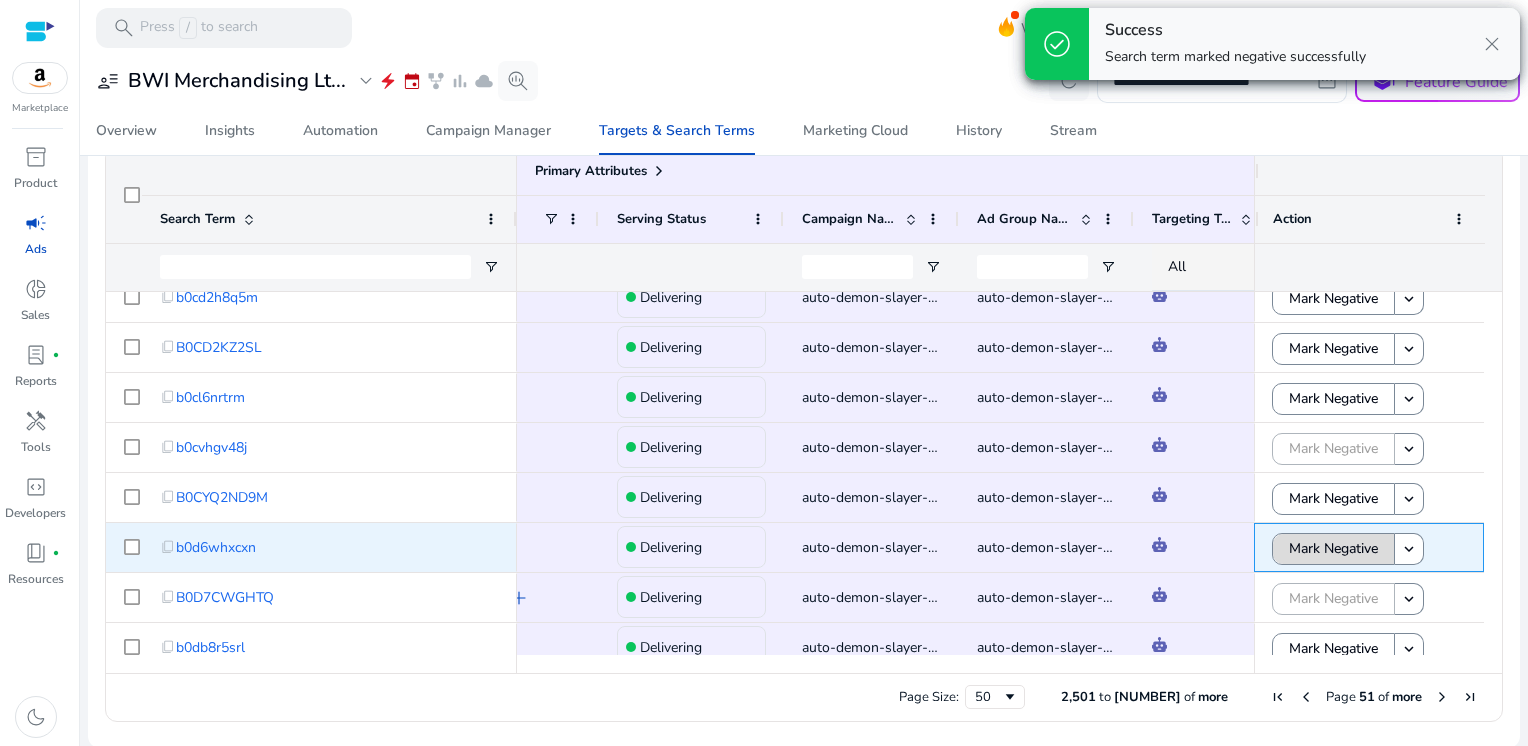 click on "Mark Negative" 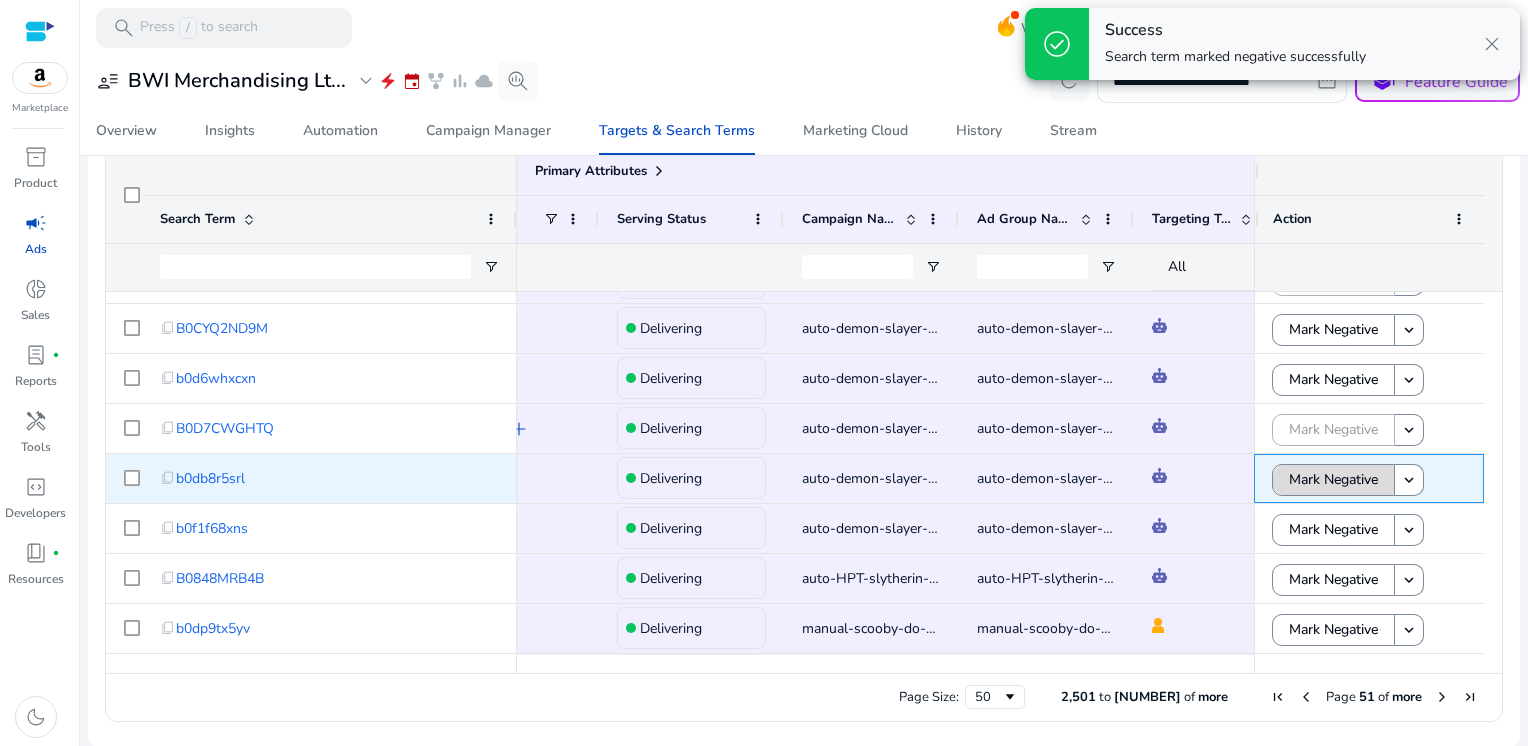click on "Mark Negative" 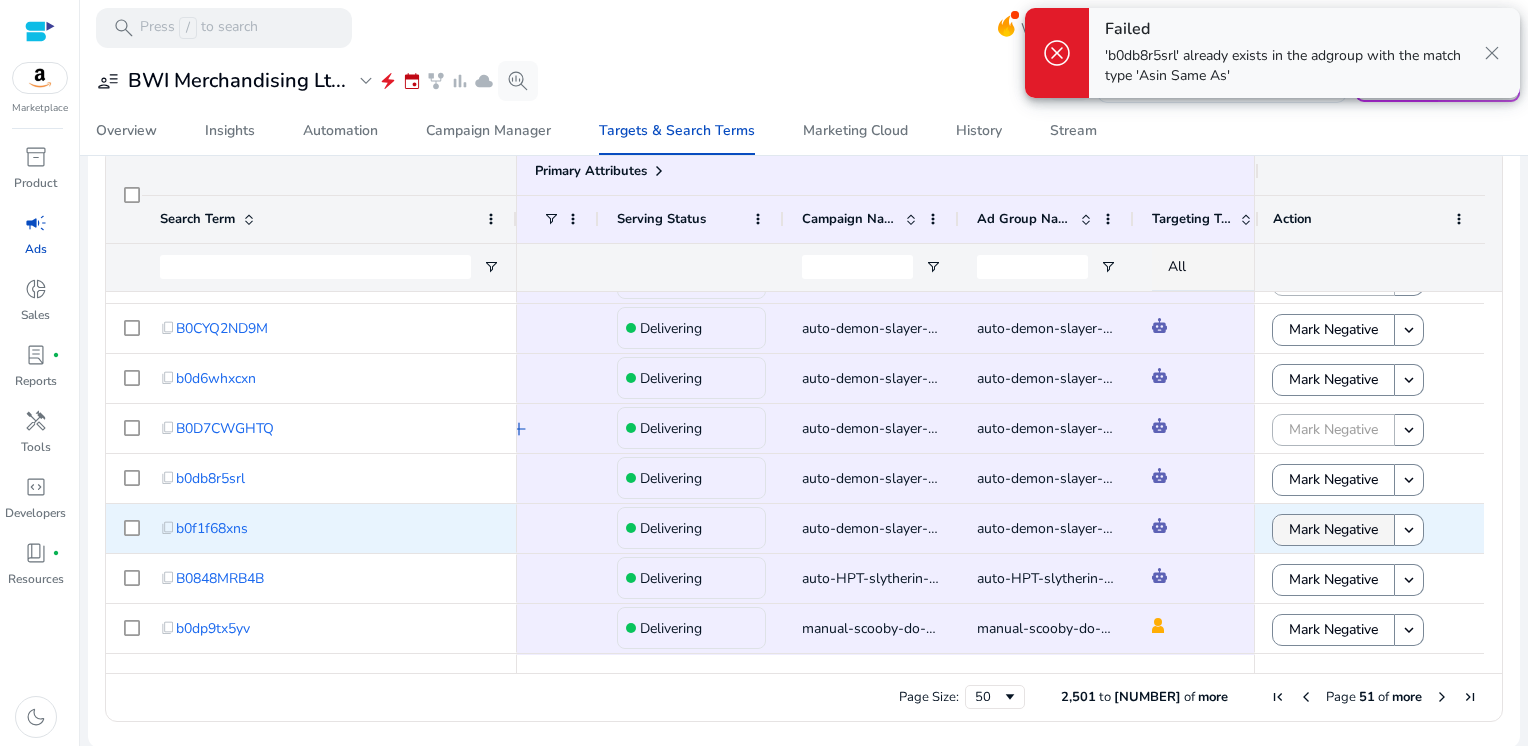 click on "Mark Negative" 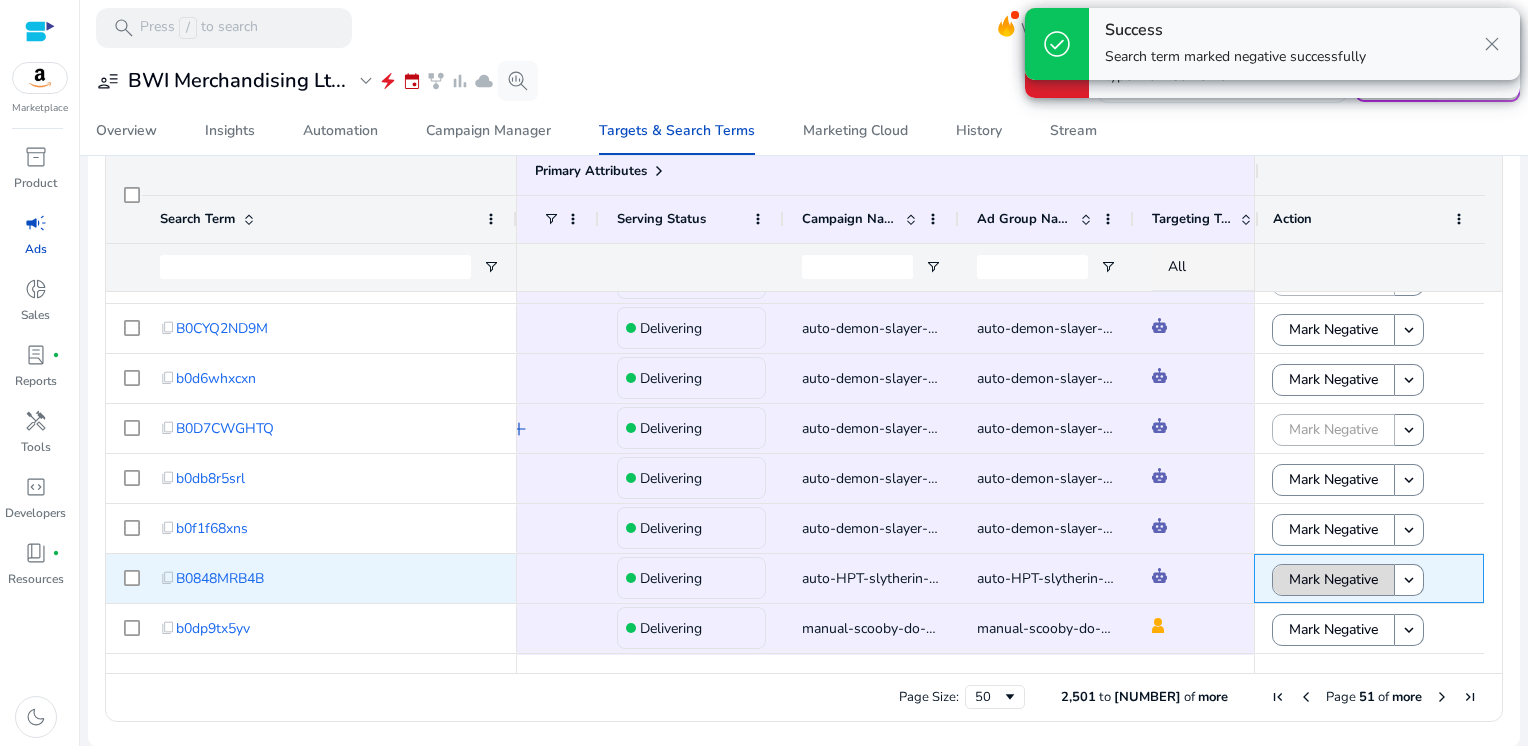 click on "Mark Negative" 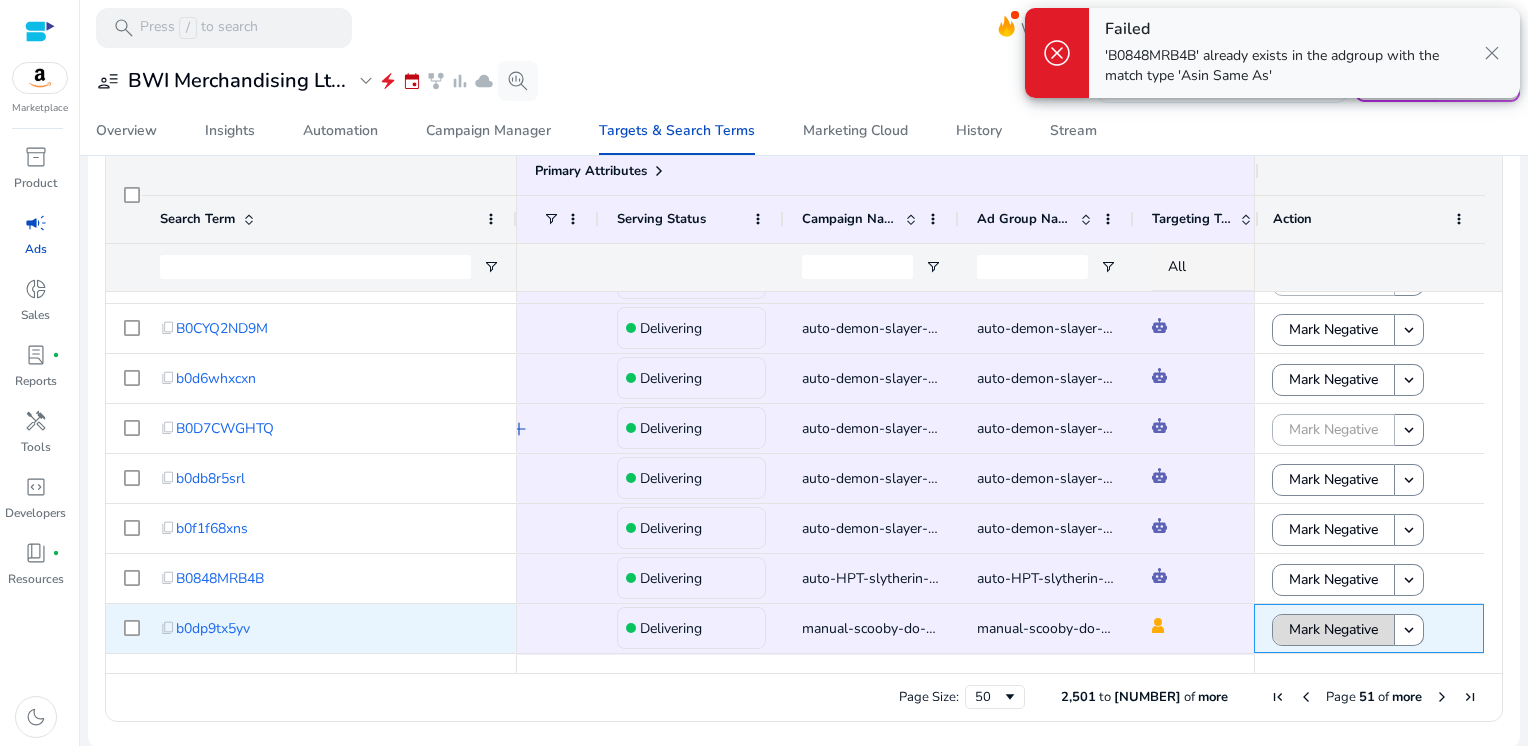 click on "Mark Negative" 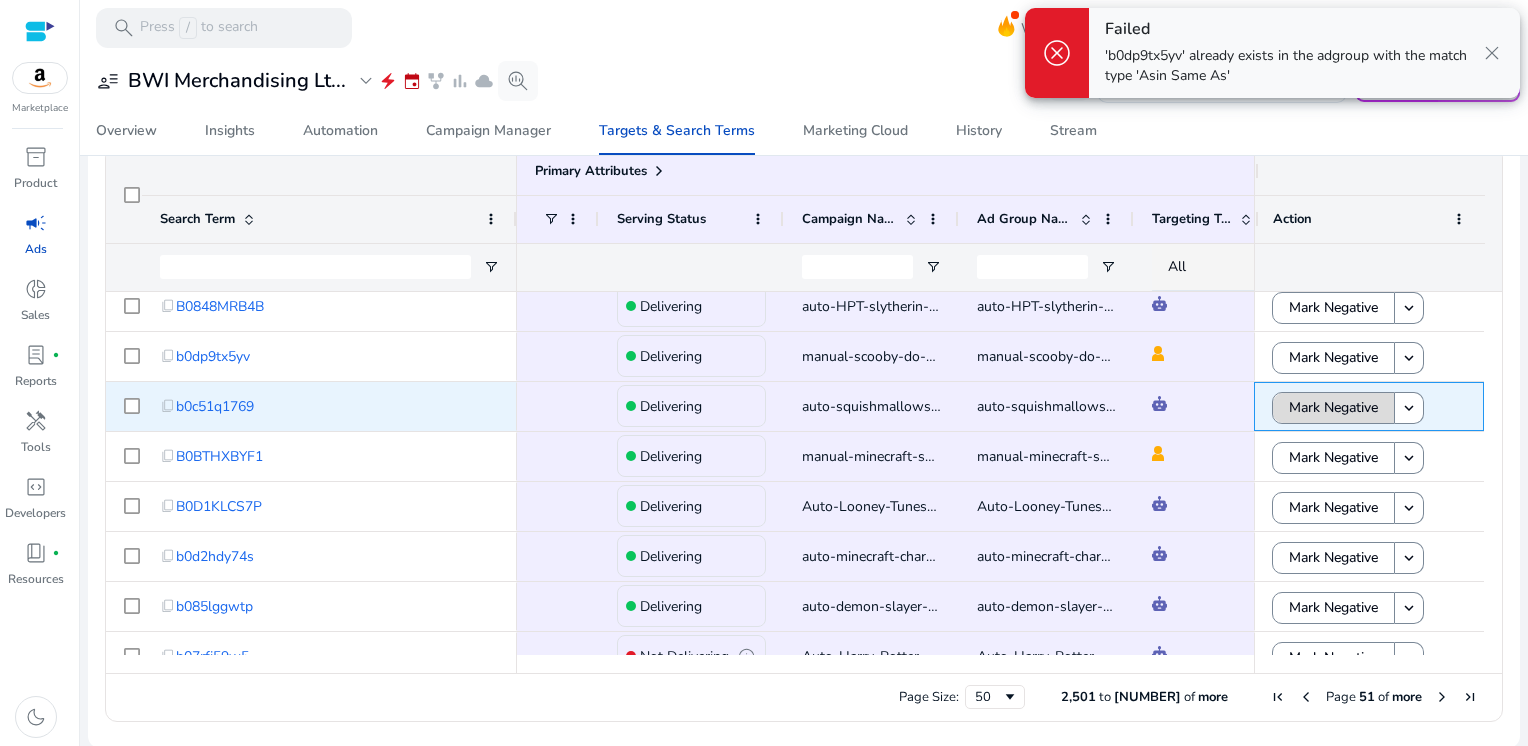 click on "Mark Negative" 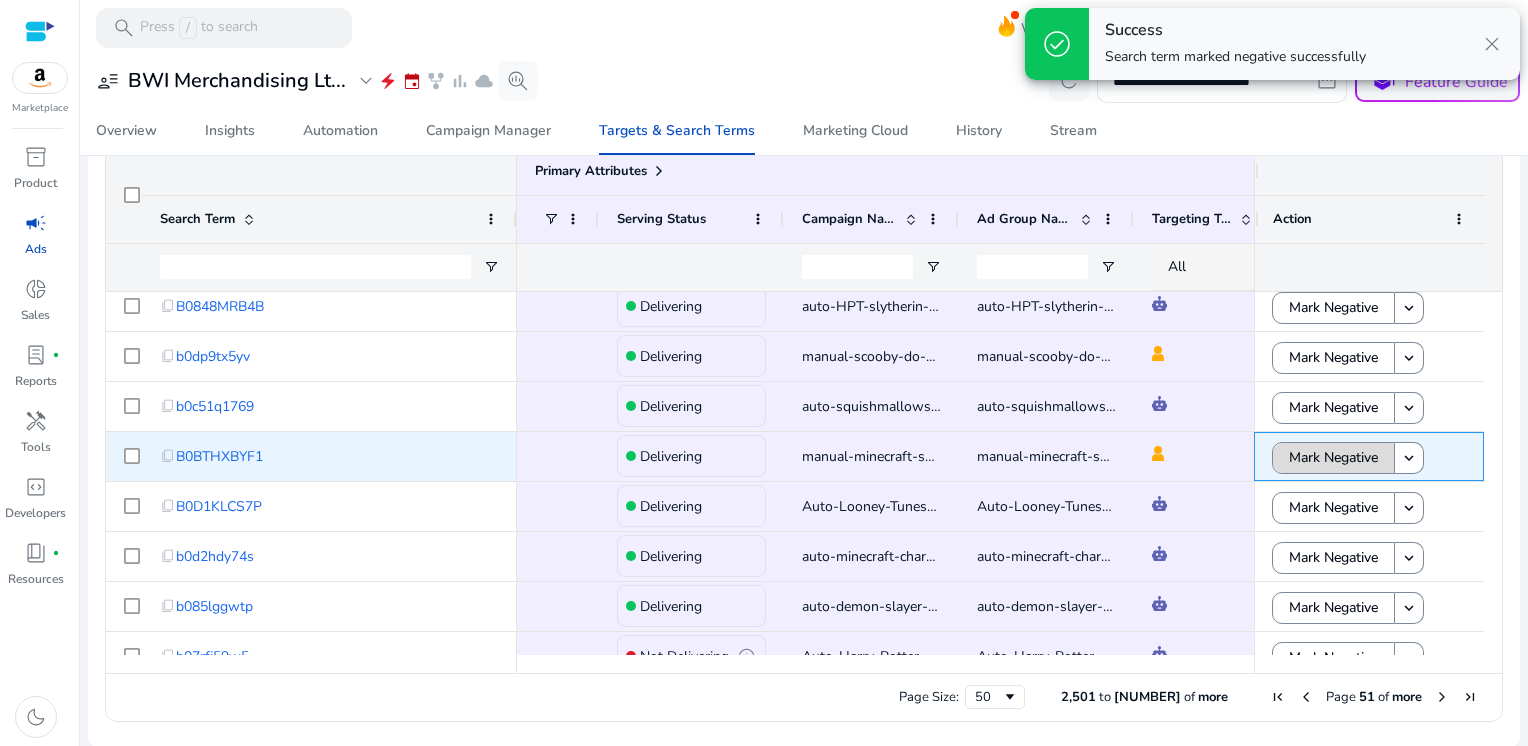 click on "Mark Negative" 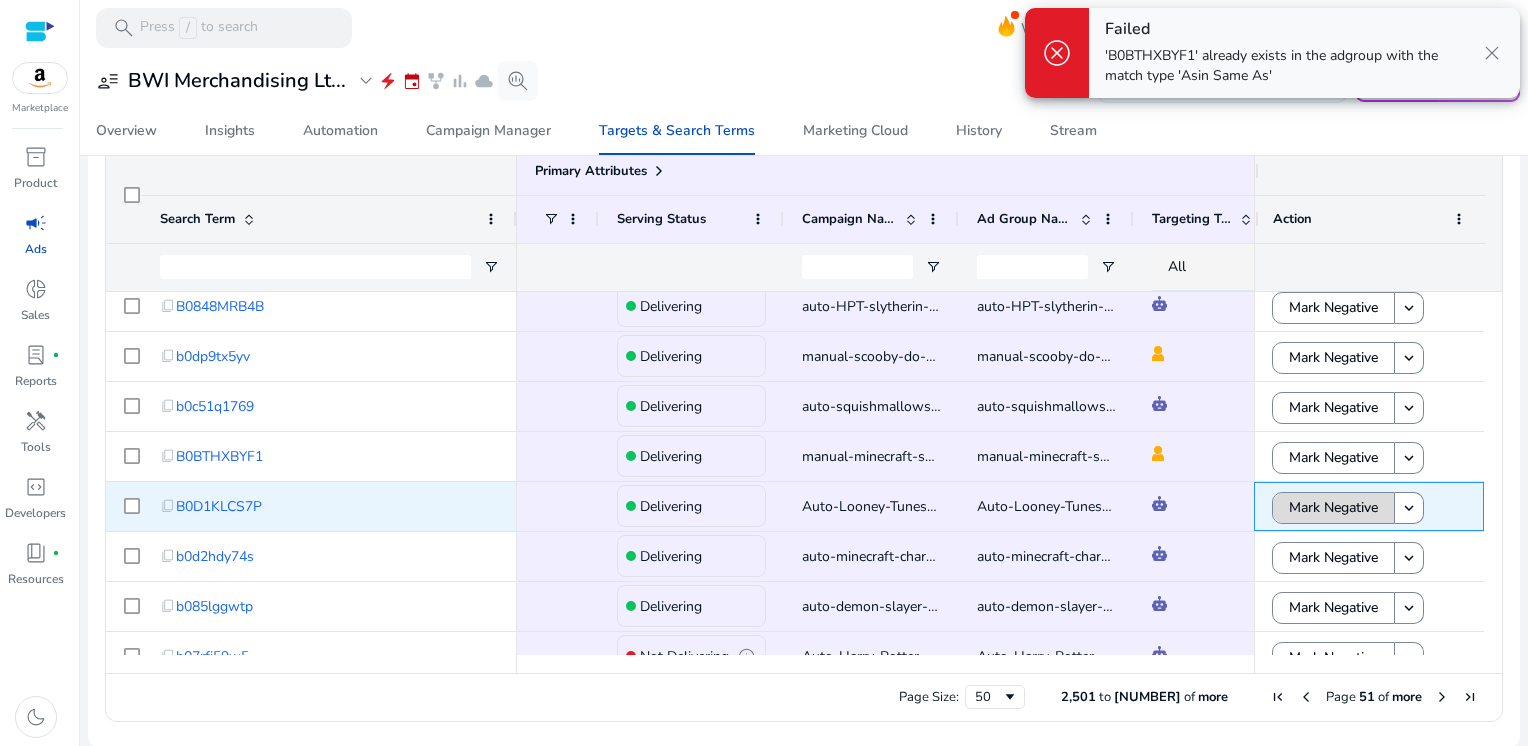 click on "Mark Negative" 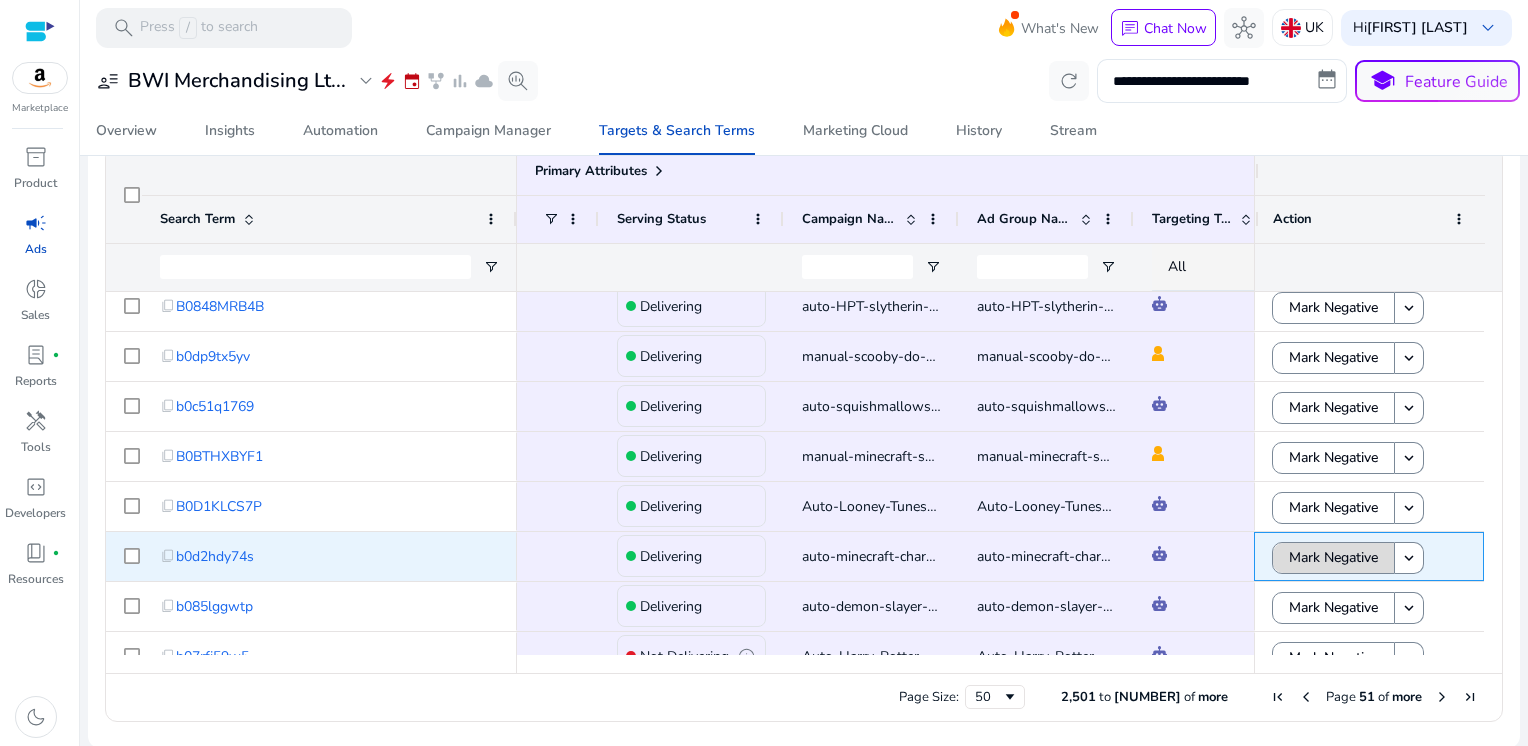 click on "Mark Negative" 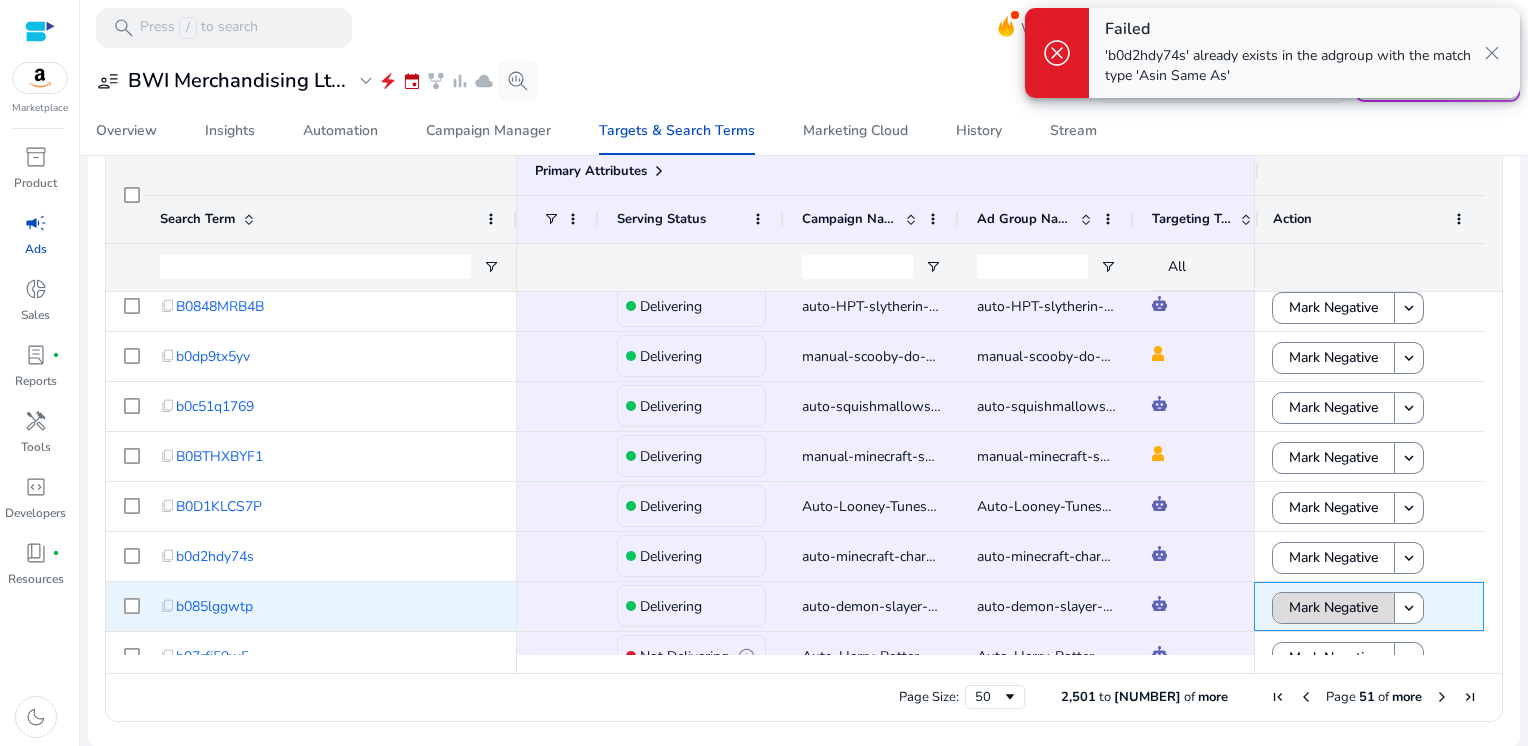 click on "Mark Negative" 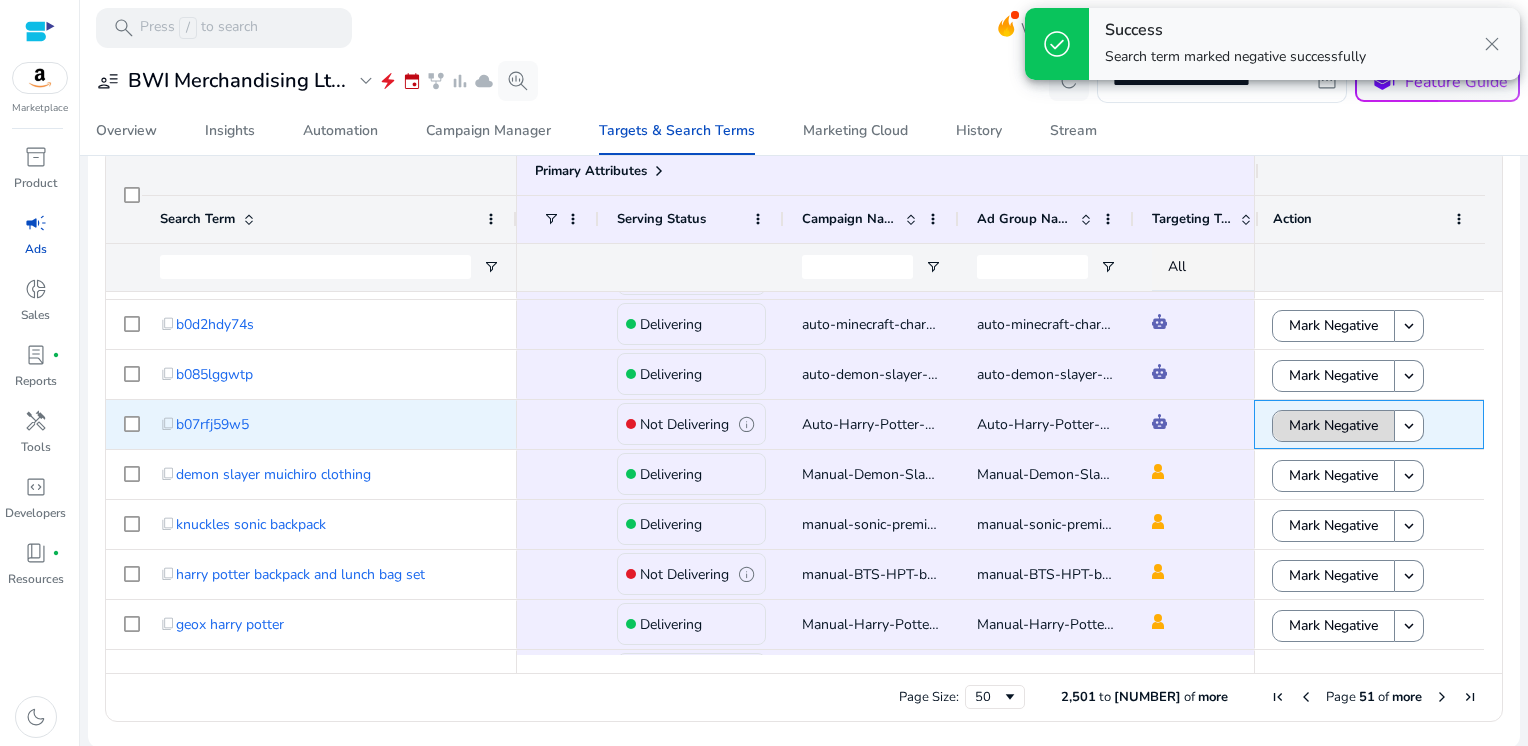 click on "Mark Negative" 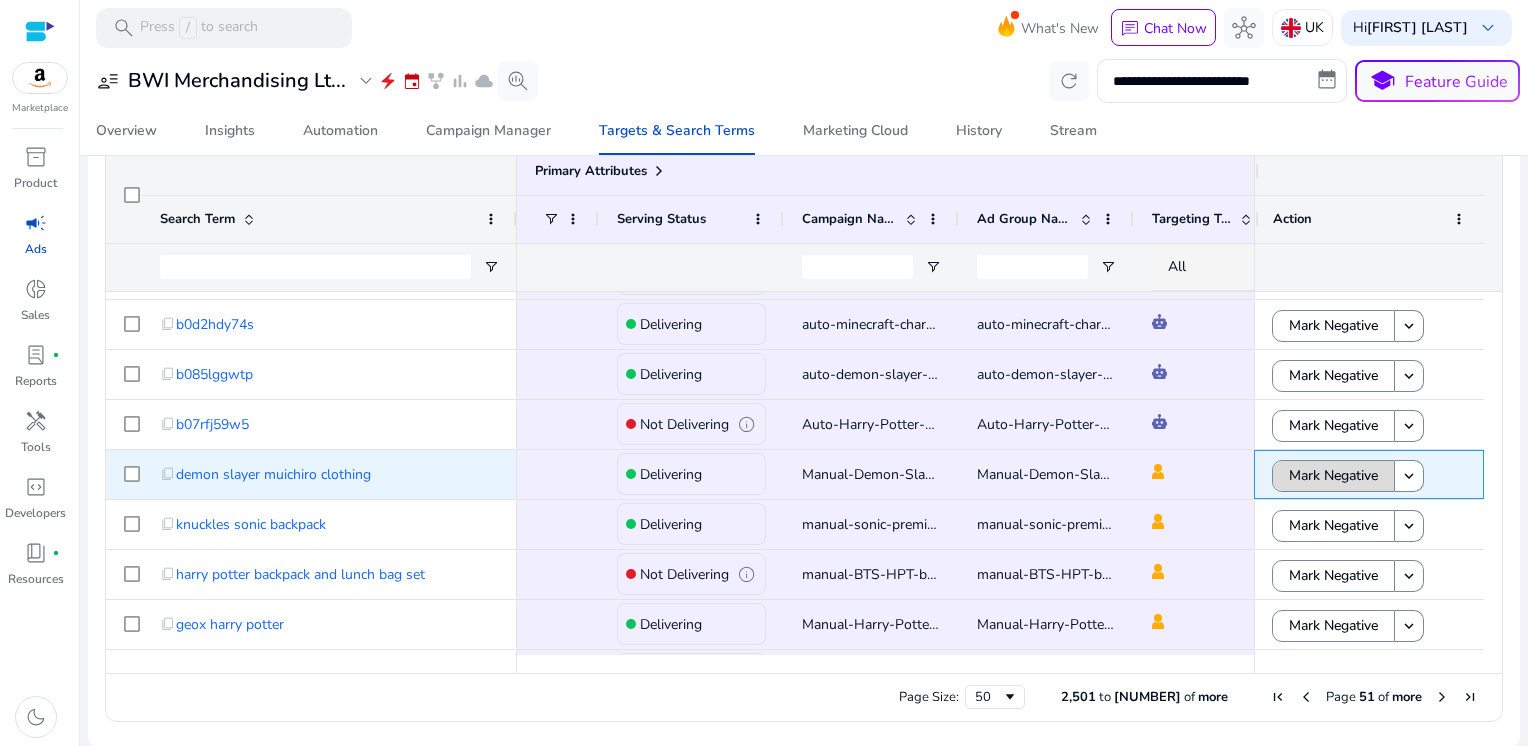 click on "Mark Negative" 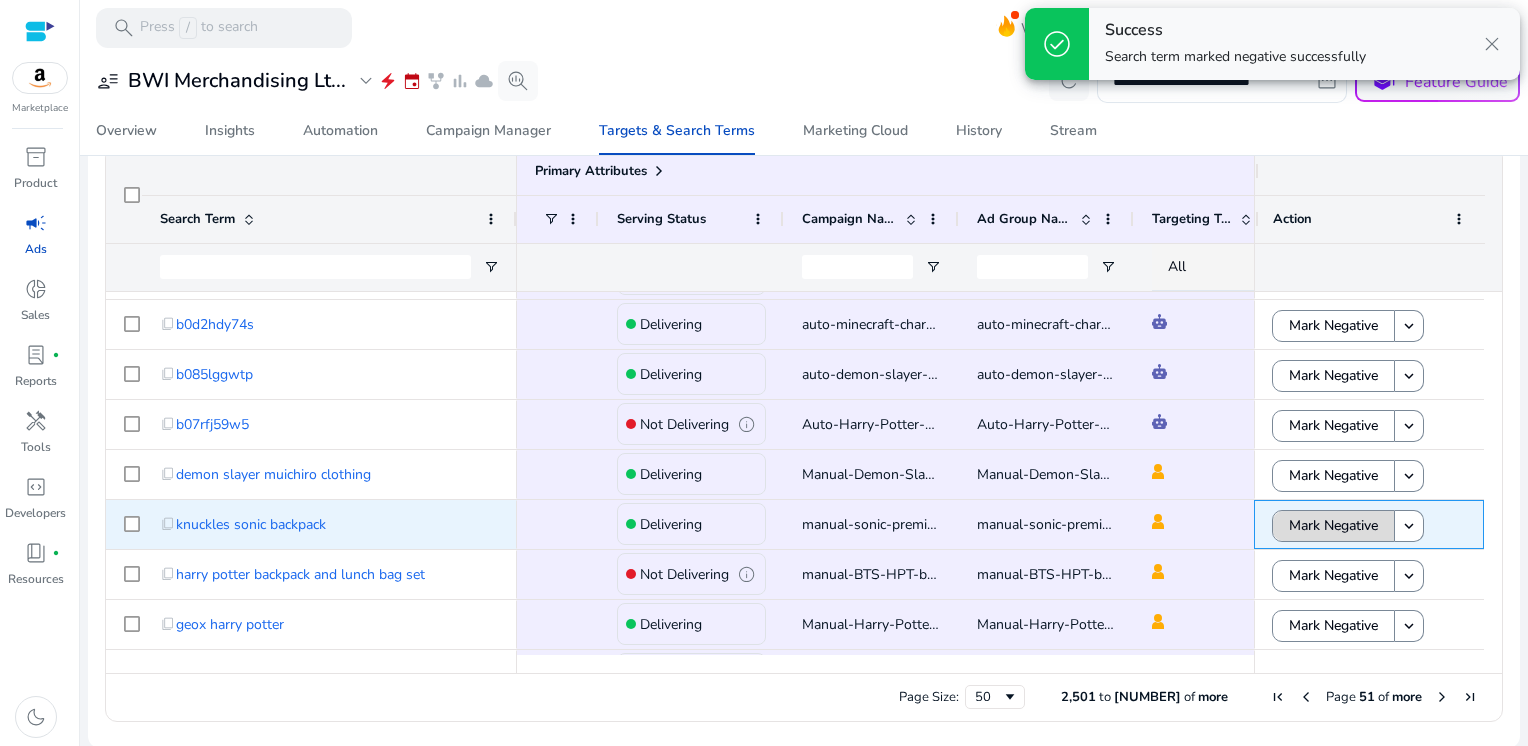 click on "Mark Negative" 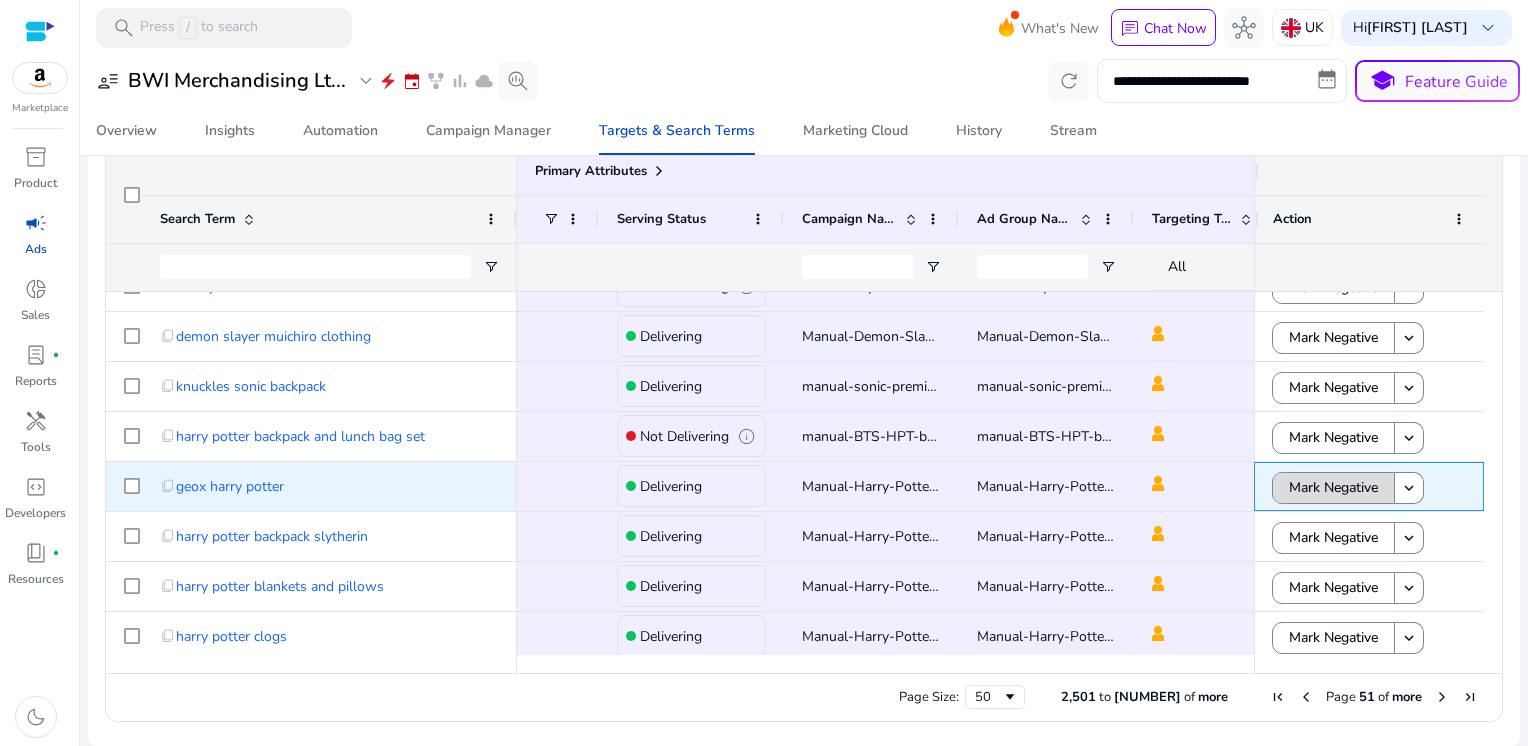 click on "Mark Negative" 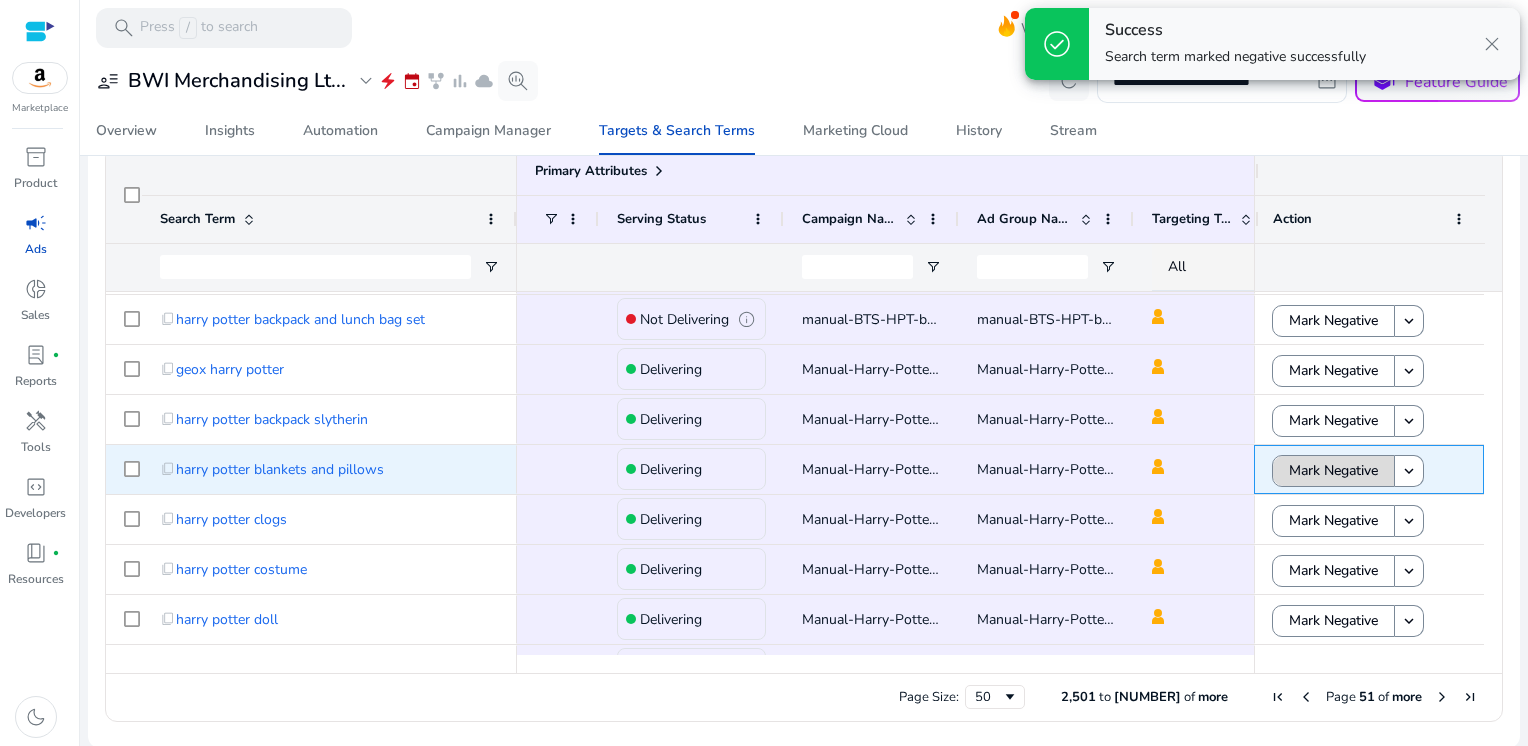click on "Mark Negative" 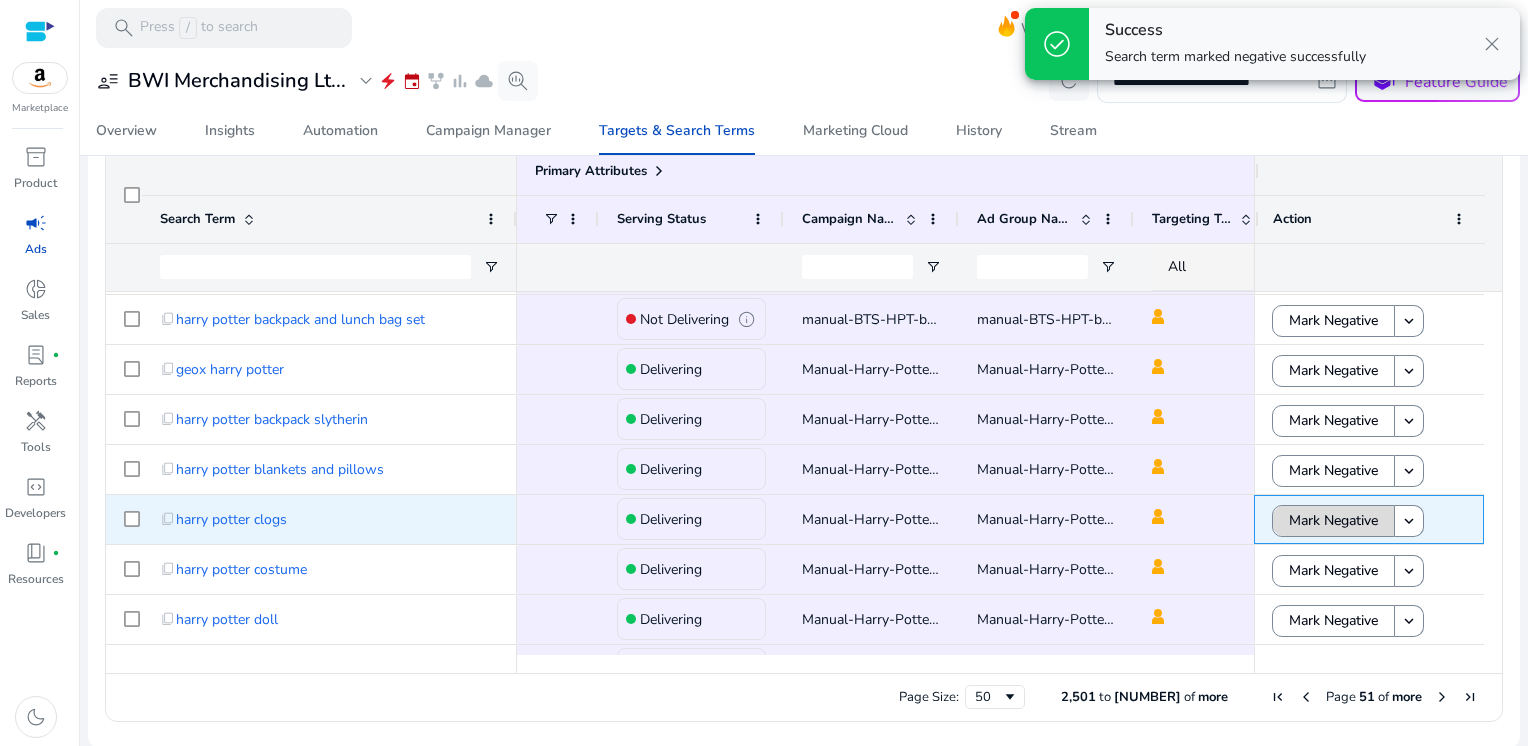 click on "Mark Negative" 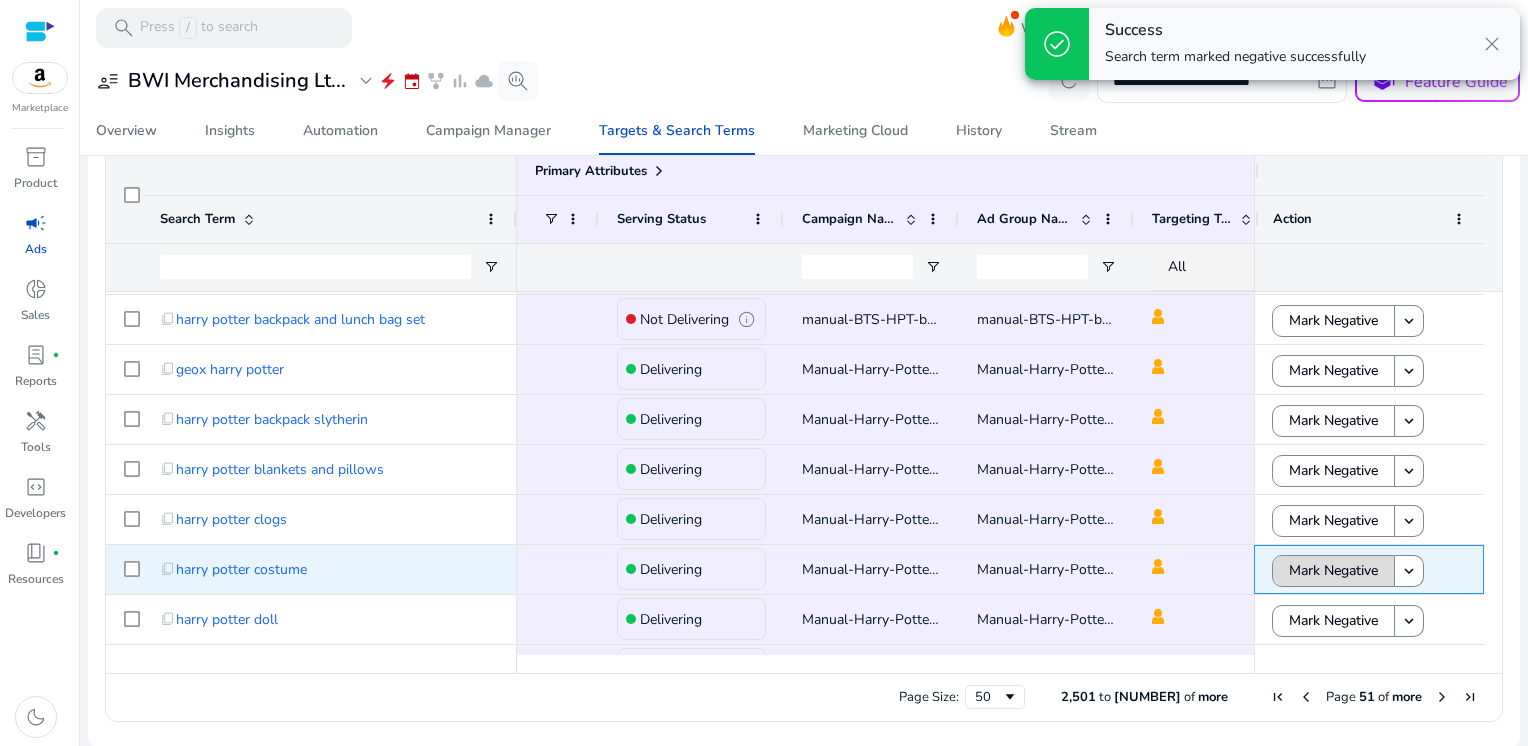click on "Mark Negative" 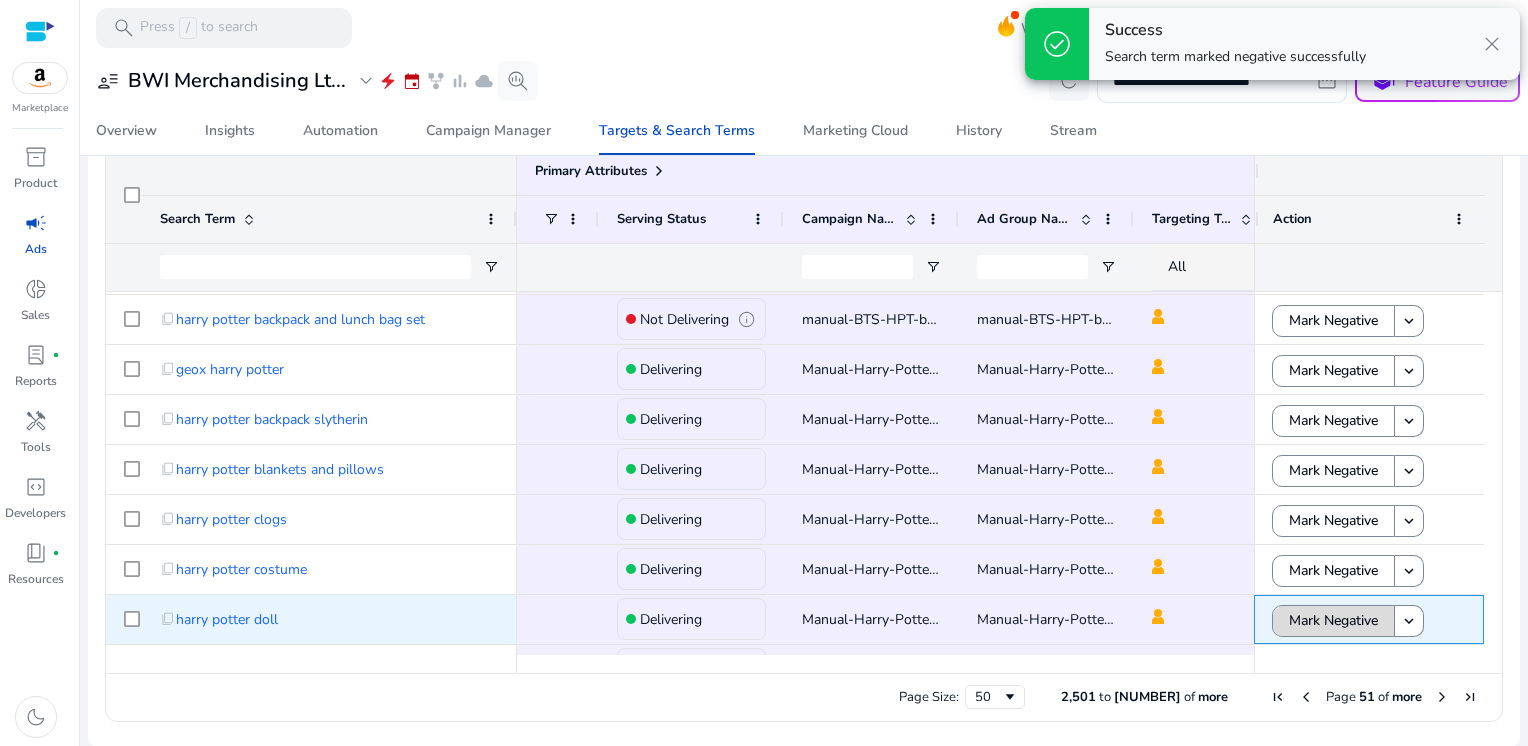click on "Mark Negative" 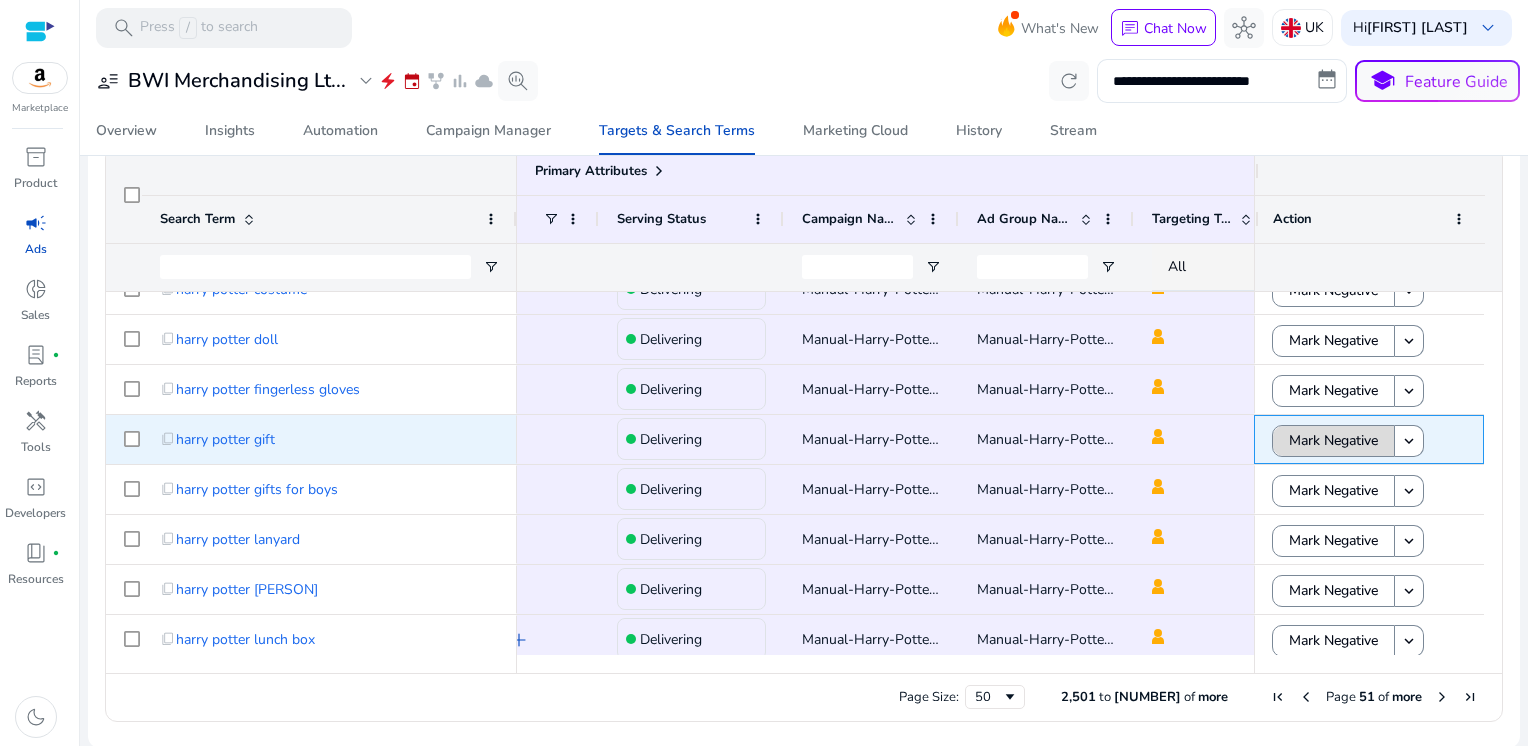 click on "Mark Negative" 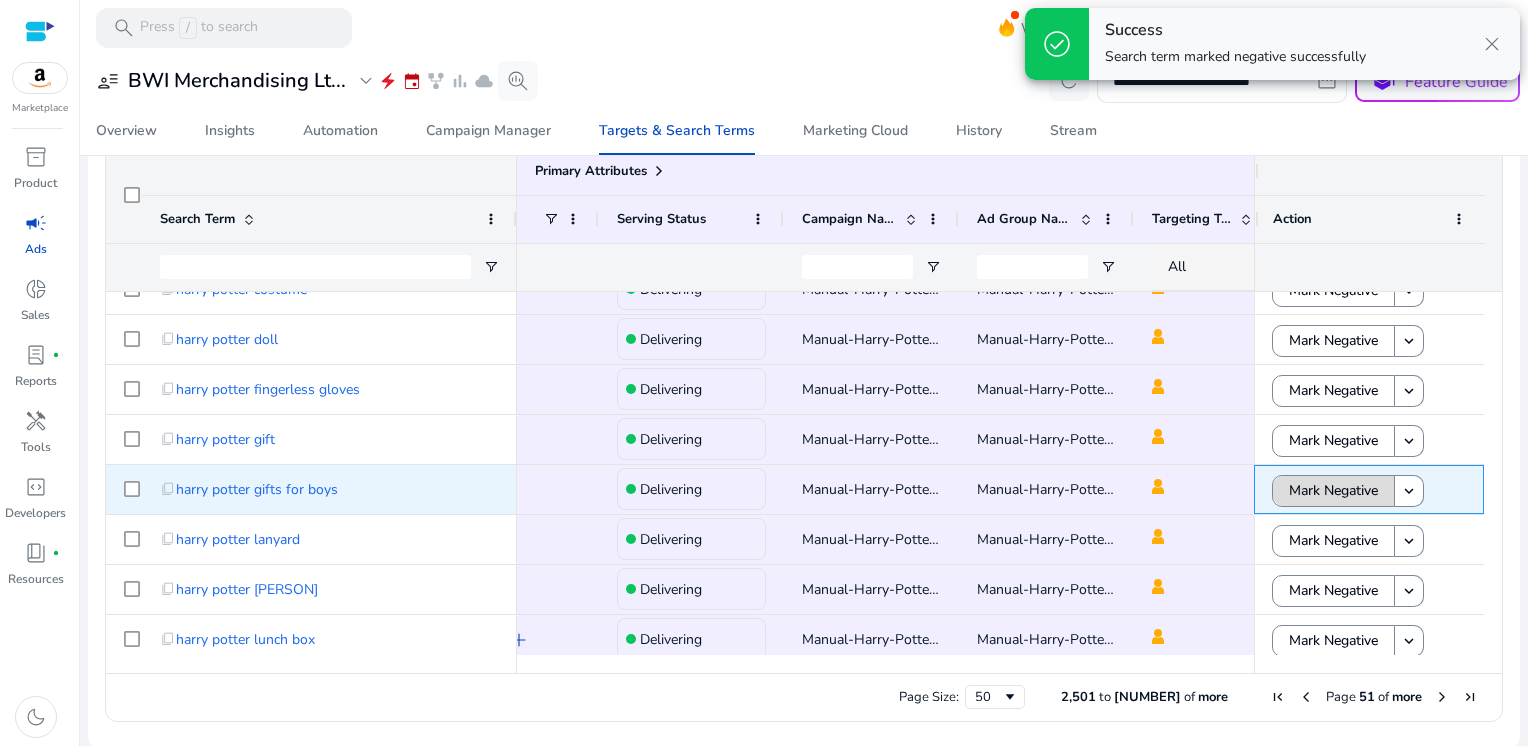 click on "Mark Negative" 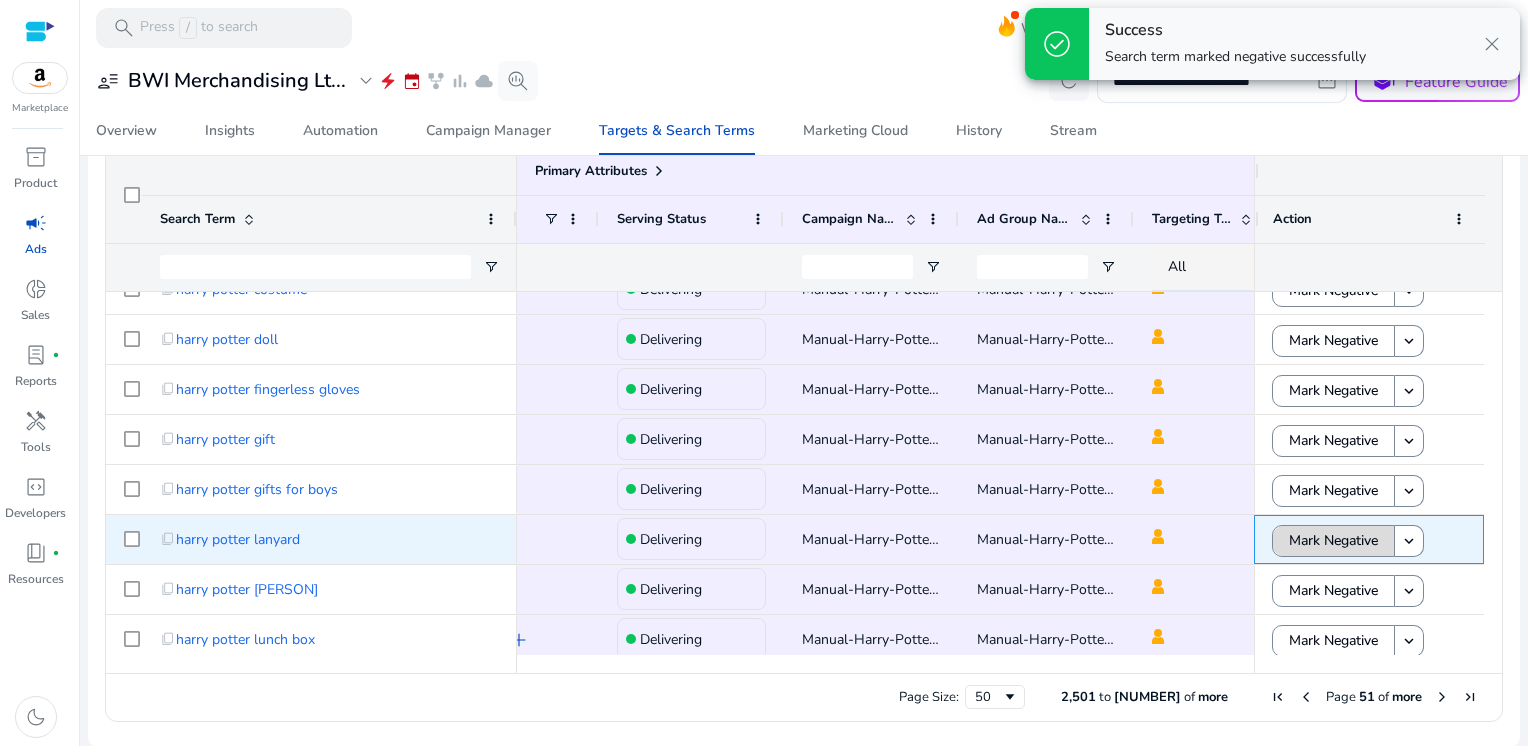 click on "Mark Negative" 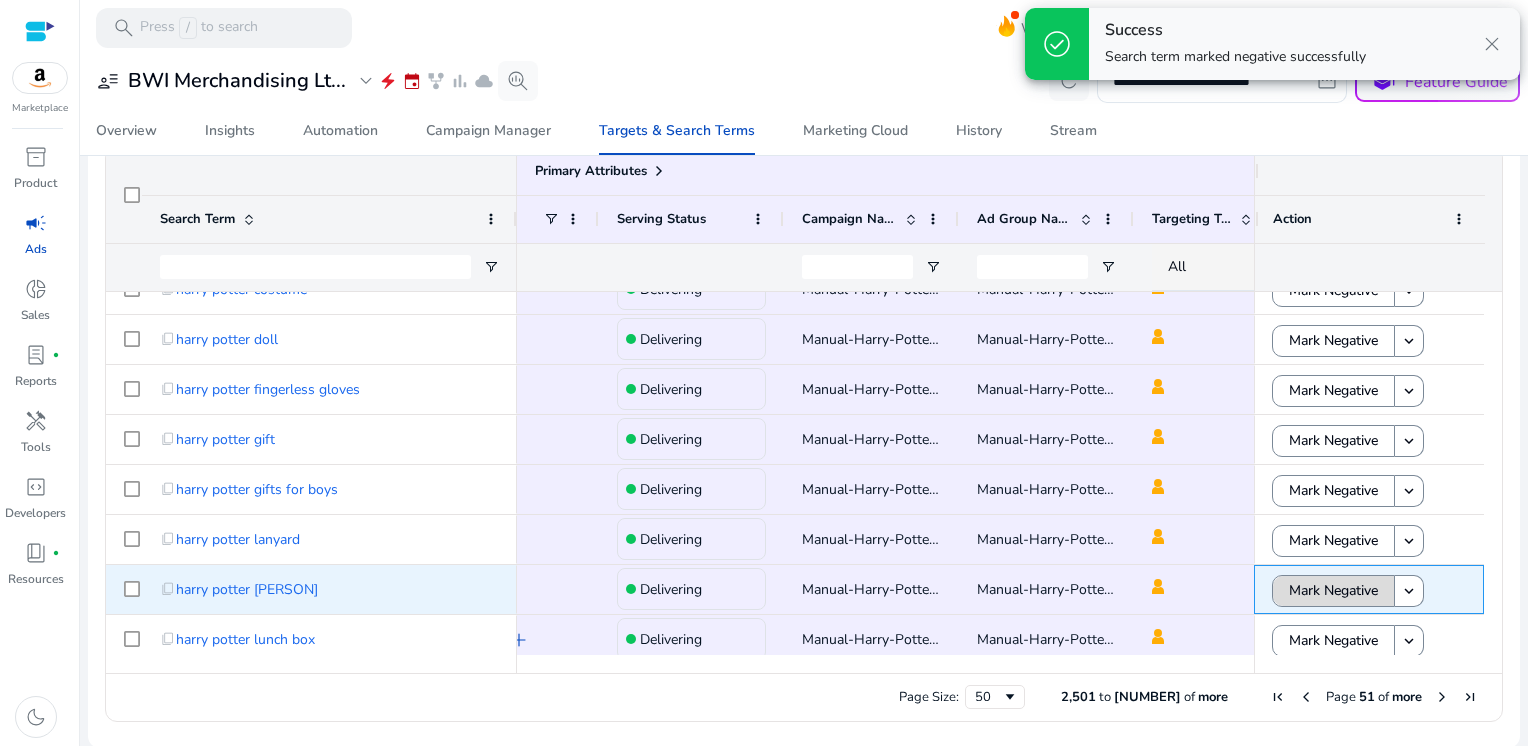 click on "Mark Negative" 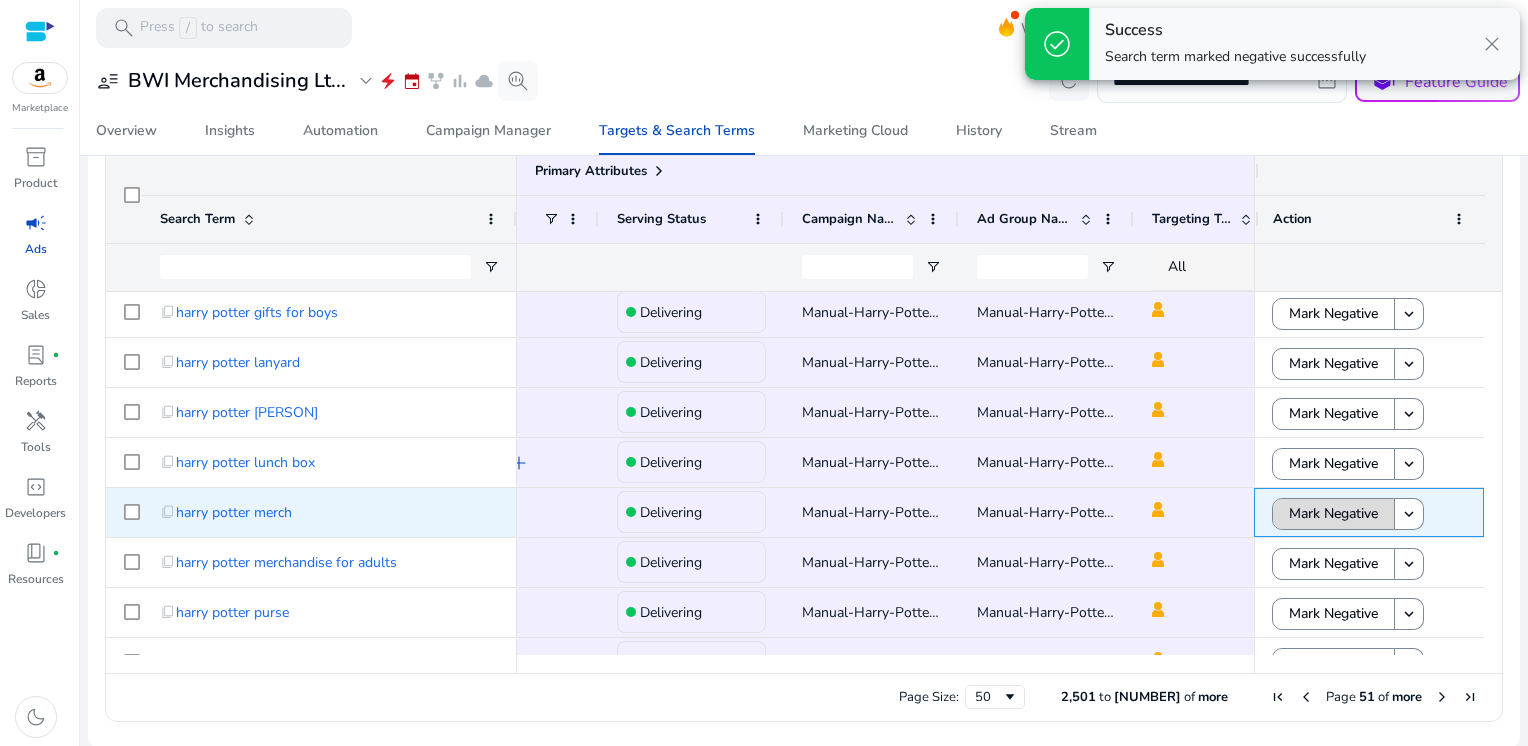 click on "Mark Negative" 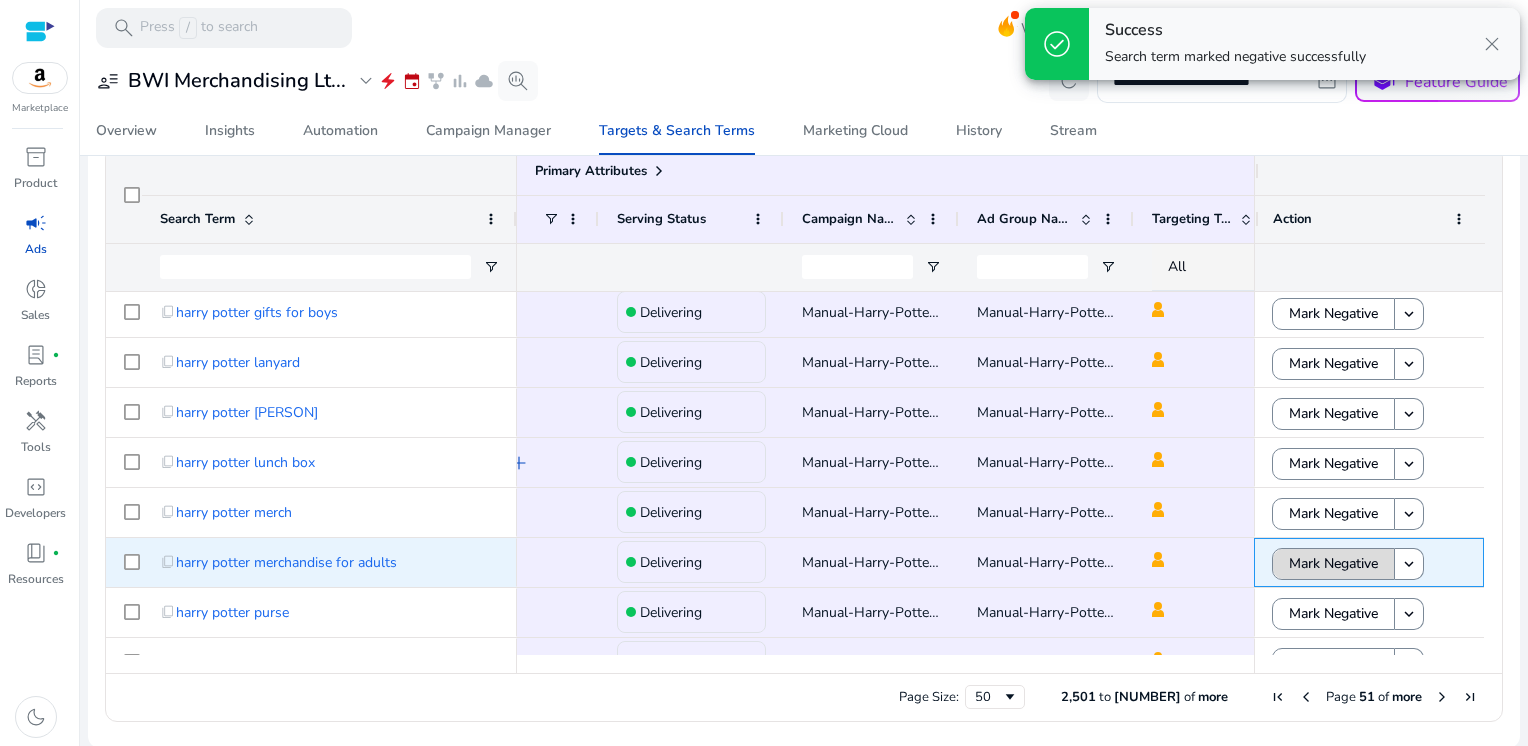 click on "Mark Negative" 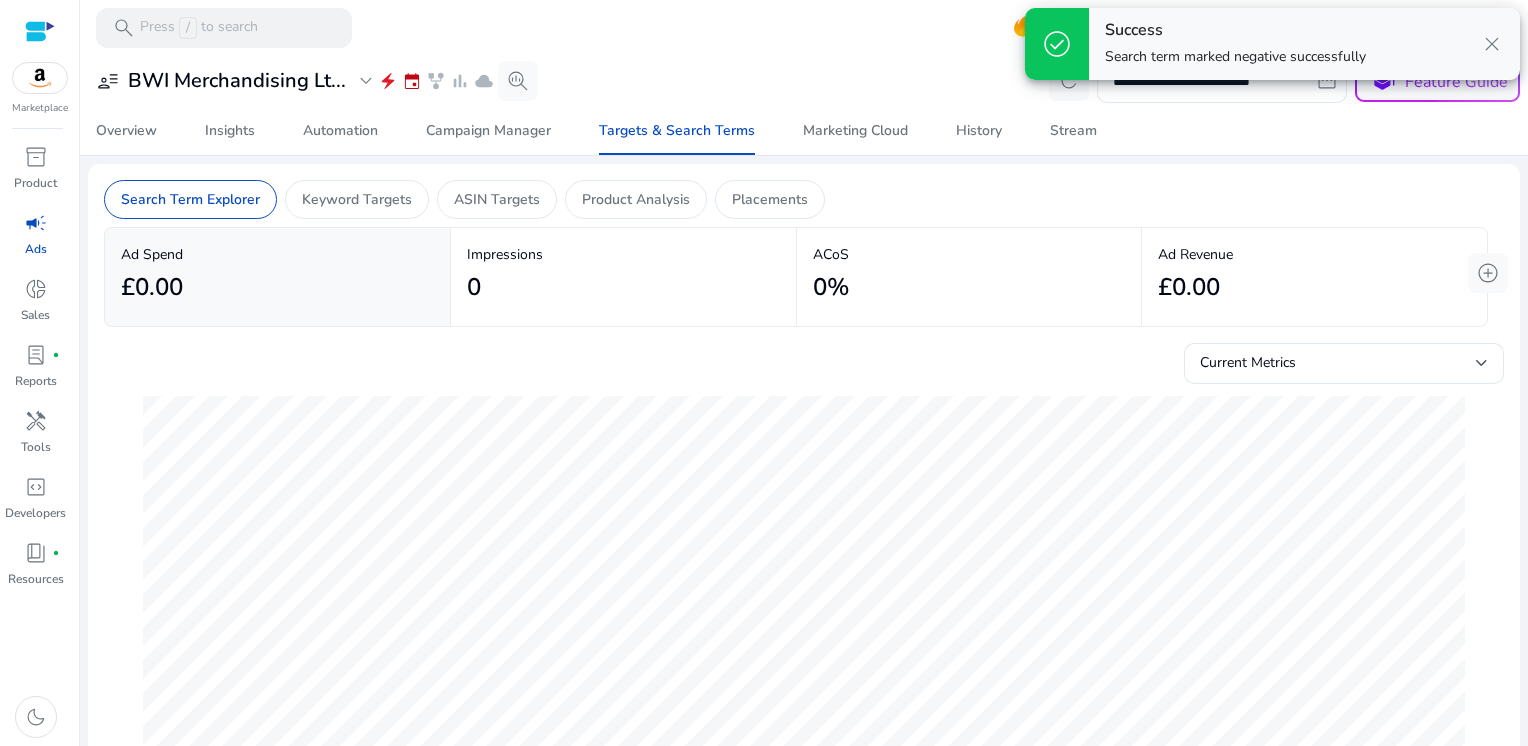 scroll, scrollTop: 0, scrollLeft: 0, axis: both 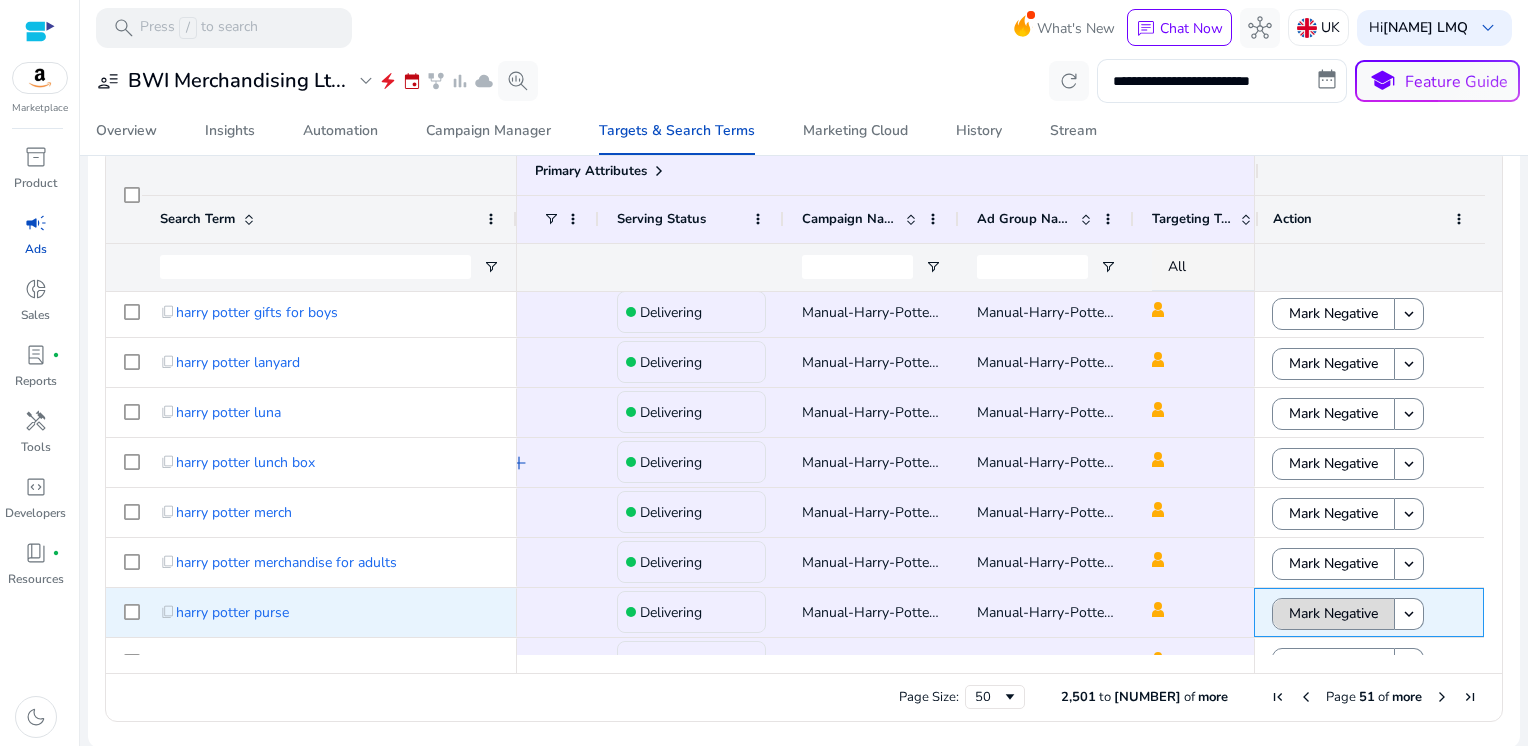 click on "Mark Negative" 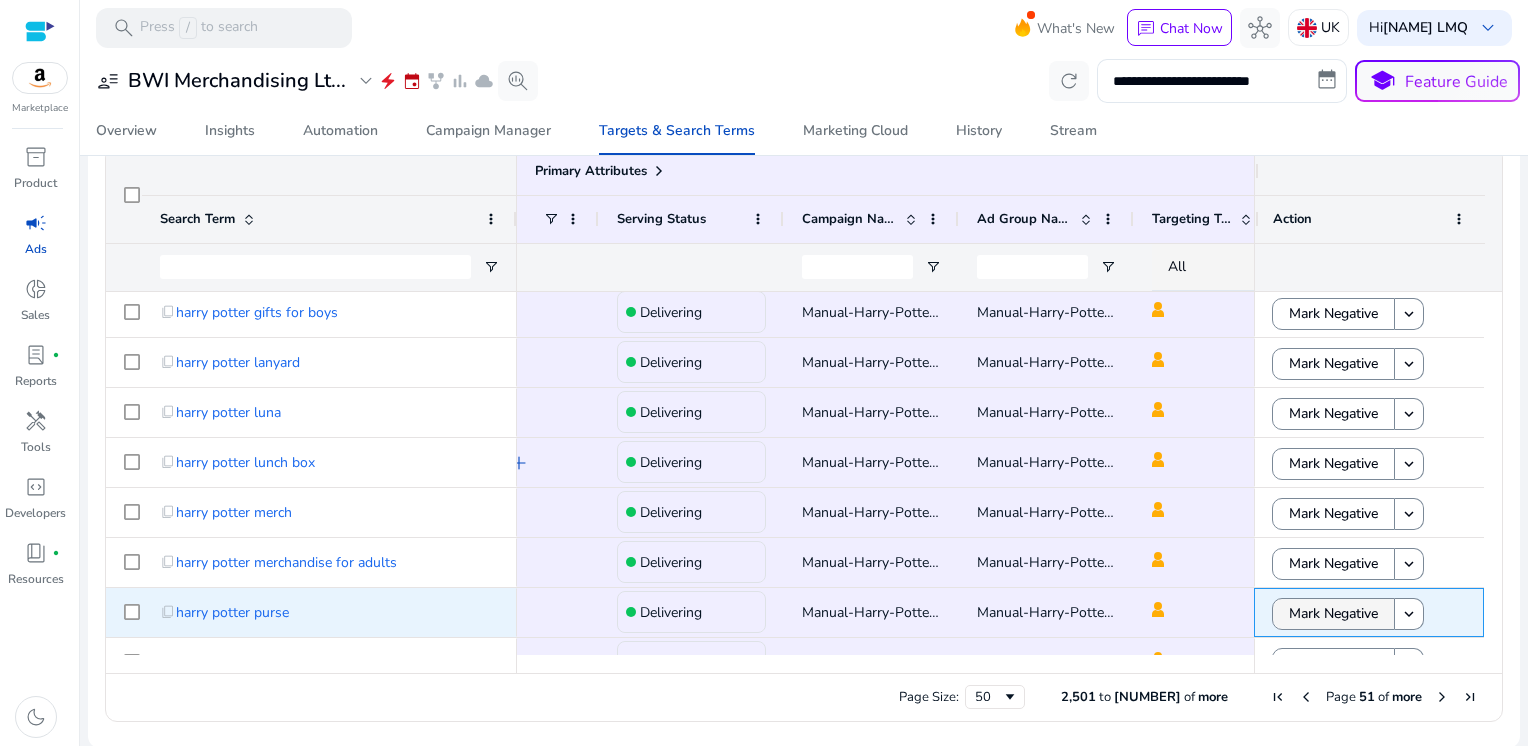 scroll, scrollTop: 2136, scrollLeft: 0, axis: vertical 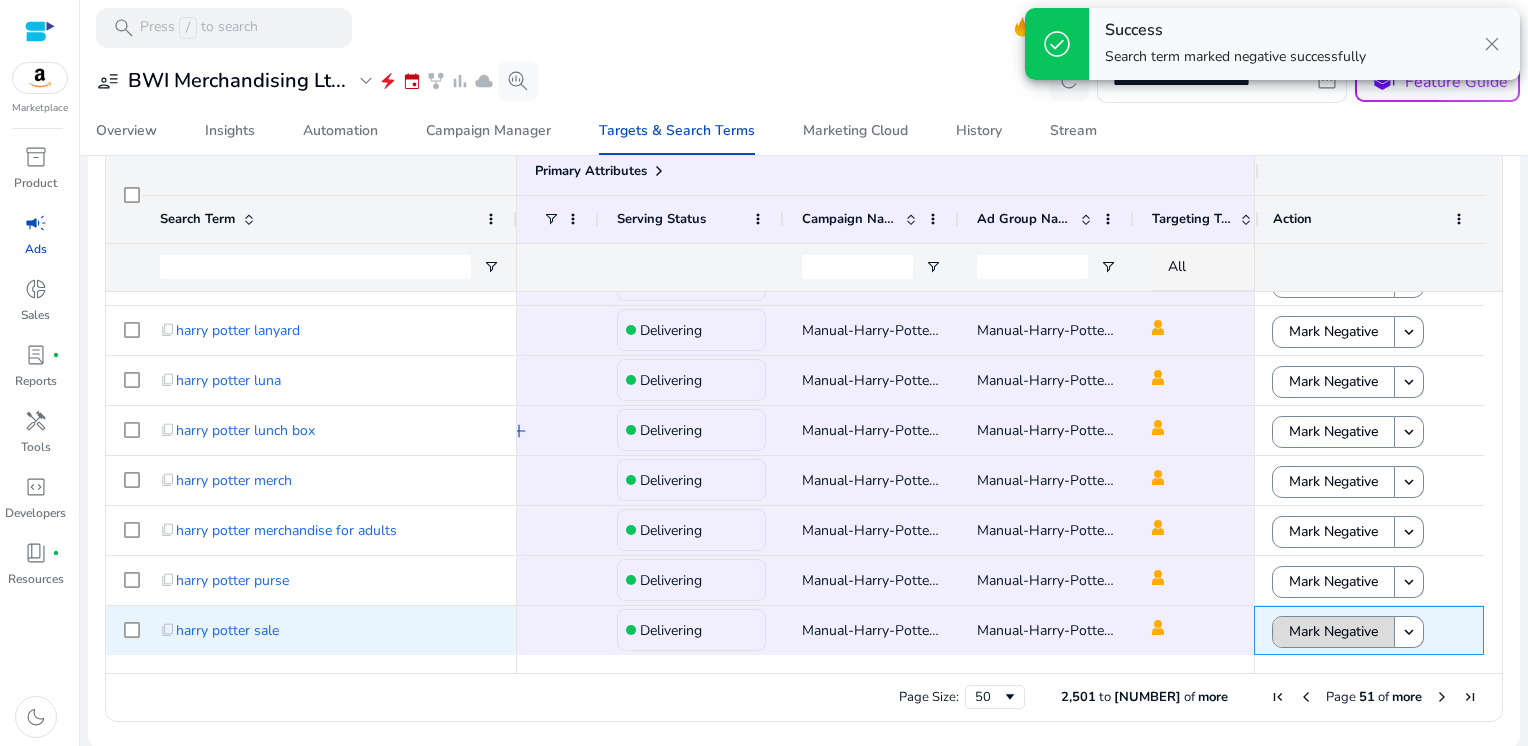 click on "Mark Negative" 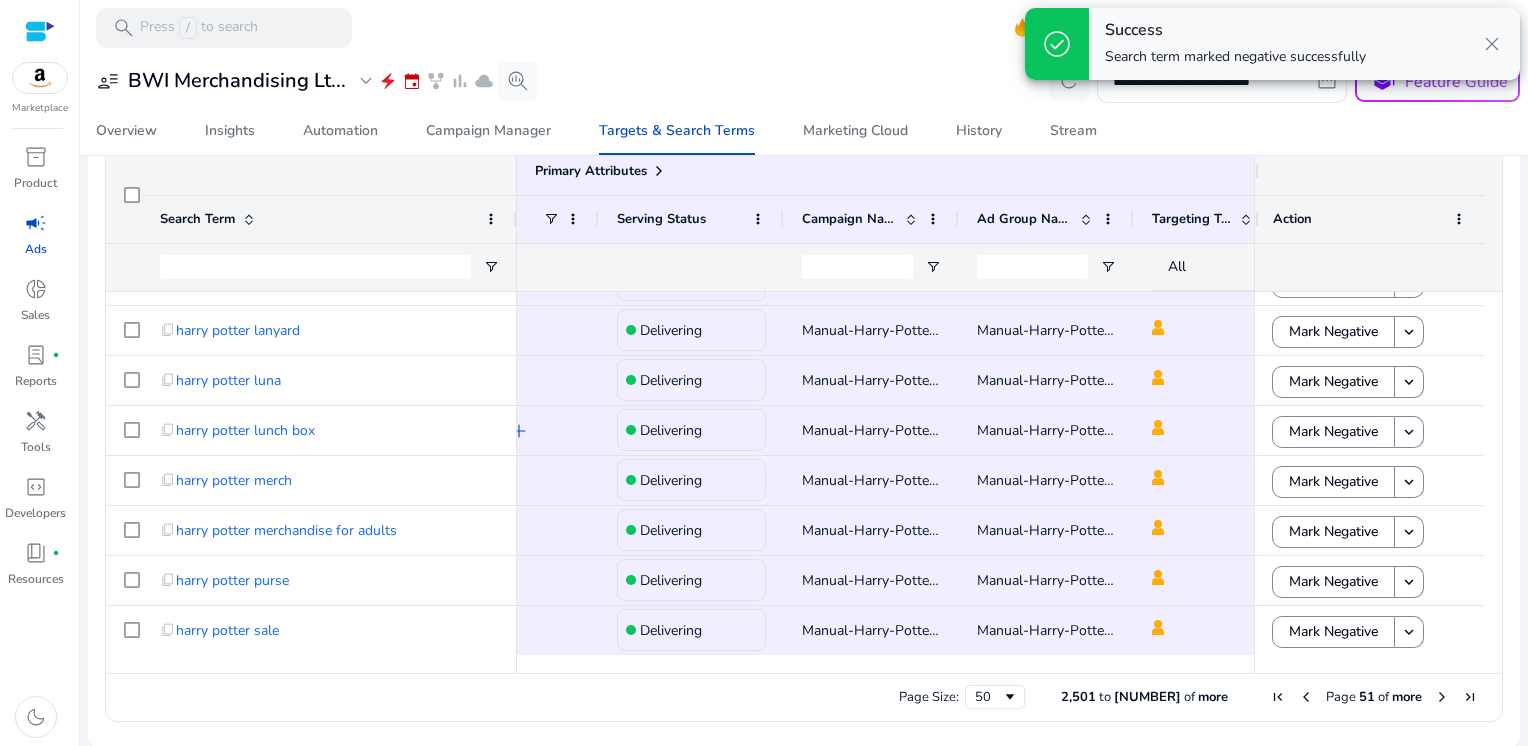 click at bounding box center [1442, 697] 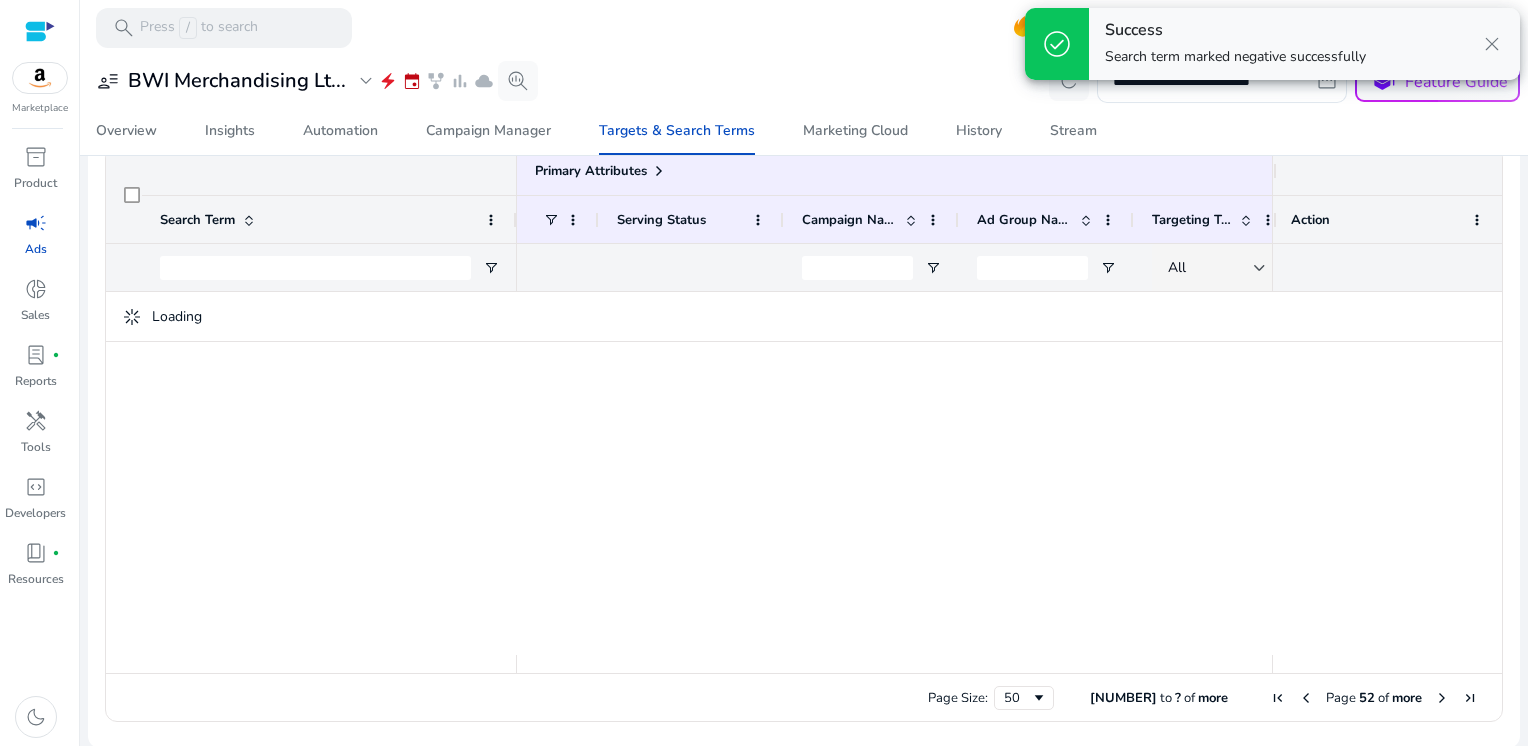 scroll, scrollTop: 662, scrollLeft: 0, axis: vertical 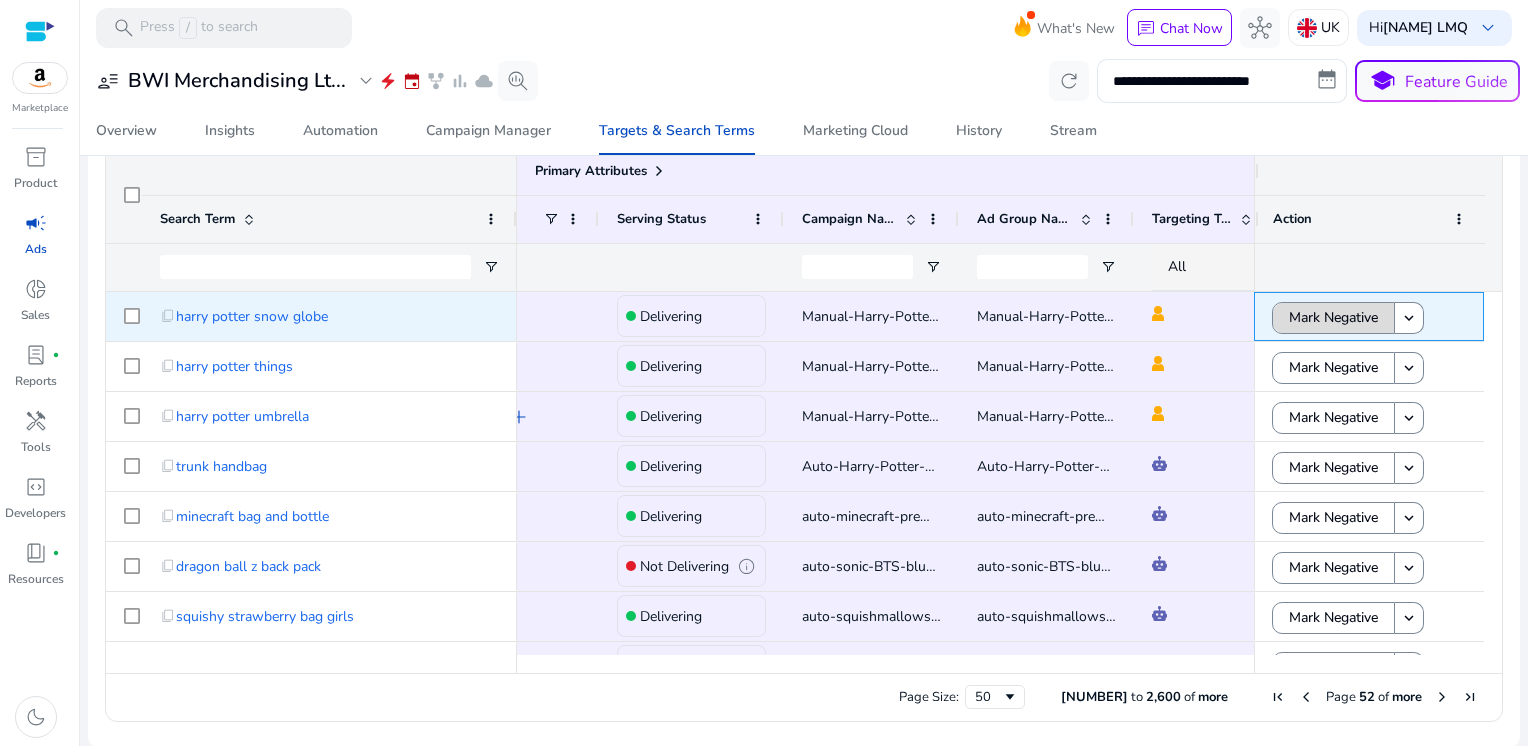 click on "Mark Negative" 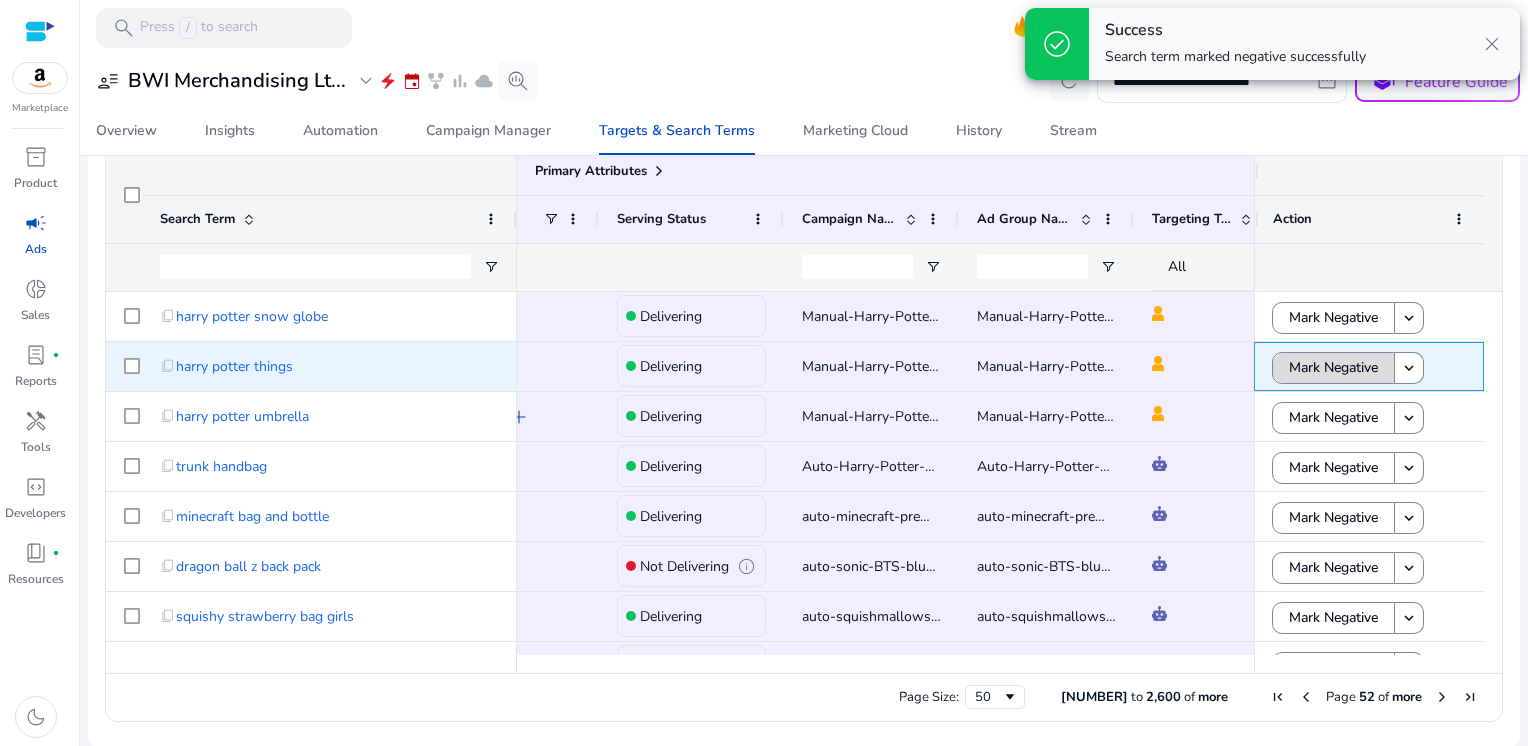 click on "Mark Negative" 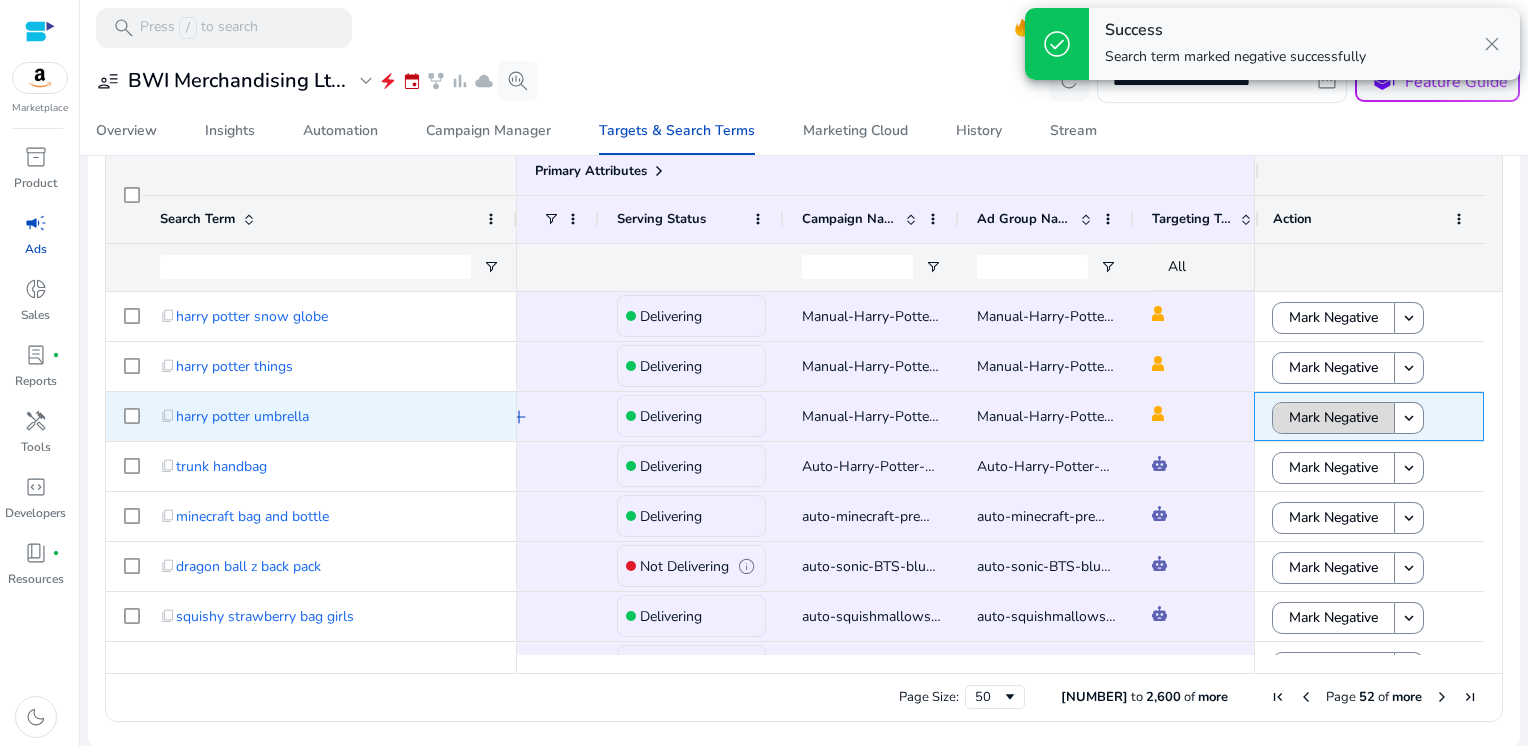 click on "Mark Negative" 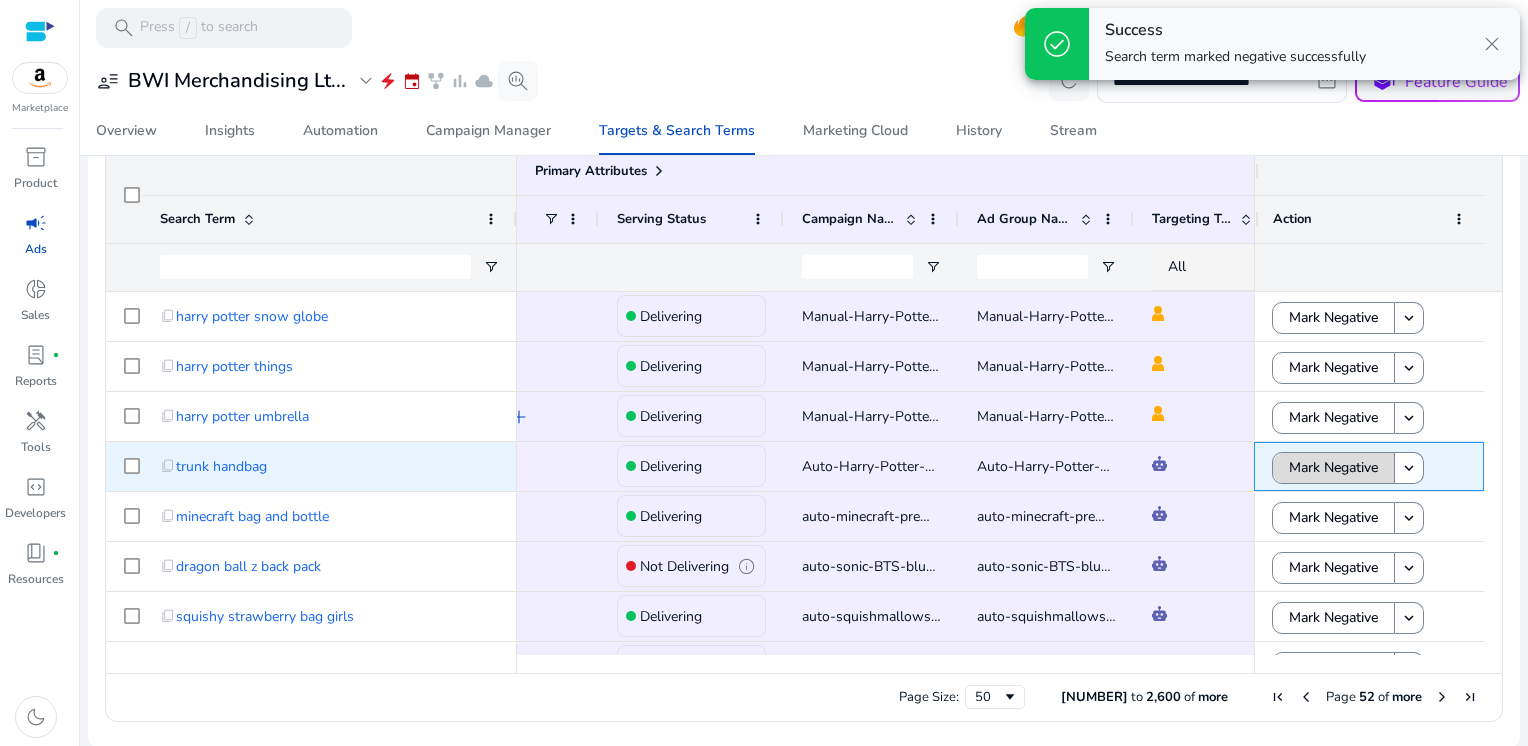 click on "Mark Negative" 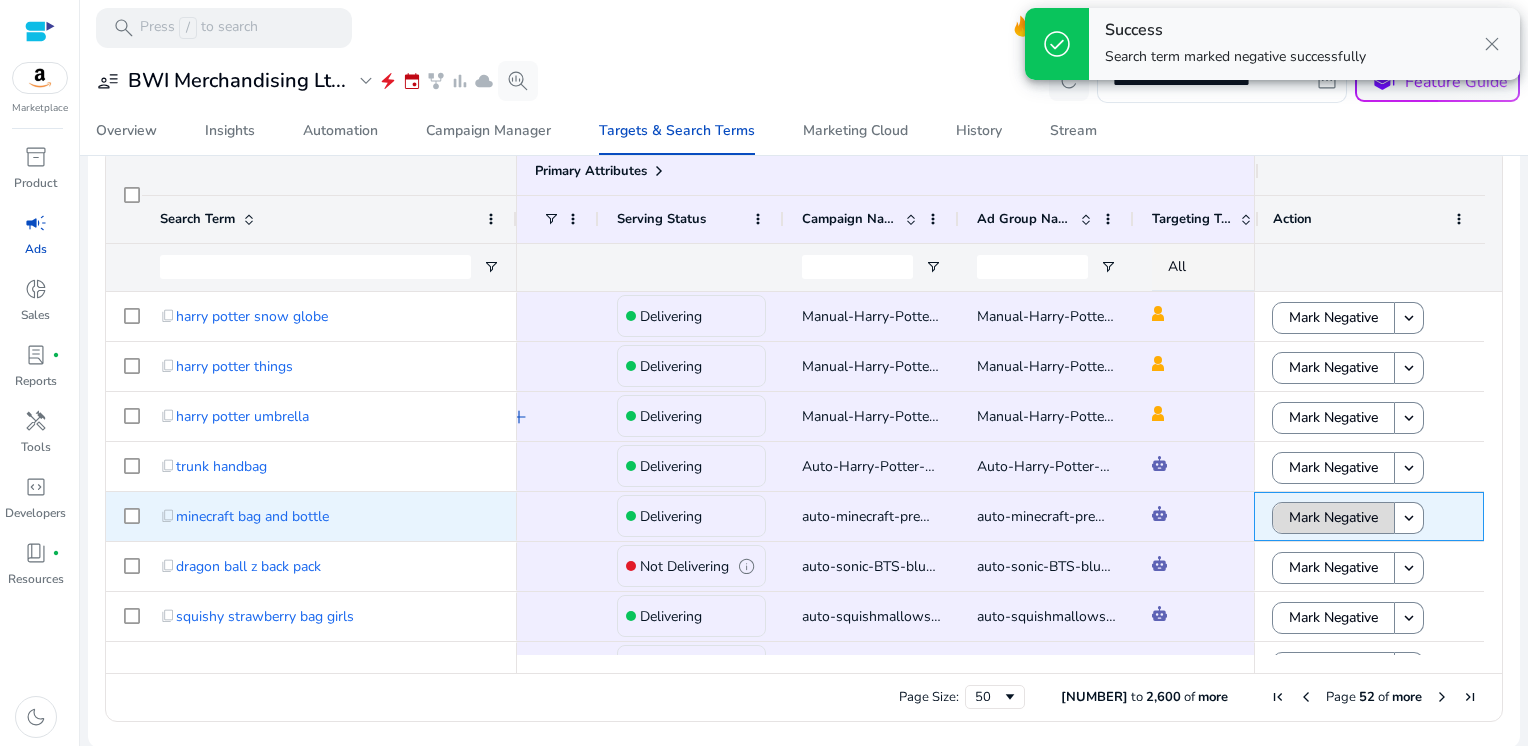 click on "Mark Negative" 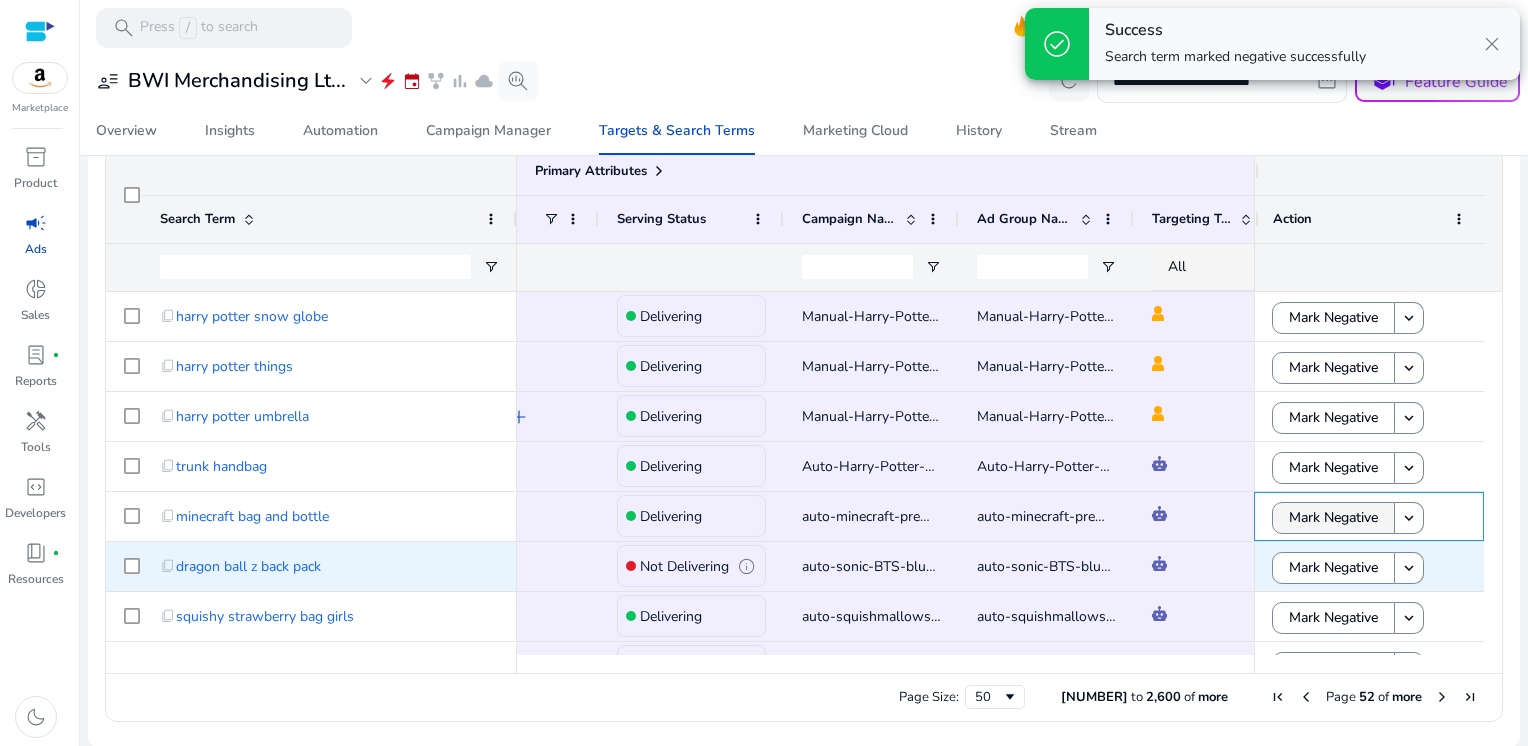 scroll, scrollTop: 26, scrollLeft: 0, axis: vertical 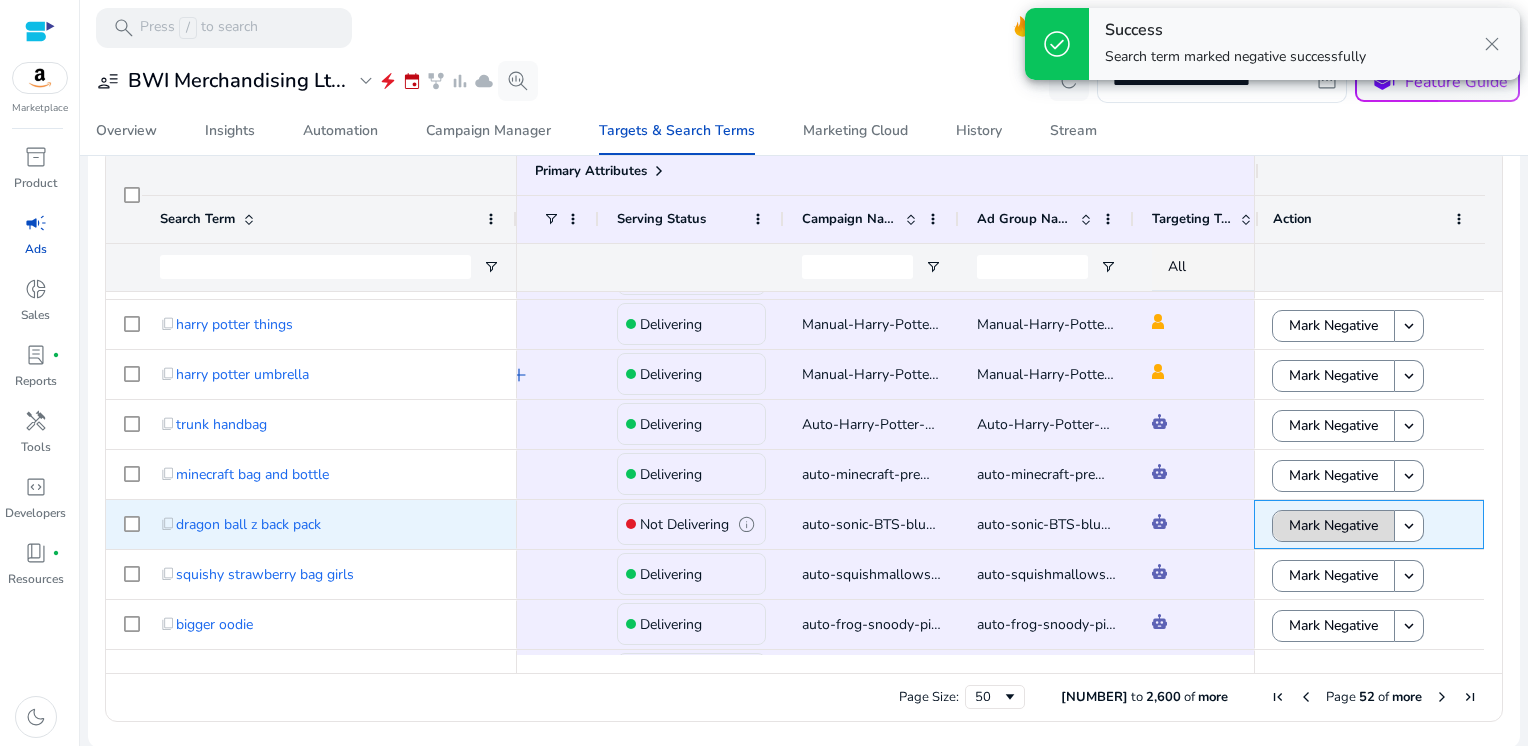 click on "Mark Negative" 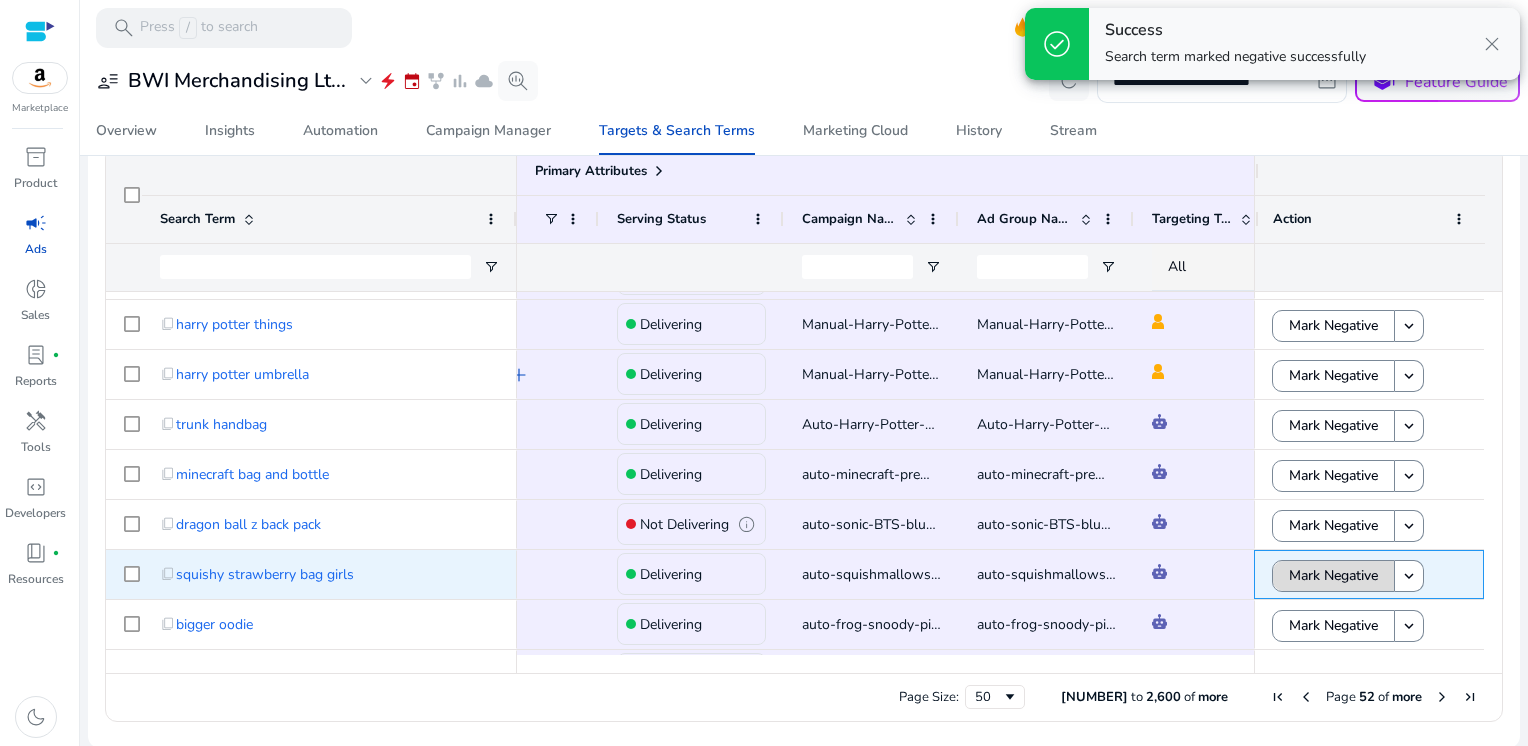 click on "Mark Negative" 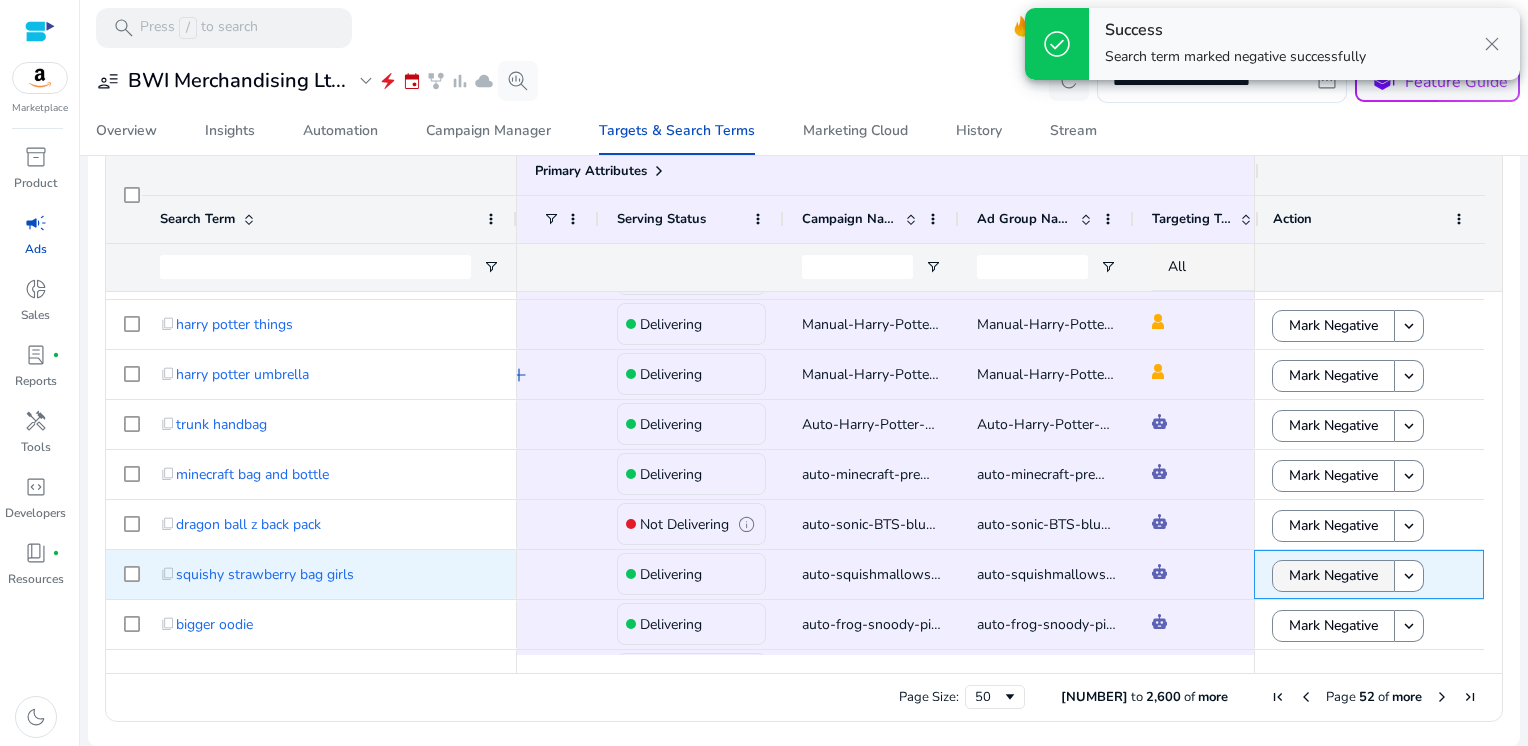 scroll, scrollTop: 140, scrollLeft: 0, axis: vertical 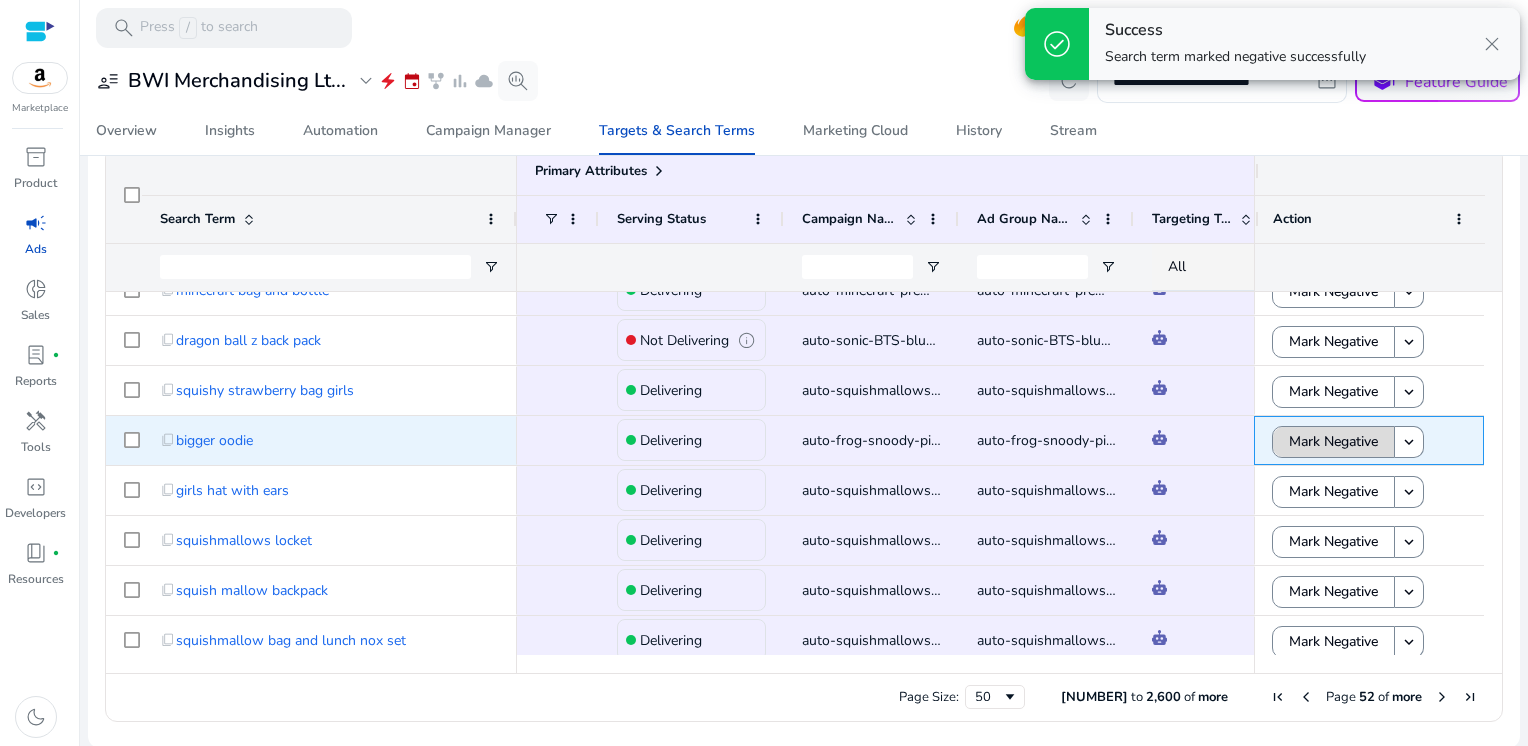 click on "Mark Negative" 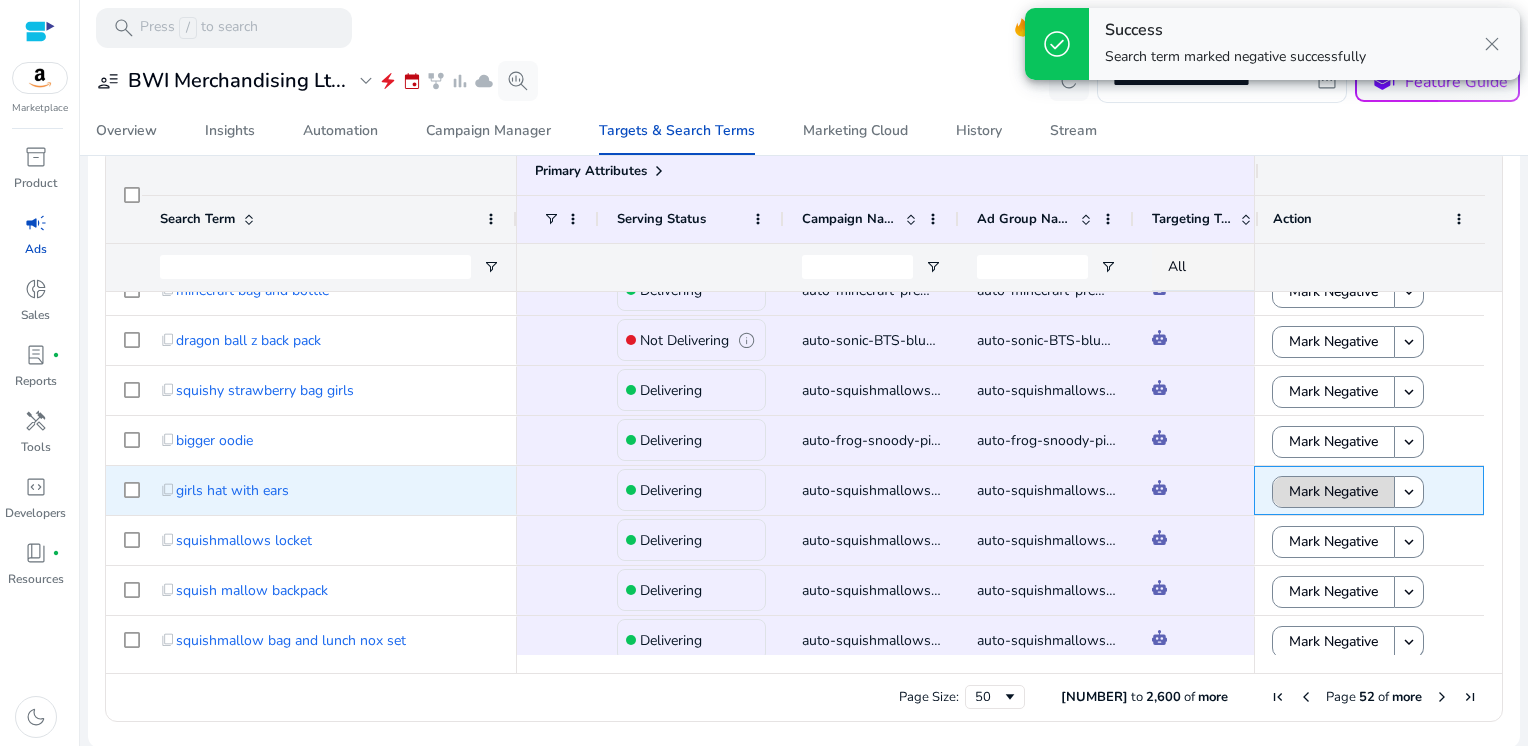 click on "Mark Negative" 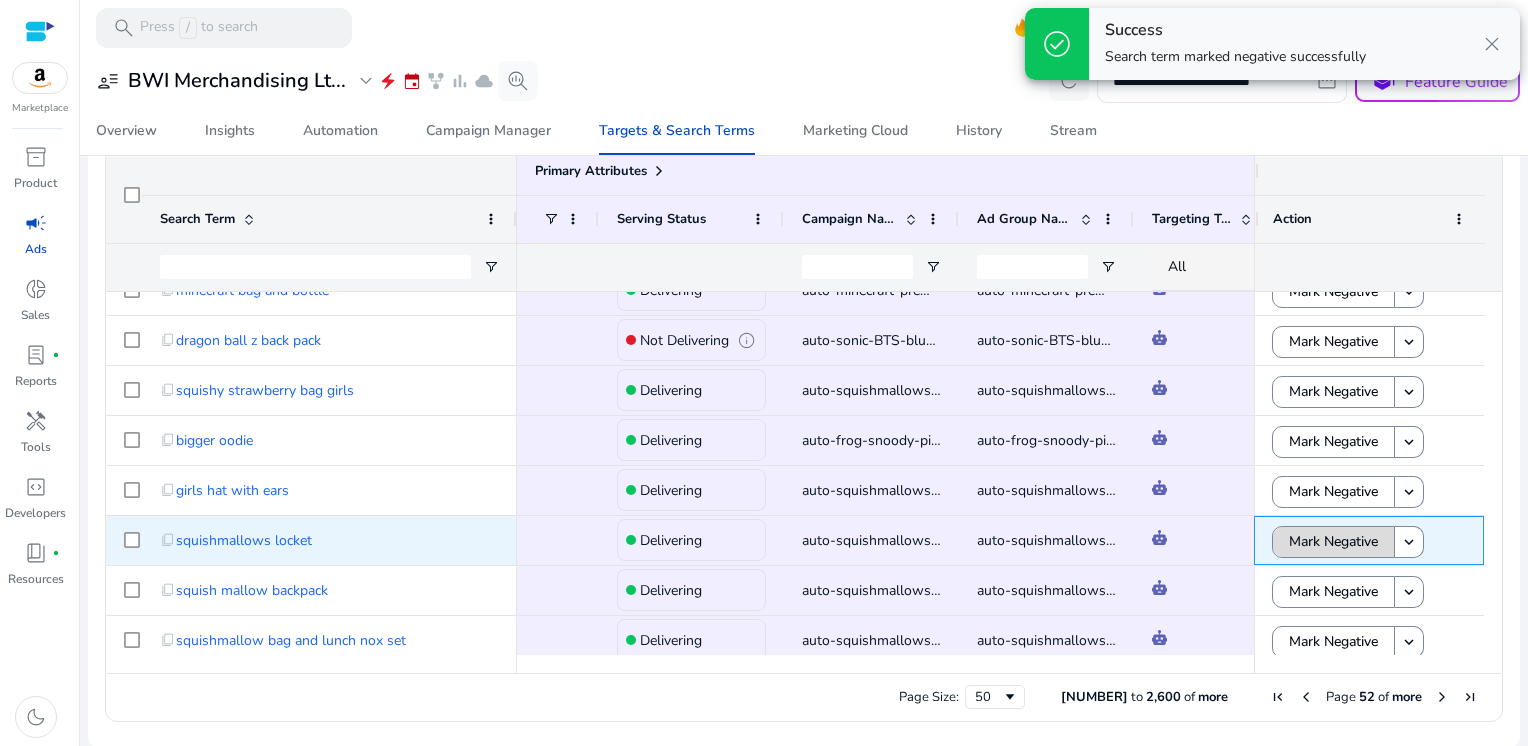 click on "Mark Negative" 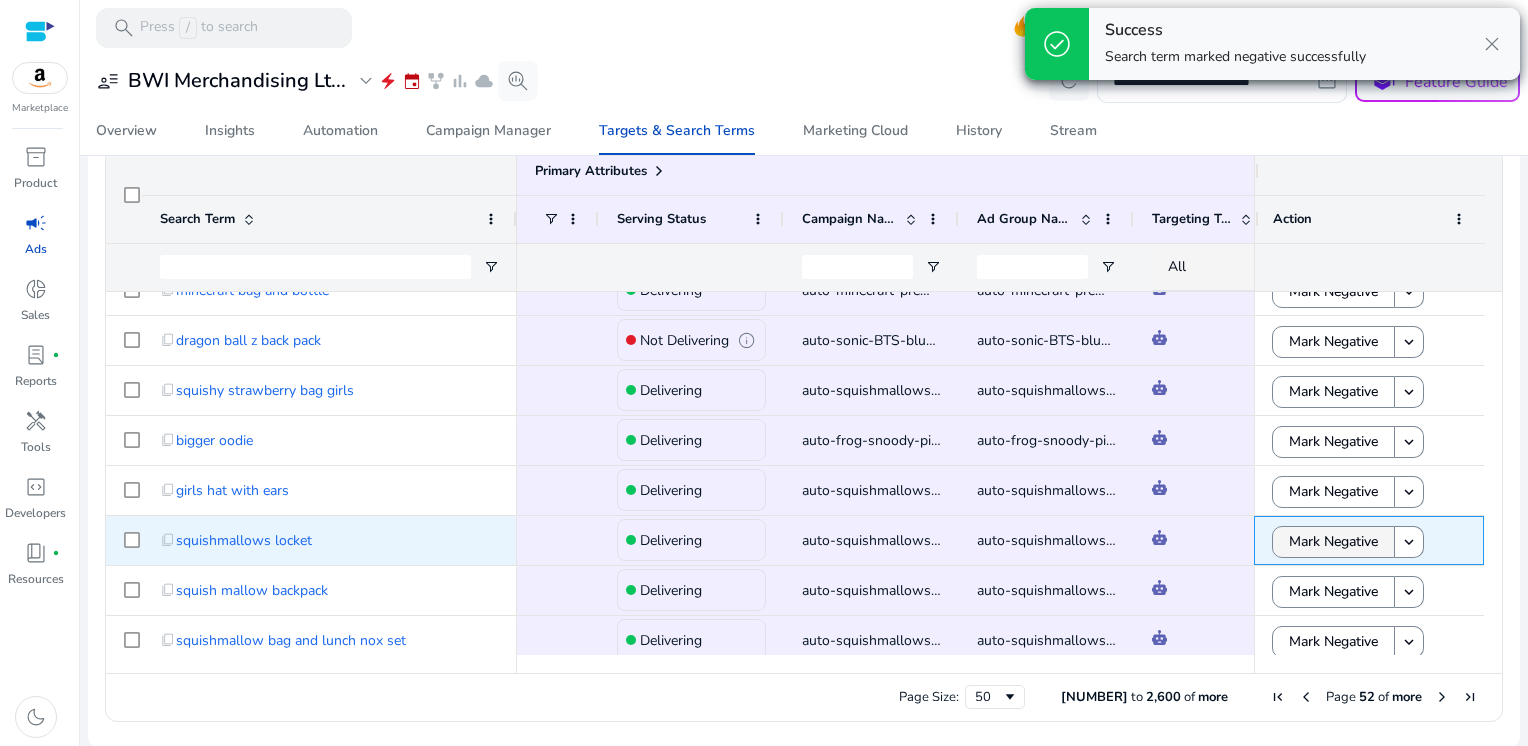scroll, scrollTop: 286, scrollLeft: 0, axis: vertical 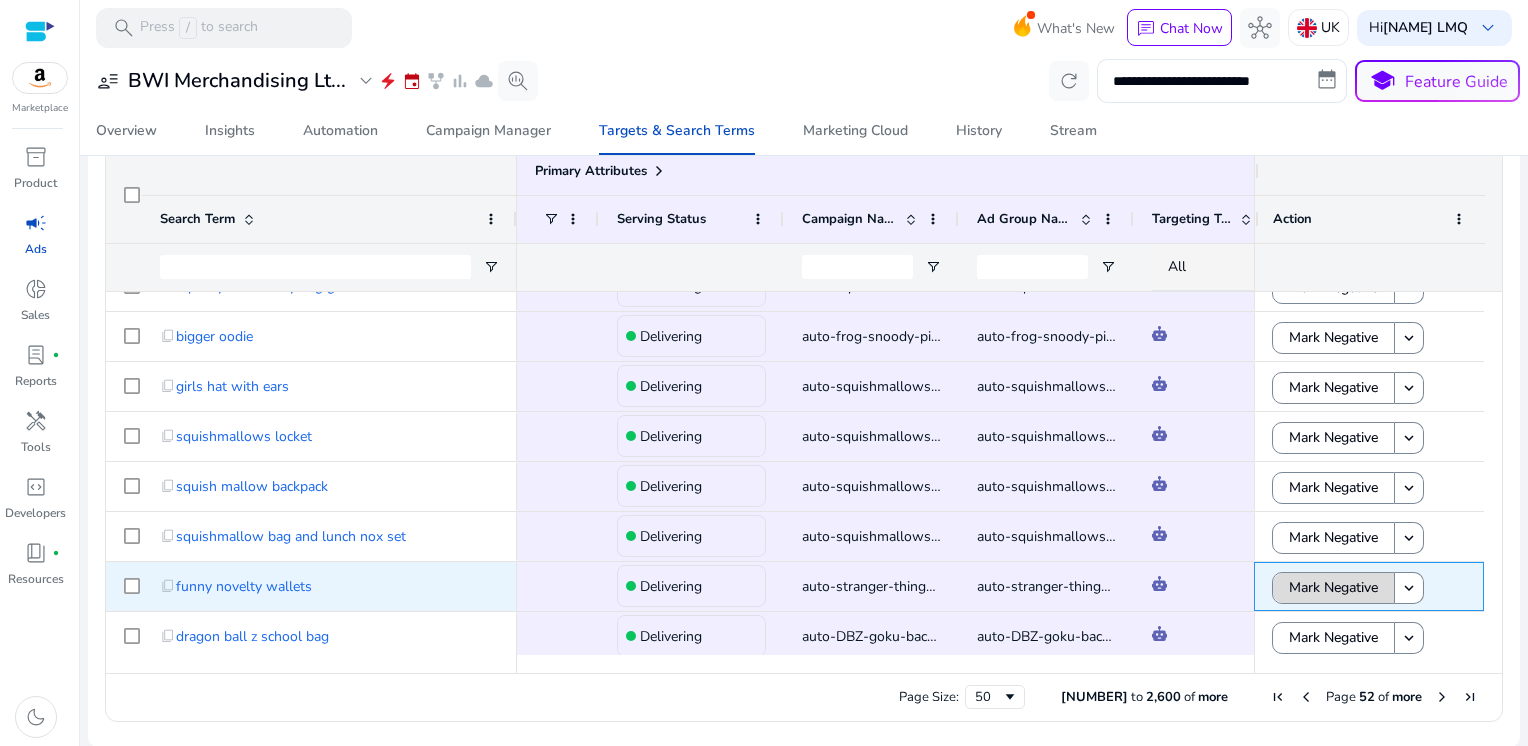 click on "Mark Negative" 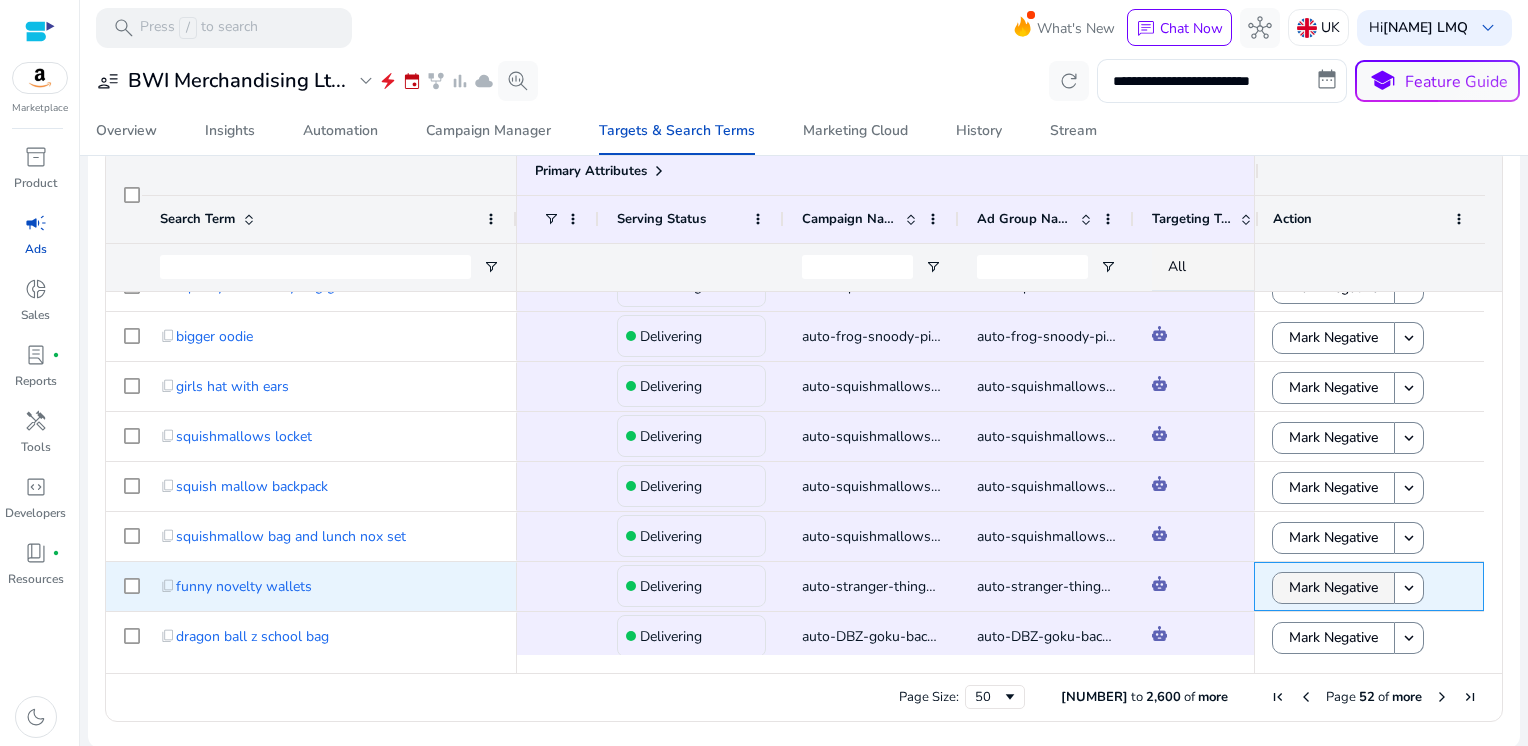scroll, scrollTop: 380, scrollLeft: 0, axis: vertical 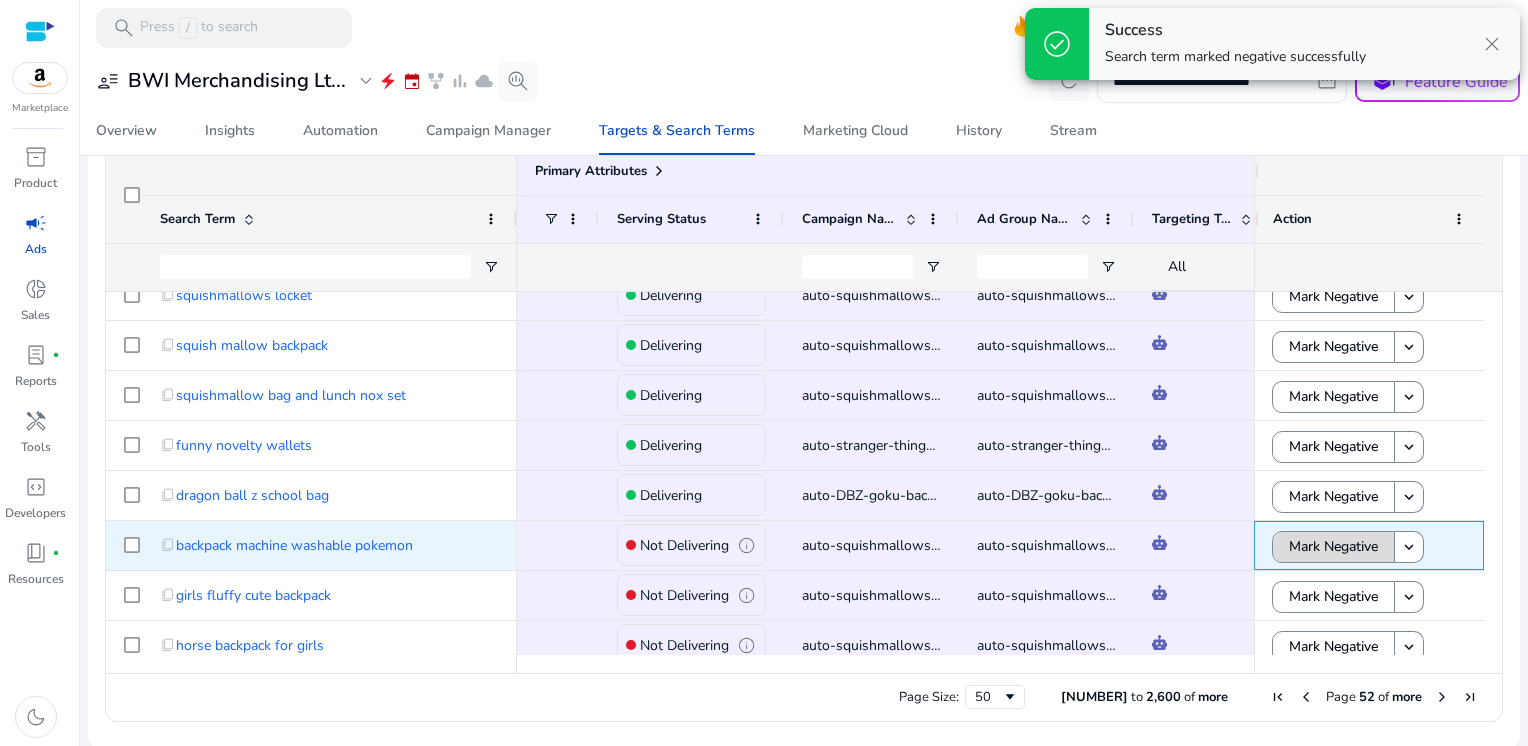 click on "Mark Negative" 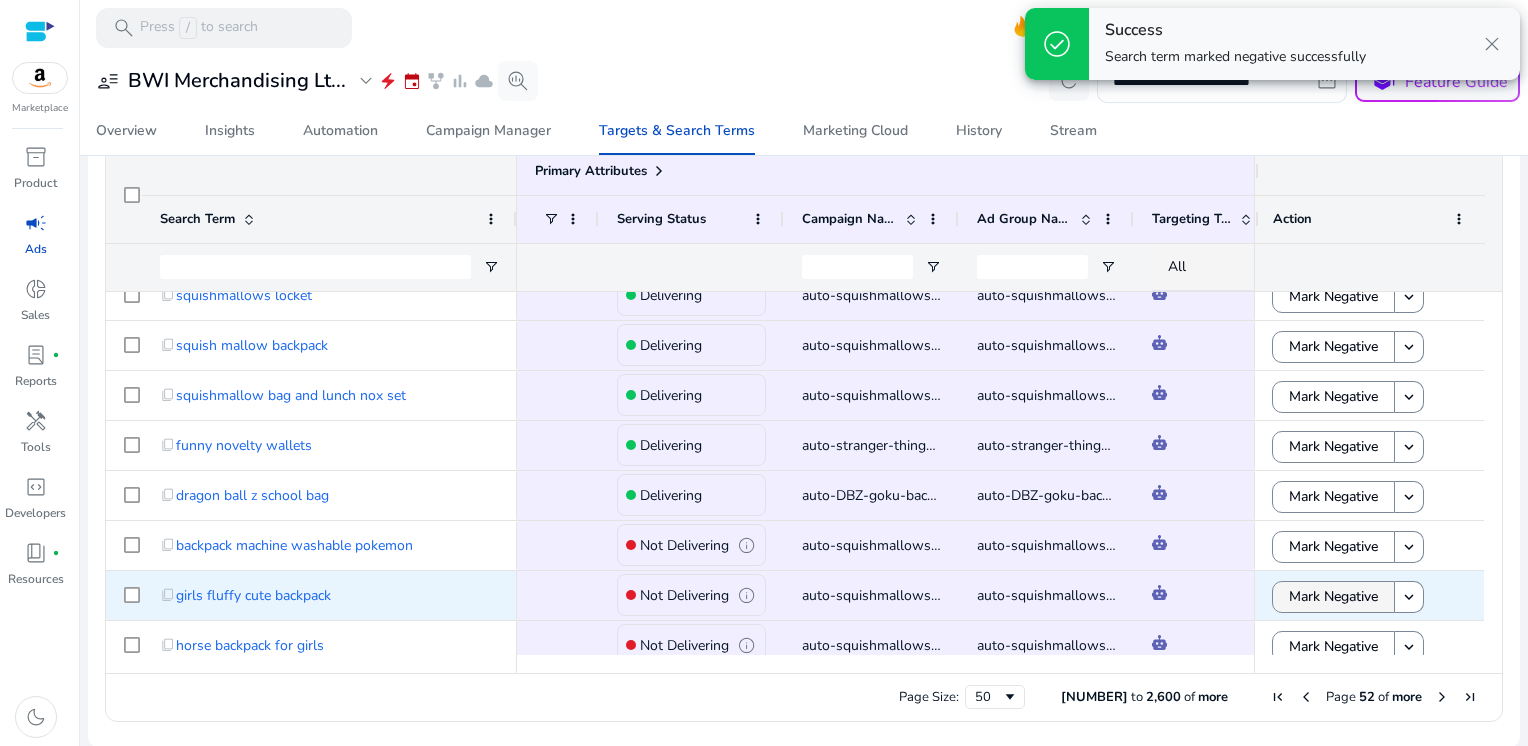 click on "Mark Negative" 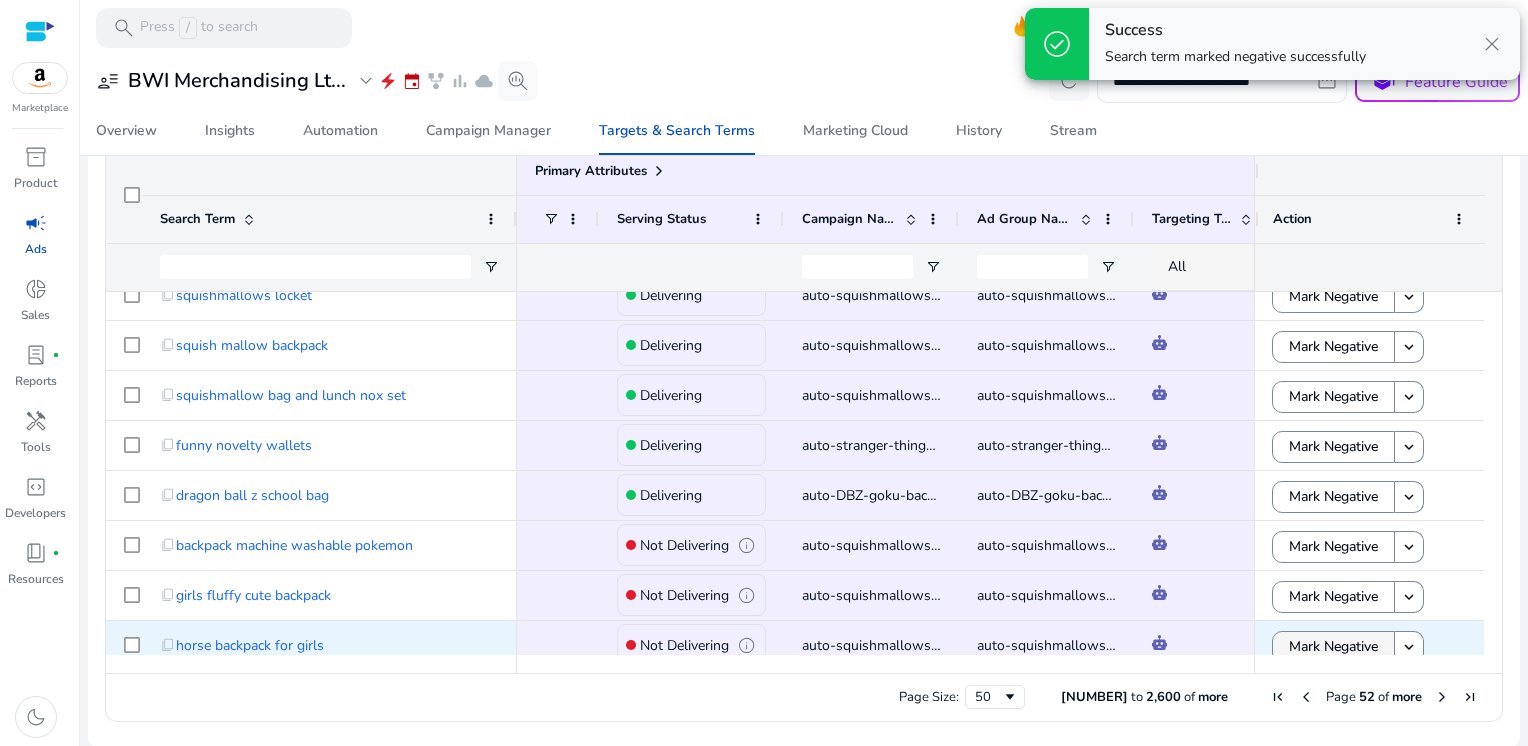 click on "Mark Negative" 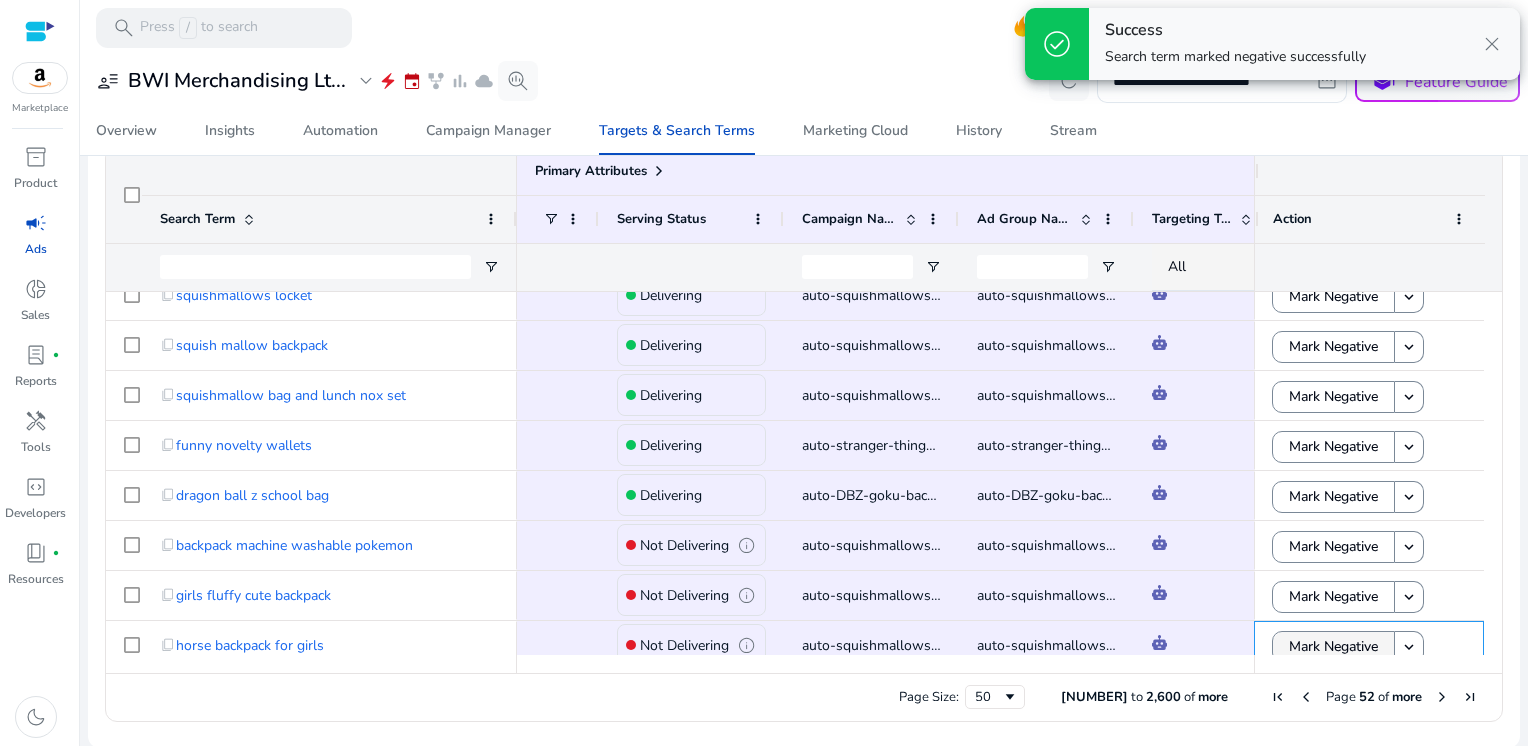 scroll 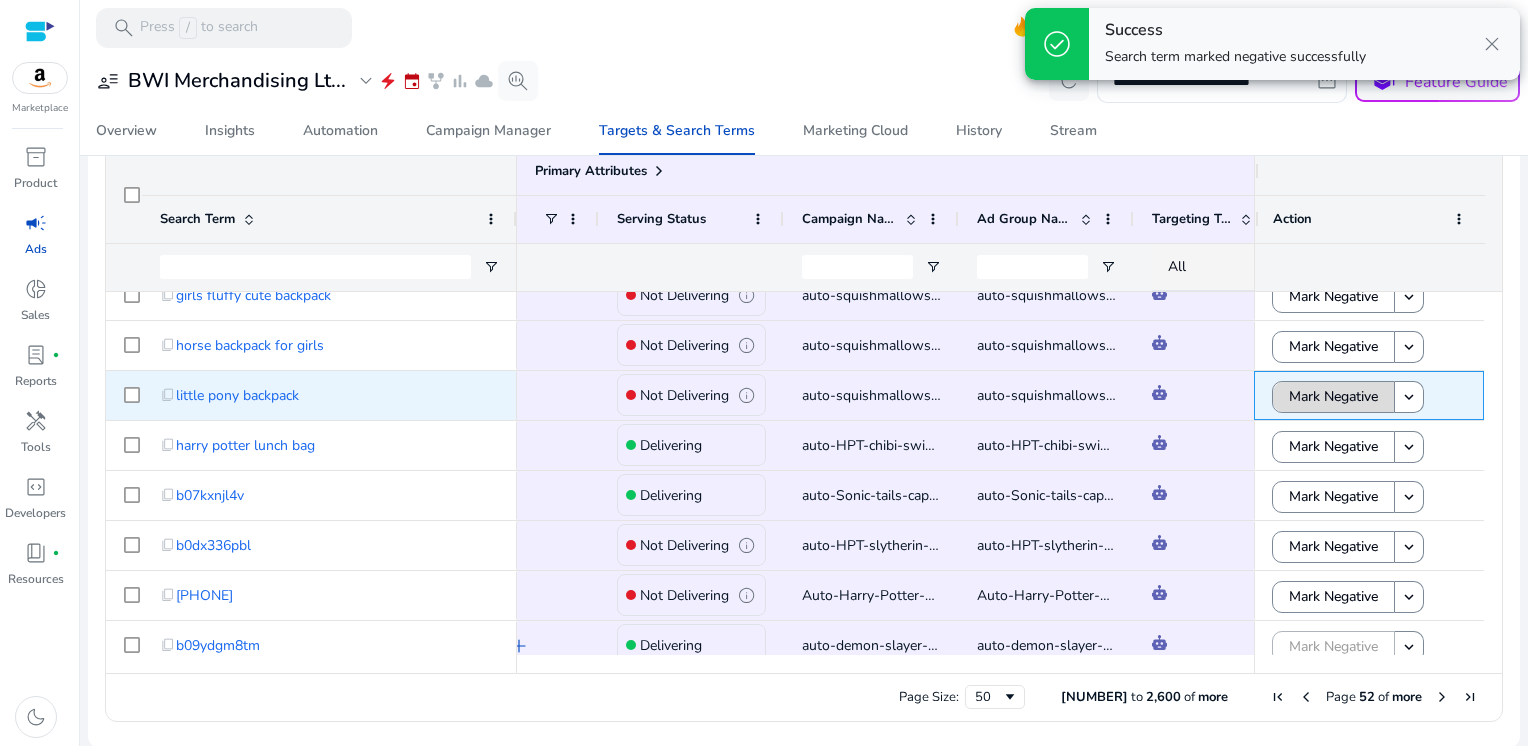 click on "Mark Negative" 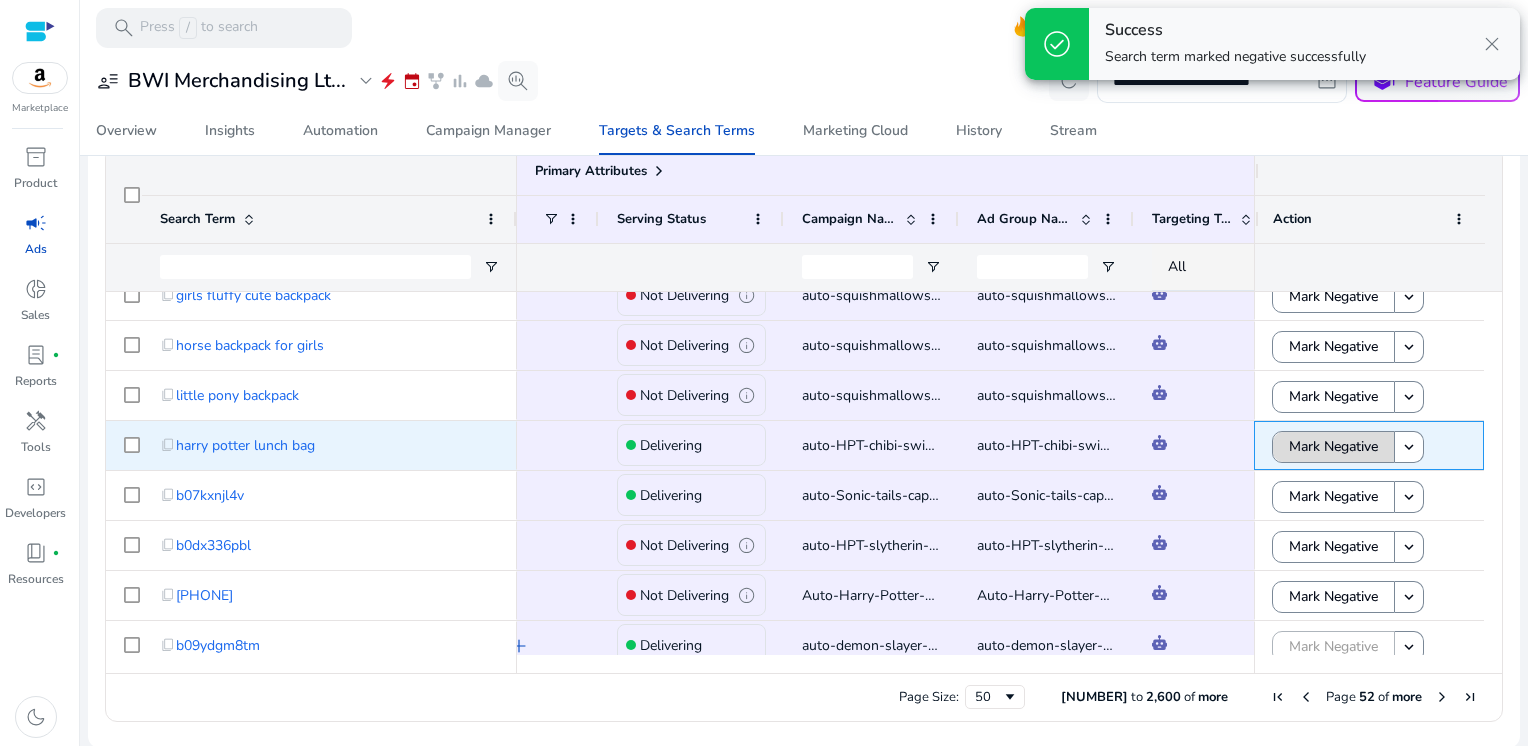 click on "Mark Negative" 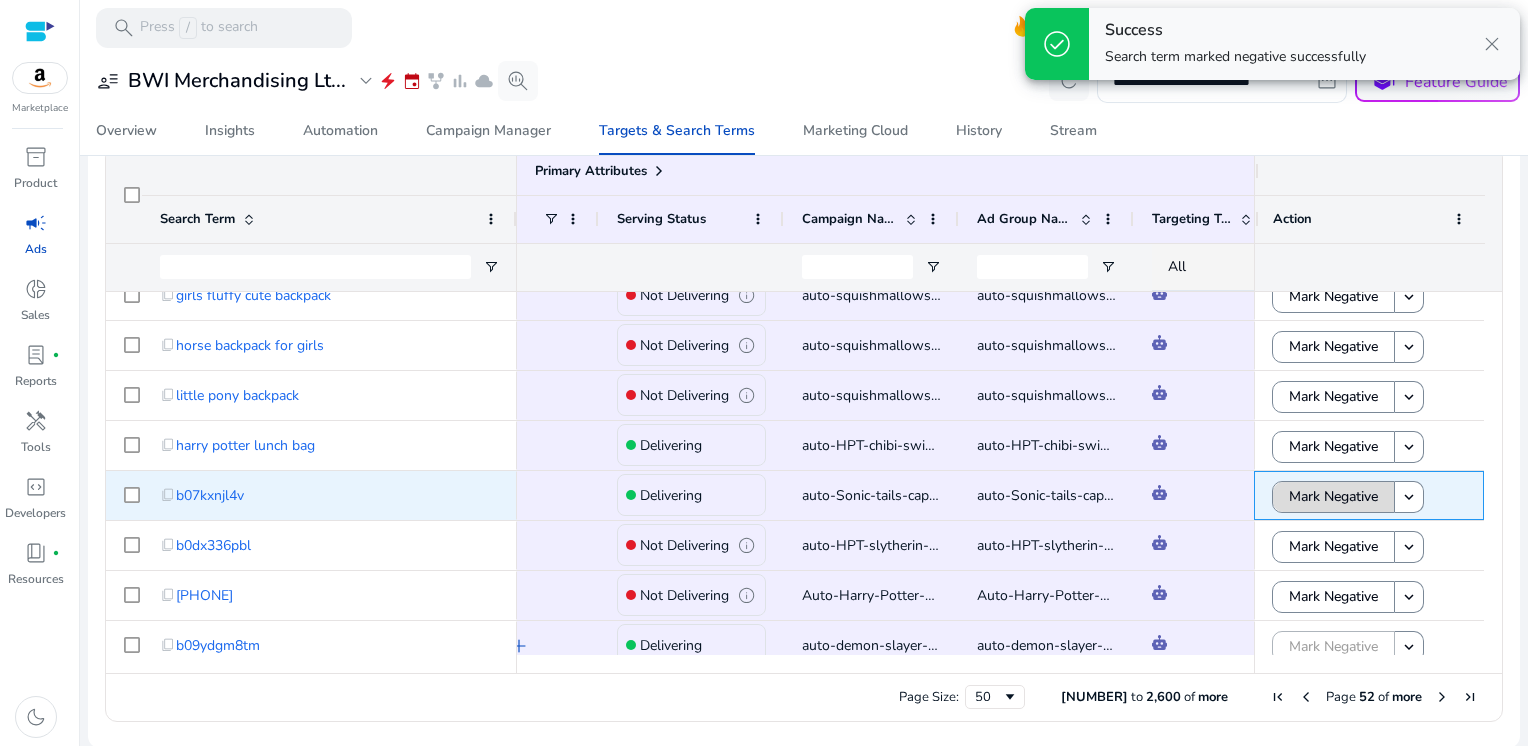 click on "Mark Negative" 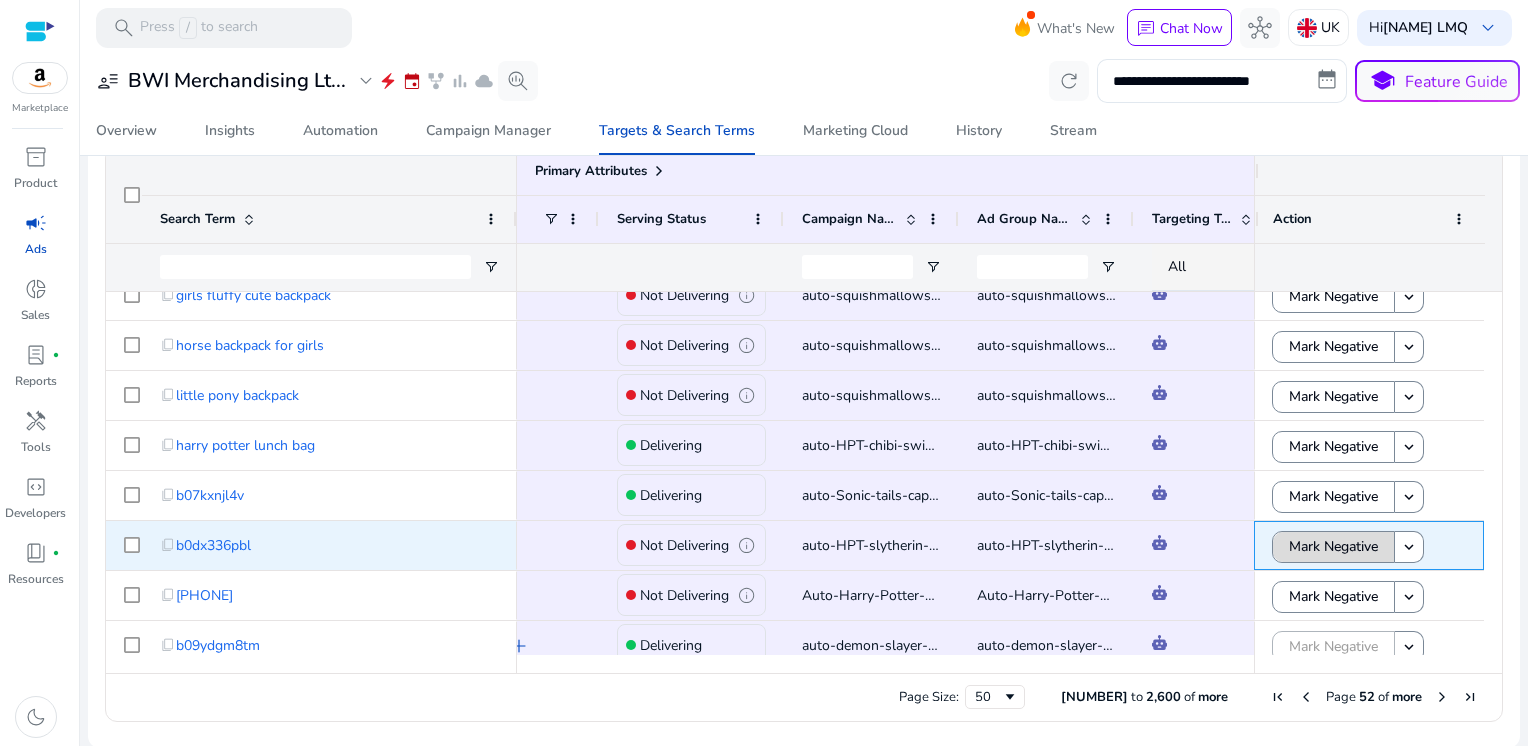 click on "Mark Negative" 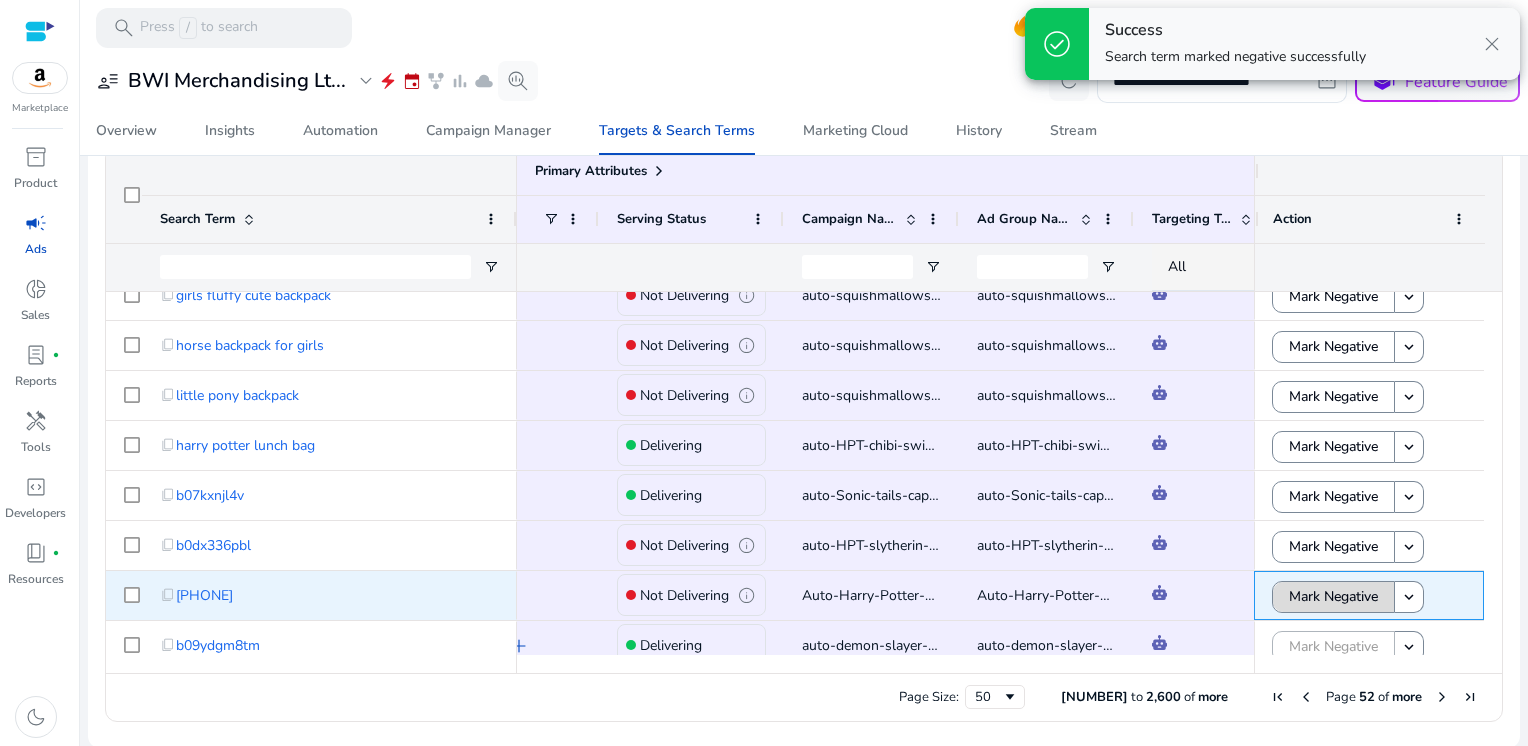 click on "Mark Negative" 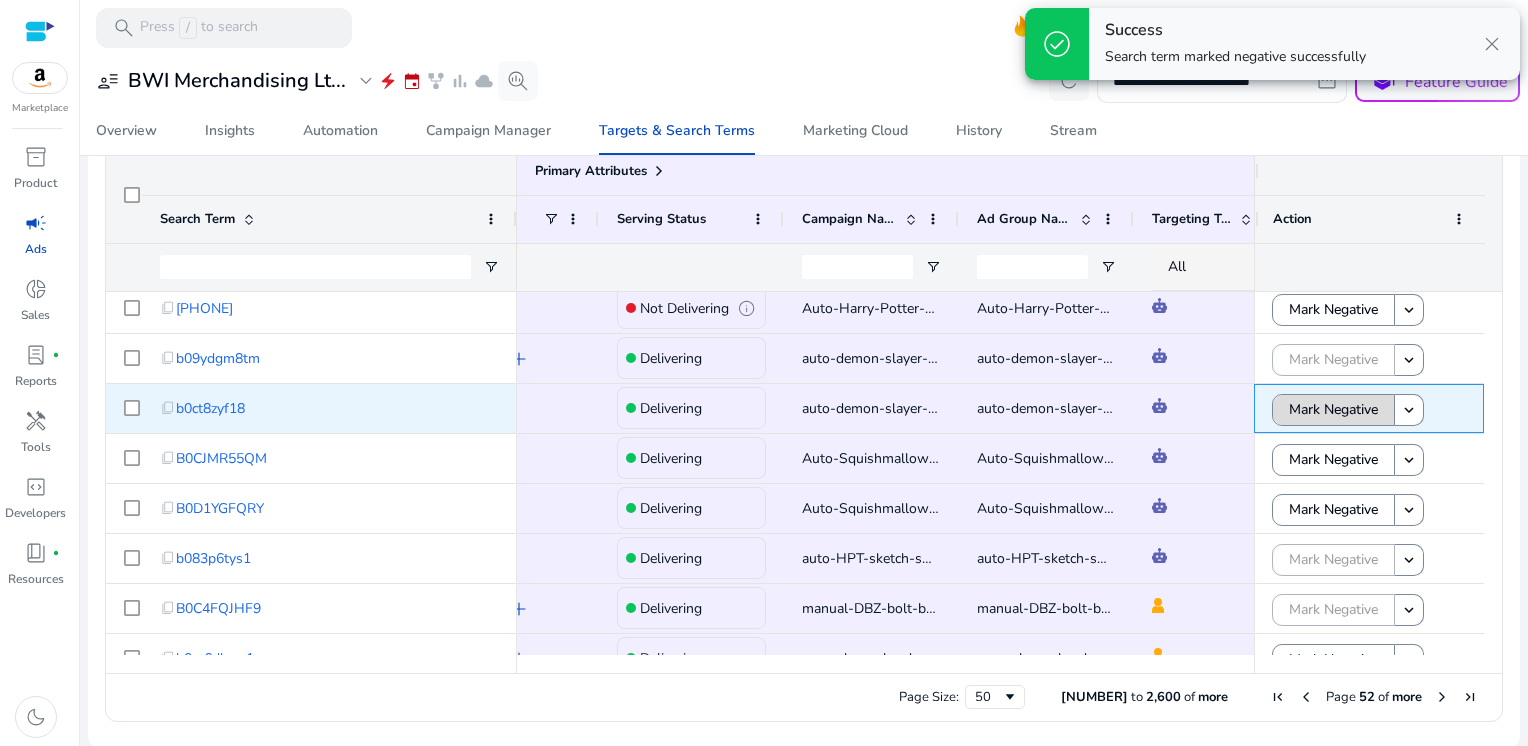 click on "Mark Negative" 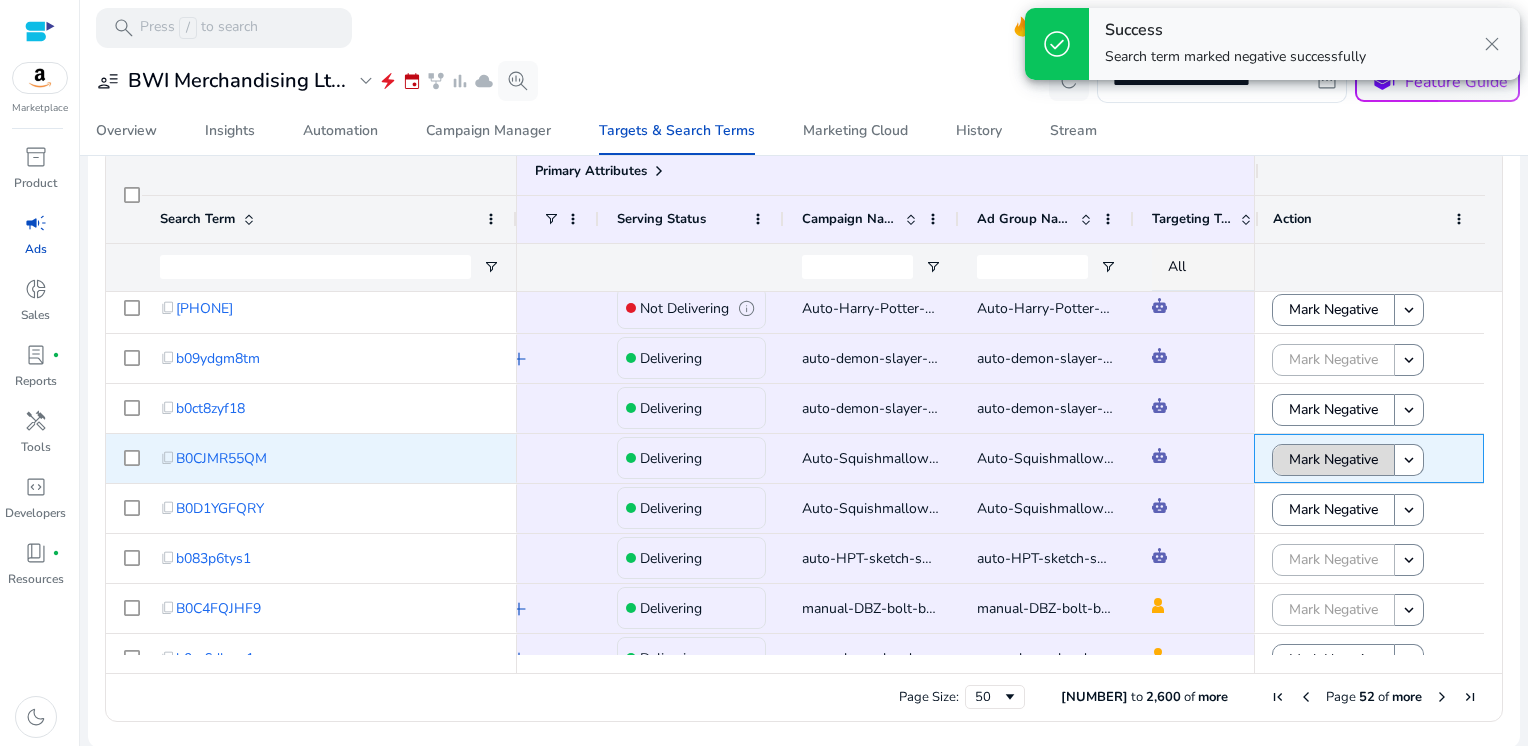 click on "Mark Negative" 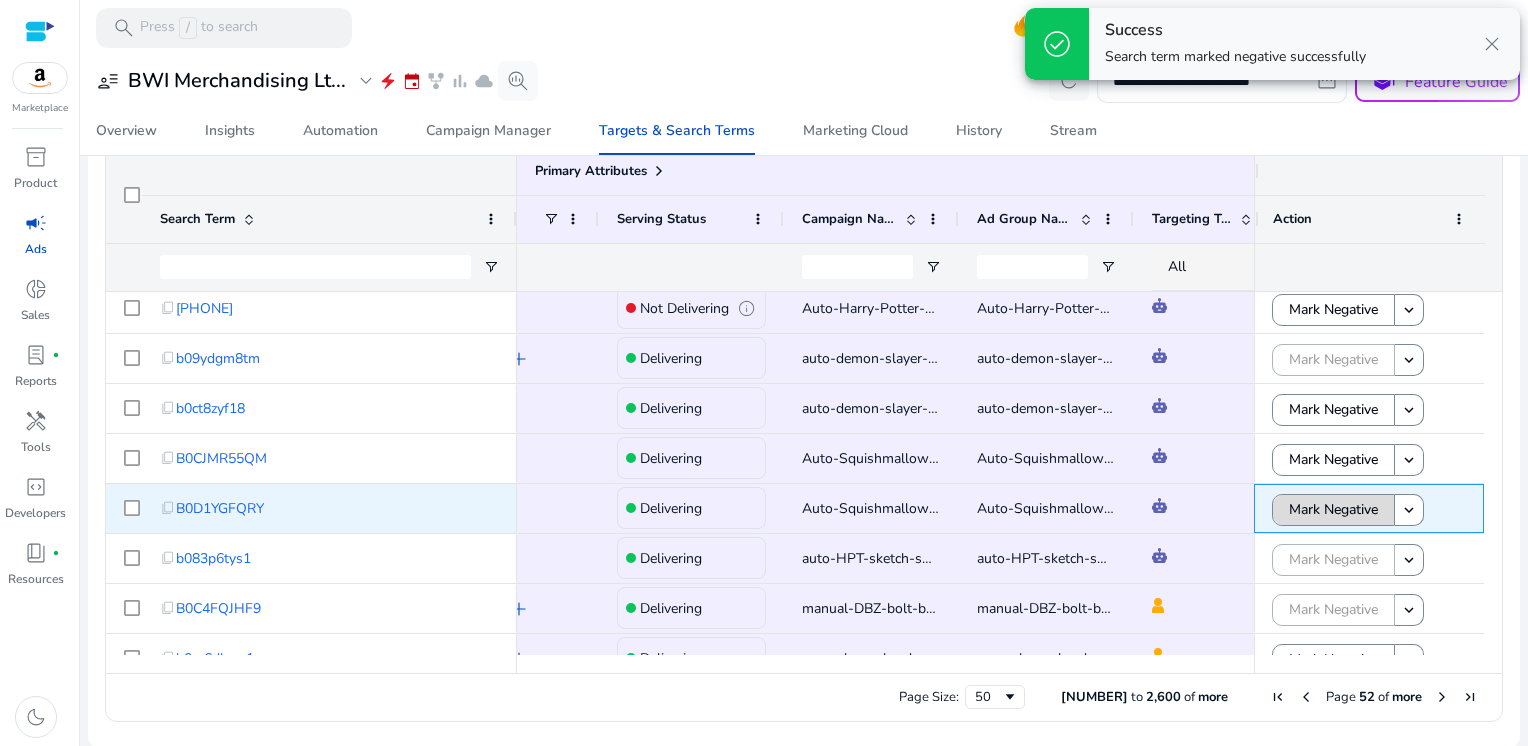 click on "Mark Negative" 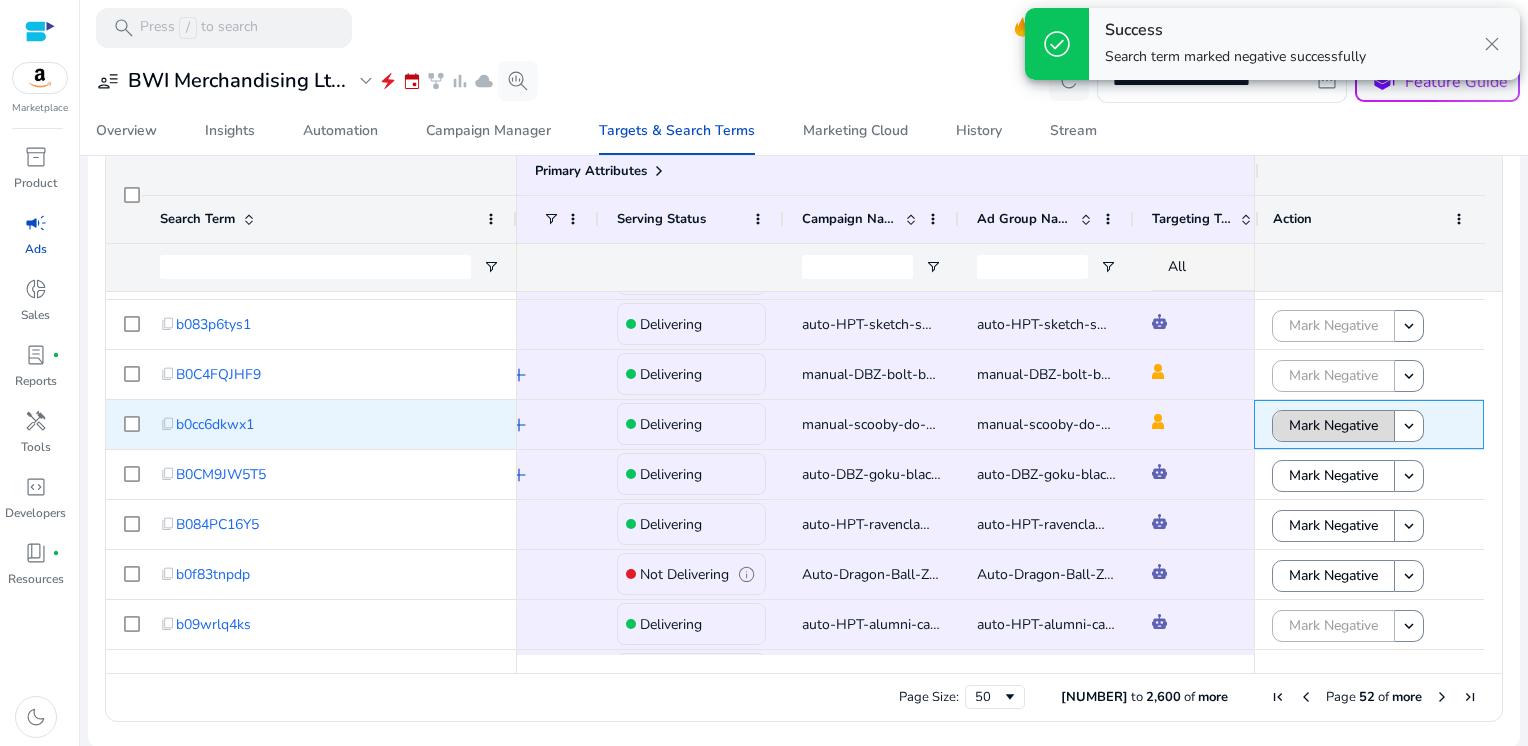 click on "Mark Negative" 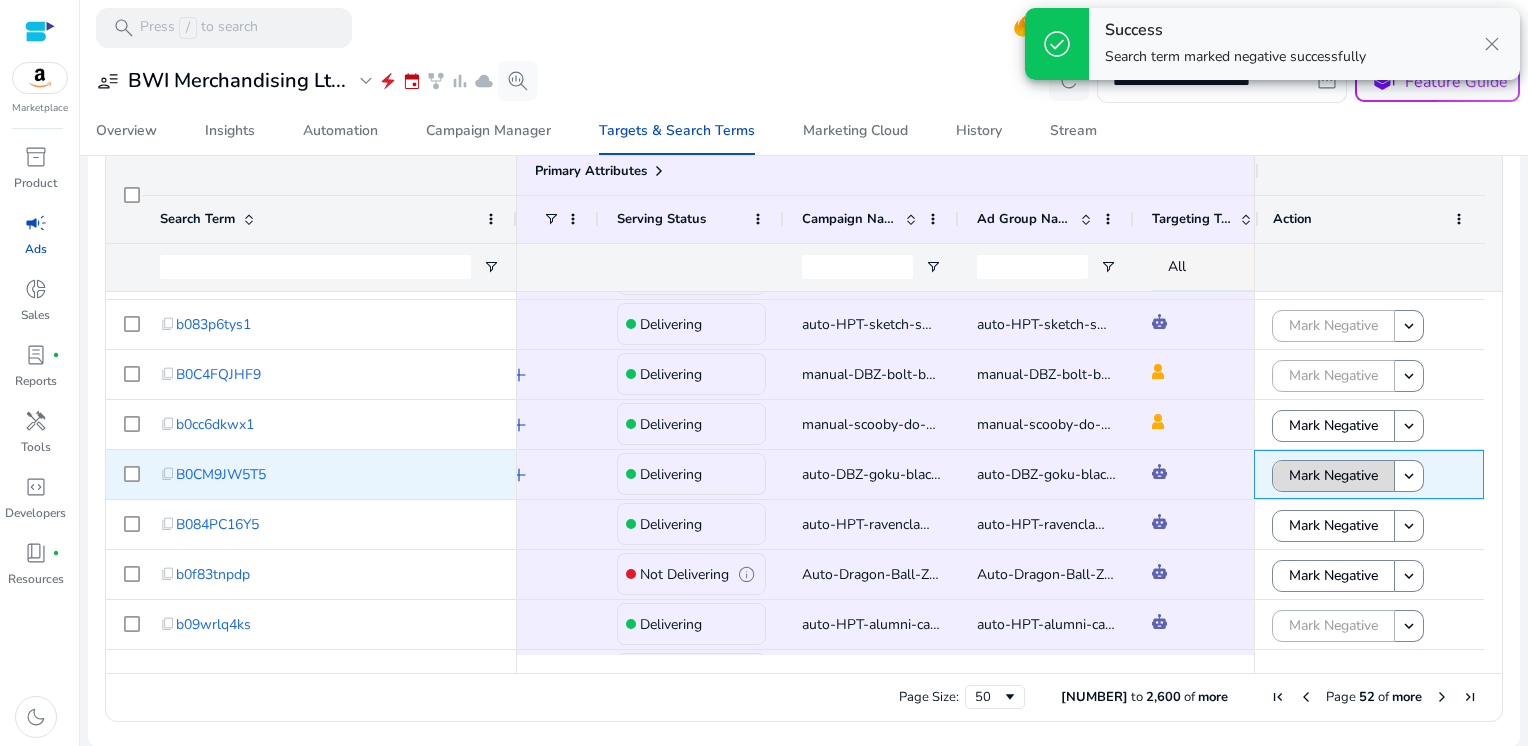 click on "Mark Negative" 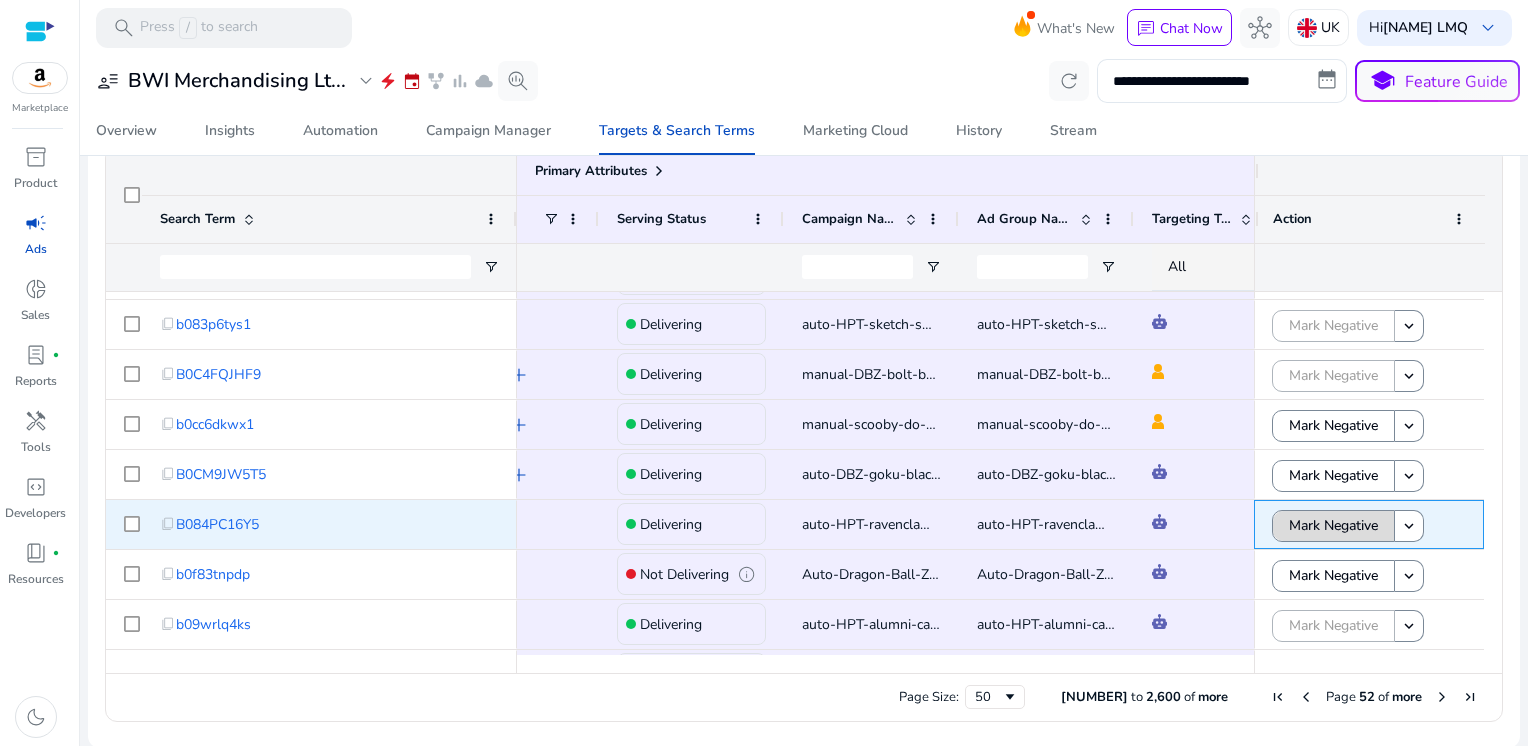 click on "Mark Negative" 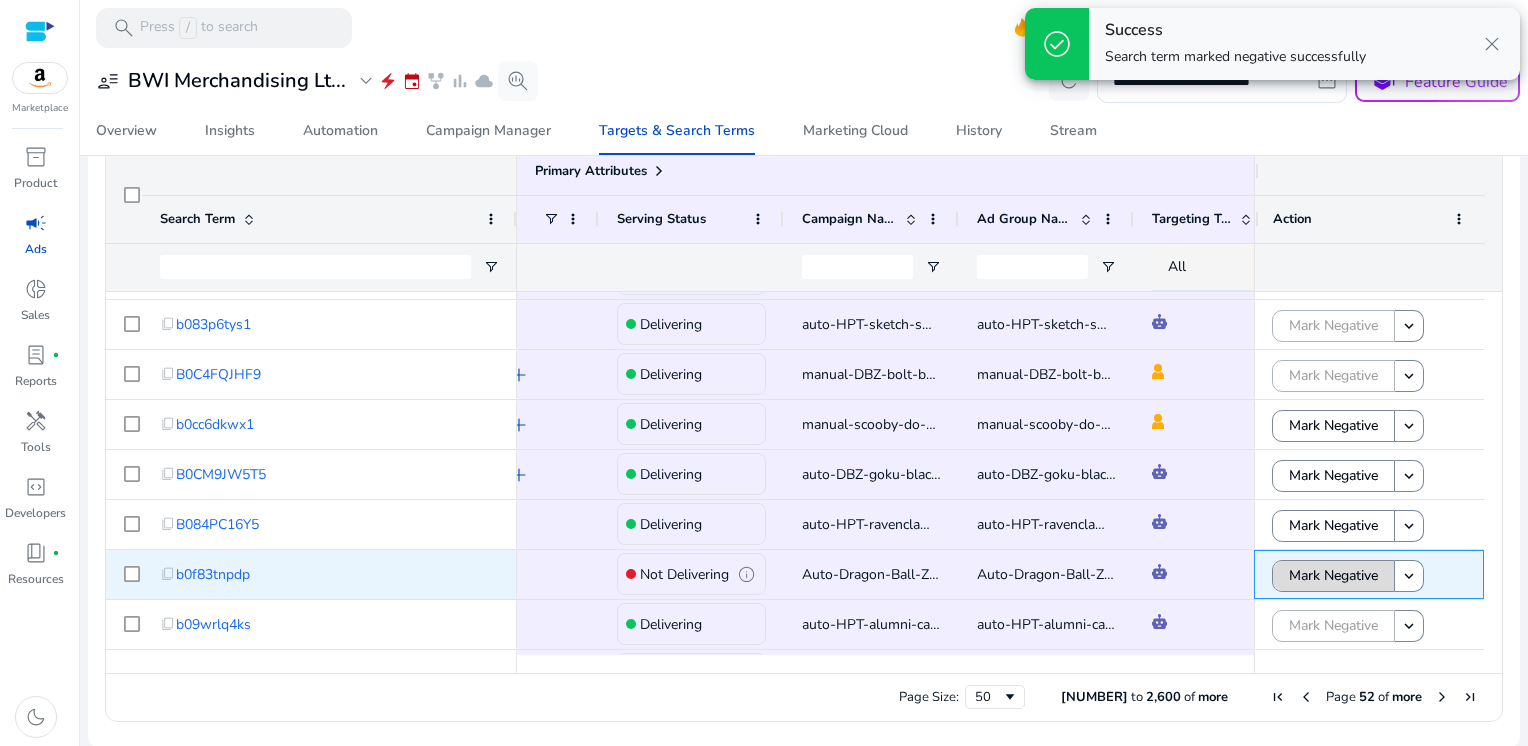 click on "Mark Negative" 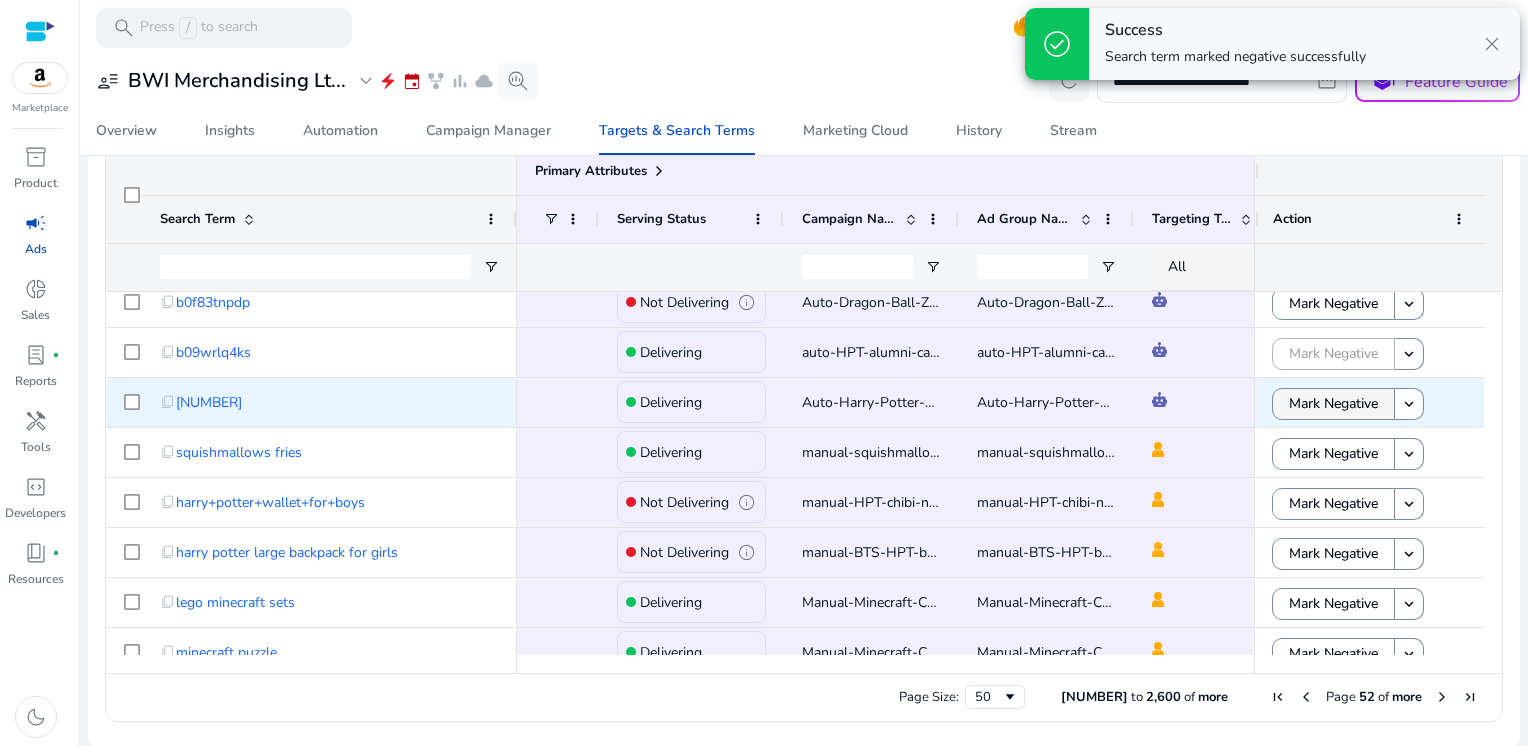click on "Mark Negative" 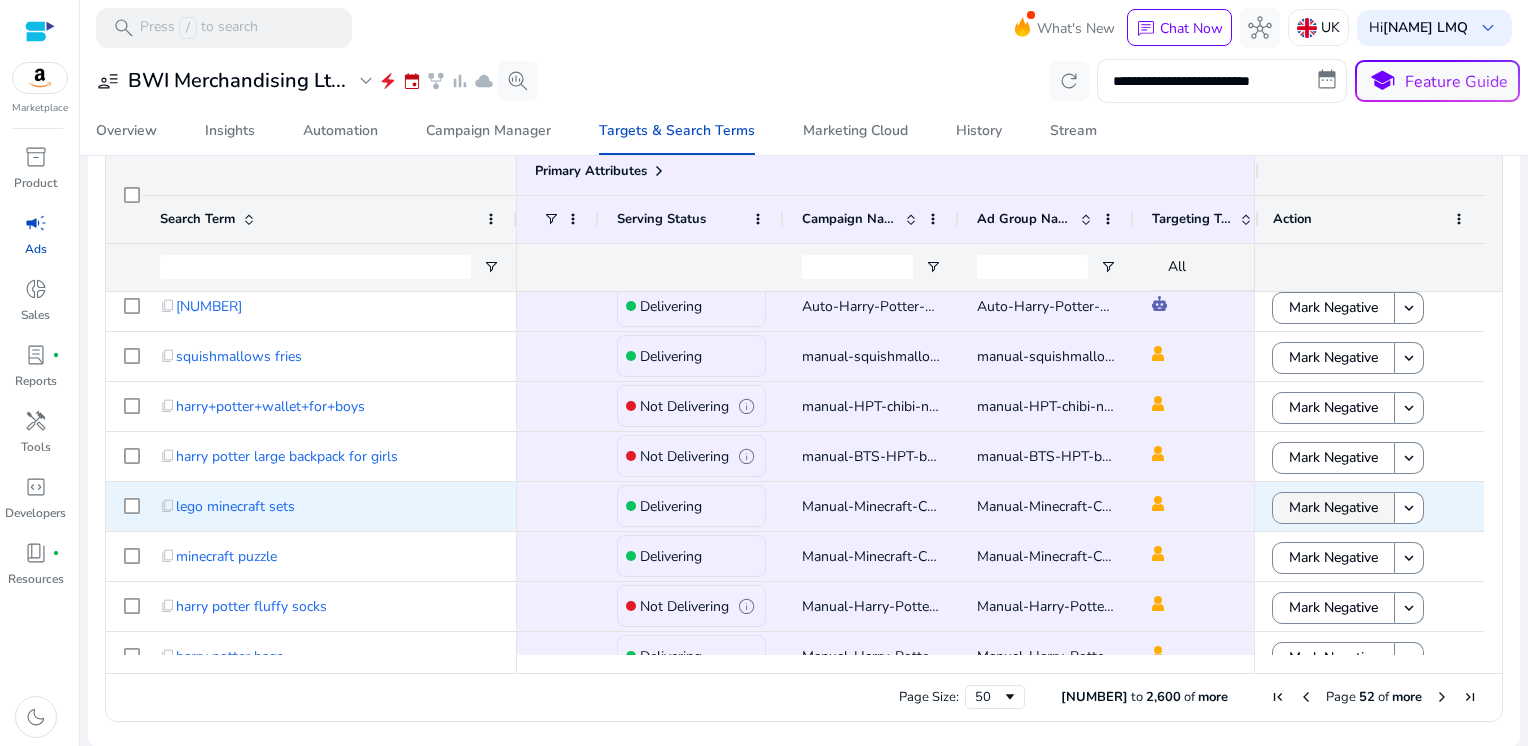 click on "Mark Negative" 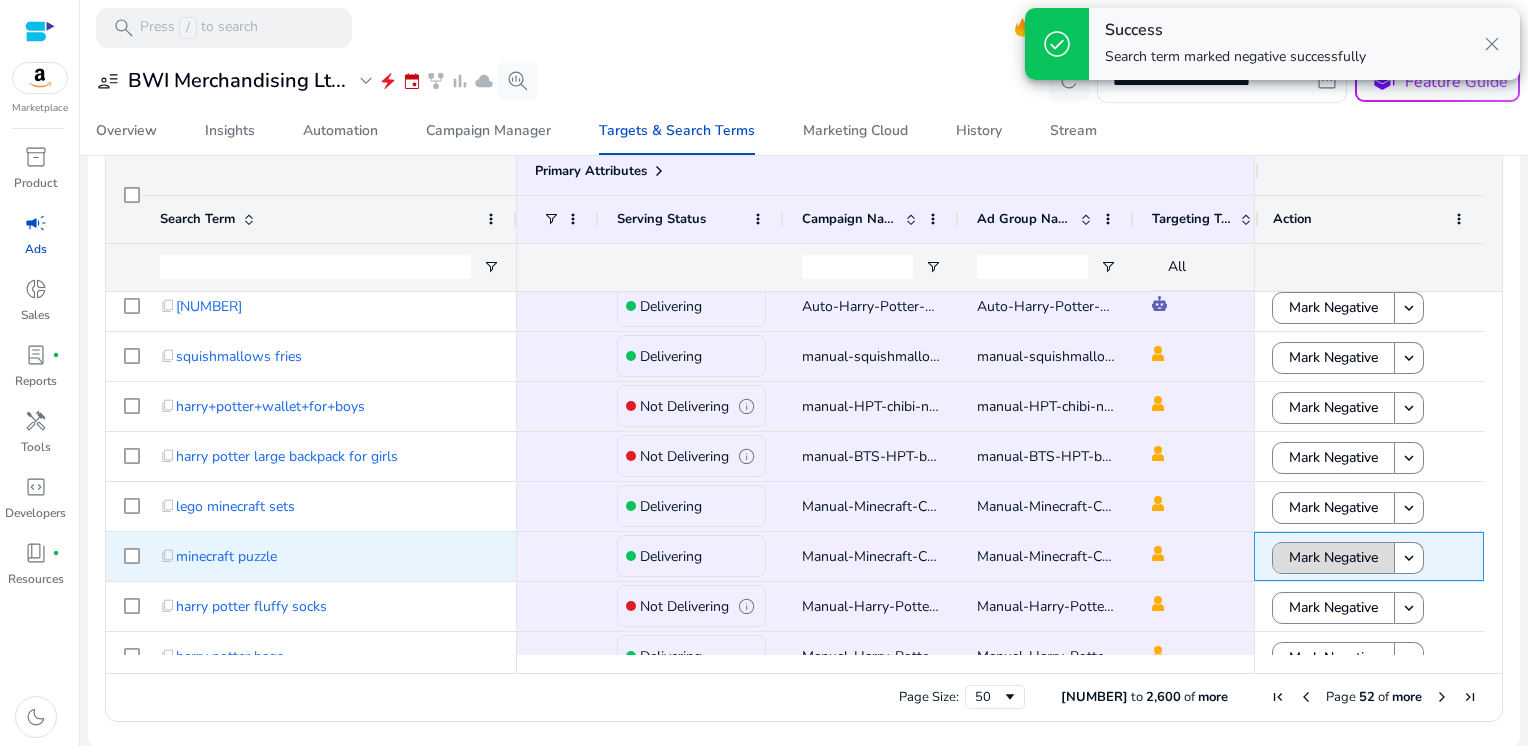 click on "Mark Negative" 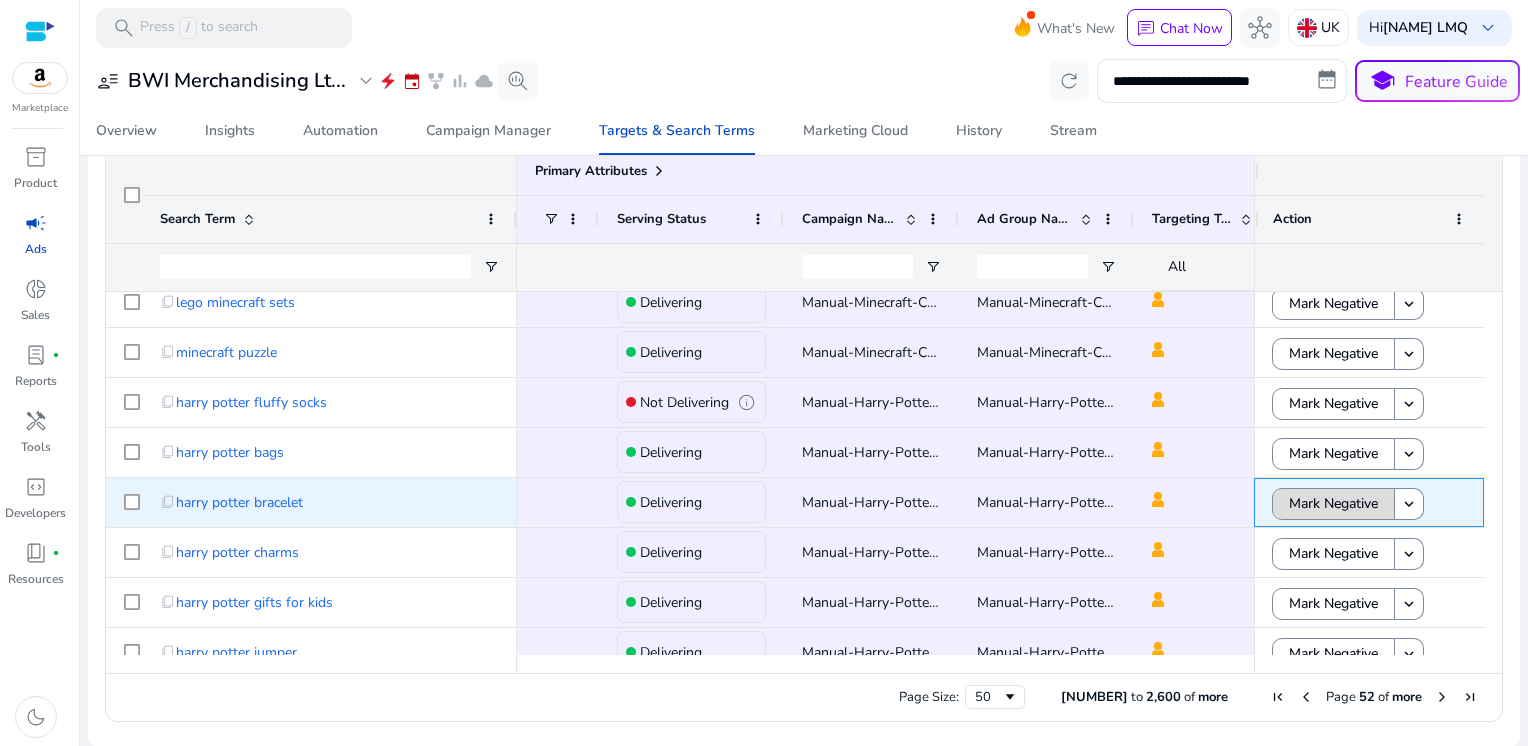 click on "Mark Negative" 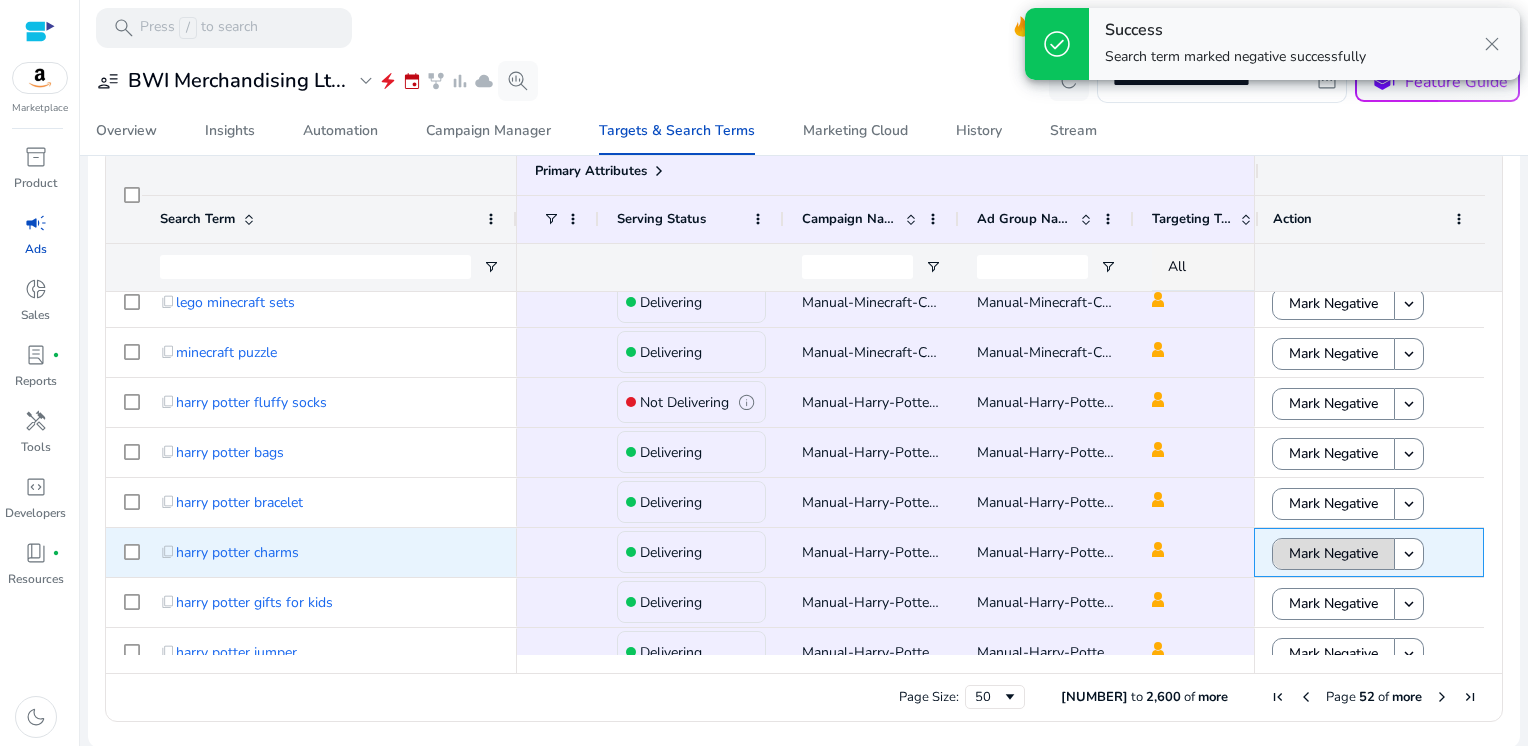 click on "Mark Negative" 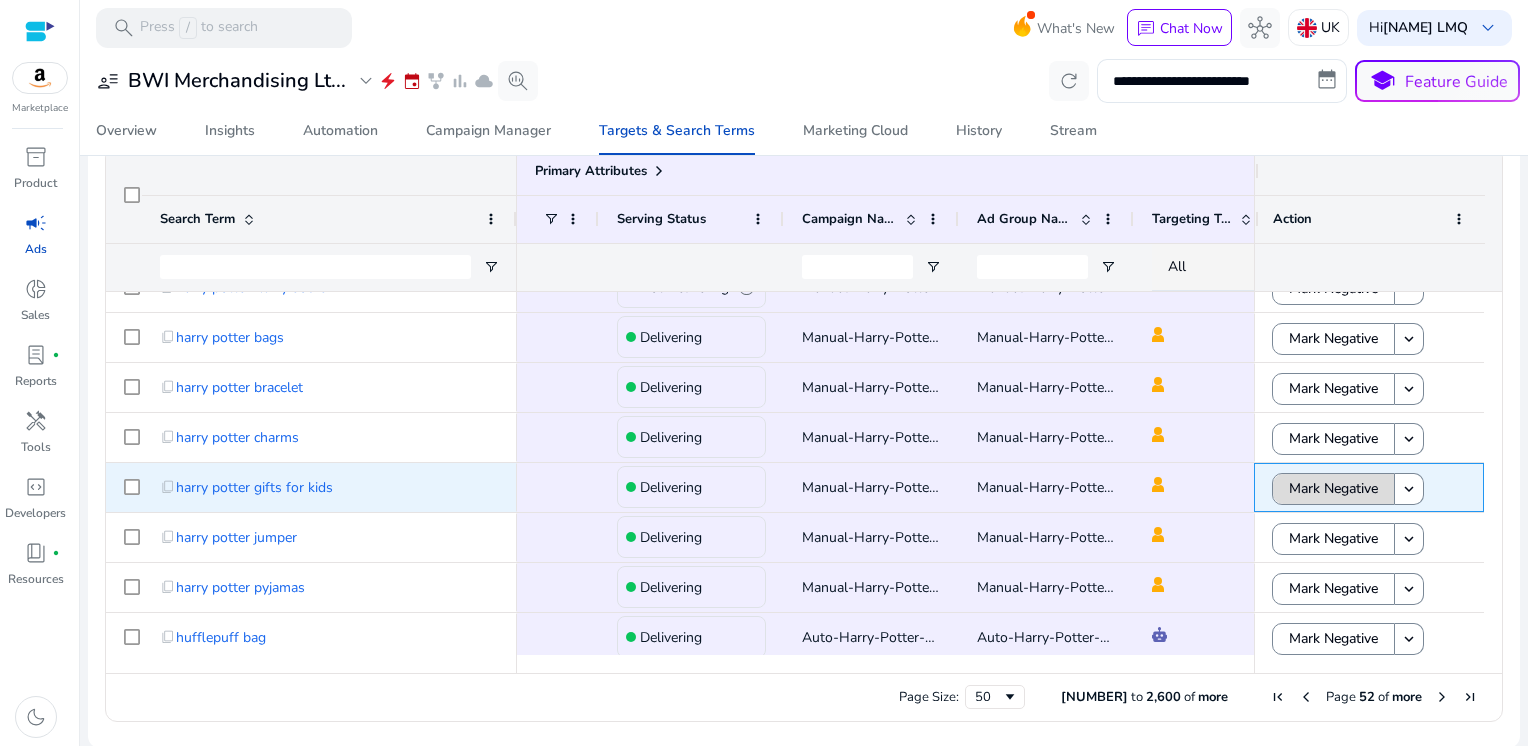 click on "Mark Negative" 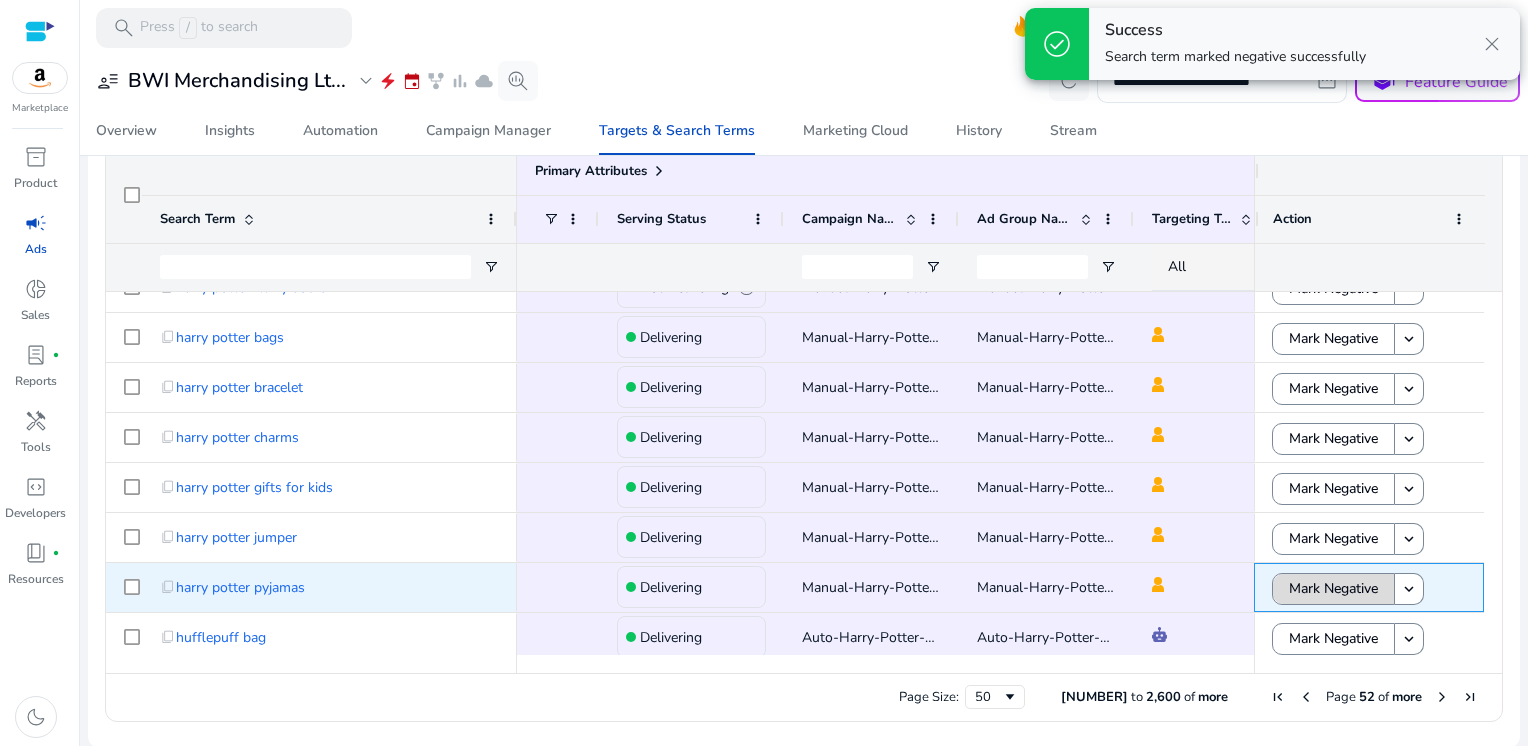click on "Mark Negative" 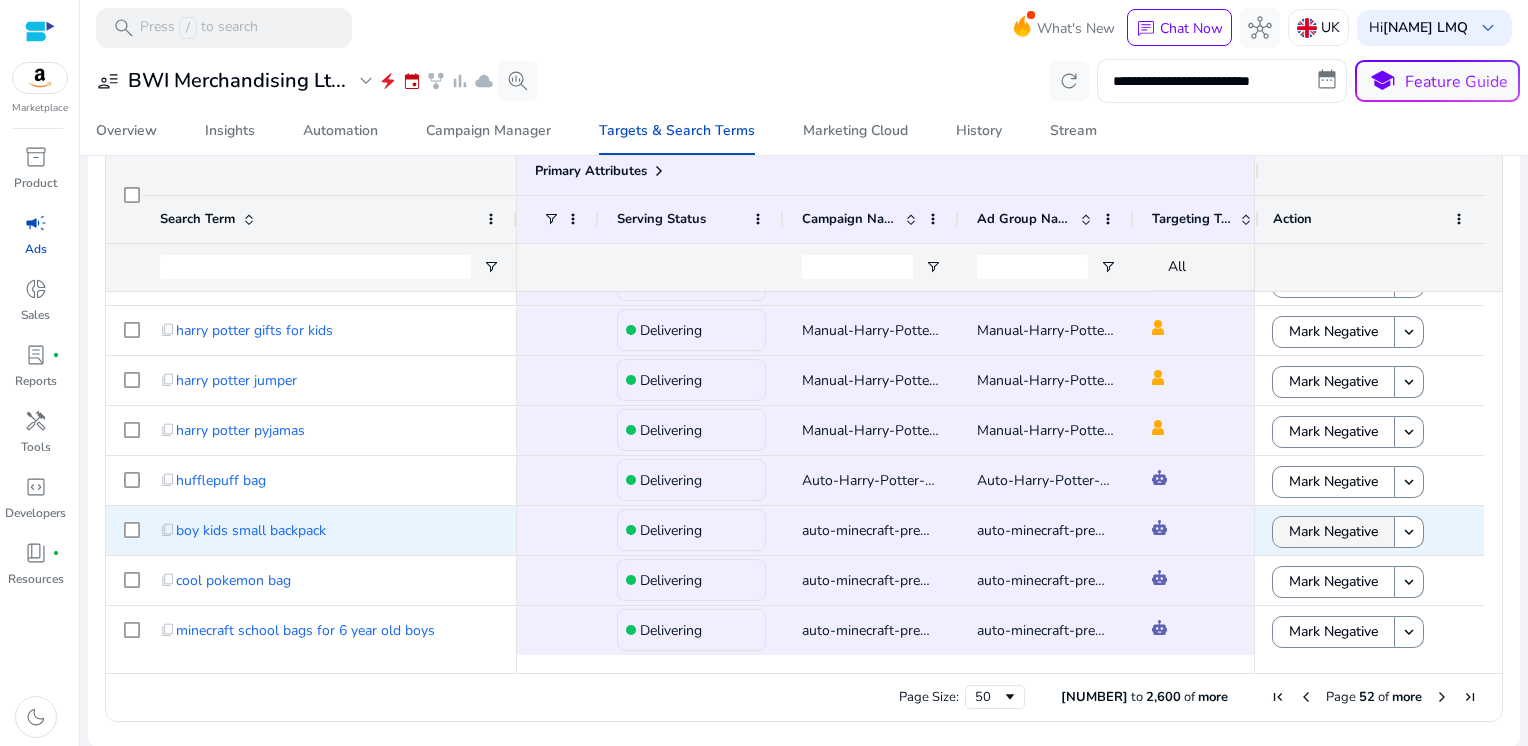 click on "Mark Negative" 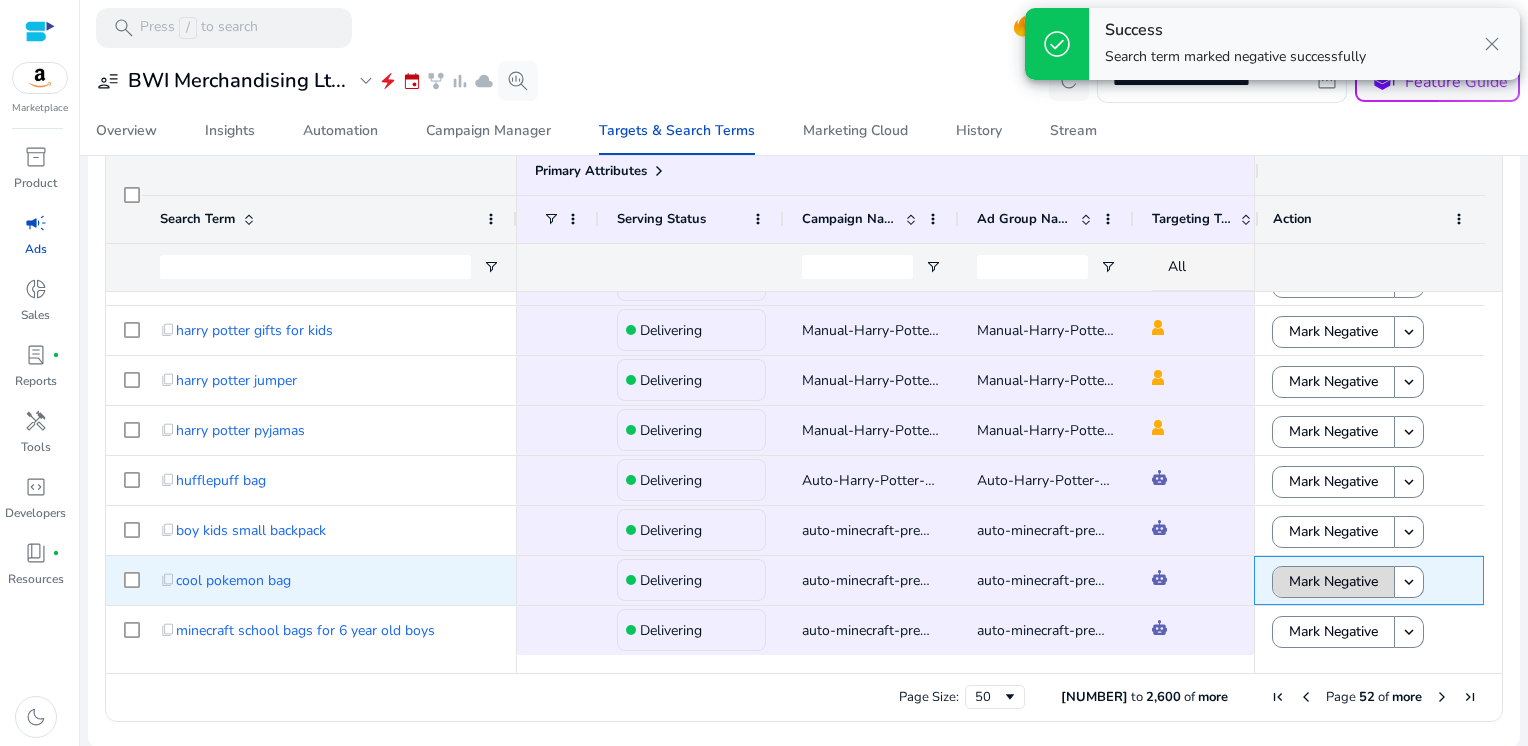 click on "Mark Negative" 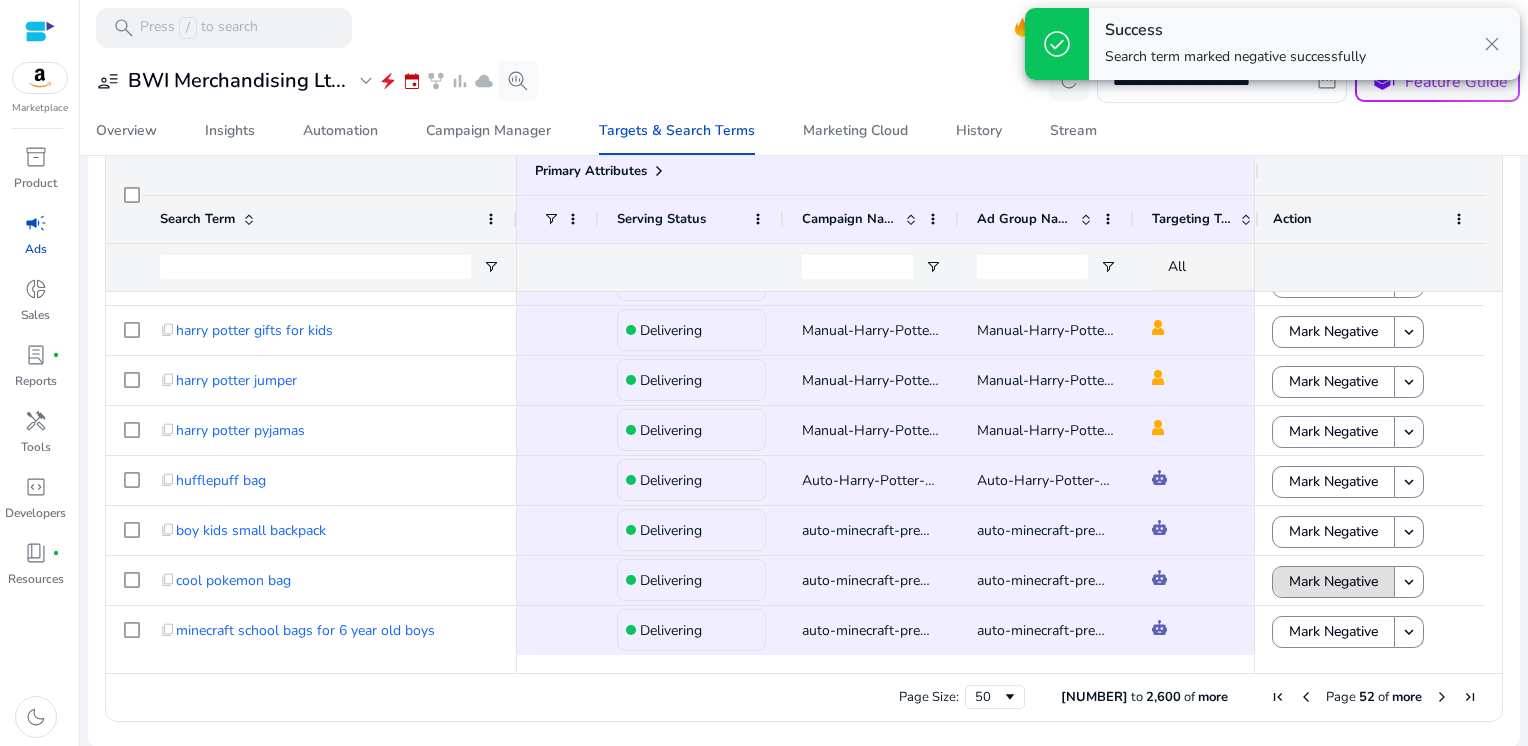 click at bounding box center (1442, 697) 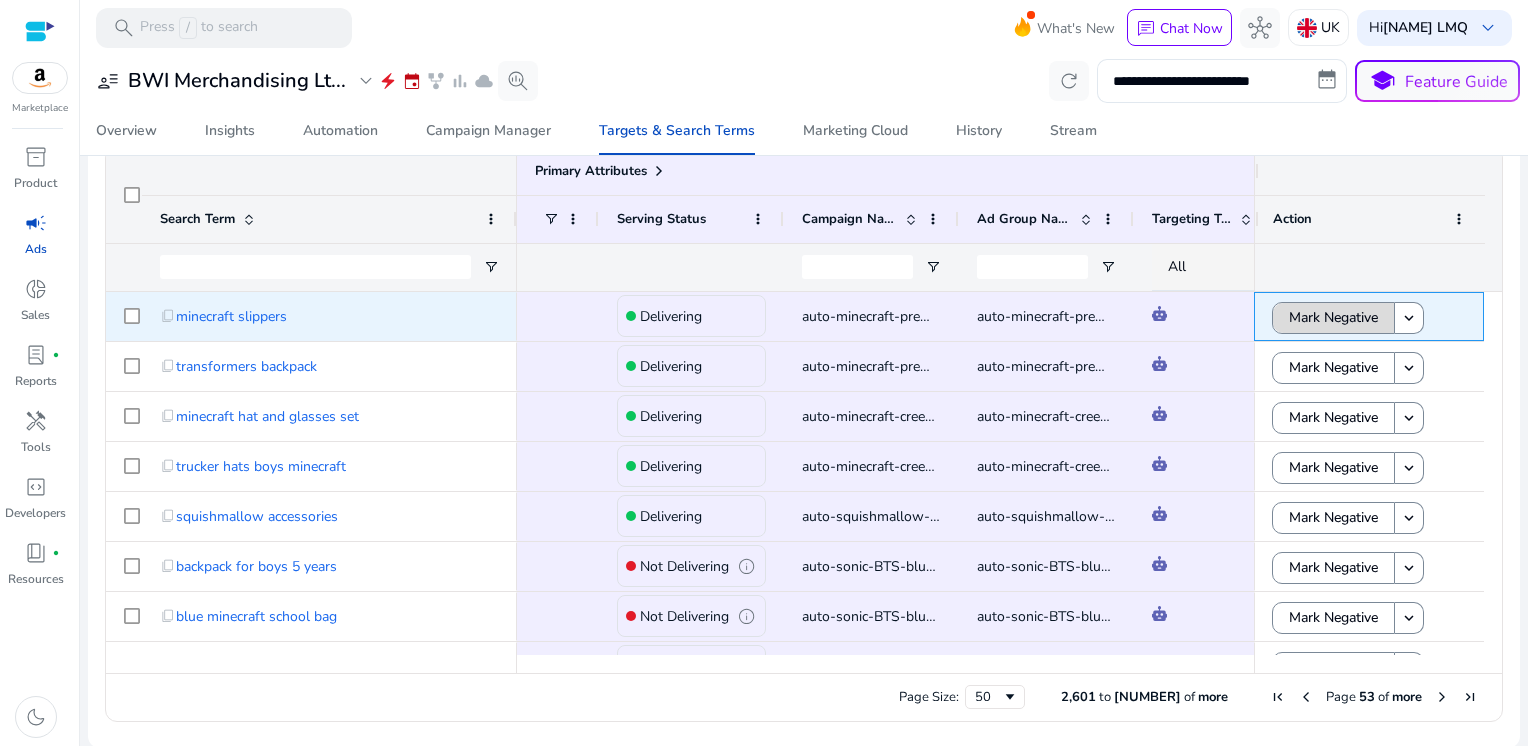 click on "Mark Negative" 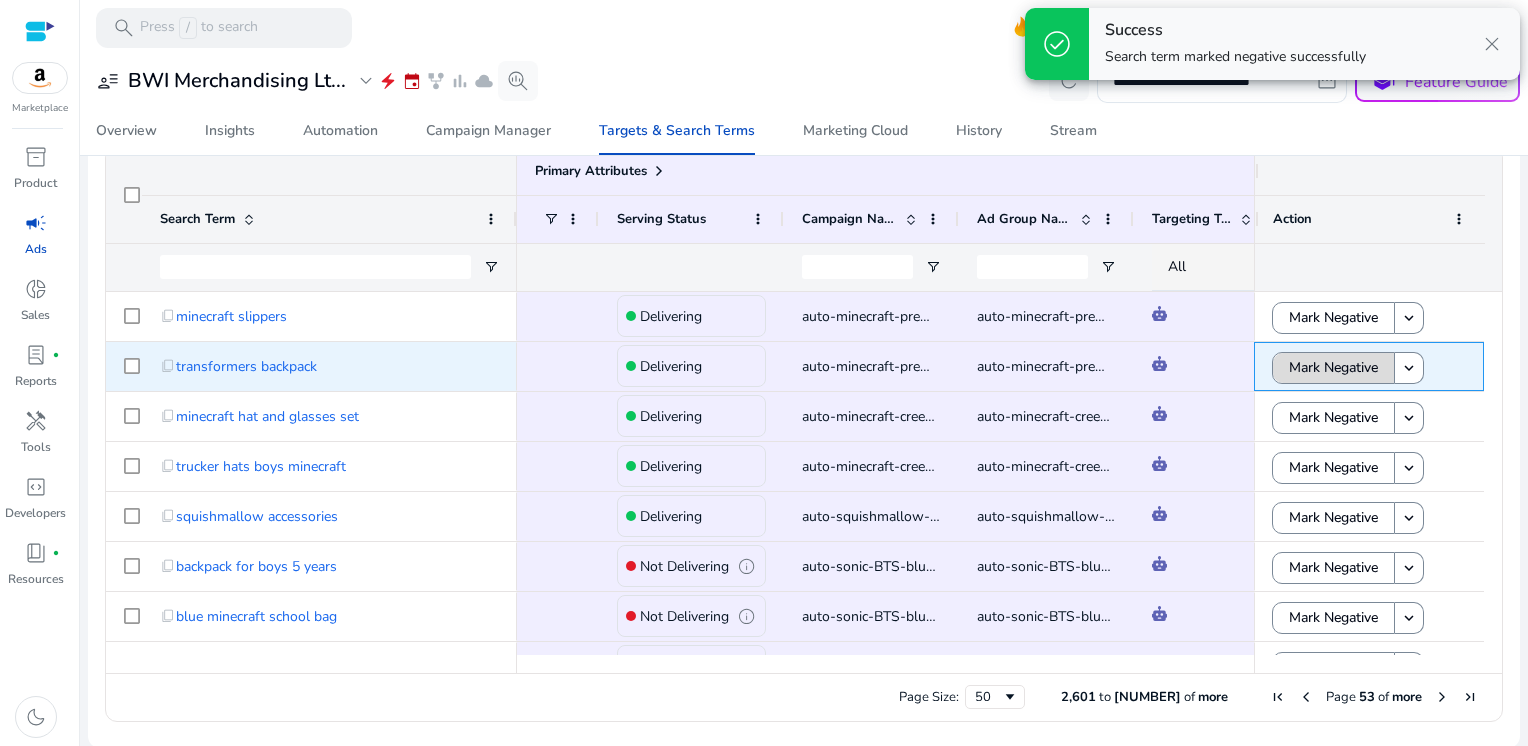 click on "Mark Negative" 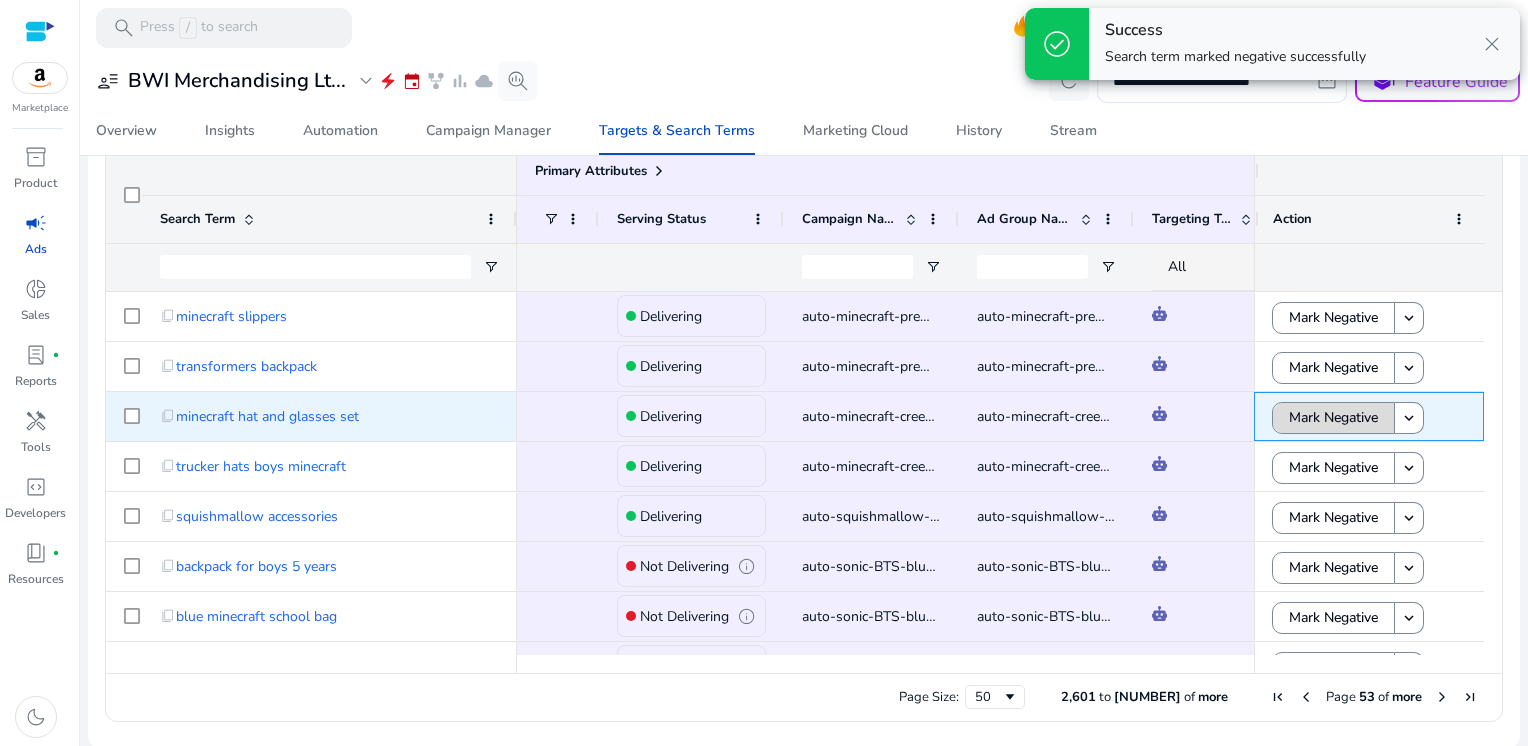click on "Mark Negative" 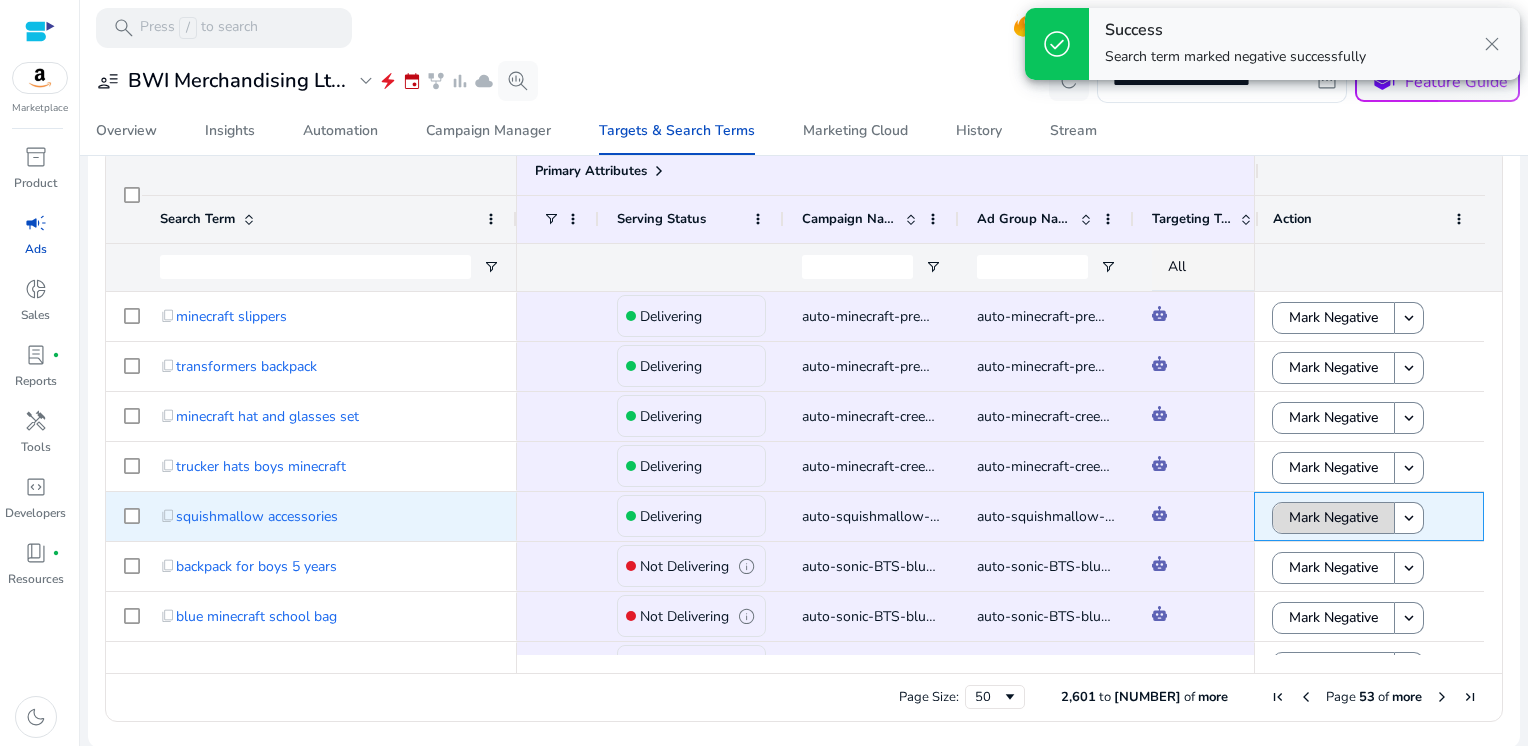 click on "Mark Negative" 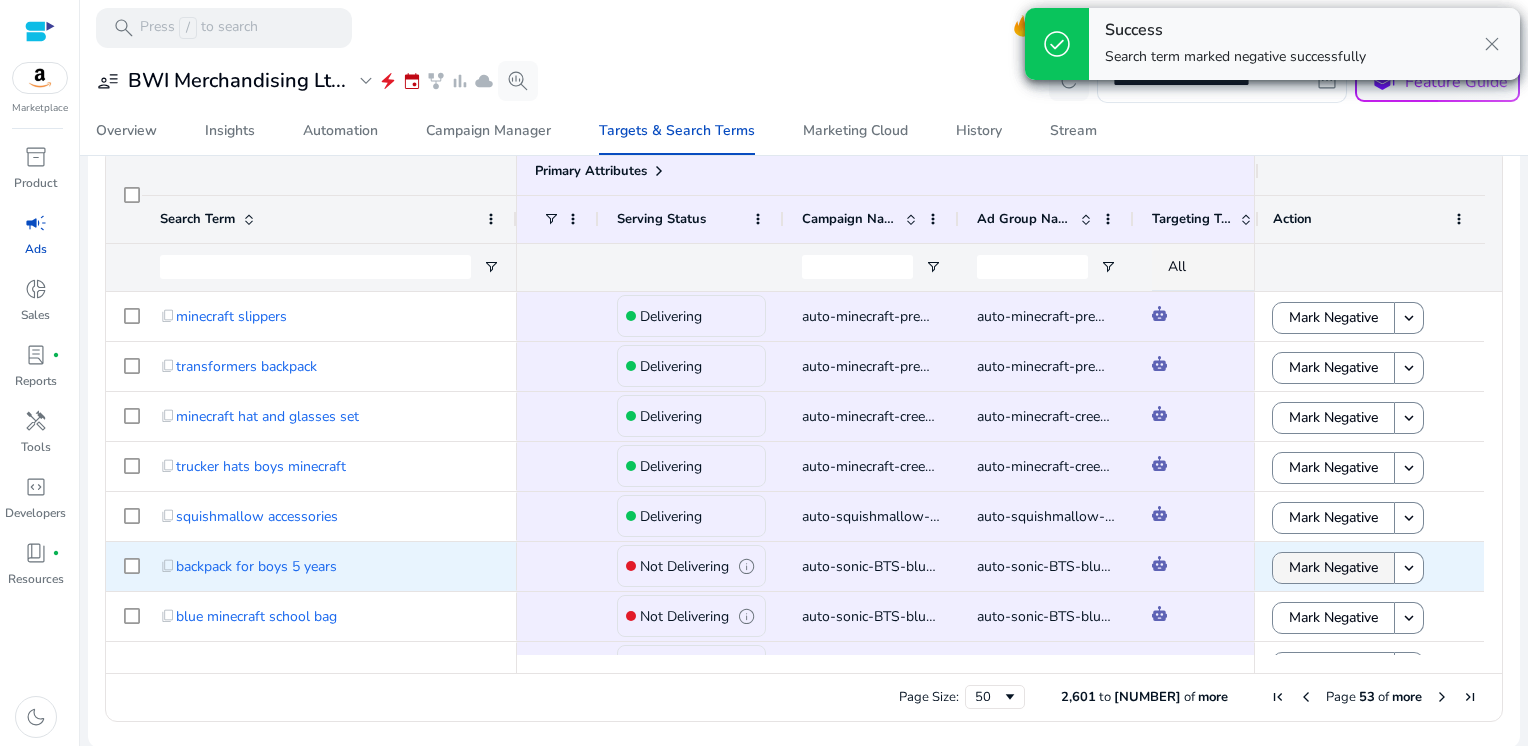 click on "Mark Negative" 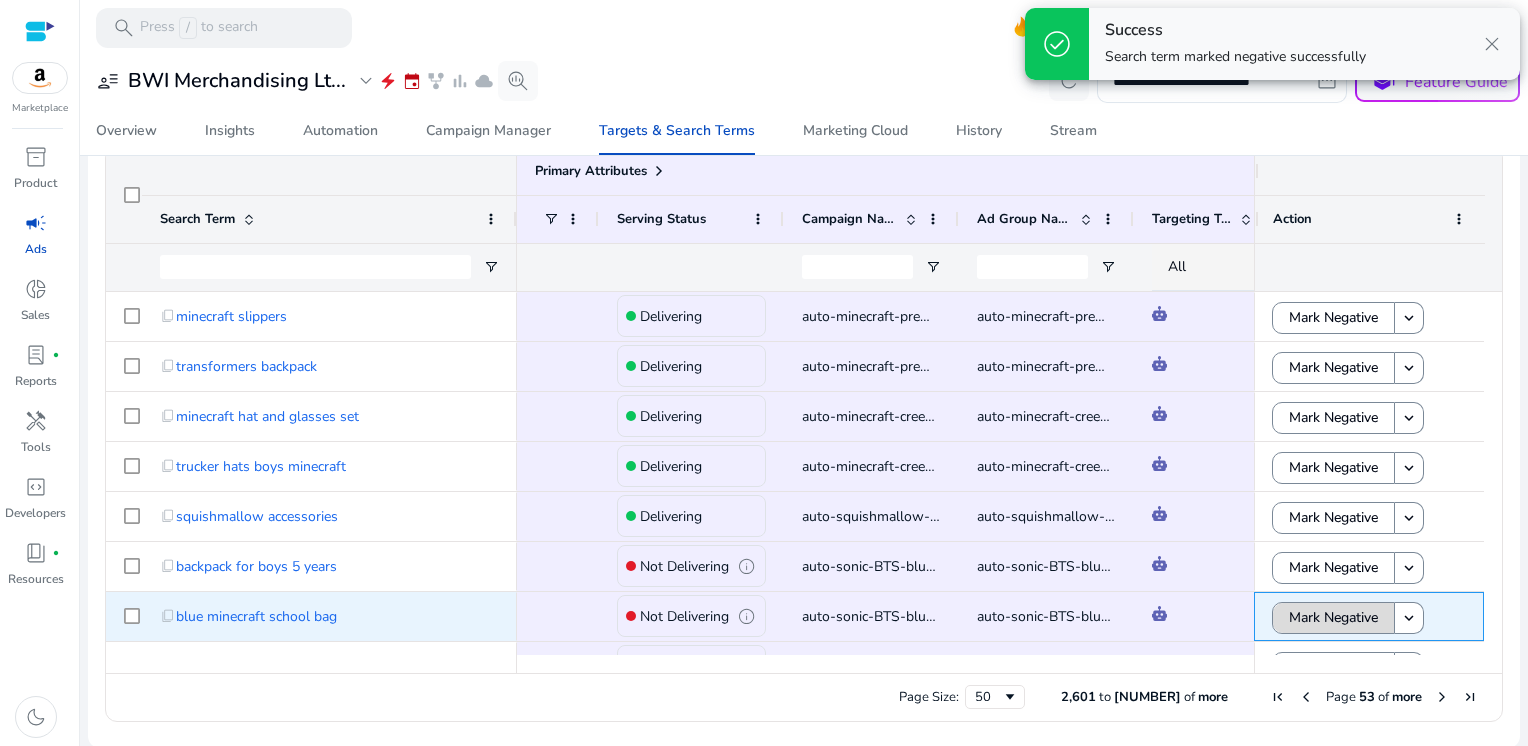 click on "Mark Negative" 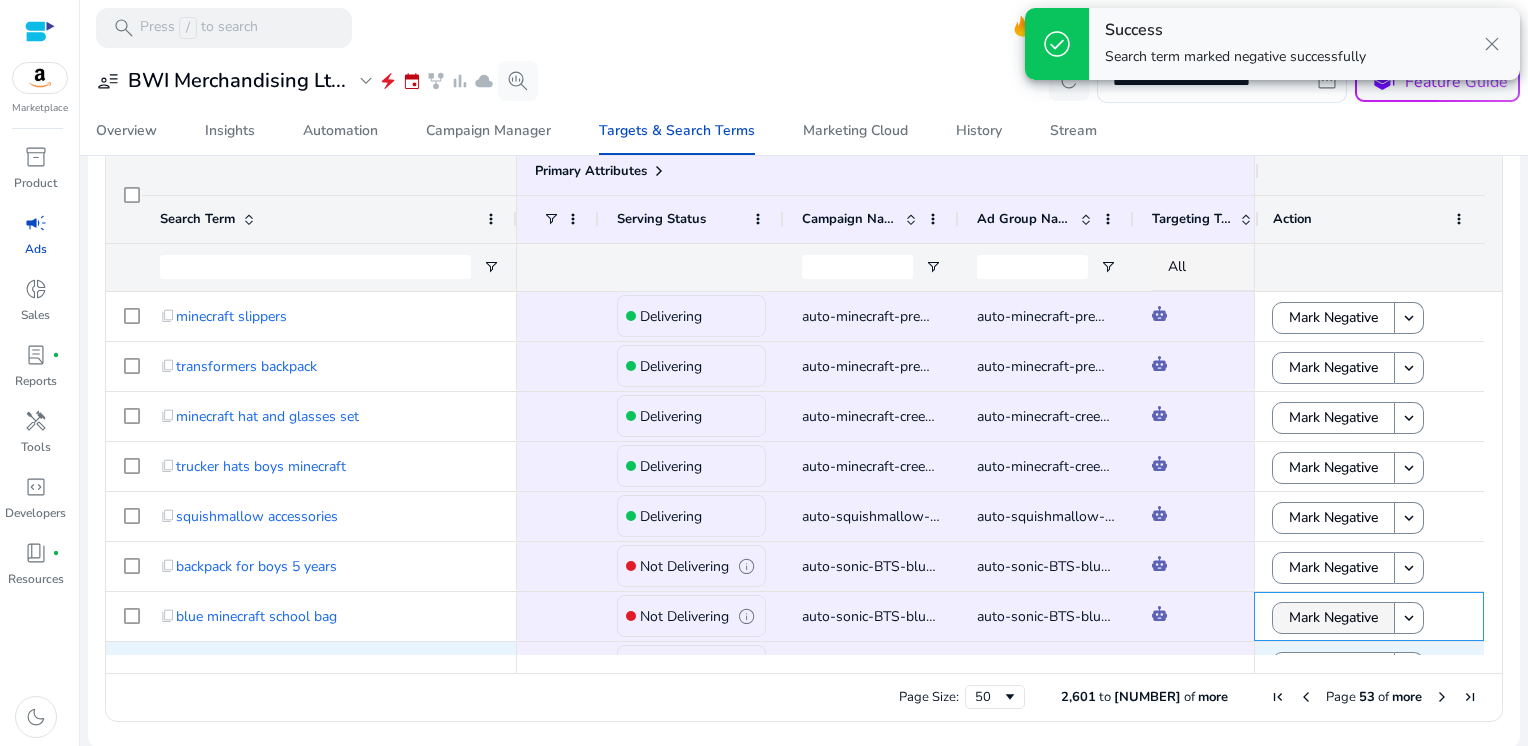 scroll, scrollTop: 184, scrollLeft: 0, axis: vertical 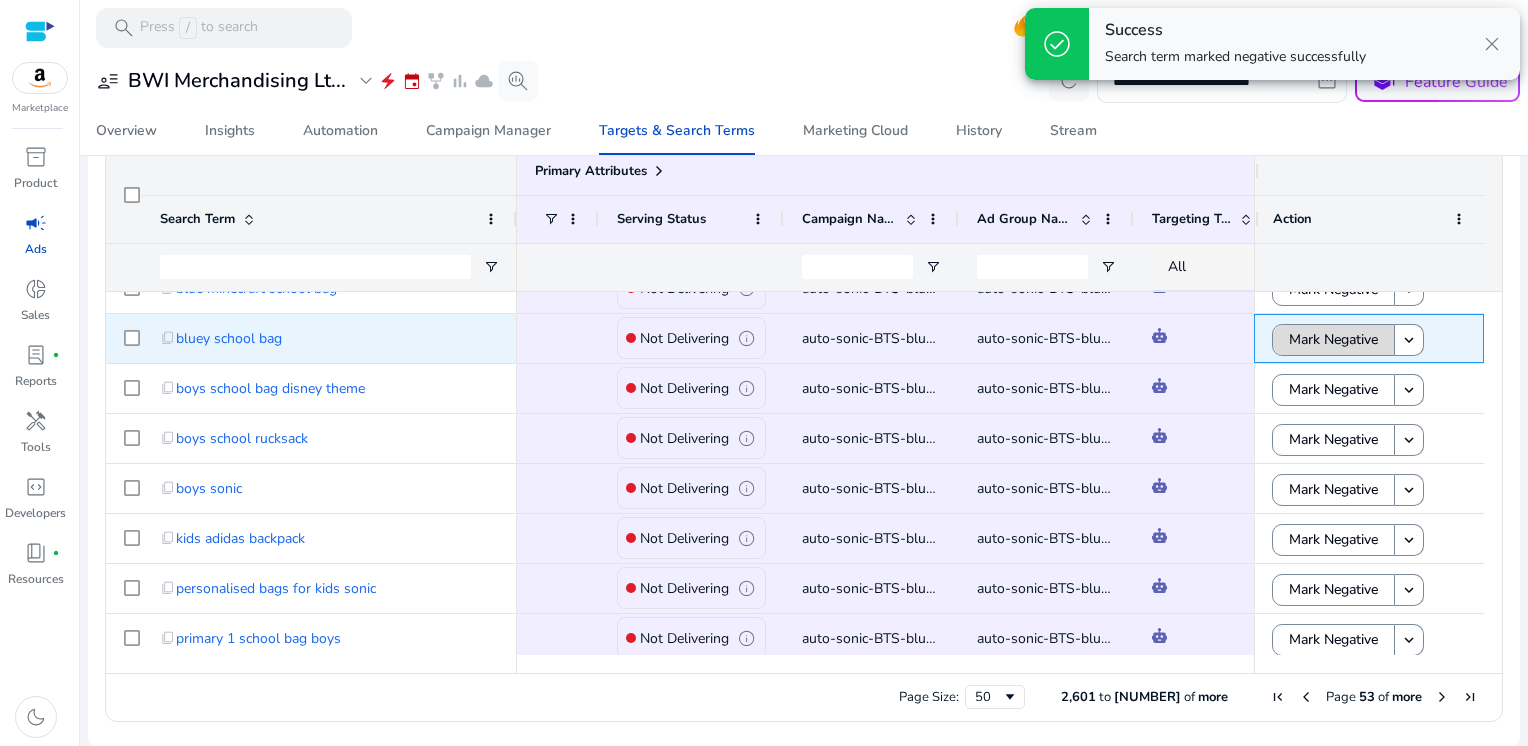 click on "Mark Negative" 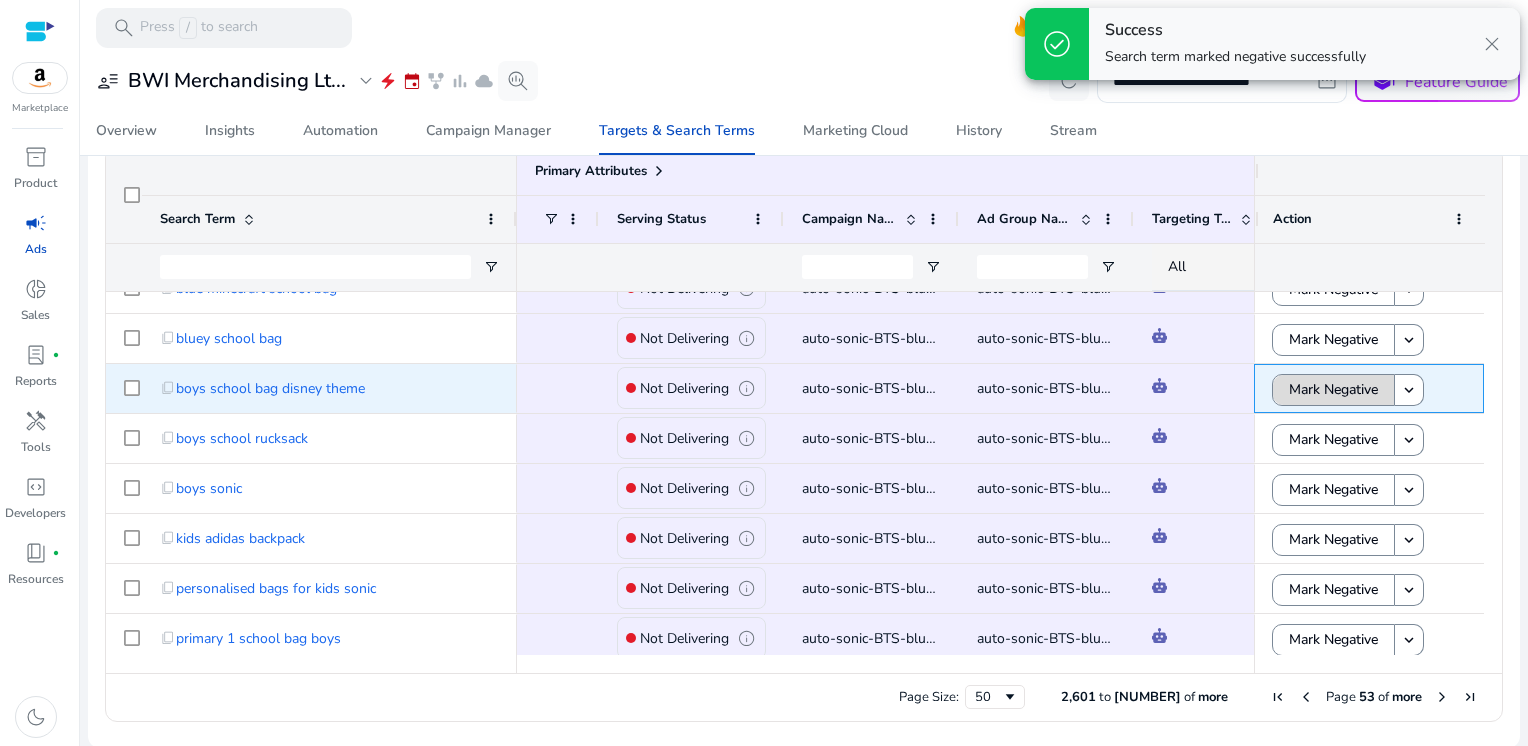 click on "Mark Negative" 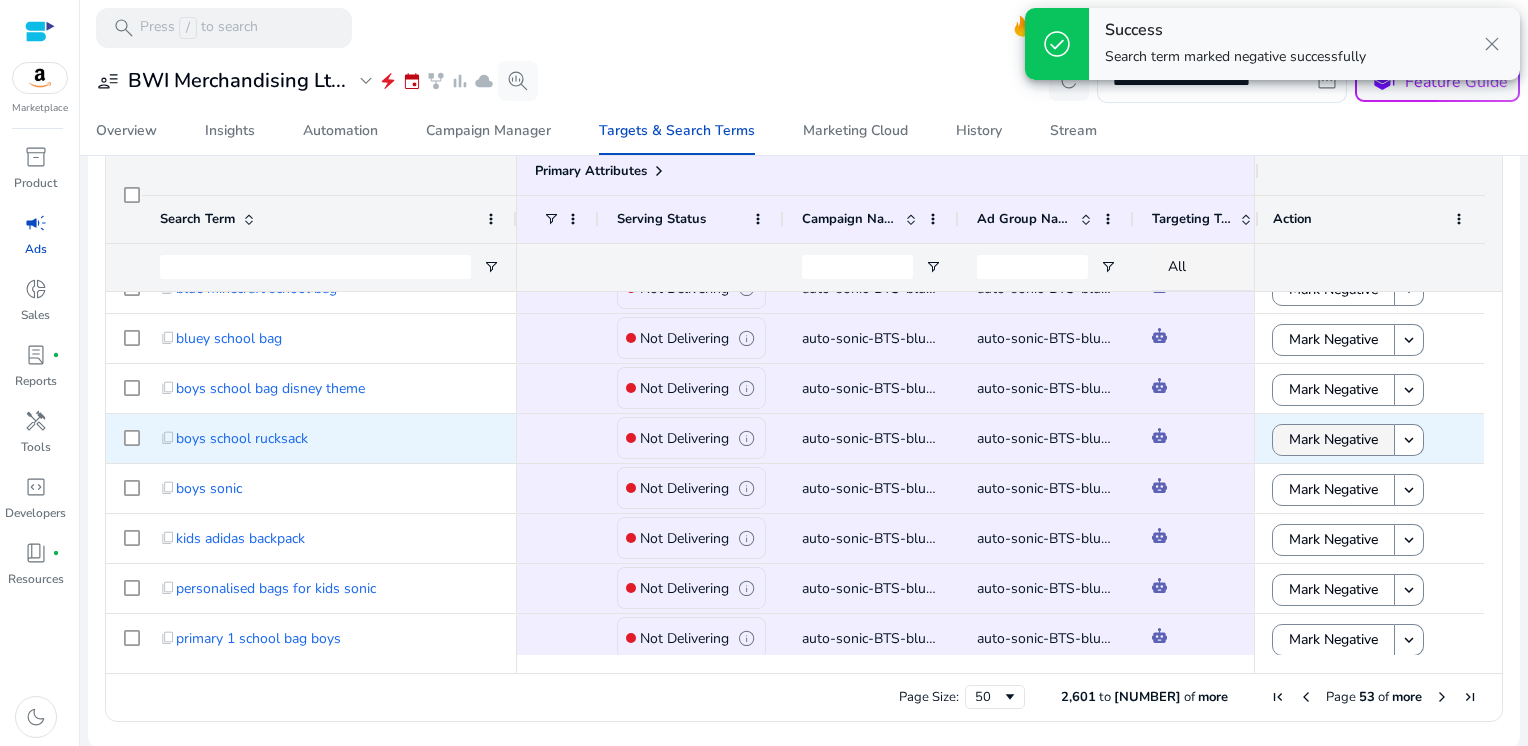 click on "Mark Negative" 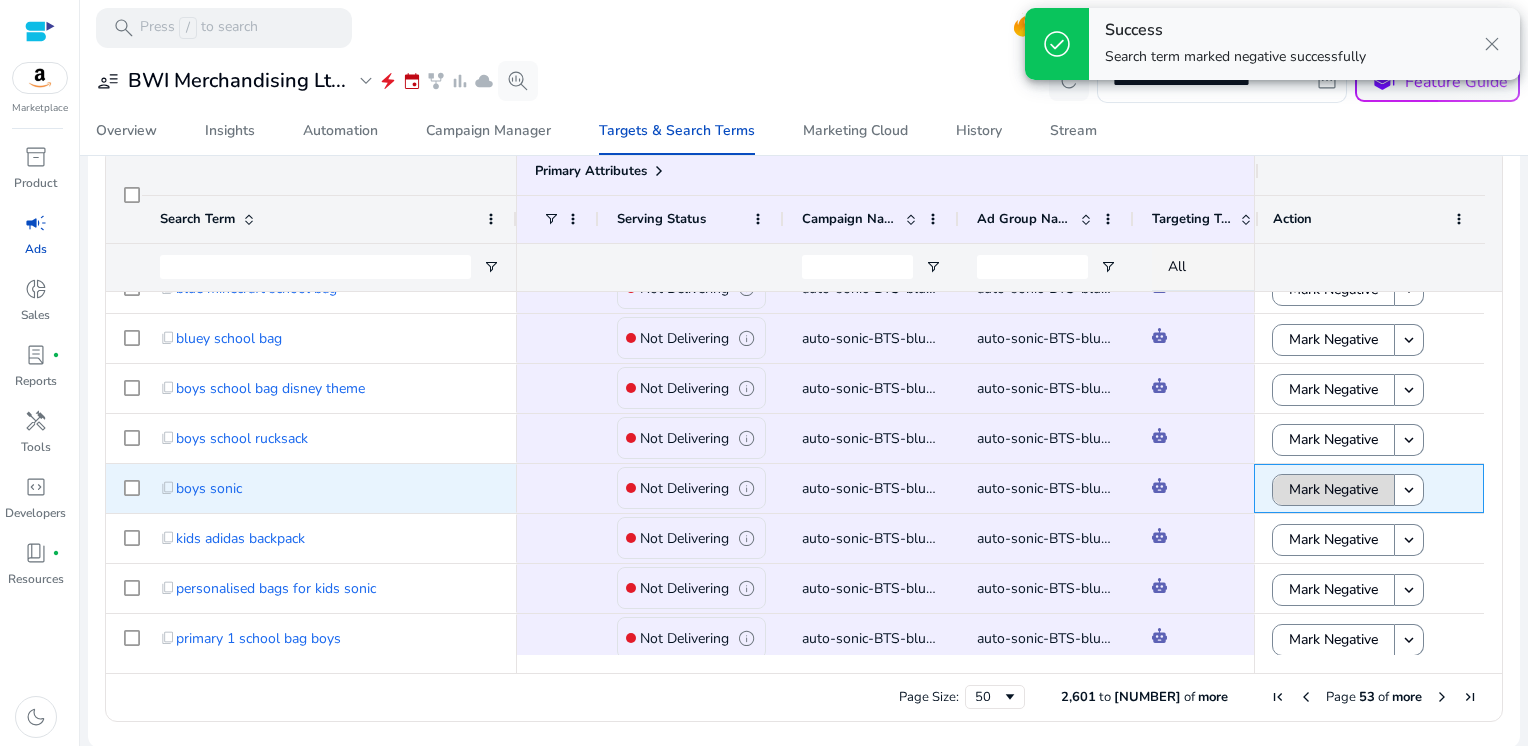 click on "Mark Negative" 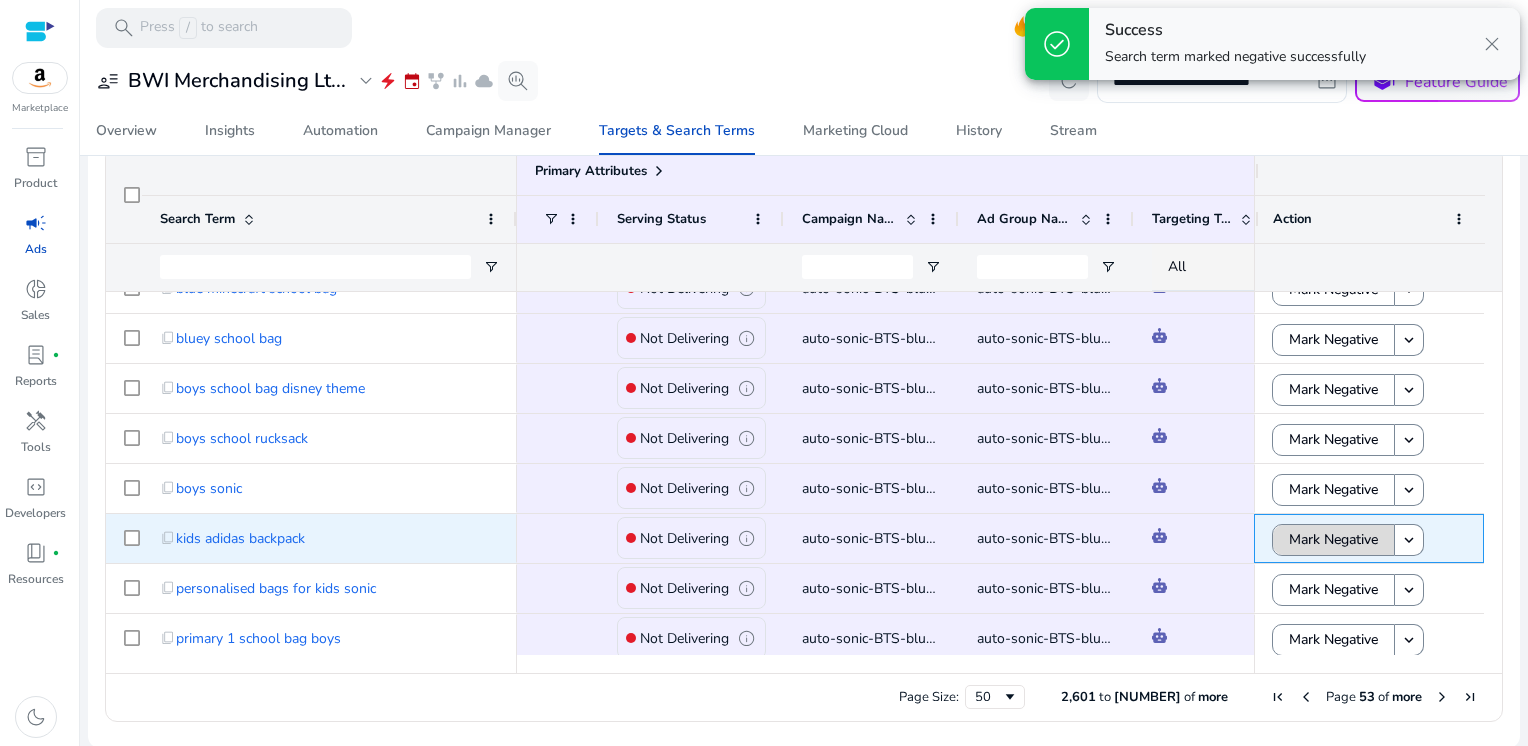 click on "Mark Negative" 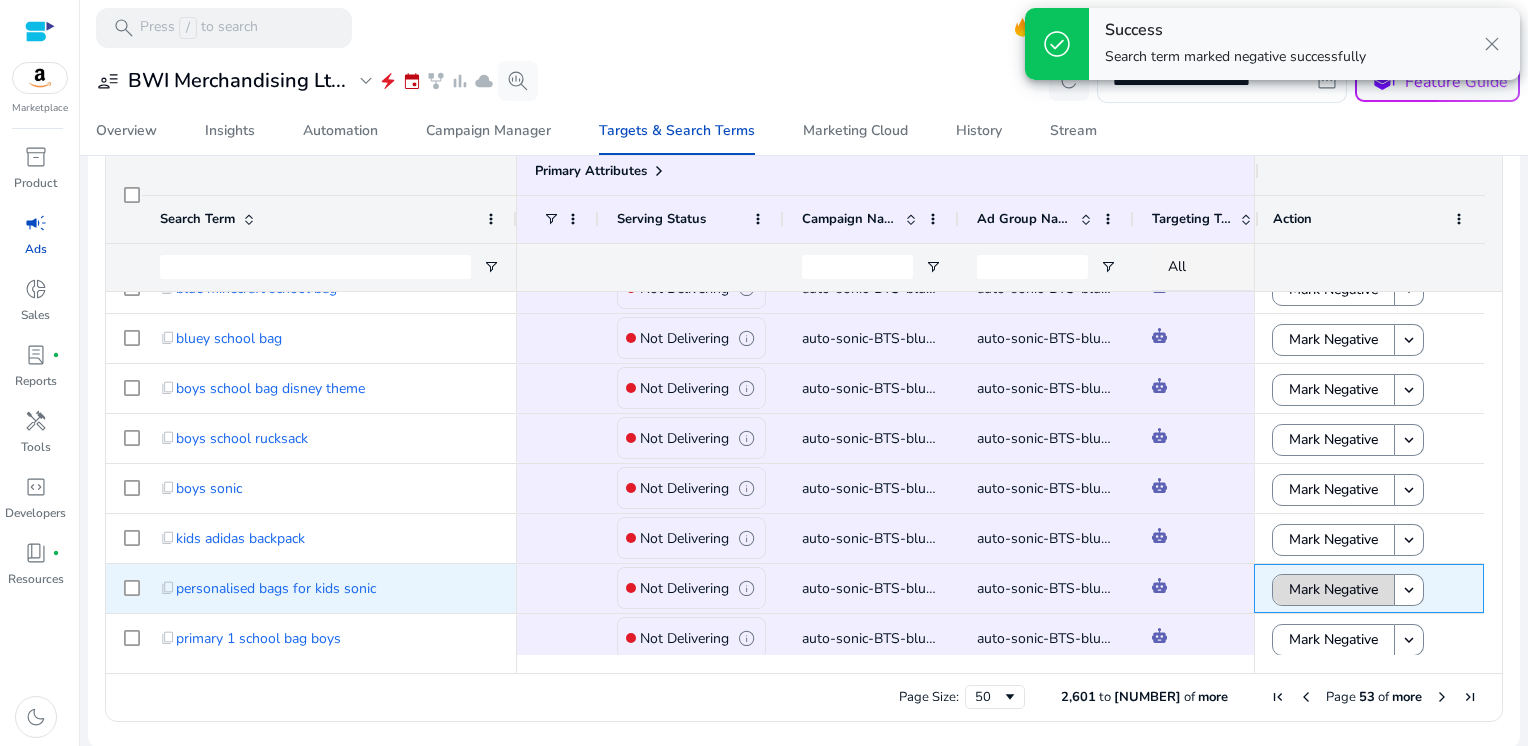 click on "Mark Negative" 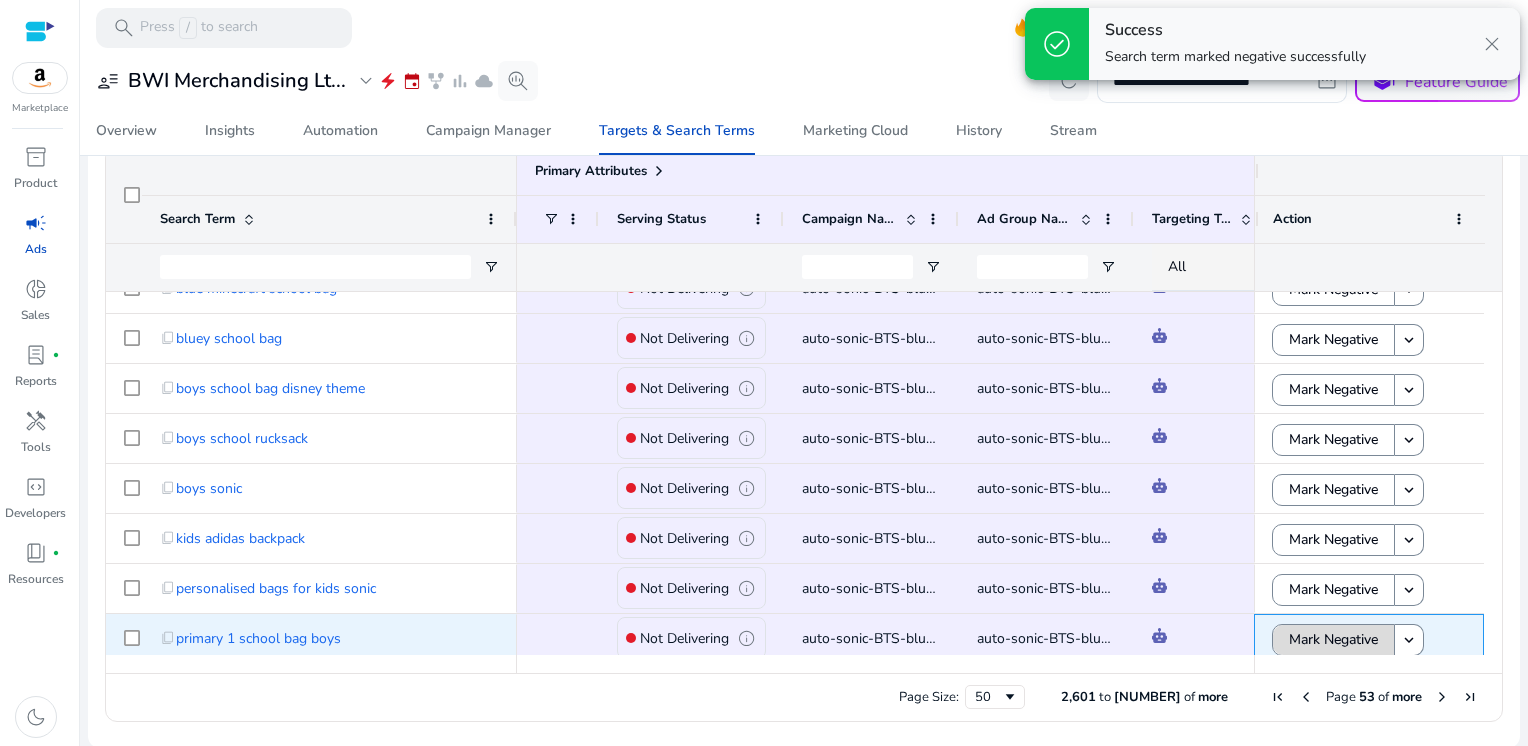 click on "Mark Negative" 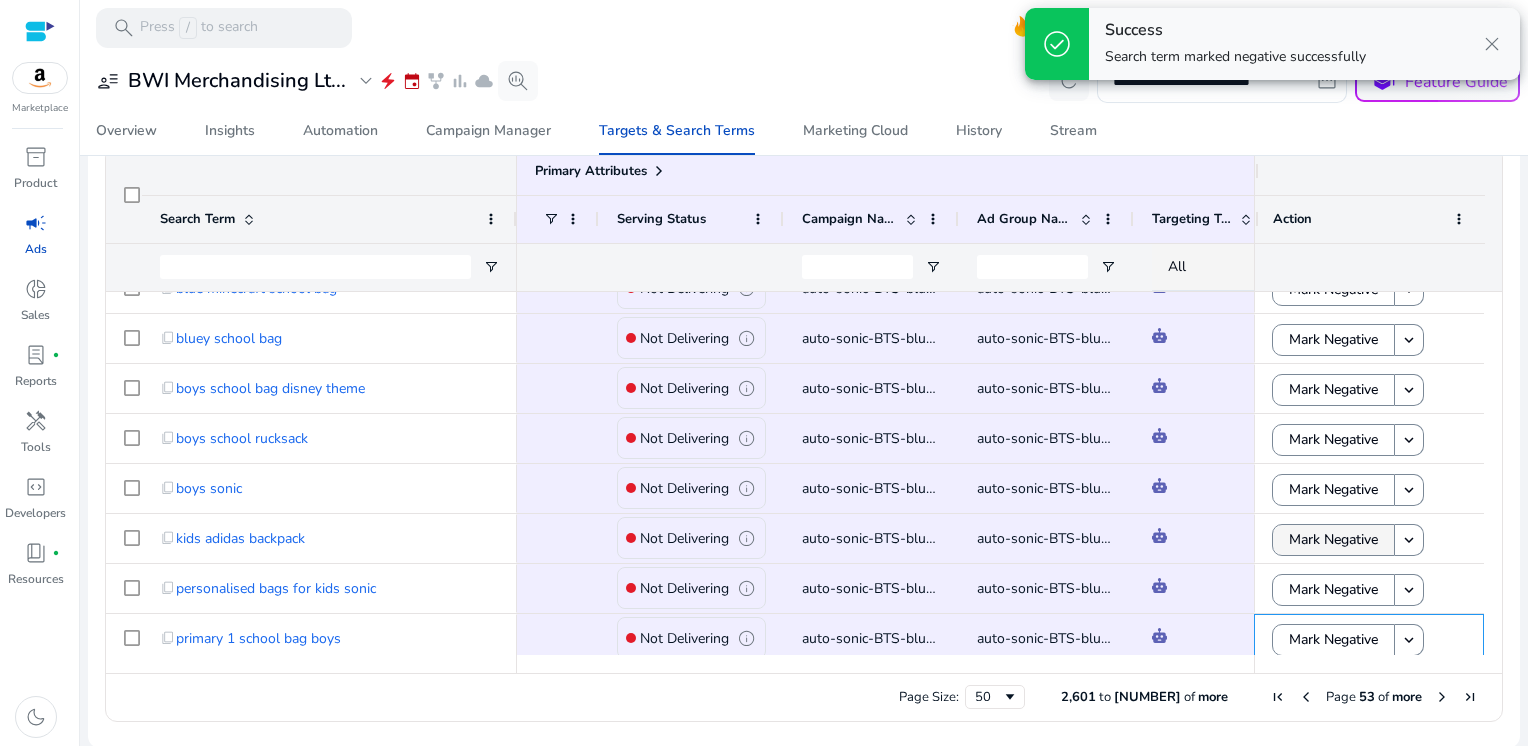 scroll, scrollTop: 535, scrollLeft: 0, axis: vertical 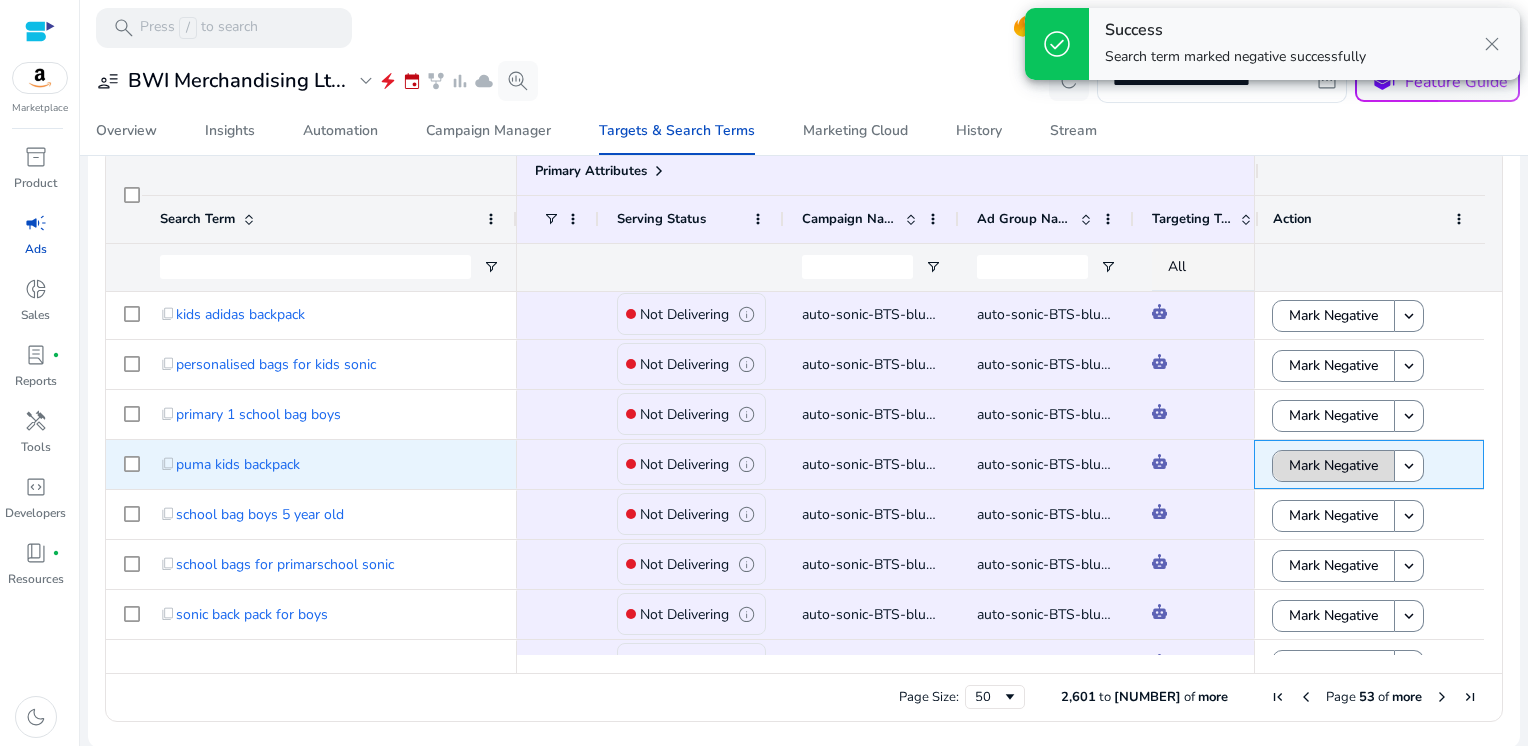 click on "Mark Negative" 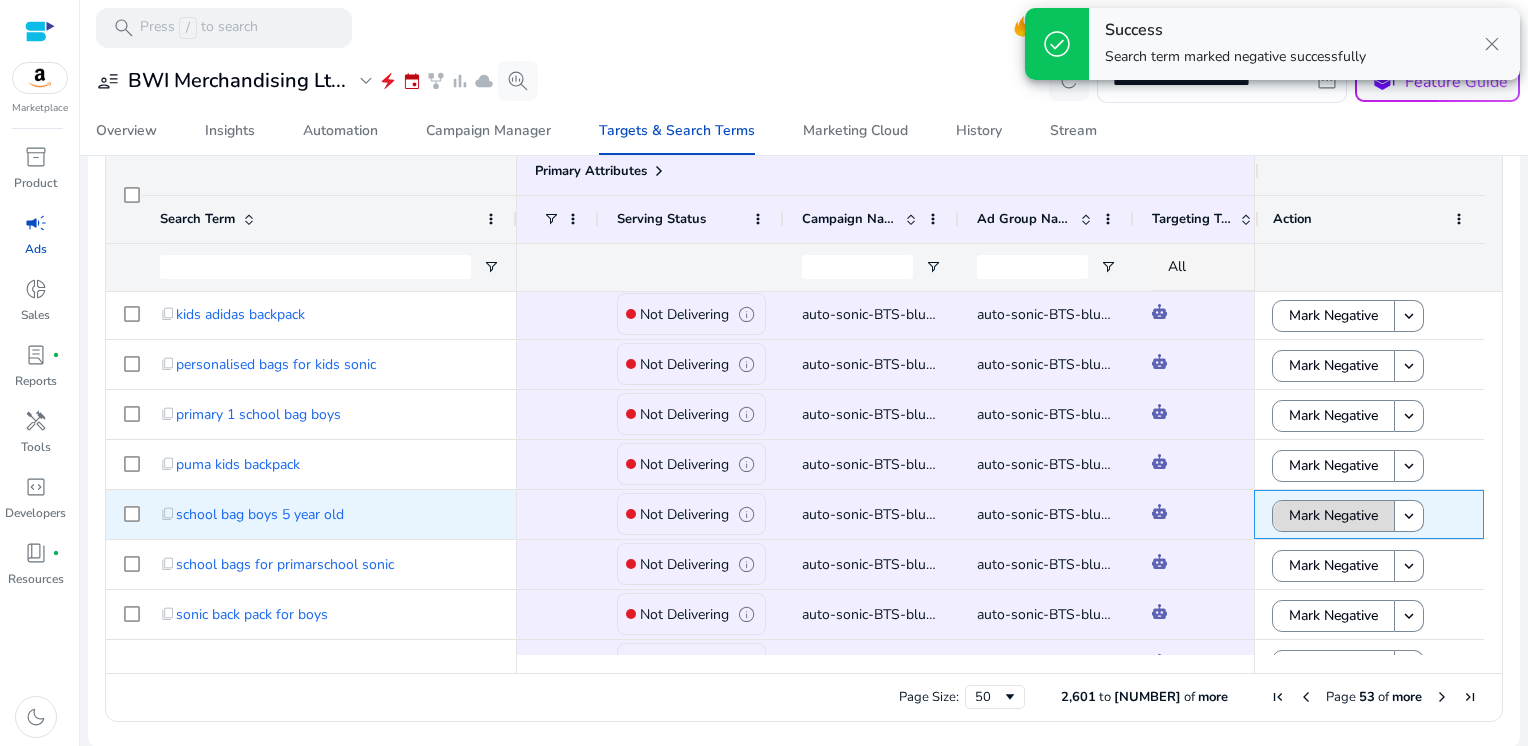 click on "Mark Negative" 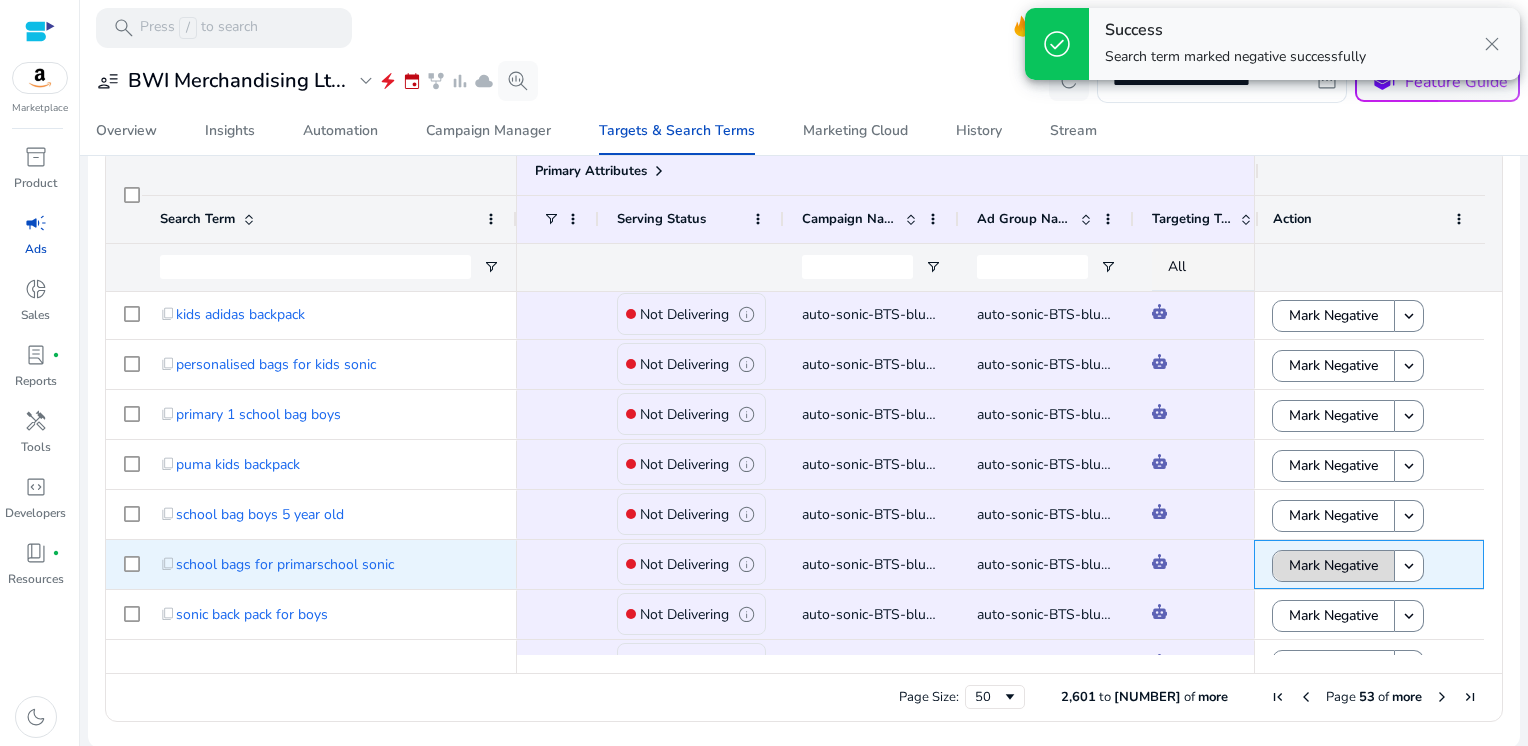 click on "Mark Negative" 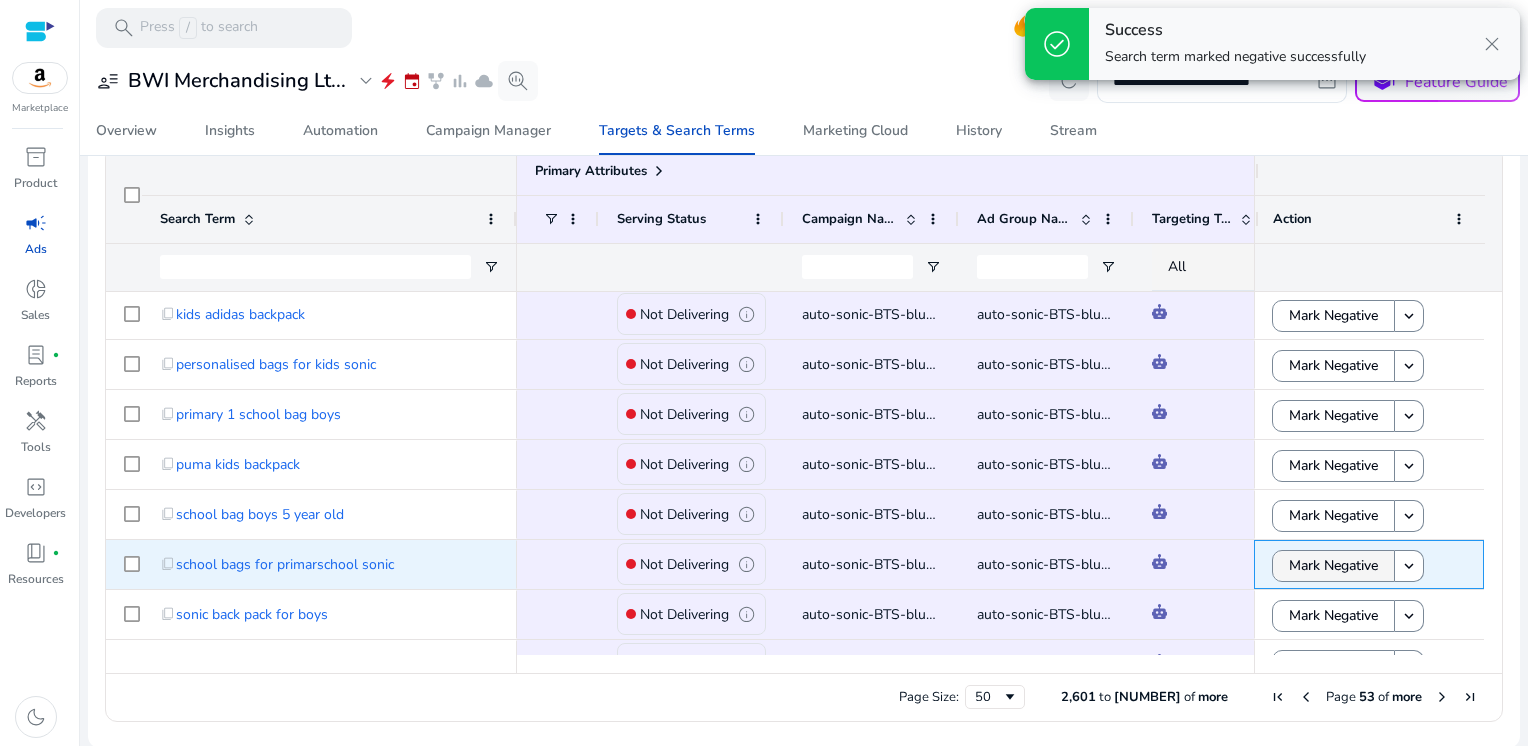 scroll, scrollTop: 666, scrollLeft: 0, axis: vertical 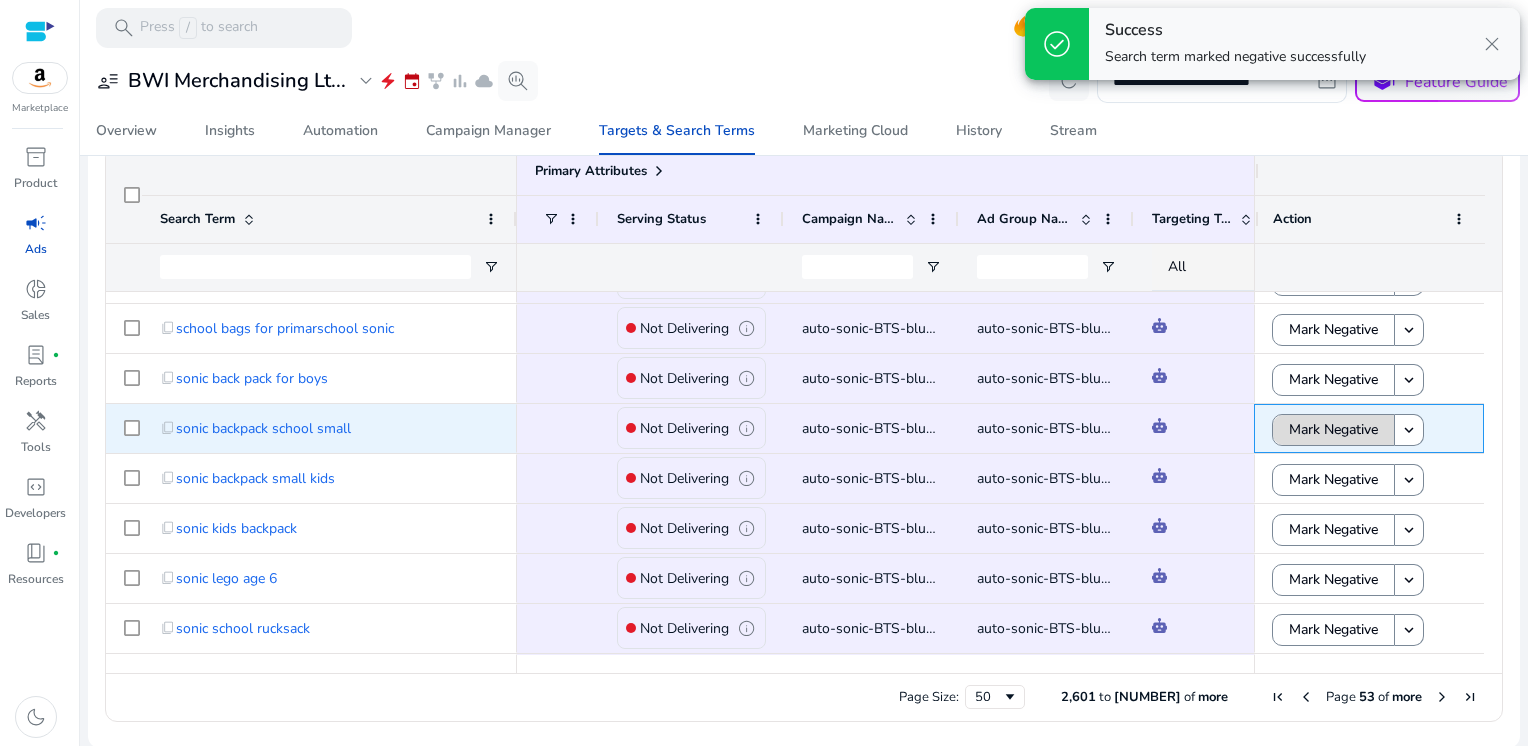 click on "Mark Negative" 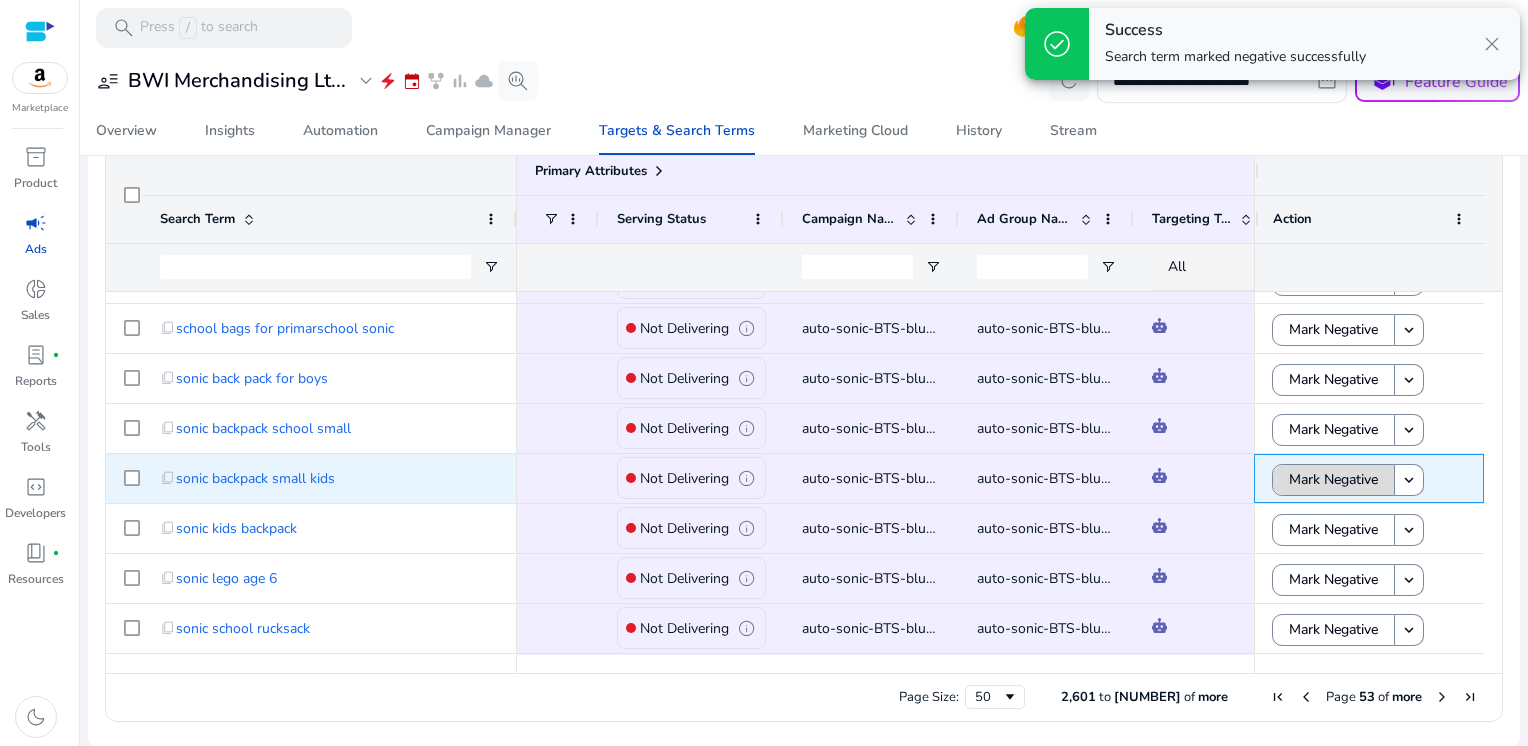 click on "Mark Negative" 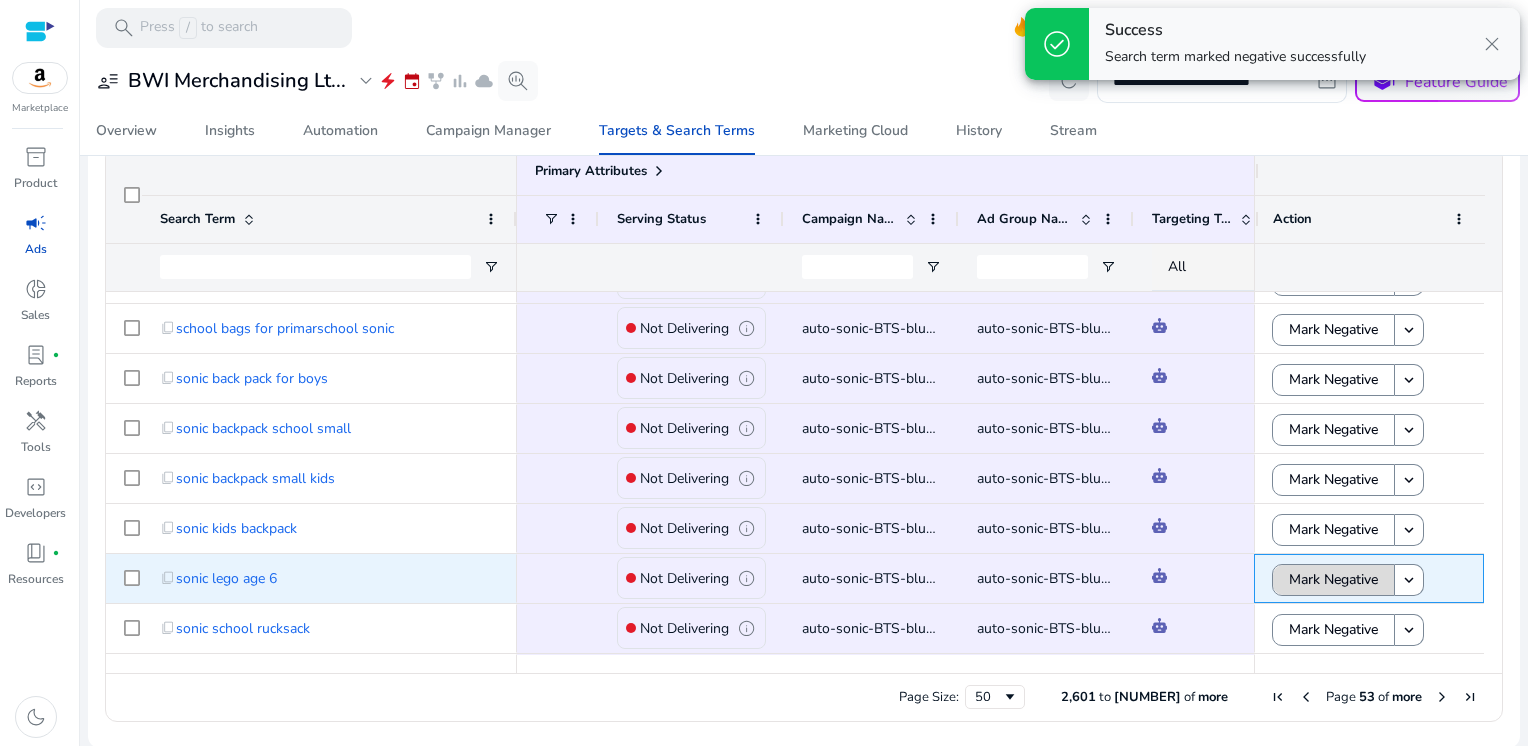 click on "Mark Negative" 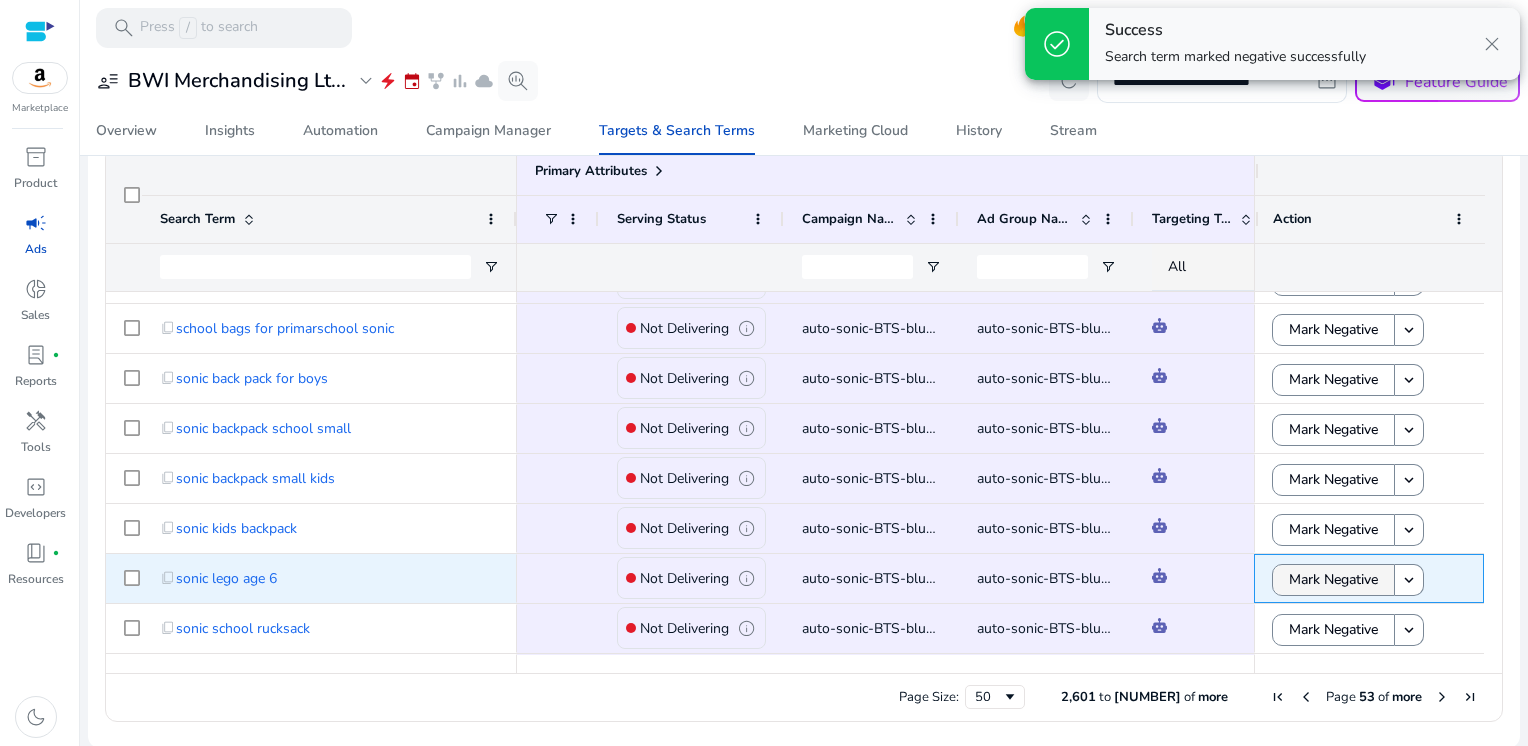 scroll, scrollTop: 882, scrollLeft: 0, axis: vertical 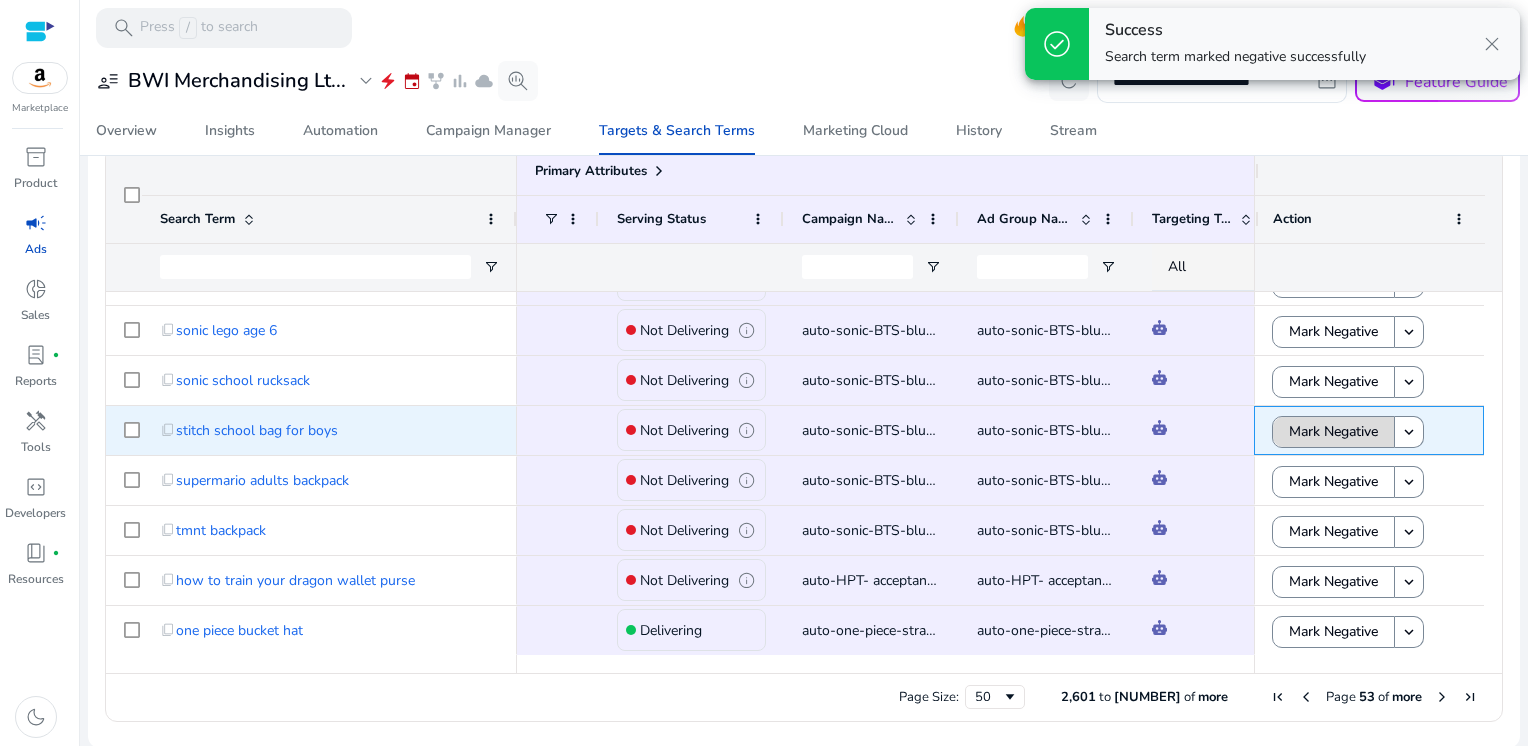 click on "Mark Negative" 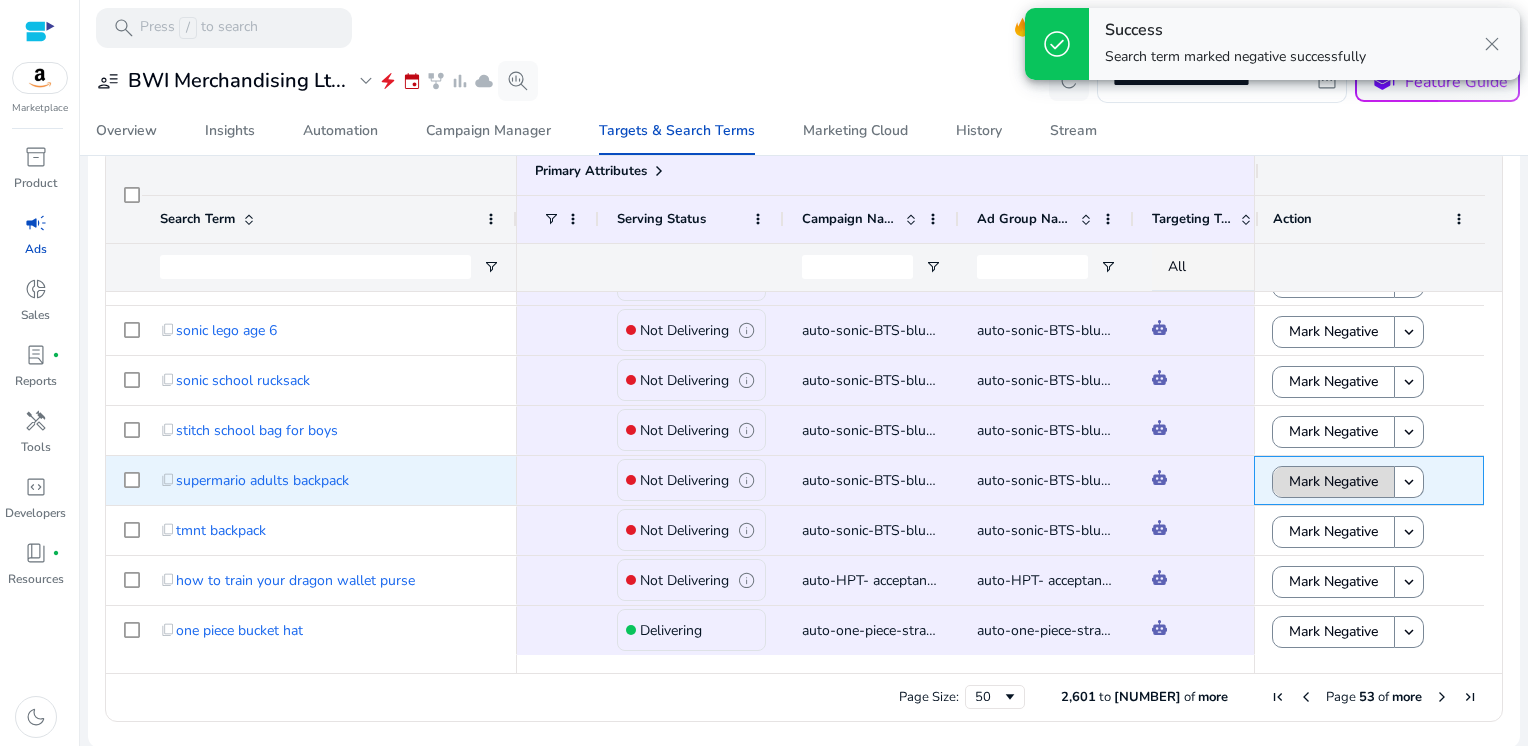 click on "Mark Negative" 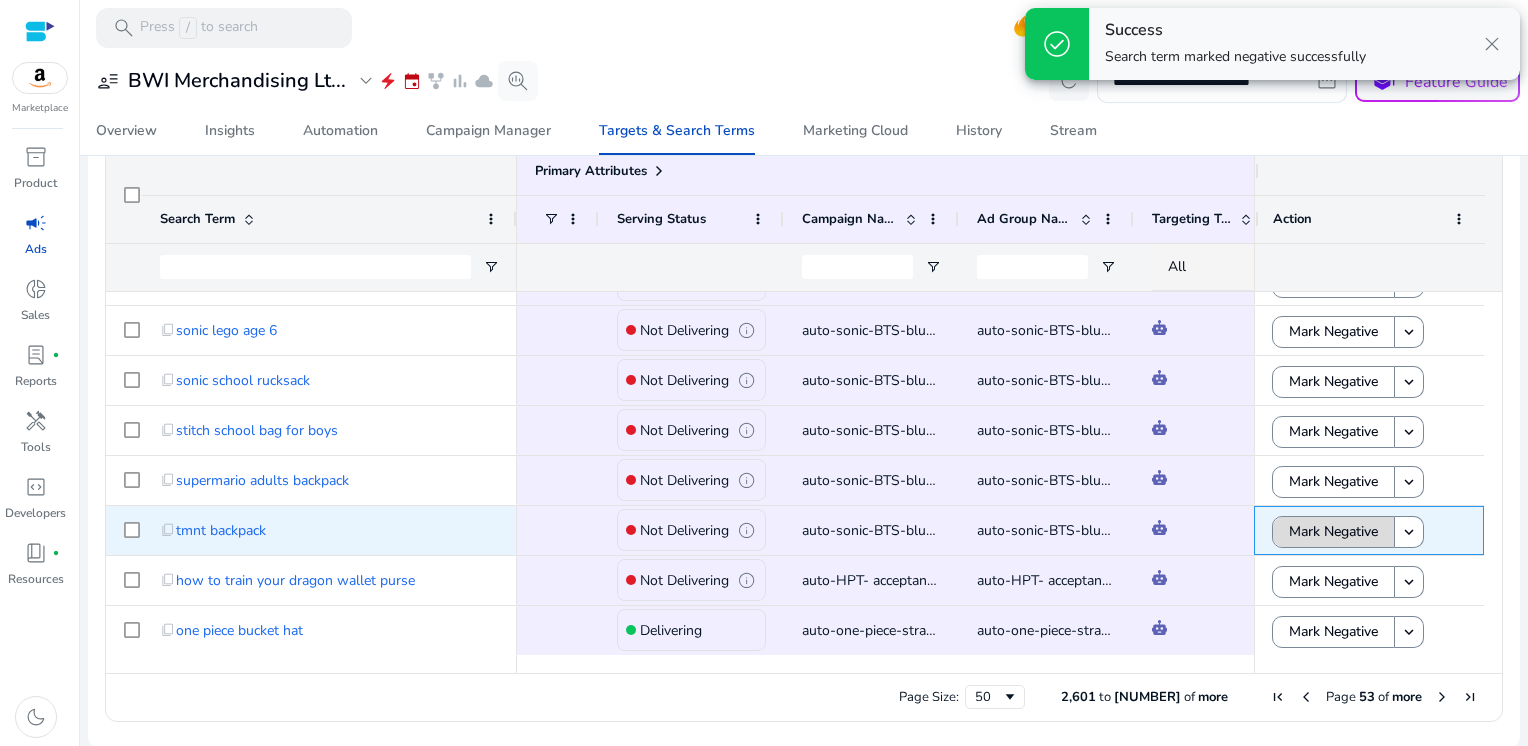 click on "Mark Negative" 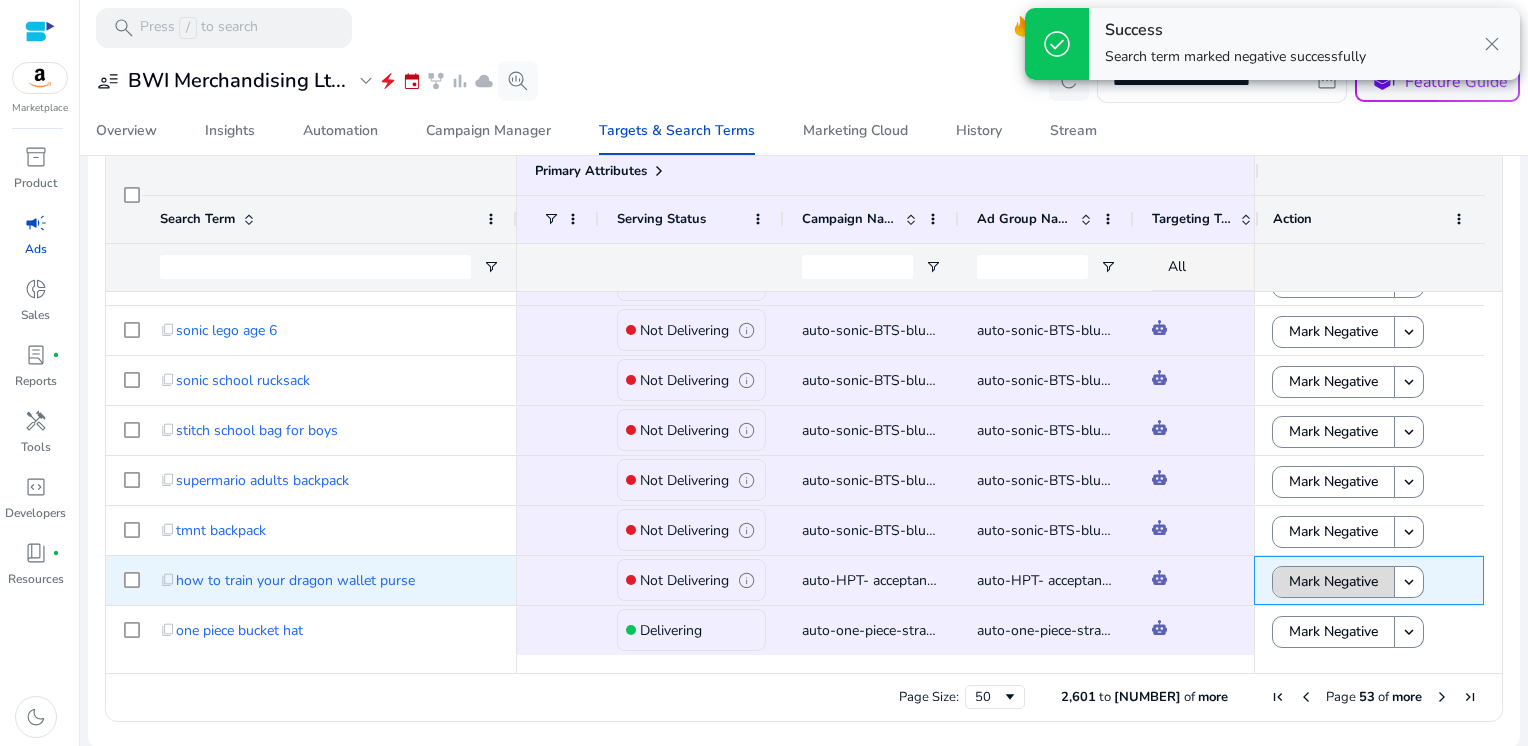 click on "Mark Negative" 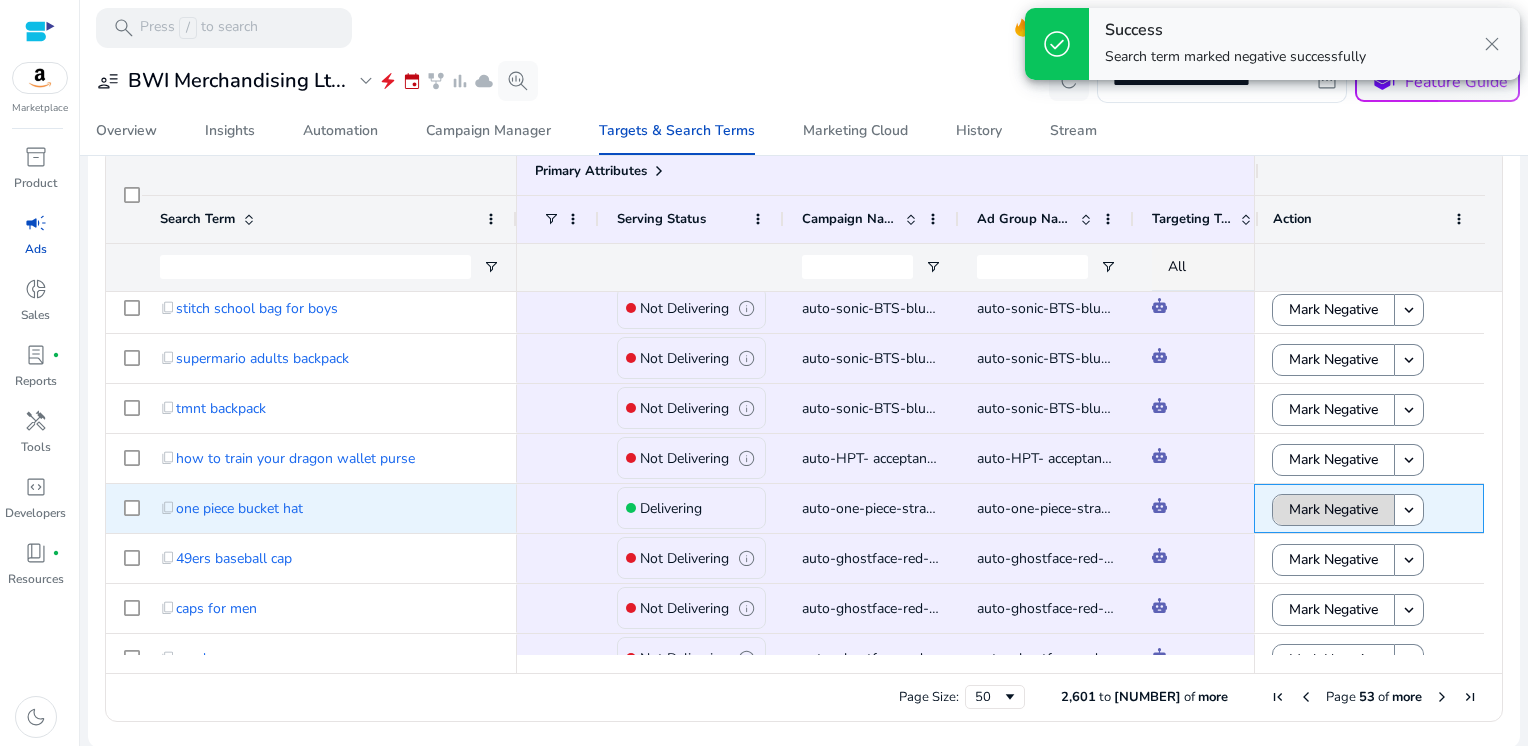 click on "Mark Negative" 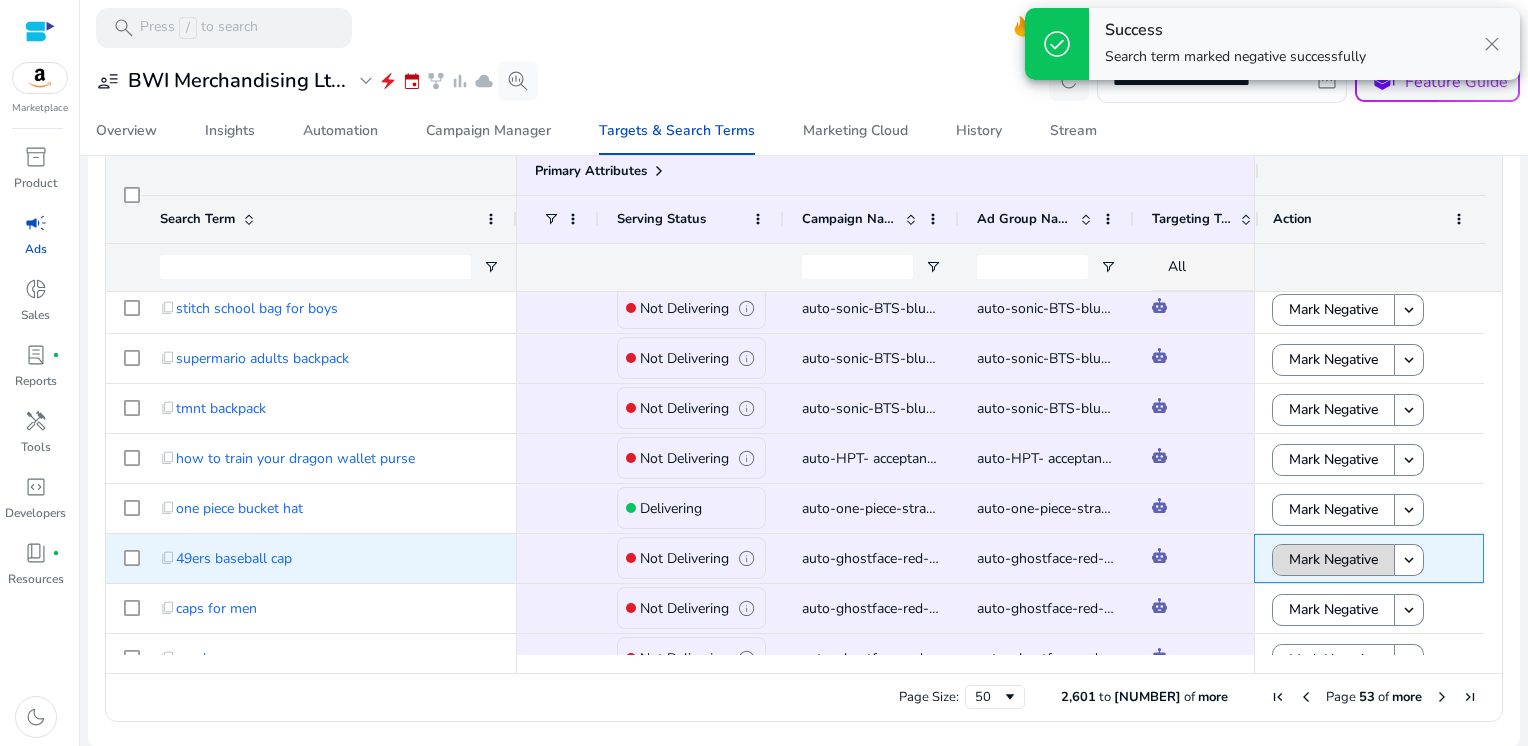 click on "Mark Negative" 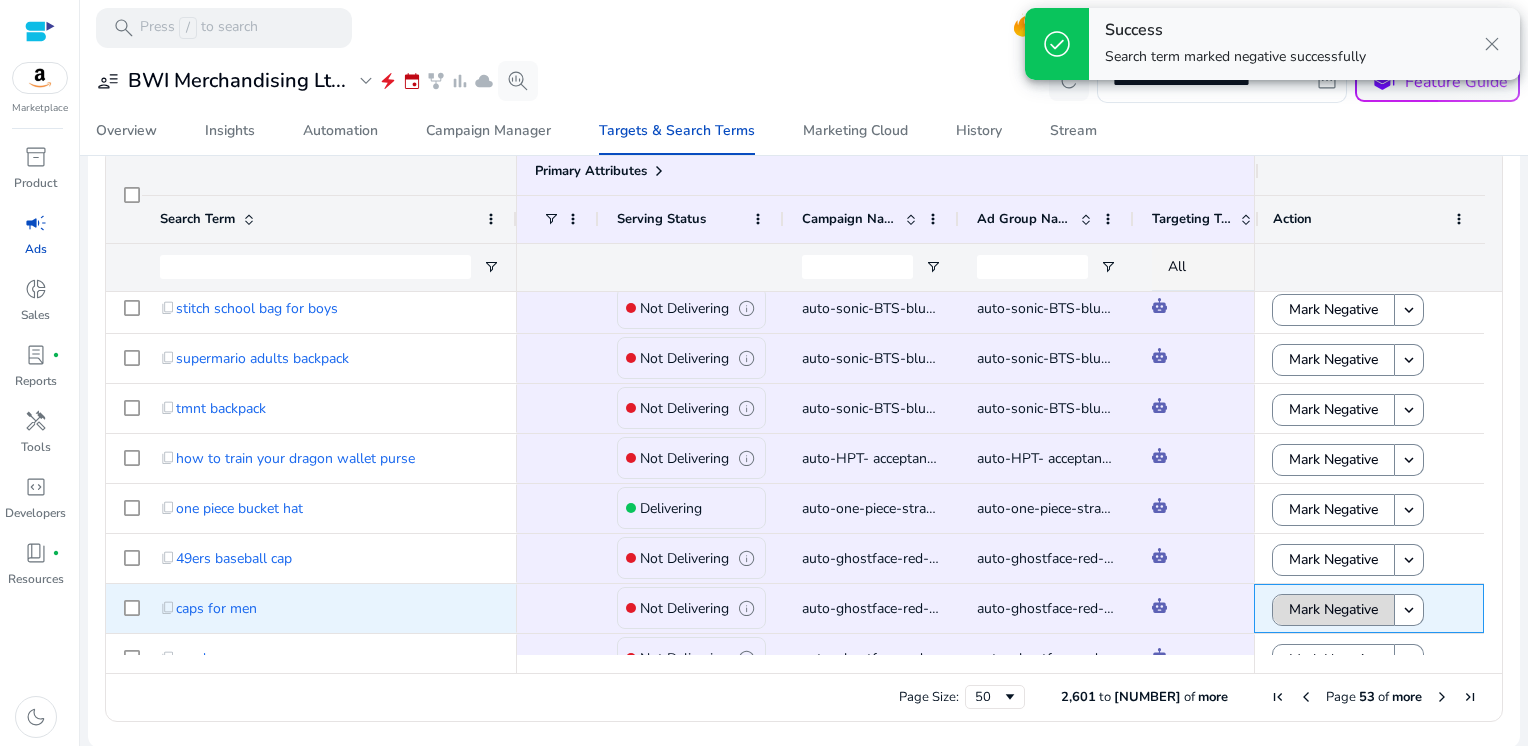 click on "Mark Negative" 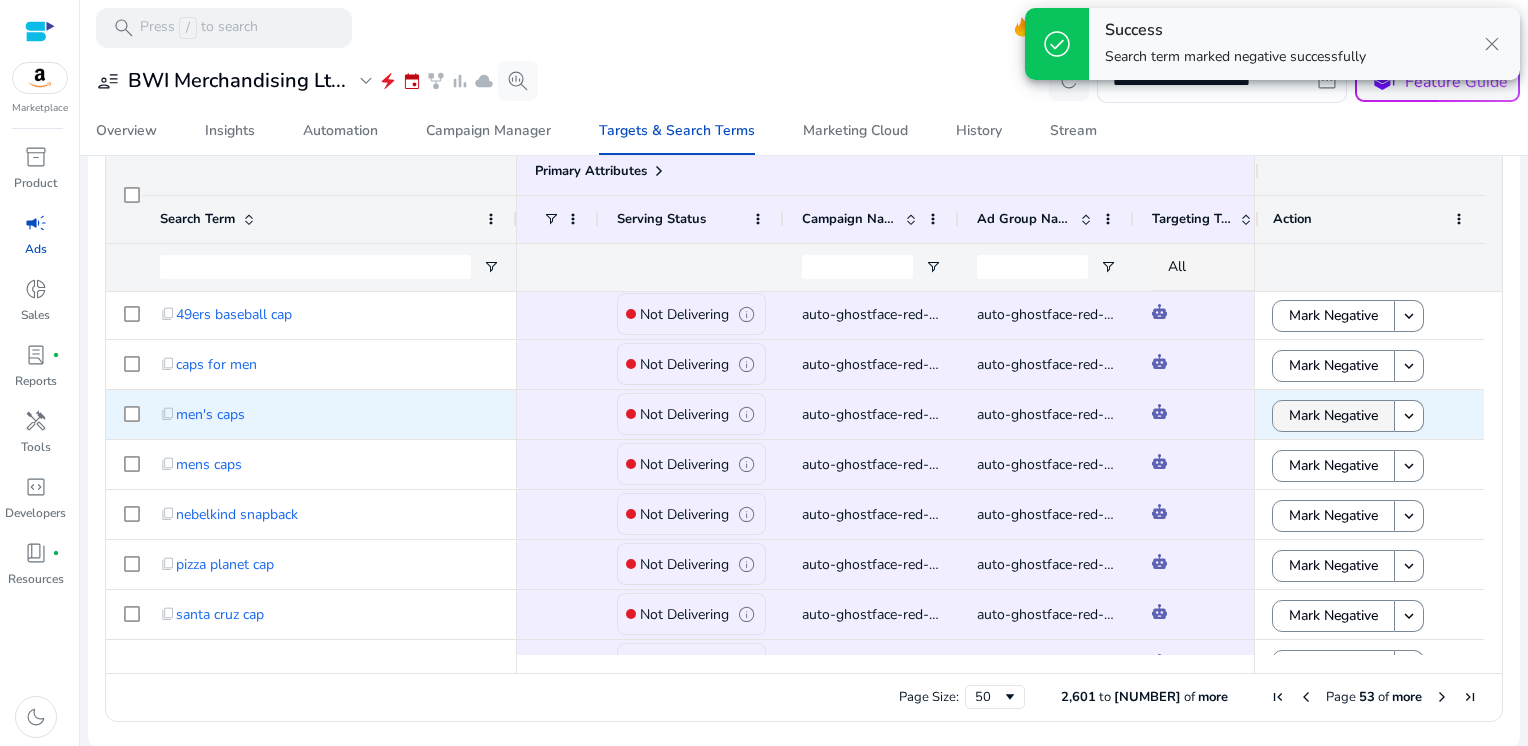 click on "Mark Negative" 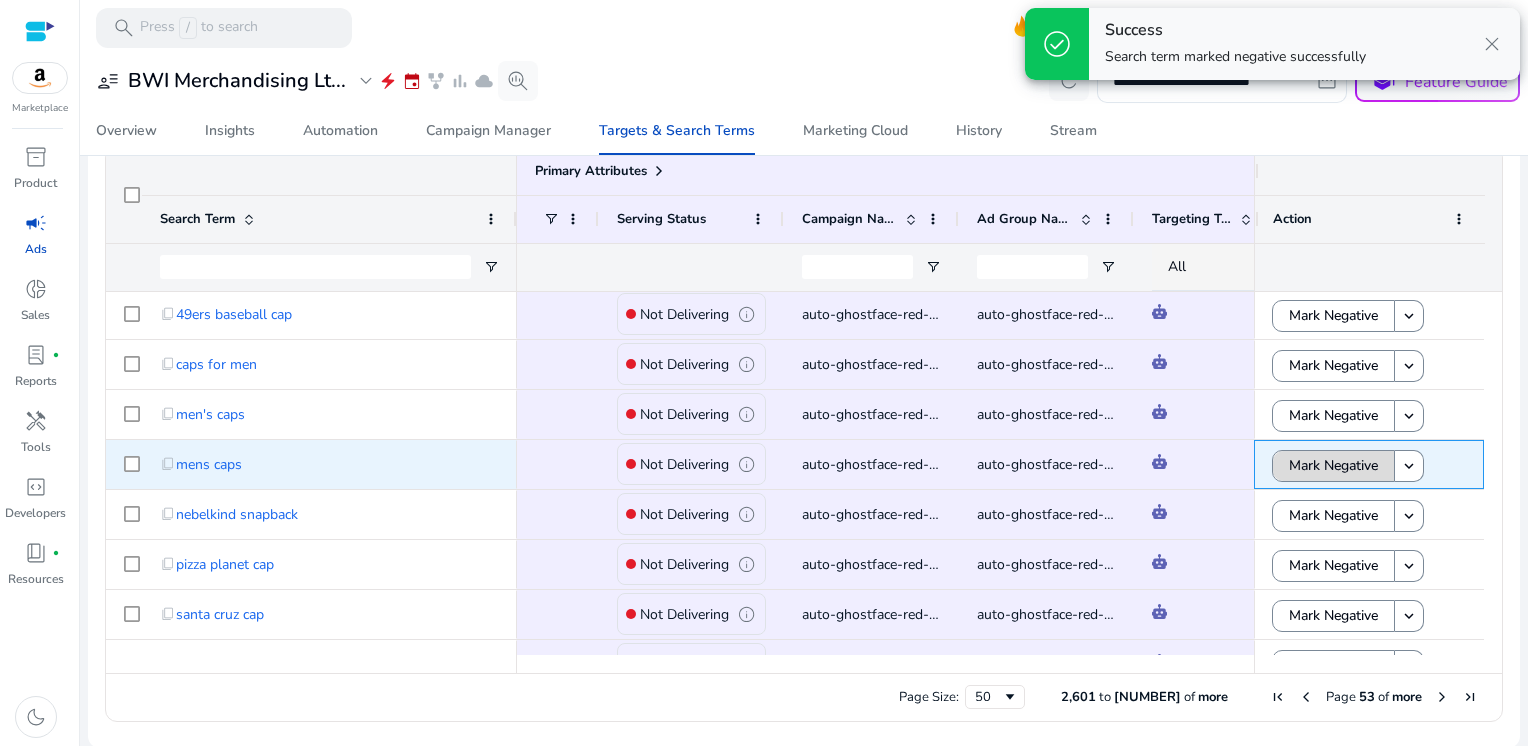 click on "Mark Negative" 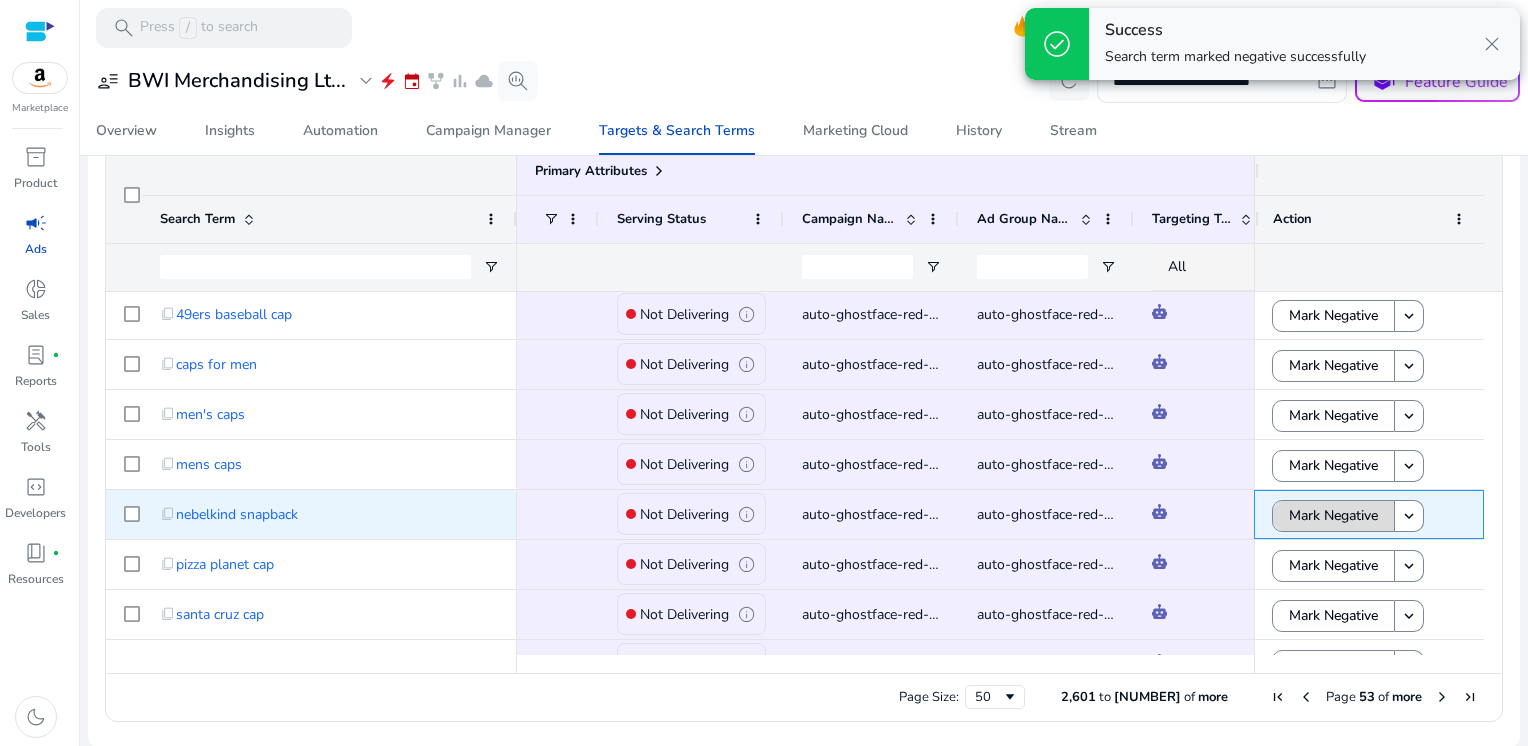 click on "Mark Negative" 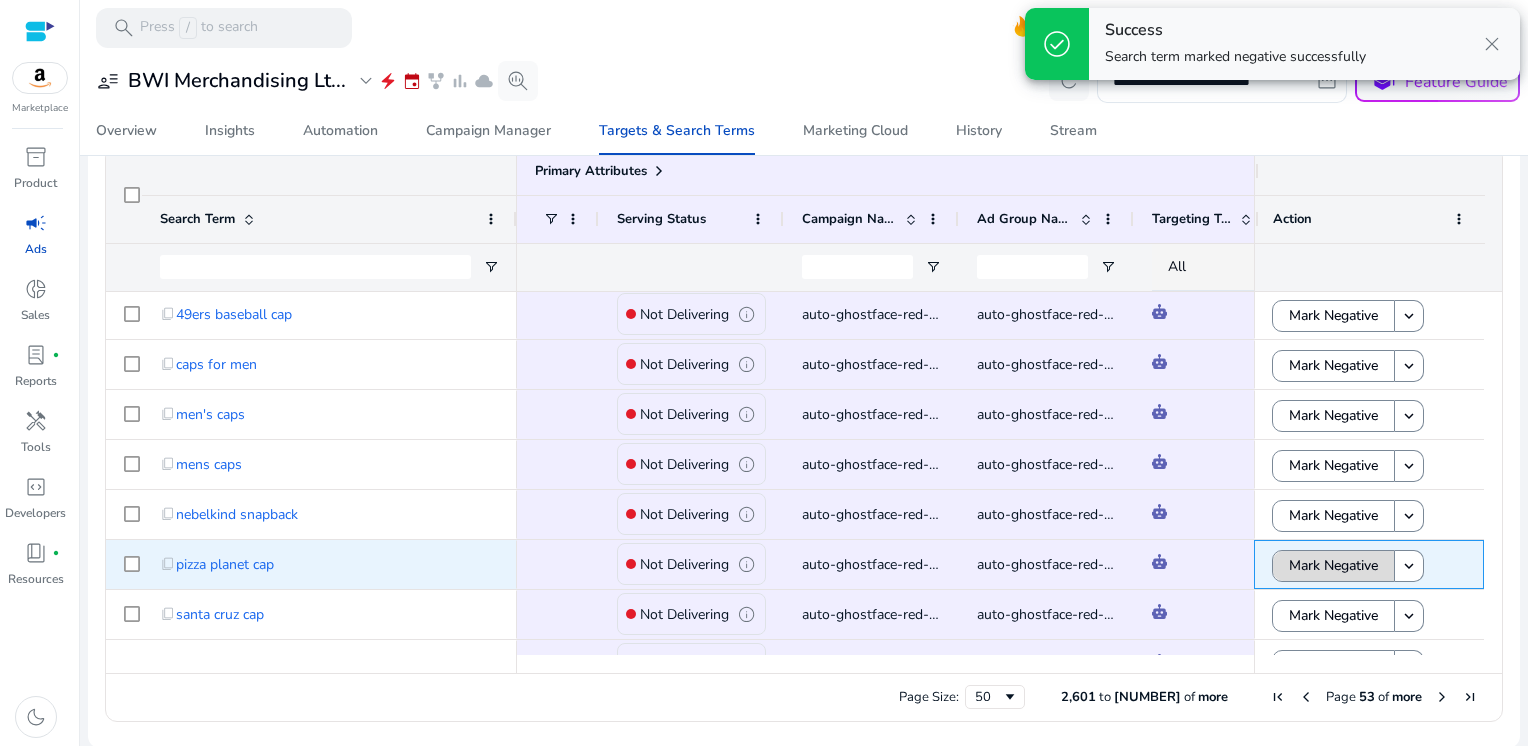 click on "Mark Negative" 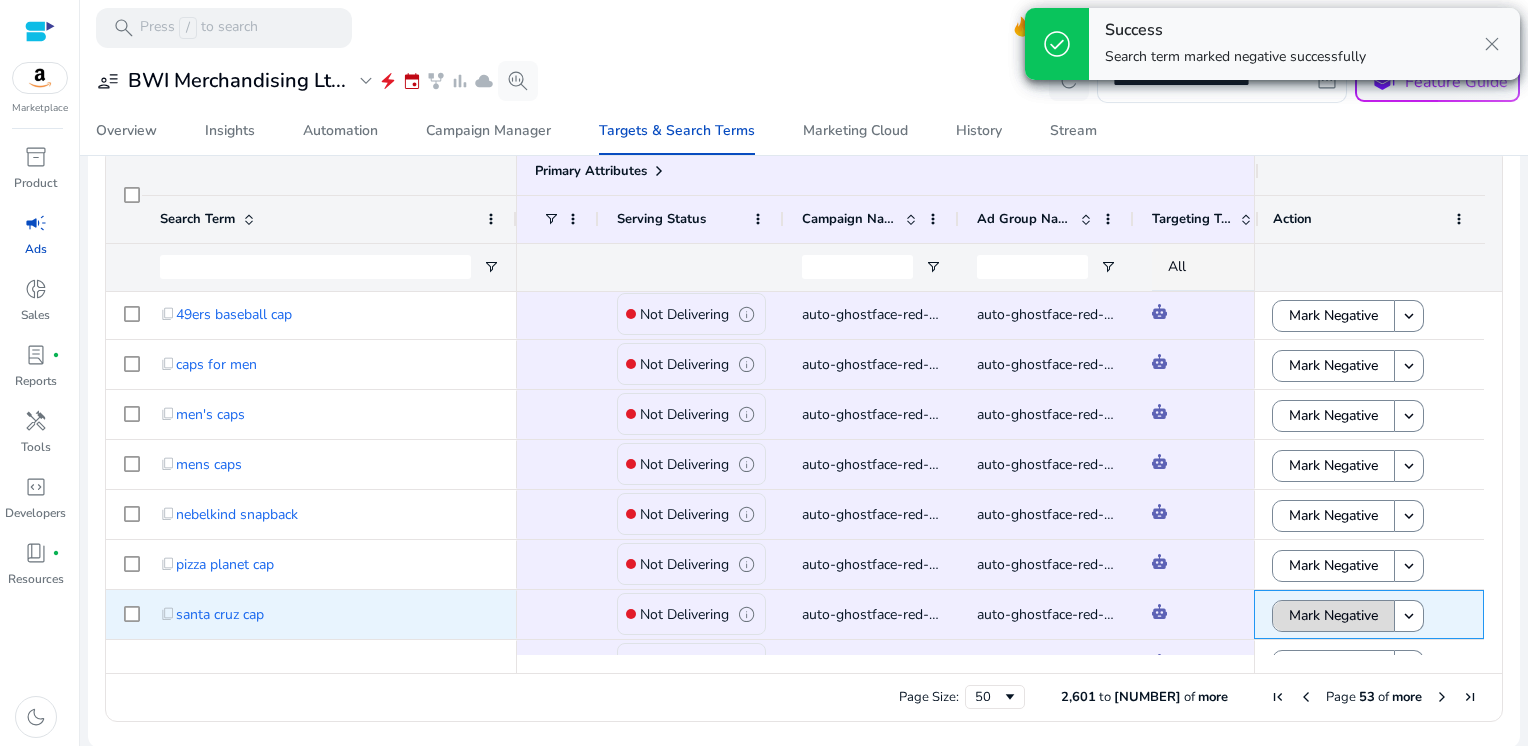 click on "Mark Negative" 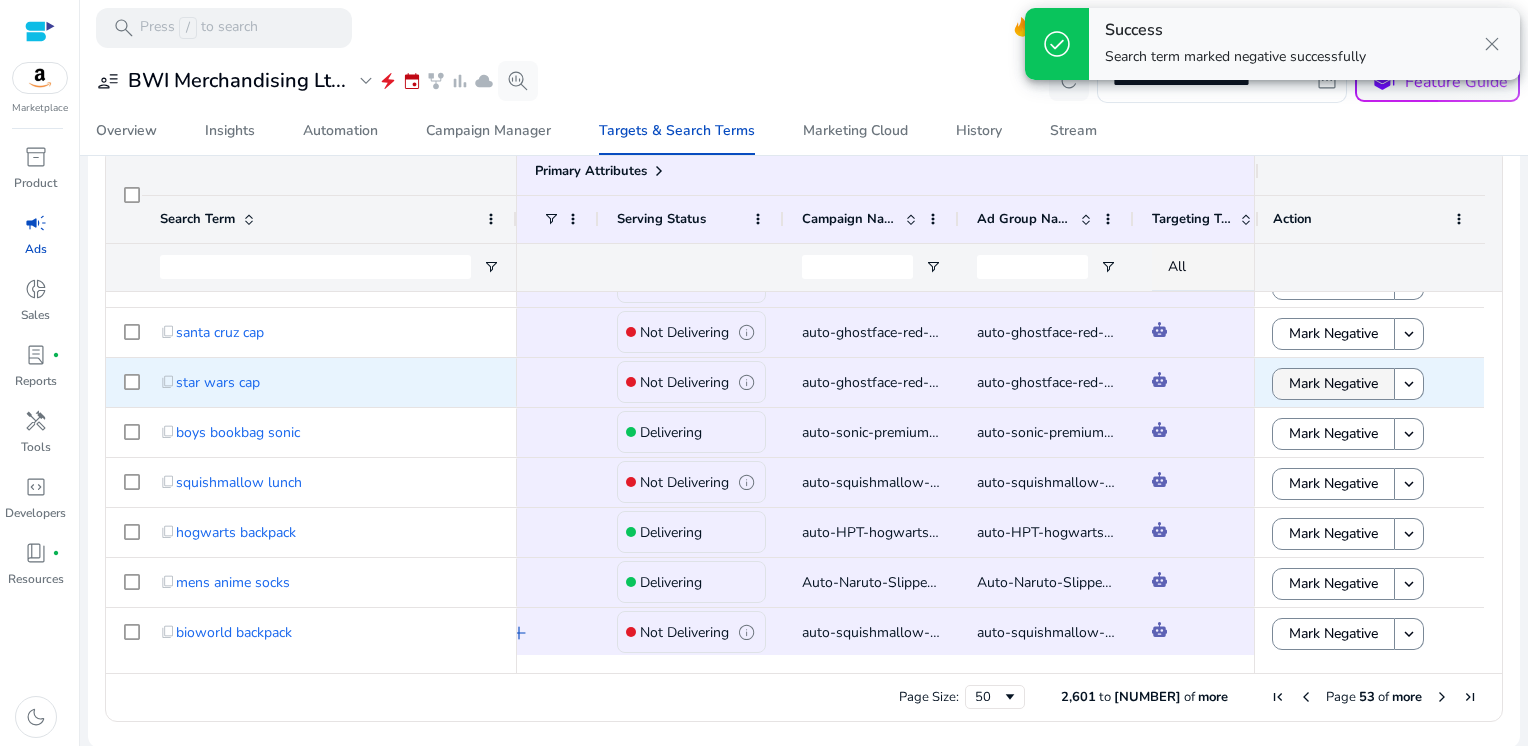 click on "Mark Negative" 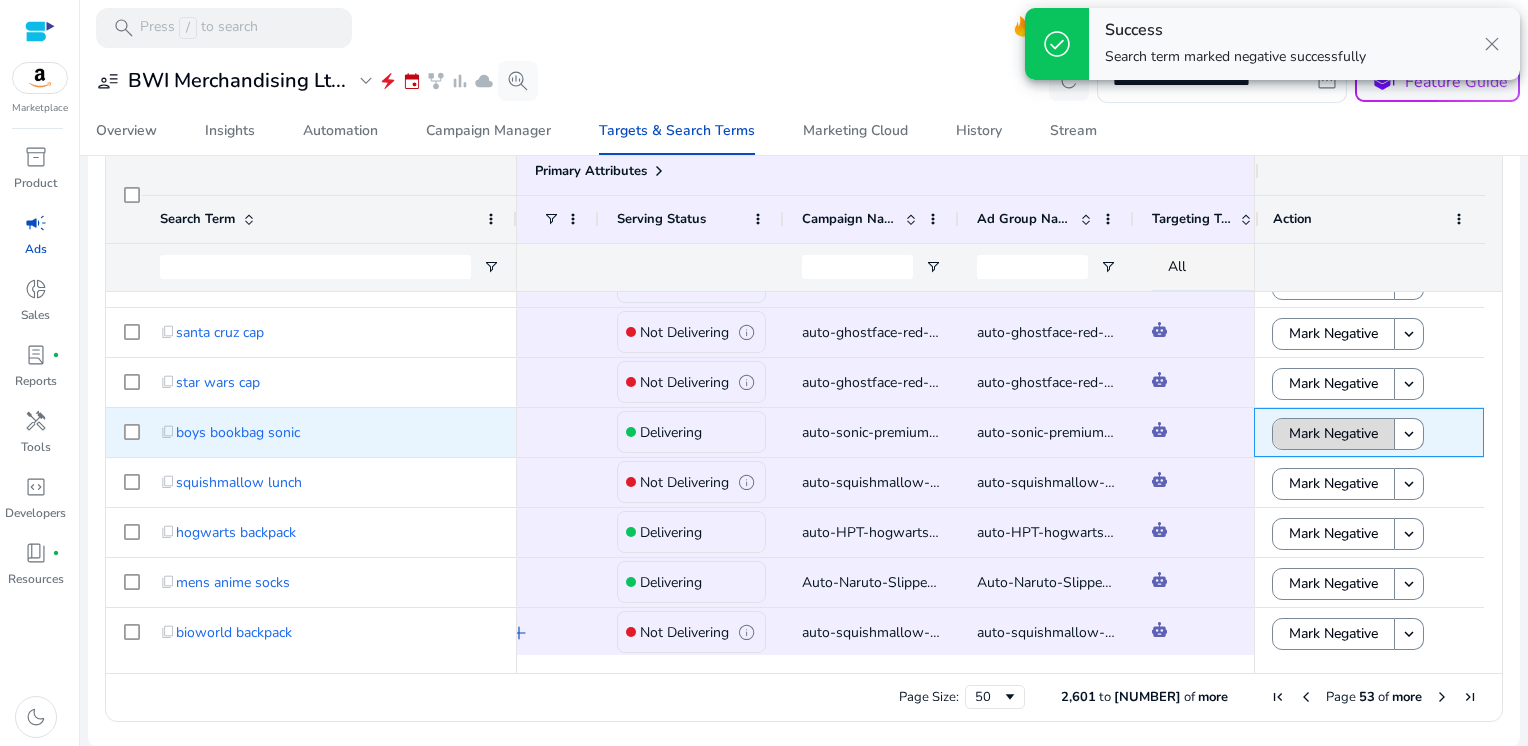 click on "Mark Negative" 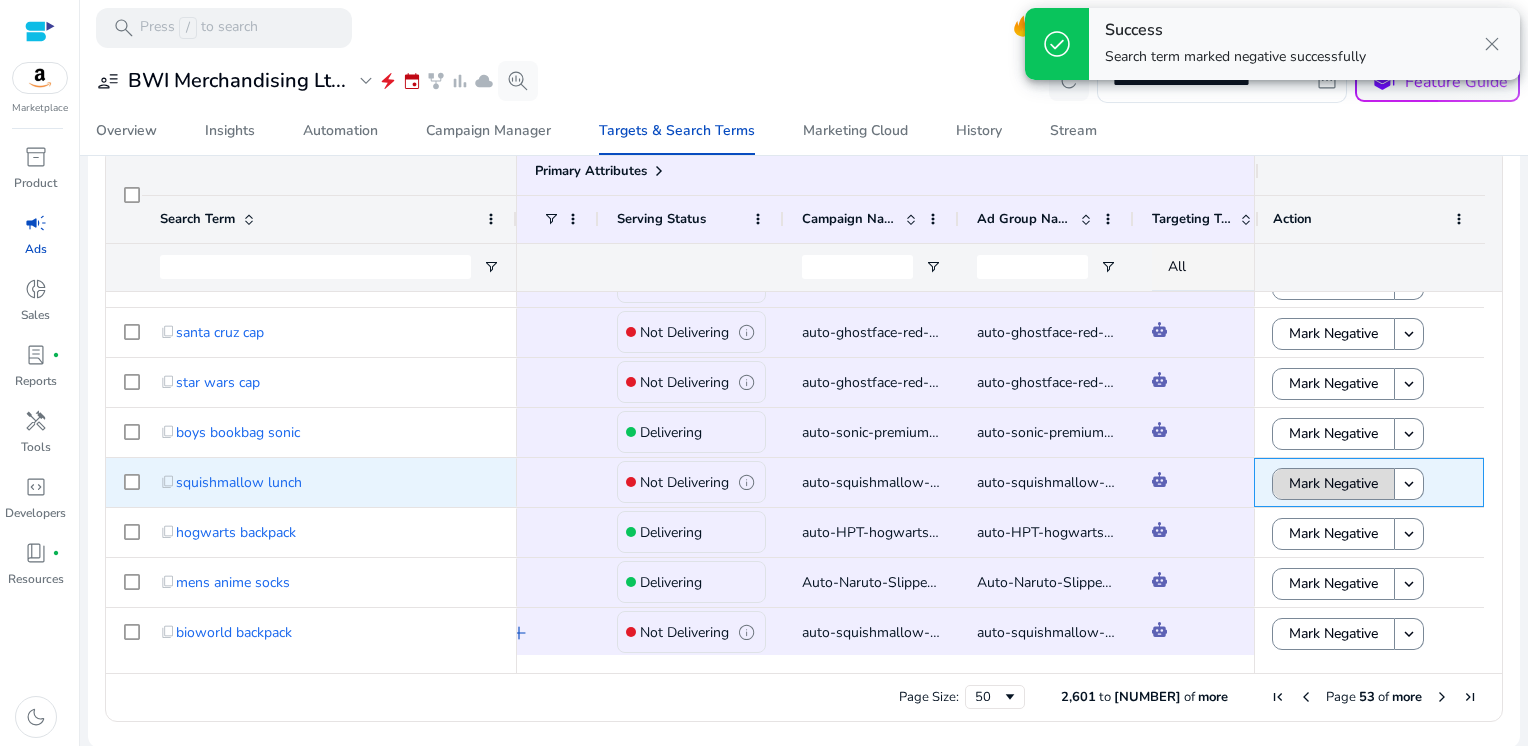 click on "Mark Negative" 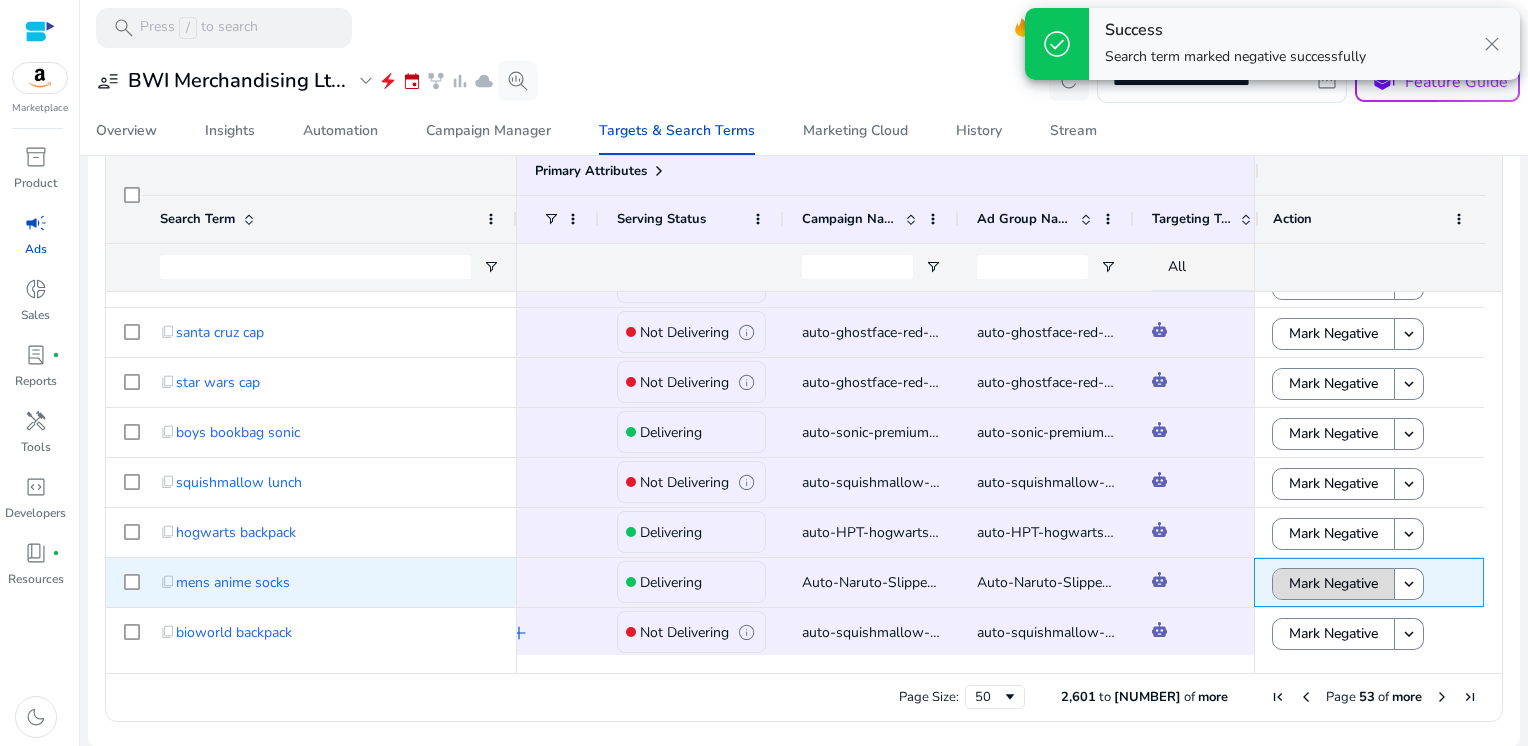 click on "Mark Negative" 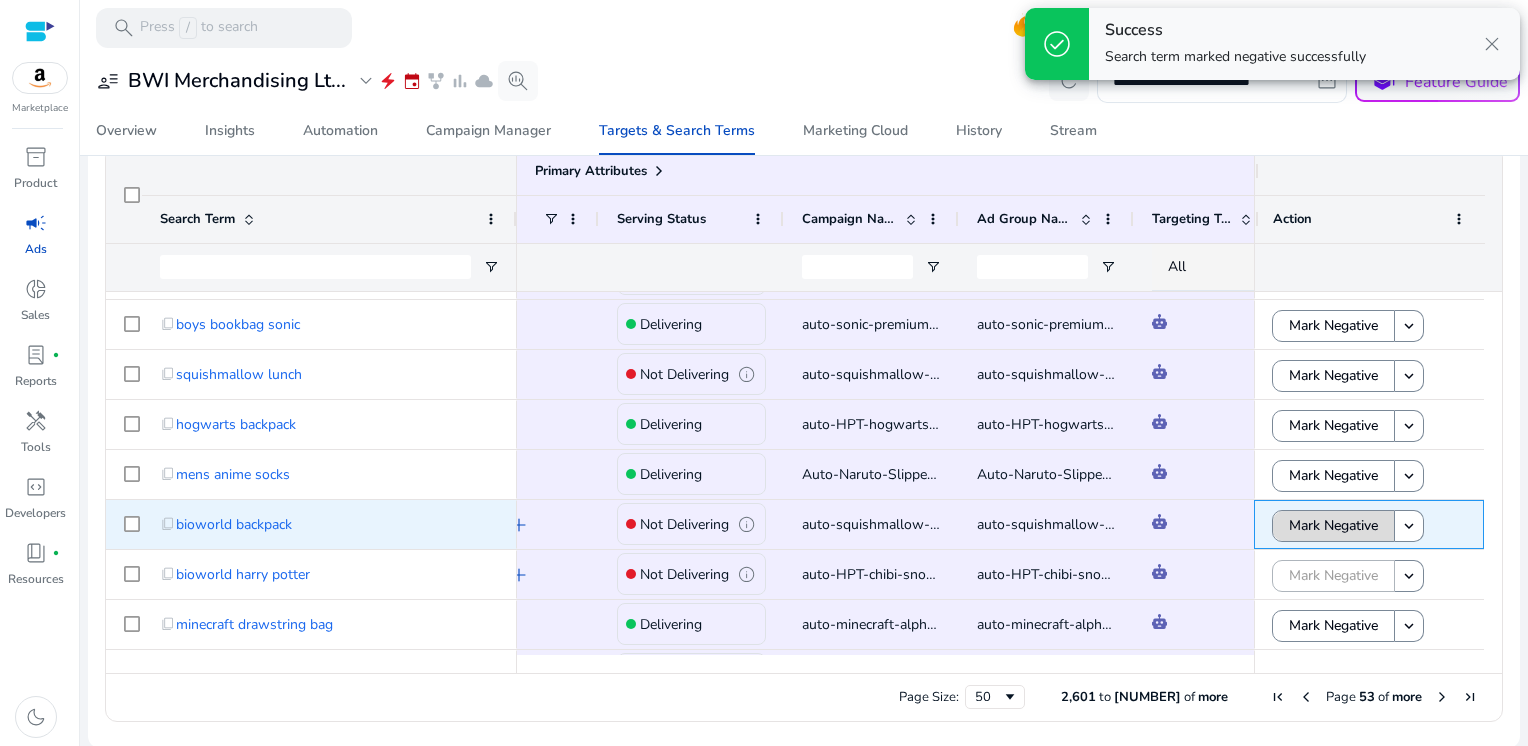click on "Mark Negative" 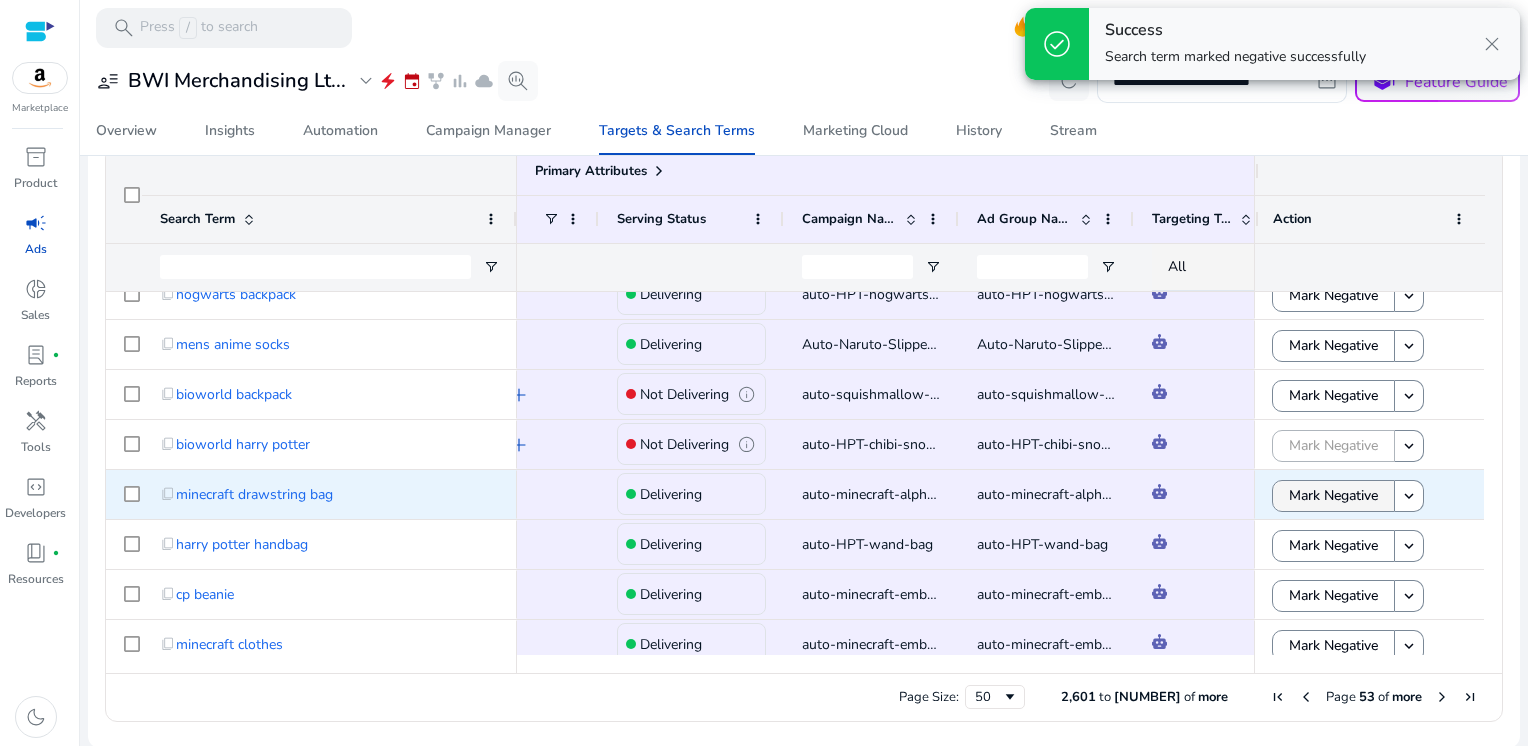 click on "Mark Negative" 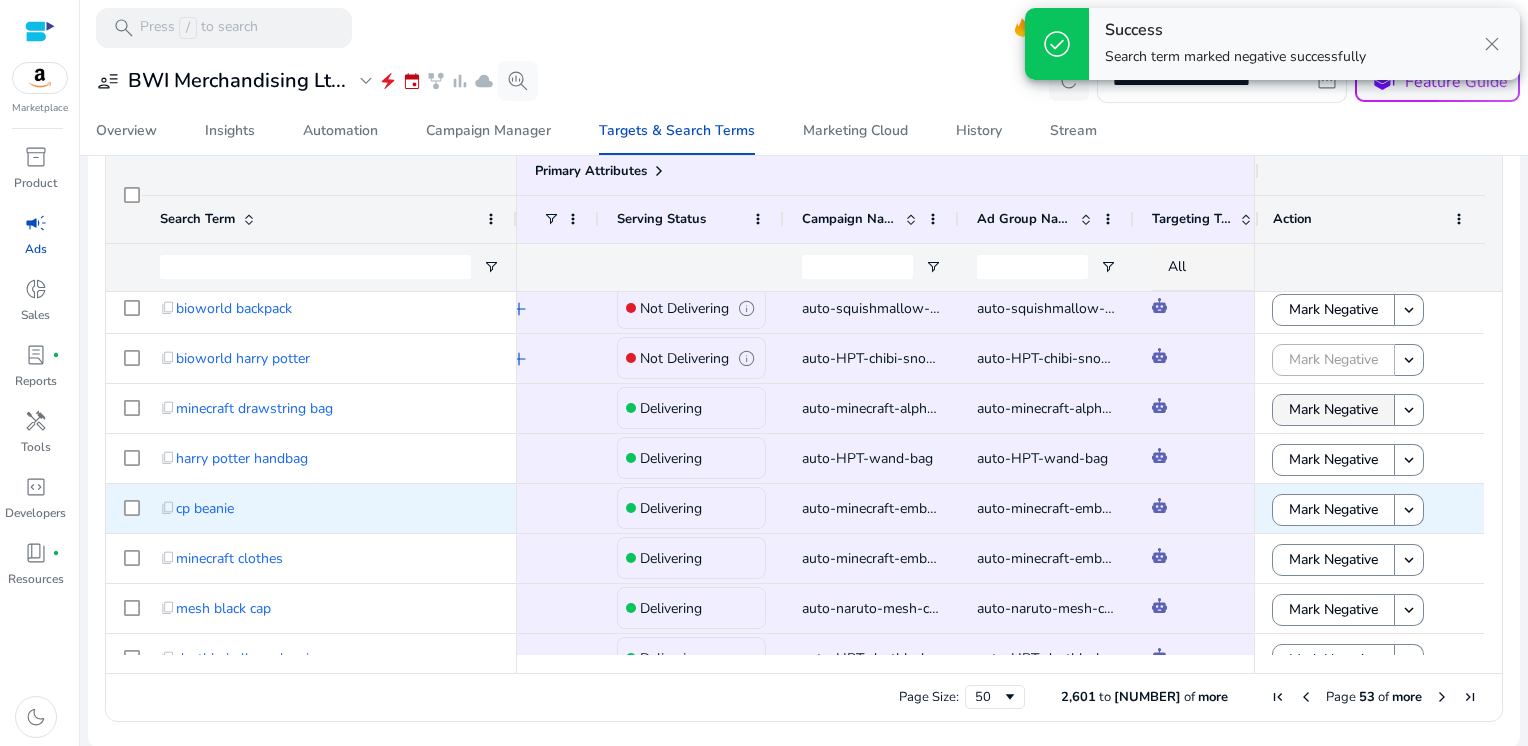 click on "Mark Negative" 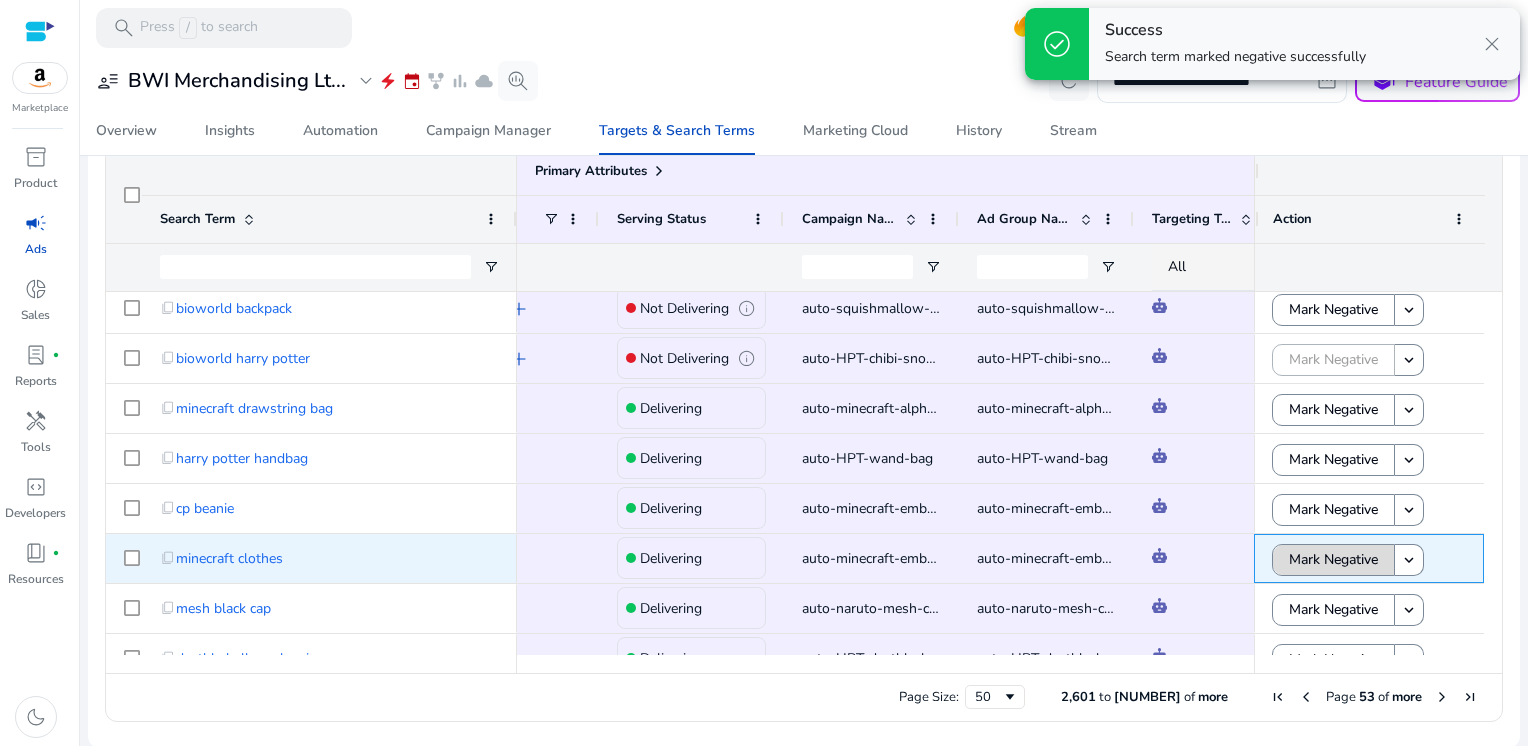 click on "Mark Negative" 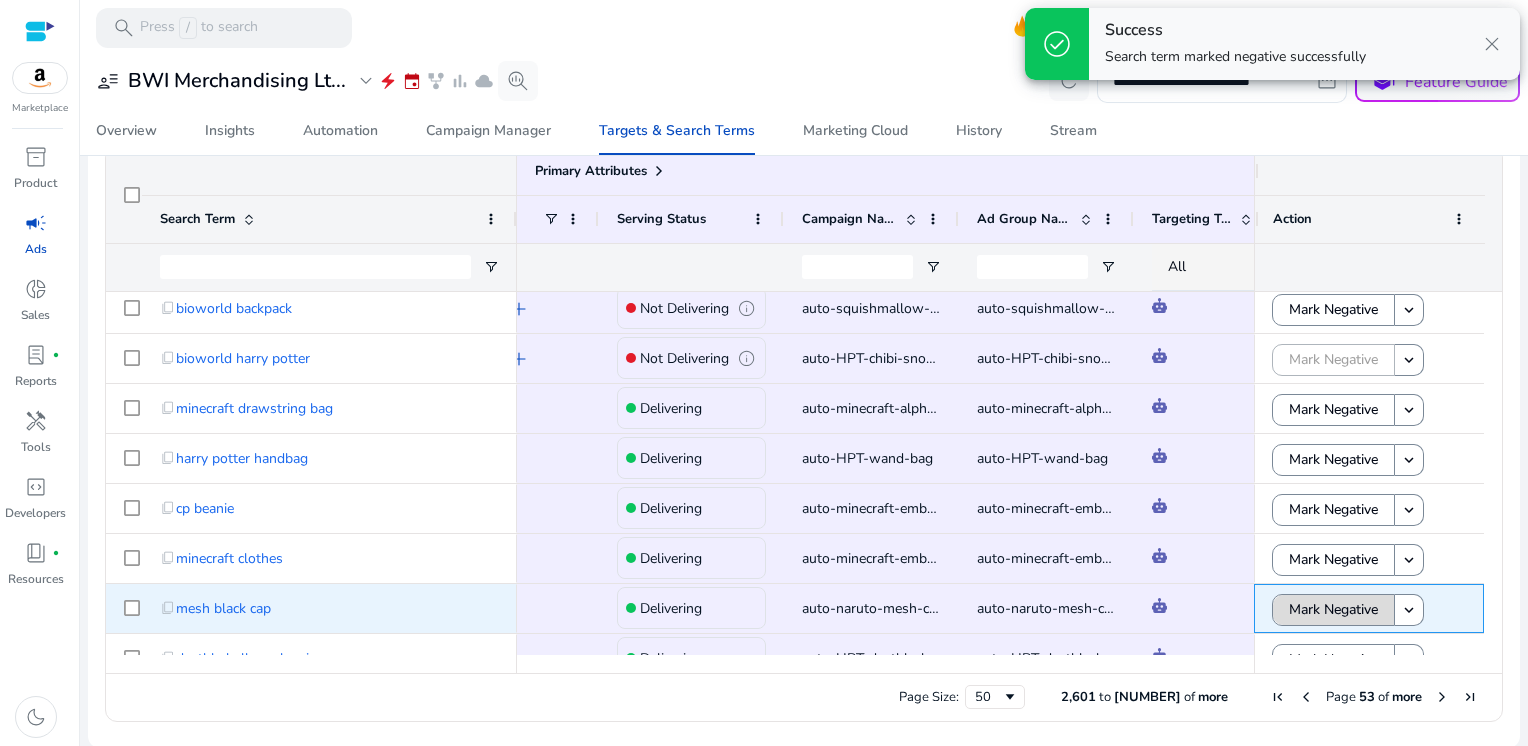 click on "Mark Negative" 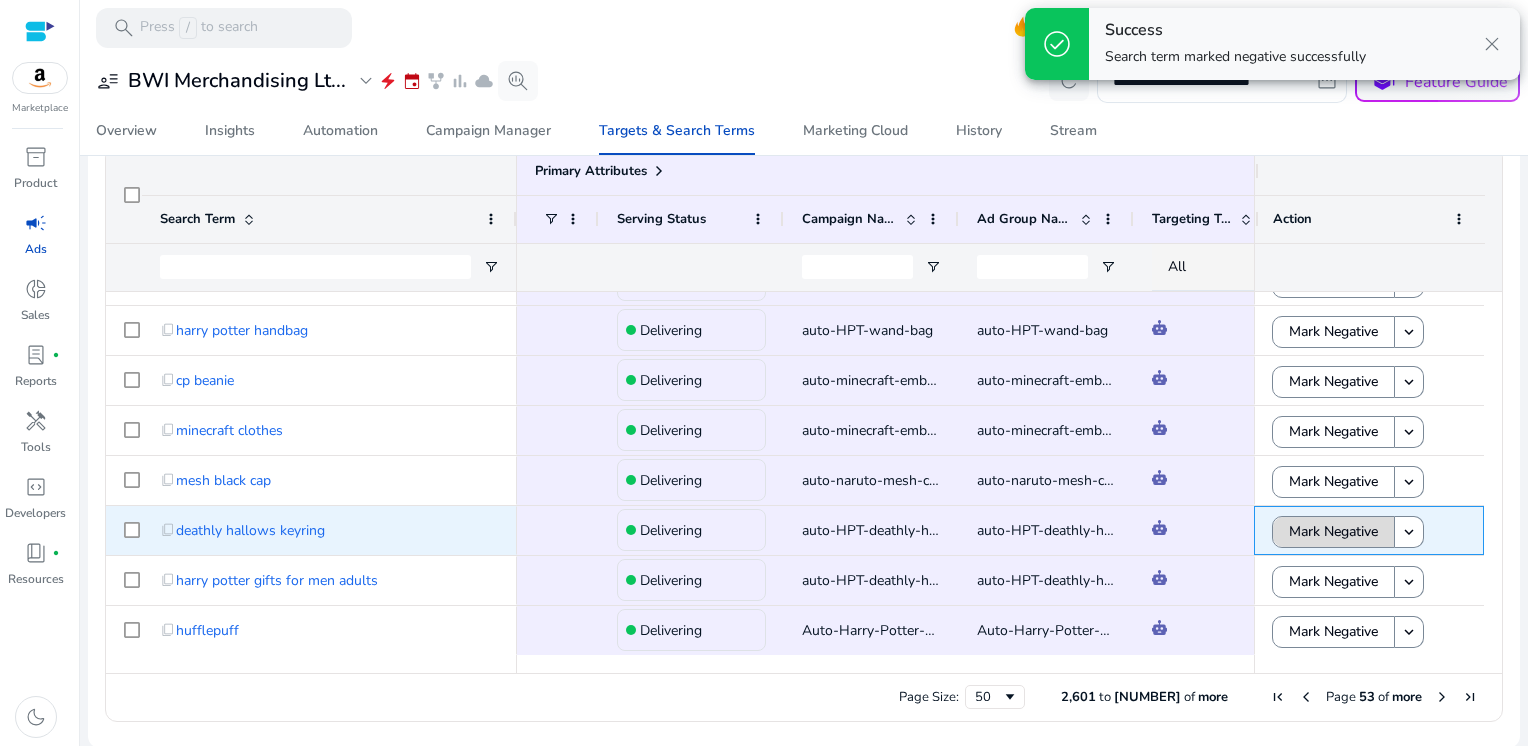 click on "Mark Negative" 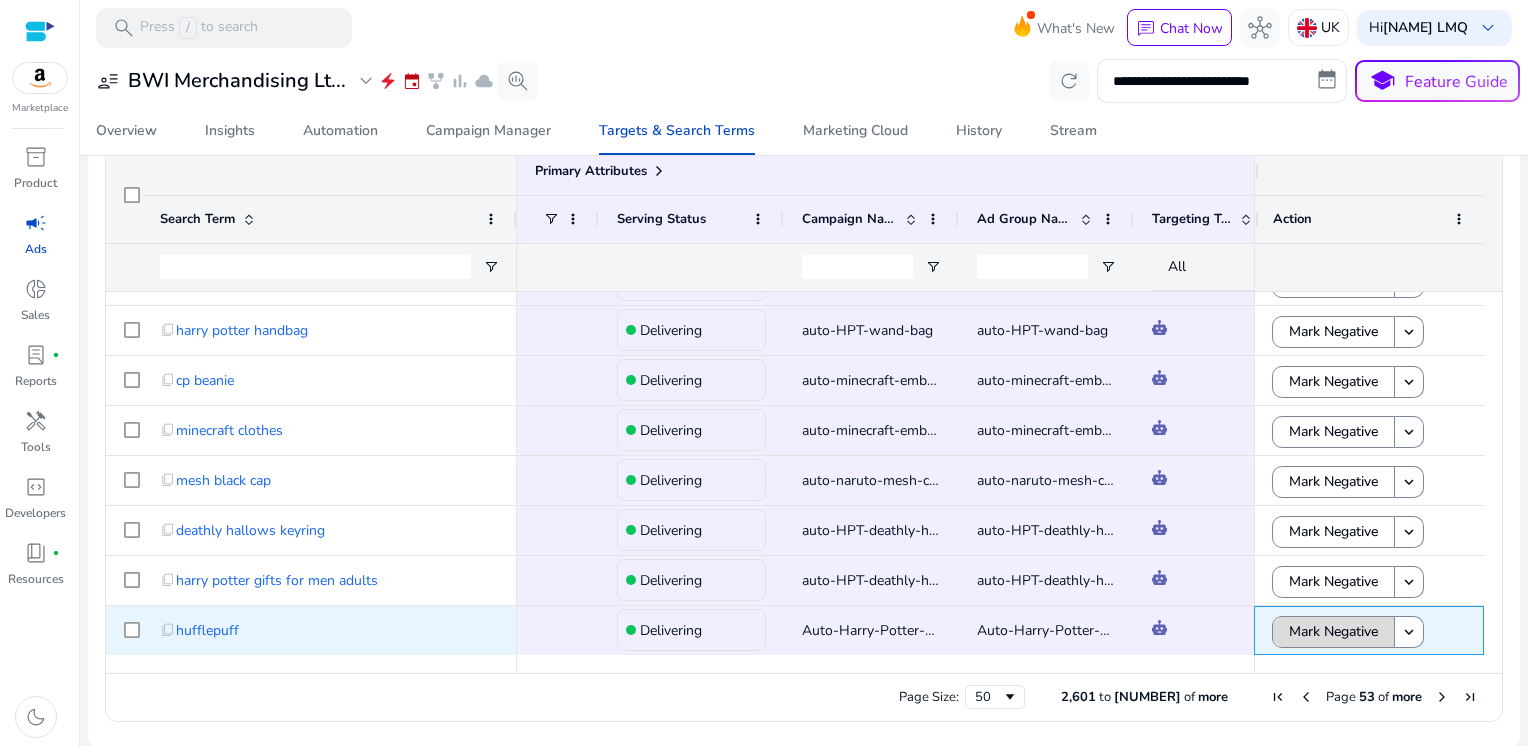 click on "Mark Negative" 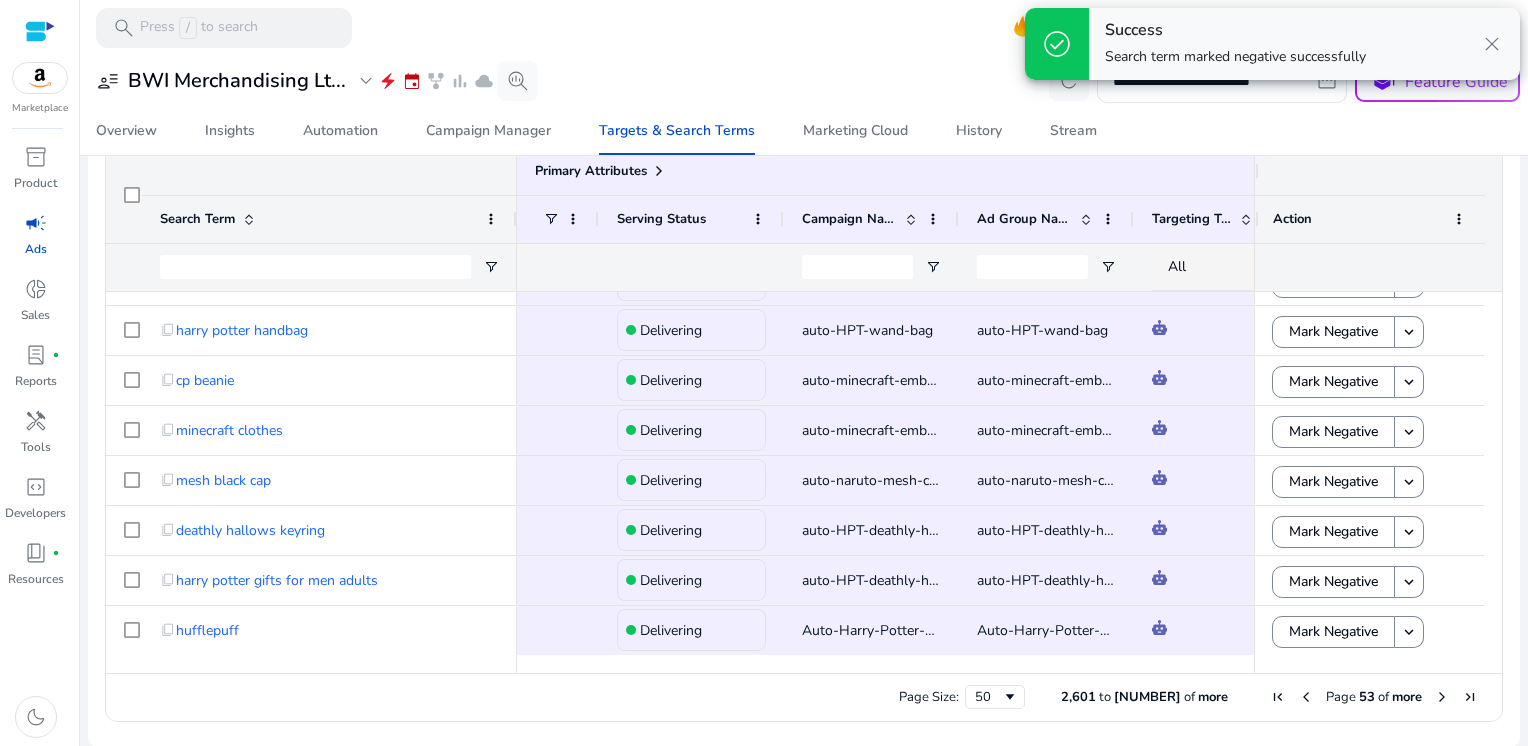 click at bounding box center [1442, 697] 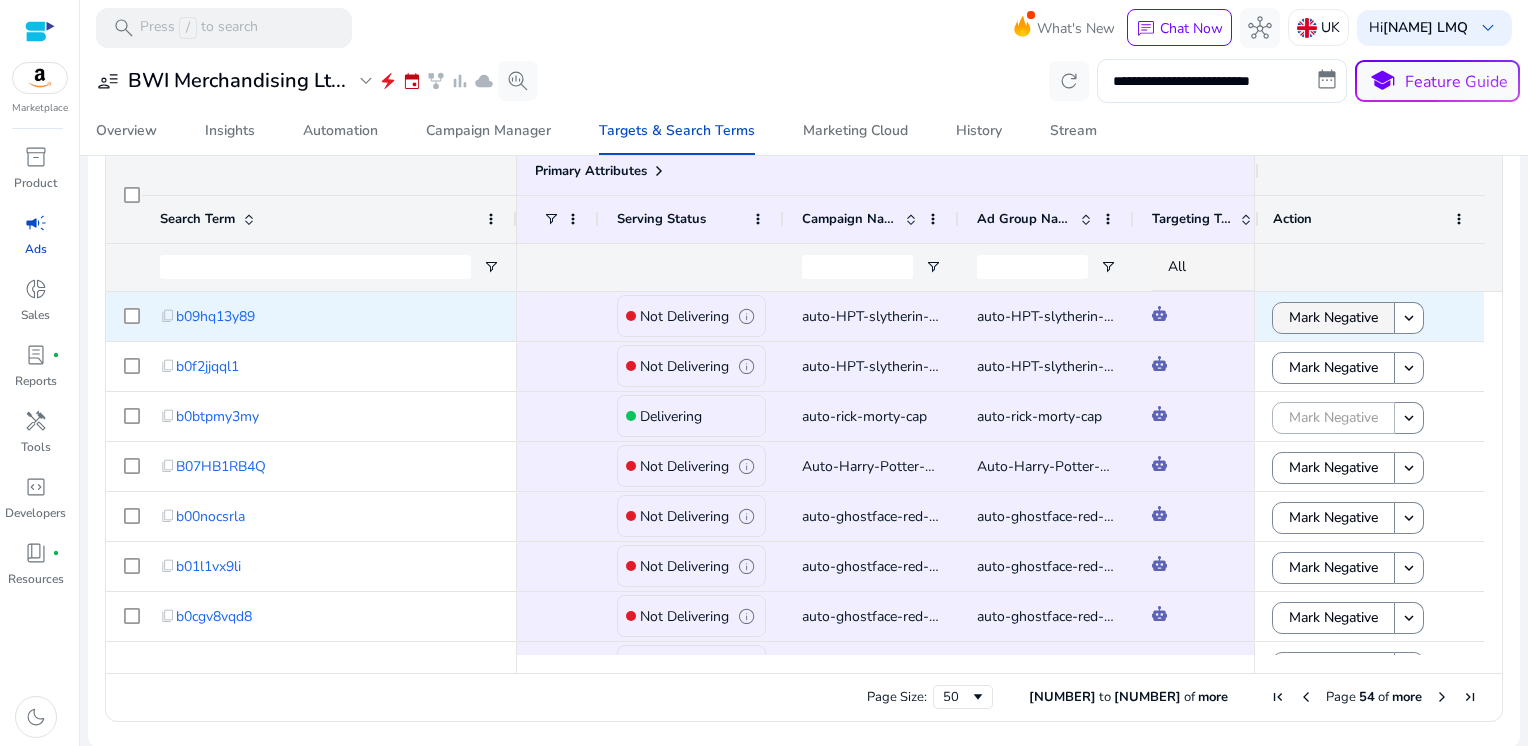 click on "Mark Negative" 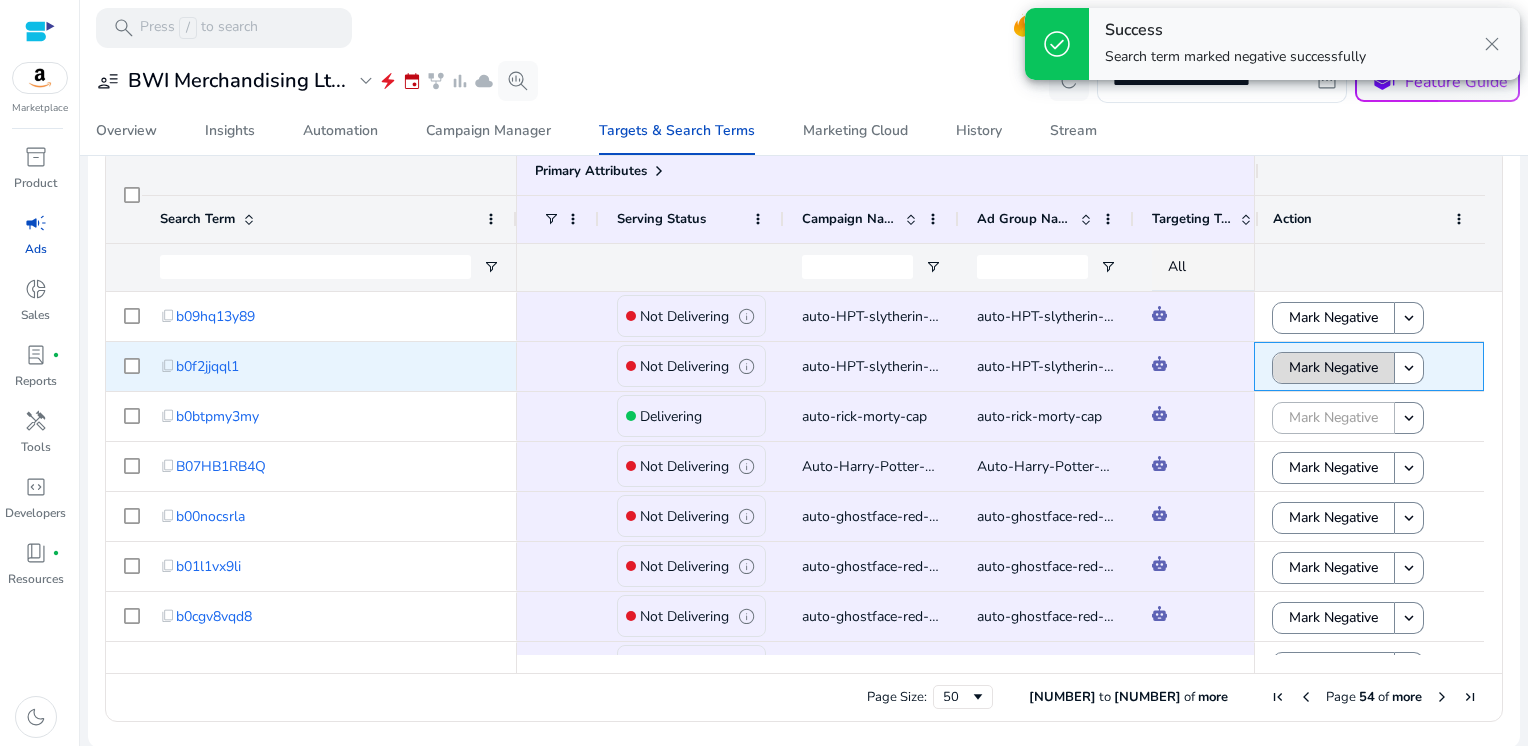 click on "Mark Negative" 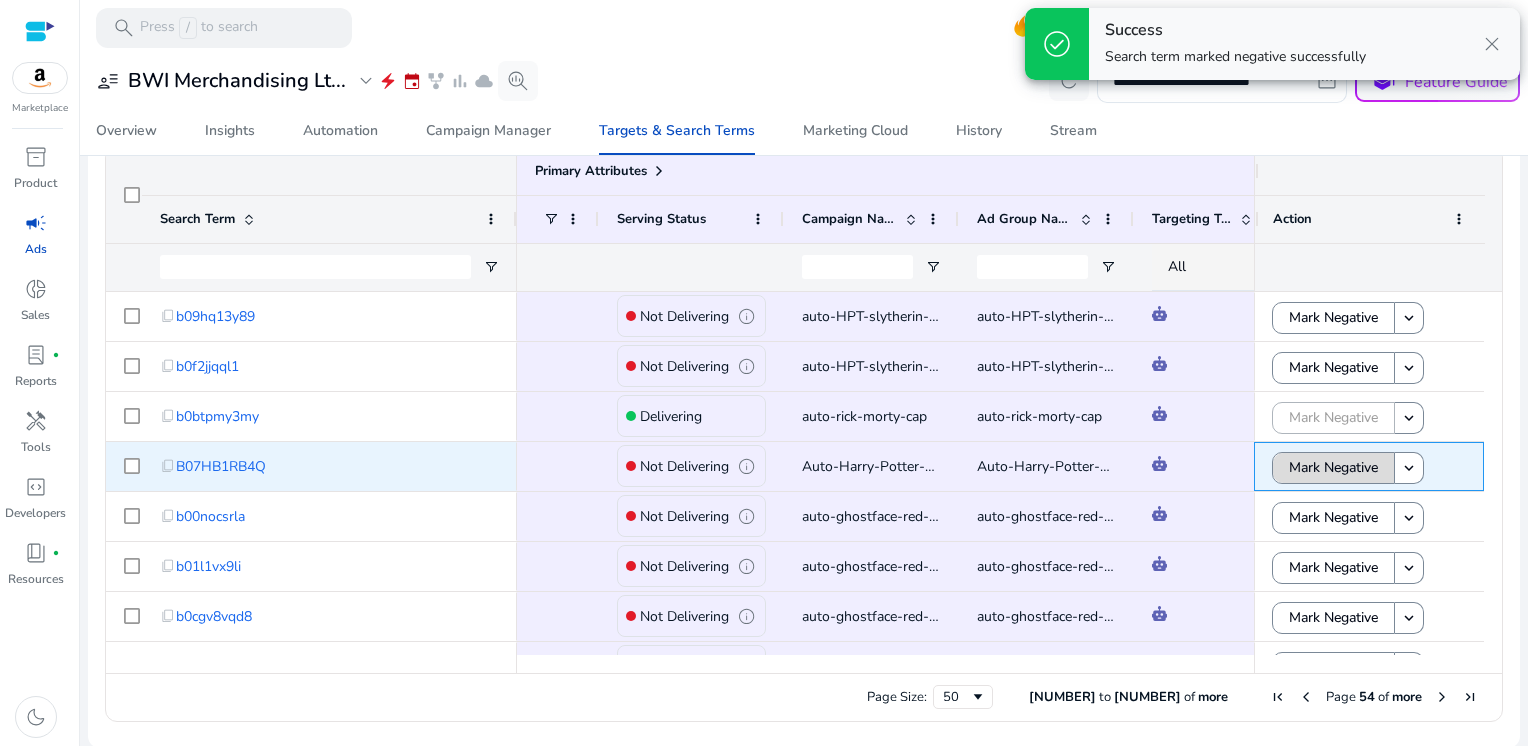 click on "Mark Negative" 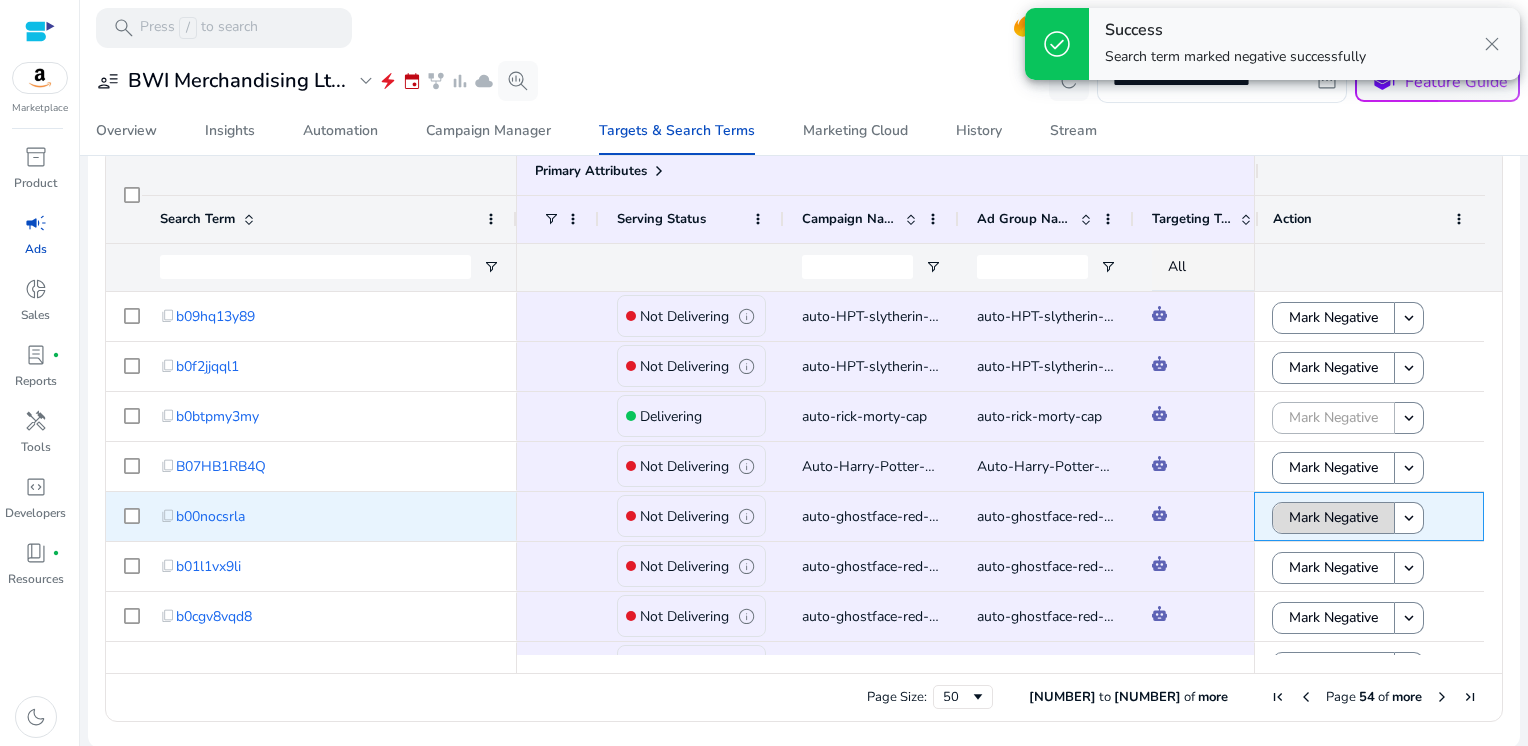 click on "Mark Negative" 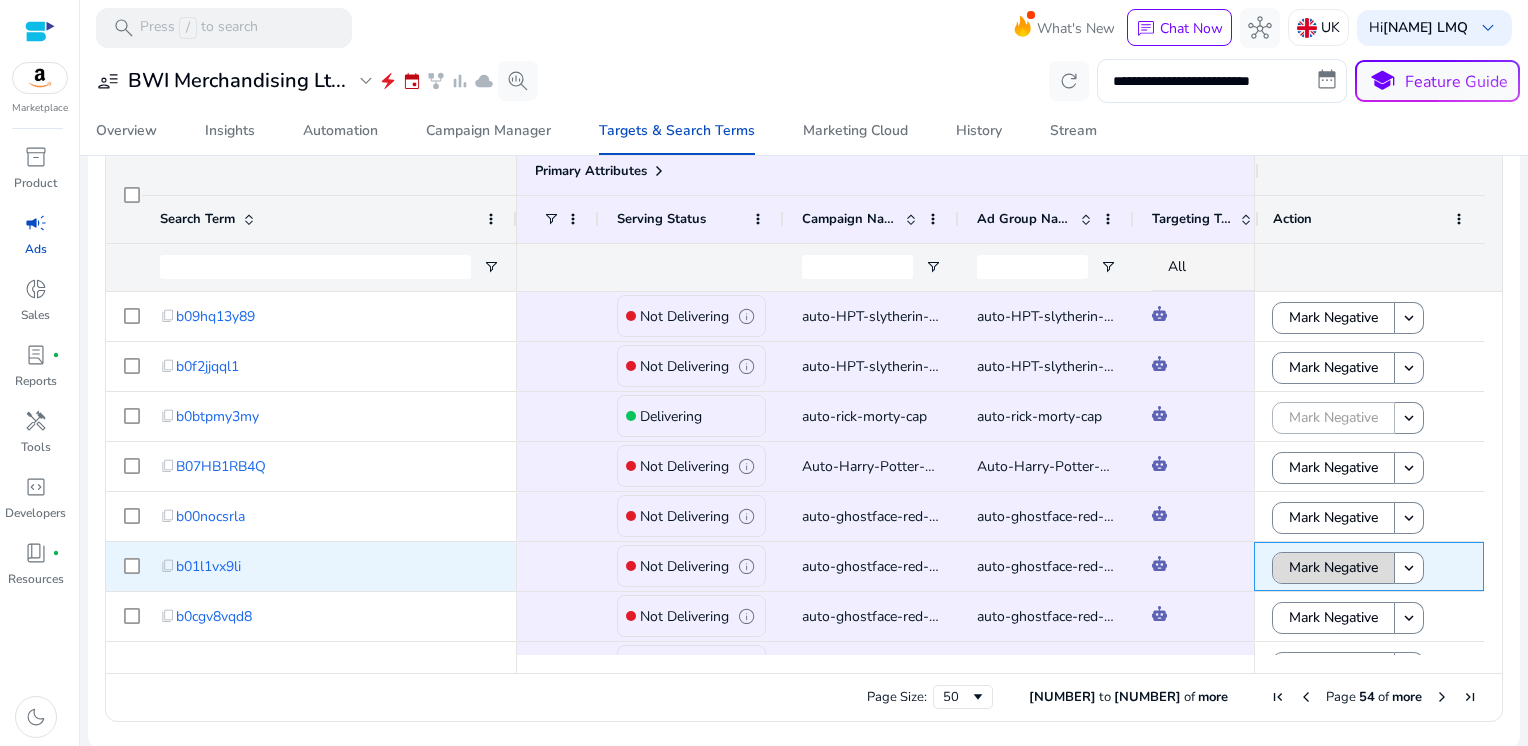 click on "Mark Negative" 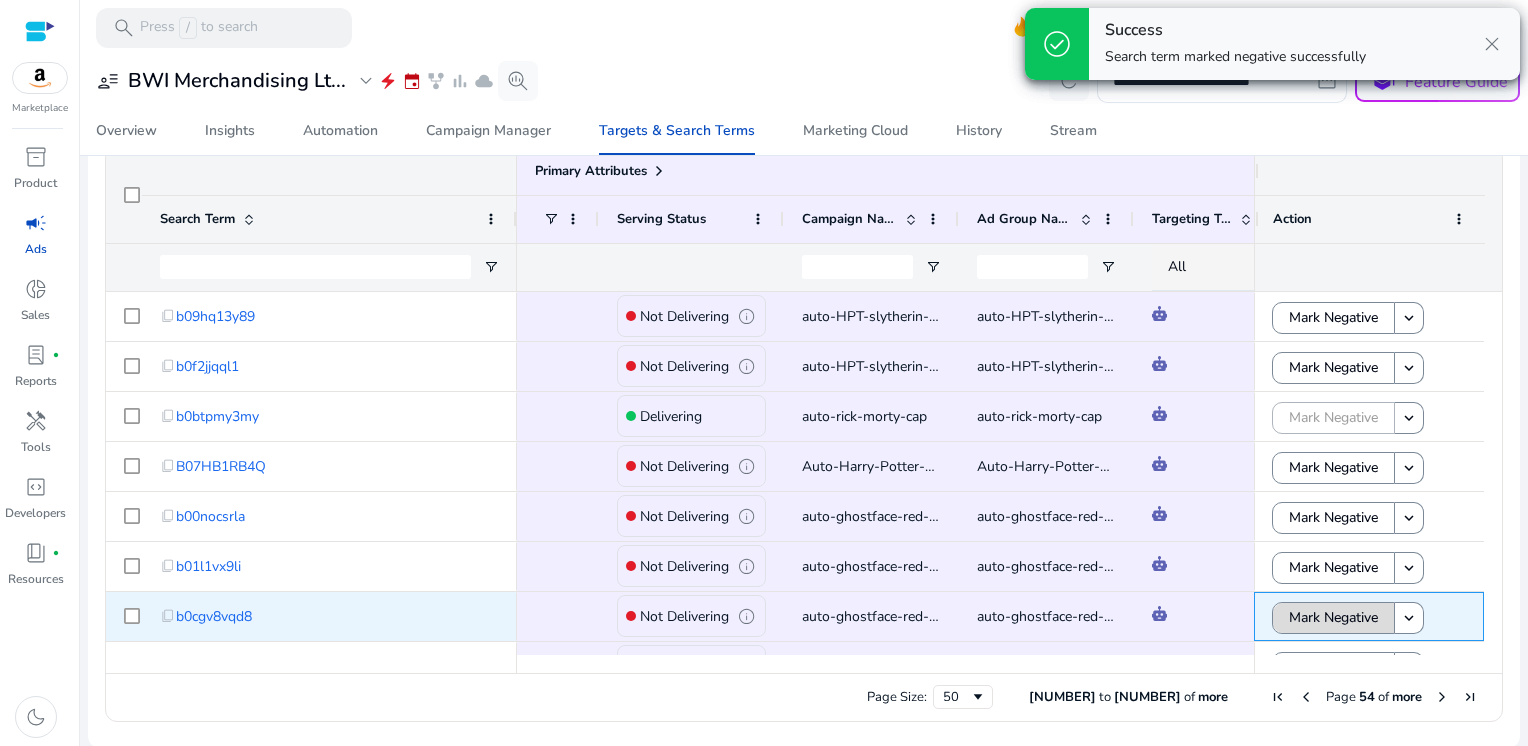 click on "Mark Negative" 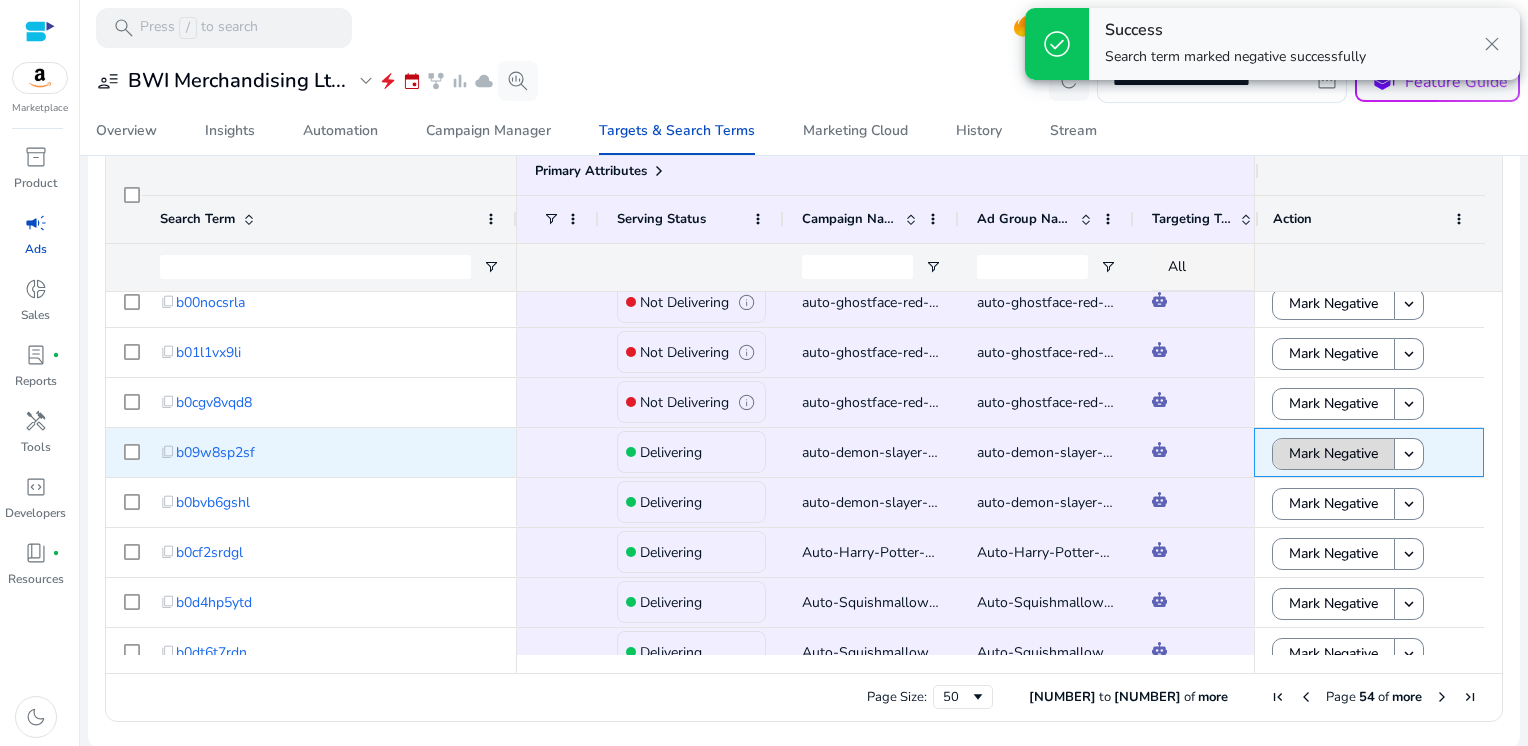 click on "Mark Negative" 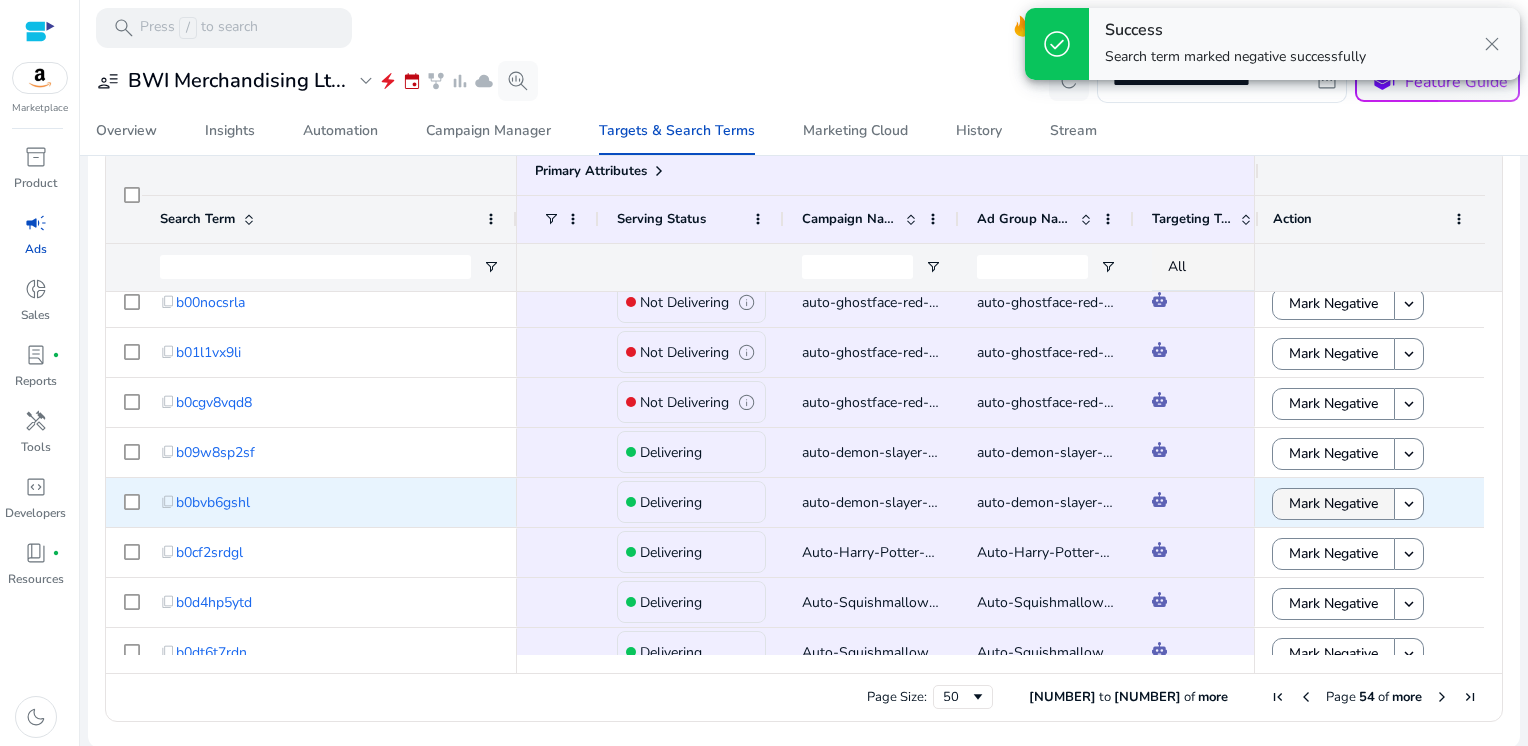 click on "Mark Negative" 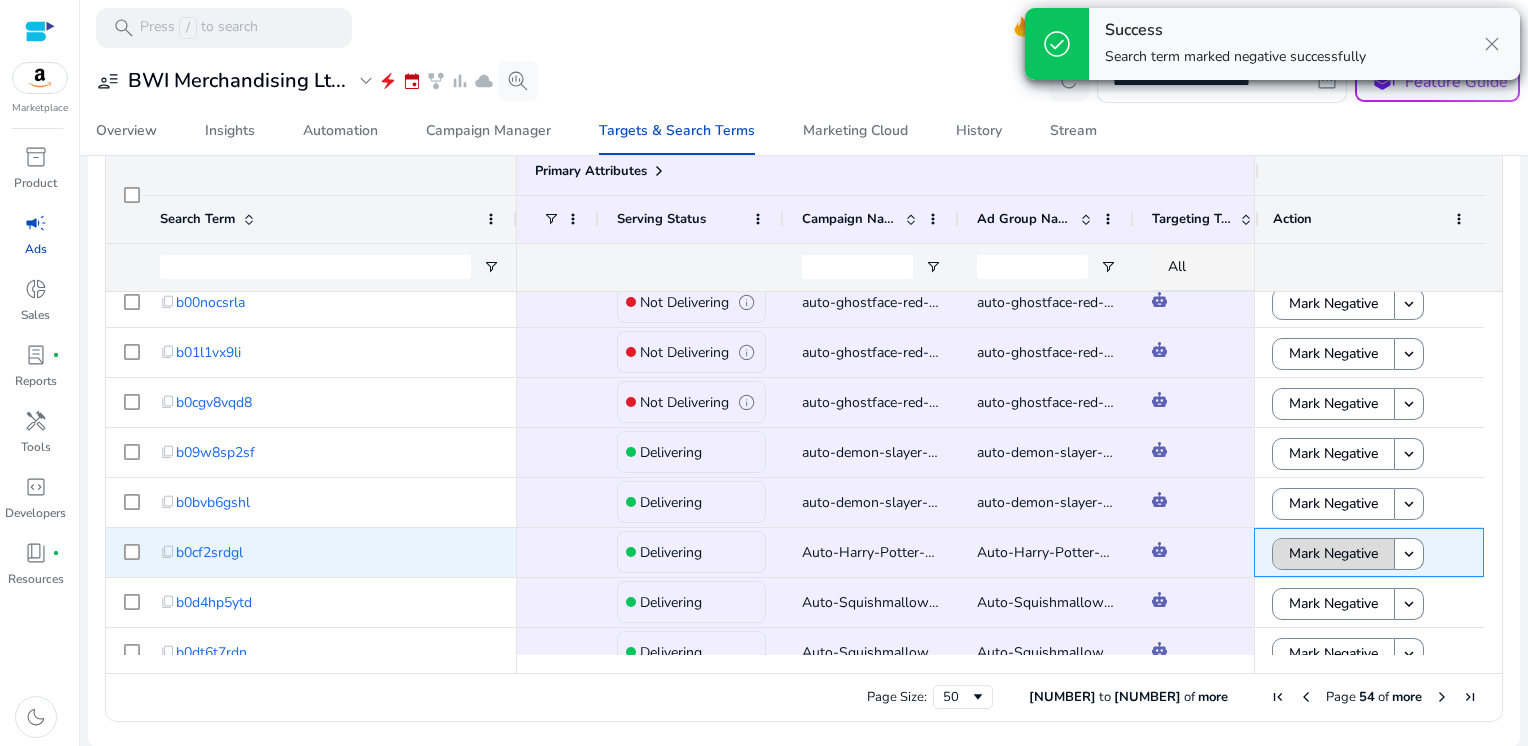 click on "Mark Negative" 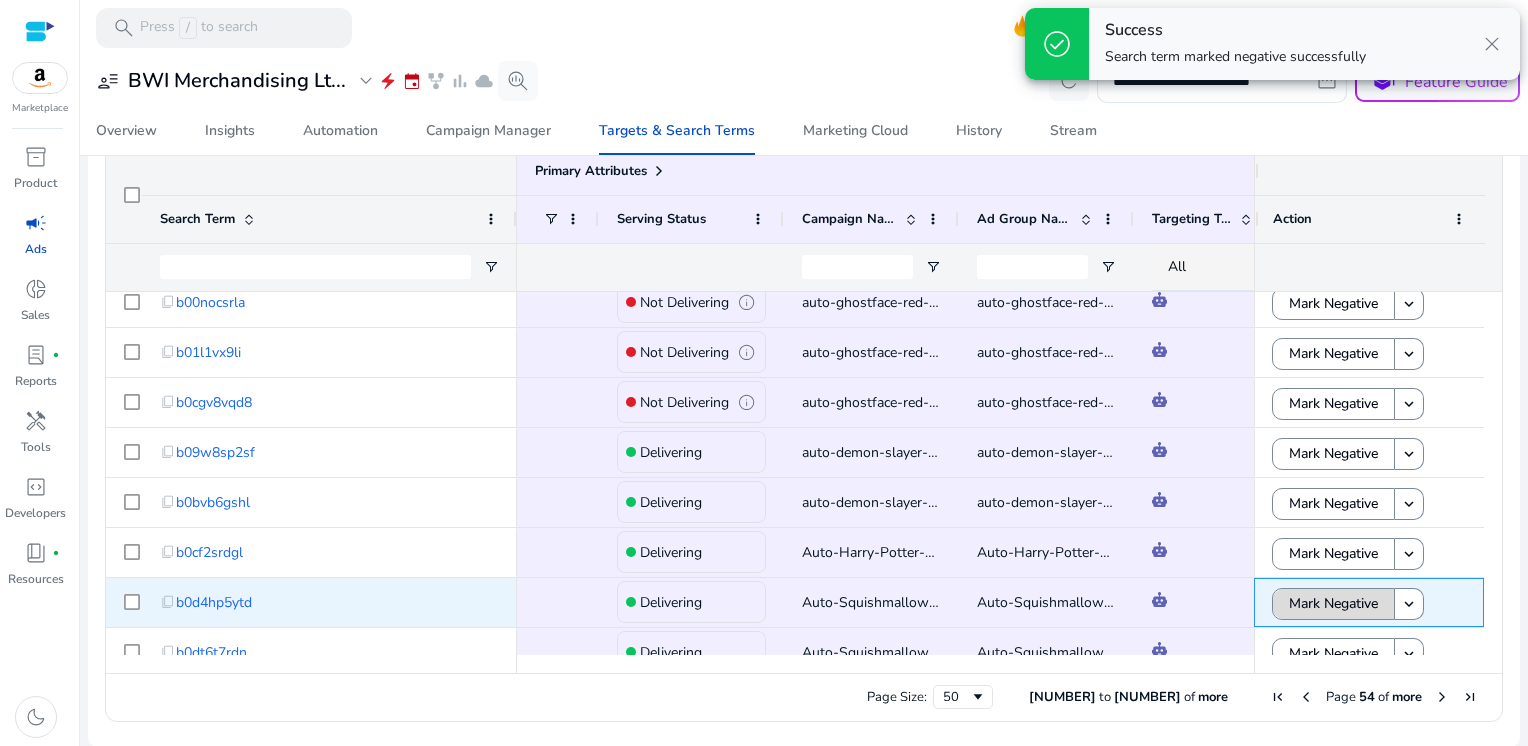 click on "Mark Negative" 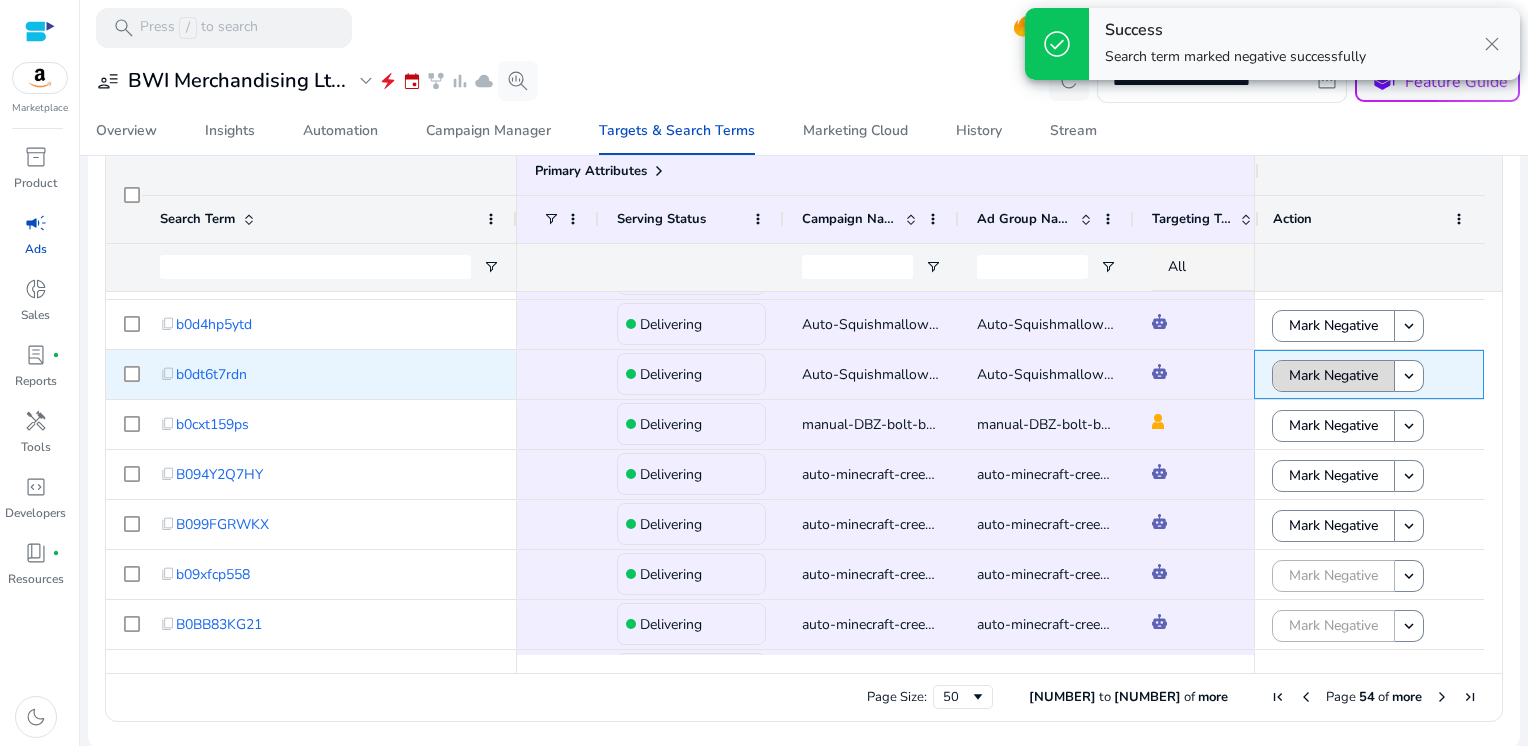 click on "Mark Negative" 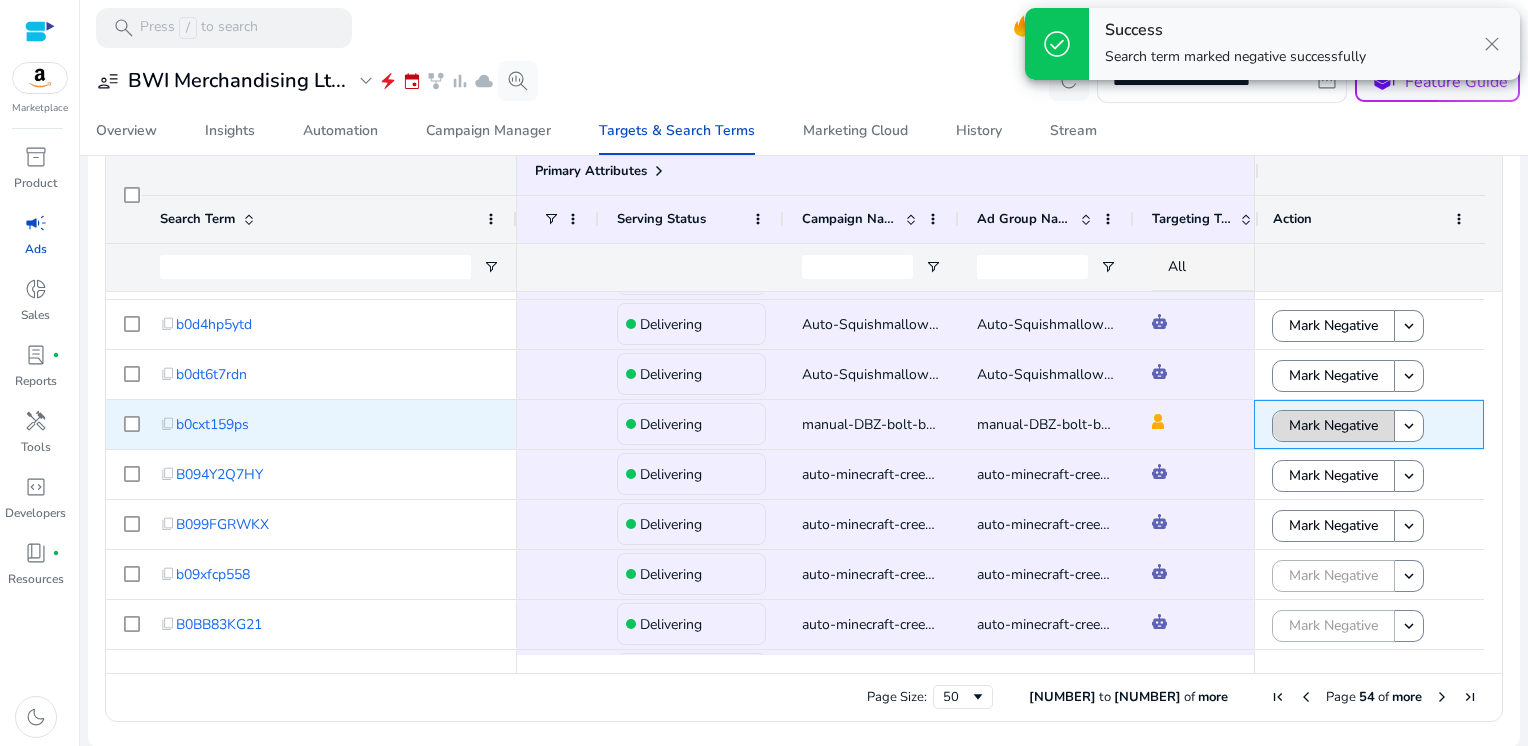click on "Mark Negative" 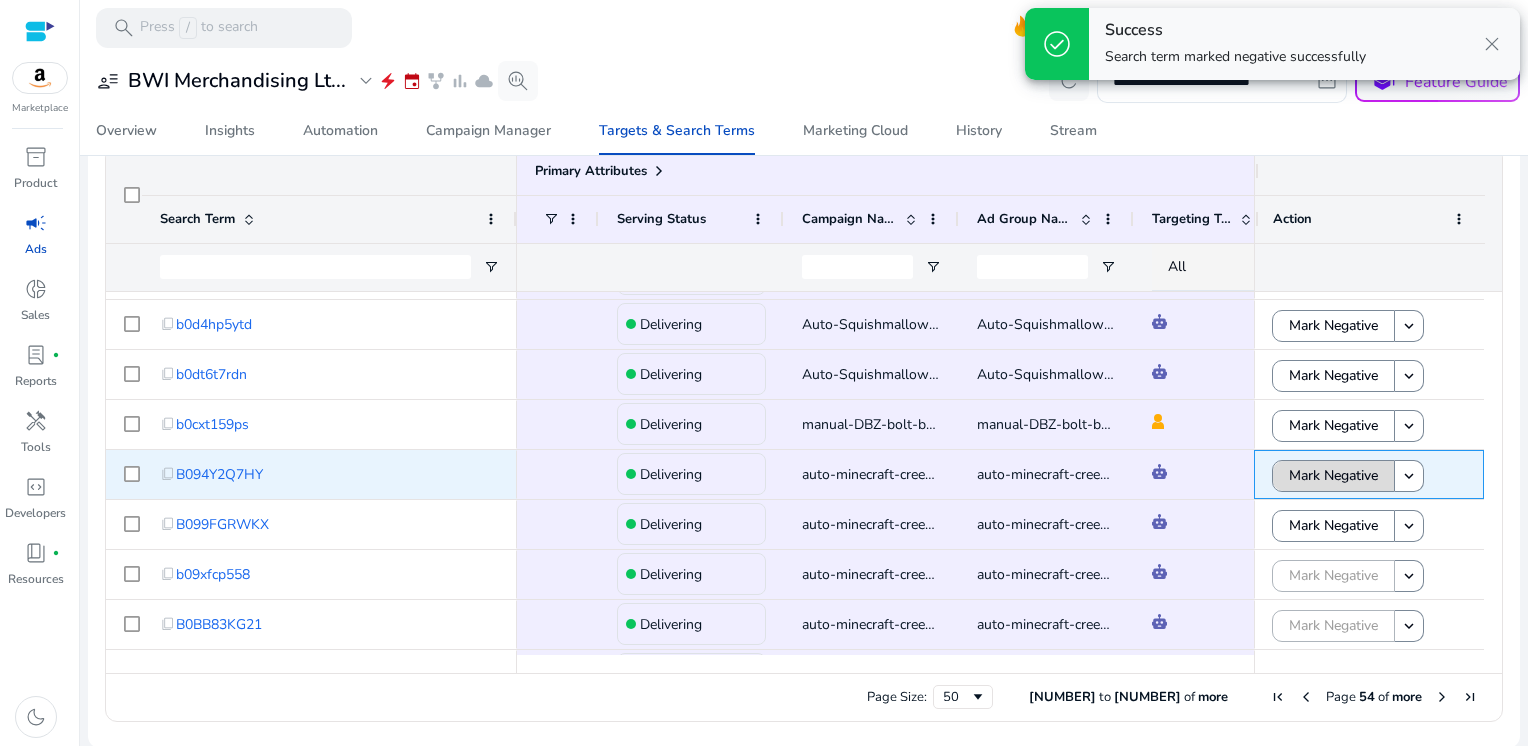 click on "Mark Negative" 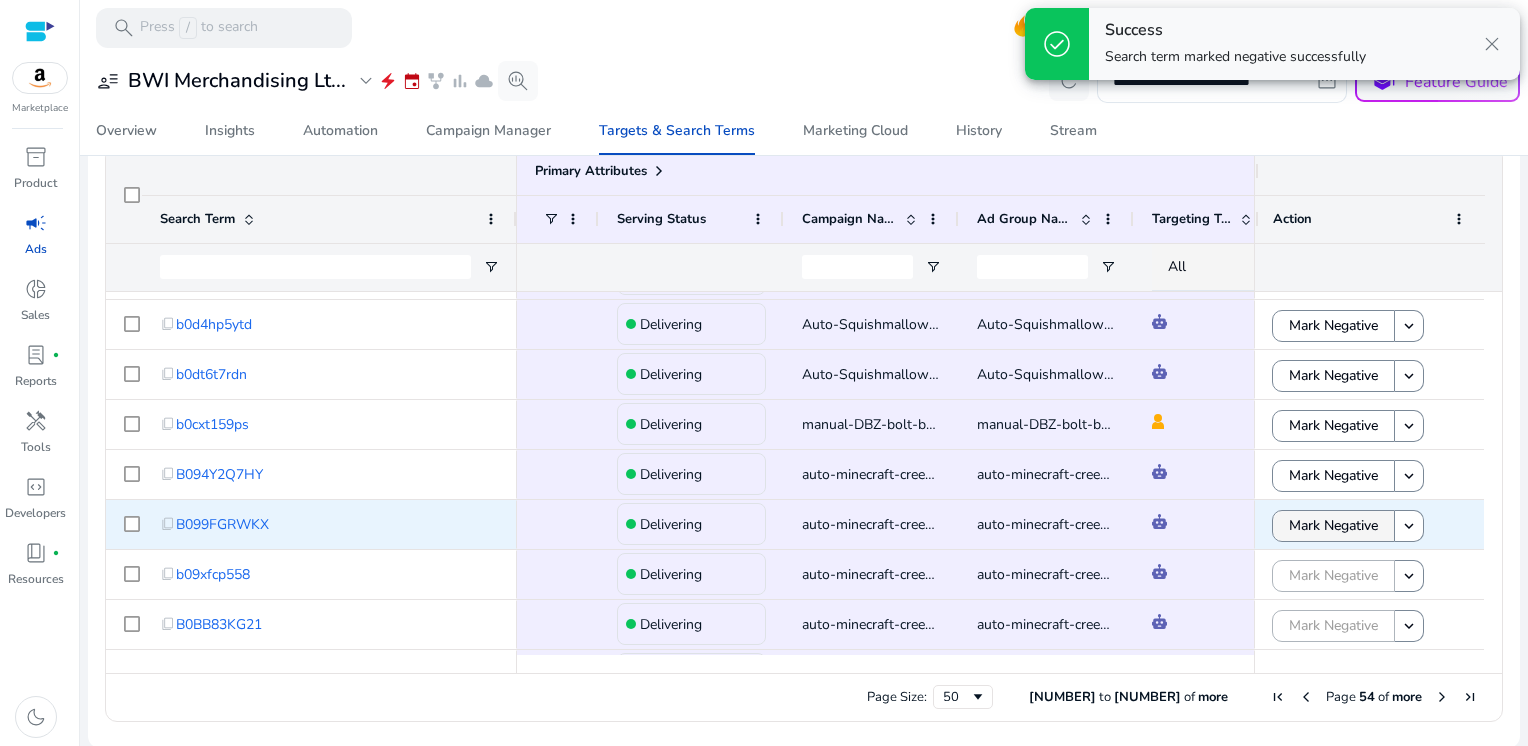 click on "Mark Negative" 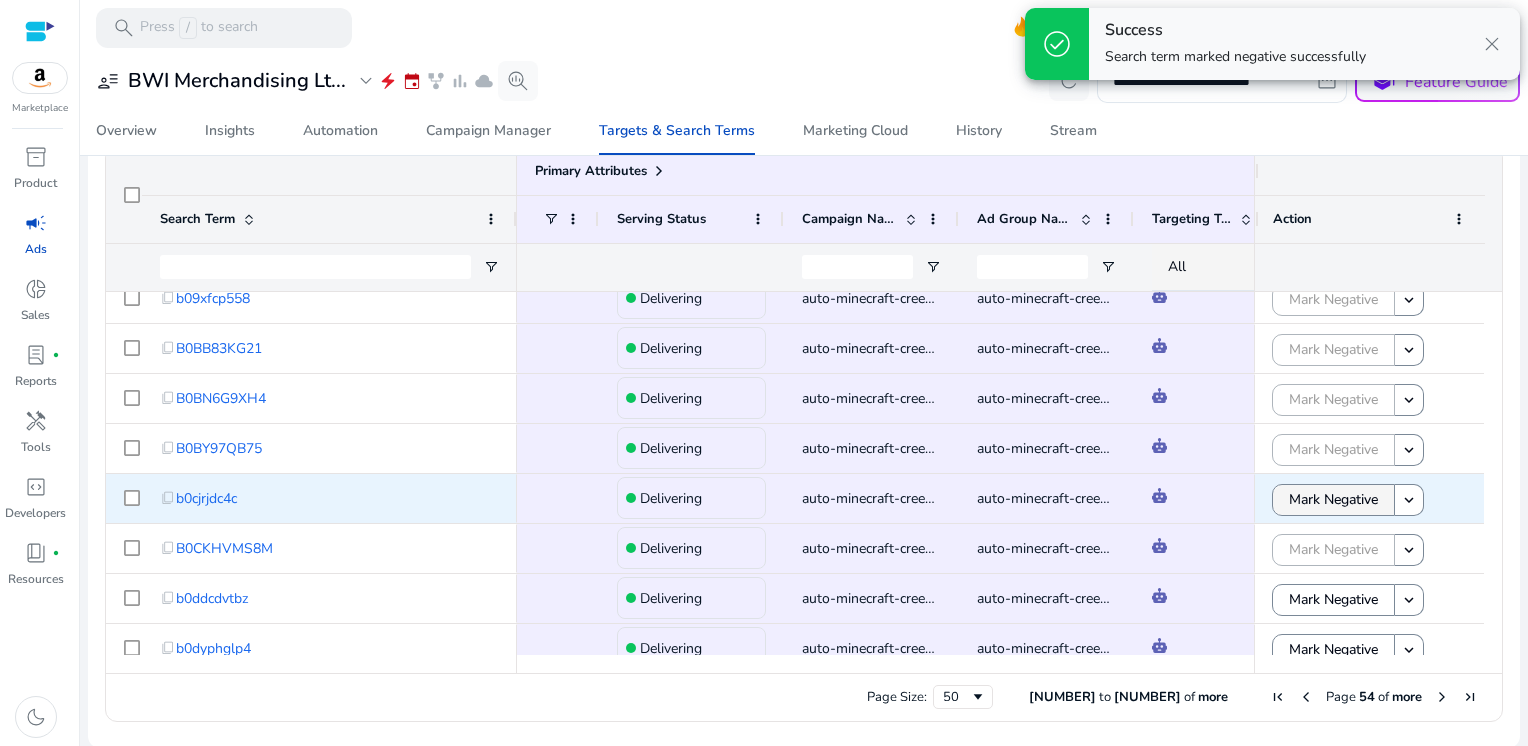 click on "Mark Negative" 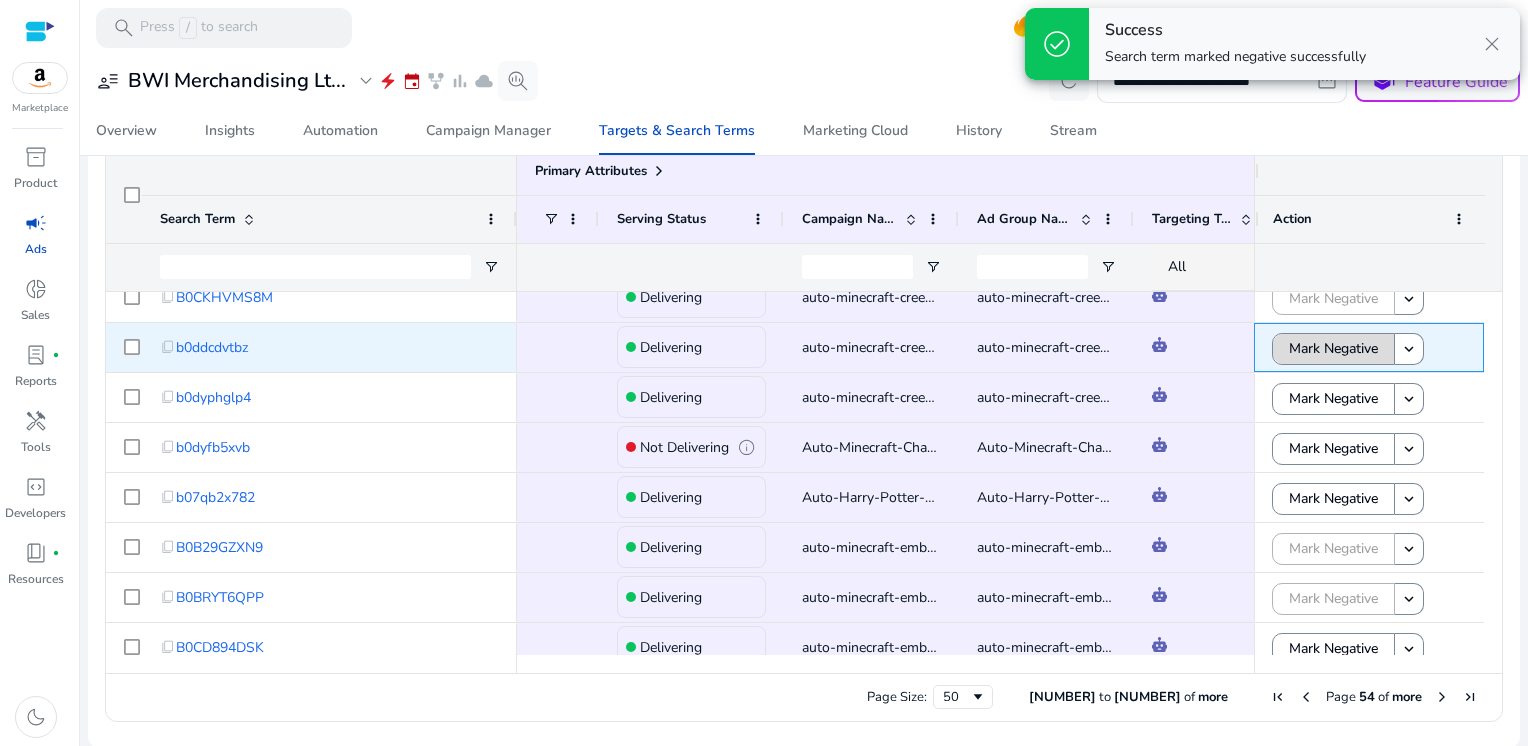 click on "Mark Negative" 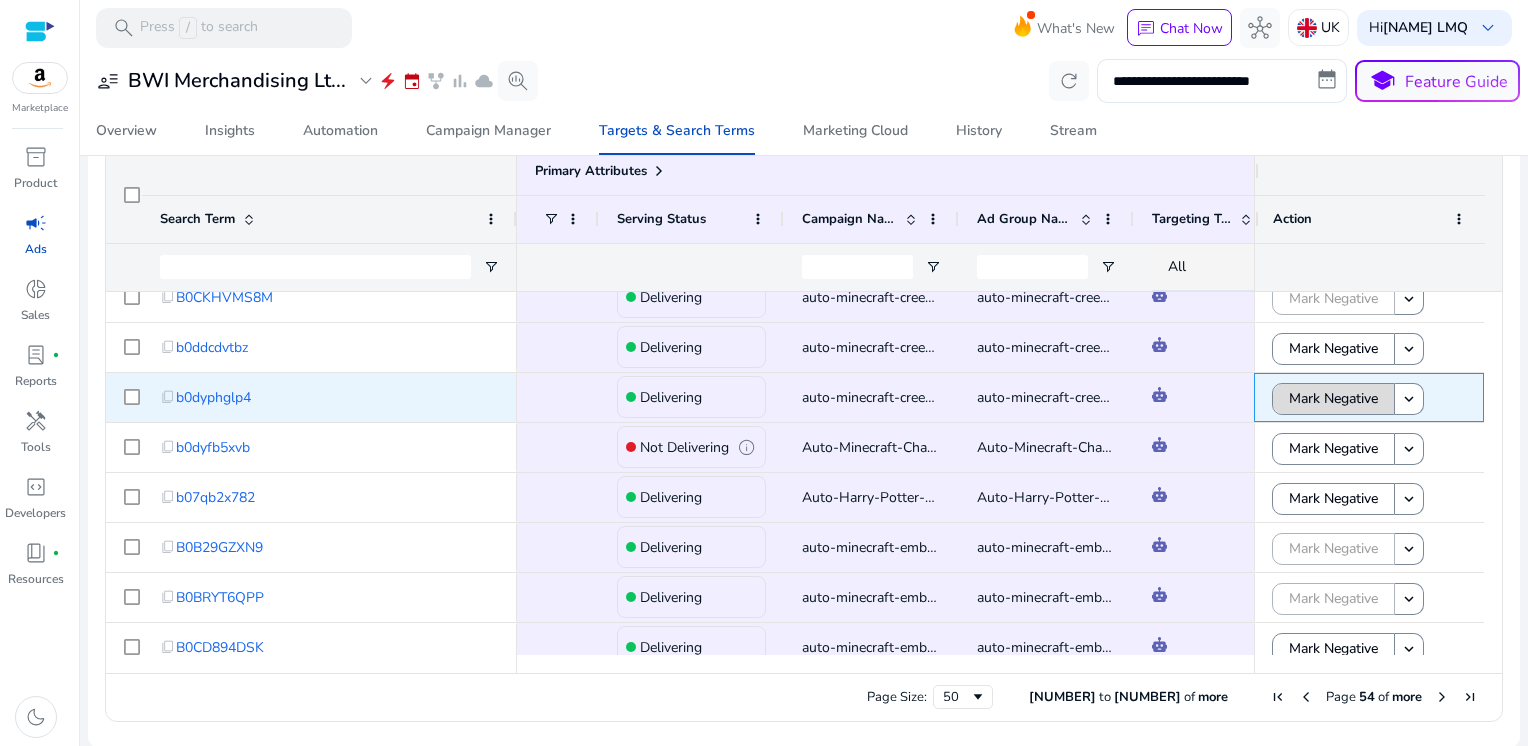 click on "Mark Negative" 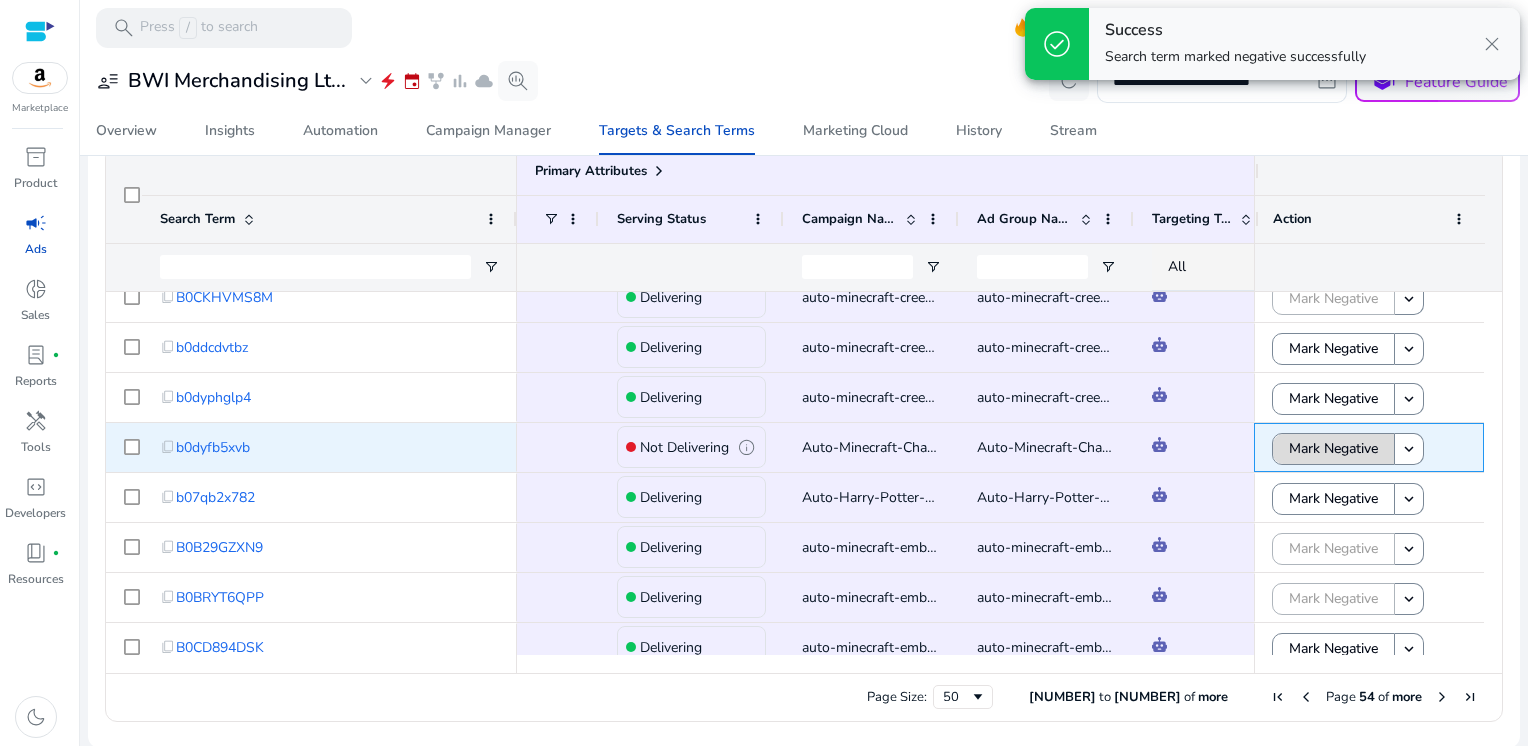 click on "Mark Negative" 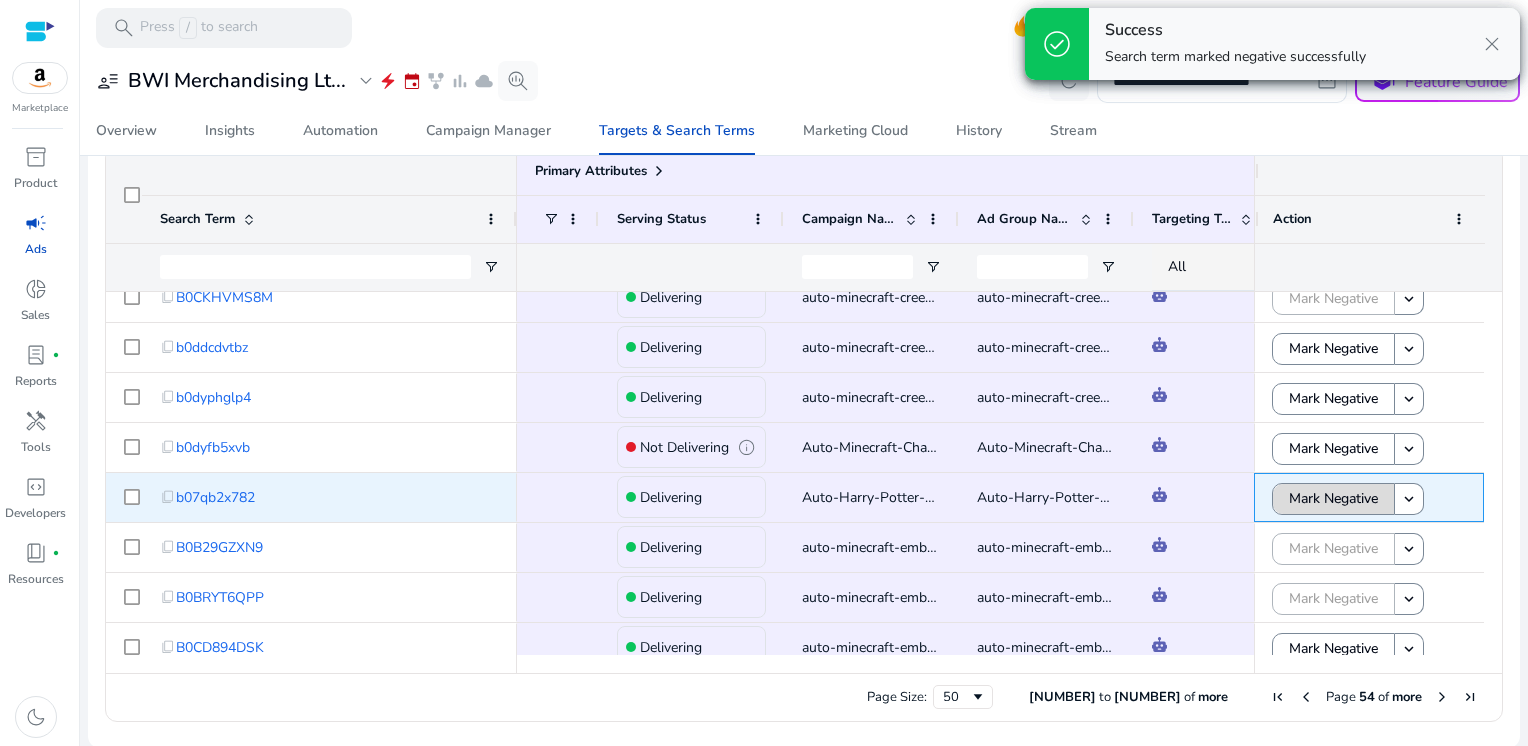 click on "Mark Negative" 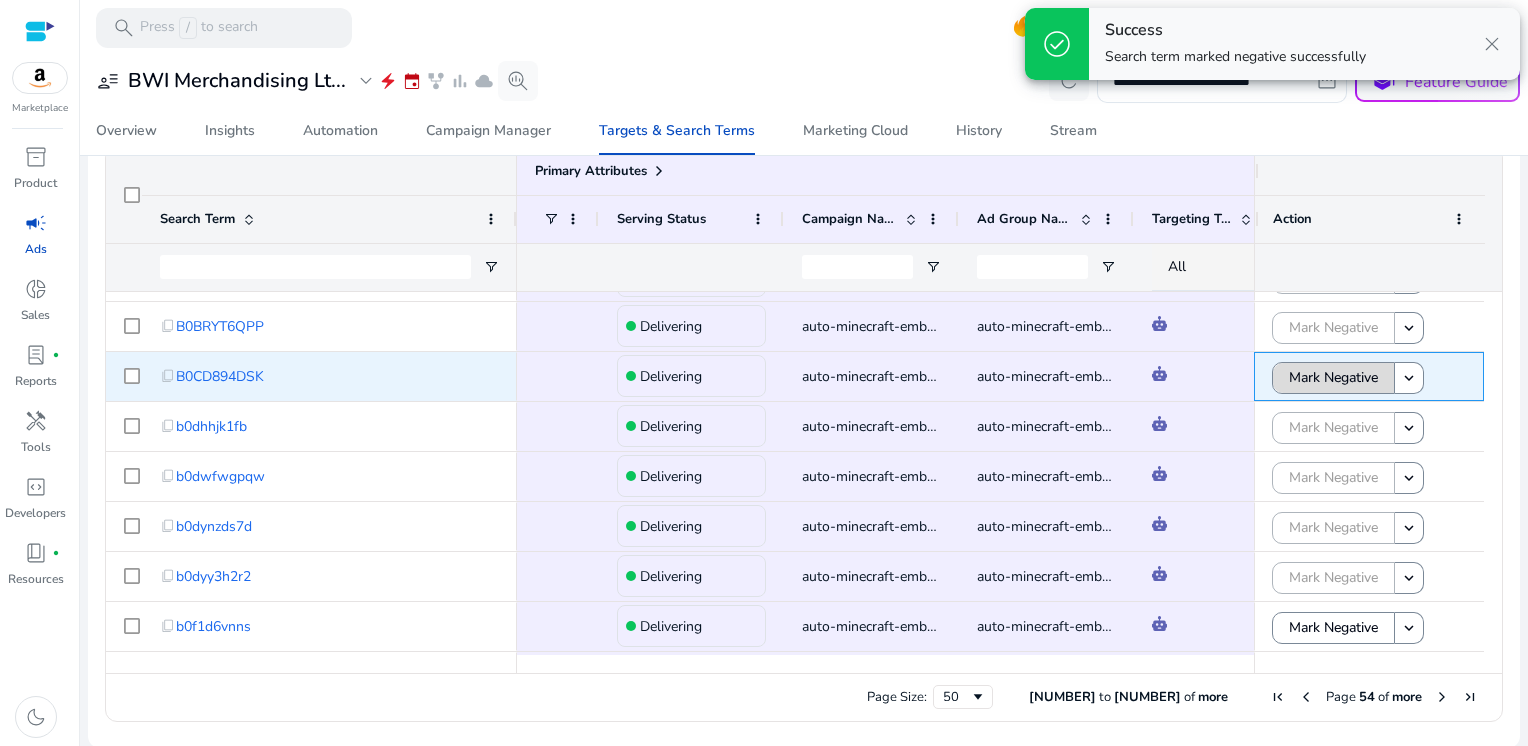 click on "Mark Negative" 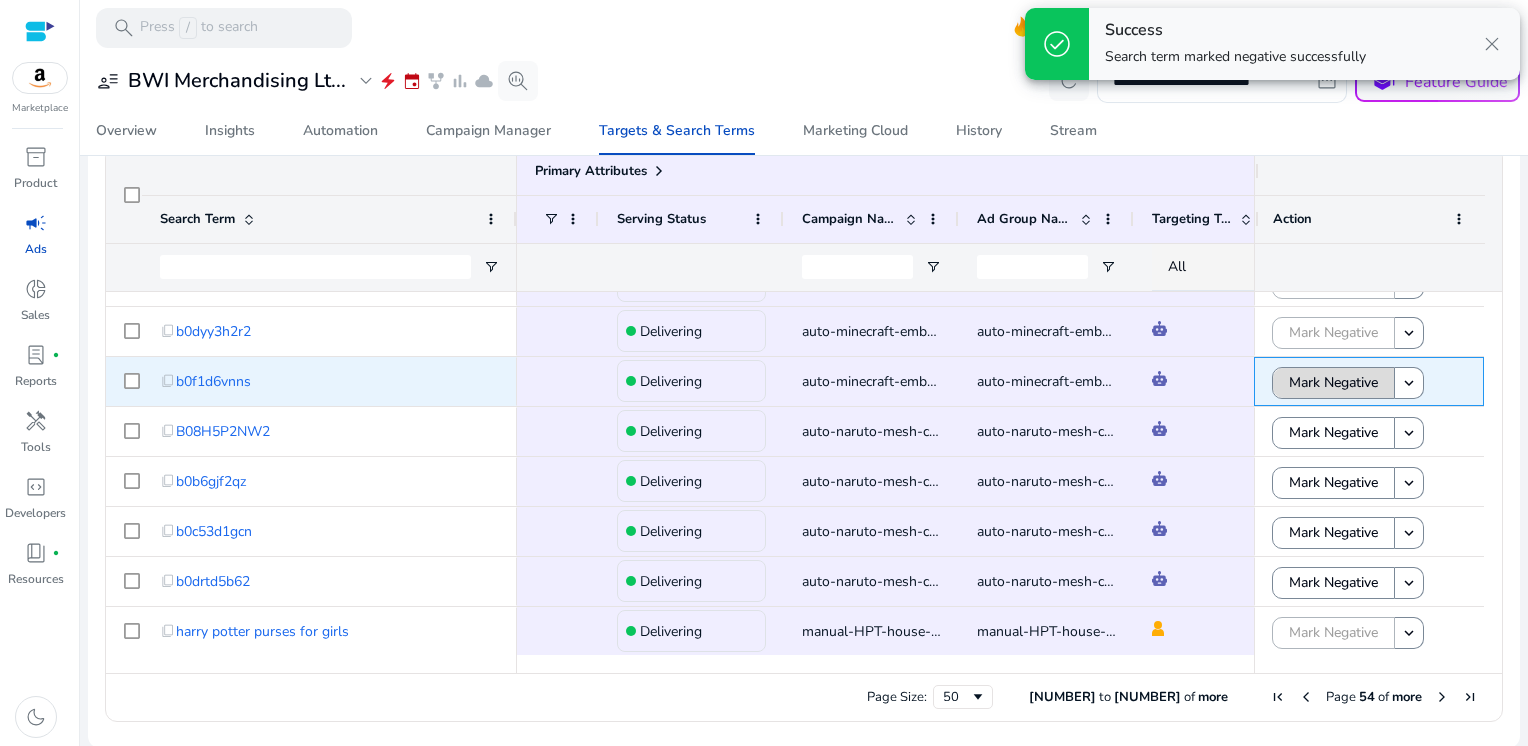 click on "Mark Negative" 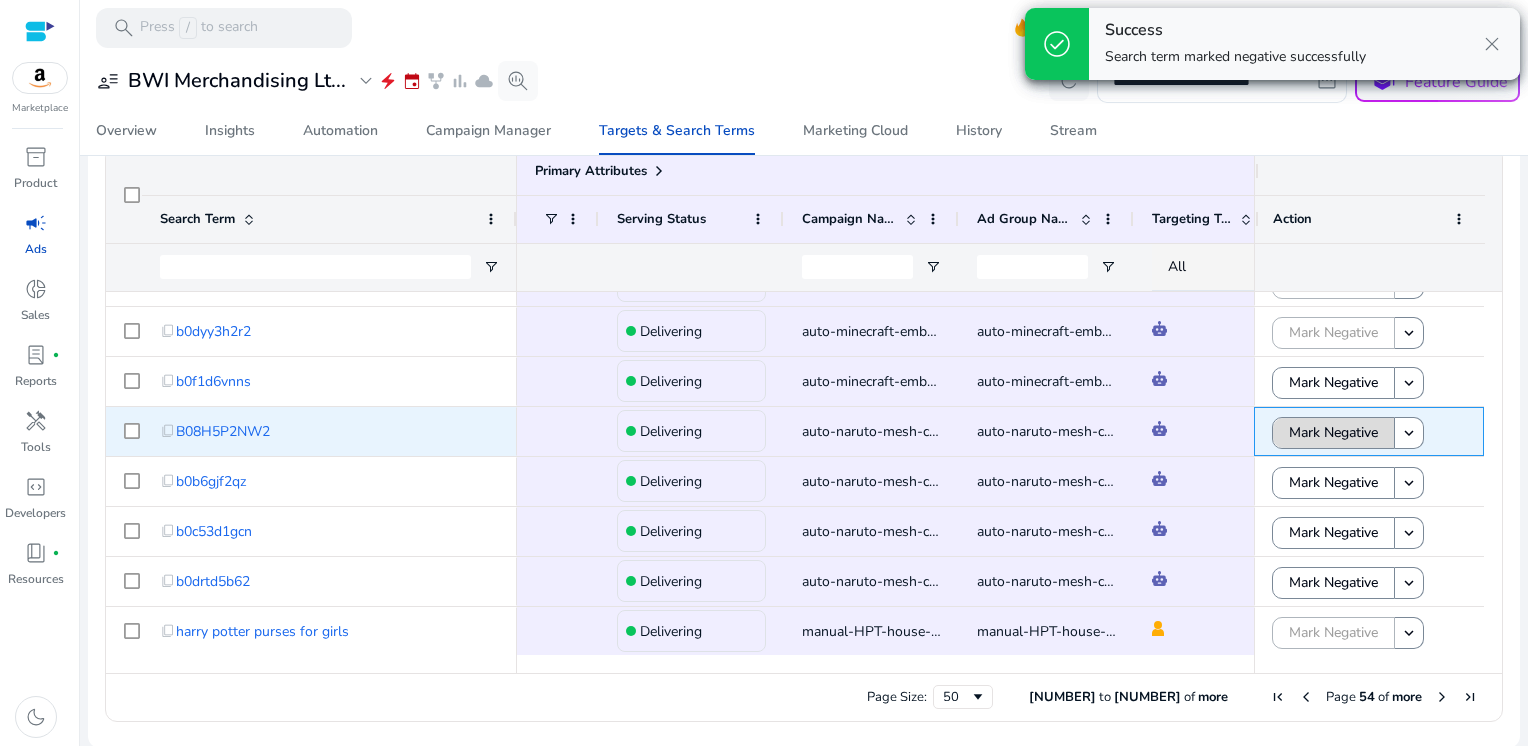 click on "Mark Negative" 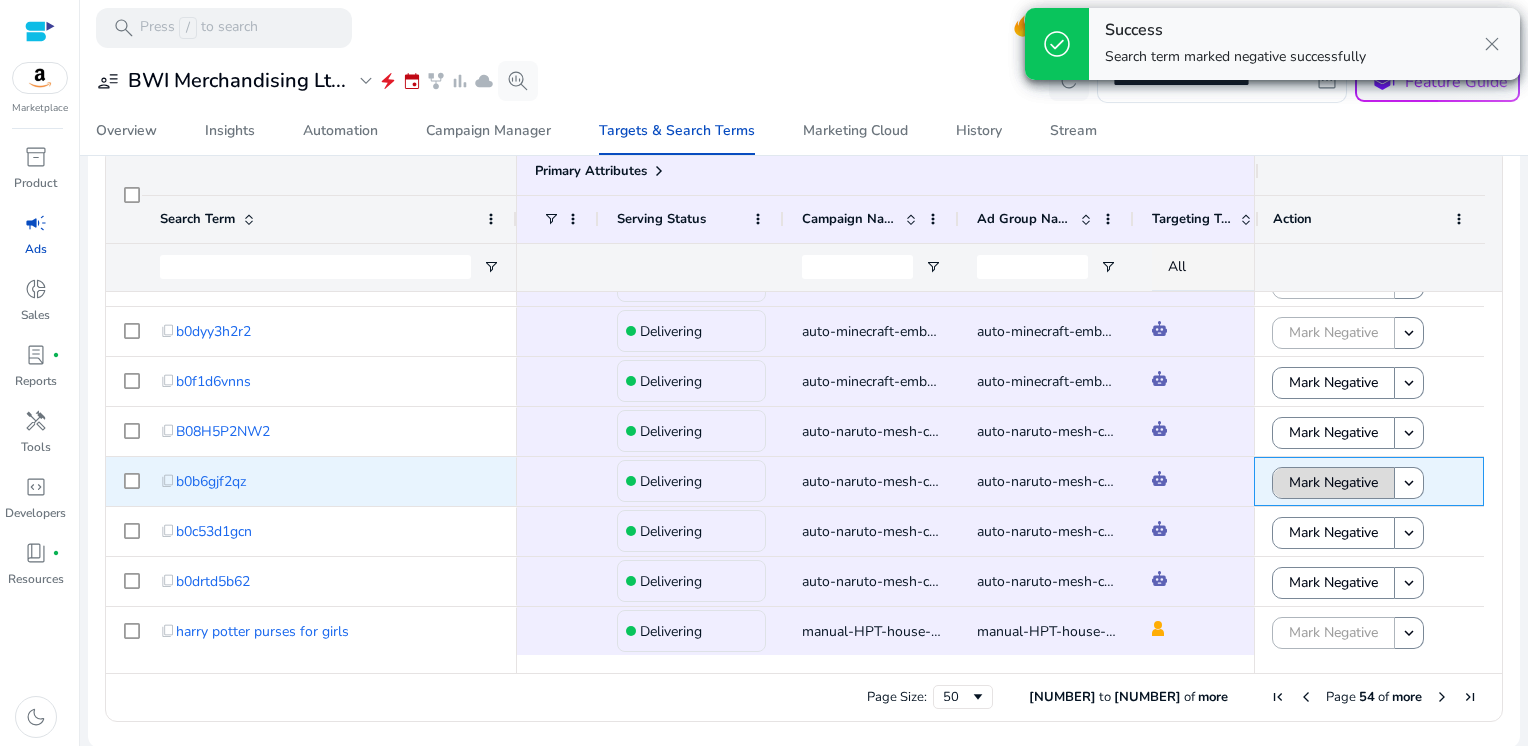 click on "Mark Negative" 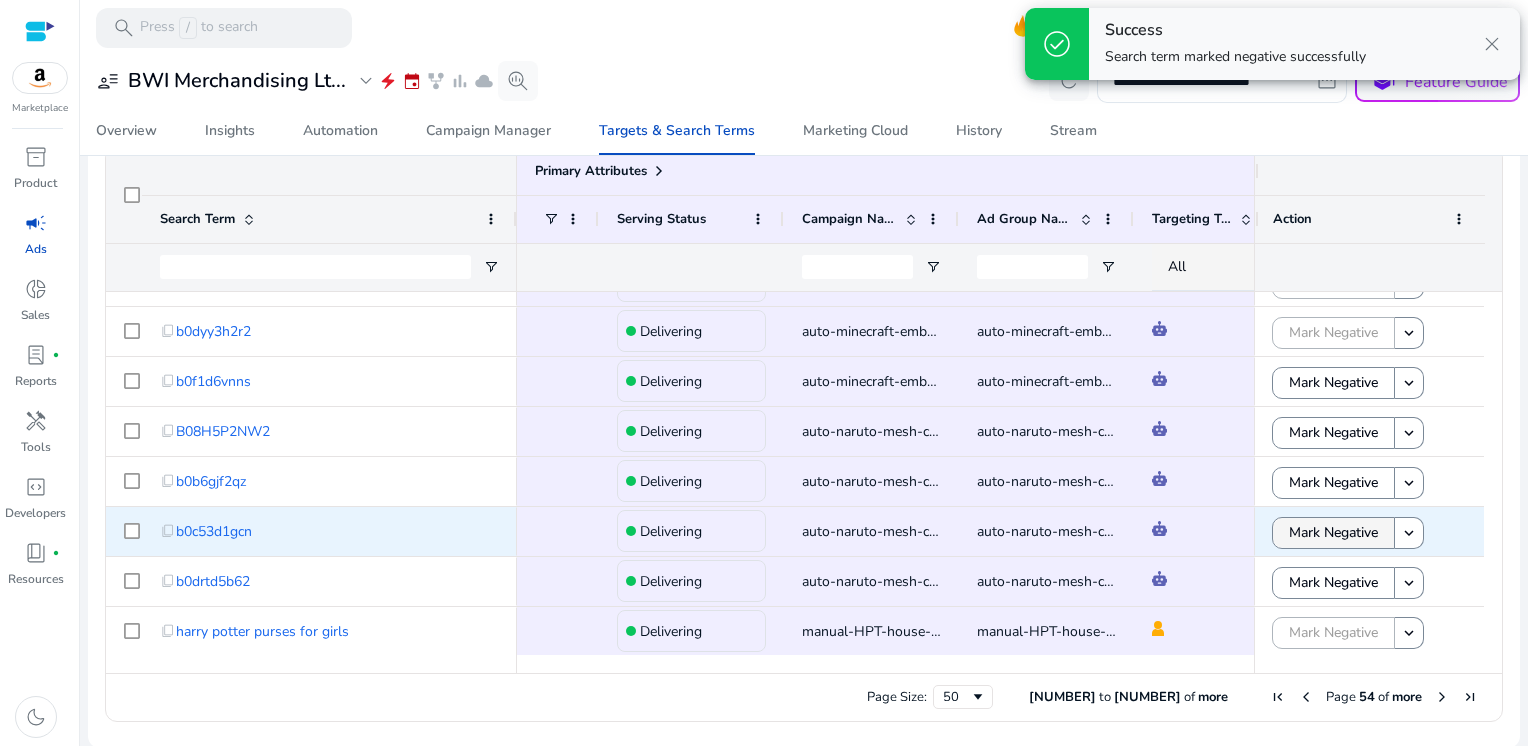 click on "Mark Negative" 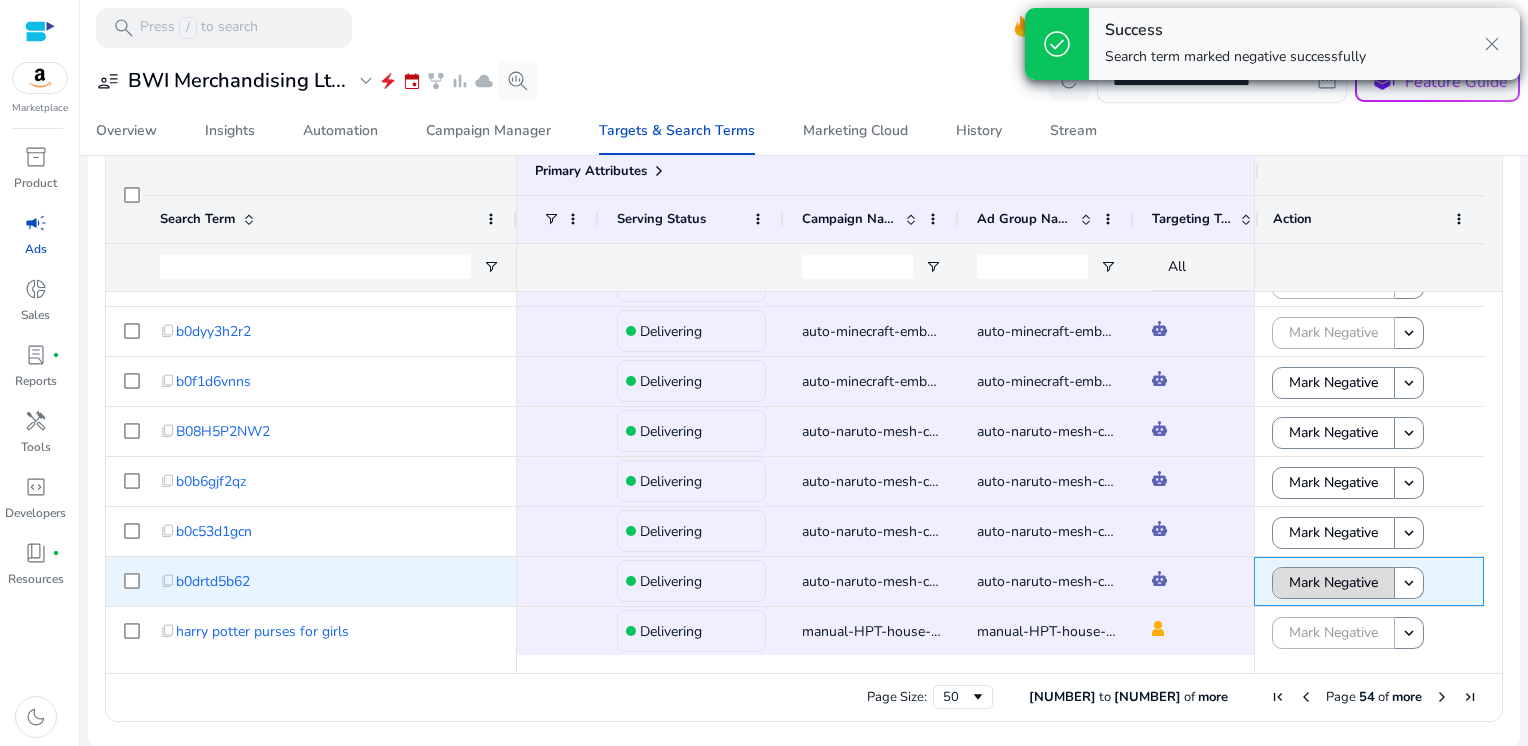 click on "Mark Negative" 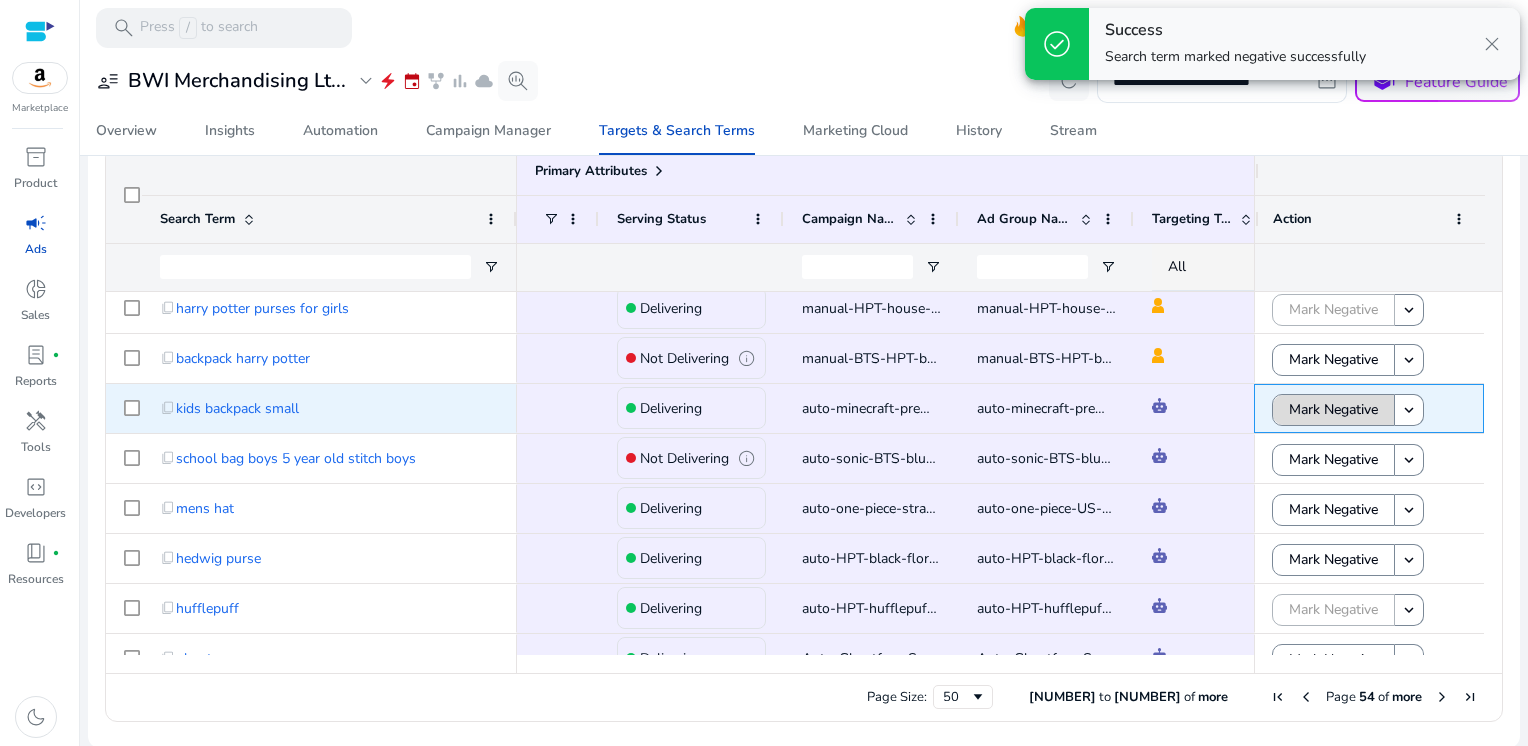 click on "Mark Negative" 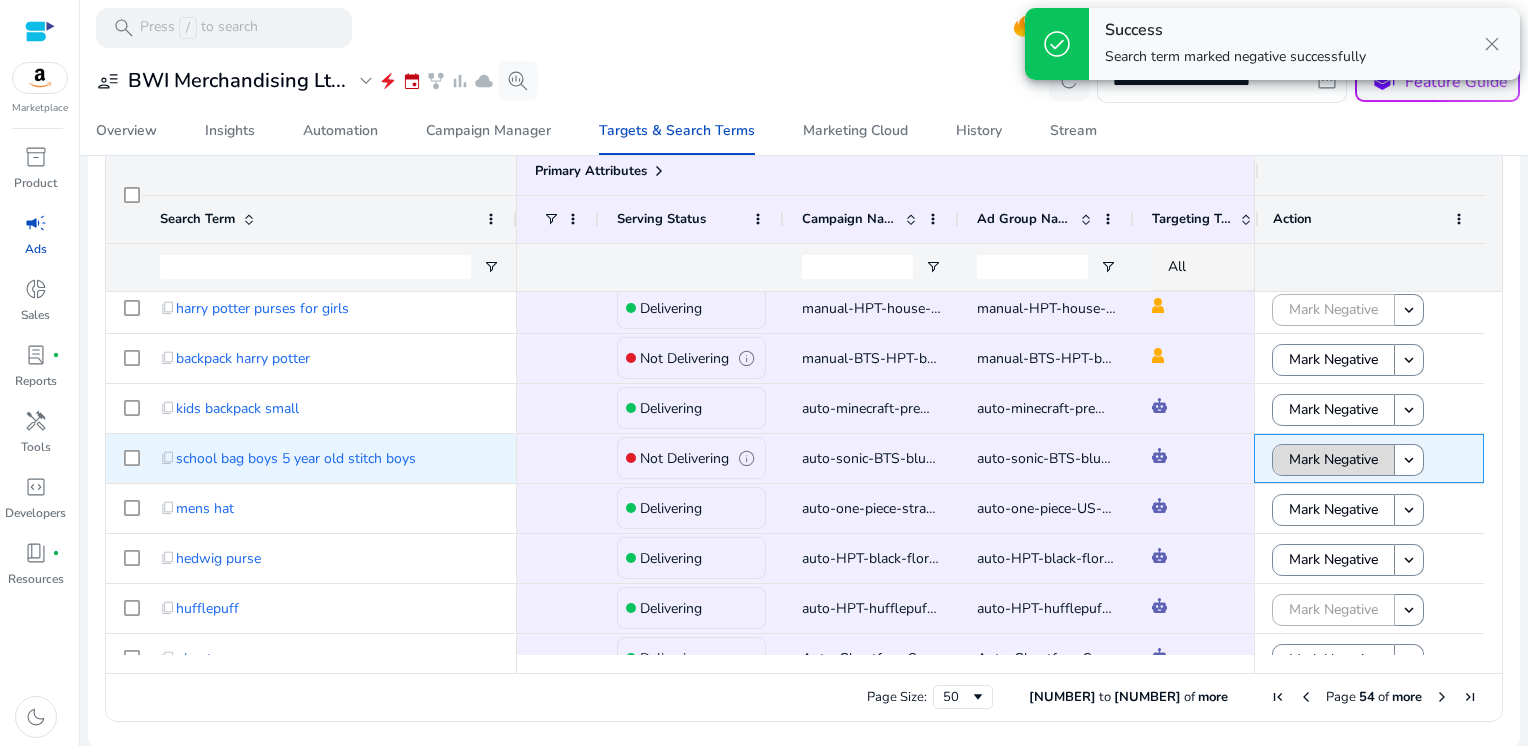 click on "Mark Negative" 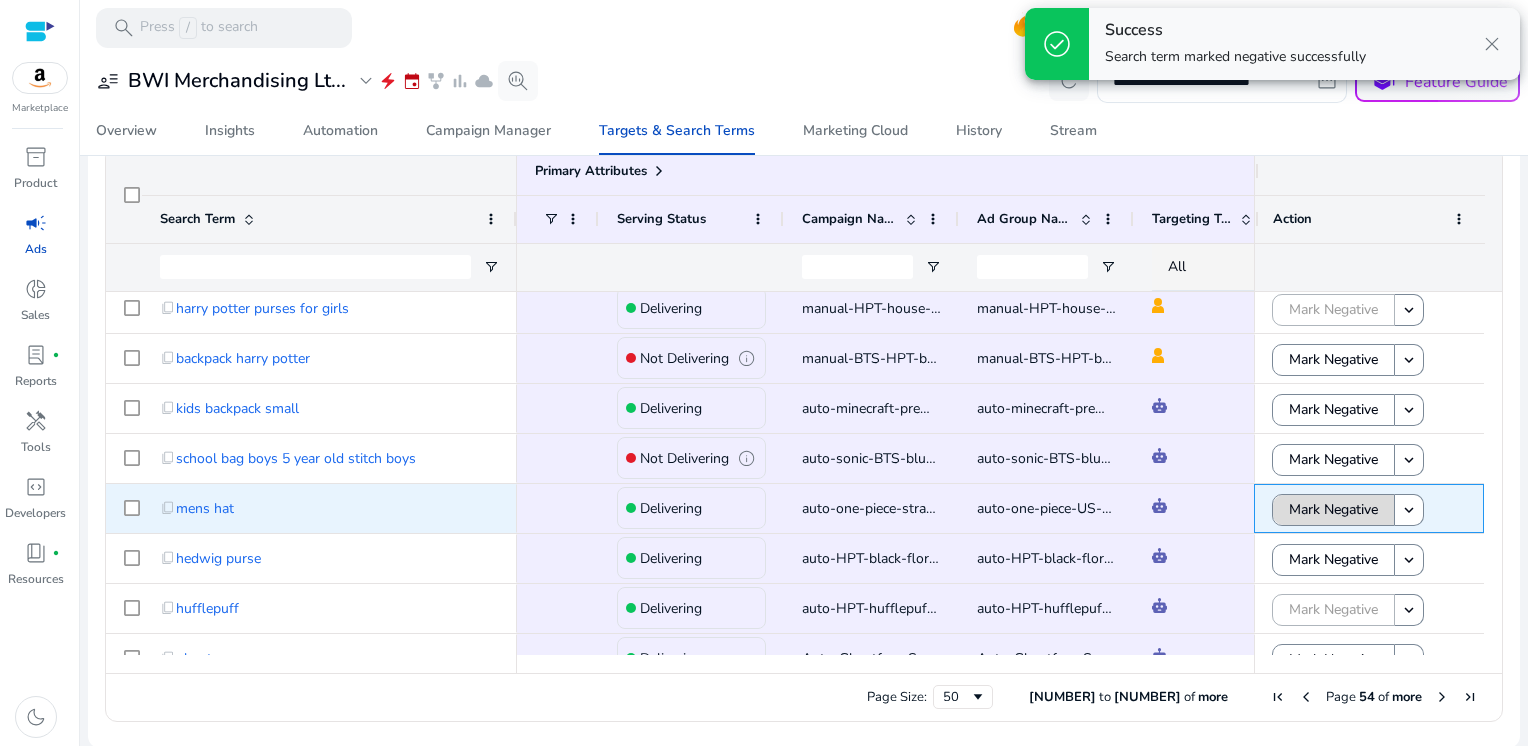 click on "Mark Negative" 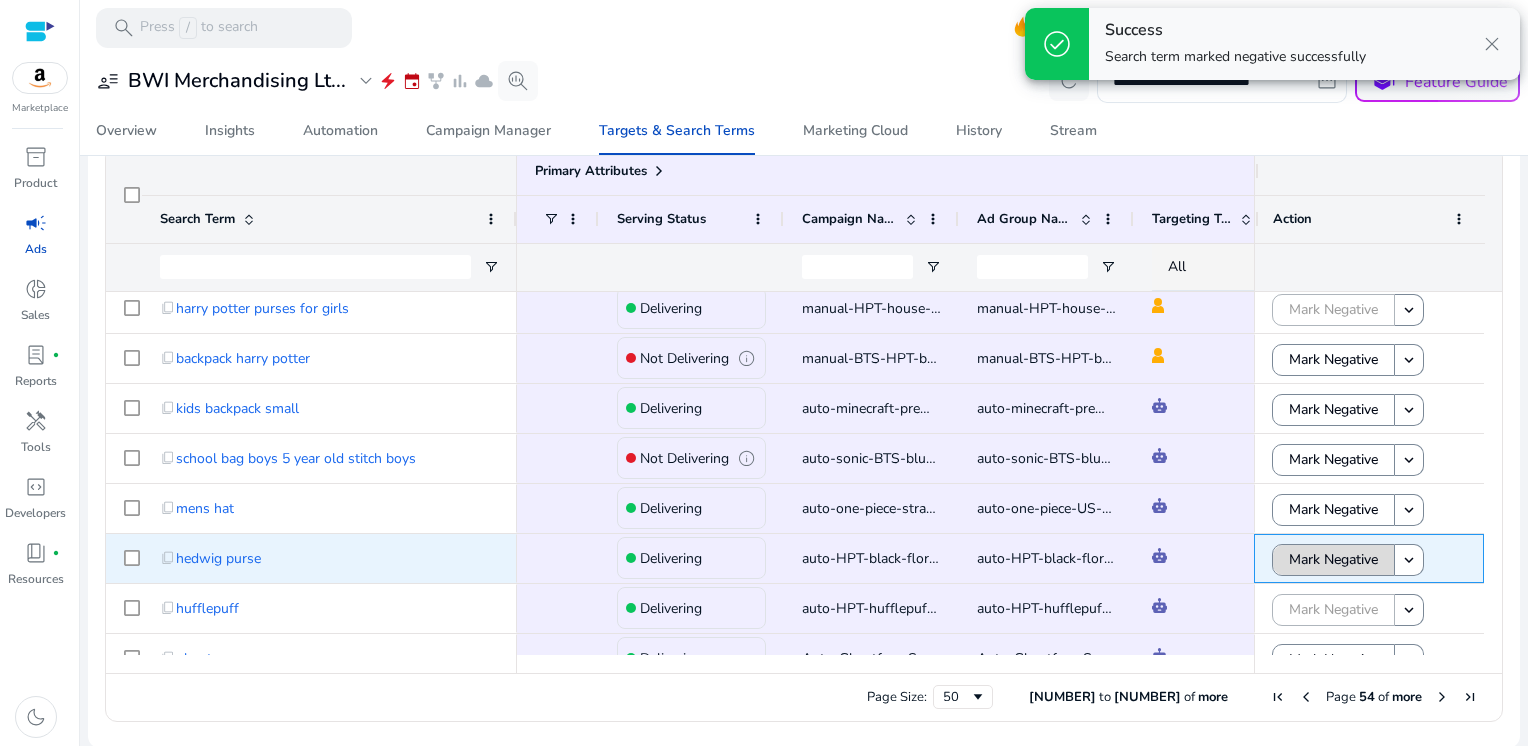 click on "Mark Negative" 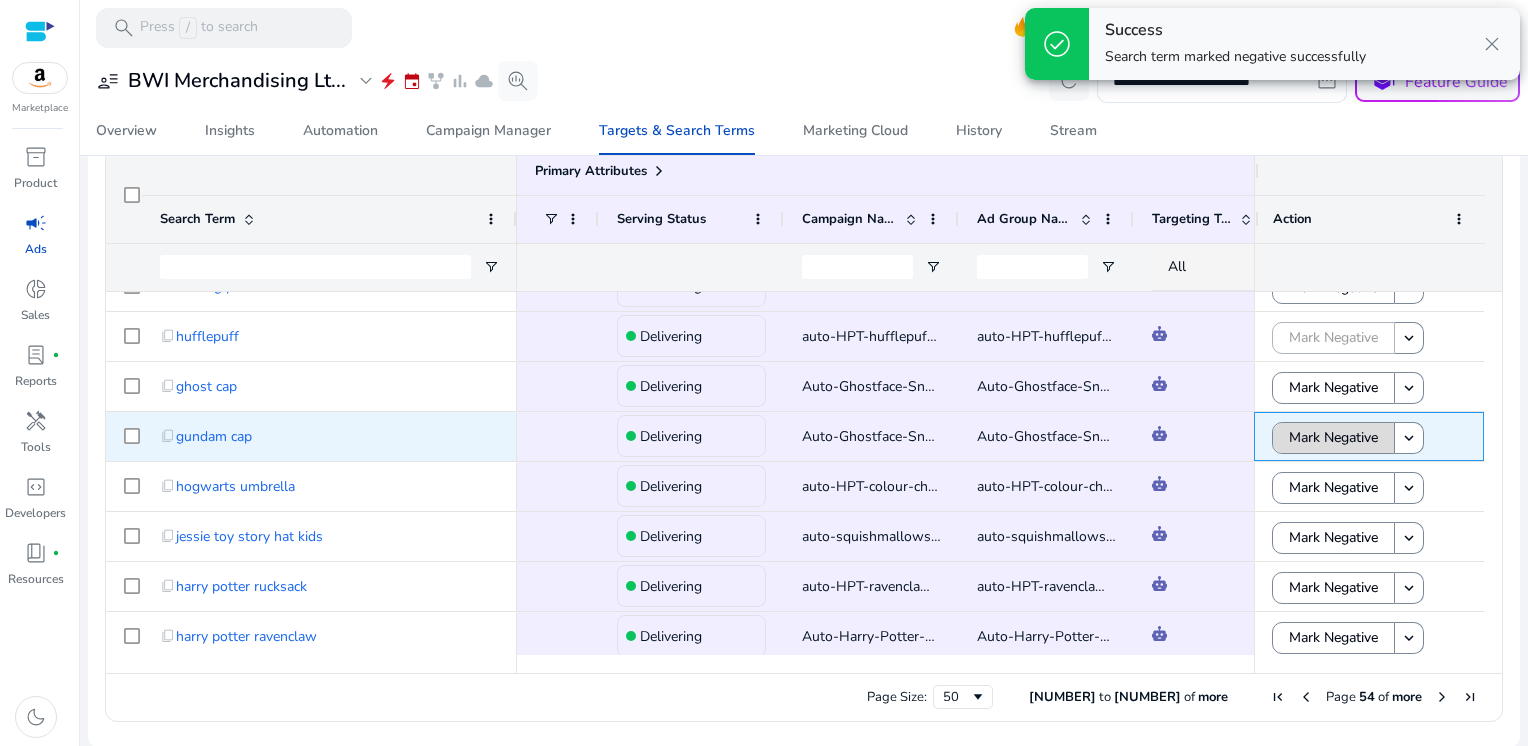 click on "Mark Negative" 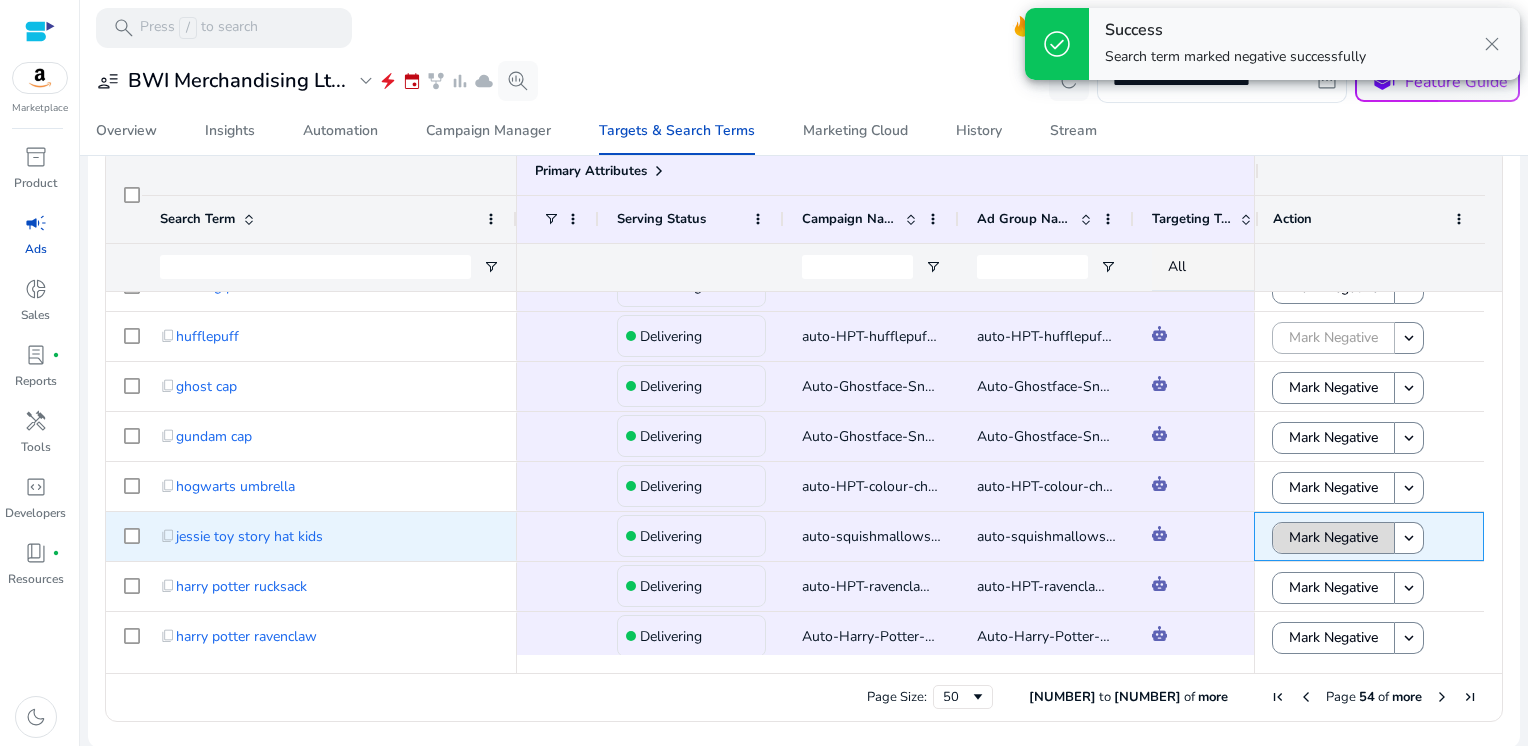click on "Mark Negative" 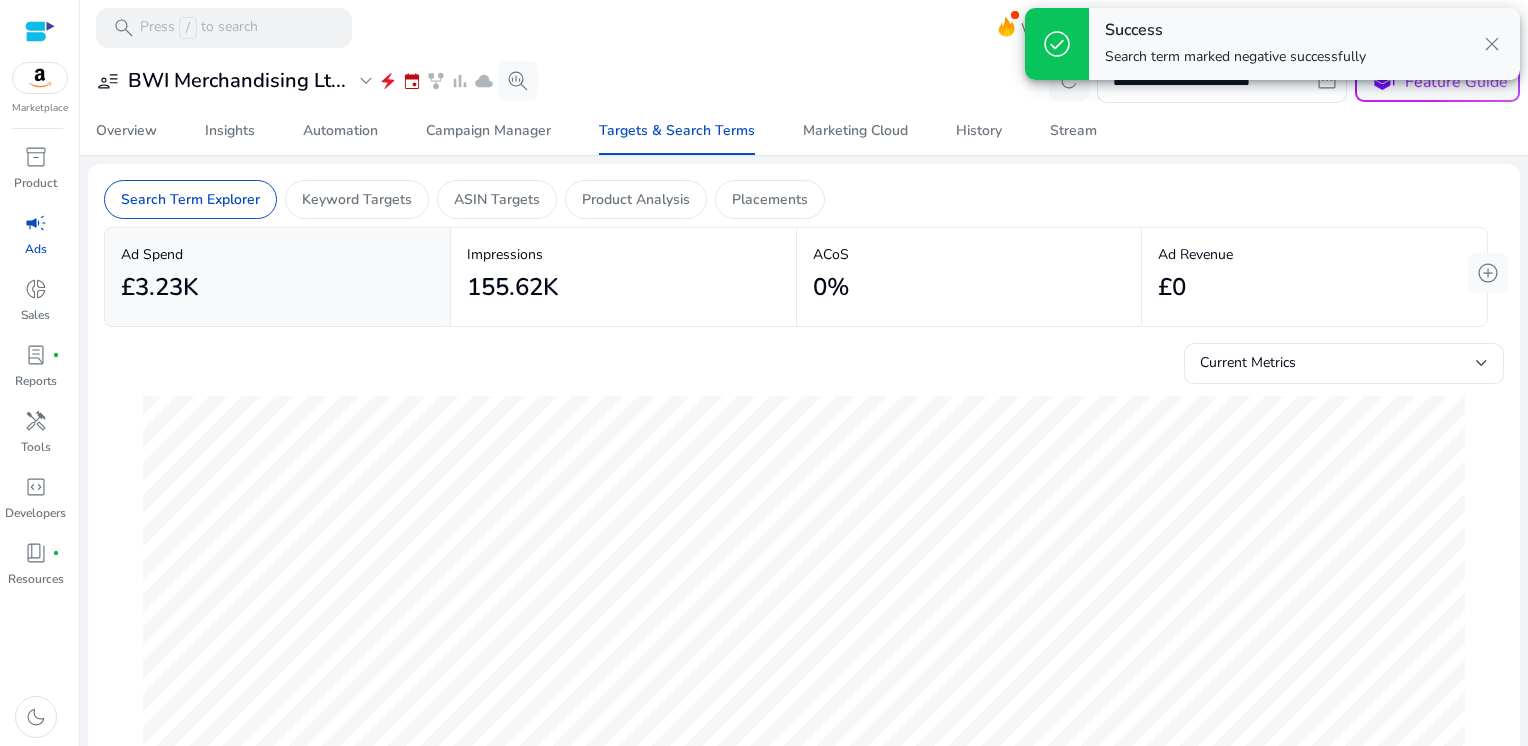 scroll, scrollTop: 0, scrollLeft: 0, axis: both 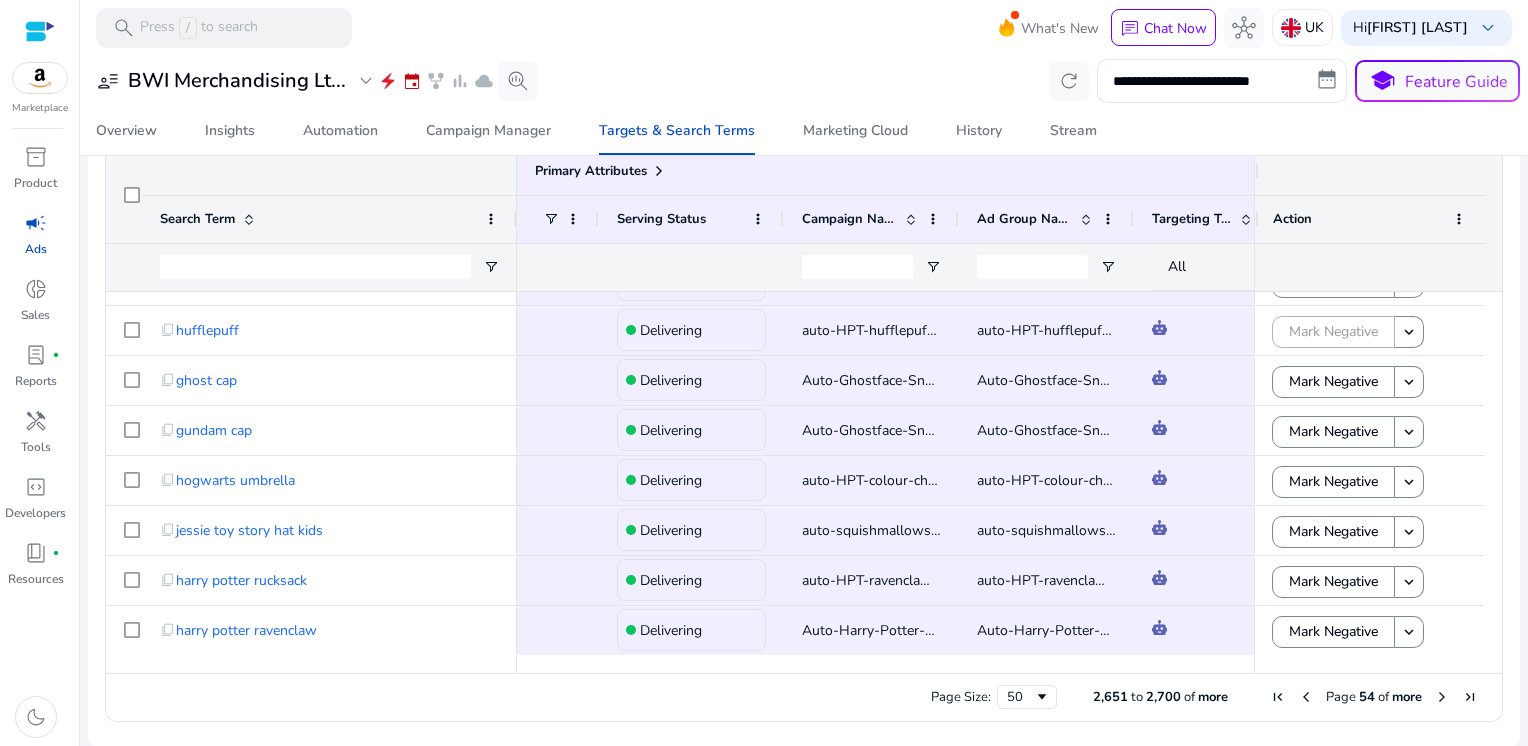 click at bounding box center [1442, 697] 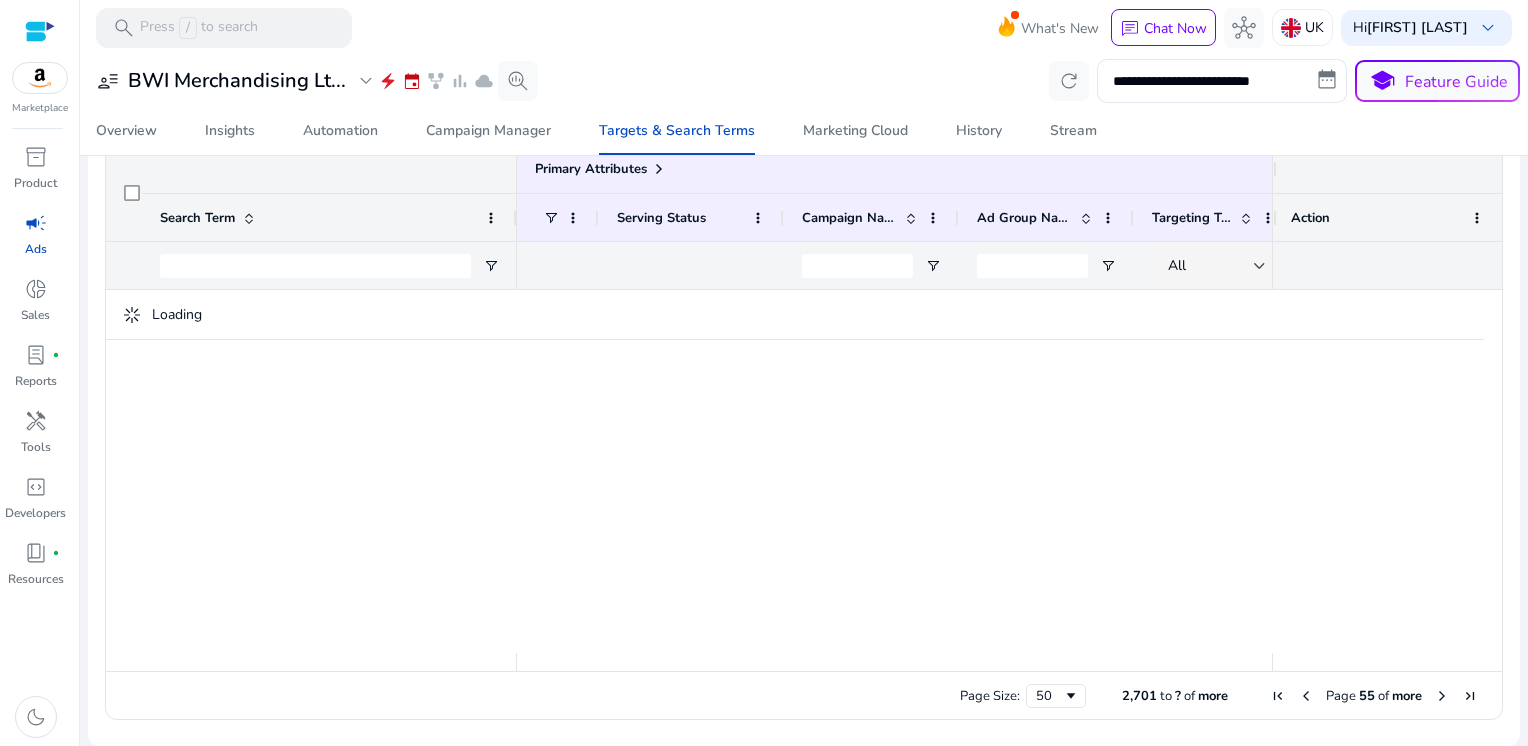 scroll, scrollTop: 0, scrollLeft: 0, axis: both 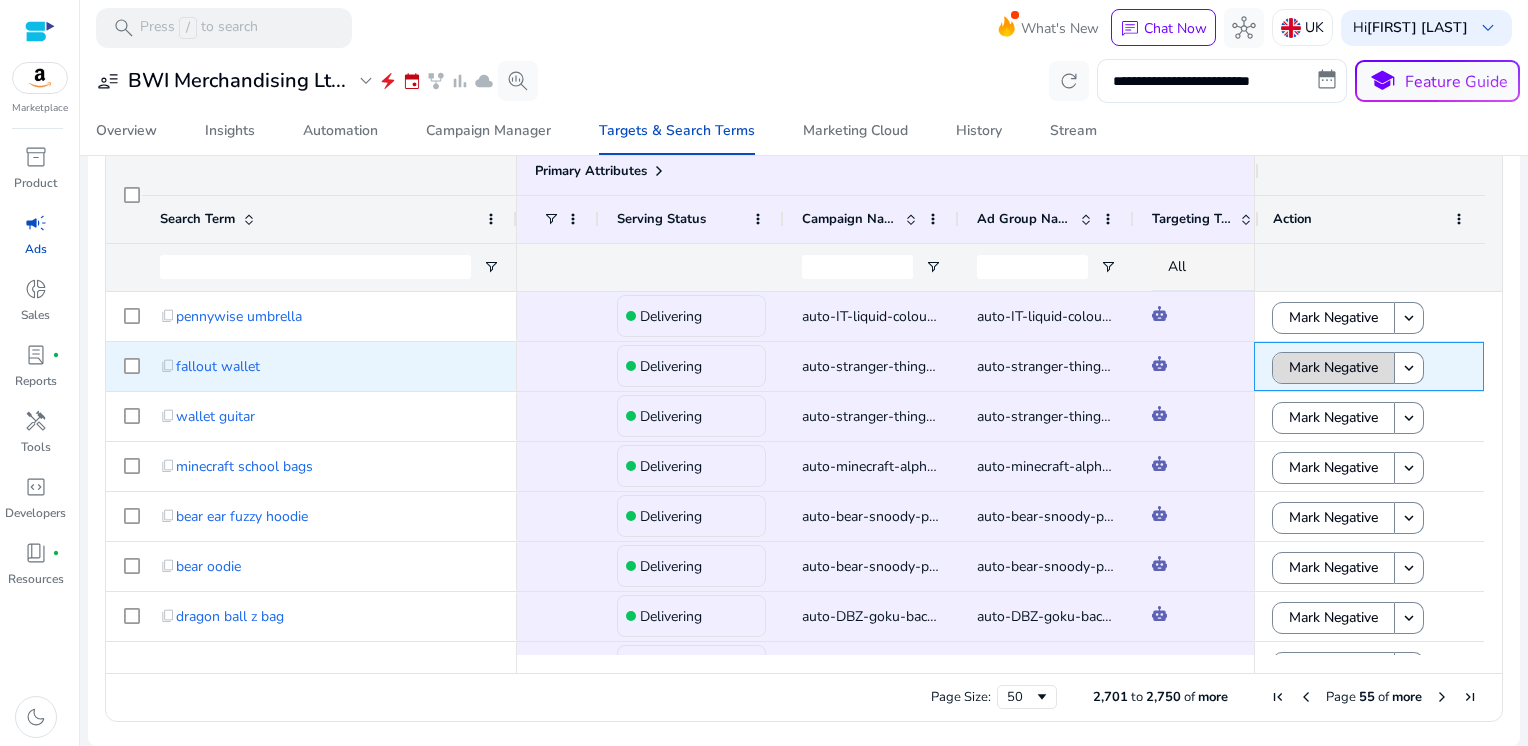 click on "Mark Negative" 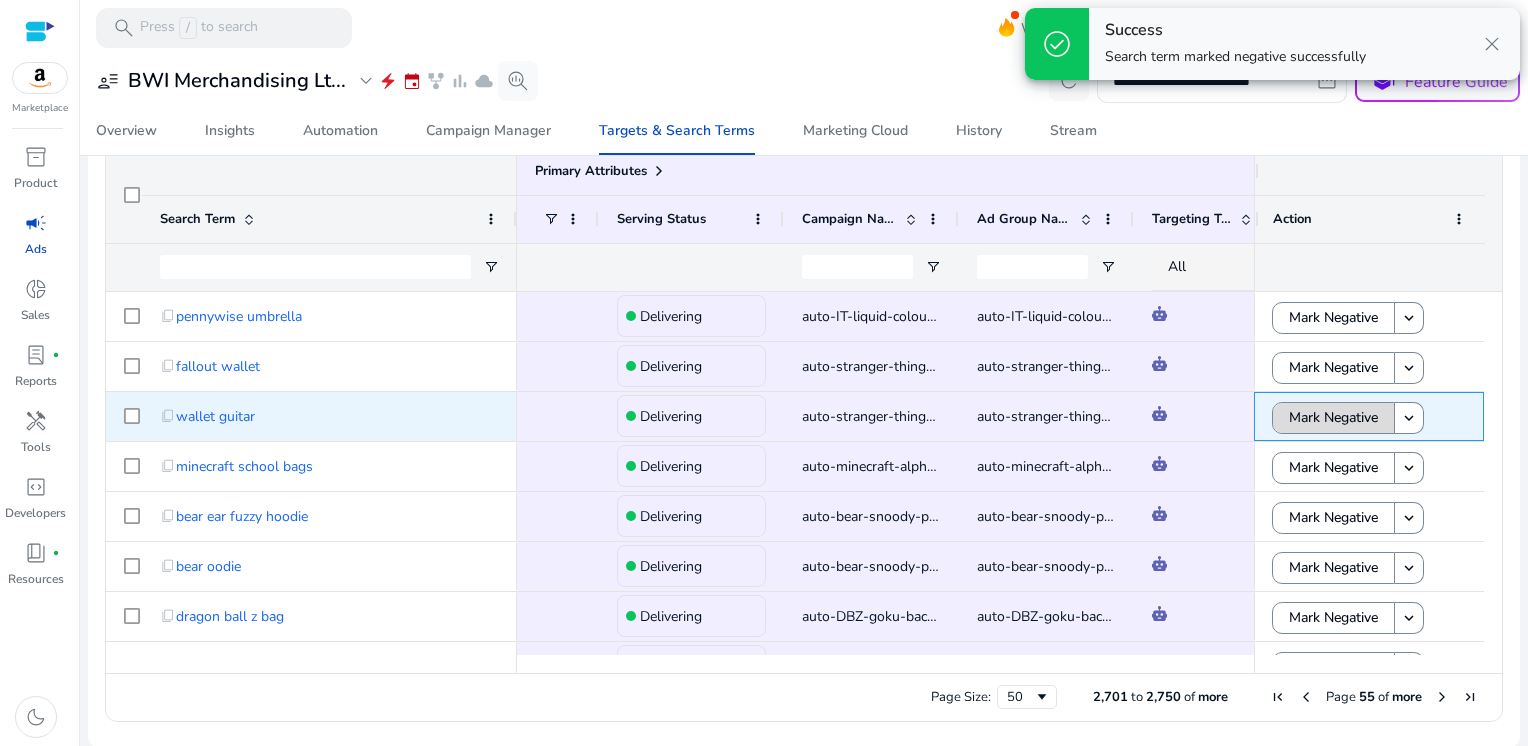 click on "Mark Negative" 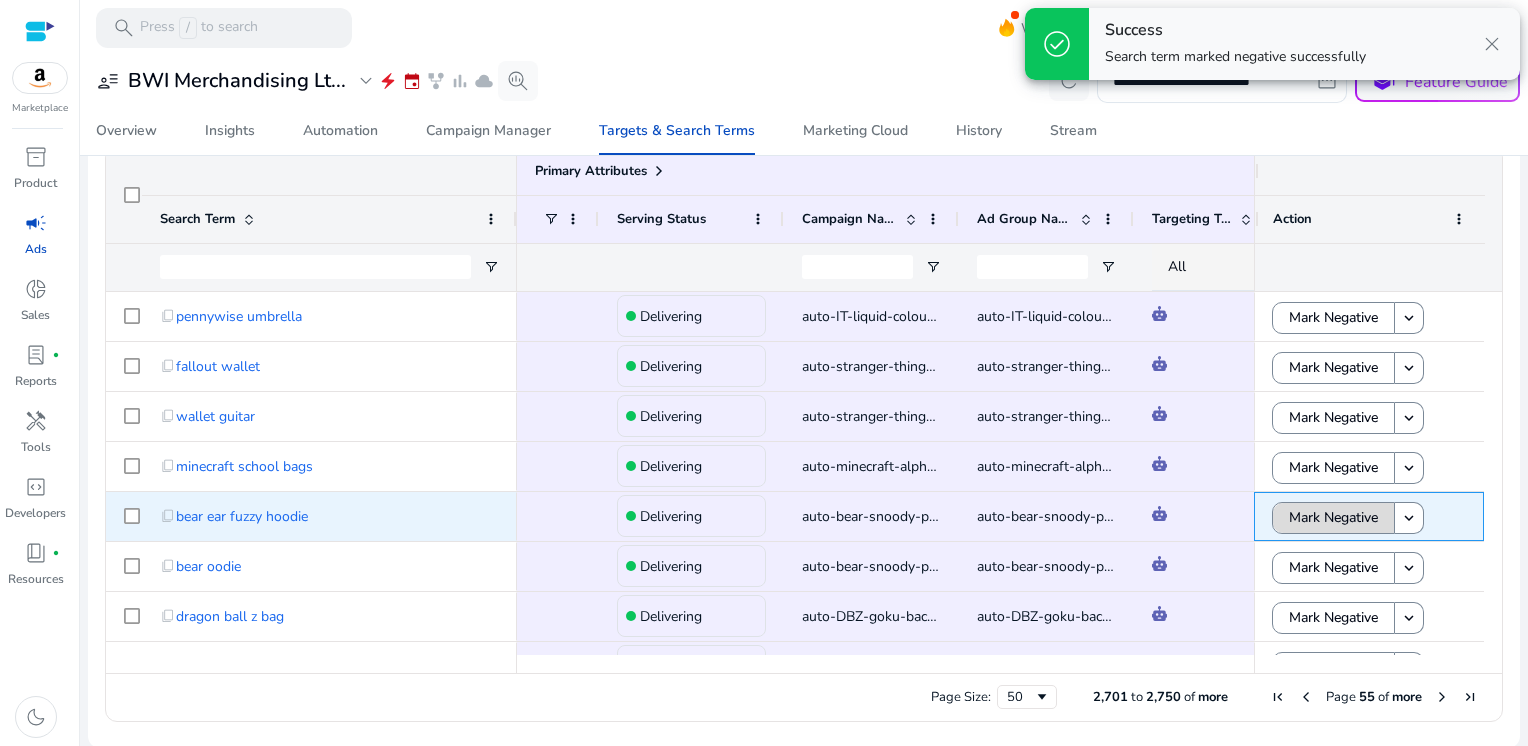 click on "Mark Negative" 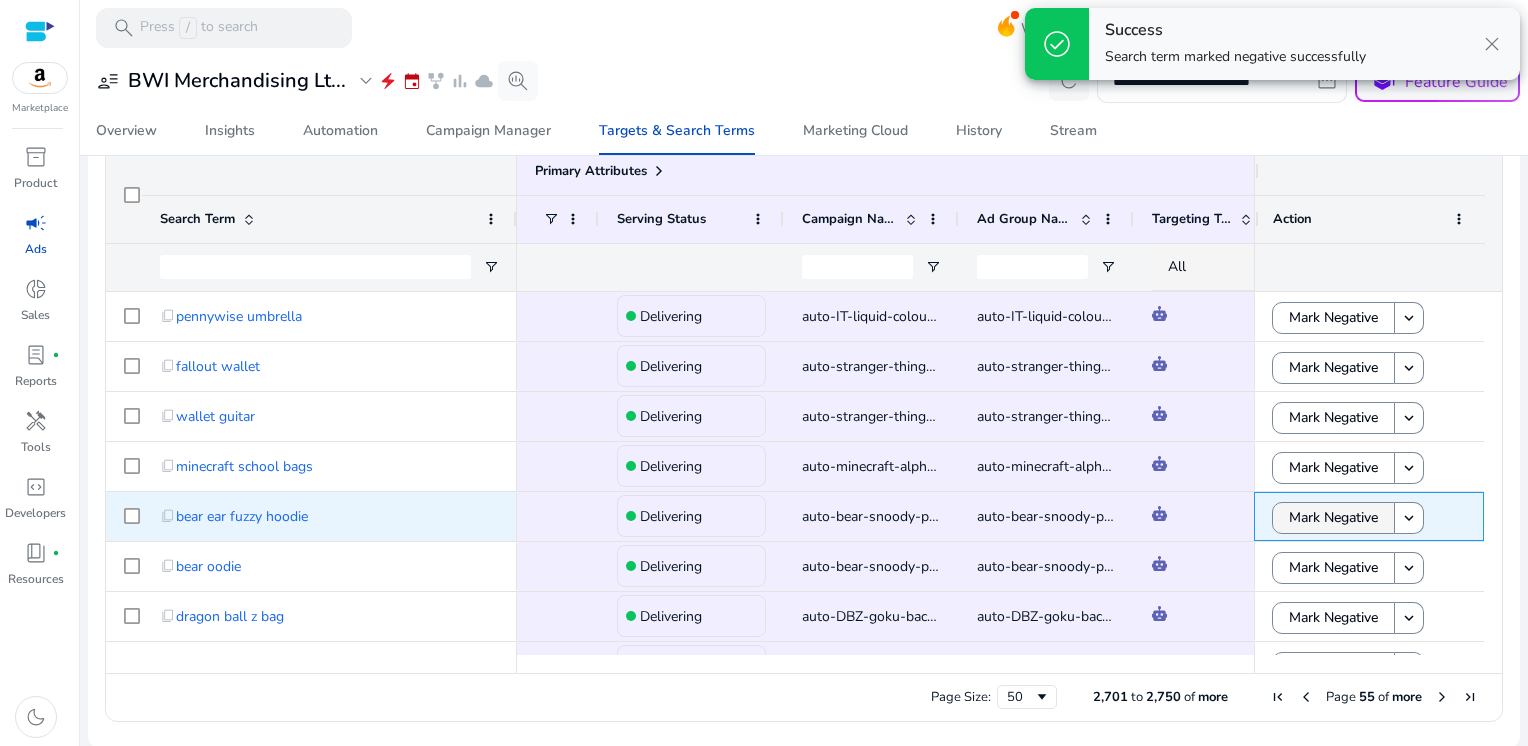 scroll, scrollTop: 78, scrollLeft: 0, axis: vertical 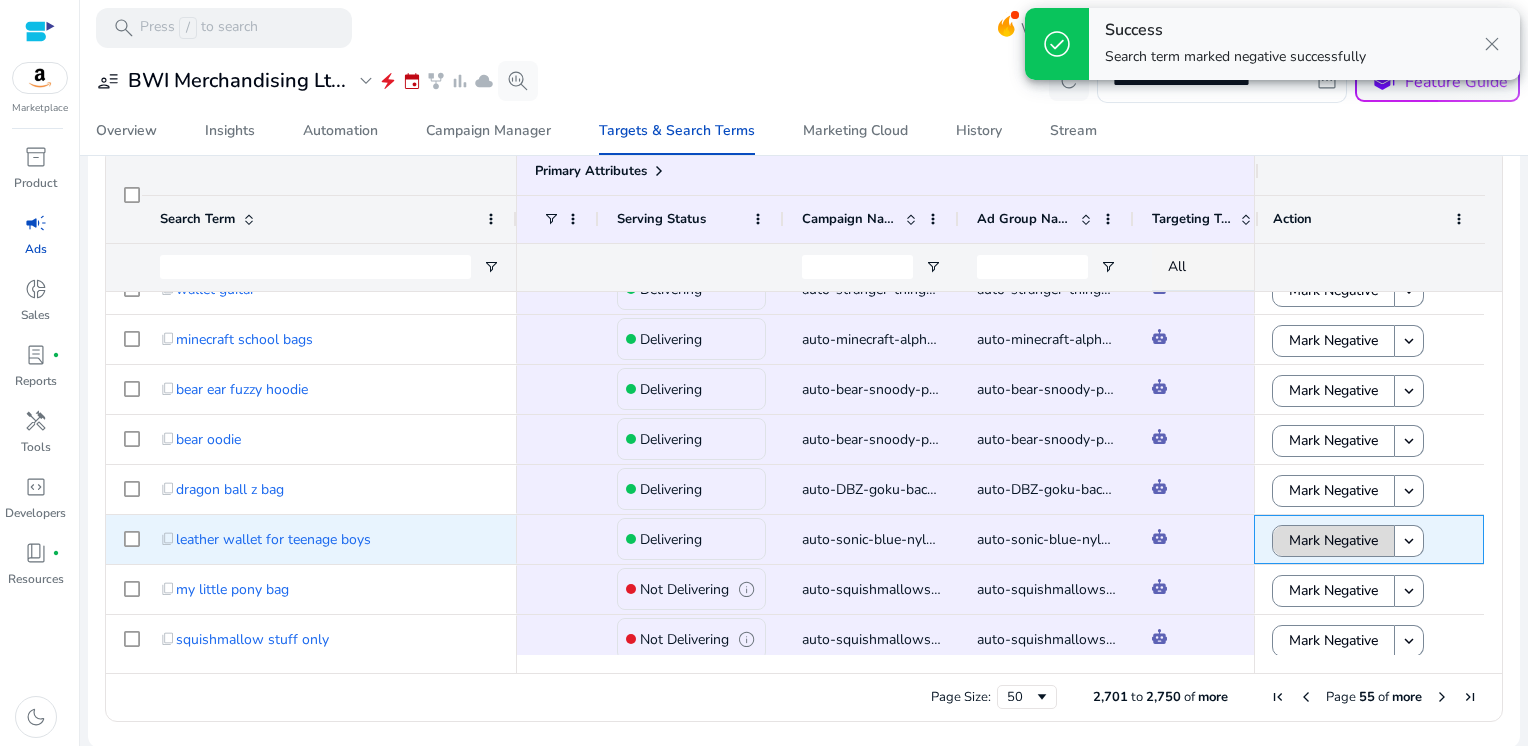 click on "Mark Negative" 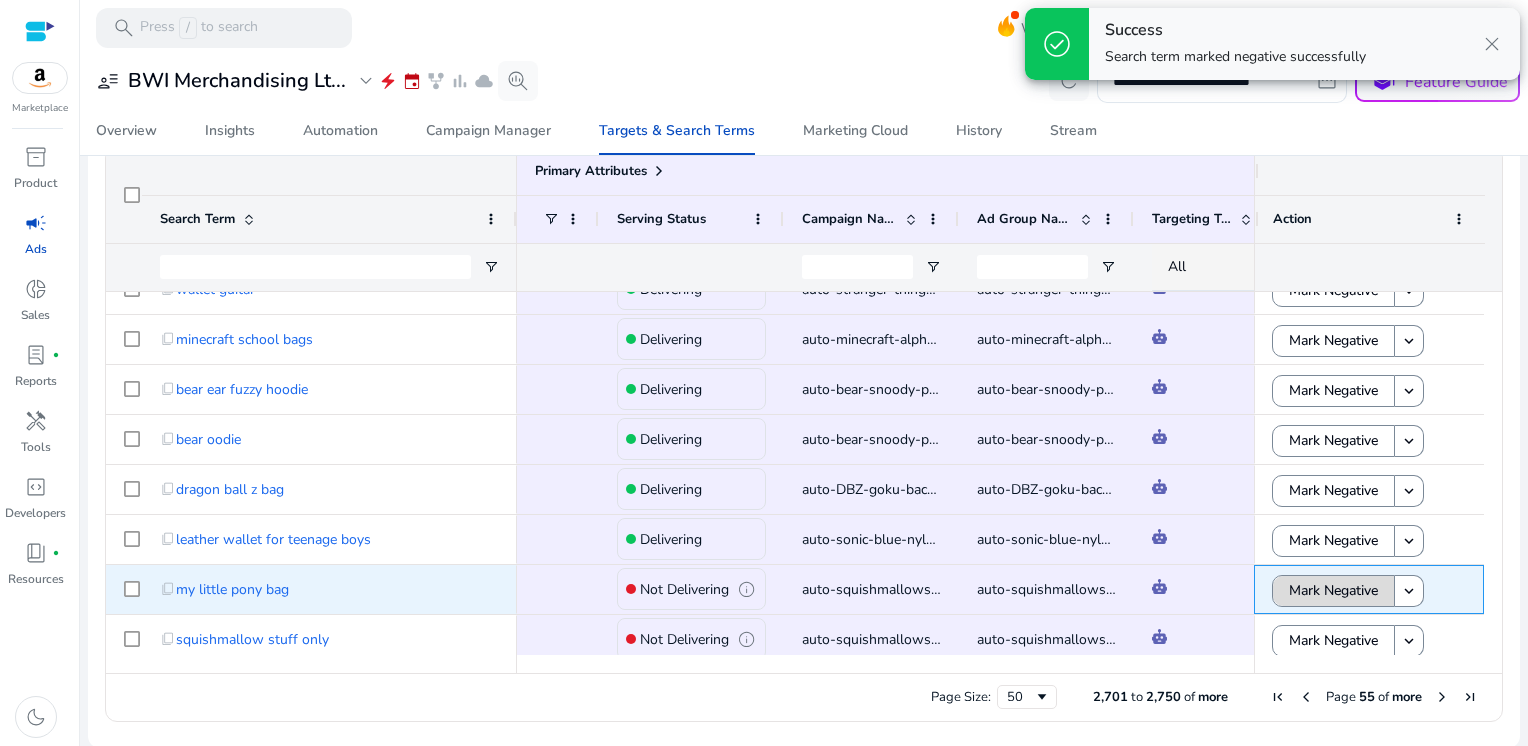 click on "Mark Negative" 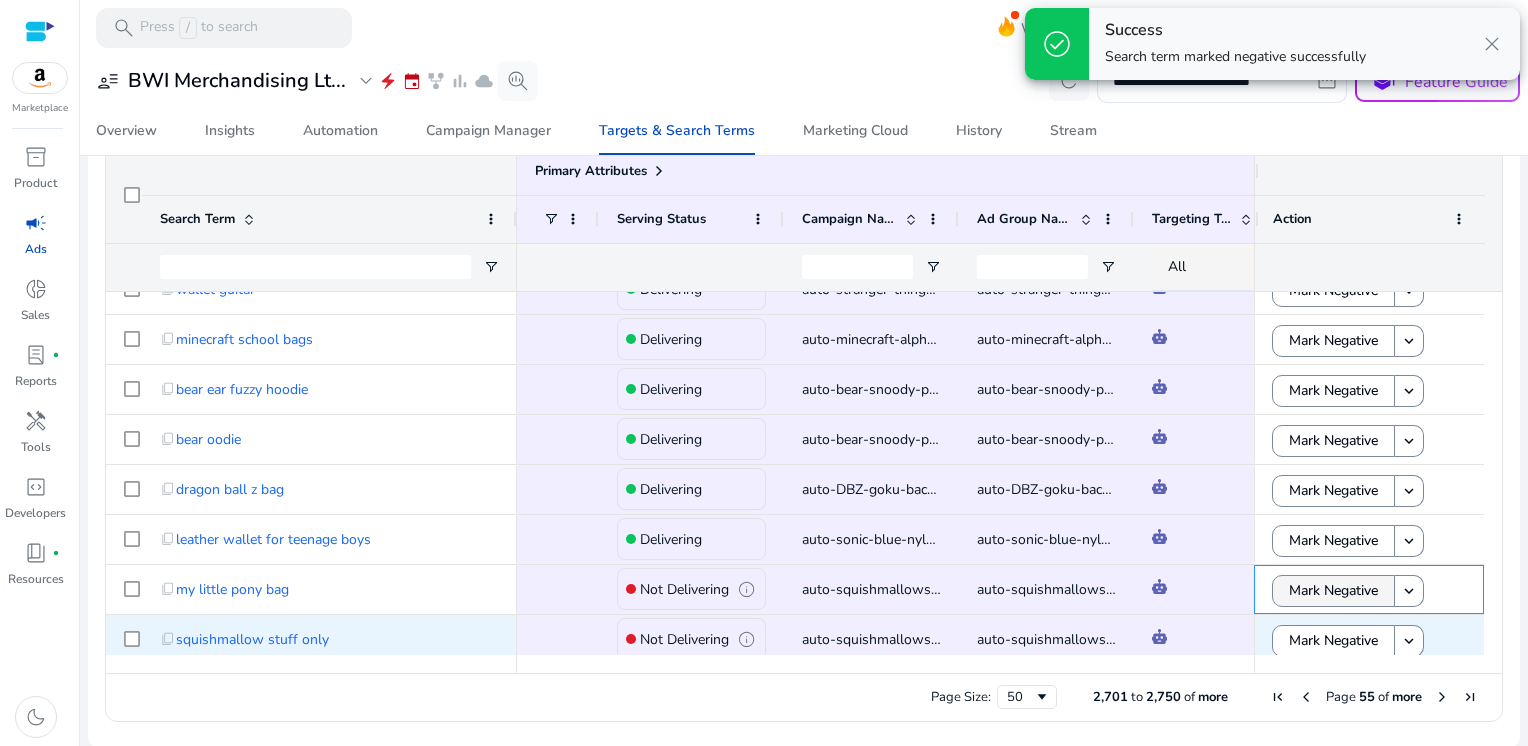 scroll, scrollTop: 286, scrollLeft: 0, axis: vertical 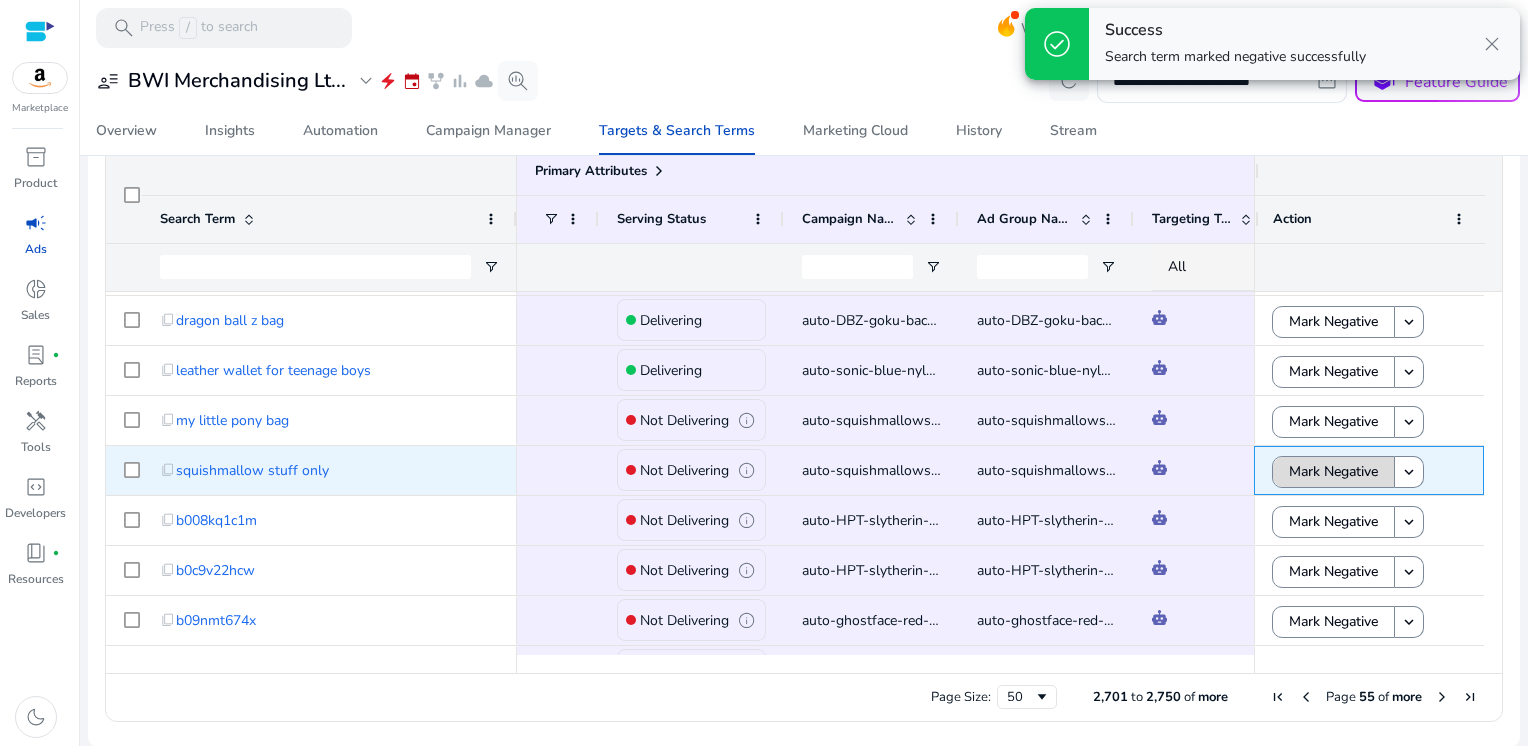 click on "Mark Negative" 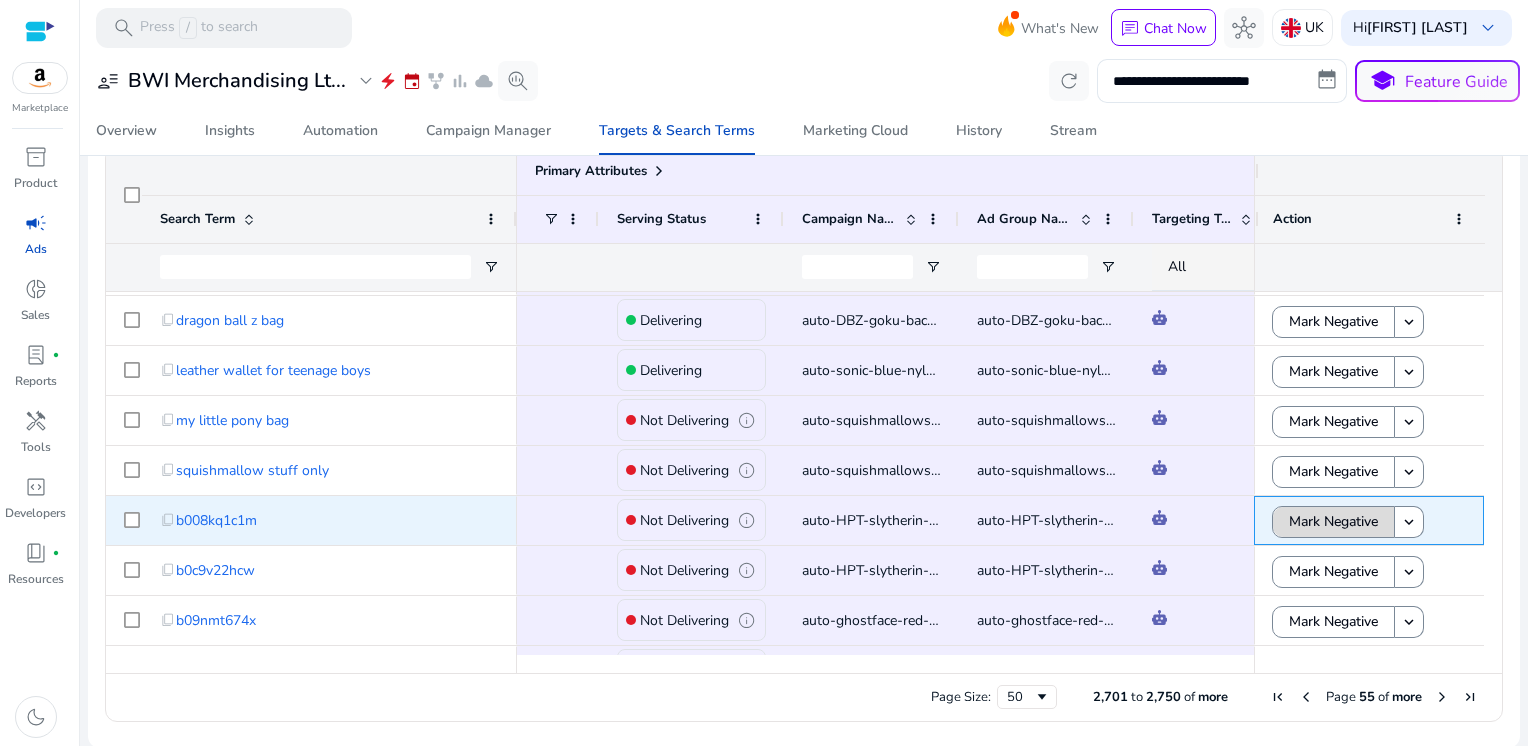 click on "Mark Negative" 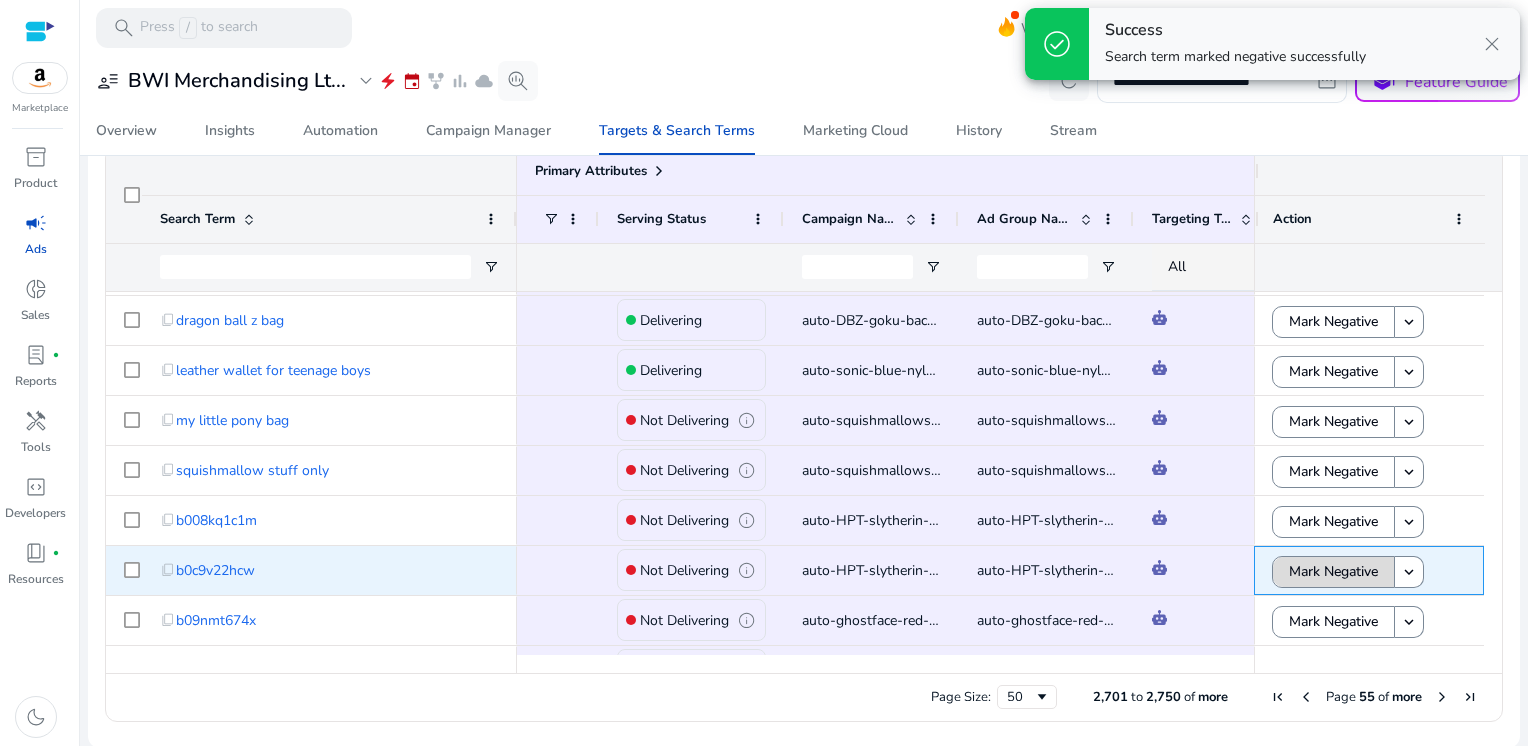 click on "Mark Negative" 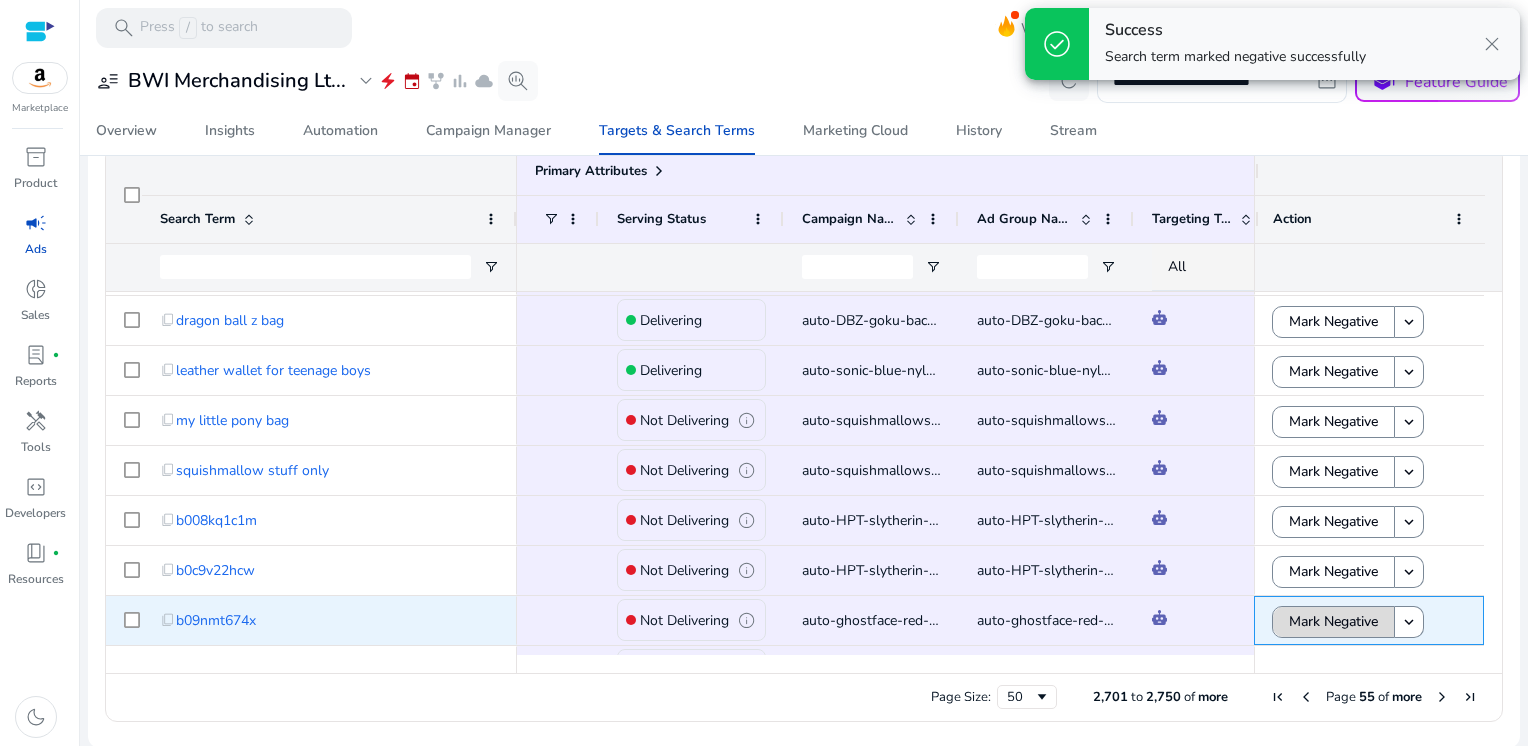 click on "Mark Negative" 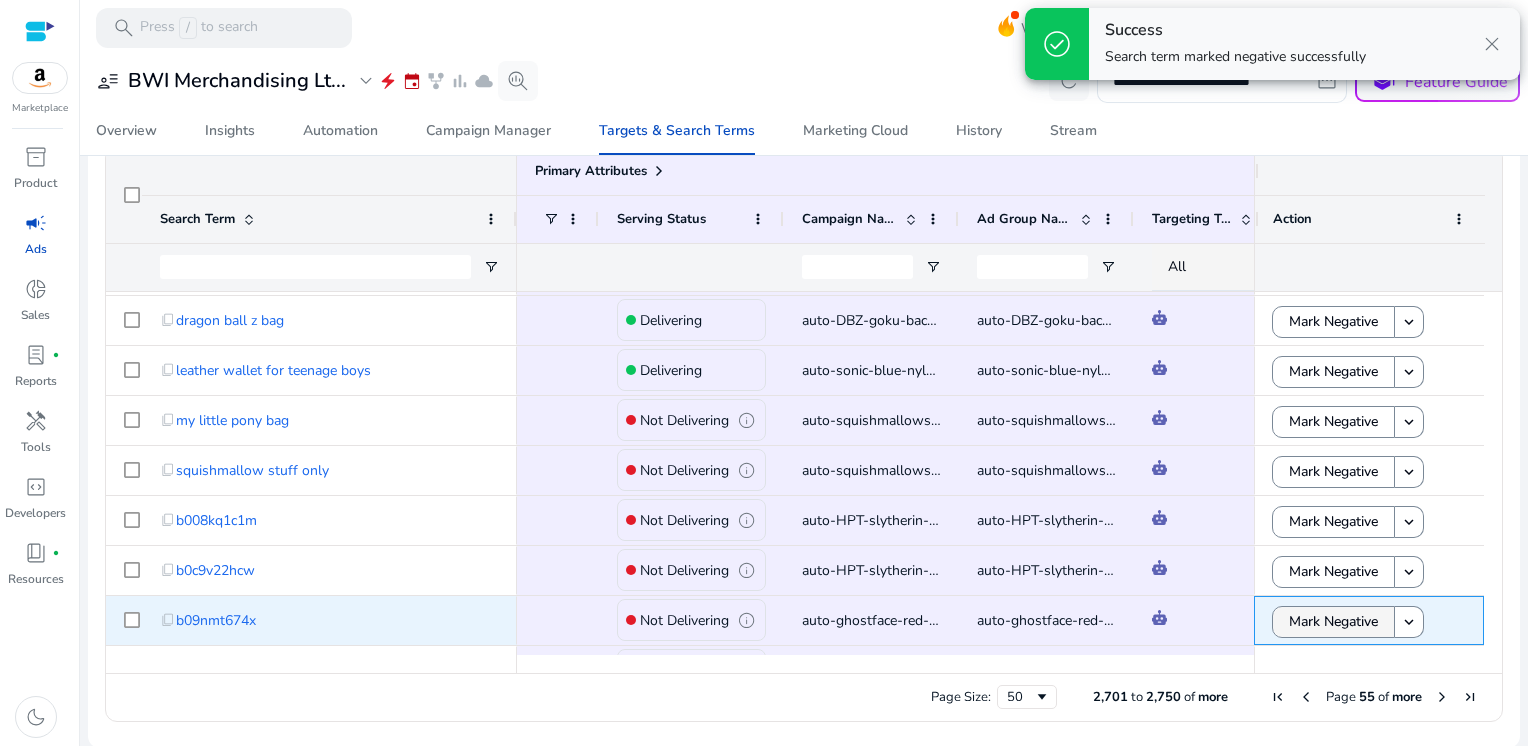 scroll, scrollTop: 419, scrollLeft: 0, axis: vertical 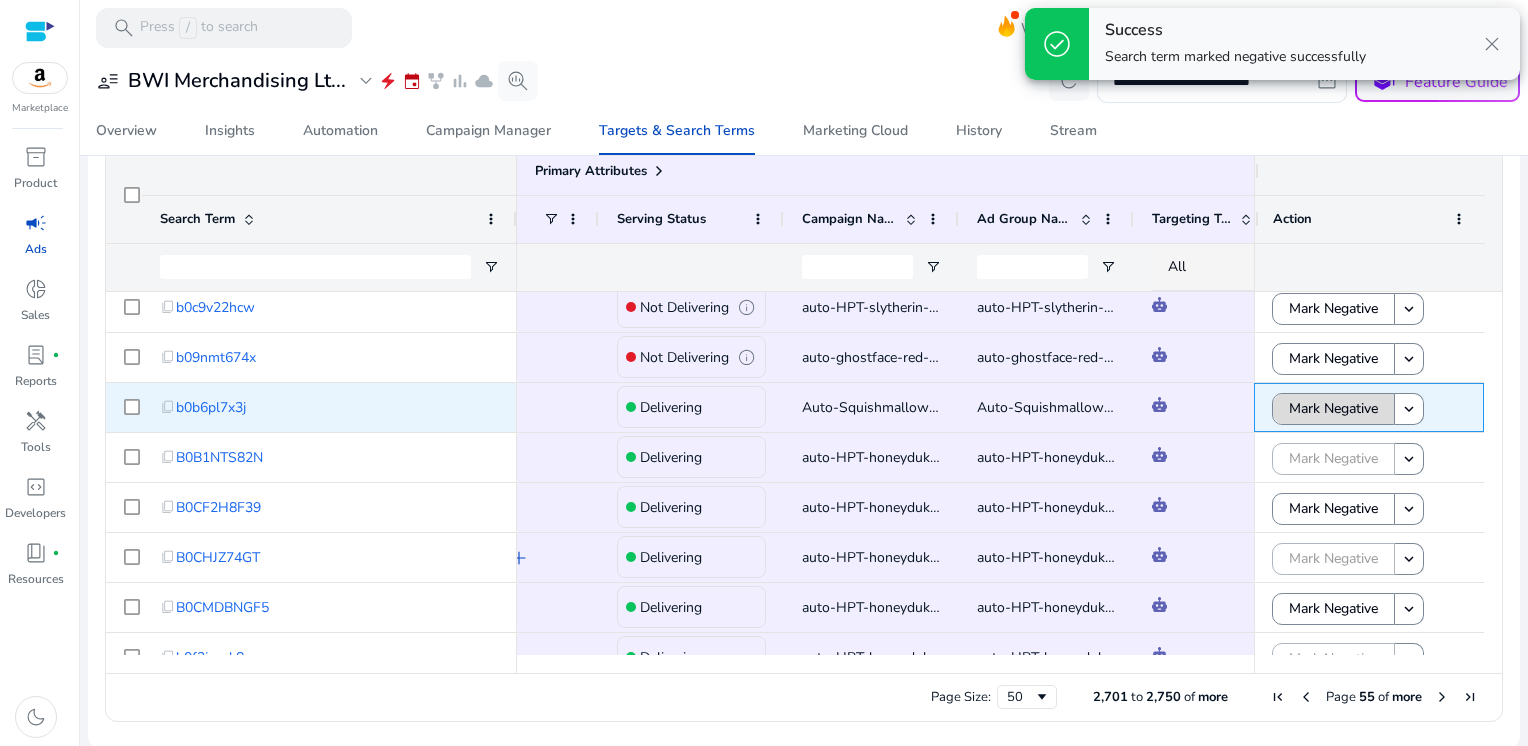 click on "Mark Negative" 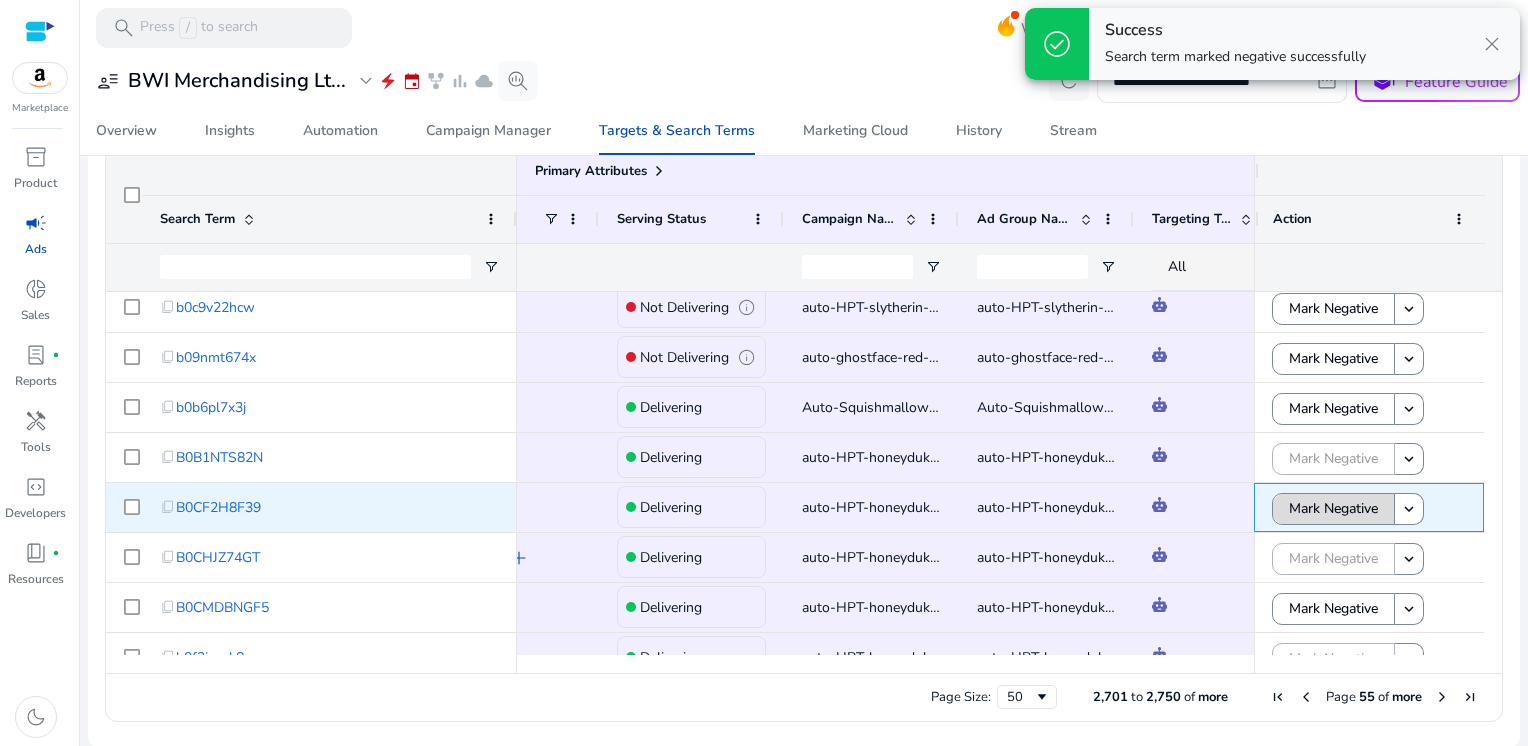 click on "Mark Negative" 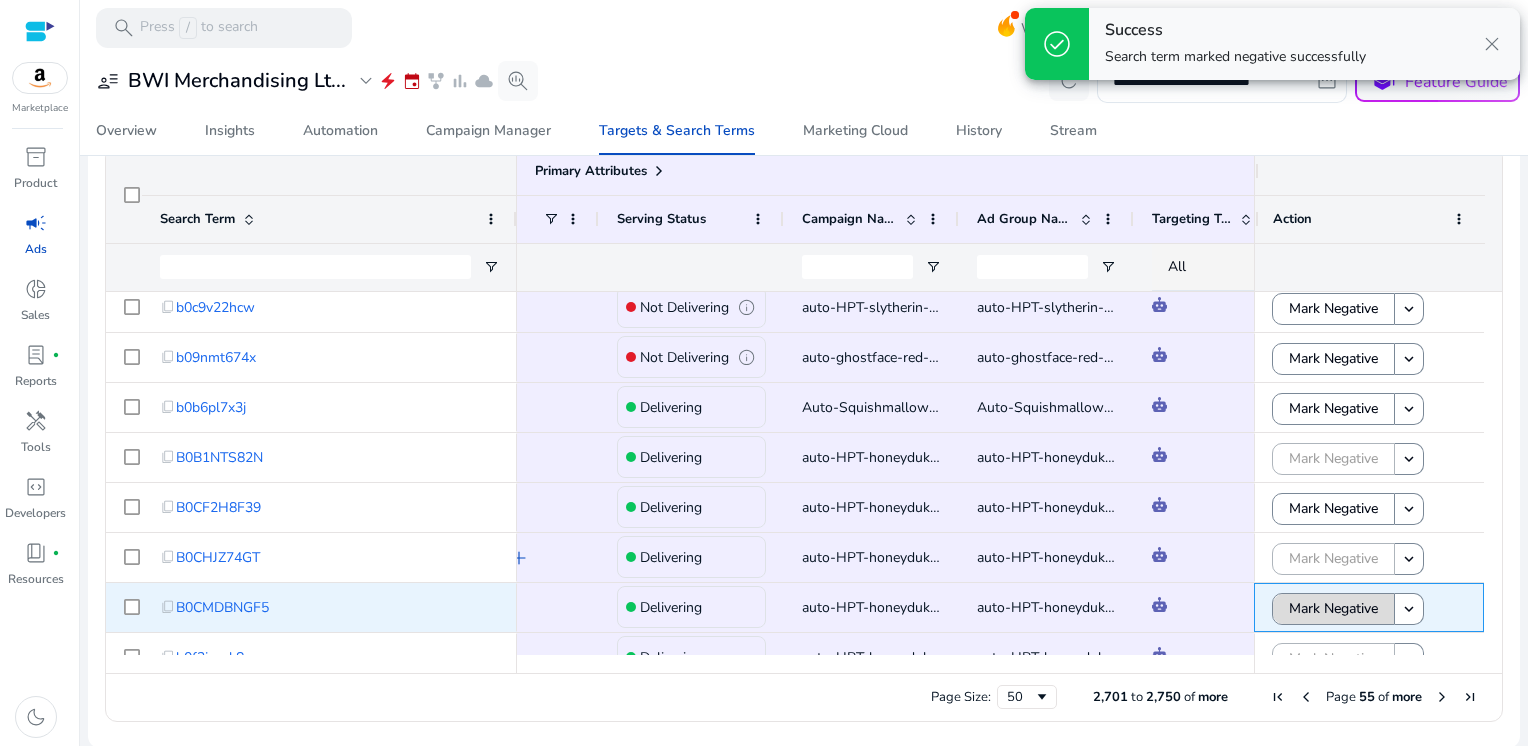 click on "Mark Negative" 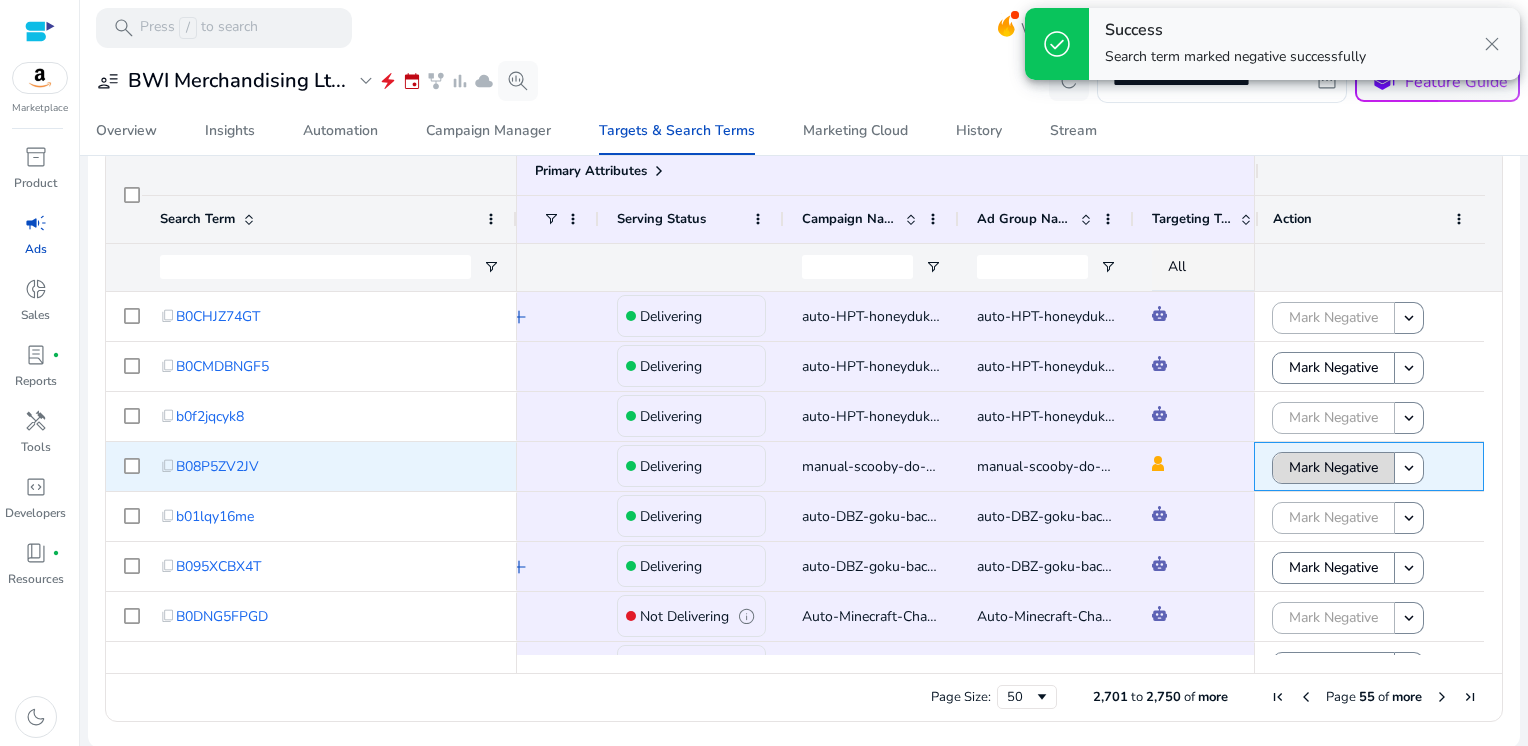click on "Mark Negative" 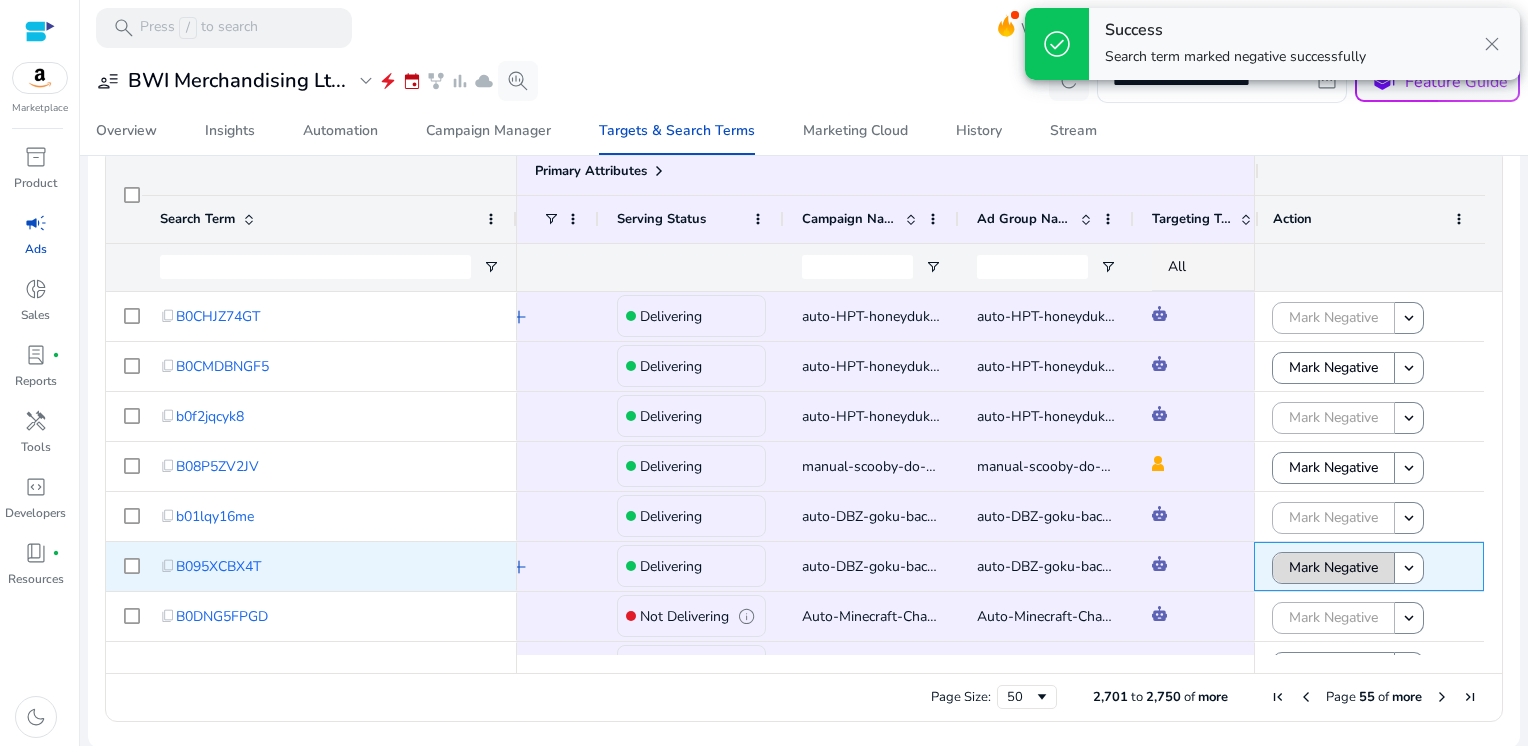 click on "Mark Negative" 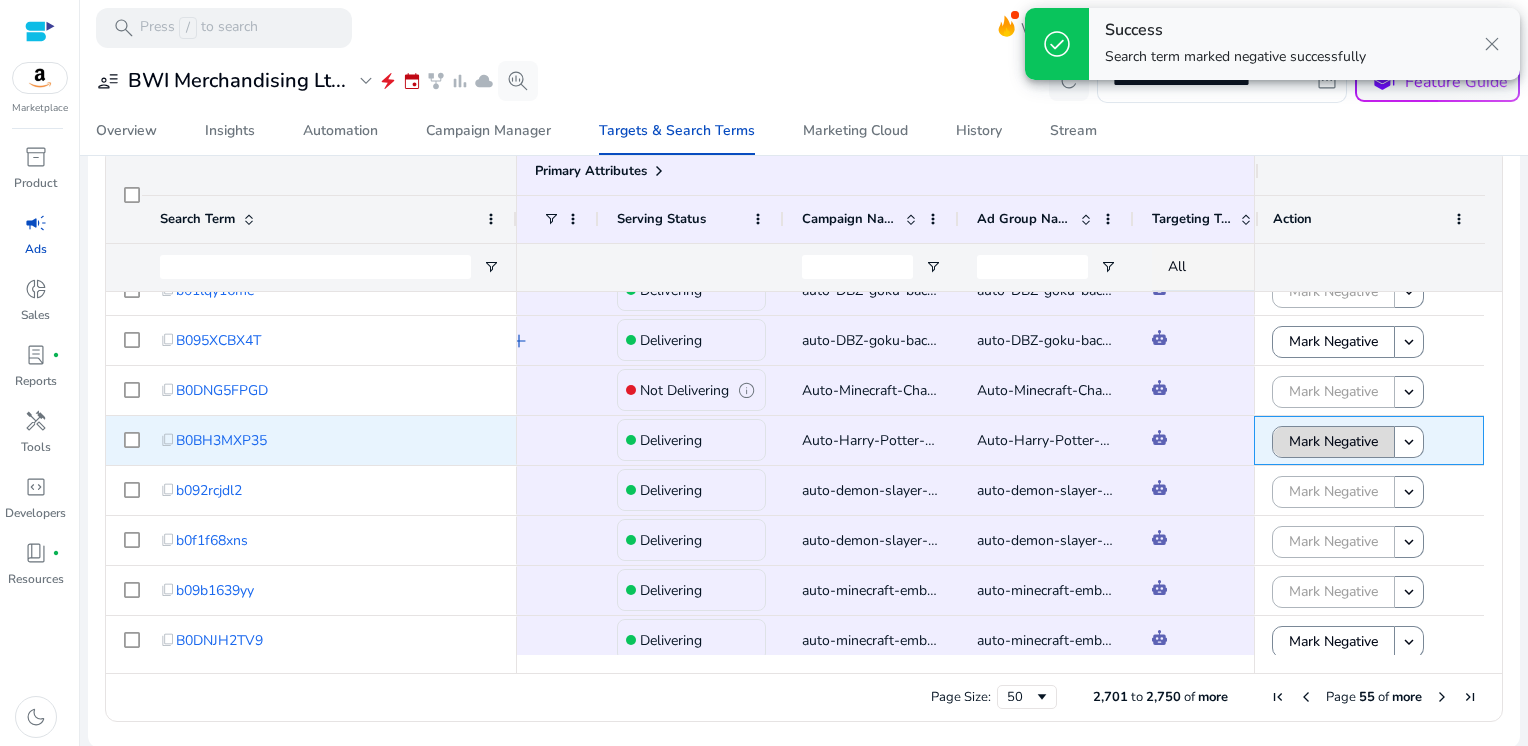 click on "Mark Negative" 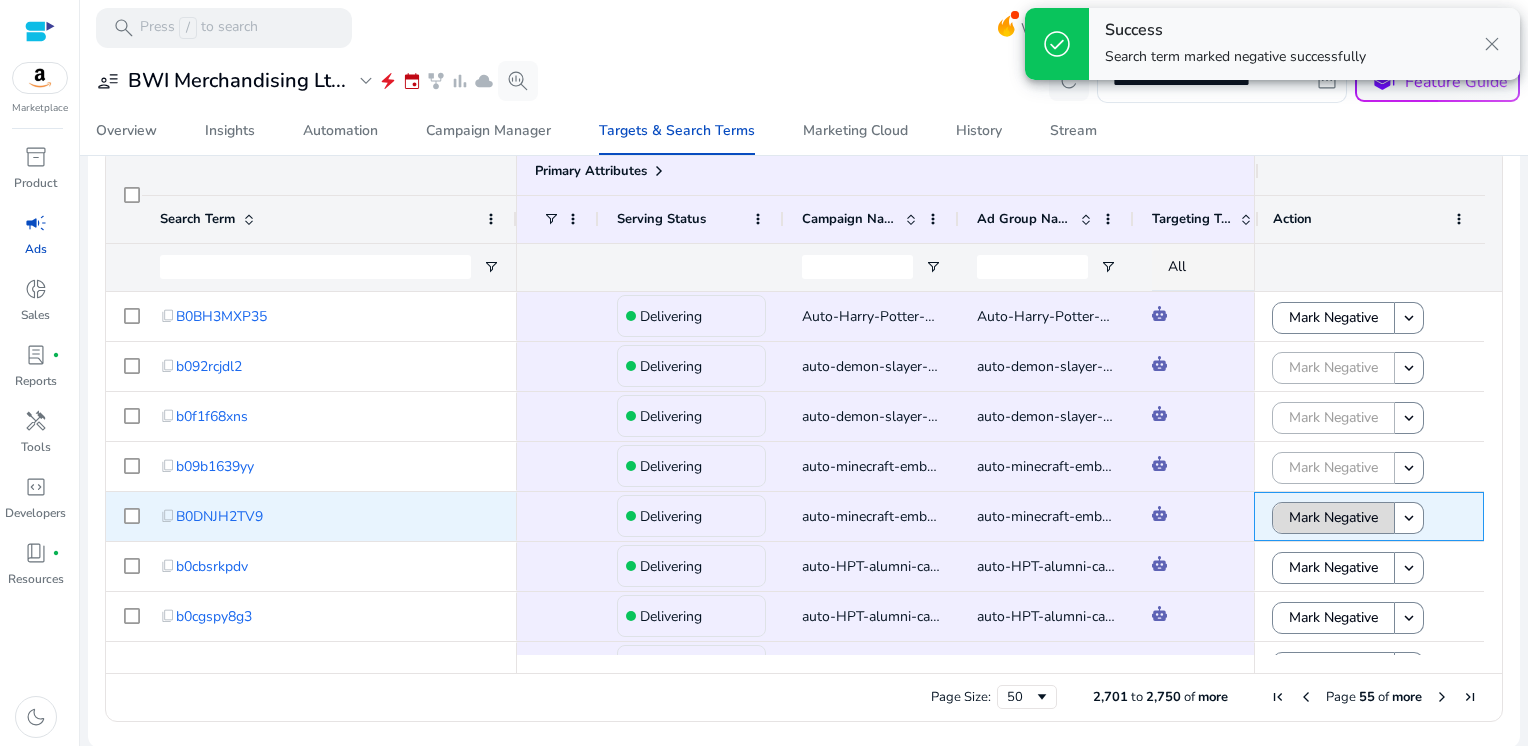 click on "Mark Negative" 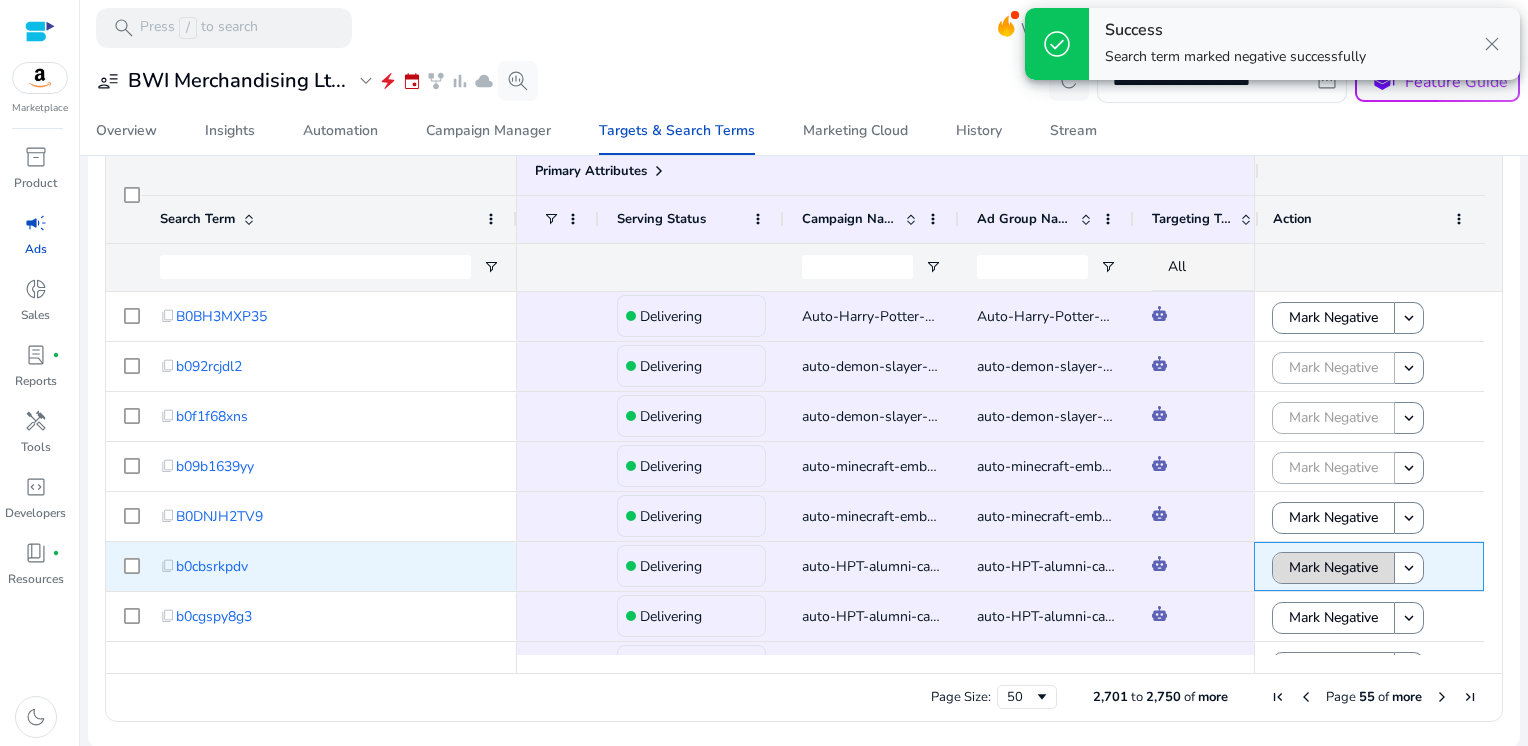 click on "Mark Negative" 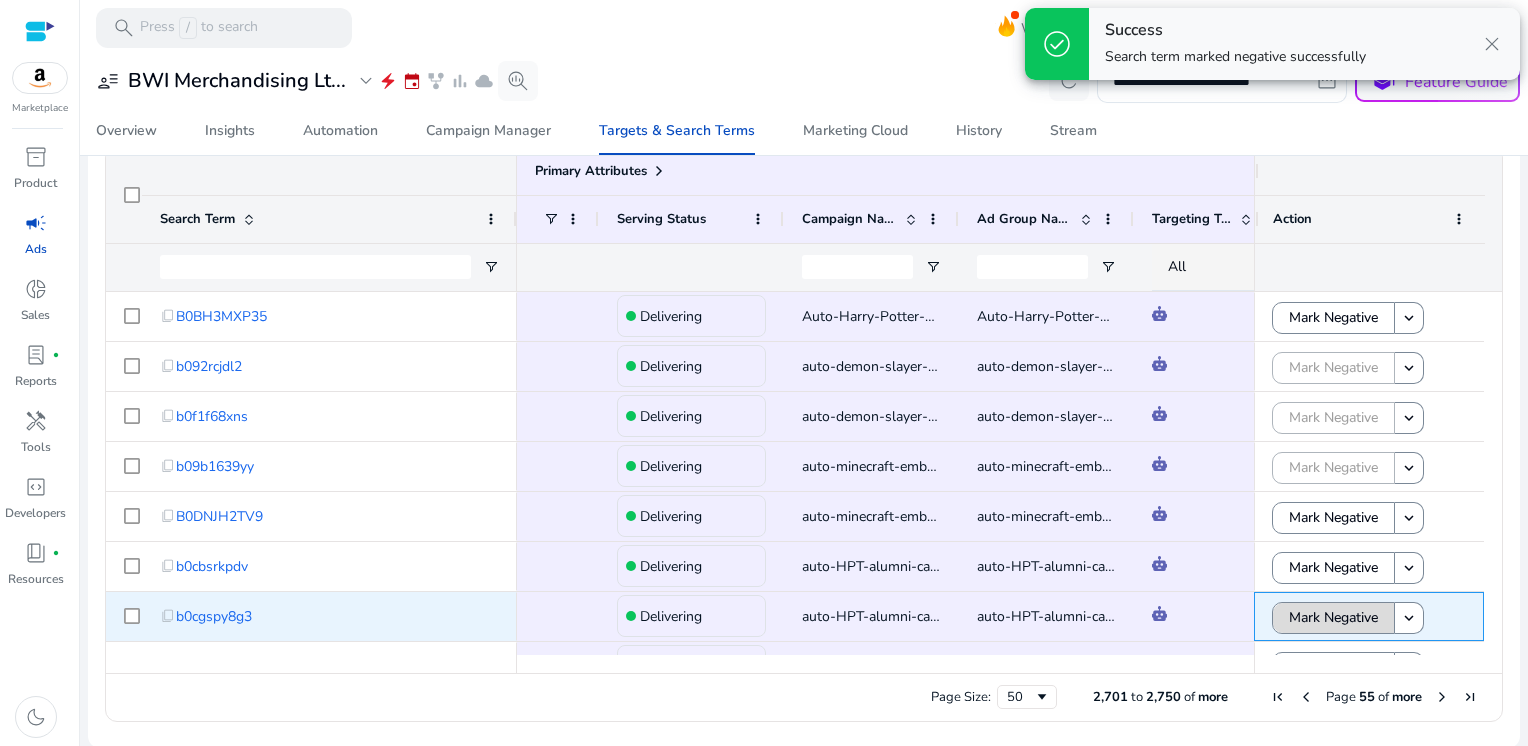 click on "Mark Negative" 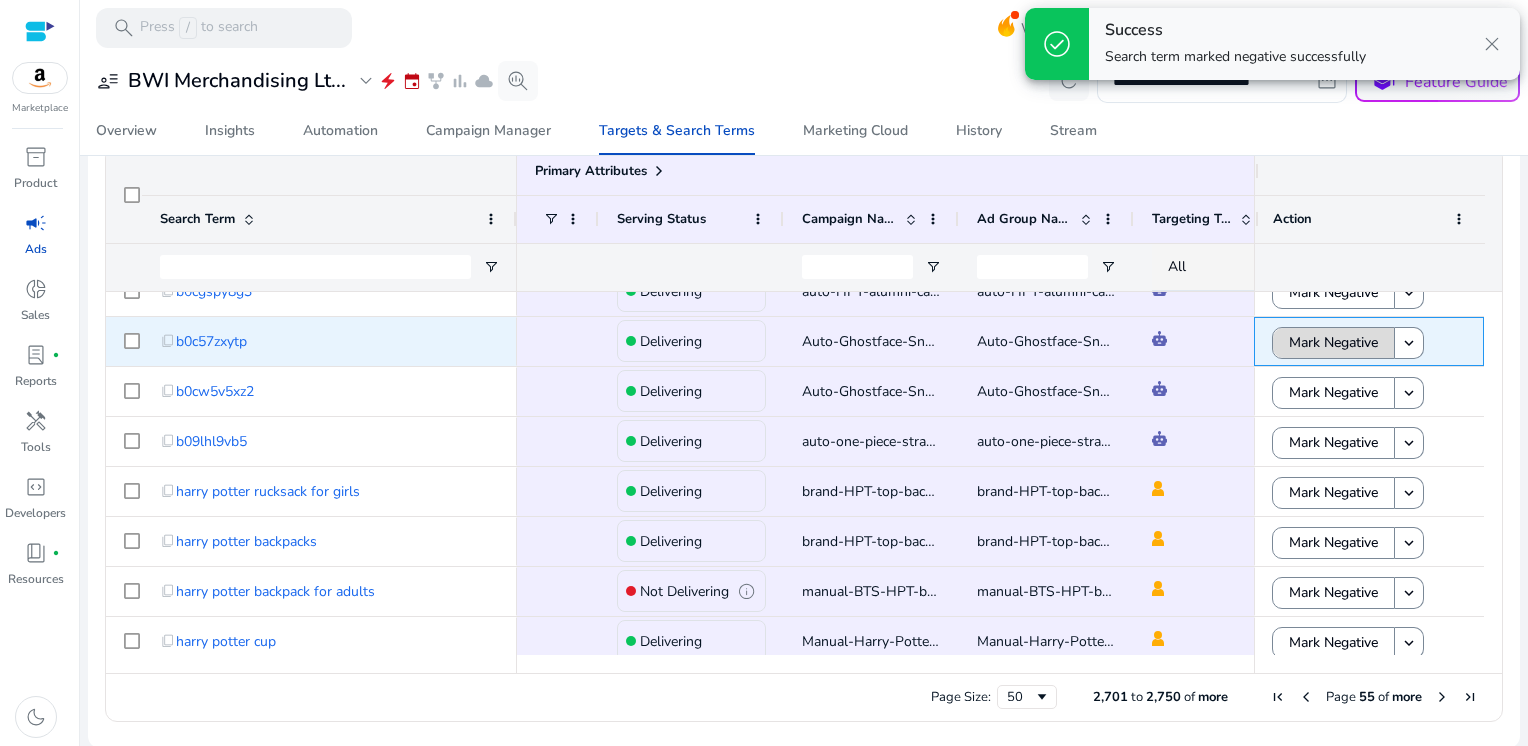 click on "Mark Negative" 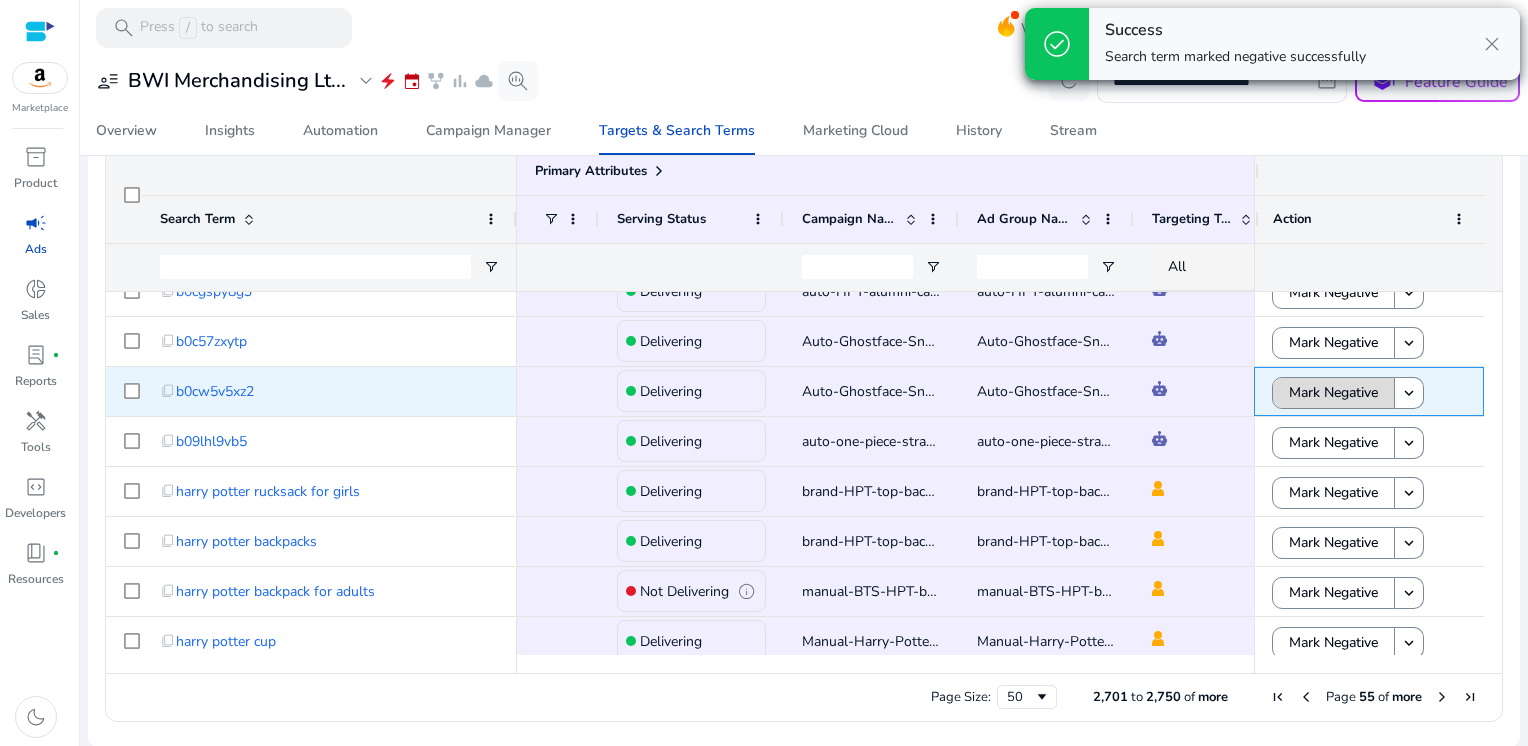 click on "Mark Negative" 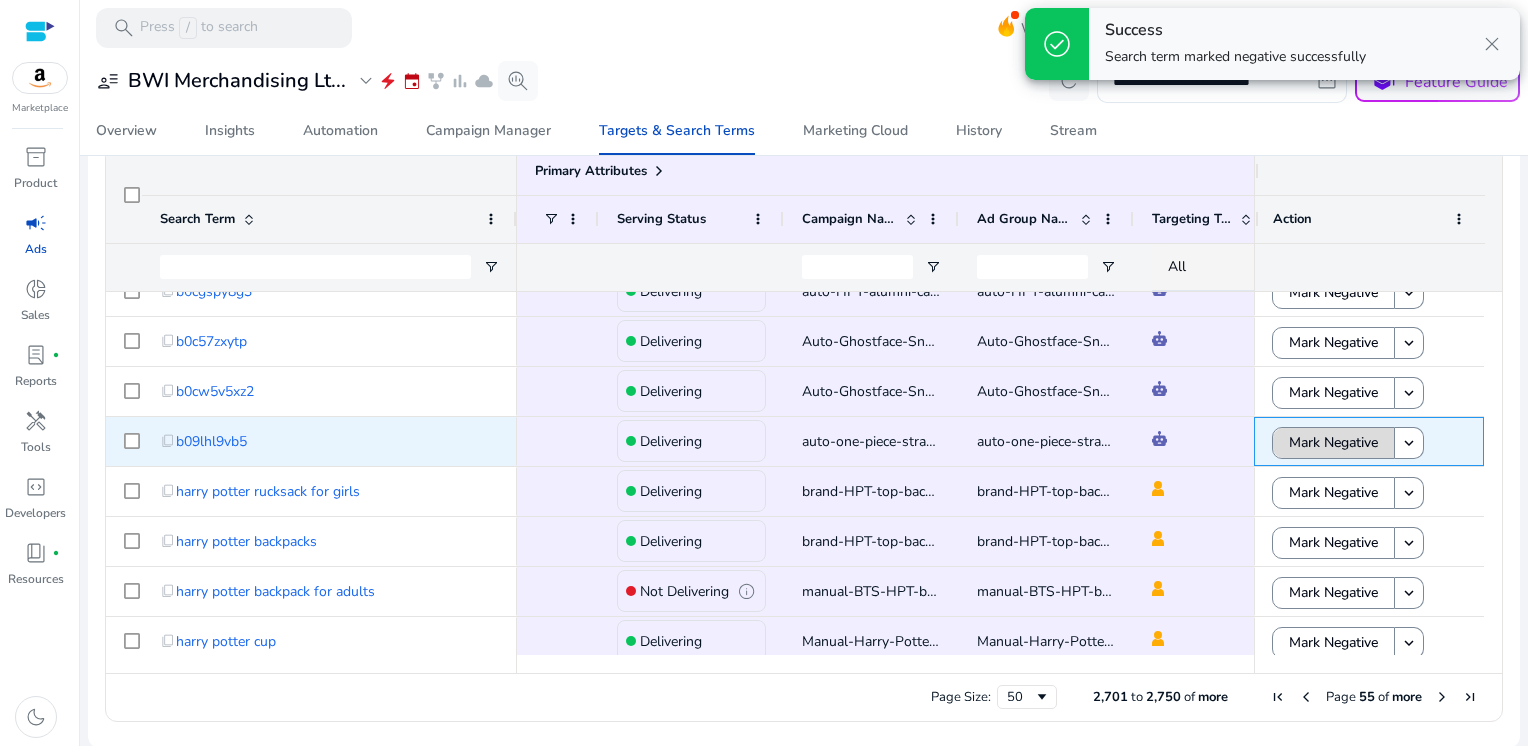 click on "Mark Negative" 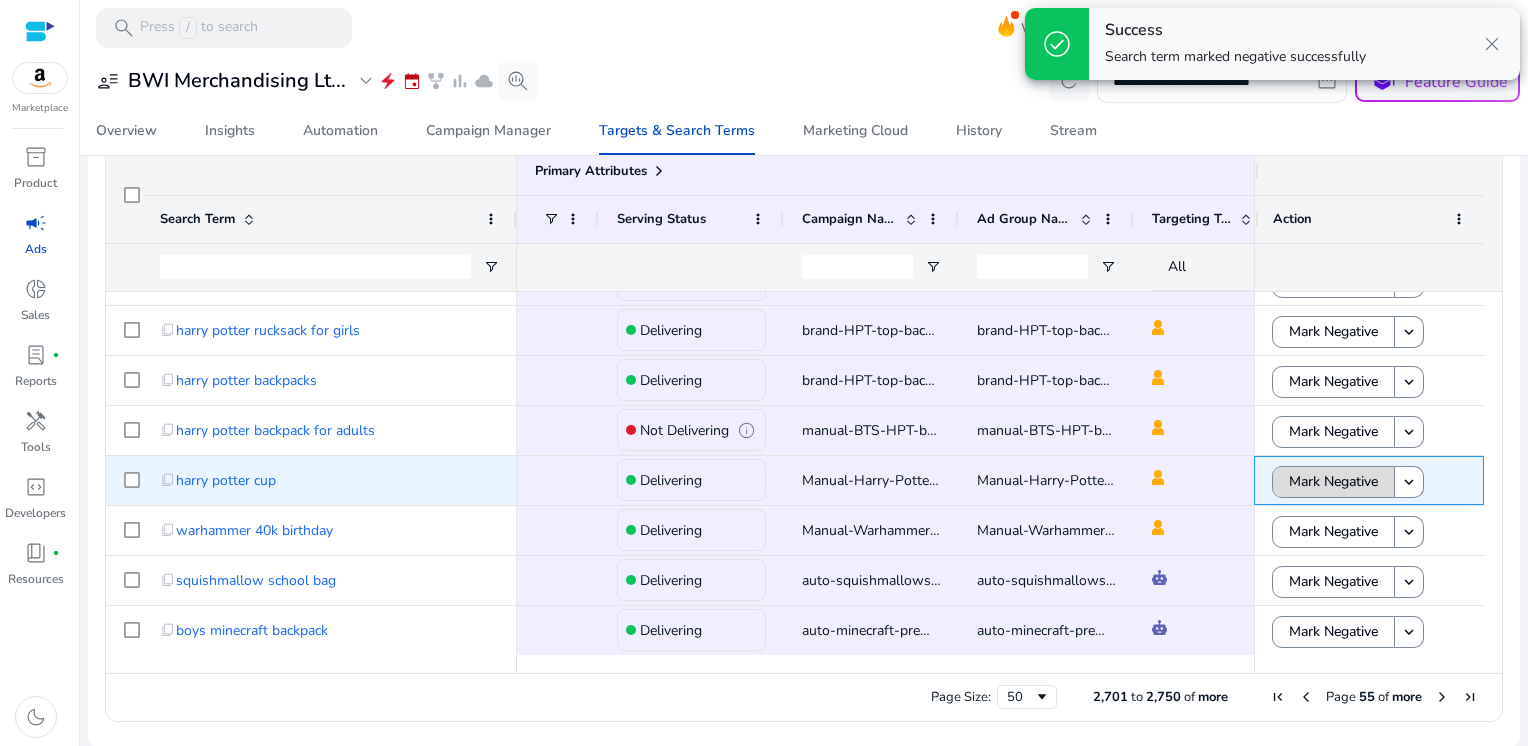 click on "Mark Negative" 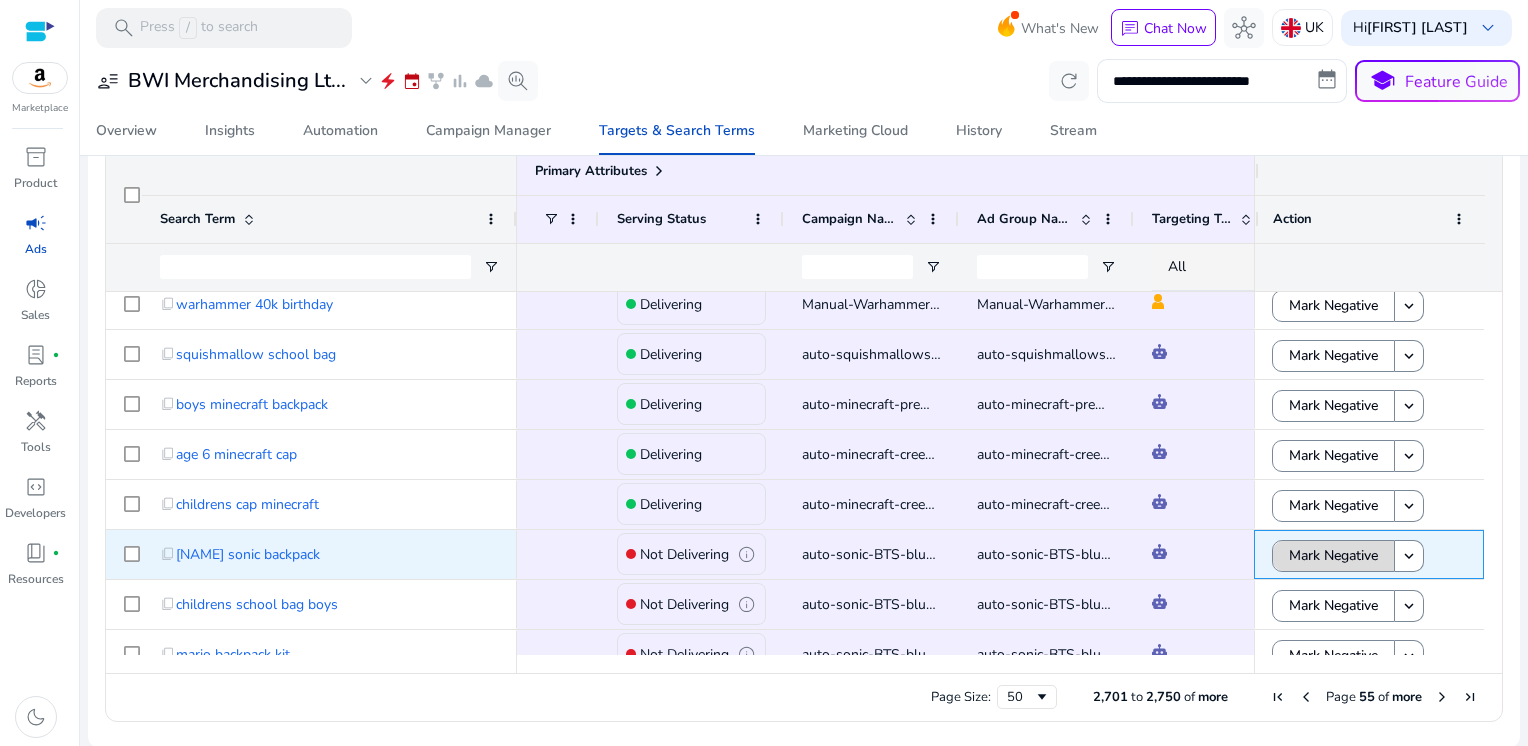 click on "Mark Negative" 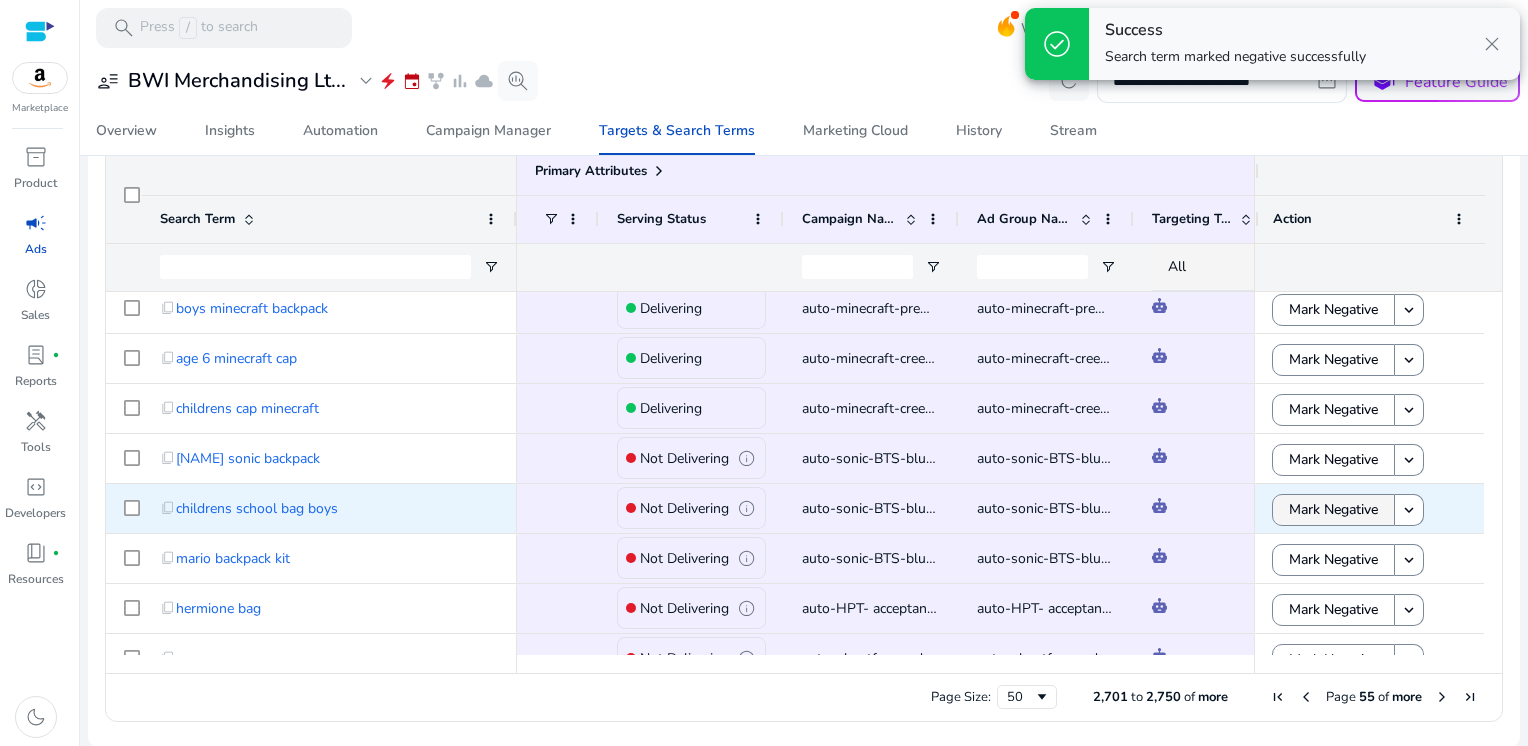 click on "Mark Negative" 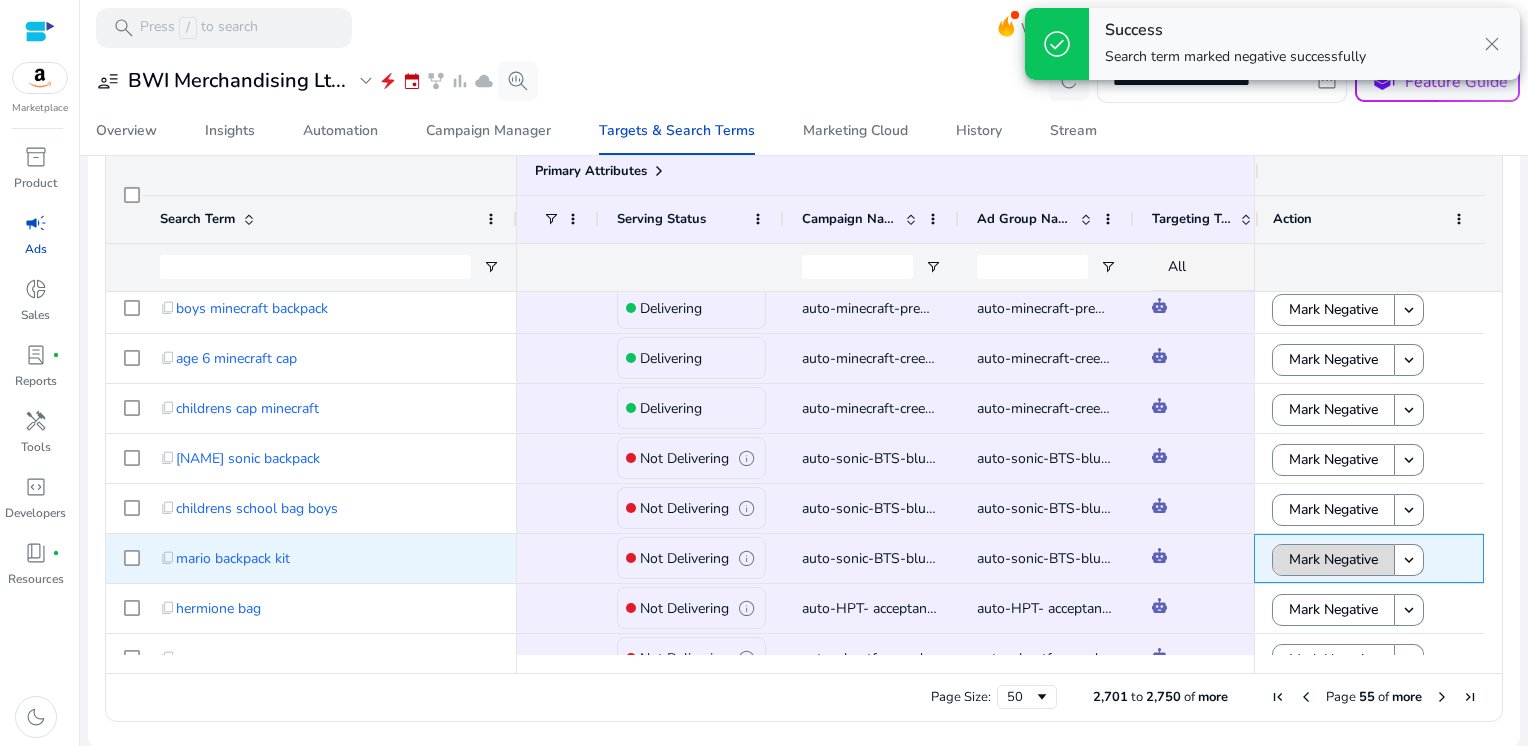 click on "Mark Negative" 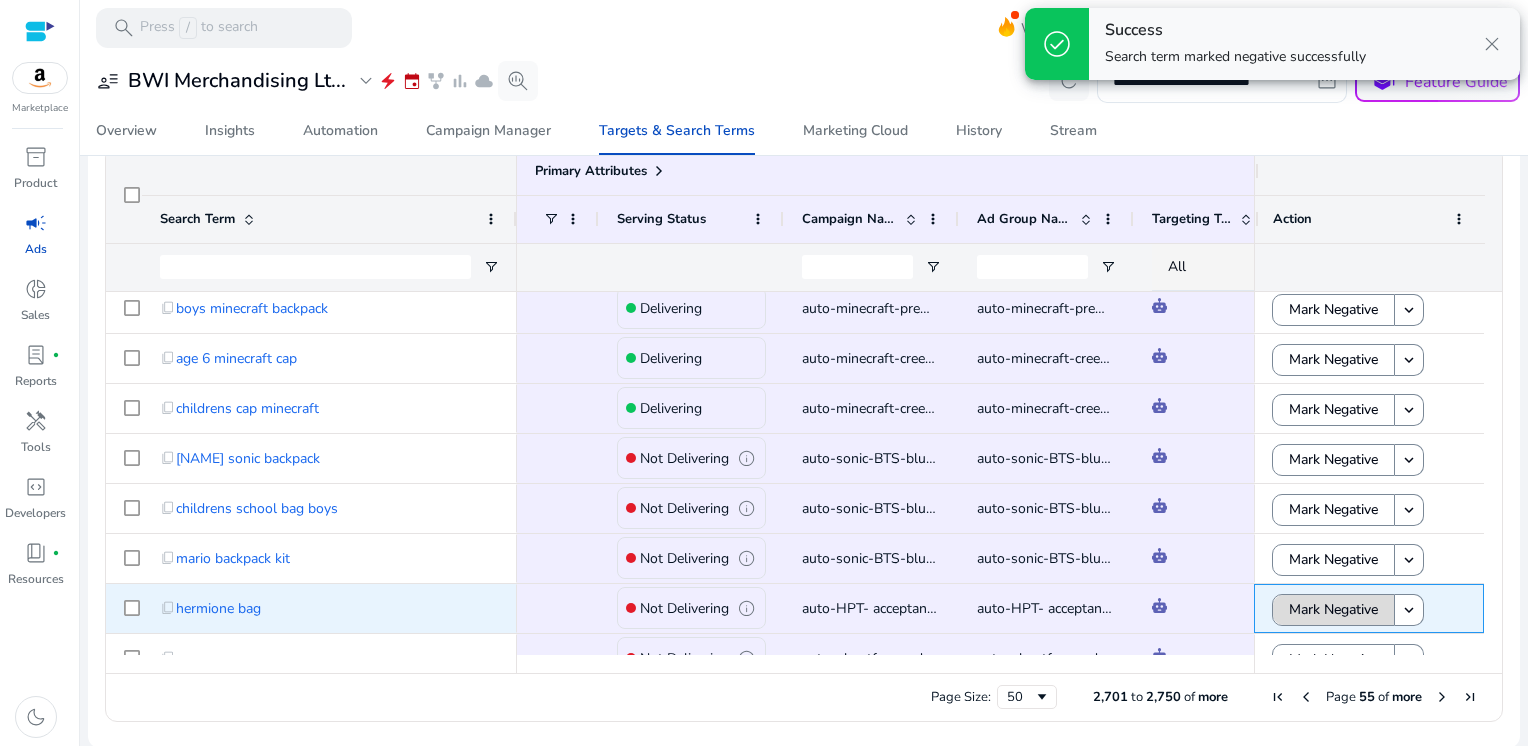 click on "Mark Negative" 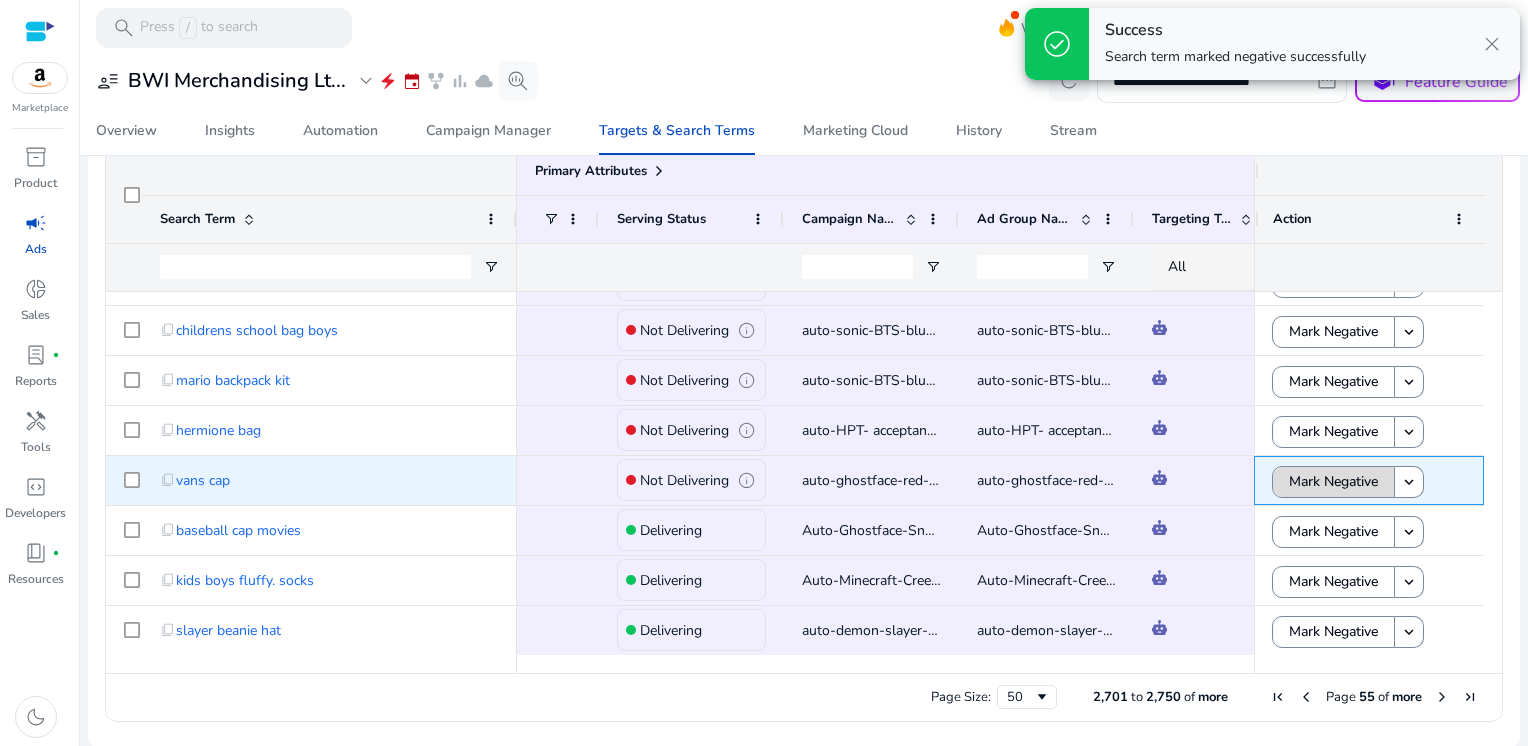 click on "Mark Negative" 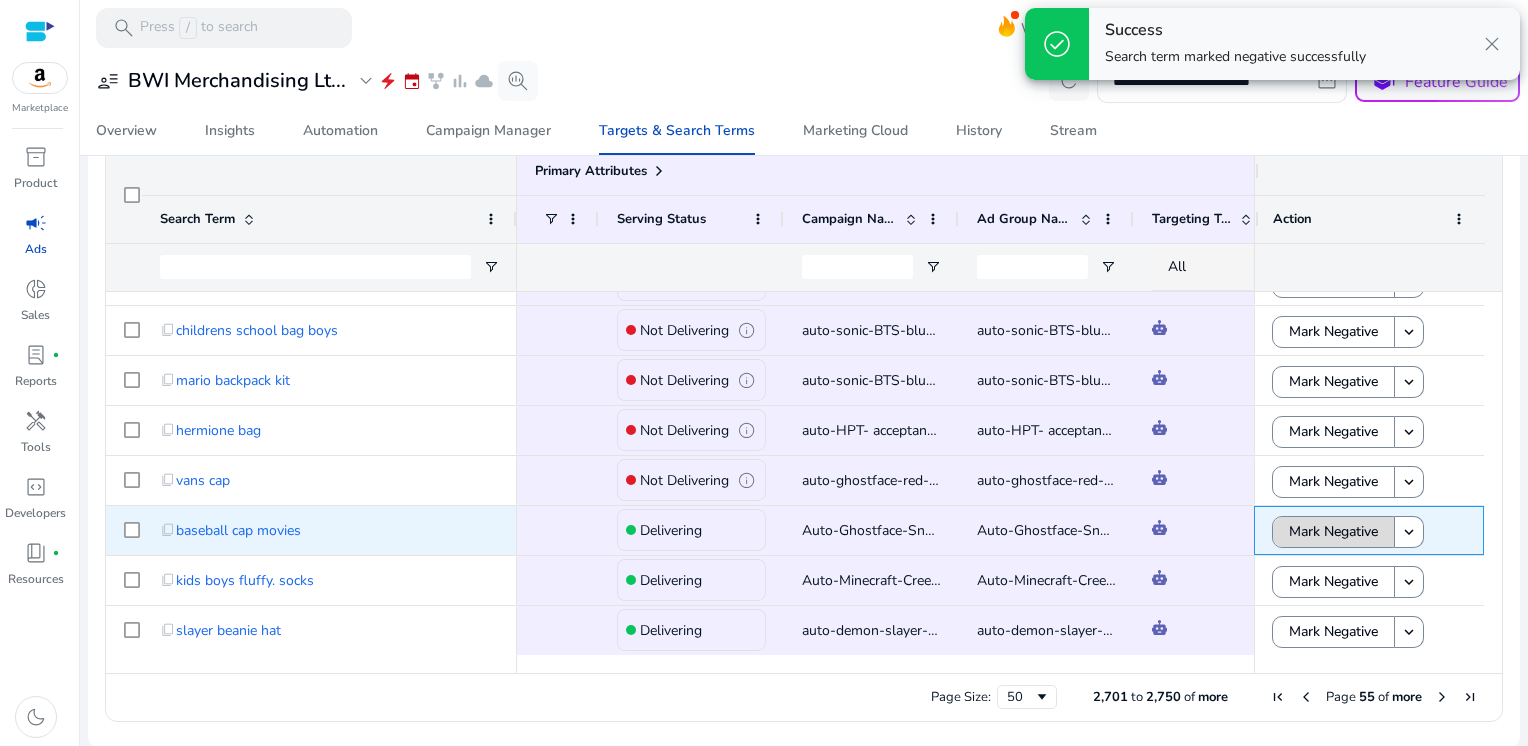 click on "Mark Negative" 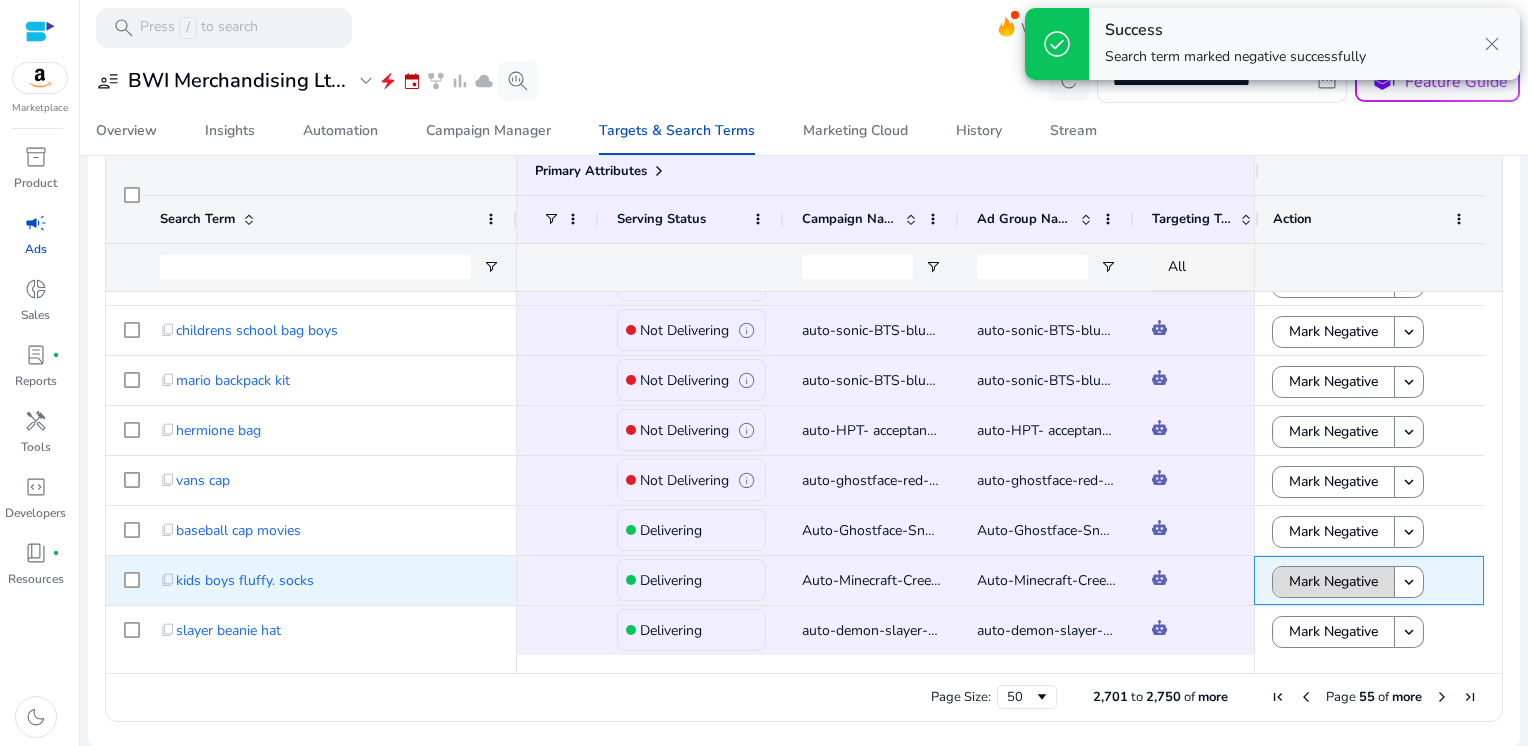 click on "Mark Negative" 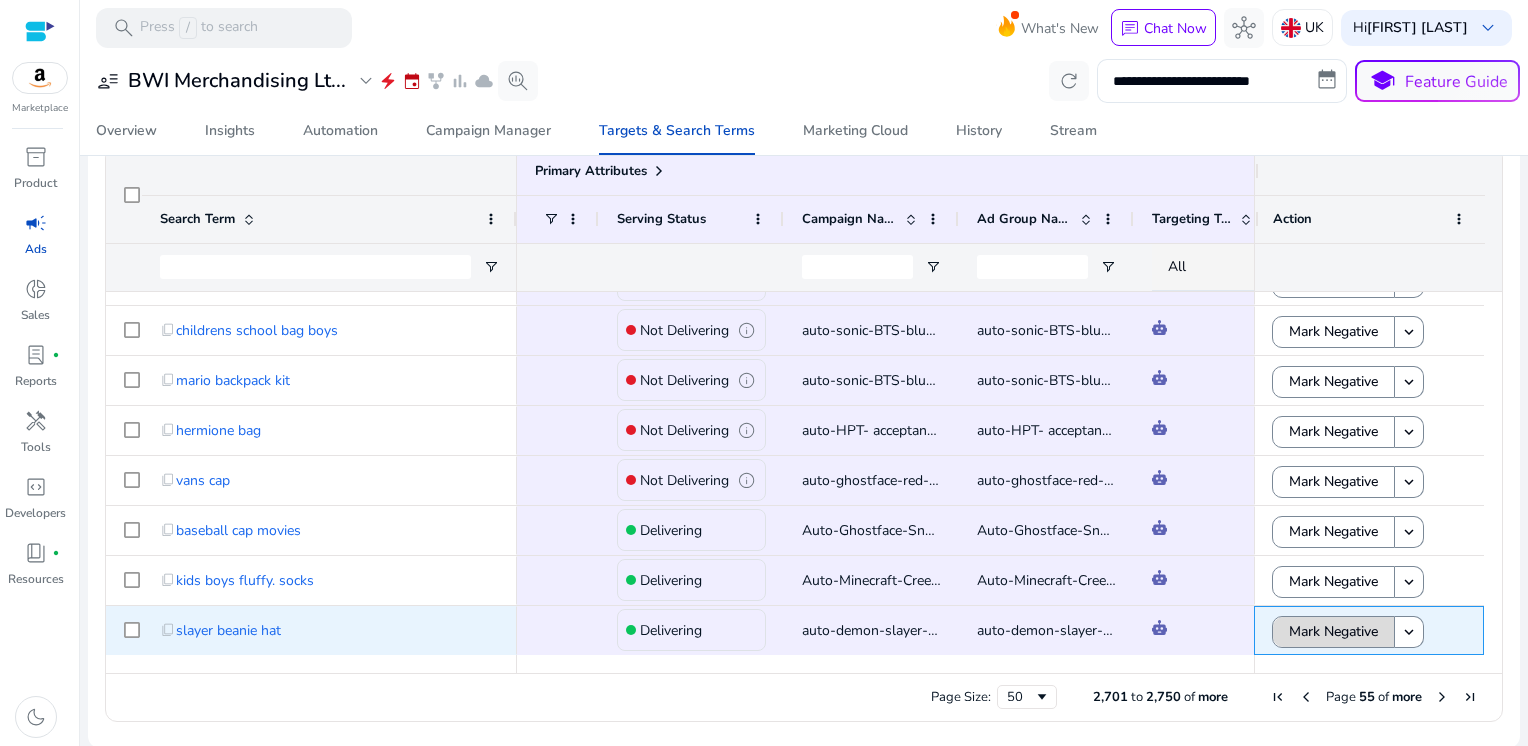 click on "Mark Negative" 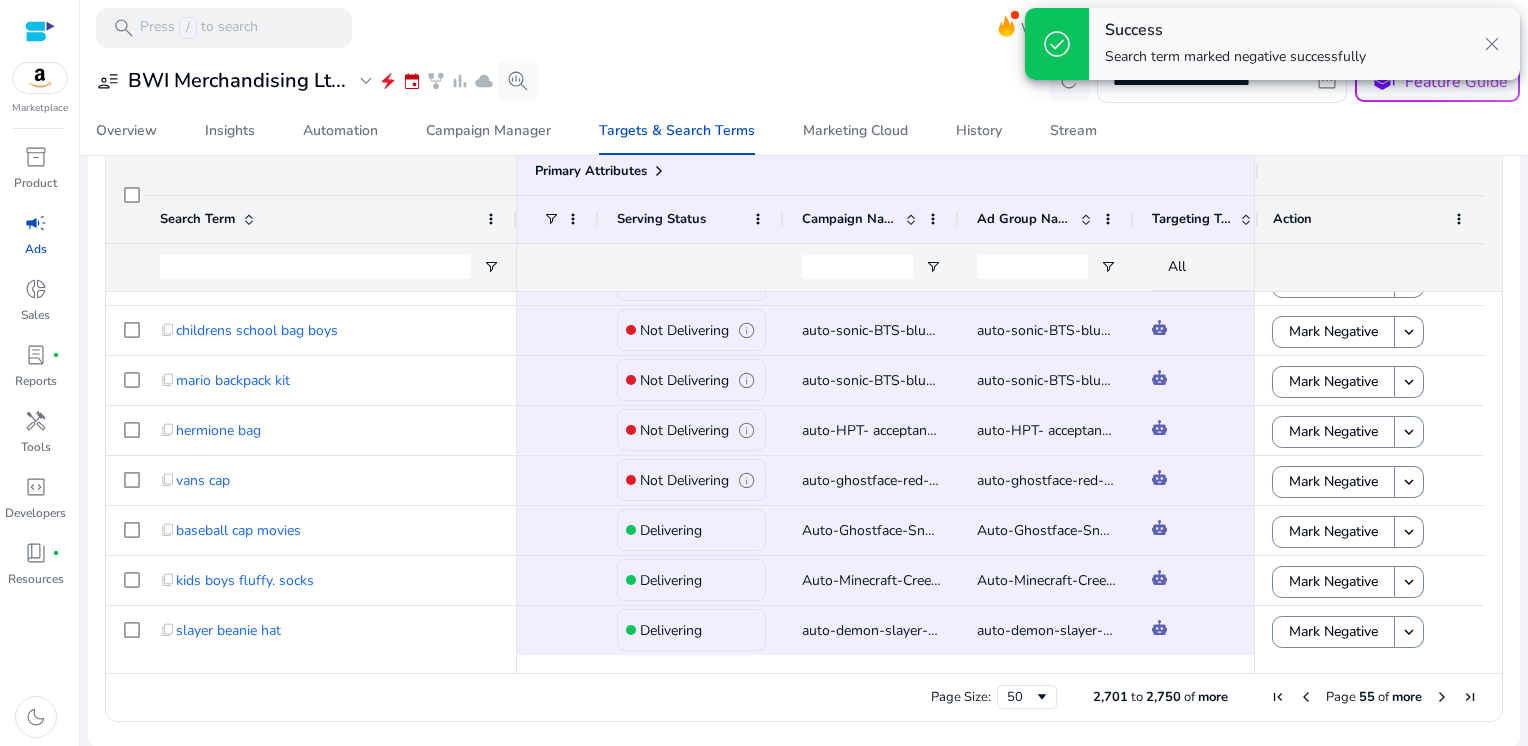 click at bounding box center (1442, 697) 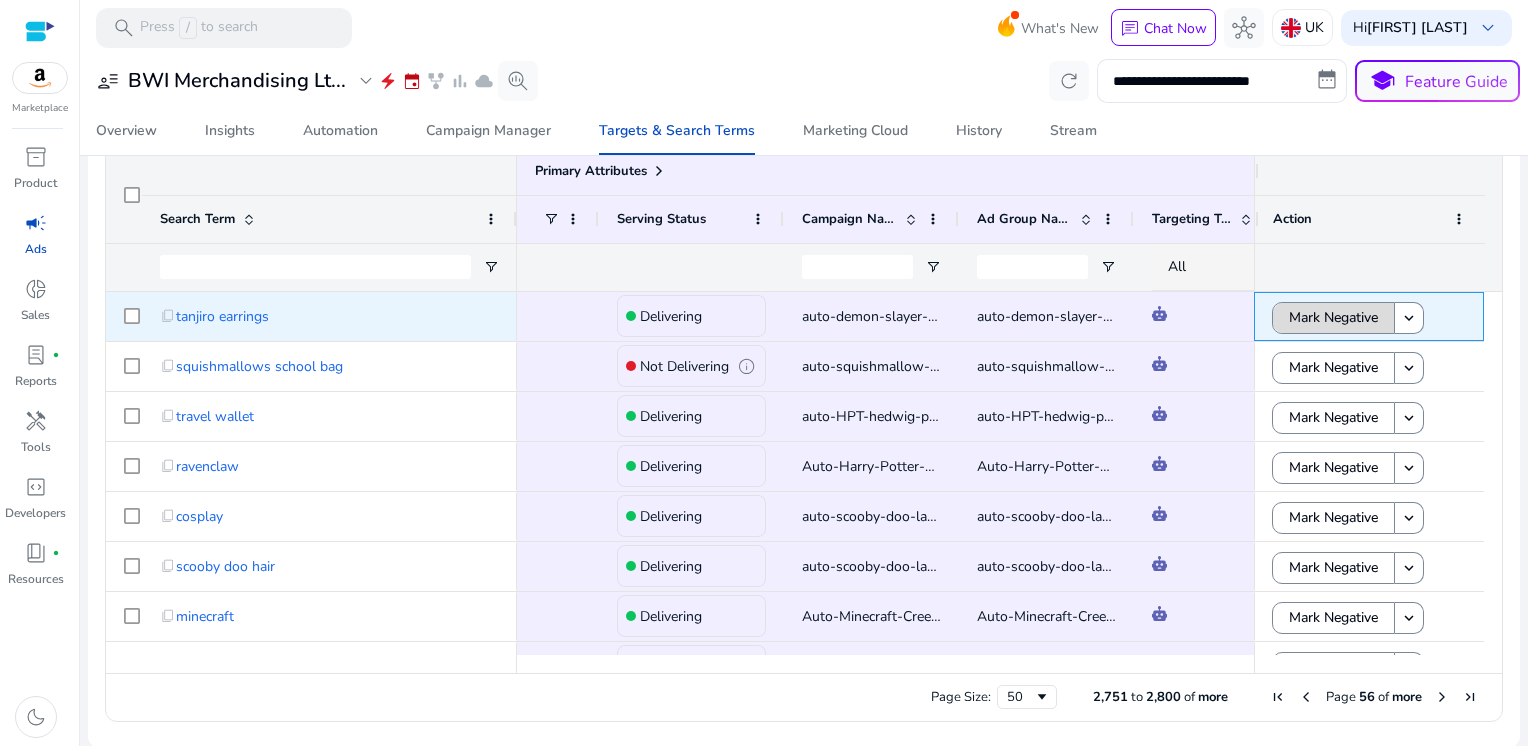 click on "Mark Negative" 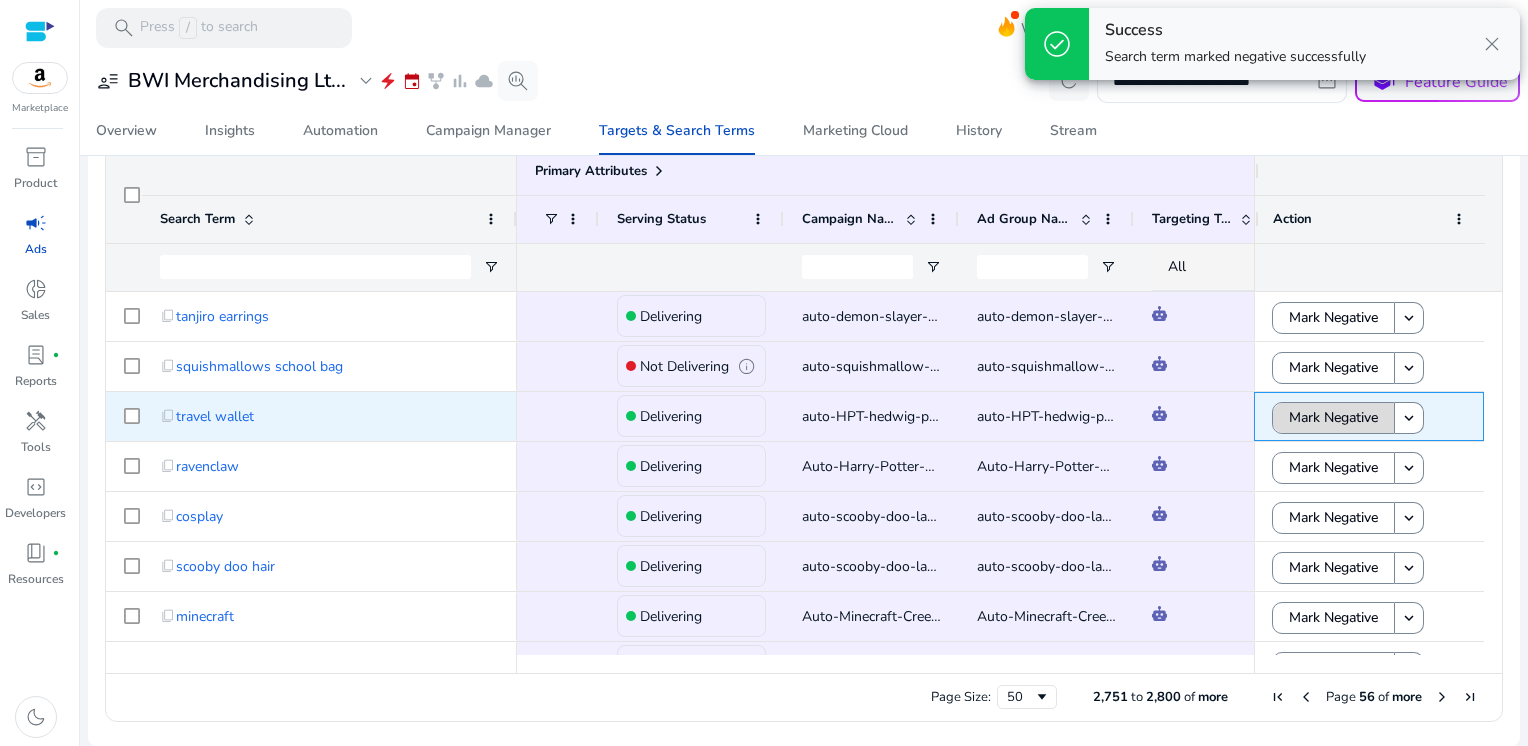click on "Mark Negative" 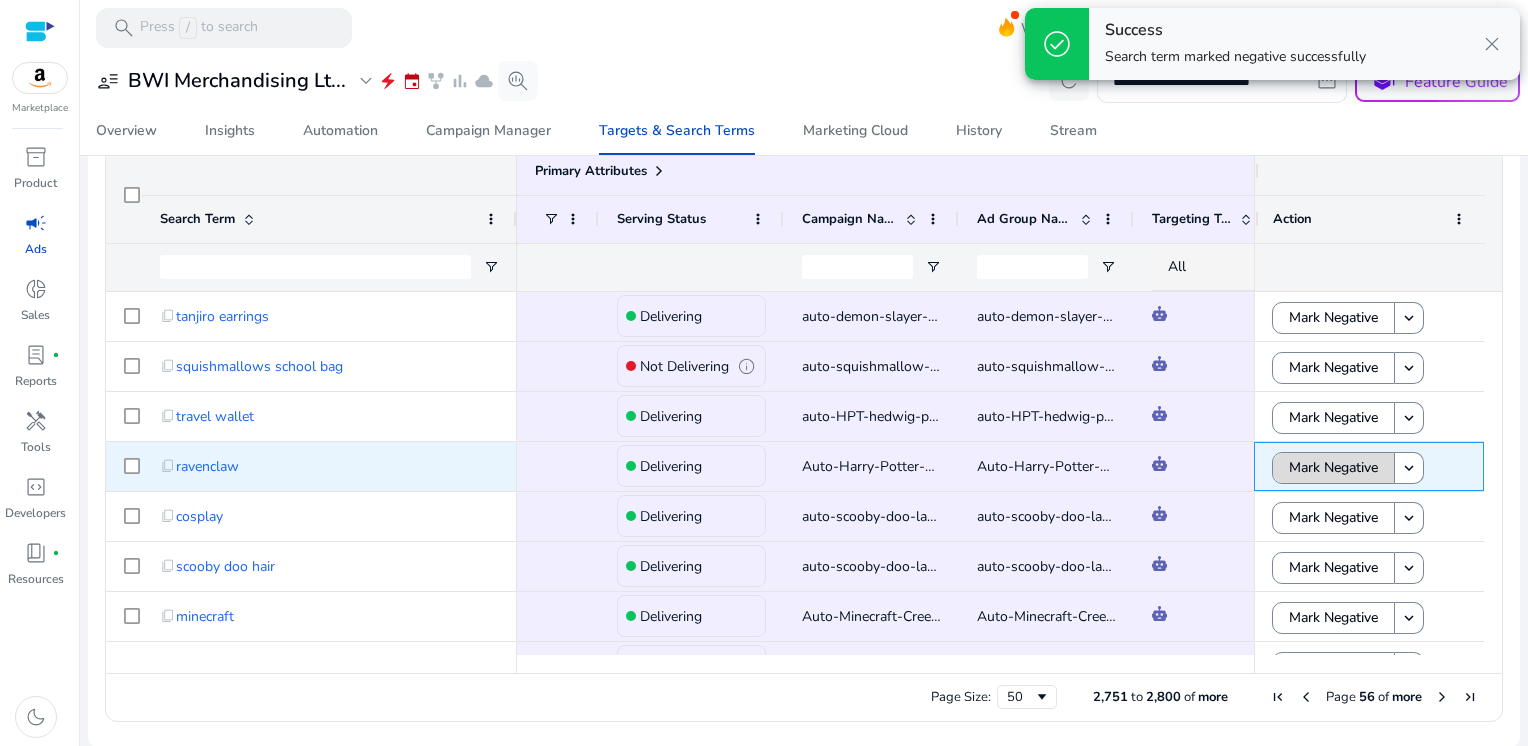 click on "Mark Negative" 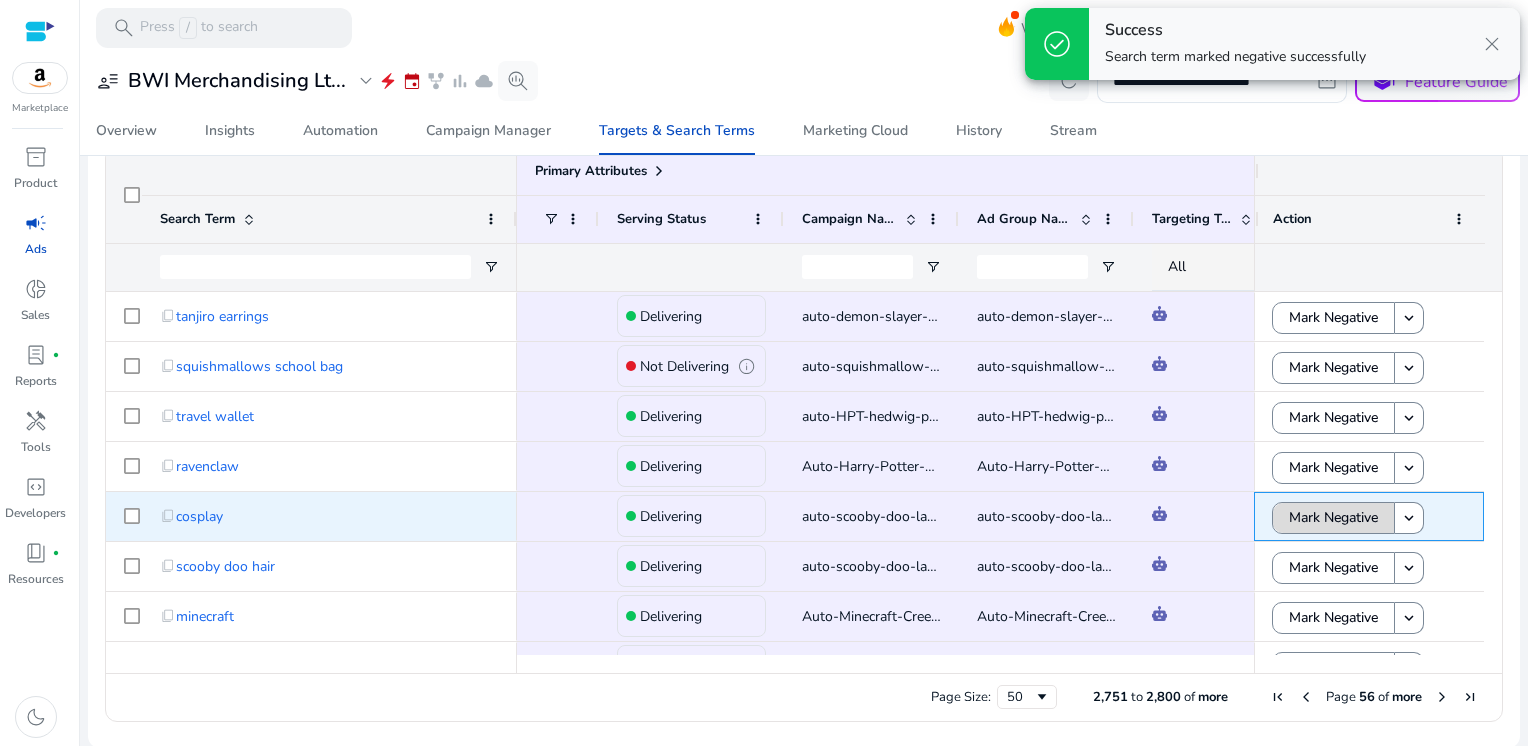 click on "Mark Negative" 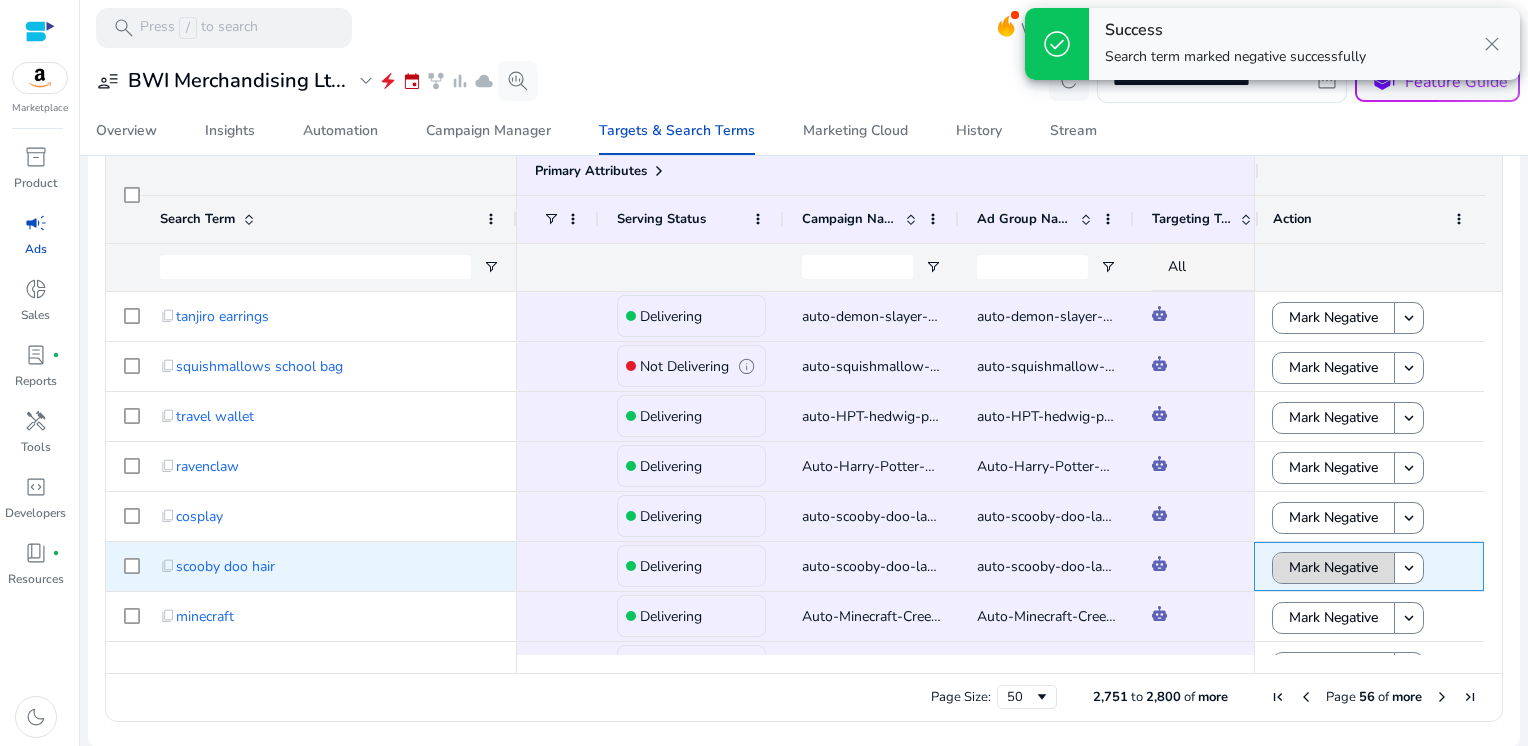 click on "Mark Negative" 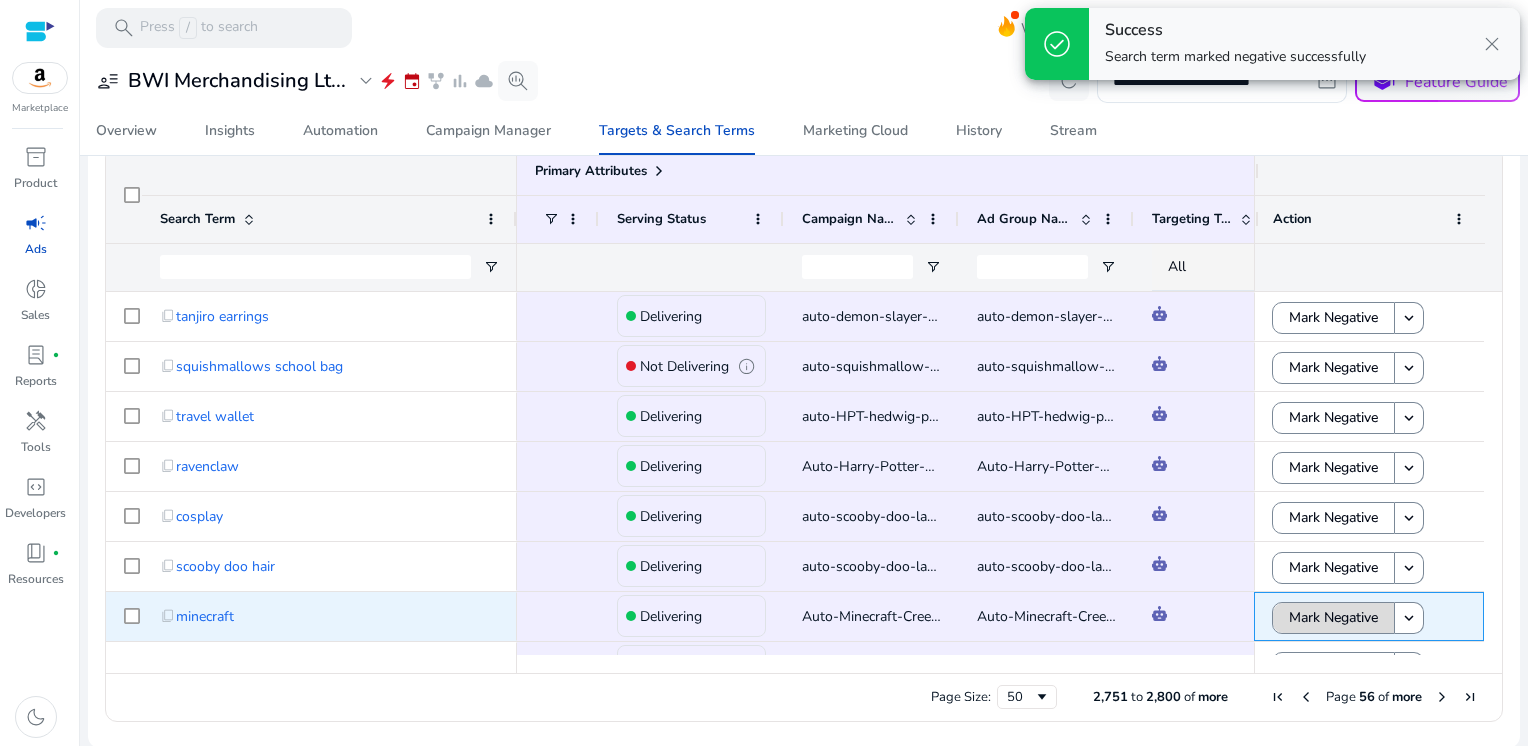 click on "Mark Negative" 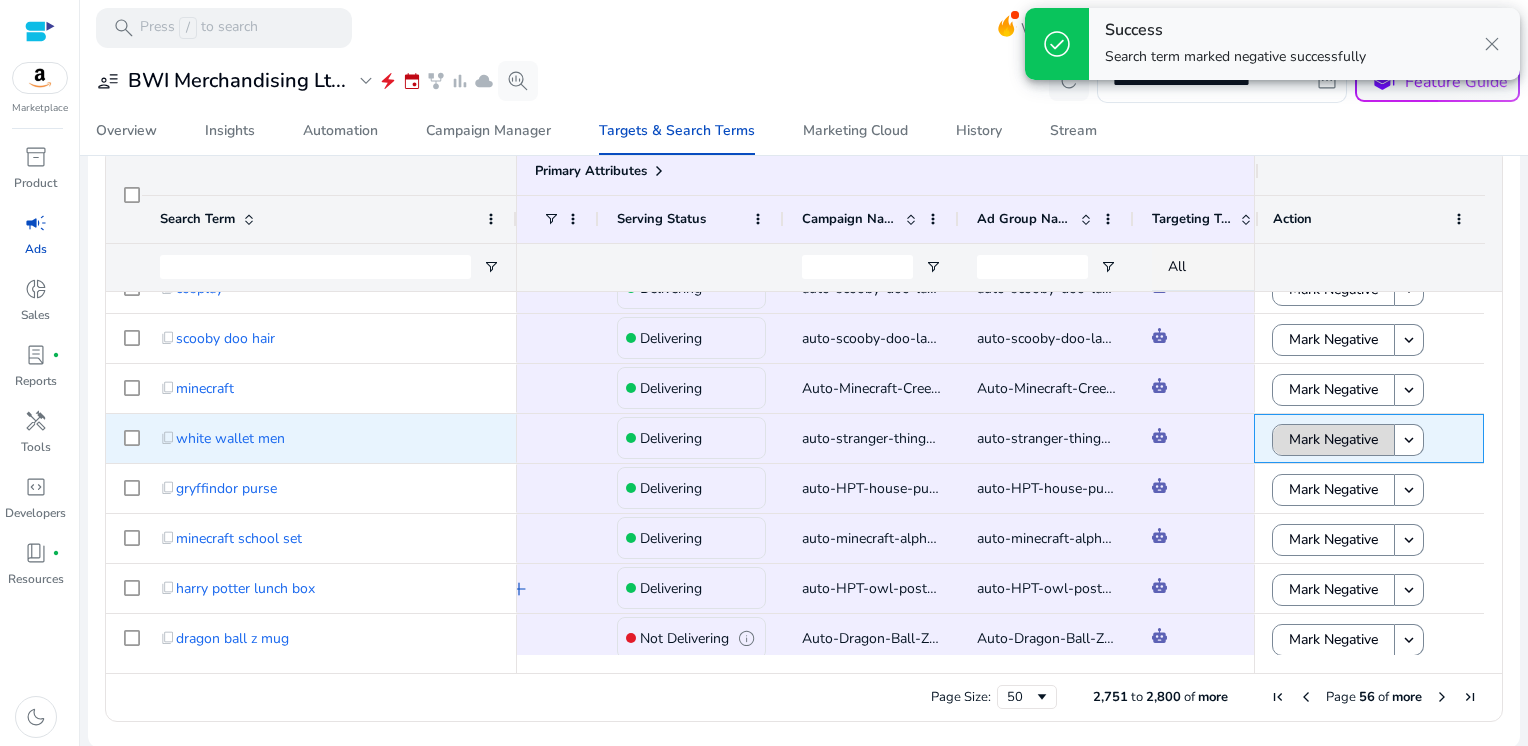 click on "Mark Negative" 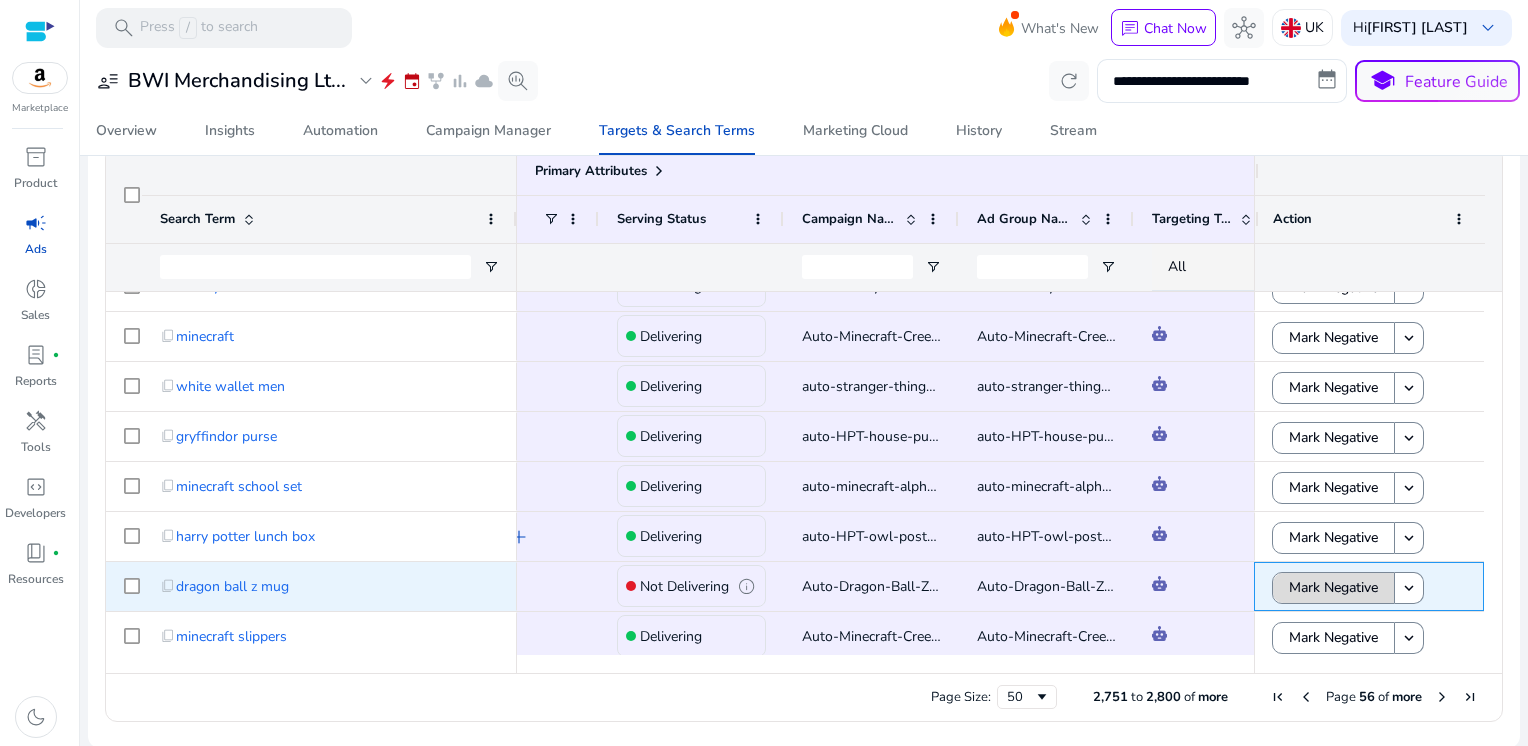 click on "Mark Negative" 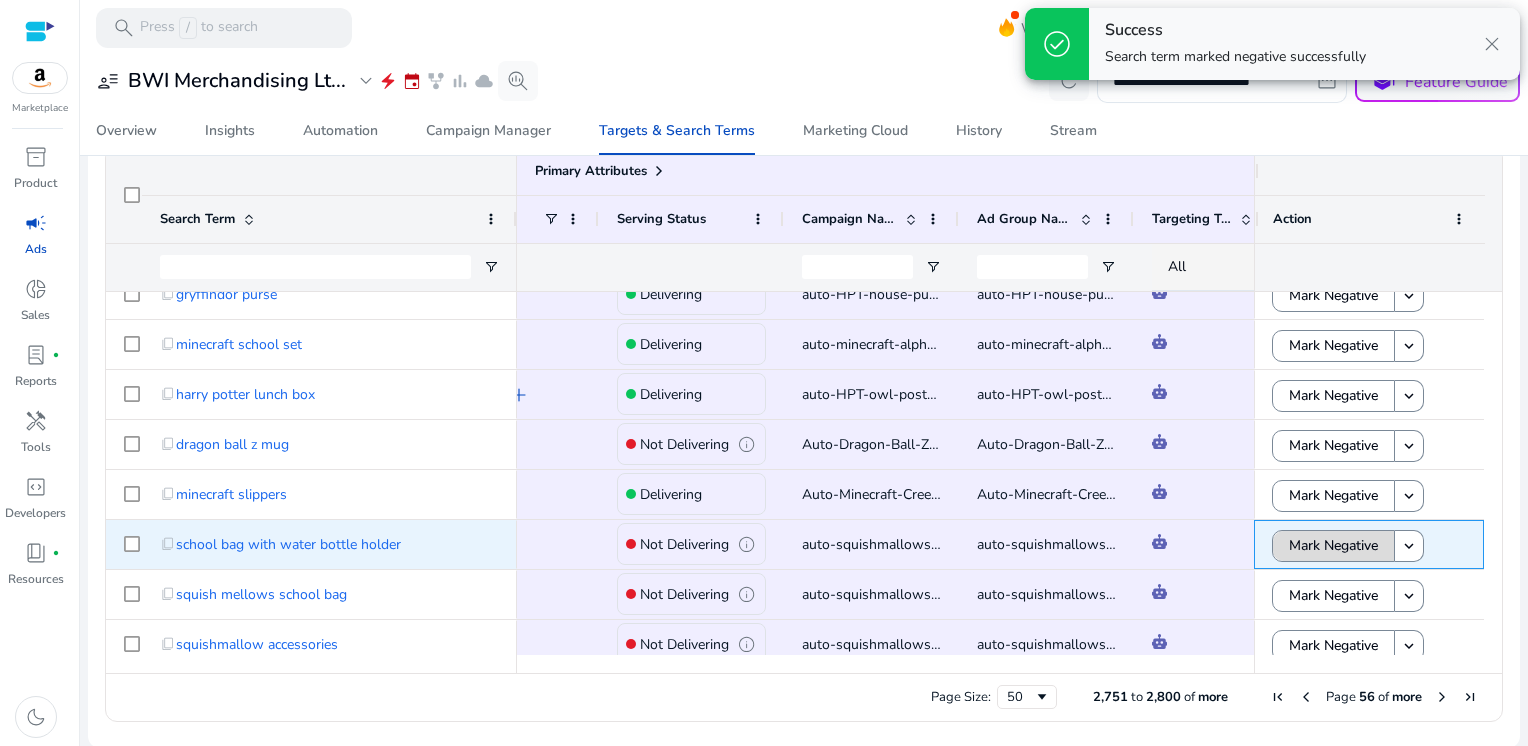 click on "Mark Negative" 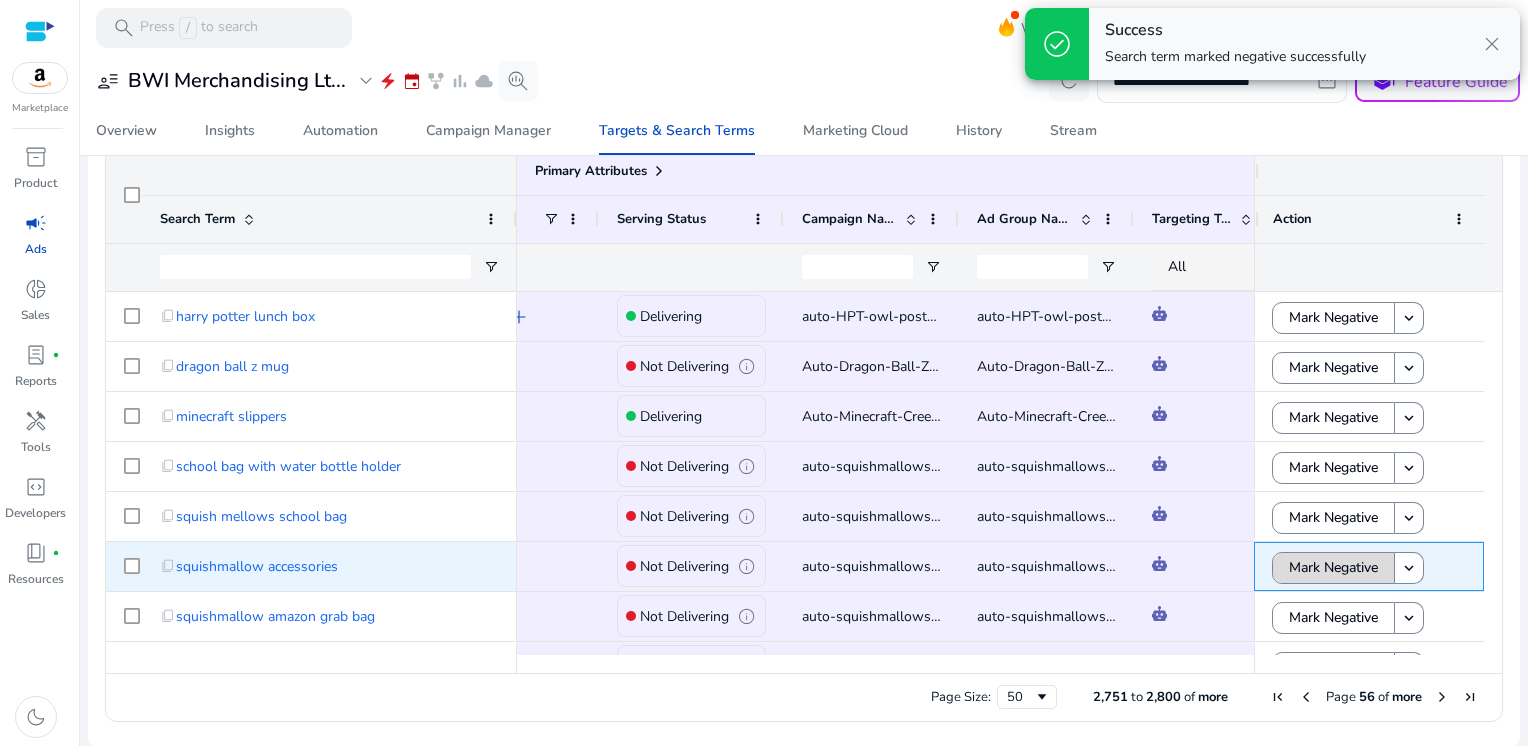 click on "Mark Negative" 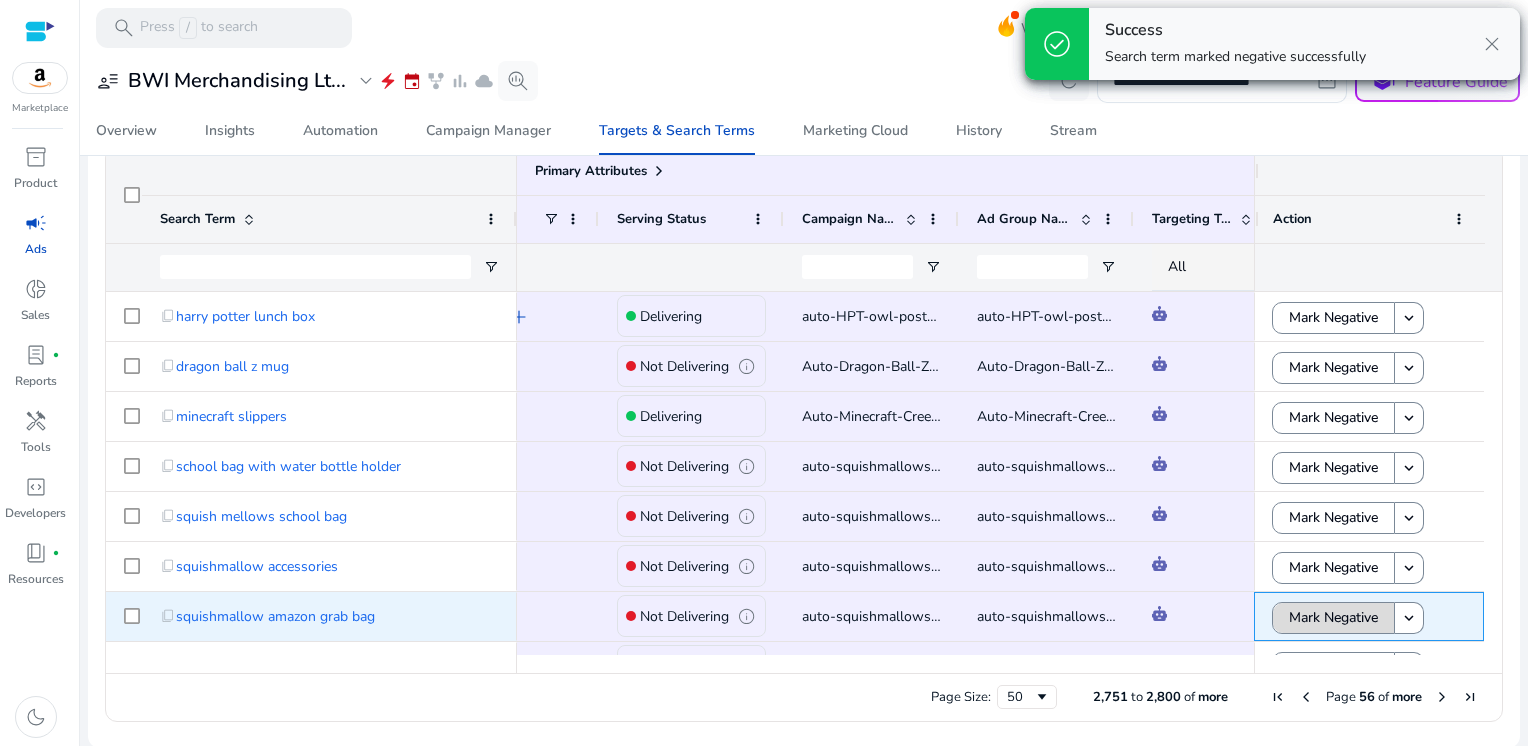 click on "Mark Negative" 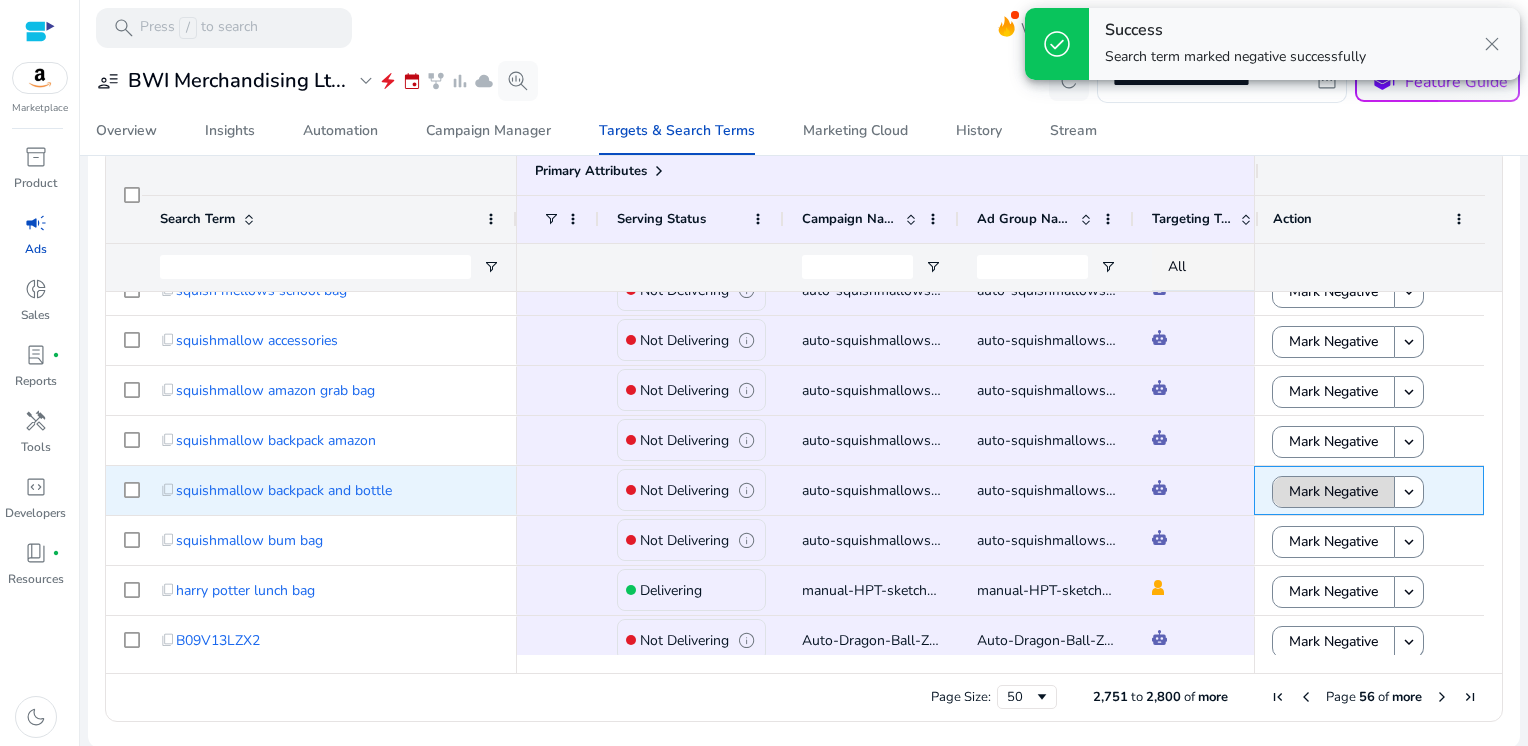 click on "Mark Negative" 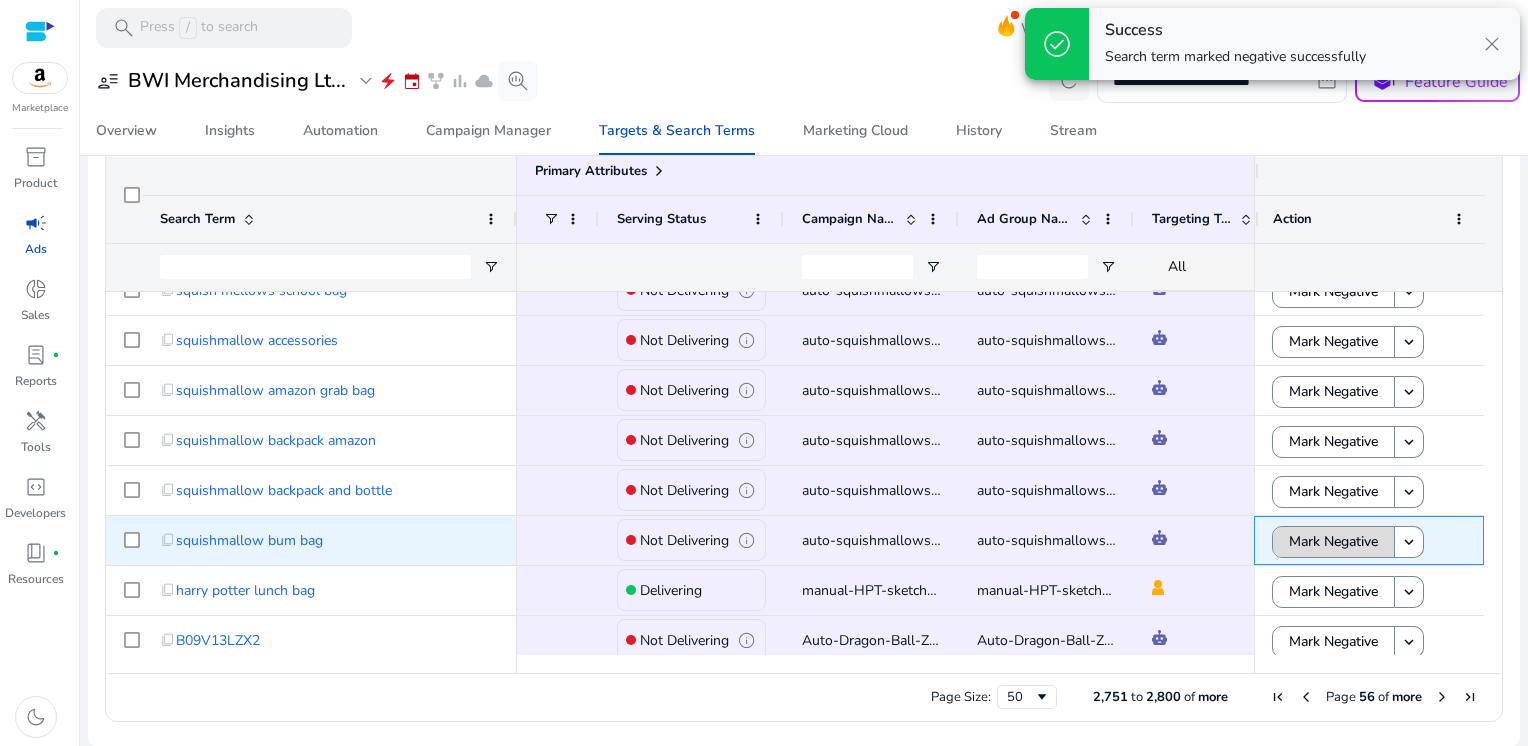 click on "Mark Negative" 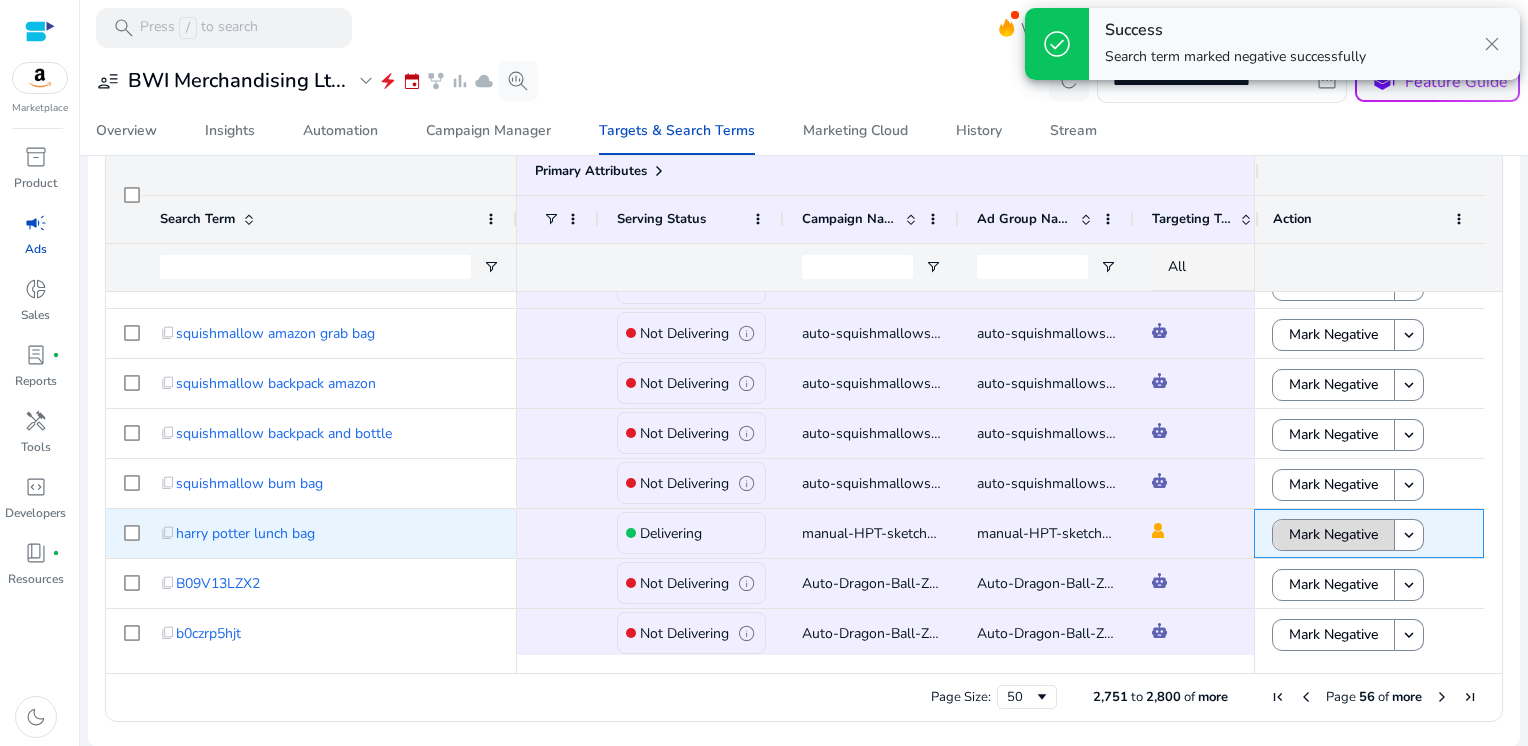 click on "Mark Negative" 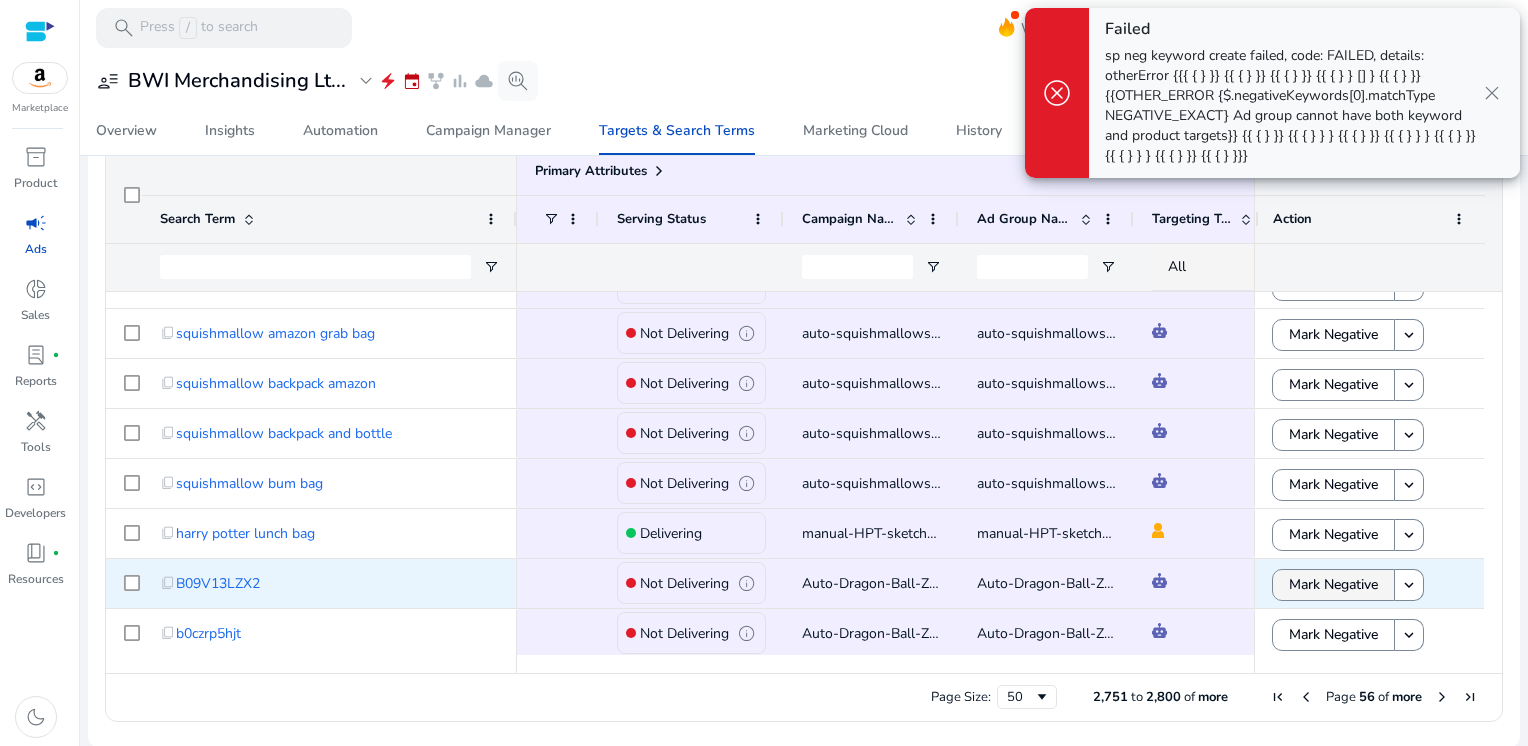click on "Mark Negative" 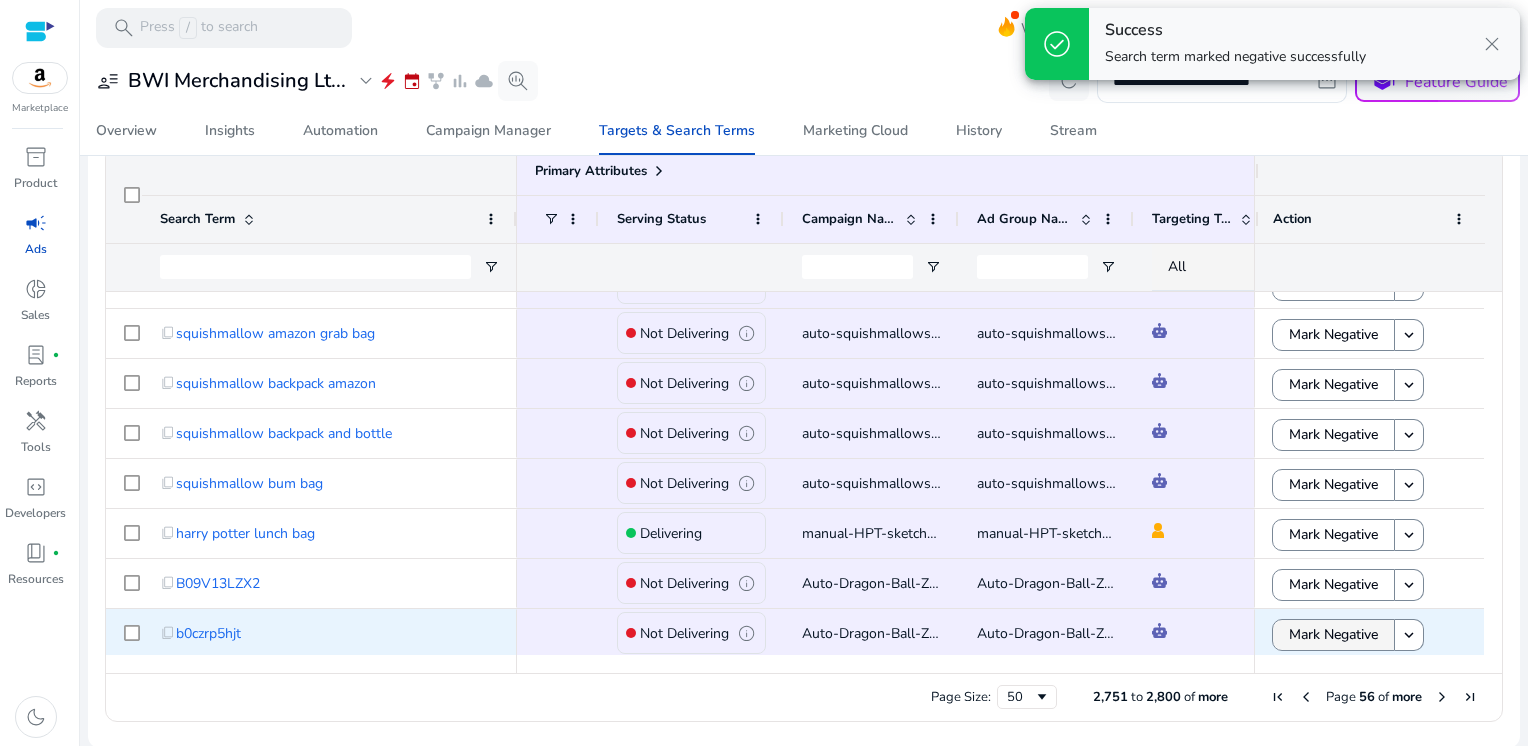 click on "Mark Negative" 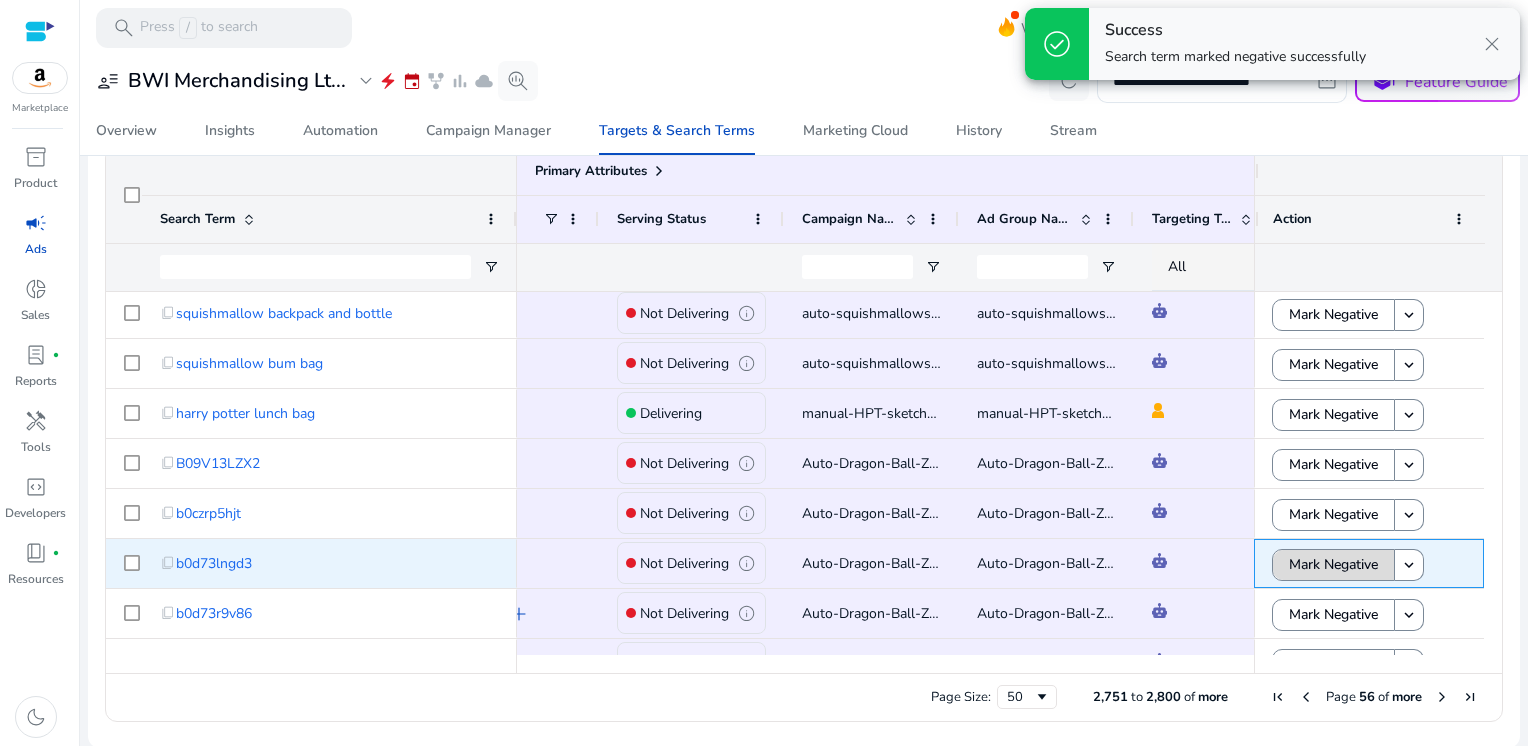 click on "Mark Negative" 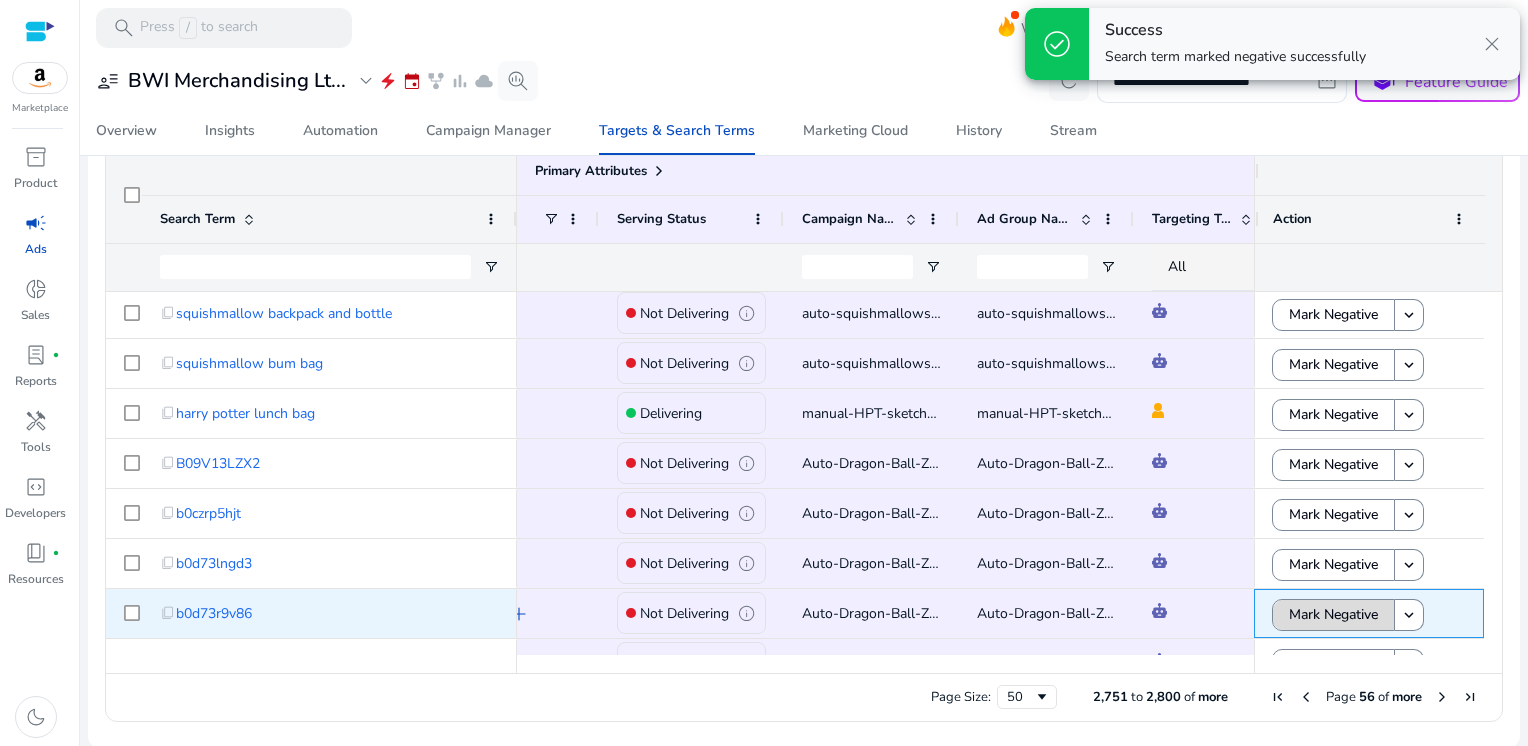 click on "Mark Negative" 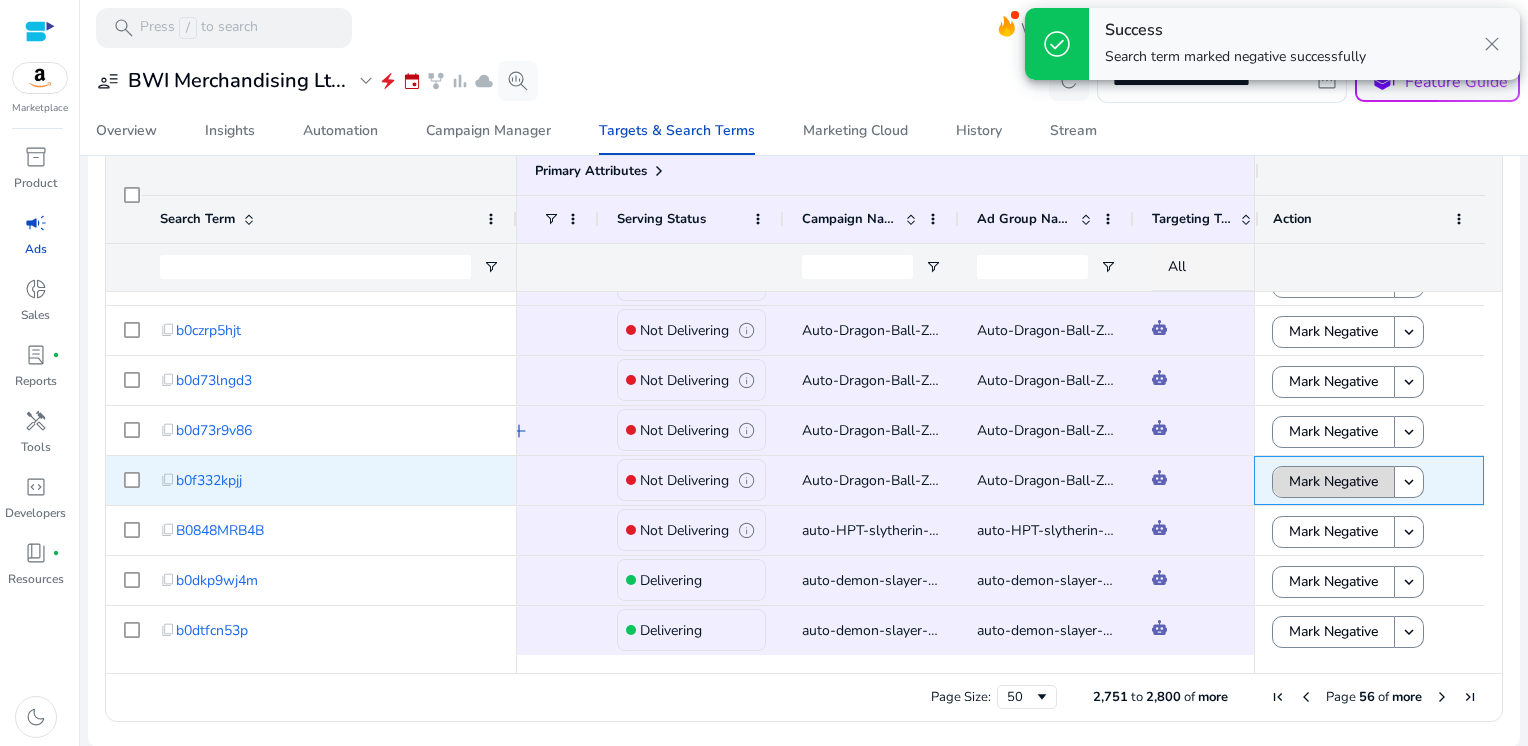 click on "Mark Negative" 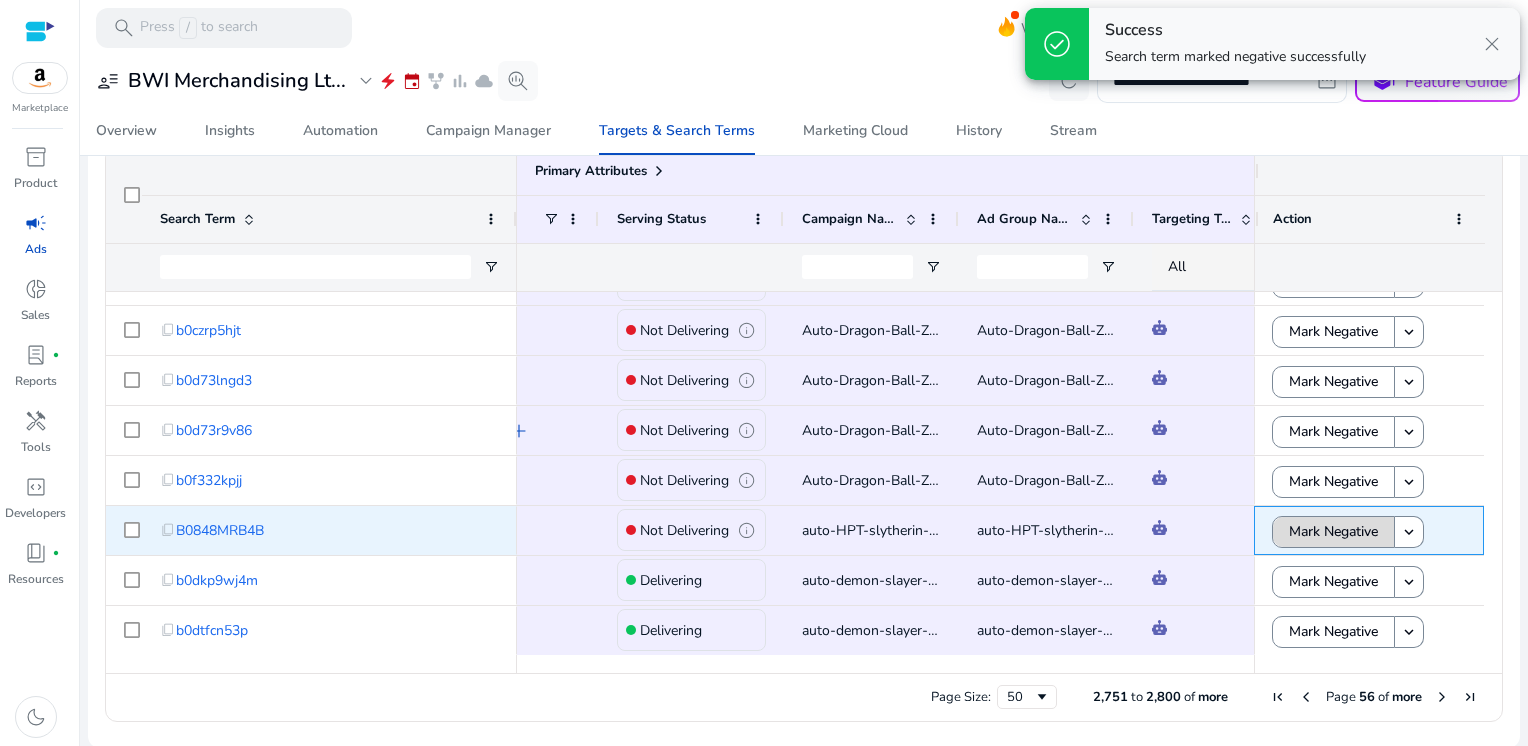 click on "Mark Negative" 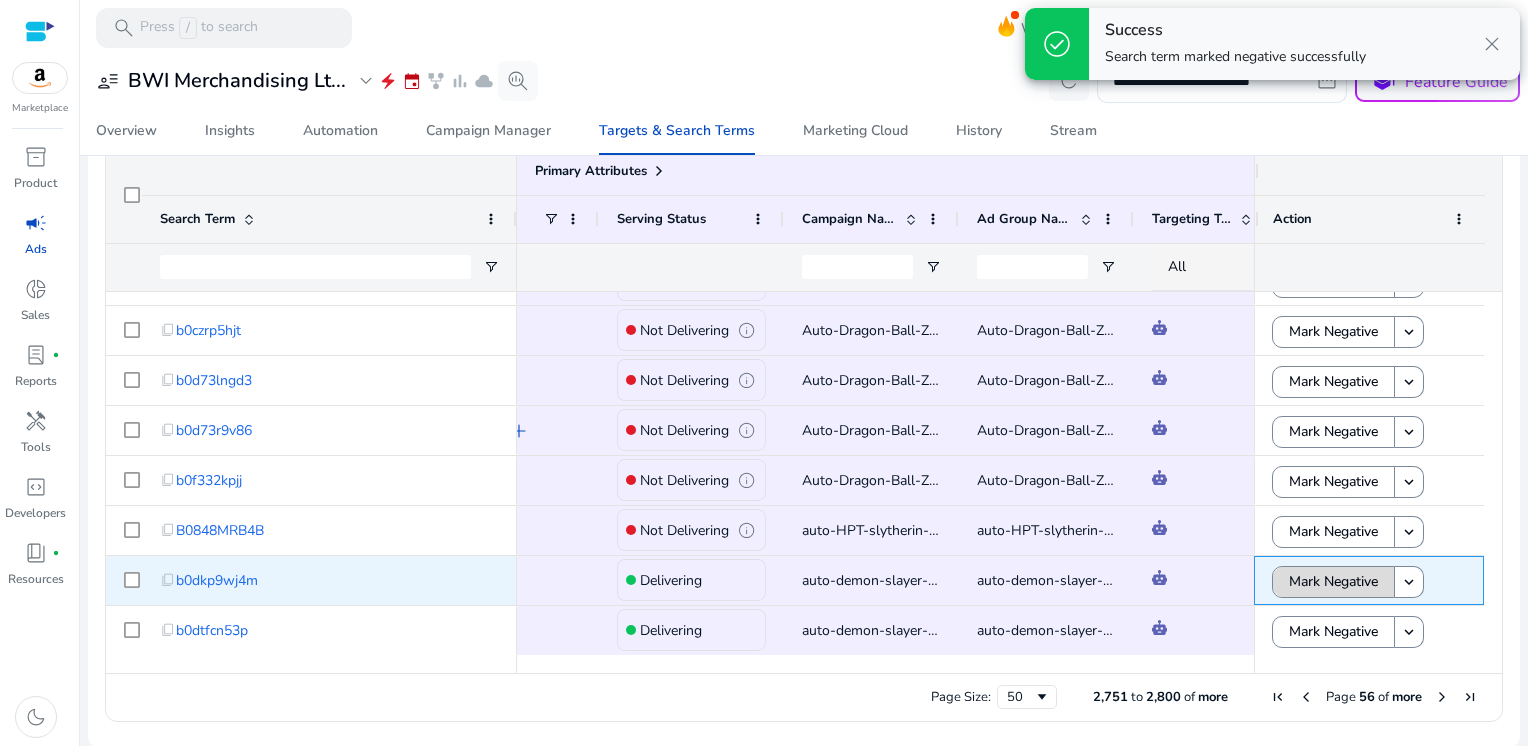 click on "Mark Negative" 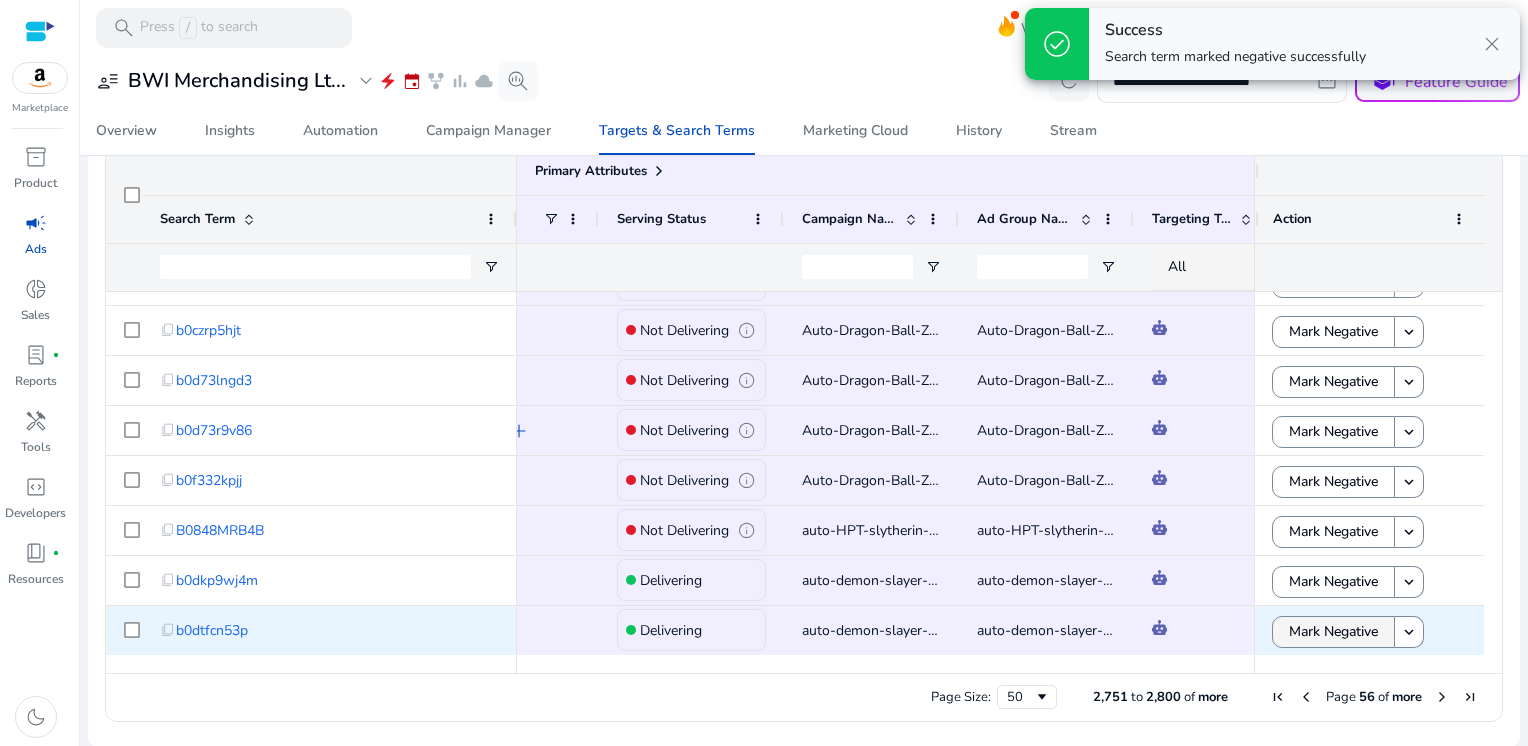 click on "Mark Negative" 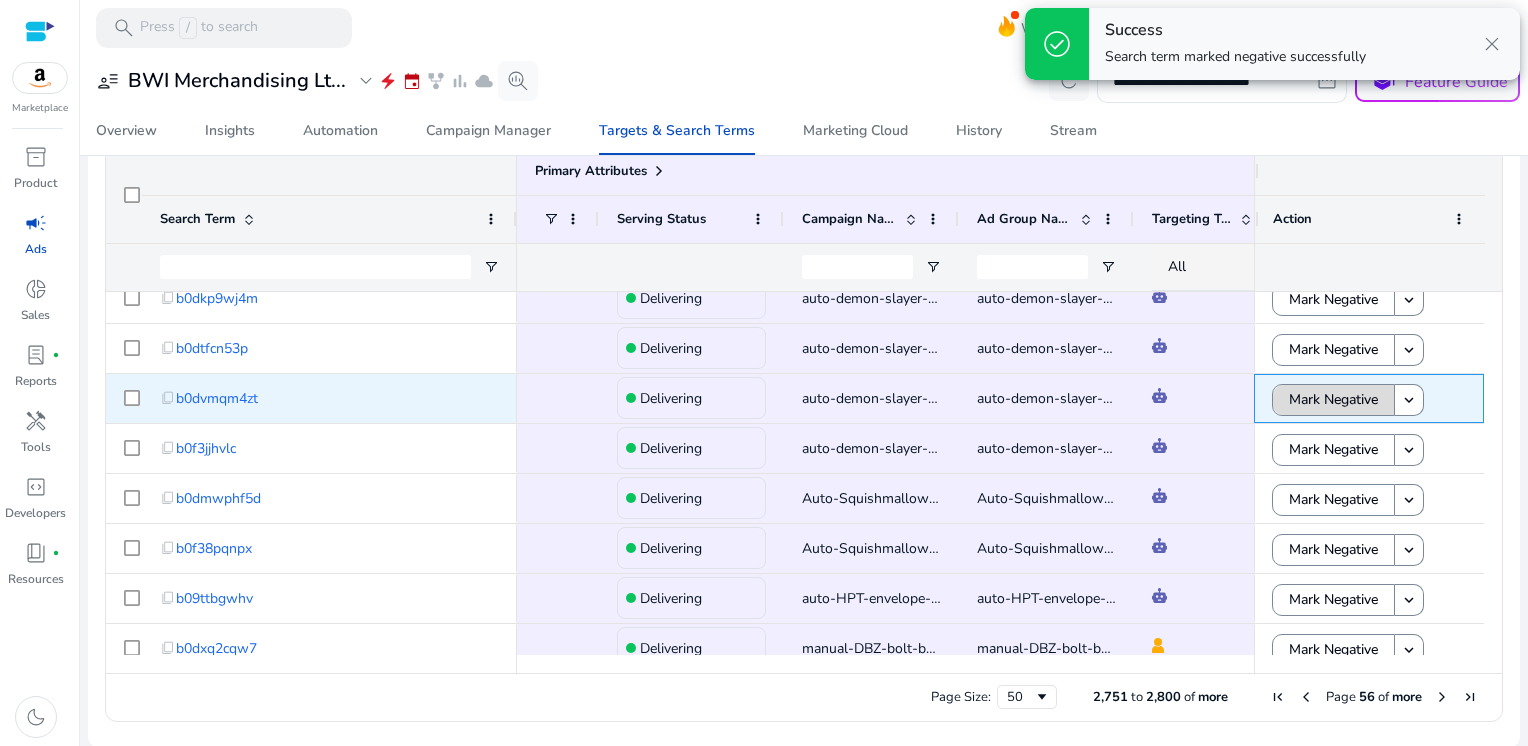 click on "Mark Negative" 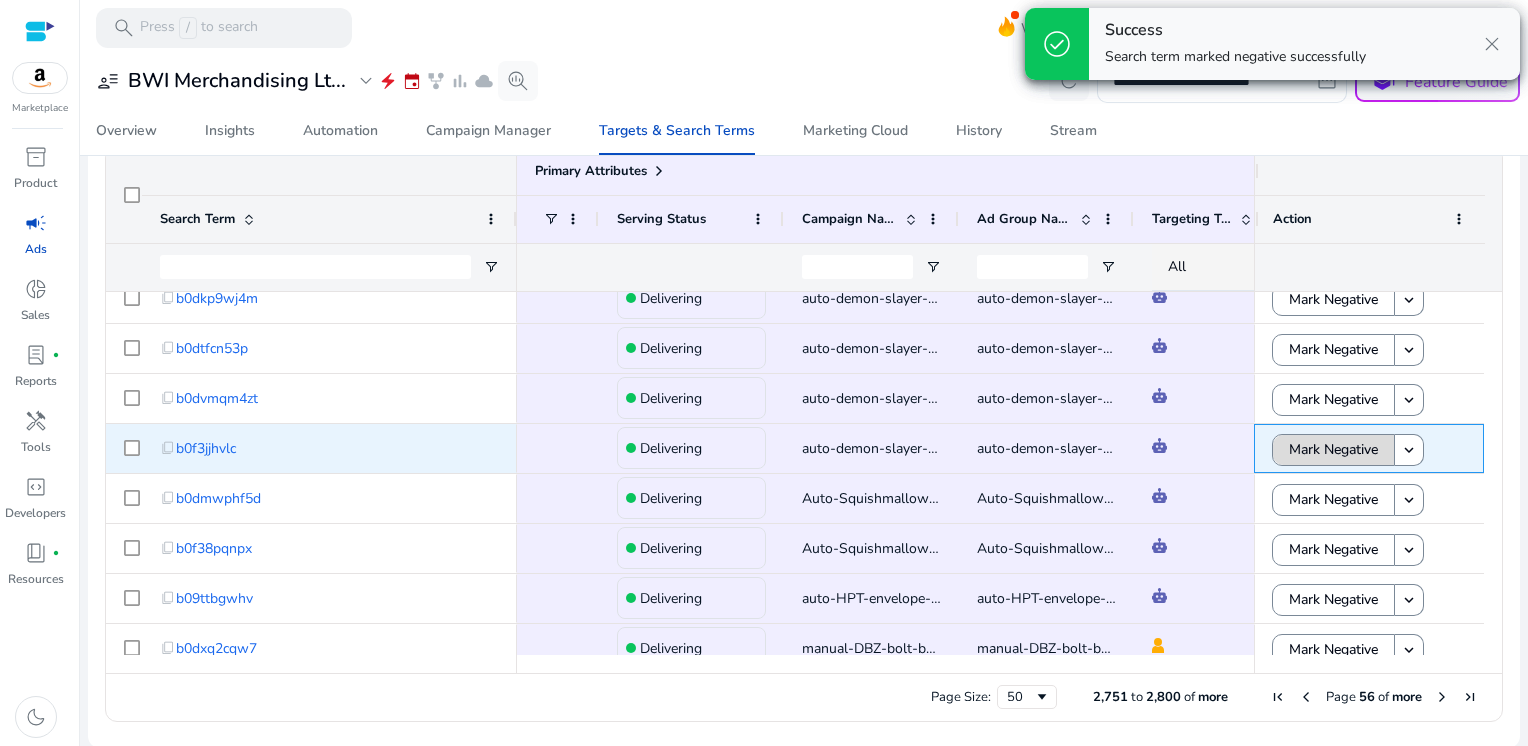 click on "Mark Negative" 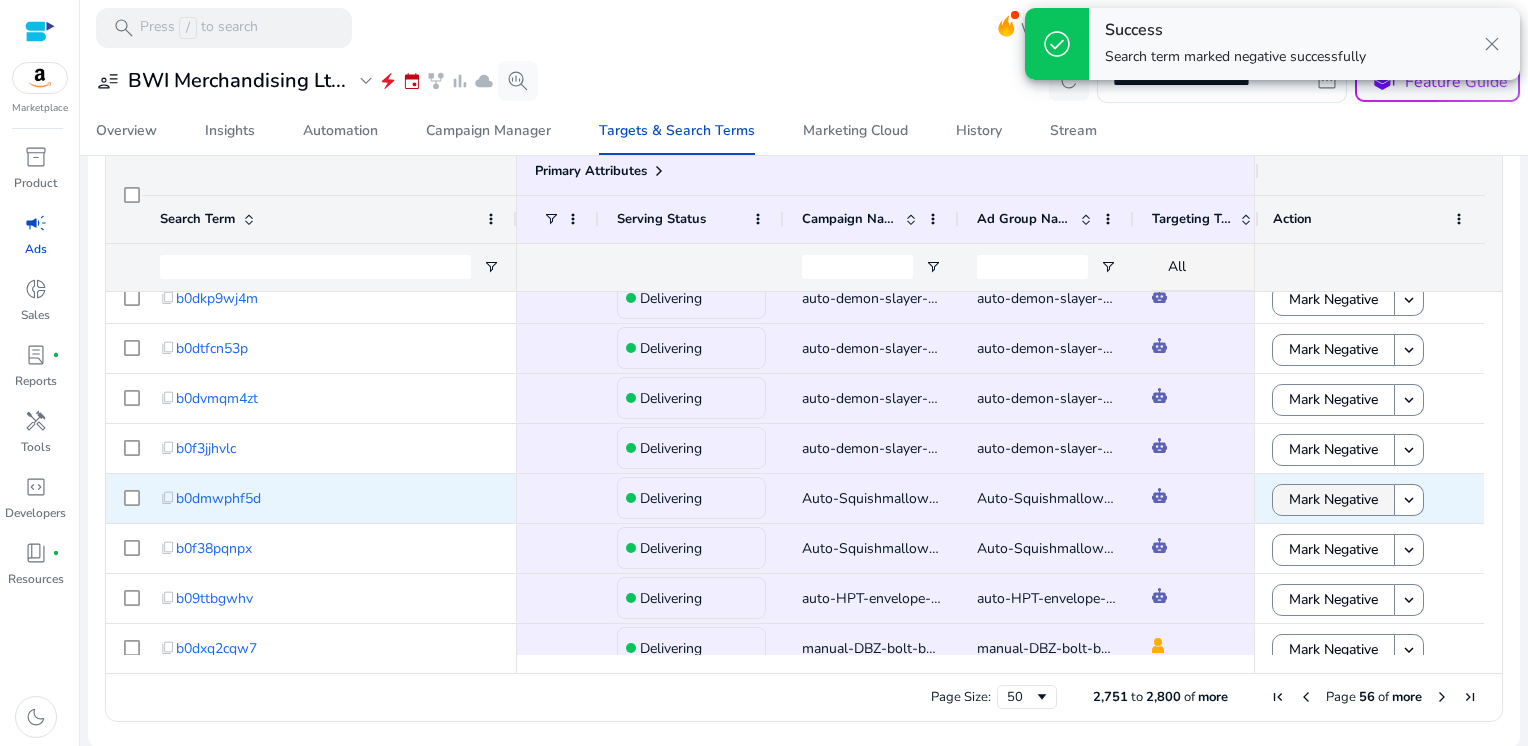 click on "Mark Negative" 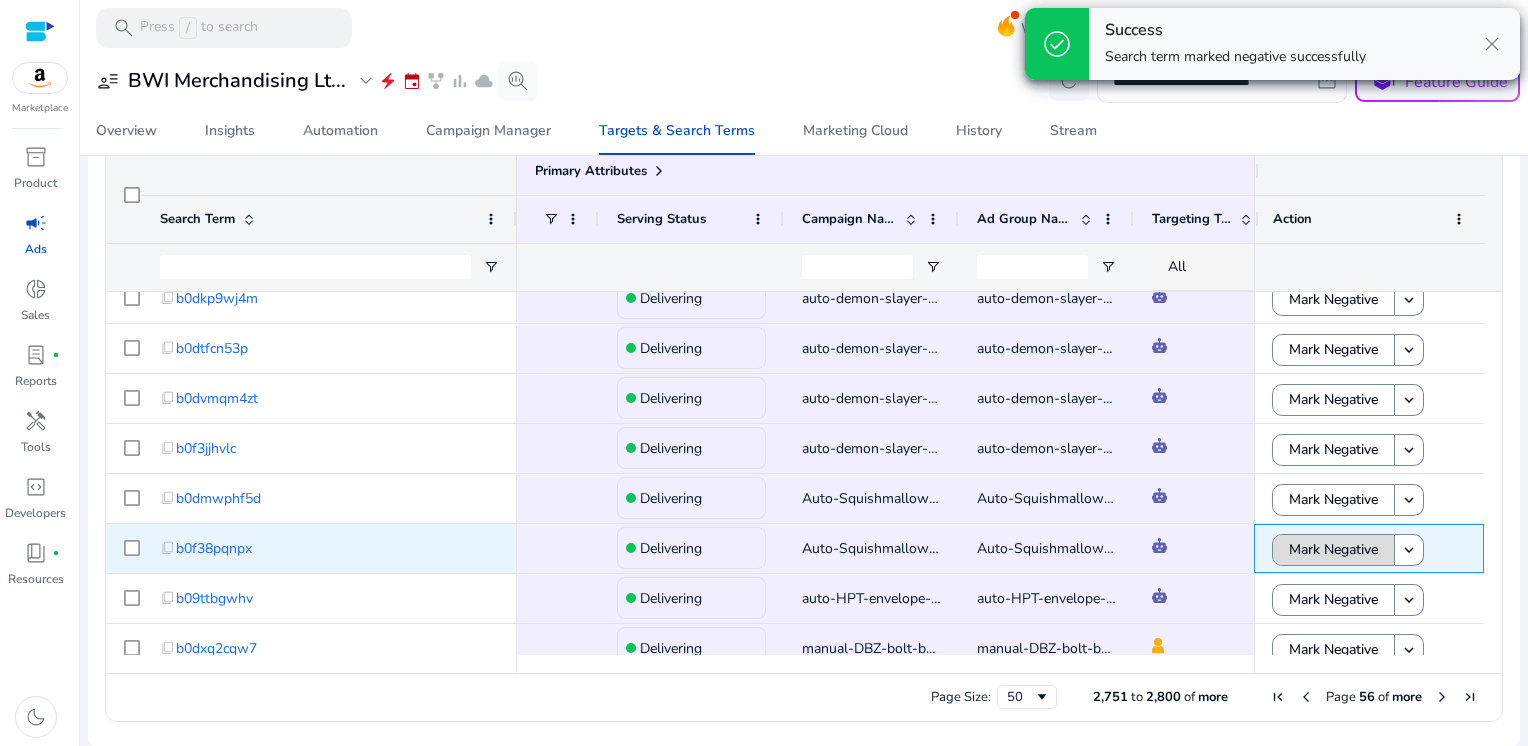 click on "Mark Negative" 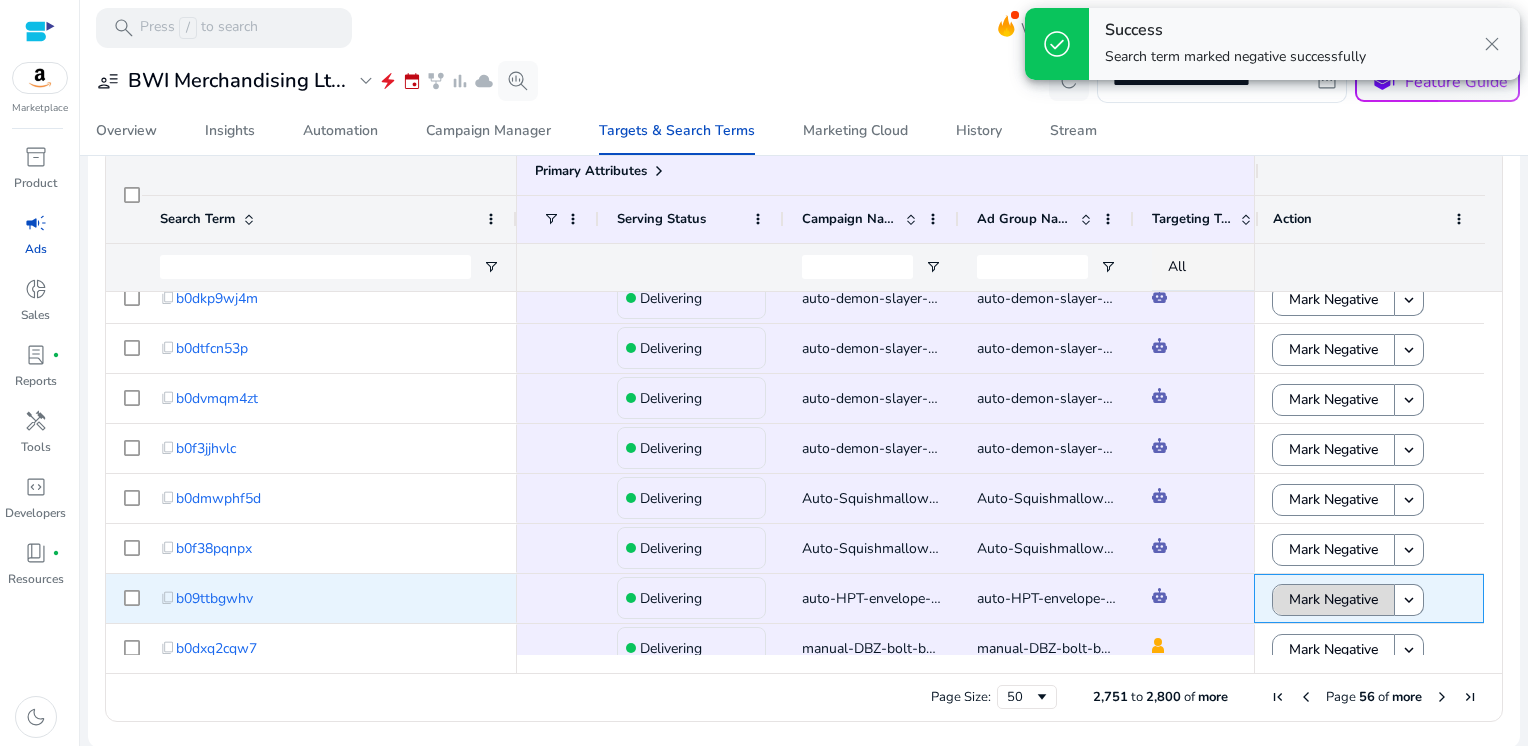 click on "Mark Negative" 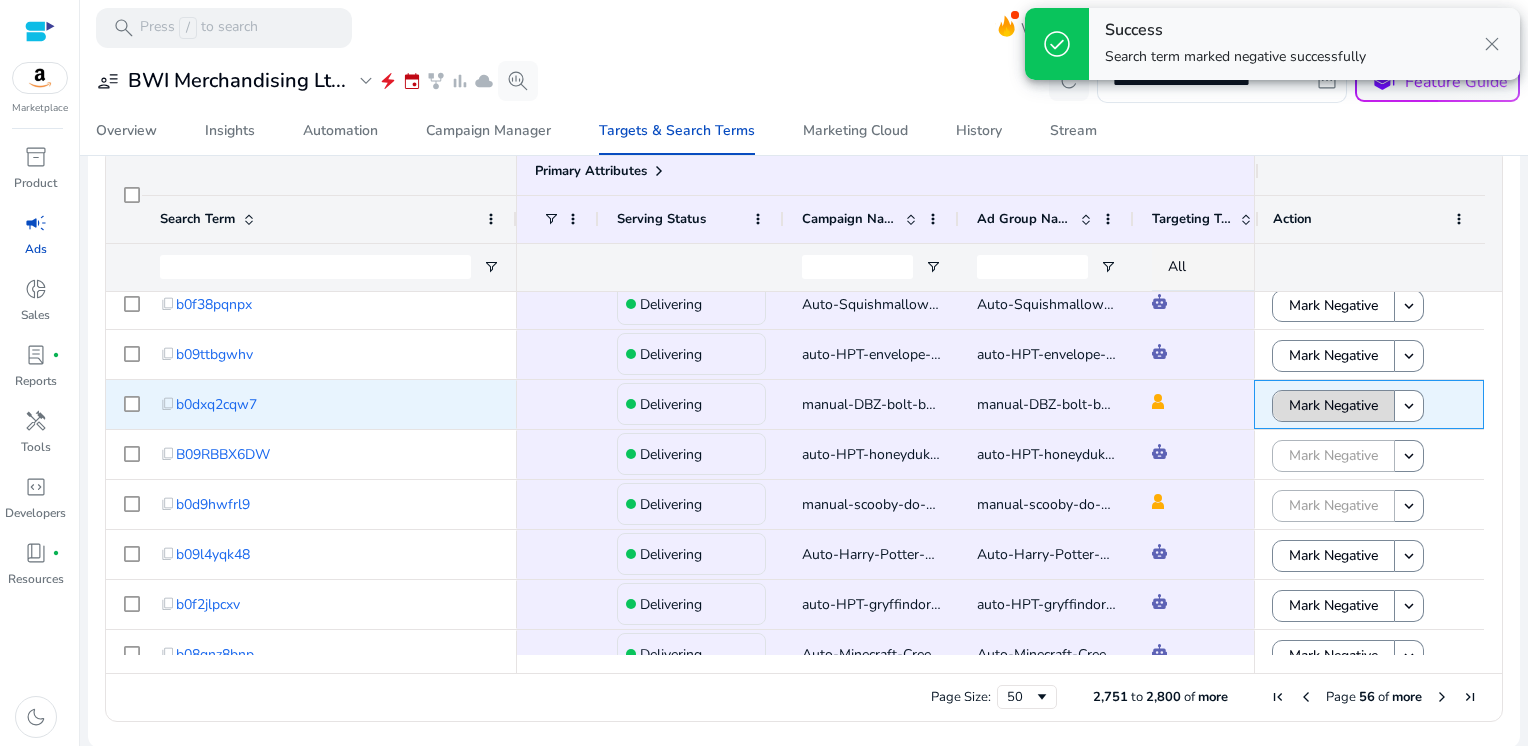 click on "Mark Negative" 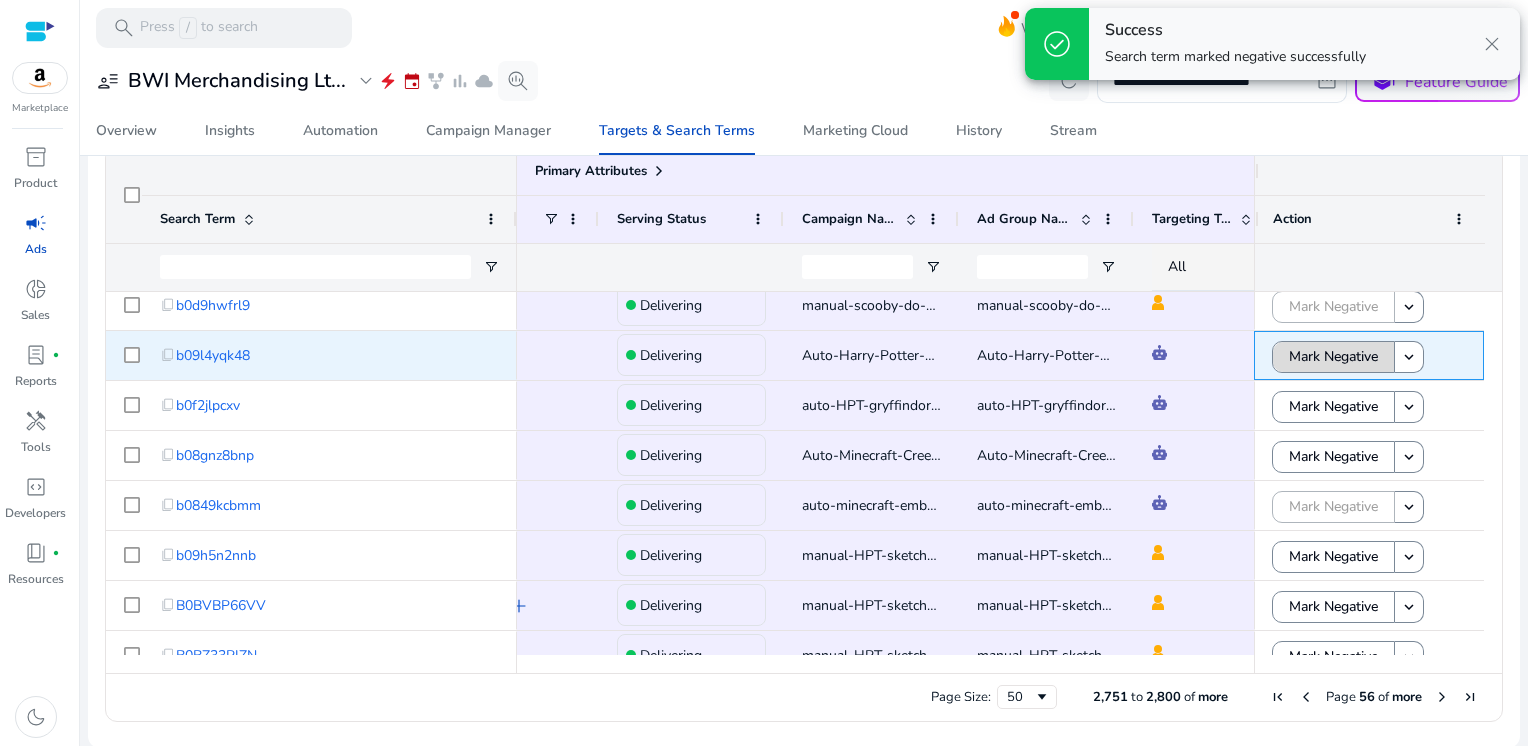 click on "Mark Negative" 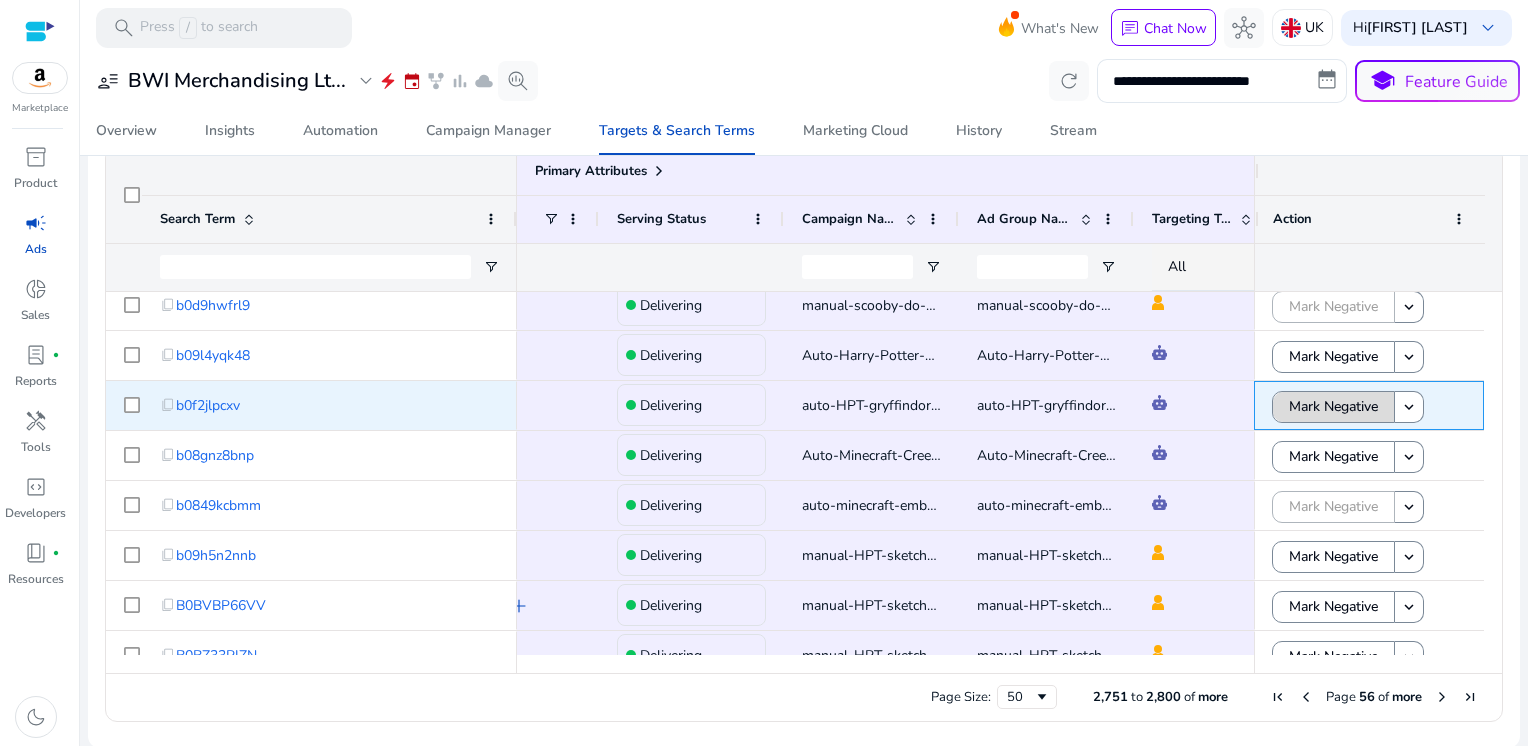 click on "Mark Negative" 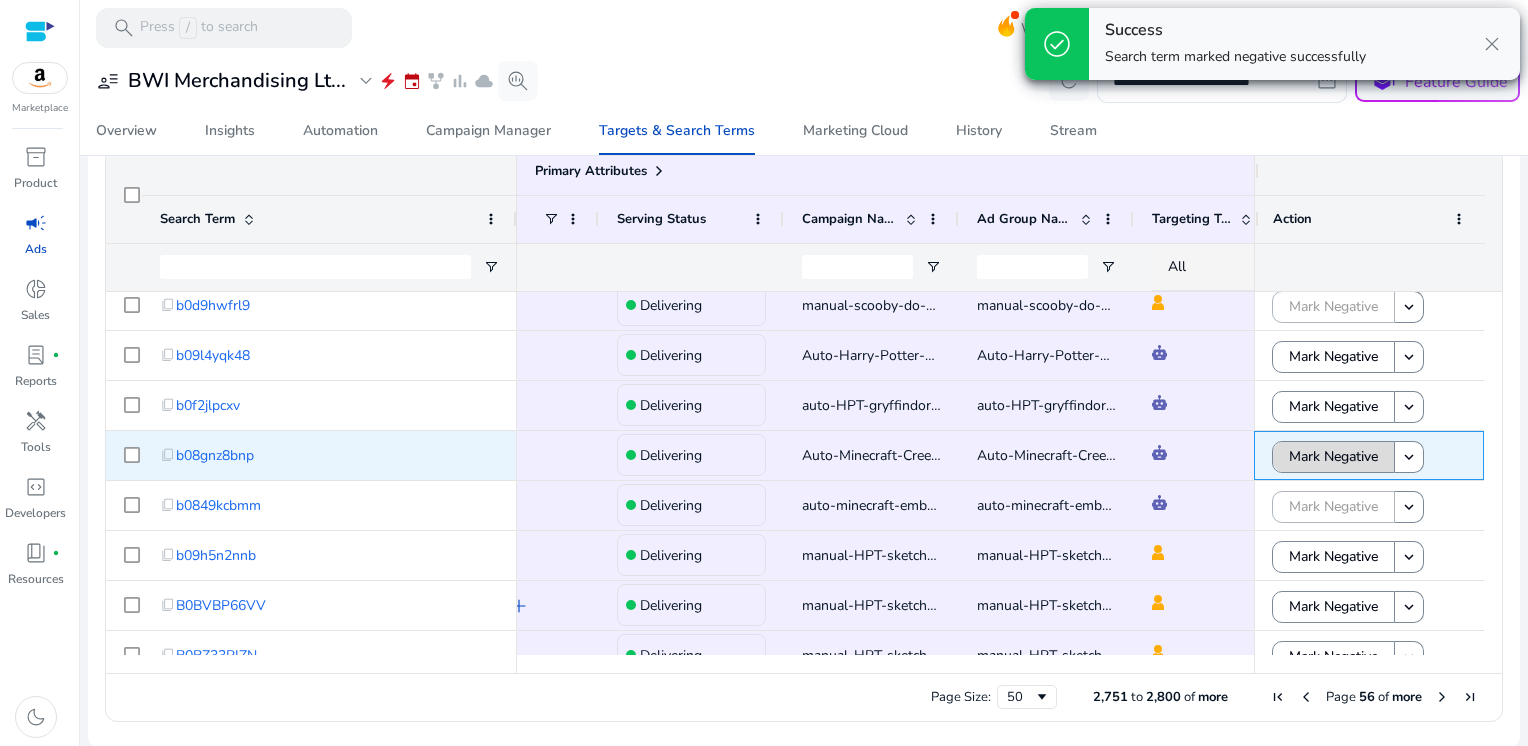 click on "Mark Negative" 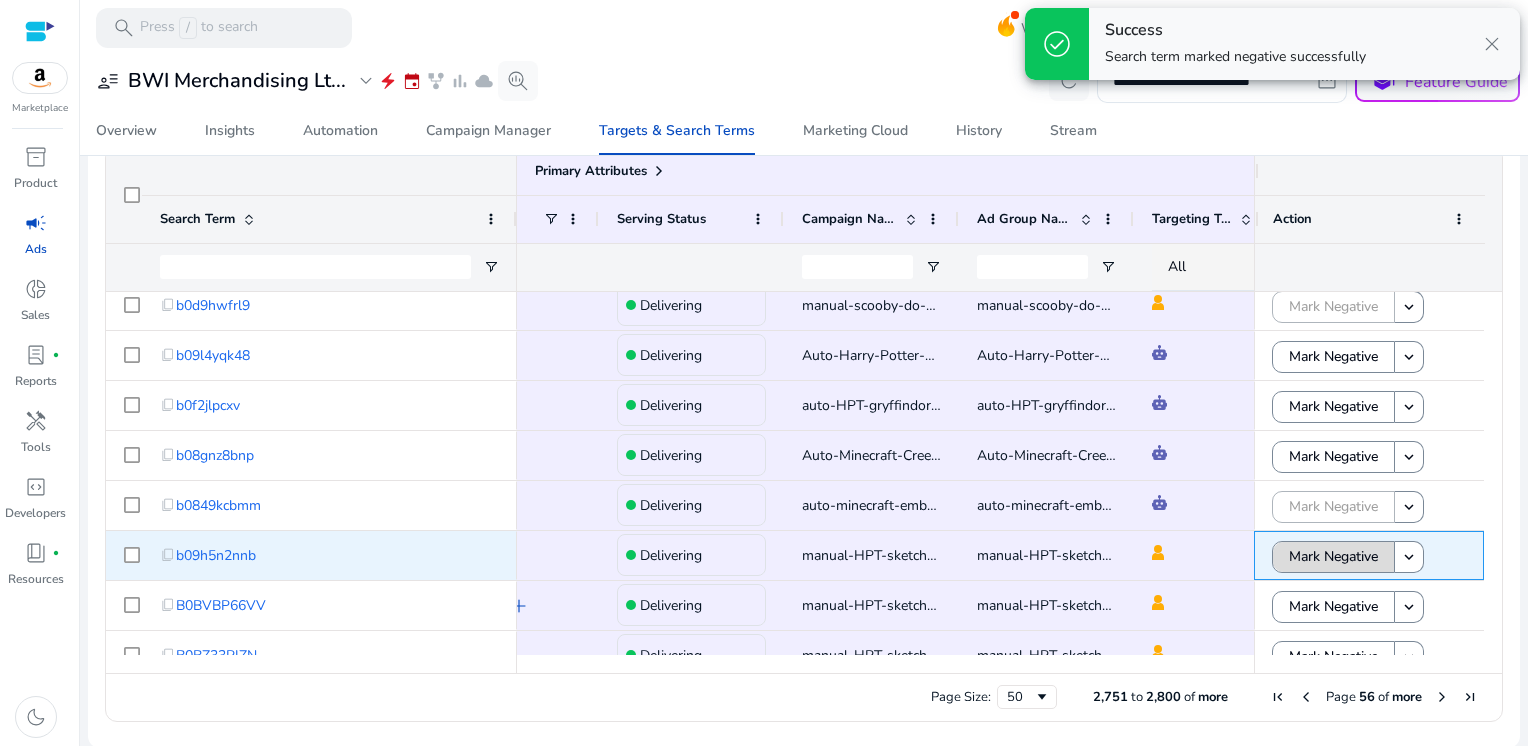 click on "Mark Negative" 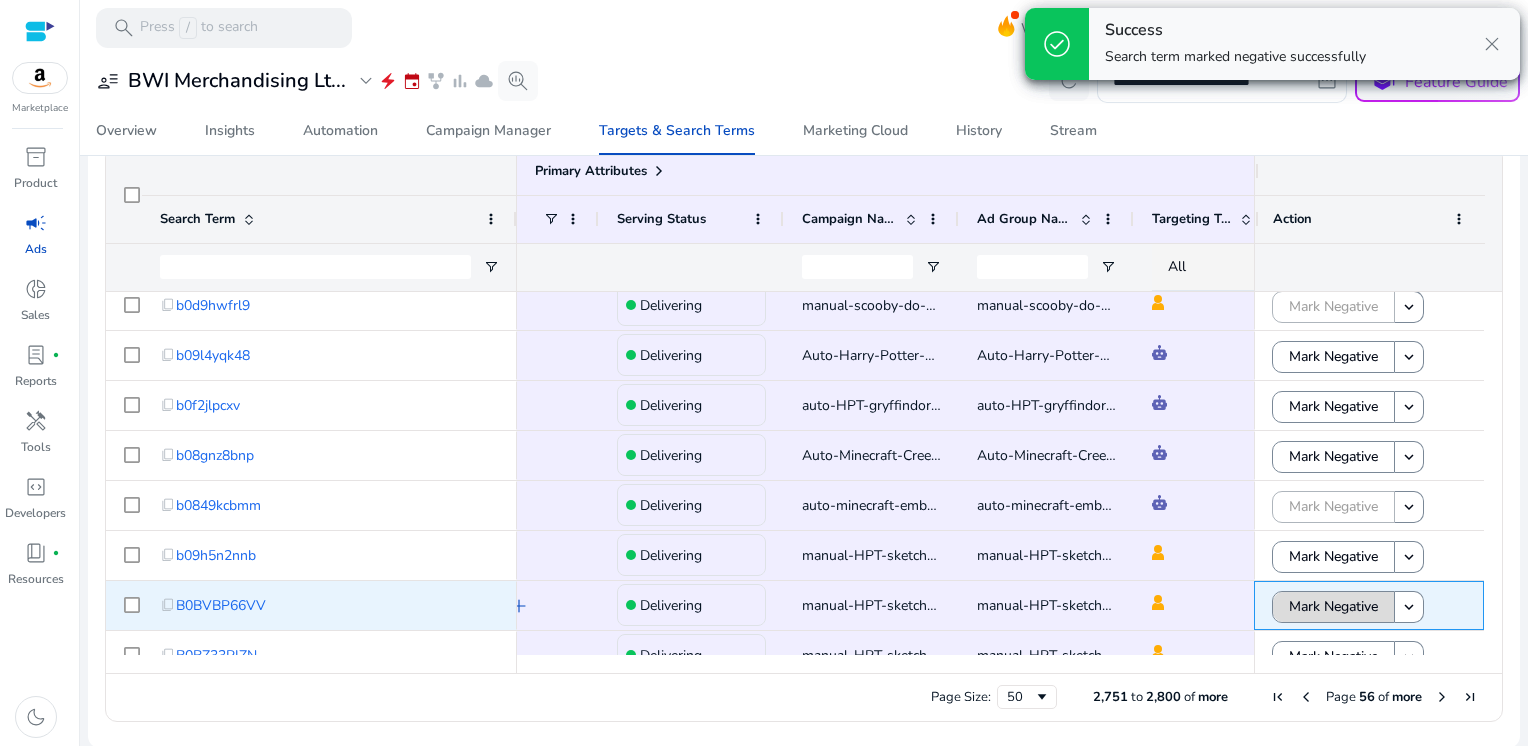 click on "Mark Negative" 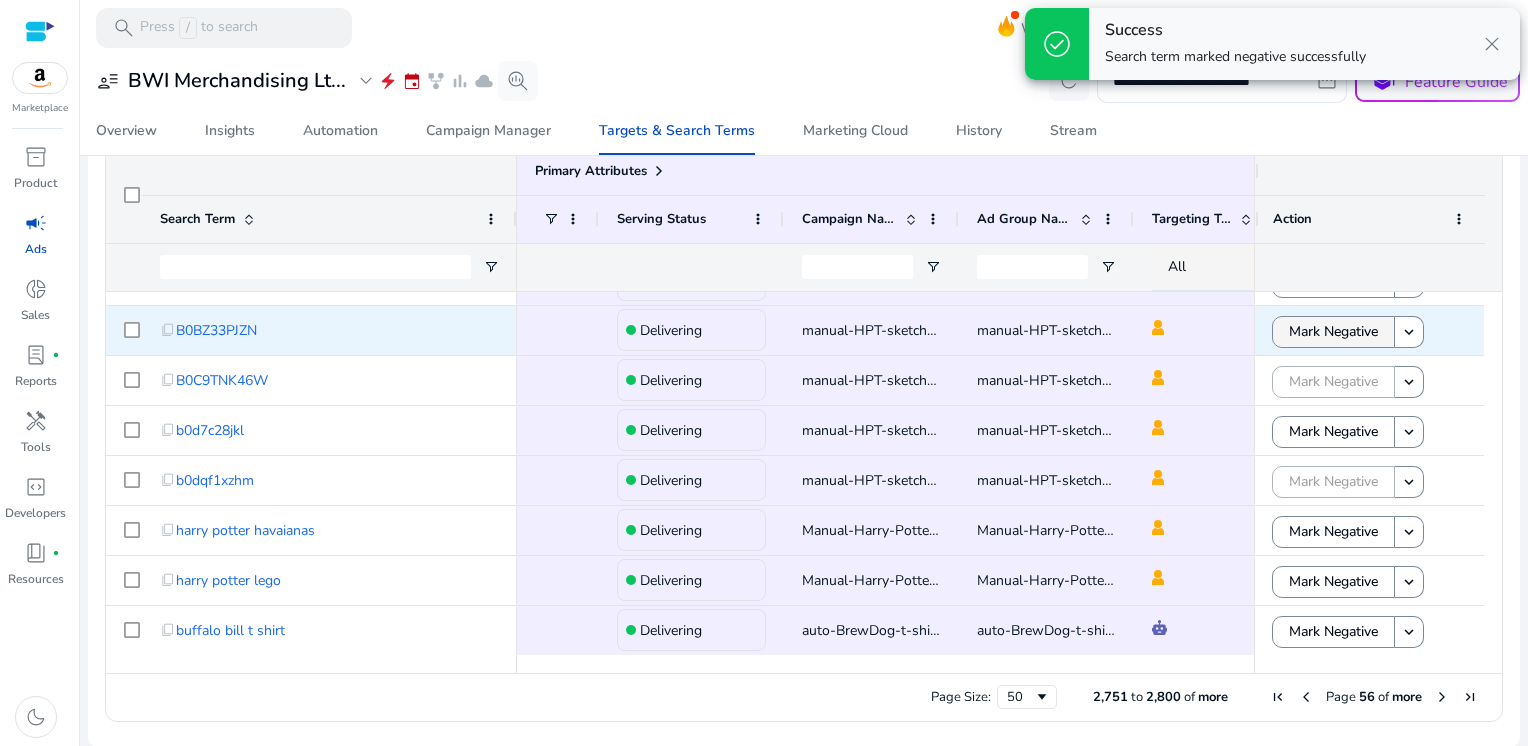 click on "Mark Negative" 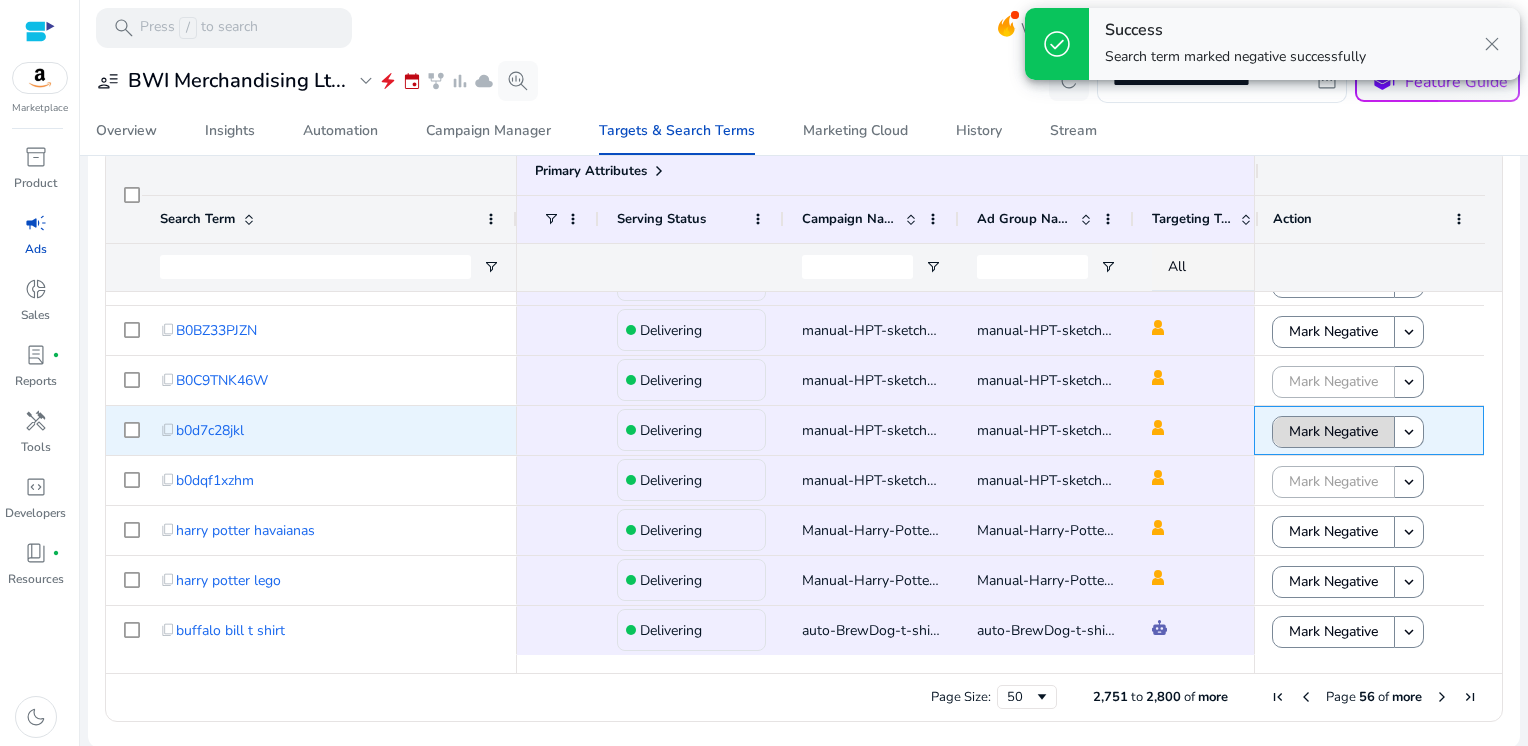 click on "Mark Negative" 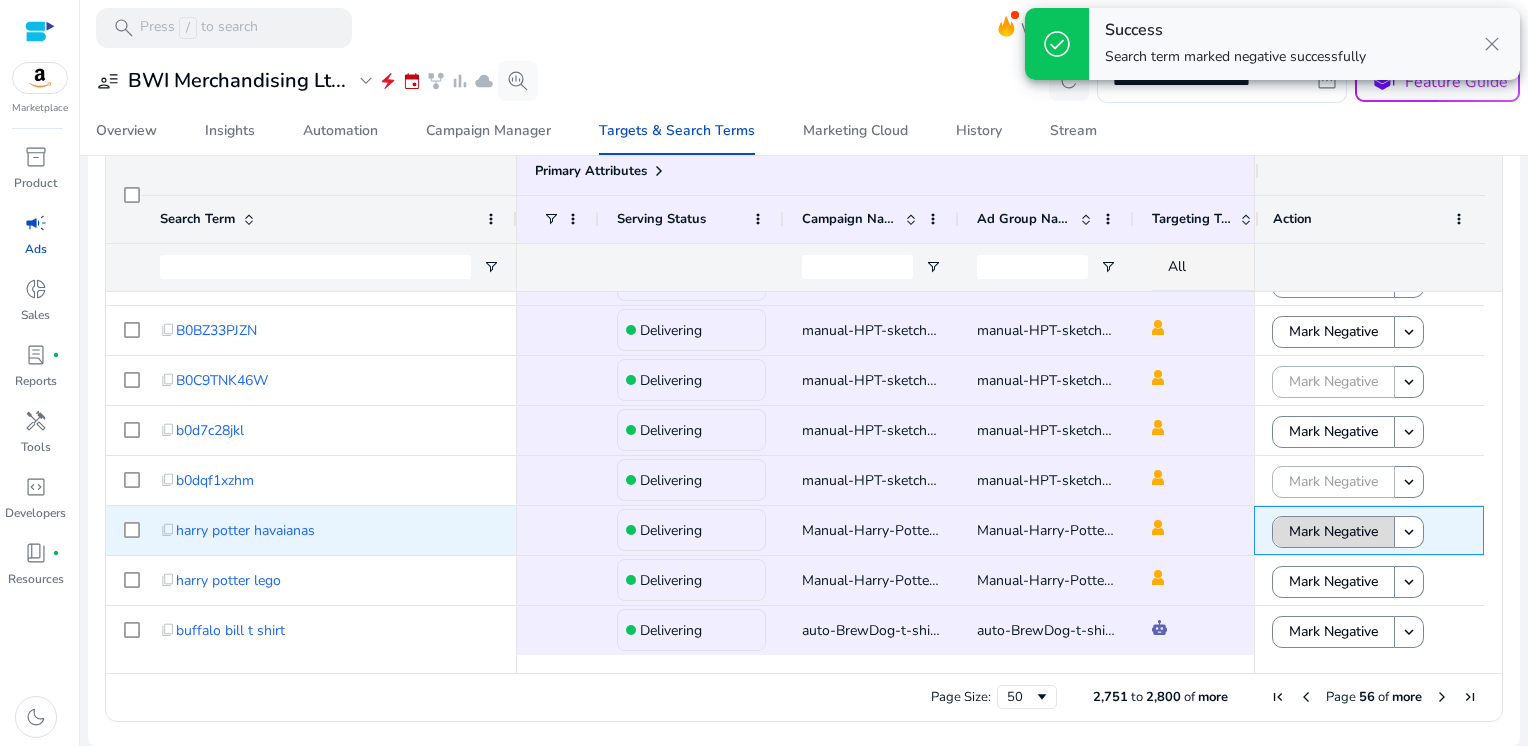 click on "Mark Negative" 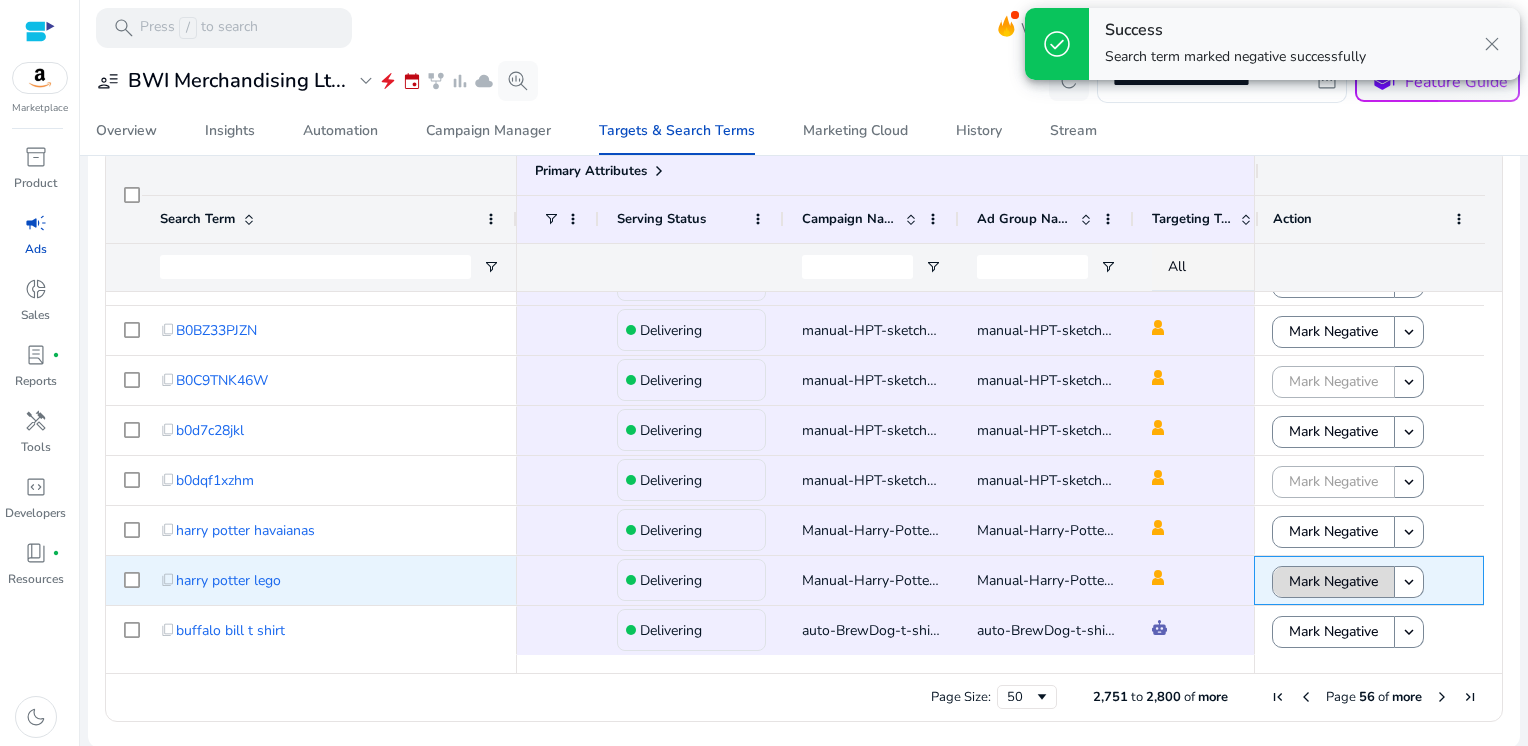 click on "Mark Negative" 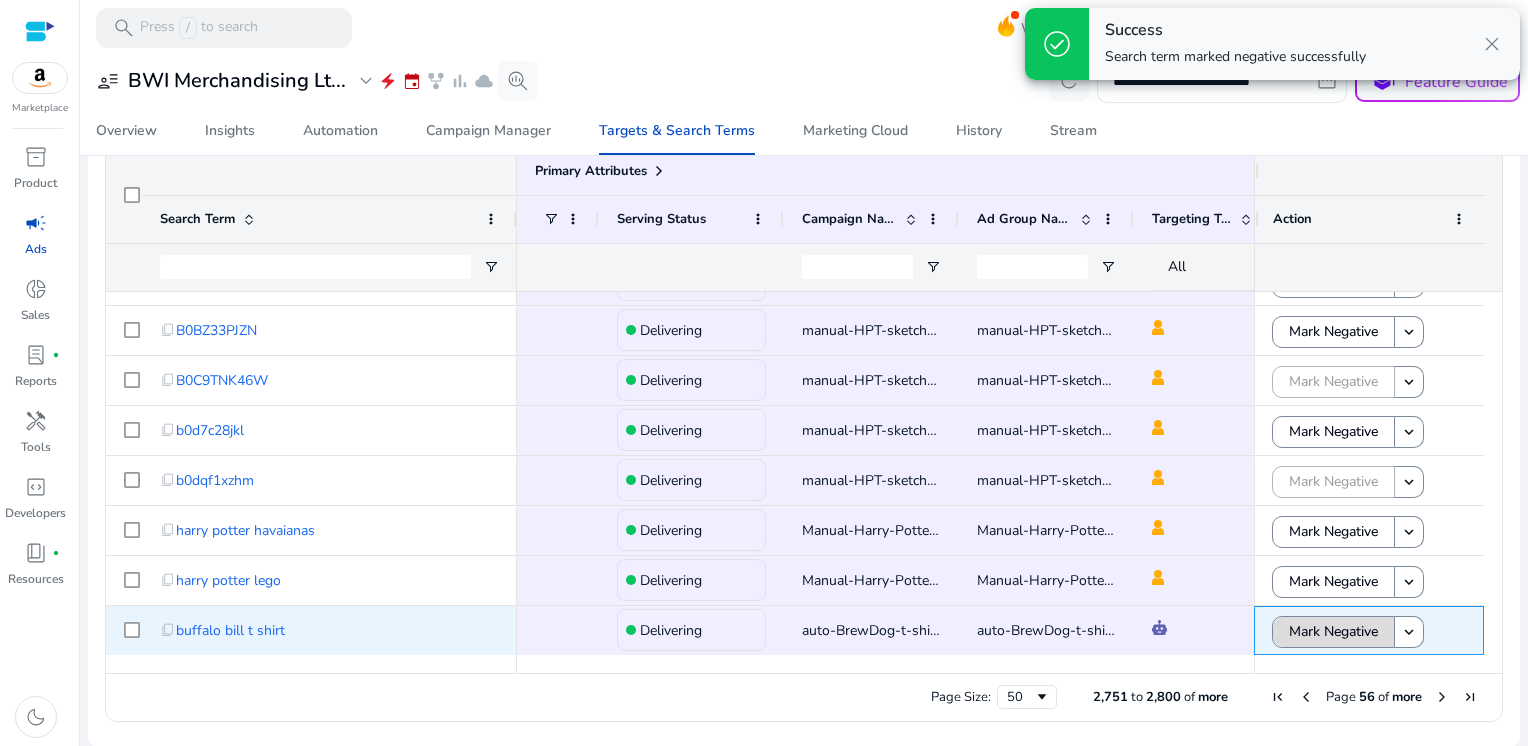 click on "Mark Negative" 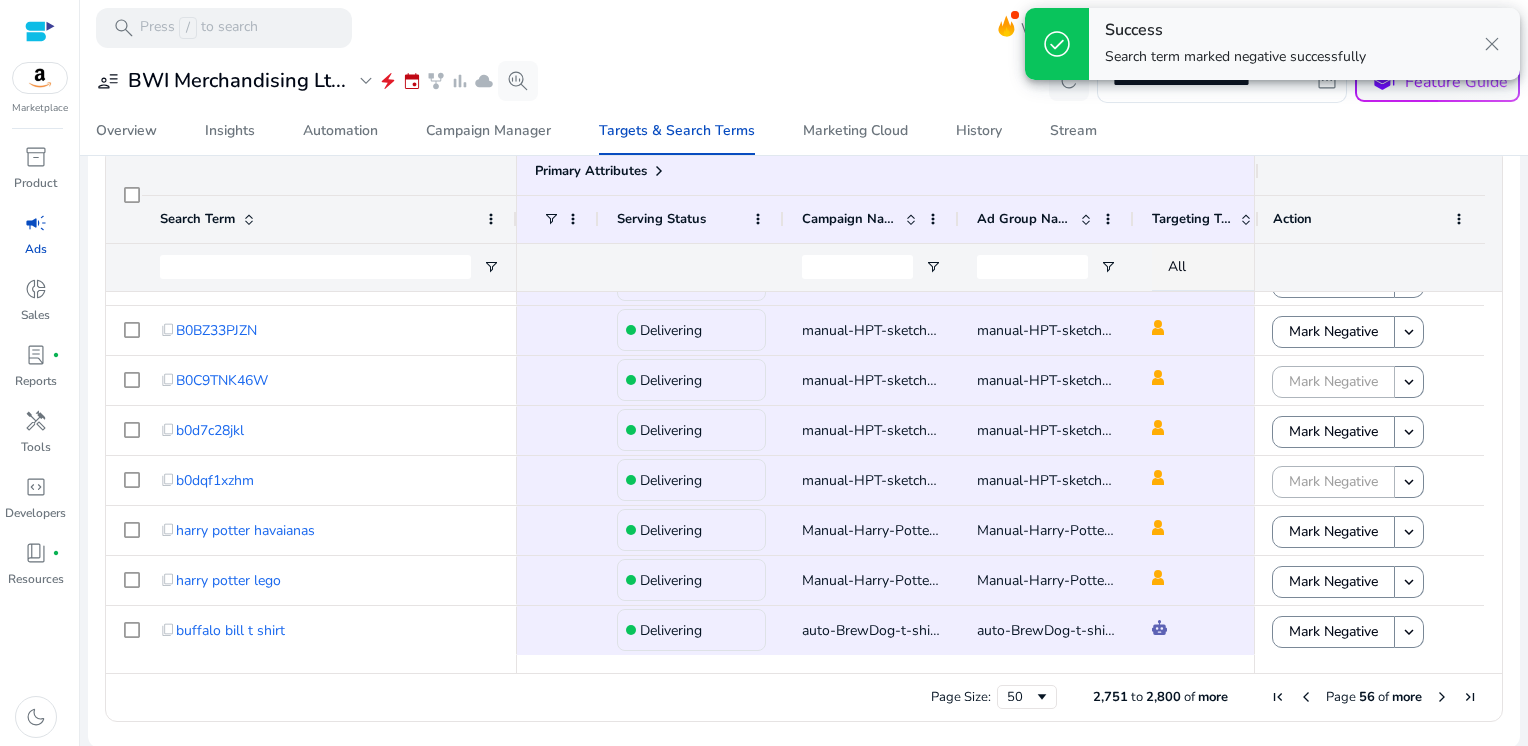 click at bounding box center [1442, 697] 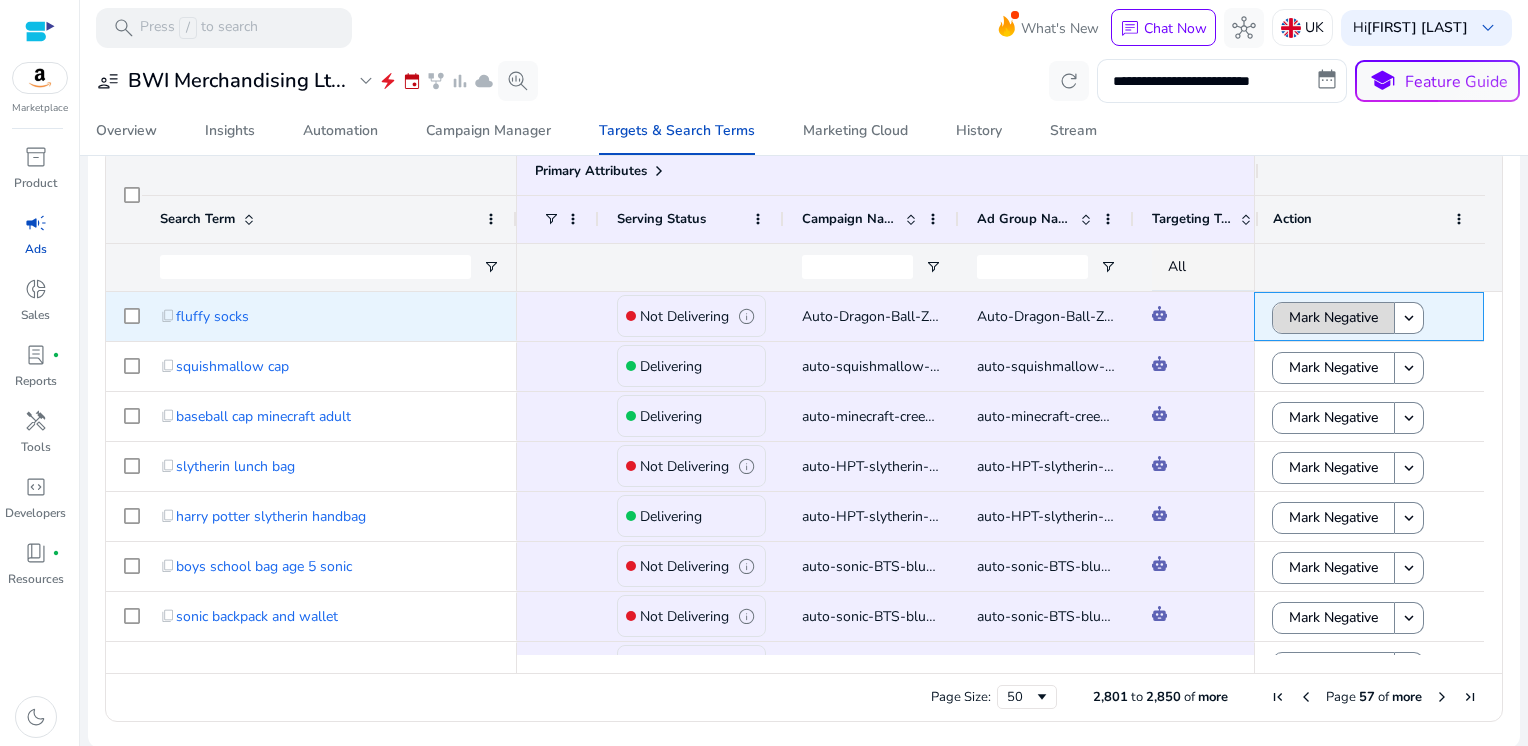 click on "Mark Negative" 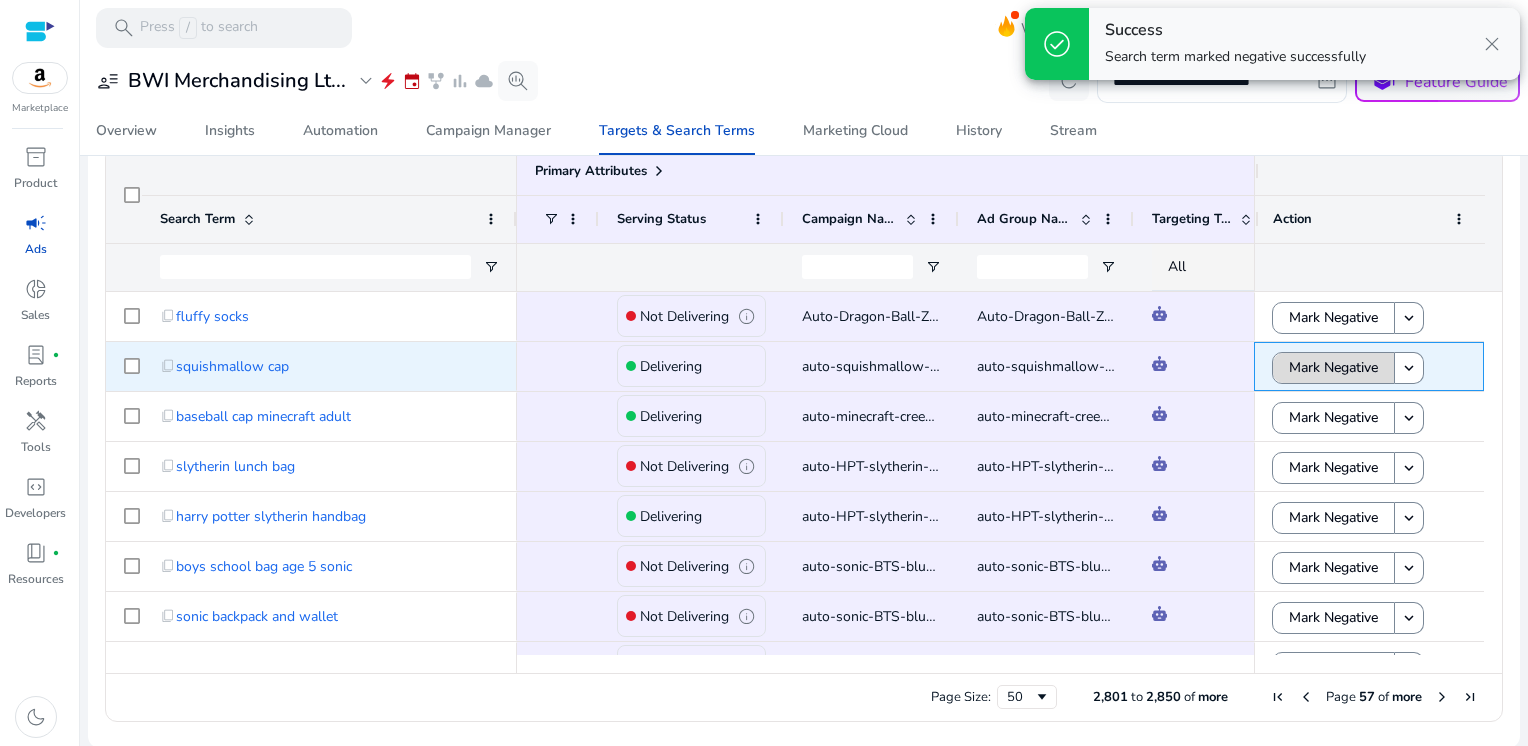 click on "Mark Negative" 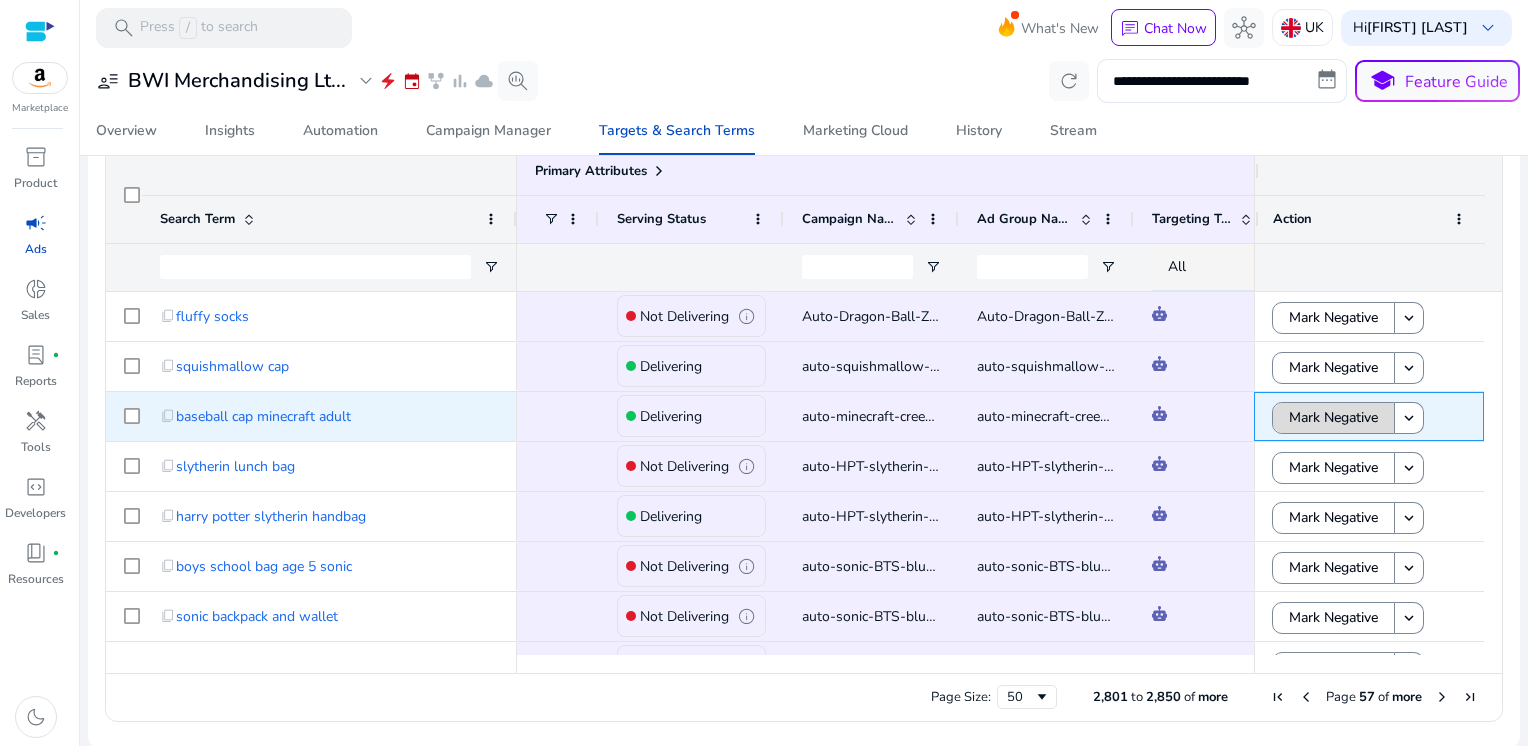 click on "Mark Negative" 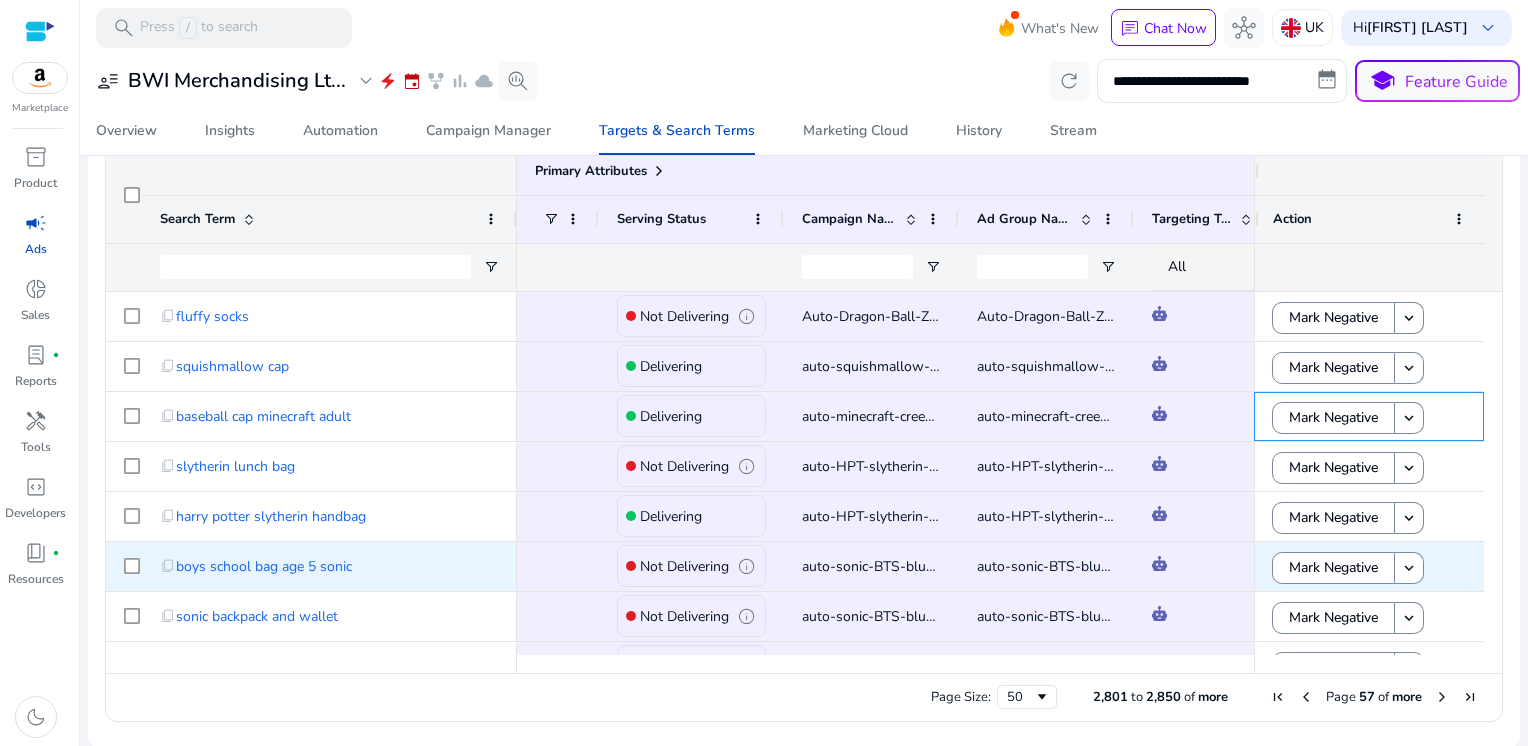 scroll, scrollTop: 152, scrollLeft: 0, axis: vertical 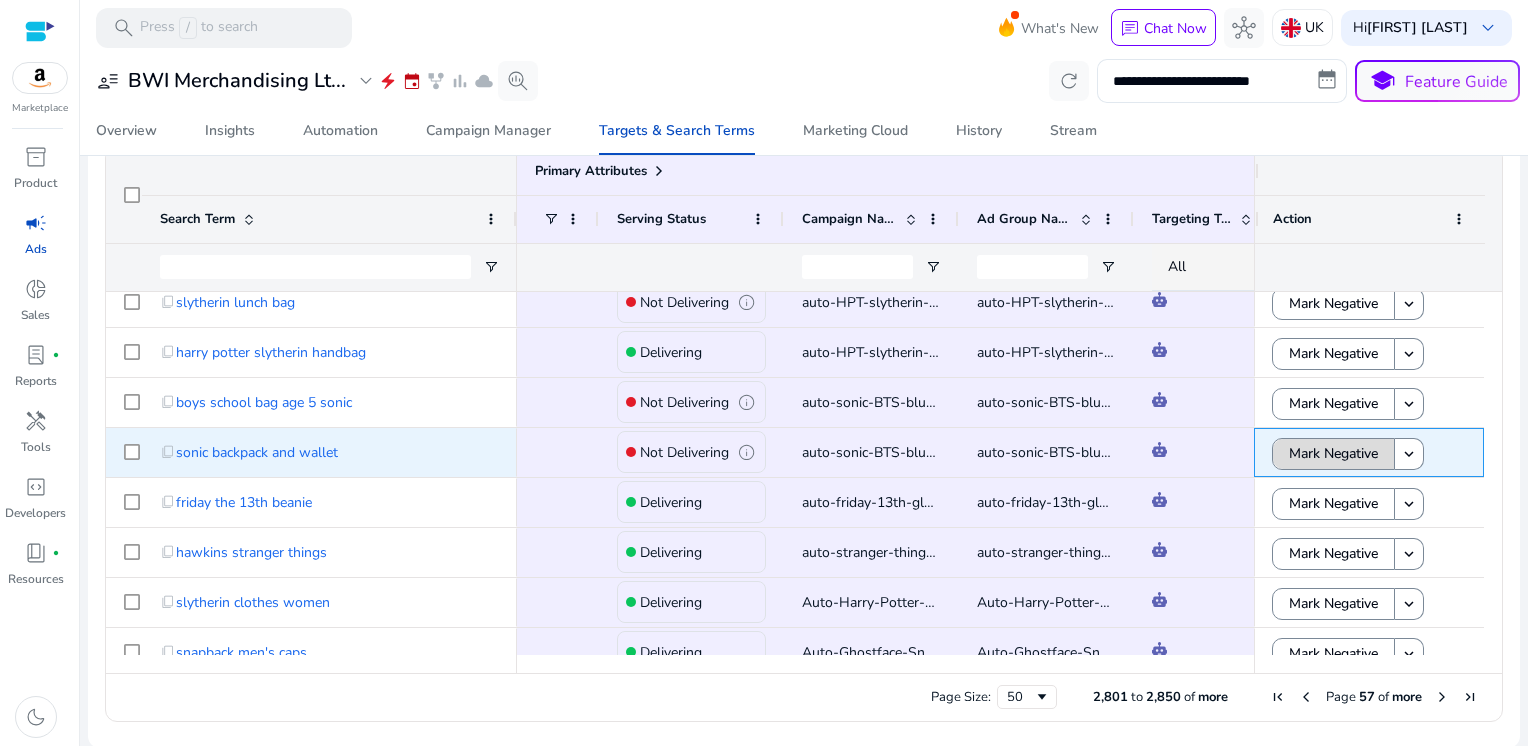 click on "Mark Negative" 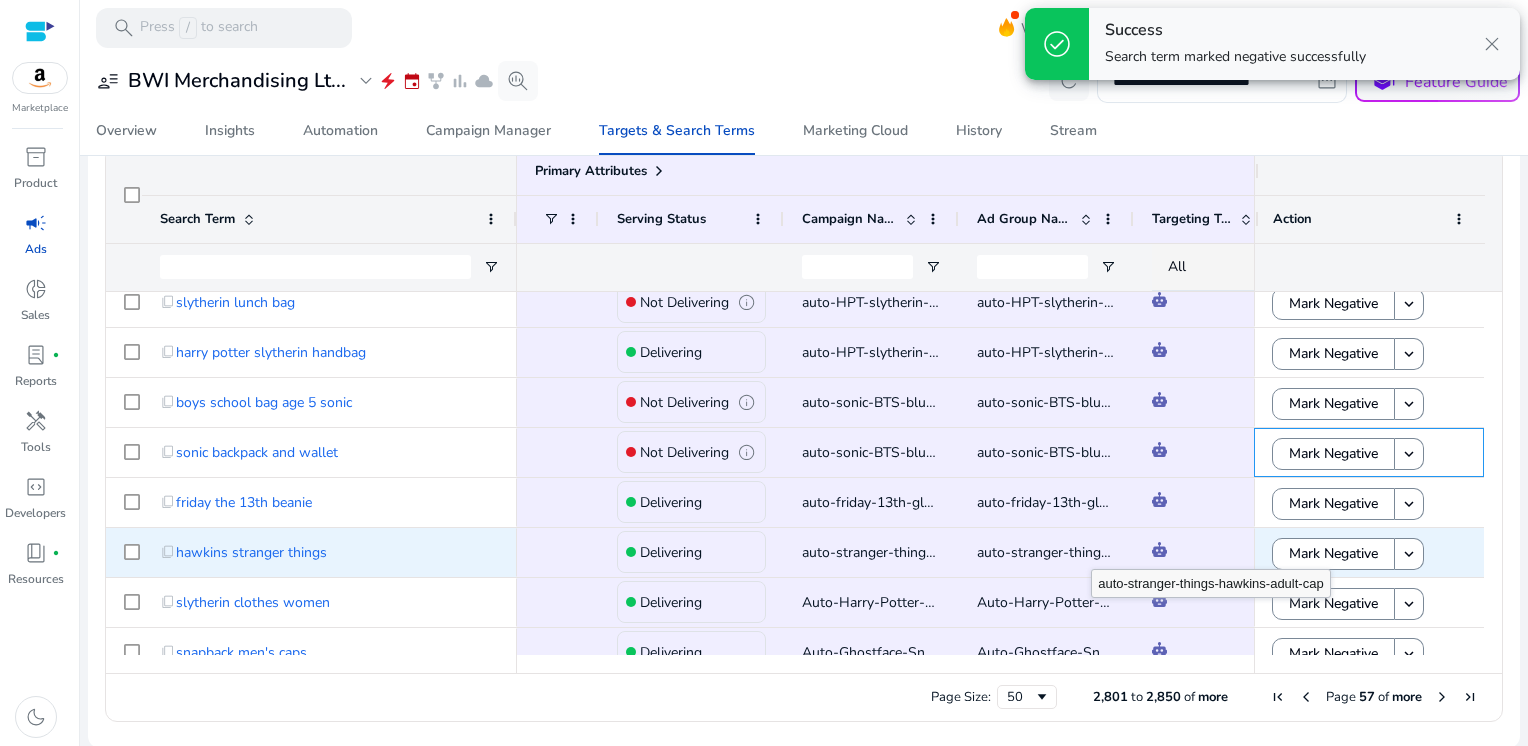 scroll, scrollTop: 232, scrollLeft: 0, axis: vertical 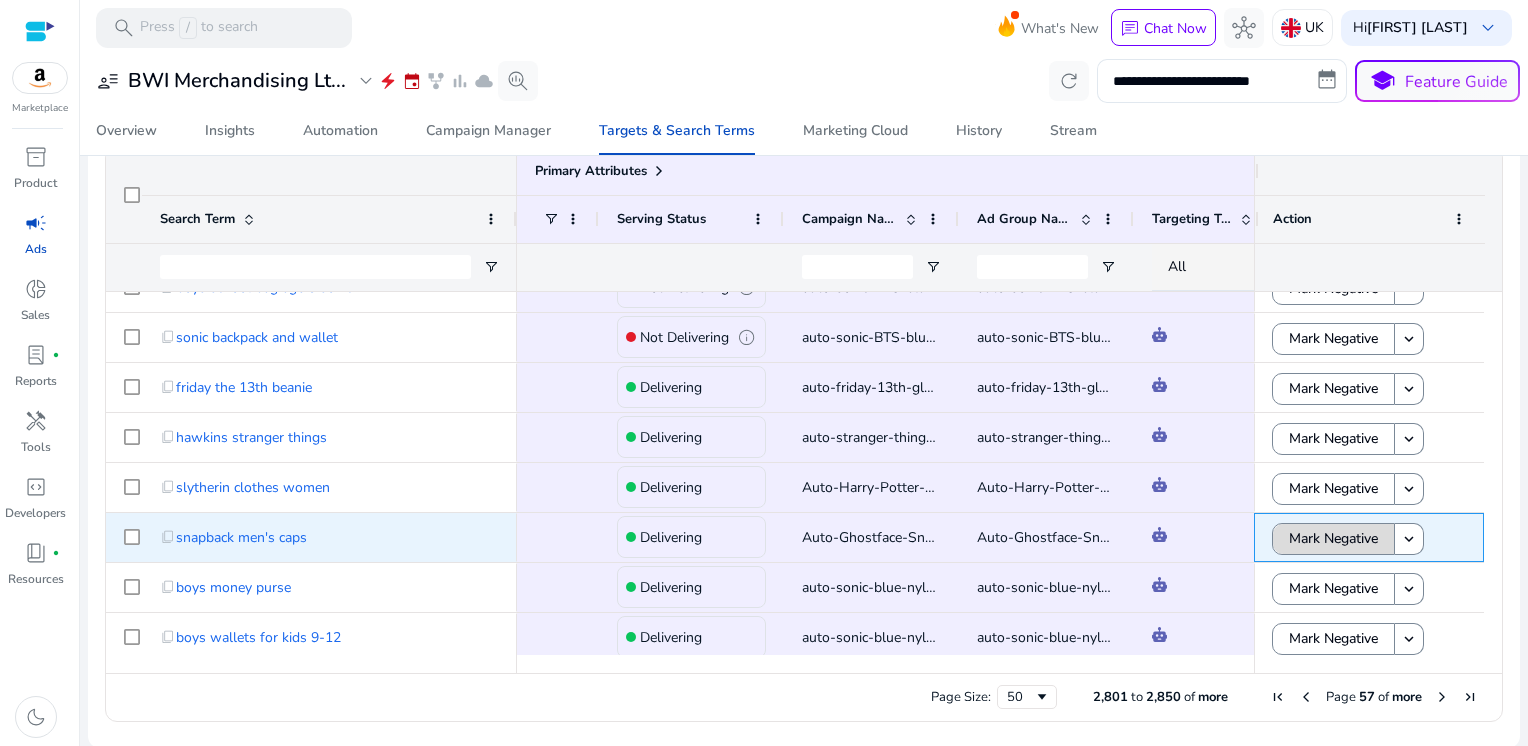 click on "Mark Negative" 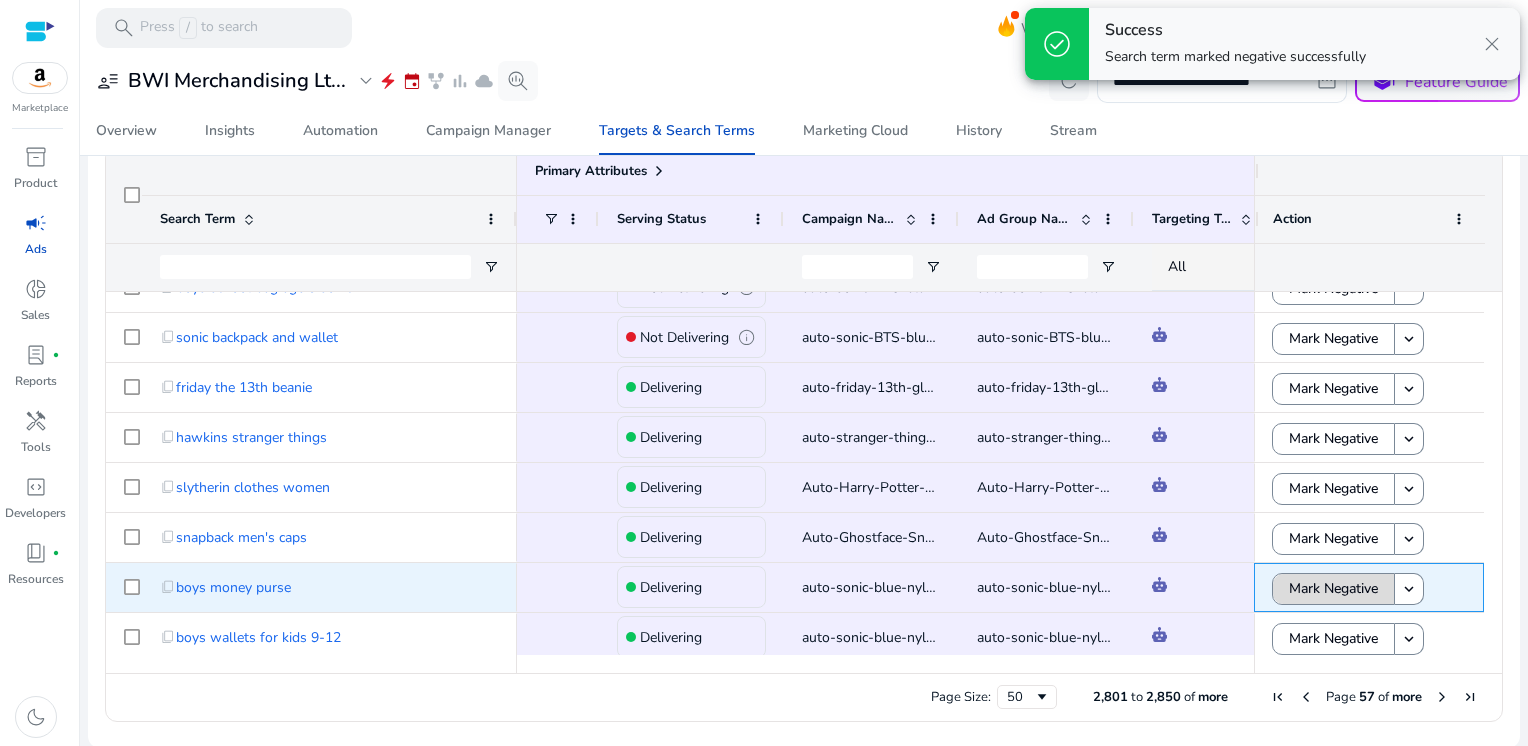 click on "Mark Negative" 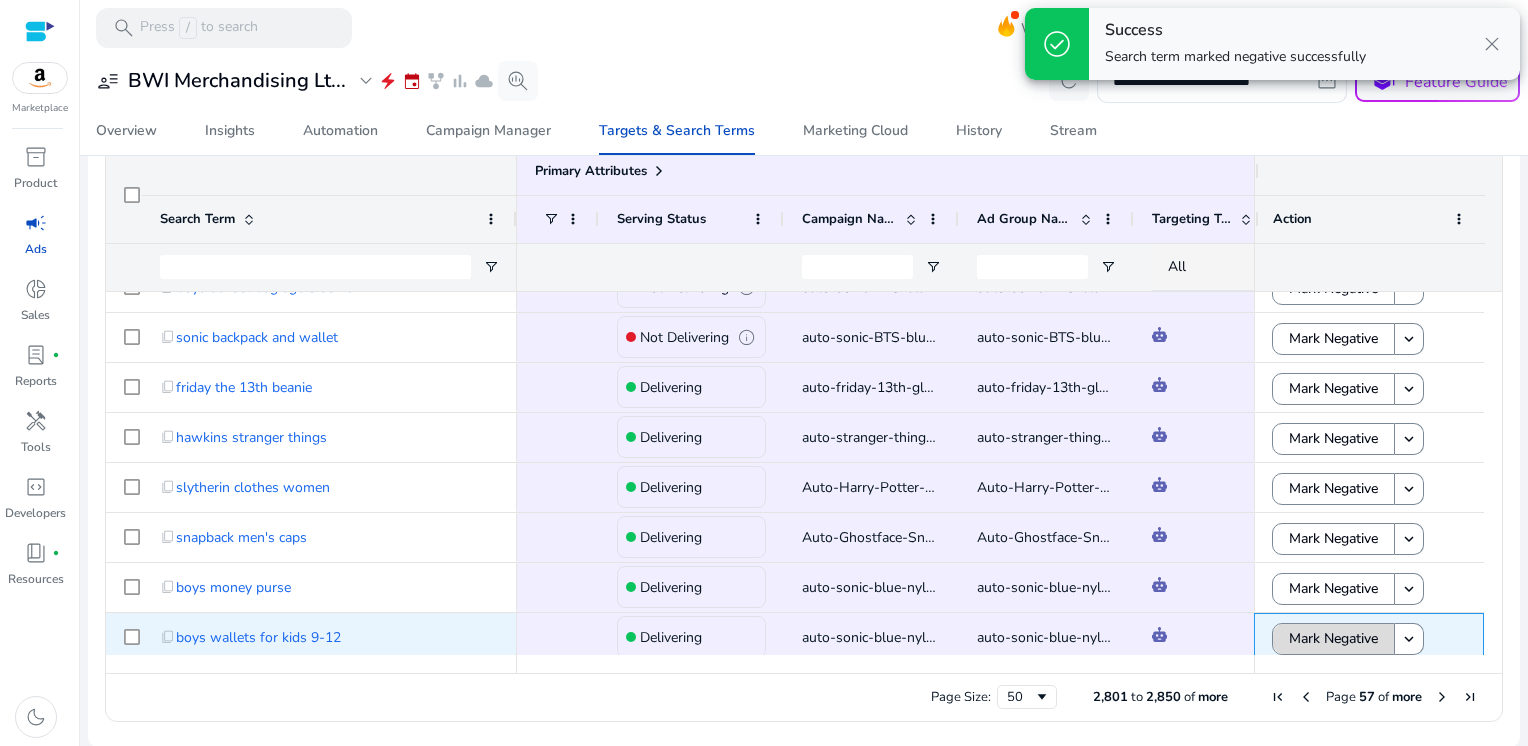 click on "Mark Negative" 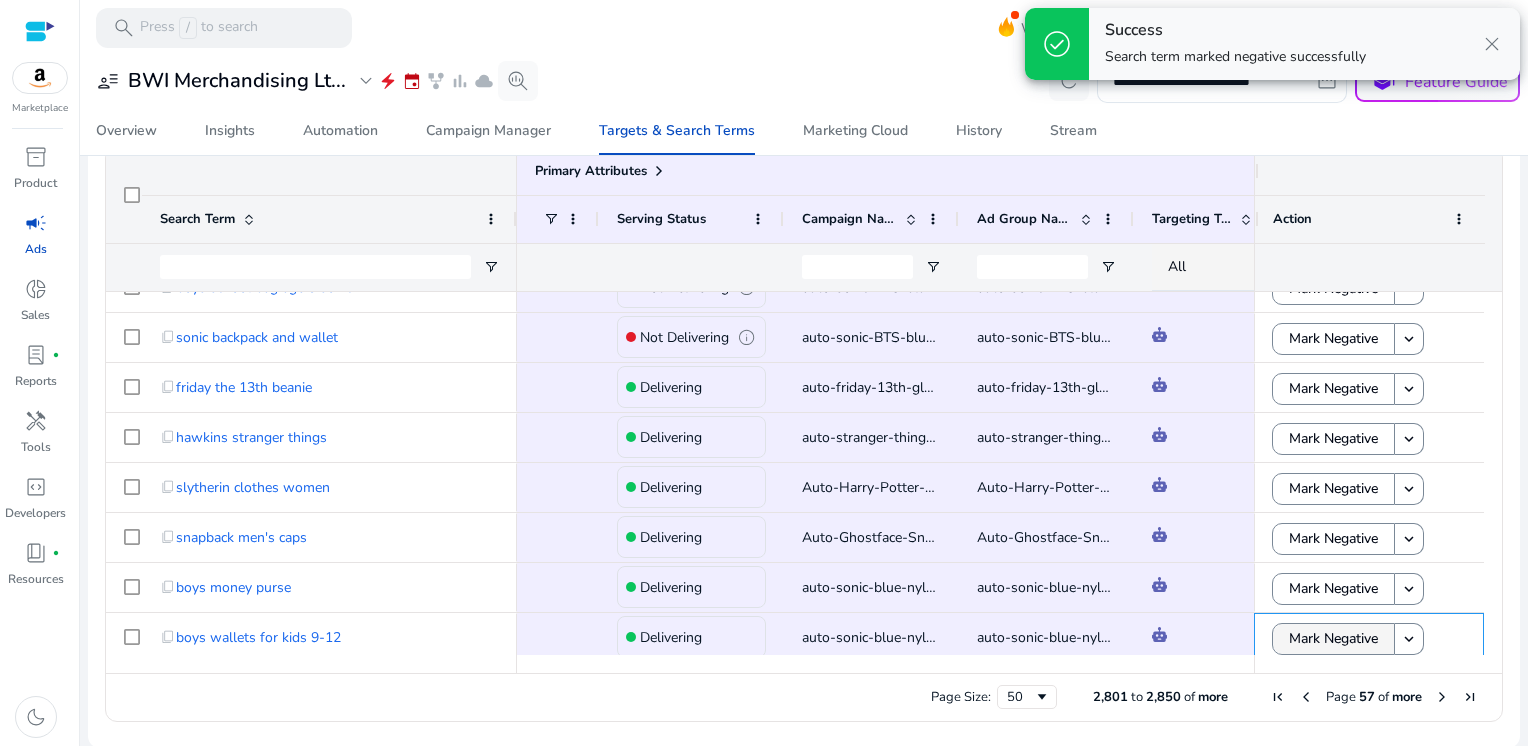 scroll, scrollTop: 432, scrollLeft: 0, axis: vertical 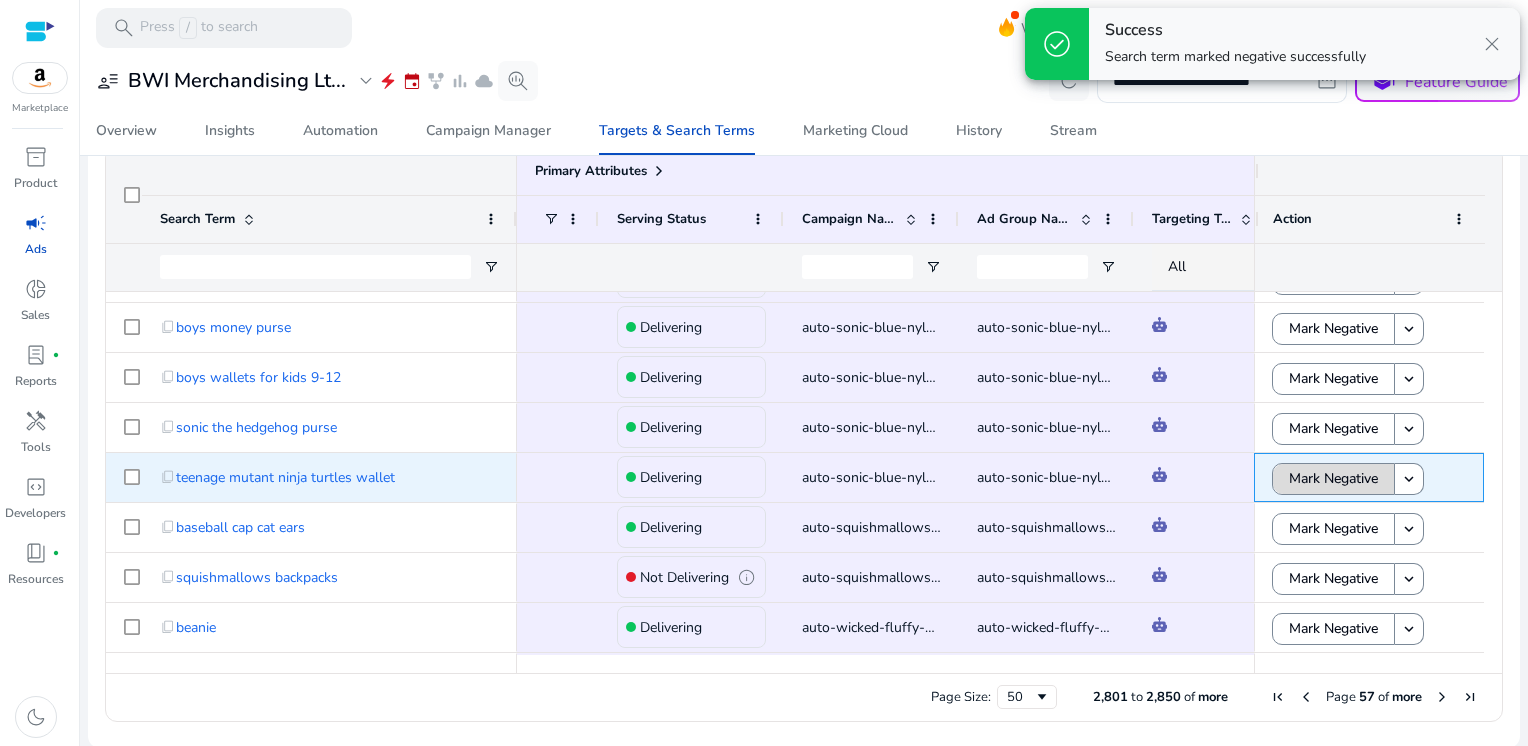 click on "Mark Negative" 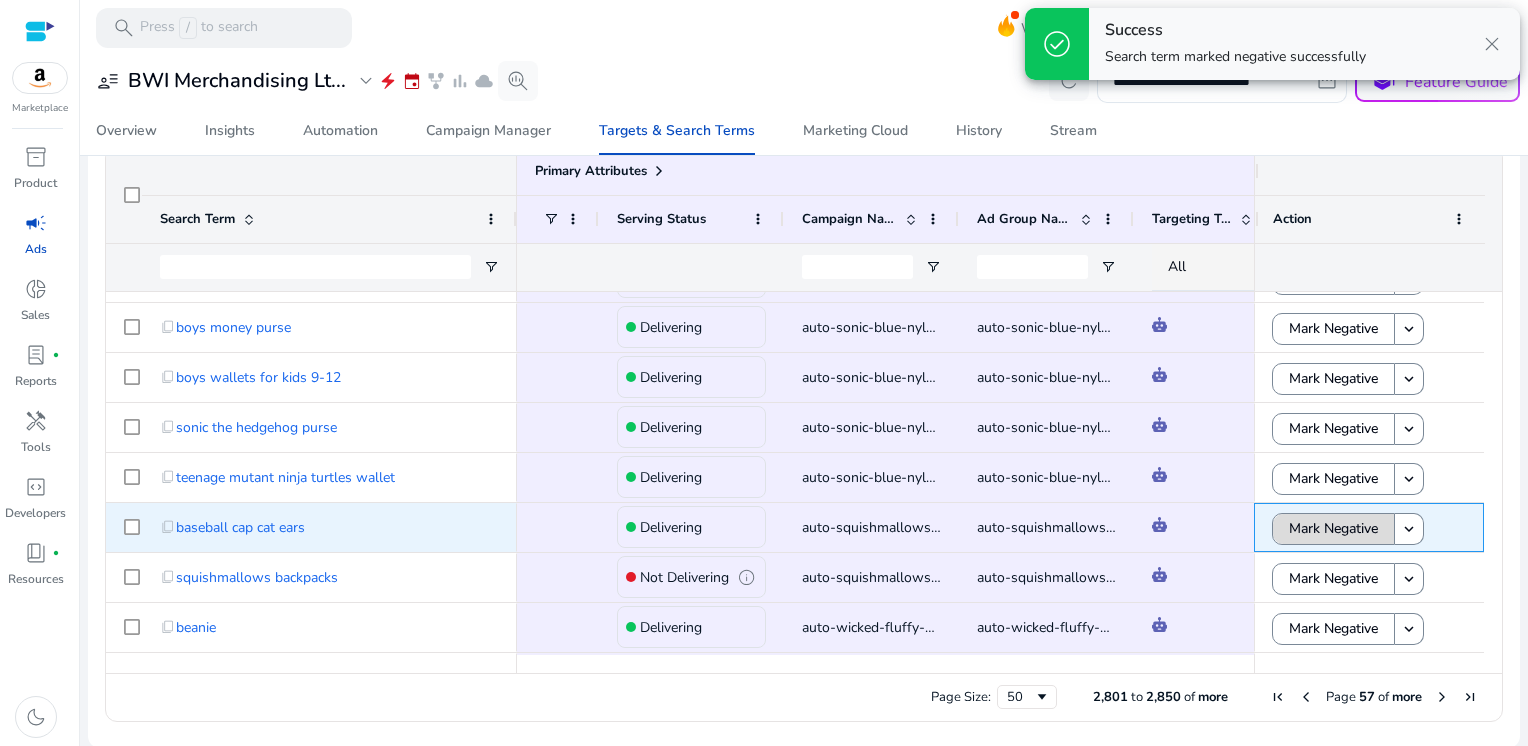 click on "Mark Negative" 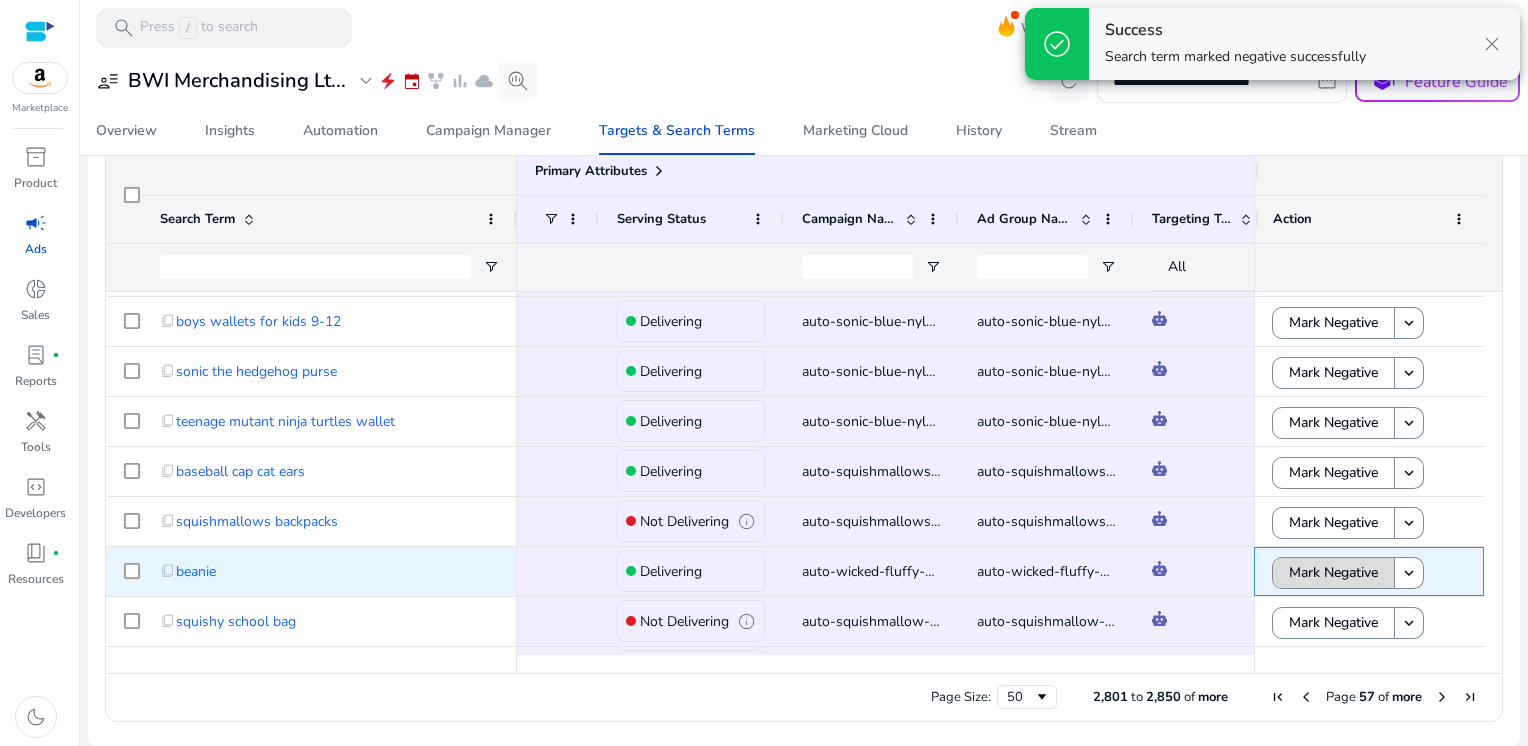 click on "Mark Negative" 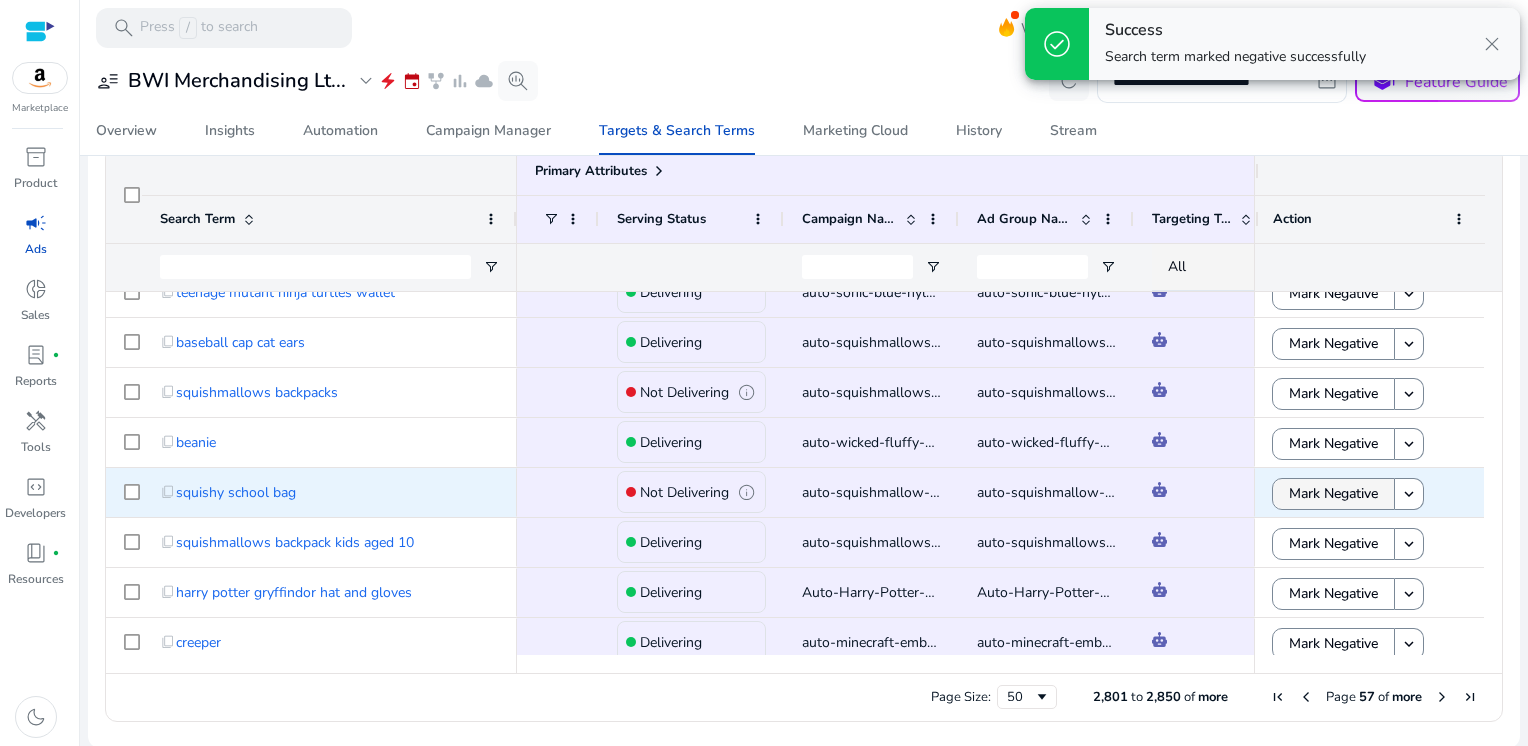 click on "Mark Negative" 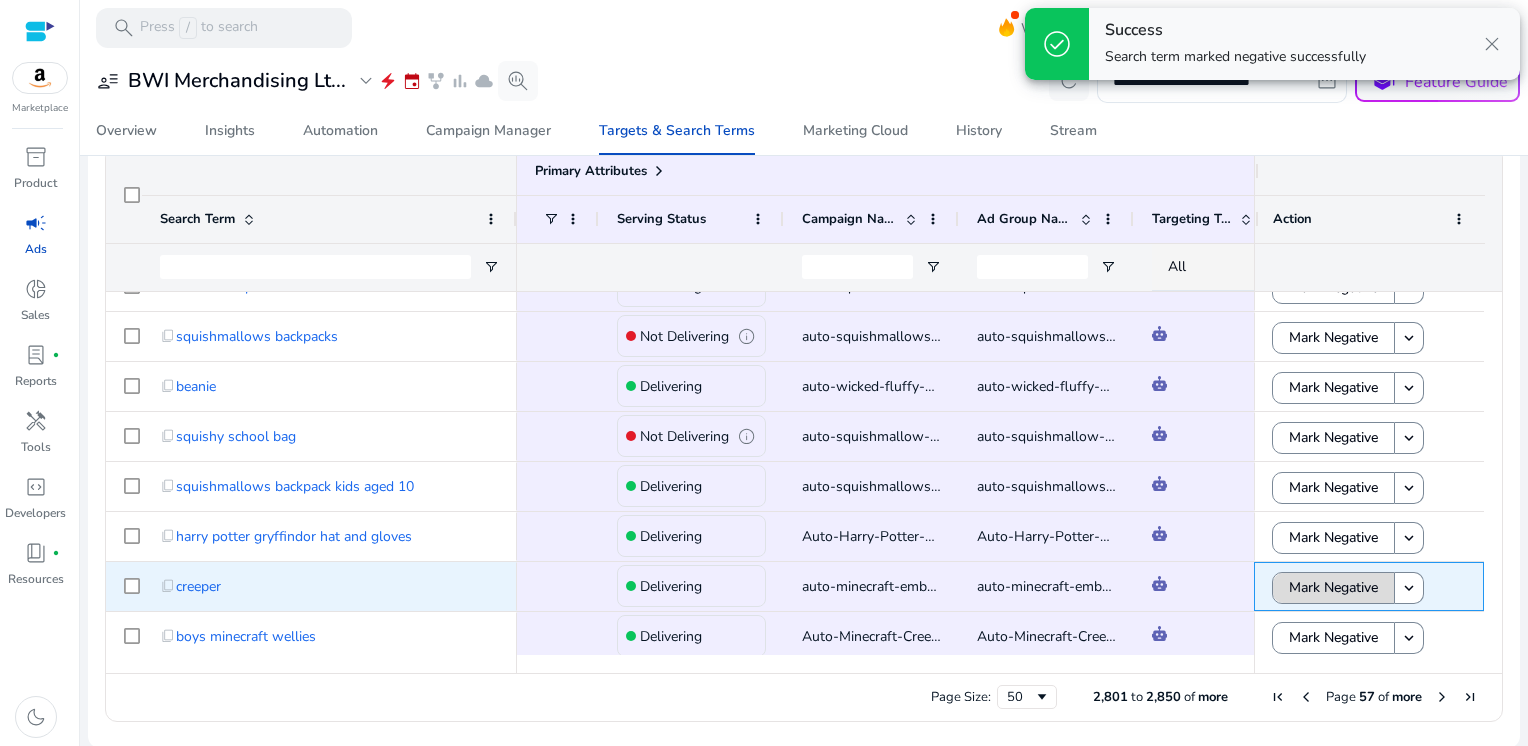 click on "Mark Negative" 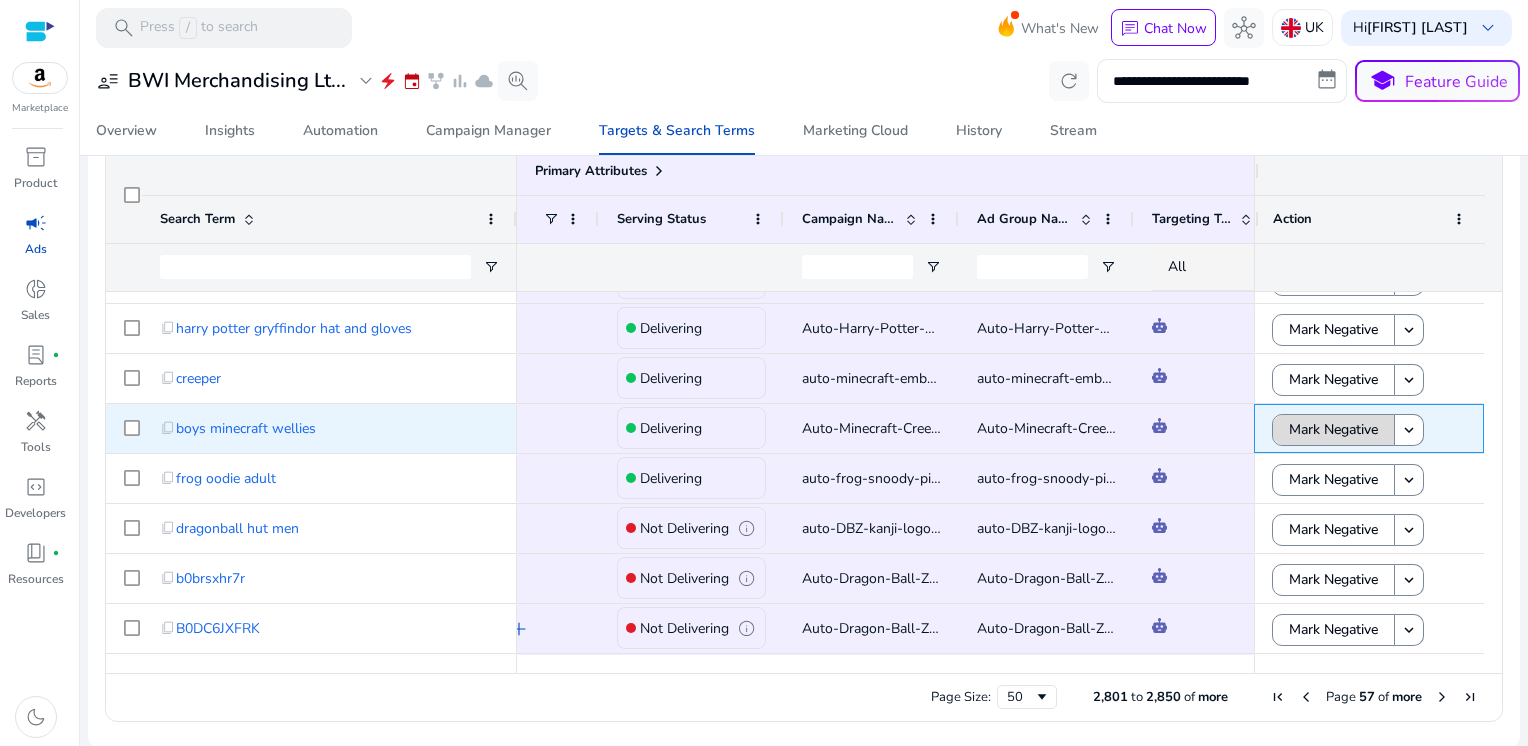 click on "Mark Negative" 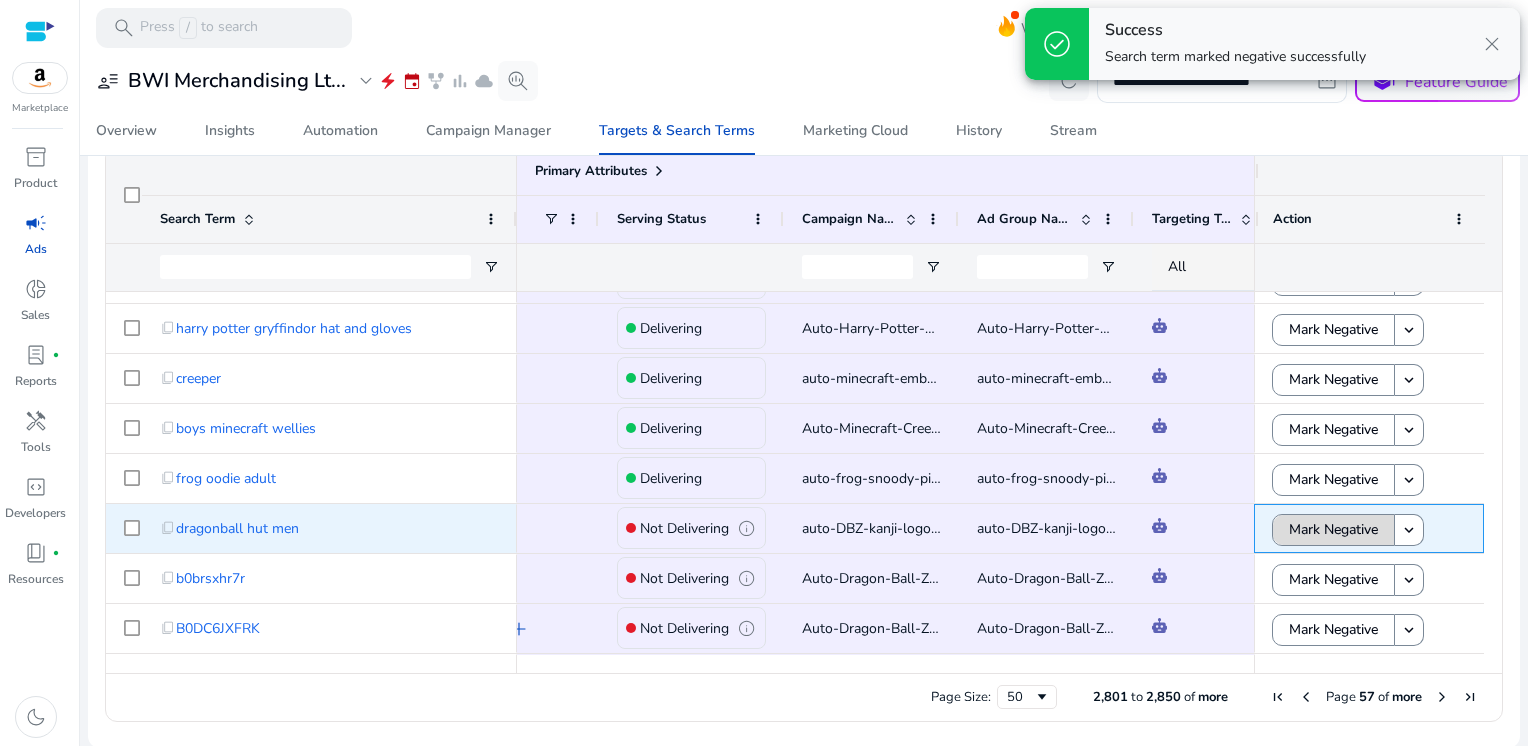 click on "Mark Negative" 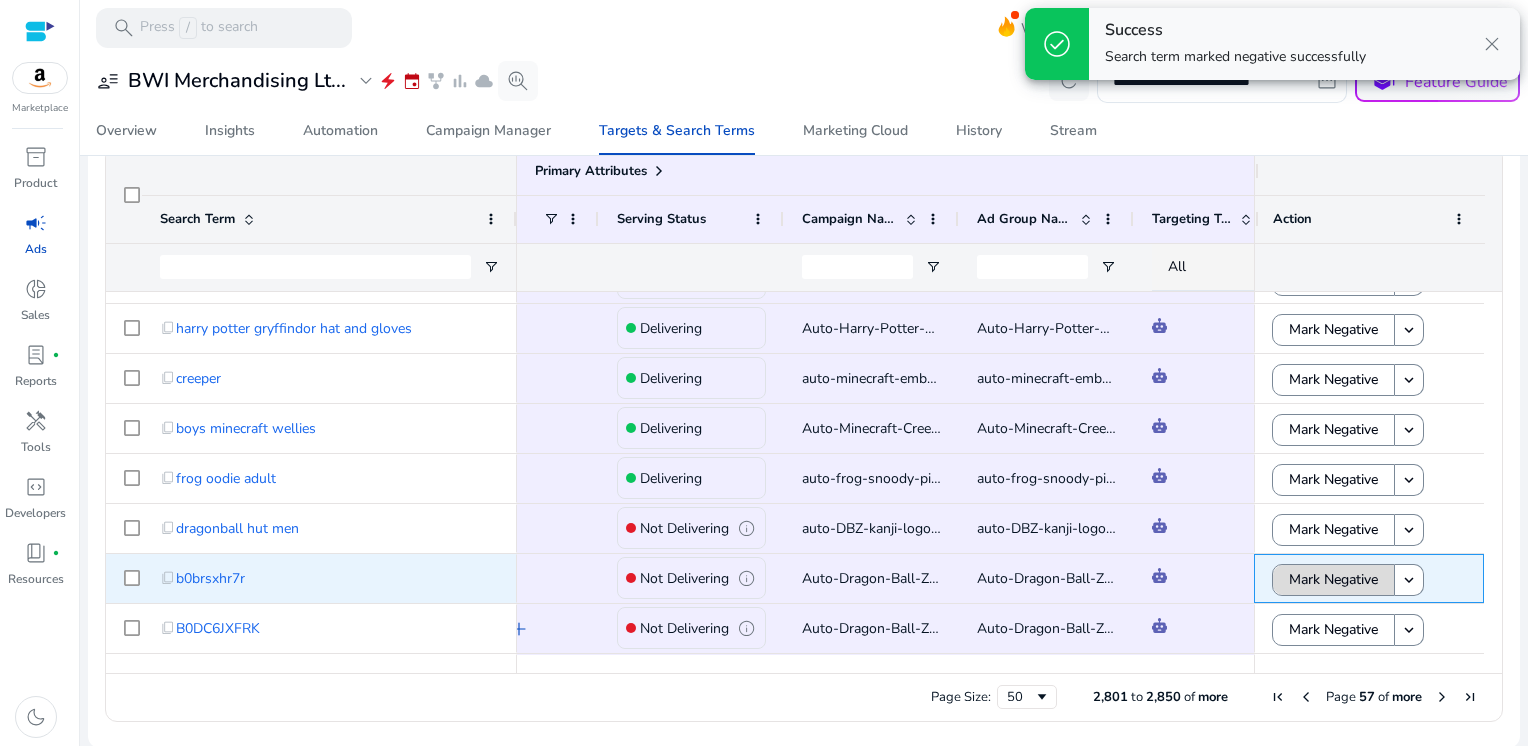 click on "Mark Negative" 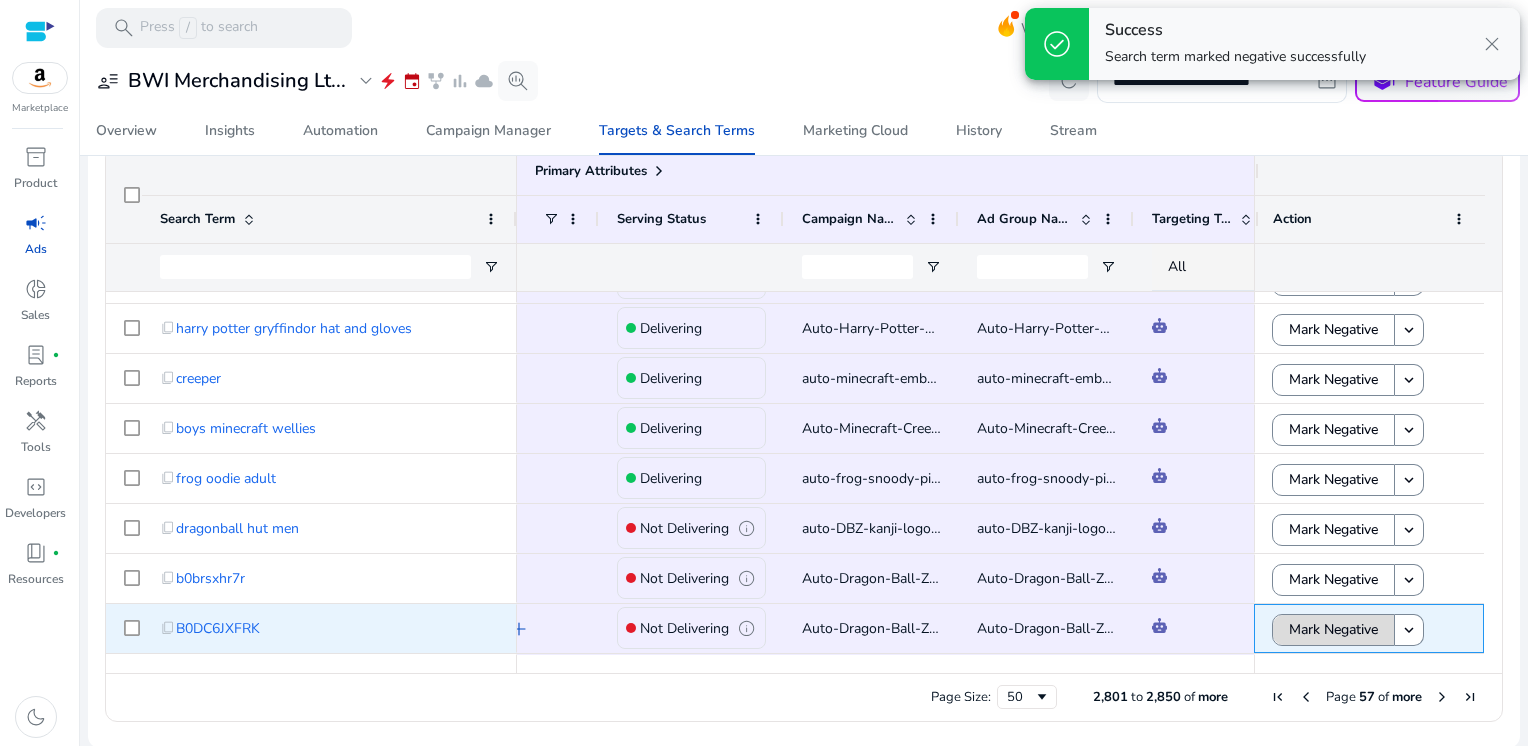 click on "Mark Negative" 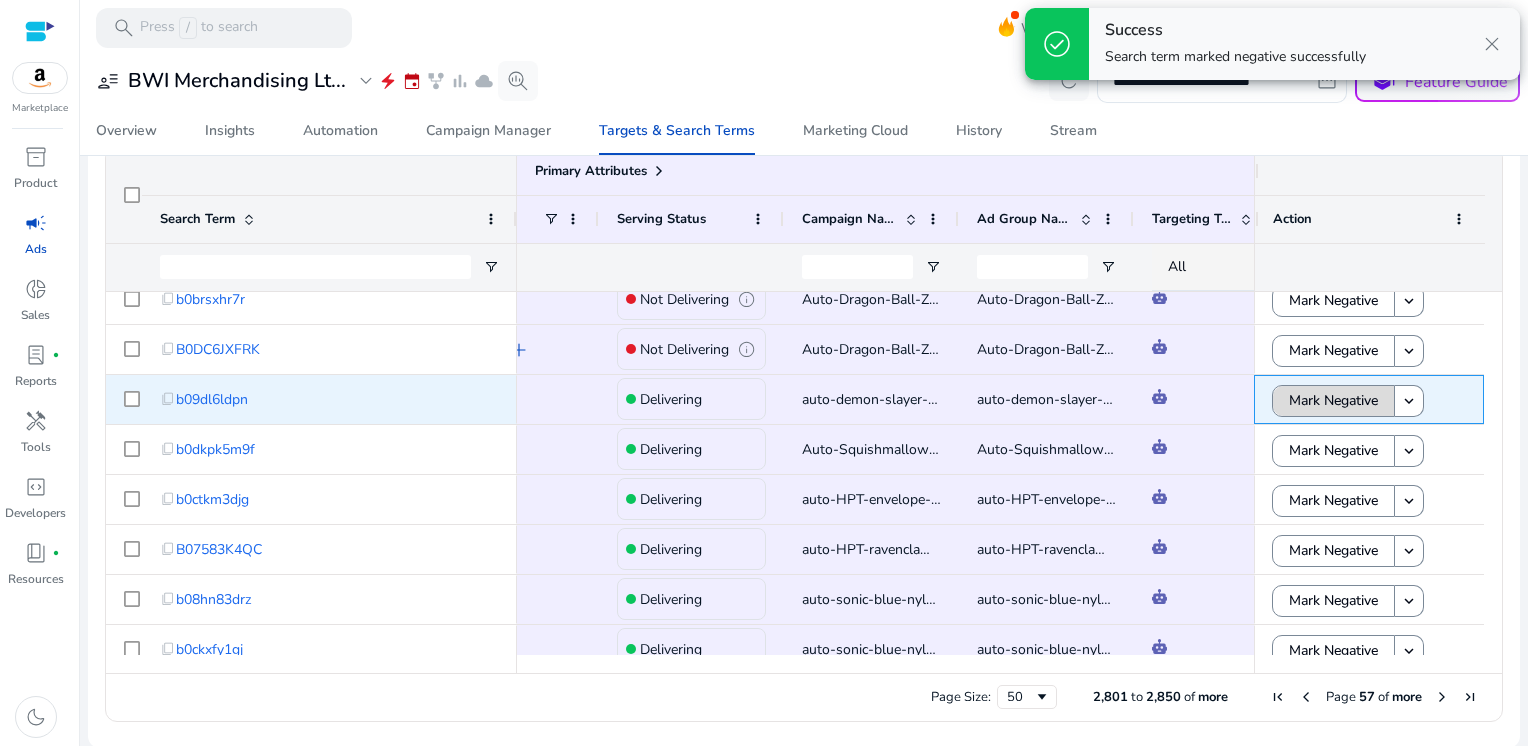 click on "Mark Negative" 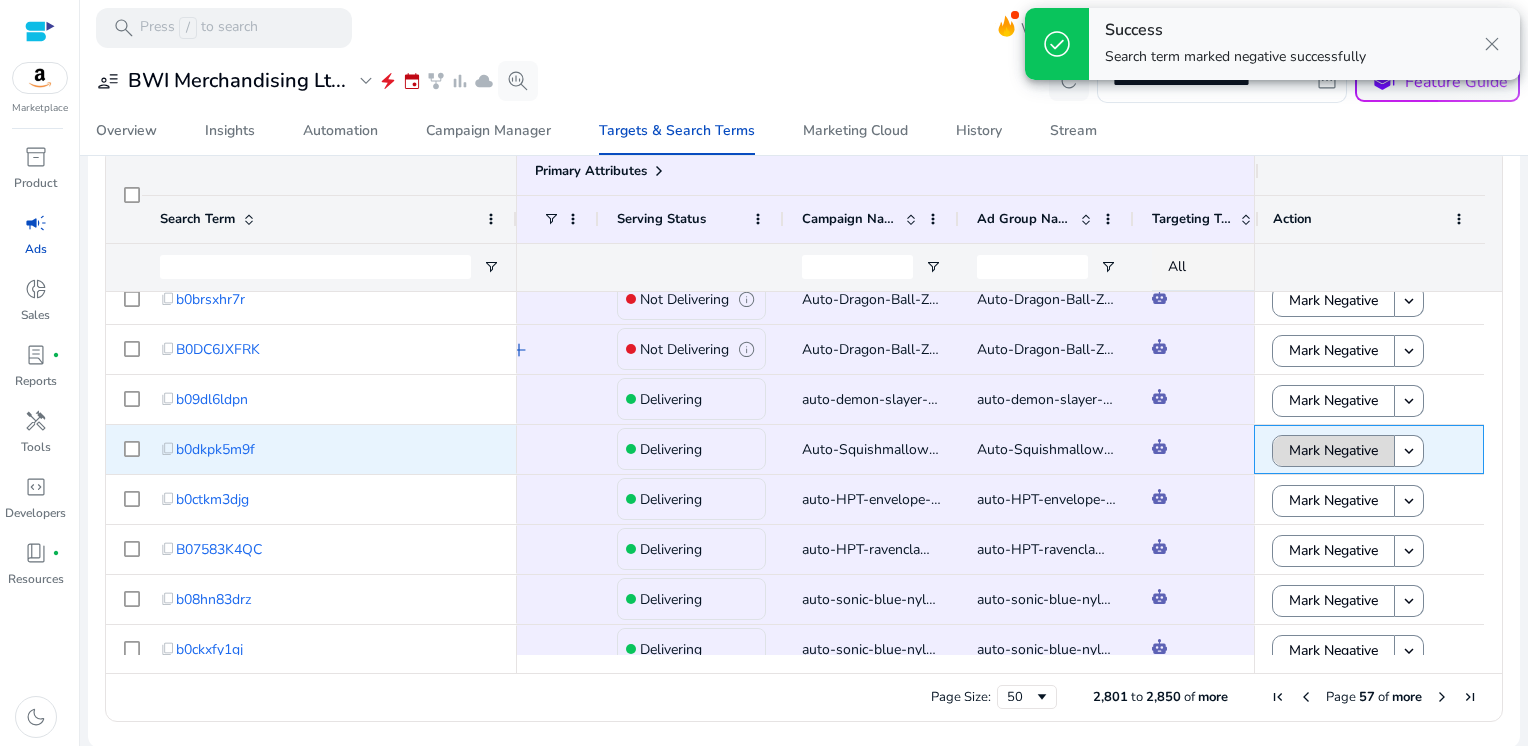 click on "Mark Negative" 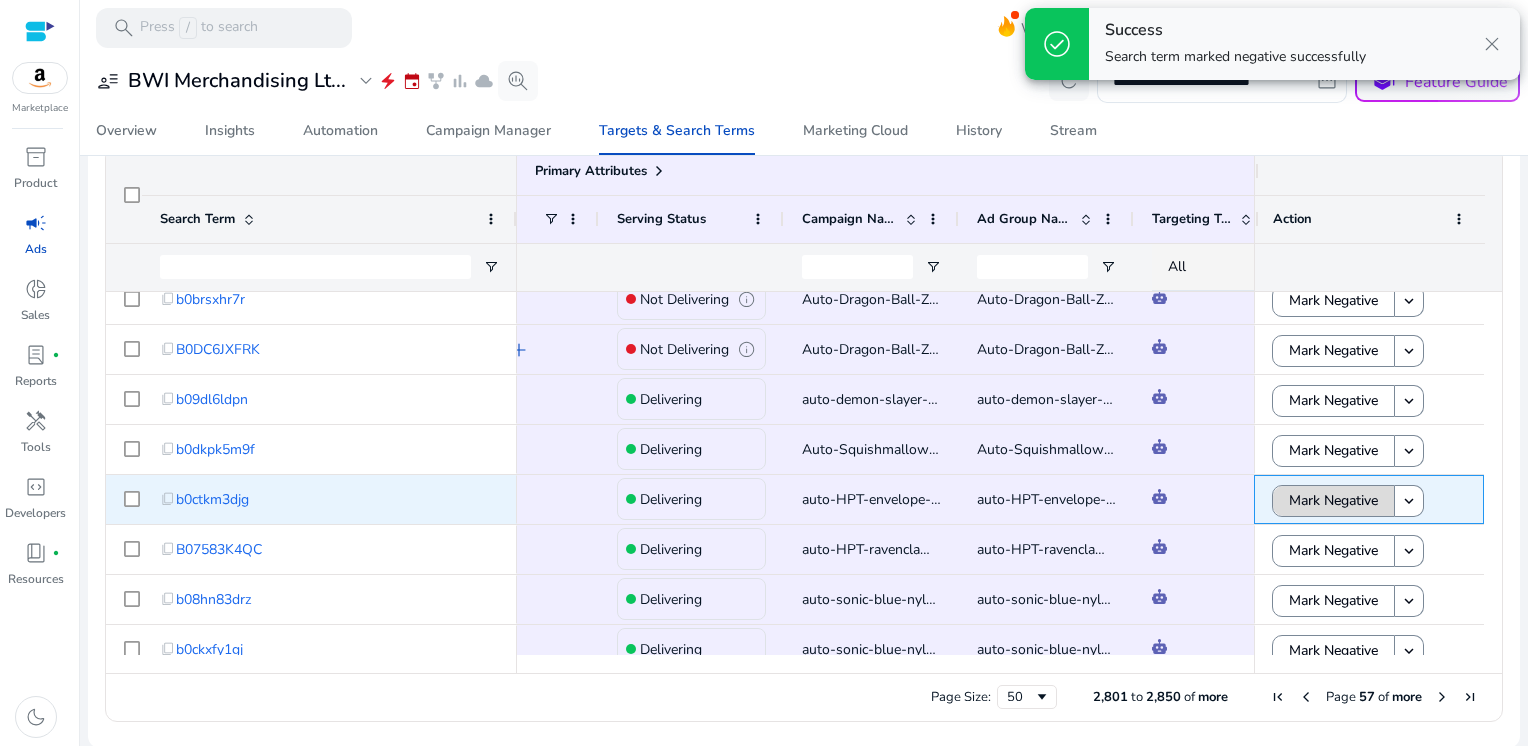 click on "Mark Negative" 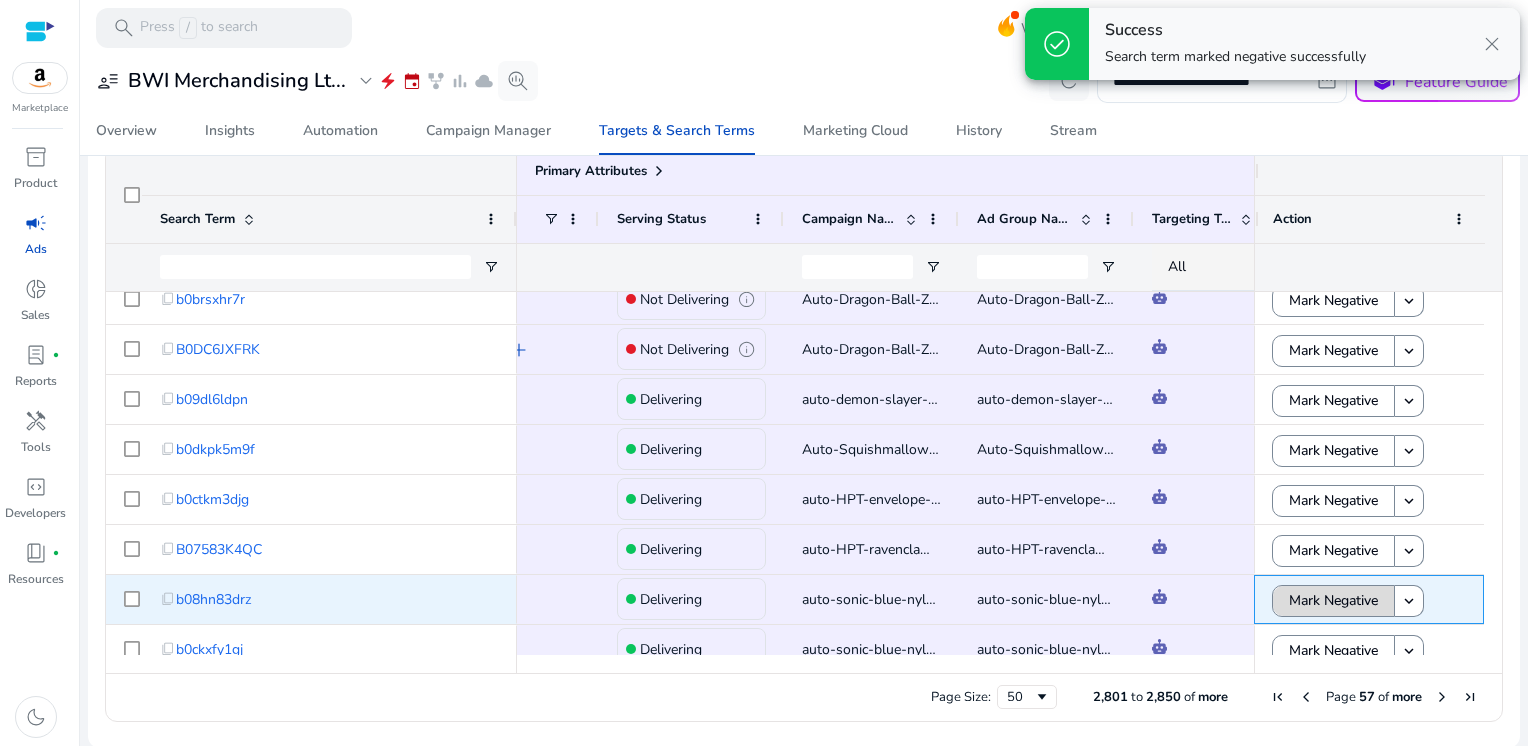 click on "Mark Negative" 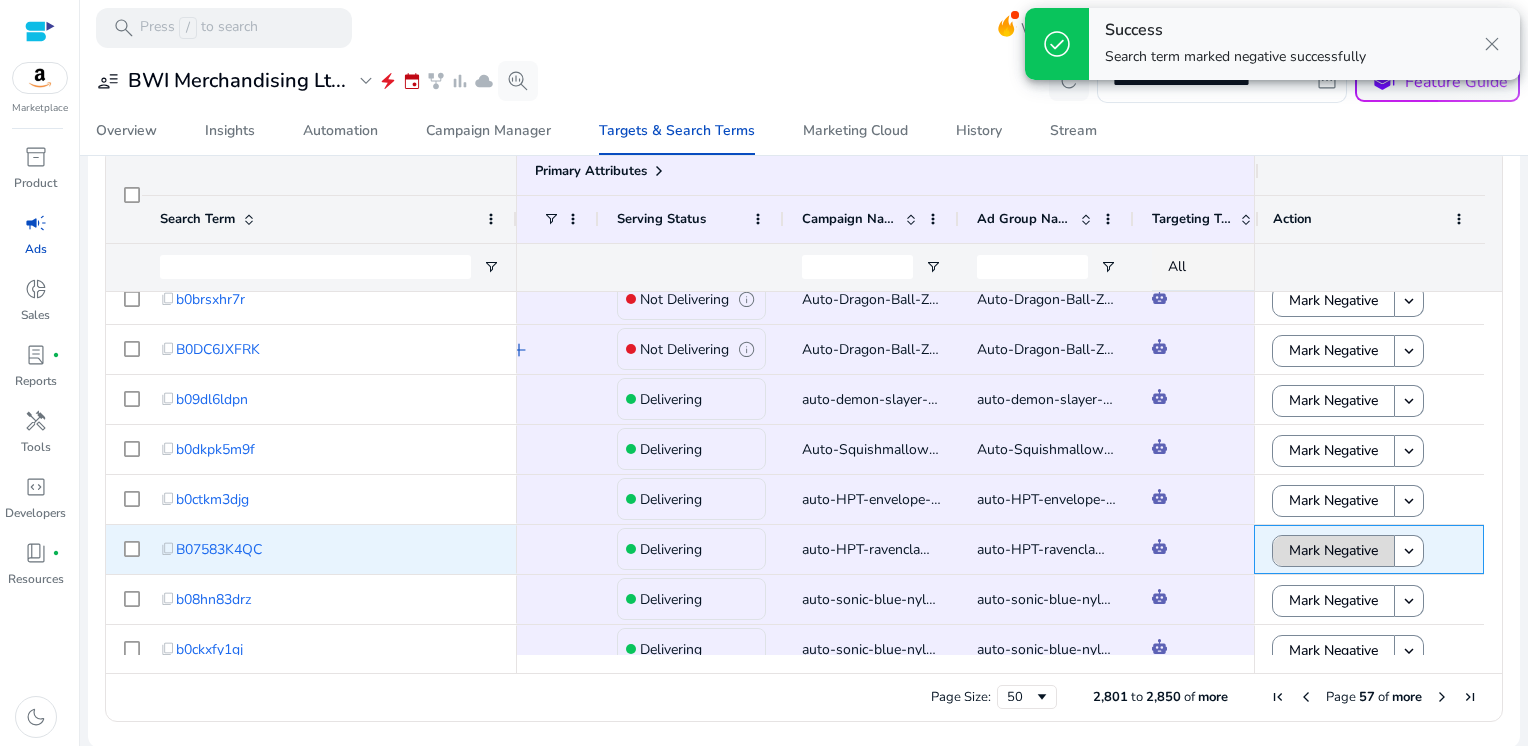 click on "Mark Negative" 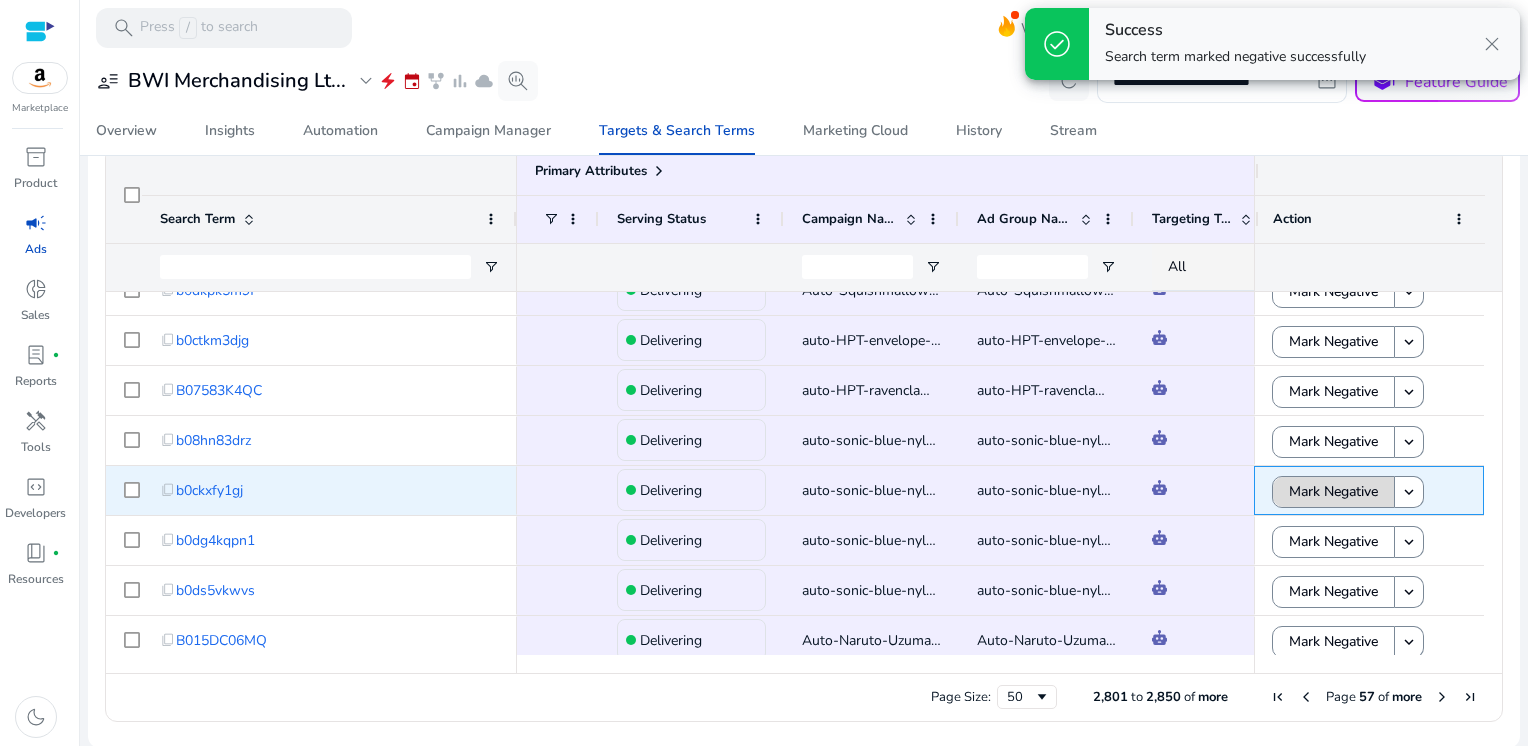 click on "Mark Negative" 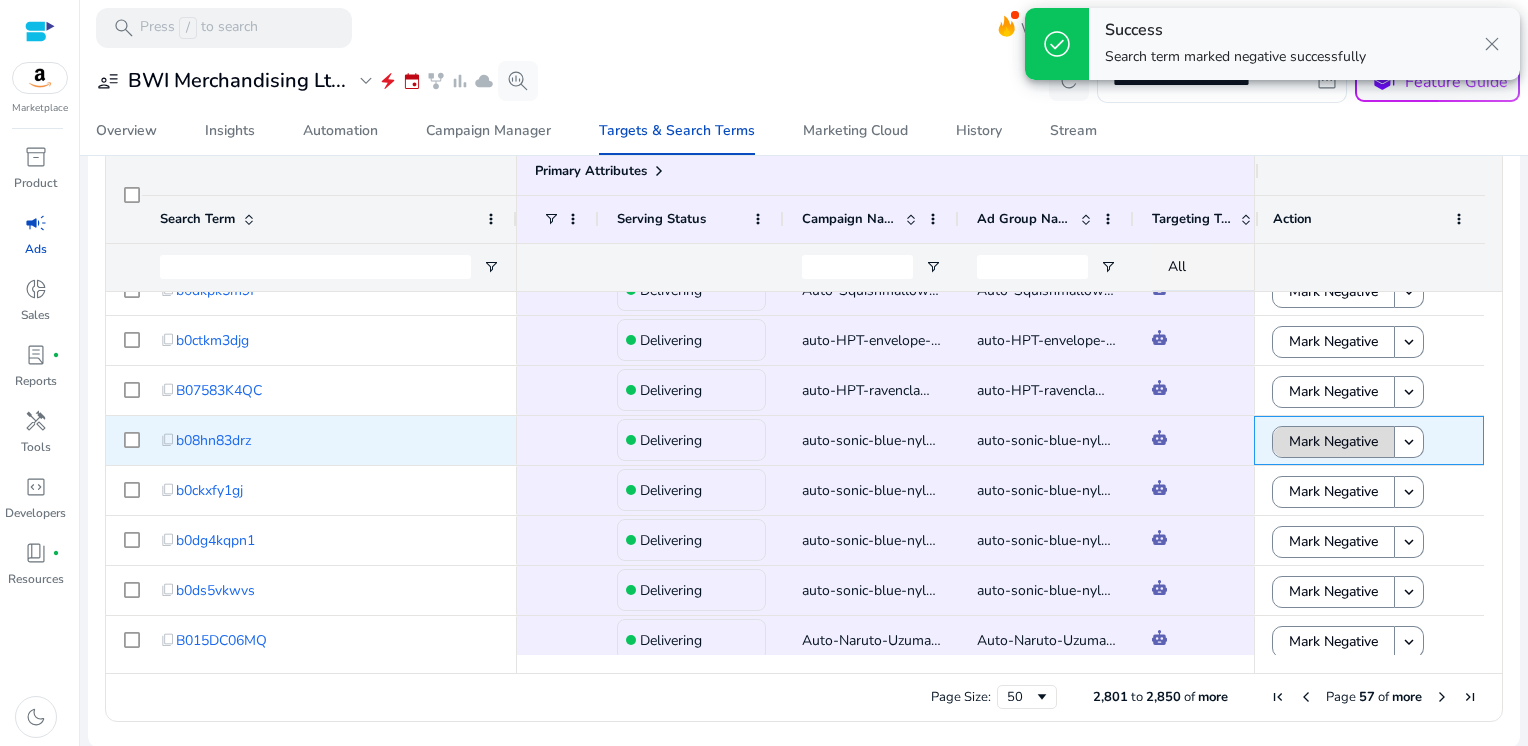 click on "Mark Negative" 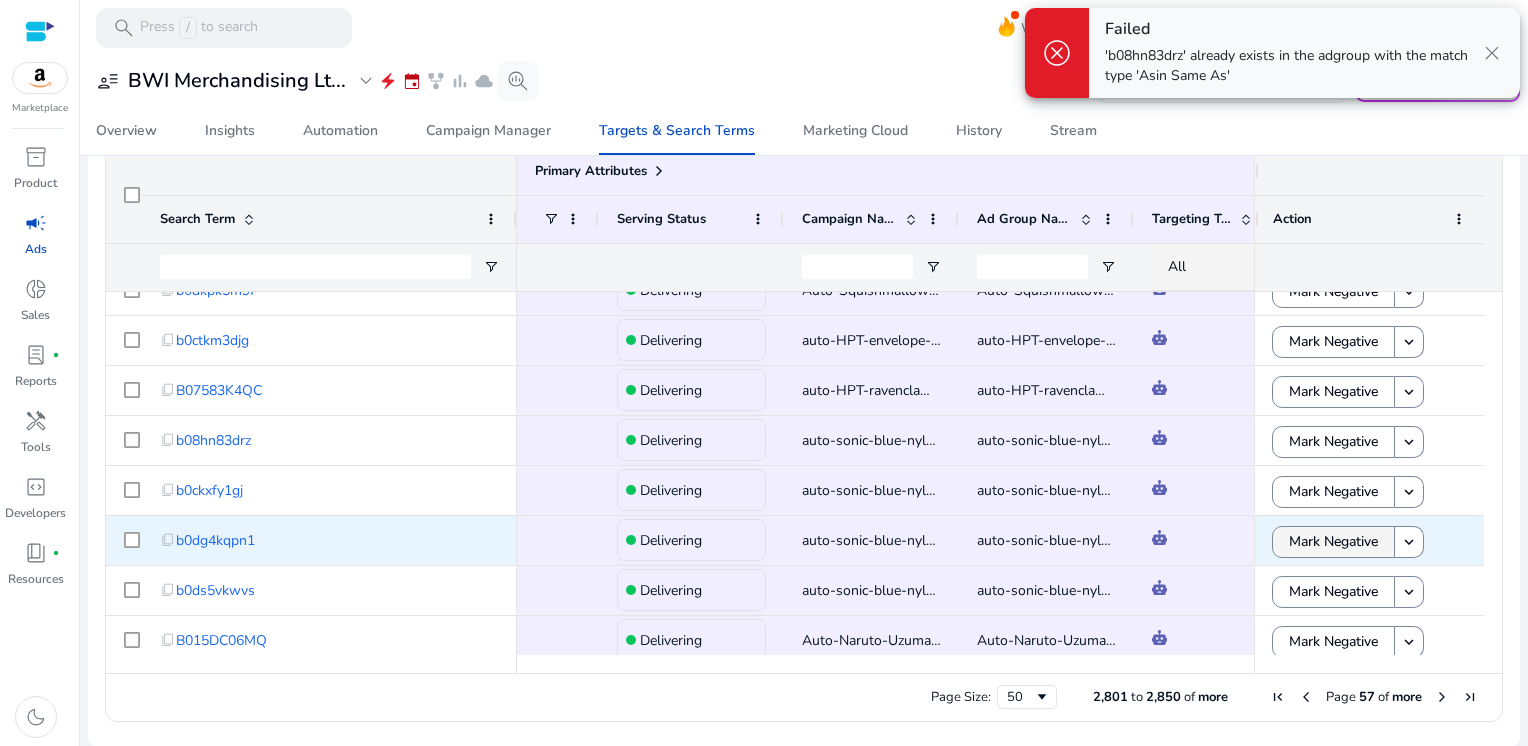 click on "Mark Negative" 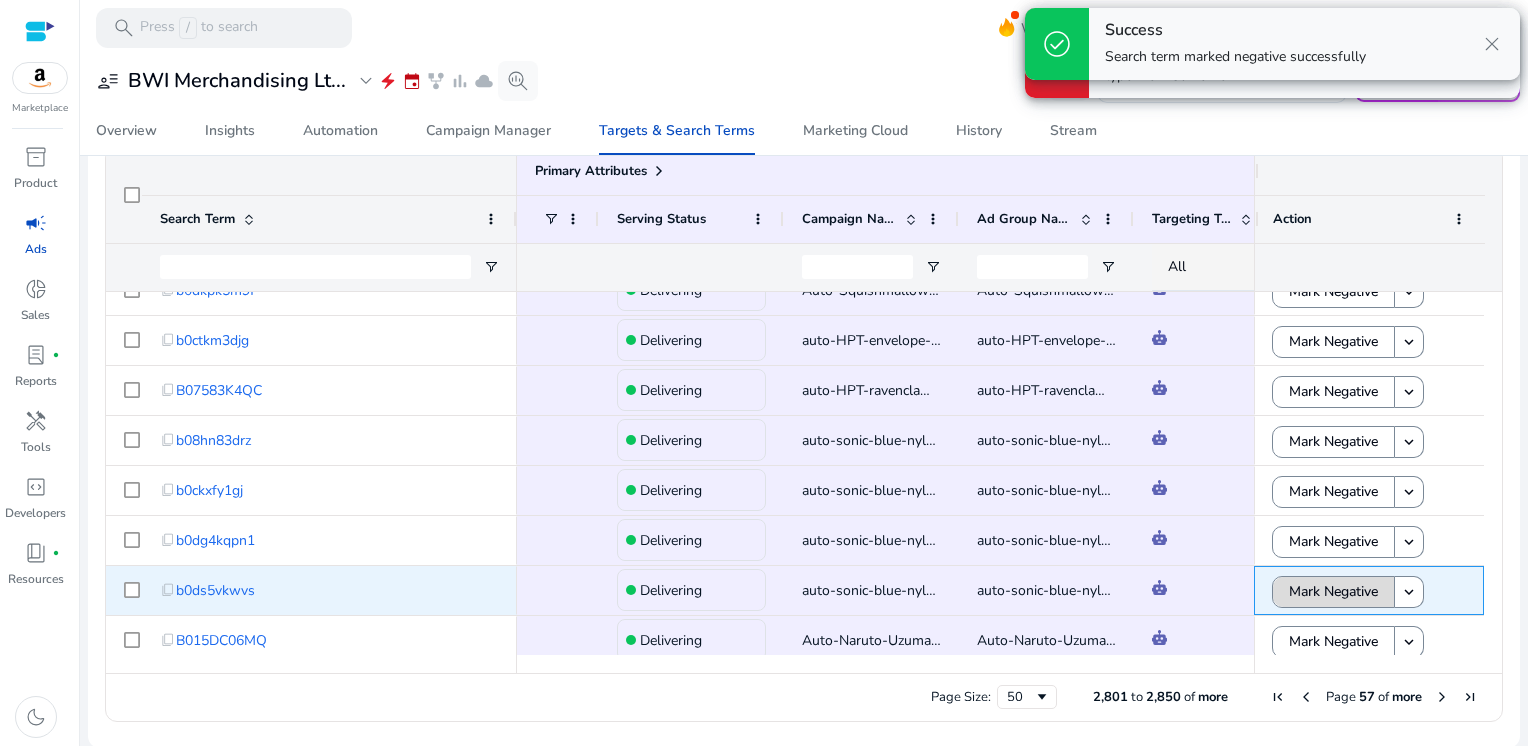 click on "Mark Negative" 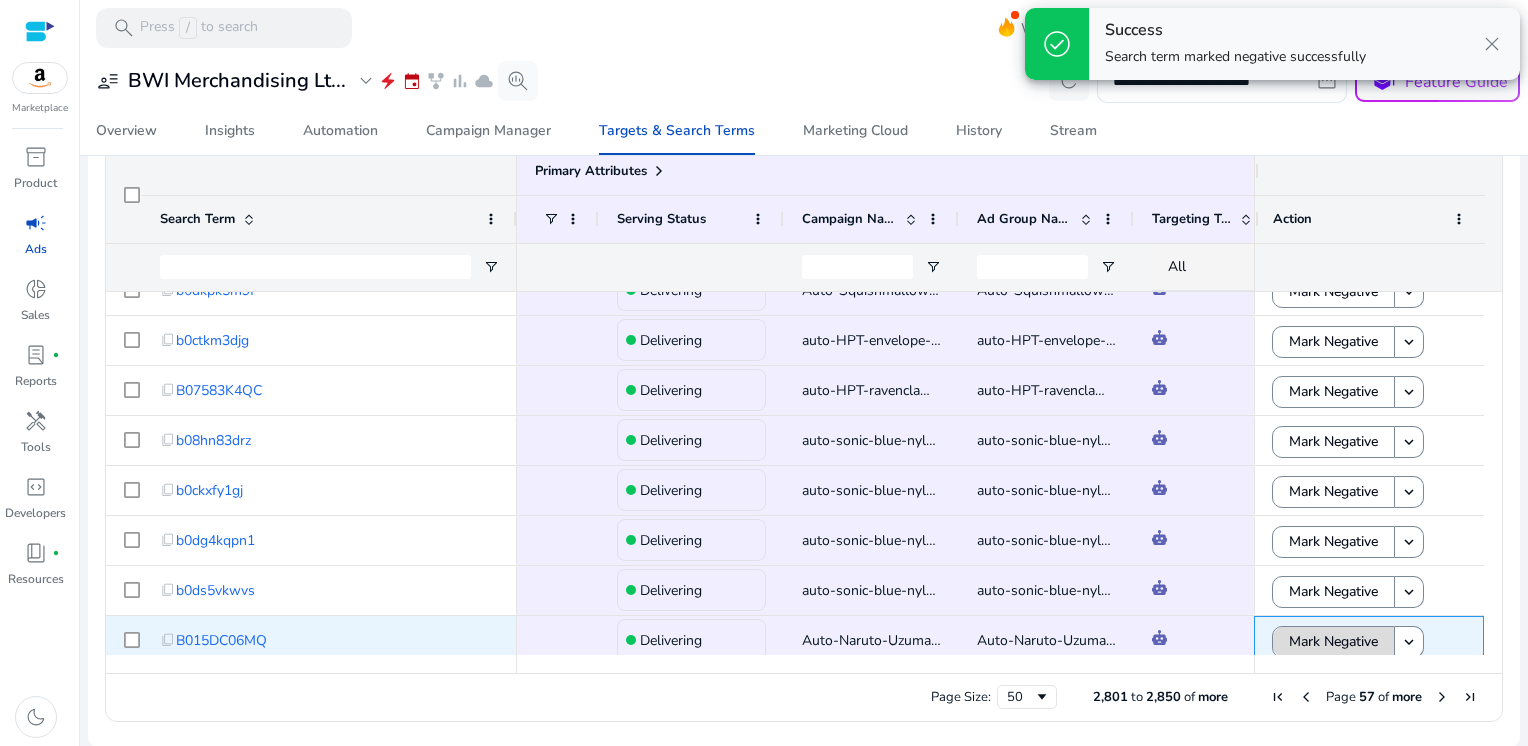 click on "Mark Negative" 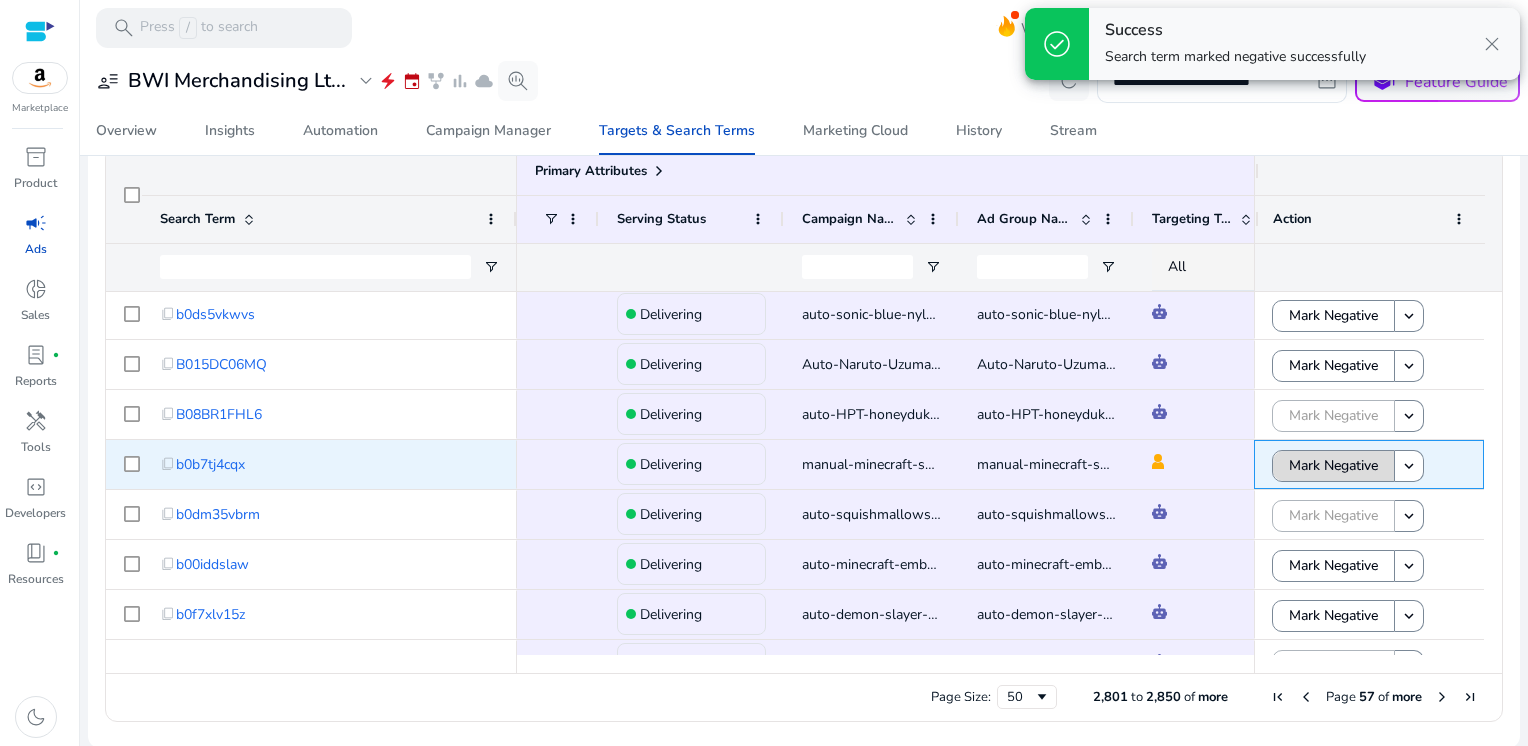 click on "Mark Negative" 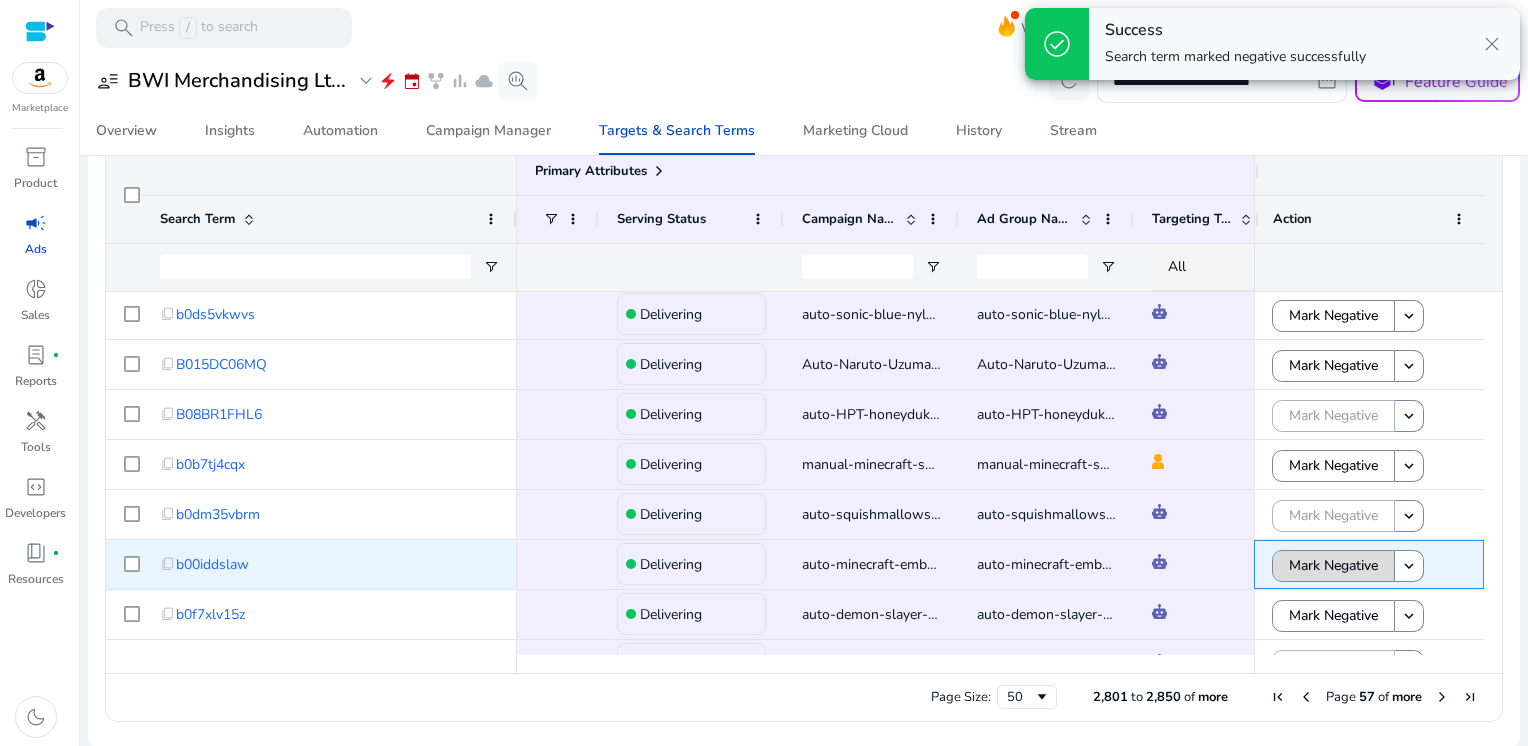 click on "Mark Negative" 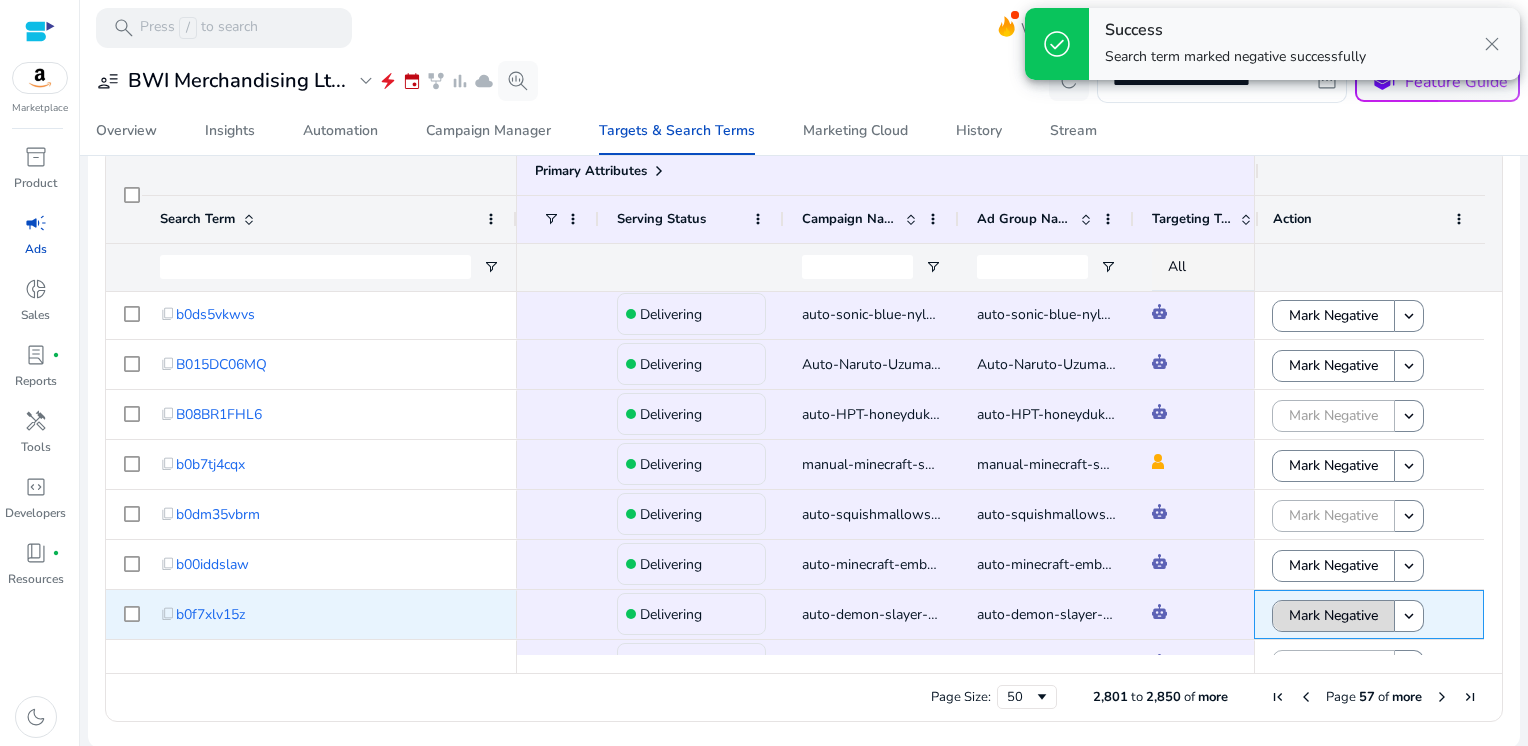 click on "Mark Negative" 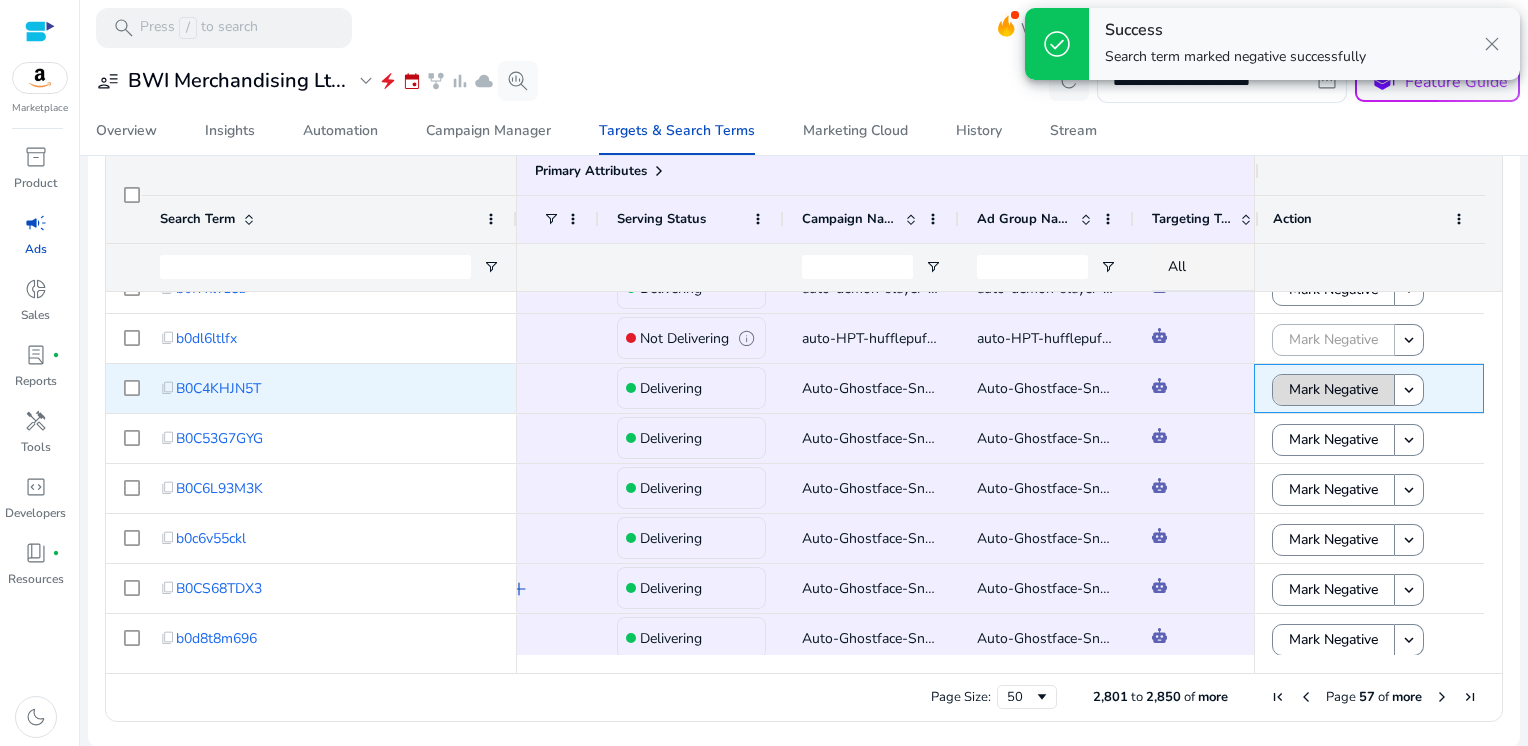 click on "Mark Negative" 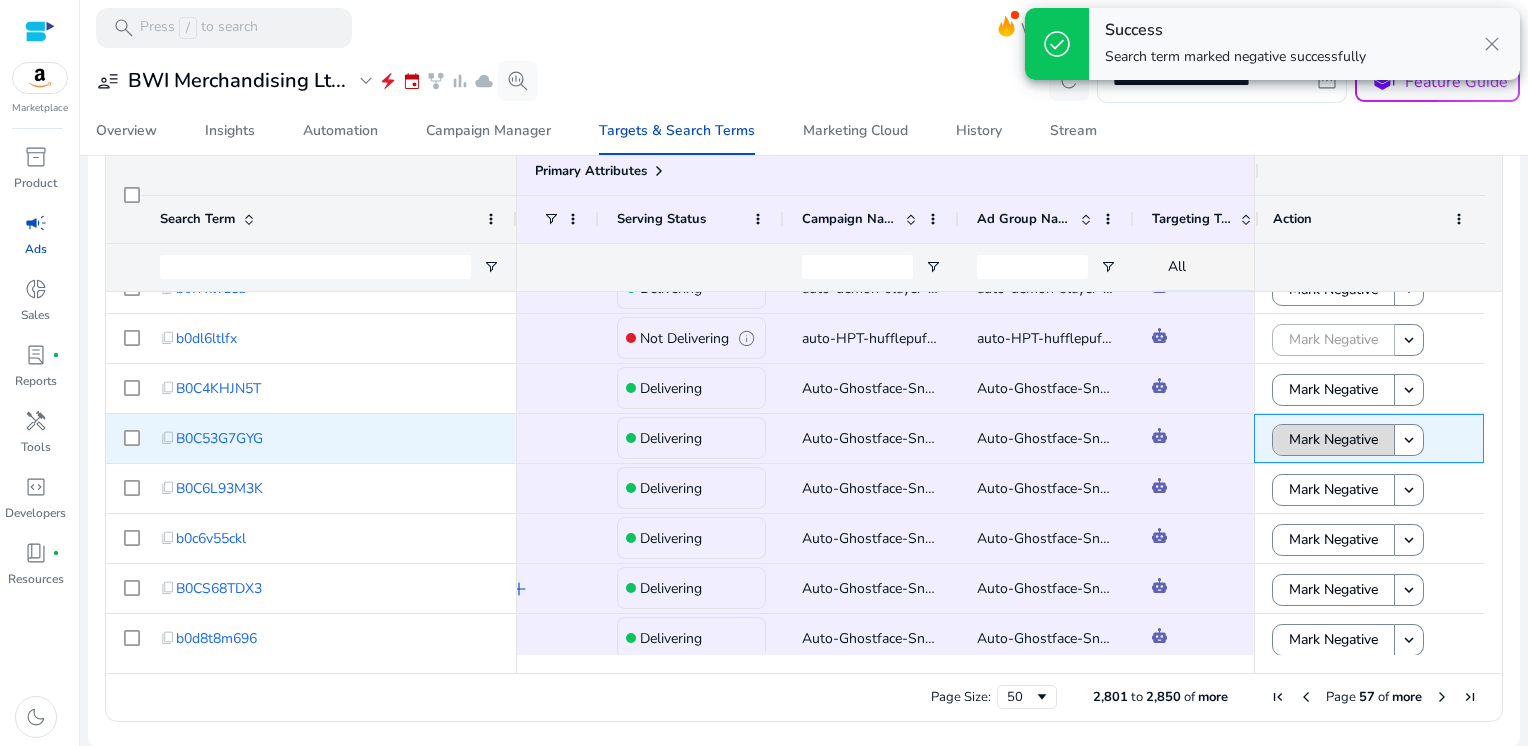 click on "Mark Negative" 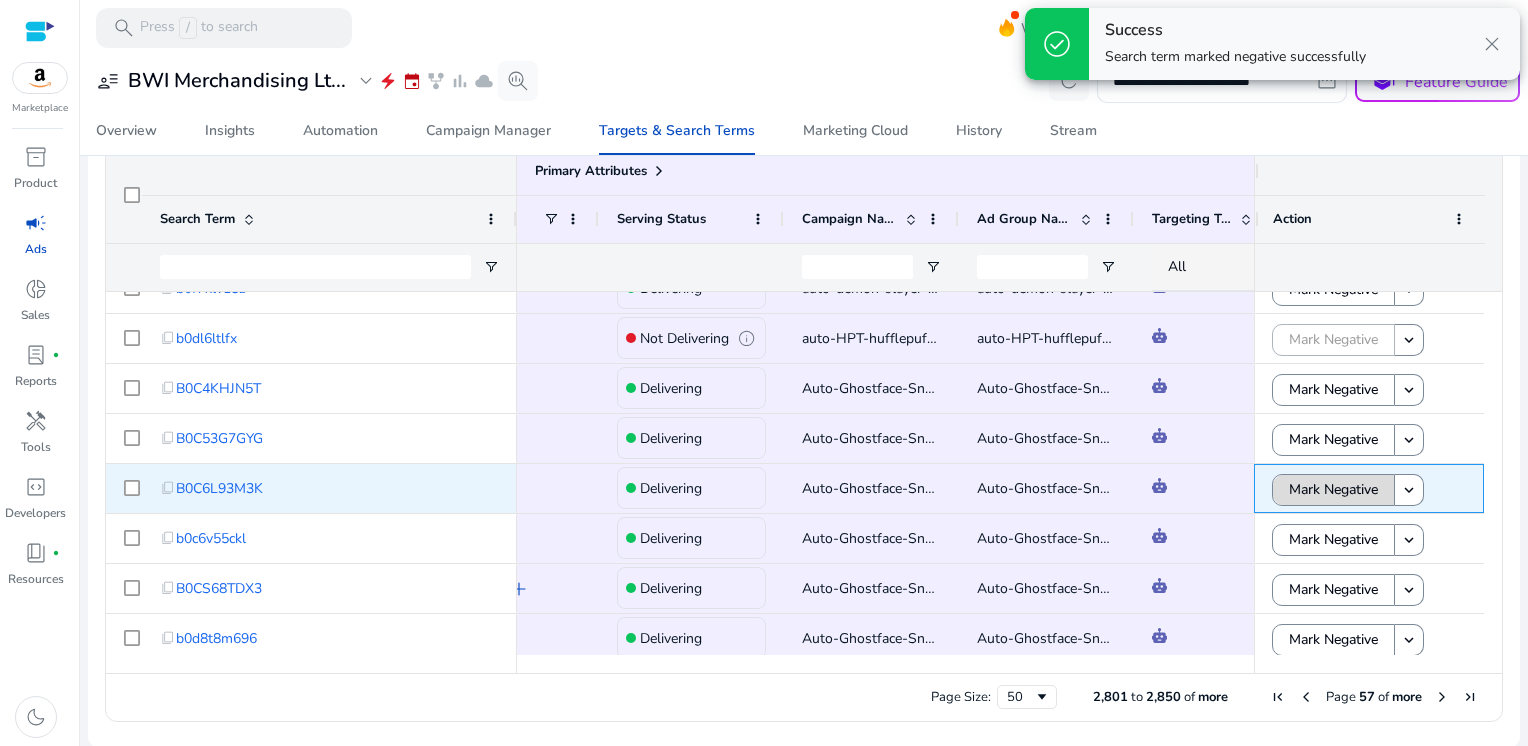 click on "Mark Negative" 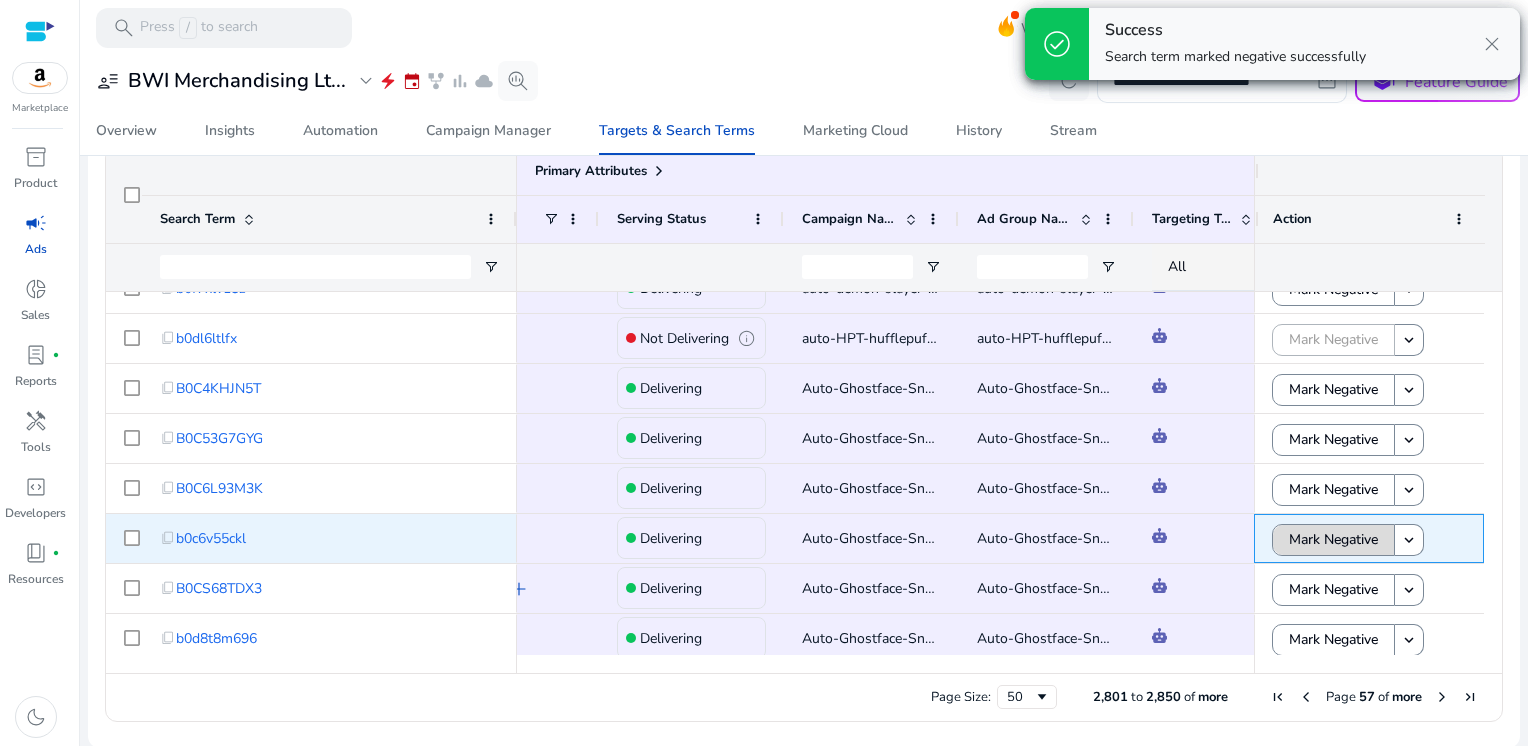 click on "Mark Negative" 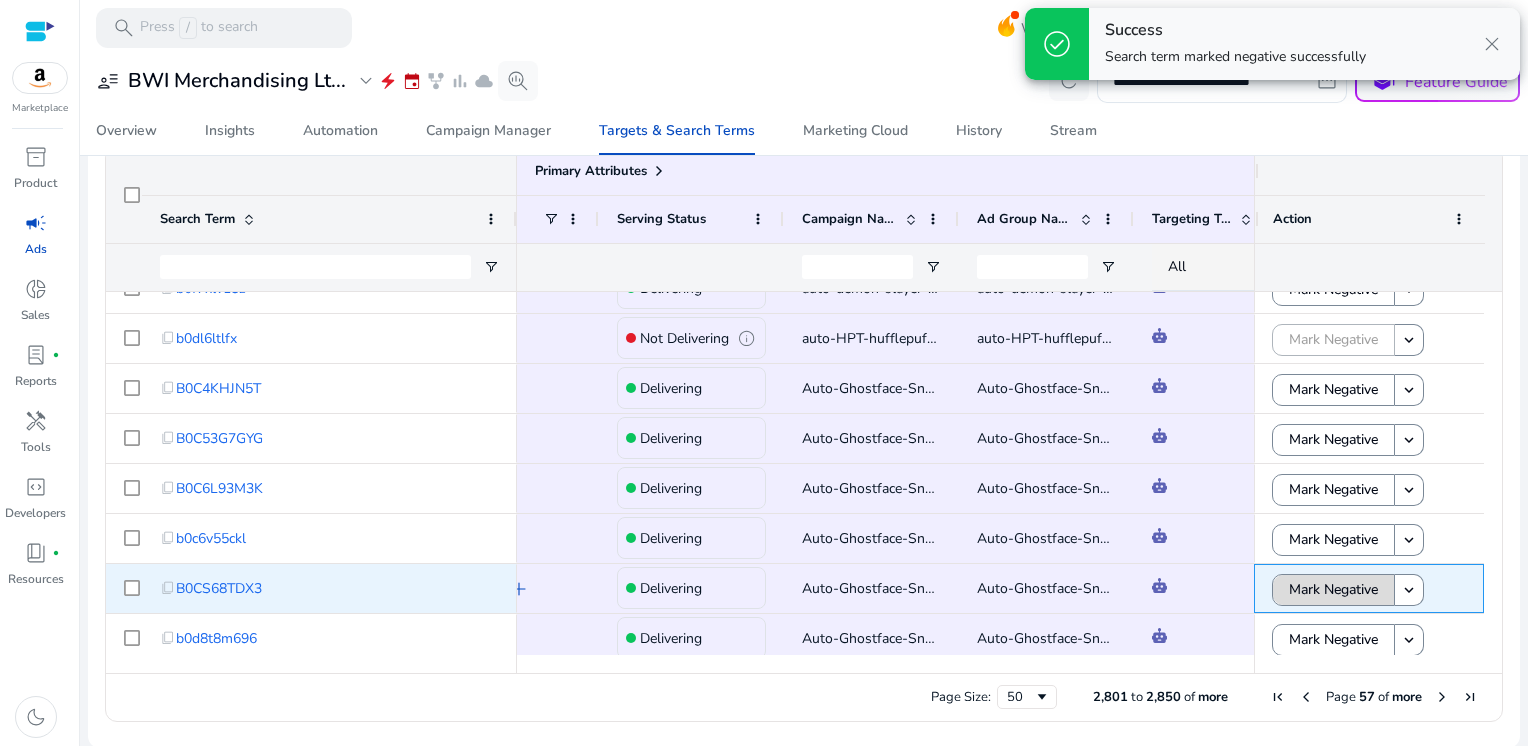 click on "Mark Negative" 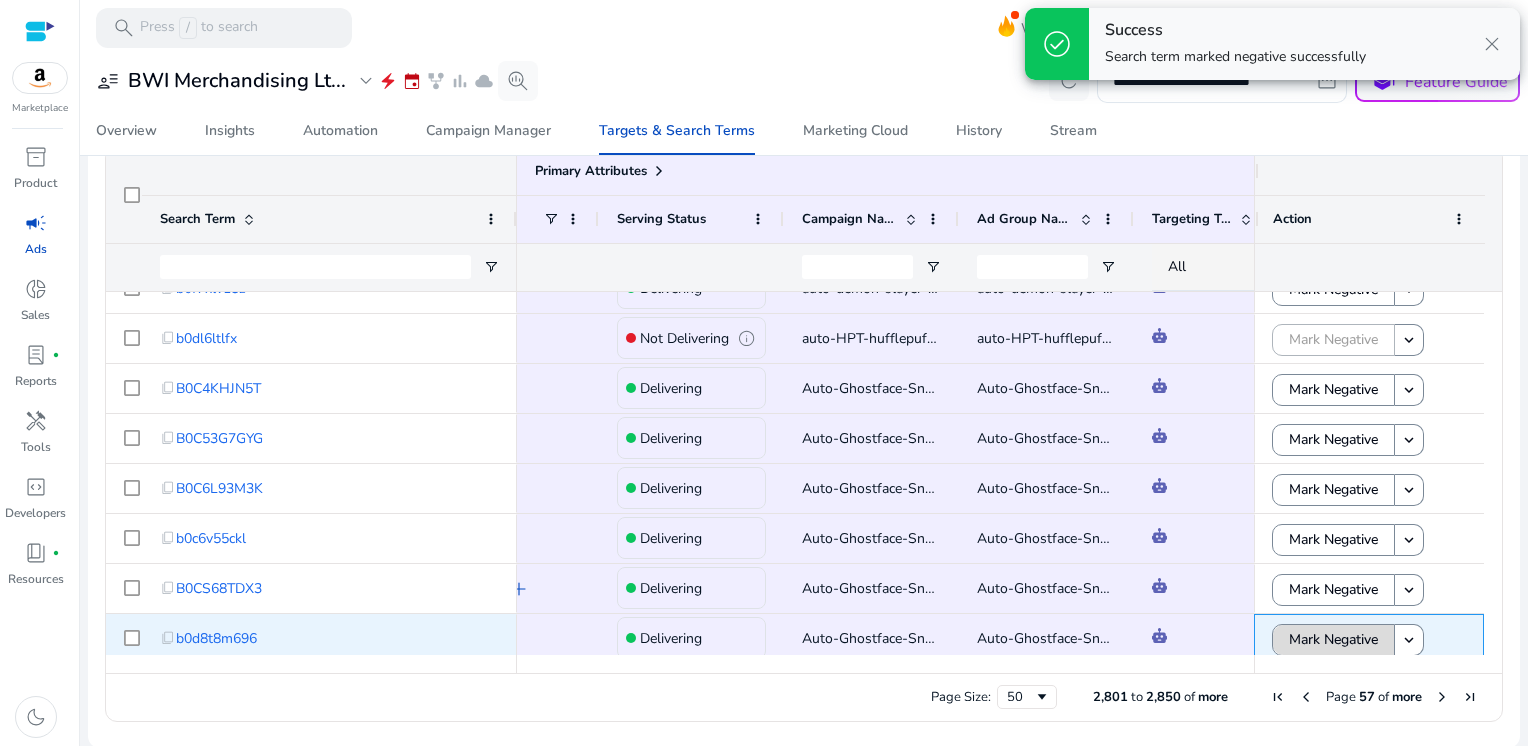 click on "Mark Negative" 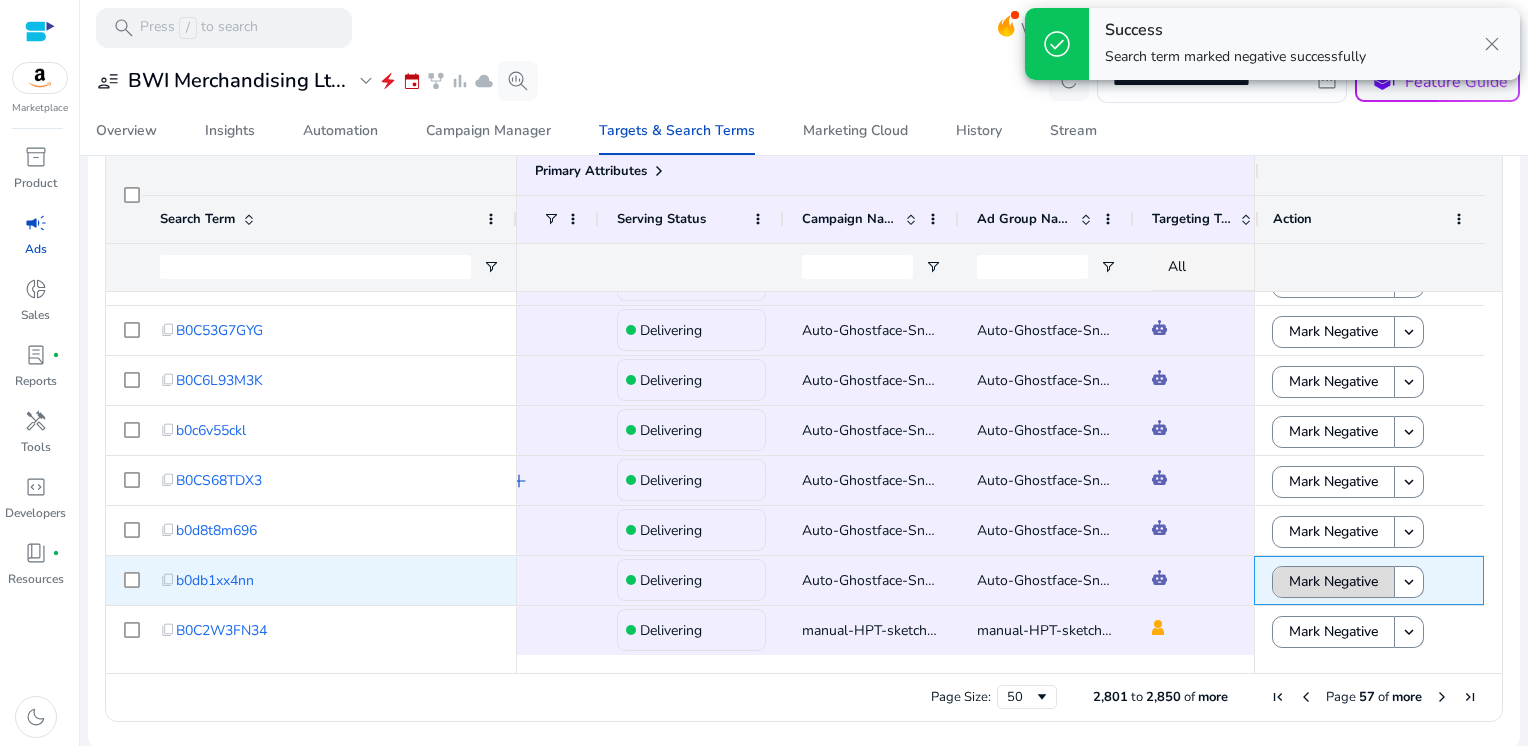 click on "Mark Negative" 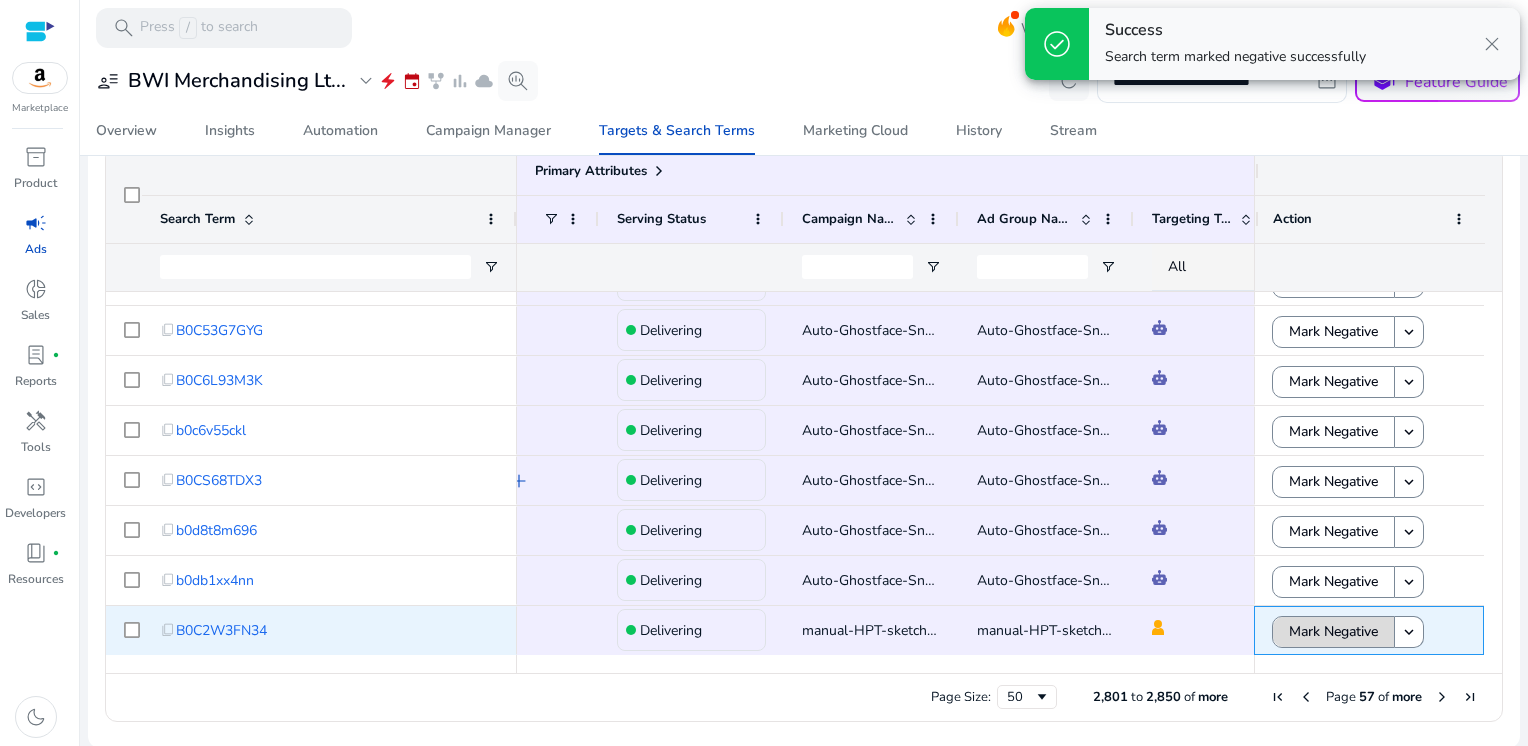 click on "Mark Negative" 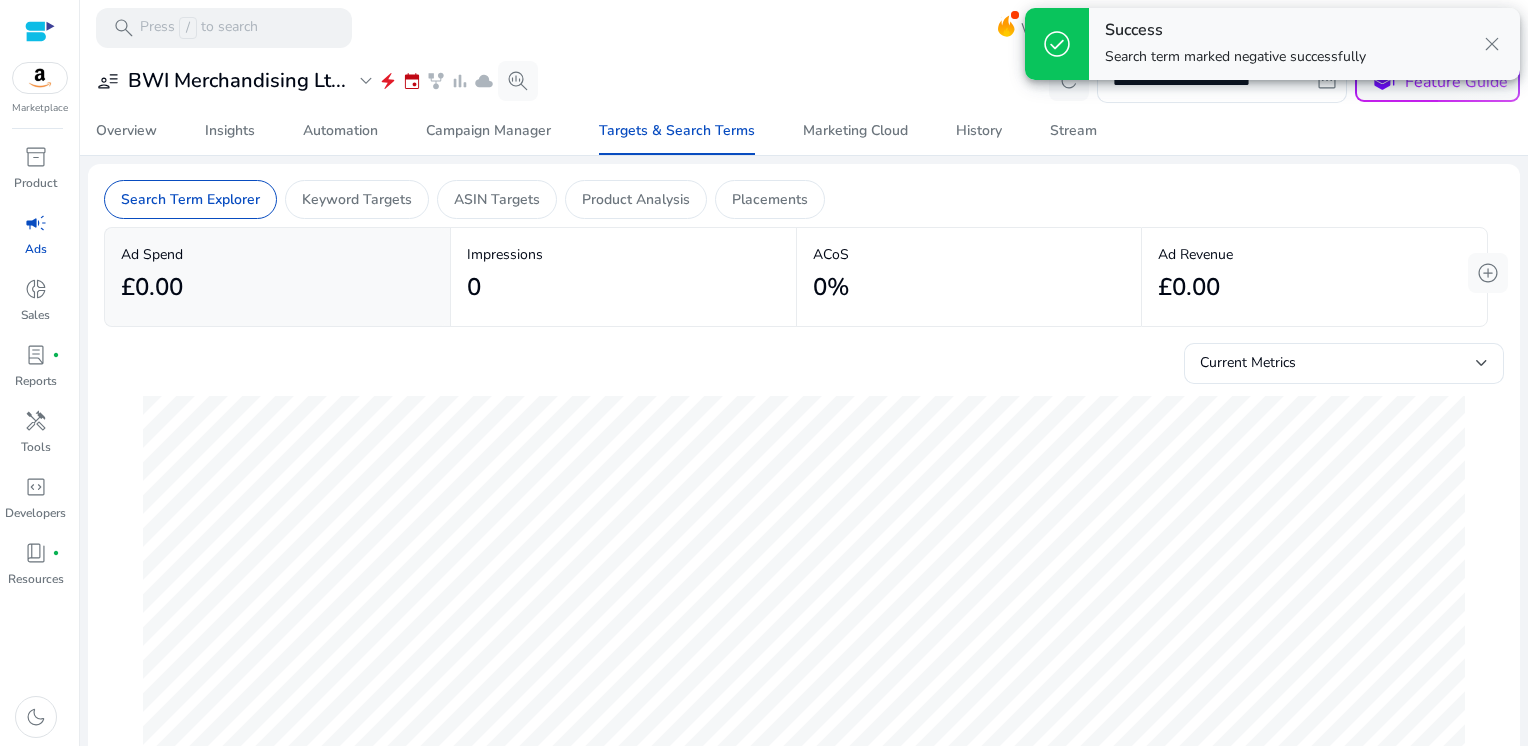 scroll, scrollTop: 0, scrollLeft: 0, axis: both 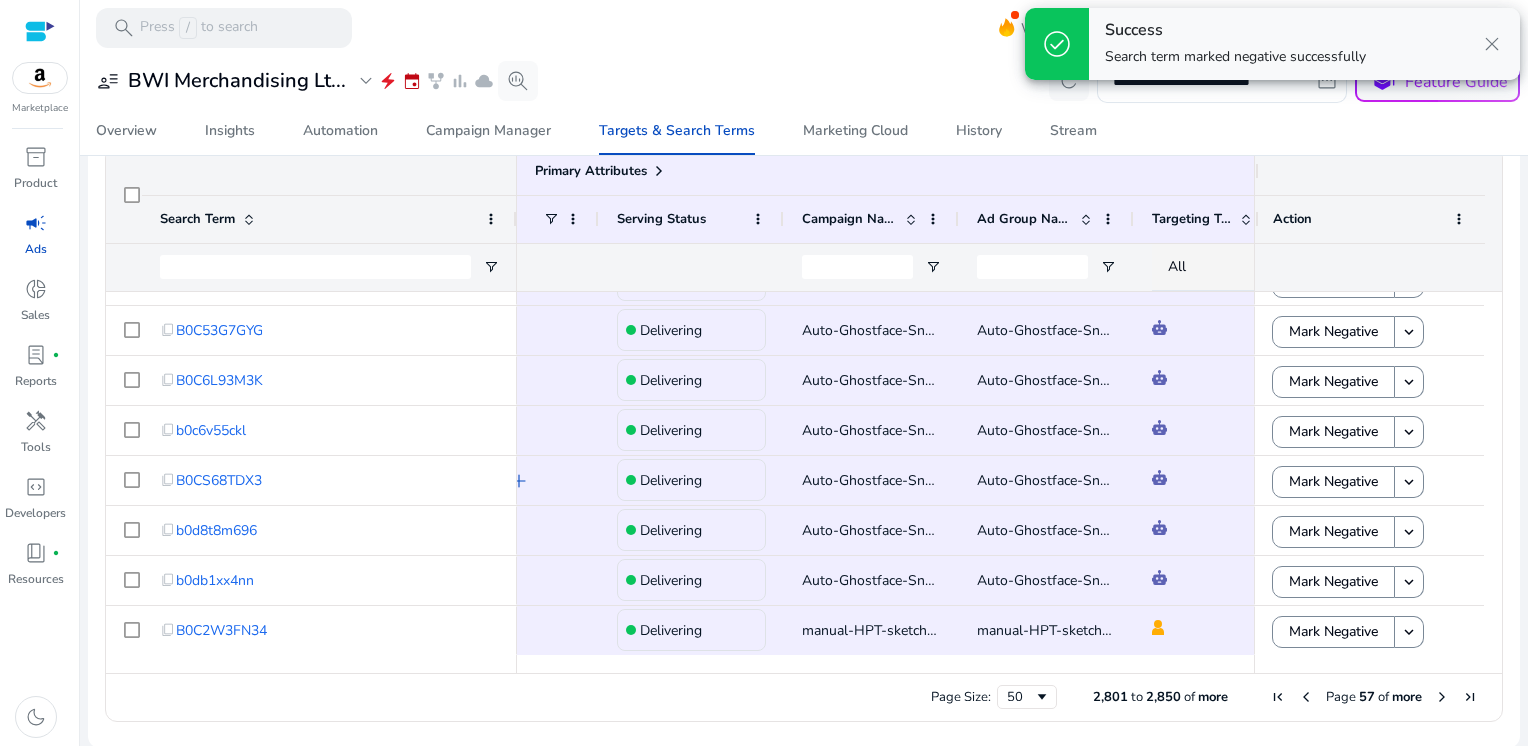 click at bounding box center [1442, 697] 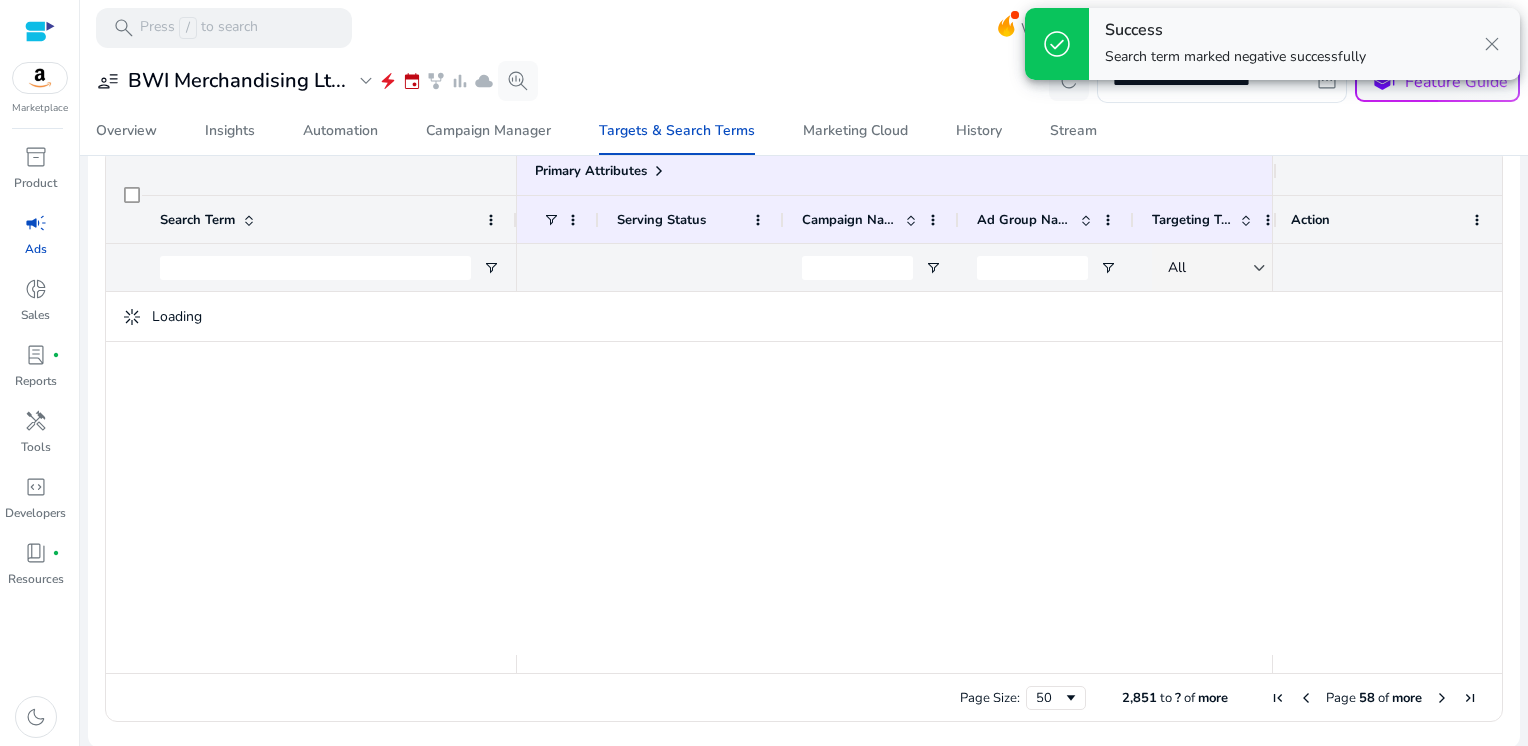 scroll, scrollTop: 662, scrollLeft: 0, axis: vertical 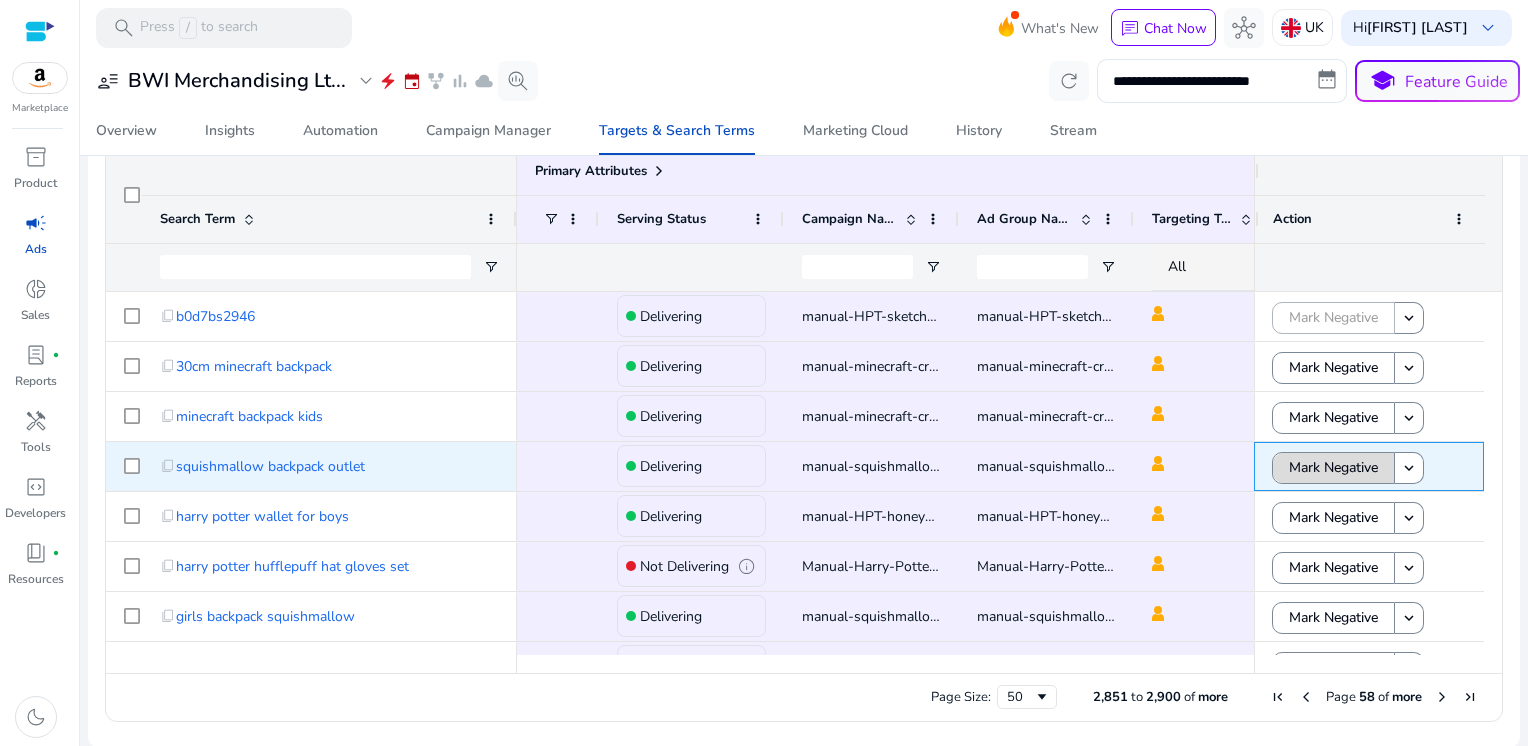 click on "Mark Negative" 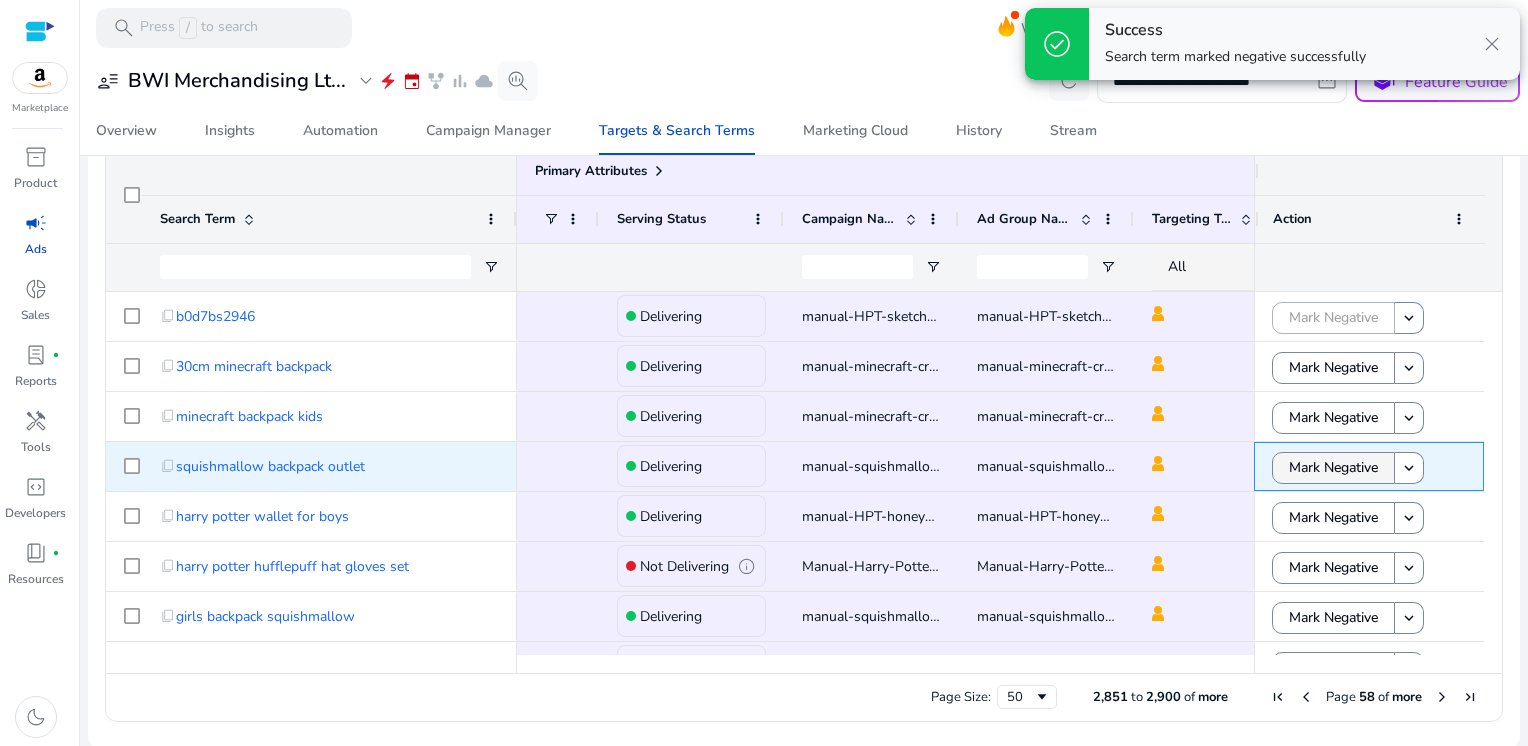 scroll, scrollTop: 60, scrollLeft: 0, axis: vertical 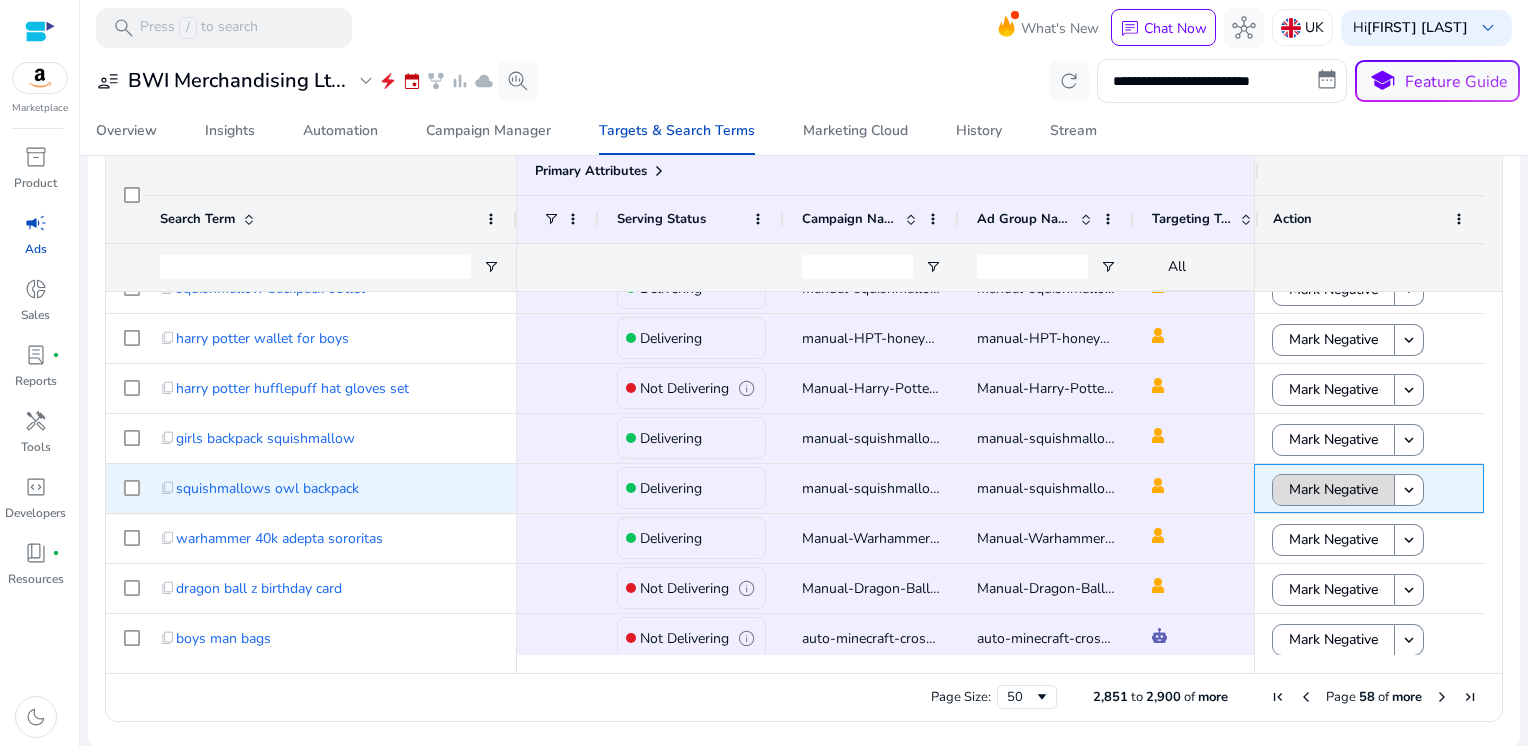 click on "Mark Negative" 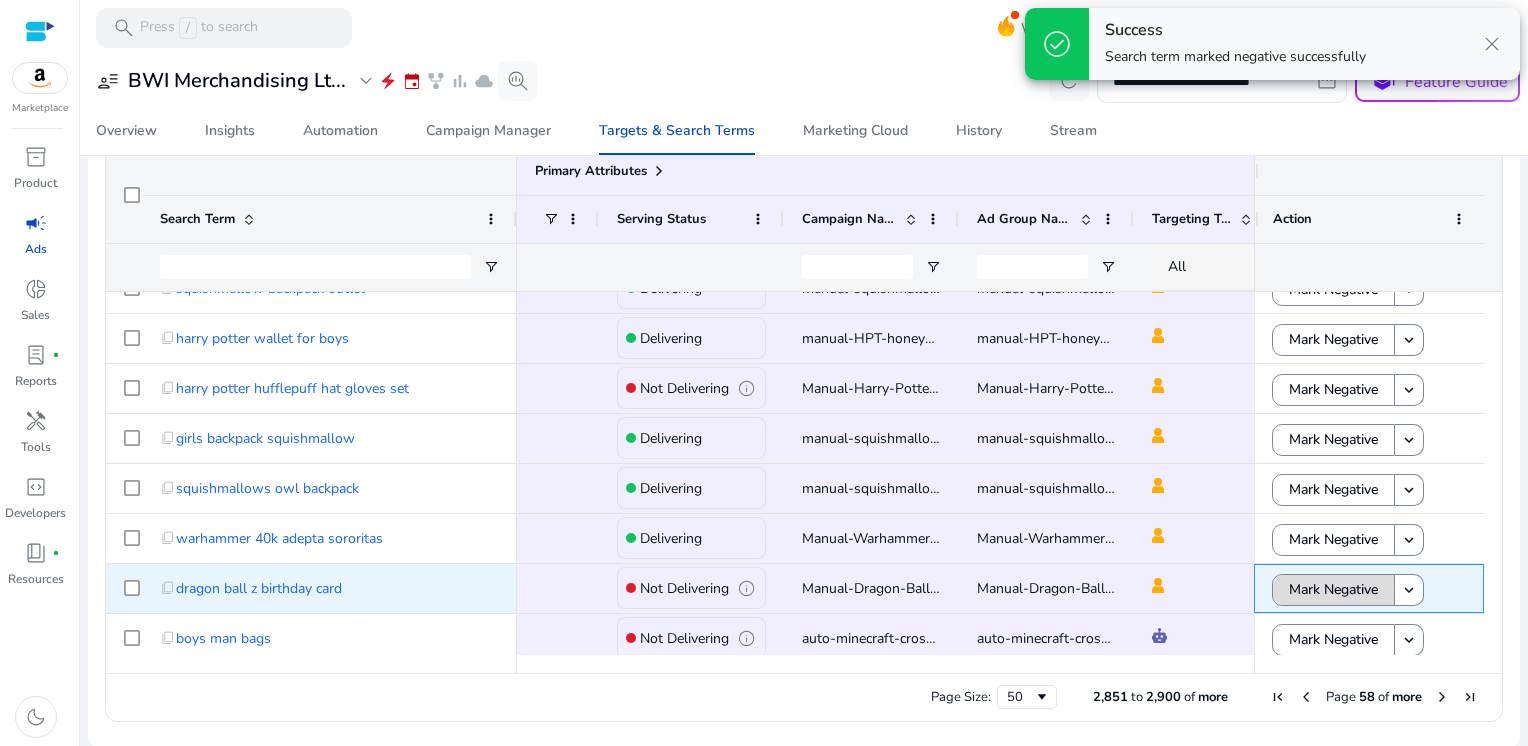 click on "Mark Negative" 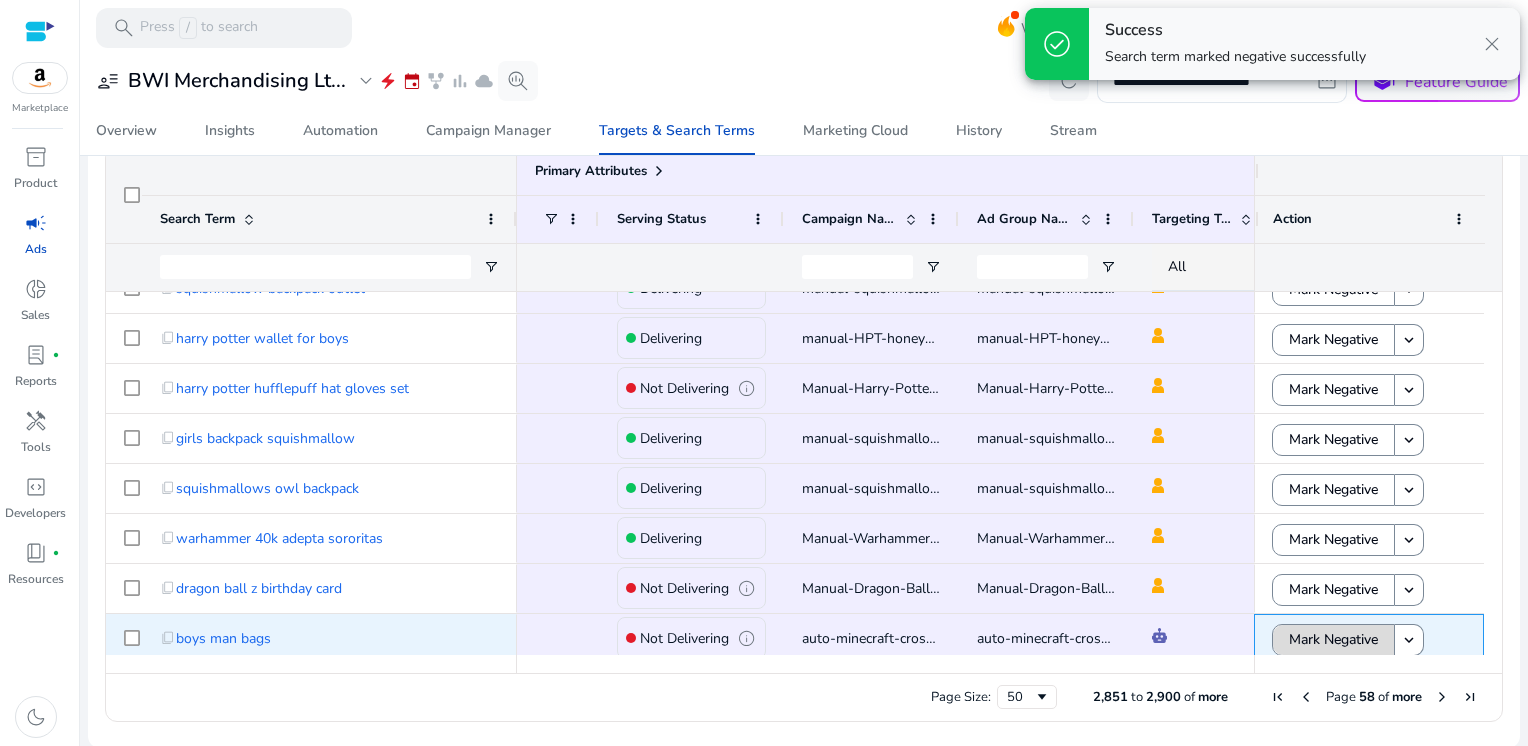 click on "Mark Negative" 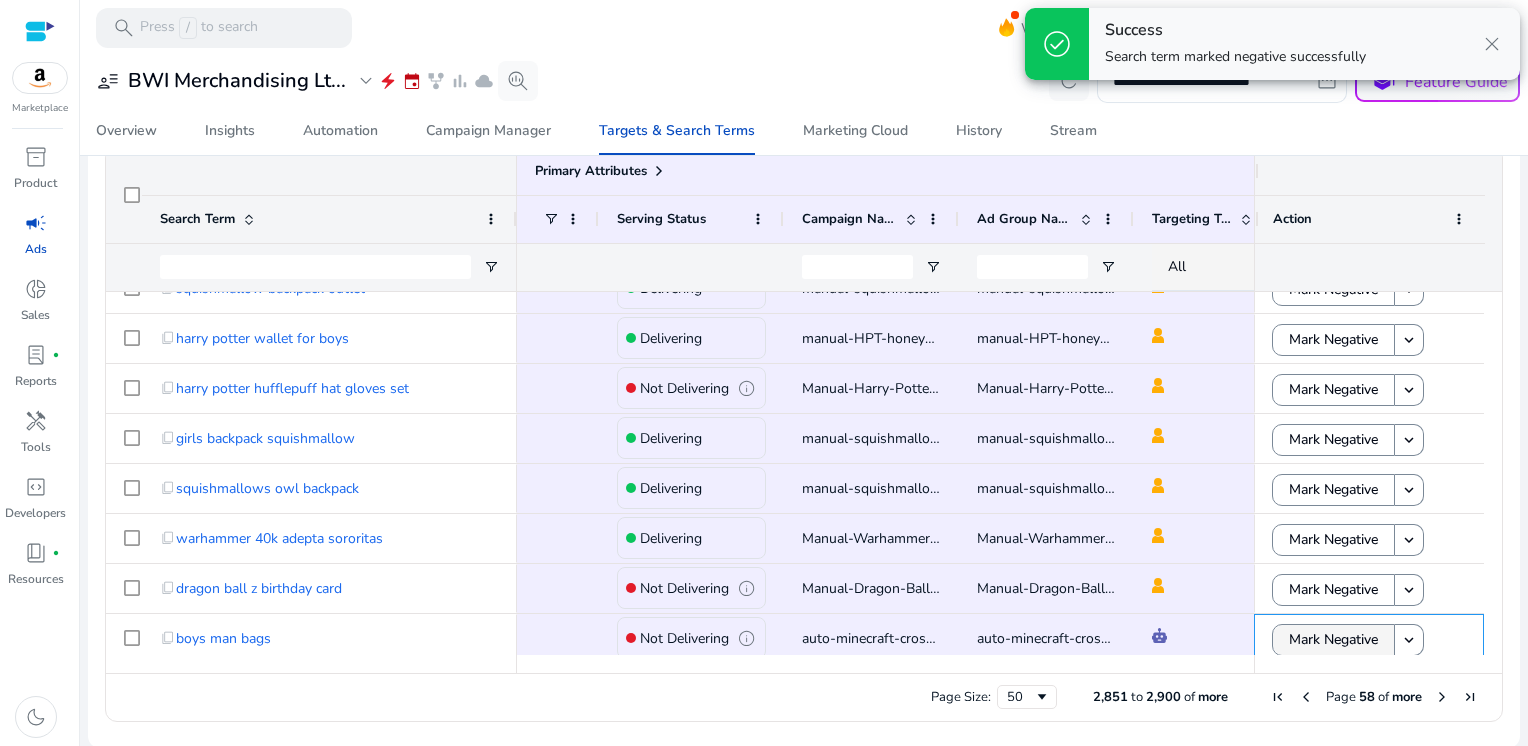 scroll, scrollTop: 459, scrollLeft: 0, axis: vertical 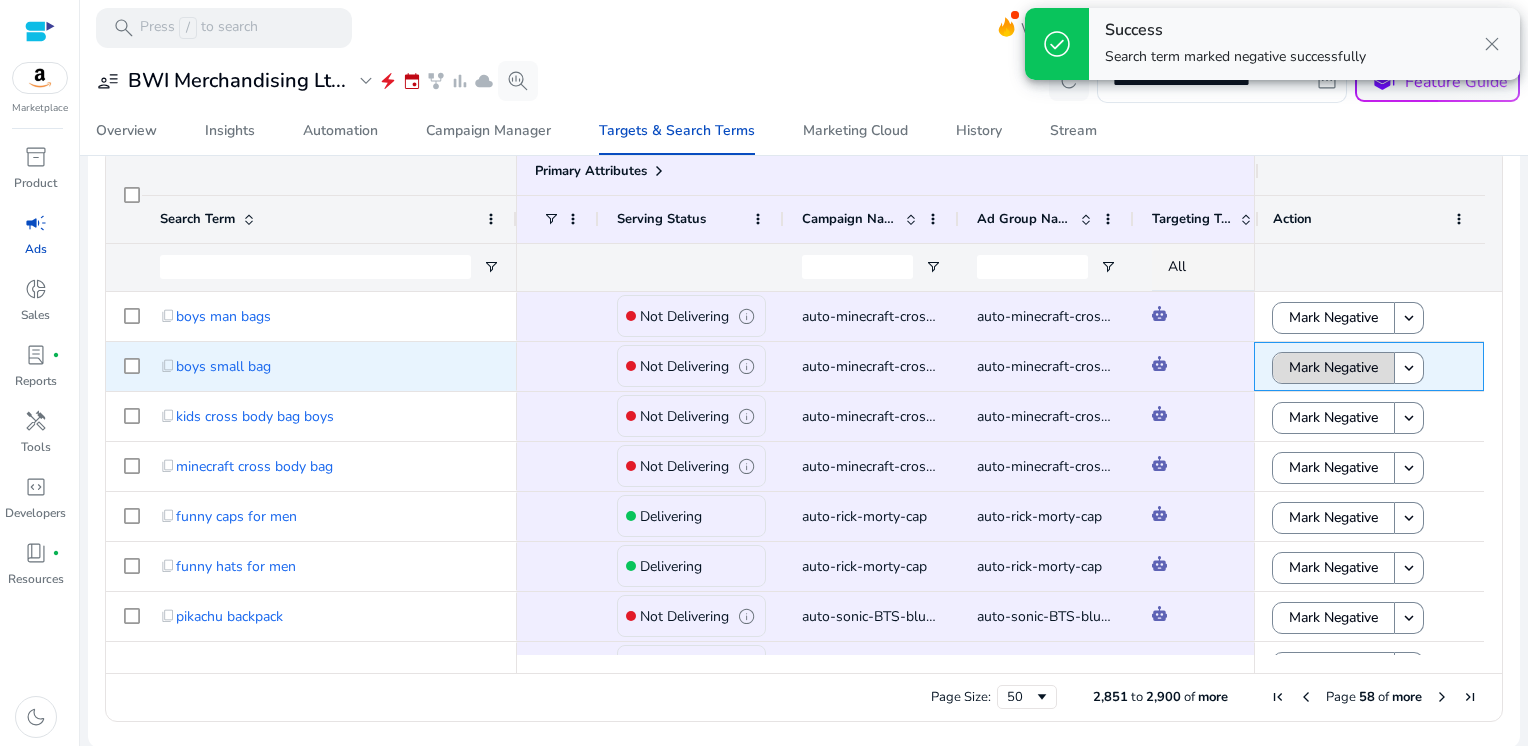 click on "Mark Negative" 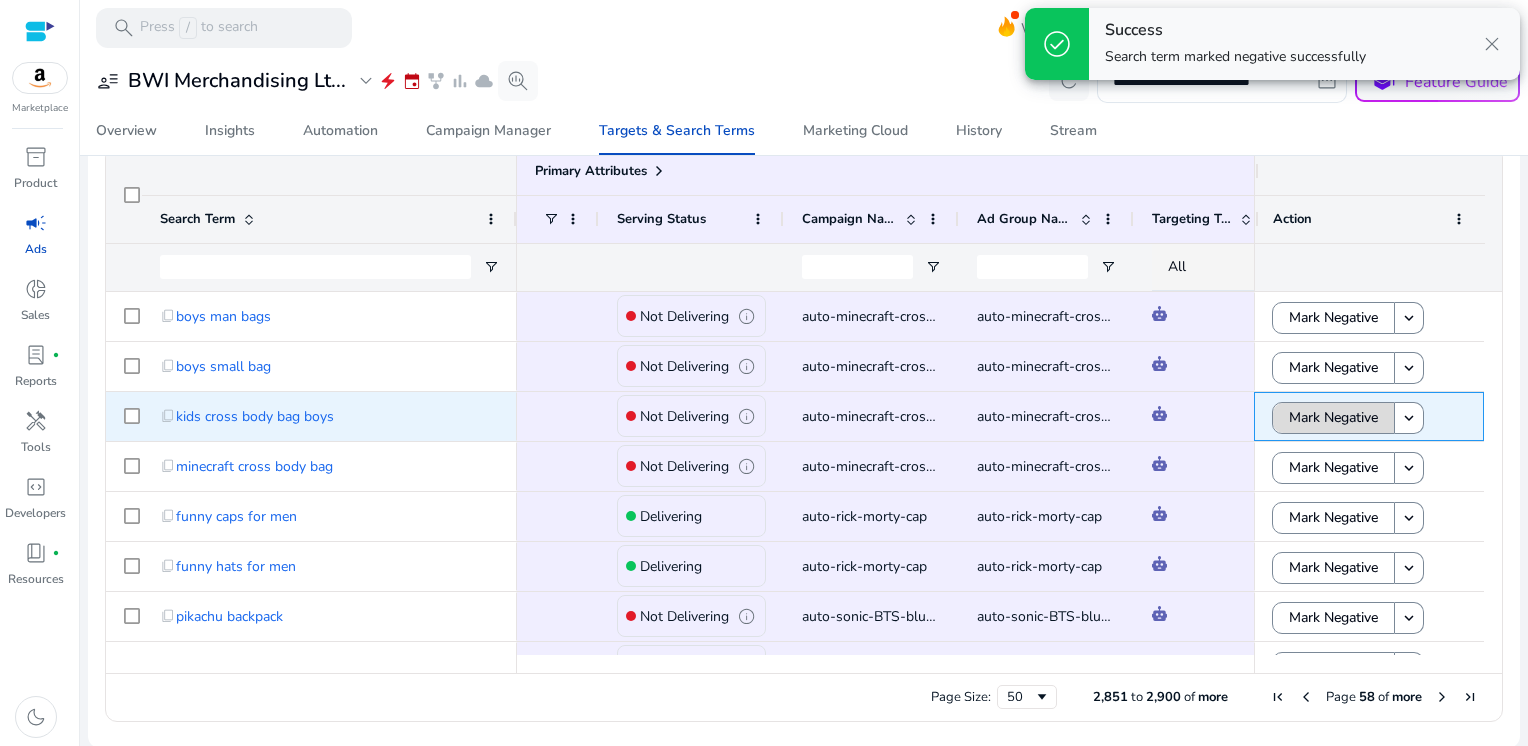 click on "Mark Negative" 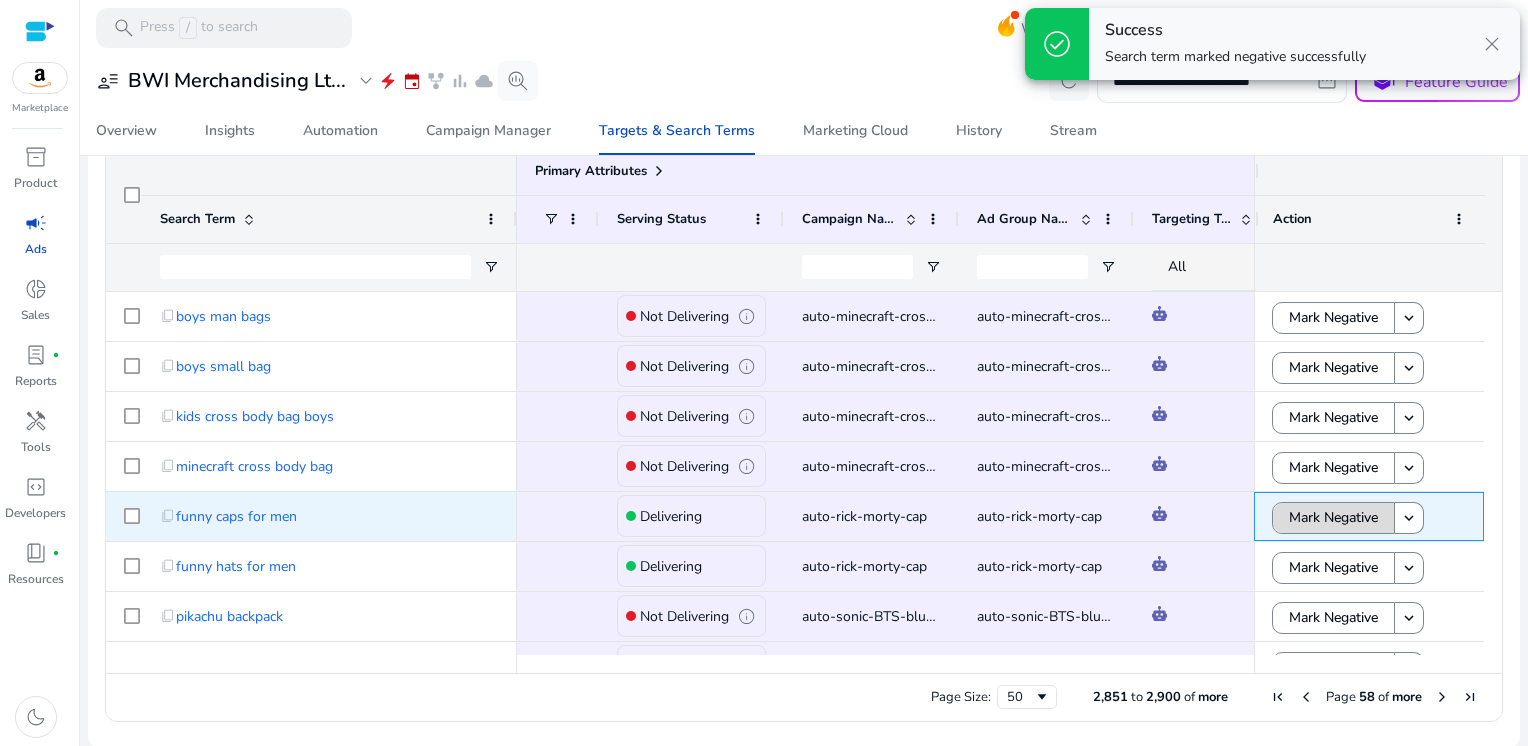 click on "Mark Negative" 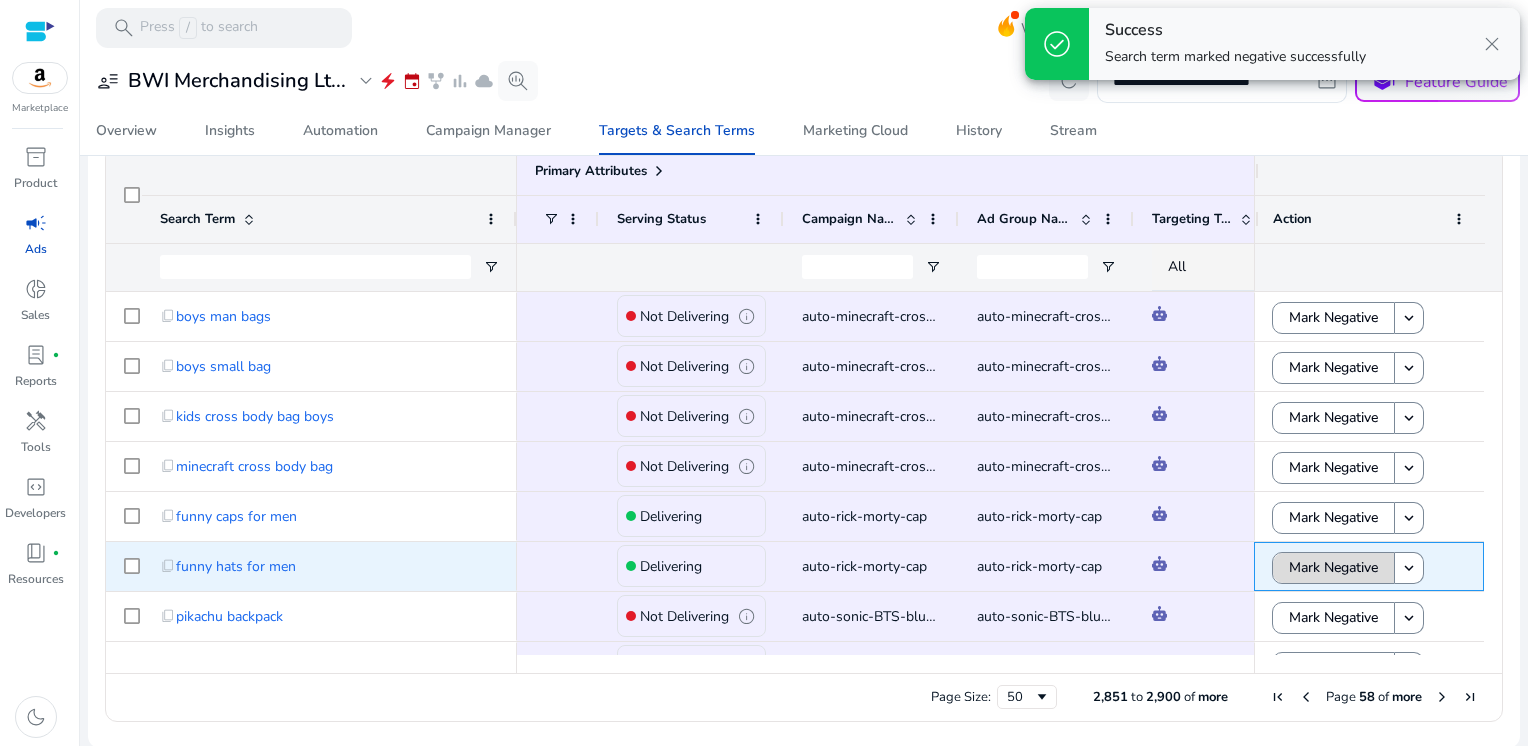 click on "Mark Negative" 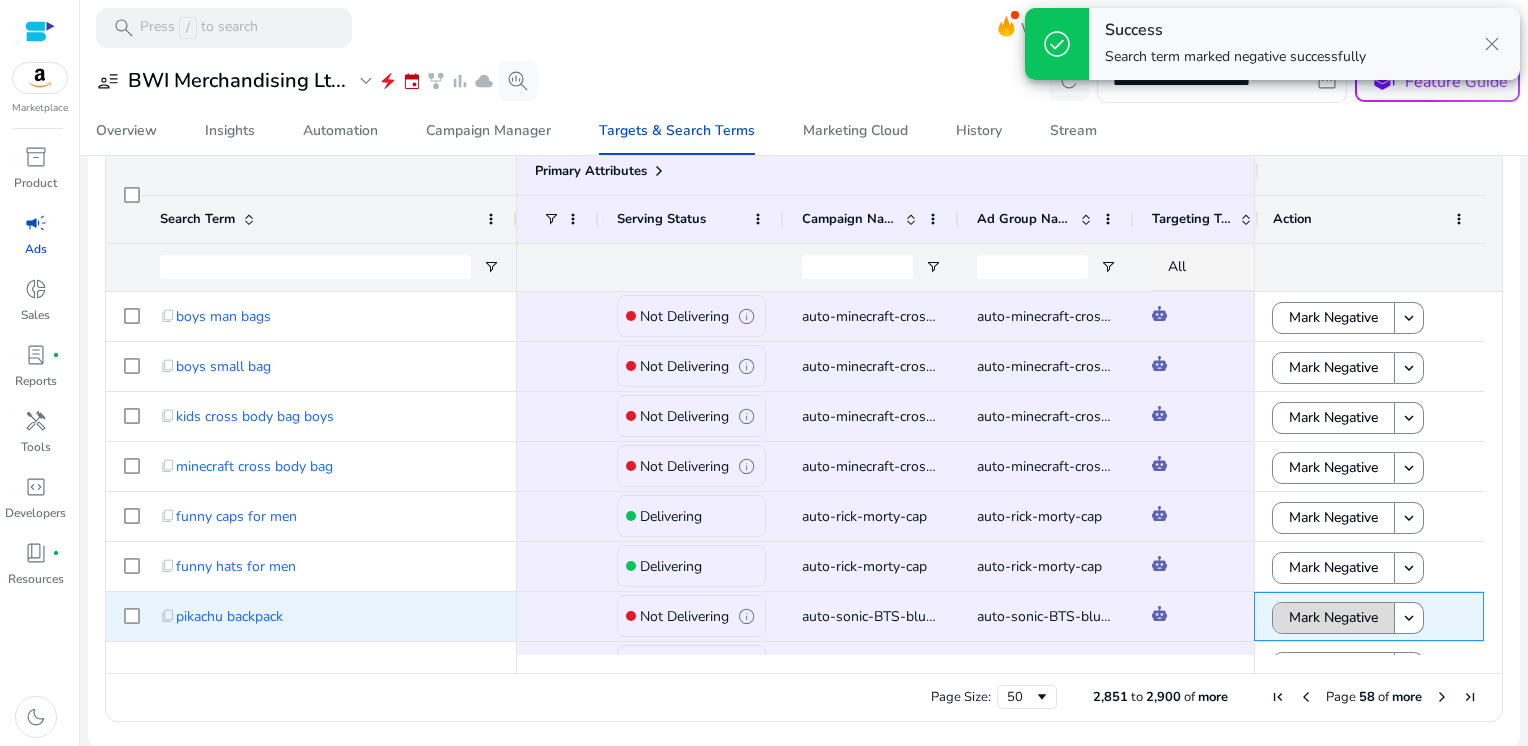 click on "Mark Negative" 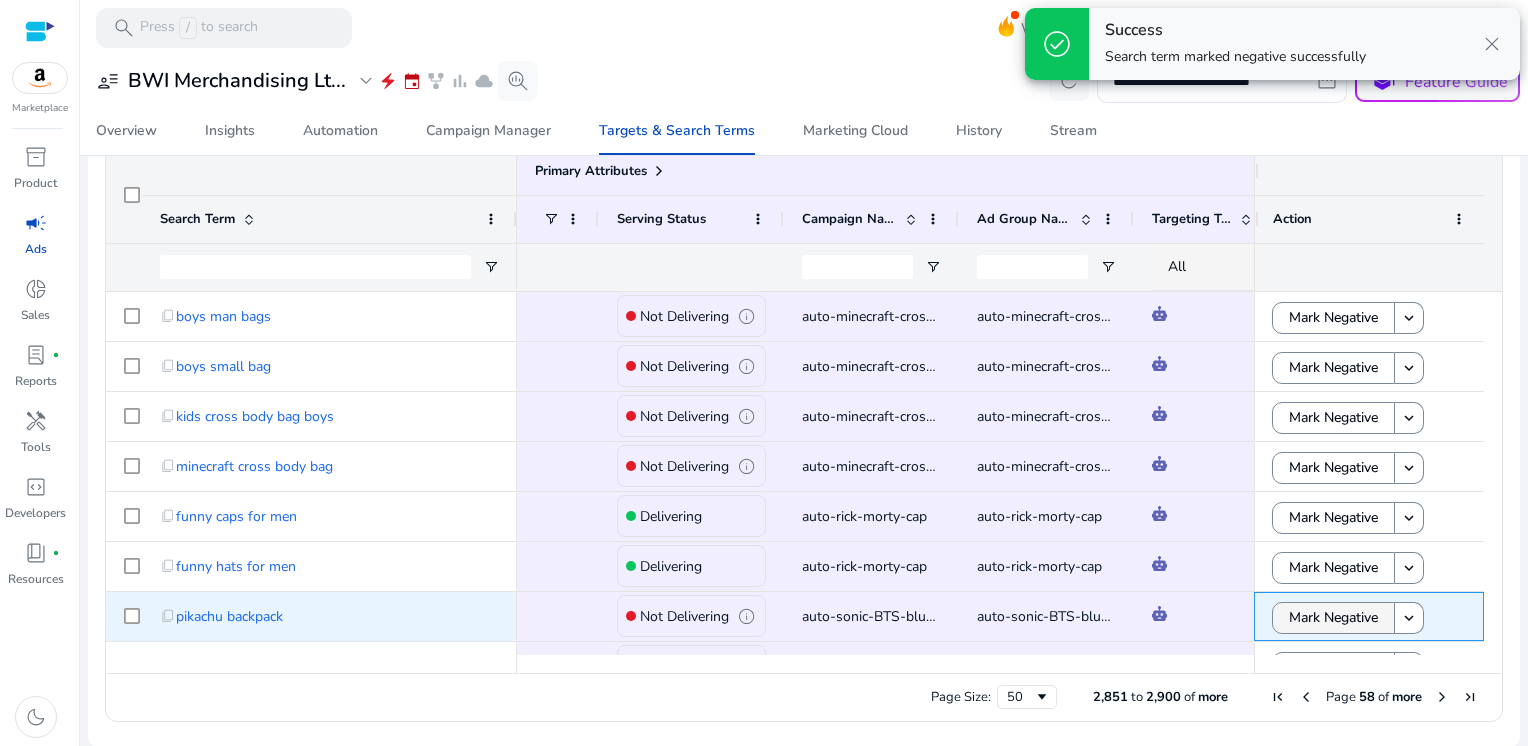 scroll, scrollTop: 660, scrollLeft: 0, axis: vertical 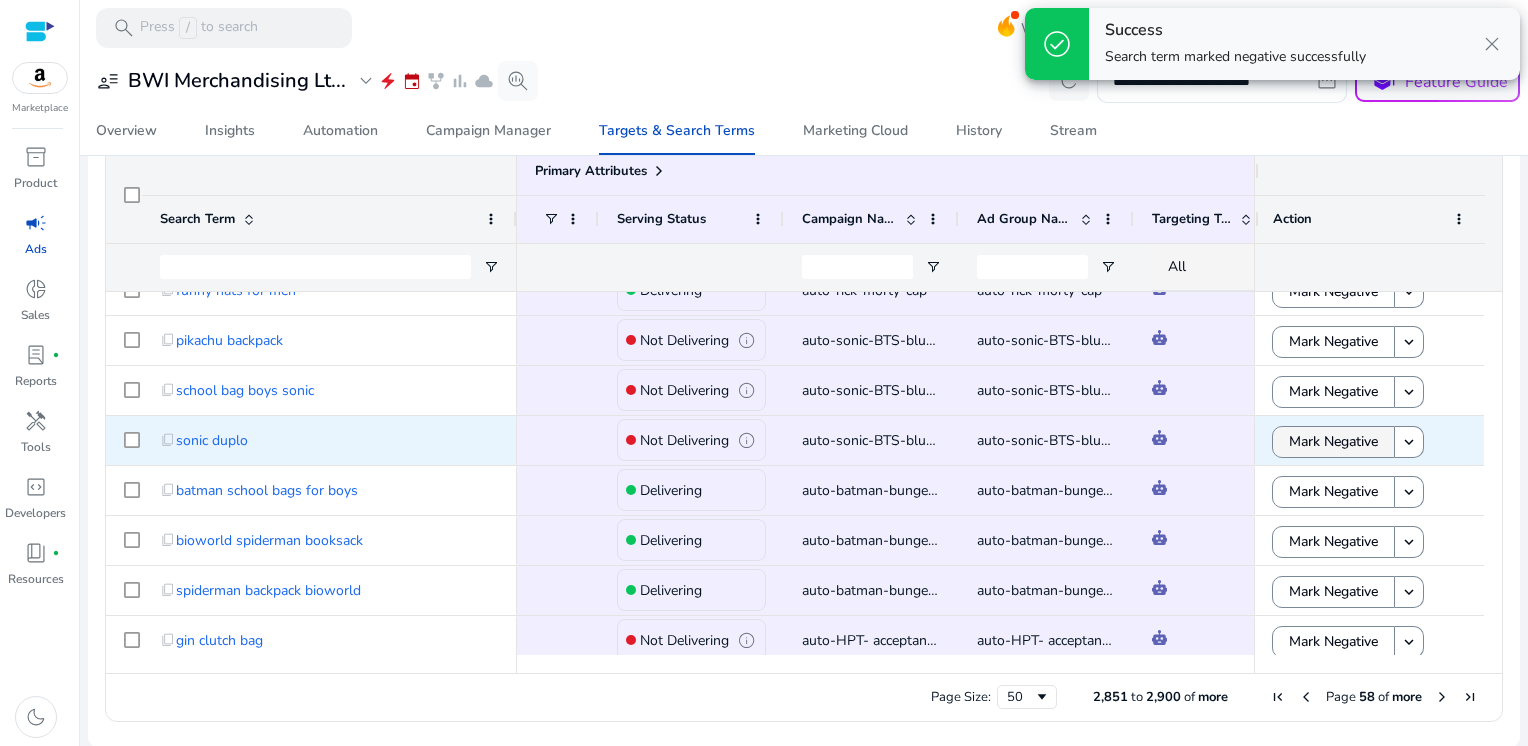 click on "Mark Negative" 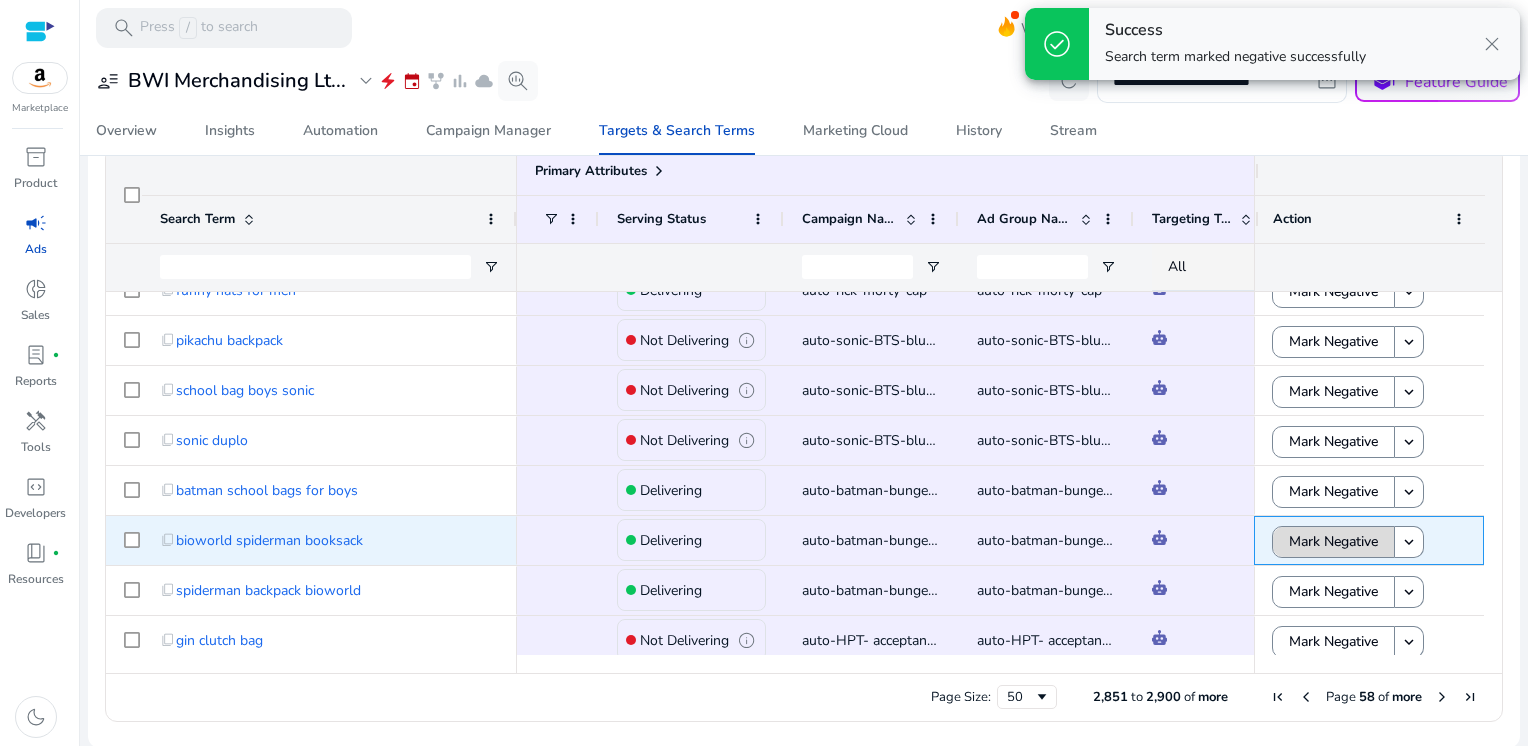 click on "Mark Negative" 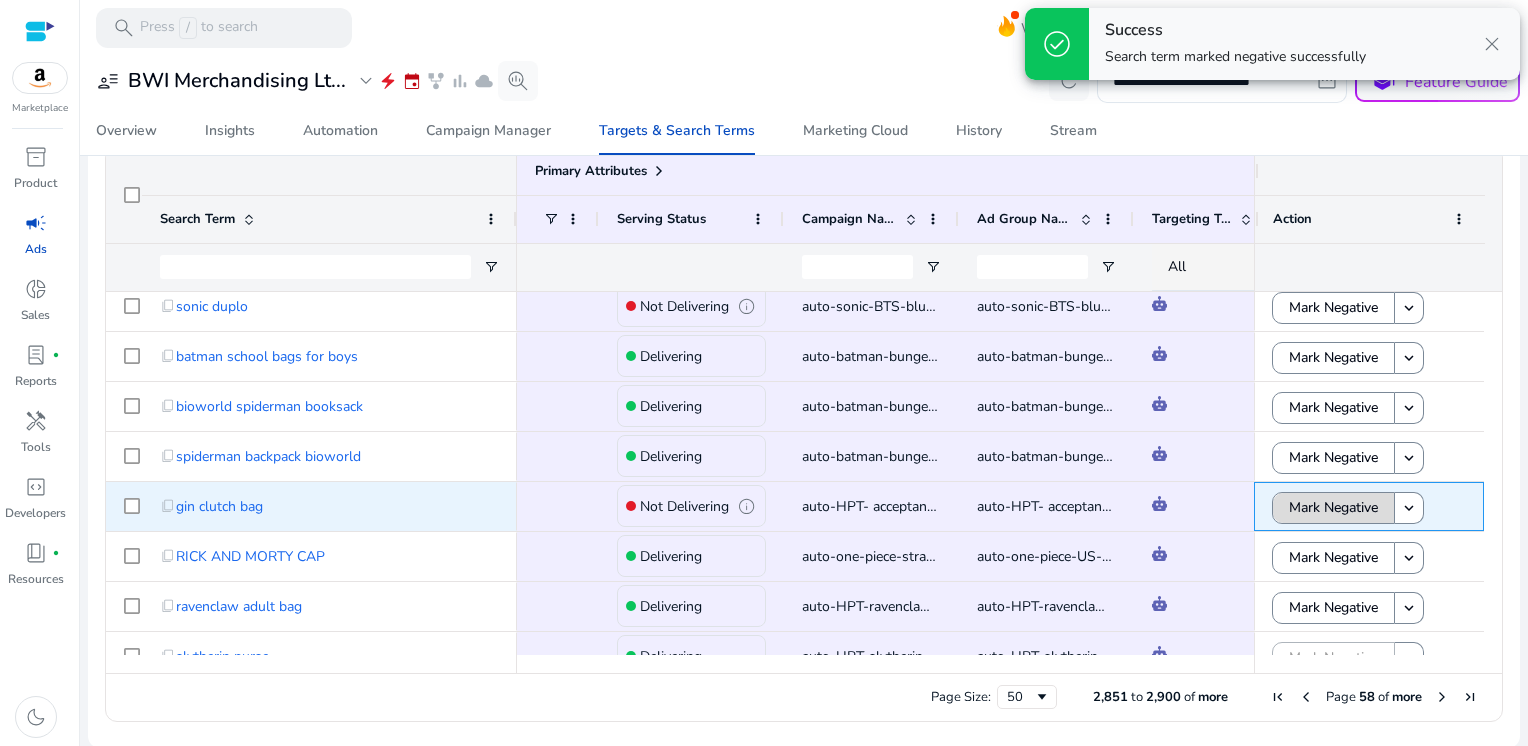 click on "Mark Negative" 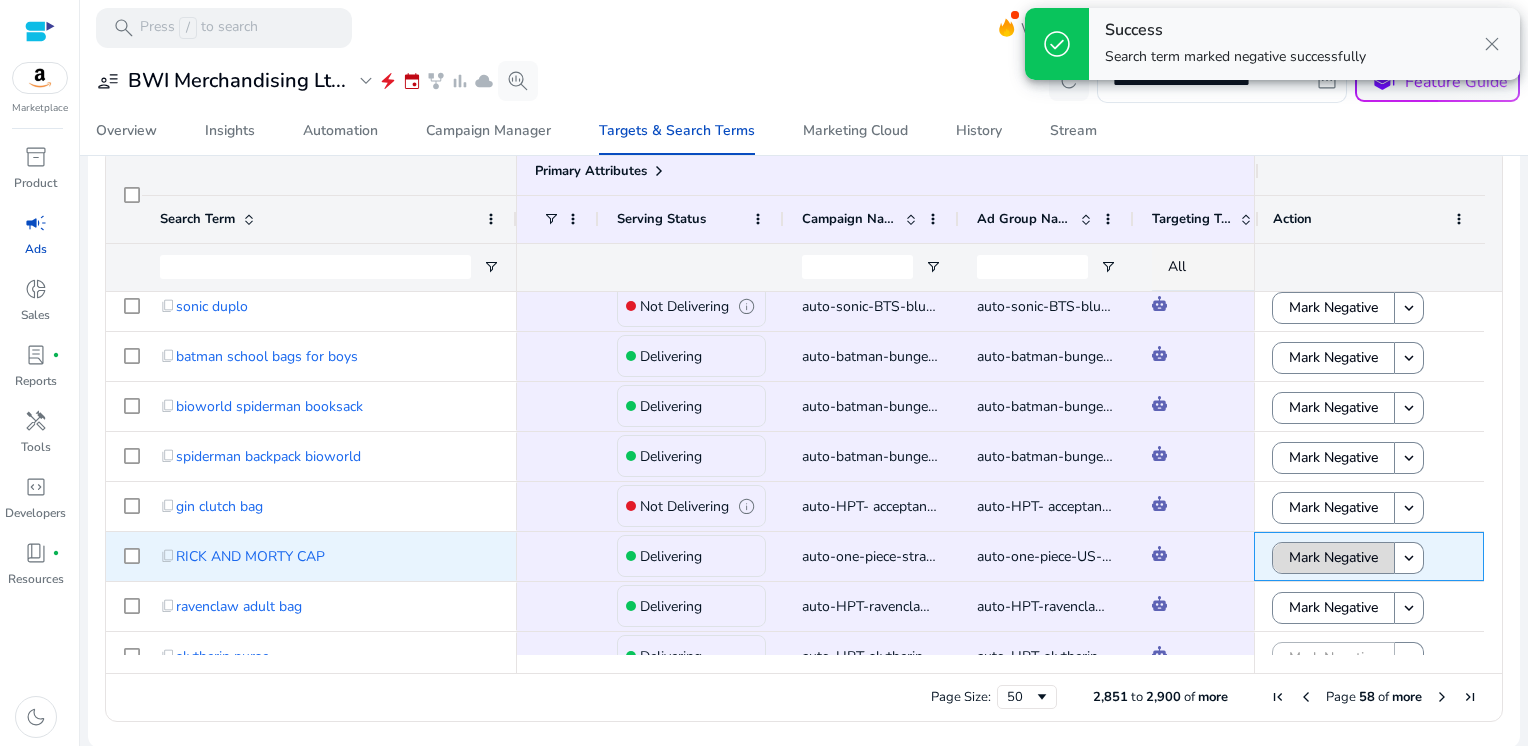 click on "Mark Negative" 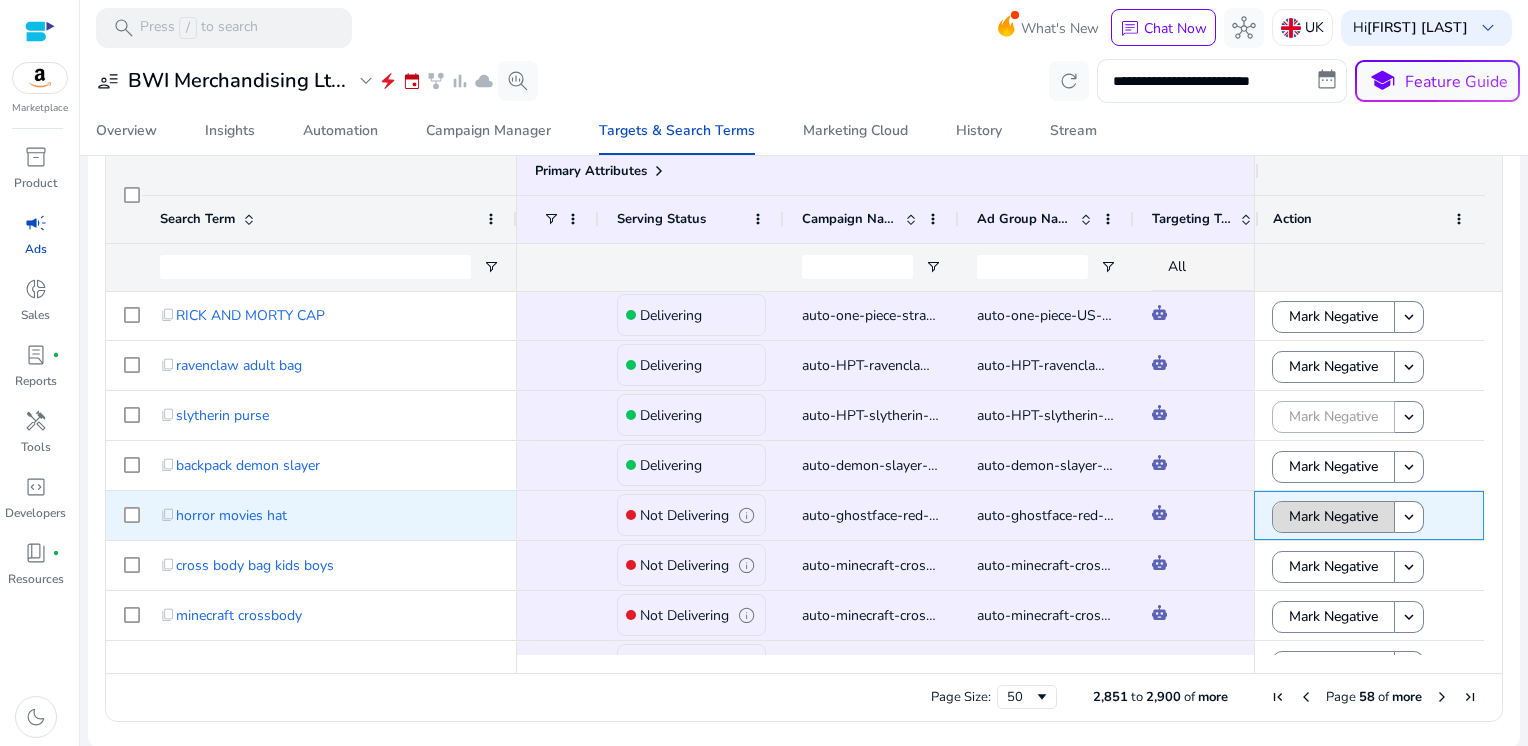 click on "Mark Negative" 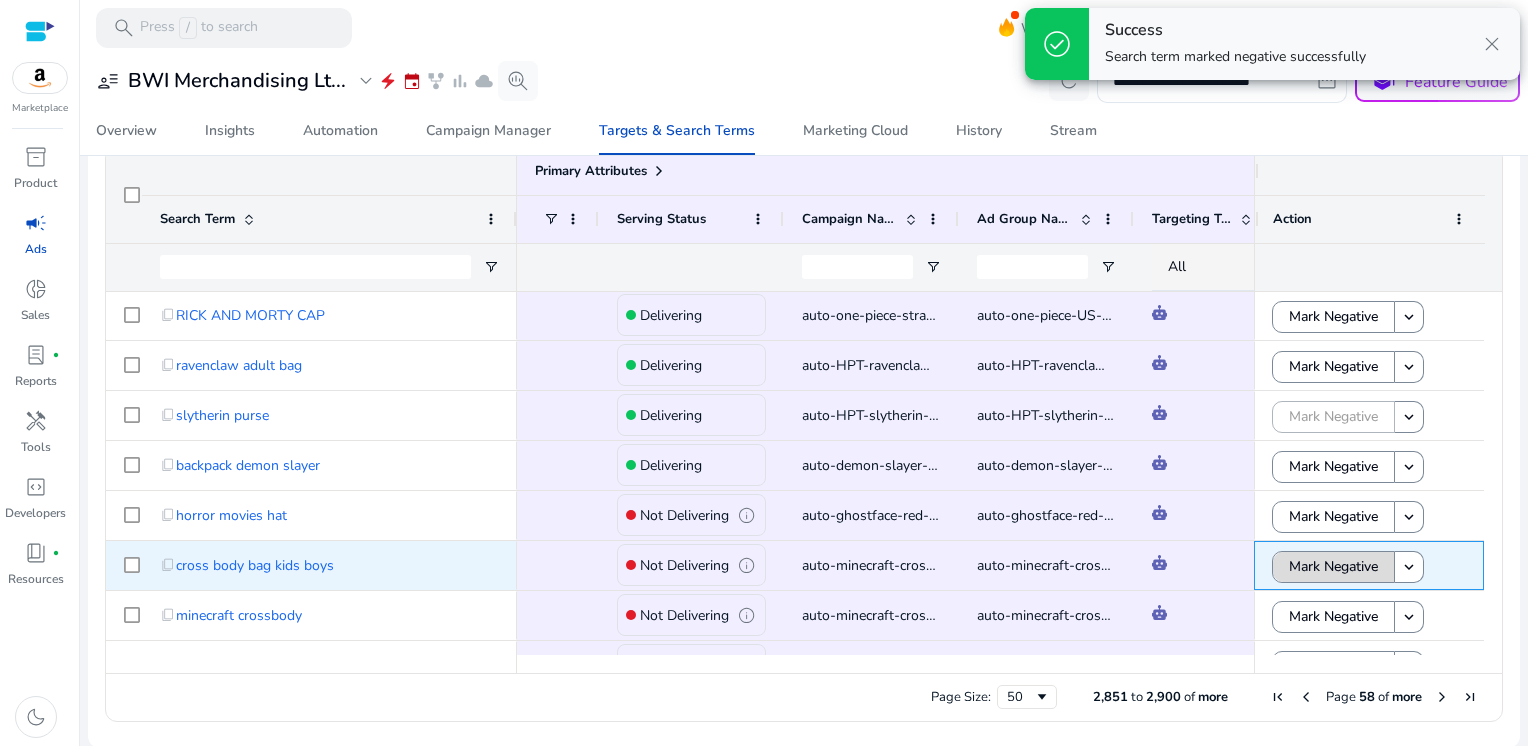 click on "Mark Negative" 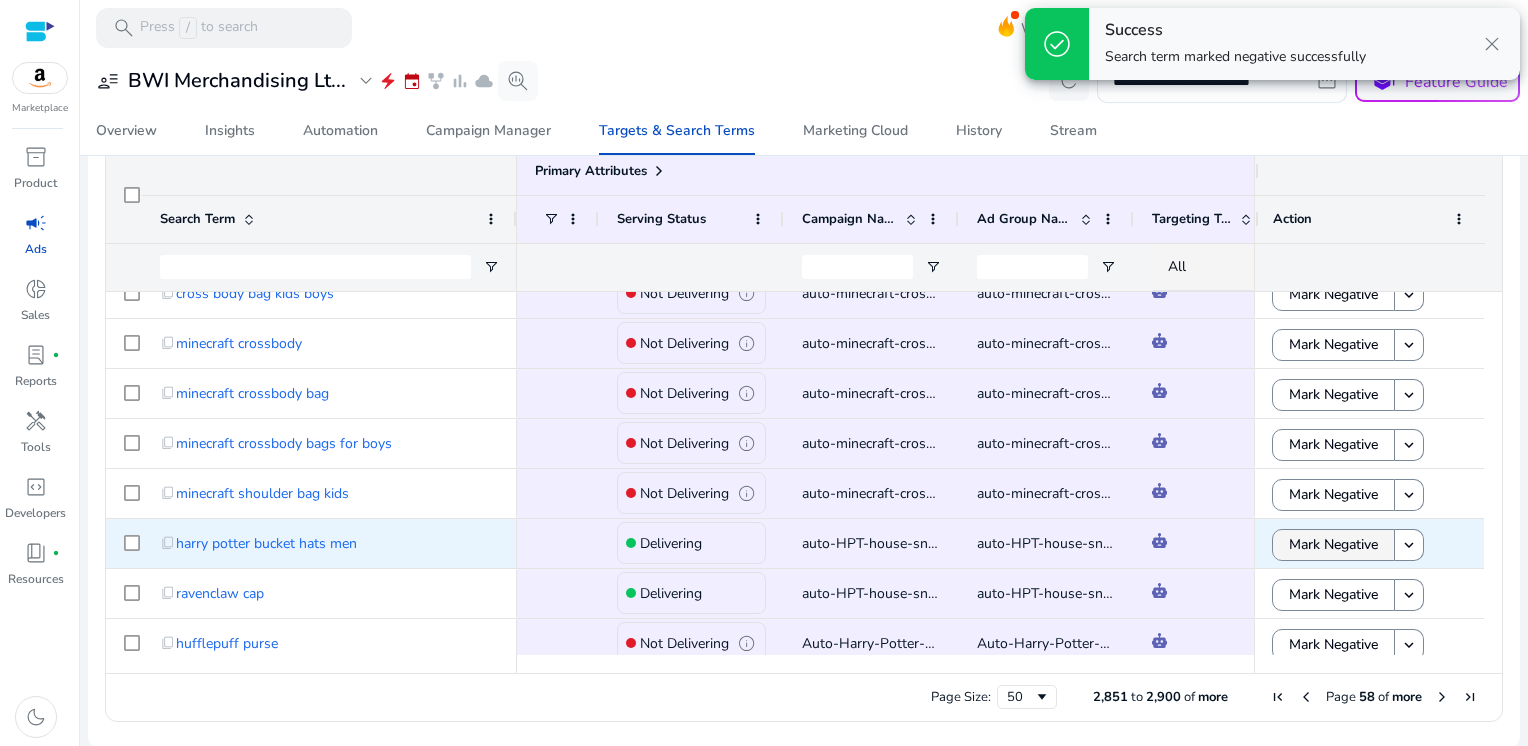 click on "Mark Negative" 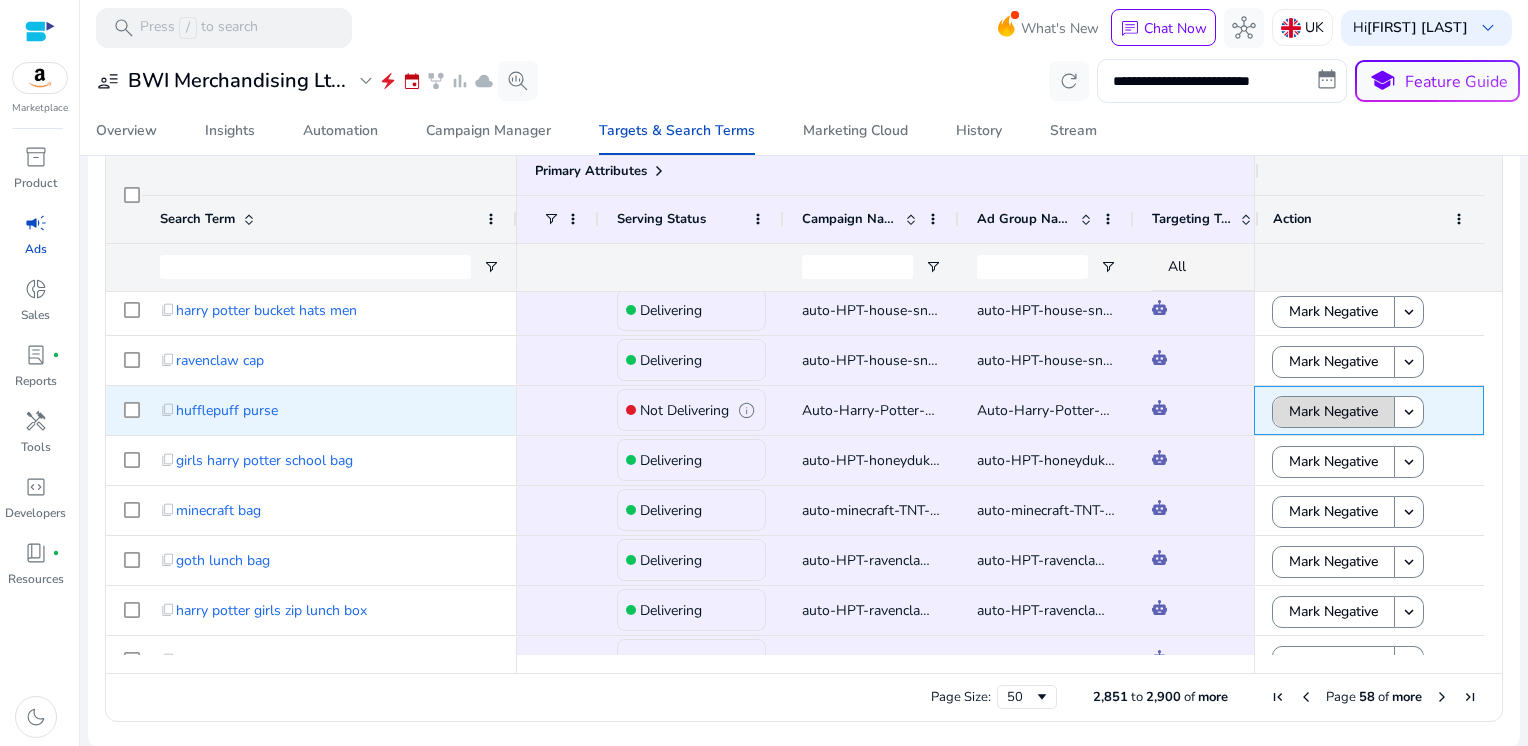 click on "Mark Negative" 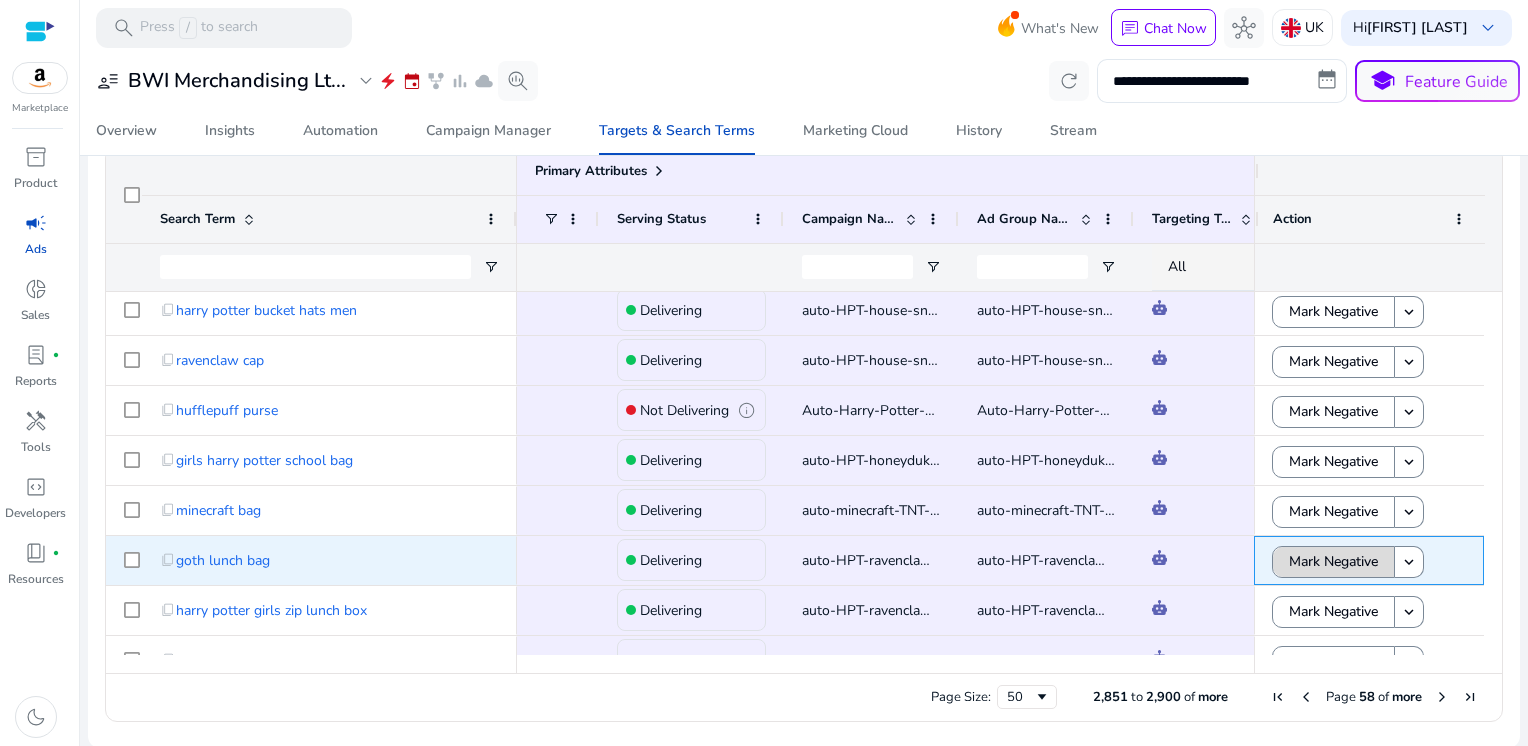 click on "Mark Negative" 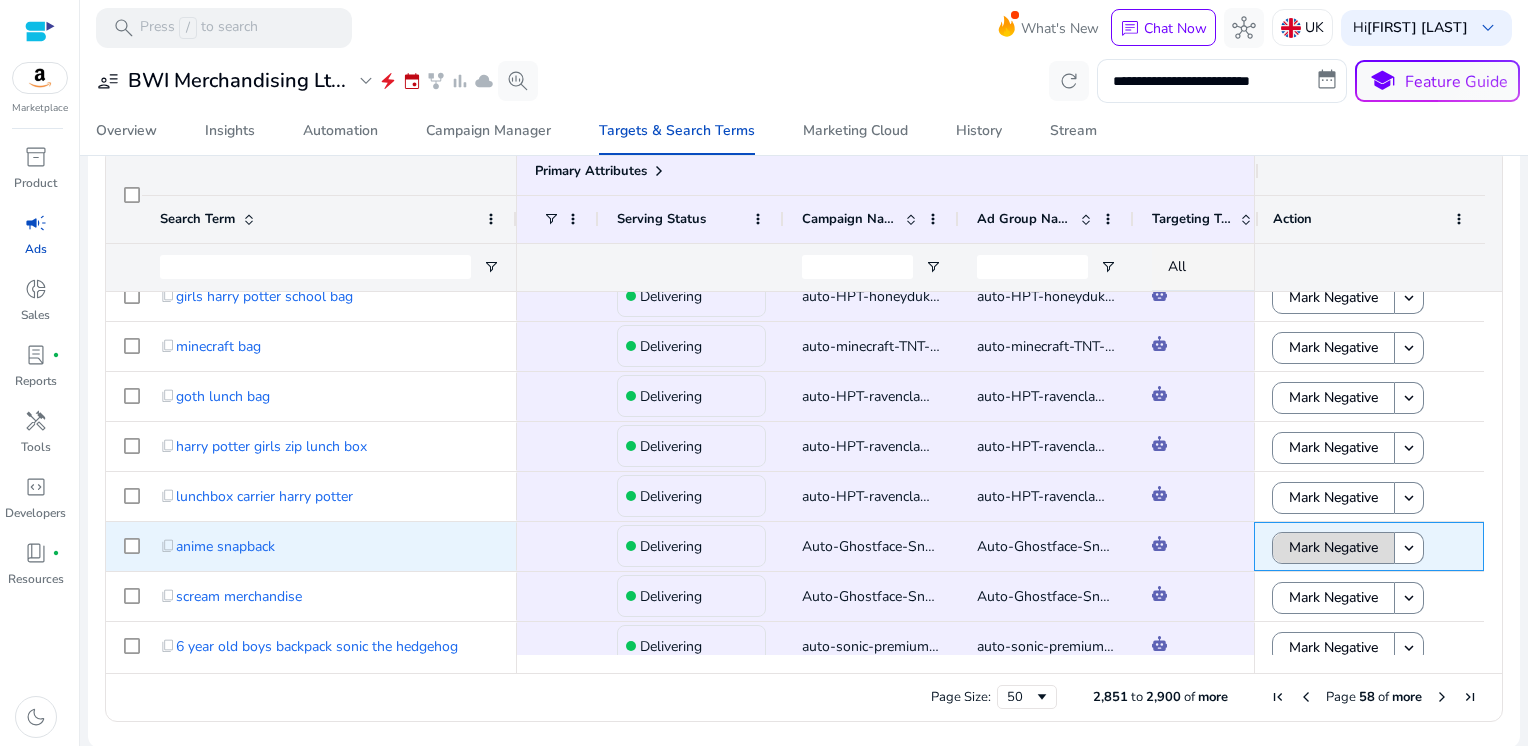click on "Mark Negative" 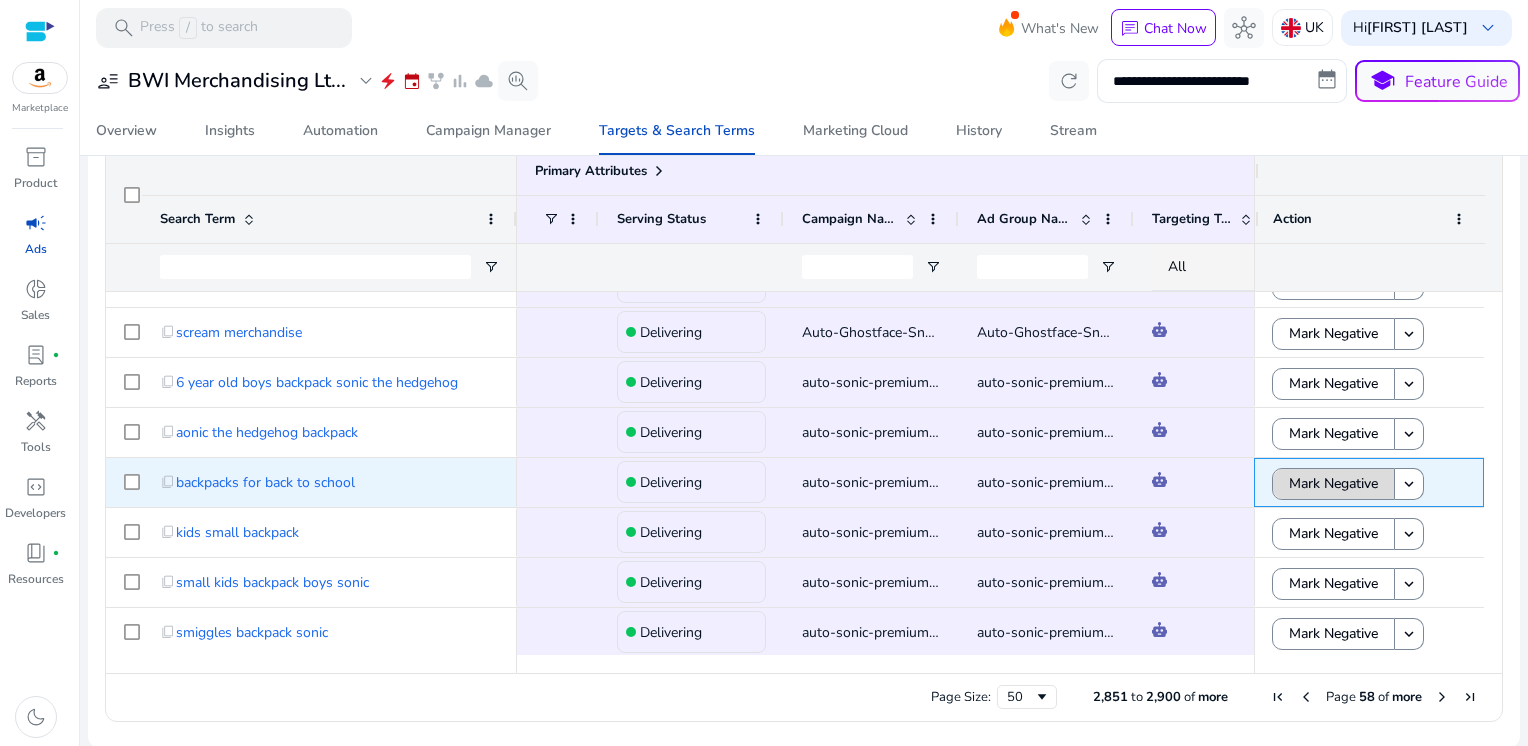 click on "Mark Negative" 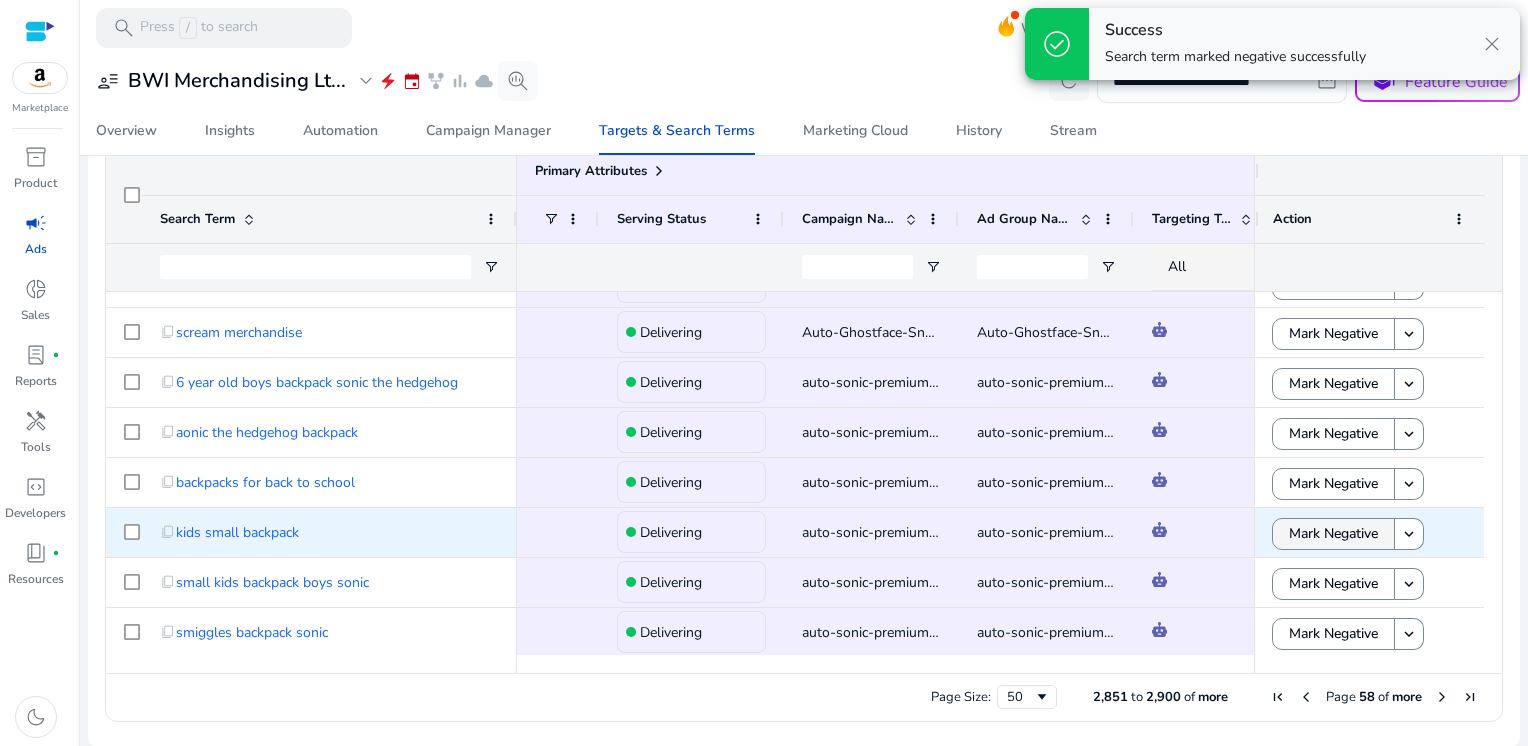click on "Mark Negative" 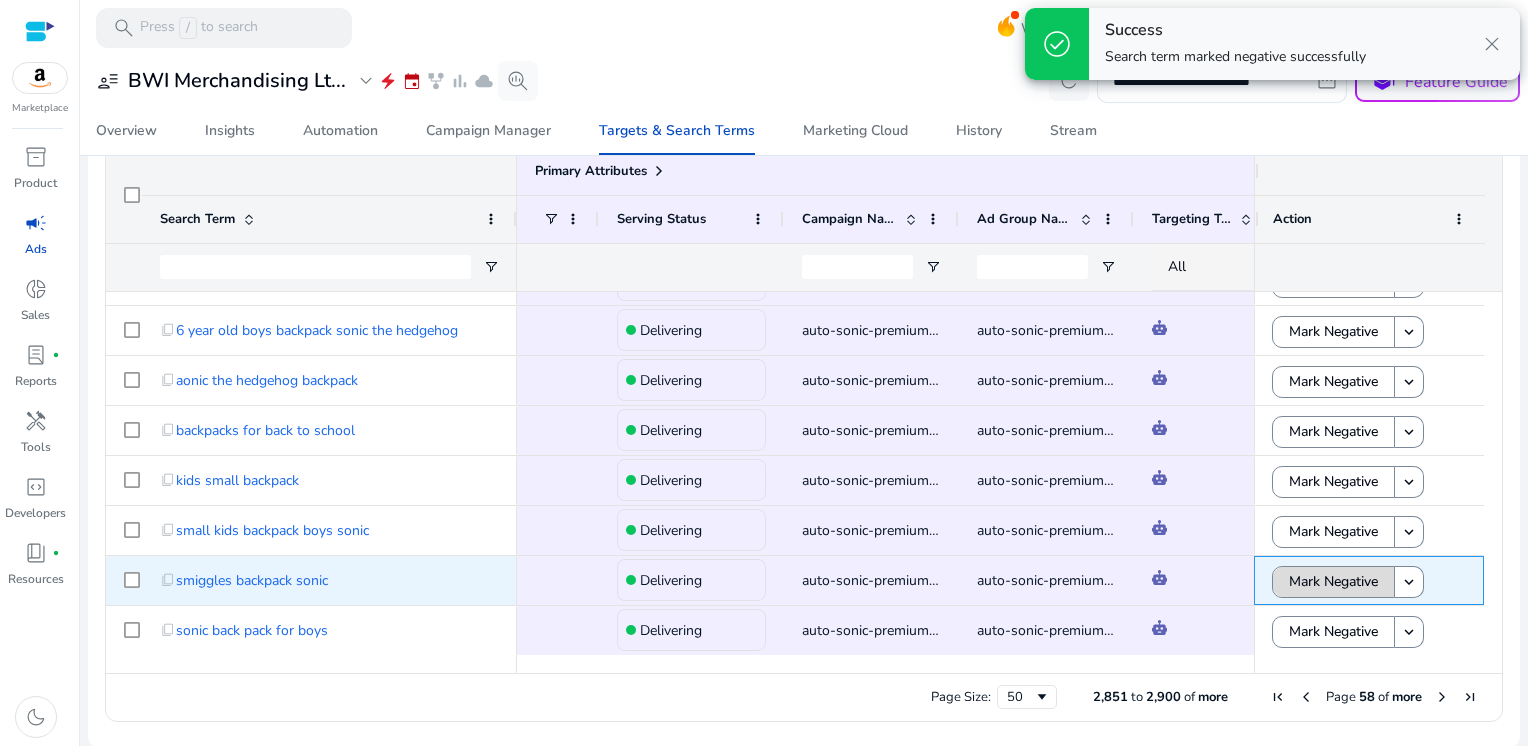 click on "Mark Negative" 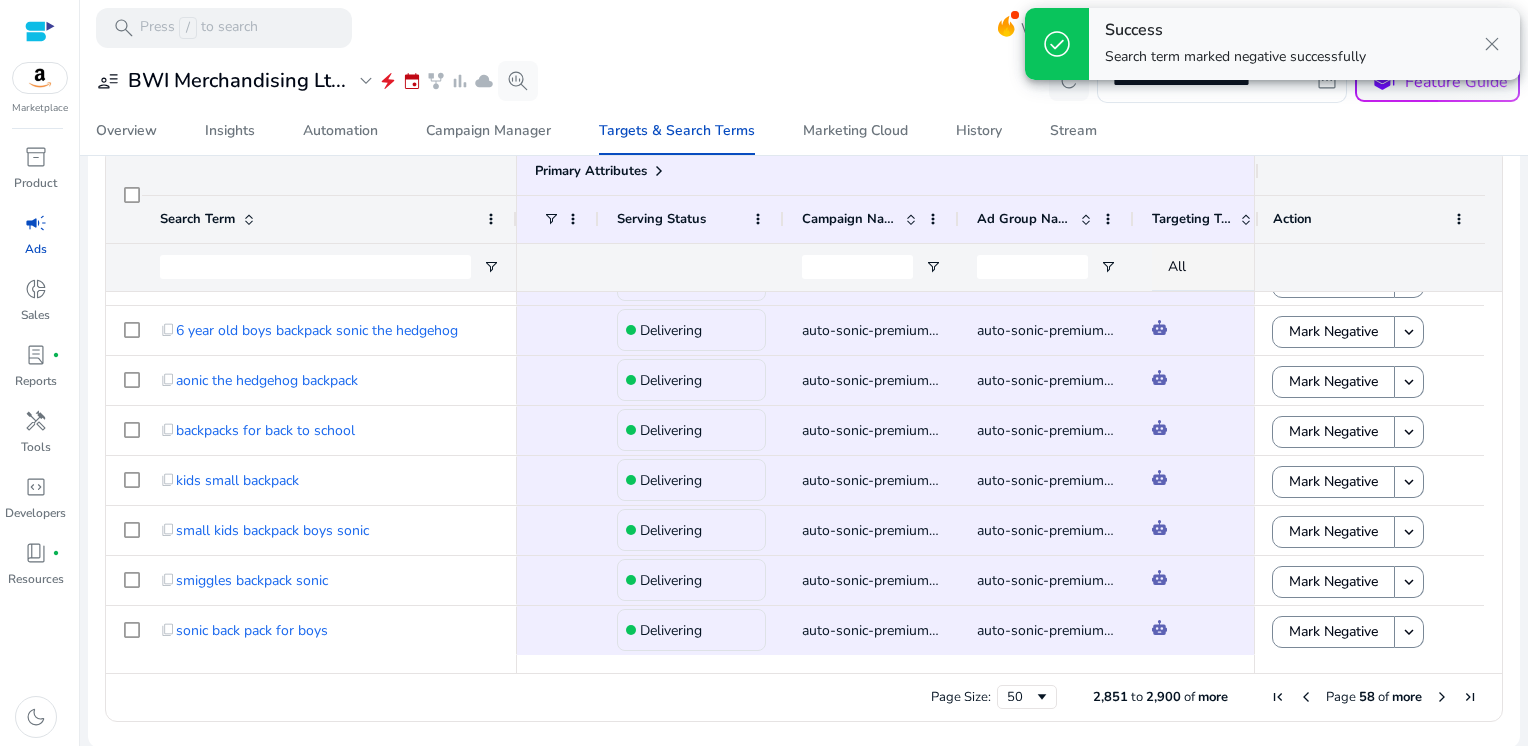 click at bounding box center (1442, 697) 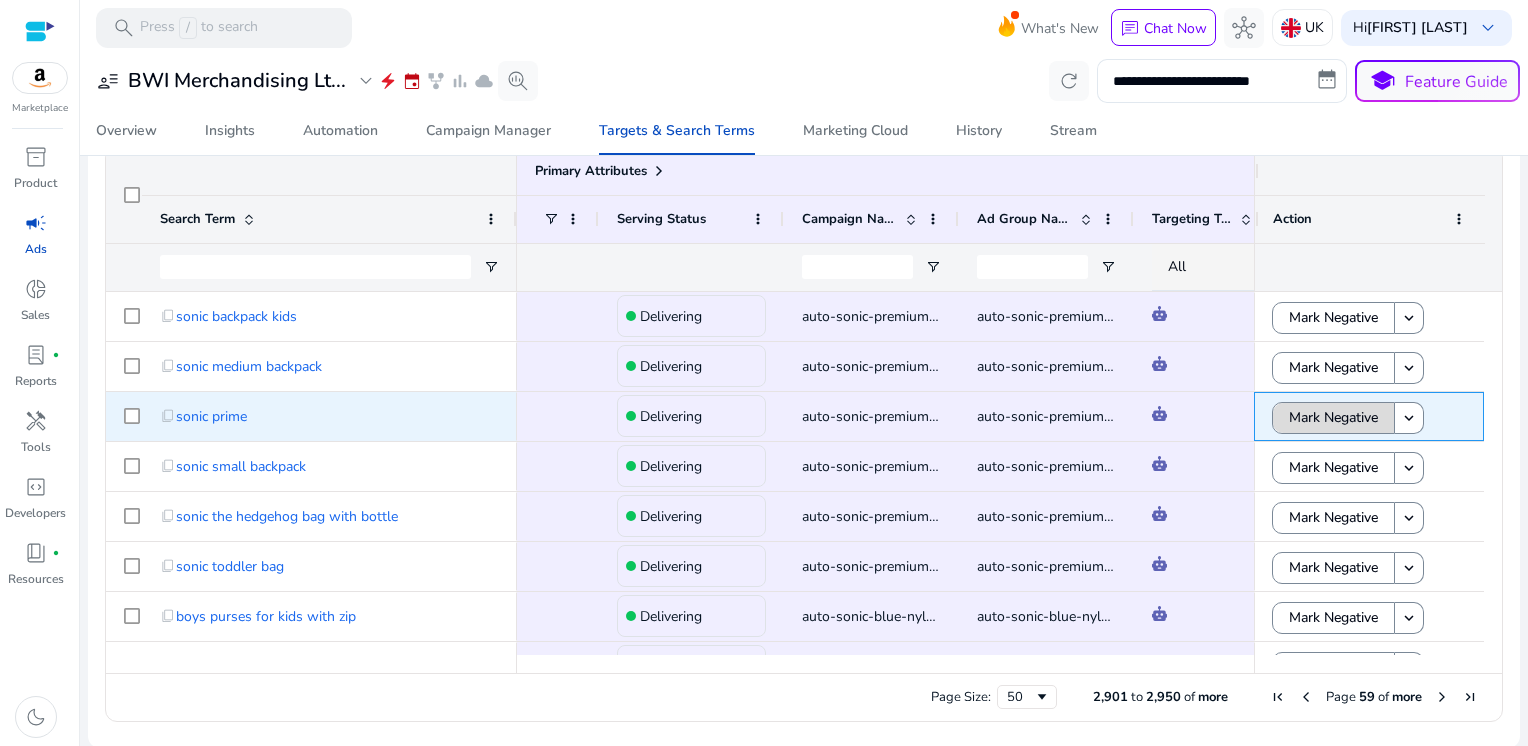 click on "Mark Negative" 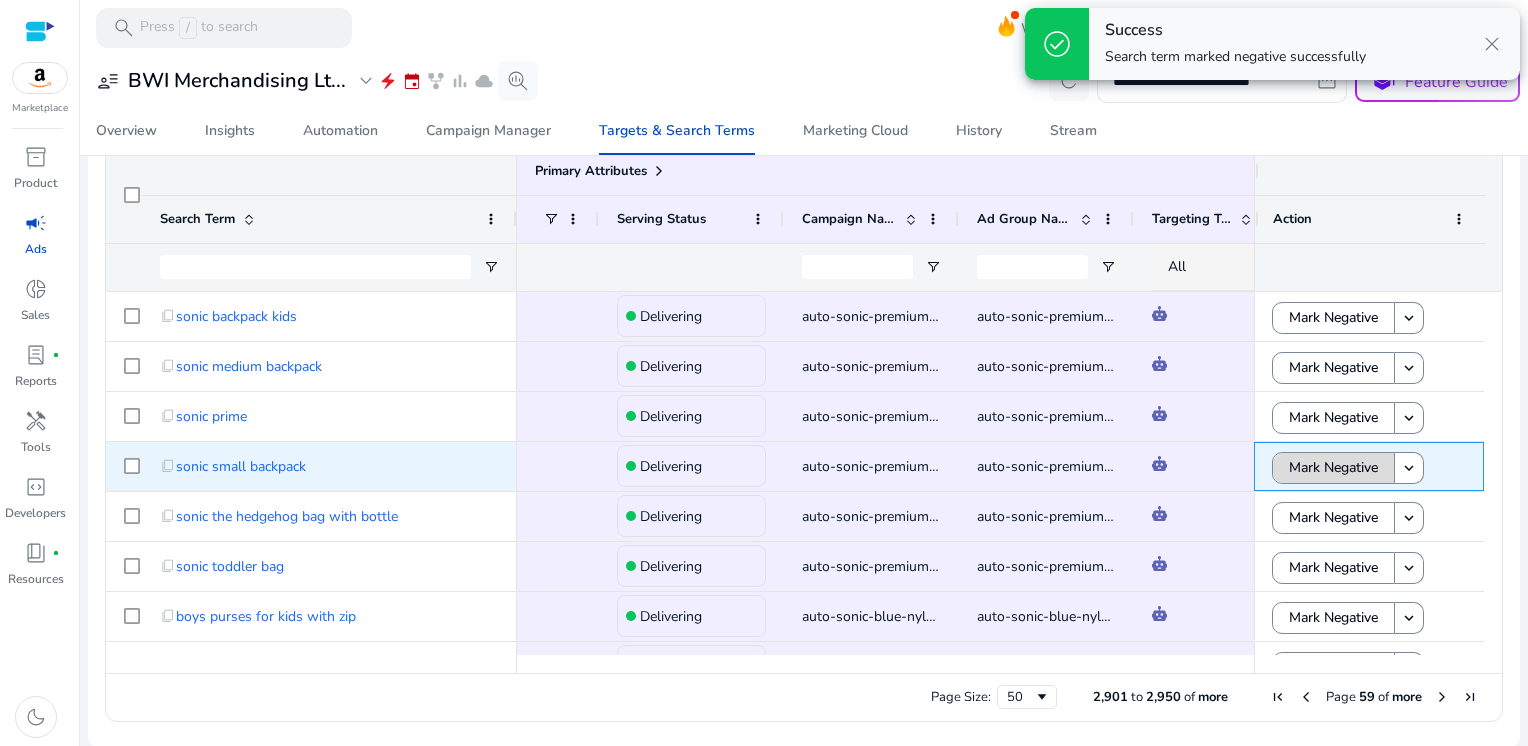 click on "Mark Negative" 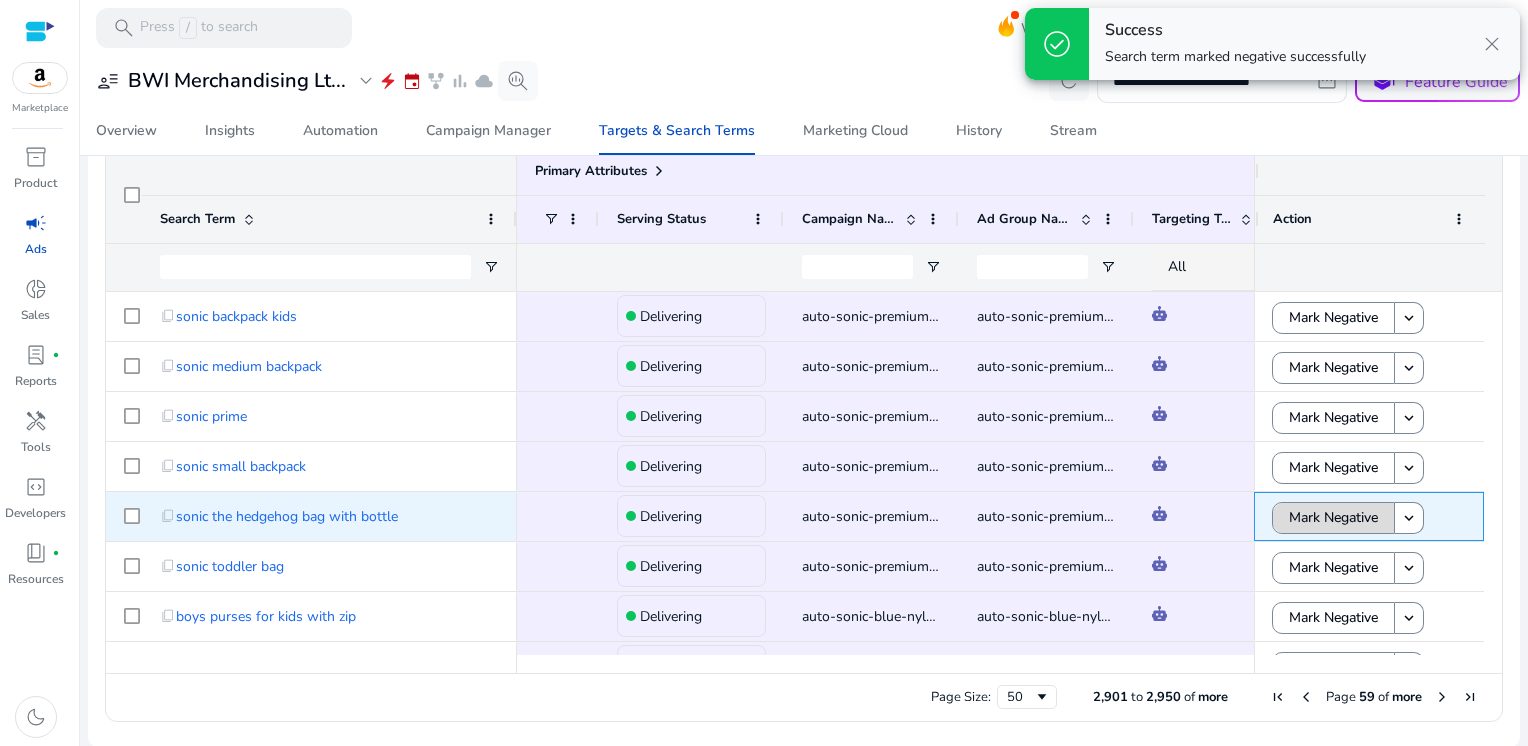 click on "Mark Negative" 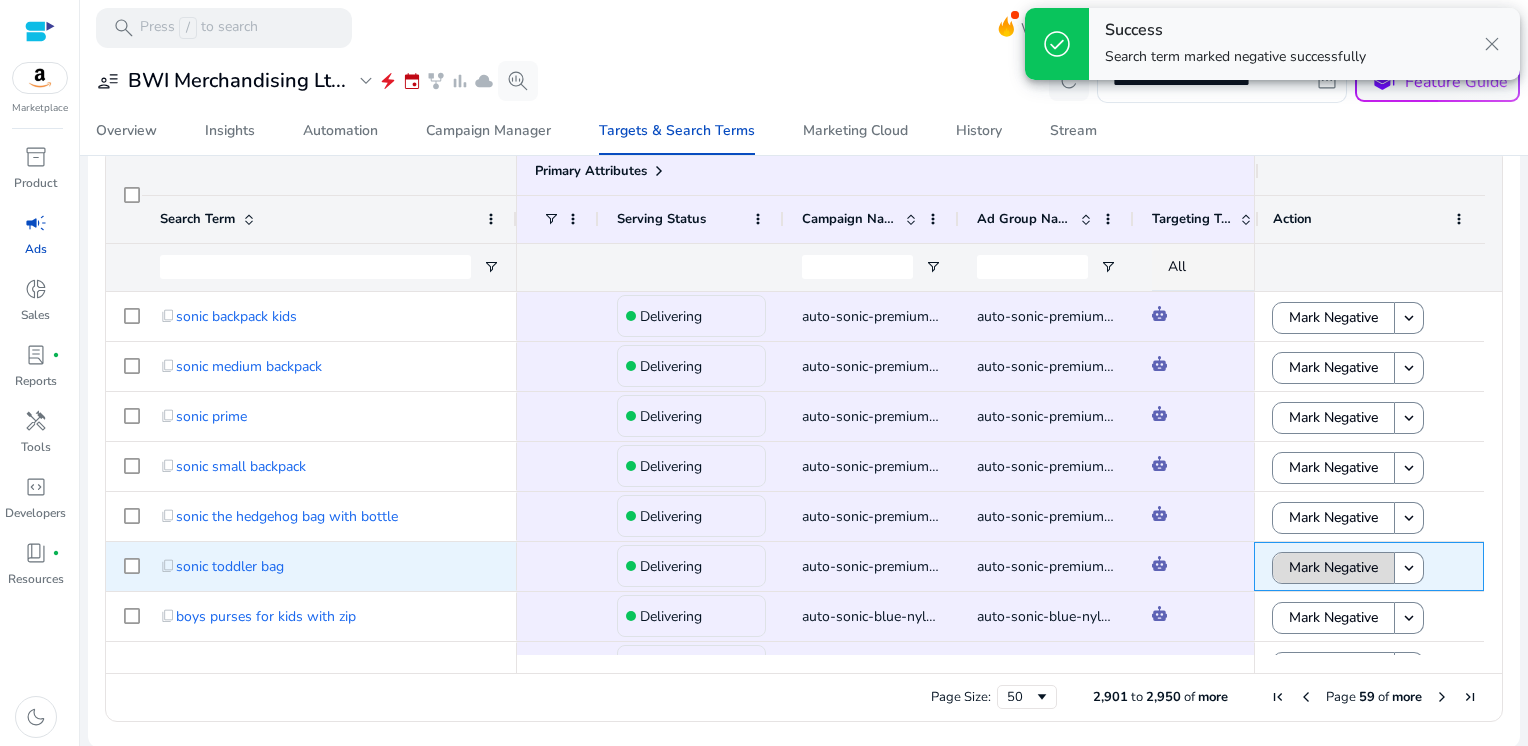 click on "Mark Negative" 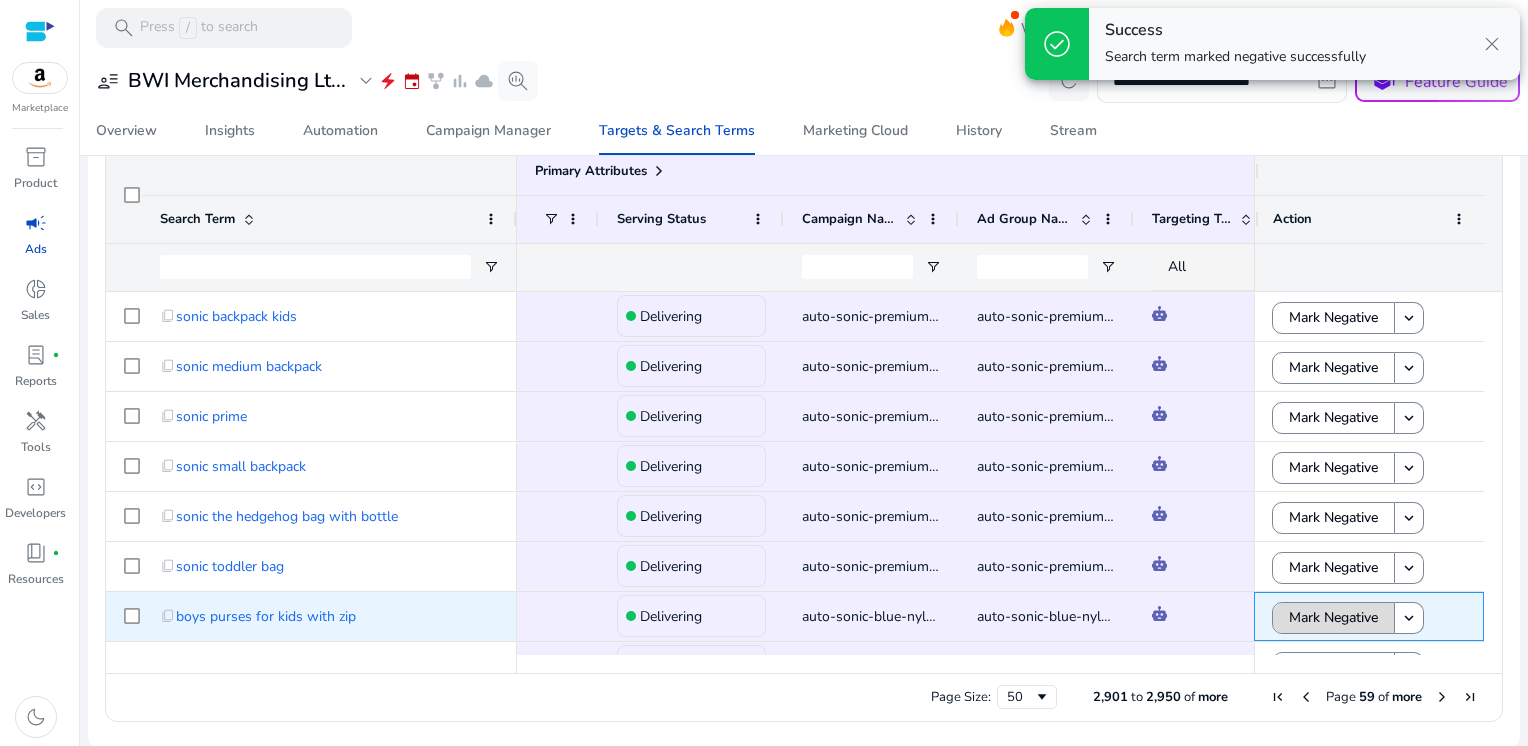 click on "Mark Negative" 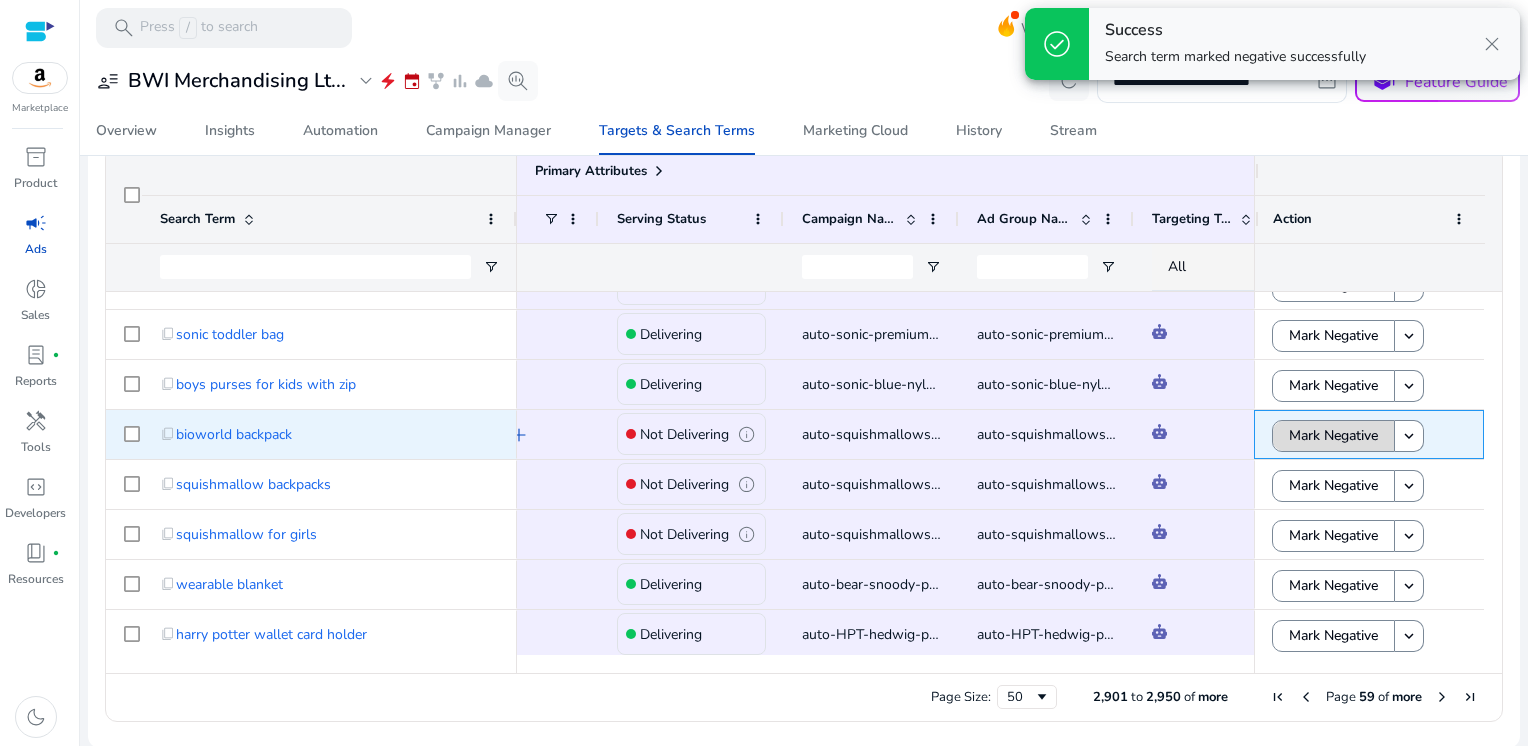click on "Mark Negative" 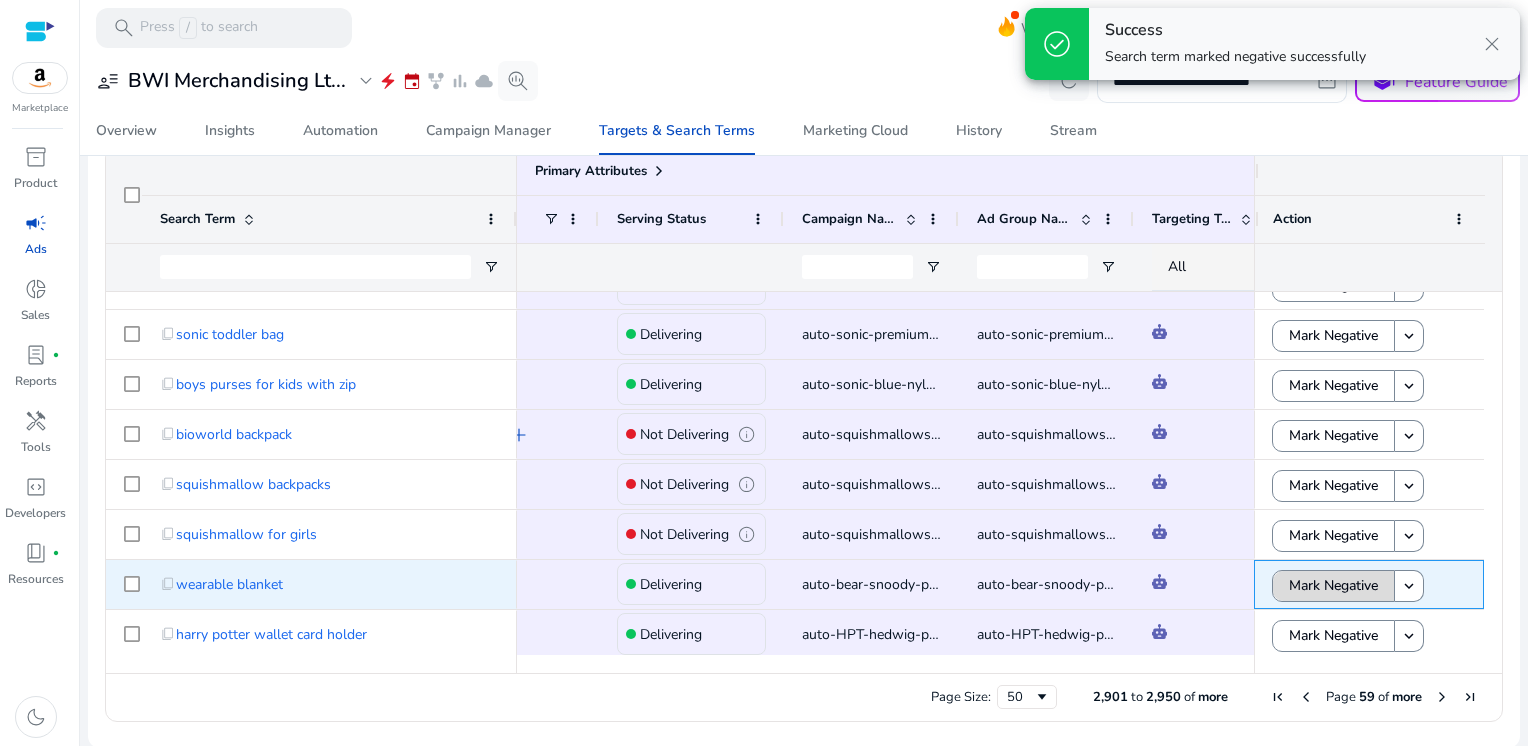 click on "Mark Negative" 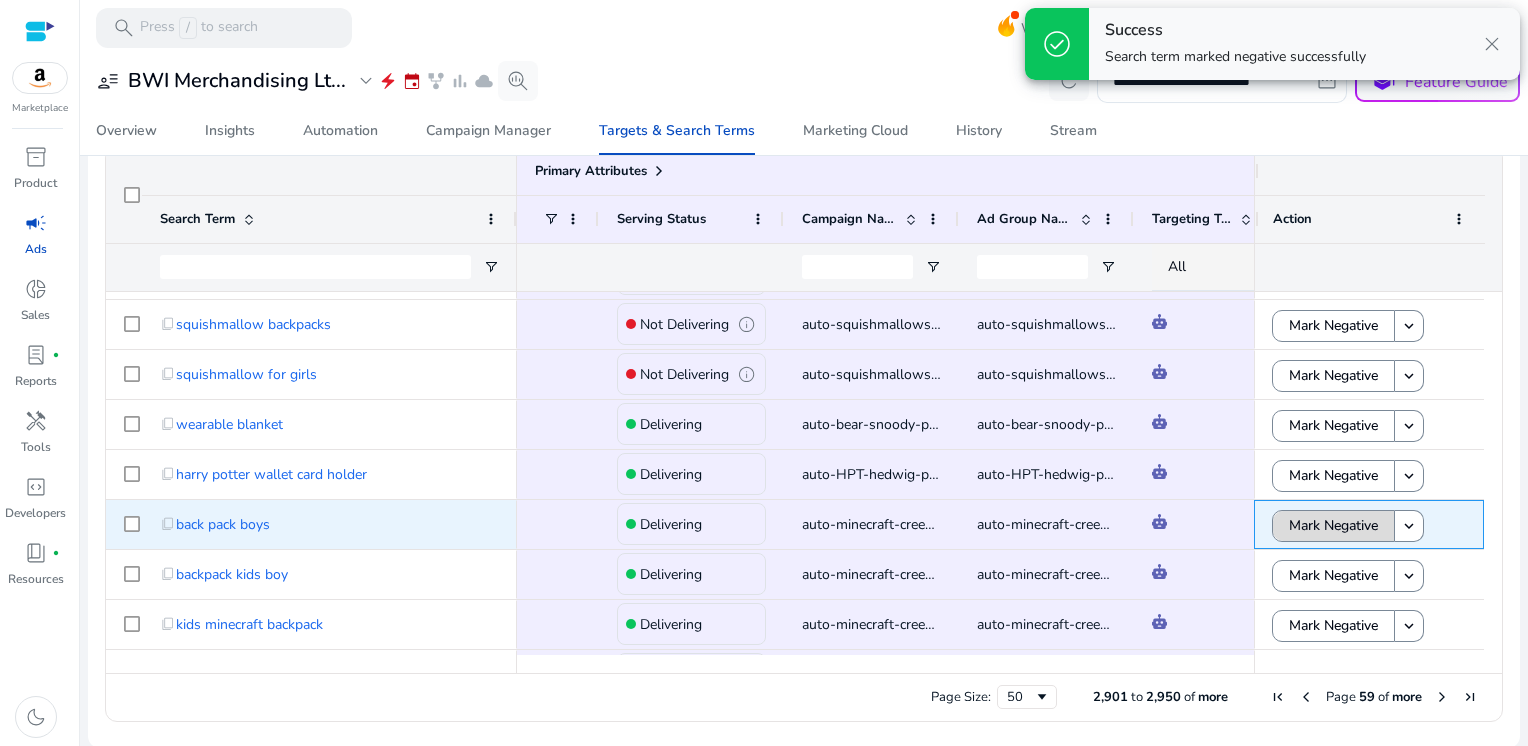 click on "Mark Negative" 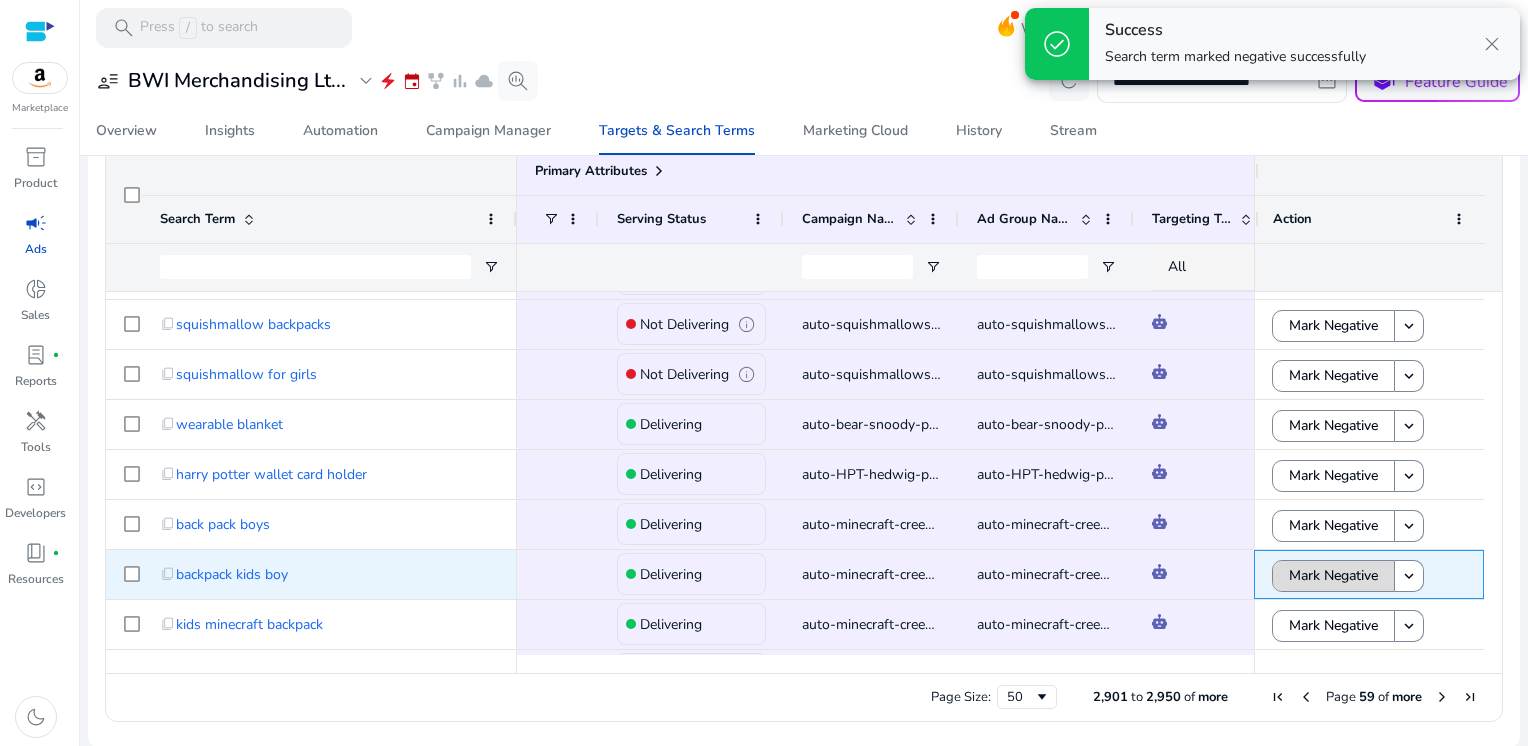 click on "Mark Negative" 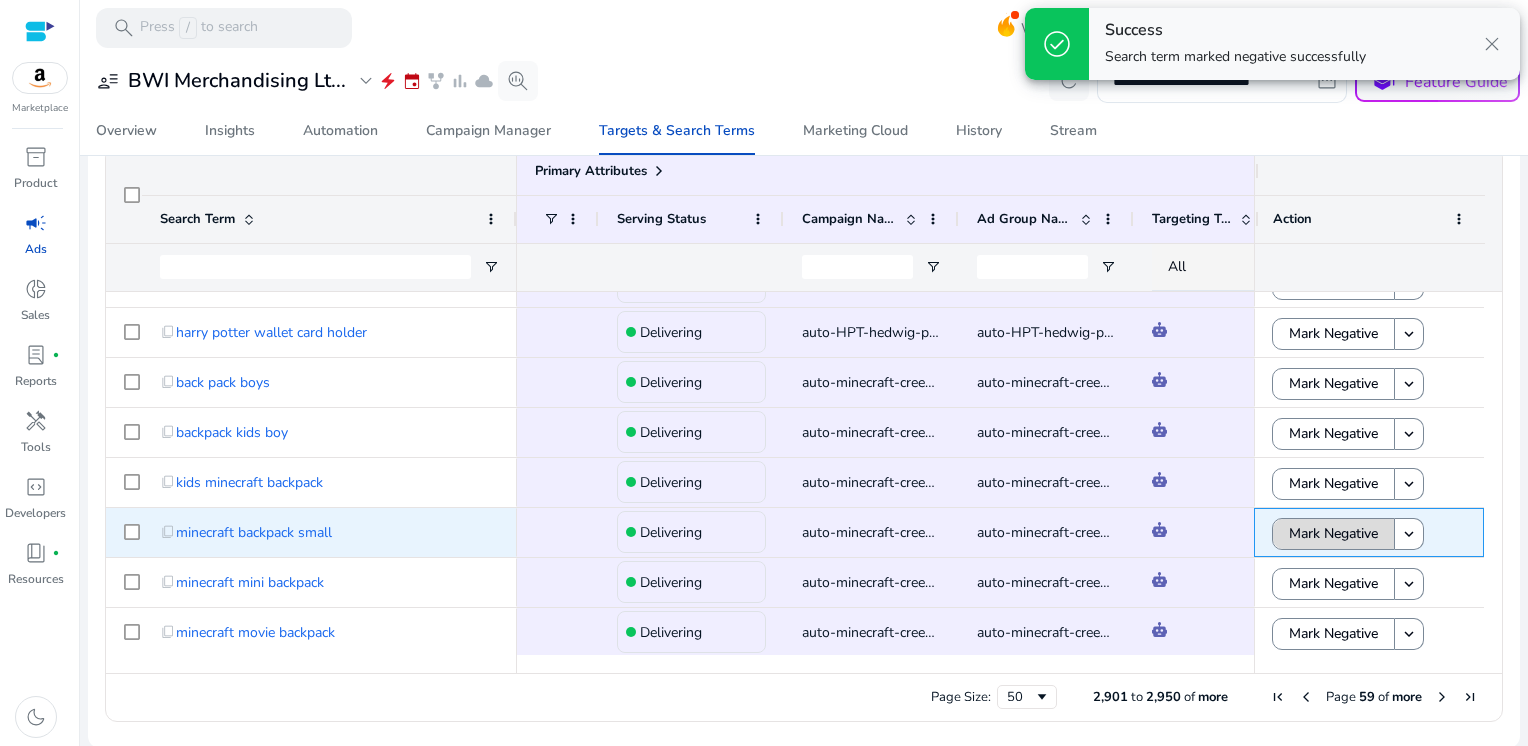click on "Mark Negative" 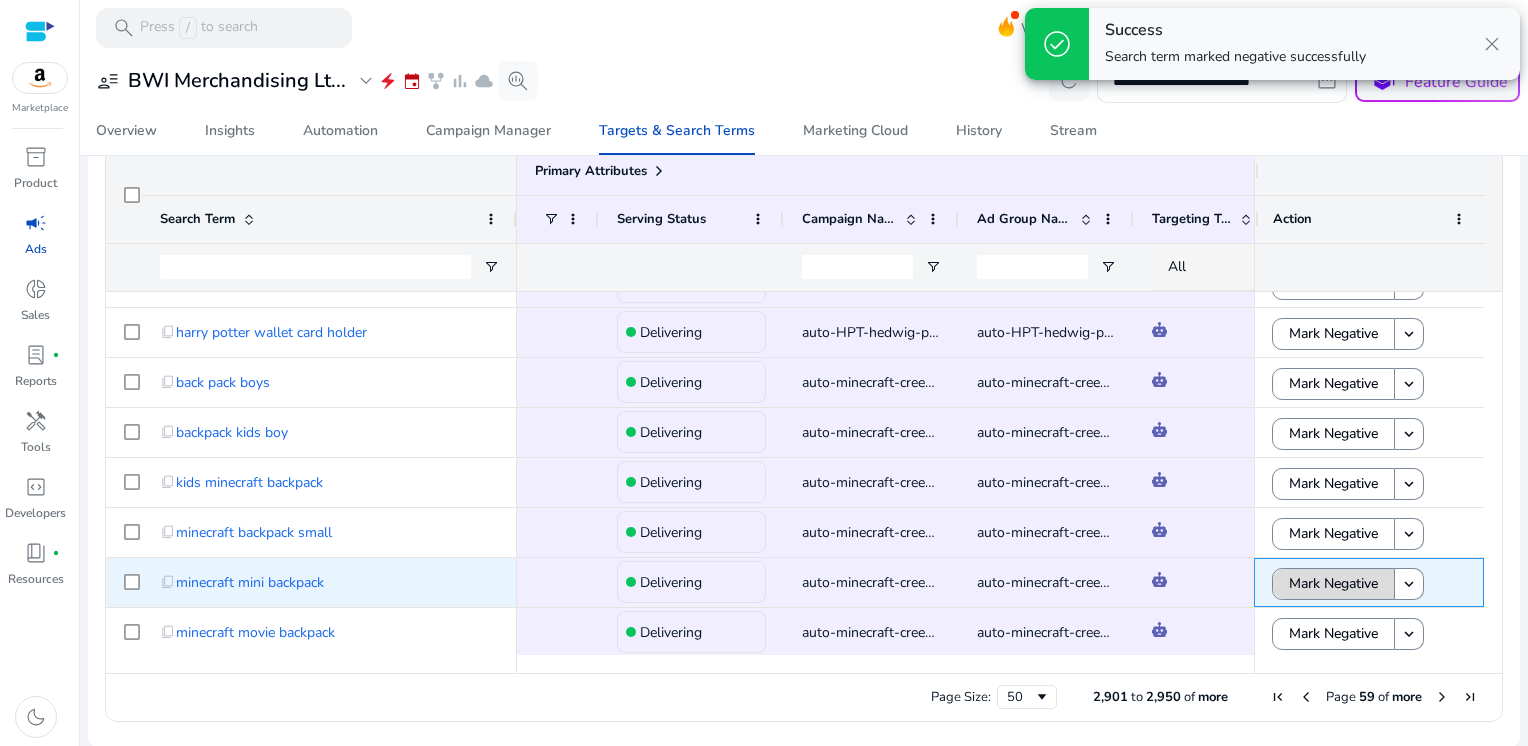 click on "Mark Negative" 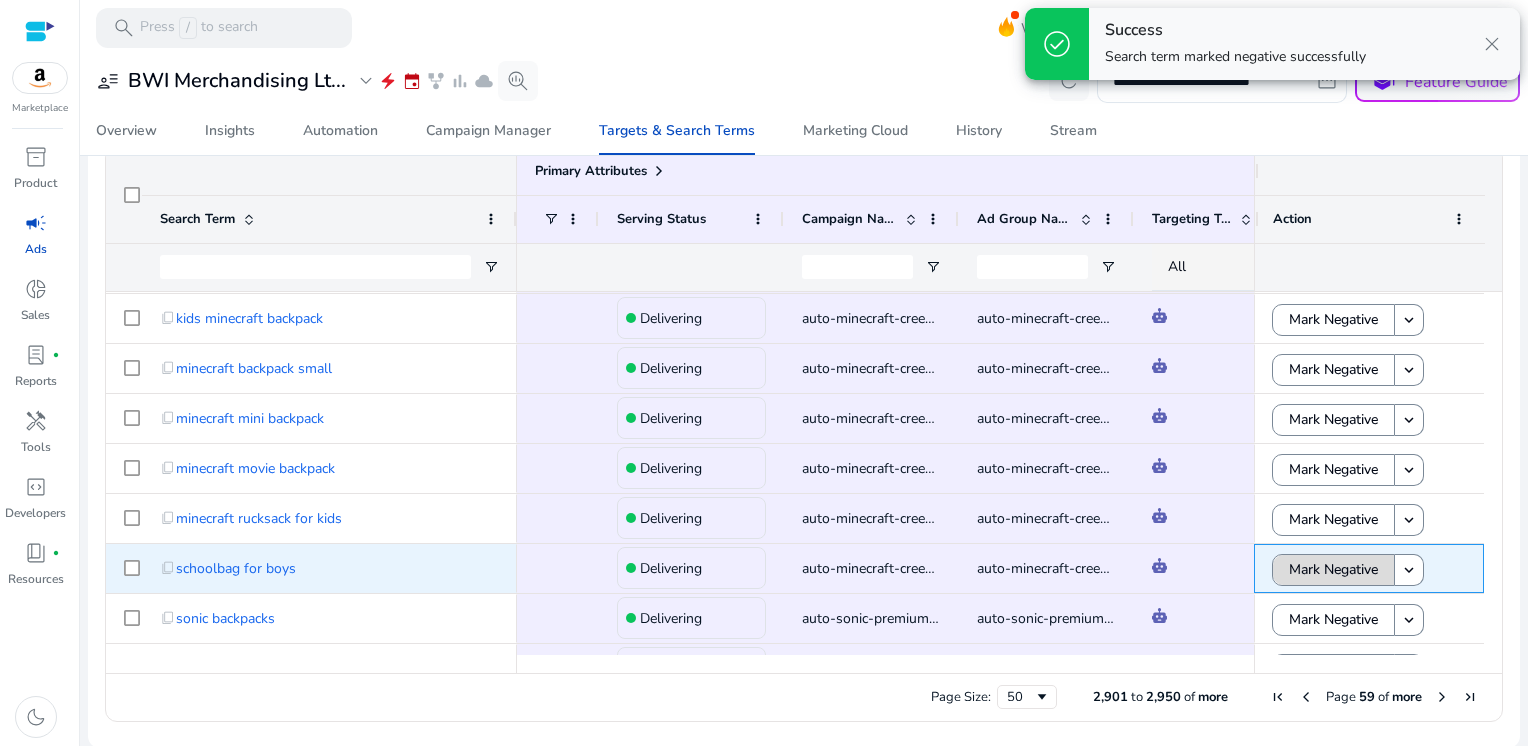click on "Mark Negative" 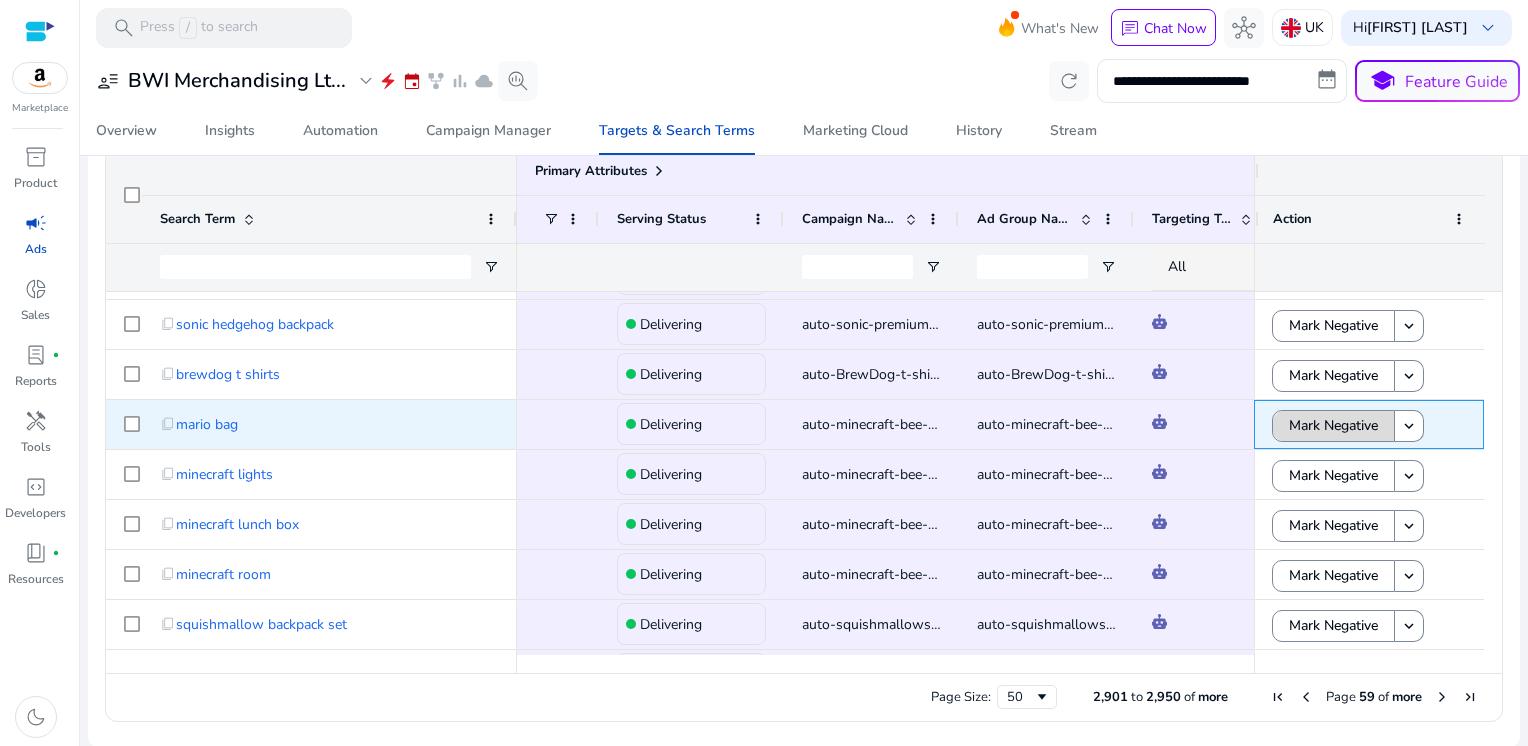 click on "Mark Negative" 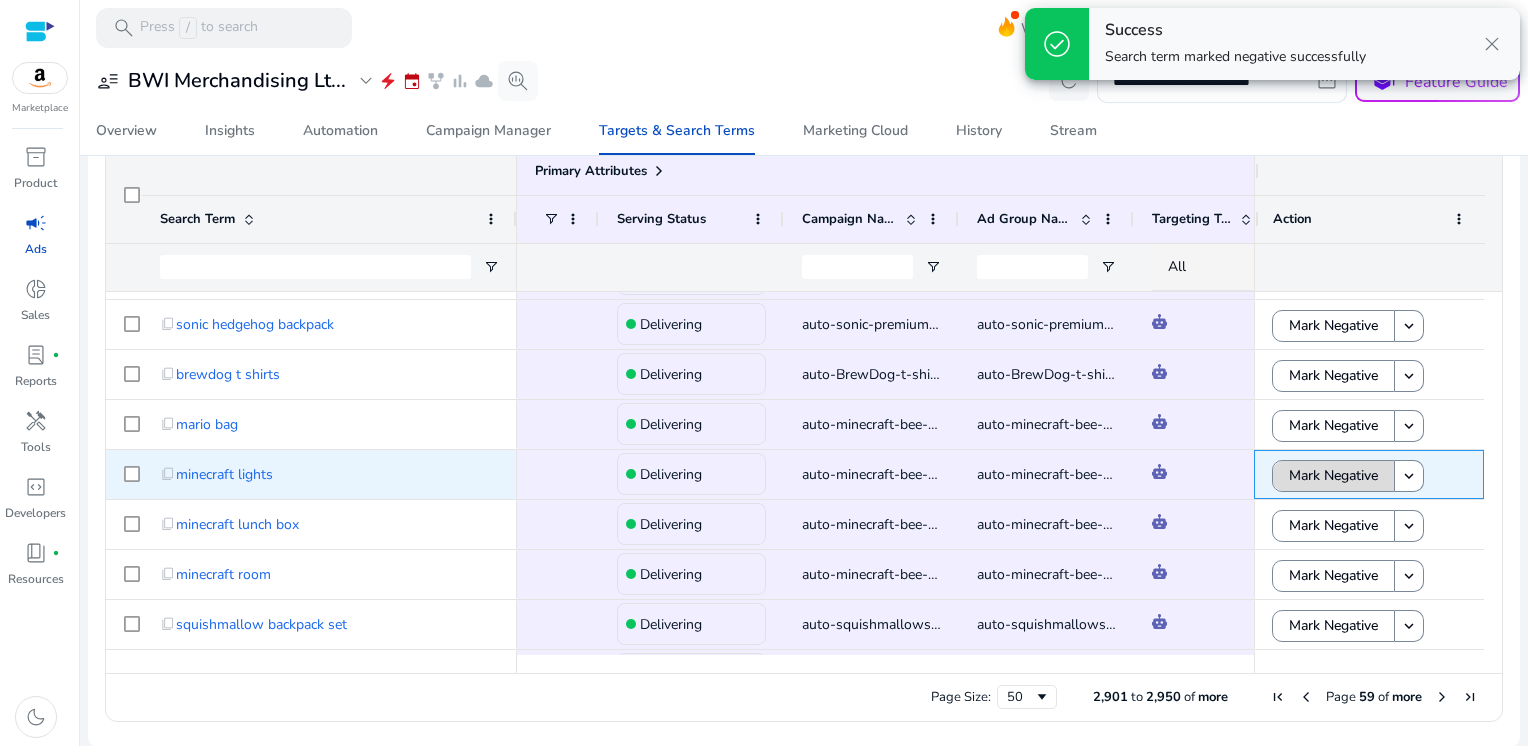 click on "Mark Negative" 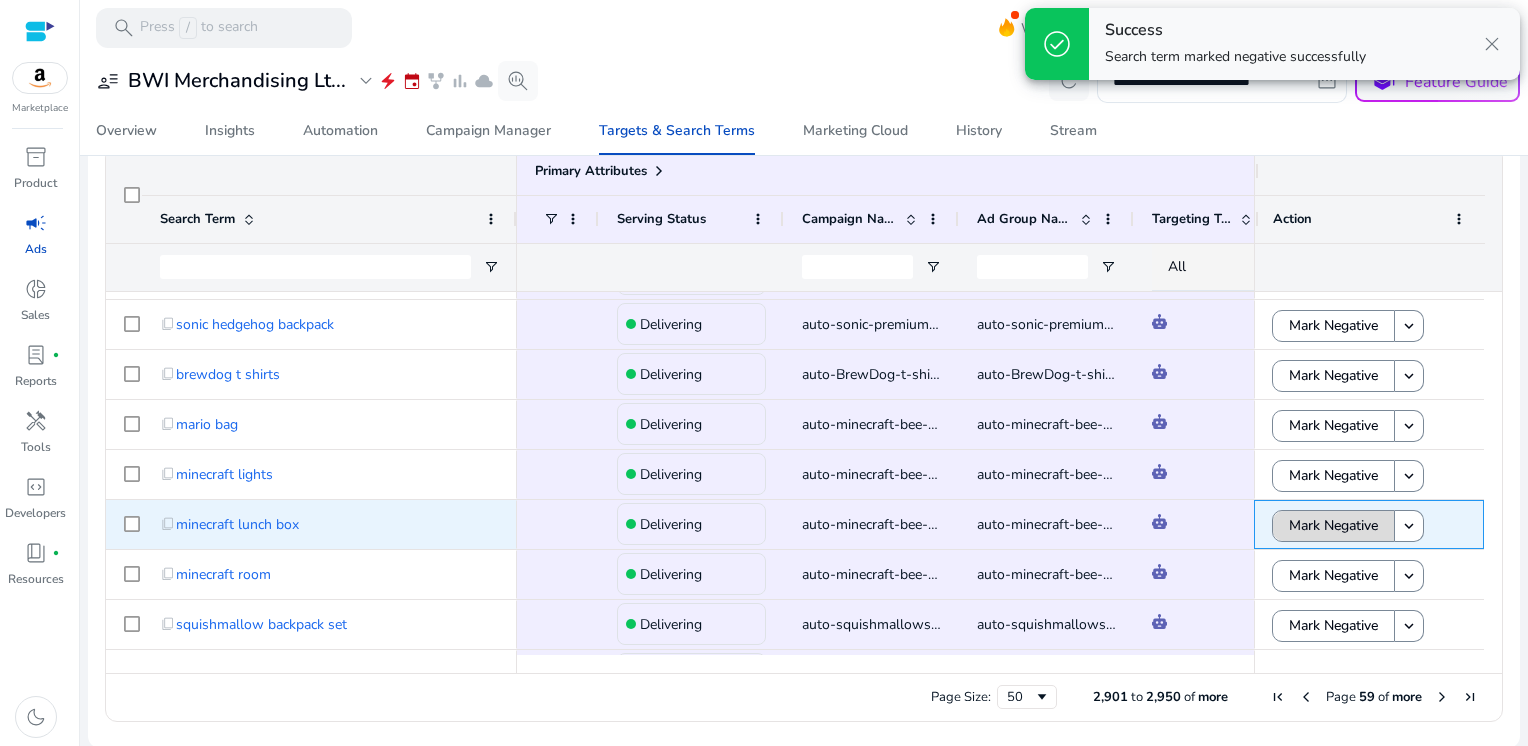 click on "Mark Negative" 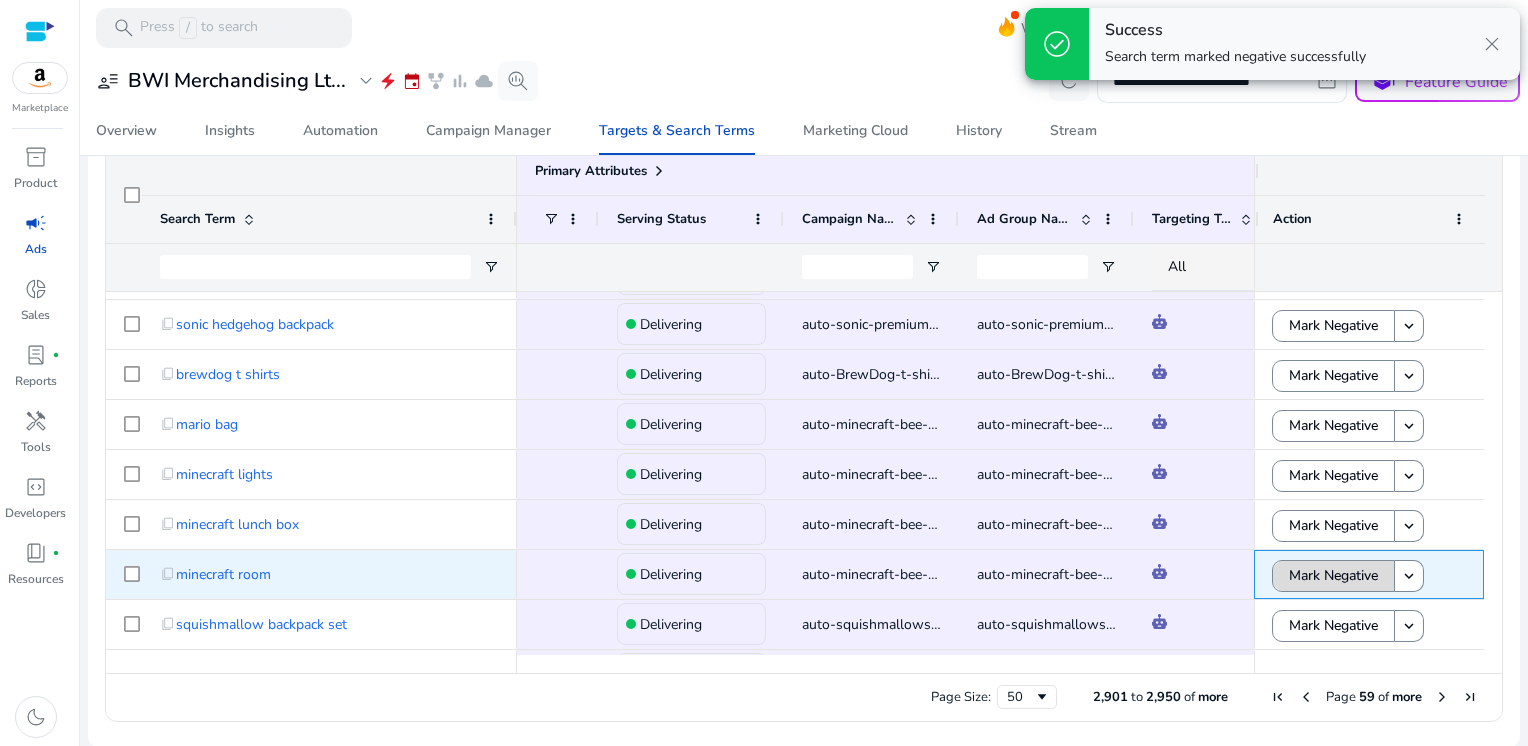 click on "Mark Negative" 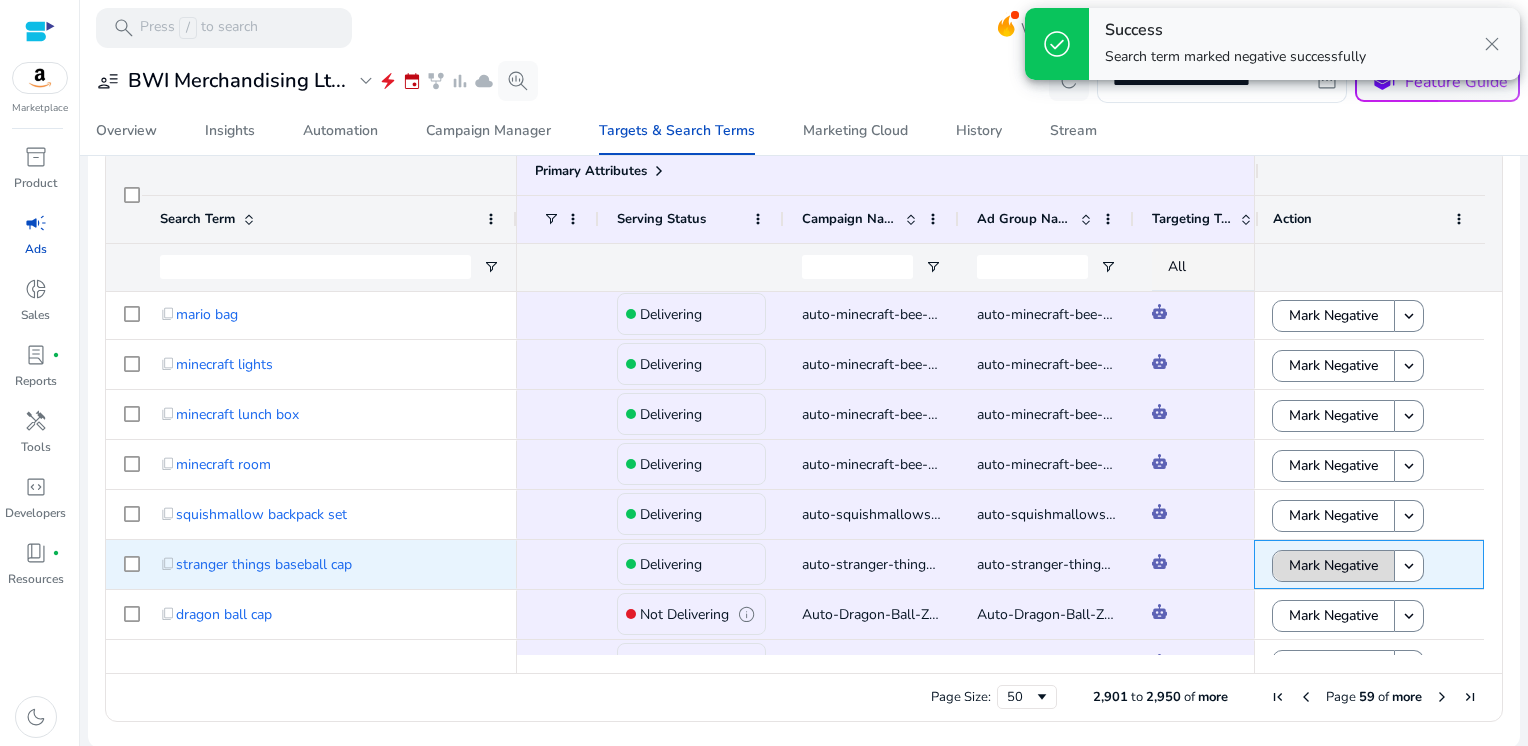 click on "Mark Negative" 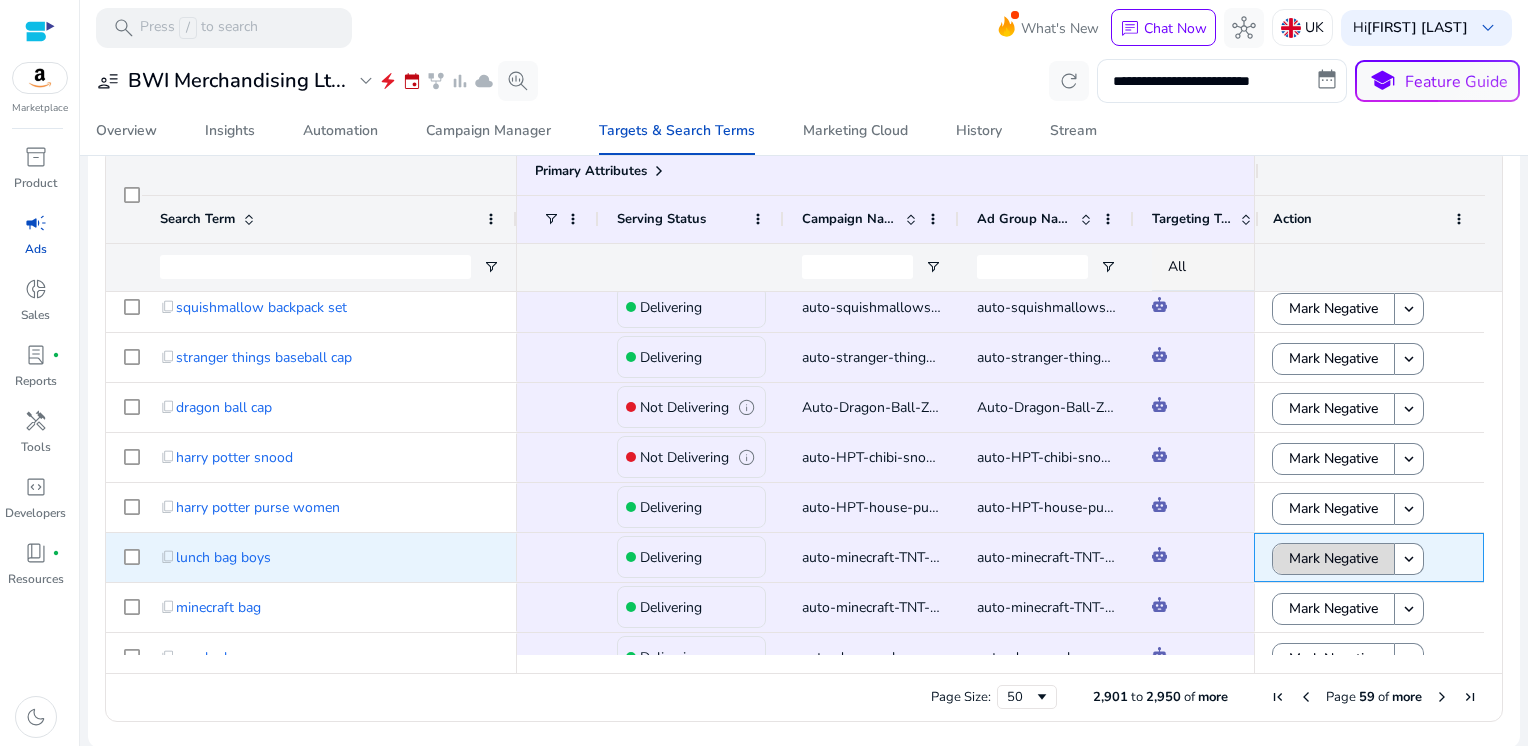 click on "Mark Negative" 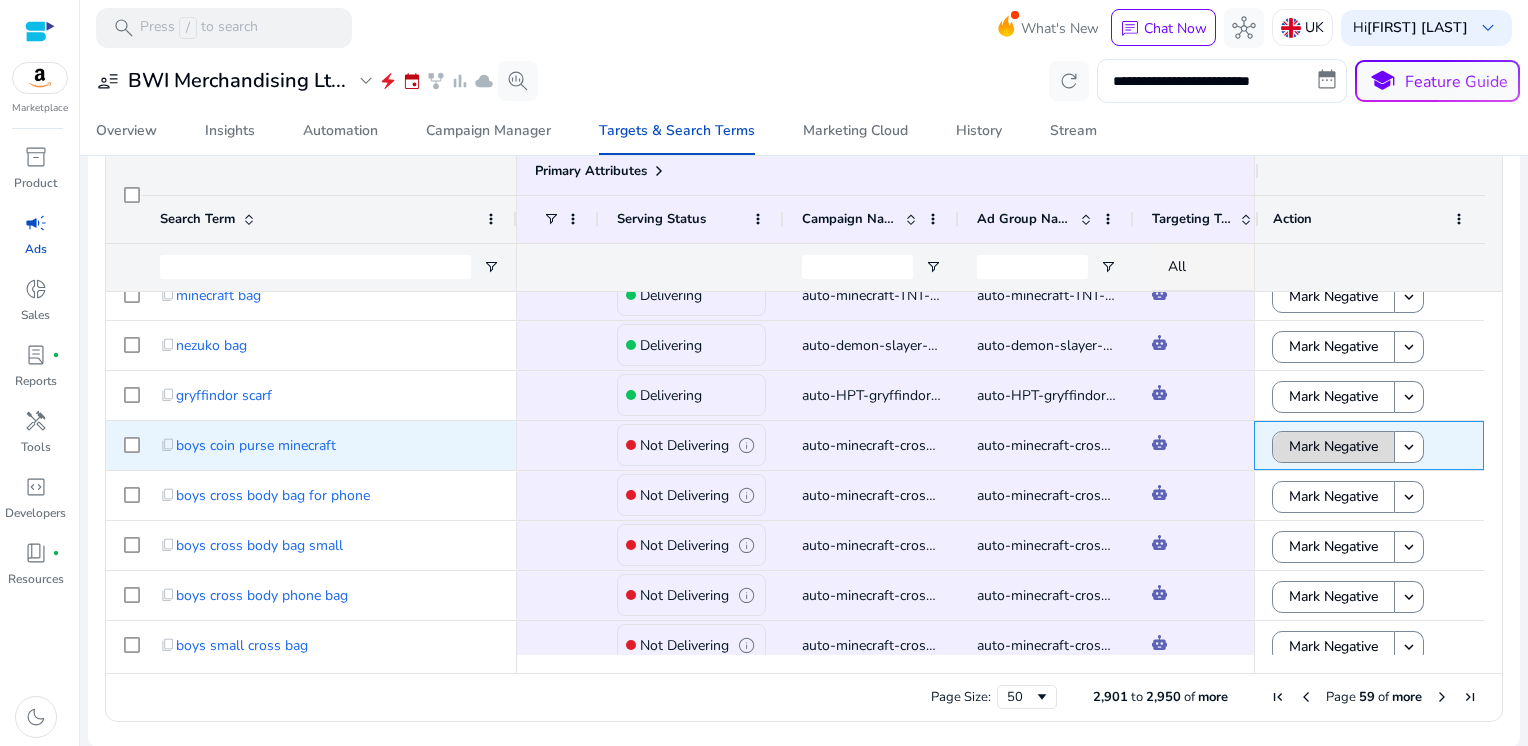 click on "Mark Negative" 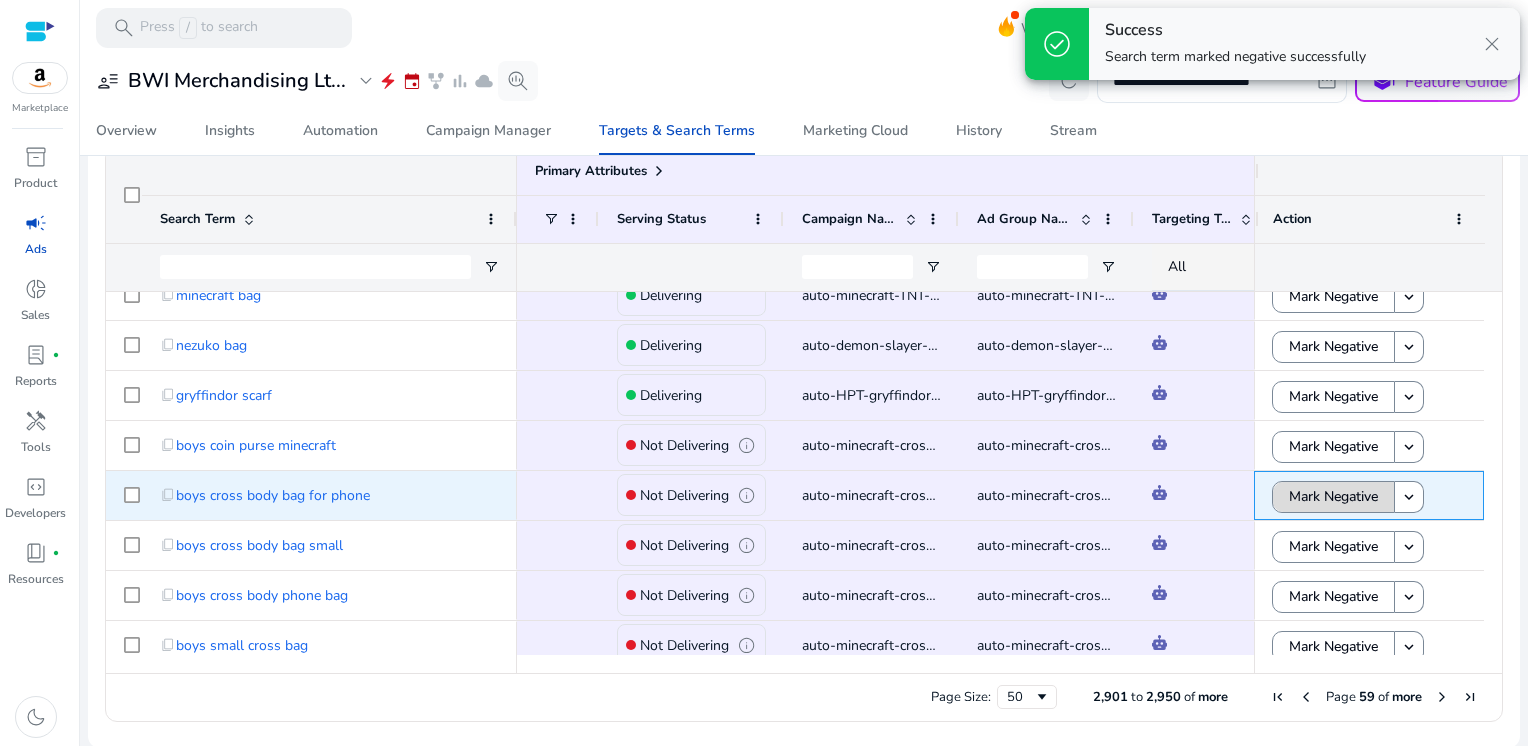 click on "Mark Negative" 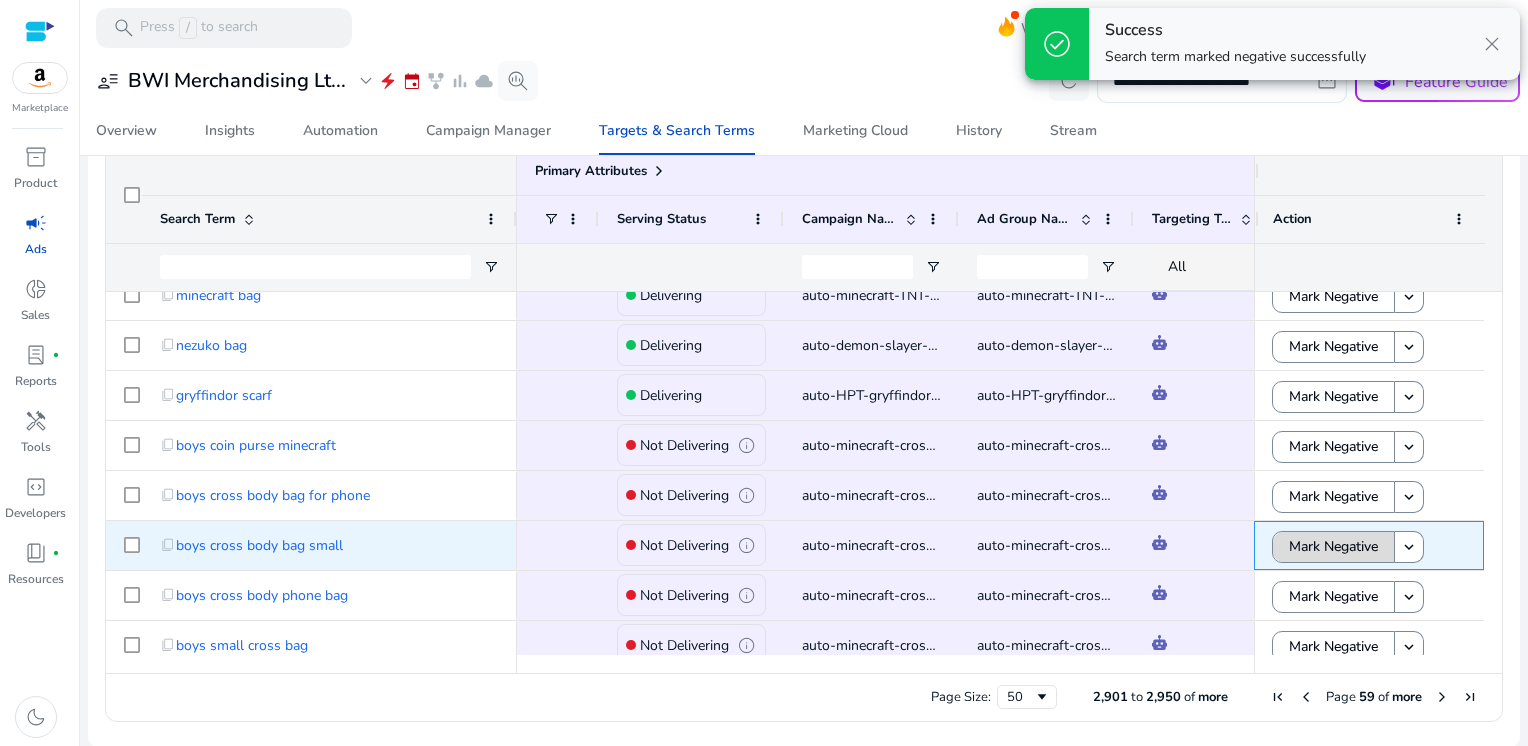 click on "Mark Negative" 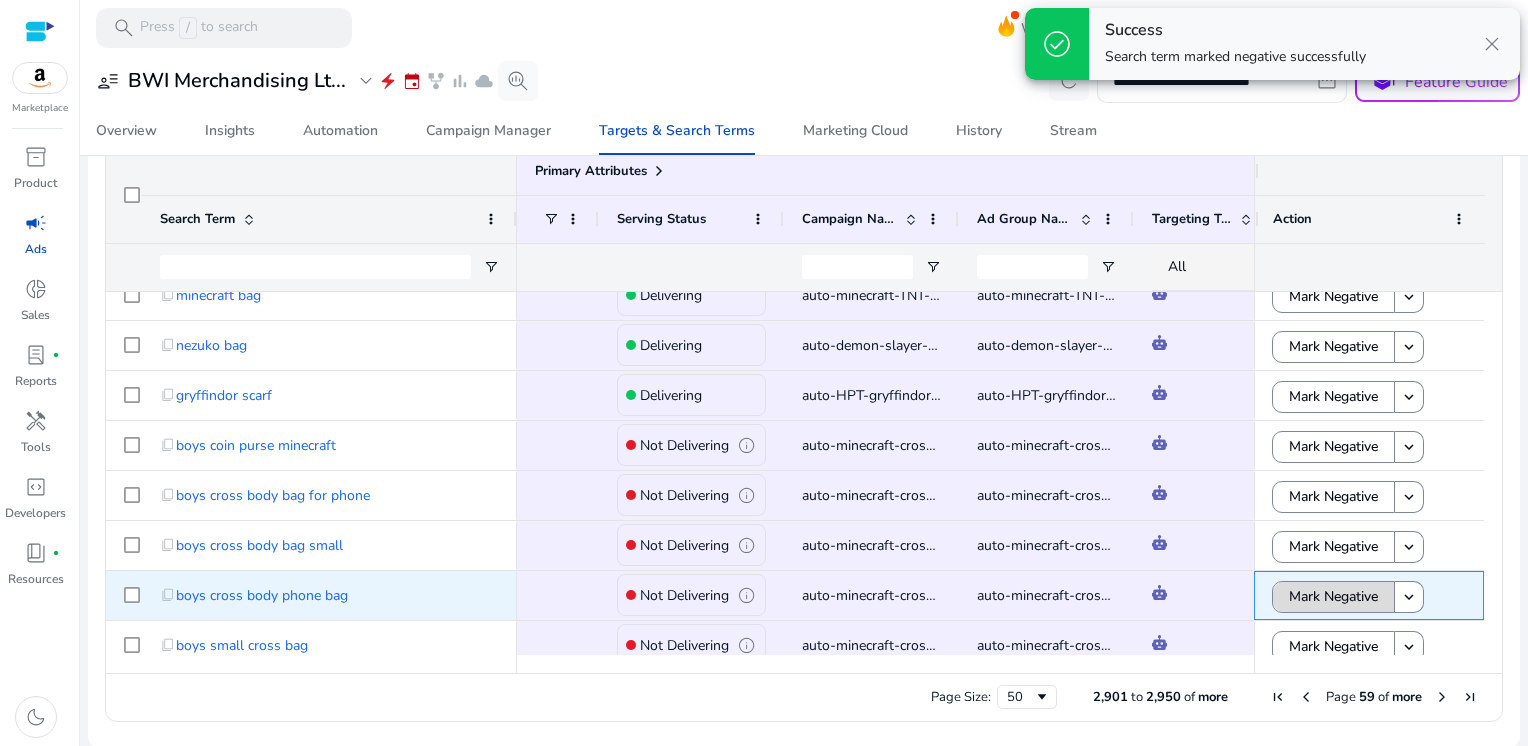 click on "Mark Negative" 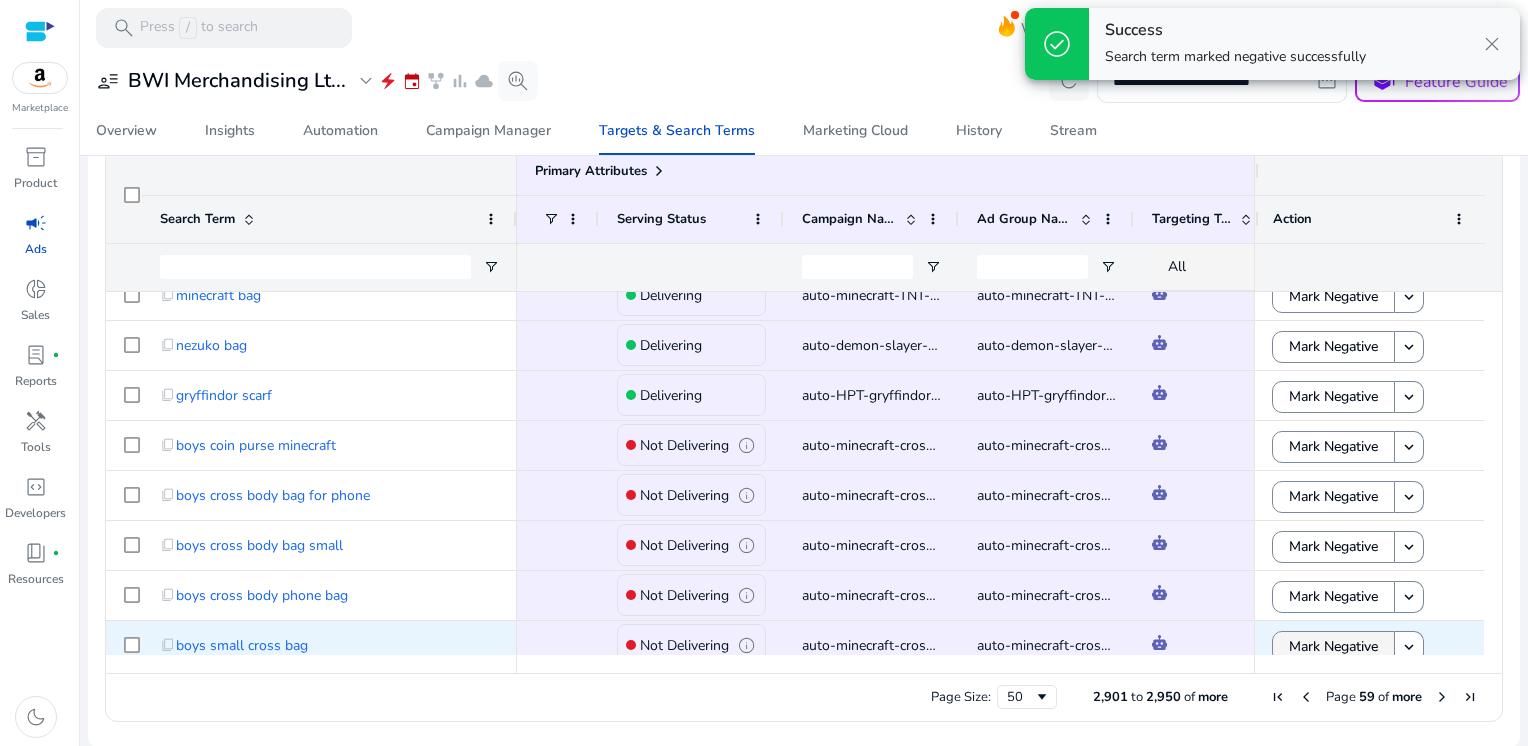 click on "Mark Negative" 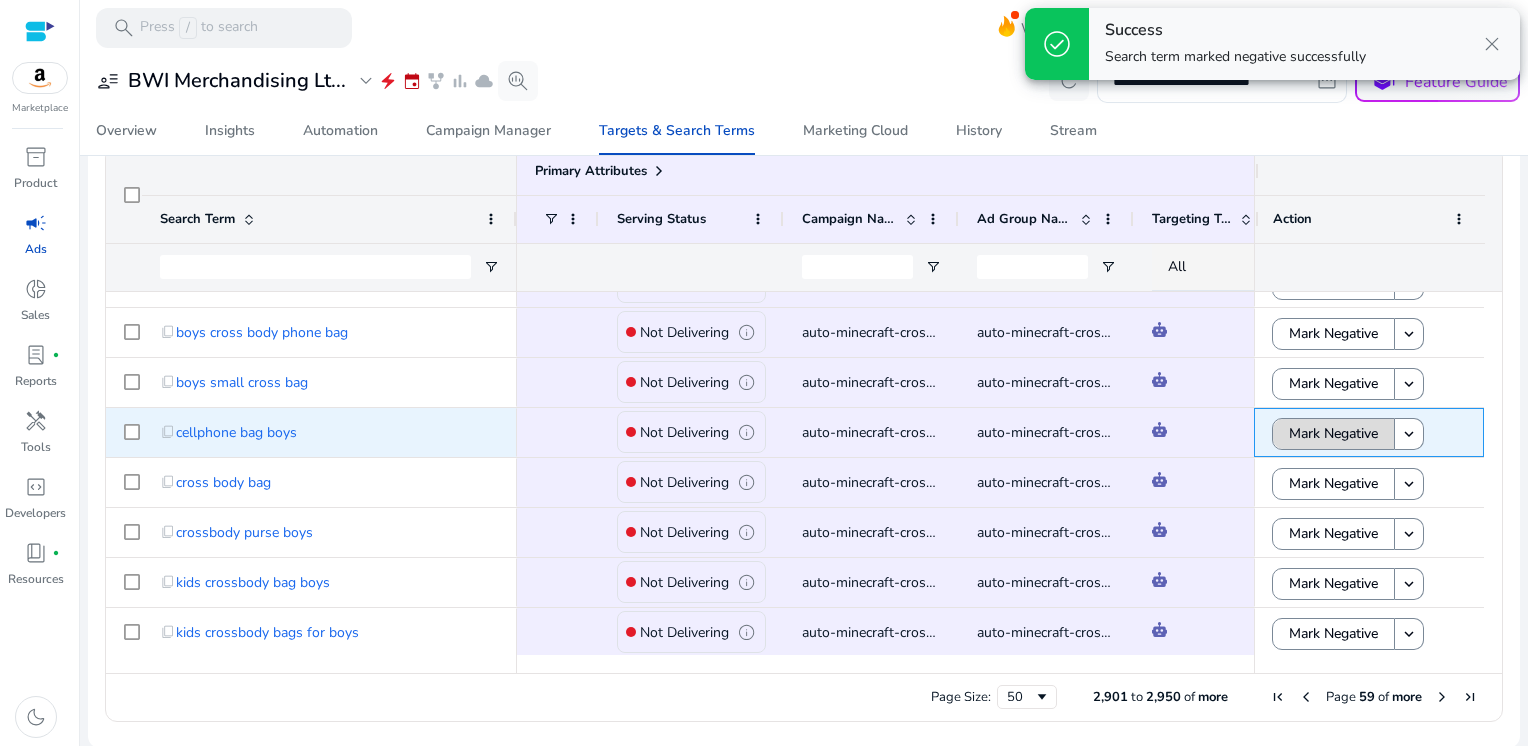 click on "Mark Negative" 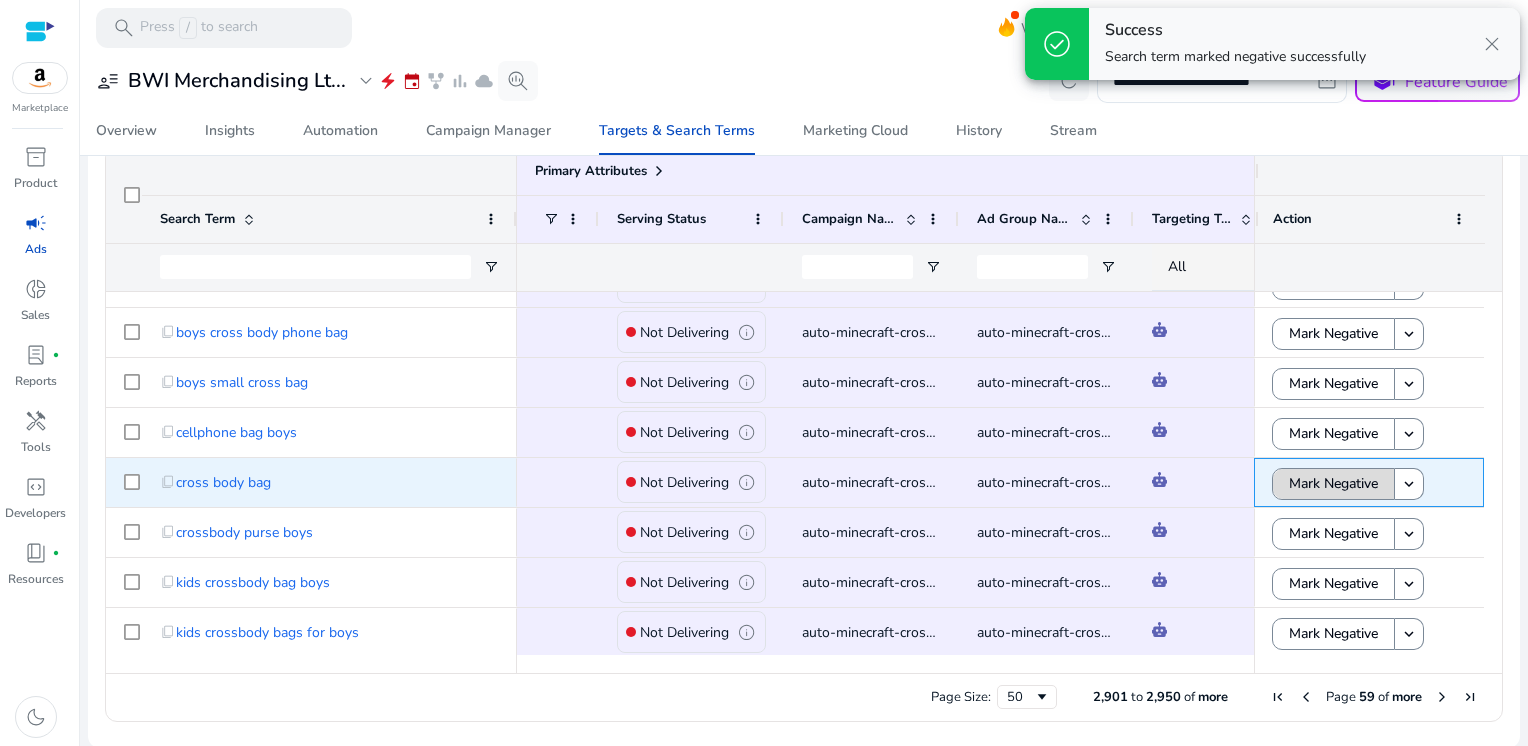 click on "Mark Negative" 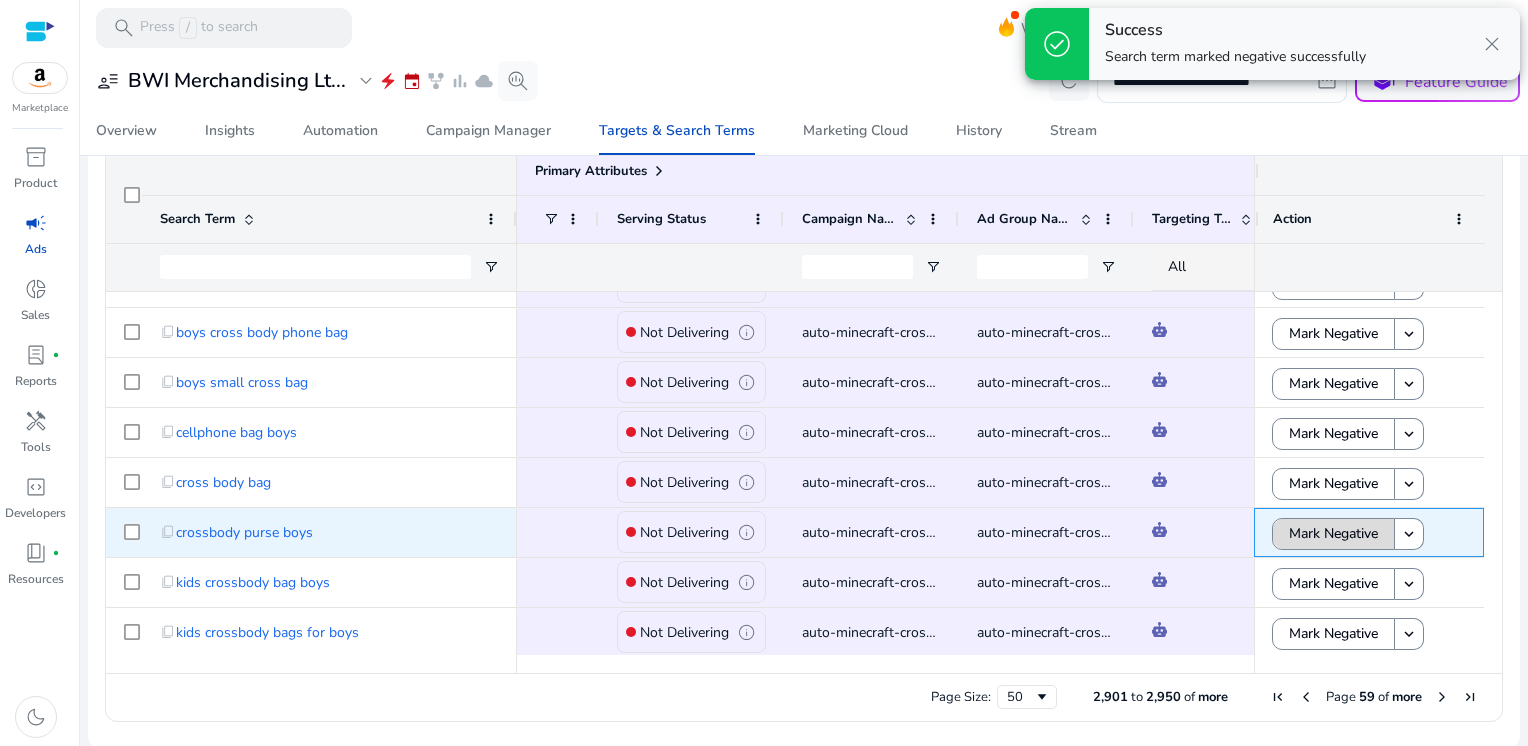 click on "Mark Negative" 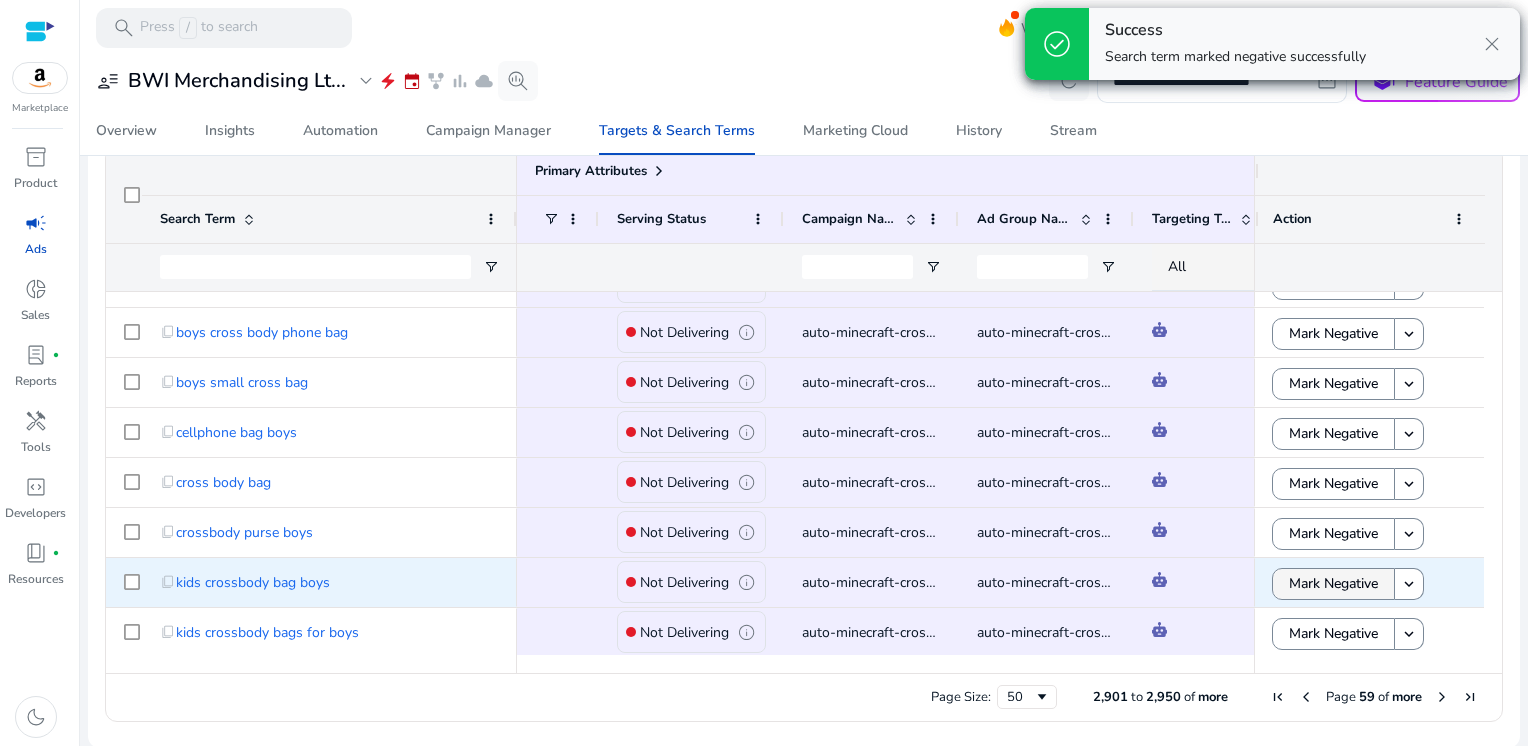 click on "Mark Negative" 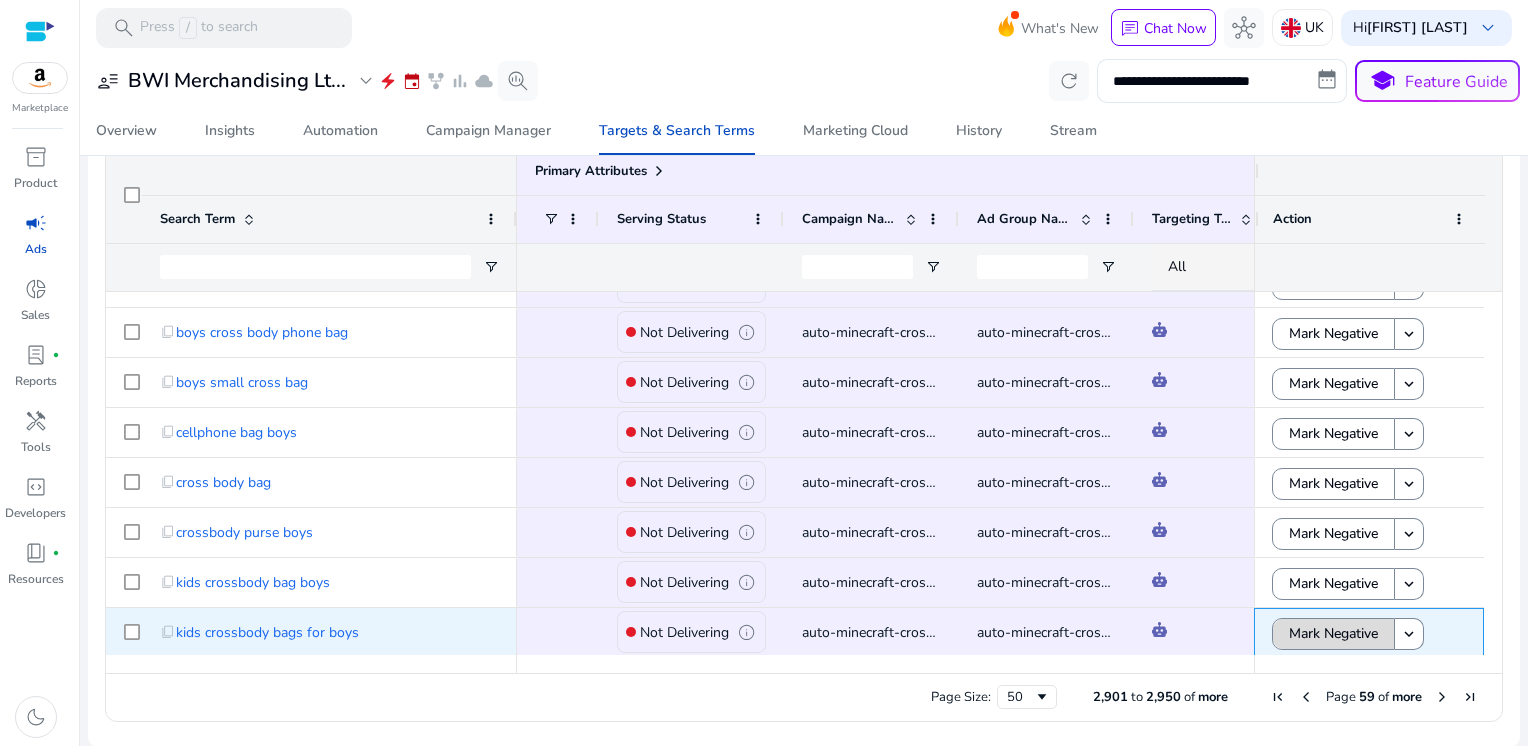 click on "Mark Negative" 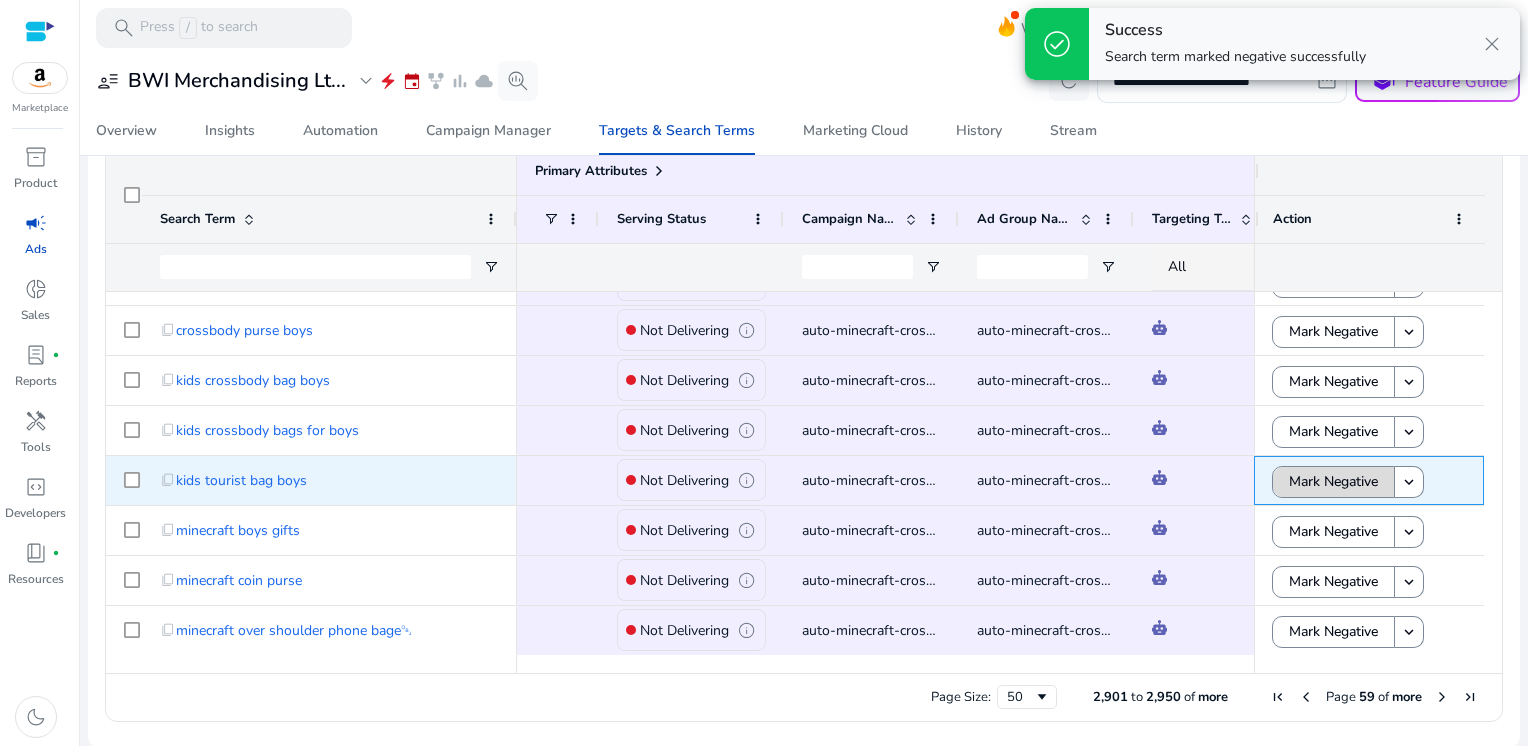 click on "Mark Negative" 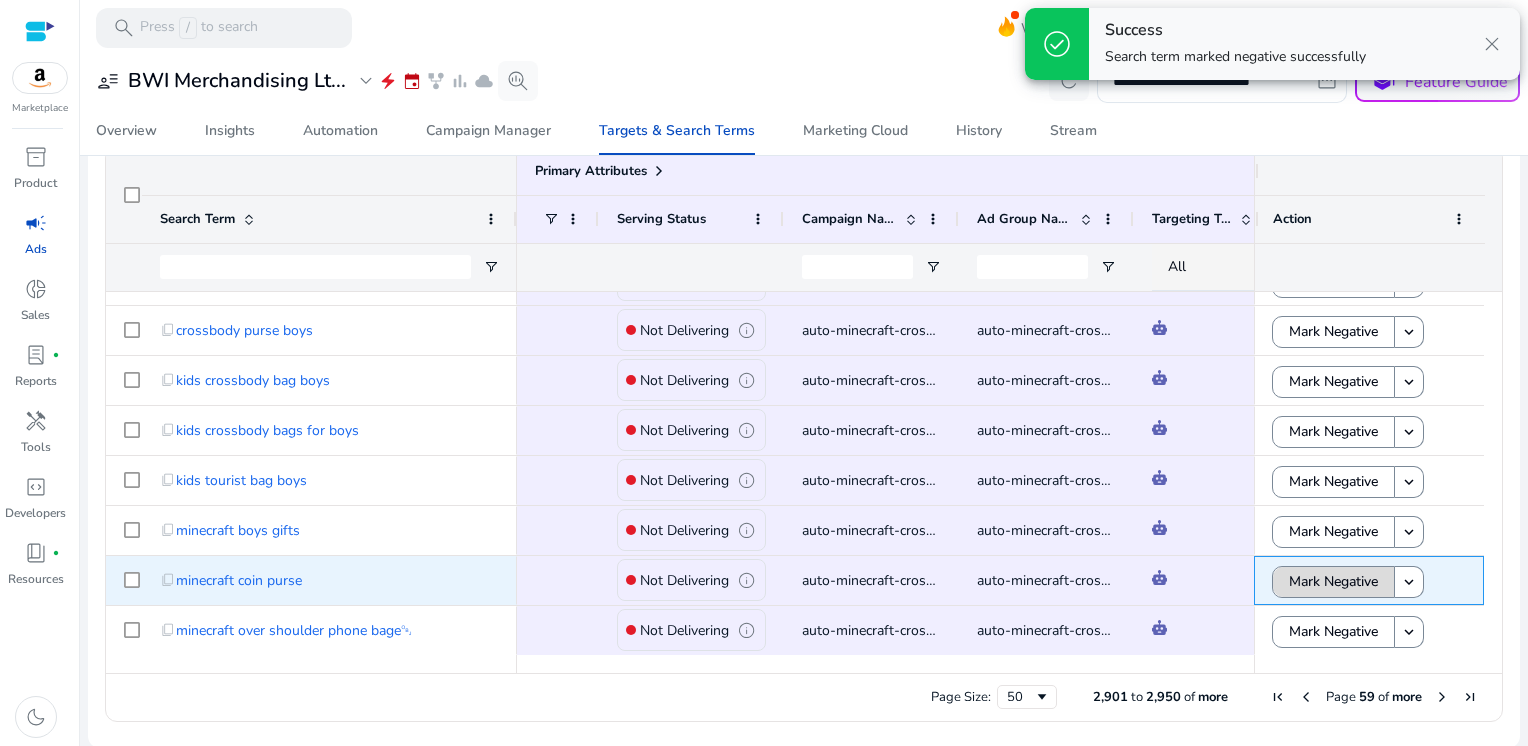 click on "Mark Negative" 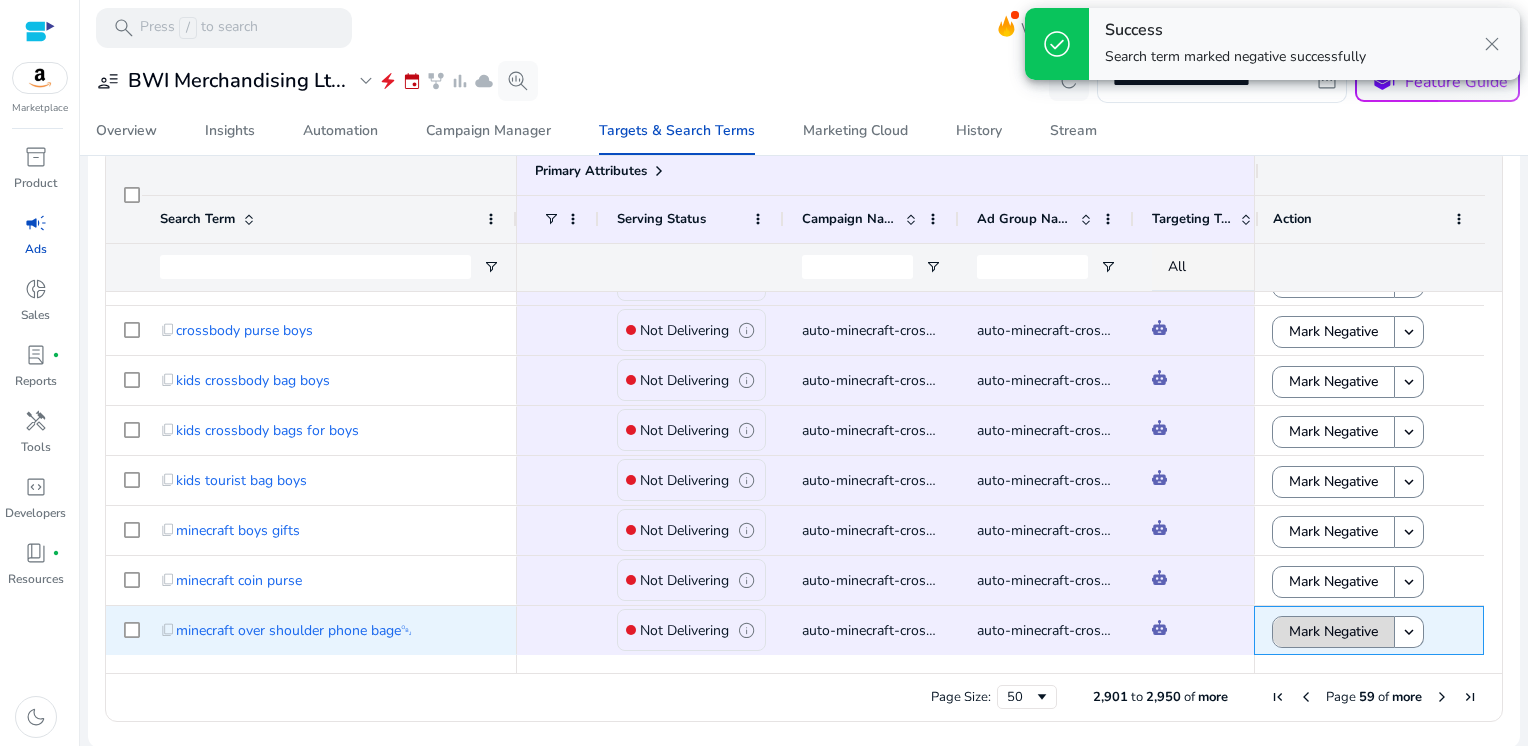 click on "Mark Negative" 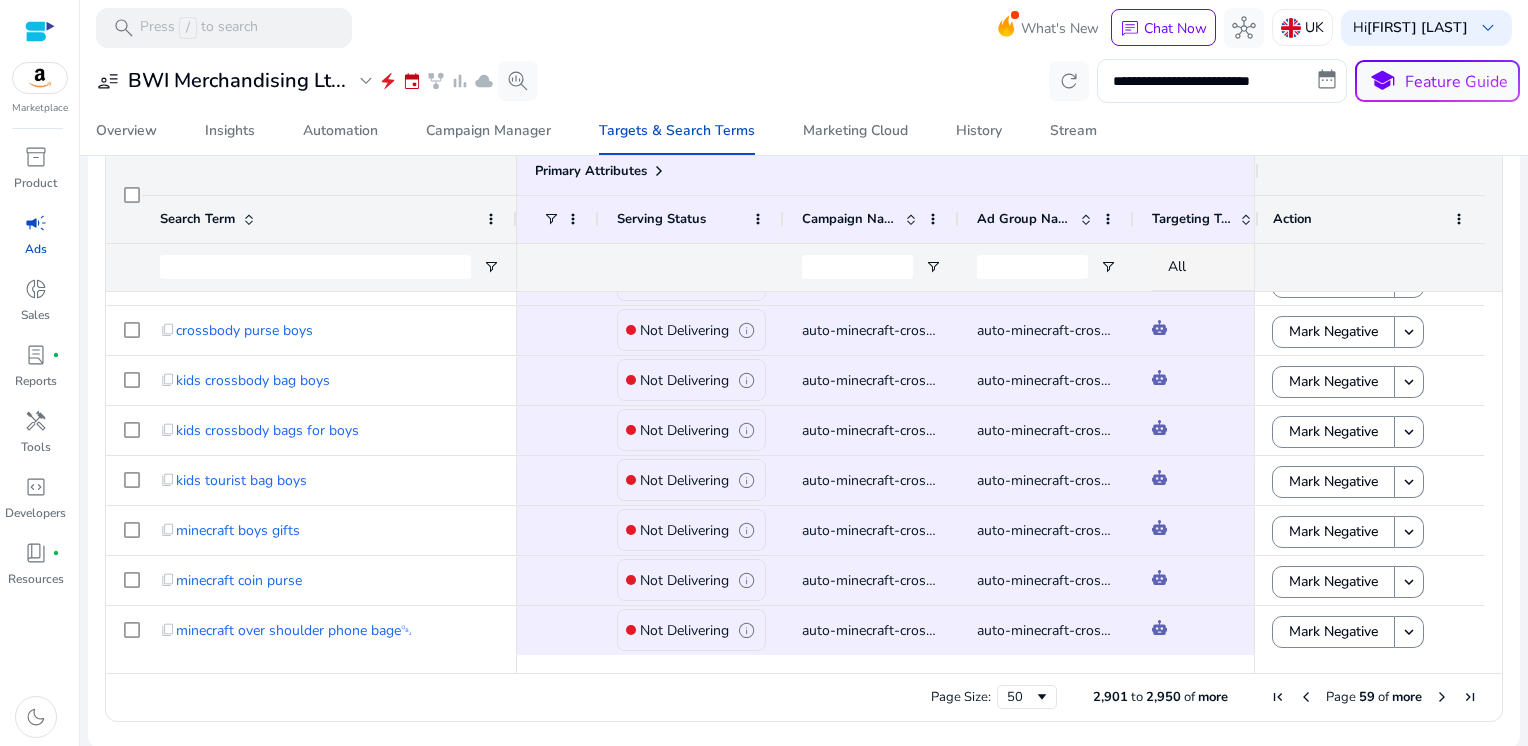 click at bounding box center (1442, 697) 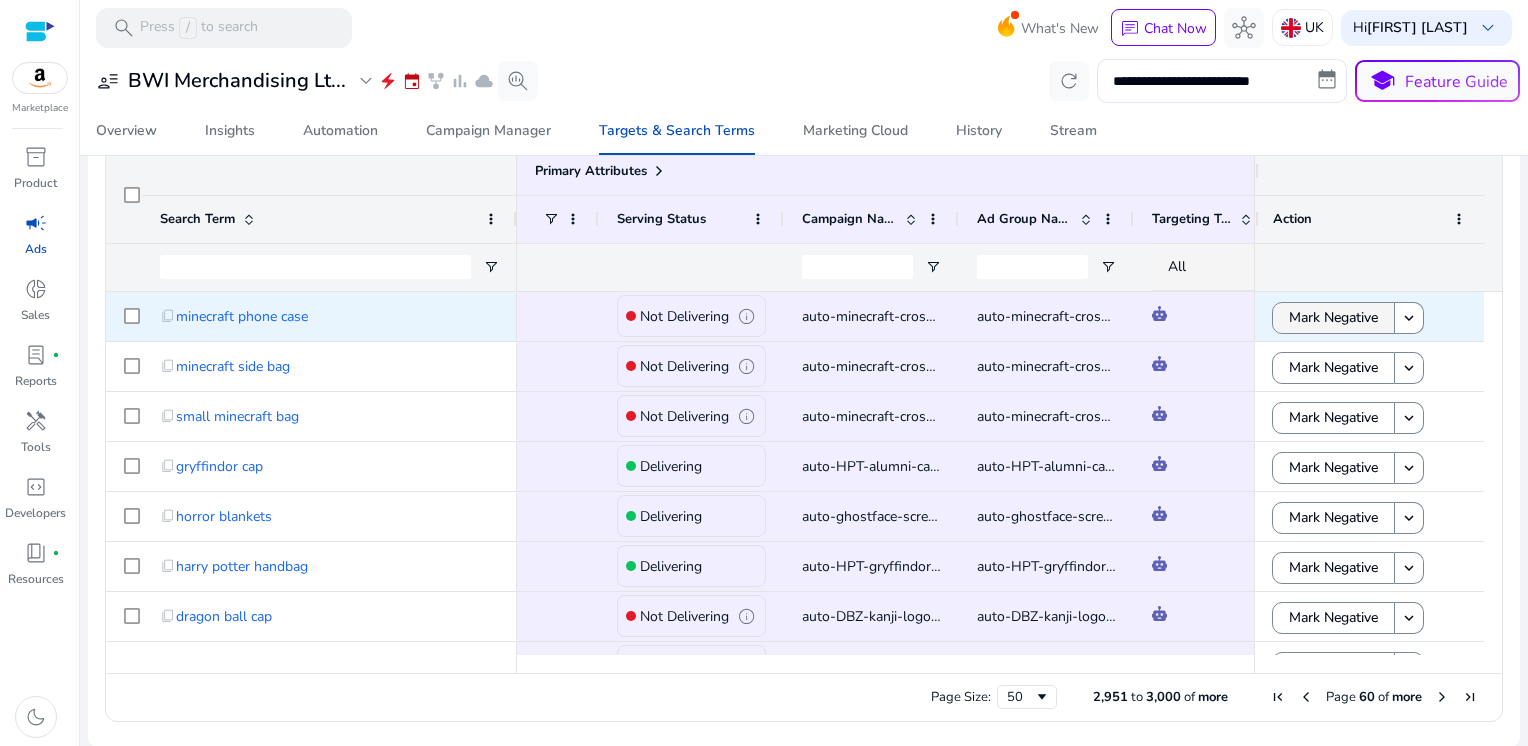 click on "Mark Negative" 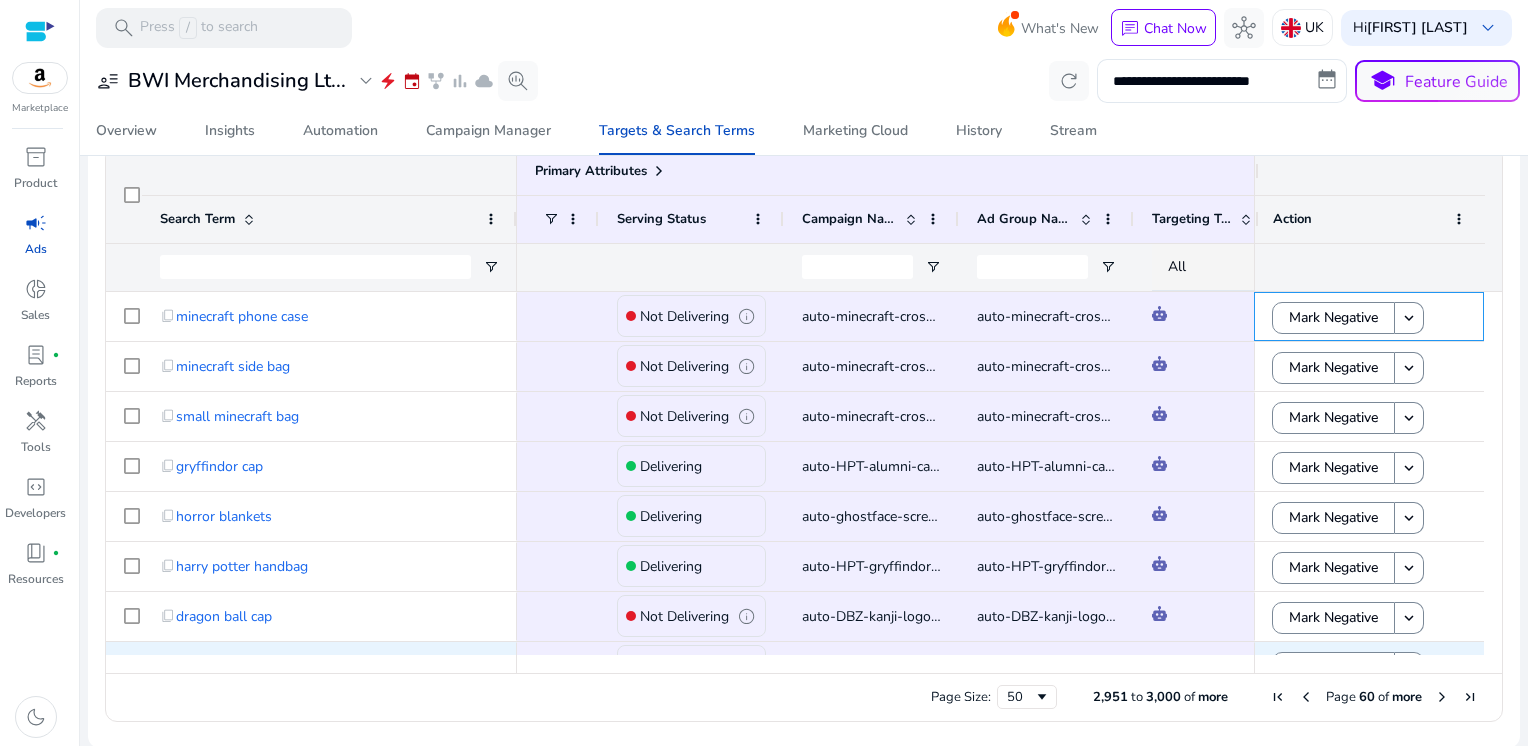 scroll, scrollTop: 168, scrollLeft: 0, axis: vertical 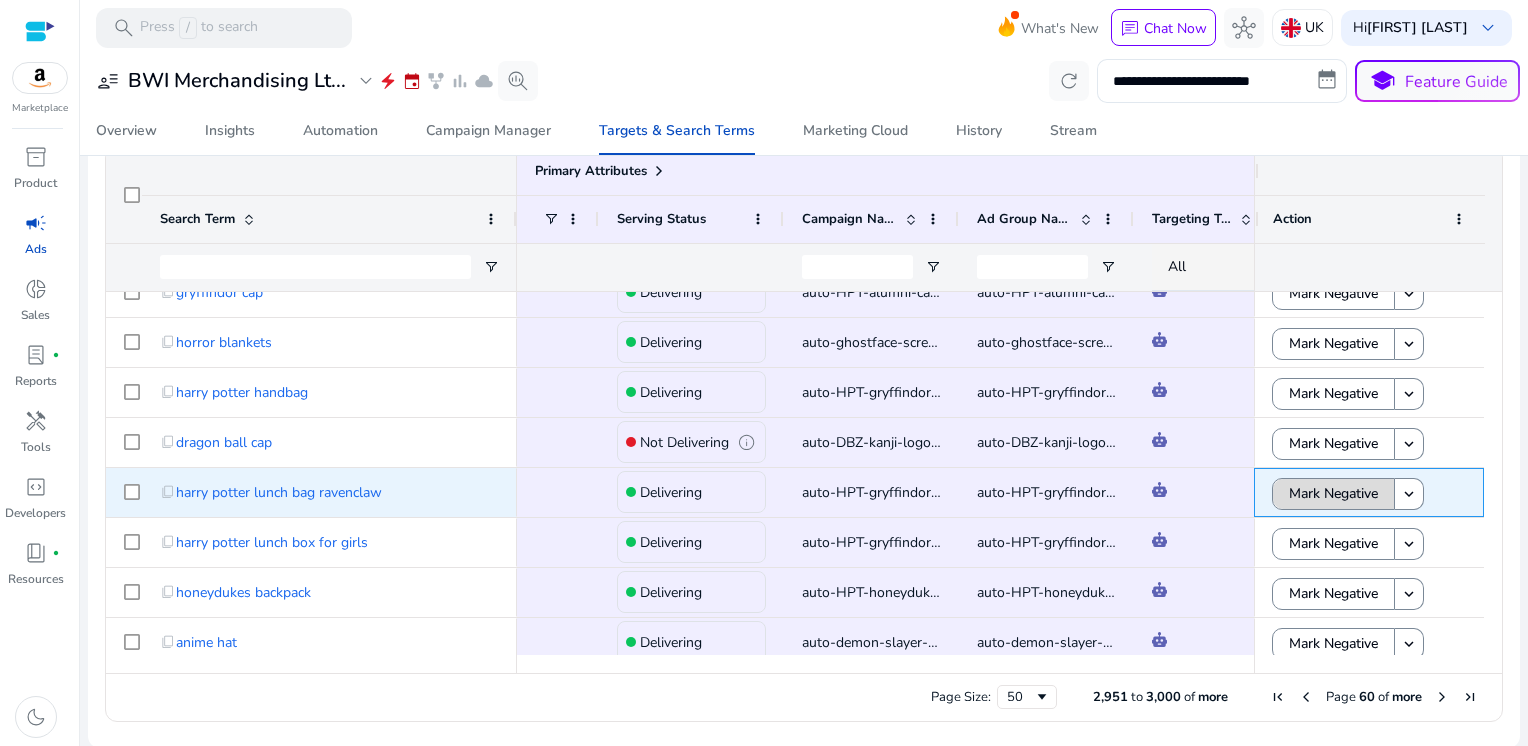 click on "Mark Negative" 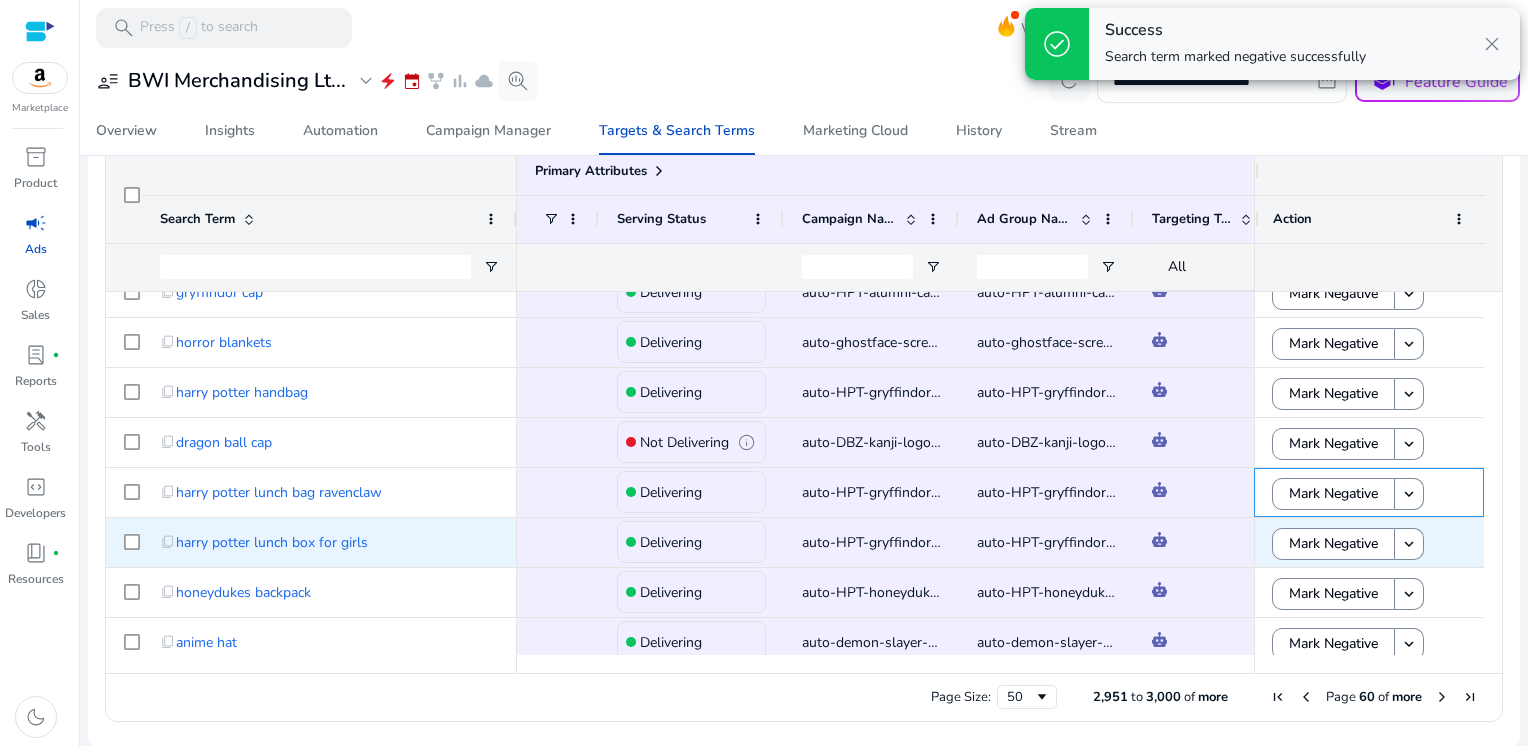 scroll, scrollTop: 218, scrollLeft: 0, axis: vertical 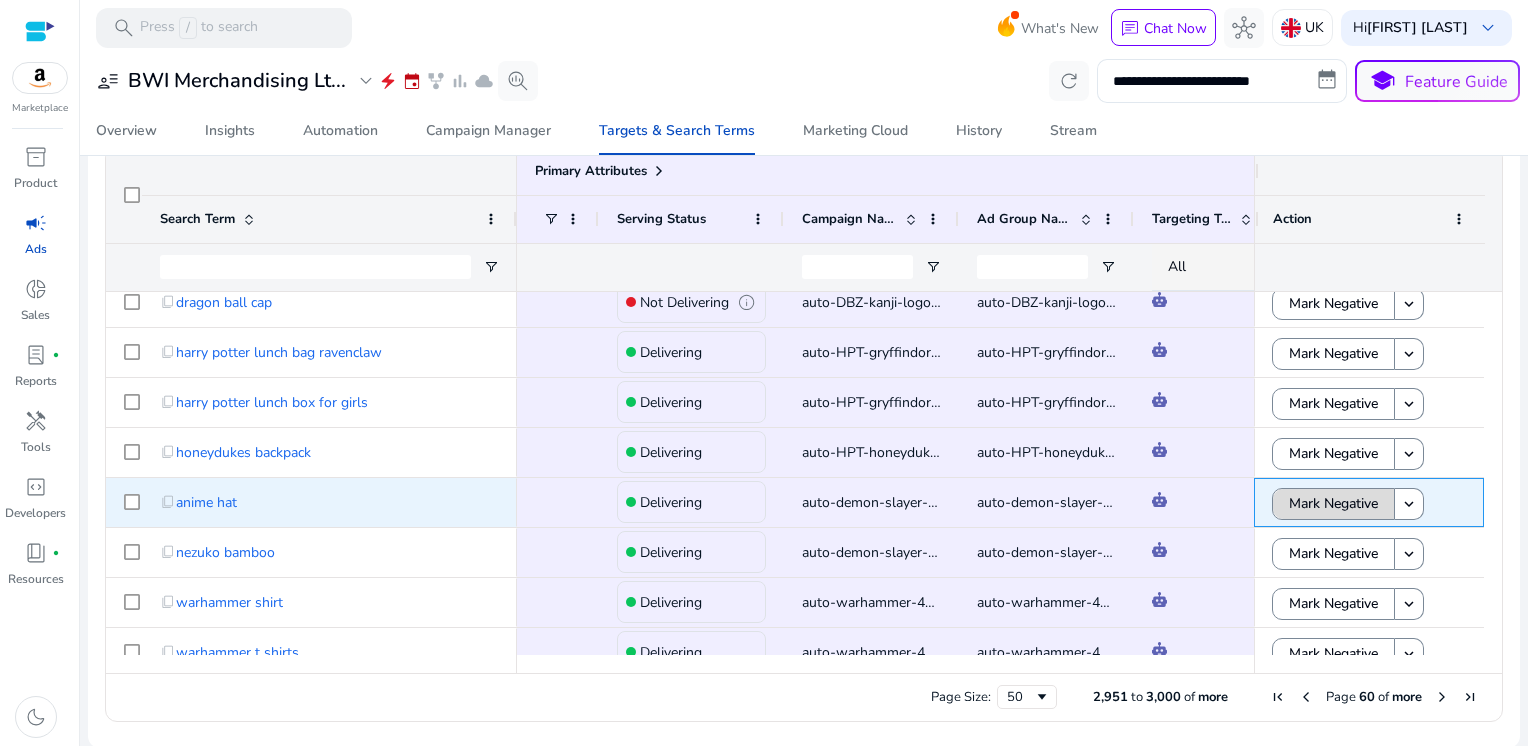 click on "Mark Negative" 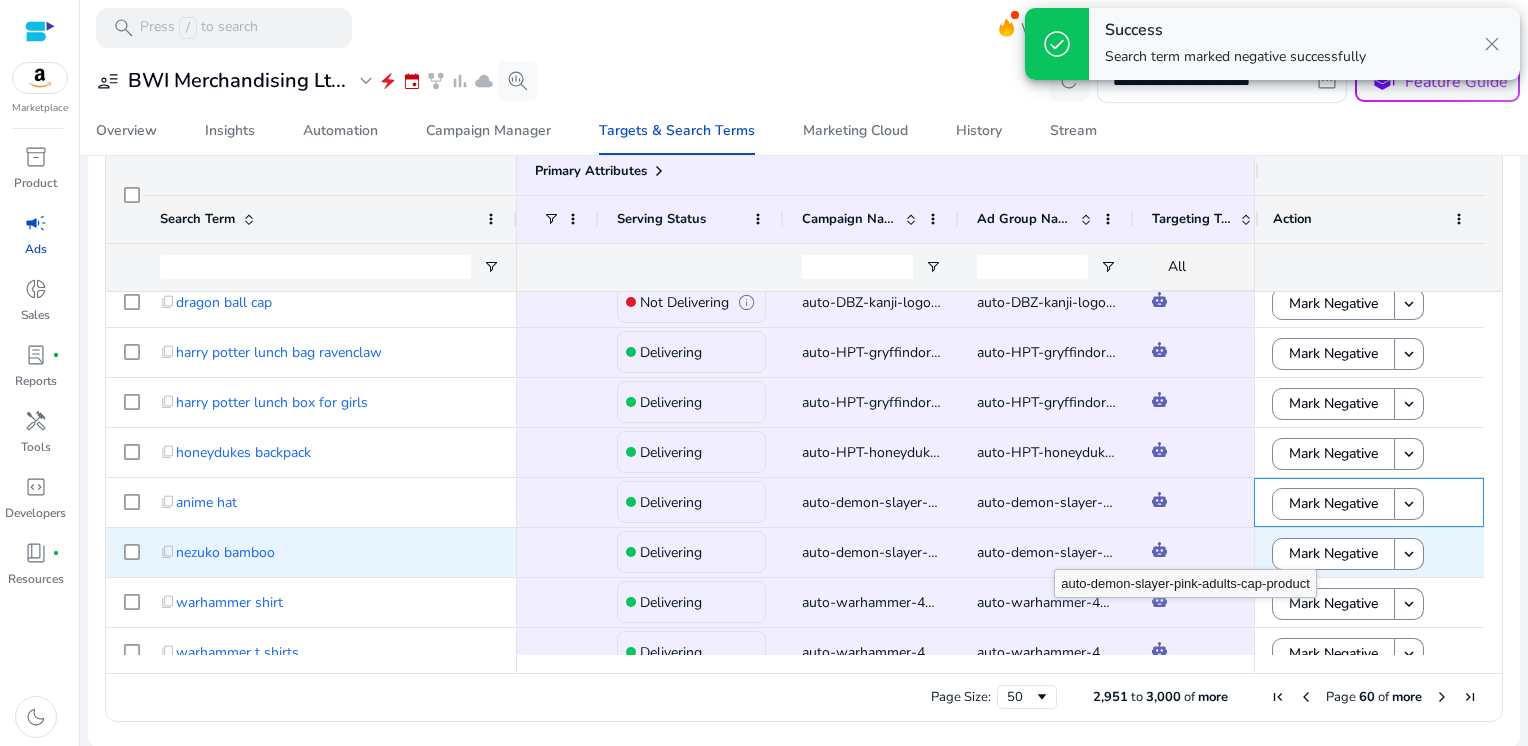 scroll, scrollTop: 416, scrollLeft: 0, axis: vertical 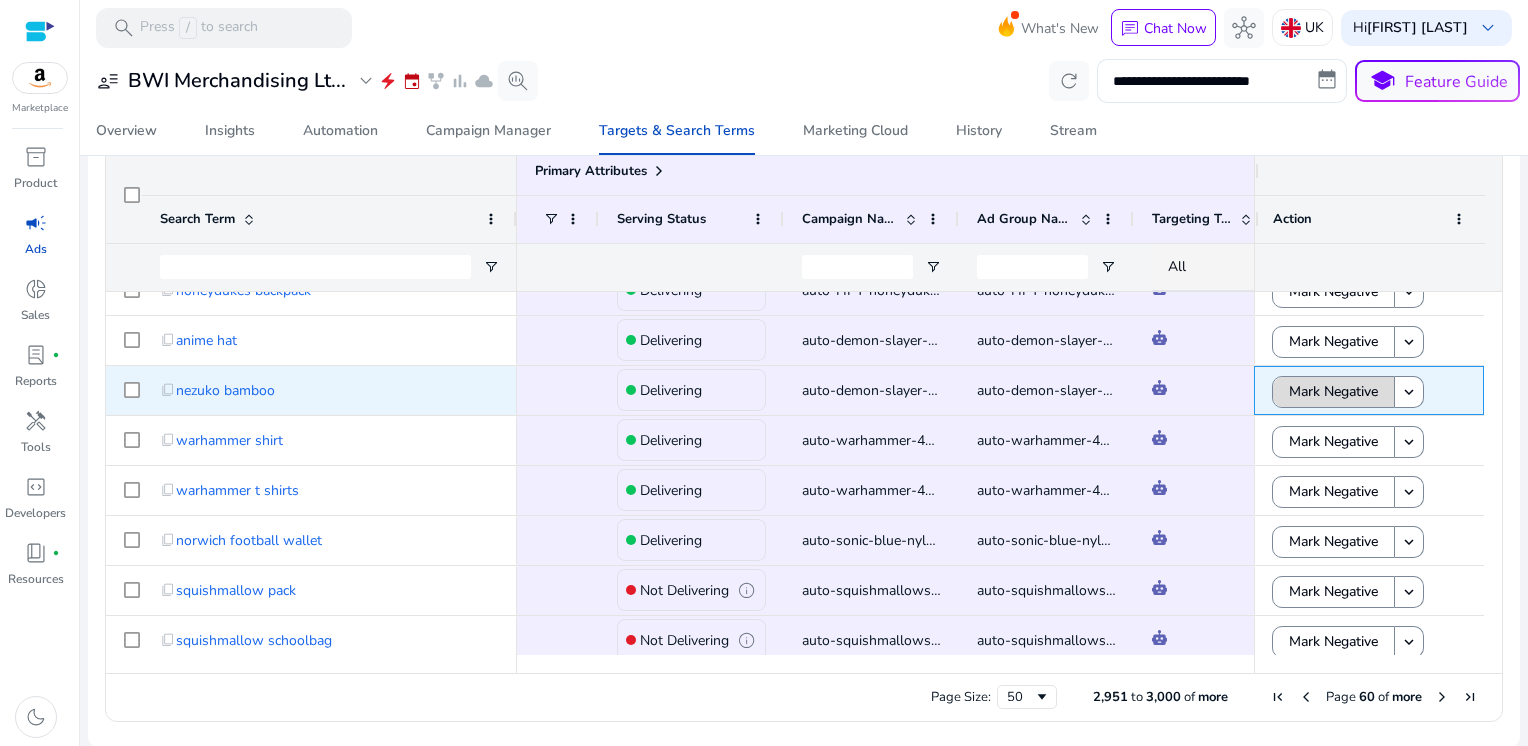 click on "Mark Negative" 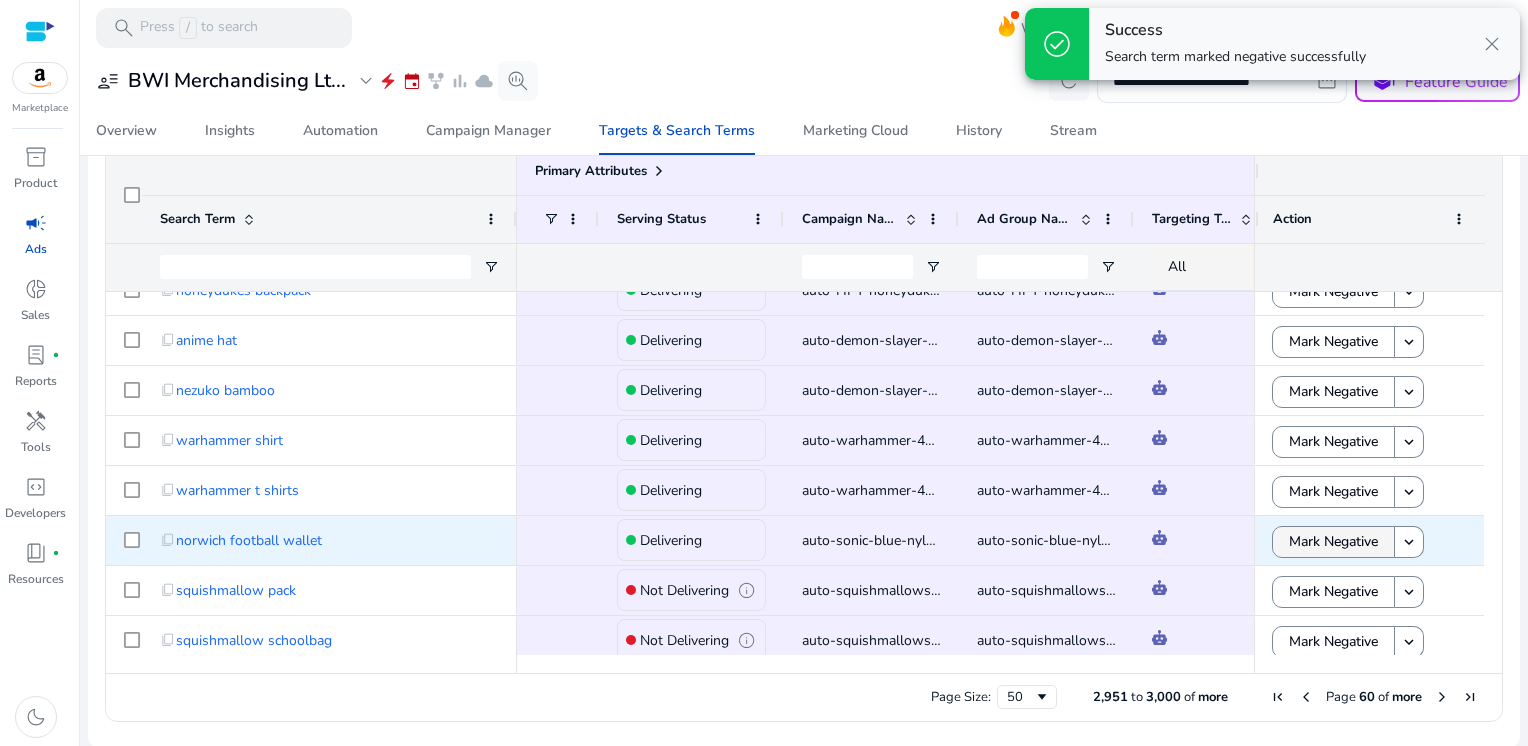 click on "Mark Negative" 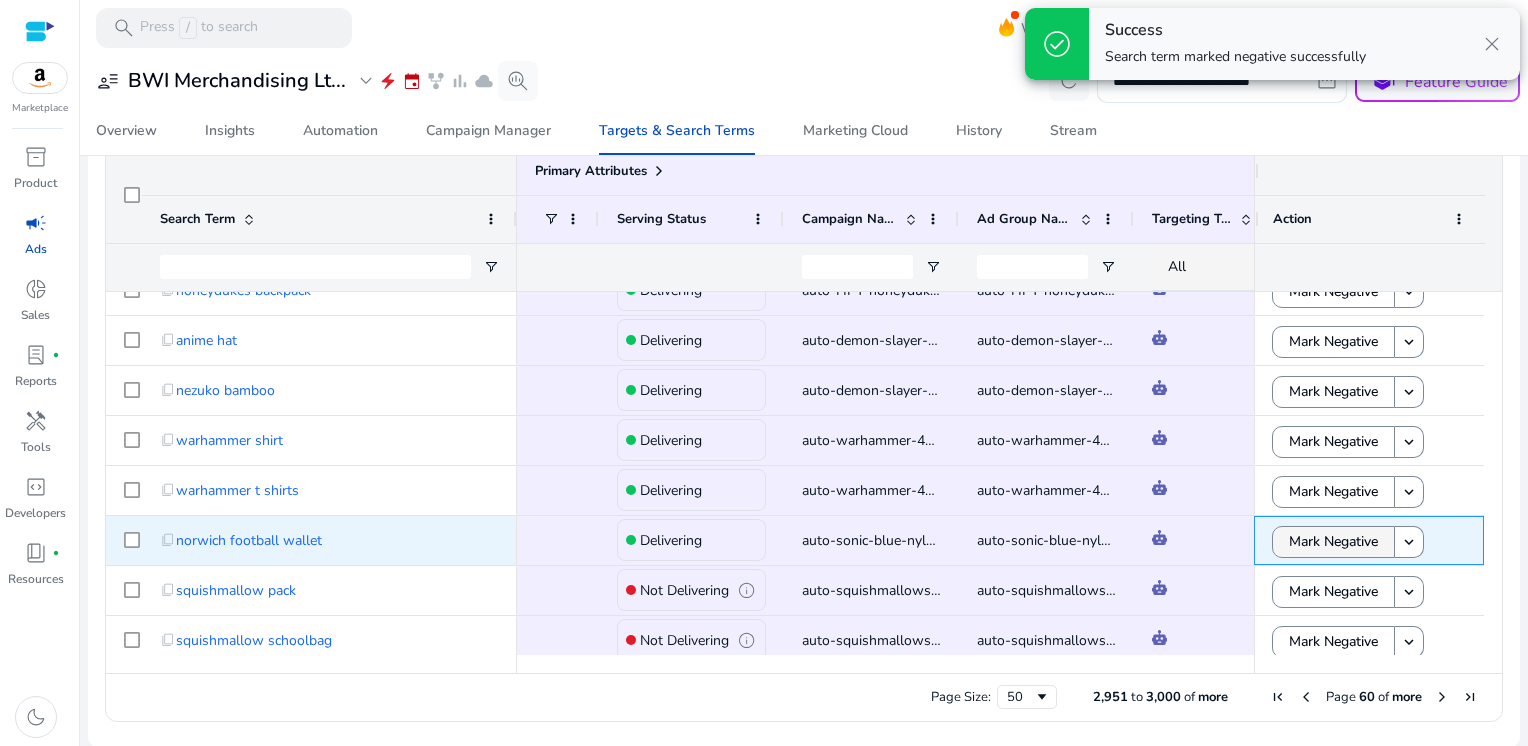 scroll, scrollTop: 538, scrollLeft: 0, axis: vertical 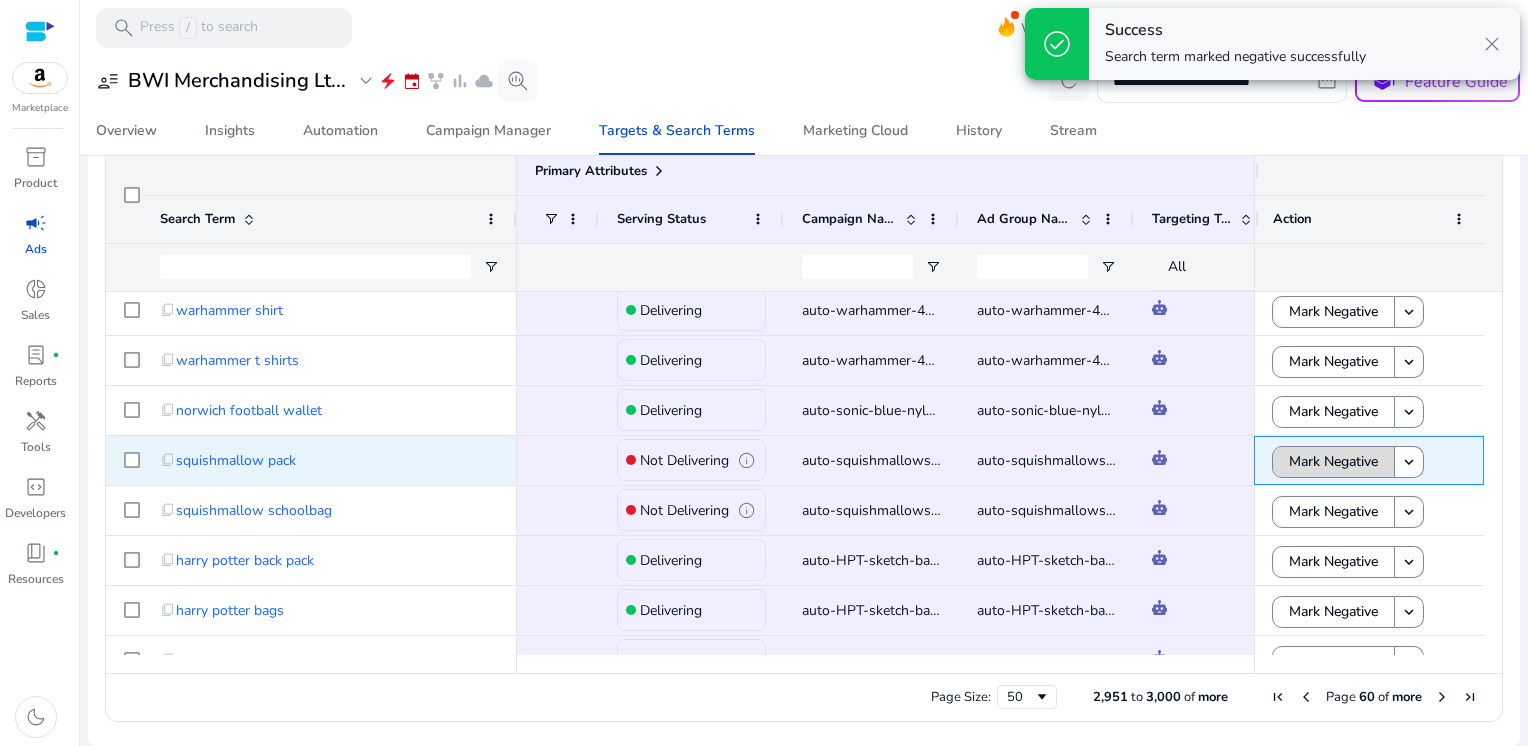 click on "Mark Negative" 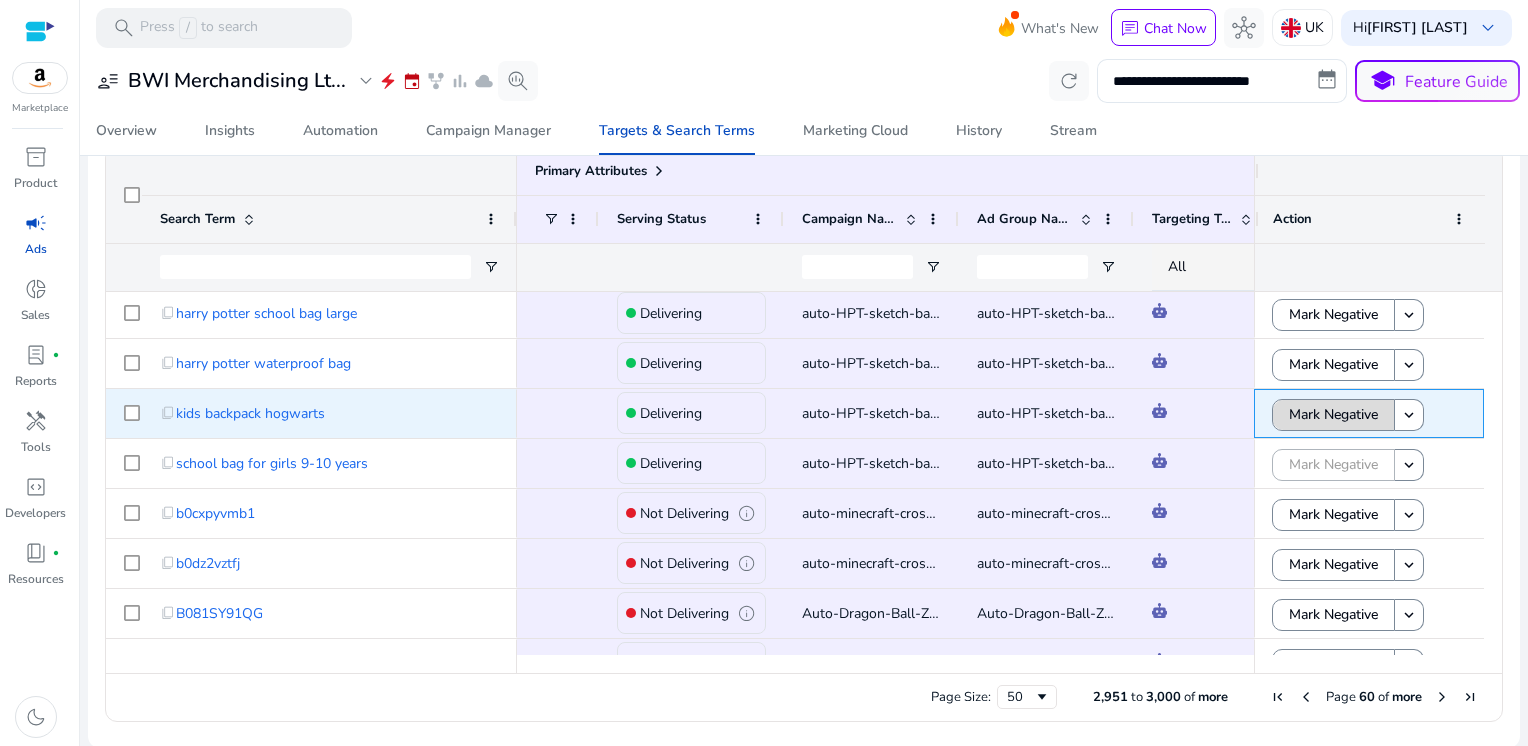 click on "Mark Negative" 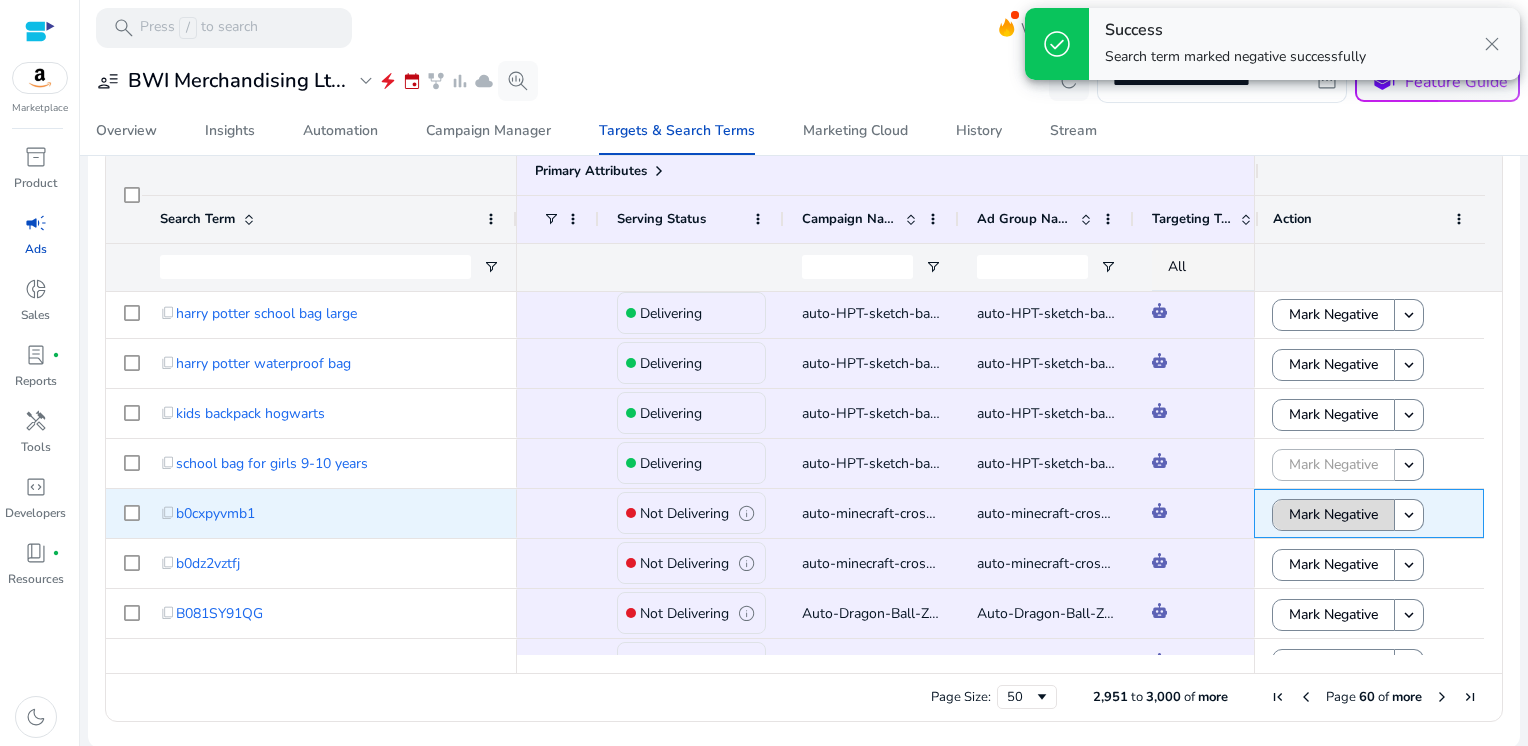 click on "Mark Negative" 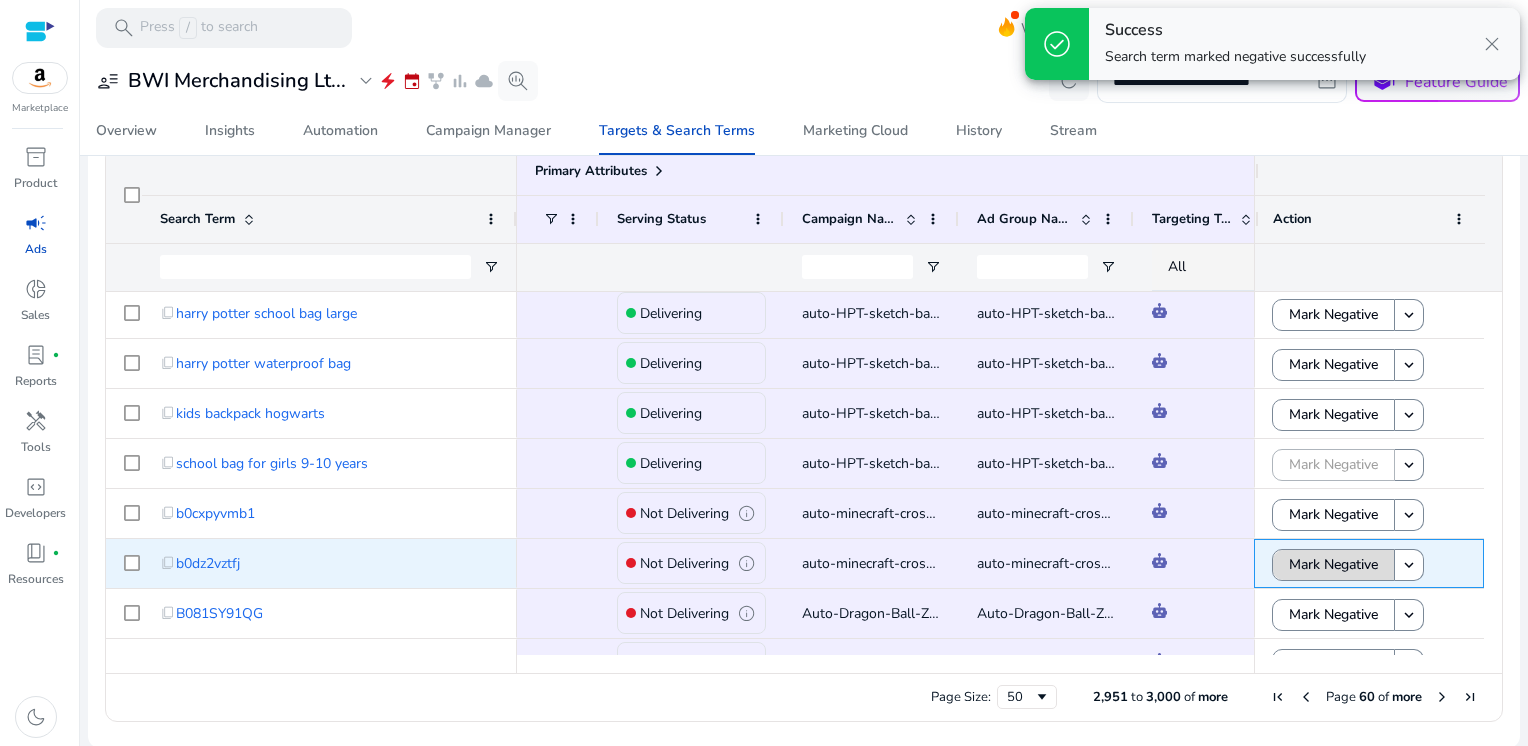 click on "Mark Negative" 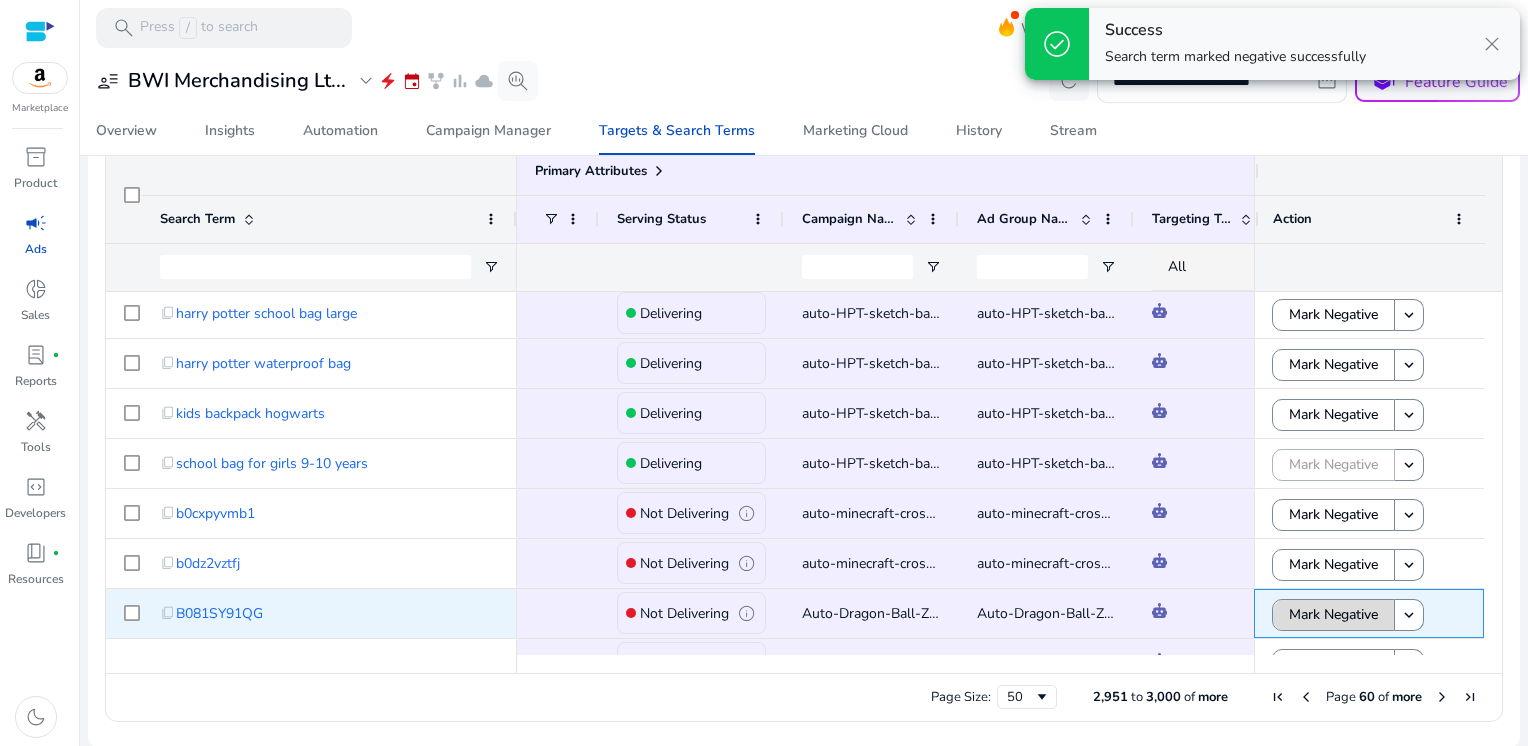 click on "Mark Negative" 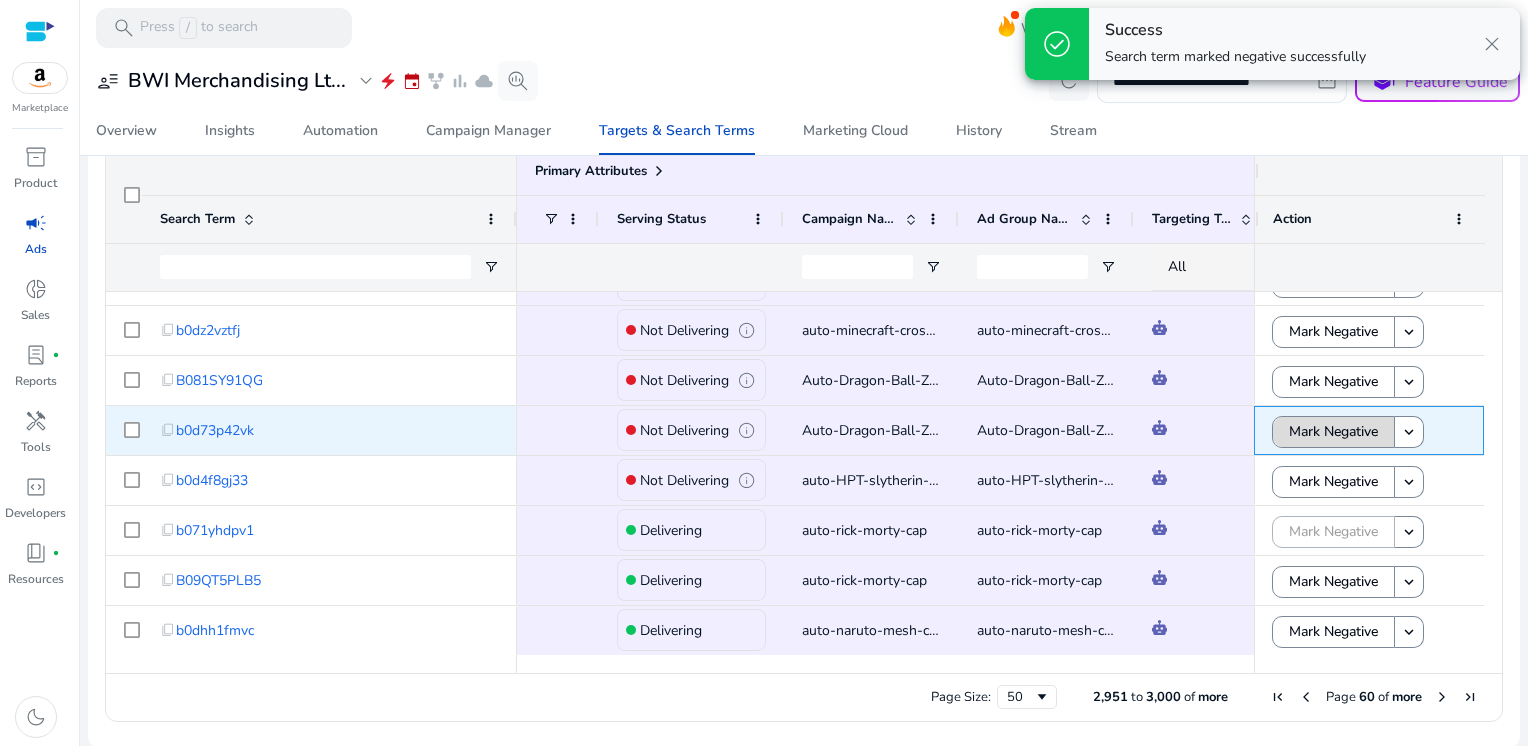 click on "Mark Negative" 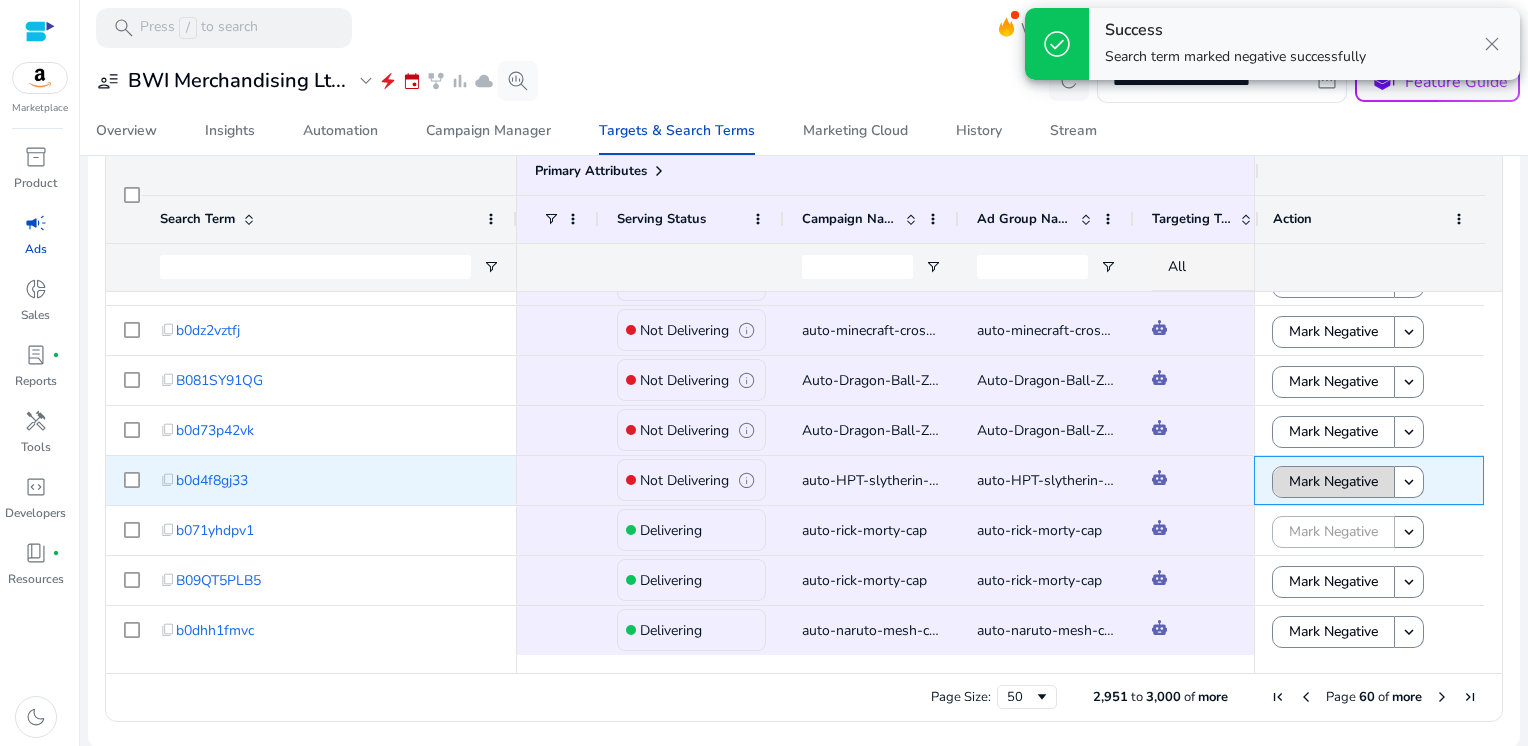 click on "Mark Negative" 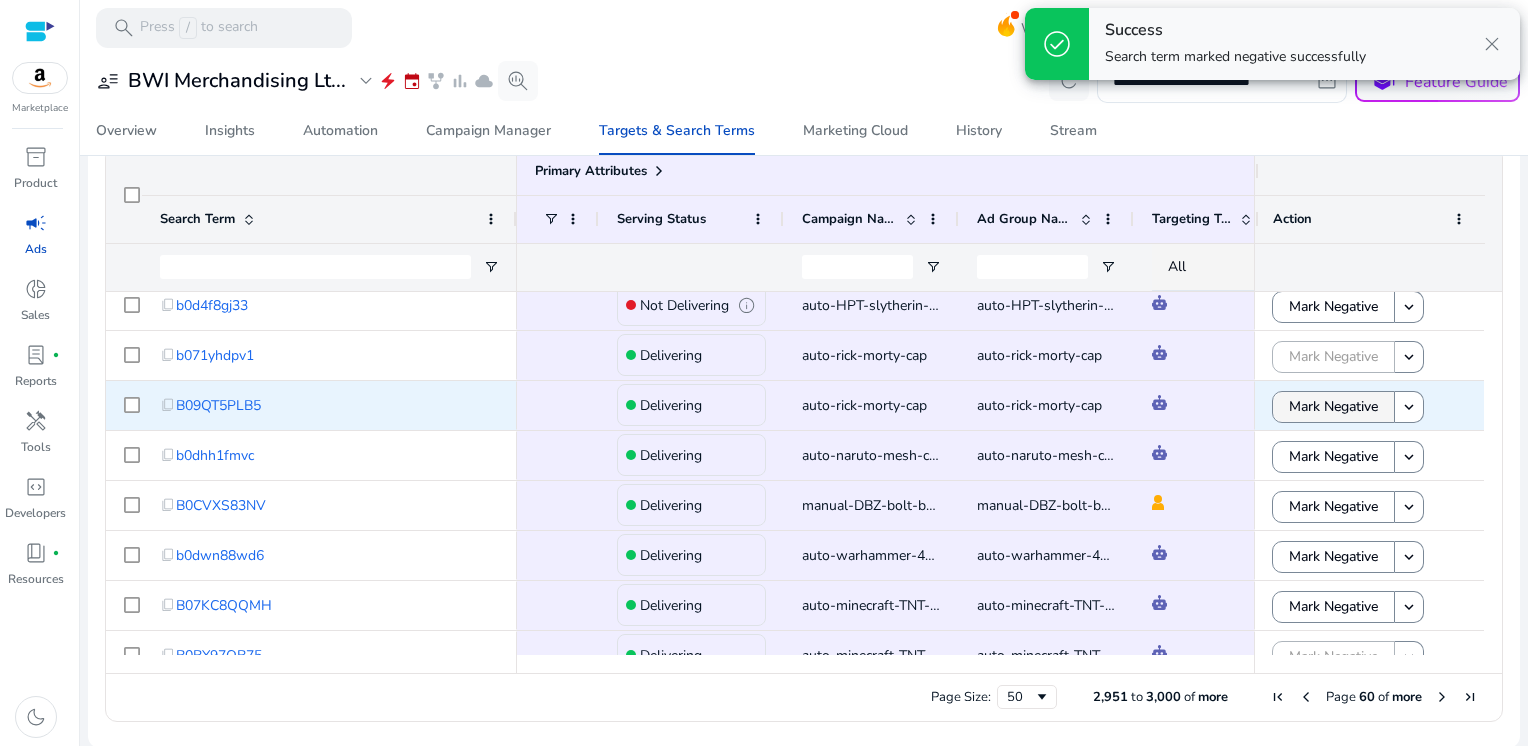 click on "Mark Negative" 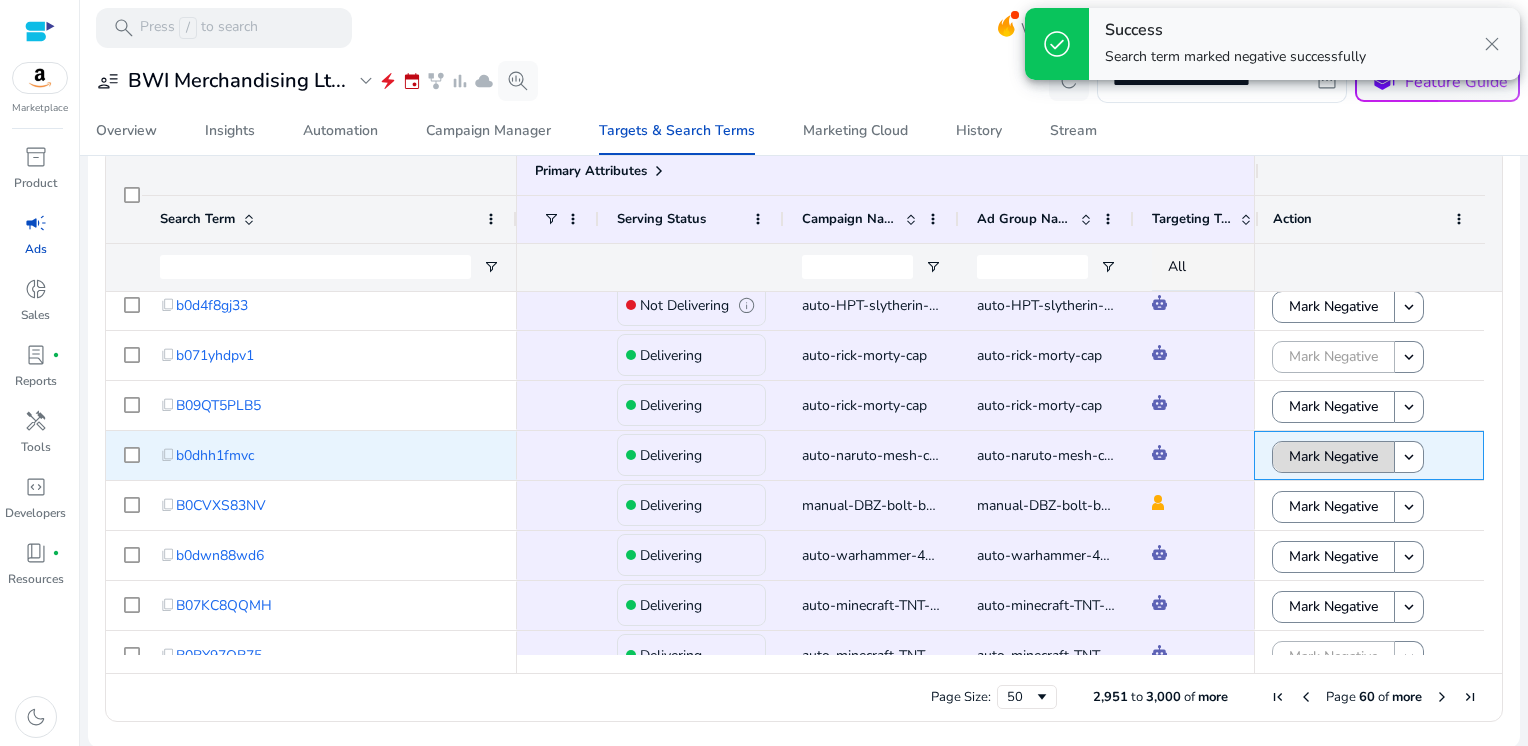 click on "Mark Negative" 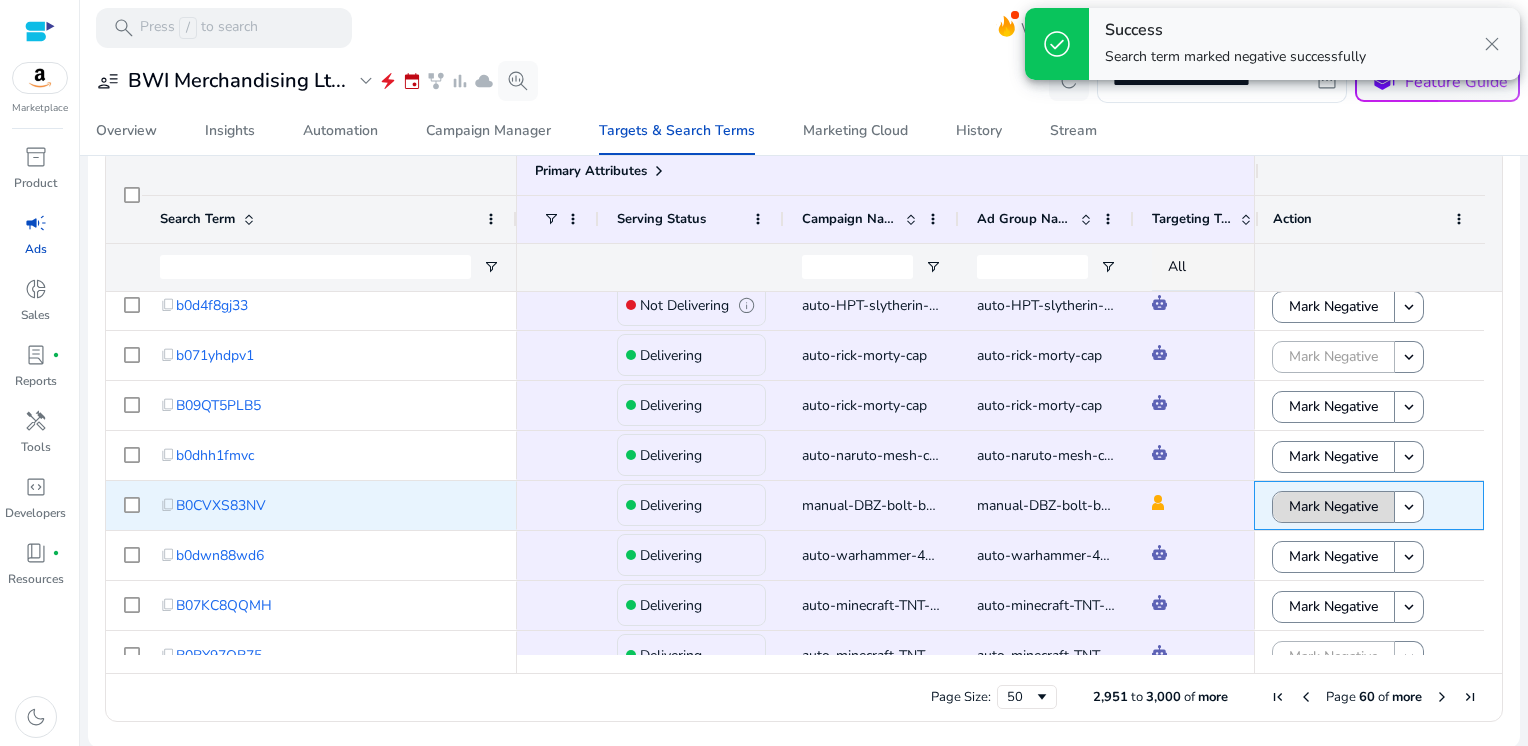 click on "Mark Negative" 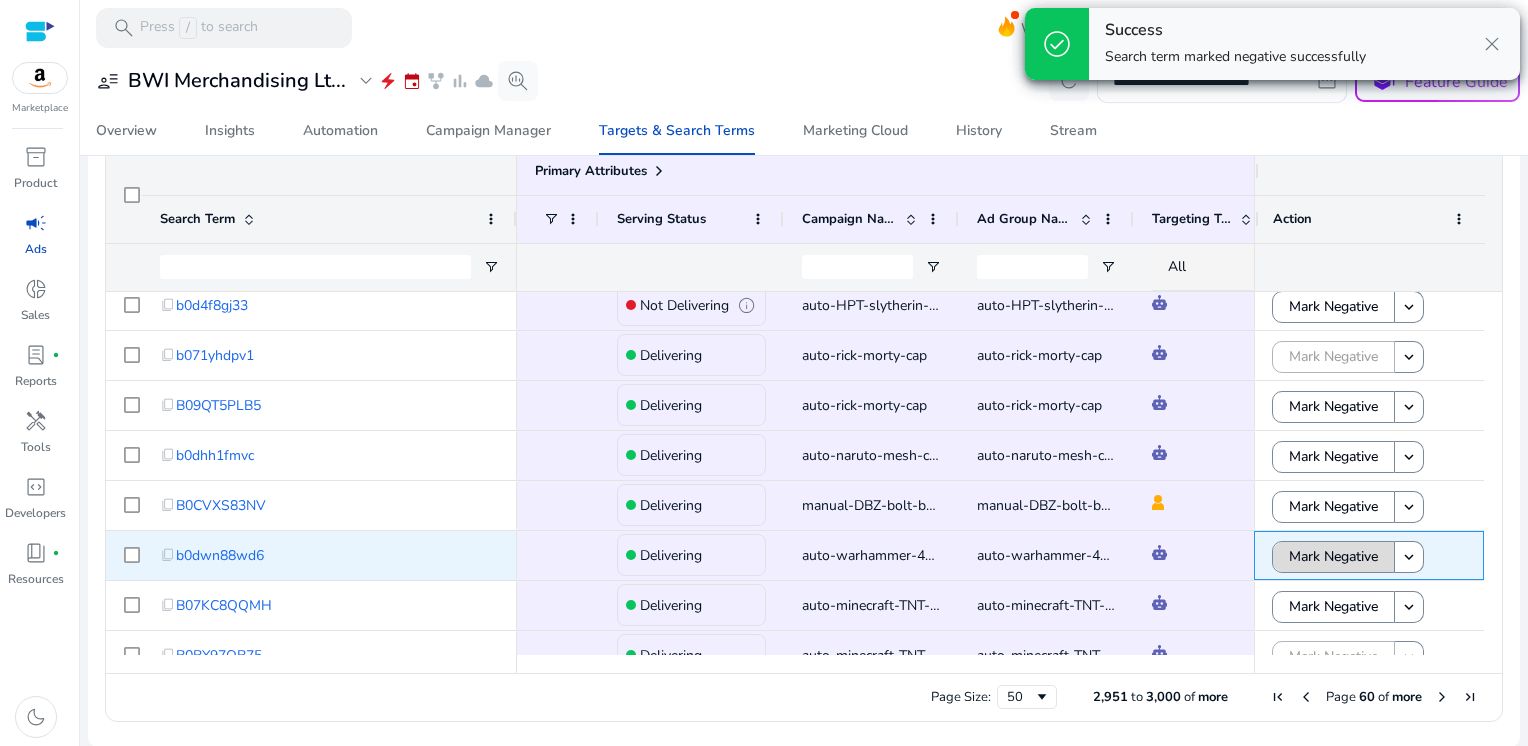 click on "Mark Negative" 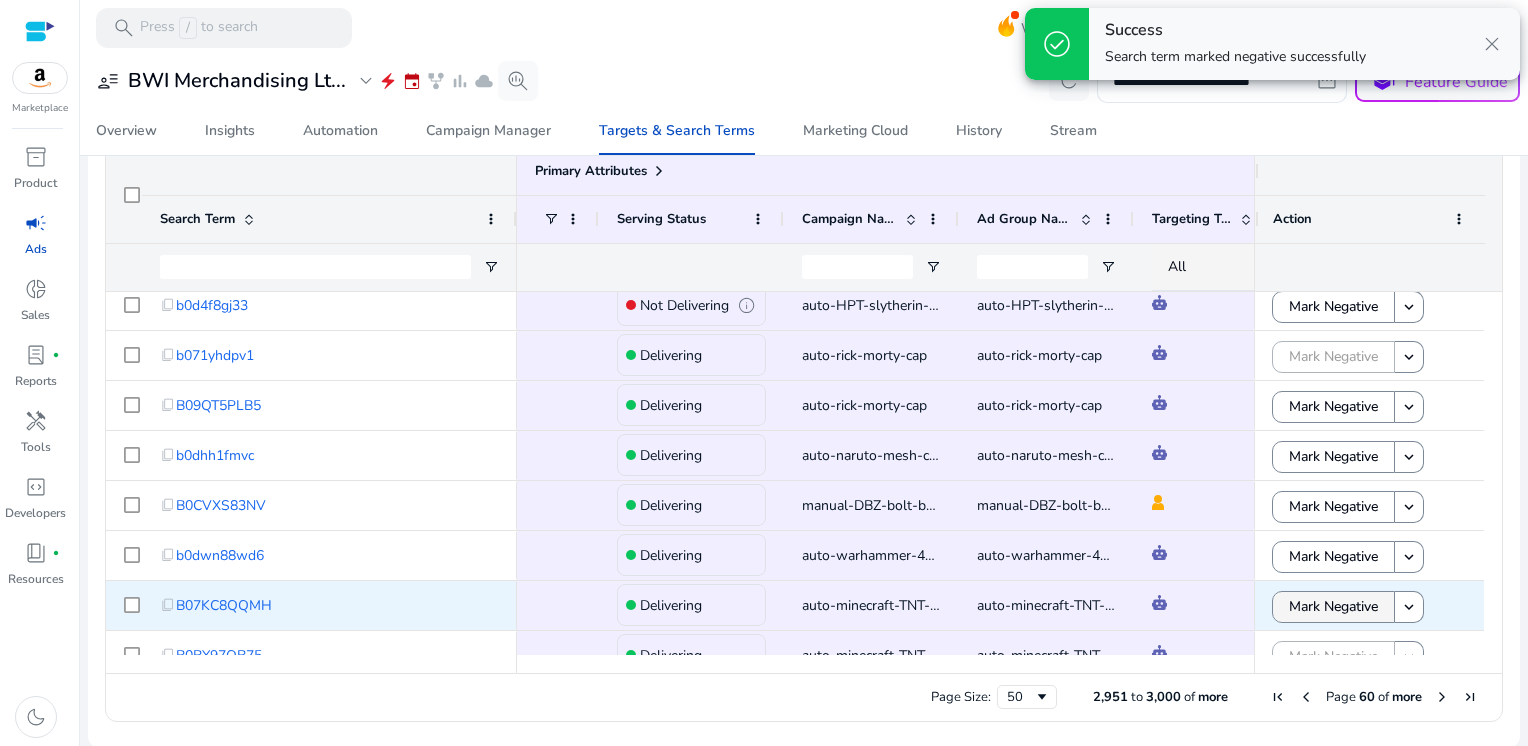 click on "Mark Negative" 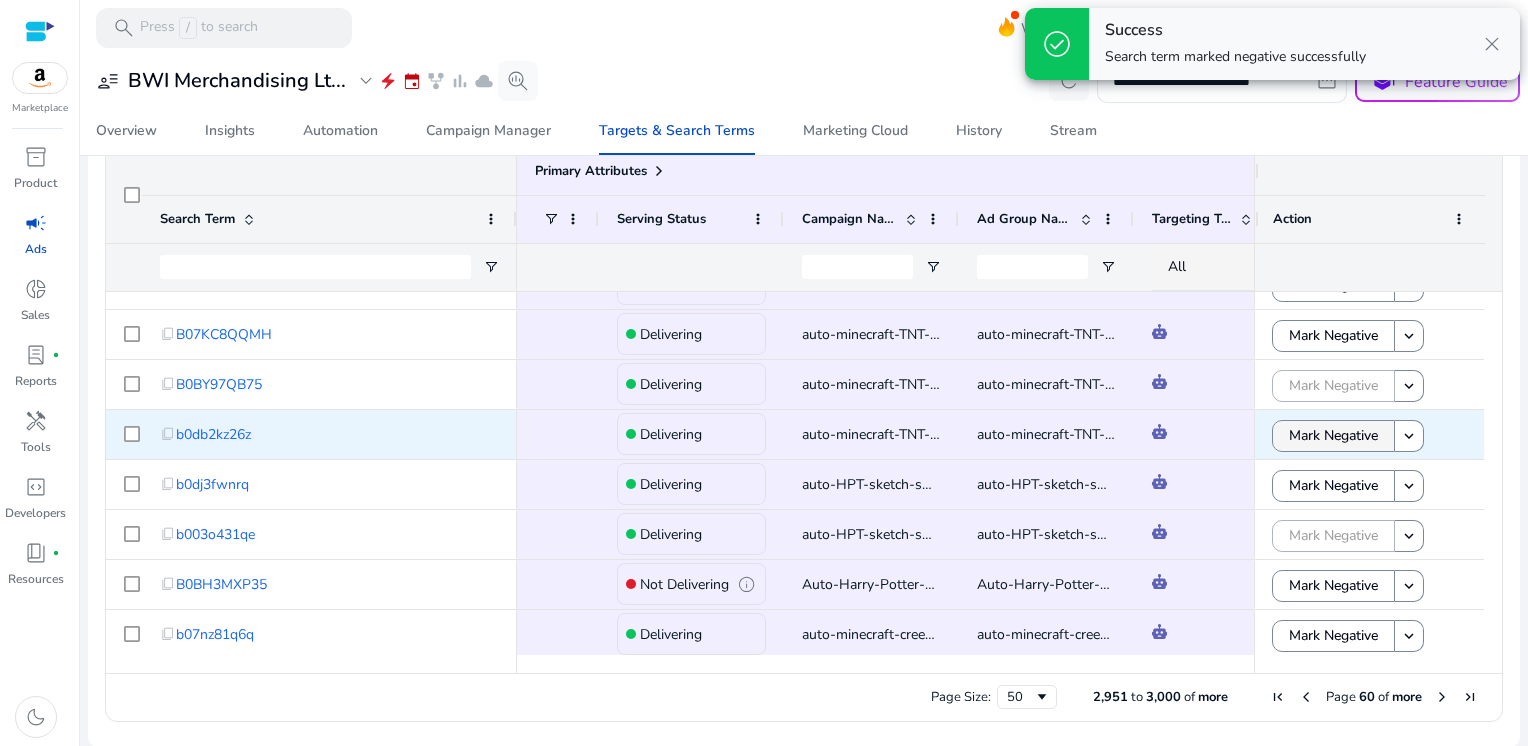 click on "Mark Negative" 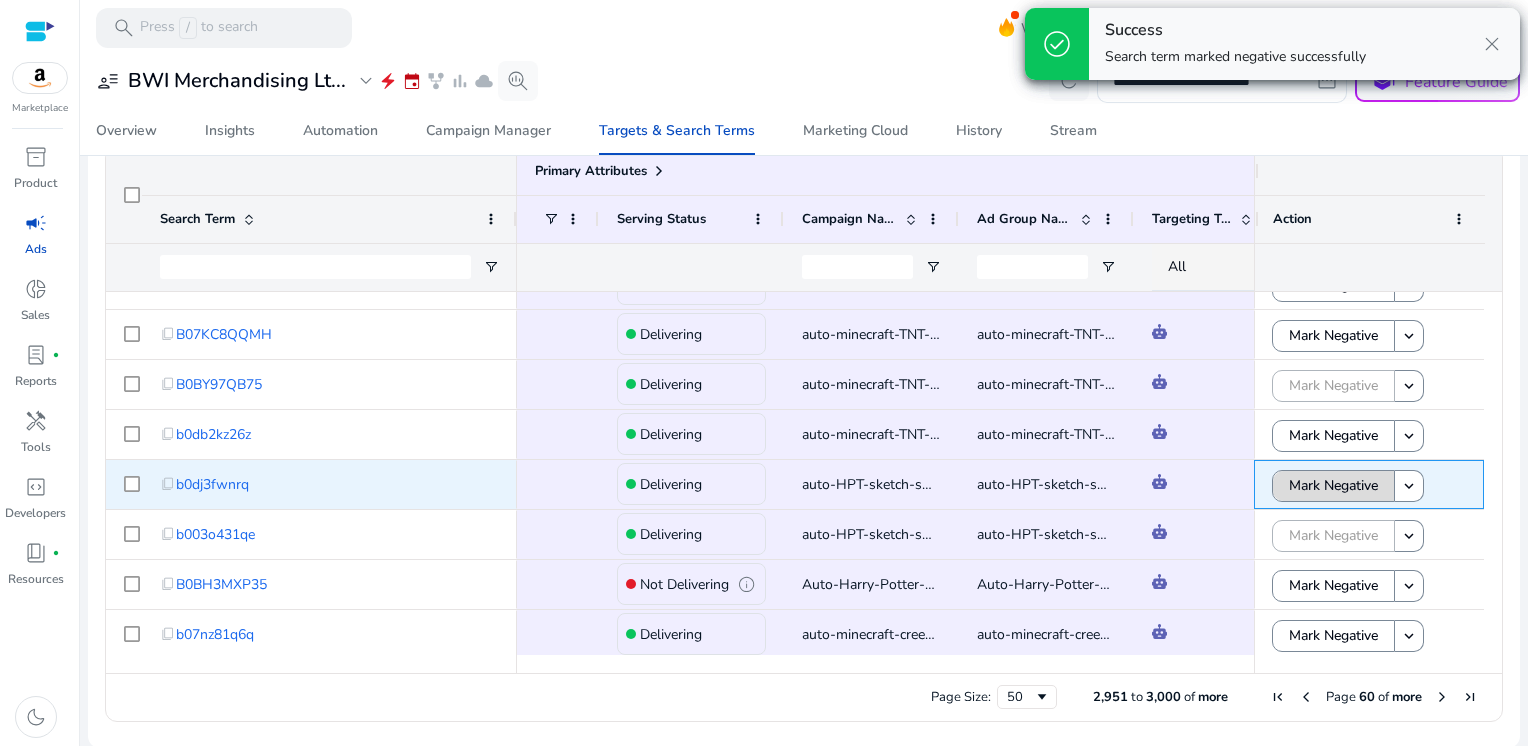 click on "Mark Negative" 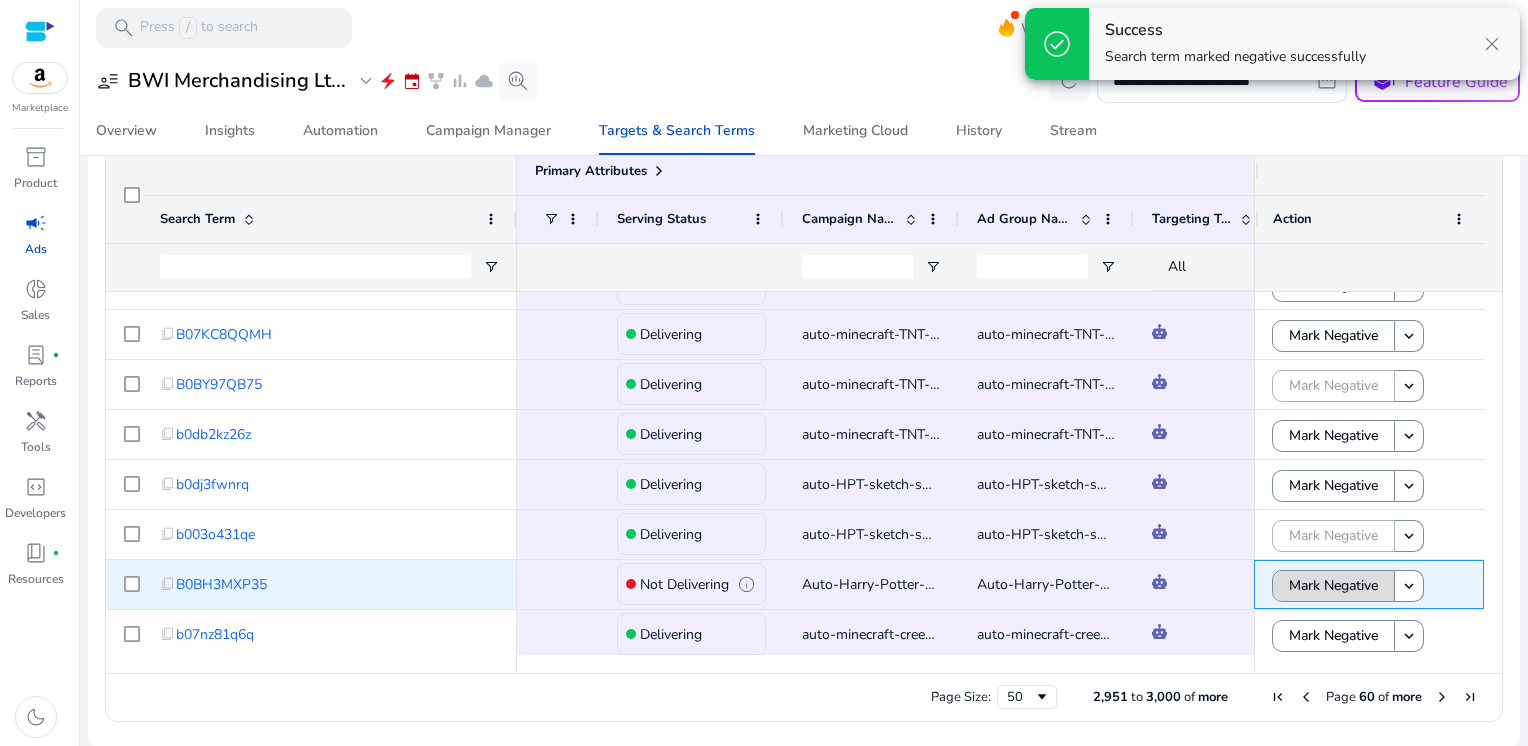 click on "Mark Negative" 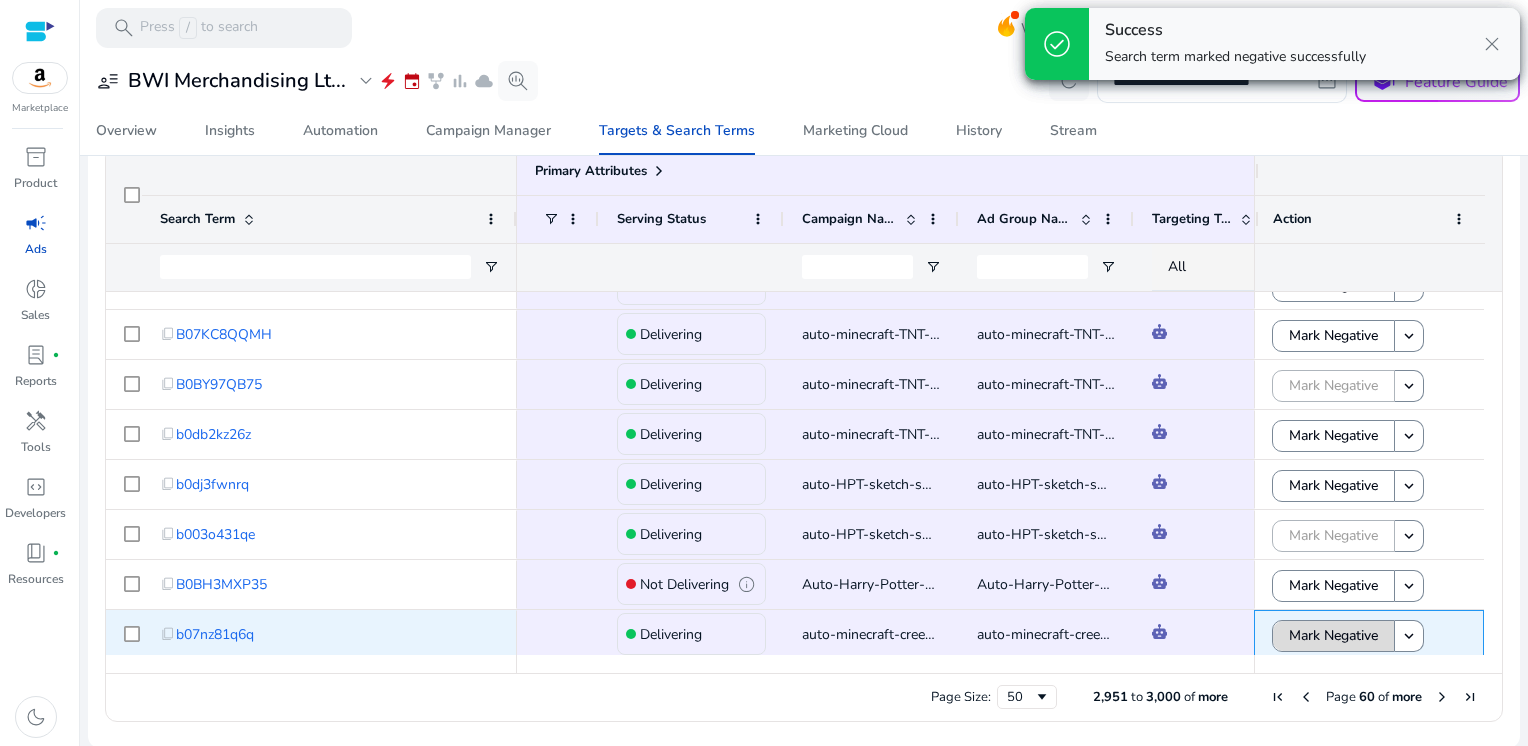 click on "Mark Negative" 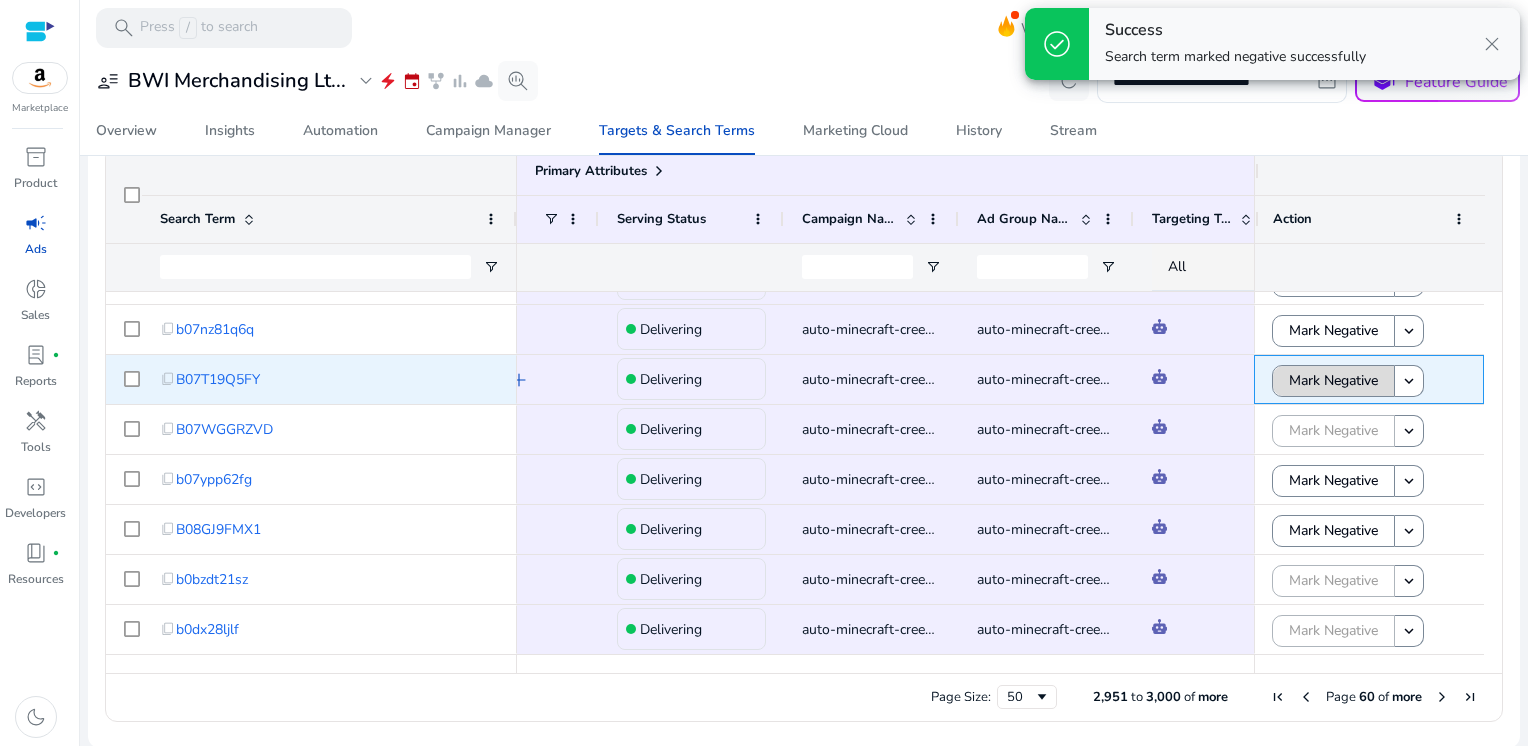 click on "Mark Negative" 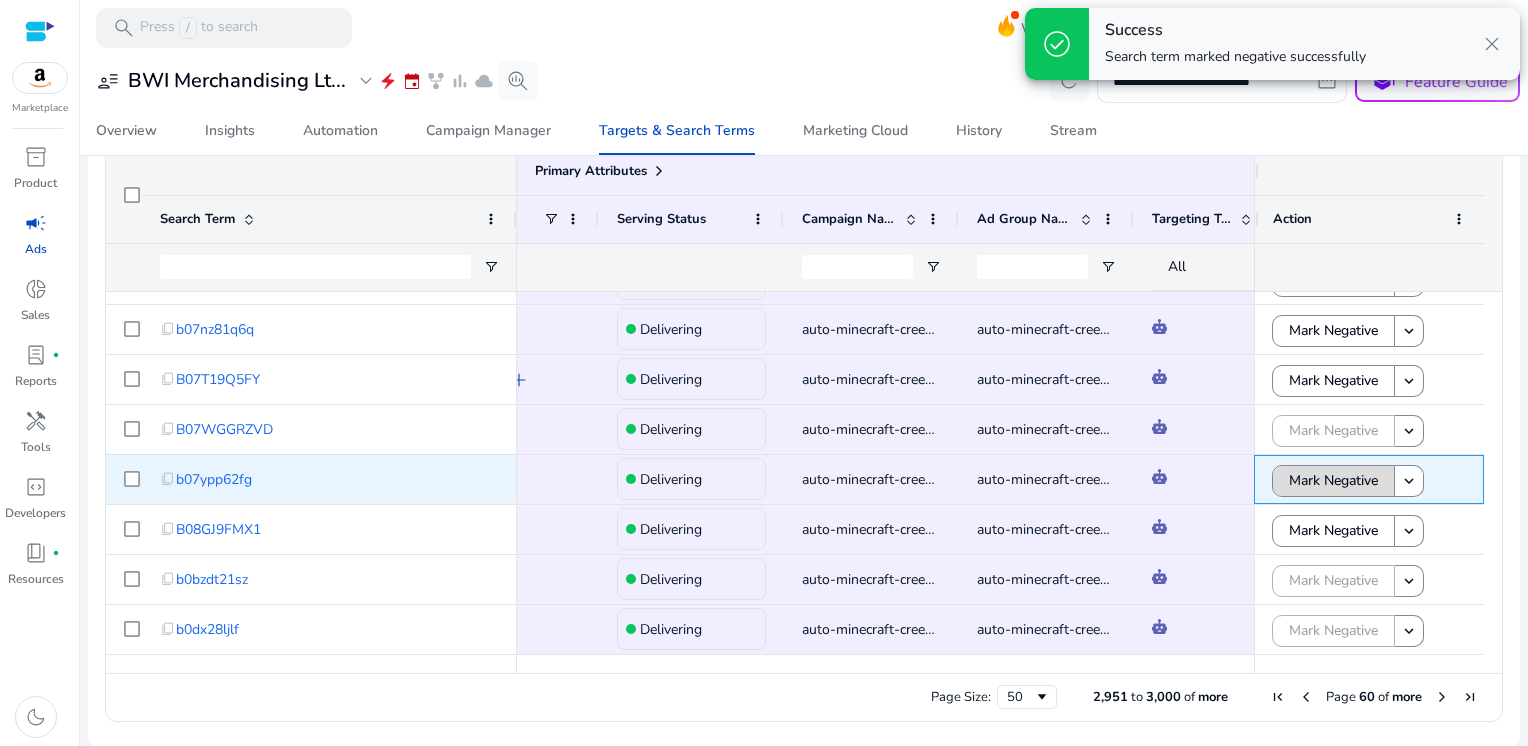 click on "Mark Negative" 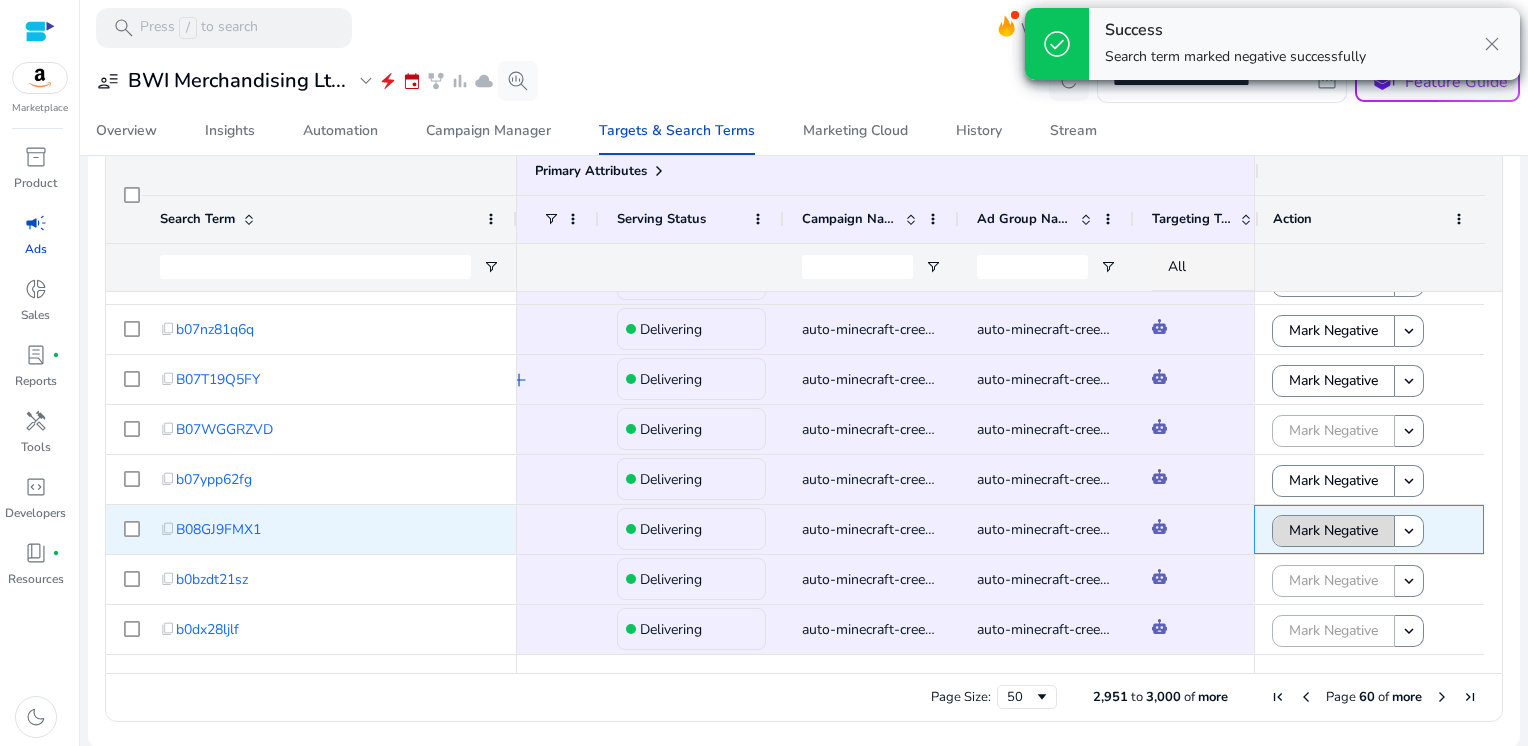 click on "Mark Negative" 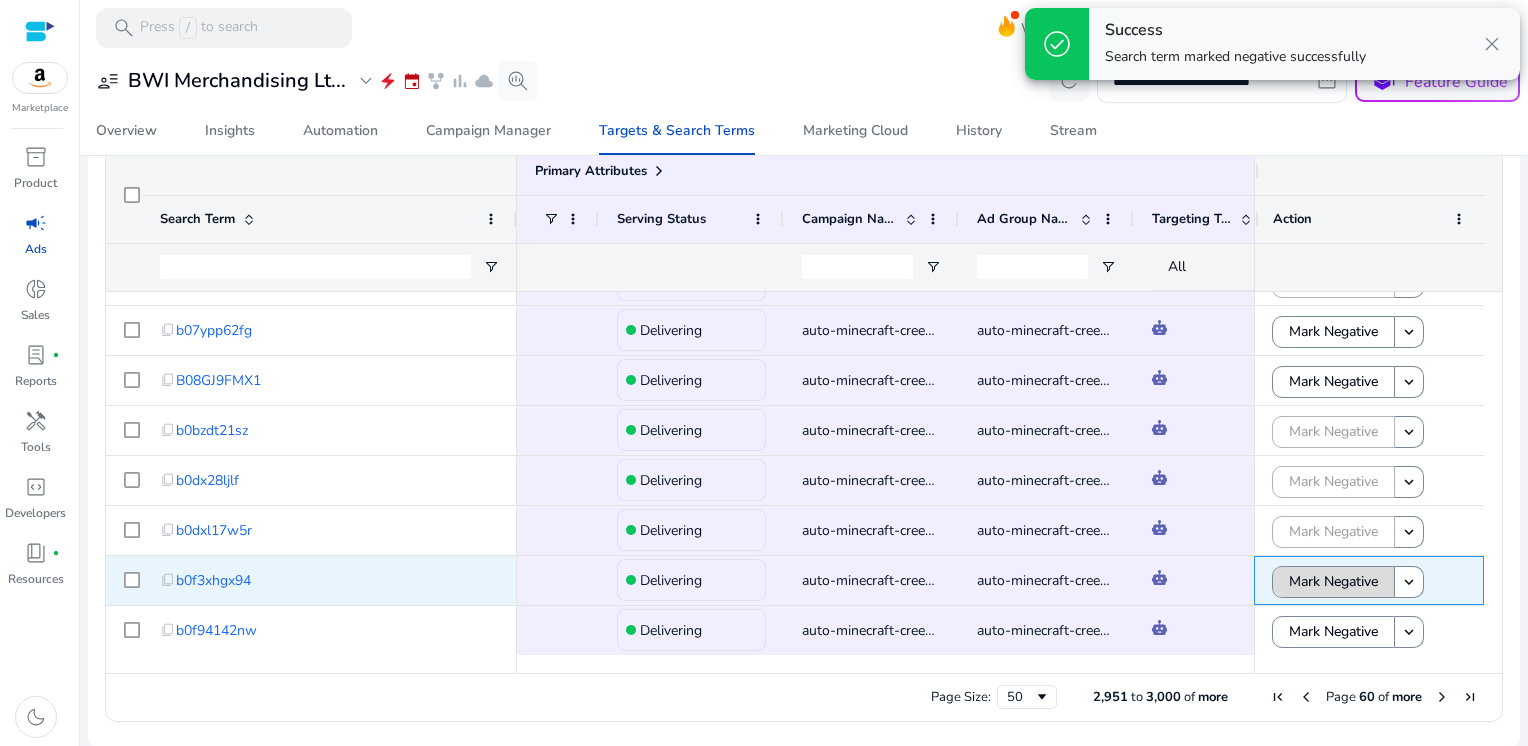 click on "Mark Negative" 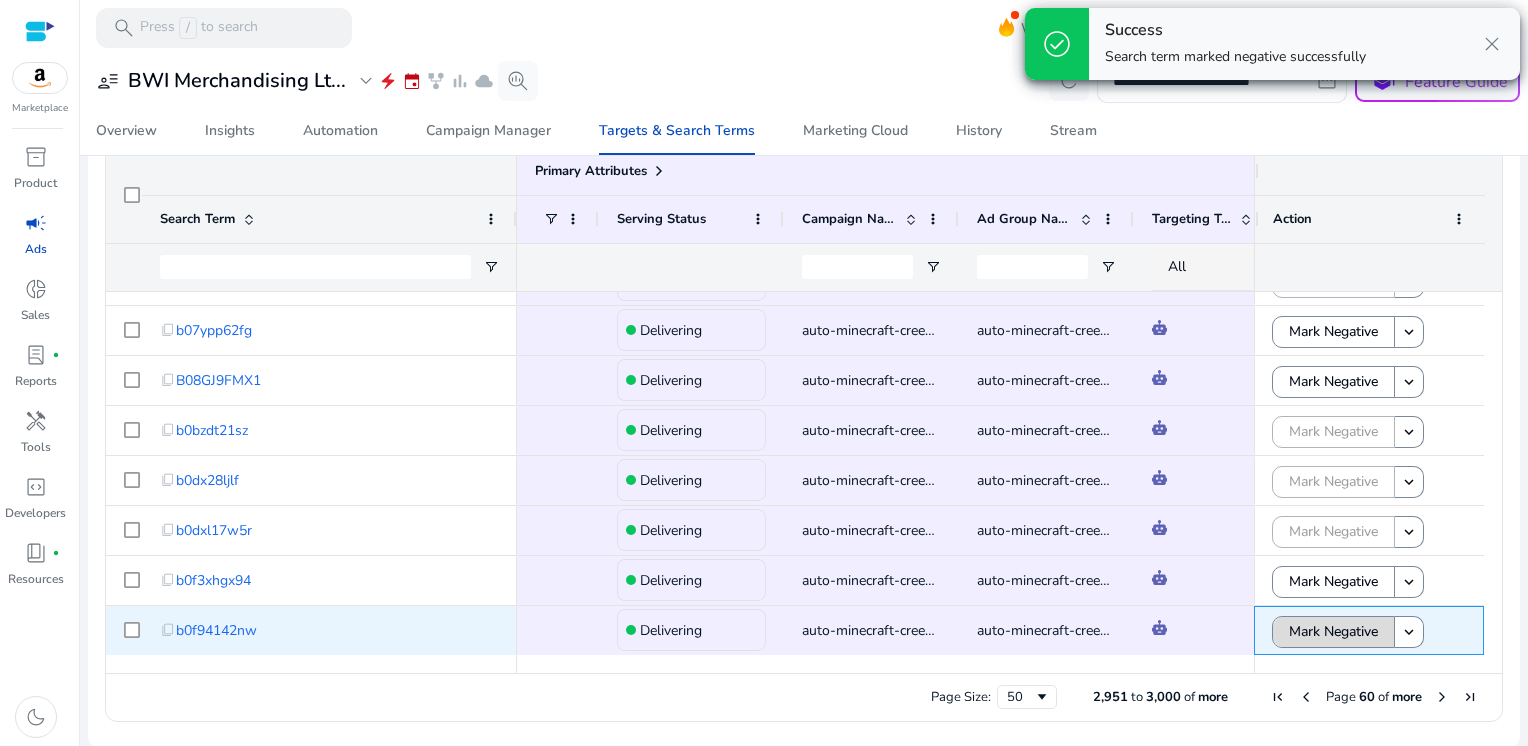 click on "Mark Negative" 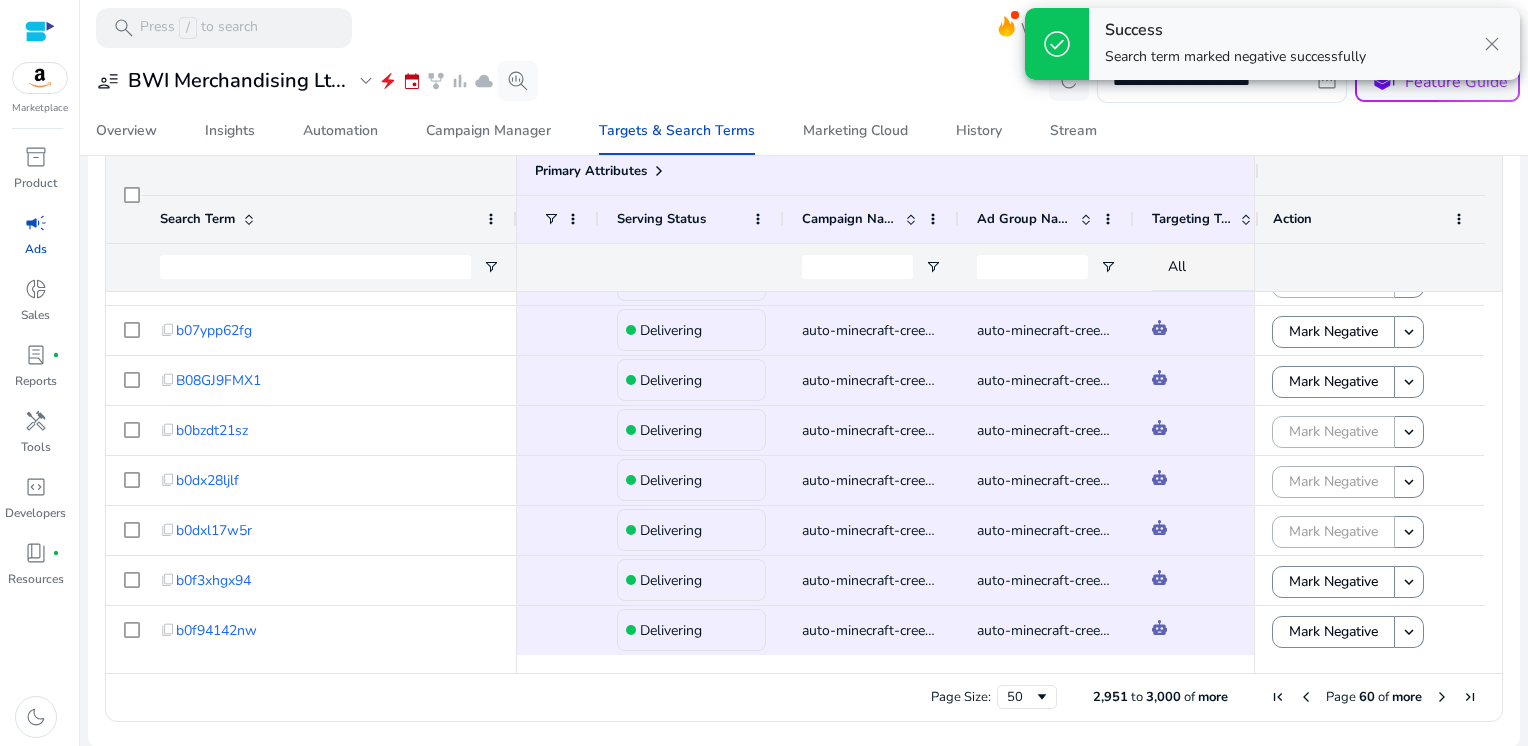 click at bounding box center (1442, 697) 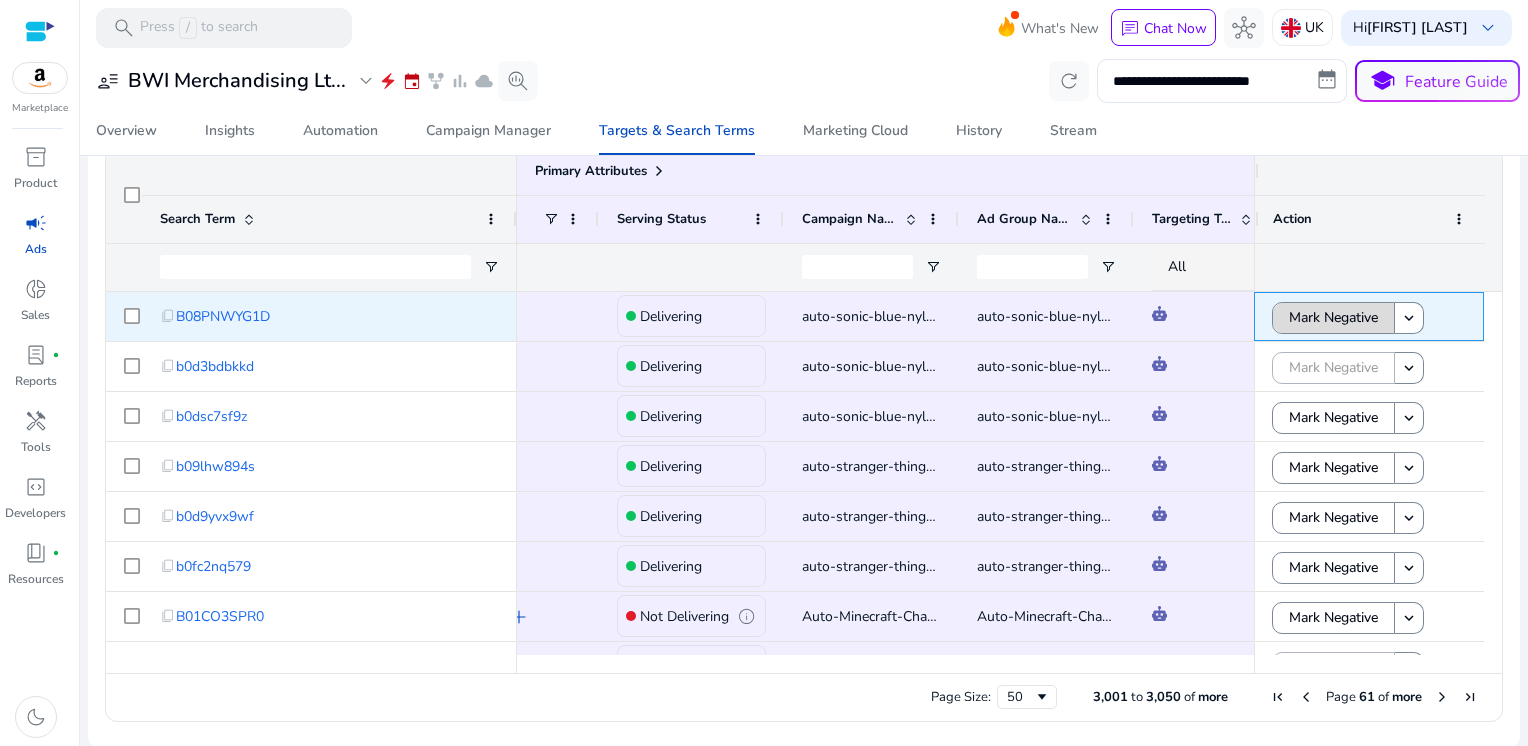 click on "Mark Negative" 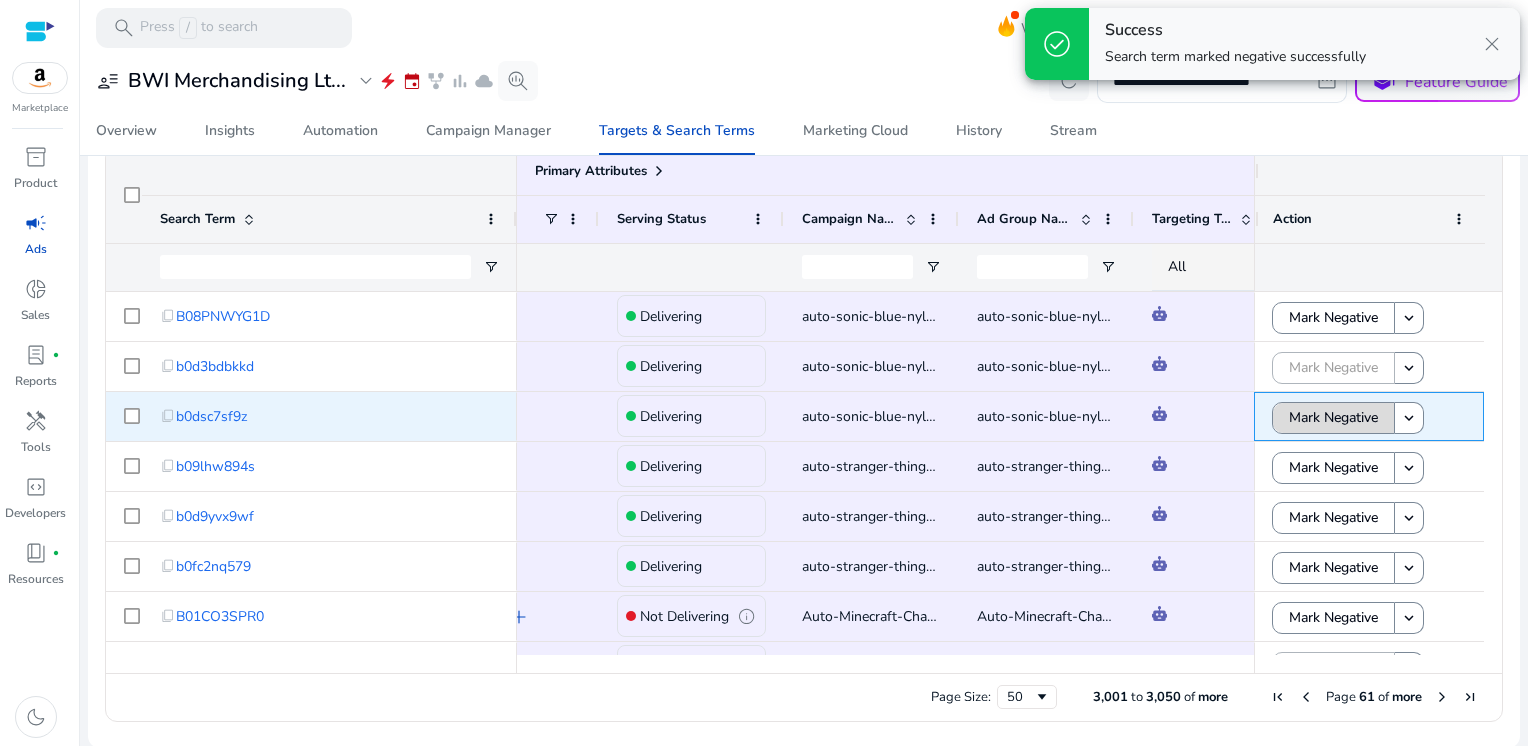 click on "Mark Negative" 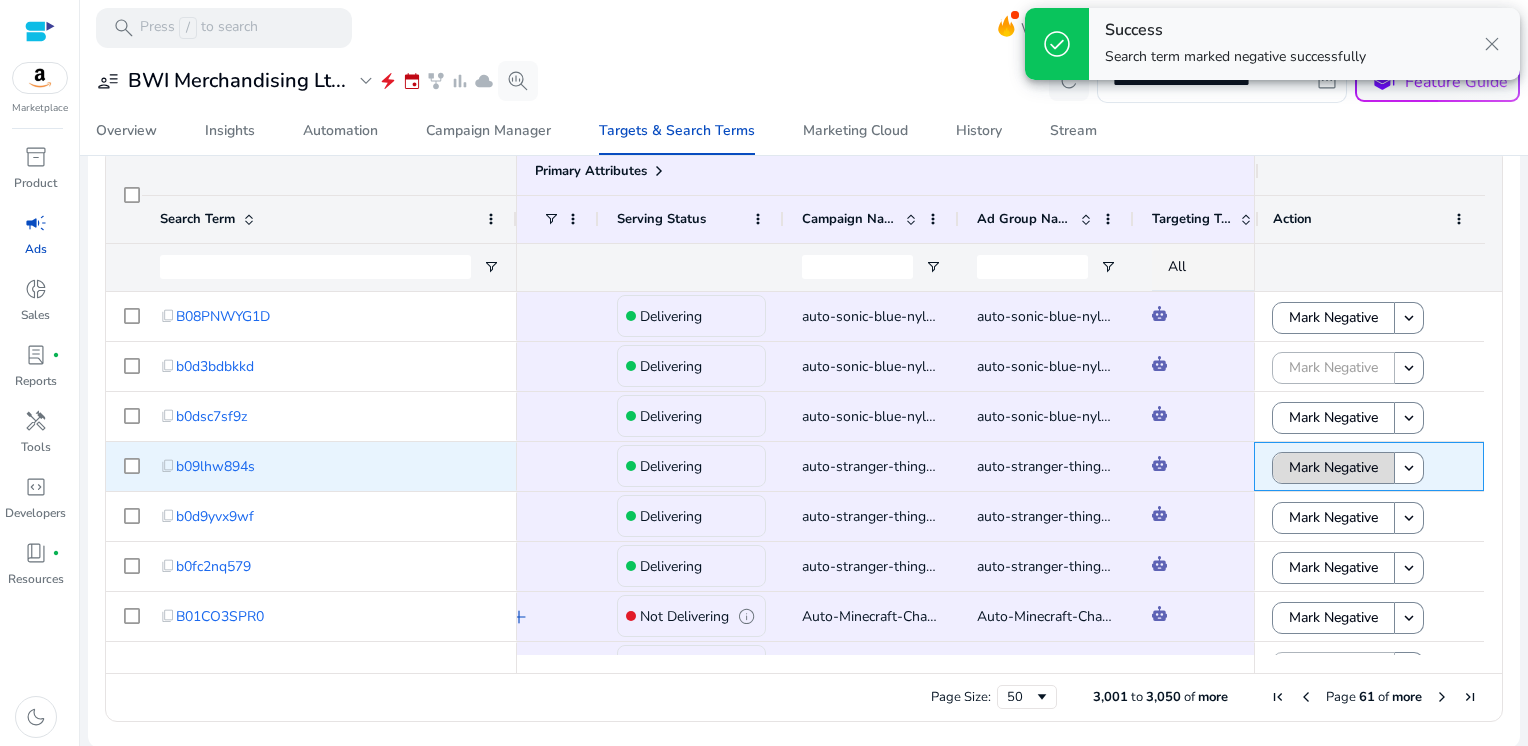 click on "Mark Negative" 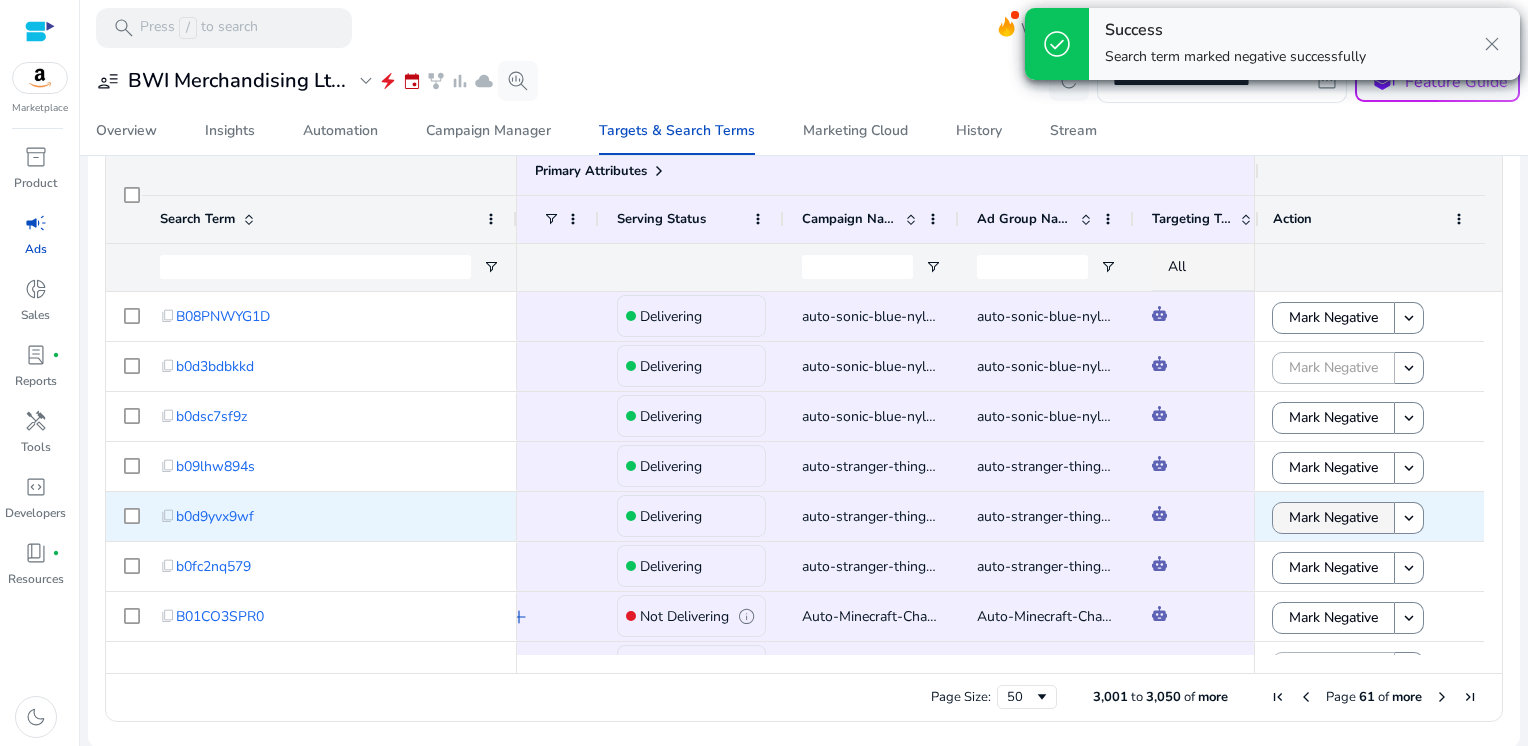click on "Mark Negative" 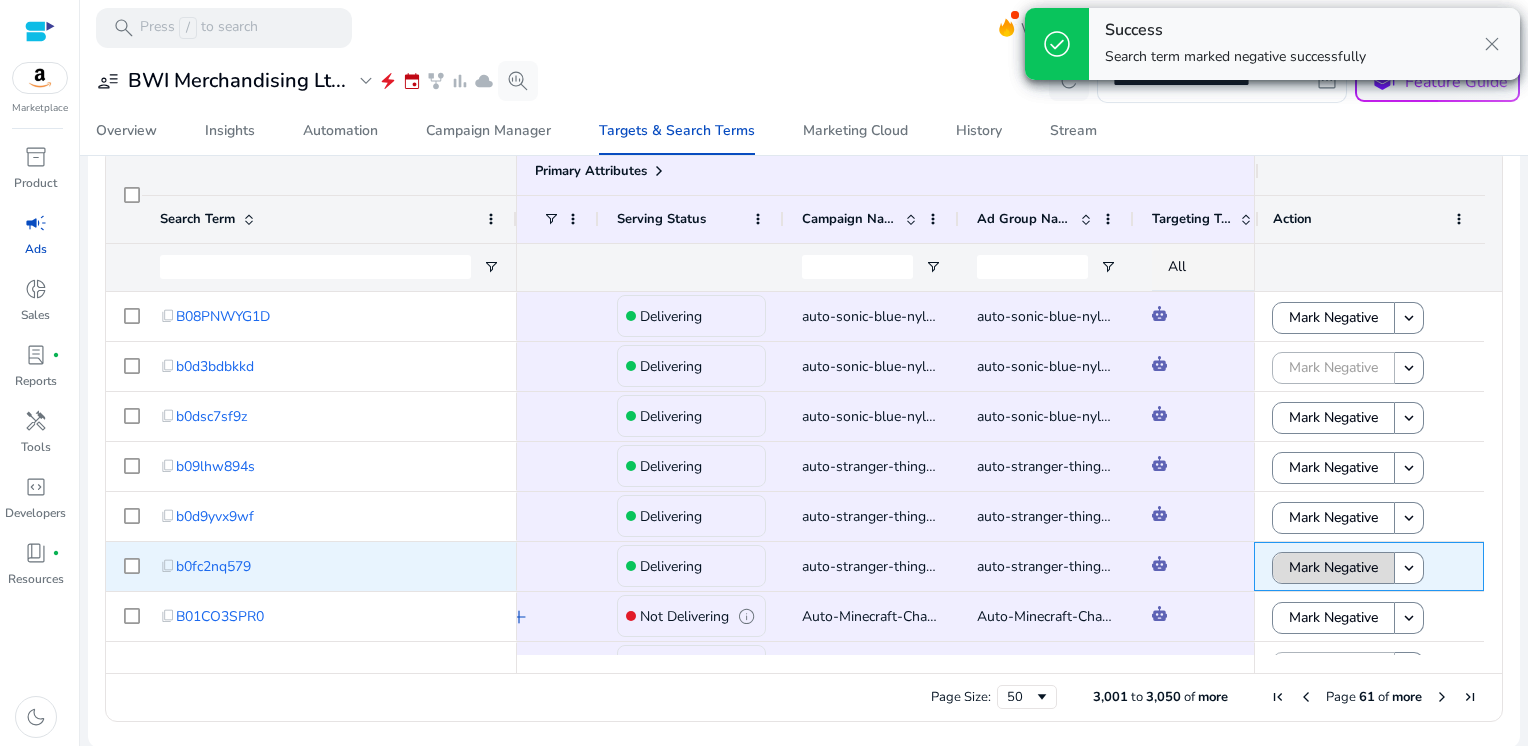 click on "Mark Negative" 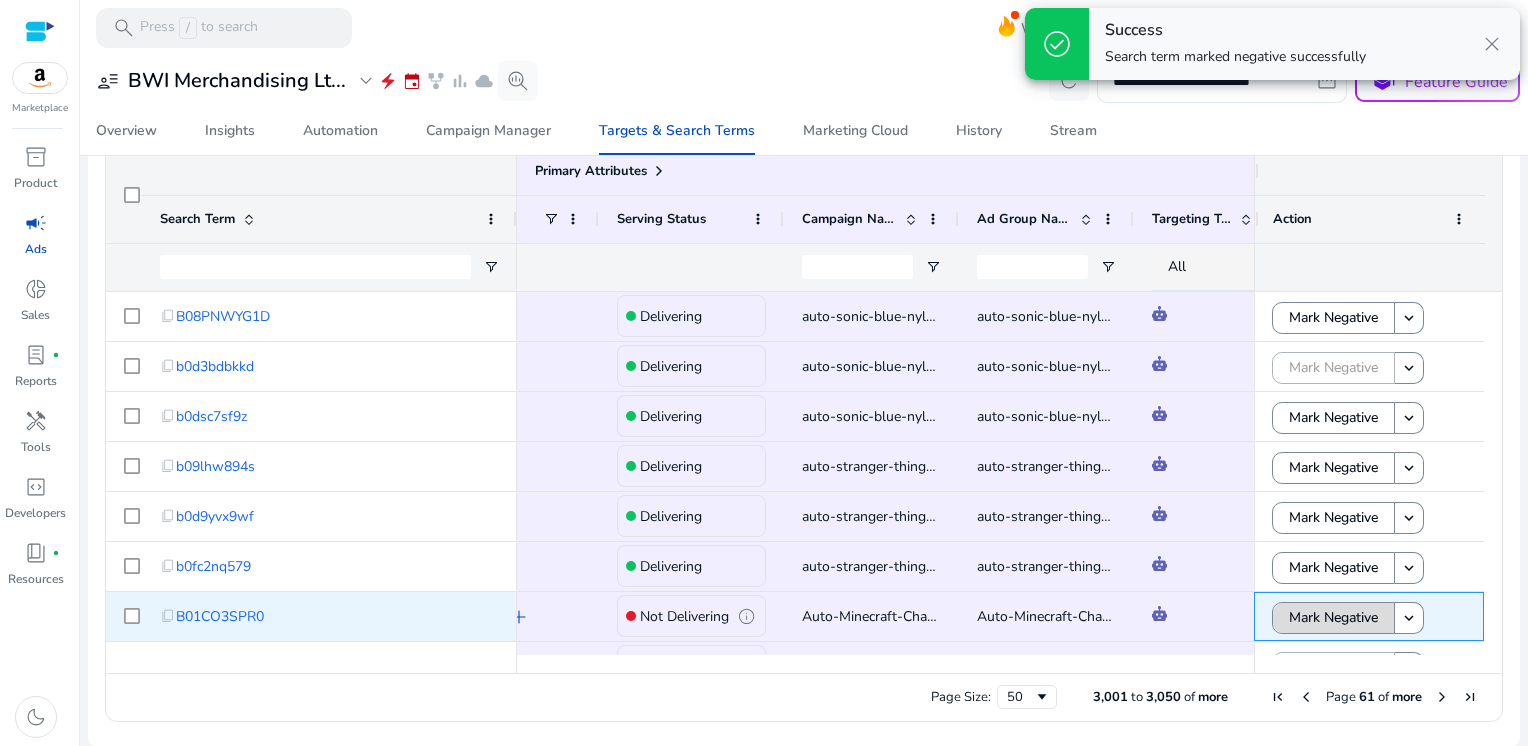 click on "Mark Negative" 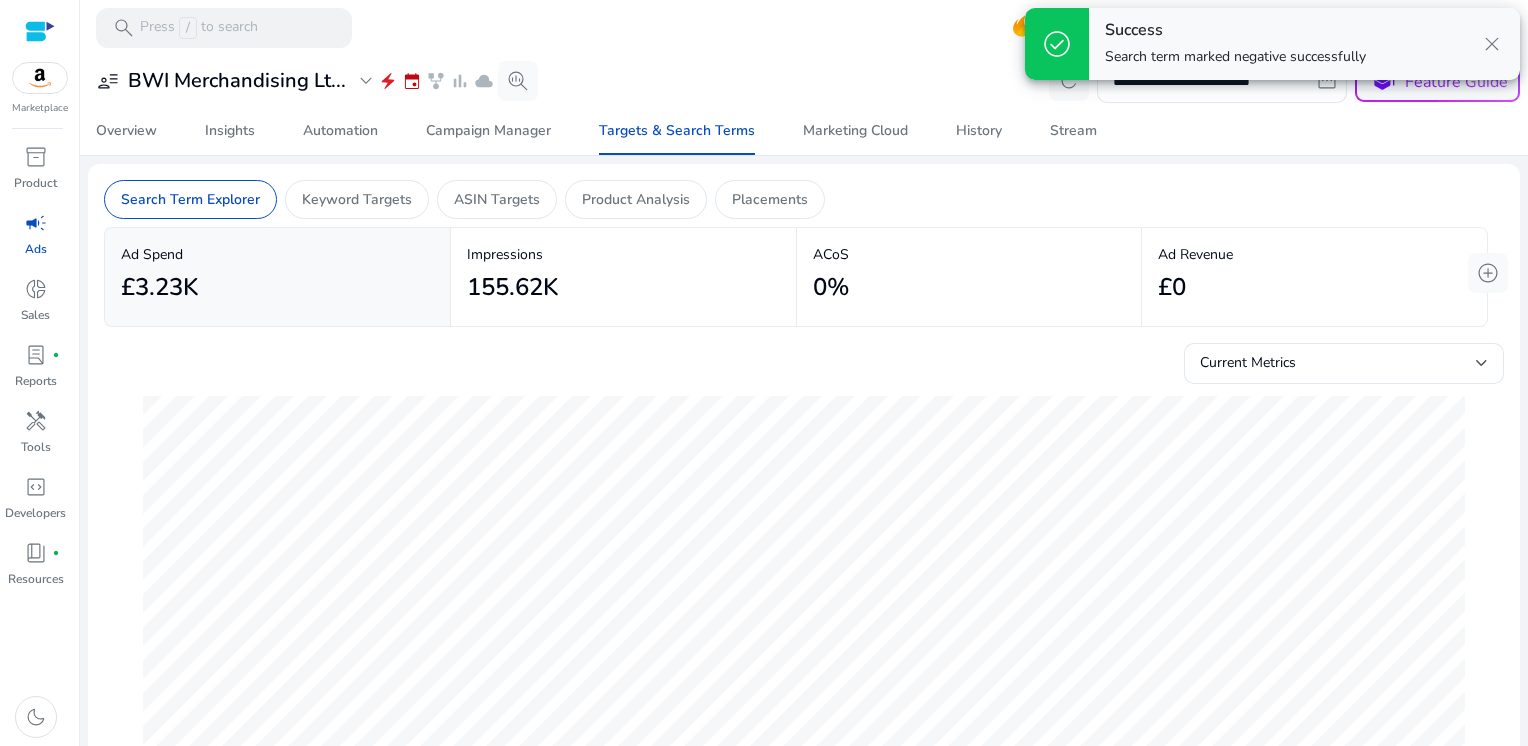 scroll, scrollTop: 0, scrollLeft: 0, axis: both 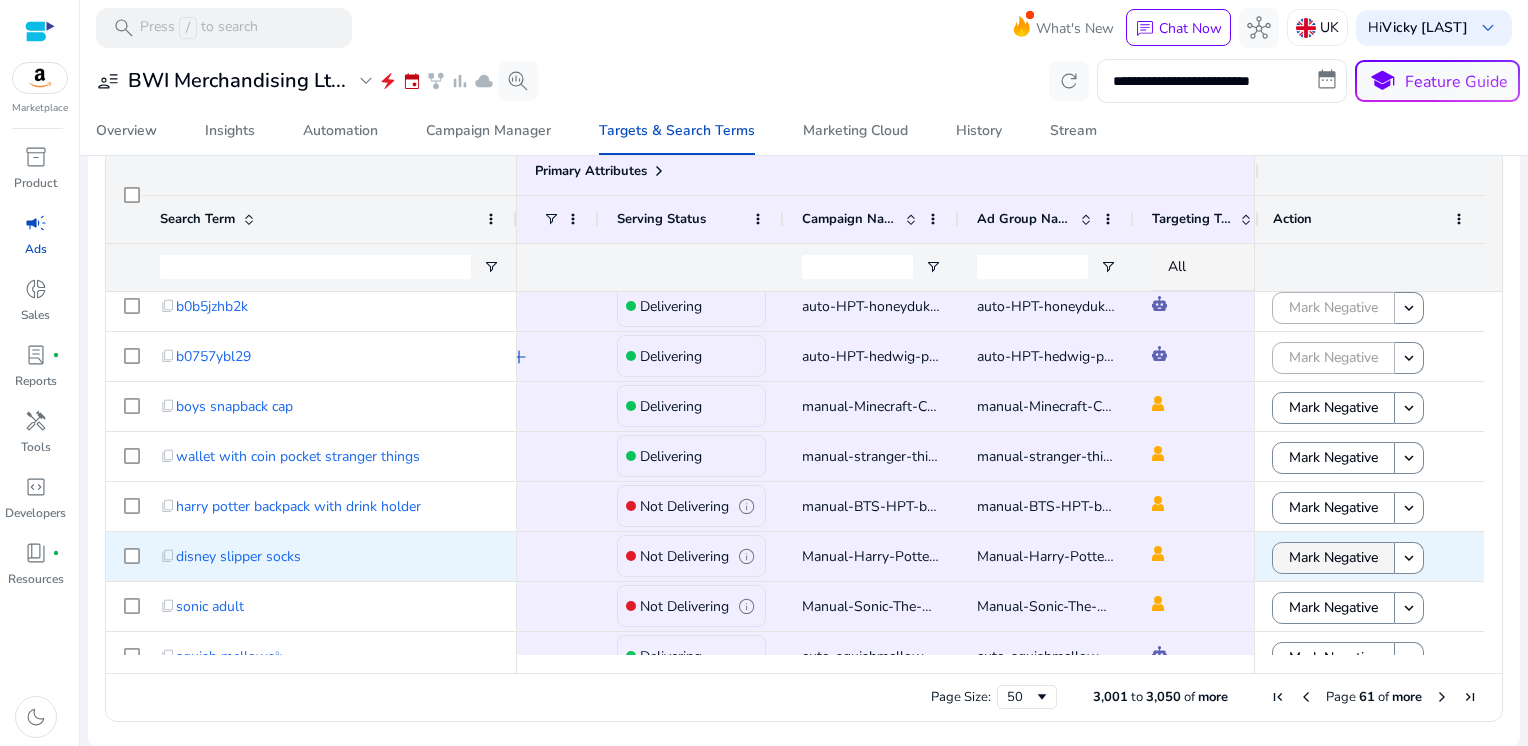 click on "Mark Negative" 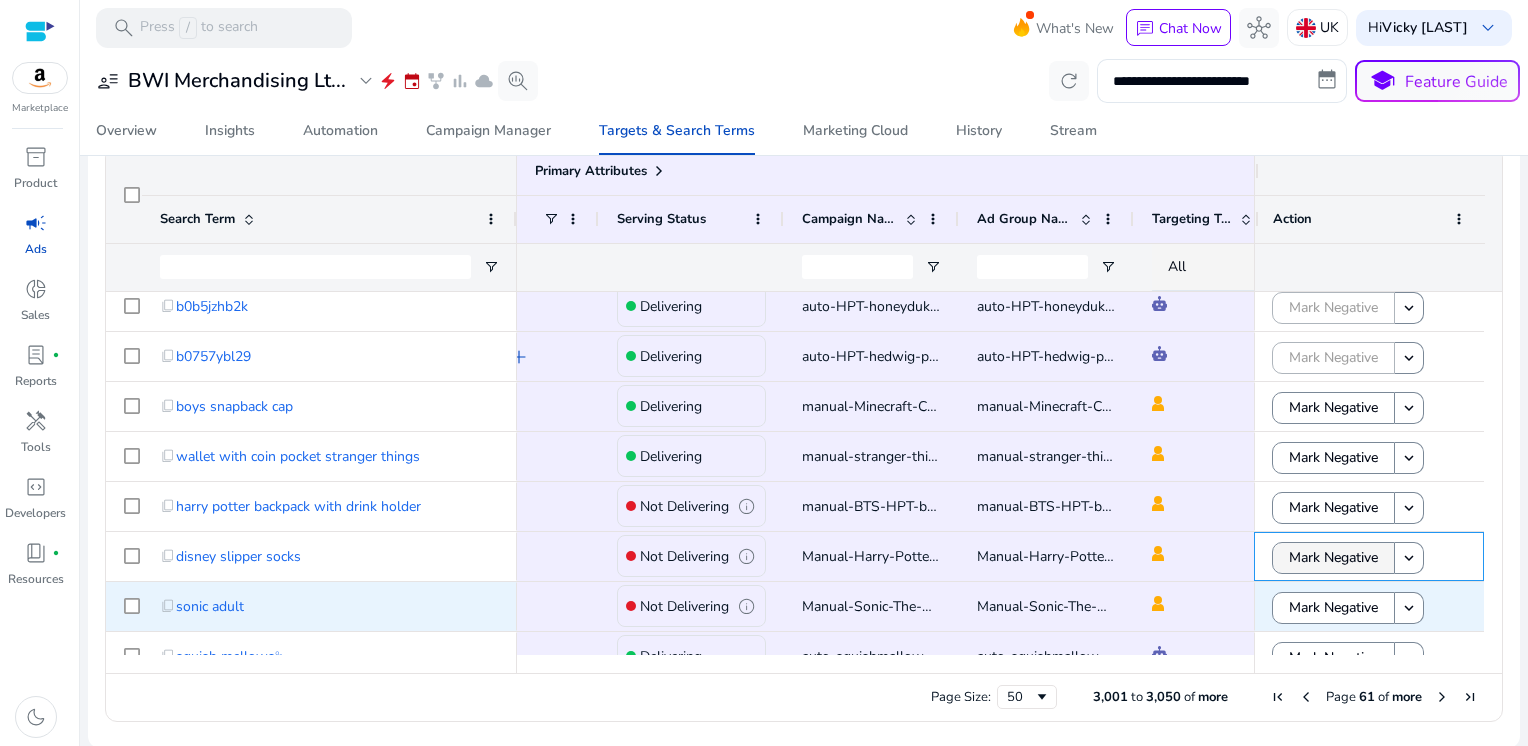 scroll, scrollTop: 859, scrollLeft: 0, axis: vertical 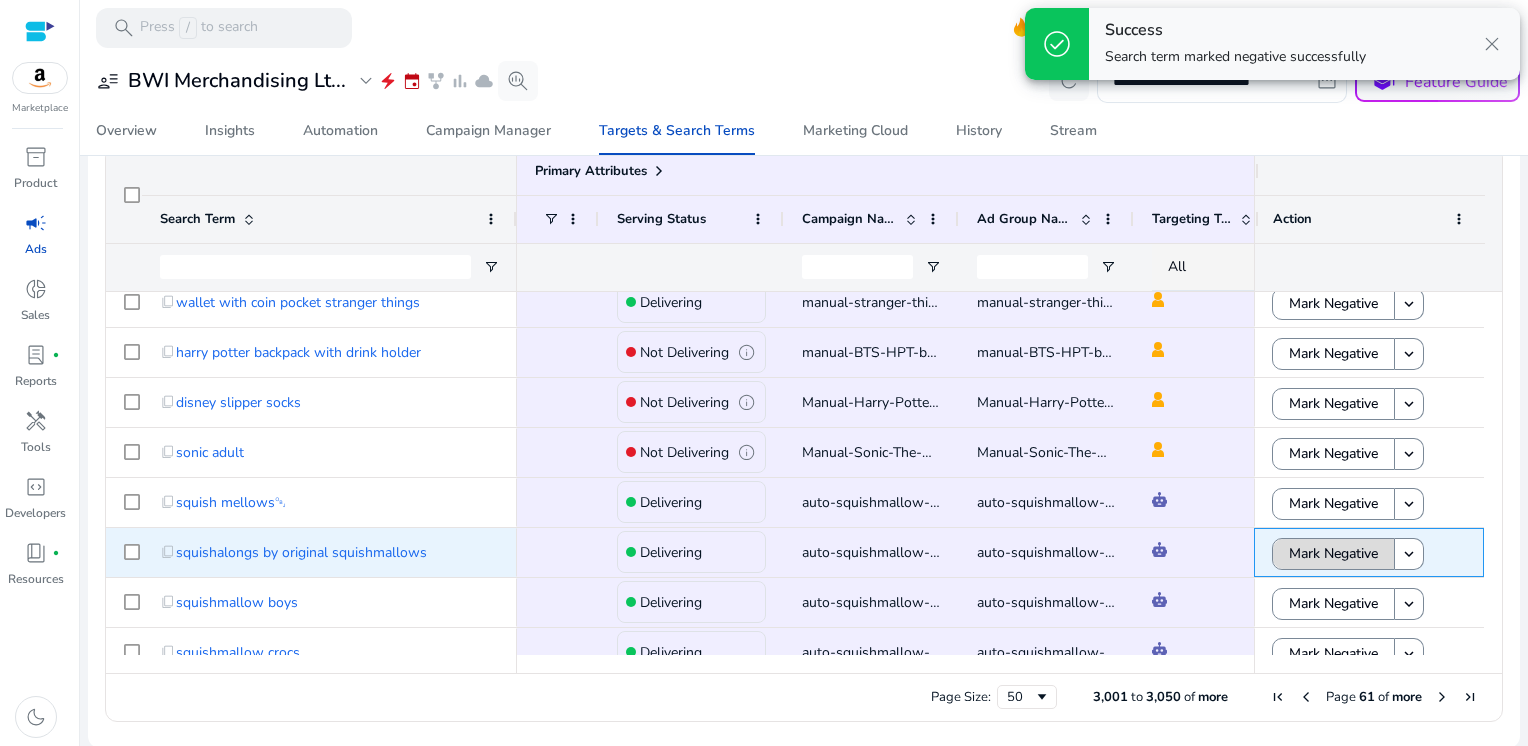 click on "Mark Negative" 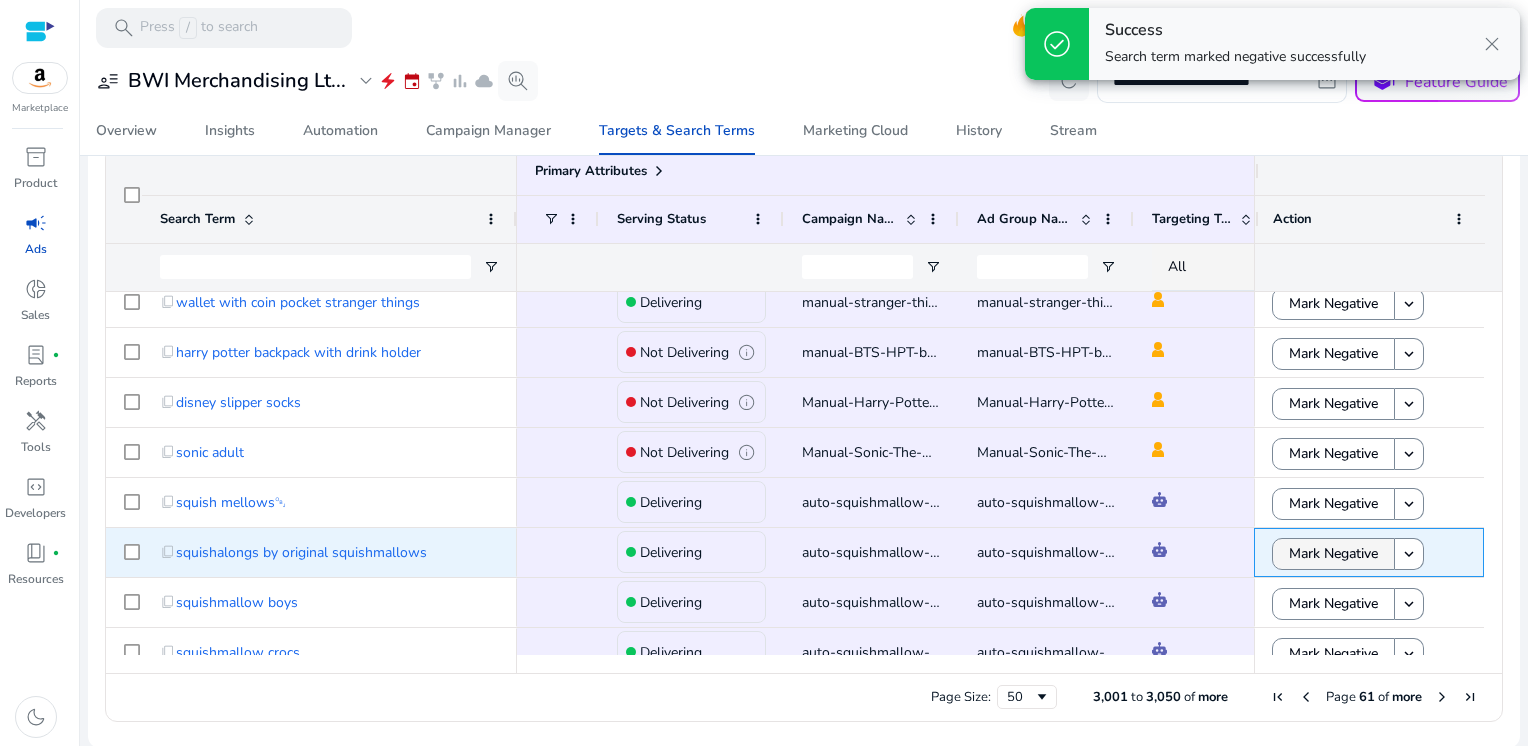 scroll, scrollTop: 988, scrollLeft: 0, axis: vertical 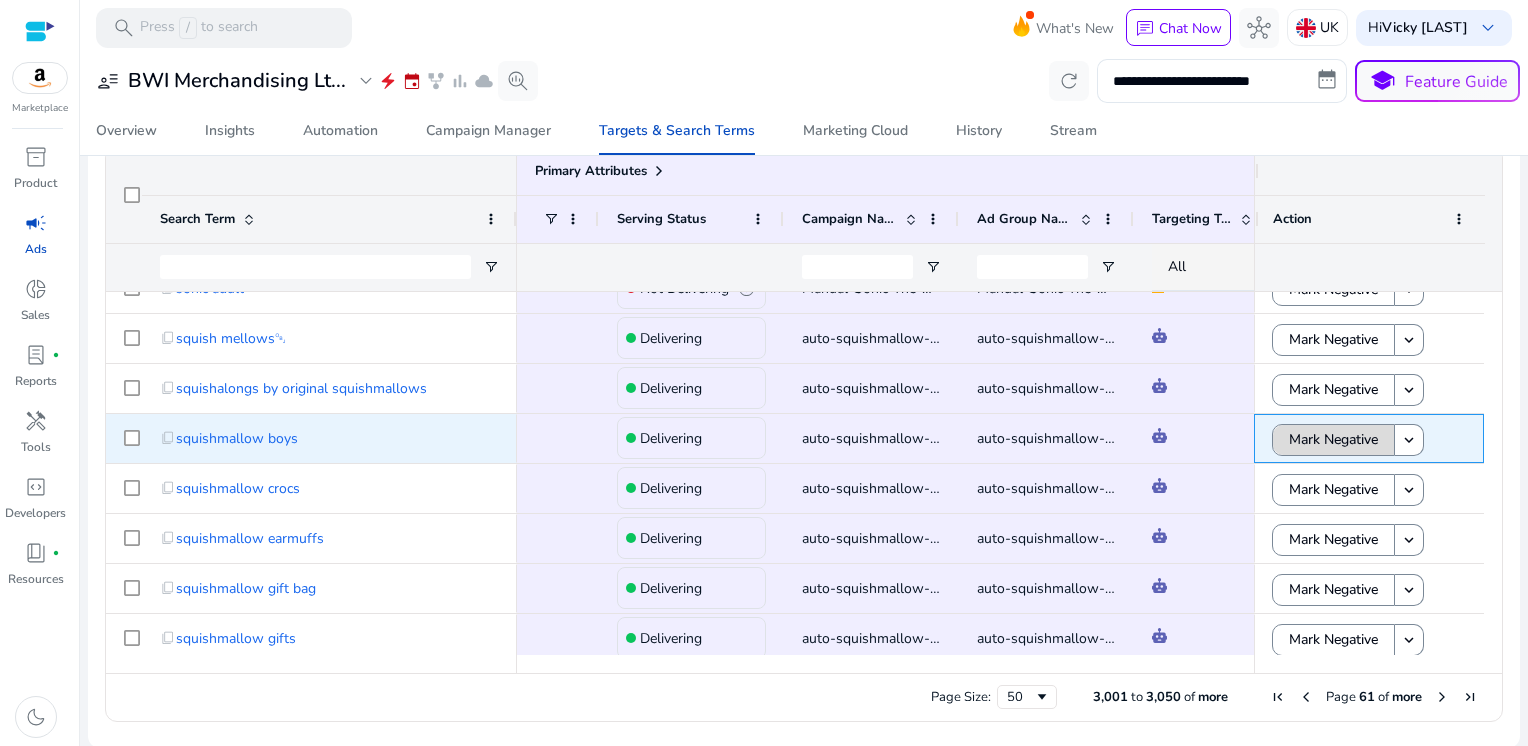 click on "Mark Negative" 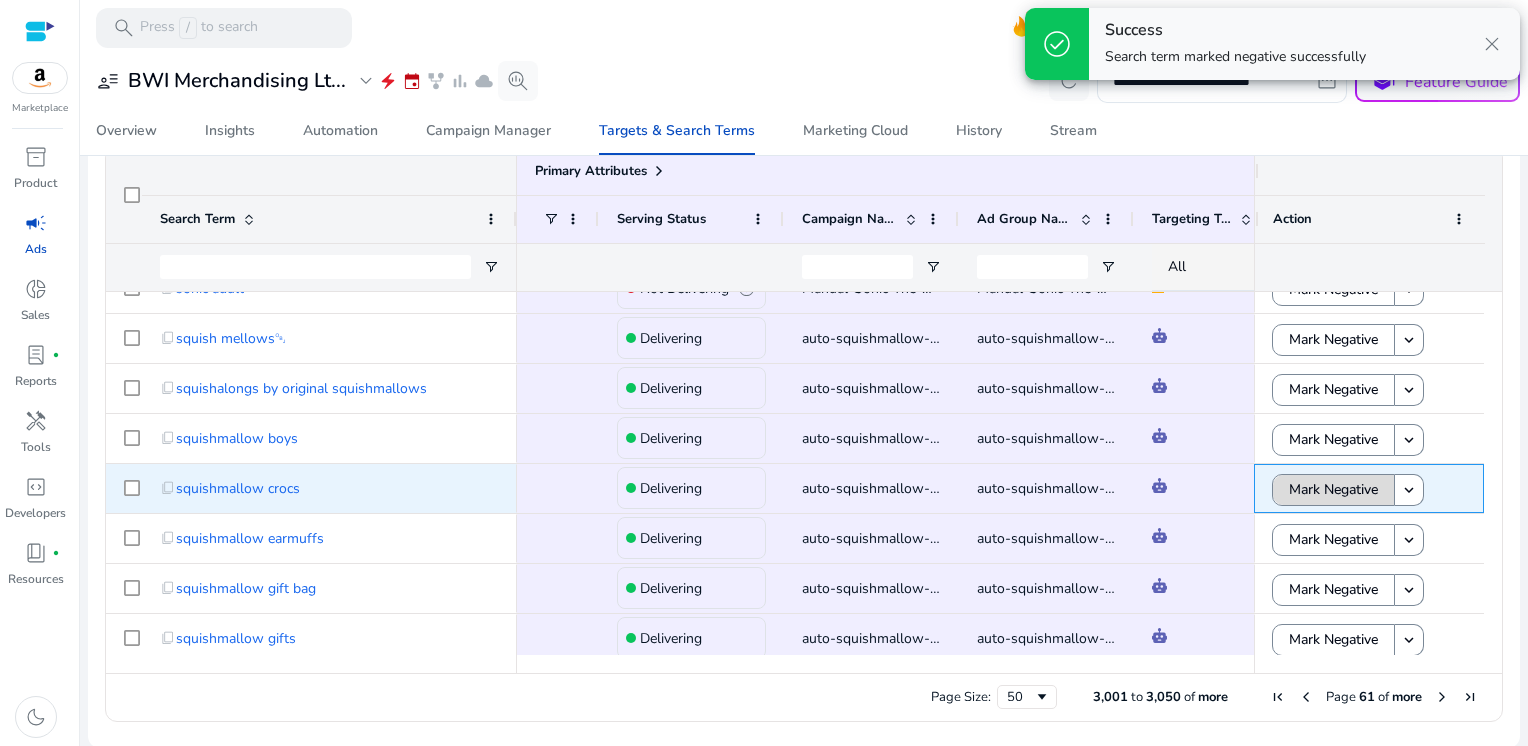 click on "Mark Negative" 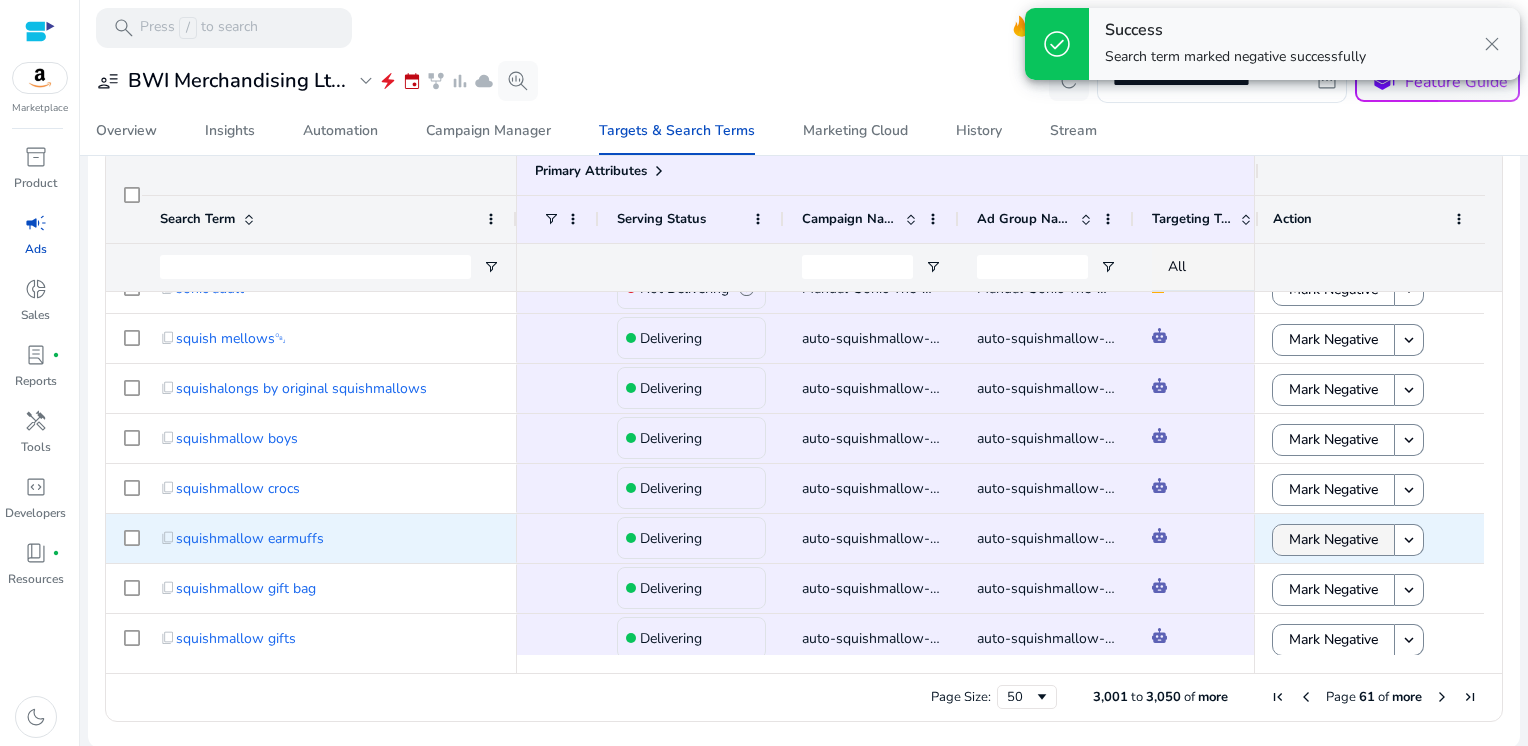 click on "Mark Negative" 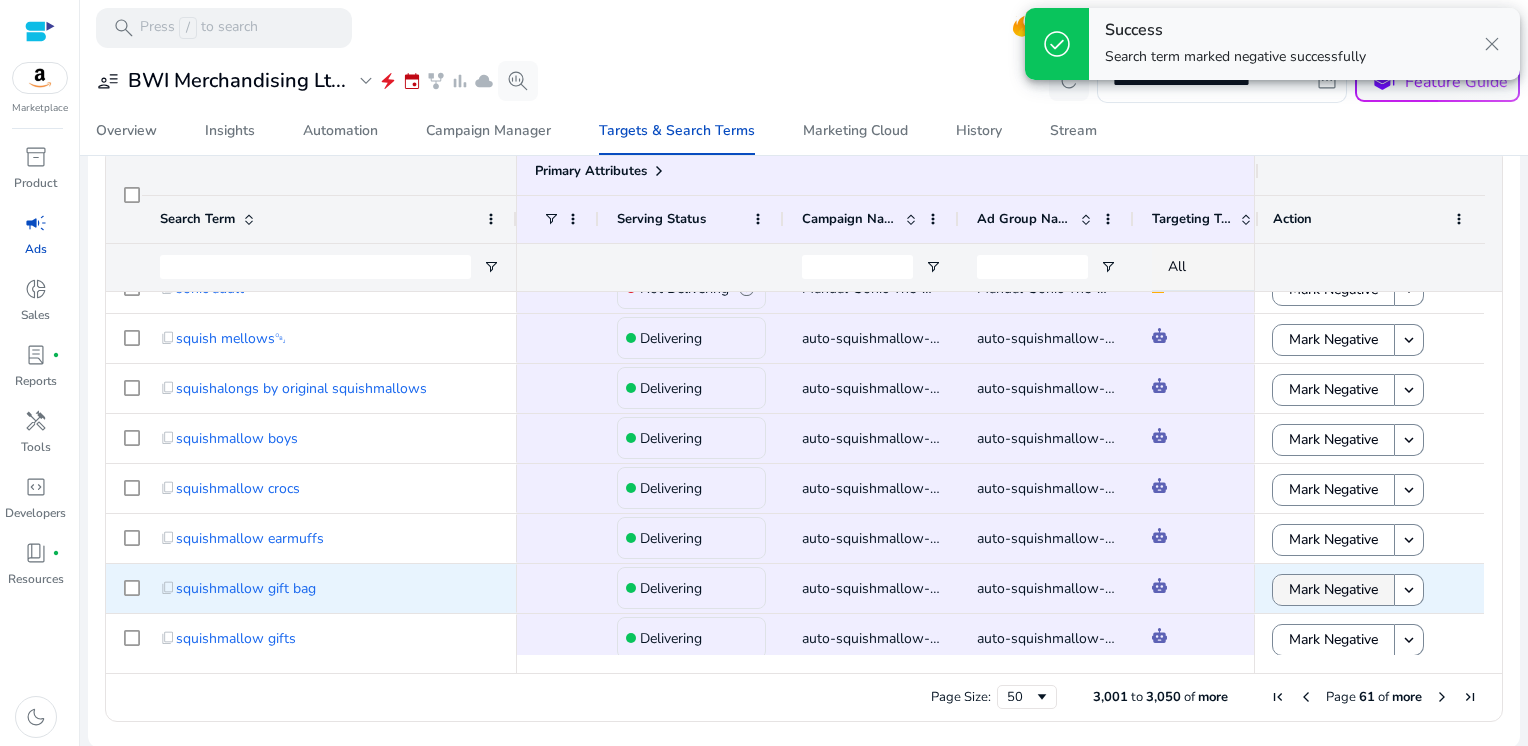 click on "Mark Negative" 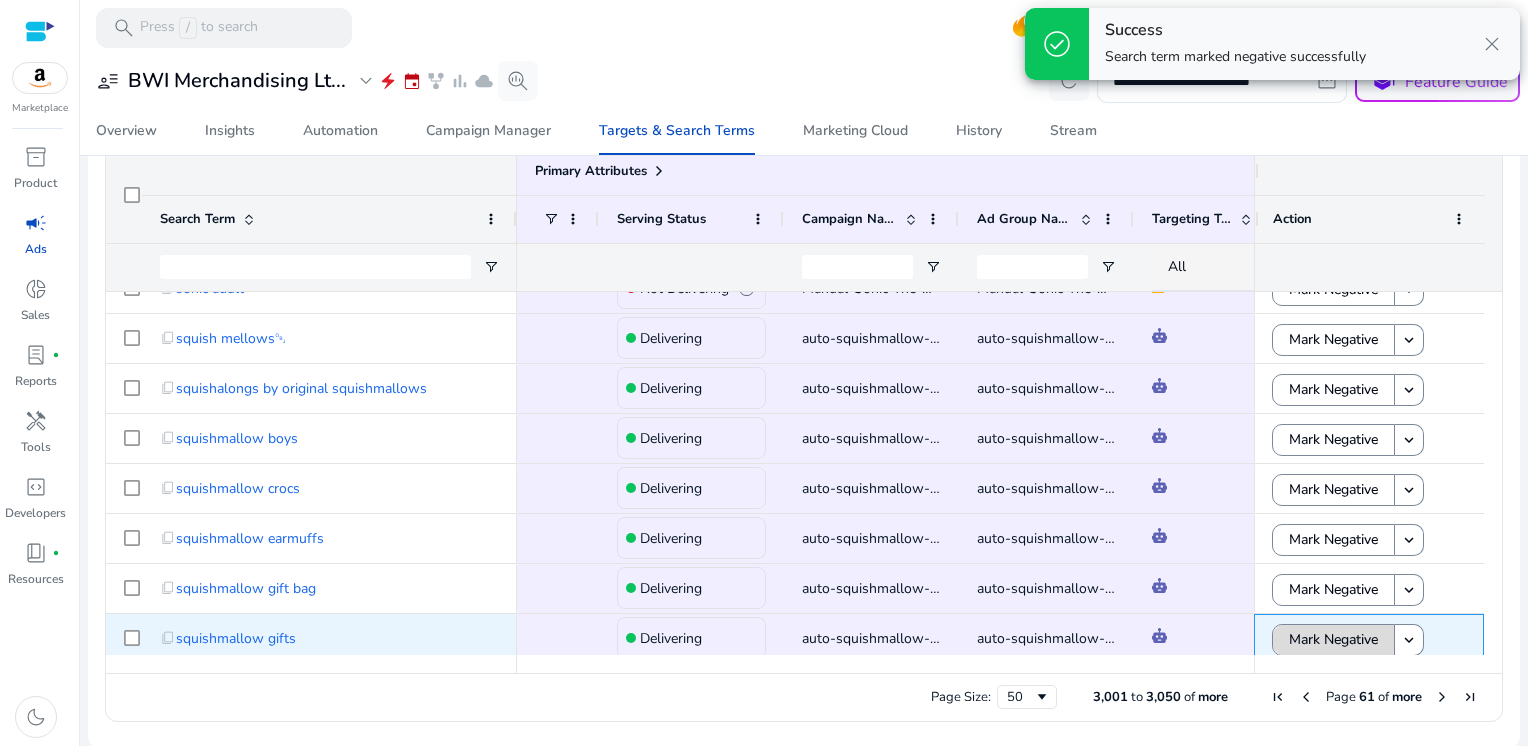 click on "Mark Negative" 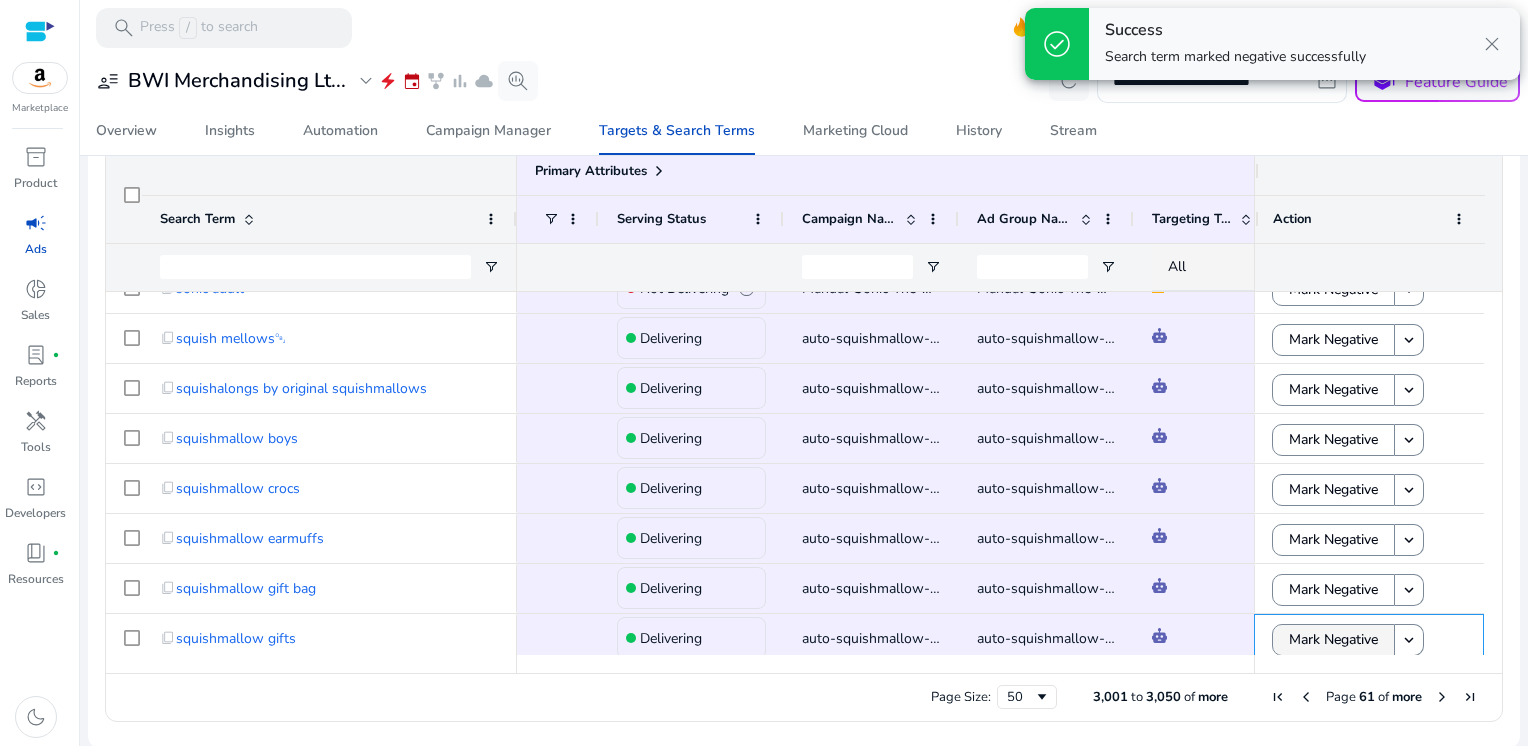 scroll, scrollTop: 1195, scrollLeft: 0, axis: vertical 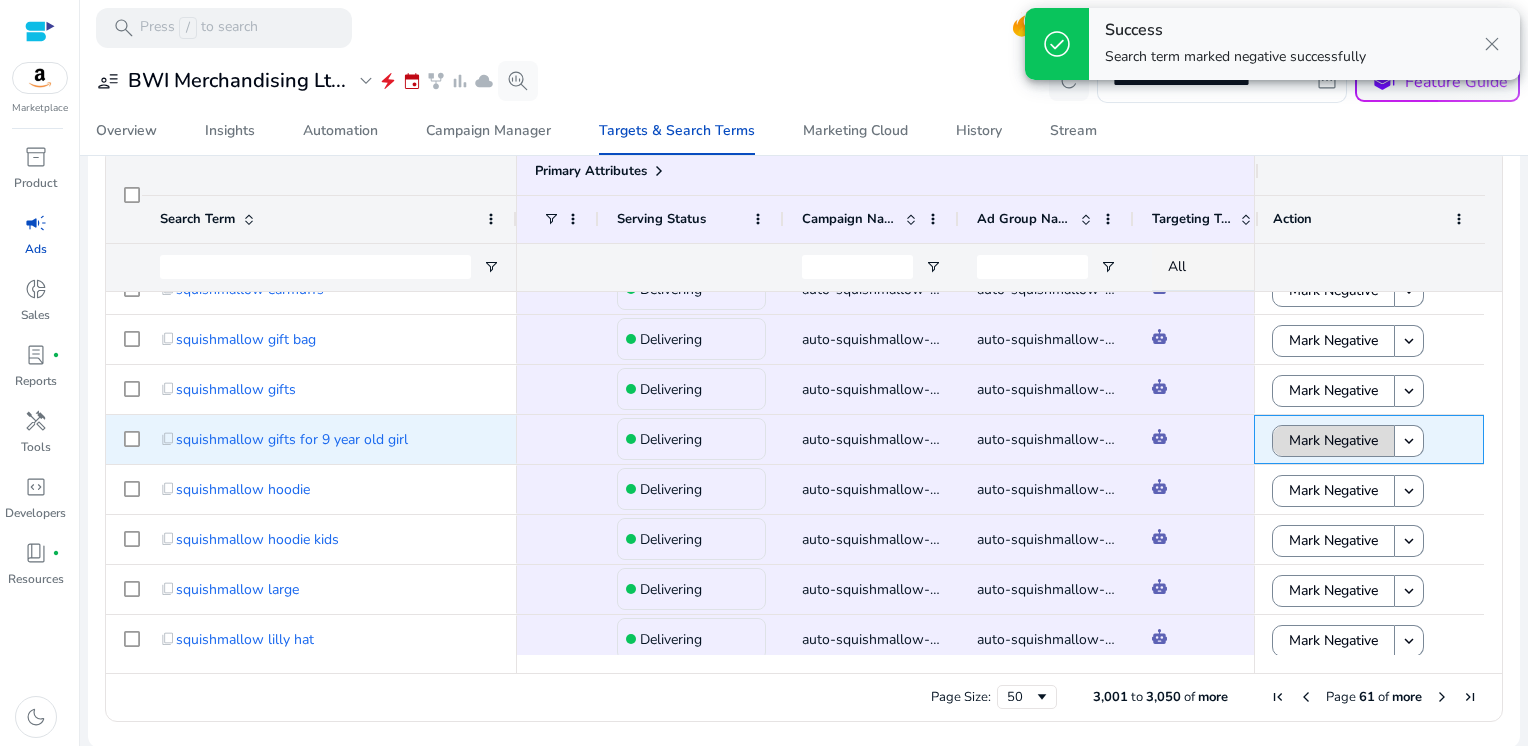 click on "Mark Negative" 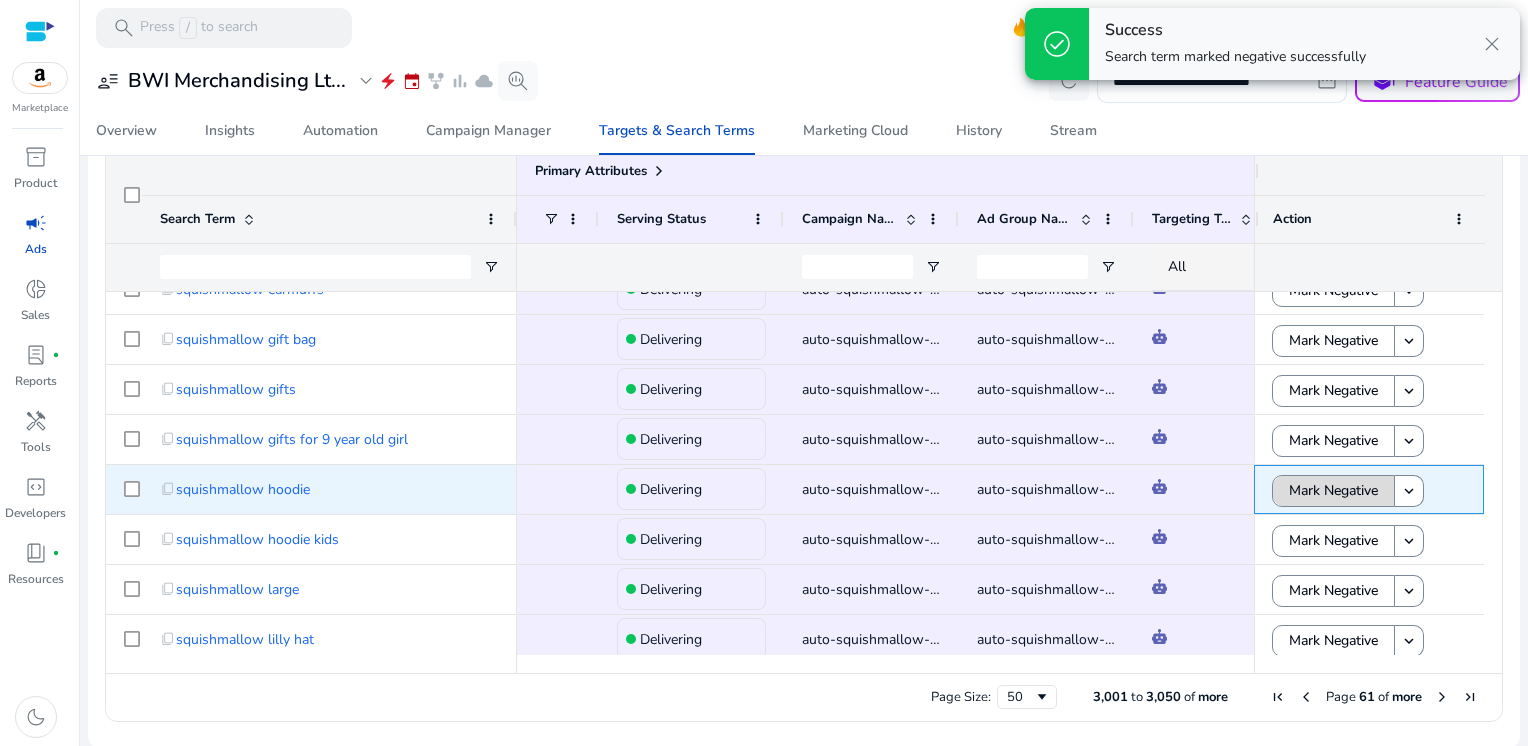 click on "Mark Negative" 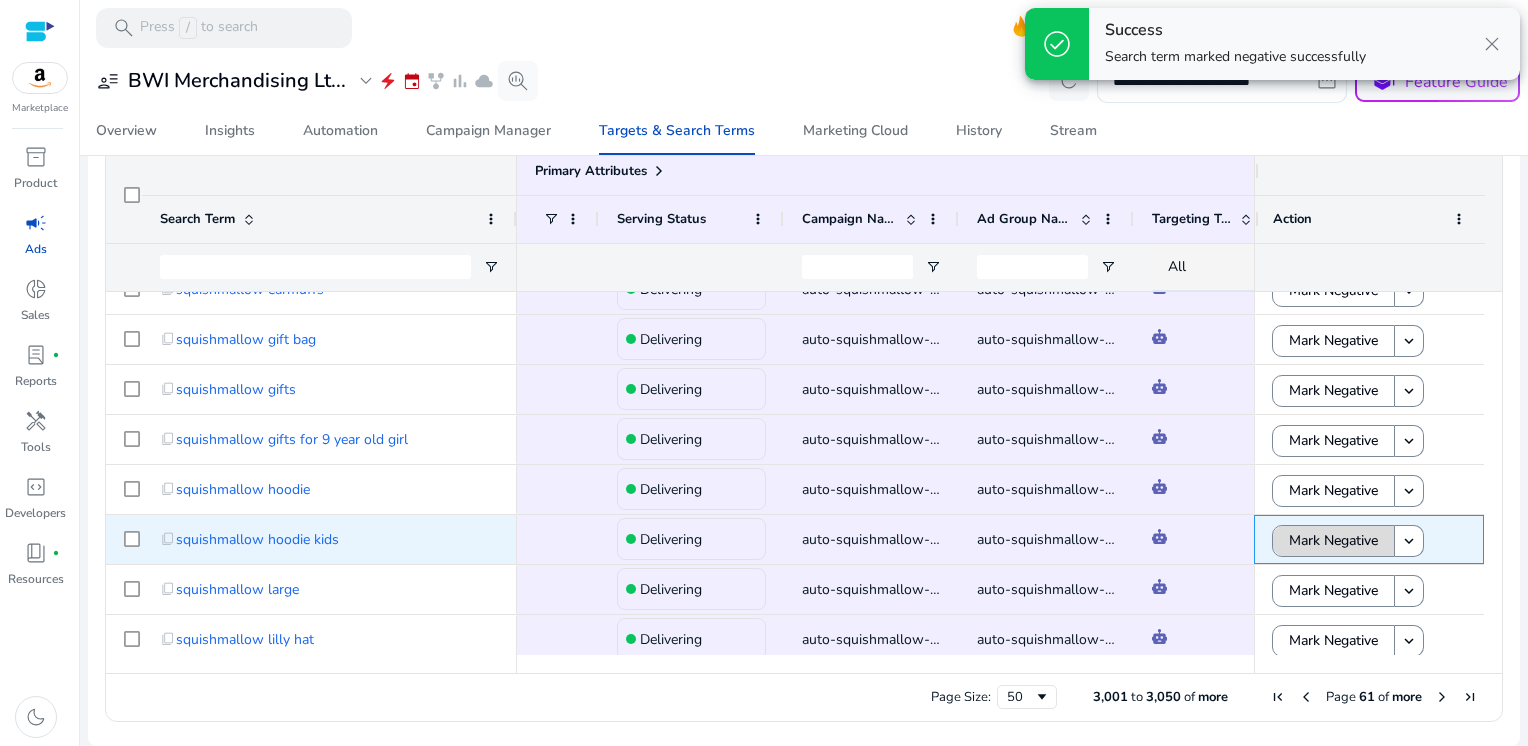 click on "Mark Negative" 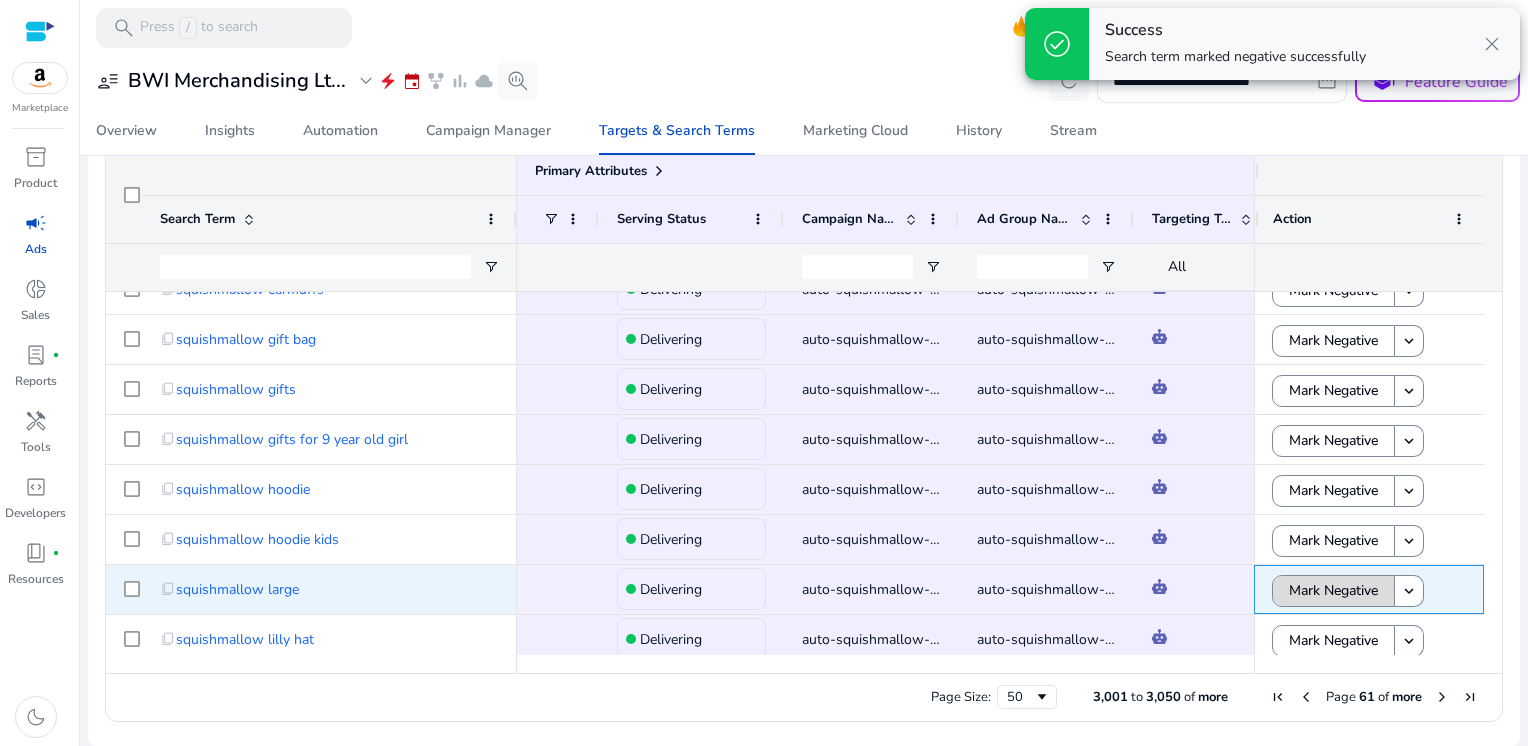 click on "Mark Negative" 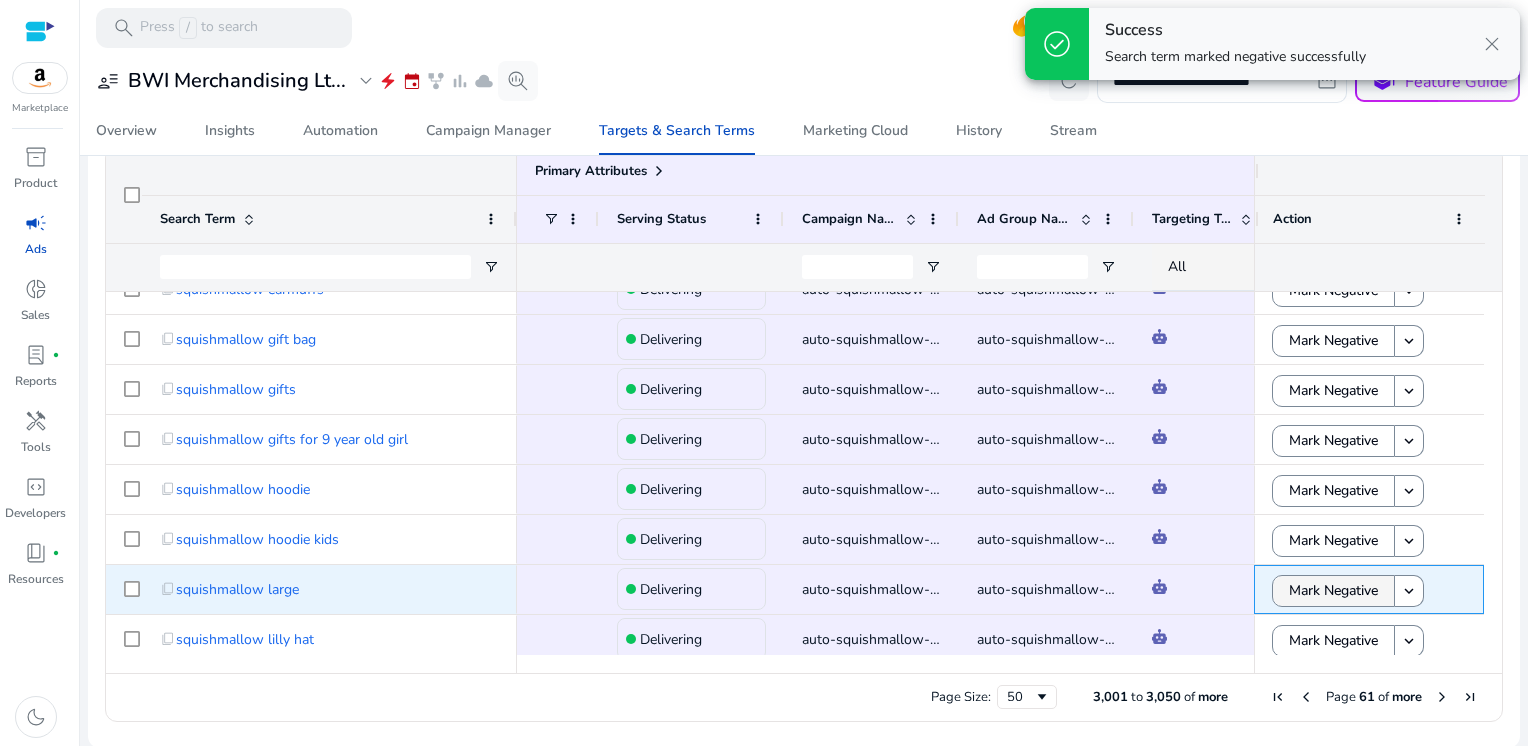 scroll, scrollTop: 1444, scrollLeft: 0, axis: vertical 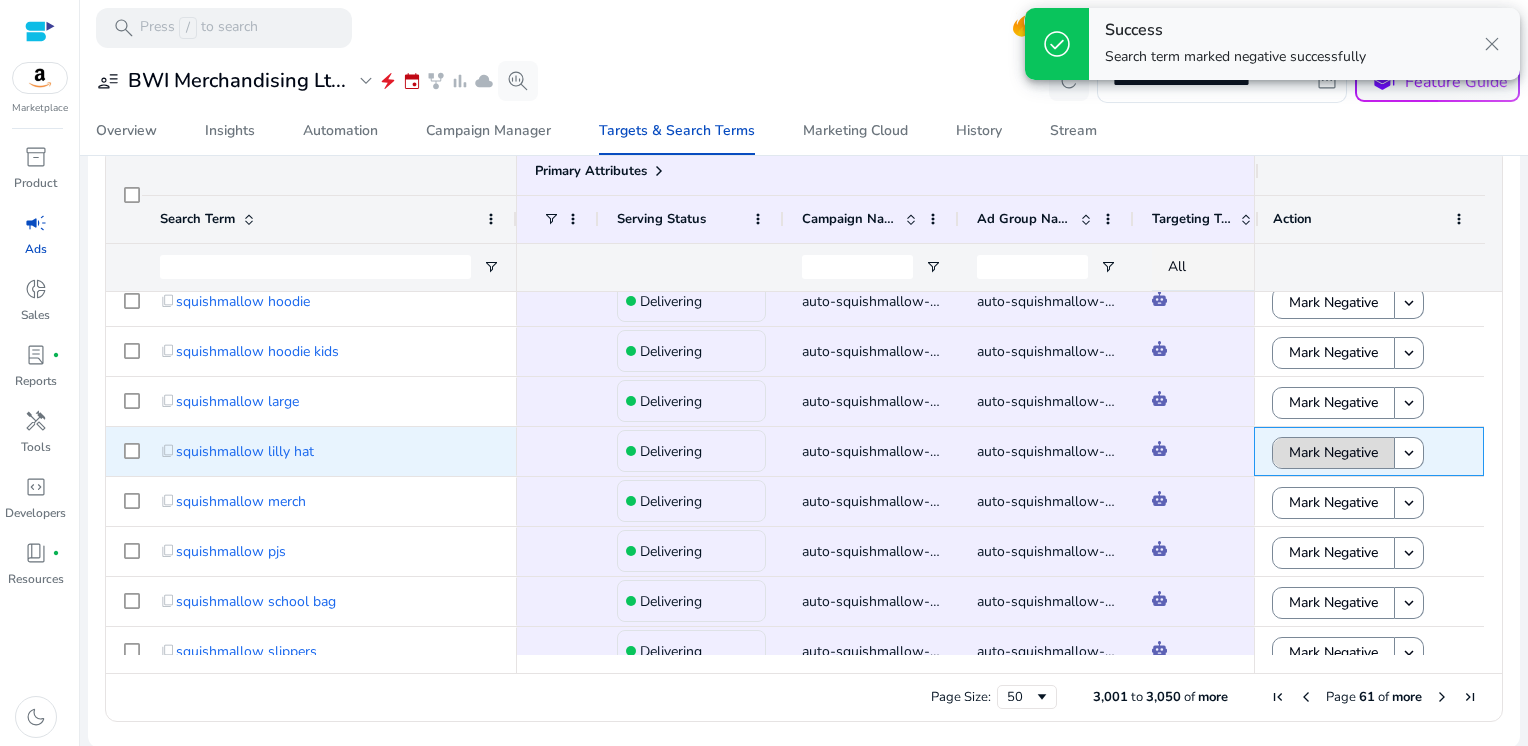 click on "Mark Negative" 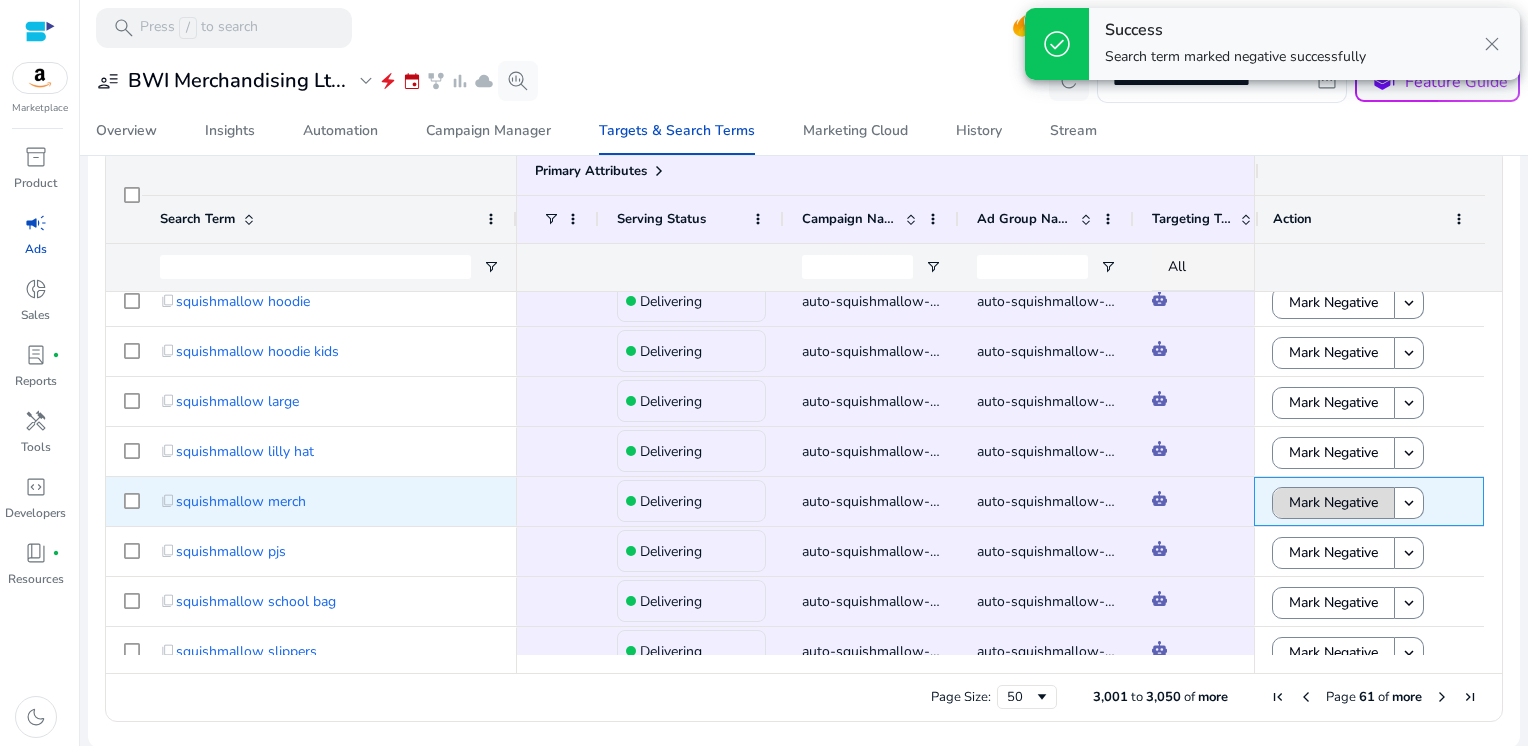 click on "Mark Negative" 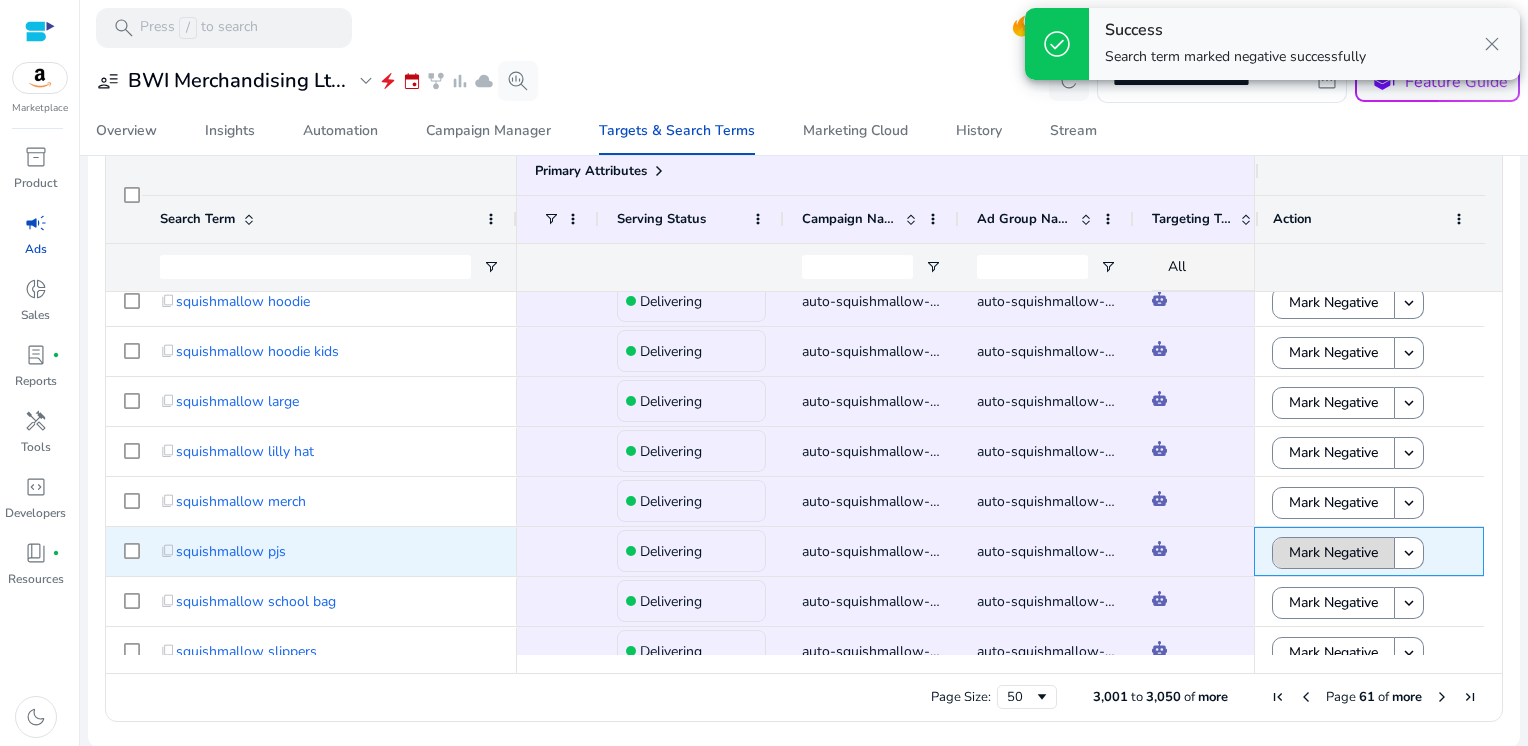 click on "Mark Negative" 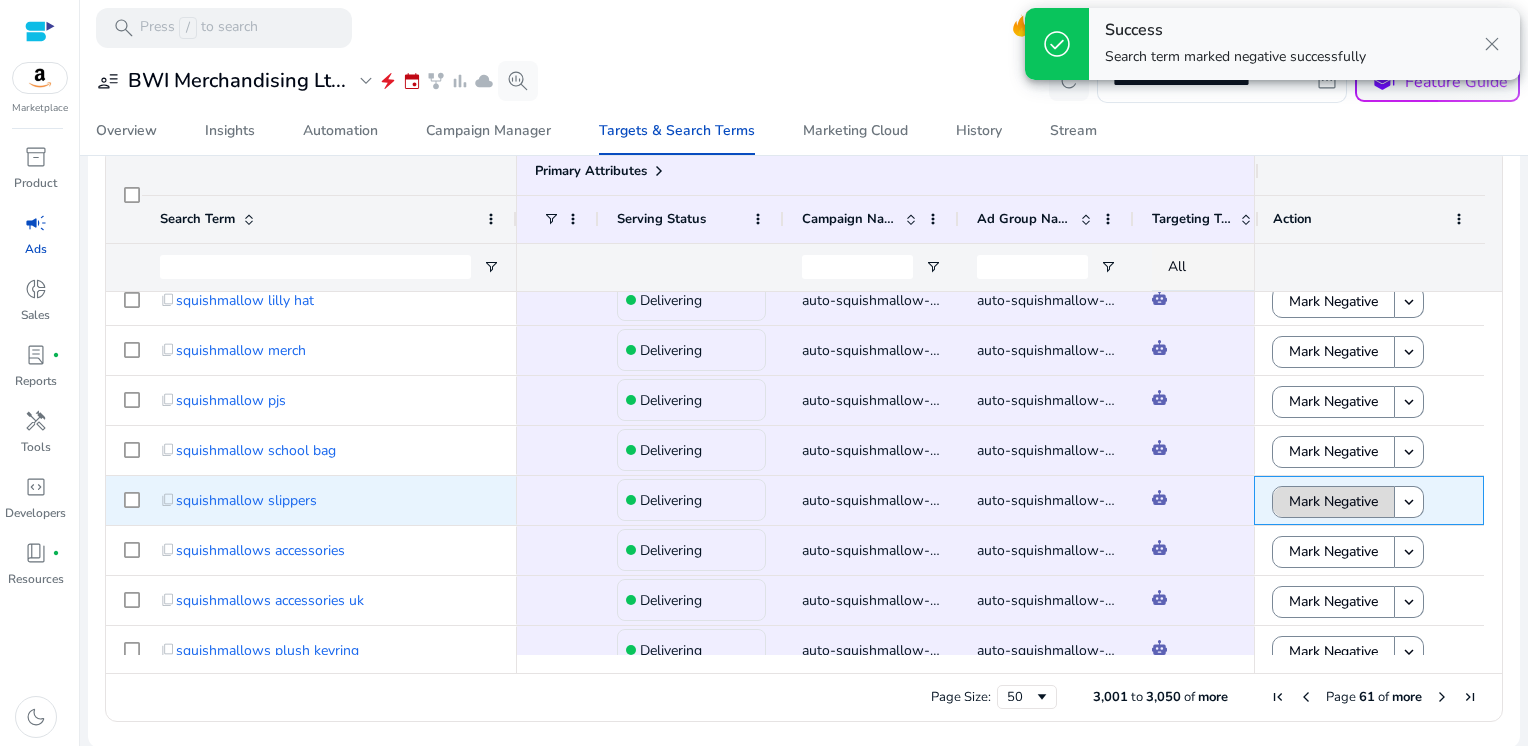 click on "Mark Negative" 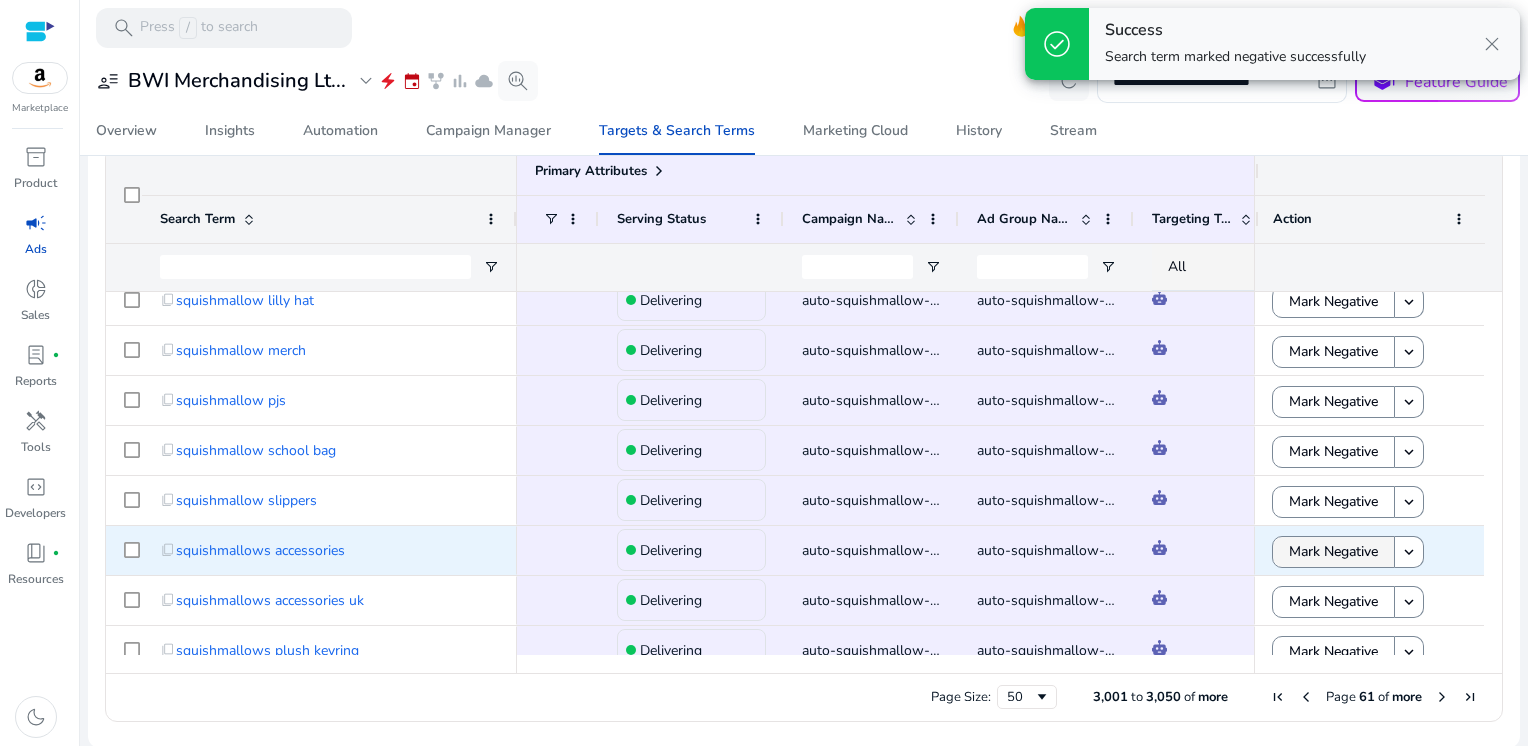 click on "Mark Negative" 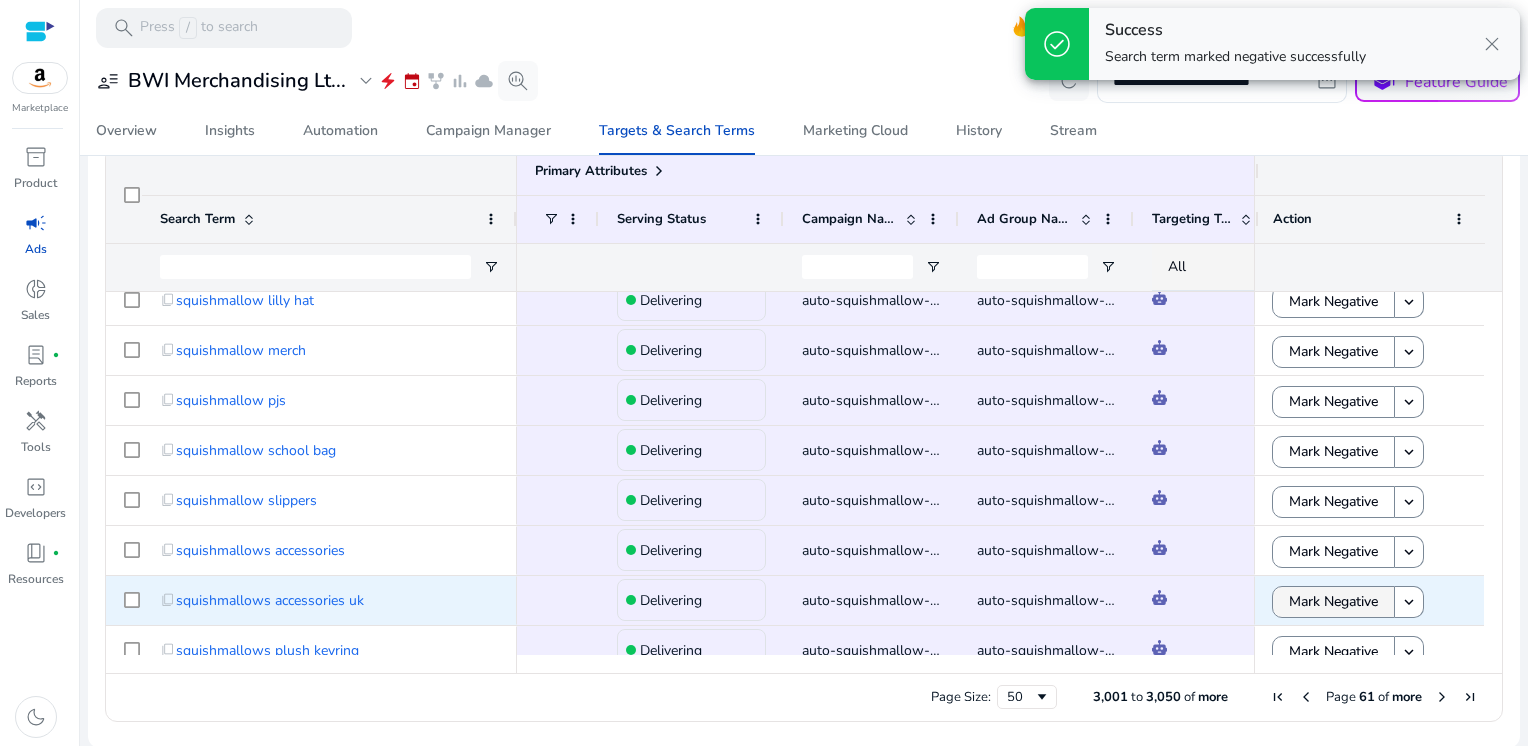 click on "Mark Negative" 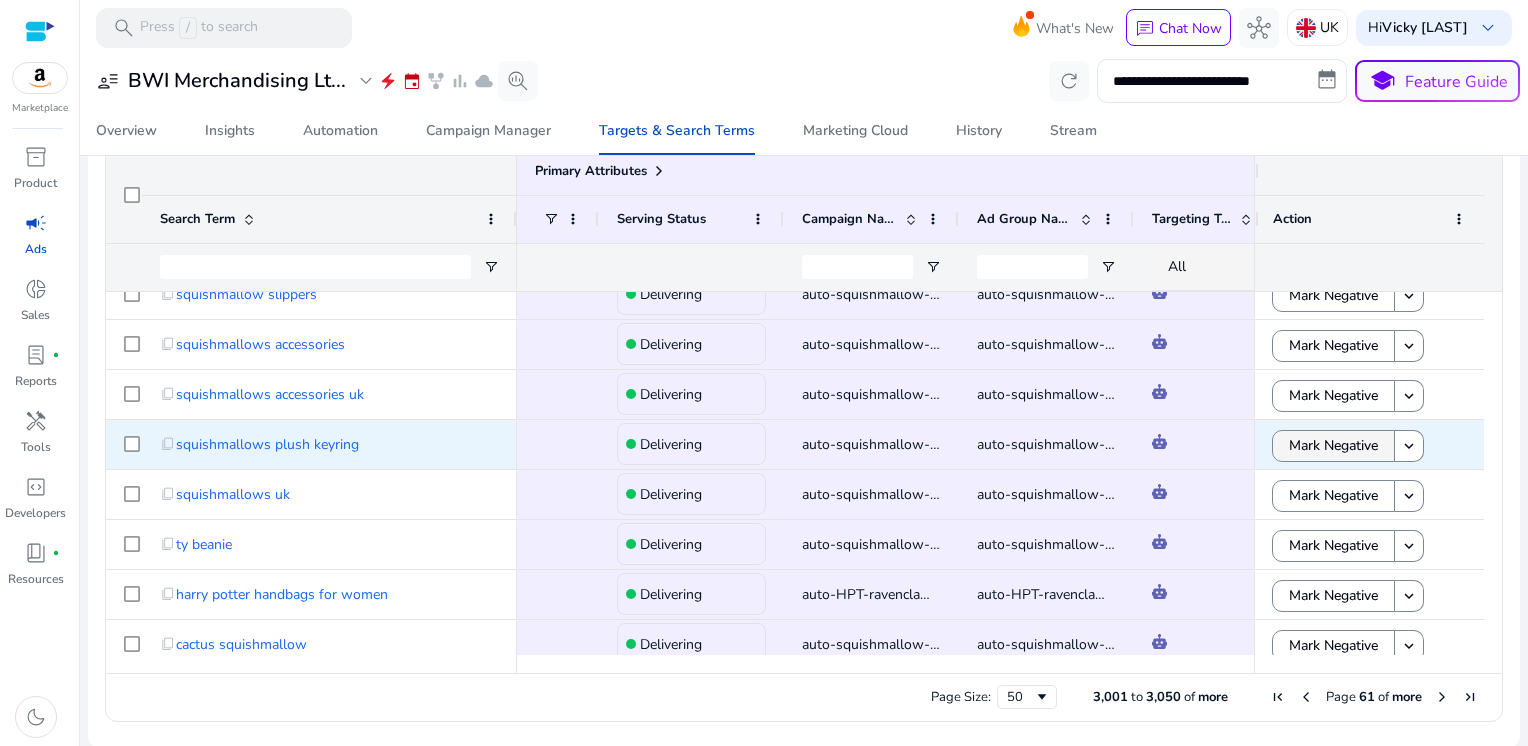 click on "Mark Negative" 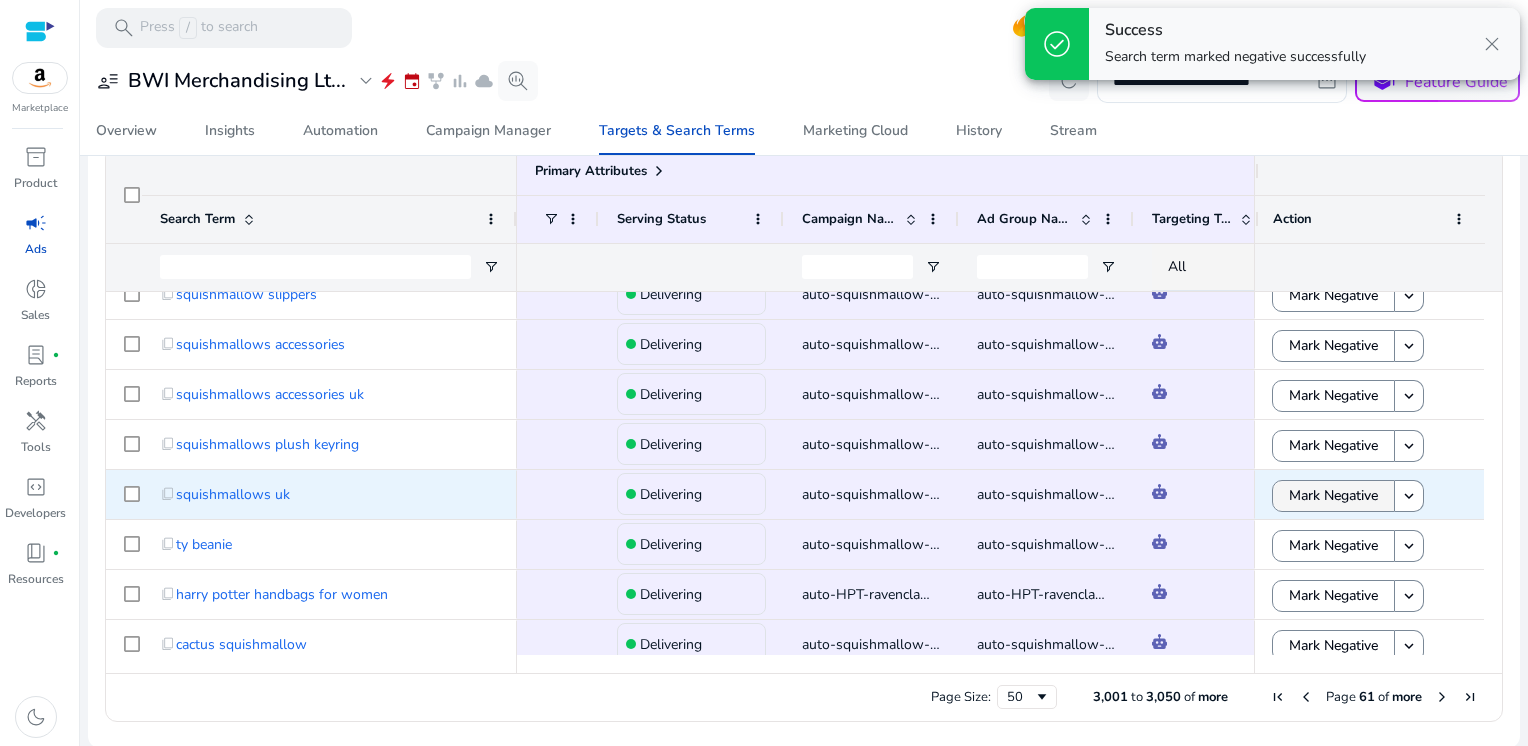 click on "Mark Negative" 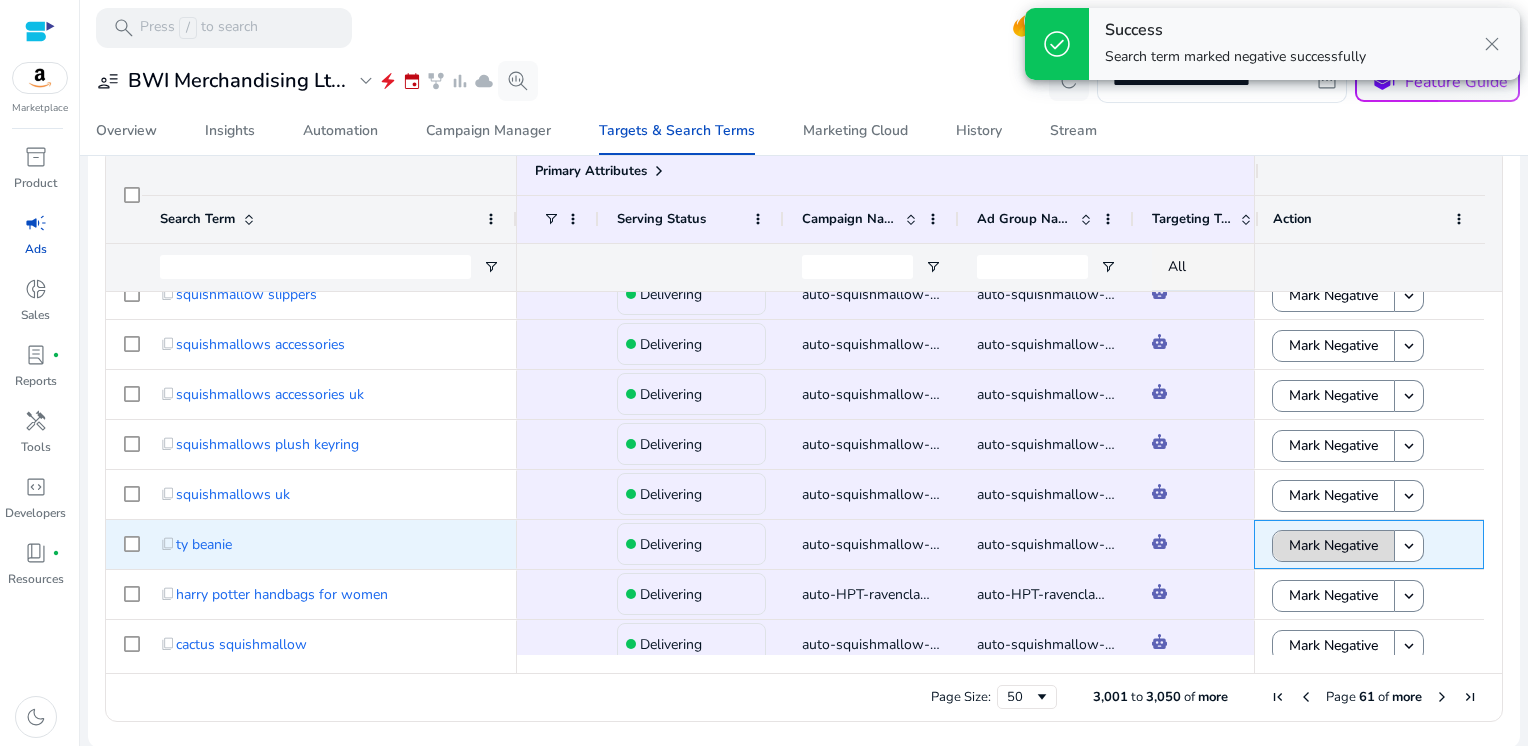 click on "Mark Negative" 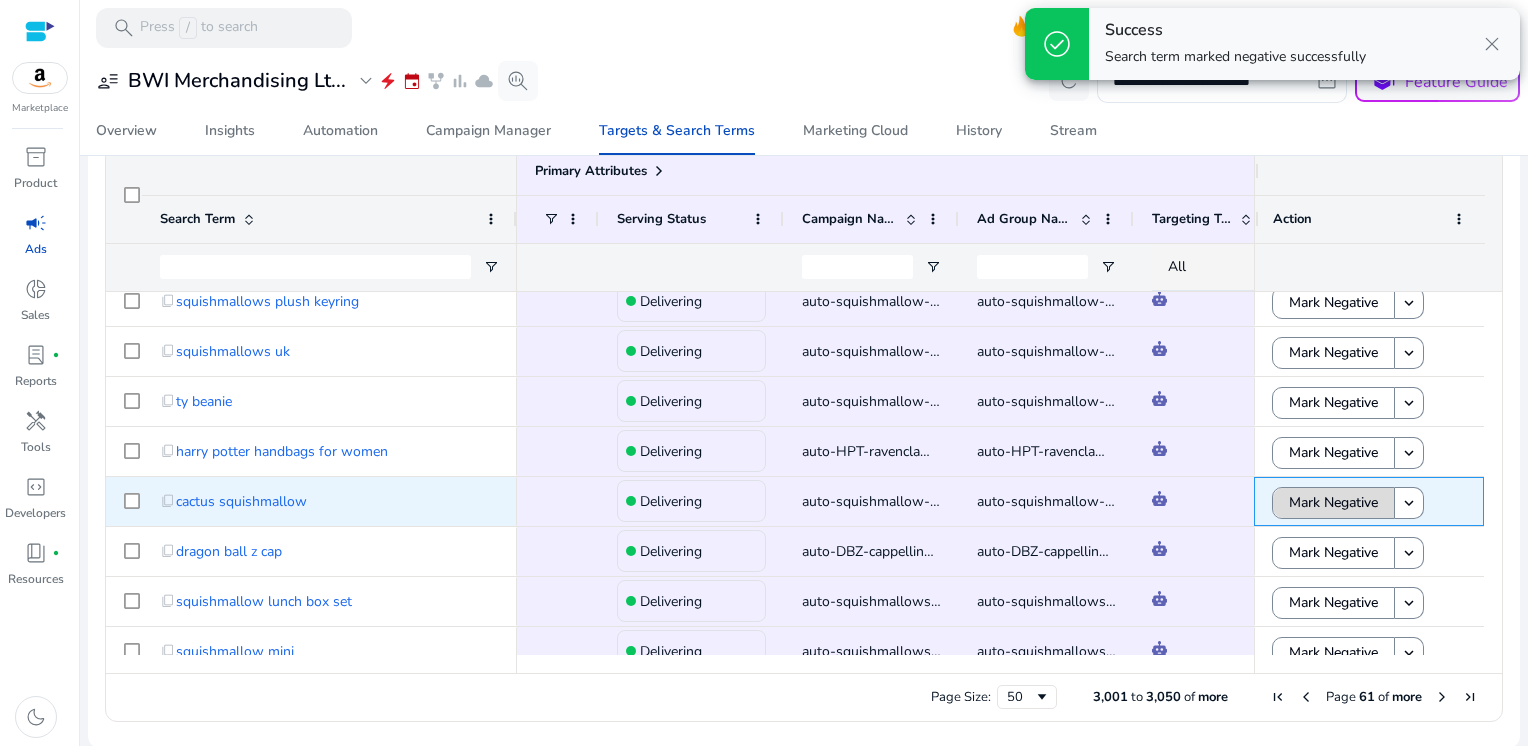 click on "Mark Negative" 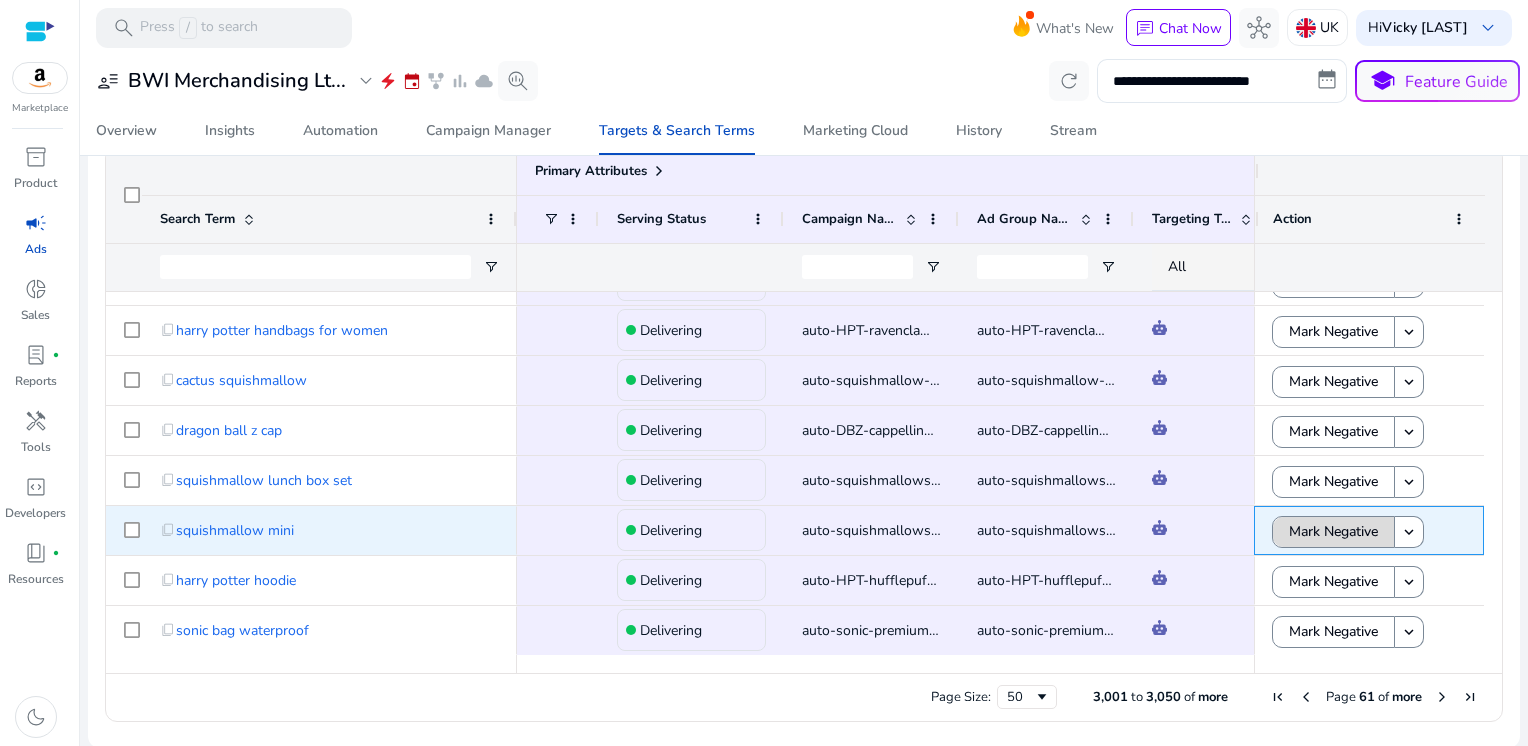 click on "Mark Negative" 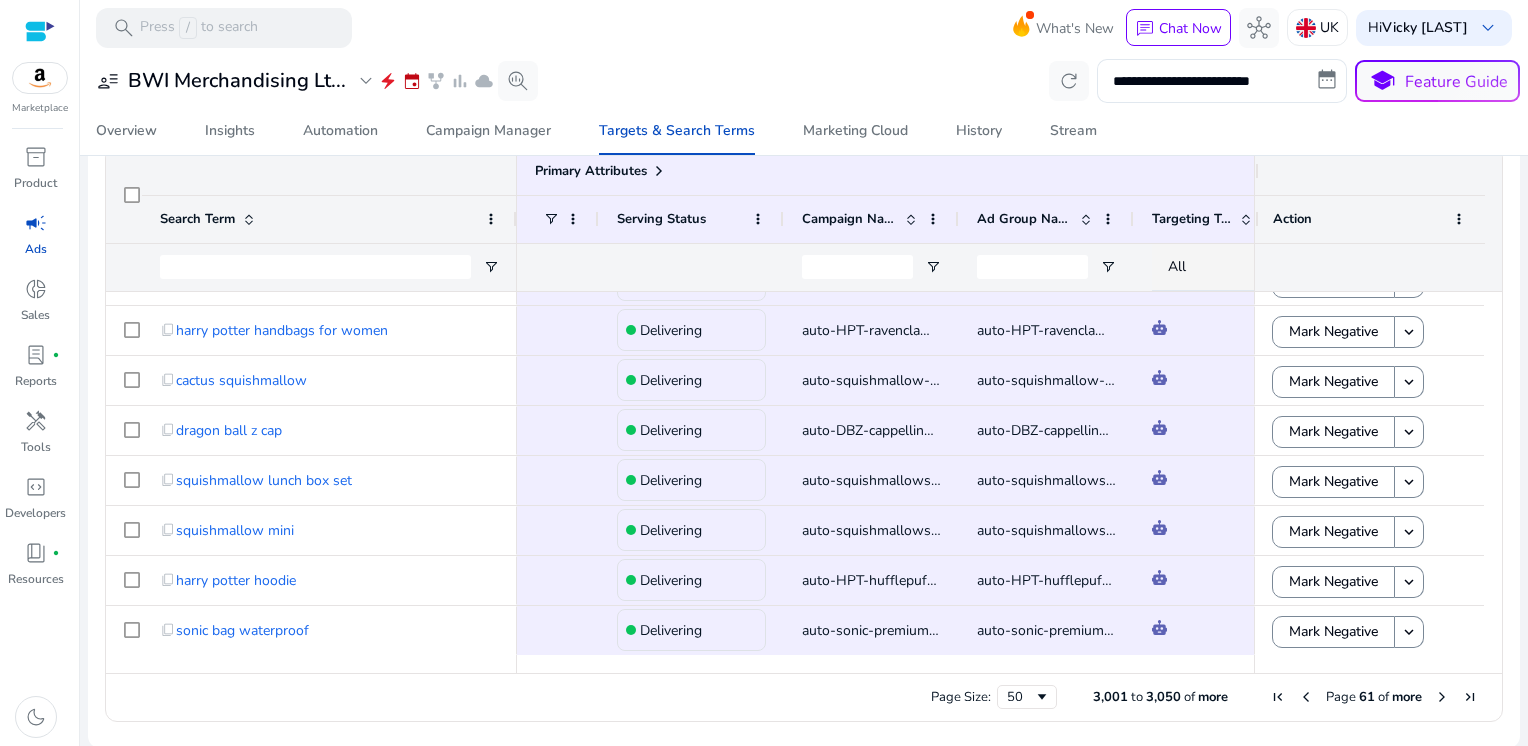 click at bounding box center (1442, 697) 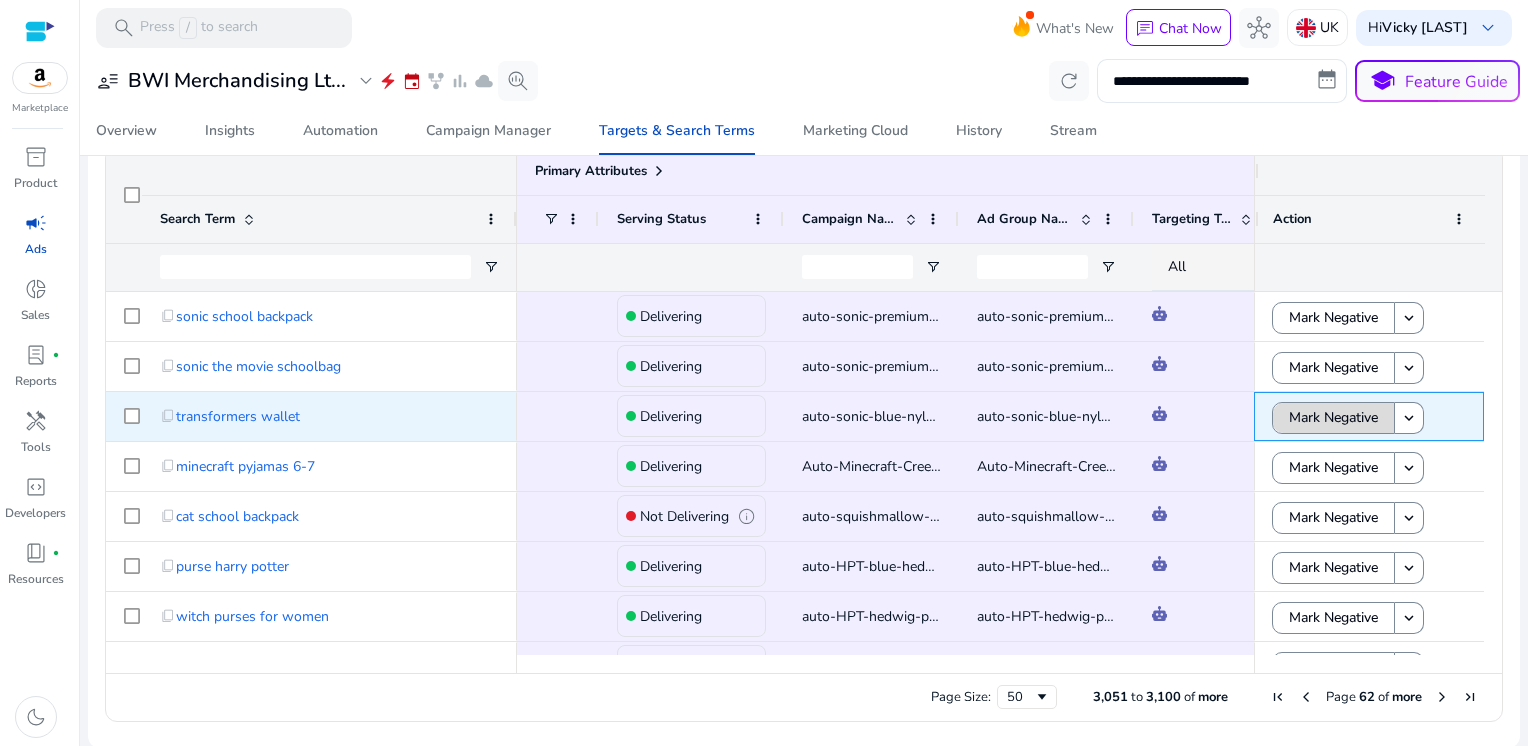 click on "Mark Negative" 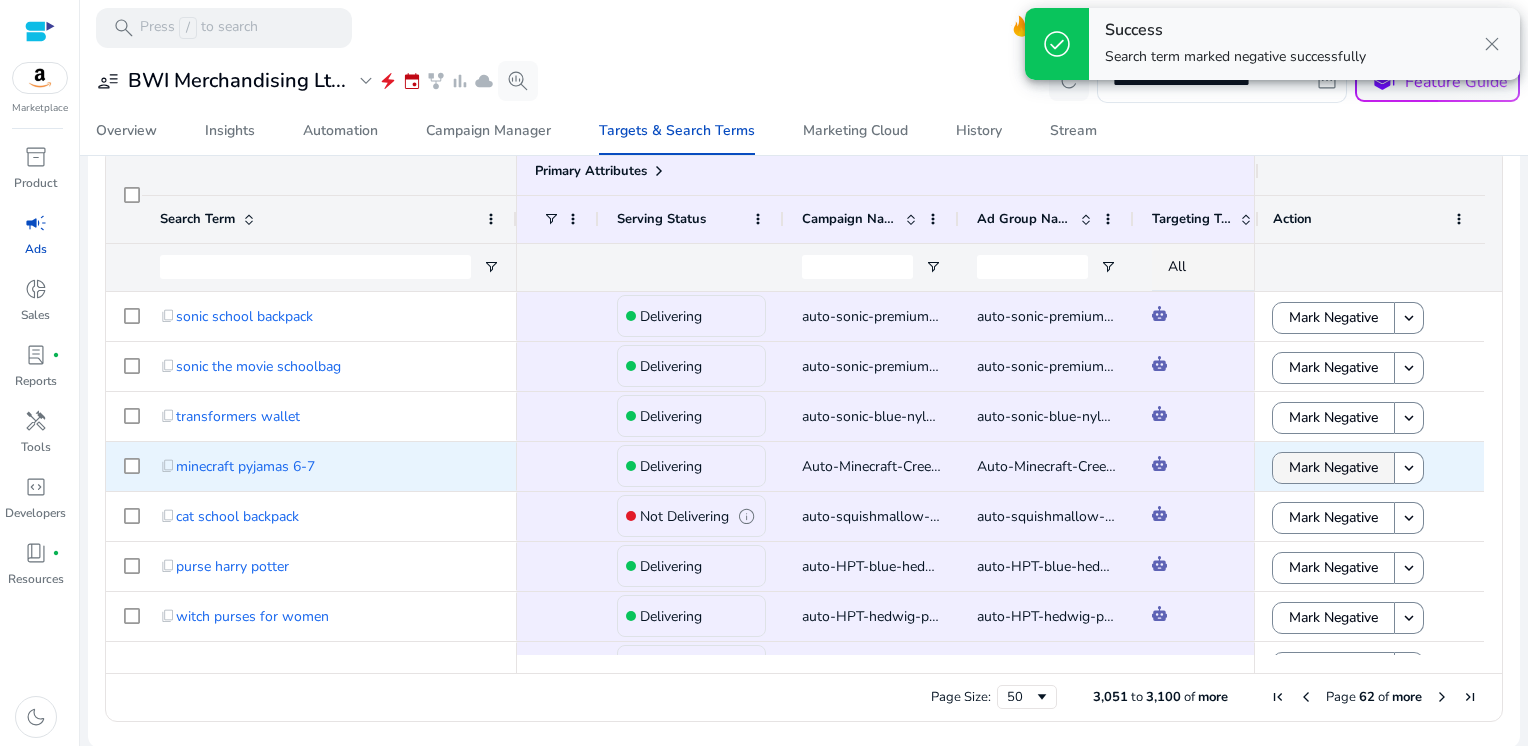 click on "Mark Negative" 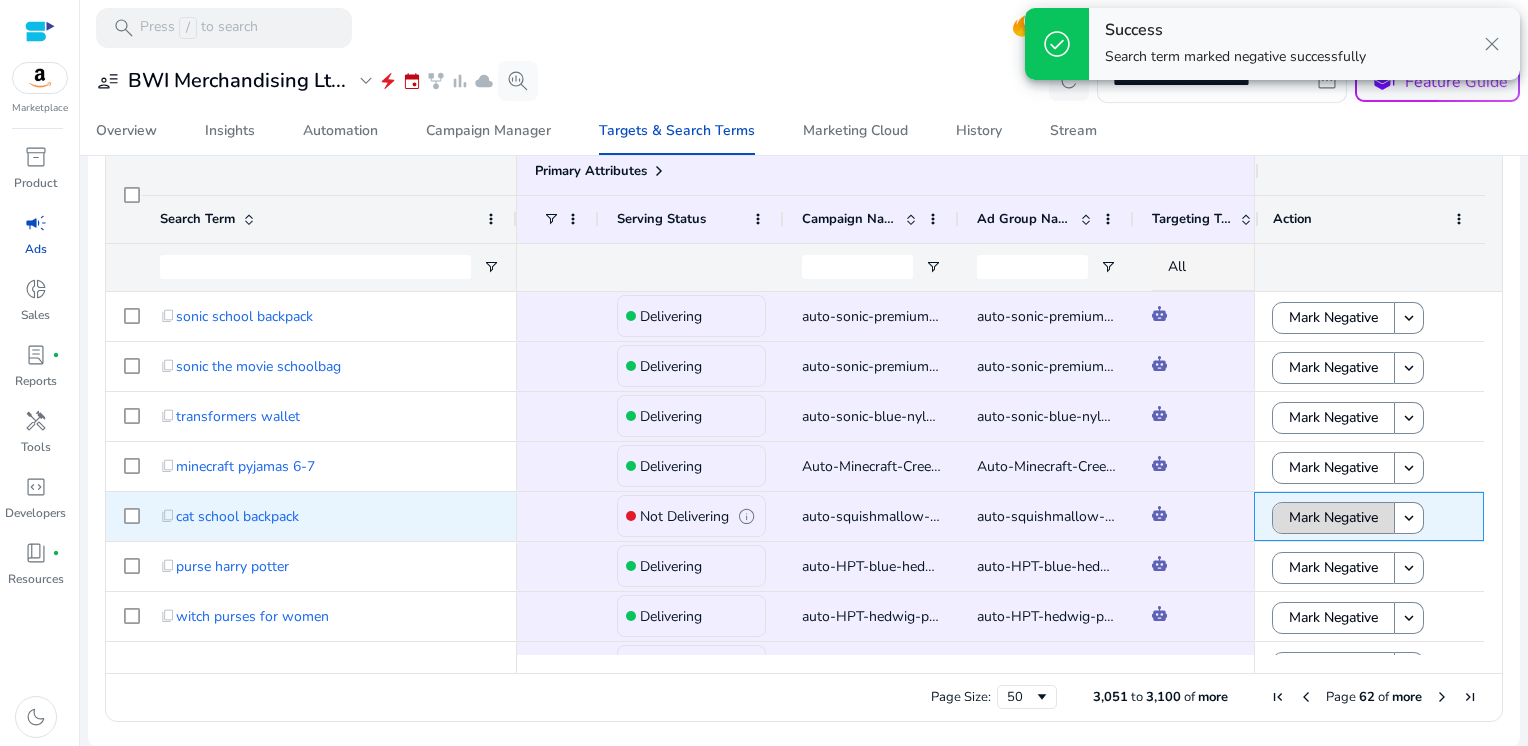 click on "Mark Negative" 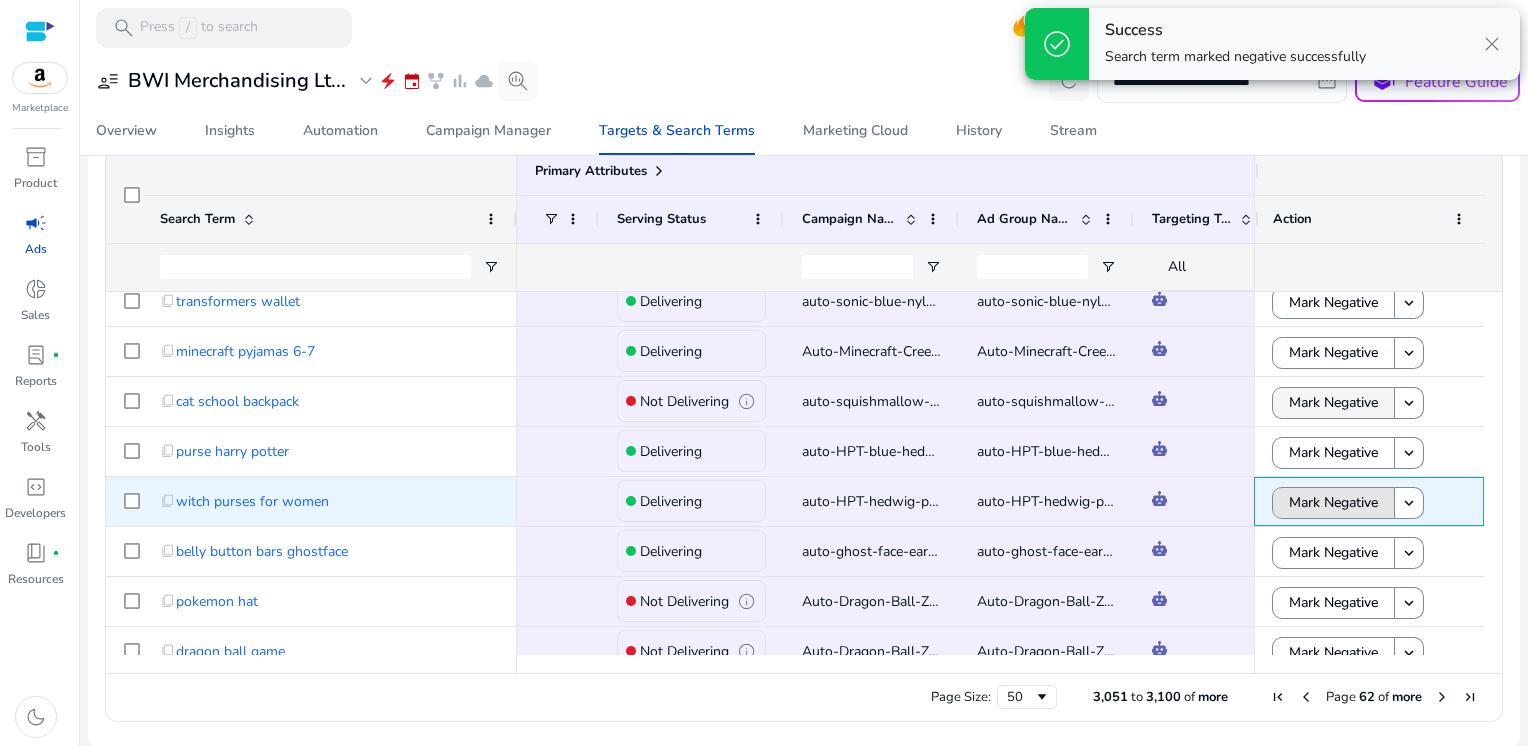 click on "Mark Negative" 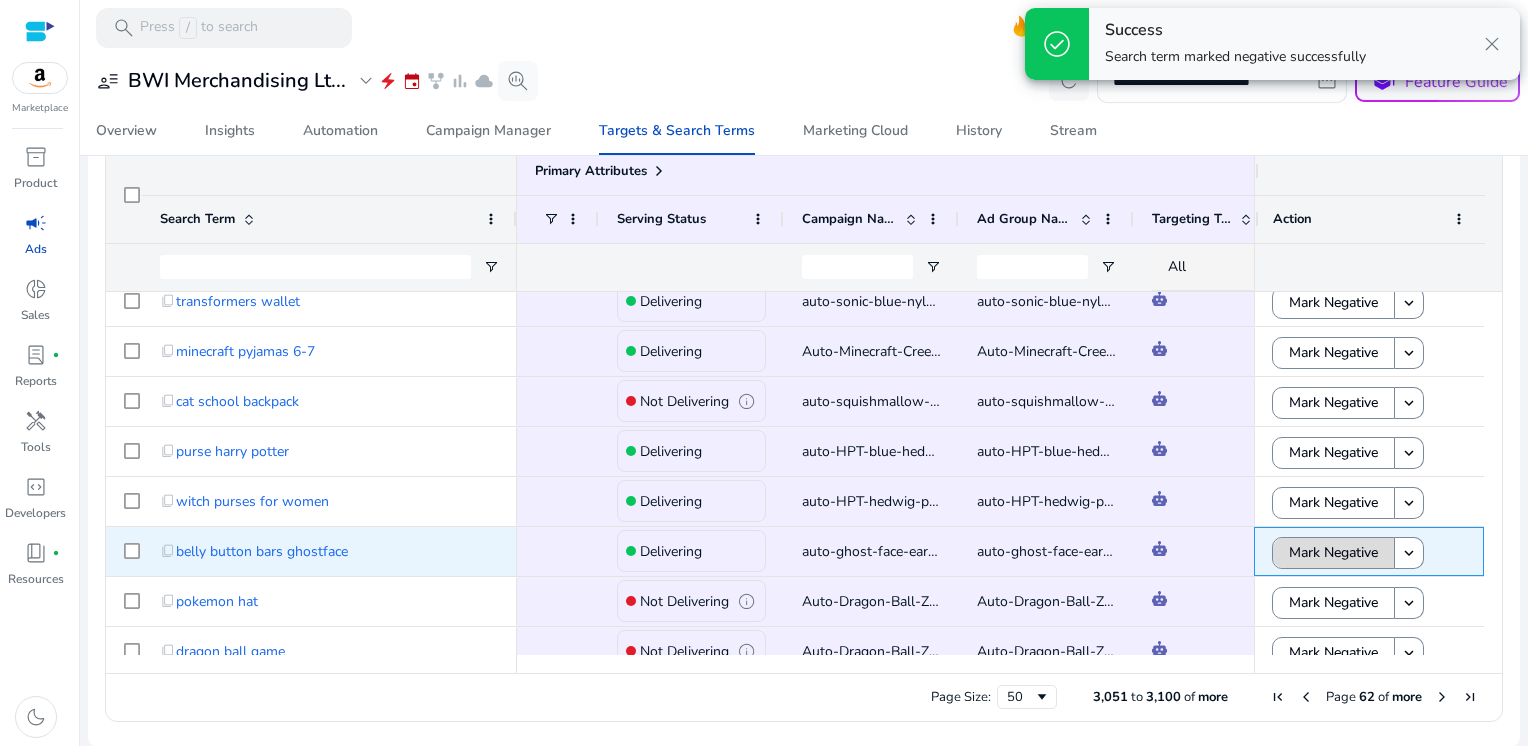 click on "Mark Negative" 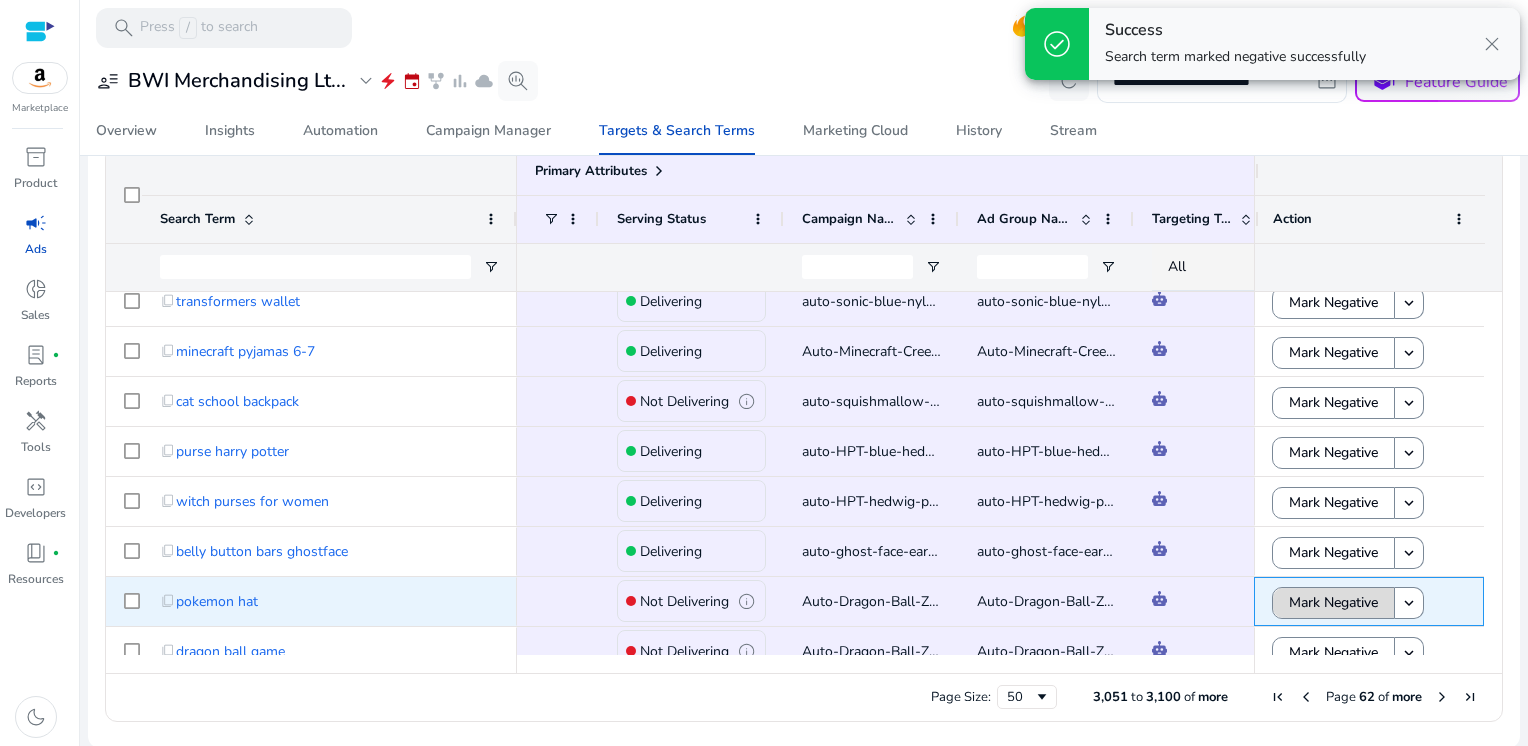 click on "Mark Negative" 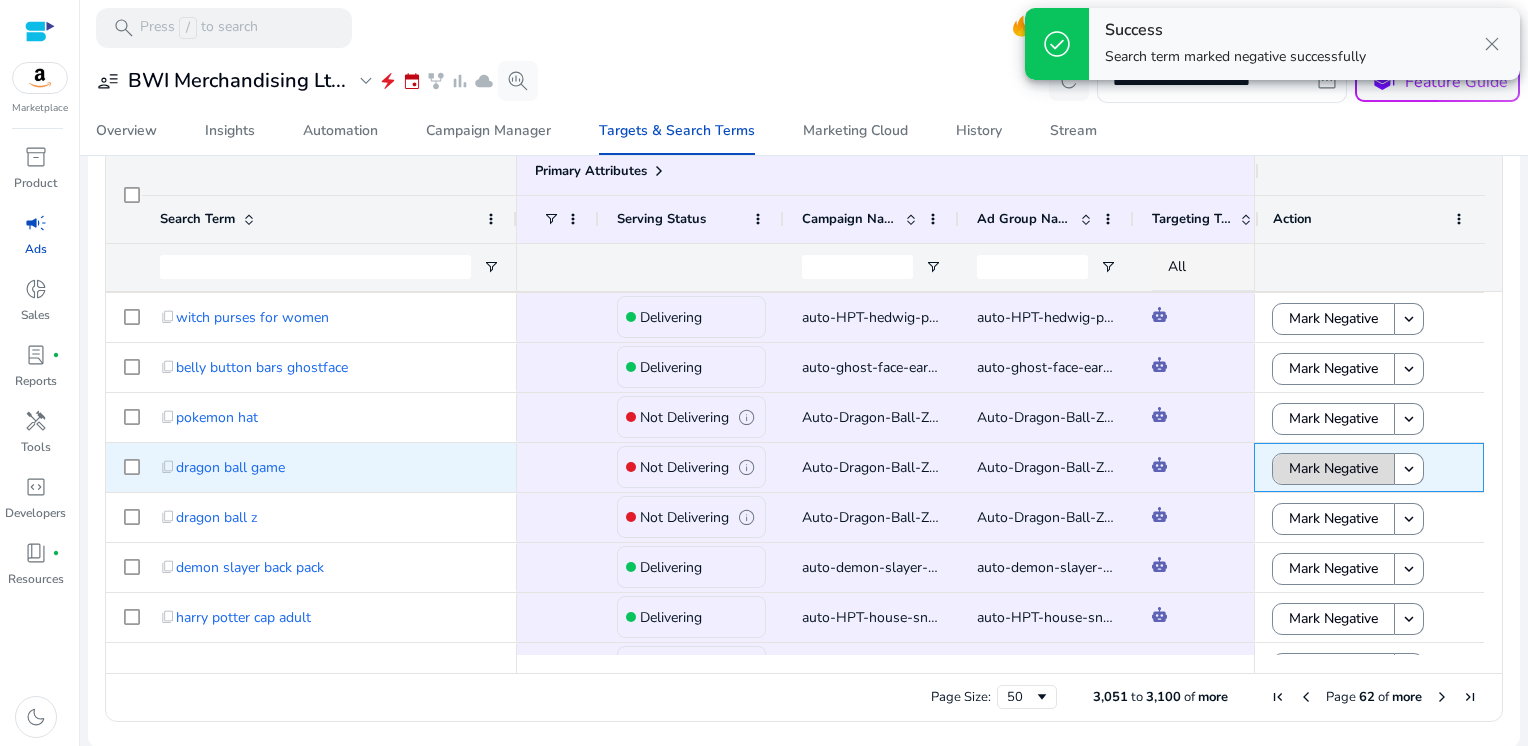 click on "Mark Negative" 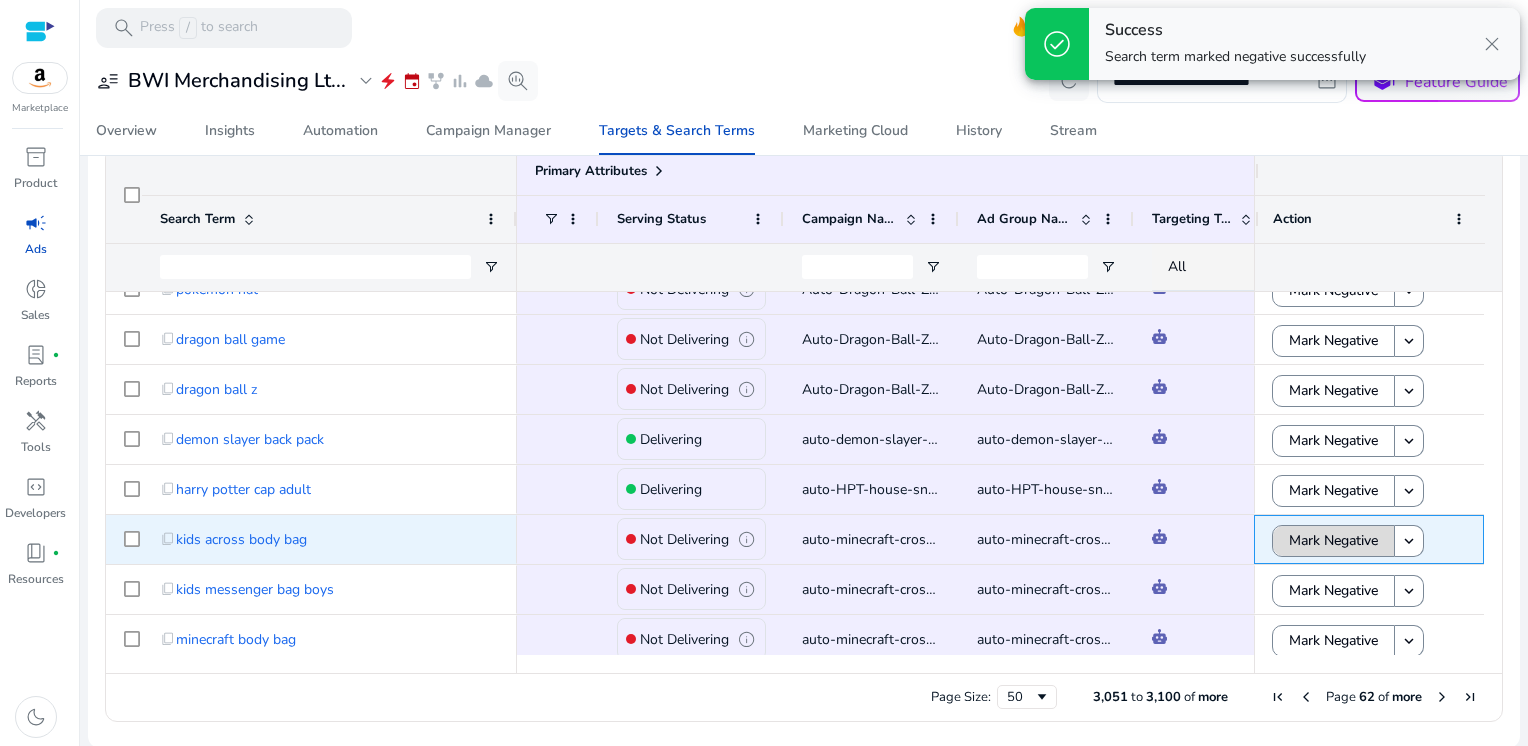 click on "Mark Negative" 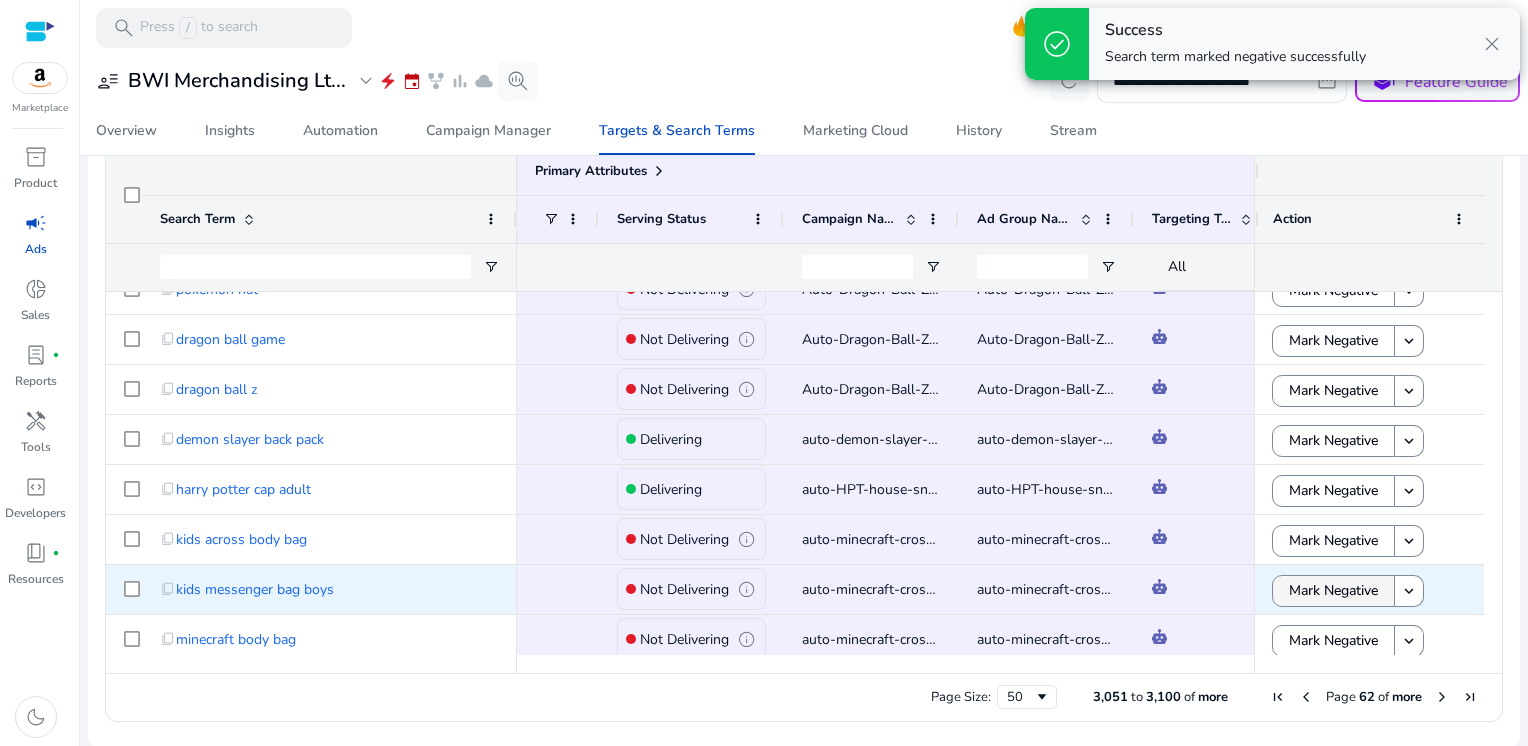 click on "Mark Negative" 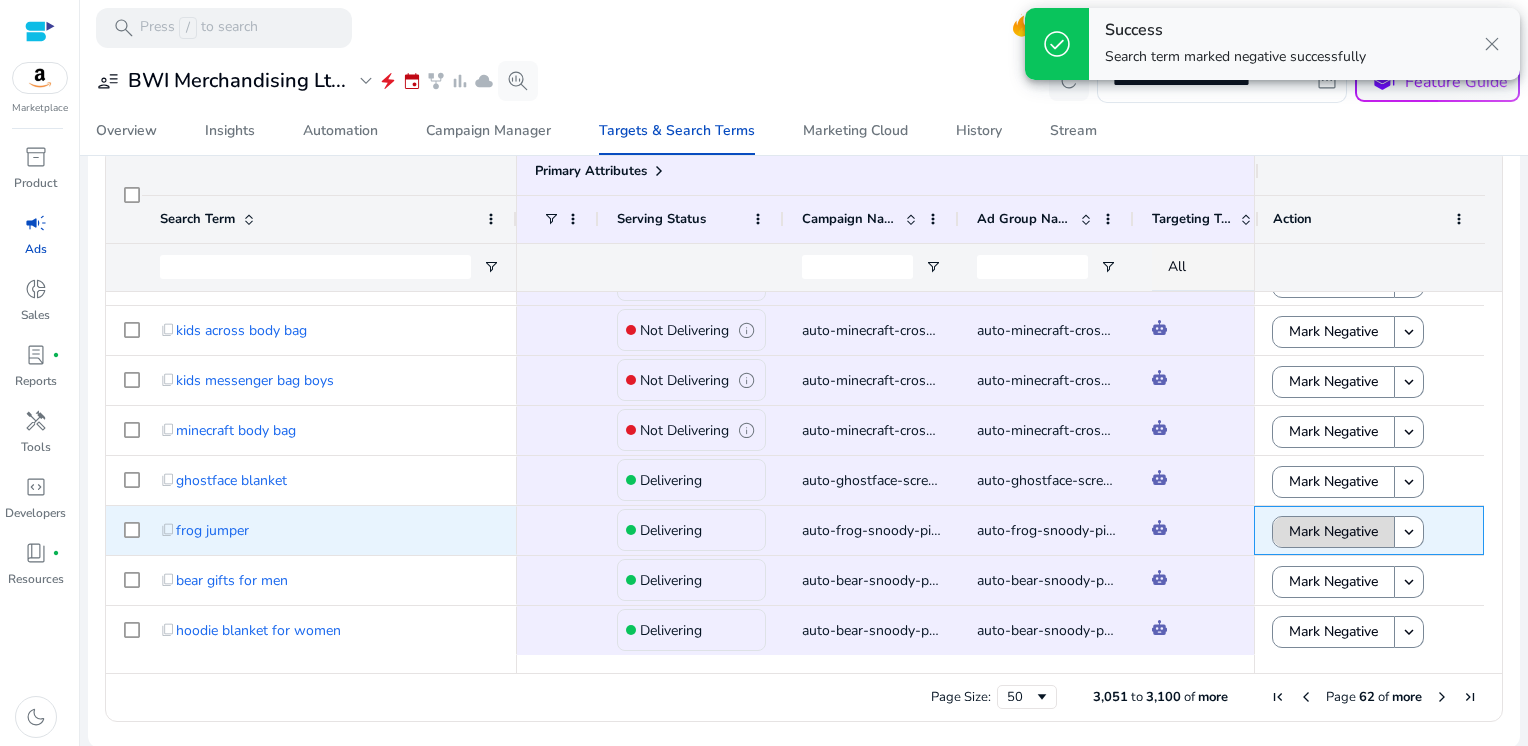 click on "Mark Negative" 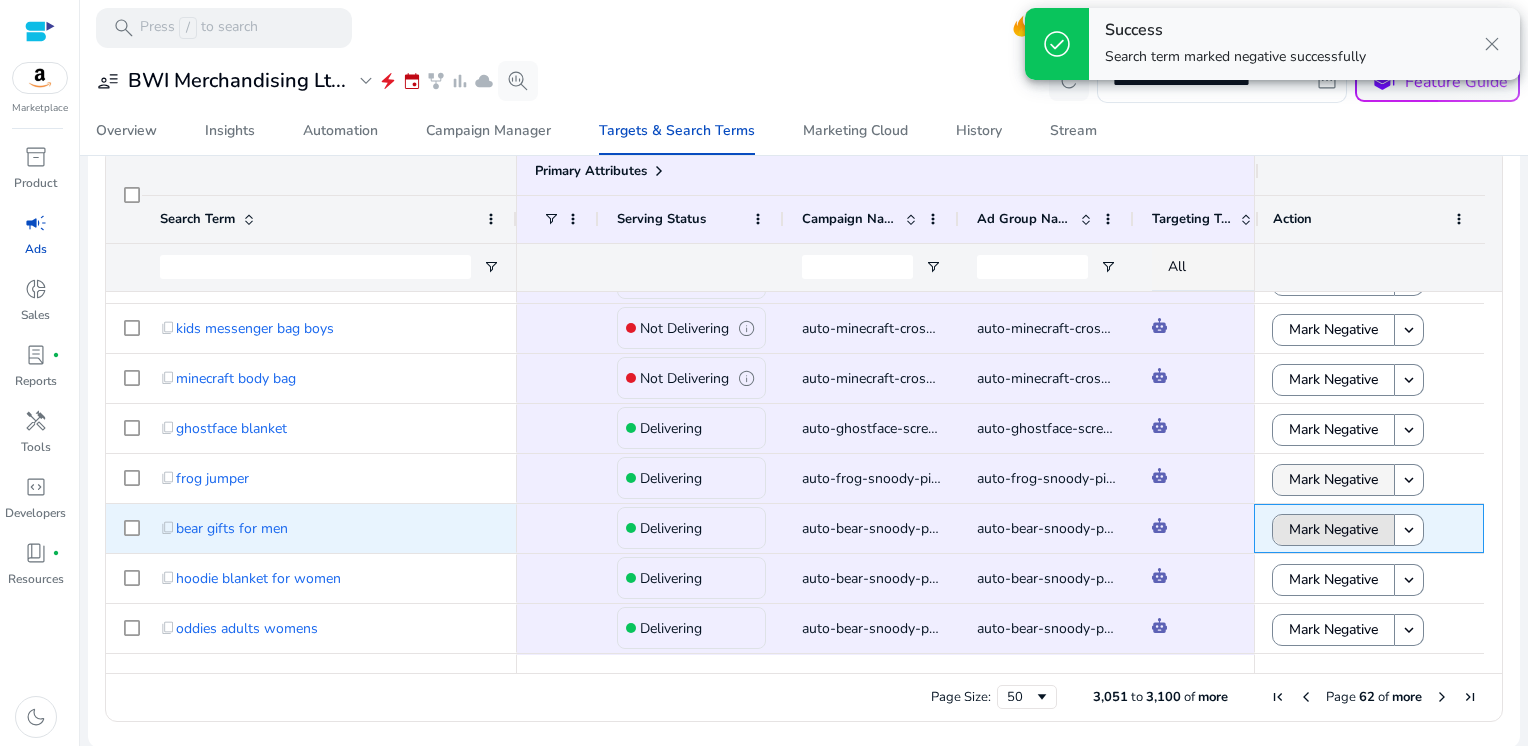 click on "Mark Negative" 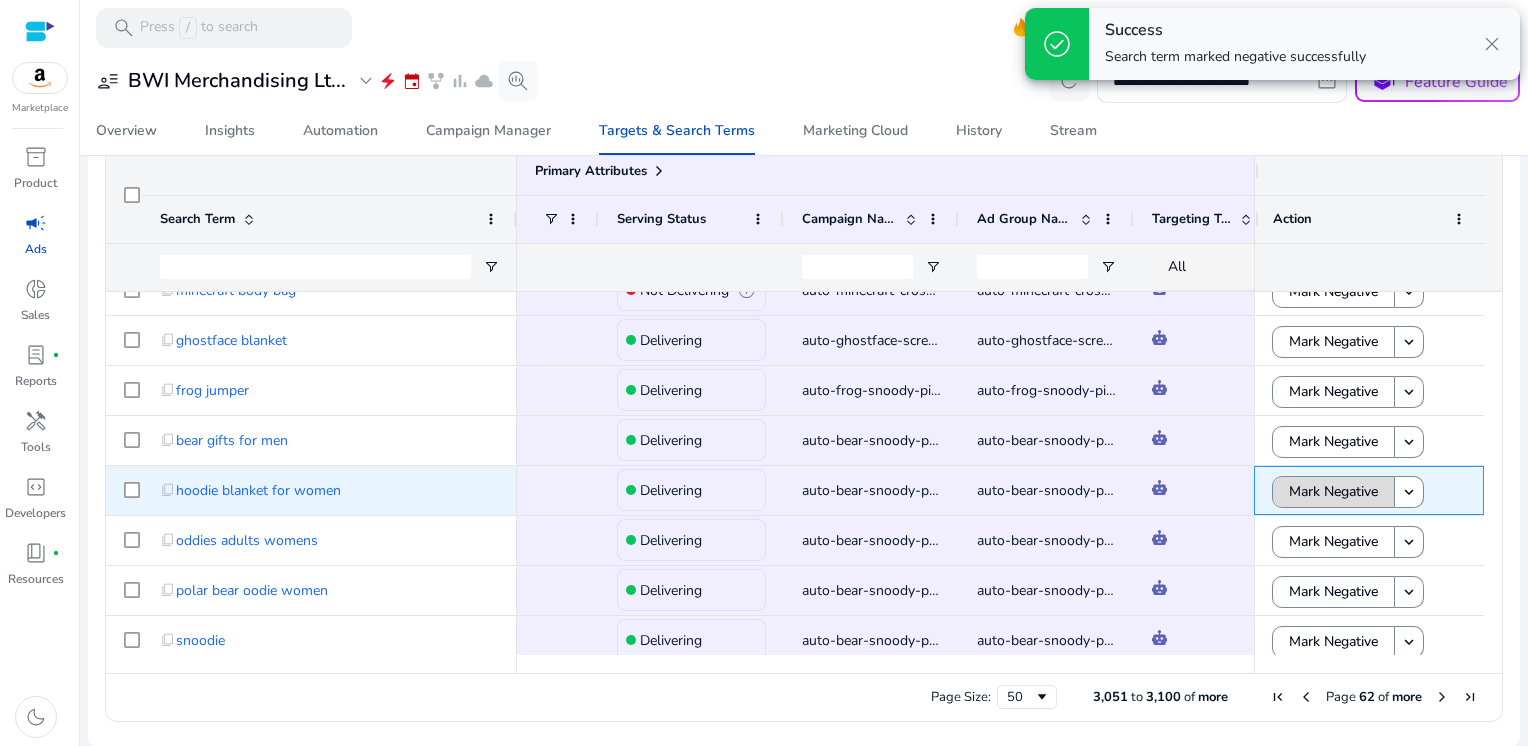 click on "Mark Negative" 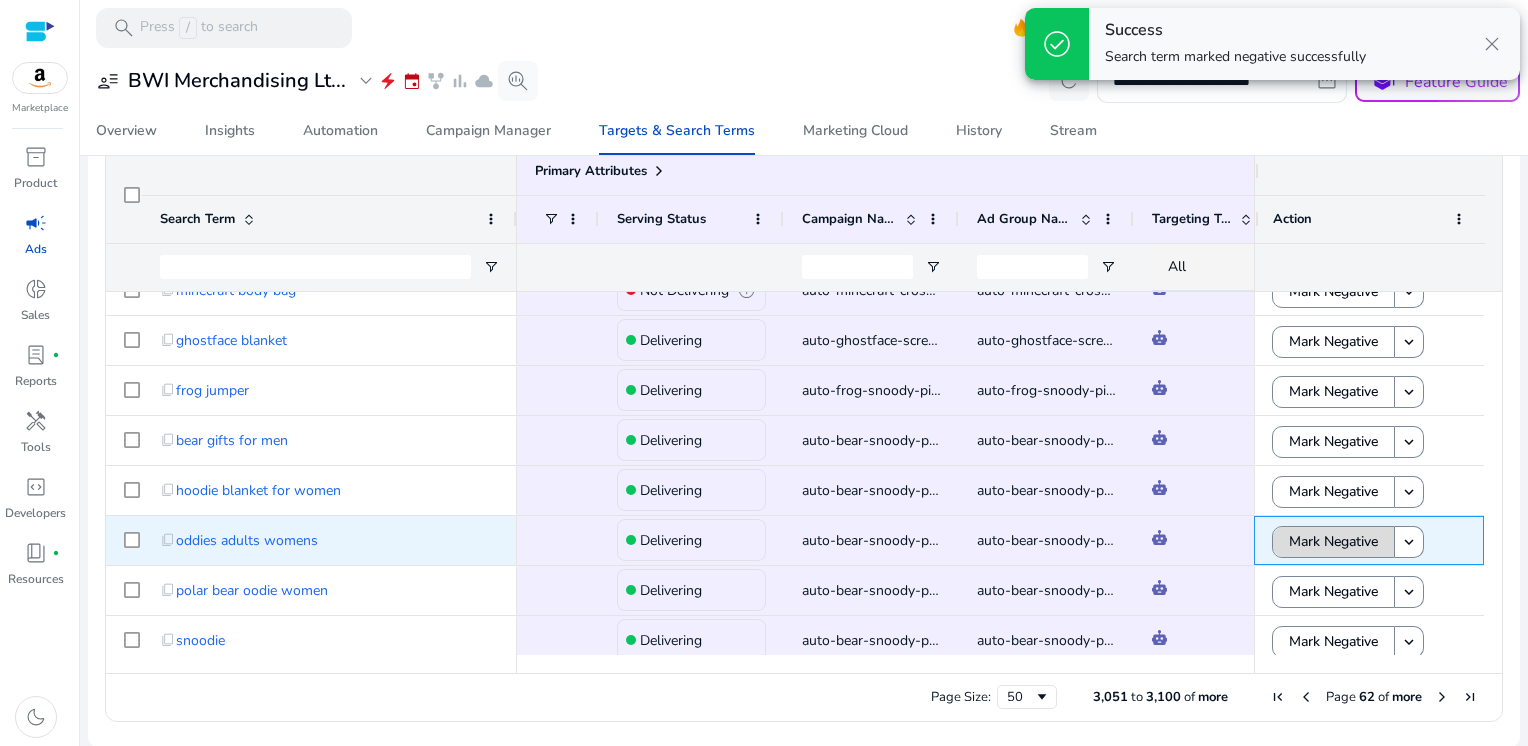 click on "Mark Negative" 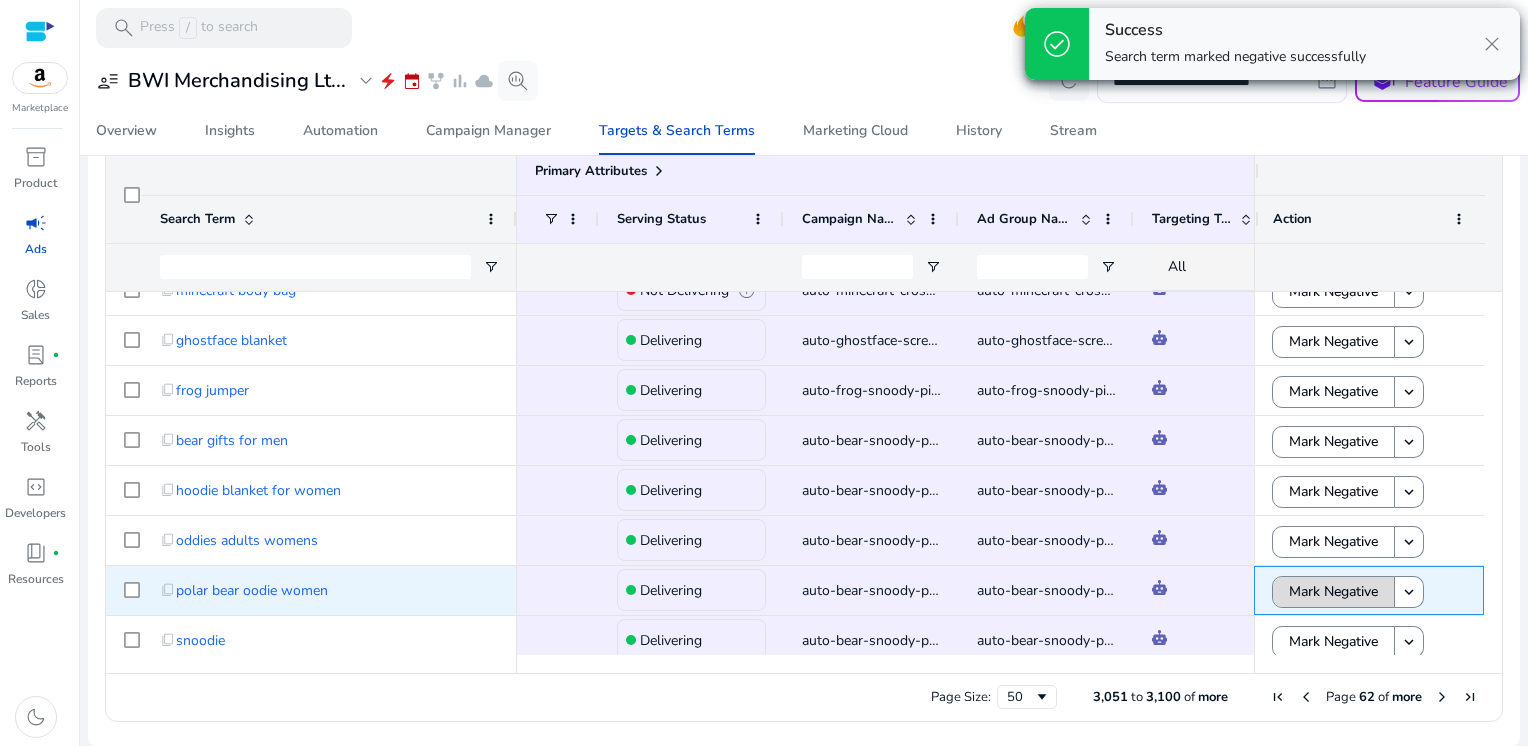 click on "Mark Negative" 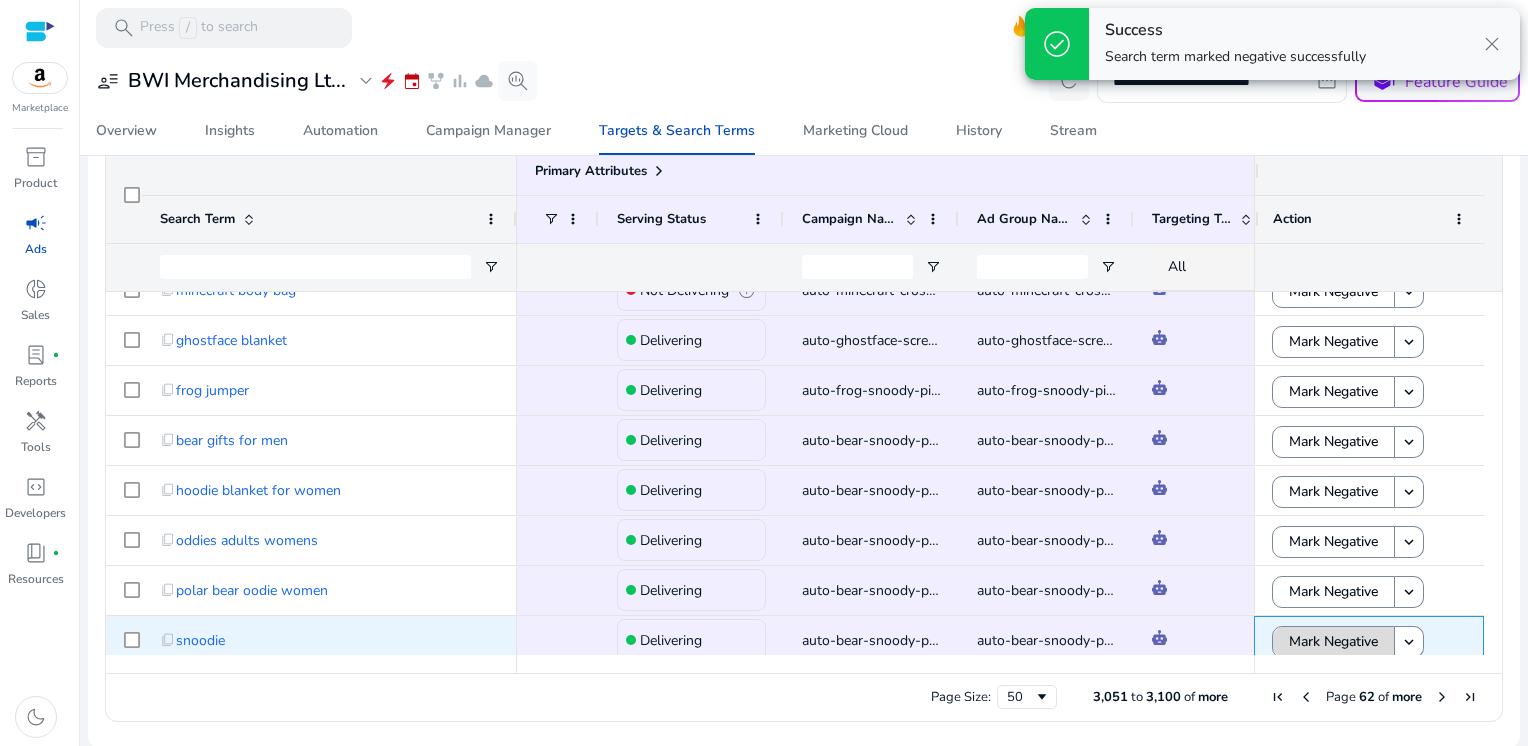 click on "Mark Negative" 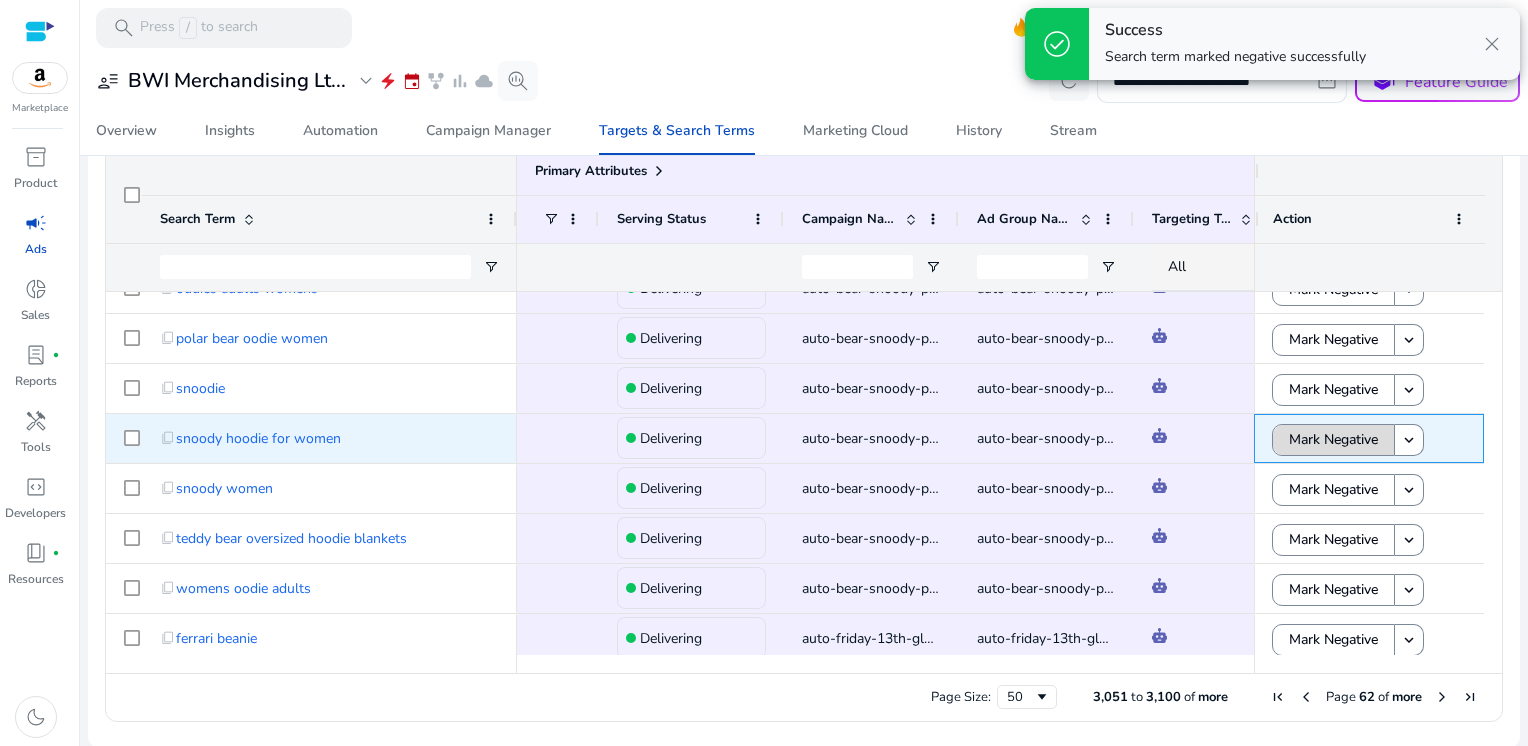 click on "Mark Negative" 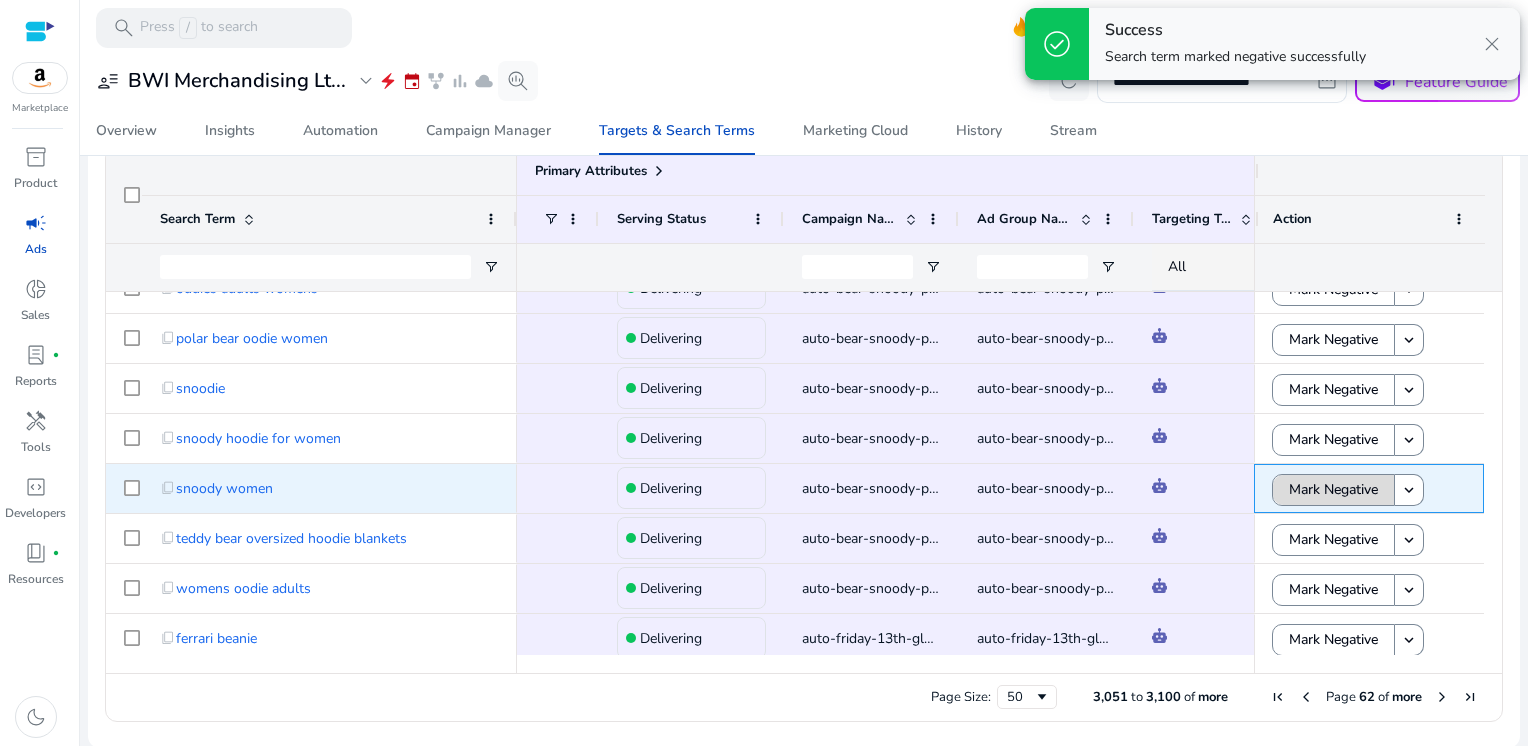 click on "Mark Negative" 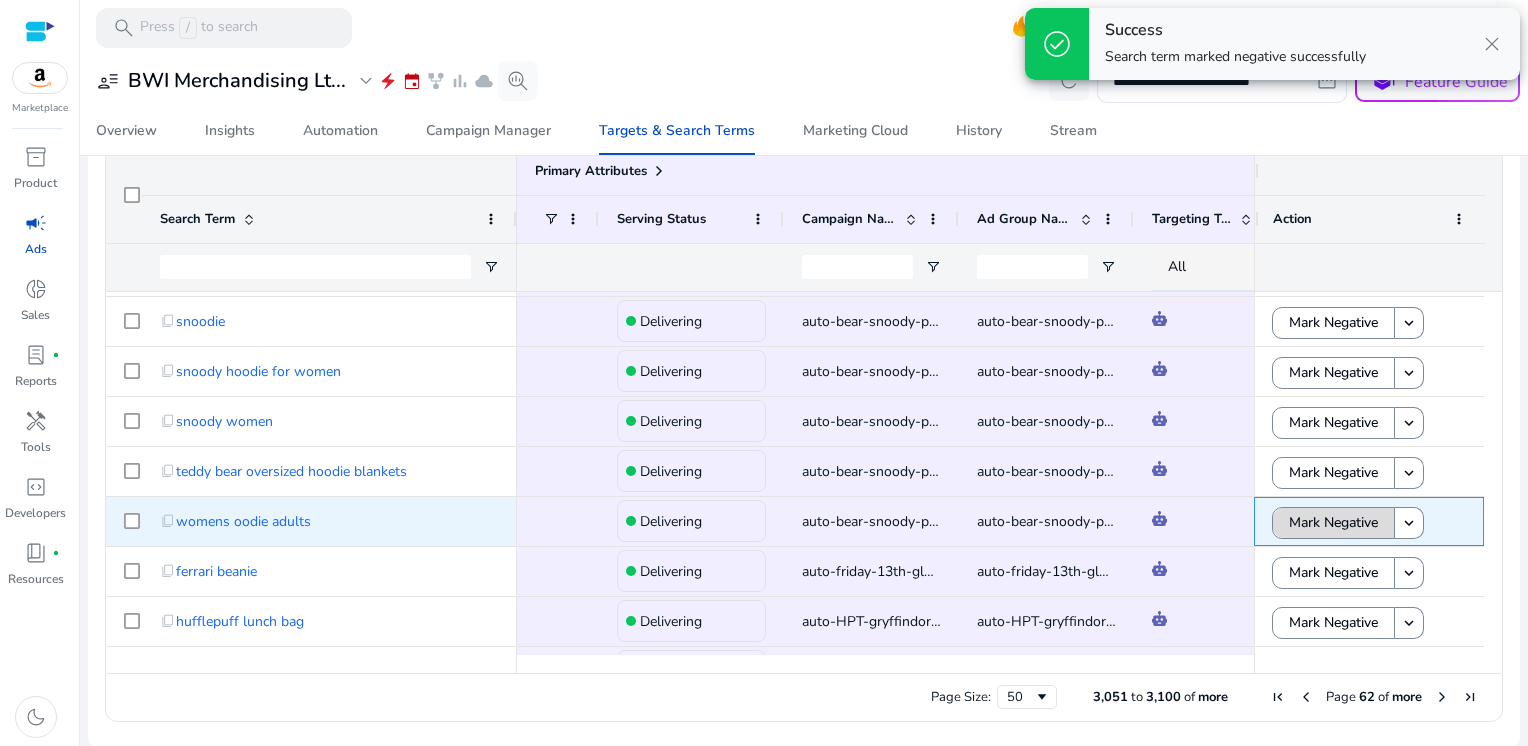 click on "Mark Negative" 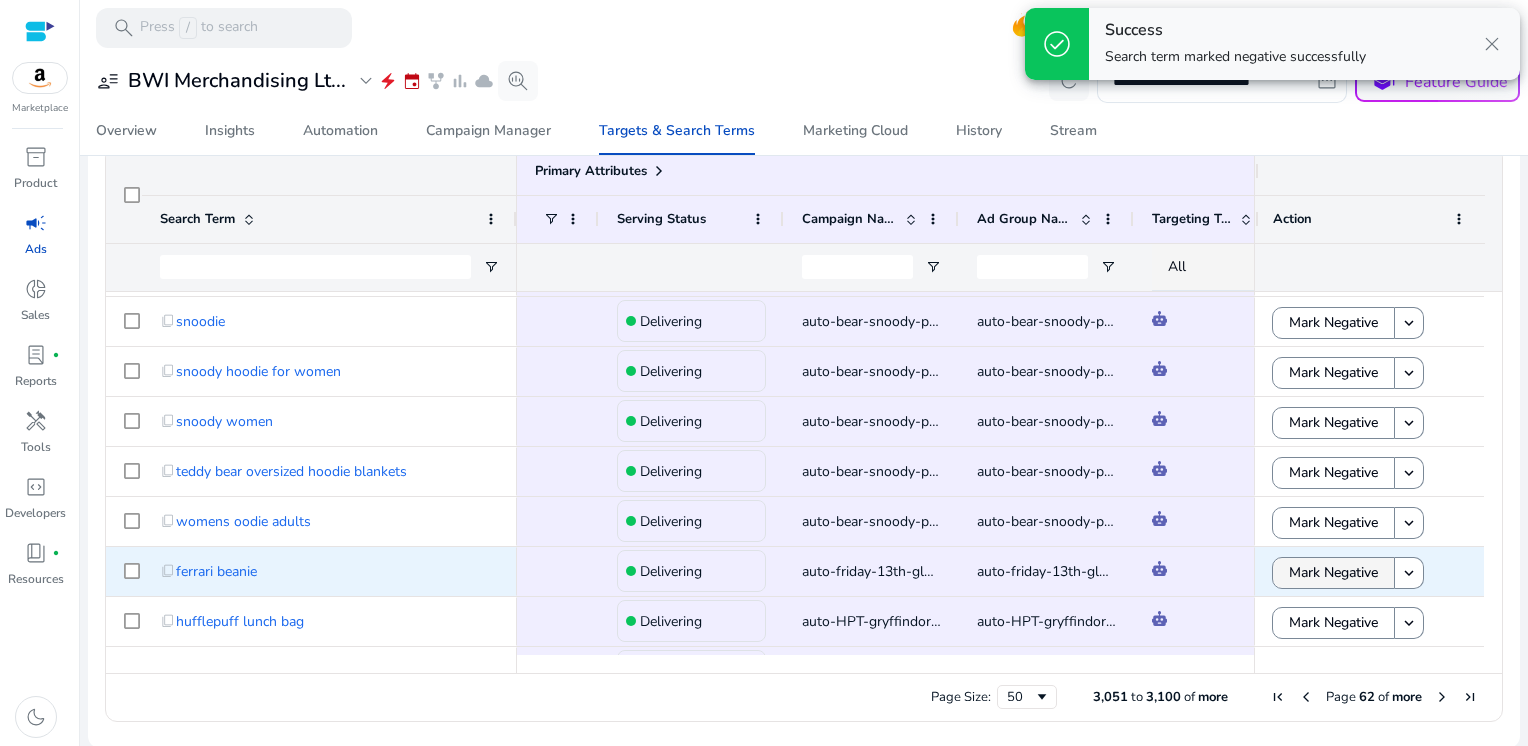 click on "Mark Negative" 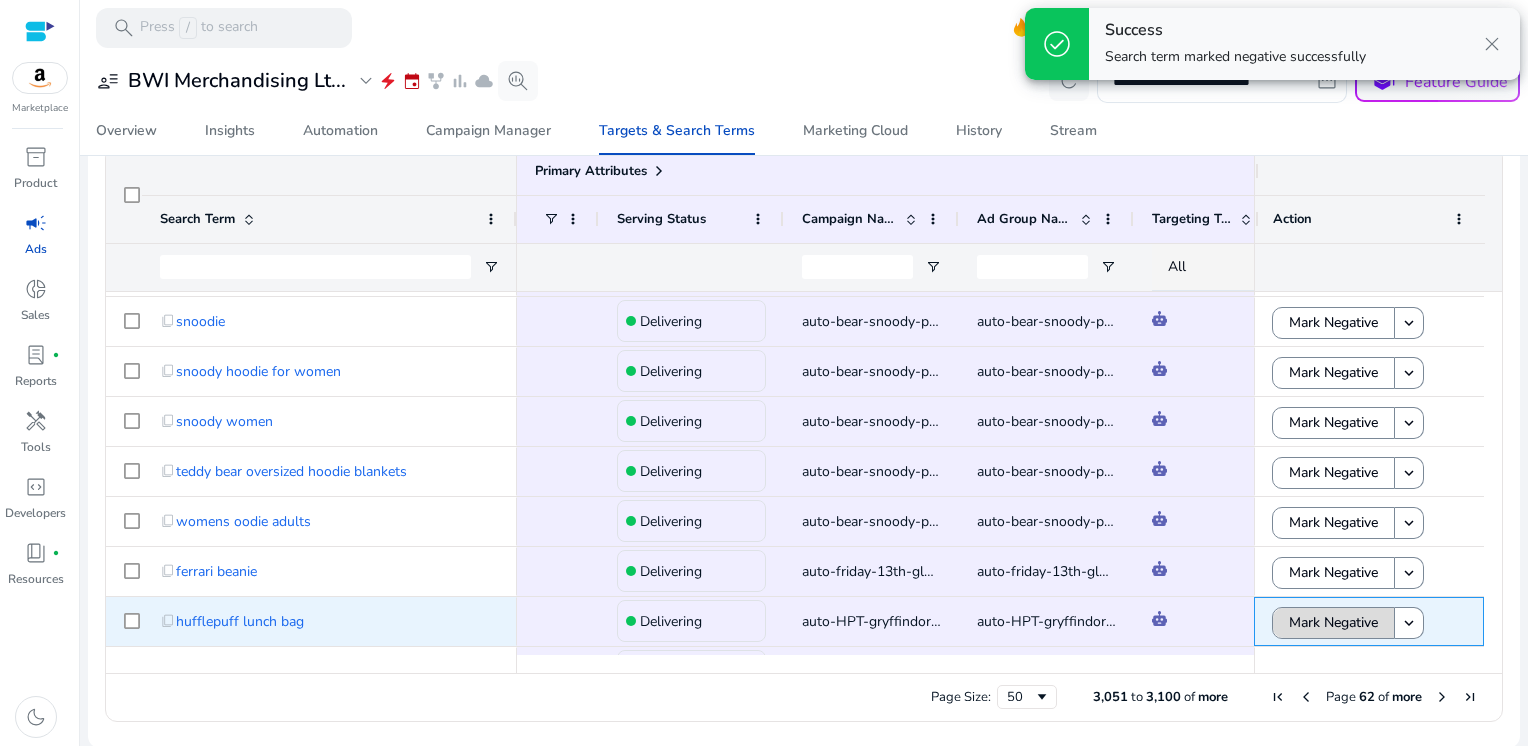 click on "Mark Negative" 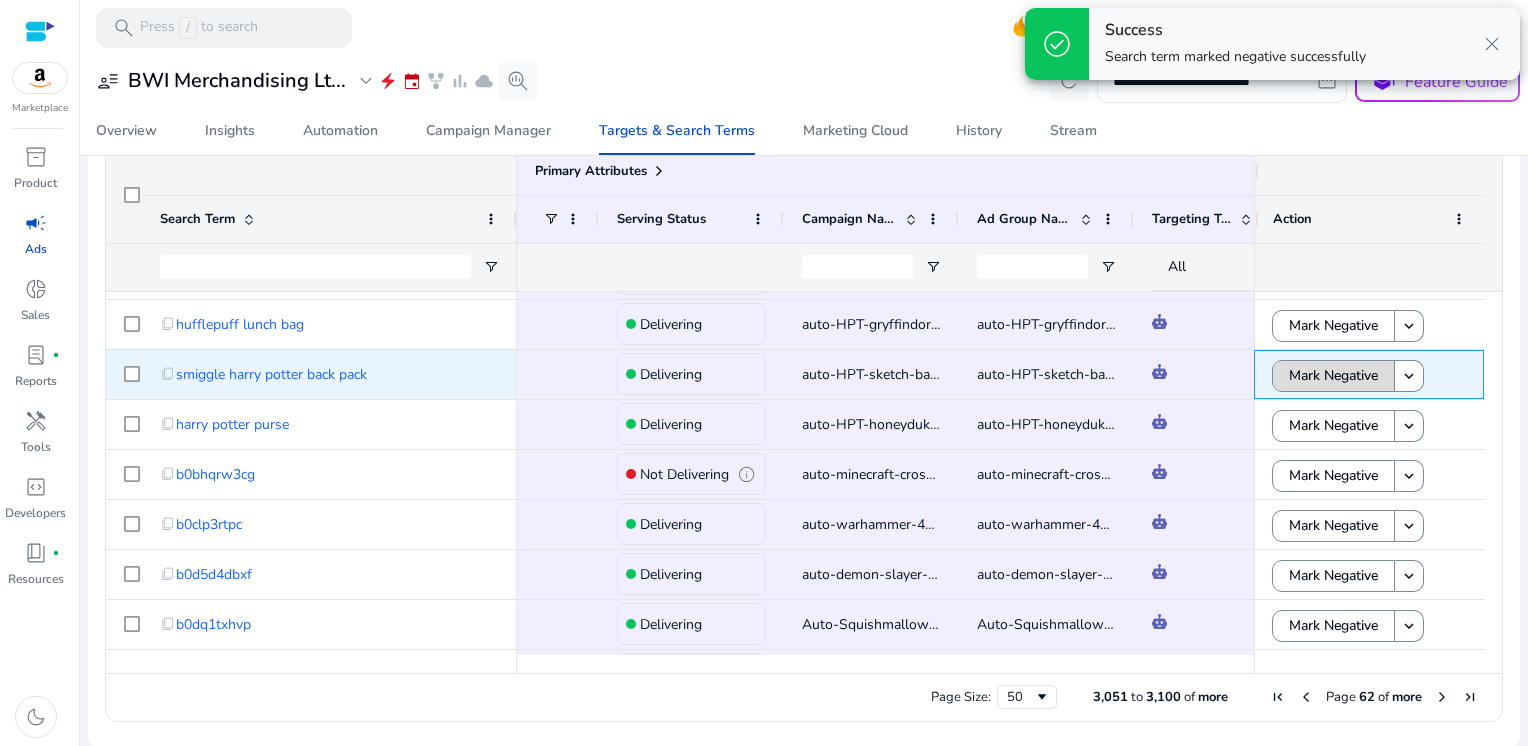 click on "Mark Negative" 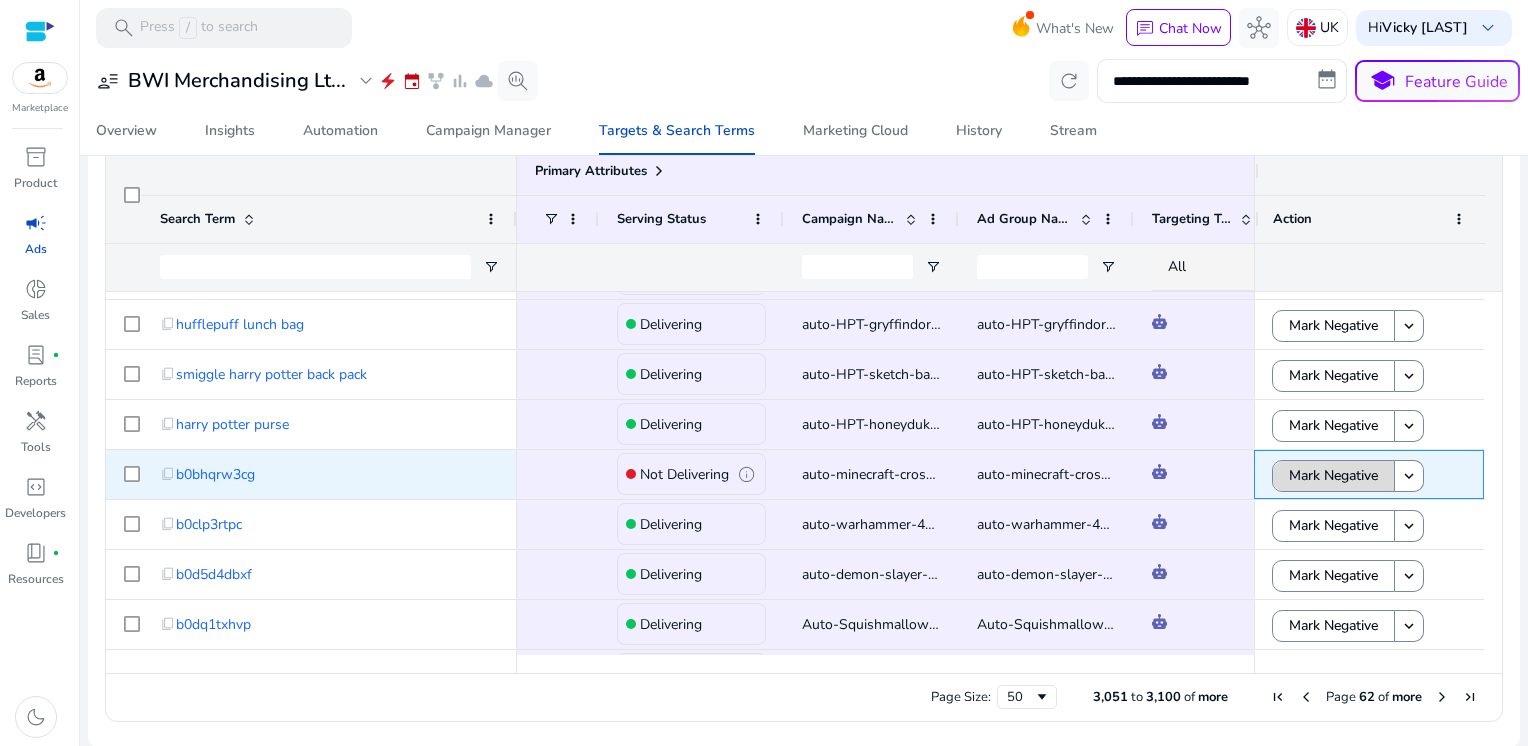 click on "Mark Negative" 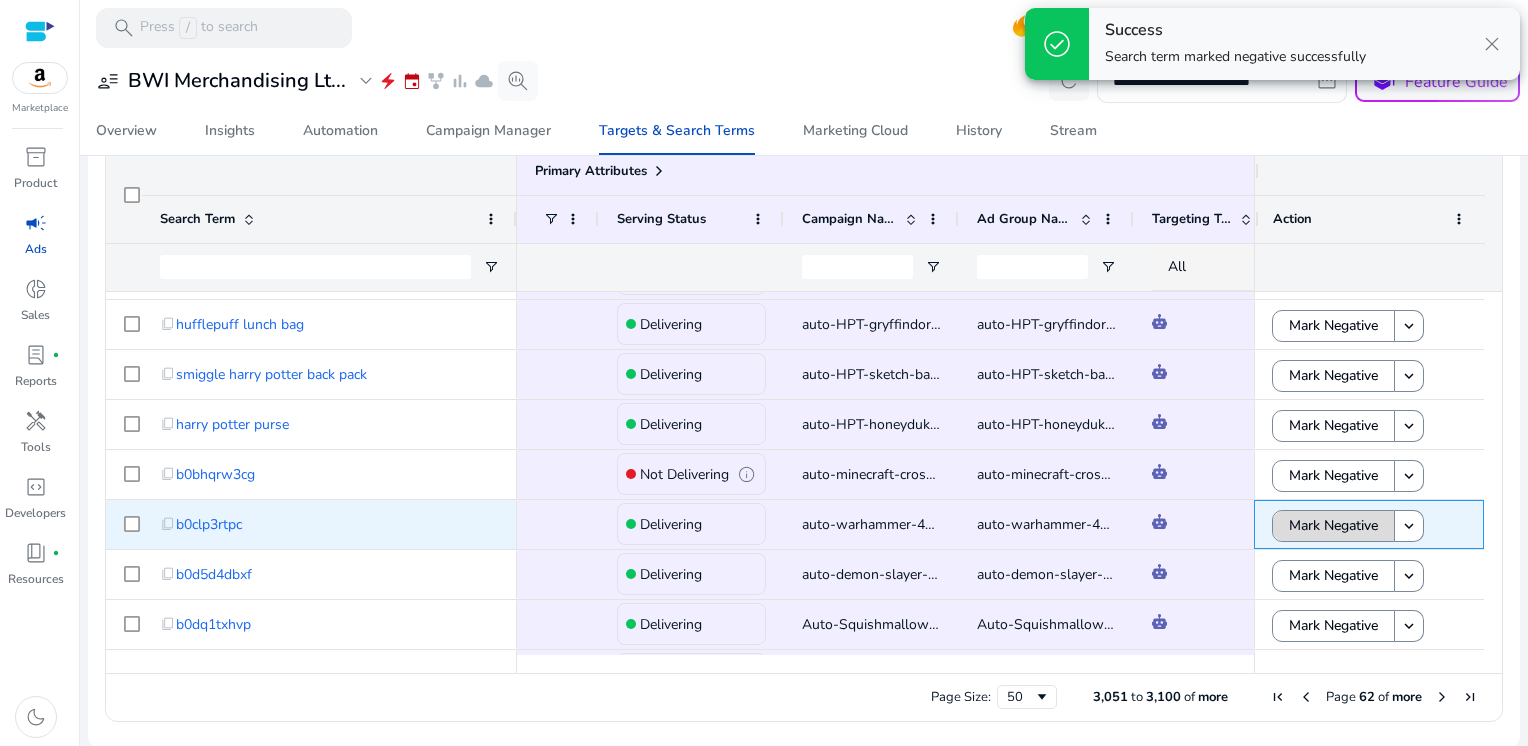 click on "Mark Negative" 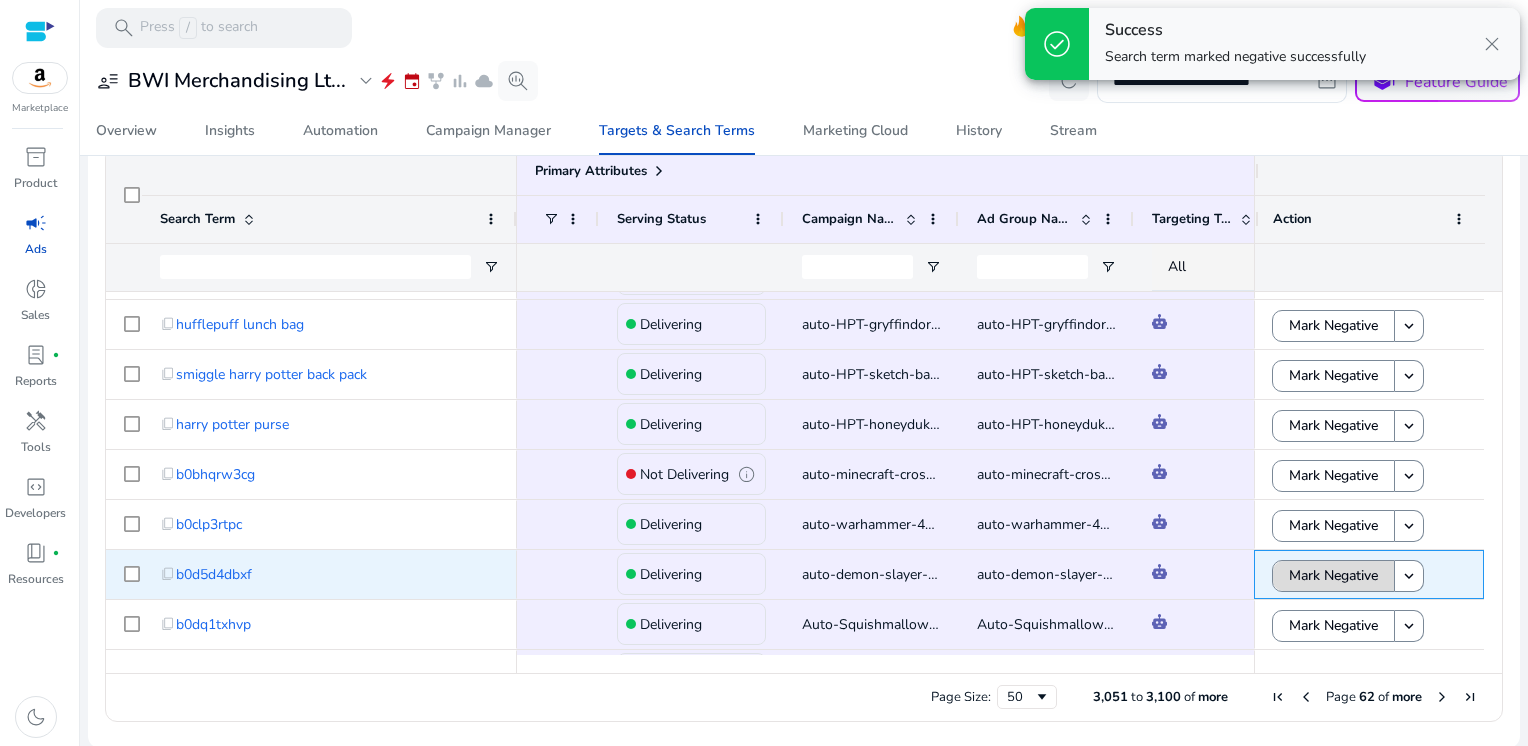 click on "Mark Negative" 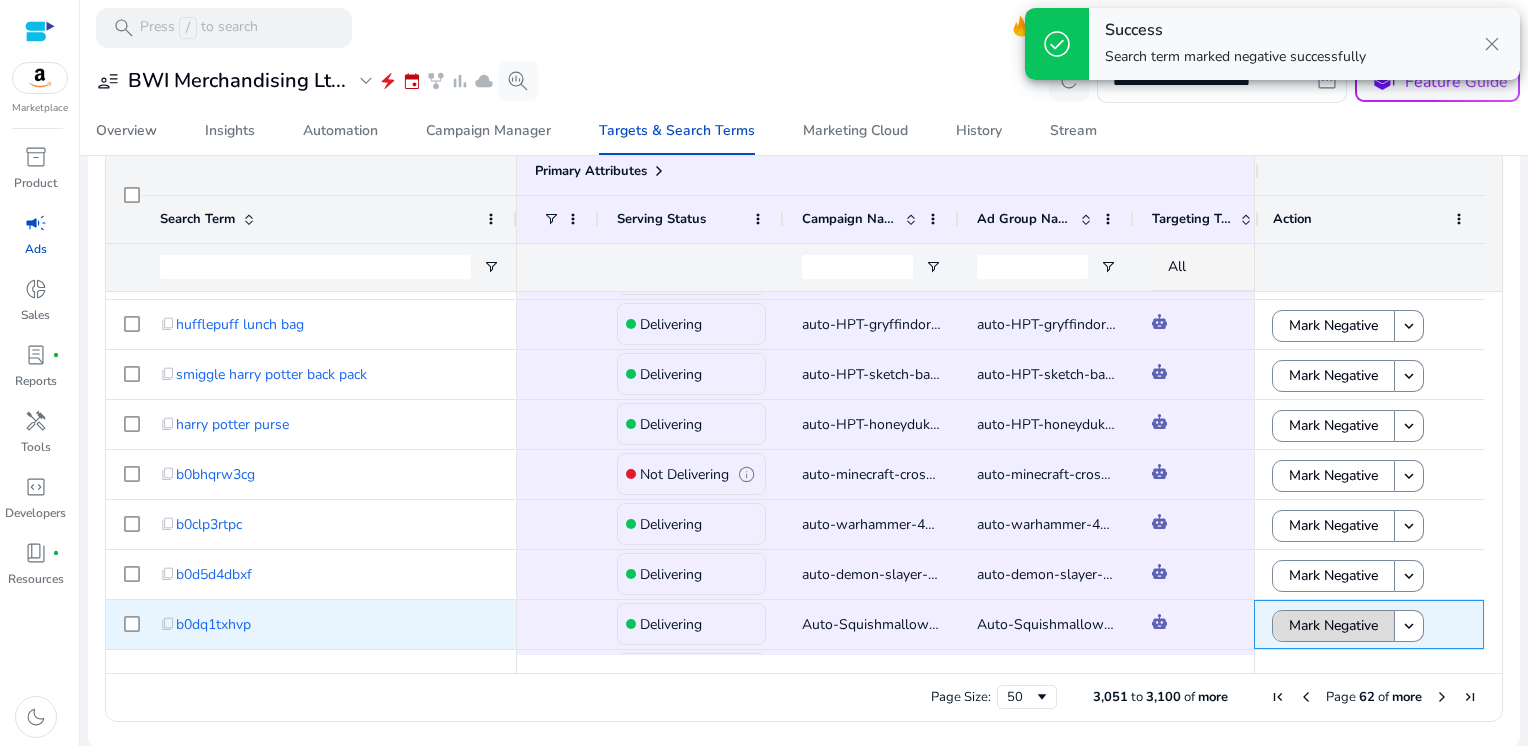click on "Mark Negative" 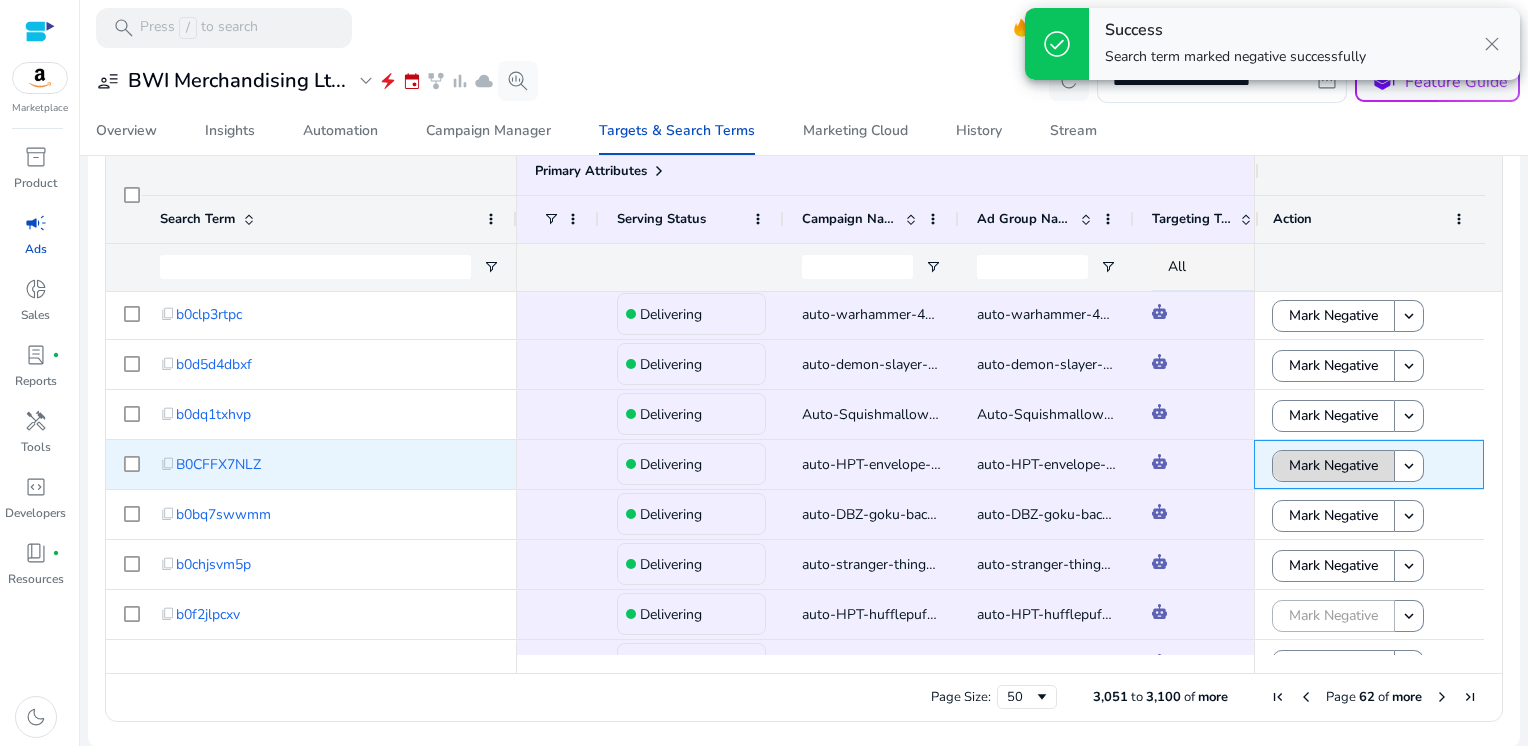 click on "Mark Negative" 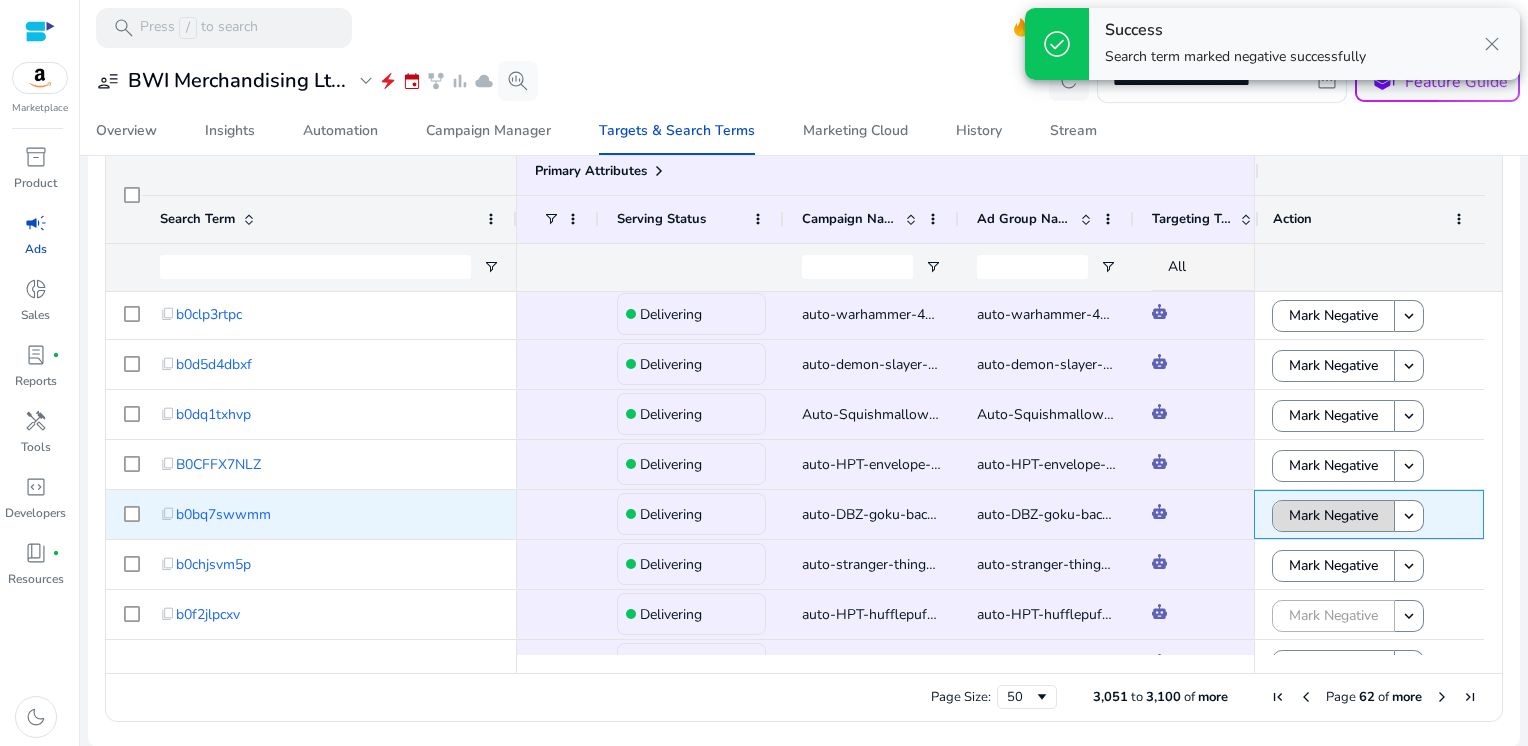 click on "Mark Negative" 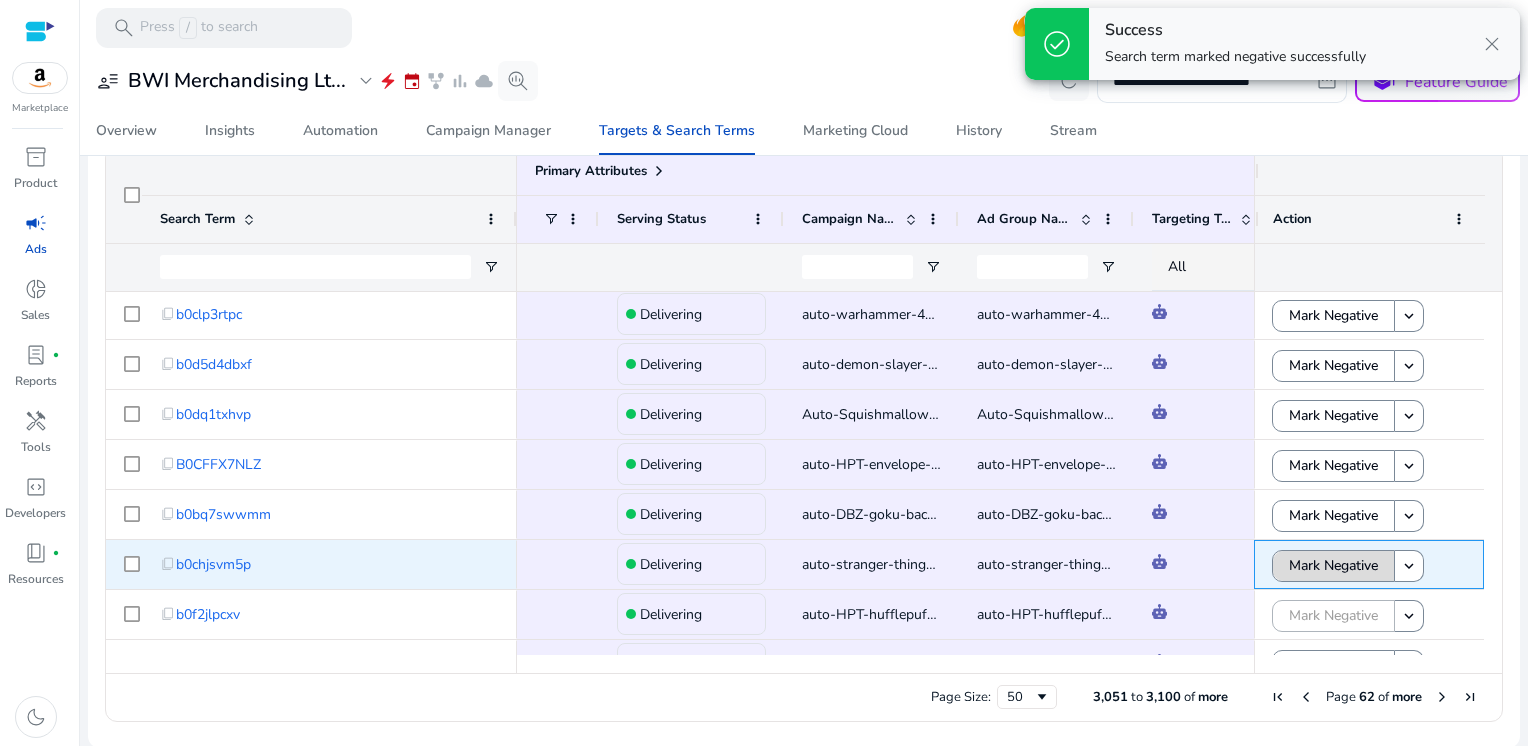 click on "Mark Negative" 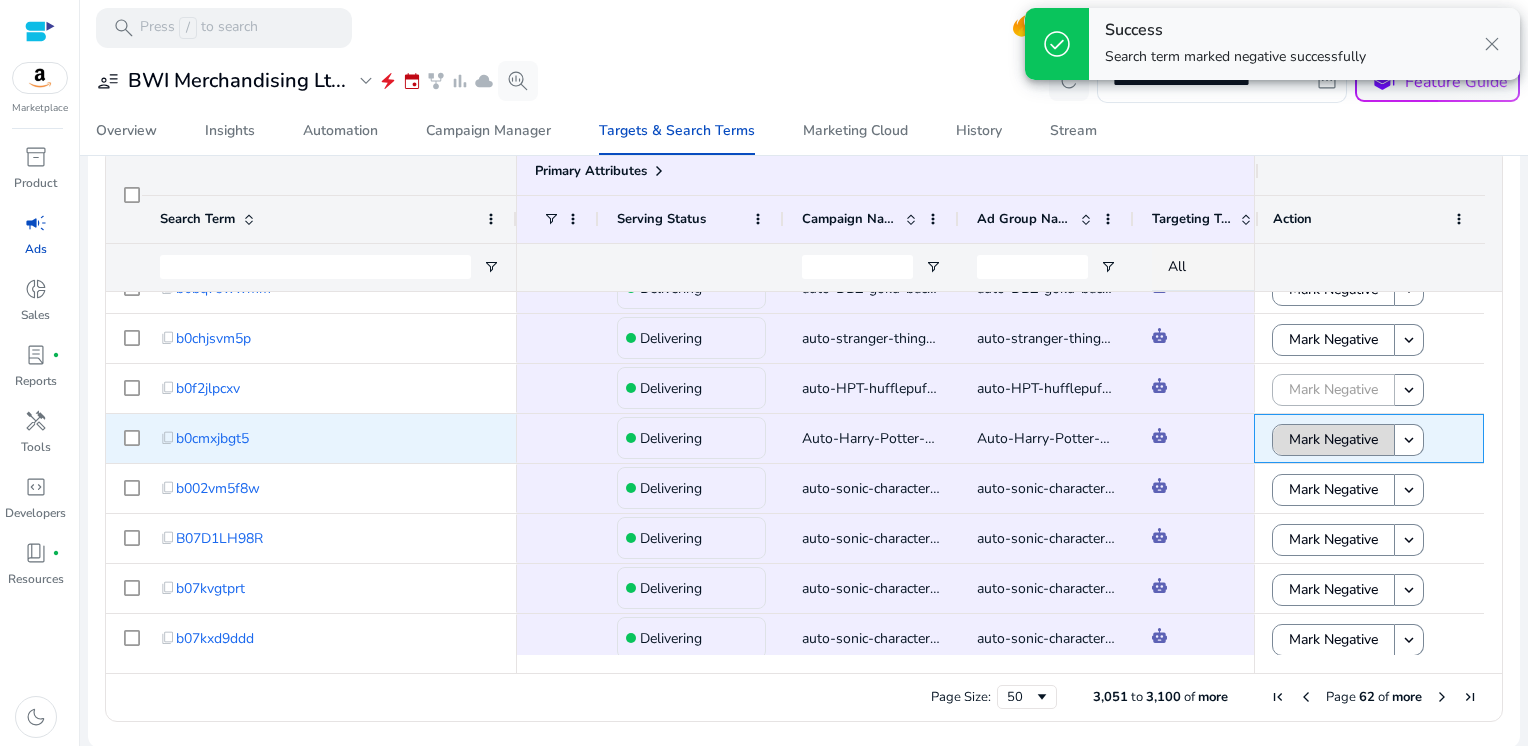 click on "Mark Negative" 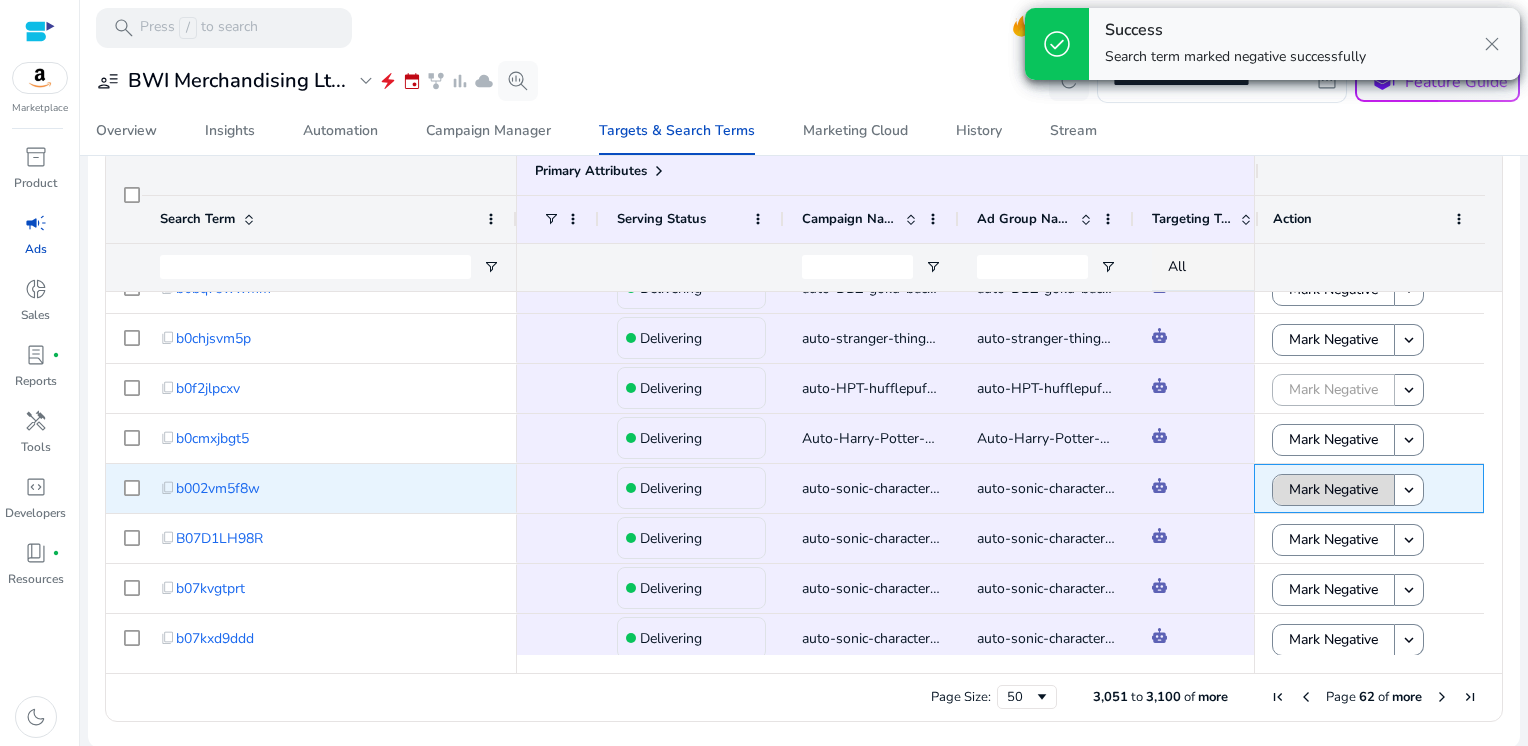 click on "Mark Negative" 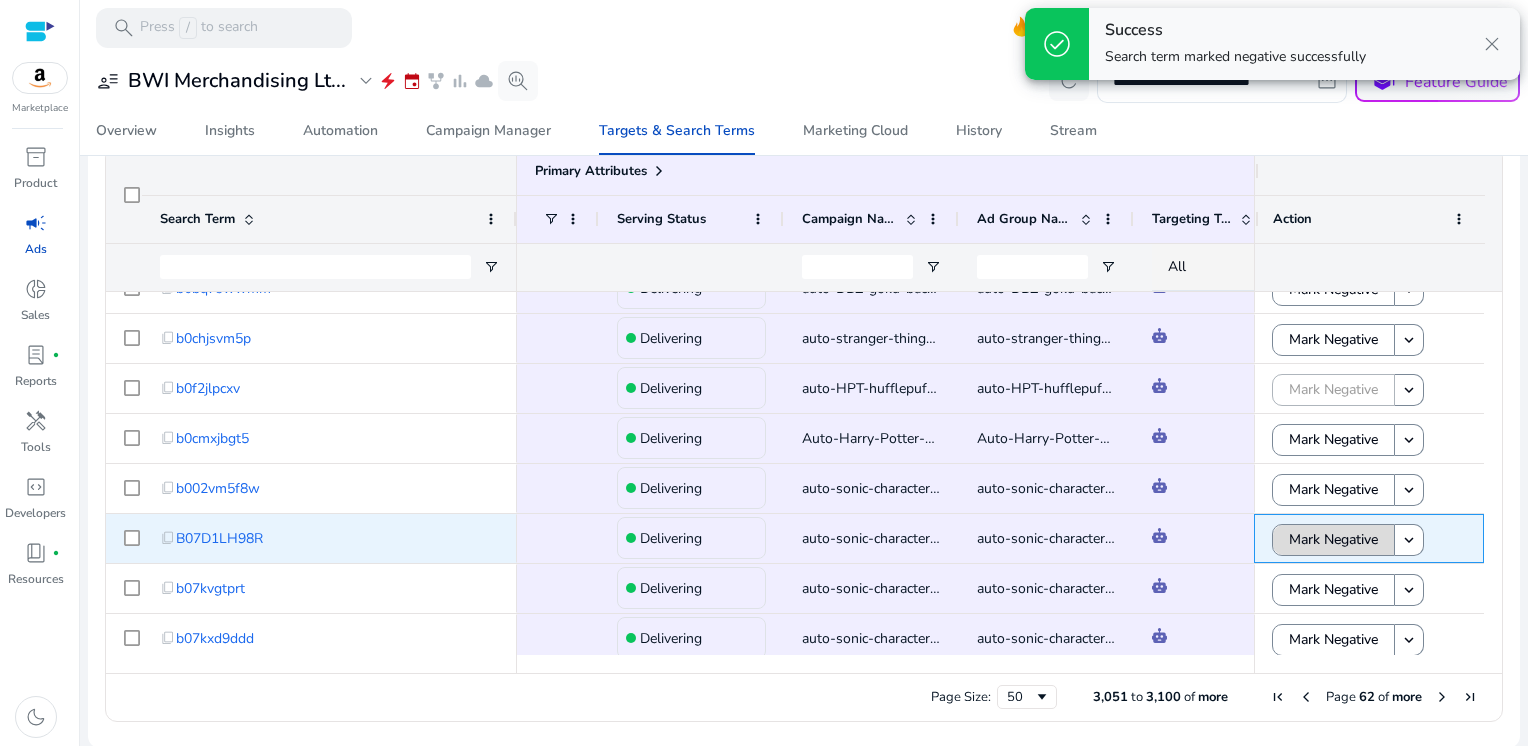 click on "Mark Negative" 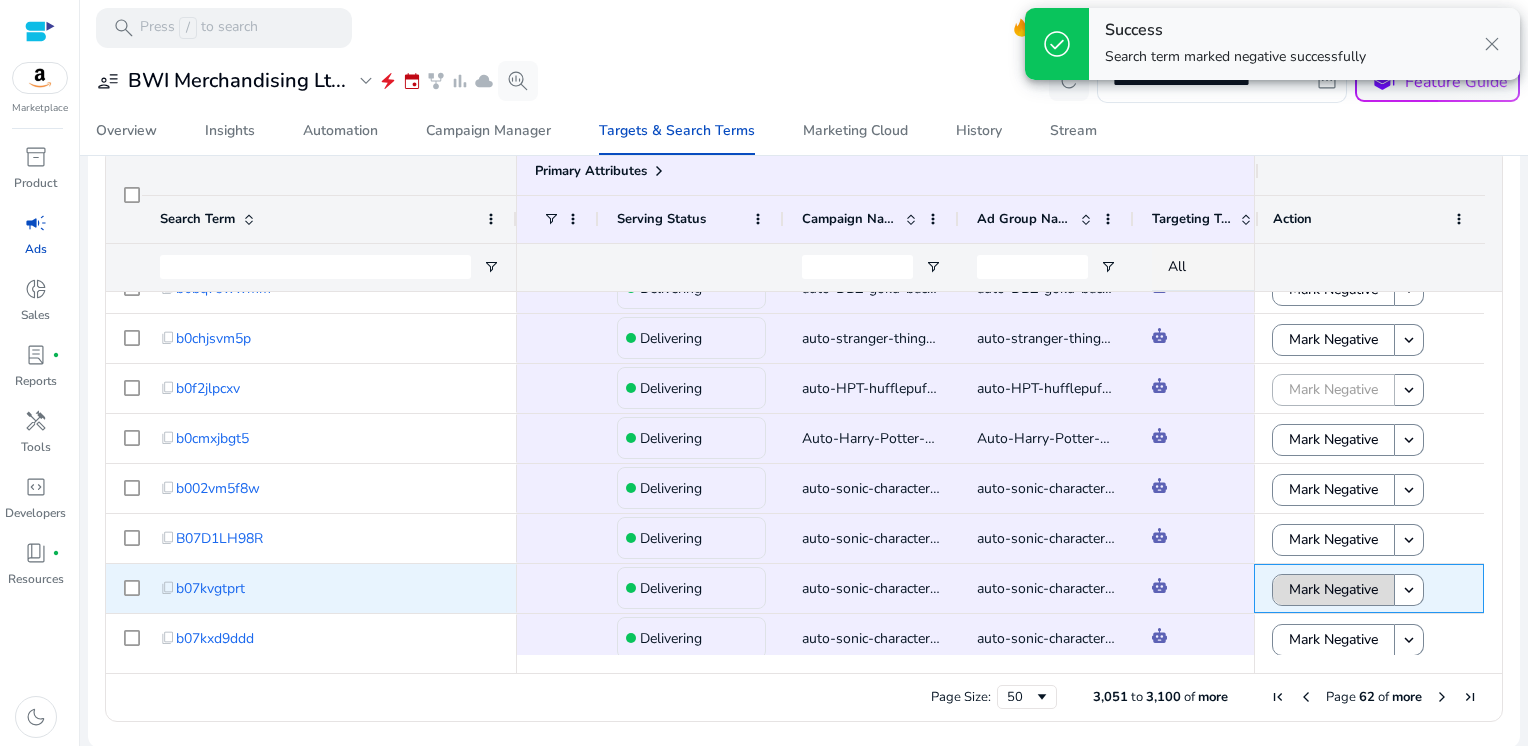 click on "Mark Negative" 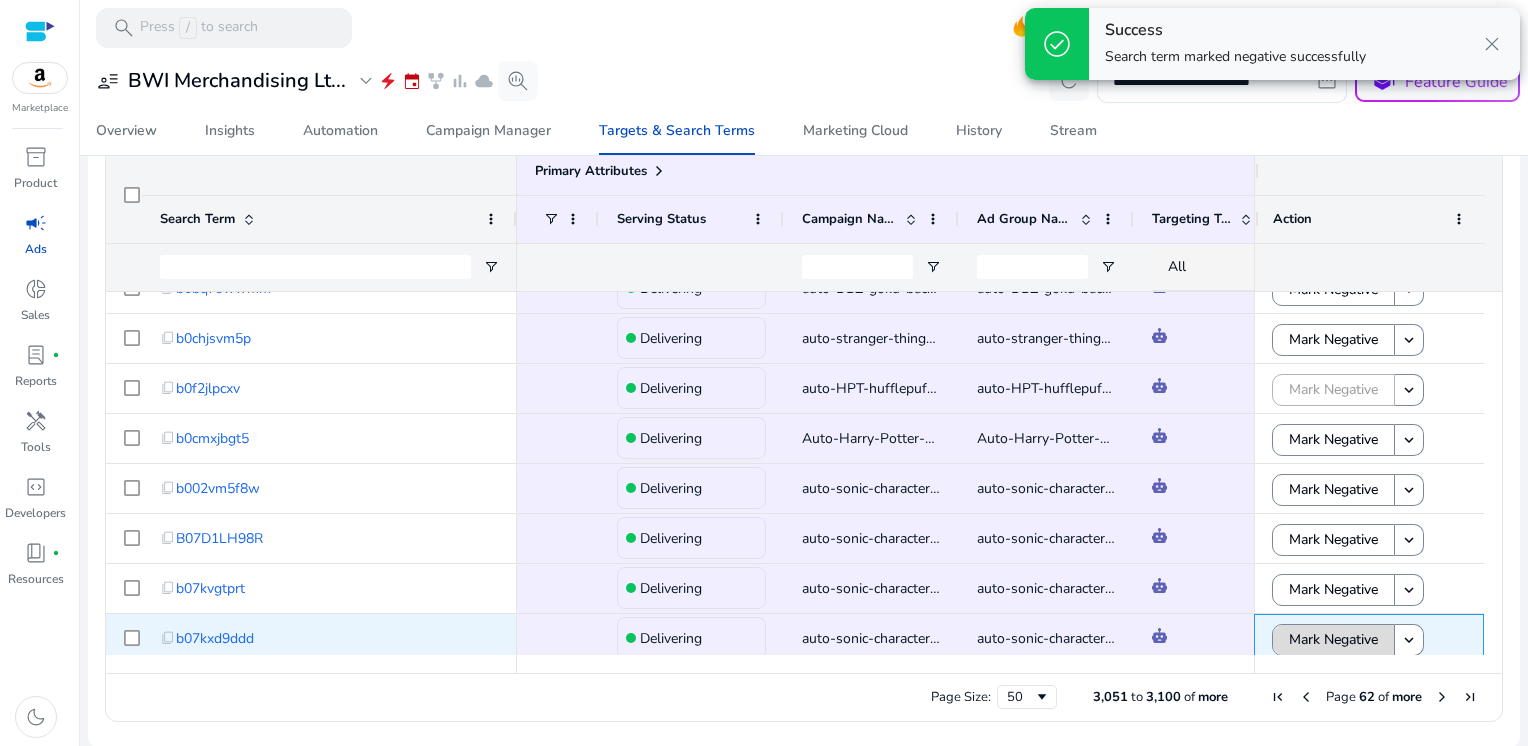 click on "Mark Negative" 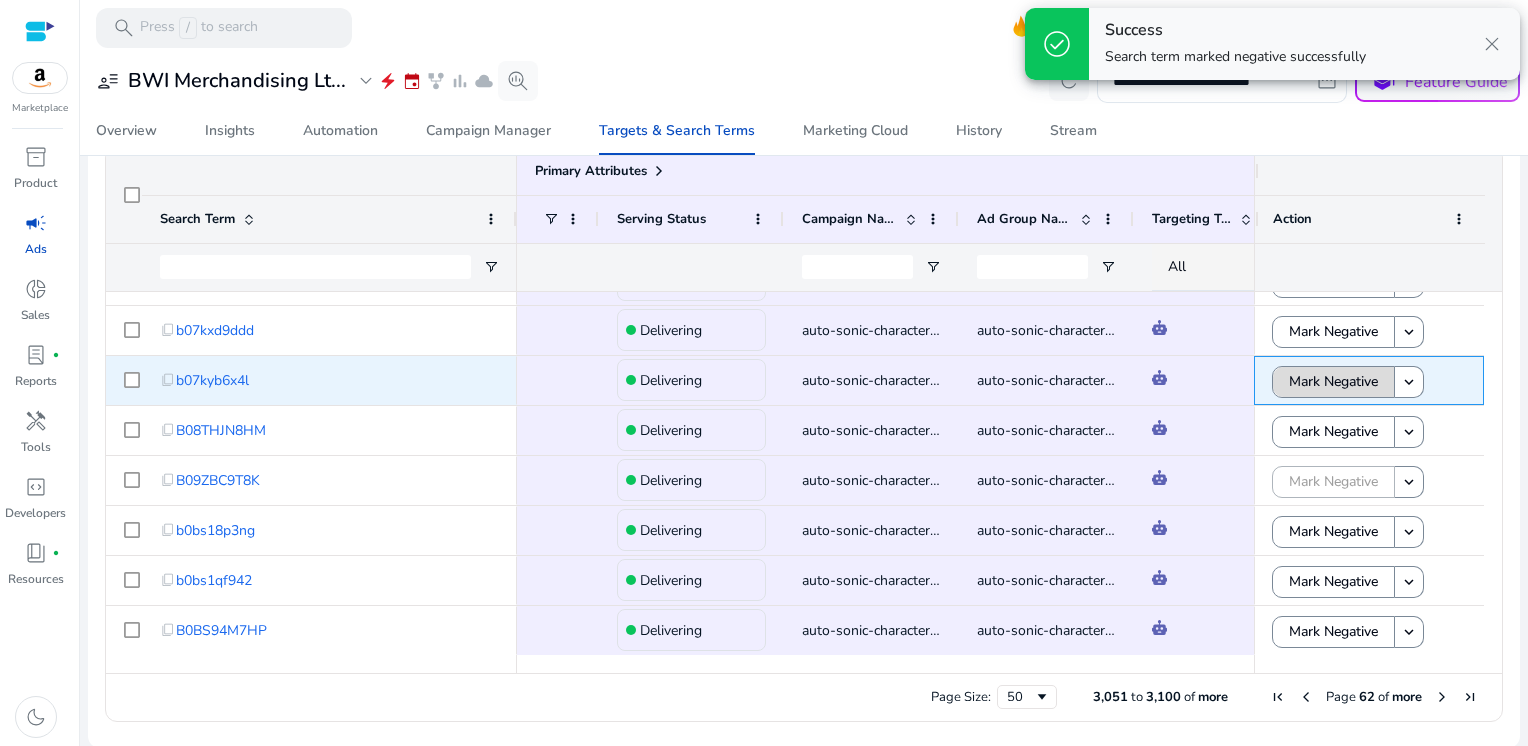 click on "Mark Negative" 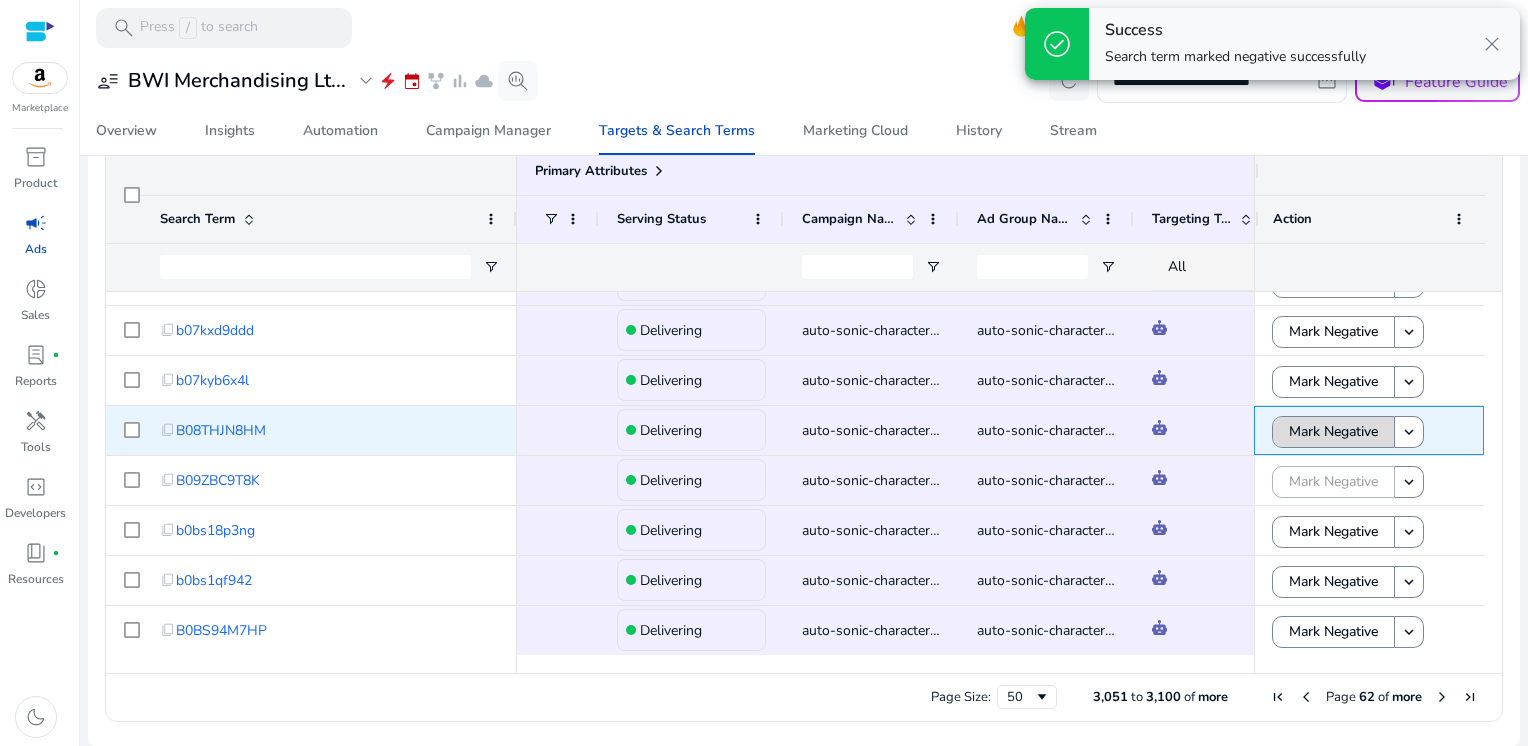 click on "Mark Negative" 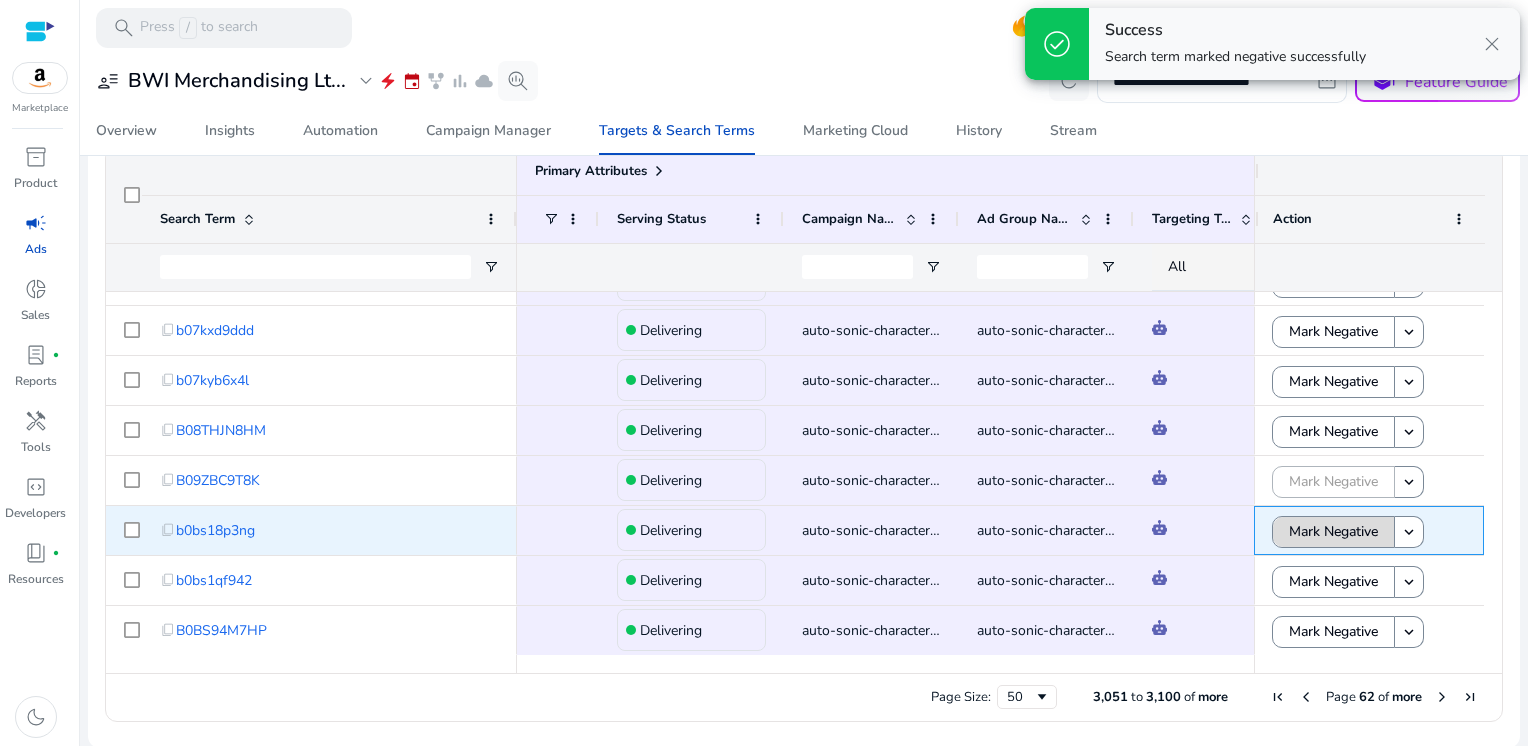 click on "Mark Negative" 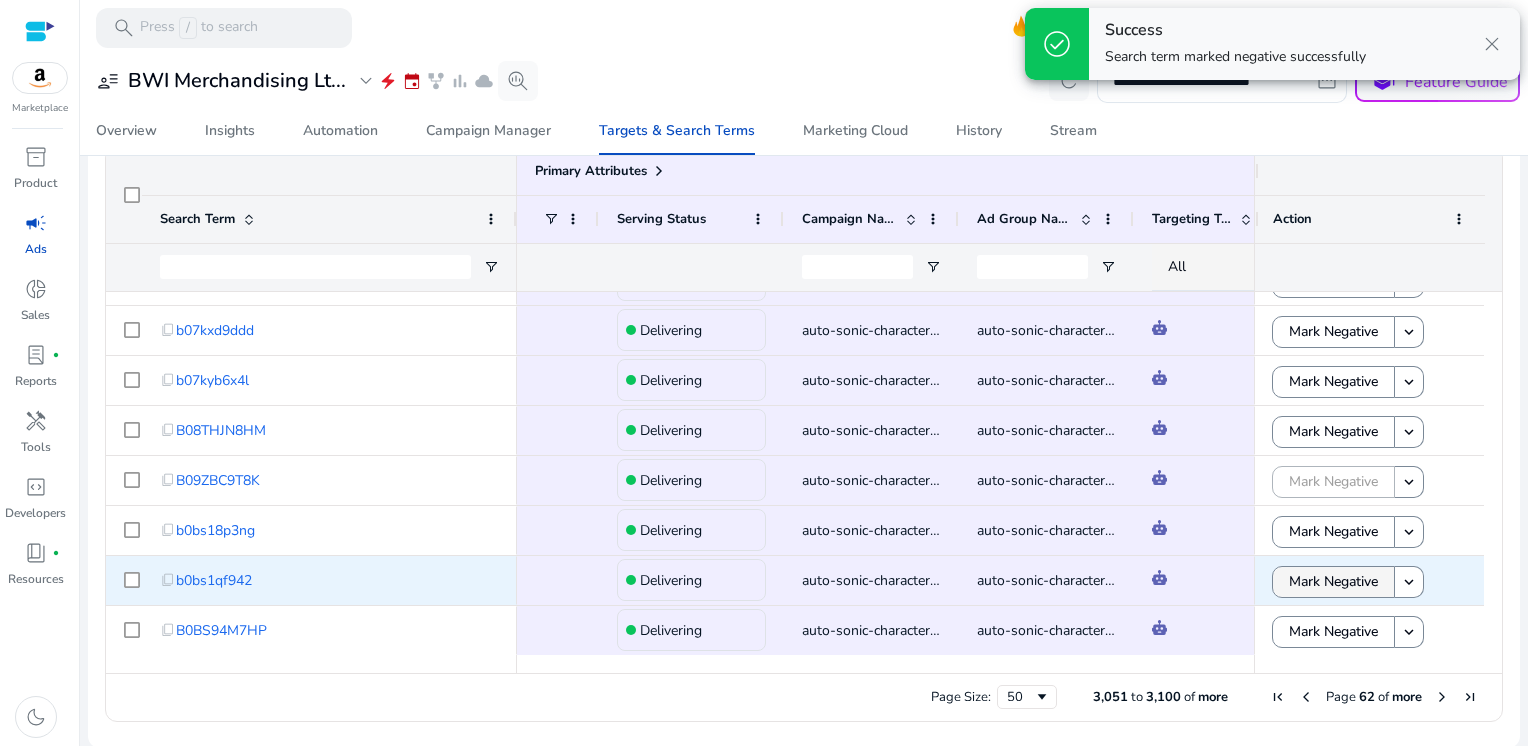 click on "Mark Negative" 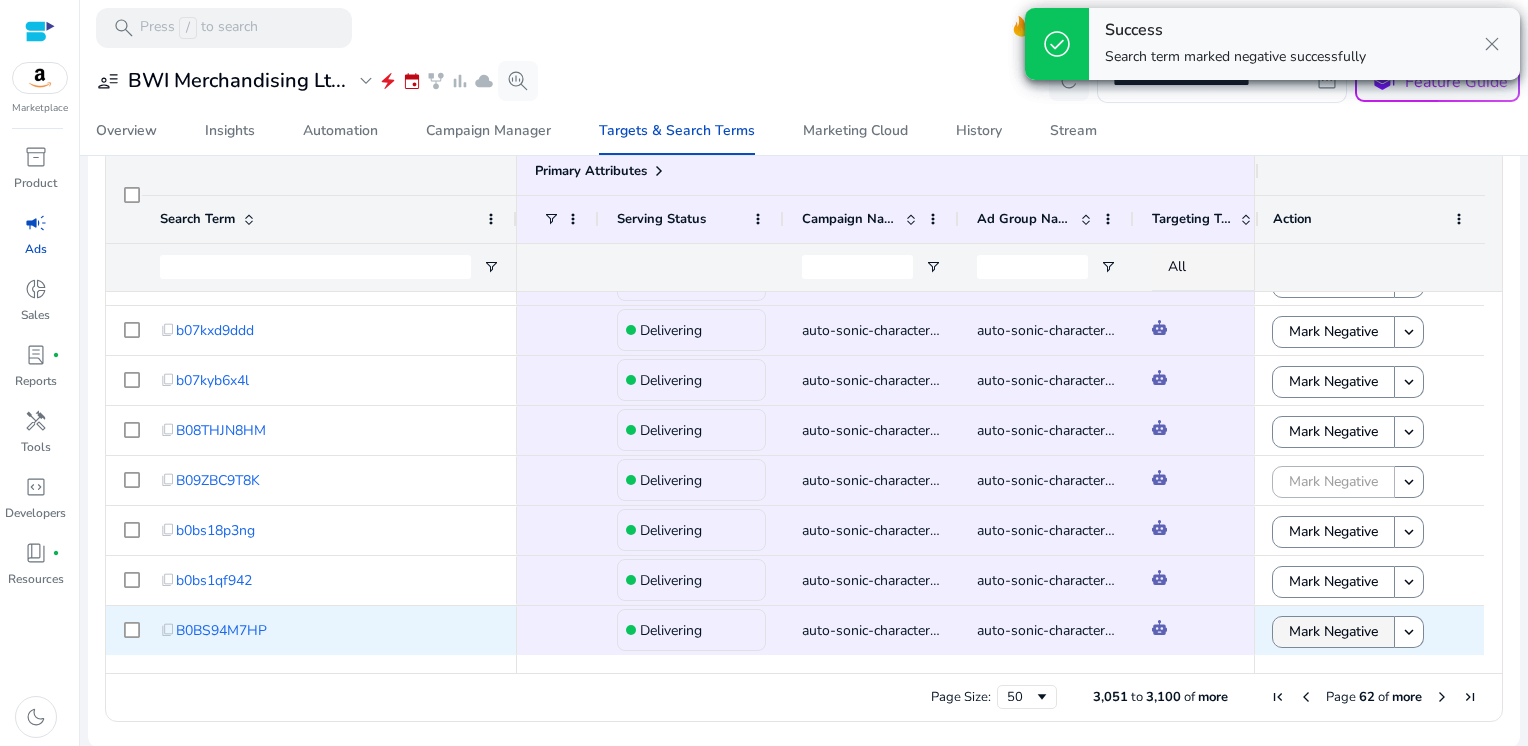 click on "Mark Negative" 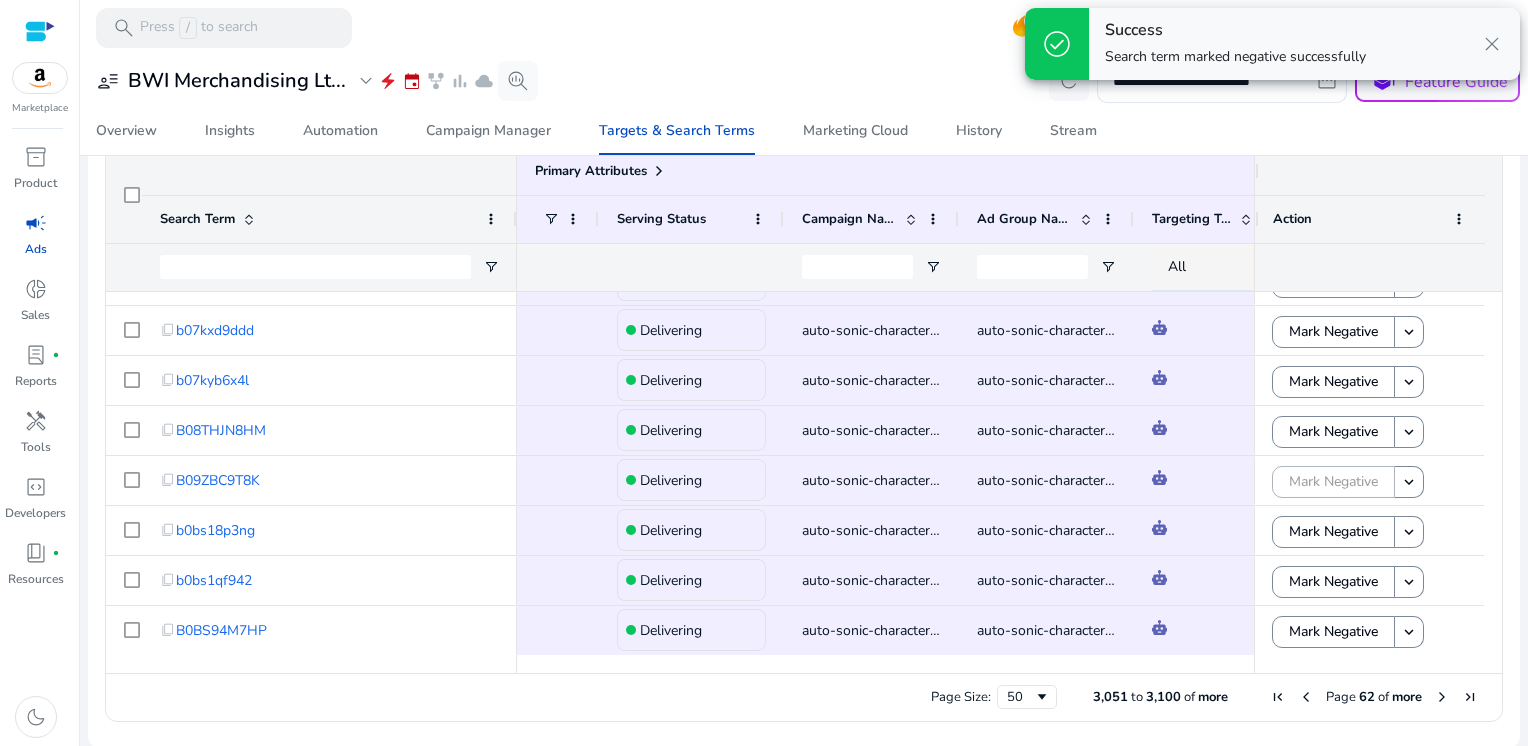 click at bounding box center [1442, 697] 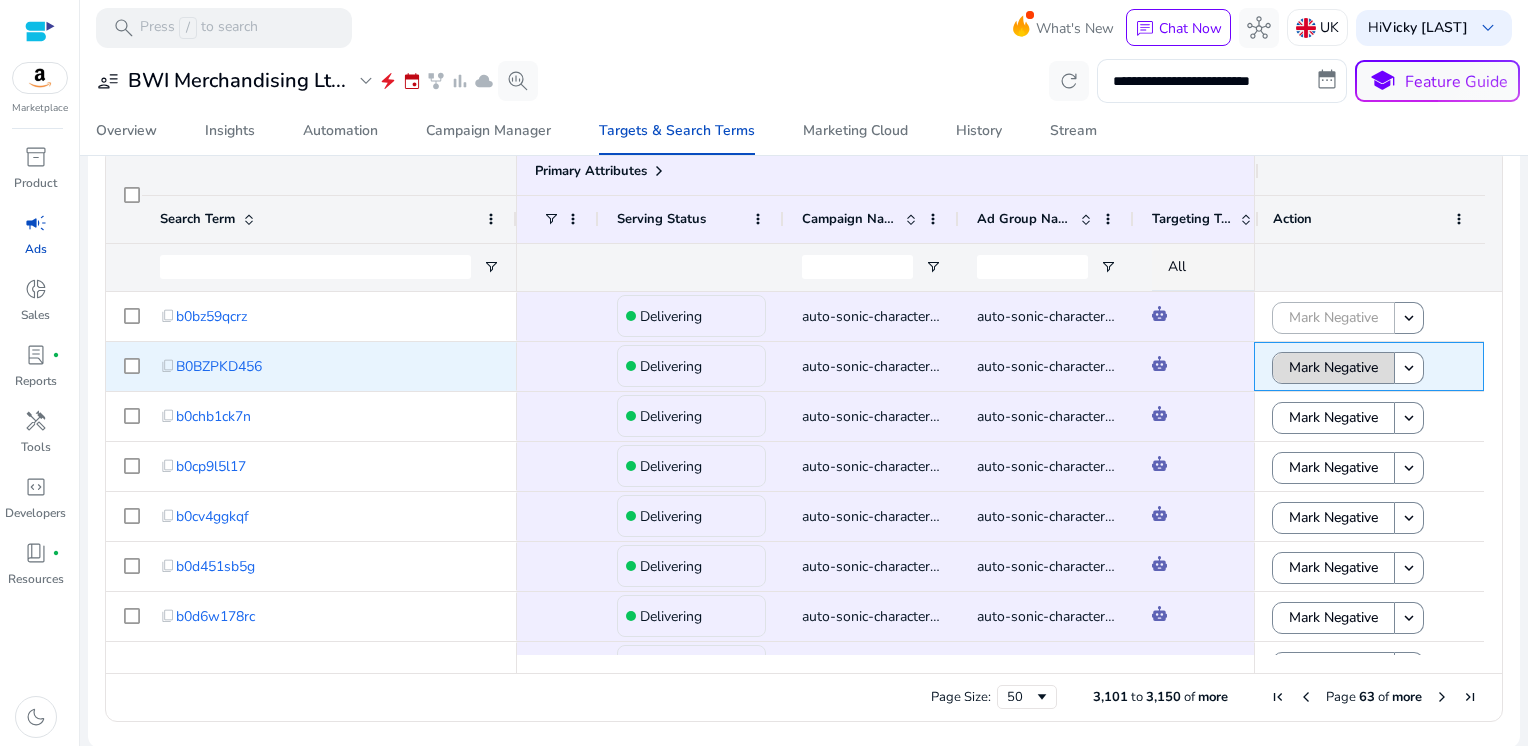 click on "Mark Negative" 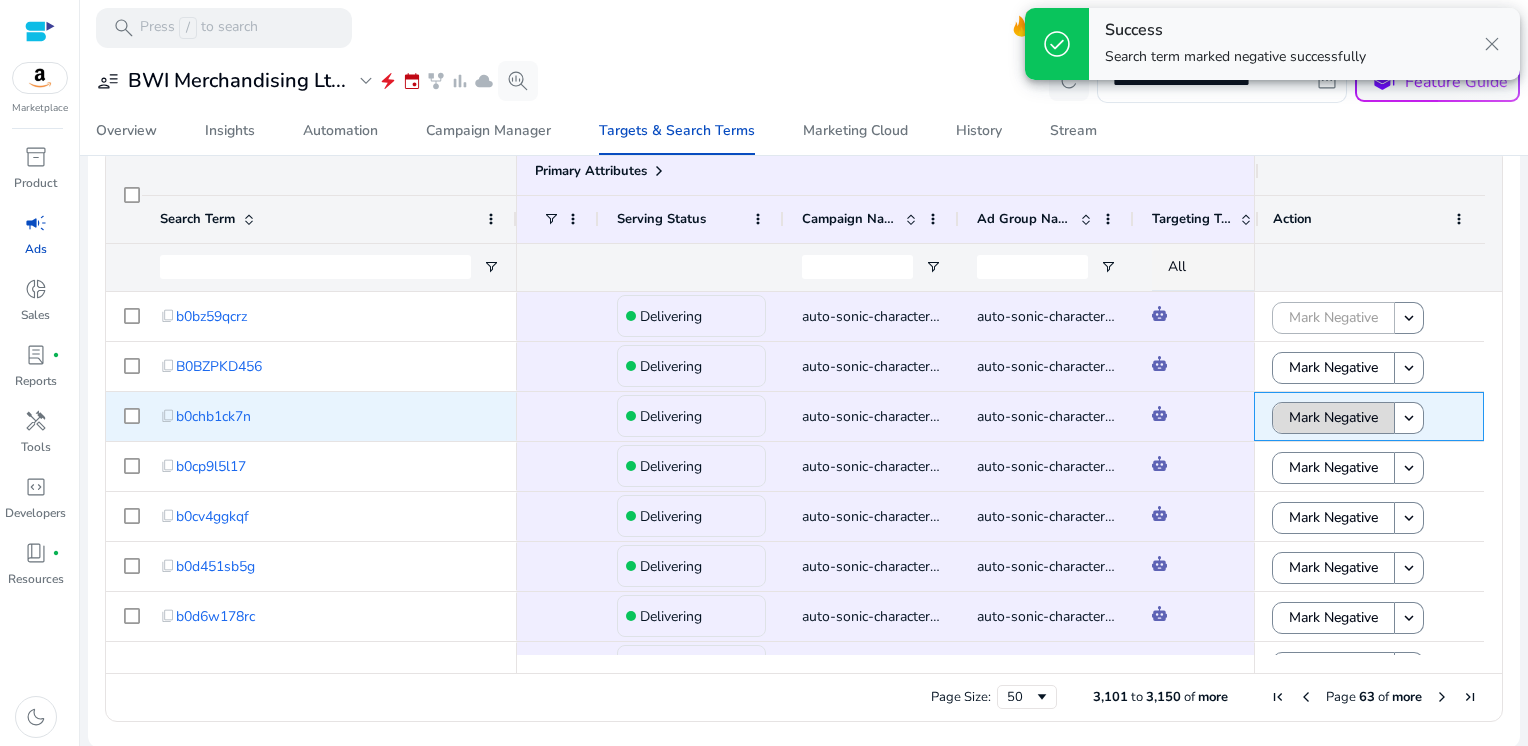 click on "Mark Negative" 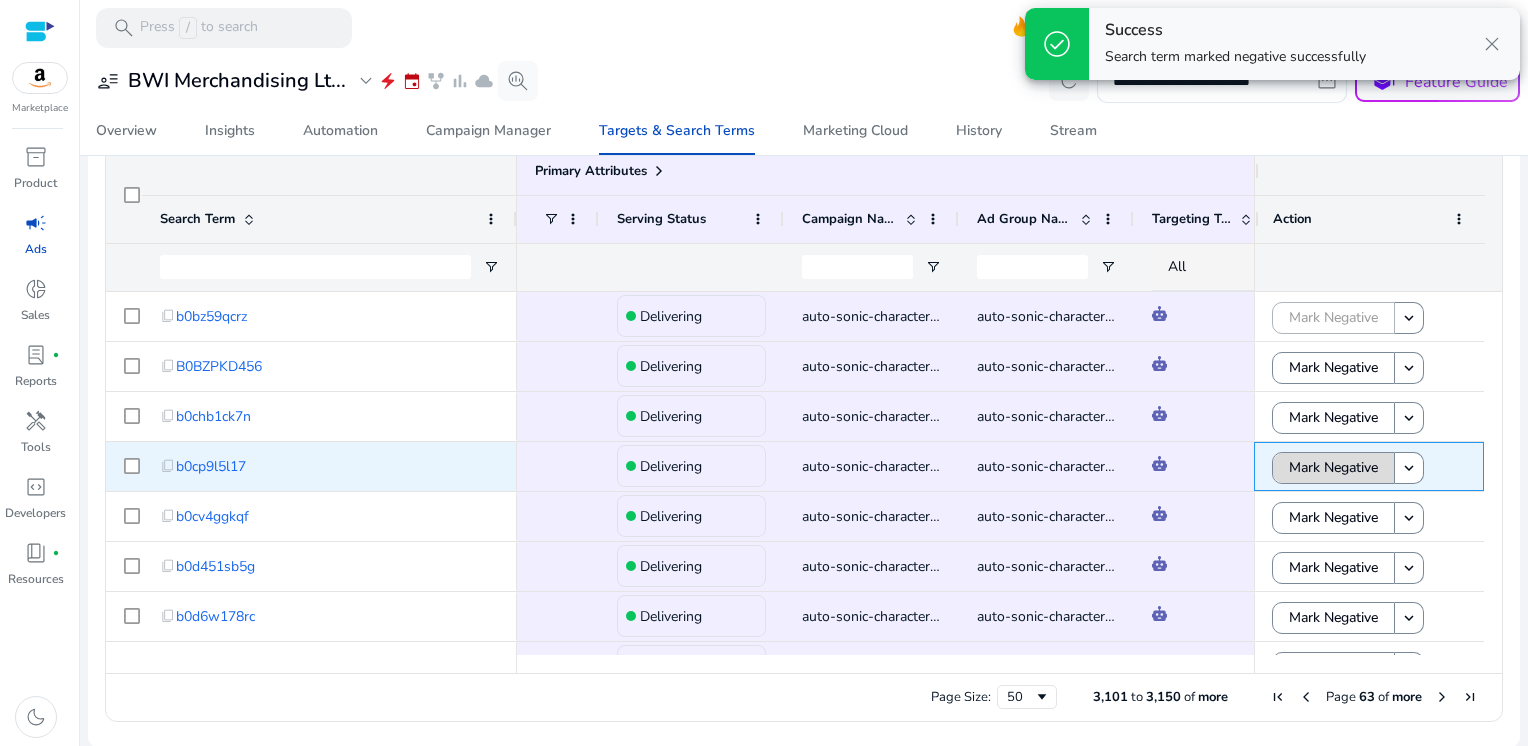 click on "Mark Negative" 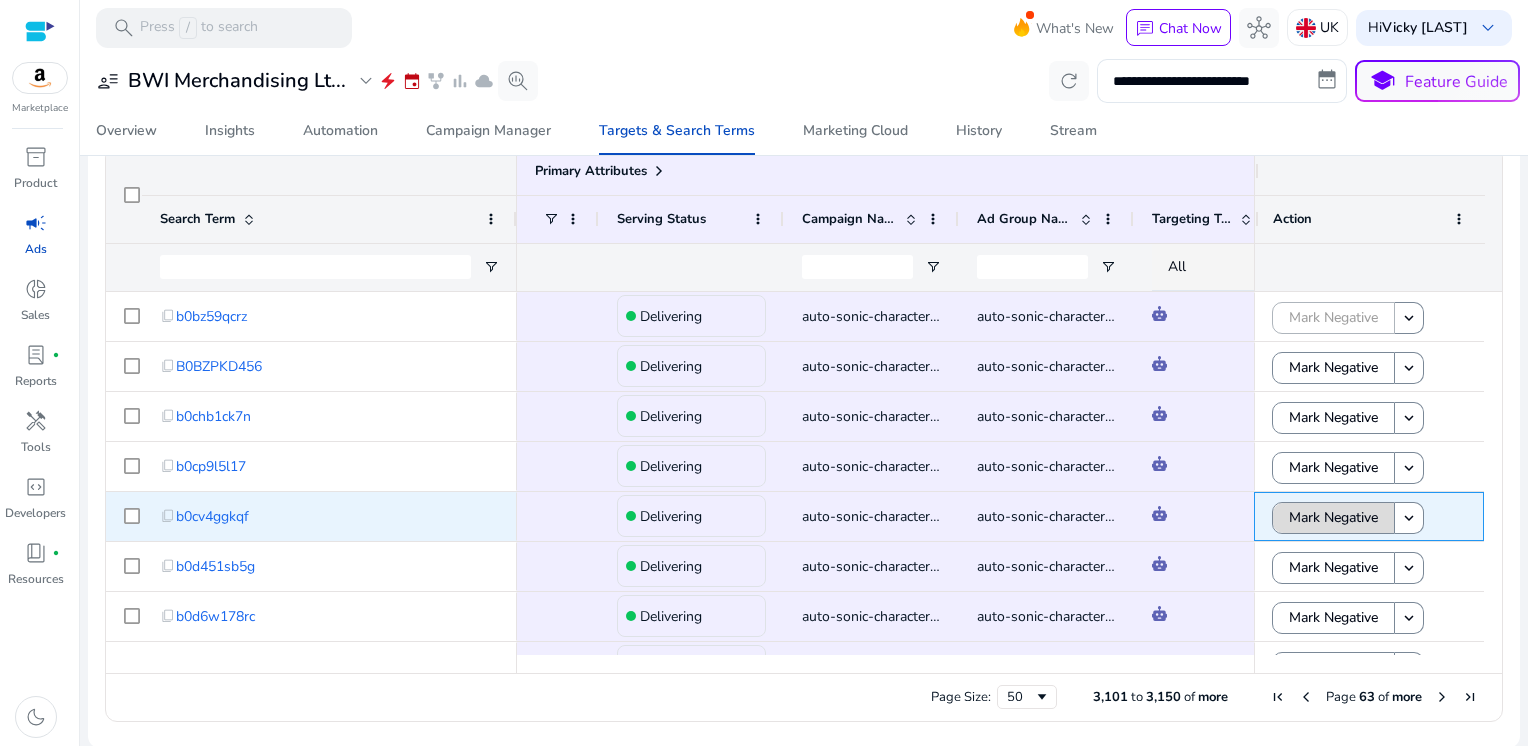 click on "Mark Negative" 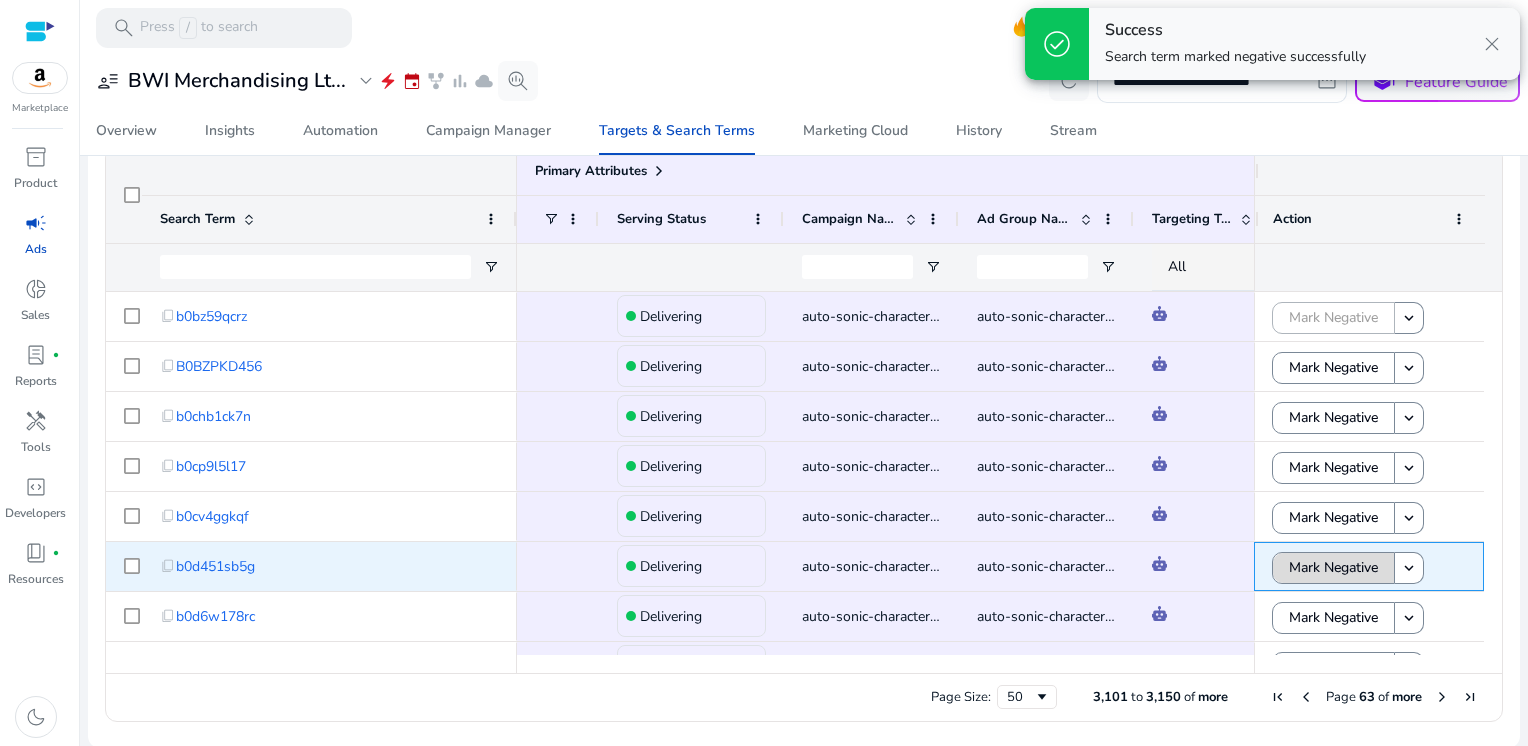 click on "Mark Negative" 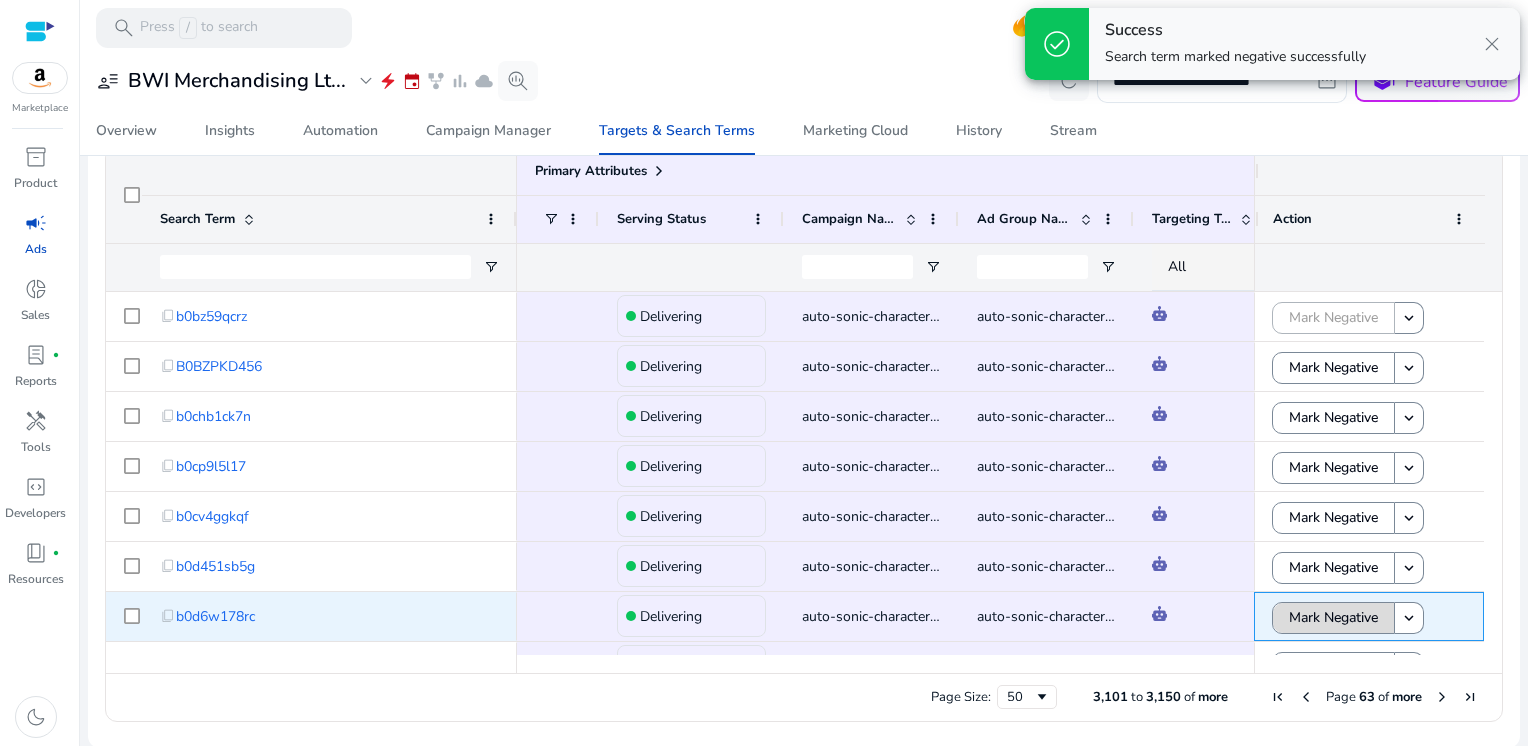 click on "Mark Negative" 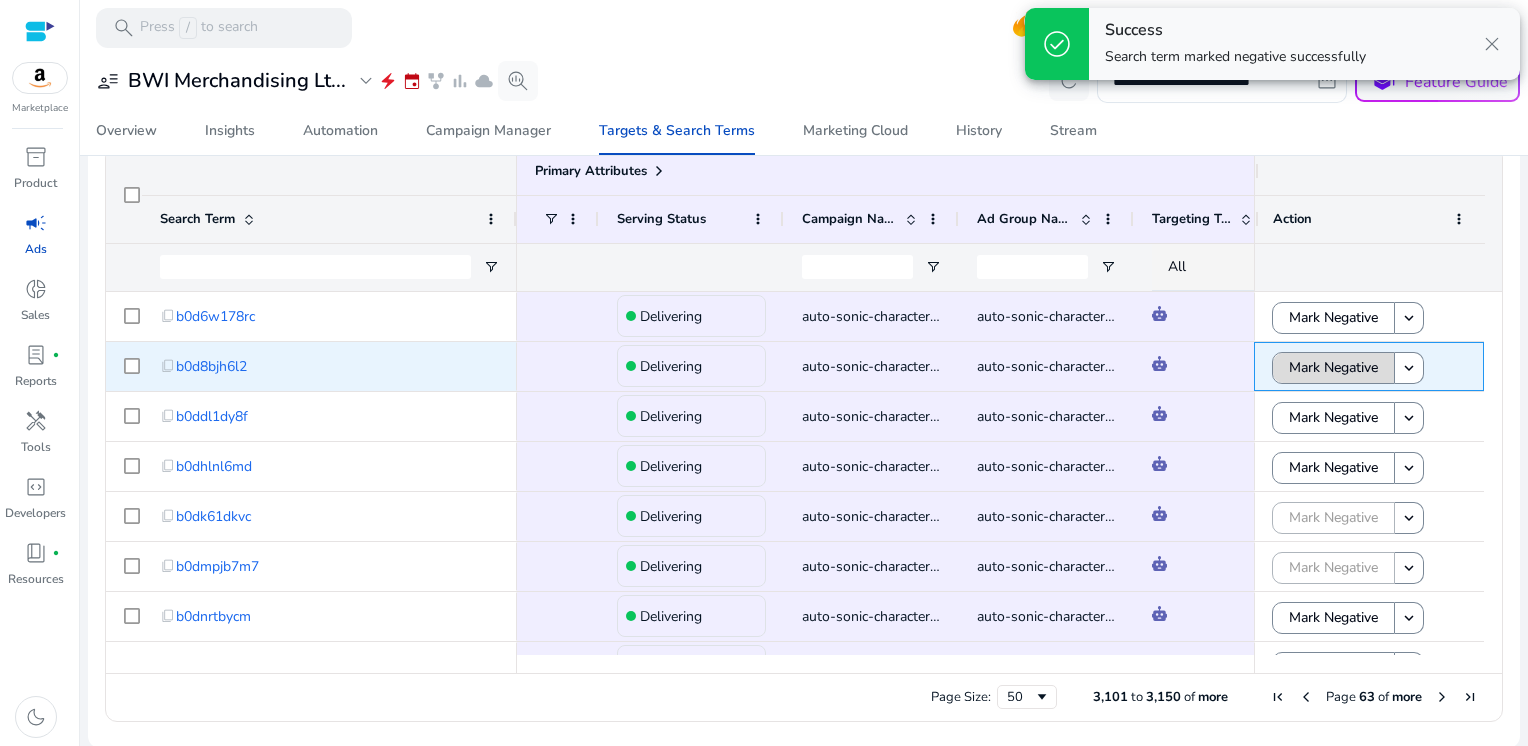 click on "Mark Negative" 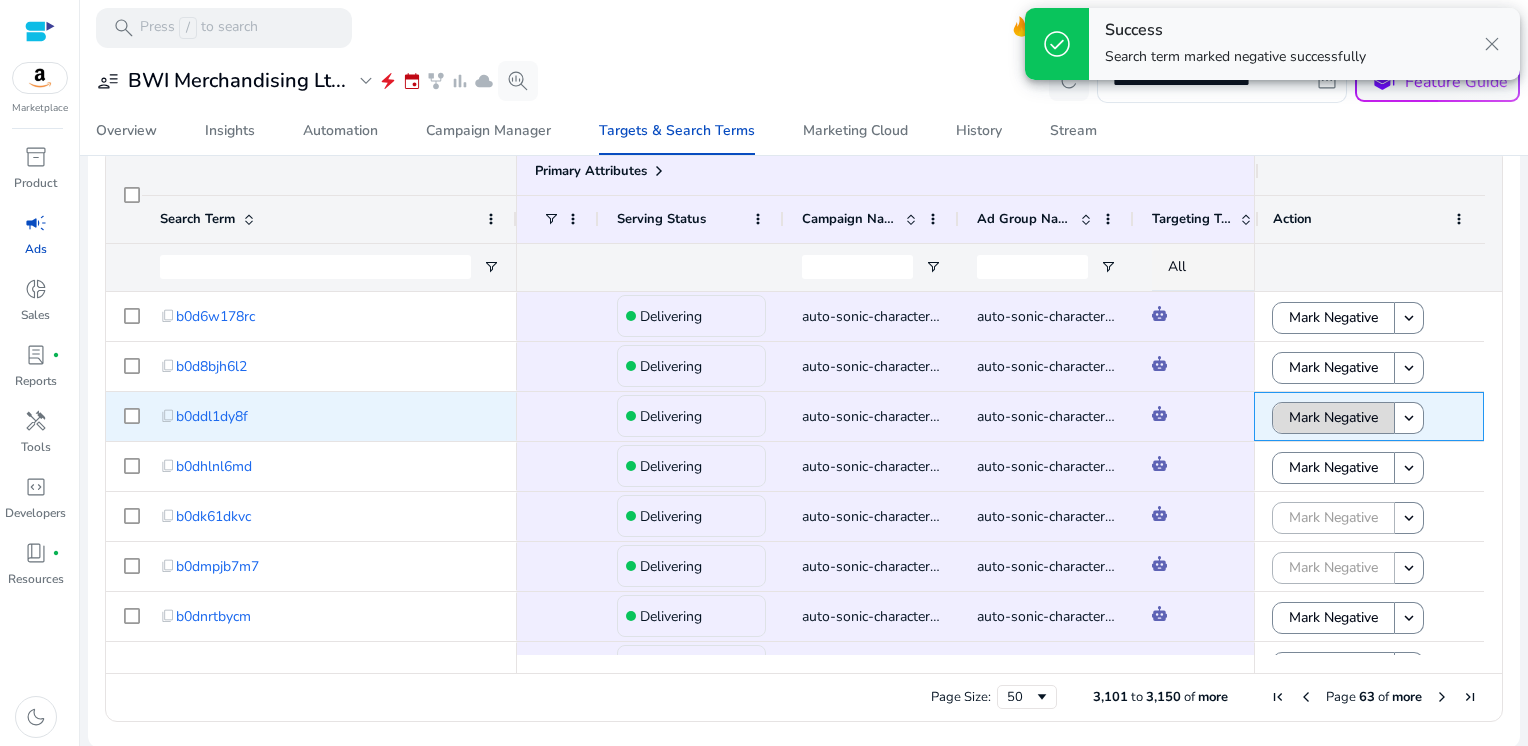 click on "Mark Negative" 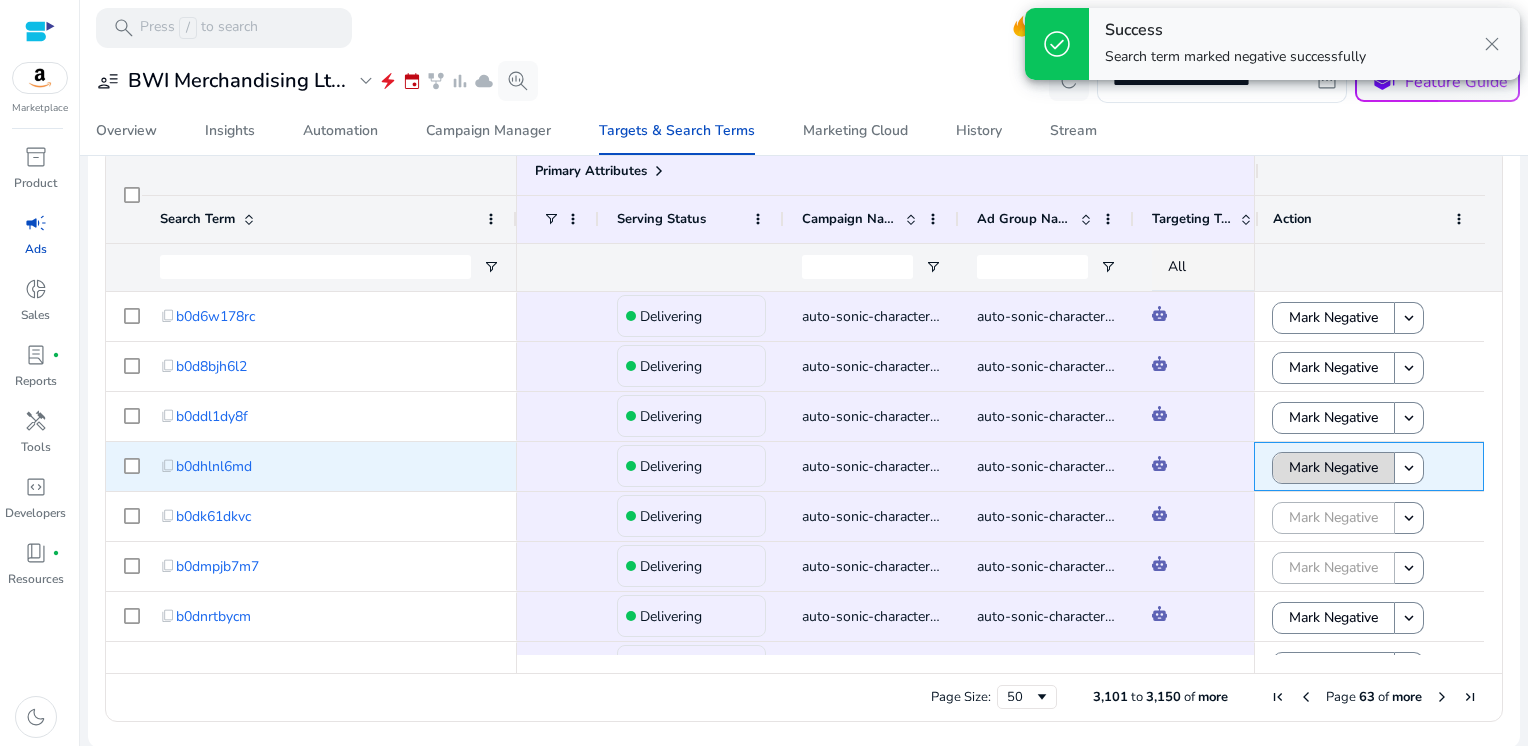 click on "Mark Negative" 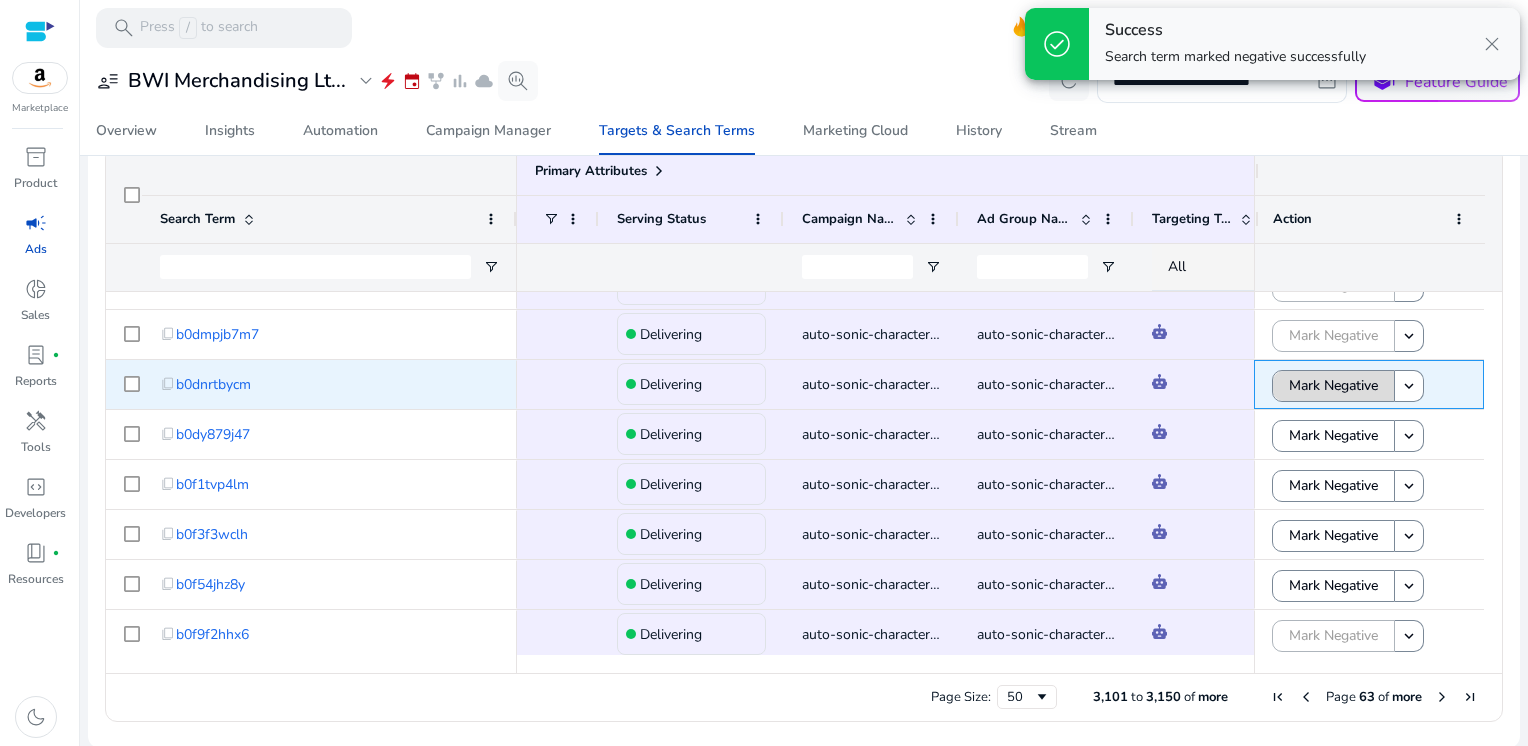 click on "Mark Negative" 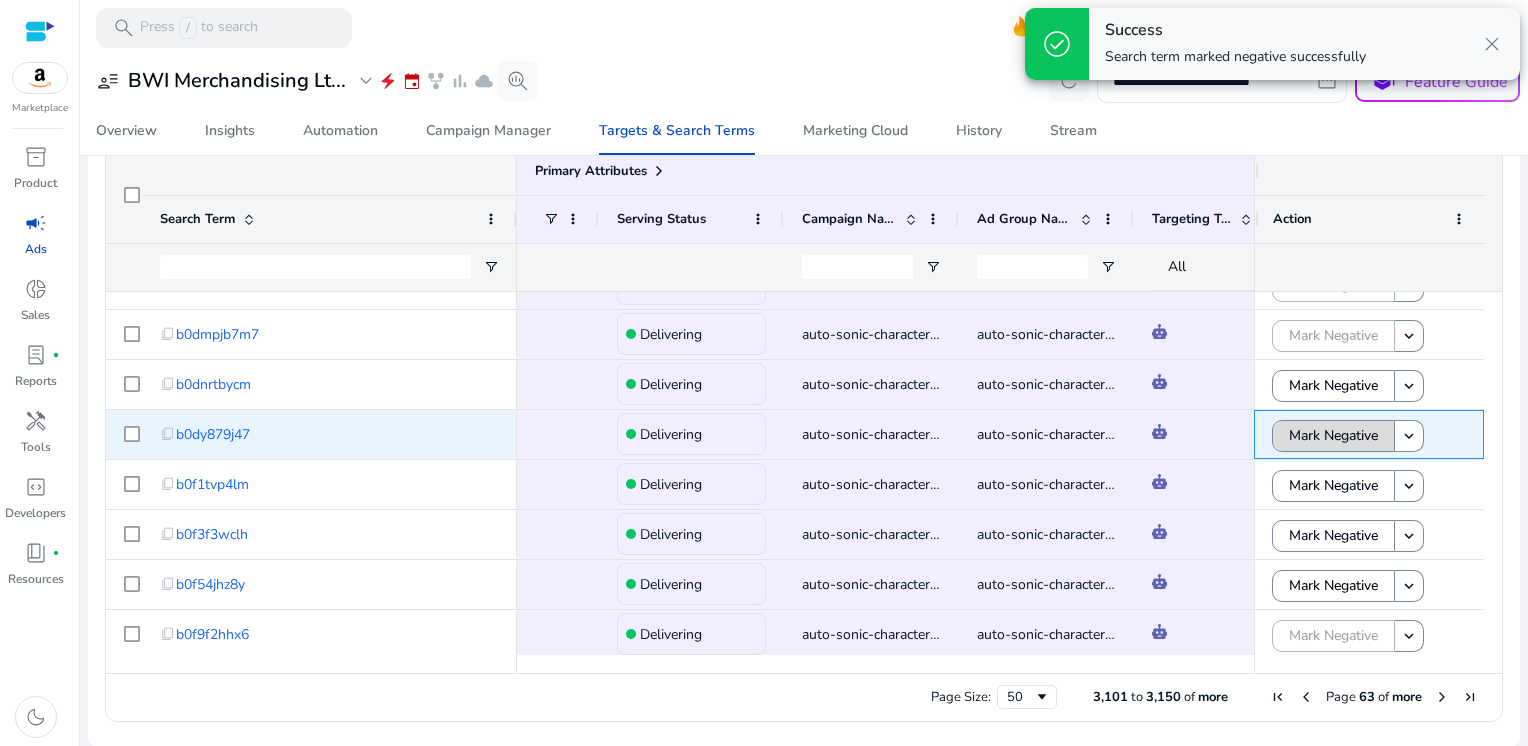 click on "Mark Negative" 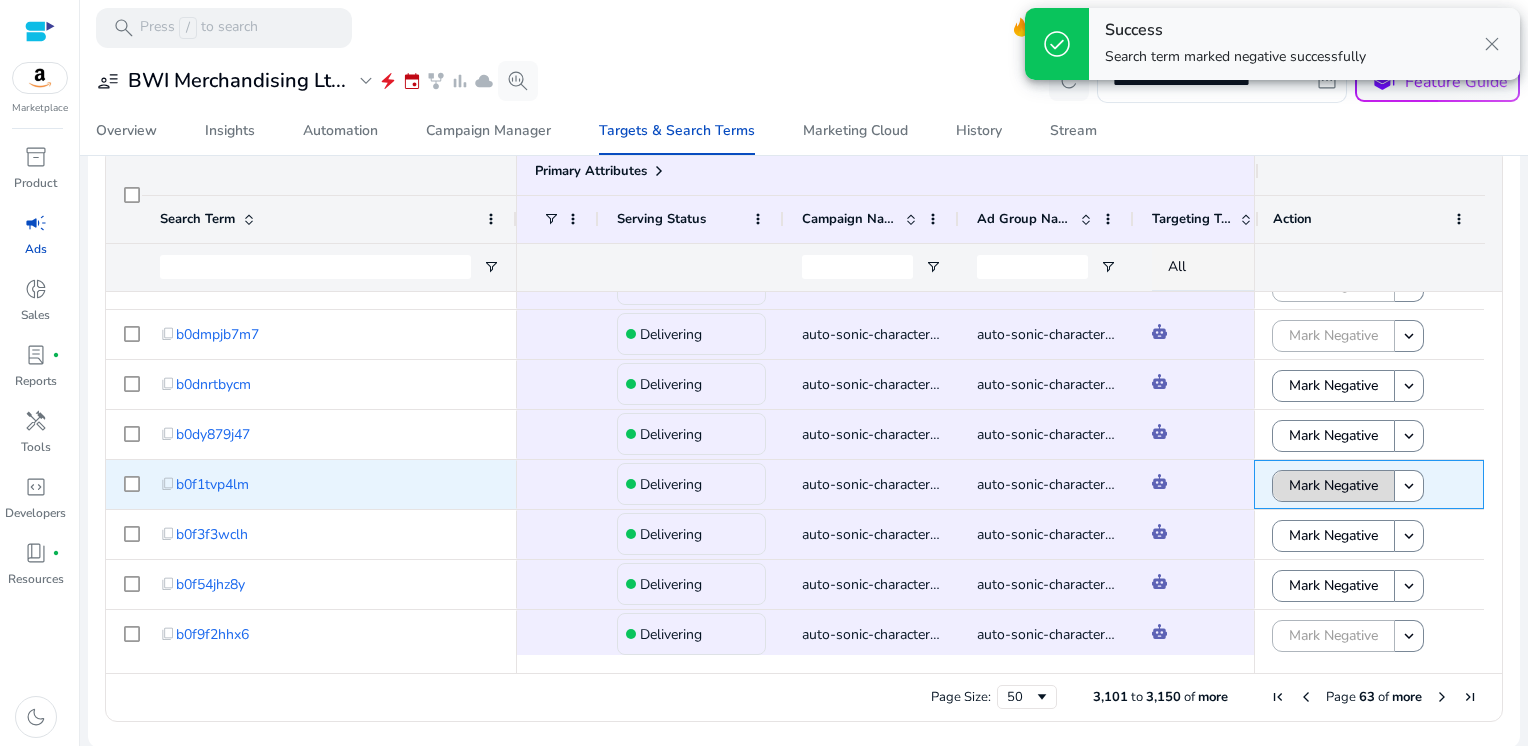 click on "Mark Negative" 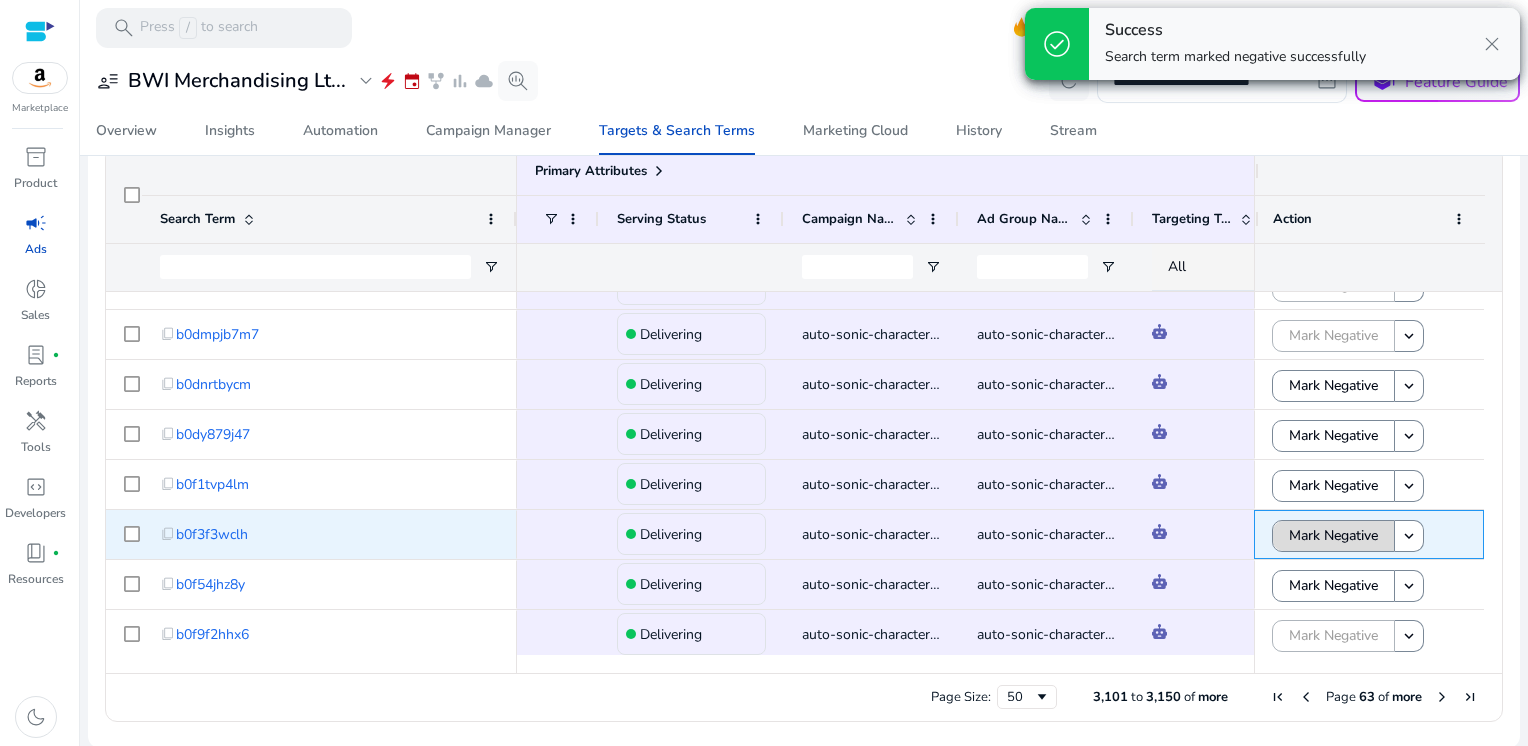 click on "Mark Negative" 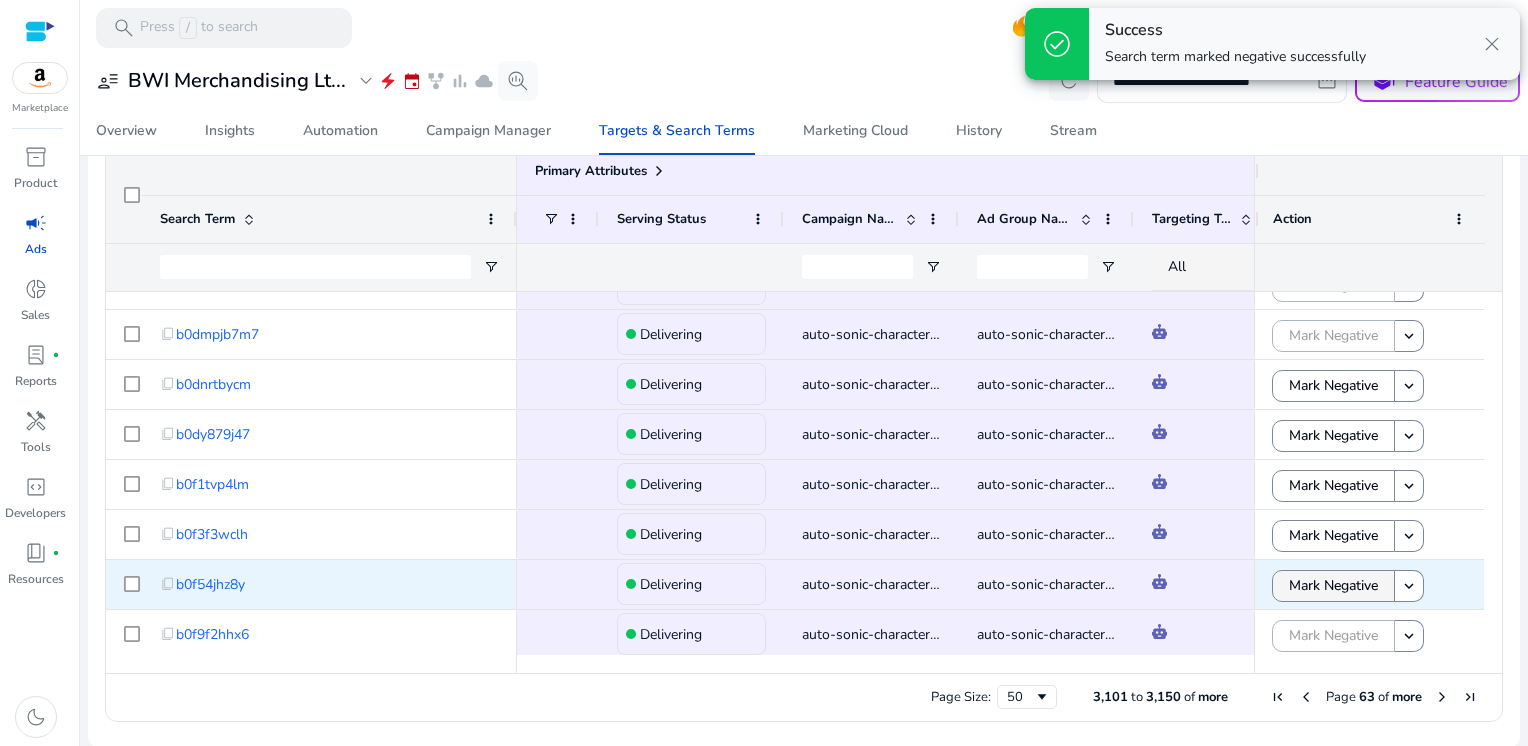 click on "Mark Negative" 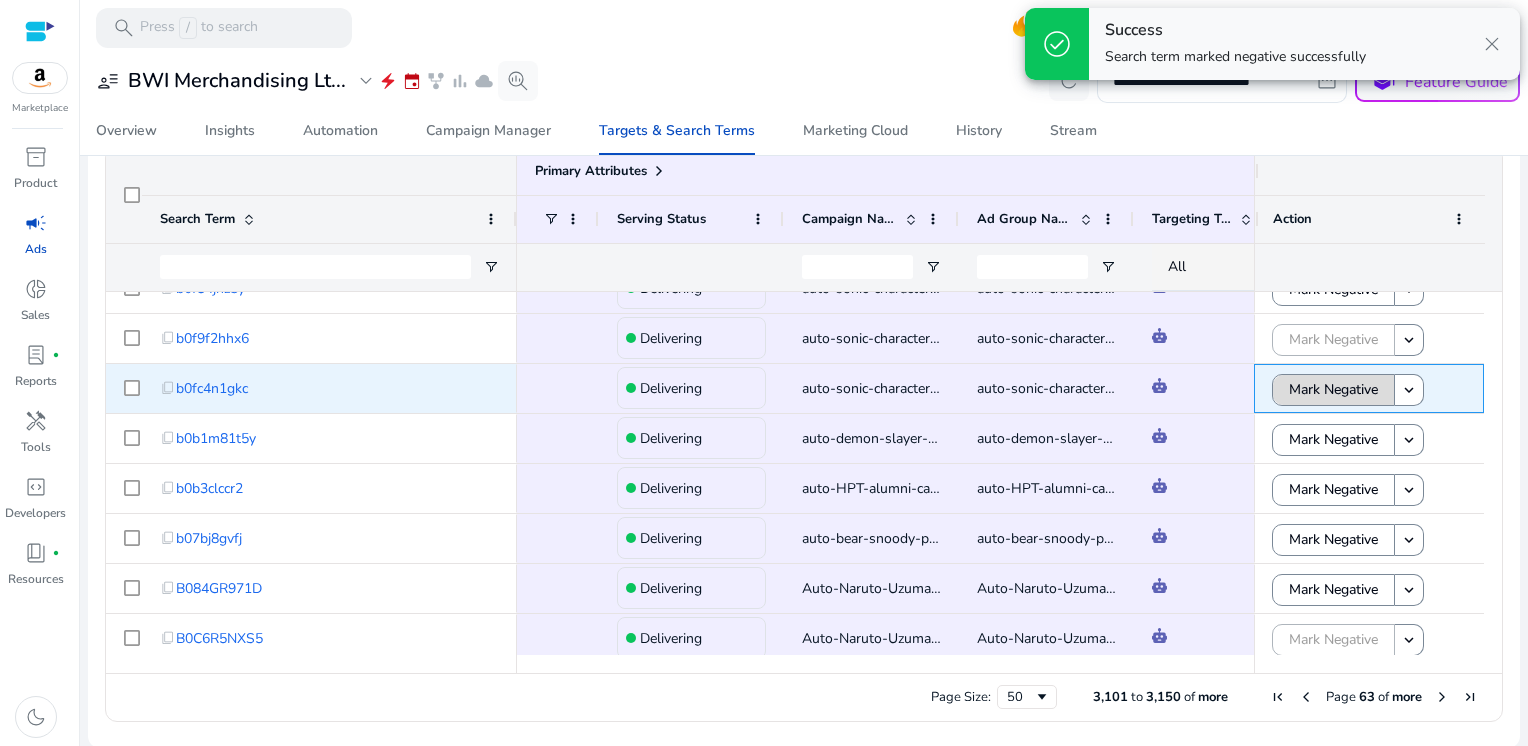 click on "Mark Negative" 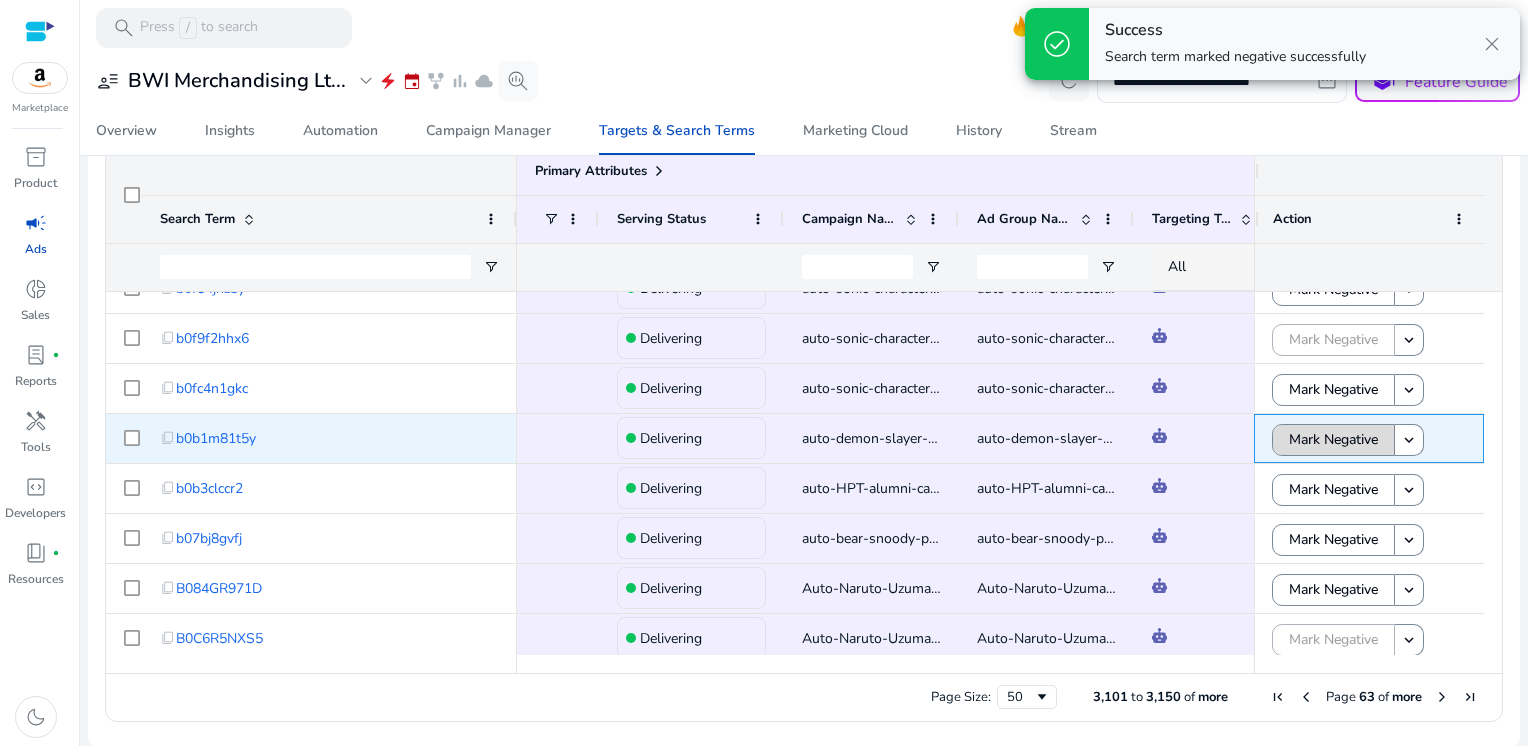 click on "Mark Negative" 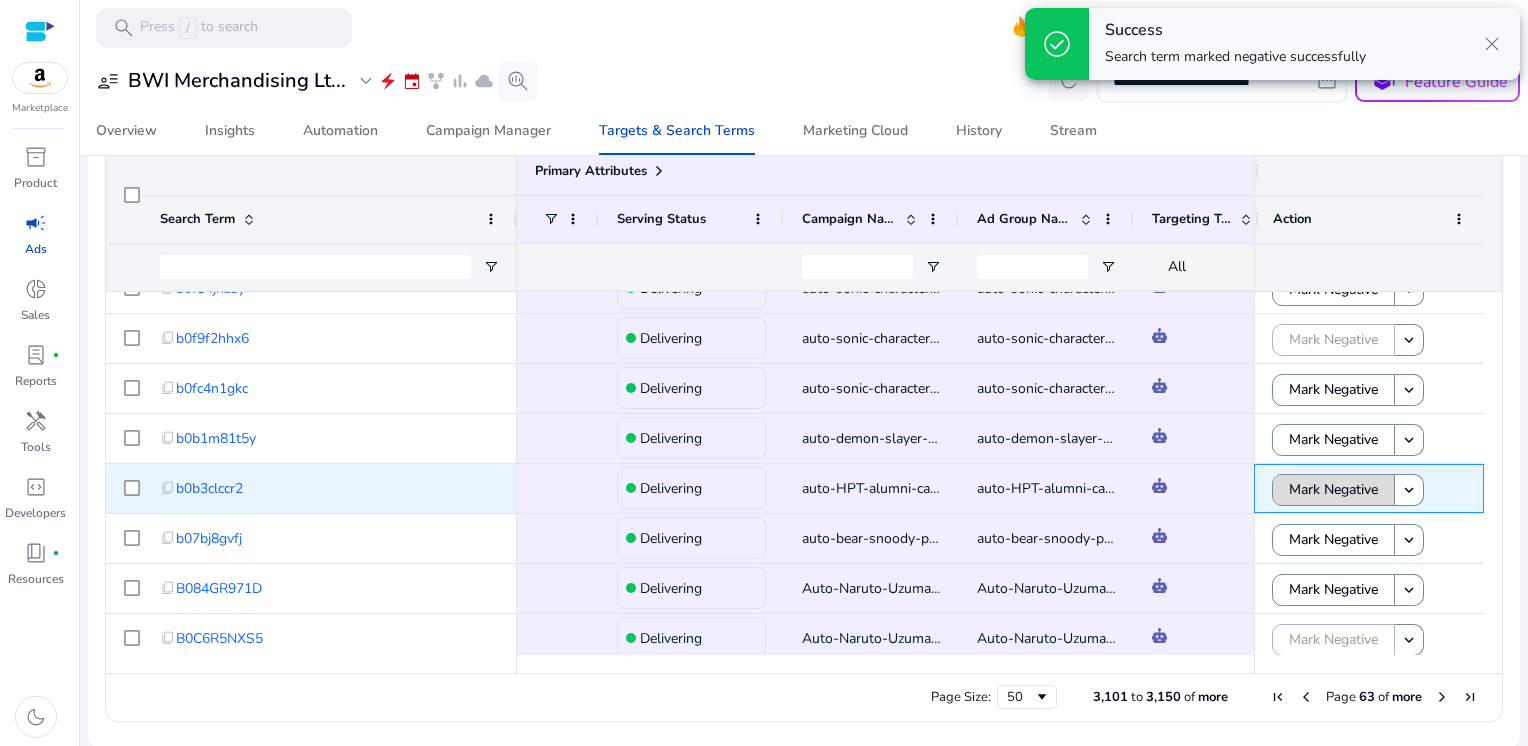 click on "Mark Negative" 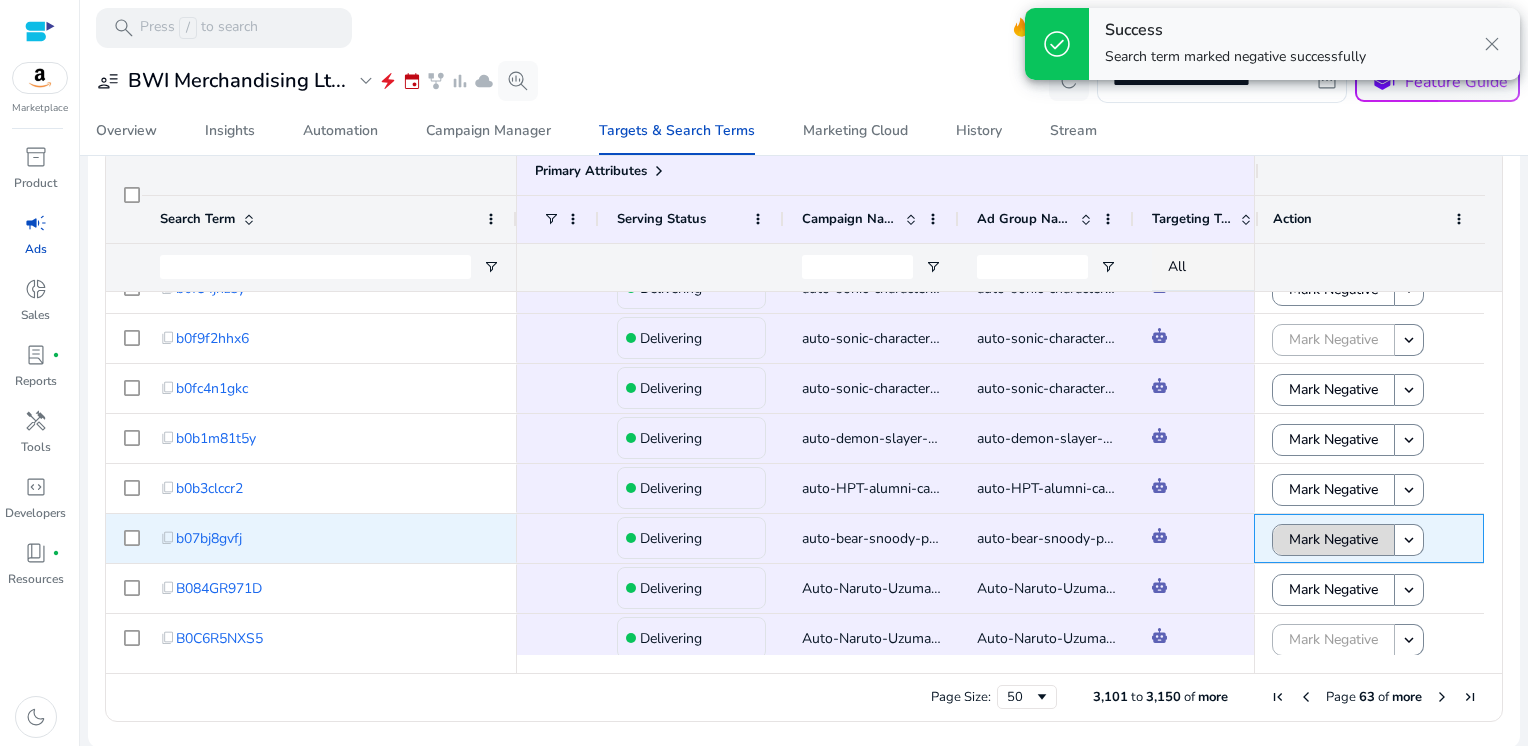 click on "Mark Negative" 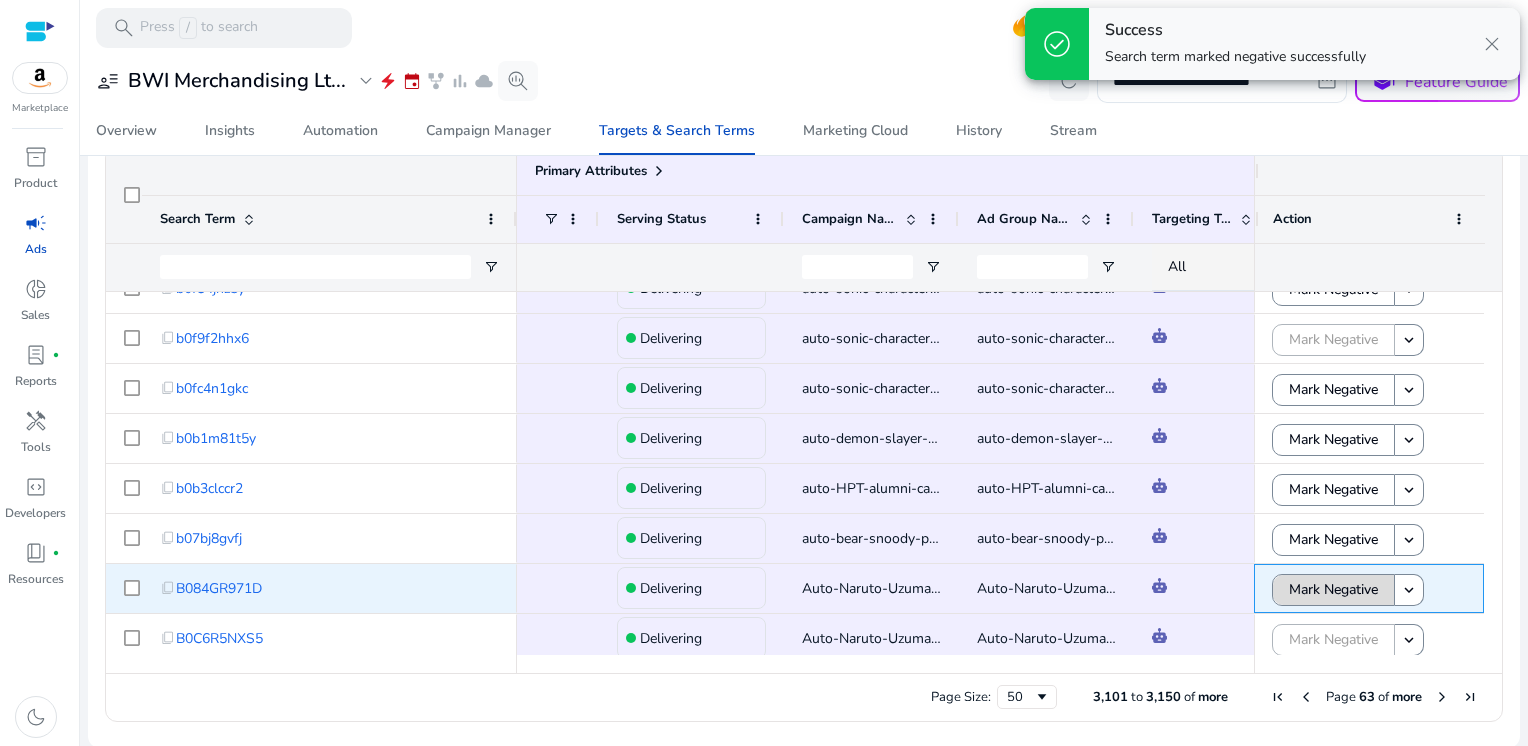 click on "Mark Negative" 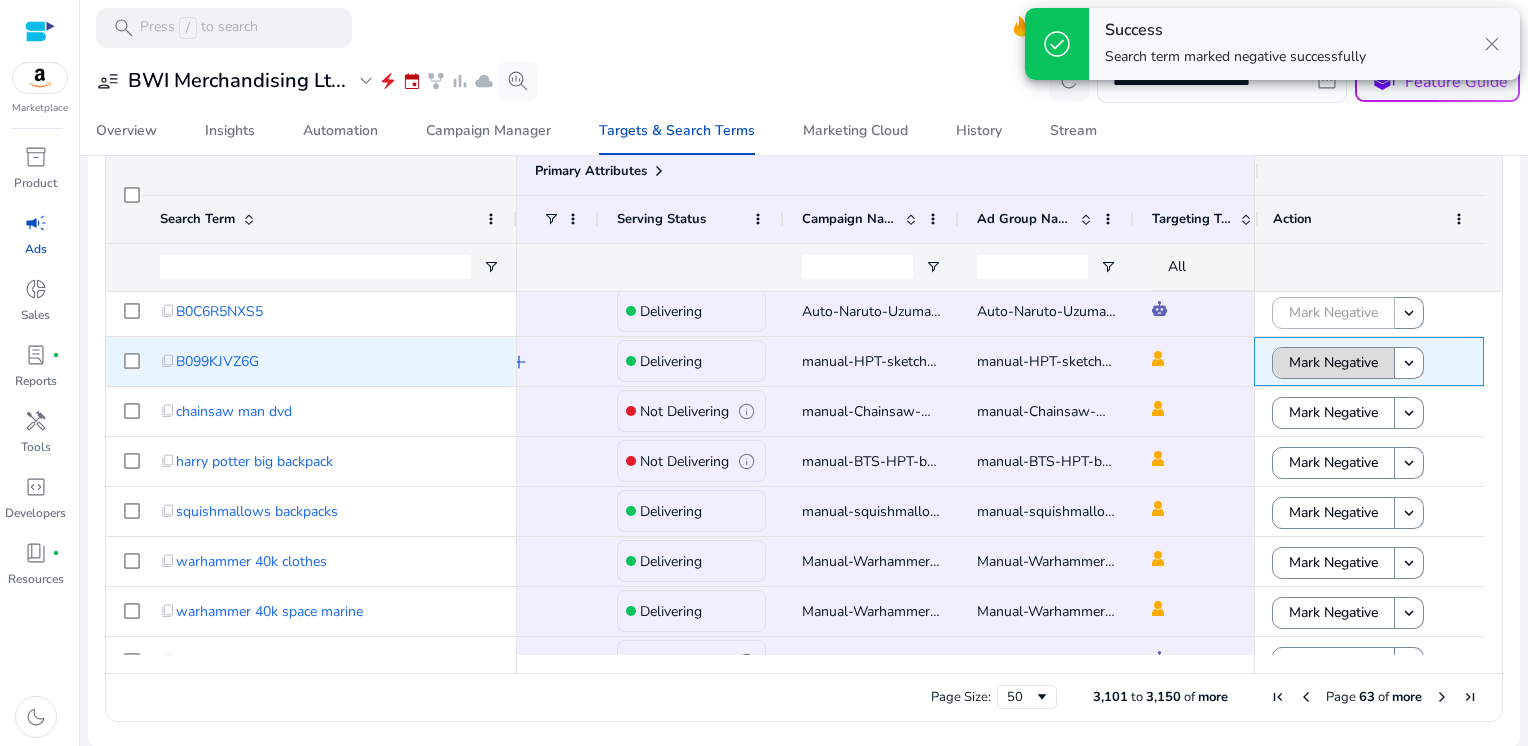 click on "Mark Negative" 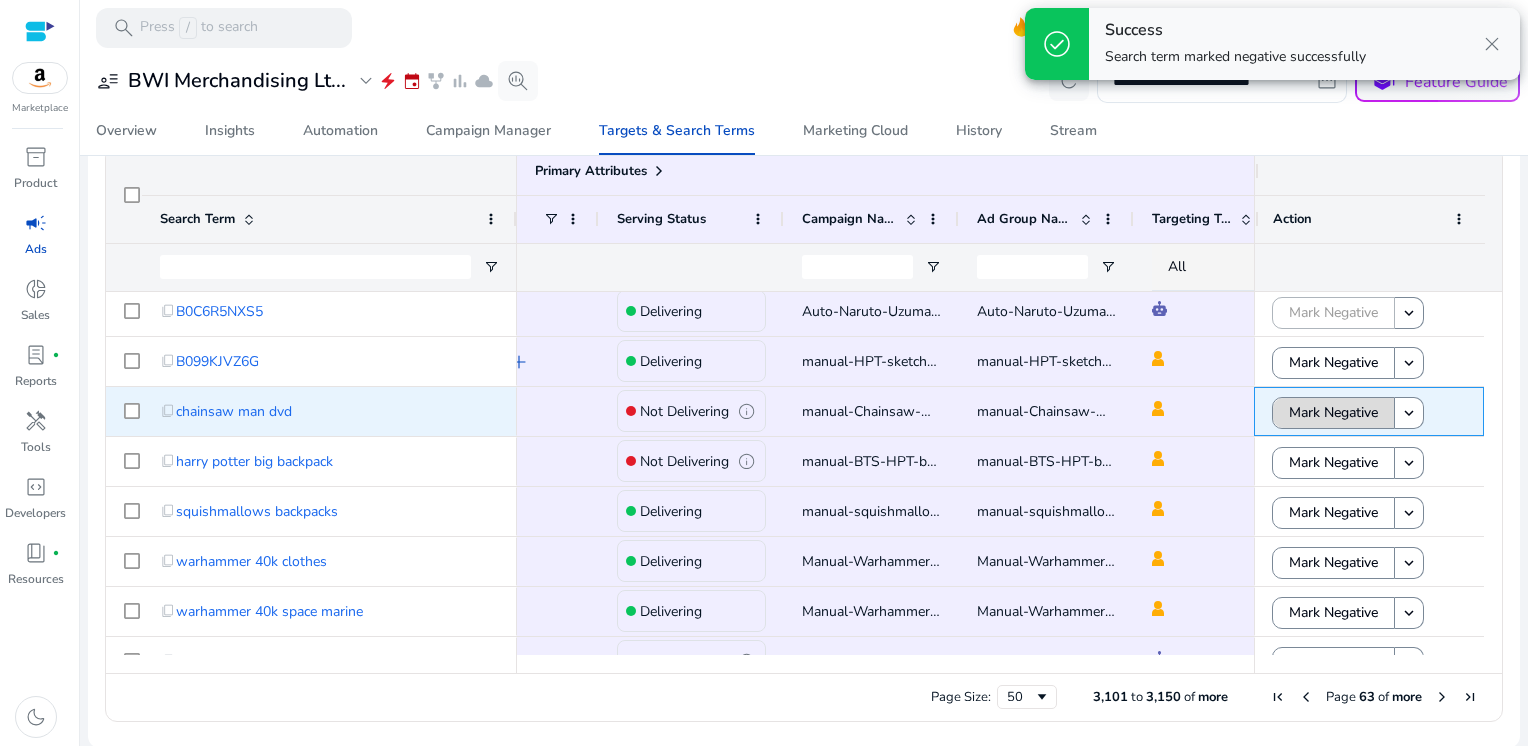 click on "Mark Negative" 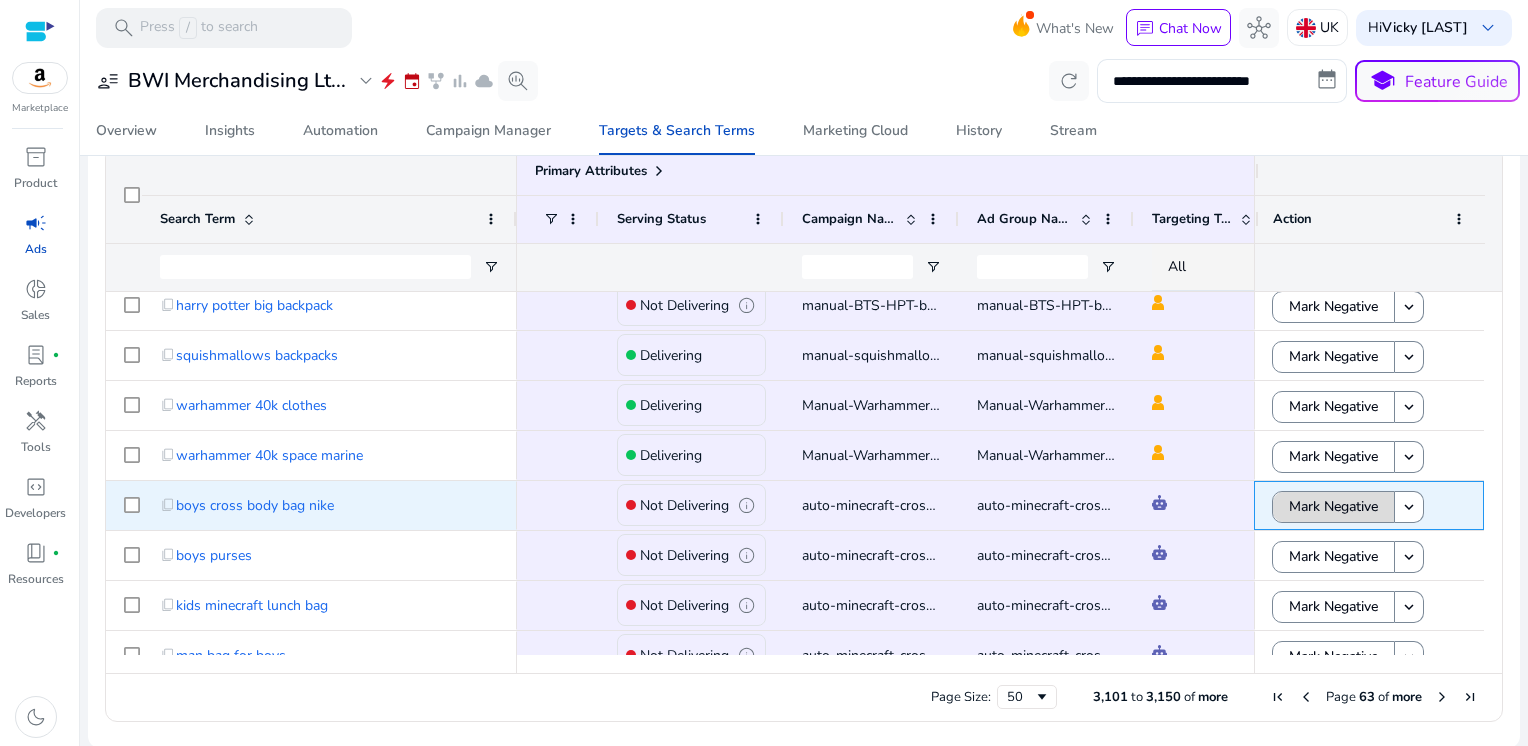 click on "Mark Negative" 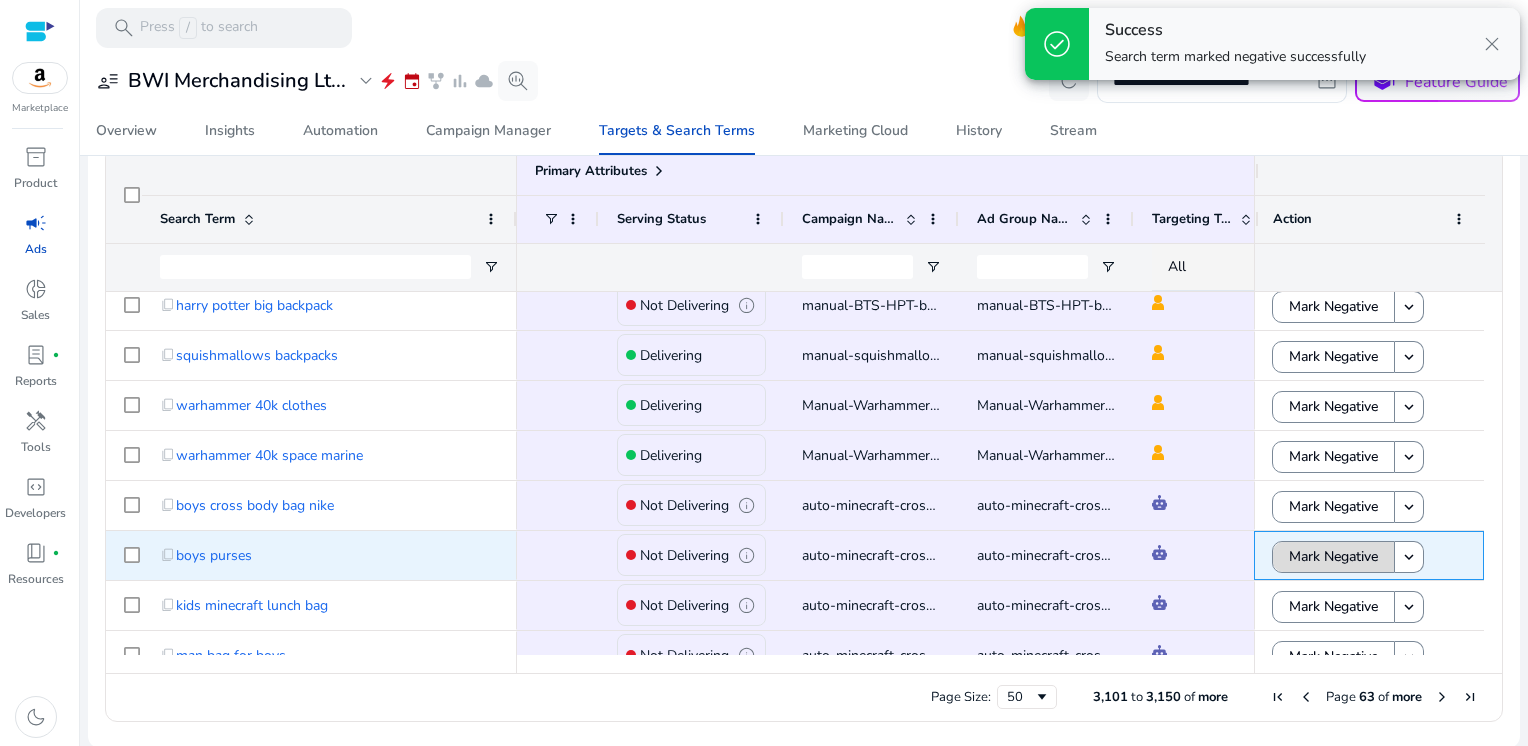 click on "Mark Negative" 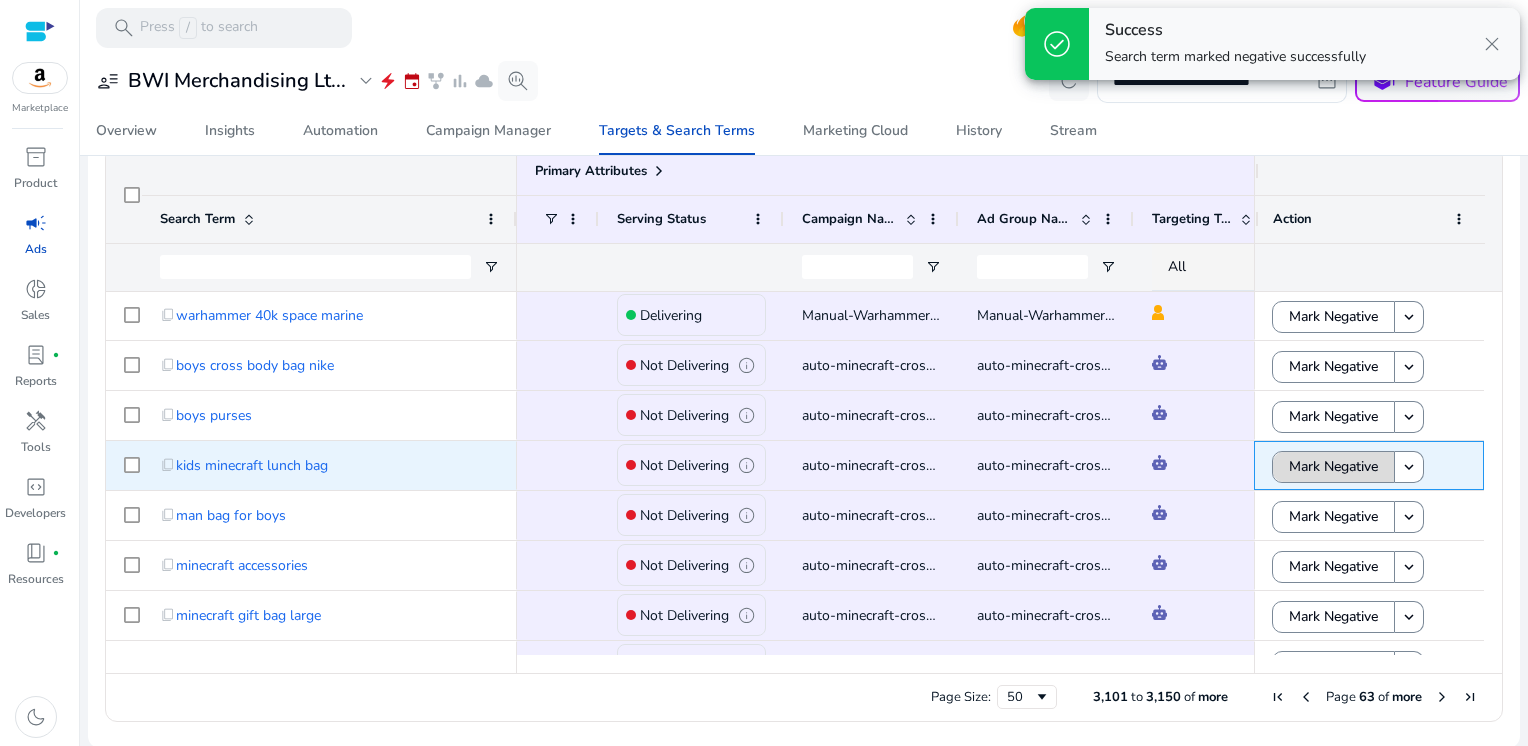 click on "Mark Negative" 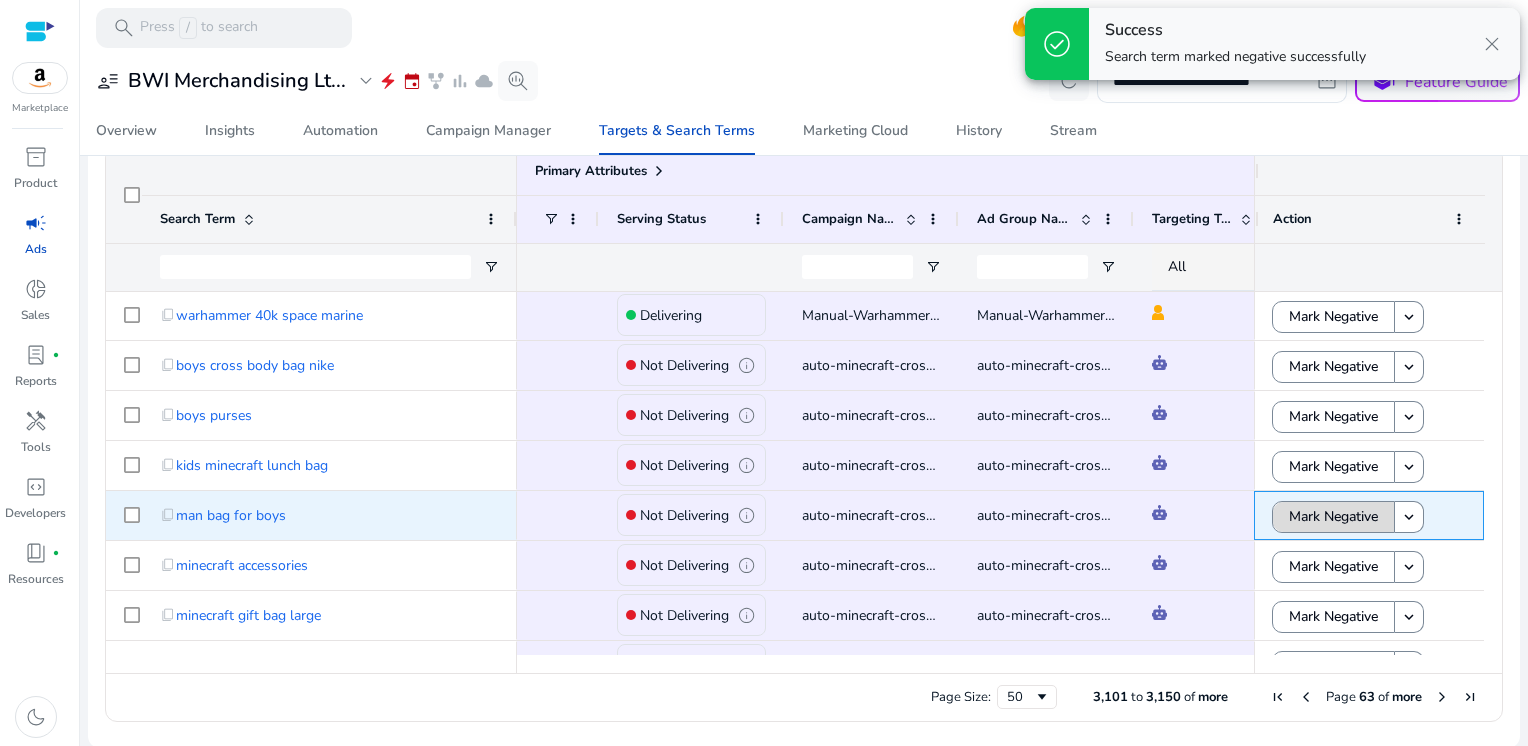 click on "Mark Negative" 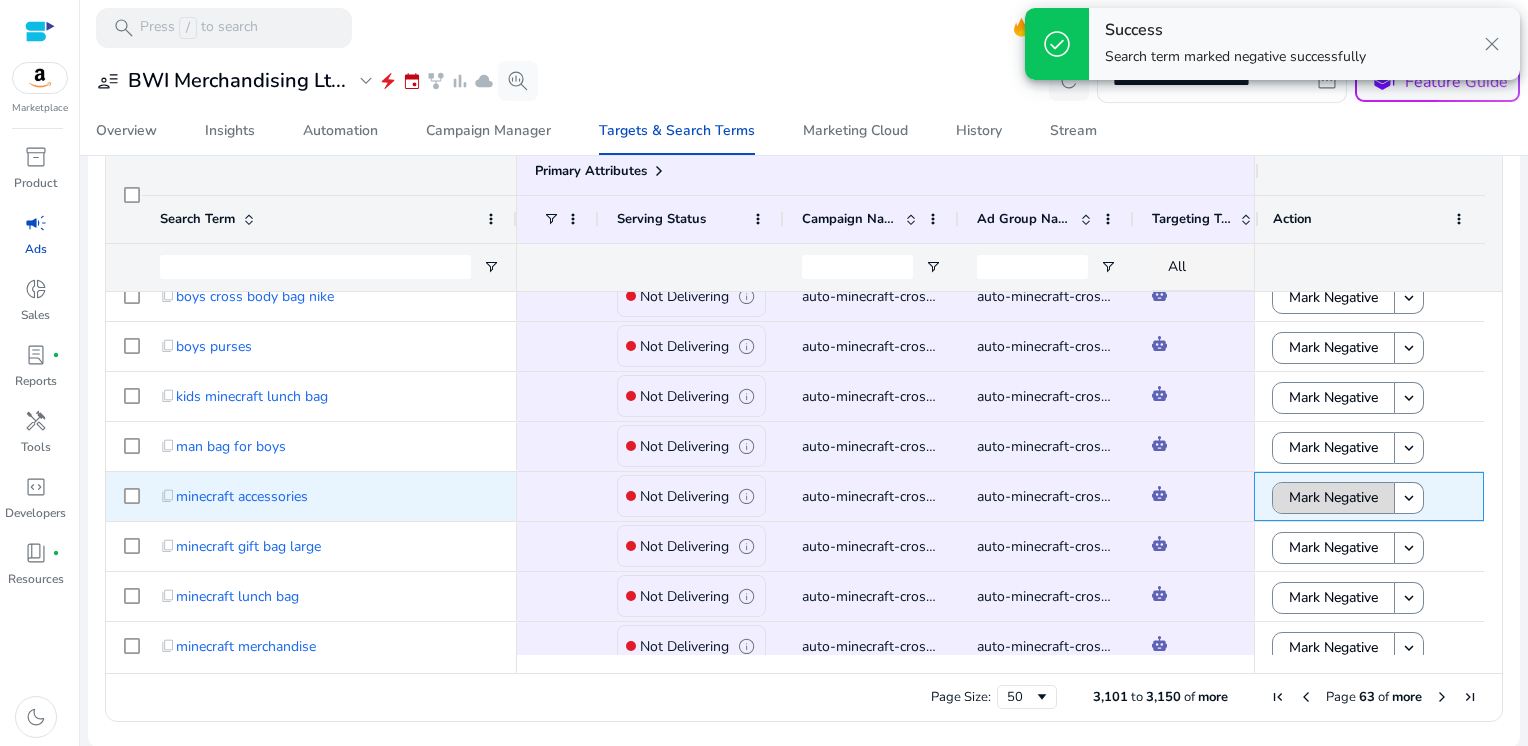 click on "Mark Negative" 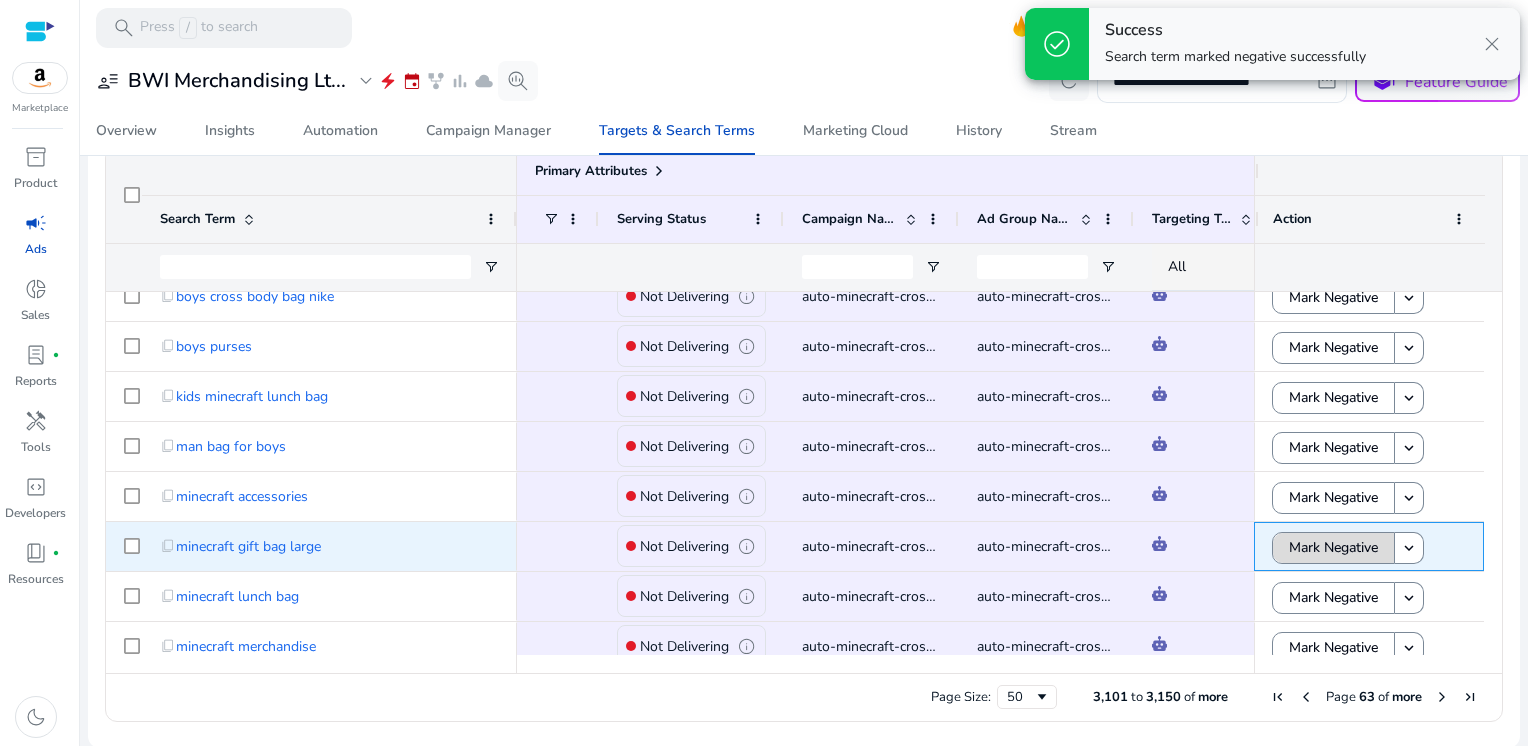 click on "Mark Negative" 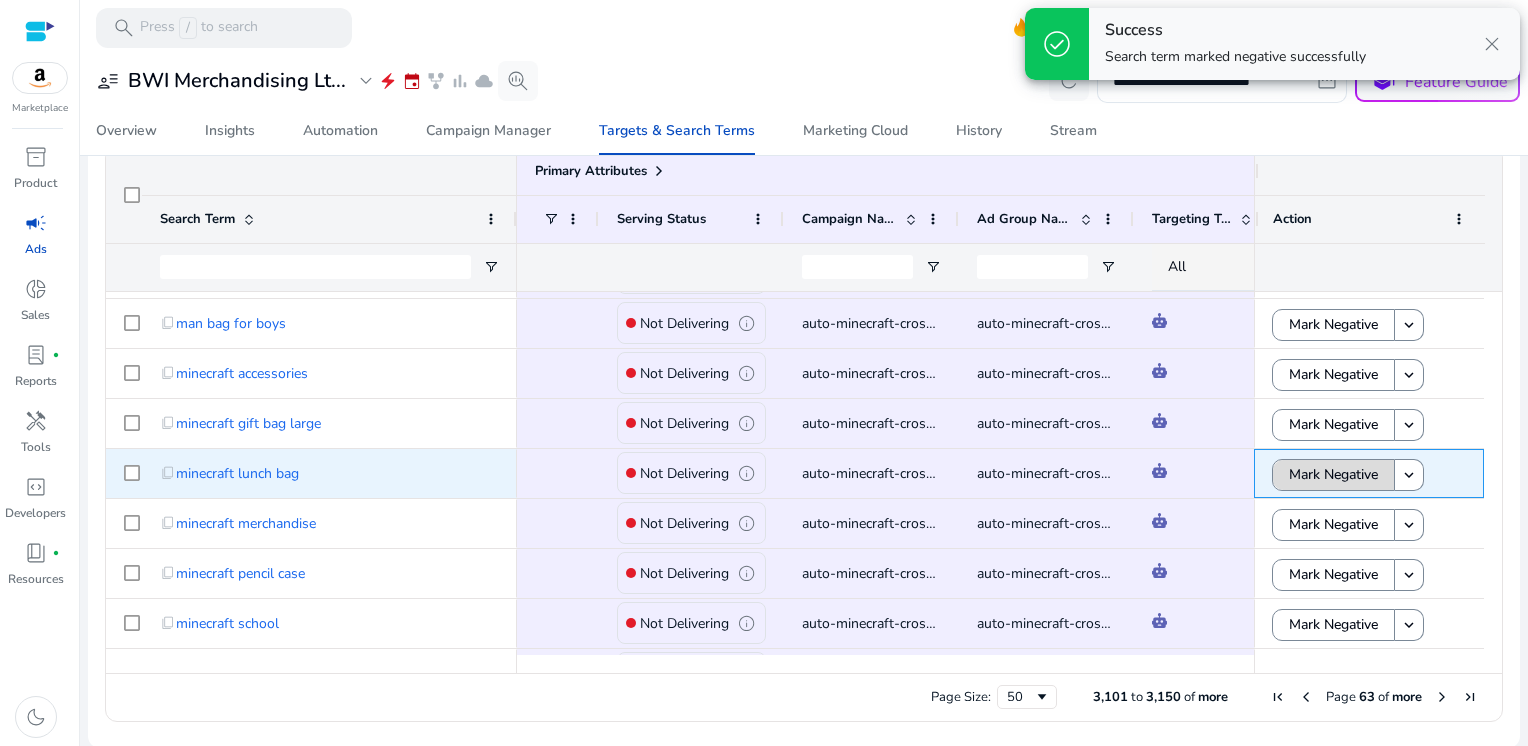 click on "Mark Negative" 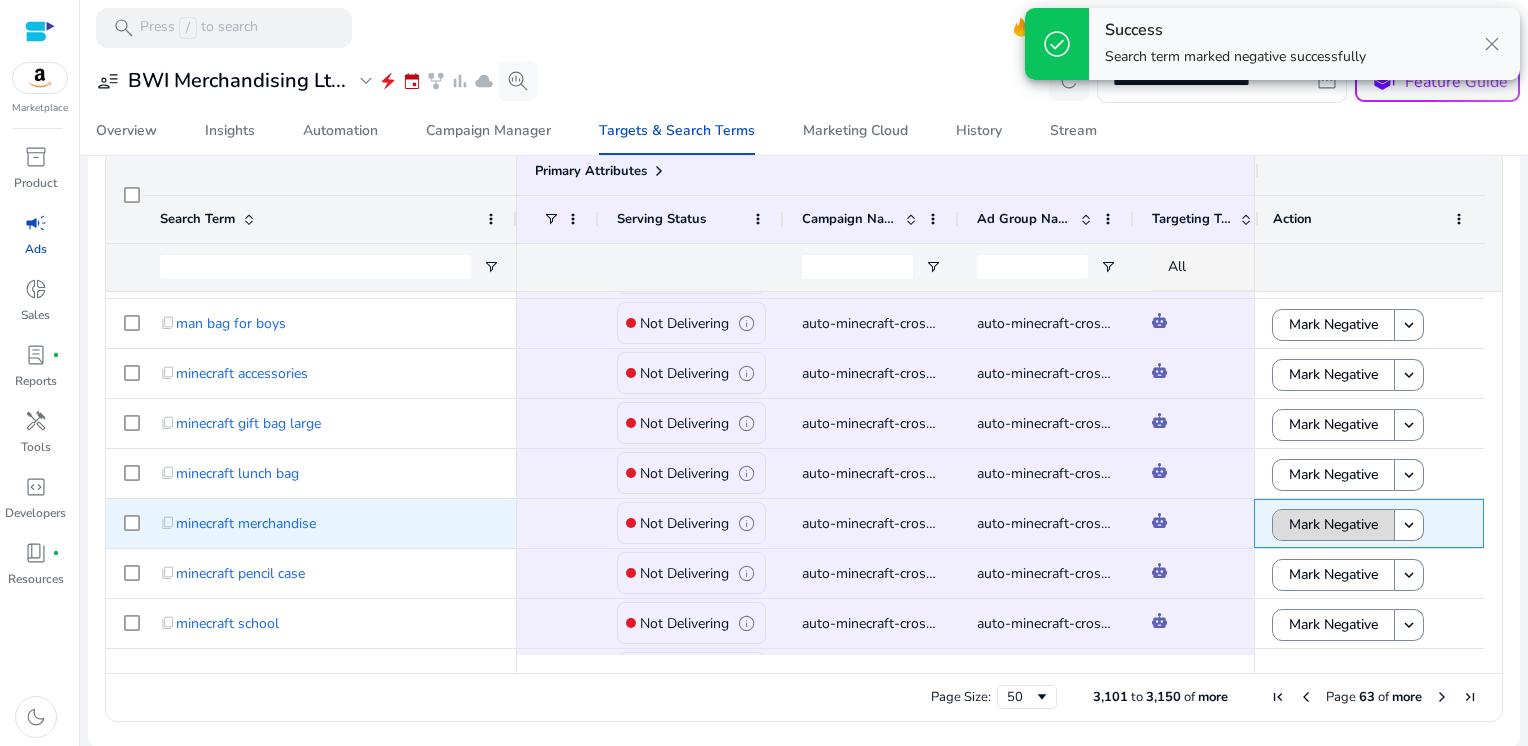 click on "Mark Negative" 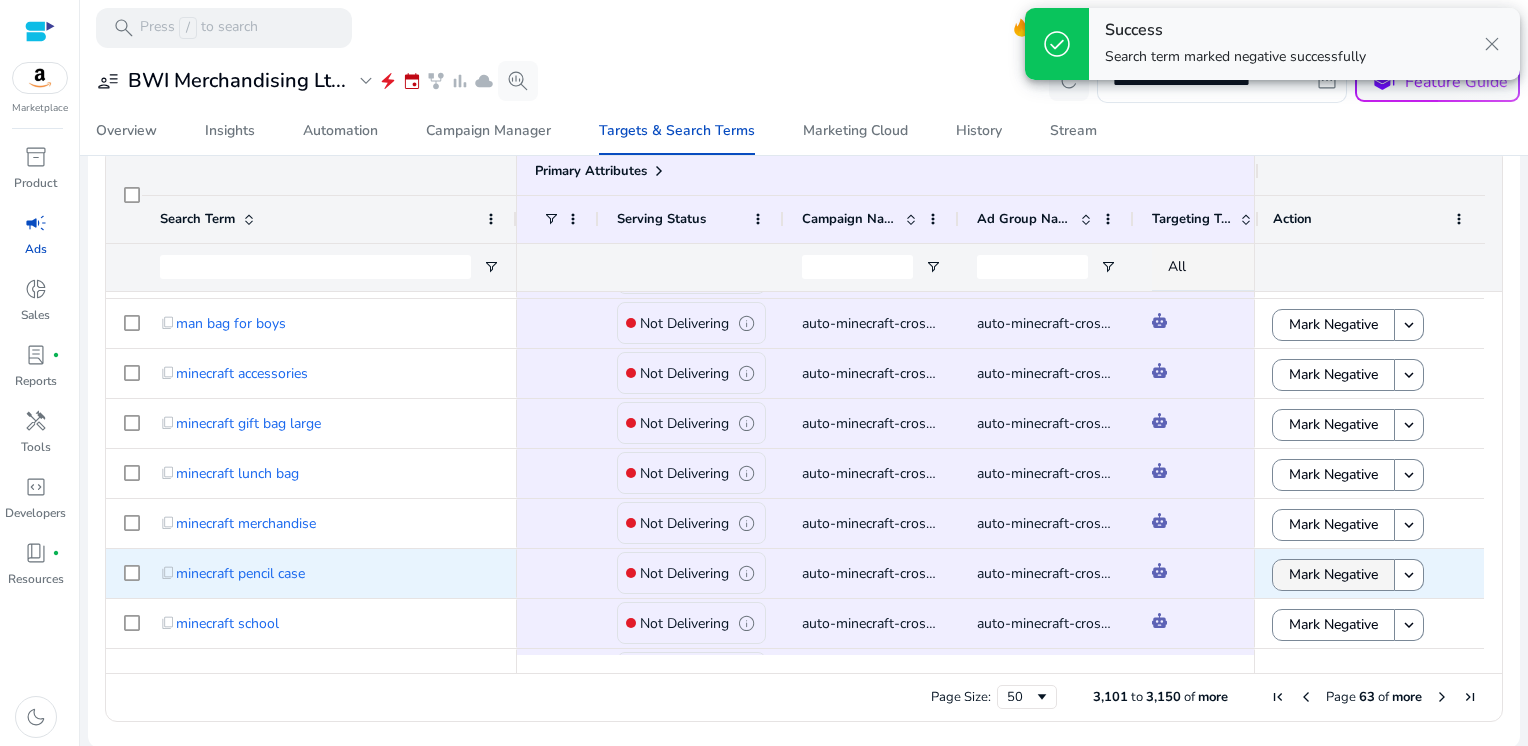 click on "Mark Negative" 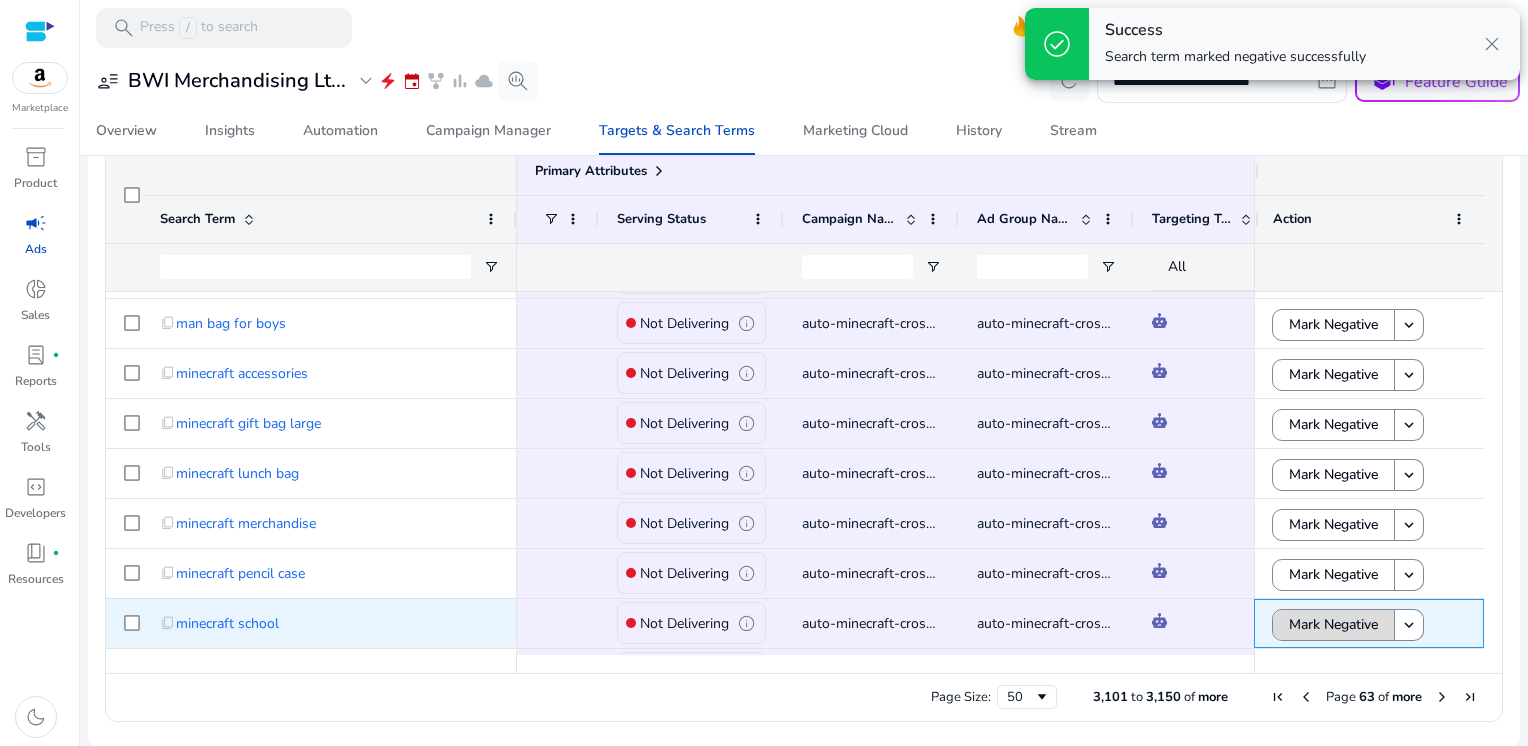 click on "Mark Negative" 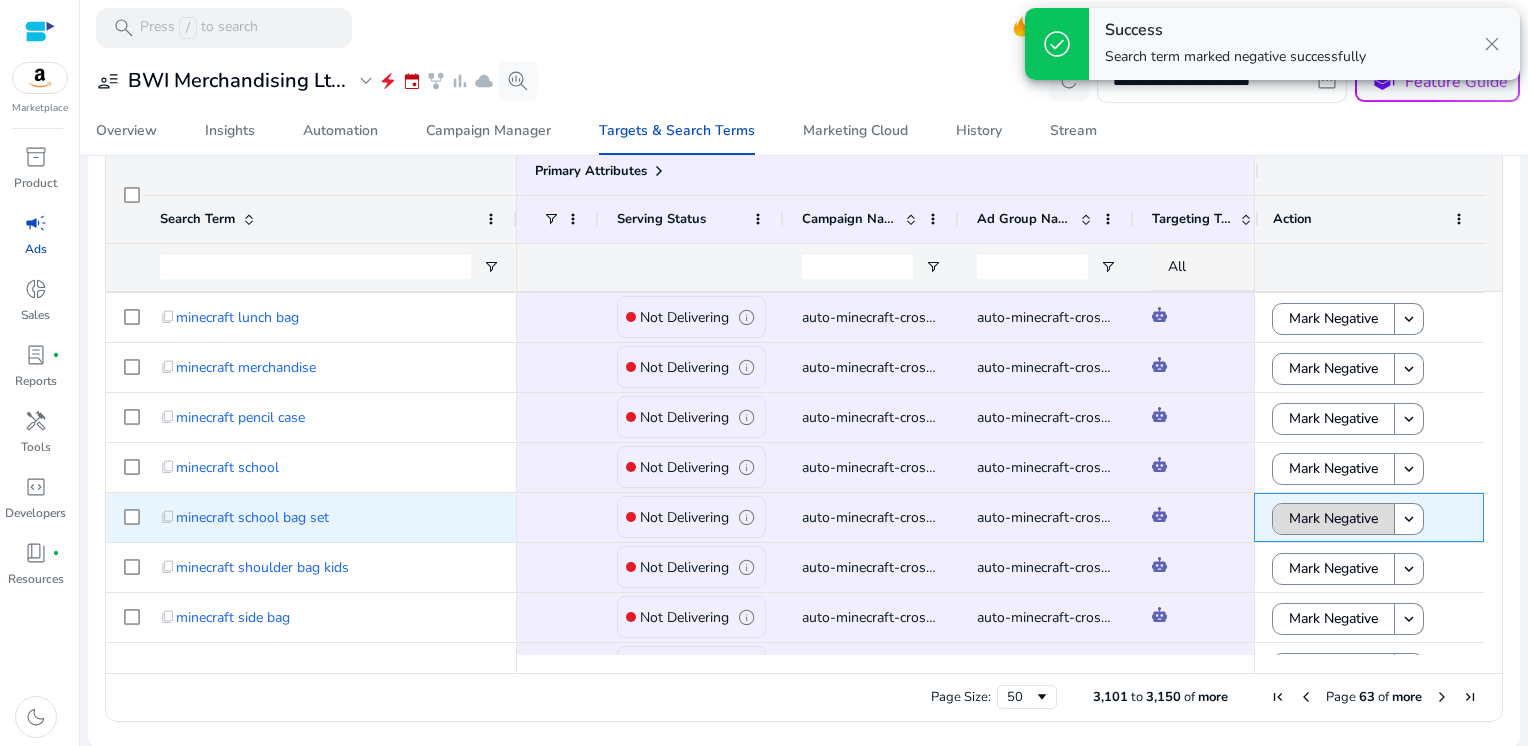 click on "Mark Negative" 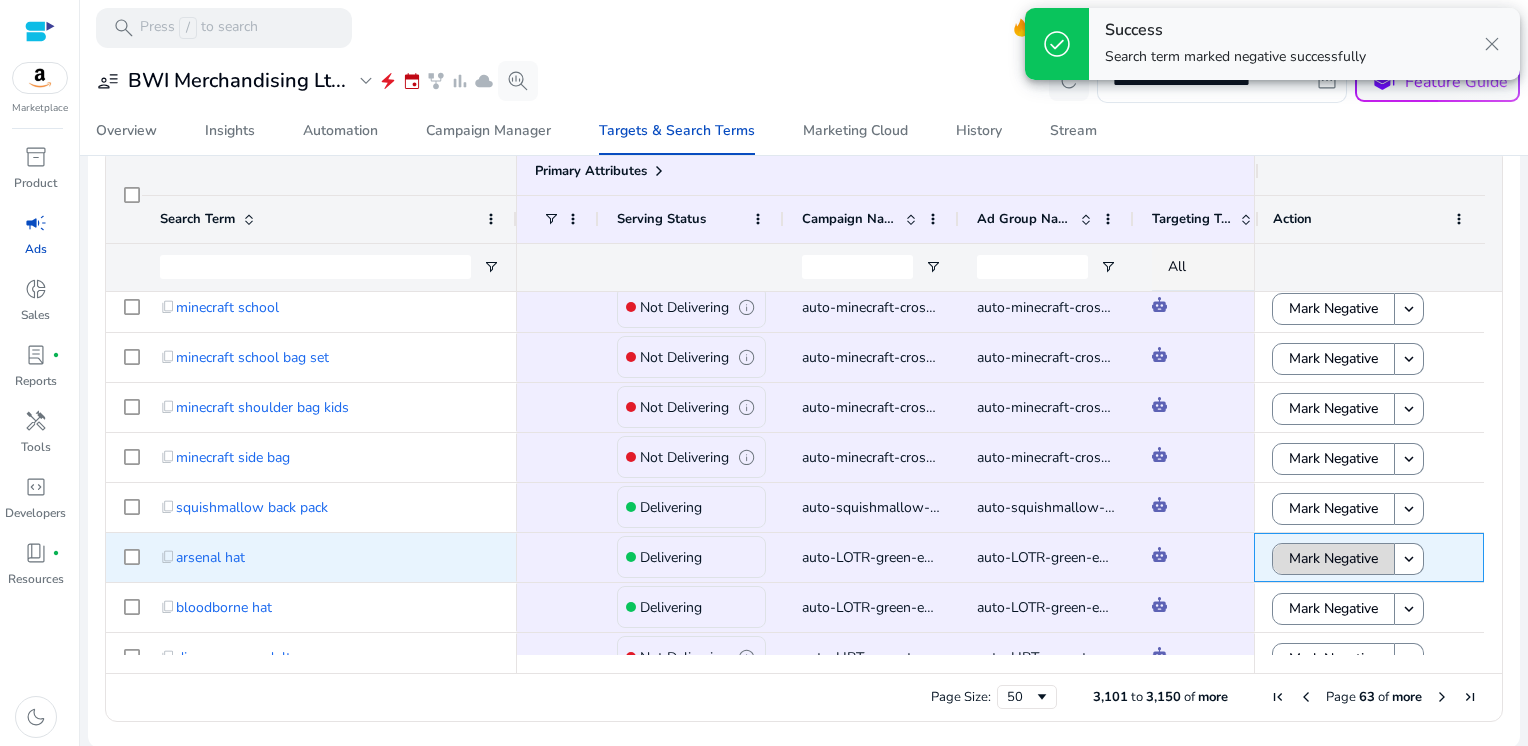 click on "Mark Negative" 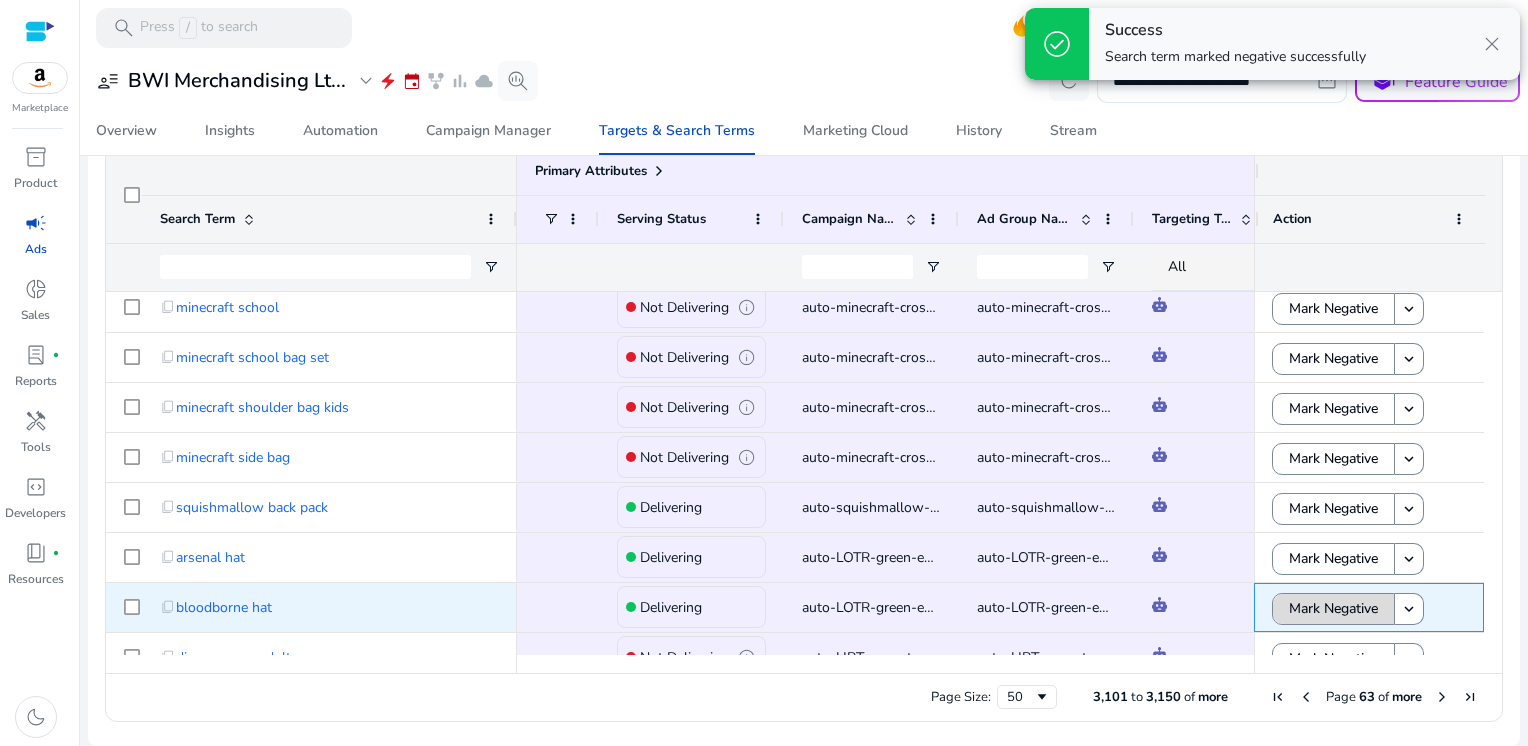 click on "Mark Negative" 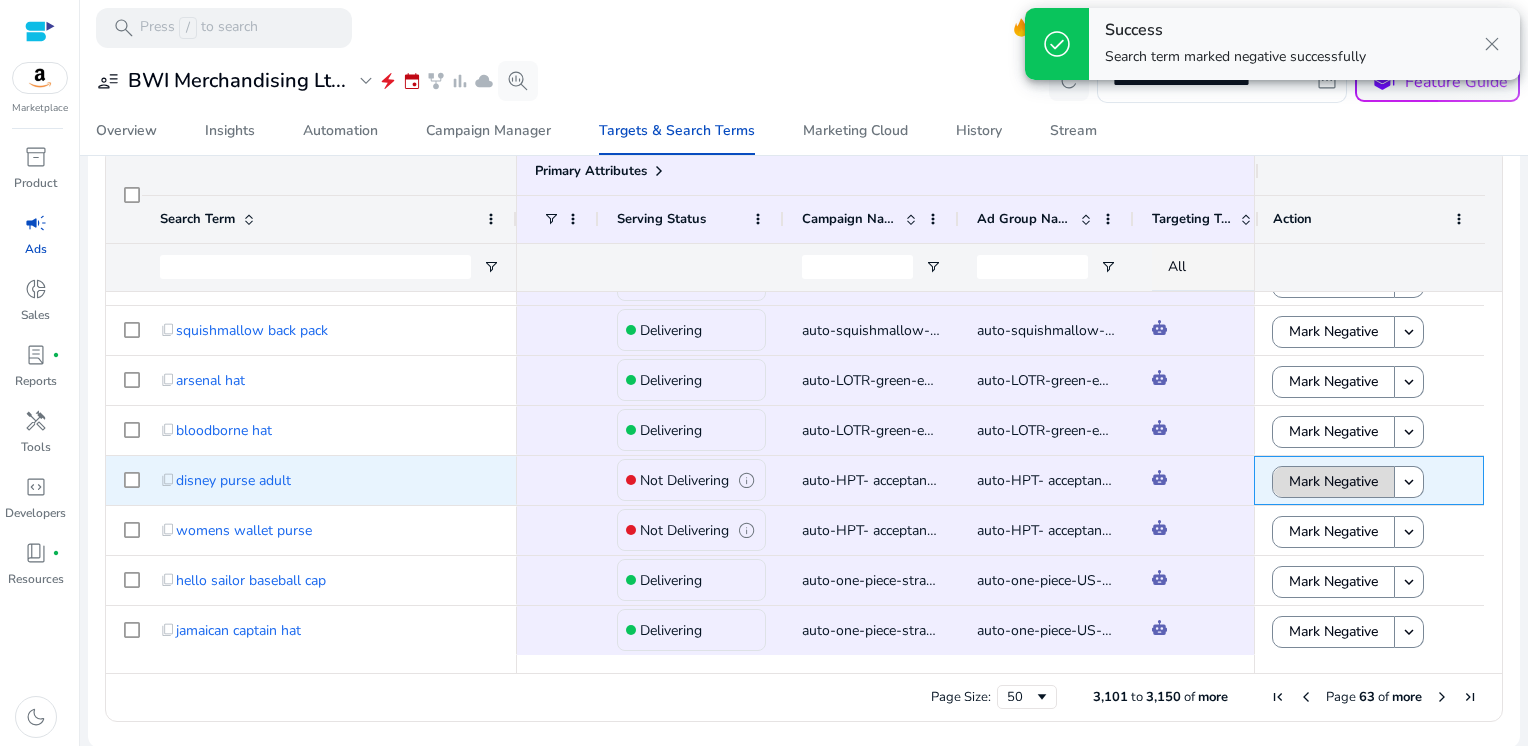 click on "Mark Negative" 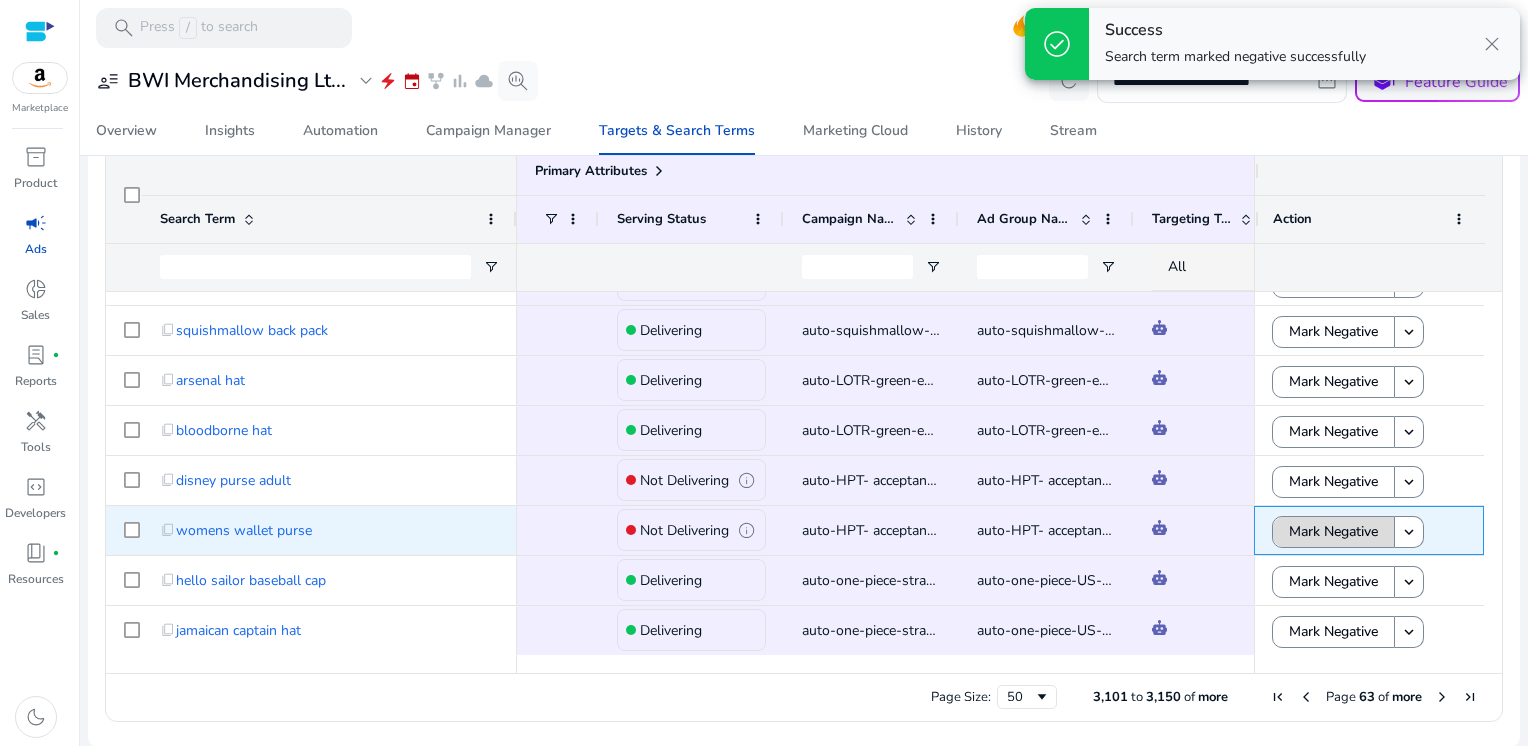 click on "Mark Negative" 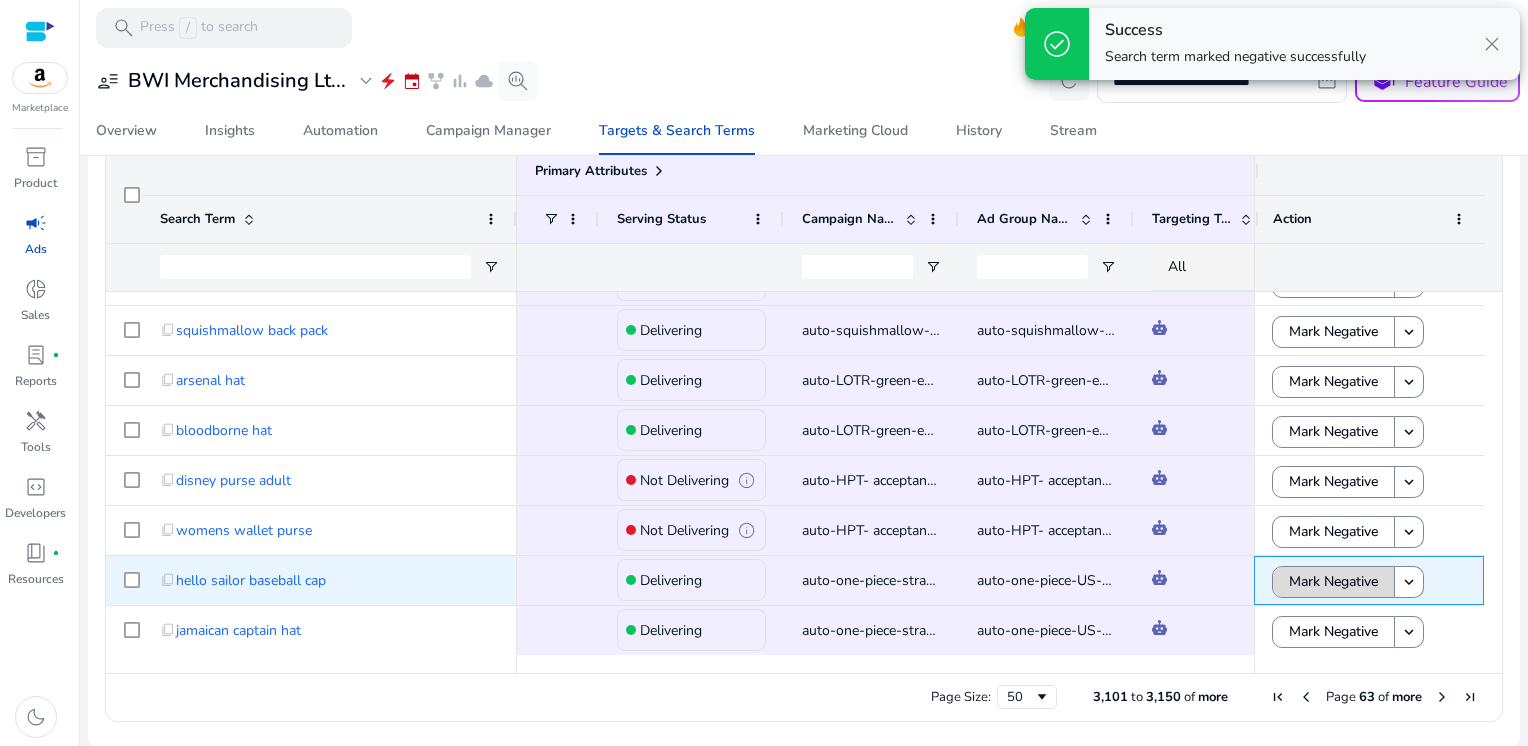 click on "Mark Negative" 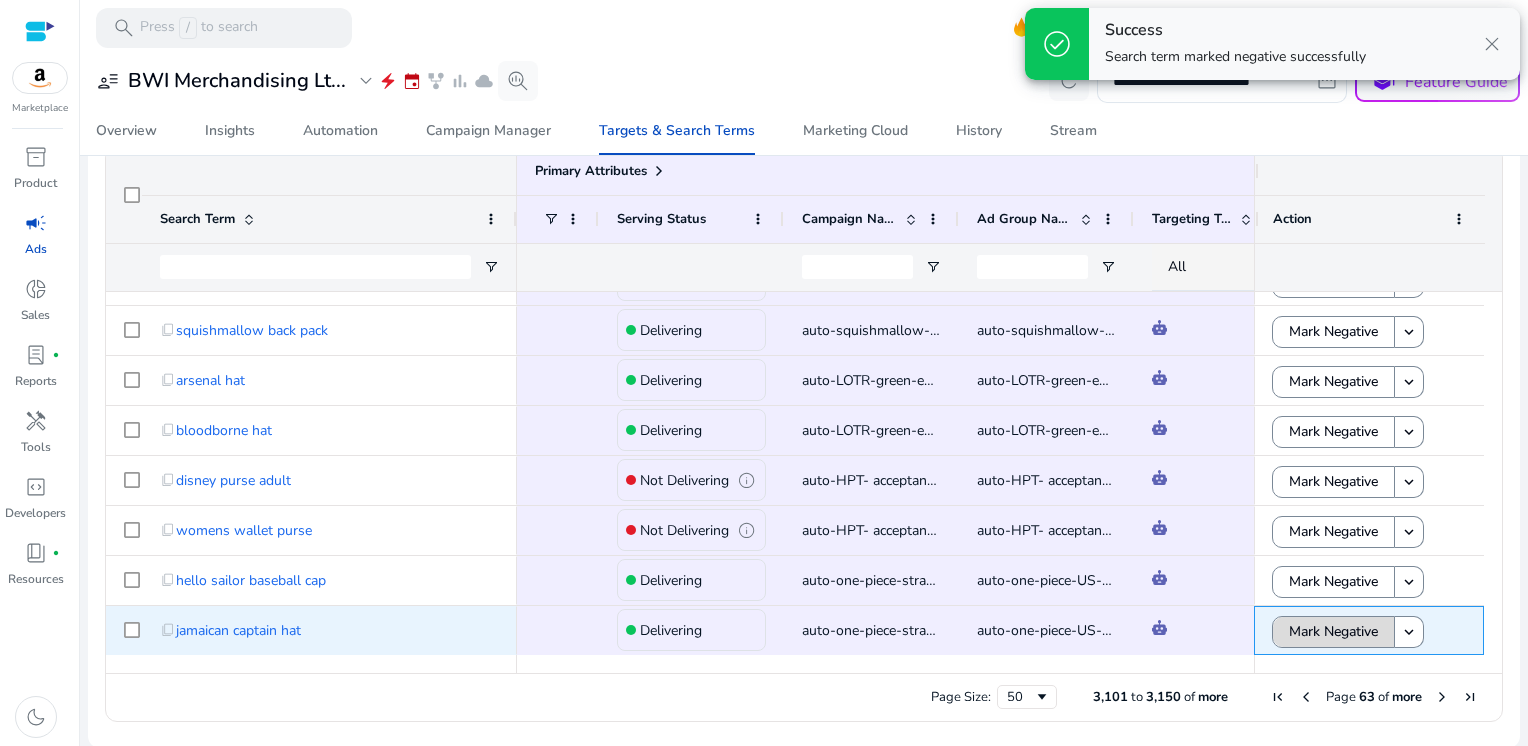 click on "Mark Negative" 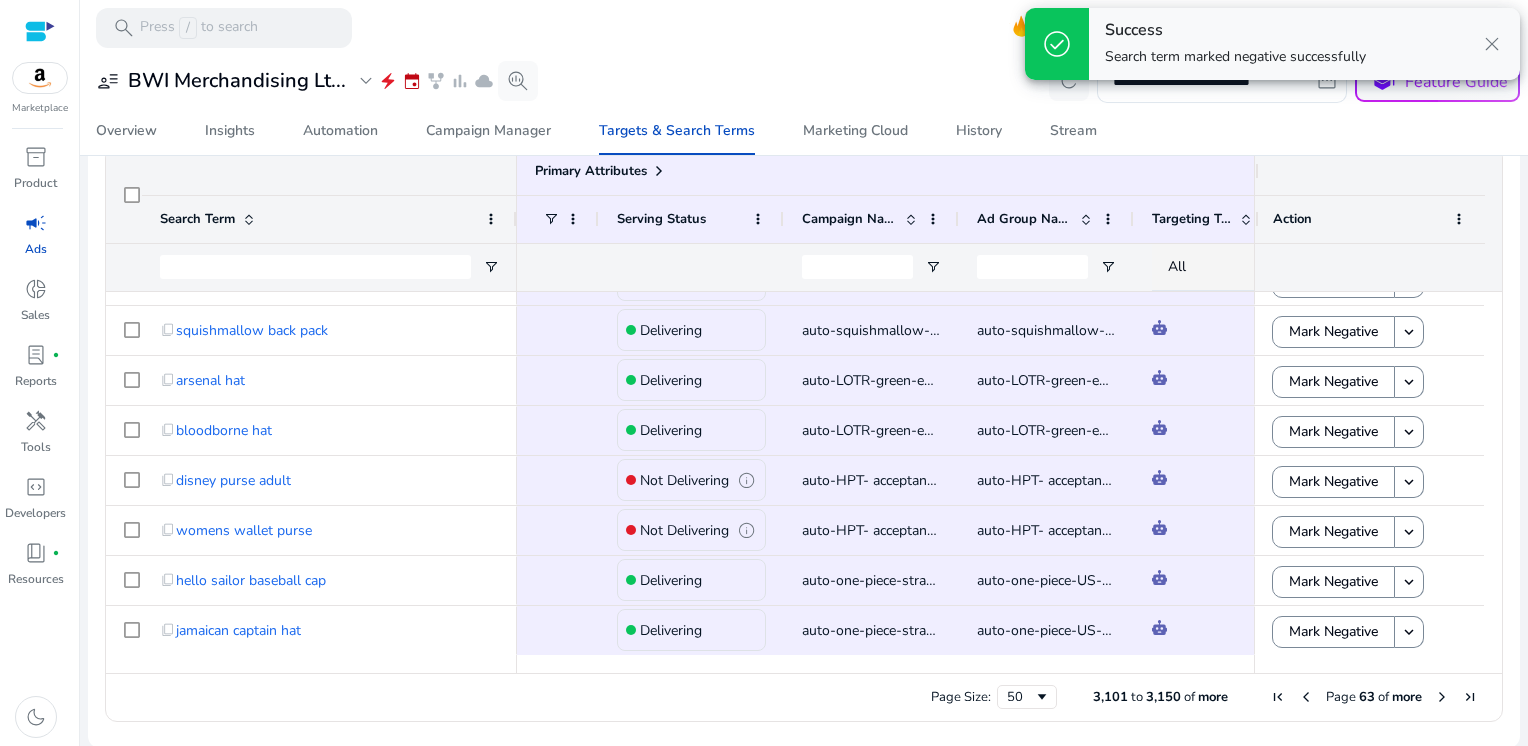 click at bounding box center (1442, 697) 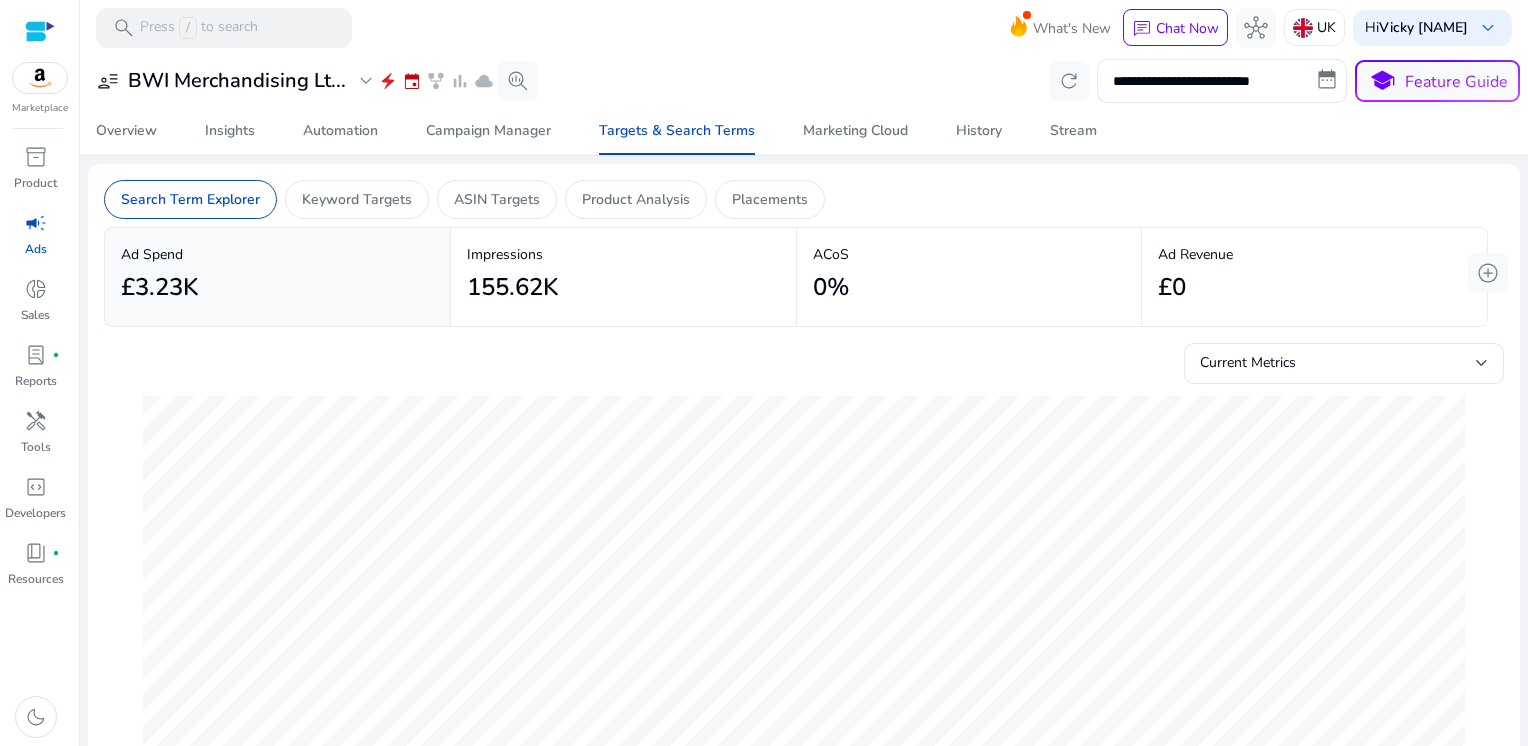 scroll, scrollTop: 0, scrollLeft: 0, axis: both 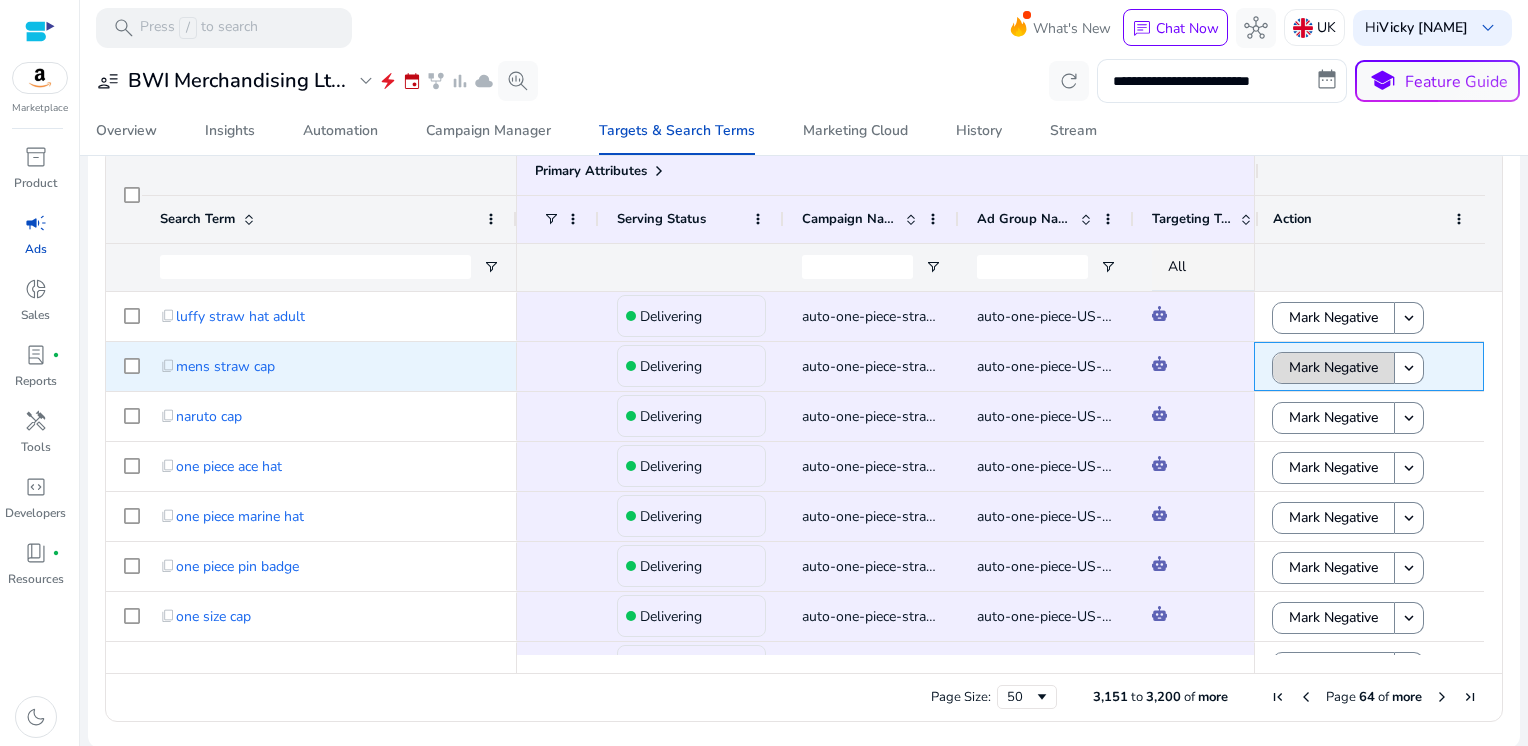 click on "Mark Negative" 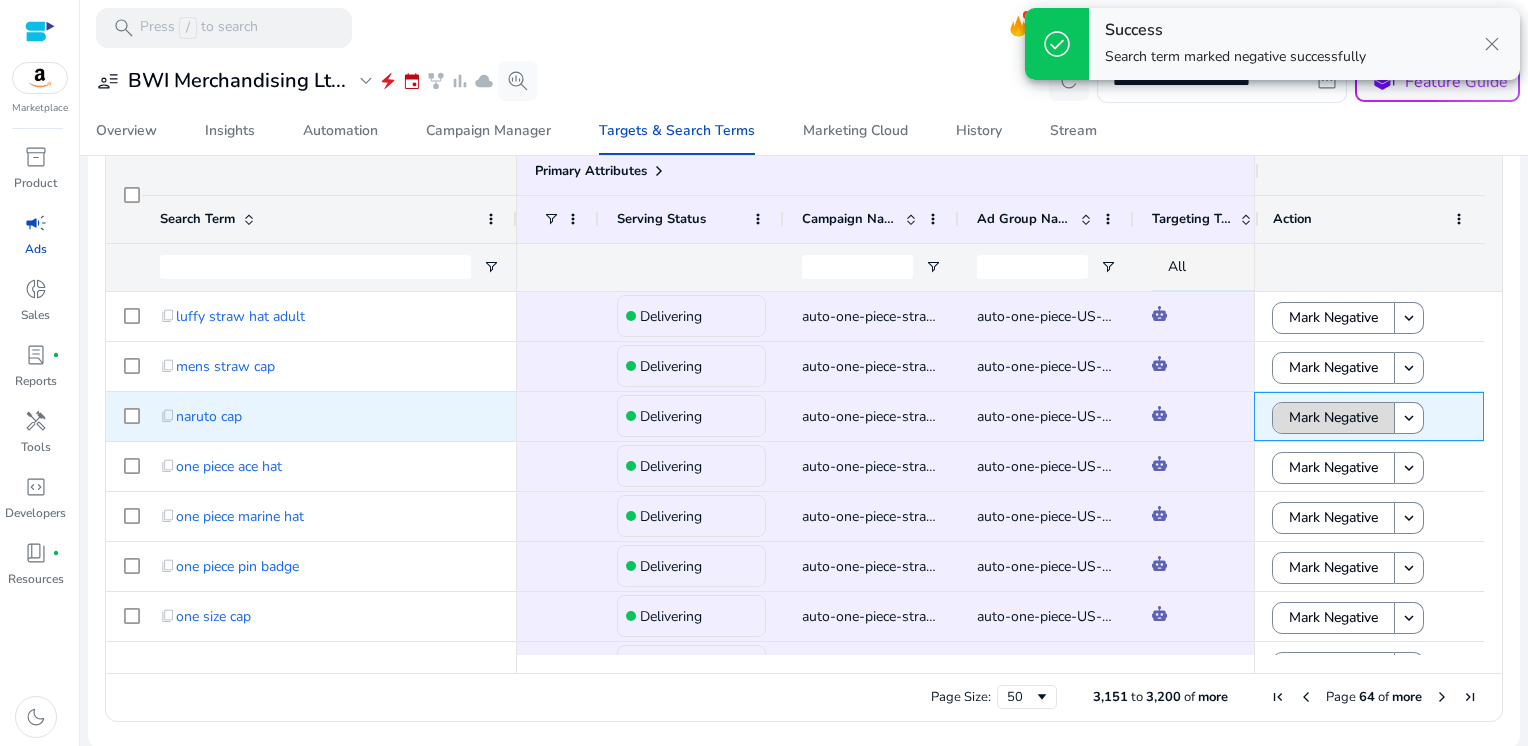 click on "Mark Negative" 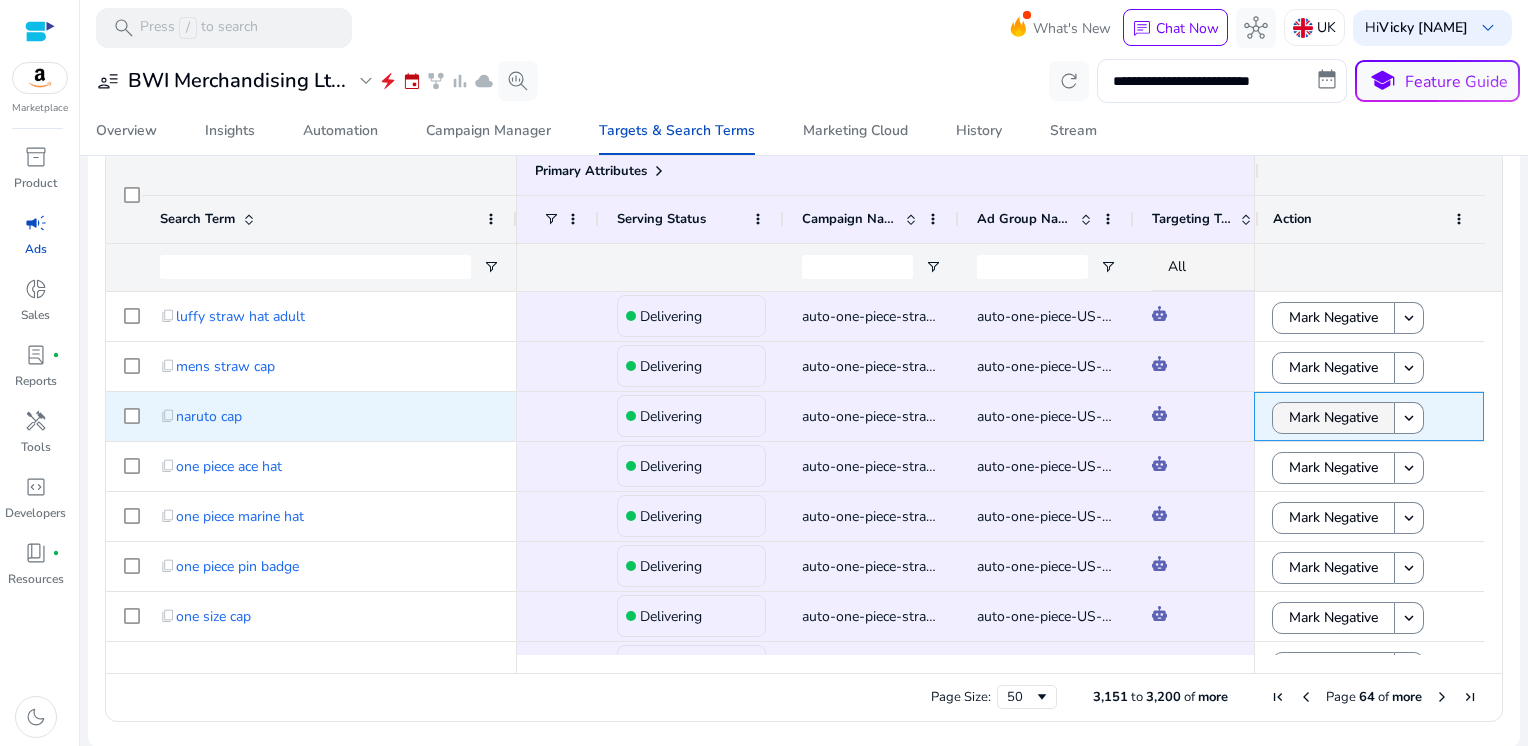 scroll, scrollTop: 70, scrollLeft: 0, axis: vertical 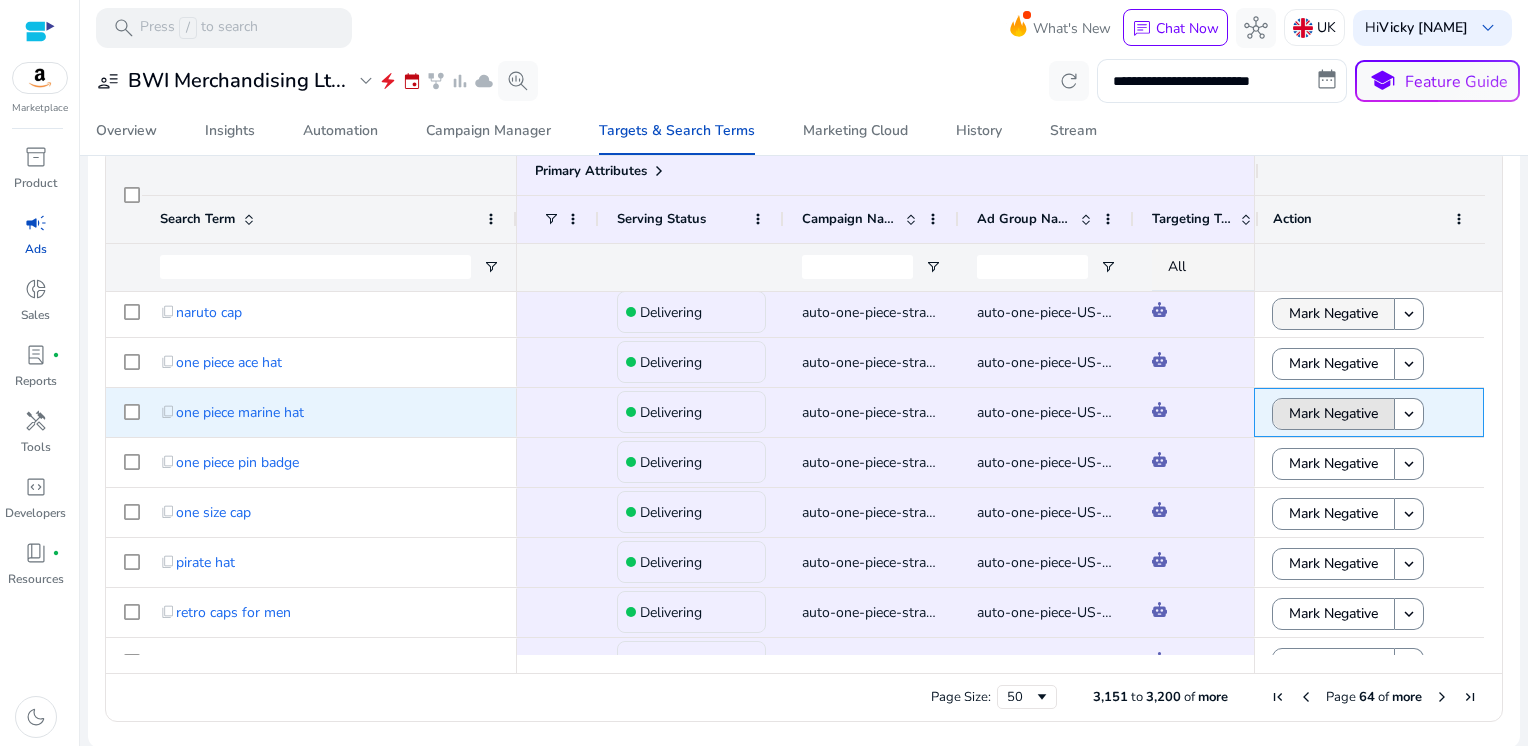 click on "Mark Negative" 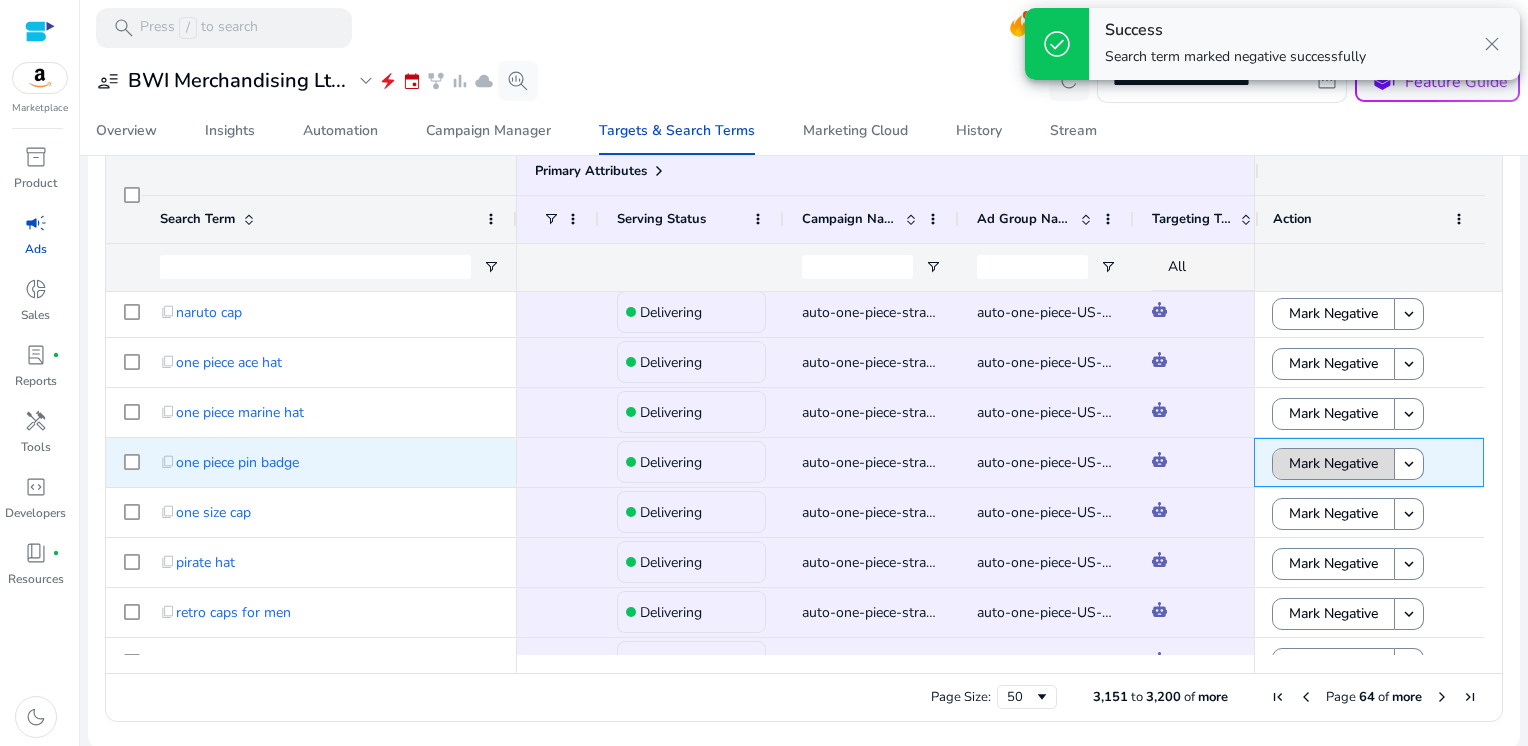 click on "Mark Negative" 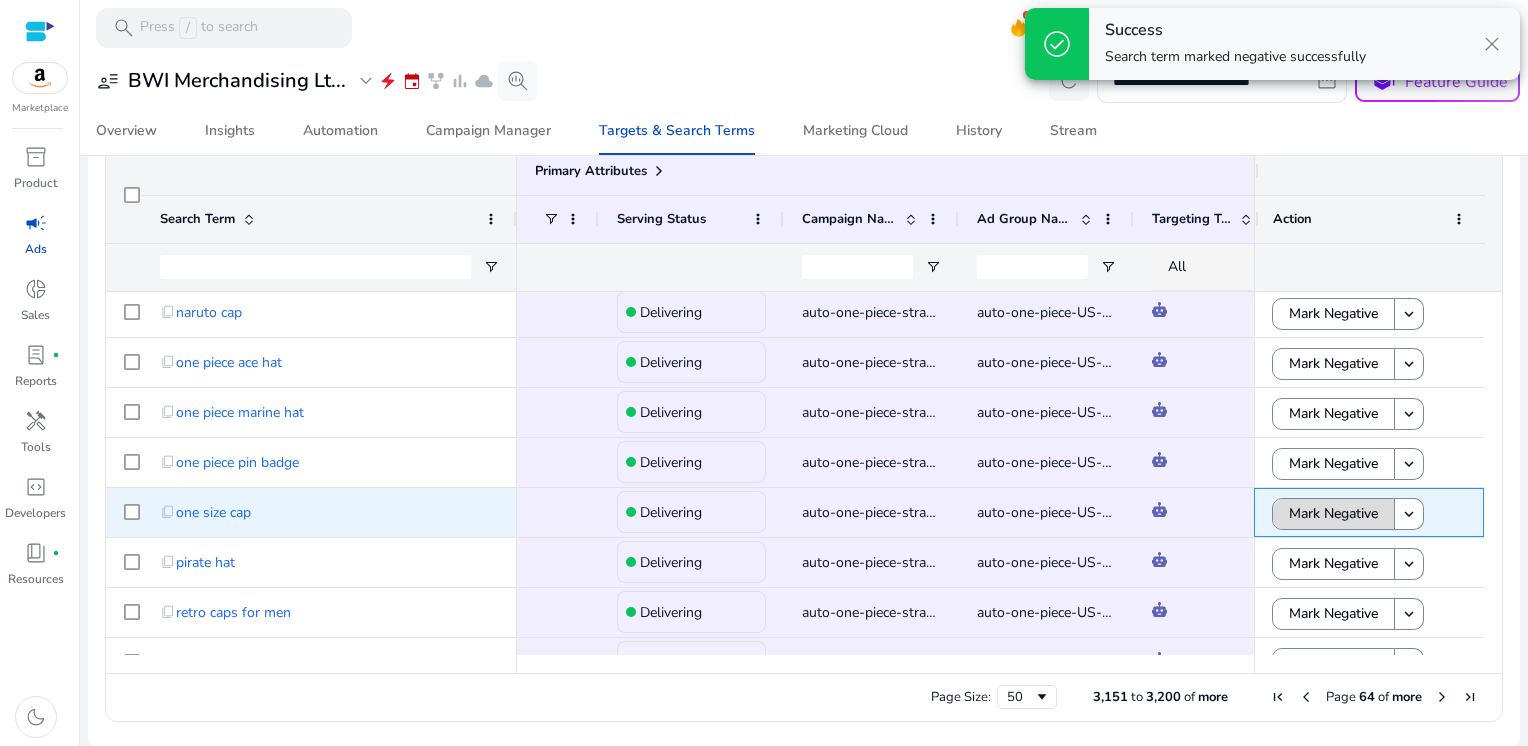 click on "Mark Negative" 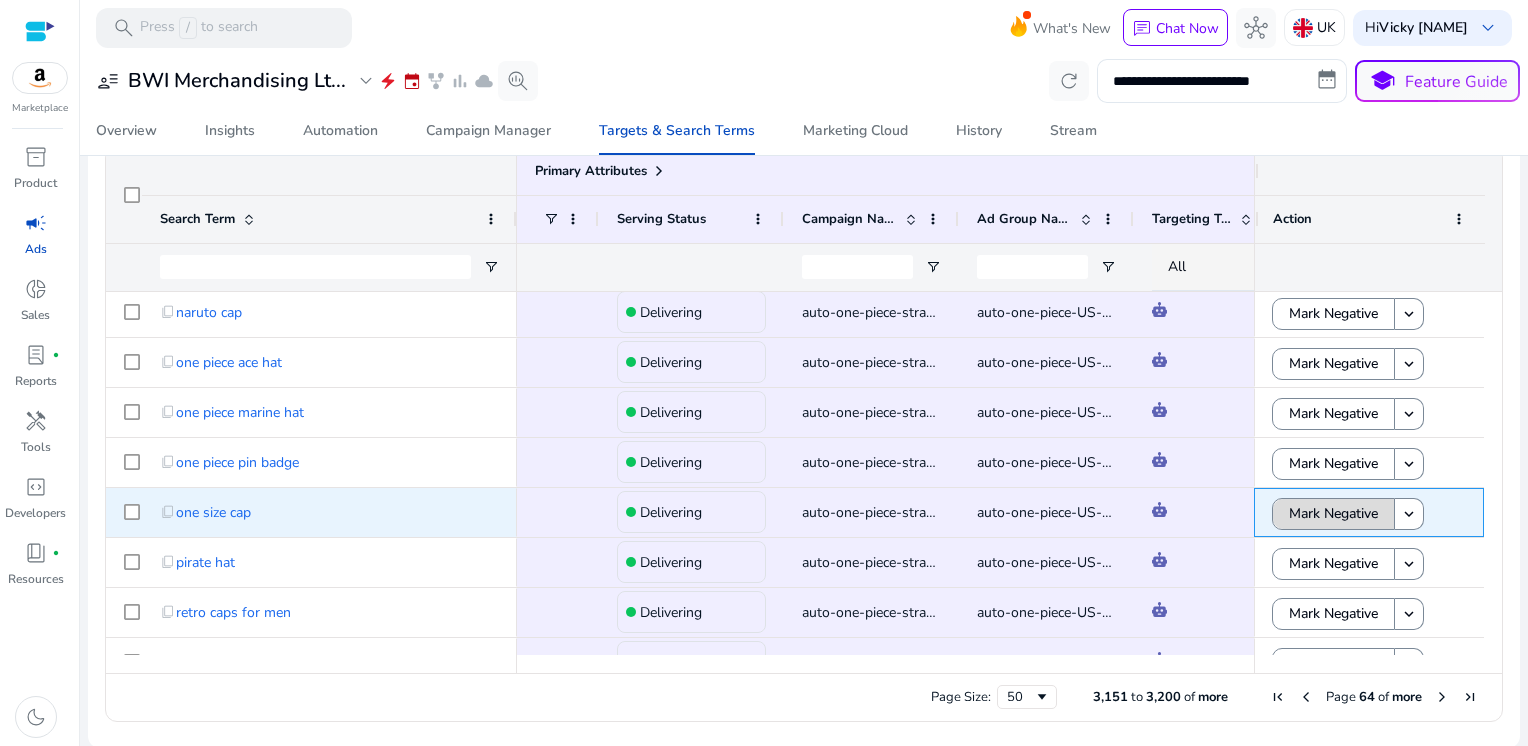 click on "Mark Negative" 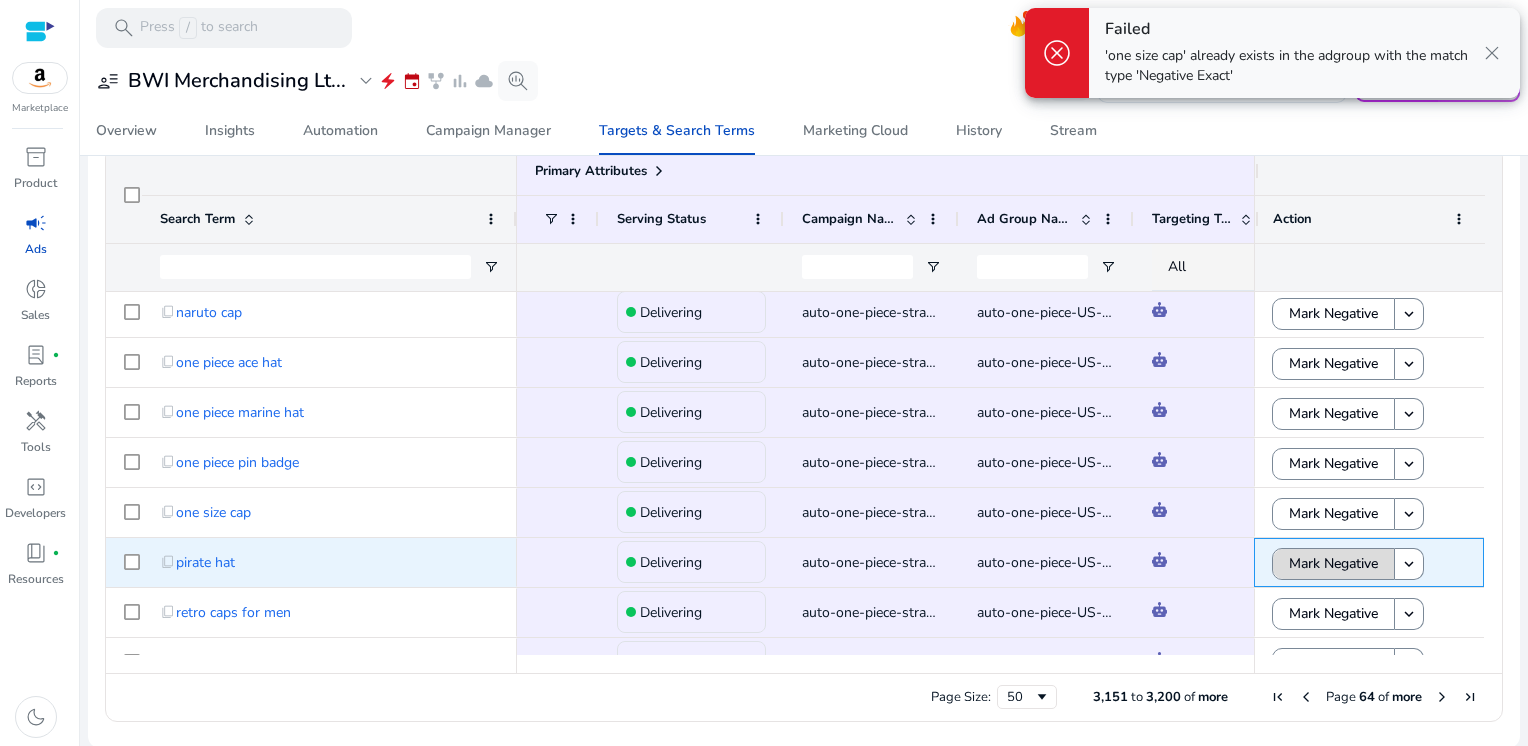 click on "Mark Negative" 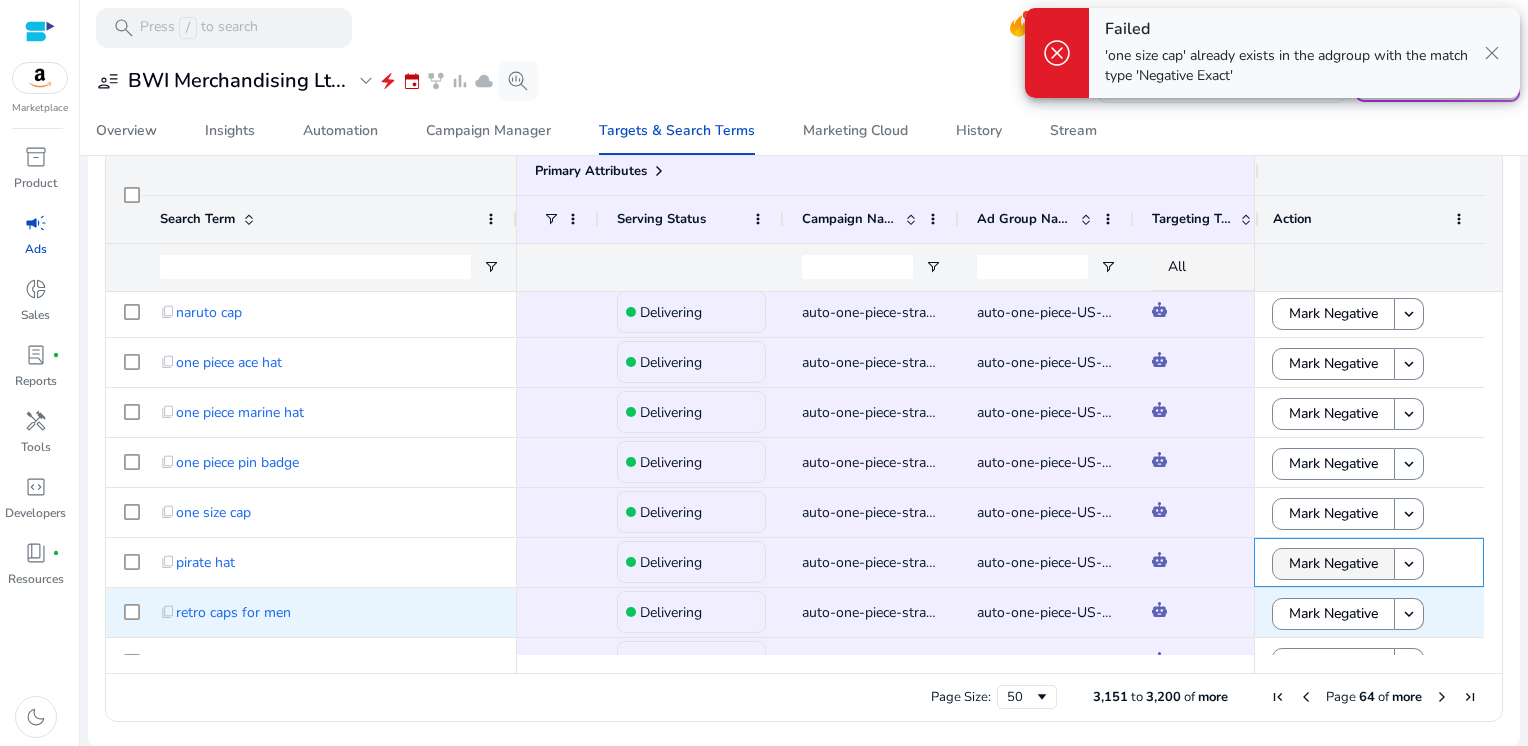 scroll, scrollTop: 206, scrollLeft: 0, axis: vertical 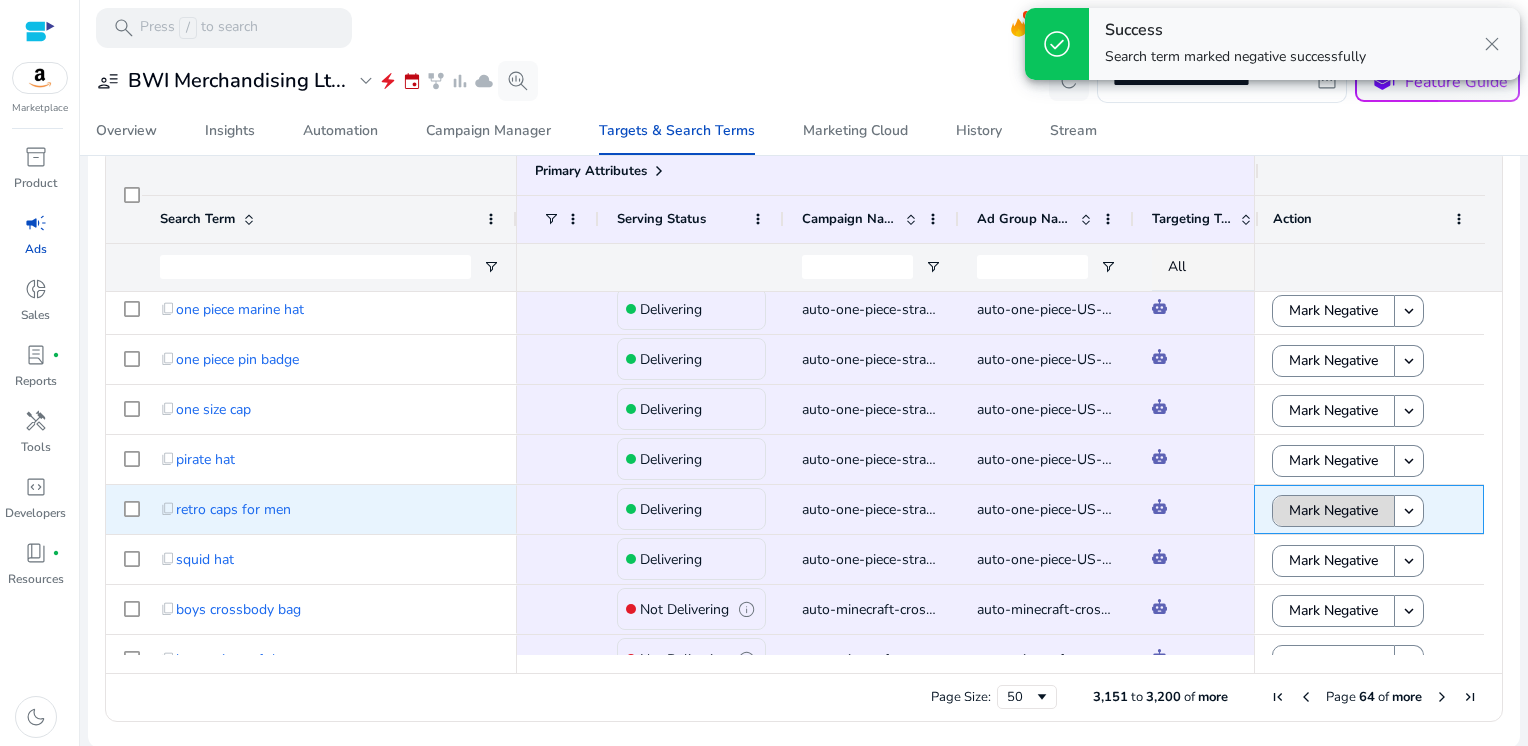 click on "Mark Negative" 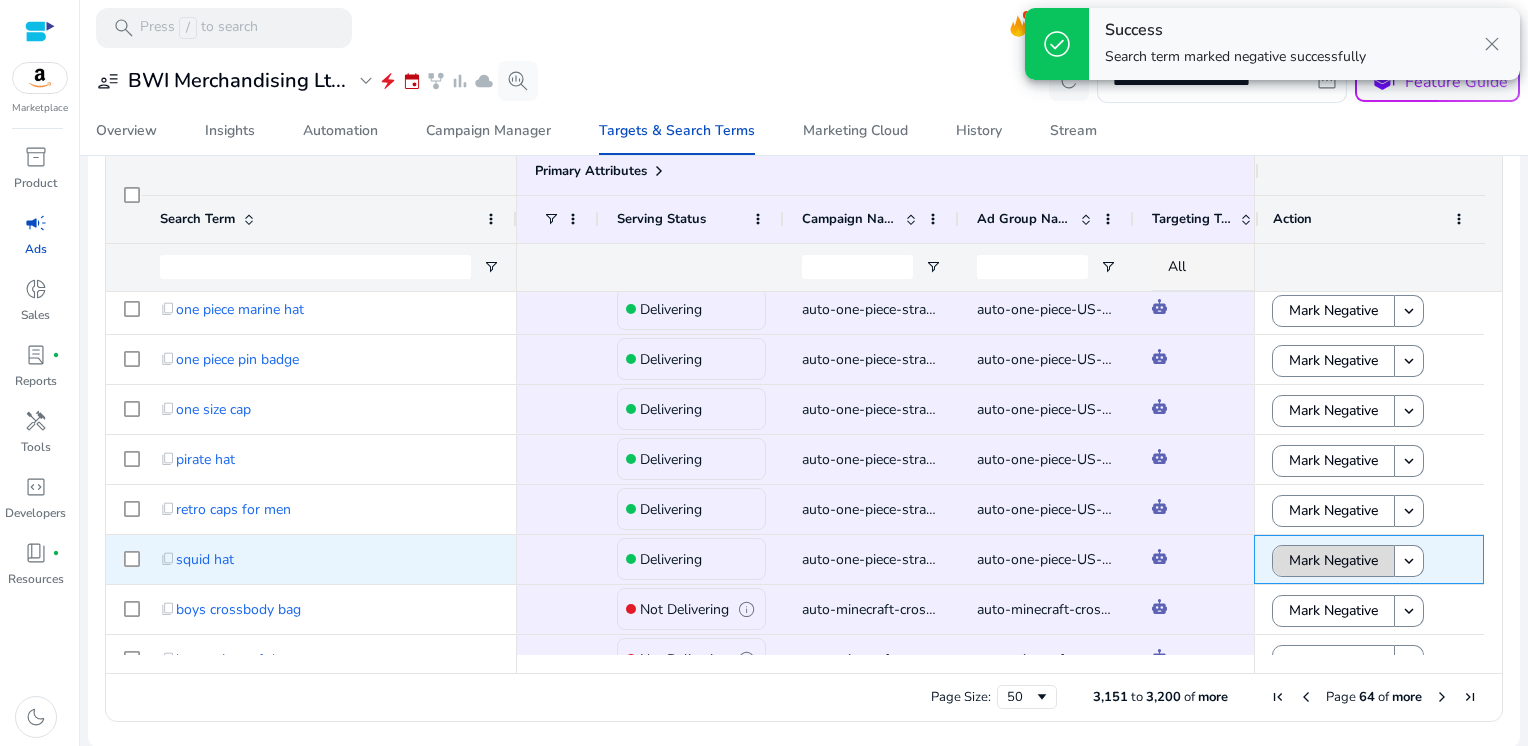 click on "Mark Negative" 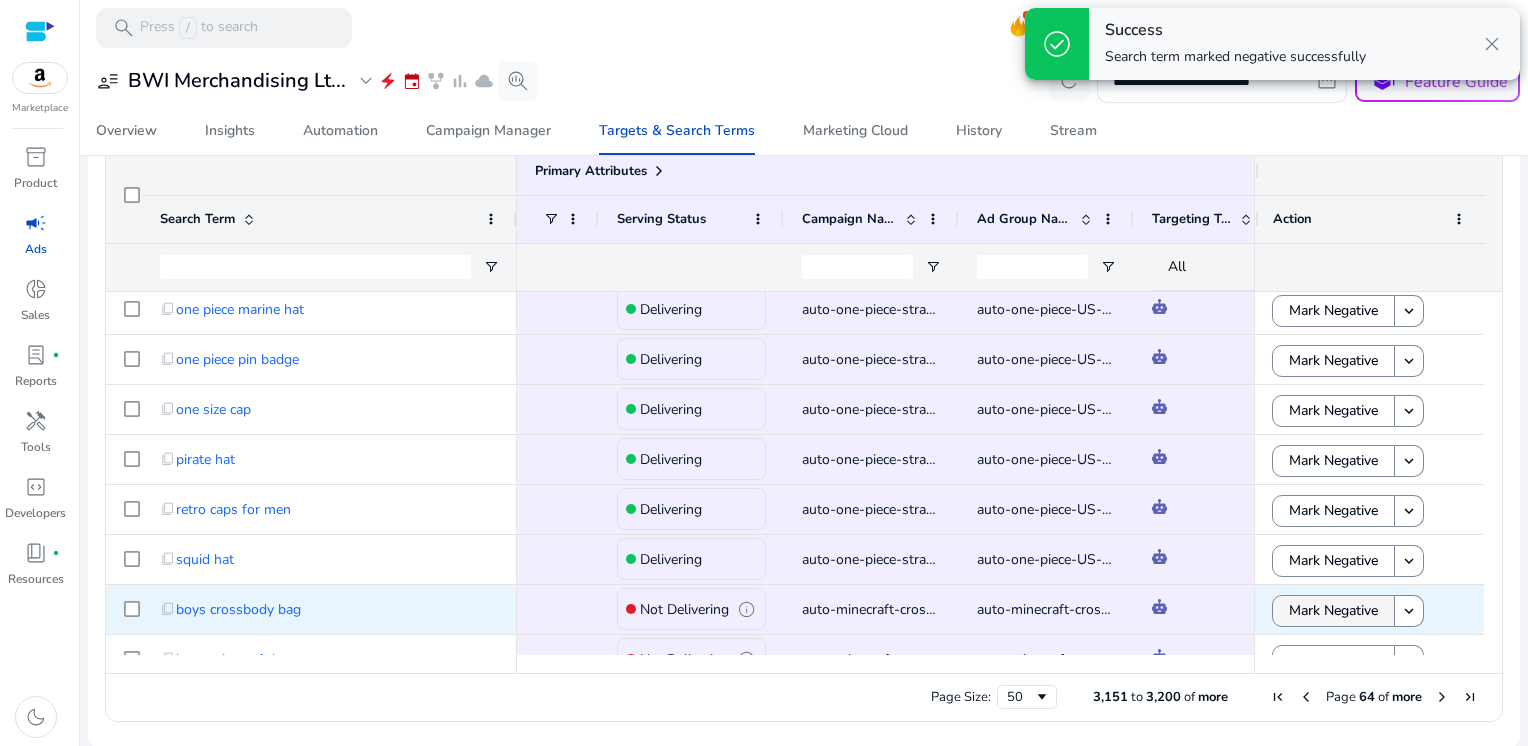 click on "Mark Negative" 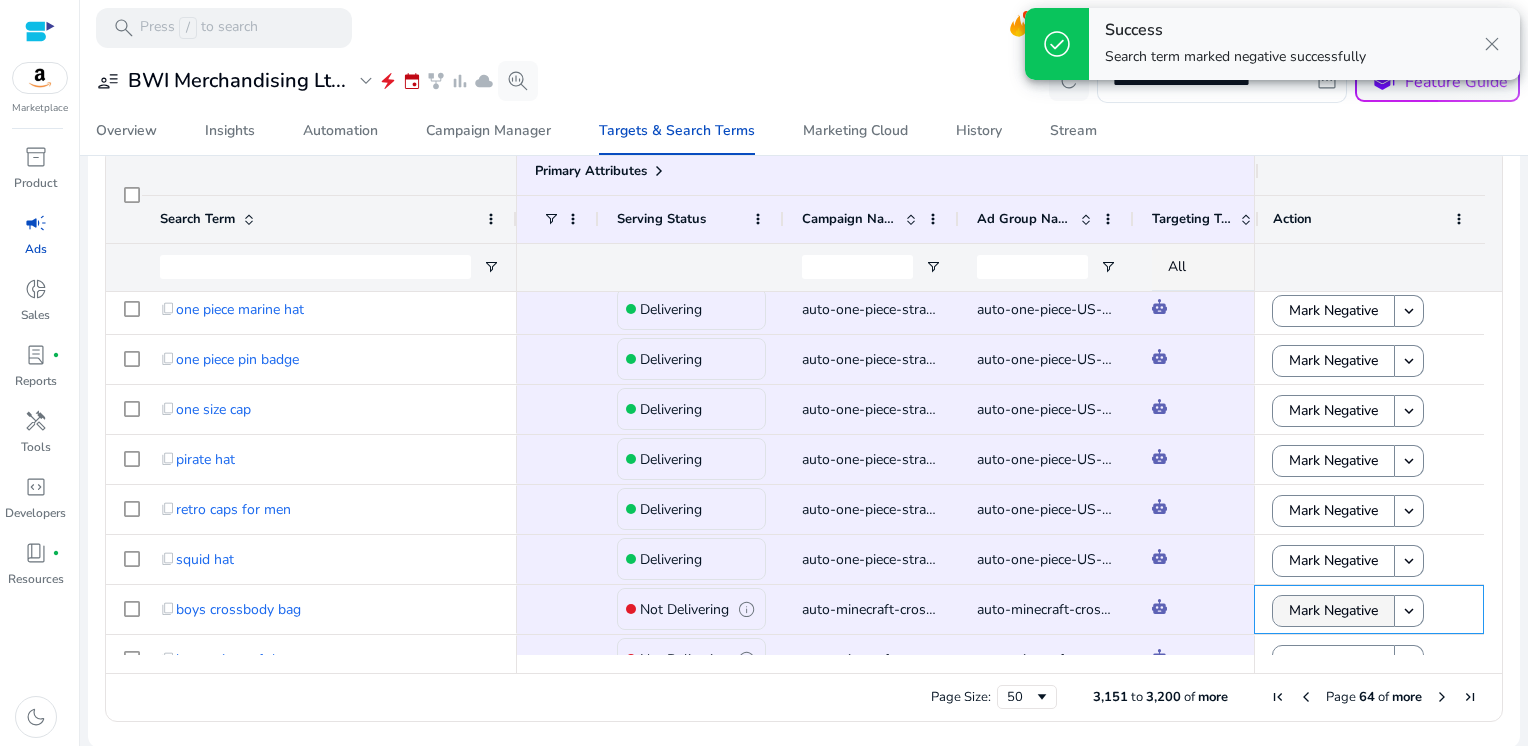 scroll, scrollTop: 336, scrollLeft: 0, axis: vertical 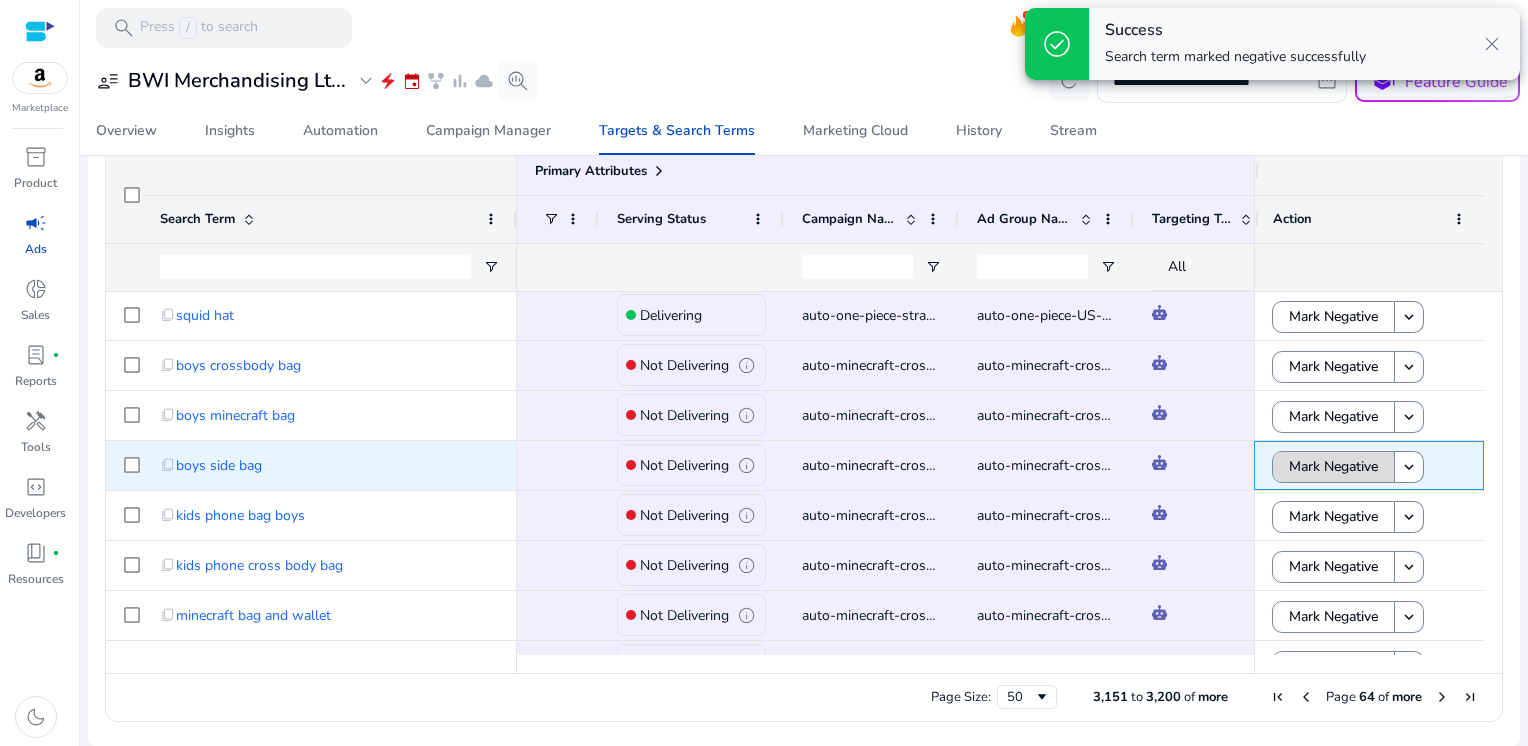 click on "Mark Negative" 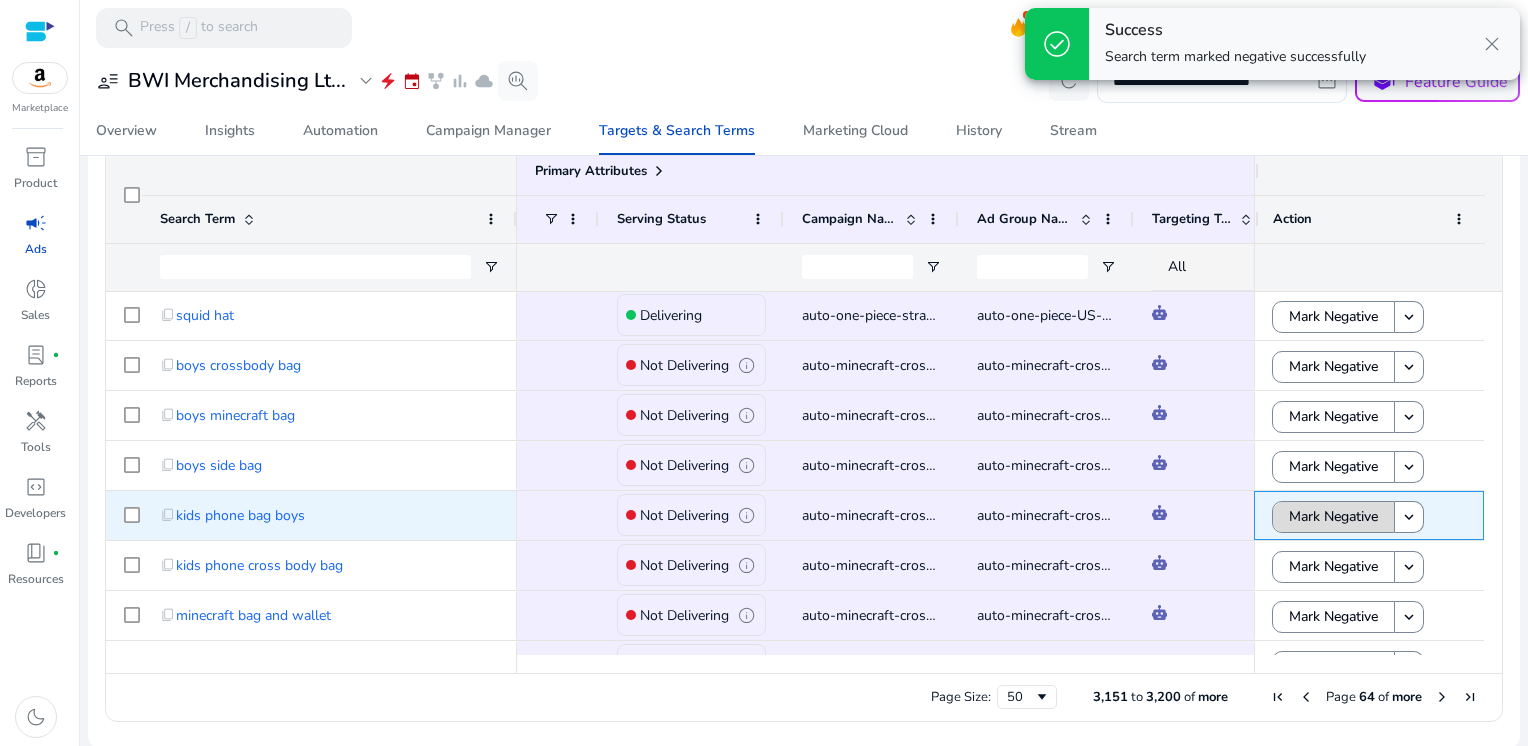 click on "Mark Negative" 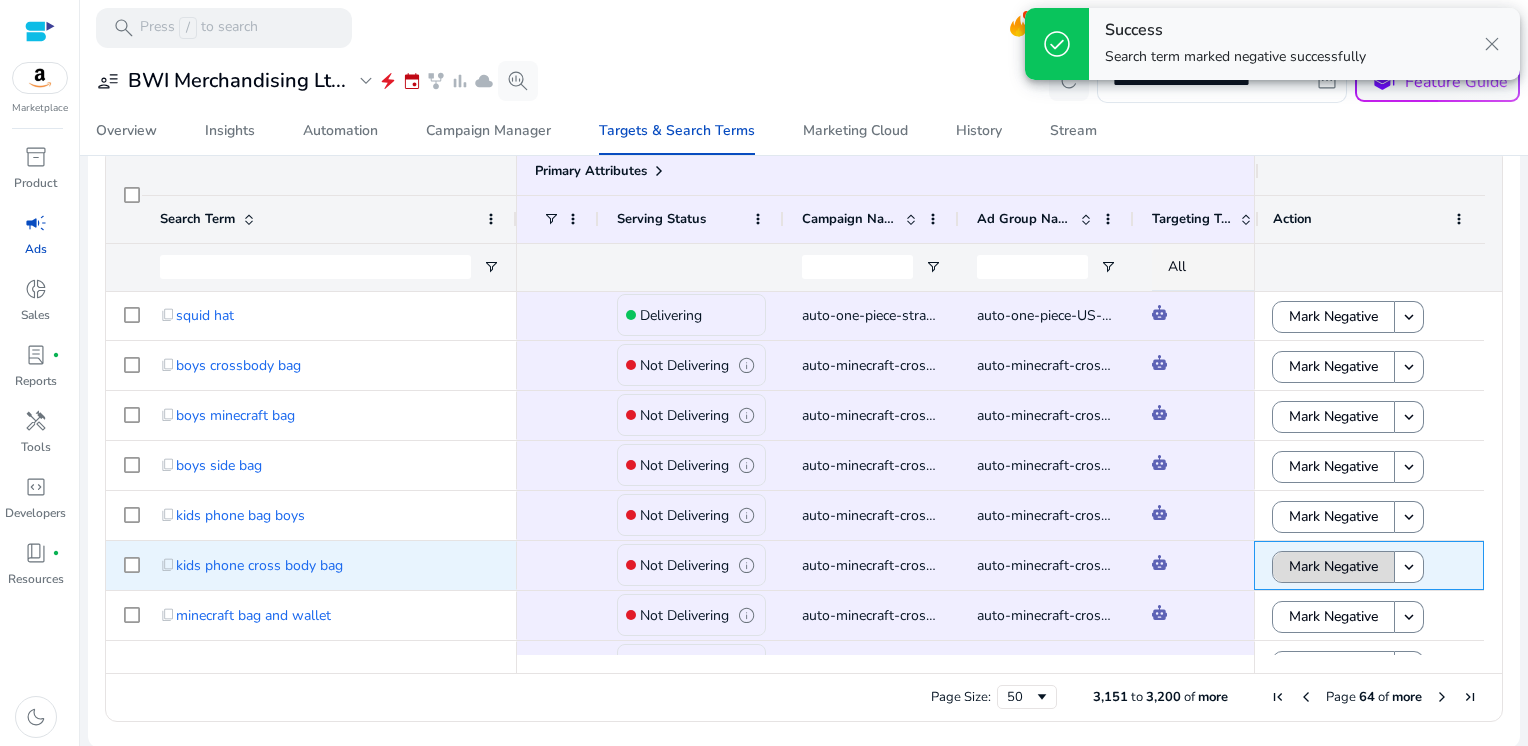 click on "Mark Negative" 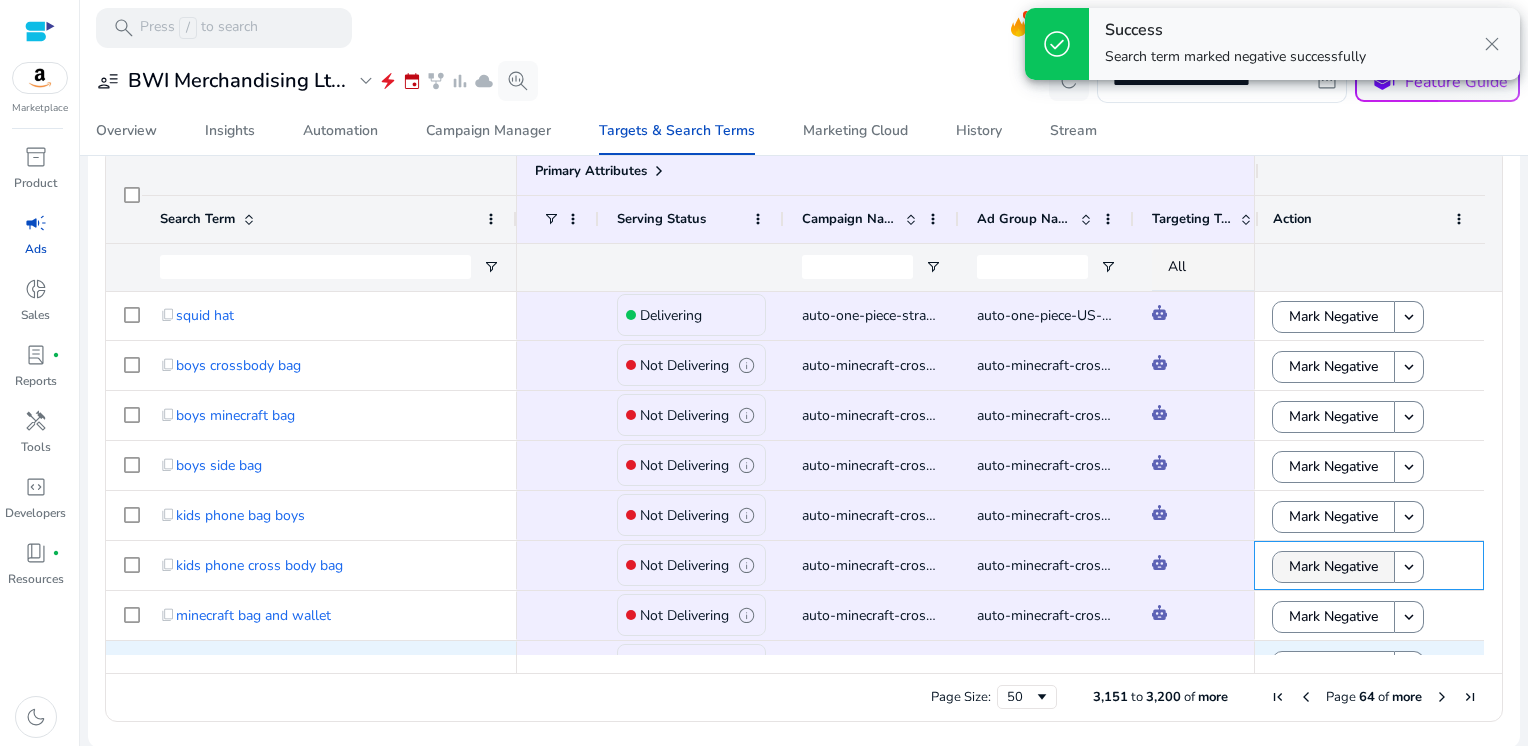 scroll, scrollTop: 600, scrollLeft: 0, axis: vertical 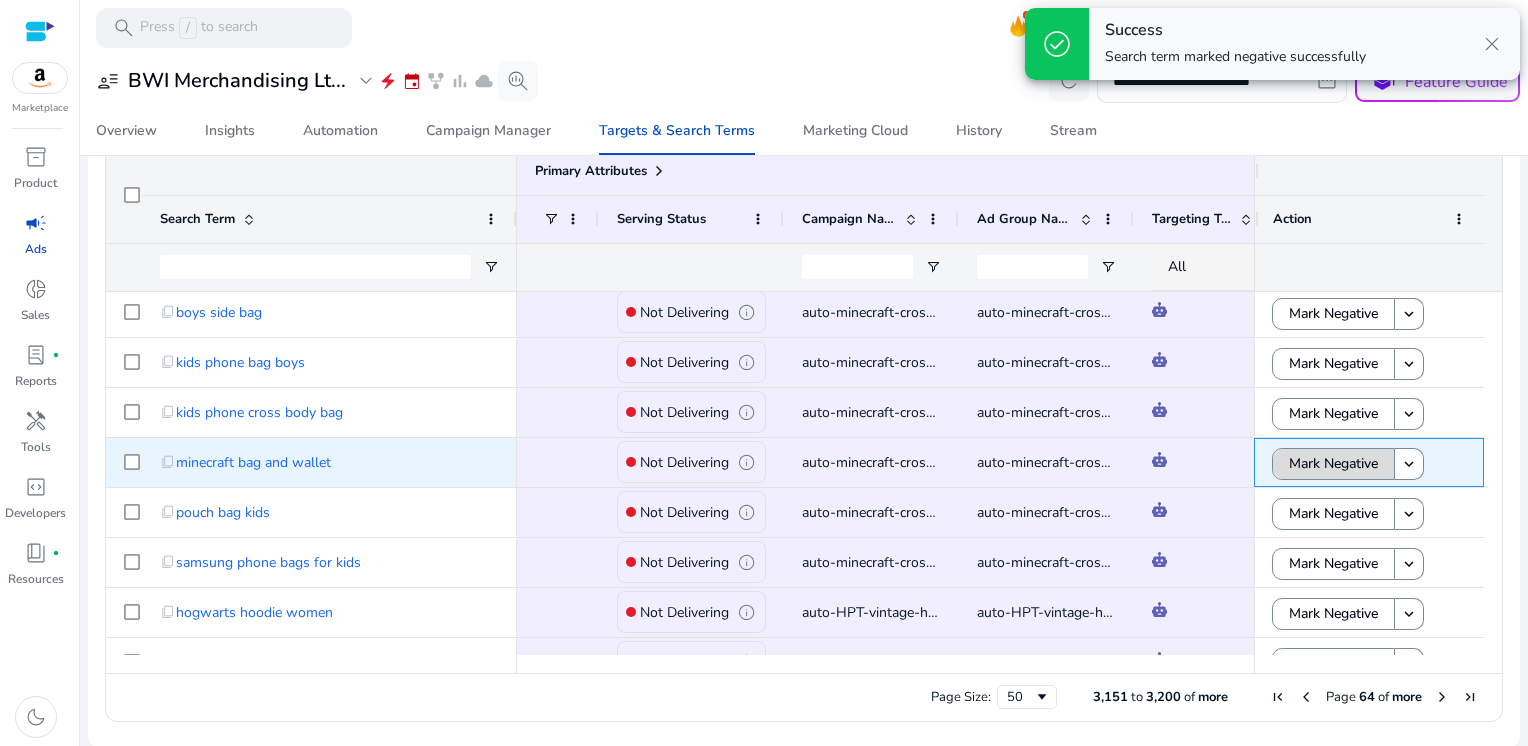 click on "Mark Negative" 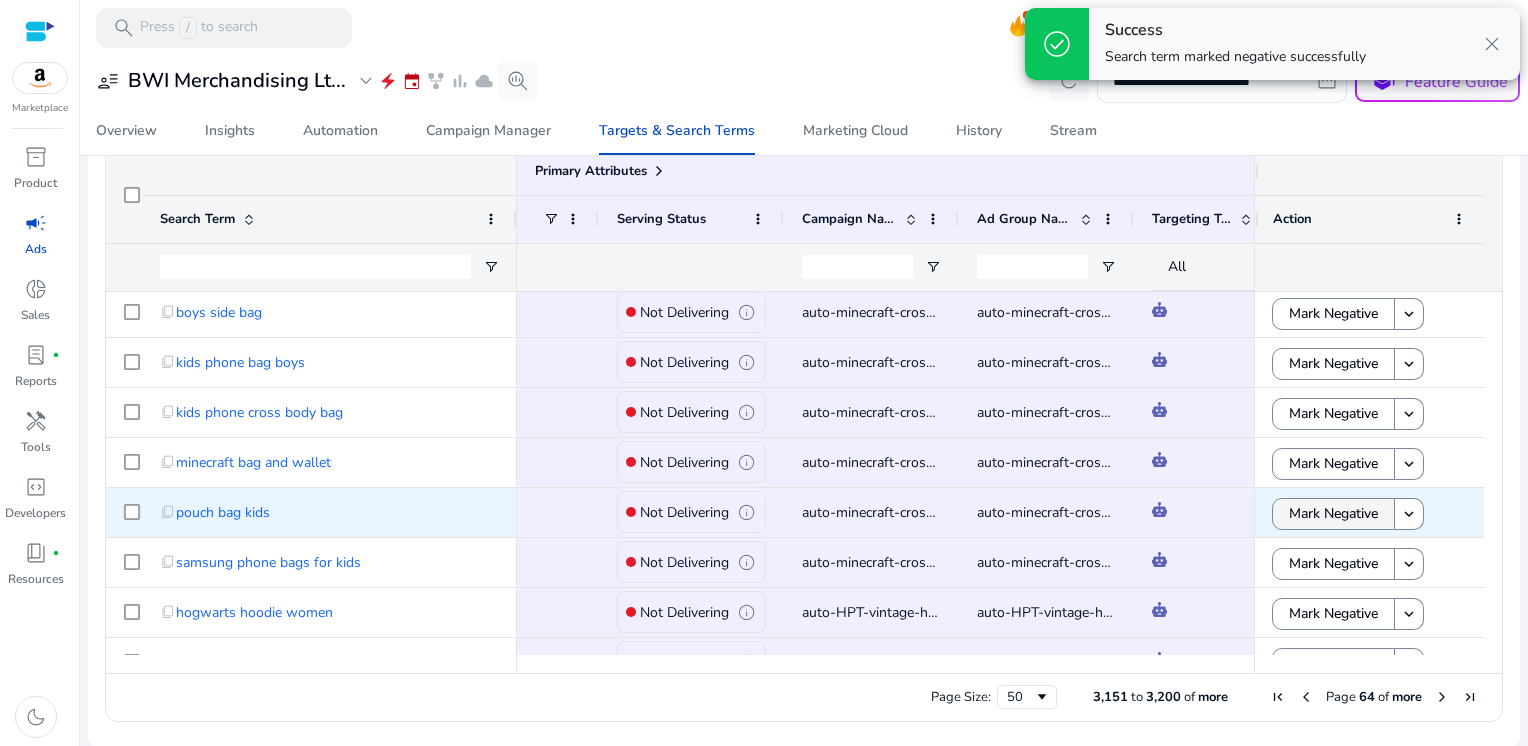 click on "Mark Negative" 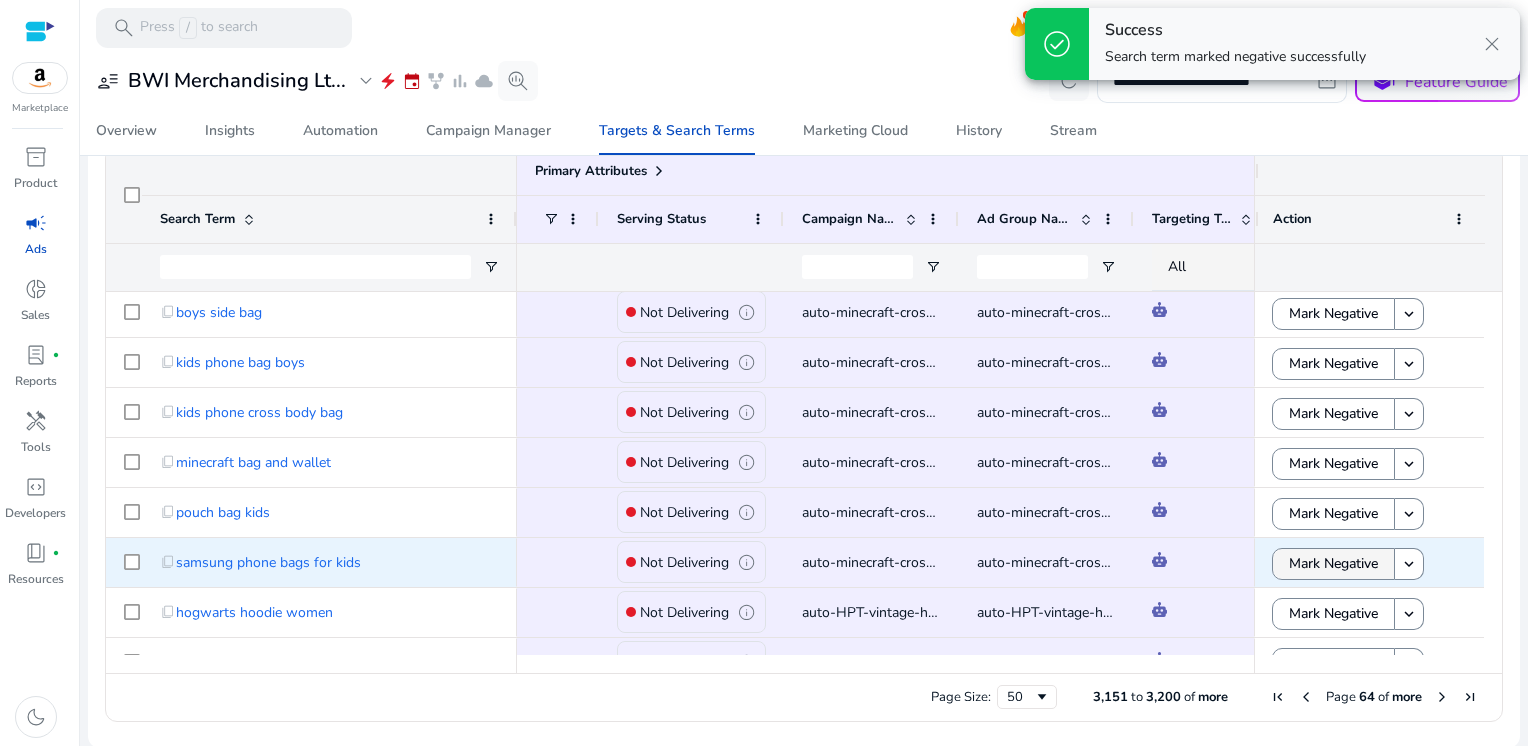 click on "Mark Negative" 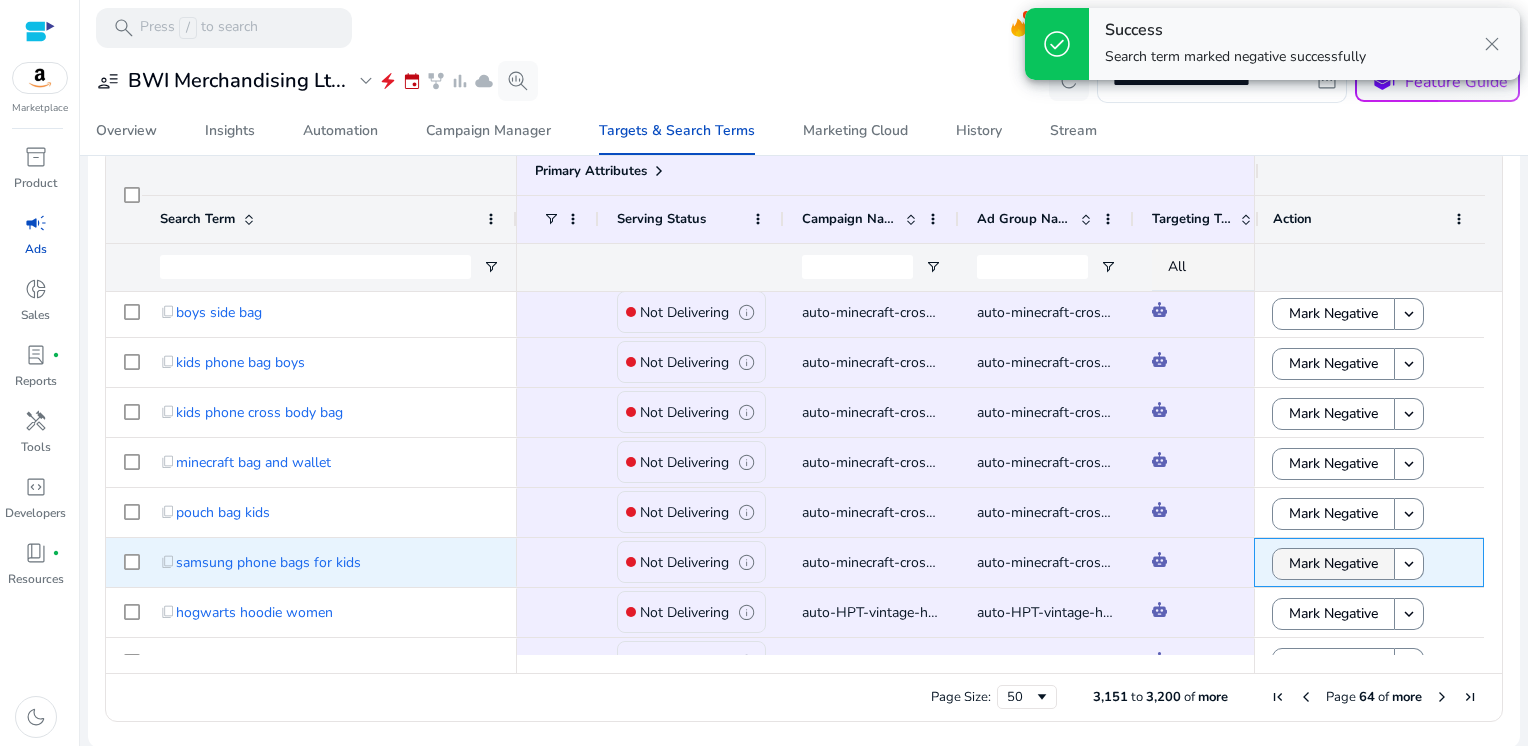 scroll, scrollTop: 686, scrollLeft: 0, axis: vertical 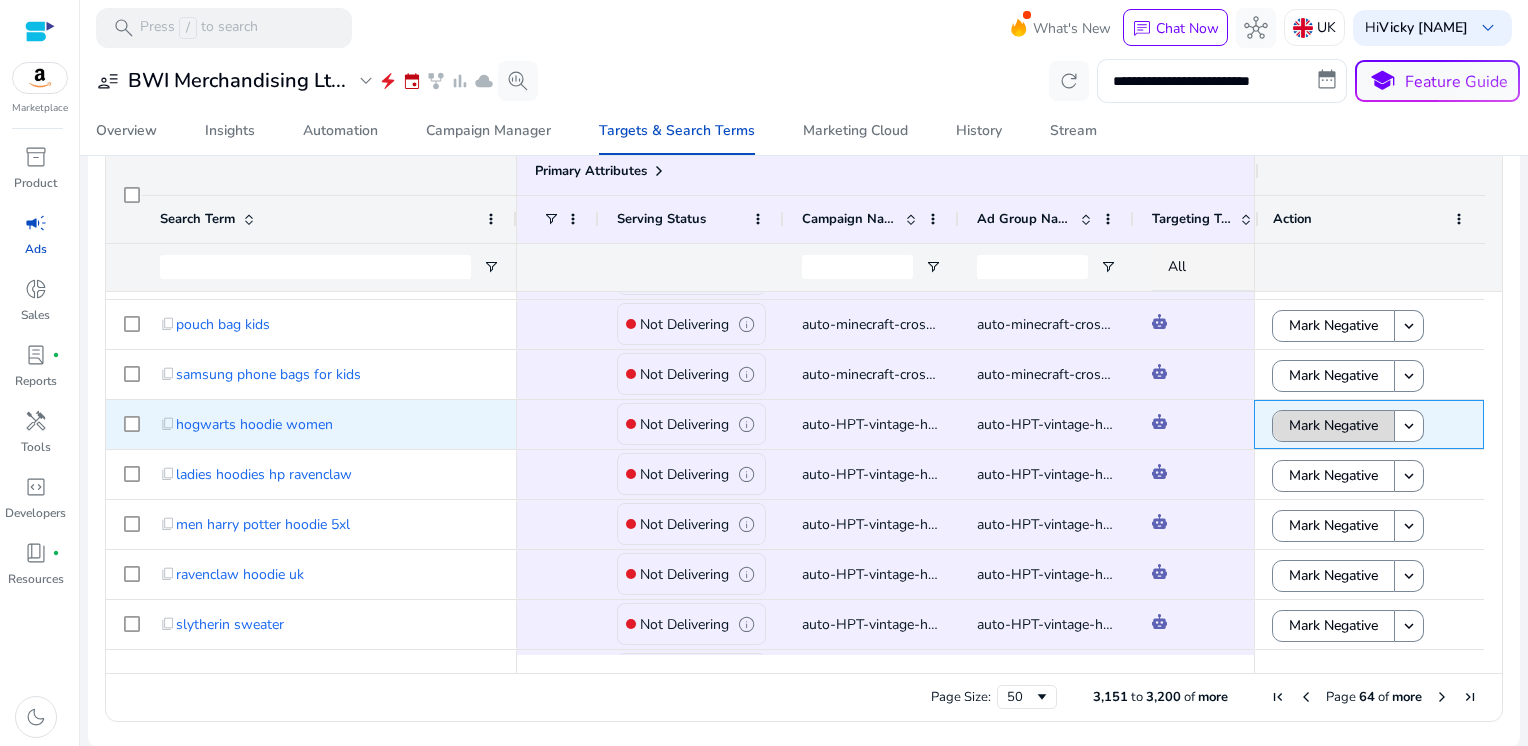 click on "Mark Negative" 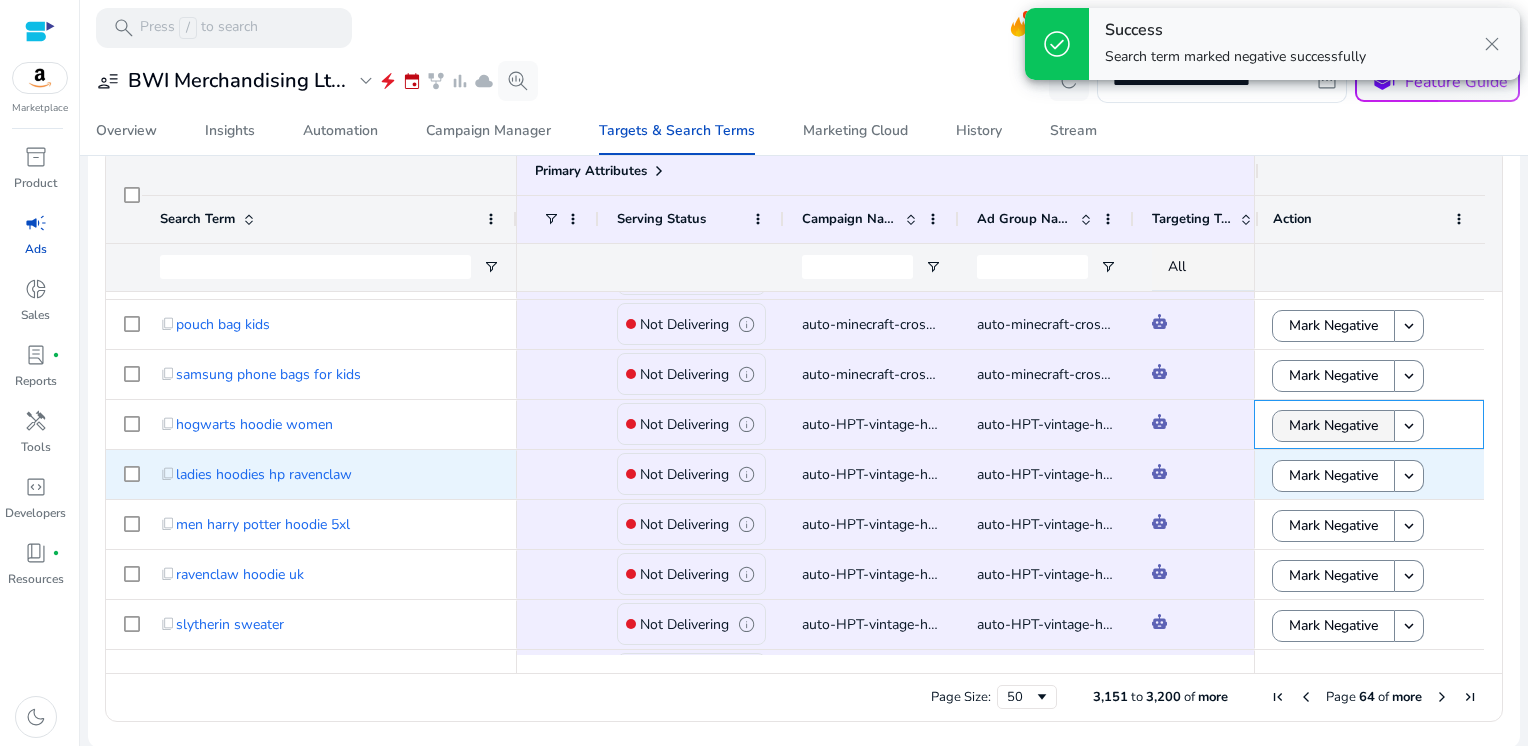 scroll, scrollTop: 896, scrollLeft: 0, axis: vertical 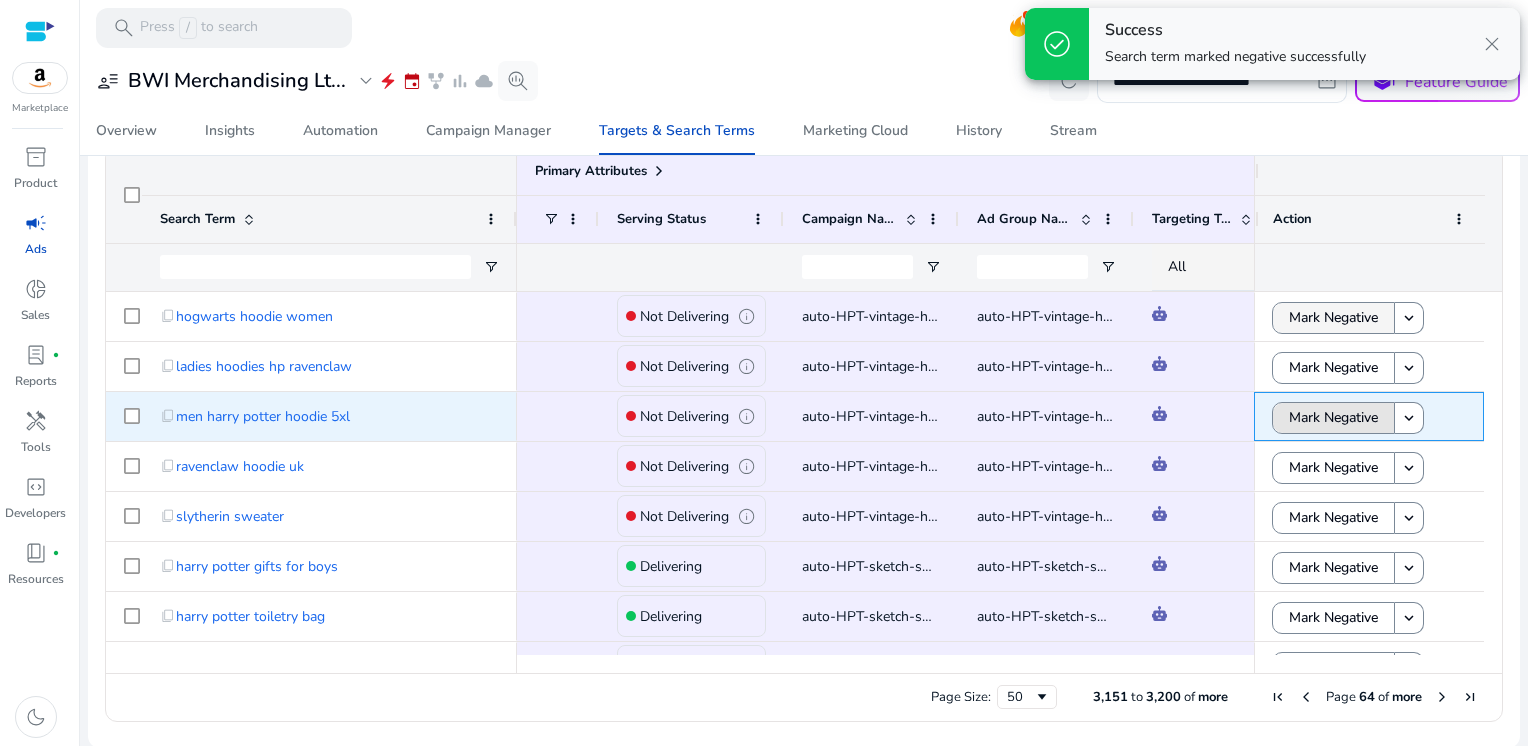 click on "Mark Negative" 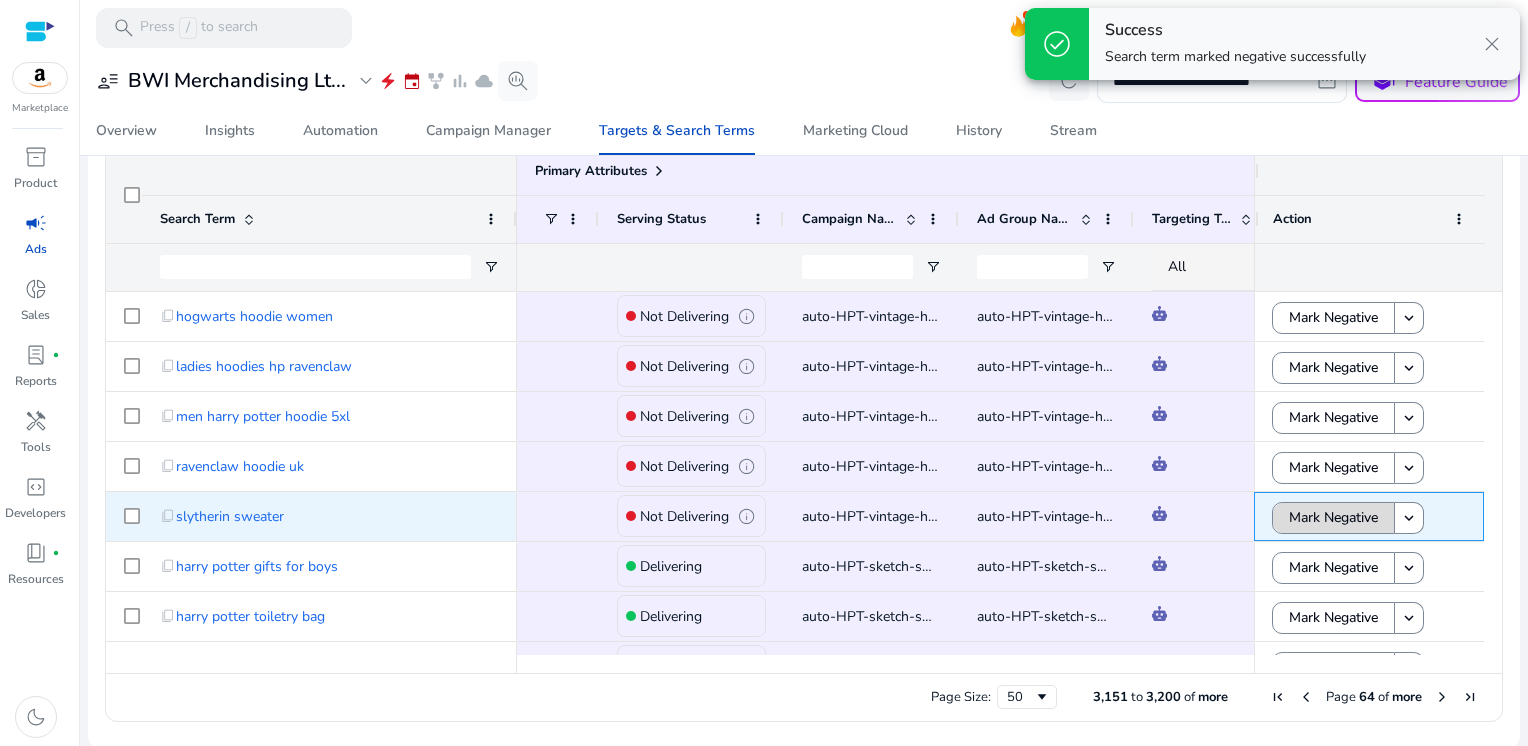 click on "Mark Negative" 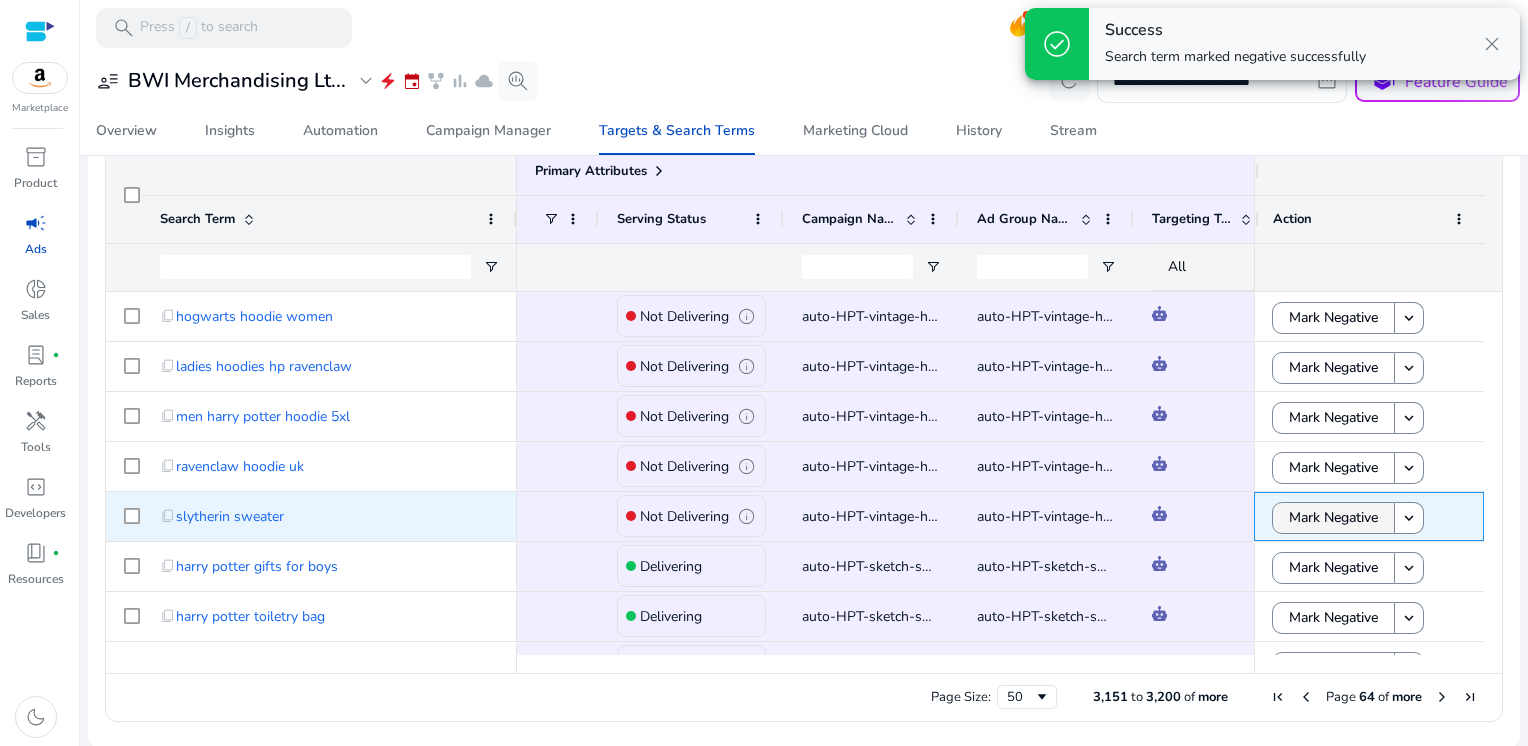 scroll, scrollTop: 964, scrollLeft: 0, axis: vertical 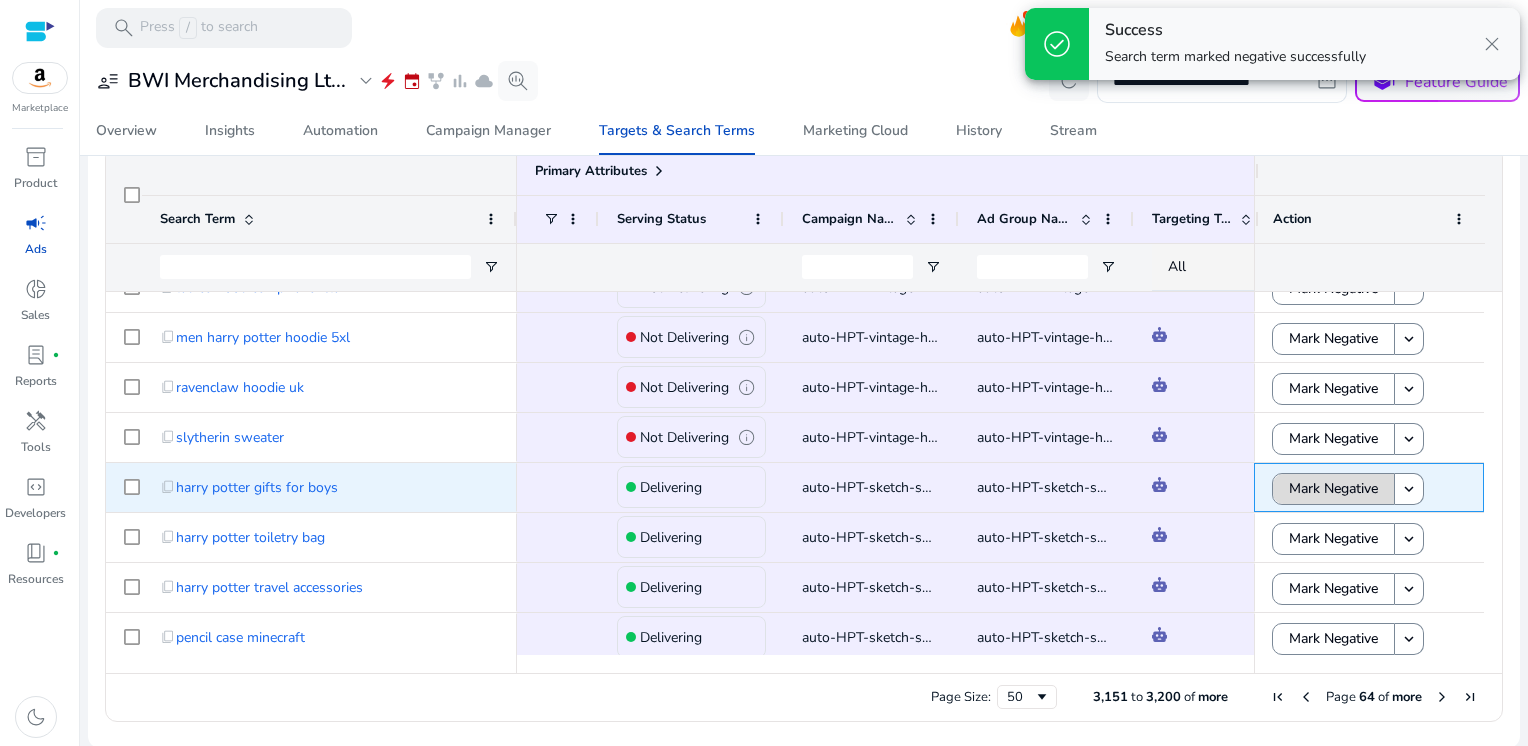 click on "Mark Negative" 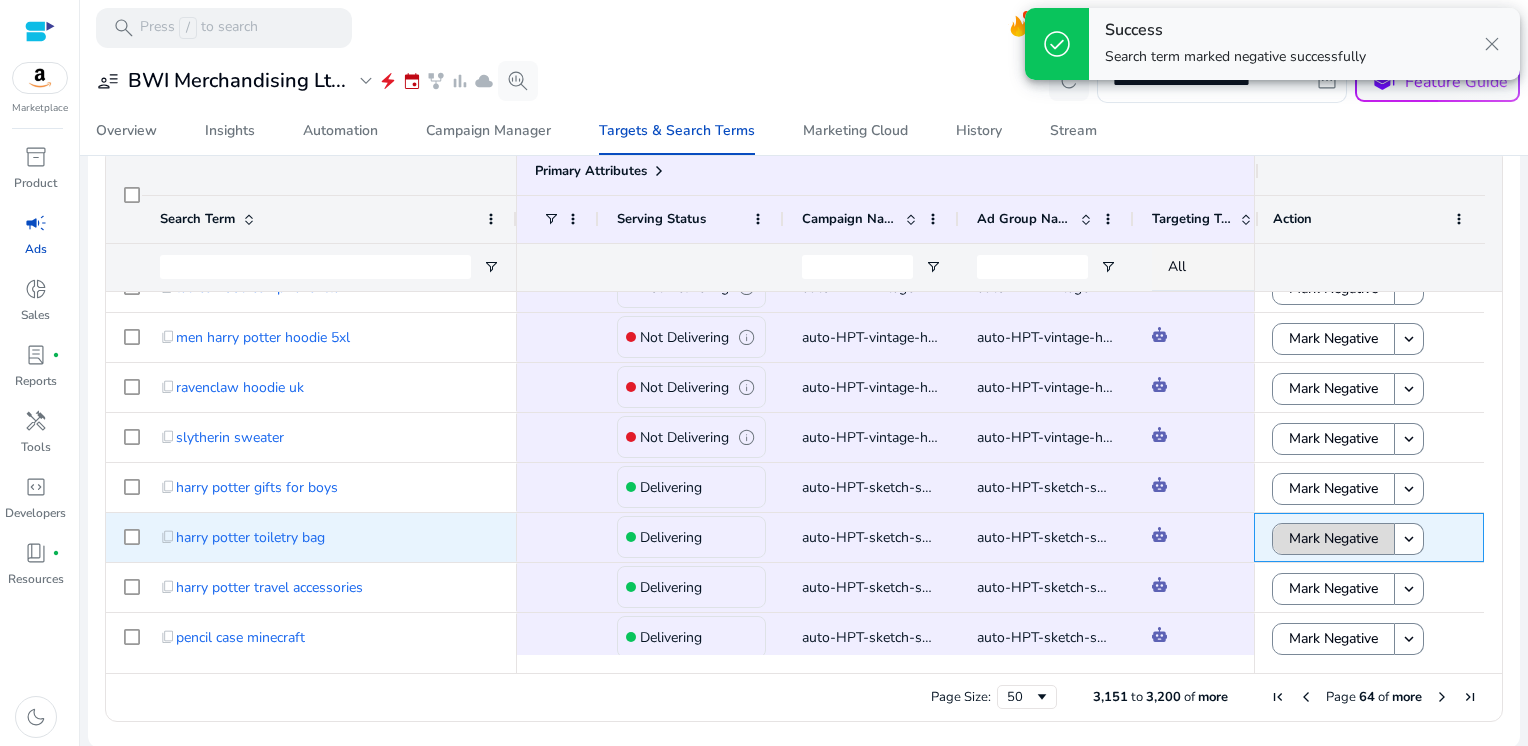 click on "Mark Negative" 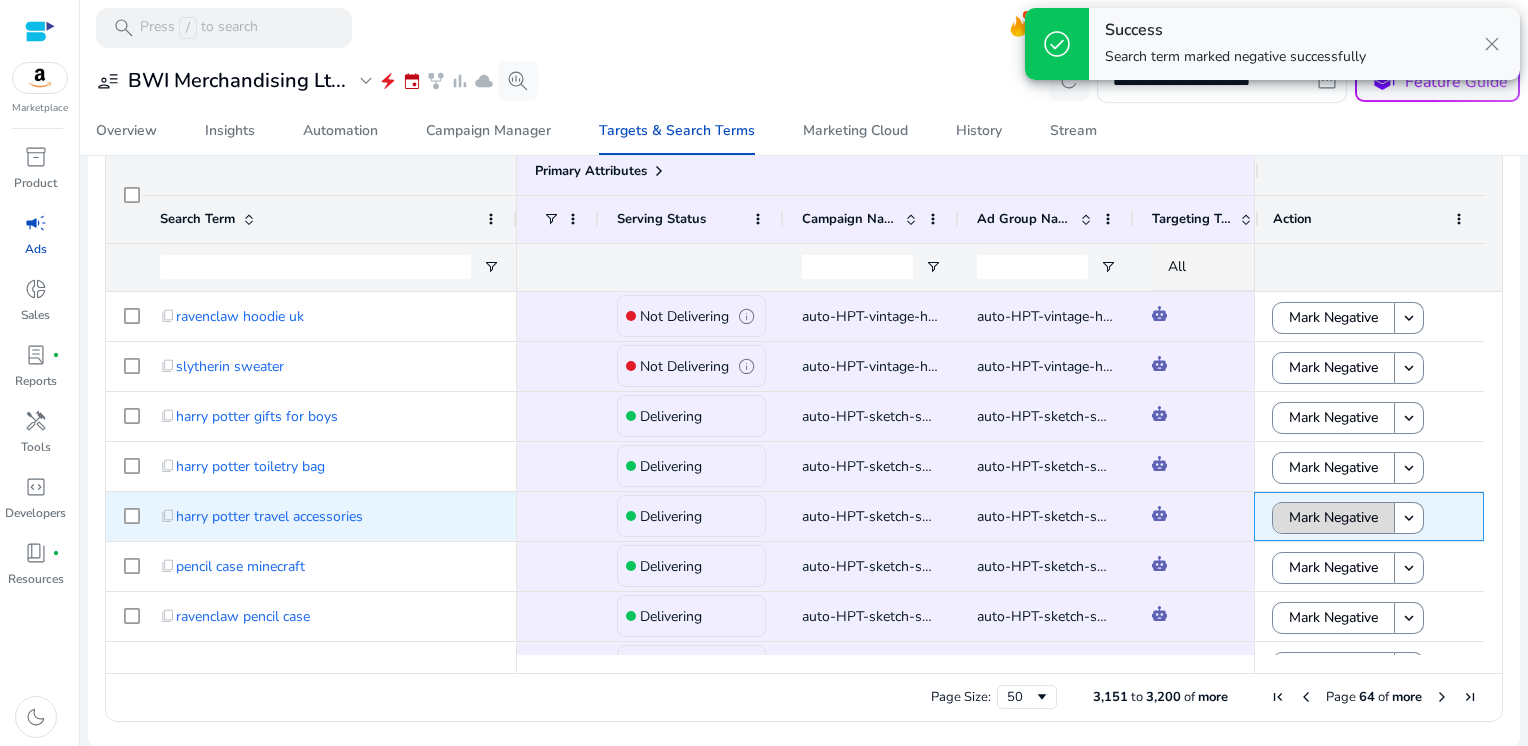 click on "Mark Negative" 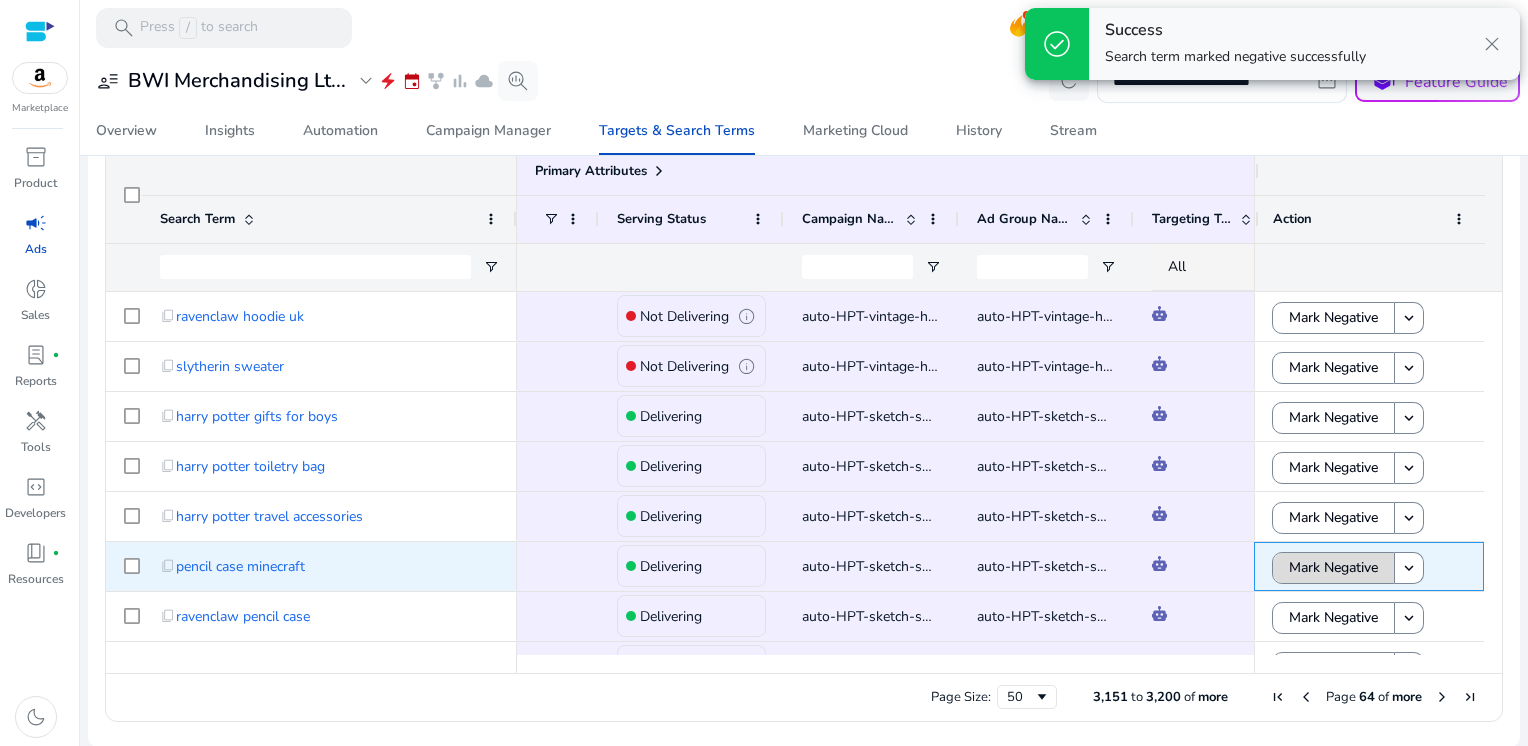 click on "Mark Negative" 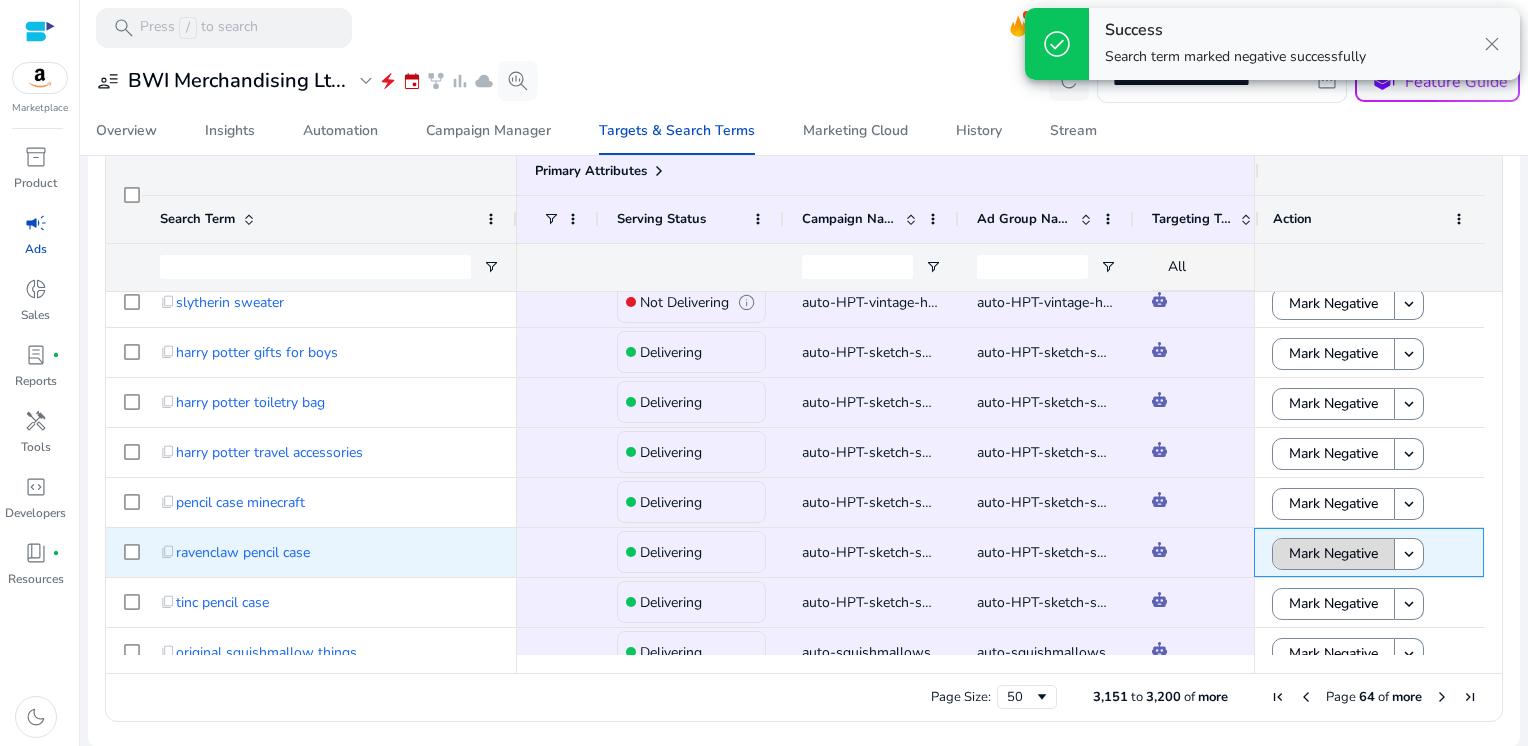 click on "Mark Negative" 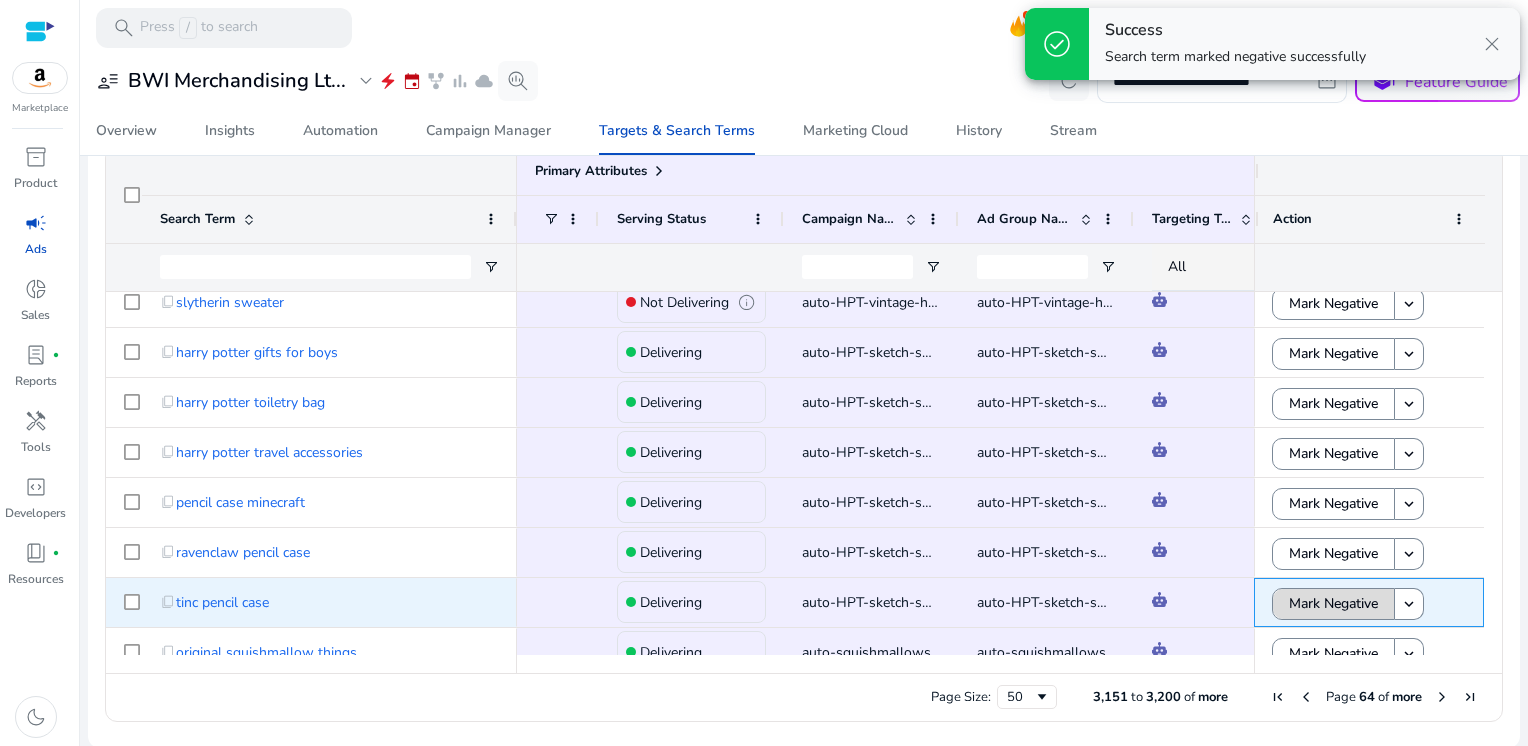 click on "Mark Negative" 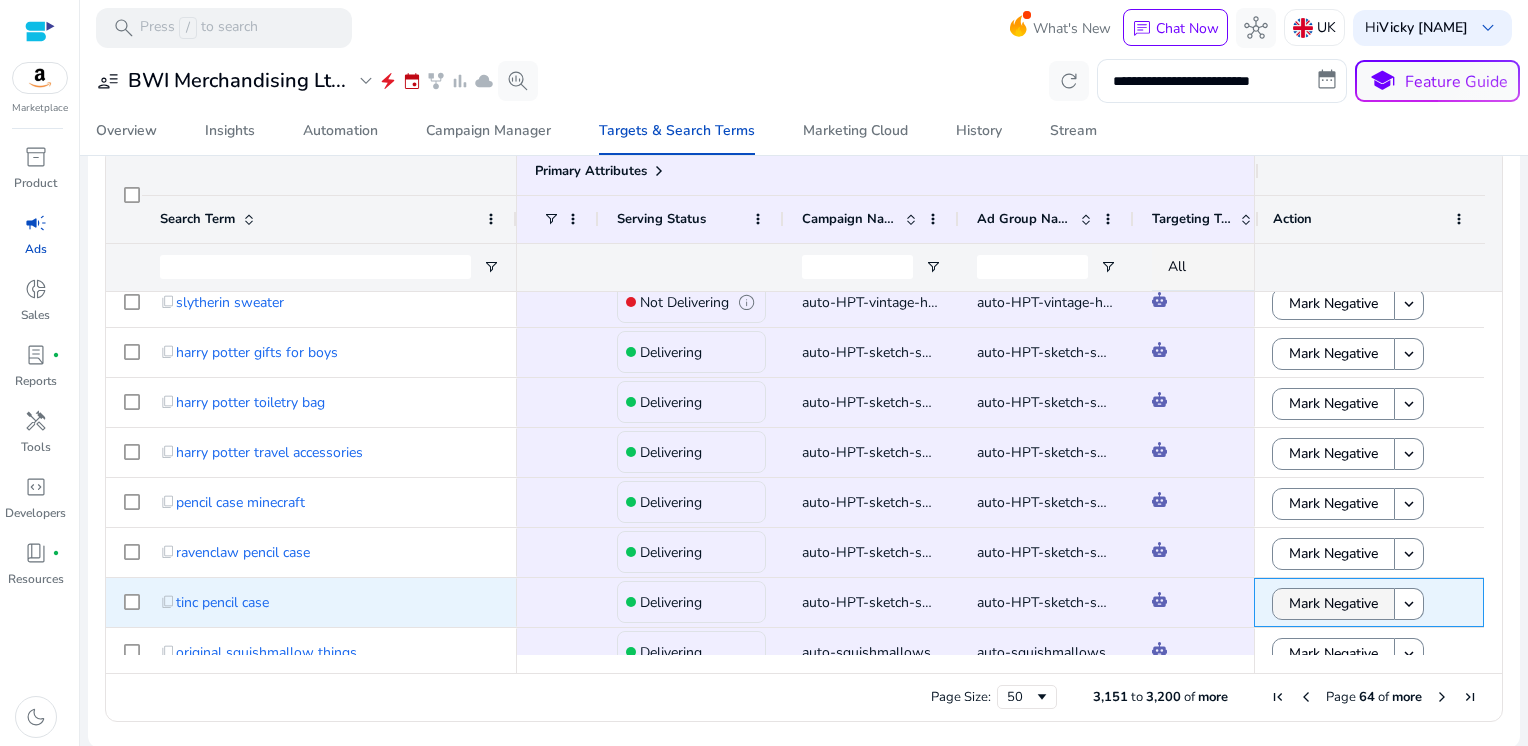 scroll, scrollTop: 1216, scrollLeft: 0, axis: vertical 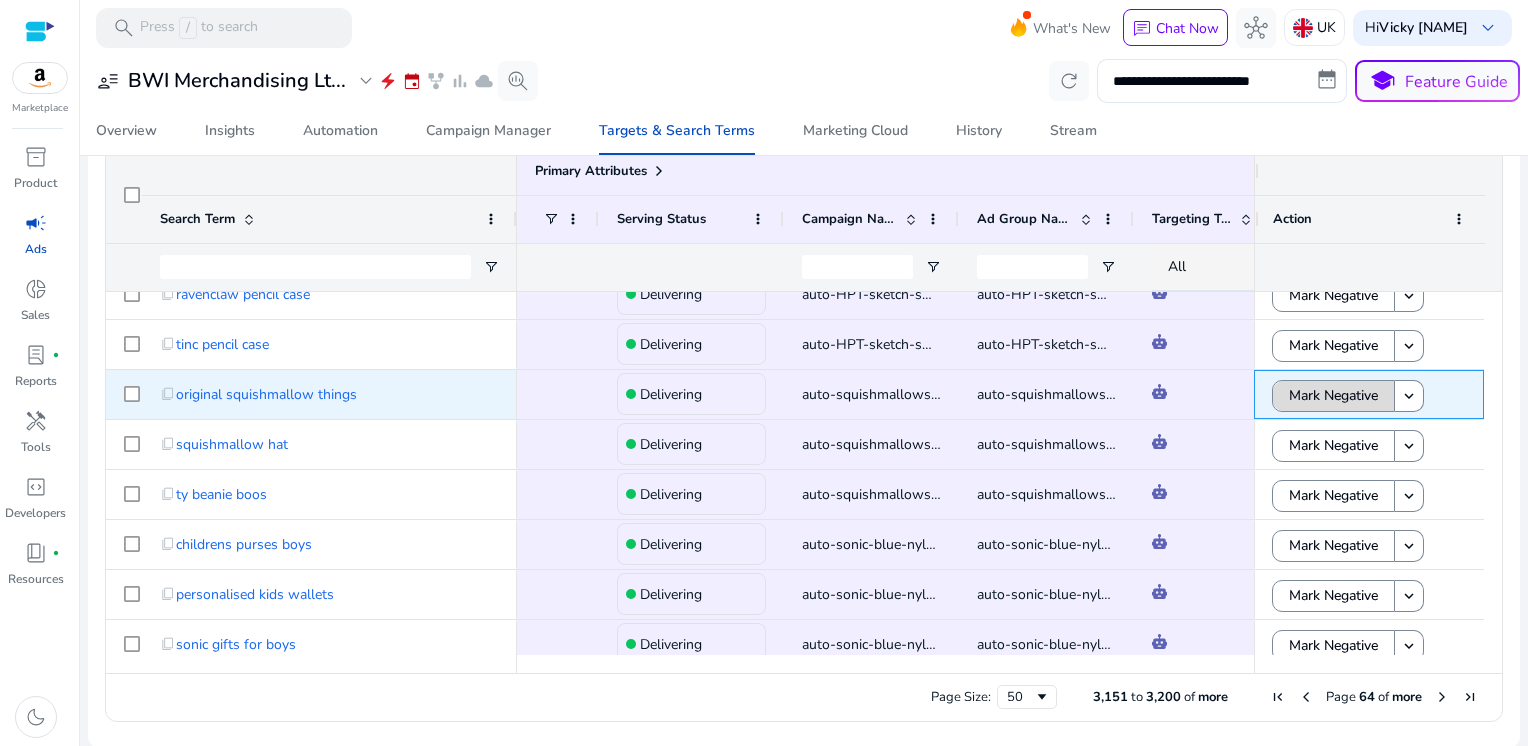 click on "Mark Negative" 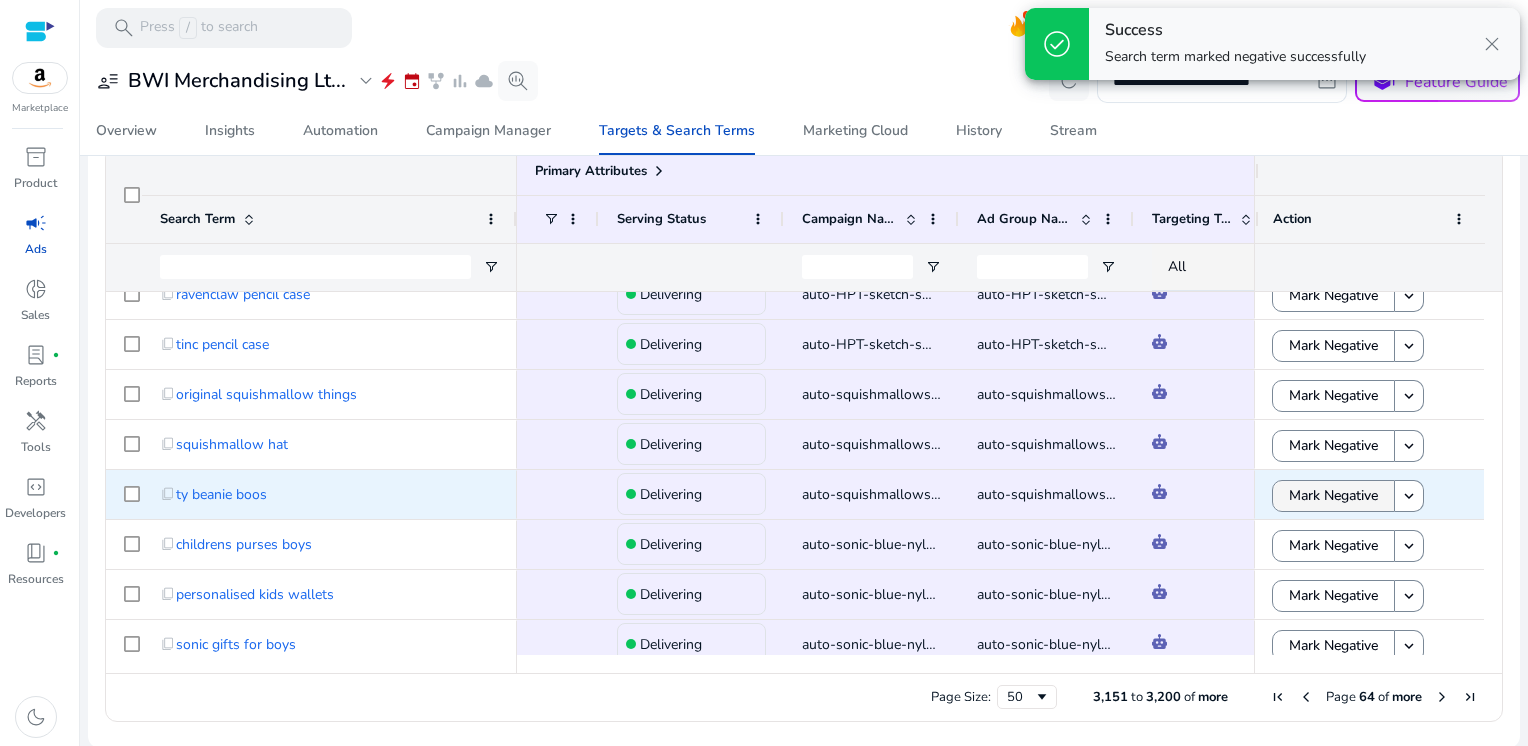 click on "Mark Negative" 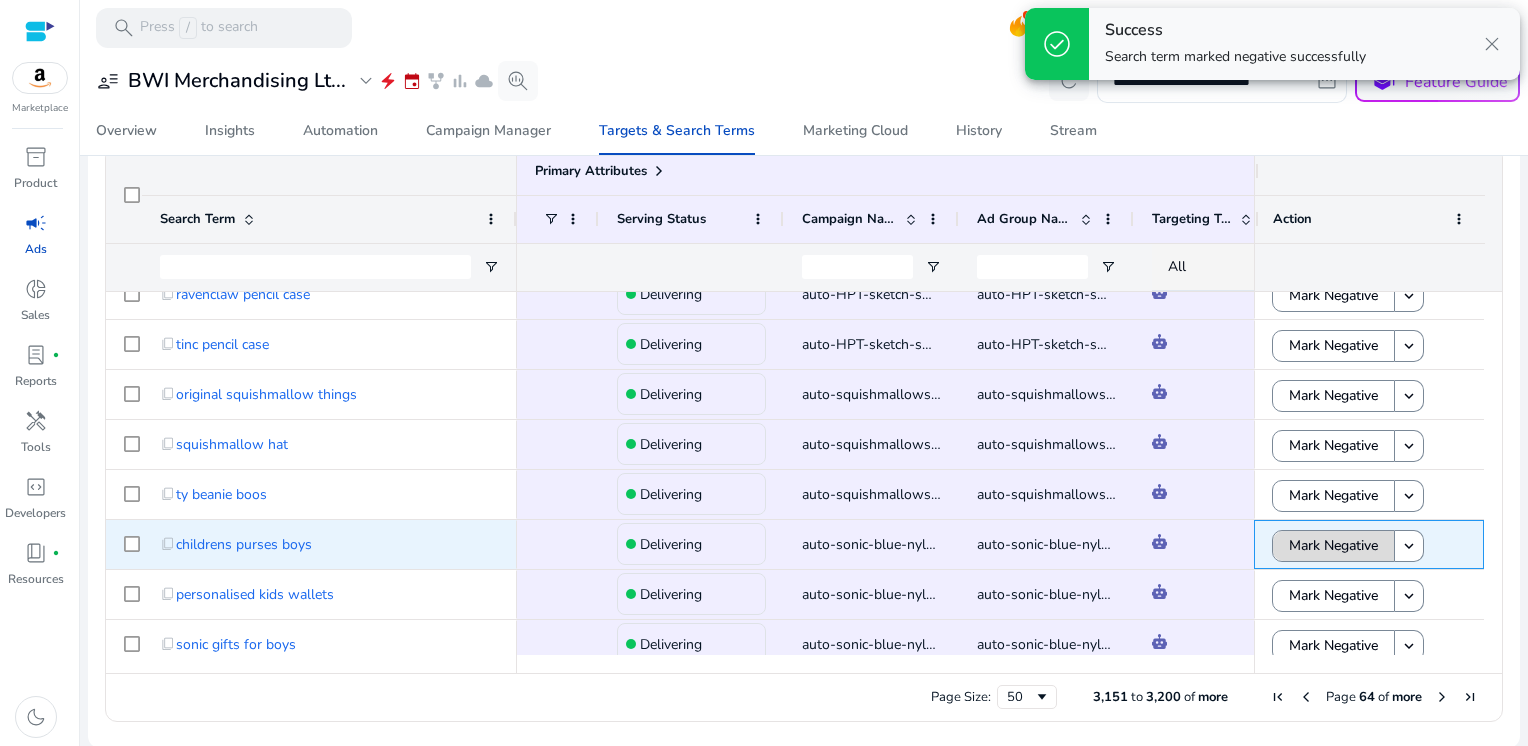 click on "Mark Negative" 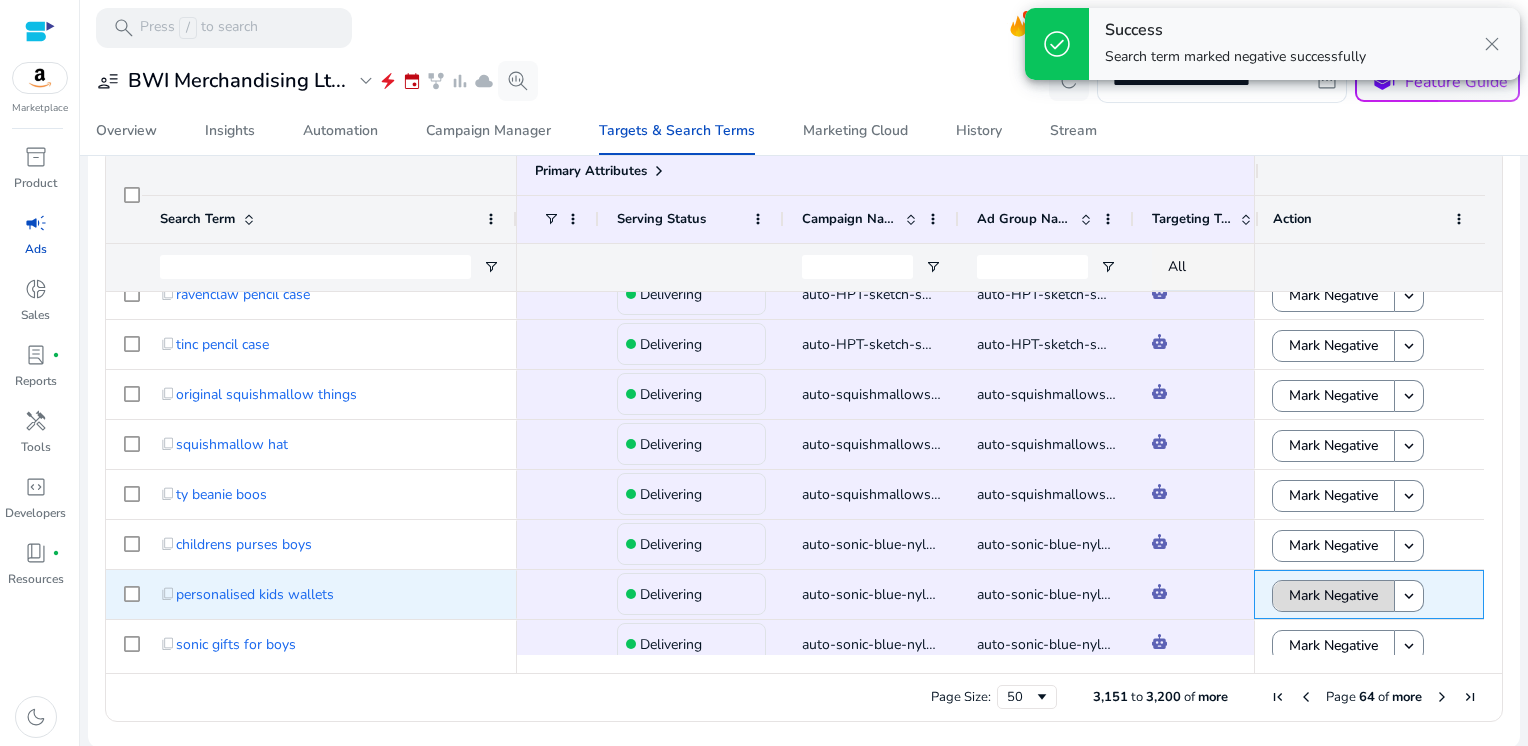 click on "Mark Negative" 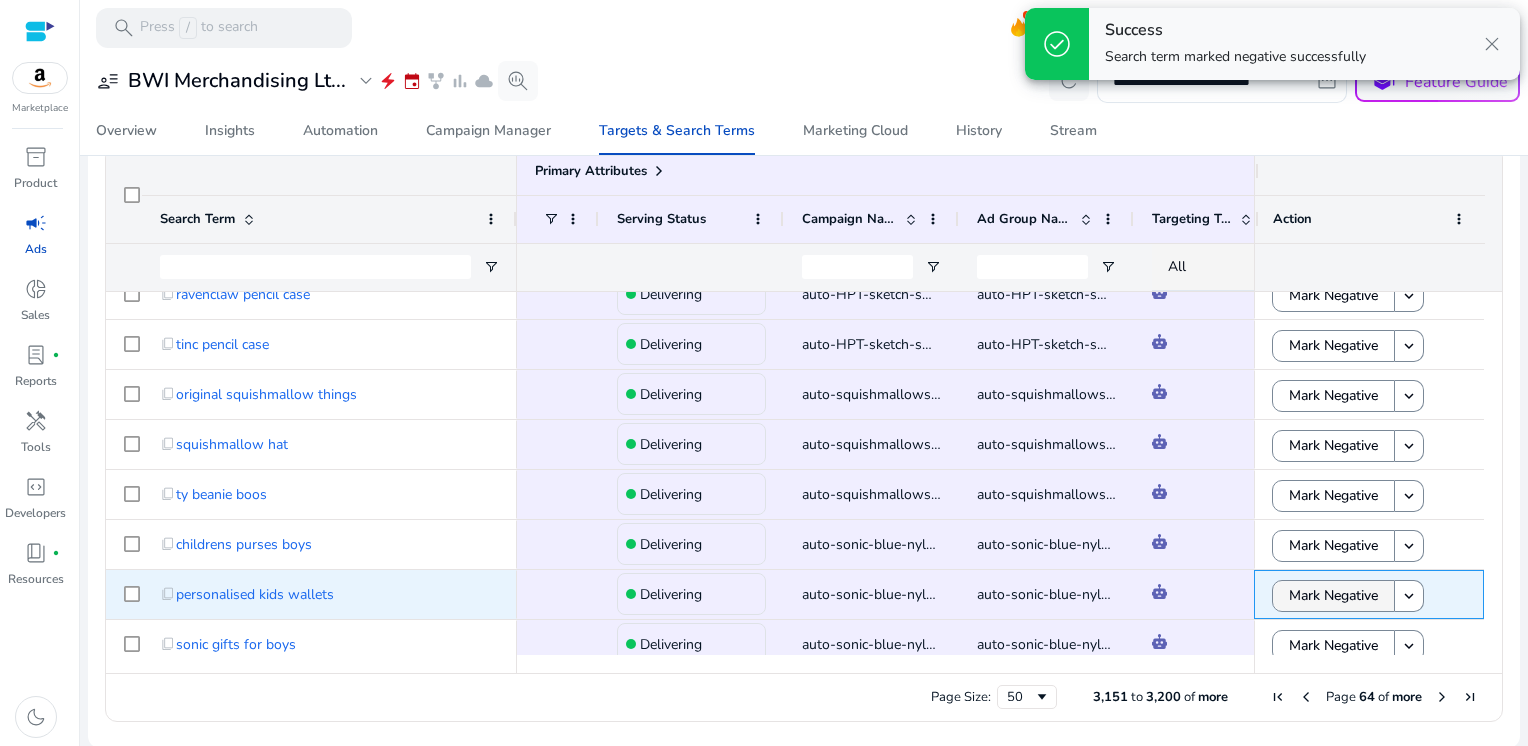 scroll, scrollTop: 1427, scrollLeft: 0, axis: vertical 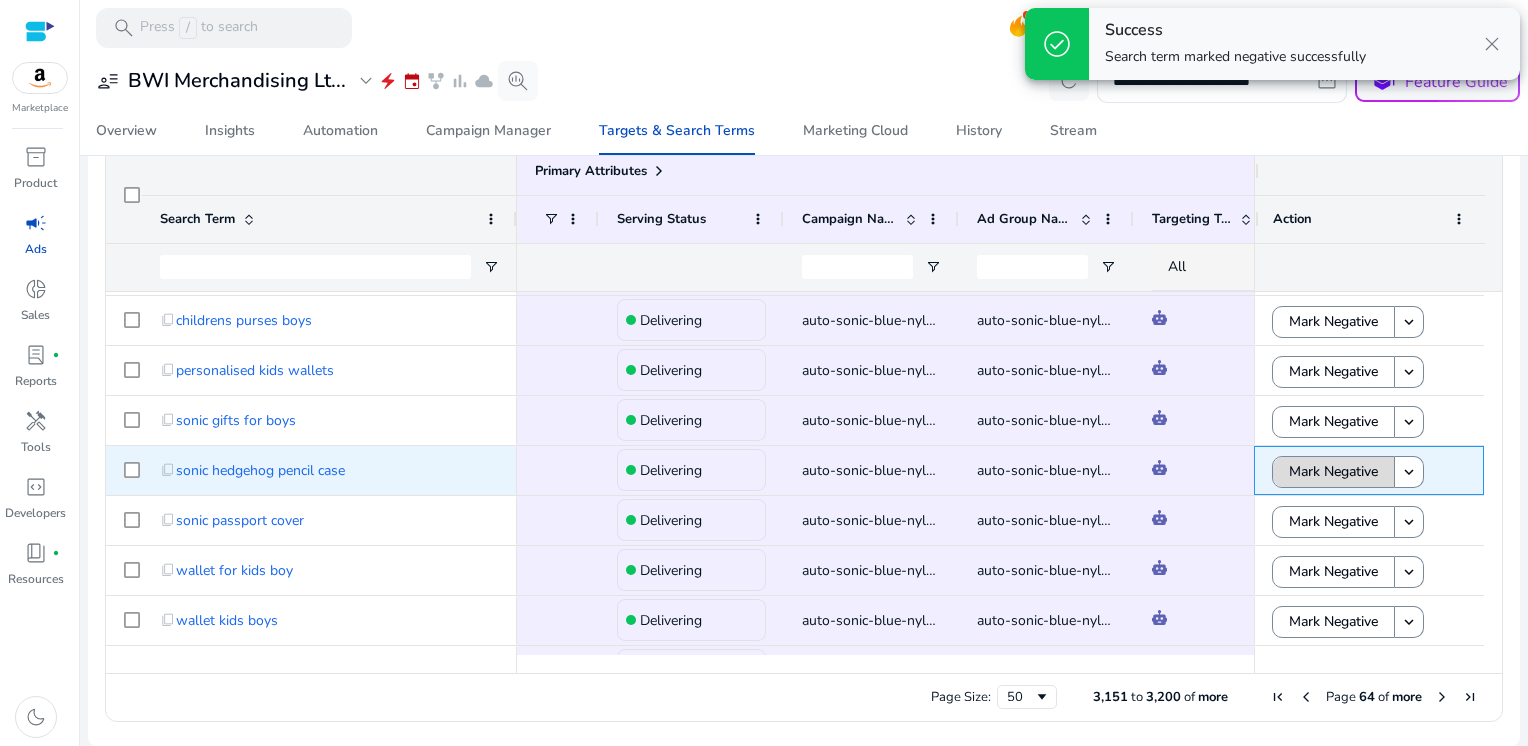 click on "Mark Negative" 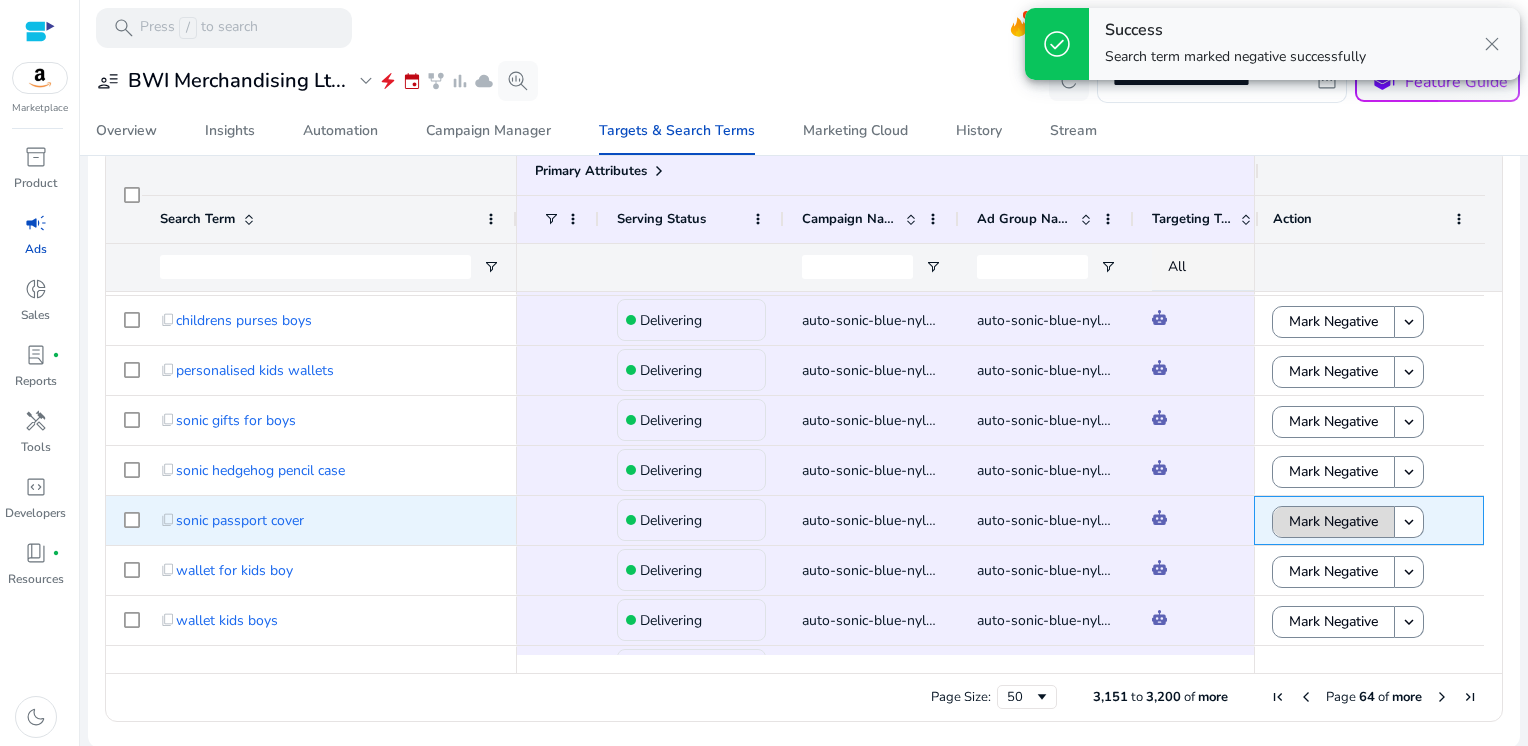 click on "Mark Negative" 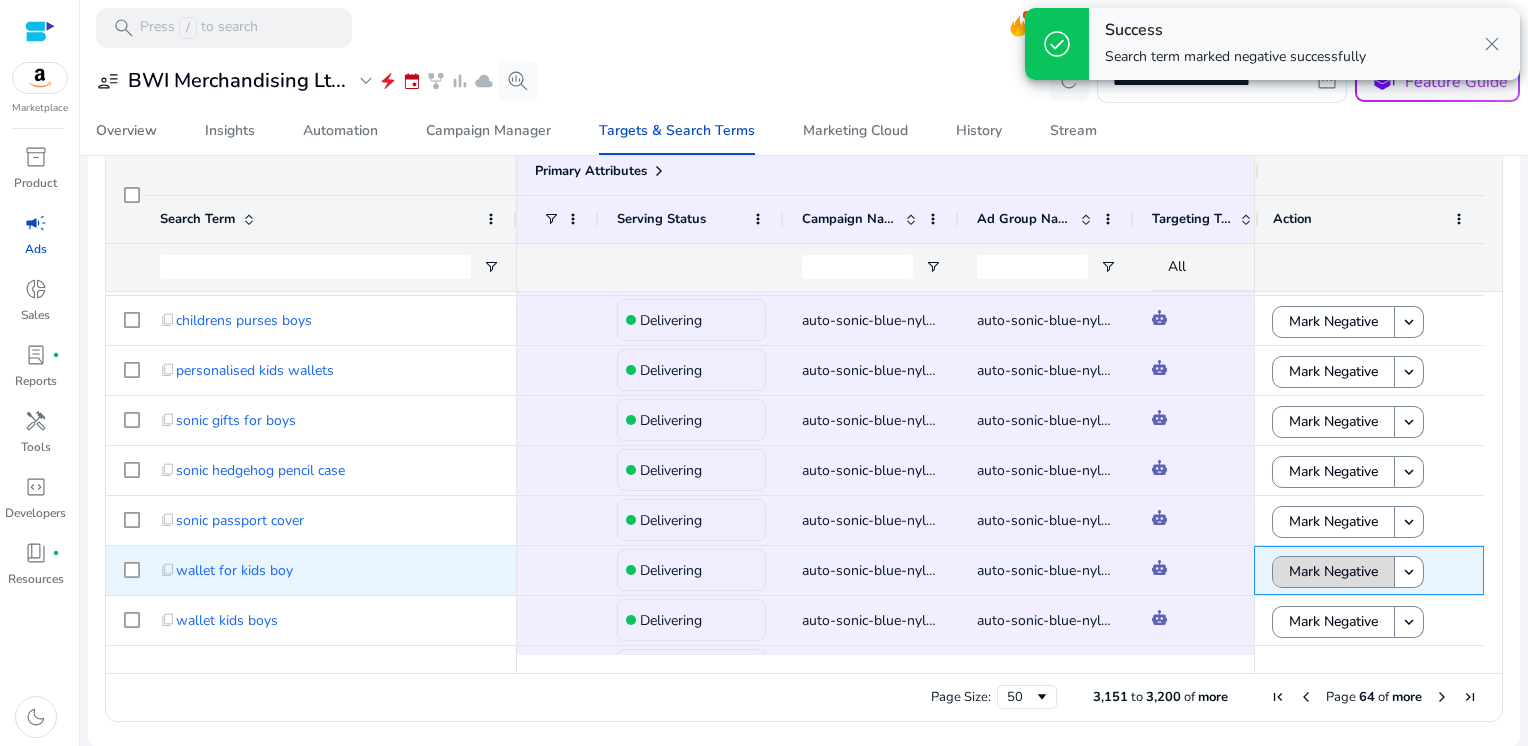 click on "Mark Negative" 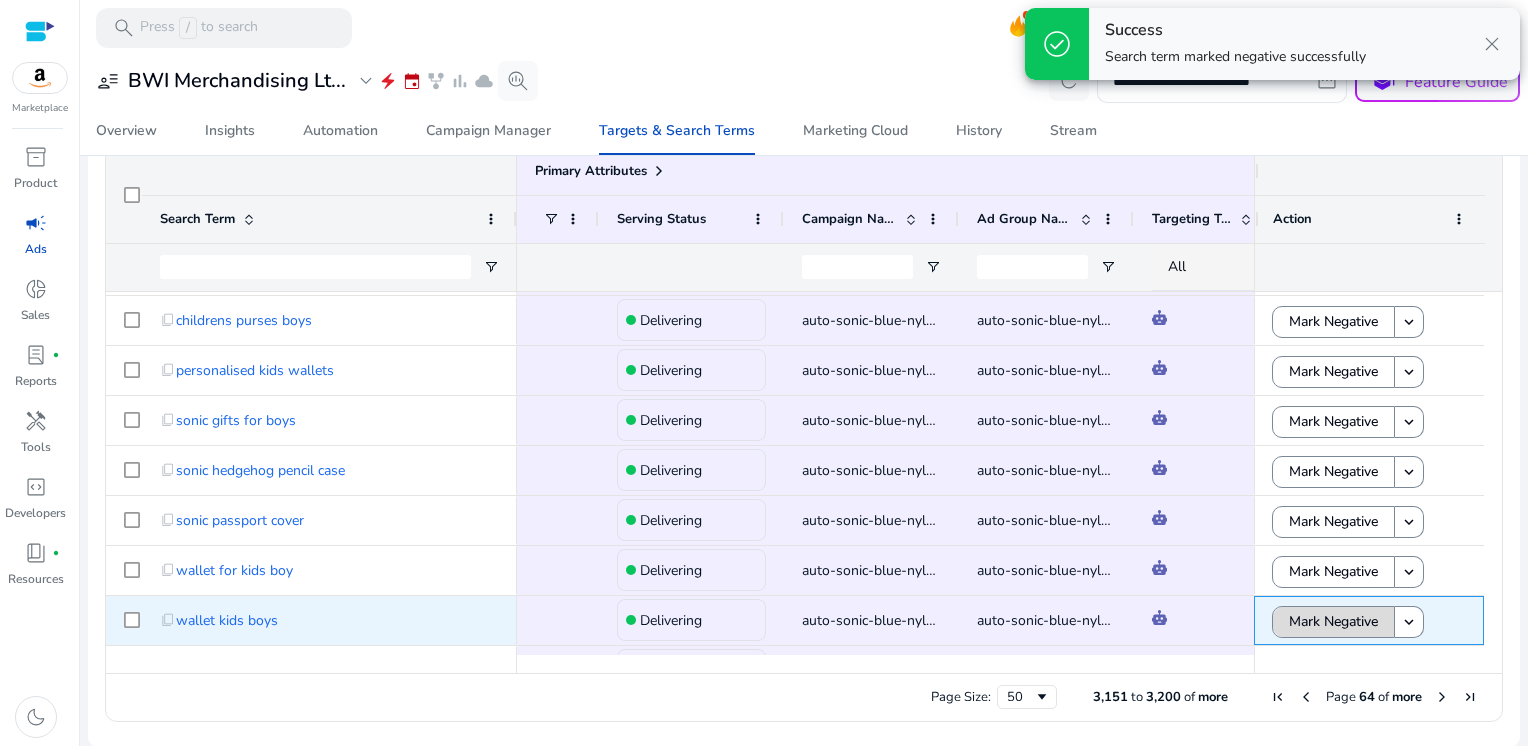click on "Mark Negative" 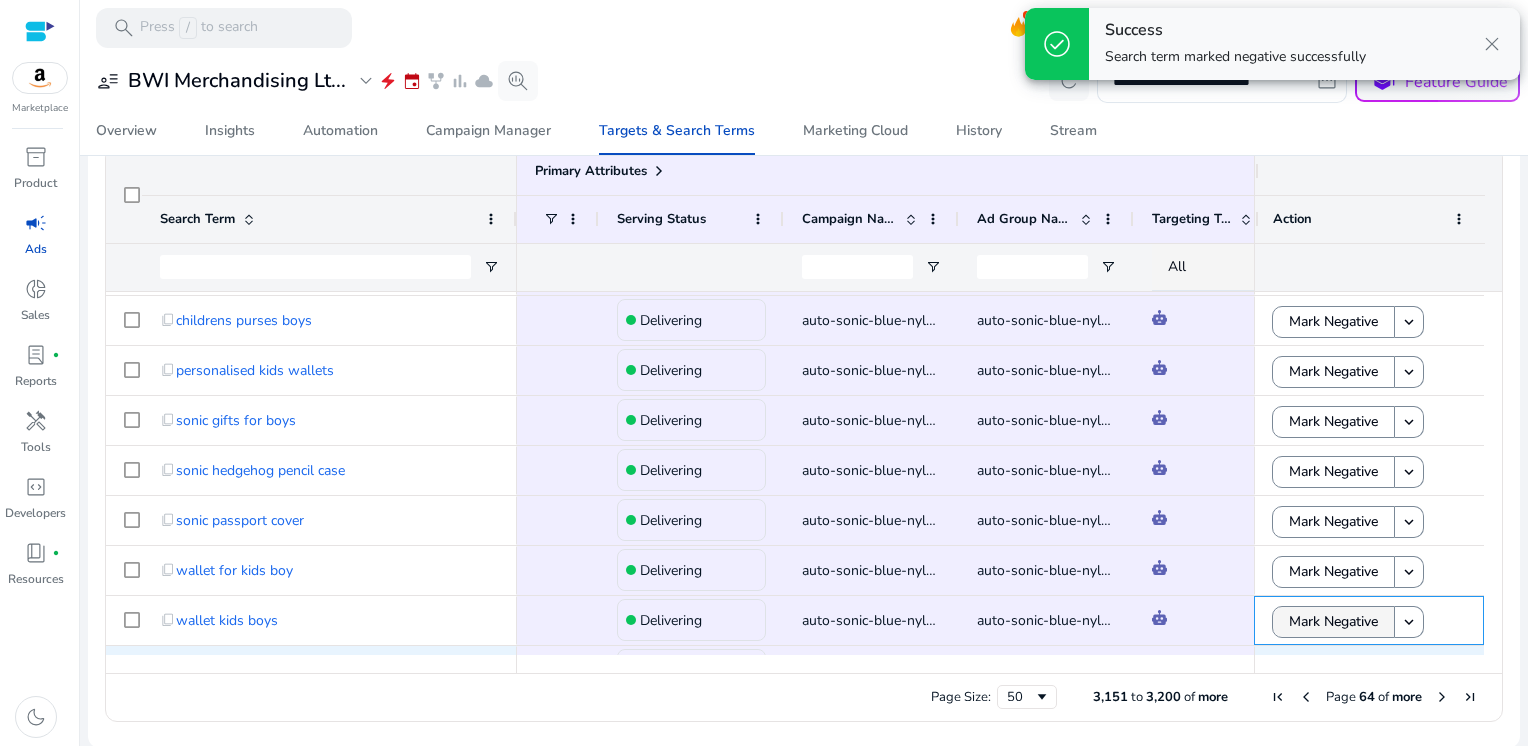 scroll, scrollTop: 1768, scrollLeft: 0, axis: vertical 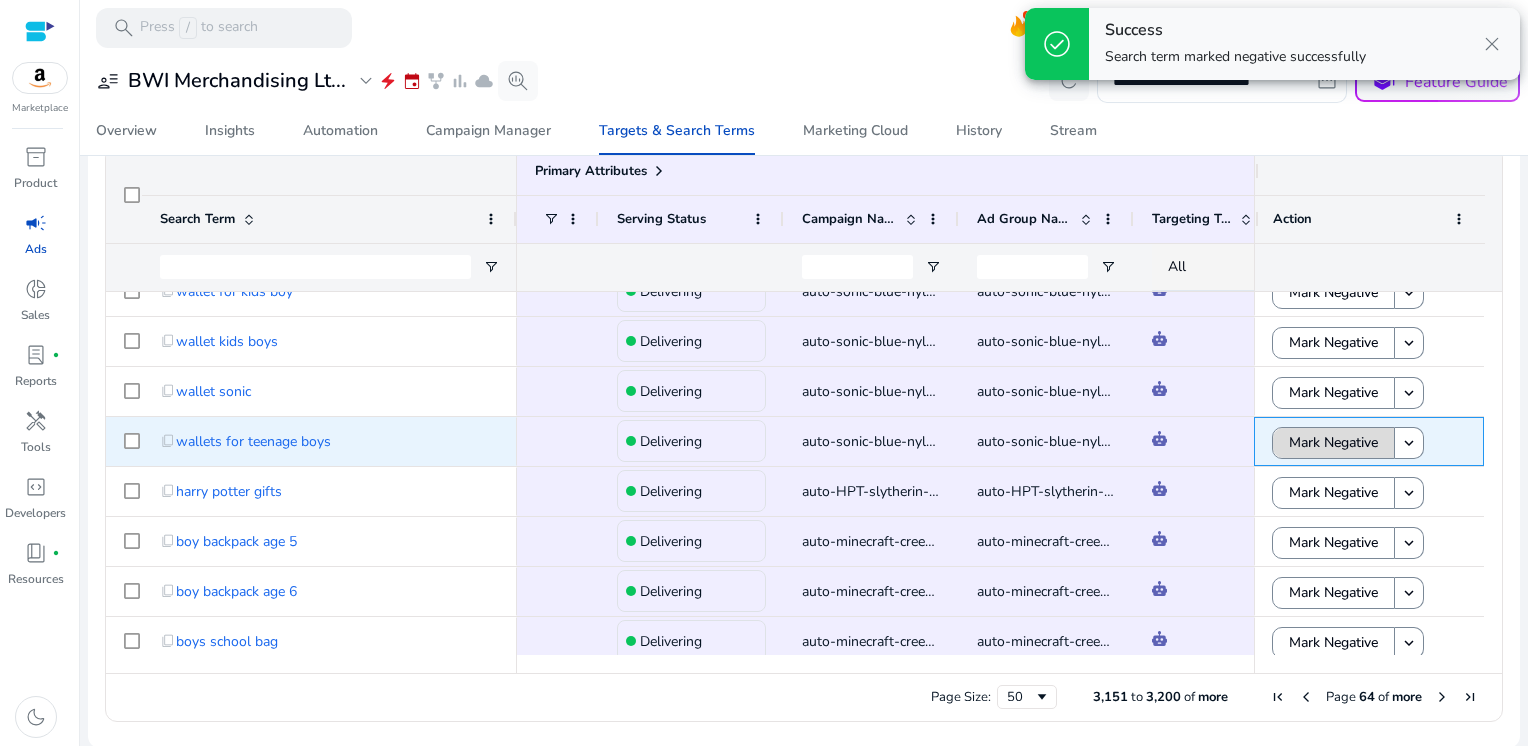 click on "Mark Negative" 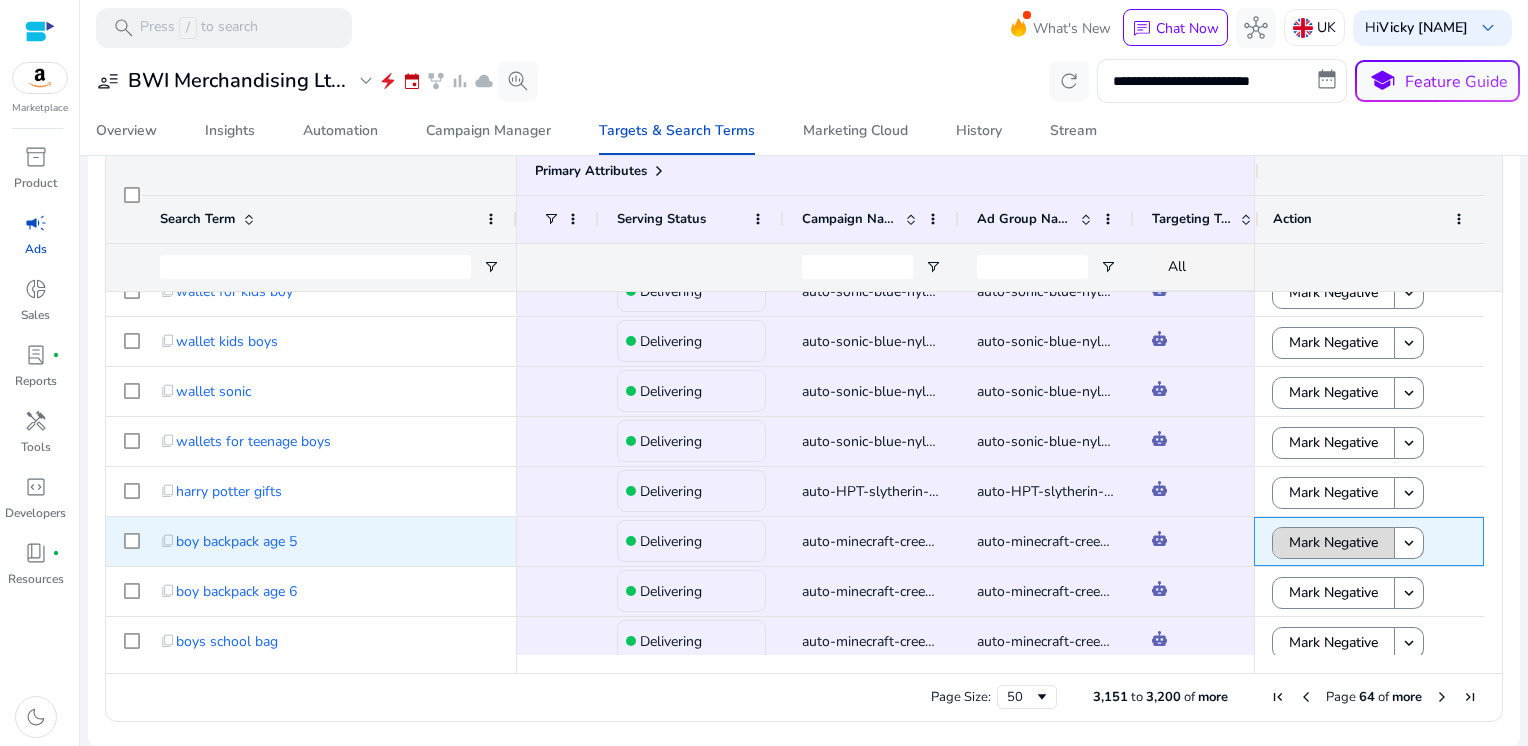 click on "Mark Negative" 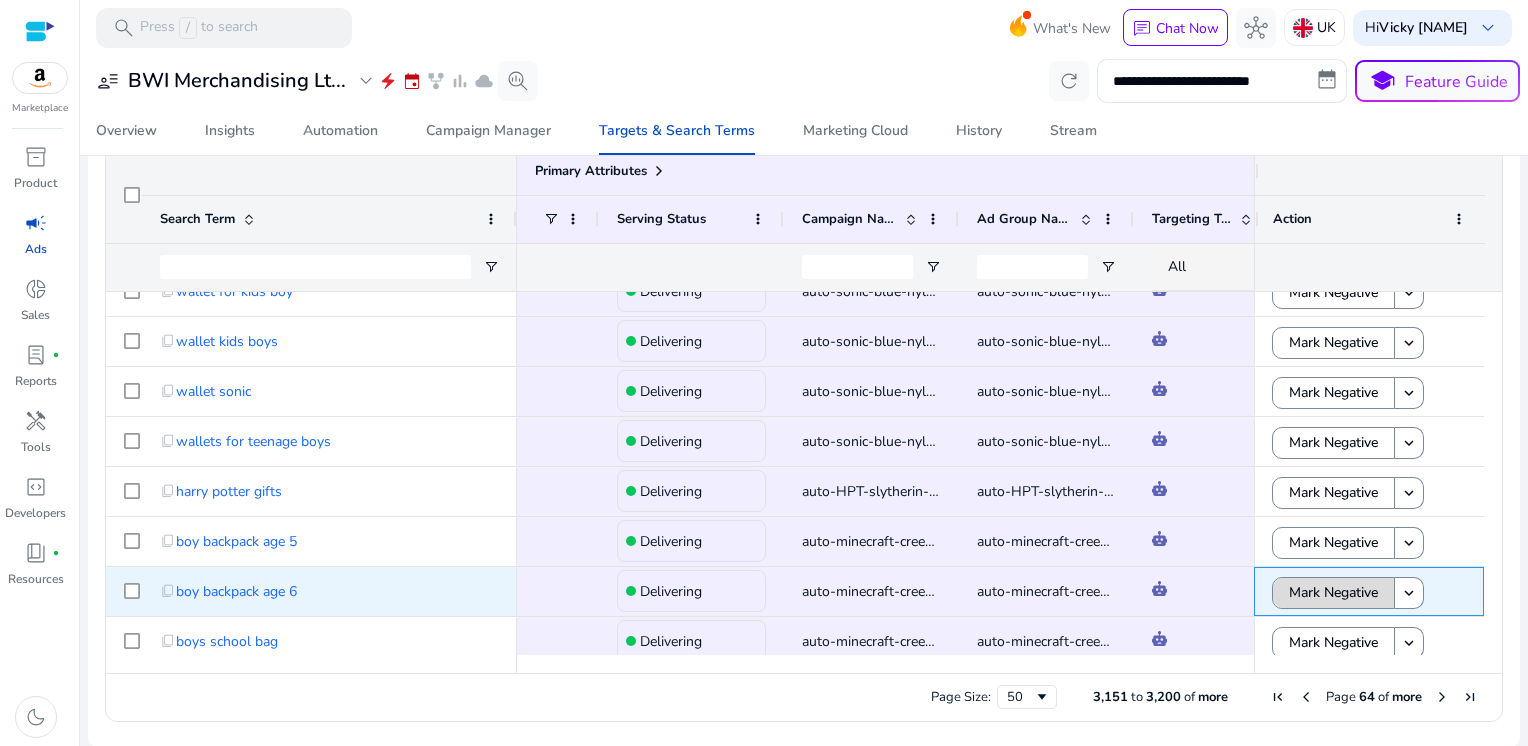 click on "Mark Negative" 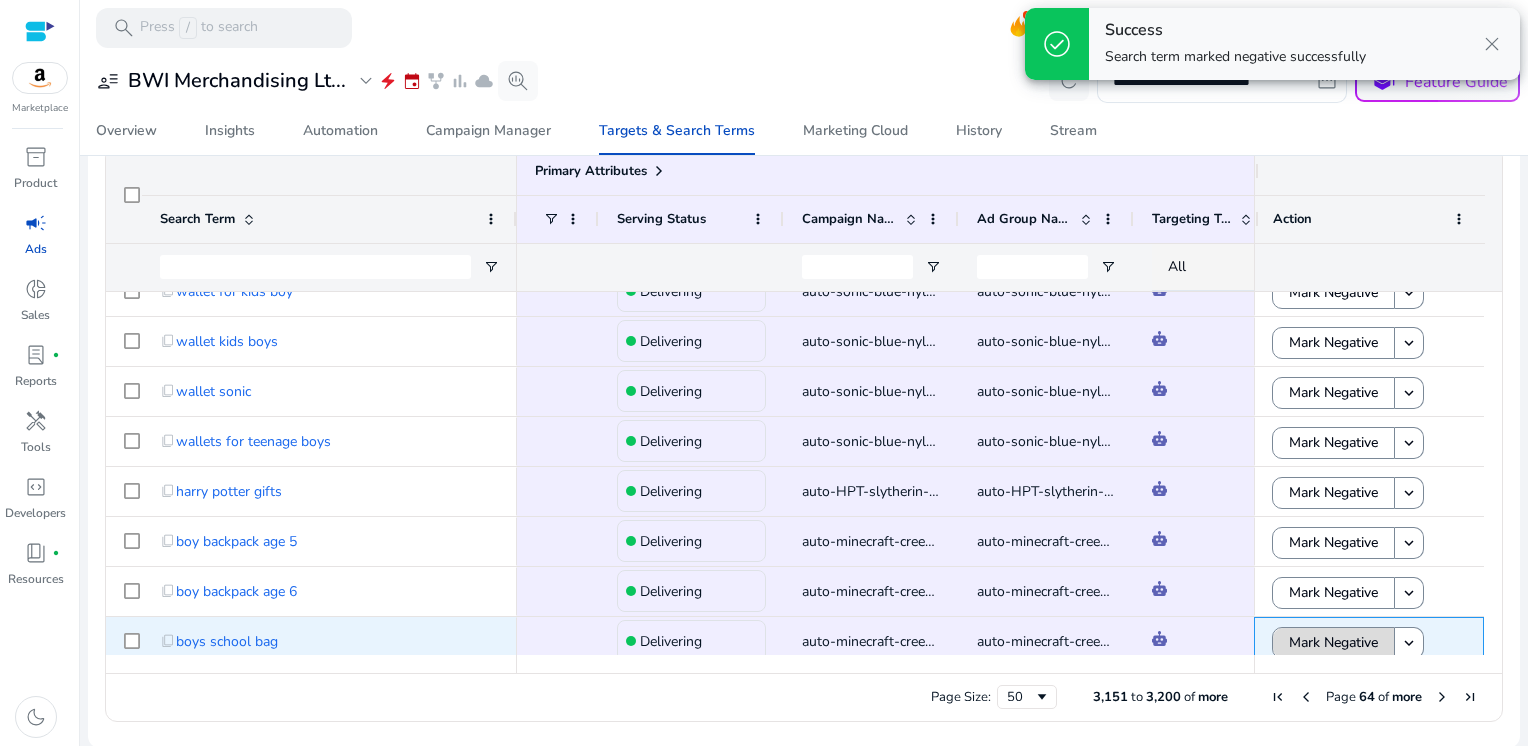 click on "Mark Negative" 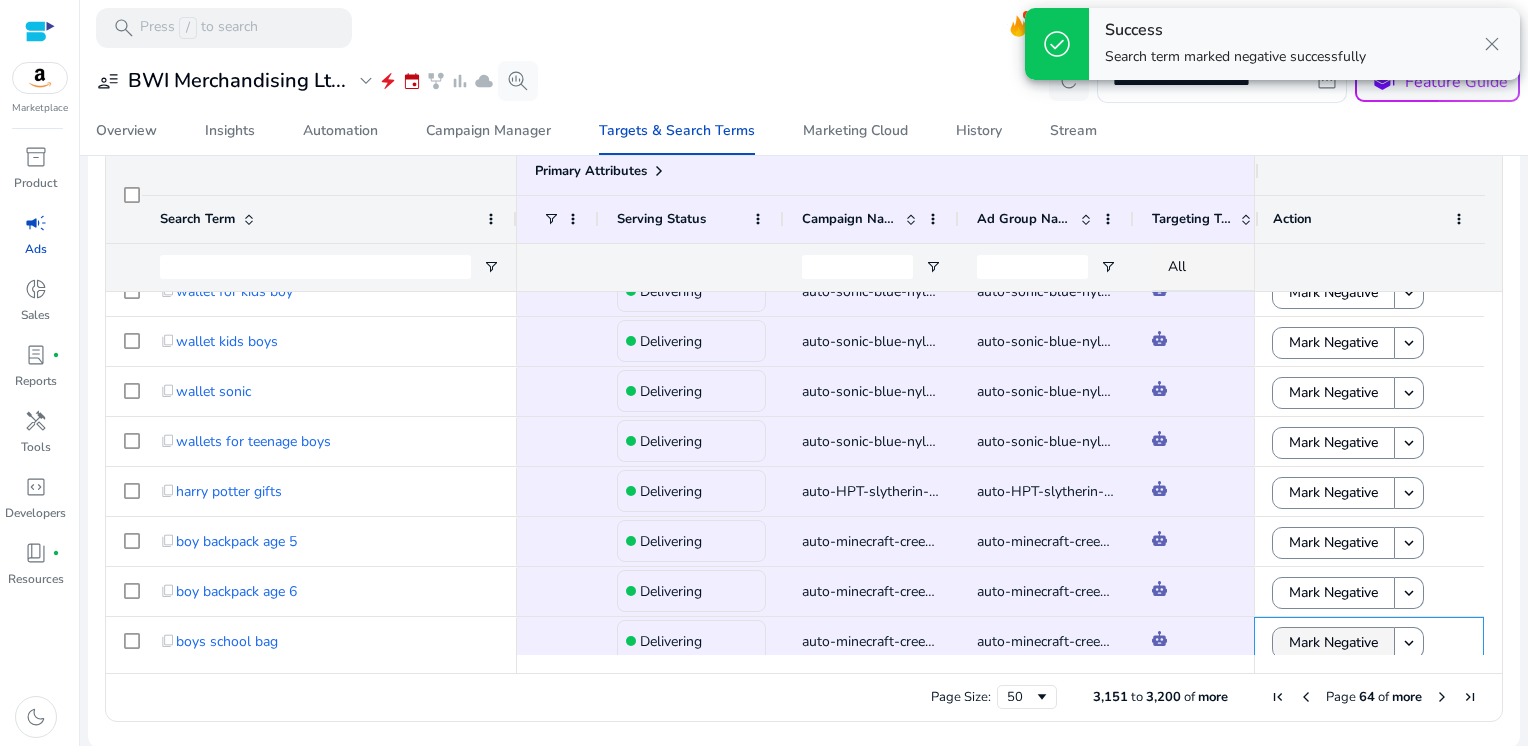 scroll, scrollTop: 2010, scrollLeft: 0, axis: vertical 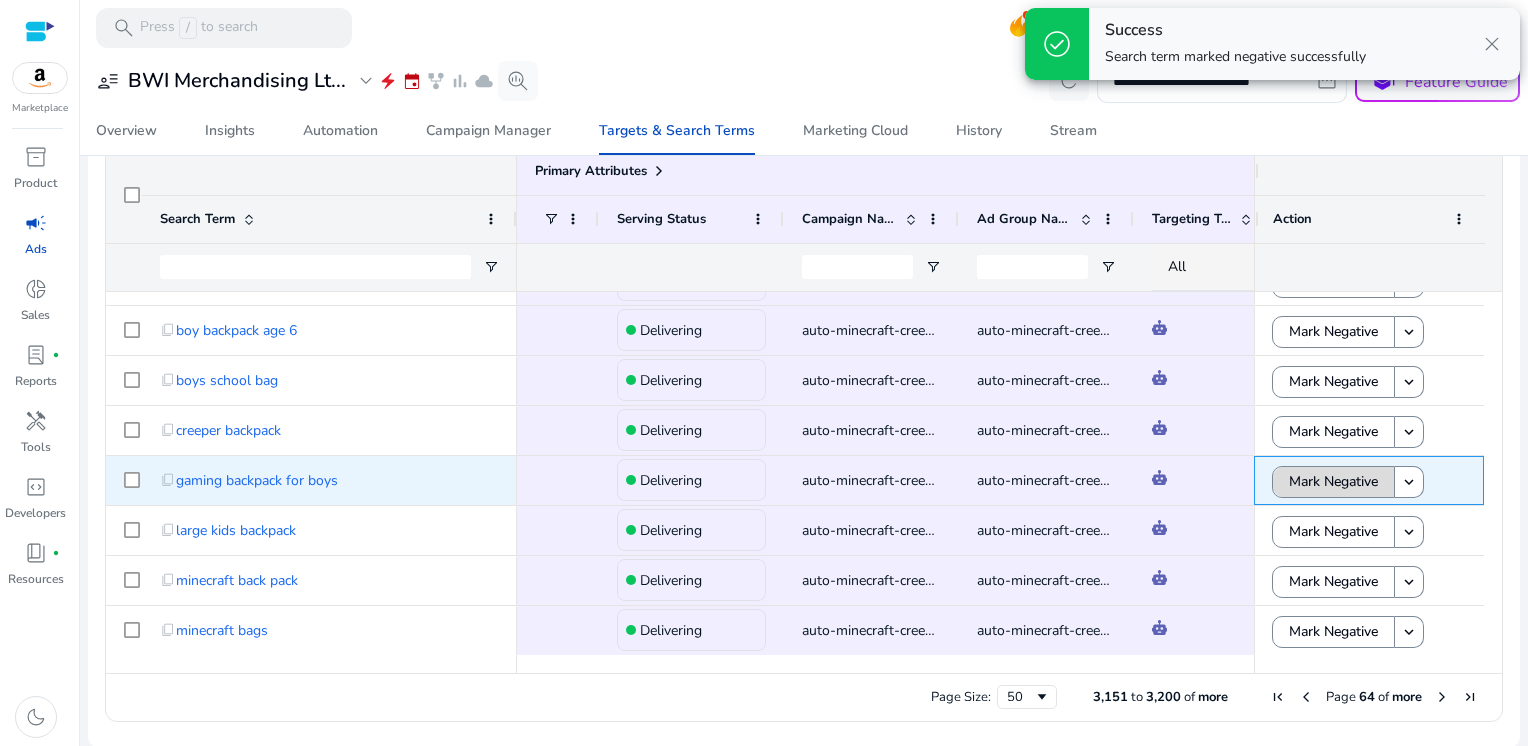 click on "Mark Negative" 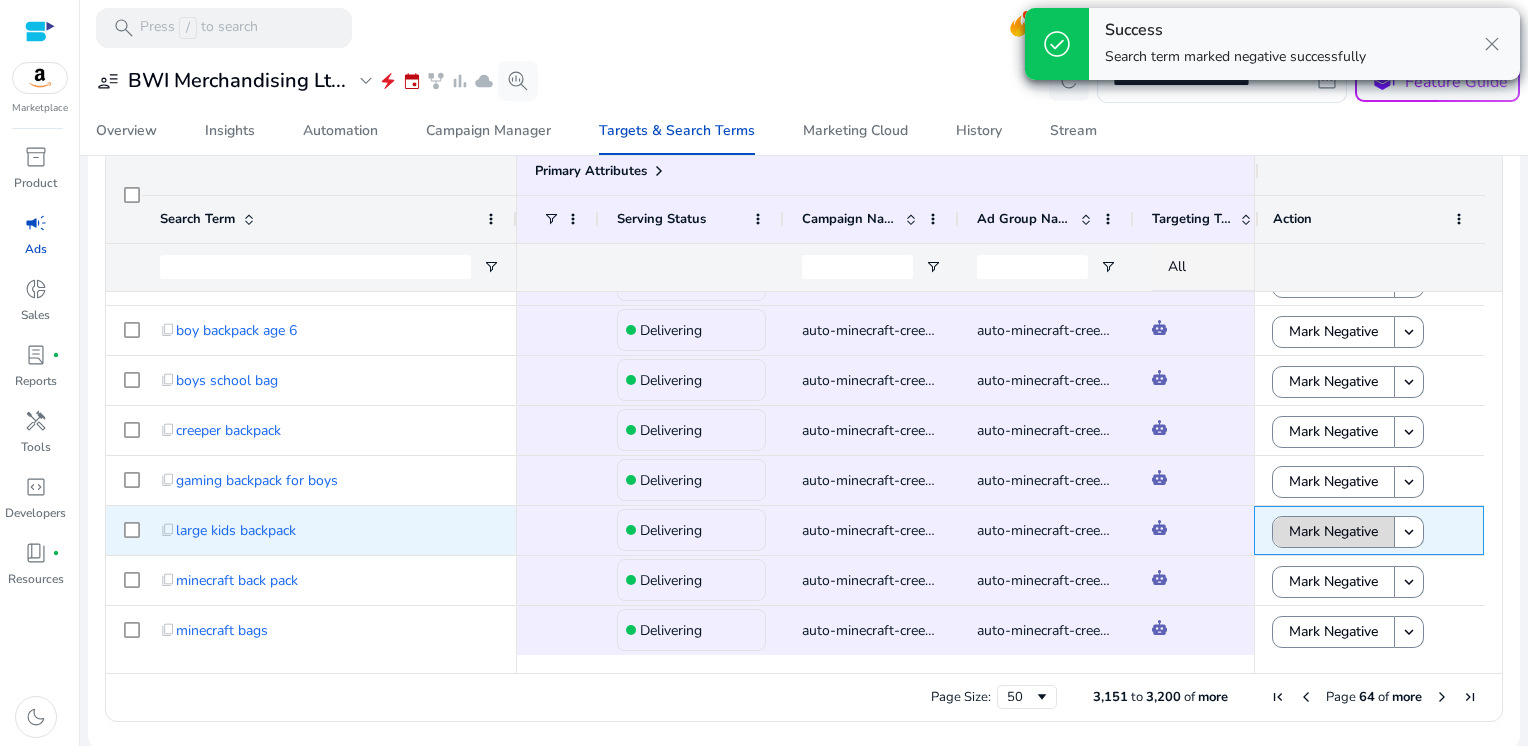click on "Mark Negative" 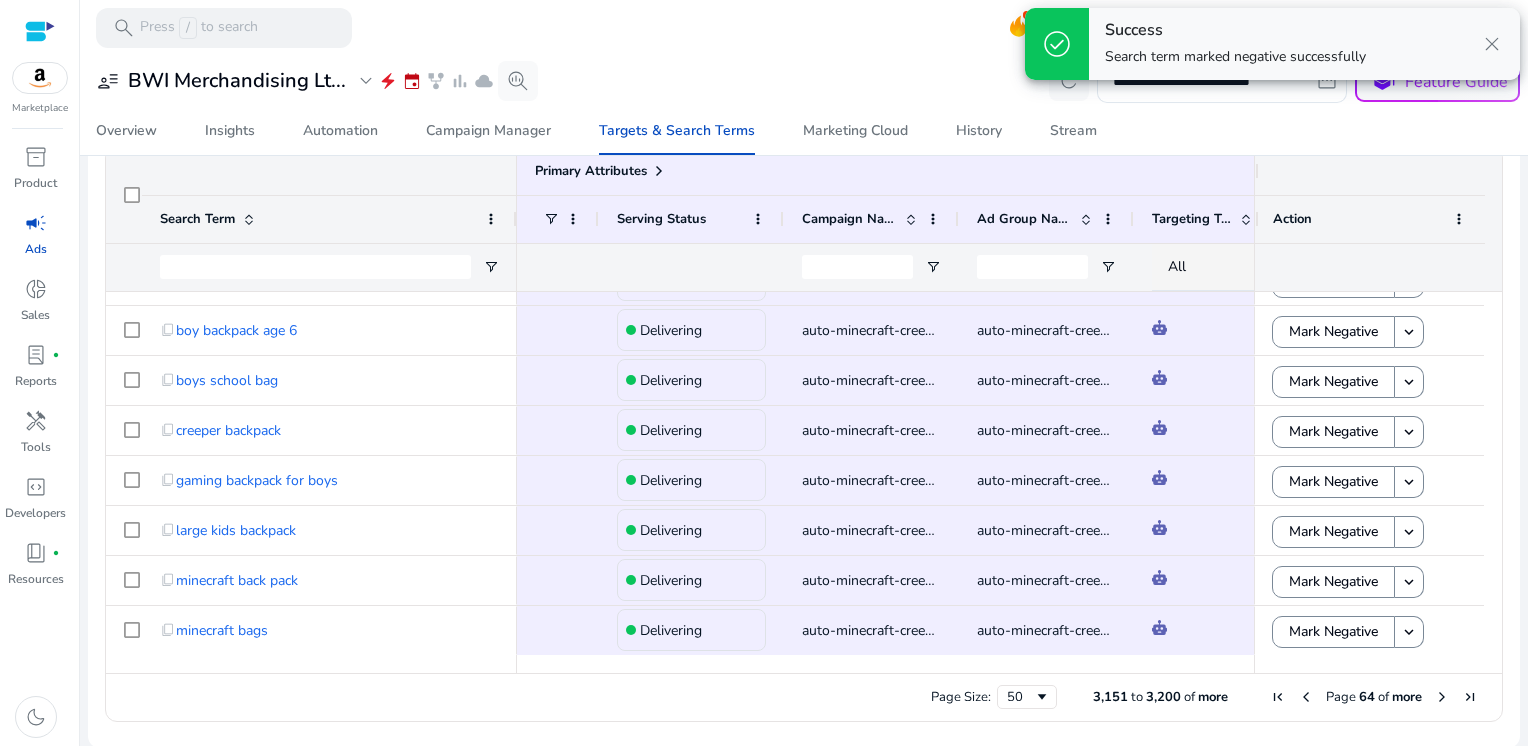 click at bounding box center [1442, 697] 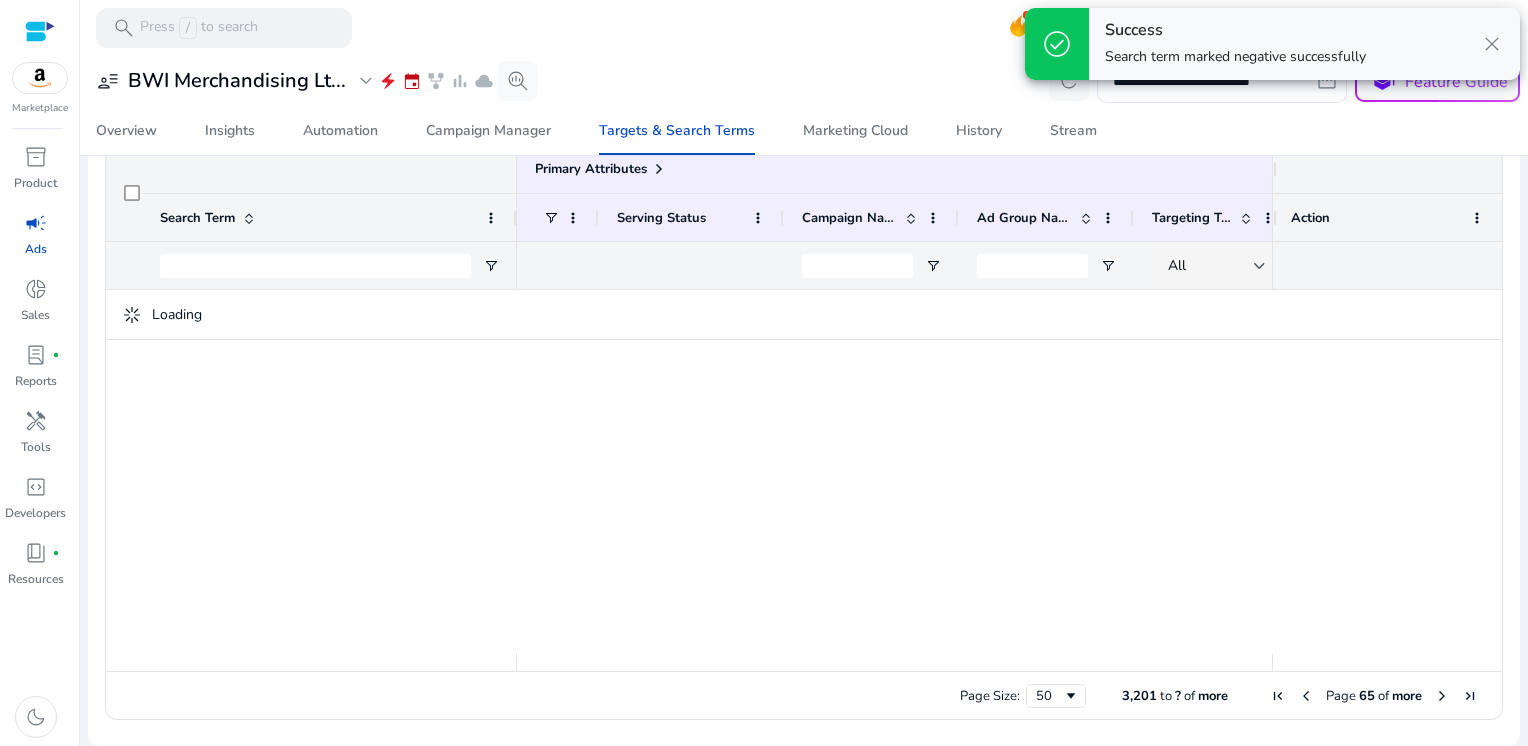 scroll, scrollTop: 0, scrollLeft: 0, axis: both 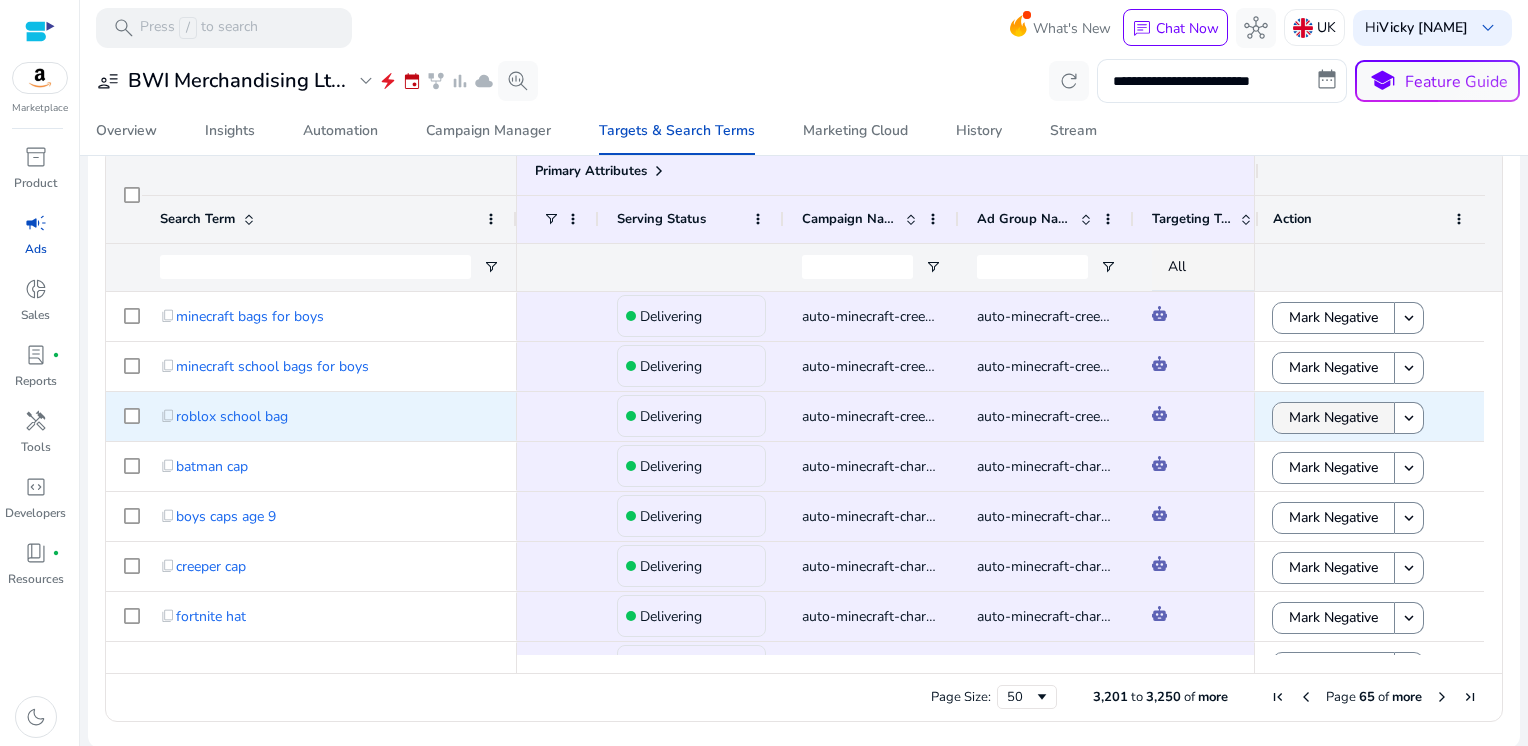 click on "Mark Negative" 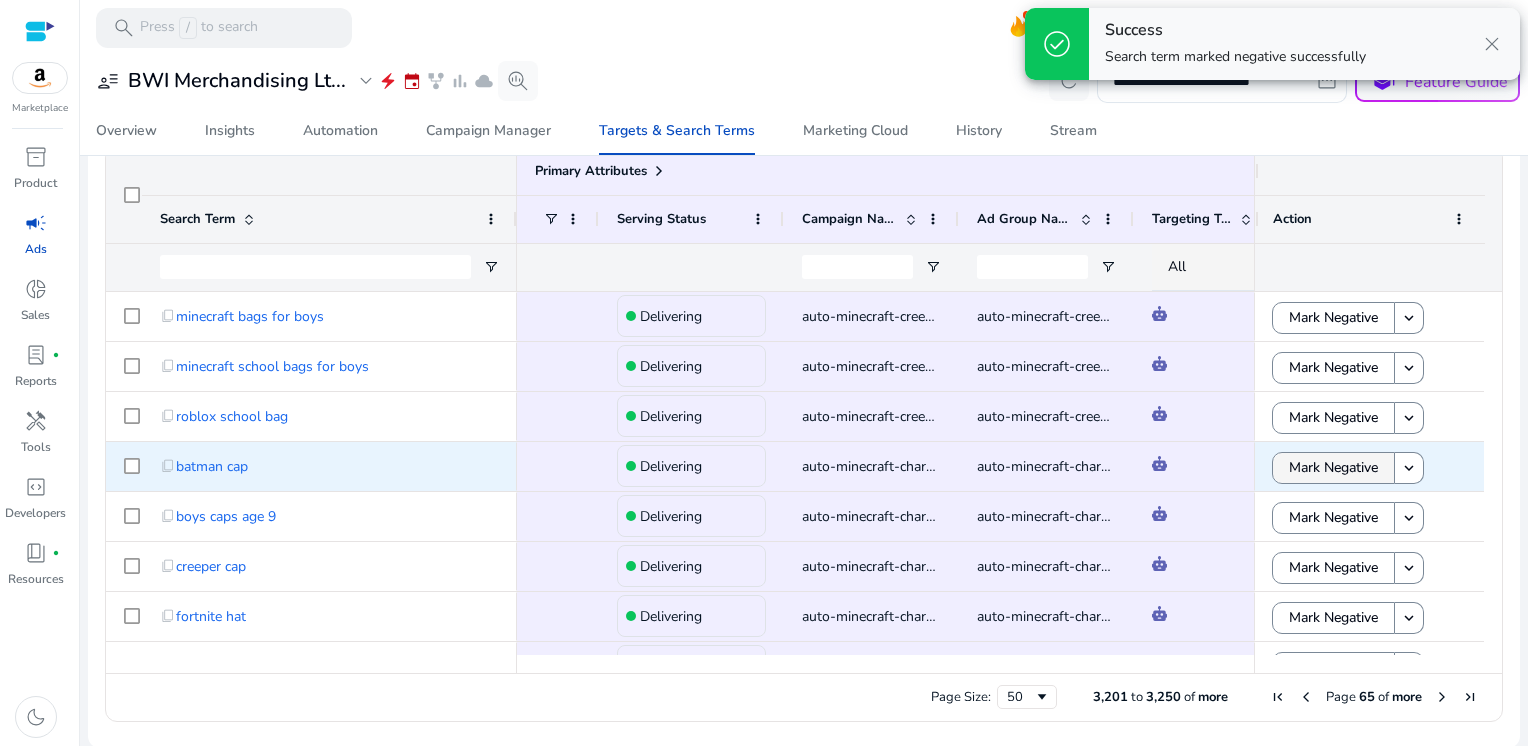 click on "Mark Negative" 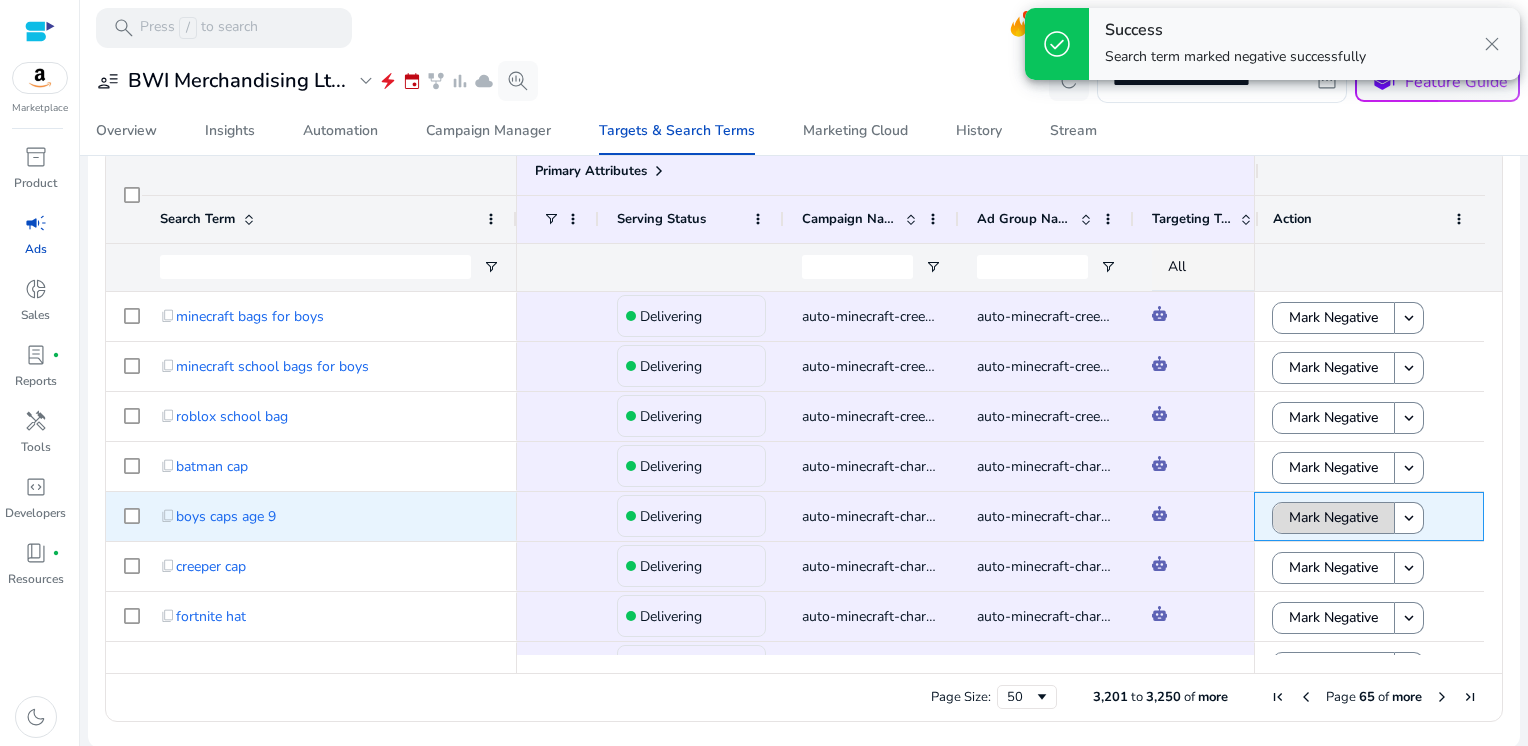 click on "Mark Negative" 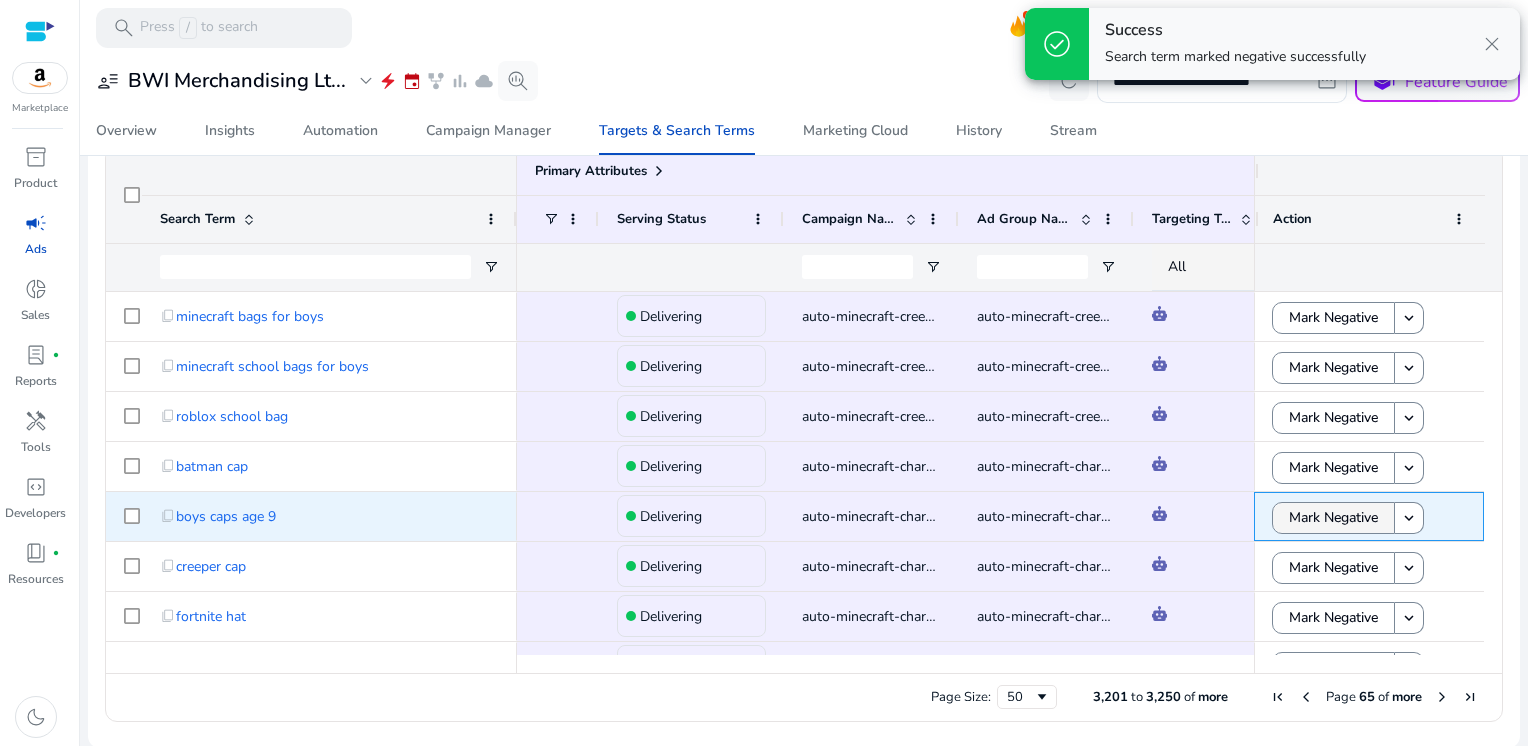 scroll, scrollTop: 68, scrollLeft: 0, axis: vertical 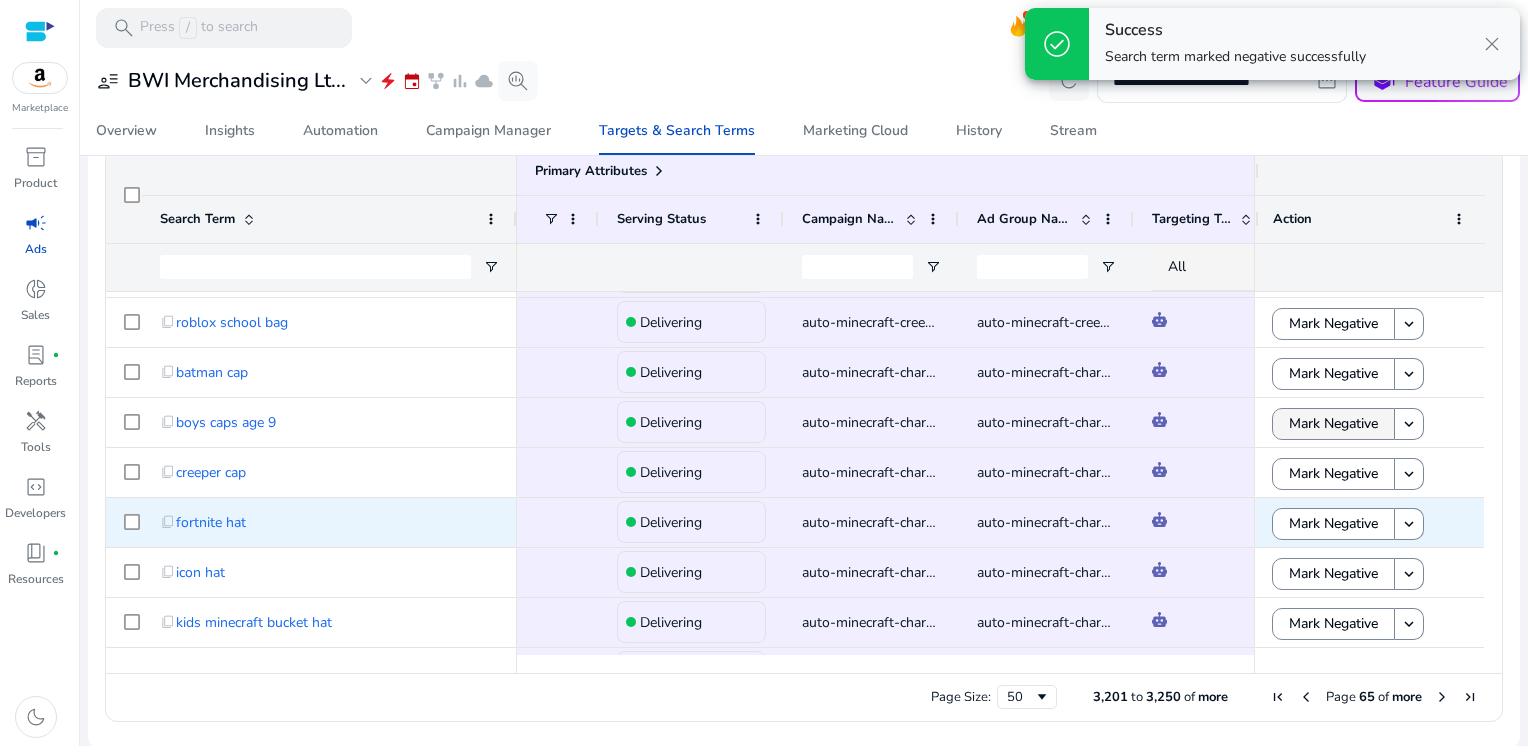 click on "Mark Negative" 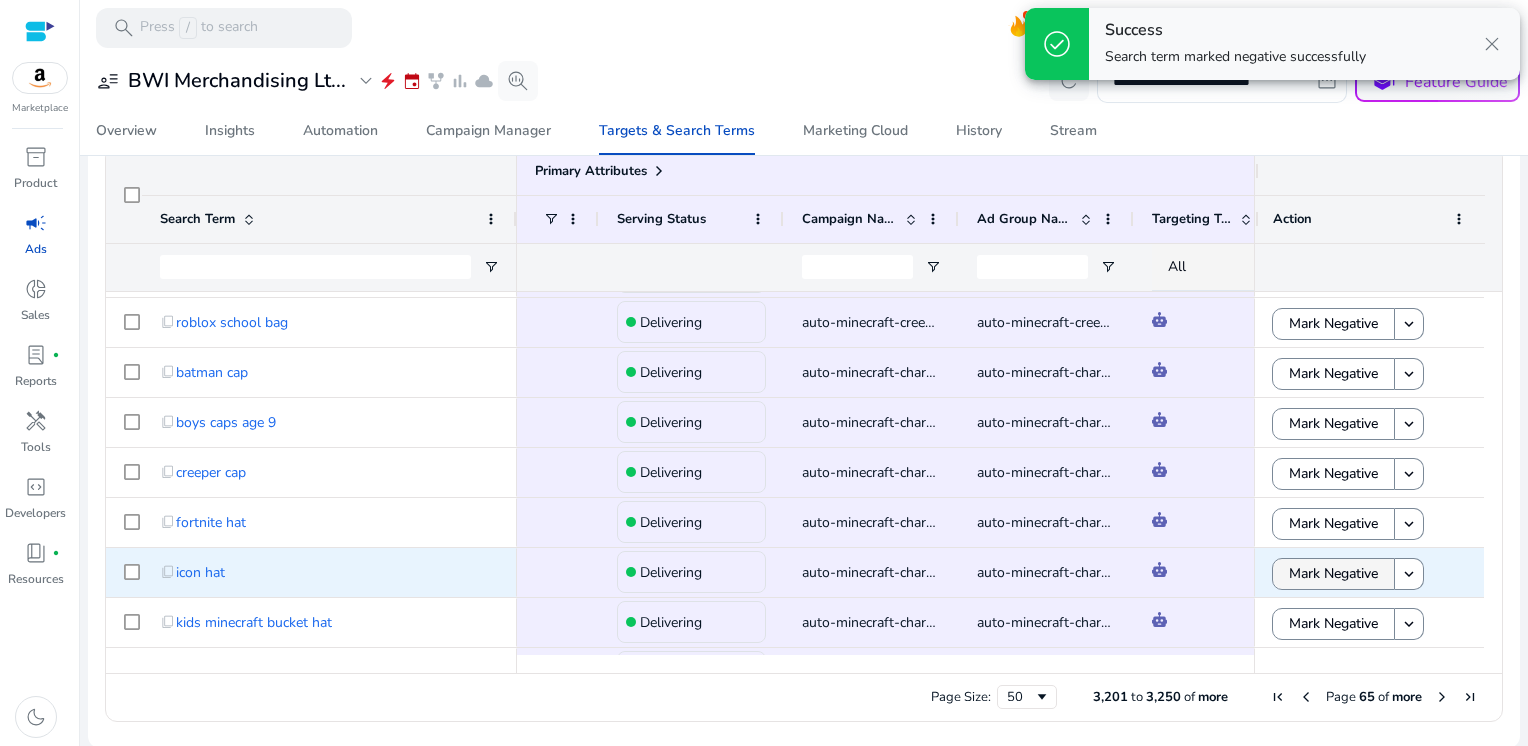 click on "Mark Negative" 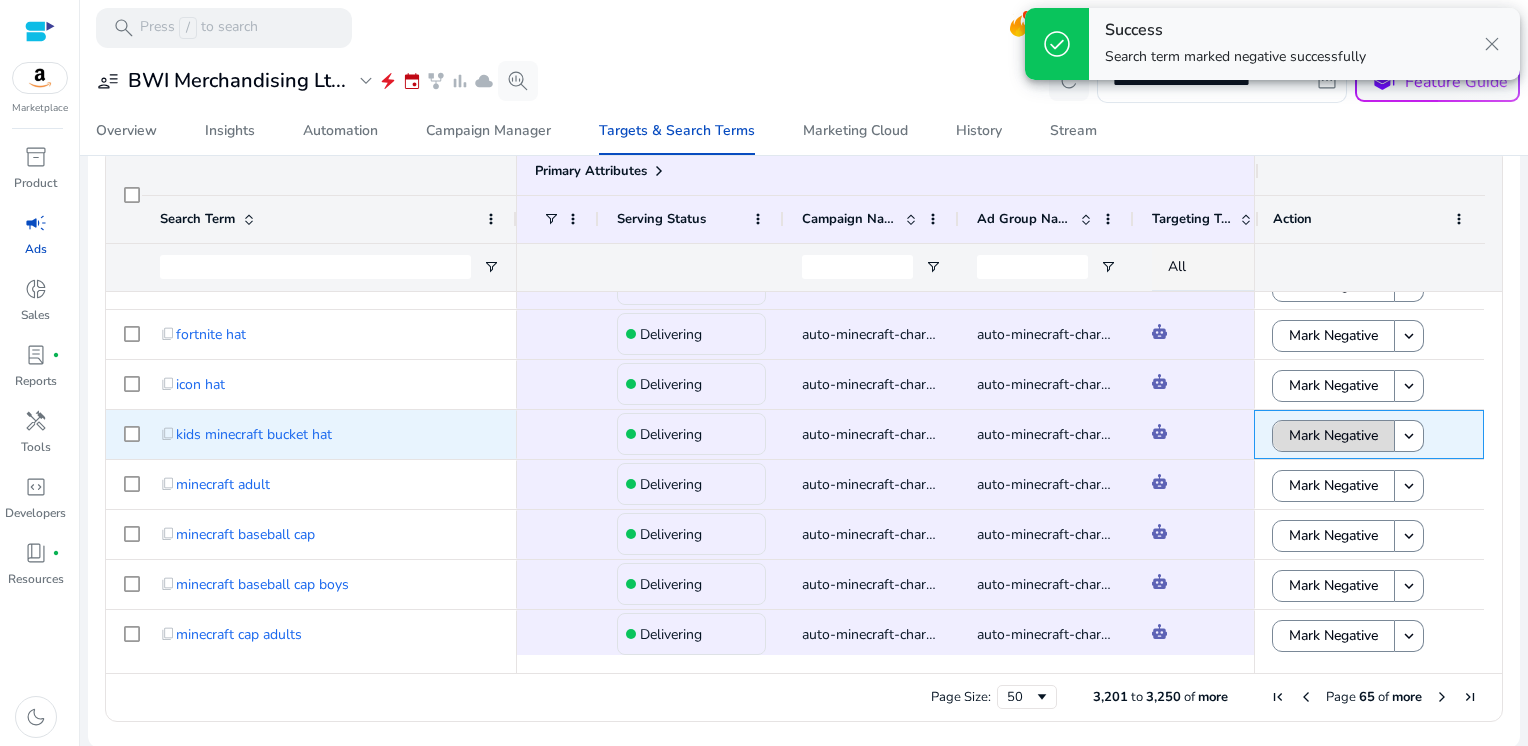 click on "Mark Negative" 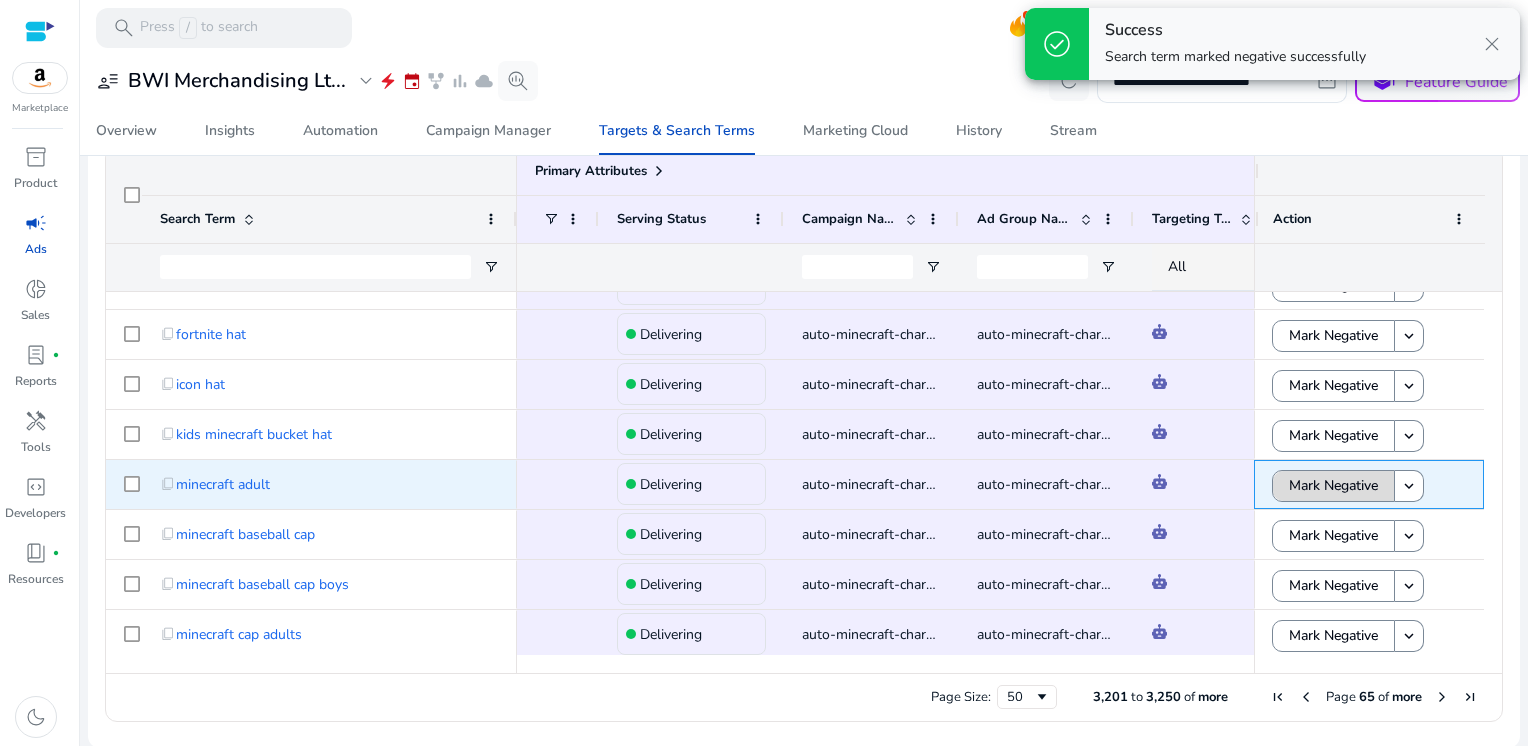 click on "Mark Negative" 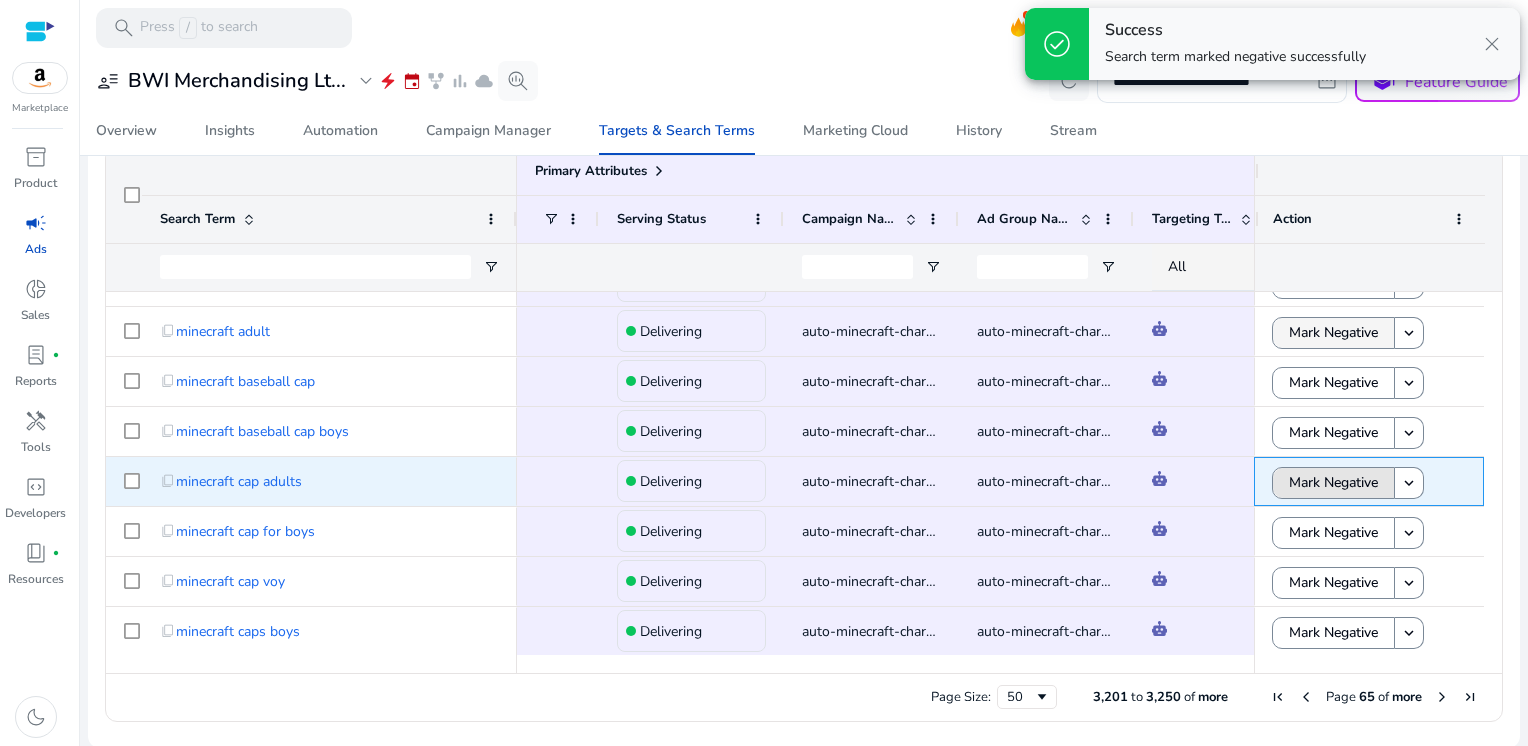 click on "Mark Negative" 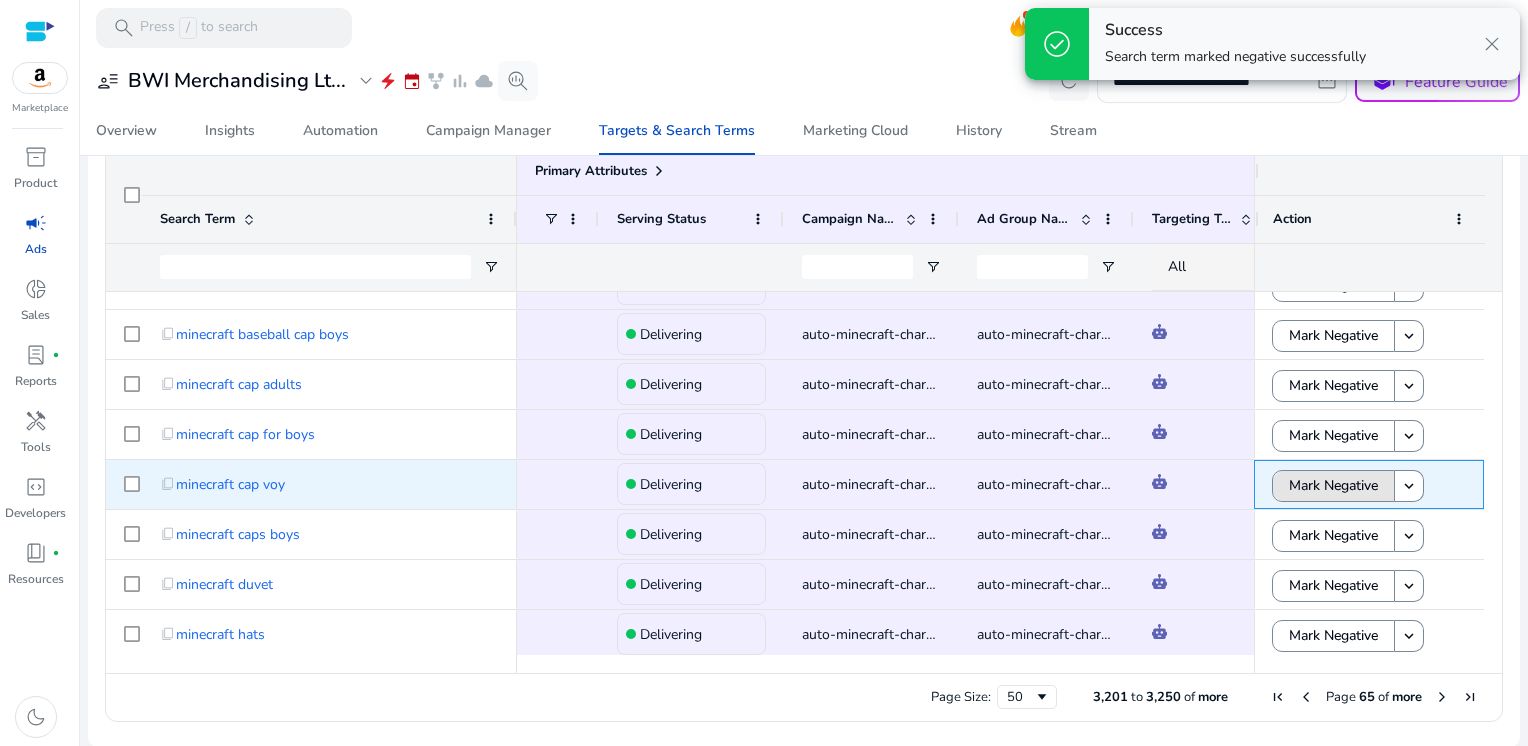 click on "Mark Negative" 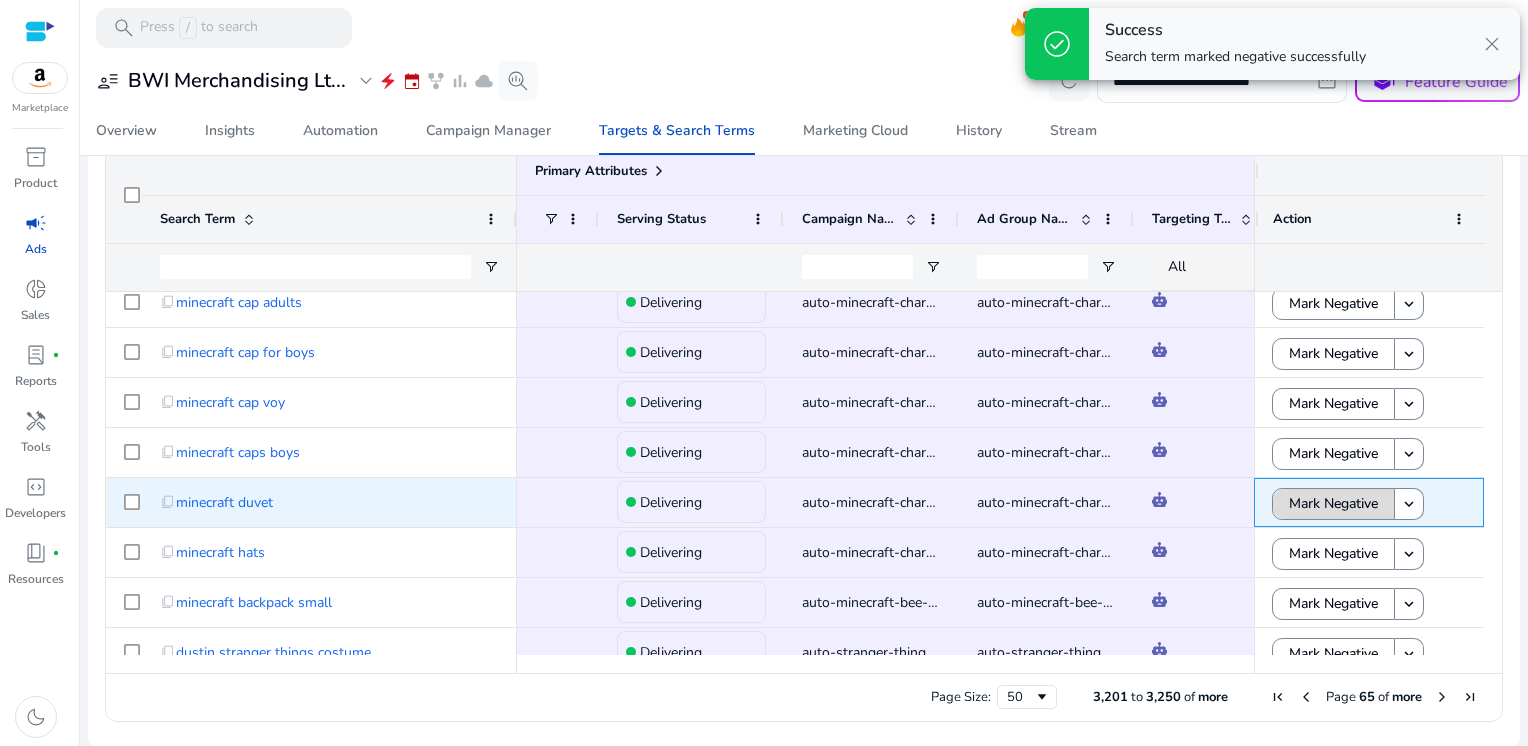click on "Mark Negative" 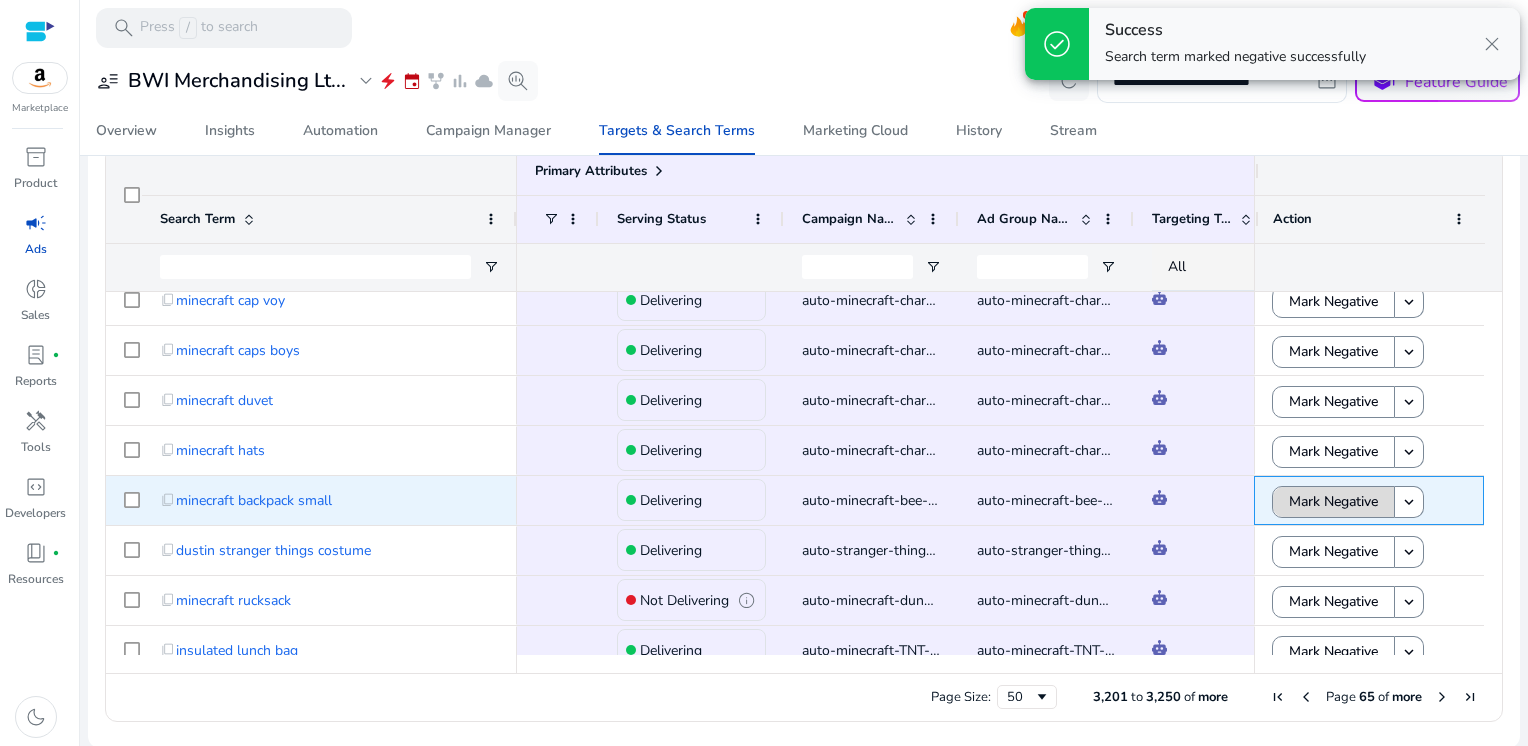 click on "Mark Negative" 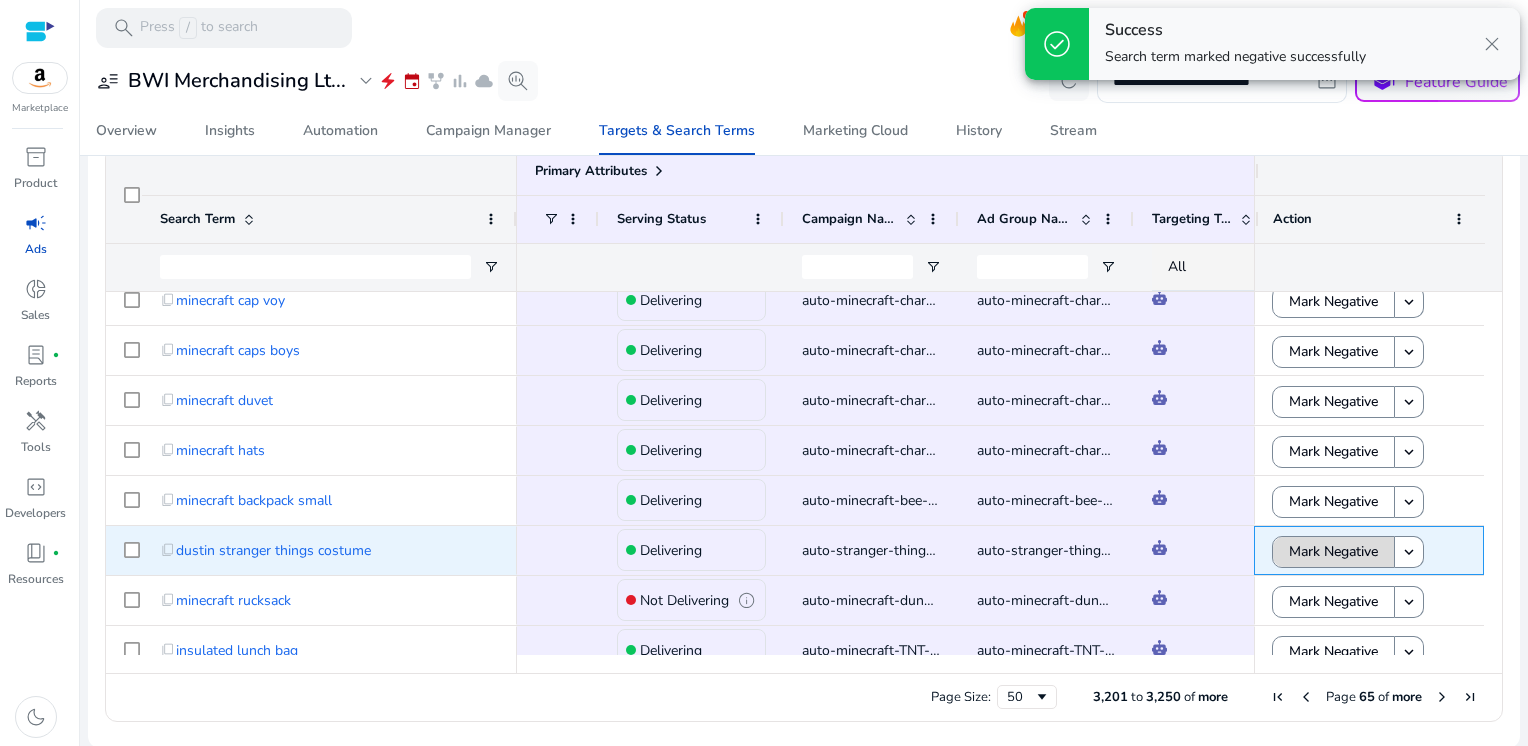 click on "Mark Negative" 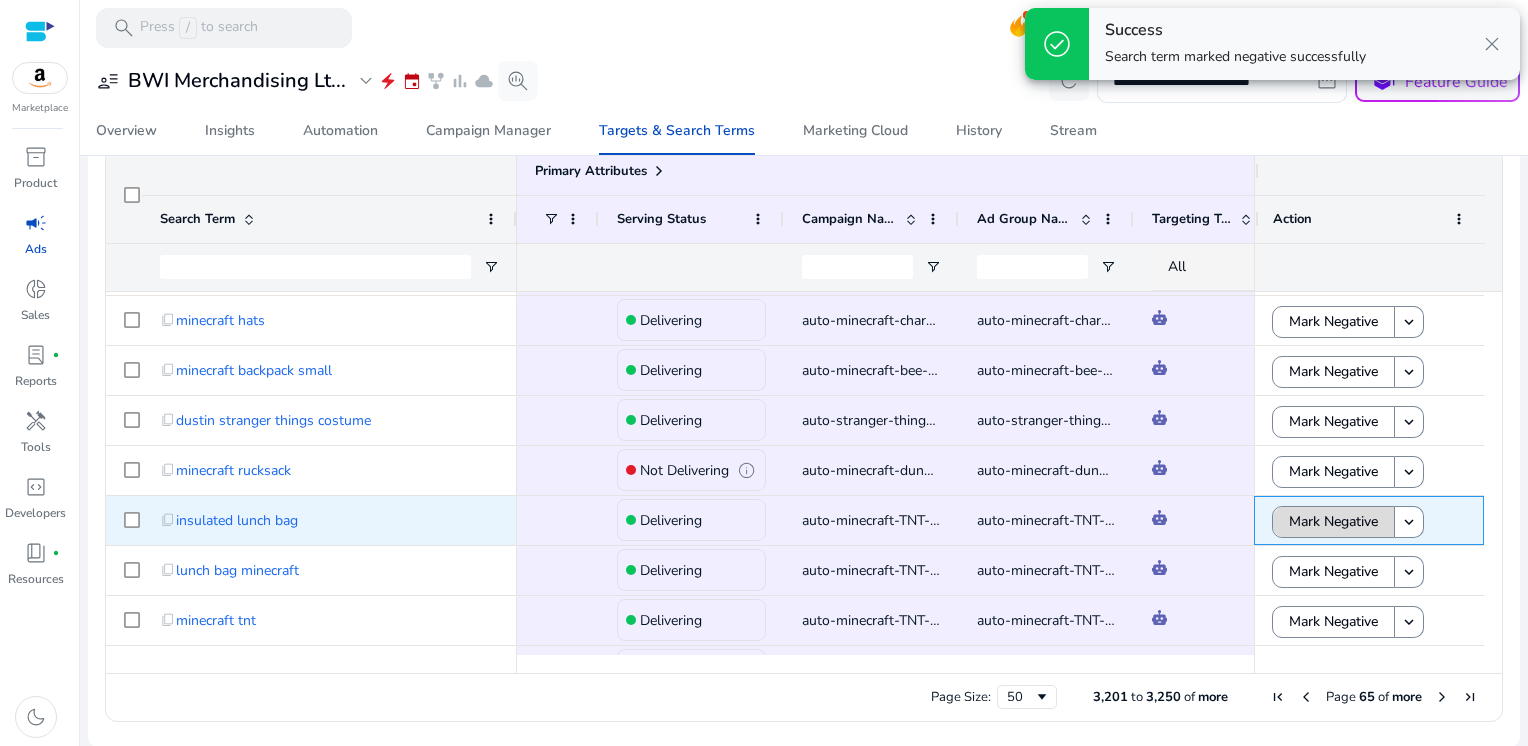 click on "Mark Negative" 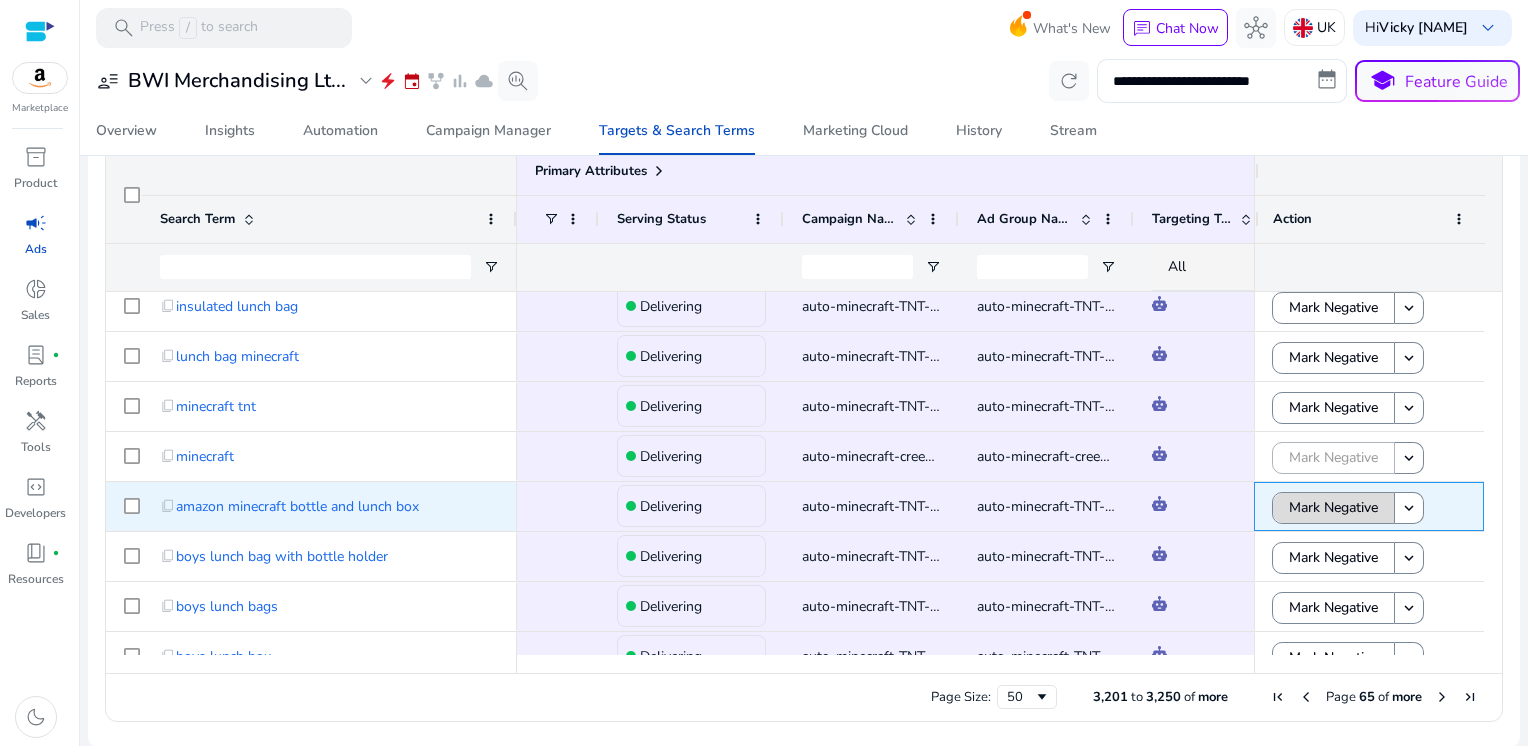 click on "Mark Negative" 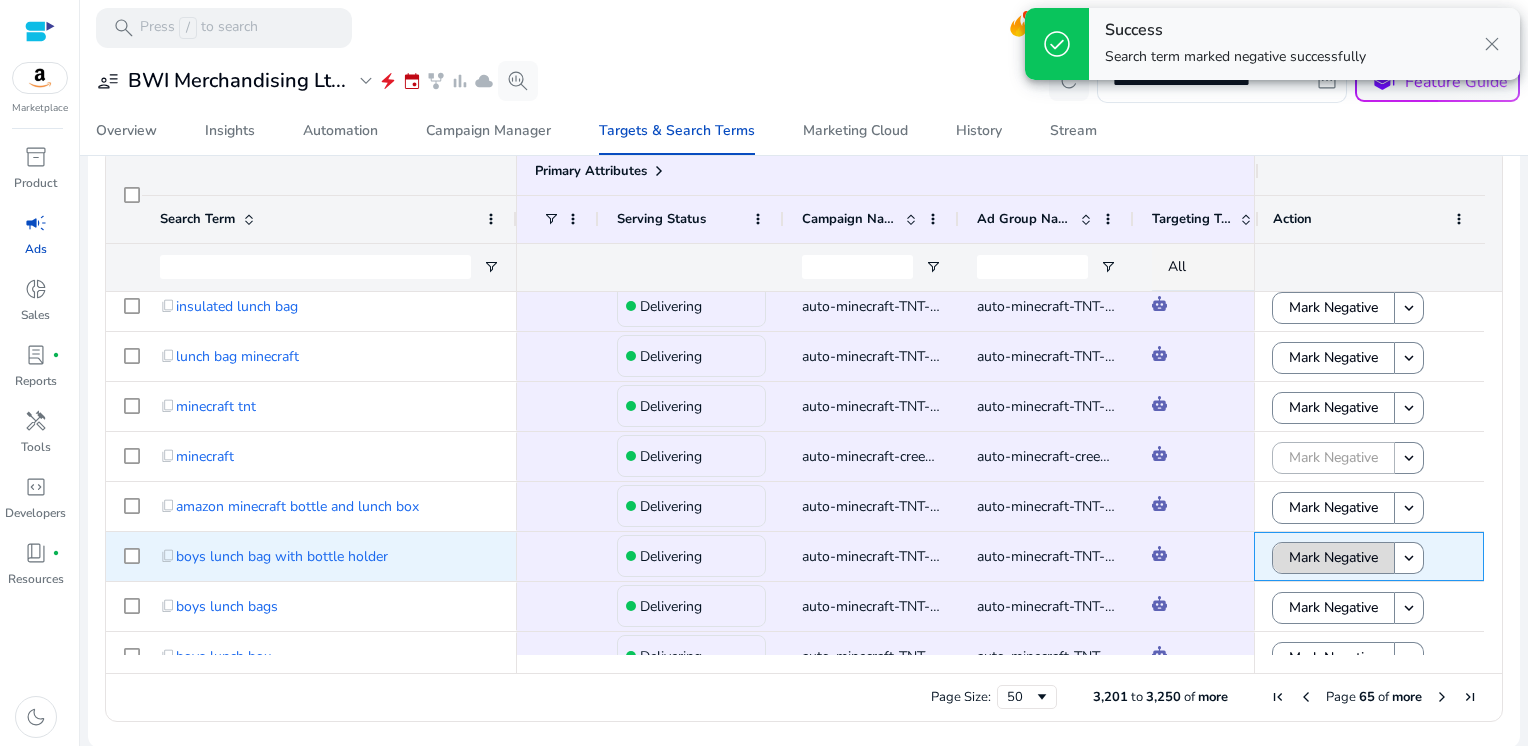 click on "Mark Negative" 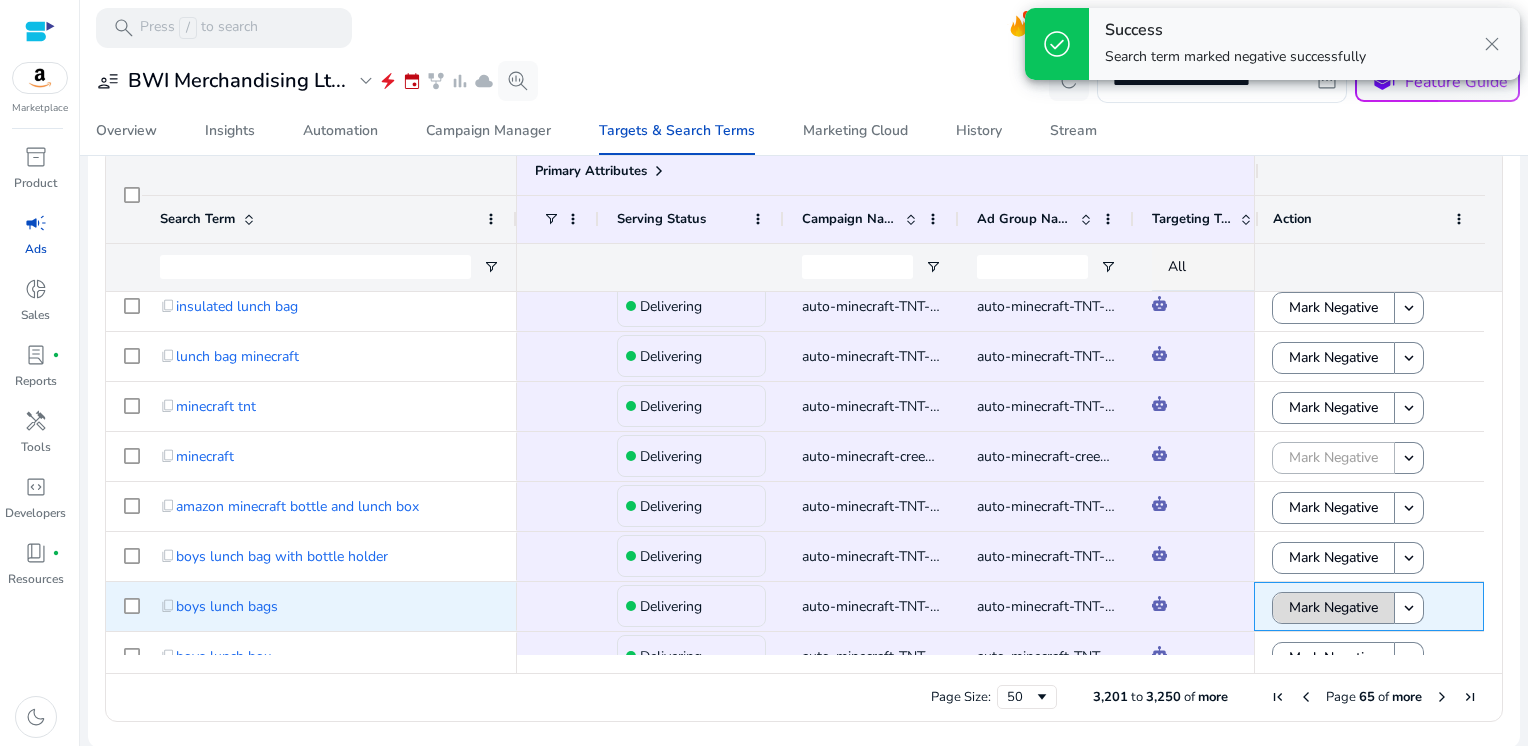 click on "Mark Negative" 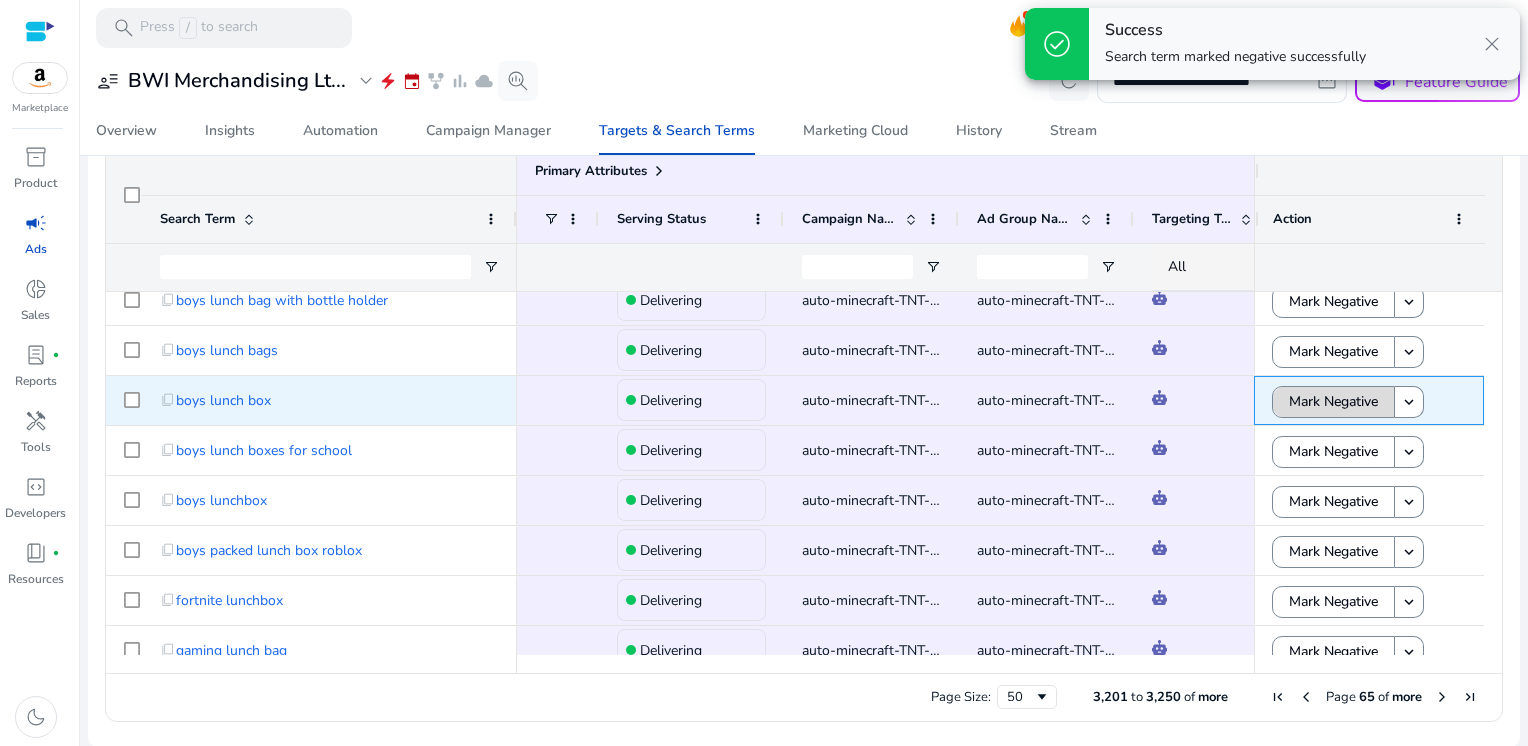click on "Mark Negative" 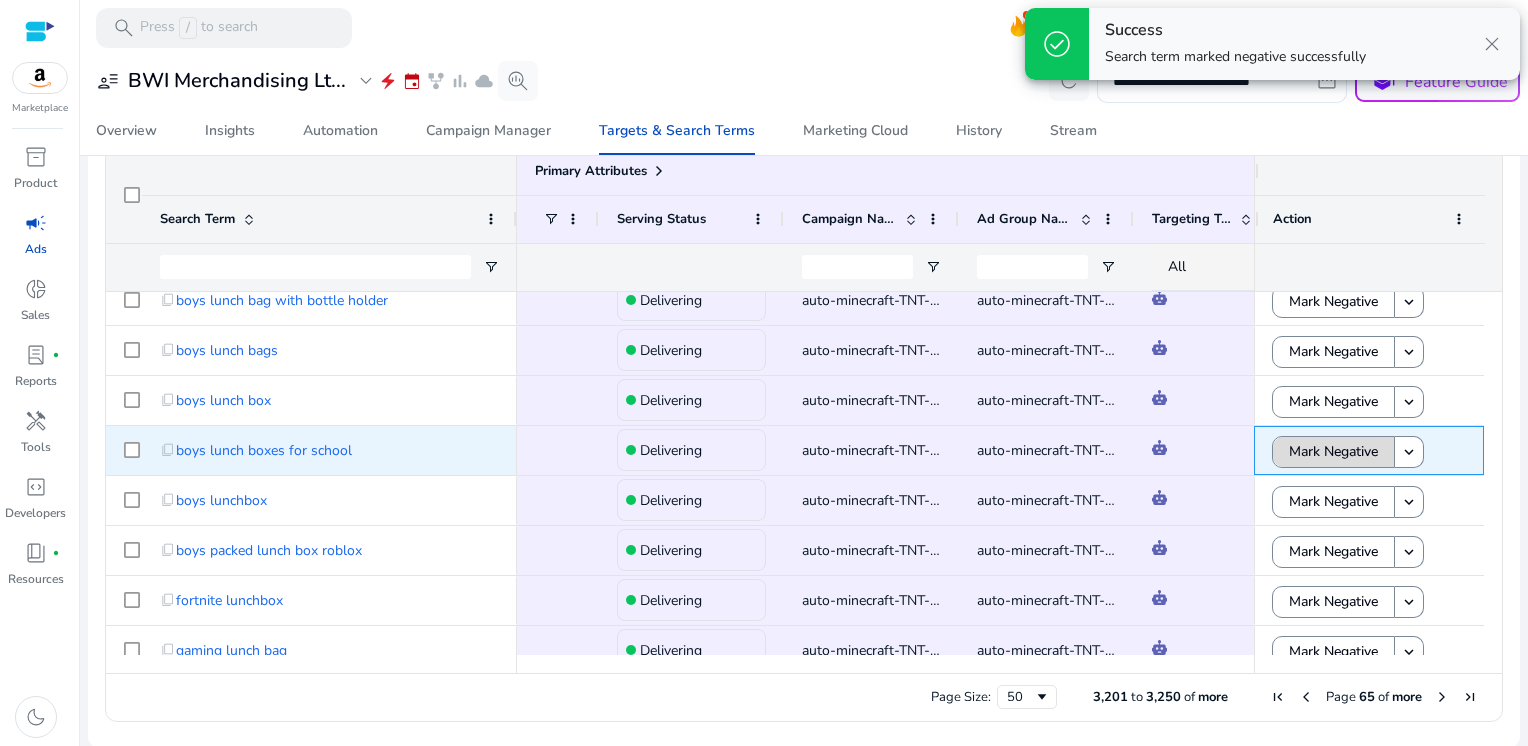 click on "Mark Negative" 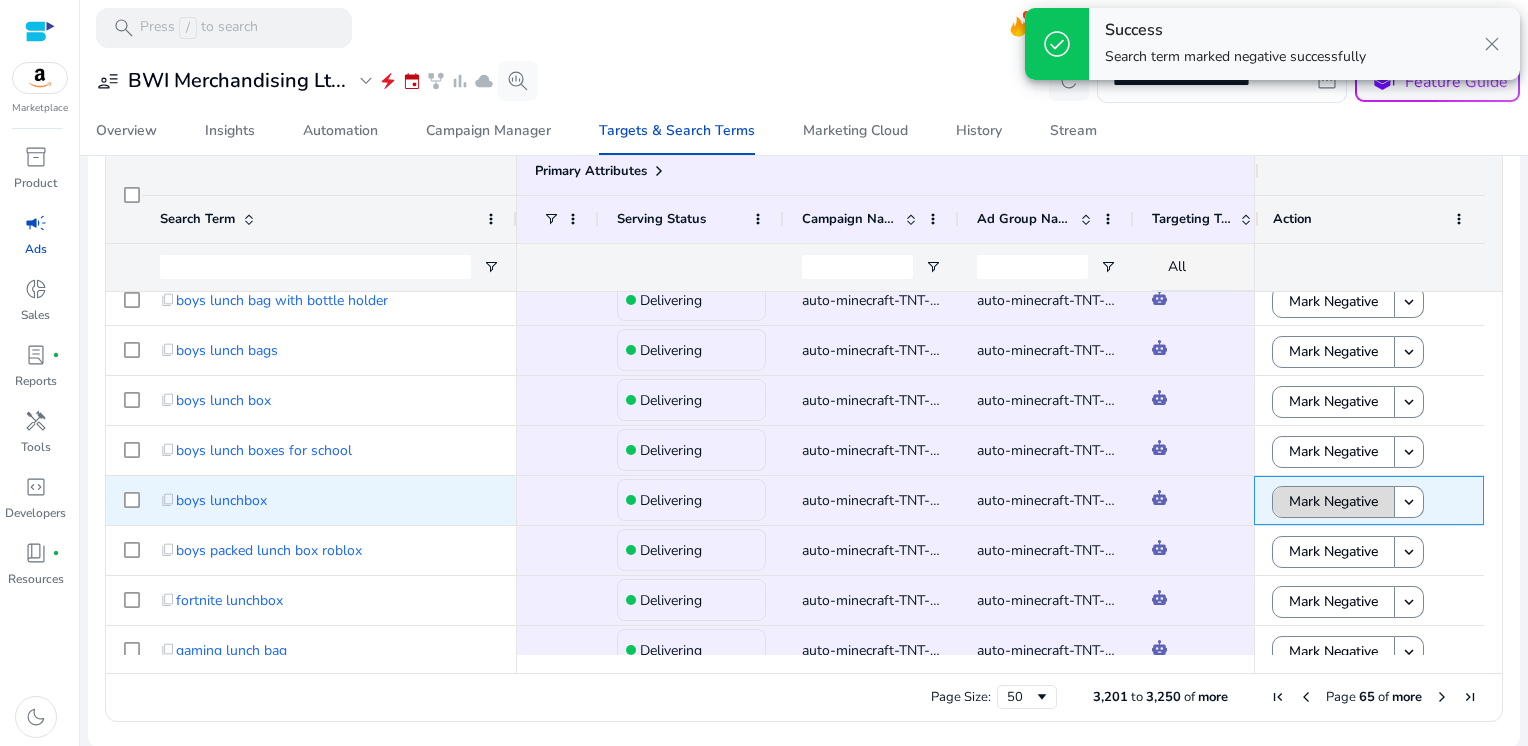 click on "Mark Negative" 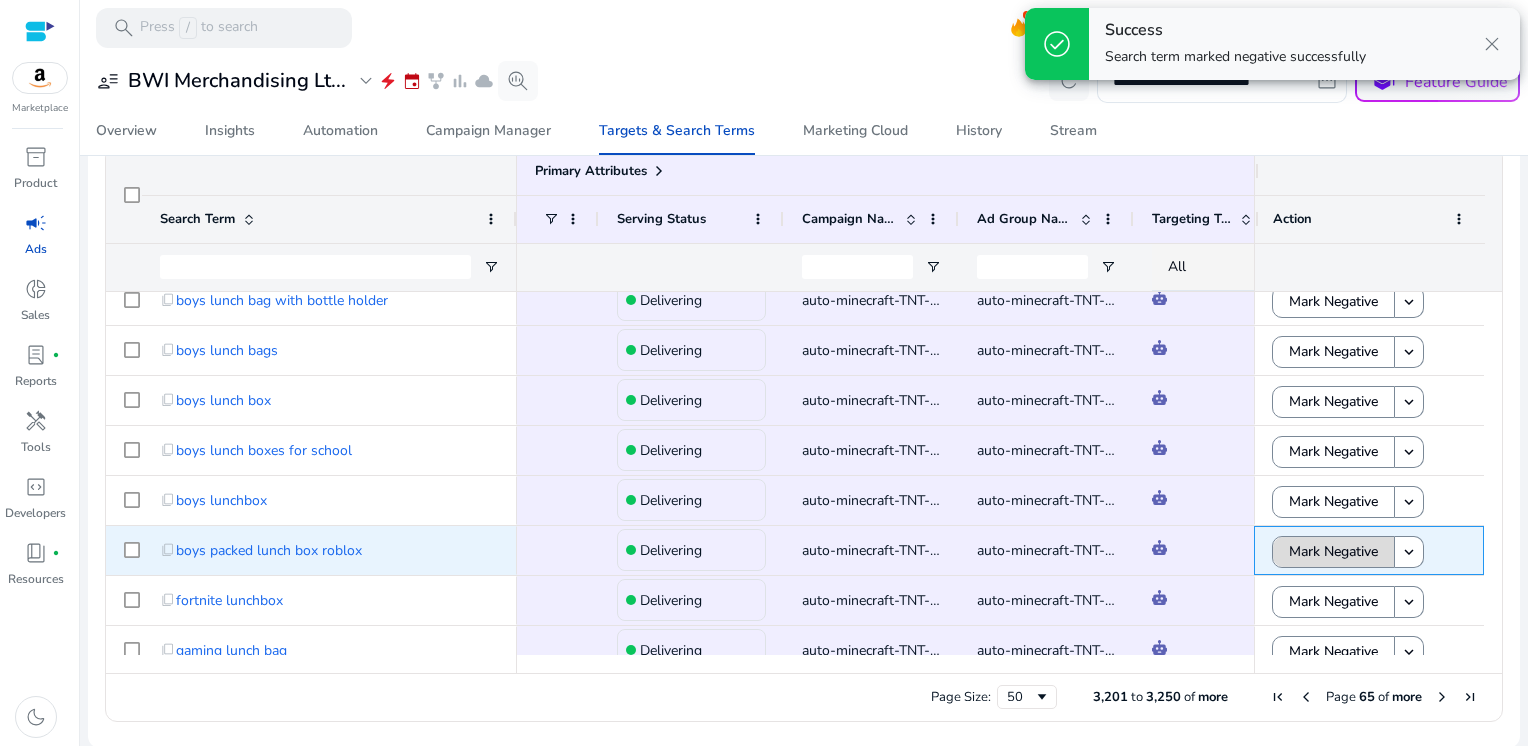 click on "Mark Negative" 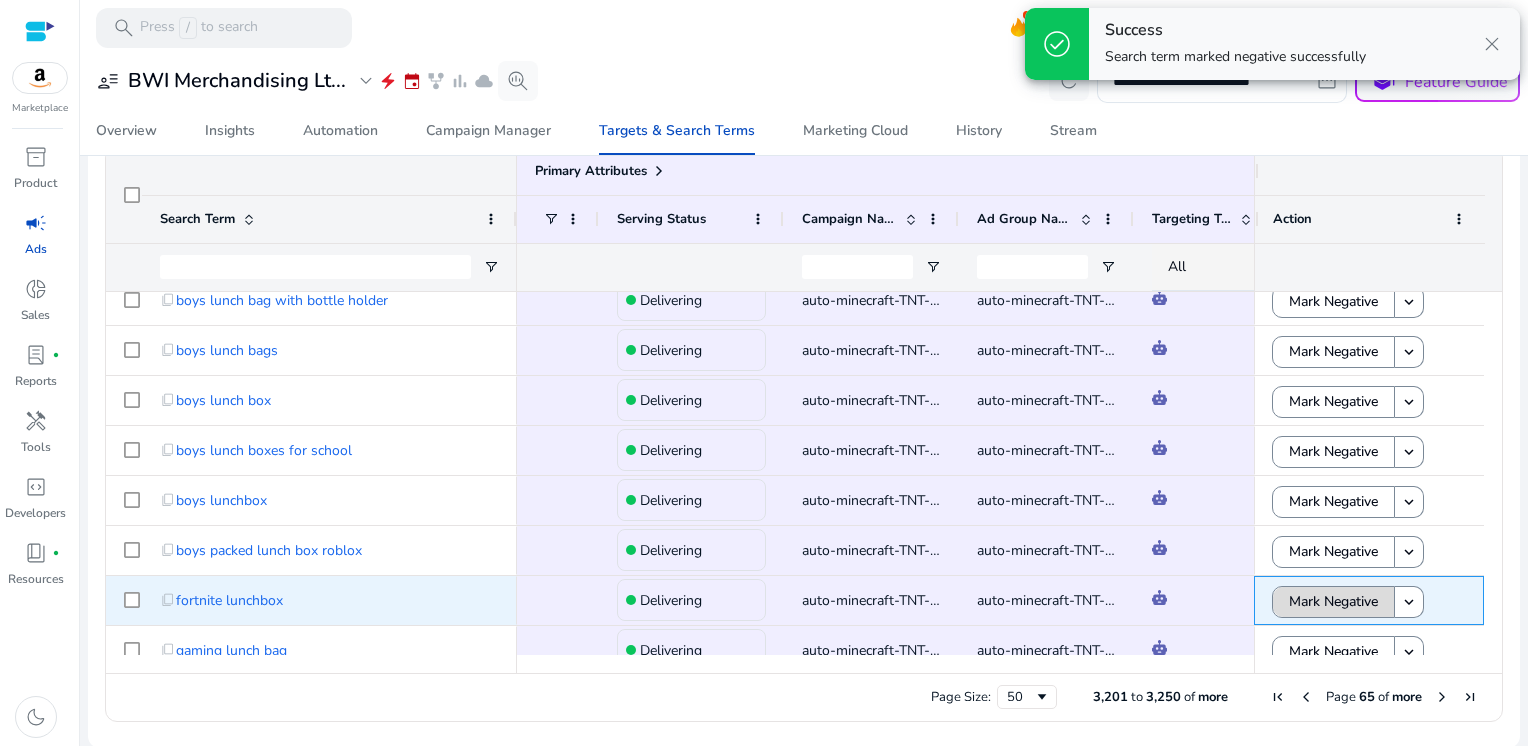 click on "Mark Negative" 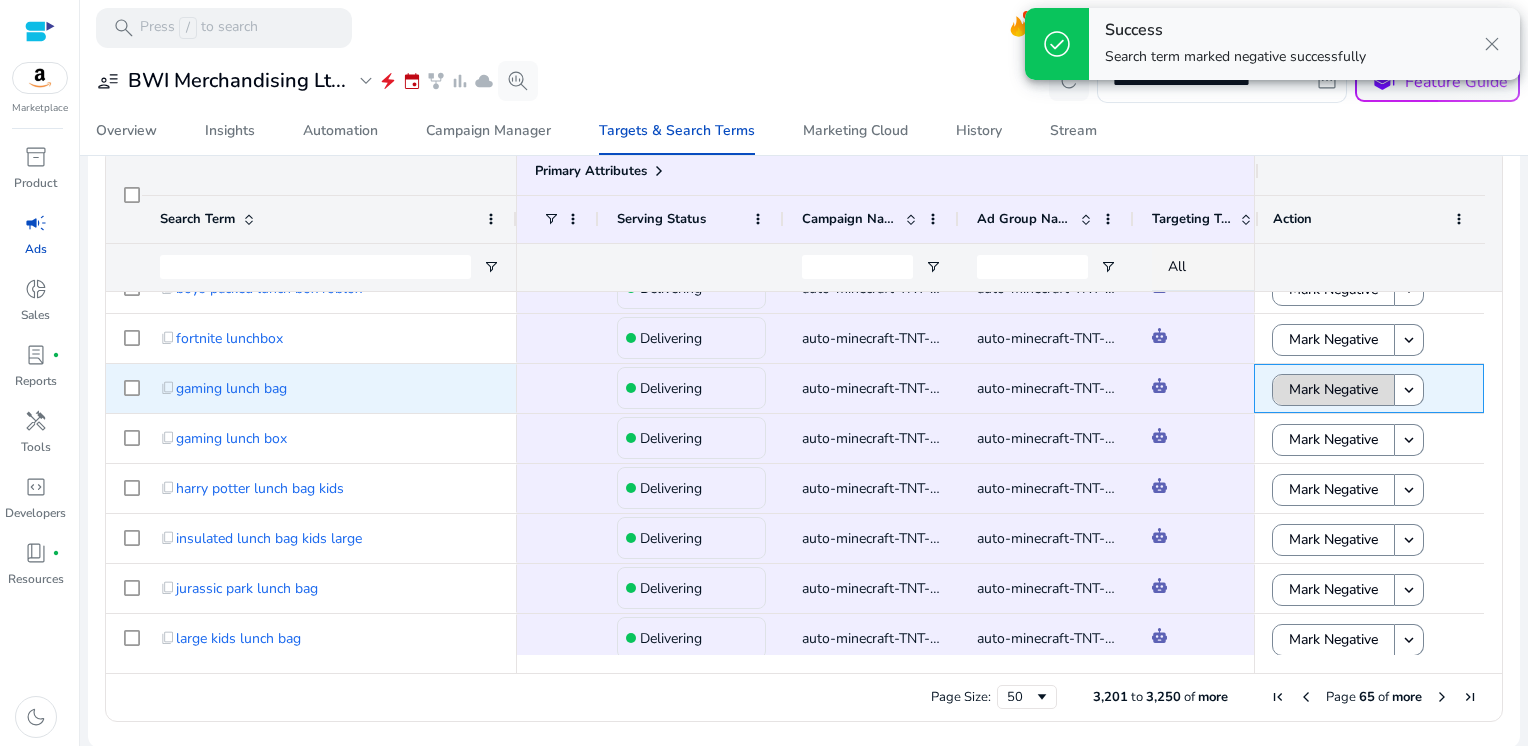 click on "Mark Negative" 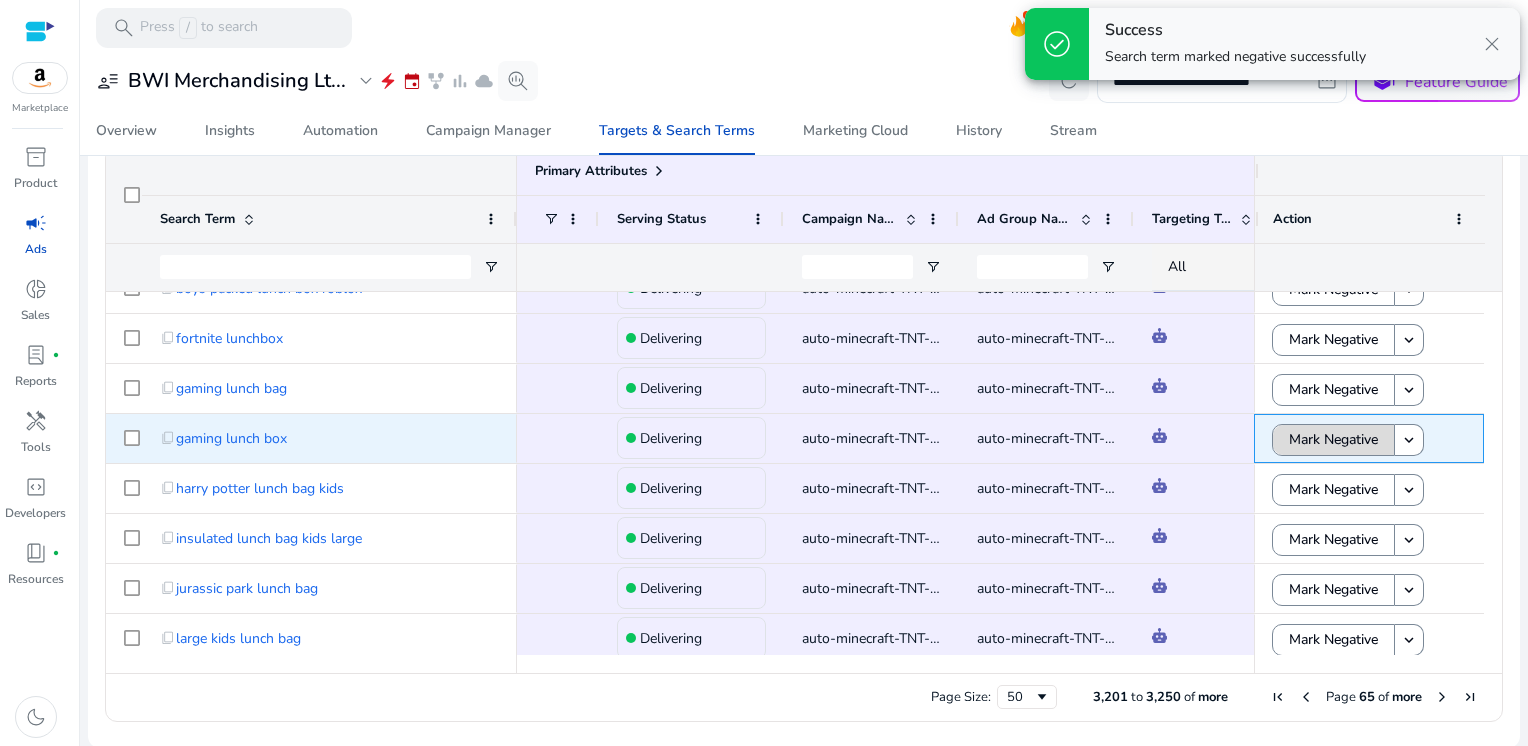 click on "Mark Negative" 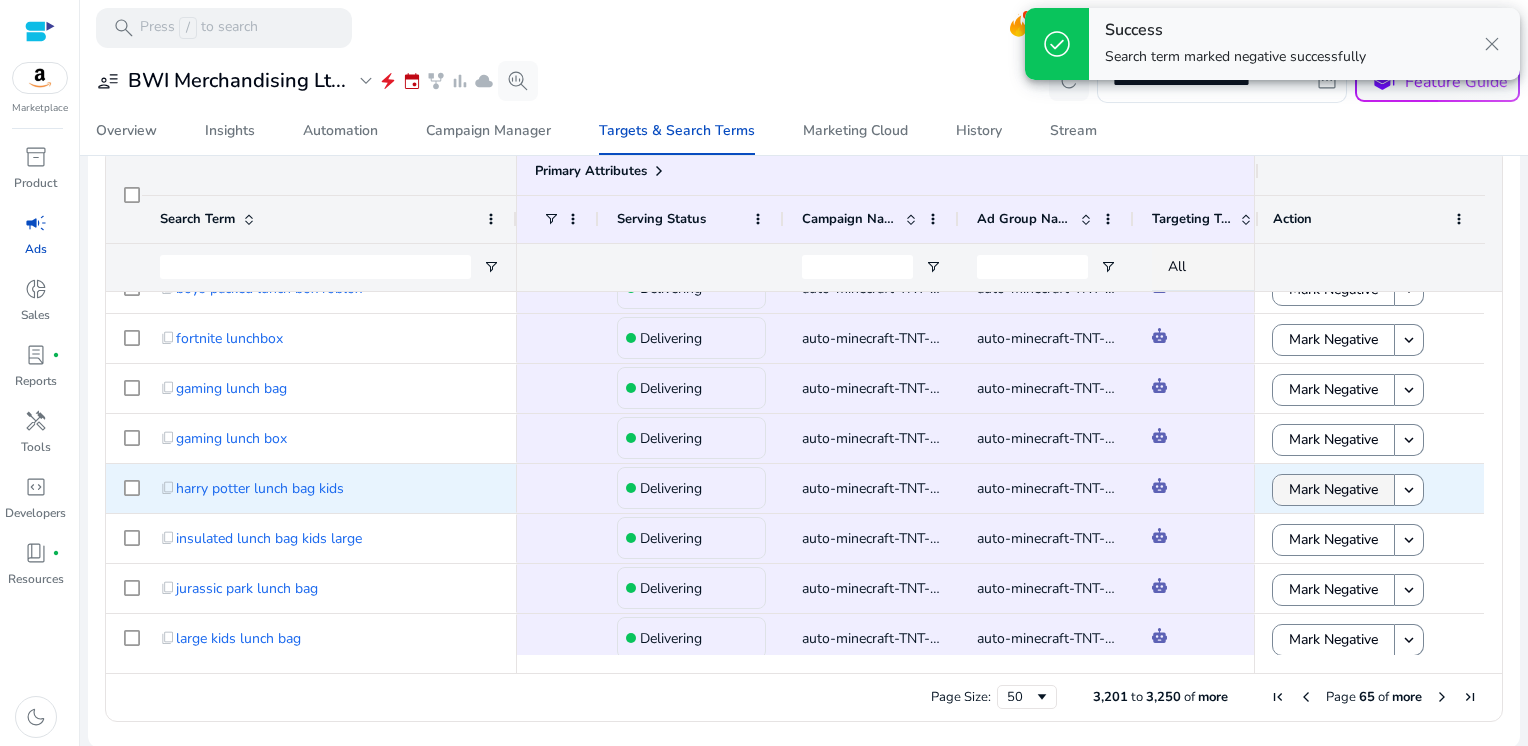 click on "Mark Negative" 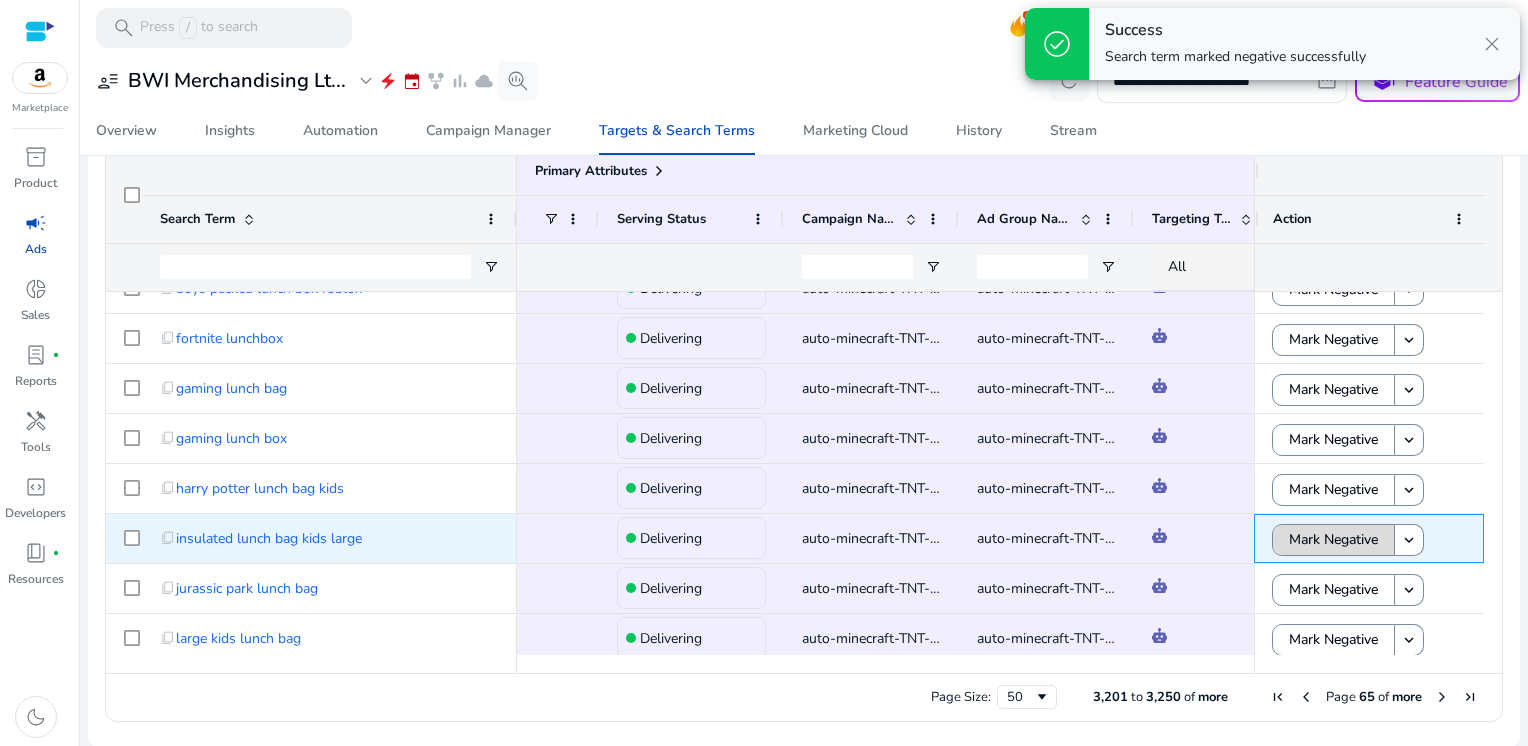click on "Mark Negative" 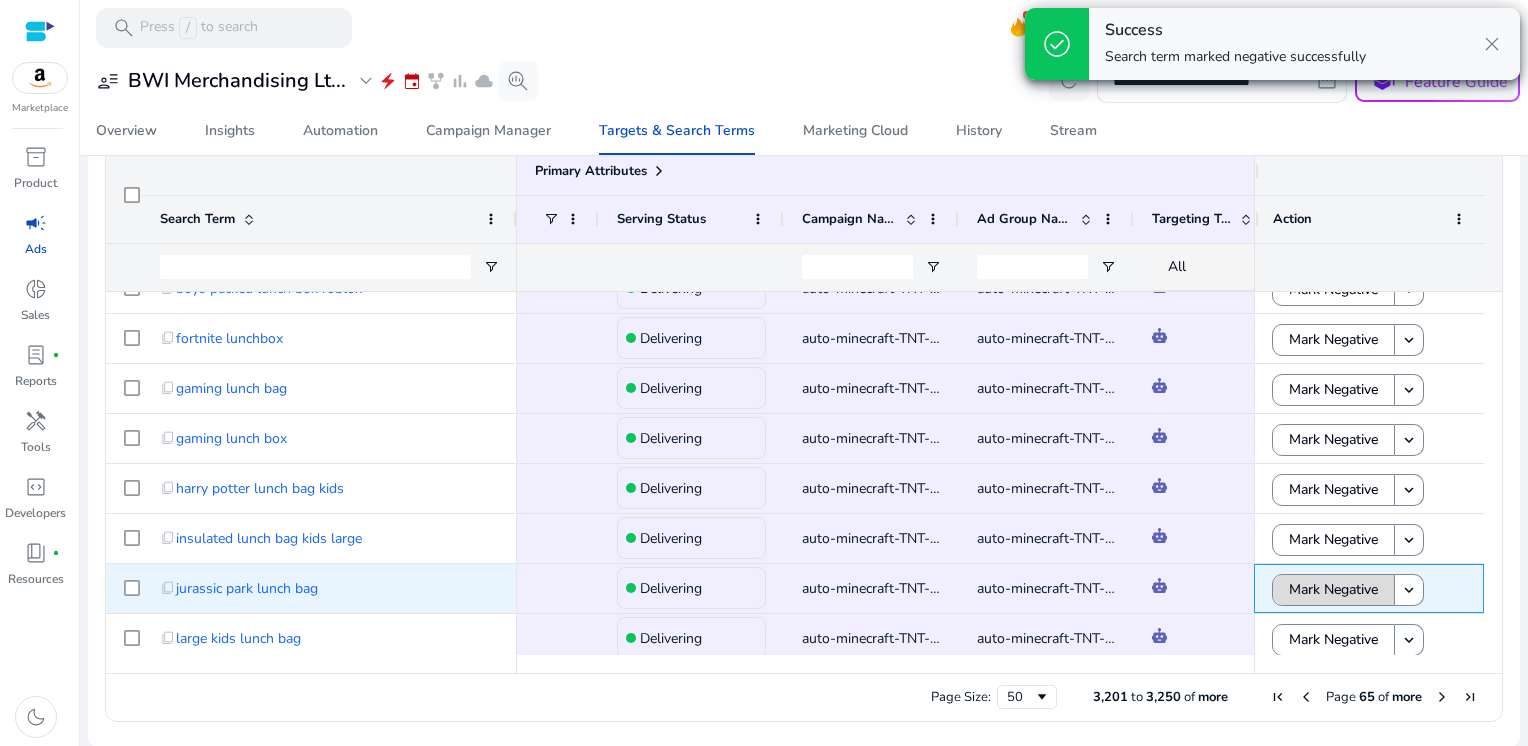 click on "Mark Negative" 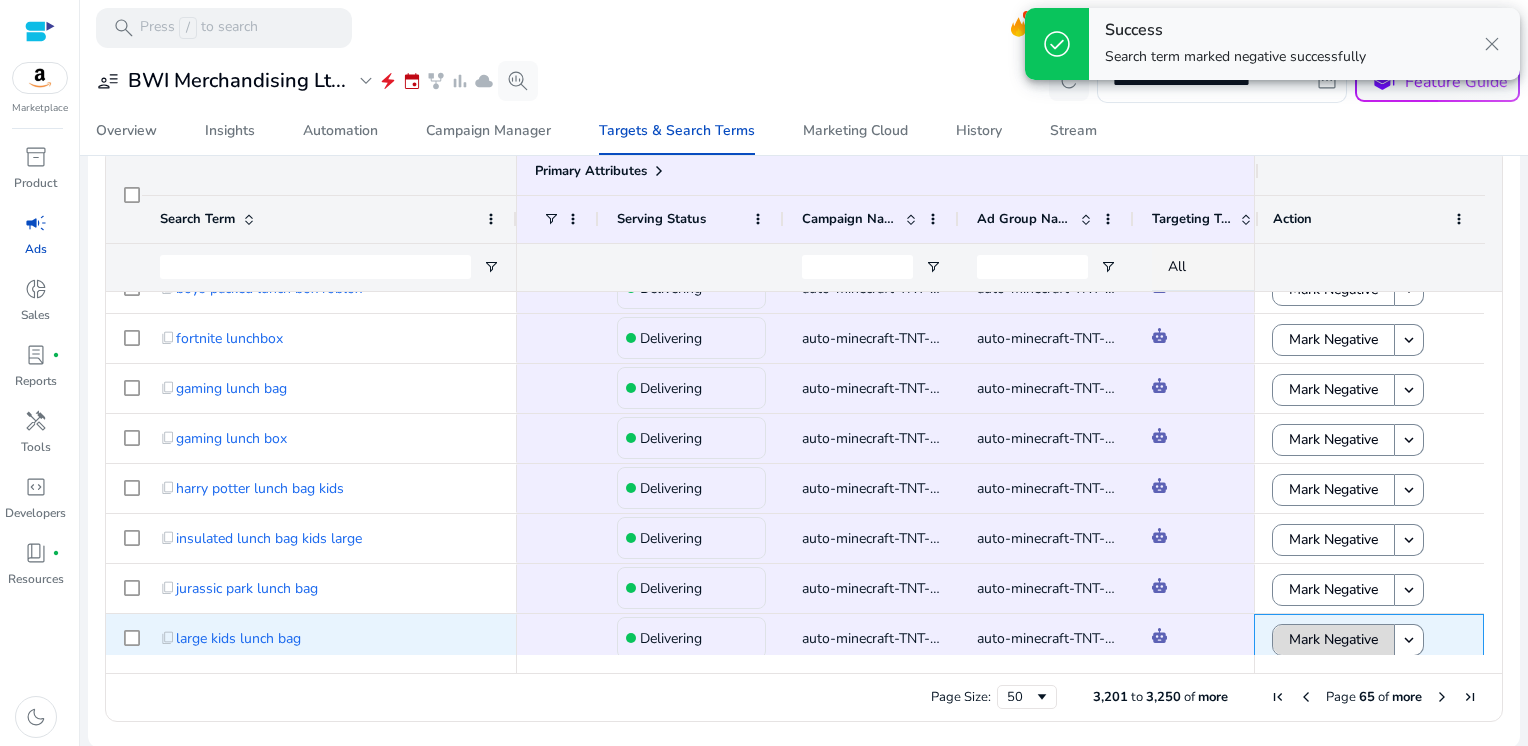 click on "Mark Negative" 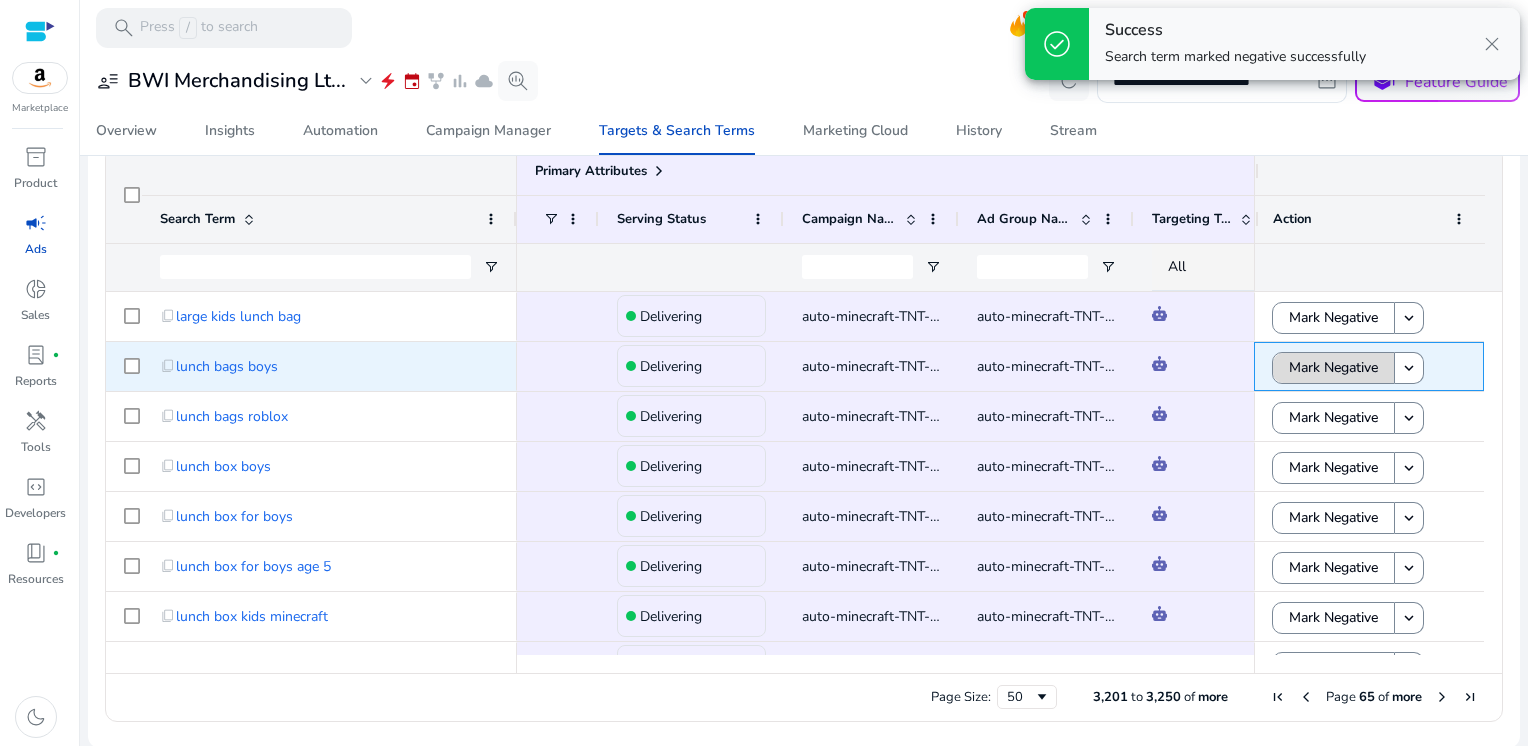 click on "Mark Negative" 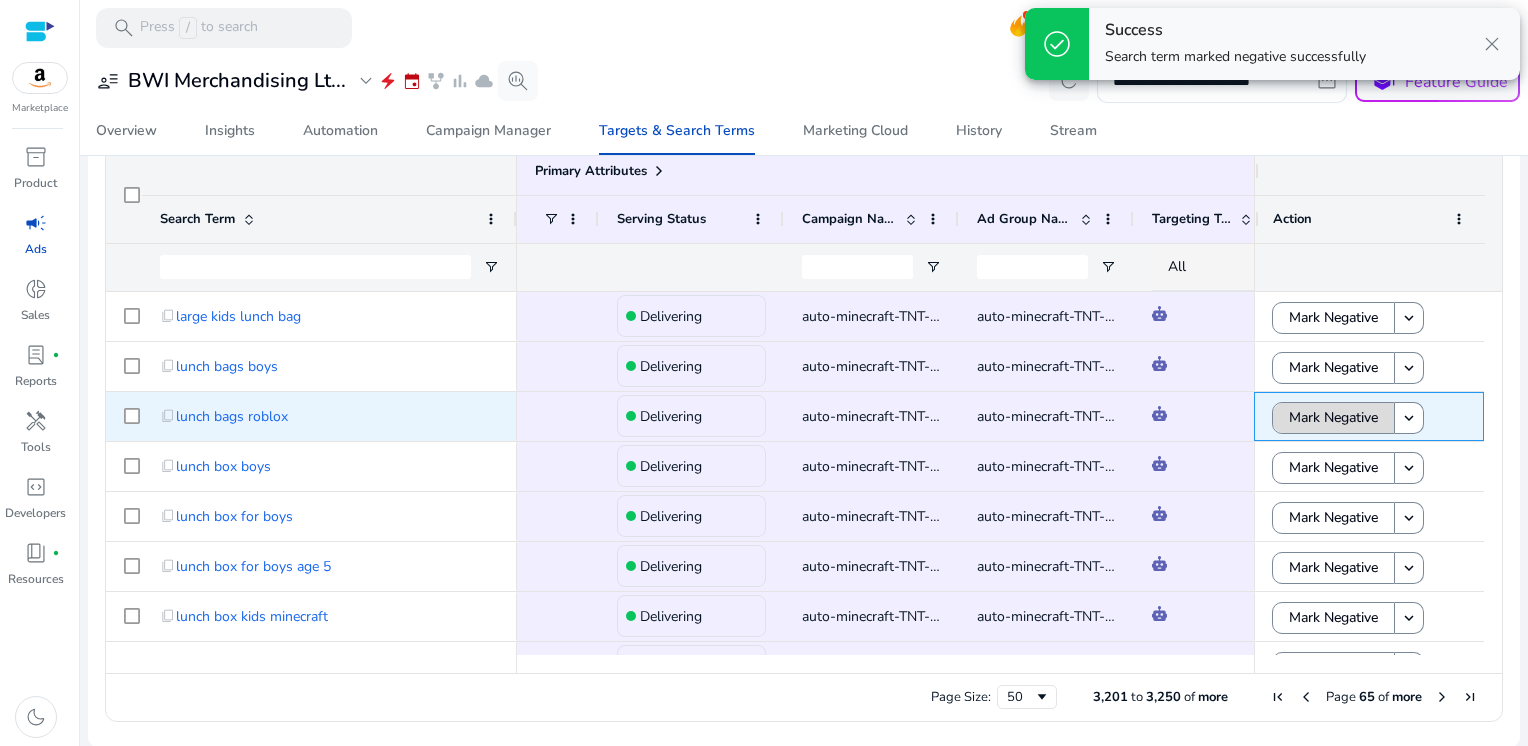 click on "Mark Negative" 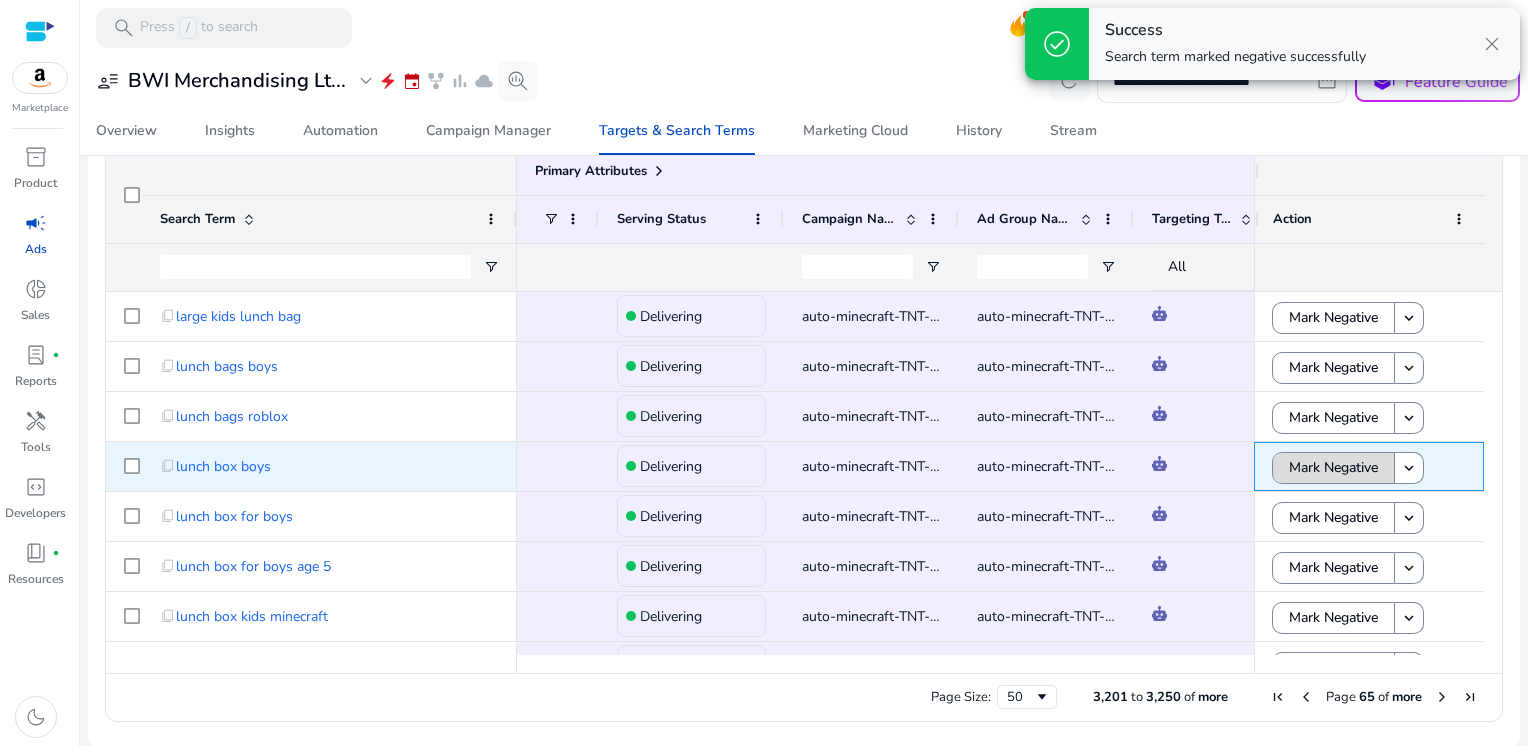 click on "Mark Negative" 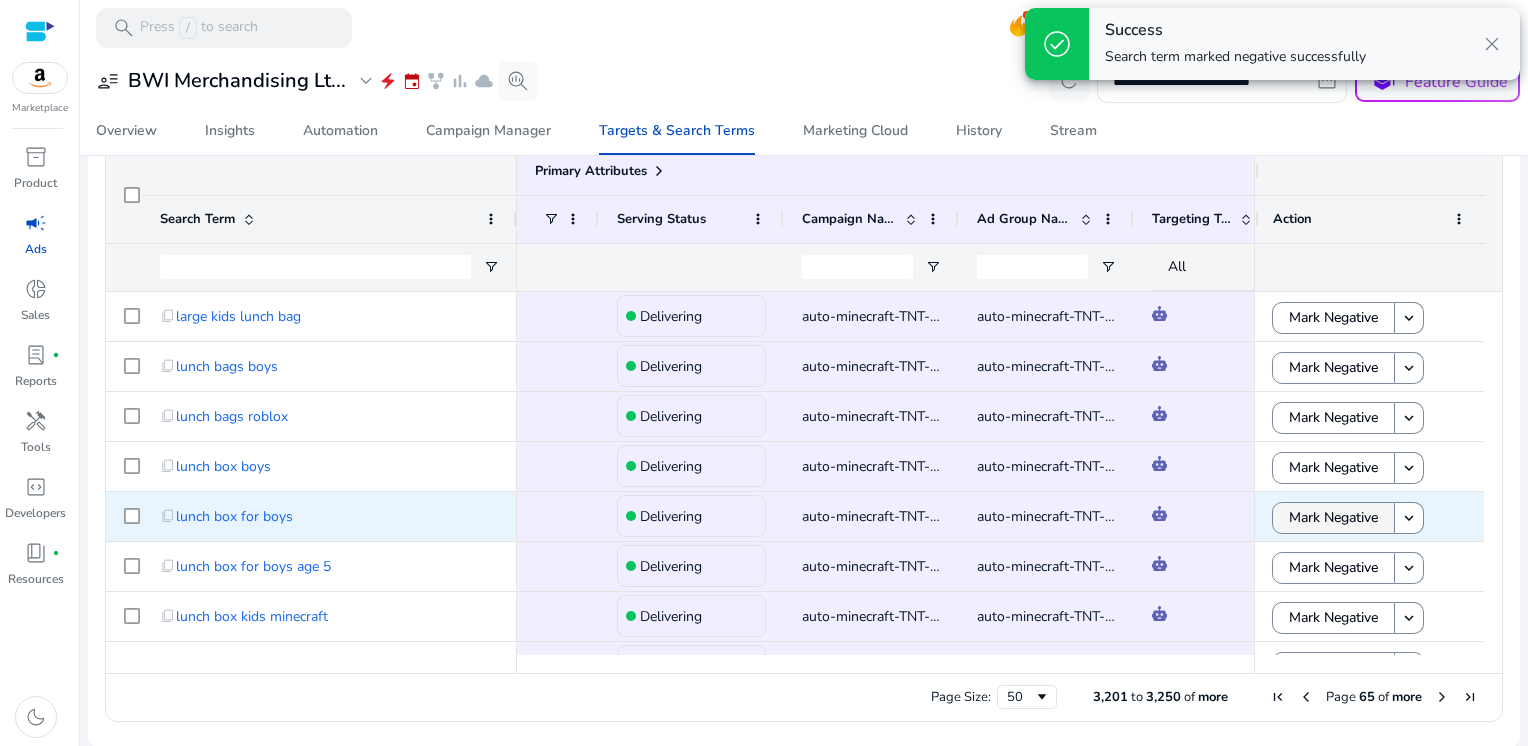 click on "Mark Negative" 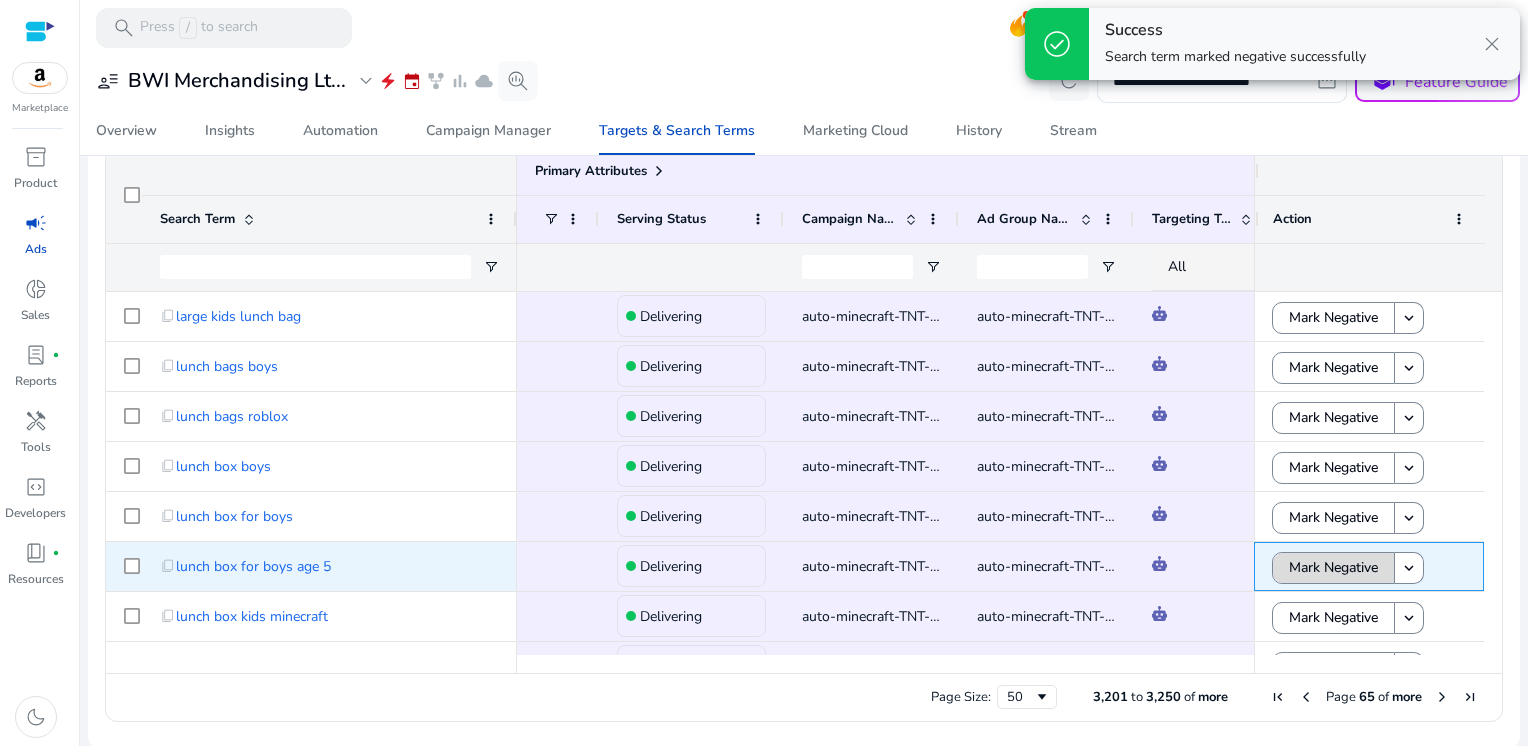 click on "Mark Negative" 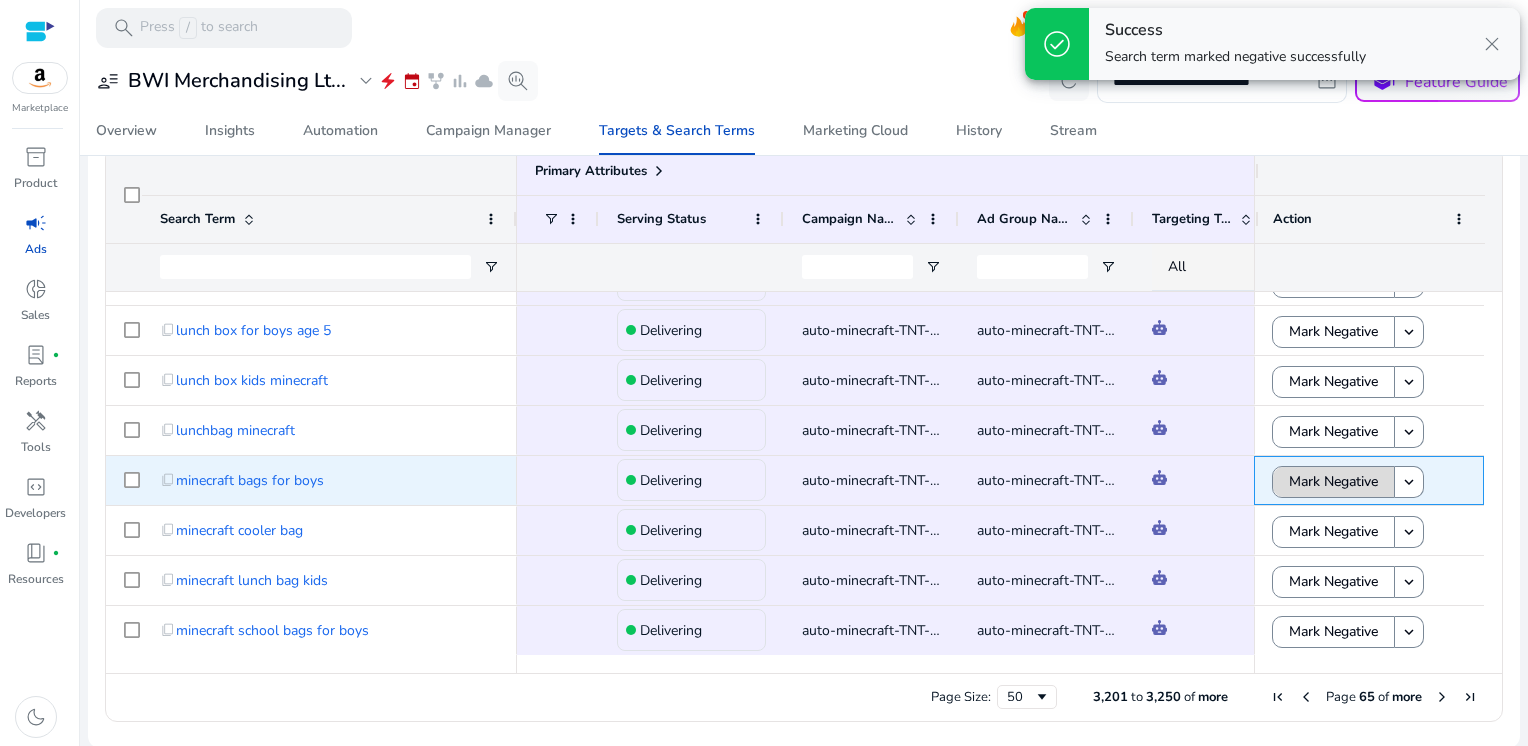 click on "Mark Negative" 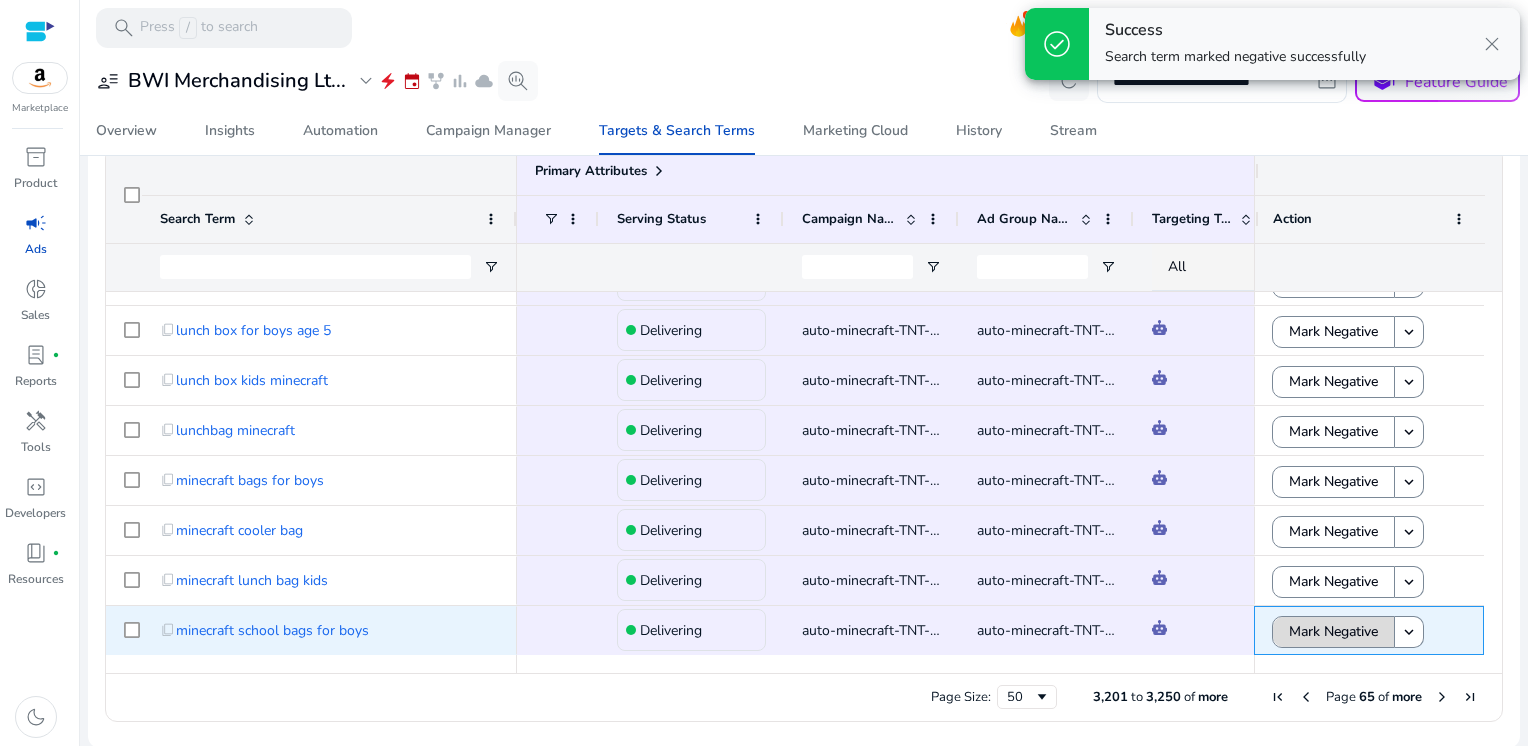 click on "Mark Negative" 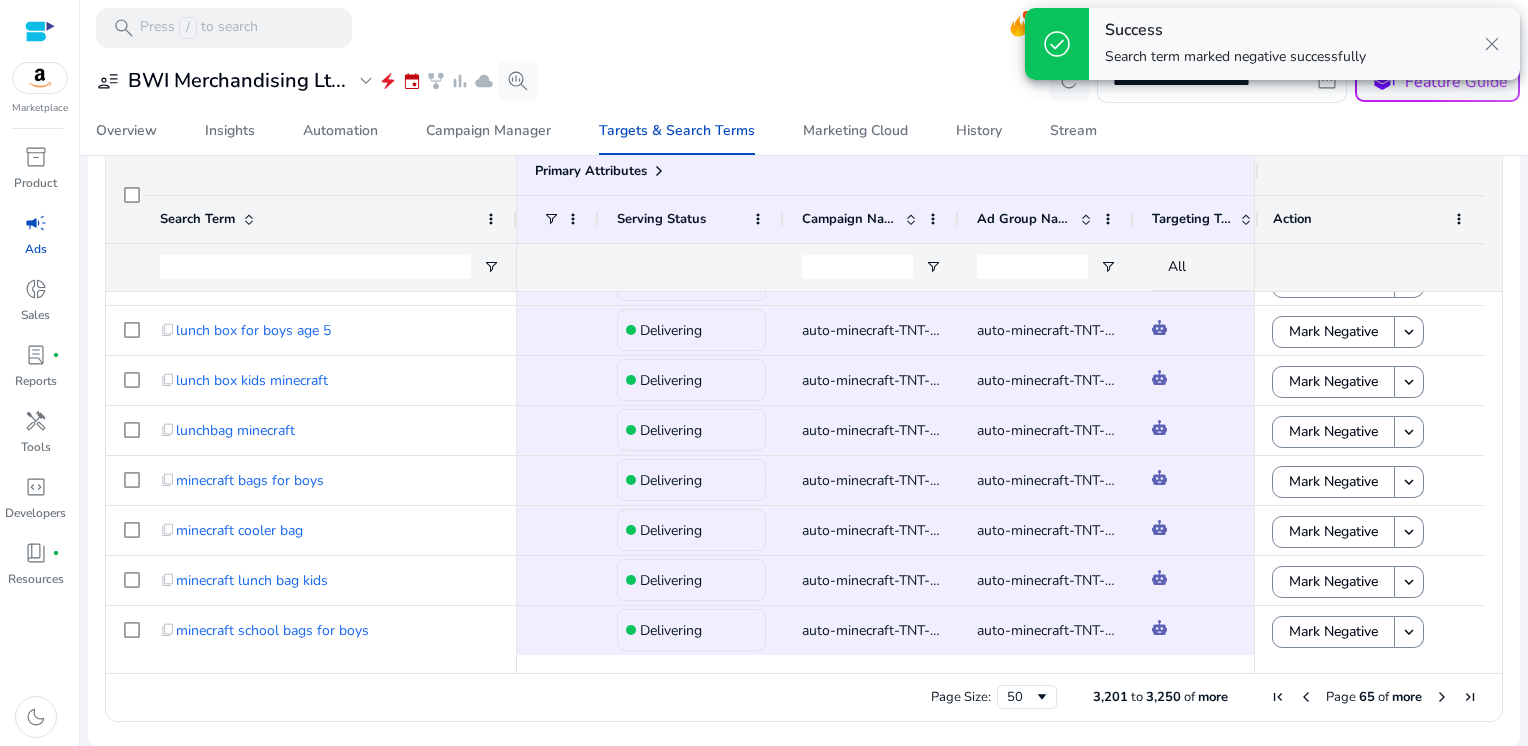 click at bounding box center [1442, 697] 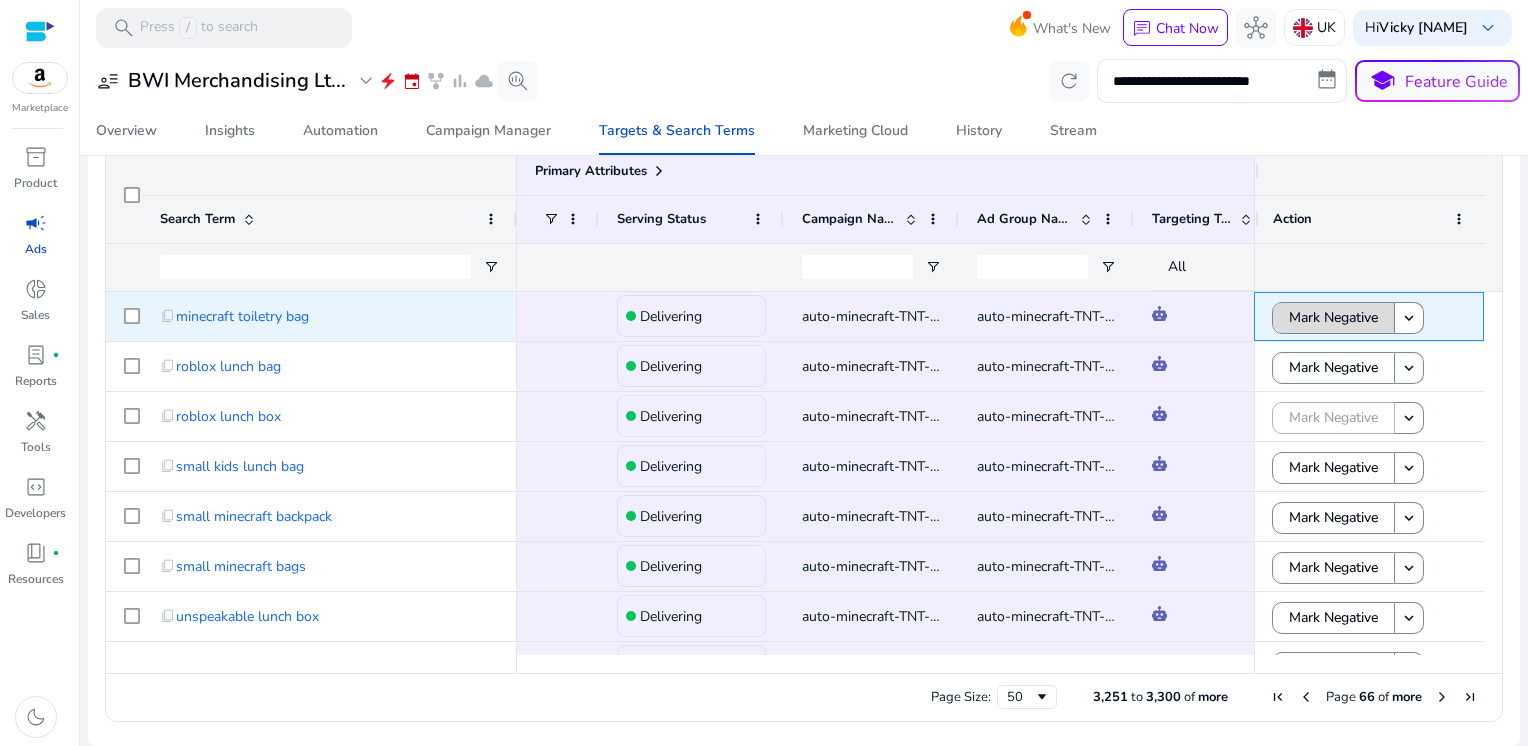 click on "Mark Negative" 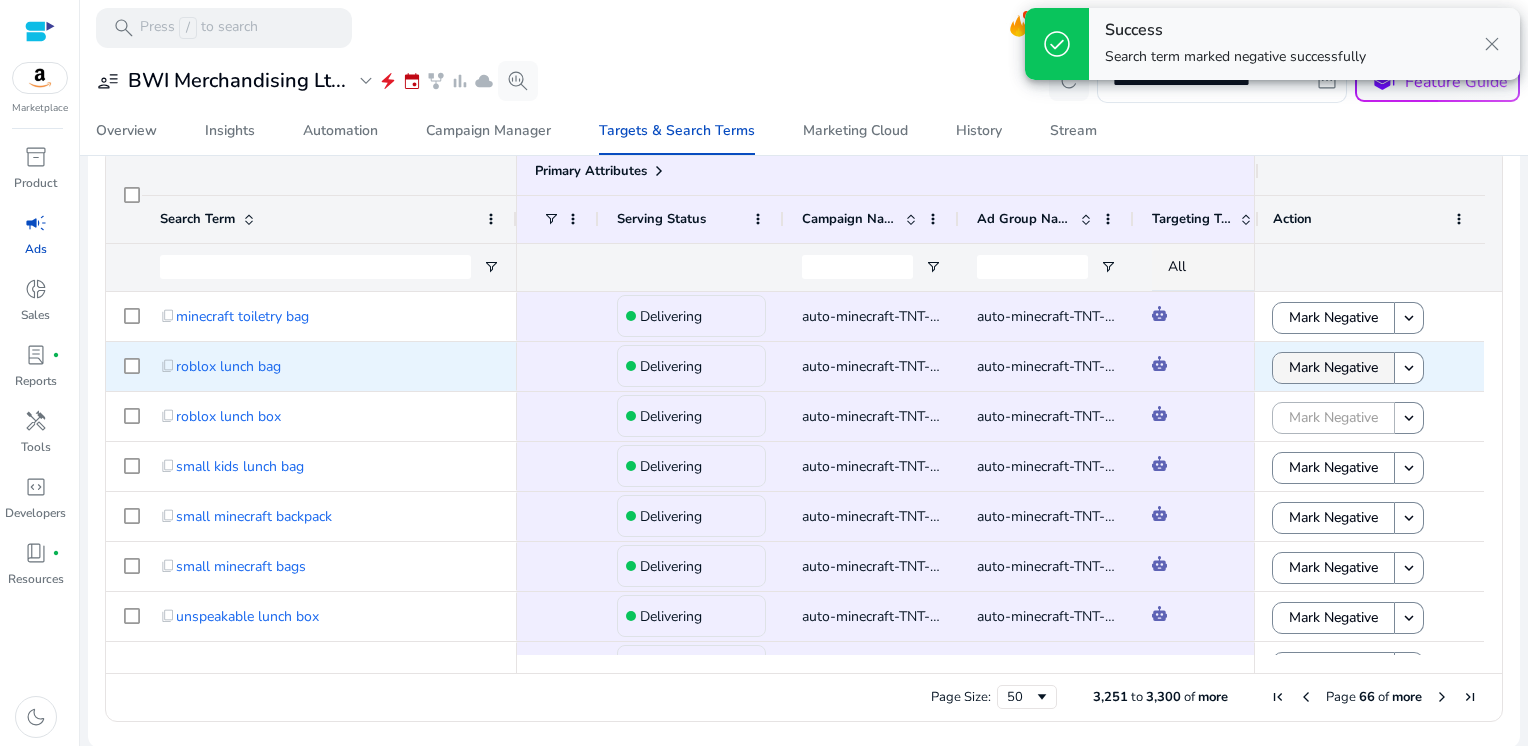 click on "Mark Negative" 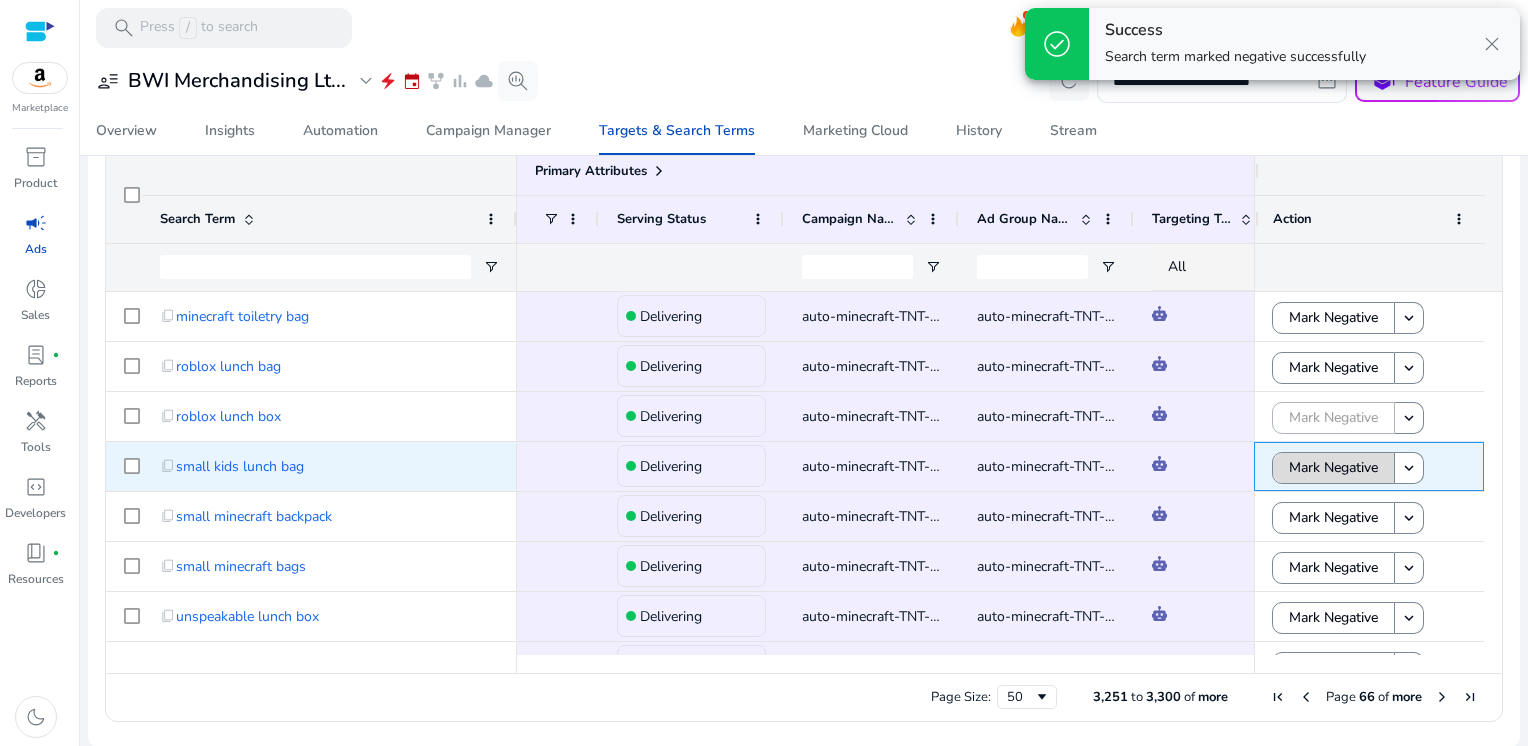 click on "Mark Negative" 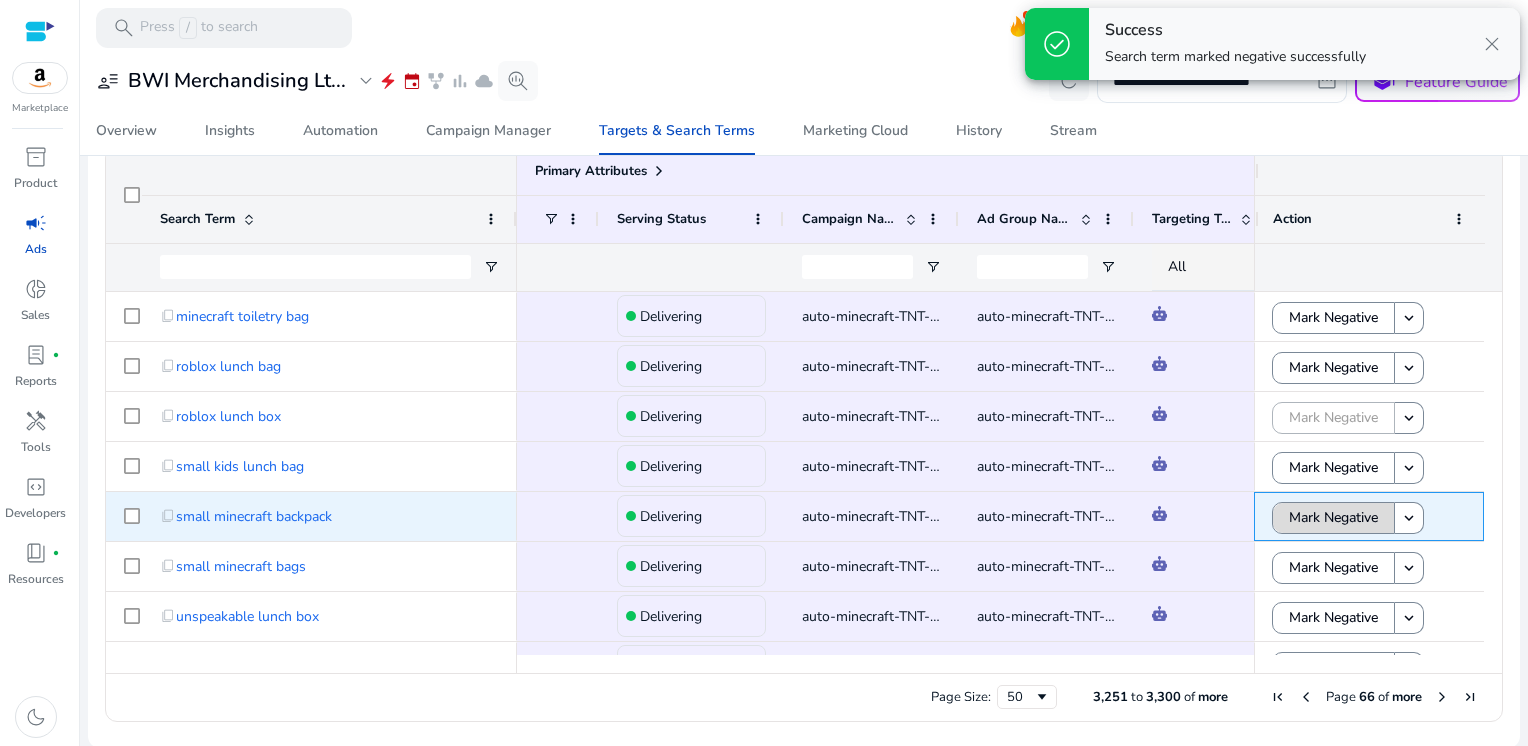 click on "Mark Negative" 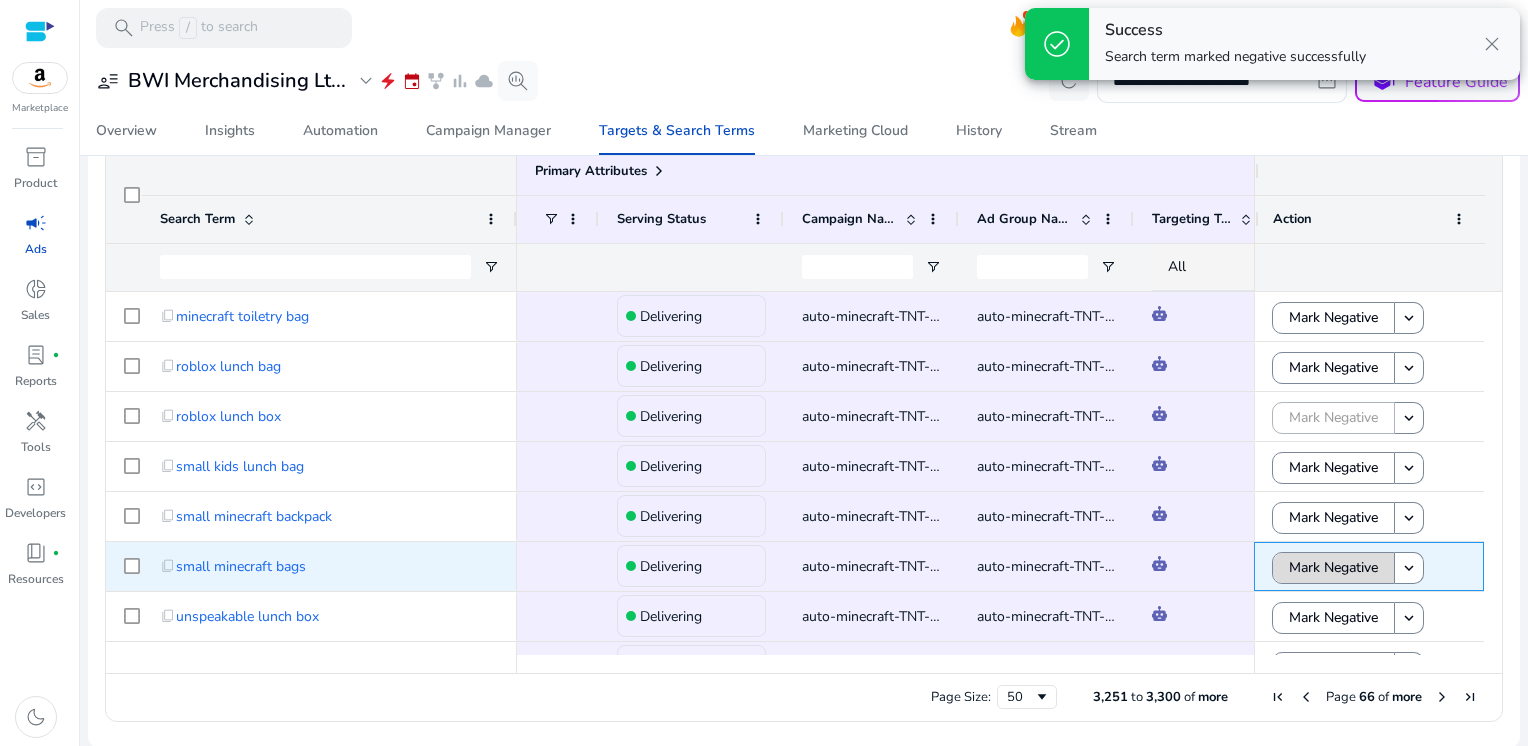 click on "Mark Negative" 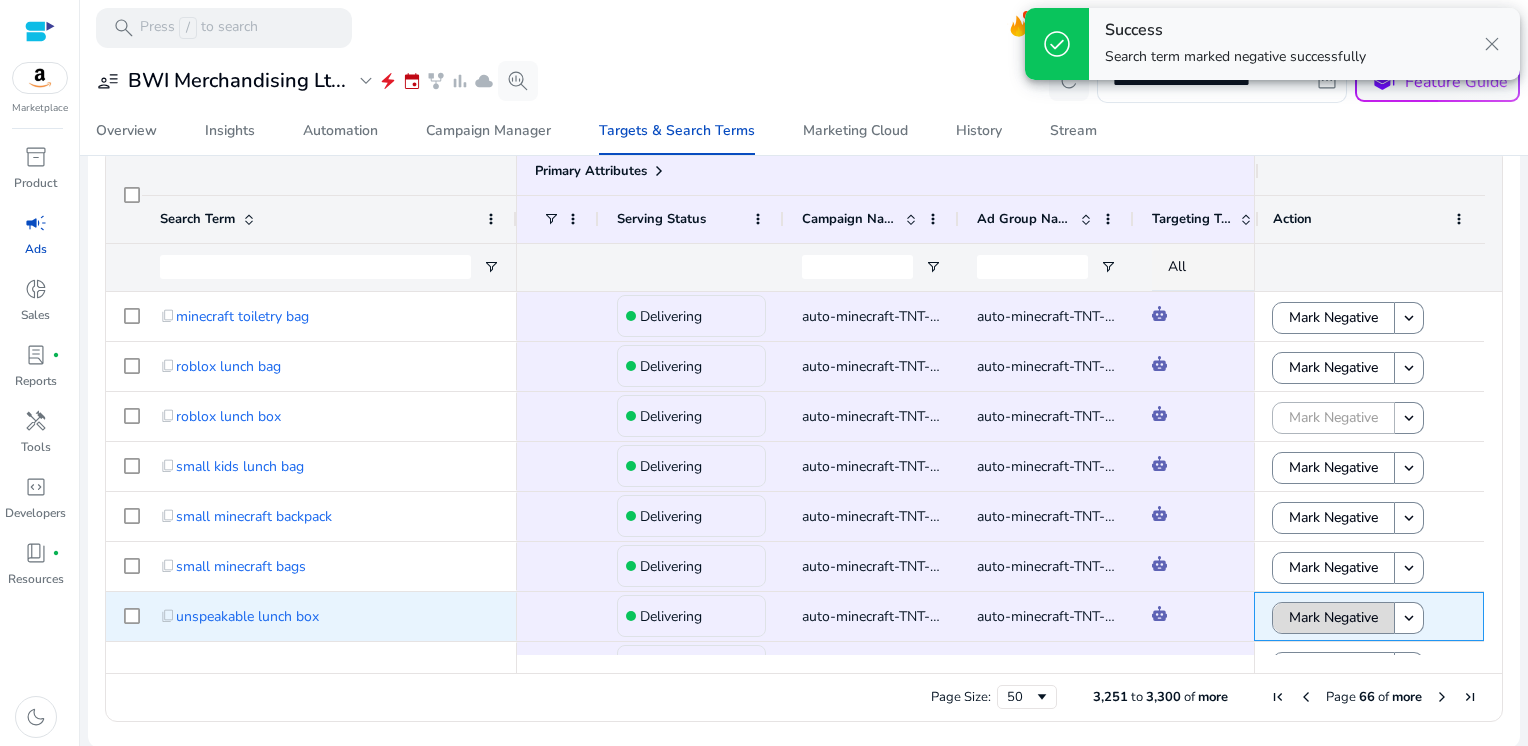click on "Mark Negative" 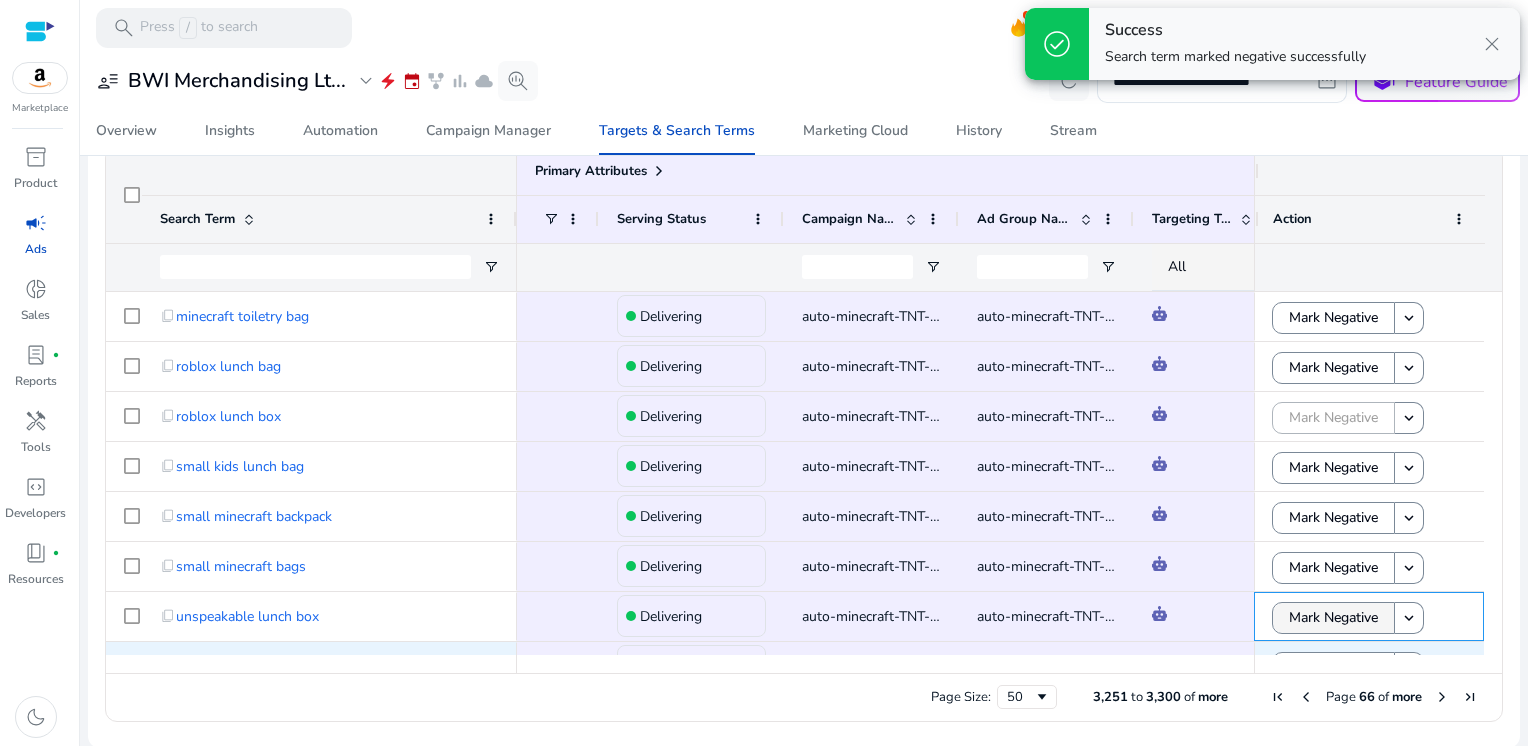scroll, scrollTop: 116, scrollLeft: 0, axis: vertical 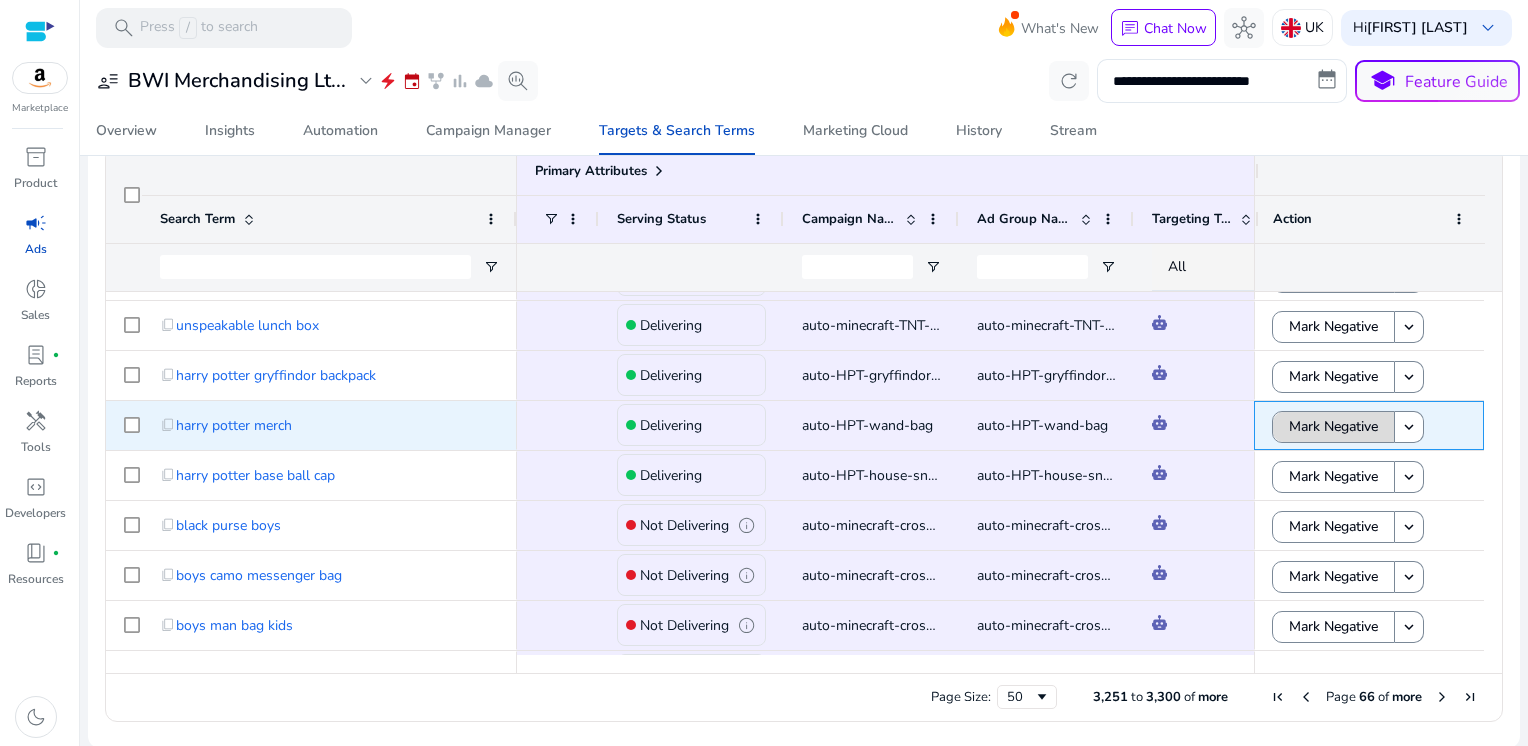 click on "Mark Negative" 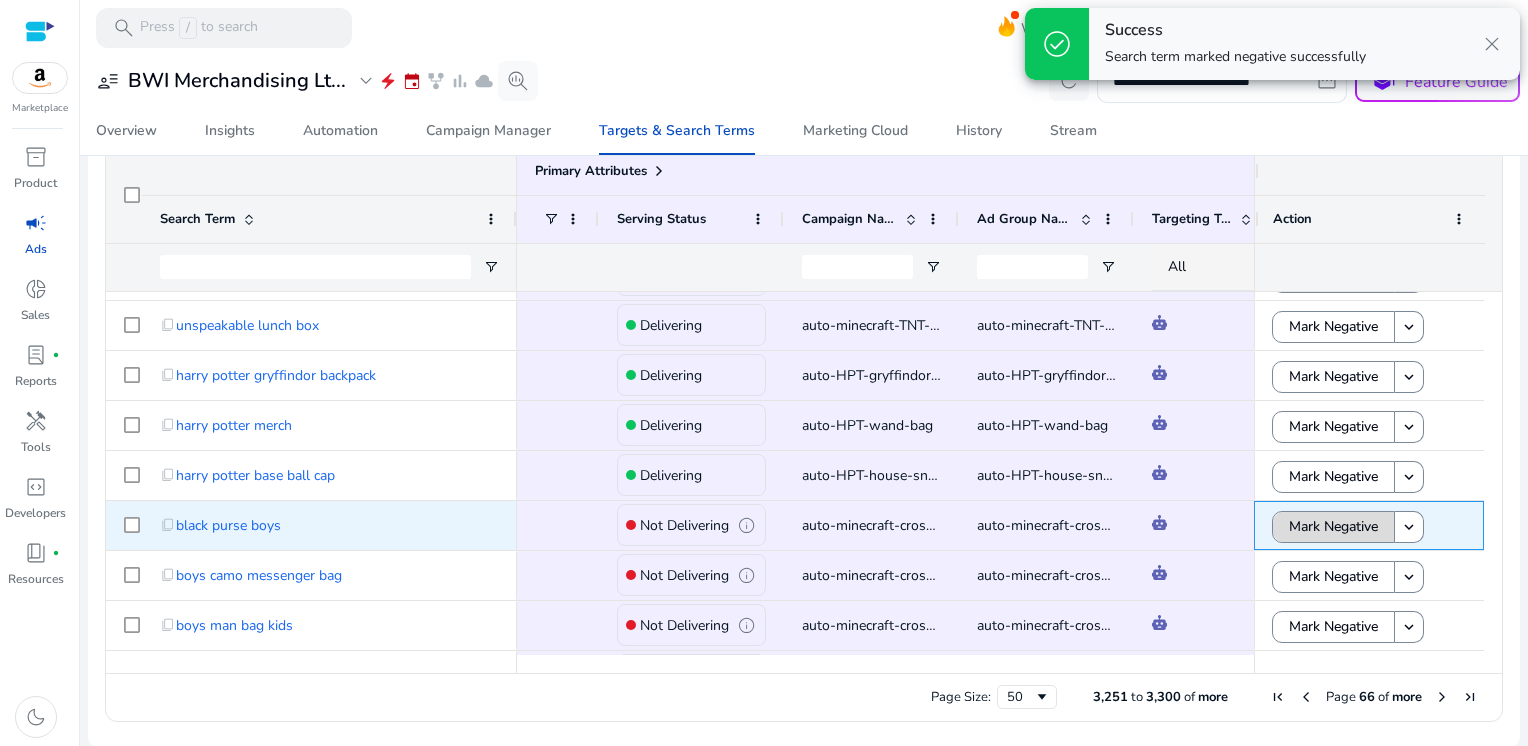 click on "Mark Negative" 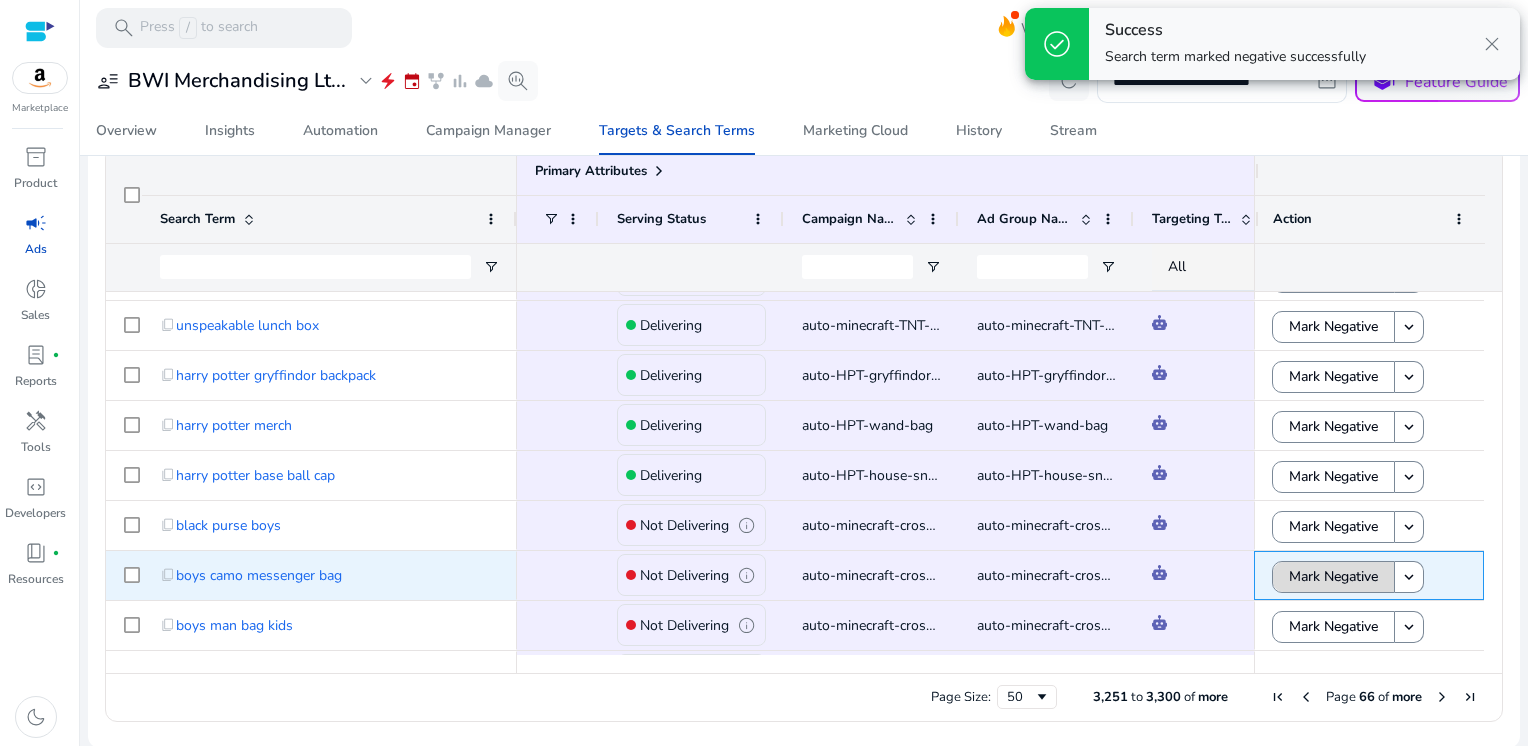 click on "Mark Negative" 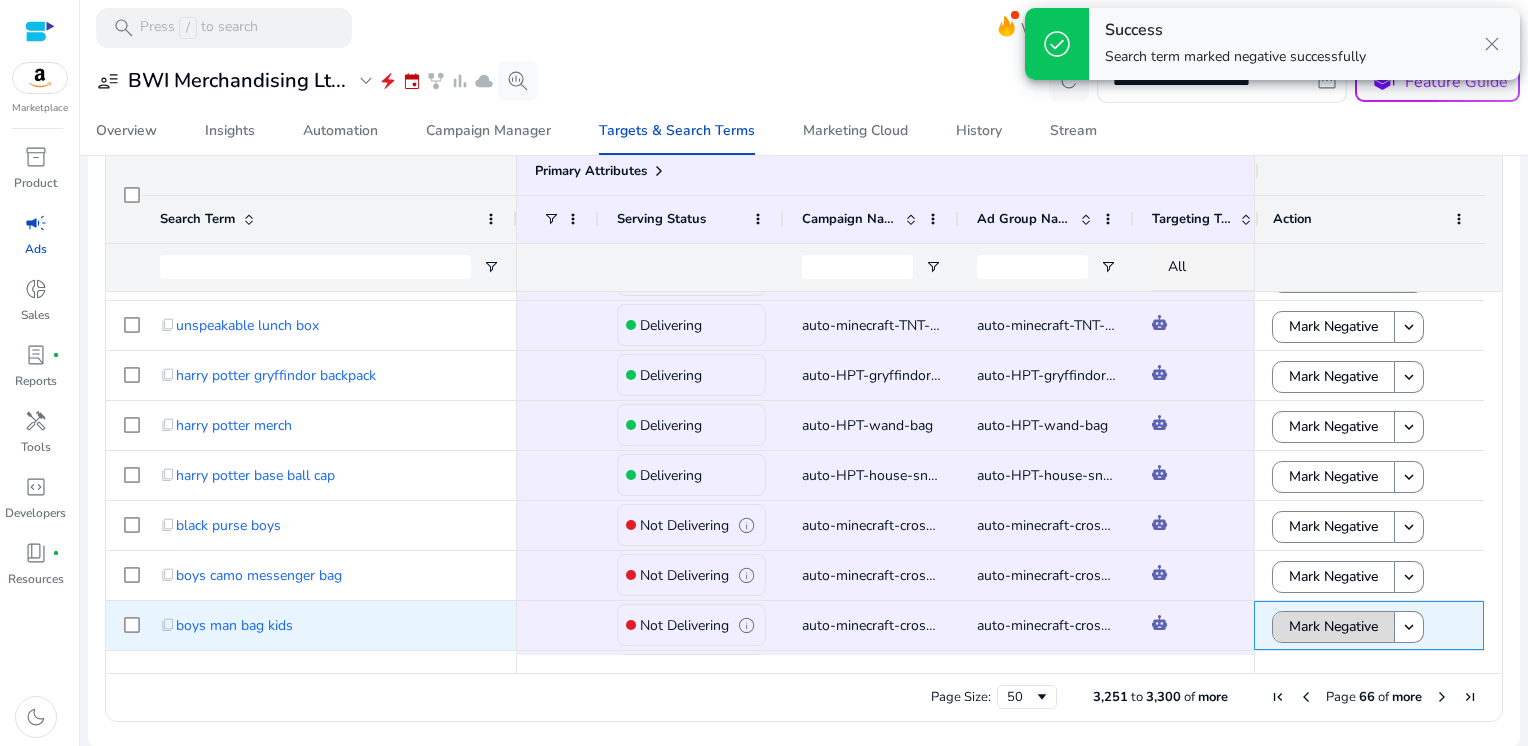 click on "Mark Negative" 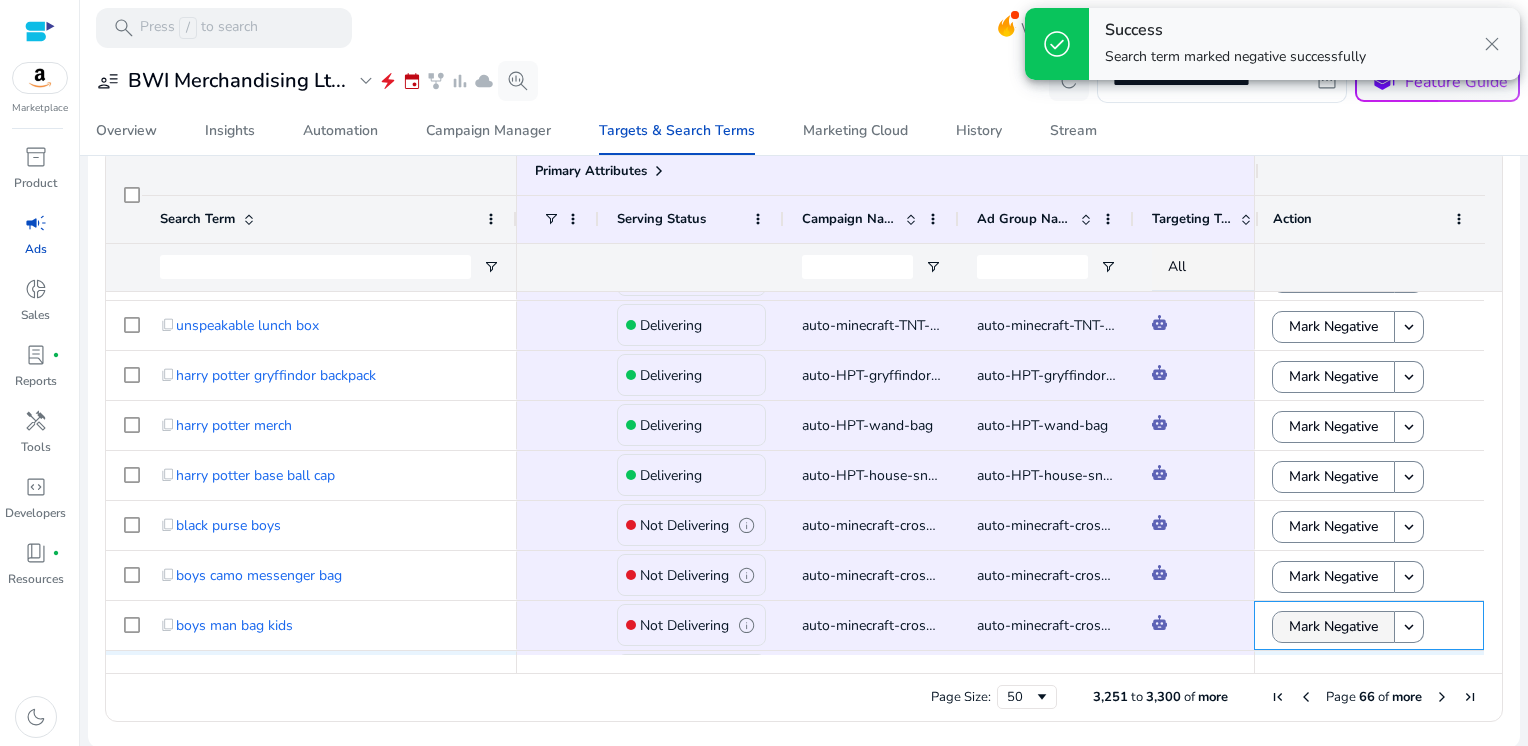 scroll, scrollTop: 440, scrollLeft: 0, axis: vertical 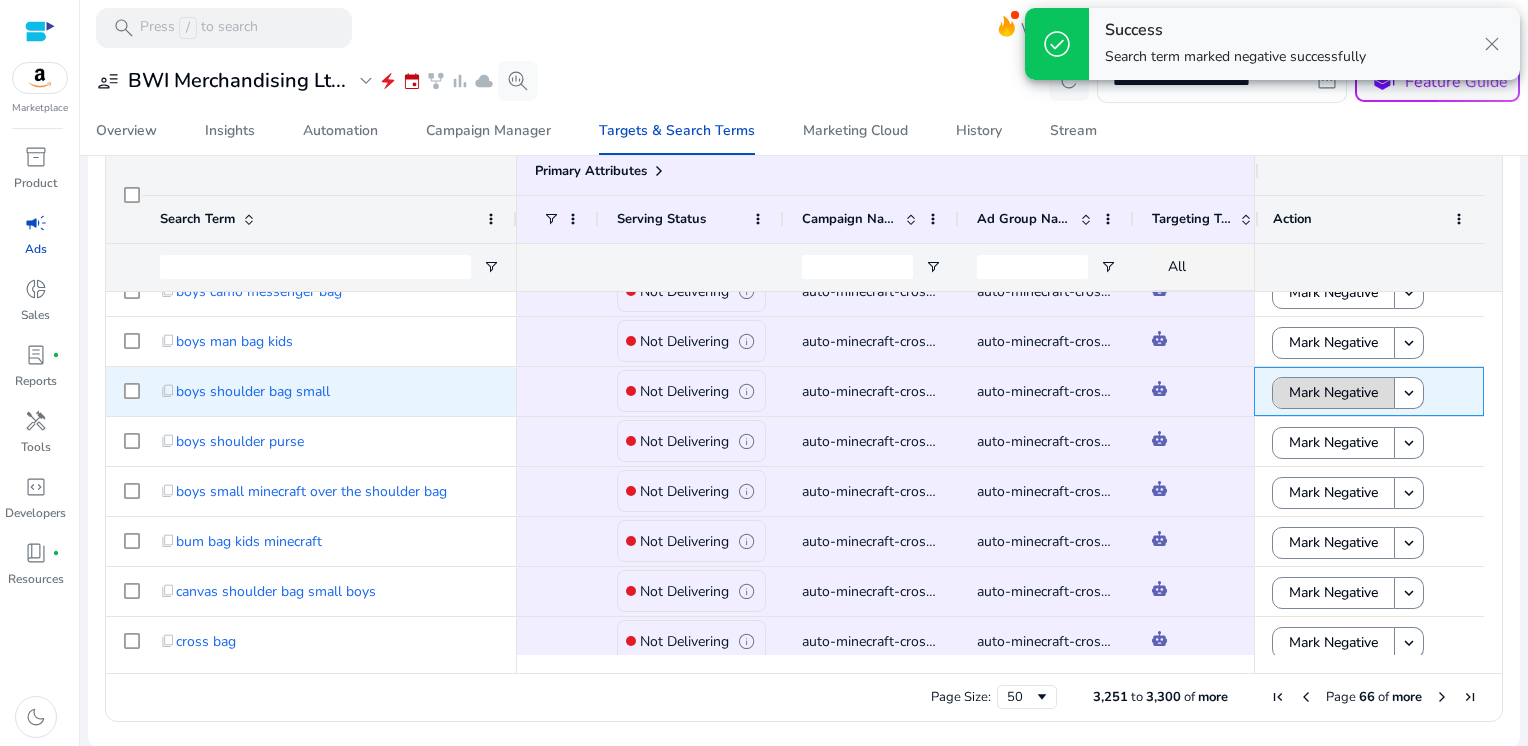 click on "Mark Negative" 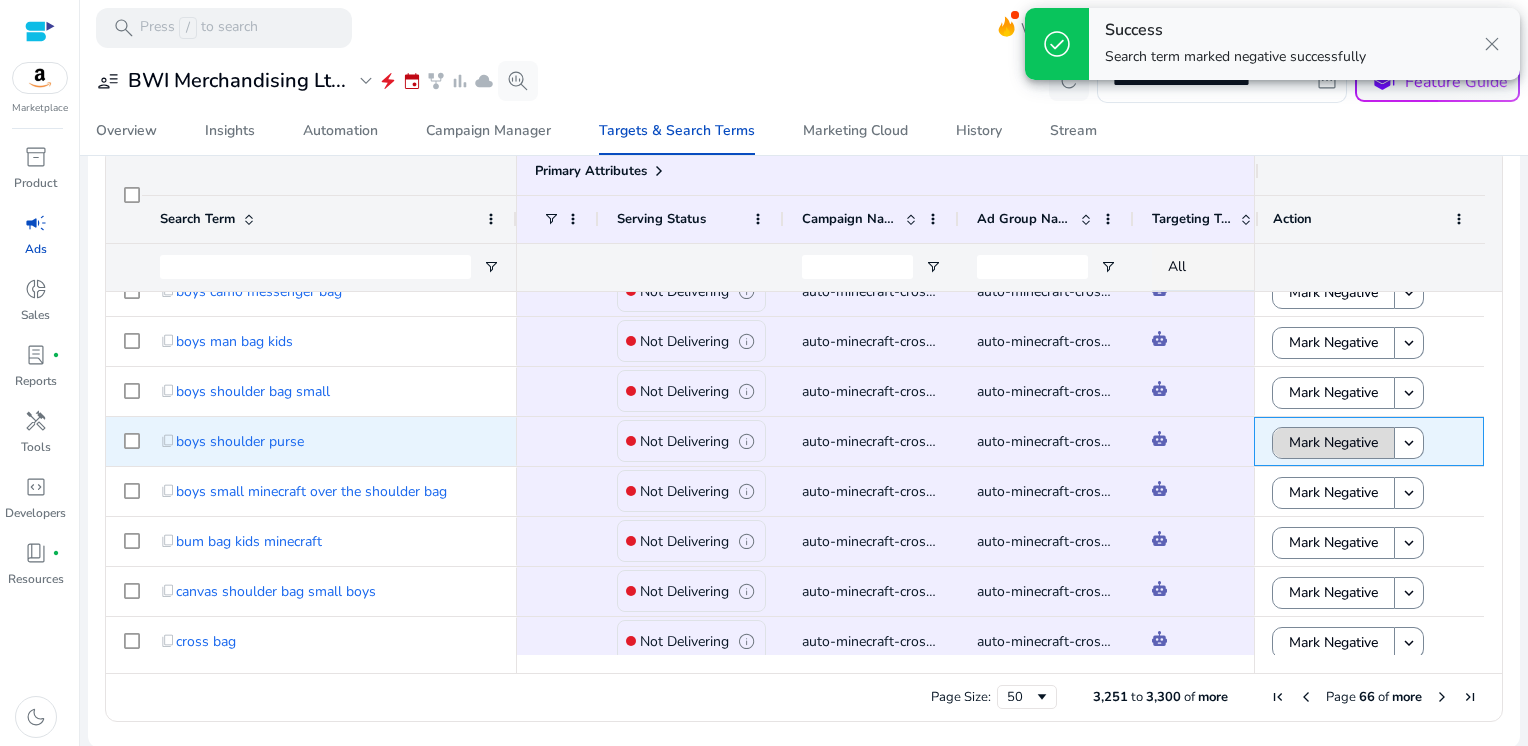 click on "Mark Negative" 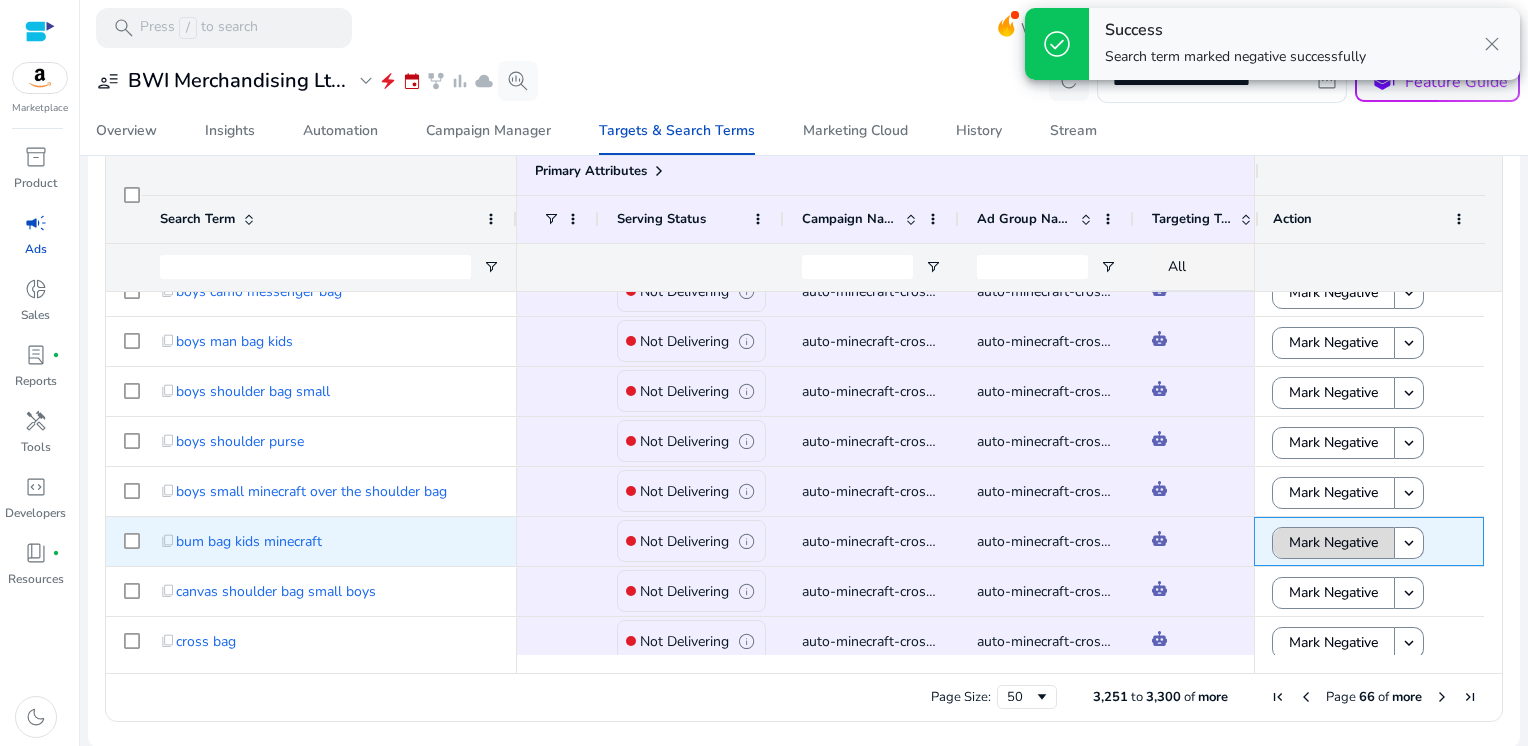 click on "Mark Negative" 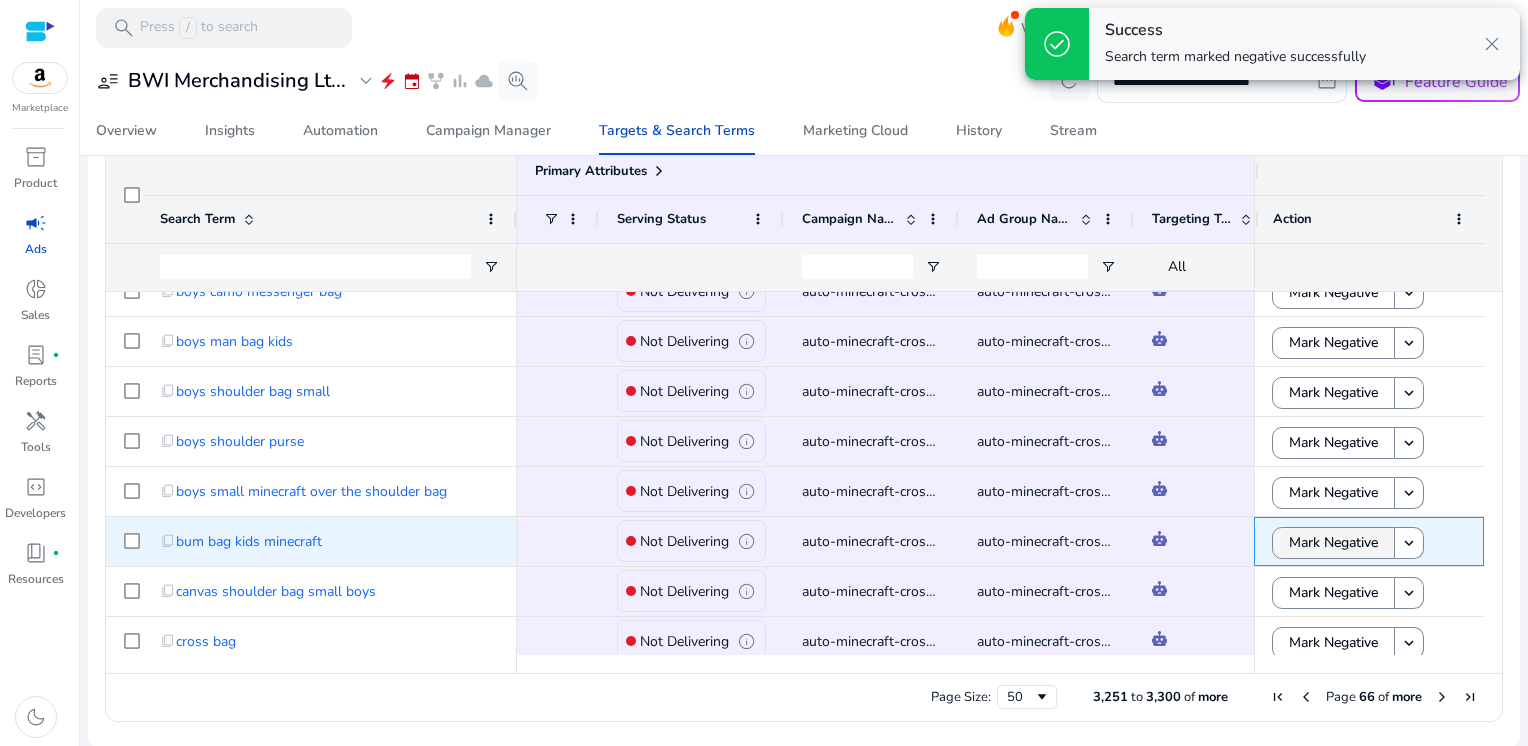 scroll, scrollTop: 615, scrollLeft: 0, axis: vertical 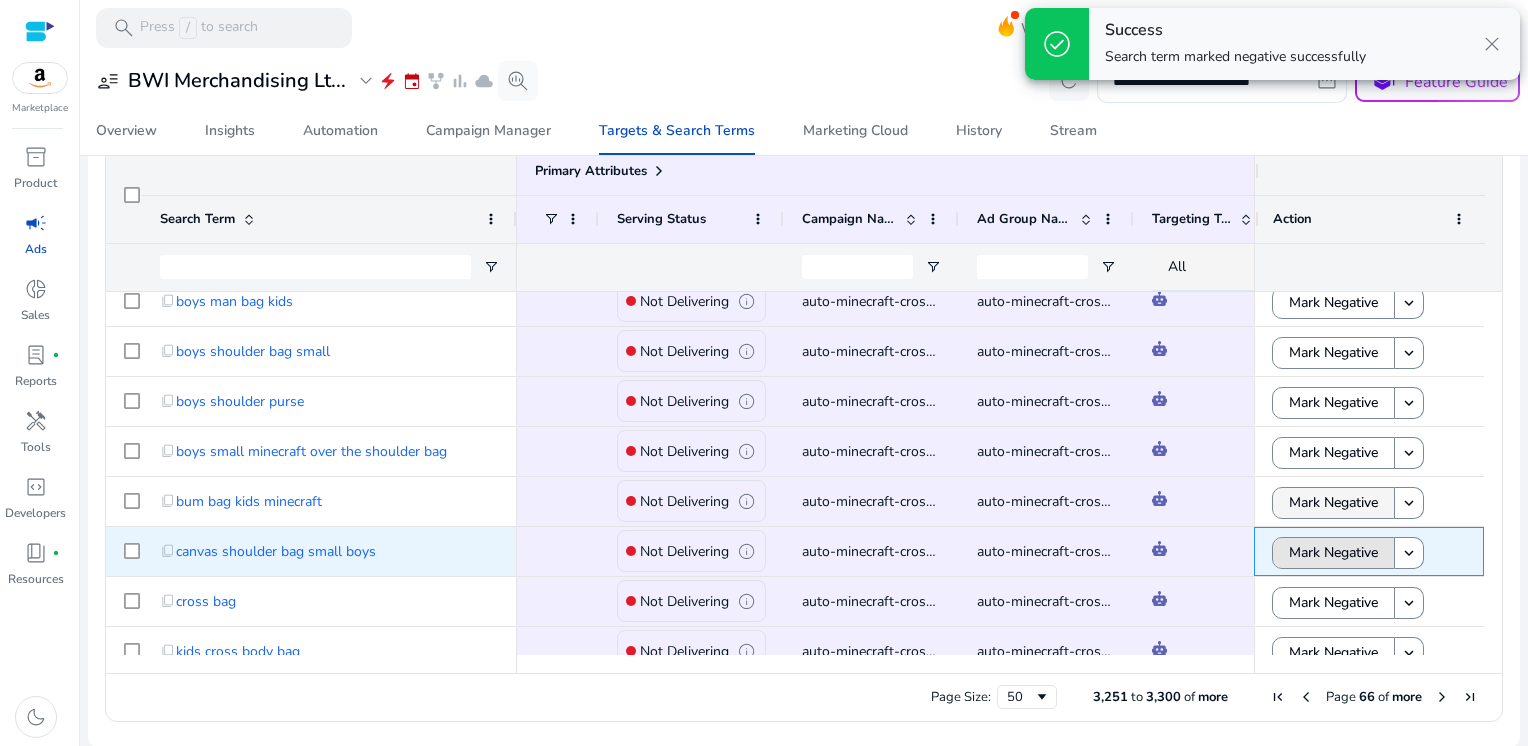 click on "Mark Negative" 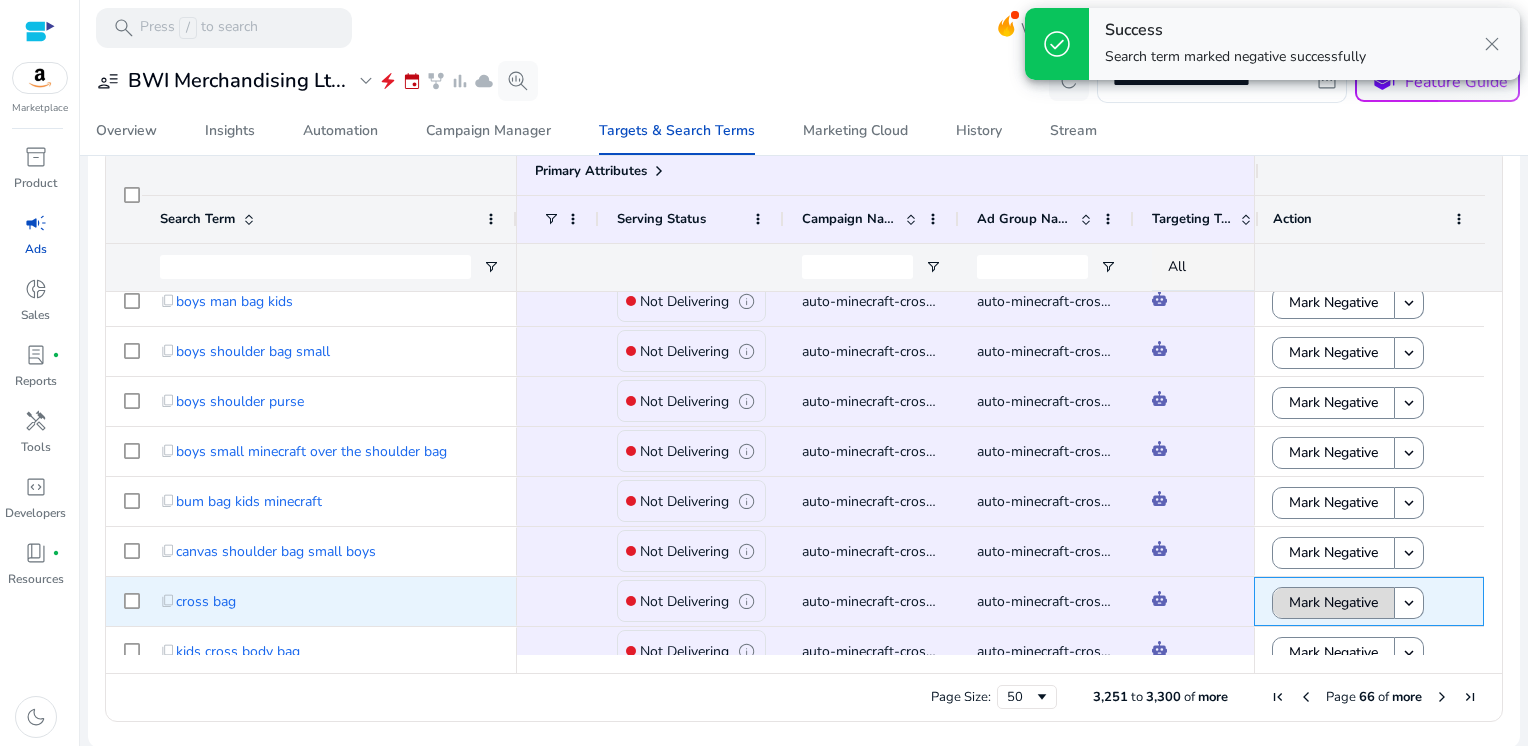 click on "Mark Negative" 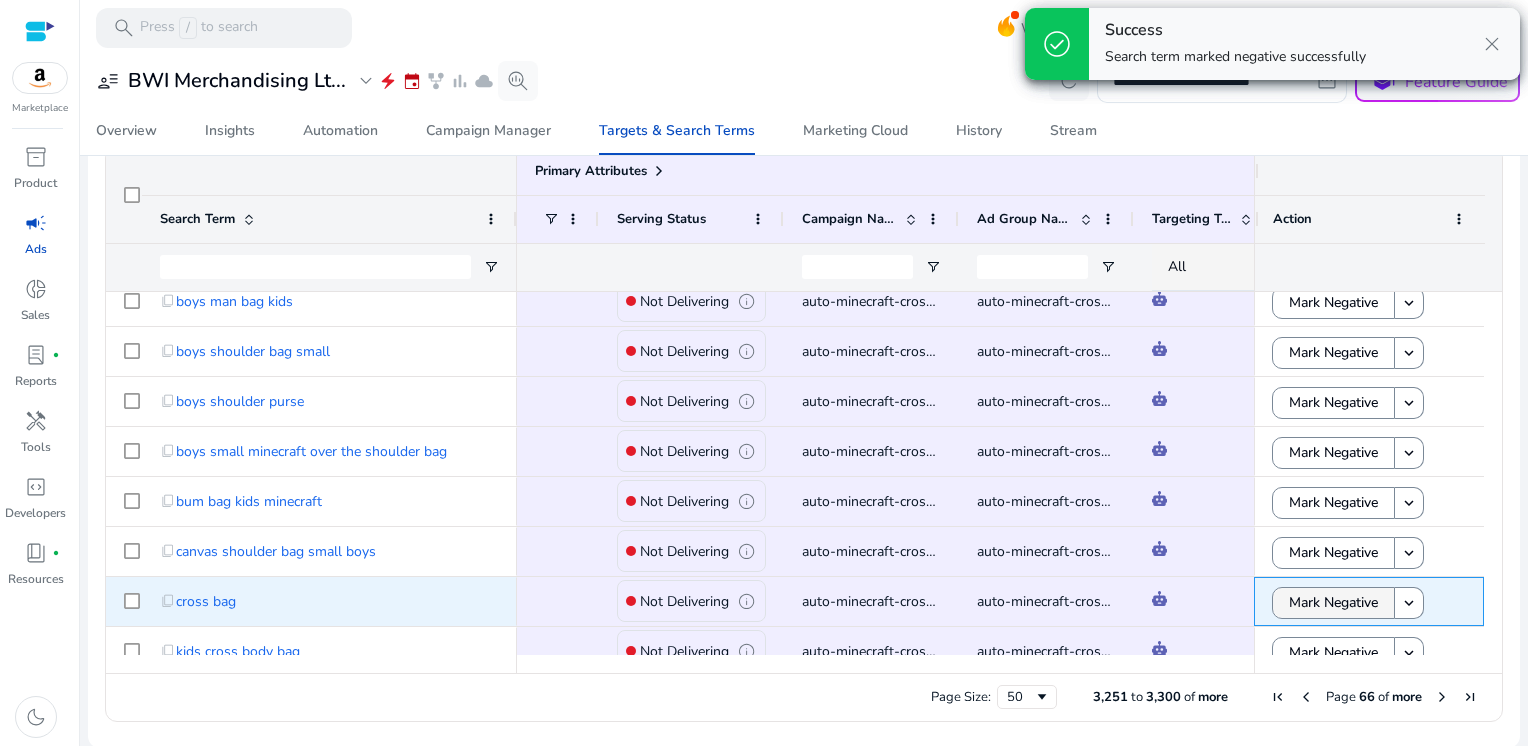 scroll, scrollTop: 747, scrollLeft: 0, axis: vertical 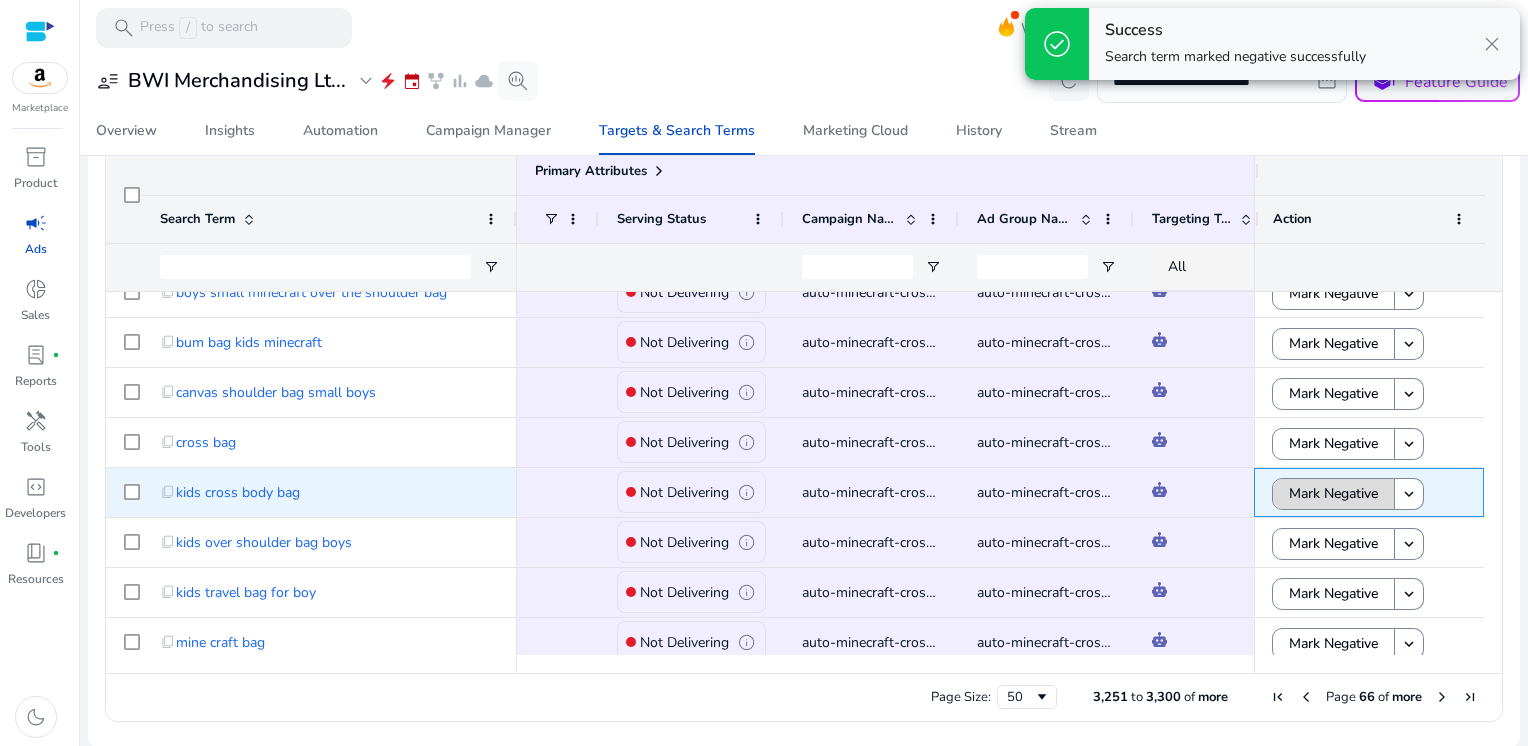 click on "Mark Negative" 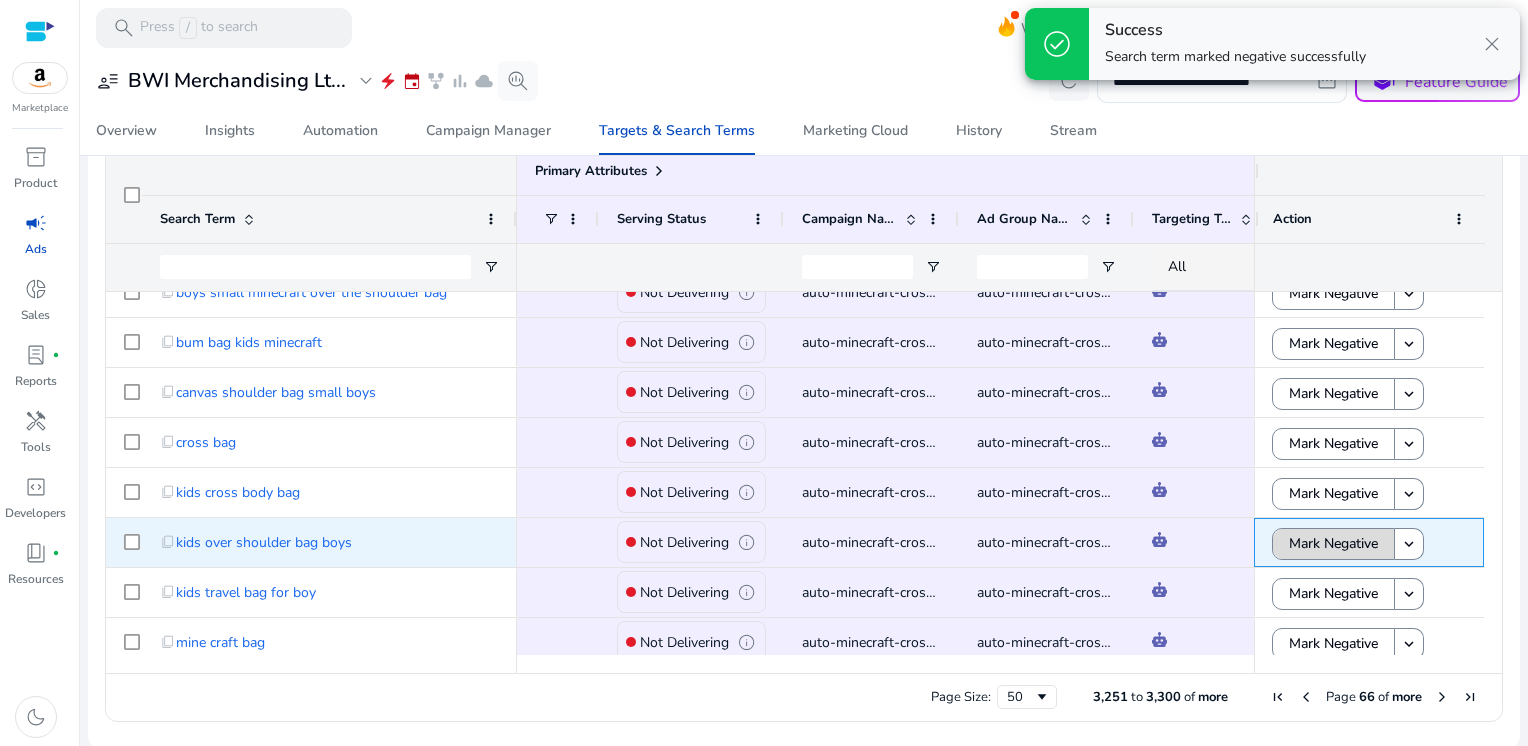 click on "Mark Negative" 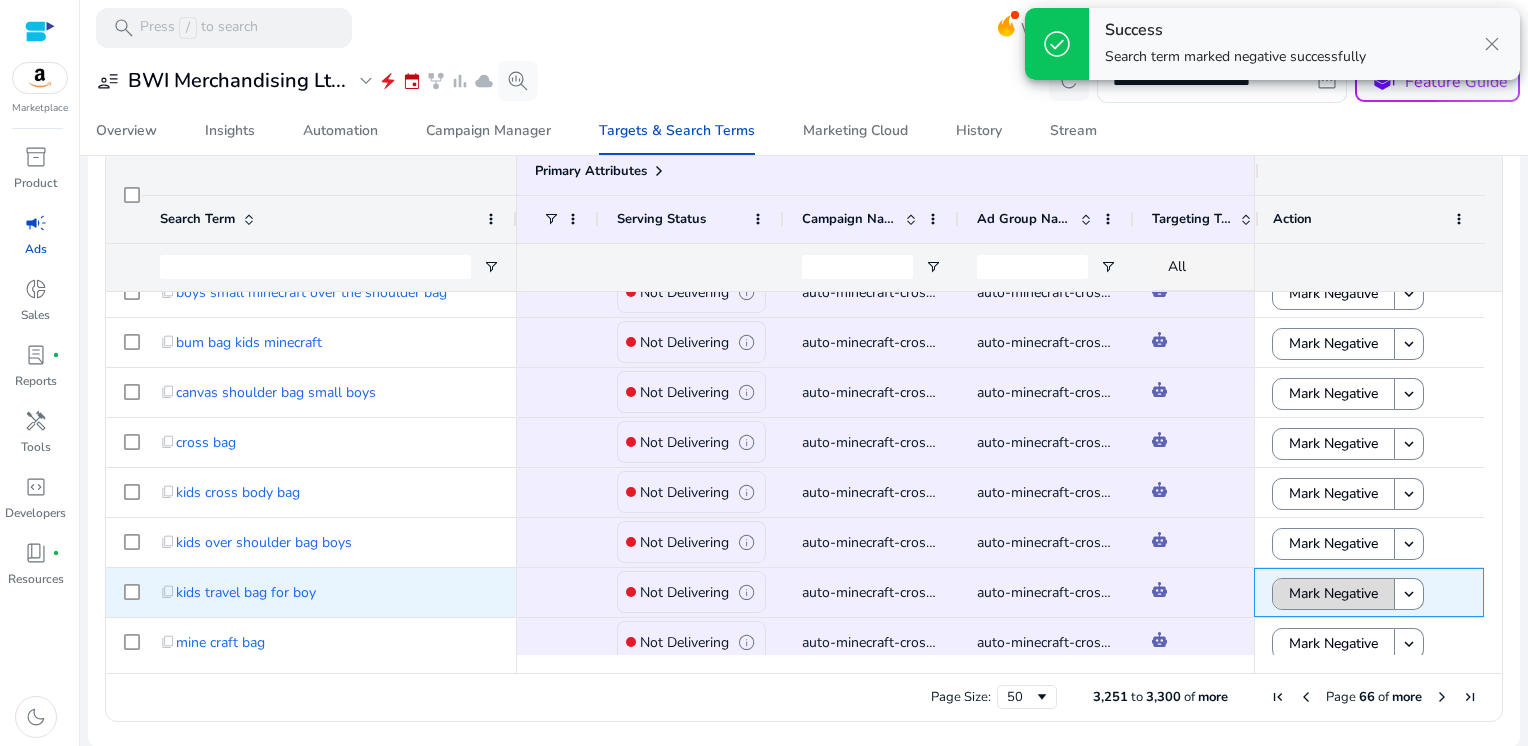 click on "Mark Negative" 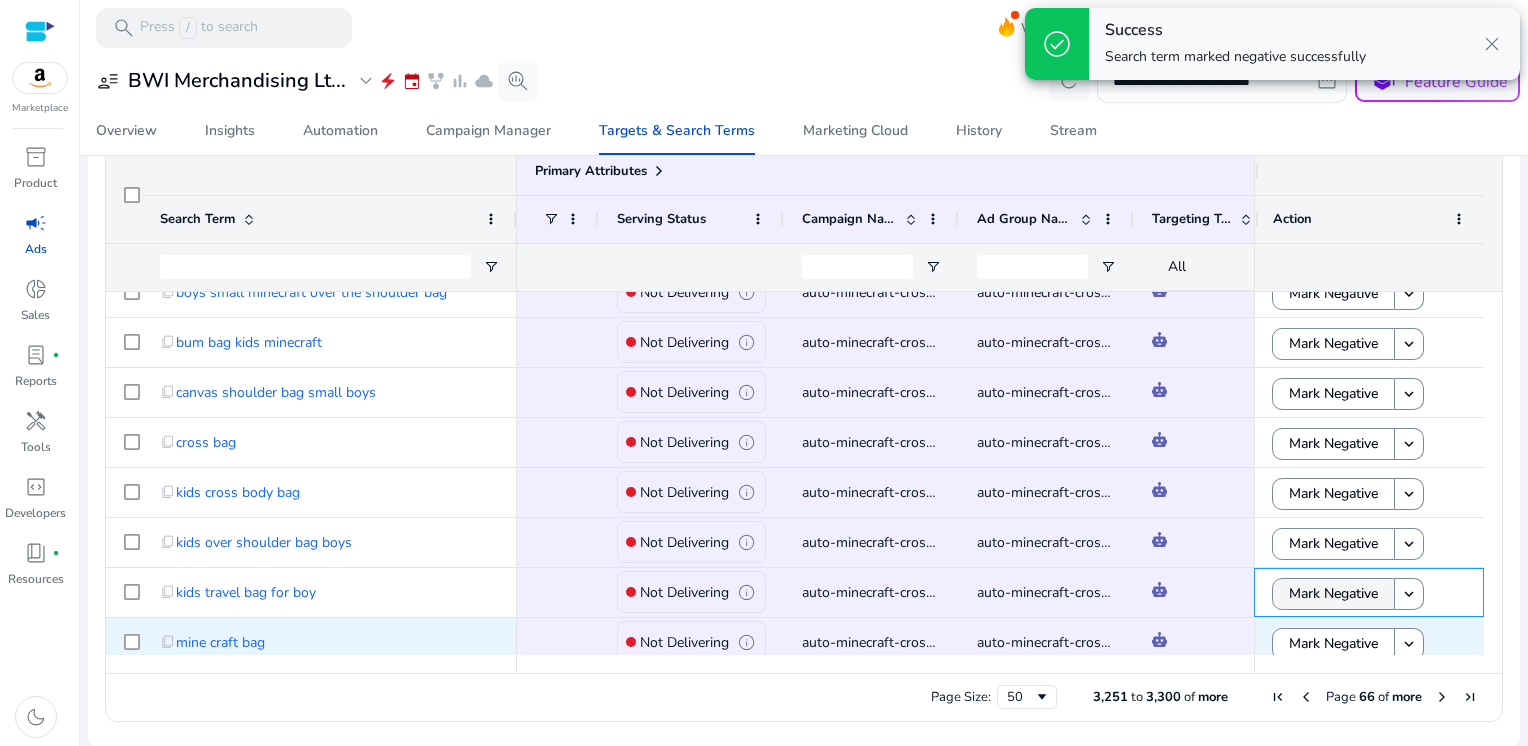 scroll, scrollTop: 867, scrollLeft: 0, axis: vertical 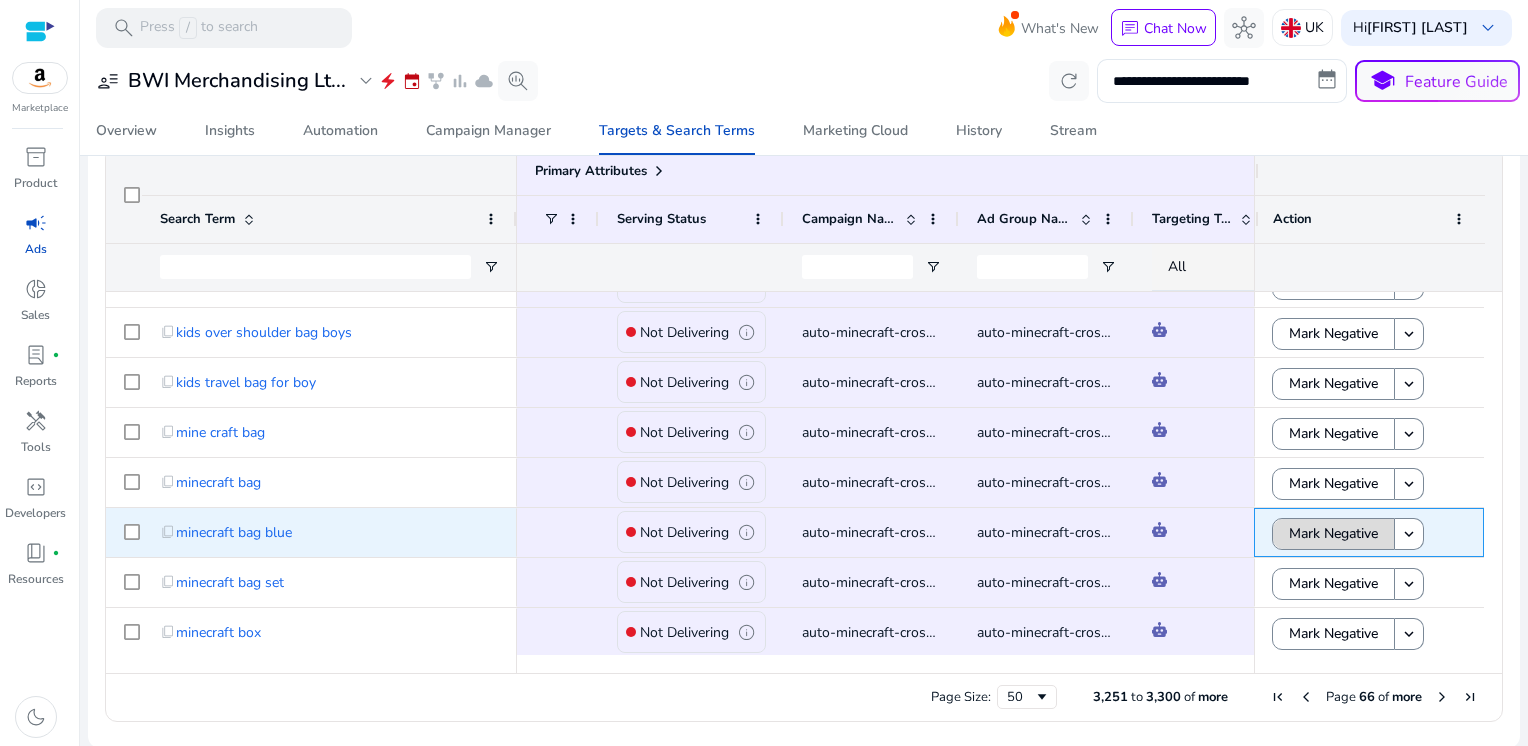 click on "Mark Negative" 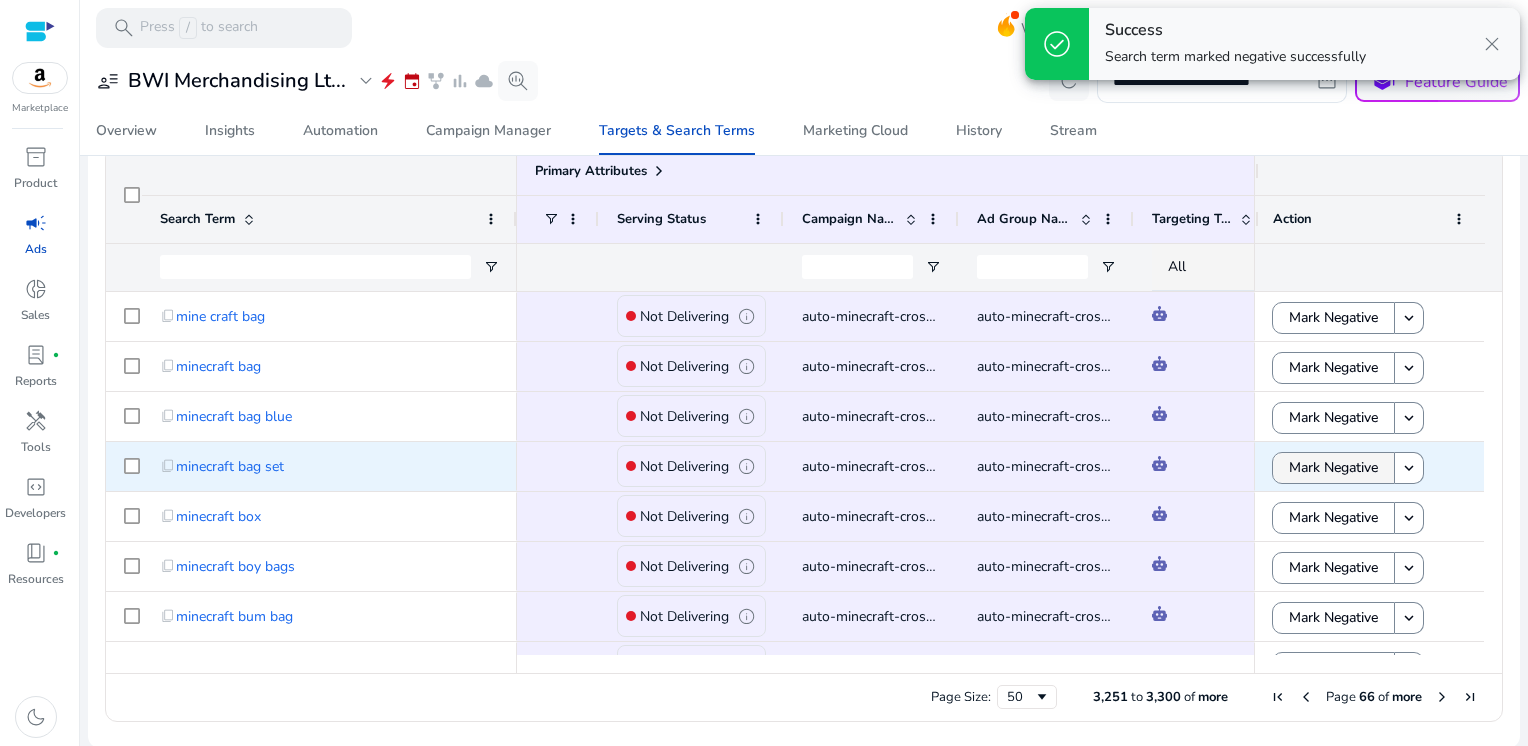click on "Mark Negative" 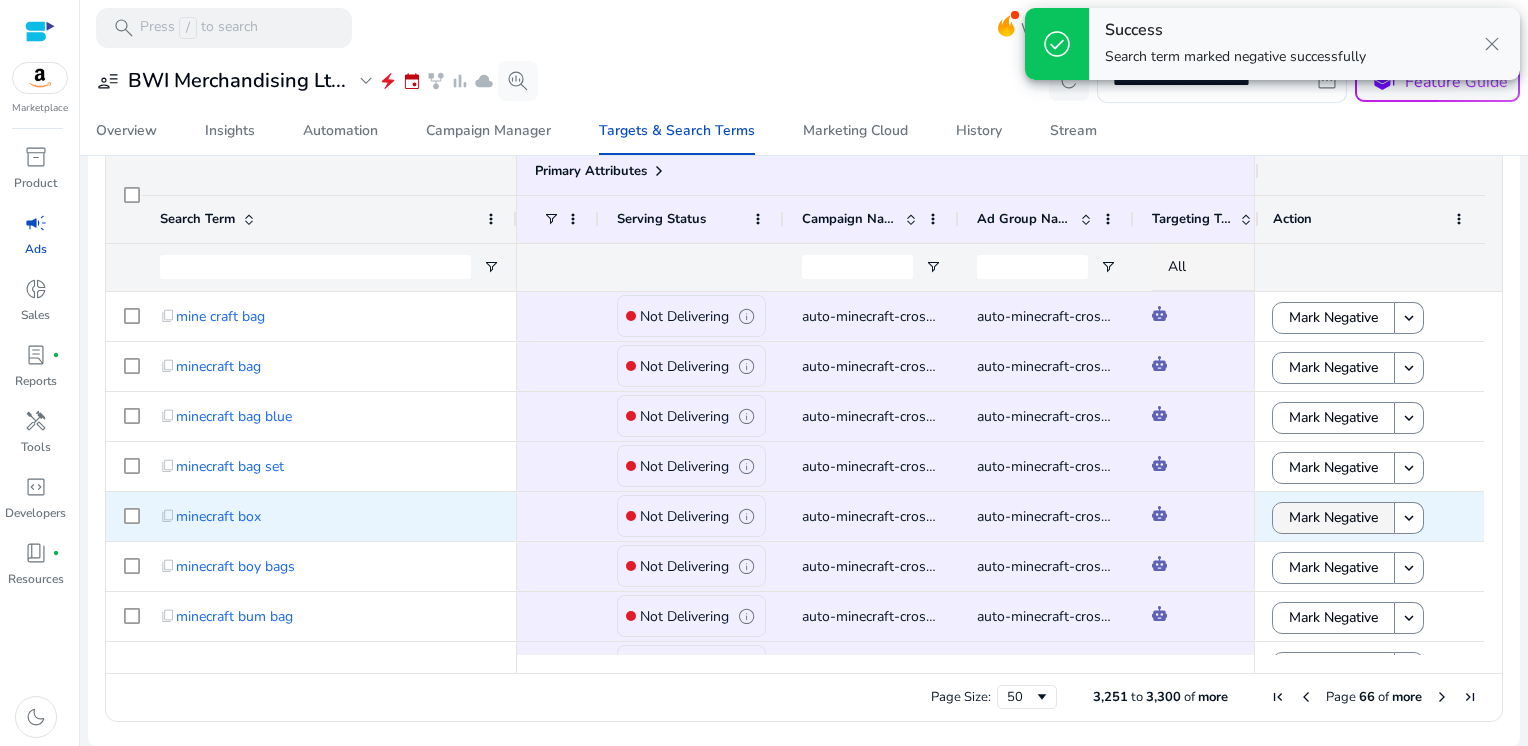 click on "Mark Negative" 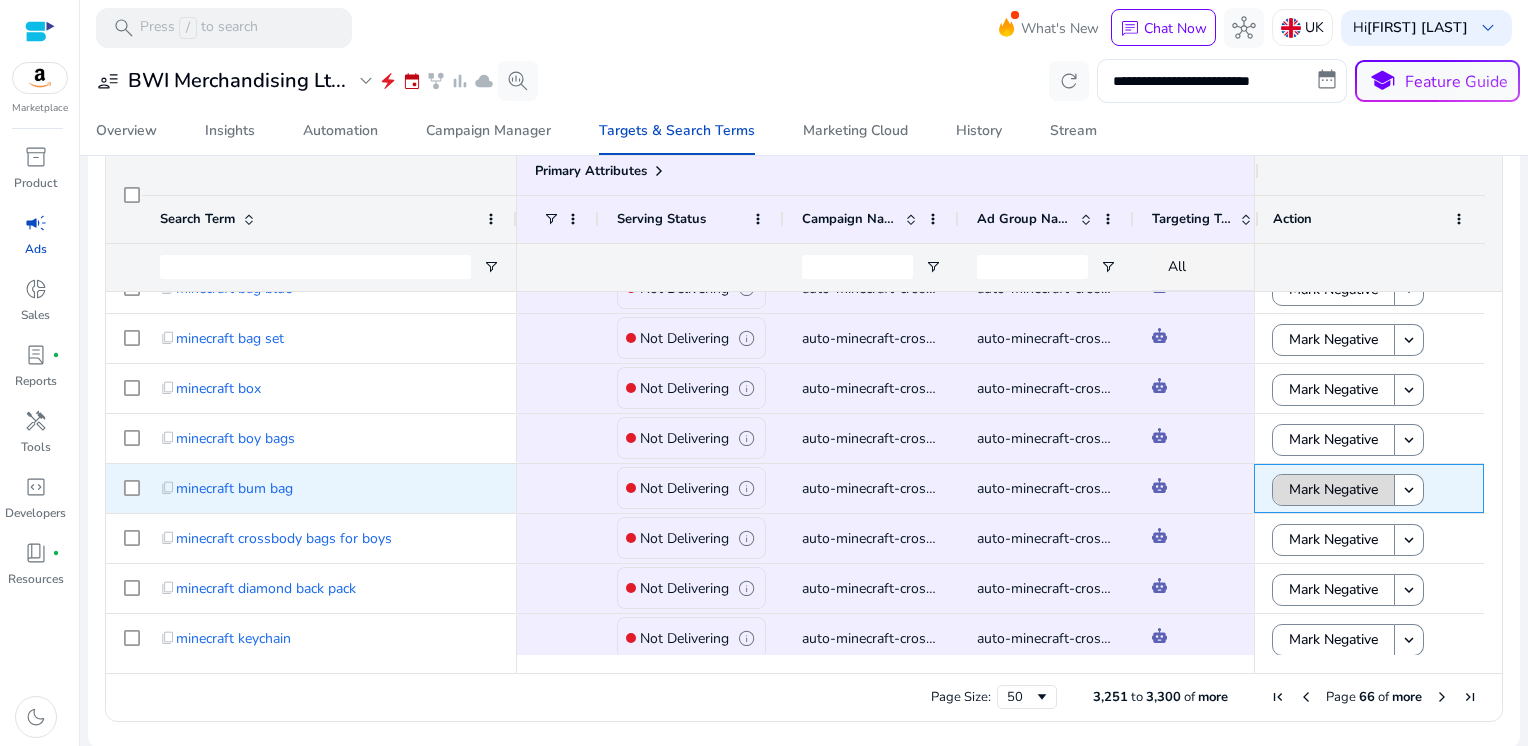 click on "Mark Negative" 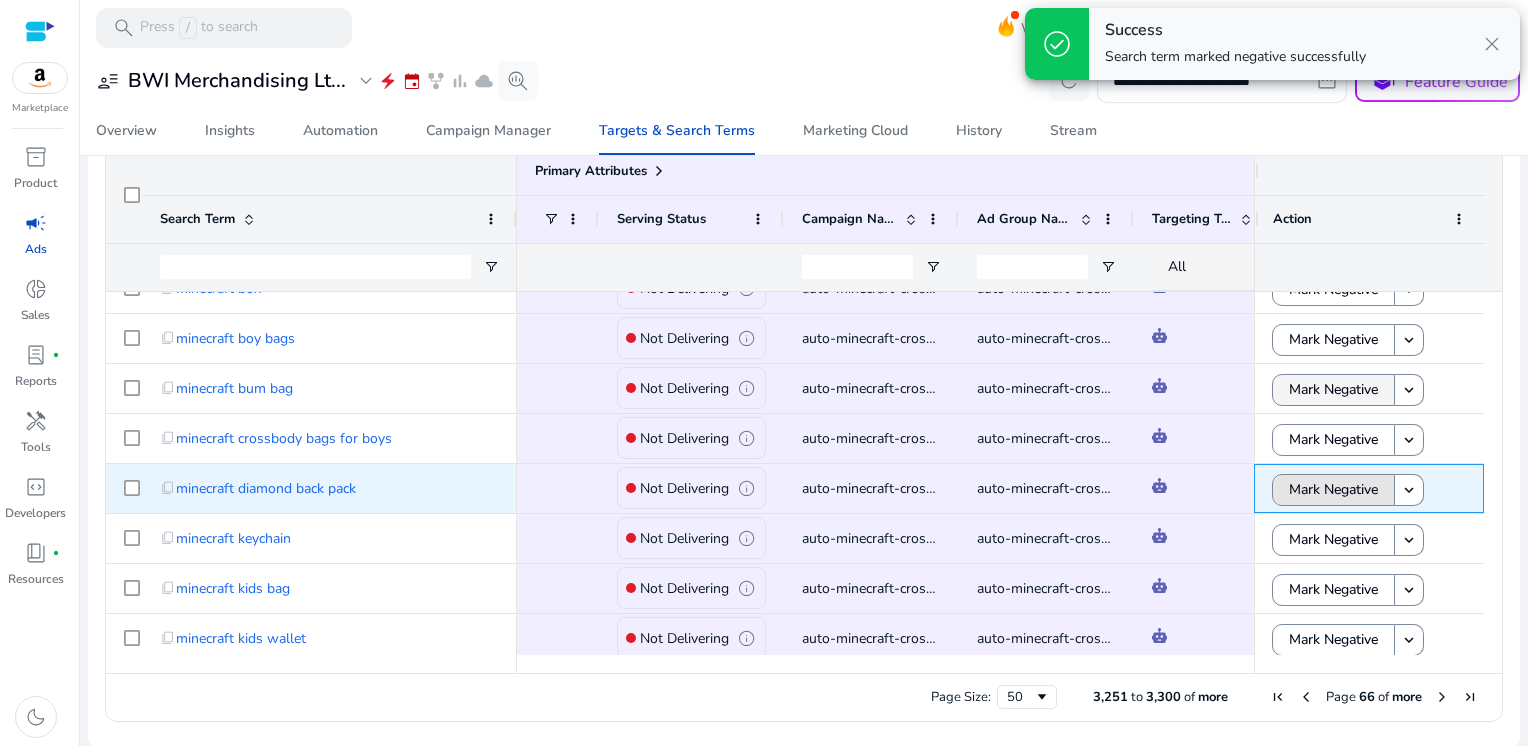 click on "Mark Negative" 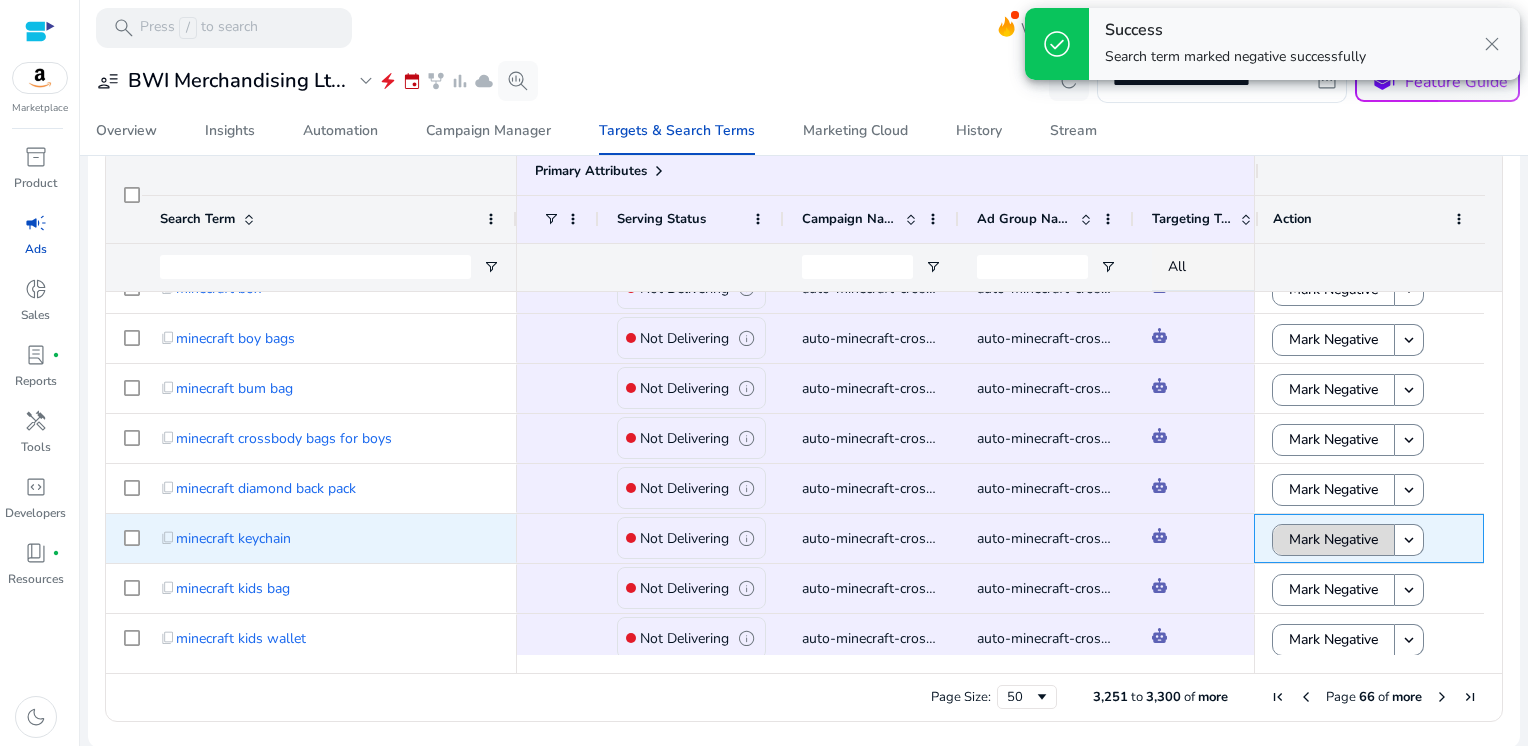 click on "Mark Negative" 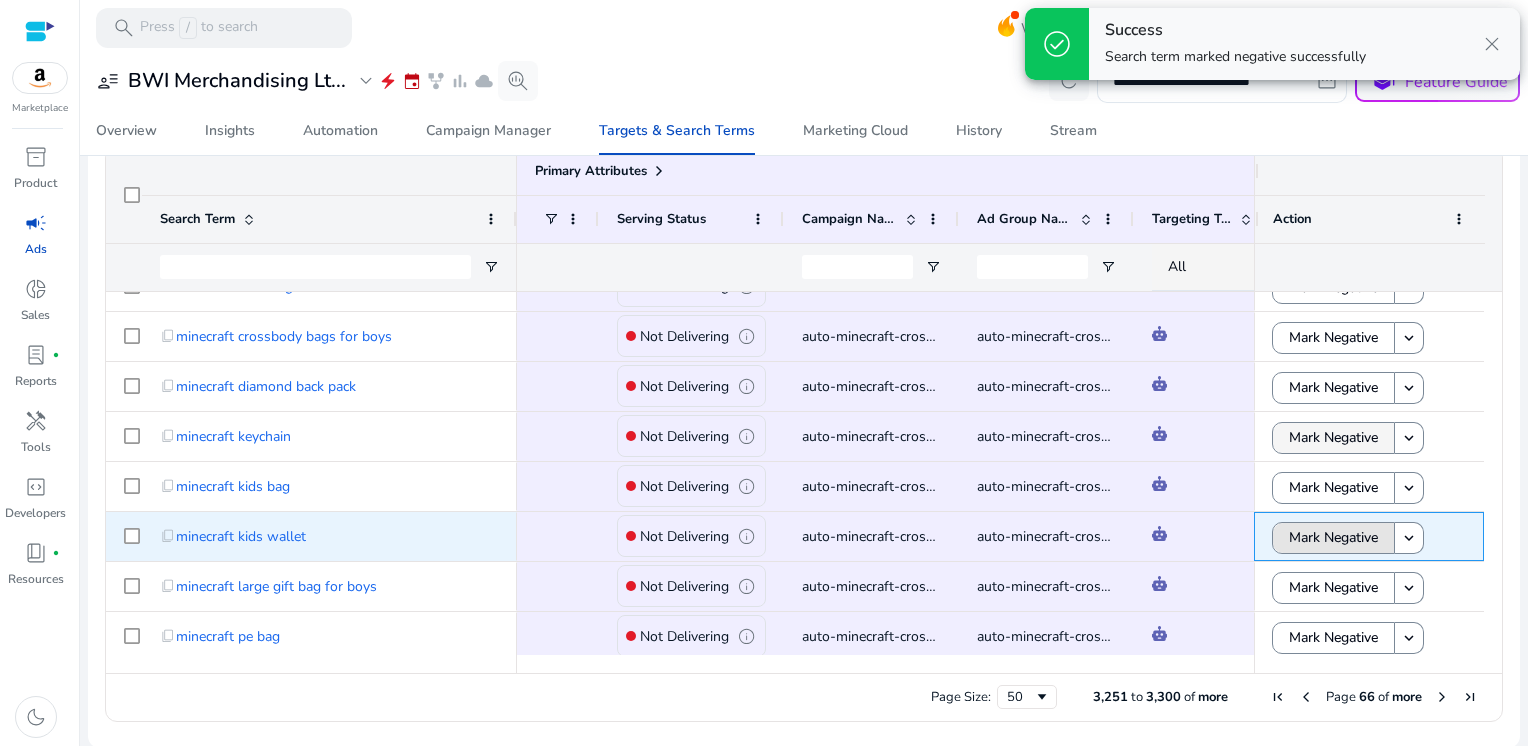 click on "Mark Negative" 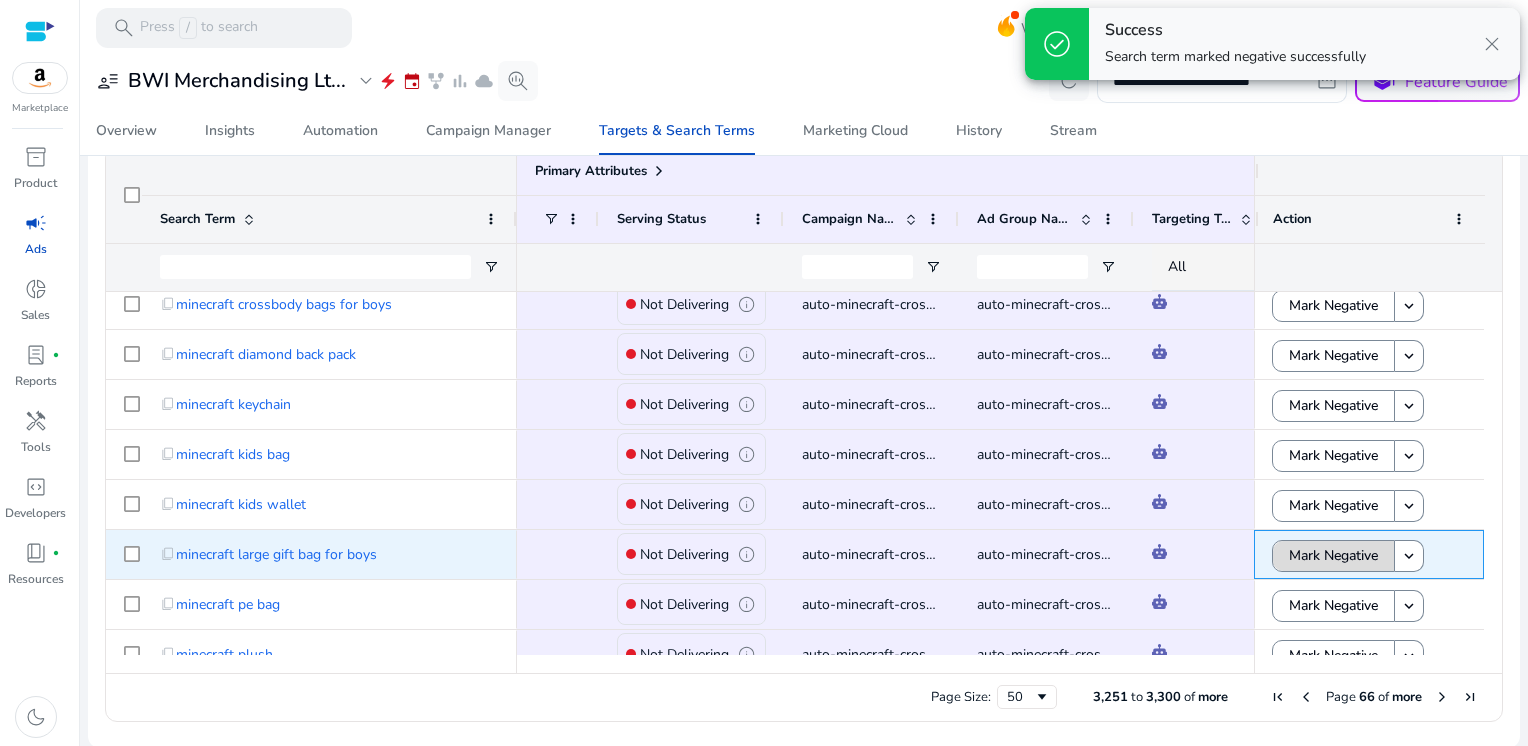 click on "Mark Negative" 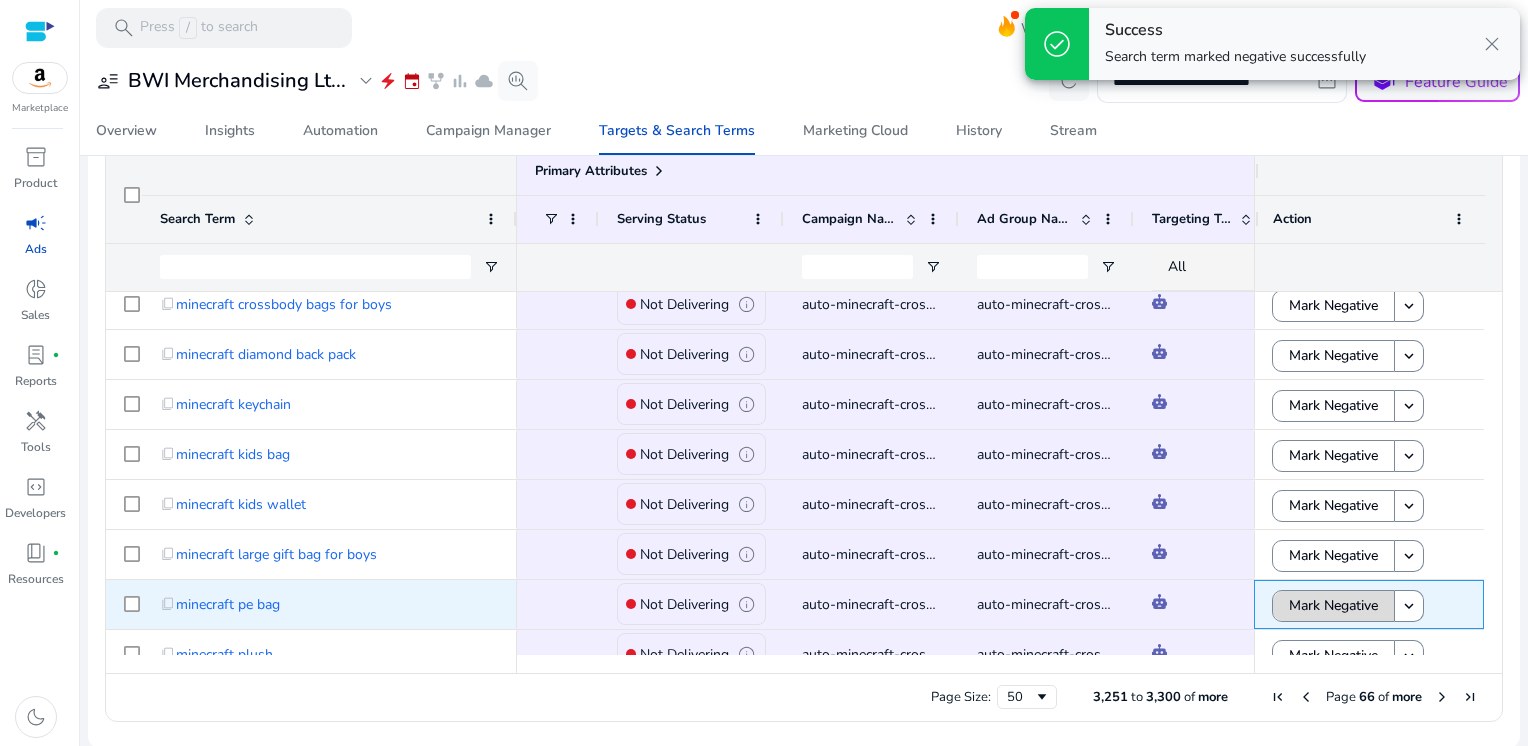click on "Mark Negative" 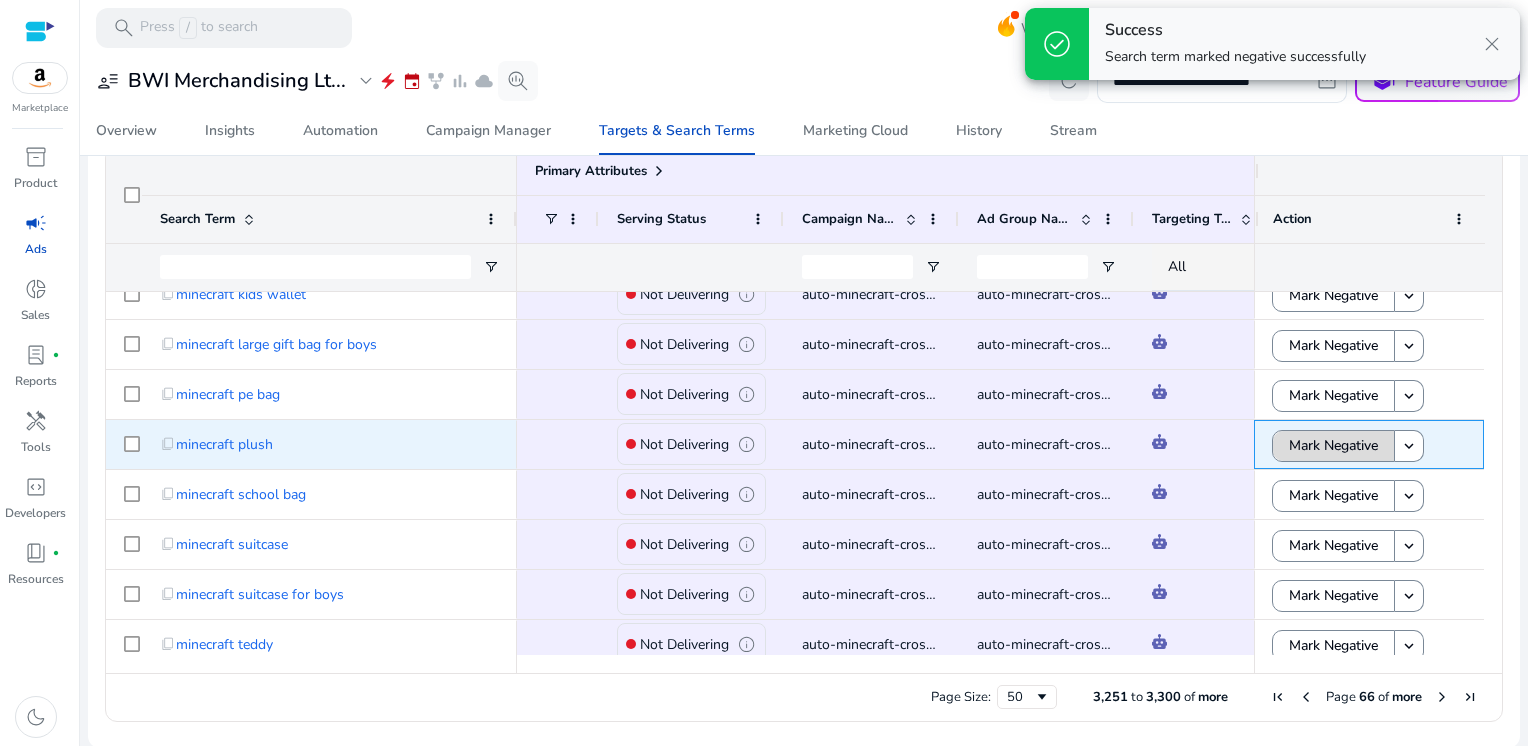 click on "Mark Negative" 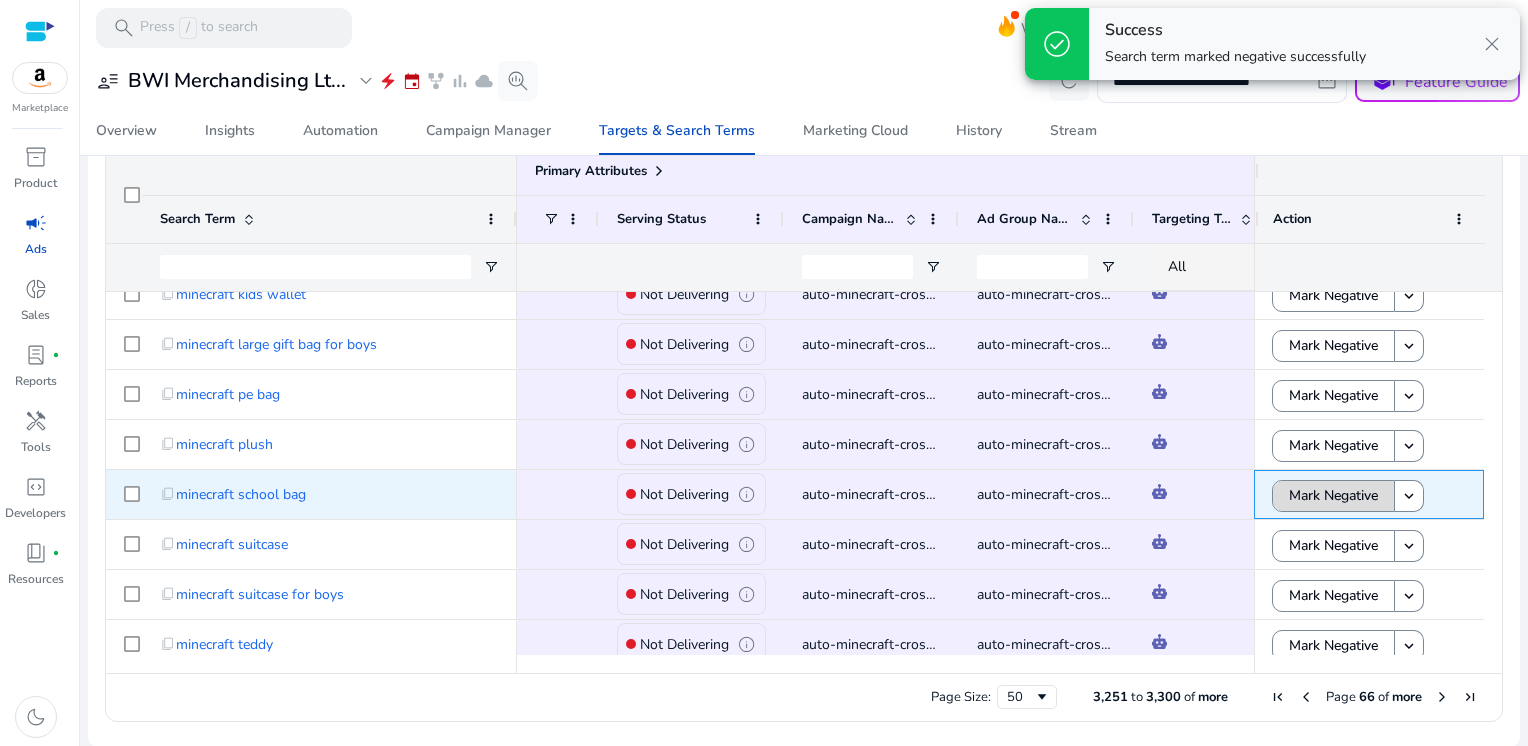 click on "Mark Negative" 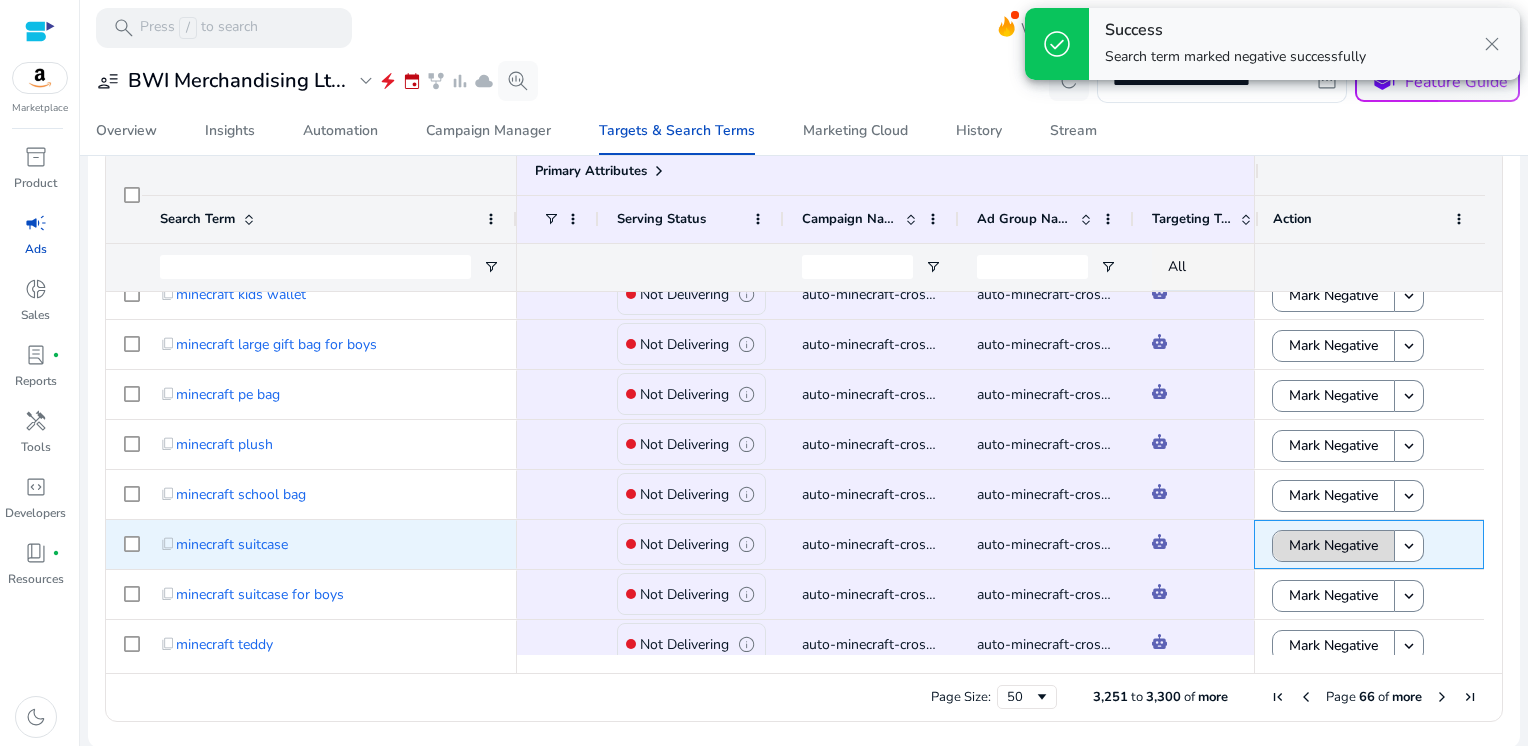 click on "Mark Negative" 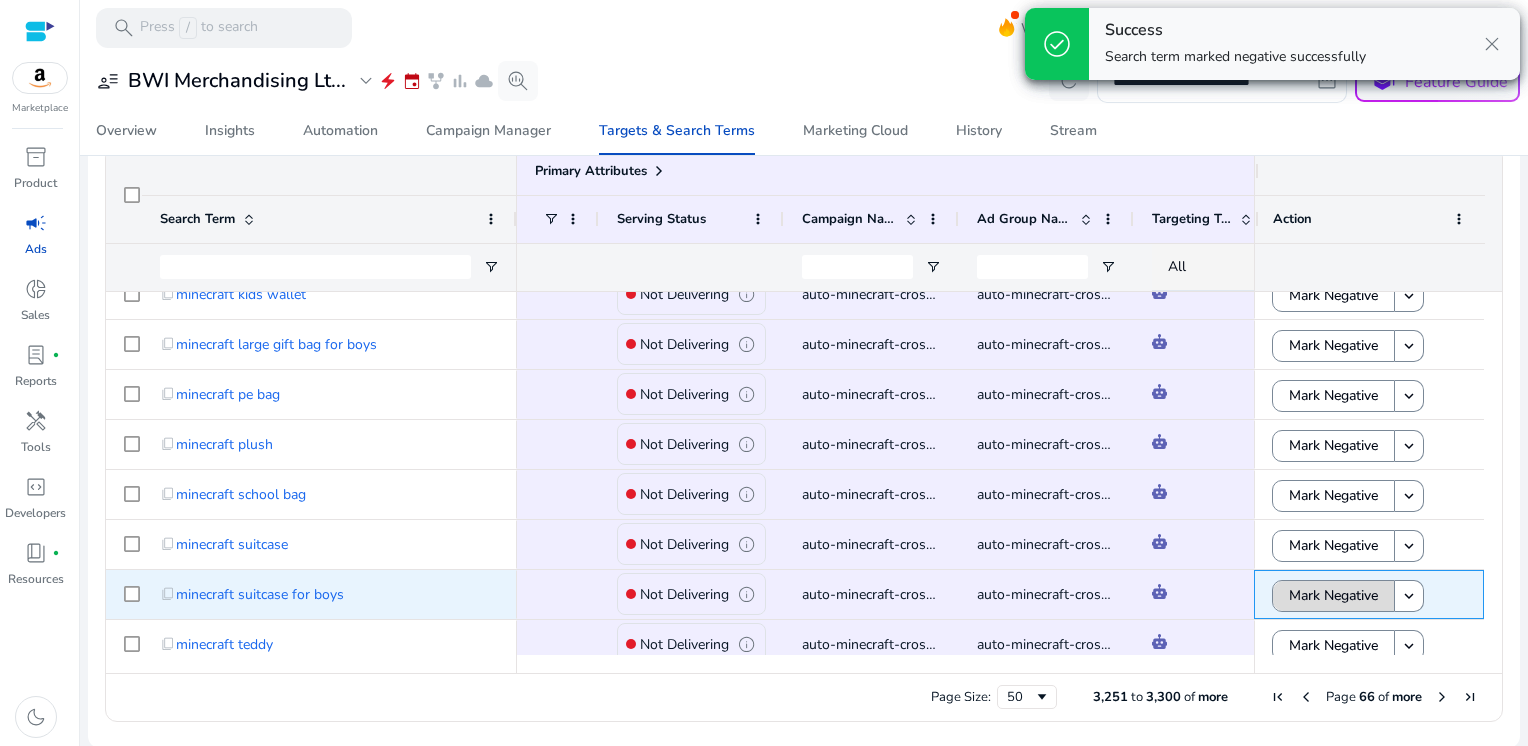 click on "Mark Negative" 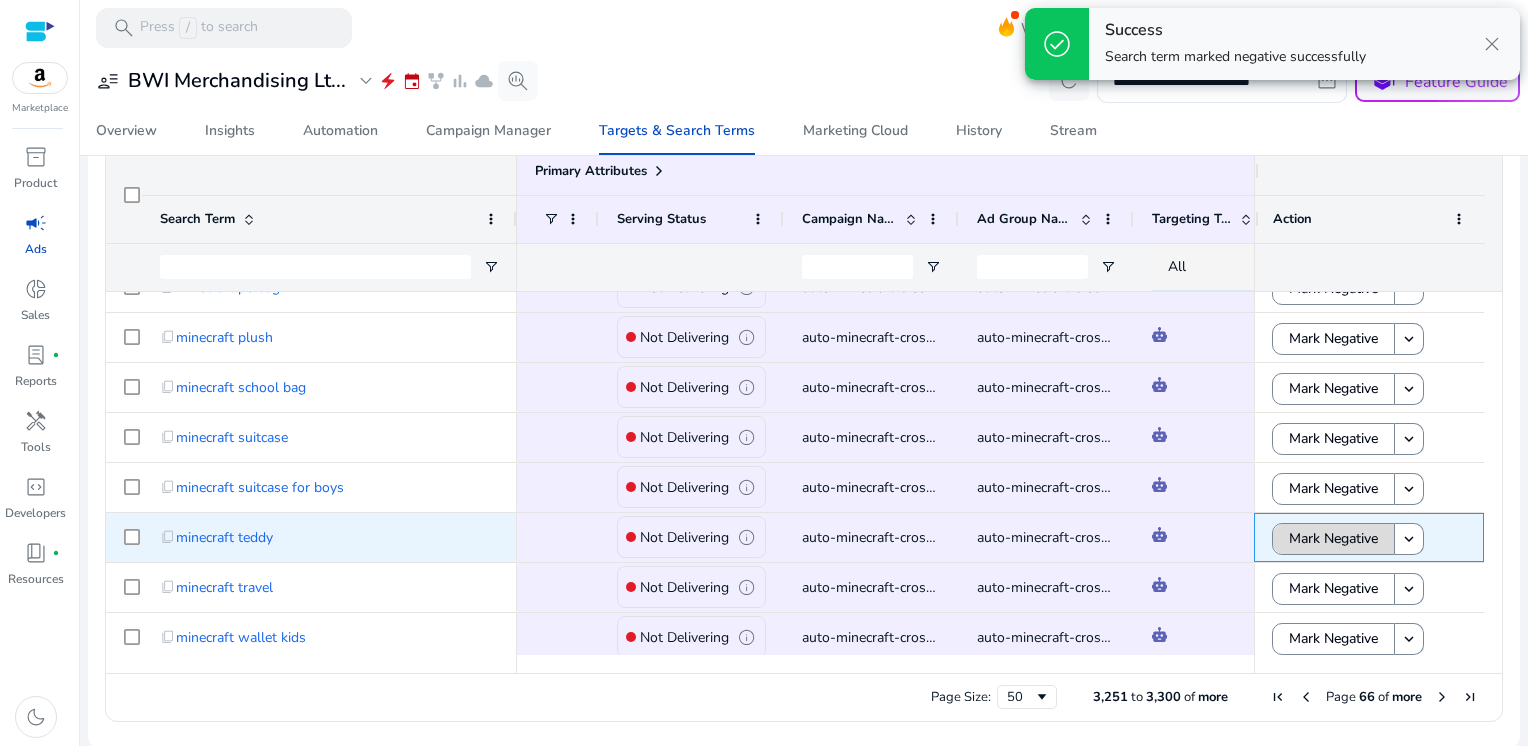 click on "Mark Negative" 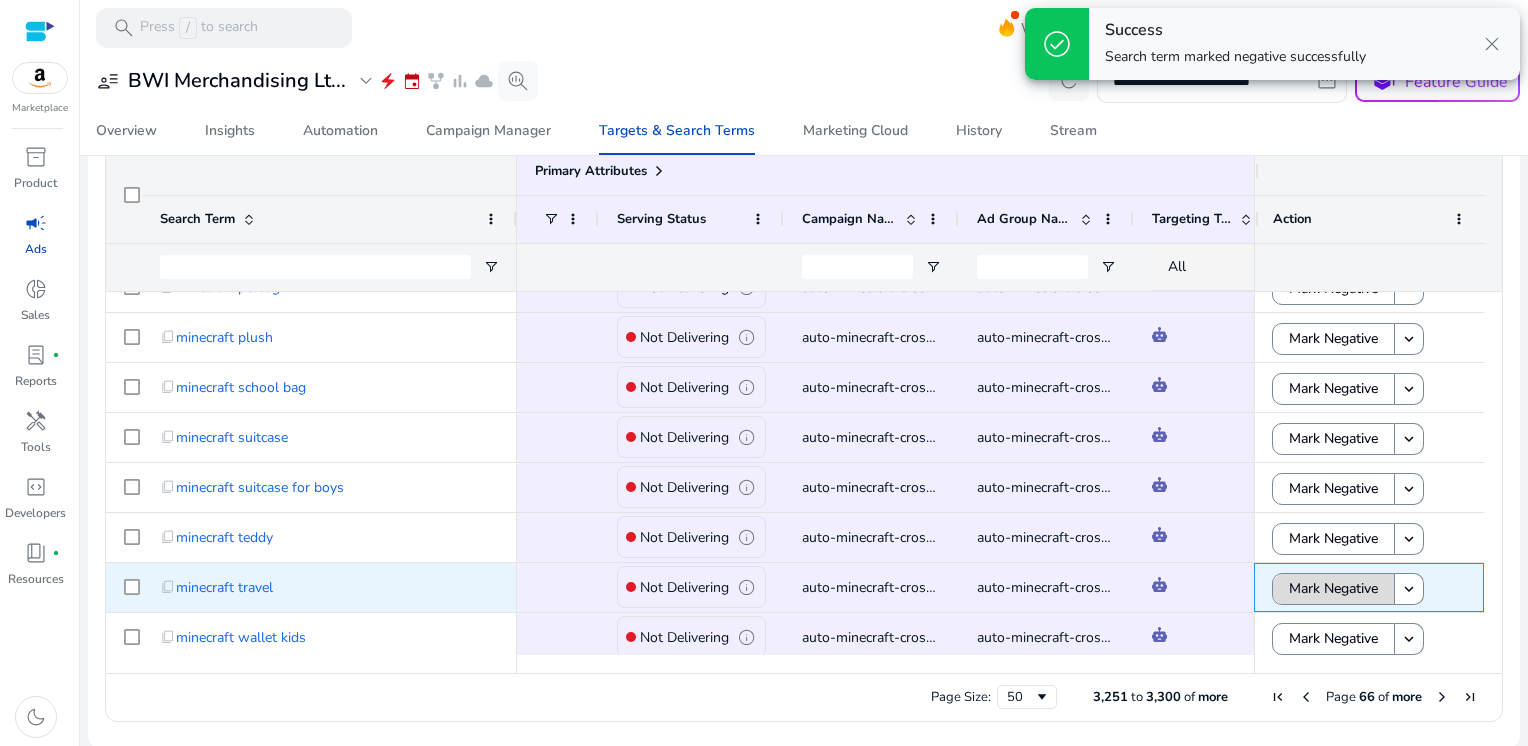 click on "Mark Negative" 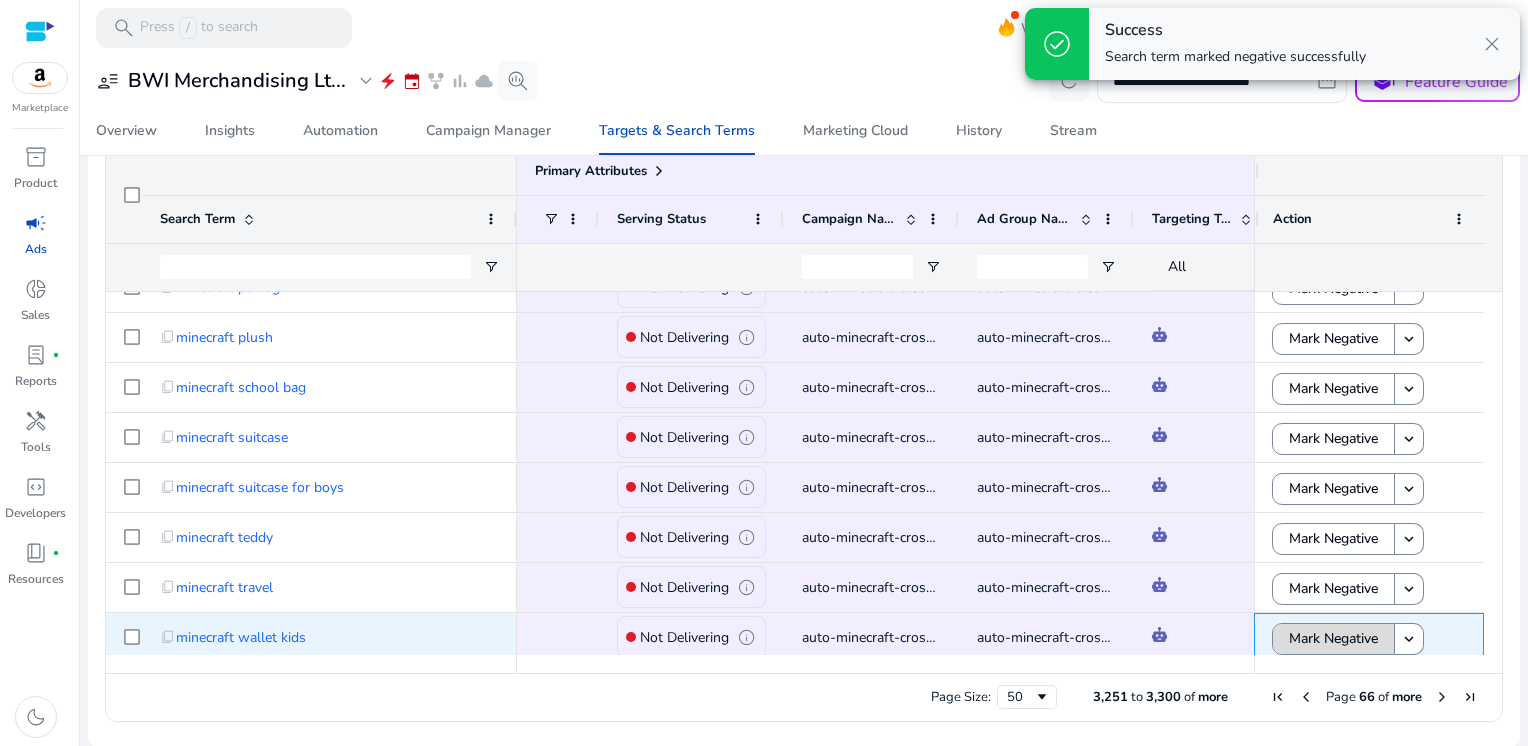 click on "Mark Negative" 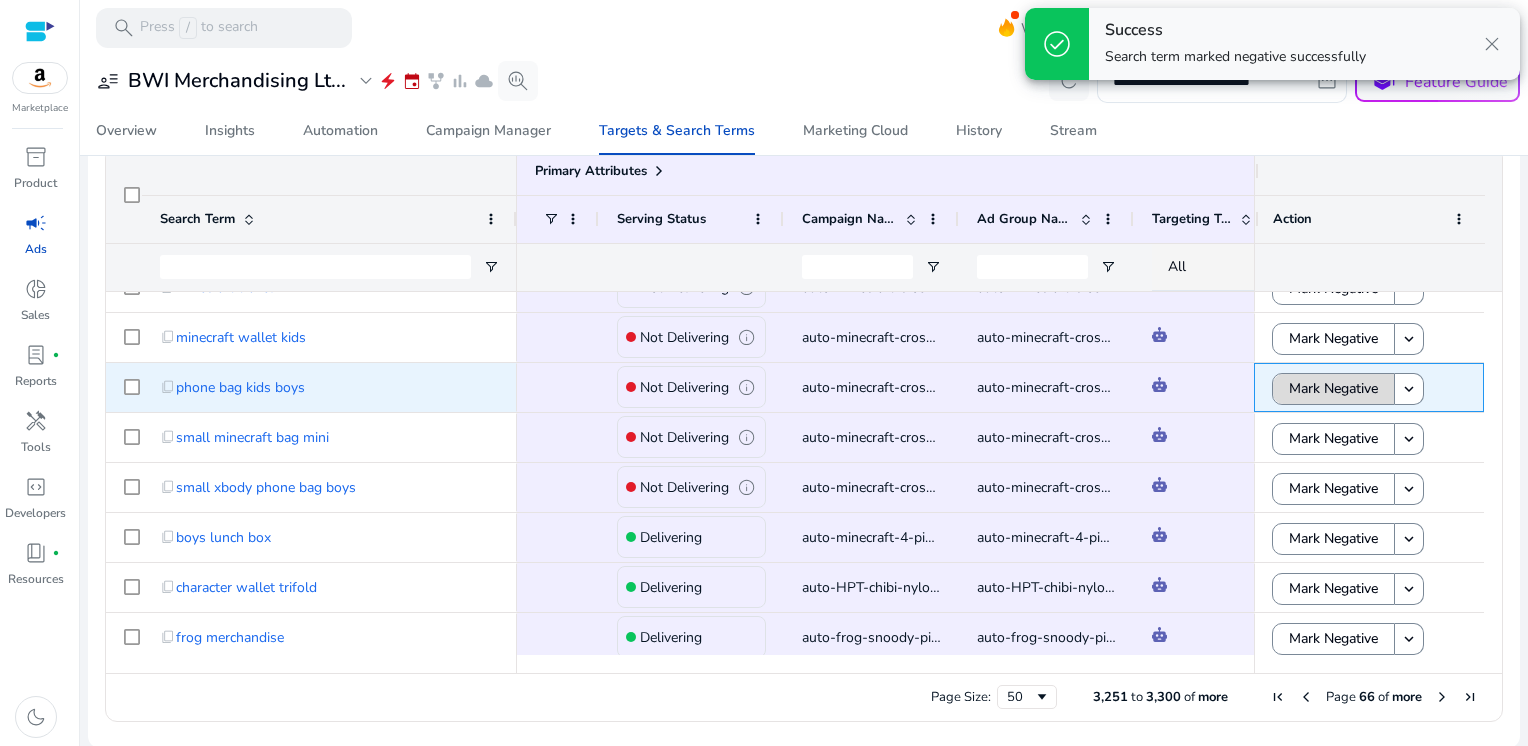 click on "Mark Negative" 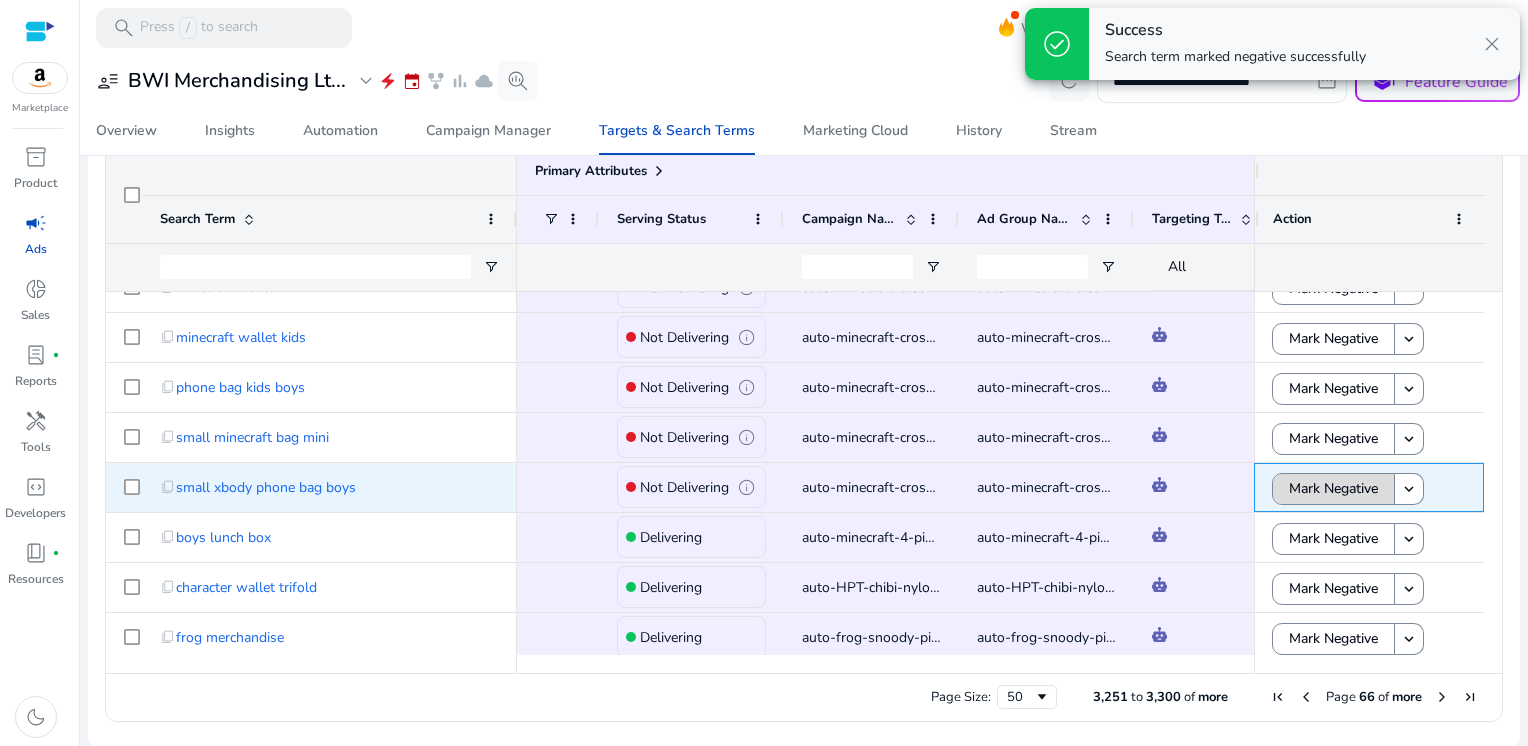 click on "Mark Negative" 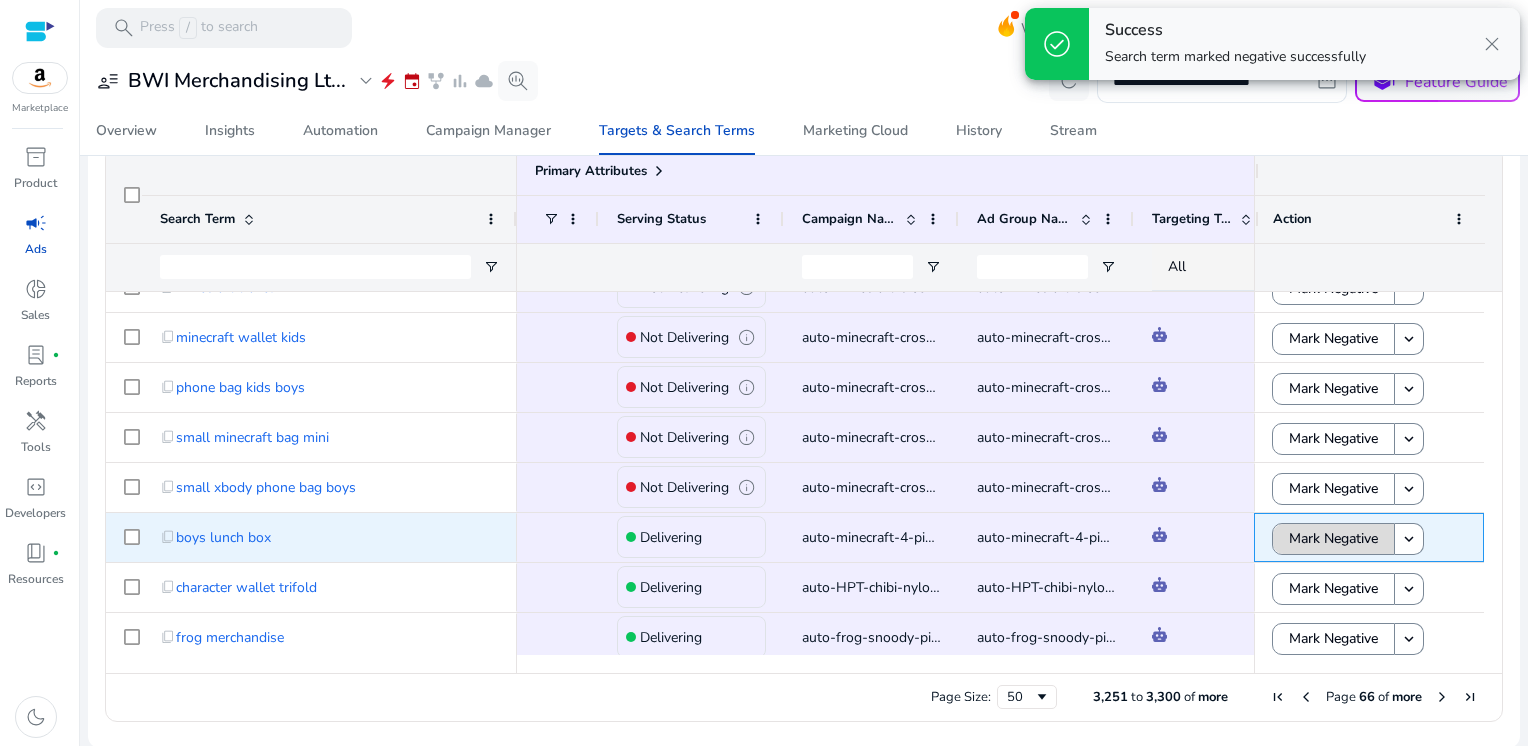 click on "Mark Negative" 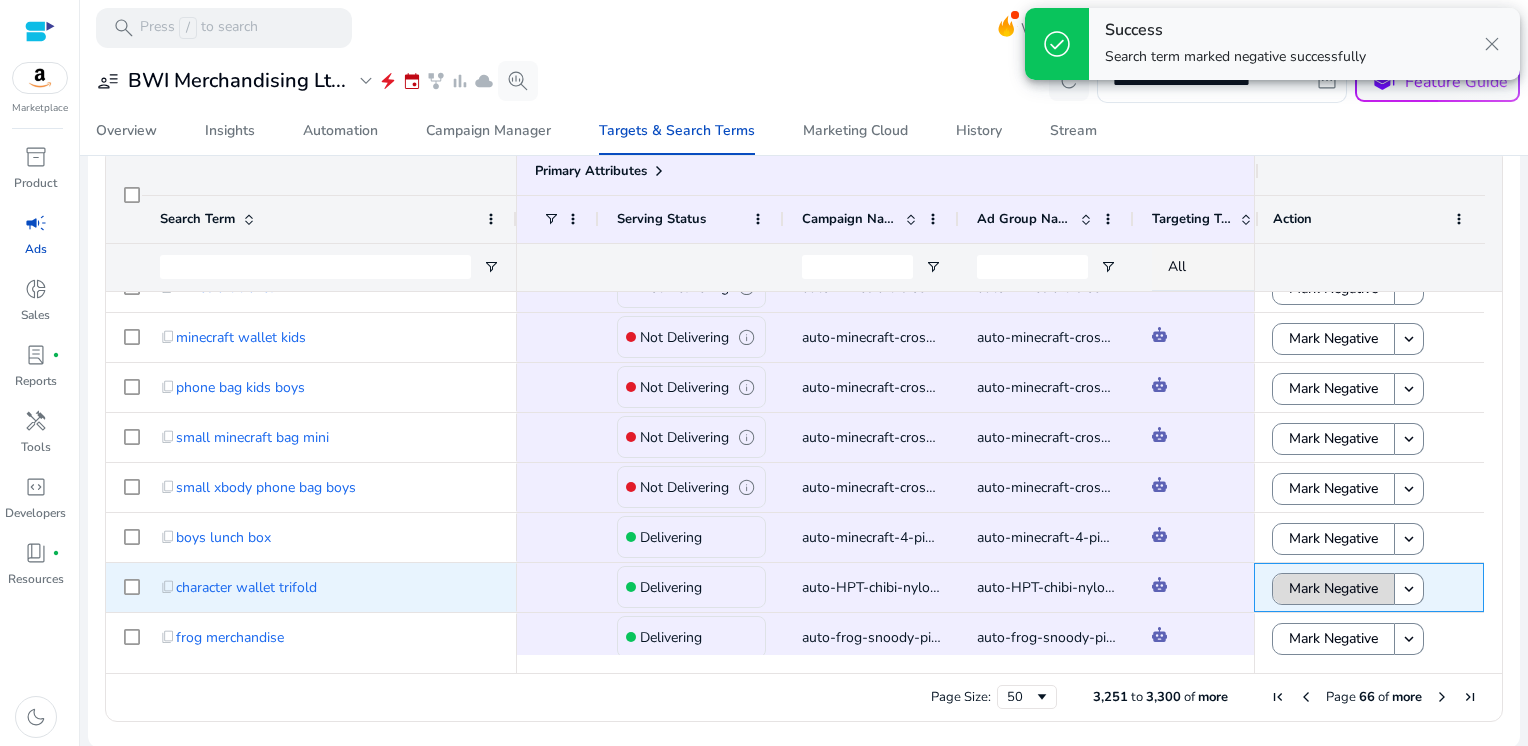 click on "Mark Negative" 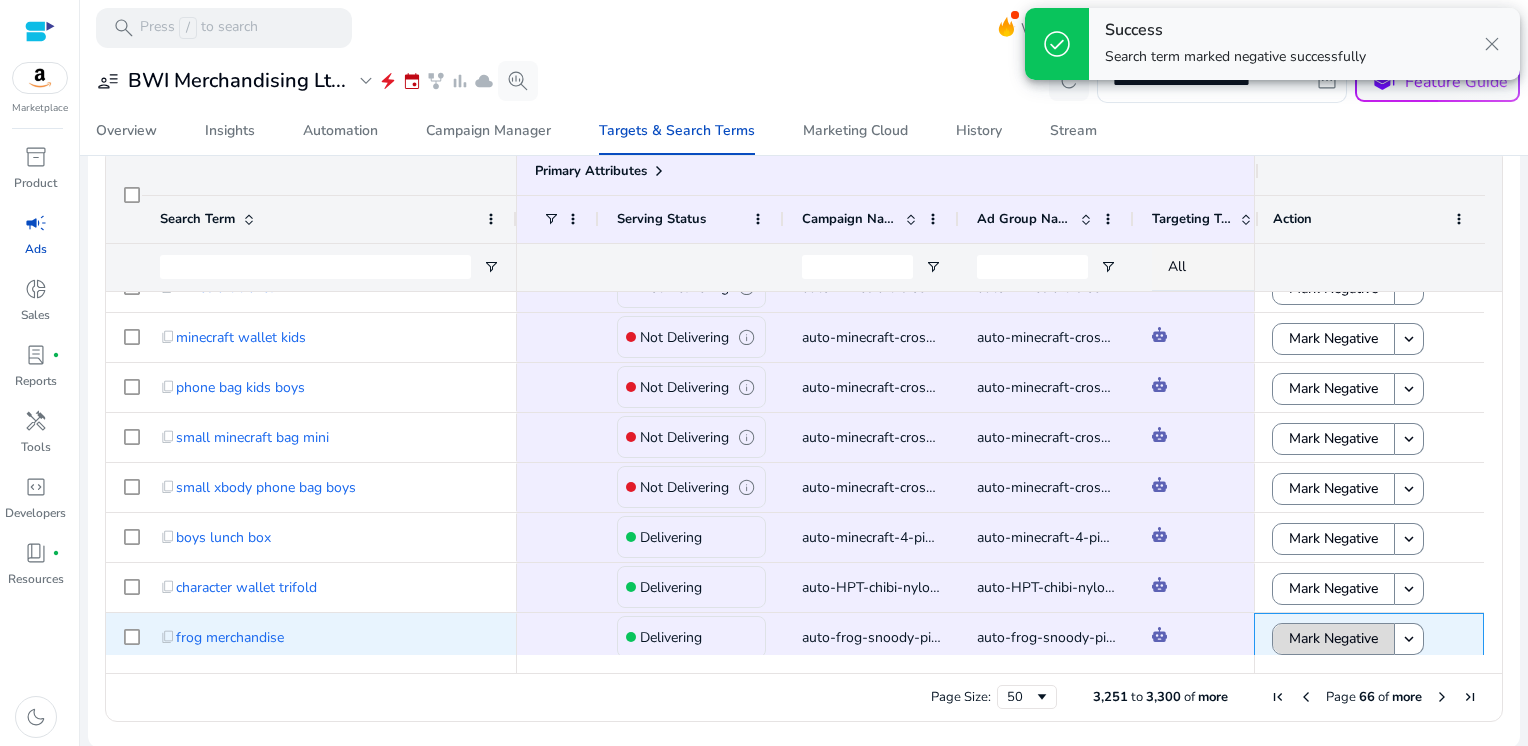 click on "Mark Negative" 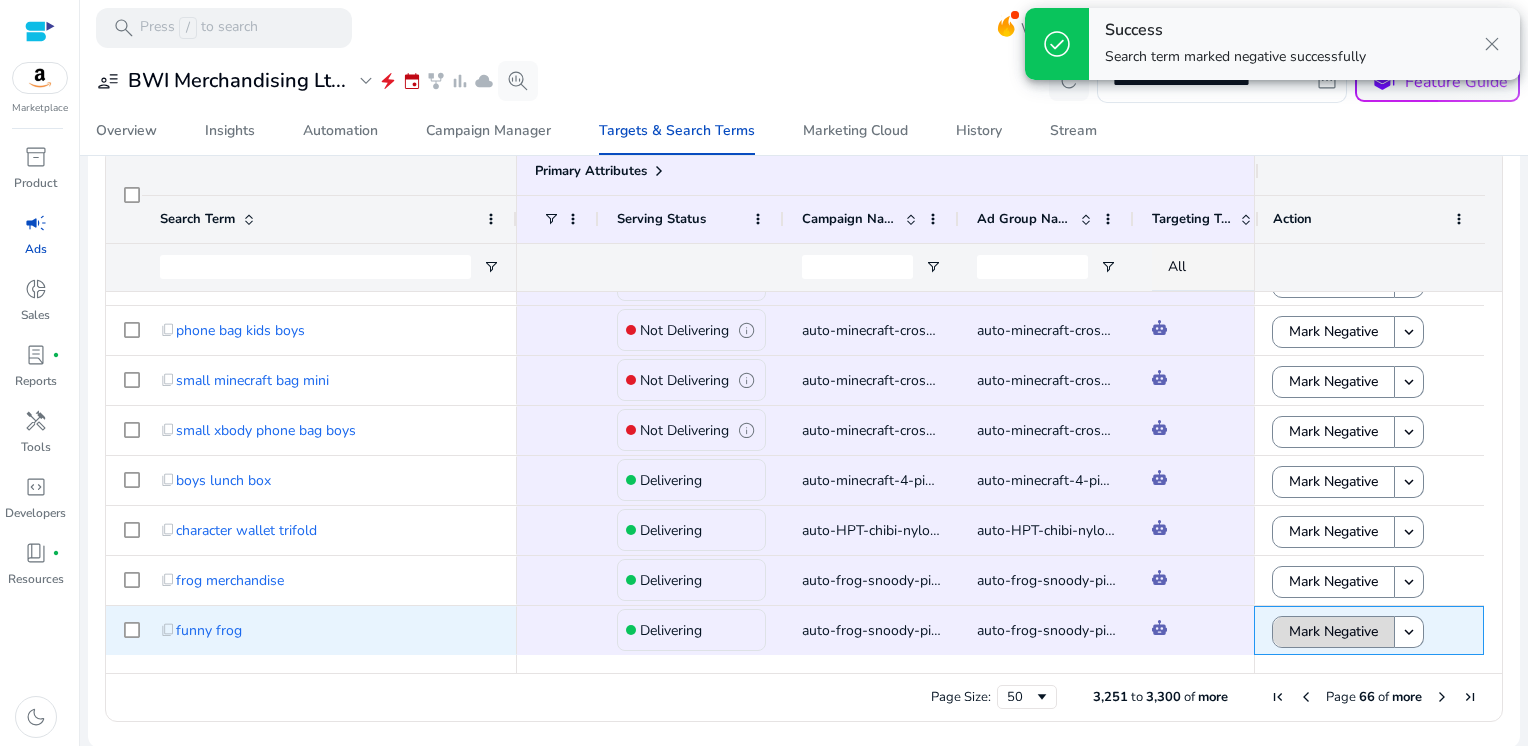 click on "Mark Negative" 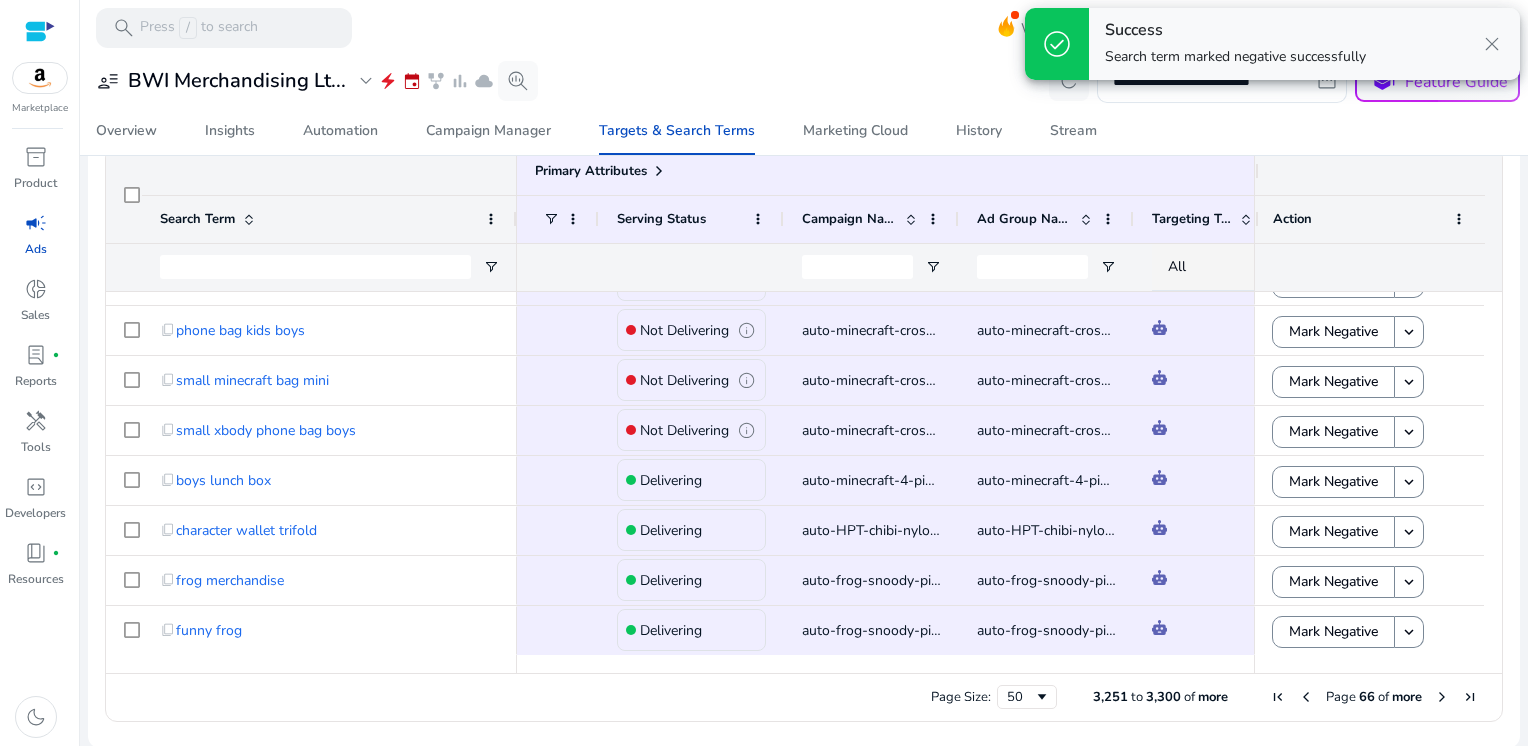 click at bounding box center (1442, 697) 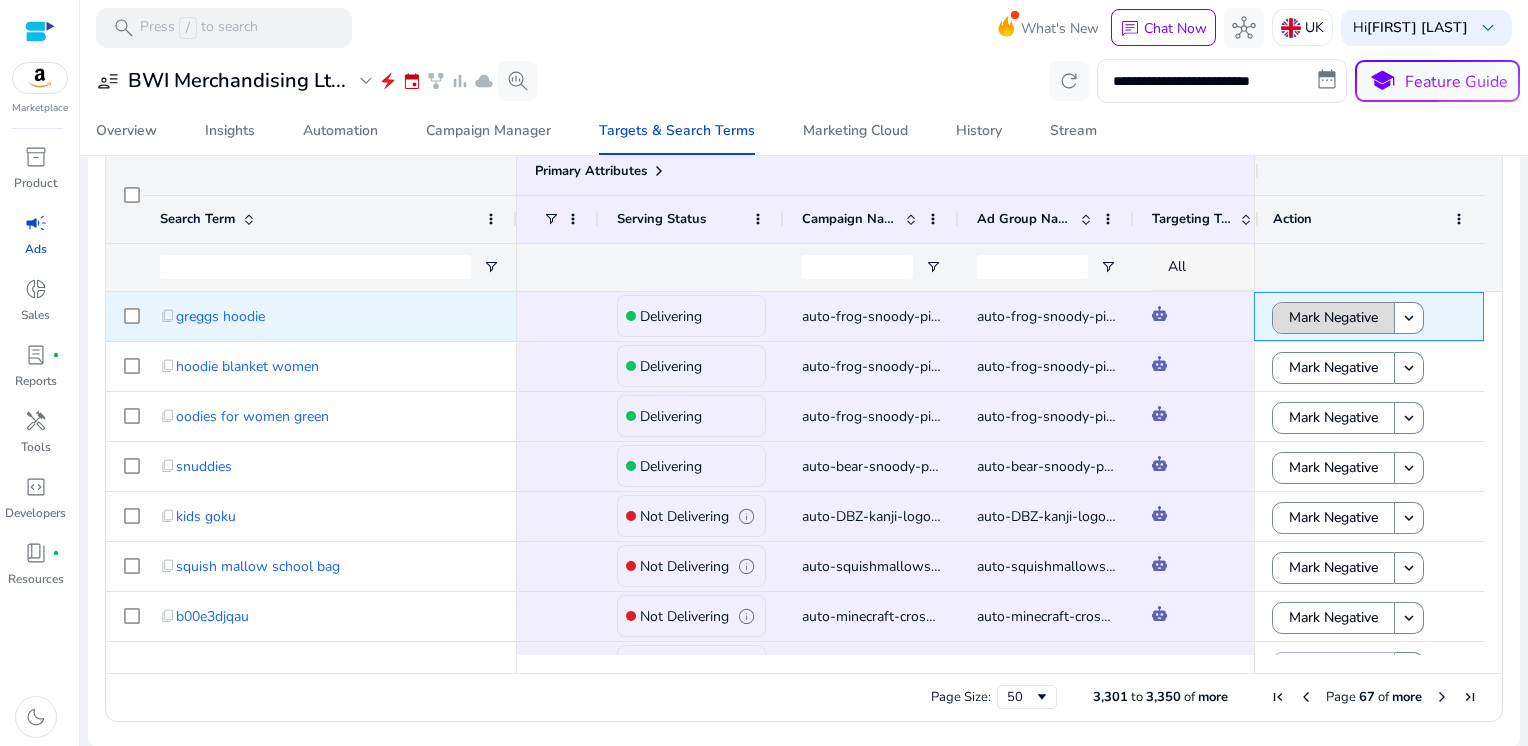 click on "Mark Negative" 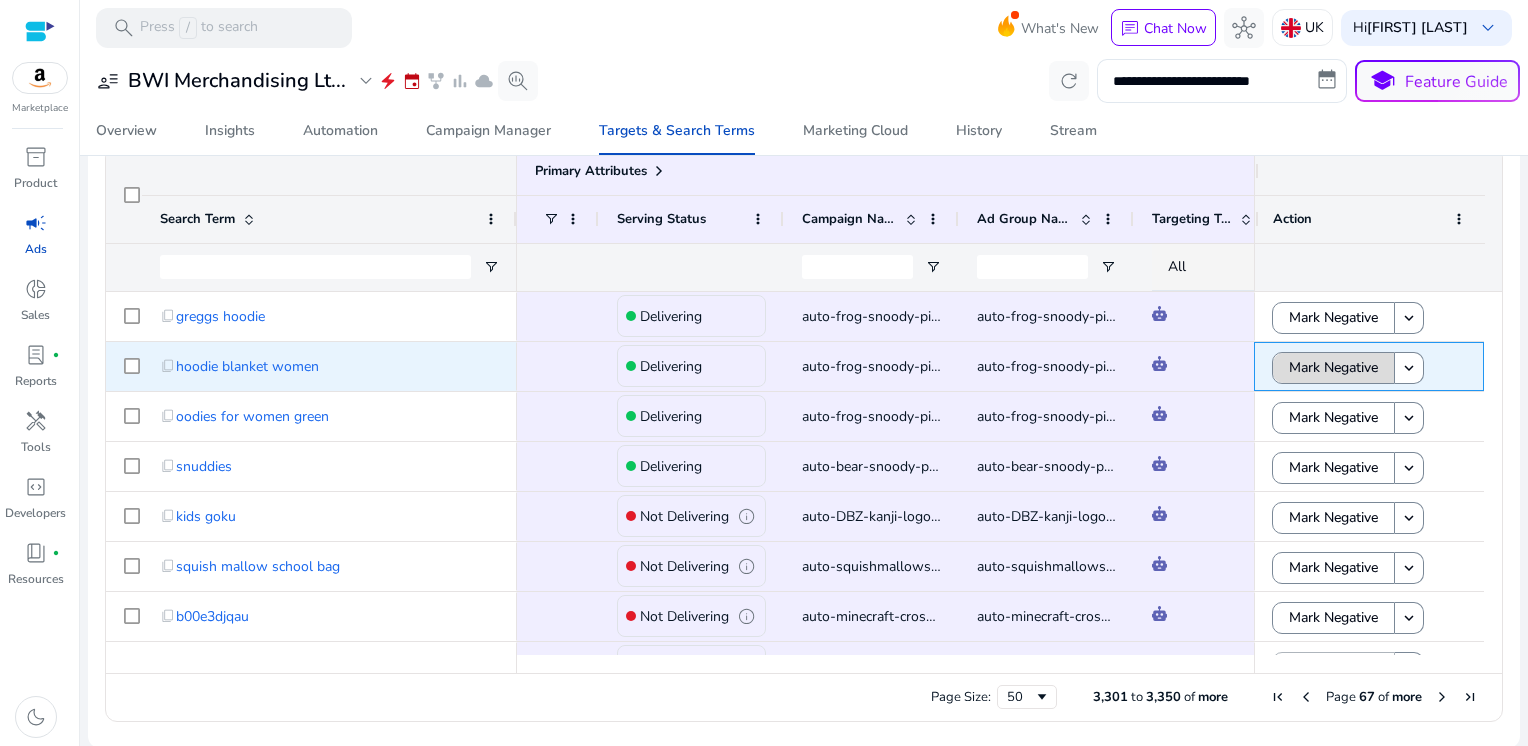 click on "Mark Negative" 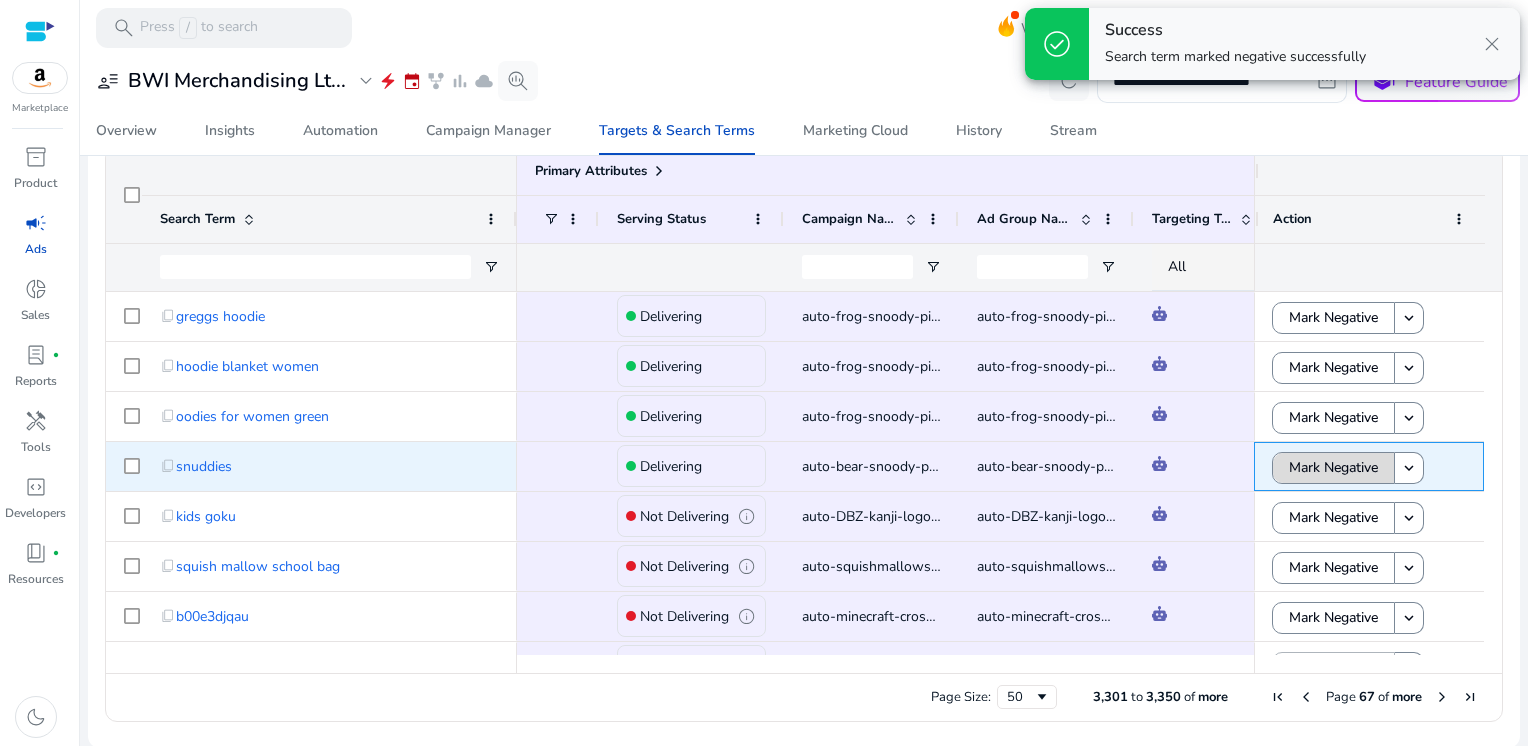 click on "Mark Negative" 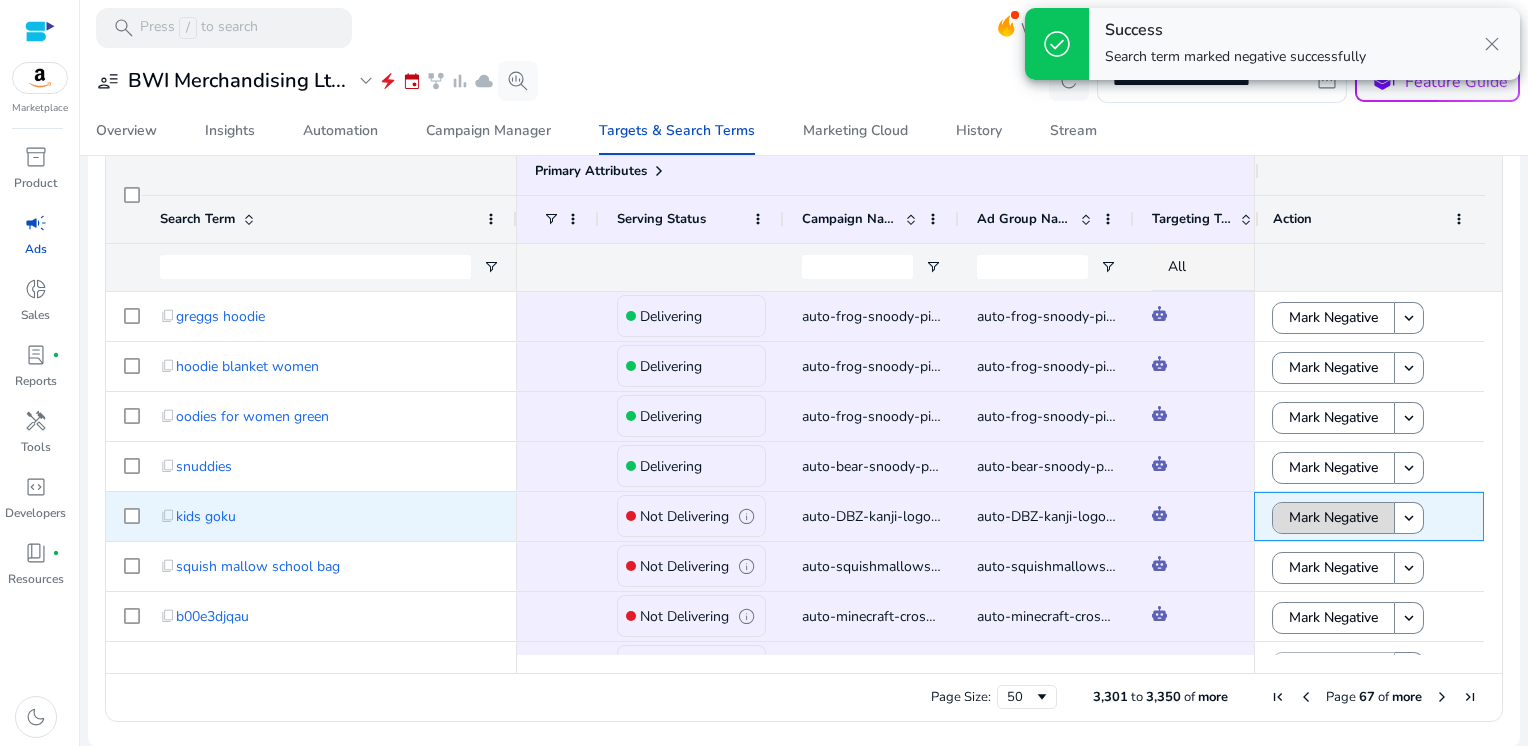 click on "Mark Negative" 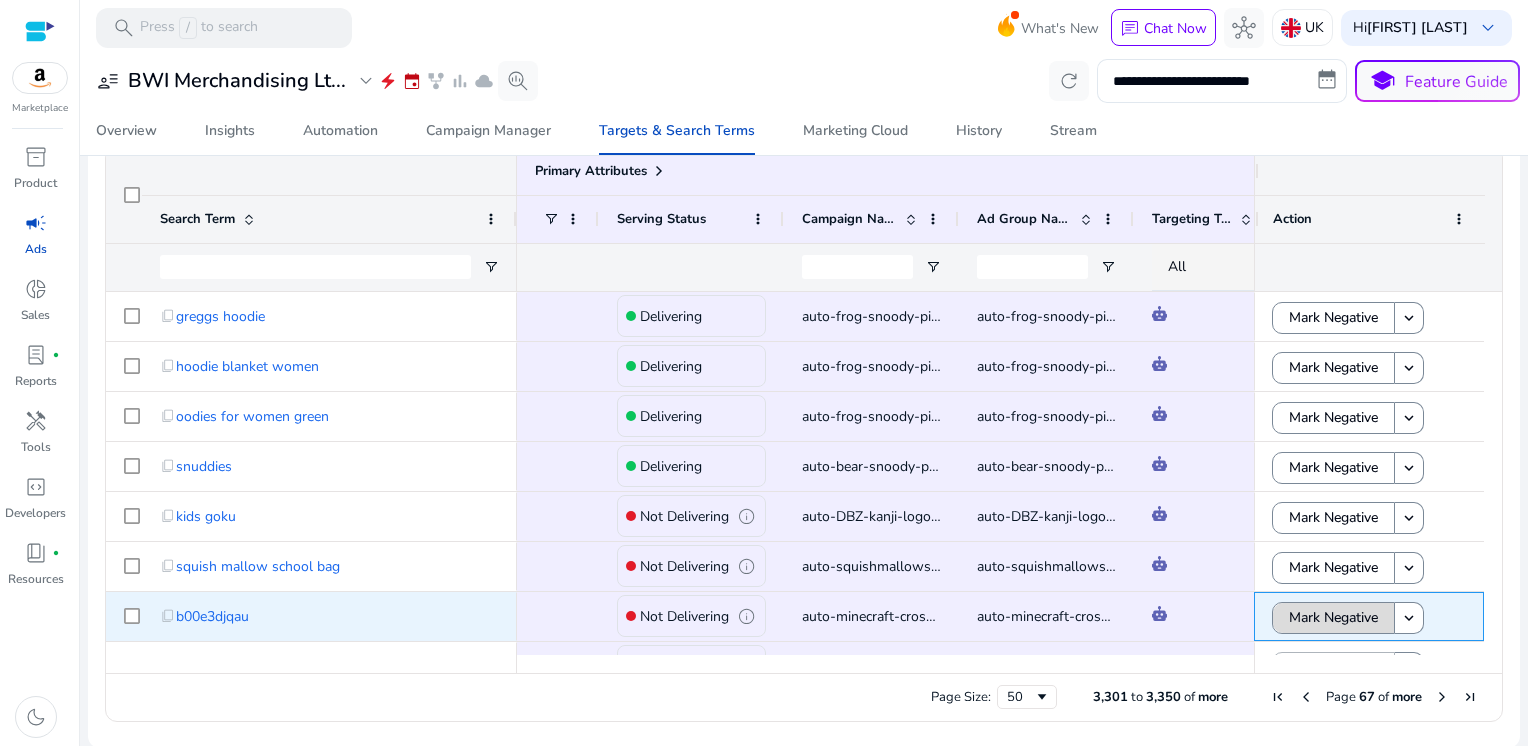click on "Mark Negative" 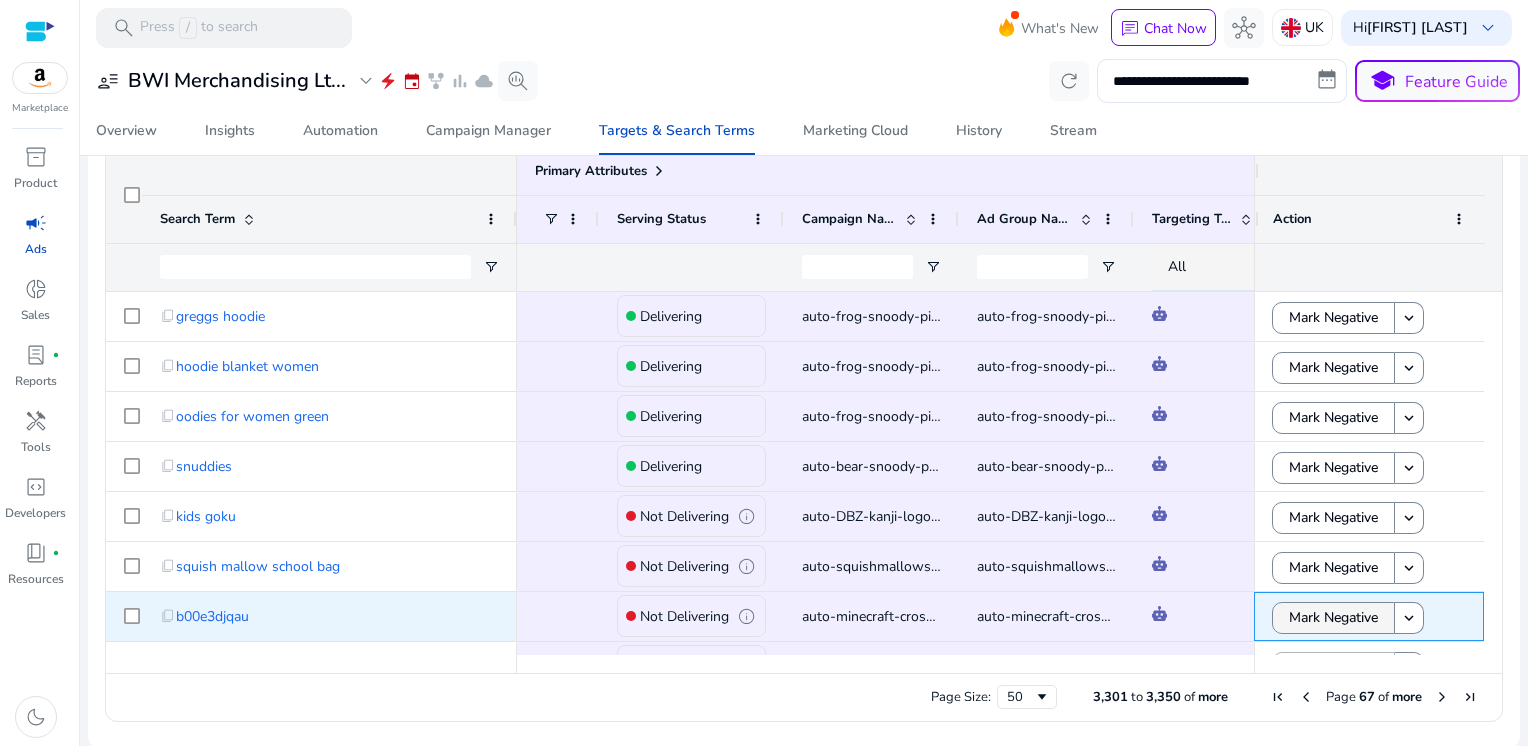 scroll, scrollTop: 78, scrollLeft: 0, axis: vertical 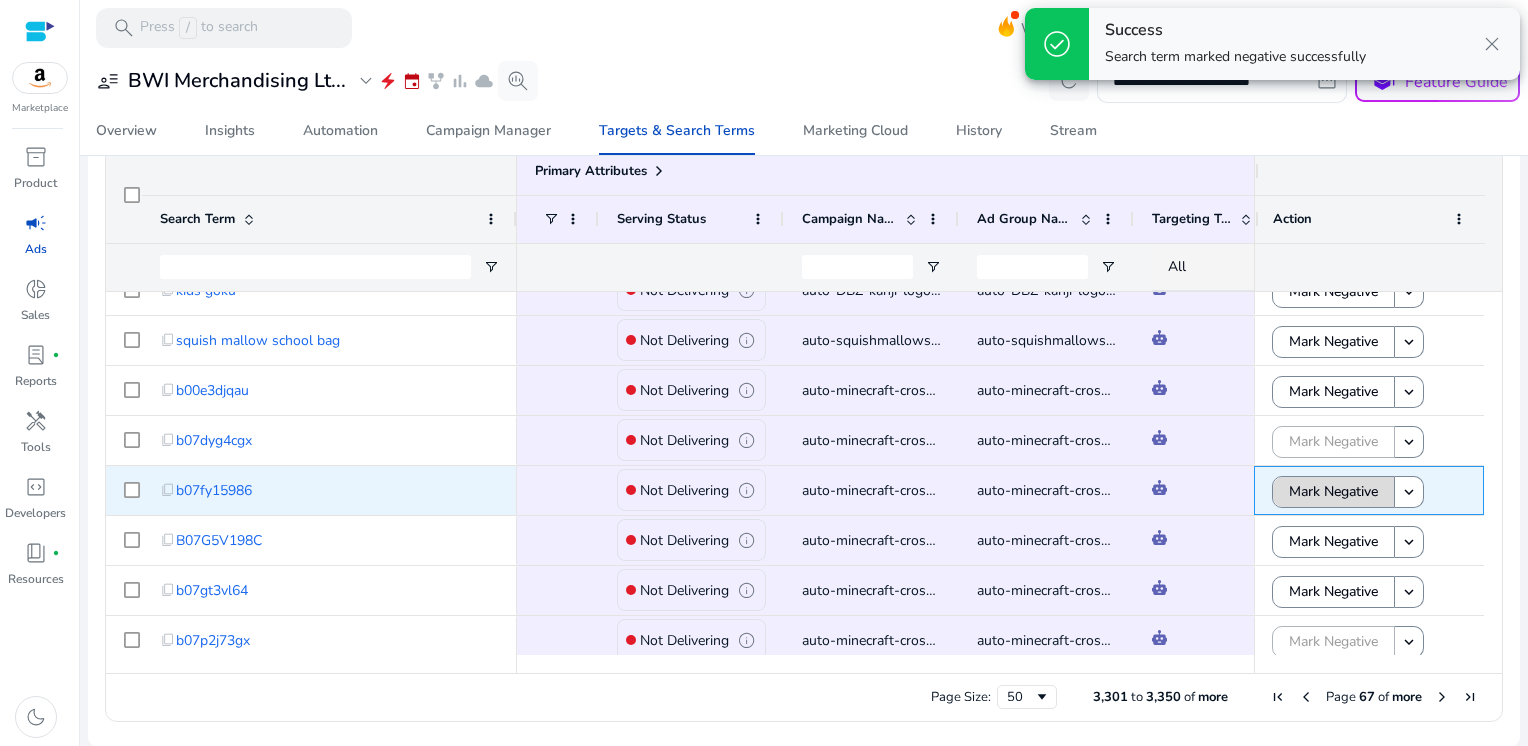 click on "Mark Negative" 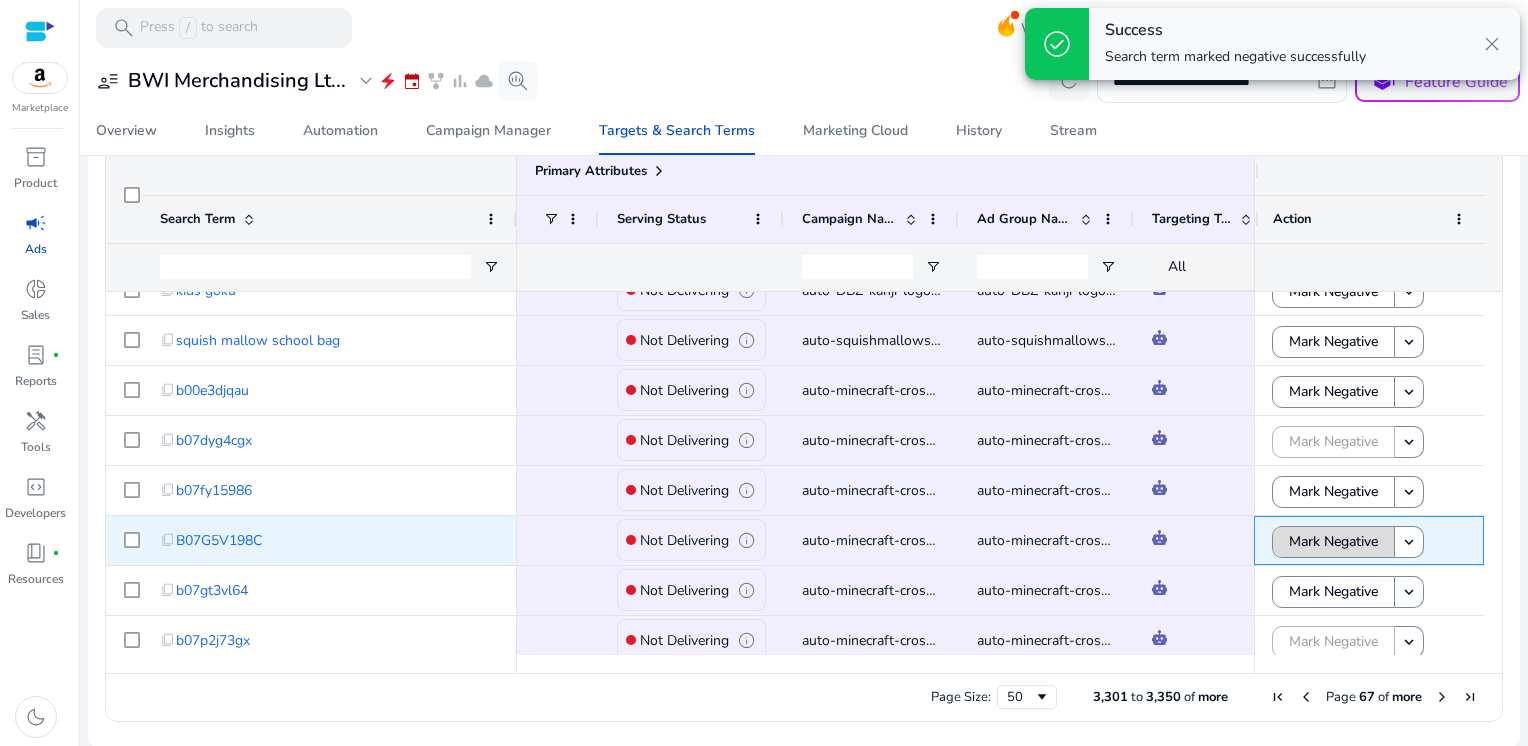 click on "Mark Negative" 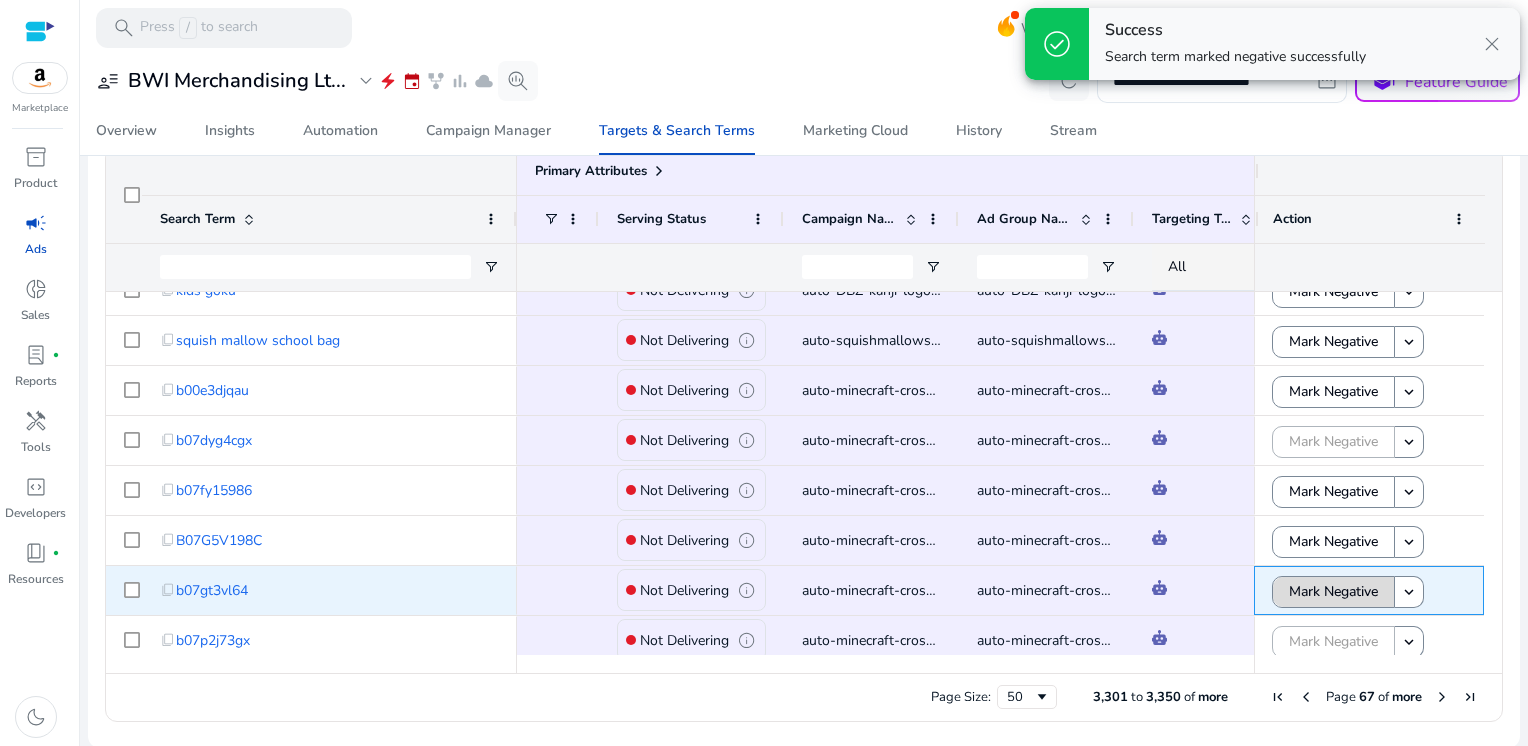 click on "Mark Negative" 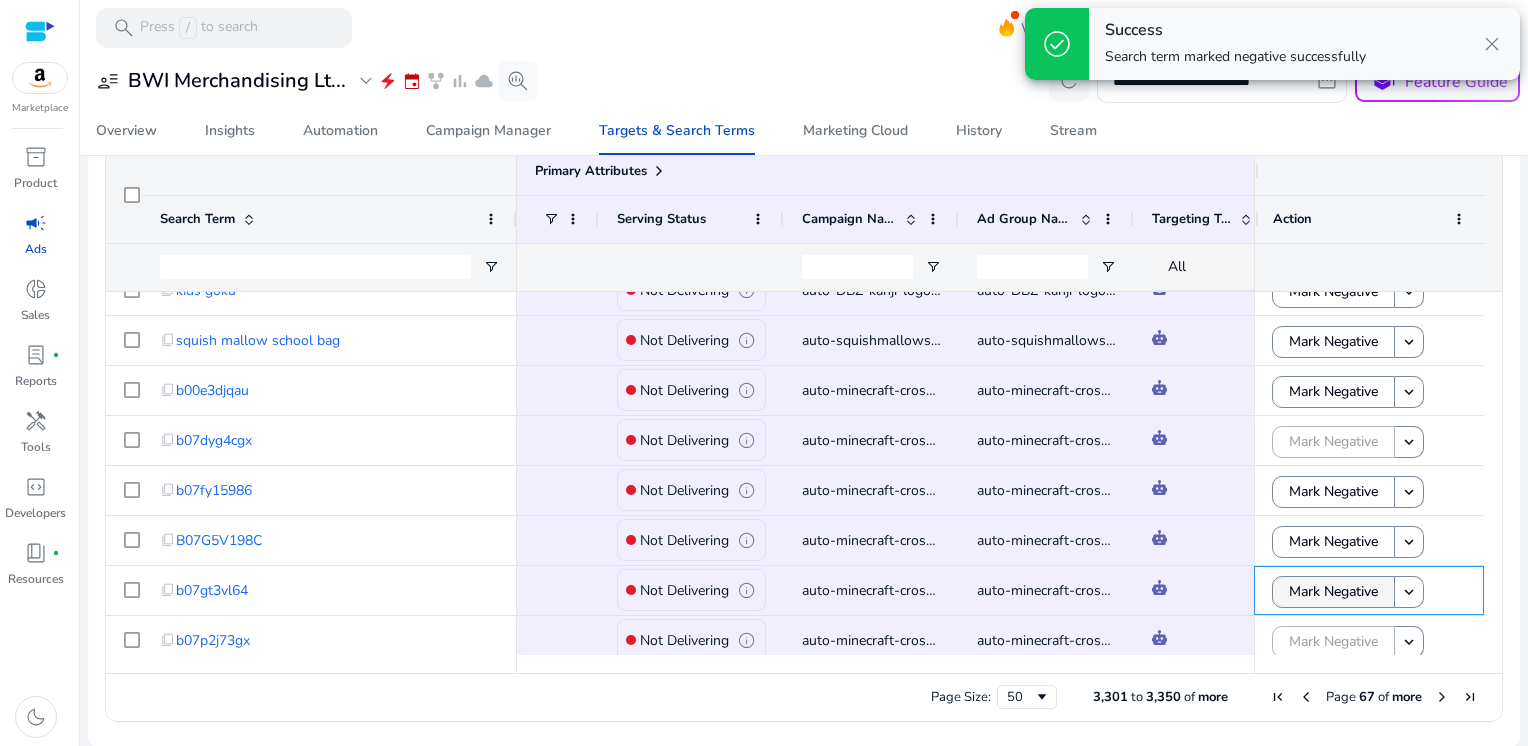 scroll, scrollTop: 371, scrollLeft: 0, axis: vertical 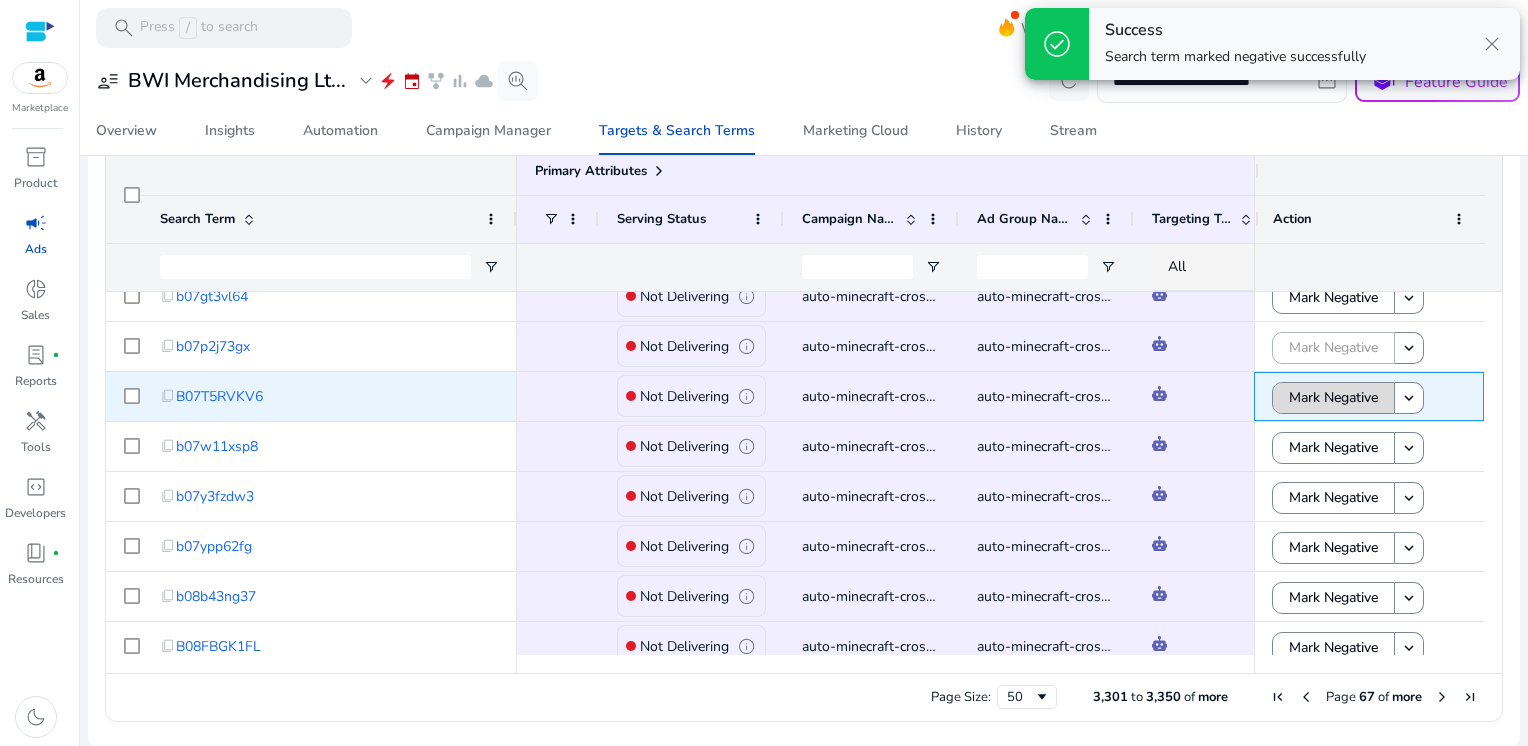 click on "Mark Negative" 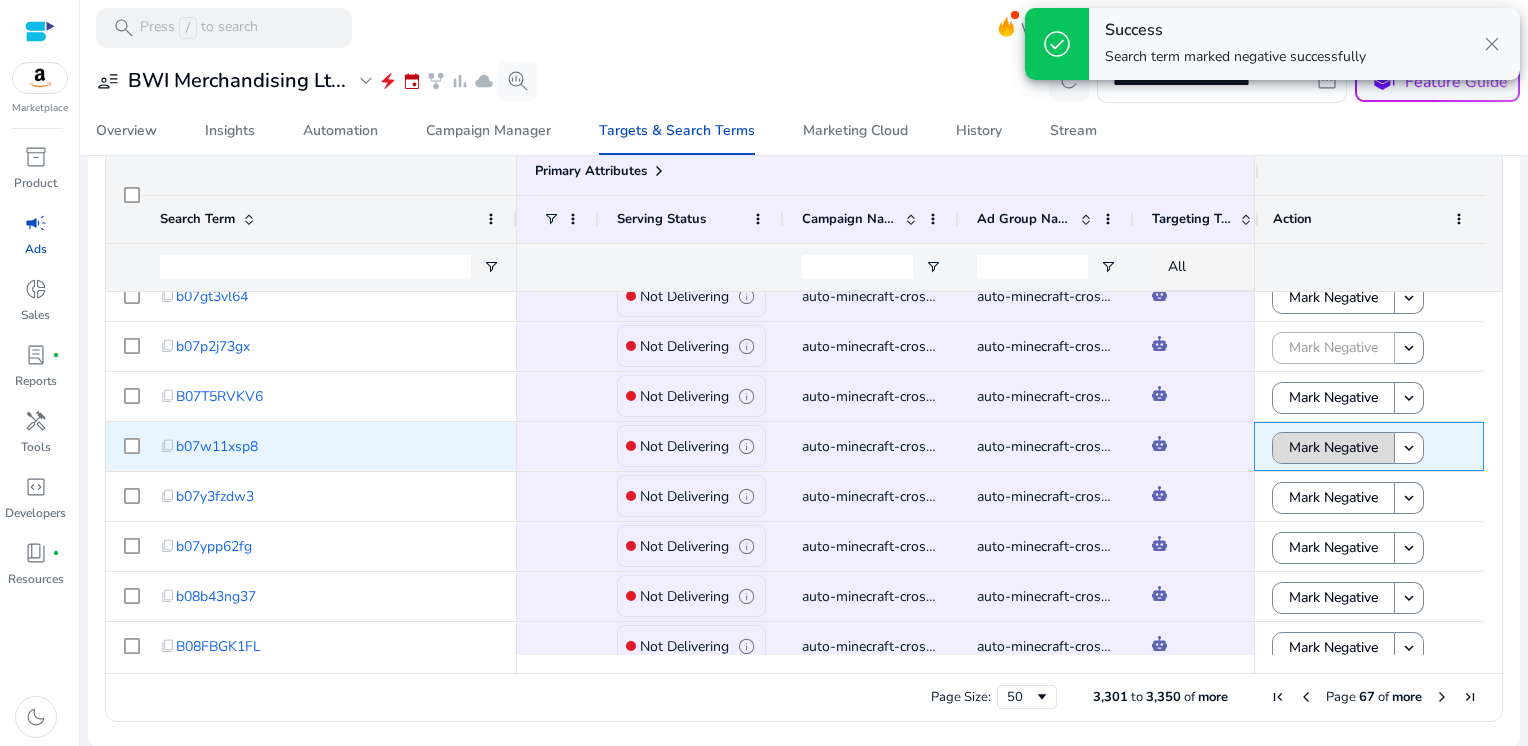 click on "Mark Negative" 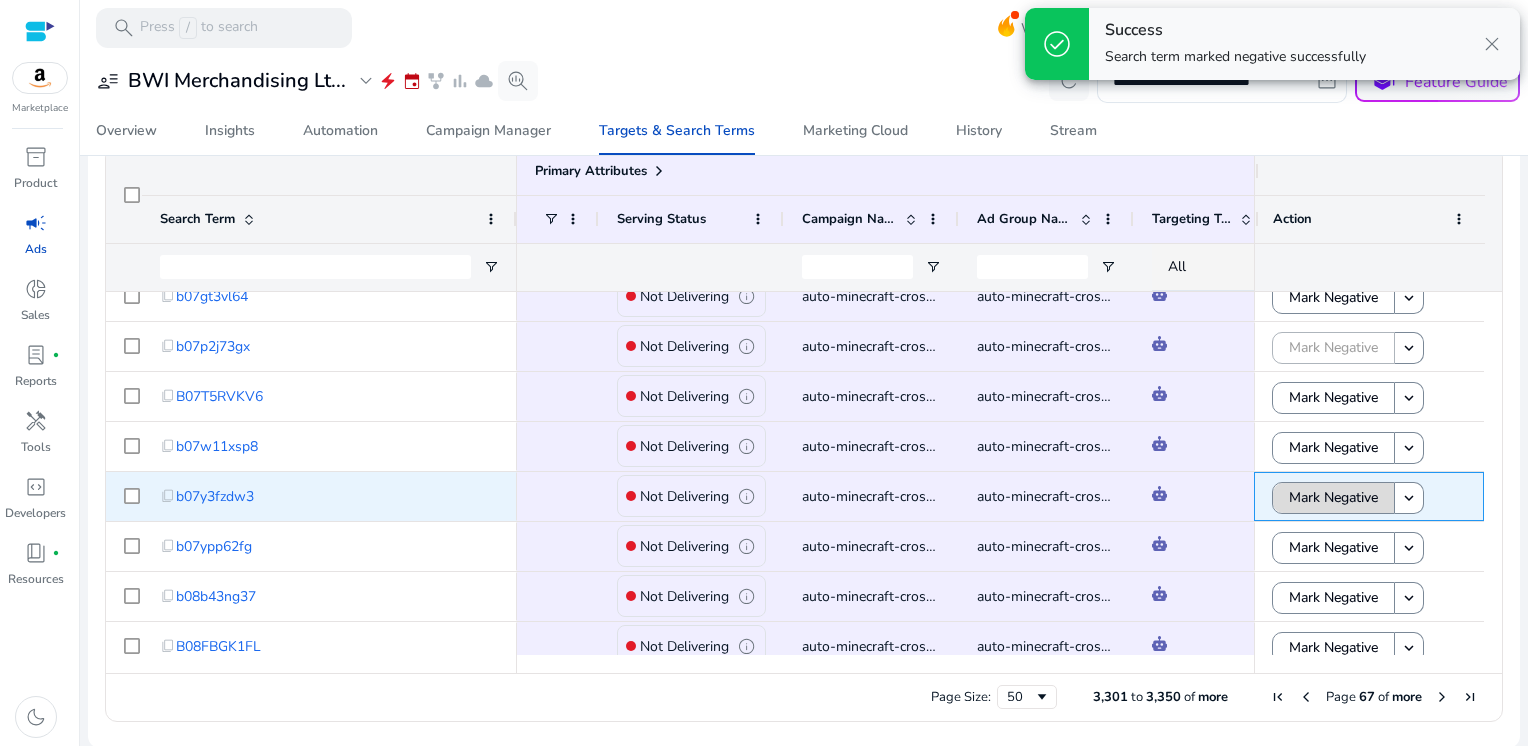 click on "Mark Negative" 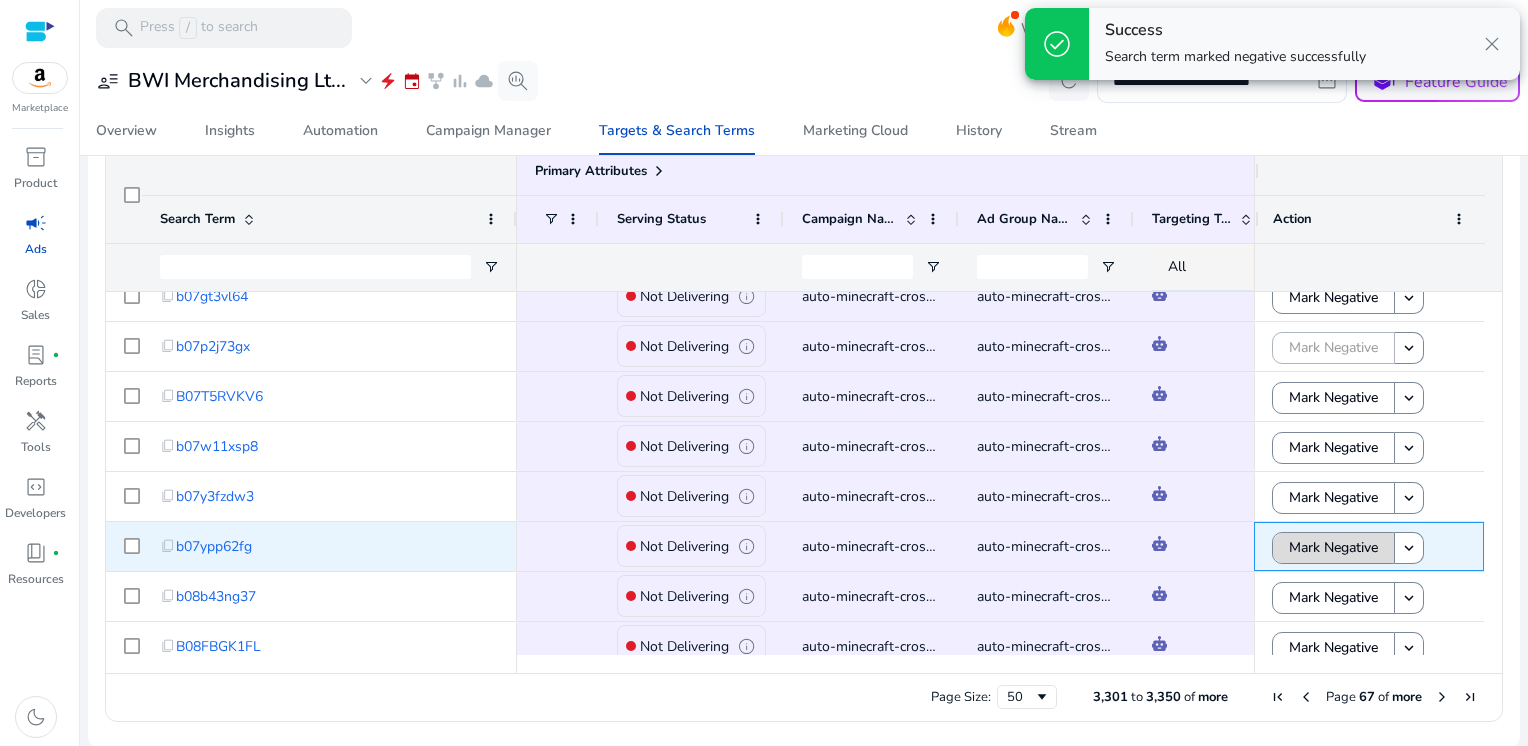 click on "Mark Negative" 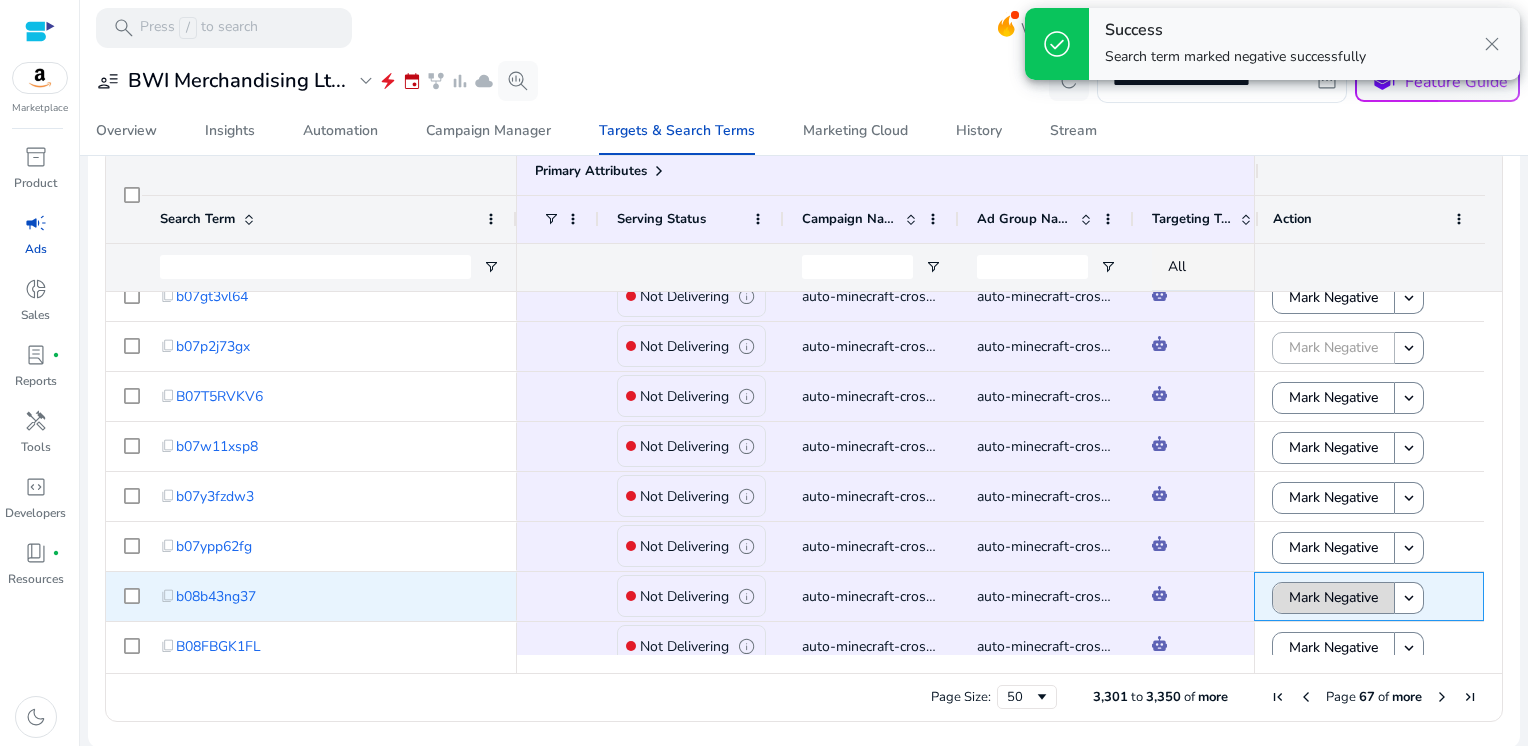 click on "Mark Negative" 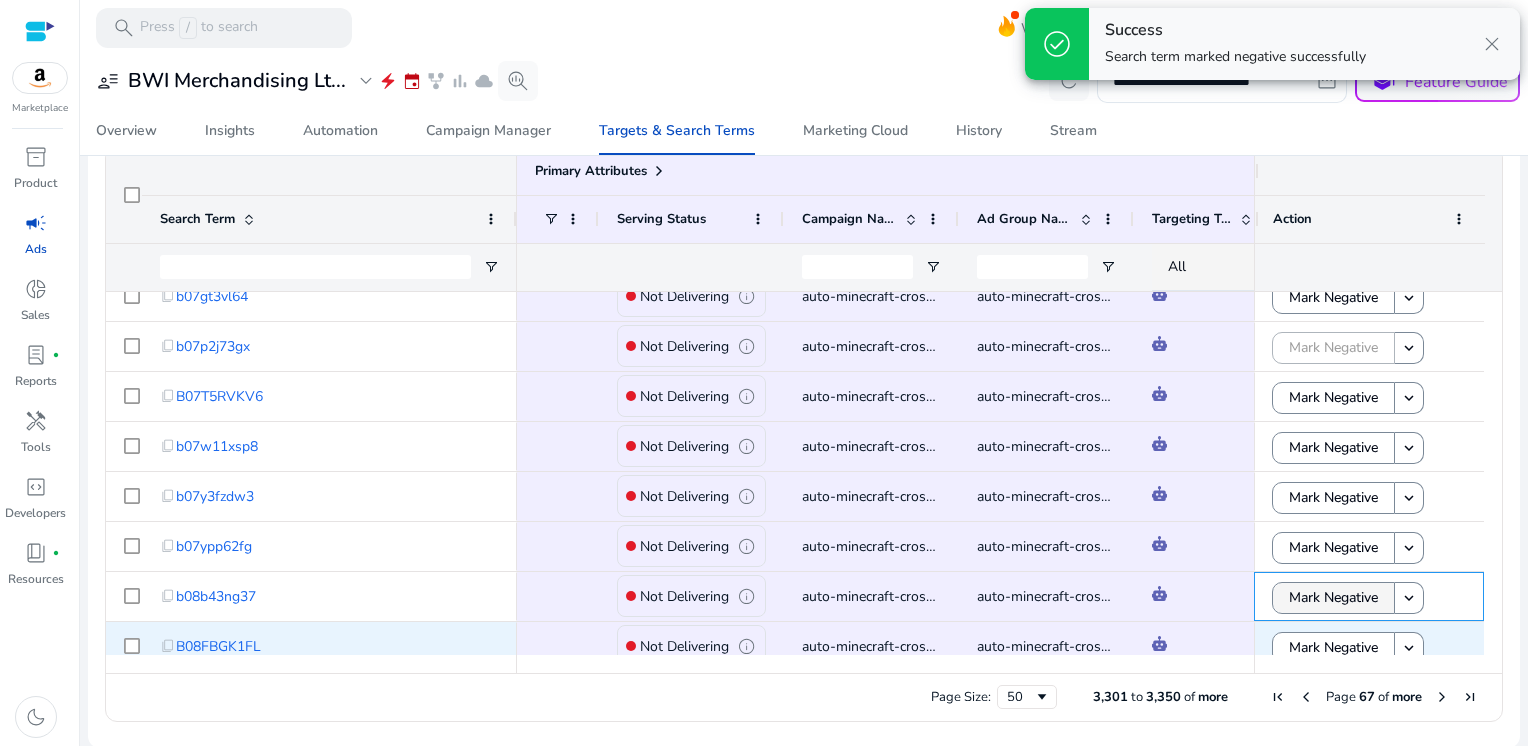 scroll, scrollTop: 719, scrollLeft: 0, axis: vertical 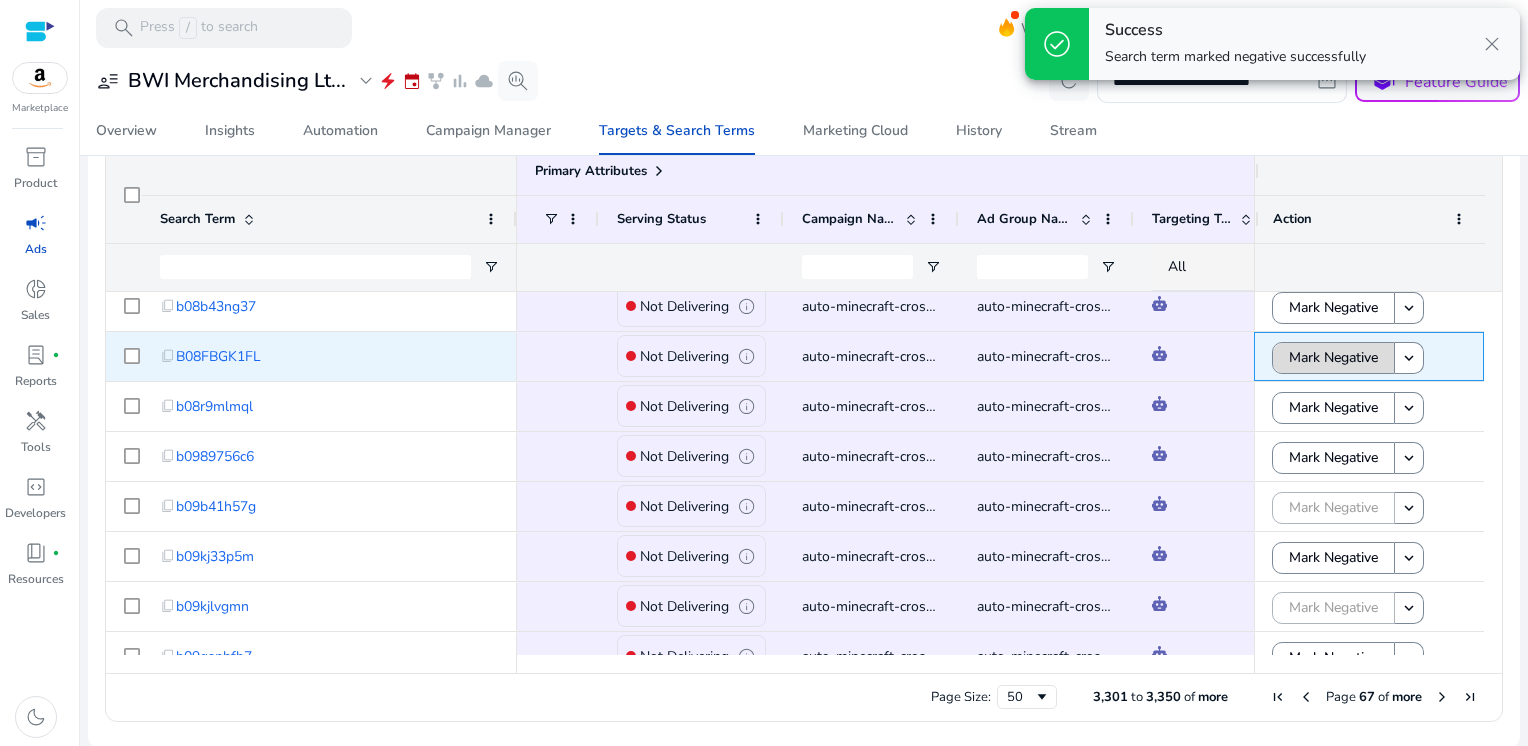 click on "Mark Negative" 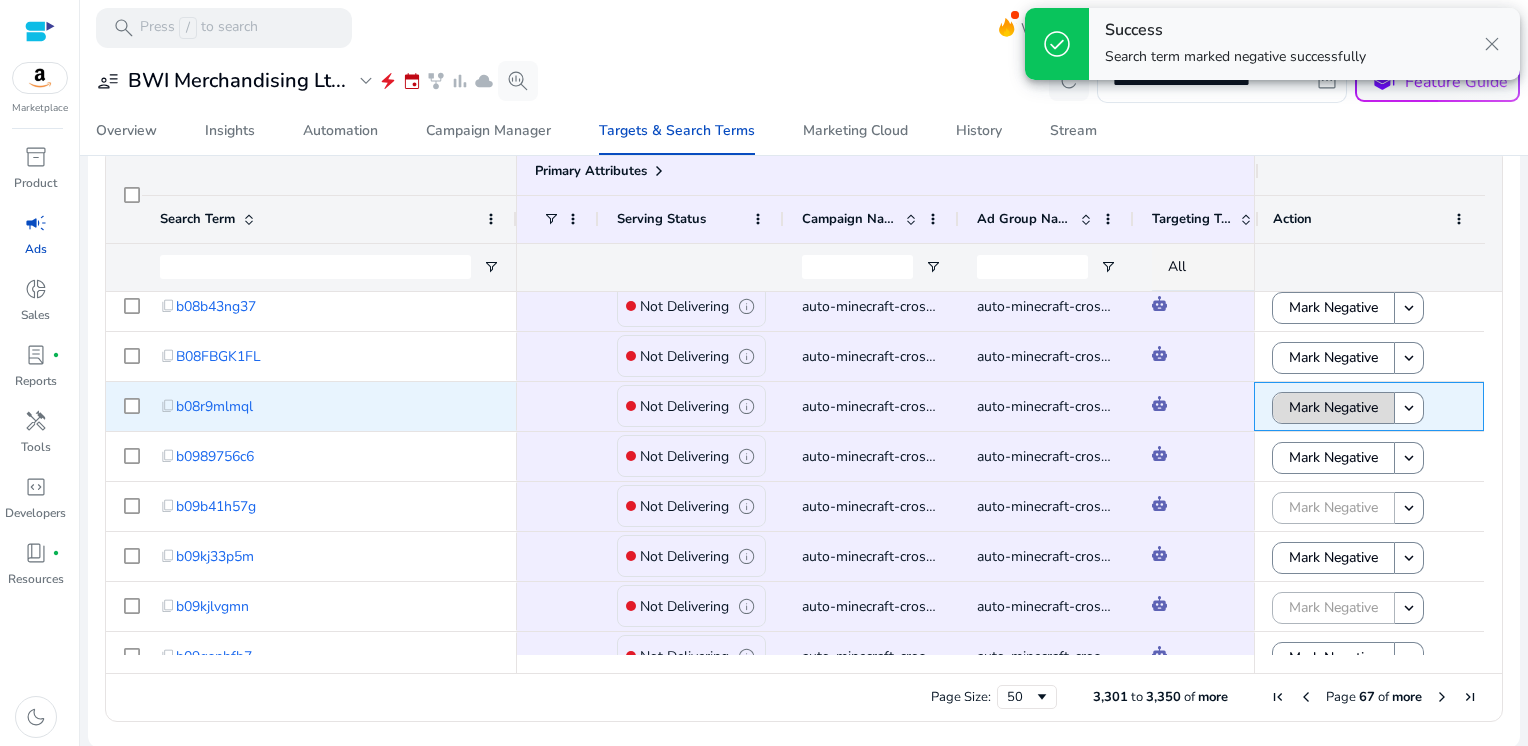 click on "Mark Negative" 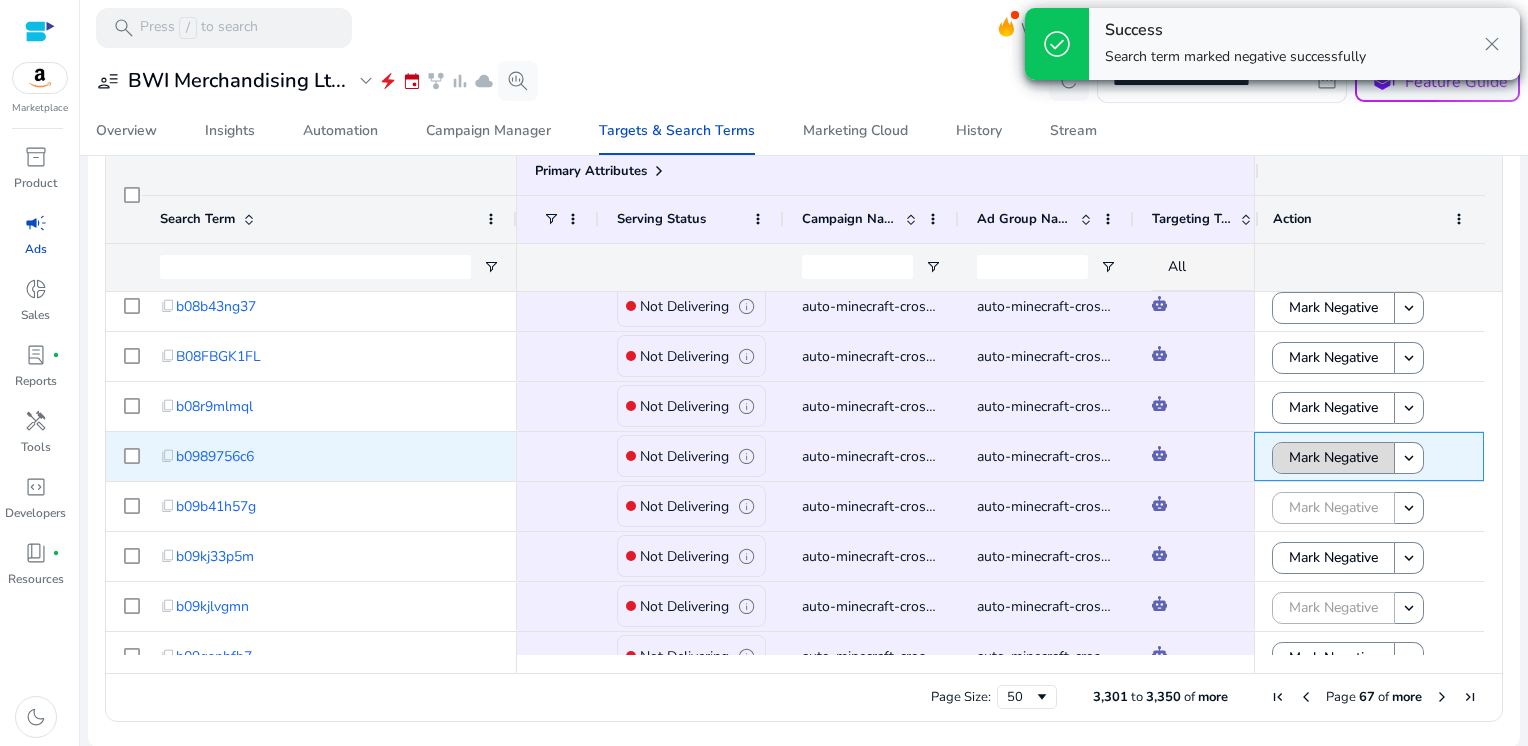click on "Mark Negative" 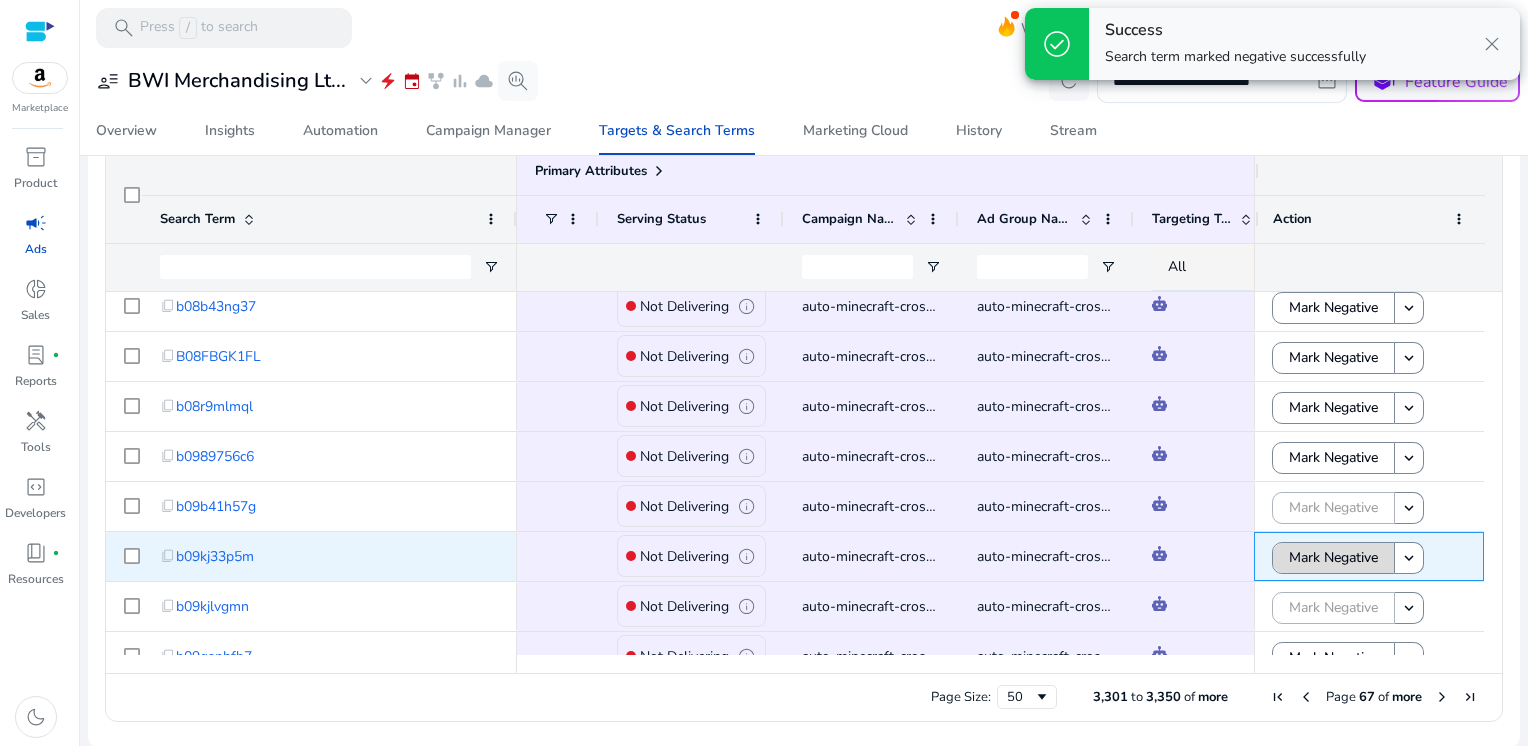click on "Mark Negative" 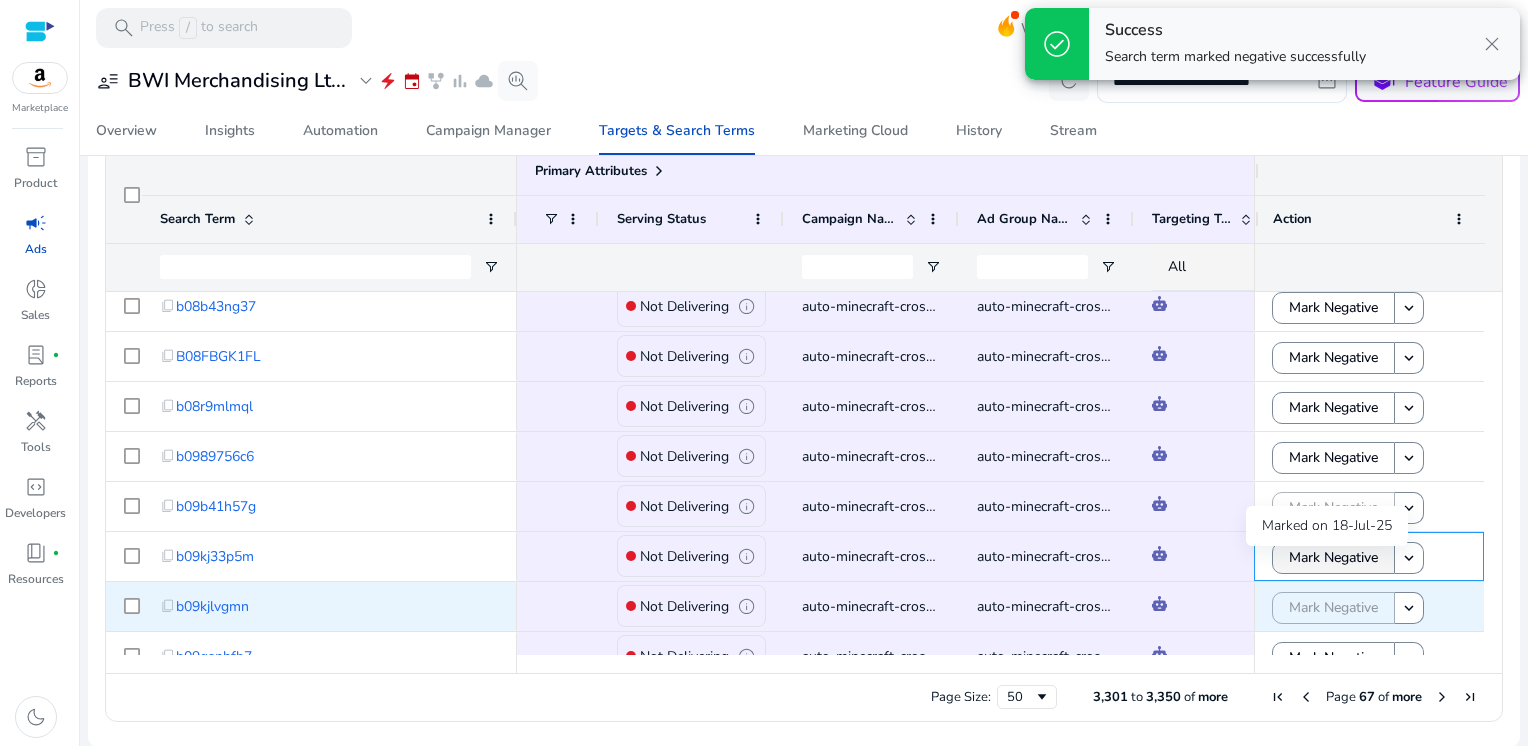 scroll, scrollTop: 968, scrollLeft: 0, axis: vertical 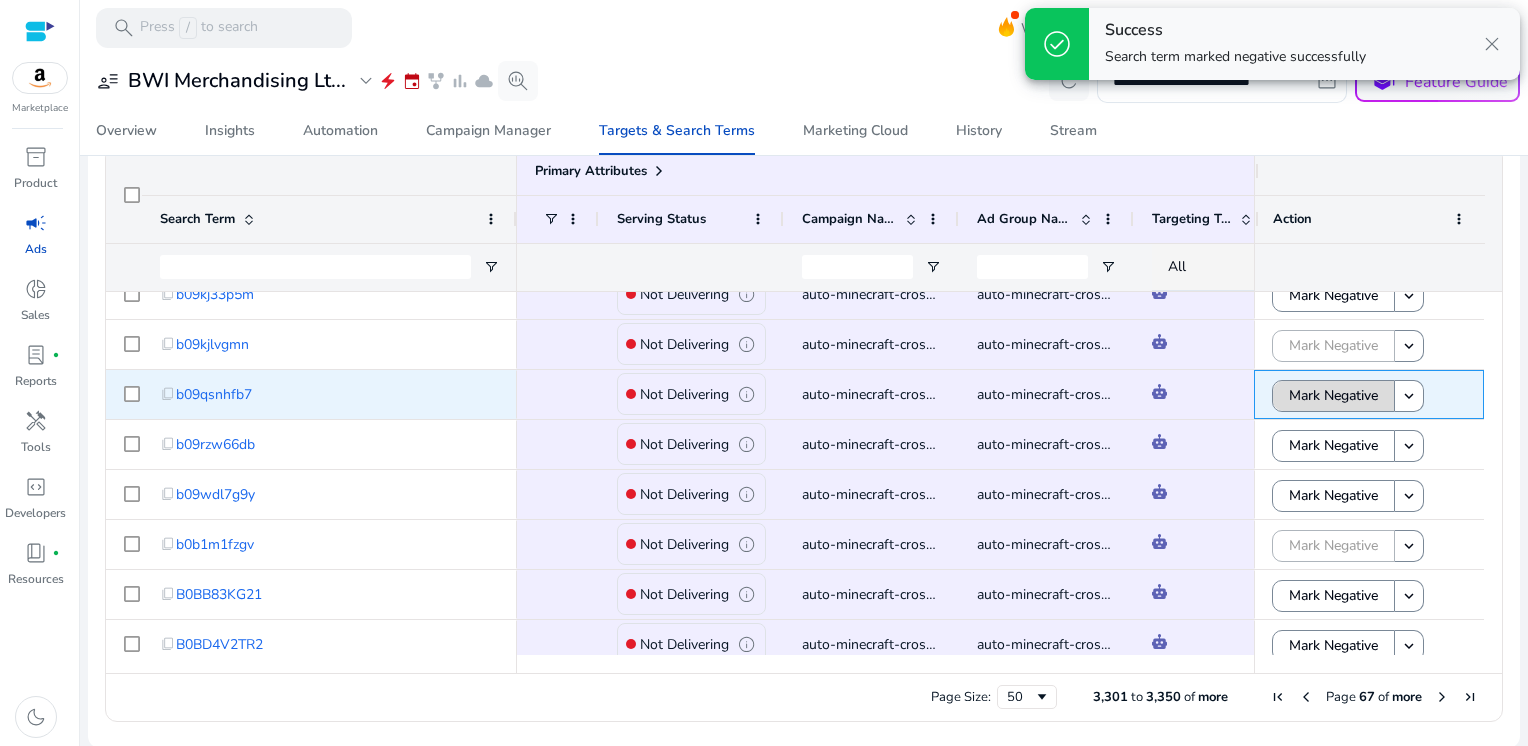 click on "Mark Negative" 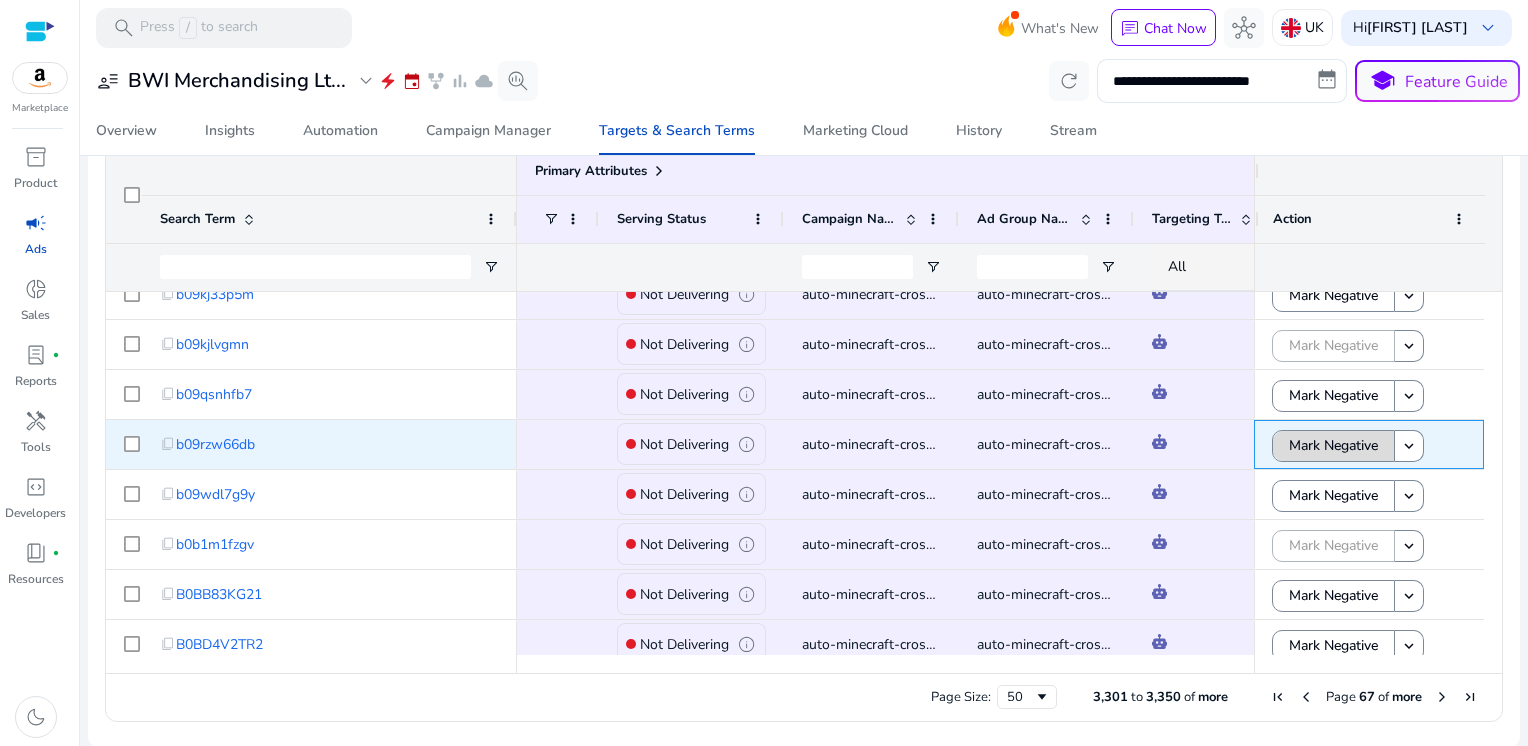 click on "Mark Negative" 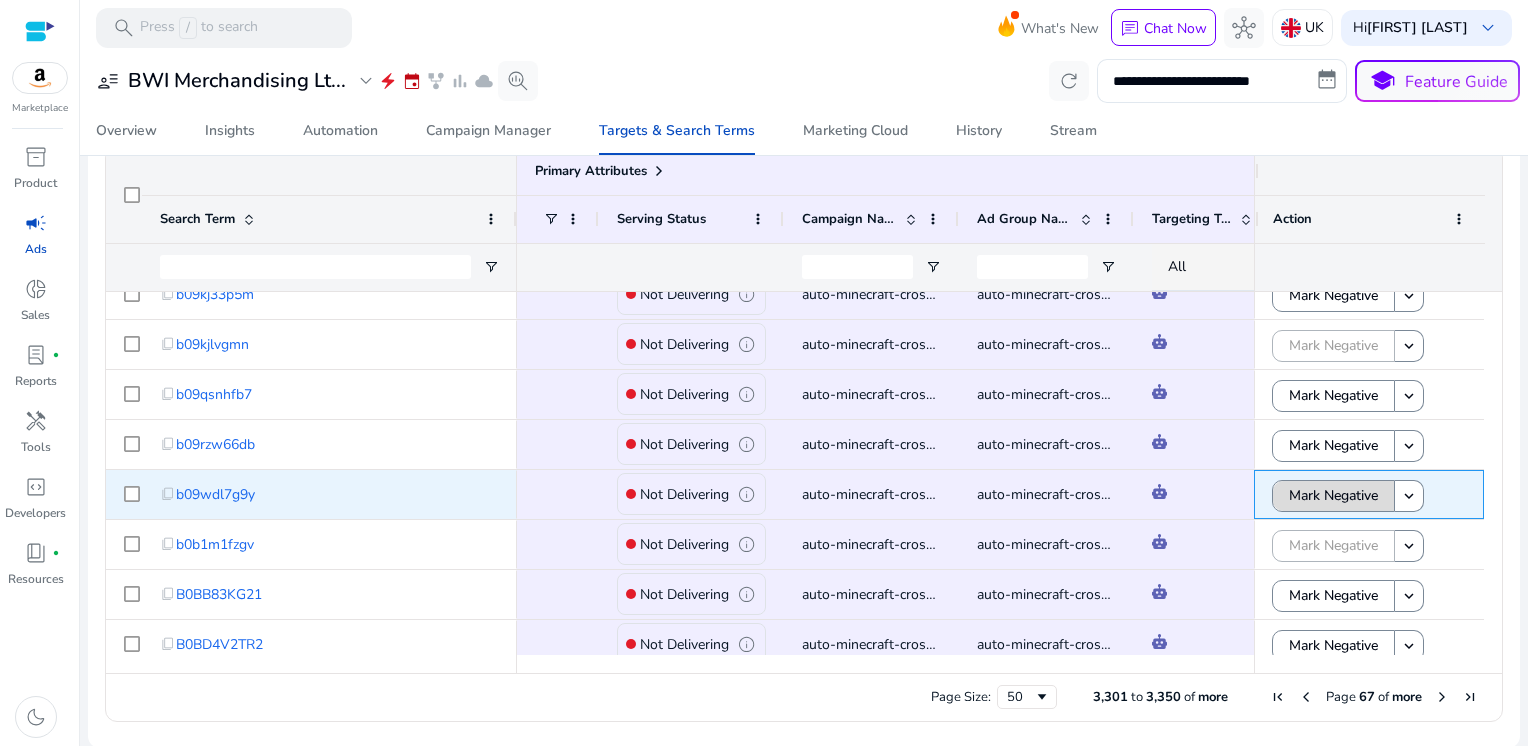 click on "Mark Negative" 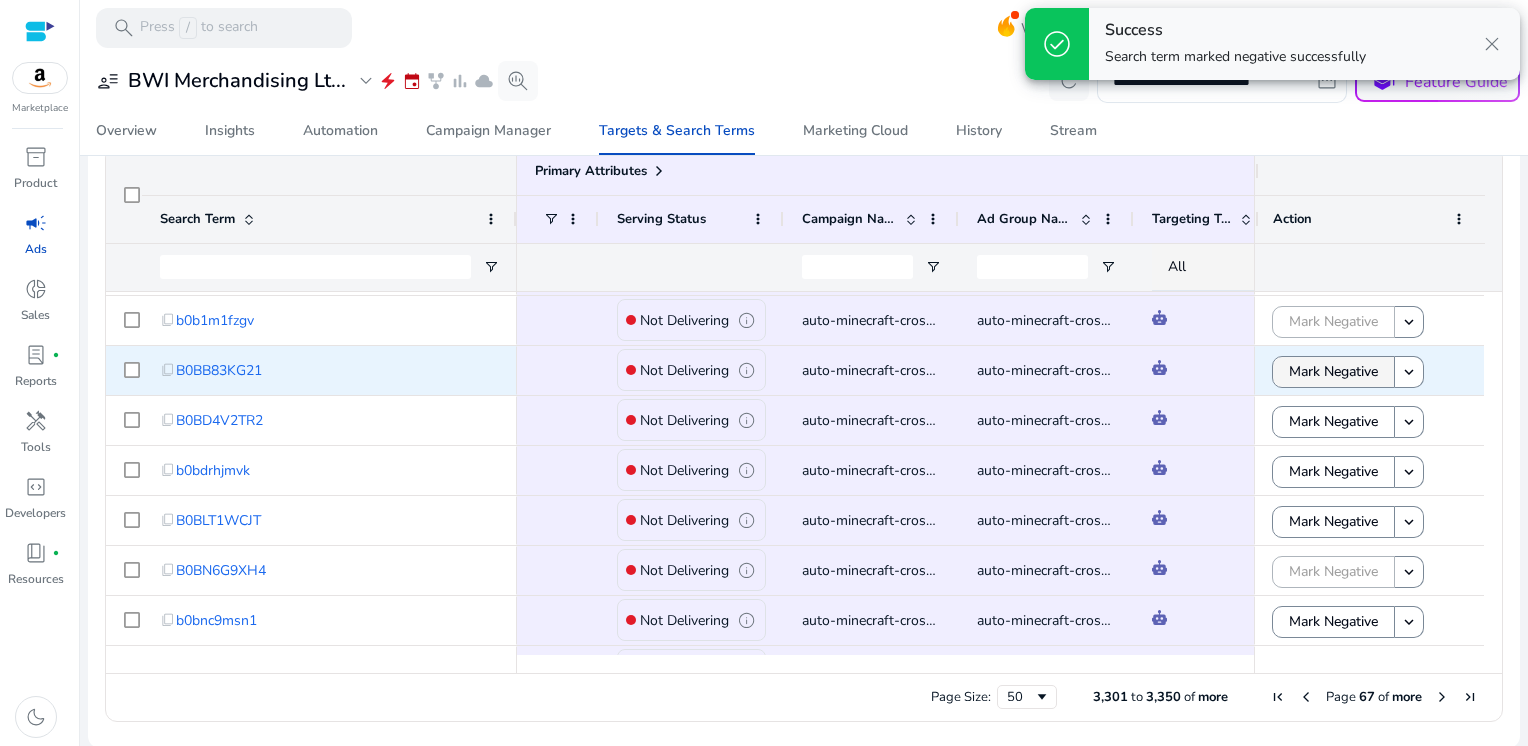 click on "Mark Negative" 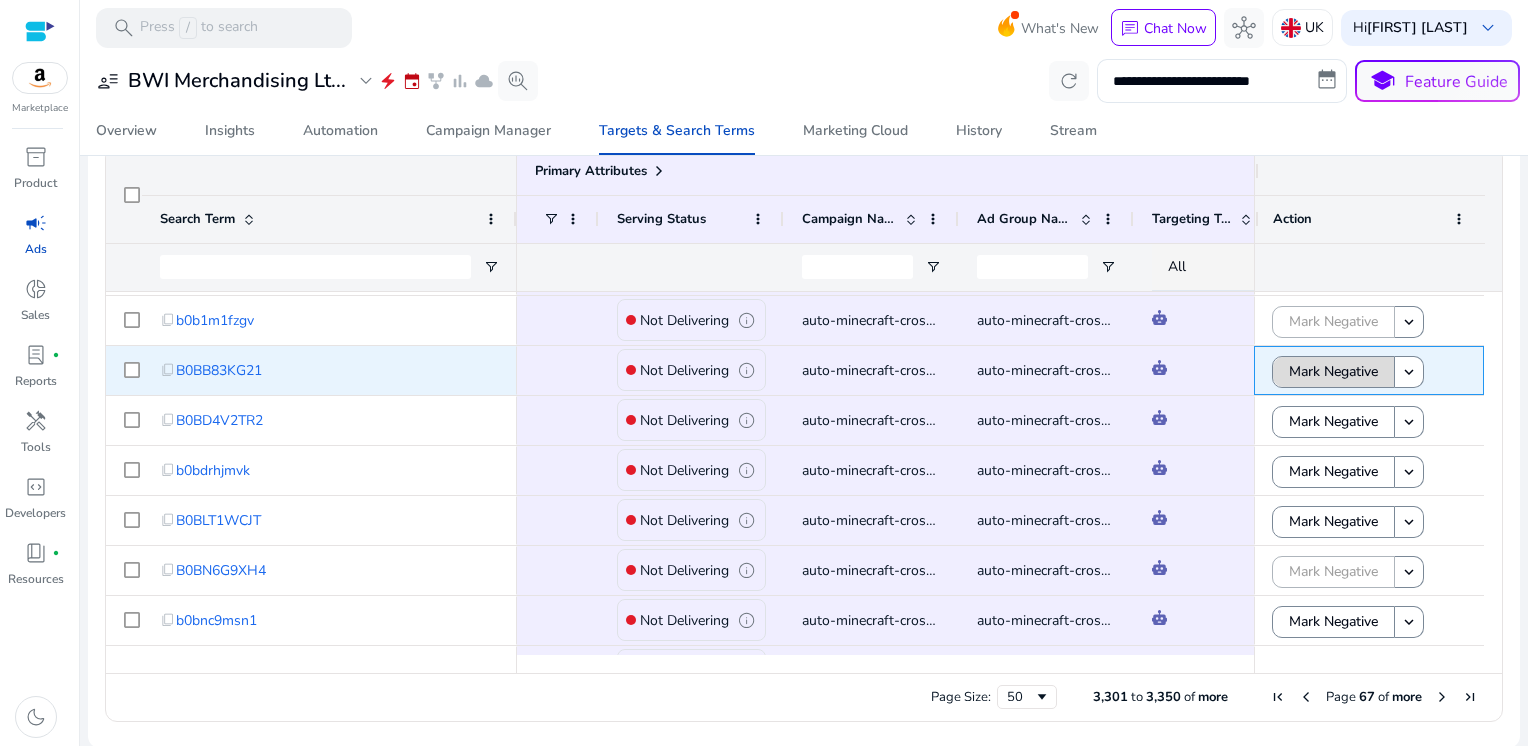 click on "Mark Negative" 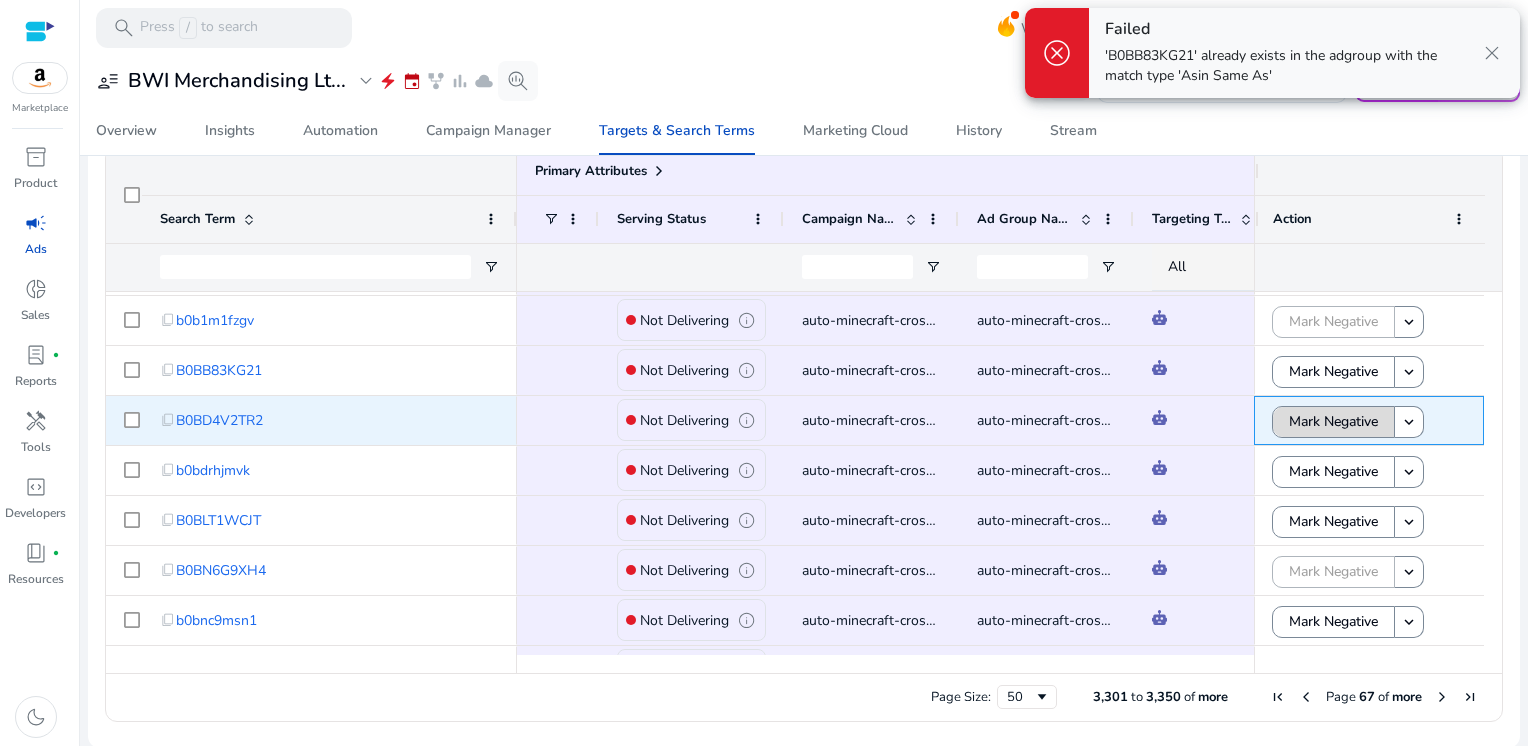click on "Mark Negative" 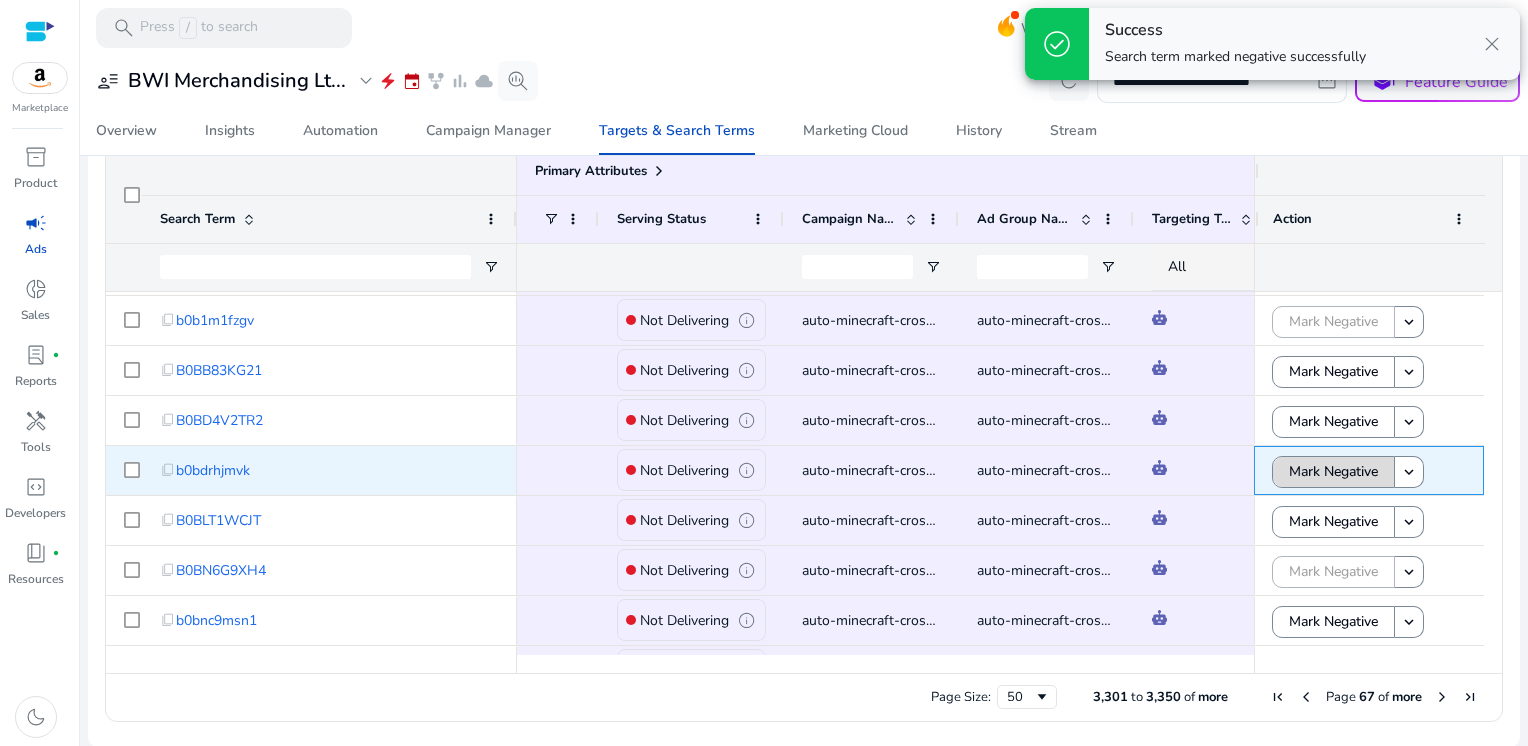 click on "Mark Negative" 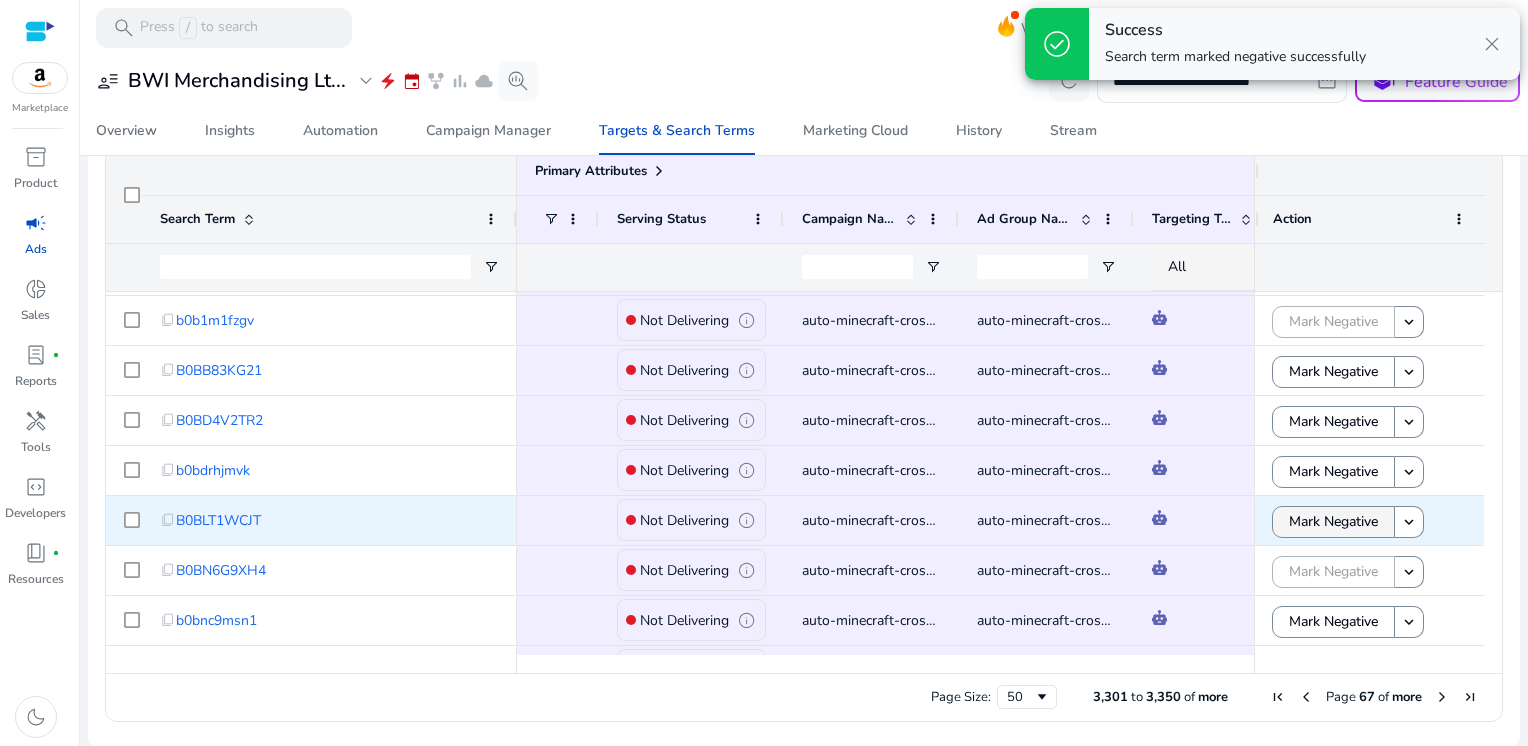 click on "Mark Negative" 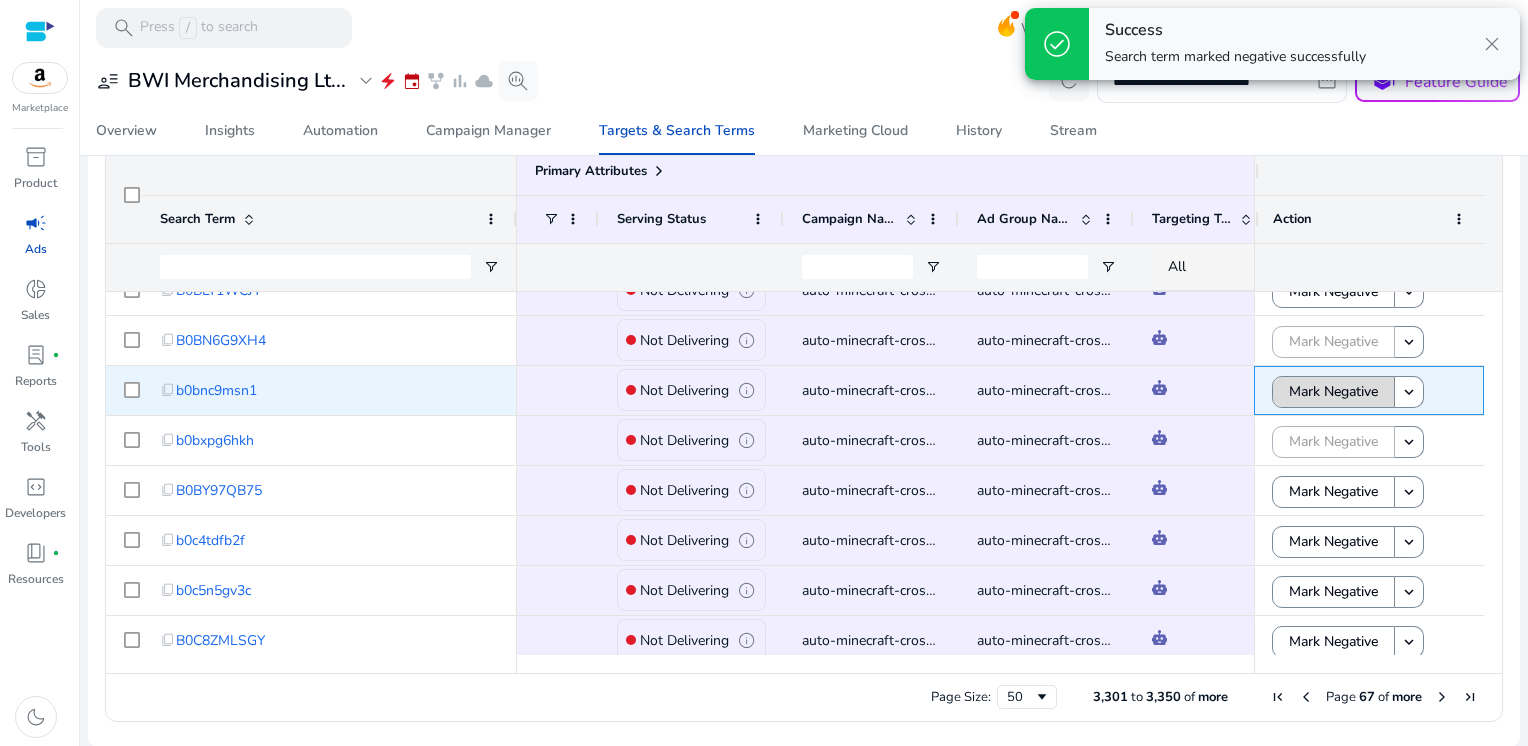 click on "Mark Negative" 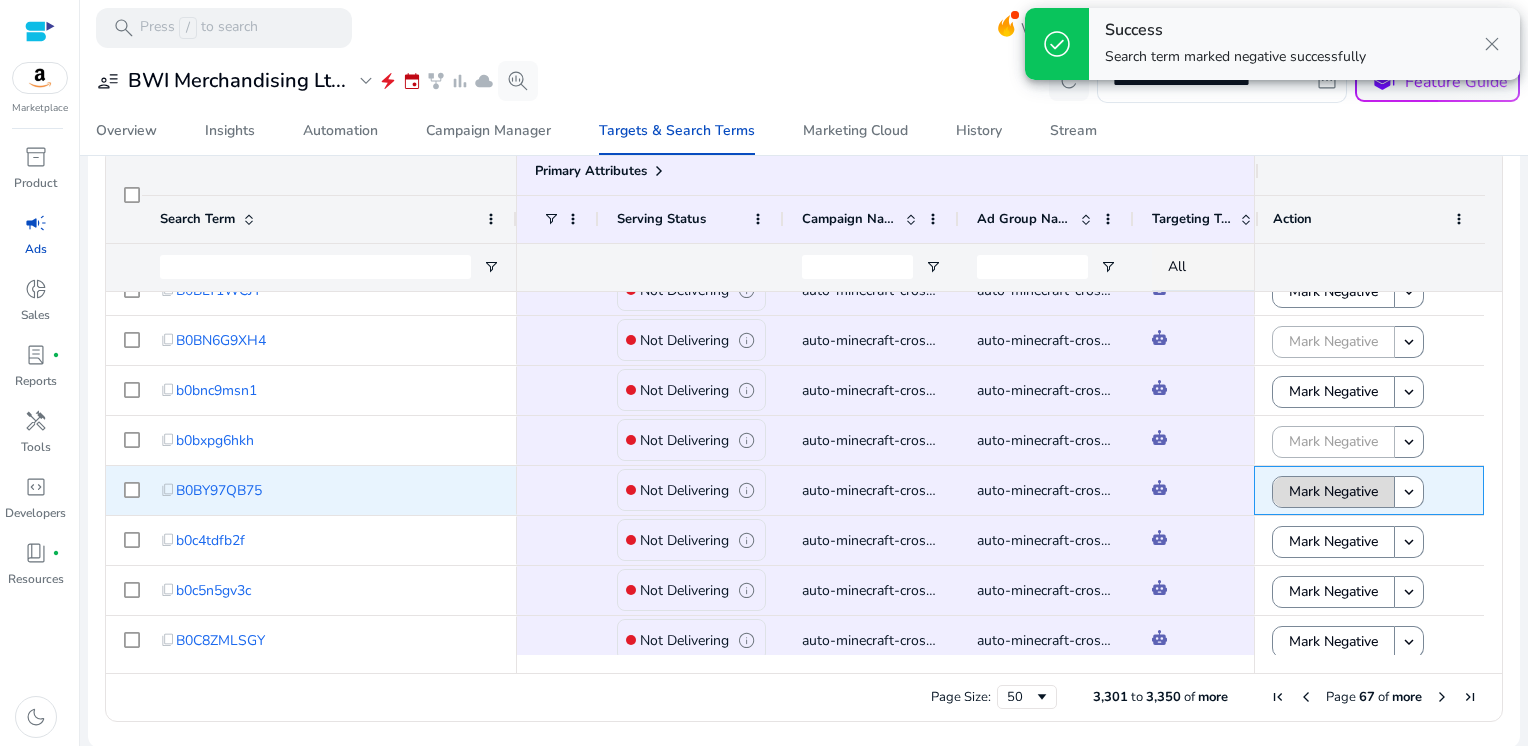 click on "Mark Negative" 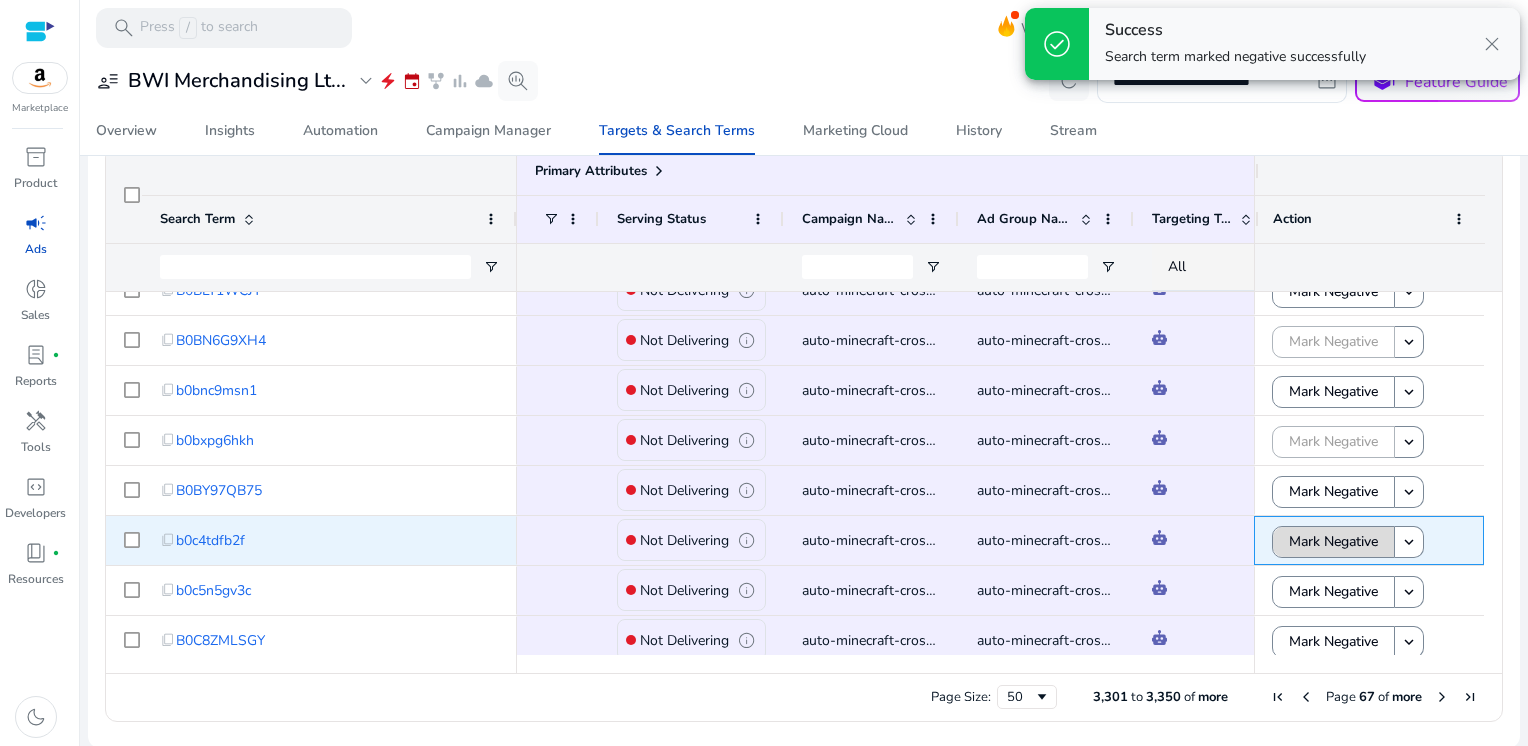 click on "Mark Negative" 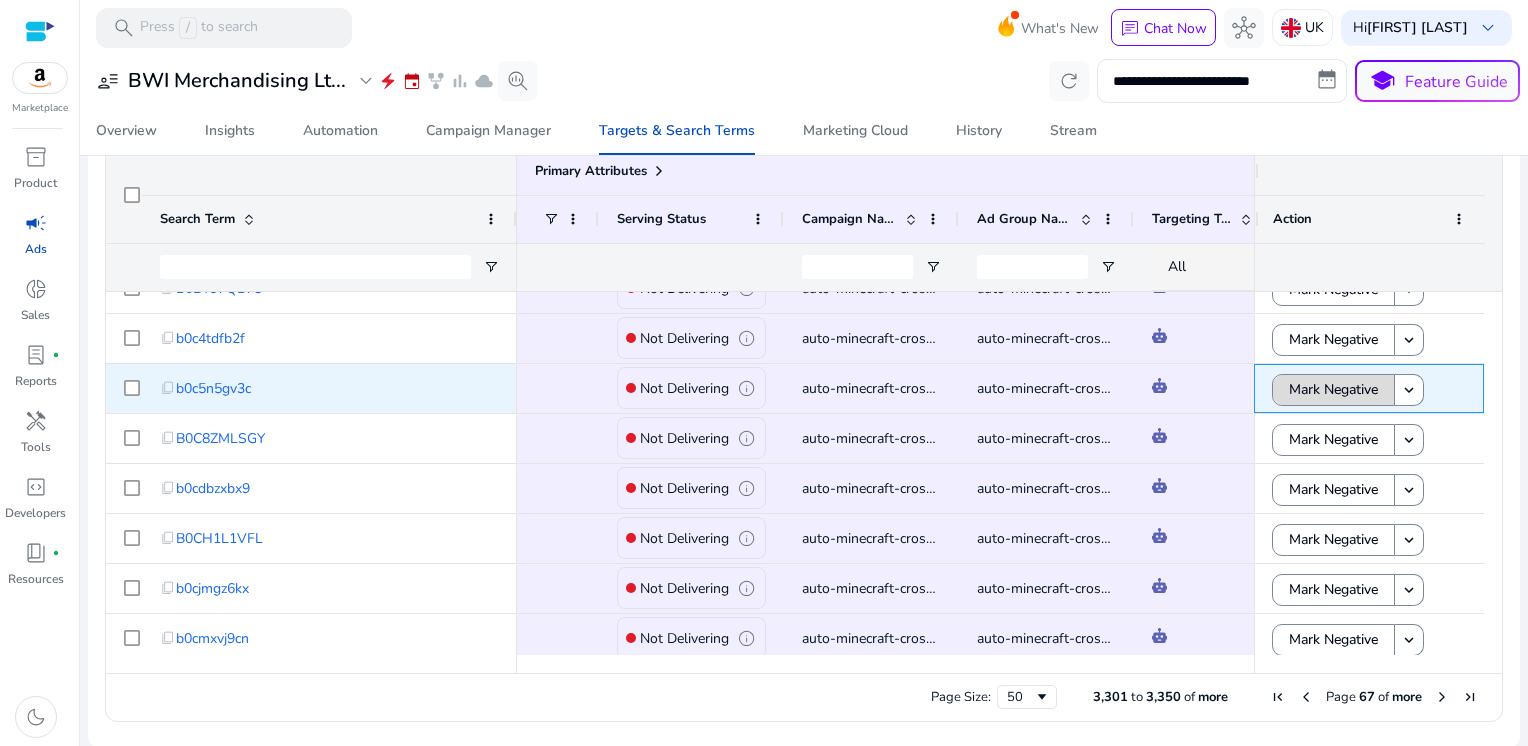 click on "Mark Negative" 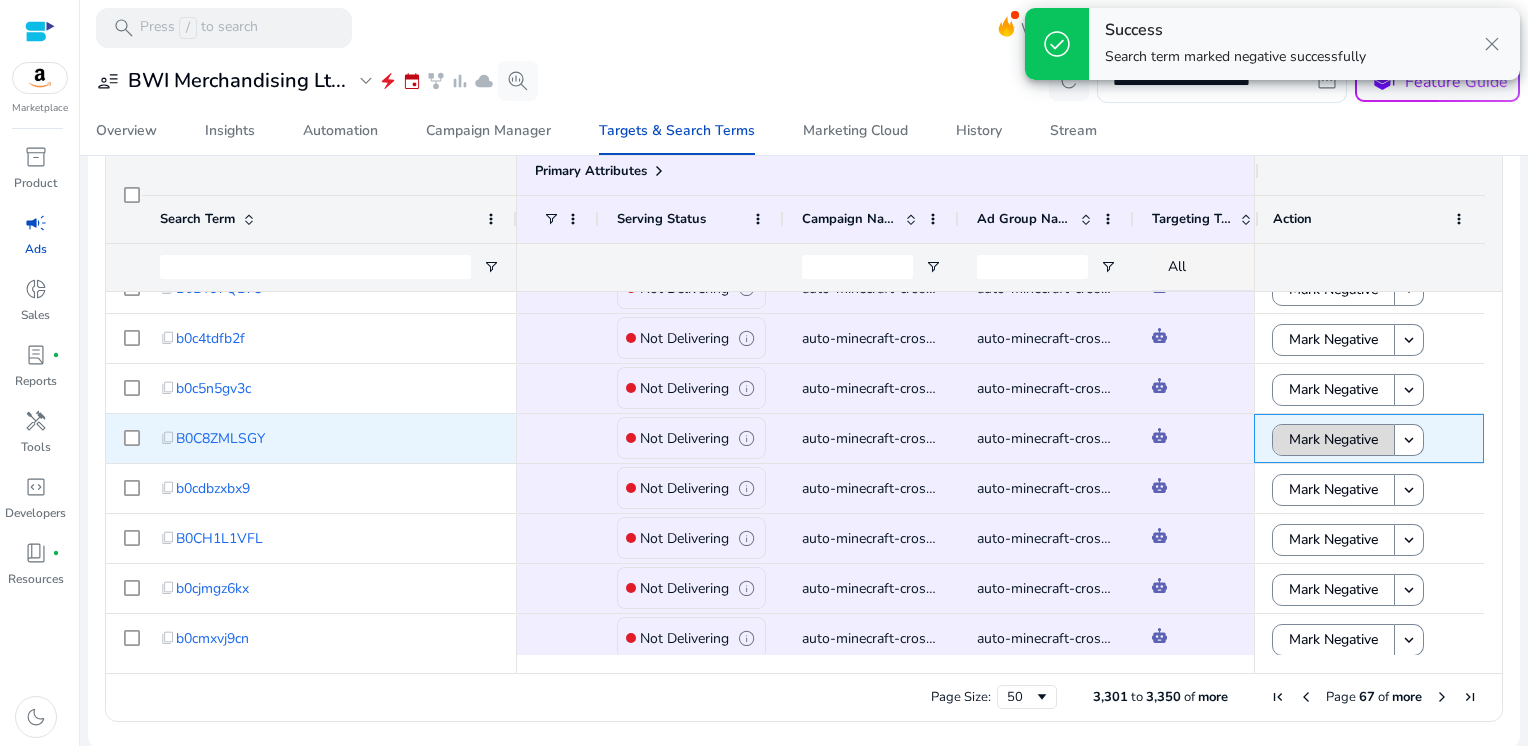 click on "Mark Negative" 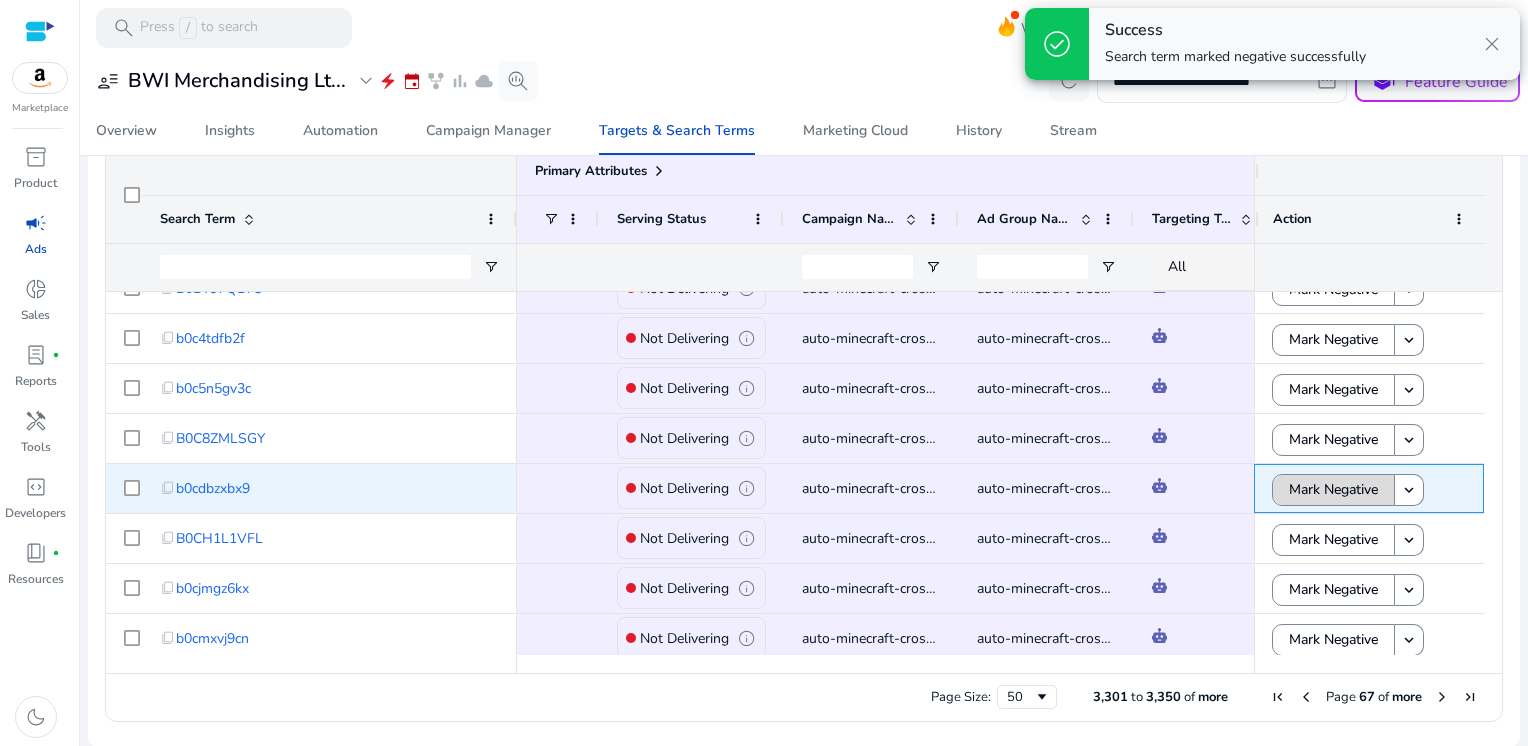 click on "Mark Negative" 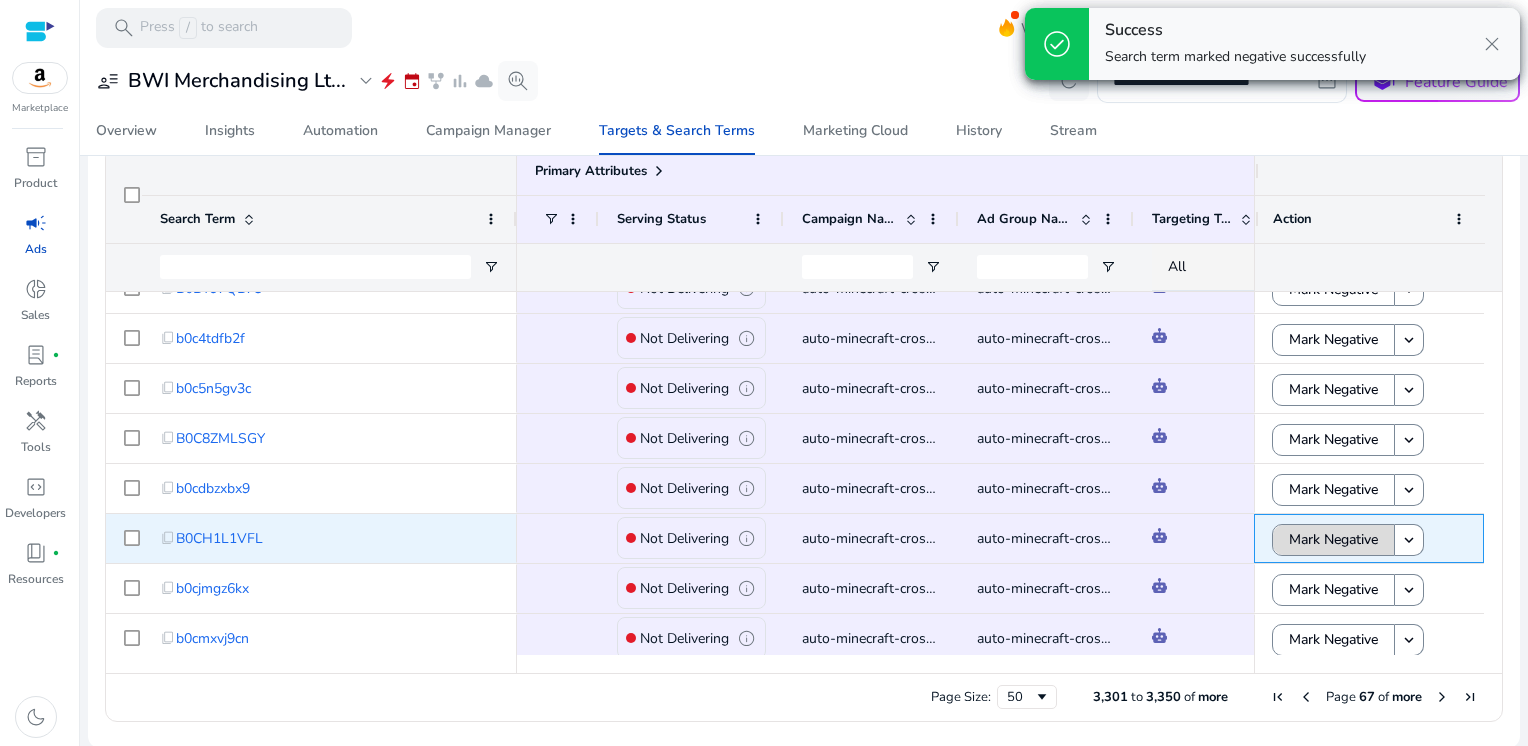 click on "Mark Negative" 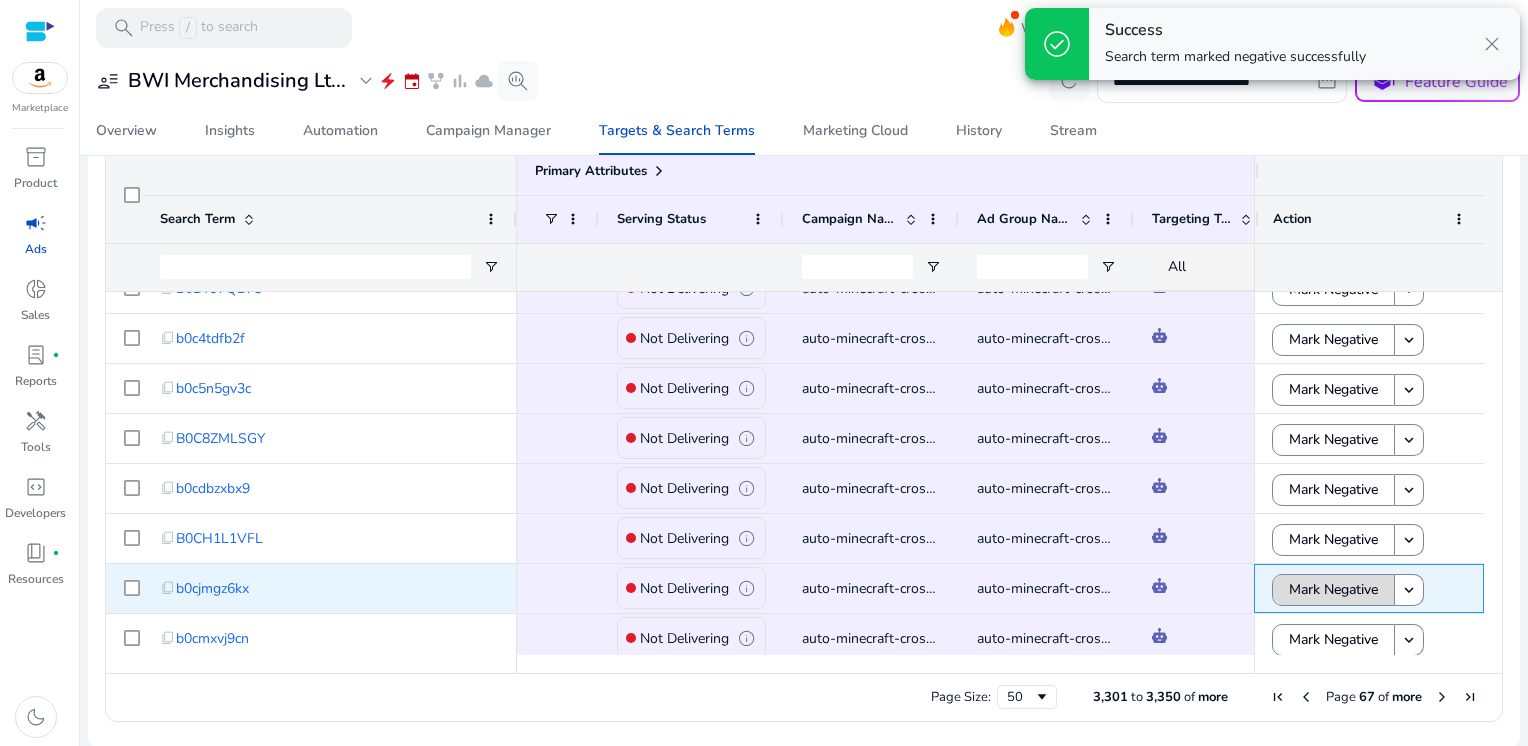 click on "Mark Negative" 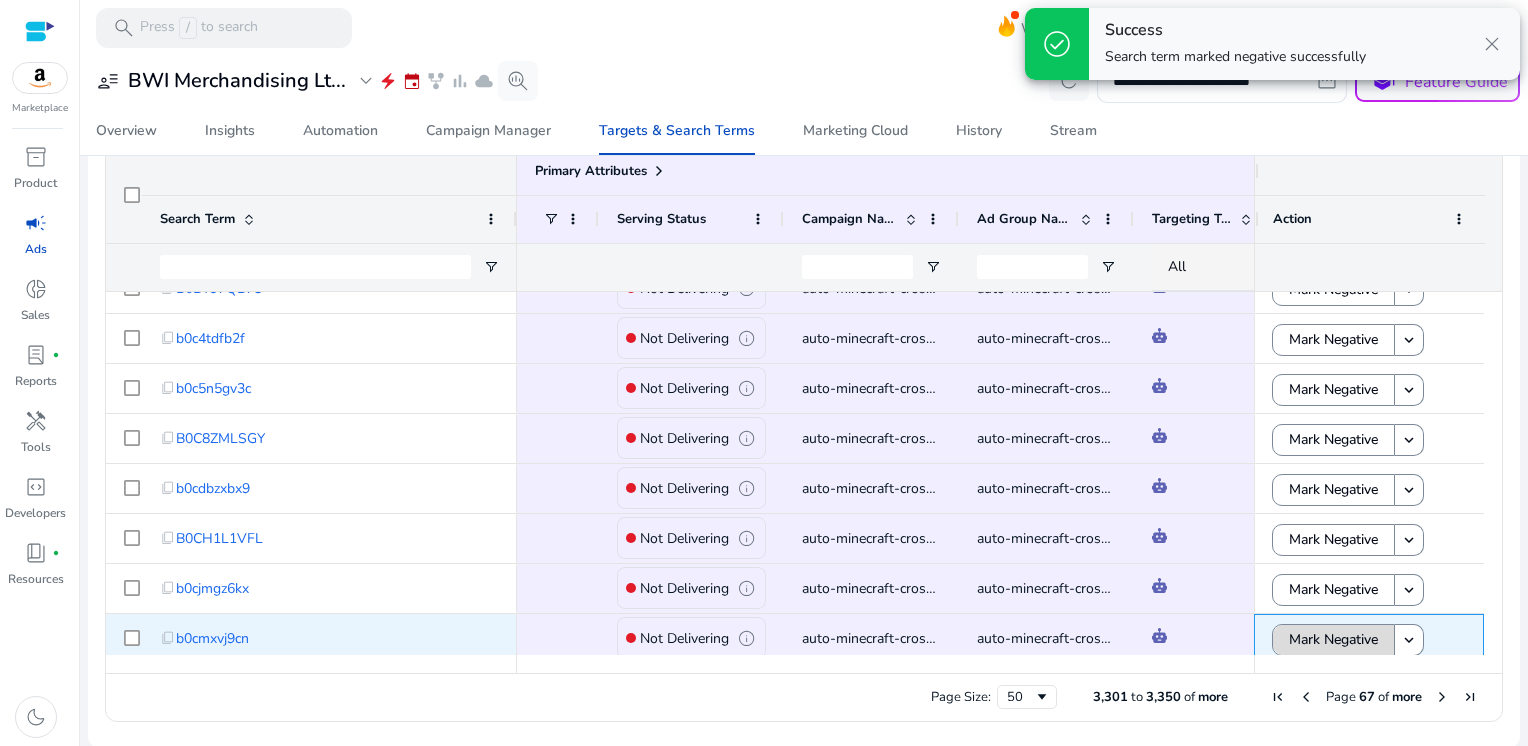 click on "Mark Negative" 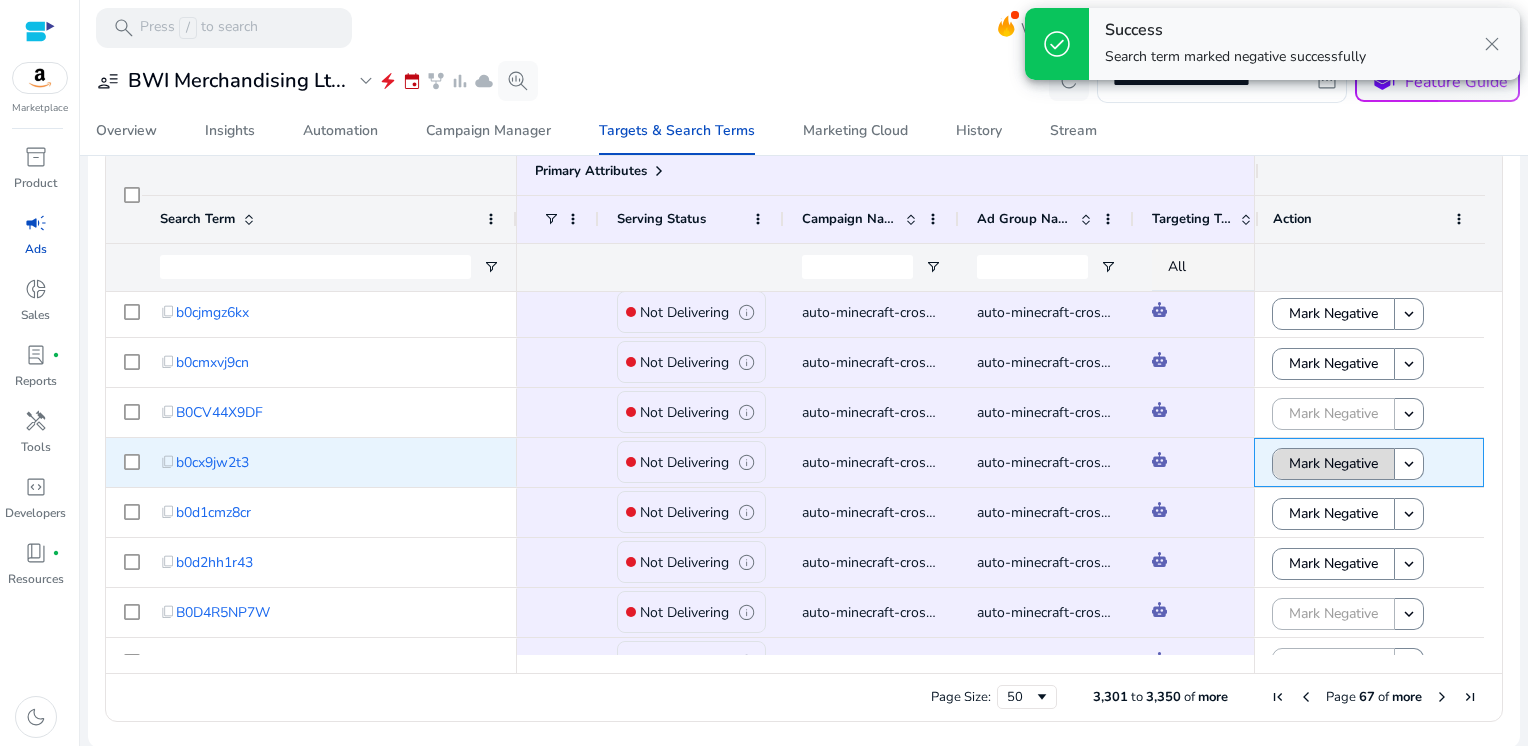 click on "Mark Negative" 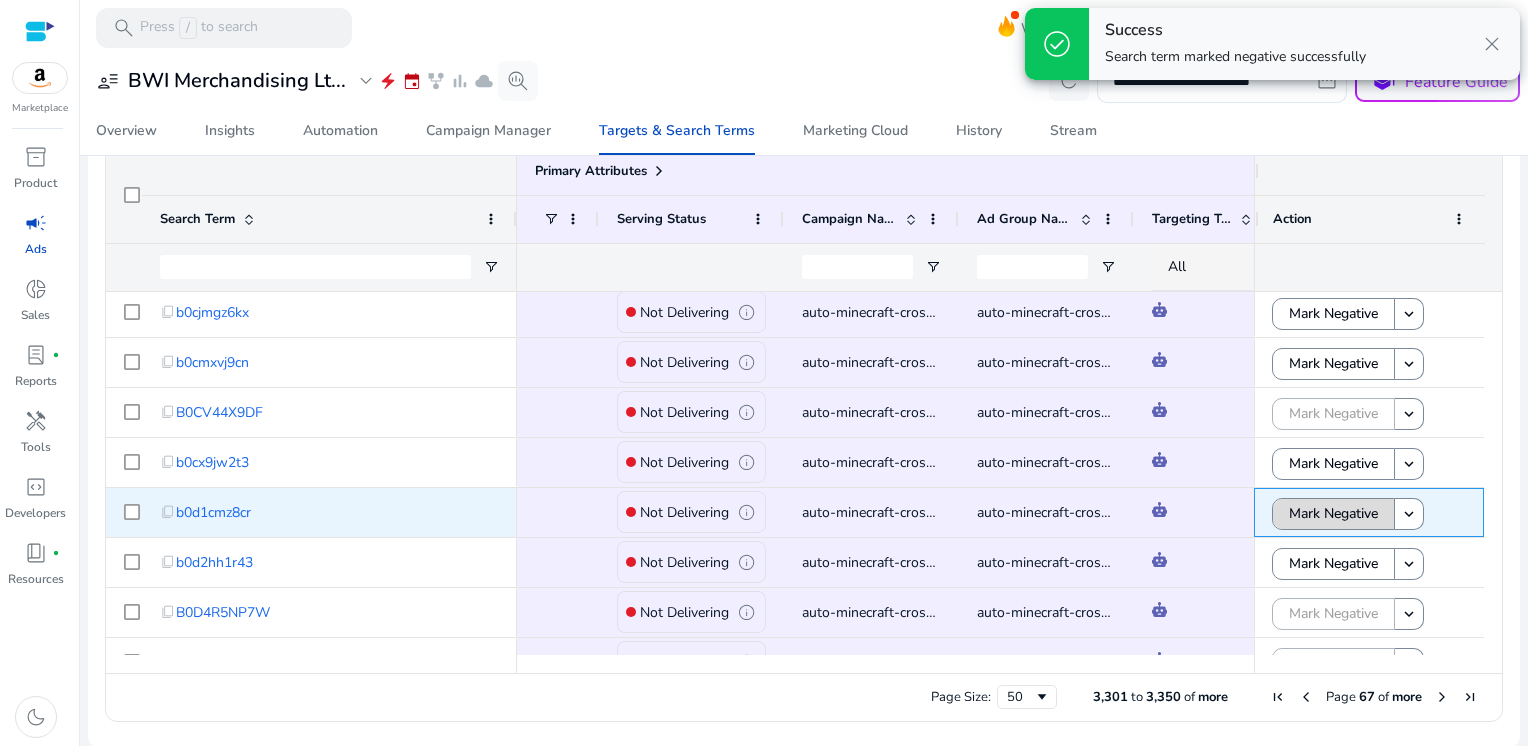 click on "Mark Negative" 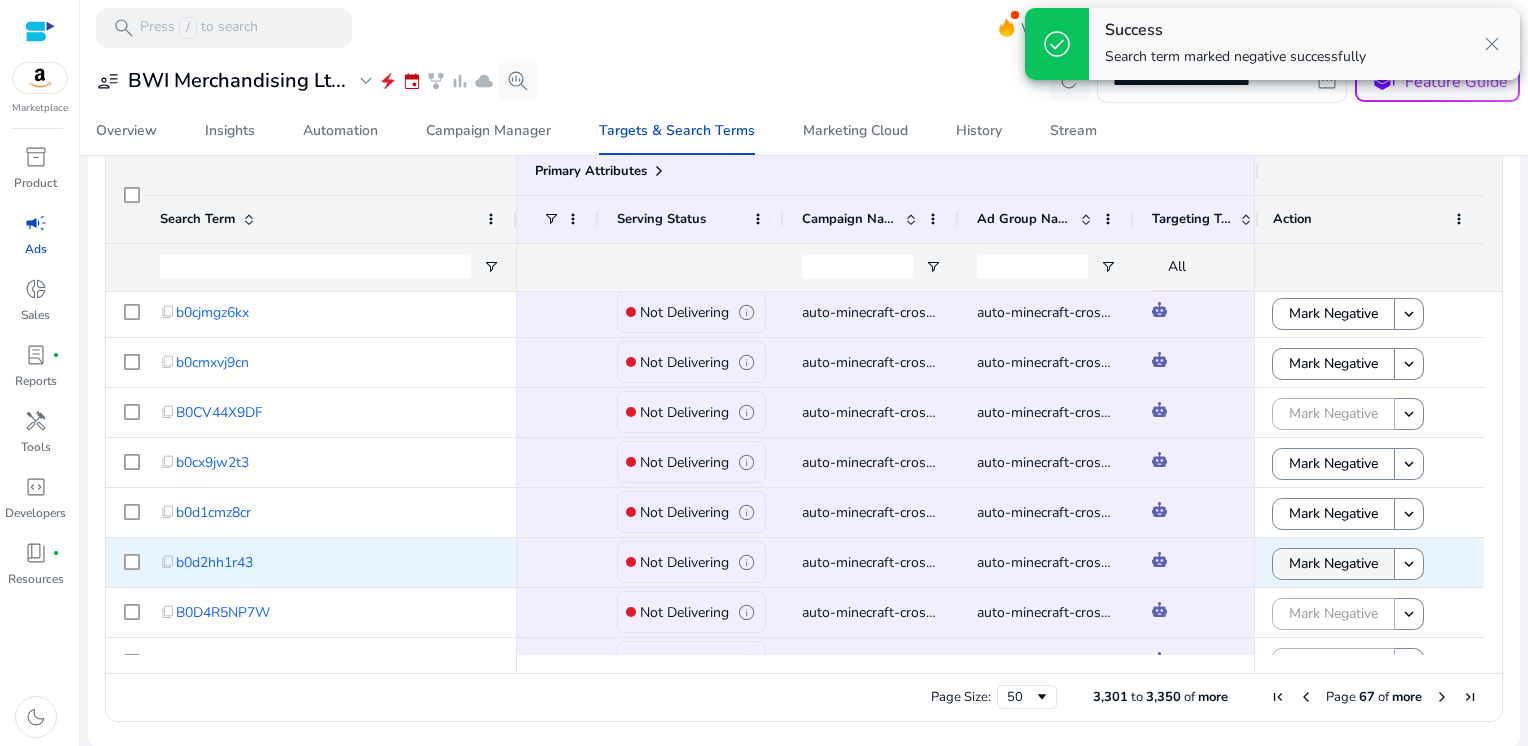 click on "Mark Negative" 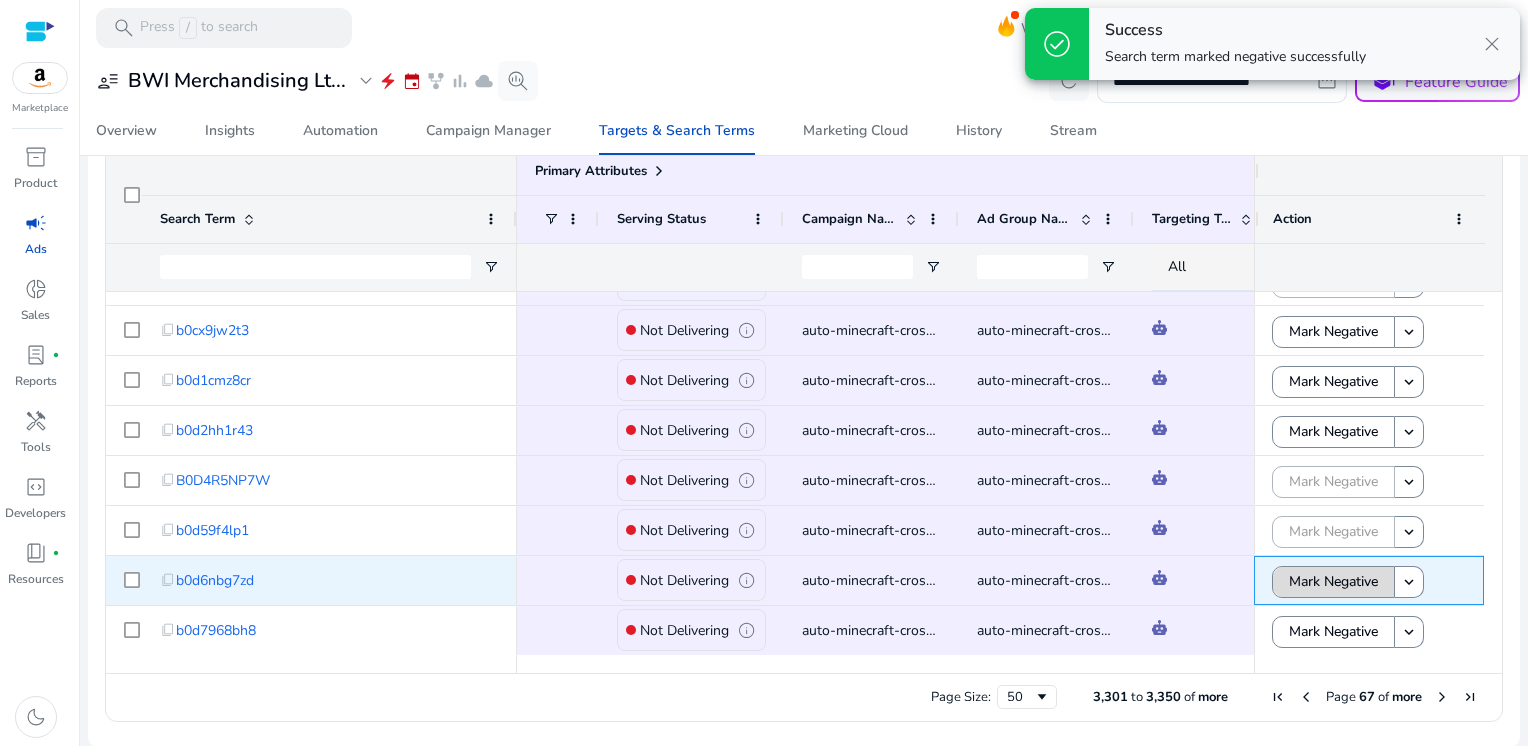 click on "Mark Negative" 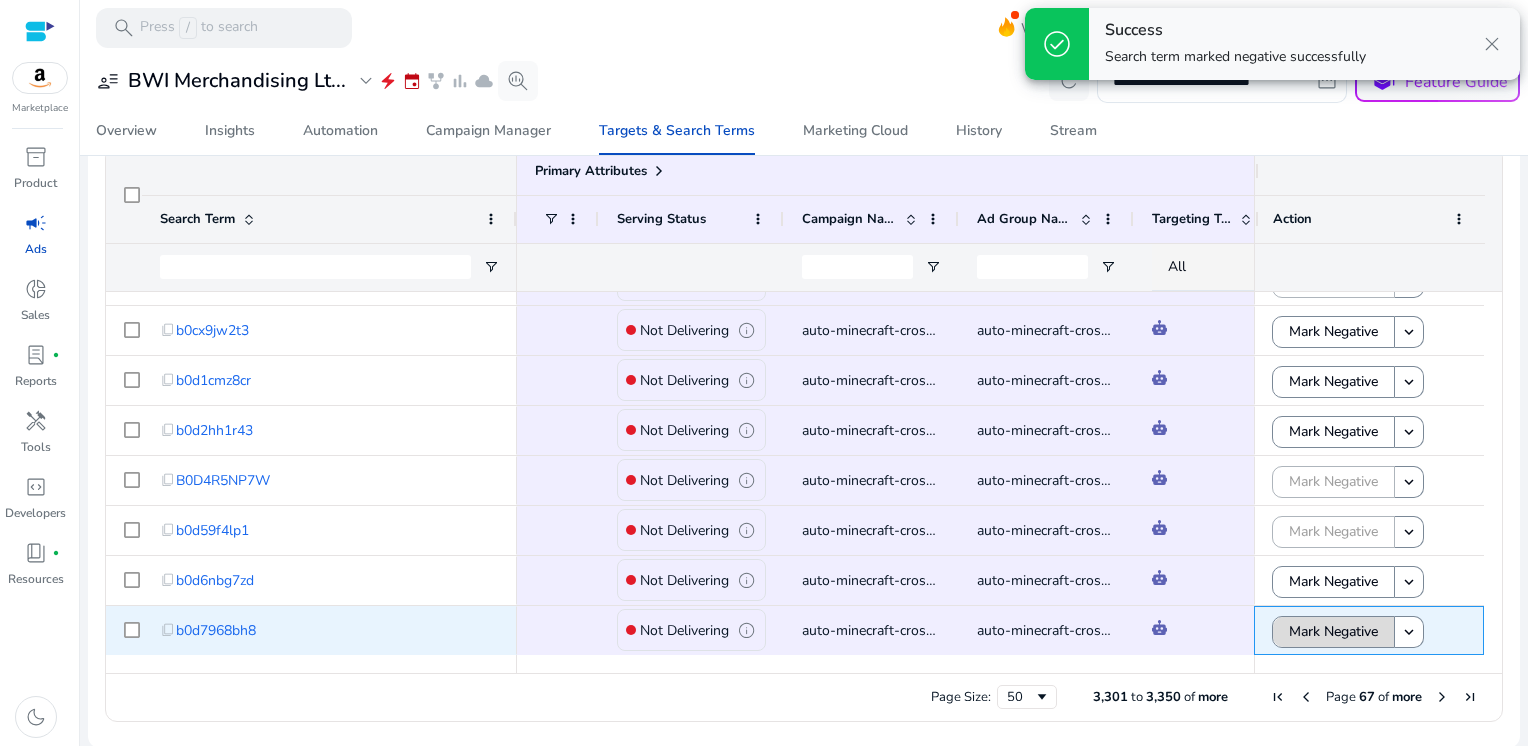 click on "Mark Negative" 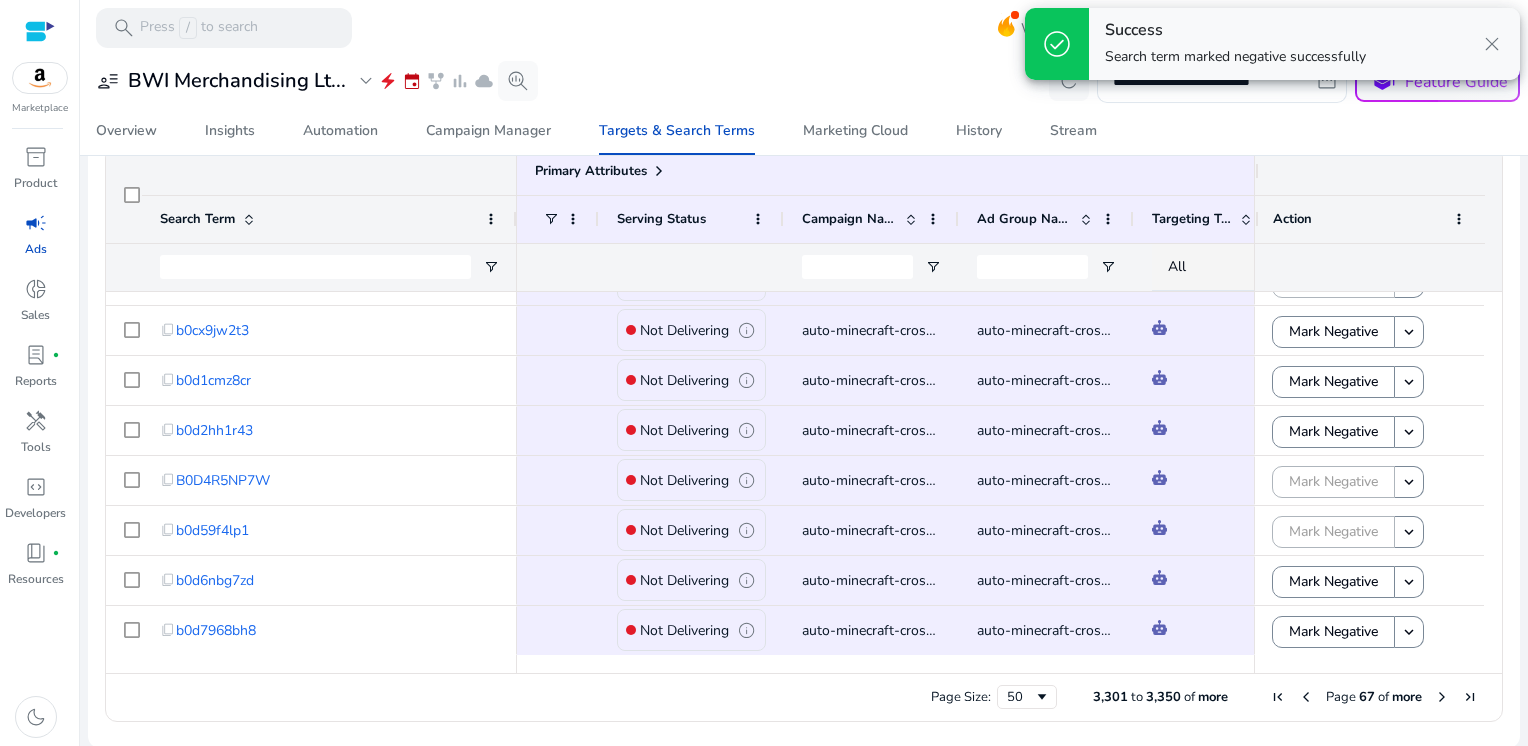 click at bounding box center [1442, 697] 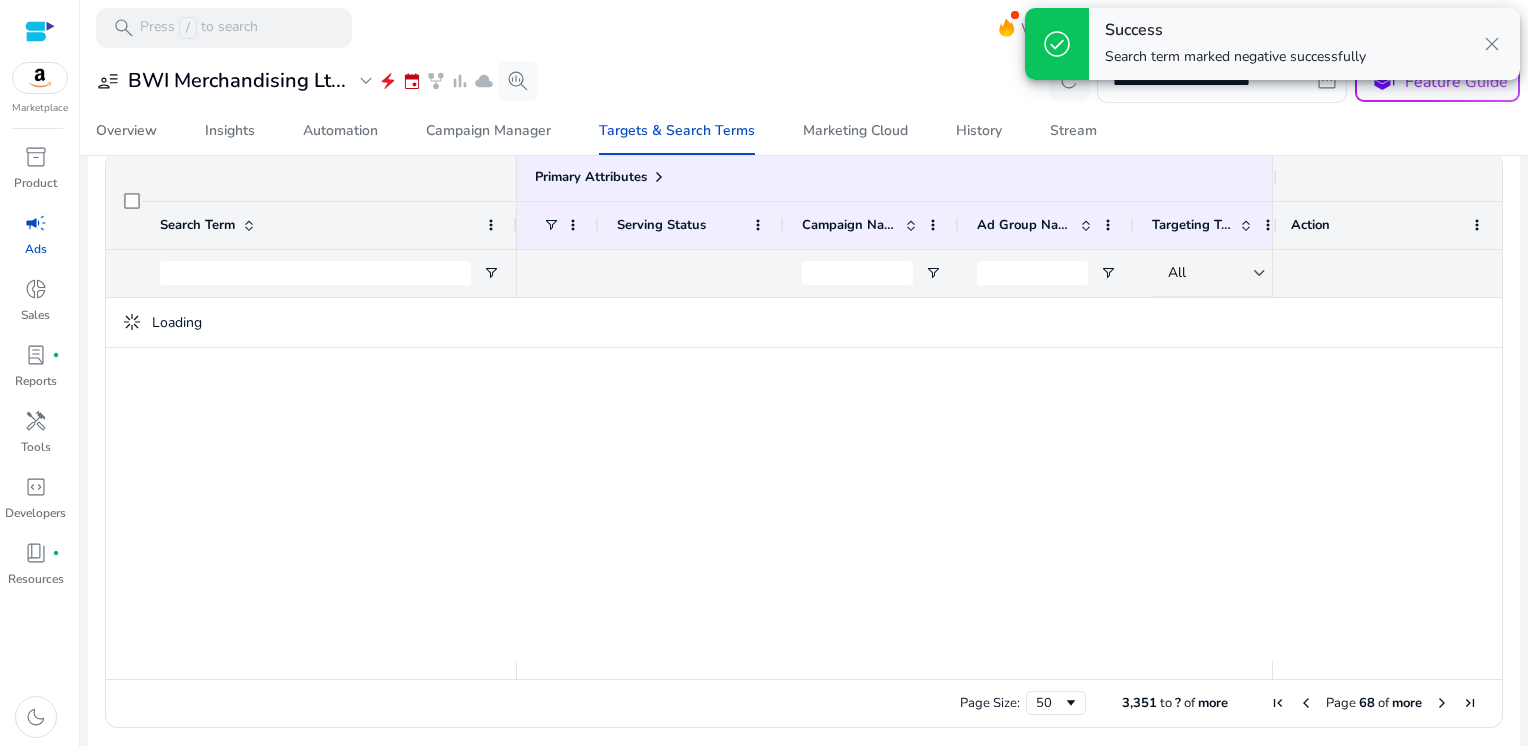 scroll, scrollTop: 662, scrollLeft: 0, axis: vertical 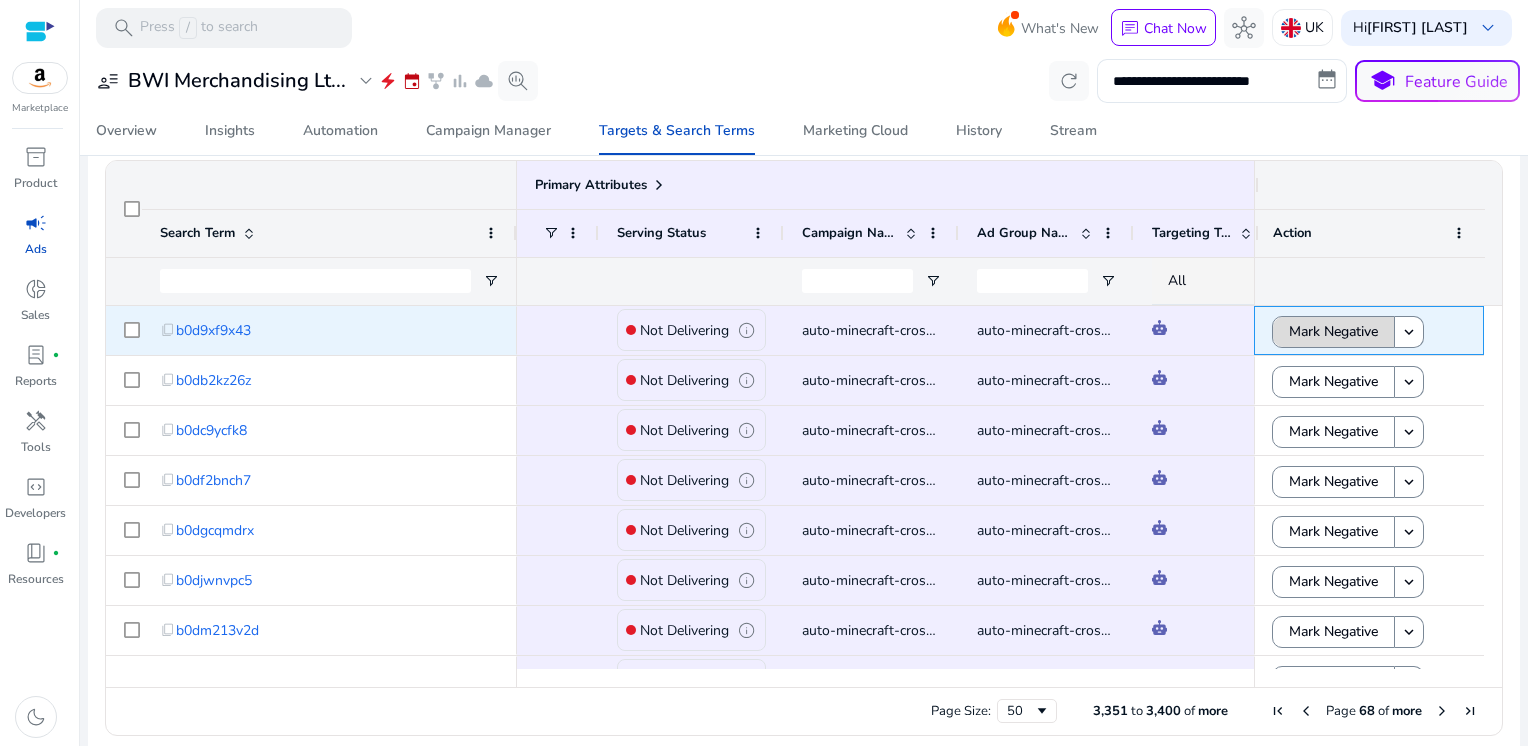click on "Mark Negative" 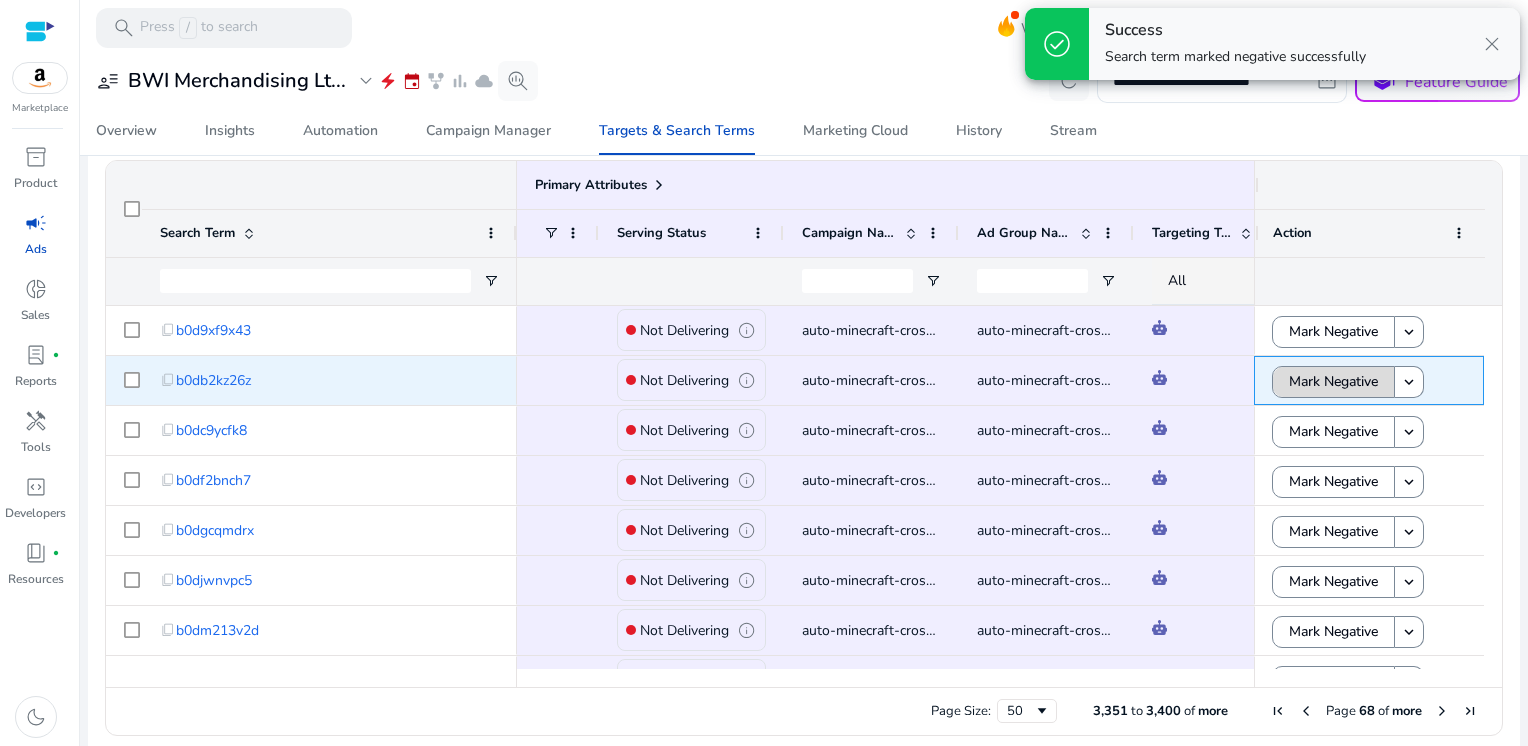 click on "Mark Negative" 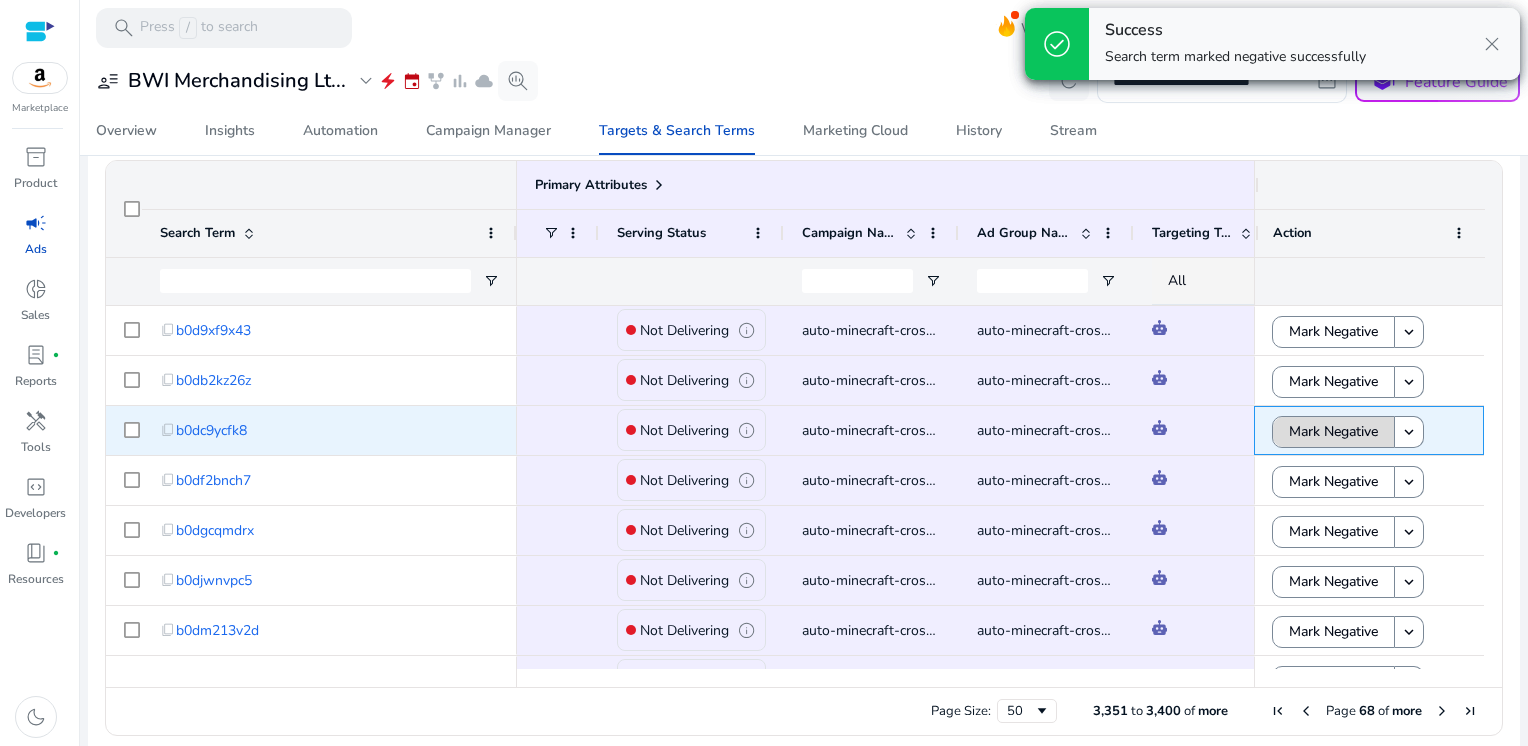 click on "Mark Negative" 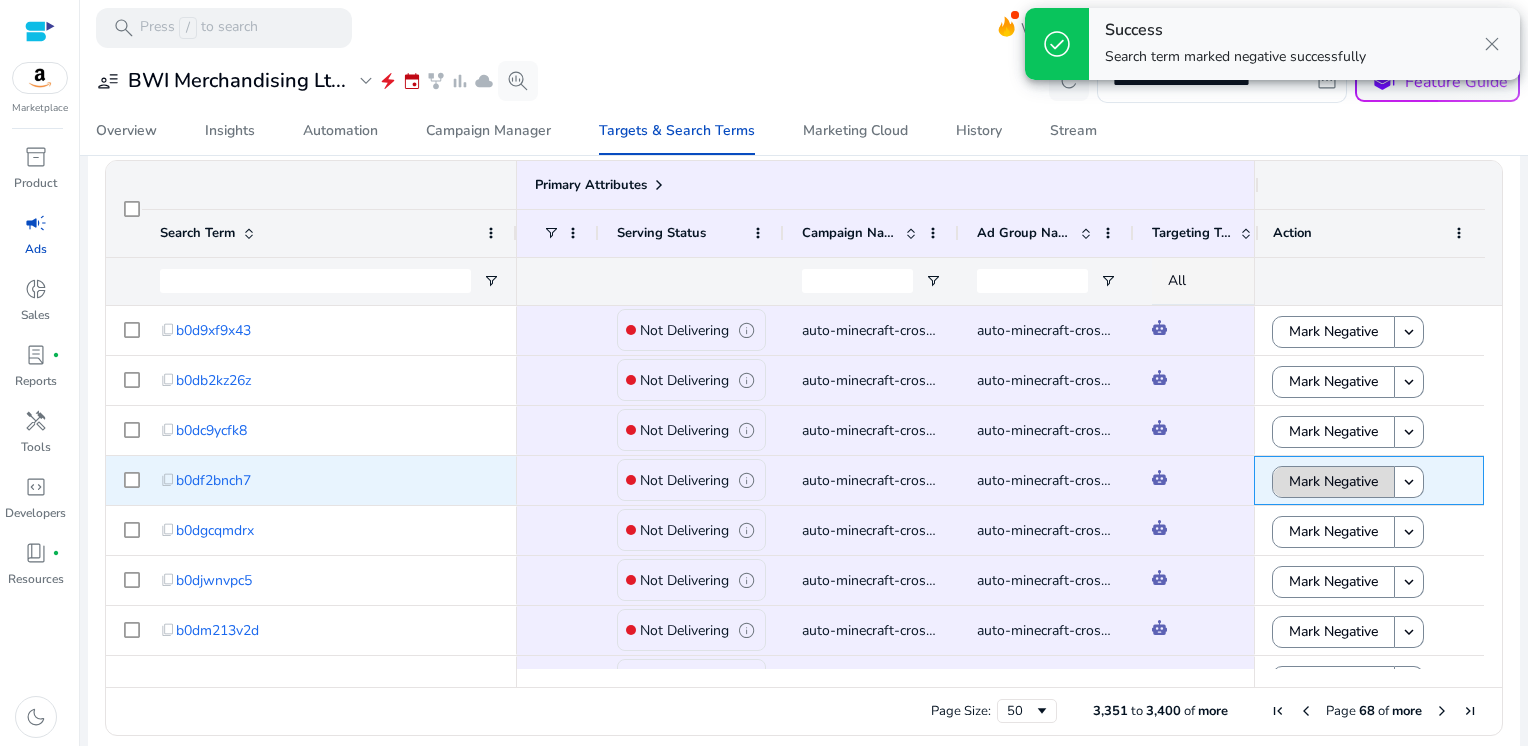 click on "Mark Negative" 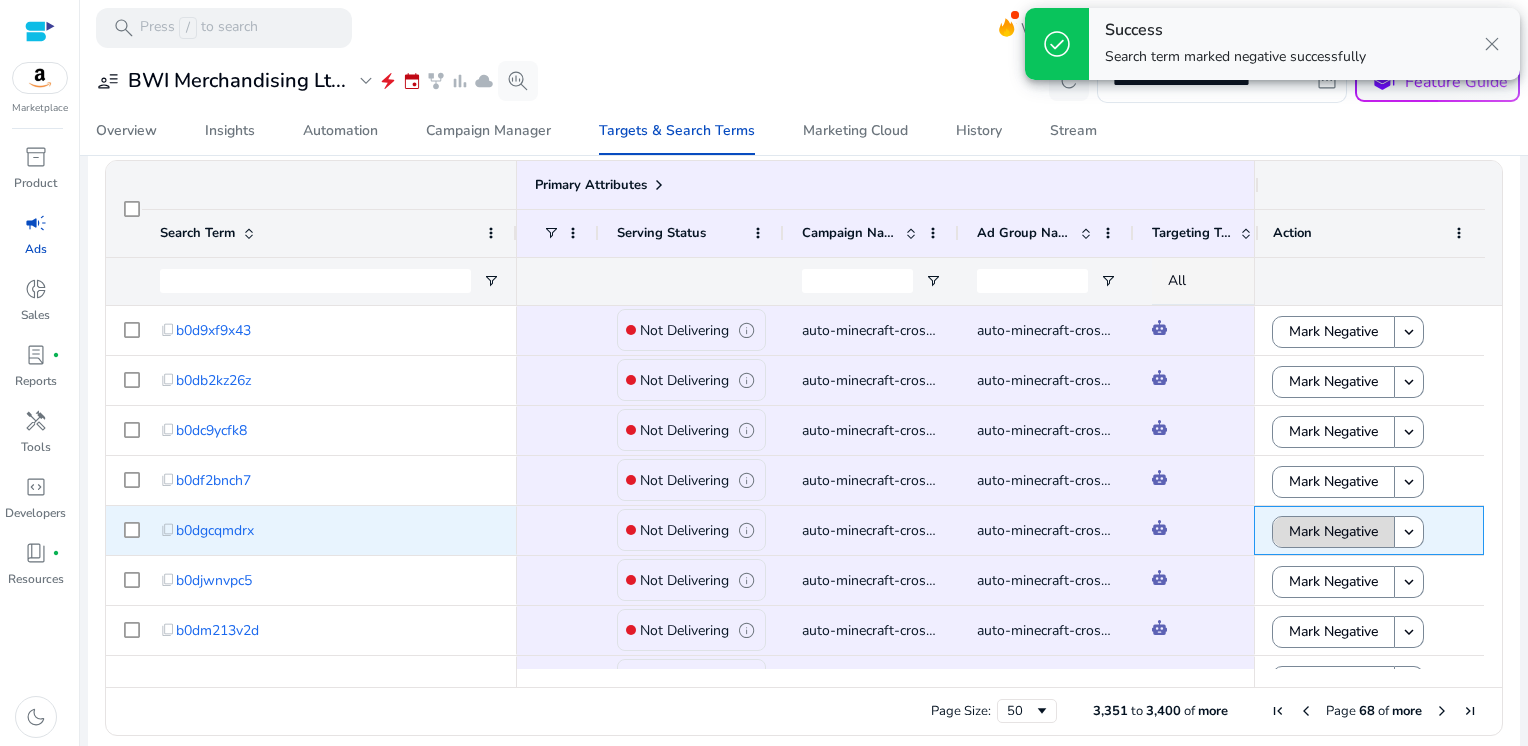 click on "Mark Negative" 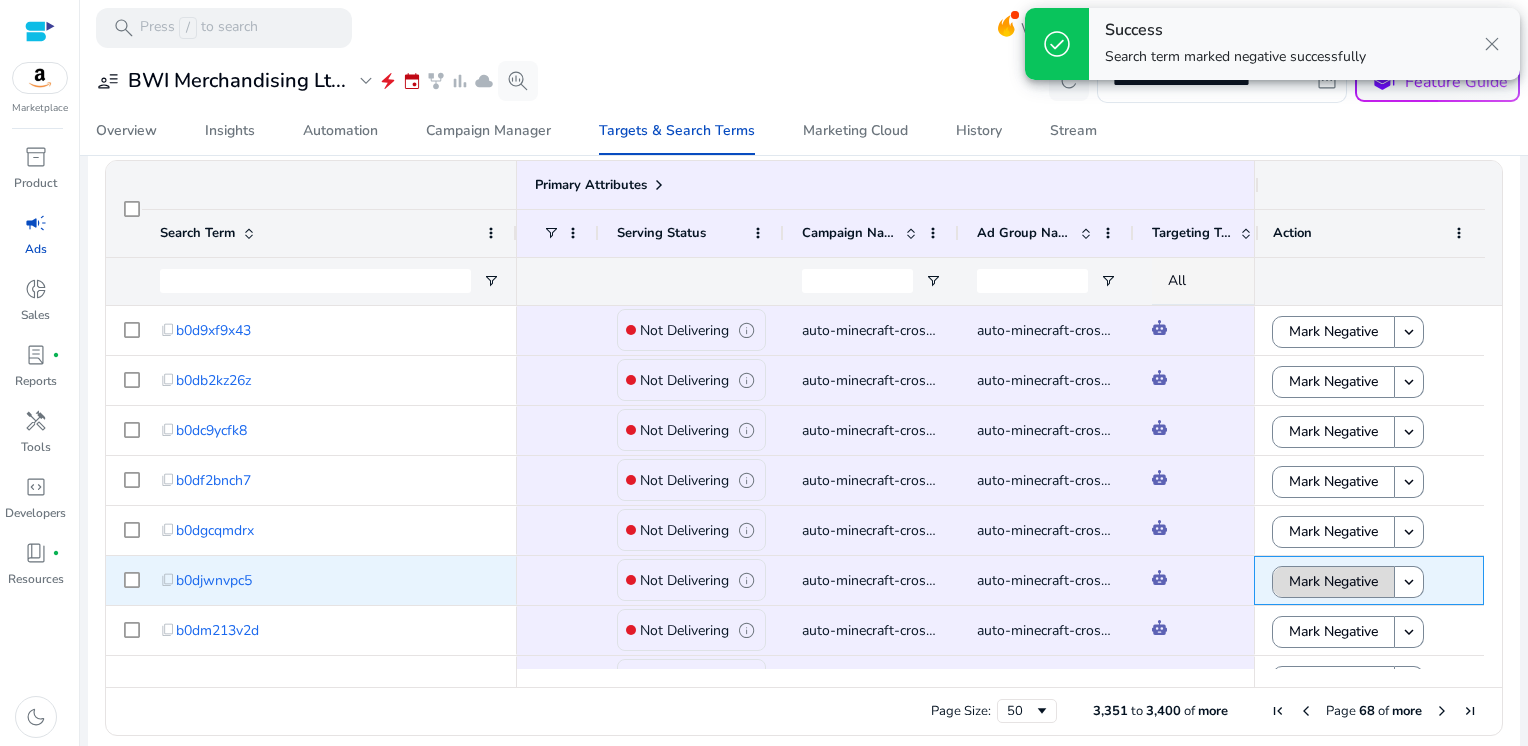 click on "Mark Negative" 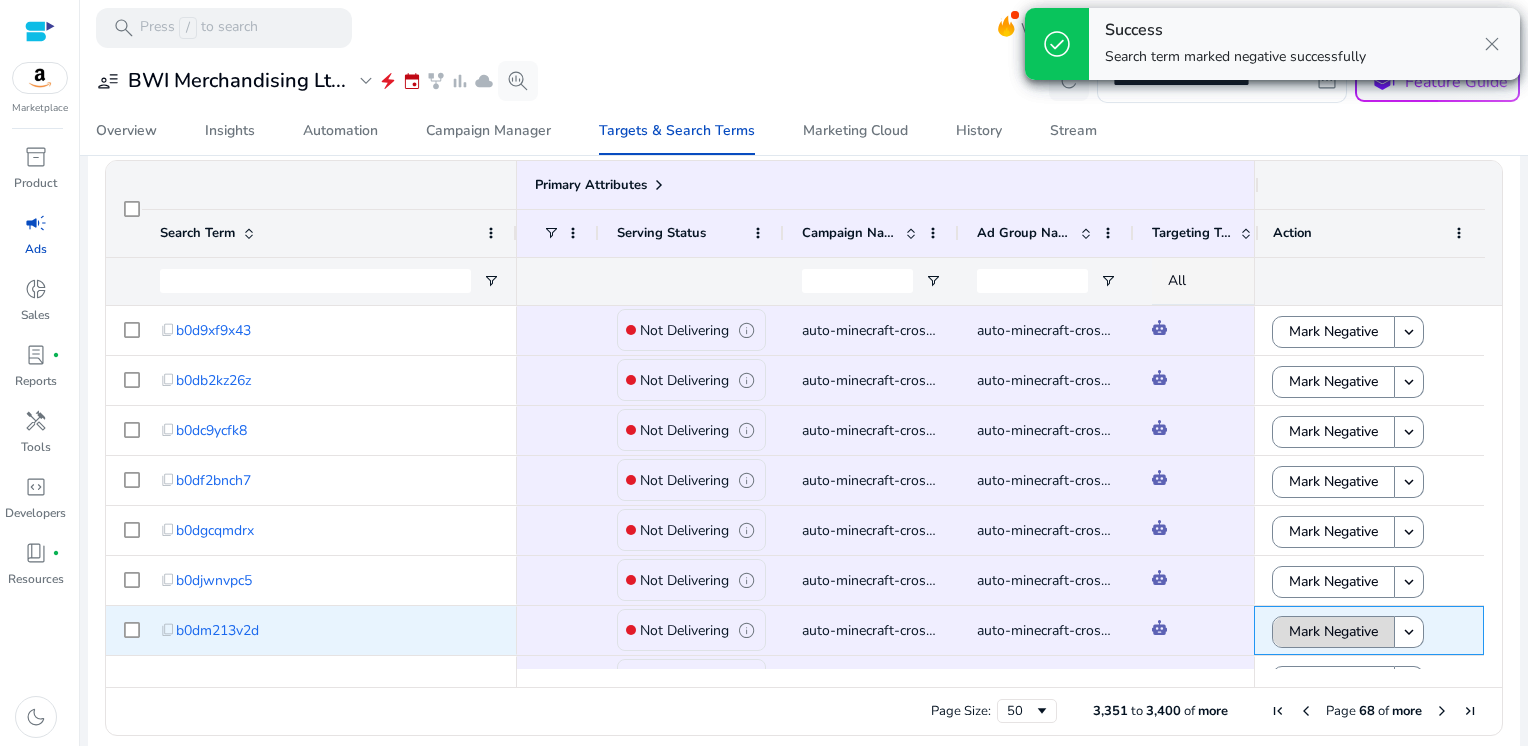 click on "Mark Negative" 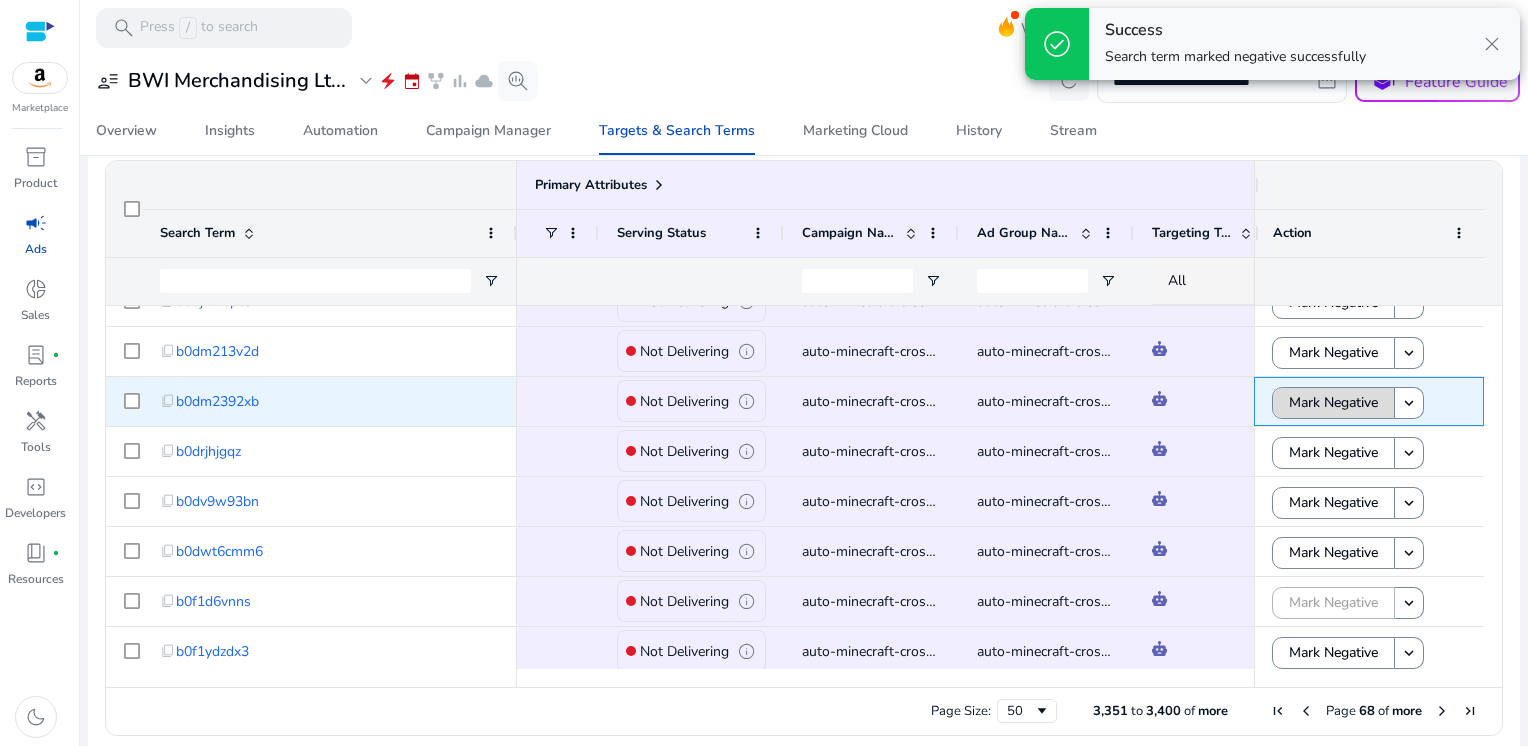 click on "Mark Negative" 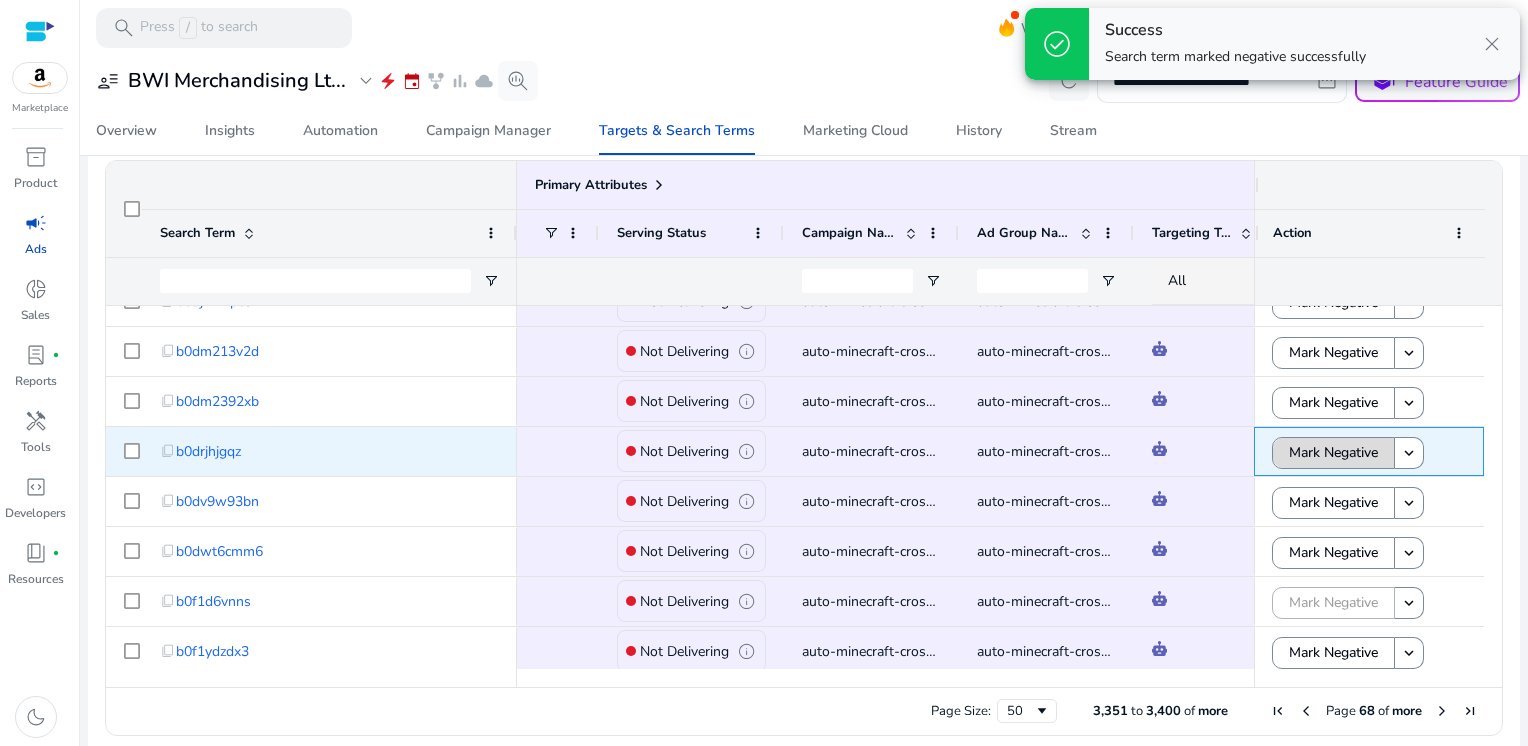 click on "Mark Negative" 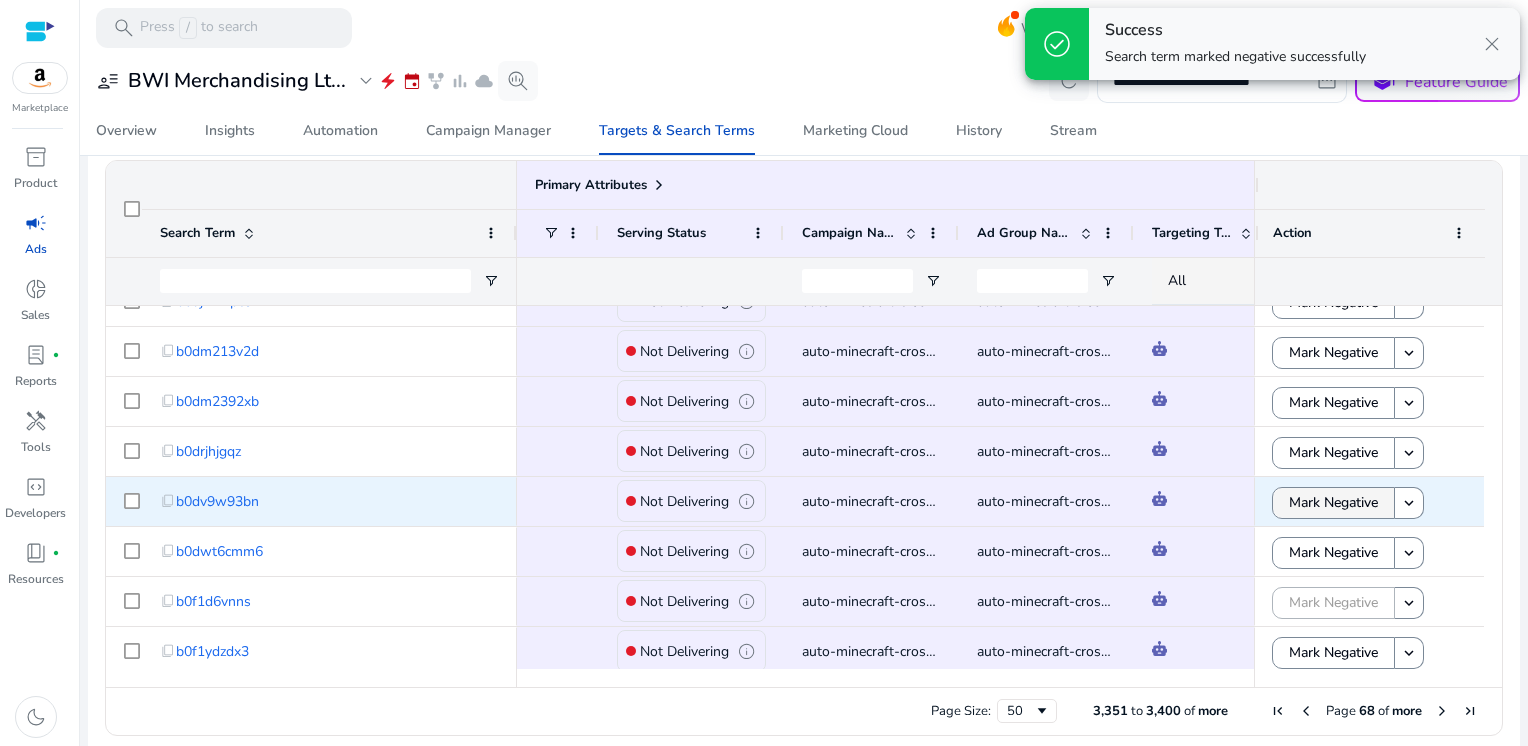 click on "Mark Negative" 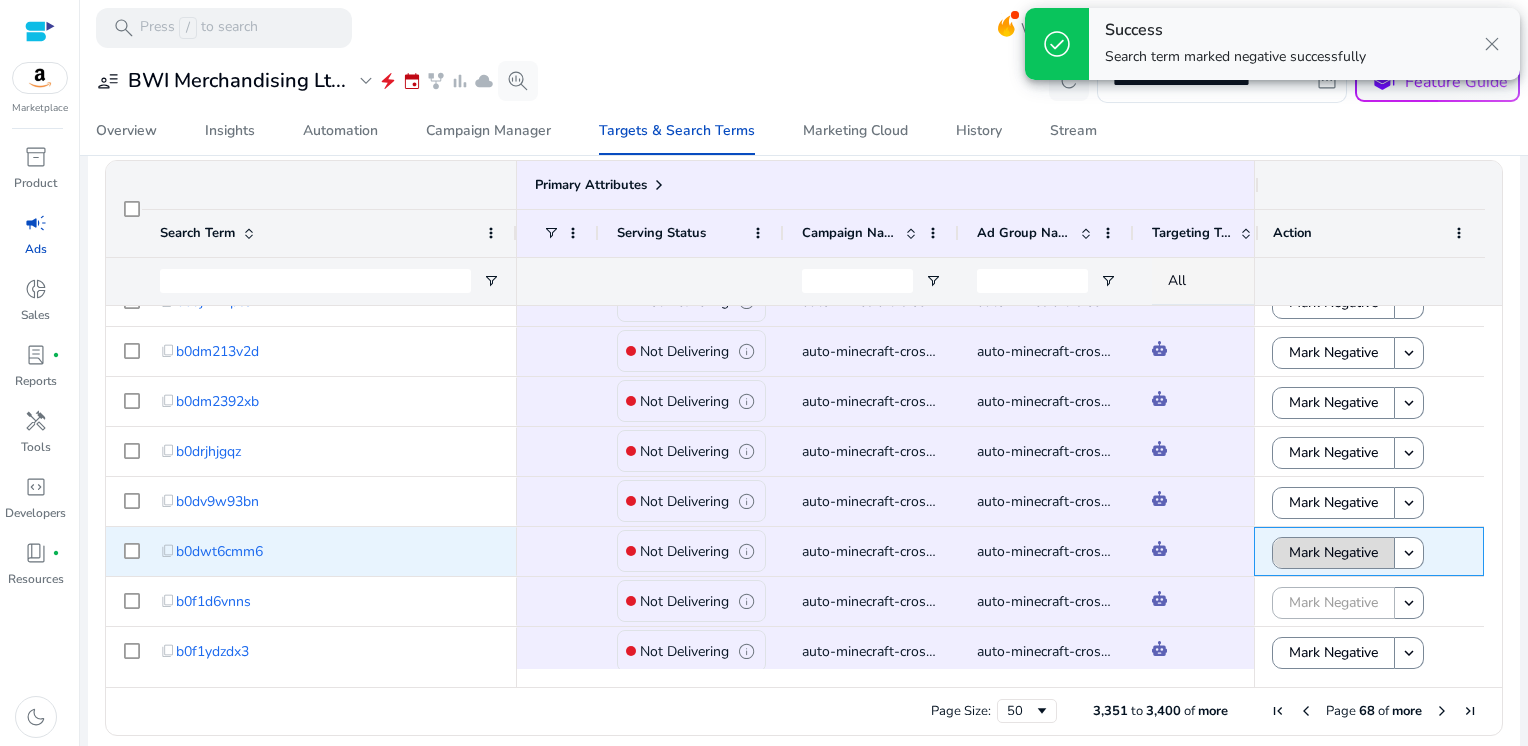 click on "Mark Negative" 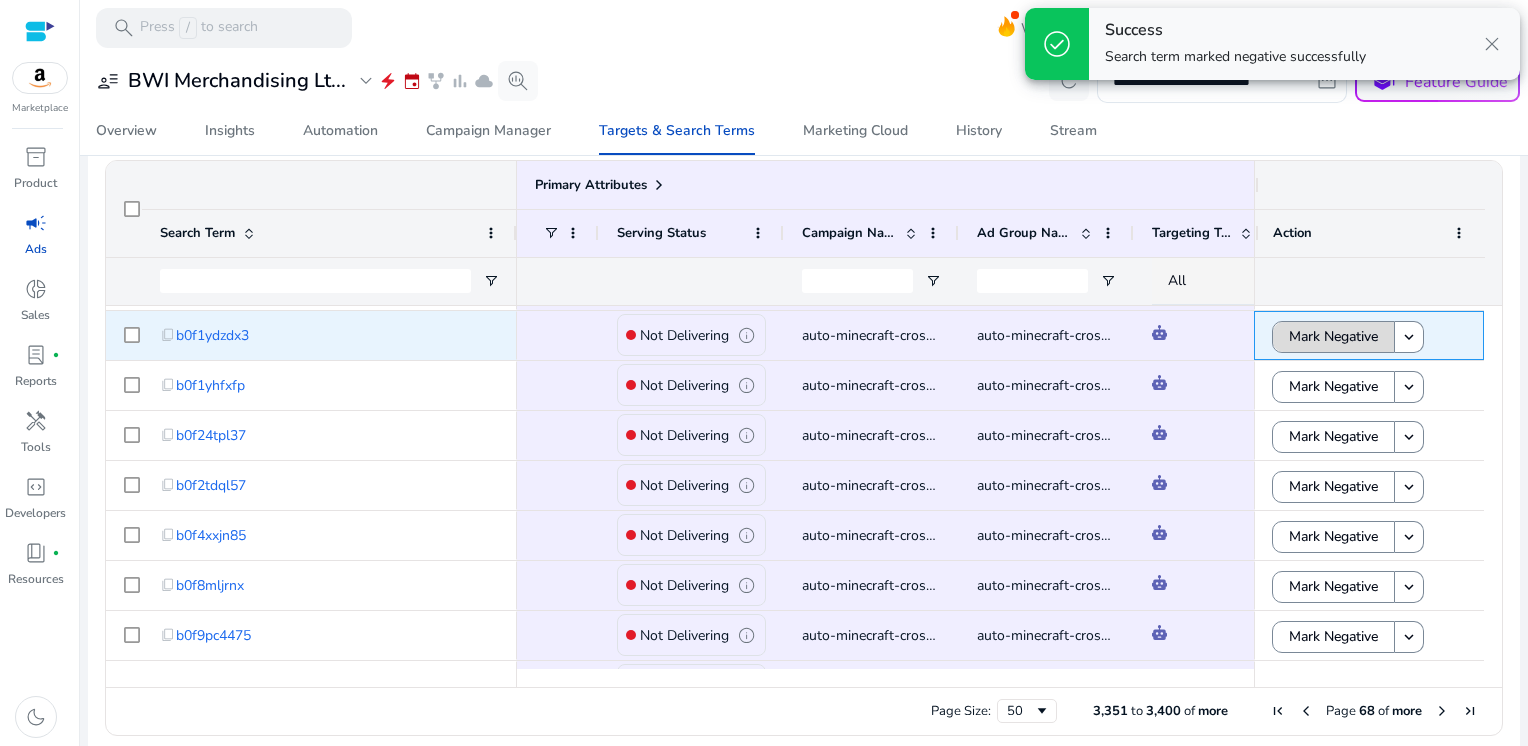 click on "Mark Negative" 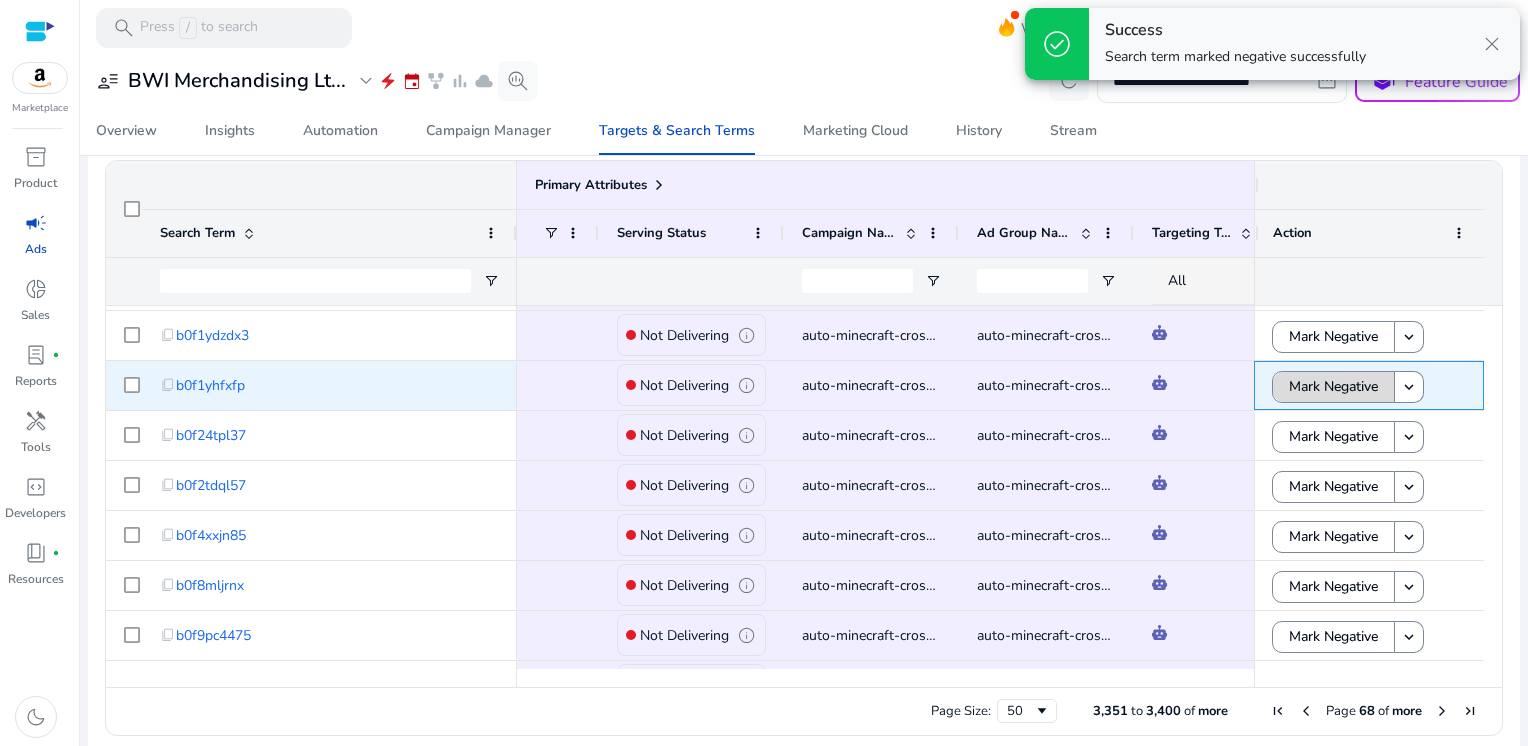 click on "Mark Negative" 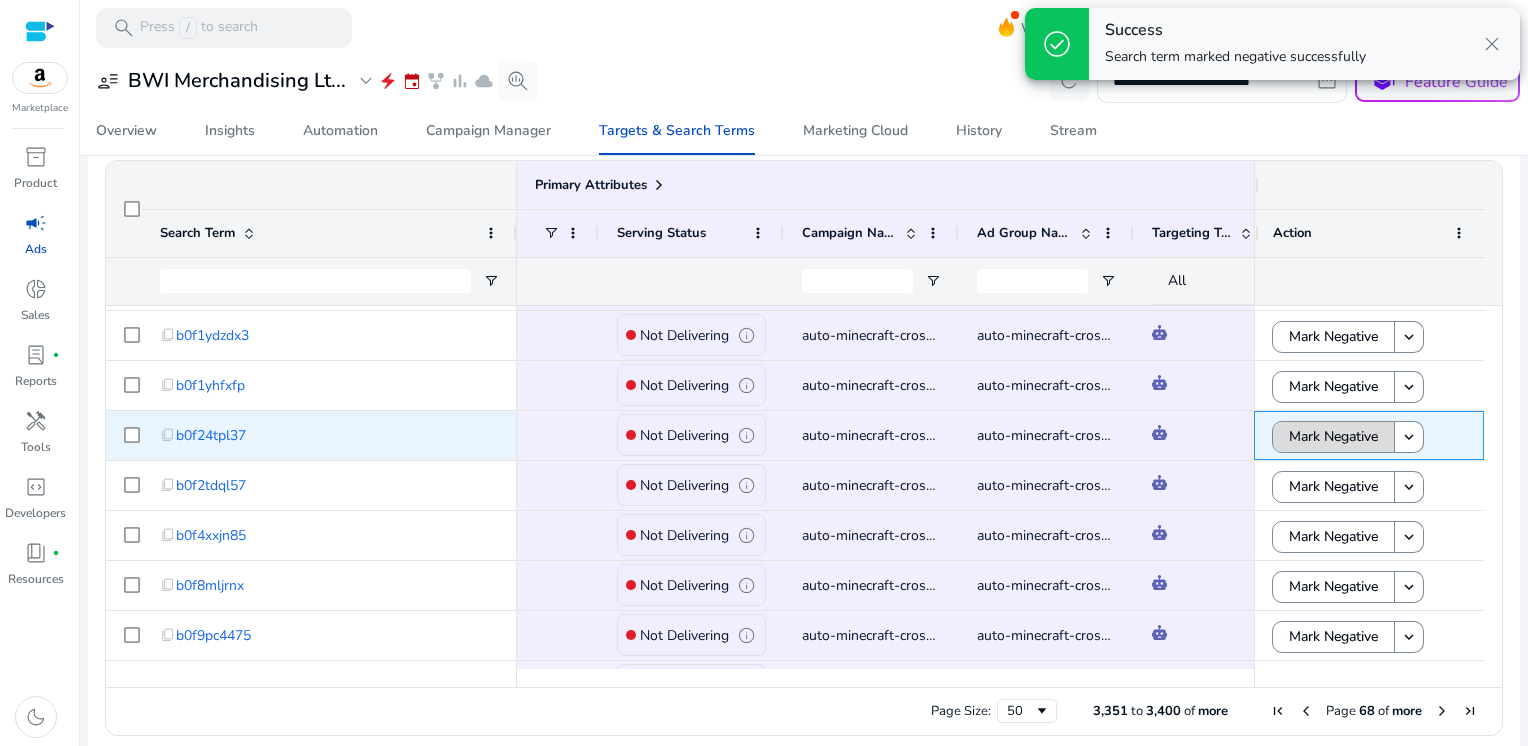 click on "Mark Negative" 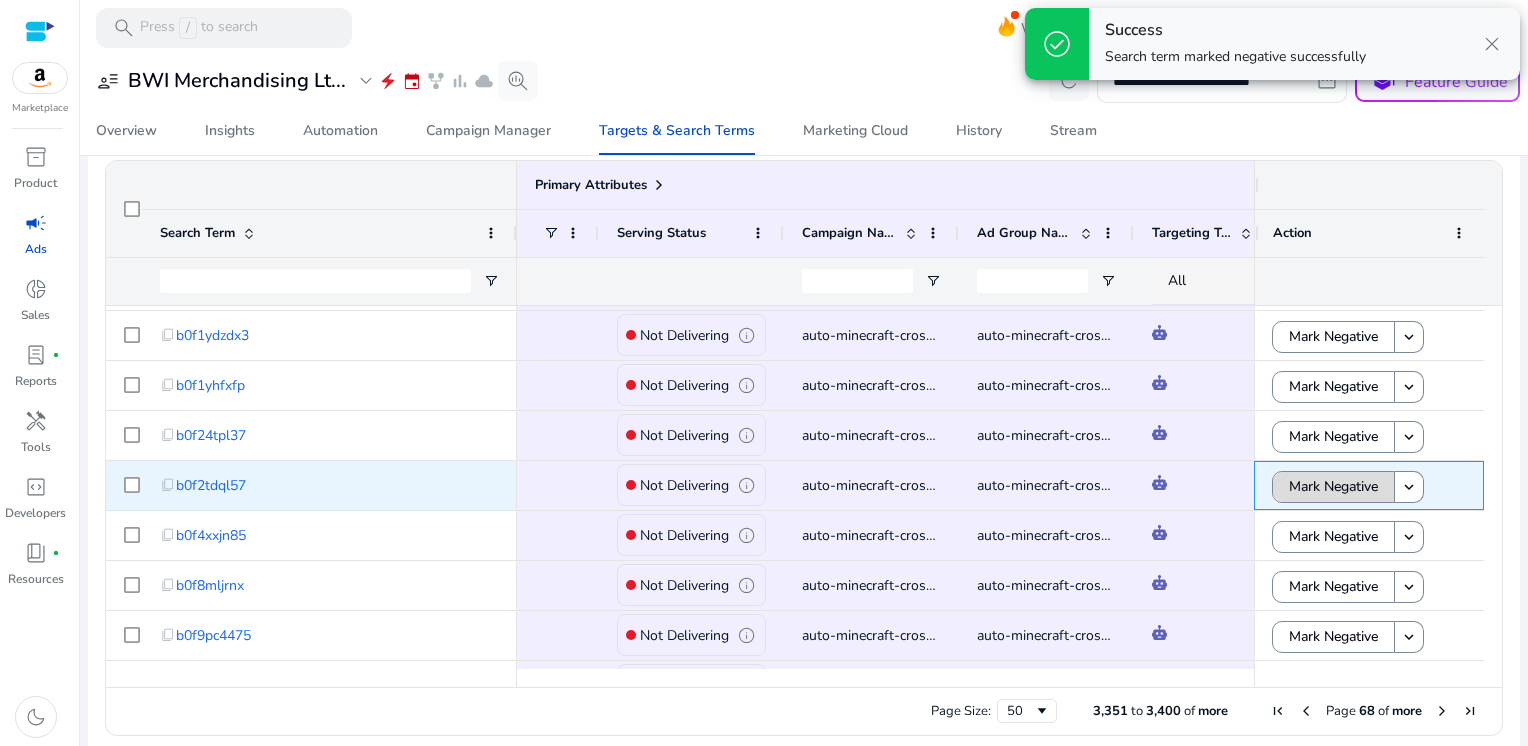 click on "Mark Negative" 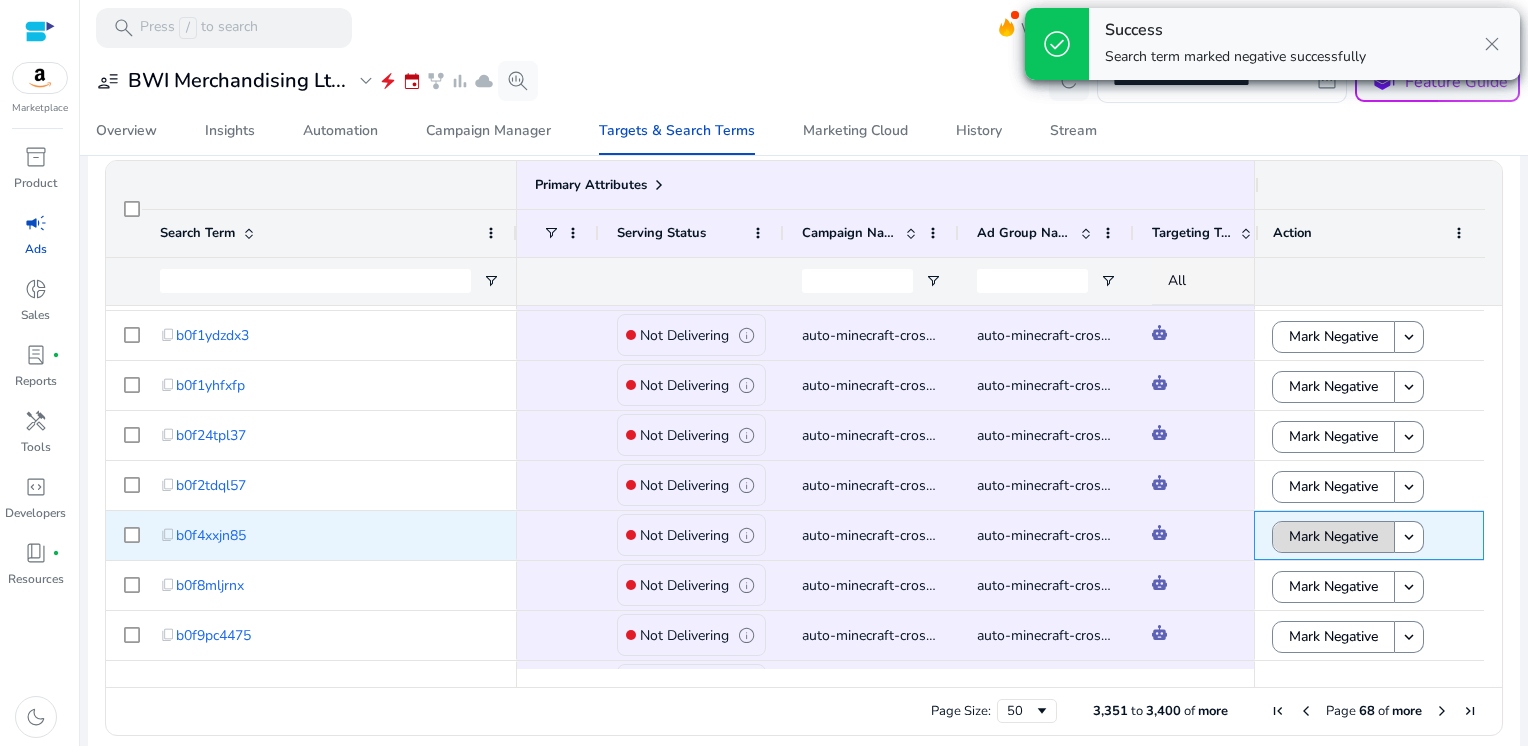click on "Mark Negative" 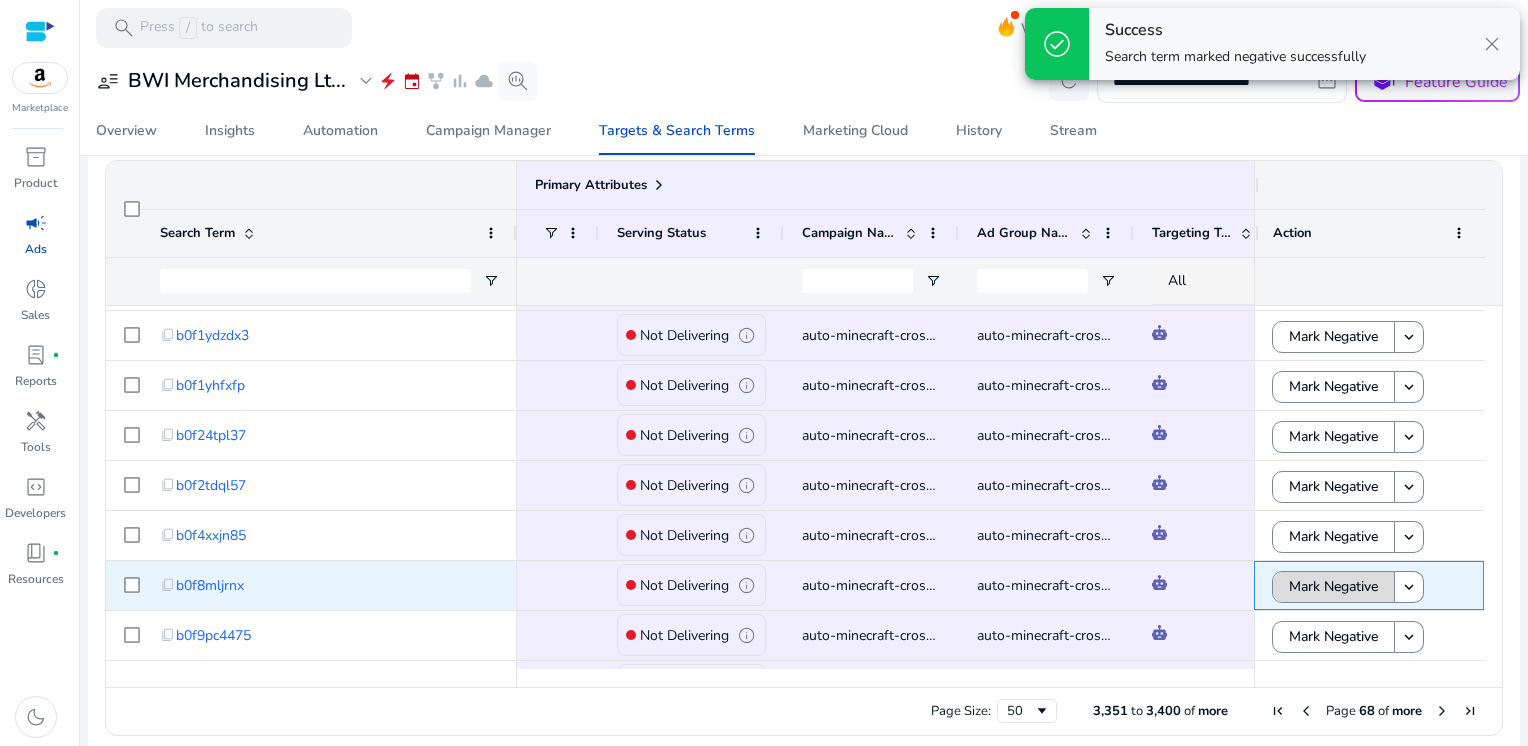 click on "Mark Negative" 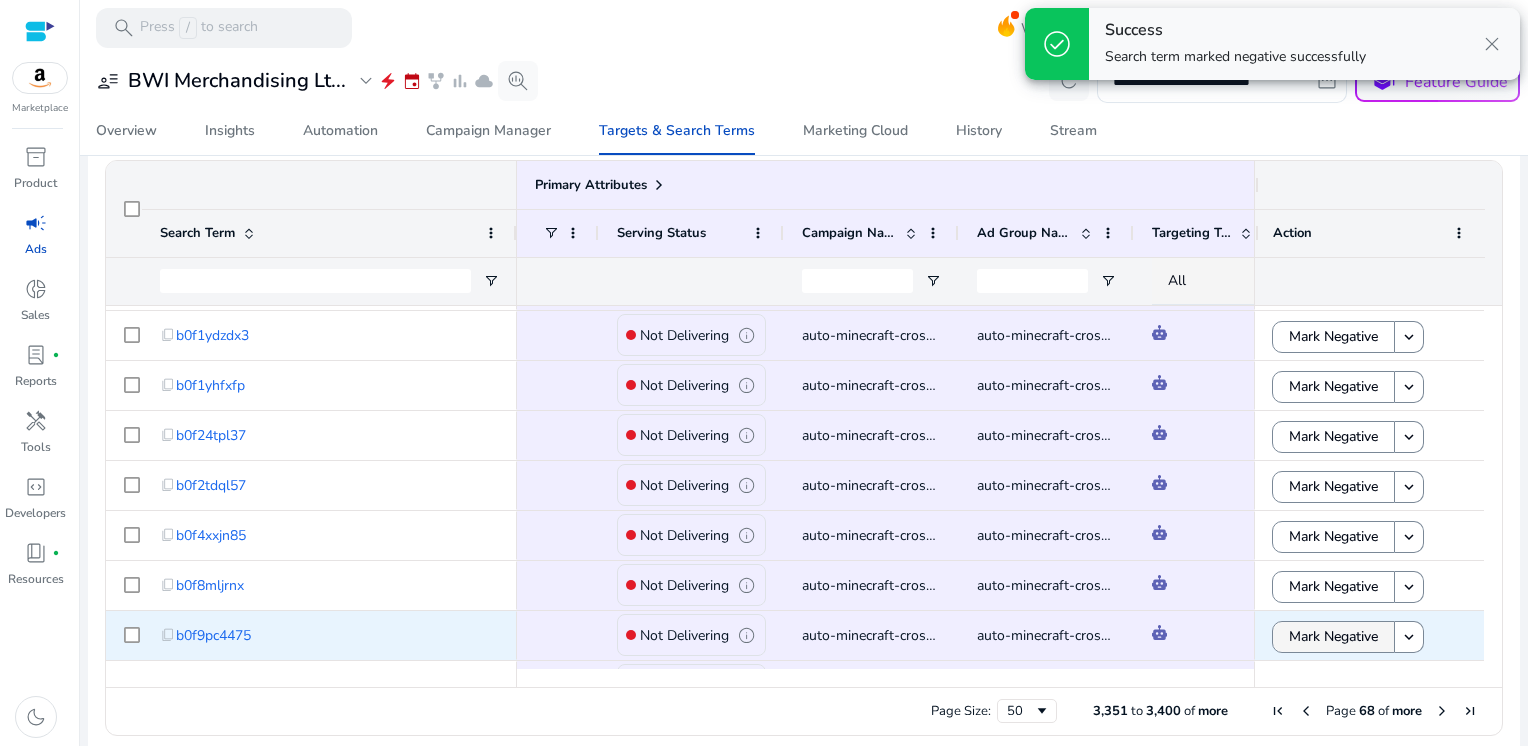 click on "Mark Negative" 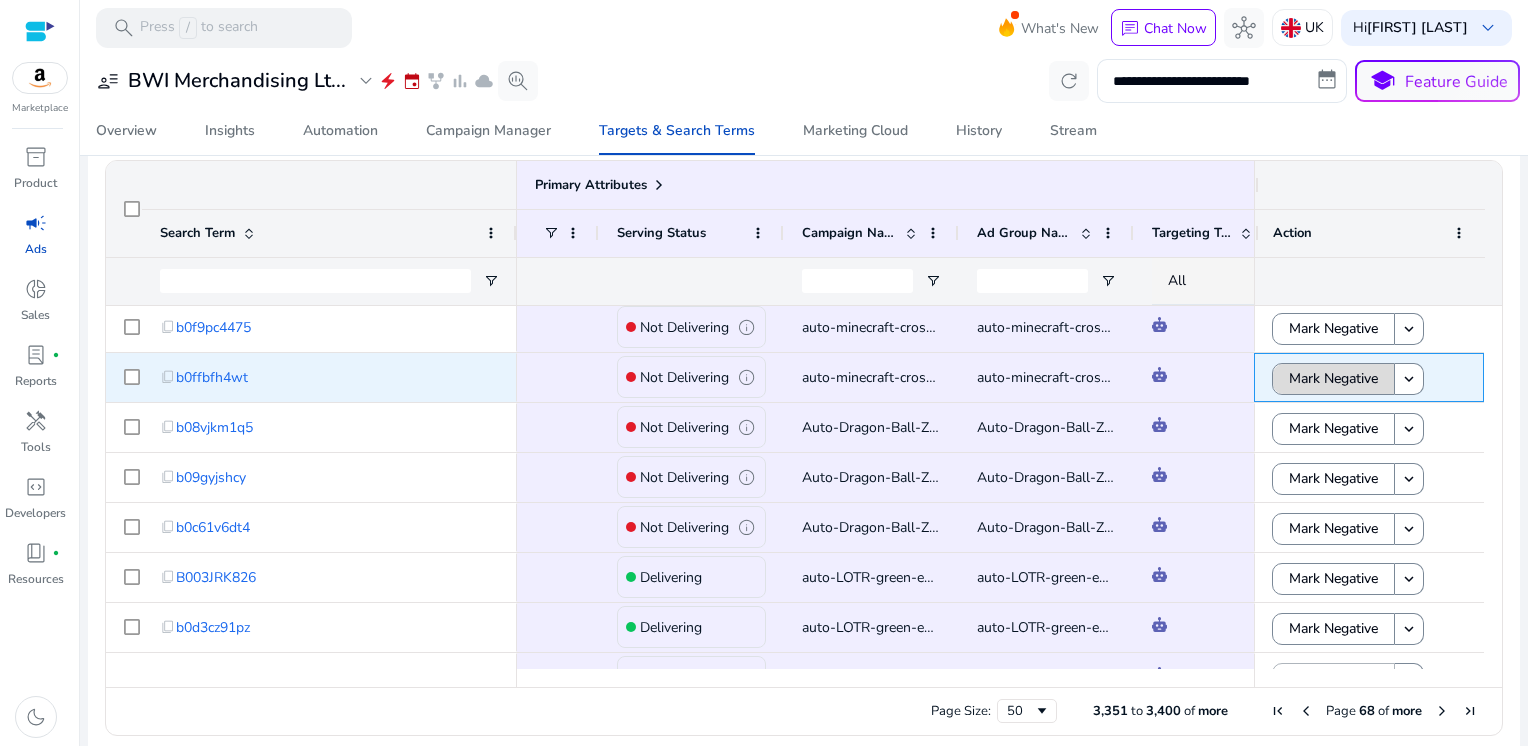 click on "Mark Negative" 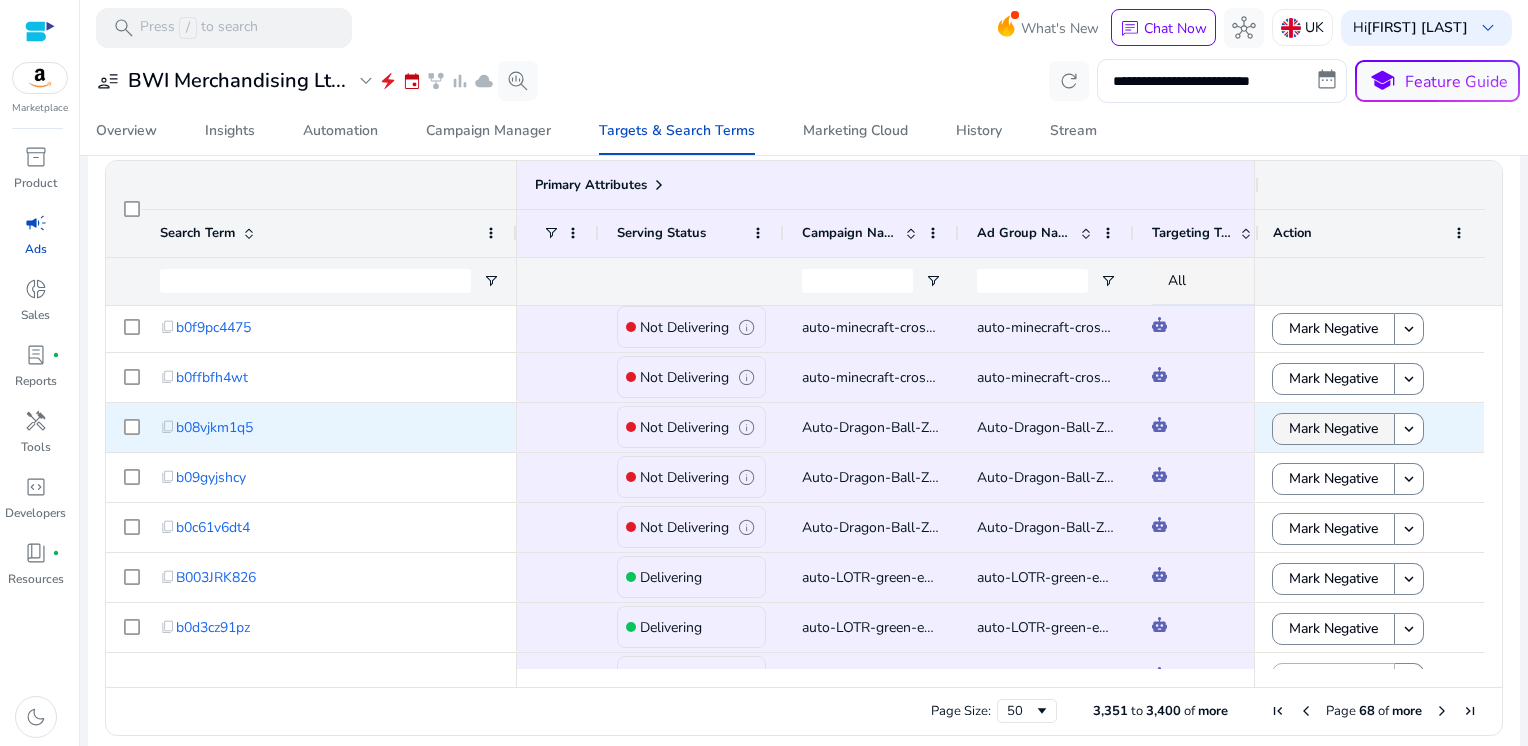 click on "Mark Negative" 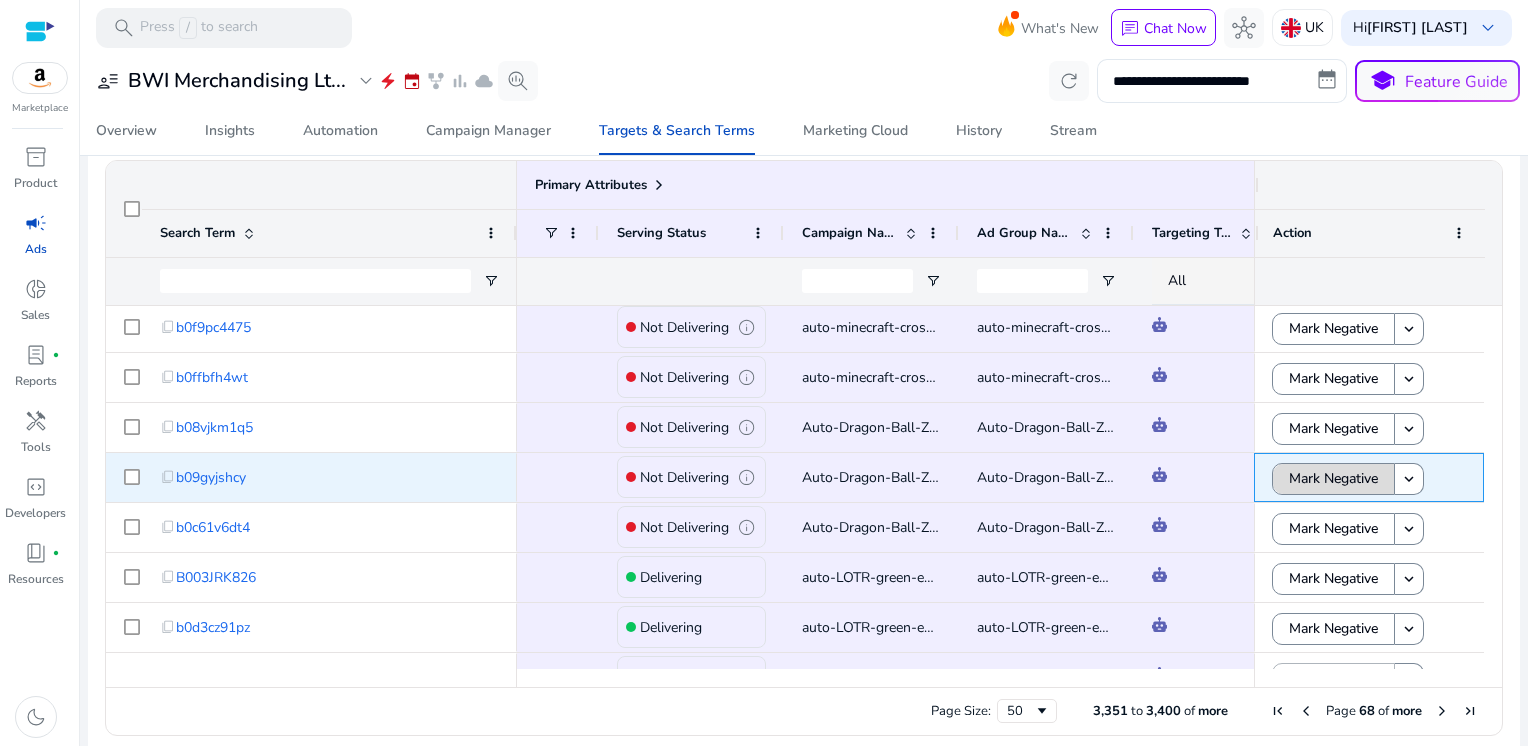 click on "Mark Negative" 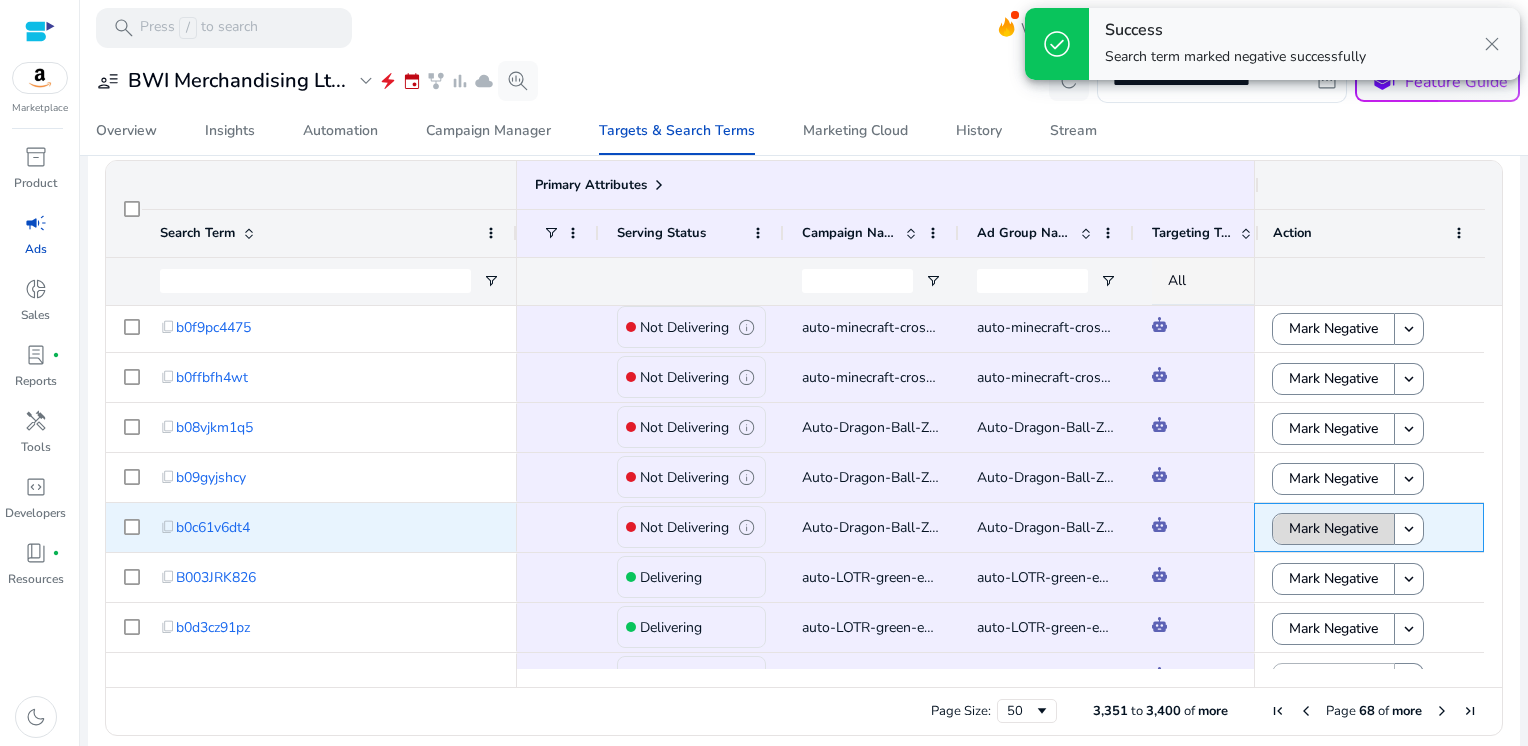 click on "Mark Negative" 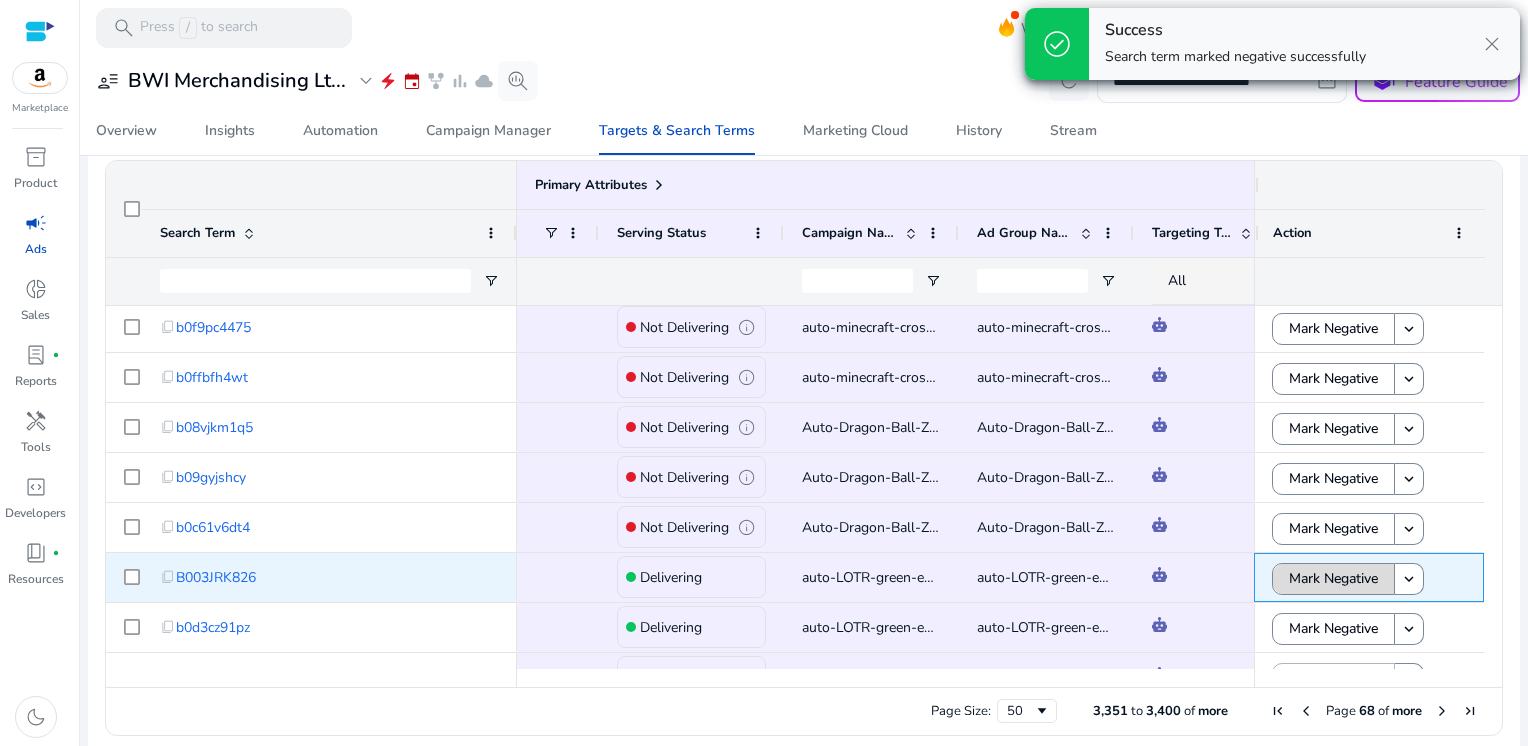 click on "Mark Negative" 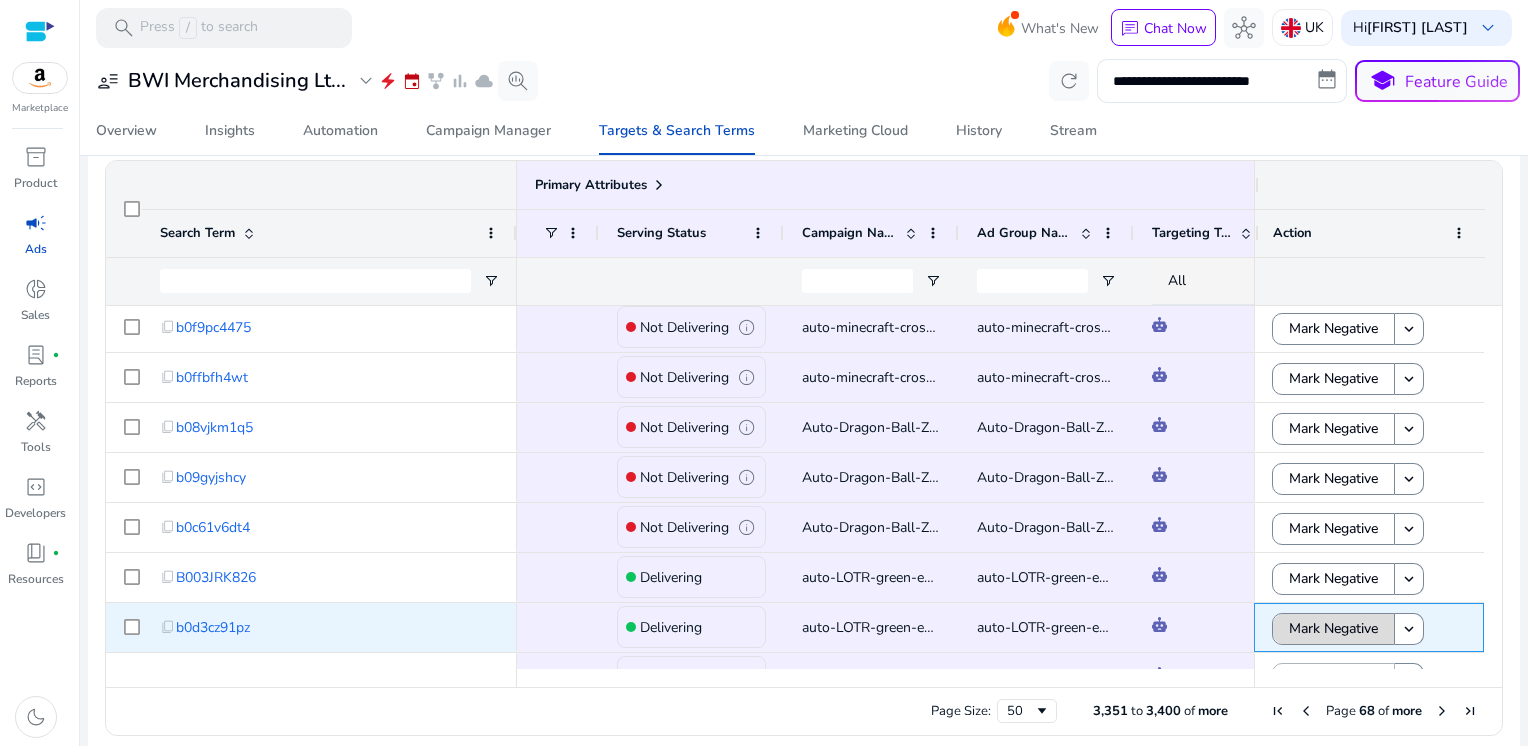 click on "Mark Negative" 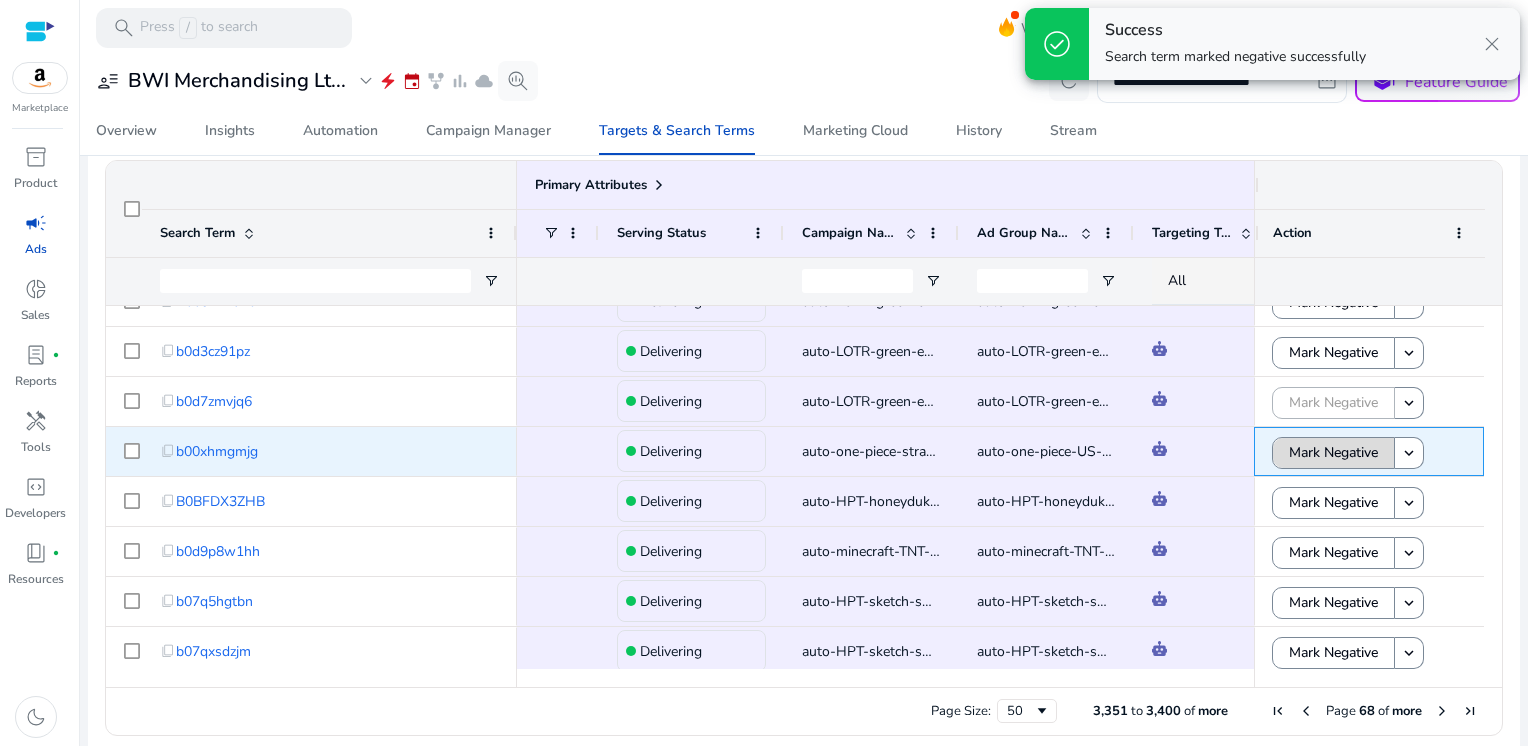 click on "Mark Negative" 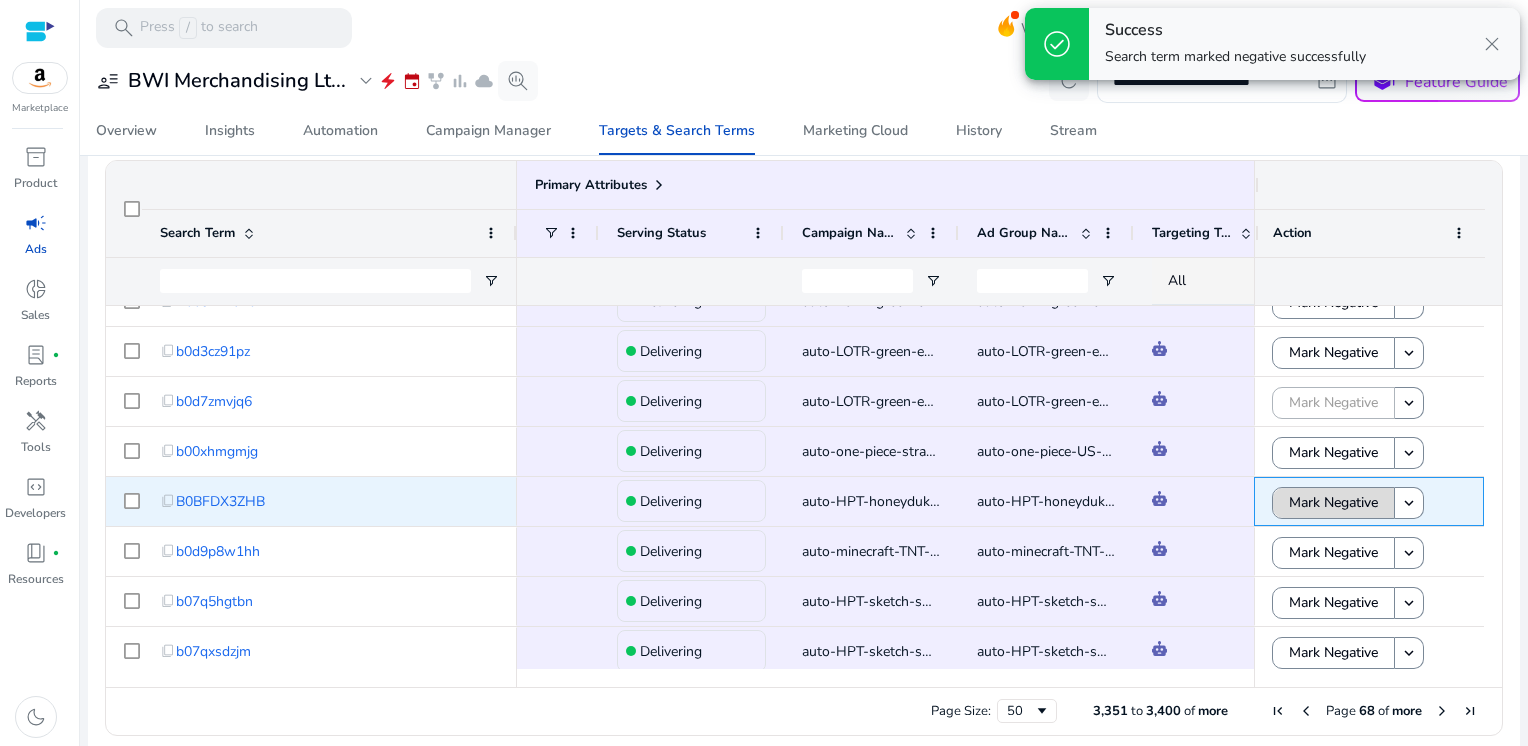click on "Mark Negative" 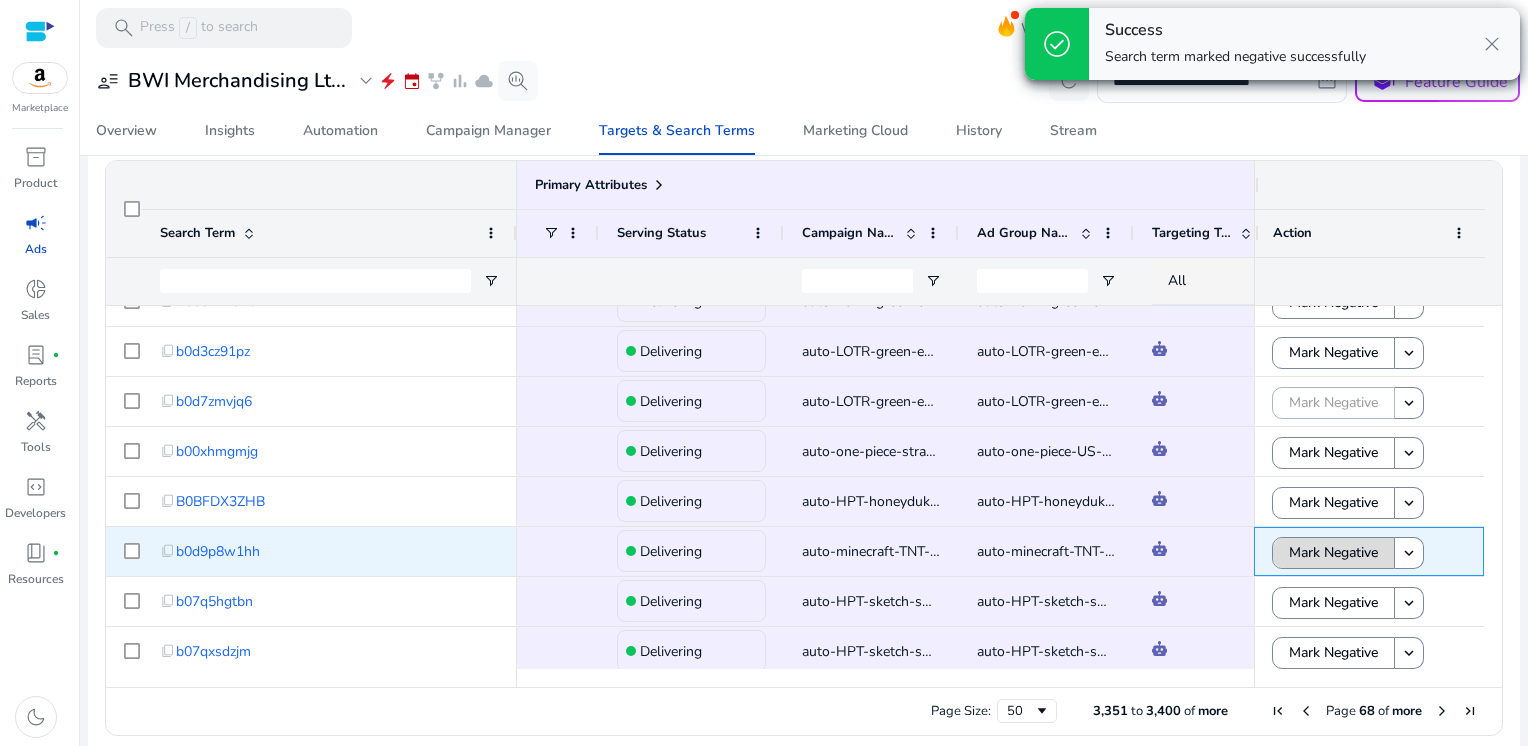 click on "Mark Negative" 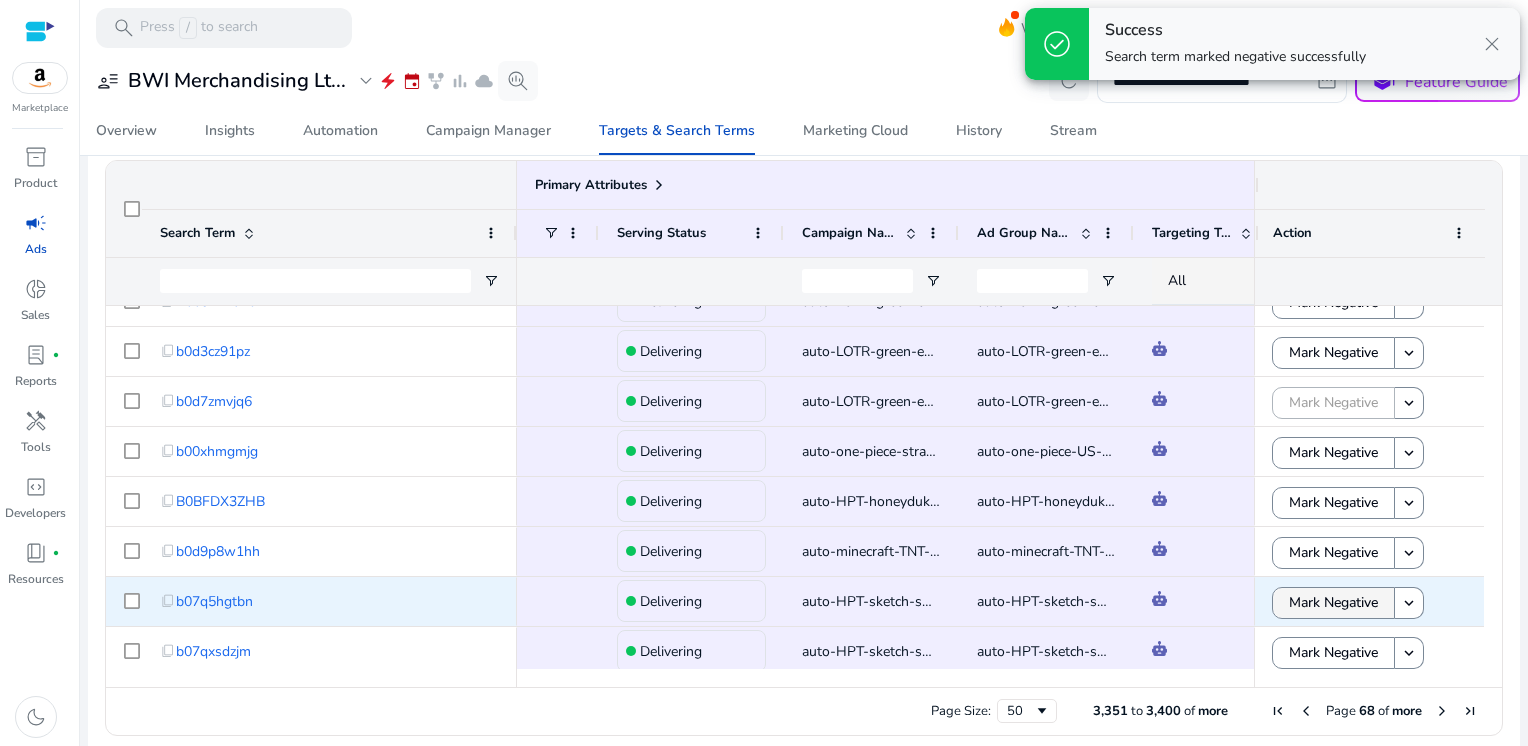 click on "Mark Negative" 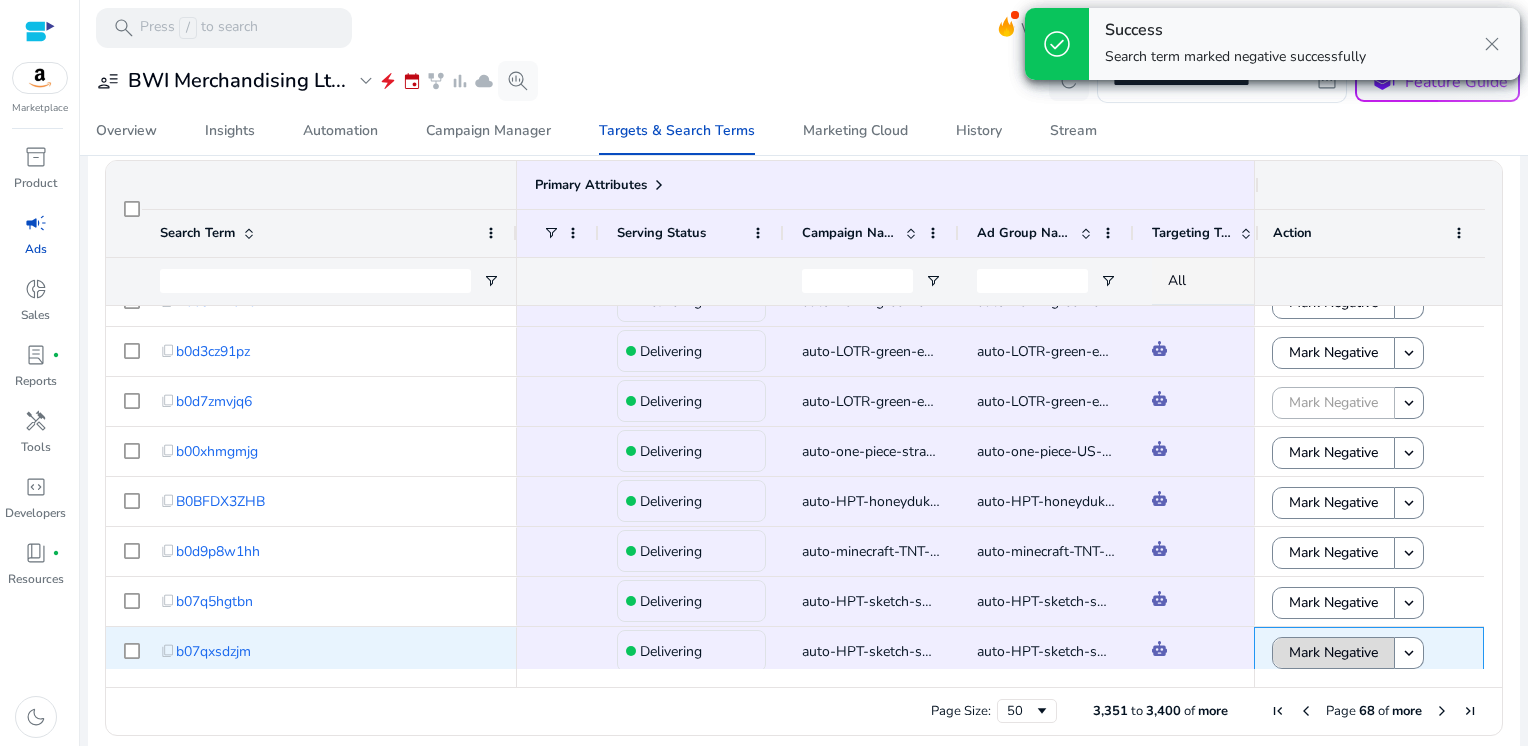 click on "Mark Negative" 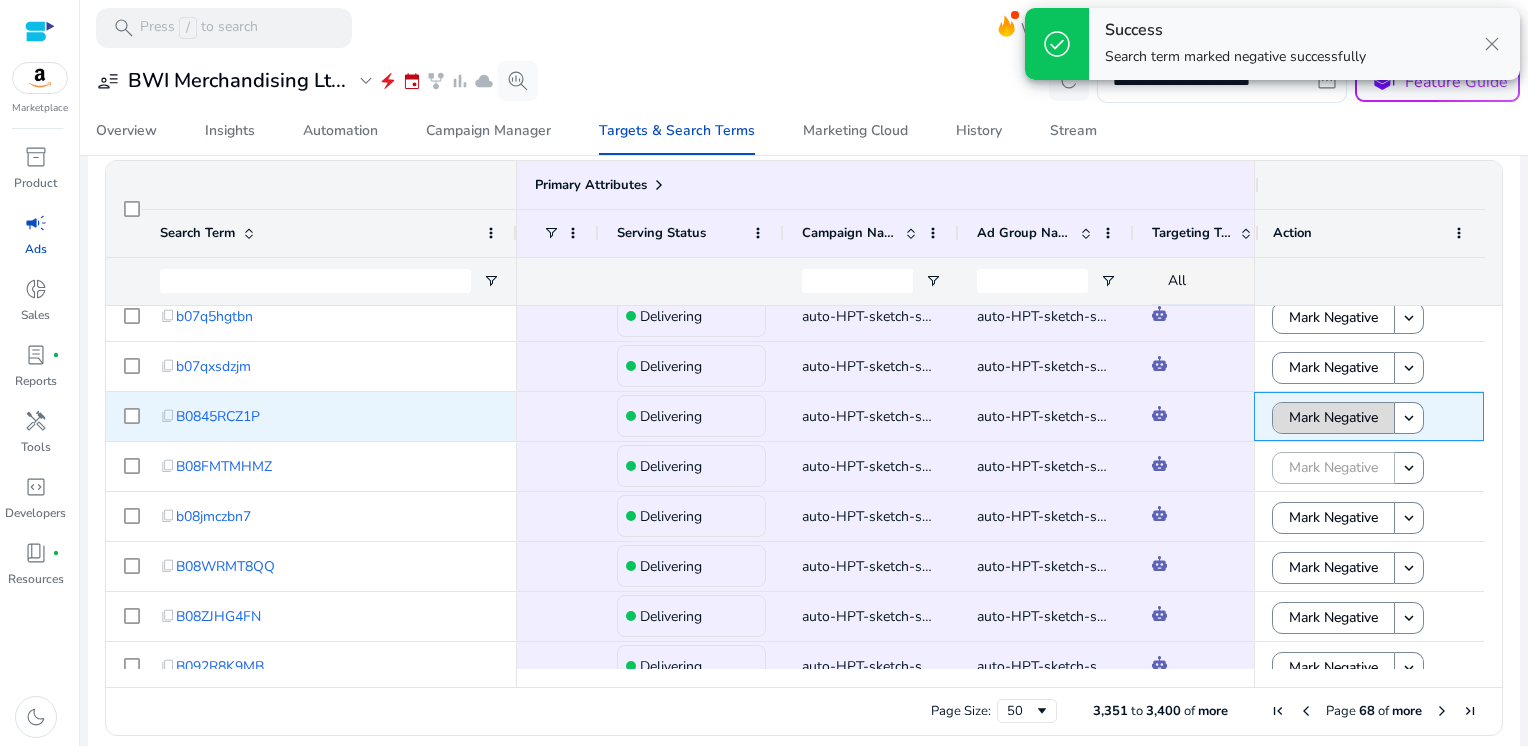click on "Mark Negative" 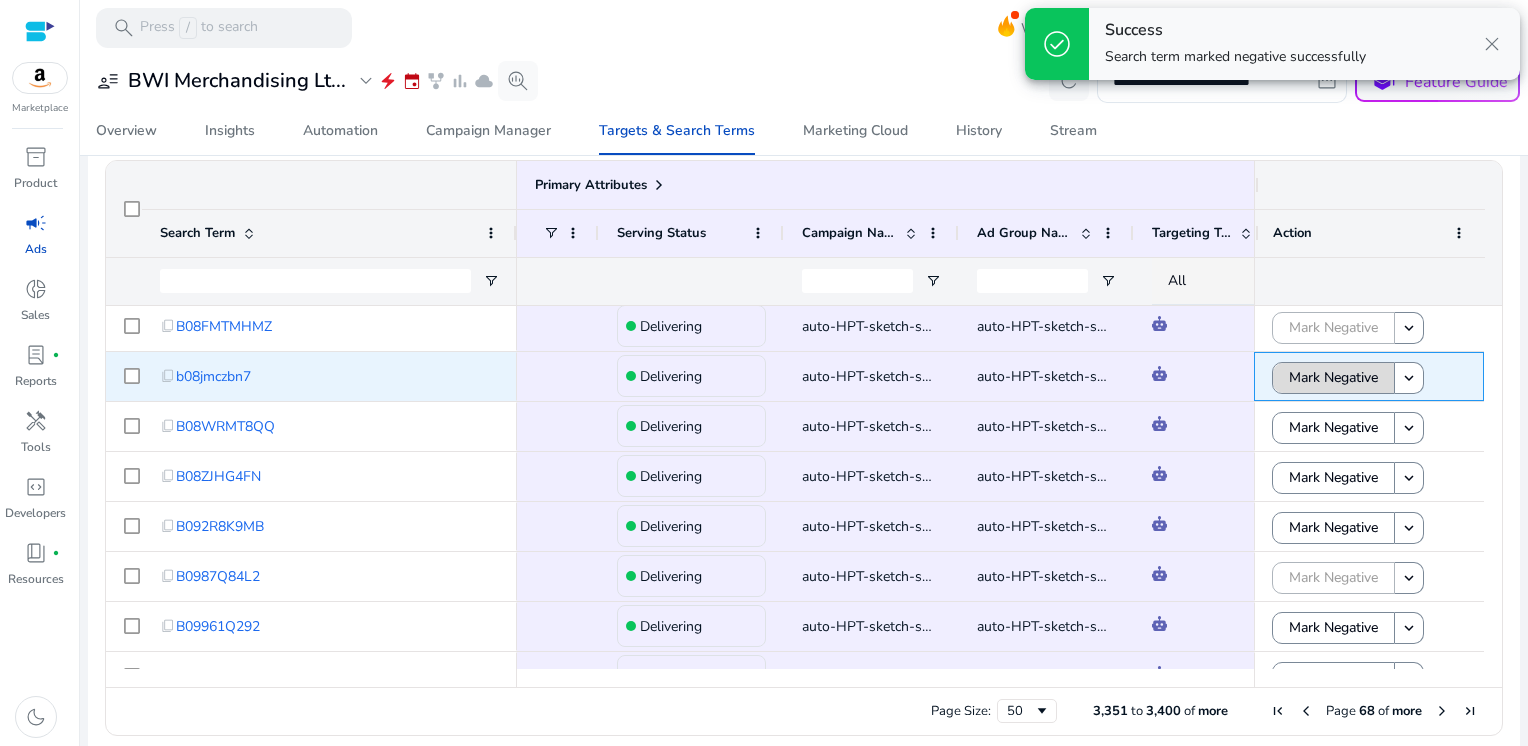 click on "Mark Negative" 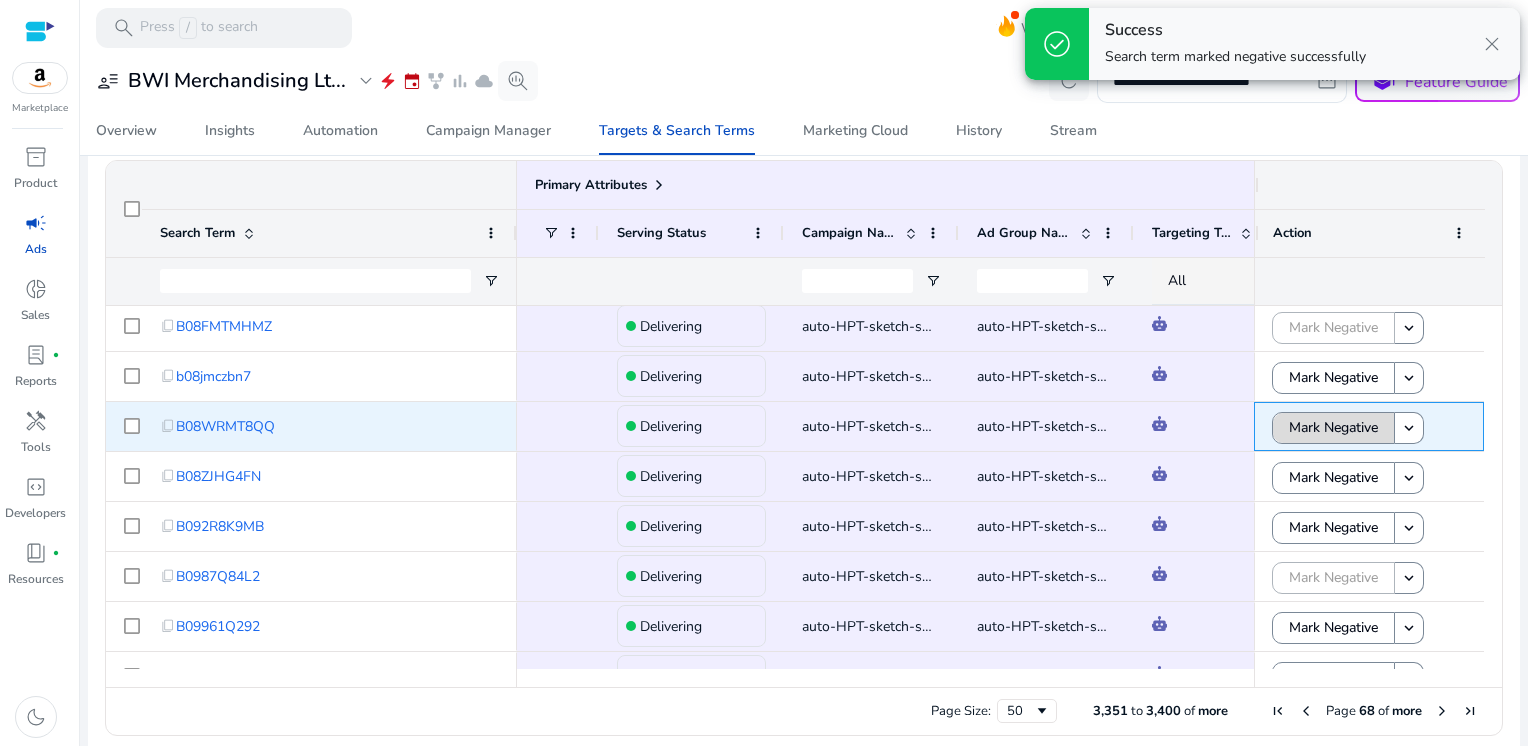 click on "Mark Negative" 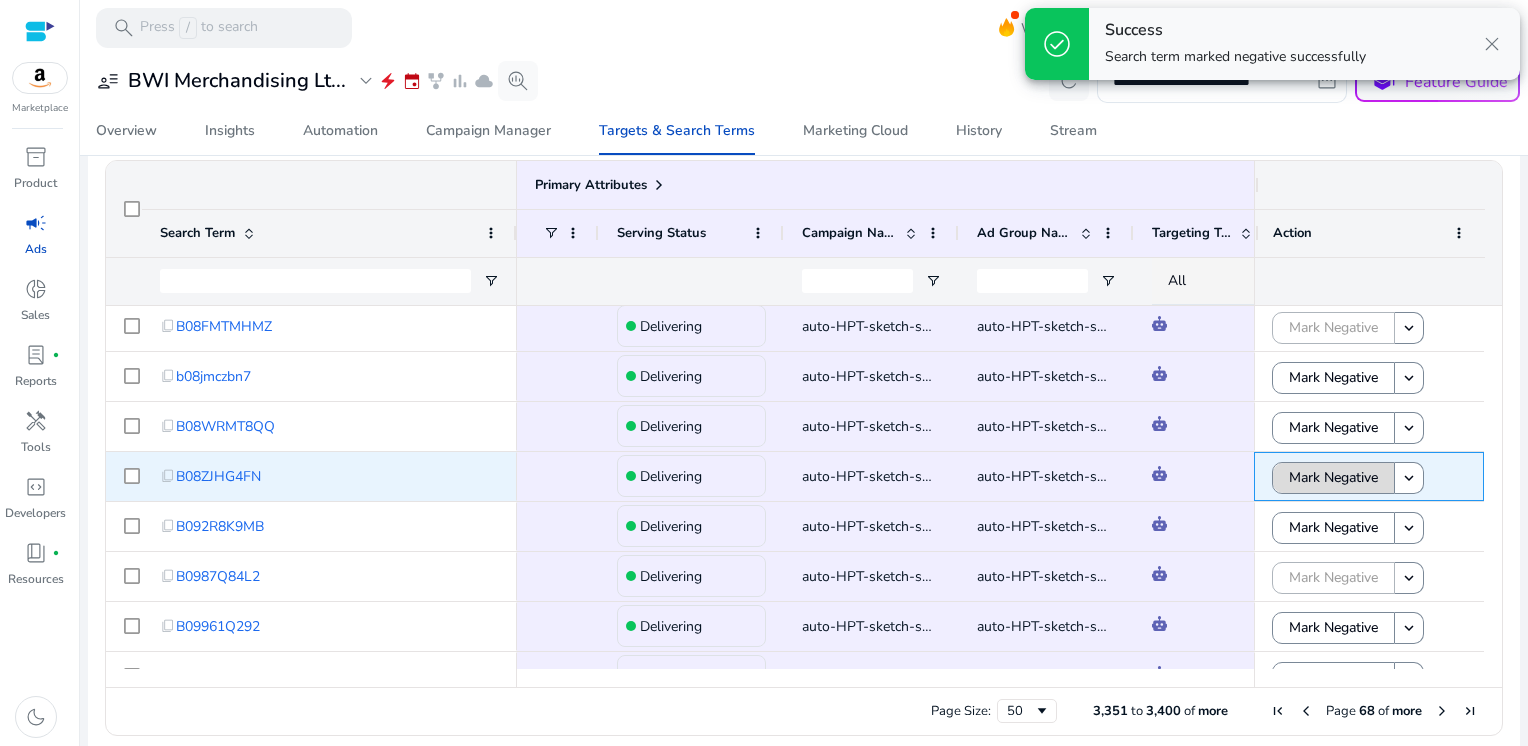 click on "Mark Negative" 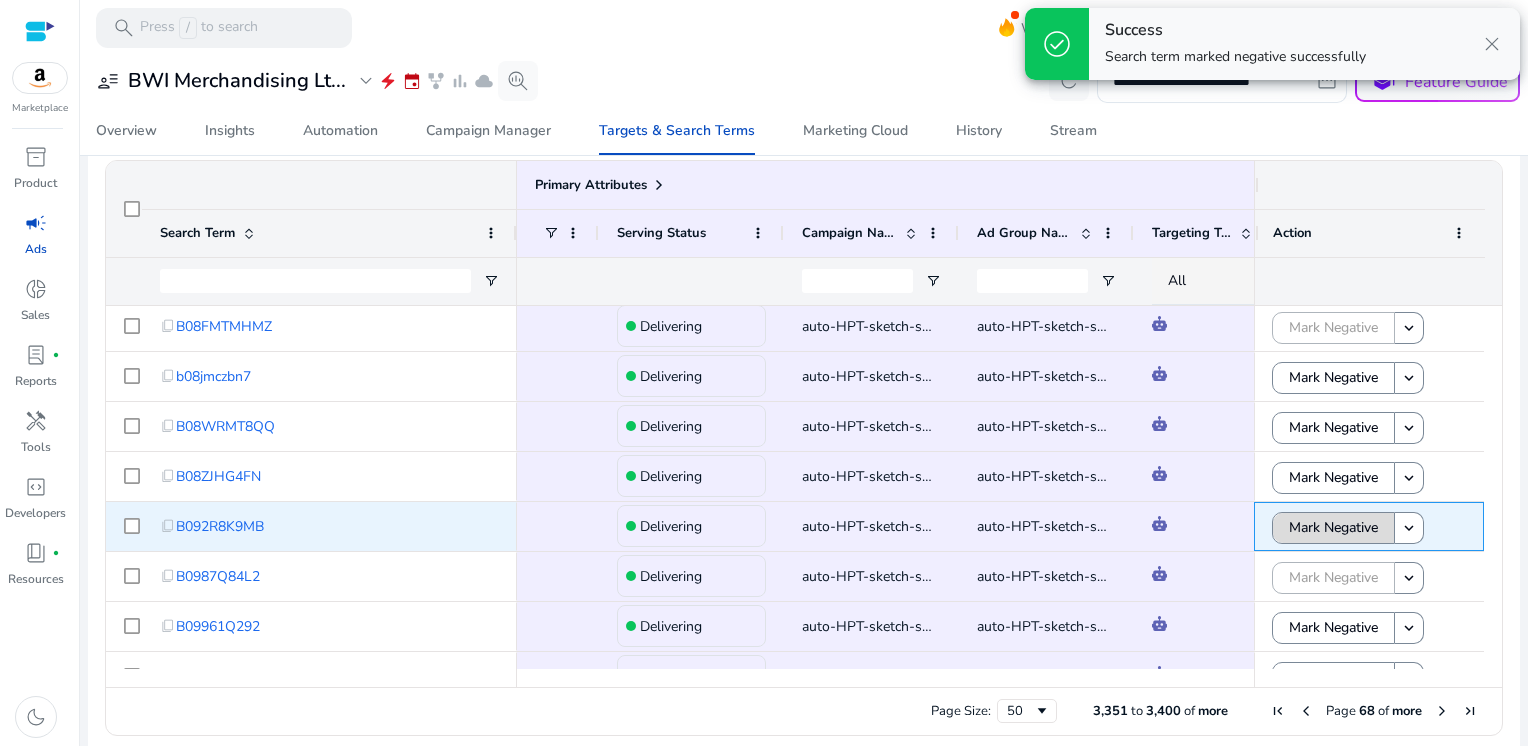 click on "Mark Negative" 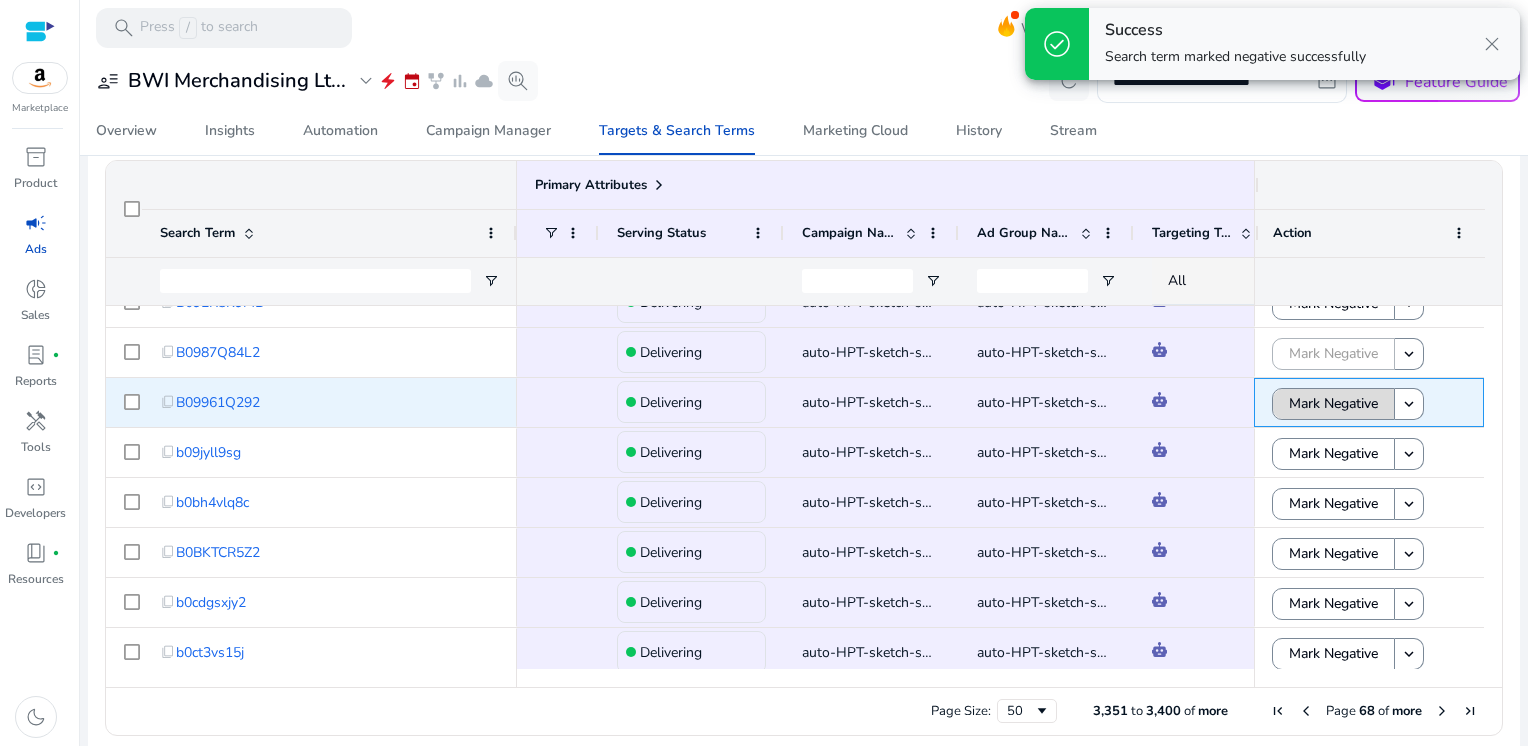 click on "Mark Negative" 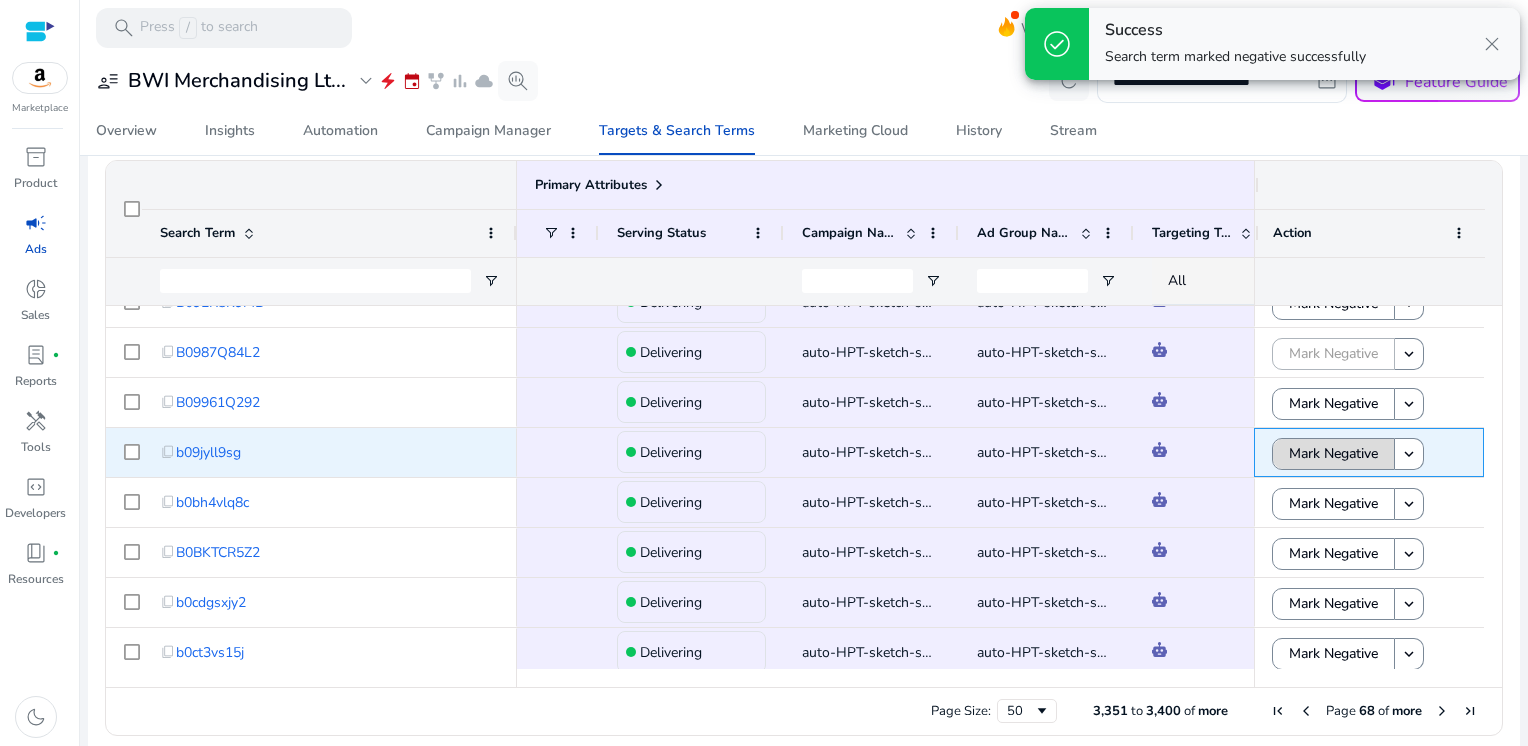 click on "Mark Negative" 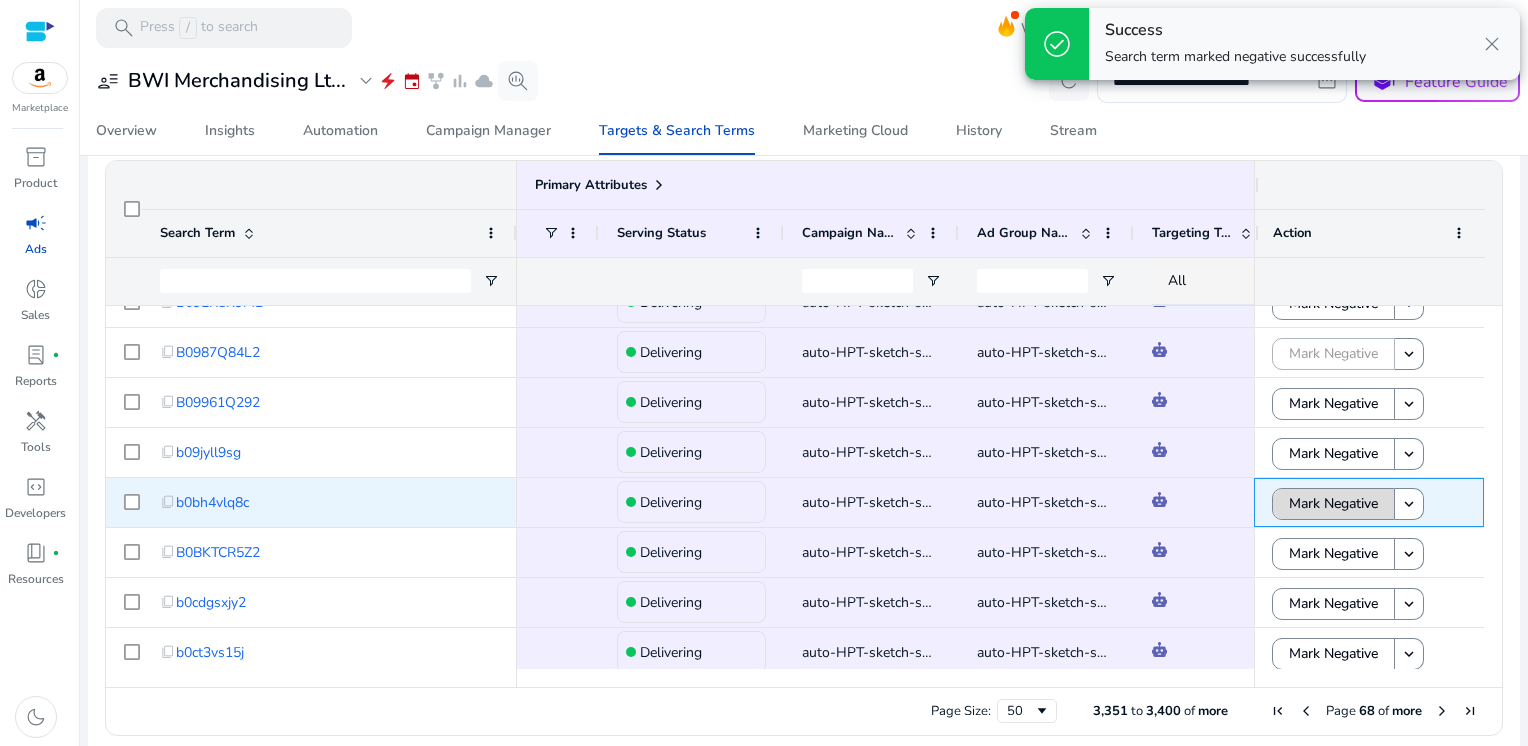 click on "Mark Negative" 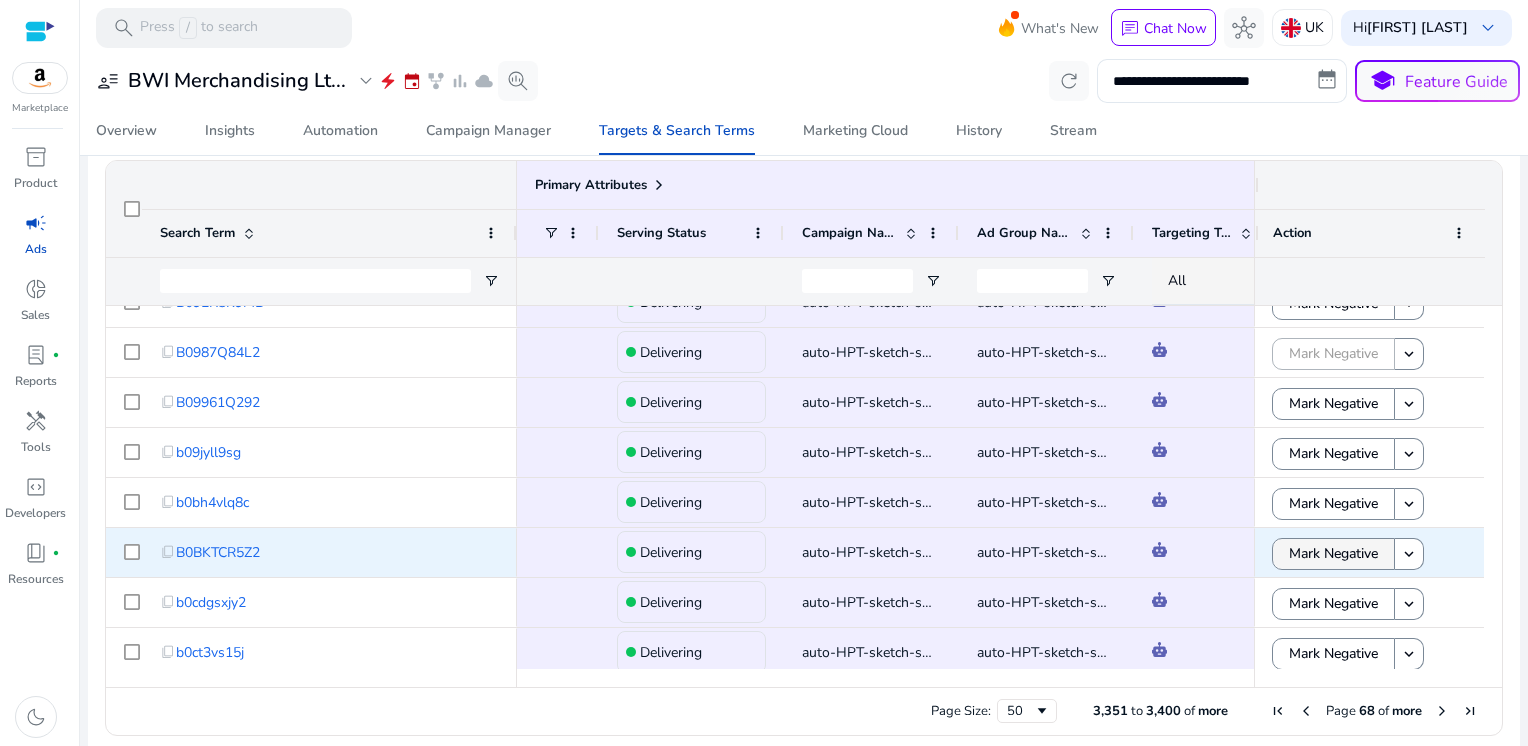 click on "Mark Negative" 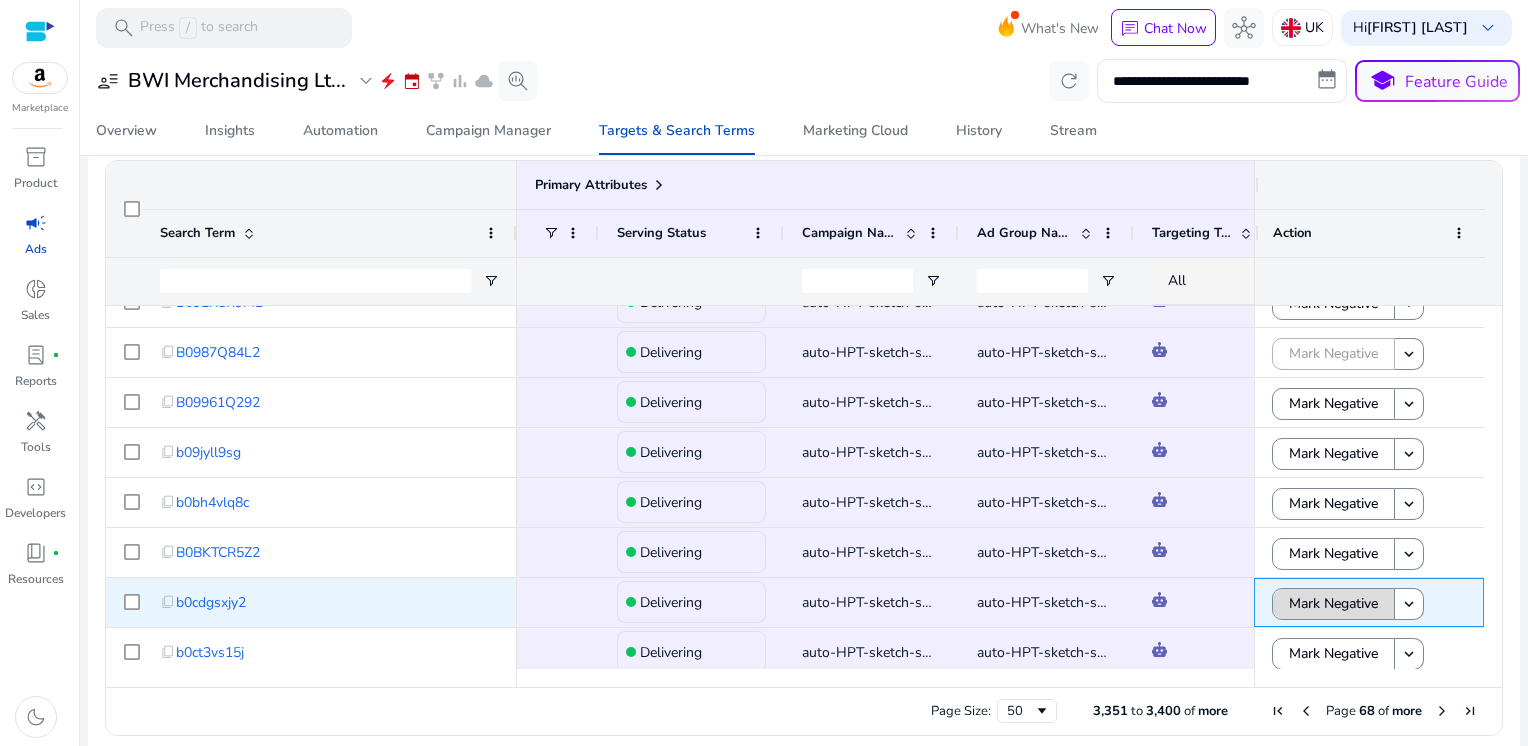click on "Mark Negative" 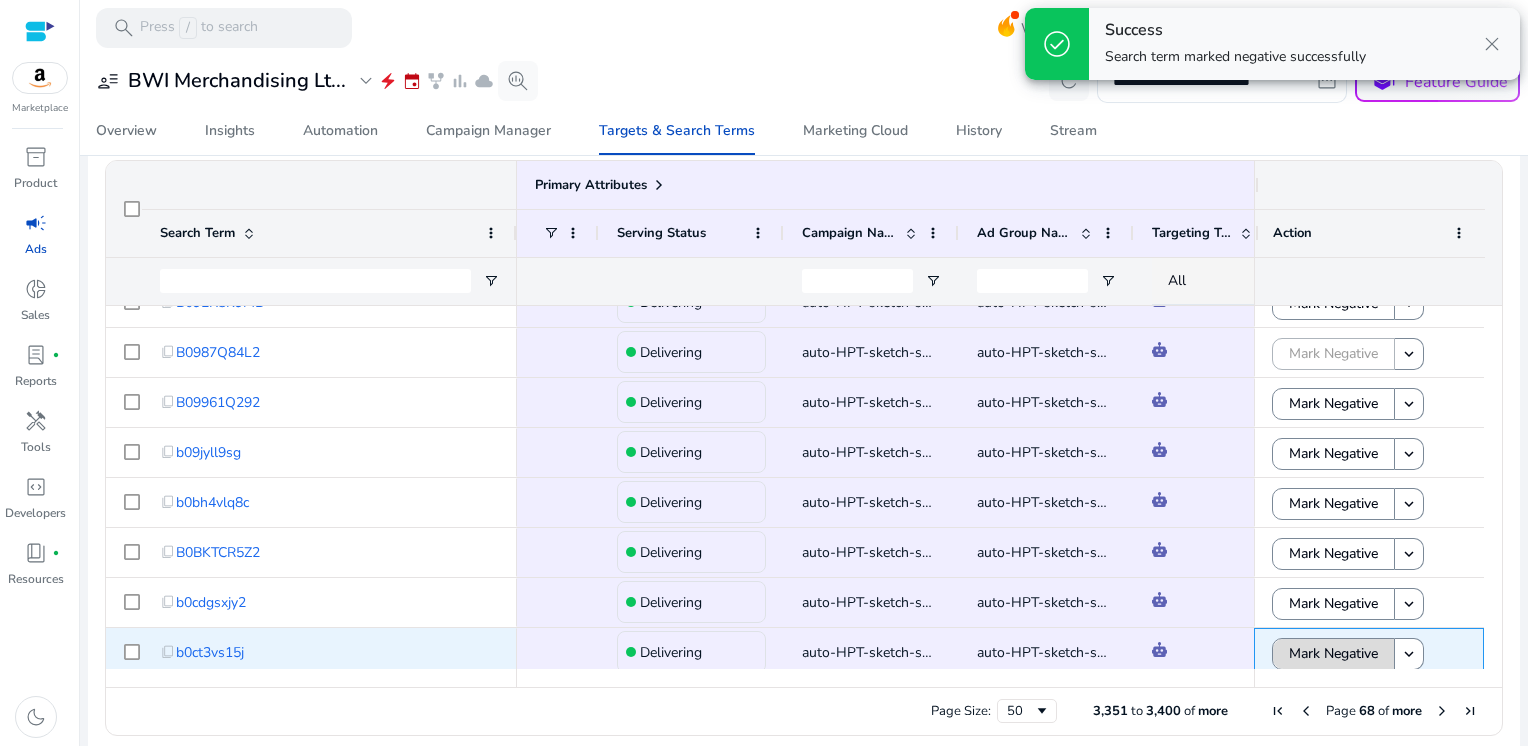 click on "Mark Negative" 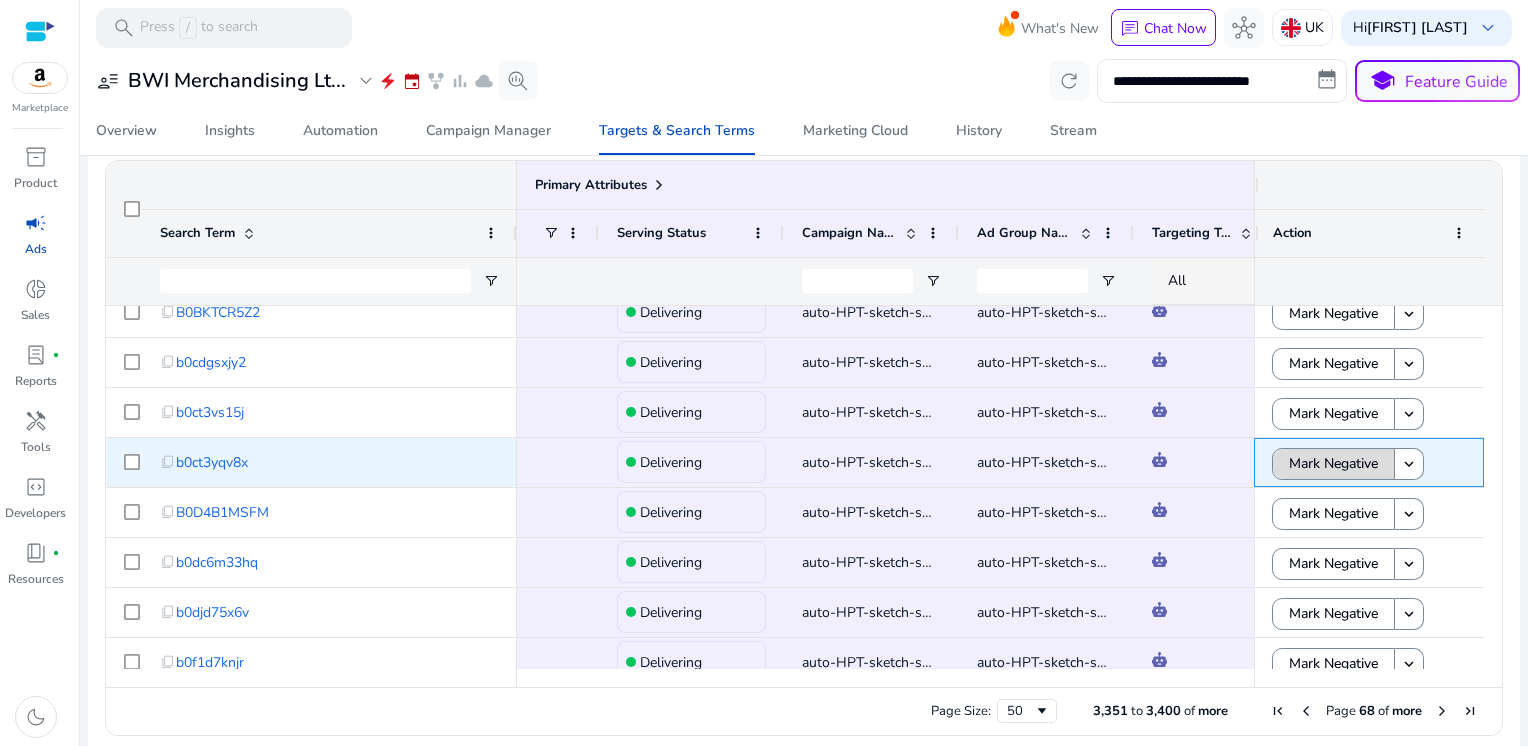click on "Mark Negative" 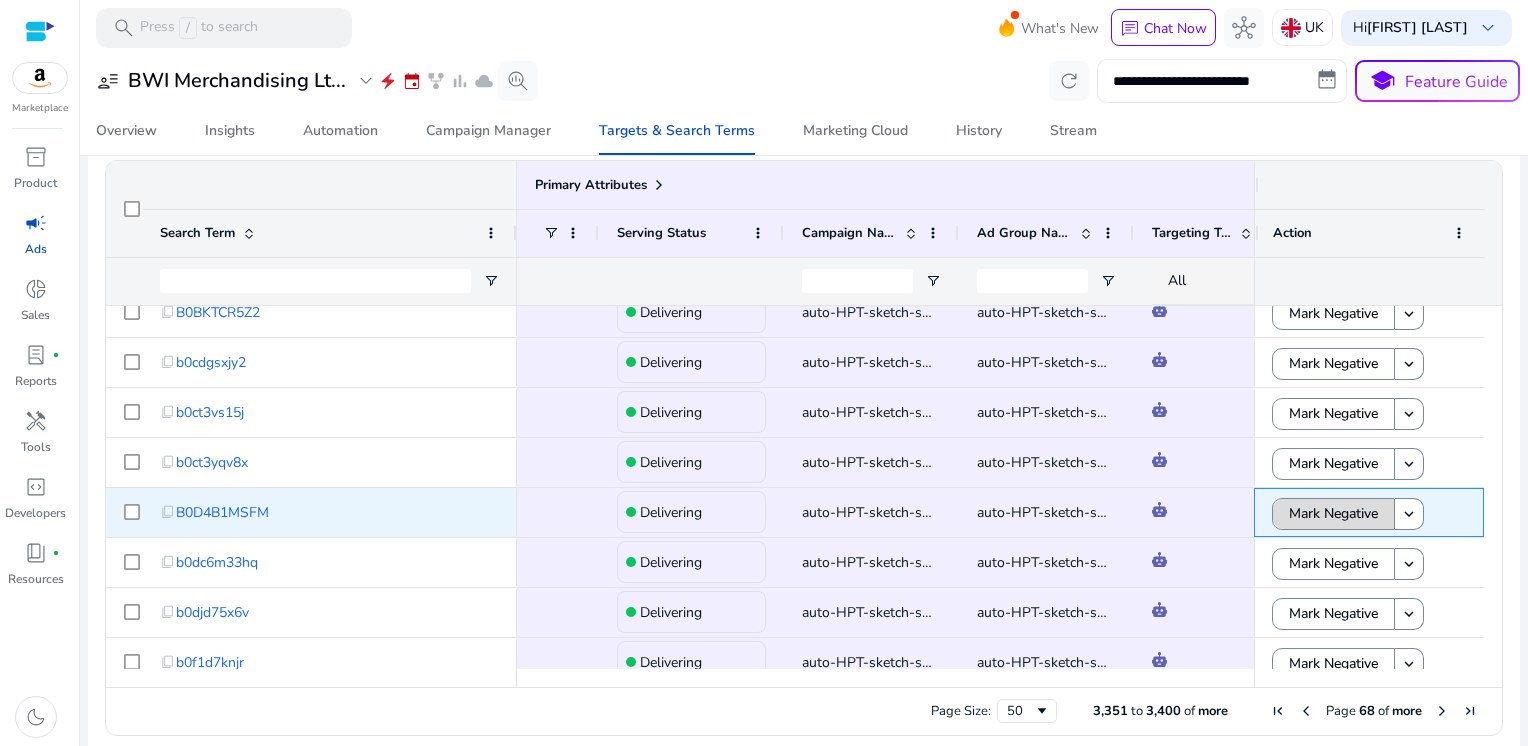 click on "Mark Negative" 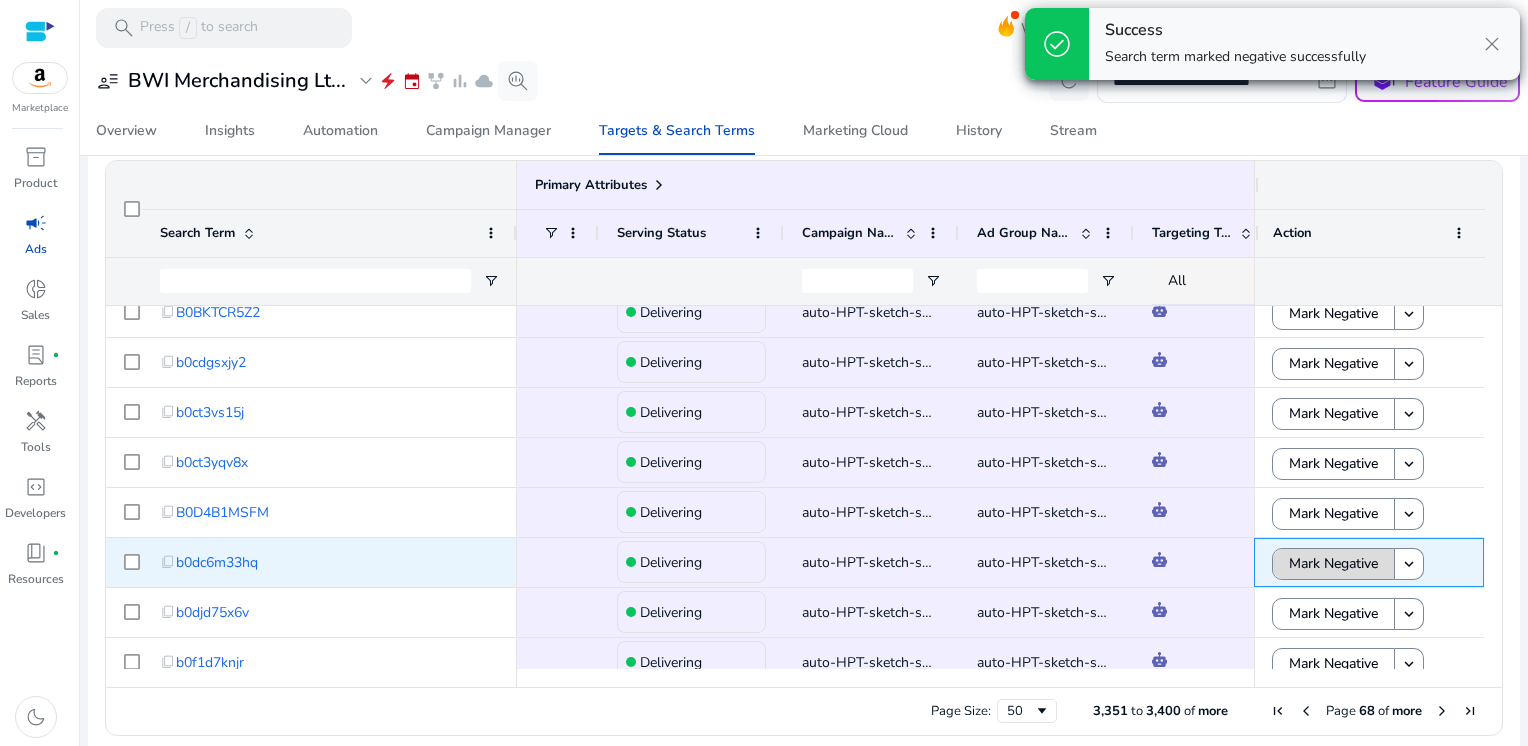 click on "Mark Negative" 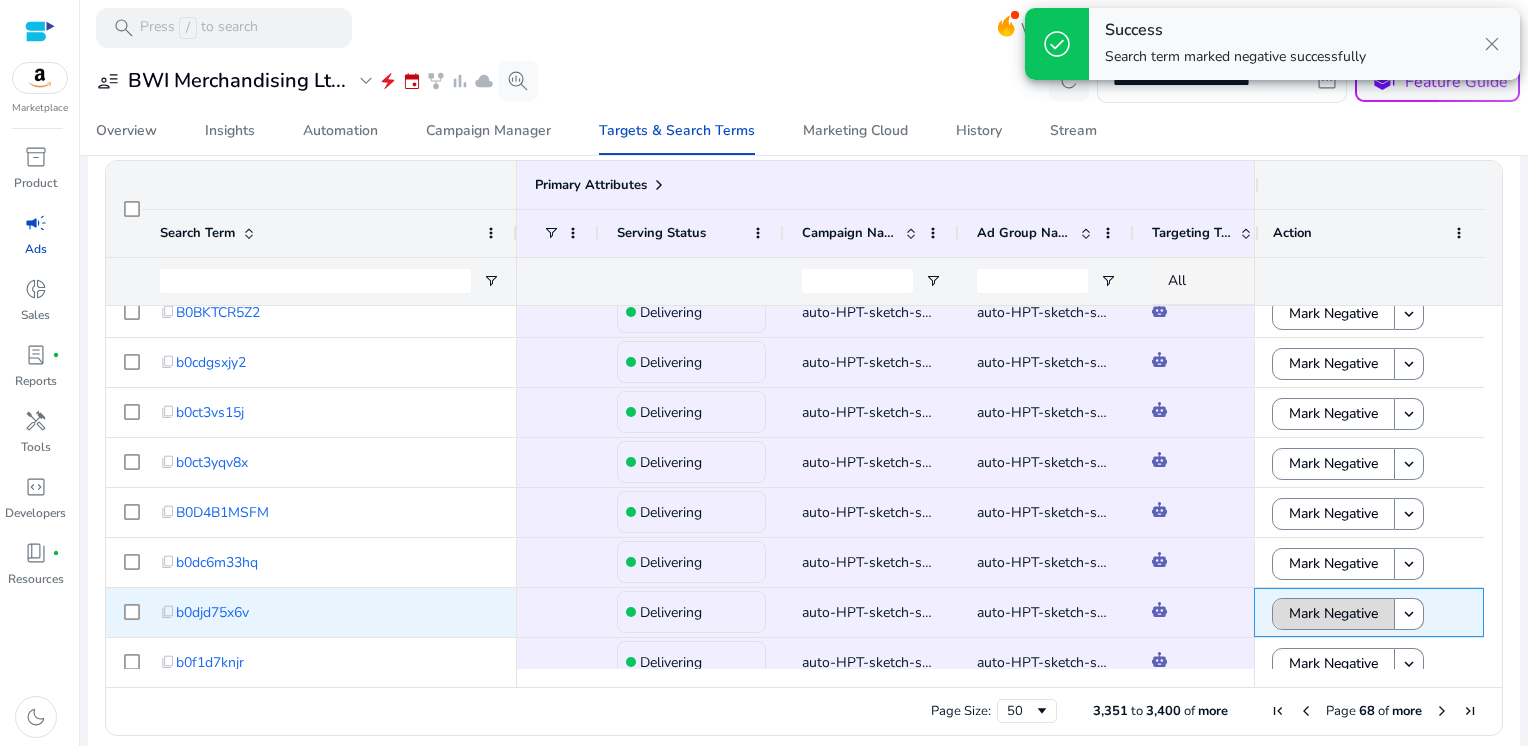 click on "Mark Negative" 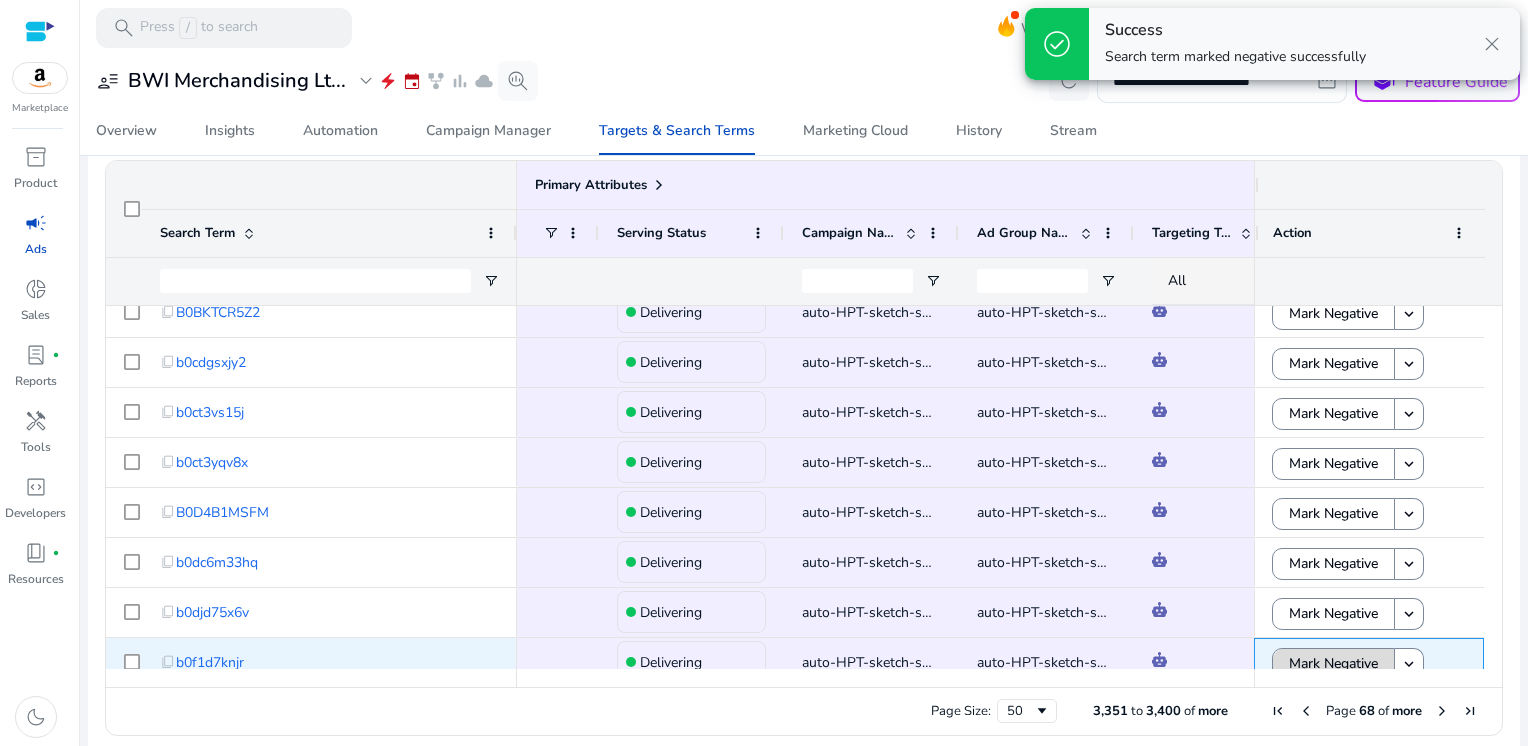 click on "Mark Negative" 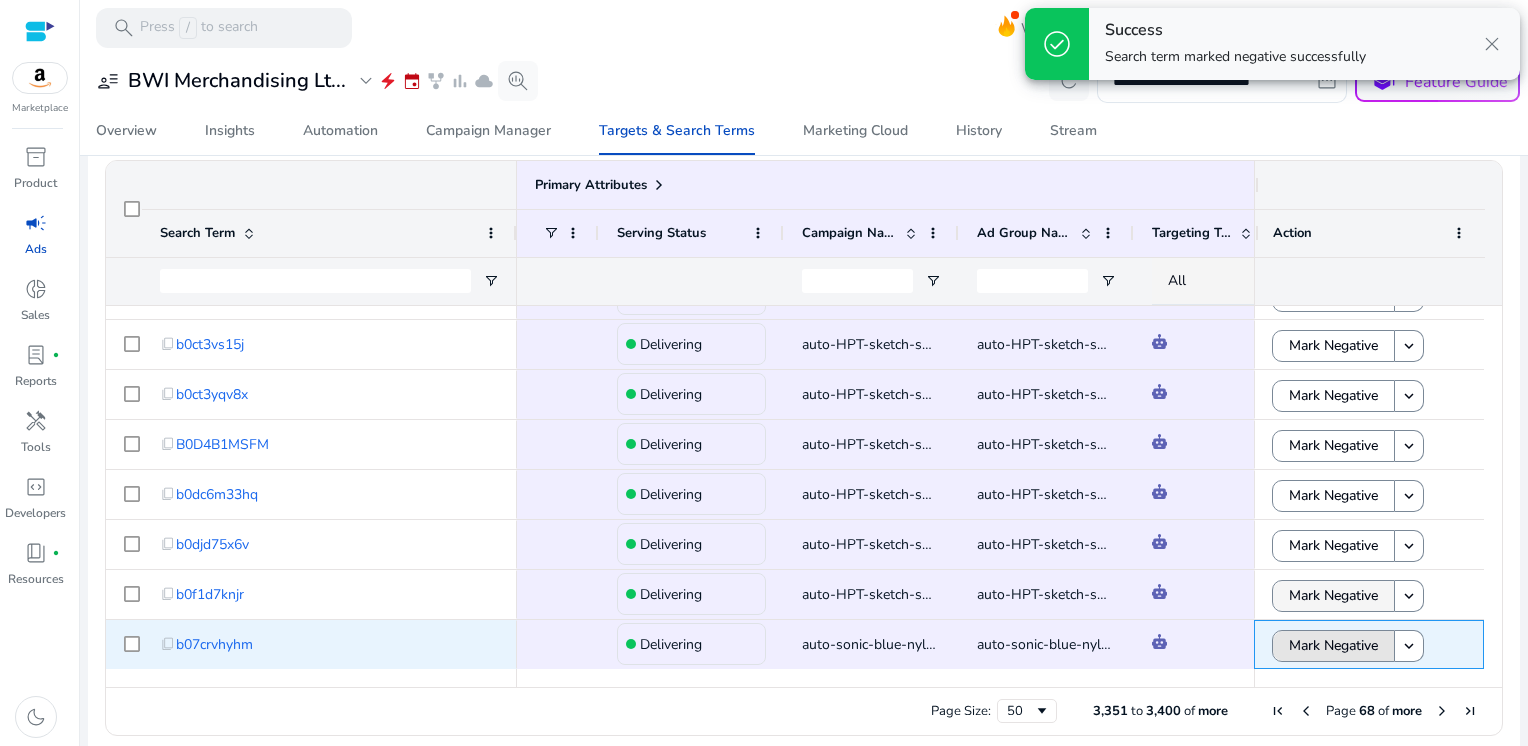 click on "Mark Negative" 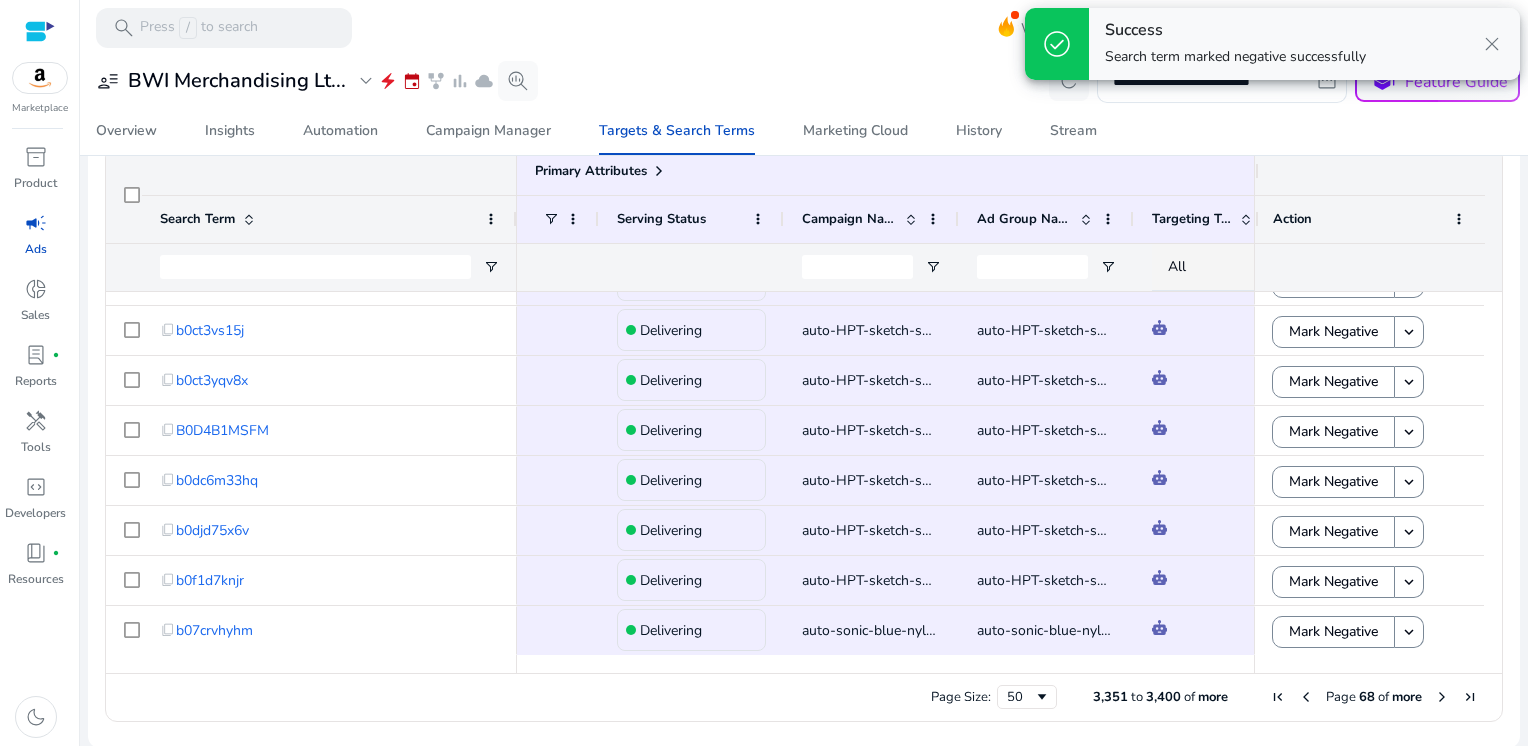 click at bounding box center (1442, 697) 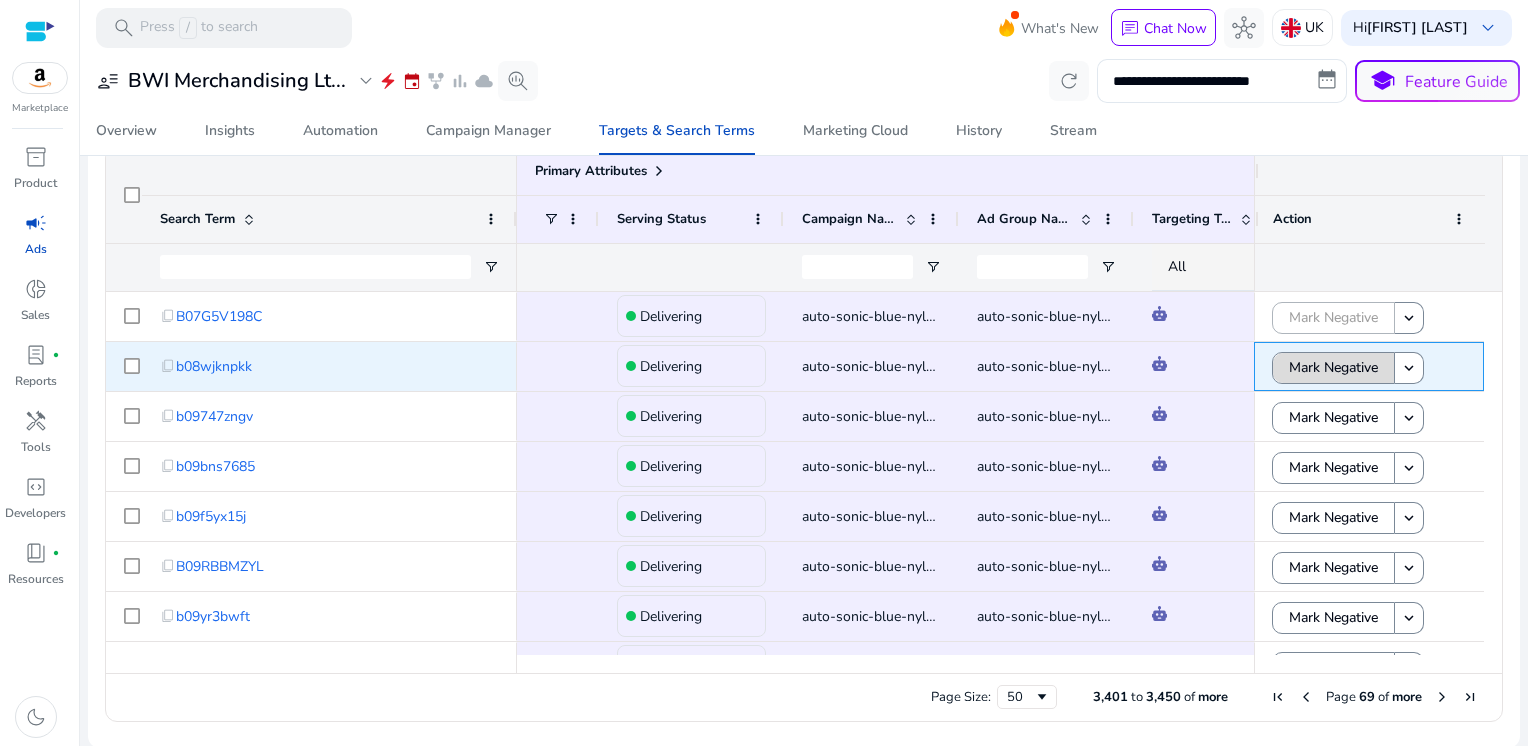 click on "Mark Negative" 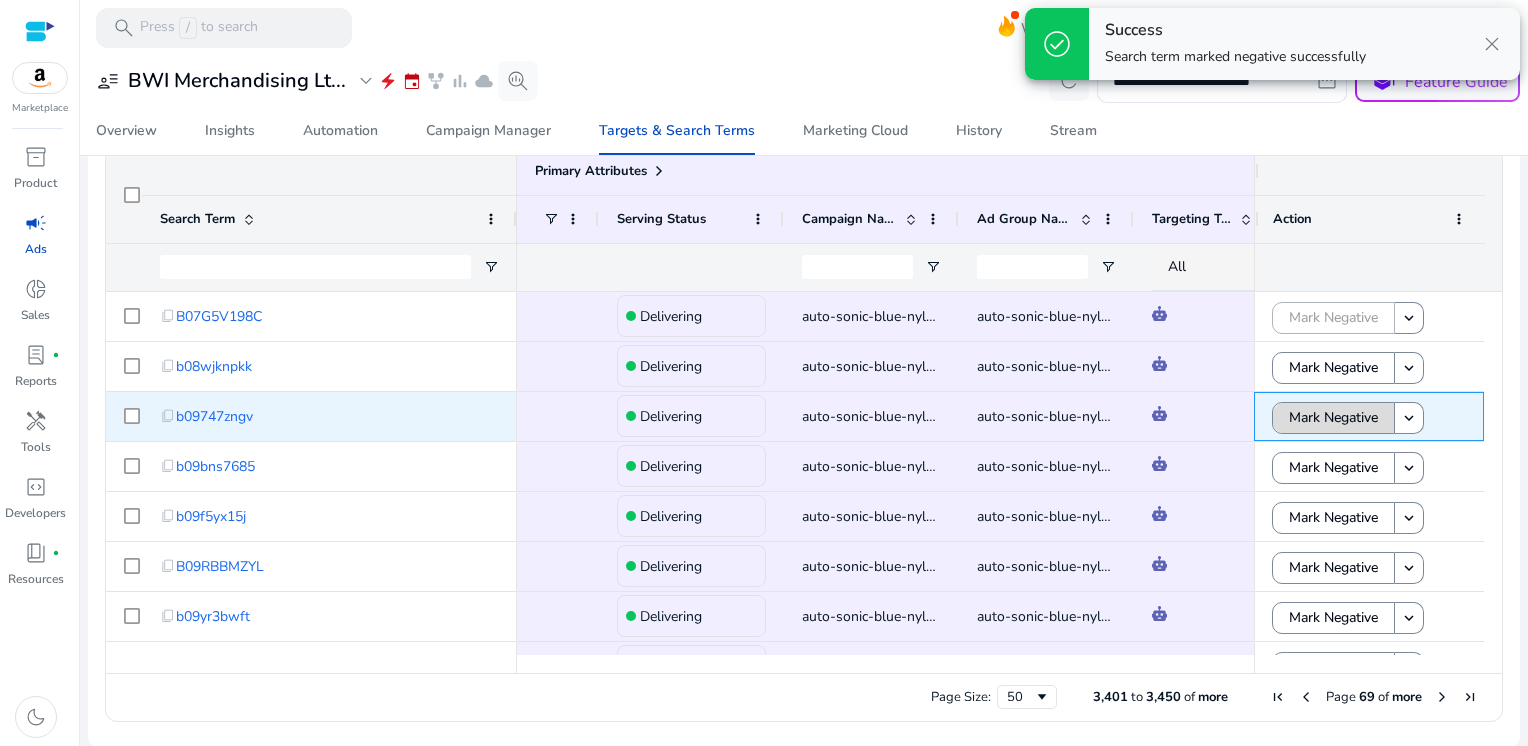 click on "Mark Negative" 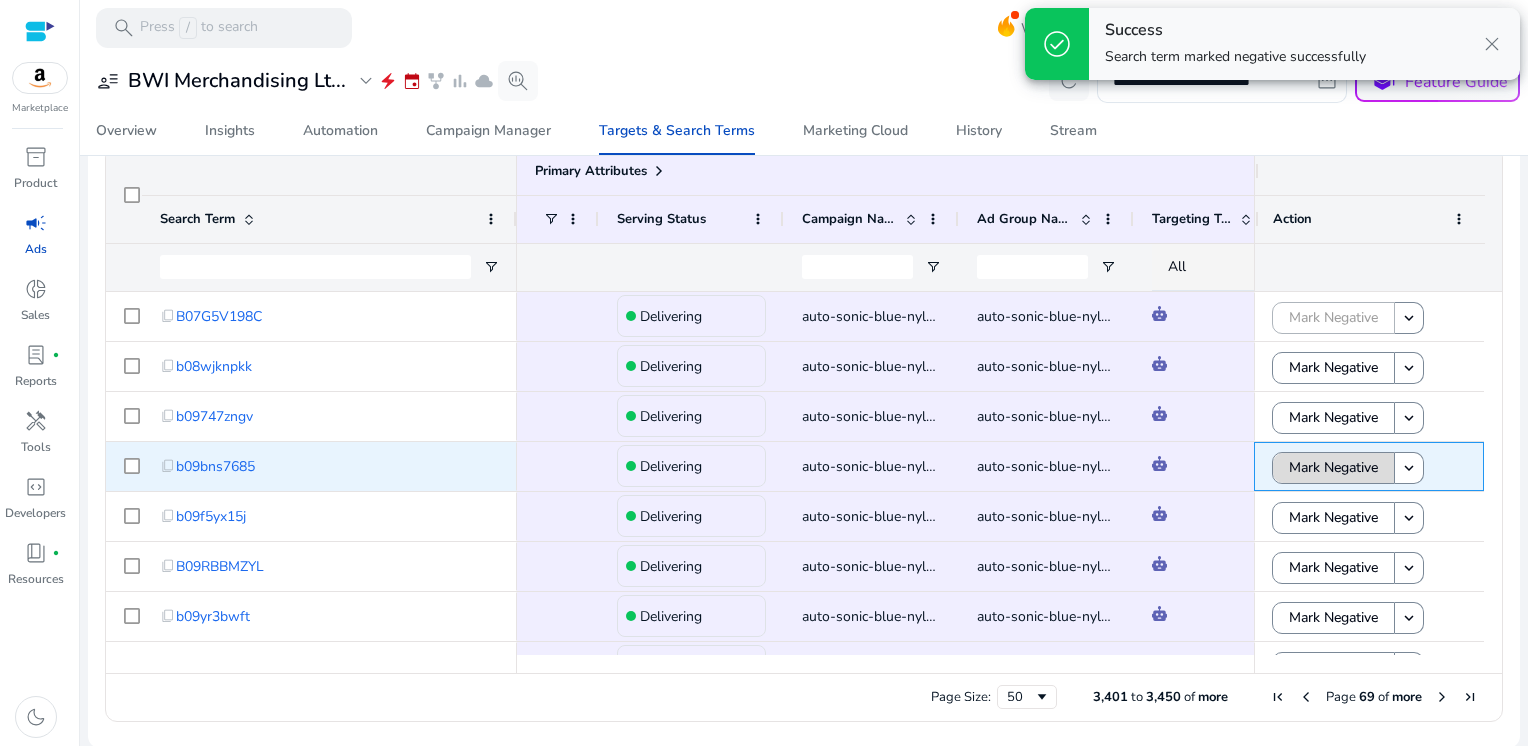 click on "Mark Negative" 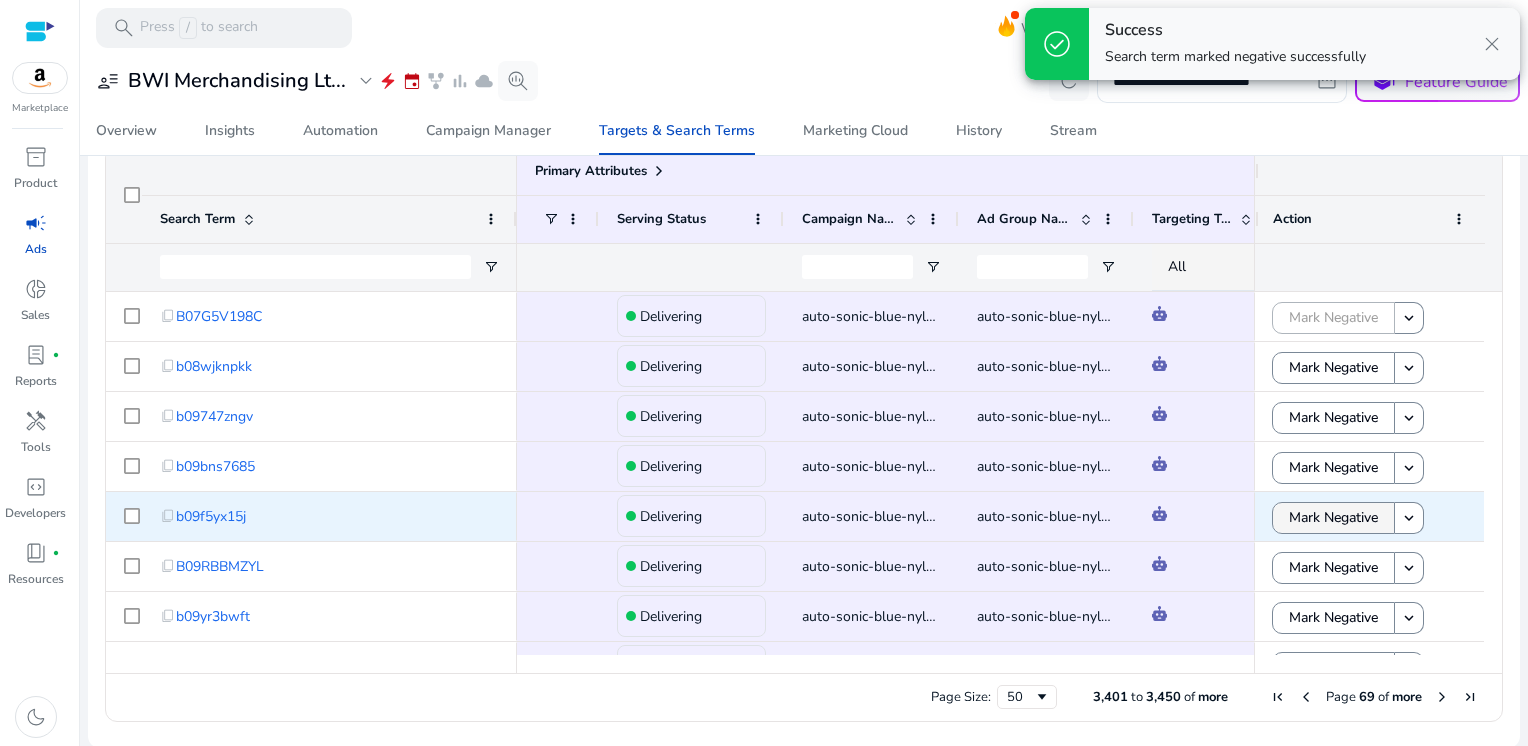 click on "Mark Negative" 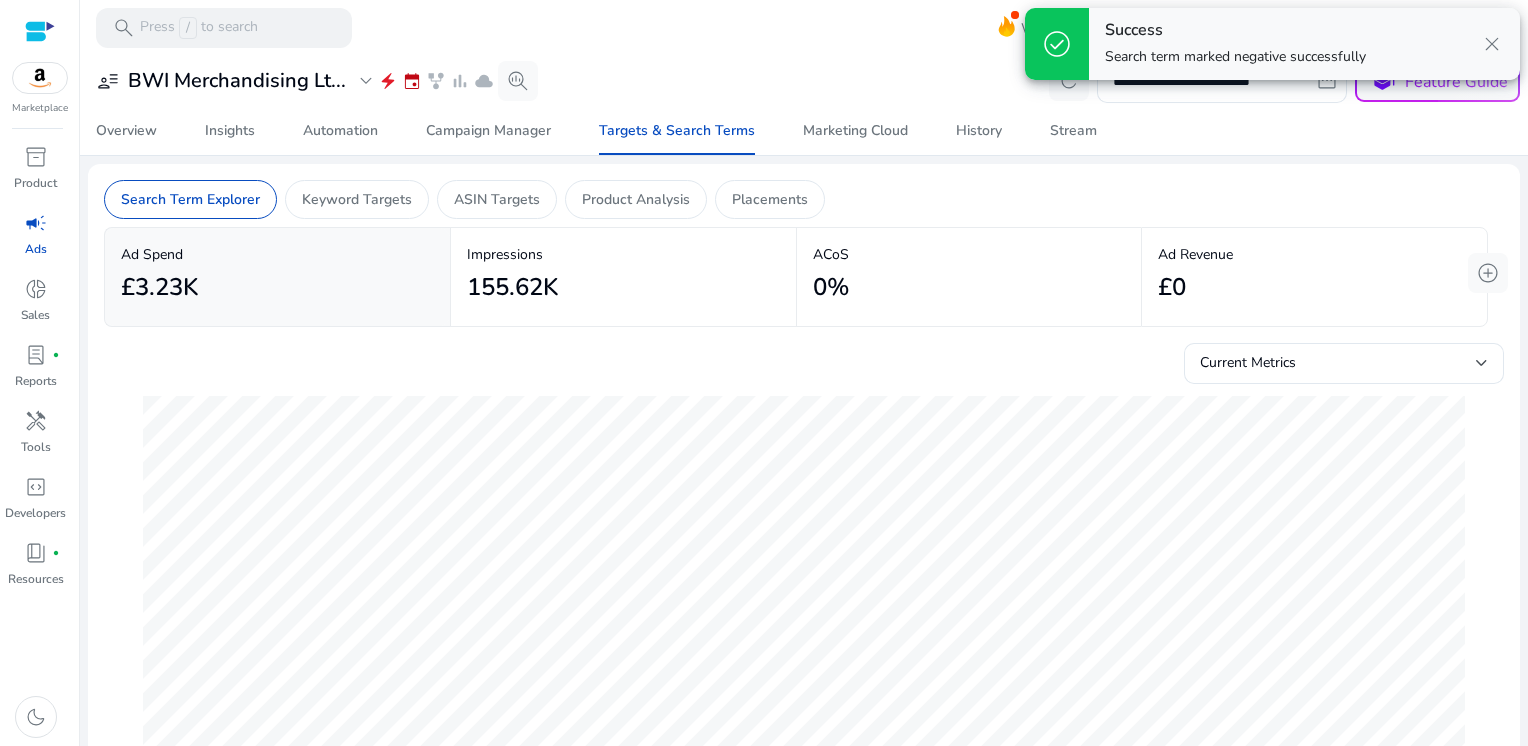 scroll, scrollTop: 0, scrollLeft: 0, axis: both 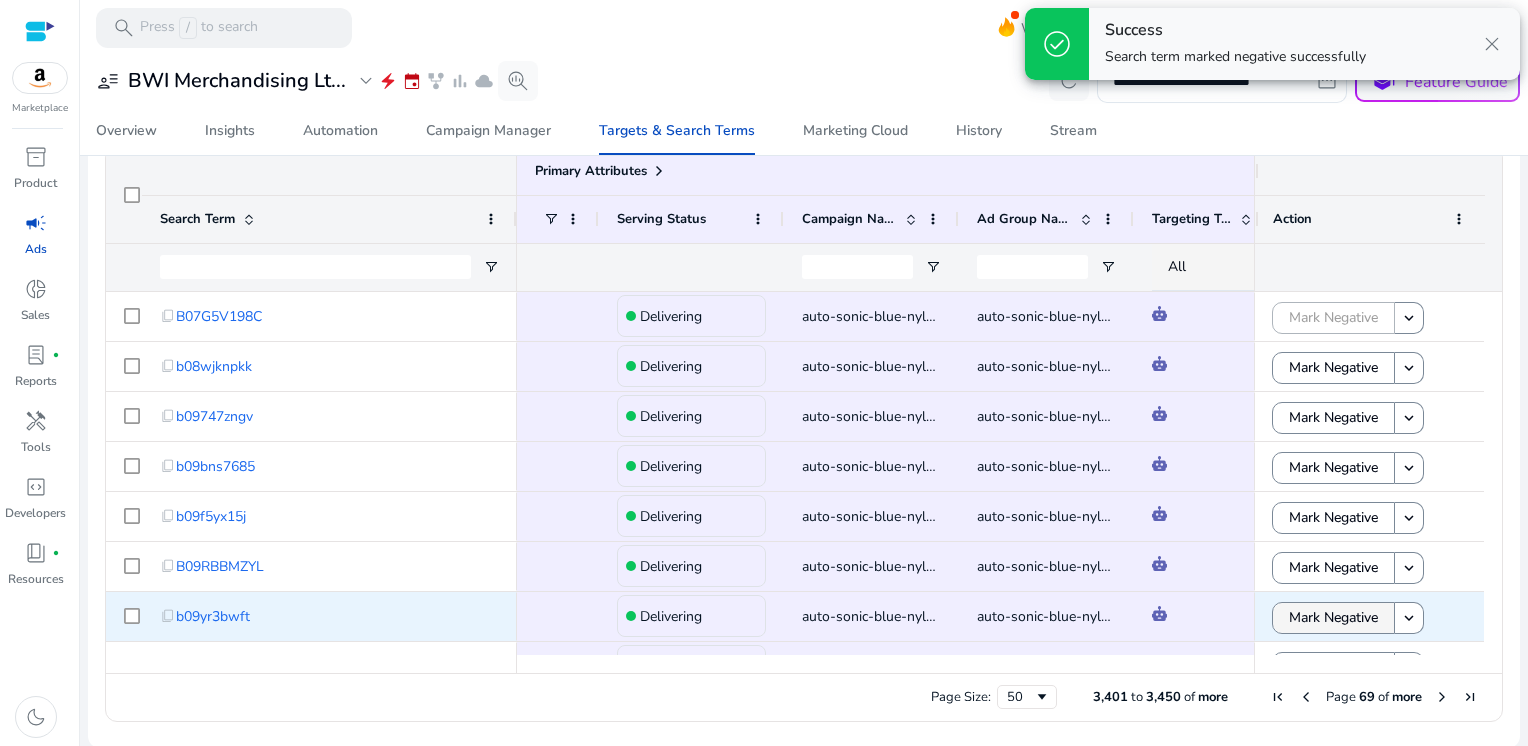 click on "Mark Negative" 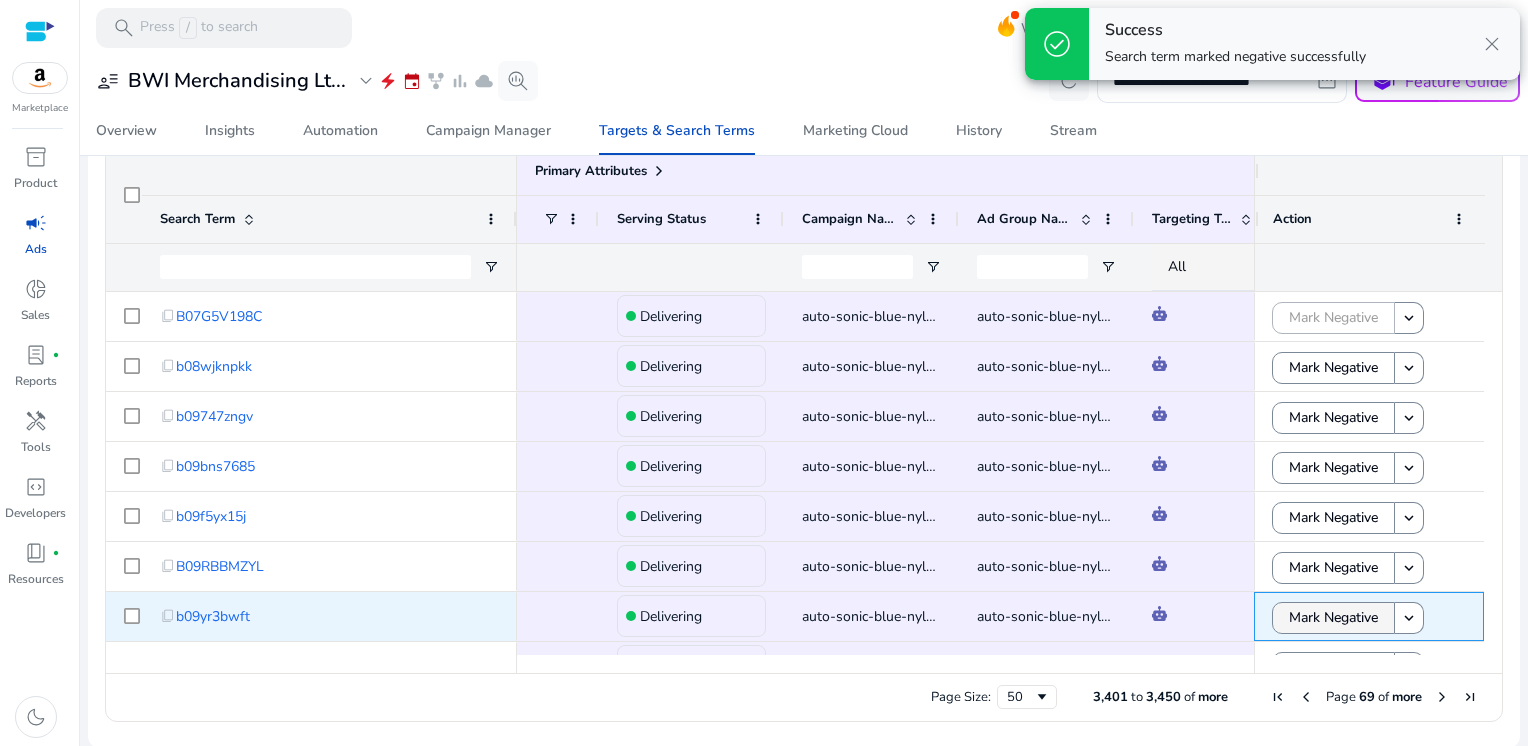 scroll, scrollTop: 94, scrollLeft: 0, axis: vertical 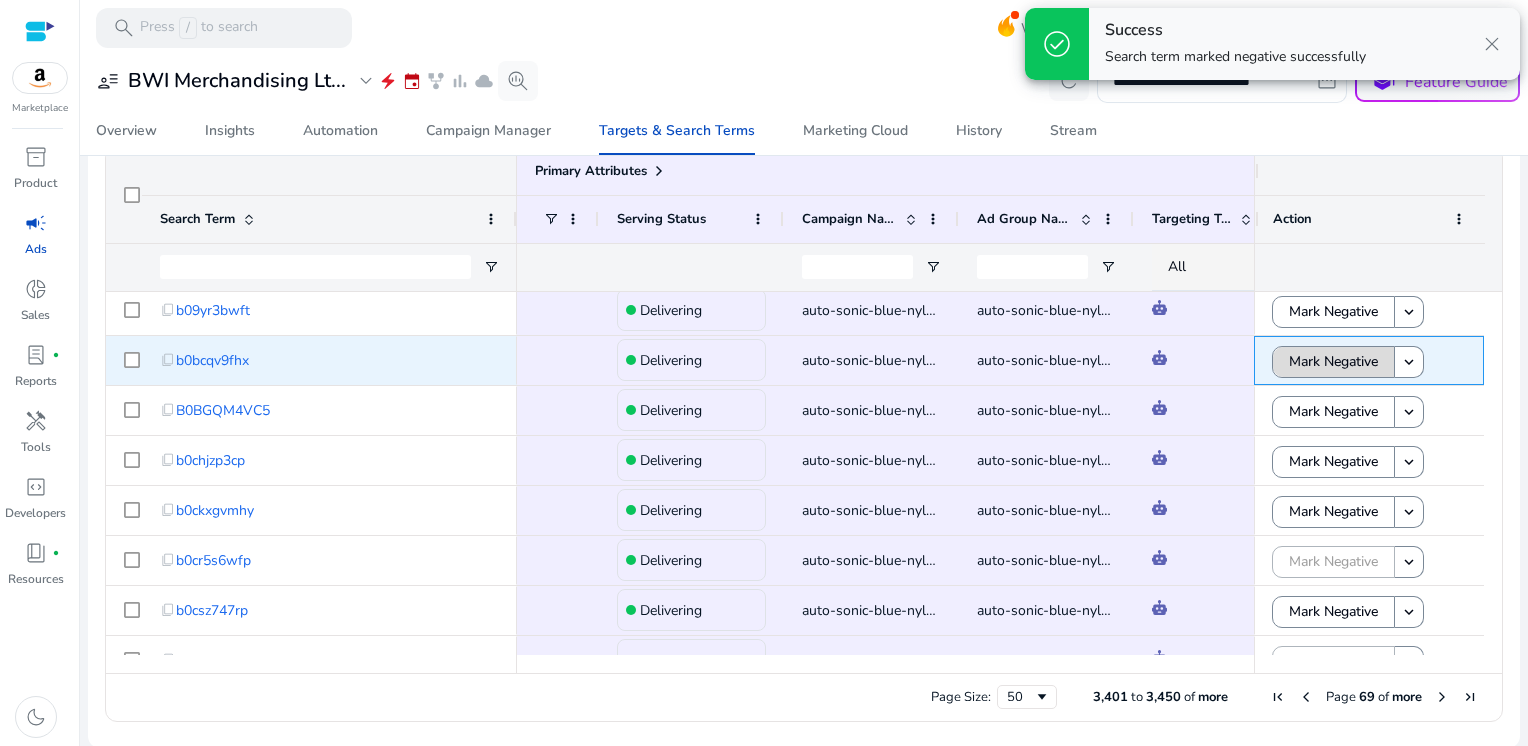 click on "Mark Negative" 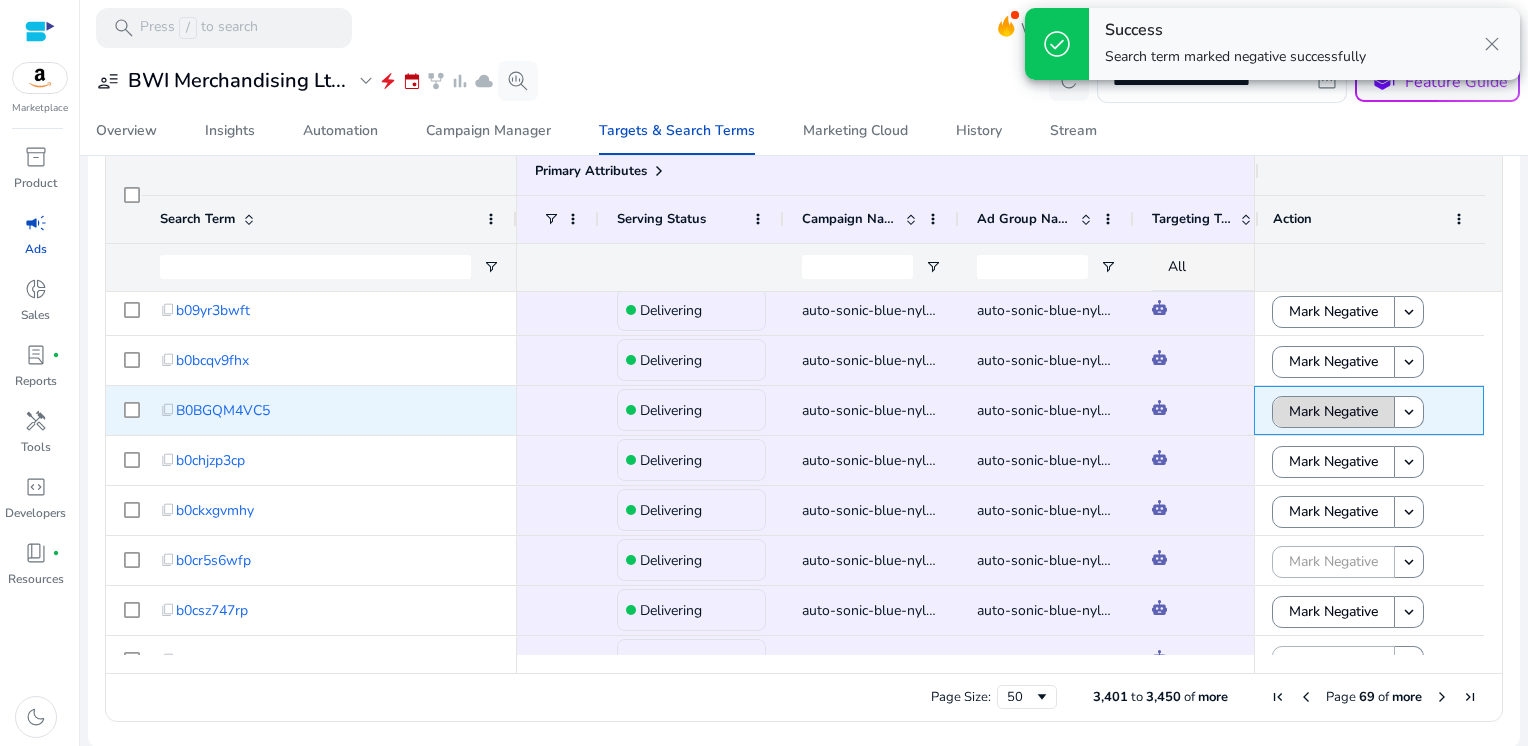 click on "Mark Negative" 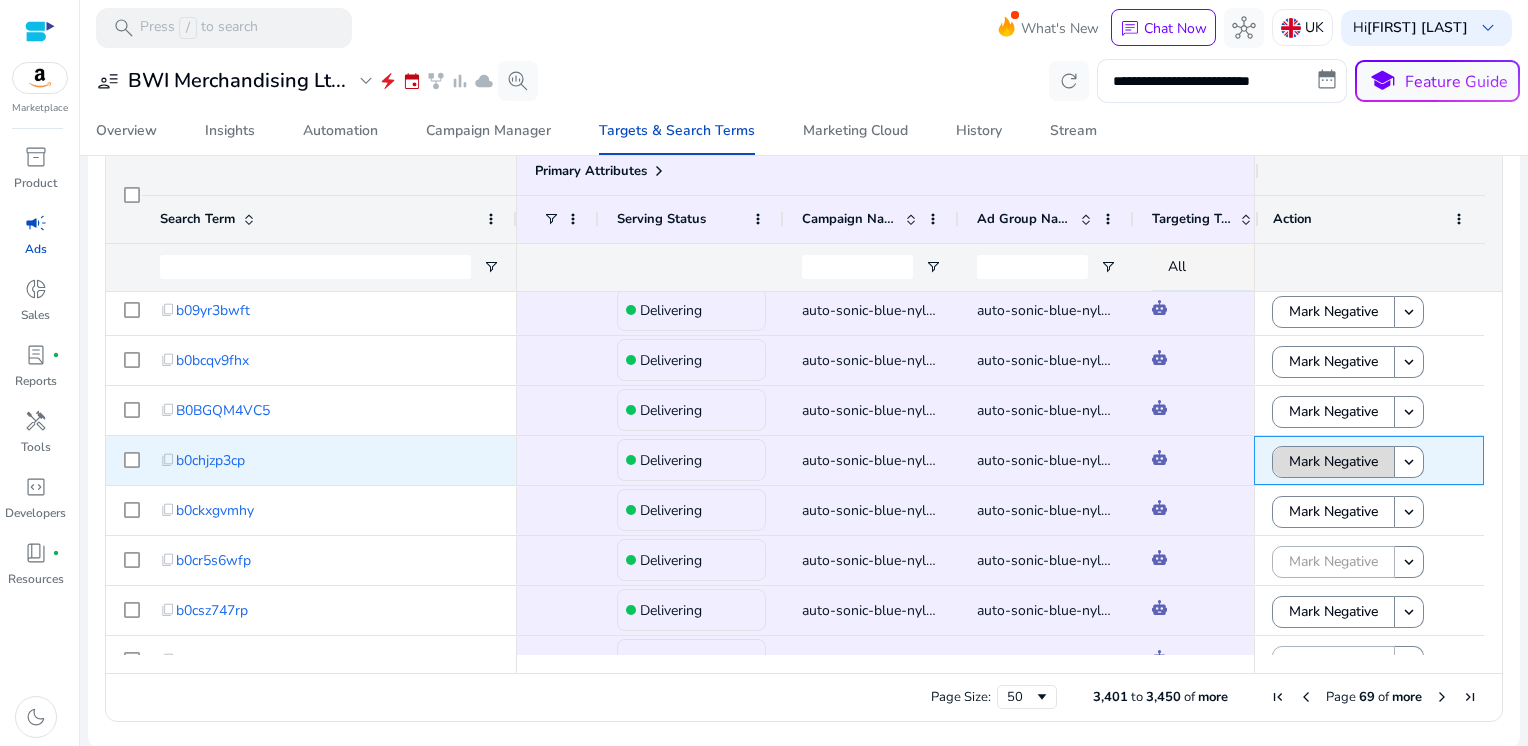 click on "Mark Negative" 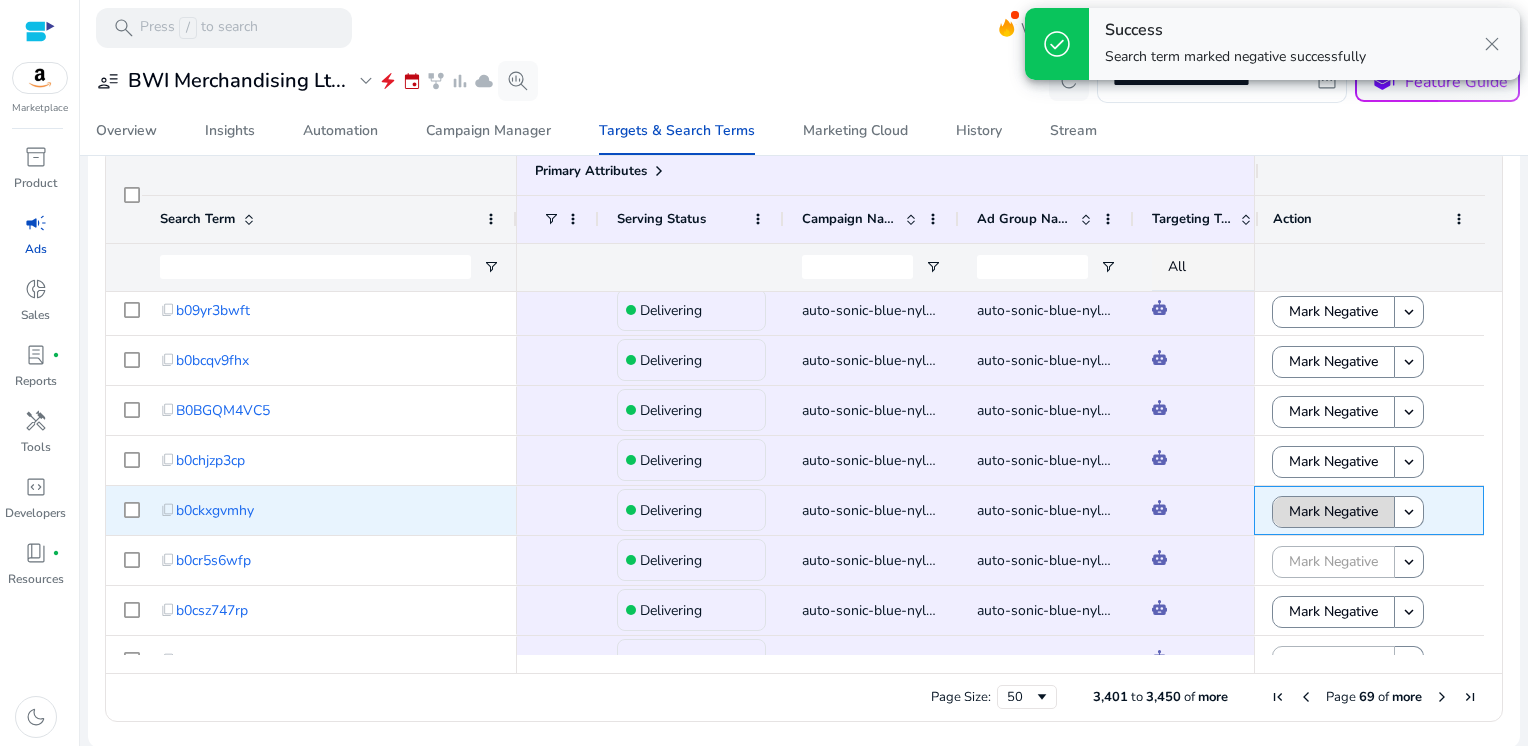 click on "Mark Negative" 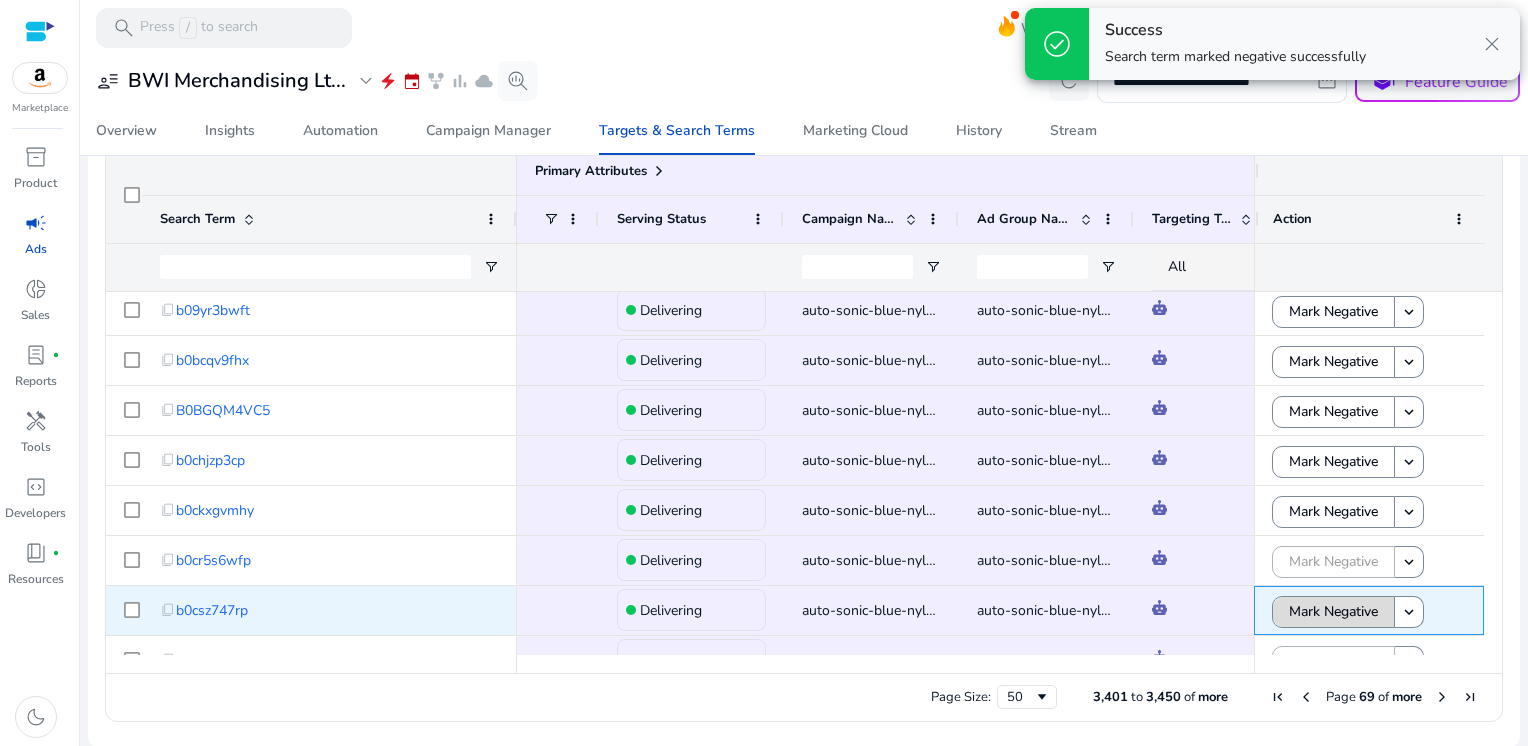 click on "Mark Negative" 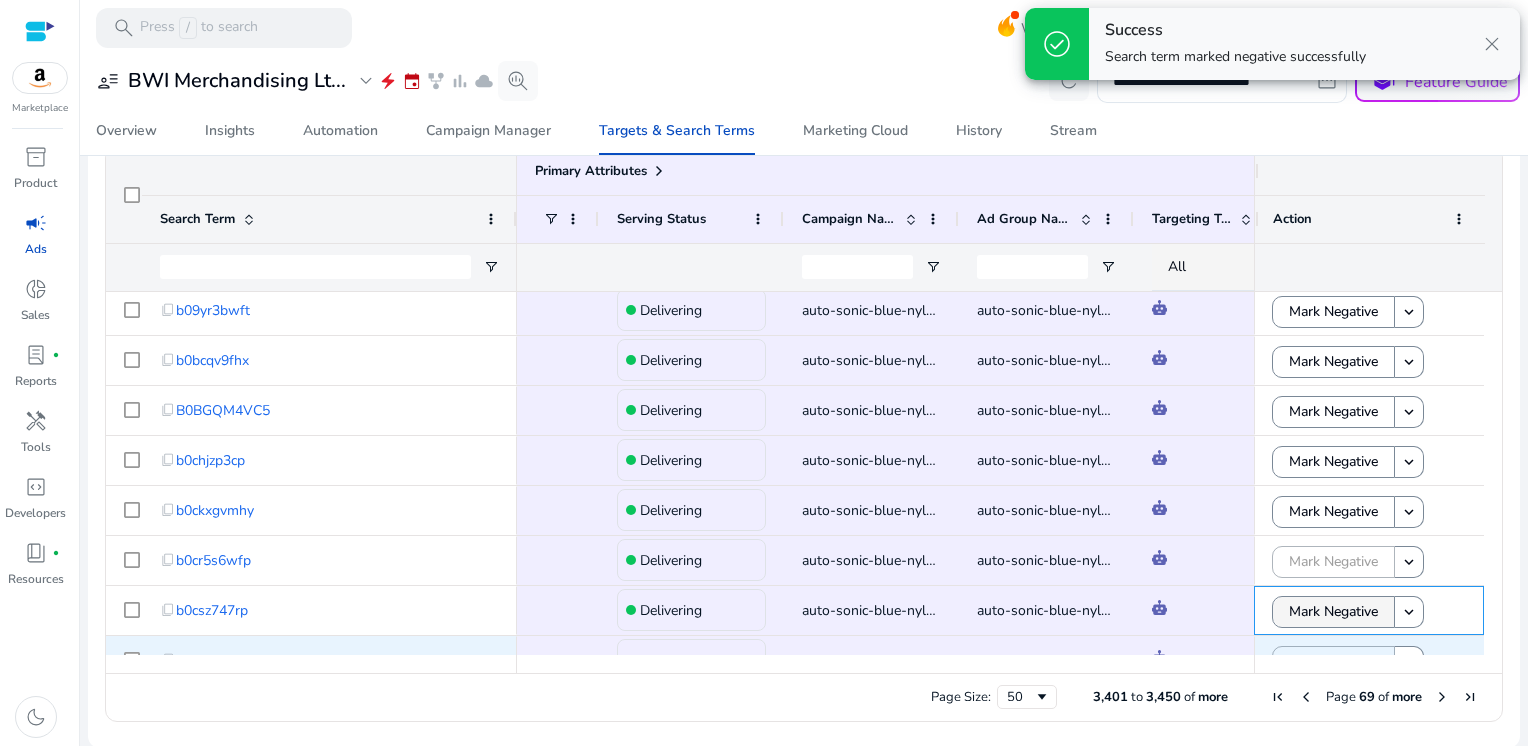 scroll, scrollTop: 478, scrollLeft: 0, axis: vertical 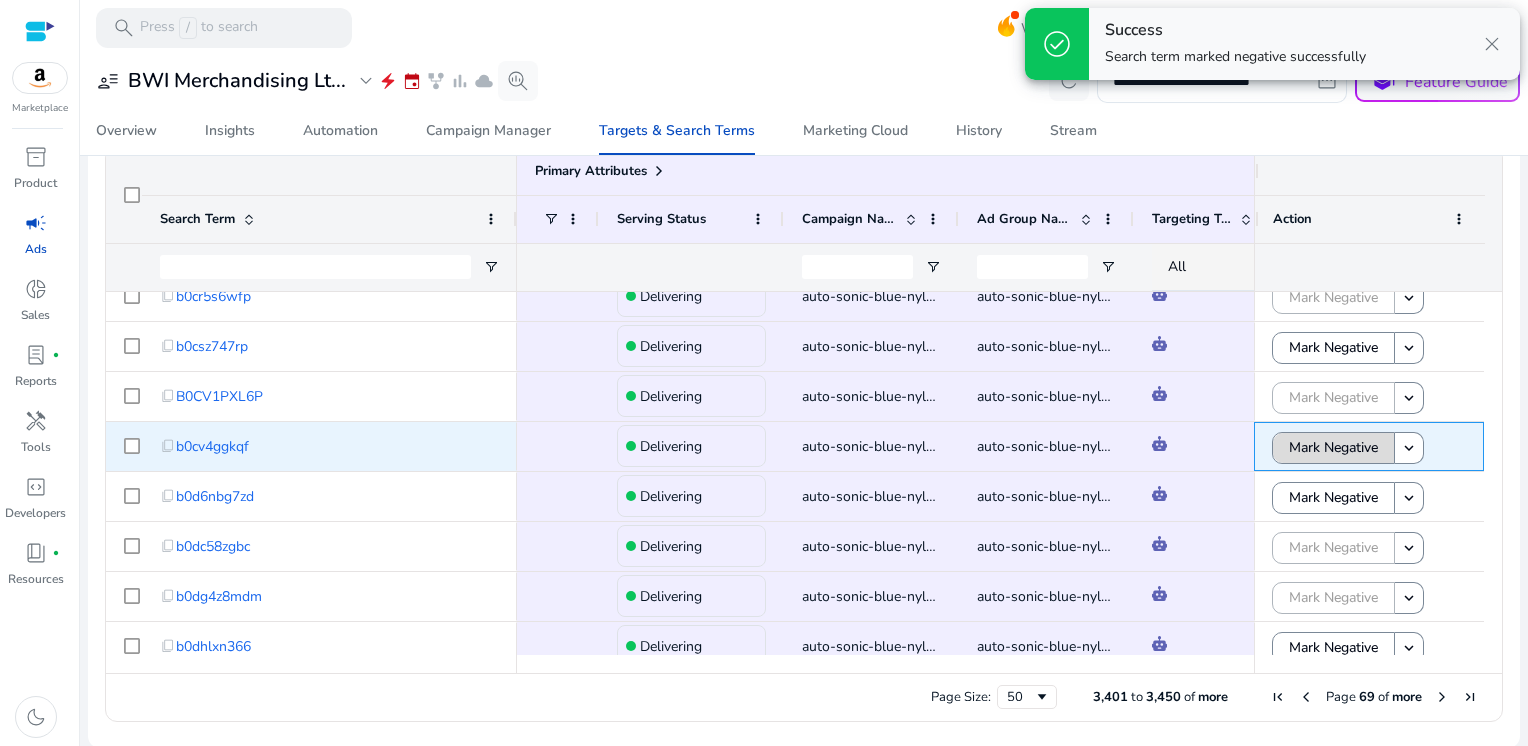 click on "Mark Negative" 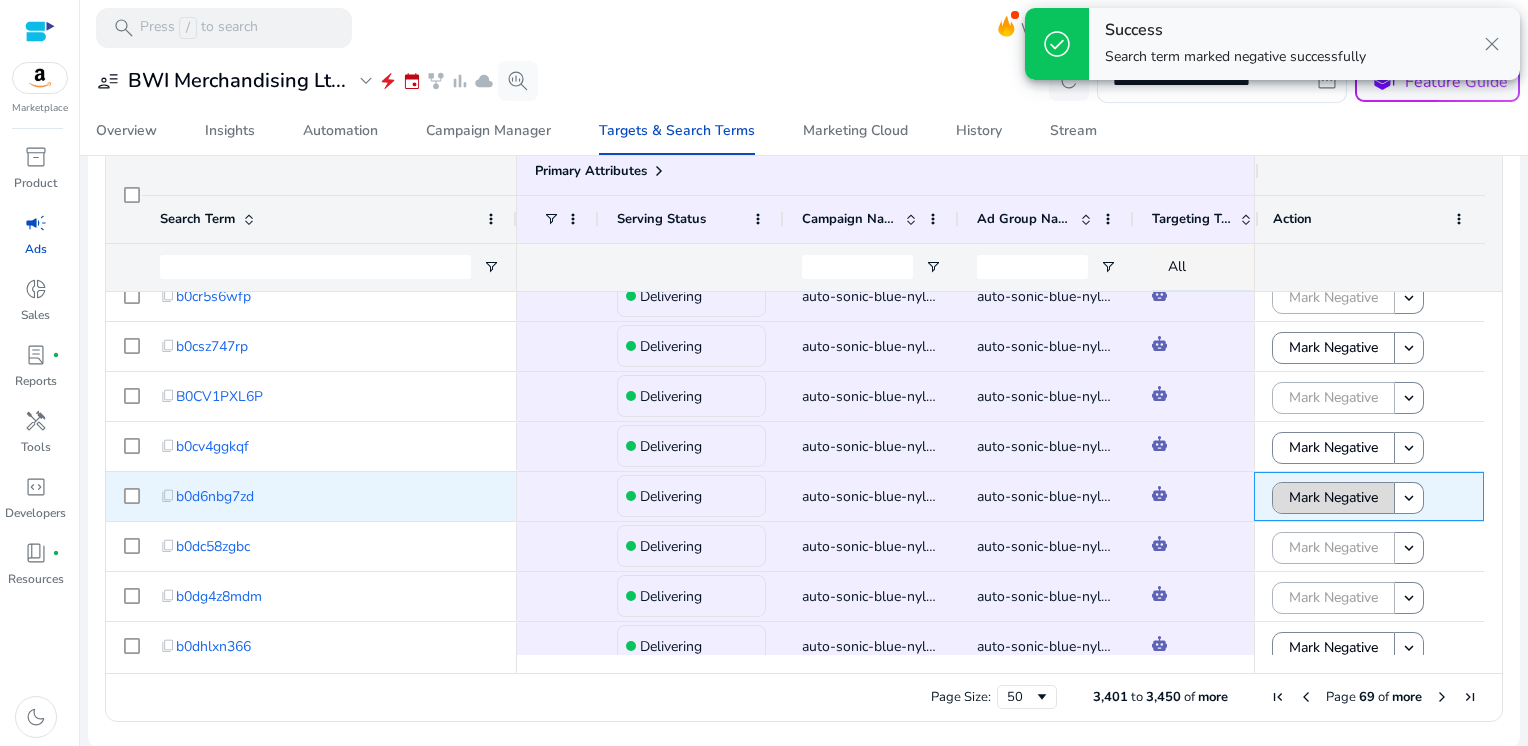 click on "Mark Negative" 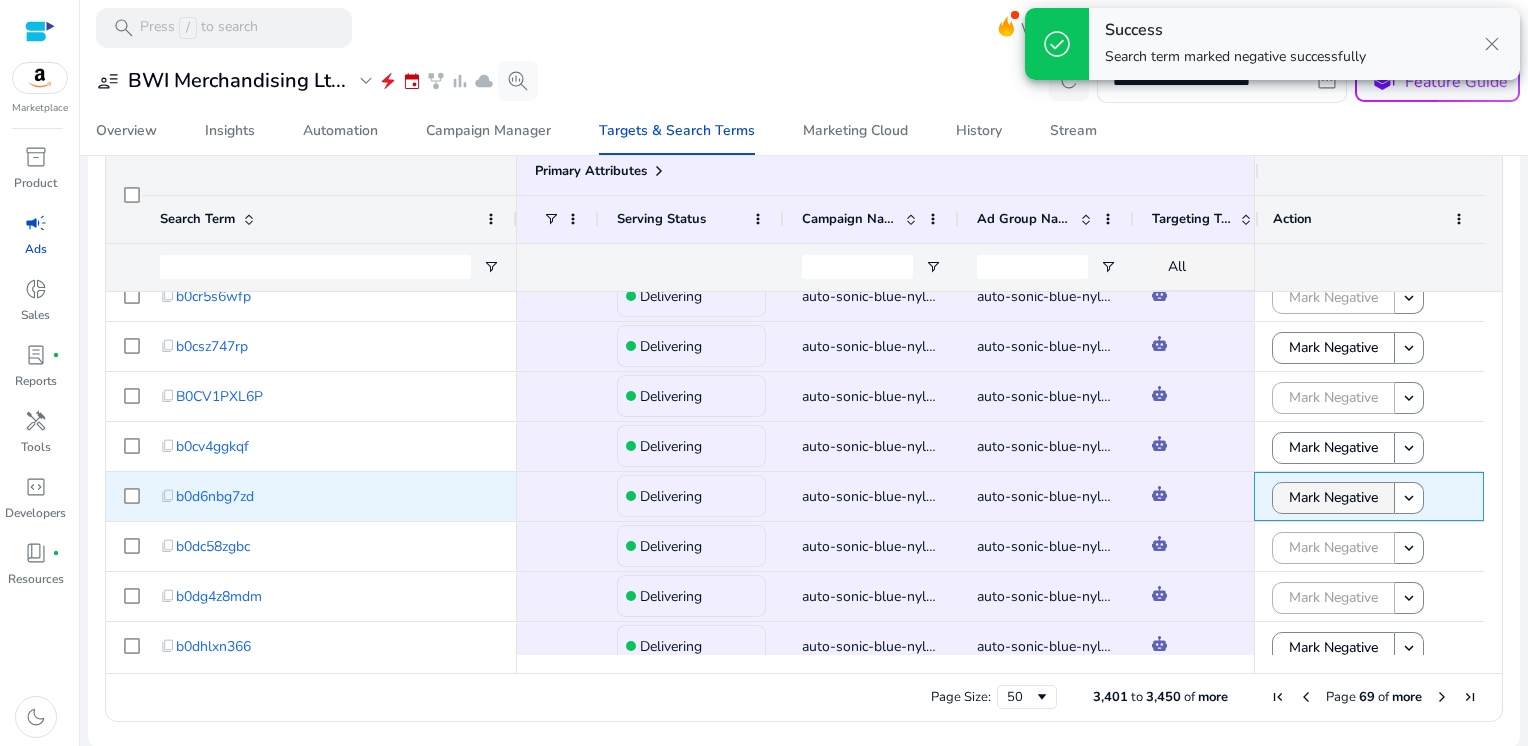 scroll, scrollTop: 736, scrollLeft: 0, axis: vertical 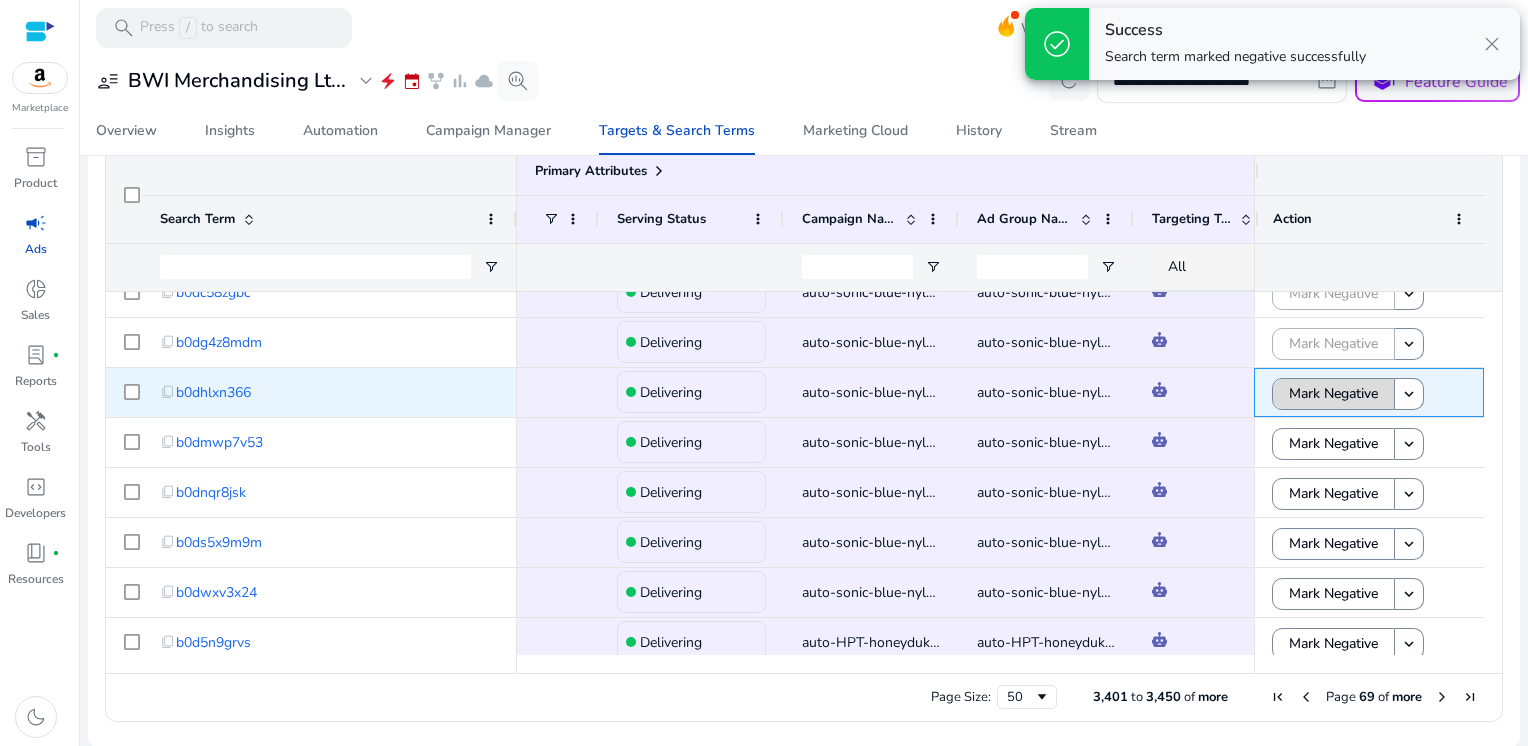 click on "Mark Negative" 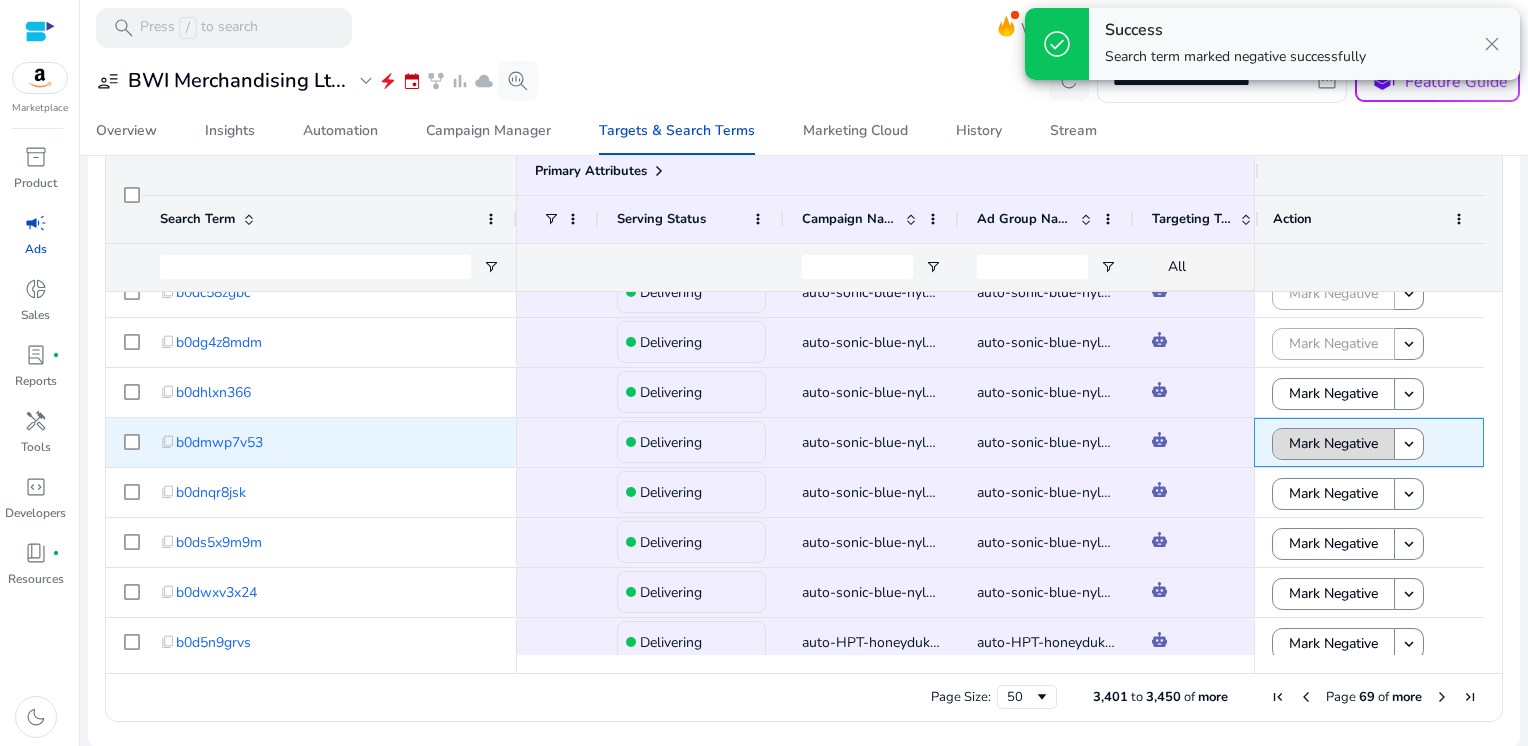 click on "Mark Negative" 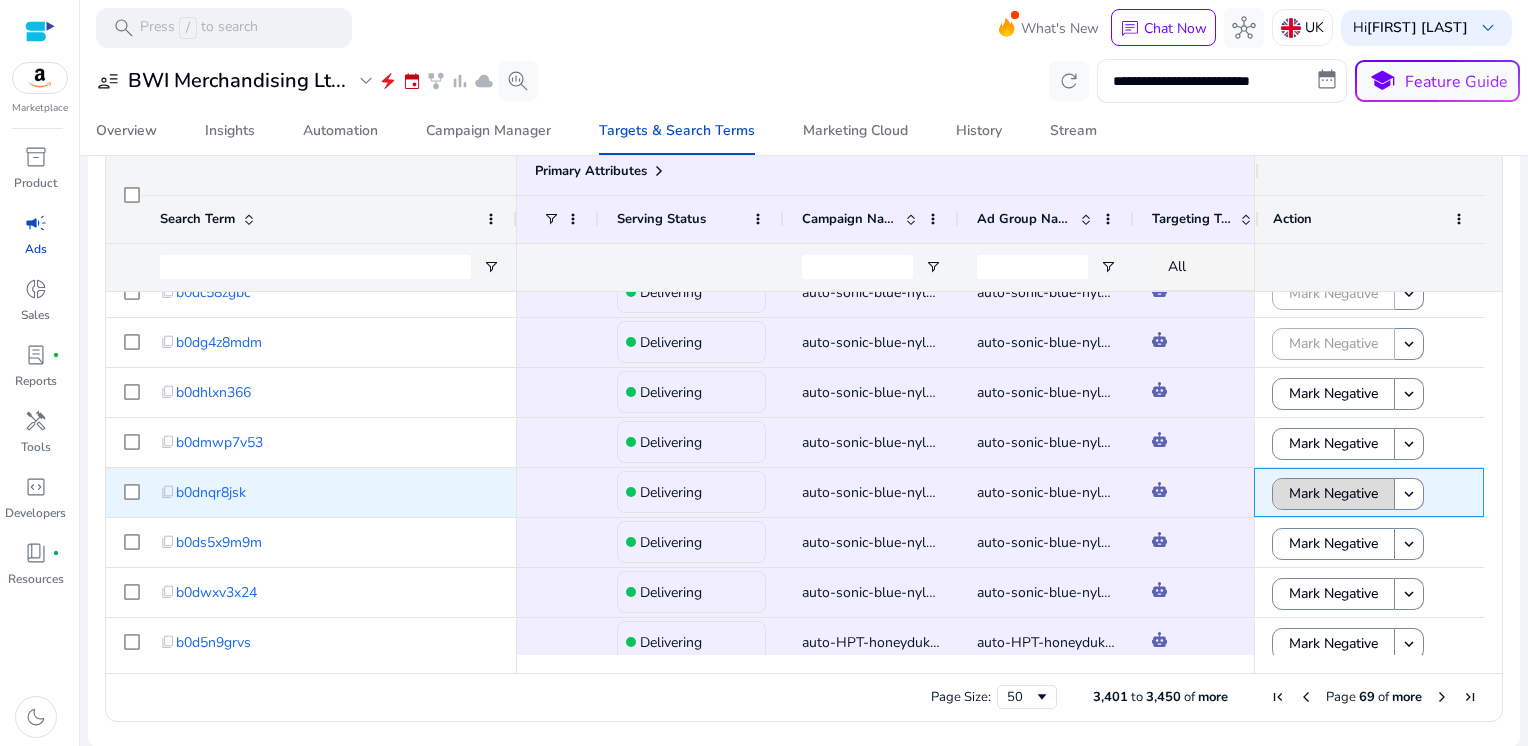 click on "Mark Negative" 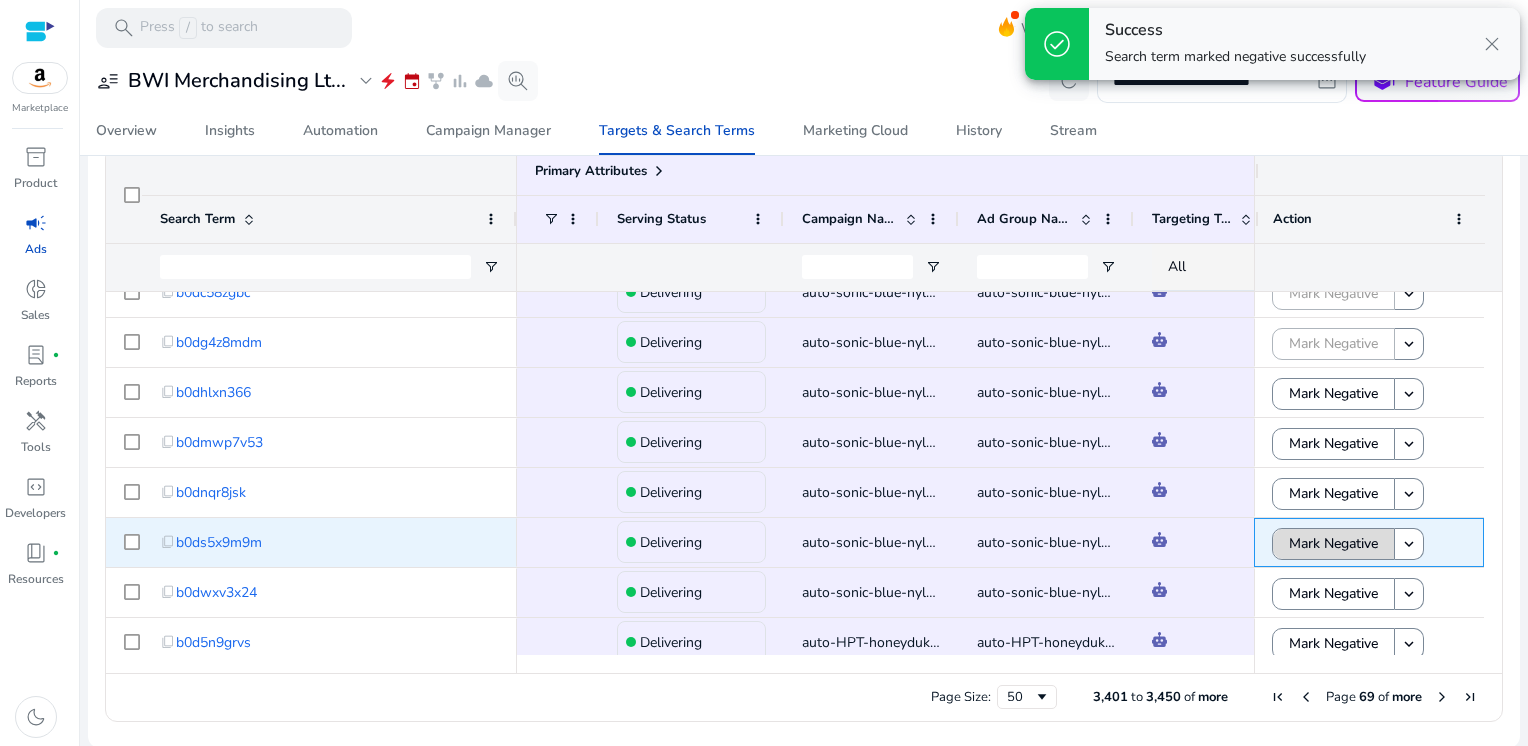 click on "Mark Negative" 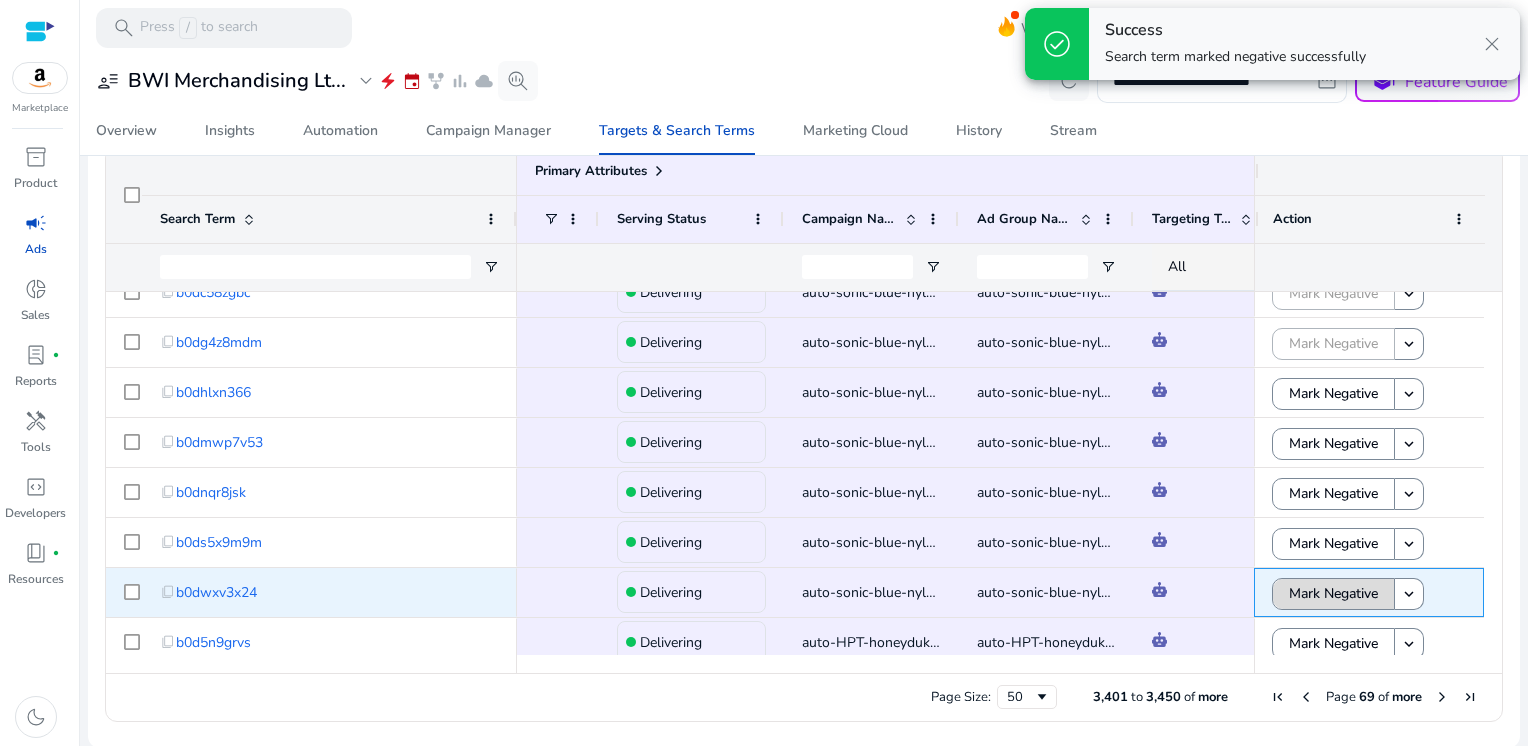 click on "Mark Negative" 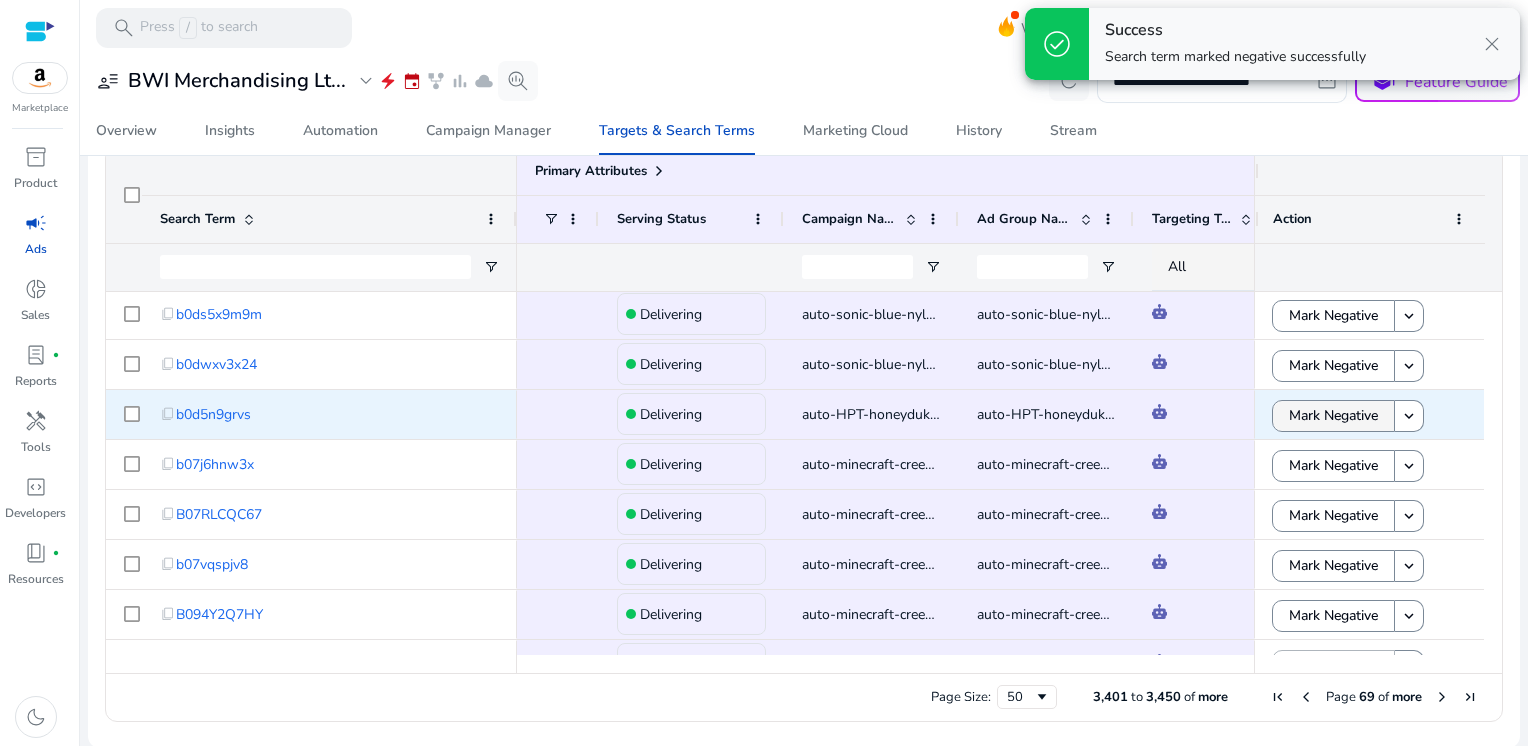 click on "Mark Negative" 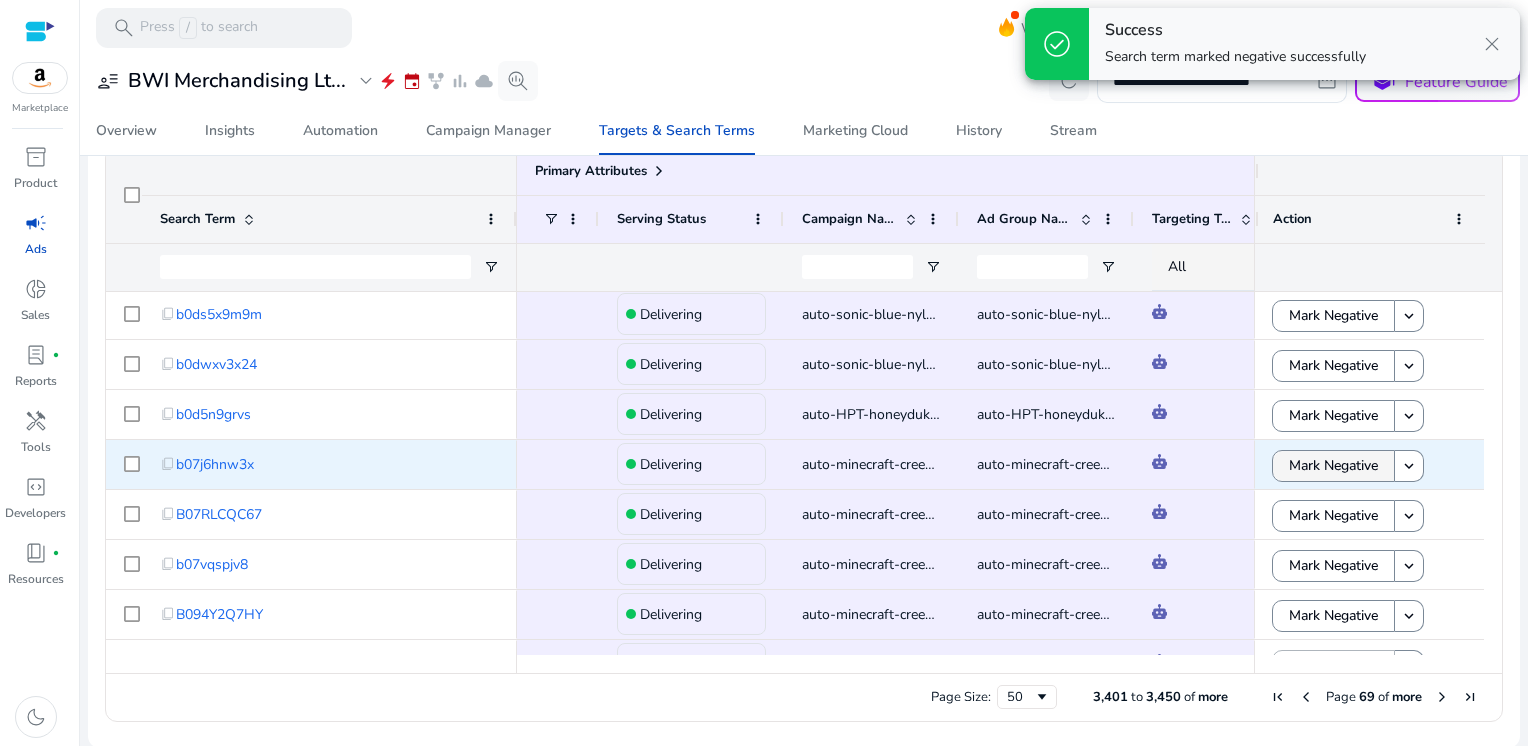 click on "Mark Negative" 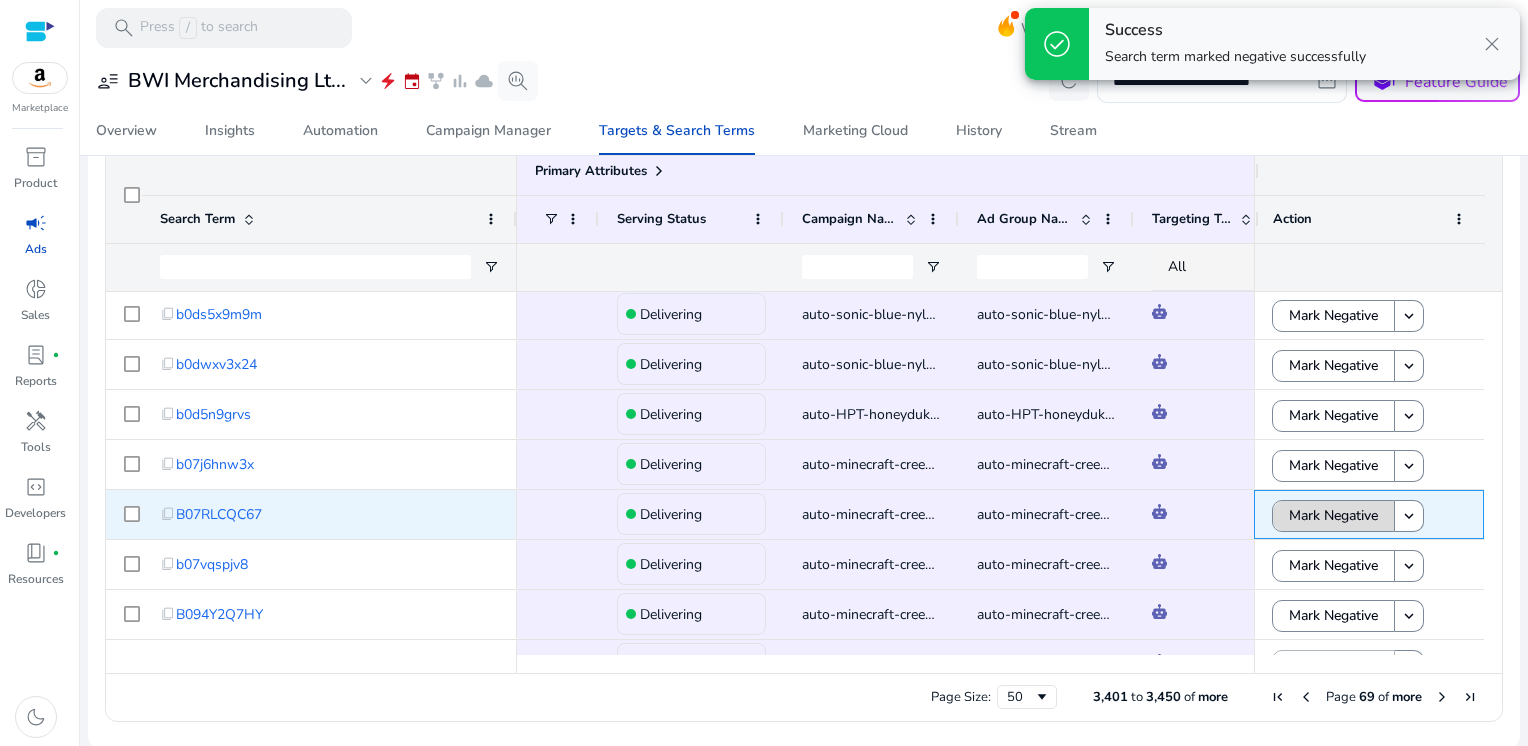 click on "Mark Negative" 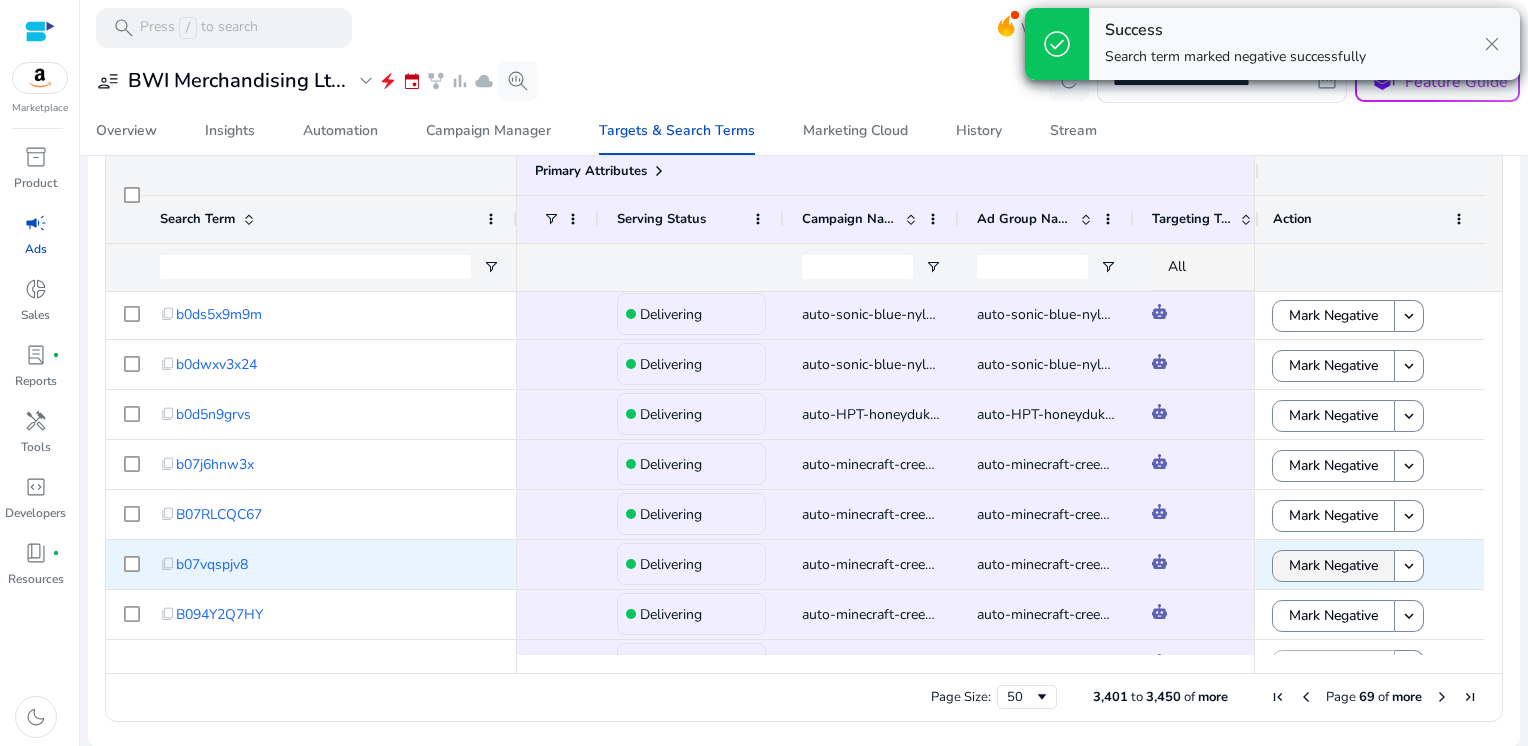 click on "Mark Negative" 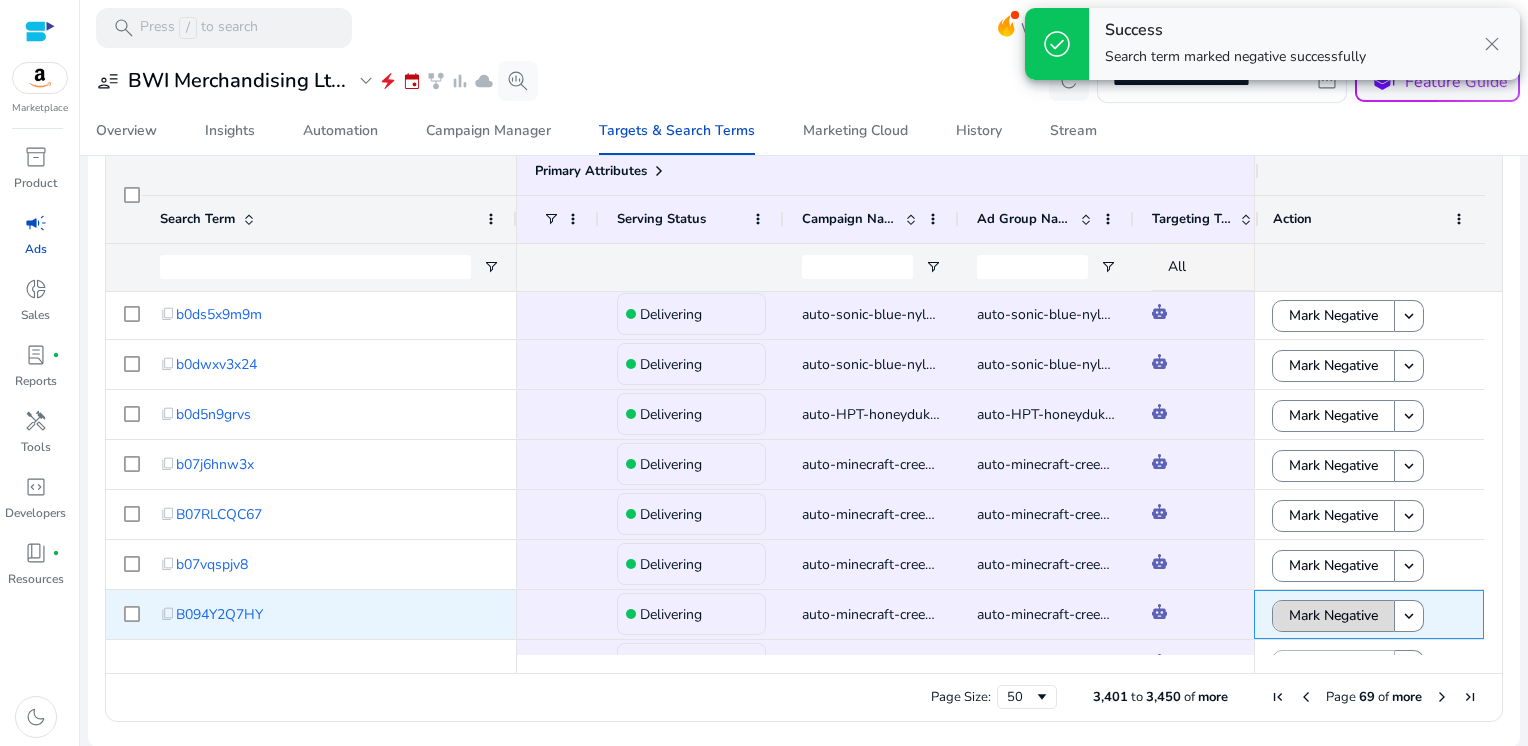 click on "Mark Negative" 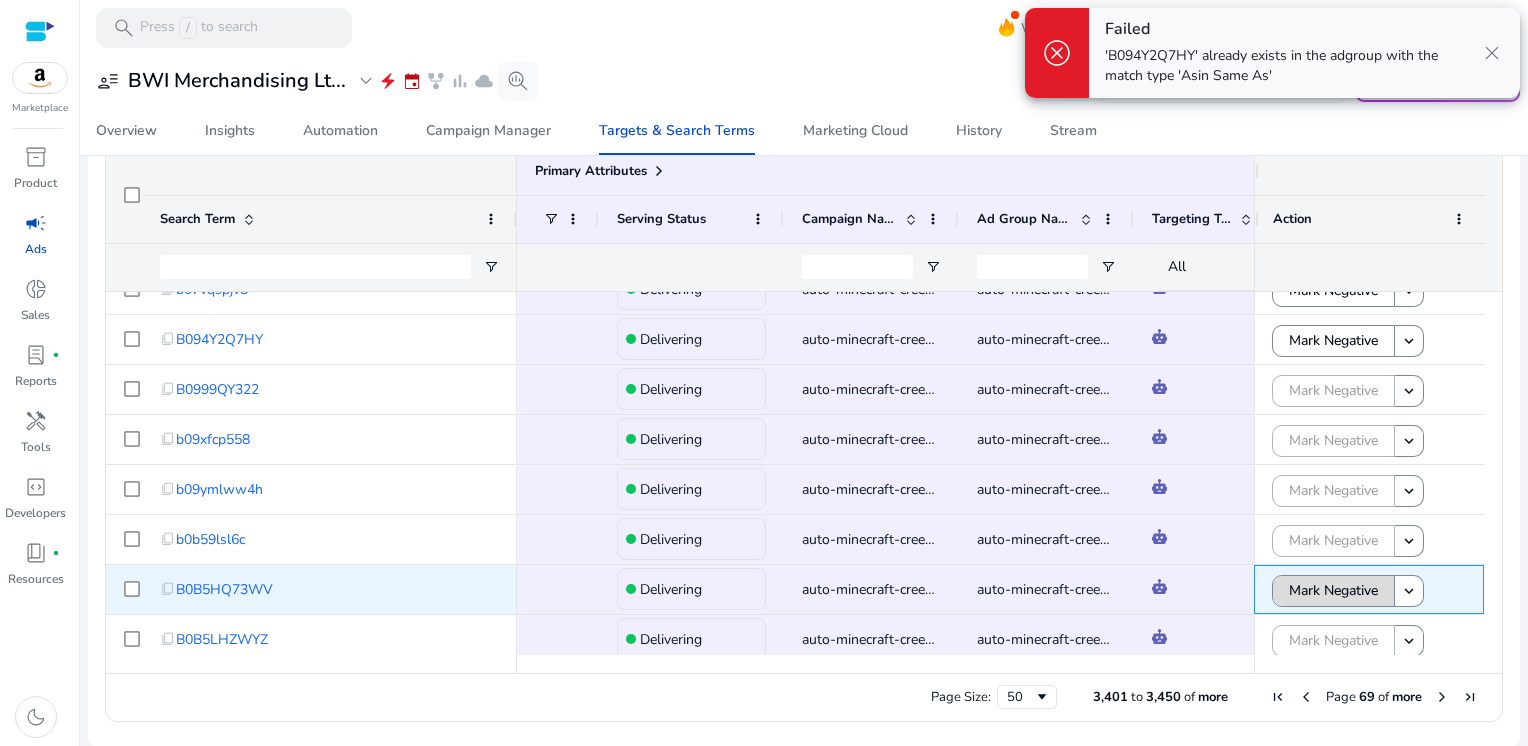 click on "Mark Negative" 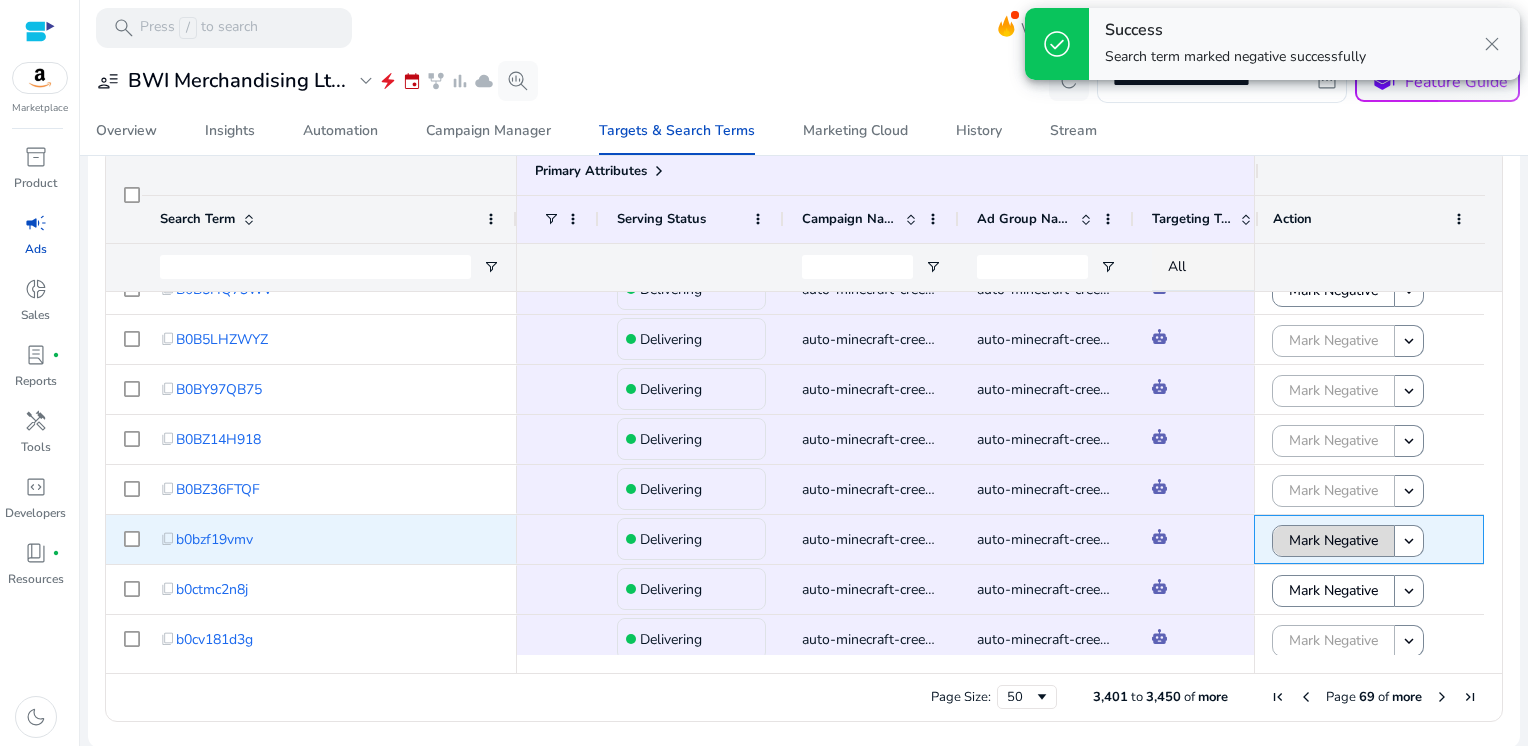 click on "Mark Negative" 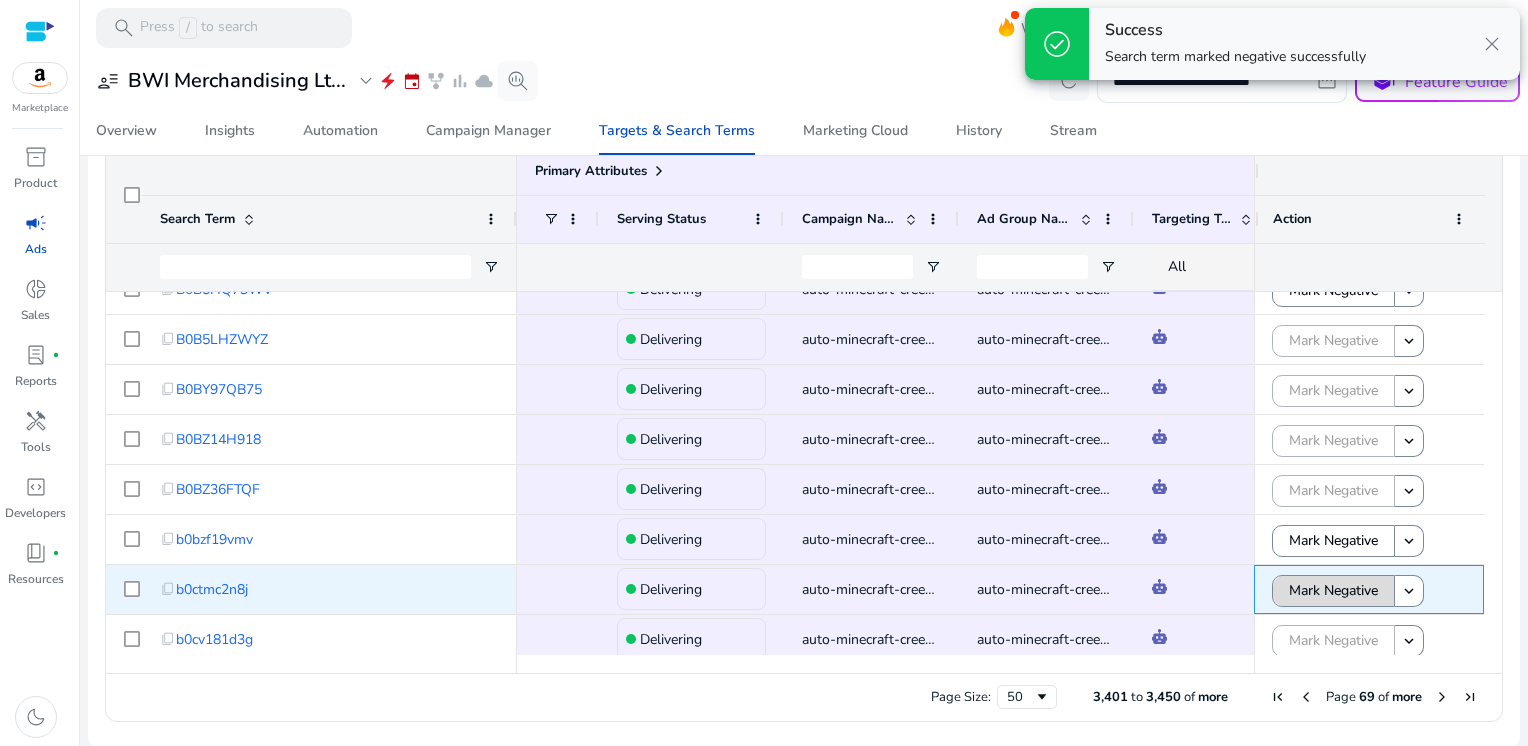 click on "Mark Negative" 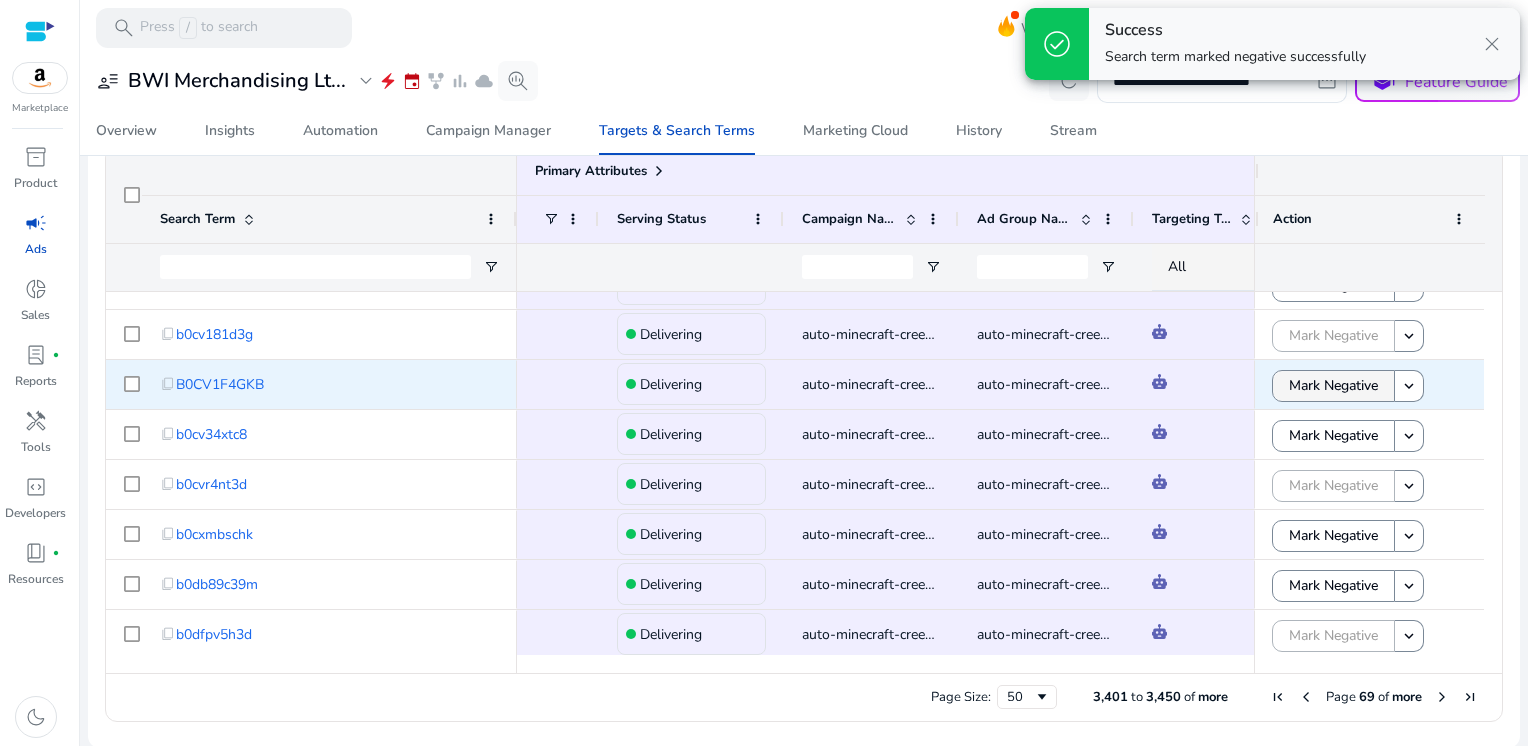 click on "Mark Negative" 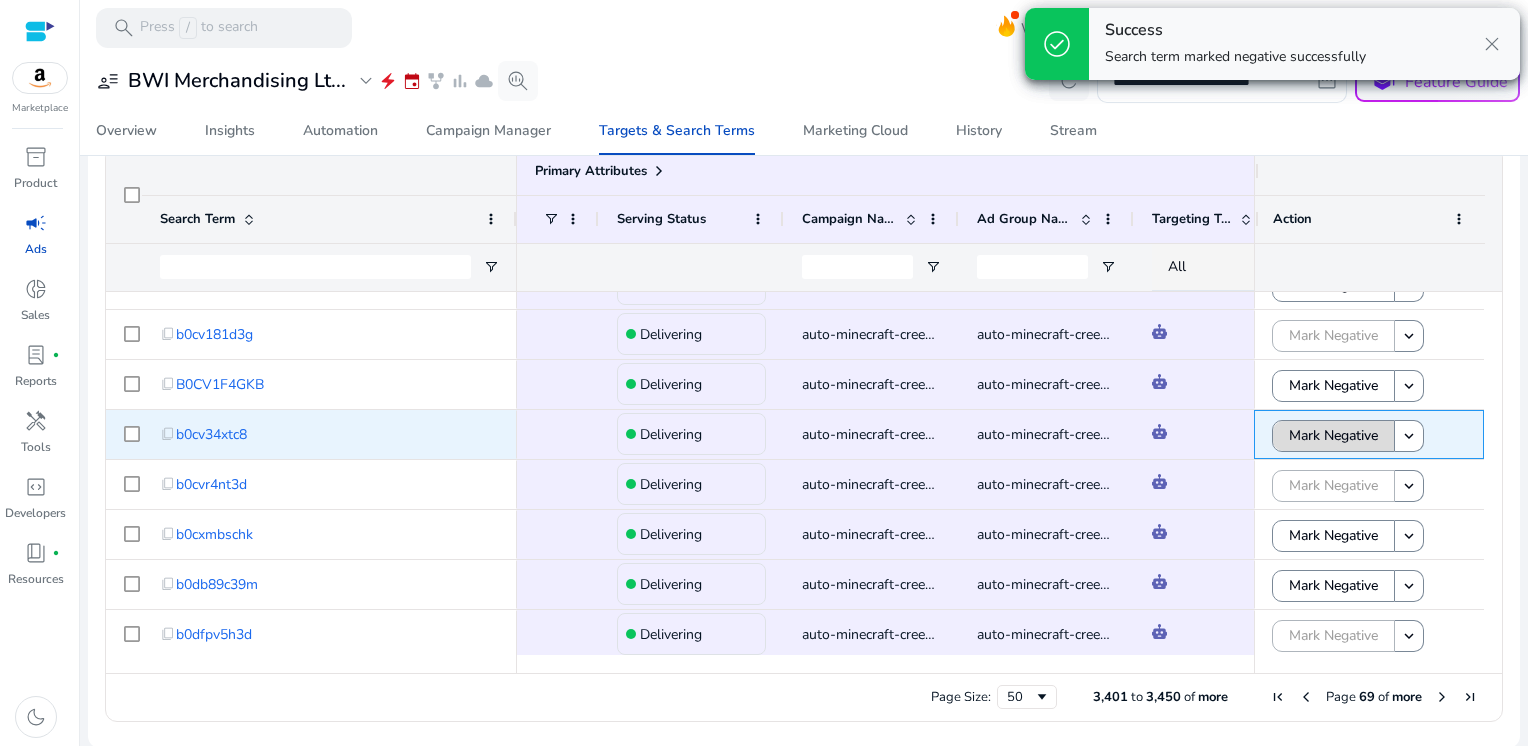 click on "Mark Negative" 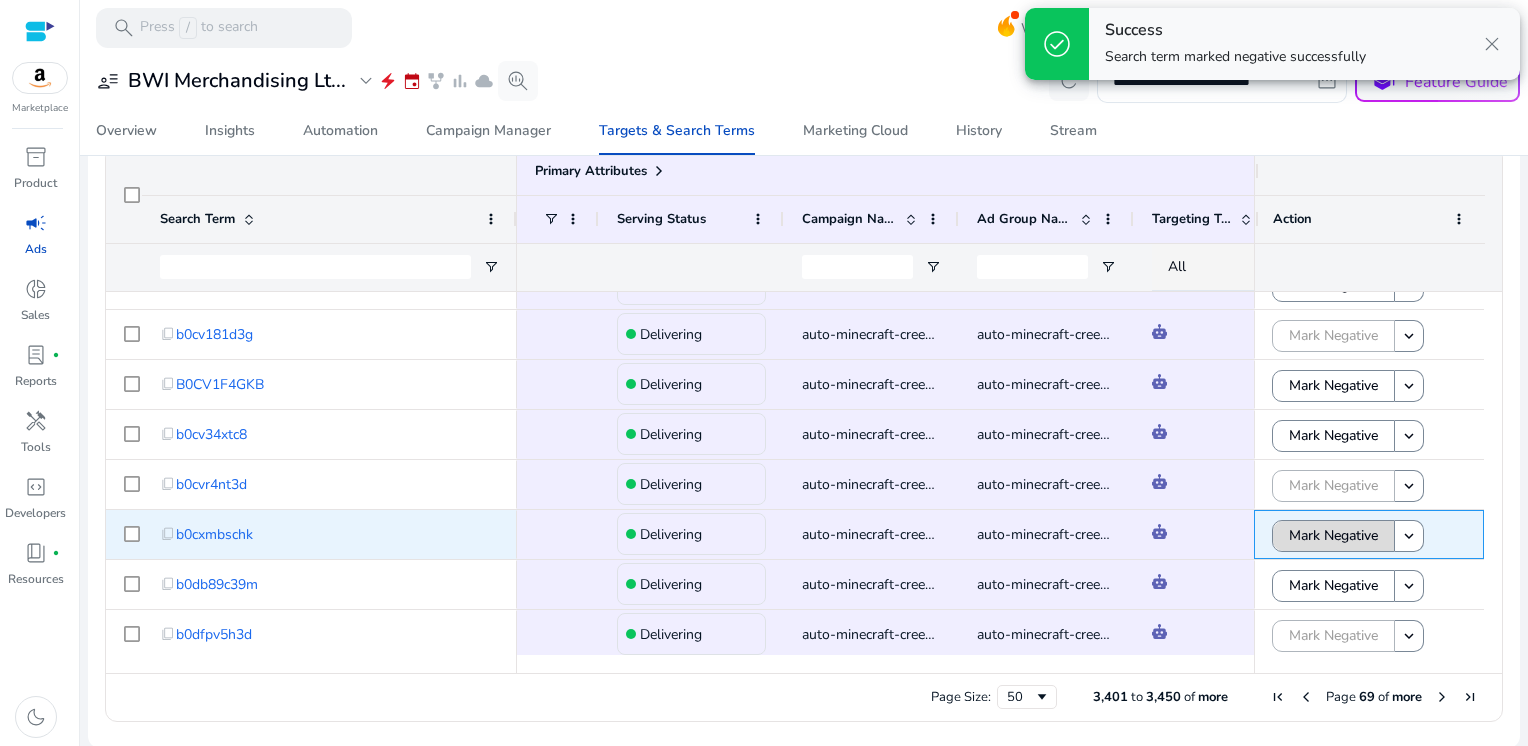 click on "Mark Negative" 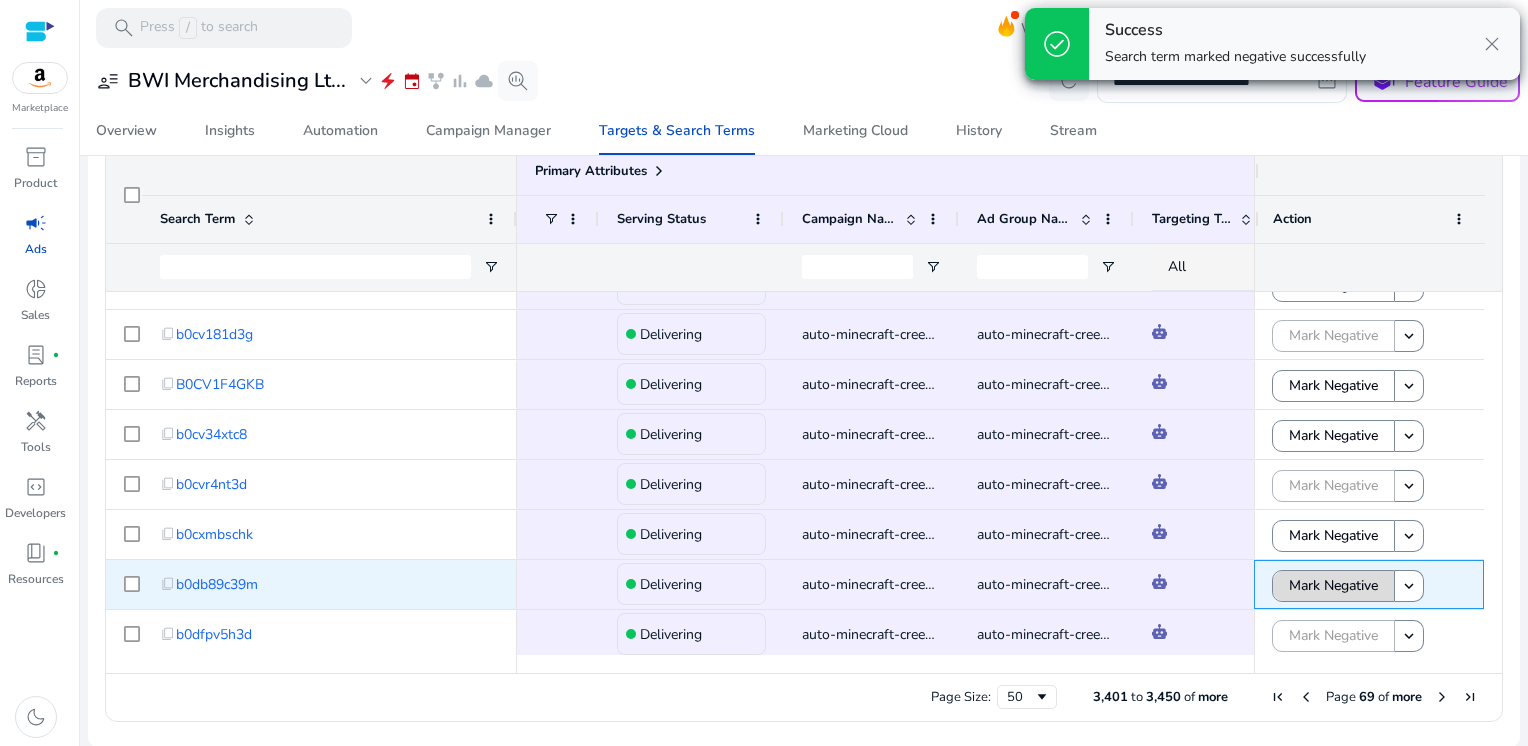 click on "Mark Negative" 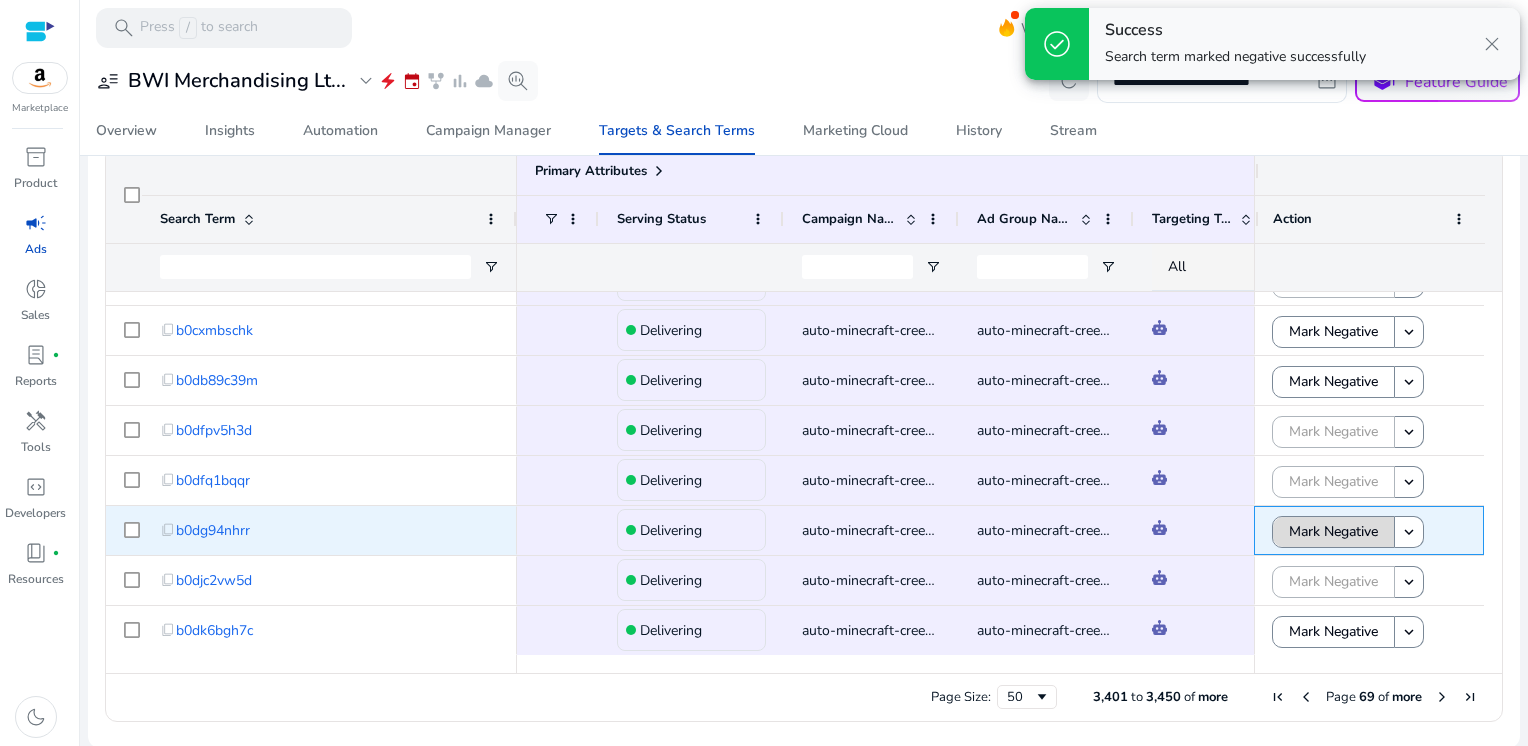 click on "Mark Negative" 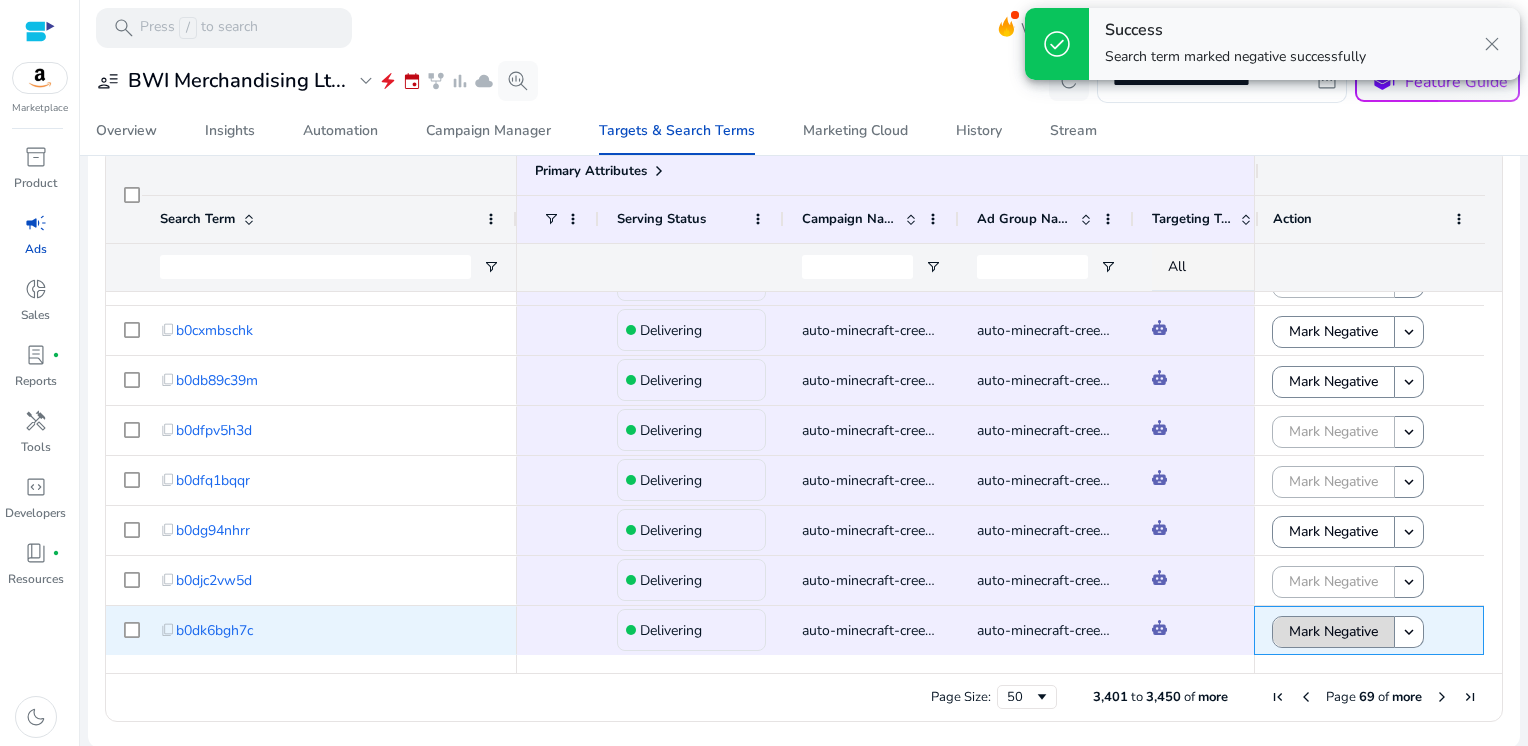 click on "Mark Negative" 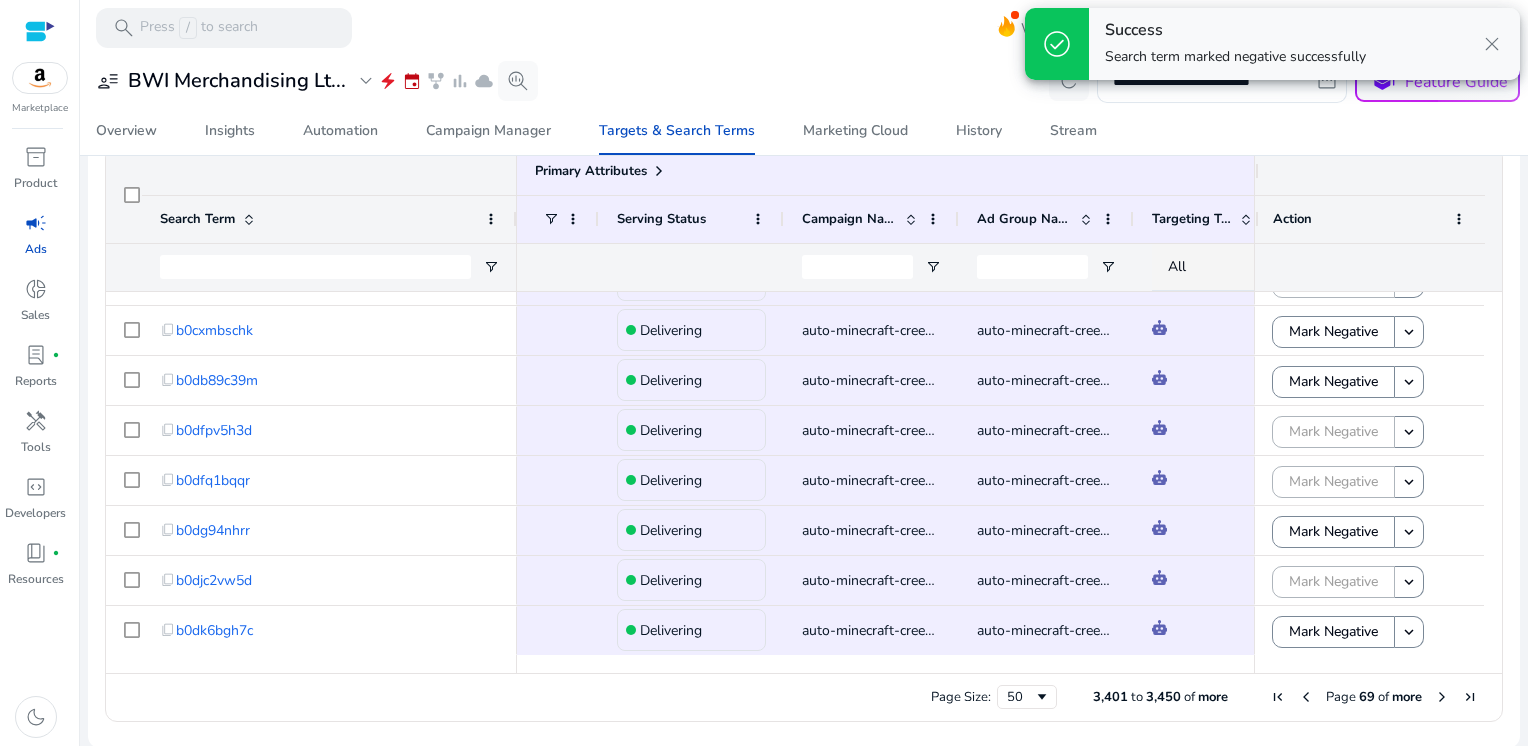 click at bounding box center (1442, 697) 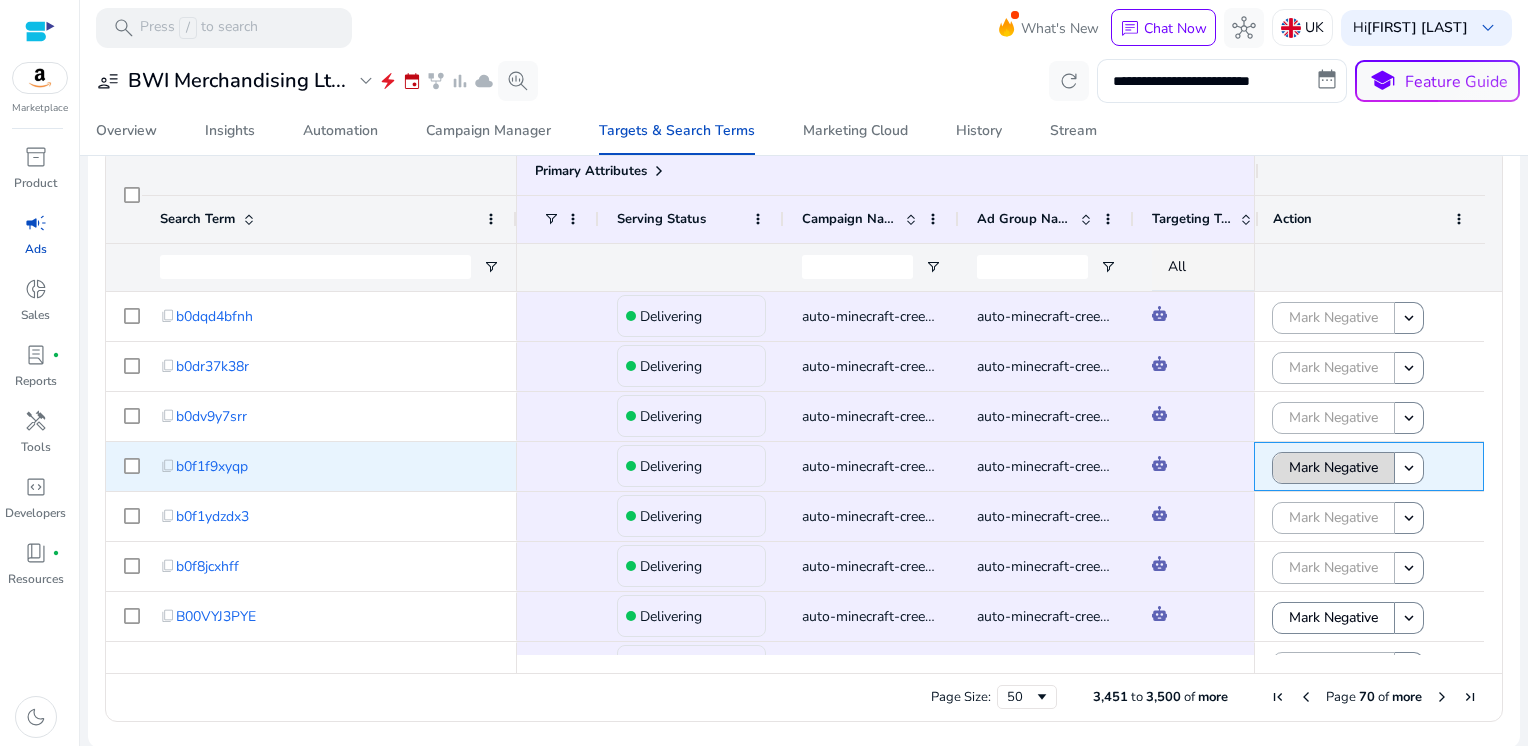 click on "Mark Negative" 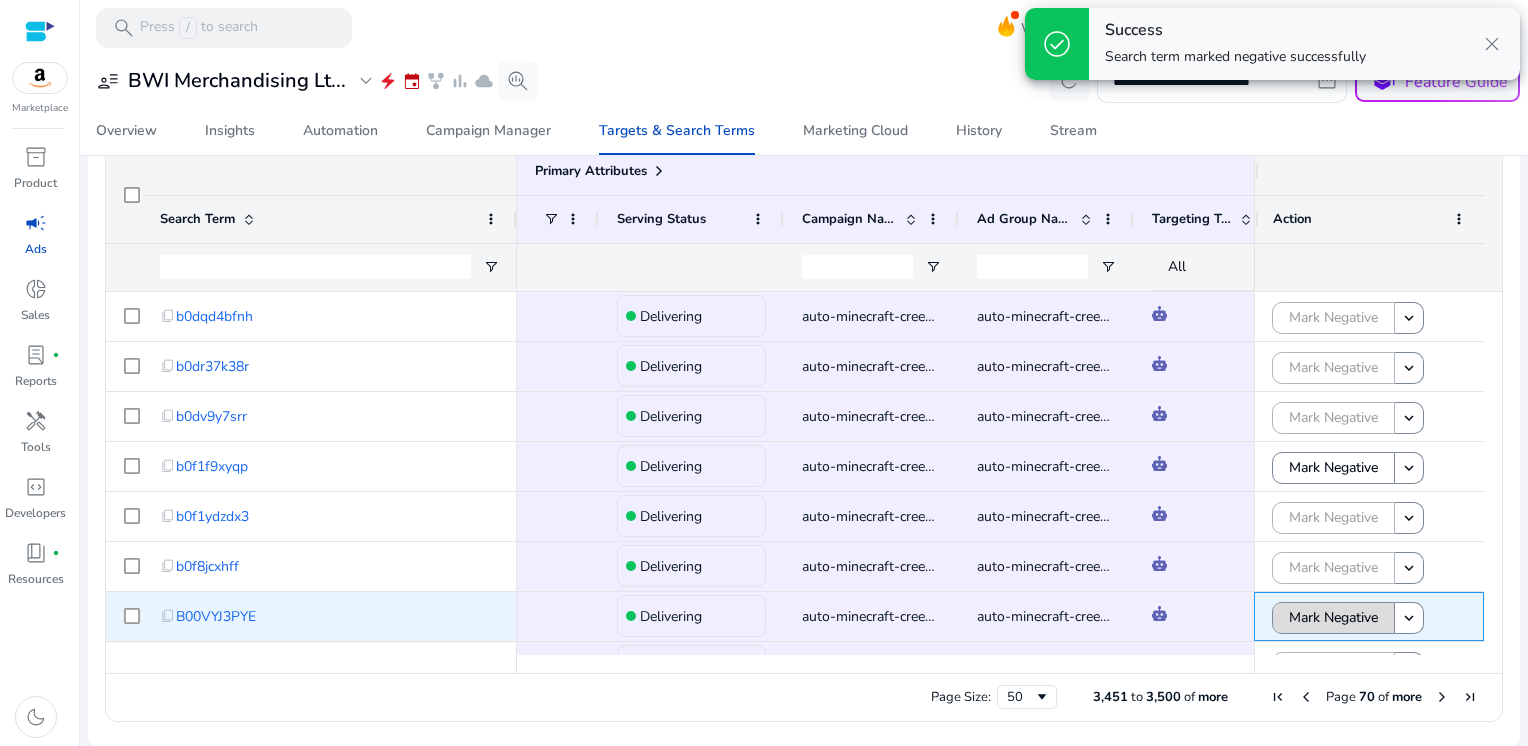 click on "Mark Negative" 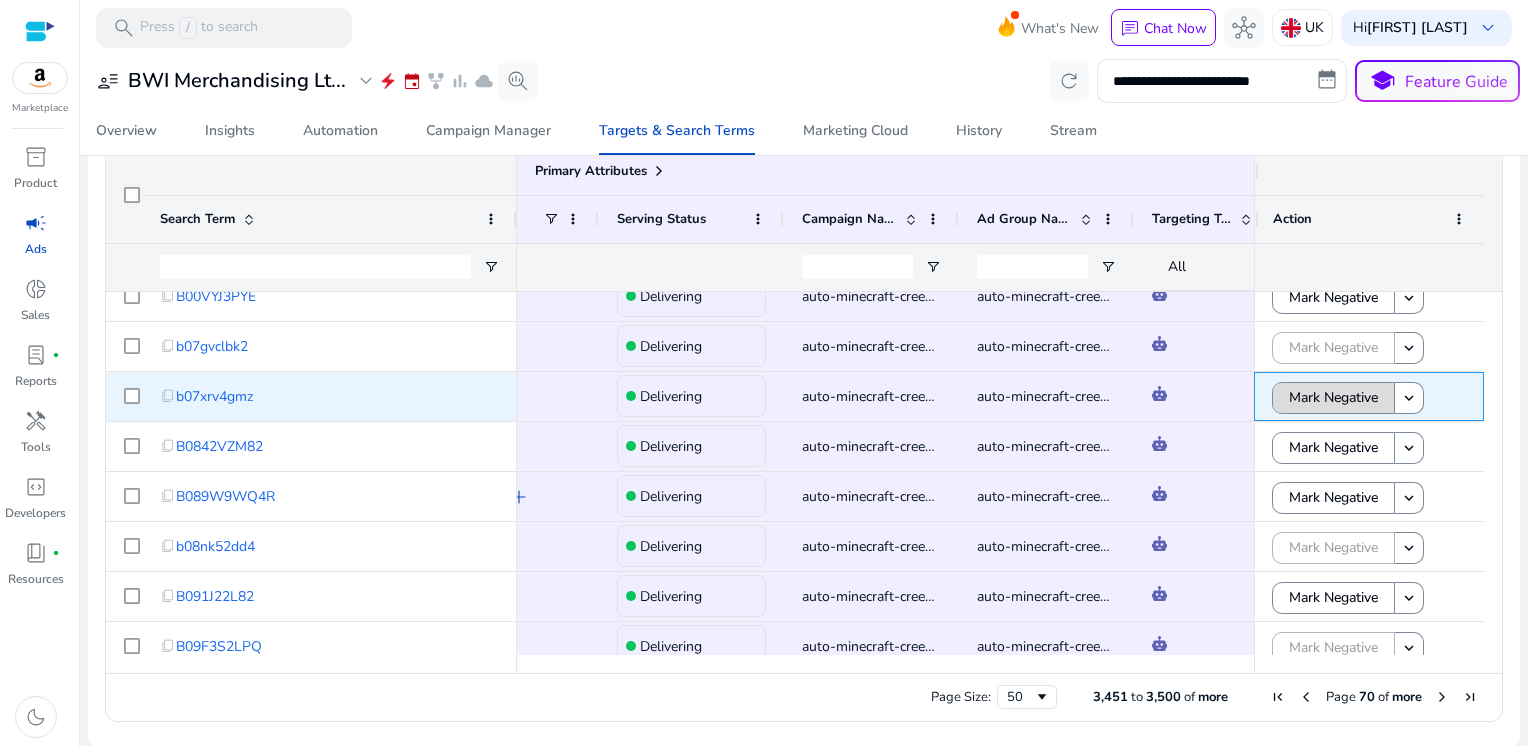 click on "Mark Negative" 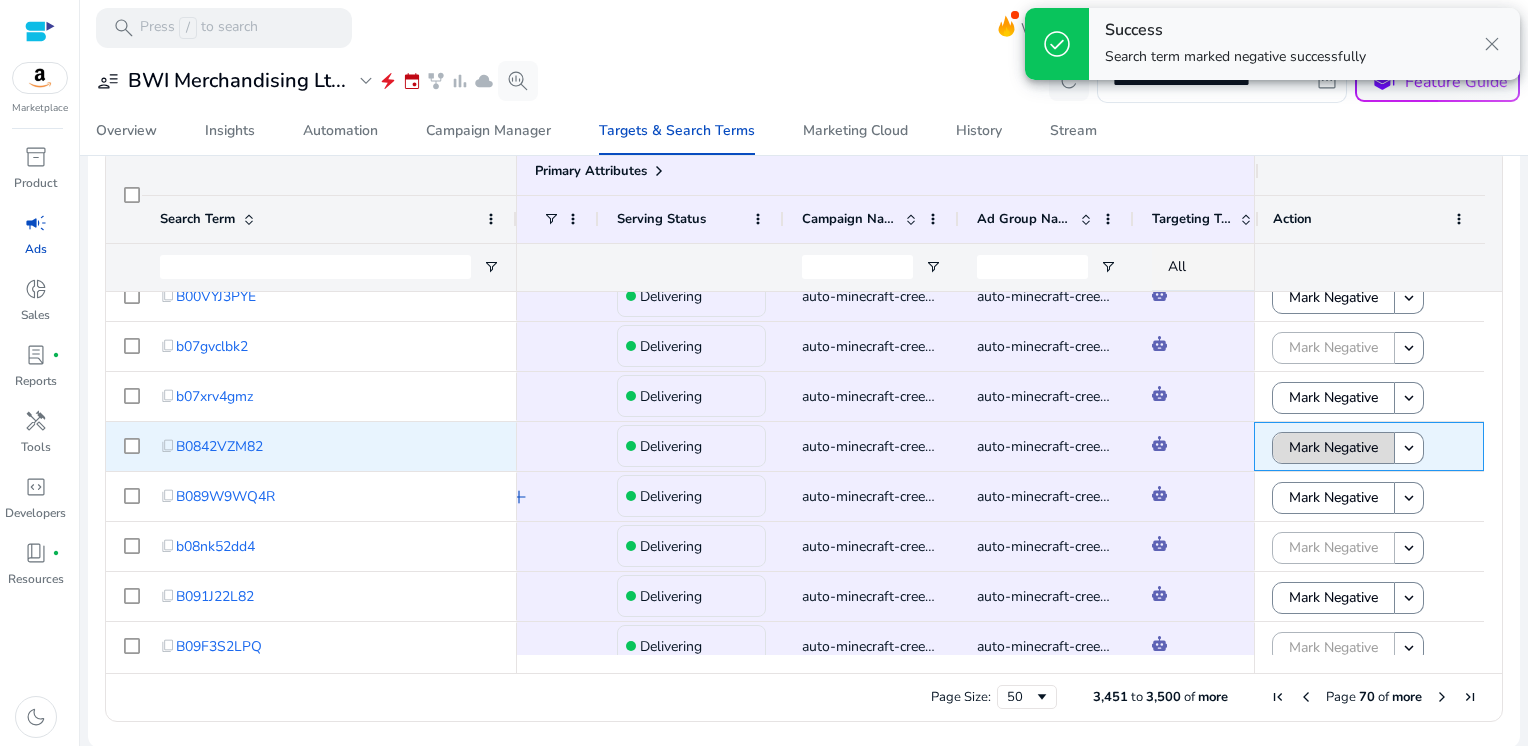 click on "Mark Negative" 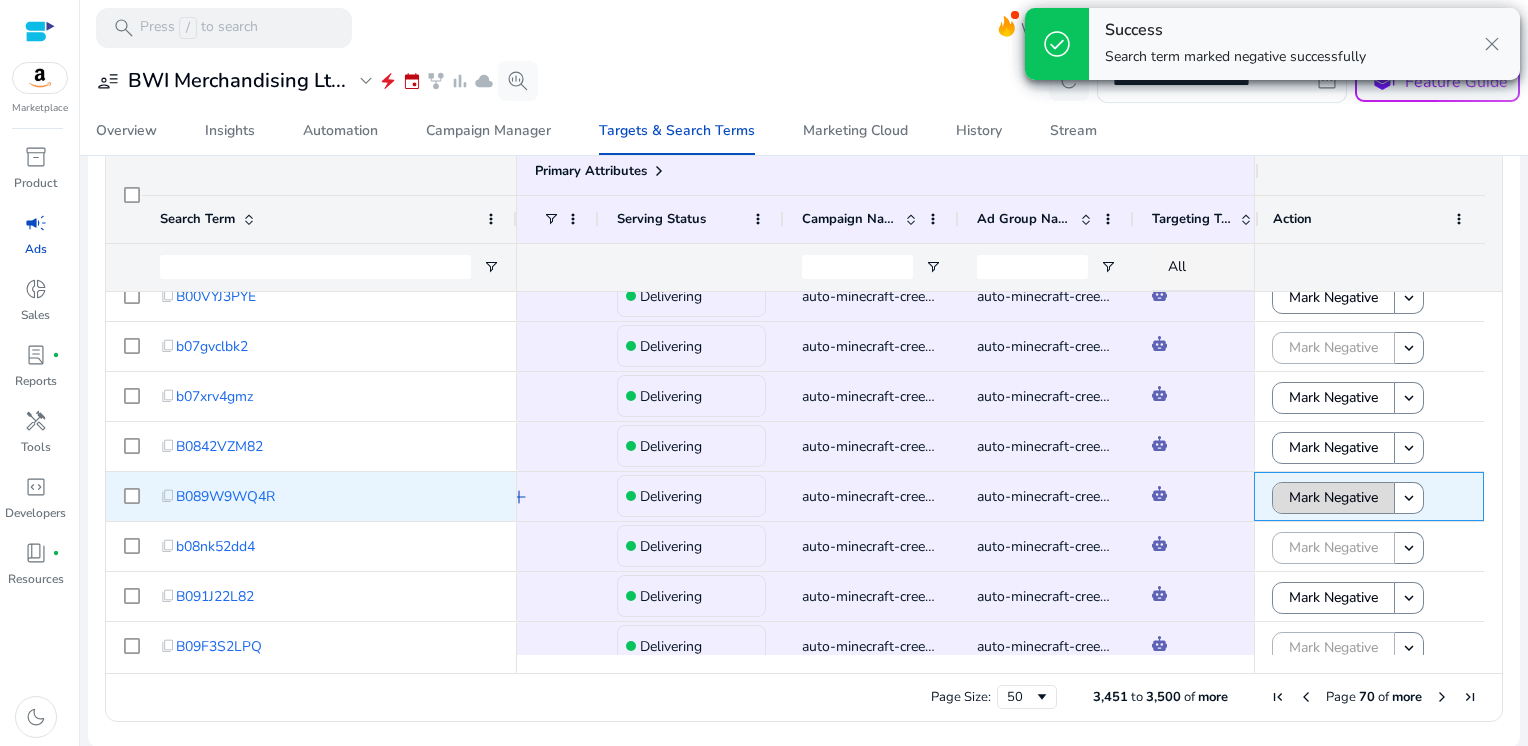 click on "Mark Negative" 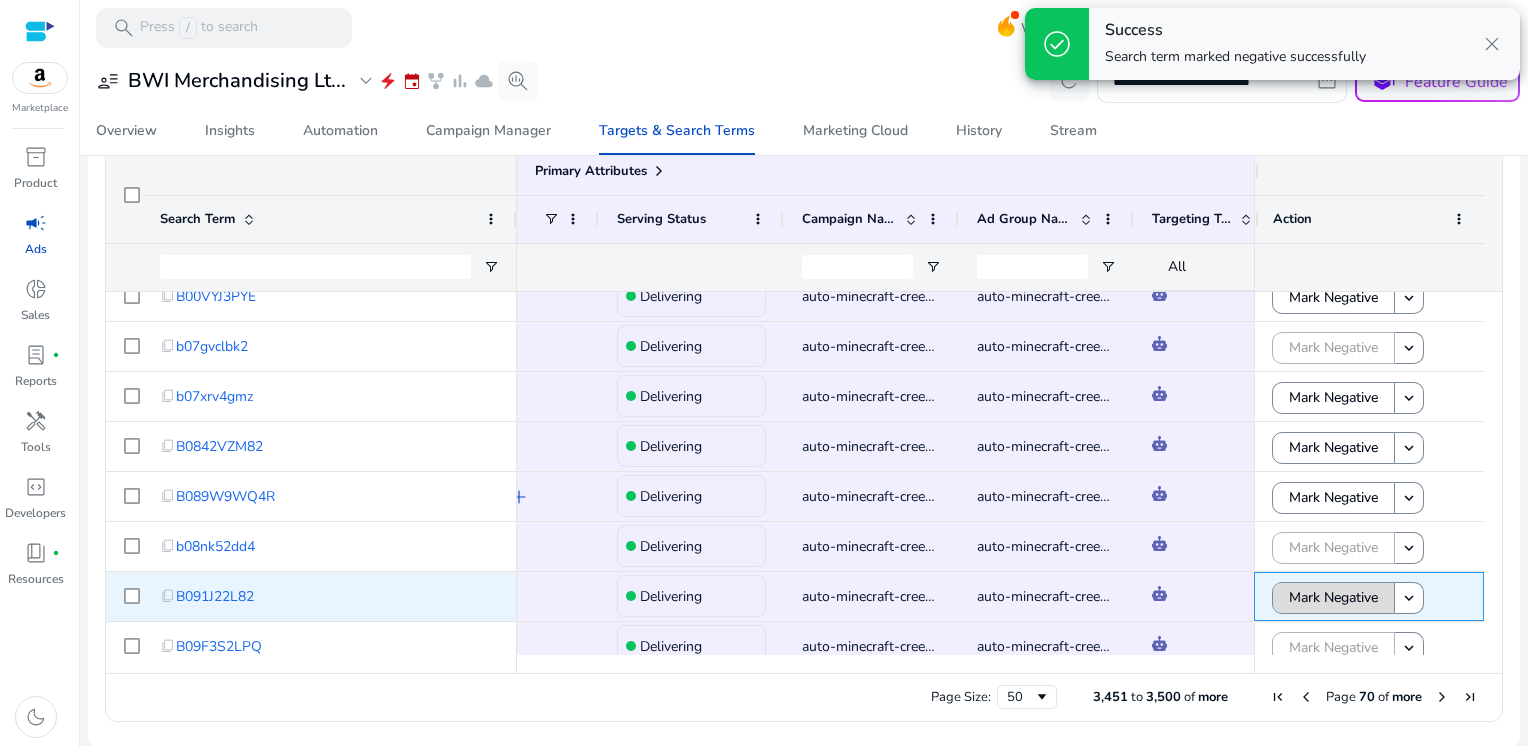 click on "Mark Negative" 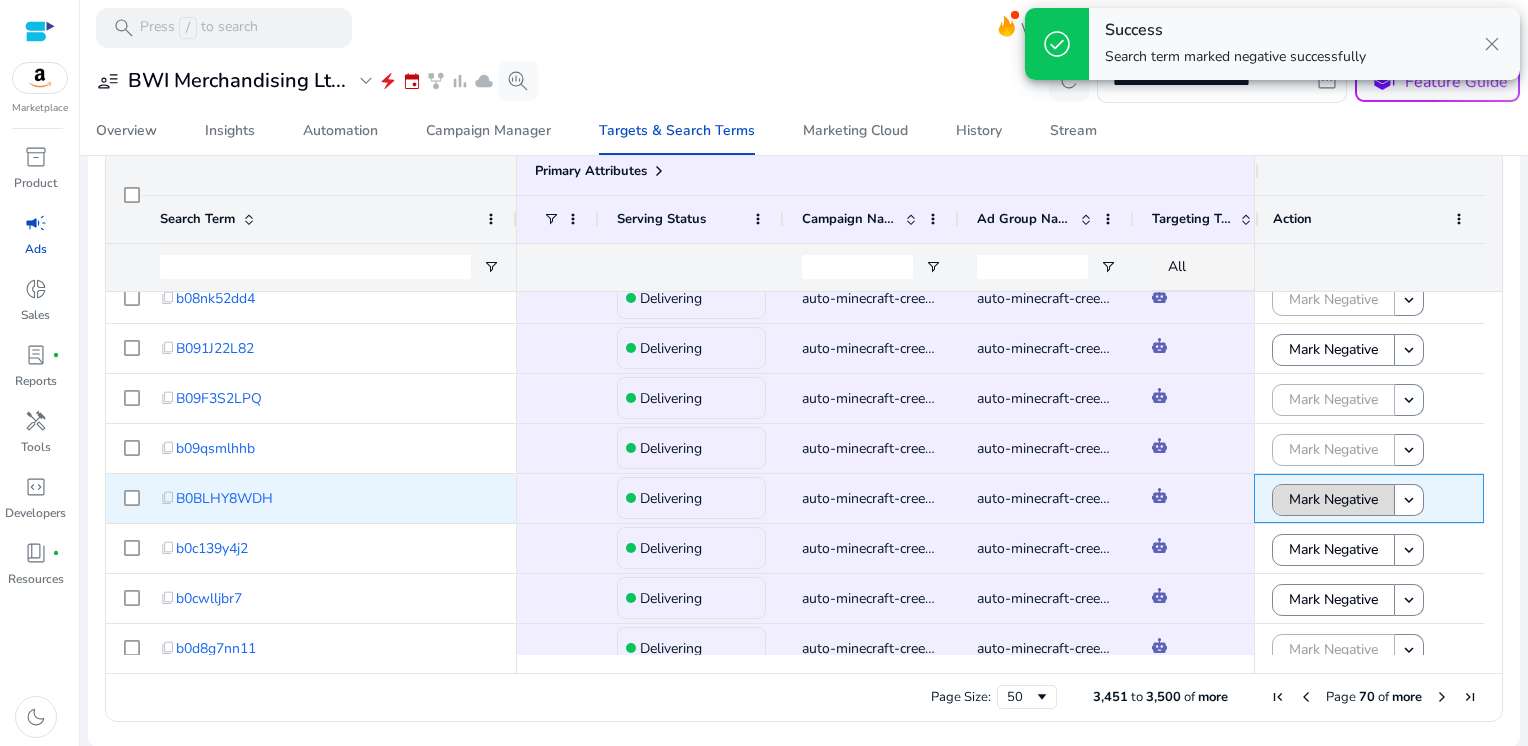 click on "Mark Negative" 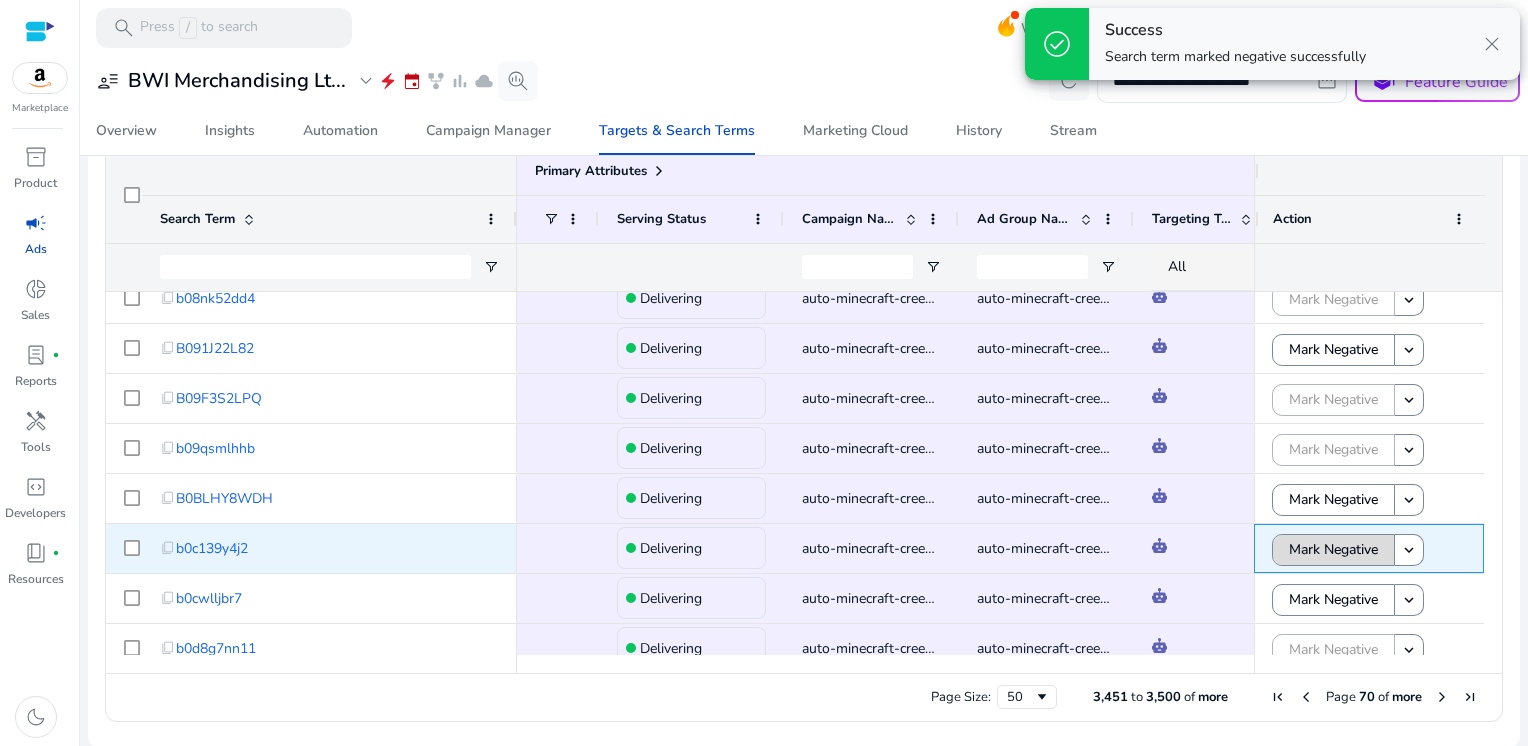 click on "Mark Negative" 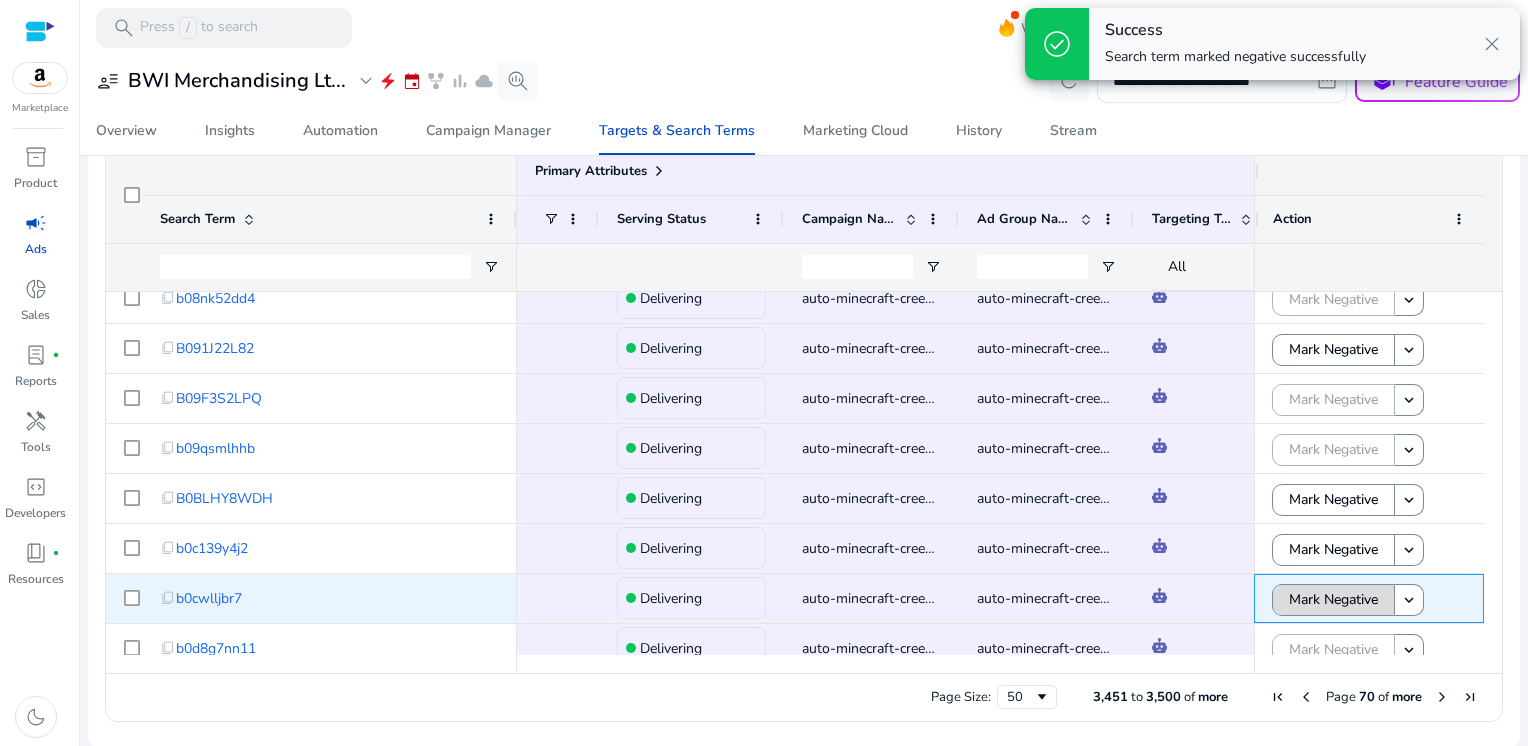 click on "Mark Negative" 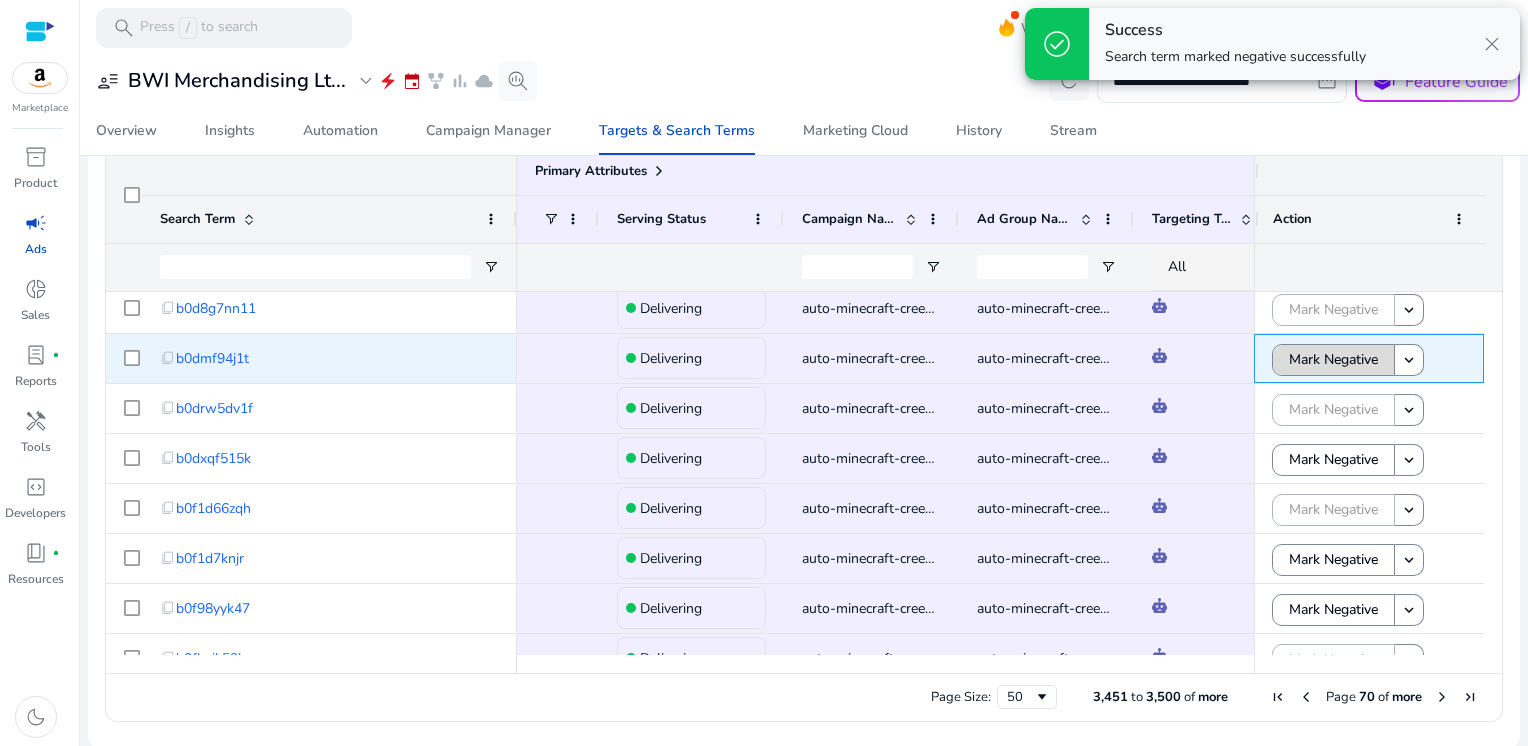 click on "Mark Negative" 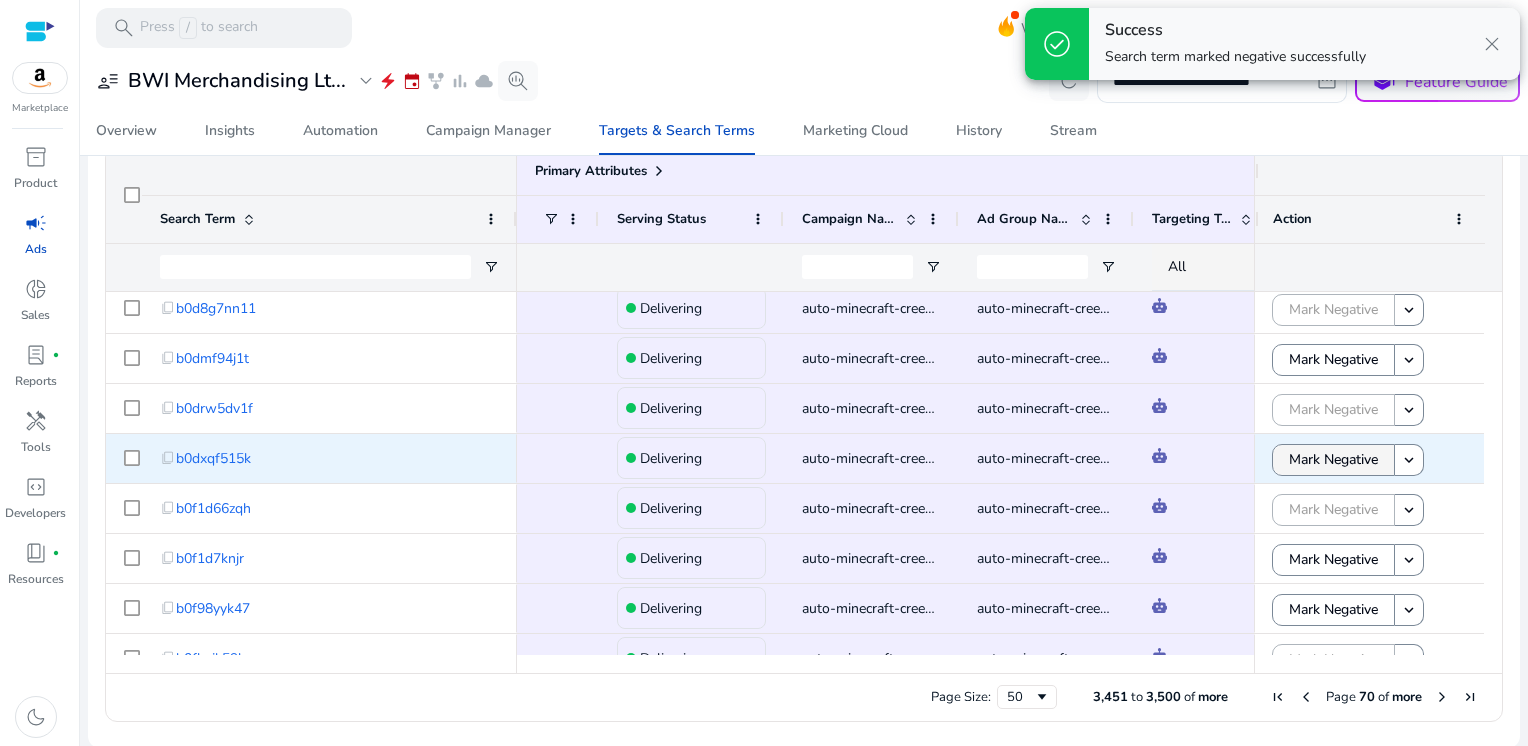 click on "Mark Negative" 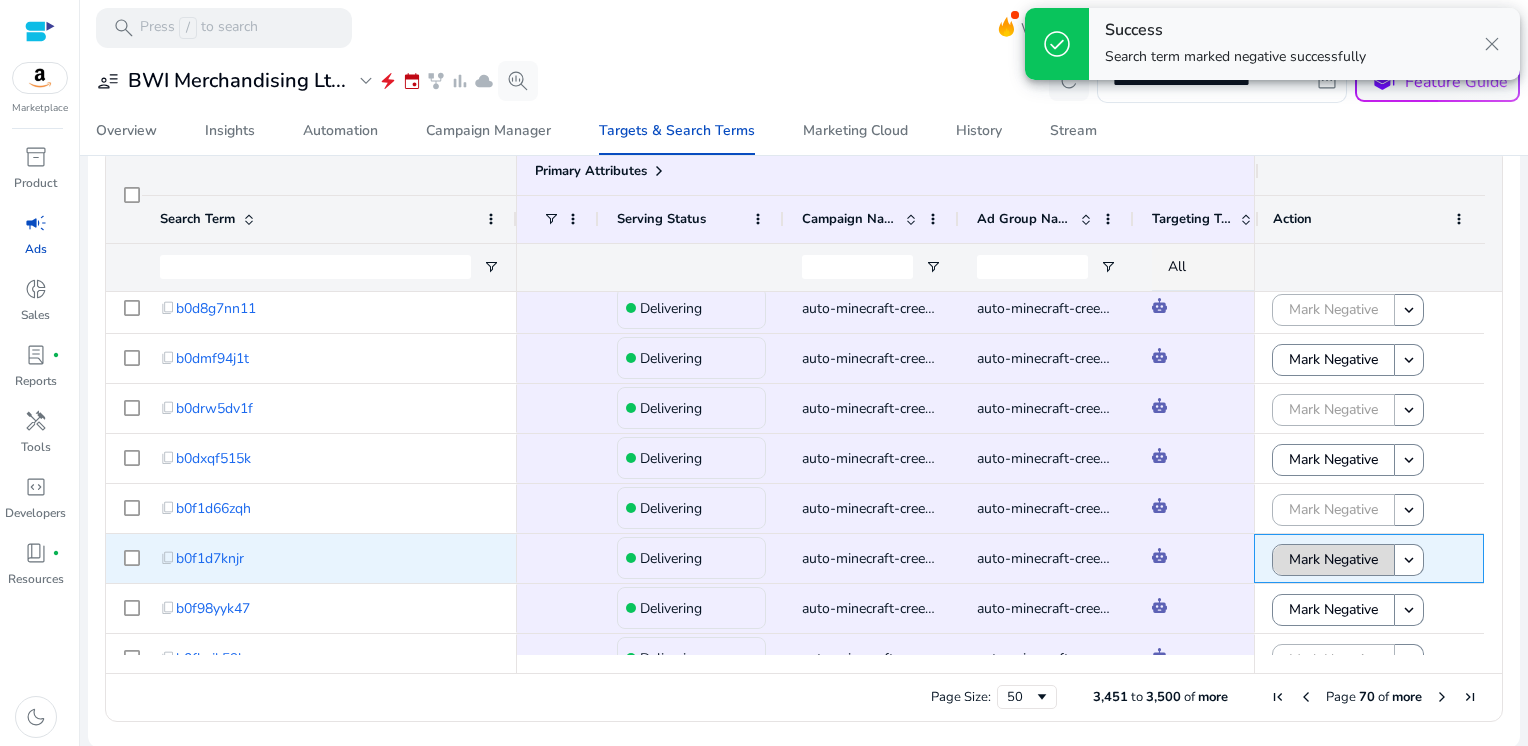 click on "Mark Negative" 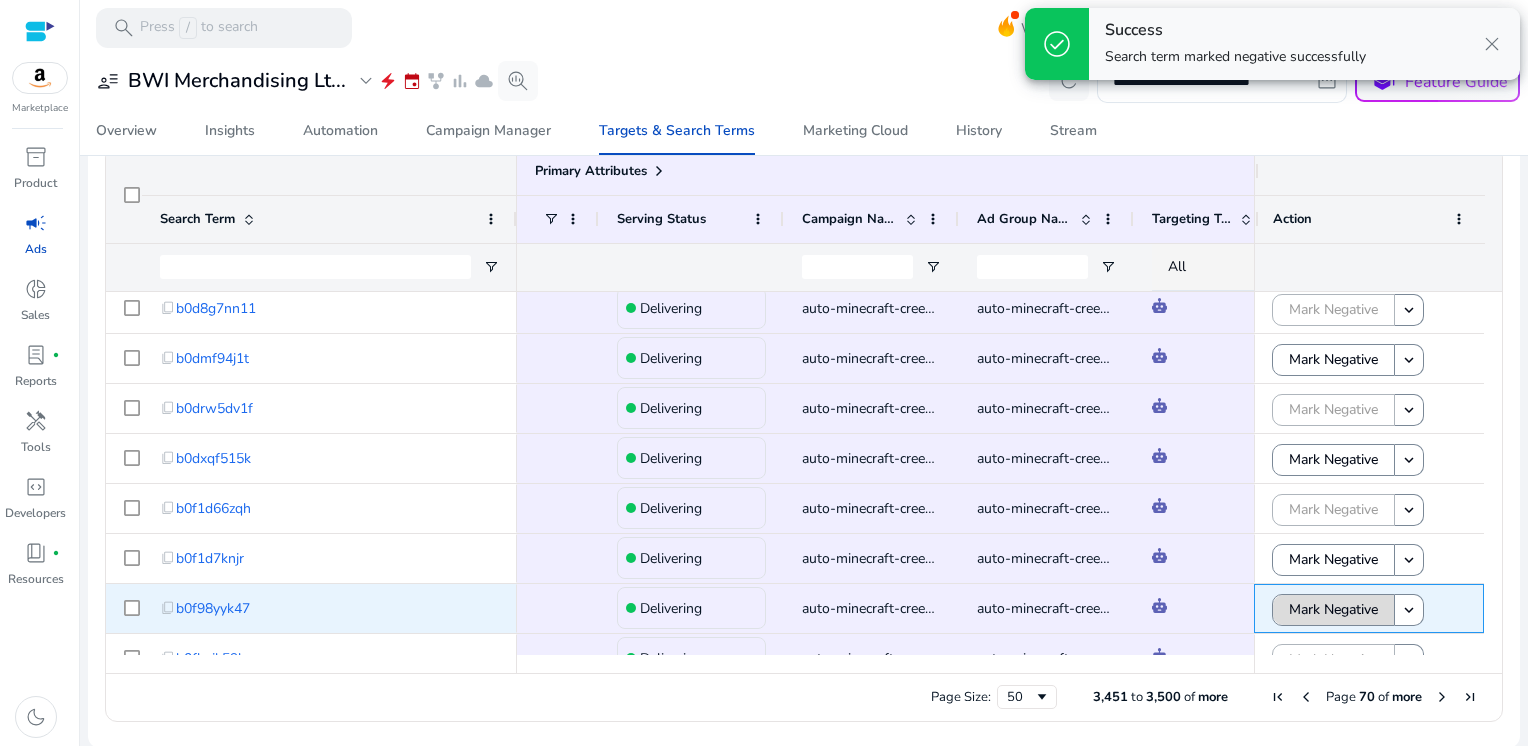 click on "Mark Negative" 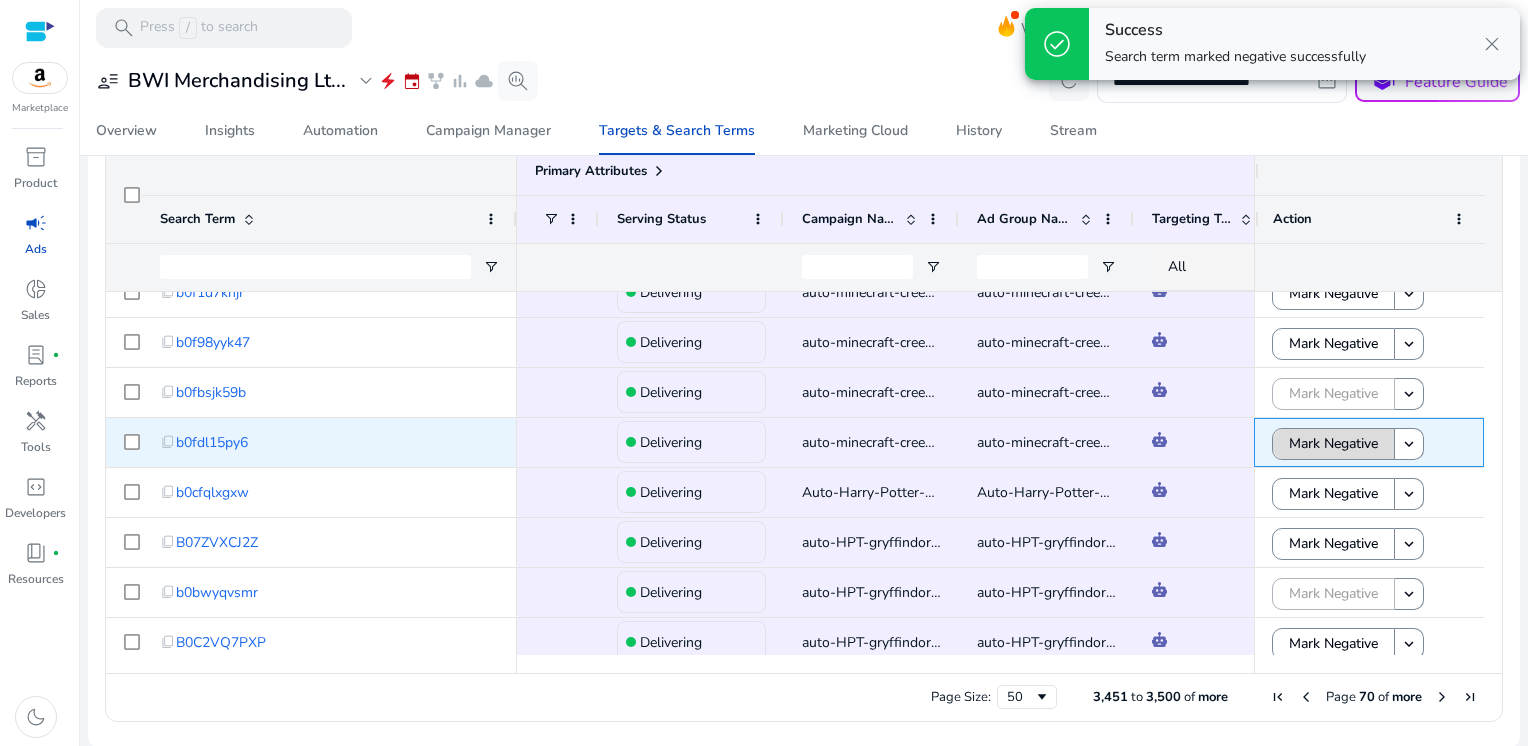 click on "Mark Negative" 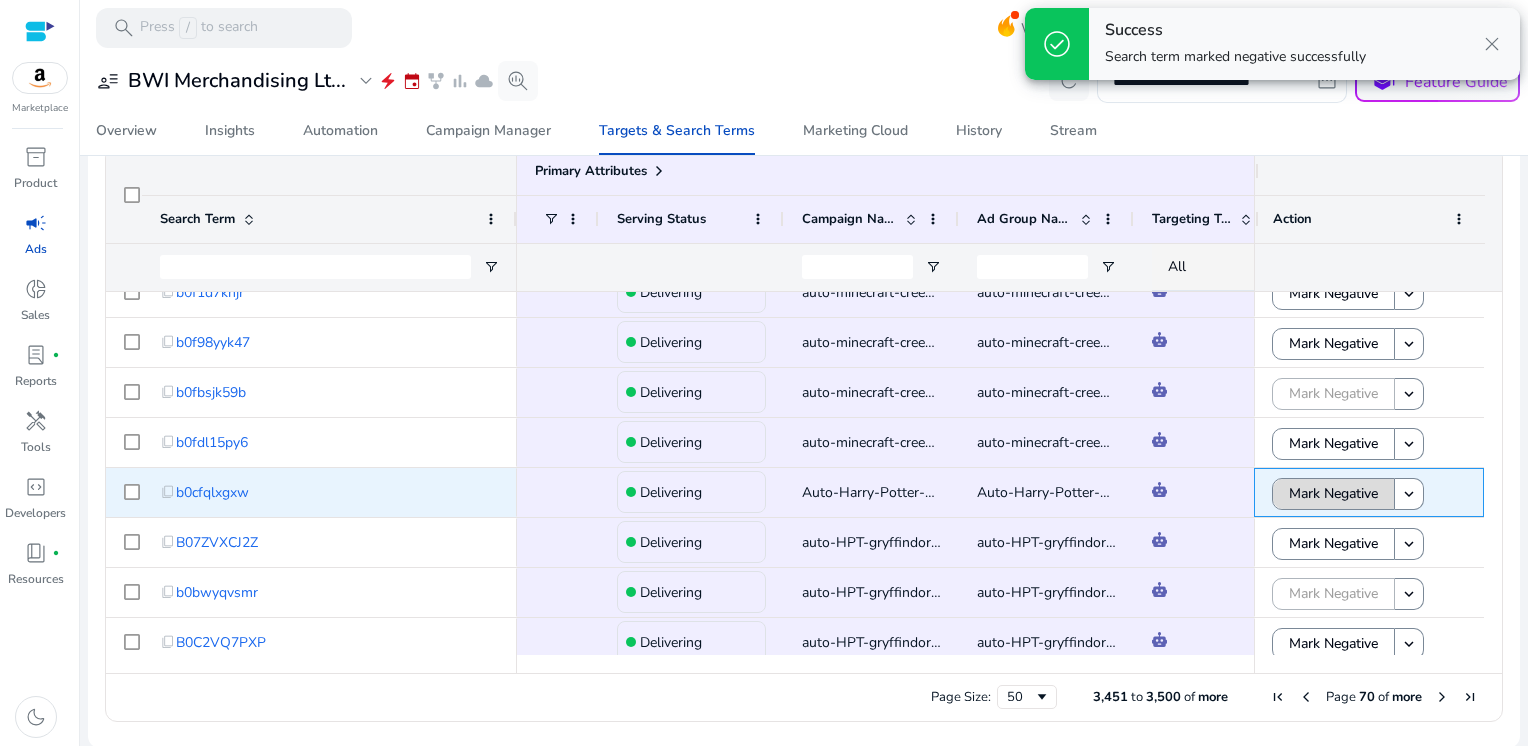 click on "Mark Negative" 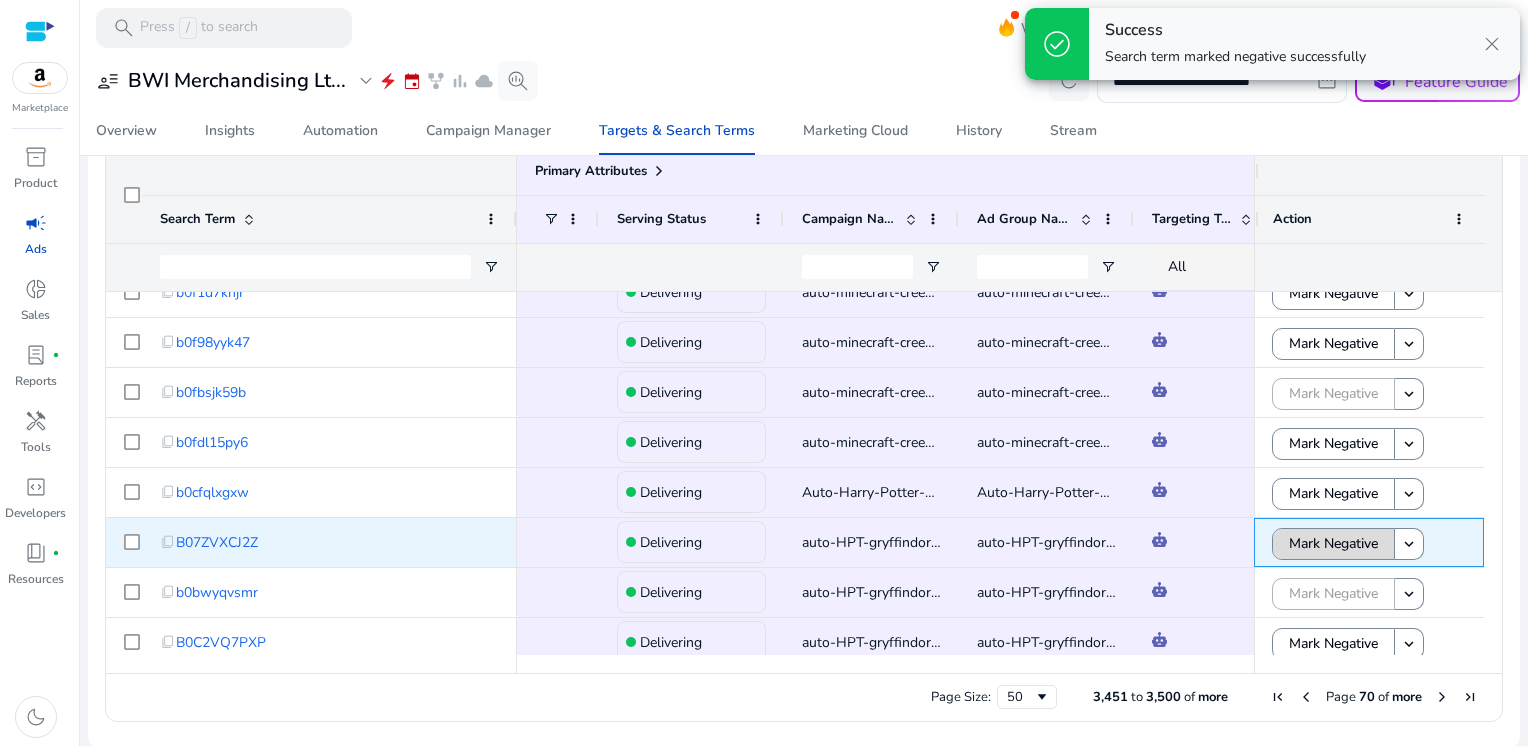 click on "Mark Negative" 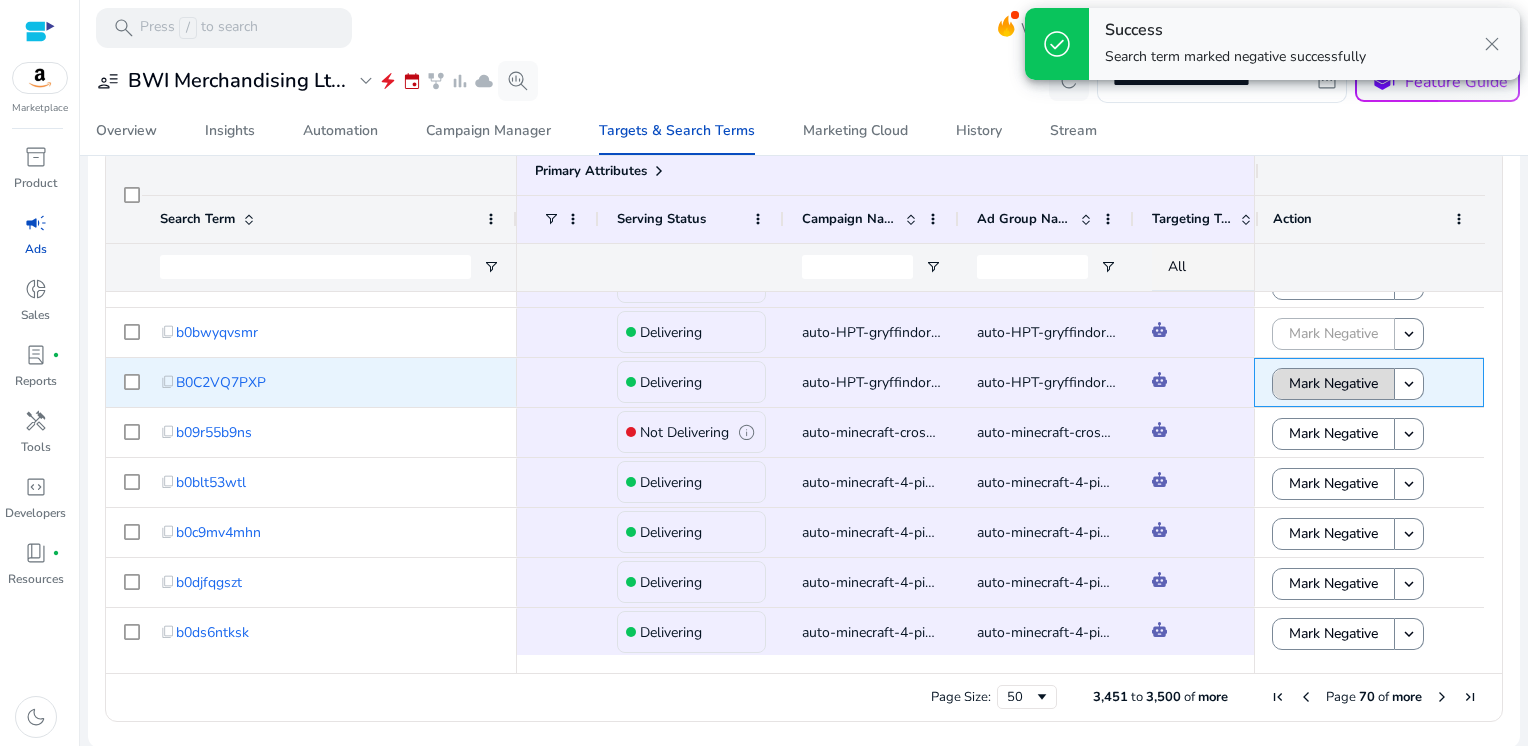 click on "Mark Negative" 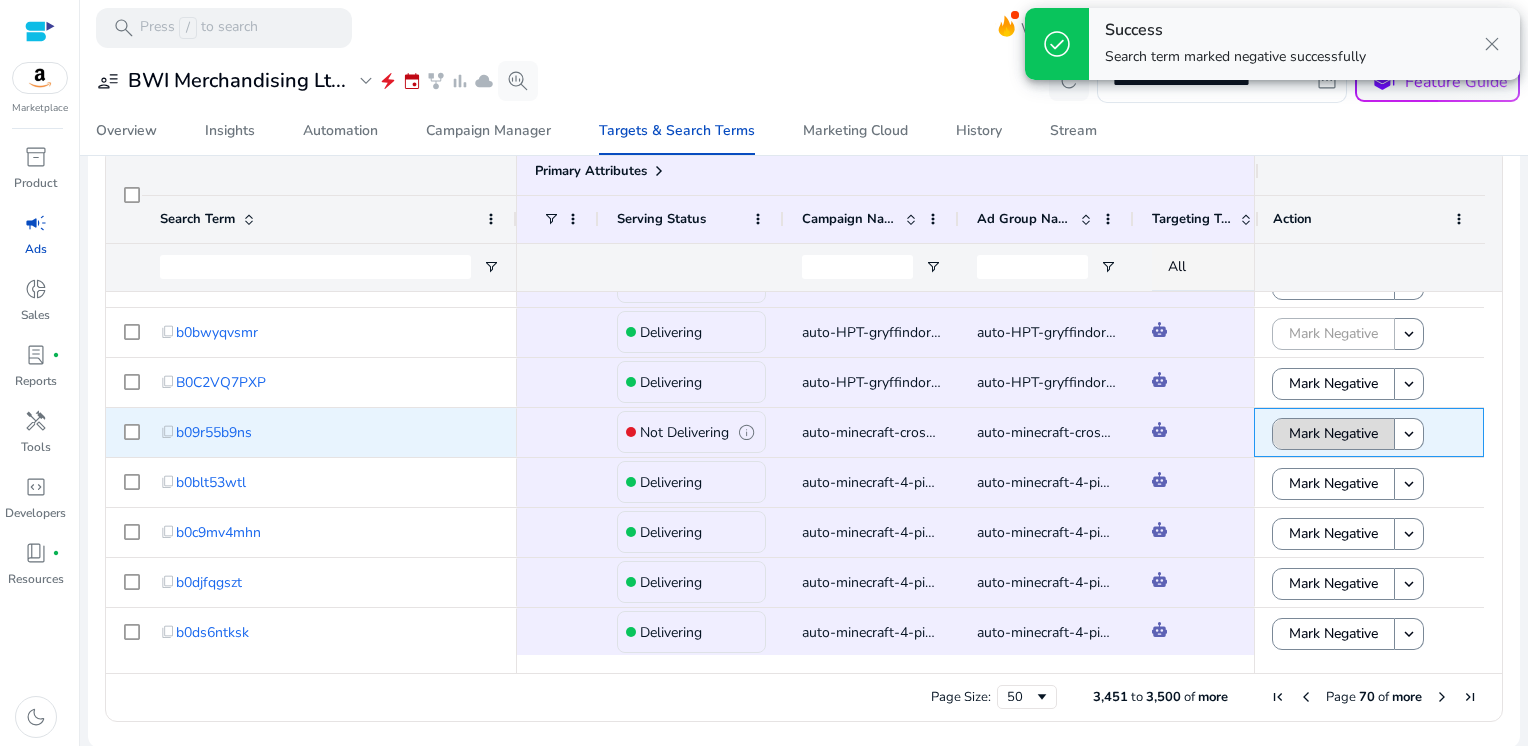 click on "Mark Negative" 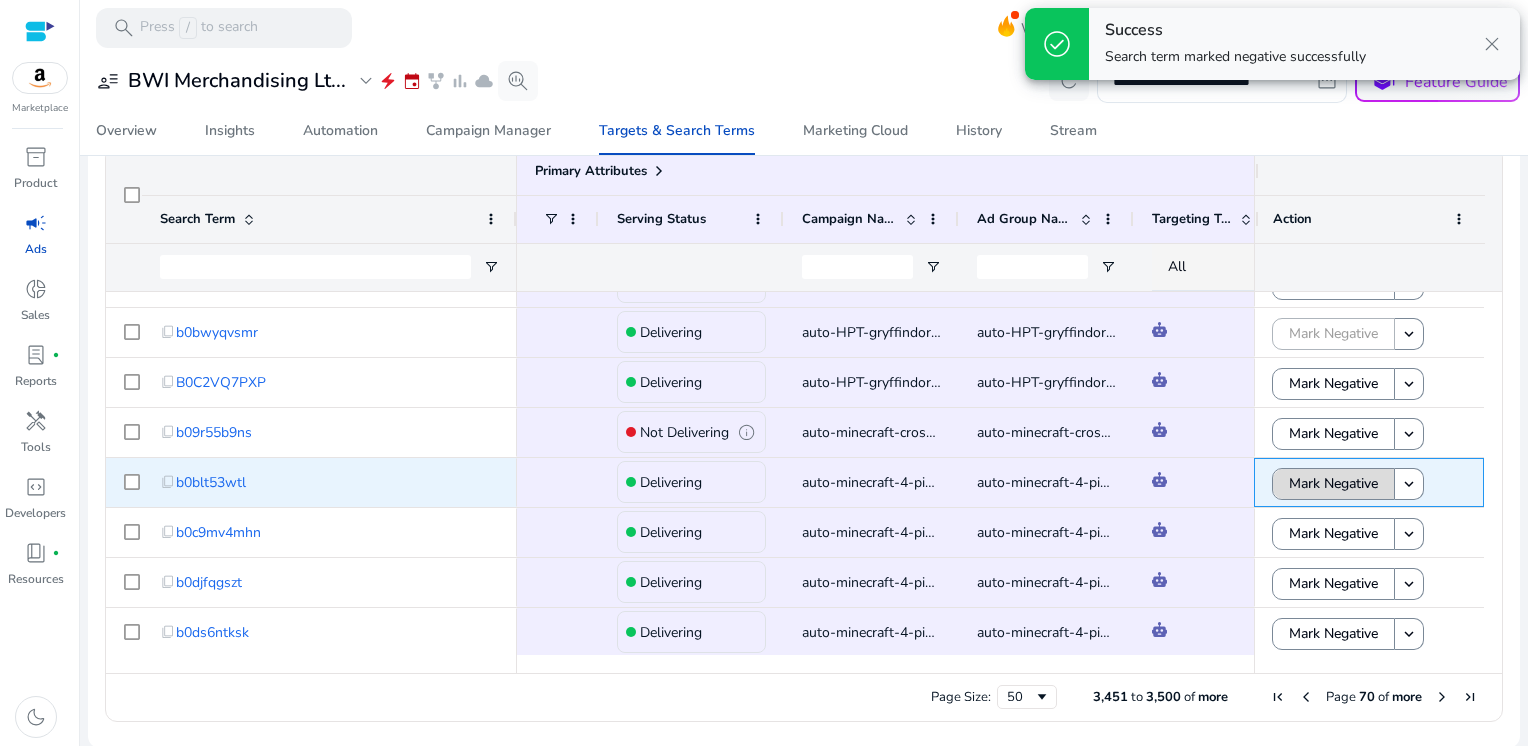 click on "Mark Negative" 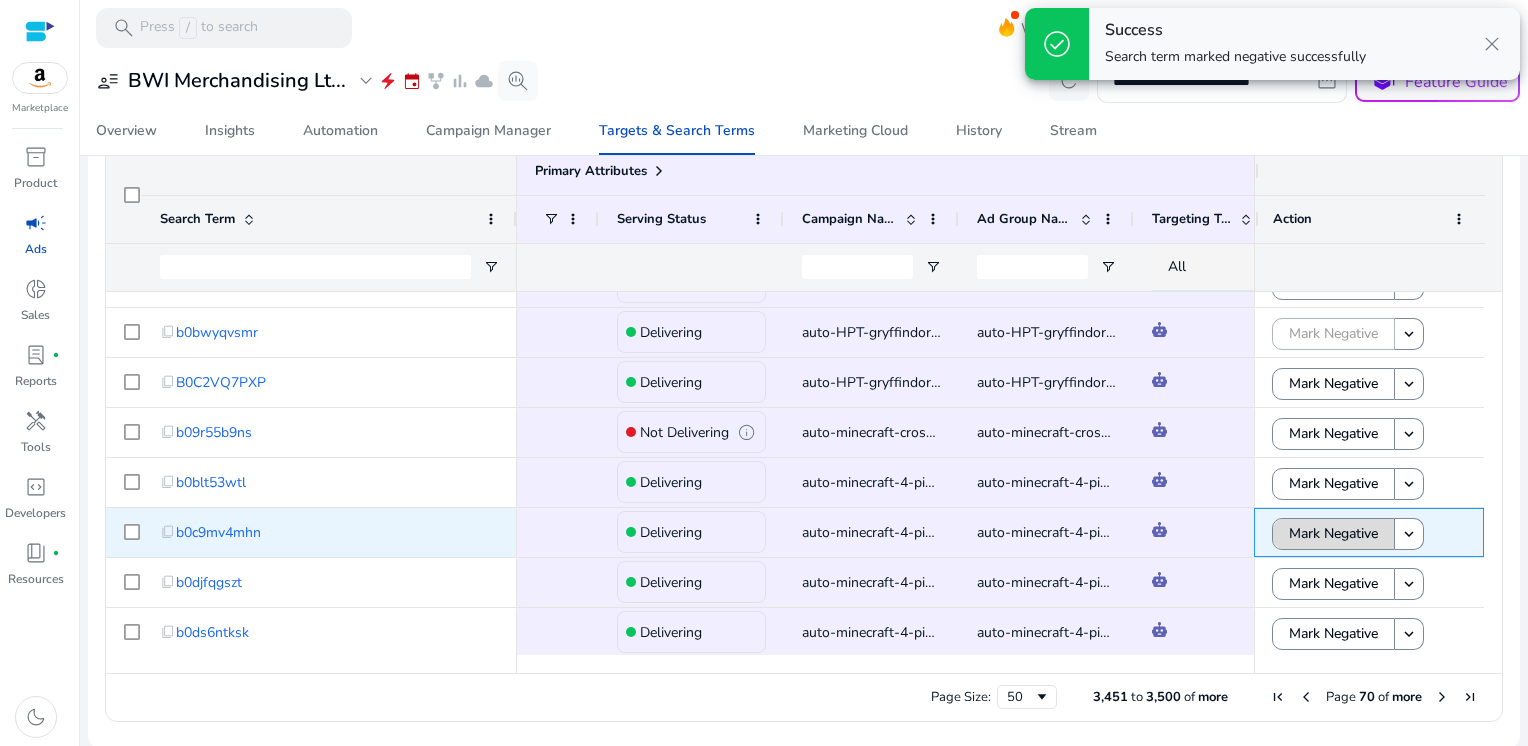 click on "Mark Negative" 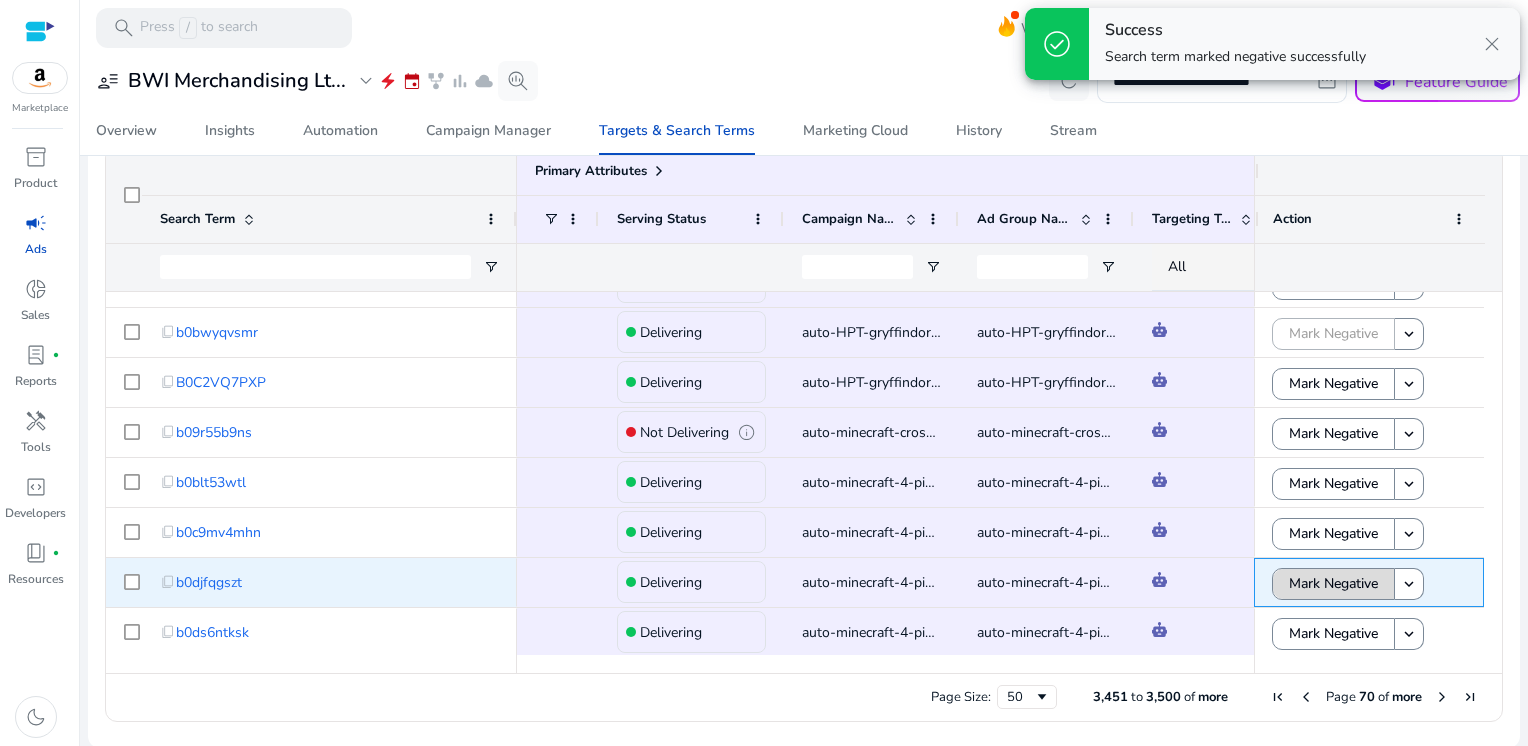 click on "Mark Negative" 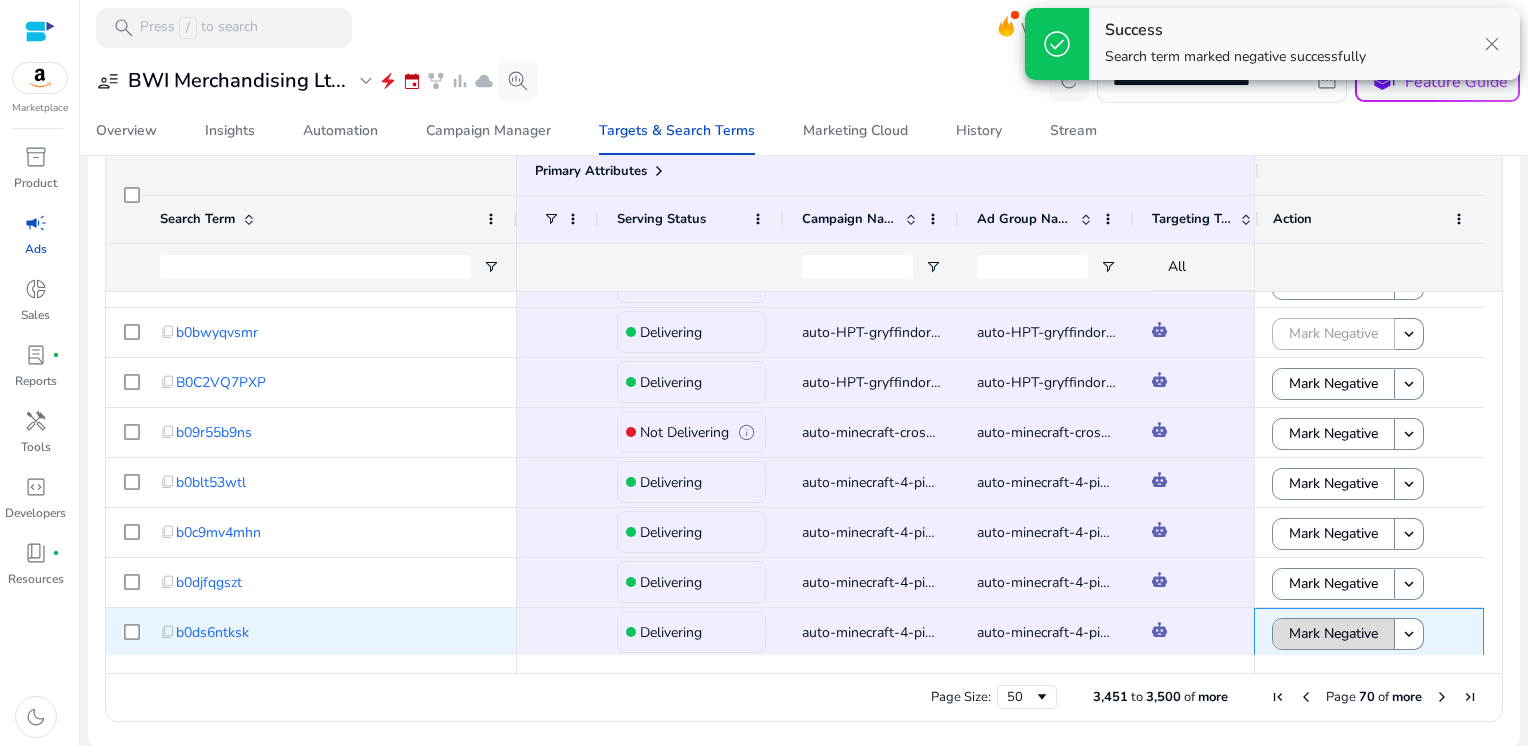 click on "Mark Negative" 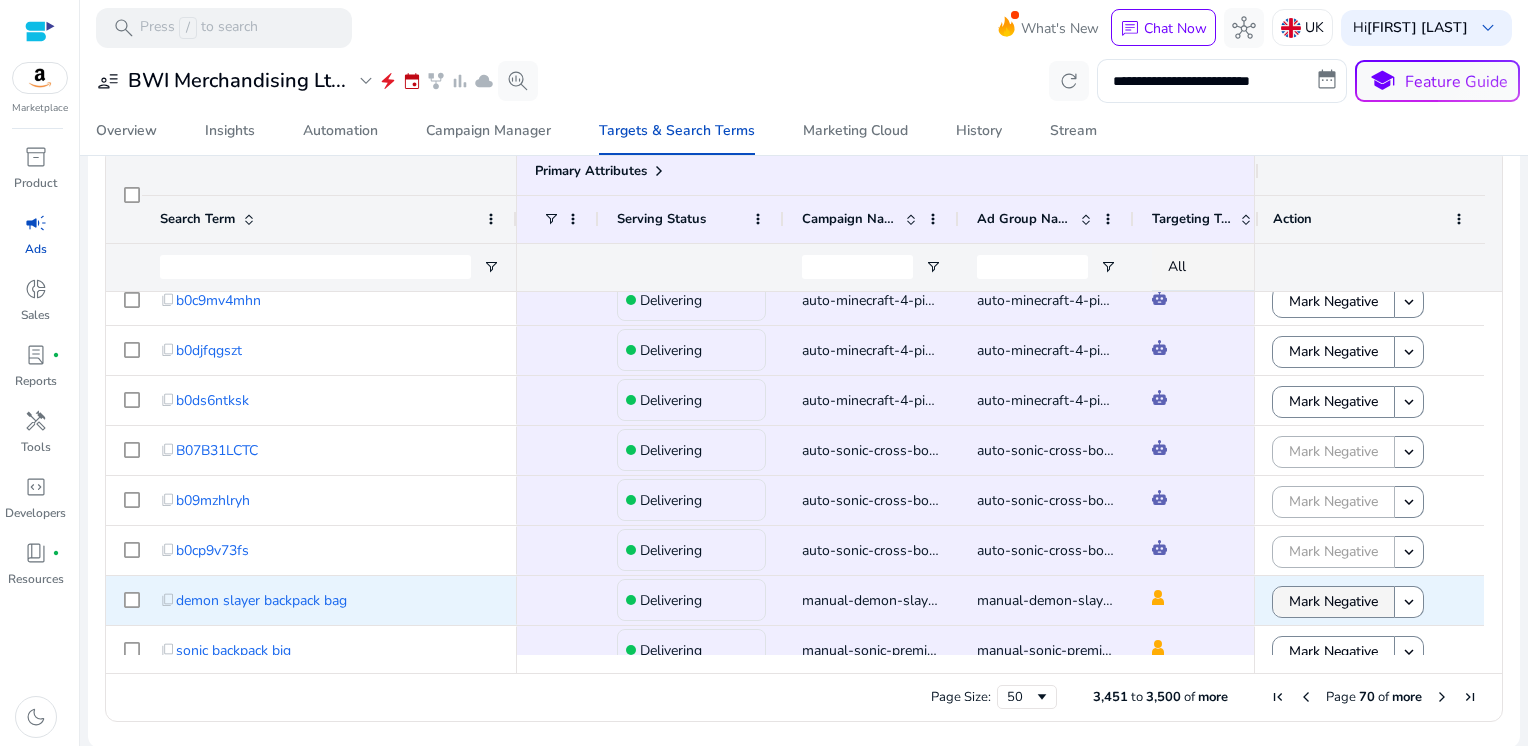 click on "Mark Negative" 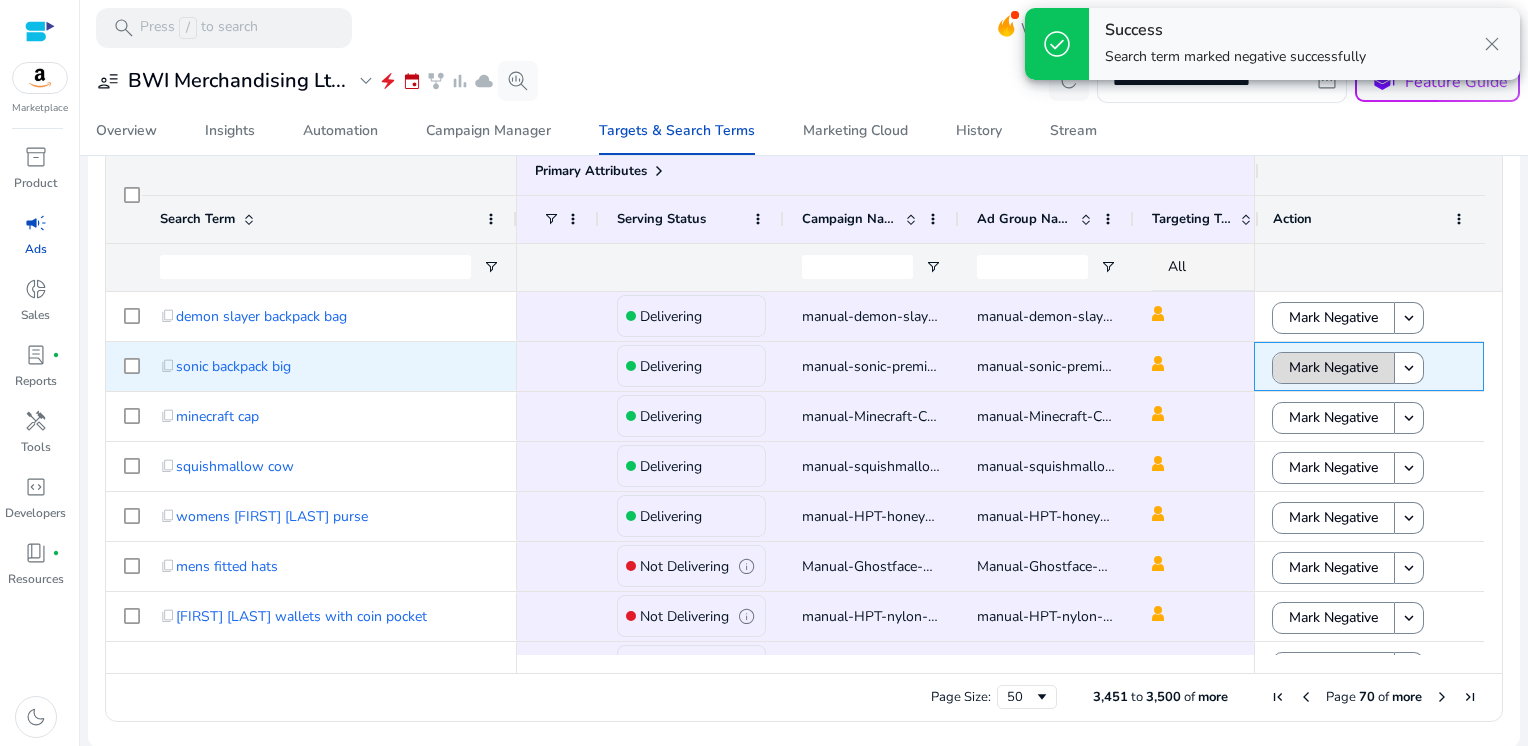 click on "Mark Negative" 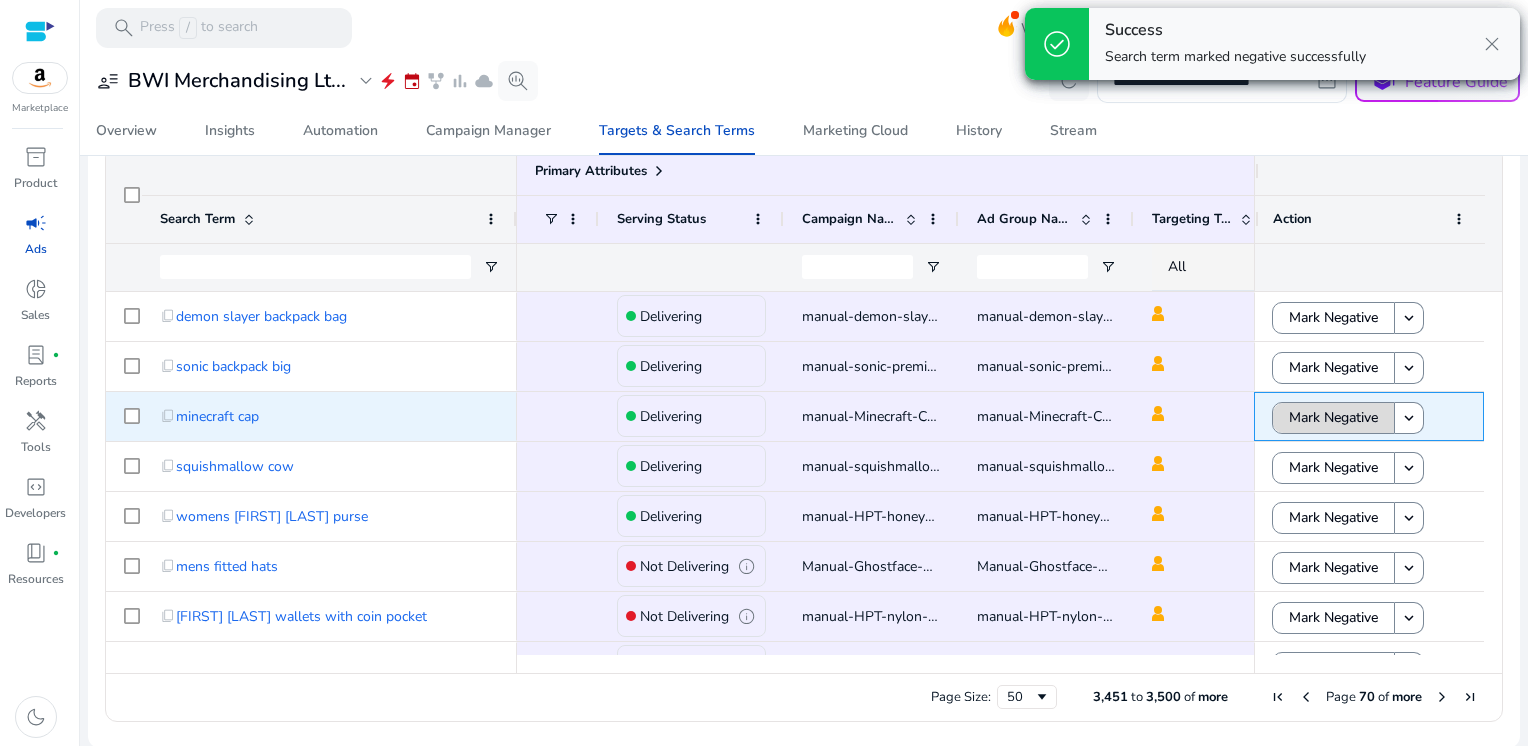 click on "Mark Negative" 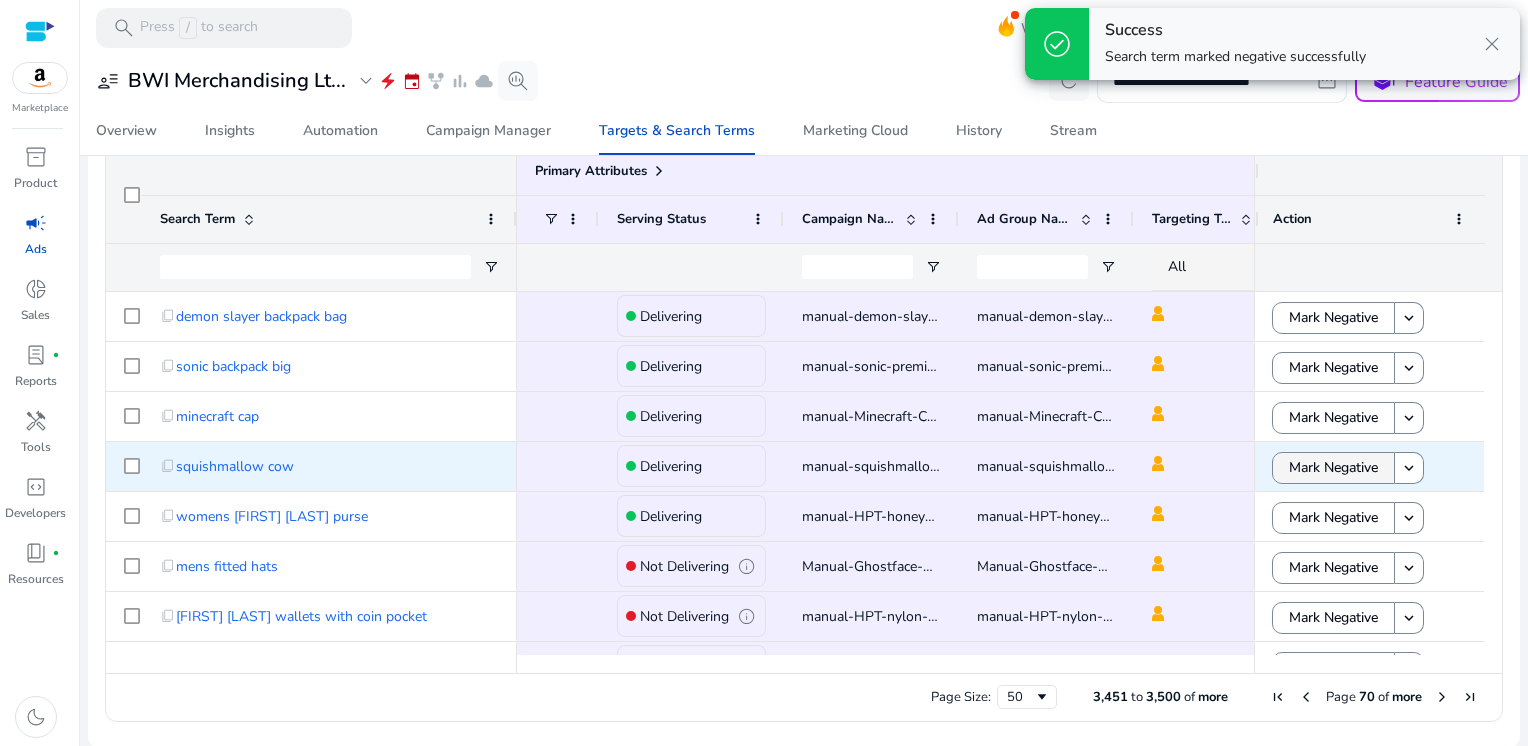 click on "Mark Negative" 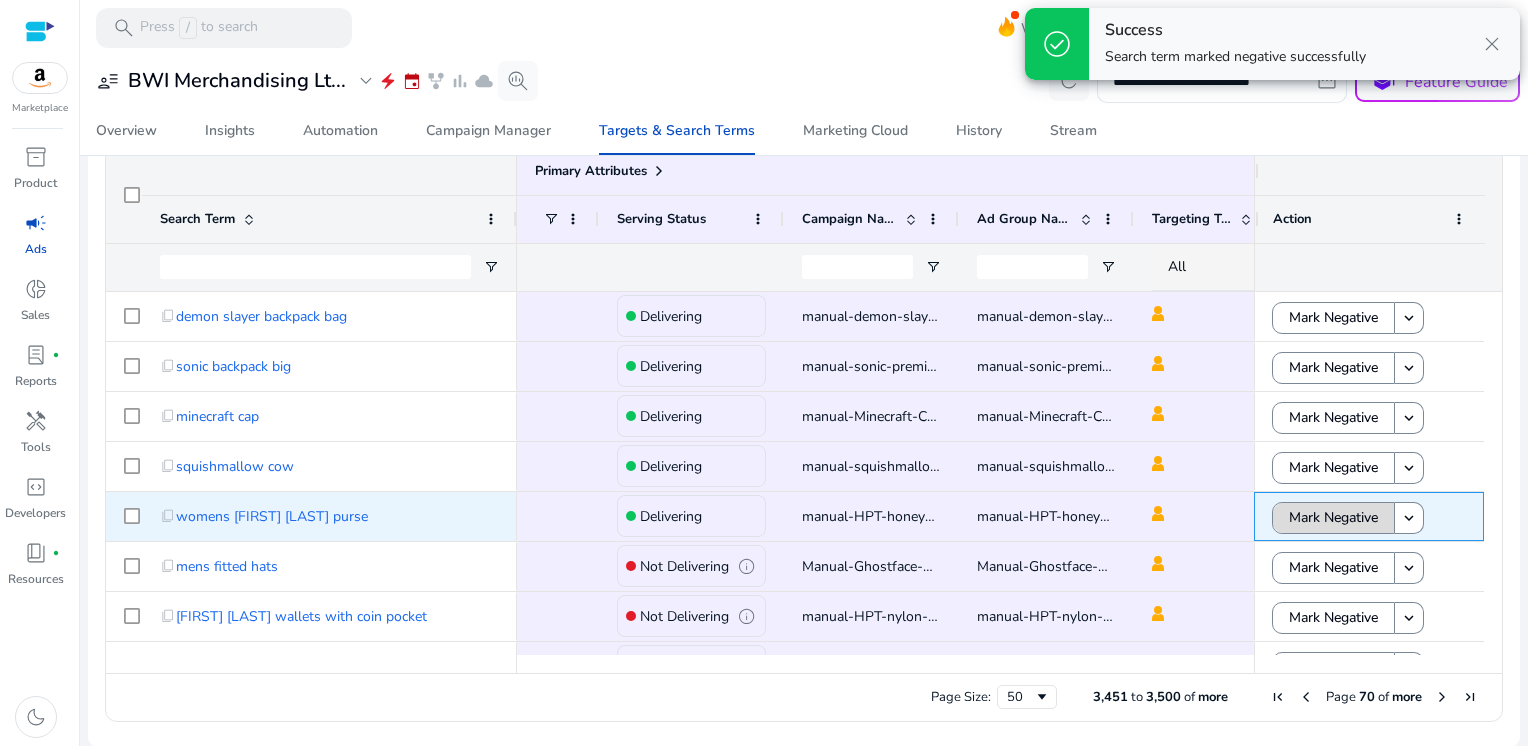 click on "Mark Negative" 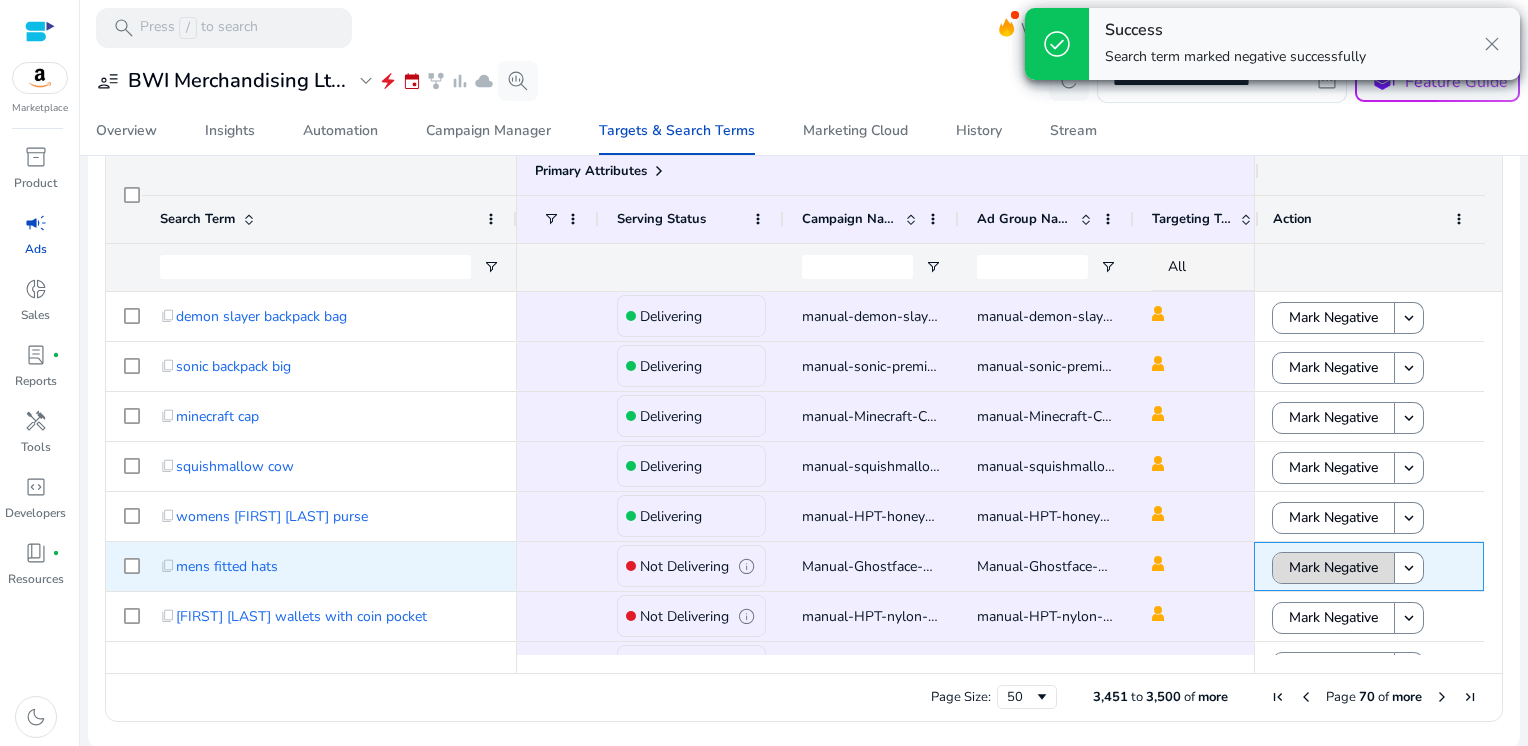 click on "Mark Negative" 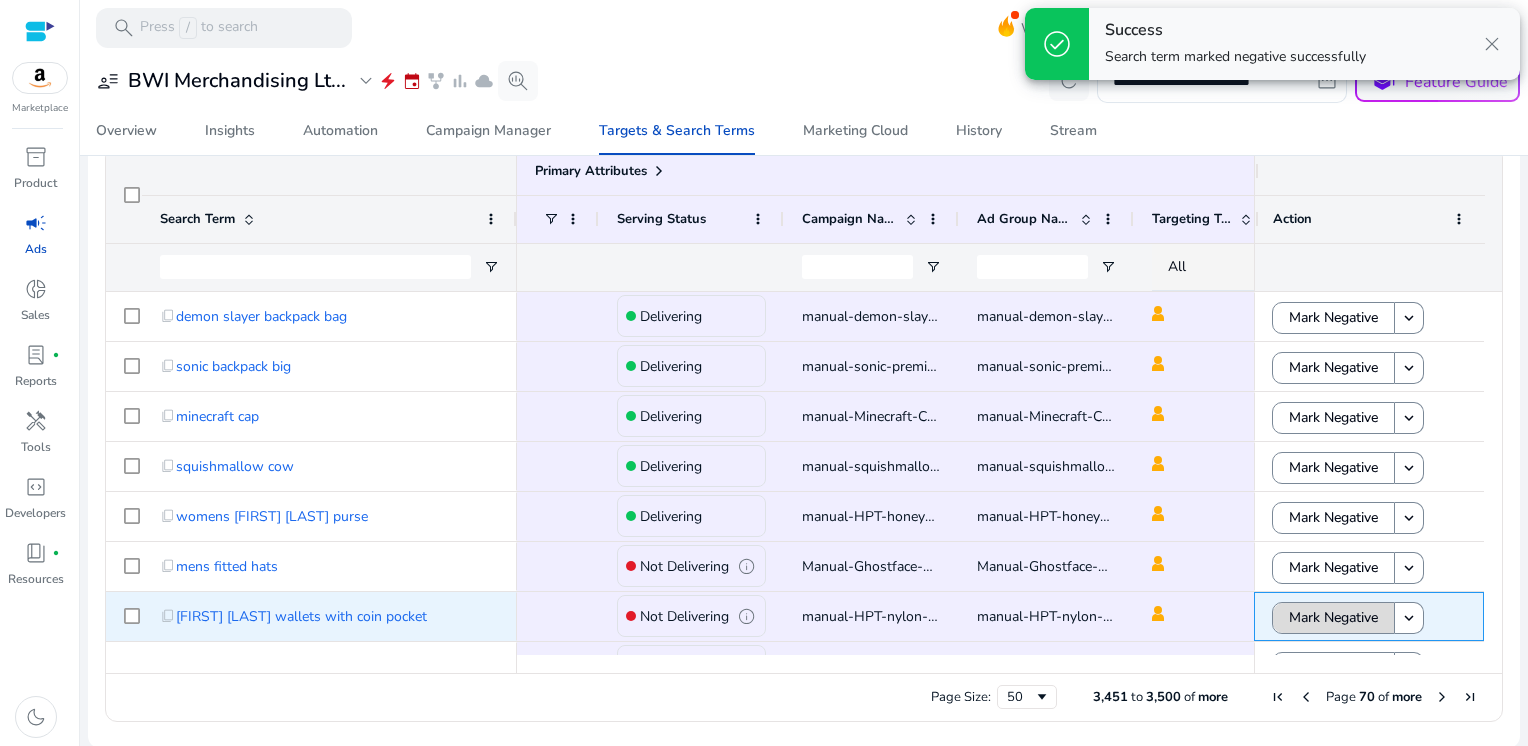 click on "Mark Negative" 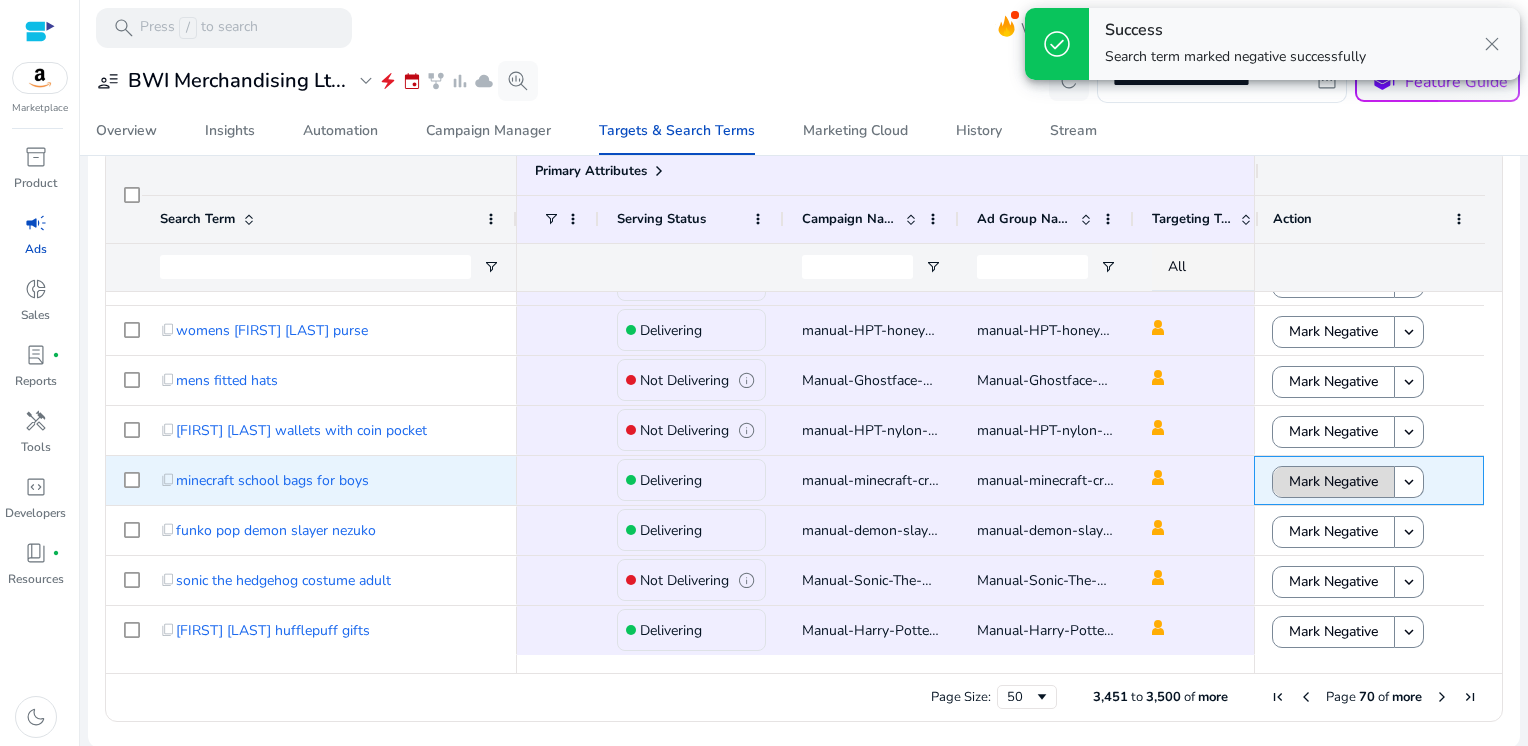 click on "Mark Negative" 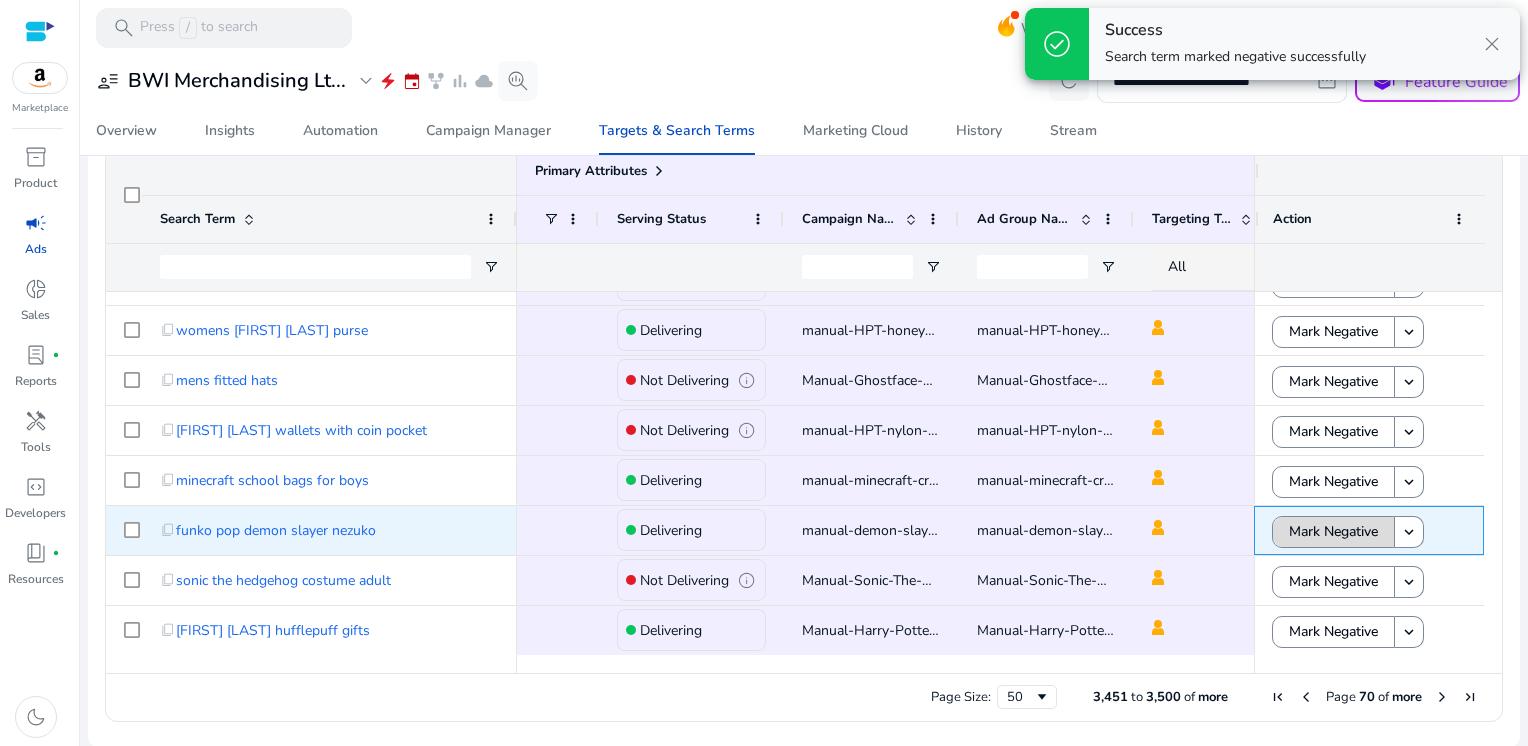 click on "Mark Negative" 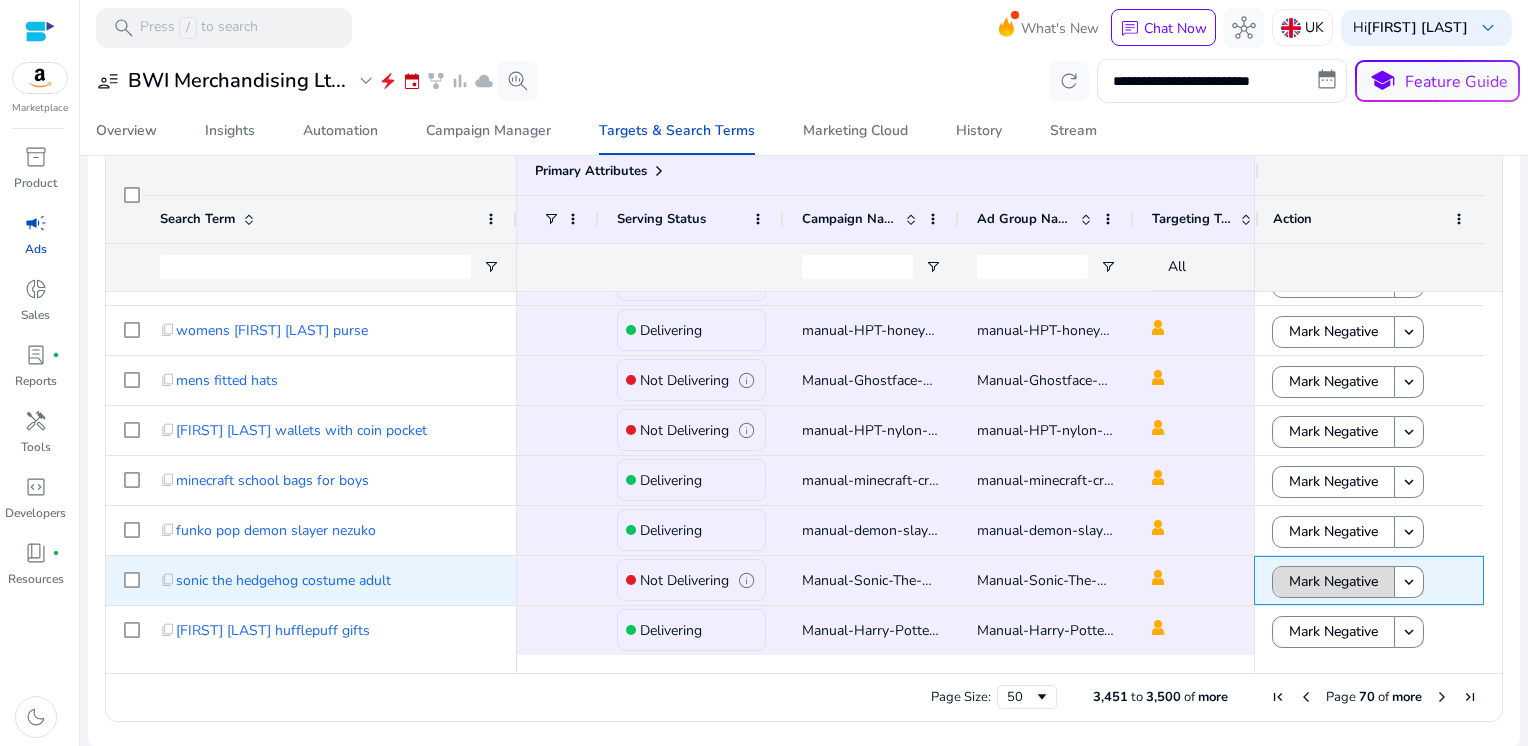 click on "Mark Negative" 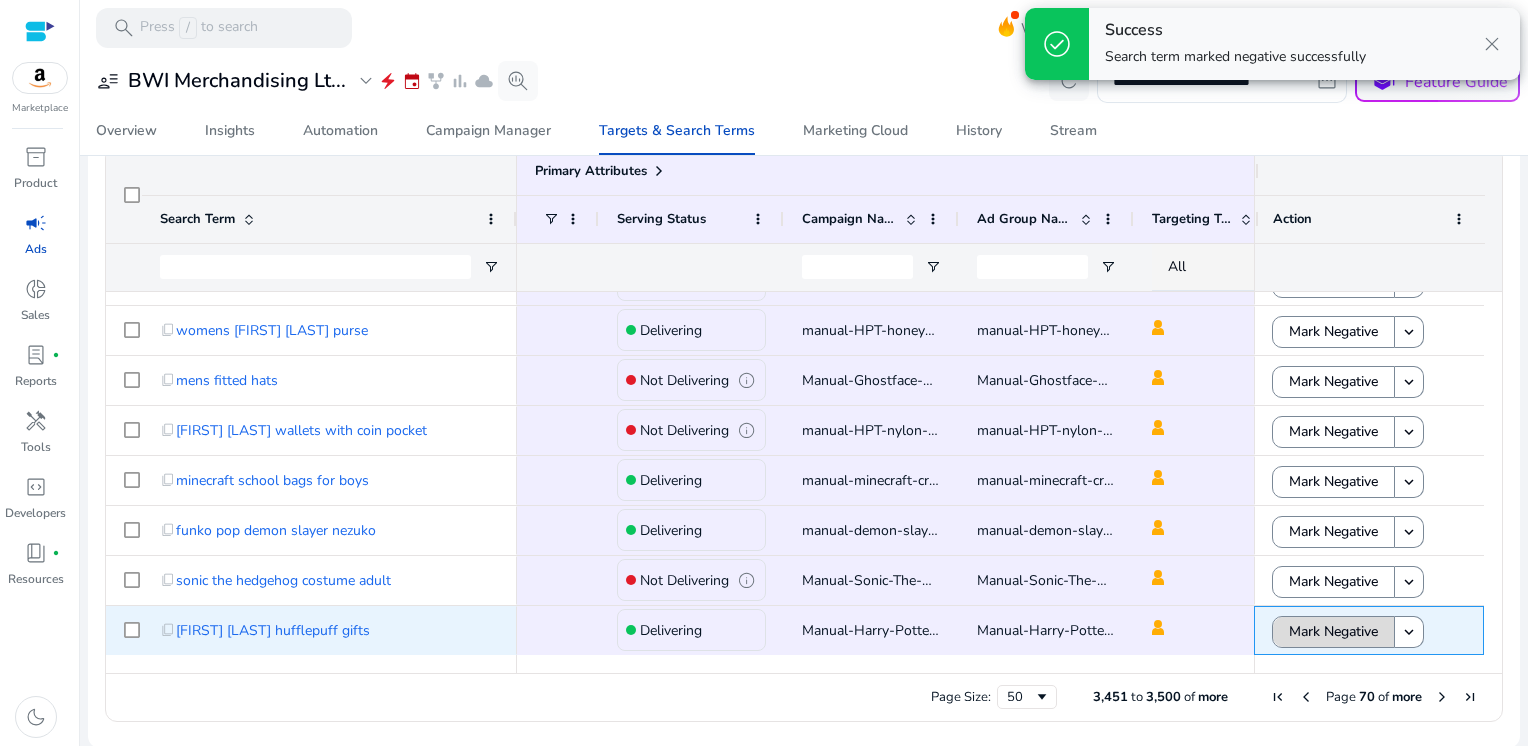 click on "Mark Negative" 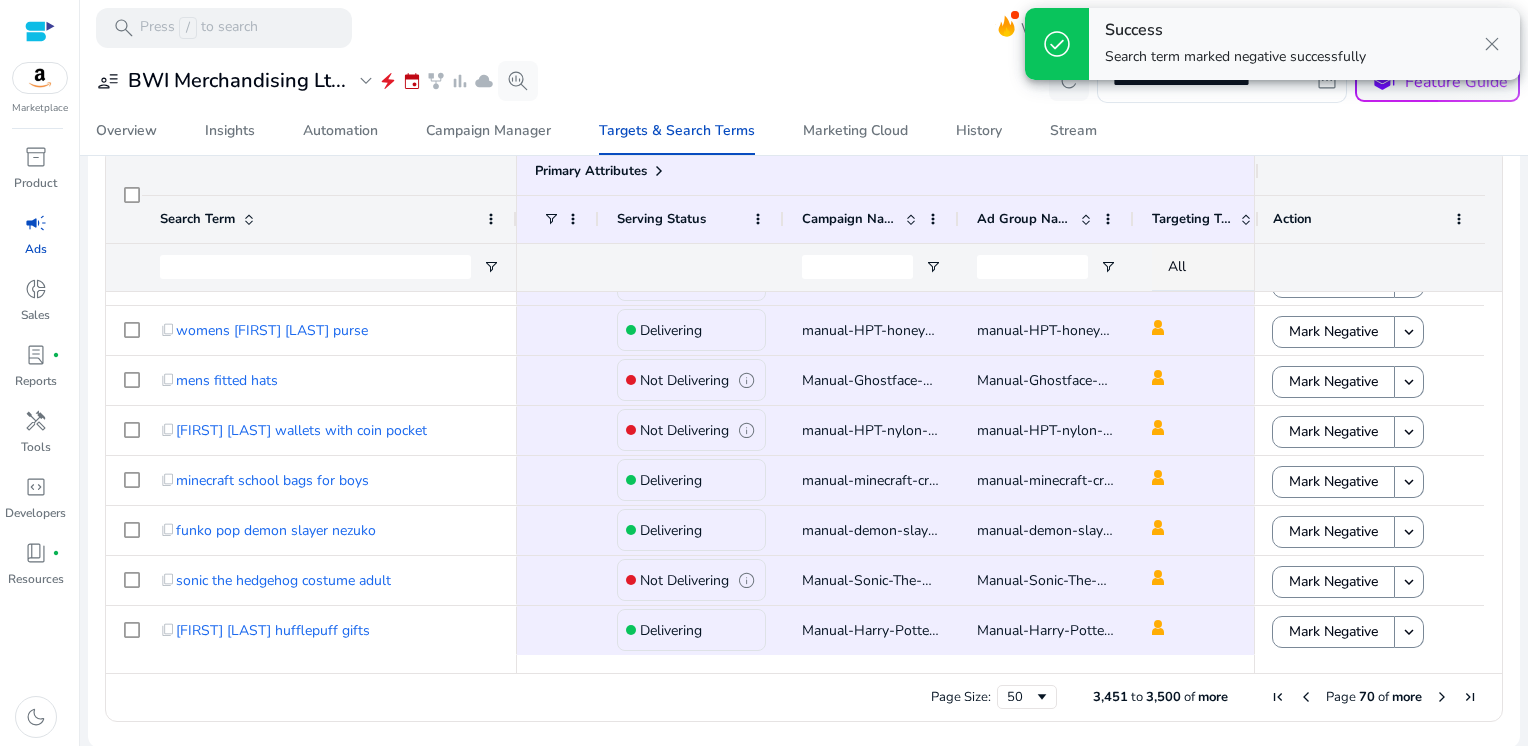click at bounding box center [1442, 697] 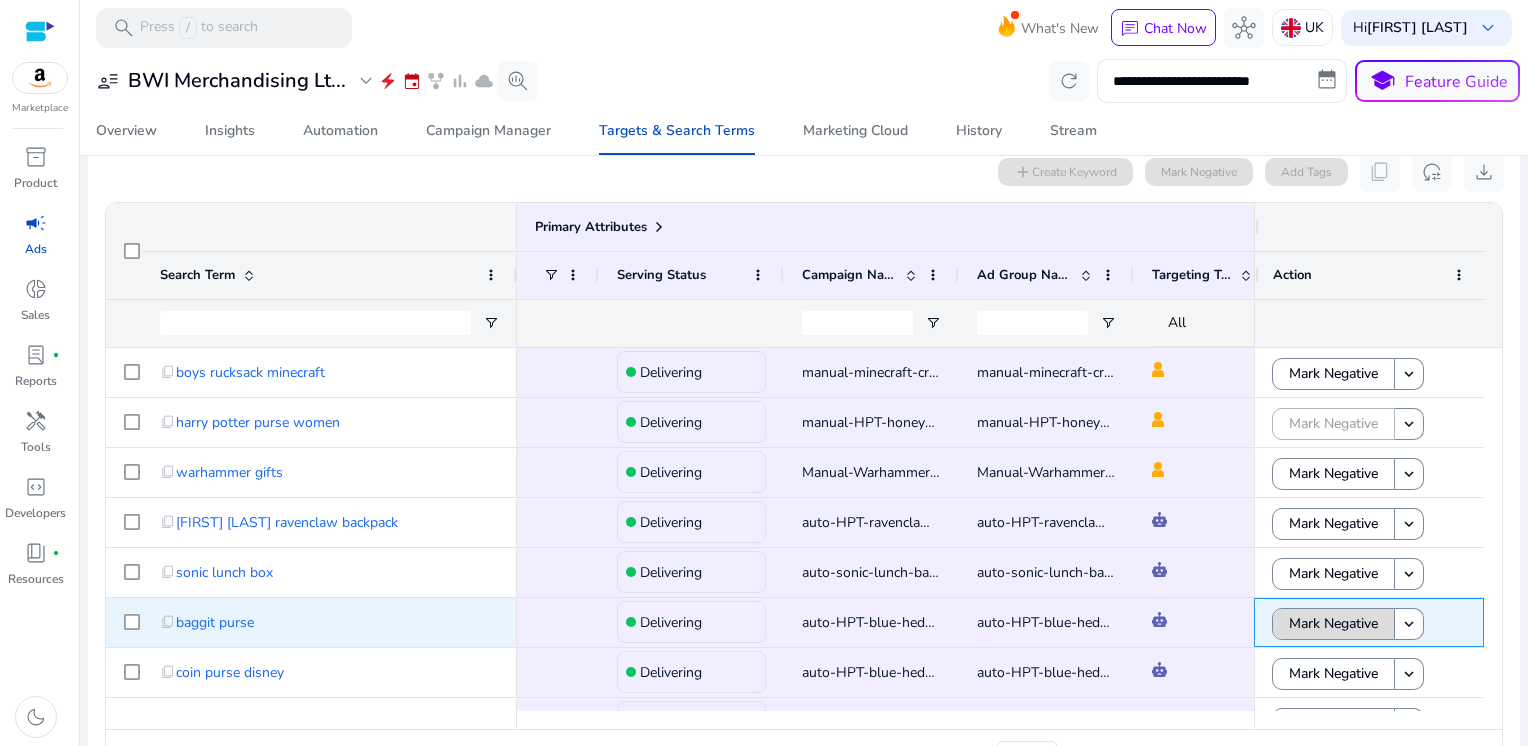 click on "Mark Negative" 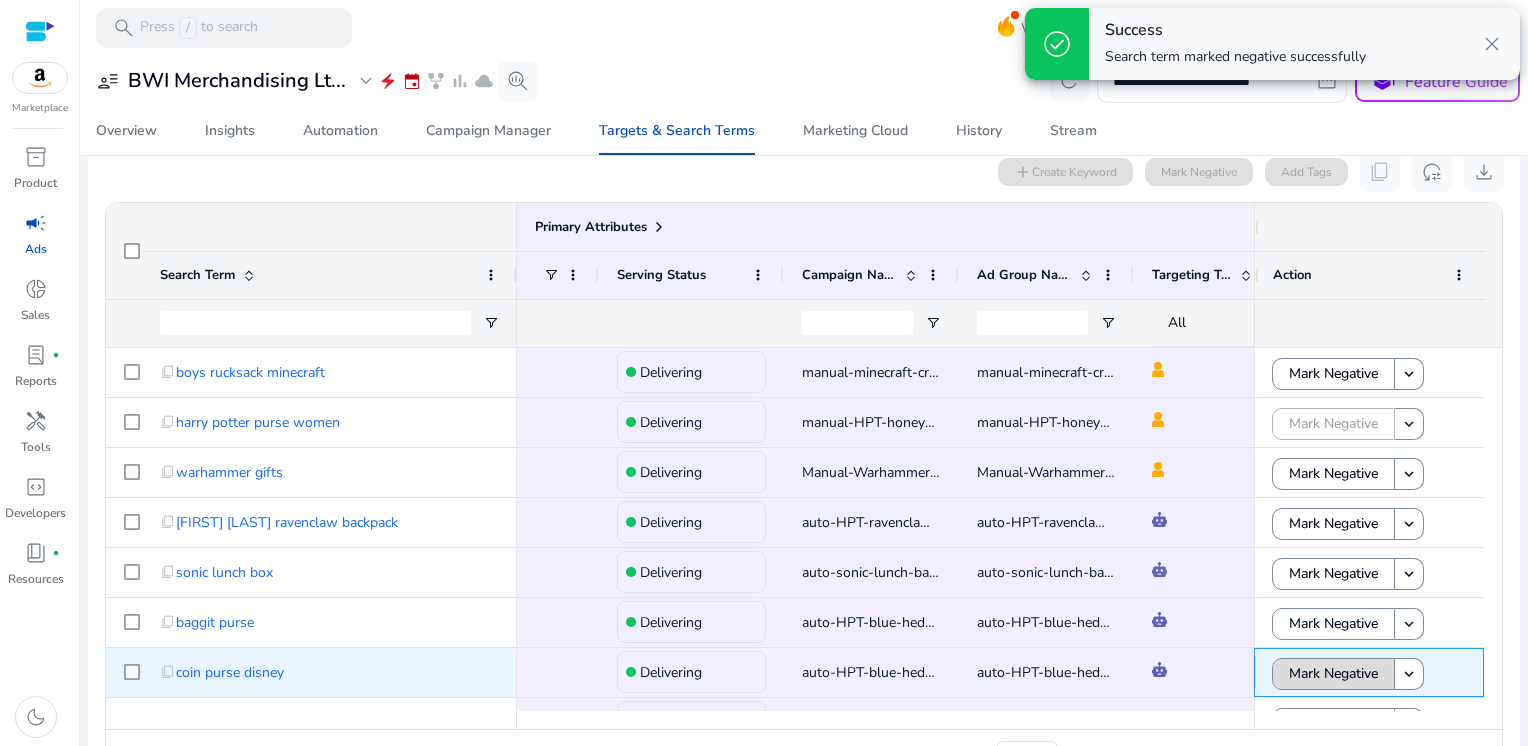 click on "Mark Negative" 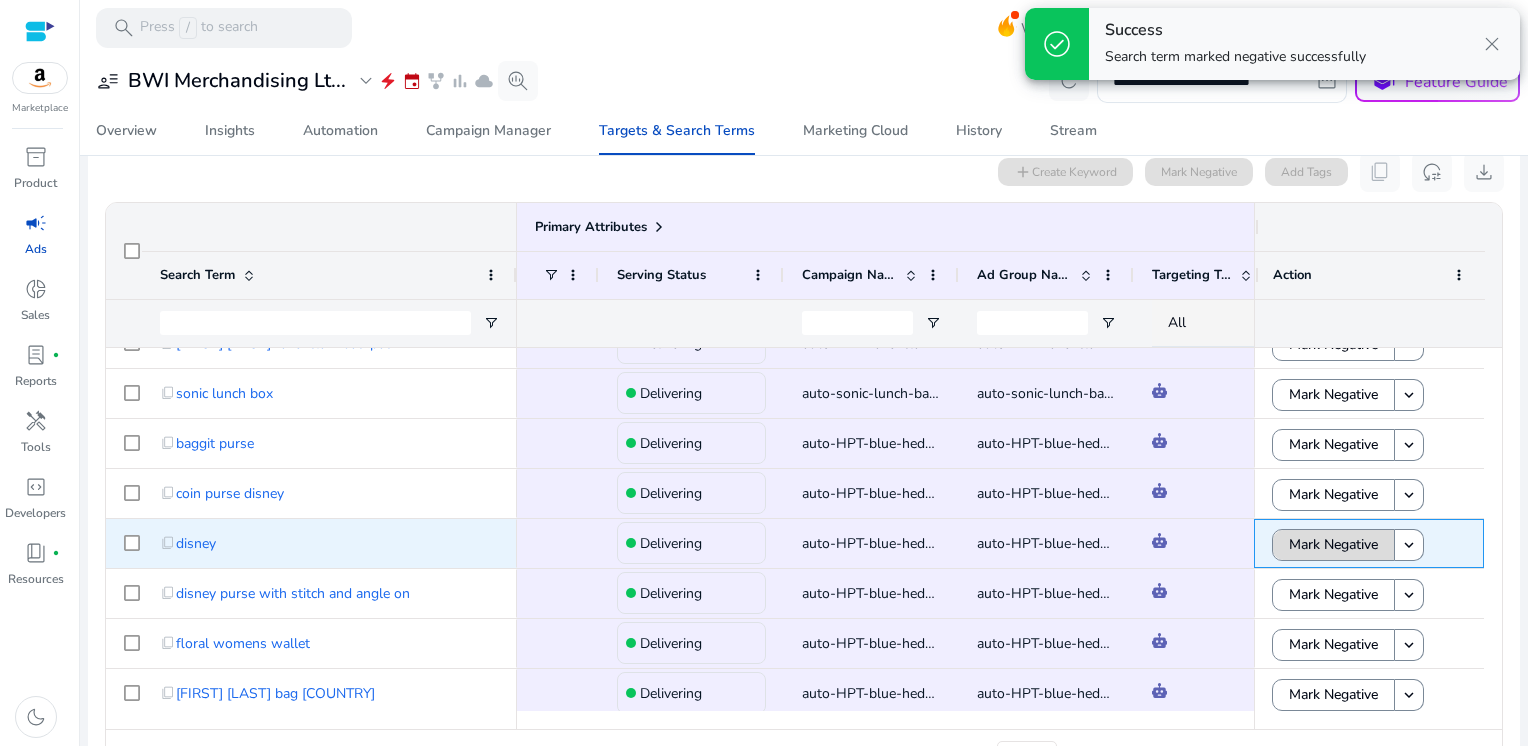 click on "Mark Negative" 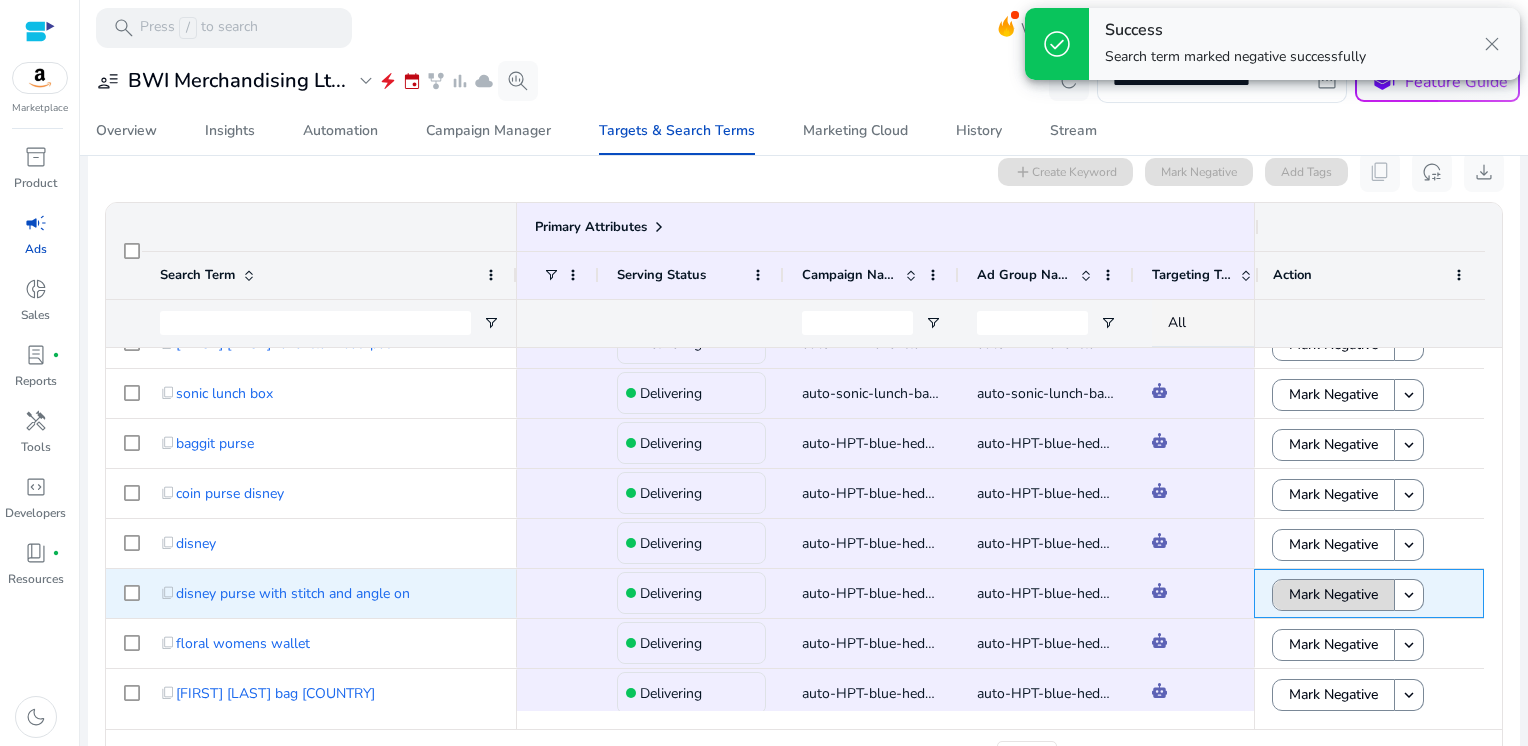 click on "Mark Negative" 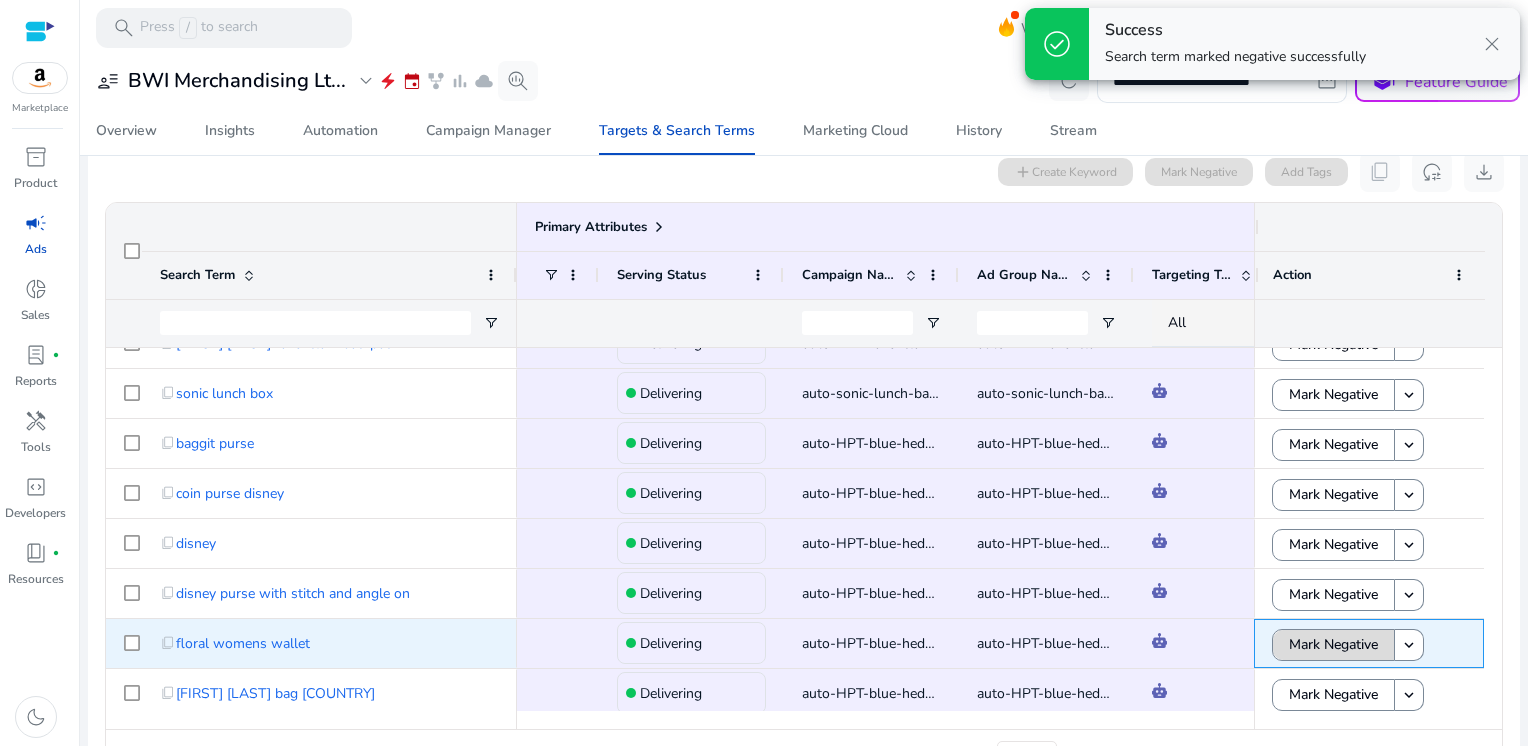 click on "Mark Negative" 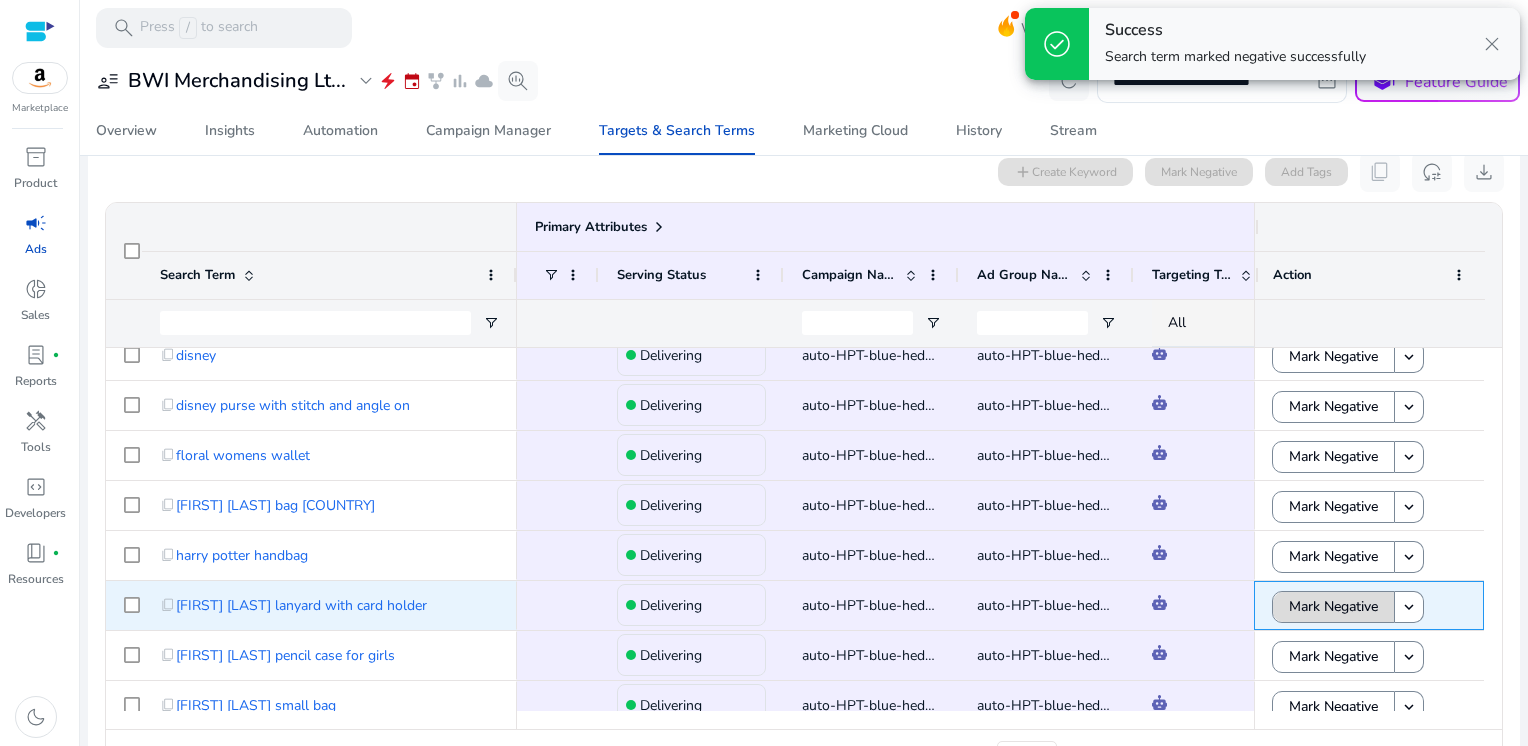 click on "Mark Negative" 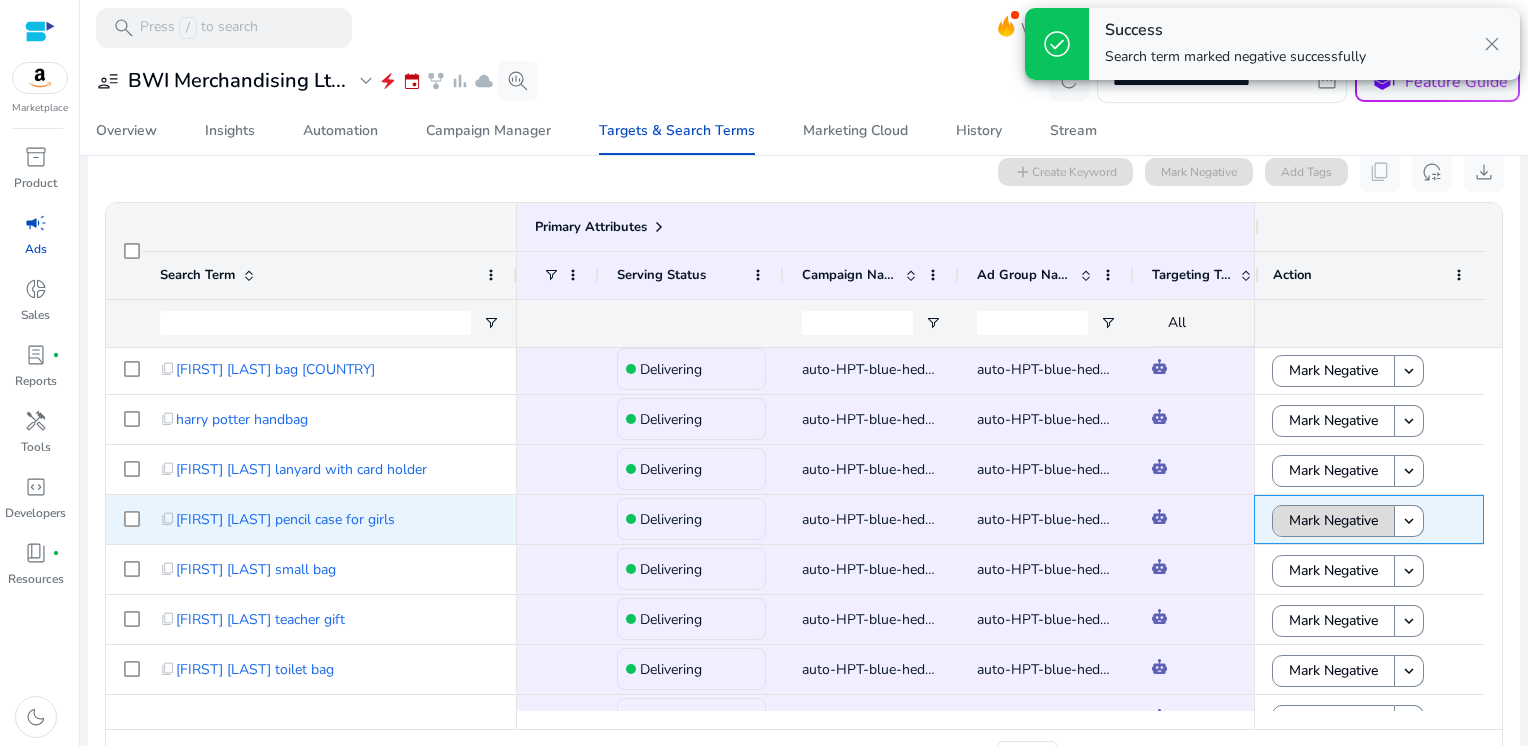 click on "Mark Negative" 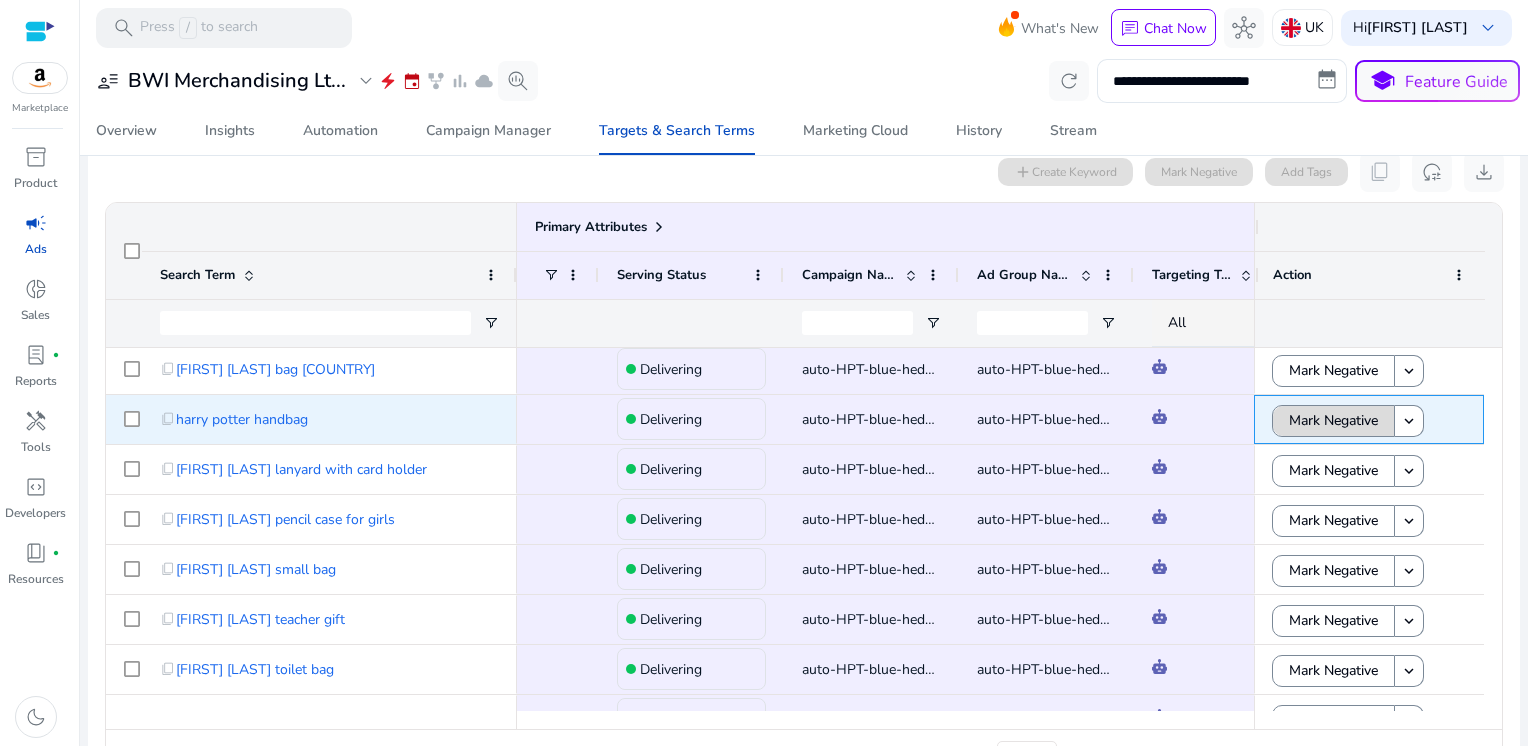 click on "Mark Negative" 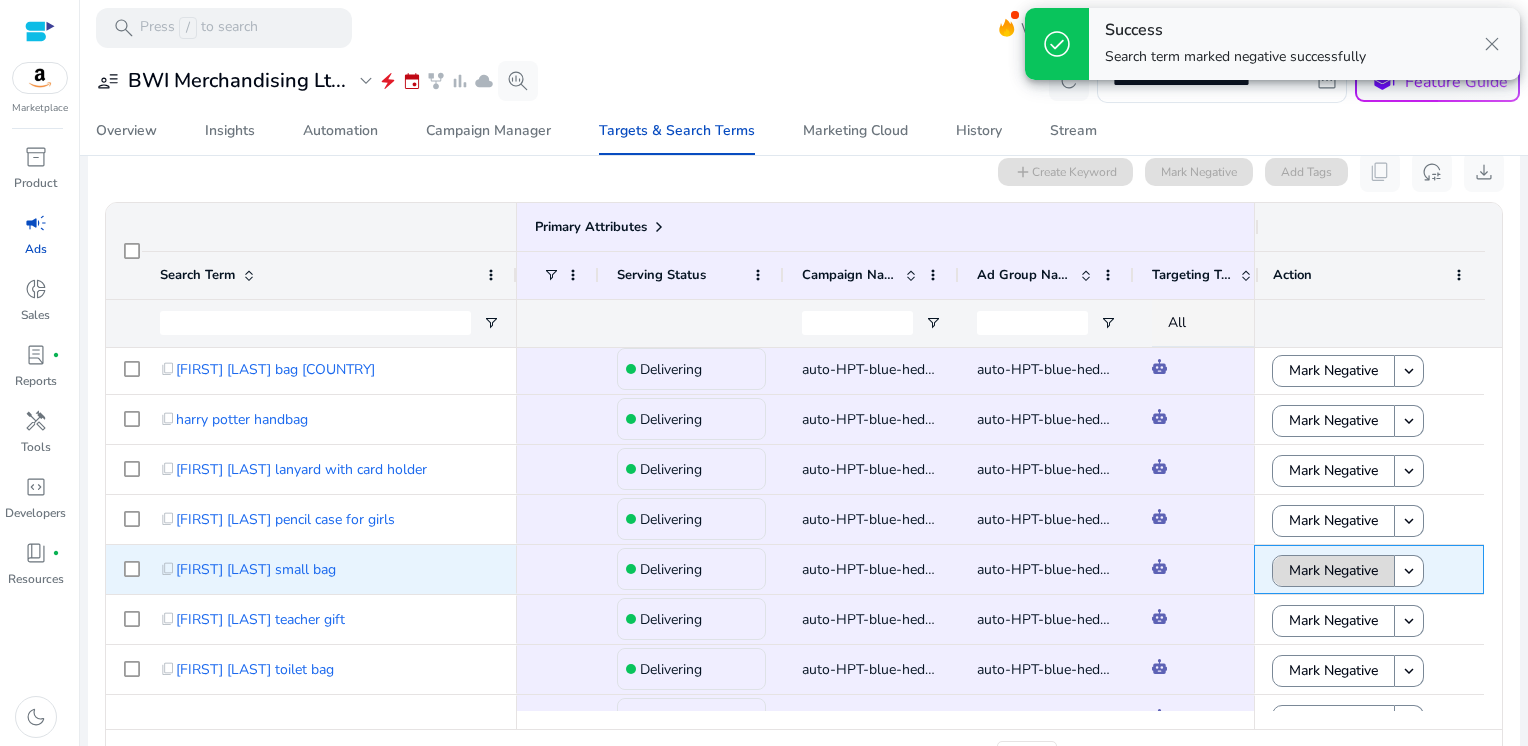 click on "Mark Negative" 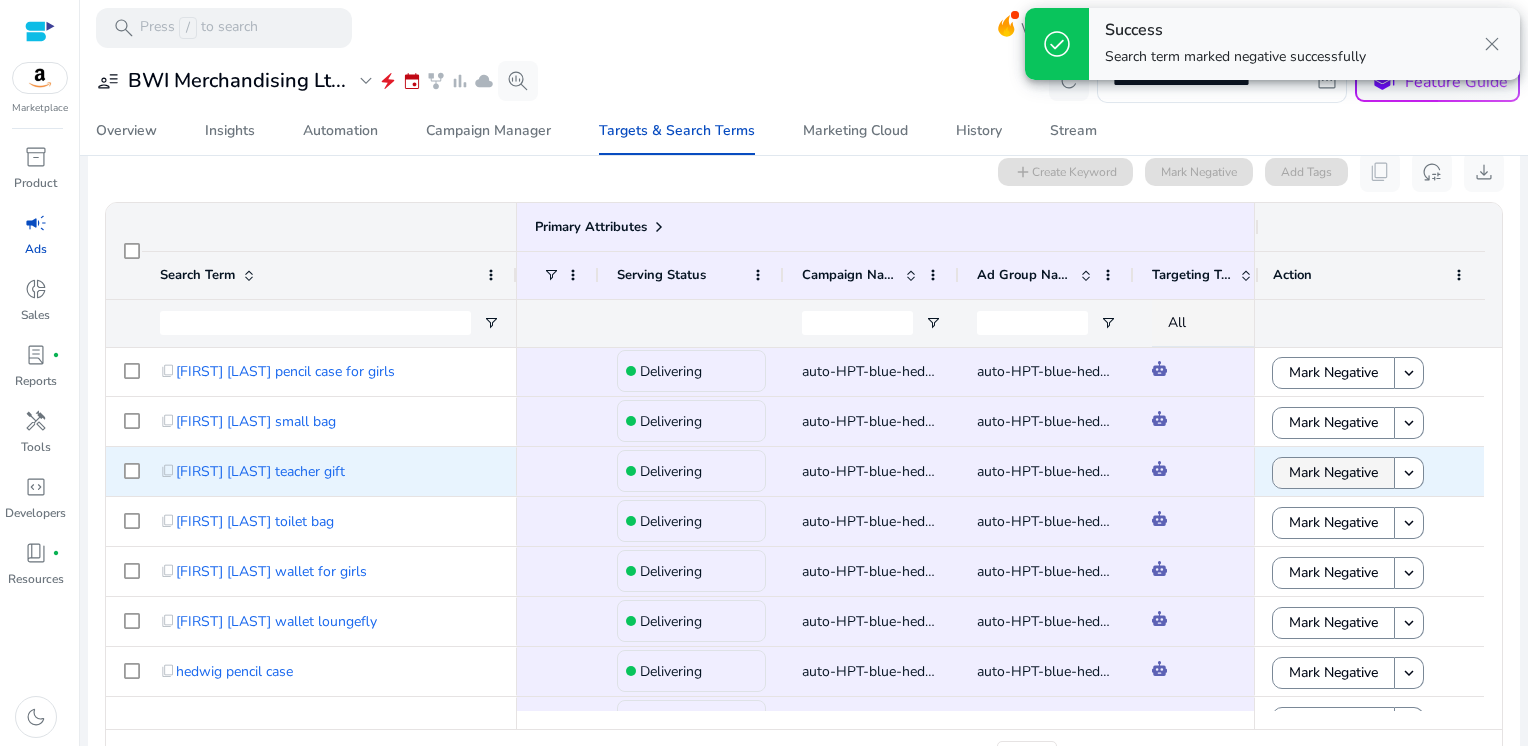 click on "Mark Negative" 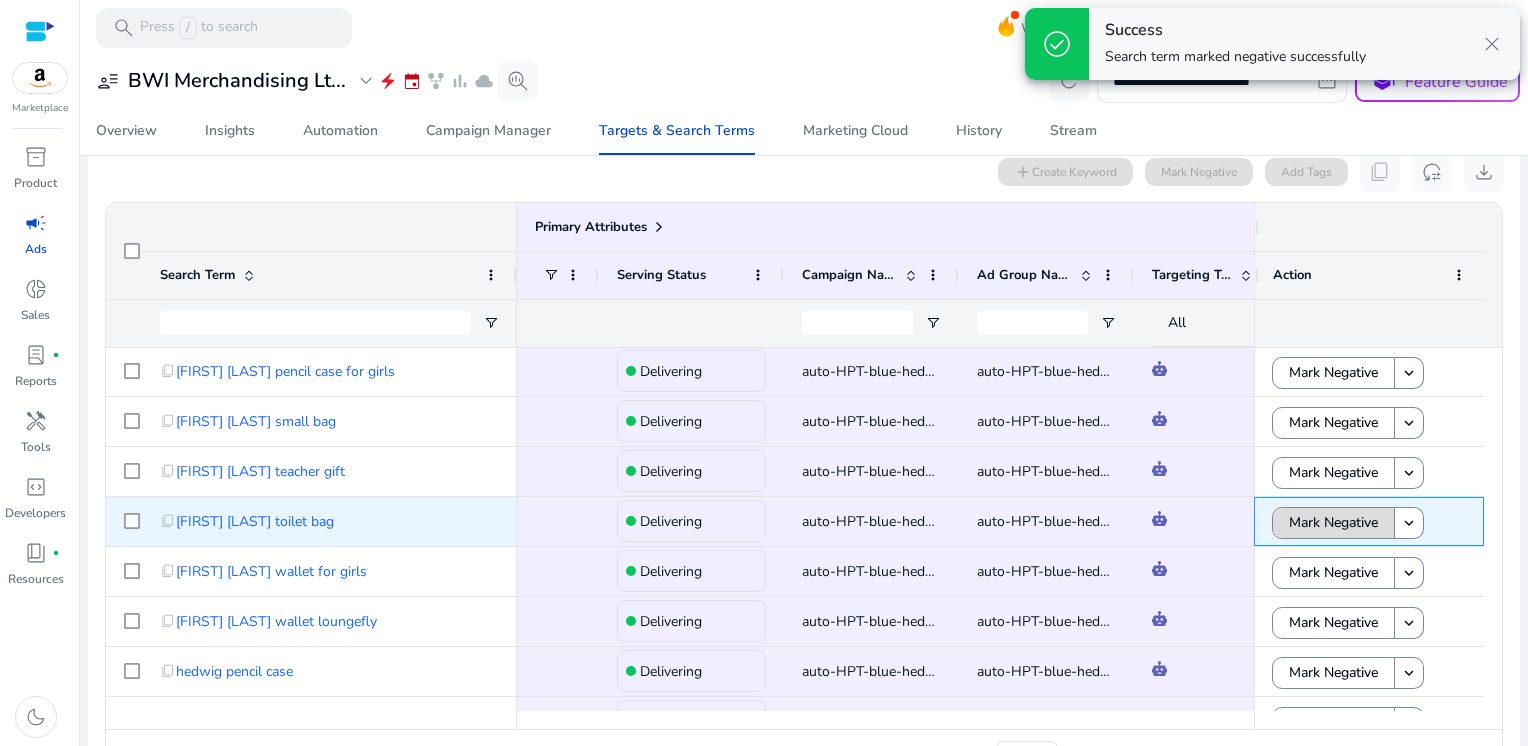 click on "Mark Negative" 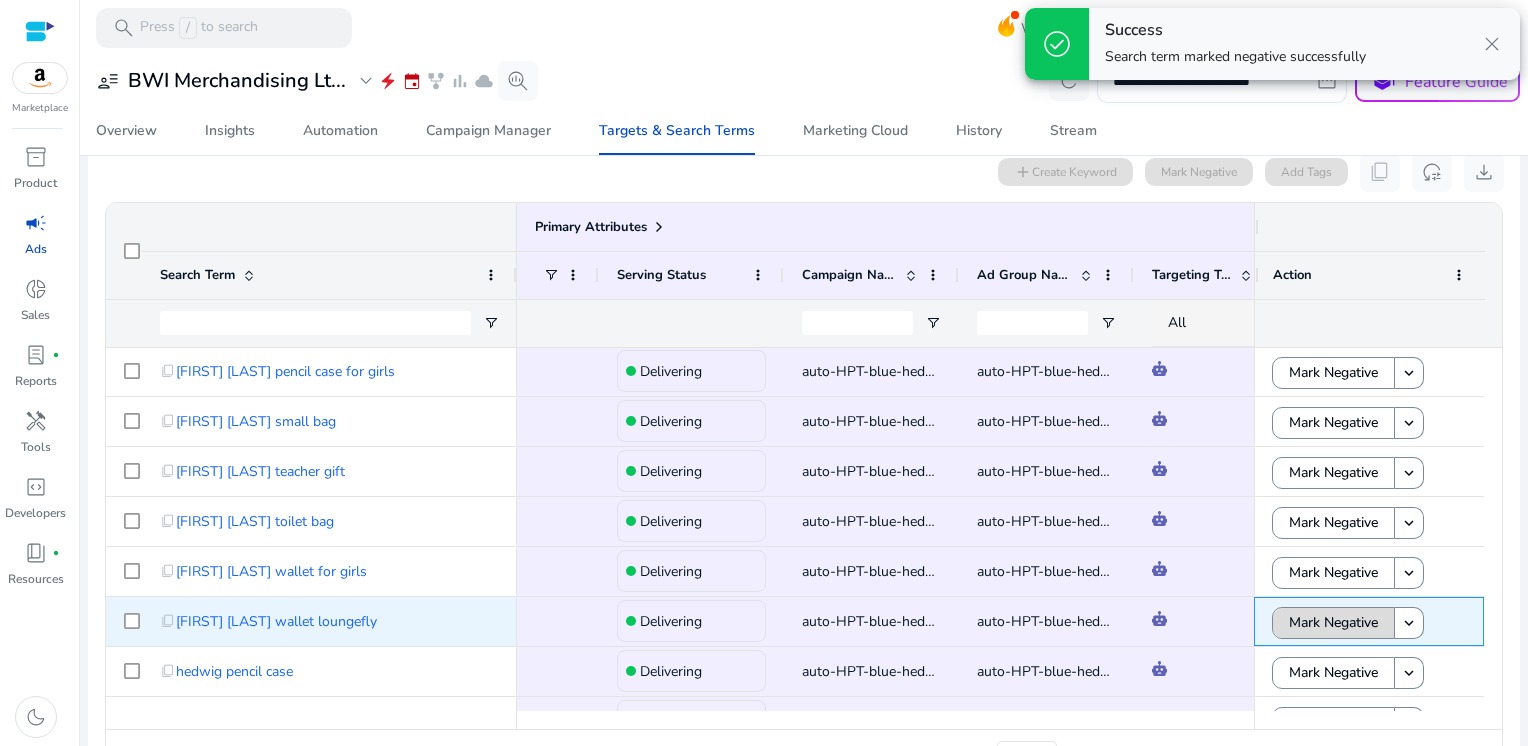 click on "Mark Negative" 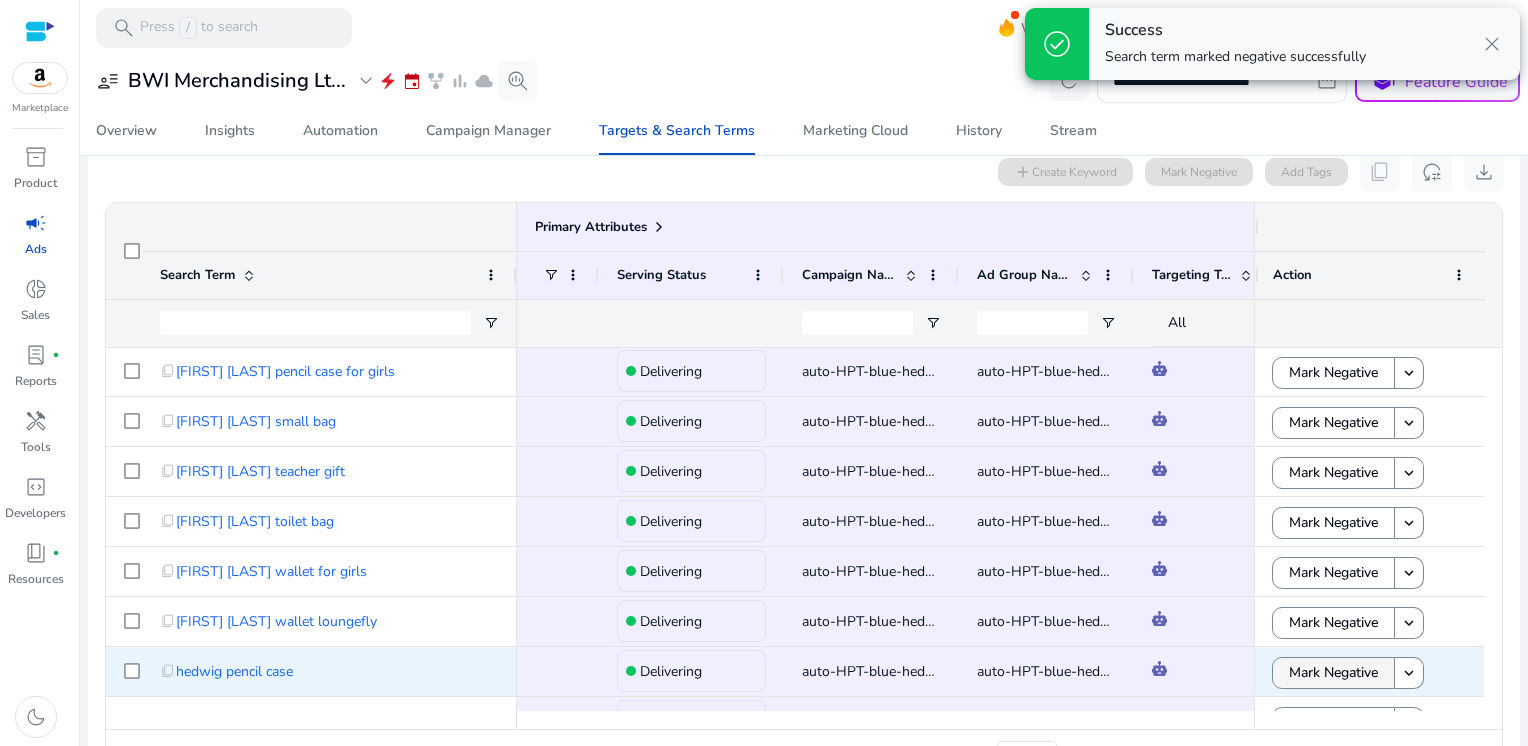 click on "Mark Negative" 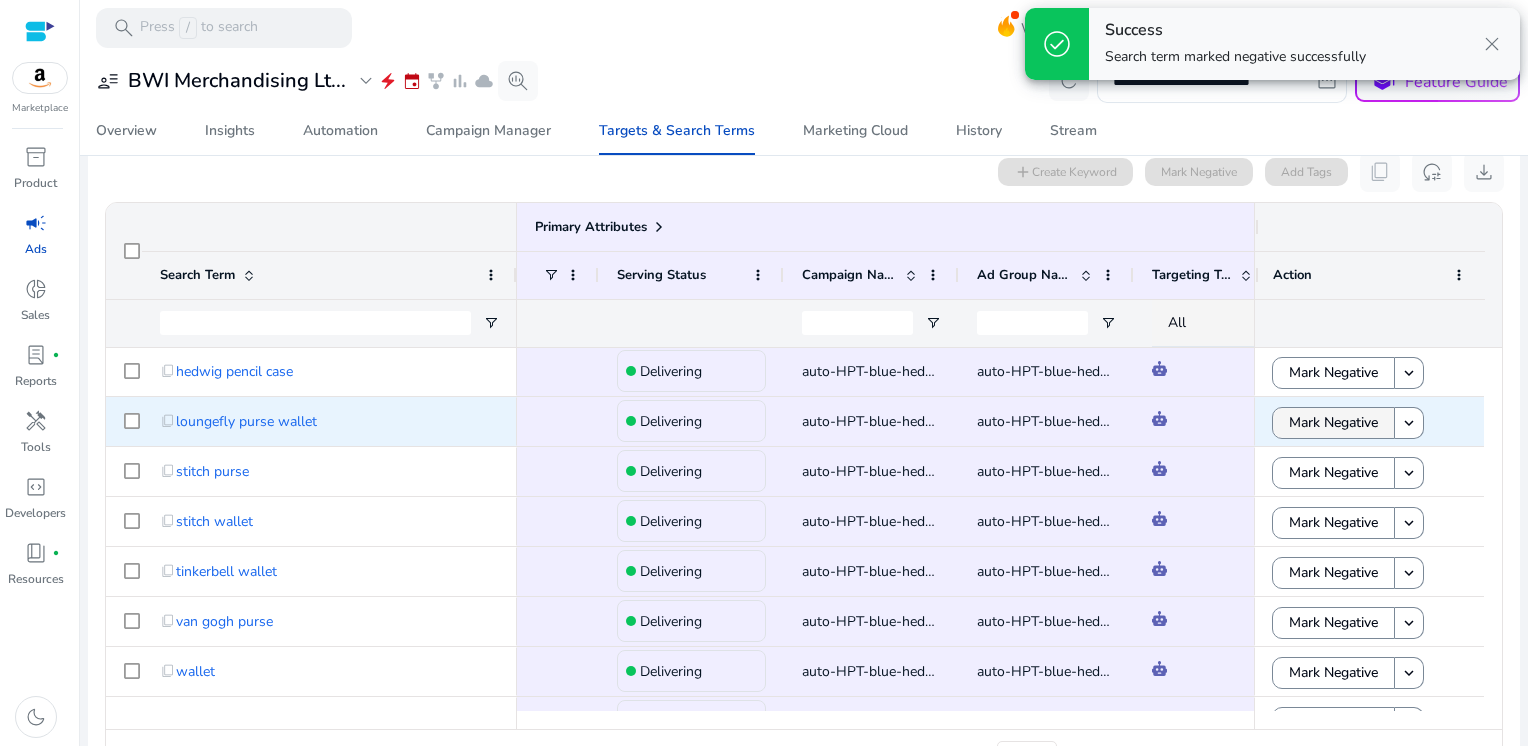 click on "Mark Negative" 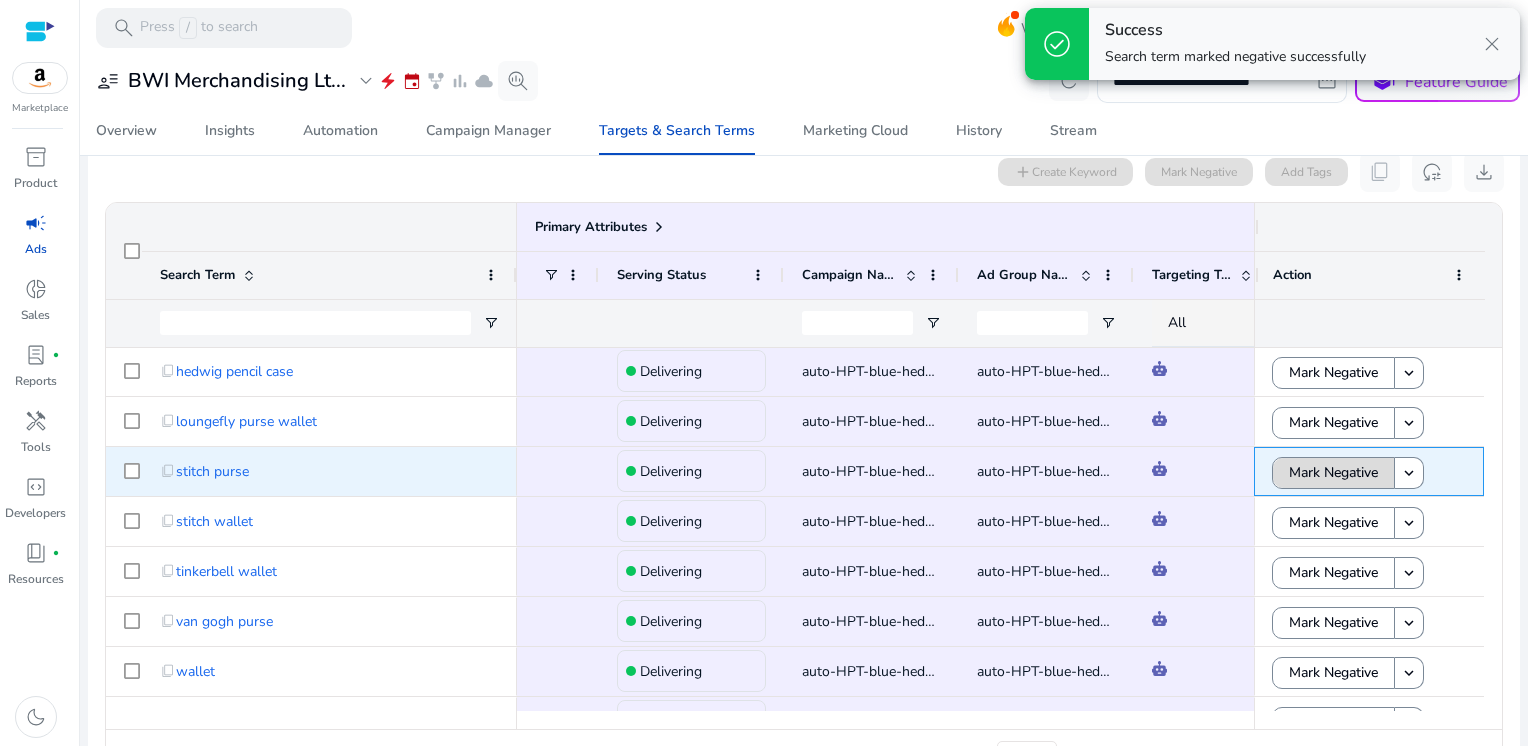 click on "Mark Negative" 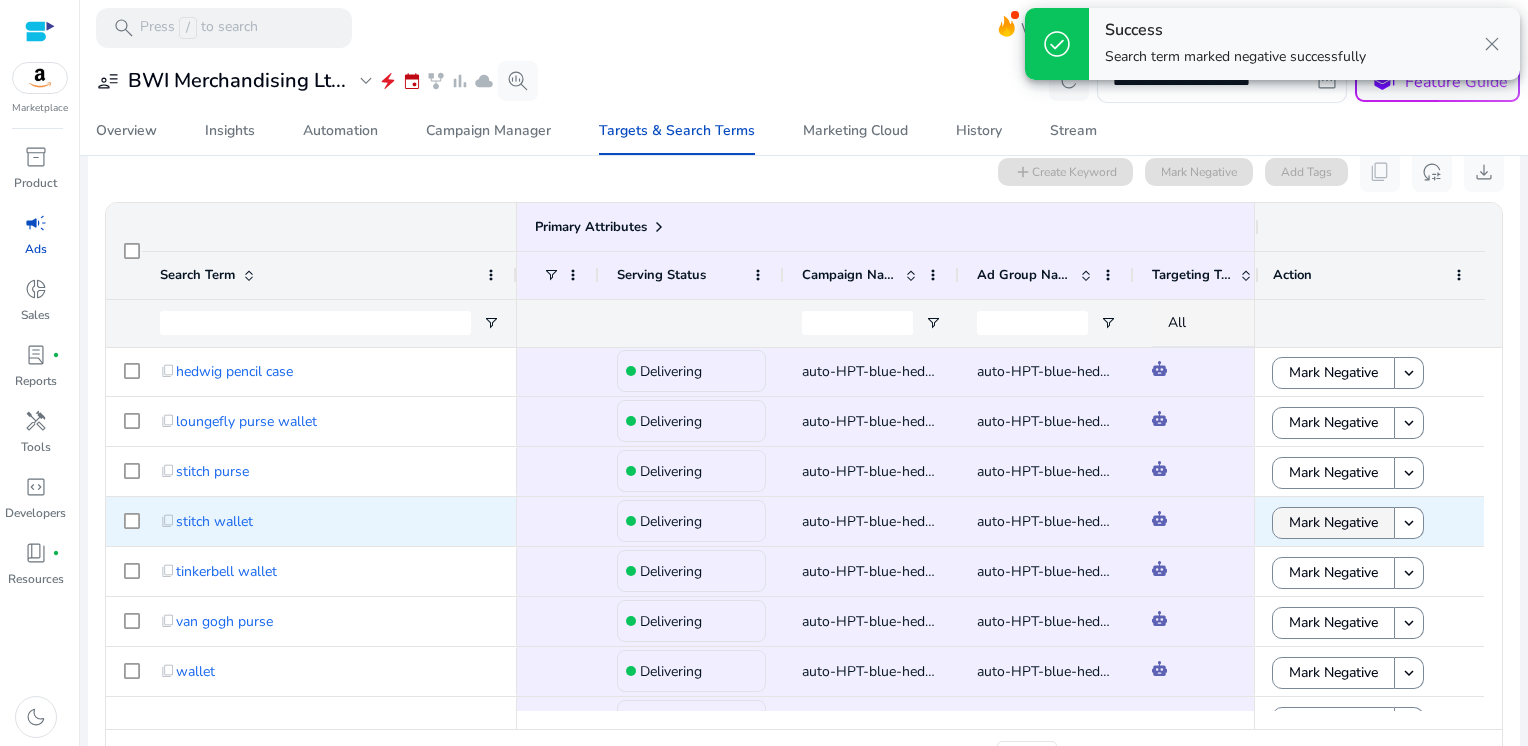 click on "Mark Negative" 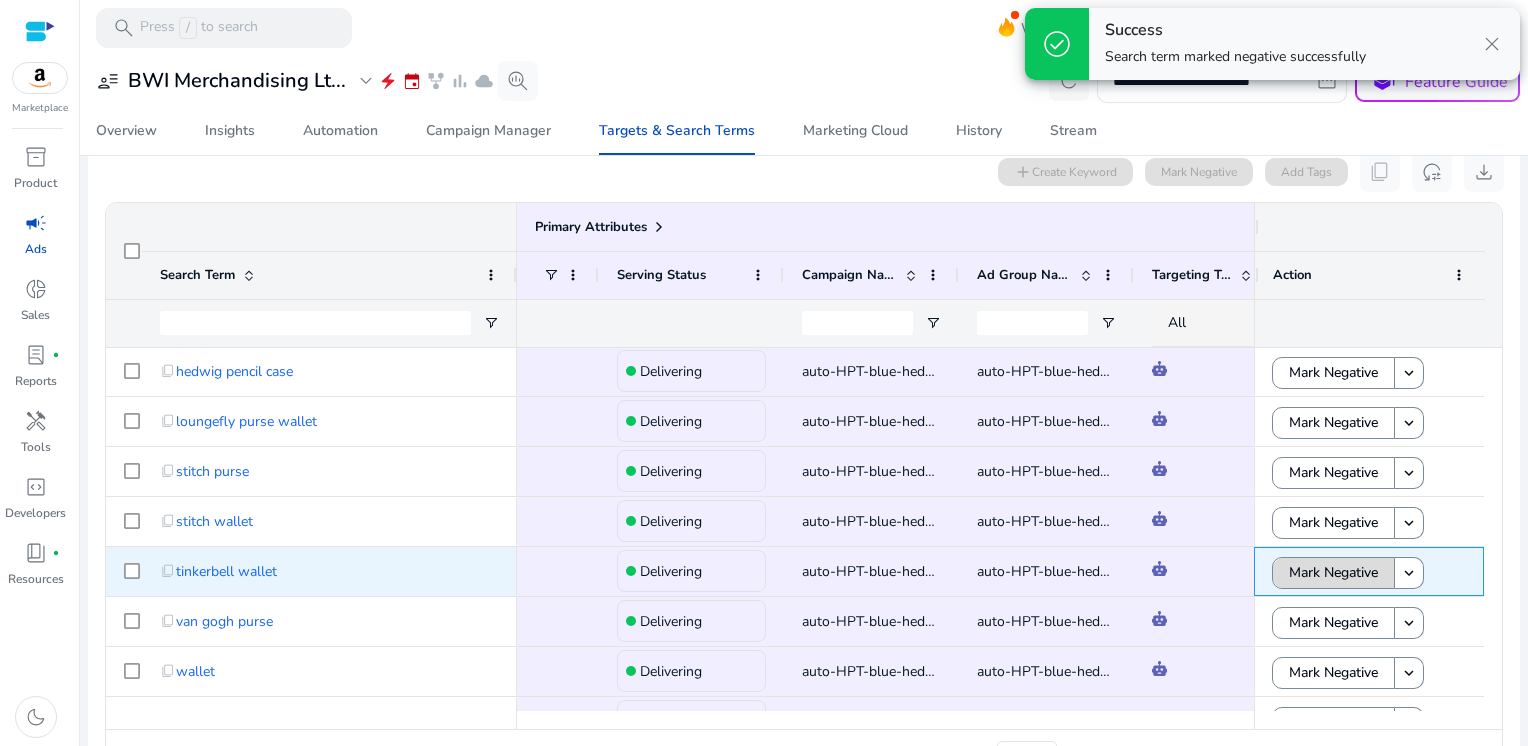 click on "Mark Negative" 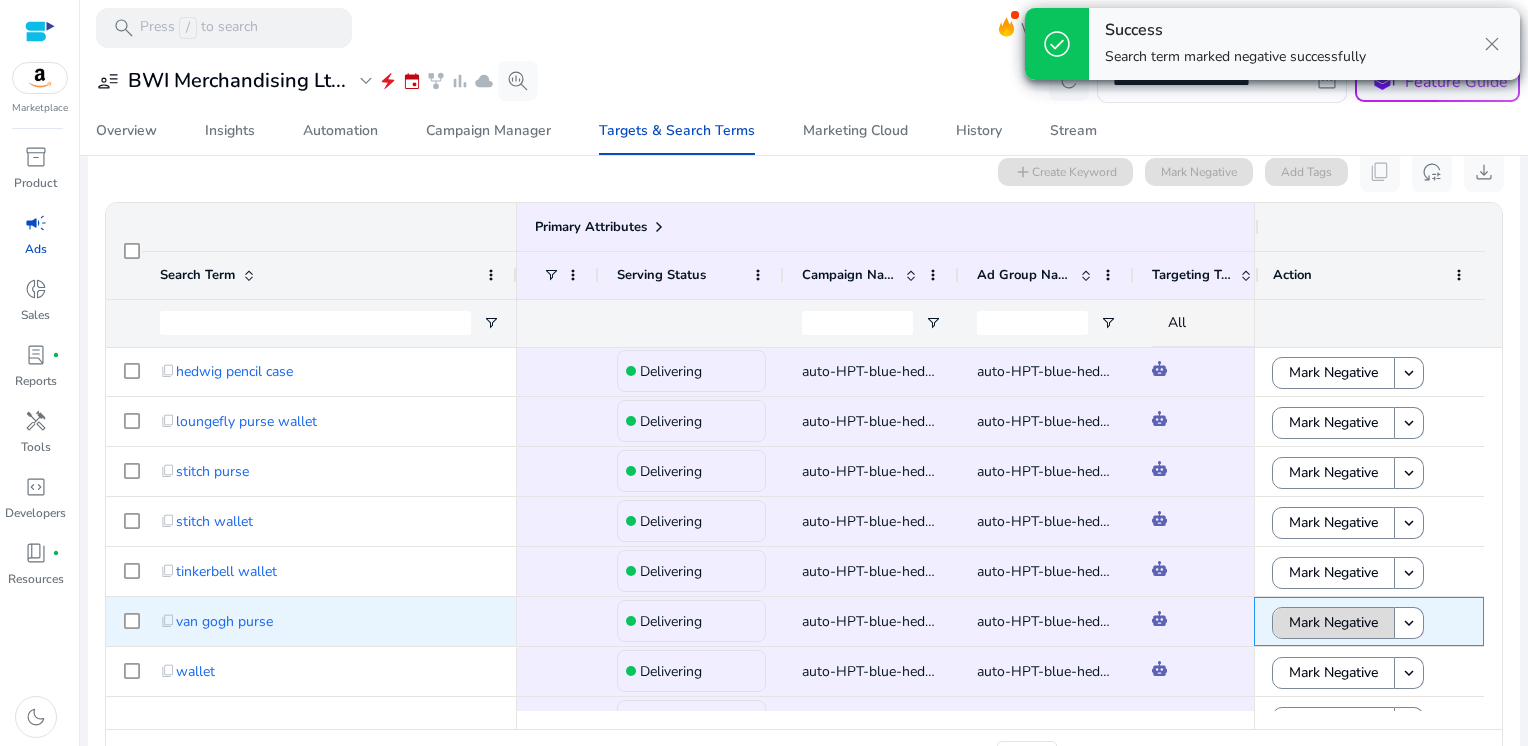 click on "Mark Negative" 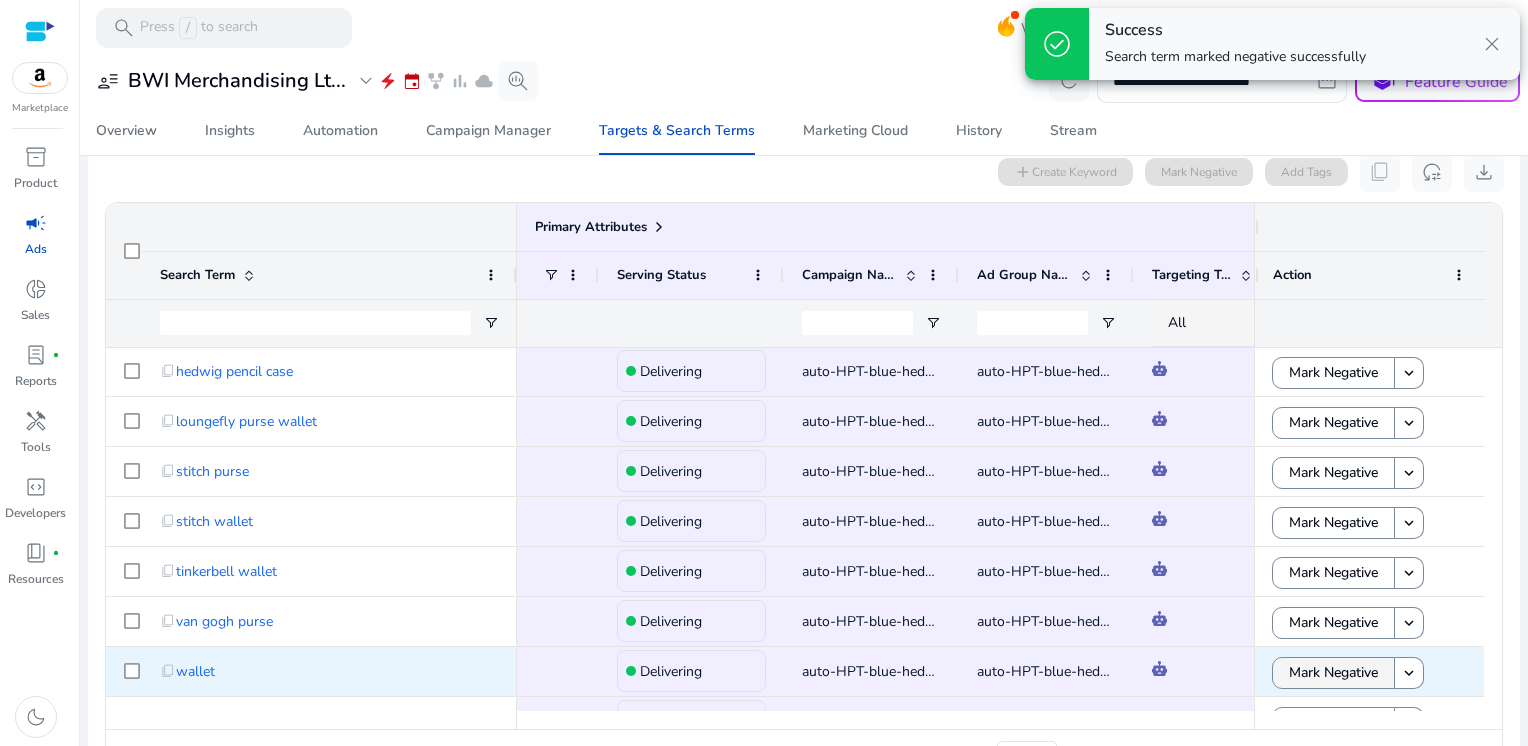 click on "Mark Negative" 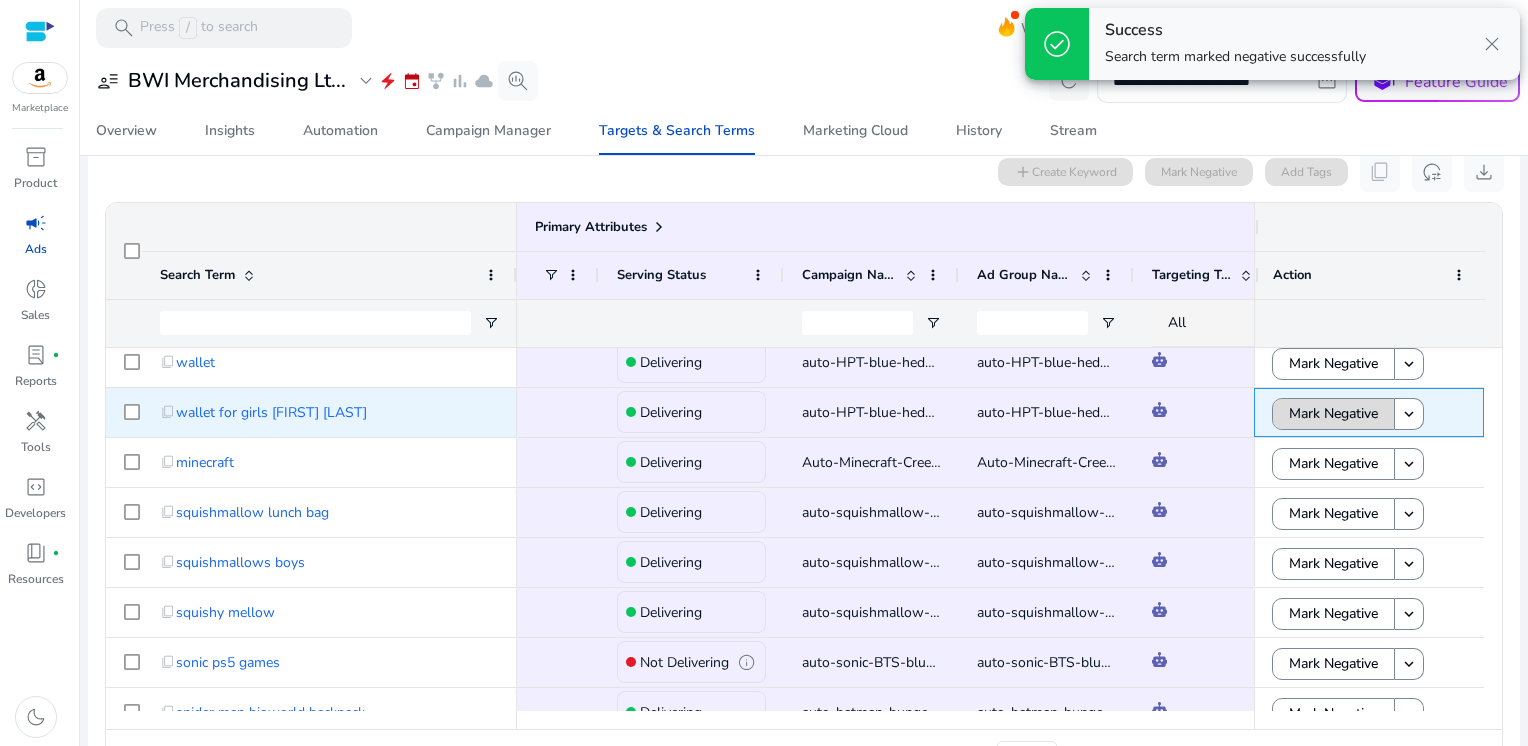 click on "Mark Negative" 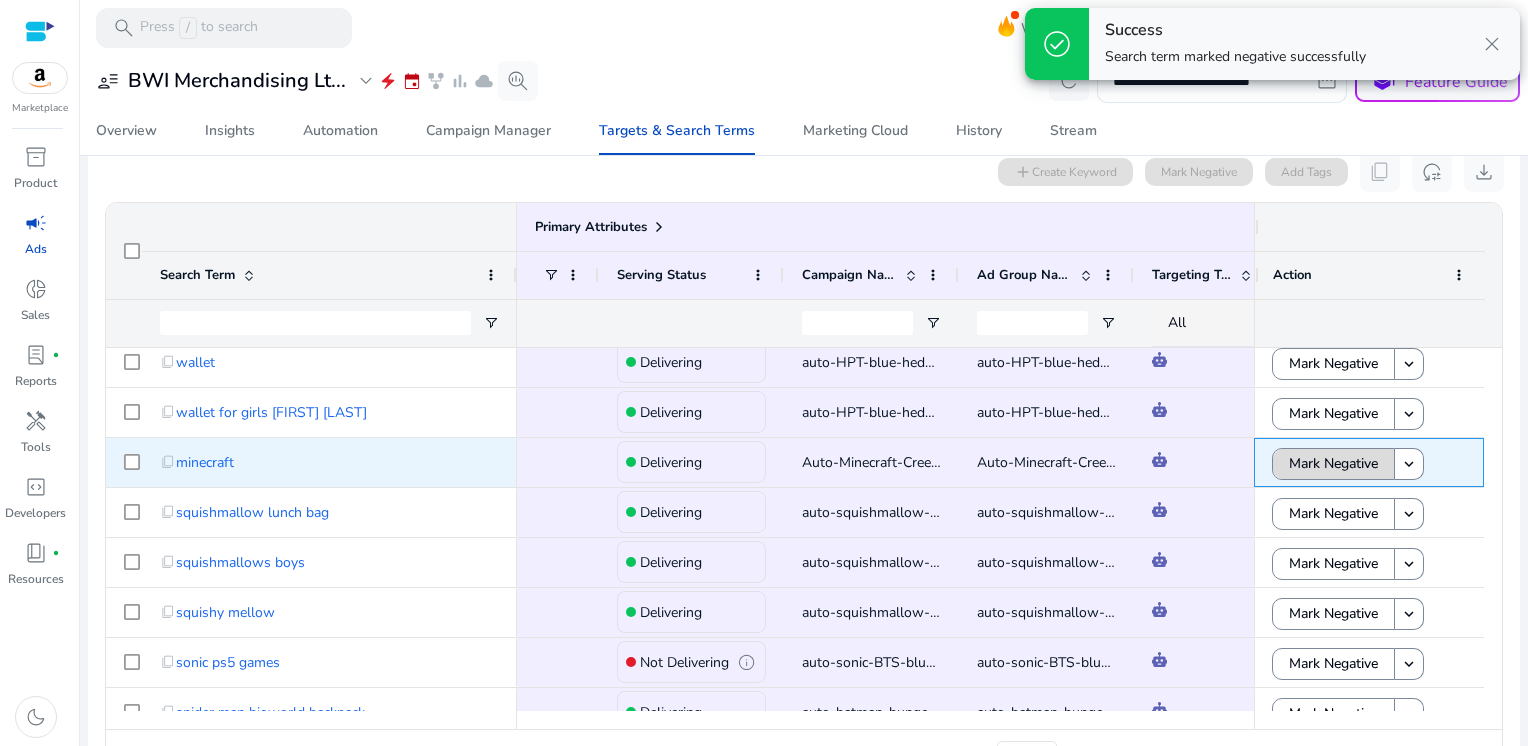 click on "Mark Negative" 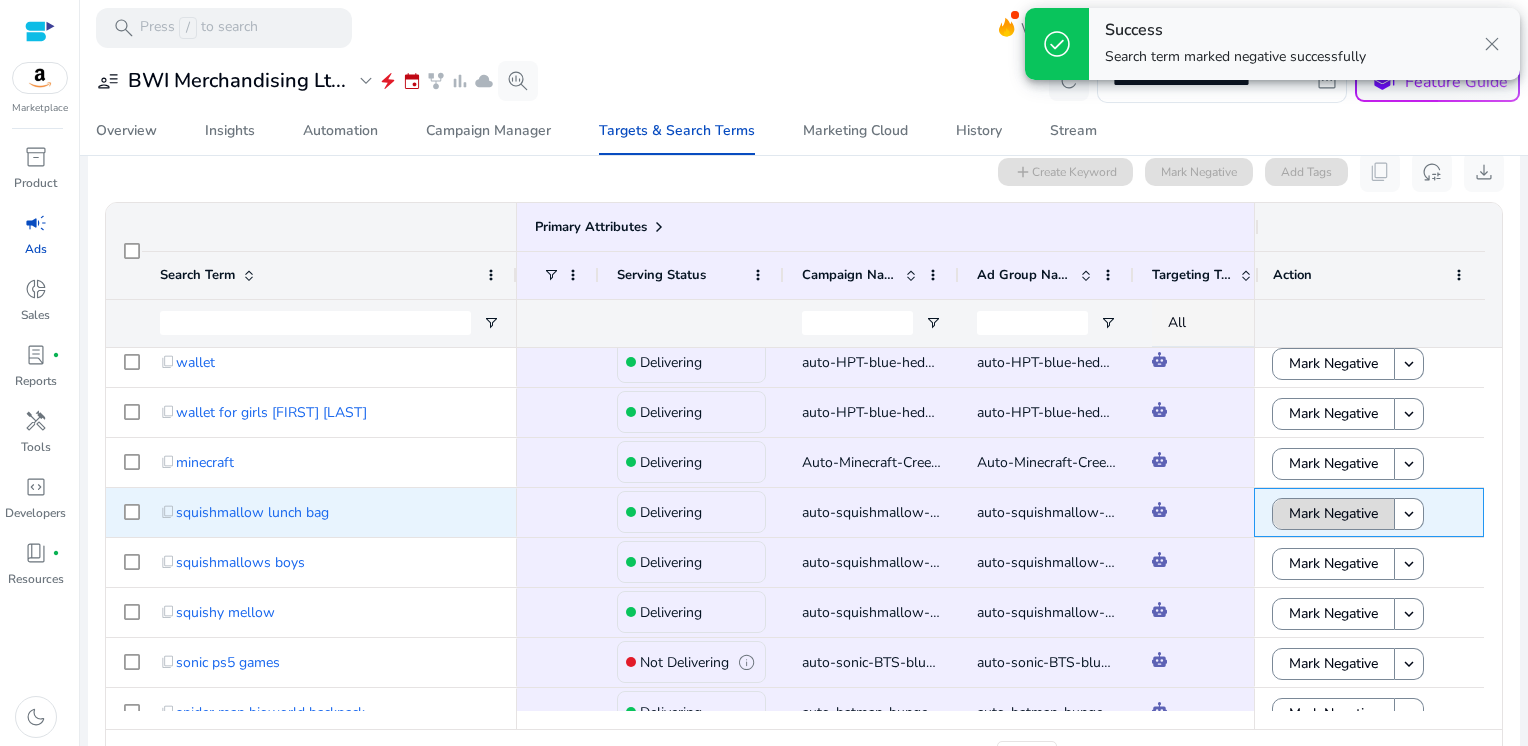 click on "Mark Negative" 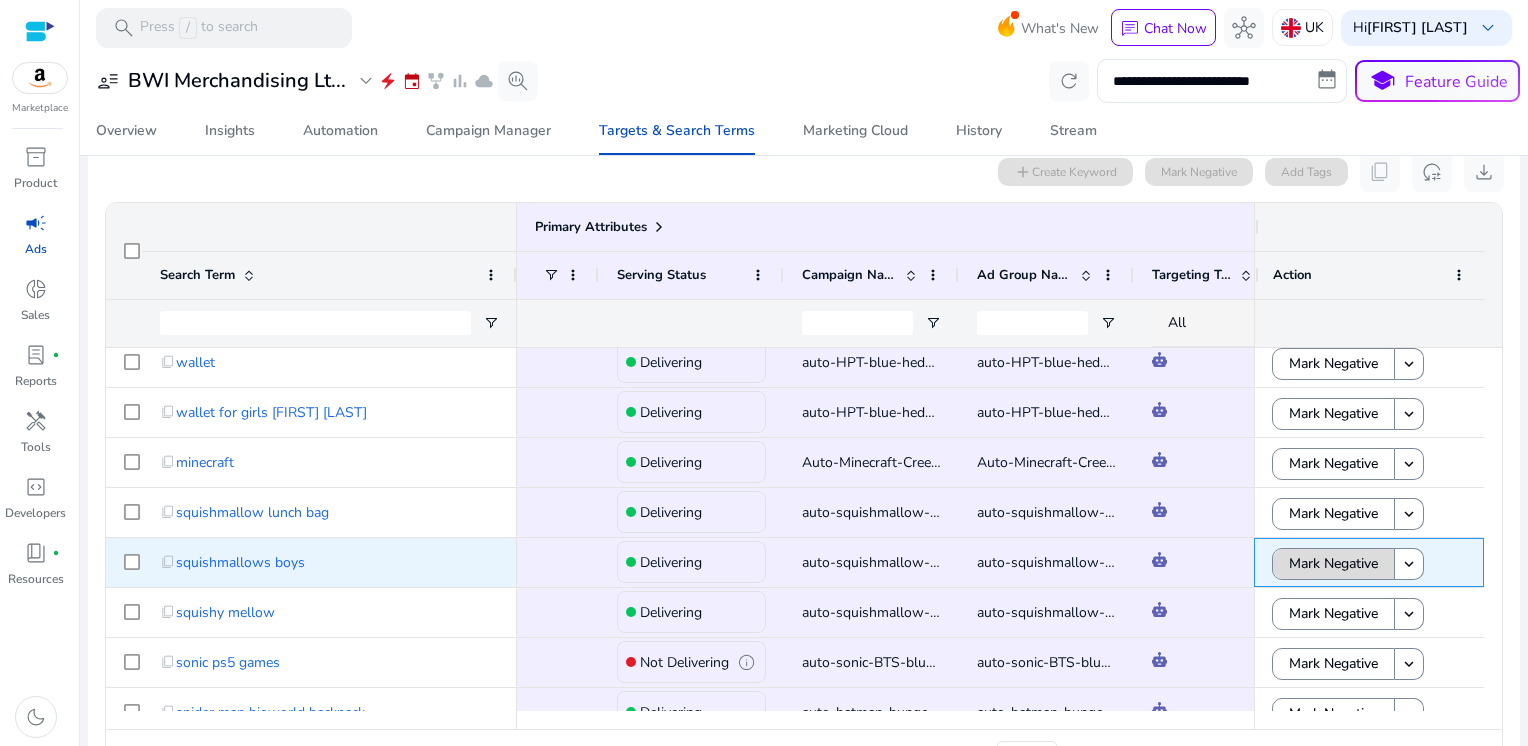 click on "Mark Negative" 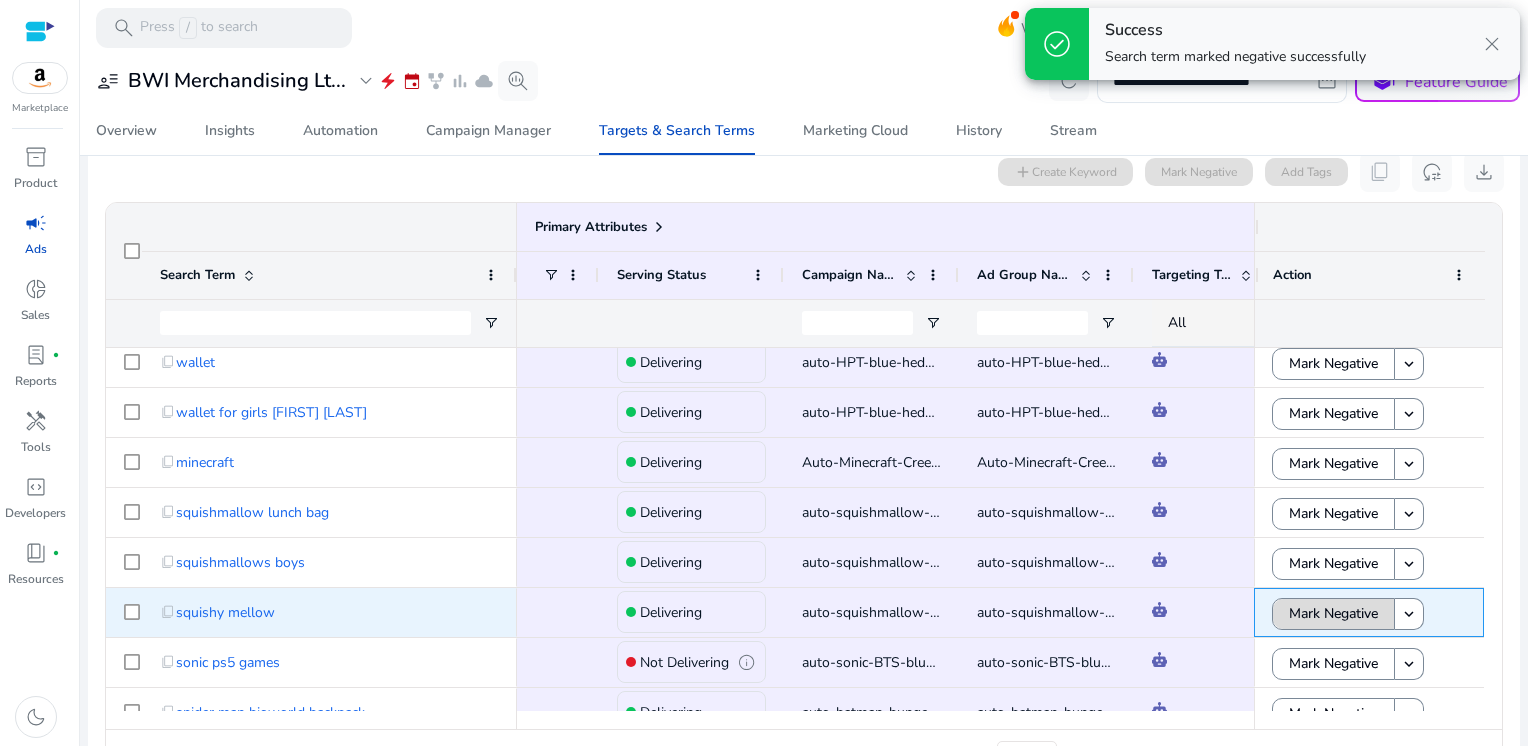 click on "Mark Negative" 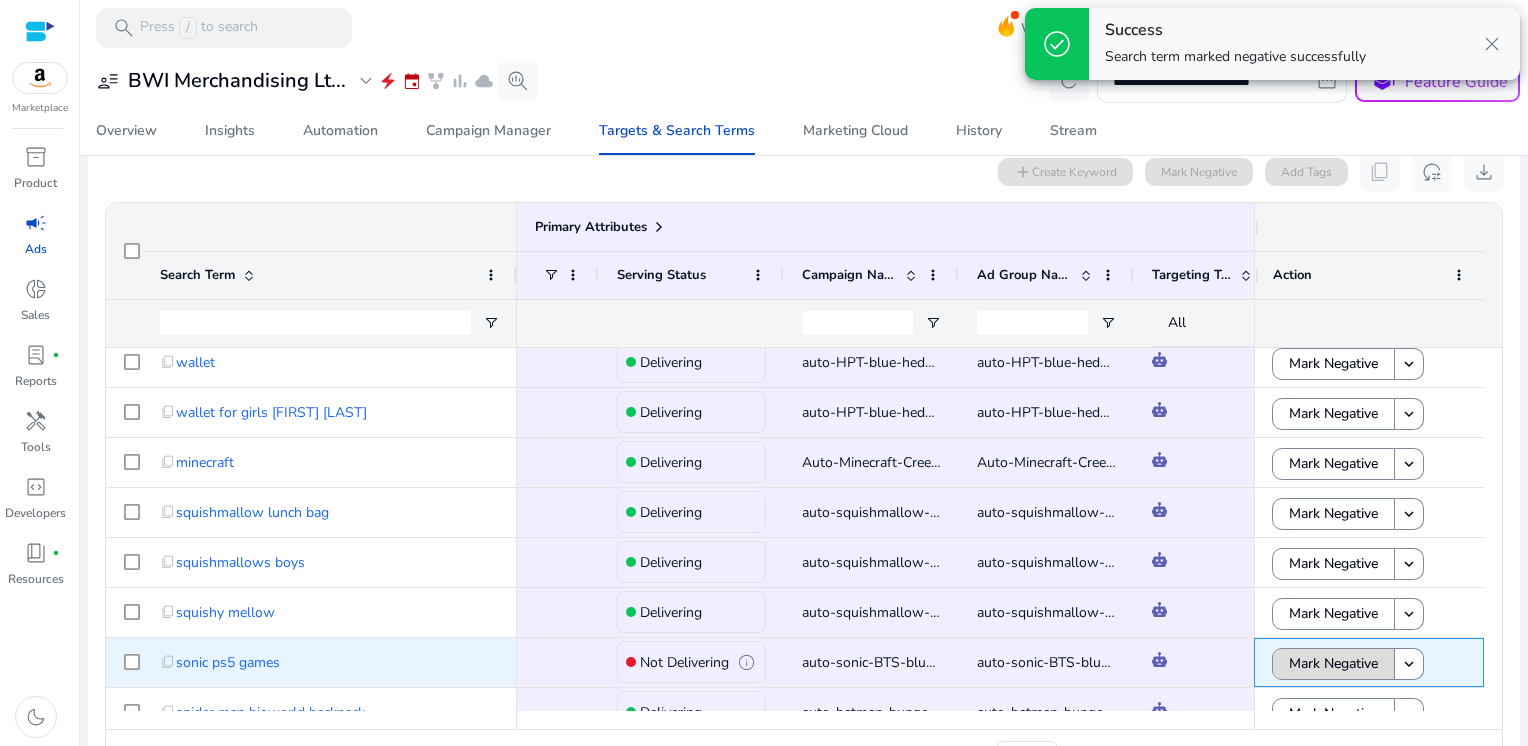 click on "Mark Negative" 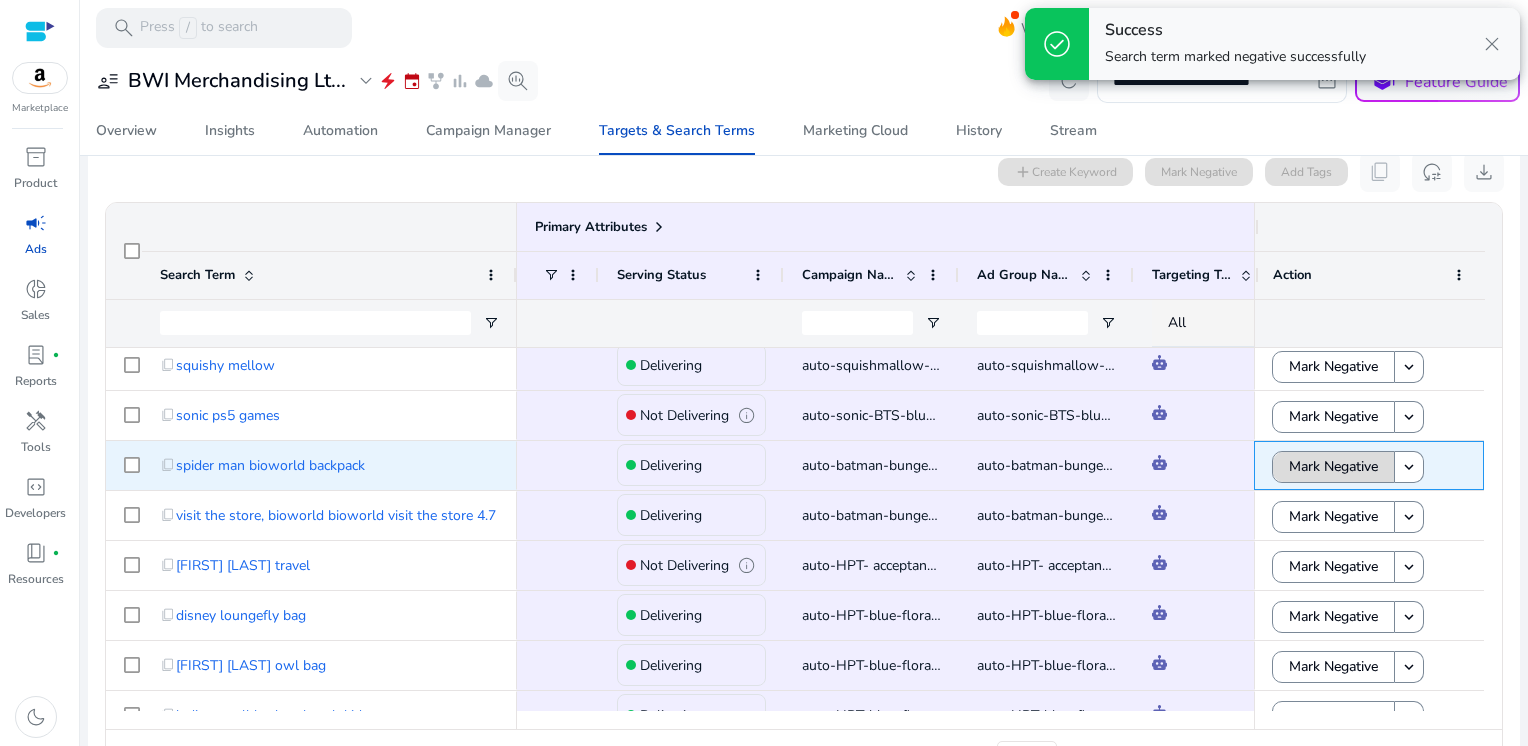 click on "Mark Negative" 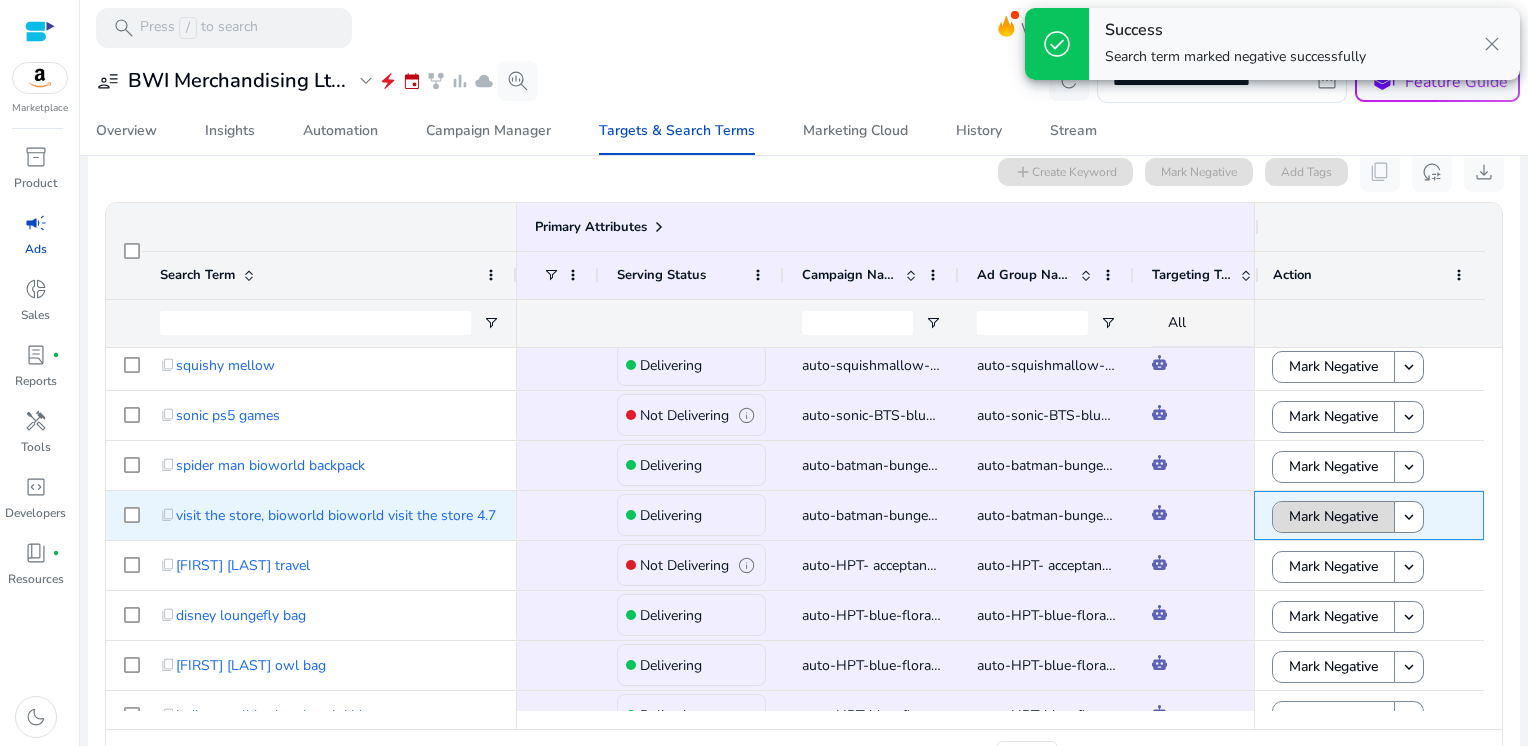 click on "Mark Negative" 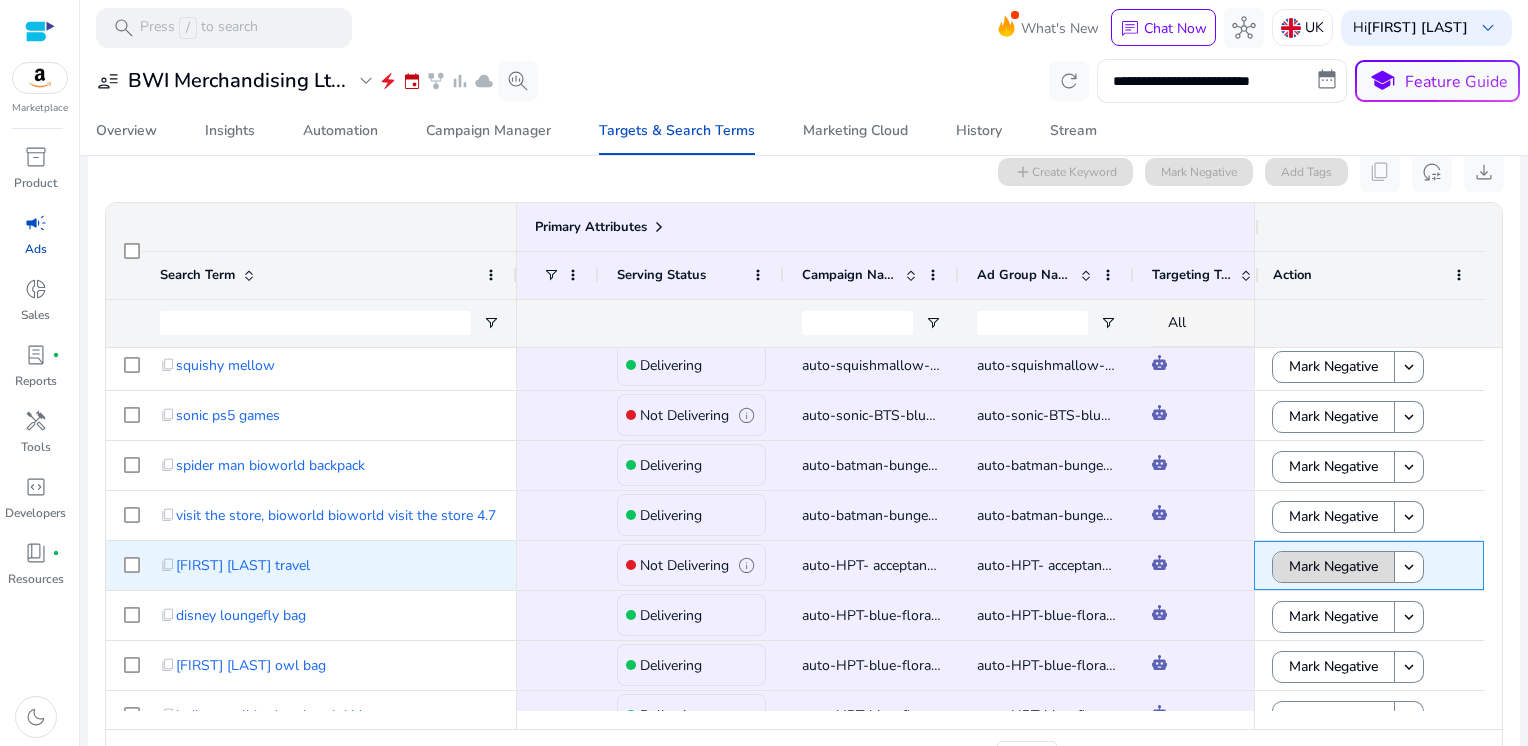 click on "Mark Negative" 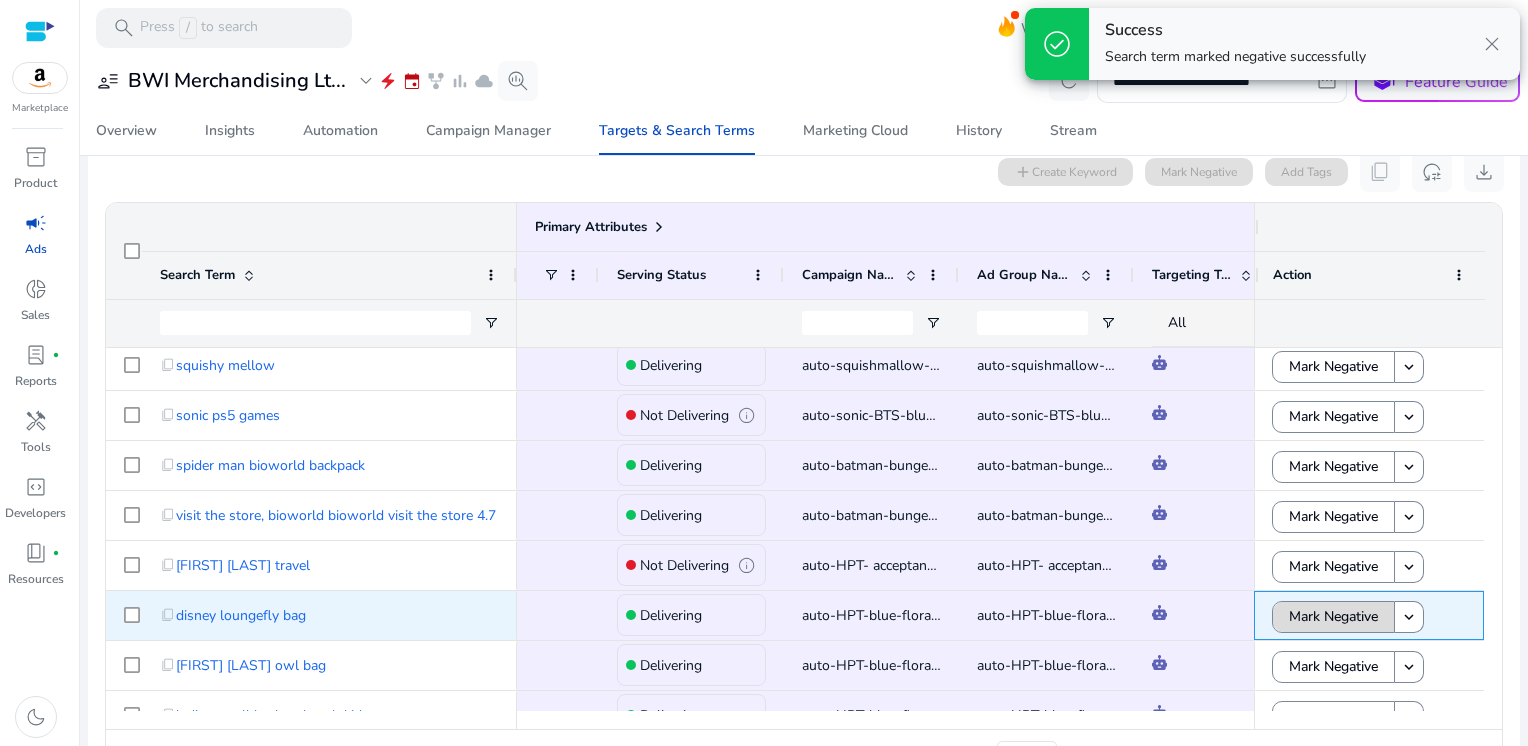 click on "Mark Negative" 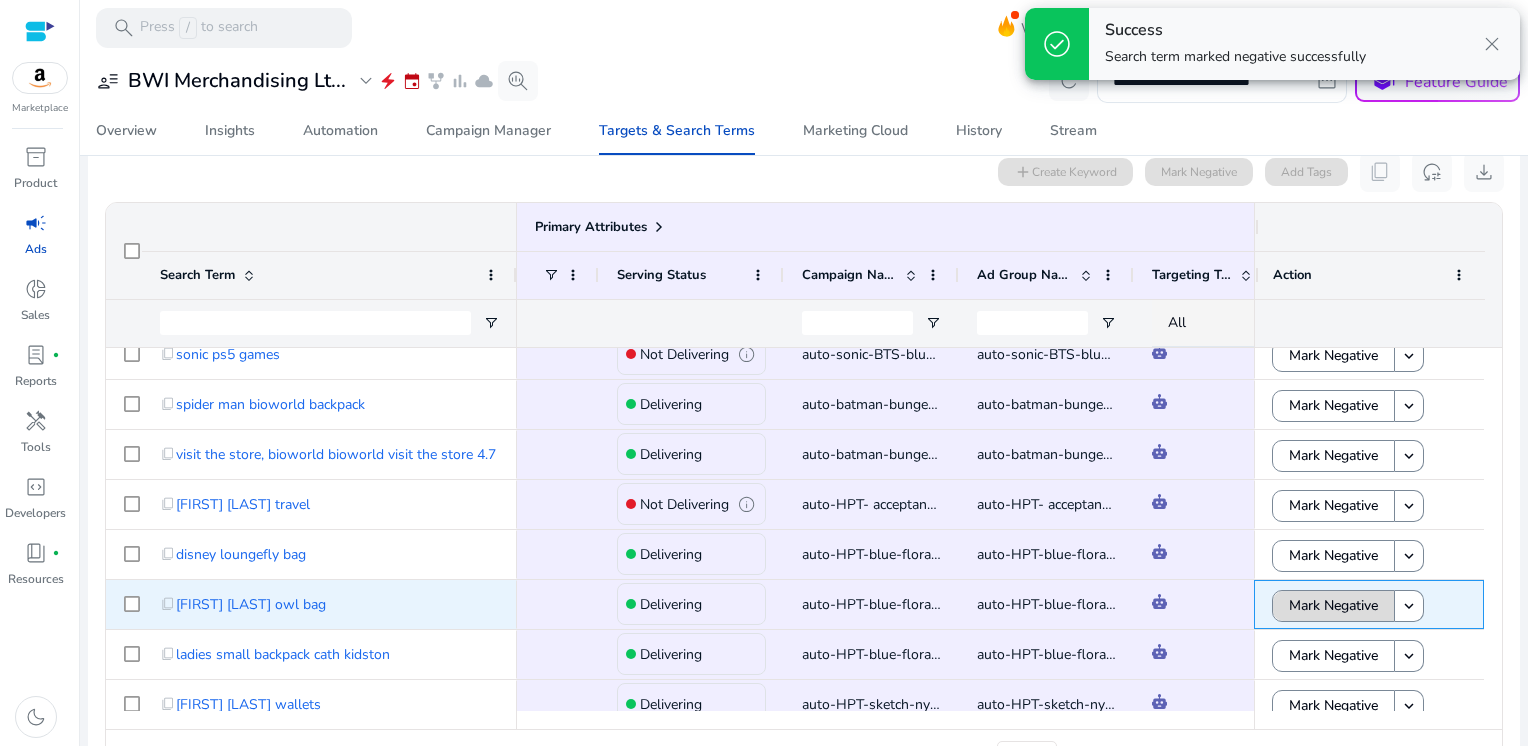 click on "Mark Negative" 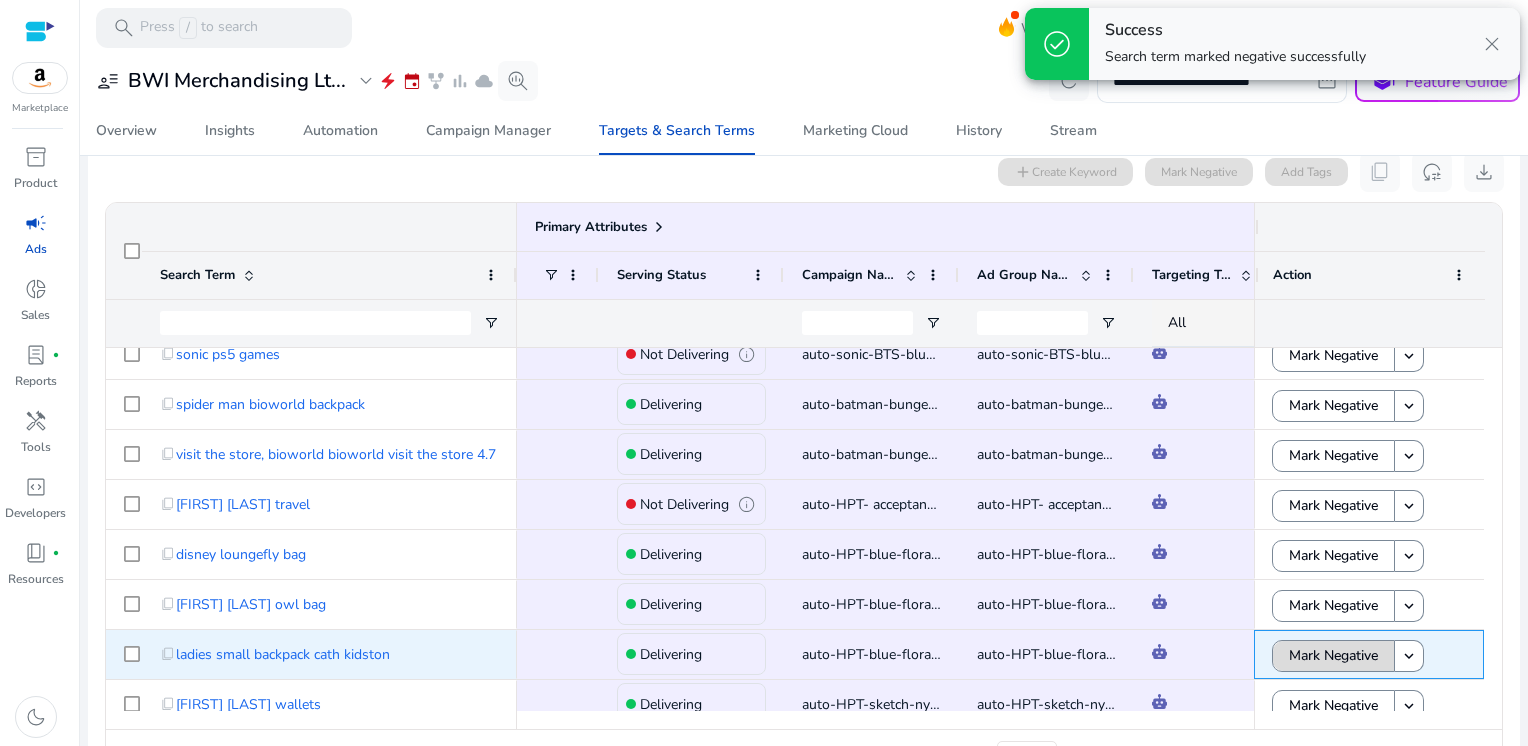 click on "Mark Negative" 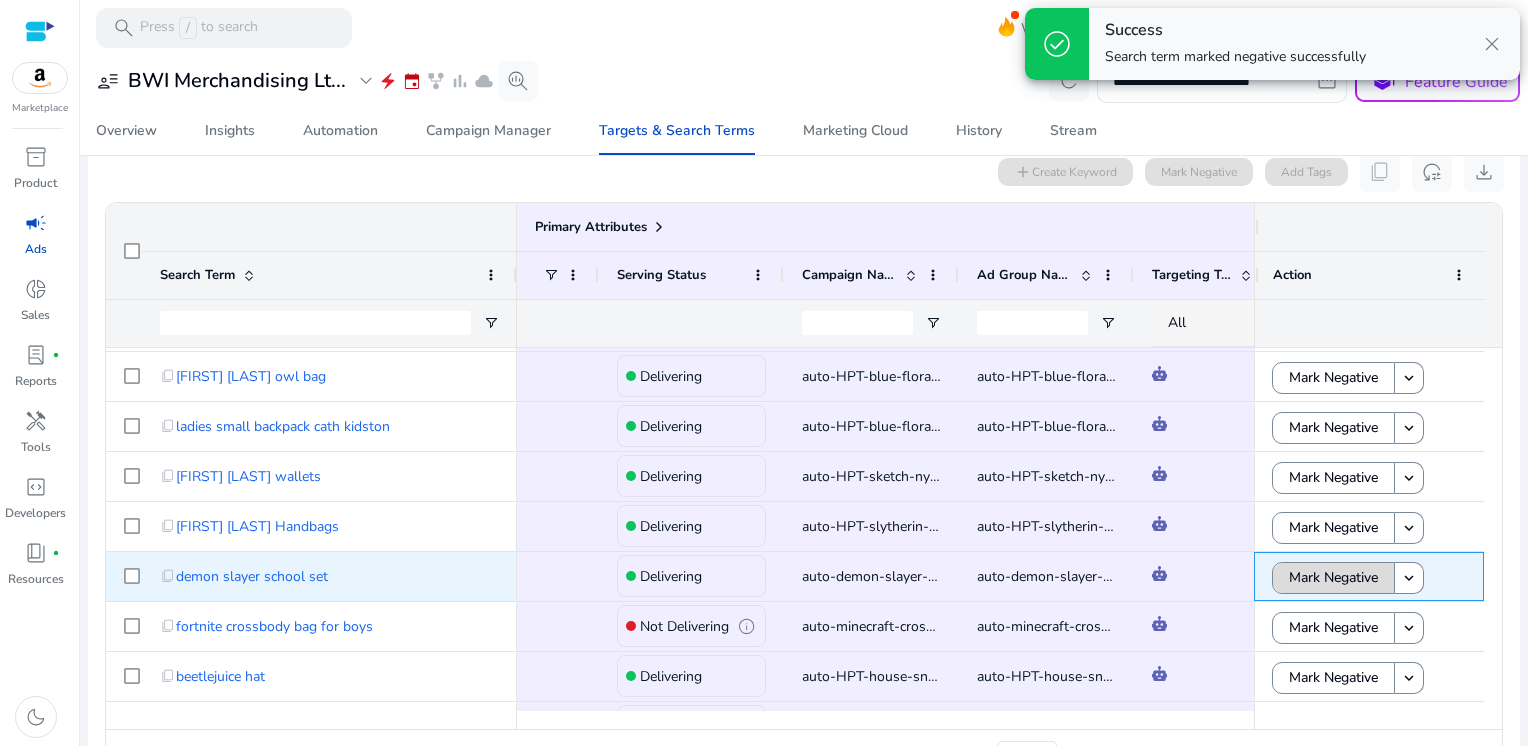 click on "Mark Negative" 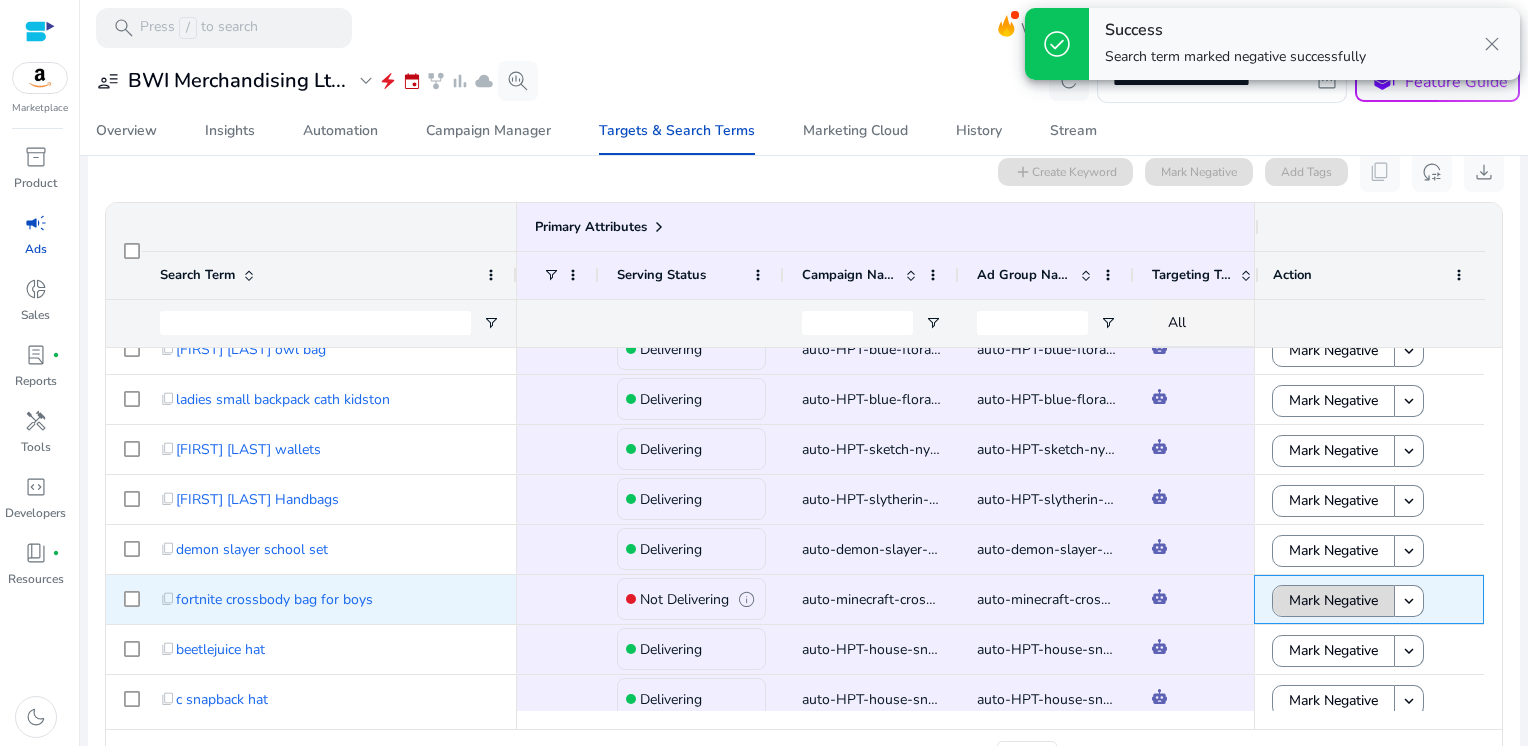 click on "Mark Negative" 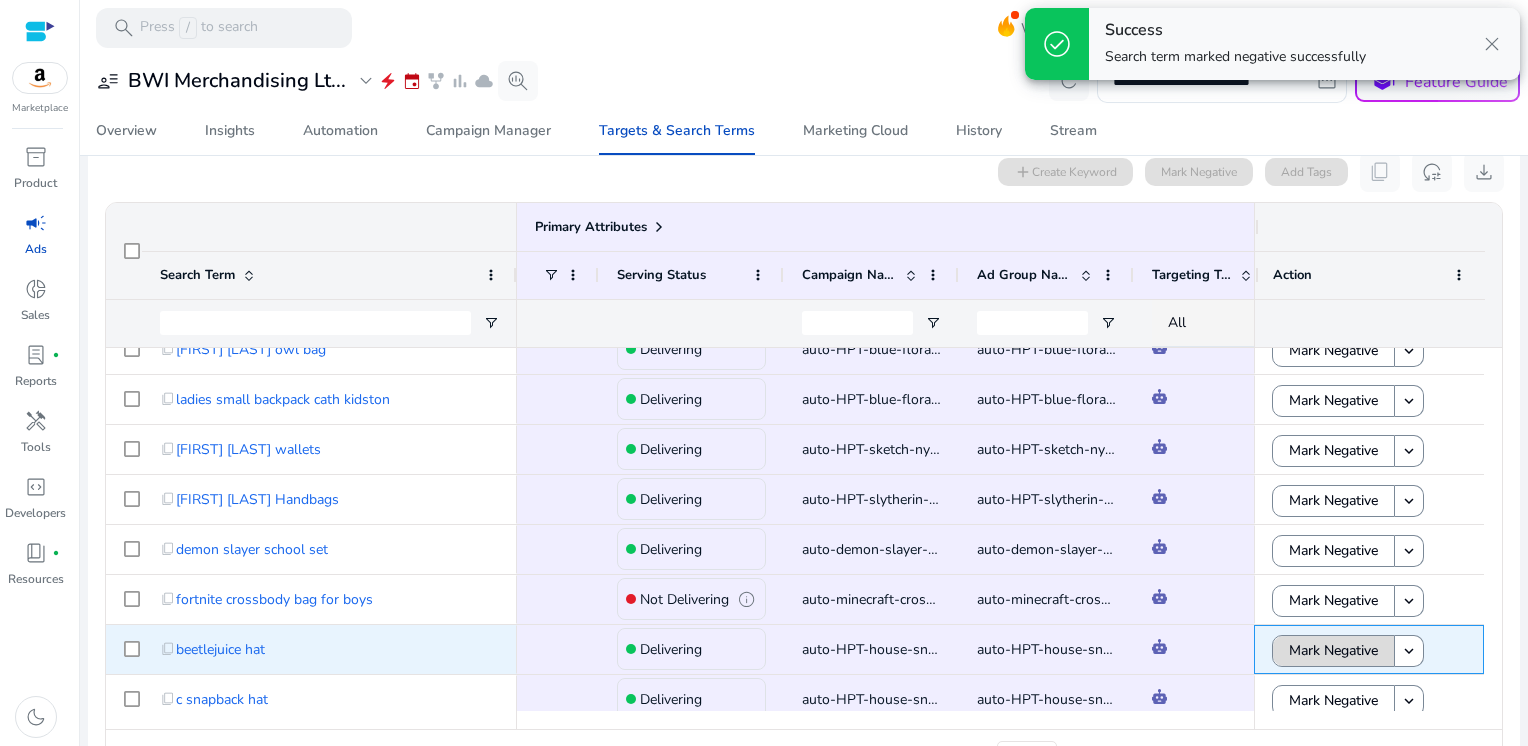click on "Mark Negative" 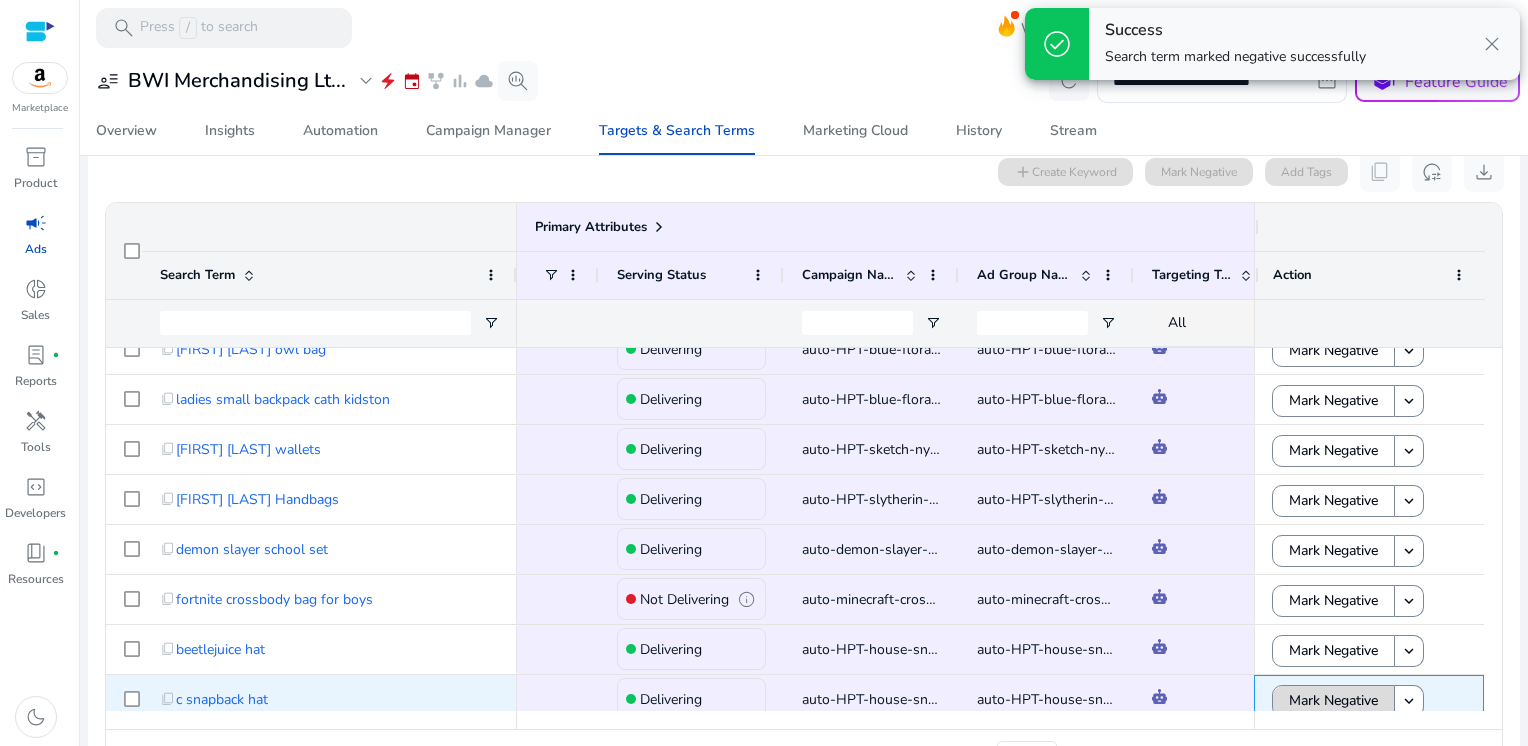 click on "Mark Negative" 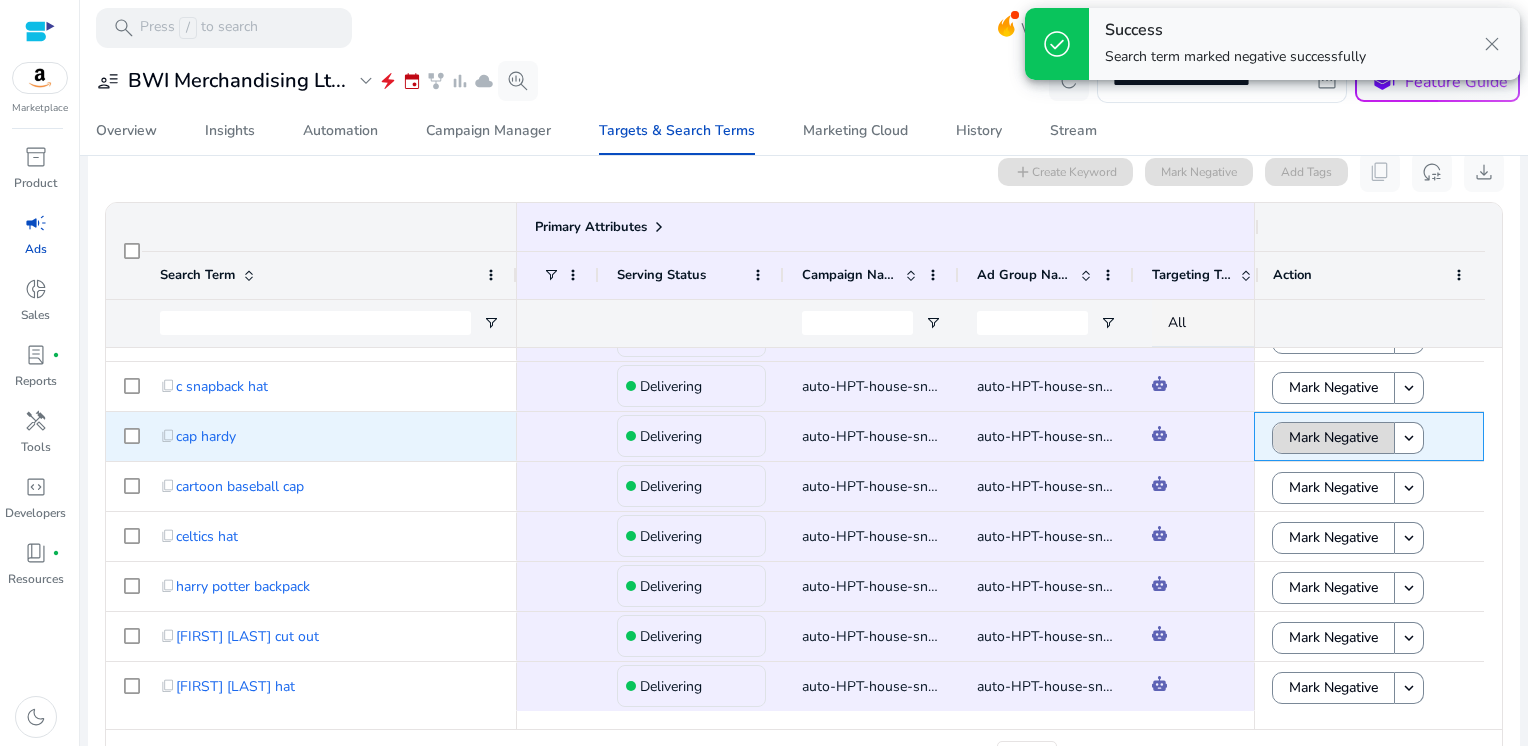 click on "Mark Negative" 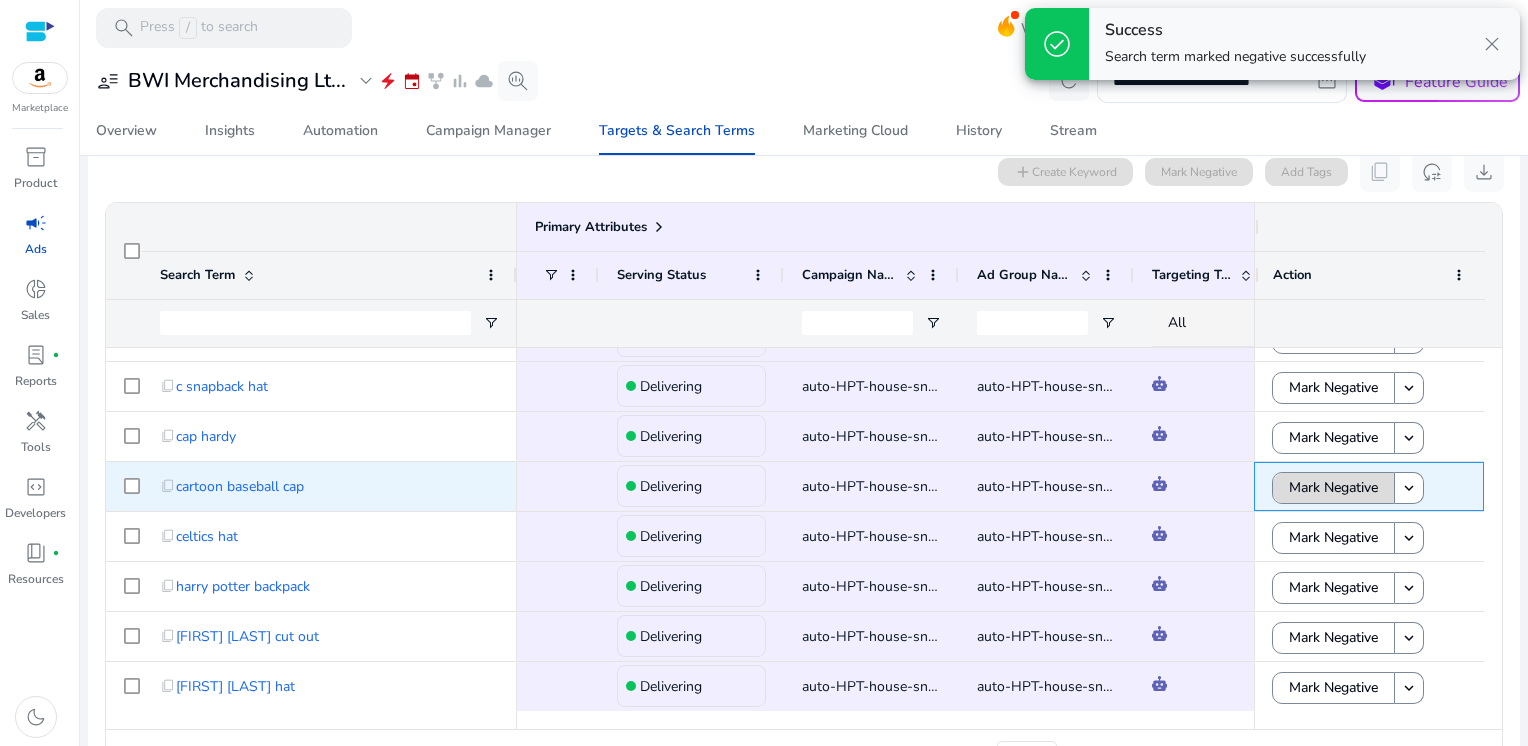 click on "Mark Negative" 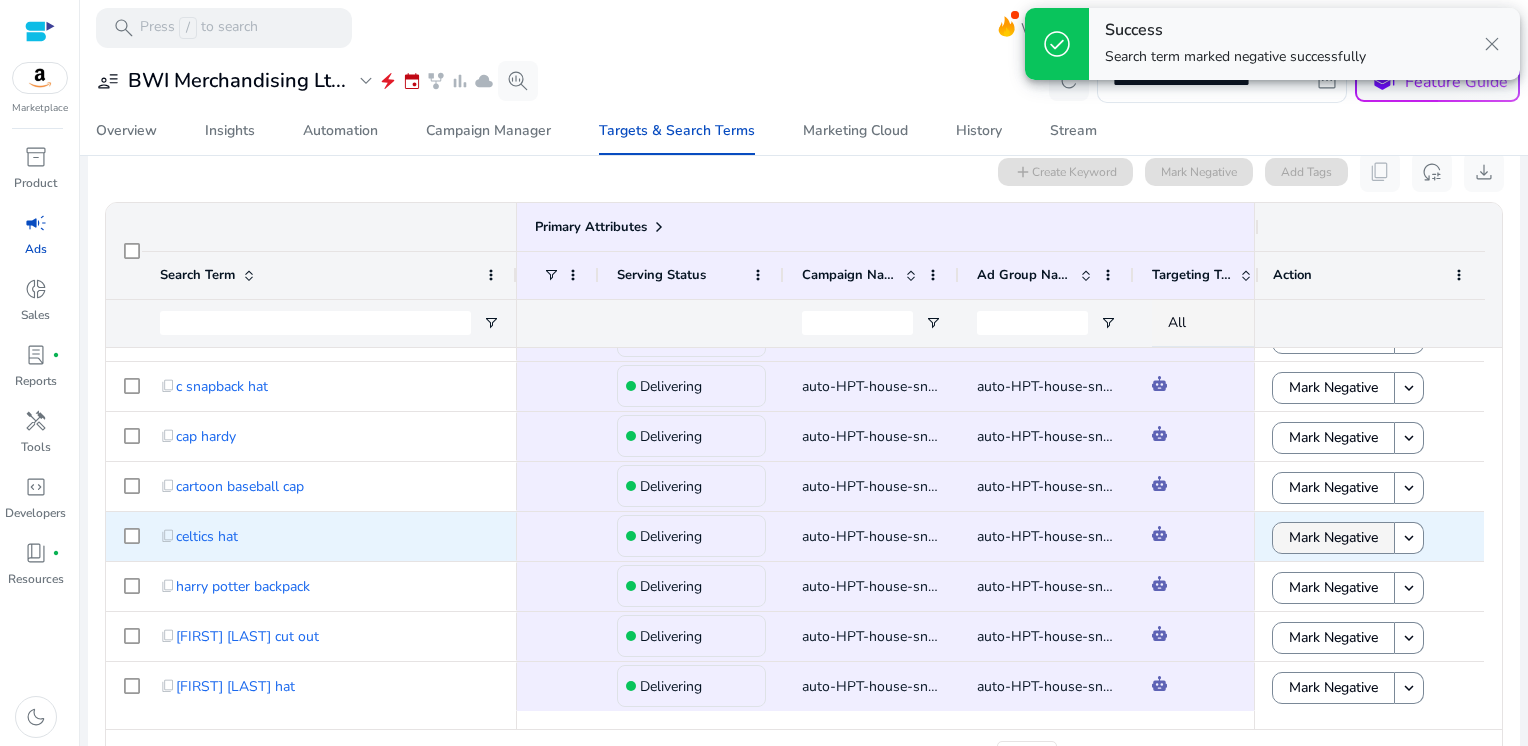 click on "Mark Negative" 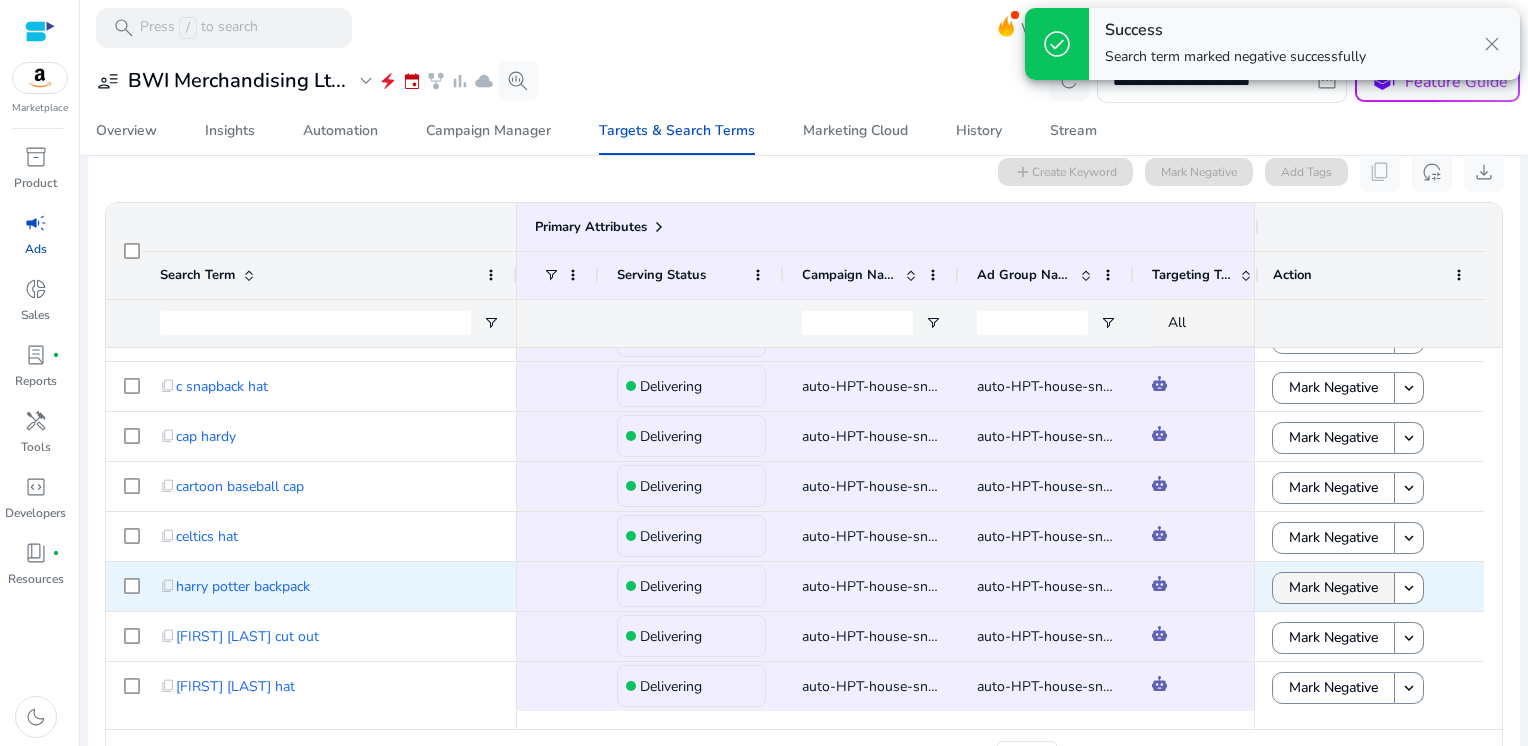 click on "Mark Negative" 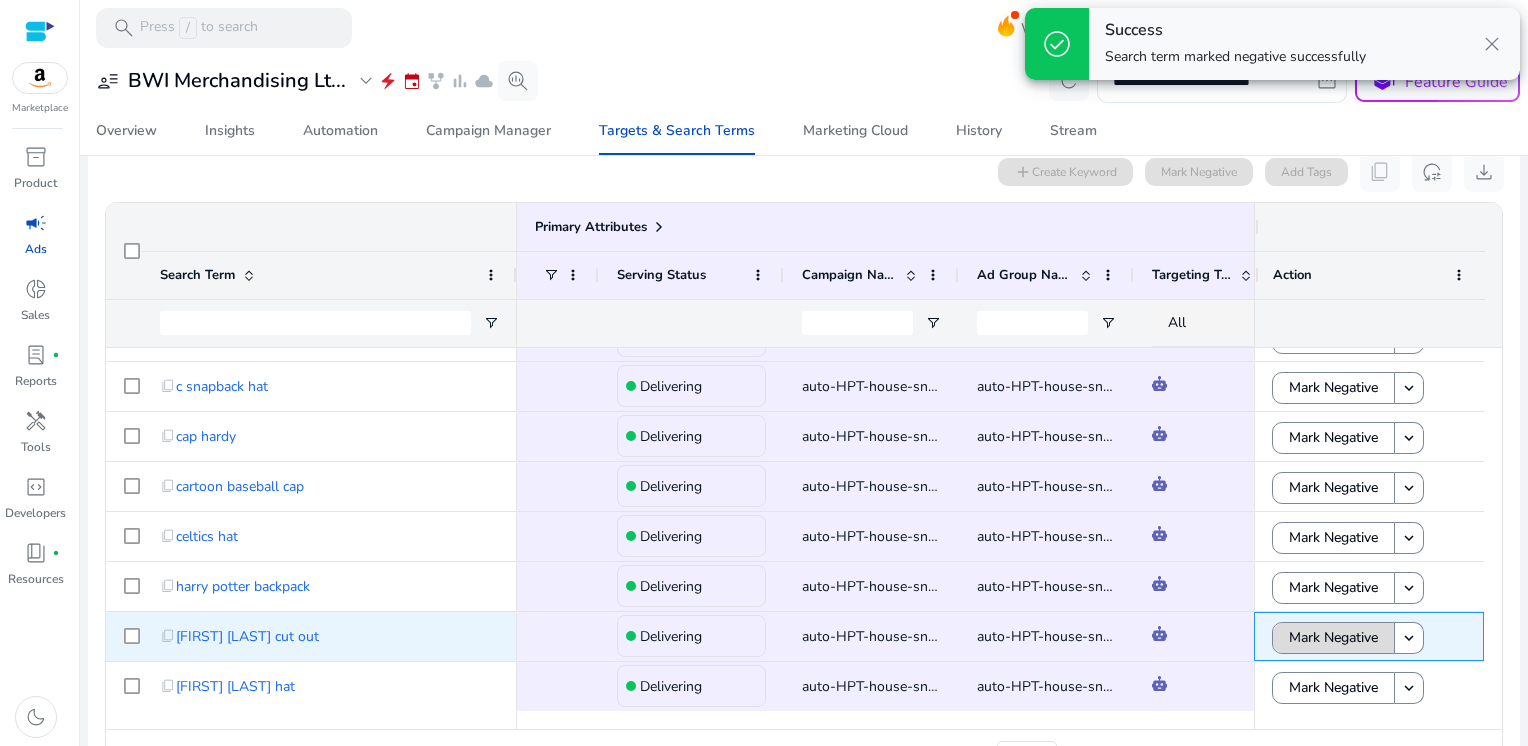 click on "Mark Negative" 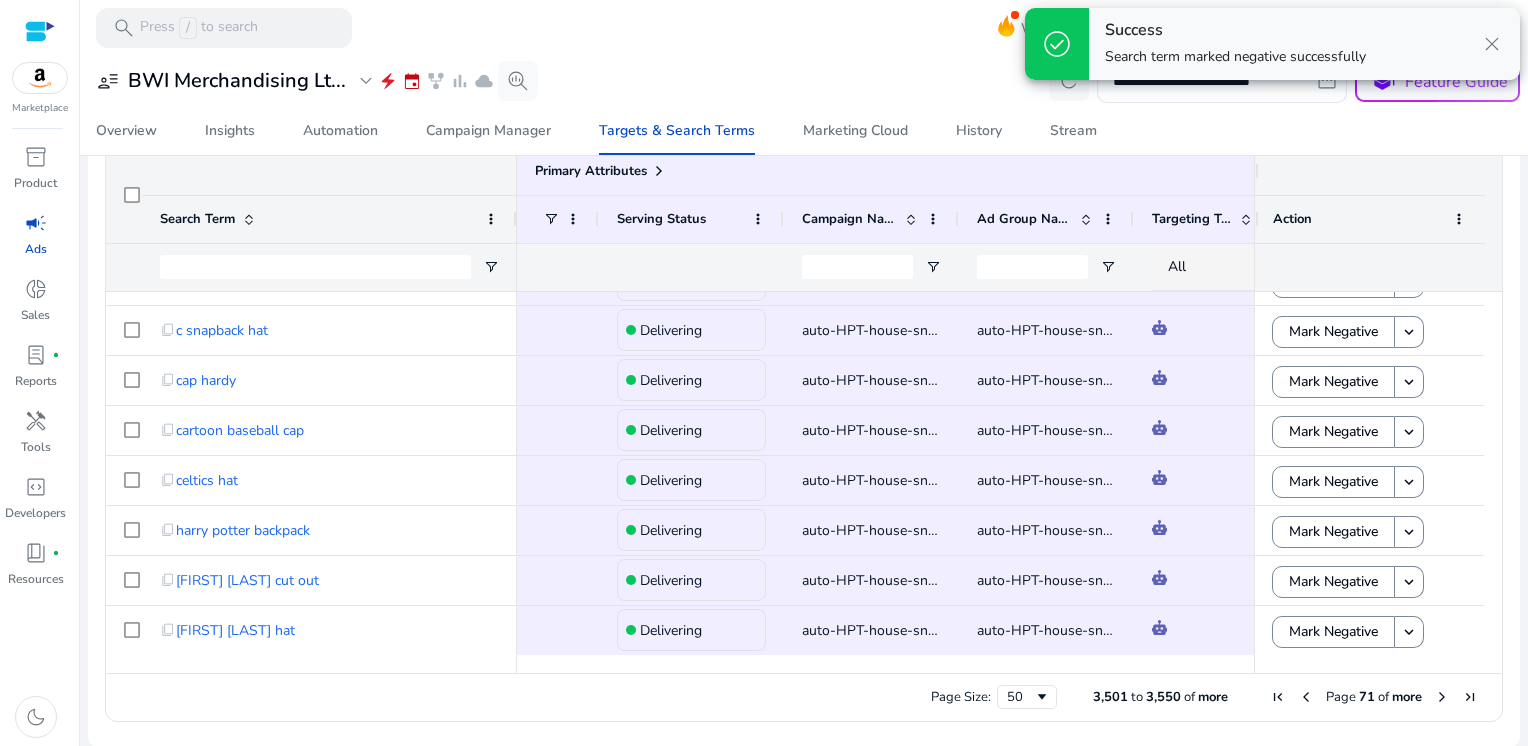 click at bounding box center (1442, 697) 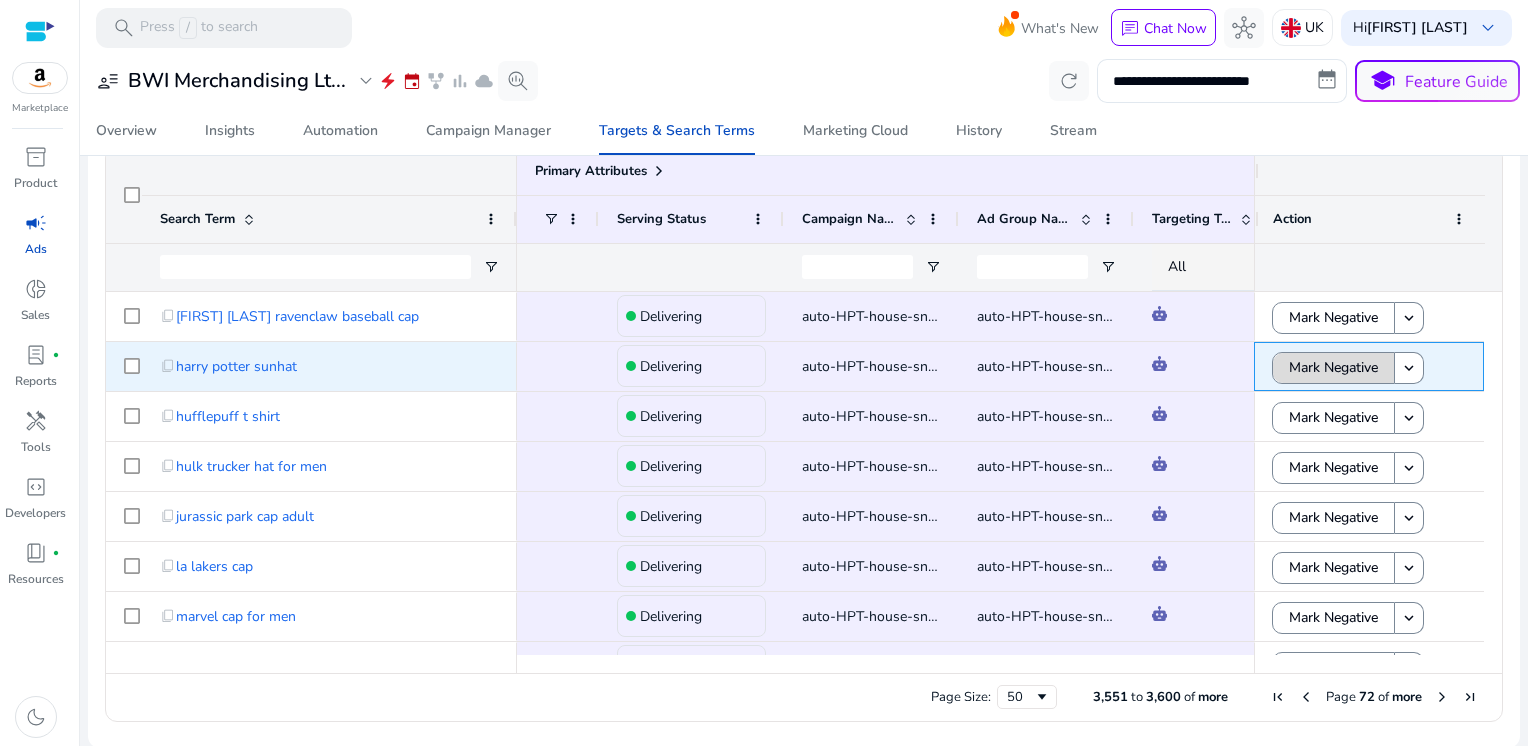 click on "Mark Negative" 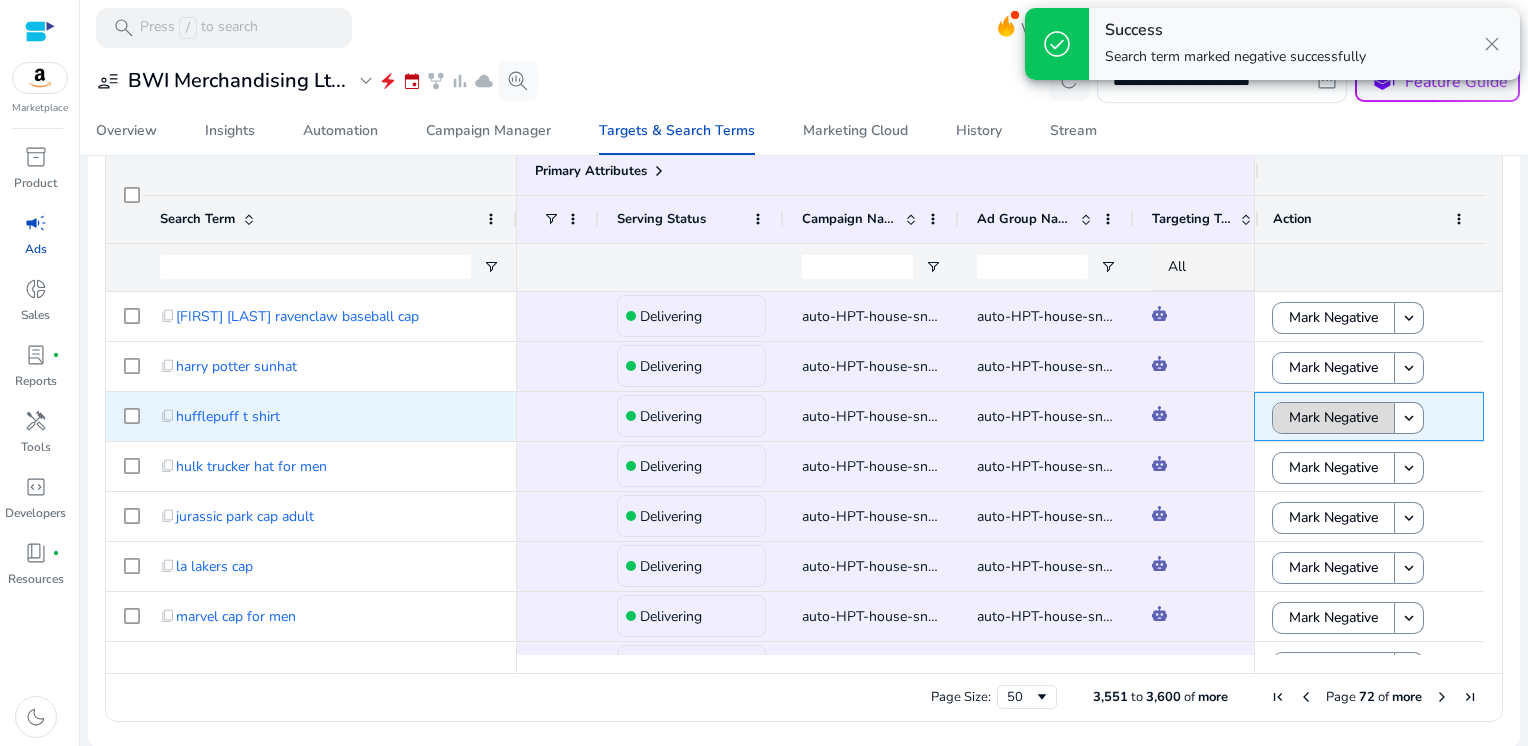 click on "Mark Negative" 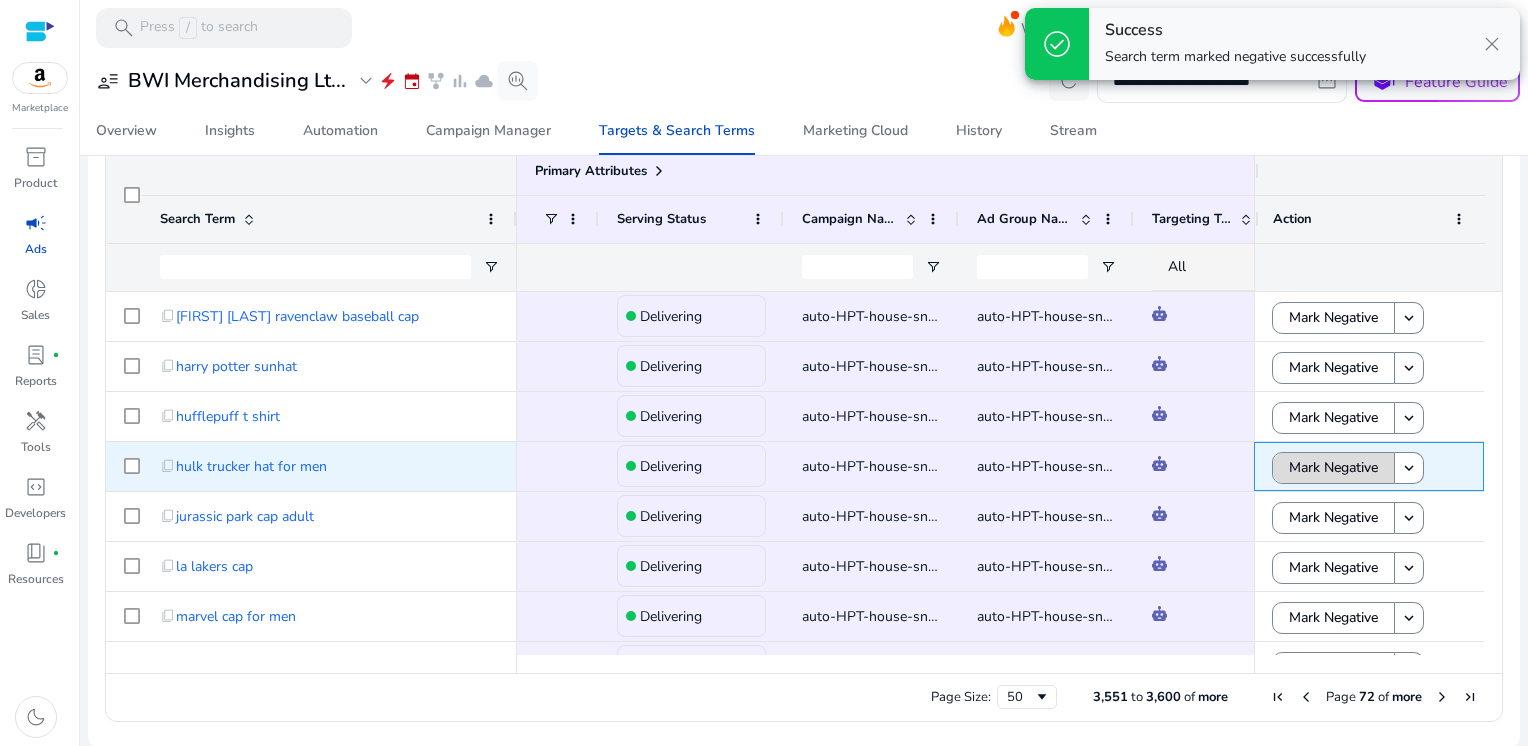 click on "Mark Negative" 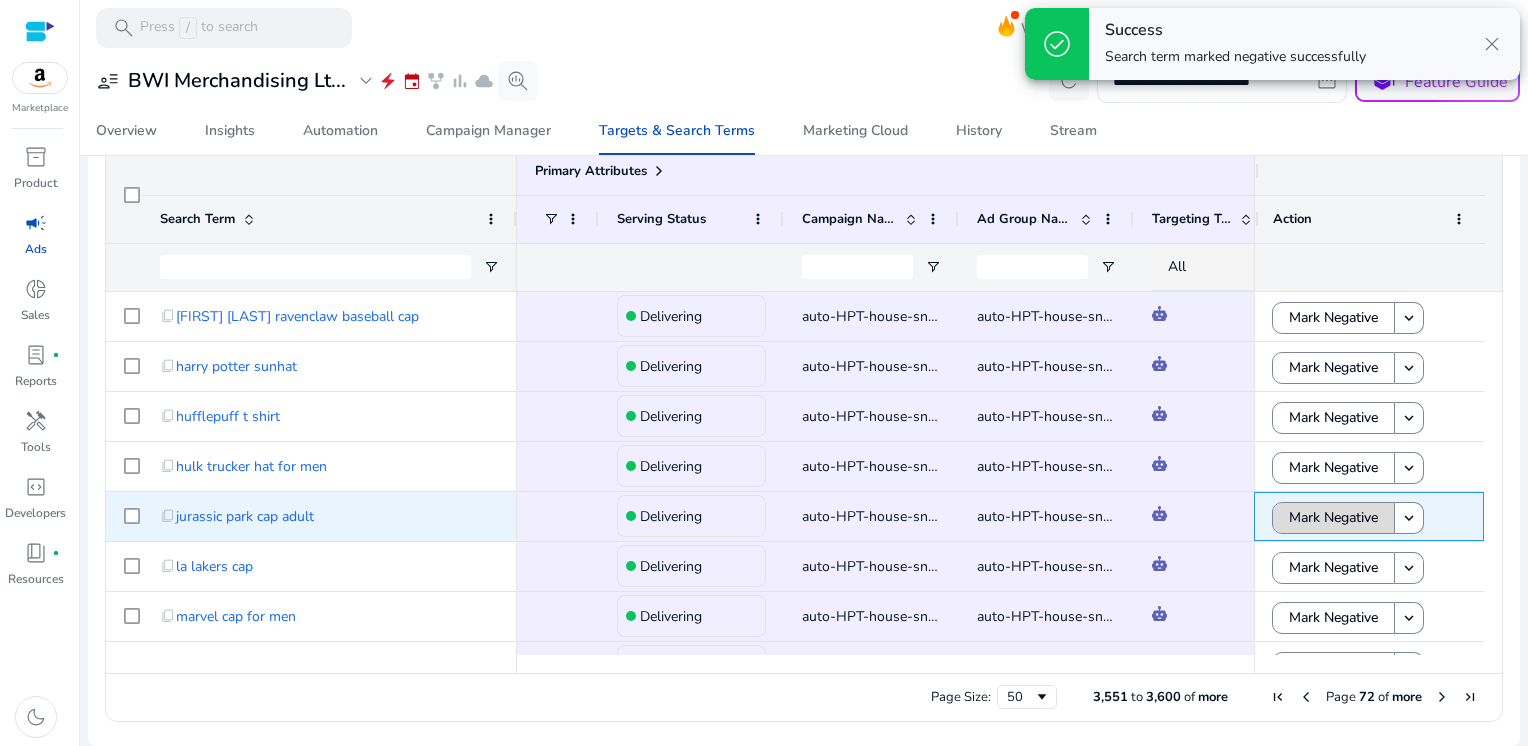 click on "Mark Negative" 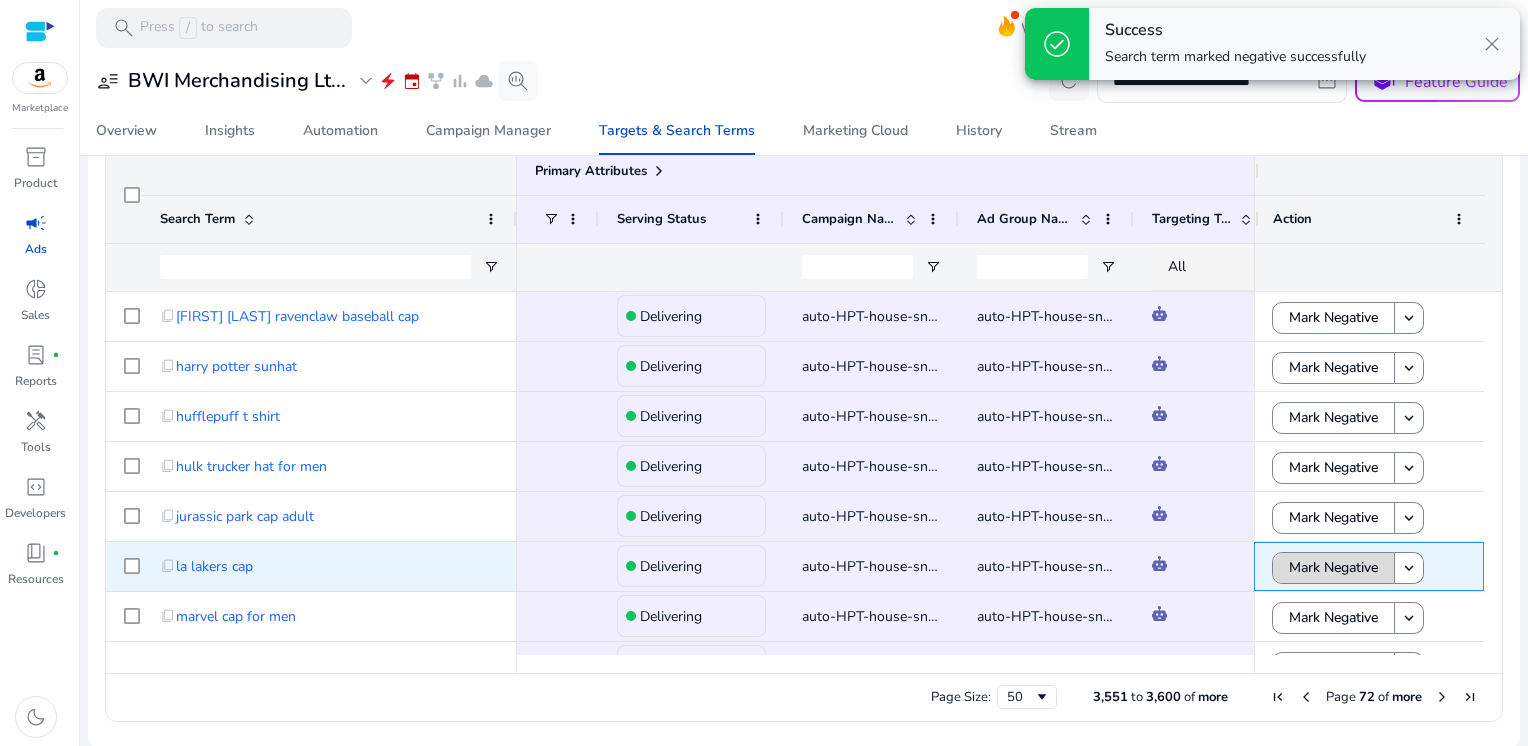 click on "Mark Negative" 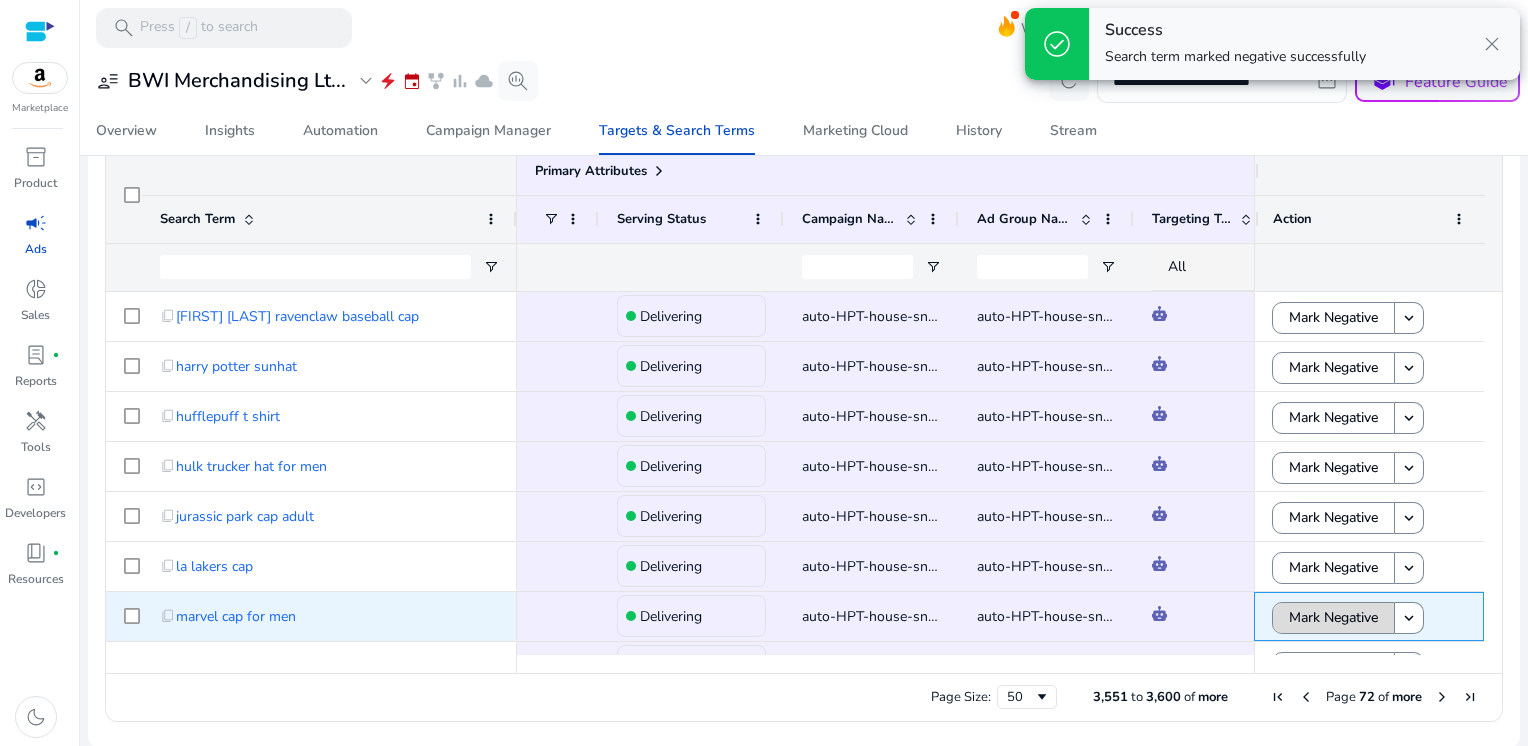 click on "Mark Negative" 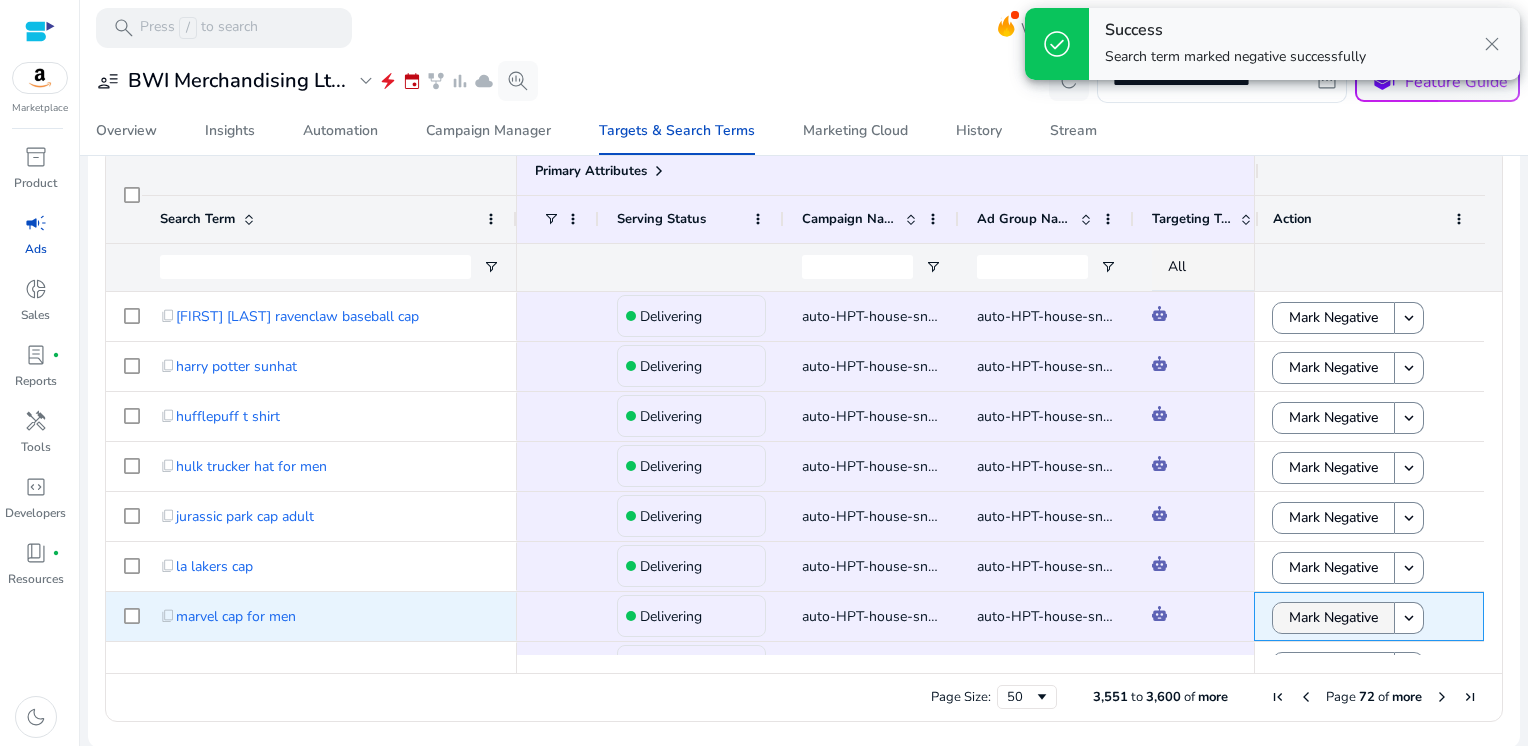 scroll, scrollTop: 83, scrollLeft: 0, axis: vertical 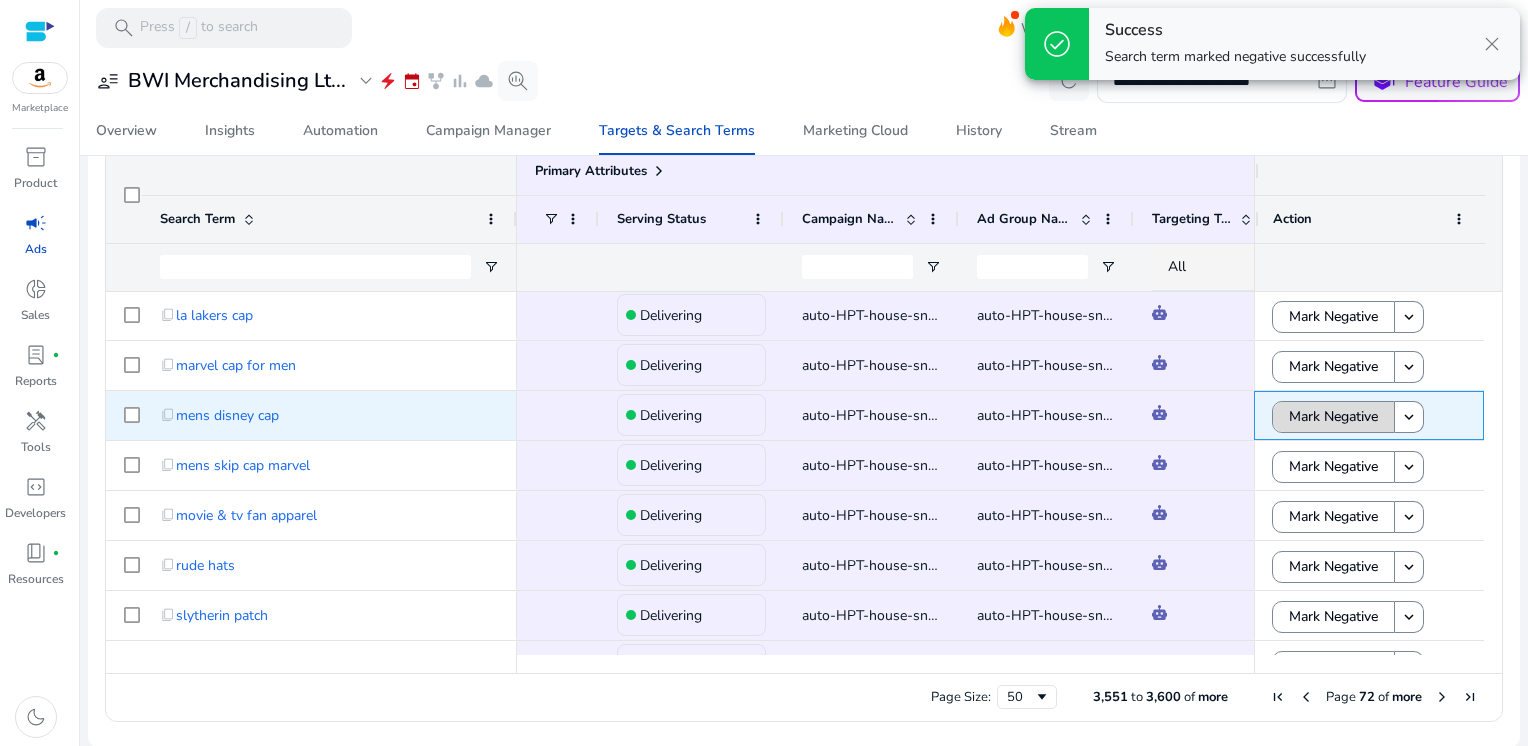 click on "Mark Negative" 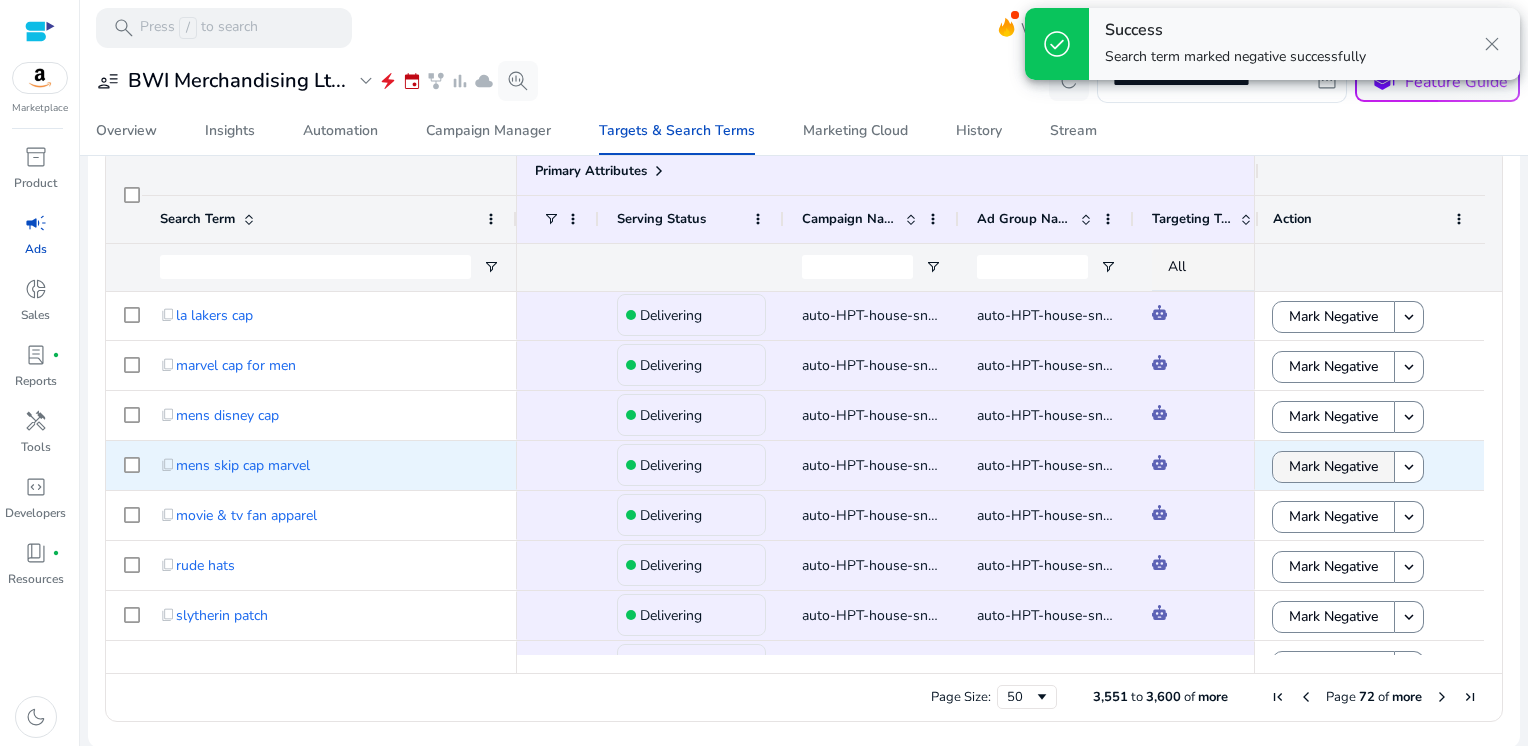 click on "Mark Negative" 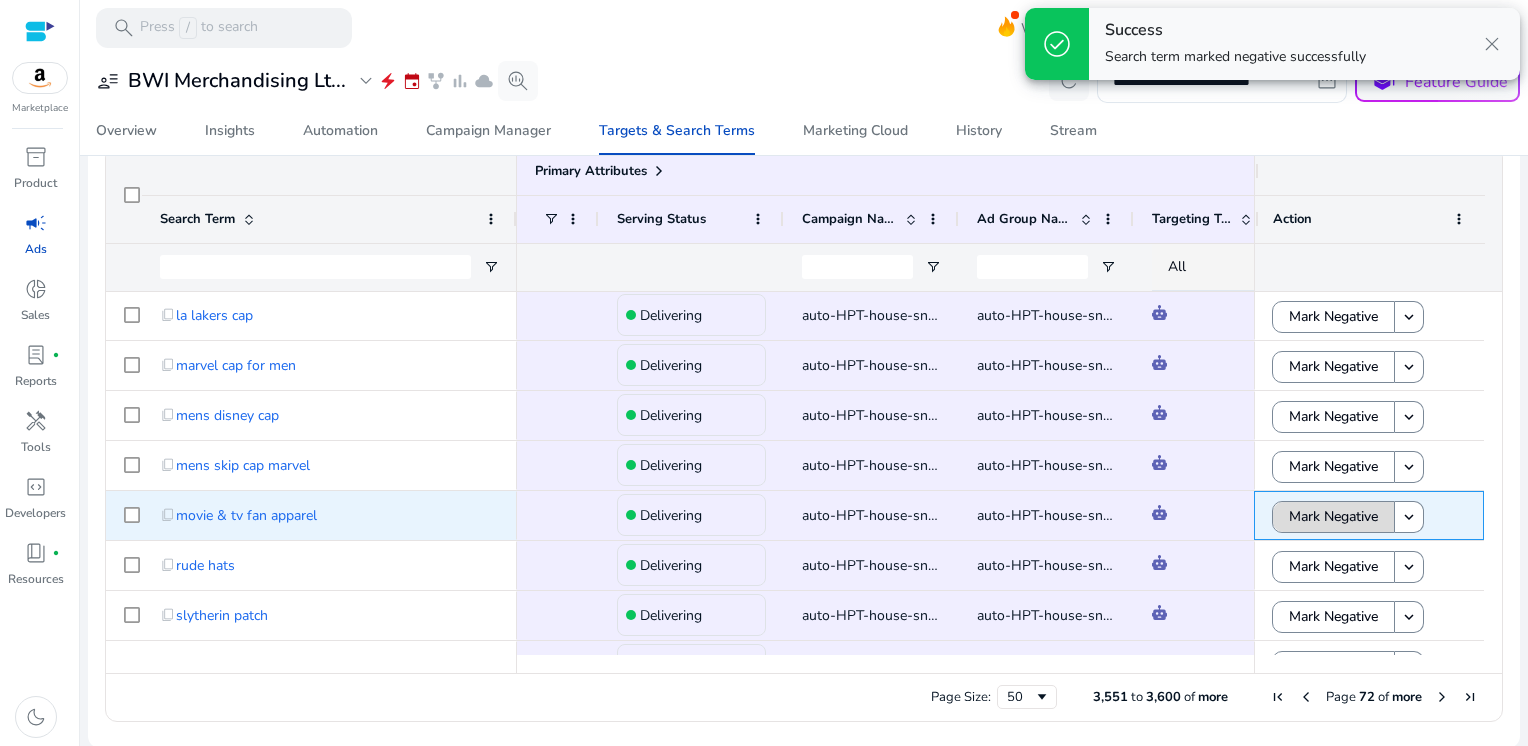 click on "Mark Negative" 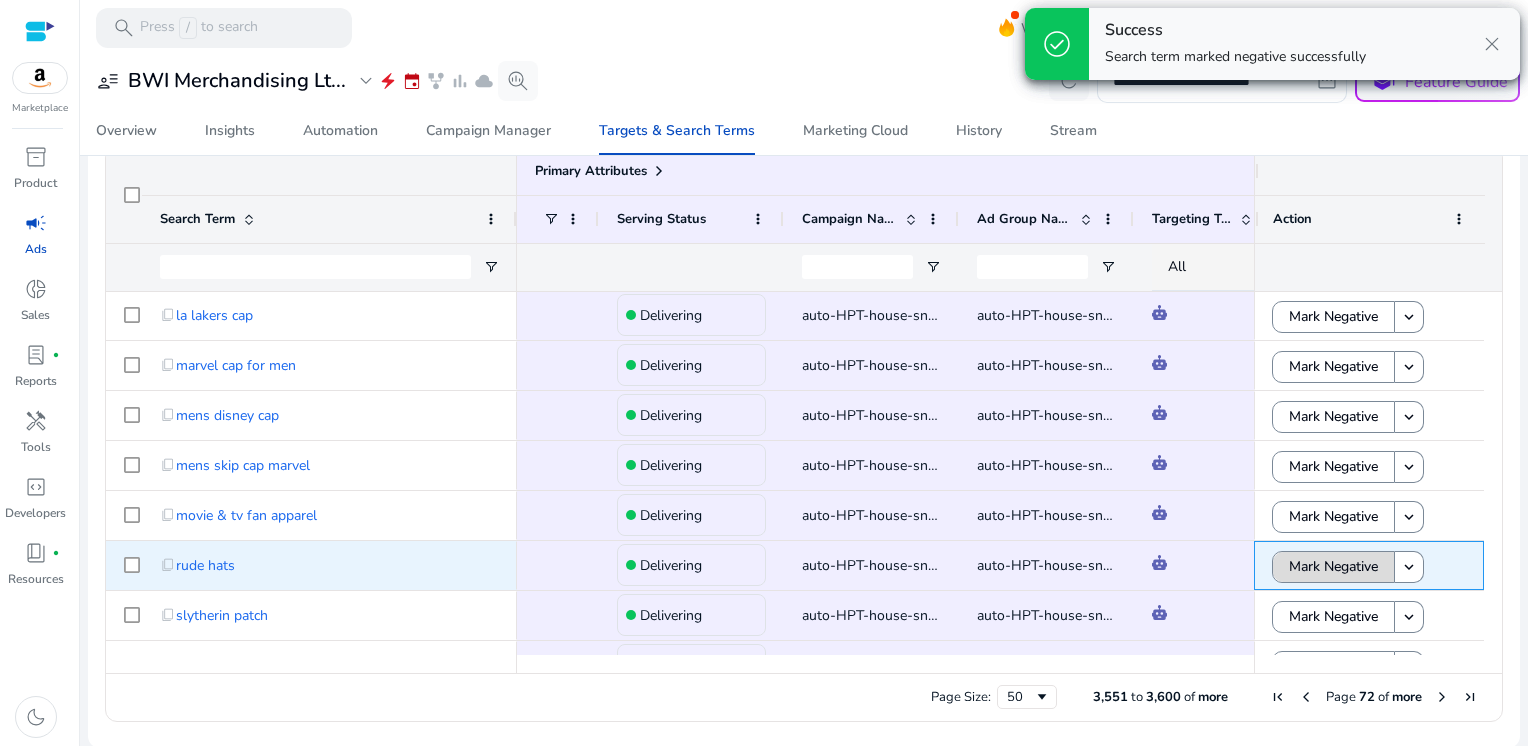 click on "Mark Negative" 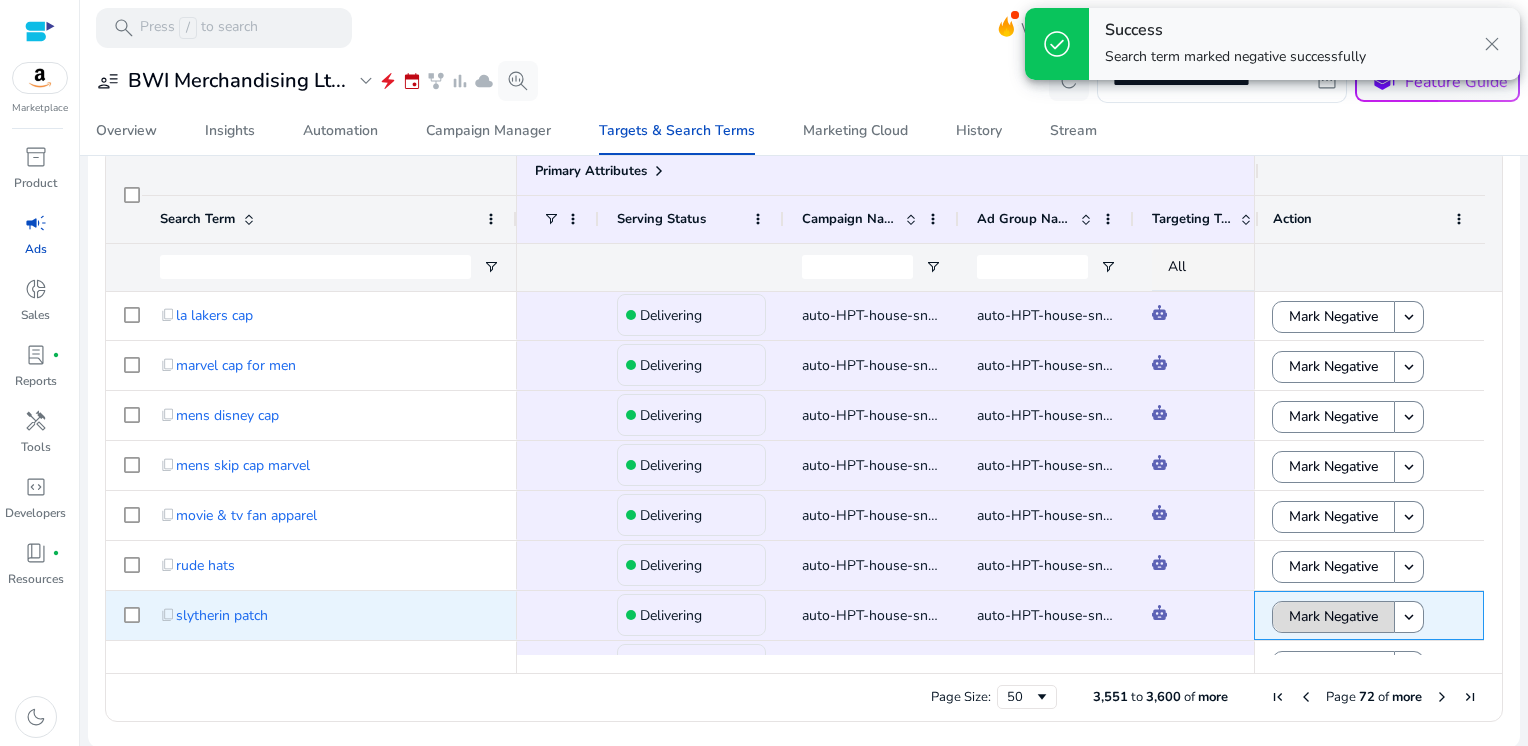 click on "Mark Negative" 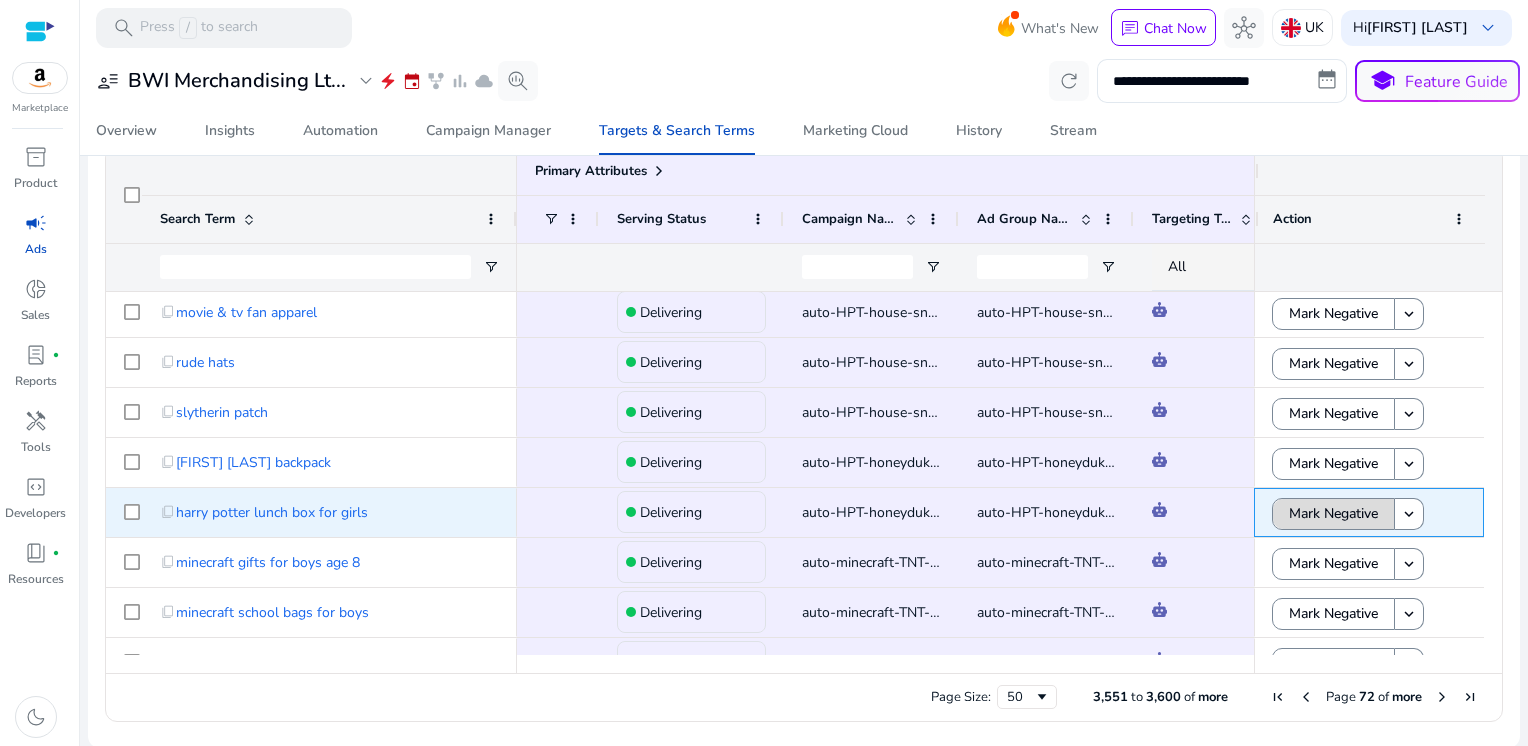 click on "Mark Negative" 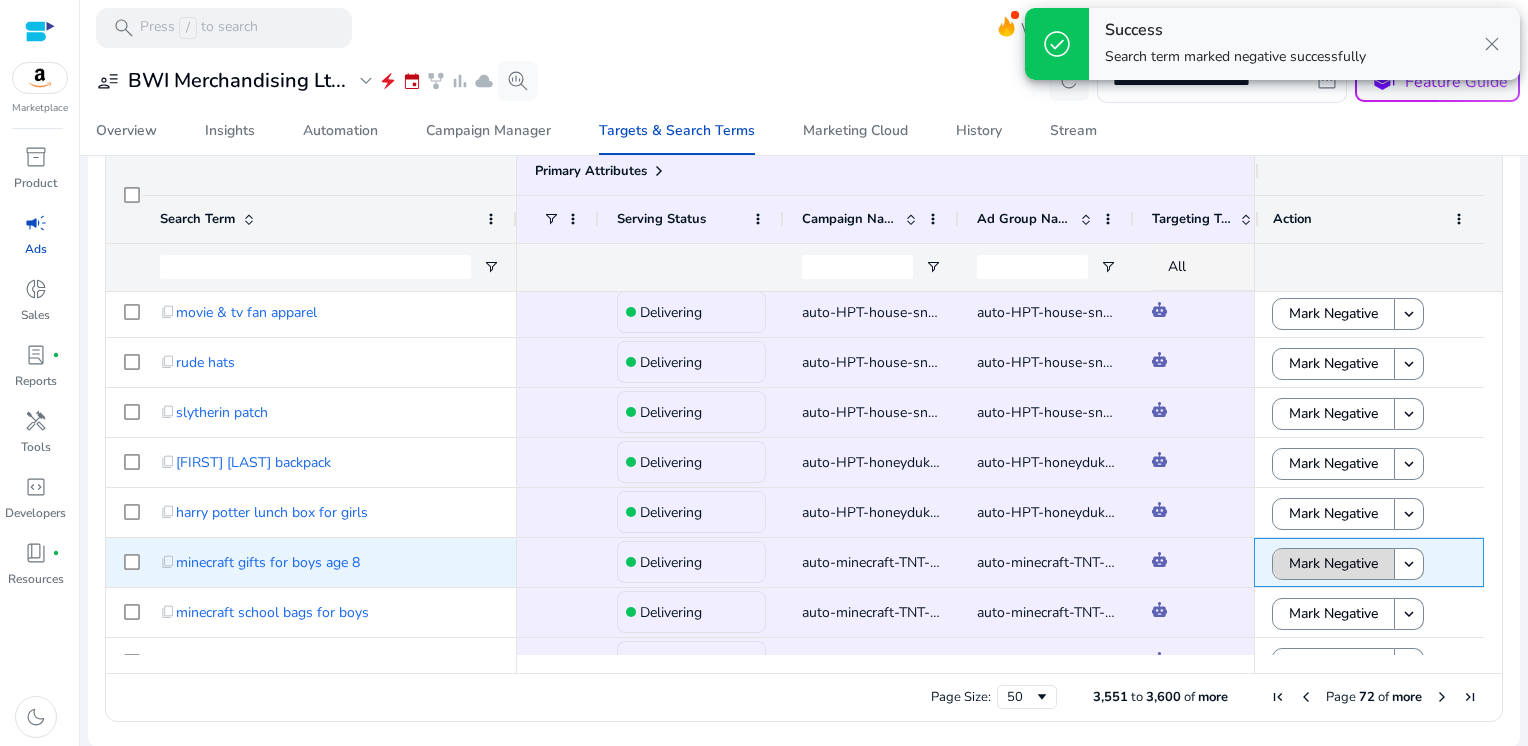 click on "Mark Negative" 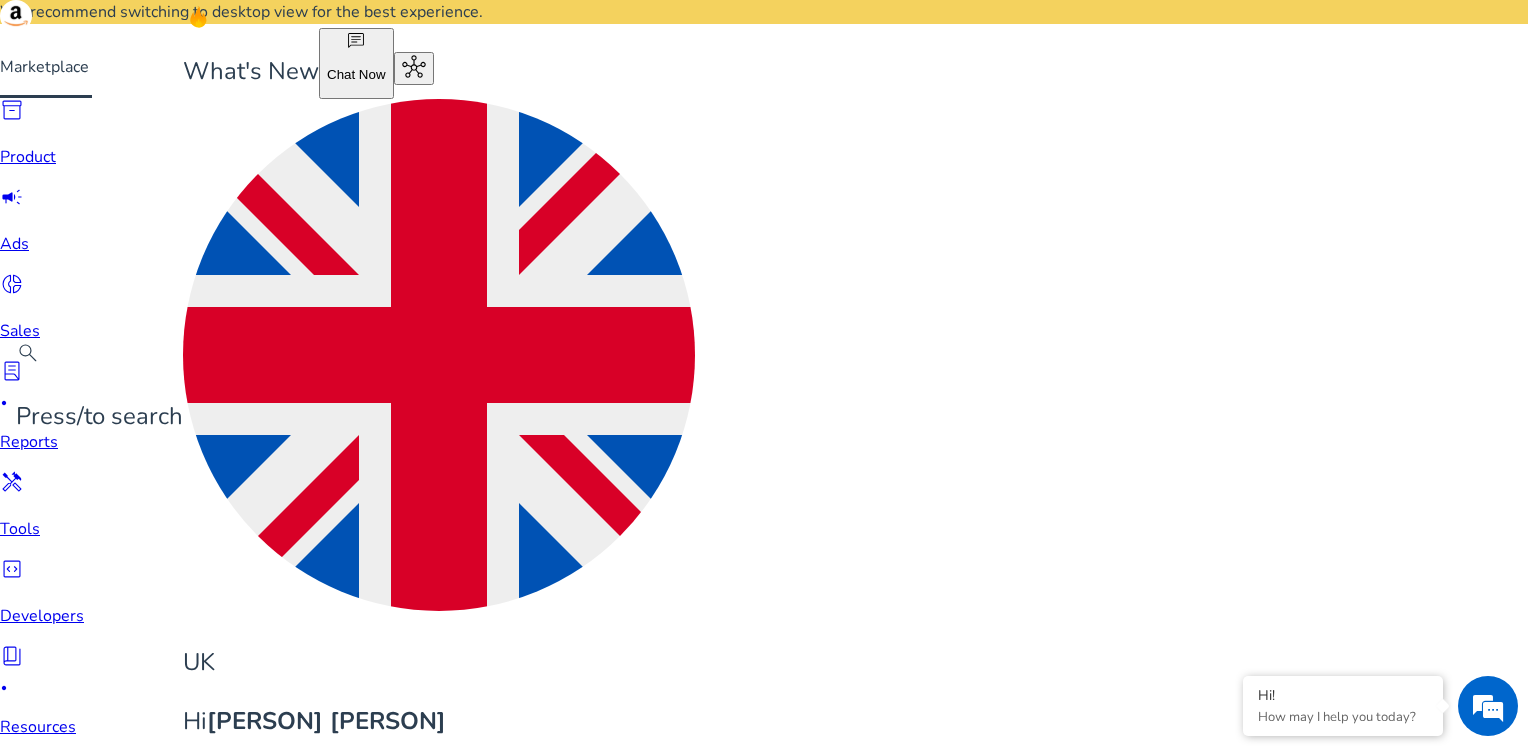 scroll, scrollTop: 0, scrollLeft: 0, axis: both 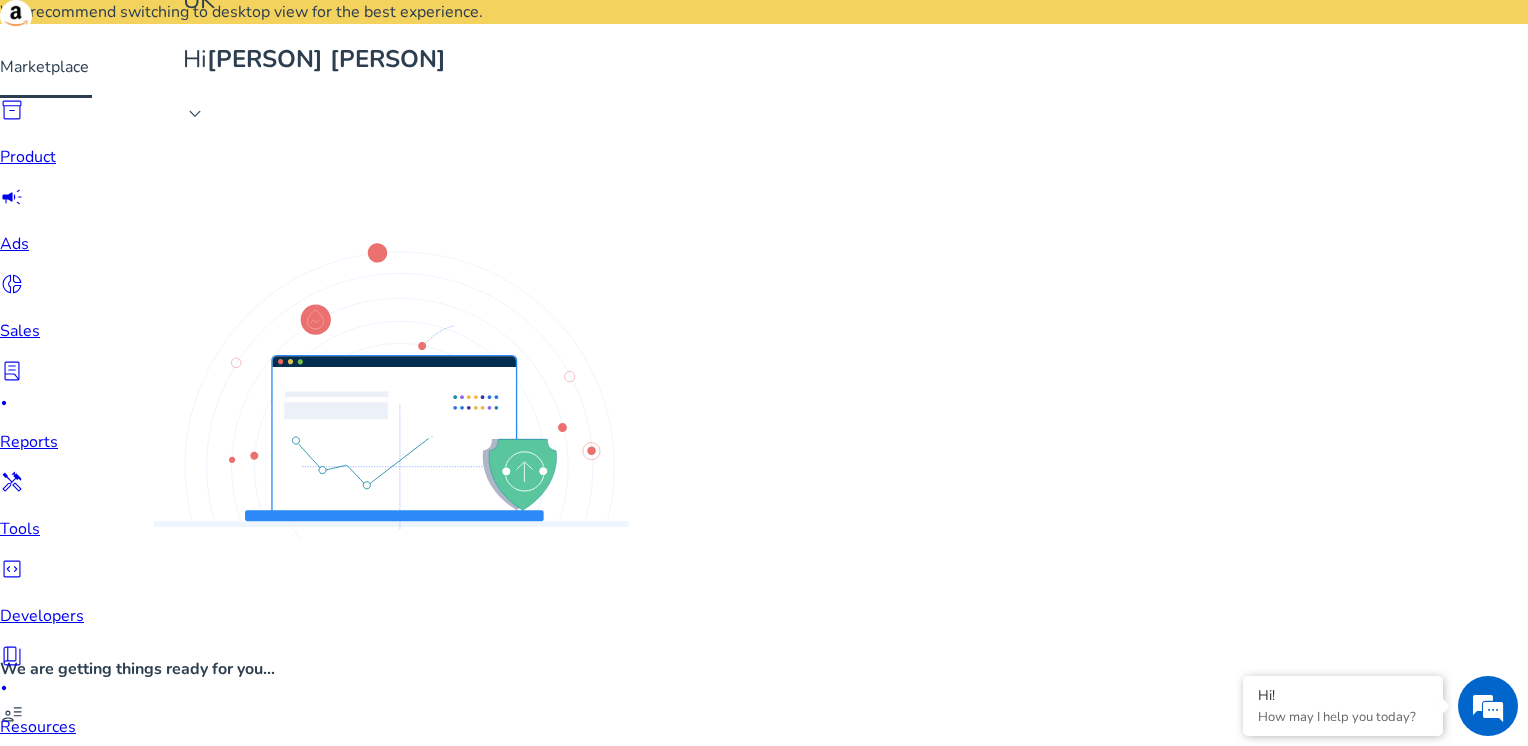 click on "Mark Negative" 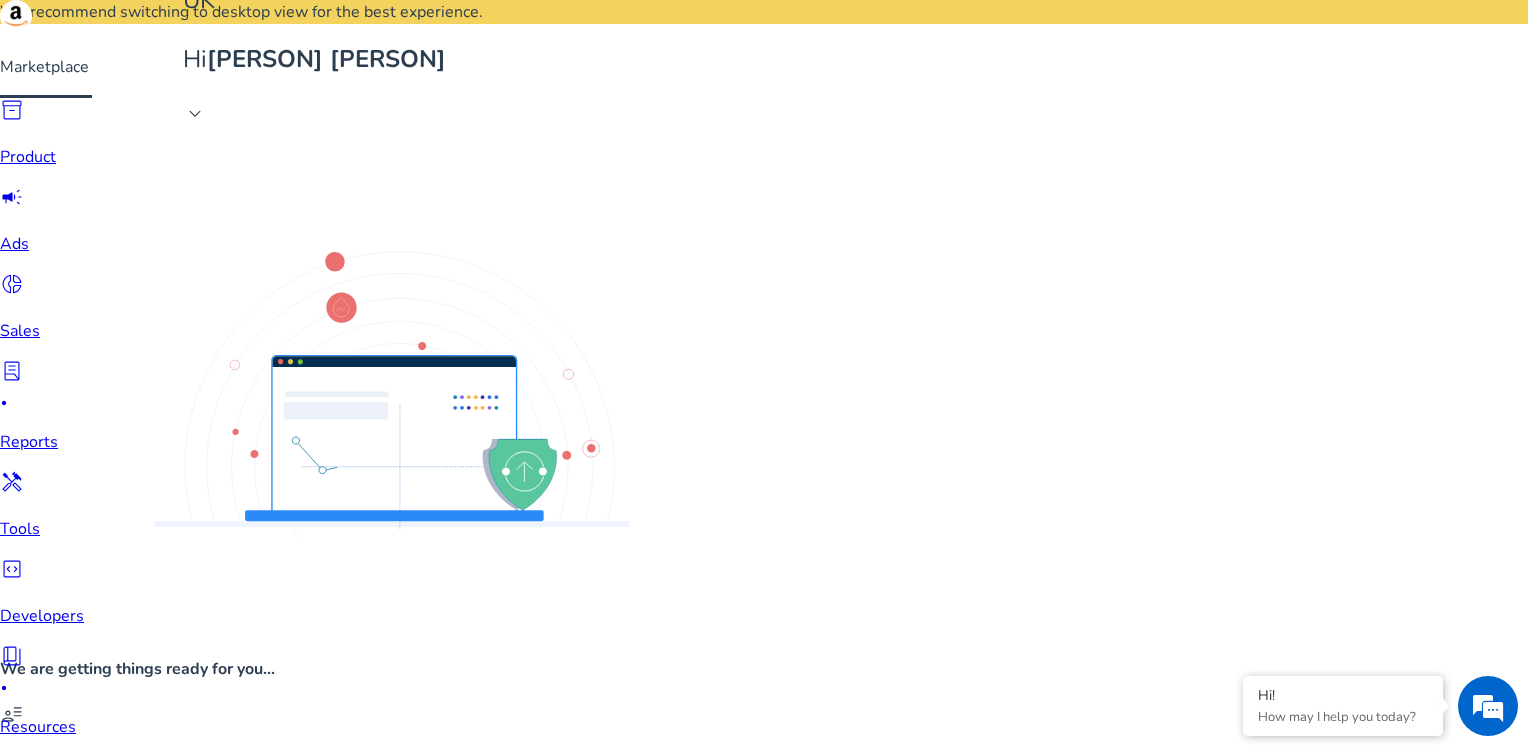 click on "Mark Negative" 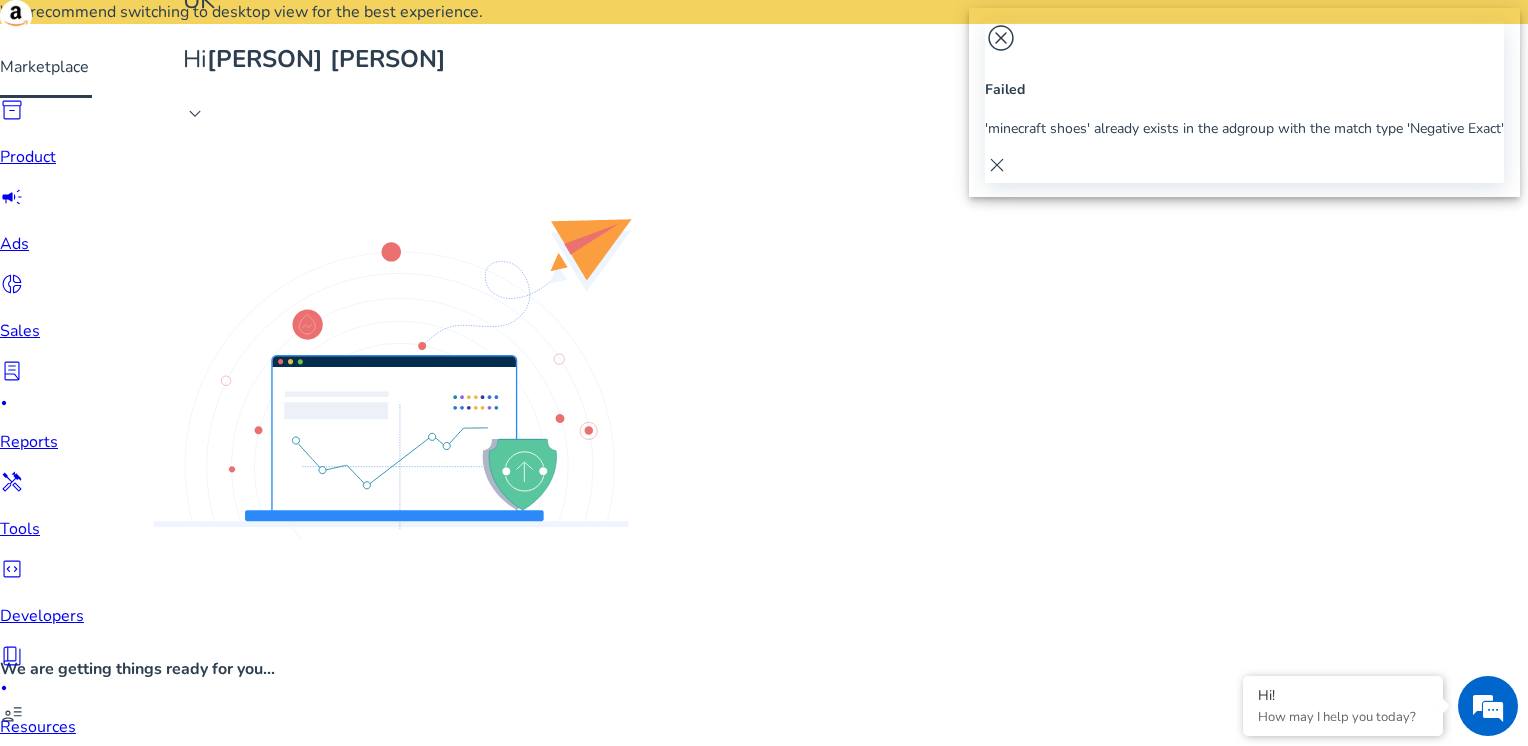 click on "Mark Negative" 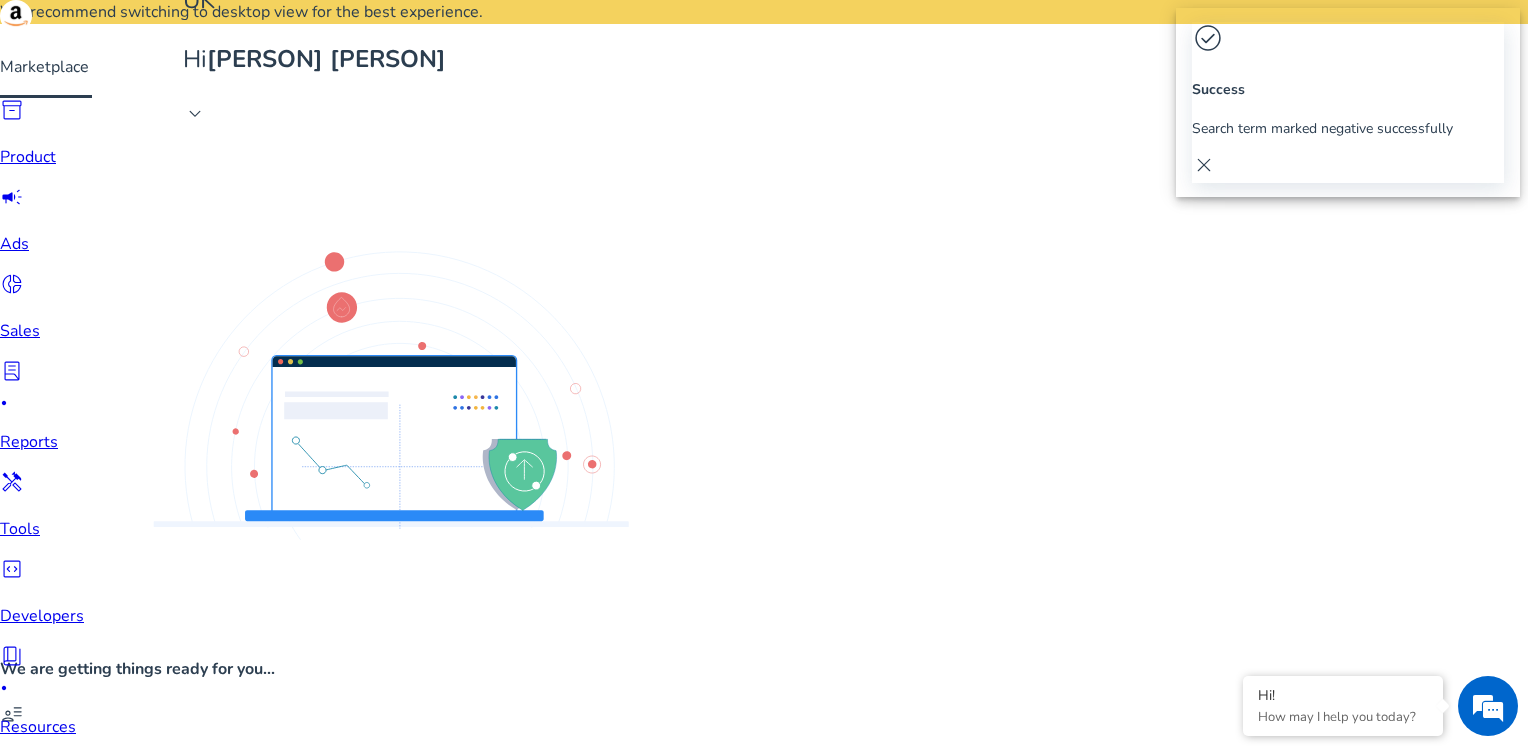 click on "Mark Negative" 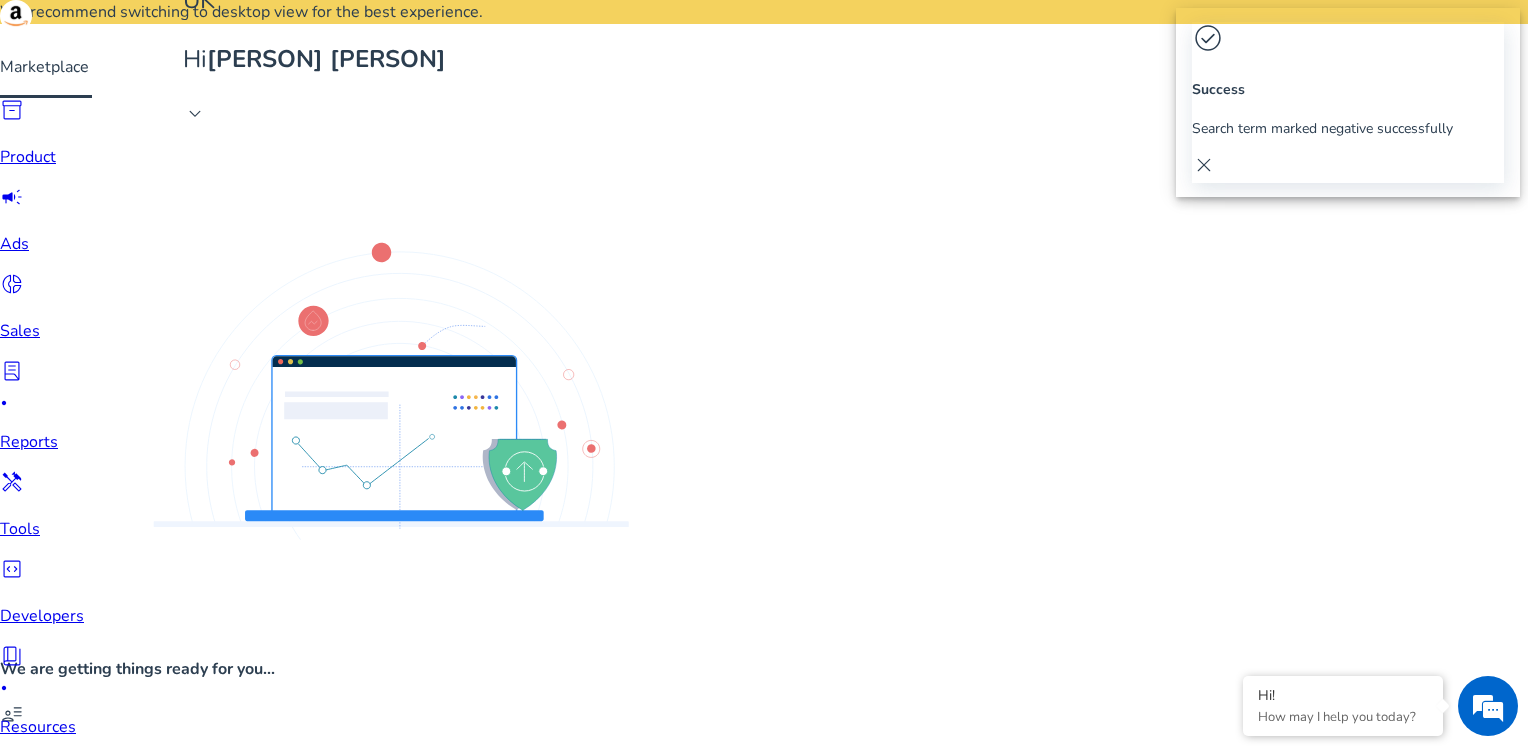 click on "Mark Negative" 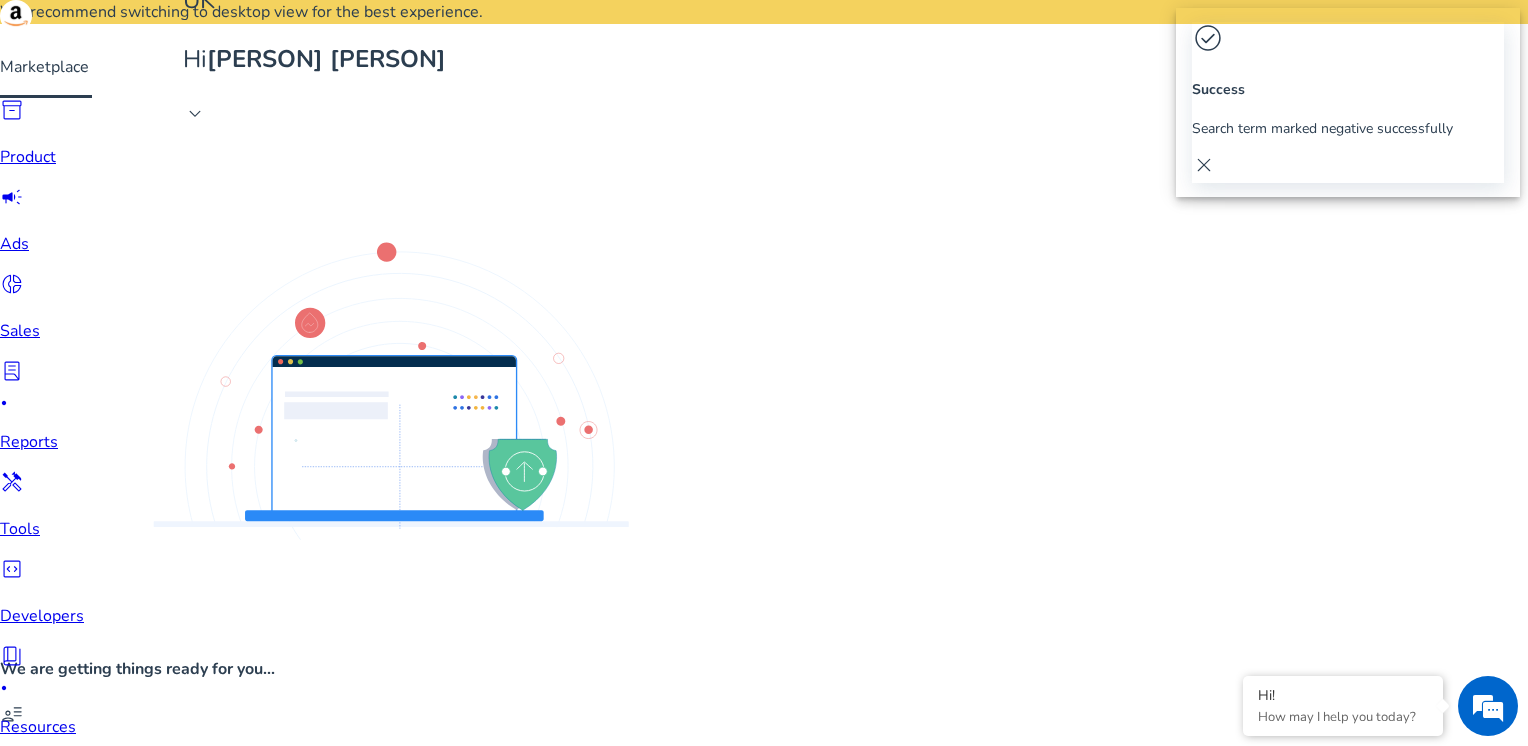 scroll, scrollTop: 804, scrollLeft: 0, axis: vertical 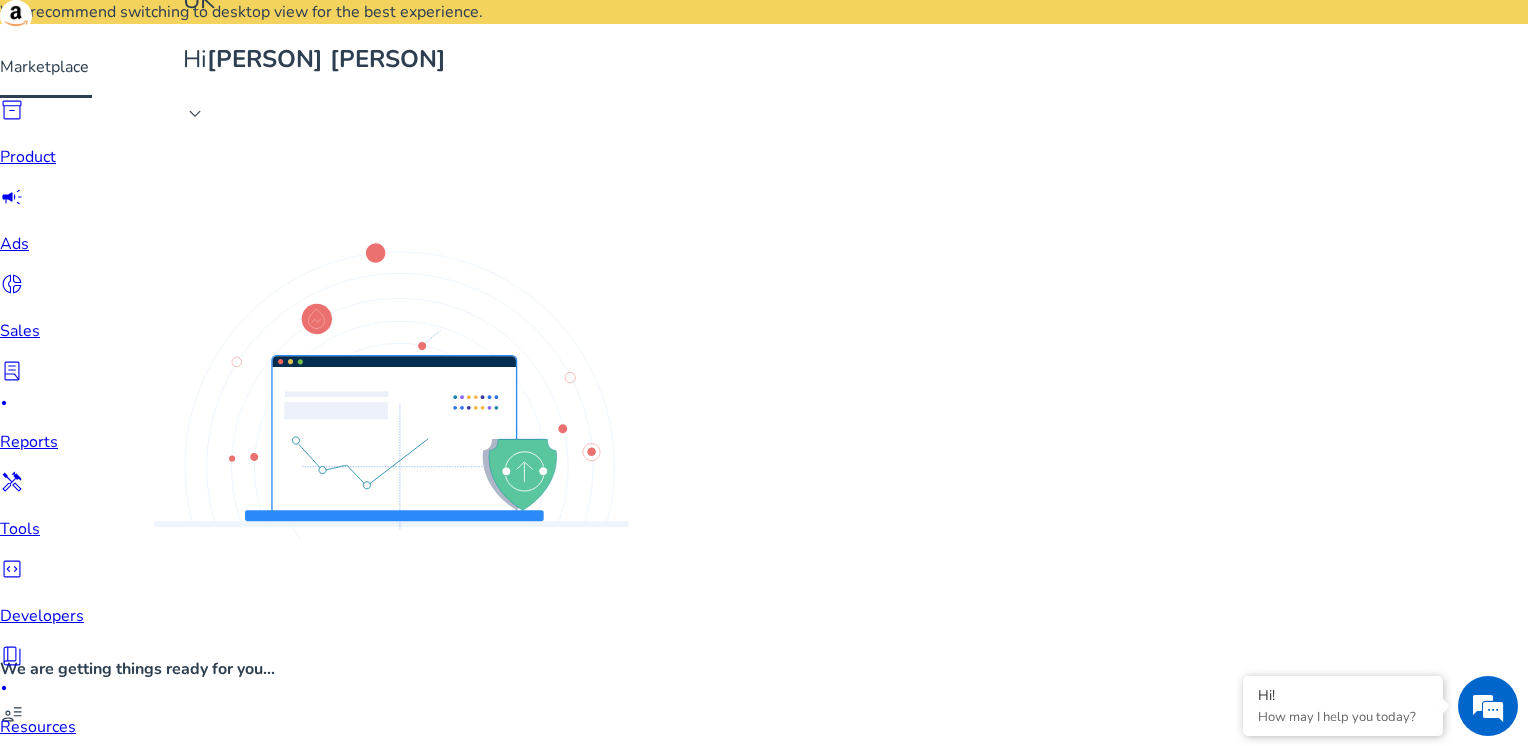 click on "Mark Negative" 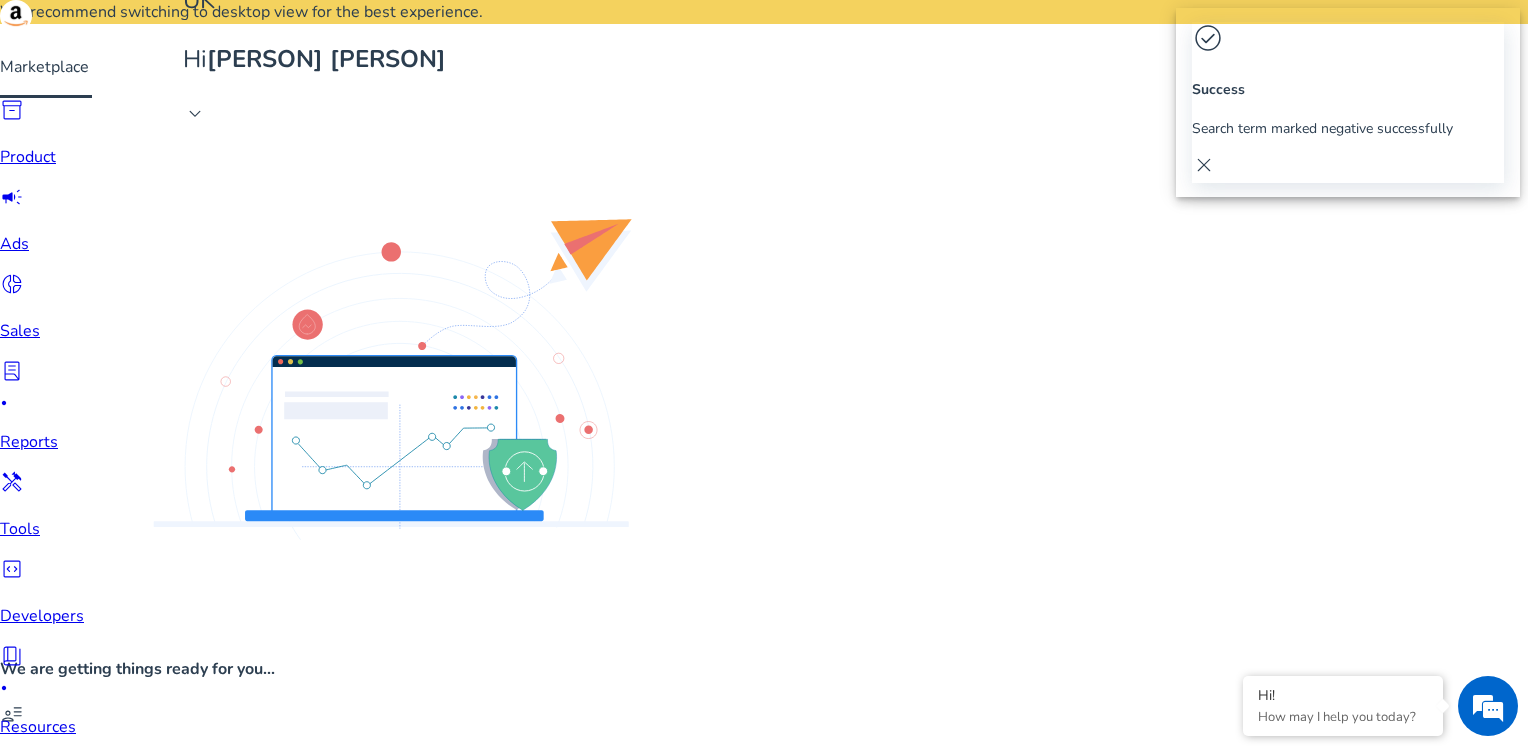 click on "Mark Negative" 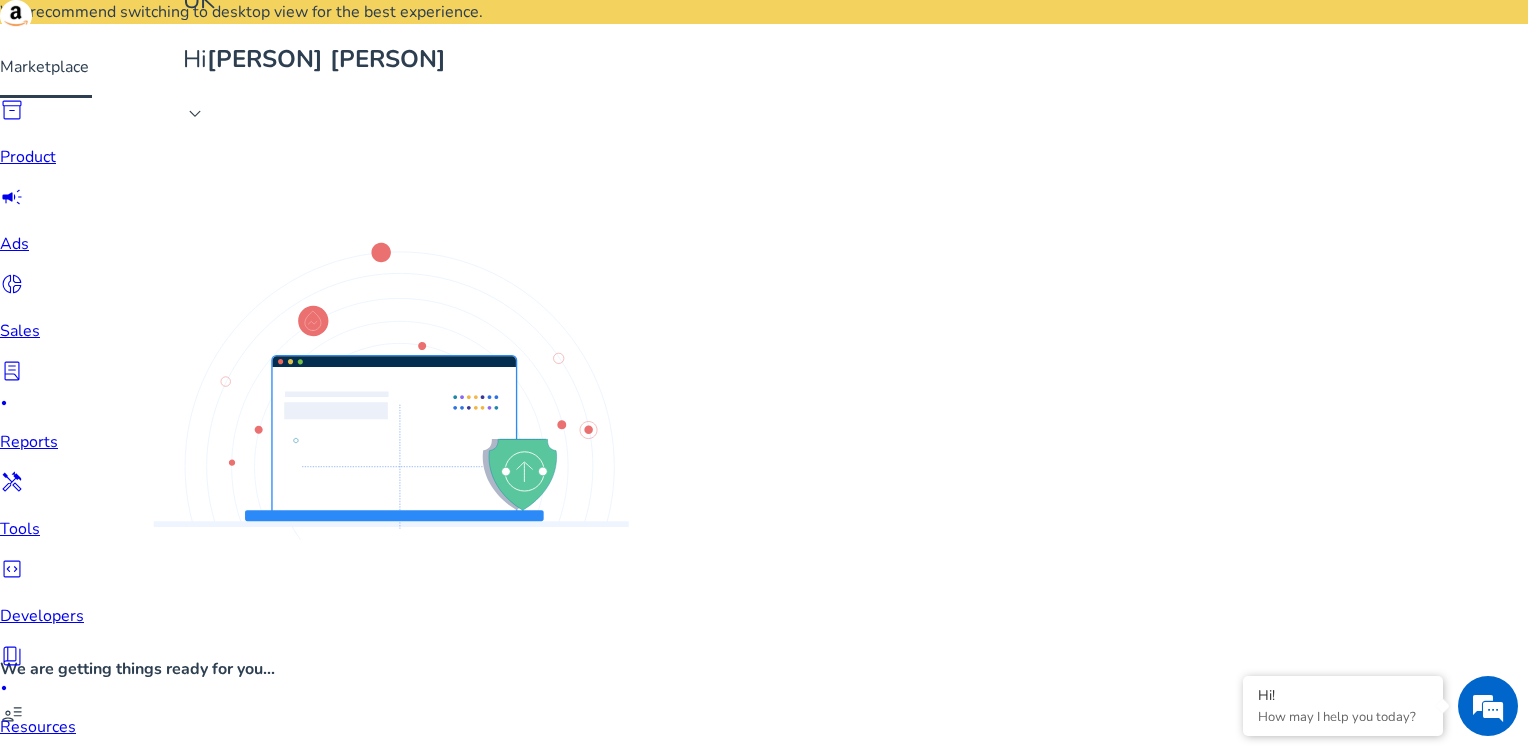 click on "Mark Negative" 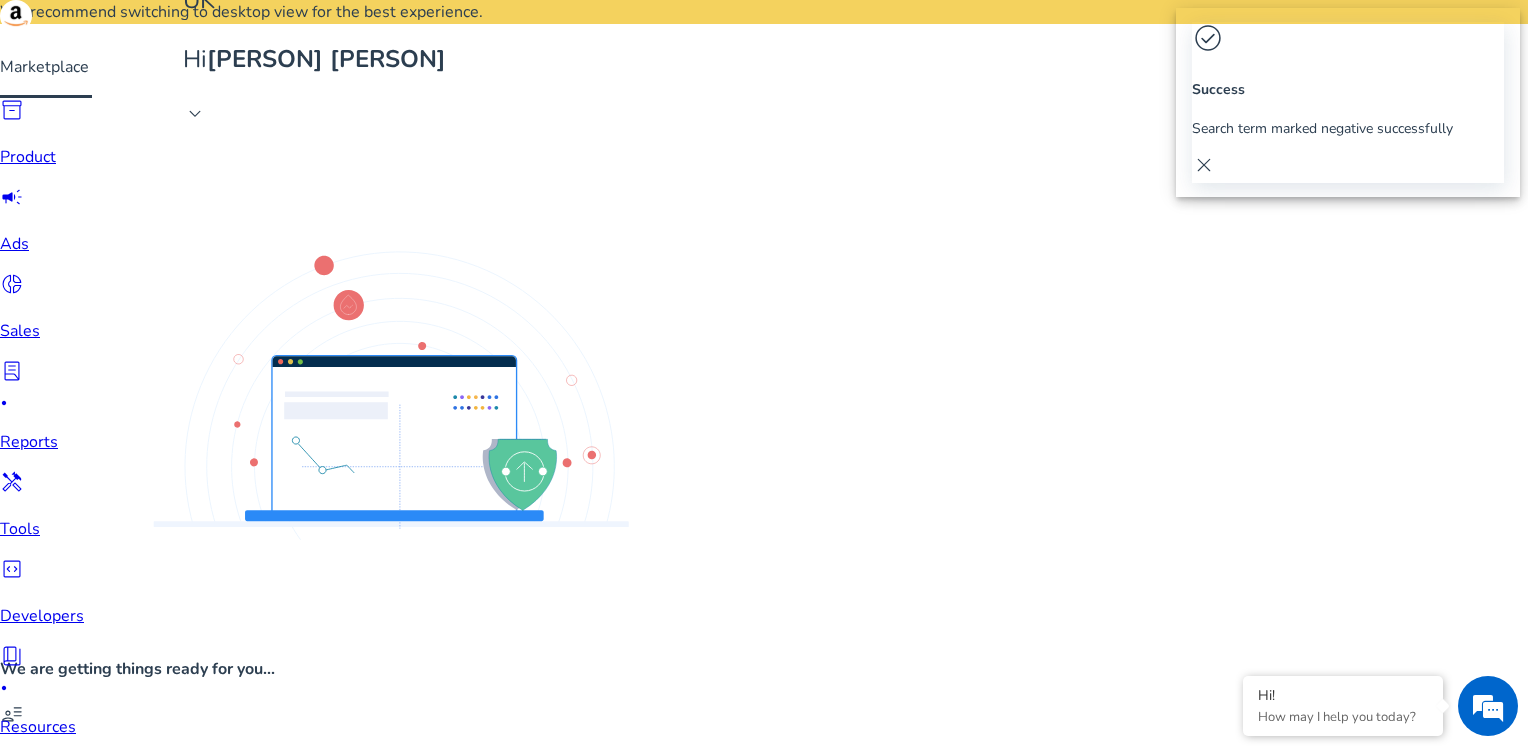 scroll, scrollTop: 1067, scrollLeft: 0, axis: vertical 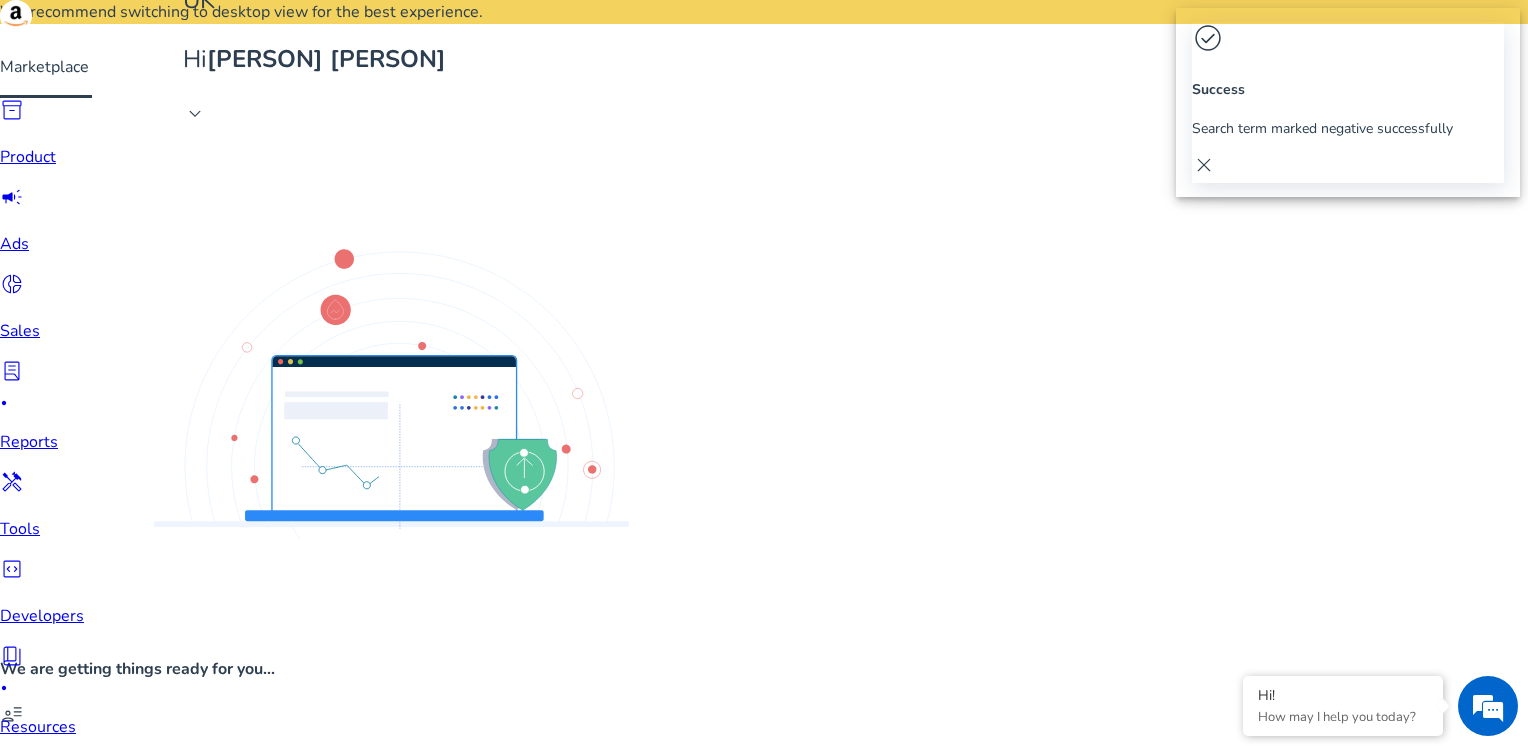 drag, startPoint x: 1339, startPoint y: 392, endPoint x: 1327, endPoint y: 439, distance: 48.507732 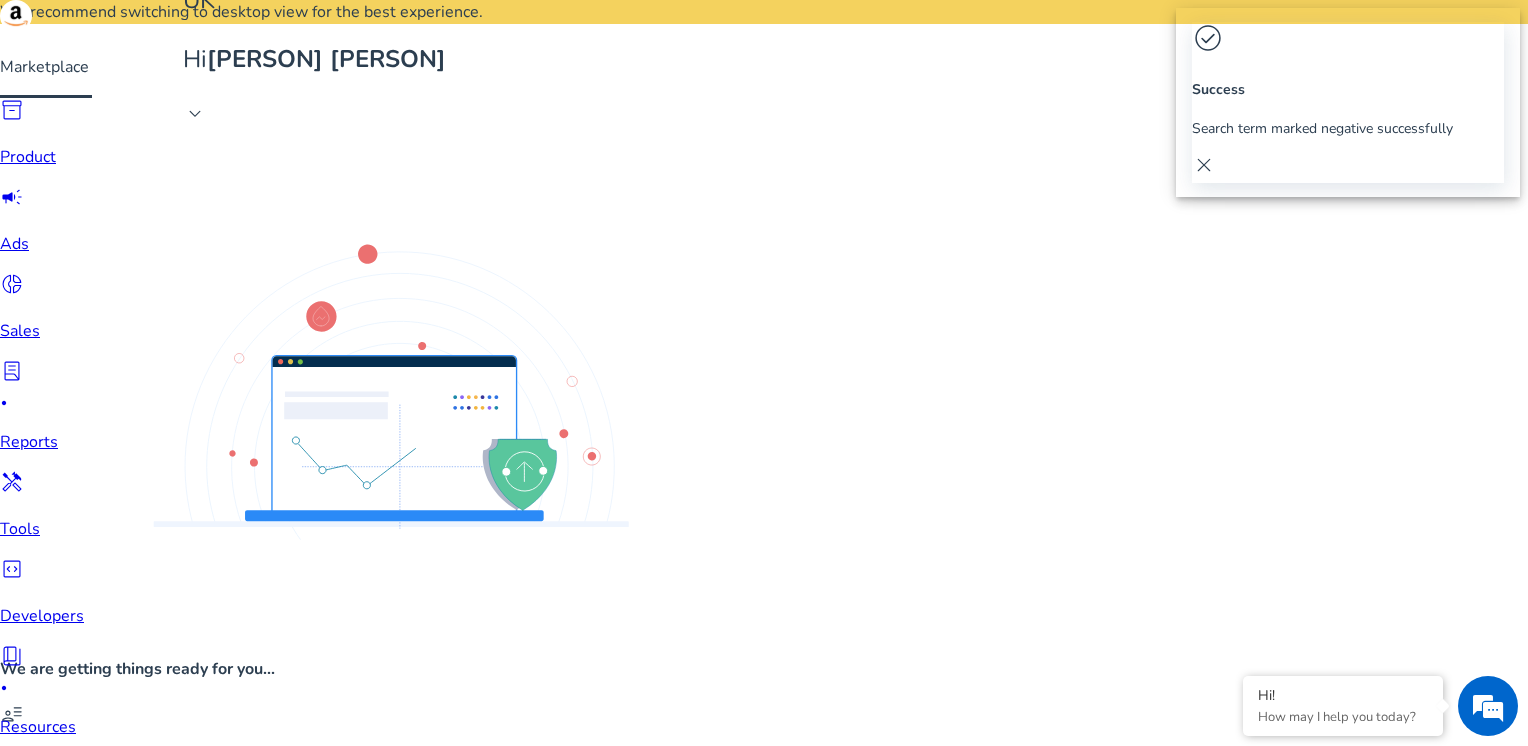 click on "Mark Negative" 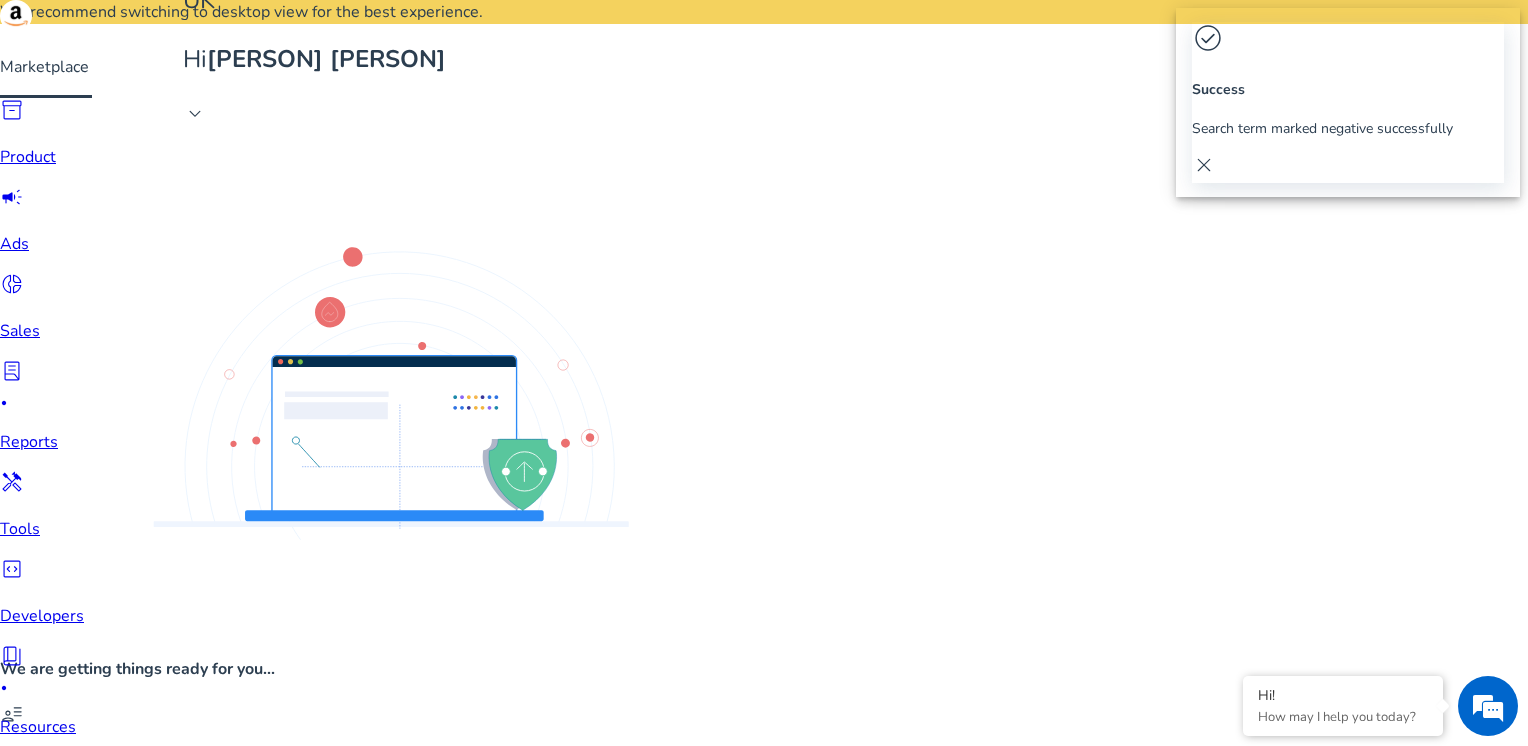 click on "Mark Negative" 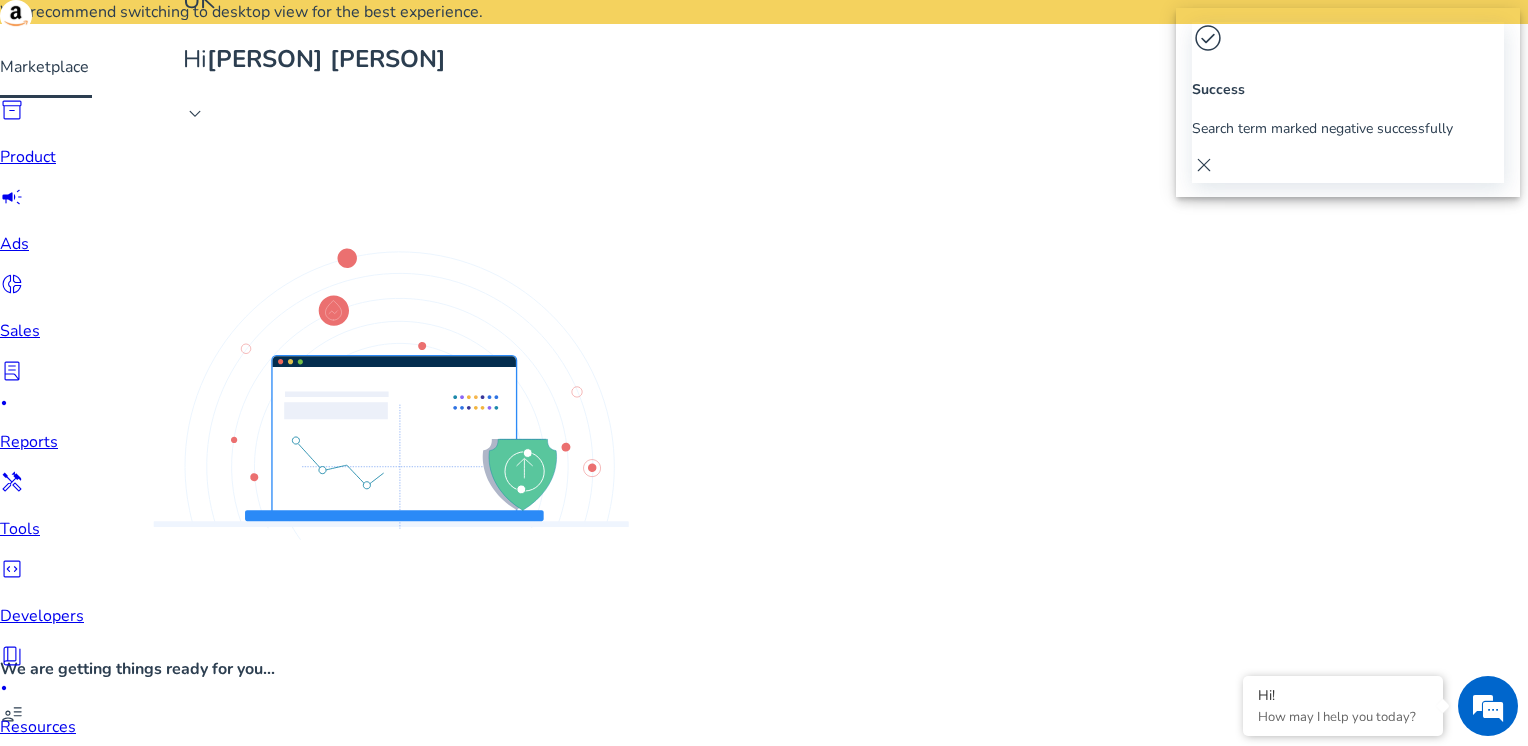 scroll, scrollTop: 1140, scrollLeft: 0, axis: vertical 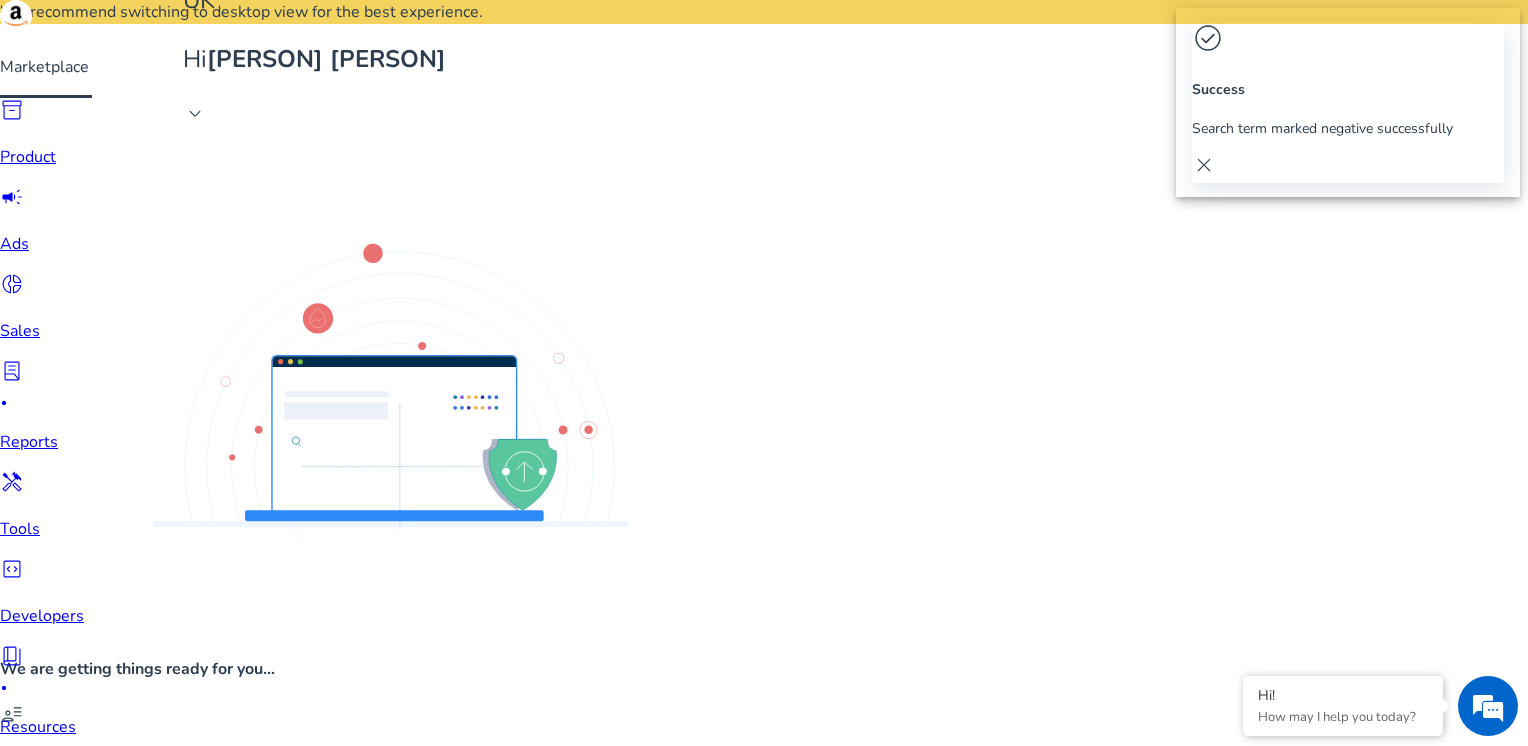 click on "Mark Negative" 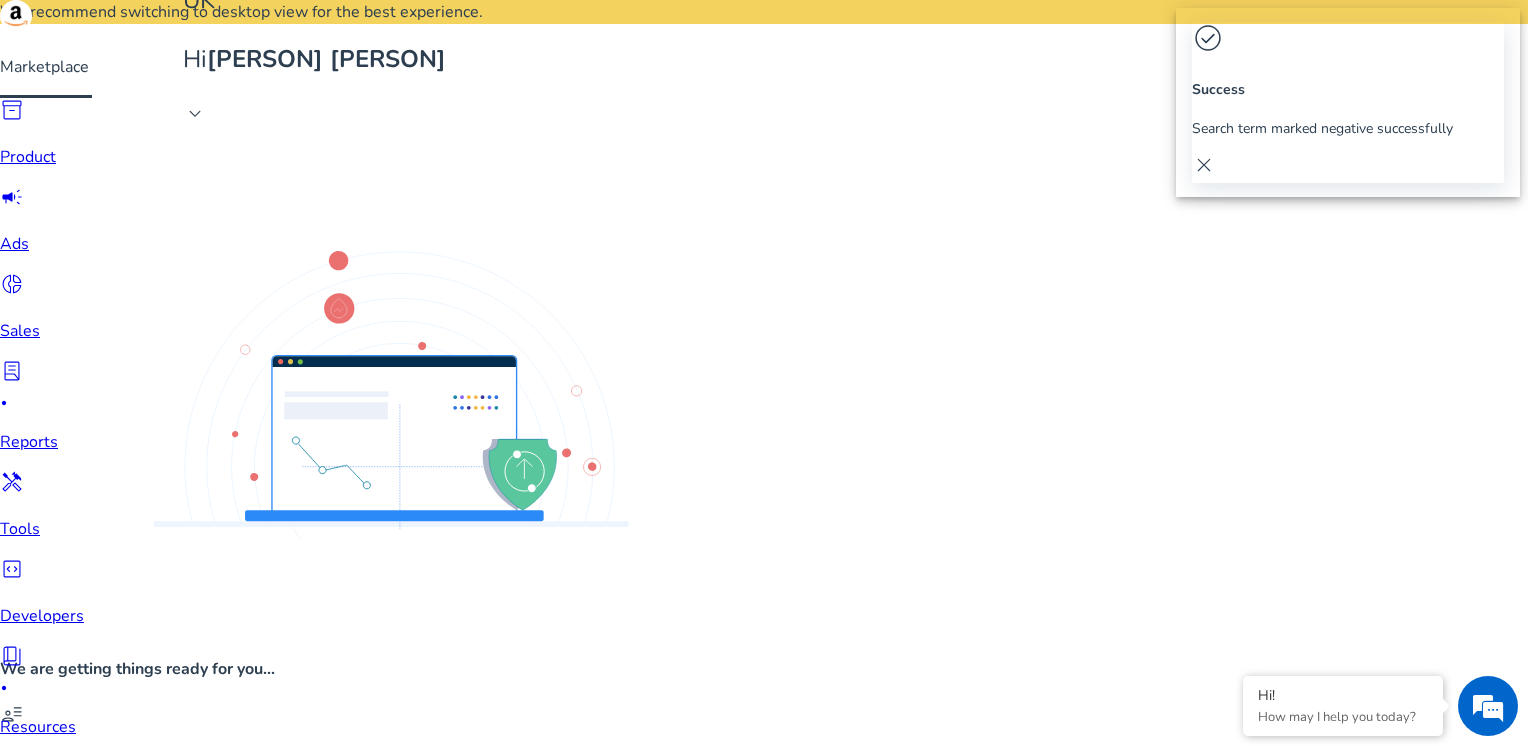 scroll, scrollTop: 1291, scrollLeft: 0, axis: vertical 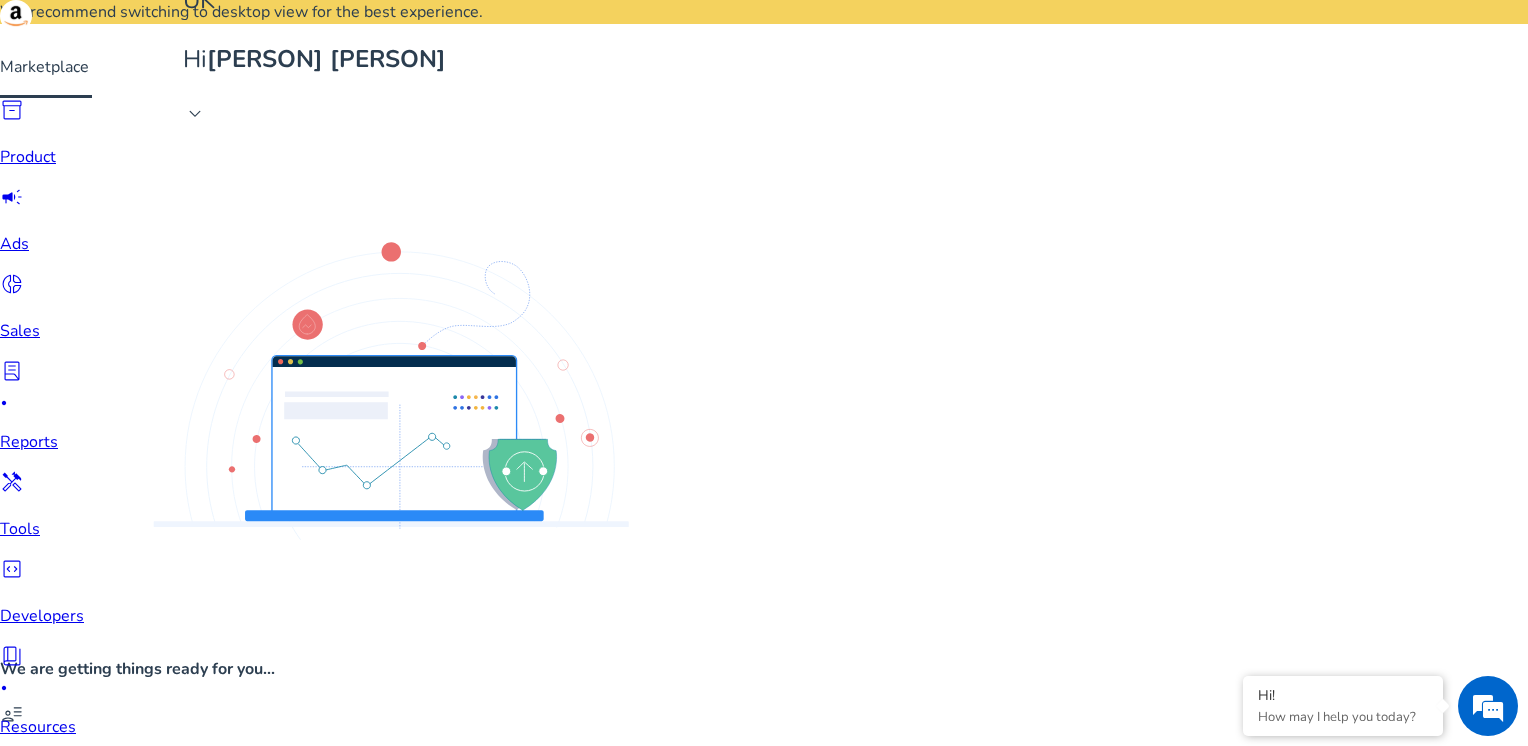 click on "Mark Negative" 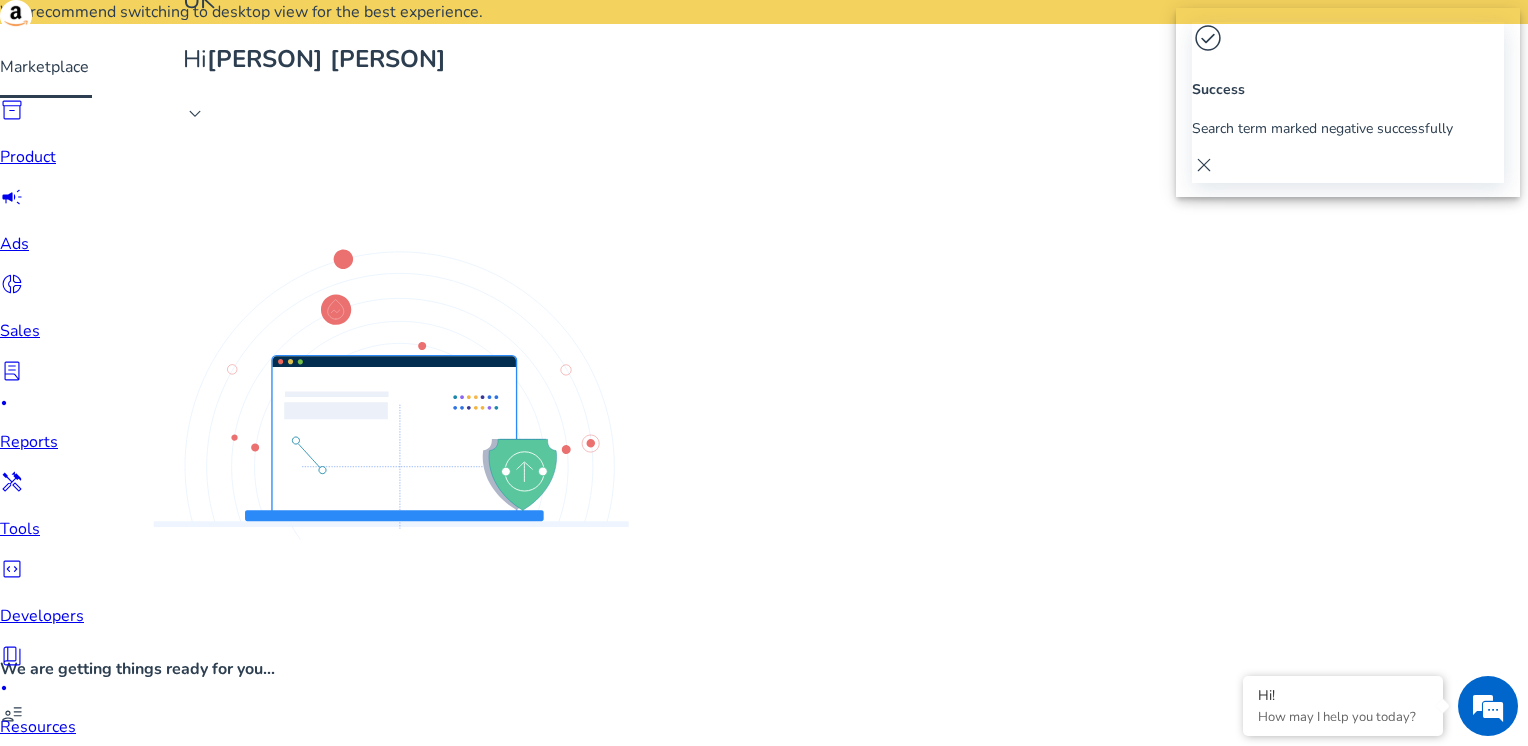 click on "Mark Negative" 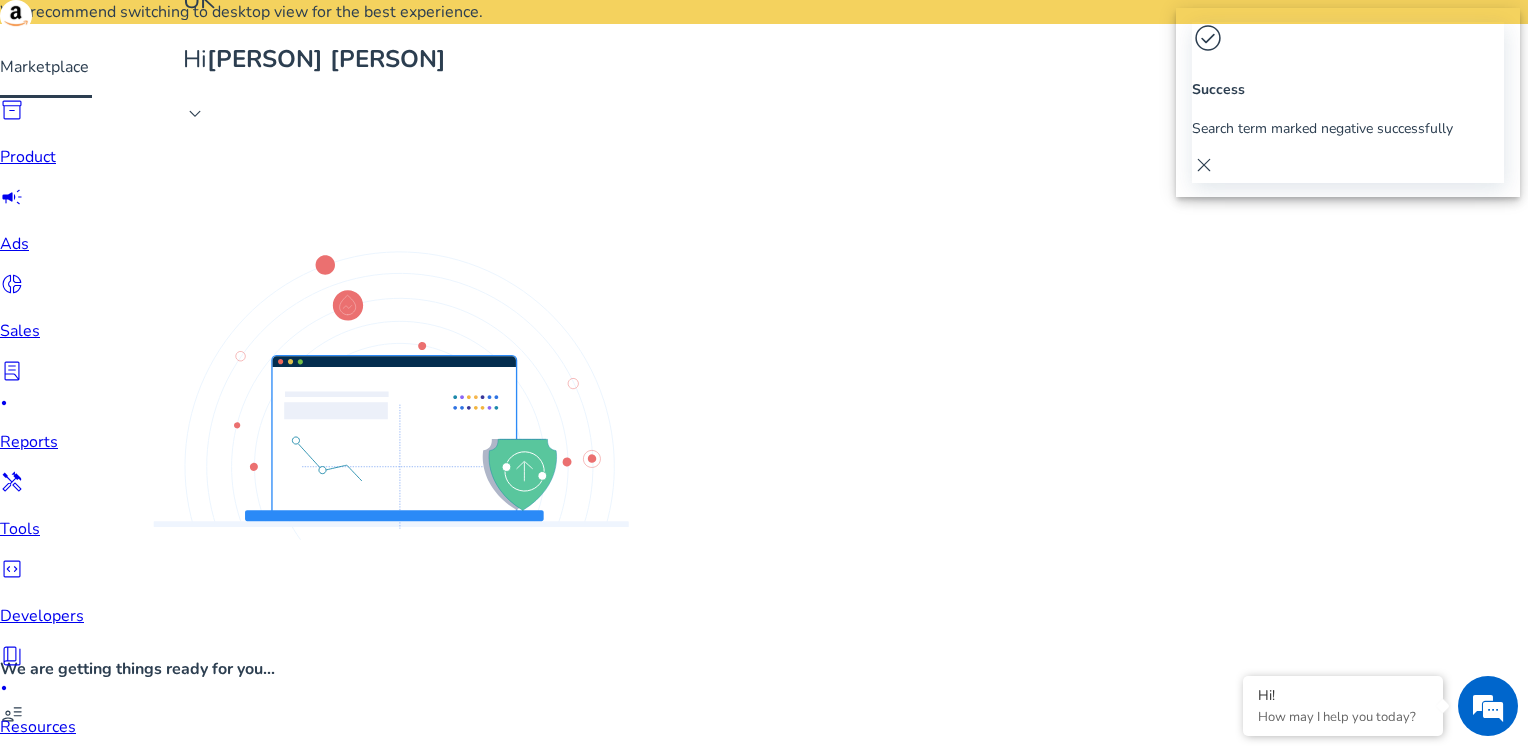 click on "Mark Negative" 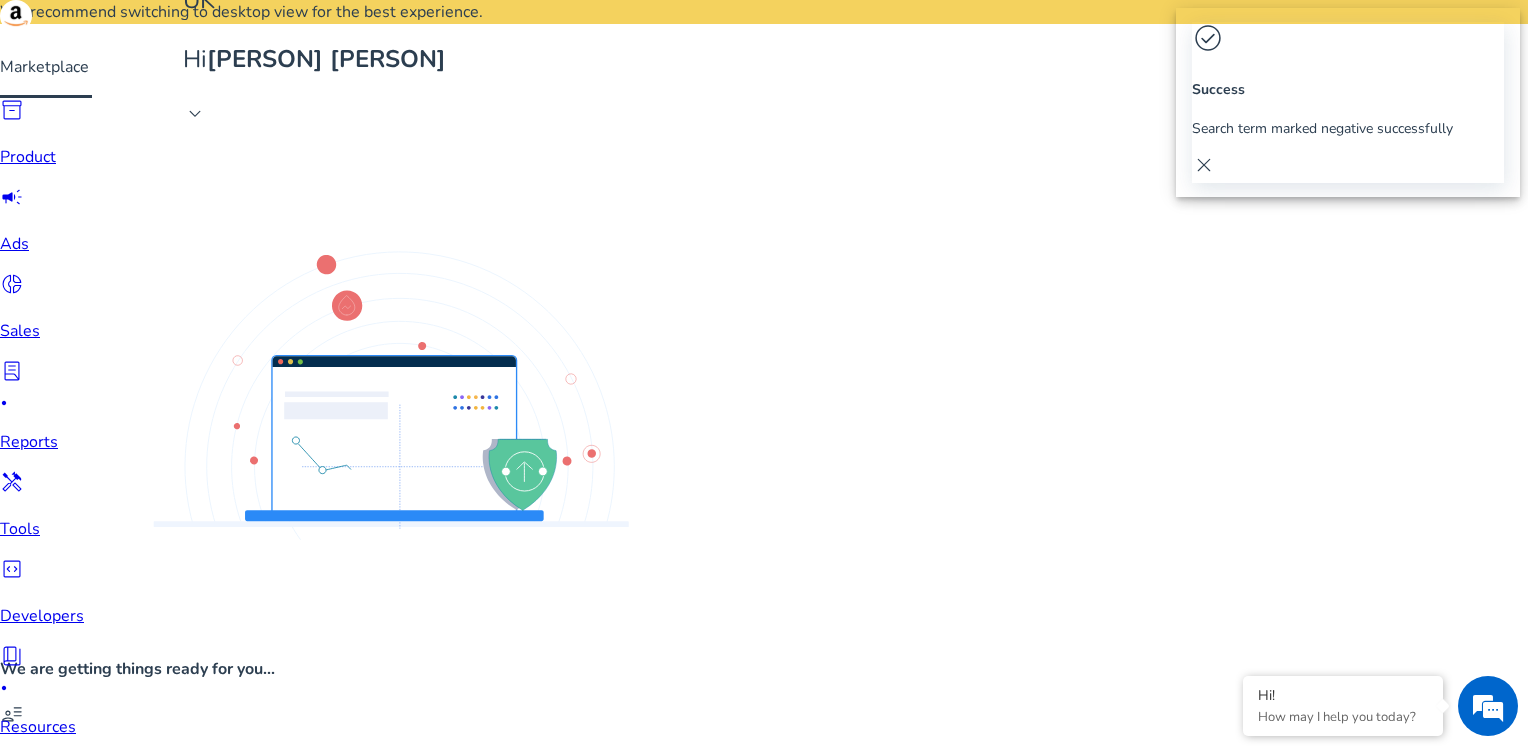 click on "Mark Negative" 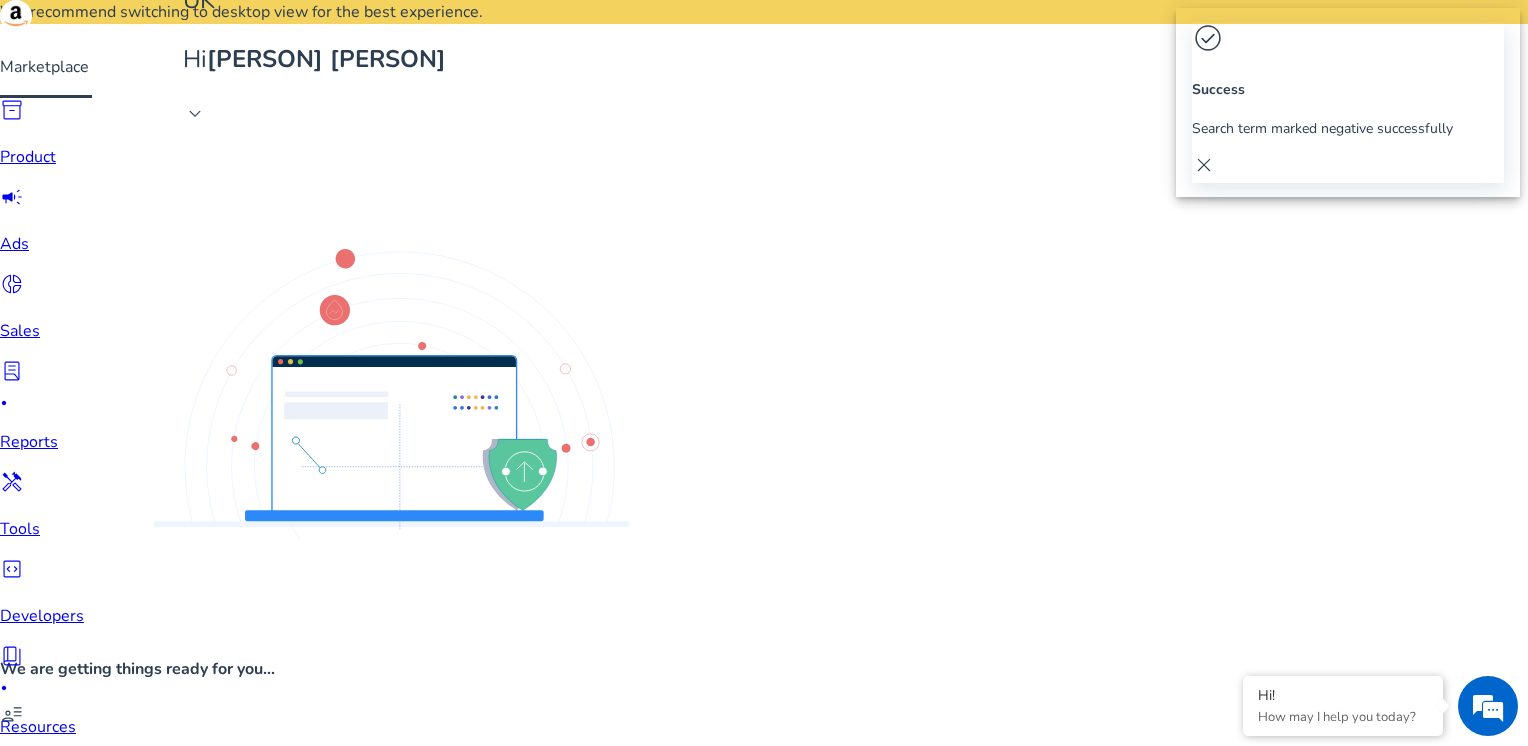 click on "Mark Negative" 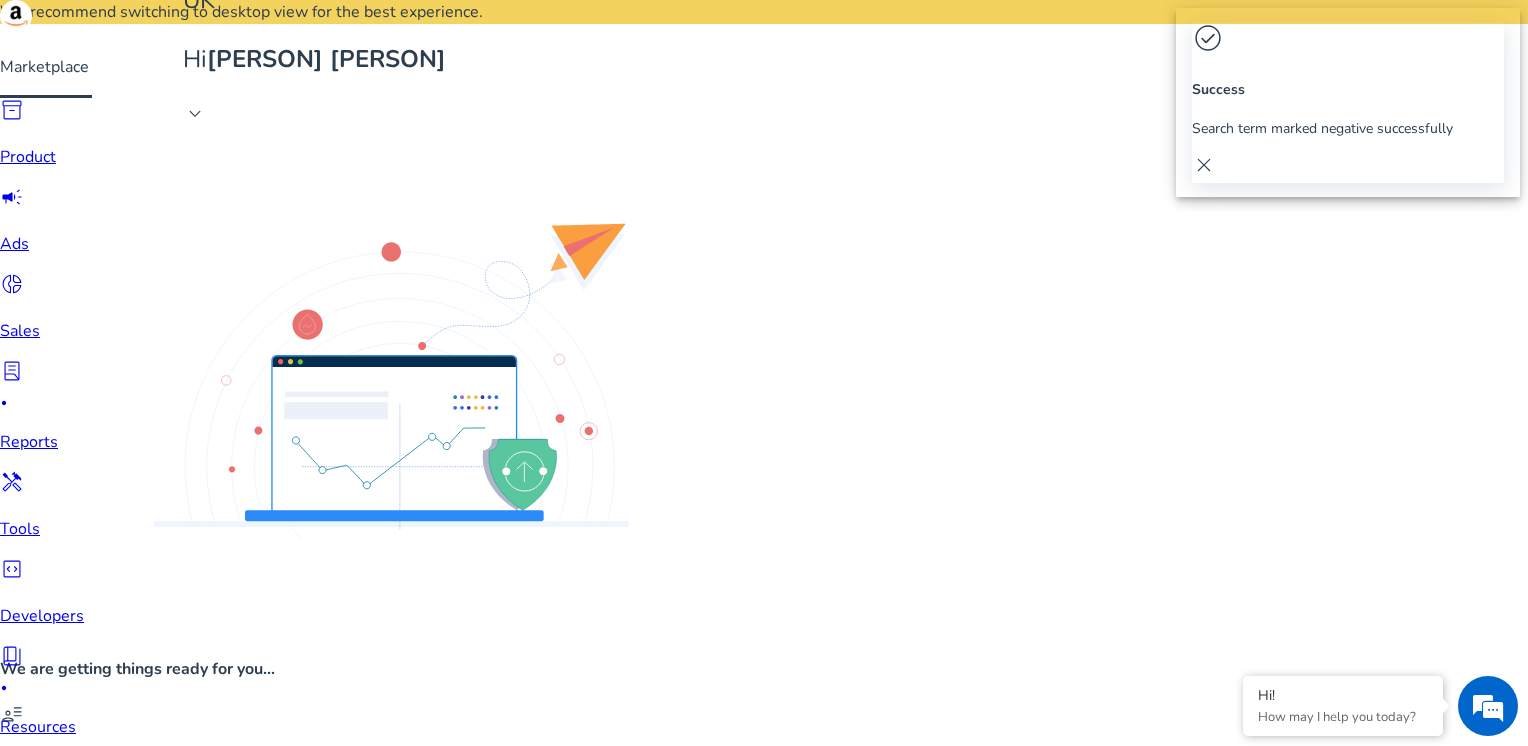 click on "Mark Negative" 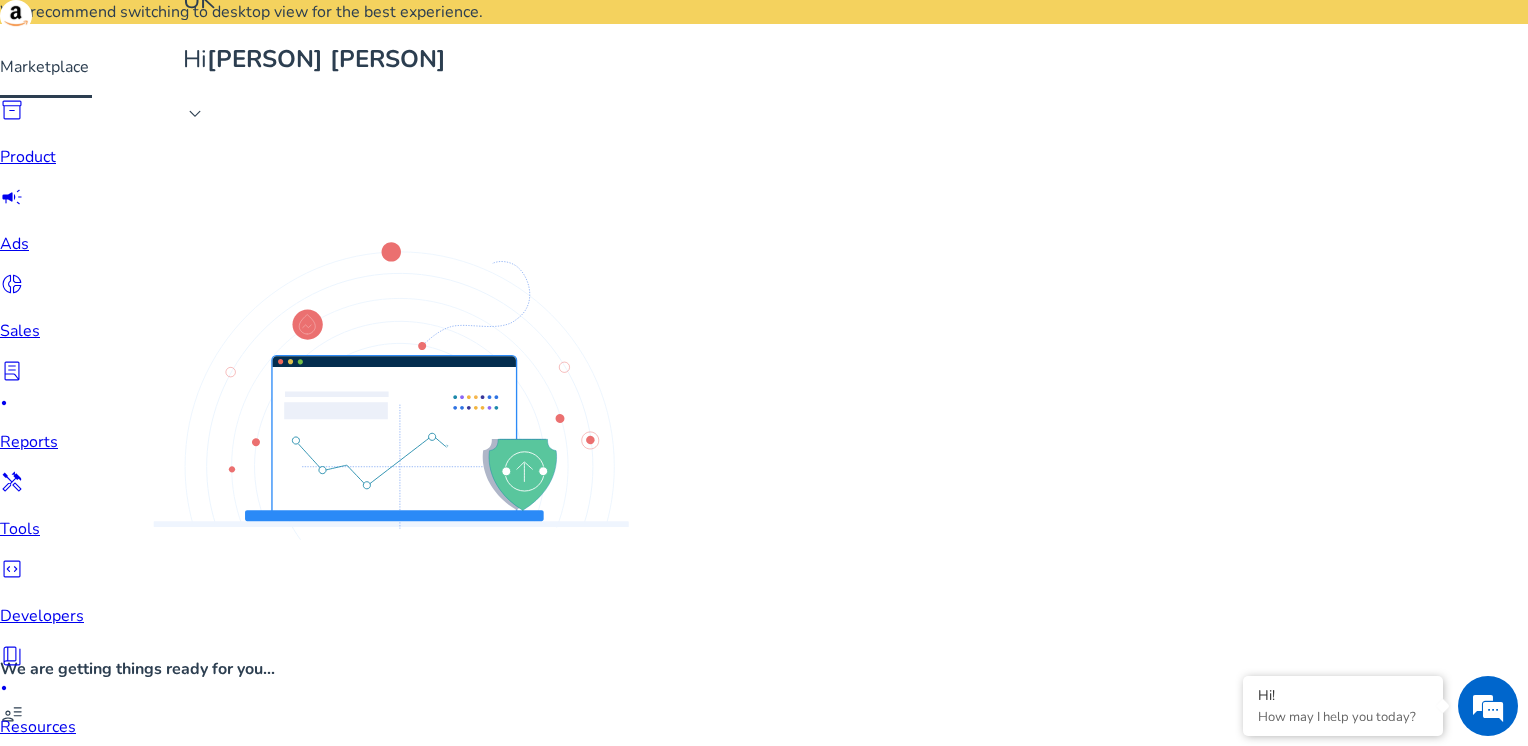click on "Mark Negative" 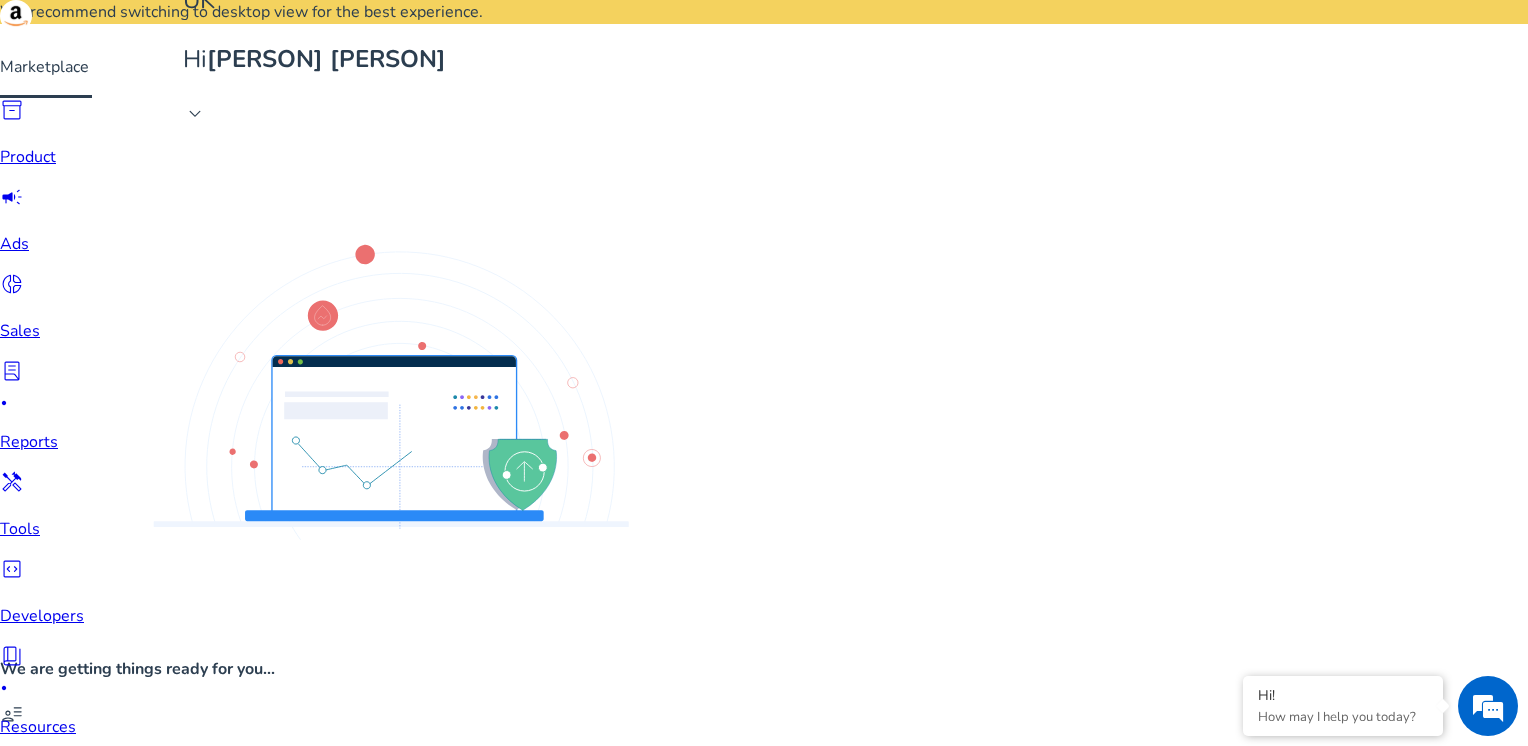 click on "Mark Negative" 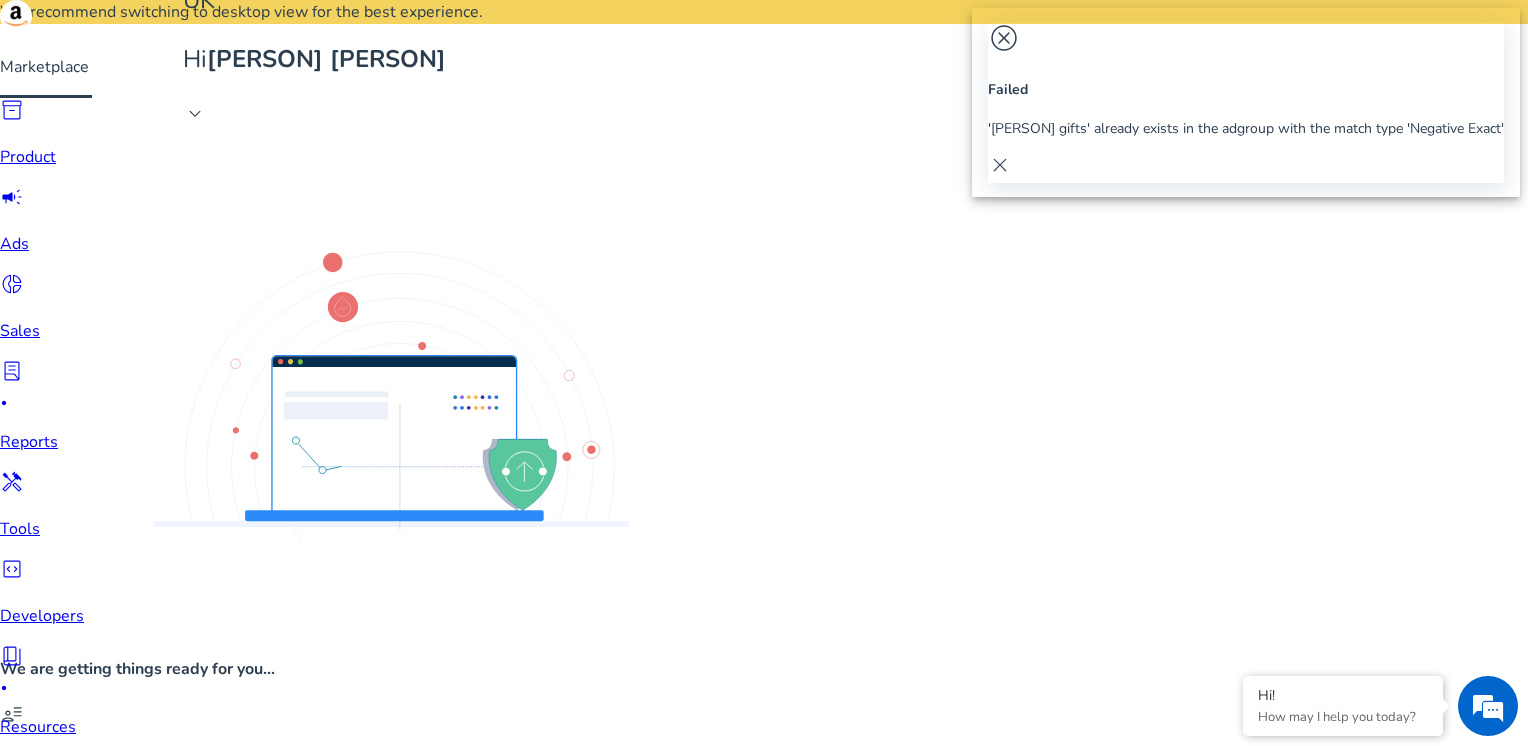 scroll, scrollTop: 1860, scrollLeft: 0, axis: vertical 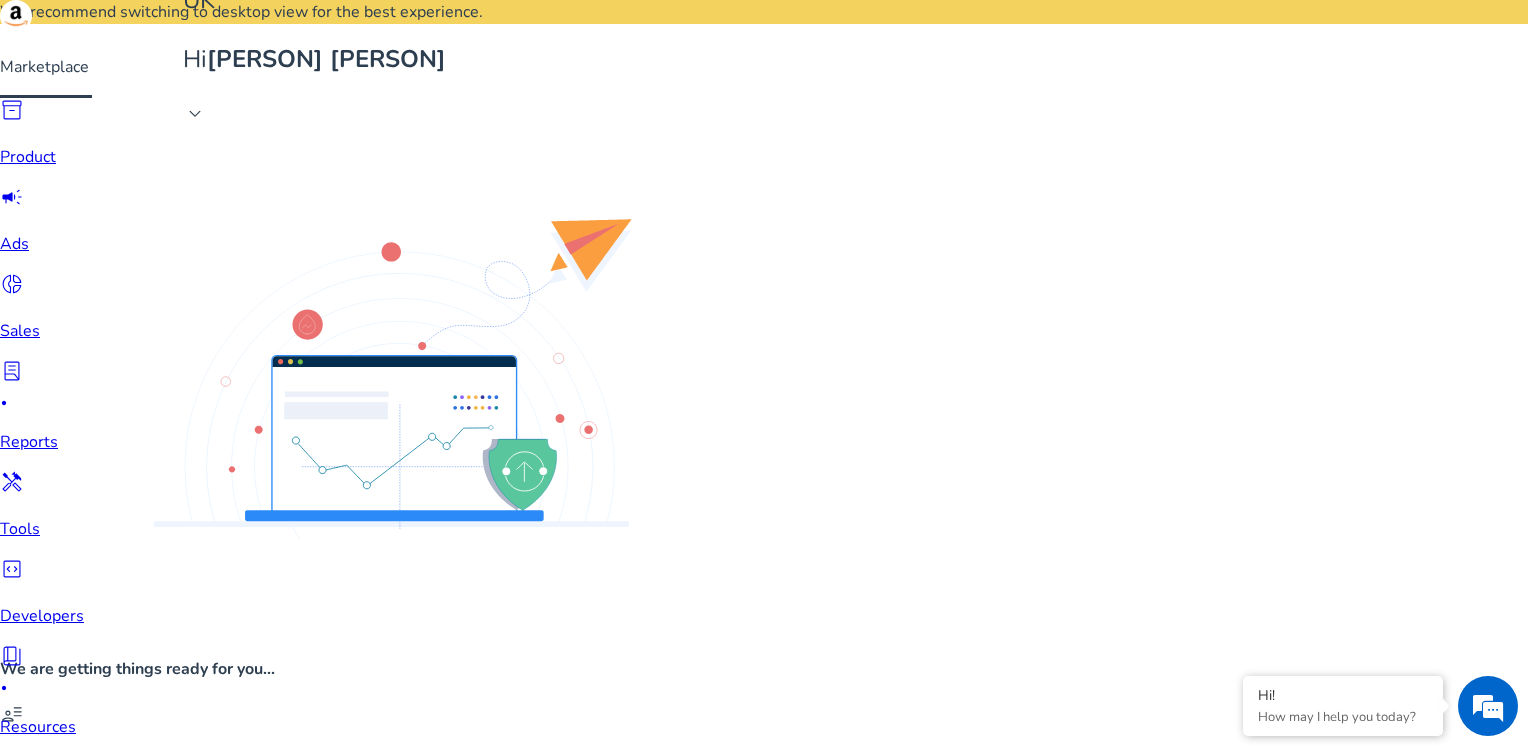 click on "Mark Negative" 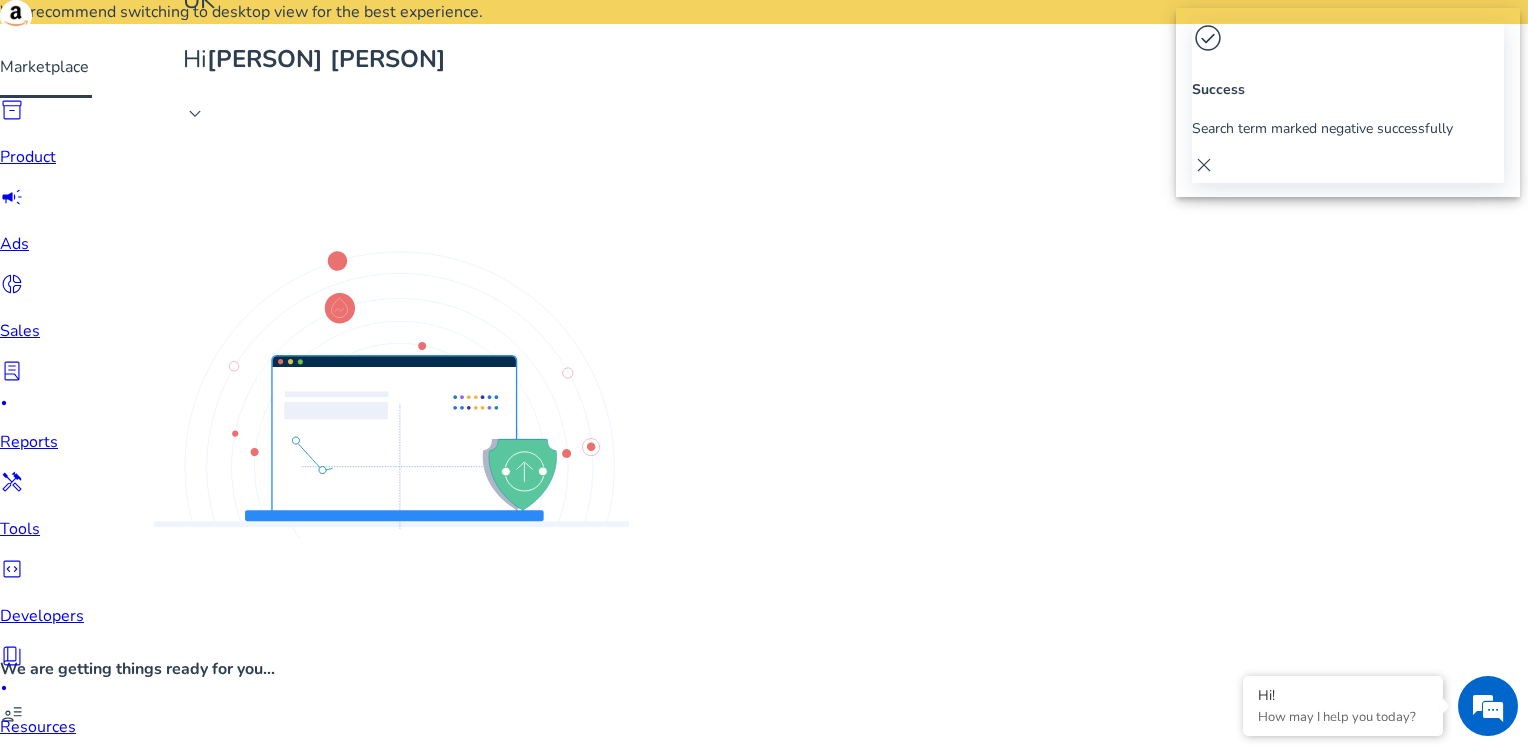 click on "Mark Negative" 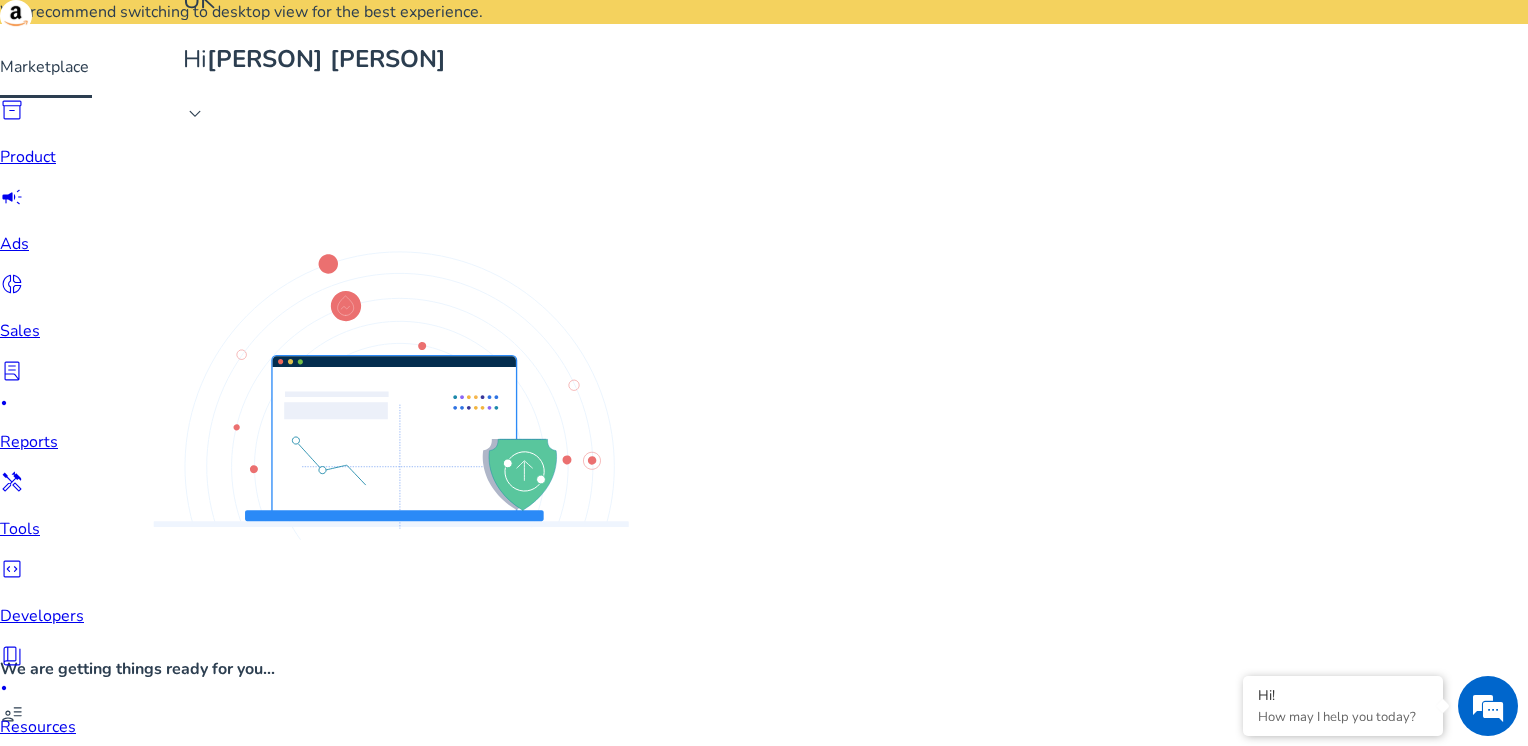 scroll, scrollTop: 1940, scrollLeft: 0, axis: vertical 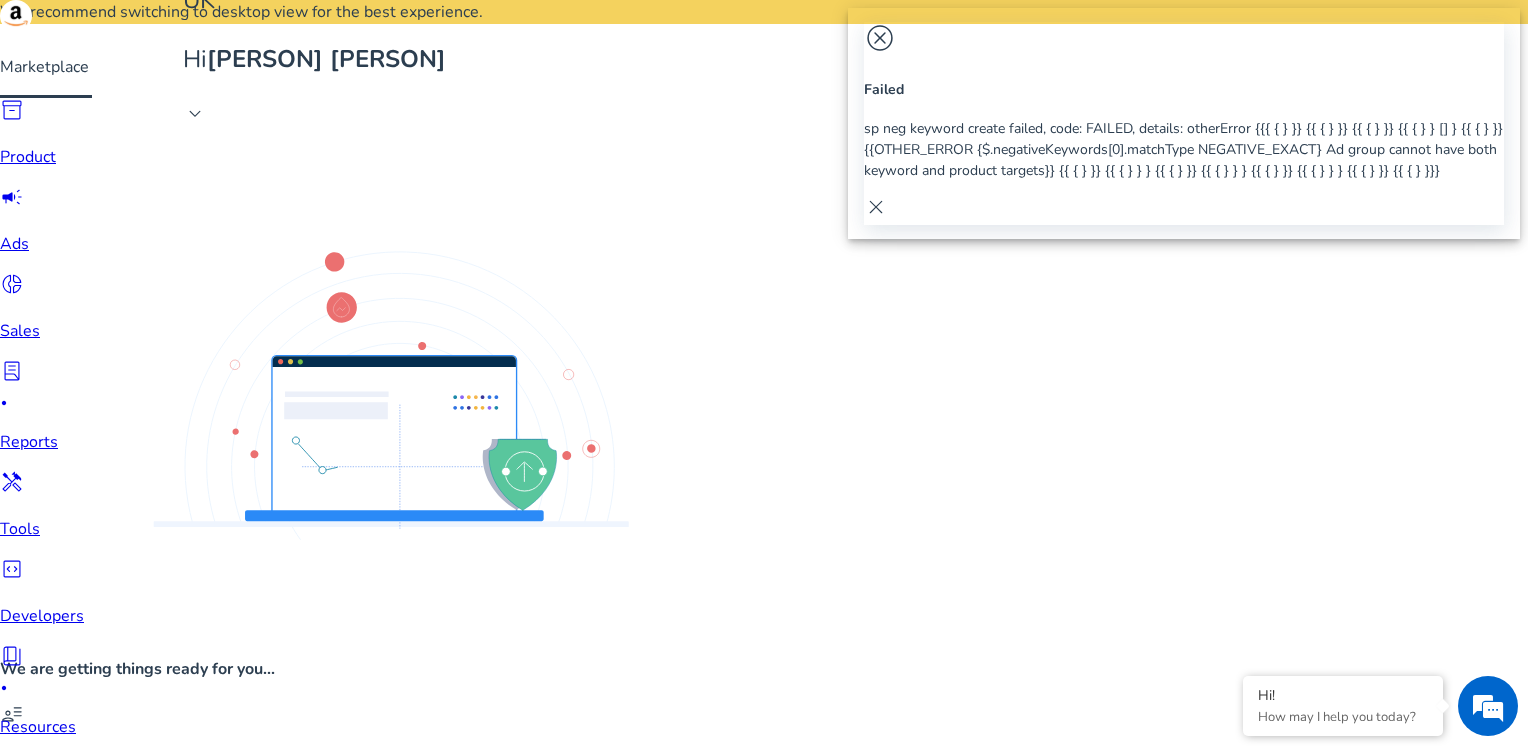 click on "Mark Negative" 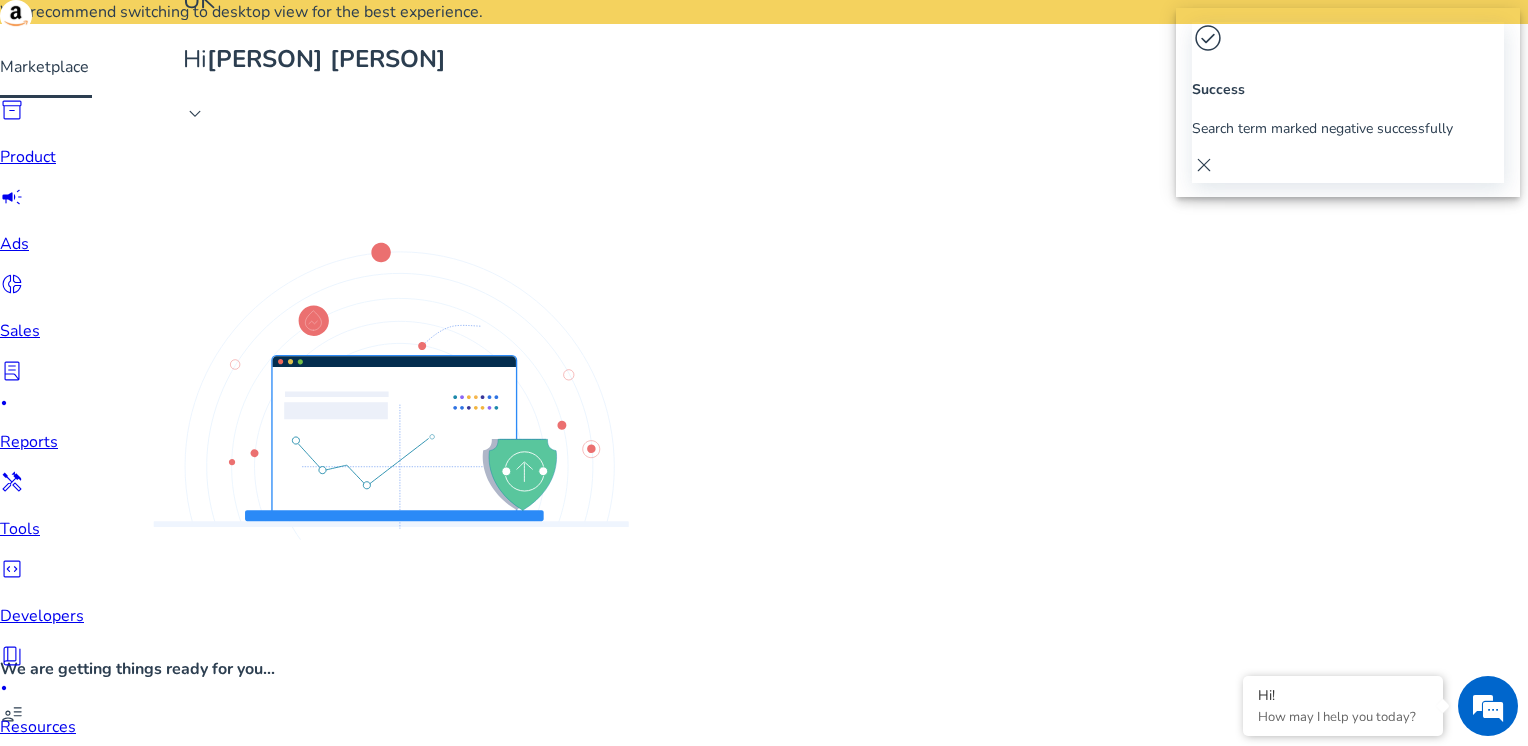 click on "Mark Negative" 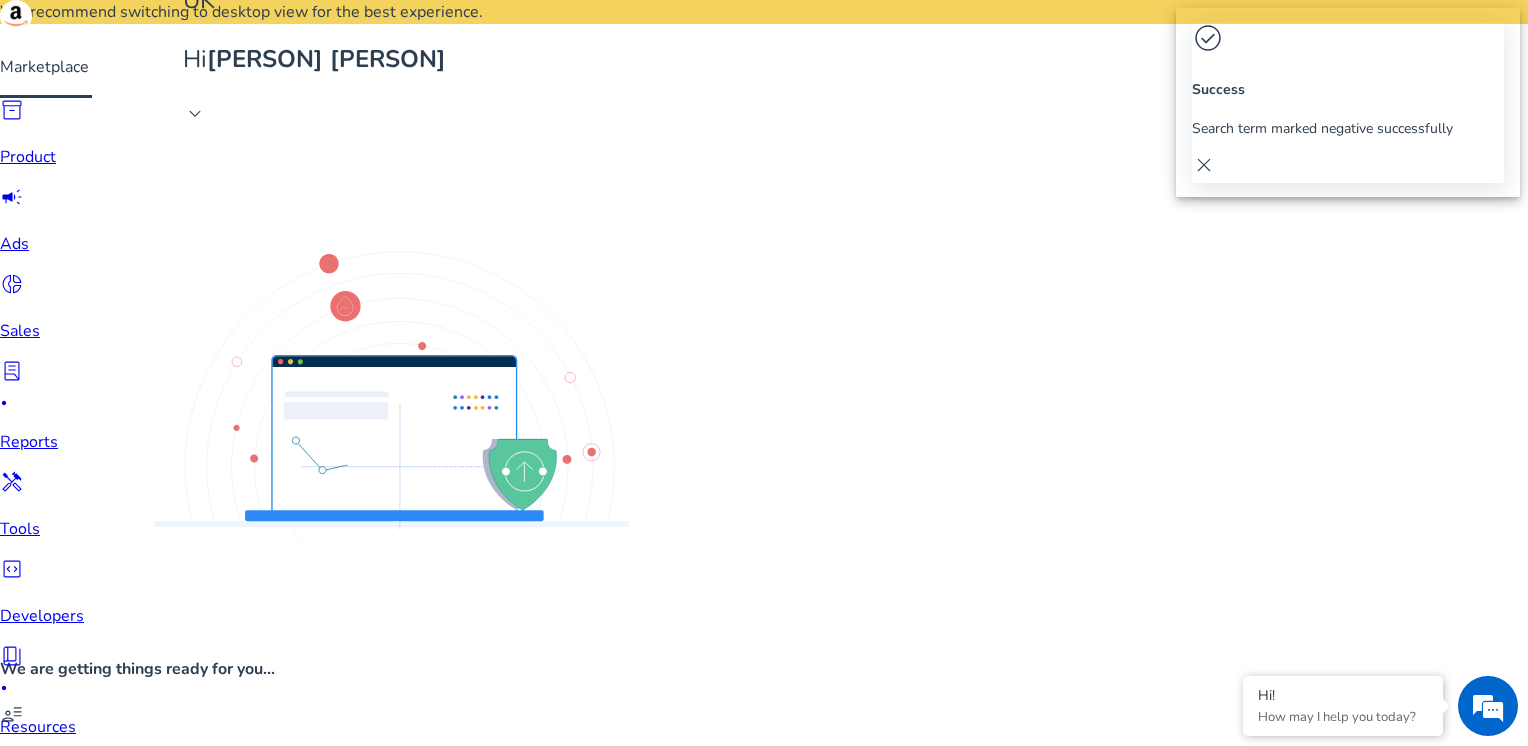 click on "Mark Negative" 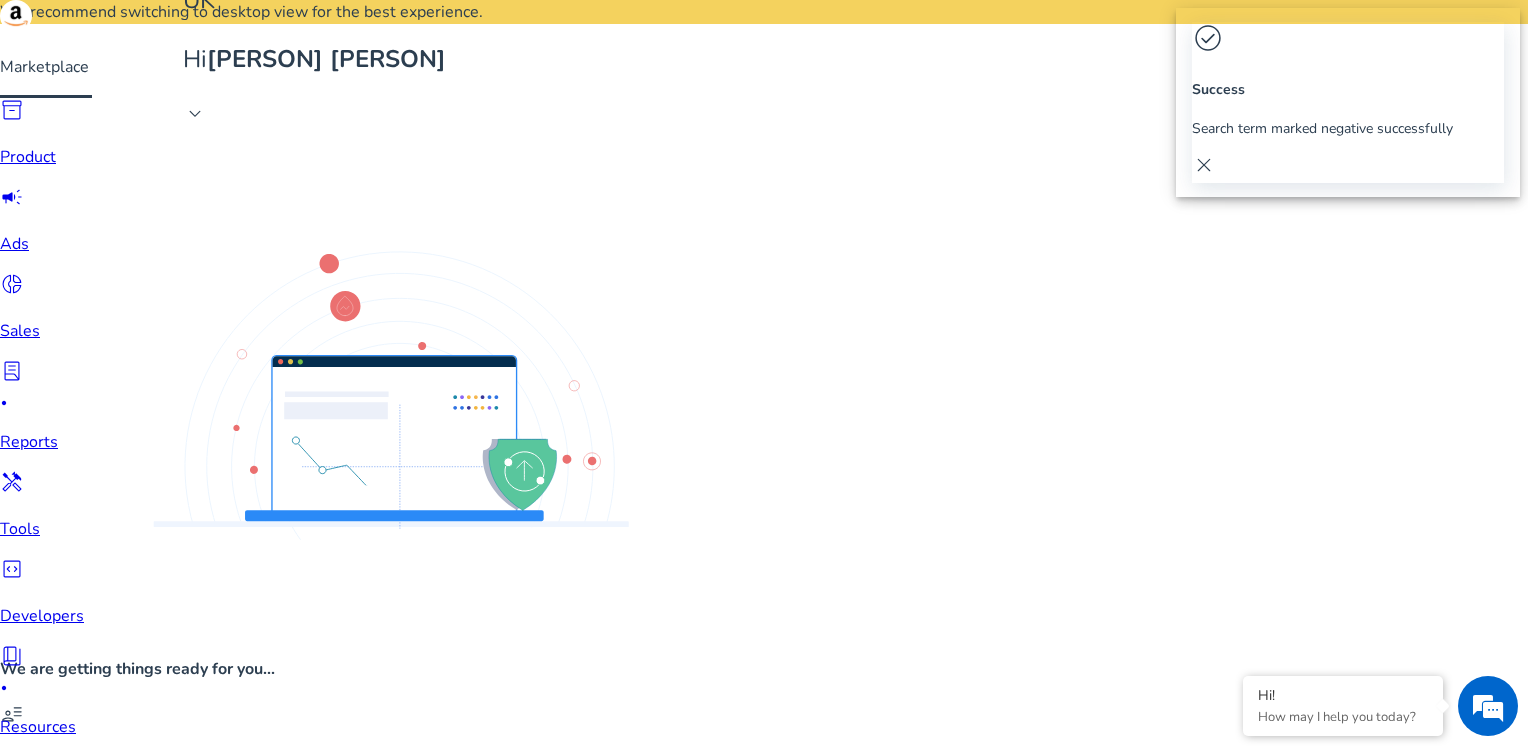 scroll, scrollTop: 2136, scrollLeft: 0, axis: vertical 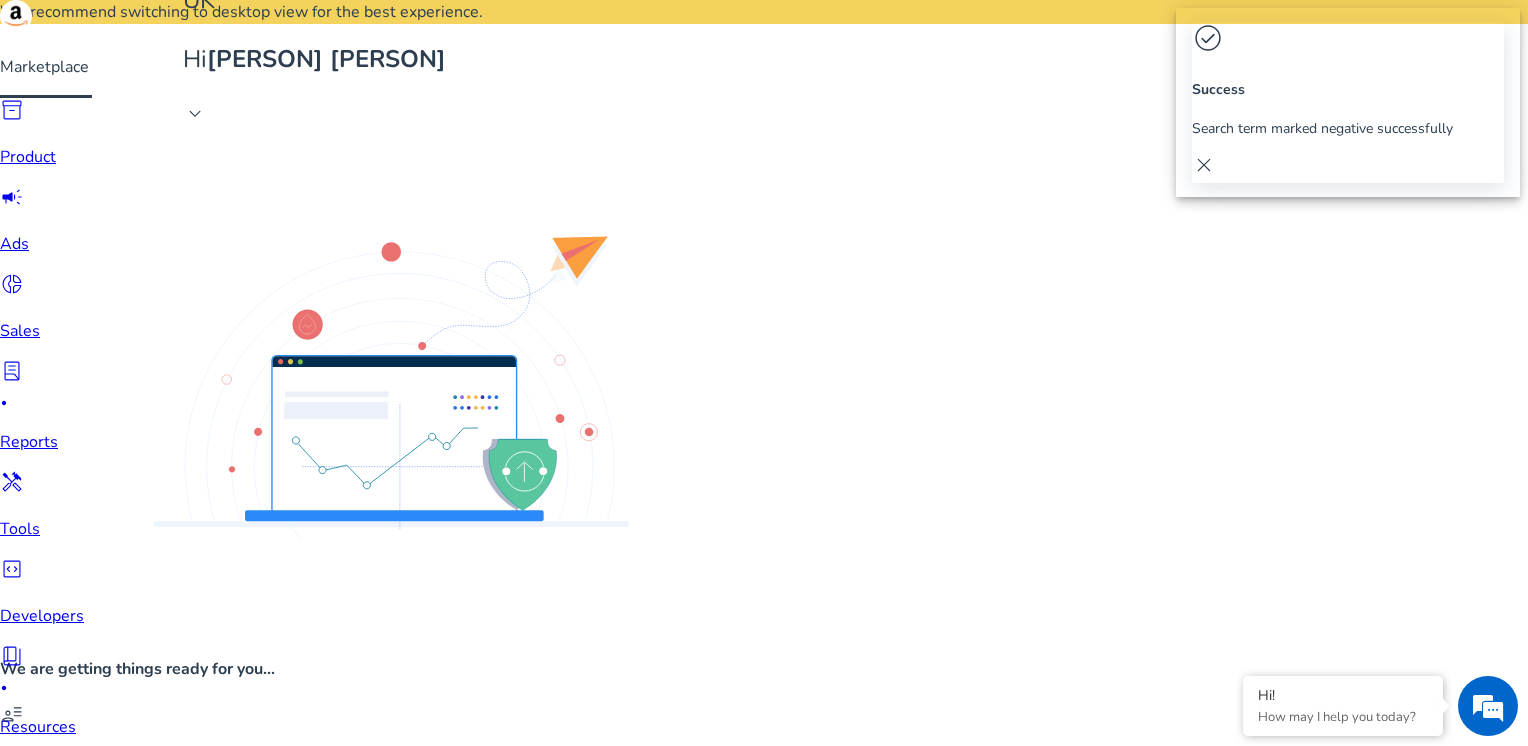 click on "Mark Negative" 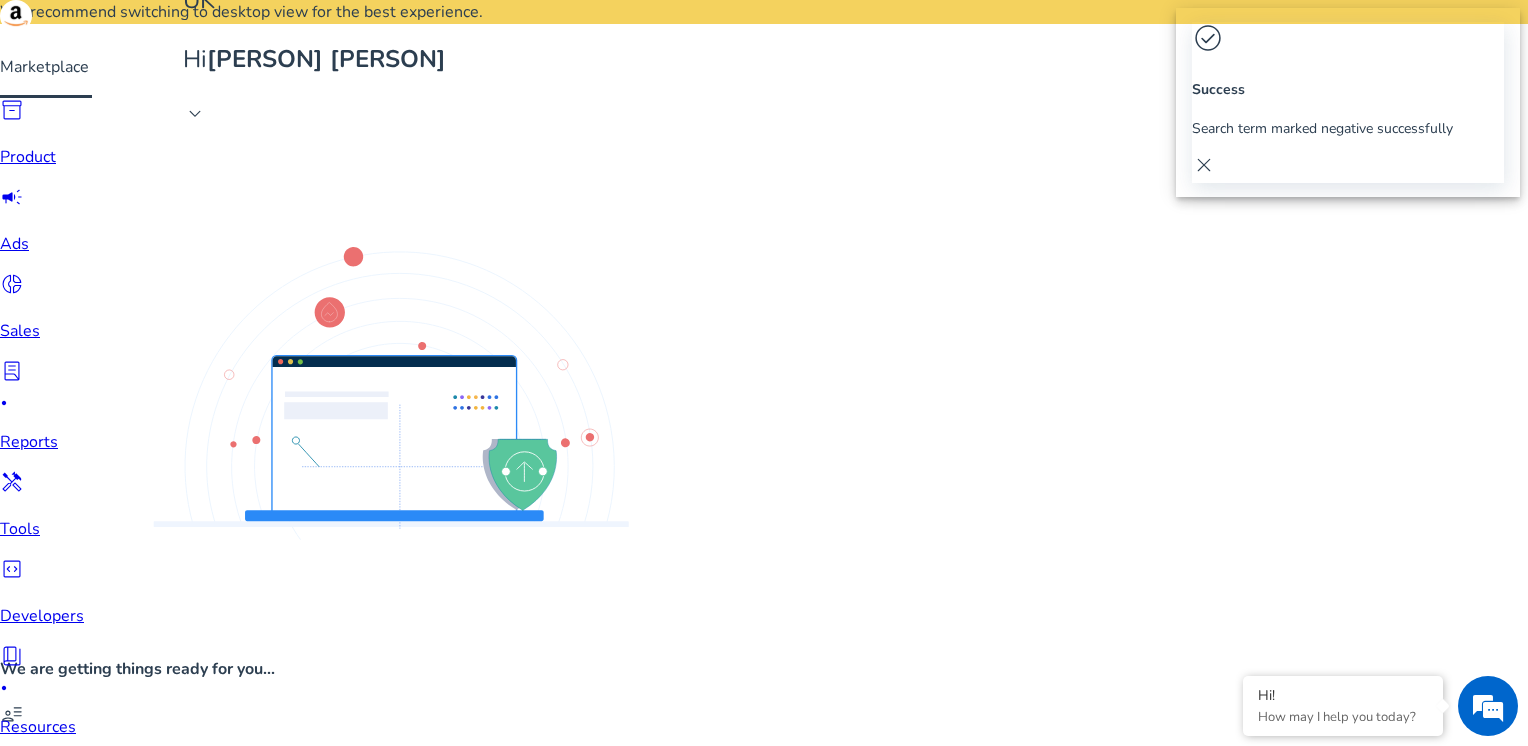 click at bounding box center (16, 15155) 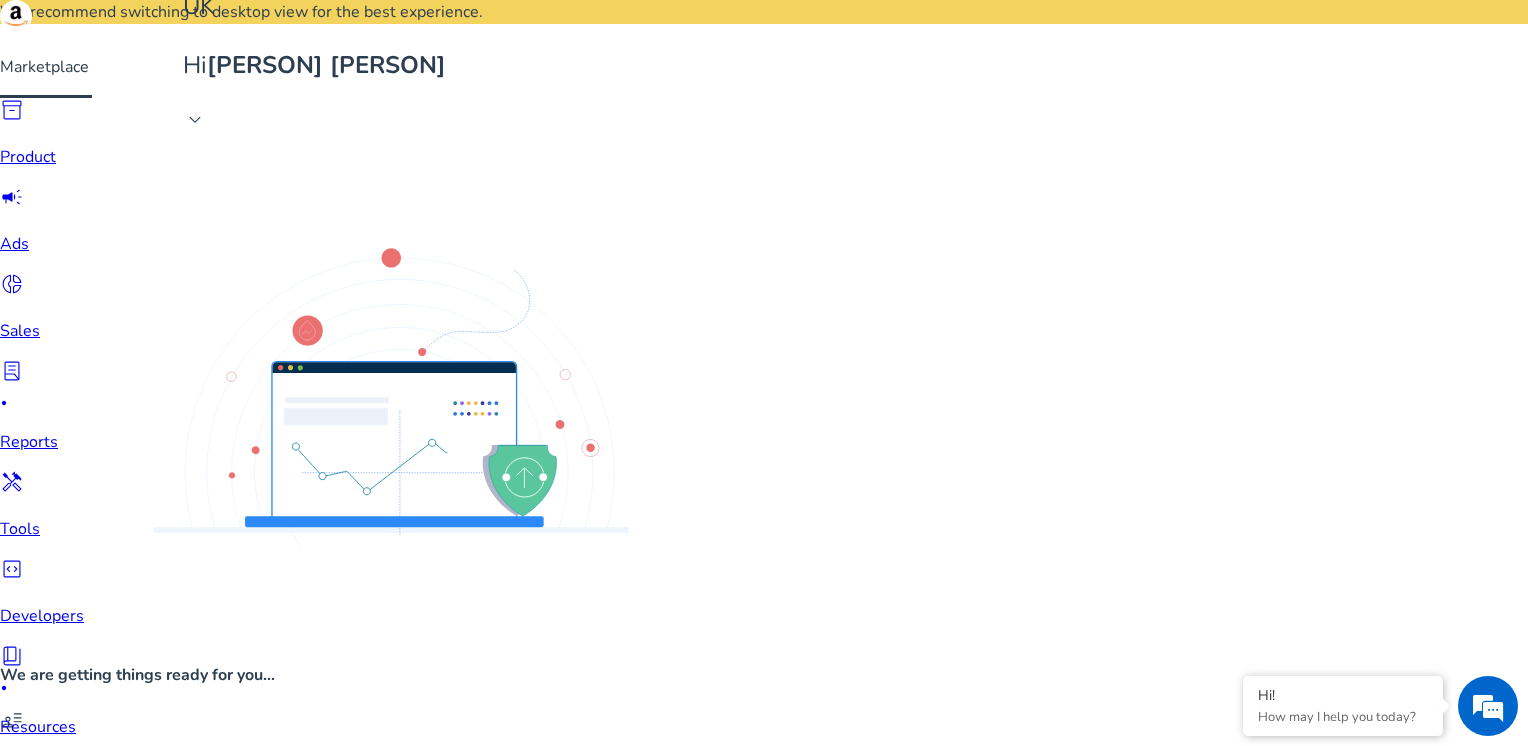 scroll, scrollTop: 662, scrollLeft: 0, axis: vertical 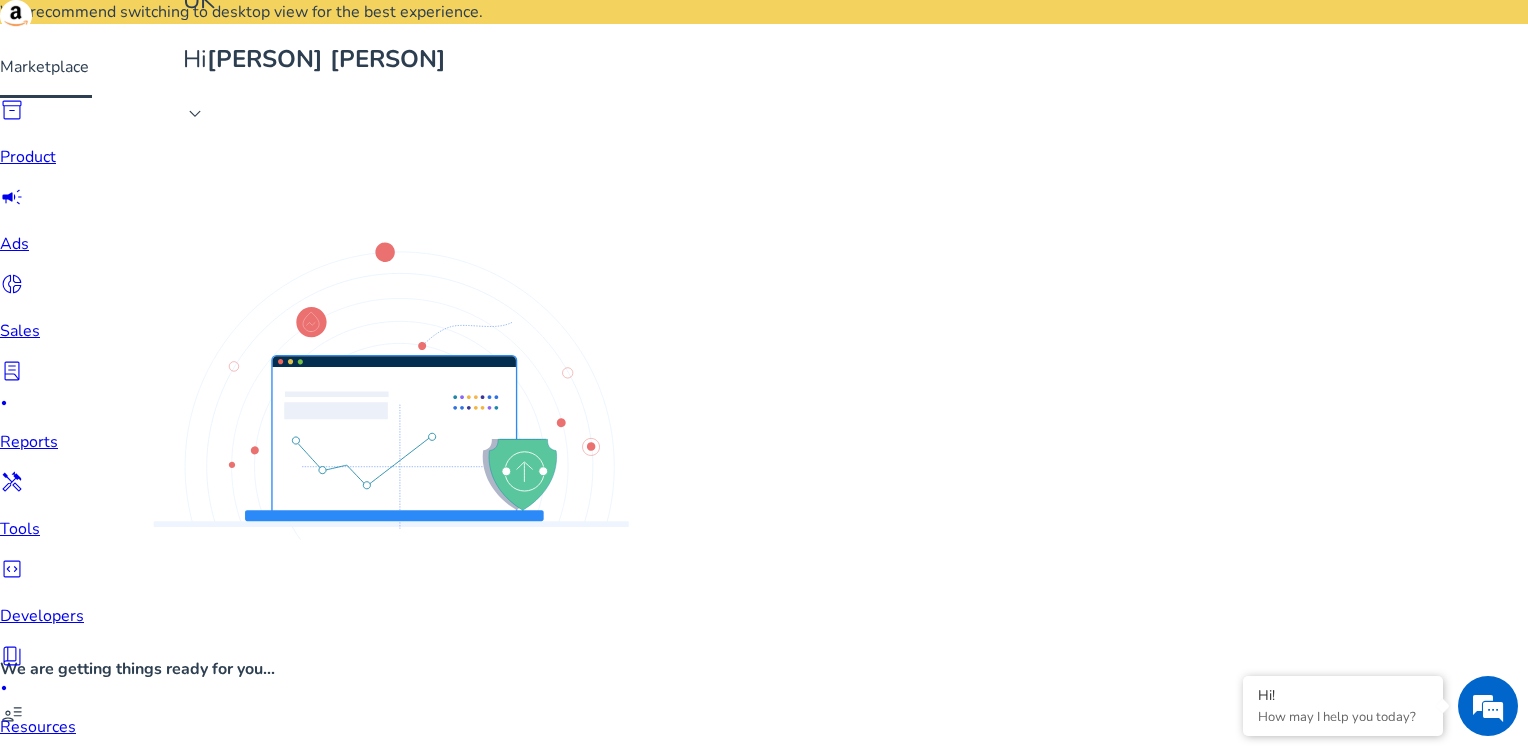 click on "Mark Negative" 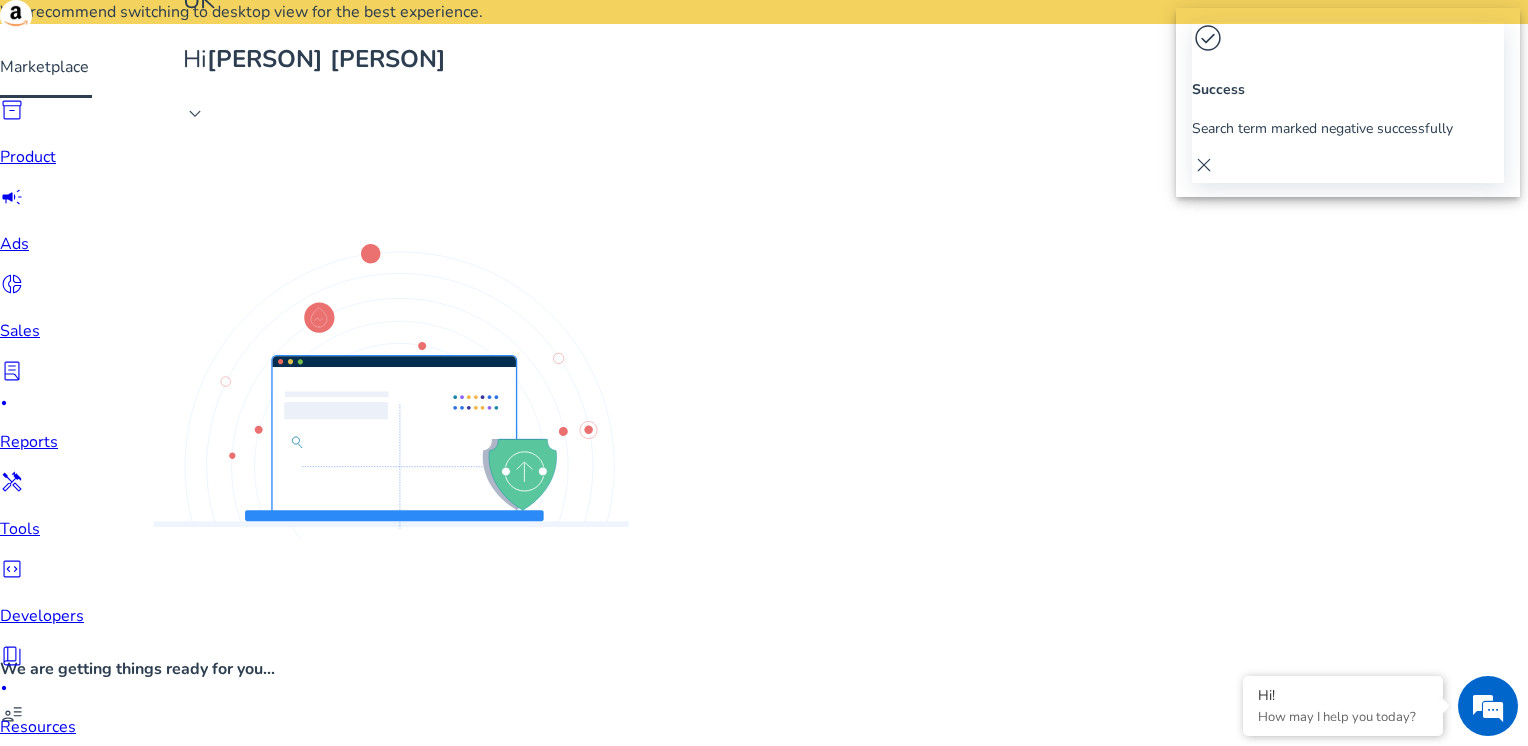 click on "Mark Negative" 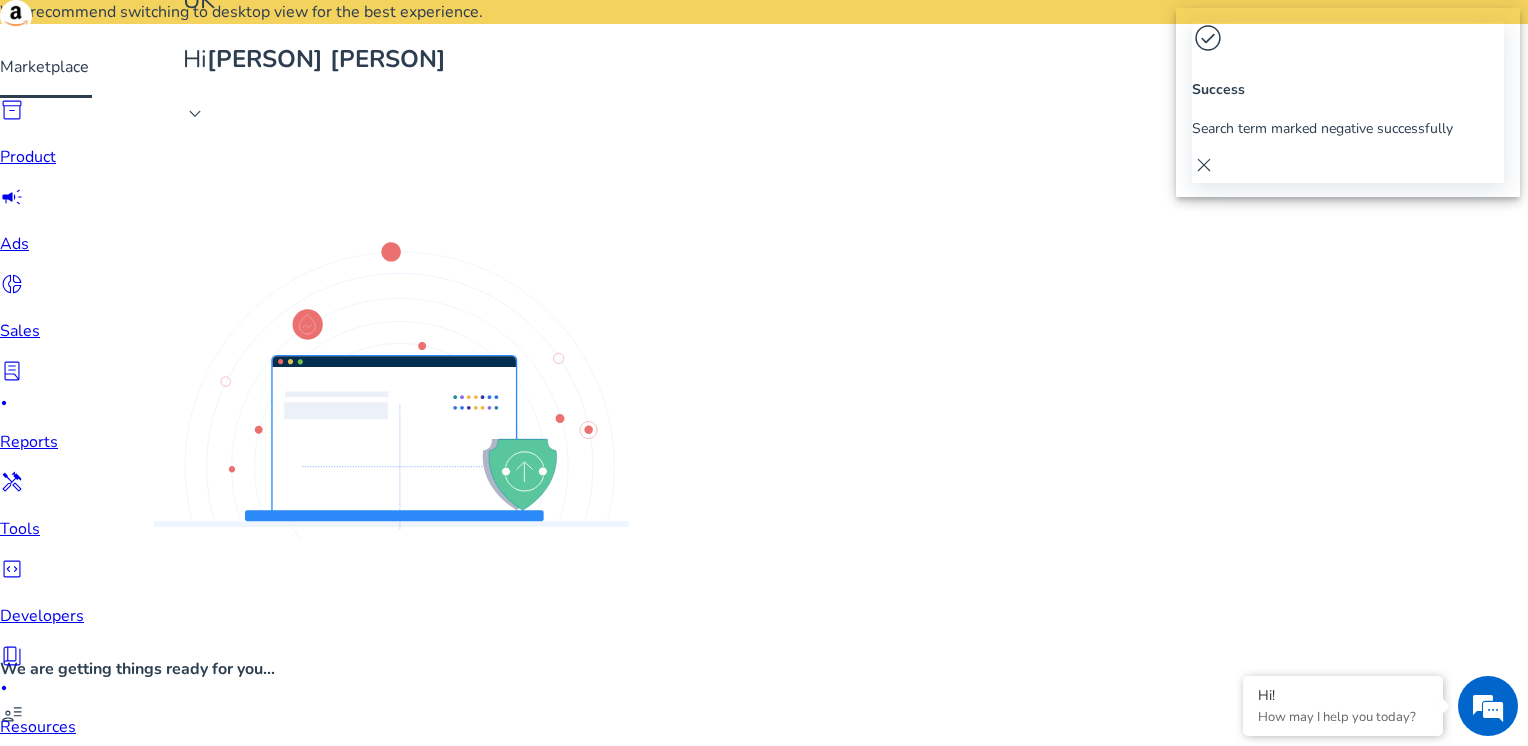 click on "Mark Negative" 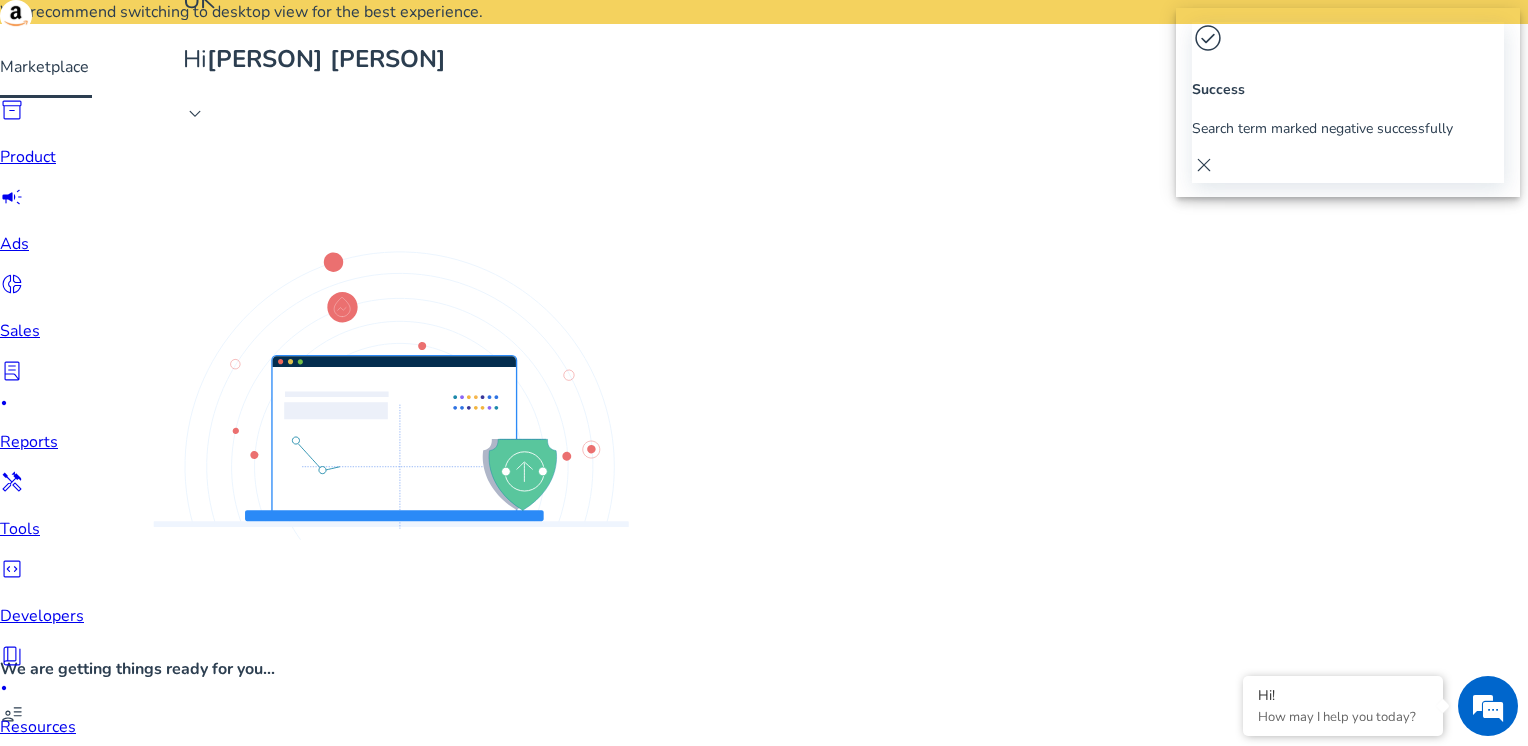 click on "Mark Negative" 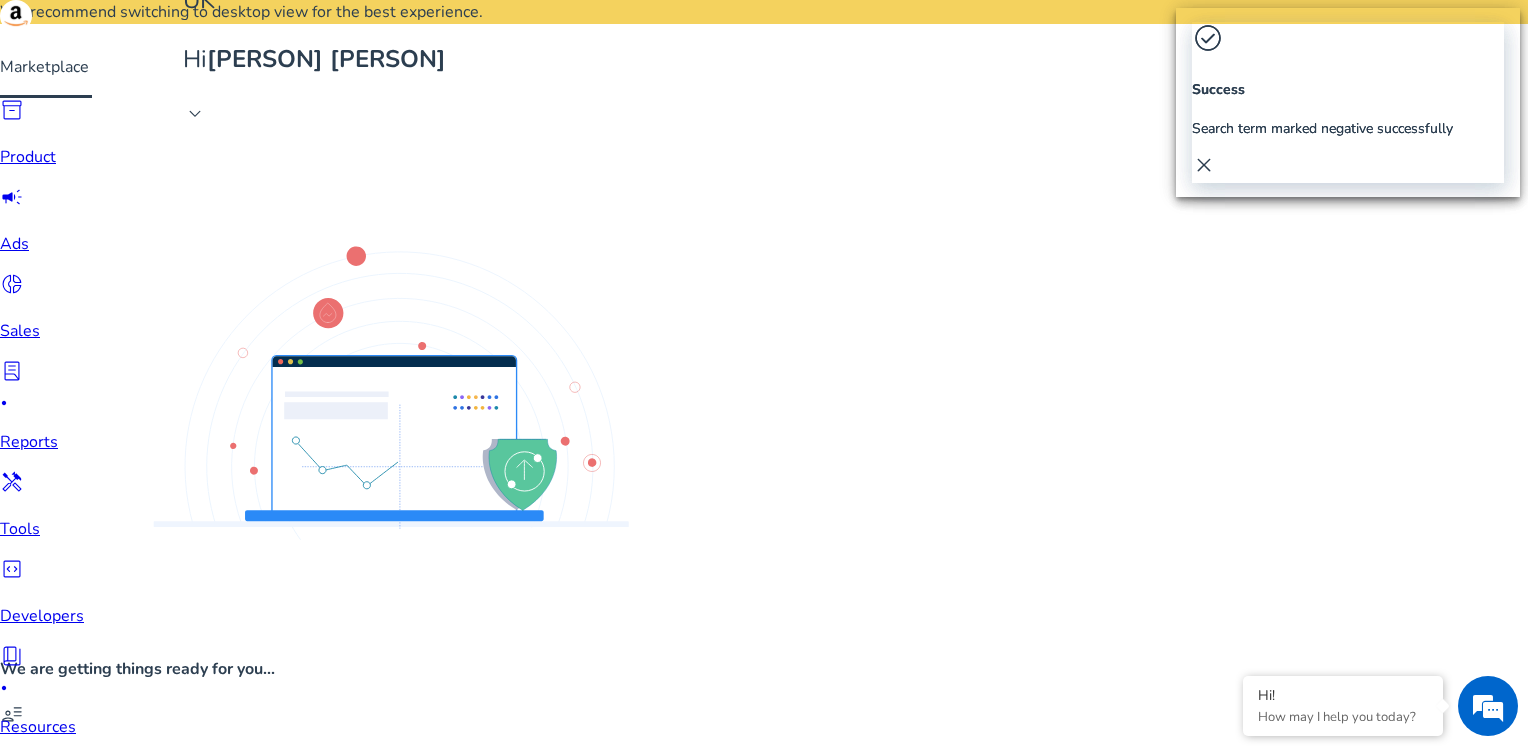 click on "Mark Negative" 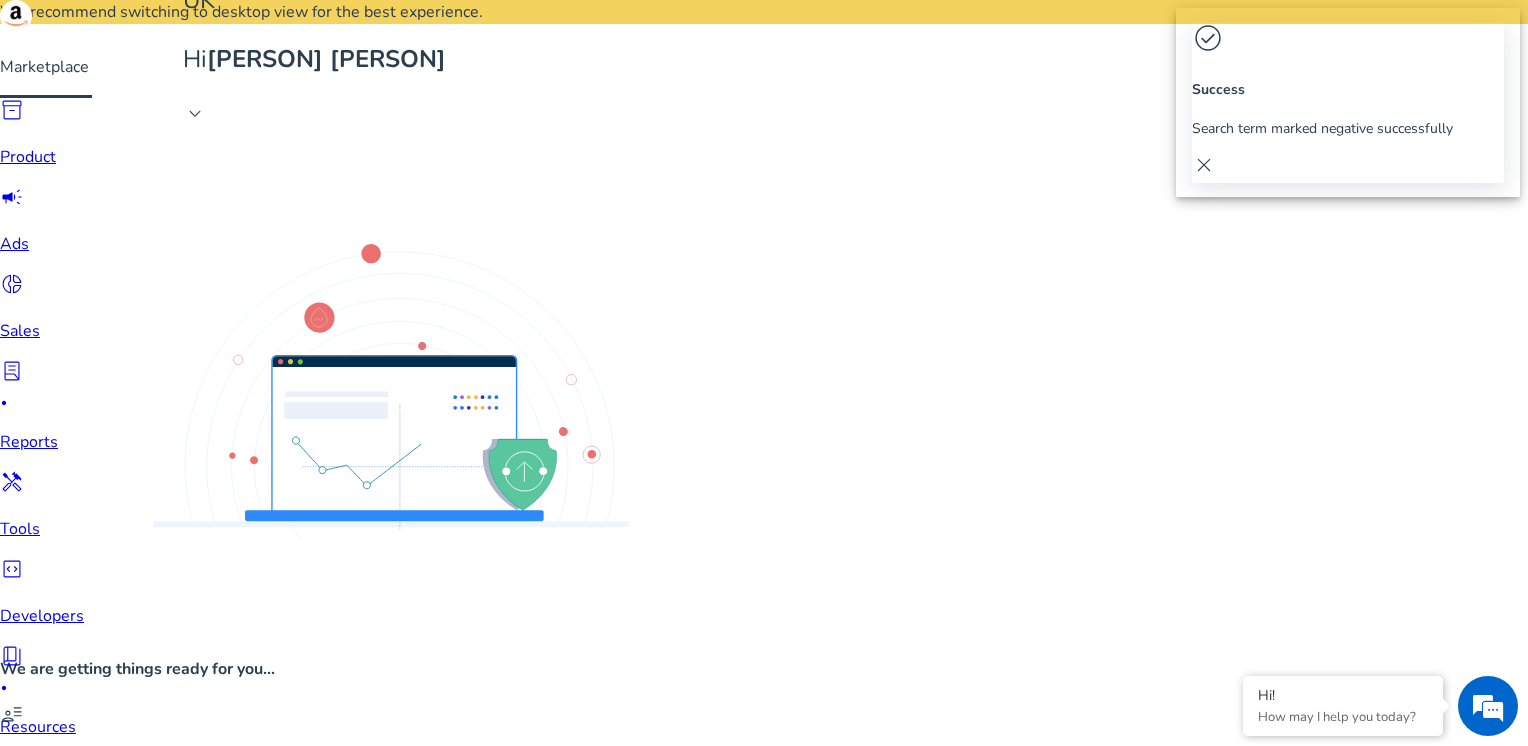scroll, scrollTop: 40, scrollLeft: 0, axis: vertical 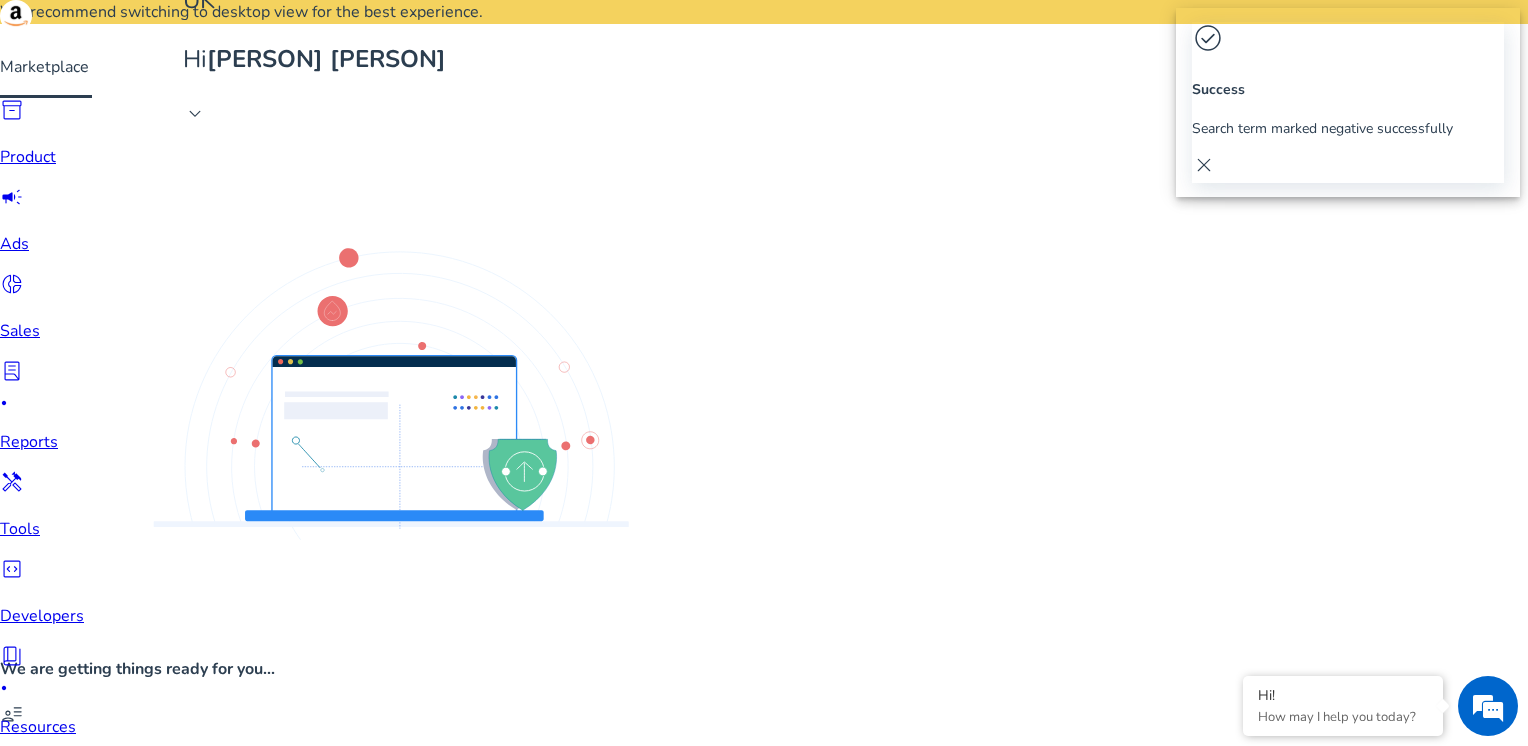 click on "Mark Negative" 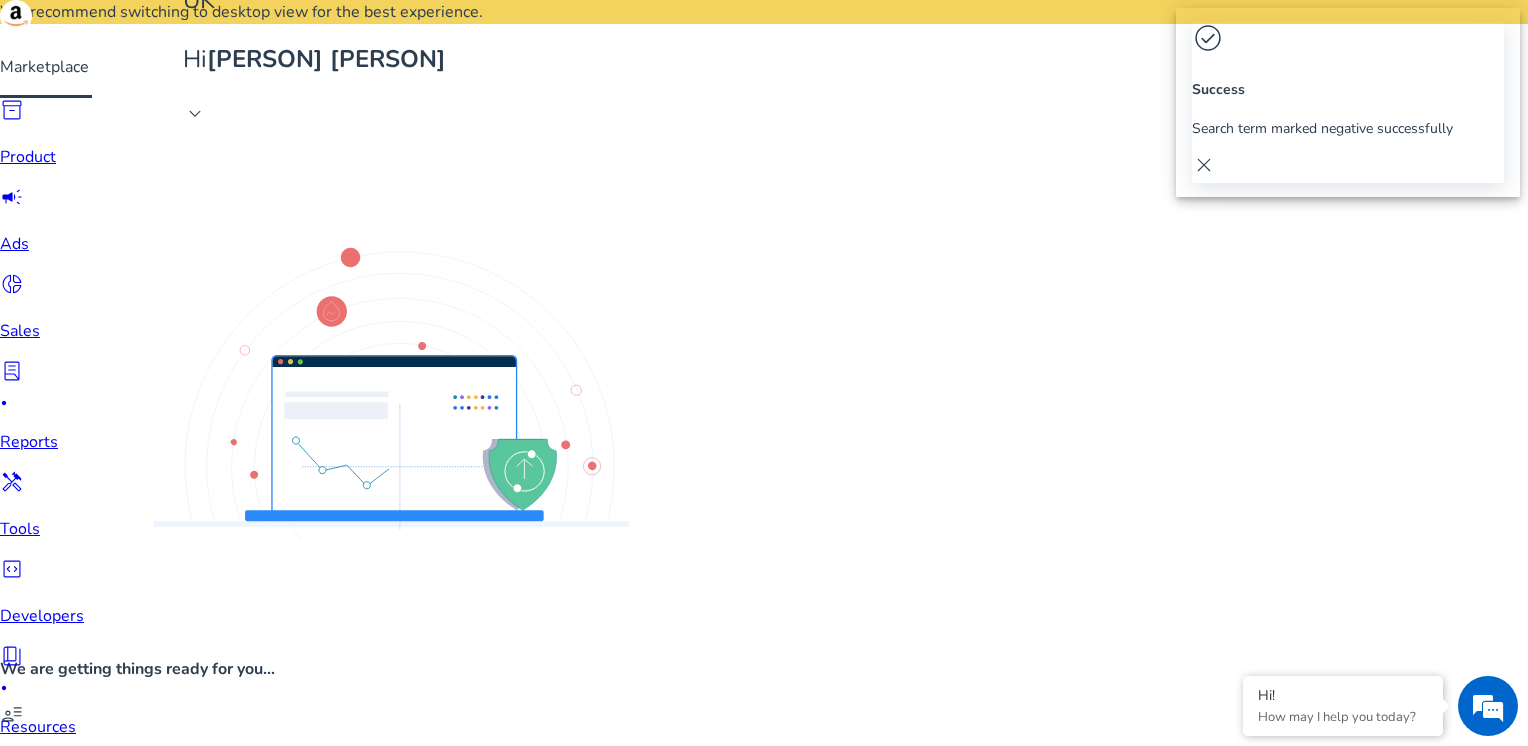 click on "Mark Negative" 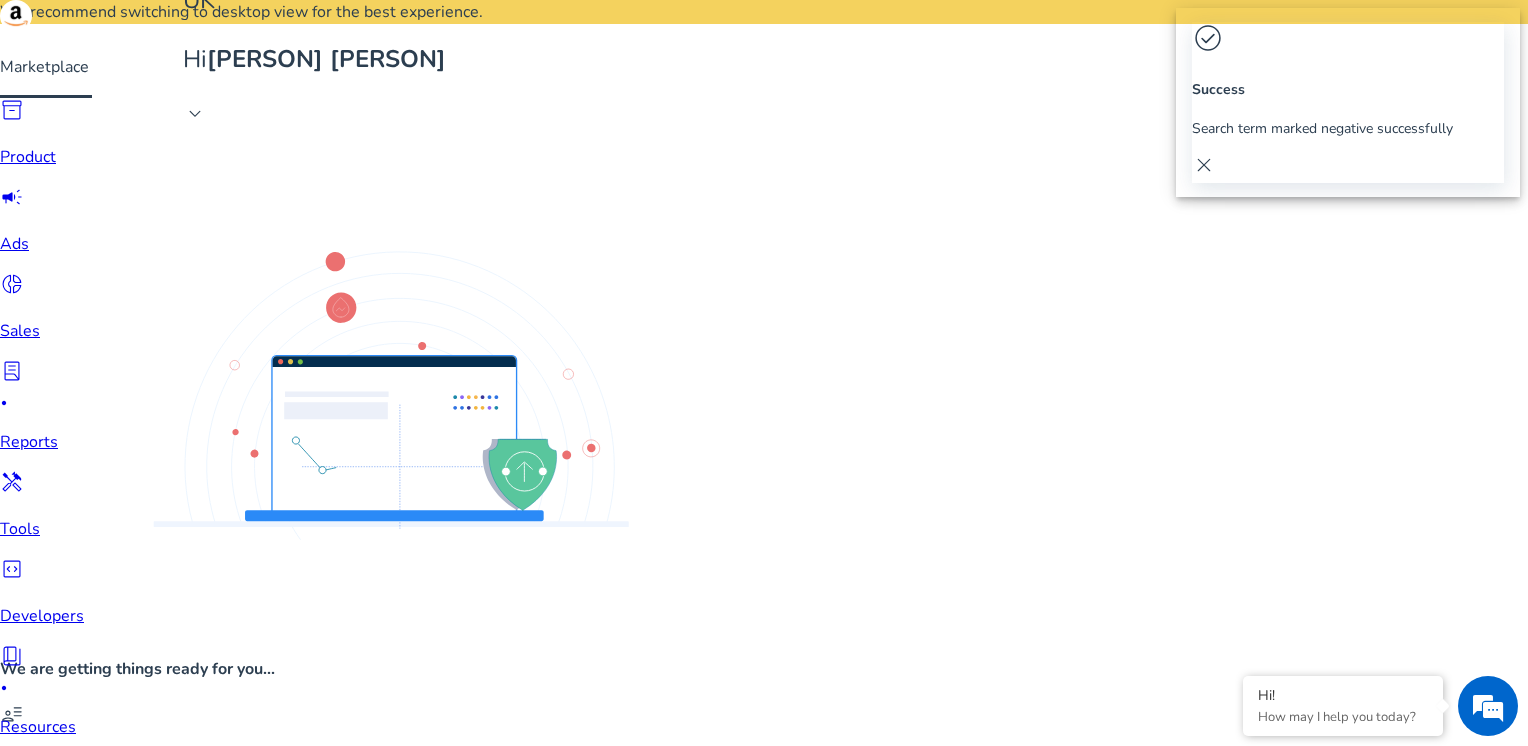 click on "Mark Negative" 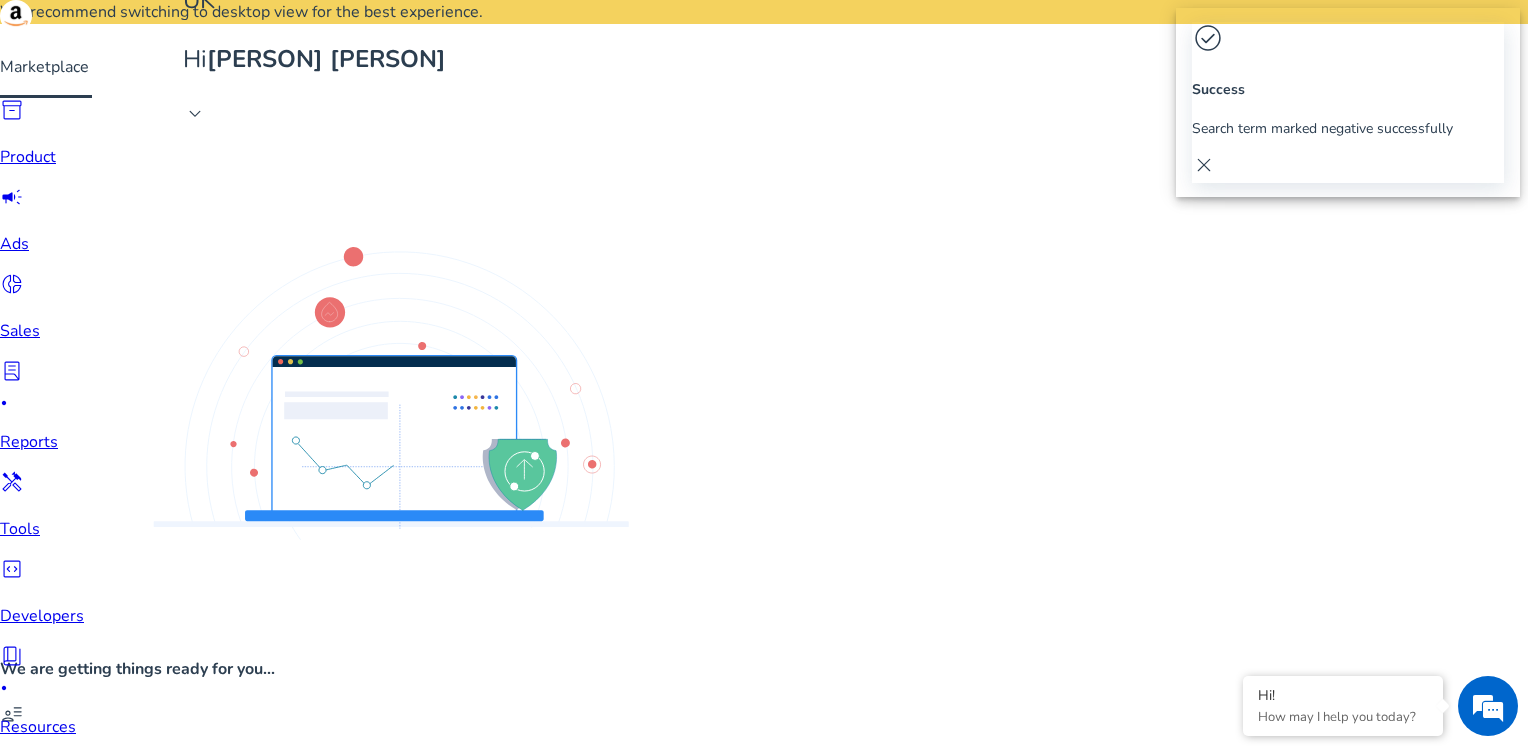 click on "Mark Negative" 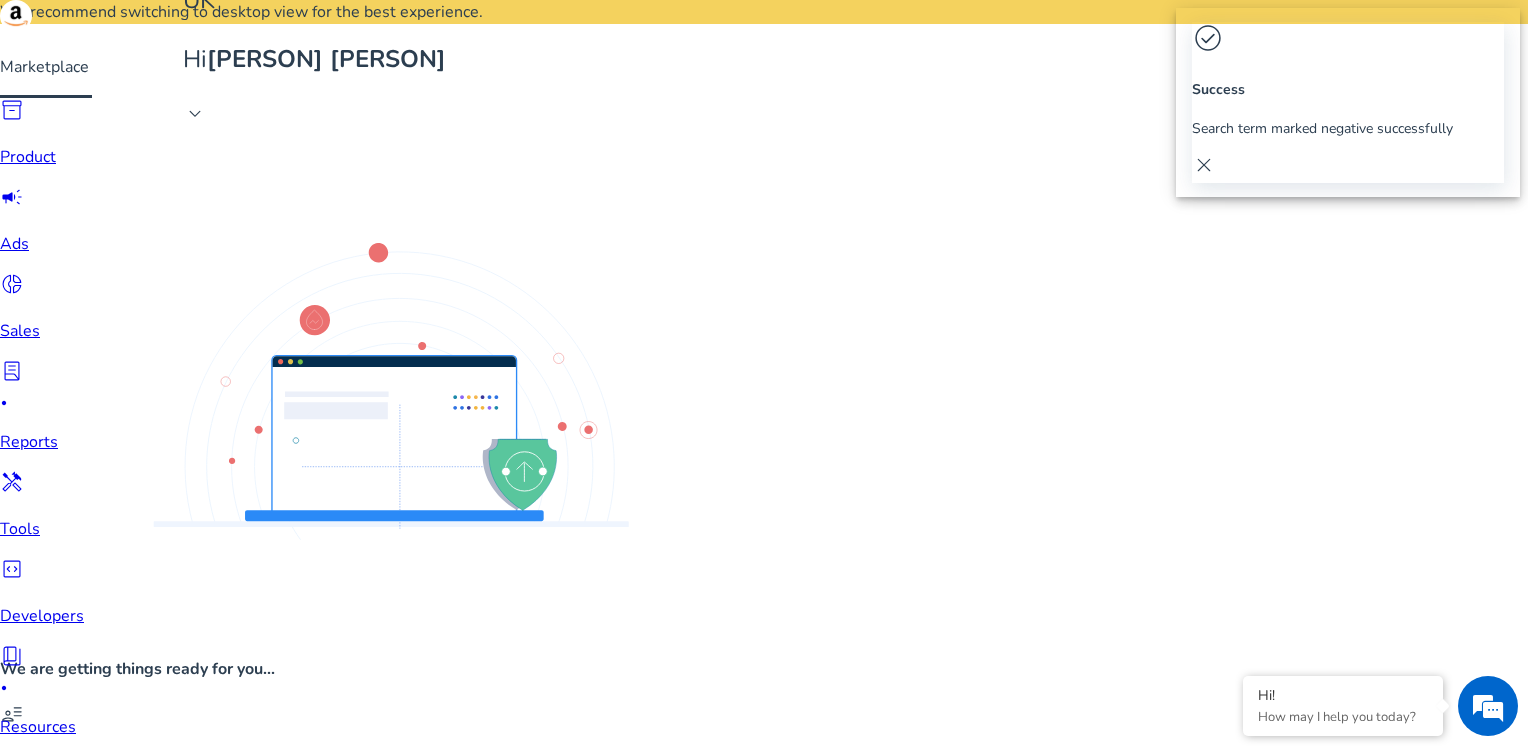 click on "Mark Negative" 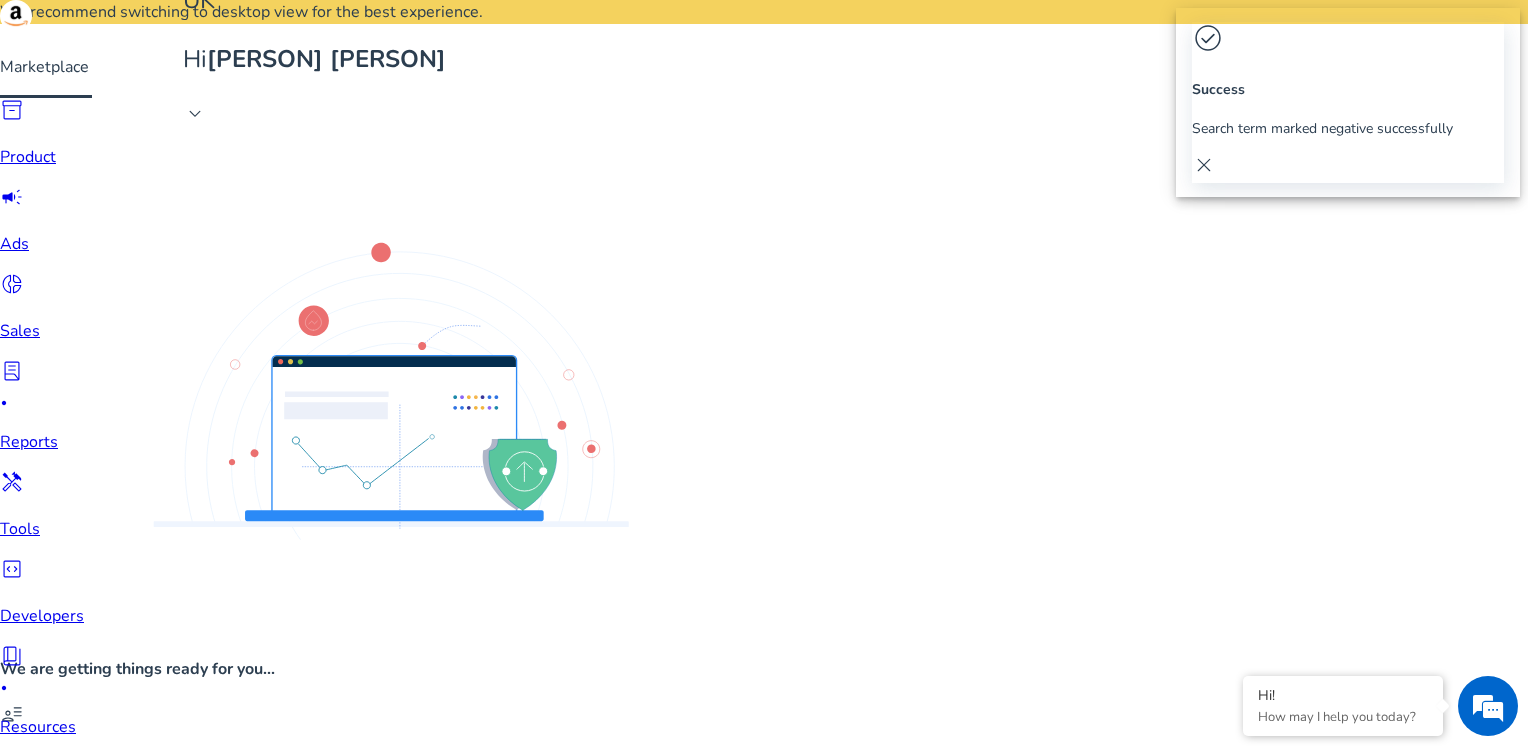 click on "Mark Negative" 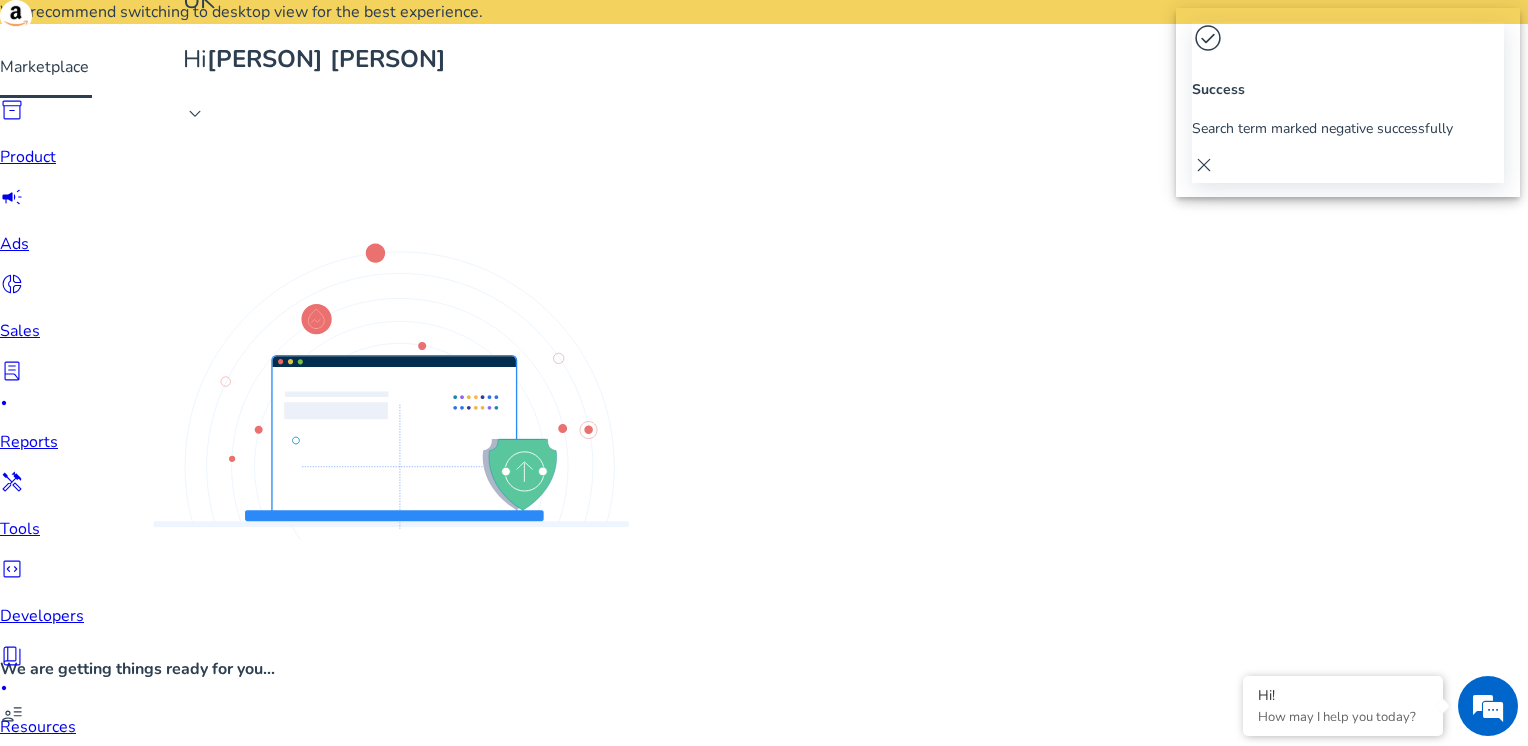 click on "Mark Negative" 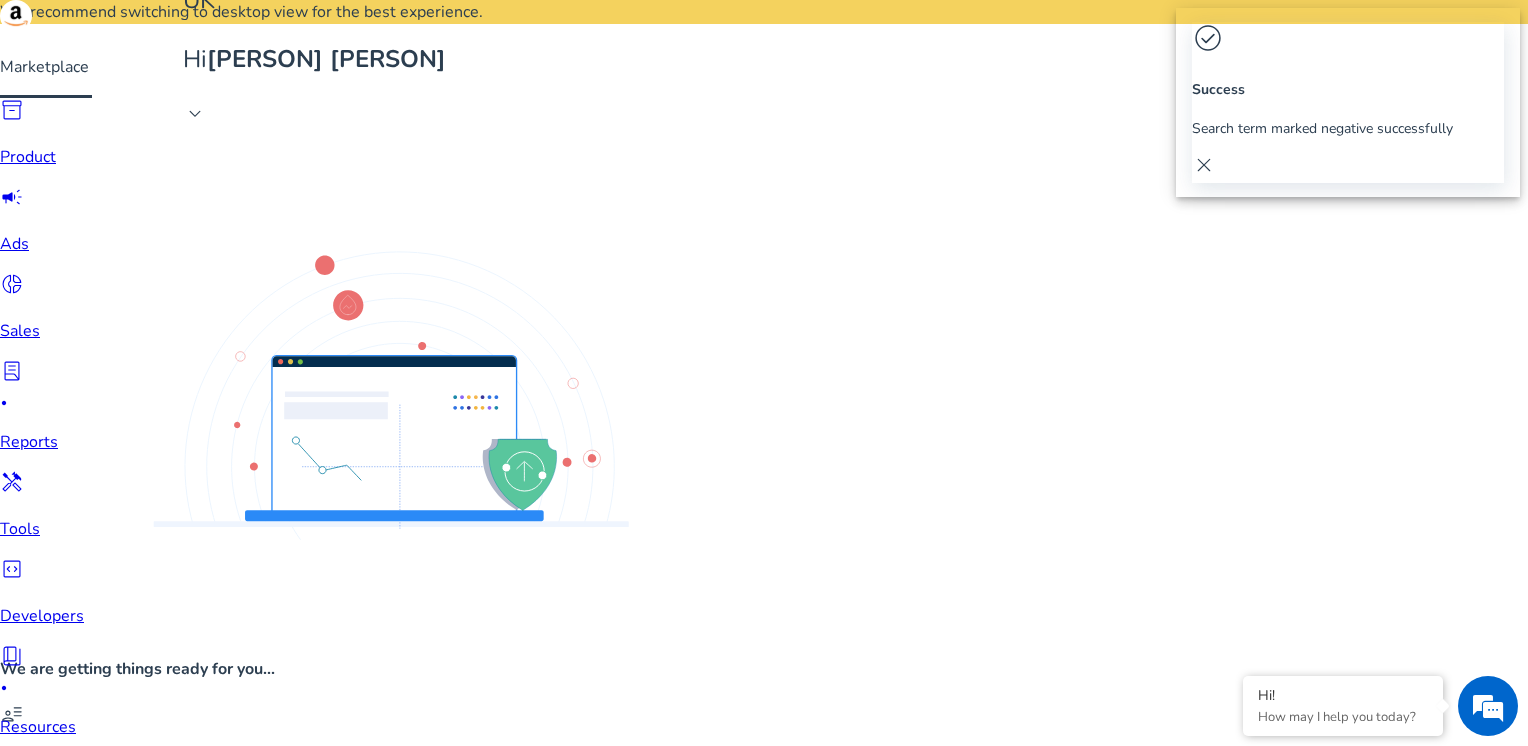 click on "Mark Negative" 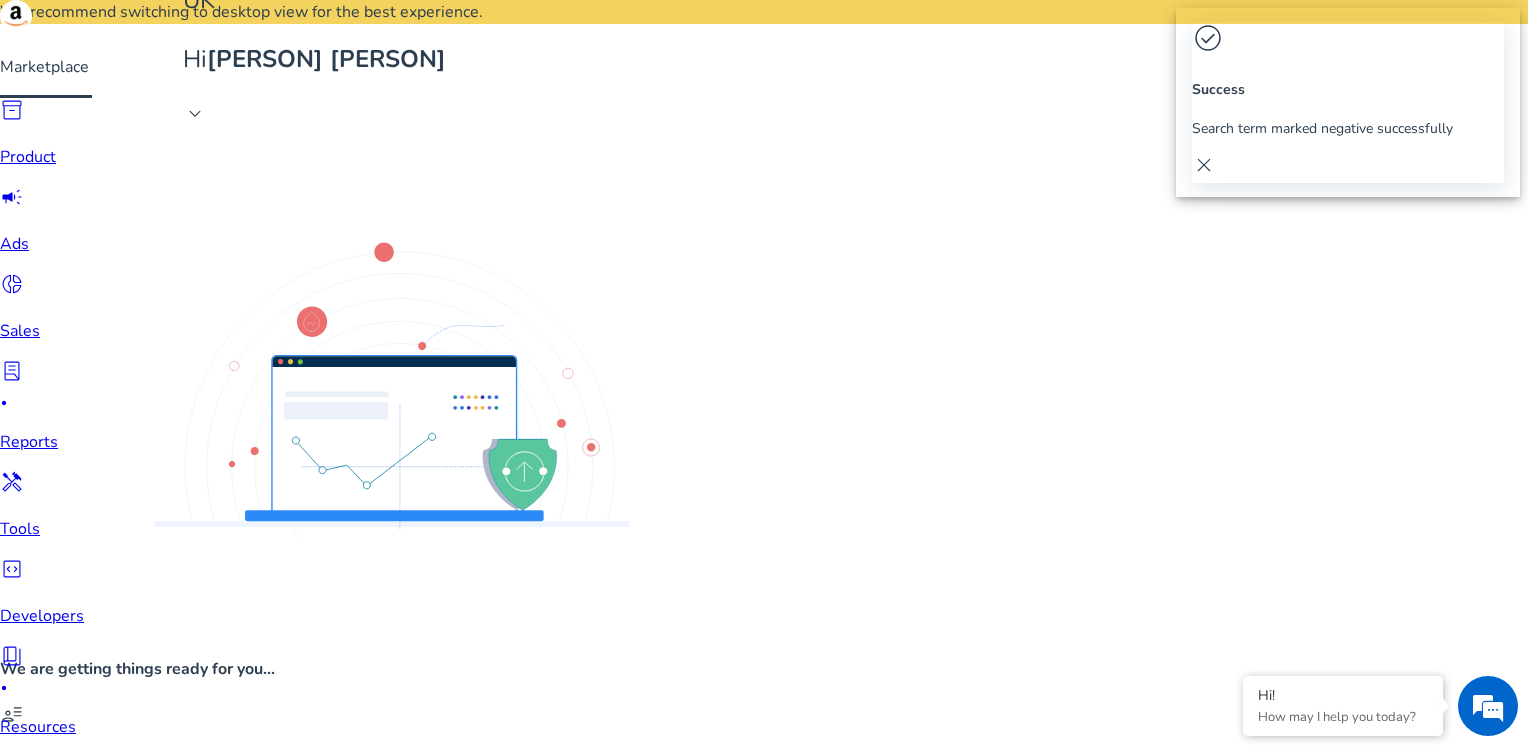 click on "Mark Negative" 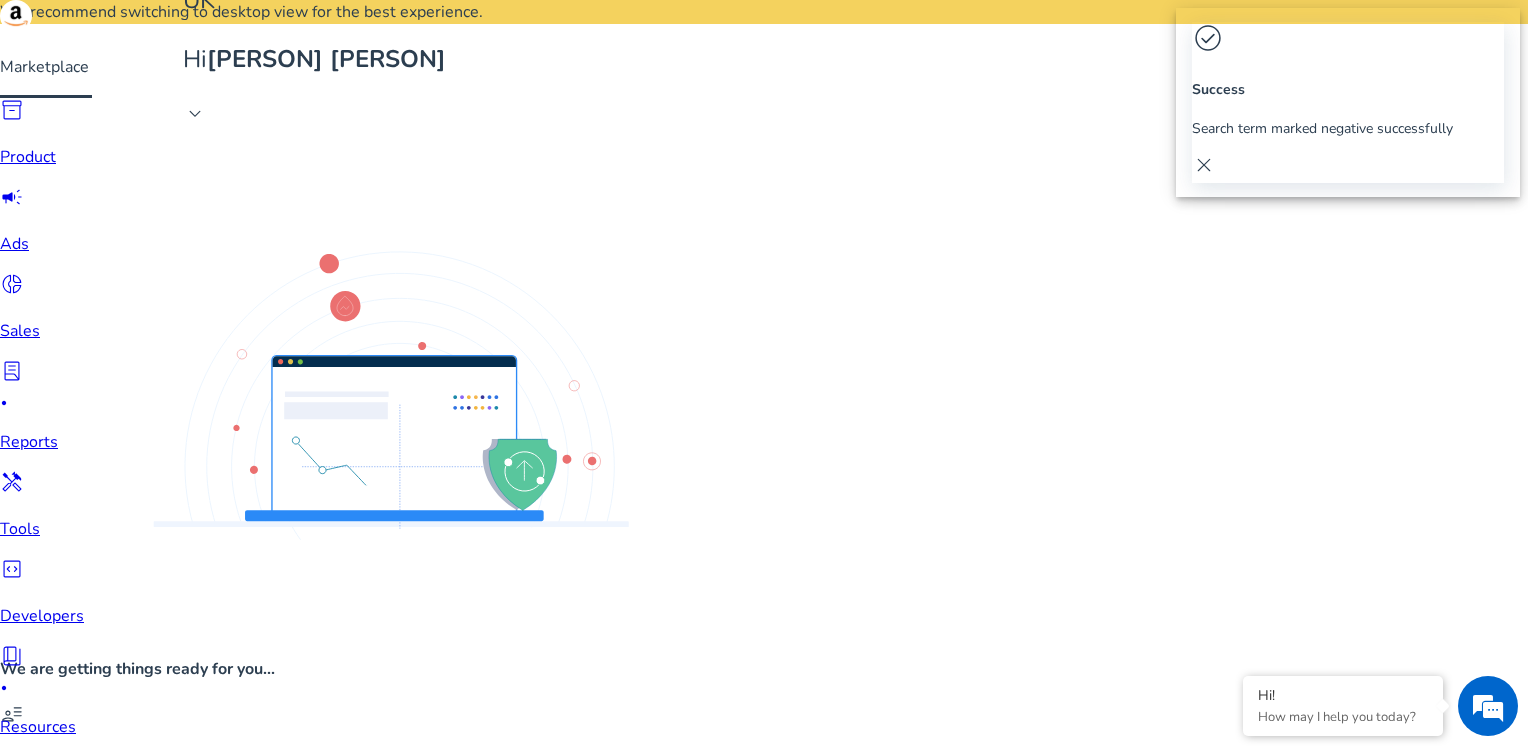 click on "Mark Negative" 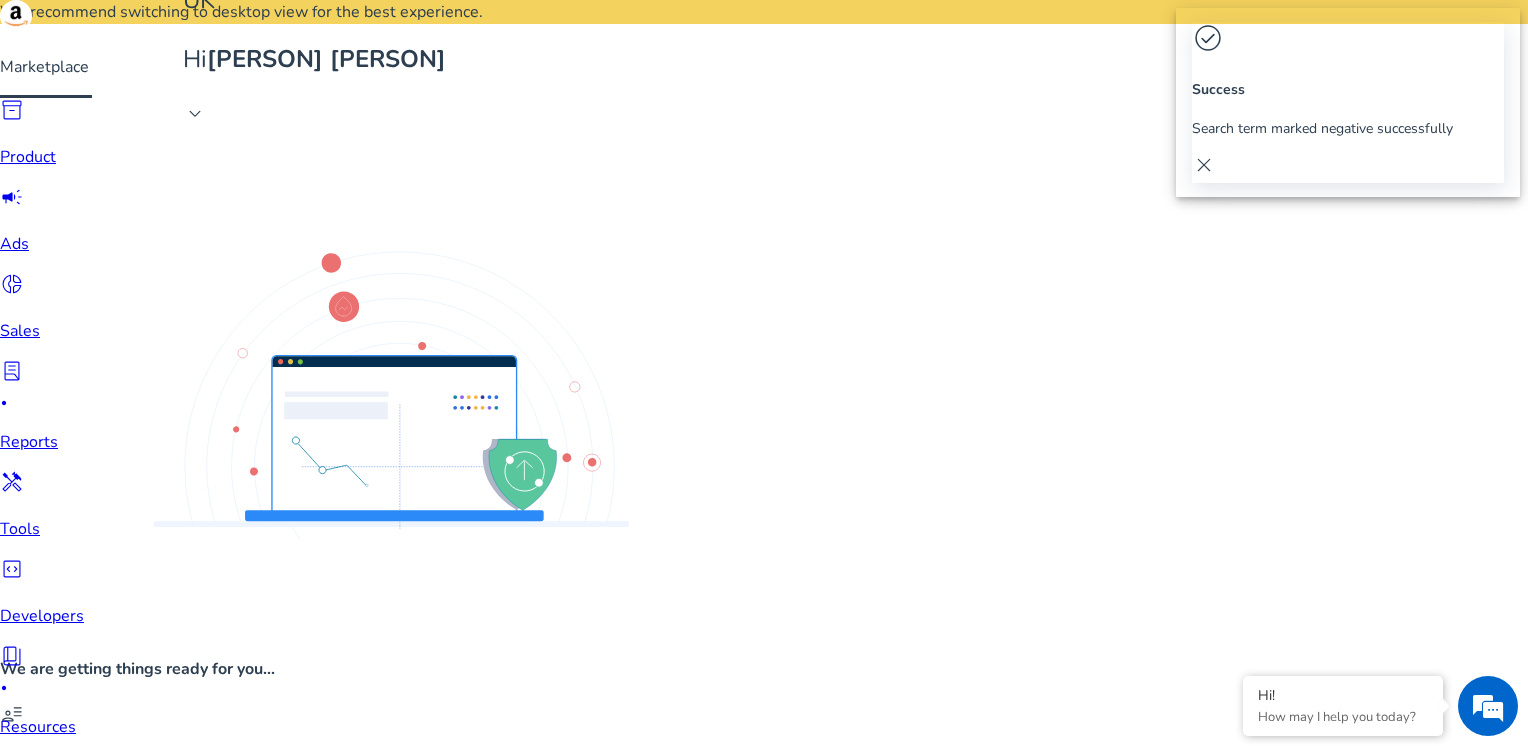 click on "Mark Negative" 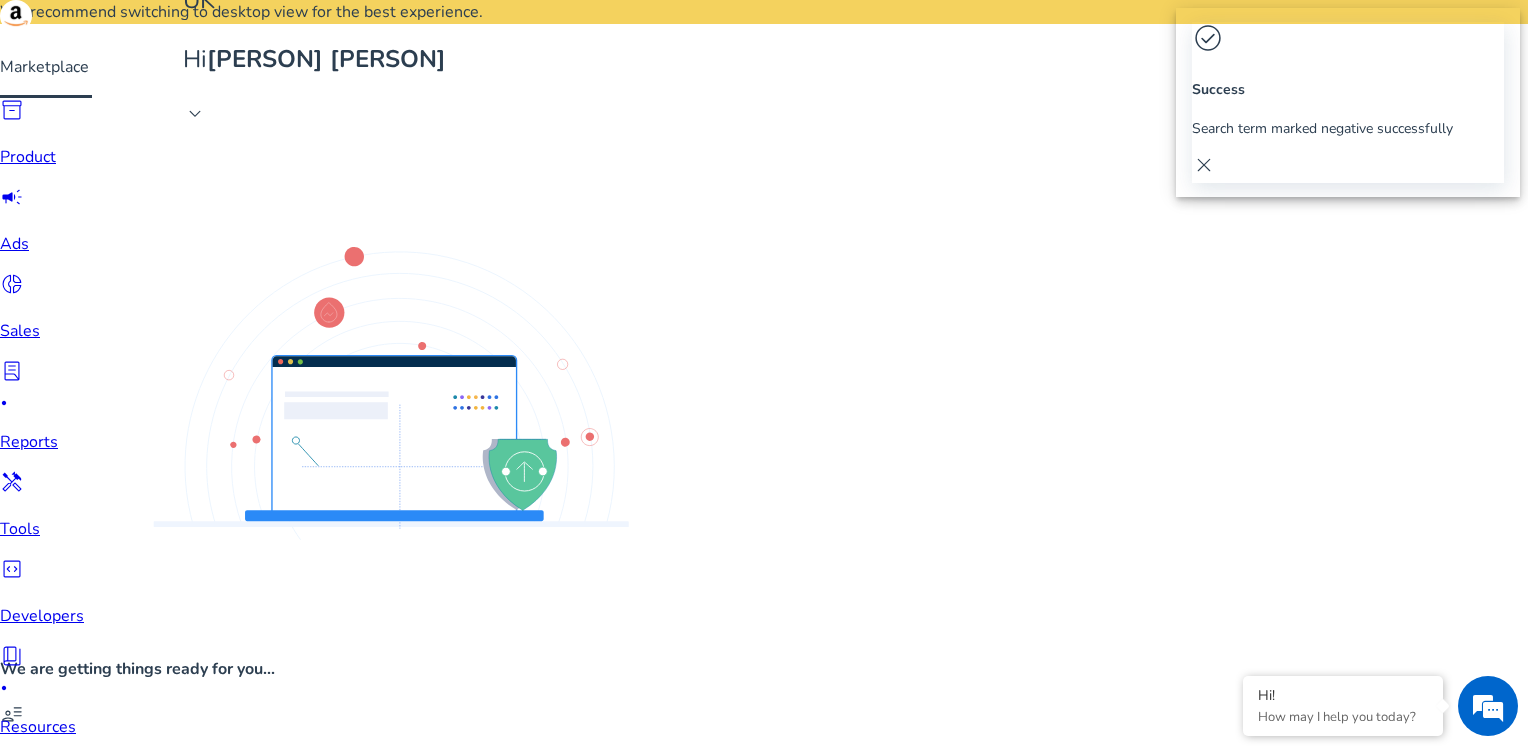 click on "Mark Negative" 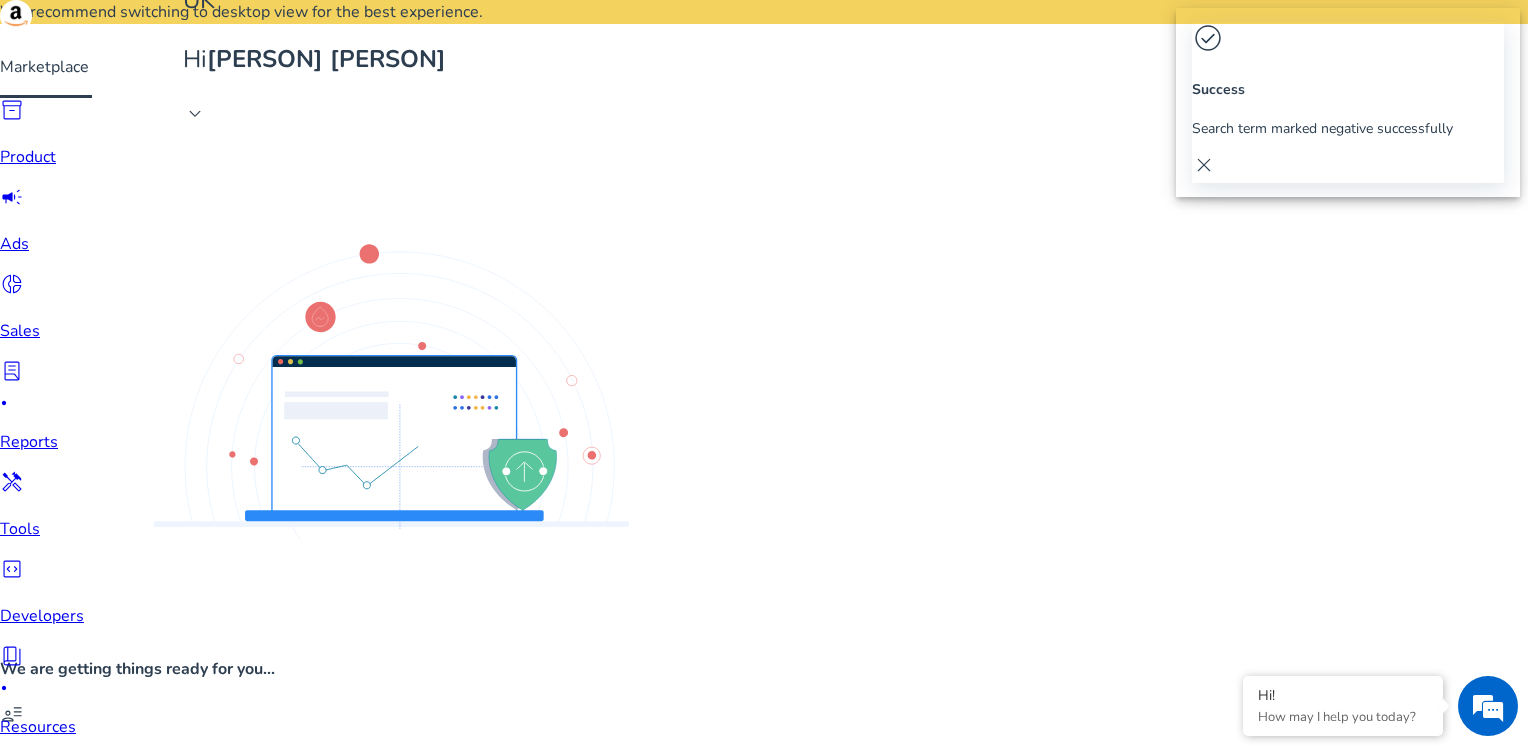 click on "Mark Negative" 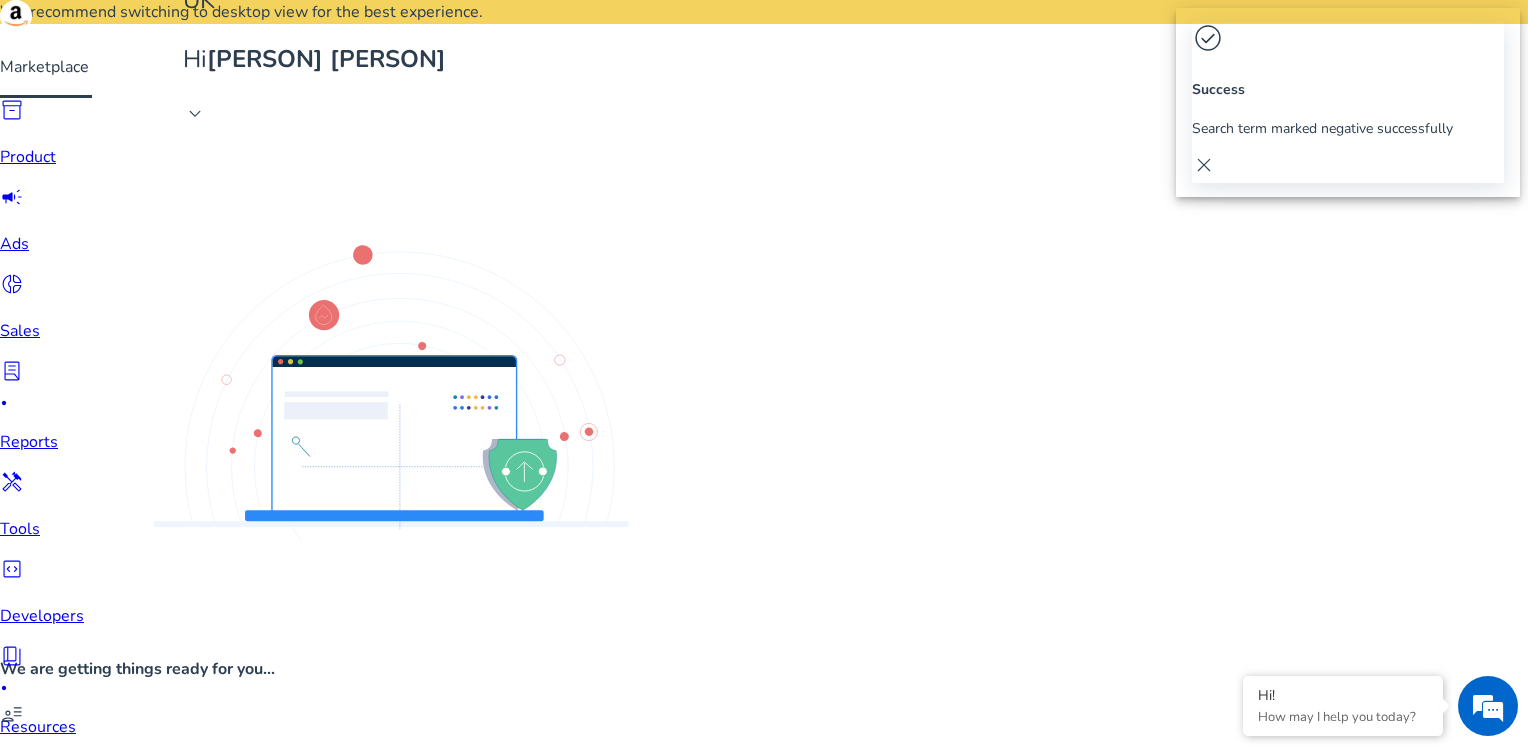 click on "Mark Negative" 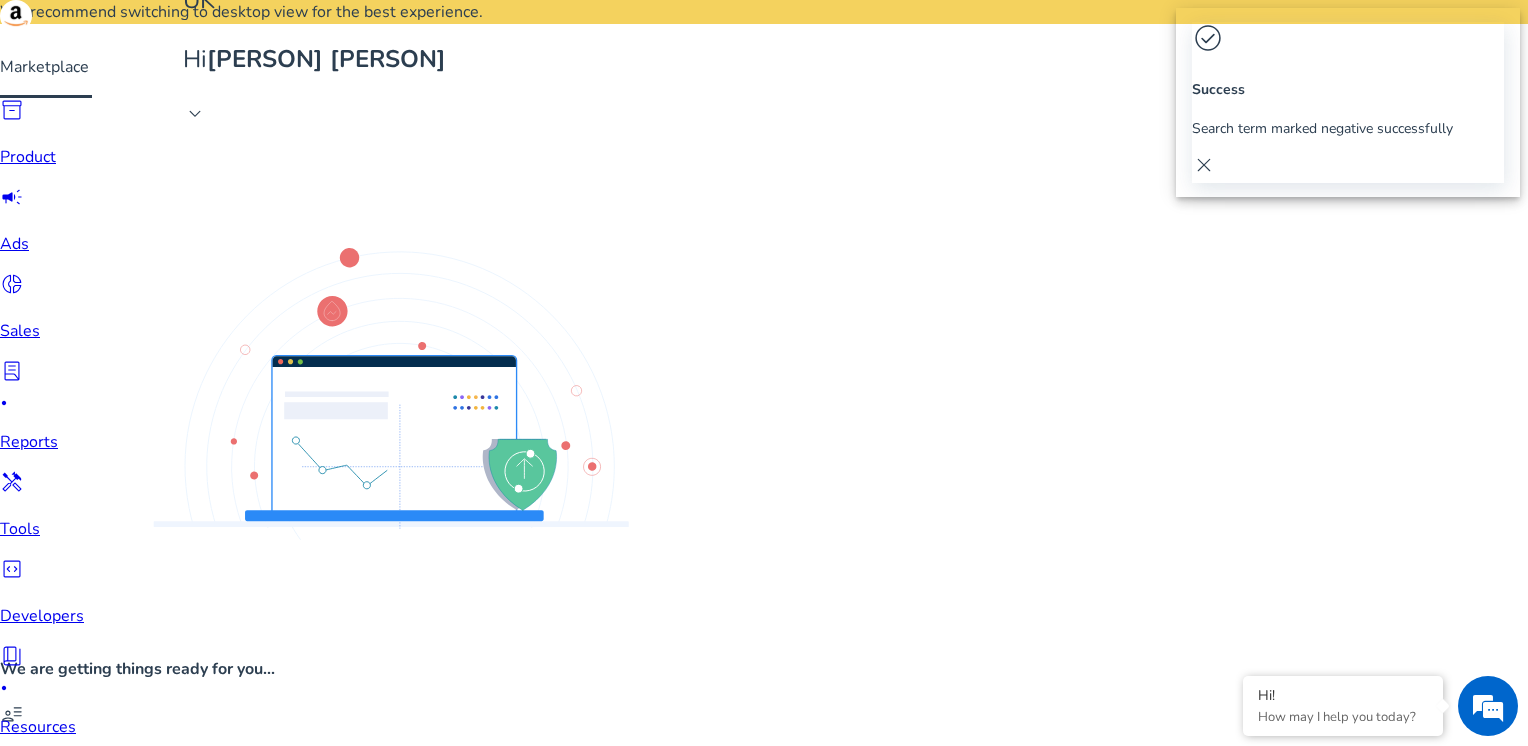 click on "Mark Negative" 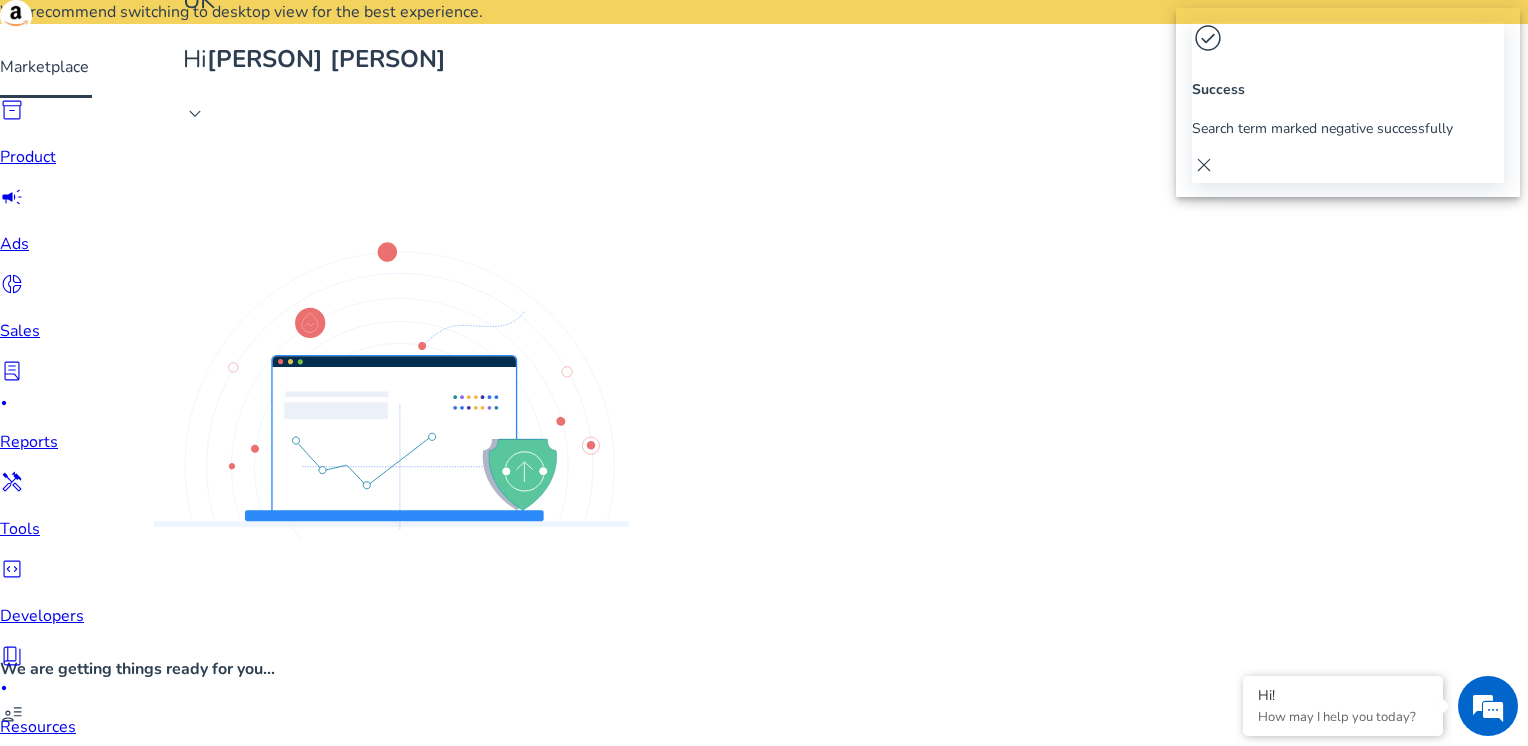 click on "Mark Negative" 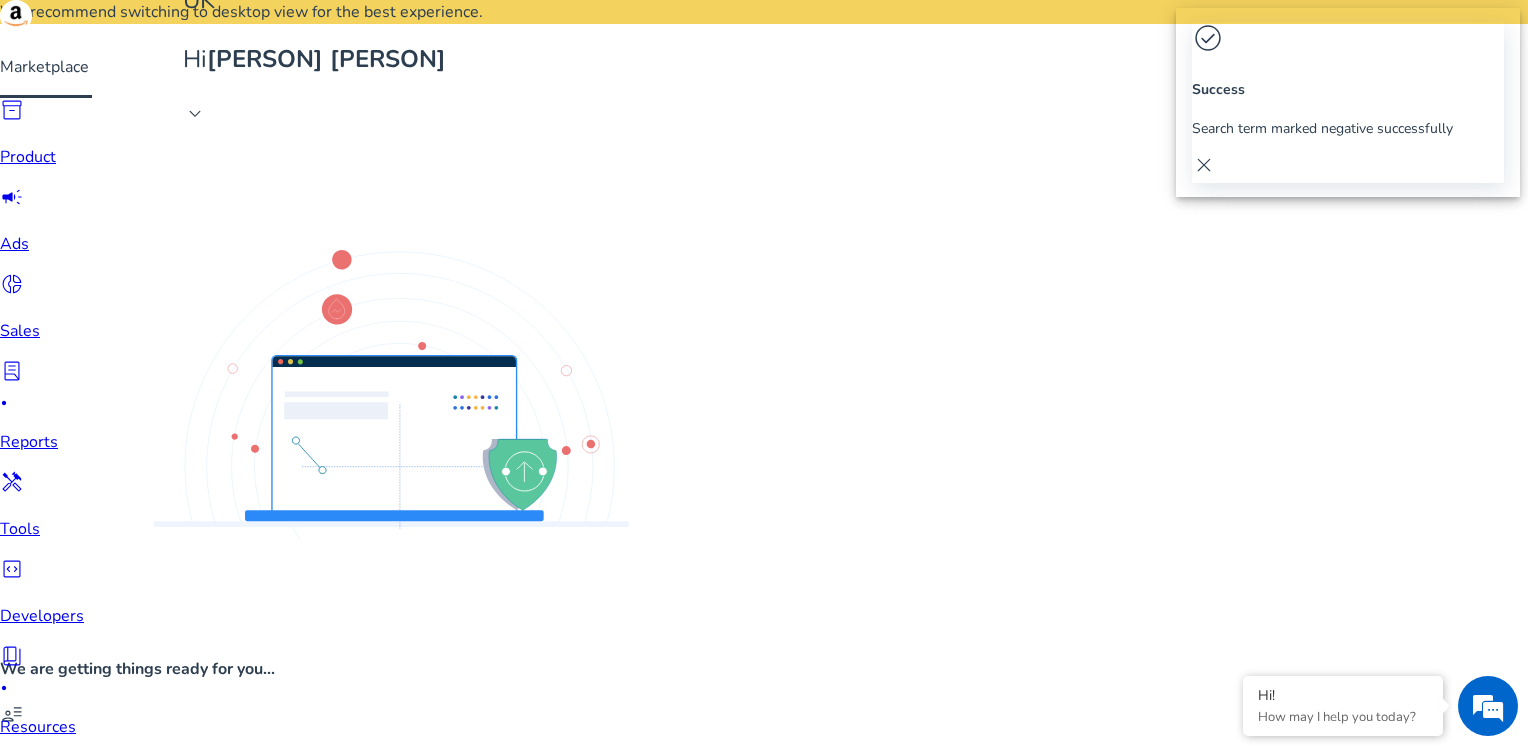 click on "Mark Negative" 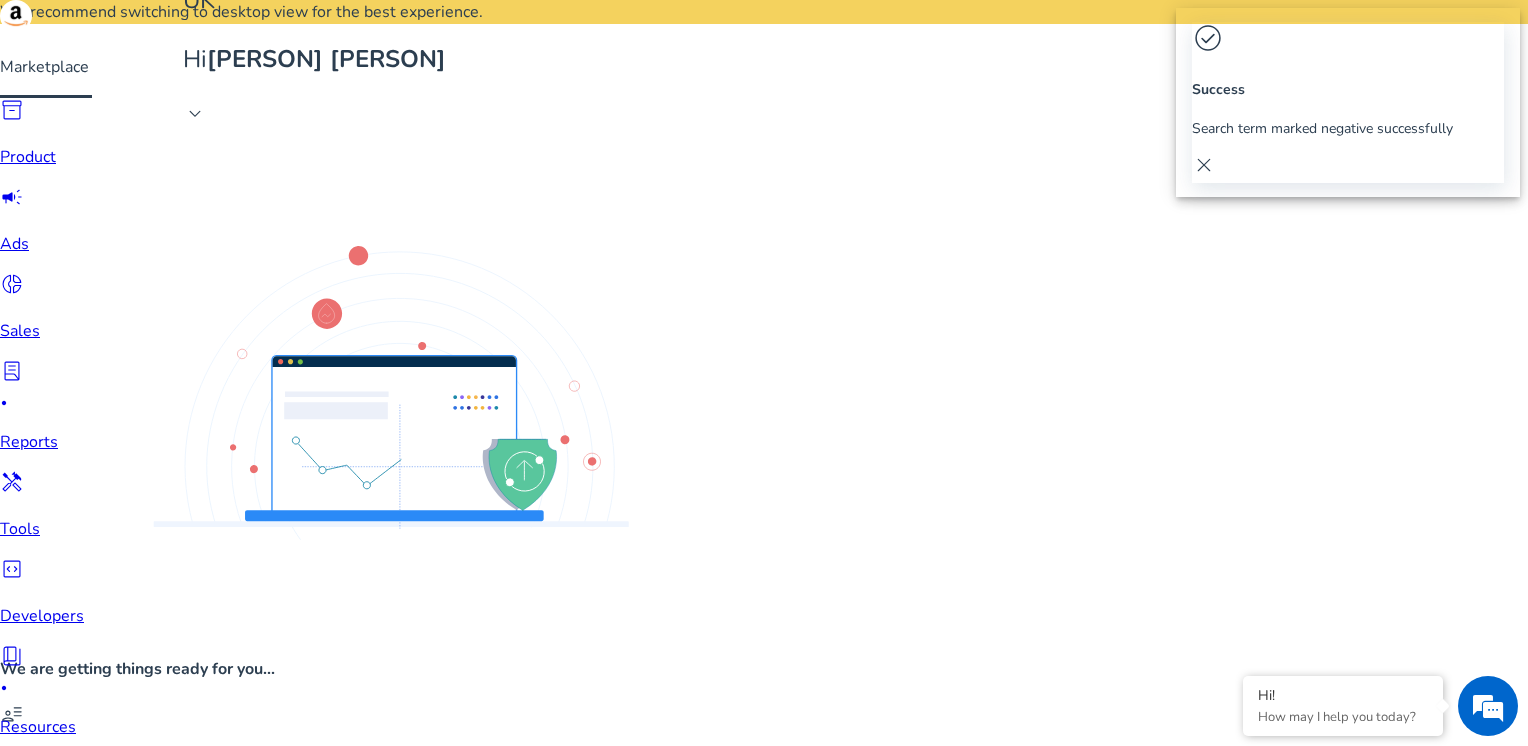 click on "Mark Negative" 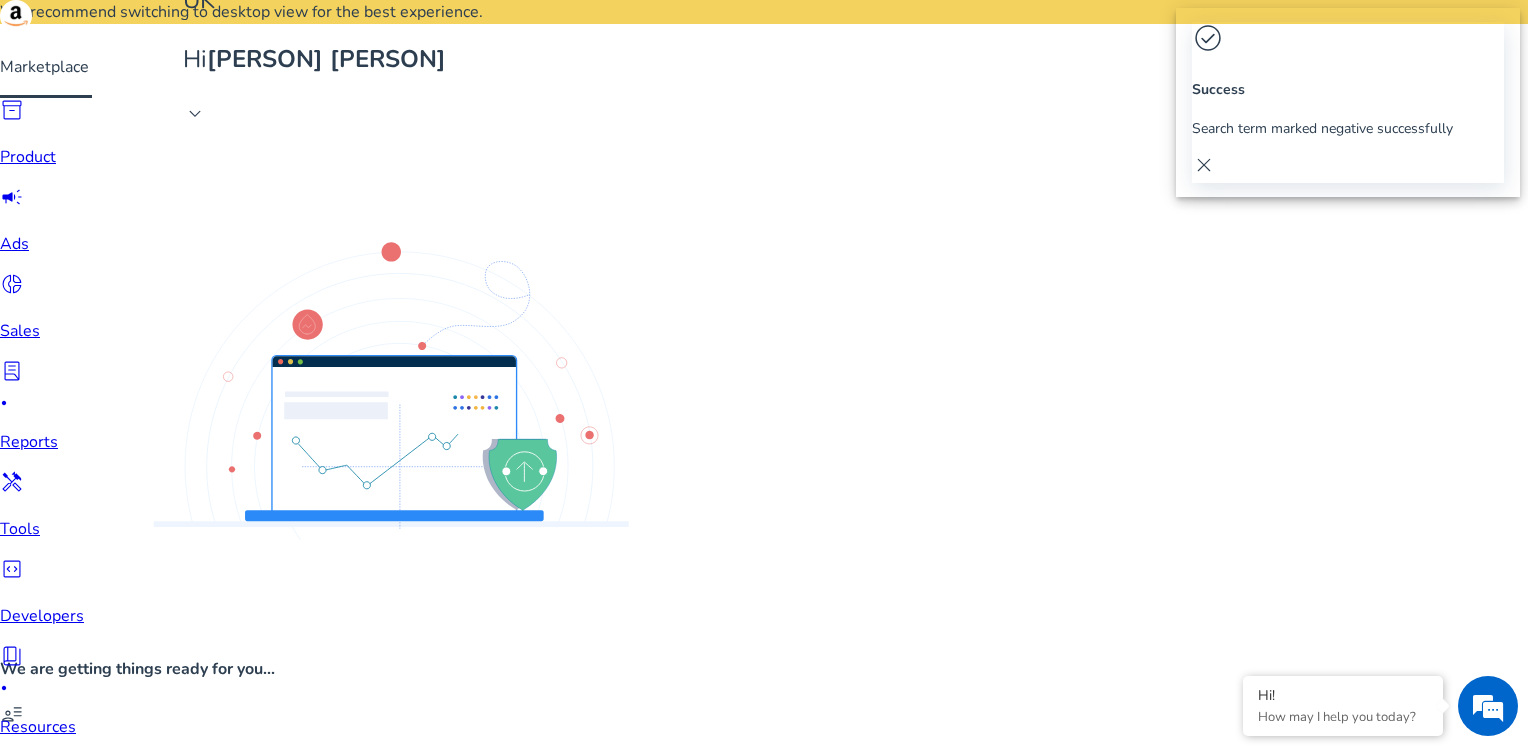 click on "Mark Negative" 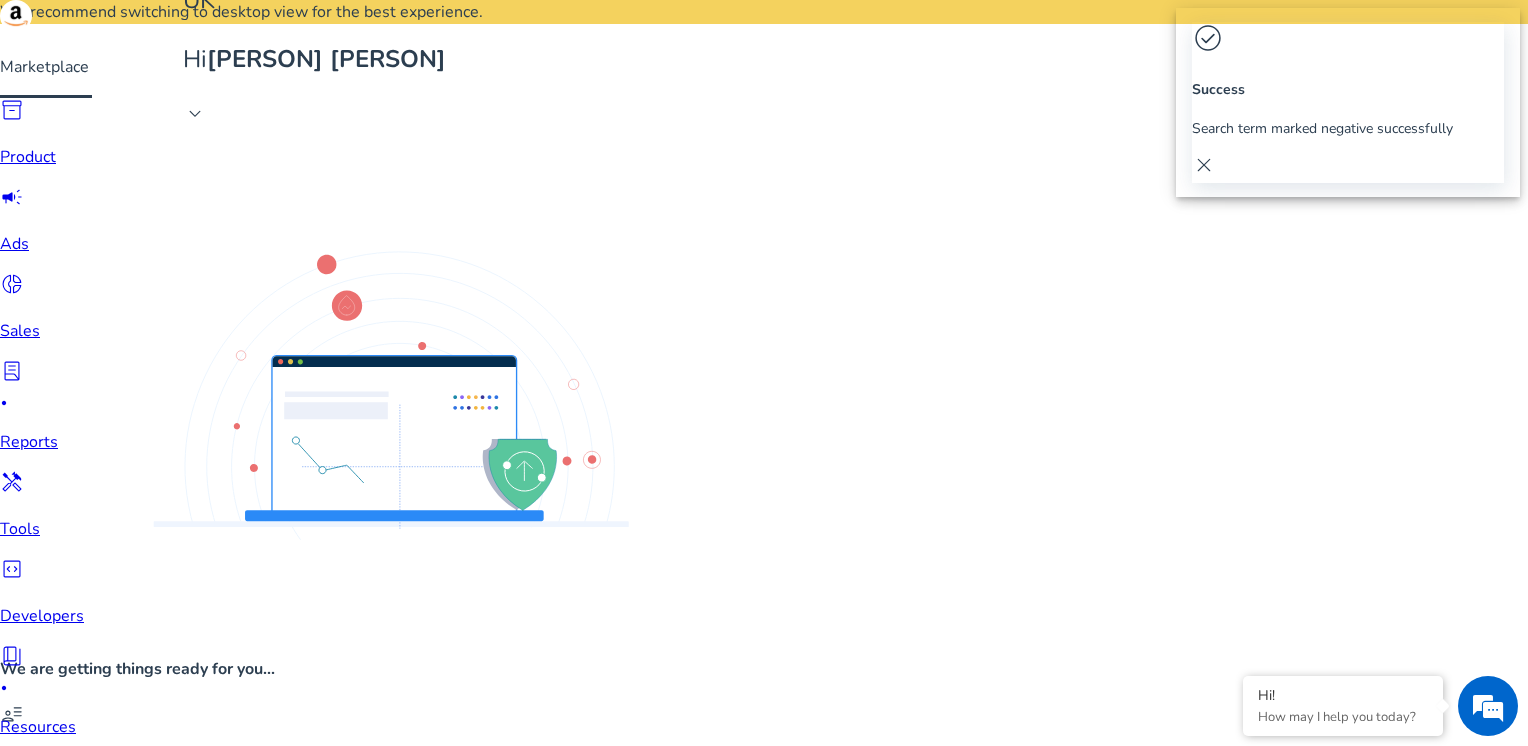 click on "Mark Negative" 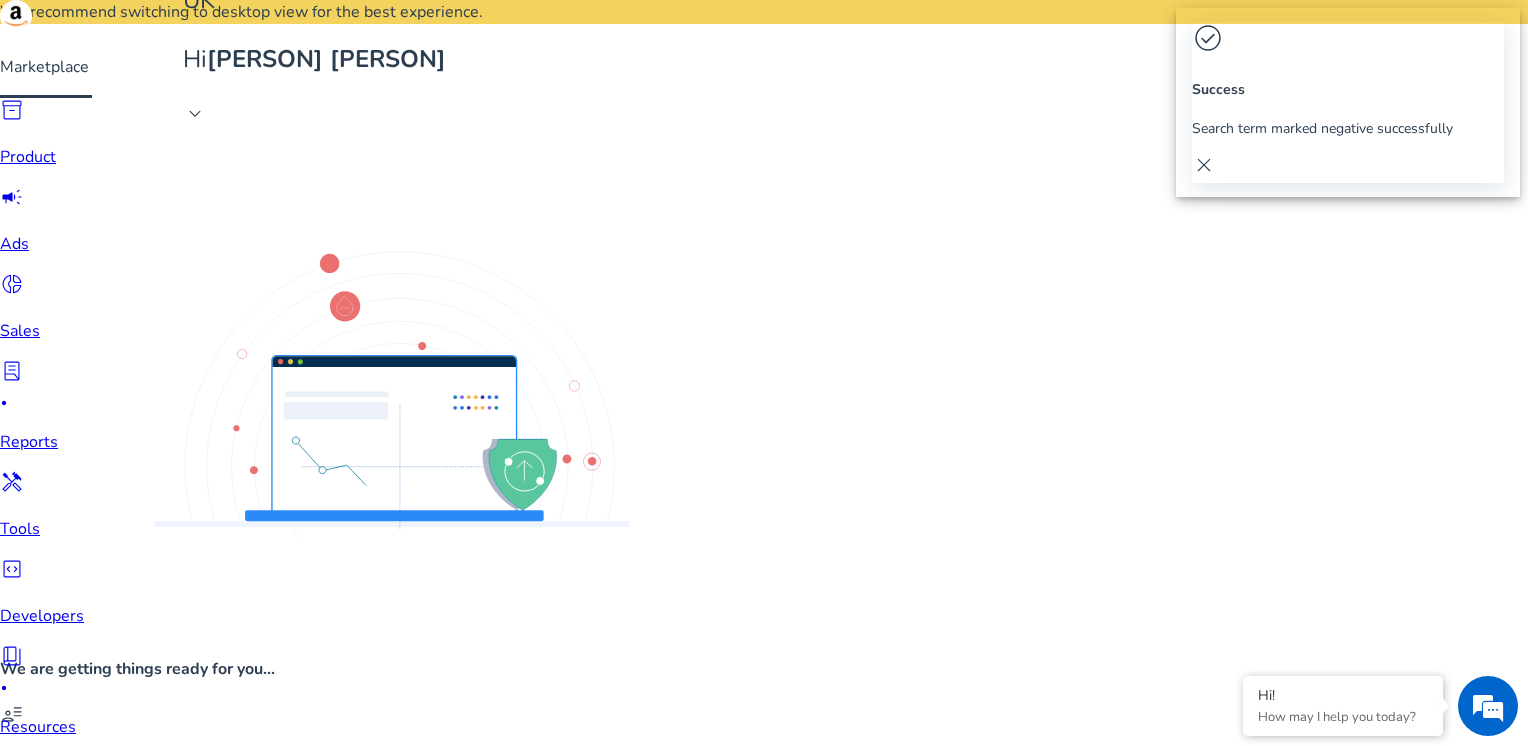 click on "Mark Negative" 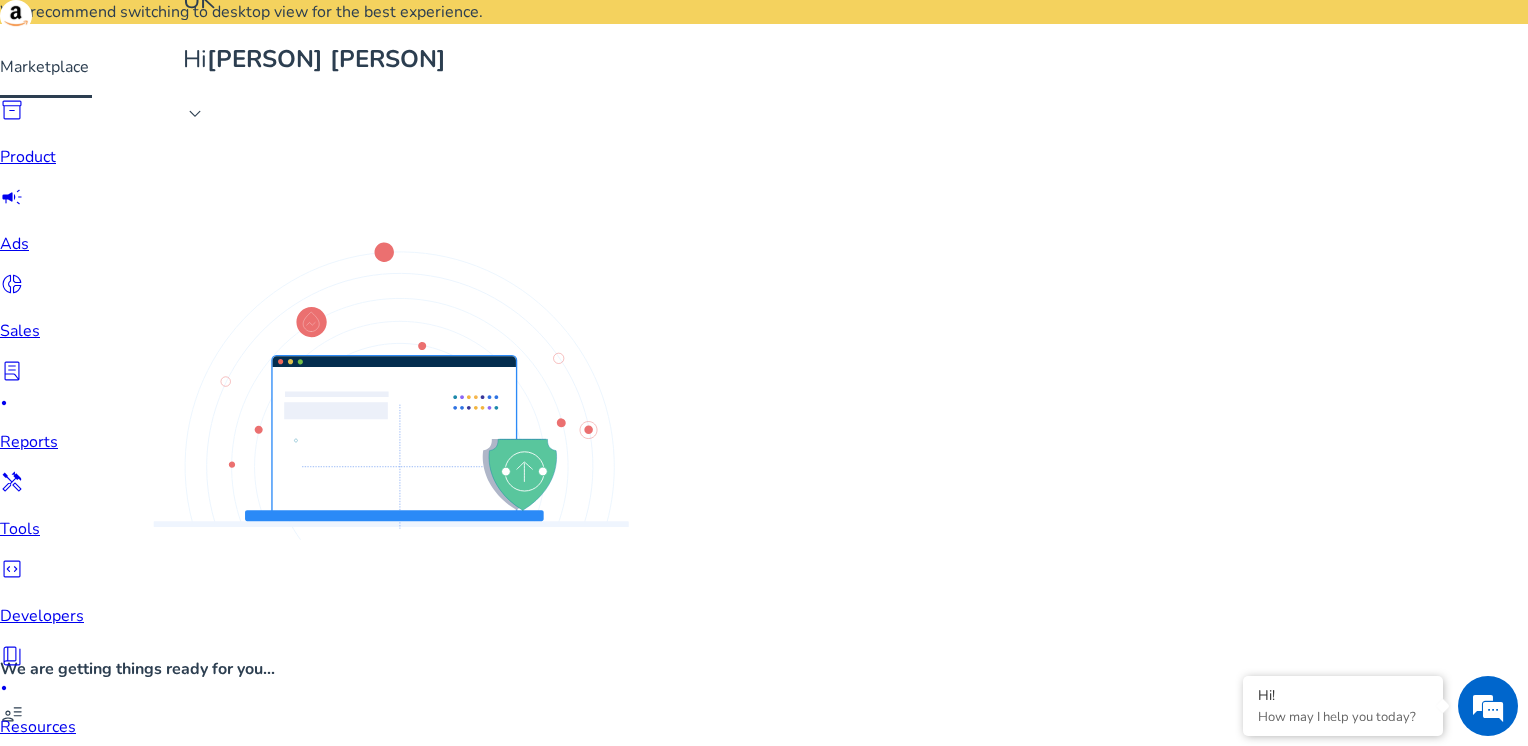 click on "Mark Negative" 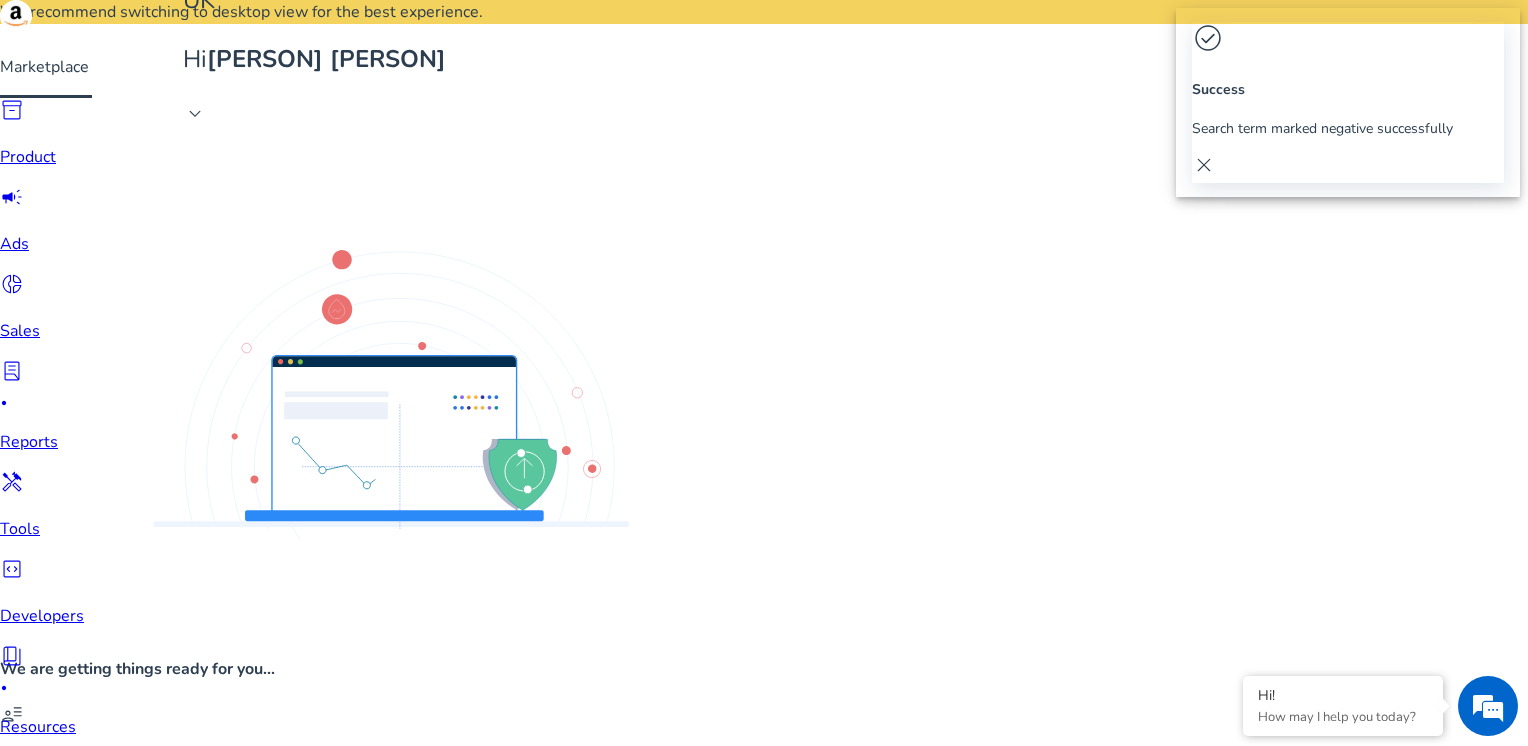 click on "Mark Negative" 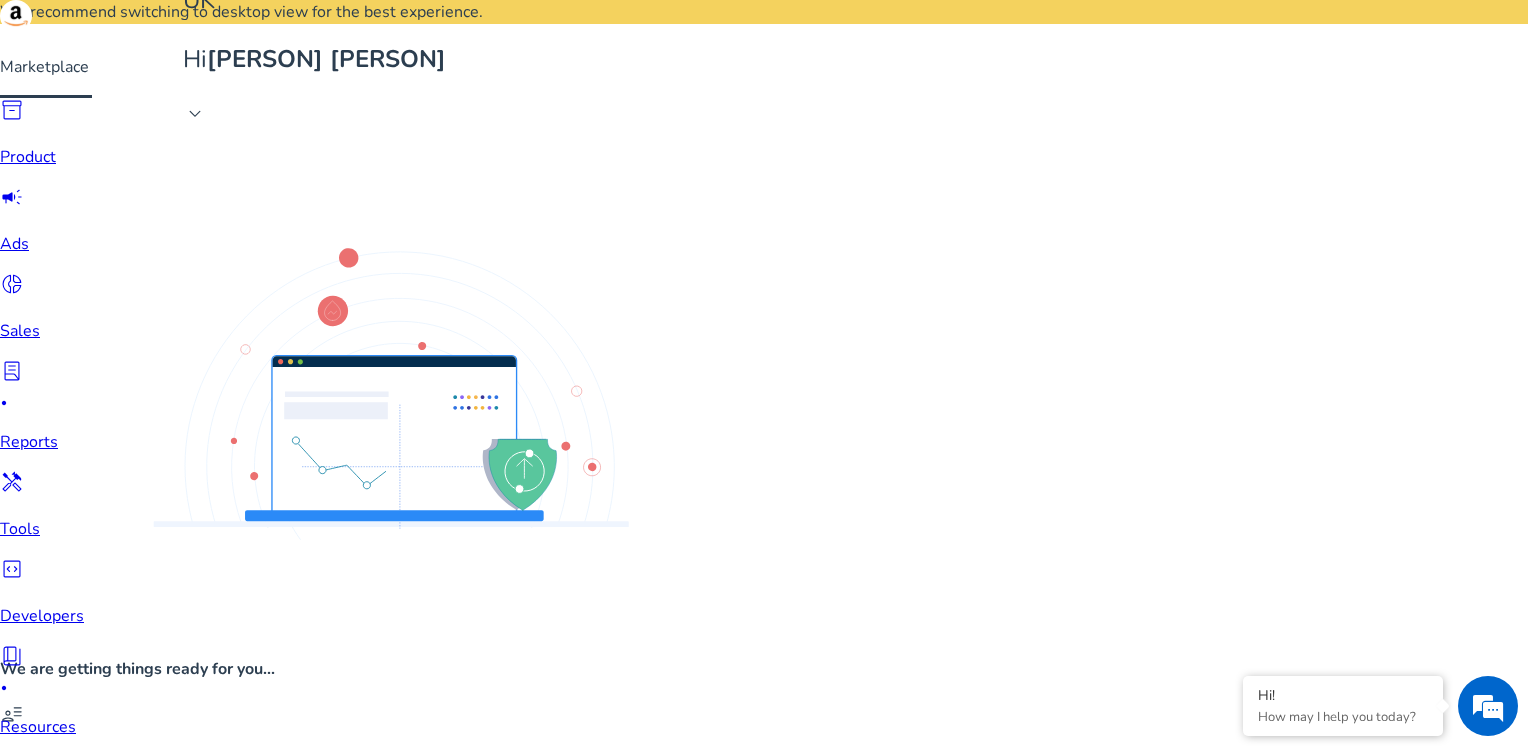 click on "Mark Negative" 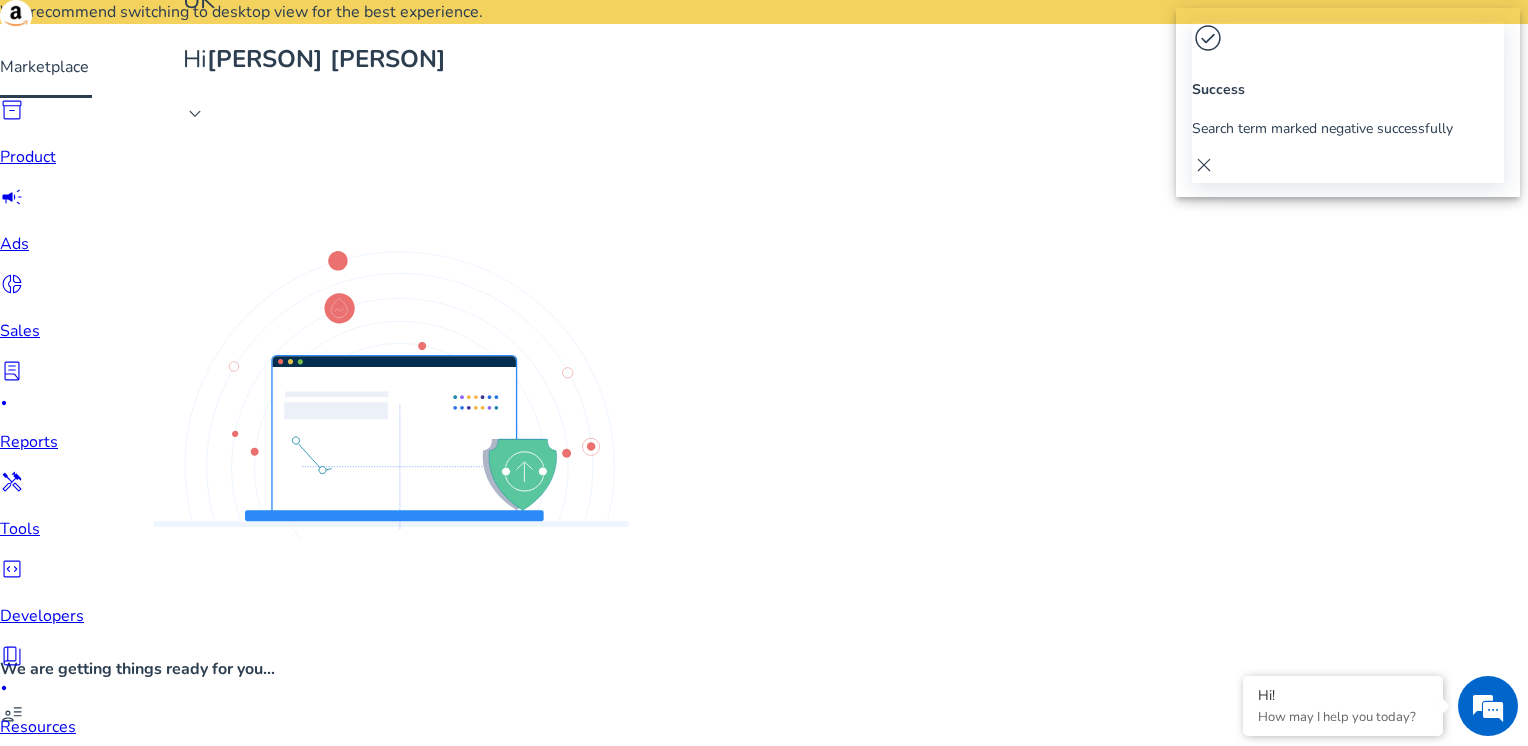 click on "Mark Negative" 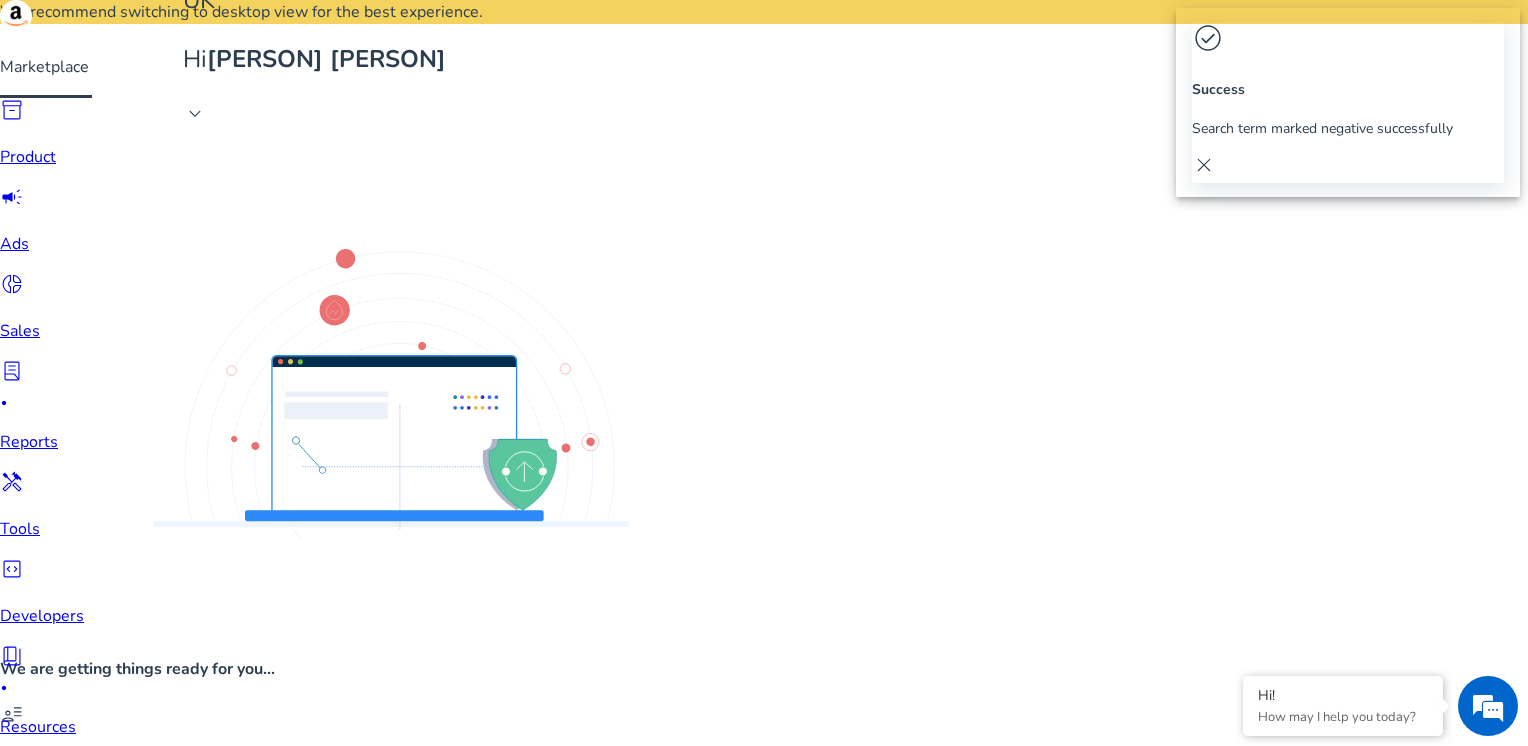 click on "Mark Negative" 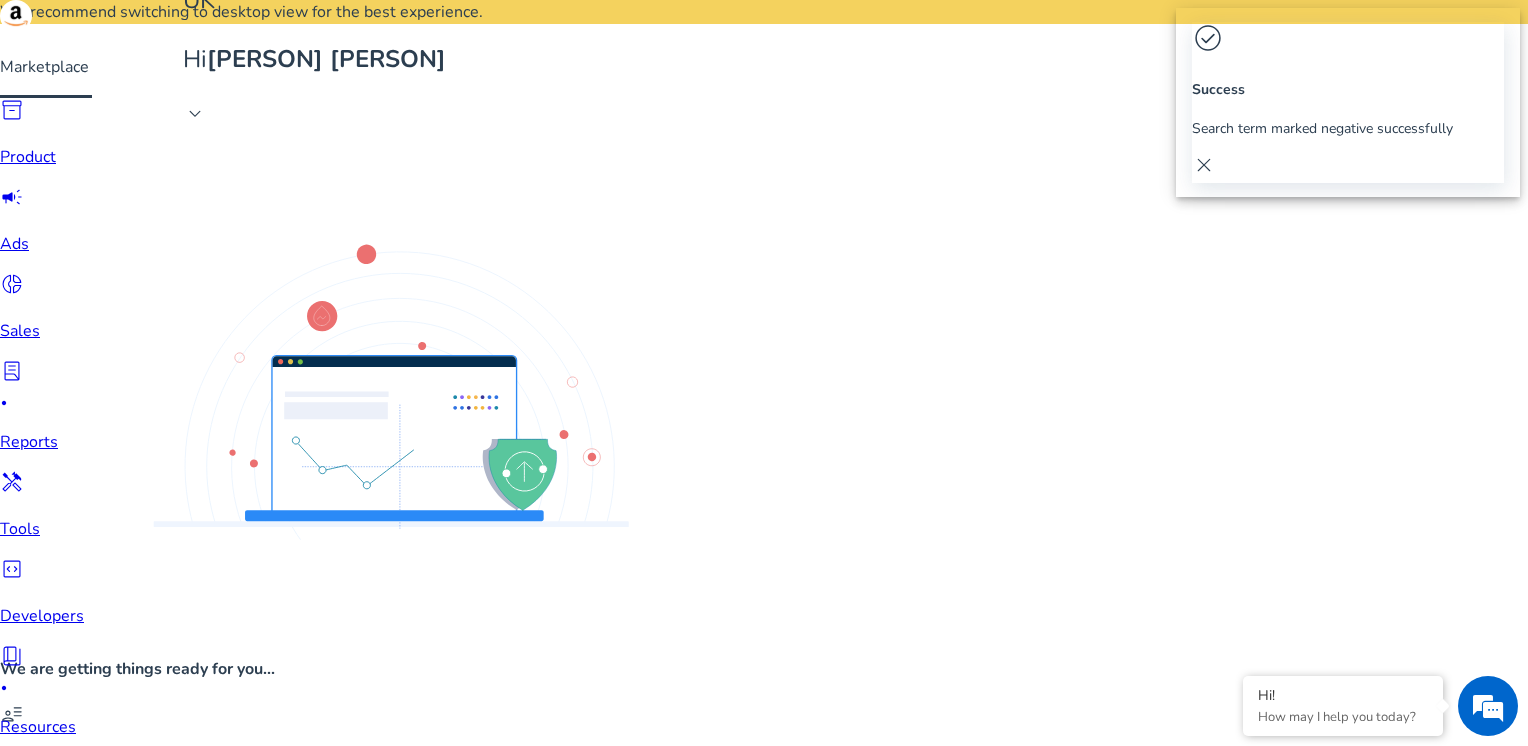 click on "Mark Negative" 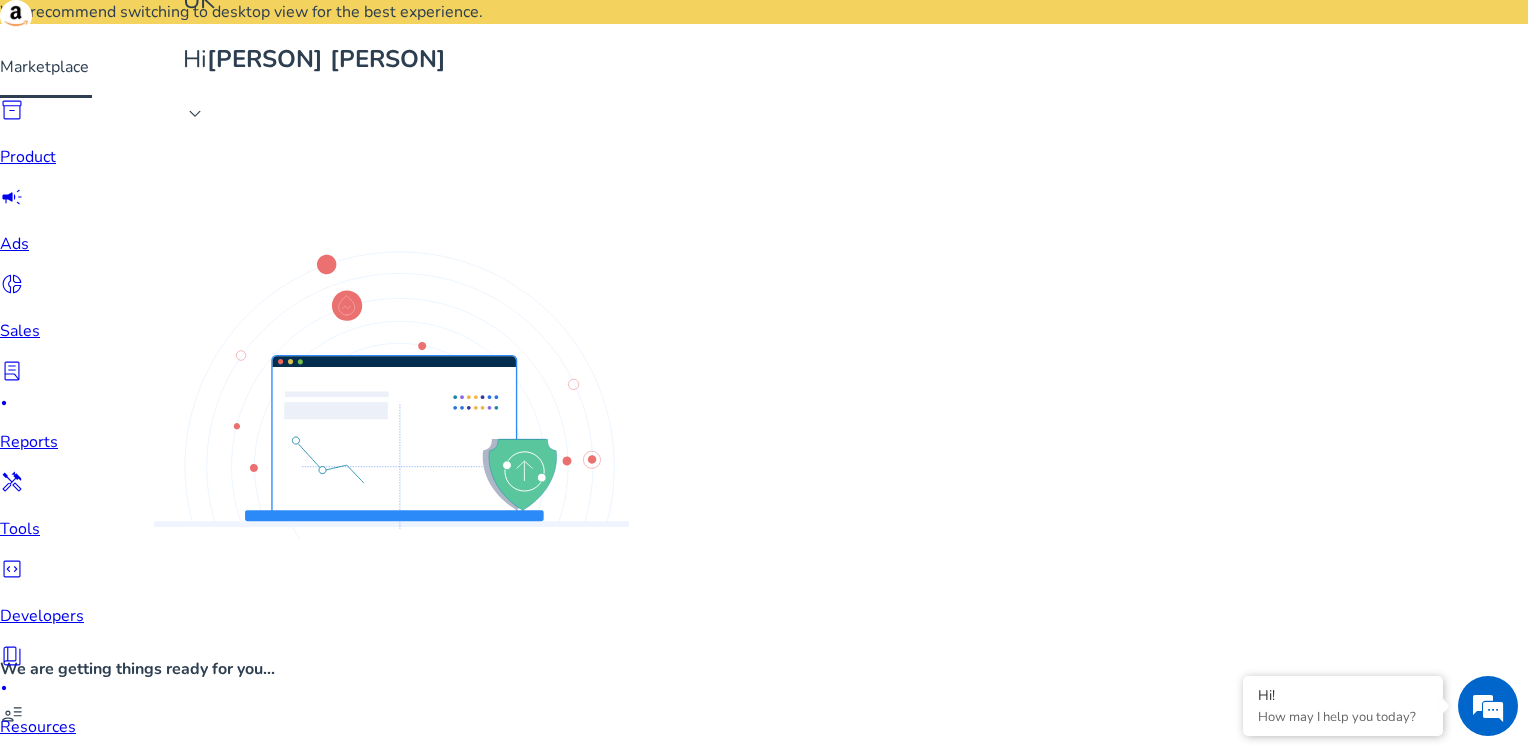 click on "Mark Negative" 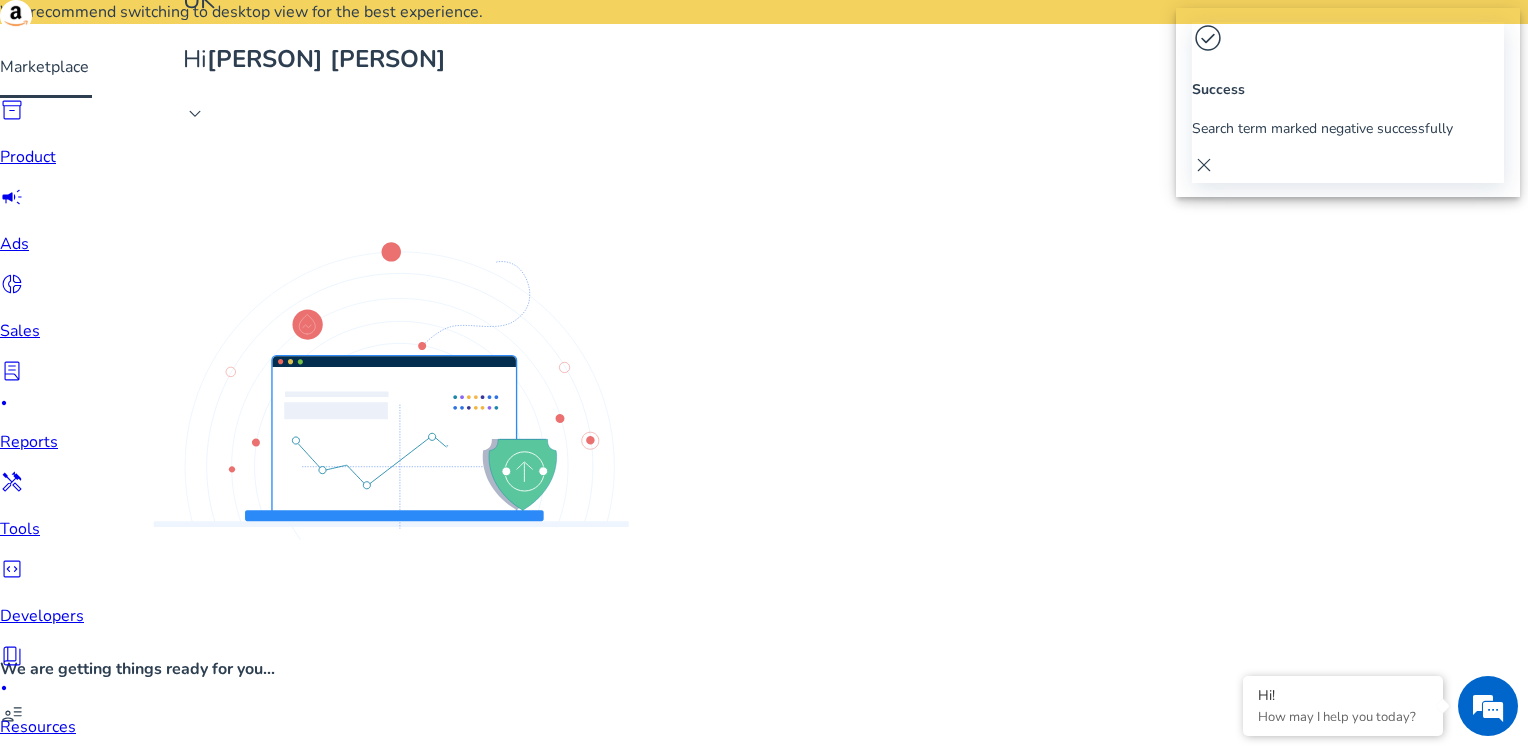 click on "Mark Negative" 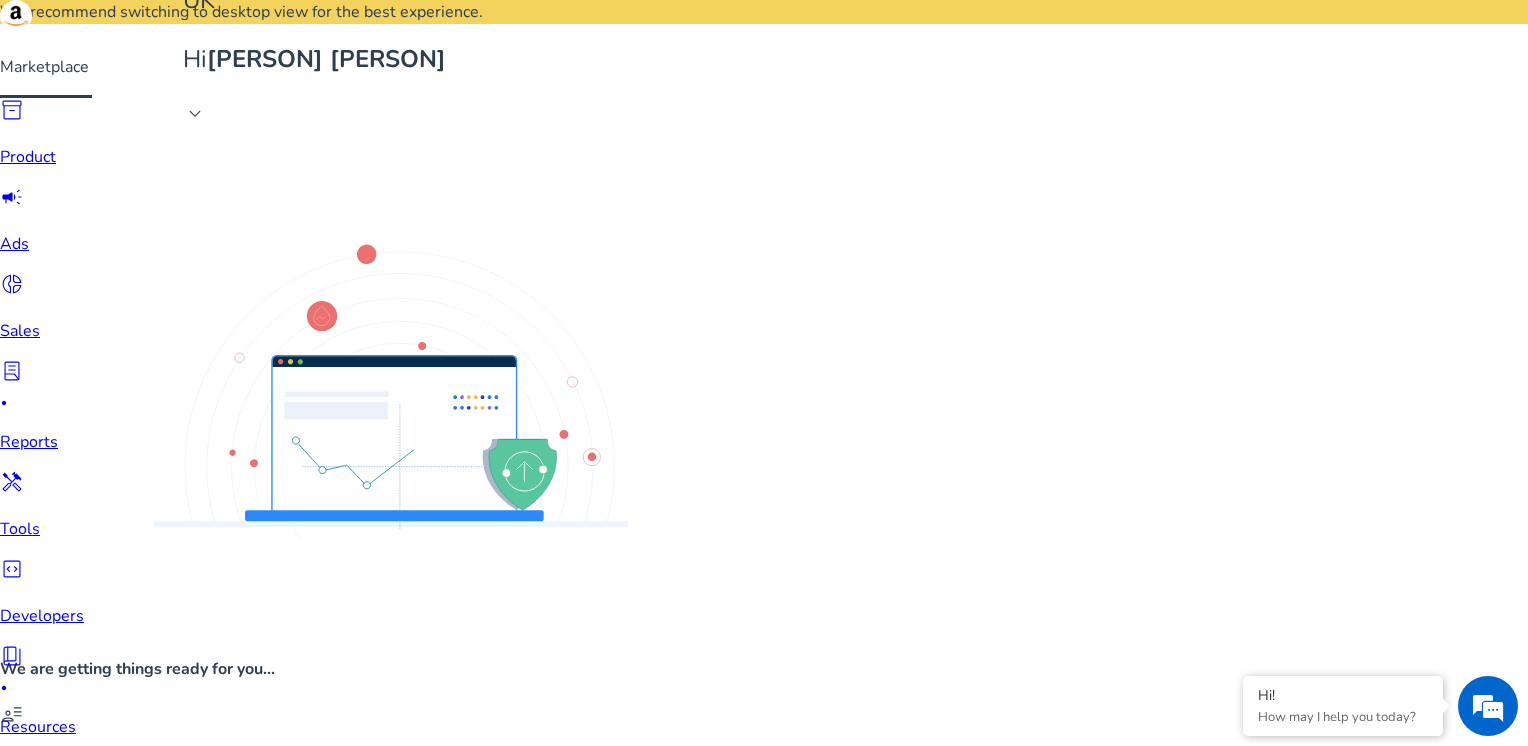 click on "Mark Negative" 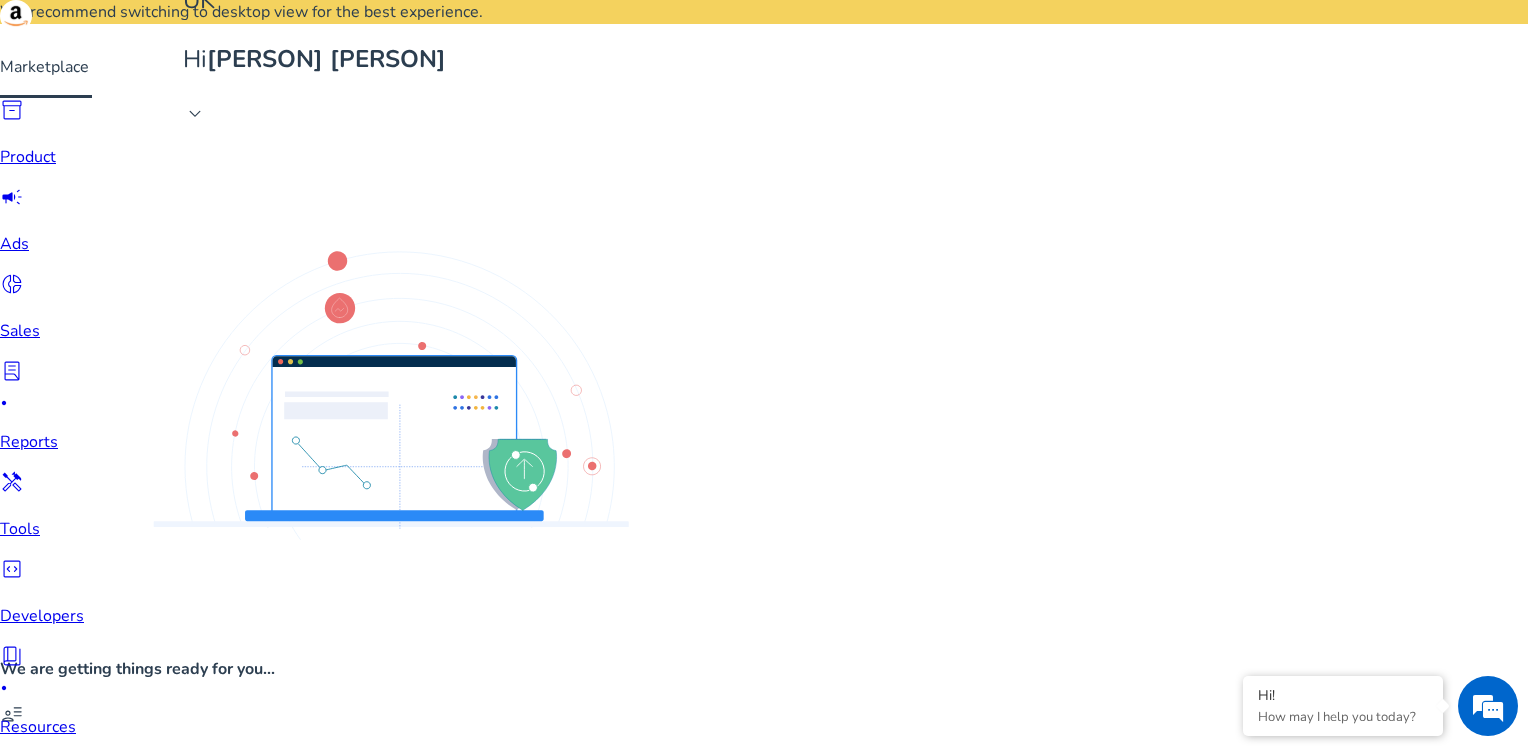 click at bounding box center [16, 15155] 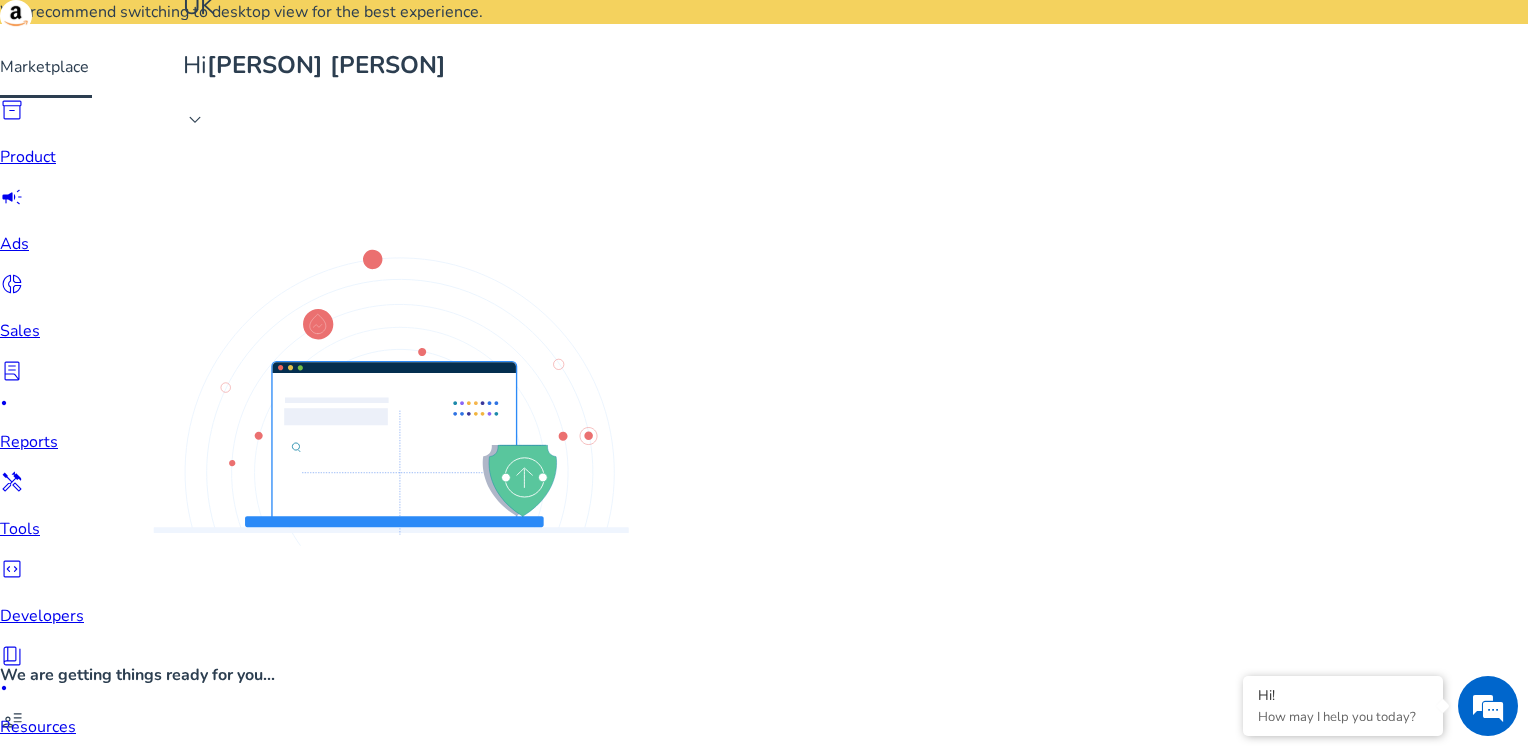 scroll, scrollTop: 662, scrollLeft: 0, axis: vertical 